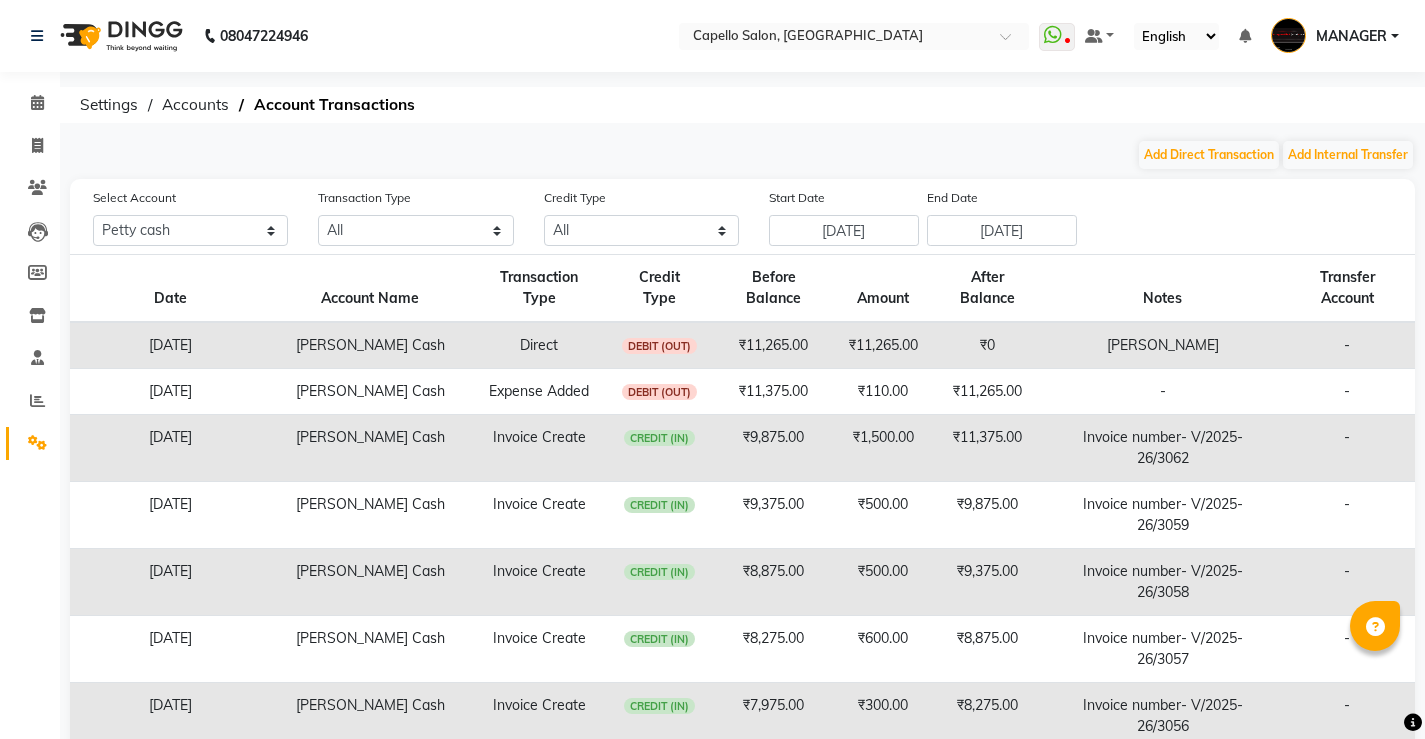select on "2404" 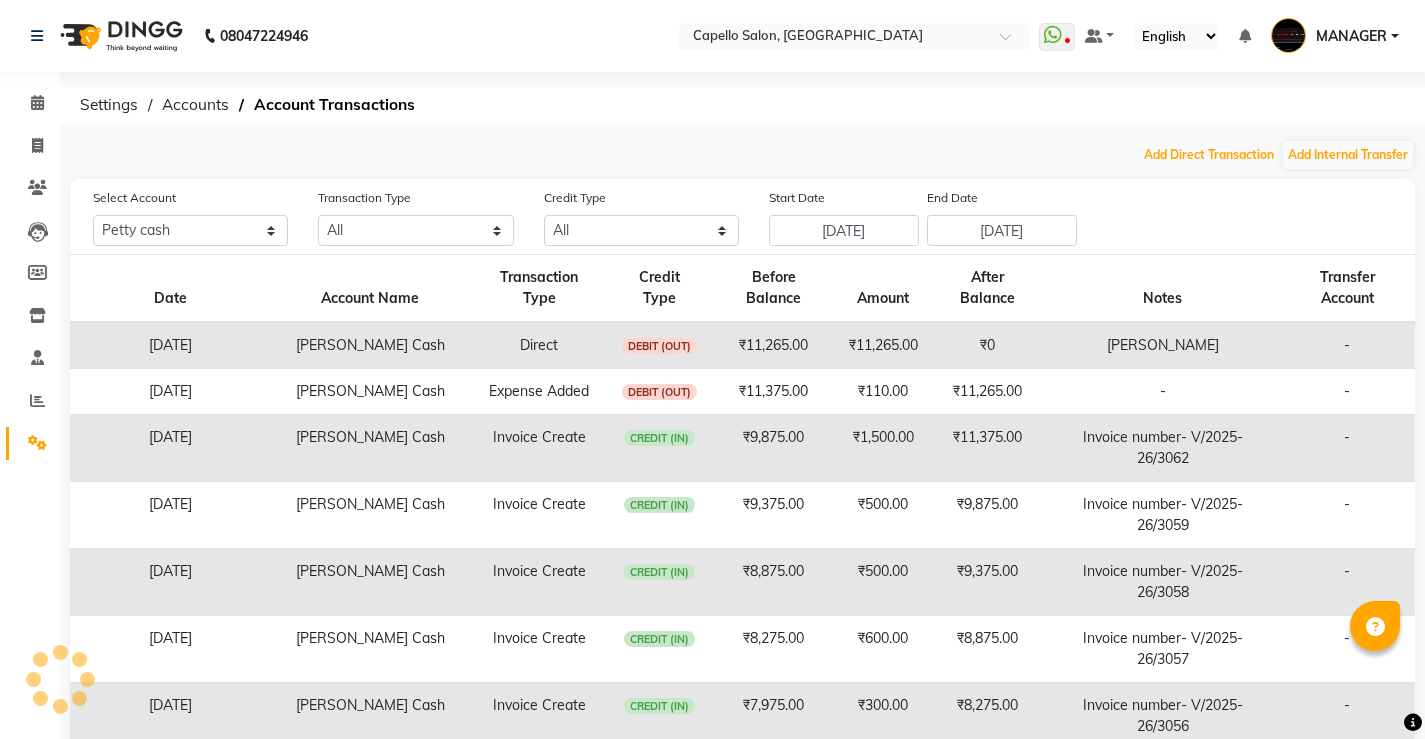 scroll, scrollTop: 0, scrollLeft: 0, axis: both 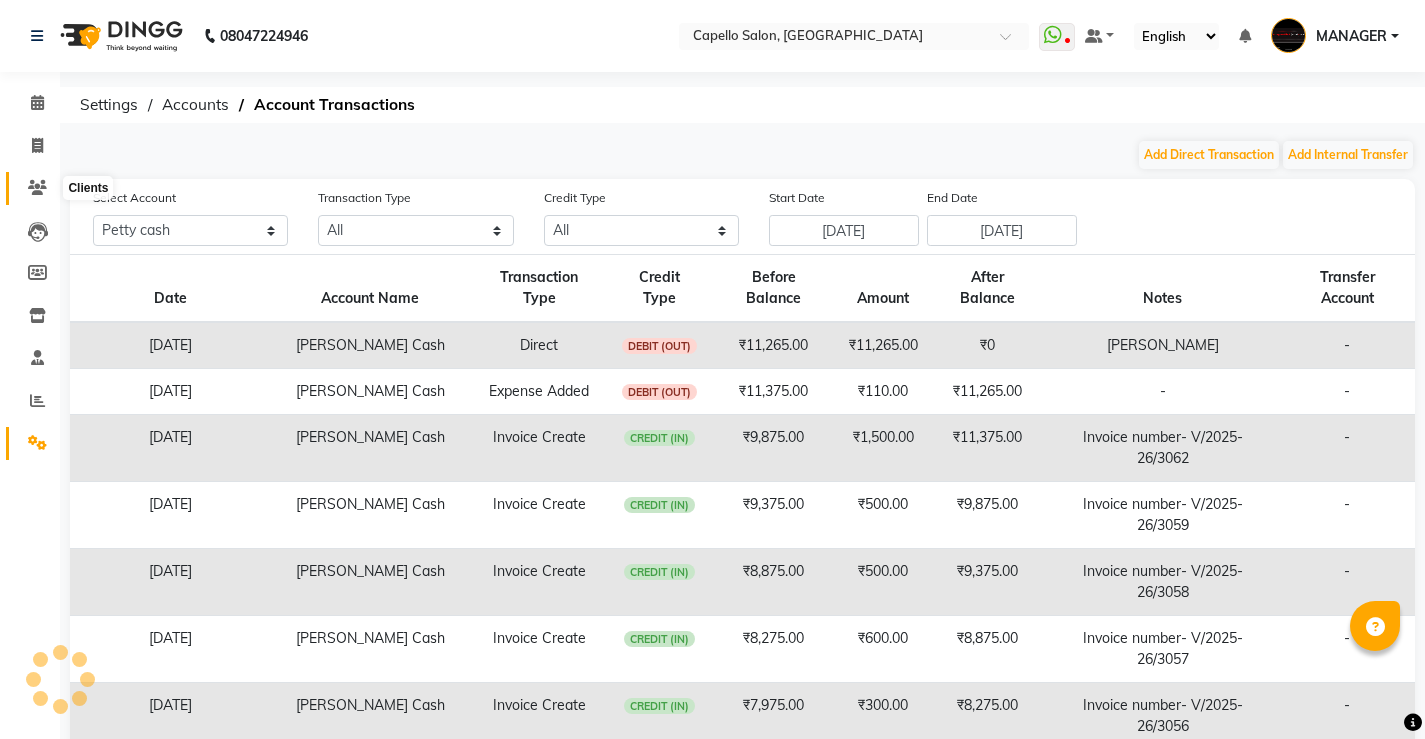 click 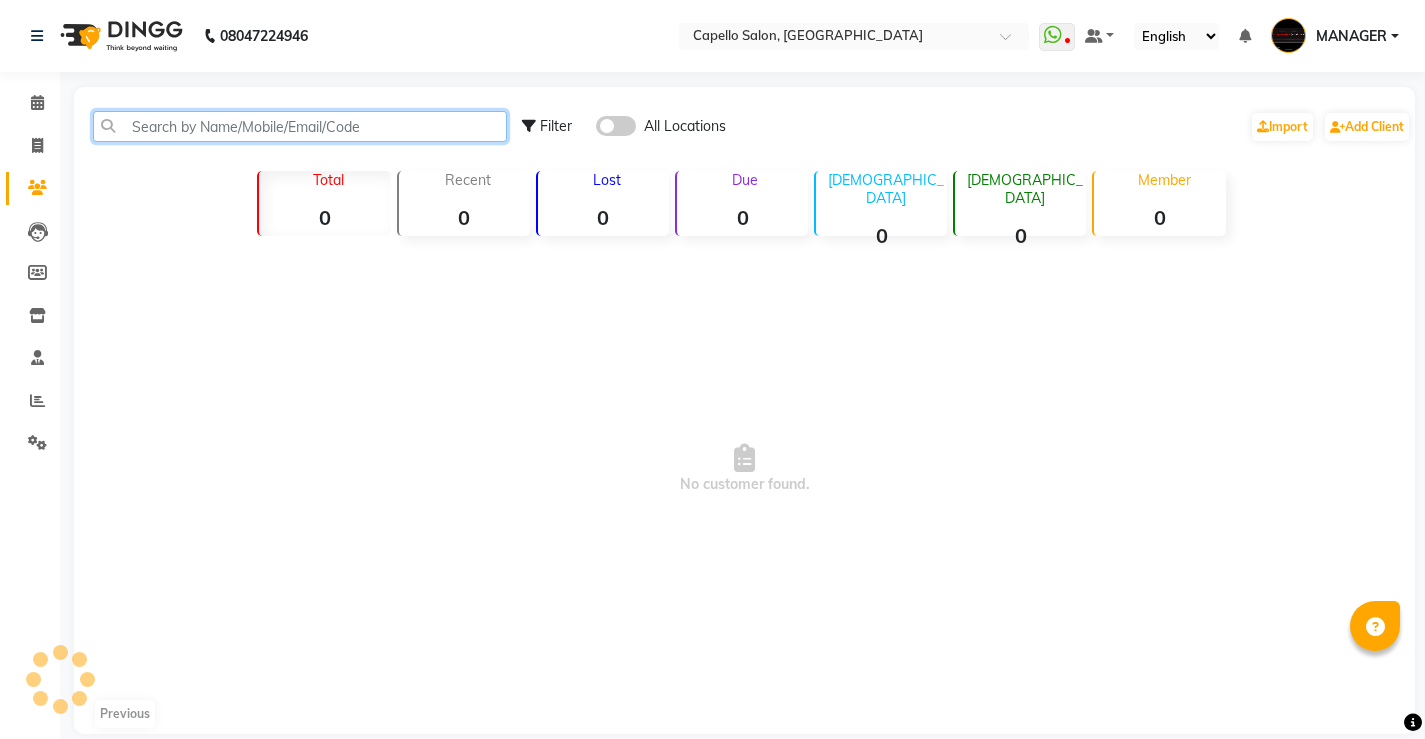click 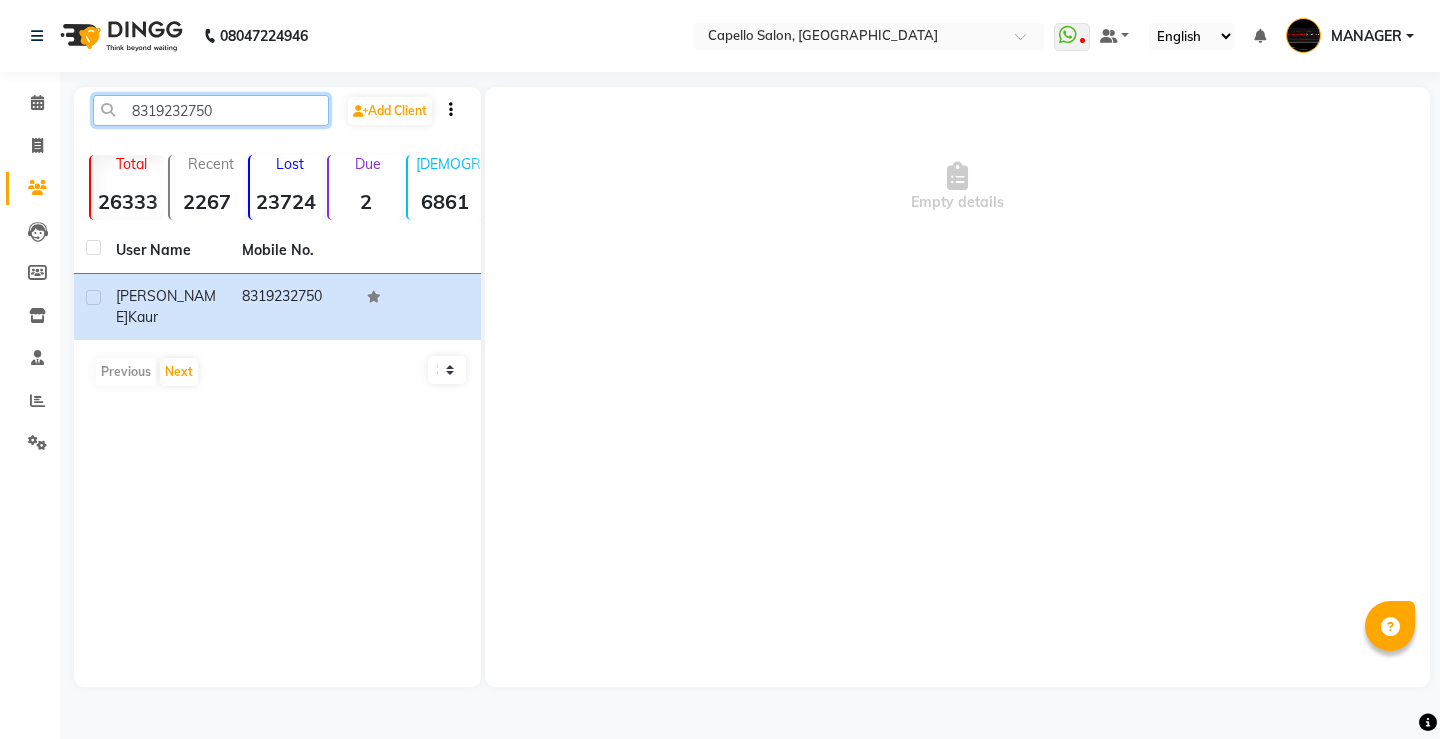 click on "8319232750" 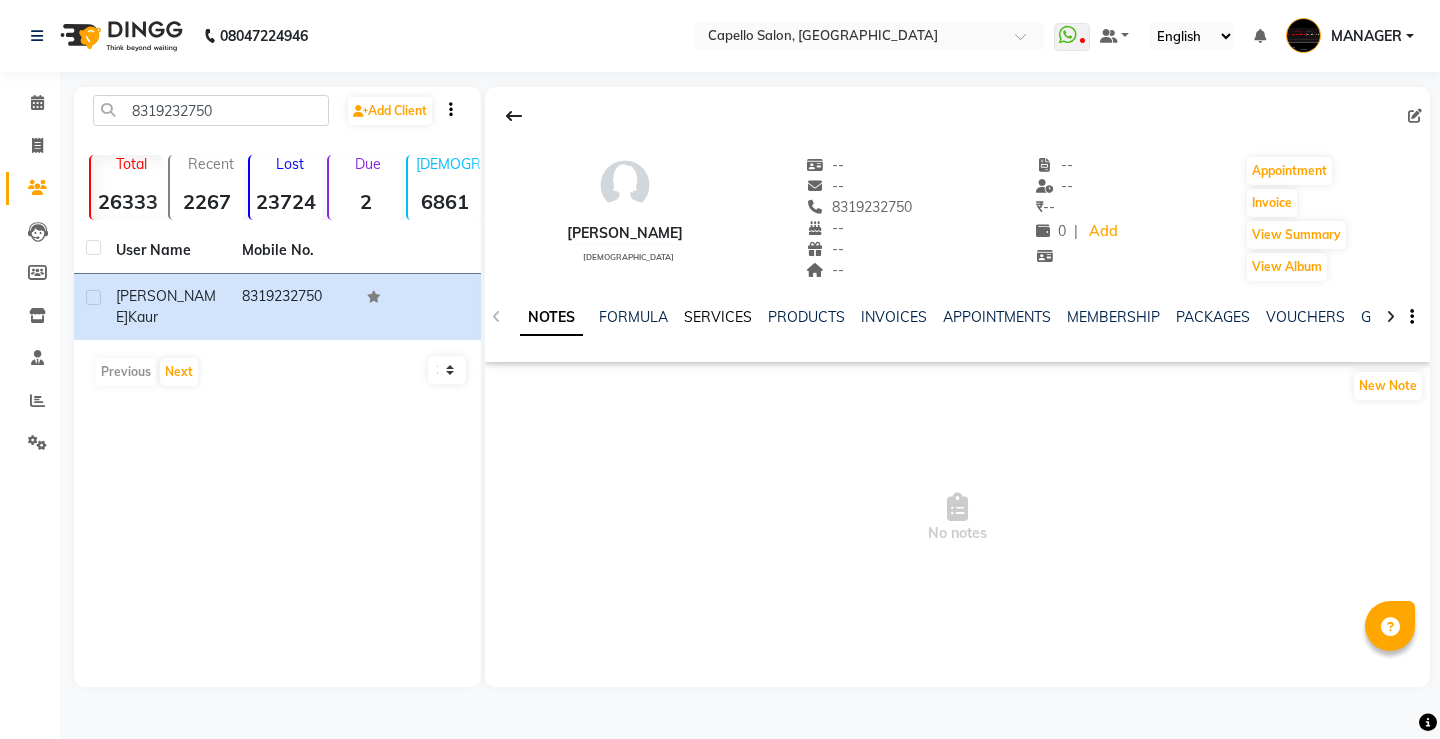 click on "SERVICES" 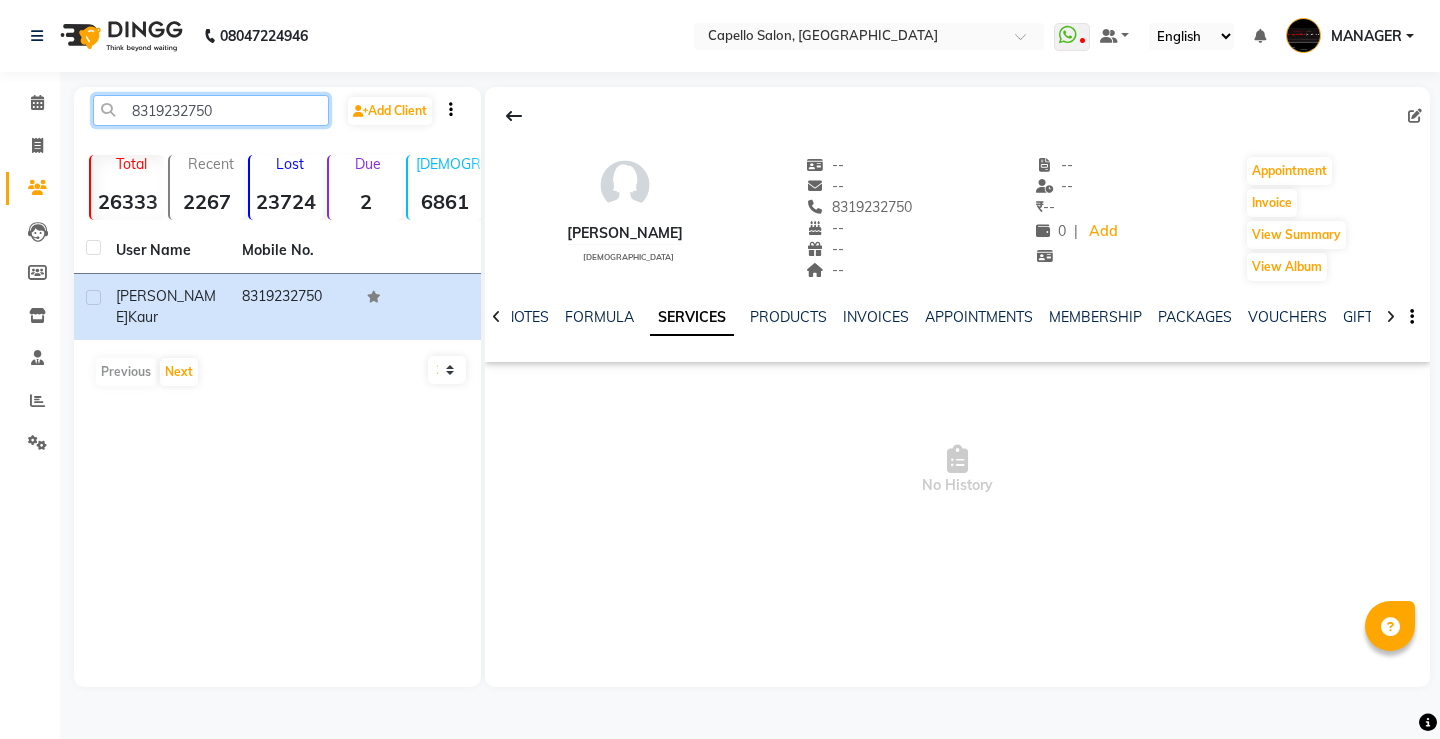click on "8319232750" 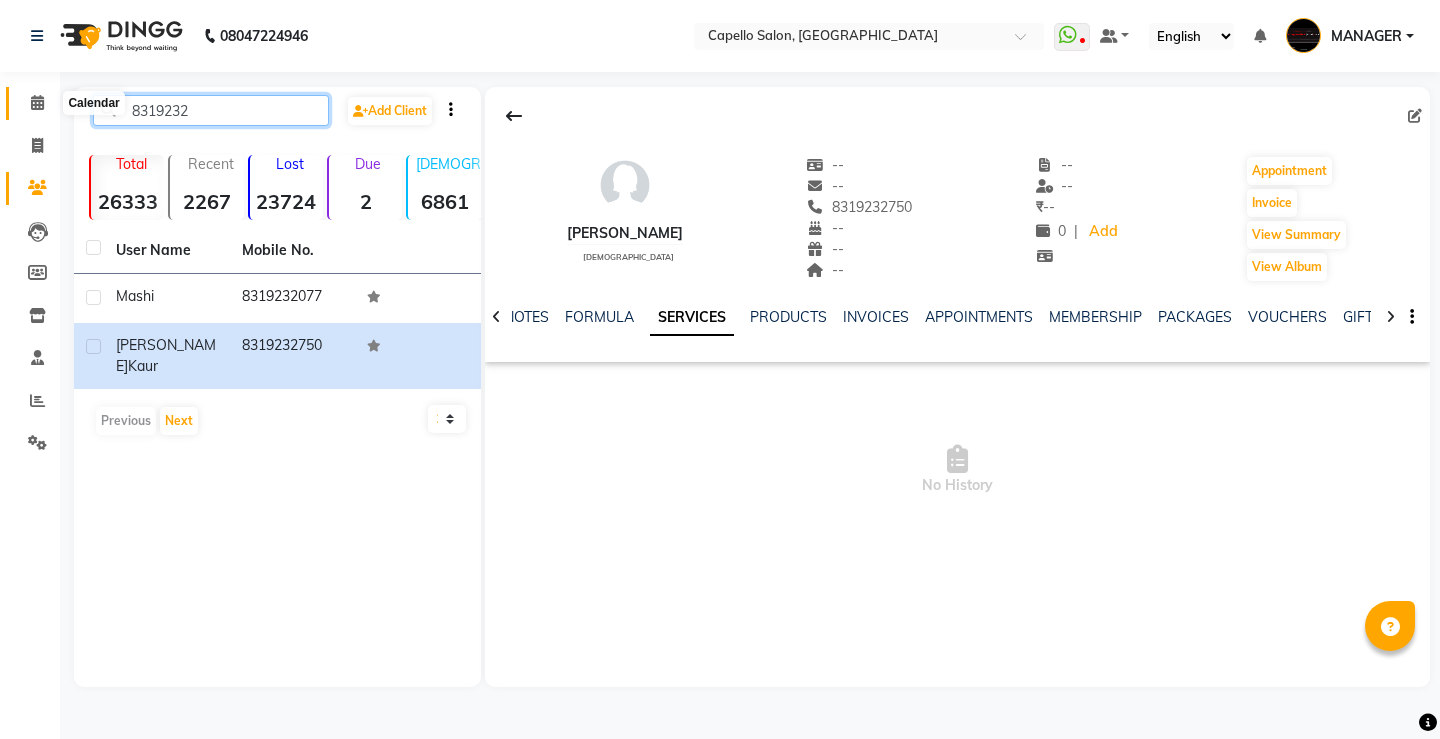 type on "8319232" 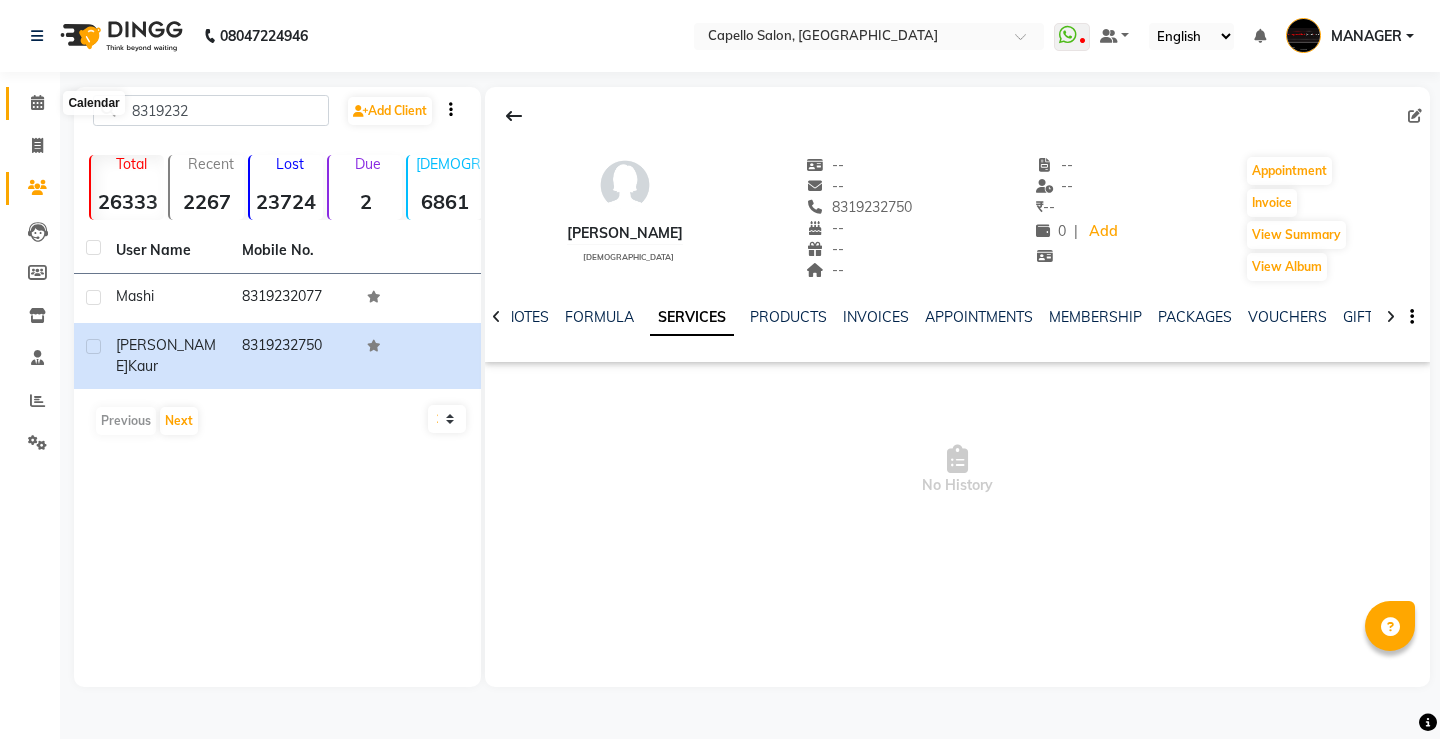 click 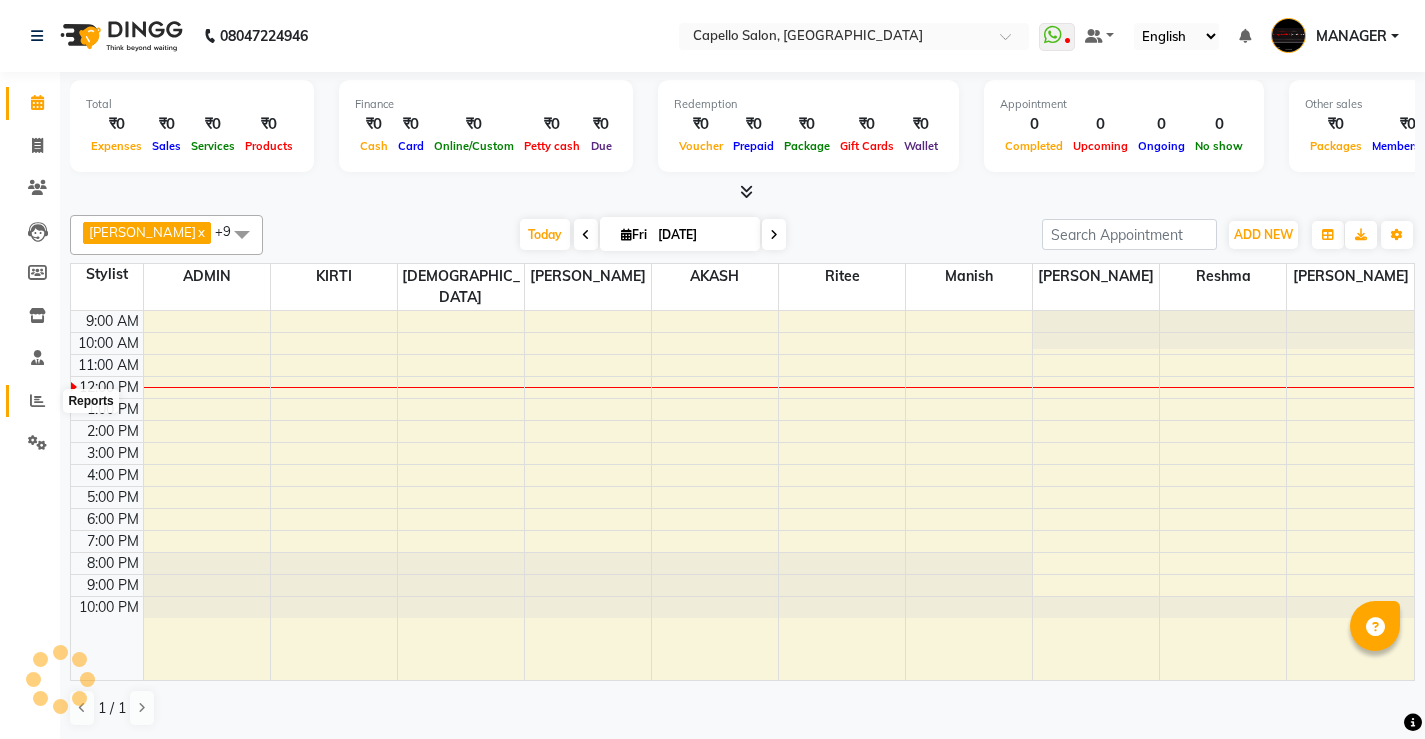 click 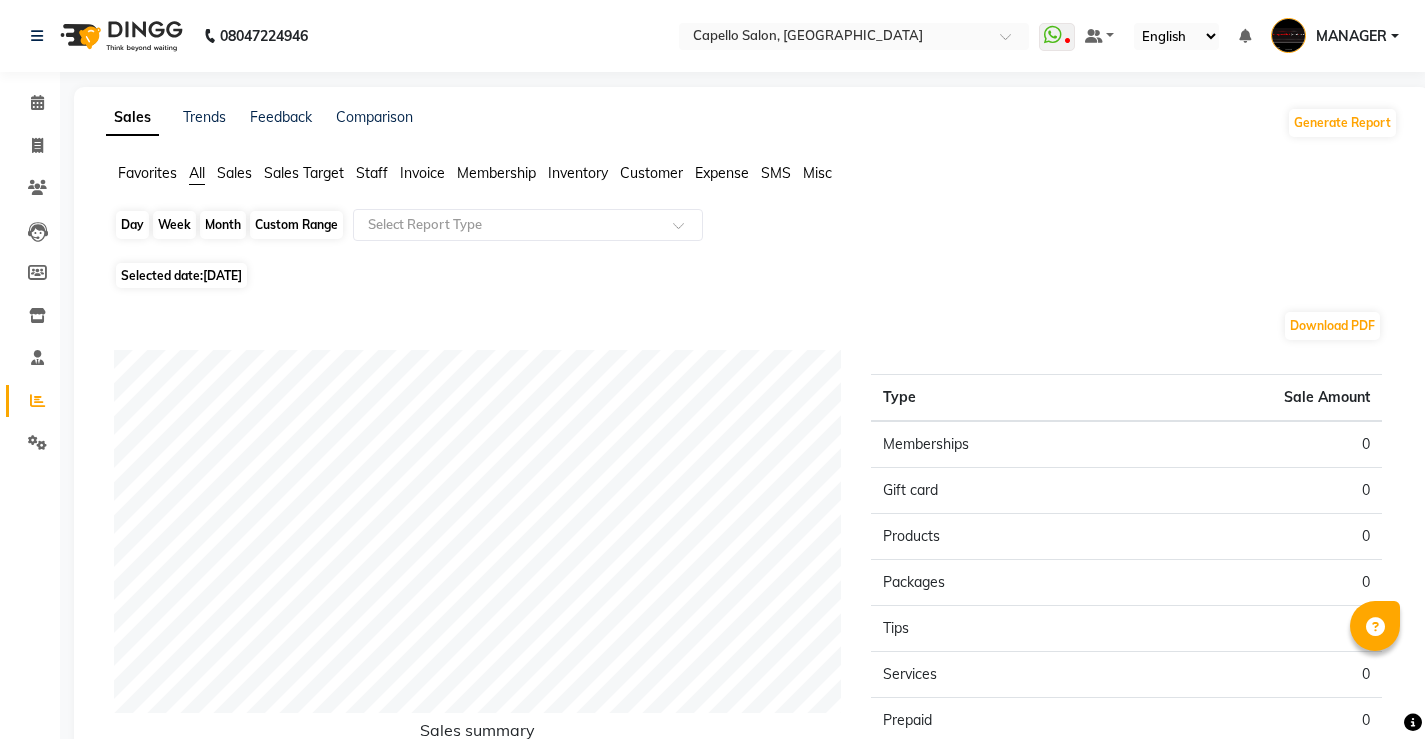 click on "Day" 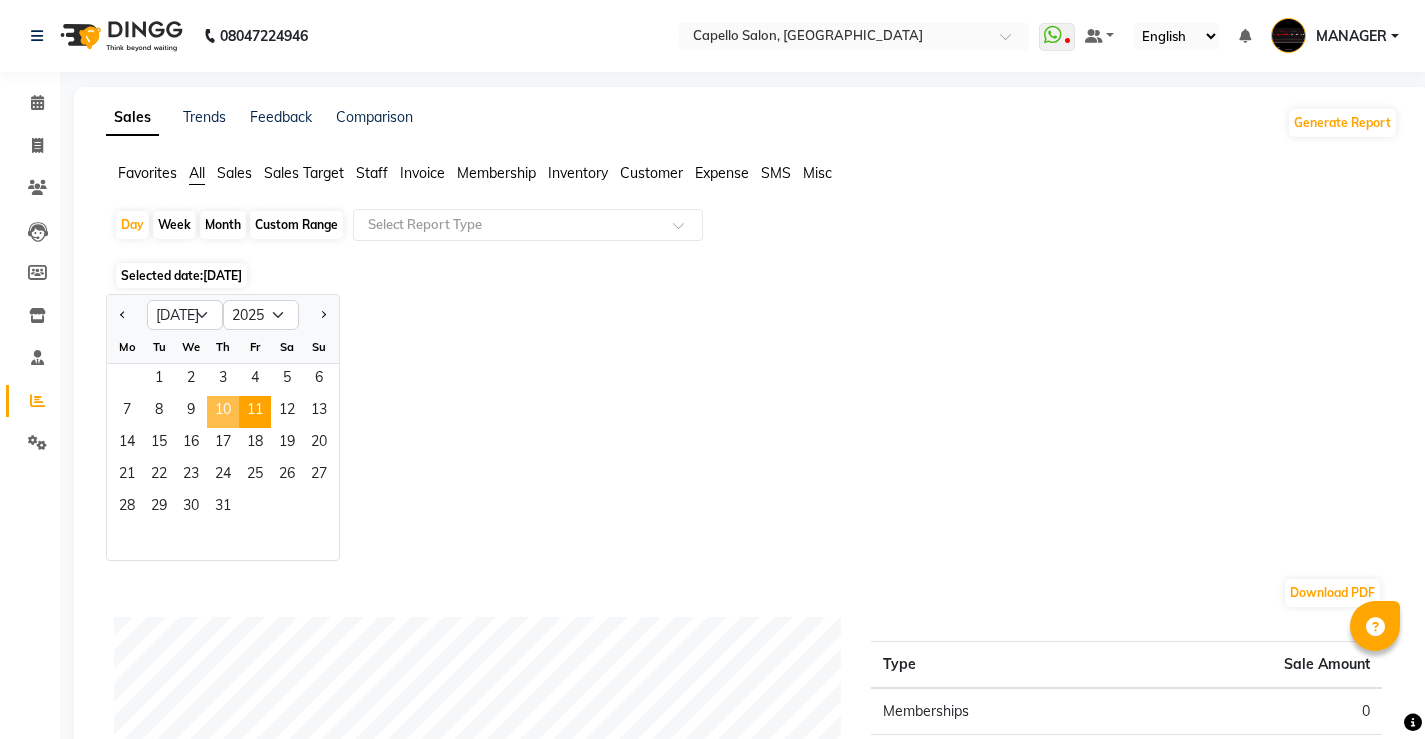 click on "10" 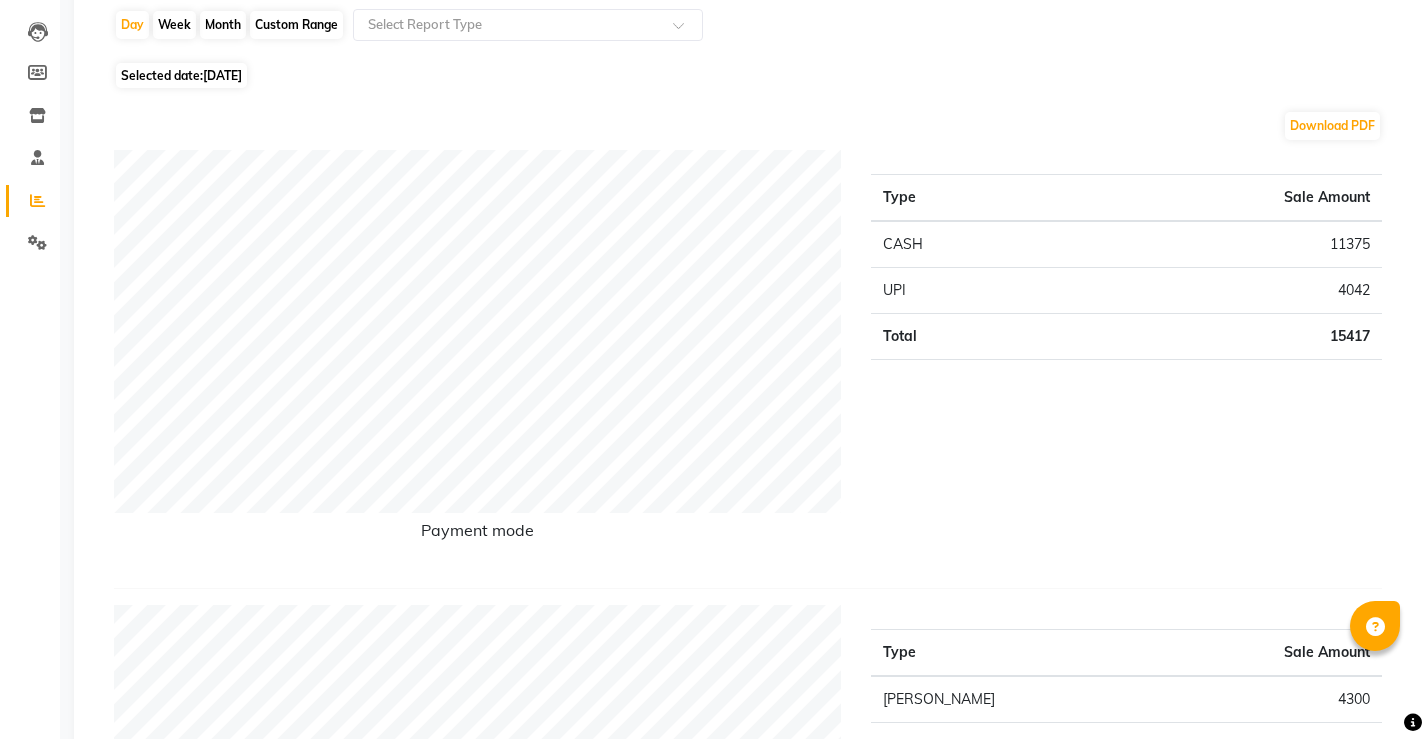 scroll, scrollTop: 0, scrollLeft: 0, axis: both 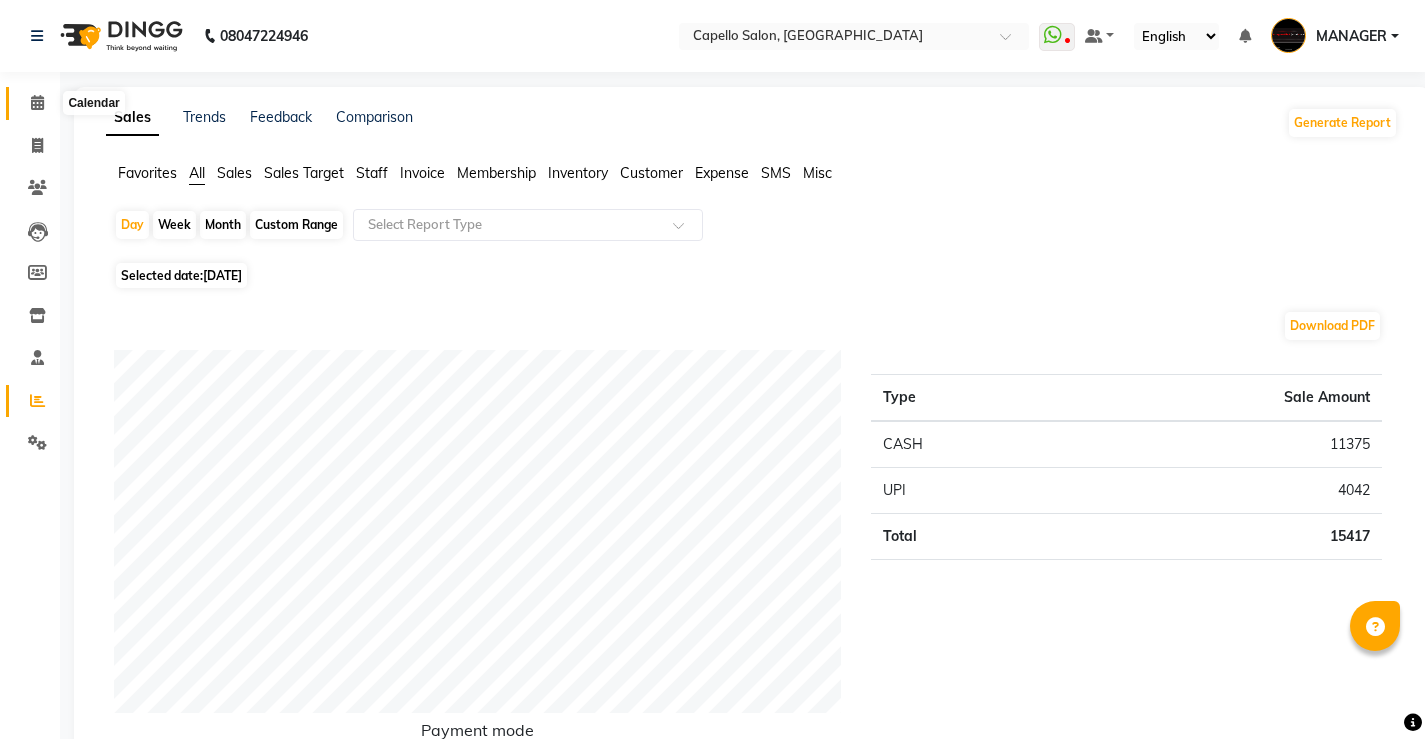 click 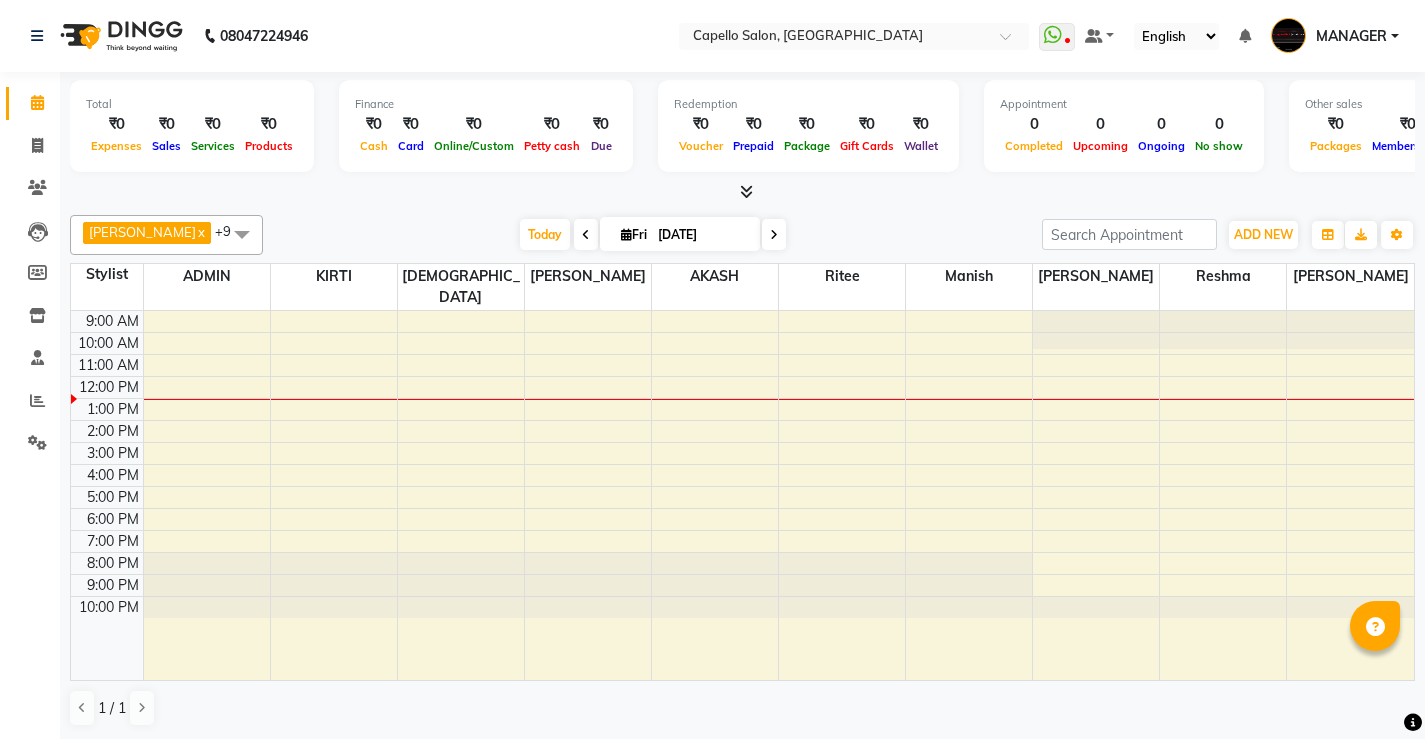 click on "9:00 AM 10:00 AM 11:00 AM 12:00 PM 1:00 PM 2:00 PM 3:00 PM 4:00 PM 5:00 PM 6:00 PM 7:00 PM 8:00 PM 9:00 PM 10:00 PM" at bounding box center (742, 495) 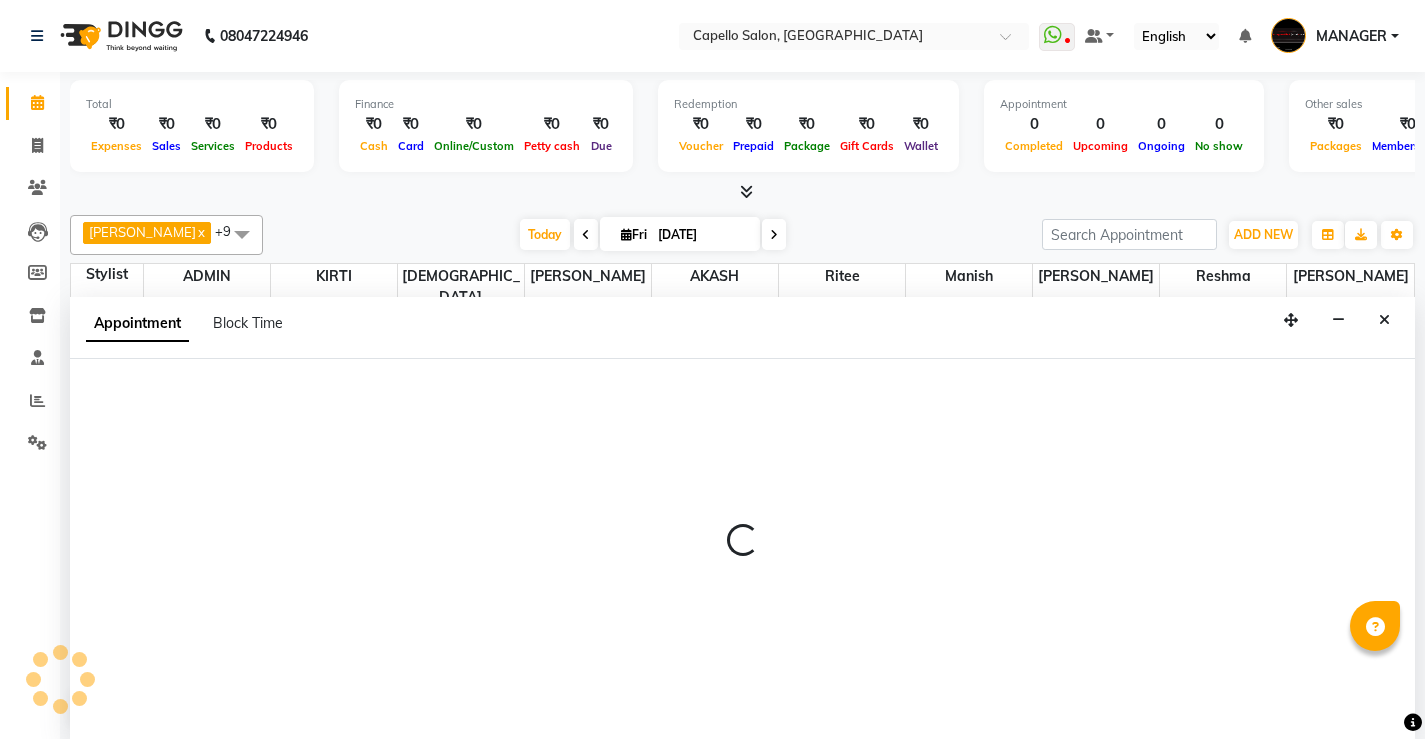 scroll, scrollTop: 1, scrollLeft: 0, axis: vertical 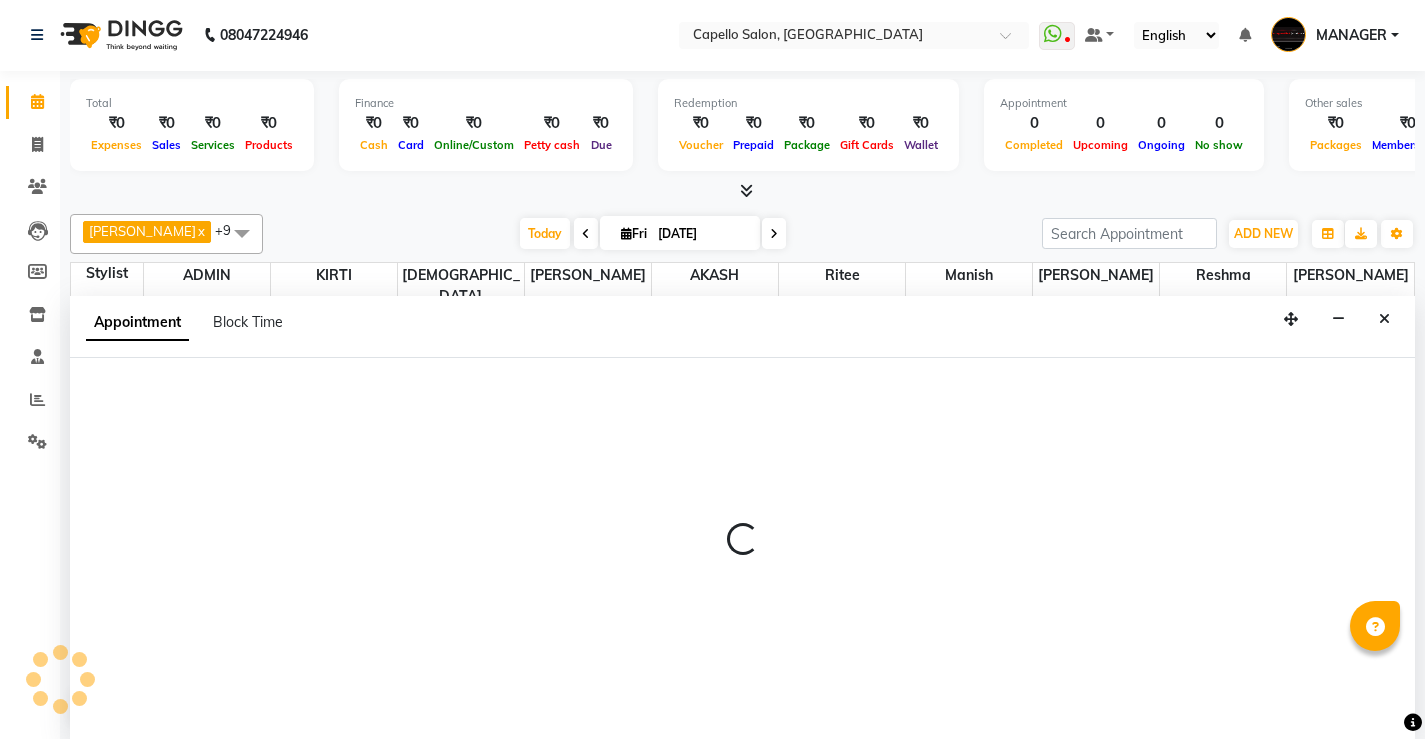 select on "65489" 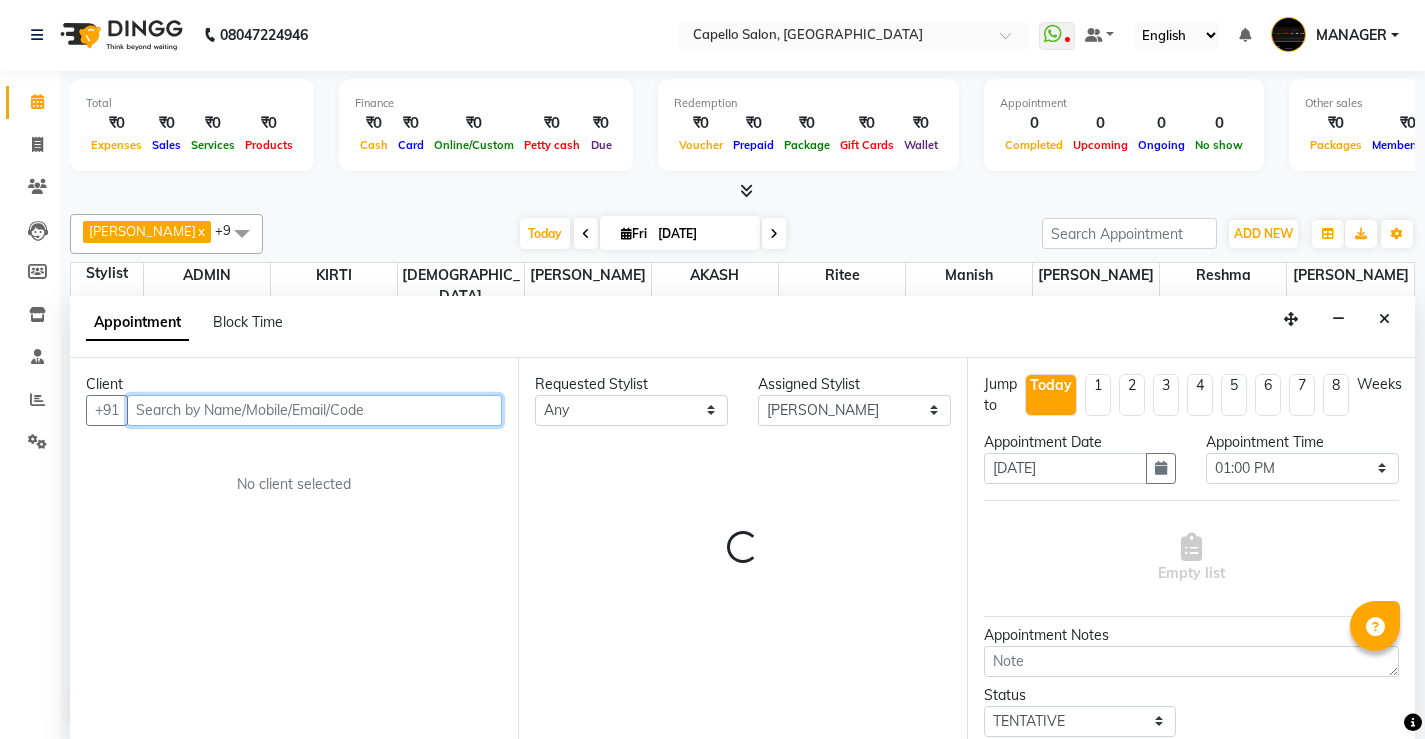 type on "0" 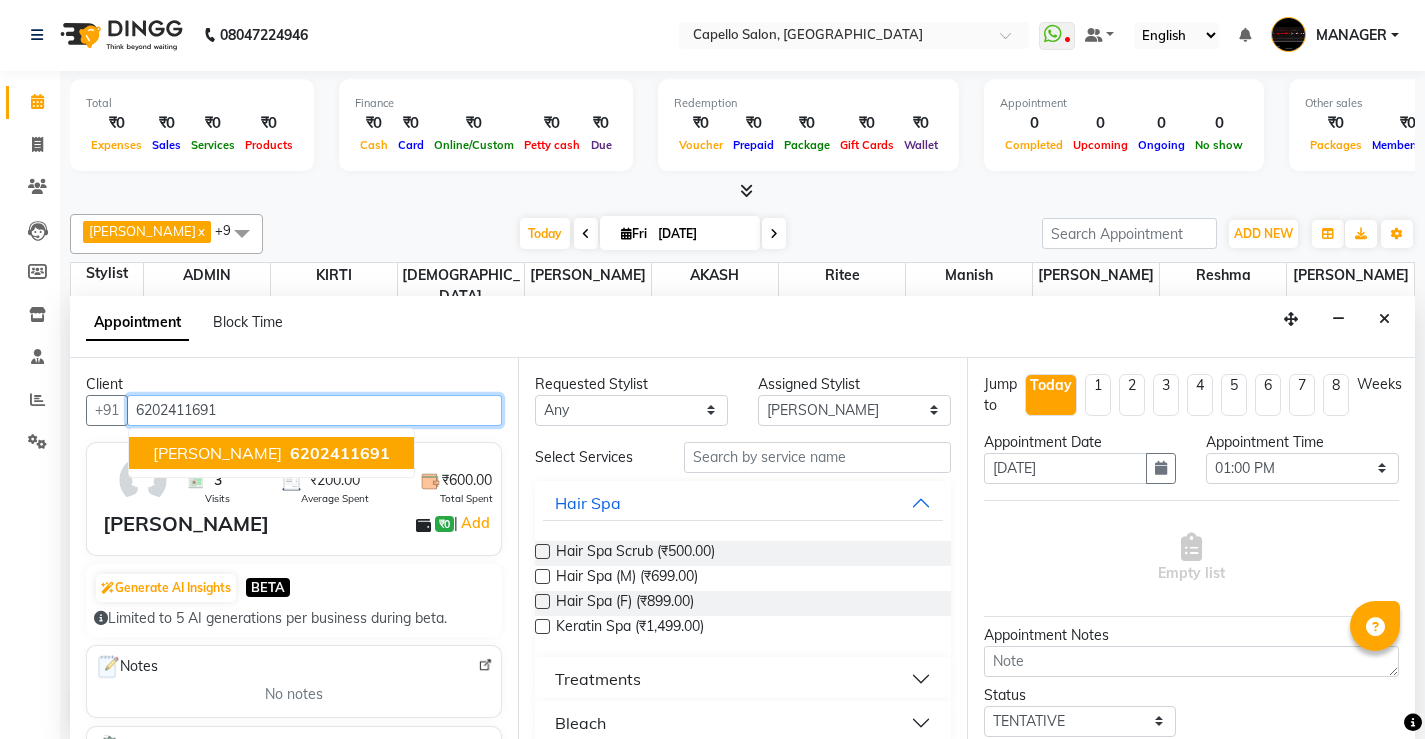 click on "6202411691" at bounding box center [340, 453] 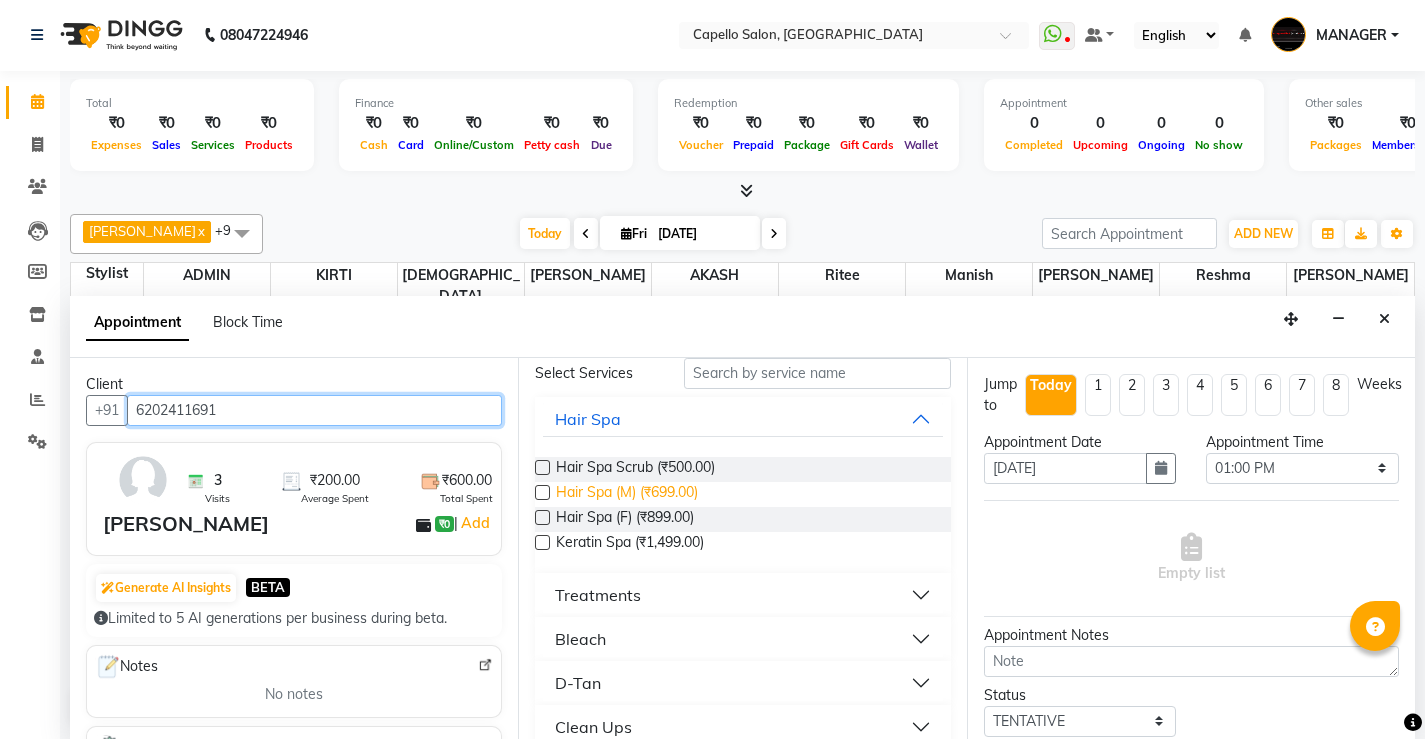 scroll, scrollTop: 0, scrollLeft: 0, axis: both 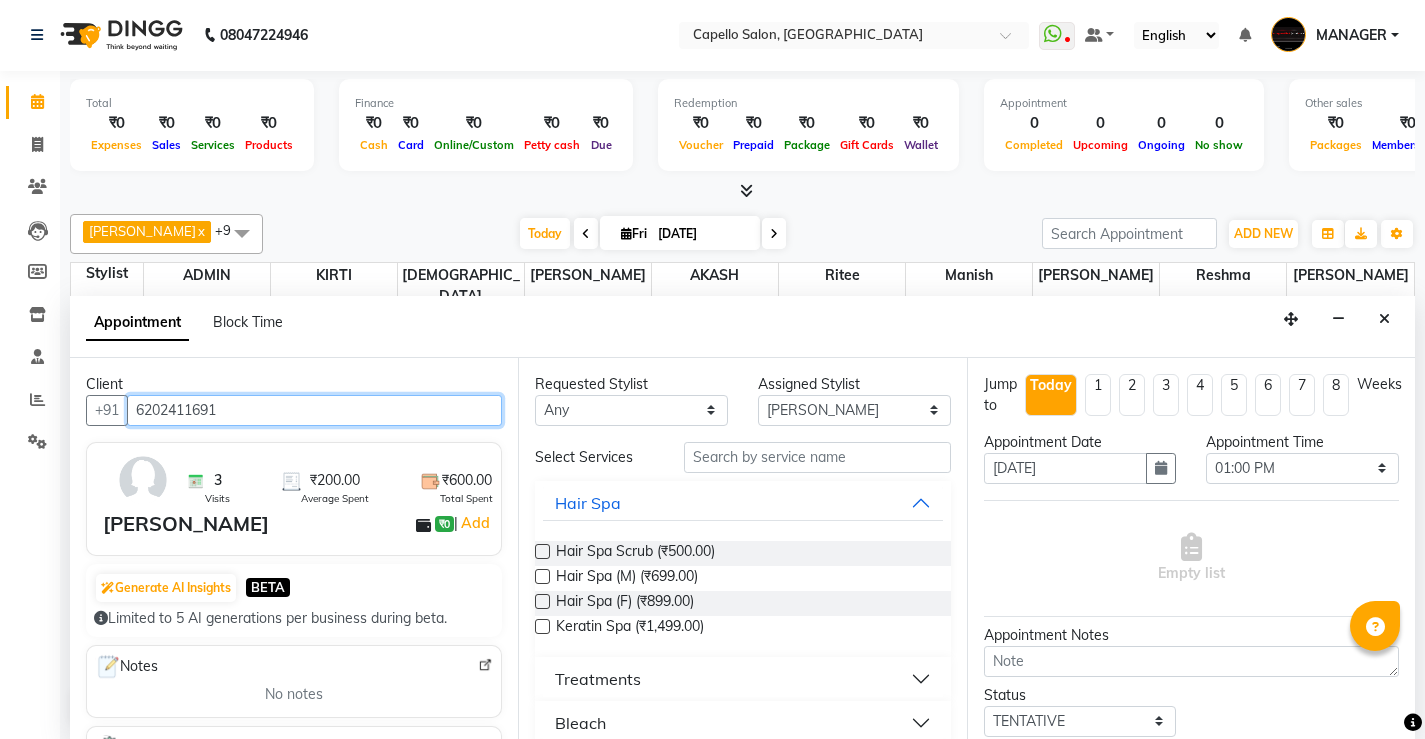 type on "6202411691" 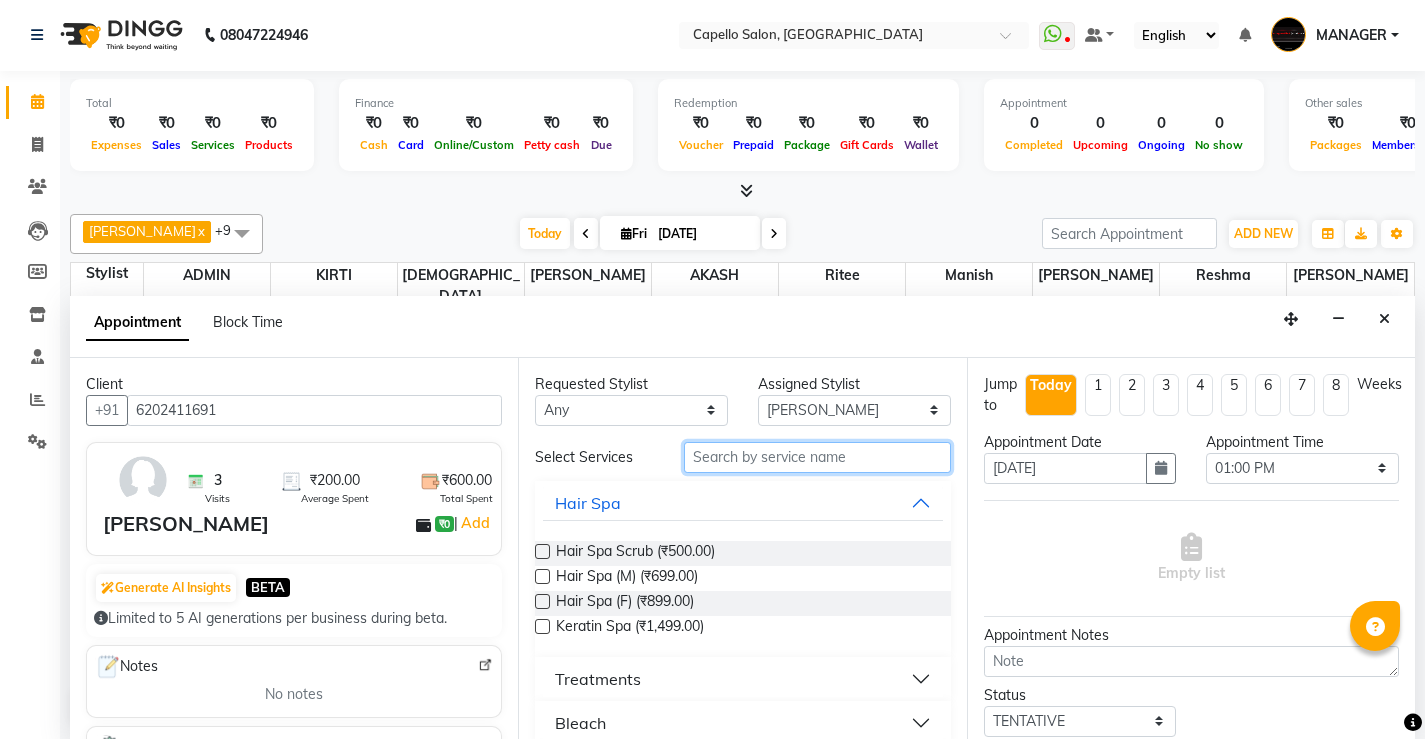 click at bounding box center [817, 457] 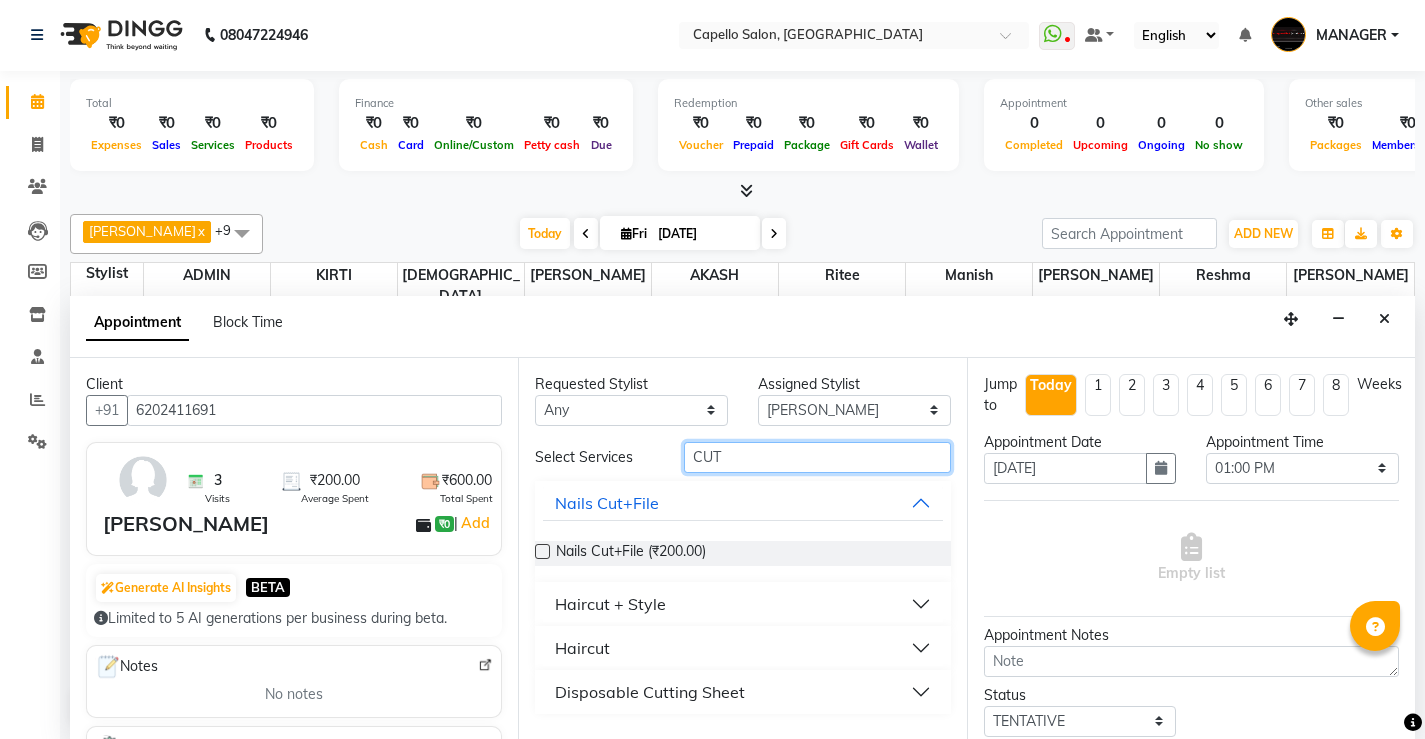 type on "CUT" 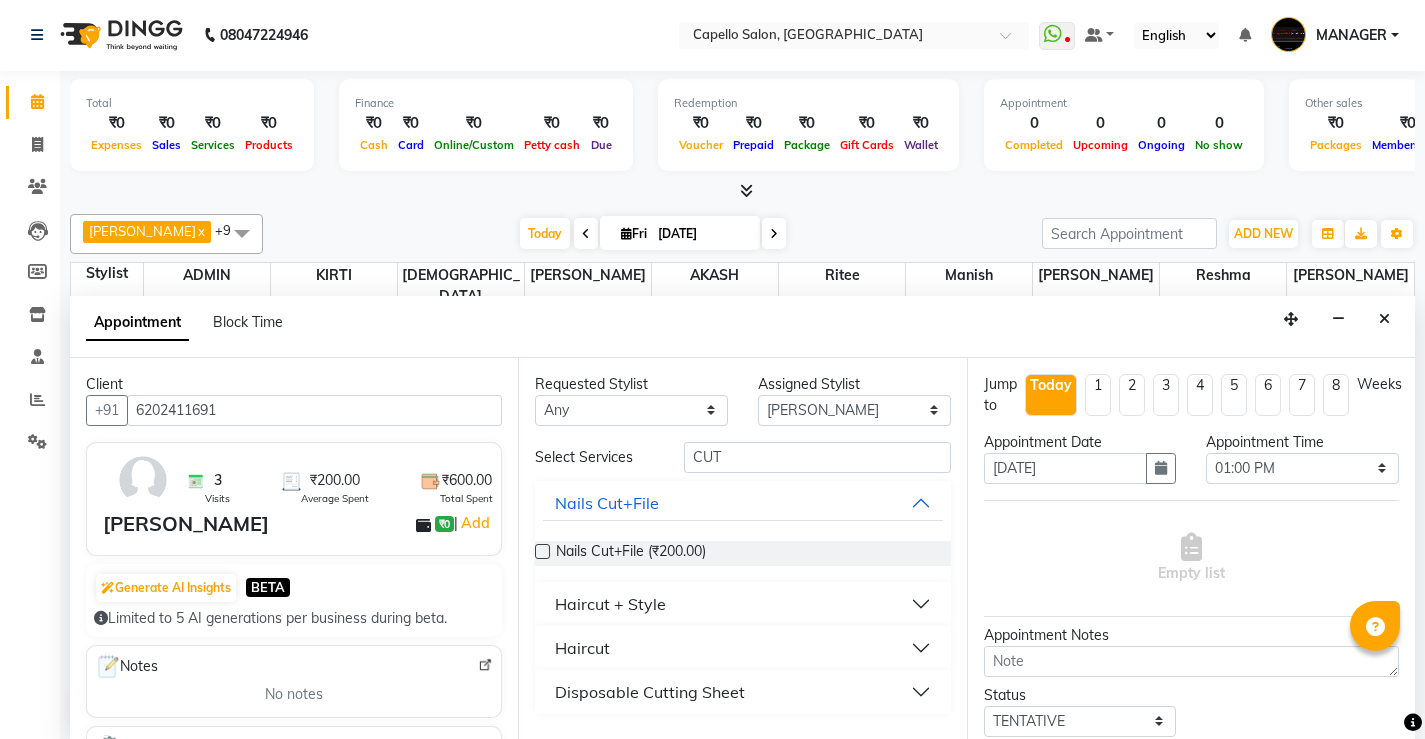 click on "Haircut" at bounding box center (582, 648) 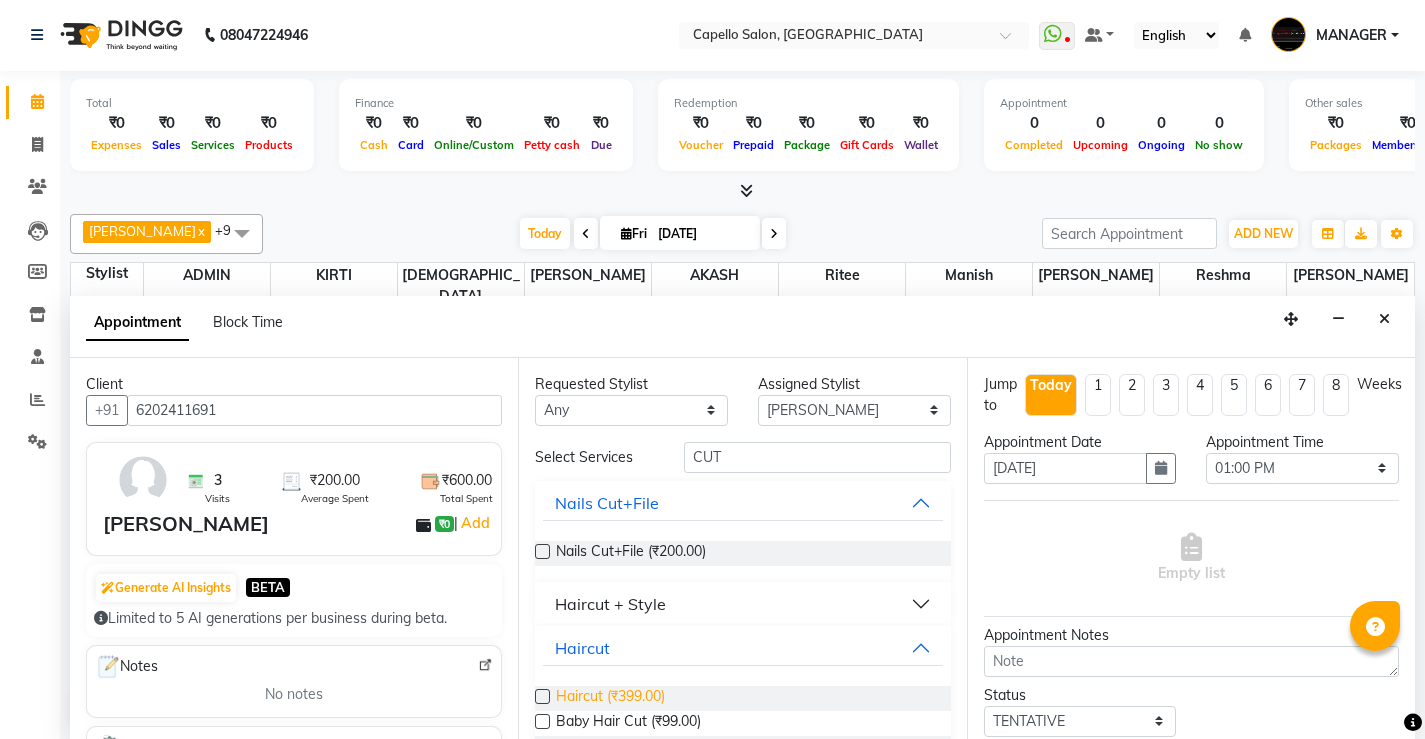 click on "Haircut (₹399.00)" at bounding box center (610, 698) 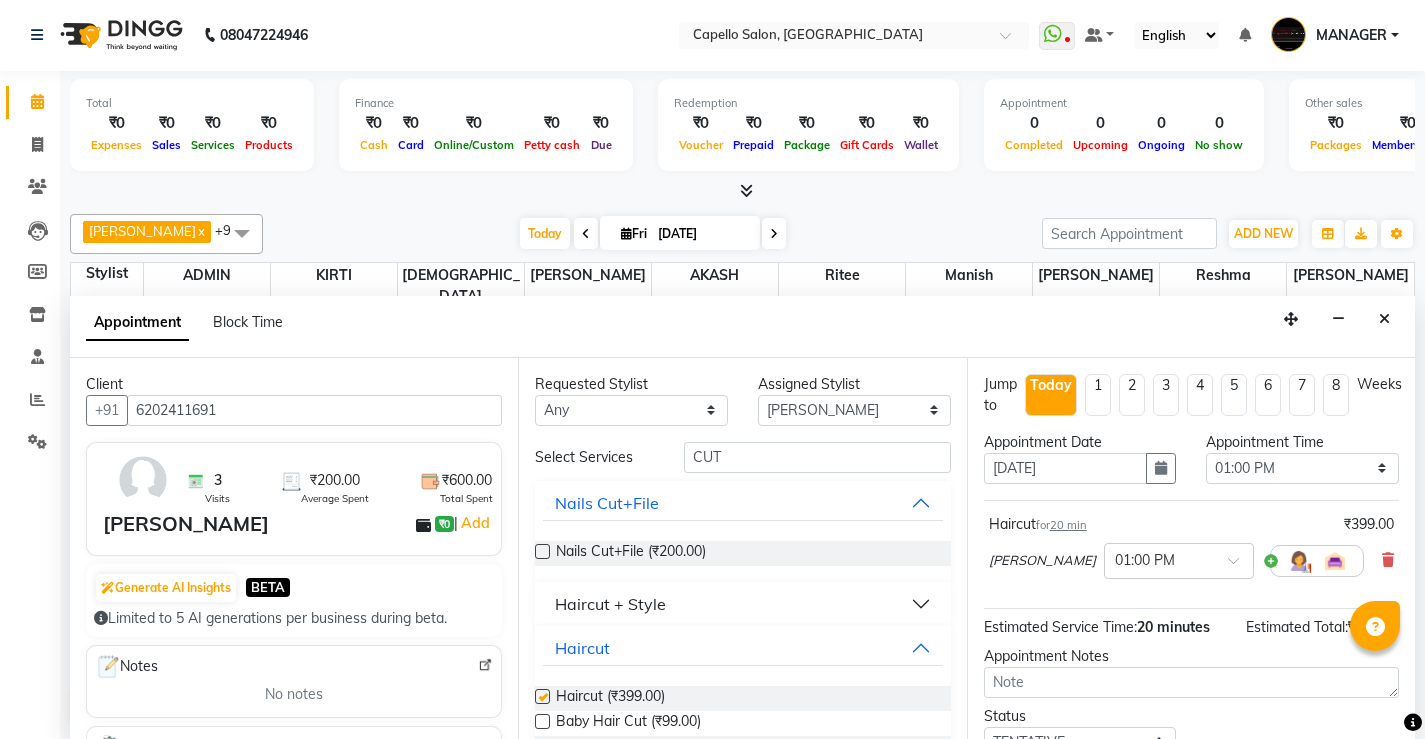 checkbox on "false" 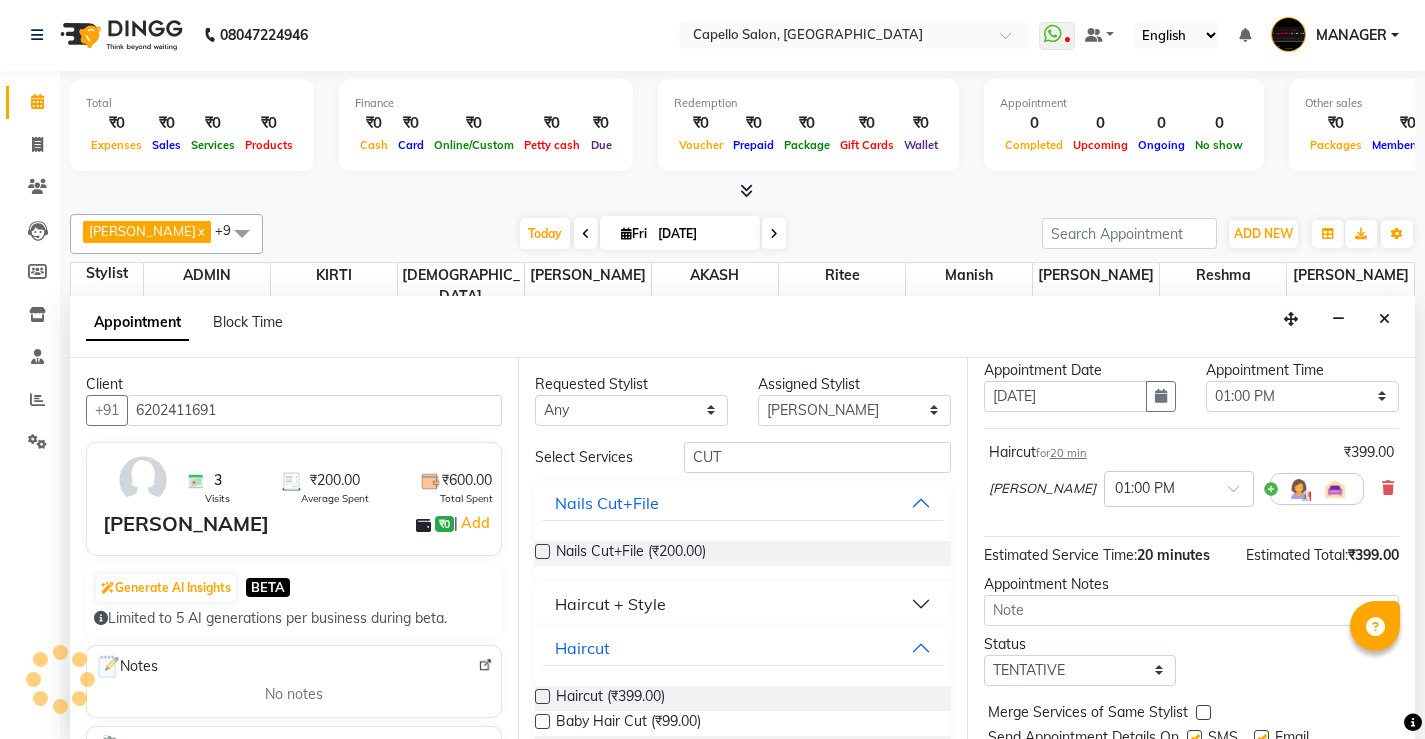 scroll, scrollTop: 145, scrollLeft: 0, axis: vertical 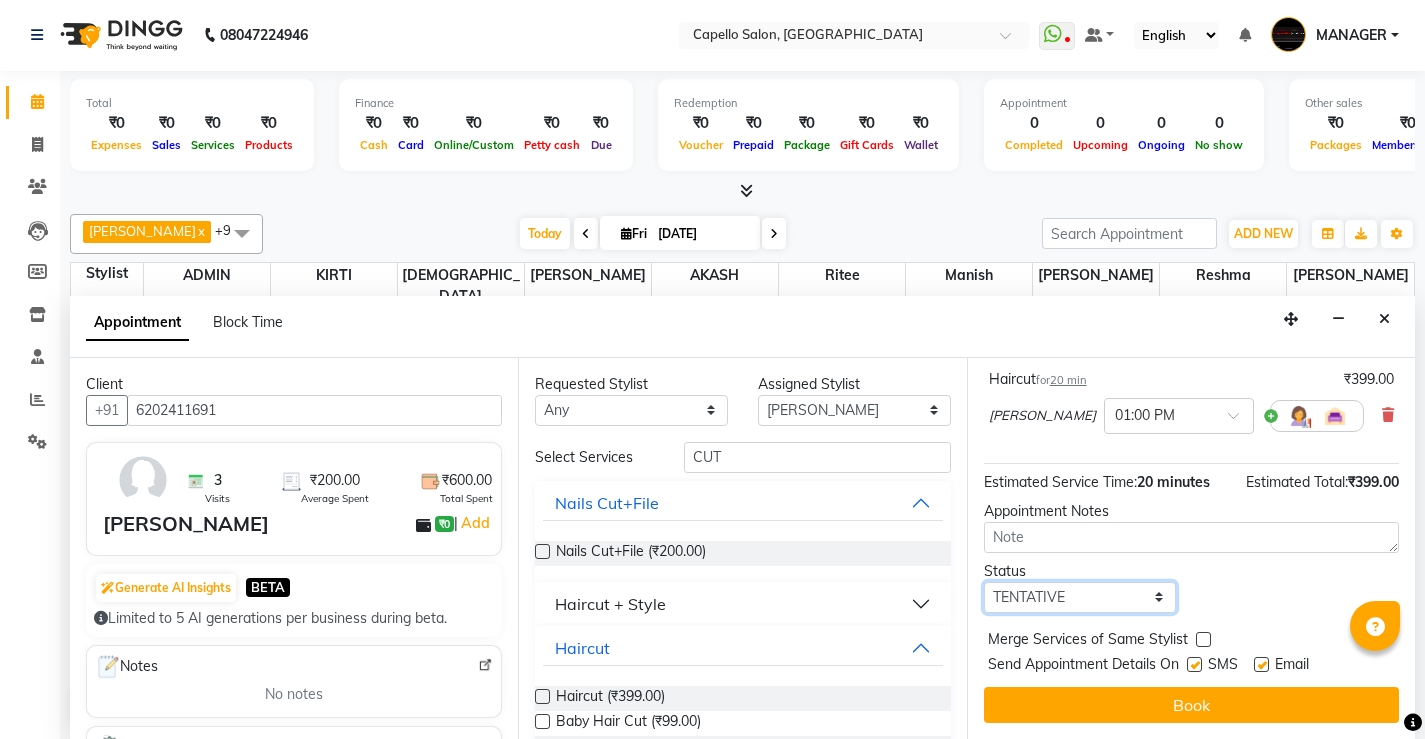 click on "Select TENTATIVE CONFIRM CHECK-IN UPCOMING" at bounding box center (1080, 597) 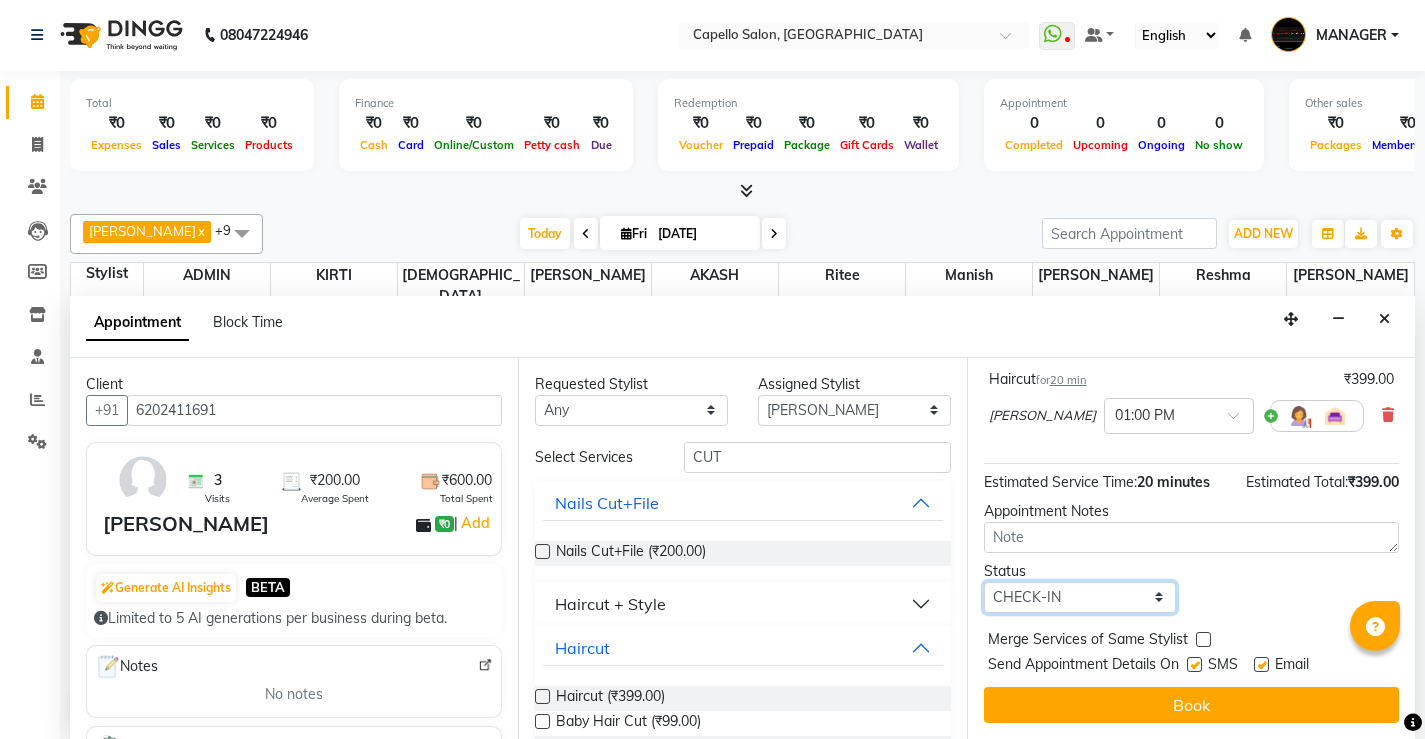 click on "Select TENTATIVE CONFIRM CHECK-IN UPCOMING" at bounding box center [1080, 597] 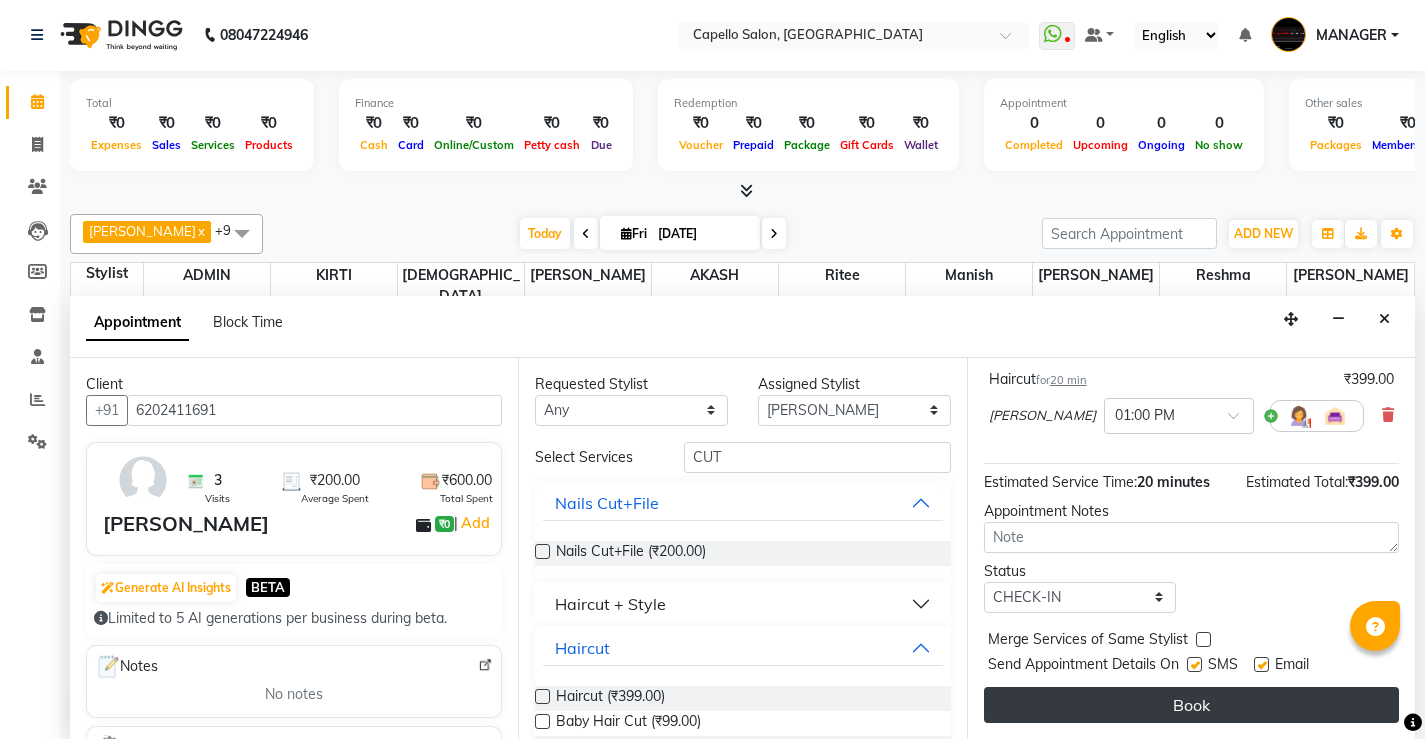 click on "Book" at bounding box center (1191, 705) 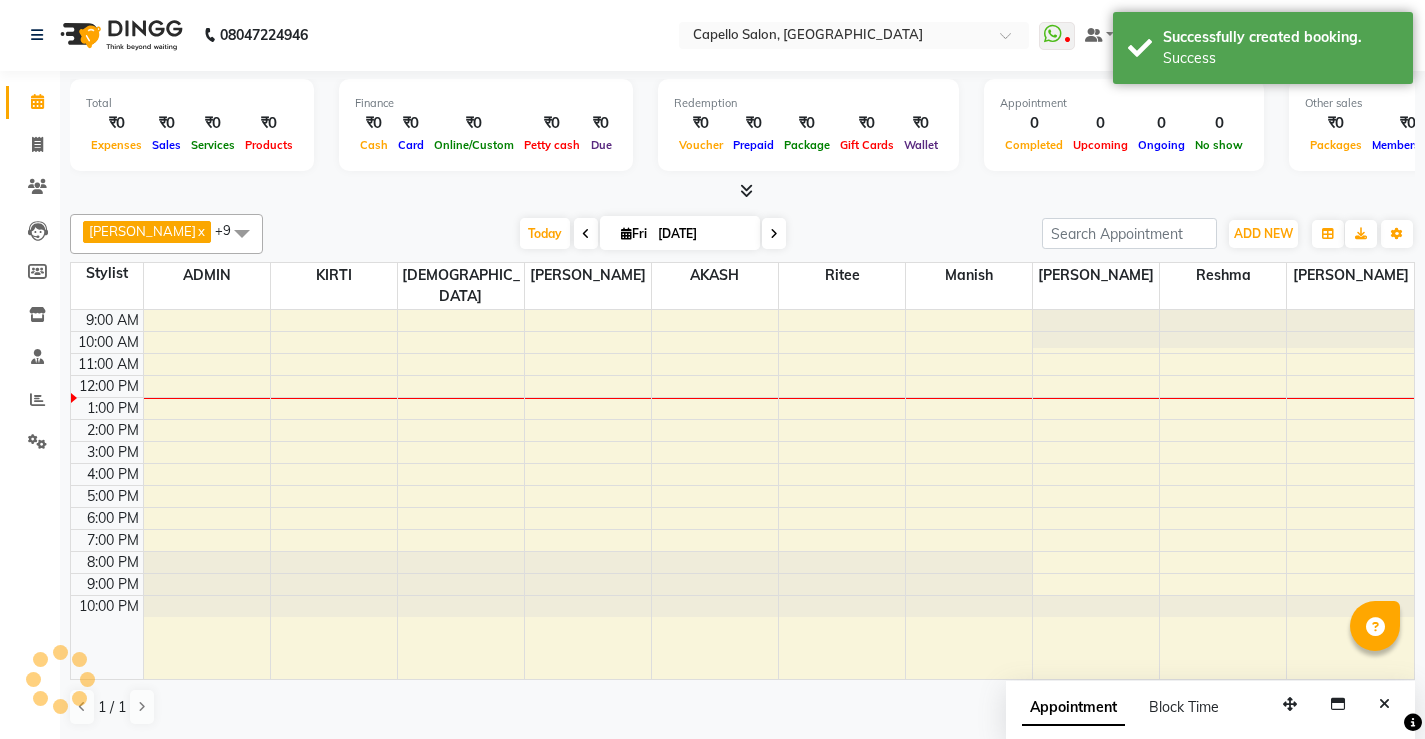 scroll, scrollTop: 0, scrollLeft: 0, axis: both 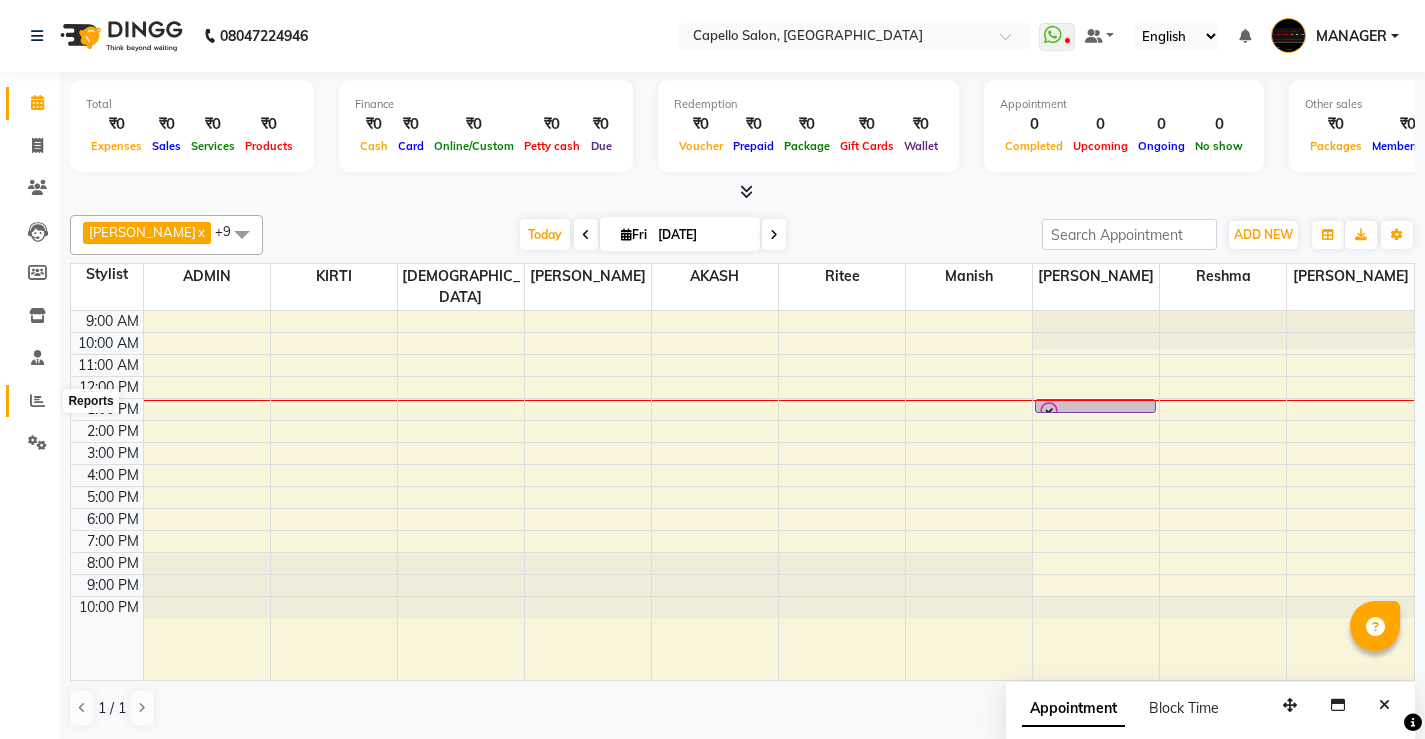 click 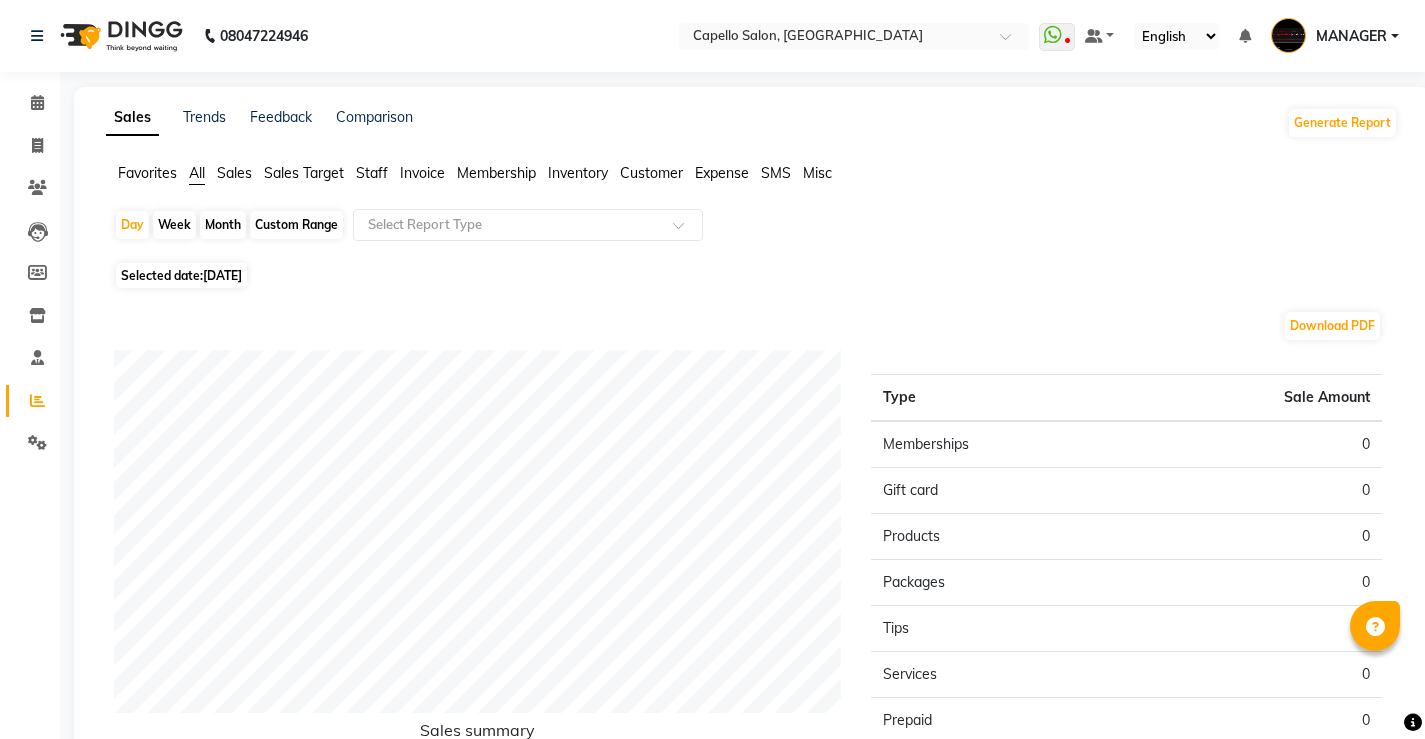 click on "Month" 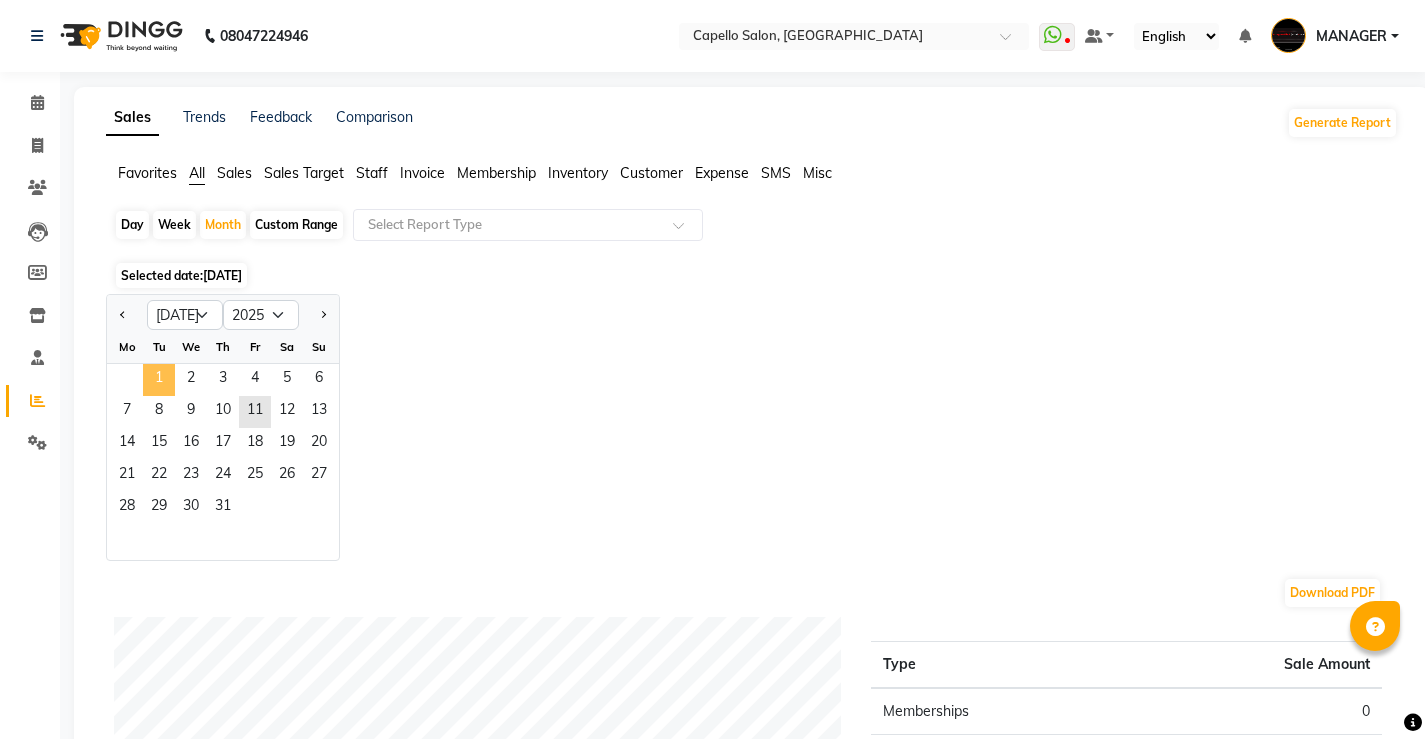 click on "1" 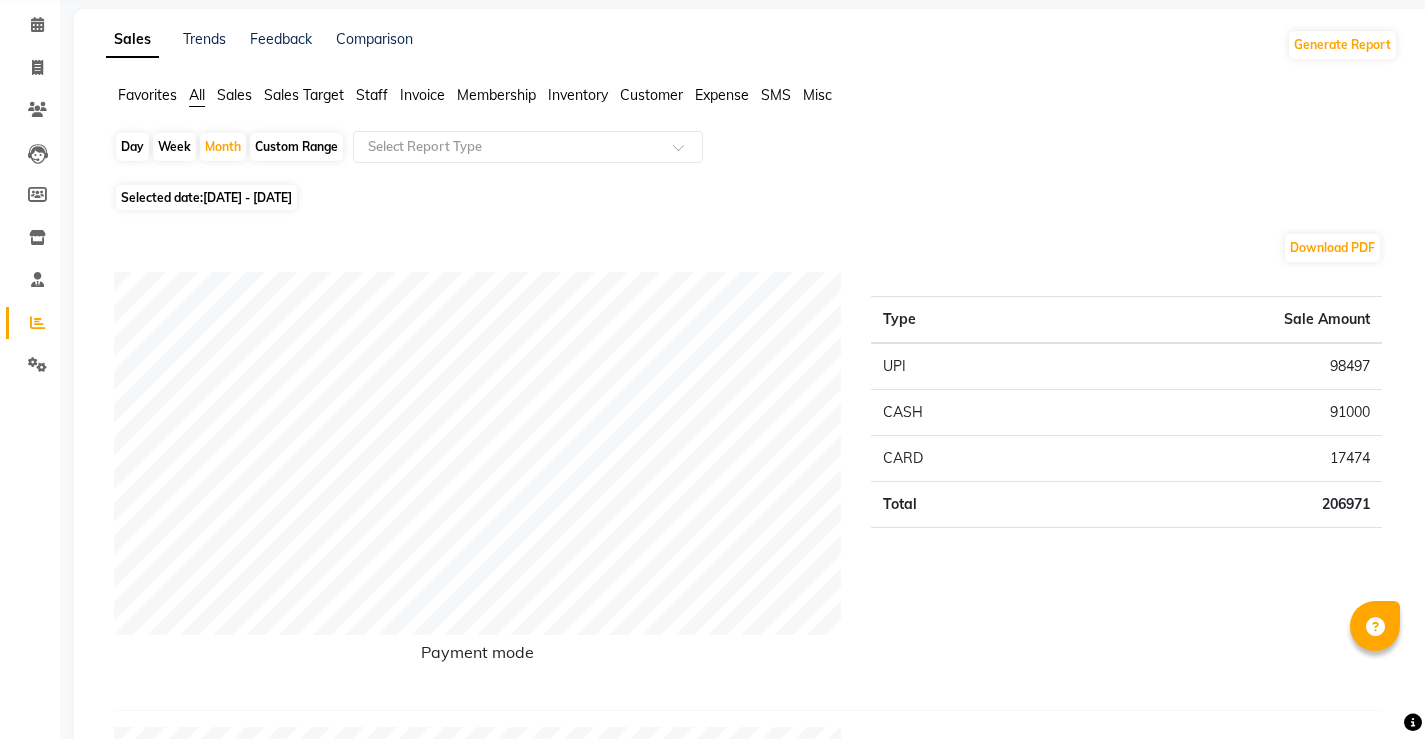 scroll, scrollTop: 0, scrollLeft: 0, axis: both 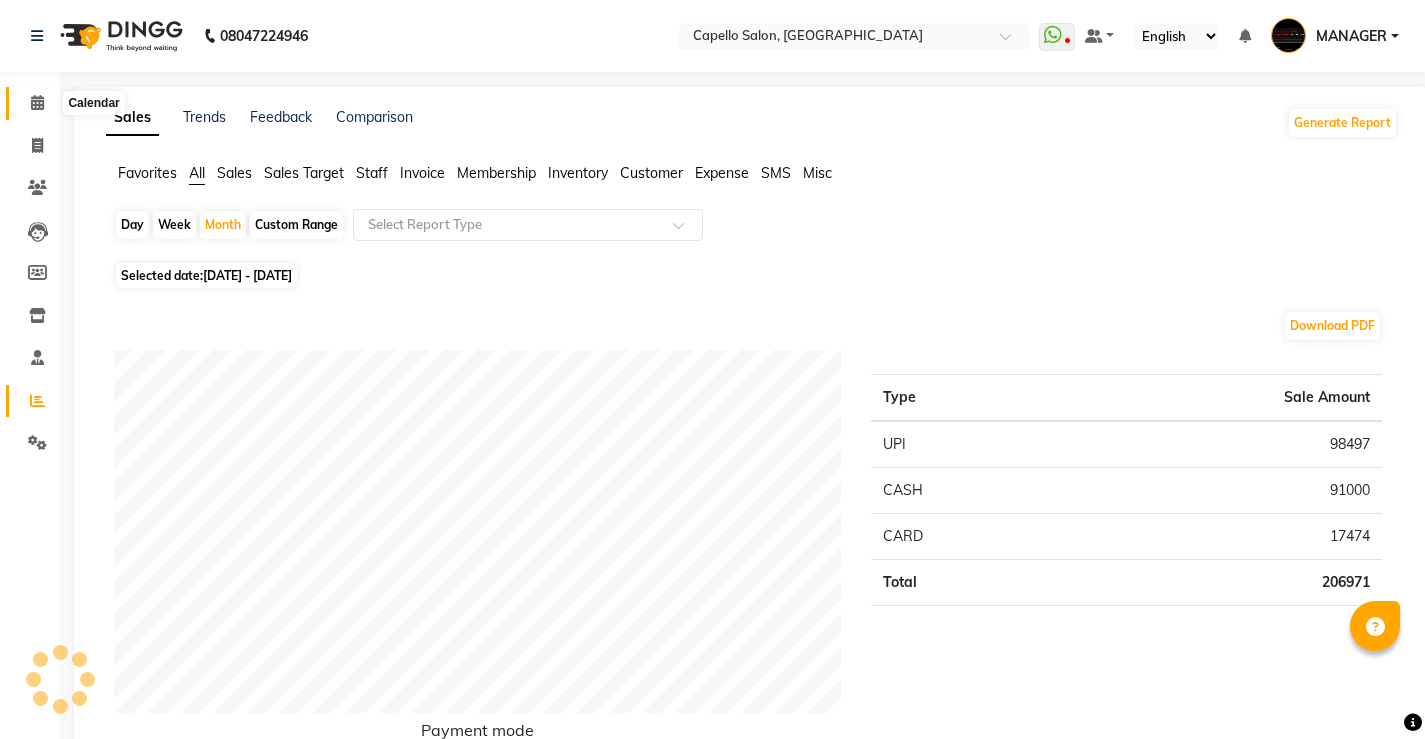 click 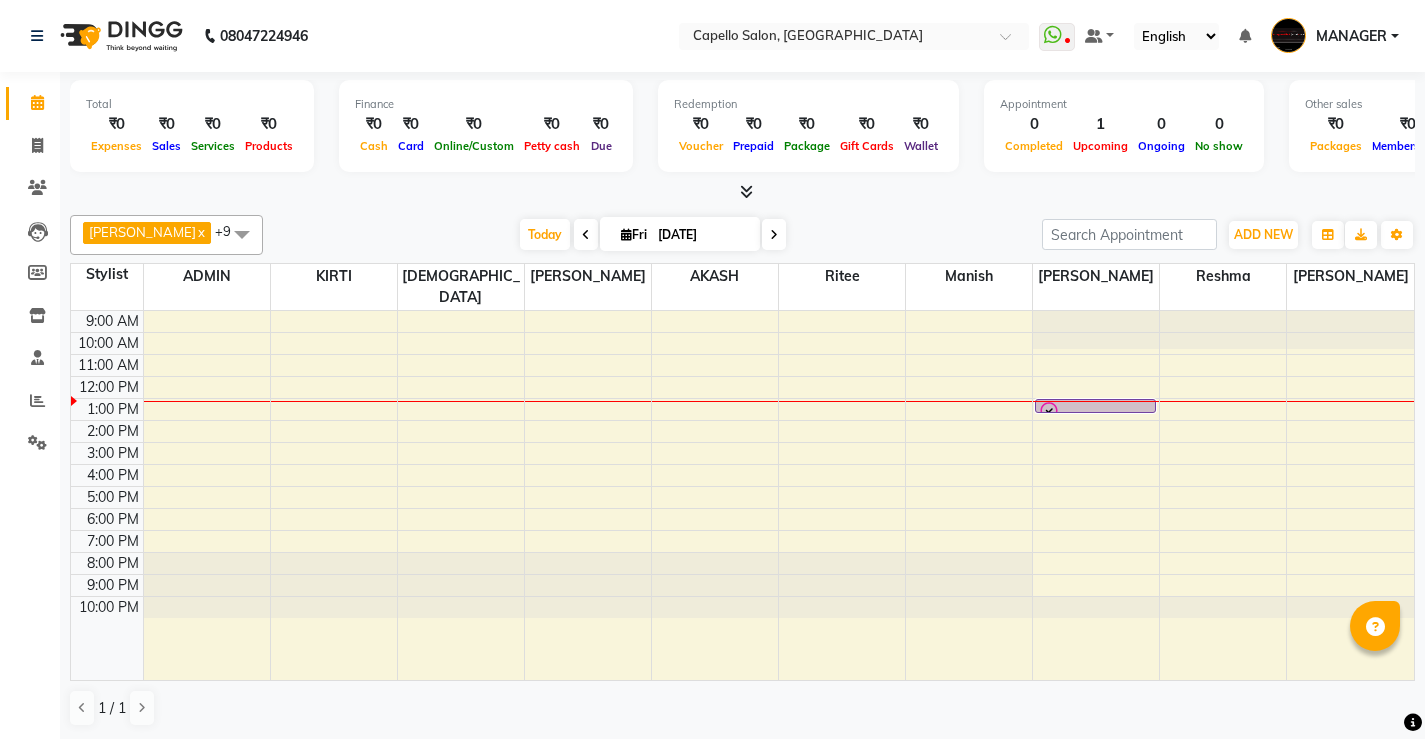 click at bounding box center (746, 191) 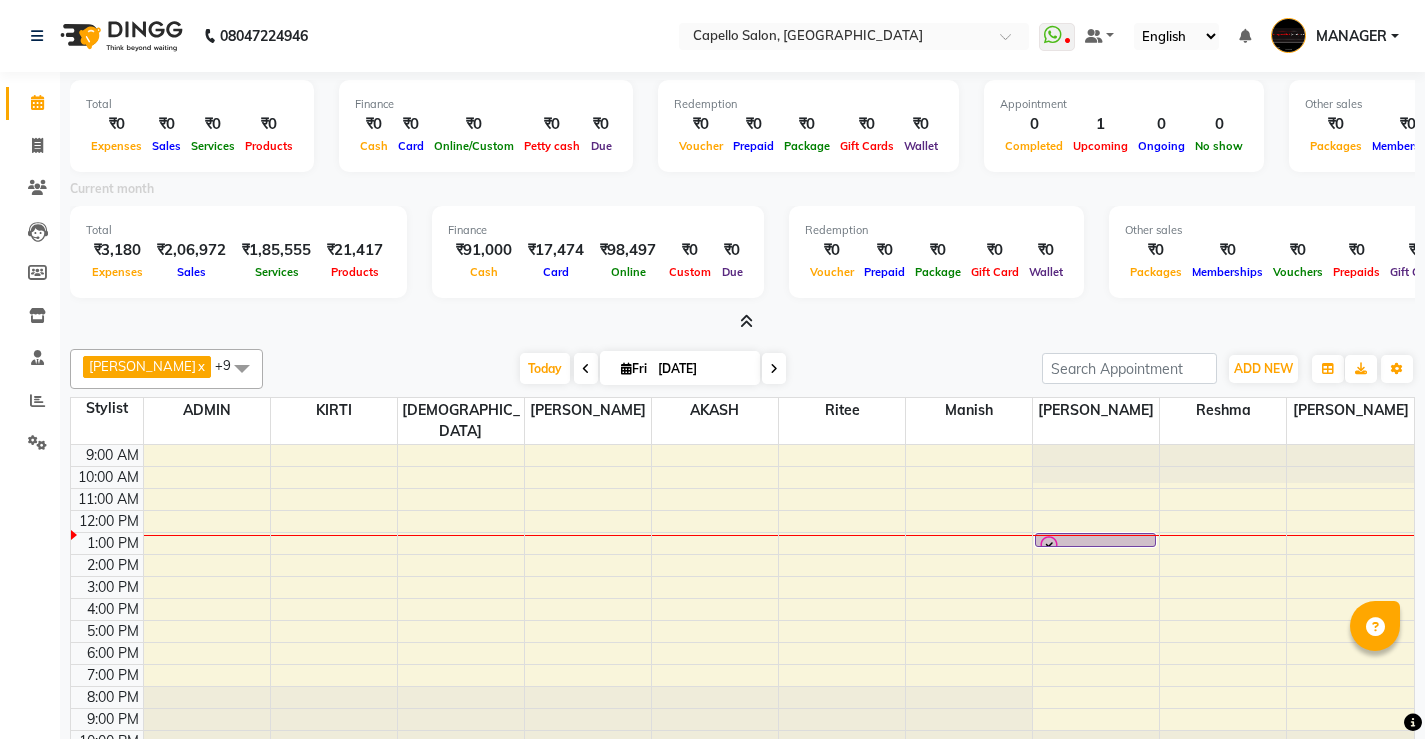 click at bounding box center (746, 321) 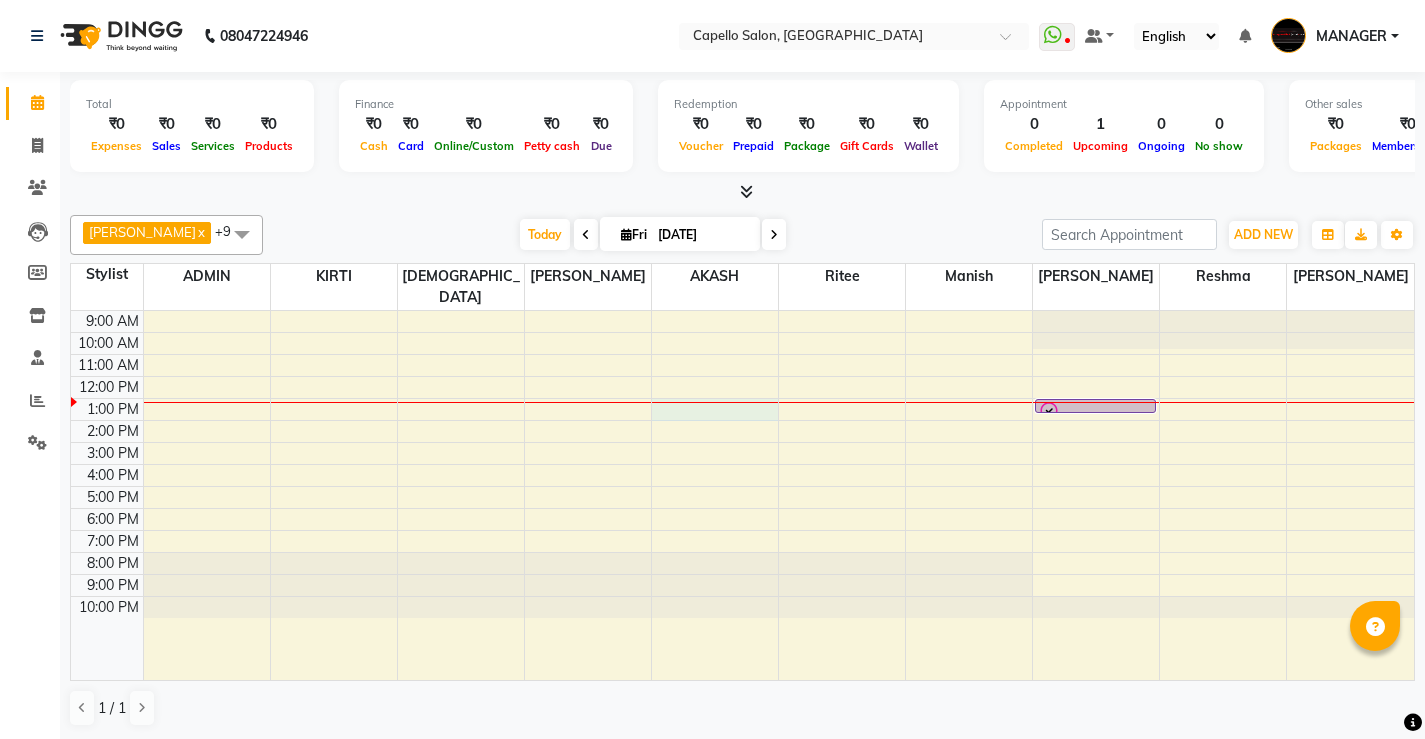 click on "9:00 AM 10:00 AM 11:00 AM 12:00 PM 1:00 PM 2:00 PM 3:00 PM 4:00 PM 5:00 PM 6:00 PM 7:00 PM 8:00 PM 9:00 PM 10:00 PM
[PERSON_NAME], TK01, 01:00 PM-01:20 PM, Haircut" at bounding box center (742, 495) 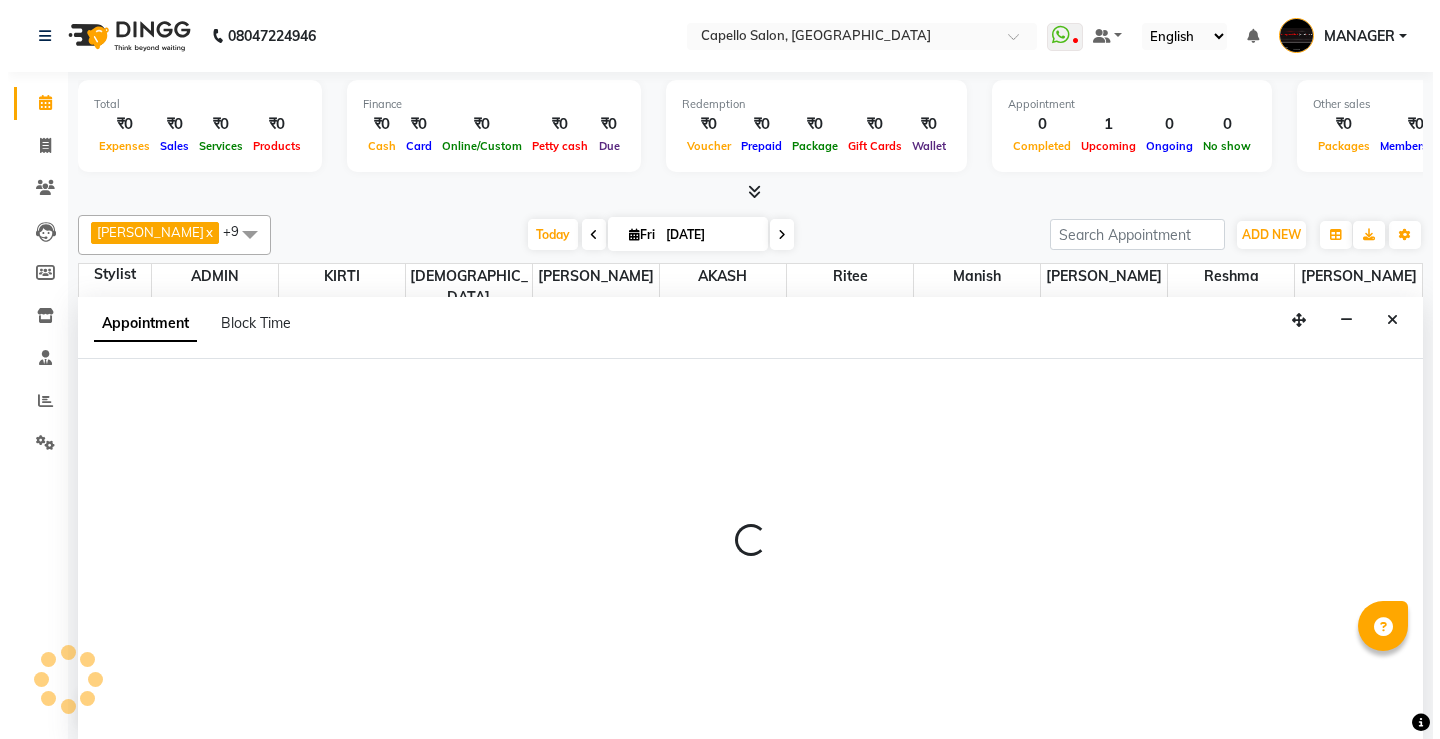scroll, scrollTop: 1, scrollLeft: 0, axis: vertical 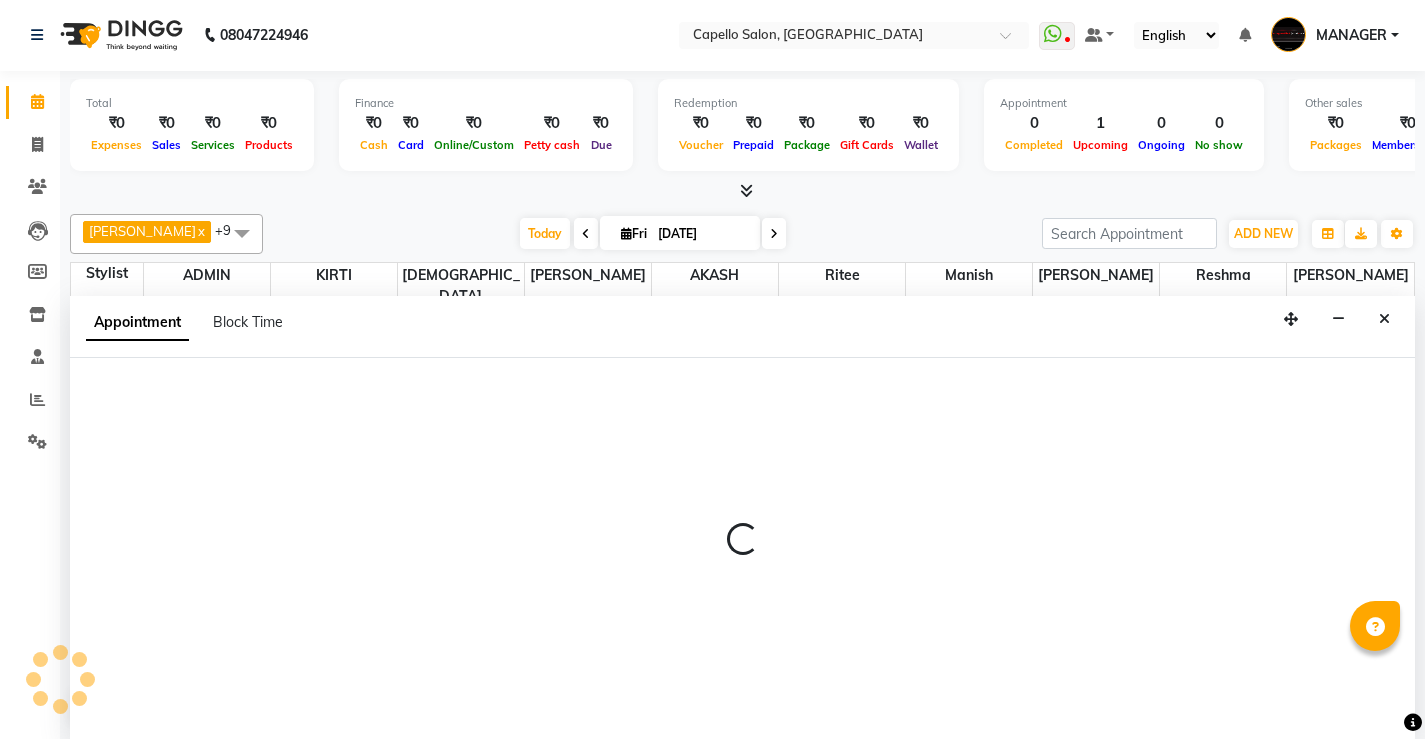 select on "28984" 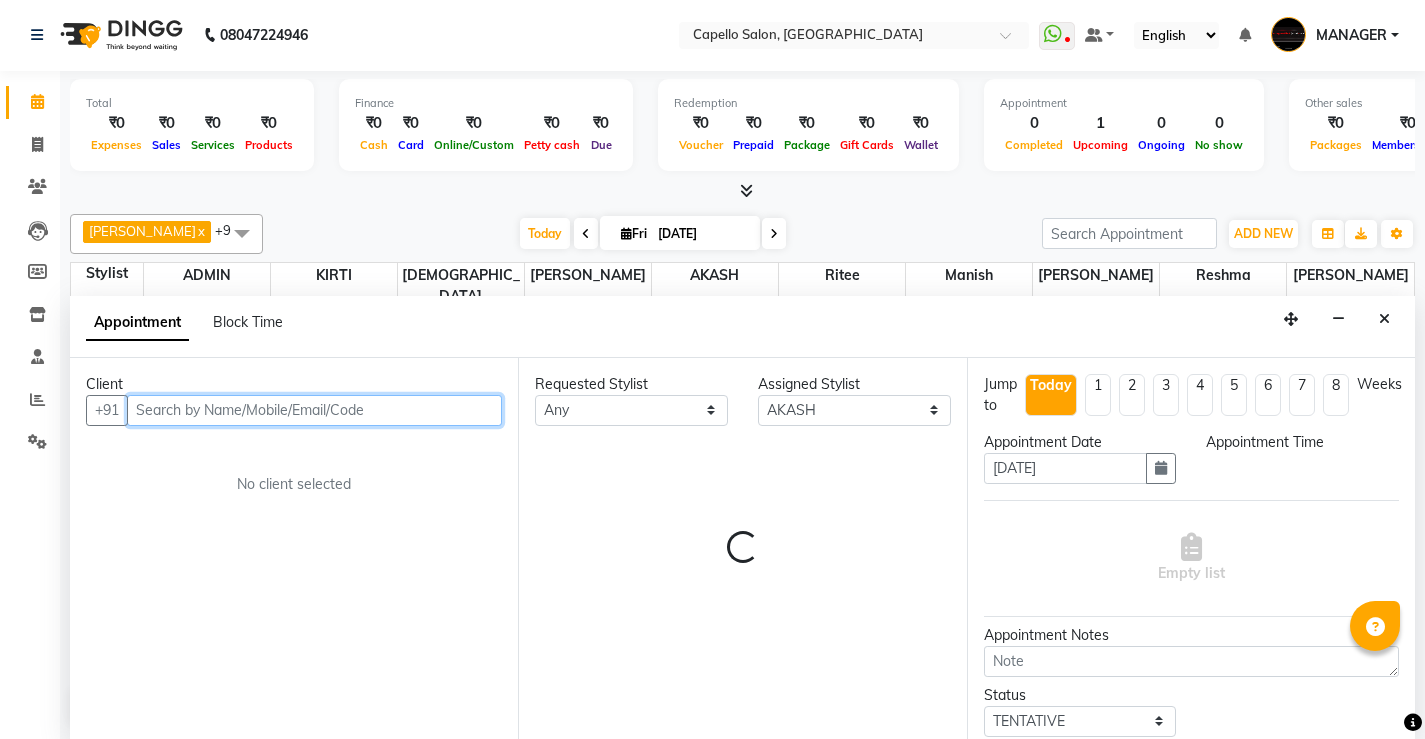 select on "780" 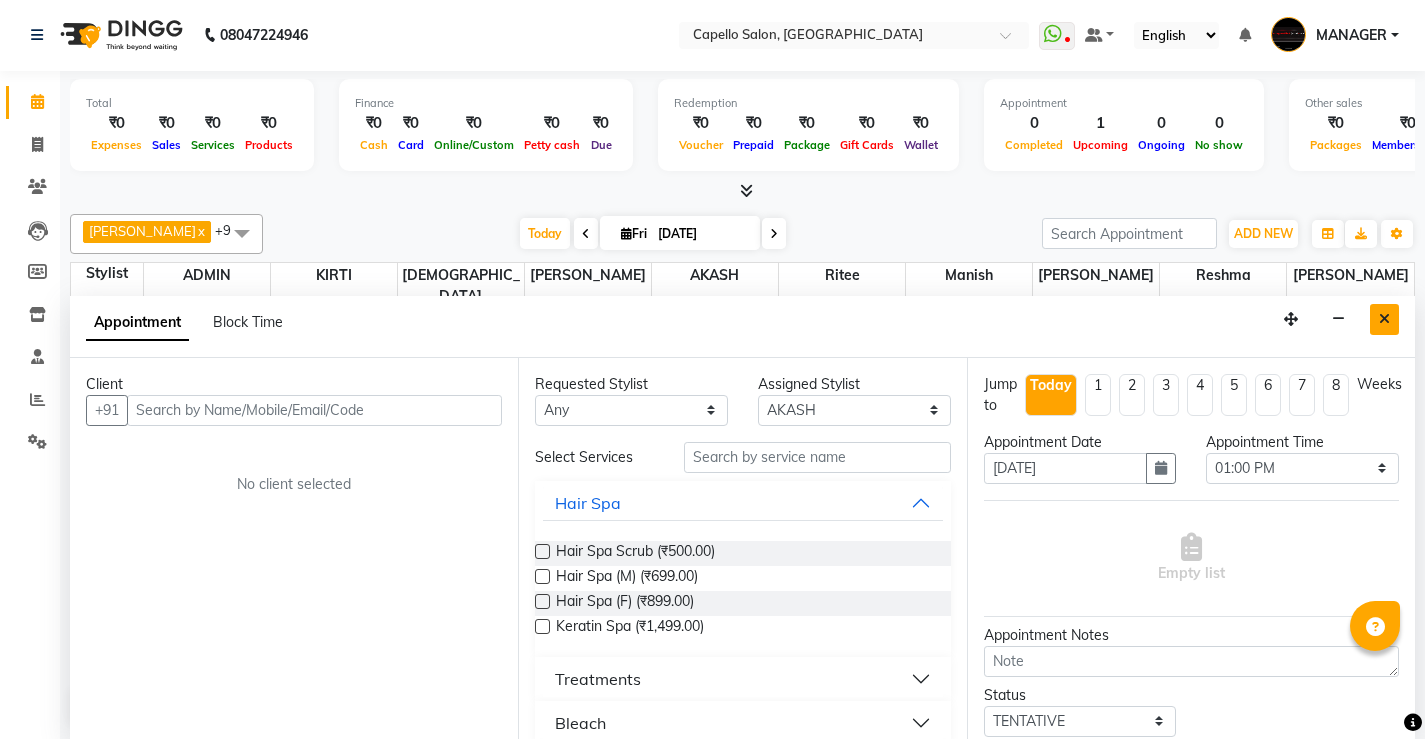 click at bounding box center (1384, 319) 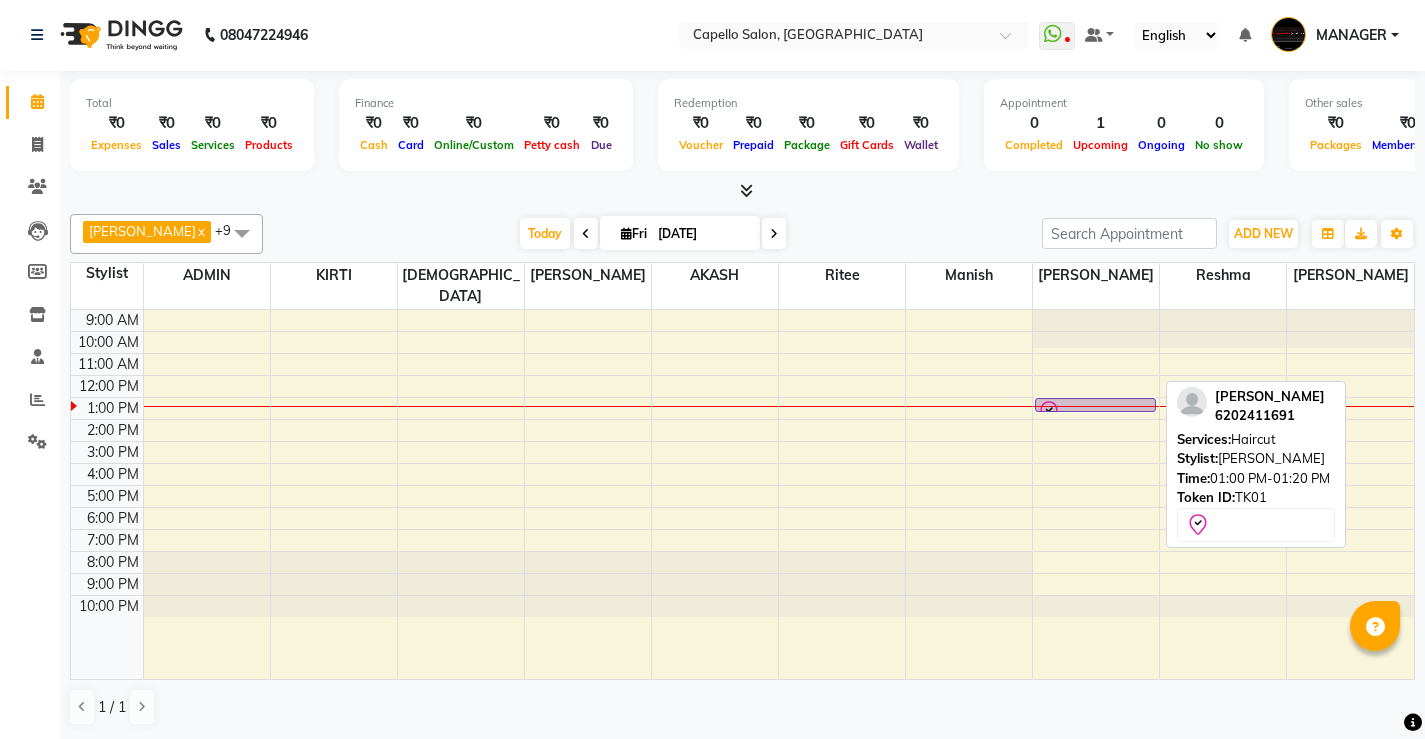 click at bounding box center [1095, 411] 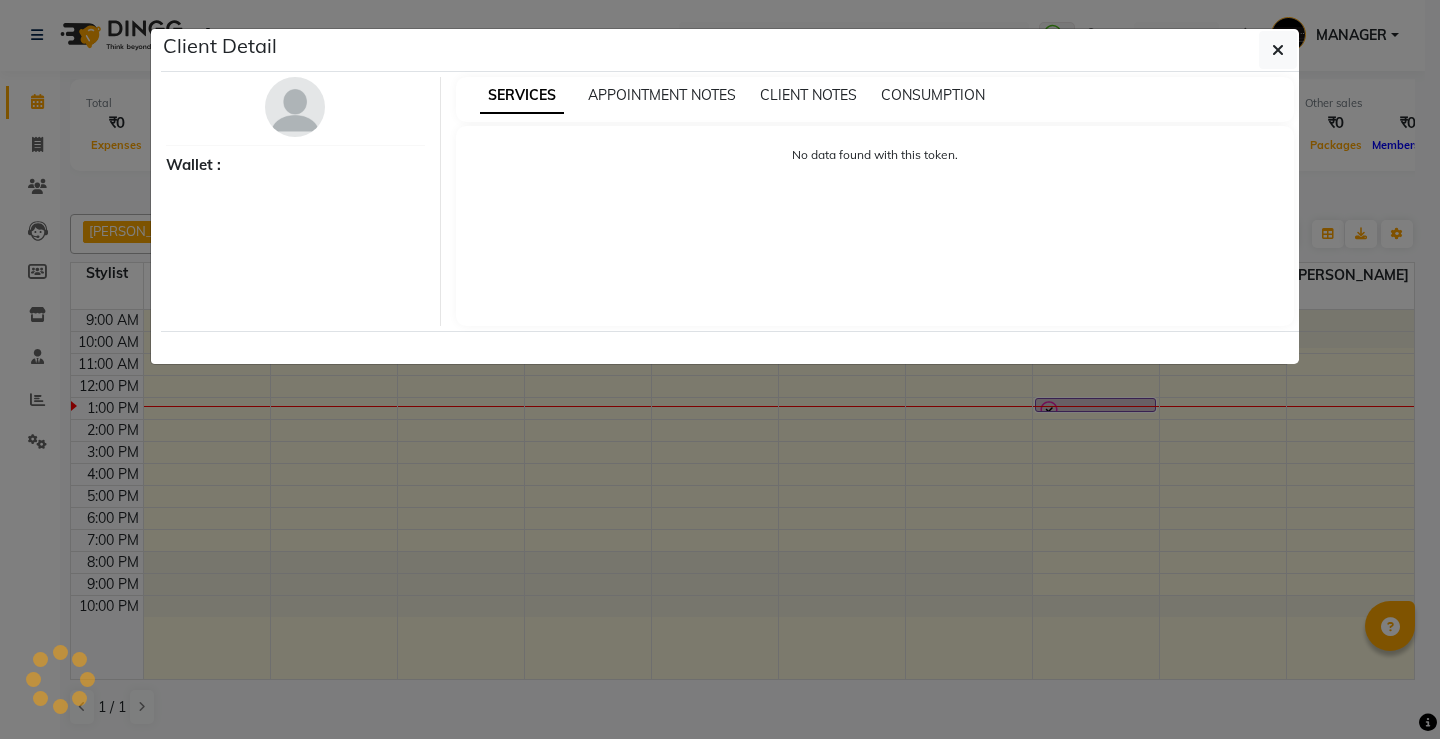 select on "8" 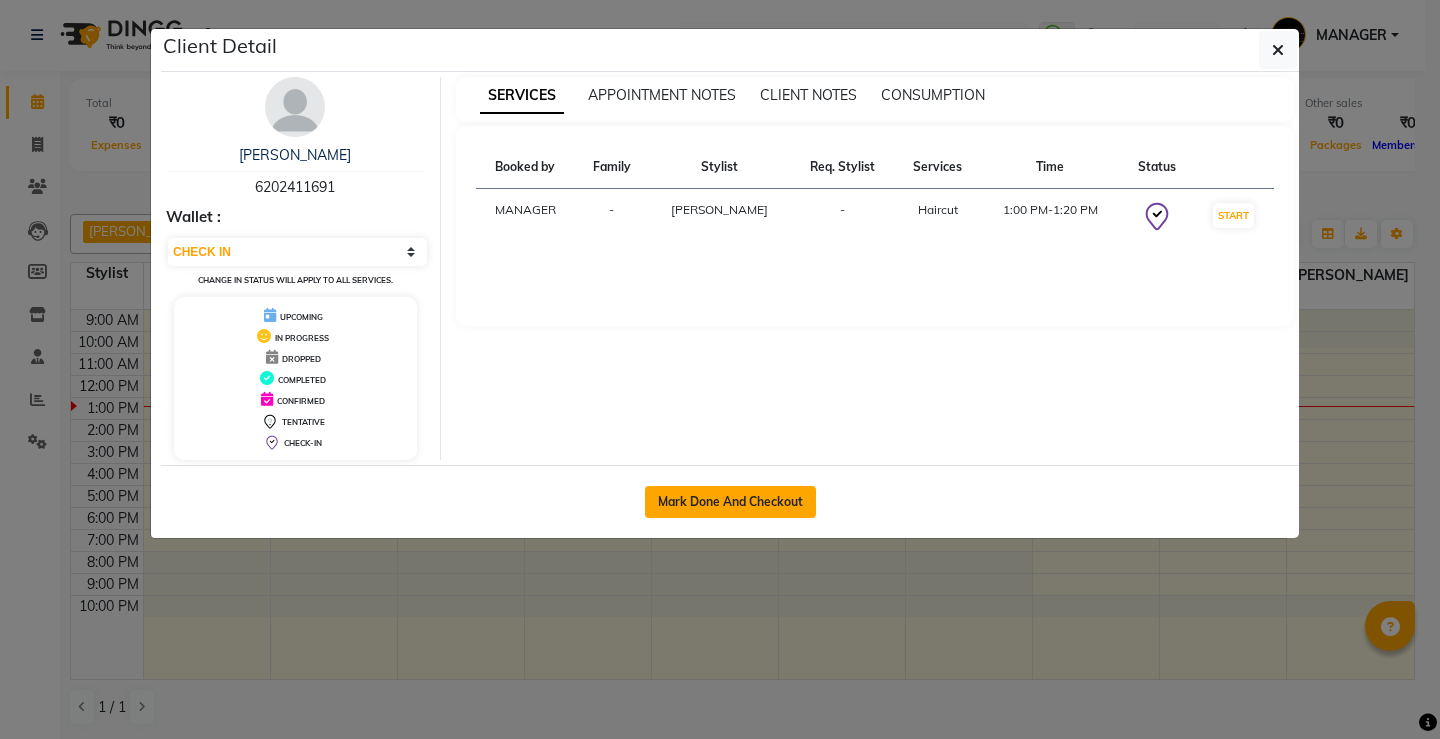 click on "Mark Done And Checkout" 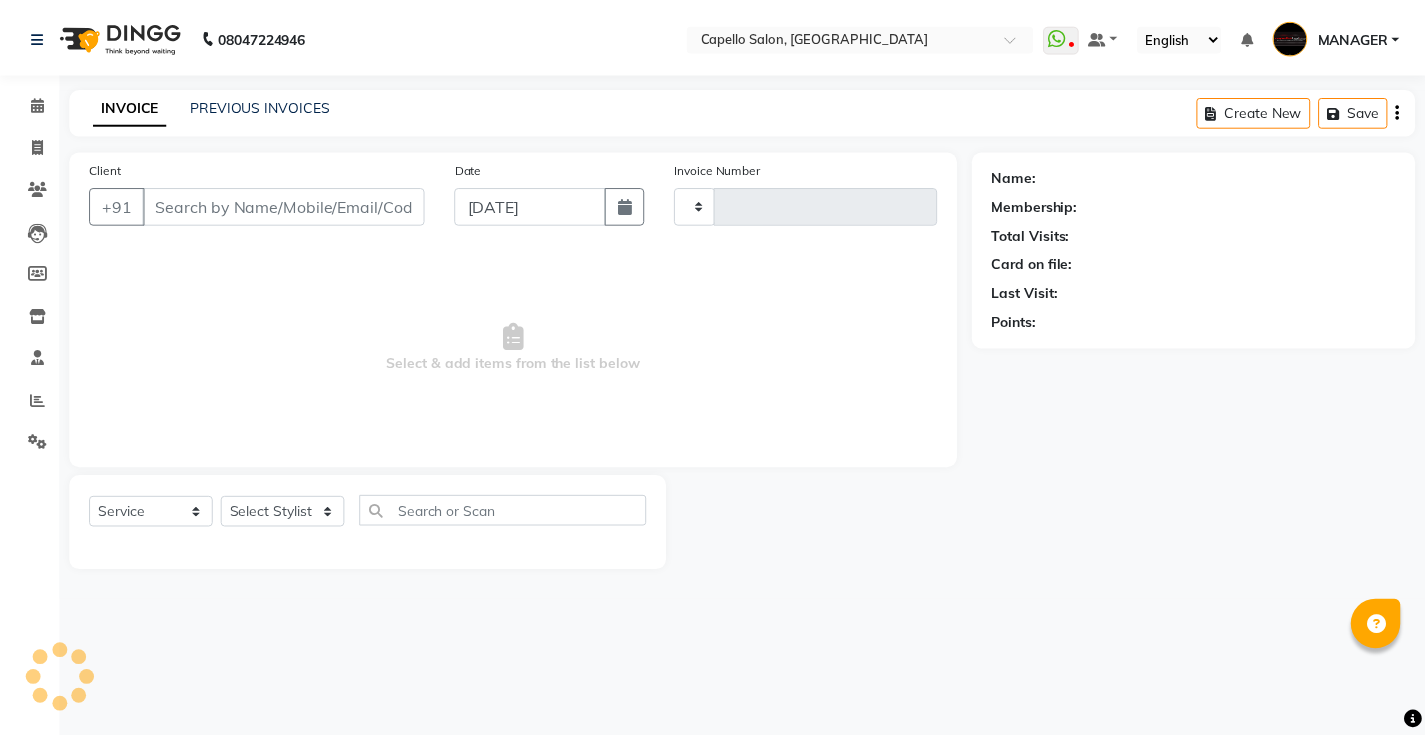 scroll, scrollTop: 0, scrollLeft: 0, axis: both 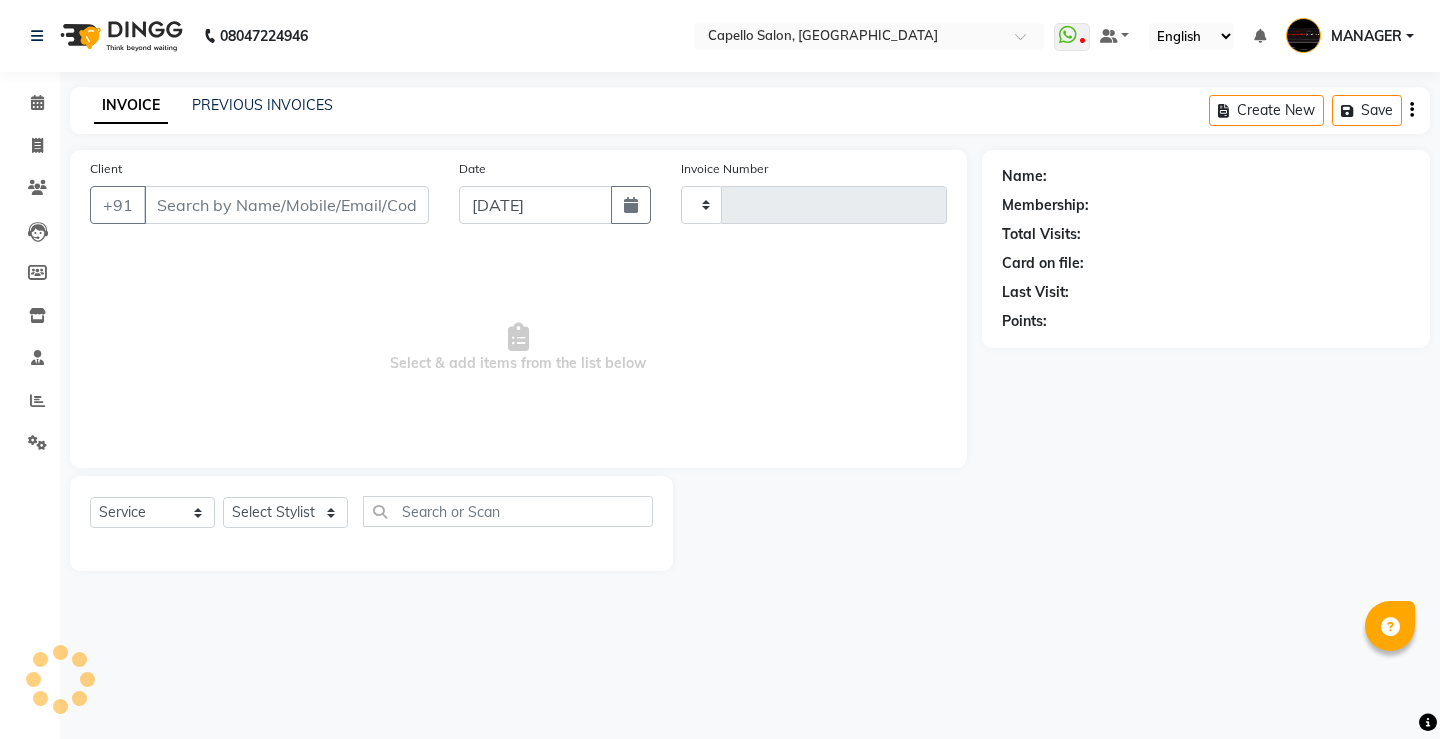 type on "3063" 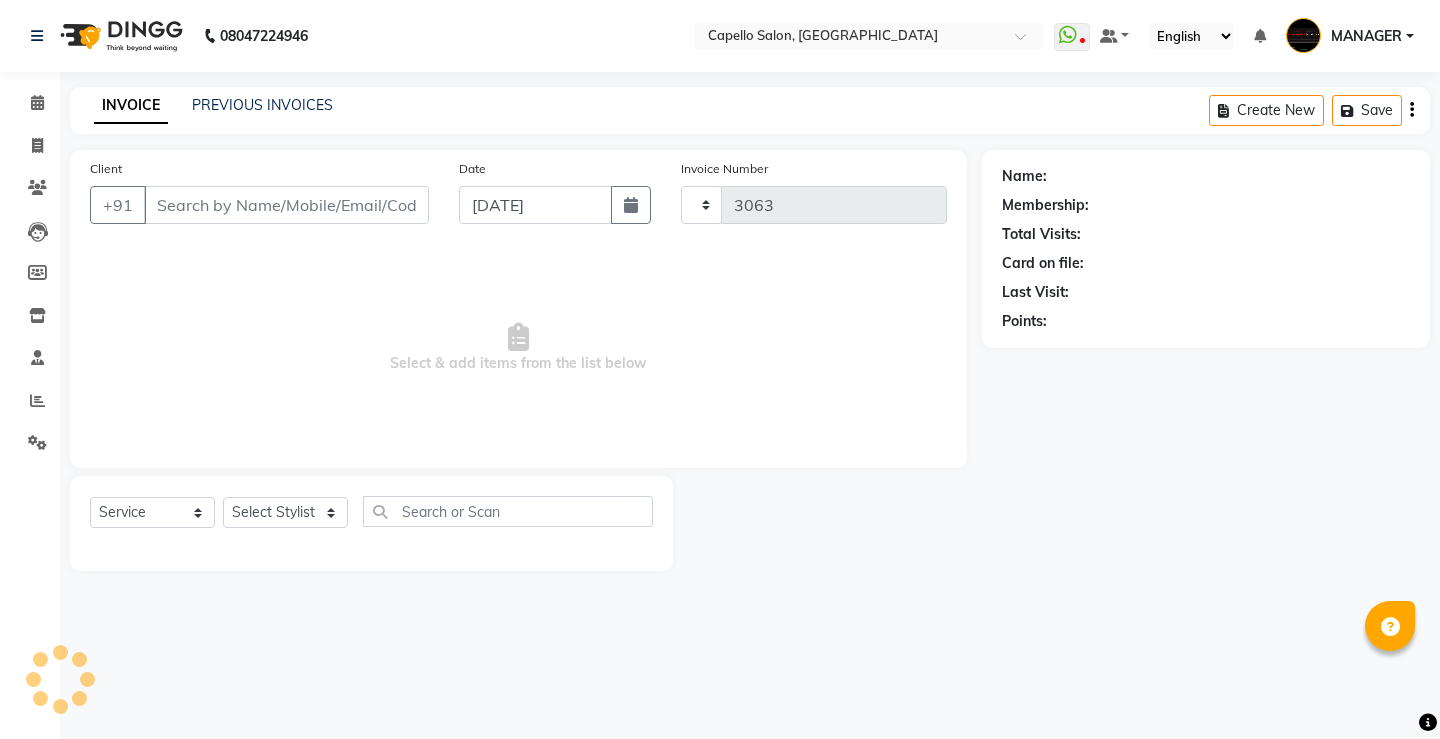 select on "857" 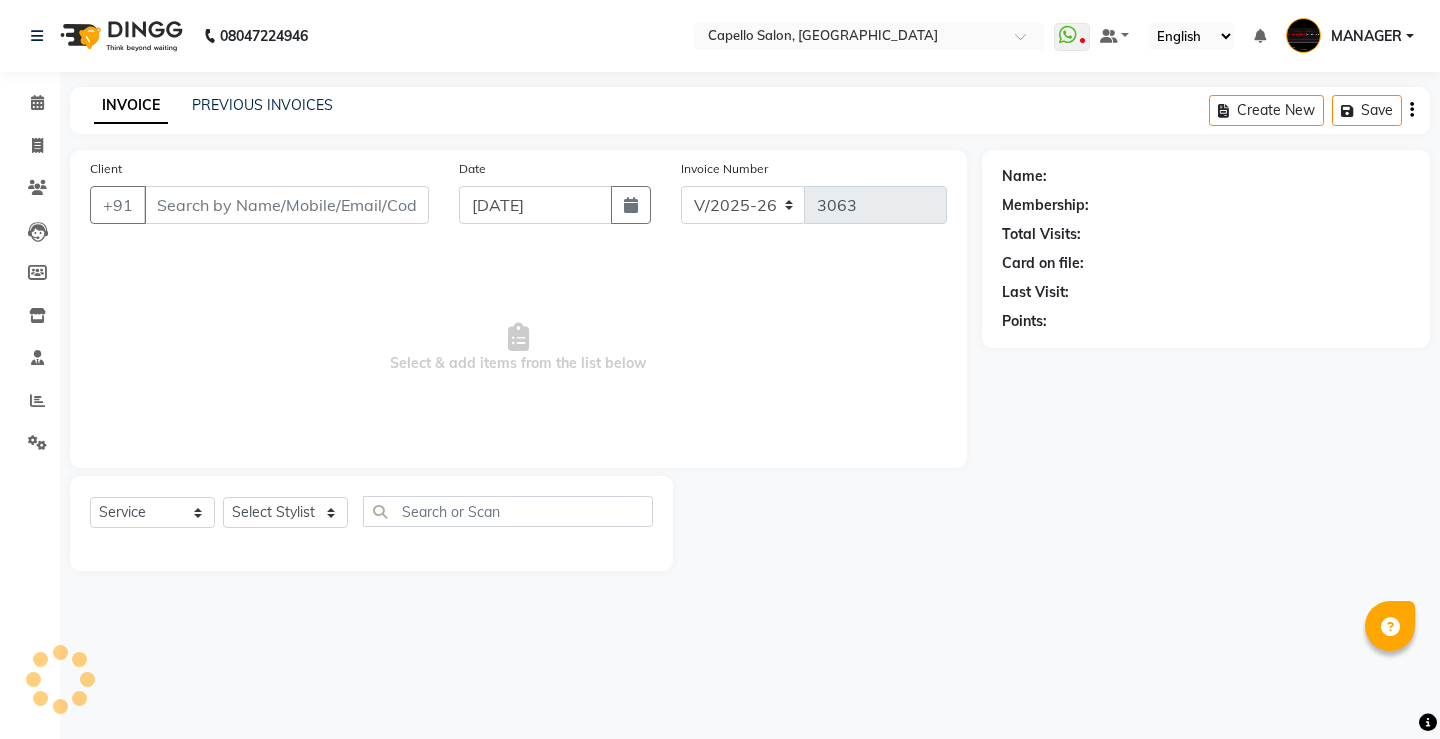 type on "6202411691" 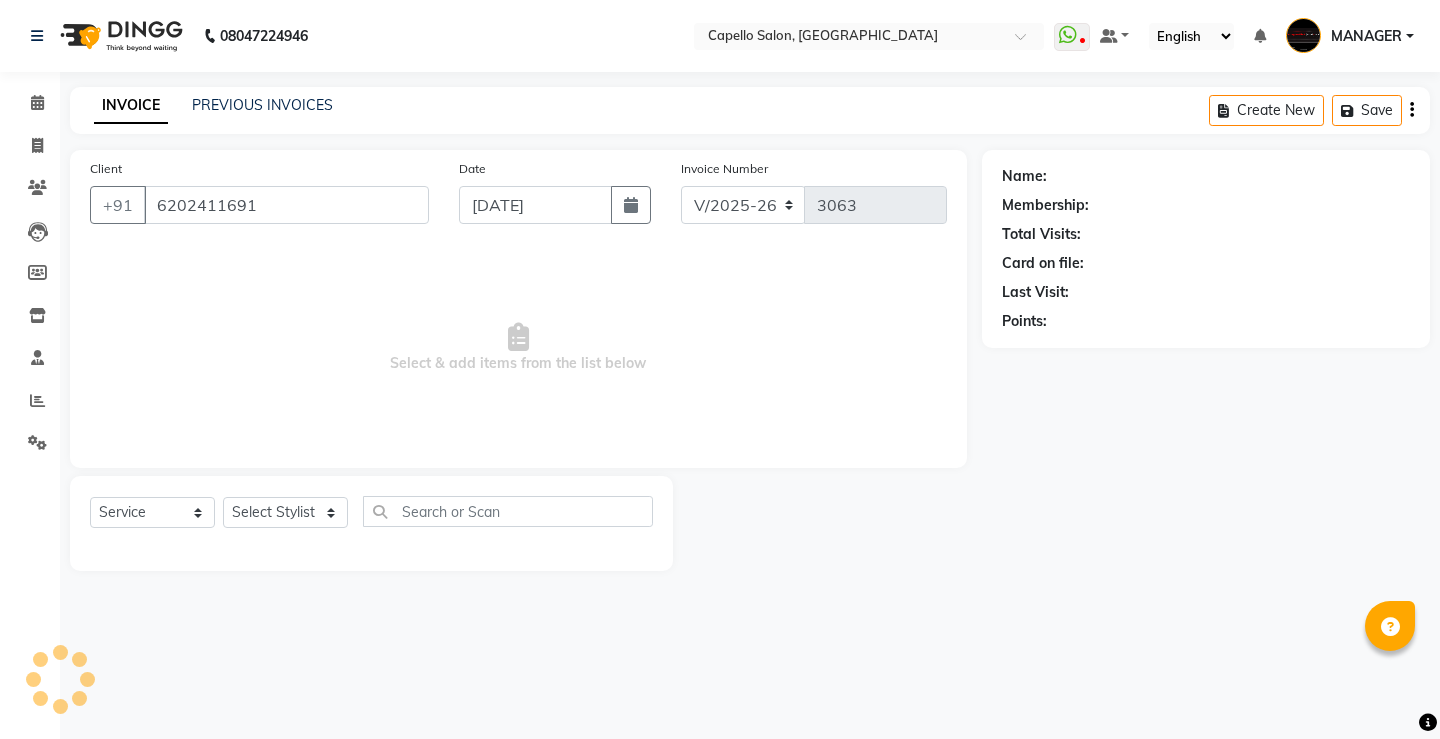 select on "65489" 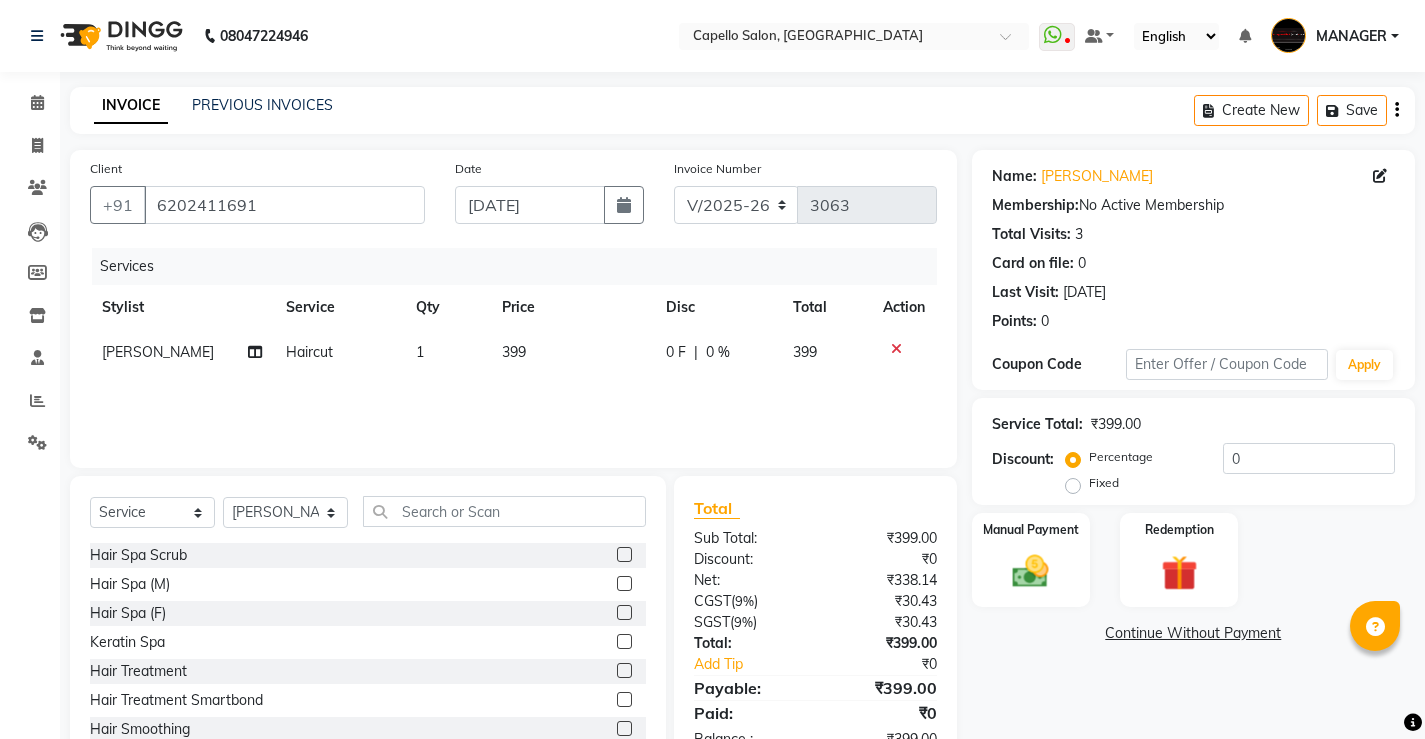 click on "399" 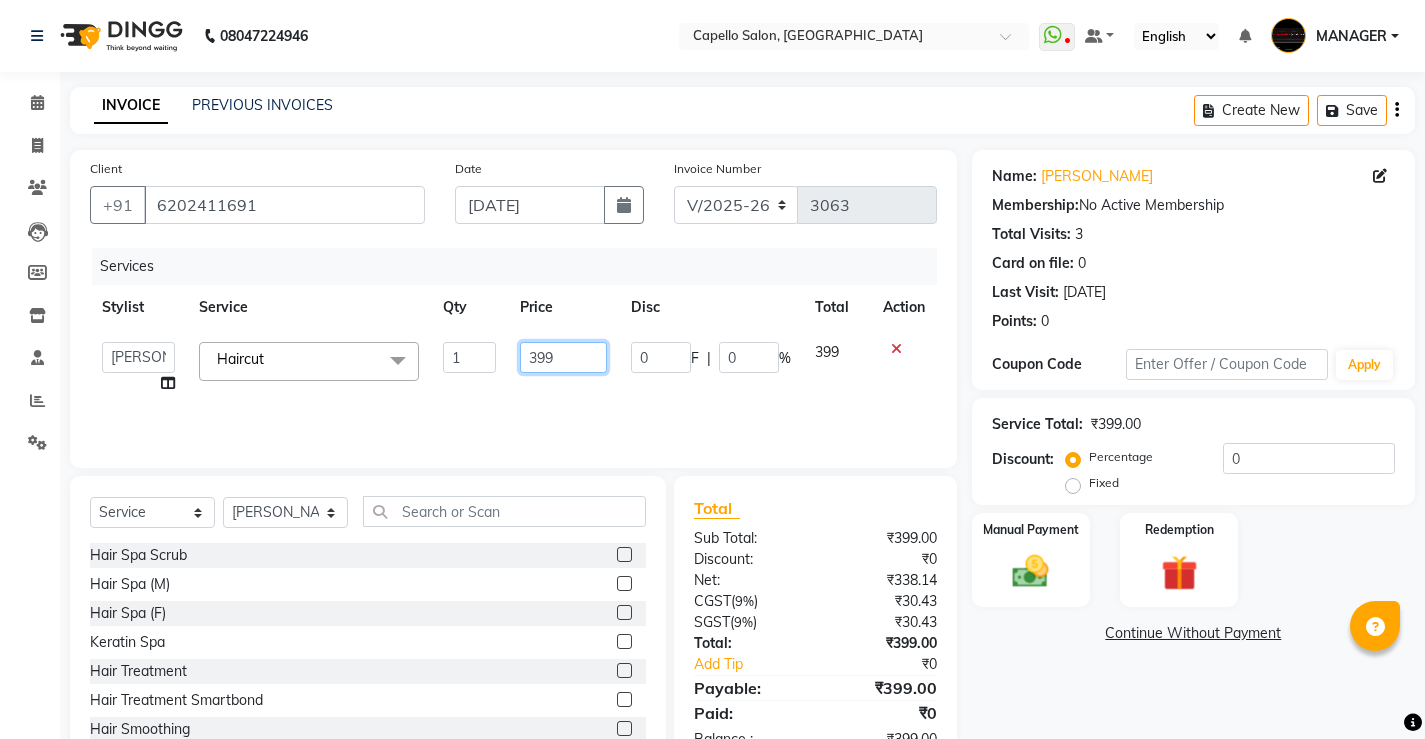 click on "399" 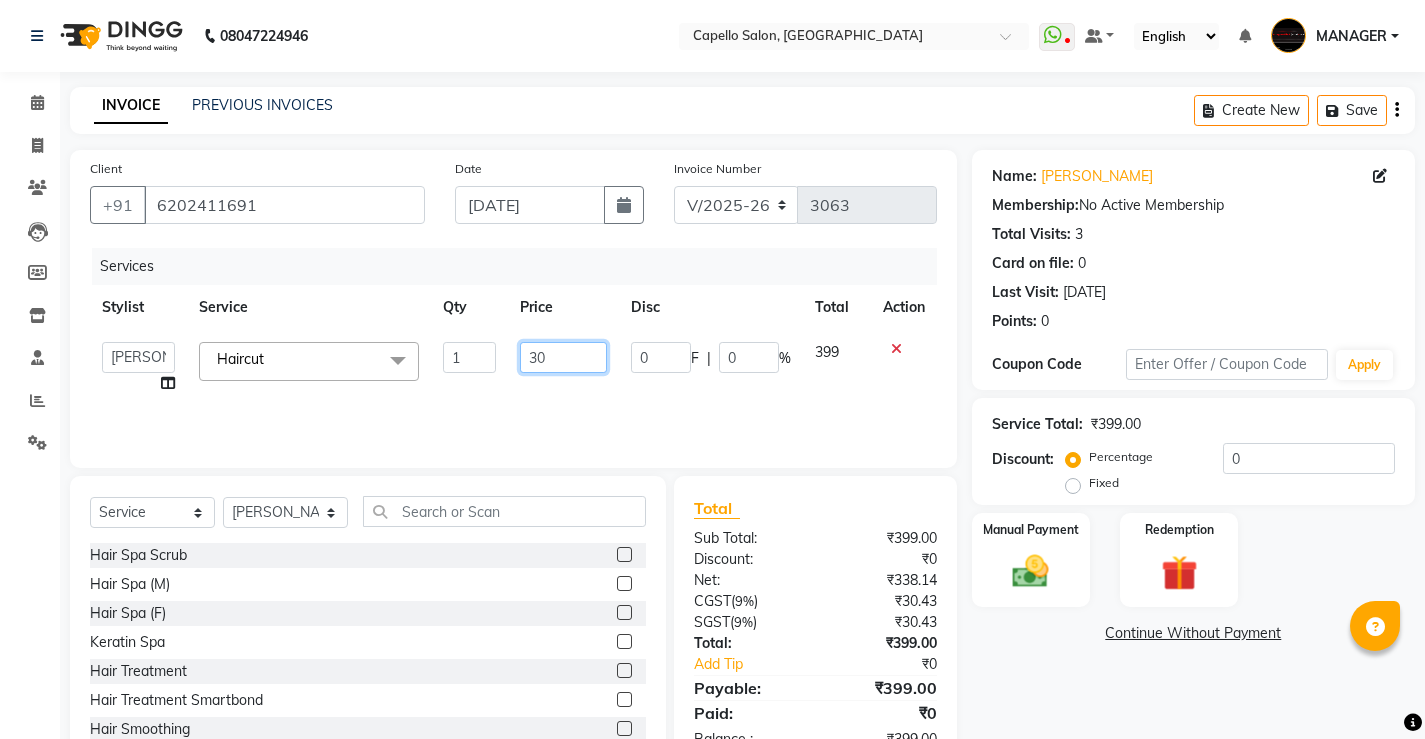 type on "300" 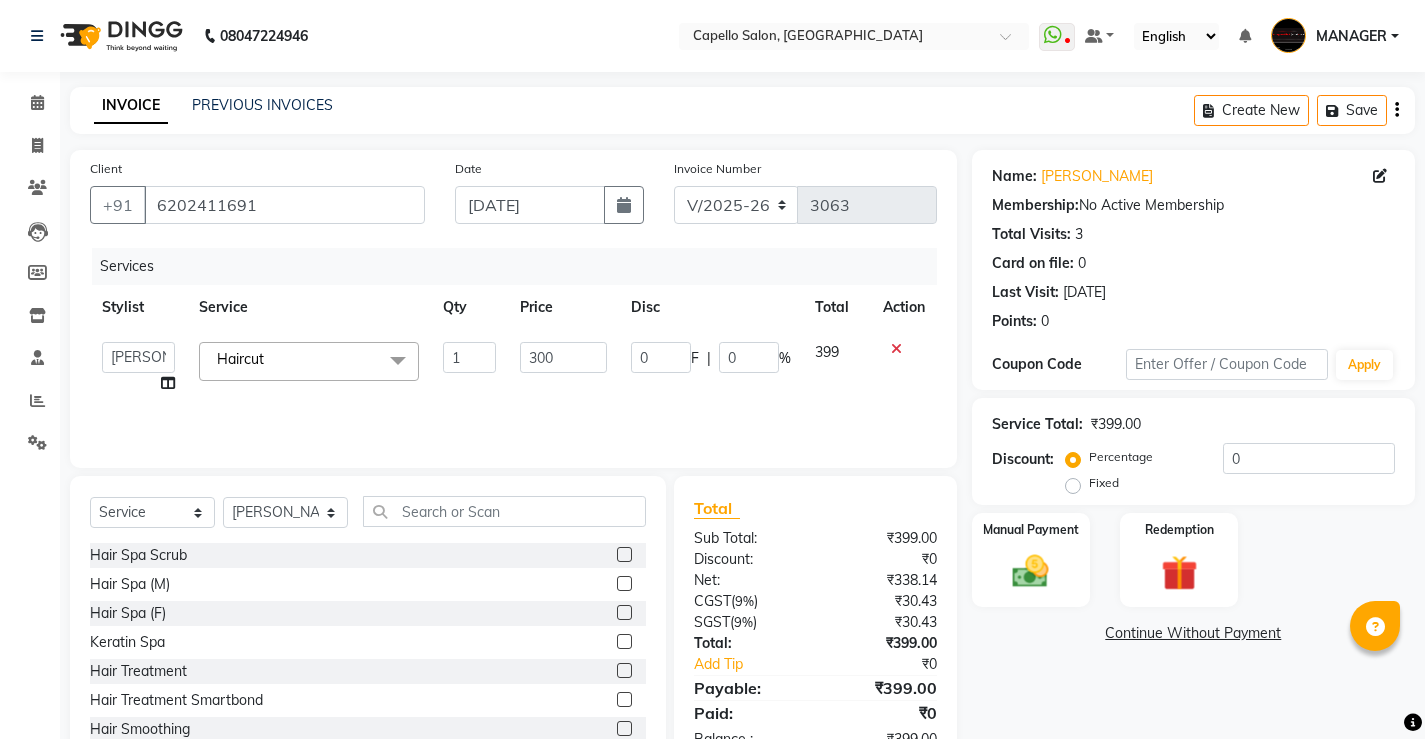 click on "Services Stylist Service Qty Price Disc Total Action  ADMIN   AKASH   [PERSON_NAME]   [PERSON_NAME]   MANAGER   [PERSON_NAME]    [PERSON_NAME]   [PERSON_NAME]   [PERSON_NAME]   VISHAL  Haircut  x Hair Spa Scrub Hair Spa (M) Hair Spa (F) Keratin Spa Hair Treatment Hair Treatment Smartbond Hair Smoothing Hair Straightening Hair Rebonding Hair Keratin Cadiveu Head Massage L Hair Keratin Keramelon Hair [MEDICAL_DATA] Keramelon Scalp Advance (F) Scalp Advance (M) Brillare Anti-[MEDICAL_DATA] oil (F) Nanoplastia treatment Brillare Hairfall Control oil (F) Brillare Hairfall Control oil (M) Brillare Anti-[MEDICAL_DATA] oil (M) Reflexology (U lux) 1400 Face Bleach Face D-Tan Face Clean Up Clean-up (Shine beauty) Facial Actiblend Glass Facial Mask Signature Facial Deluxe Facial Luxury Facial Magical Facial Premium Facial Royal Treatment Skinora Age Control F Treatment ( Snow Algae&Saffron) Skinora Calming Treatment (Avacado & Oat) Skinora Hydra Treatment (Butter&Coconut Milk) Skinora Mattifying Treatment ( Citron&Seabuck) Classic Manicure Groom Makeup" 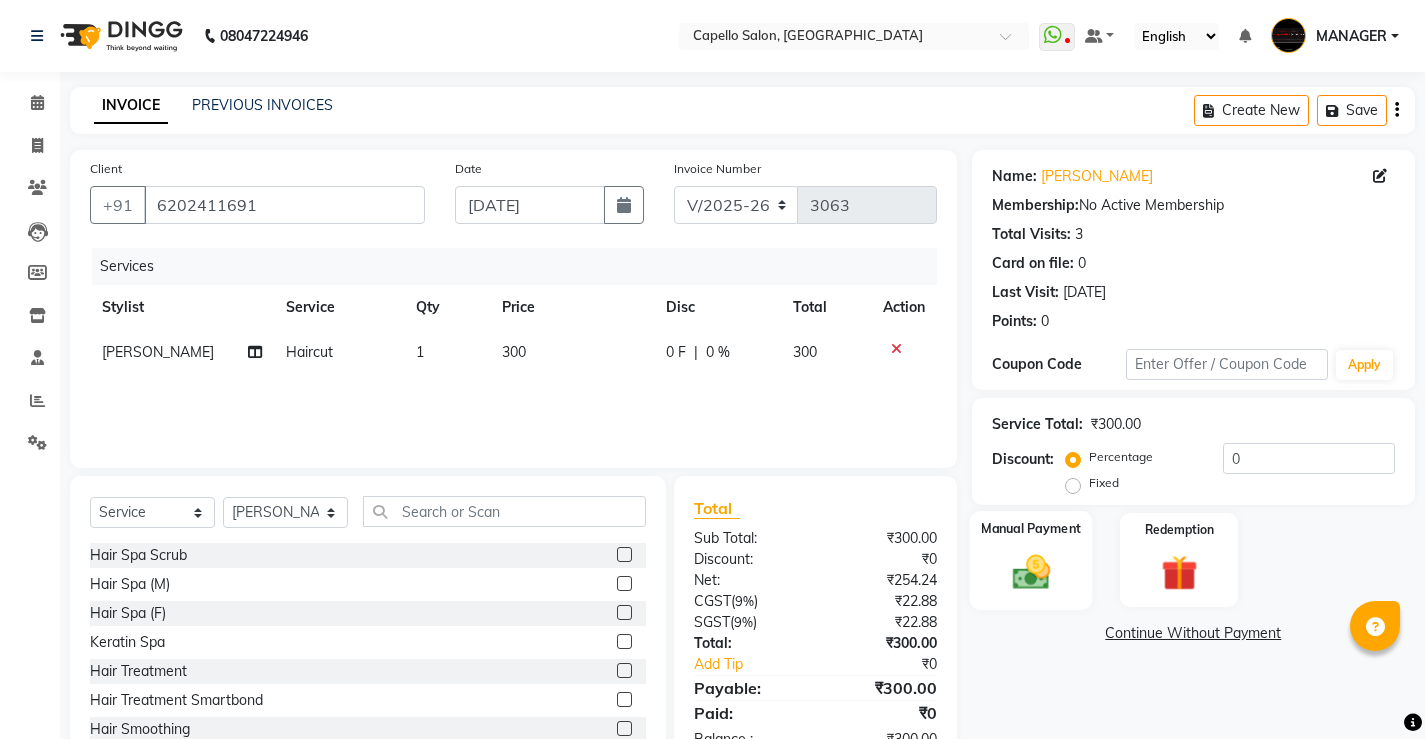 scroll, scrollTop: 62, scrollLeft: 0, axis: vertical 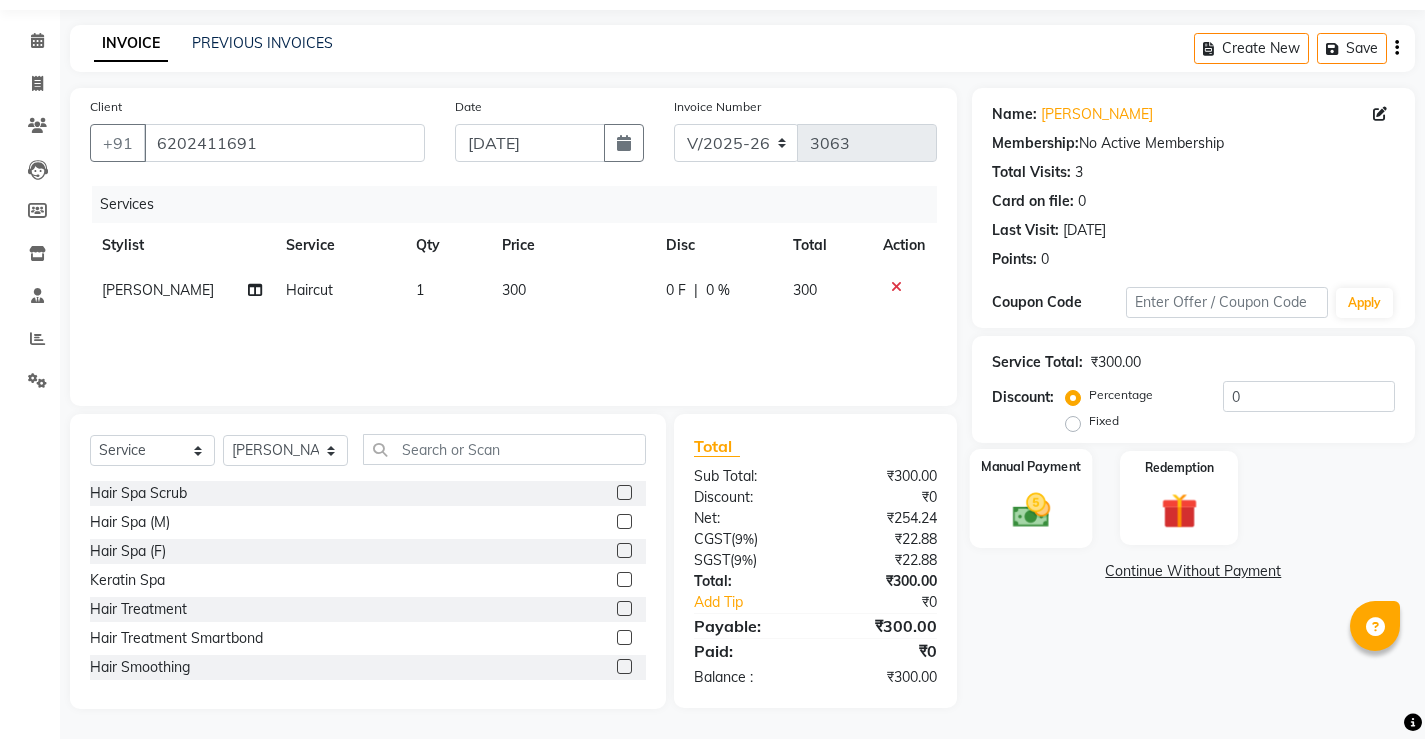 click 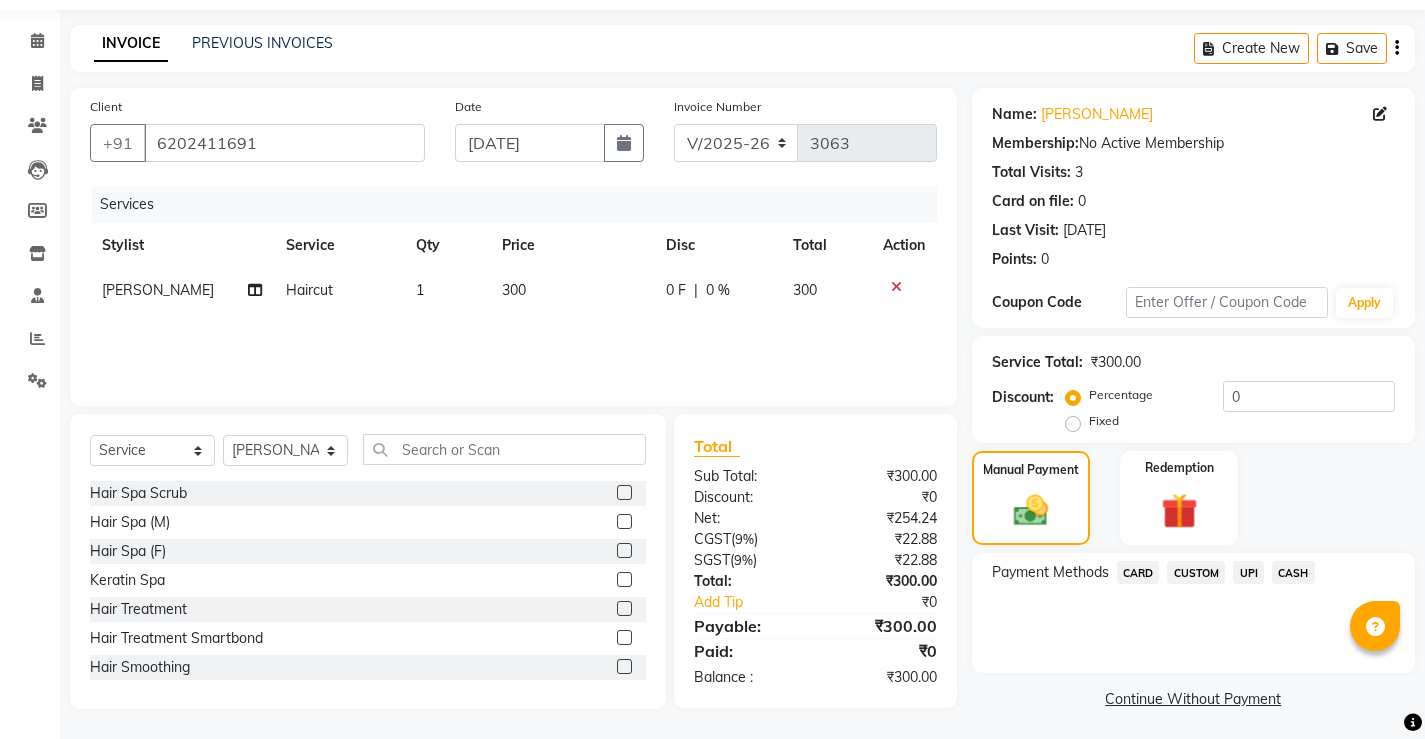 click on "UPI" 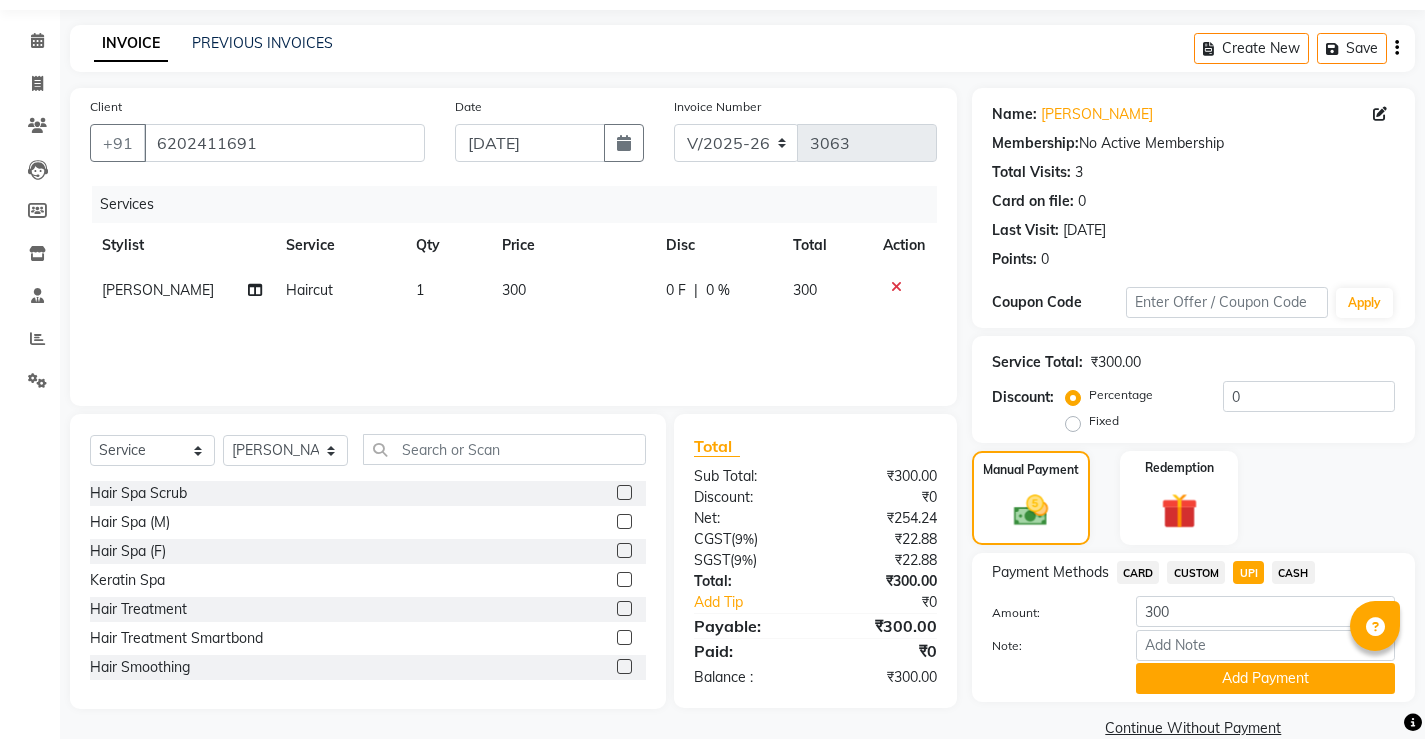 scroll, scrollTop: 96, scrollLeft: 0, axis: vertical 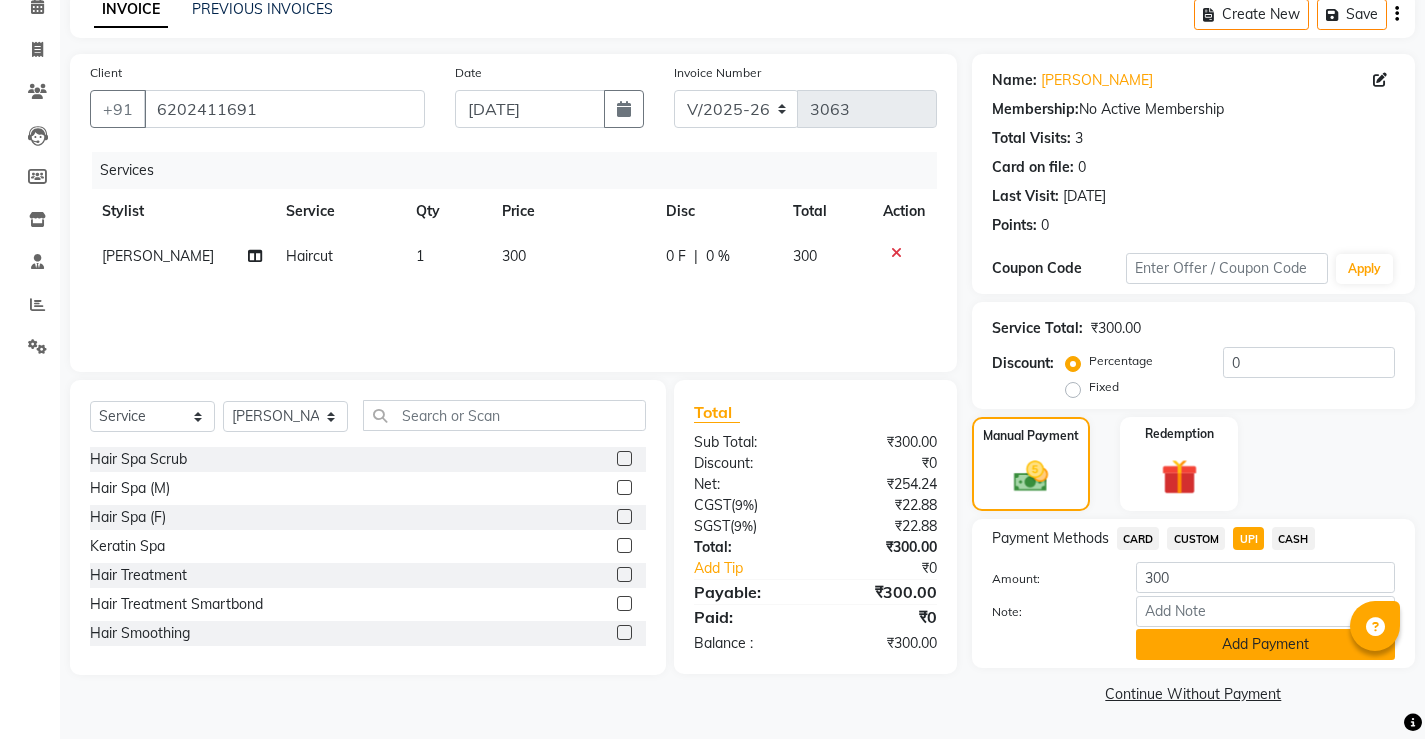 click on "Add Payment" 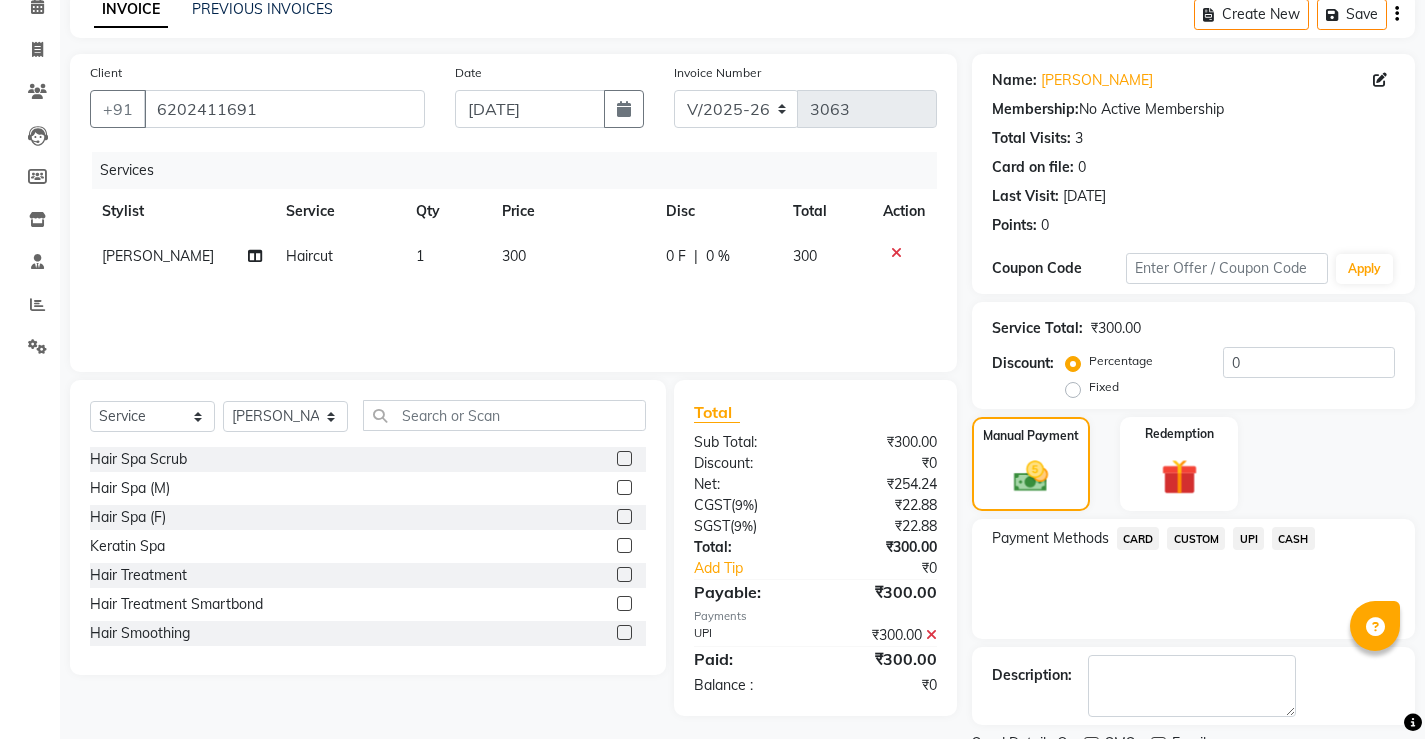 scroll, scrollTop: 180, scrollLeft: 0, axis: vertical 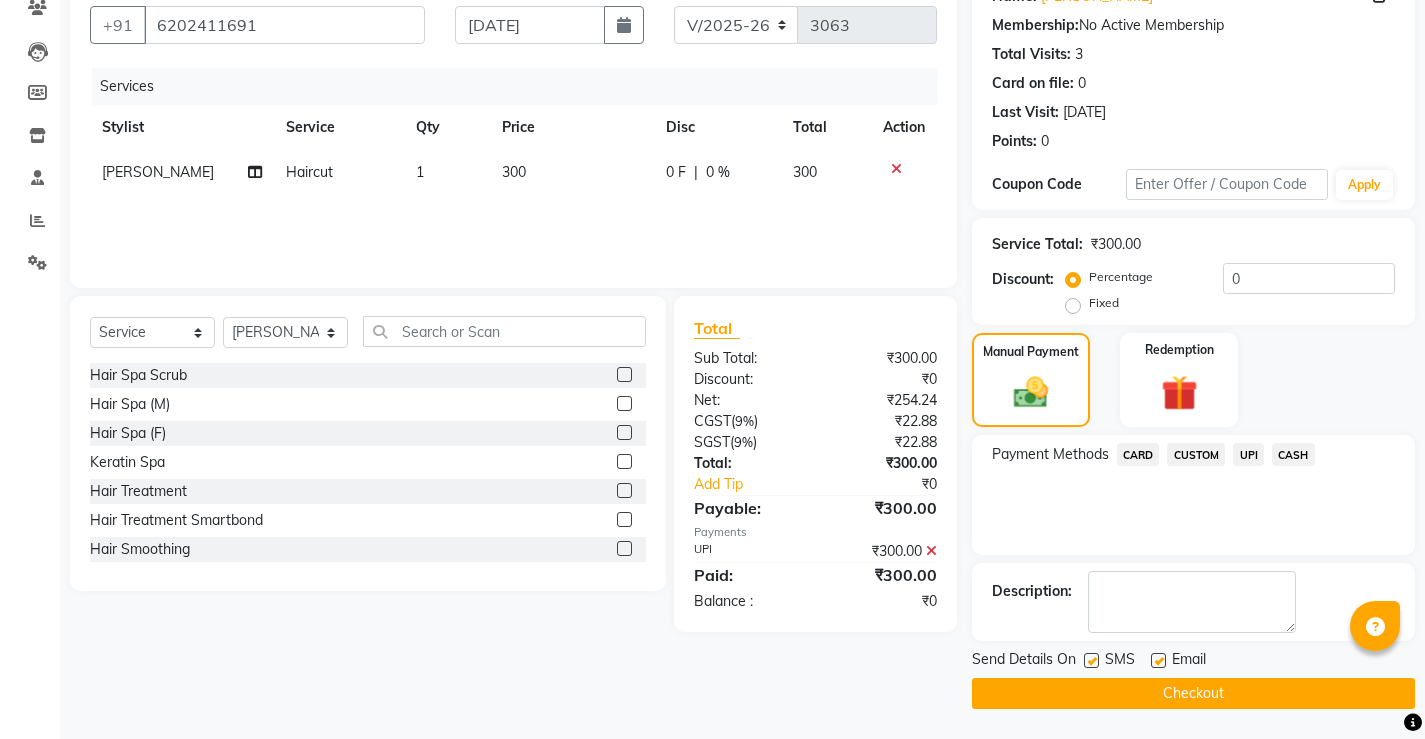 click on "Checkout" 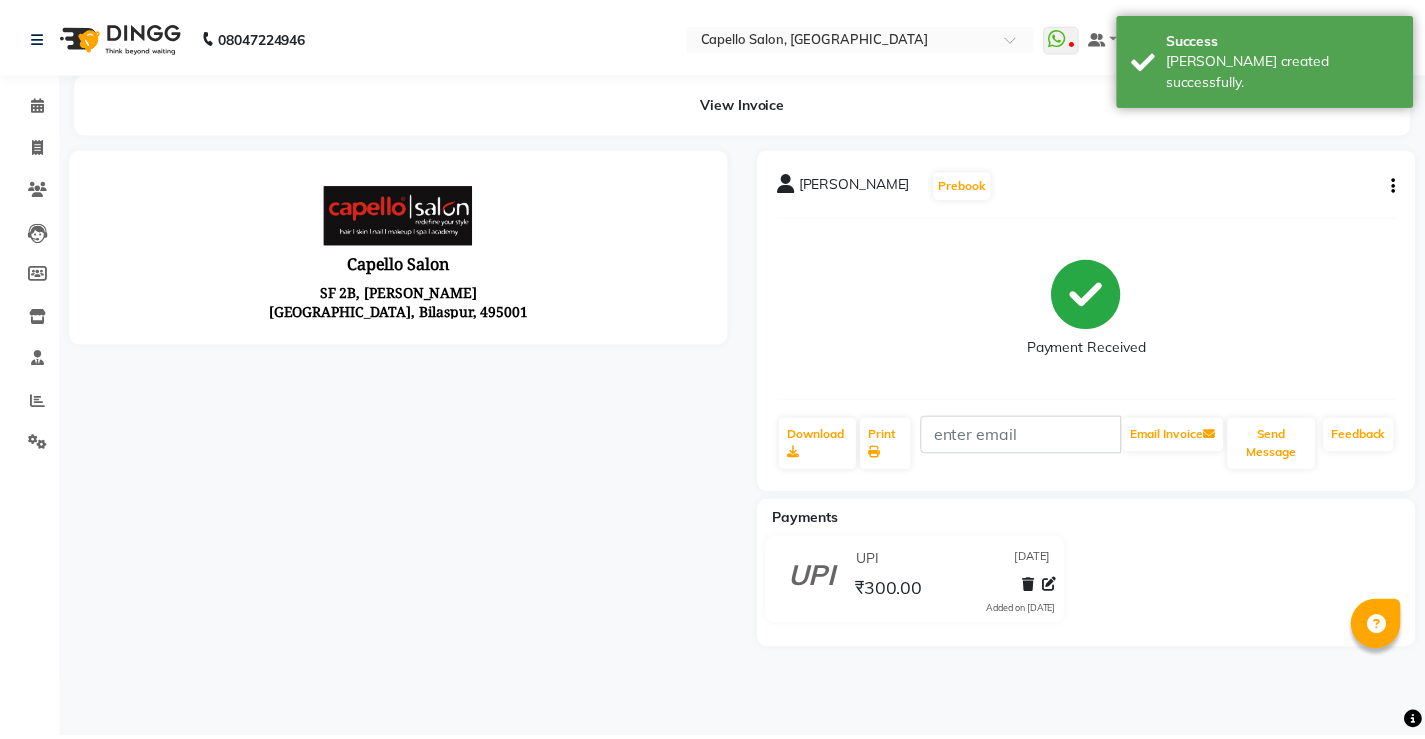scroll, scrollTop: 0, scrollLeft: 0, axis: both 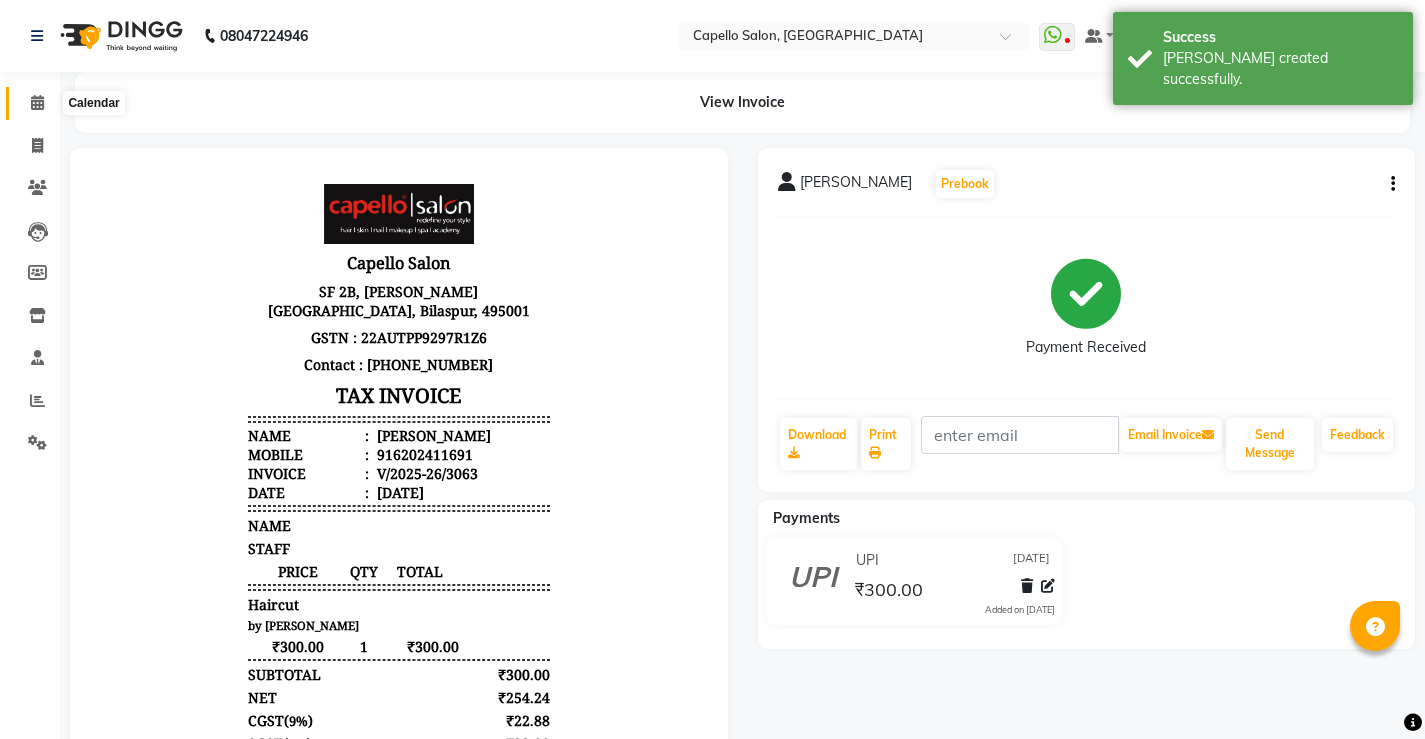 click 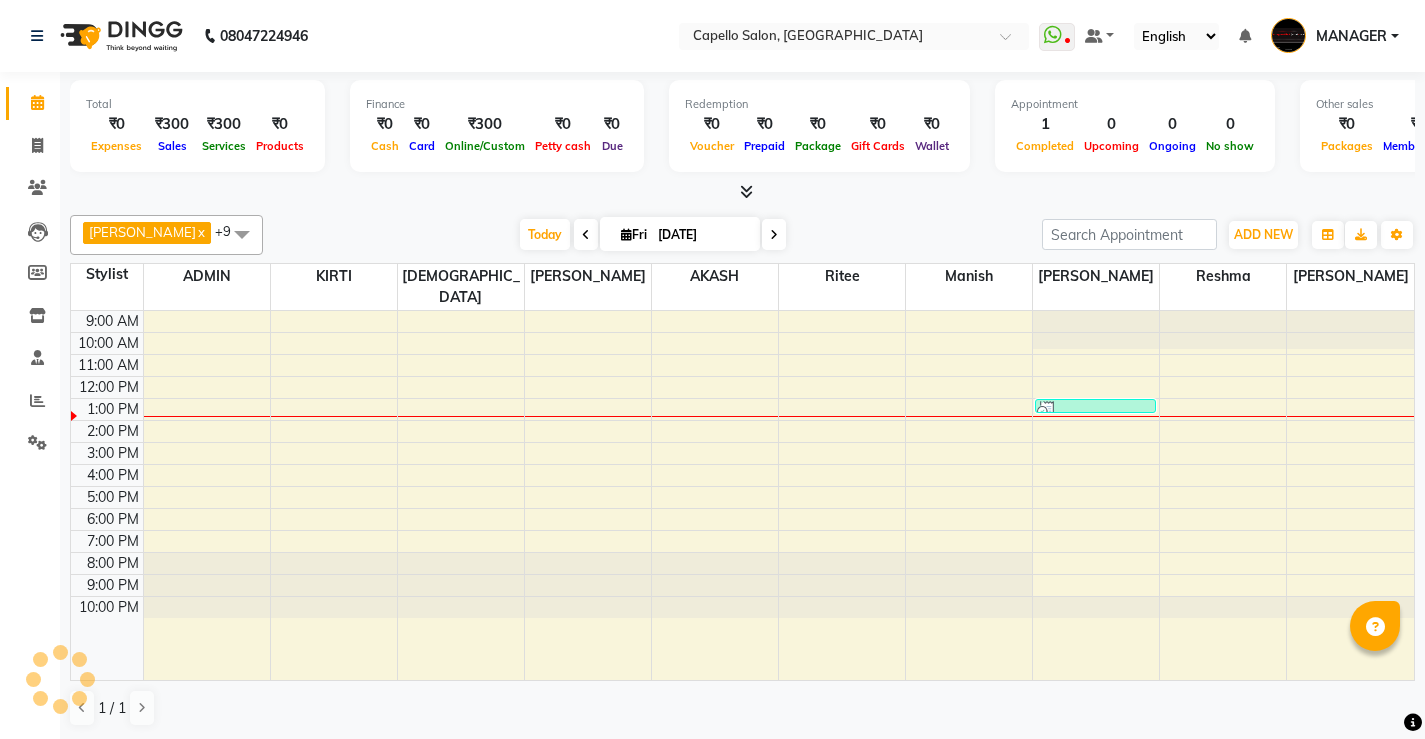 scroll, scrollTop: 1, scrollLeft: 0, axis: vertical 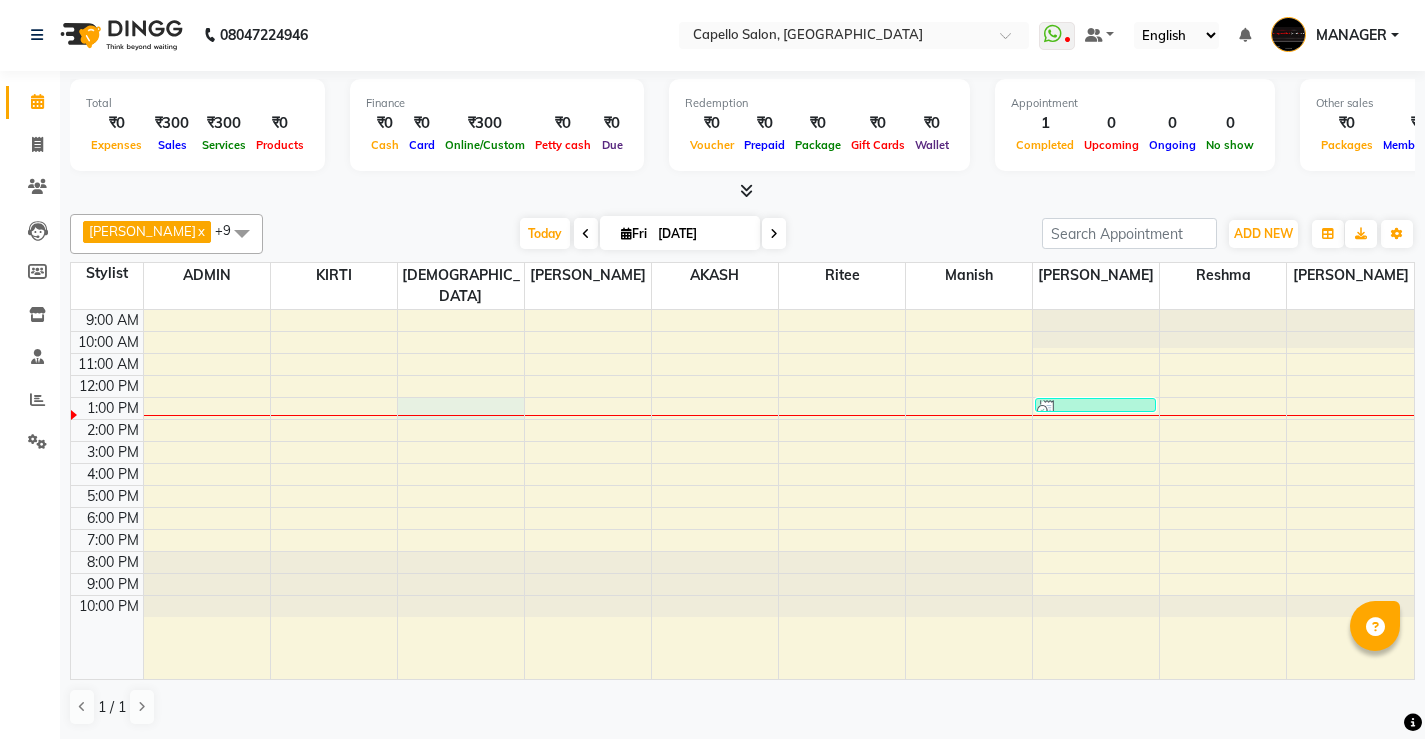 click at bounding box center [461, 415] 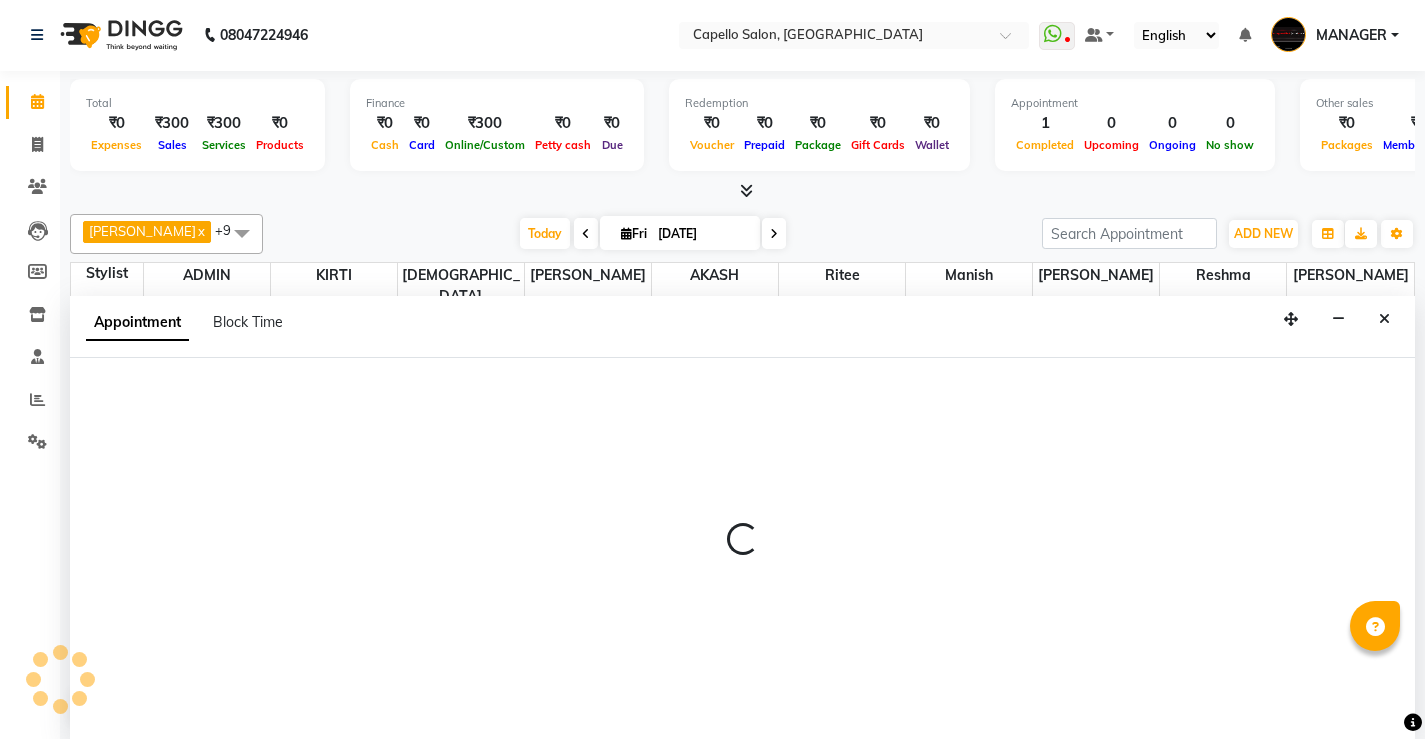select on "23507" 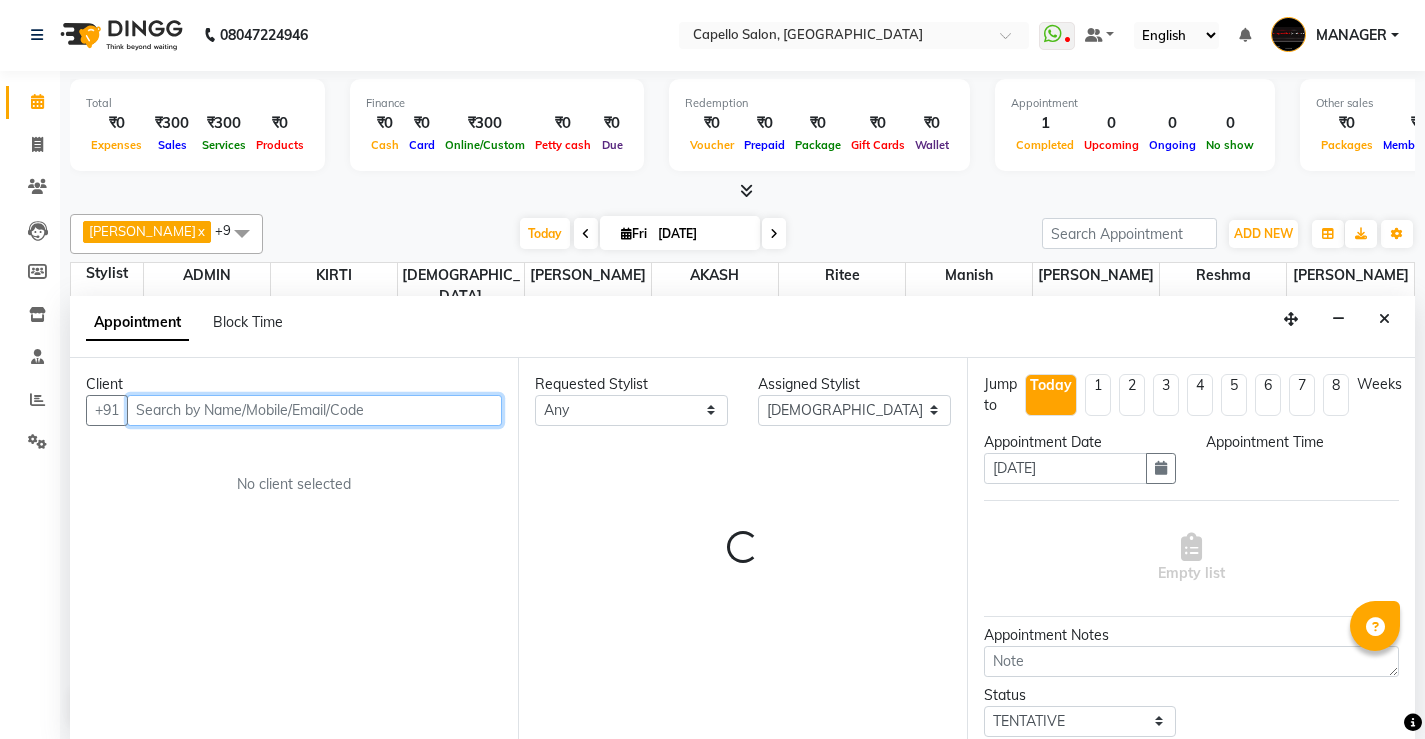 select on "780" 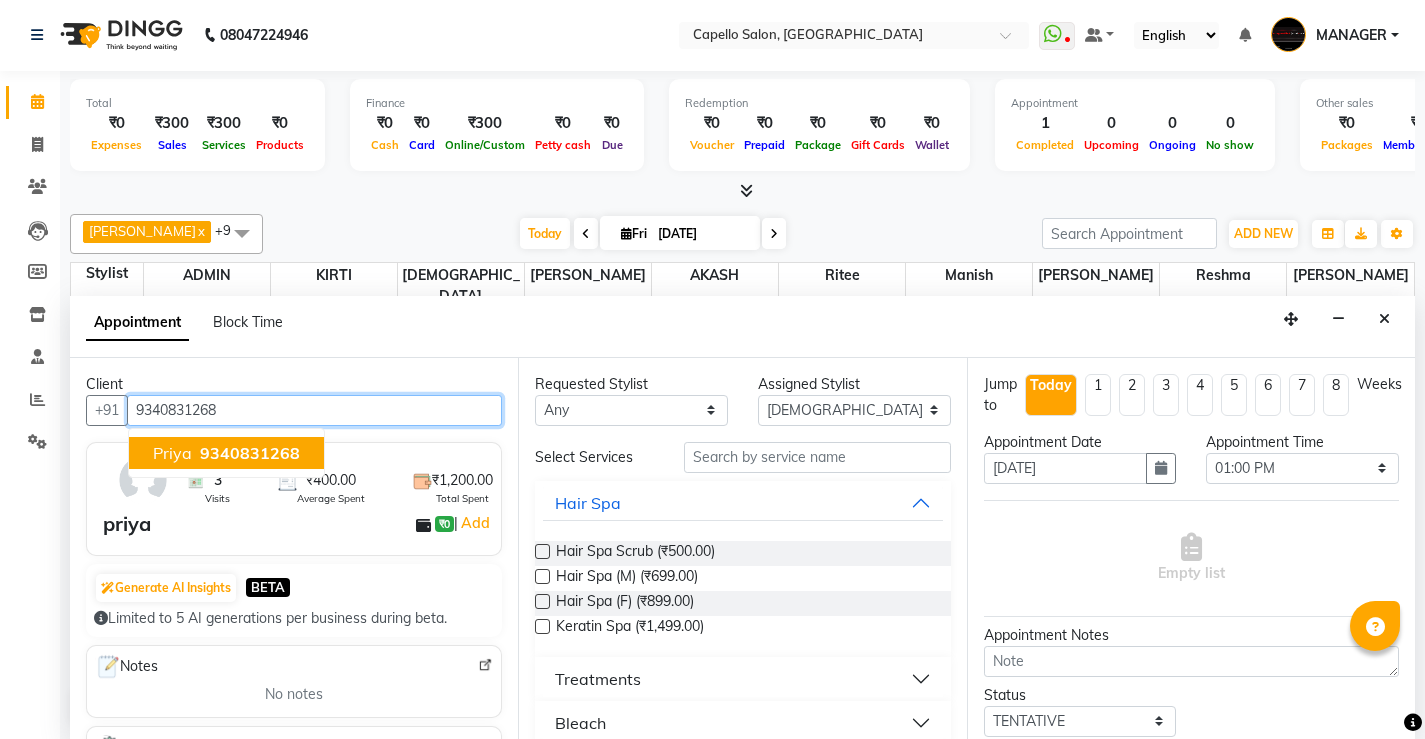 click on "9340831268" at bounding box center (250, 453) 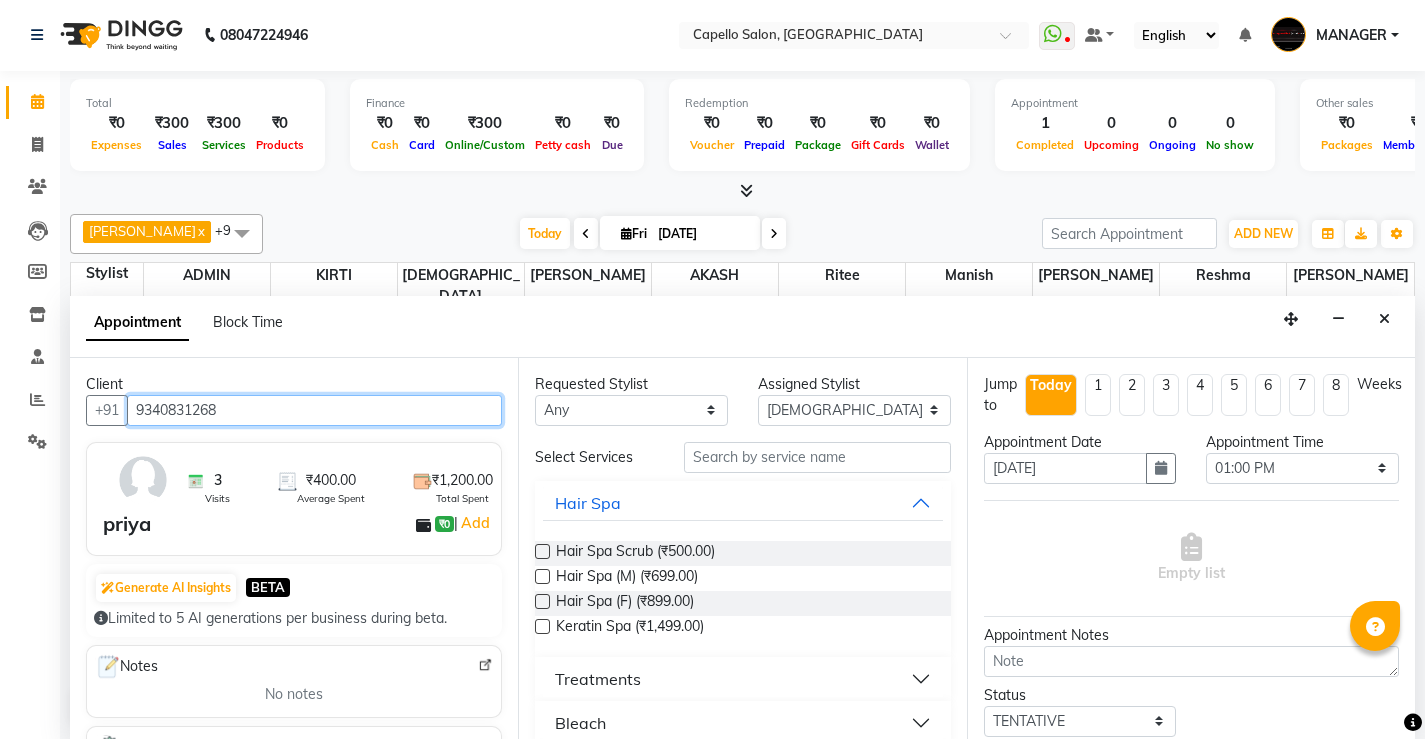type on "9340831268" 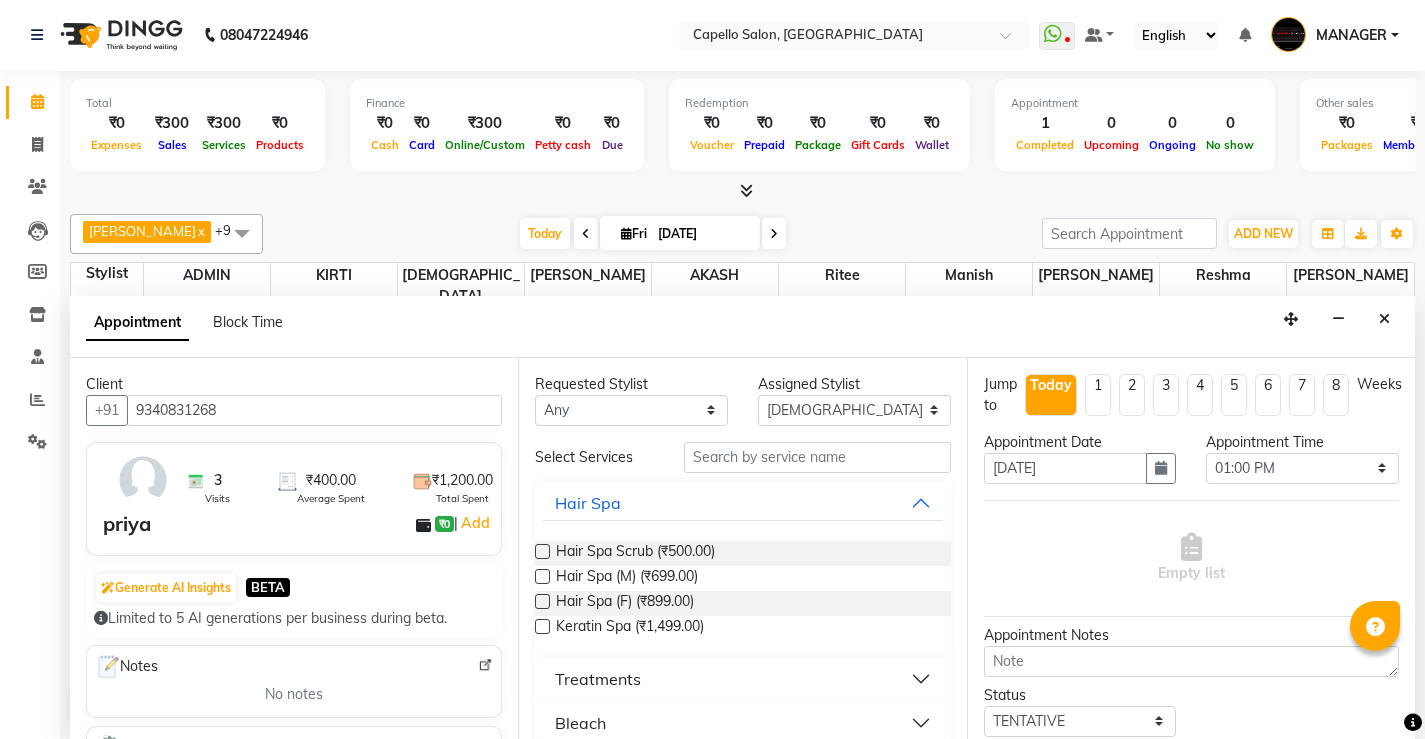 click on "Select Services    Hair Spa Hair Spa Scrub (₹500.00) Hair Spa (M) (₹699.00) Hair Spa (F) (₹899.00) Keratin Spa (₹1,499.00)    Treatments    Bleach    D-Tan    Clean Ups    Facials    Classic Manicure    Classic Pedicure    Advance Manicure    Advance Pedicure    Nails Cut+File    Regular Makeup    Groom Makeup    Party Makeup    Bridal Makeup    Saree Draping    Treading    Waxing Regular    Waxing Rica    Shampoo & Conditioner    Haircut + Style    Haircut    Ironing    [PERSON_NAME] Trim/Shave    [MEDICAL_DATA]    [MEDICAL_DATA] Free    Highlights    Disposable Cutting Sheet     Shine Beauty" at bounding box center [742, 1165] 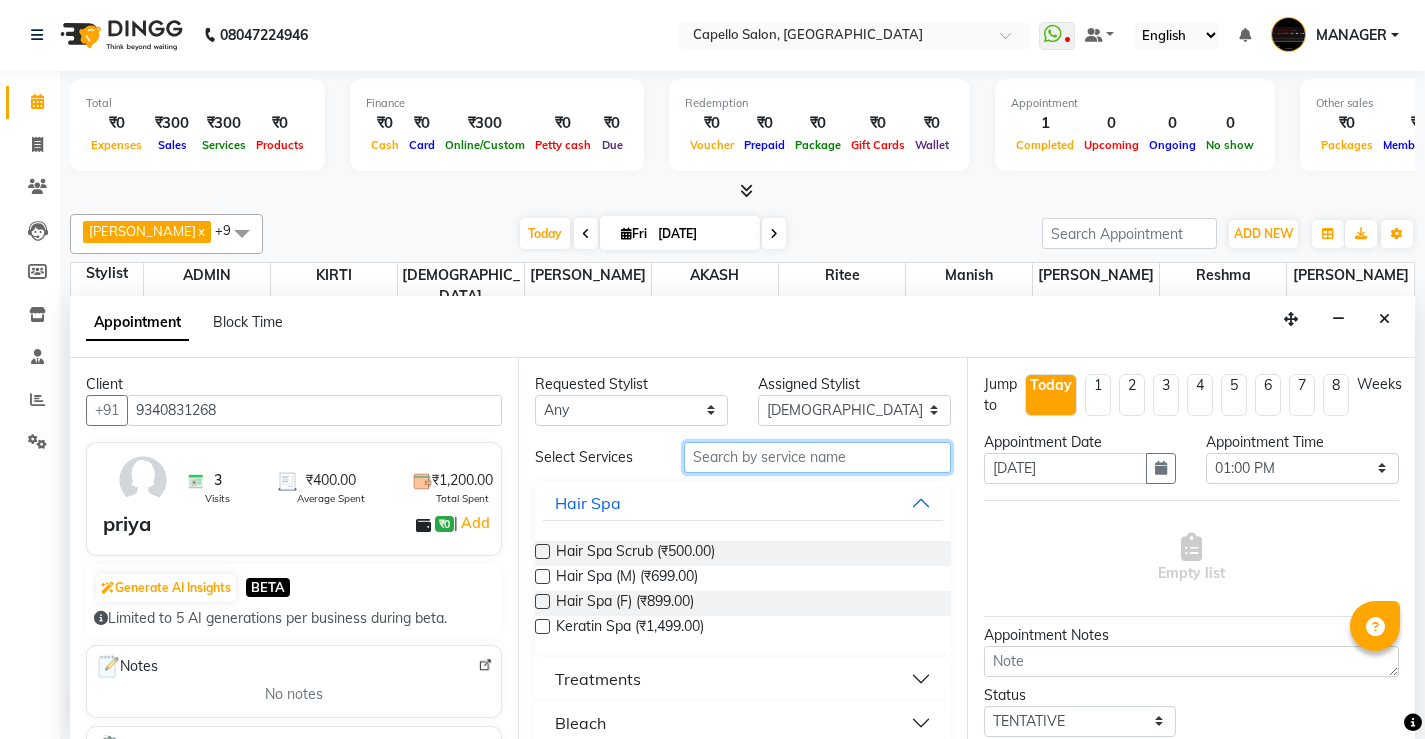 click at bounding box center (817, 457) 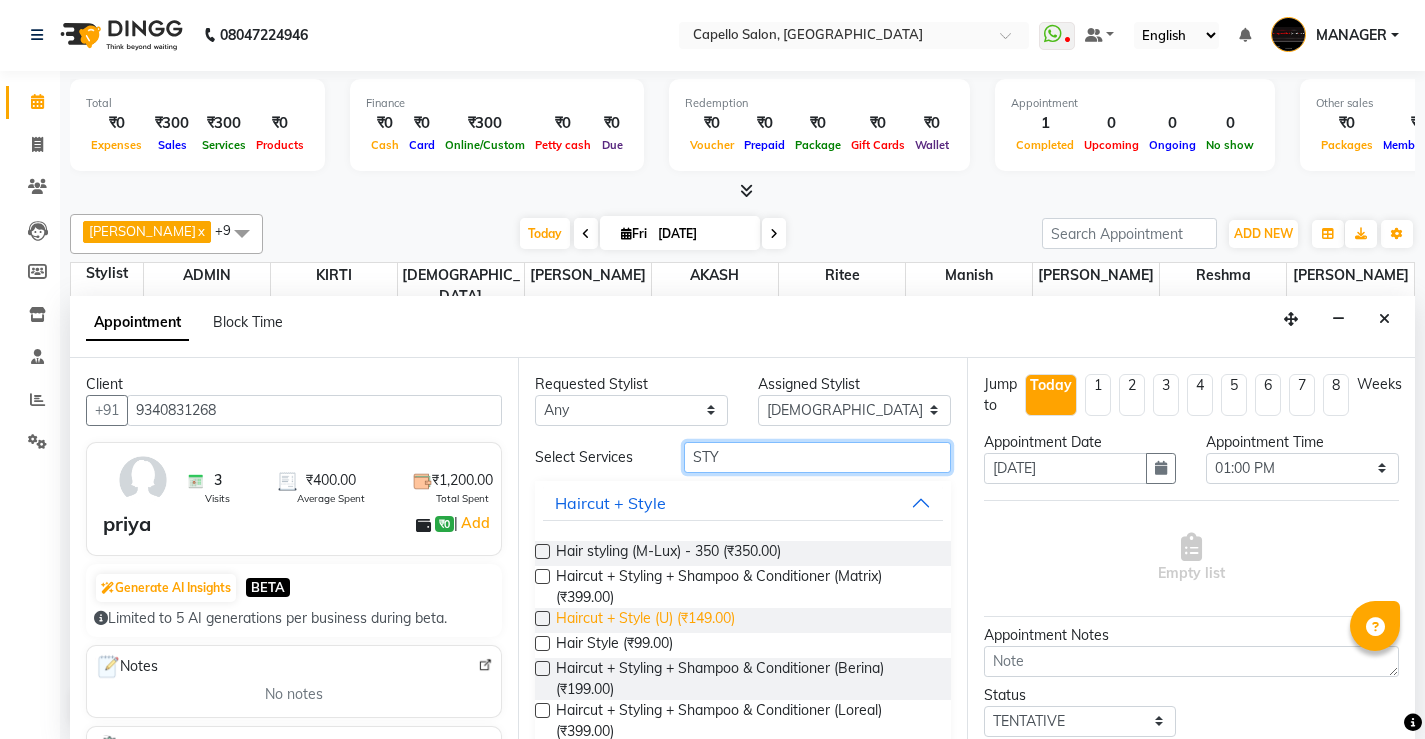 scroll, scrollTop: 35, scrollLeft: 0, axis: vertical 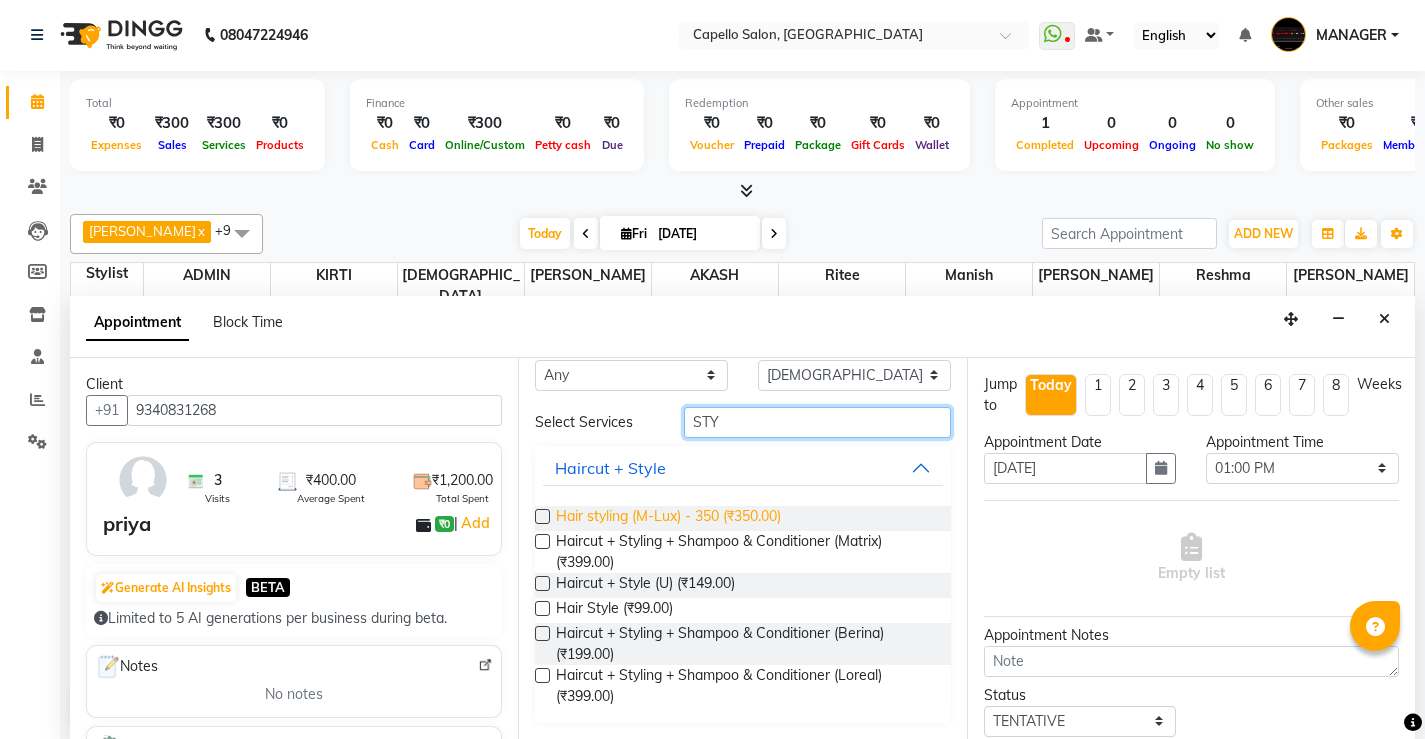 type on "STY" 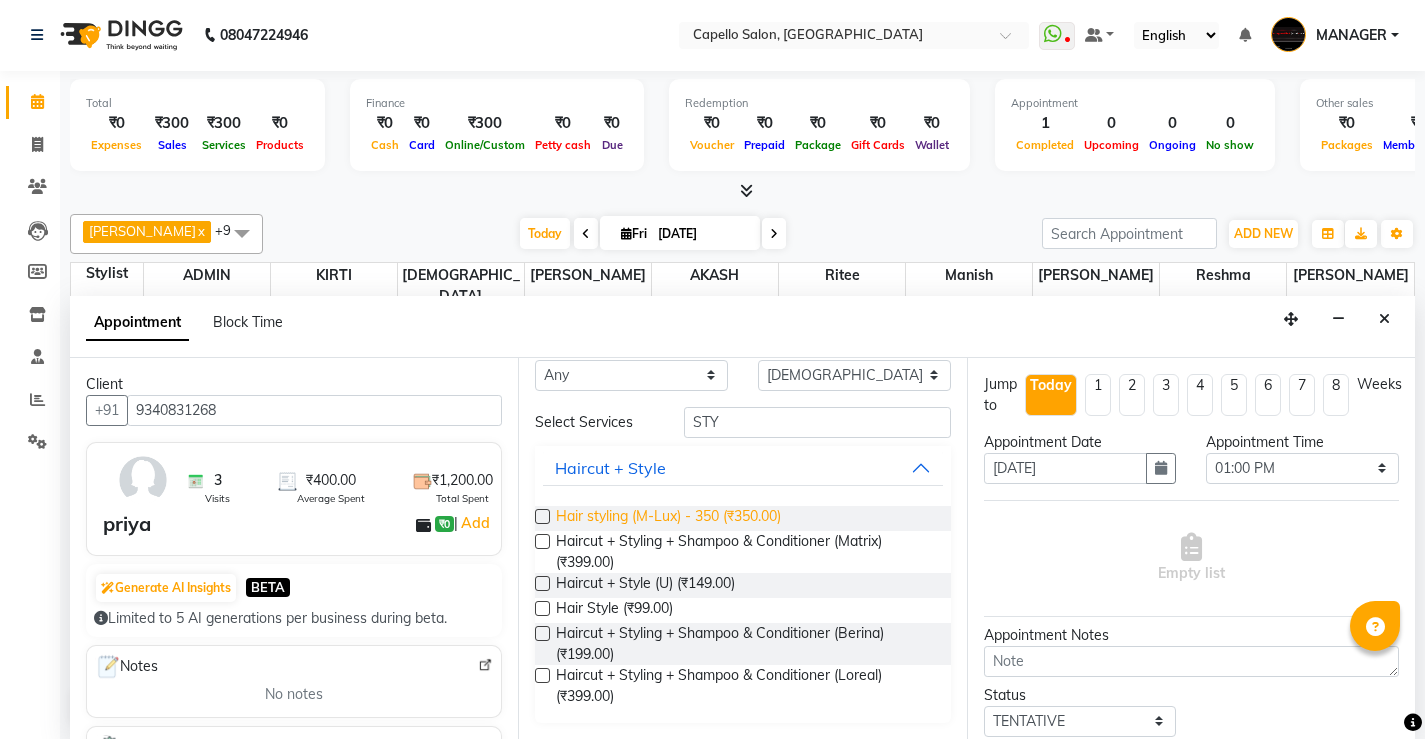 click on "Hair styling (M-Lux) - 350 (₹350.00)" at bounding box center [668, 518] 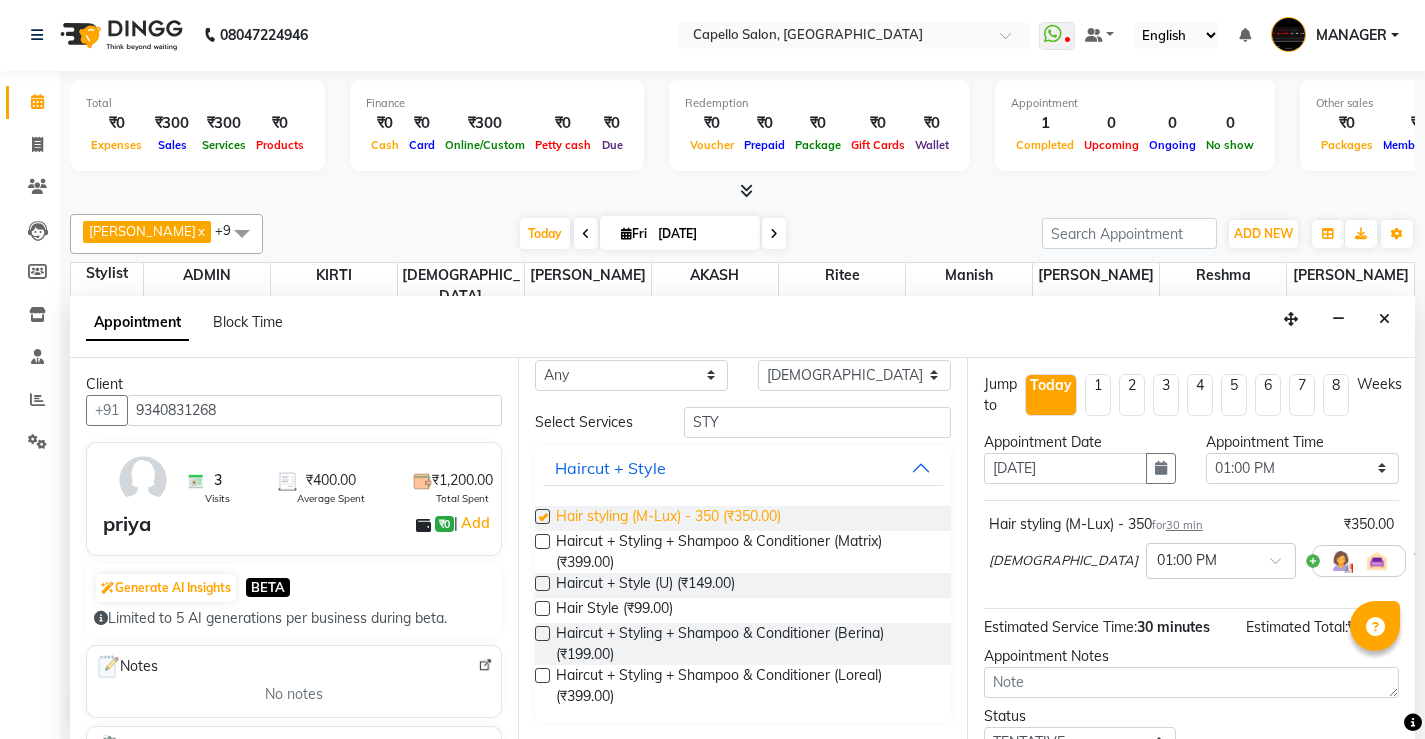 checkbox on "false" 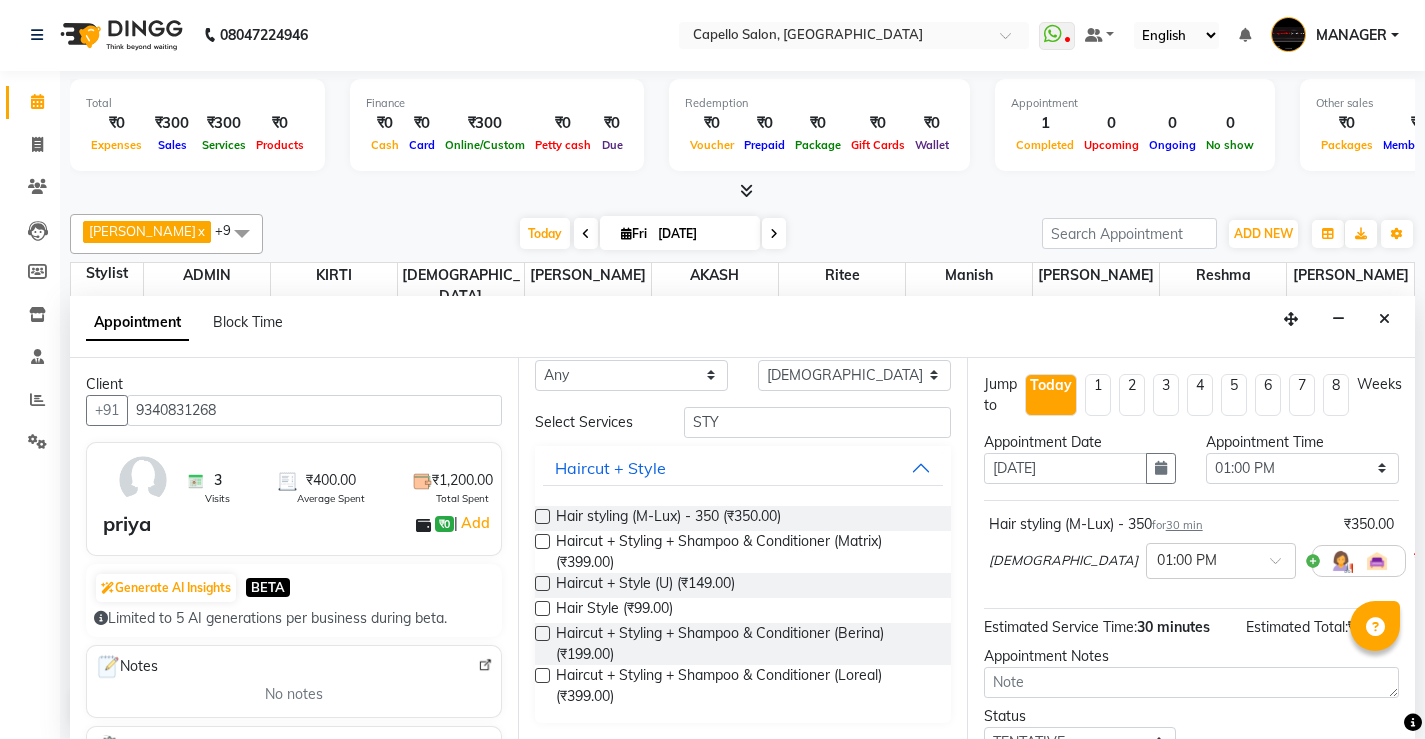 click at bounding box center (1420, 560) 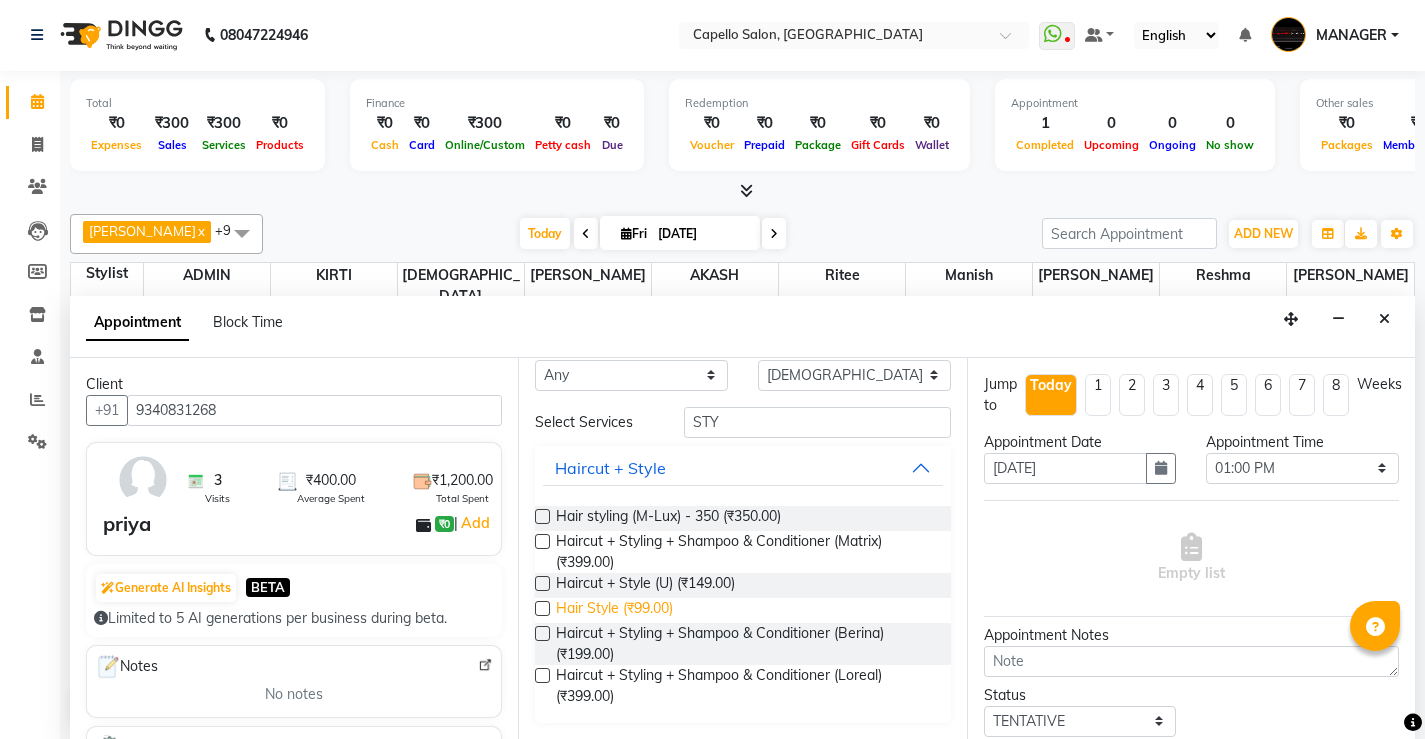 scroll, scrollTop: 0, scrollLeft: 0, axis: both 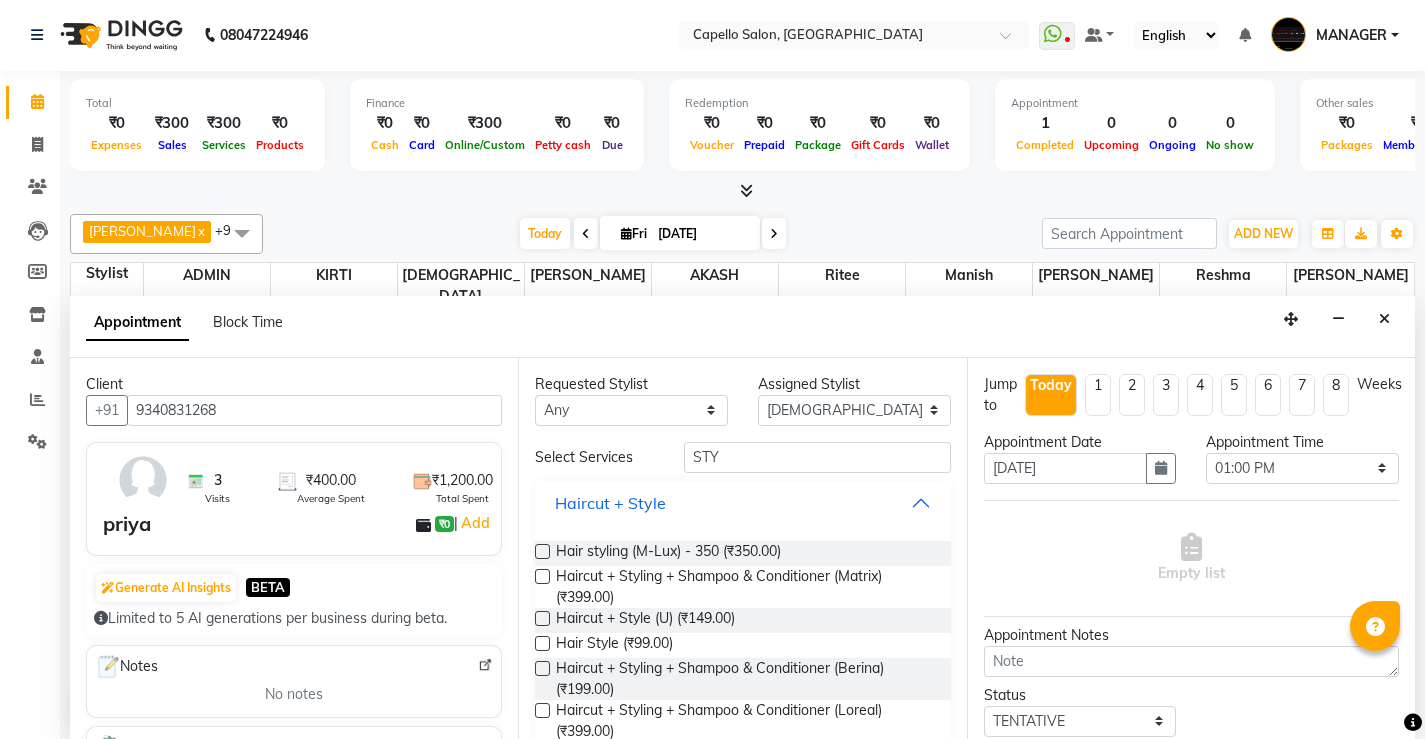 click on "Haircut + Style" at bounding box center (742, 503) 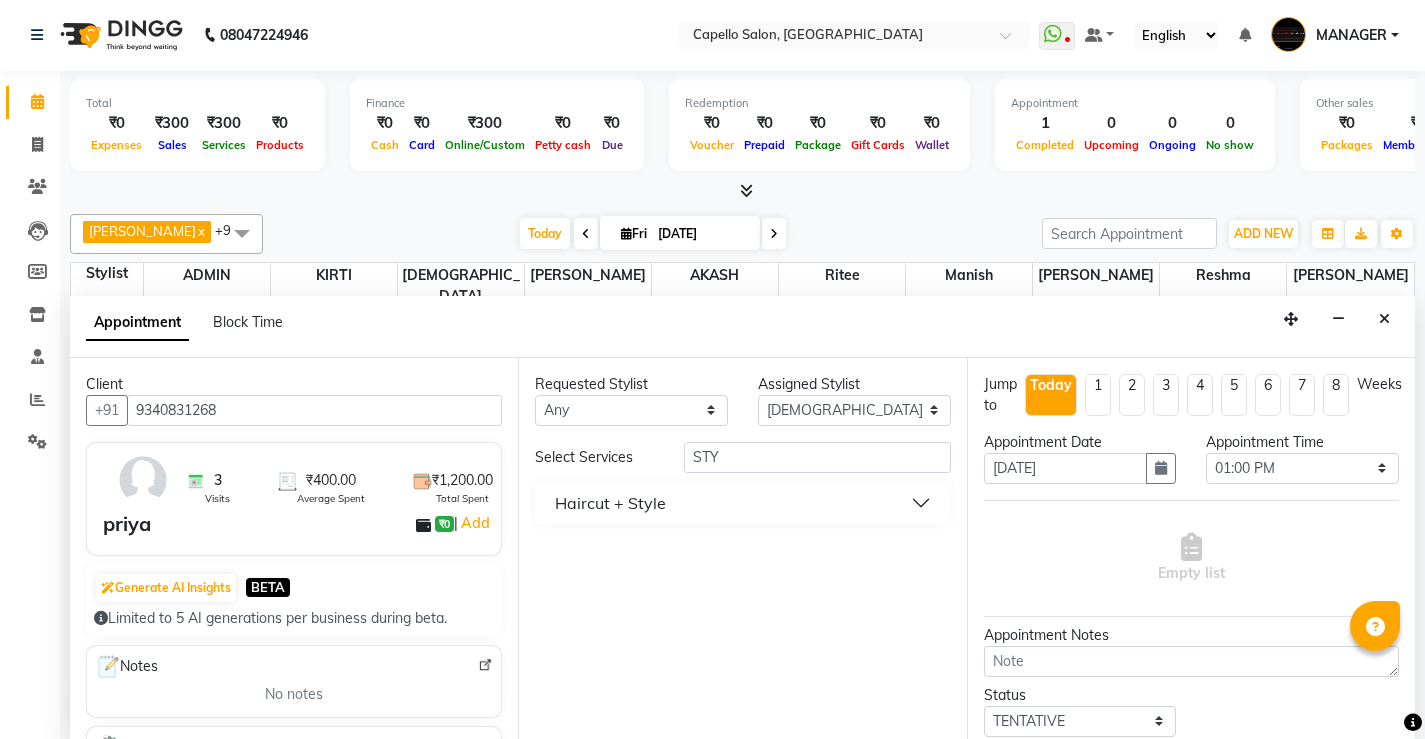 click on "Haircut + Style" at bounding box center (742, 503) 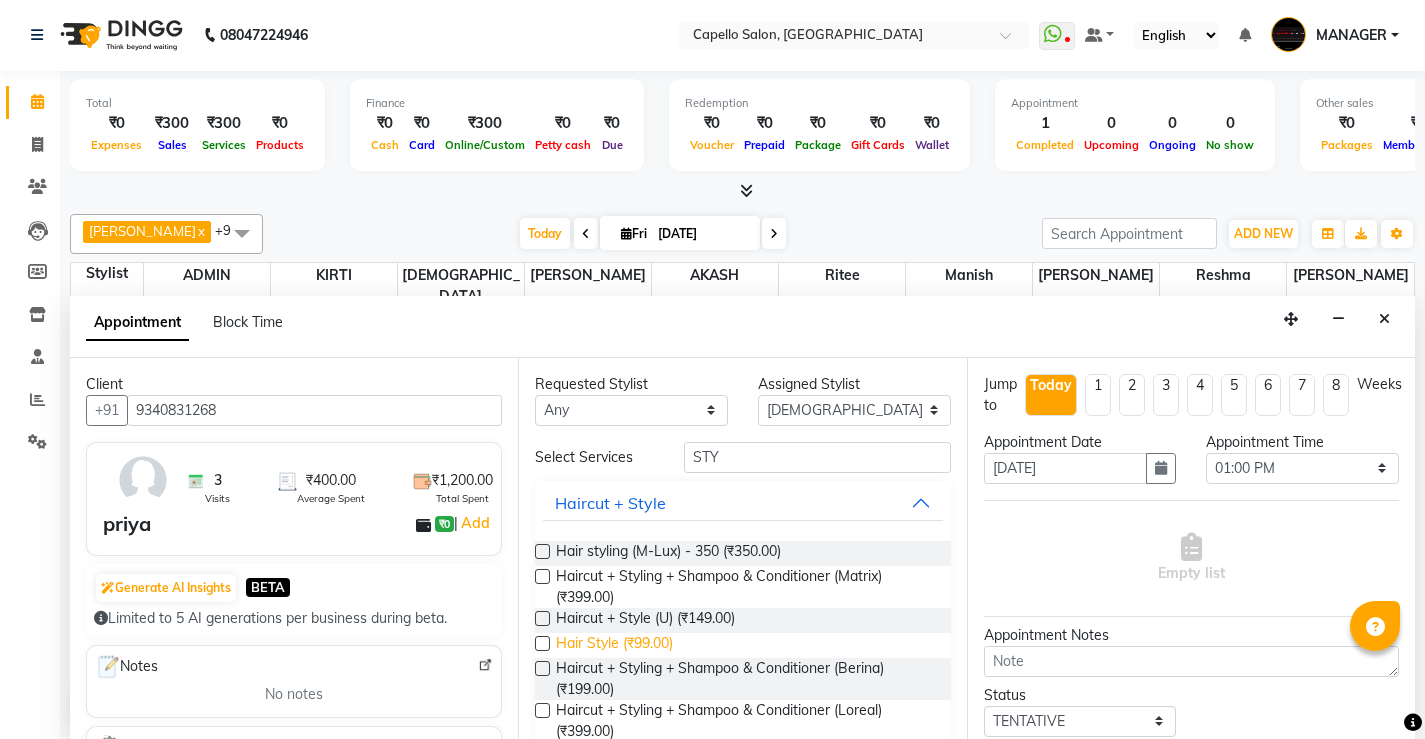 click on "Hair Style (₹99.00)" at bounding box center [614, 645] 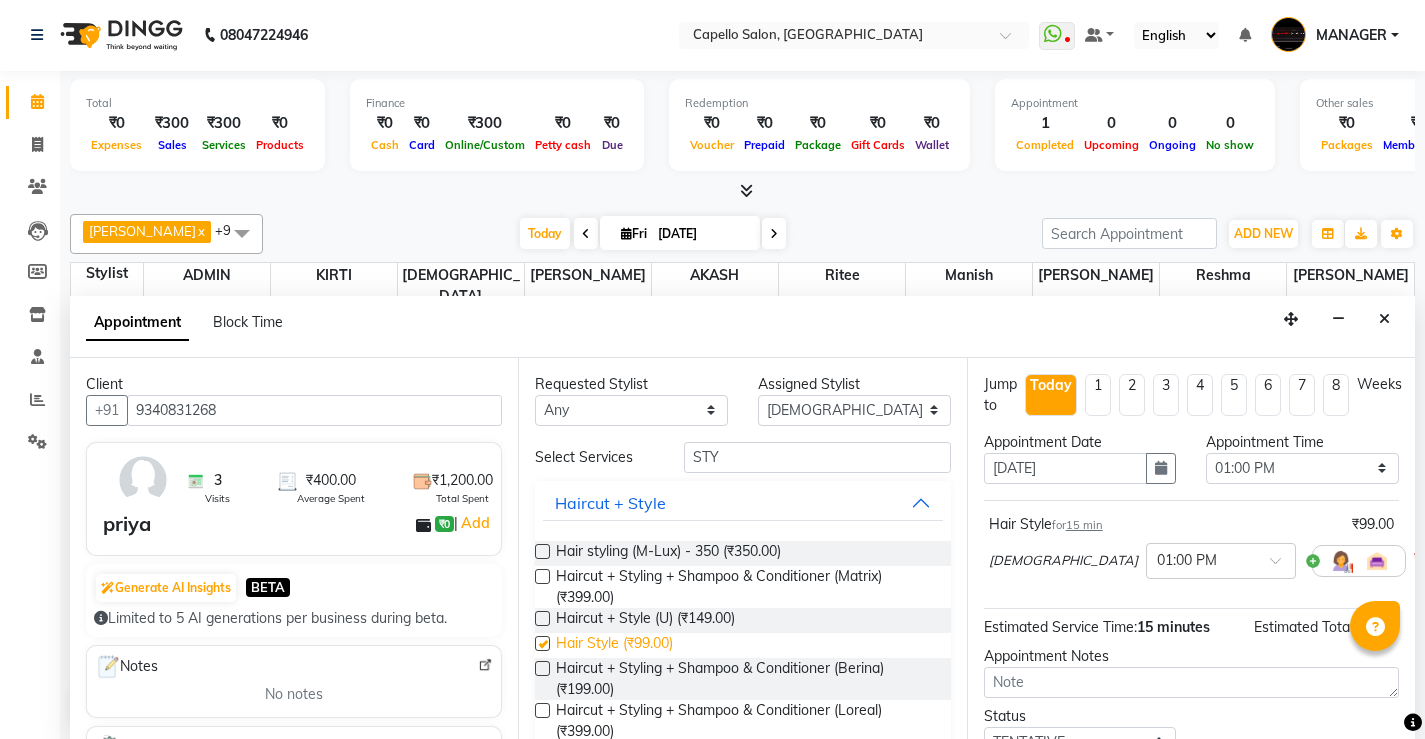 checkbox on "false" 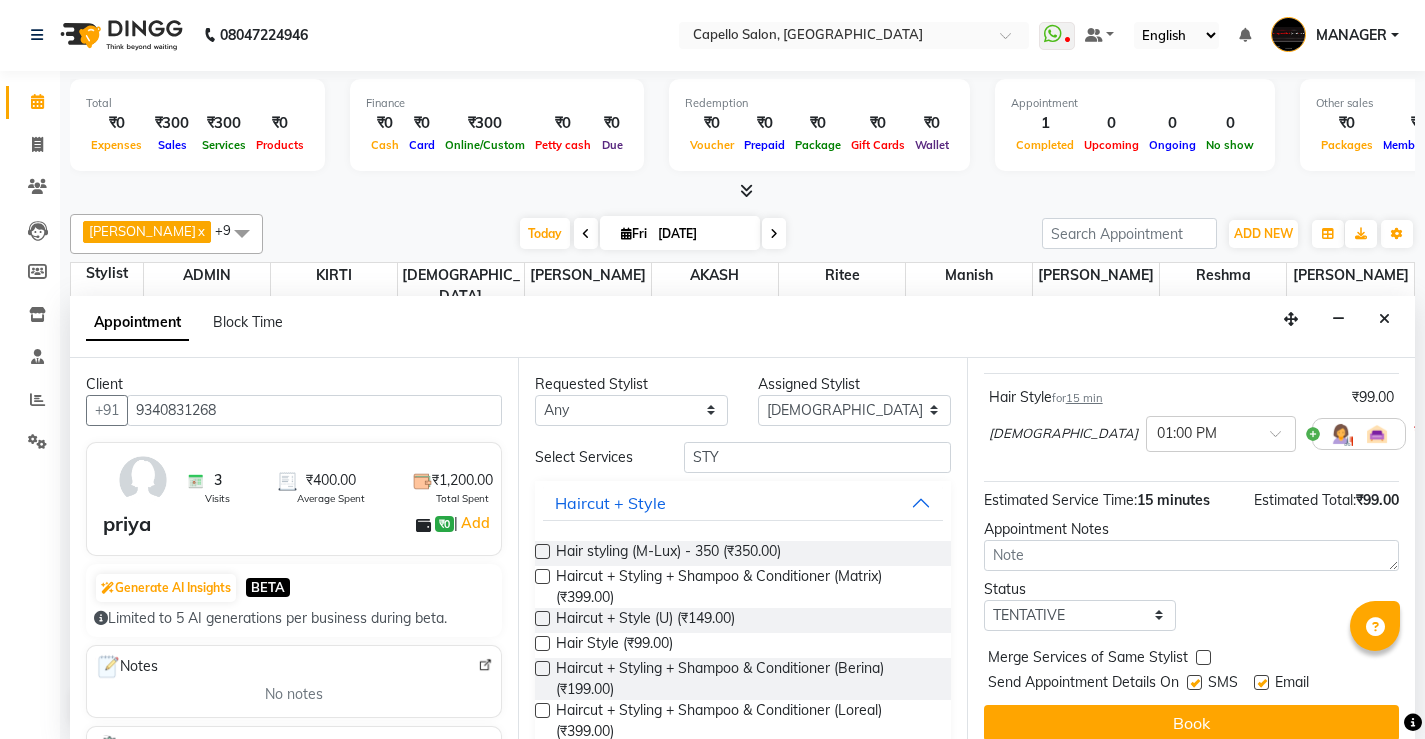 scroll, scrollTop: 145, scrollLeft: 0, axis: vertical 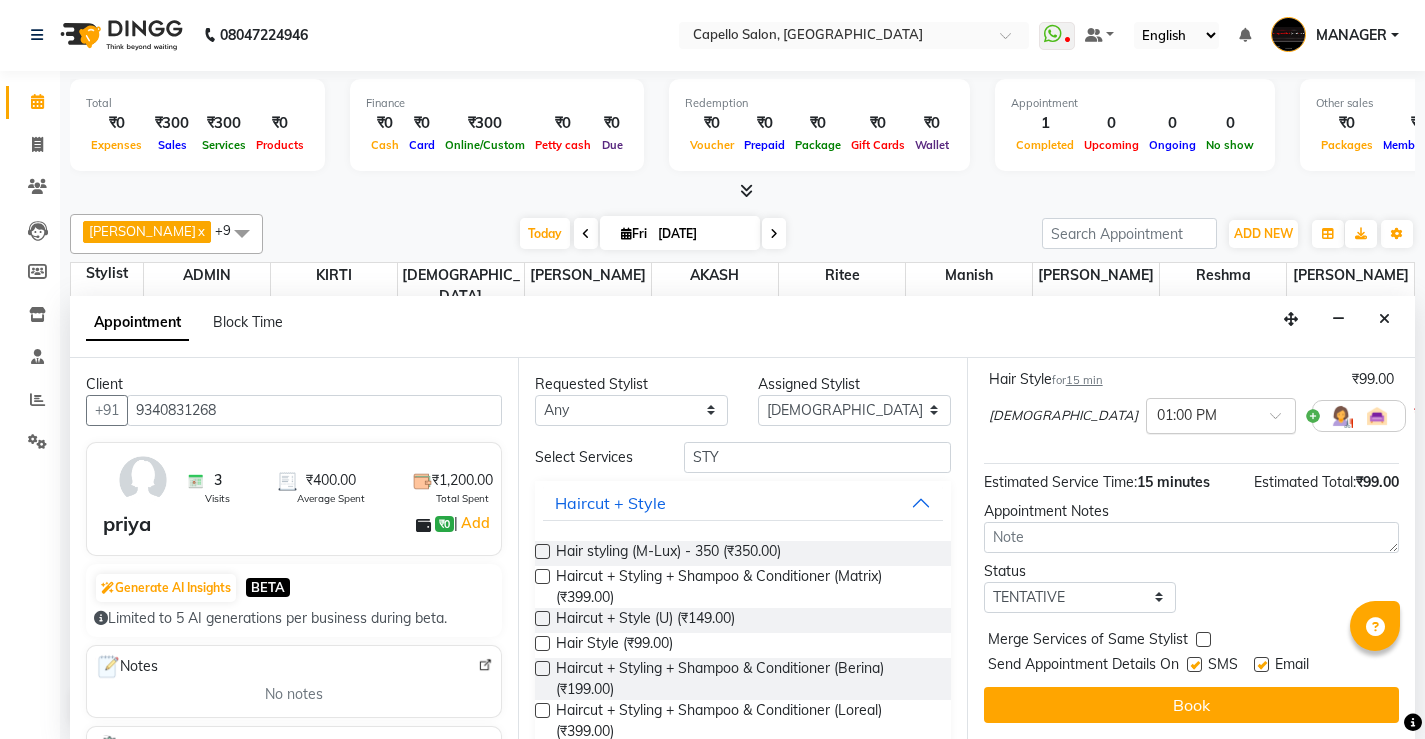 click at bounding box center [1201, 414] 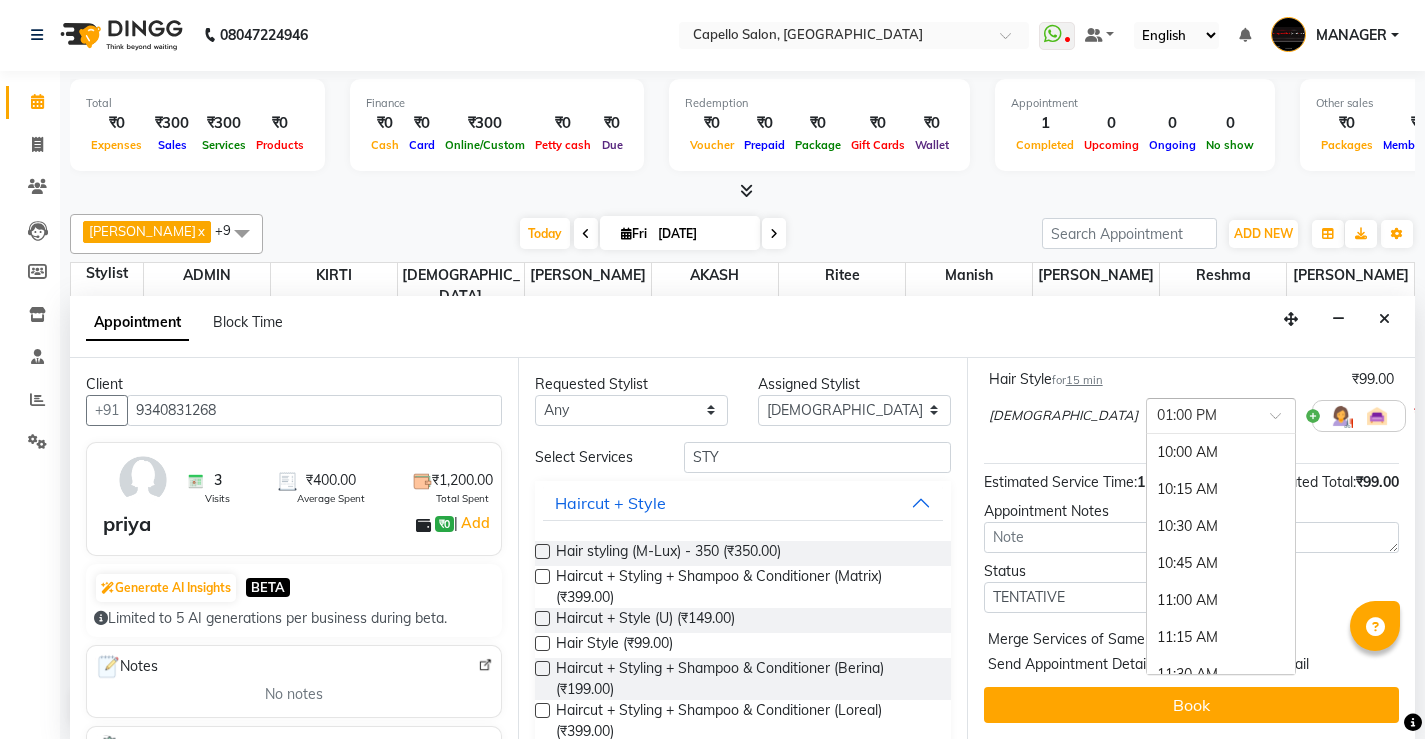 scroll, scrollTop: 444, scrollLeft: 0, axis: vertical 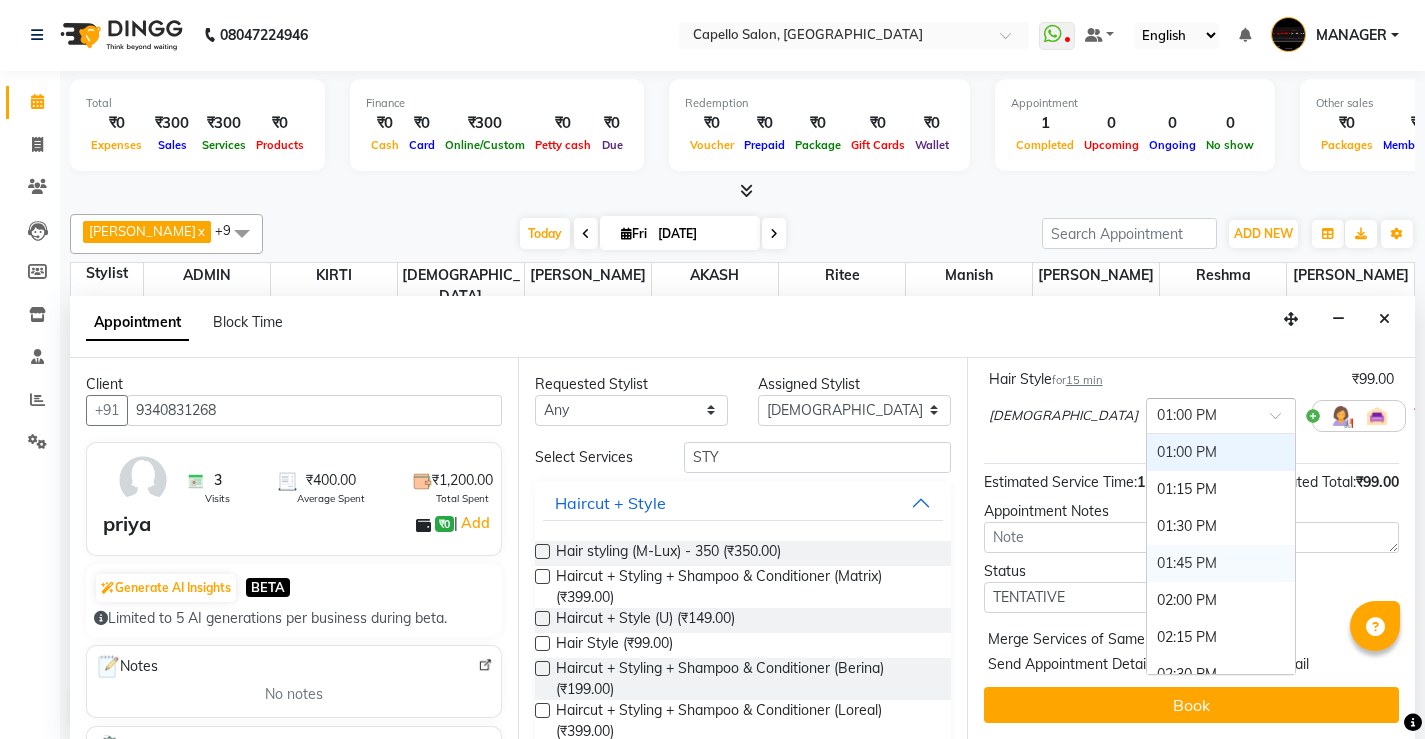 click on "01:45 PM" at bounding box center (1221, 563) 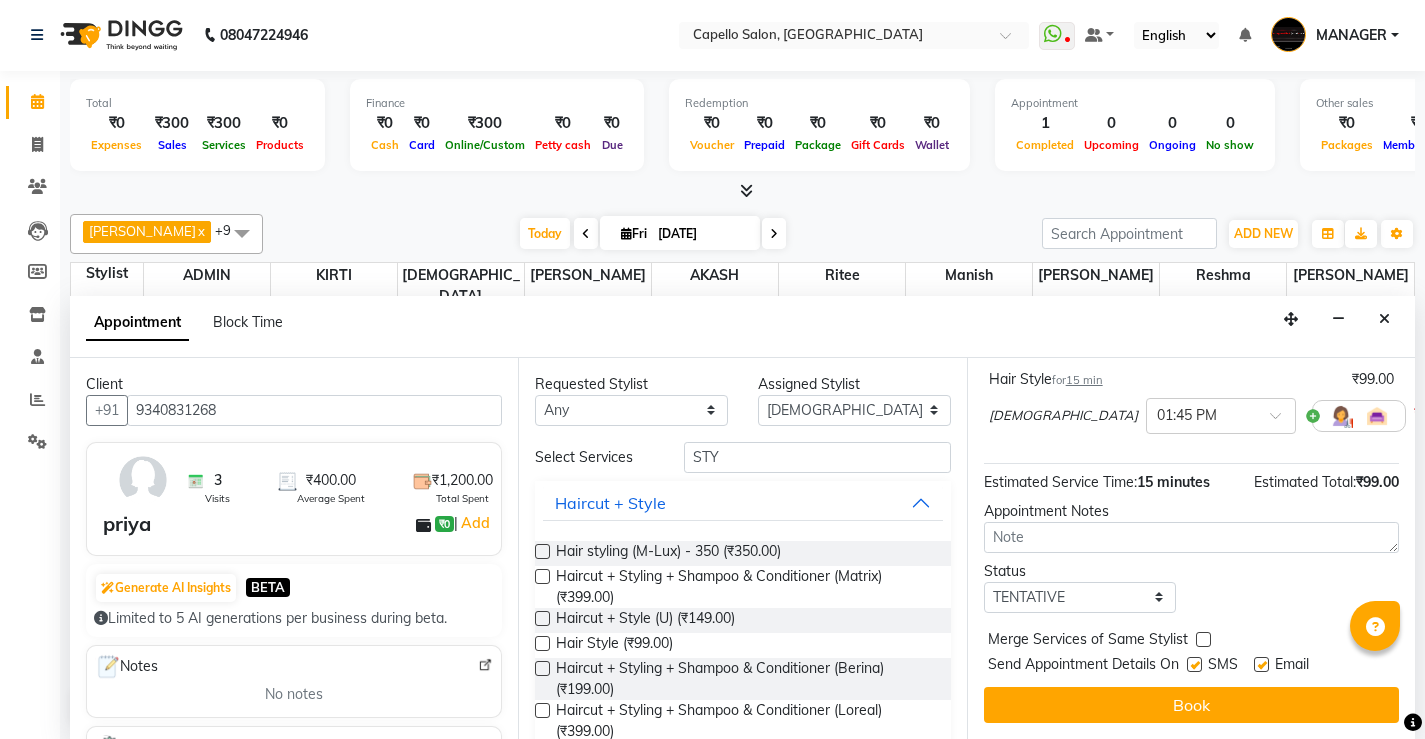 click on "Jump to [DATE] 1 2 3 4 5 6 7 8 Weeks Appointment Date [DATE] Appointment Time Select 10:00 AM 10:15 AM 10:30 AM 10:45 AM 11:00 AM 11:15 AM 11:30 AM 11:45 AM 12:00 PM 12:15 PM 12:30 PM 12:45 PM 01:00 PM 01:15 PM 01:30 PM 01:45 PM 02:00 PM 02:15 PM 02:30 PM 02:45 PM 03:00 PM 03:15 PM 03:30 PM 03:45 PM 04:00 PM 04:15 PM 04:30 PM 04:45 PM 05:00 PM 05:15 PM 05:30 PM 05:45 PM 06:00 PM 06:15 PM 06:30 PM 06:45 PM 07:00 PM 07:15 PM 07:30 PM 07:45 PM 08:00 PM 08:15 PM 08:30 PM 08:45 PM 09:00 PM 09:15 PM 09:30 PM 09:45 PM 10:00 PM Hair Style   for  15 min ₹99.00 [PERSON_NAME] × 01:45 PM Estimated Service Time:  15 minutes Estimated Total:  ₹99.00 Appointment Notes Status Select TENTATIVE CONFIRM CHECK-IN UPCOMING Merge Services of Same Stylist Send Appointment Details On SMS Email  Book" at bounding box center (1191, 548) 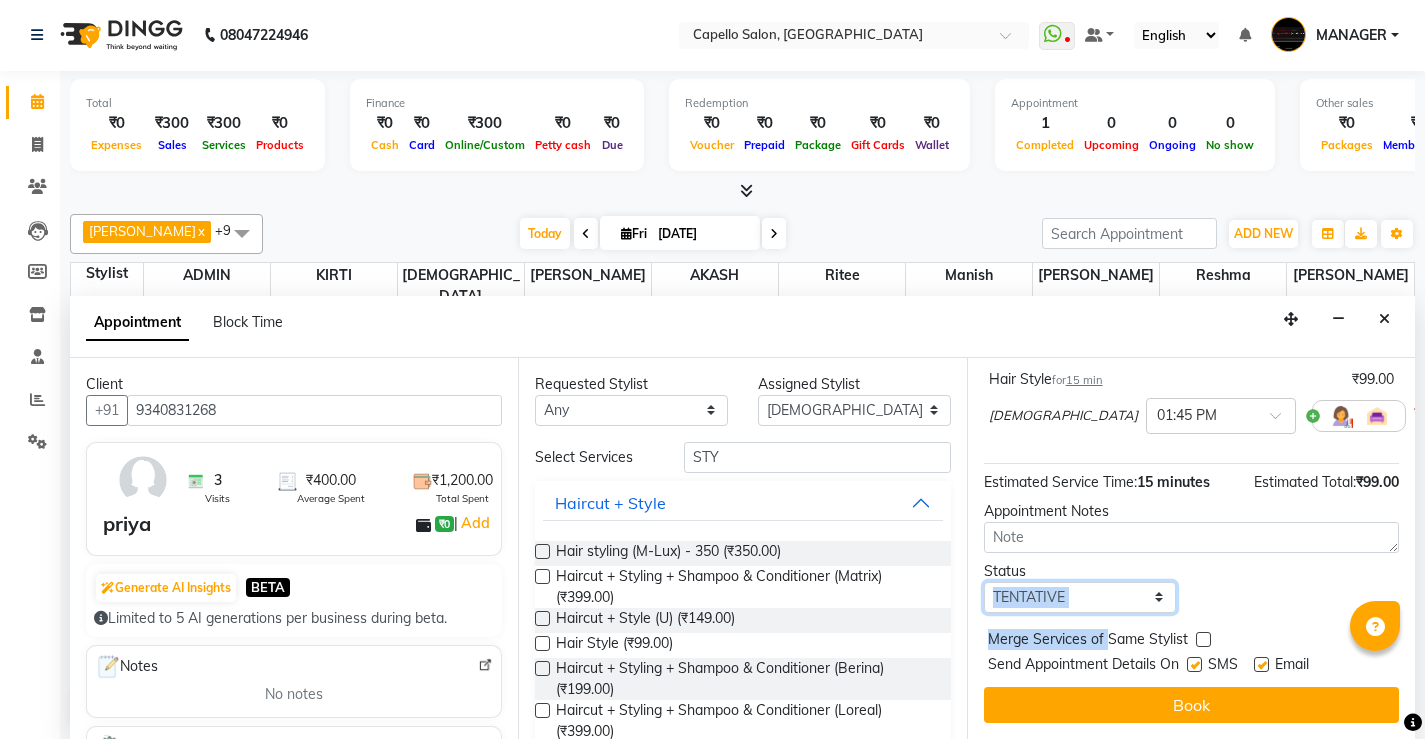 click on "Select TENTATIVE CONFIRM CHECK-IN UPCOMING" at bounding box center [1080, 597] 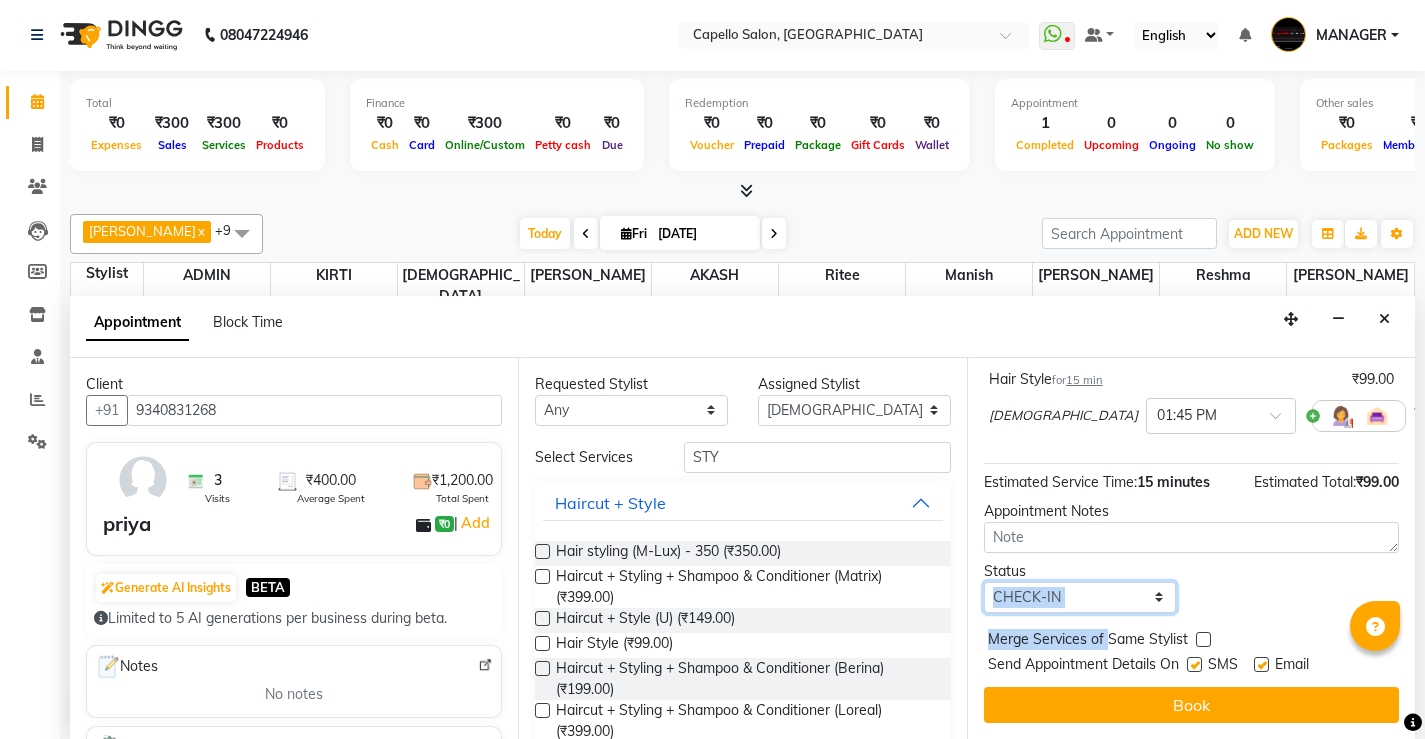click on "Select TENTATIVE CONFIRM CHECK-IN UPCOMING" at bounding box center (1080, 597) 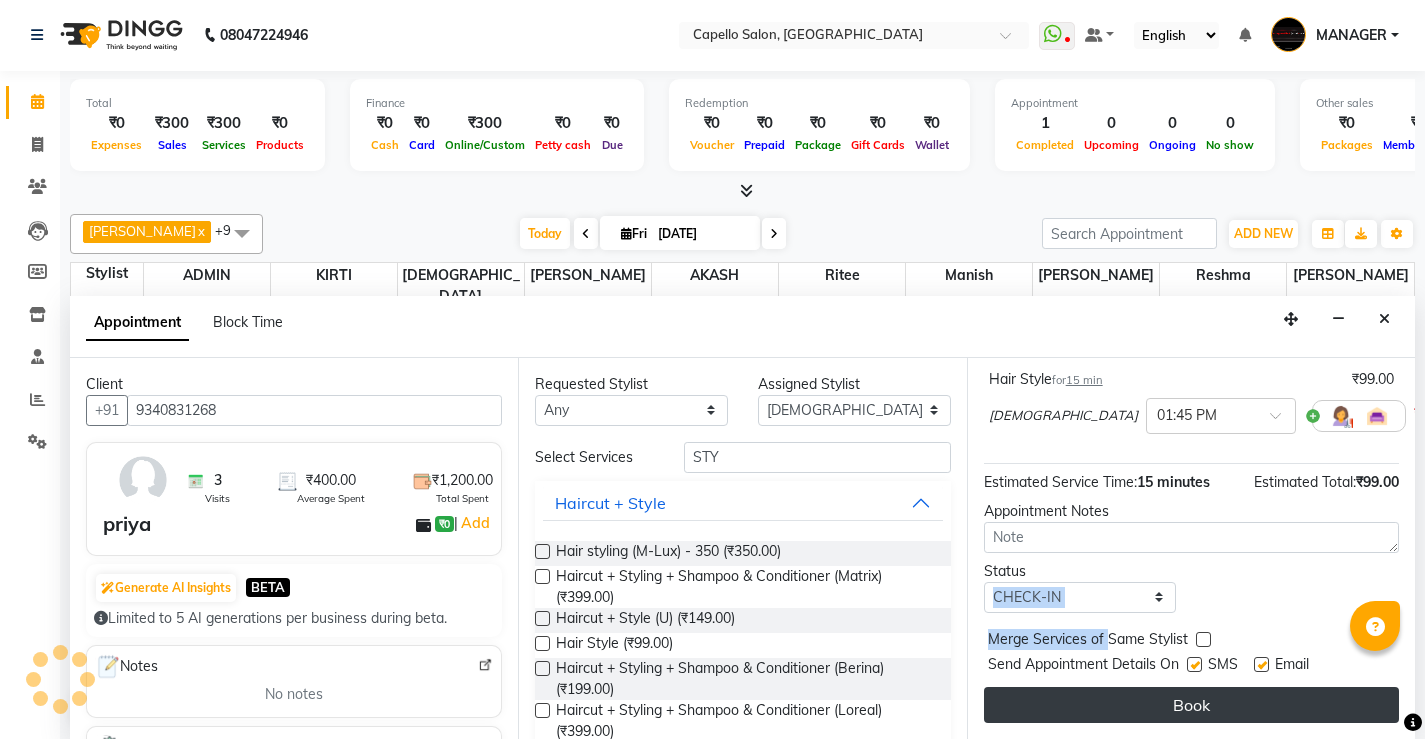click on "Book" at bounding box center (1191, 705) 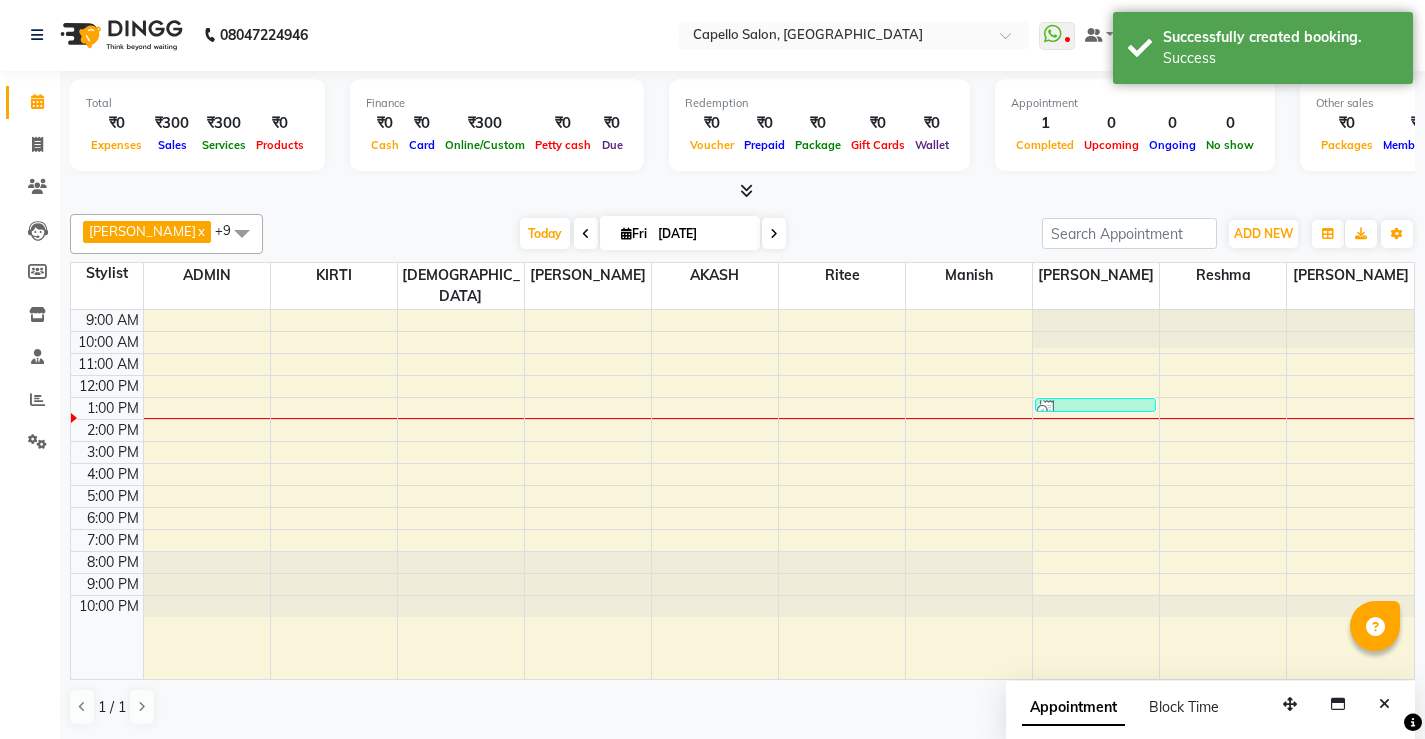 scroll, scrollTop: 0, scrollLeft: 0, axis: both 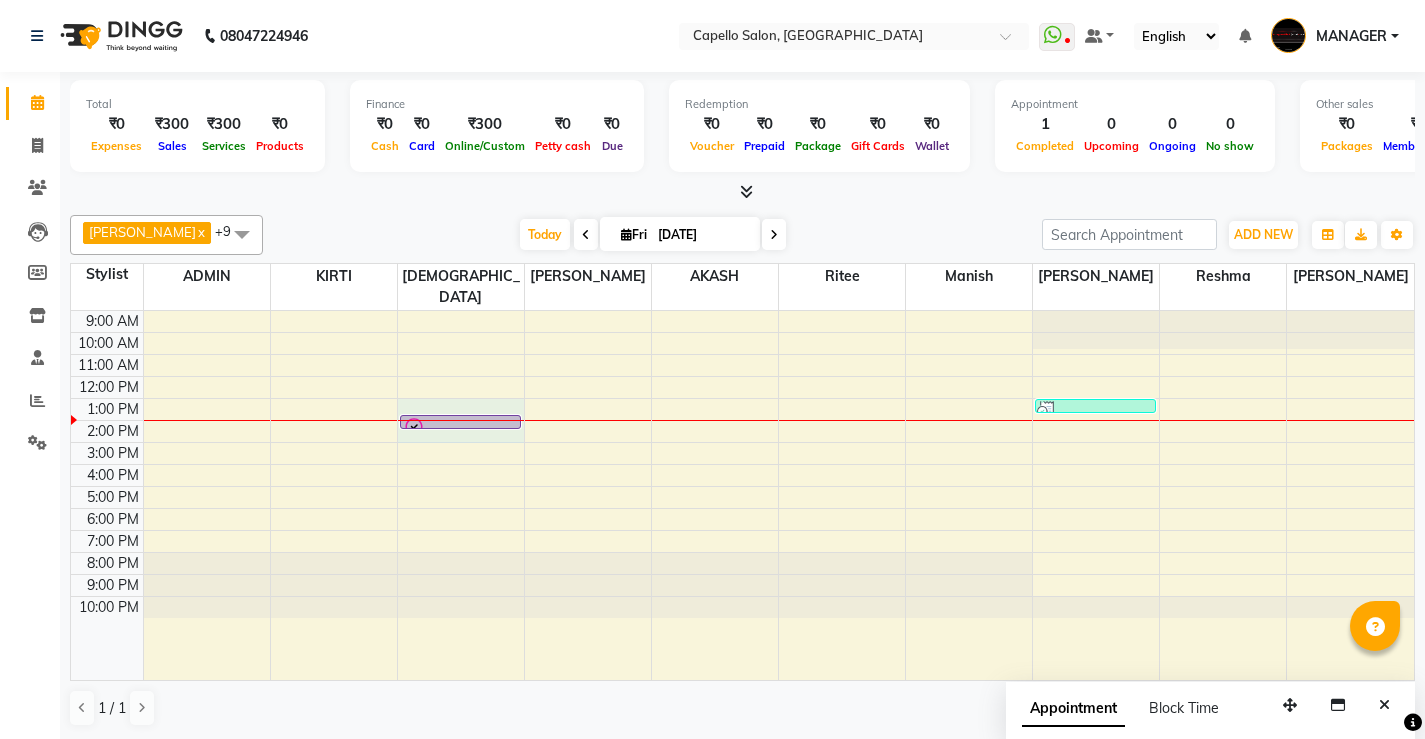 drag, startPoint x: 457, startPoint y: 398, endPoint x: 1119, endPoint y: 404, distance: 662.02716 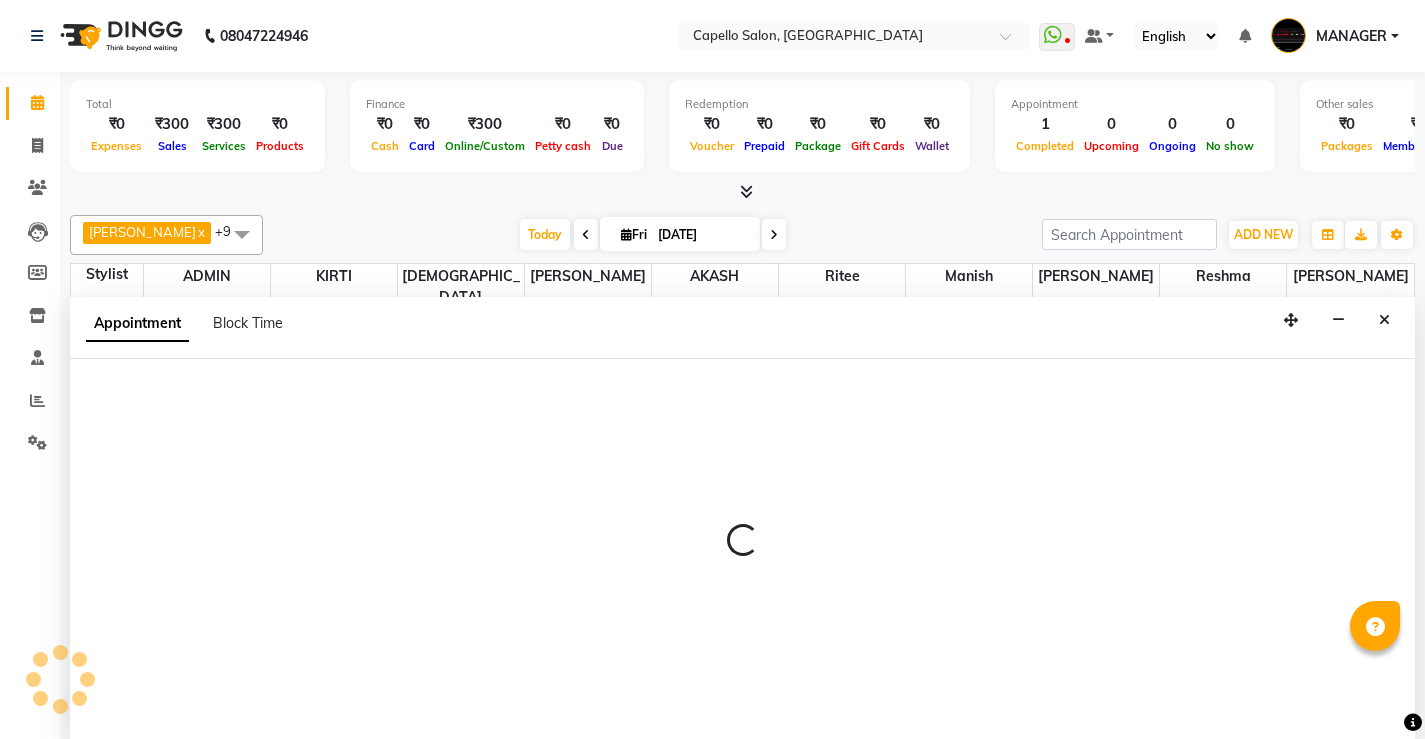scroll, scrollTop: 1, scrollLeft: 0, axis: vertical 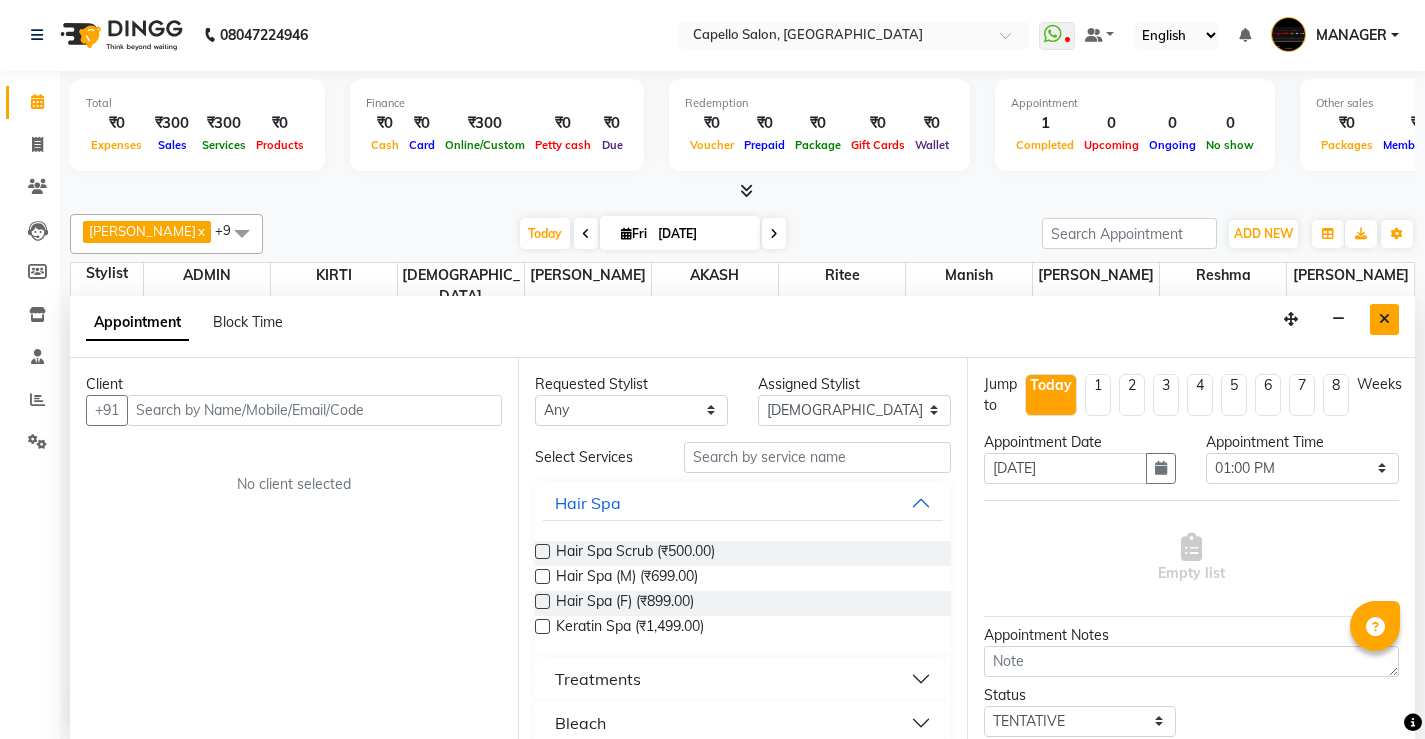 click at bounding box center [1384, 319] 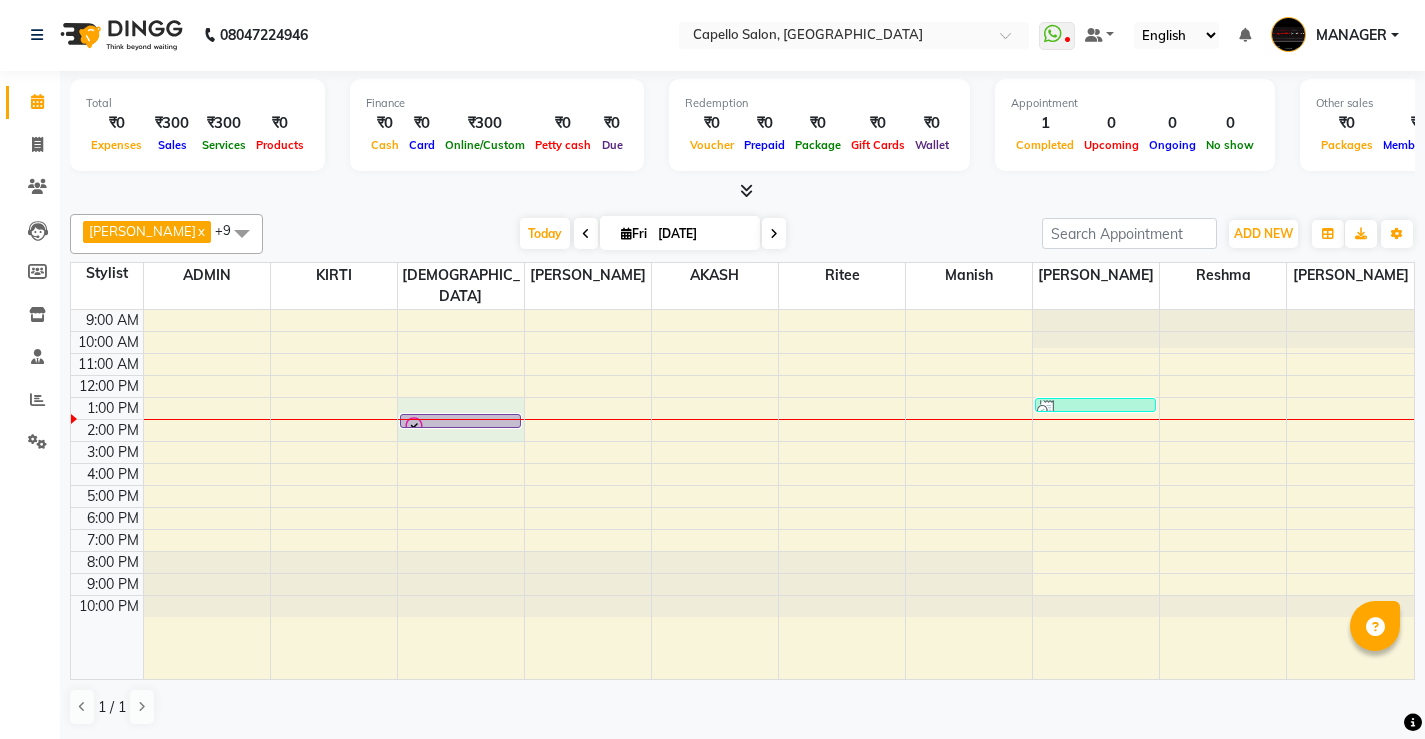 drag, startPoint x: 470, startPoint y: 398, endPoint x: 1083, endPoint y: 399, distance: 613.0008 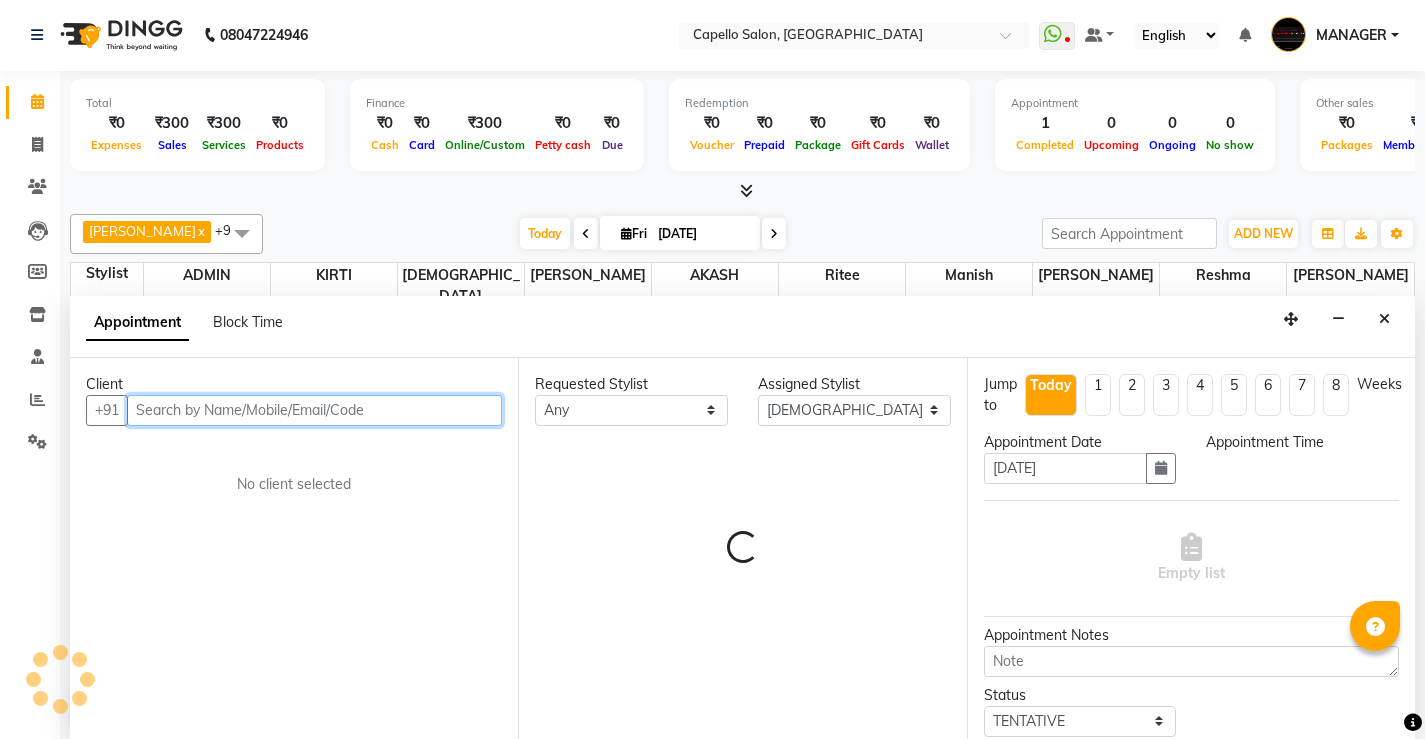 select on "780" 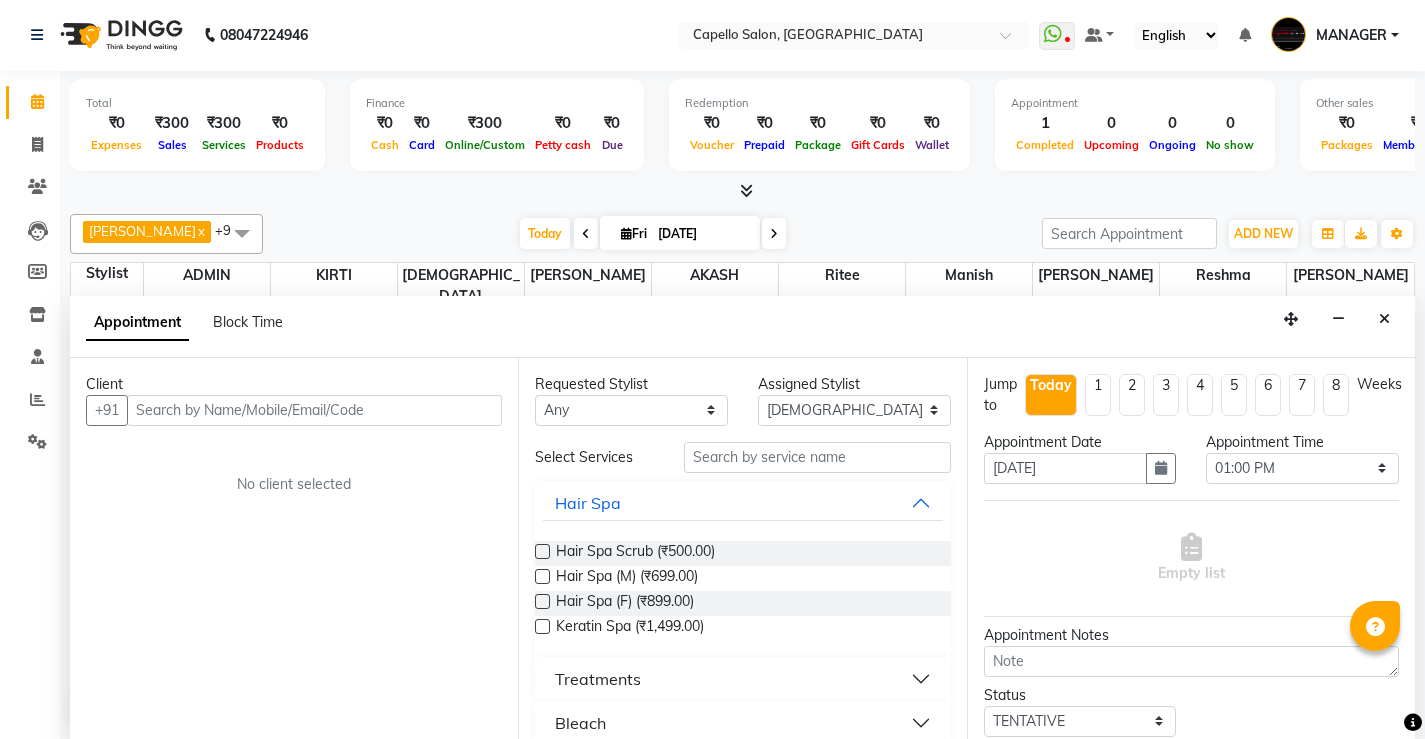 click at bounding box center [1384, 319] 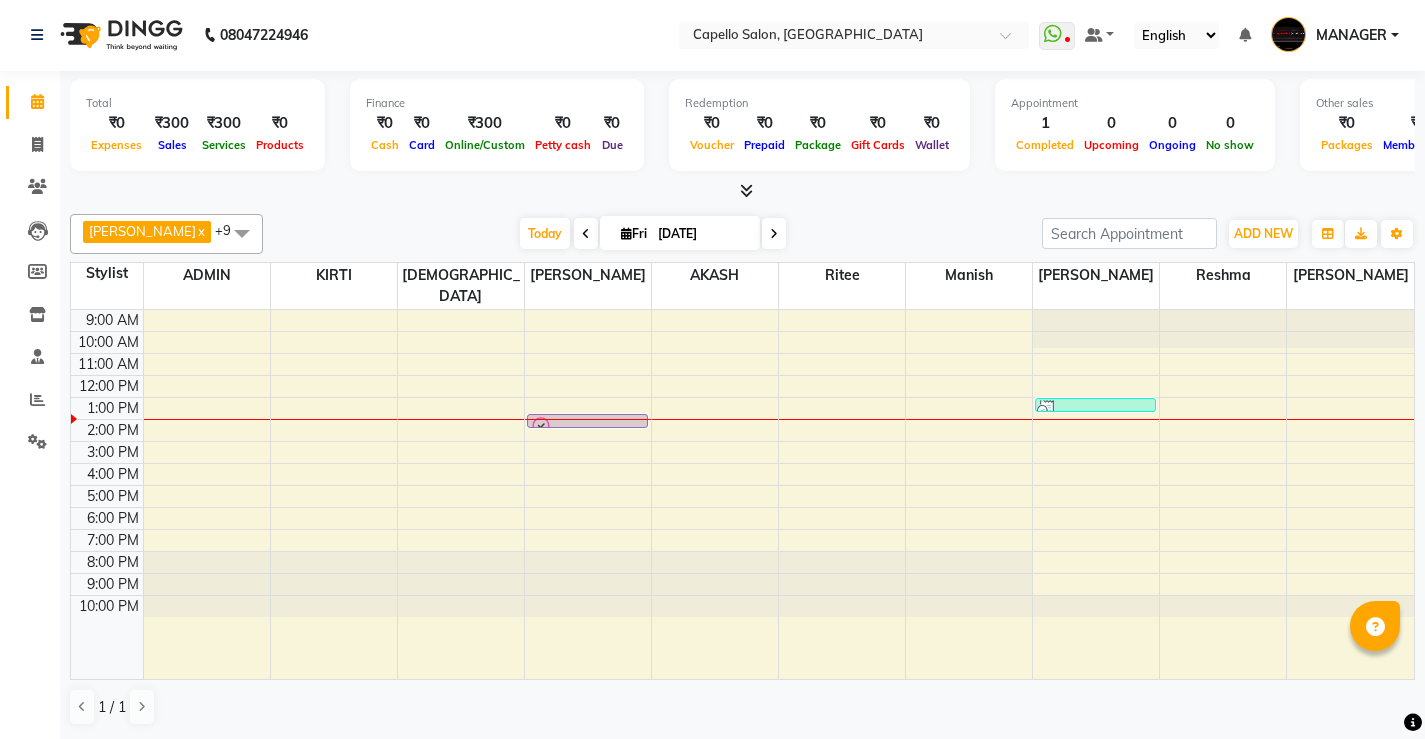 drag, startPoint x: 464, startPoint y: 392, endPoint x: 529, endPoint y: 392, distance: 65 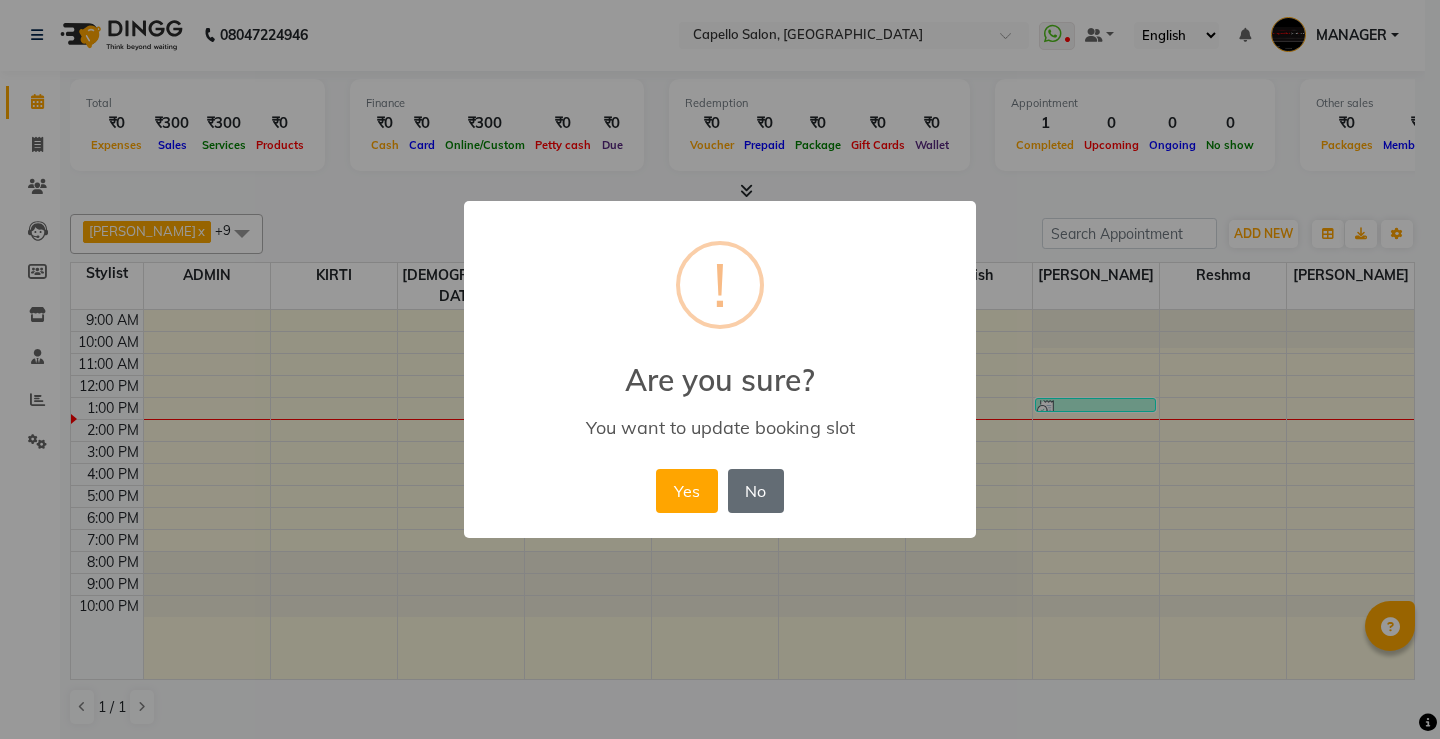 click on "No" at bounding box center [756, 491] 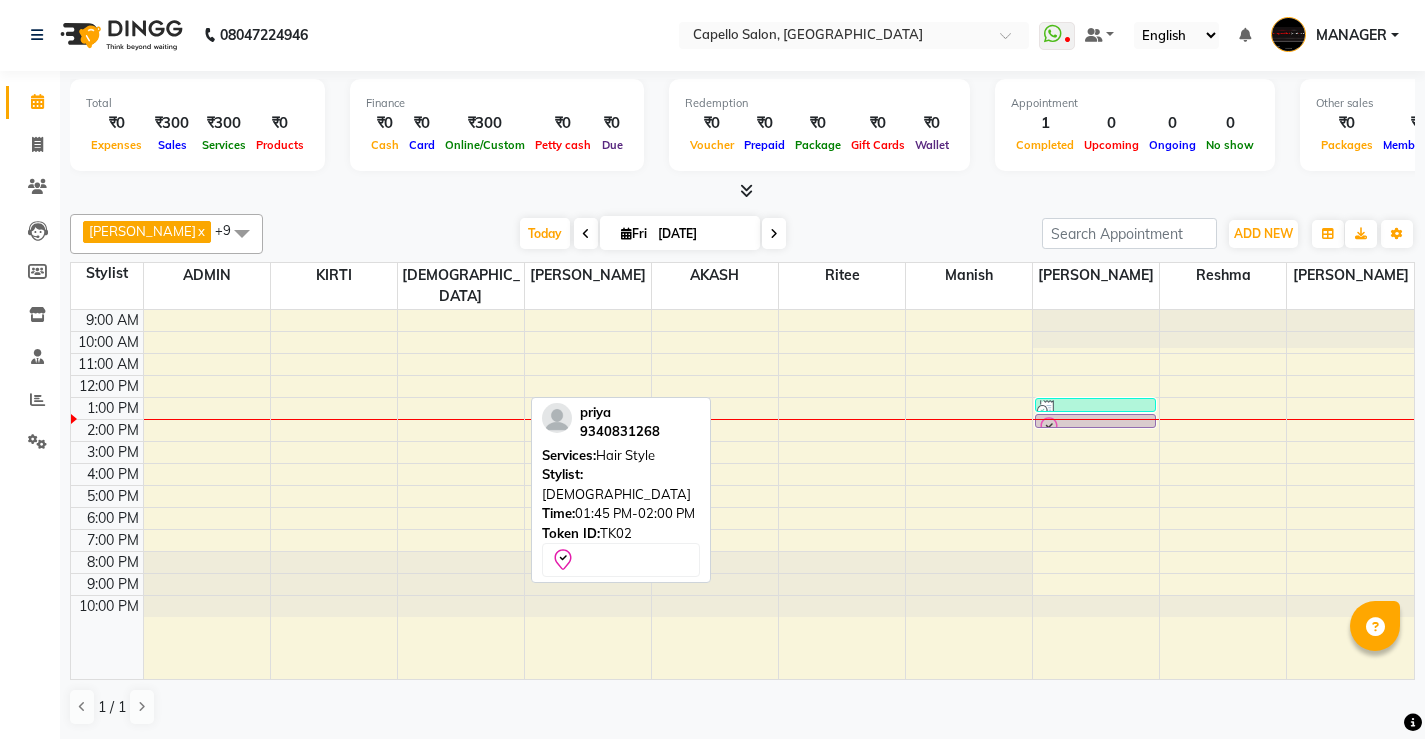 drag, startPoint x: 478, startPoint y: 392, endPoint x: 1072, endPoint y: 386, distance: 594.0303 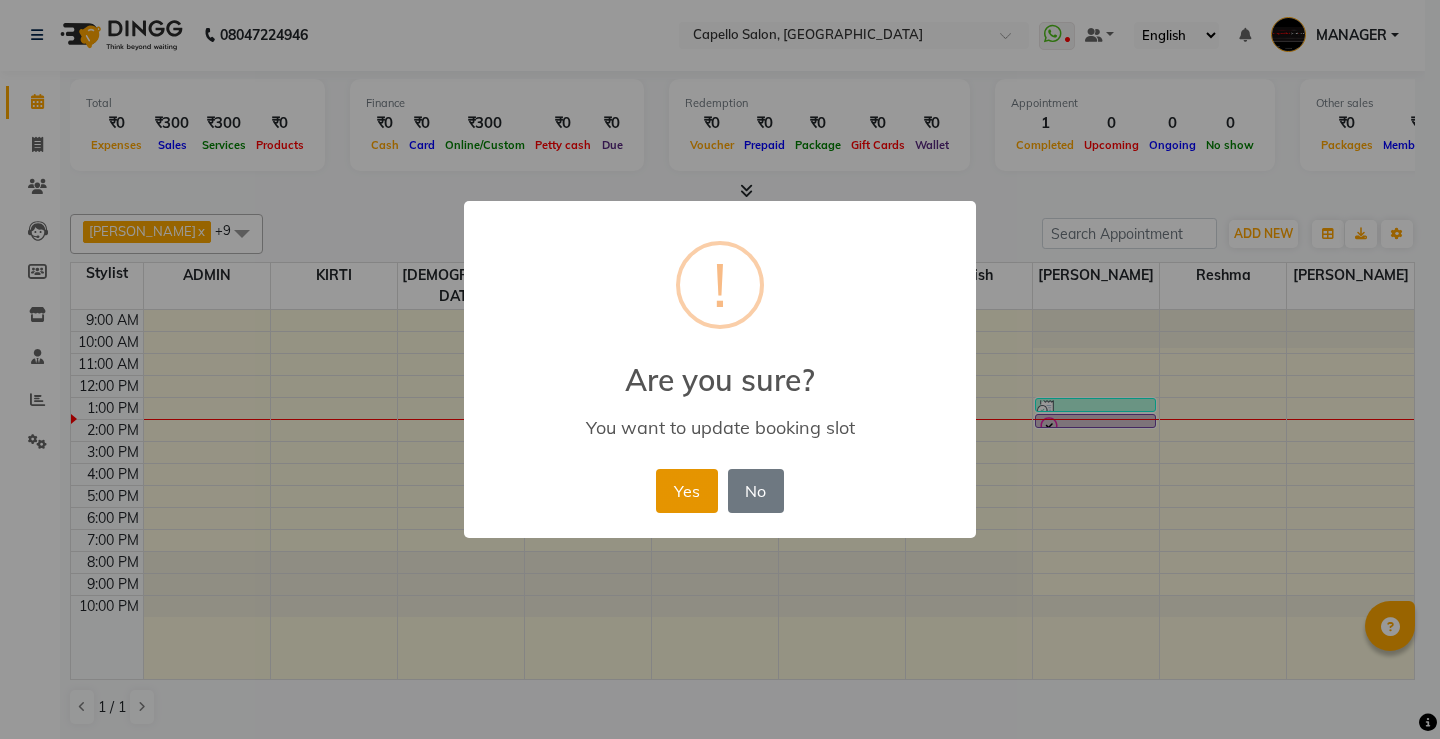 click on "Yes" at bounding box center [686, 491] 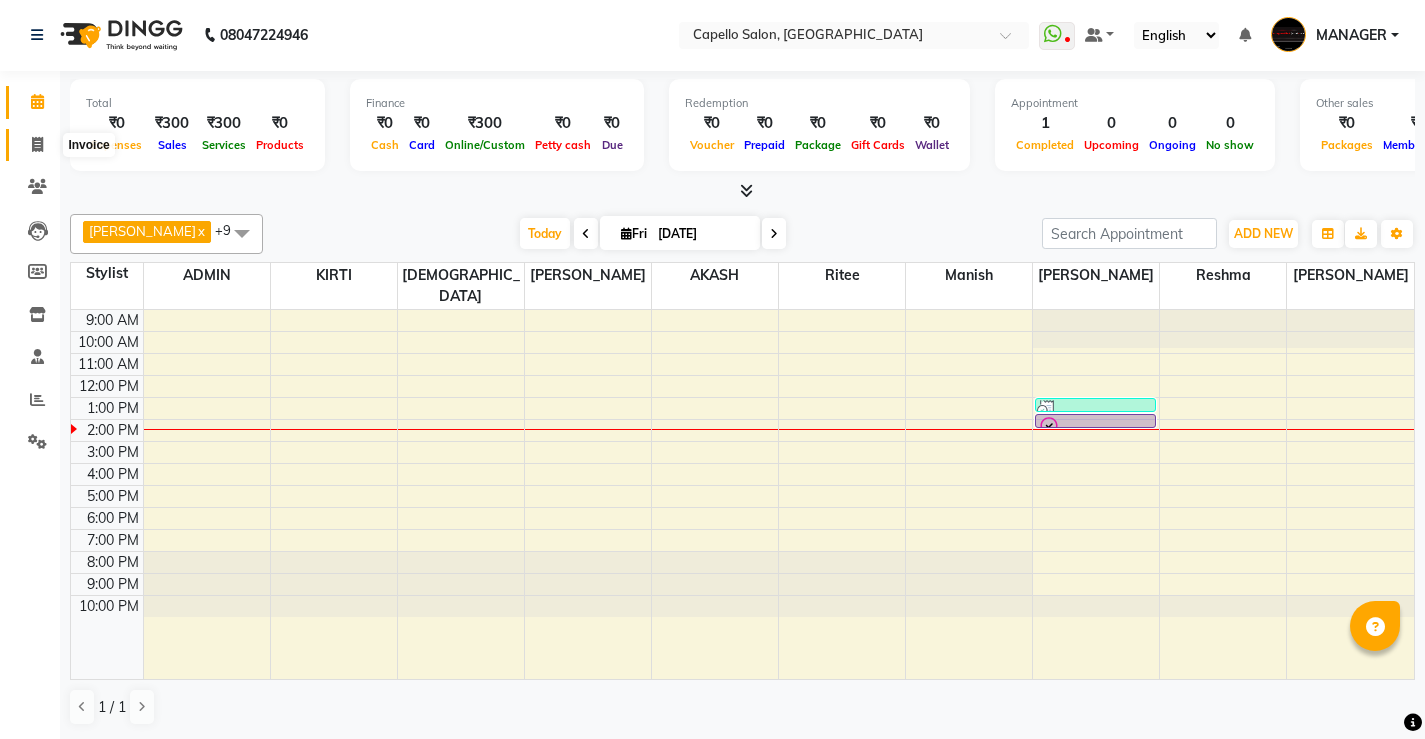 click 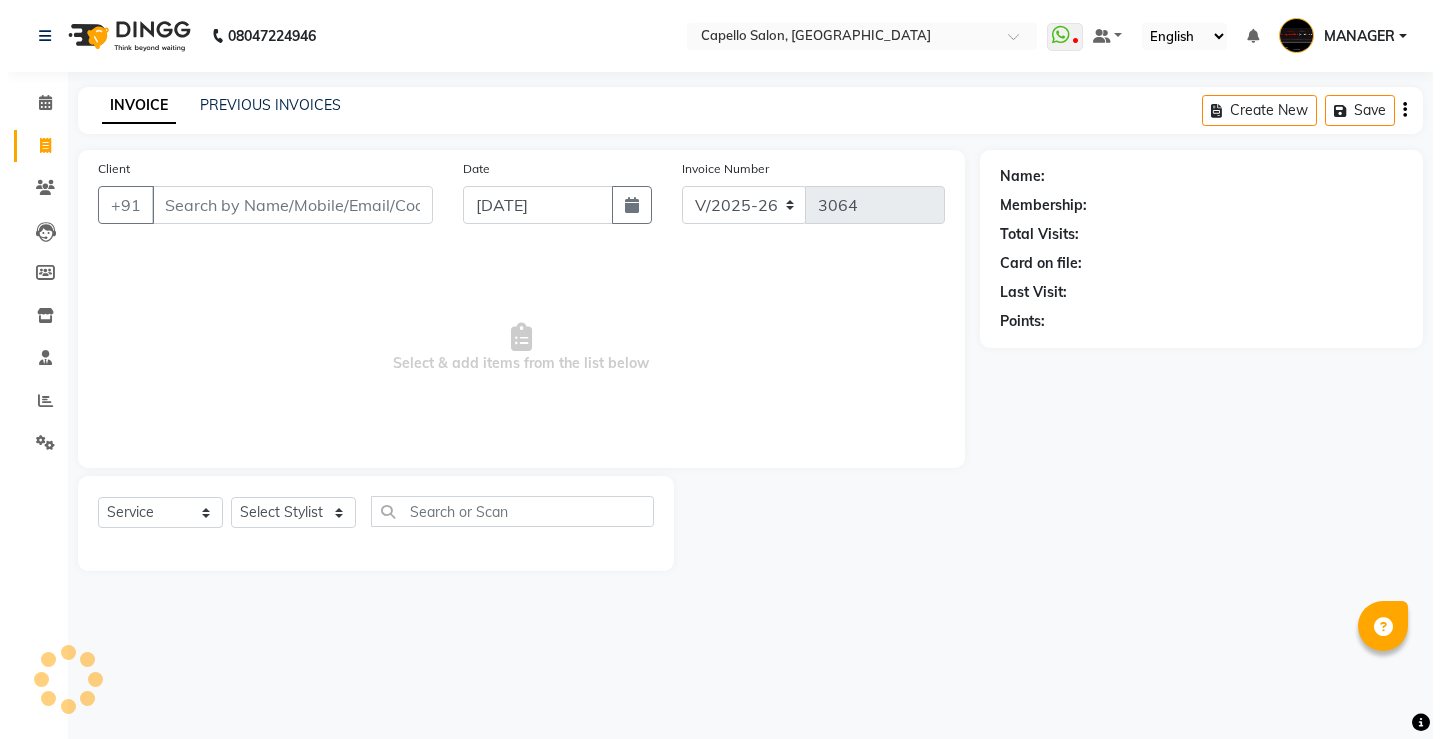 scroll, scrollTop: 0, scrollLeft: 0, axis: both 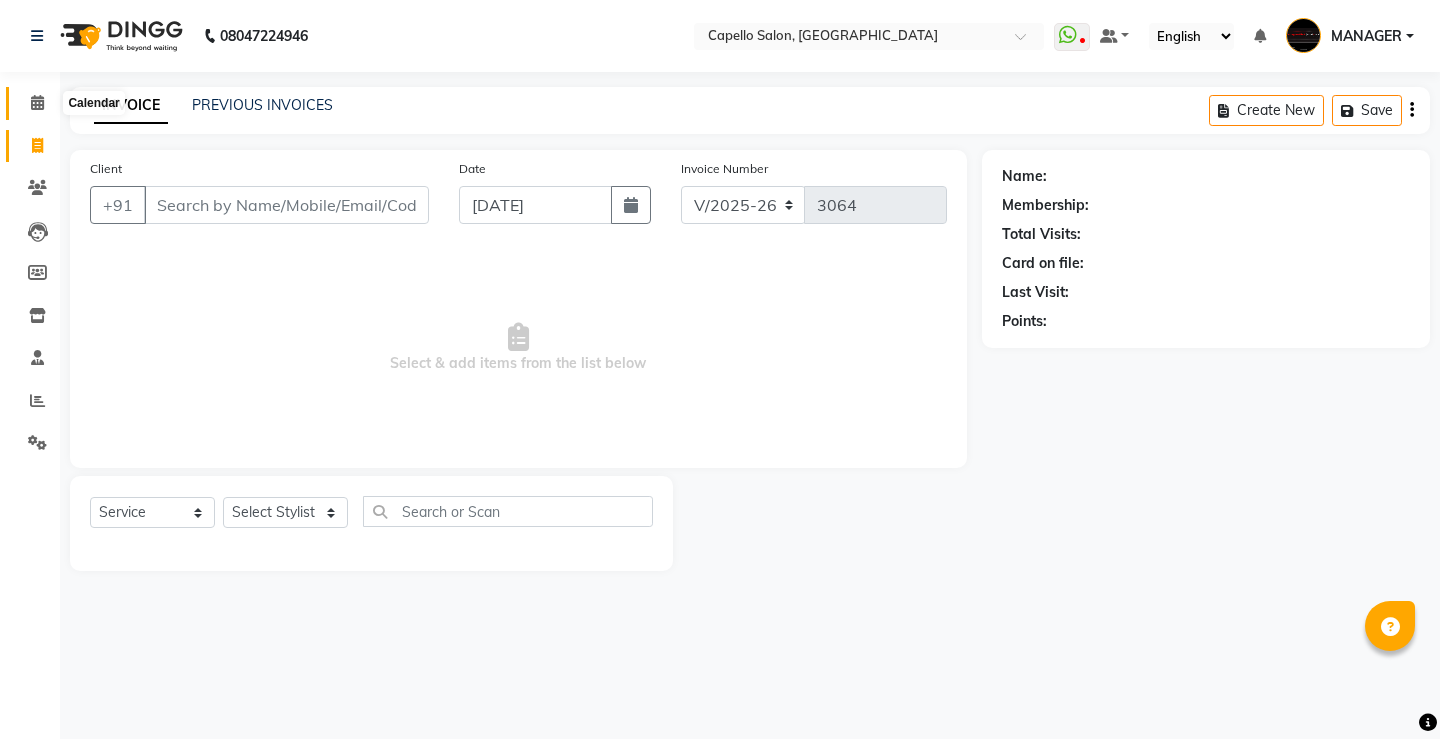 click 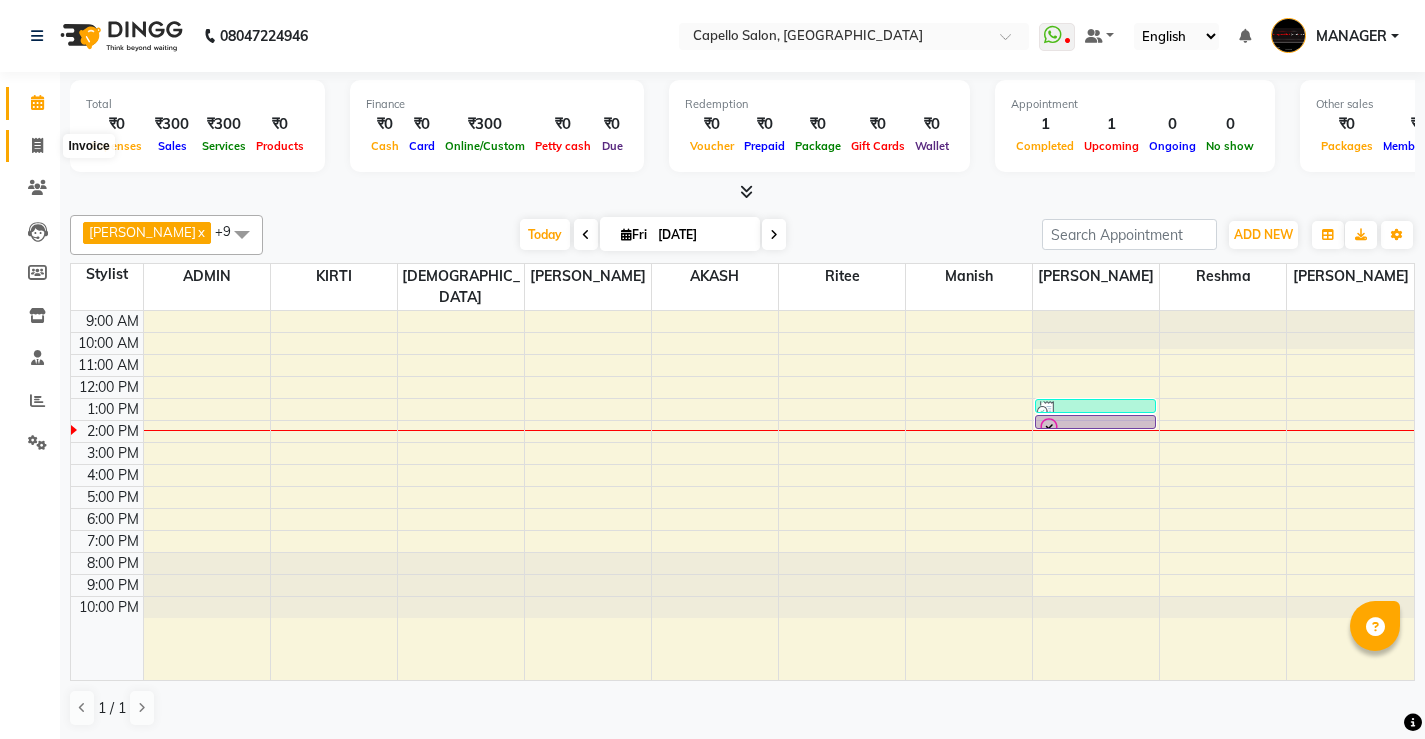 click 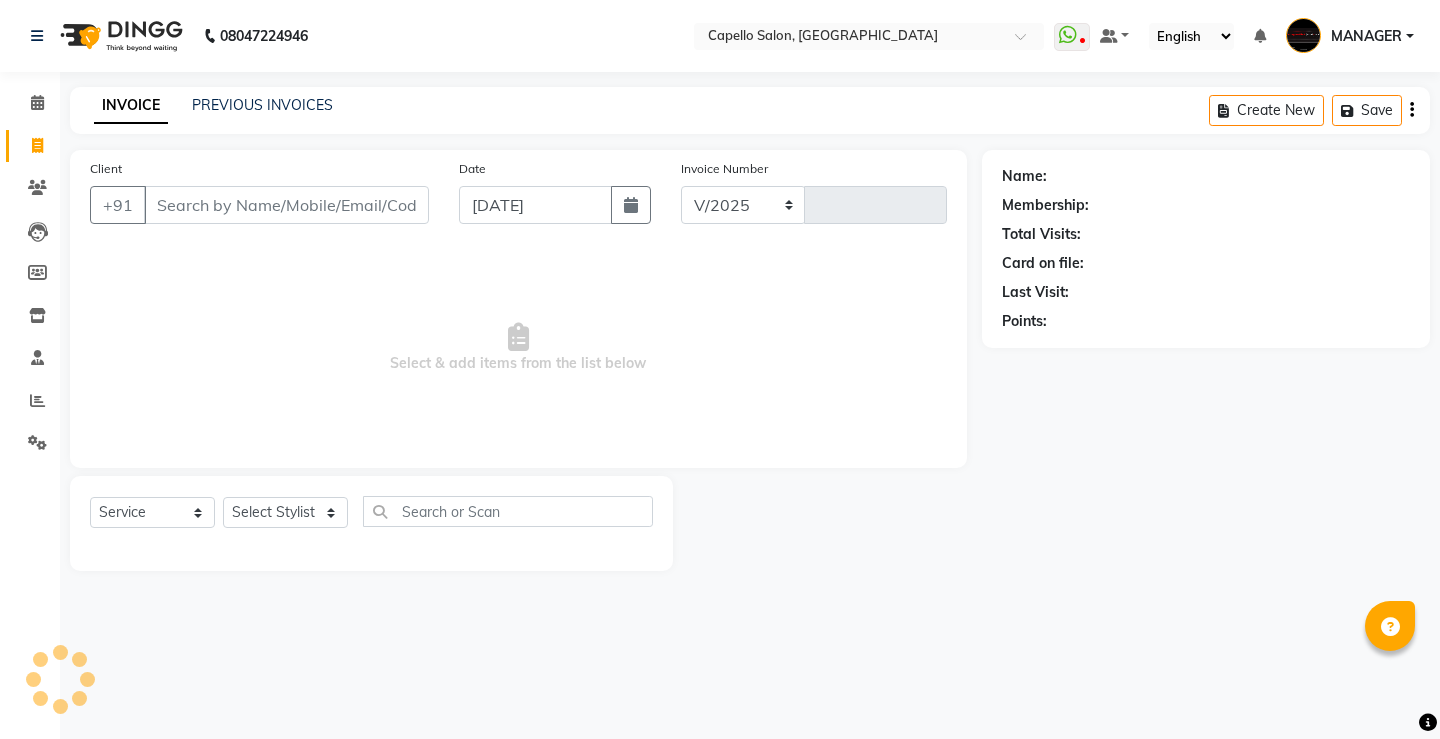 select on "857" 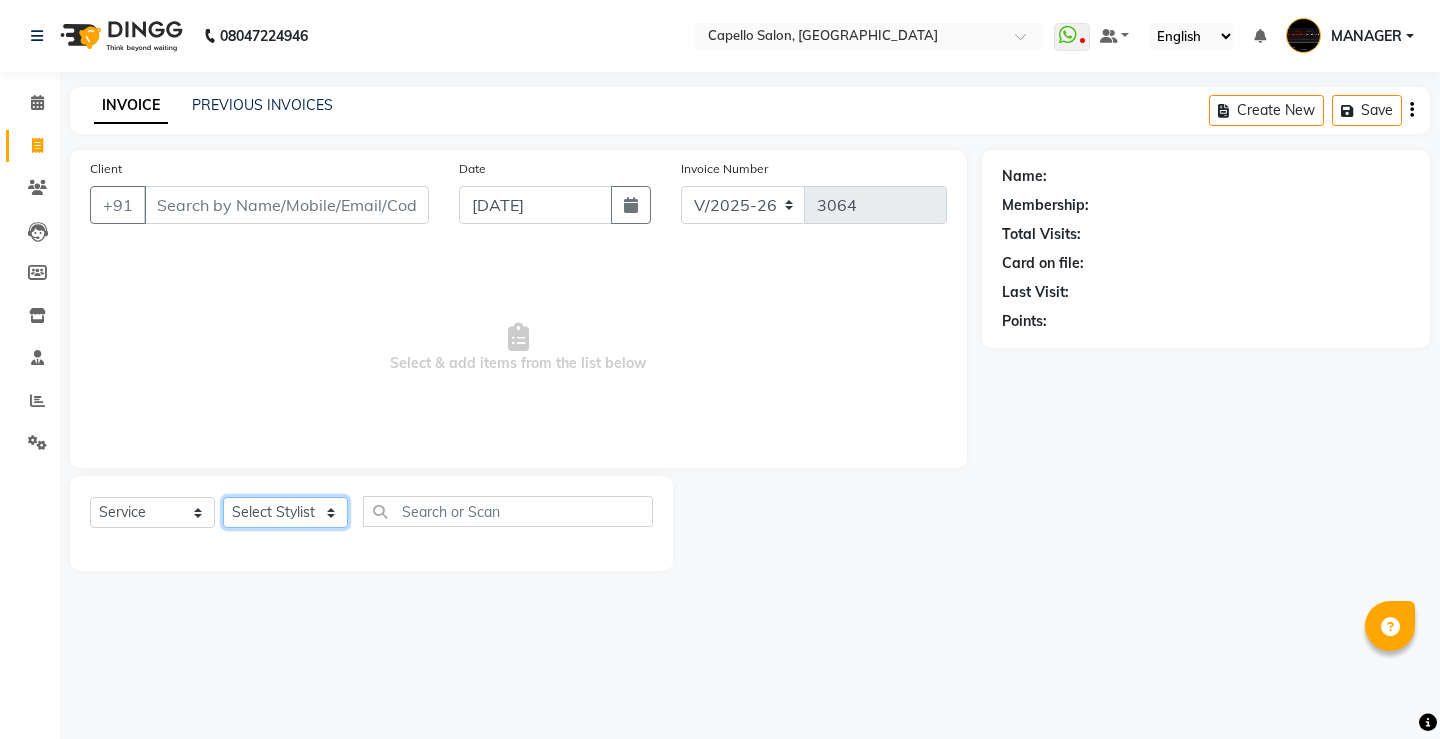 click on "Select Stylist ADMIN AKASH [PERSON_NAME] [PERSON_NAME] MANAGER [PERSON_NAME]  [PERSON_NAME] [PERSON_NAME] [PERSON_NAME]" 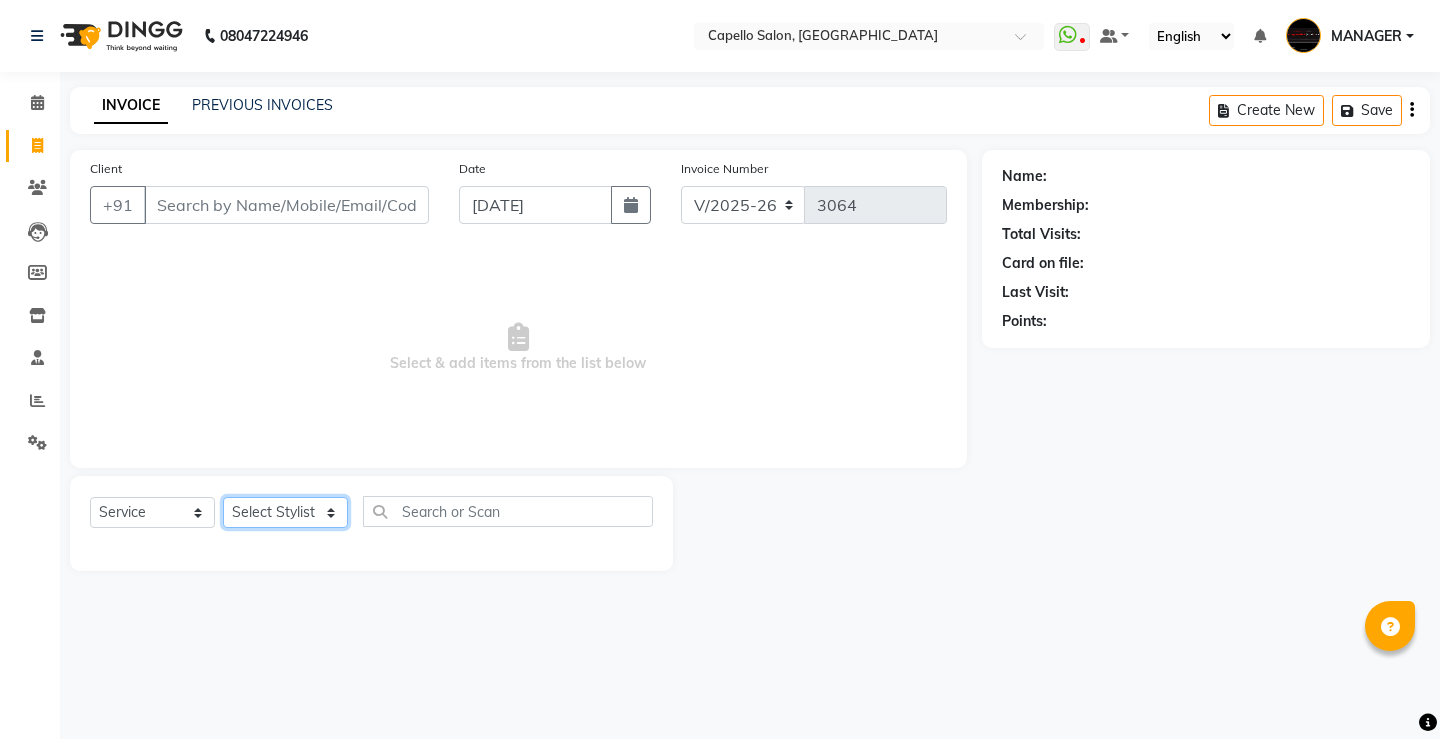 select on "28984" 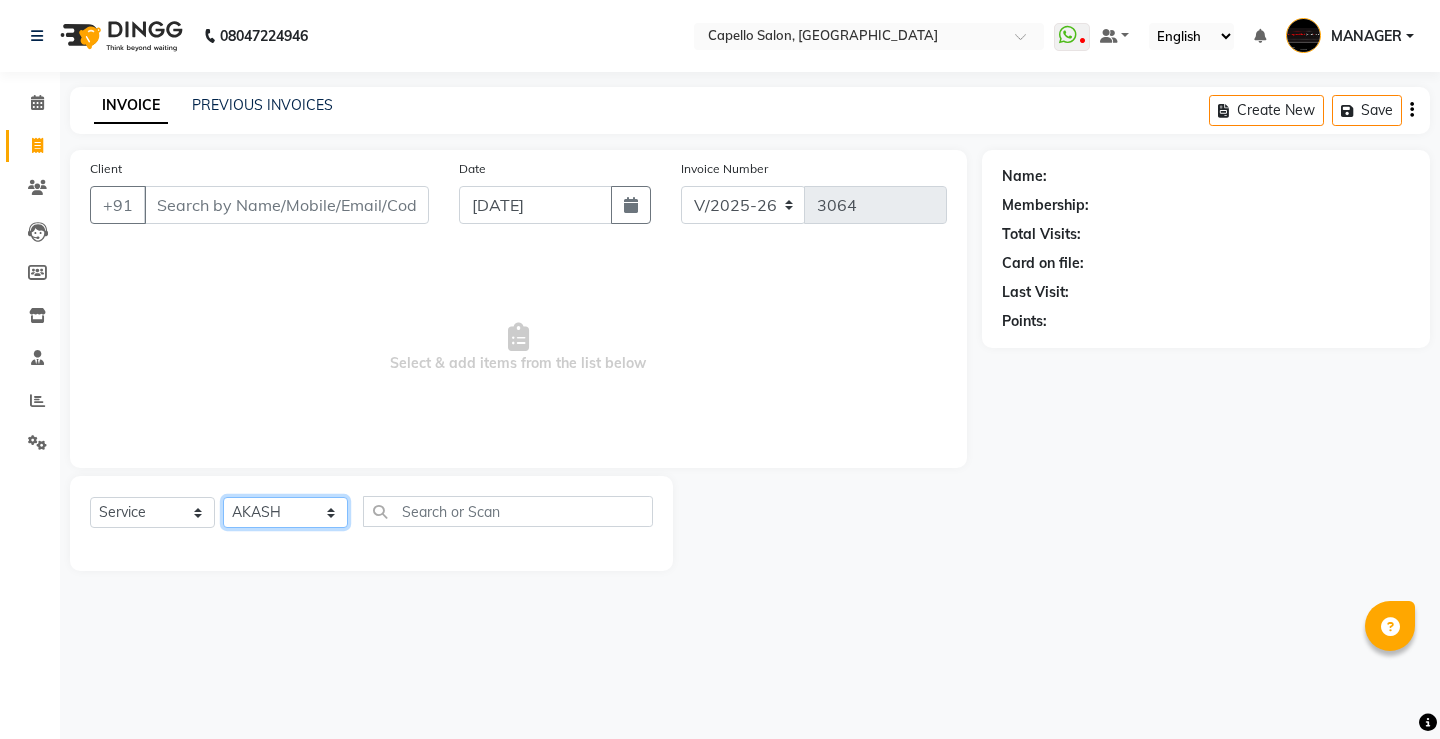 click on "Select Stylist ADMIN AKASH [PERSON_NAME] [PERSON_NAME] MANAGER [PERSON_NAME]  [PERSON_NAME] [PERSON_NAME] [PERSON_NAME]" 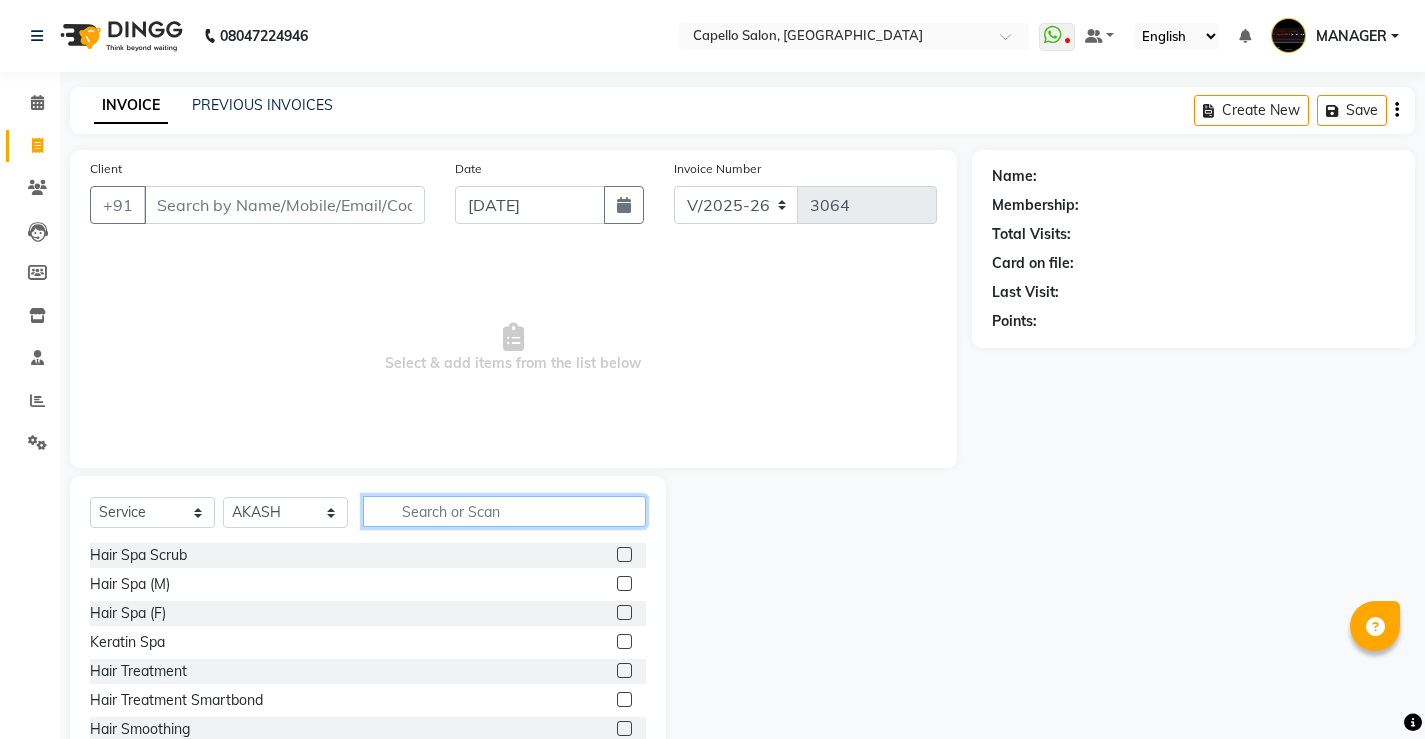 click 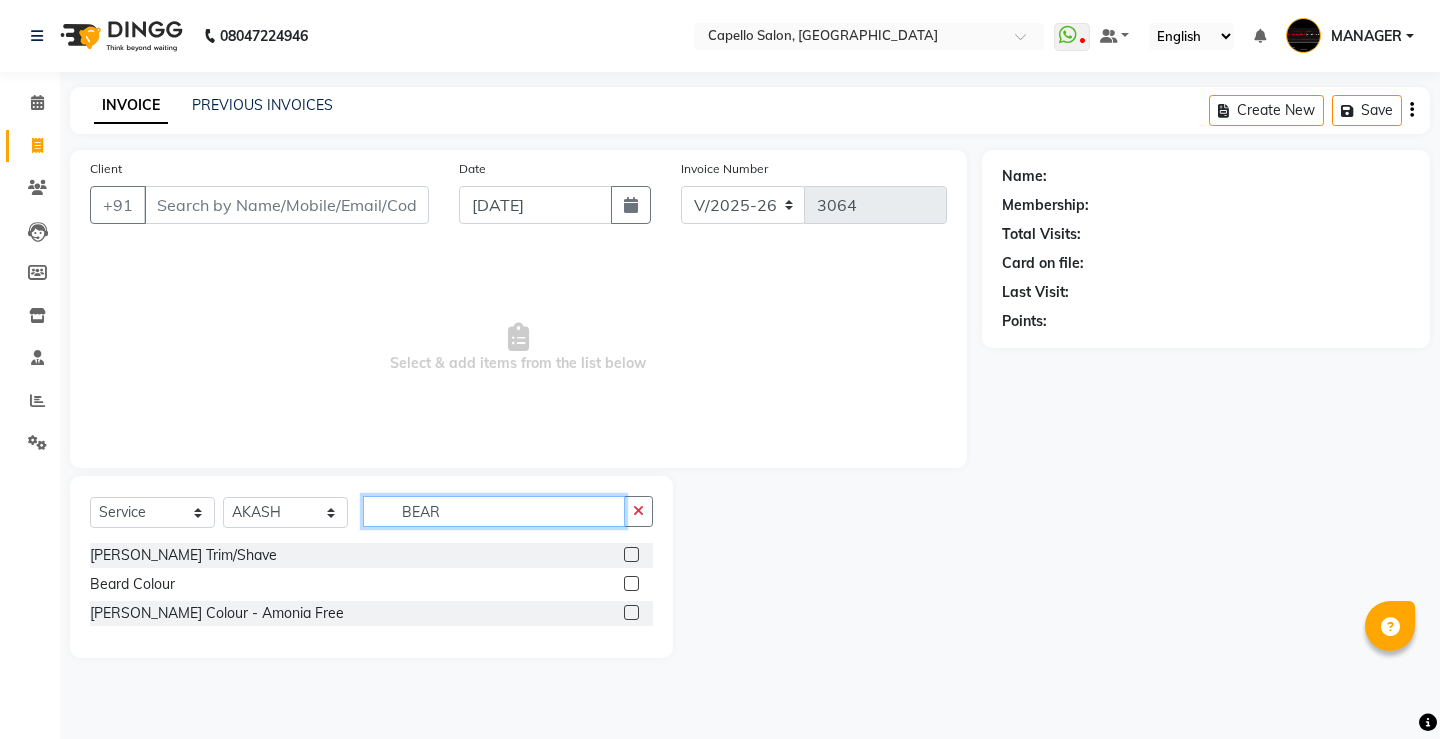 type on "BEAR" 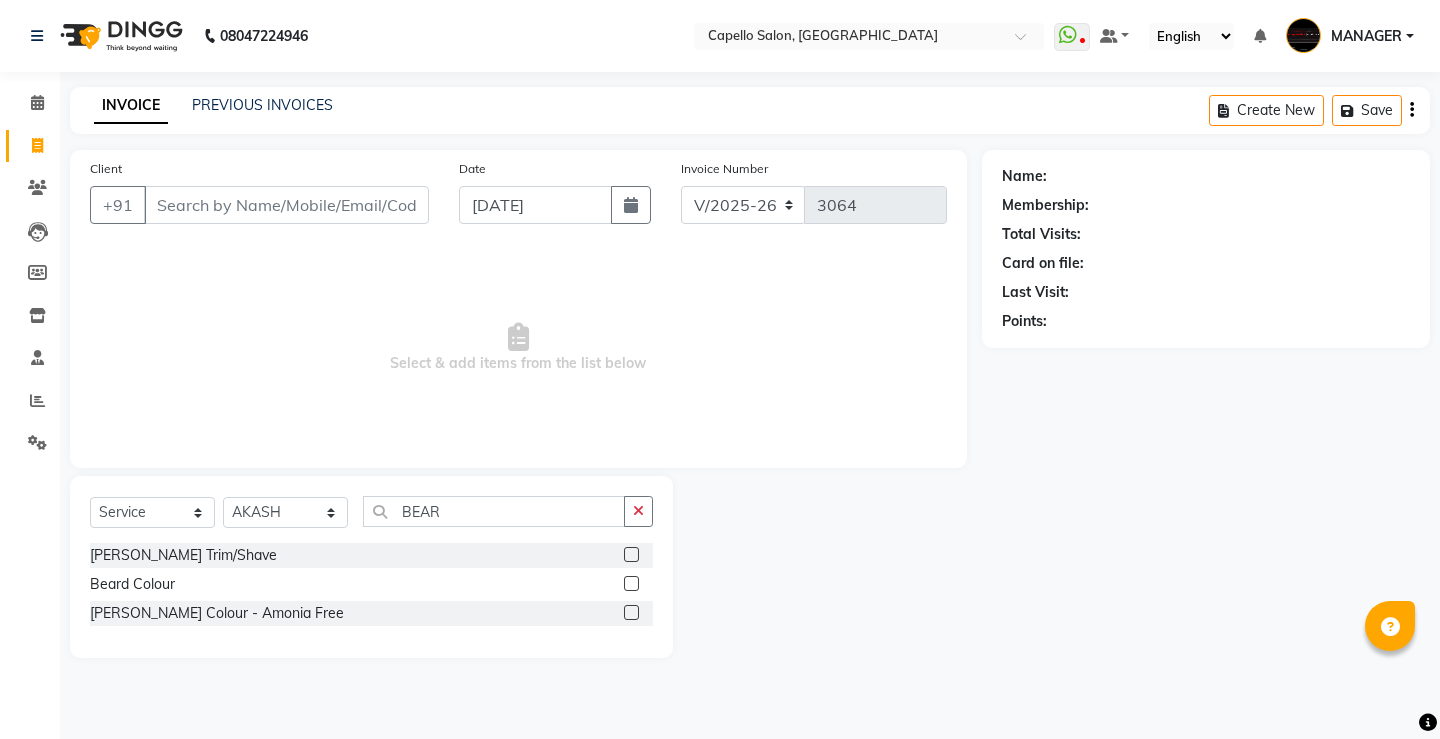 click 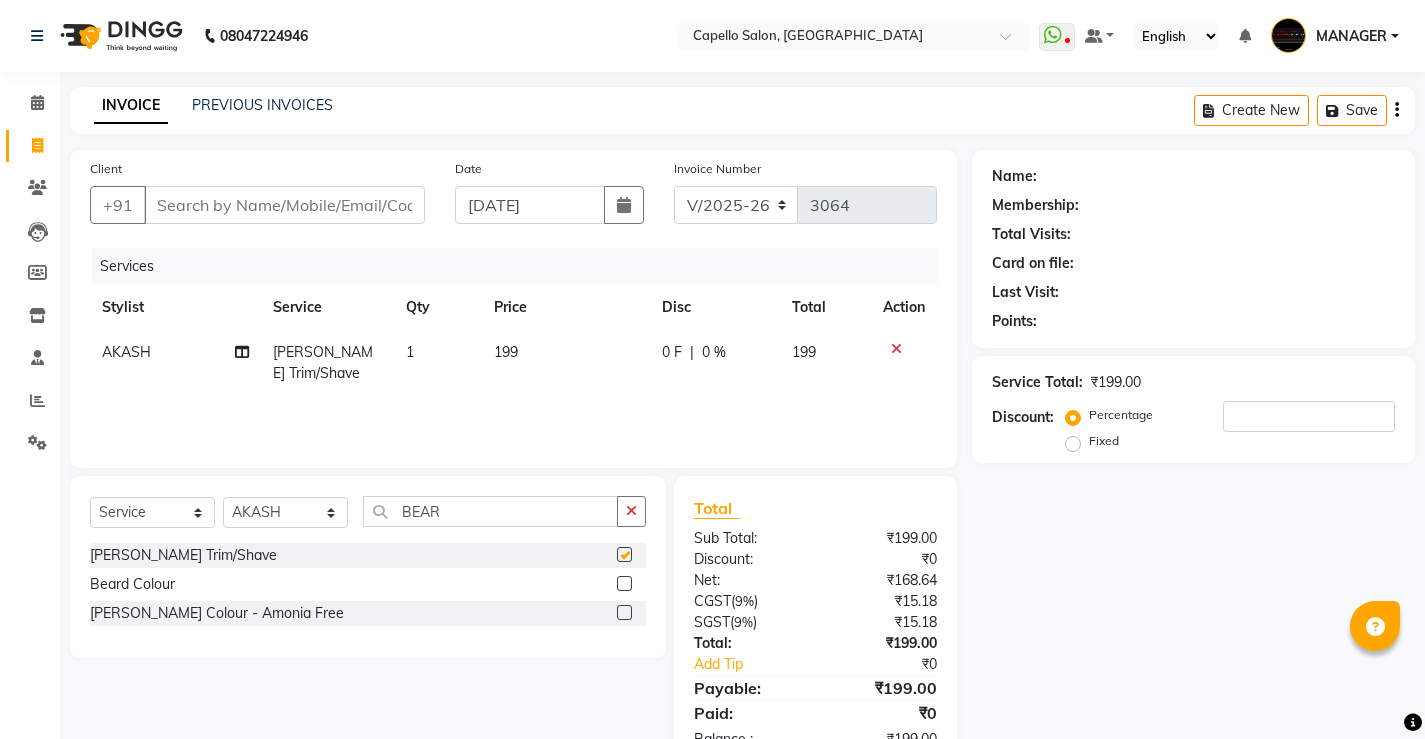 checkbox on "false" 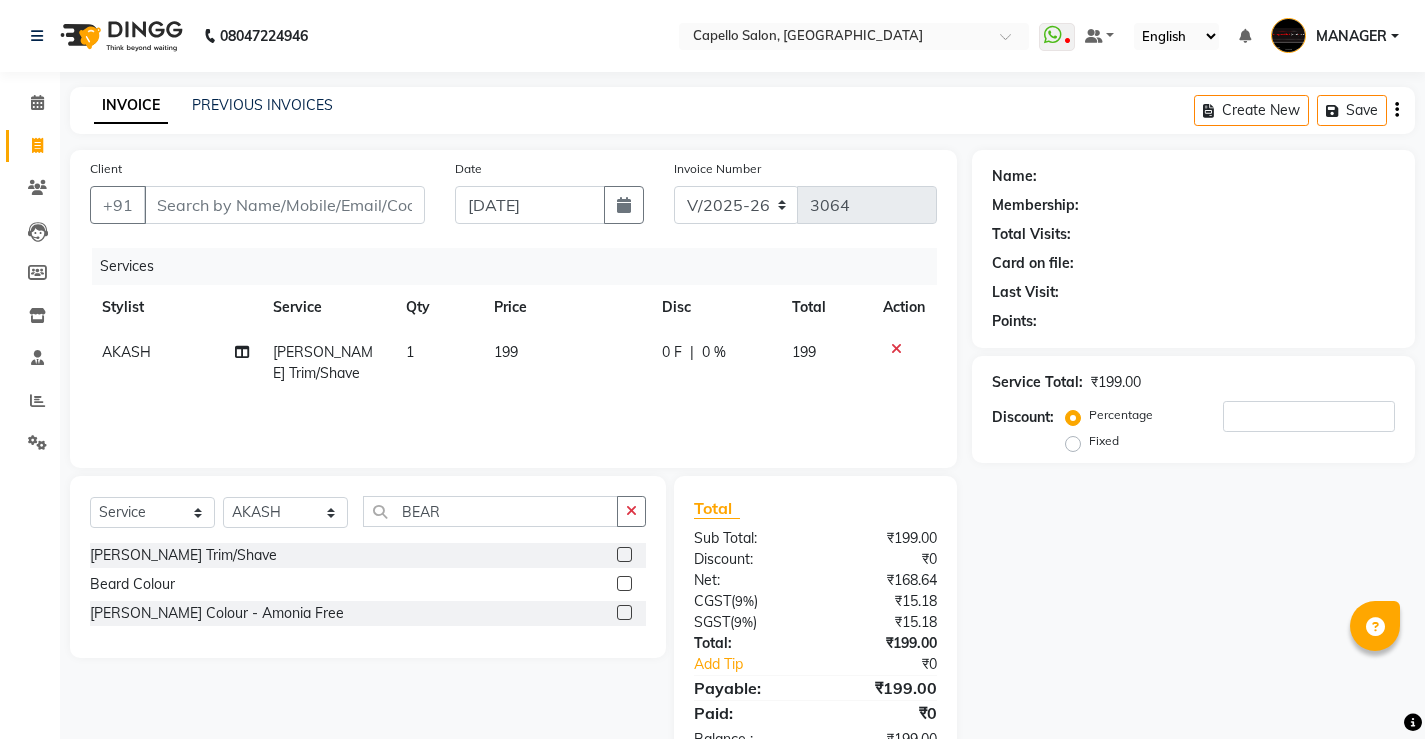 click on "199" 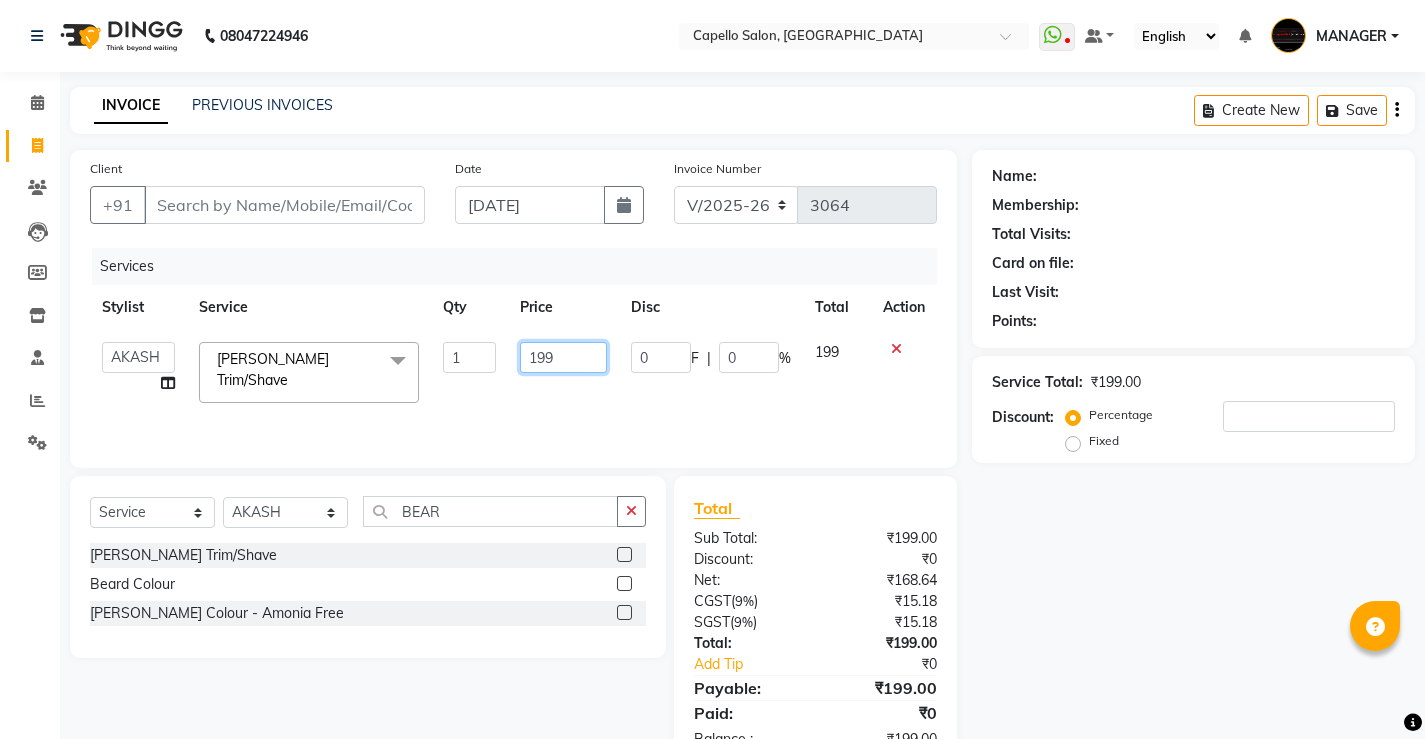 click on "199" 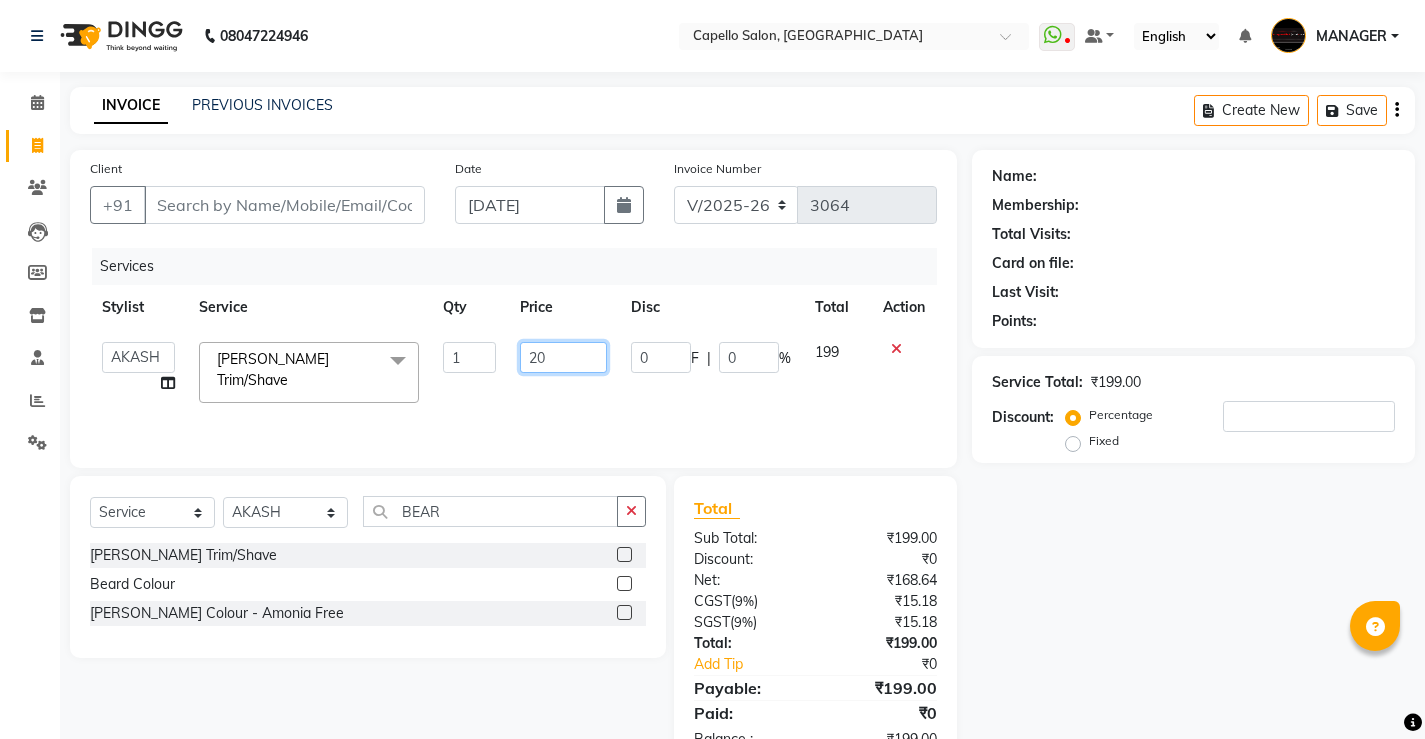type on "200" 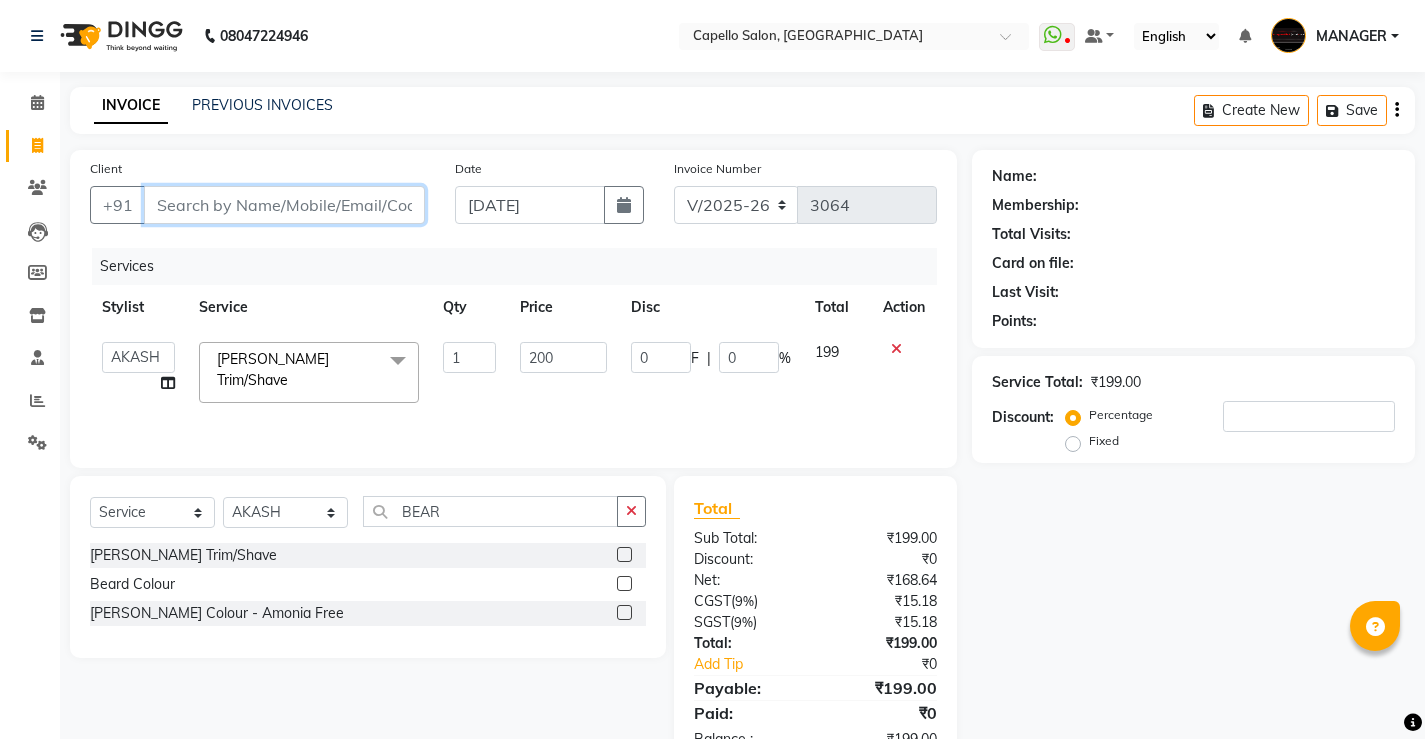 click on "Client" at bounding box center [284, 205] 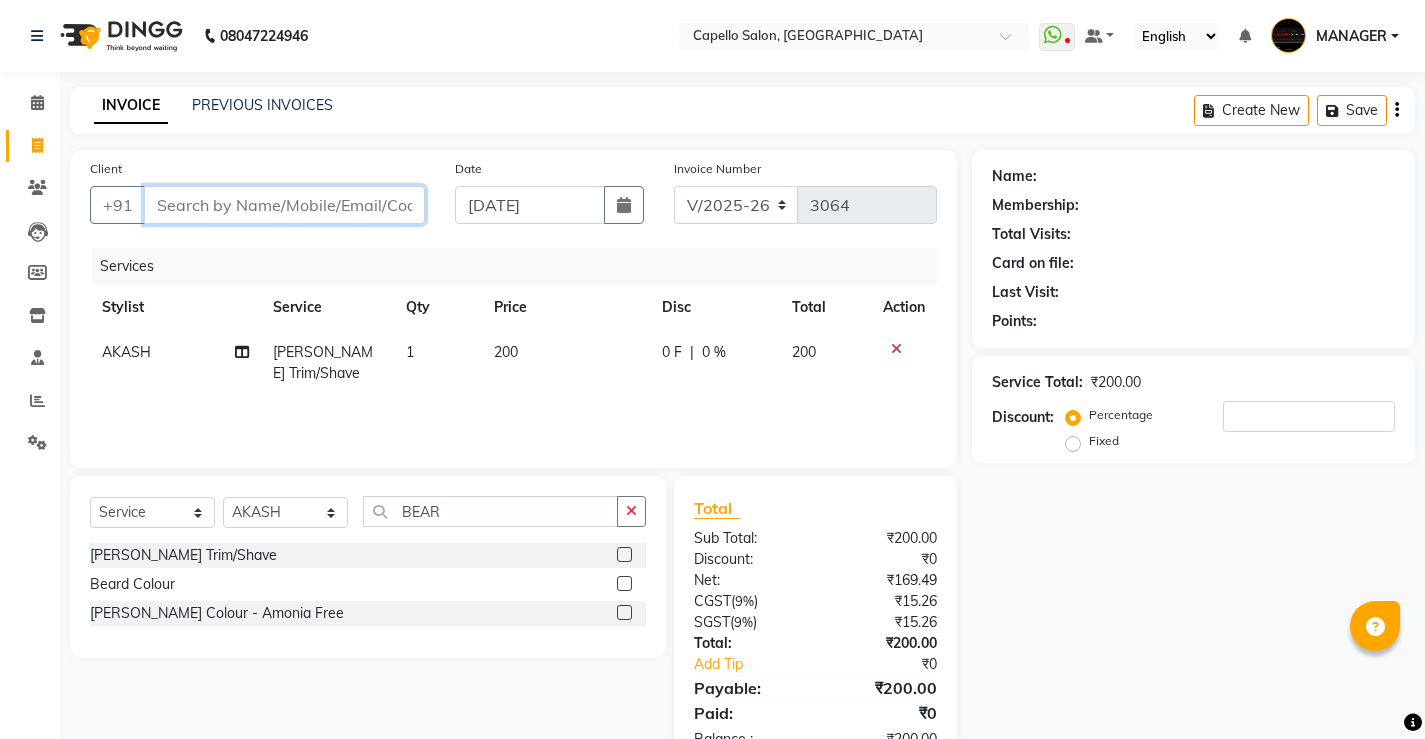 type on "8" 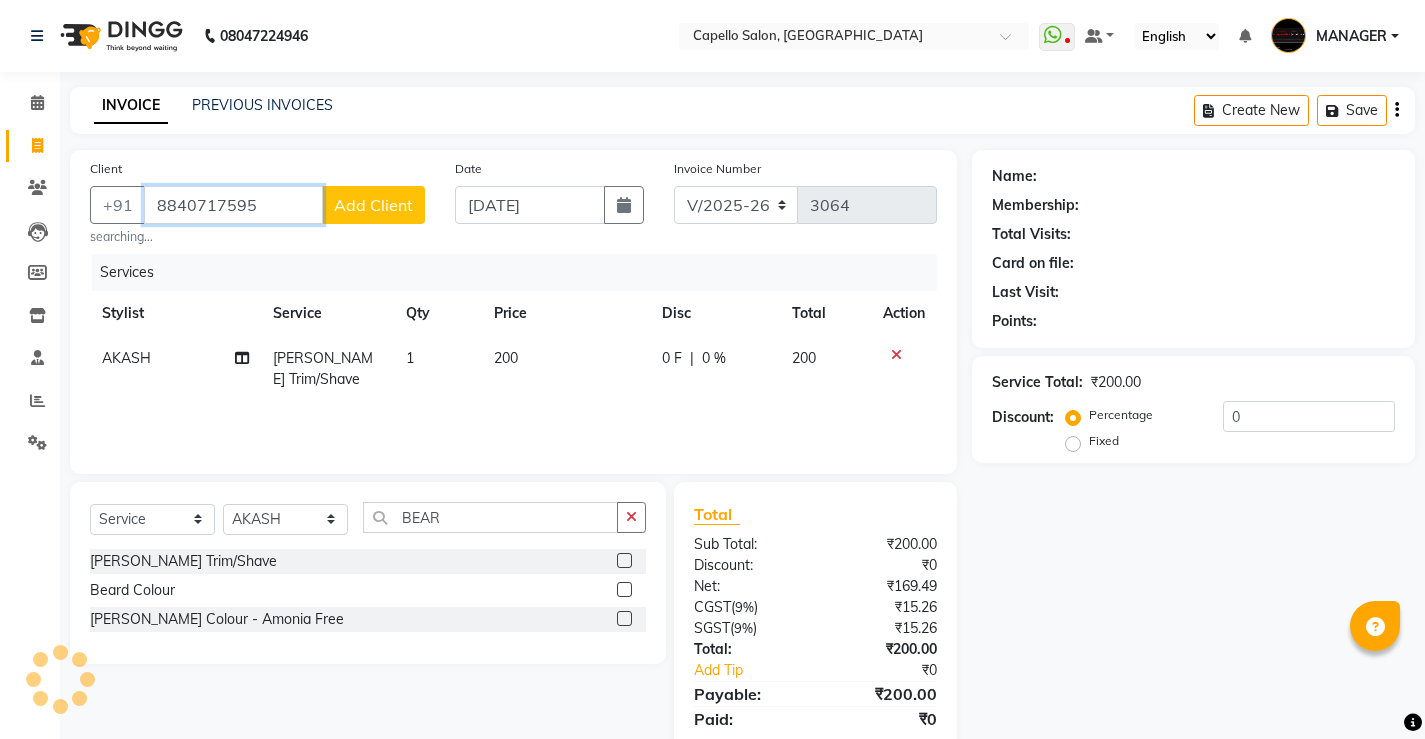 type on "8840717595" 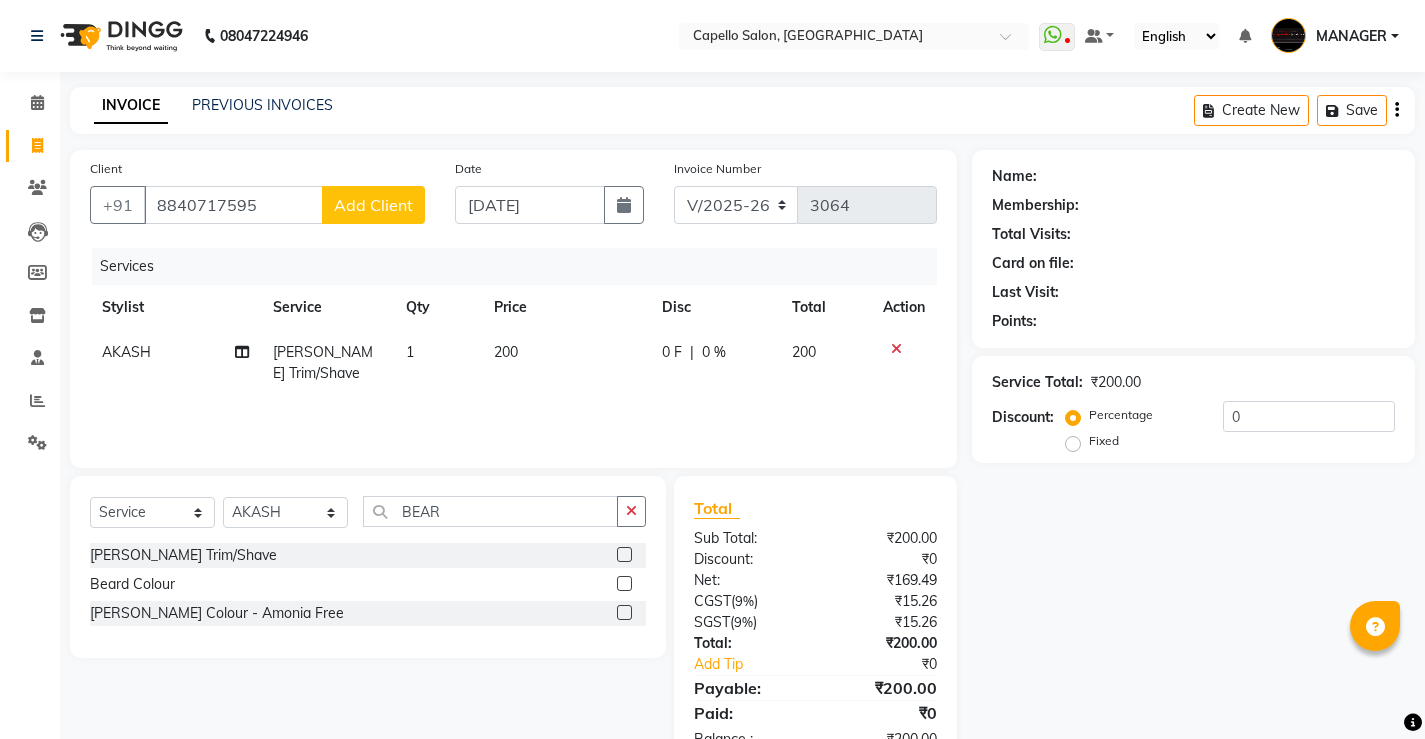 click on "Add Client" 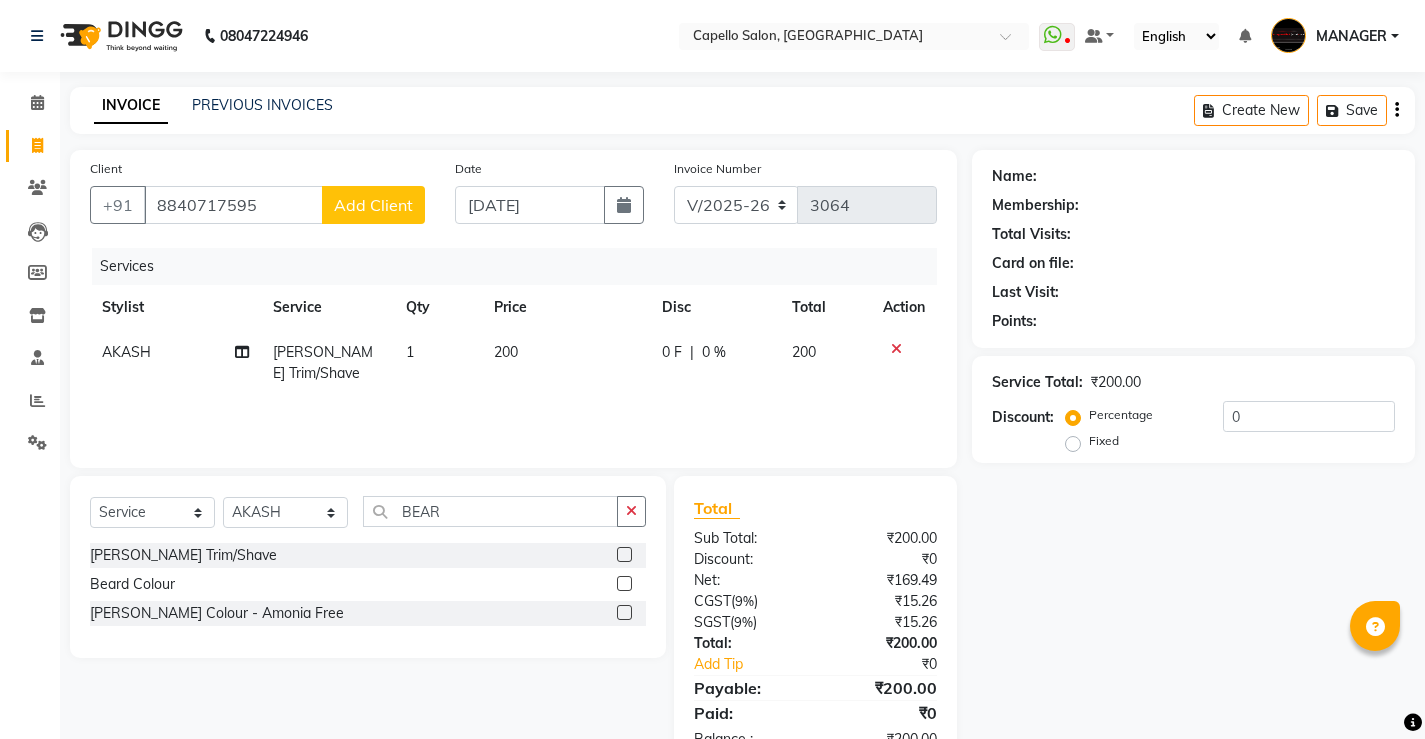select on "7" 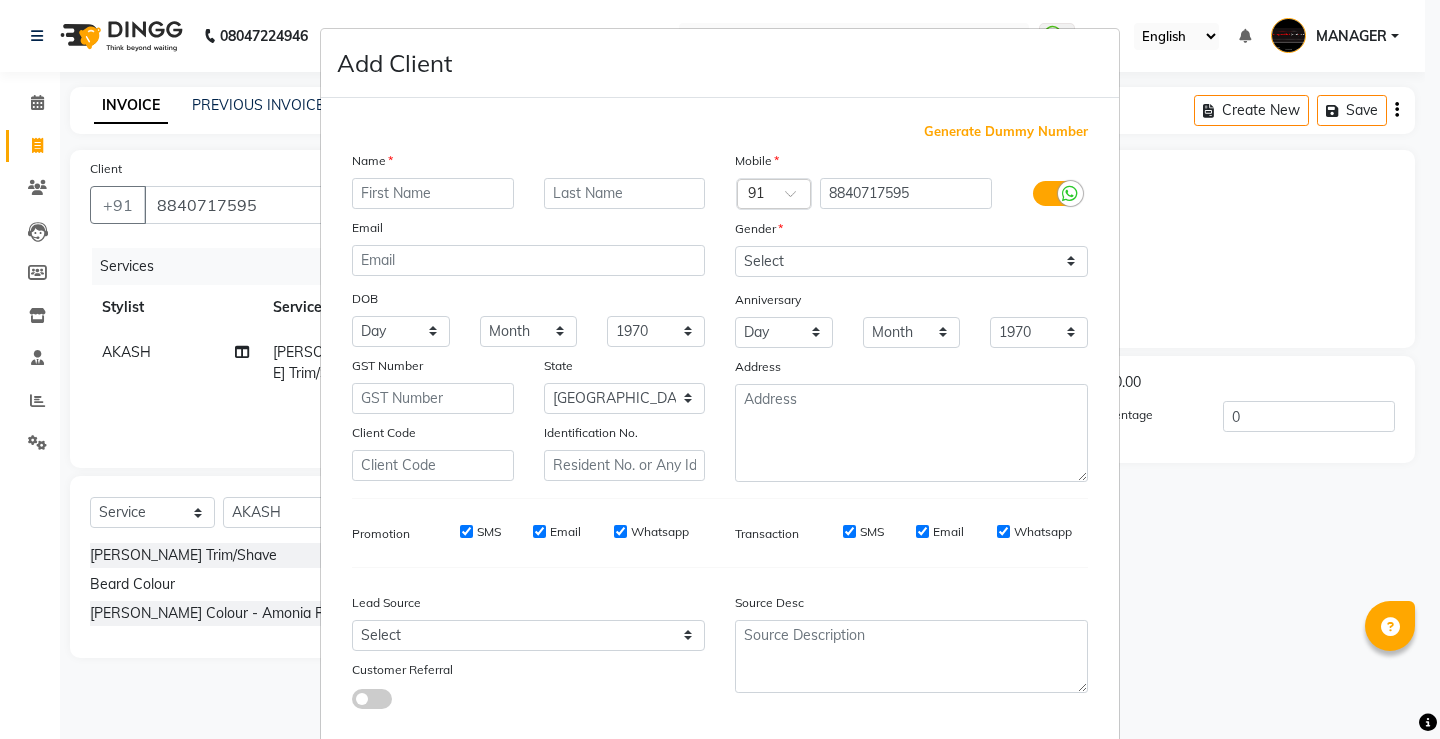 click at bounding box center (433, 193) 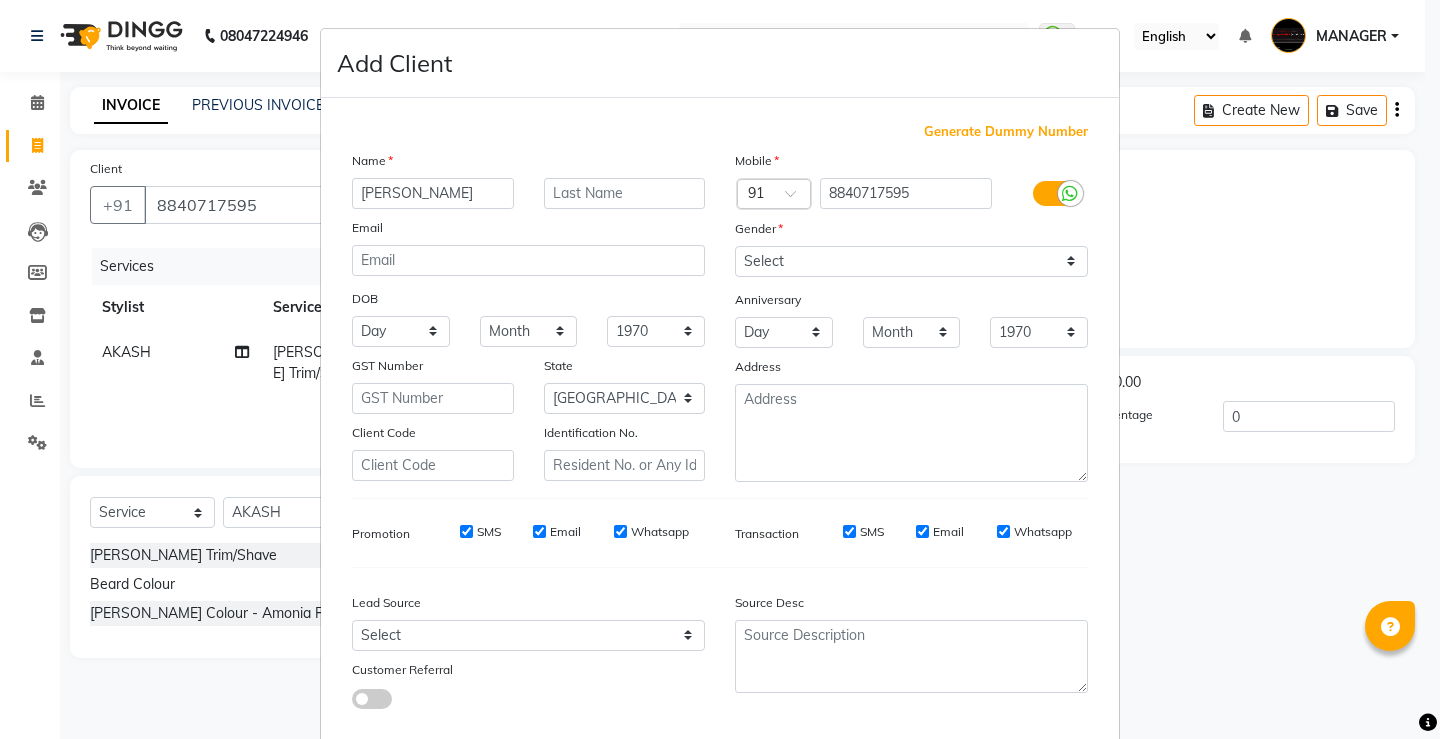 type on "[PERSON_NAME]" 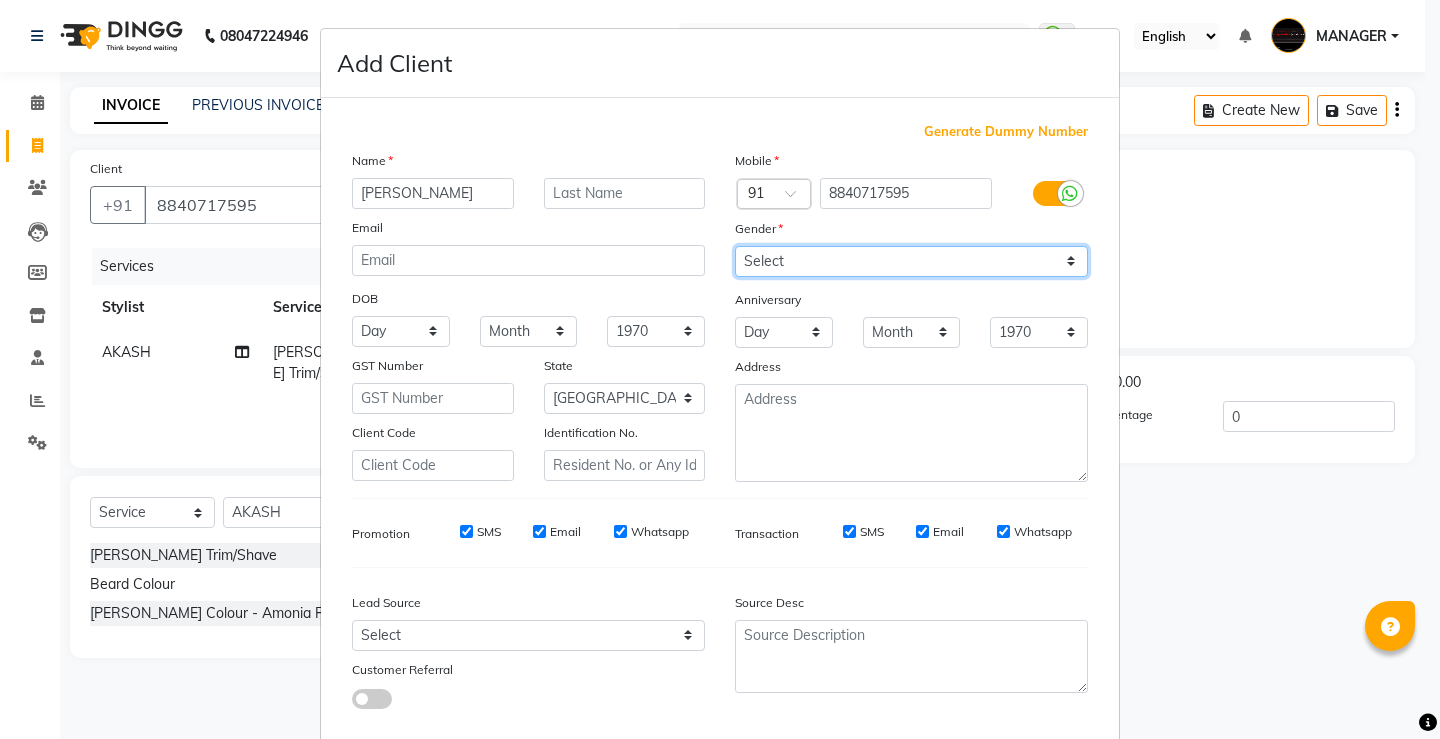 click on "Select [DEMOGRAPHIC_DATA] [DEMOGRAPHIC_DATA] Other Prefer Not To Say" at bounding box center (911, 261) 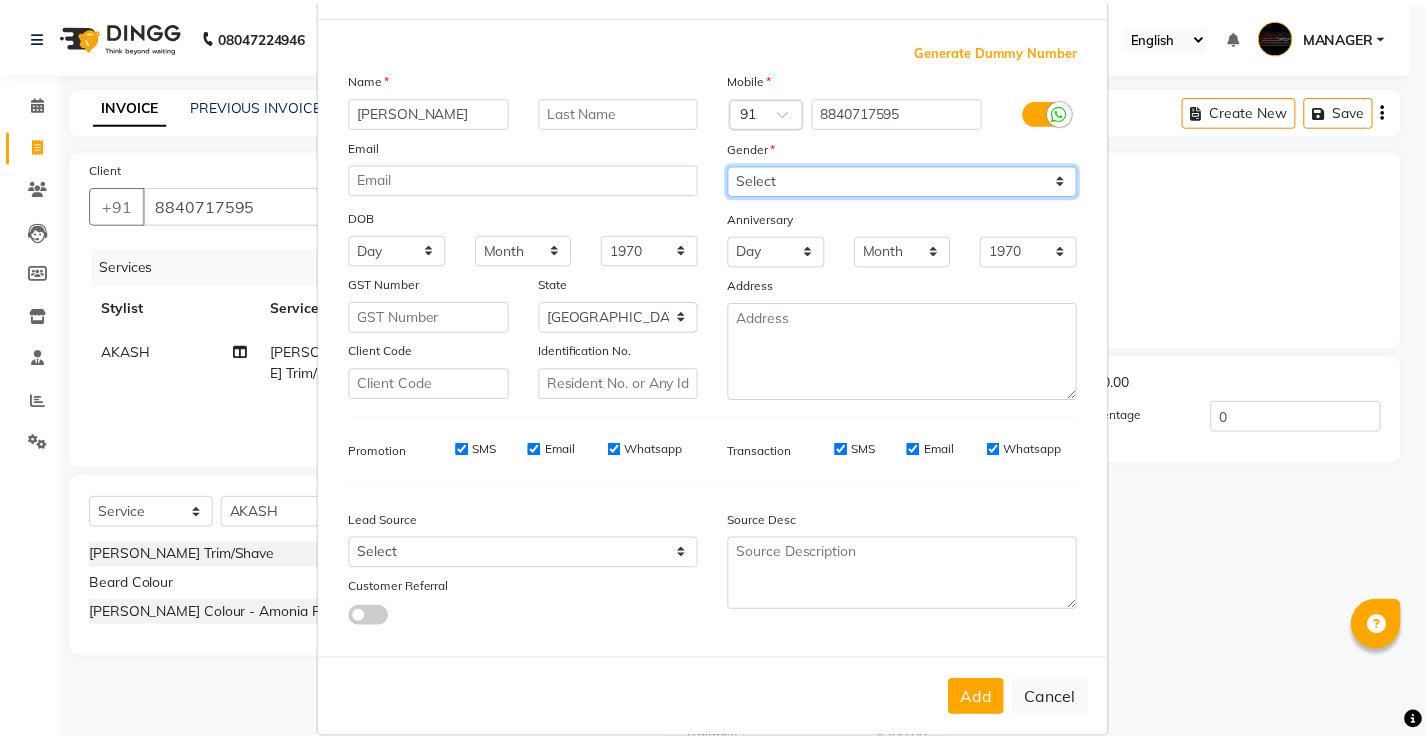 scroll, scrollTop: 100, scrollLeft: 0, axis: vertical 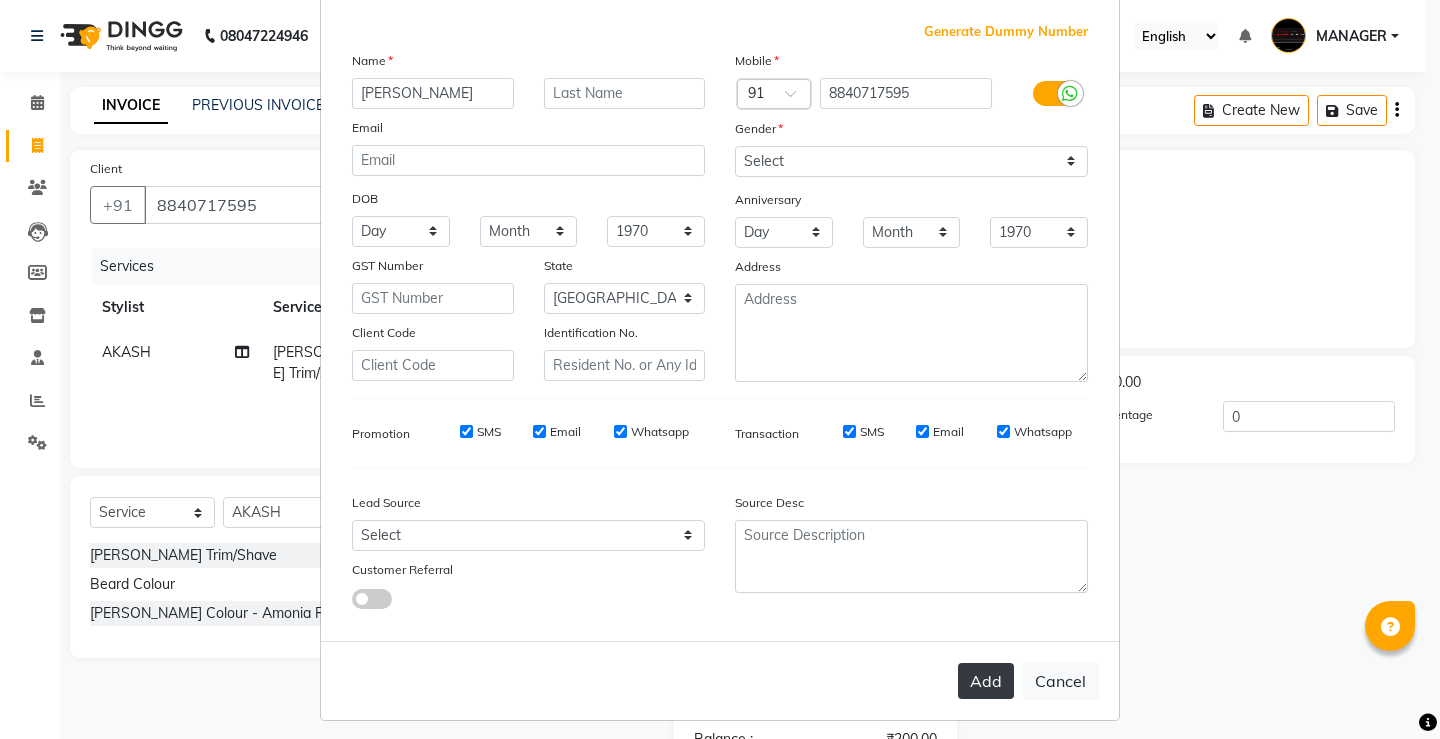 click on "Add" at bounding box center [986, 681] 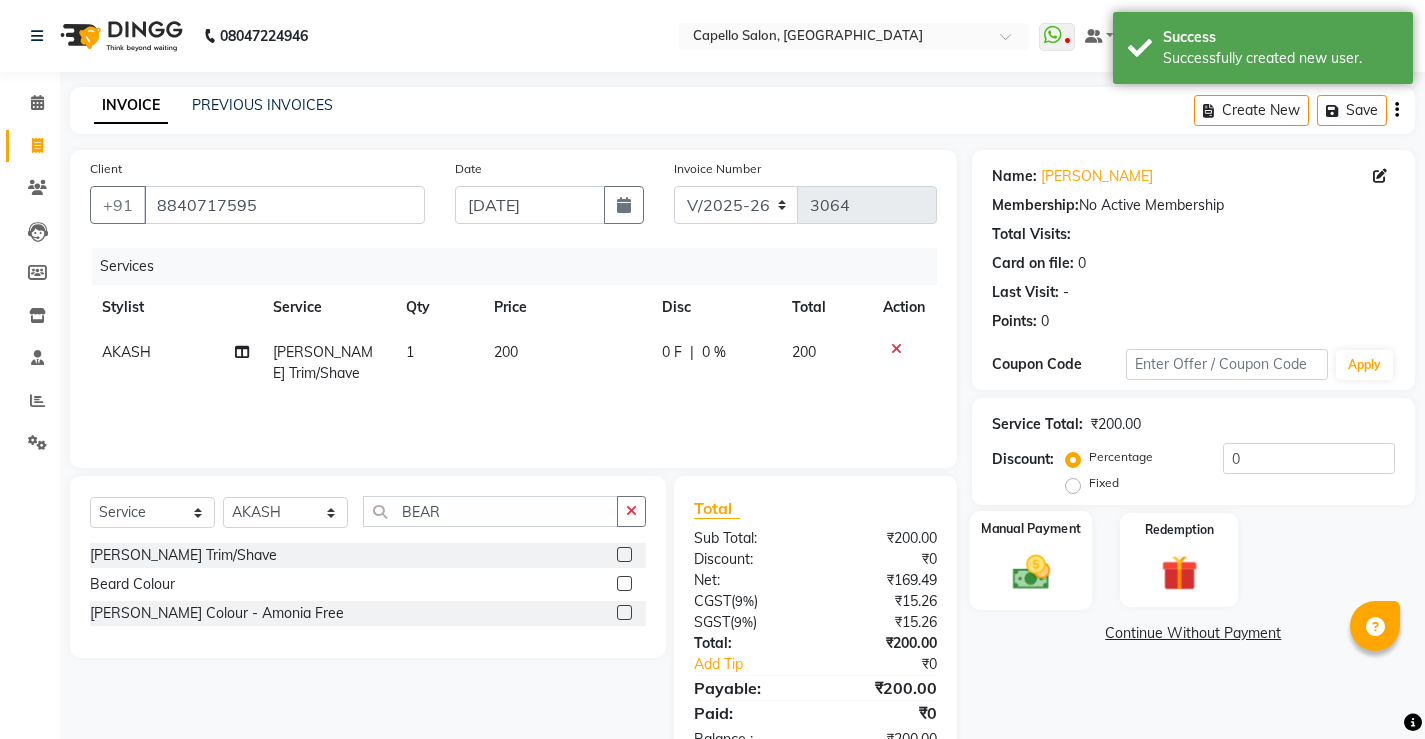 scroll, scrollTop: 61, scrollLeft: 0, axis: vertical 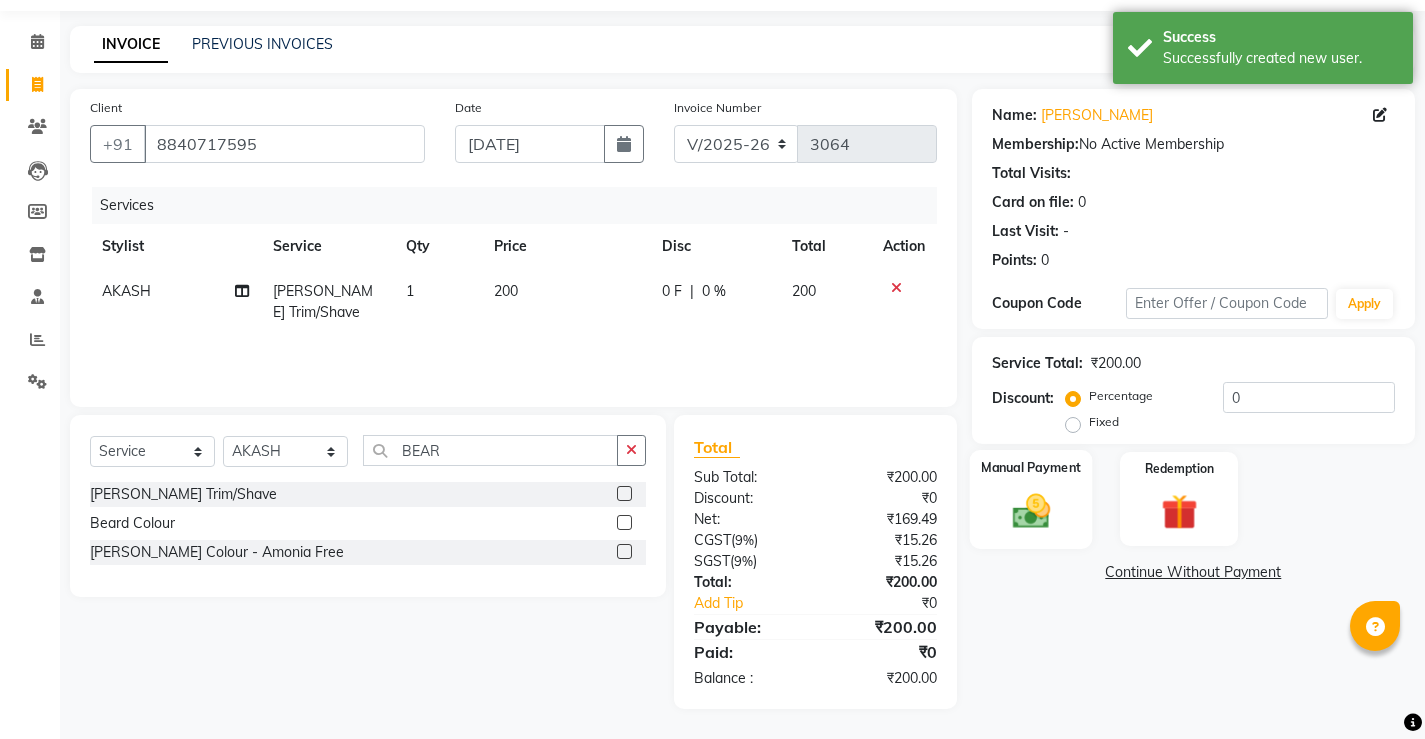 click 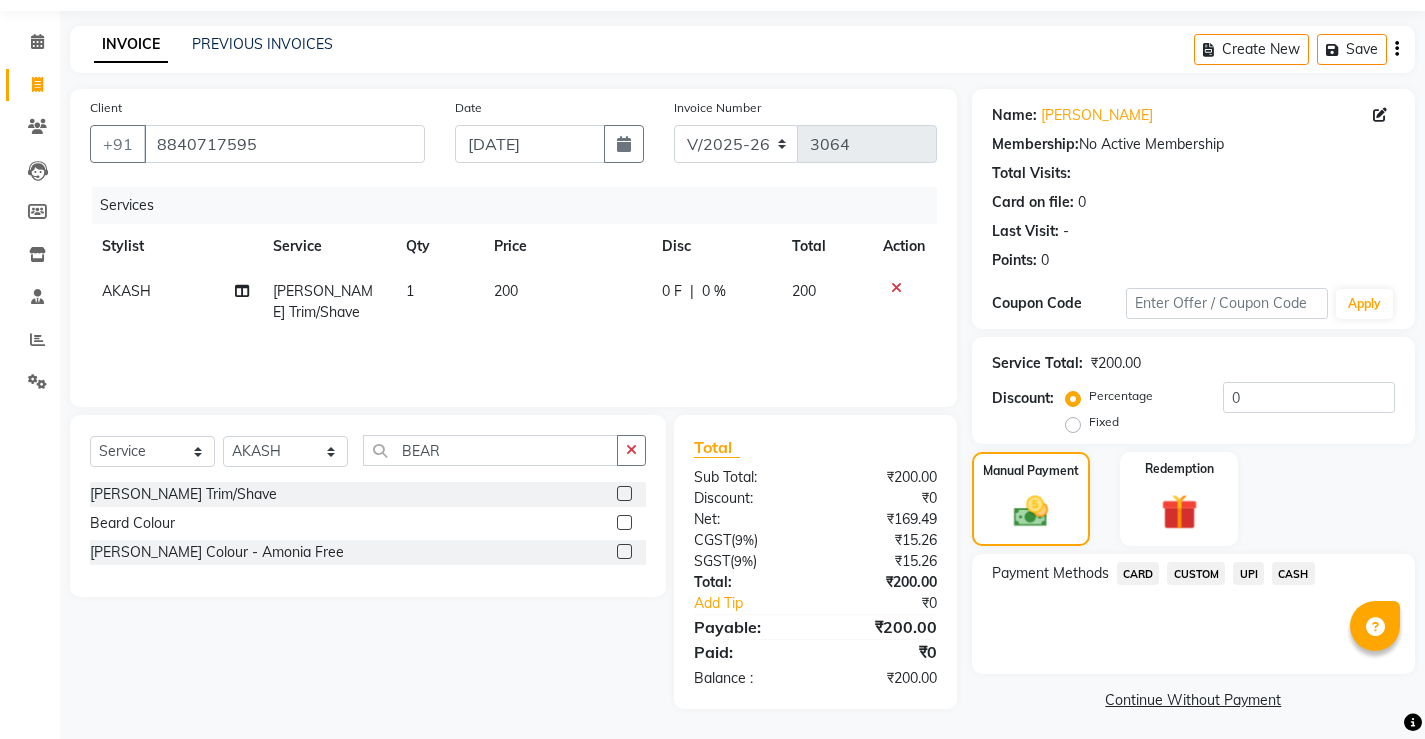 click on "UPI" 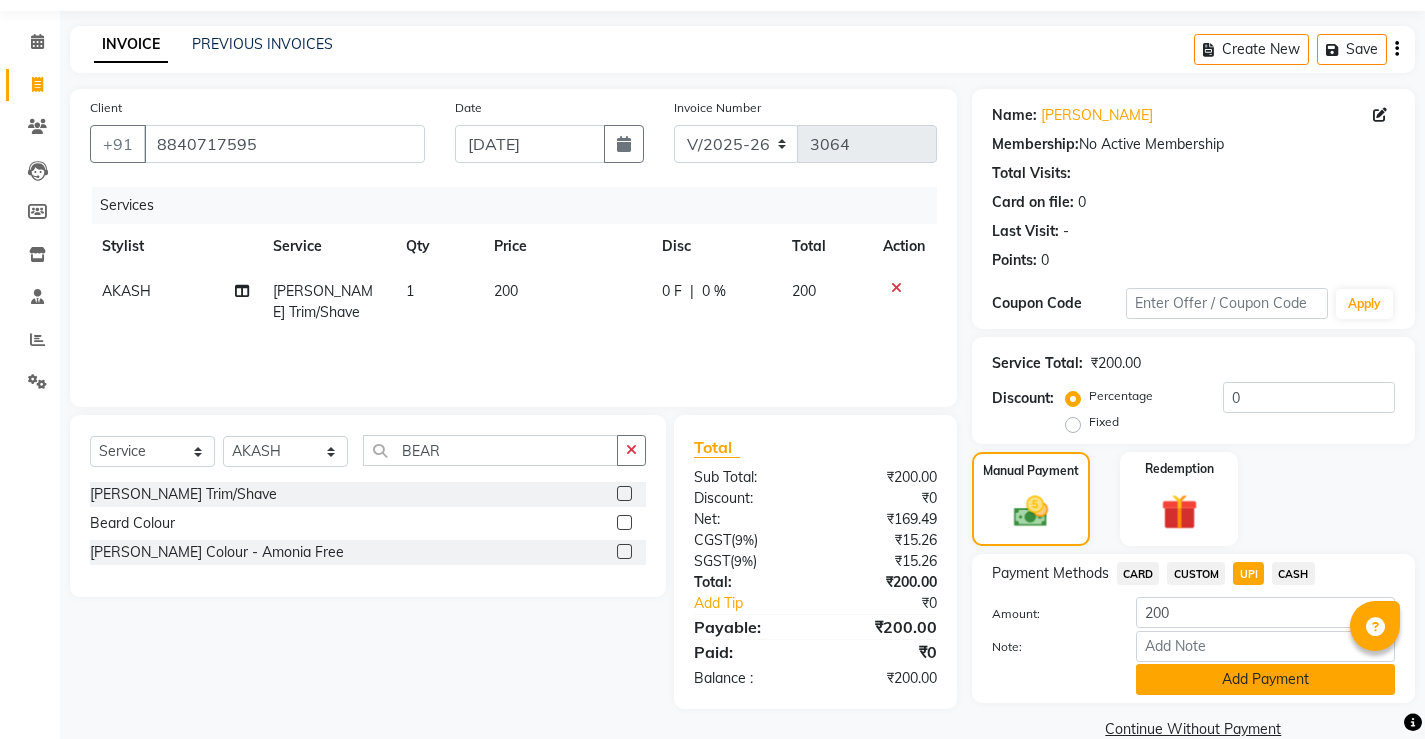 click on "Add Payment" 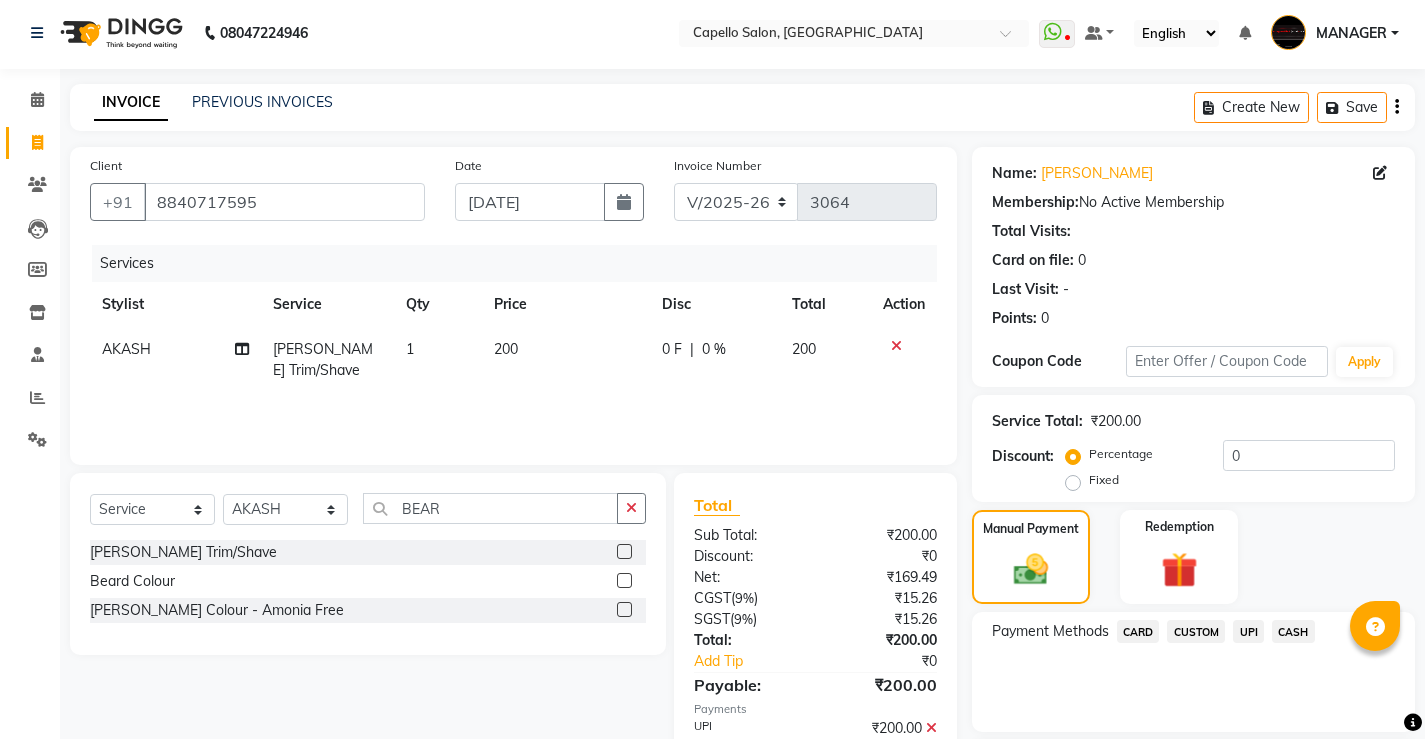scroll, scrollTop: 180, scrollLeft: 0, axis: vertical 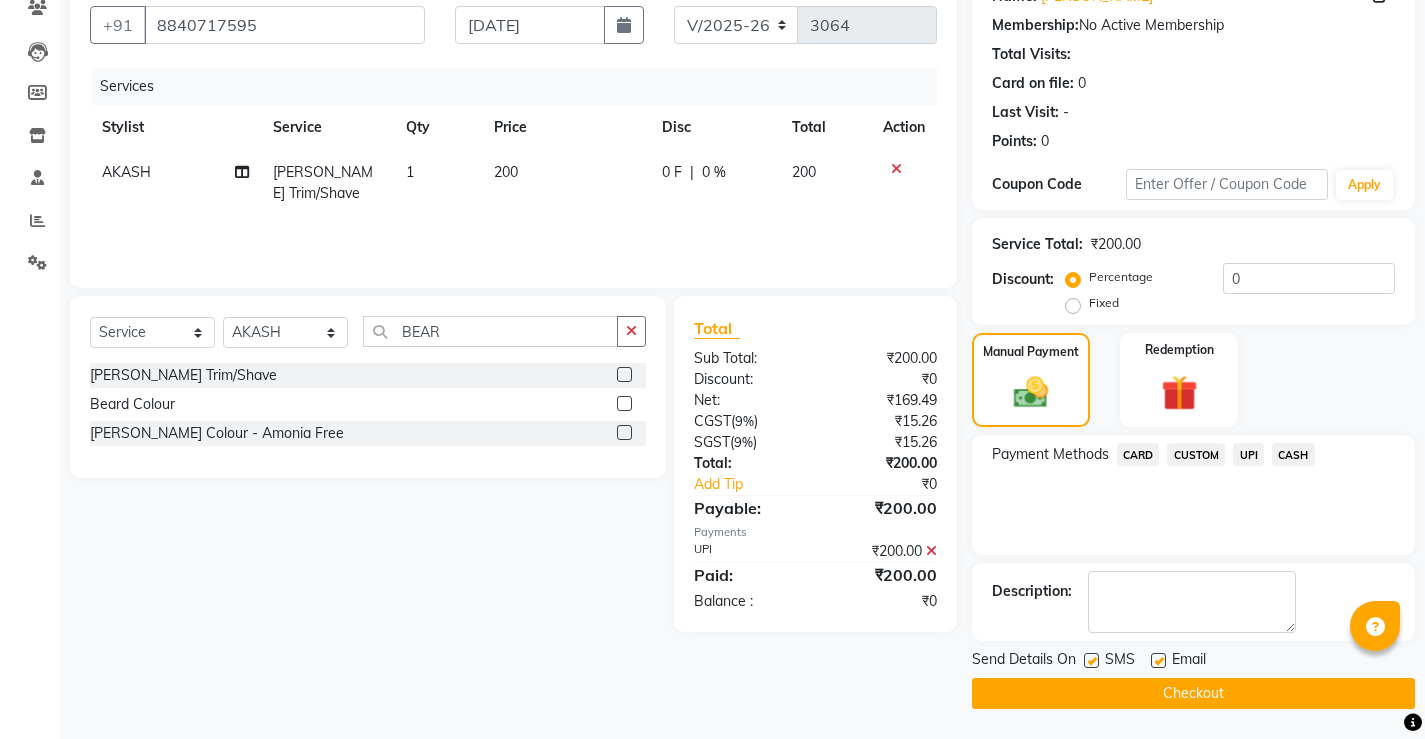 click on "Checkout" 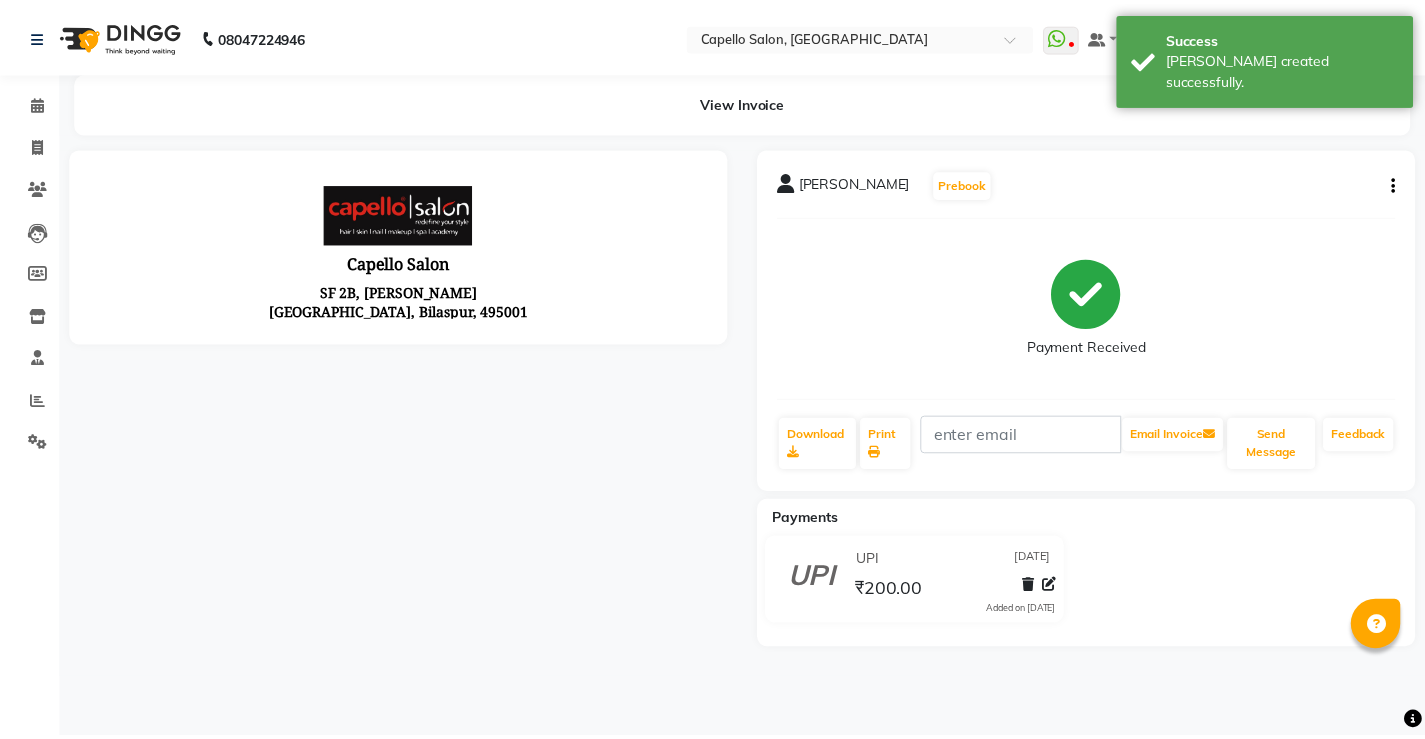 scroll, scrollTop: 0, scrollLeft: 0, axis: both 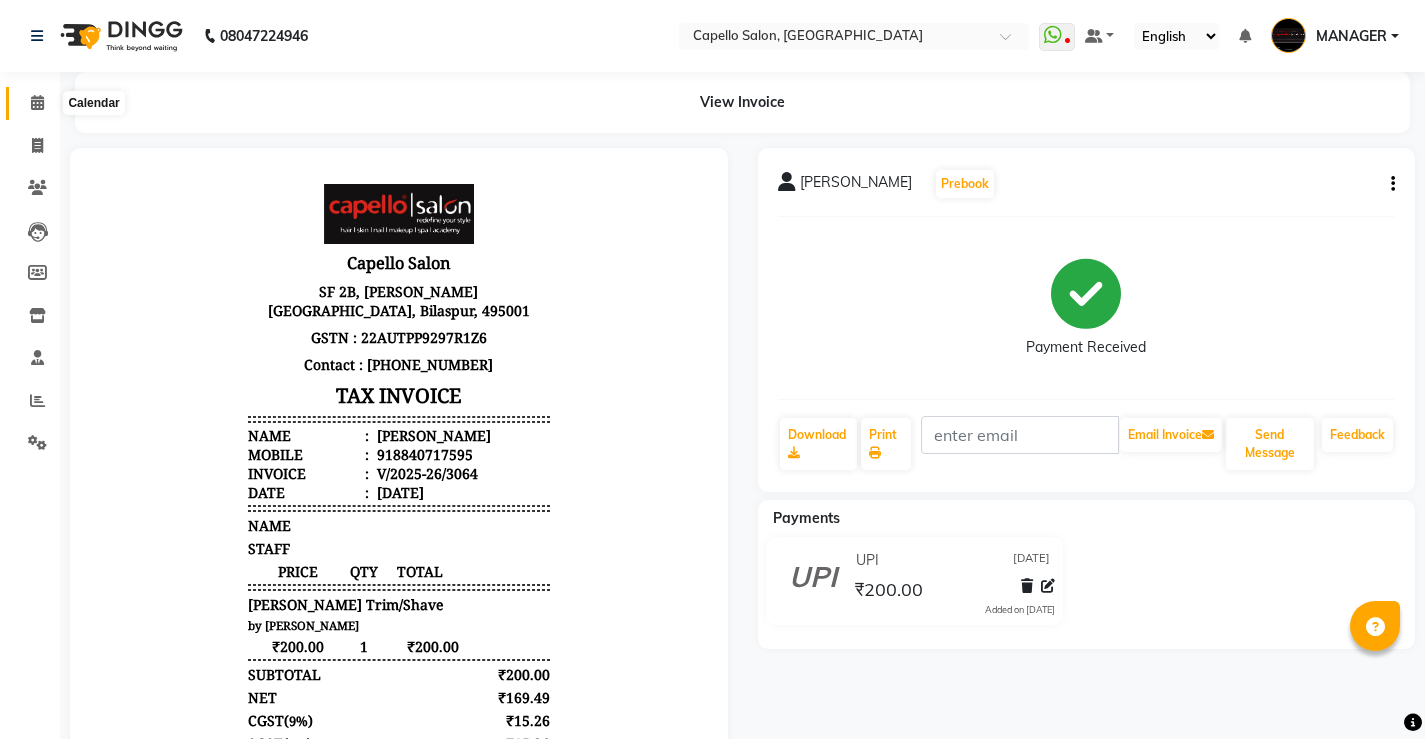 click 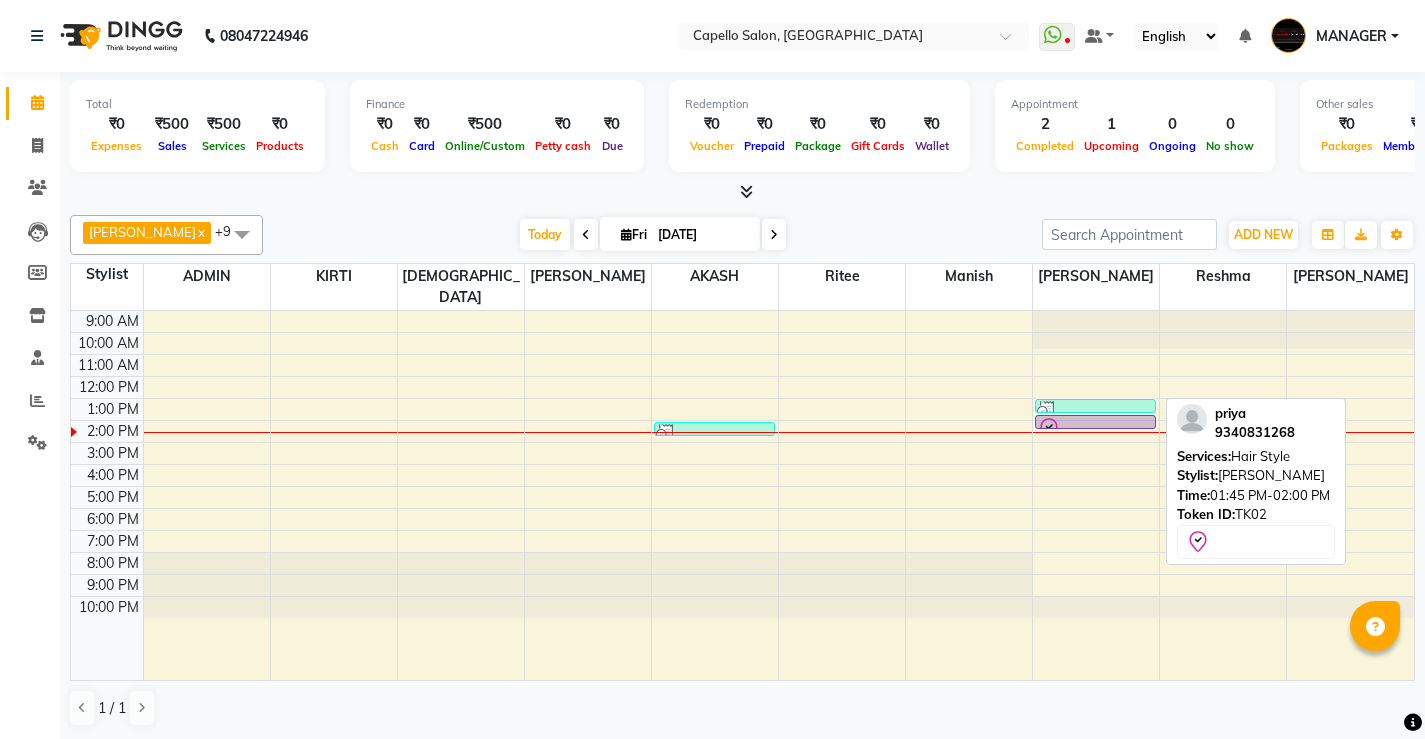 click at bounding box center [1095, 429] 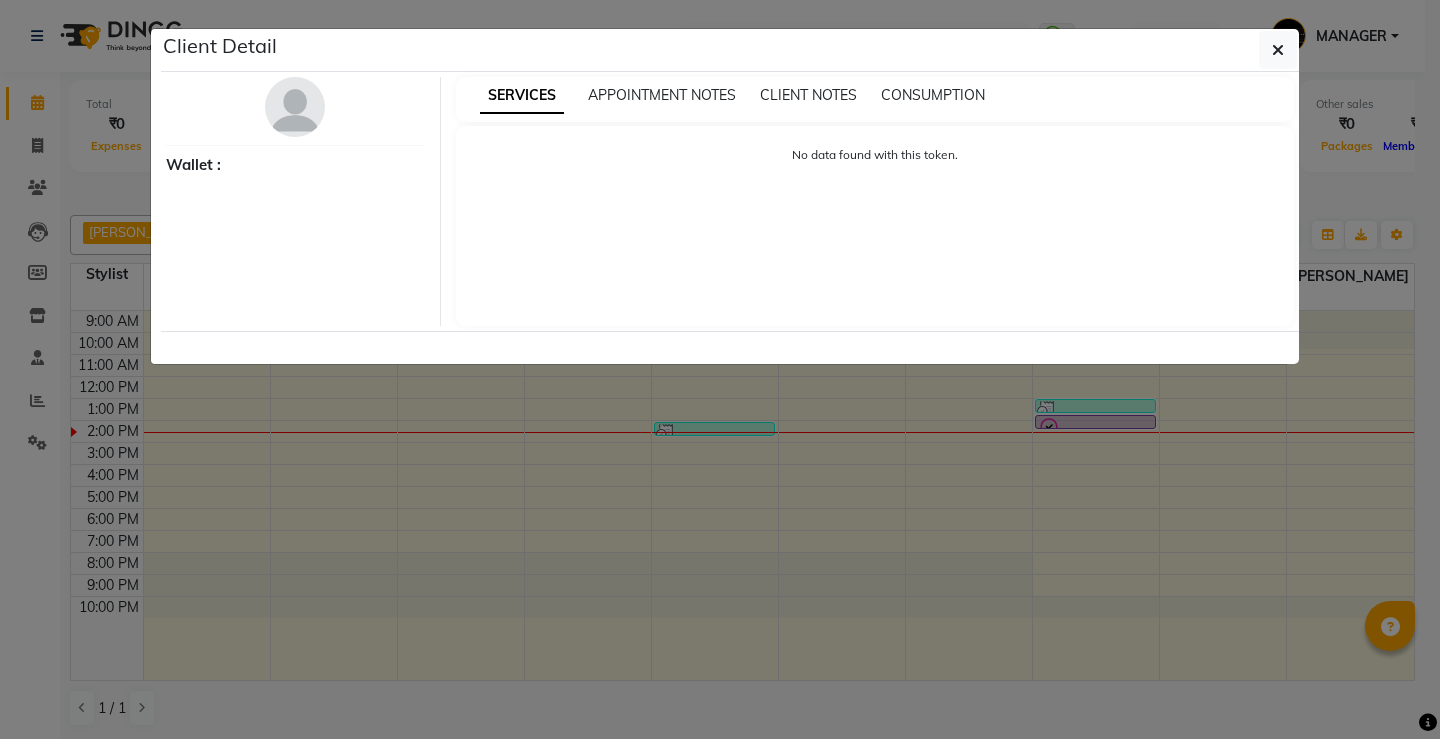 select on "8" 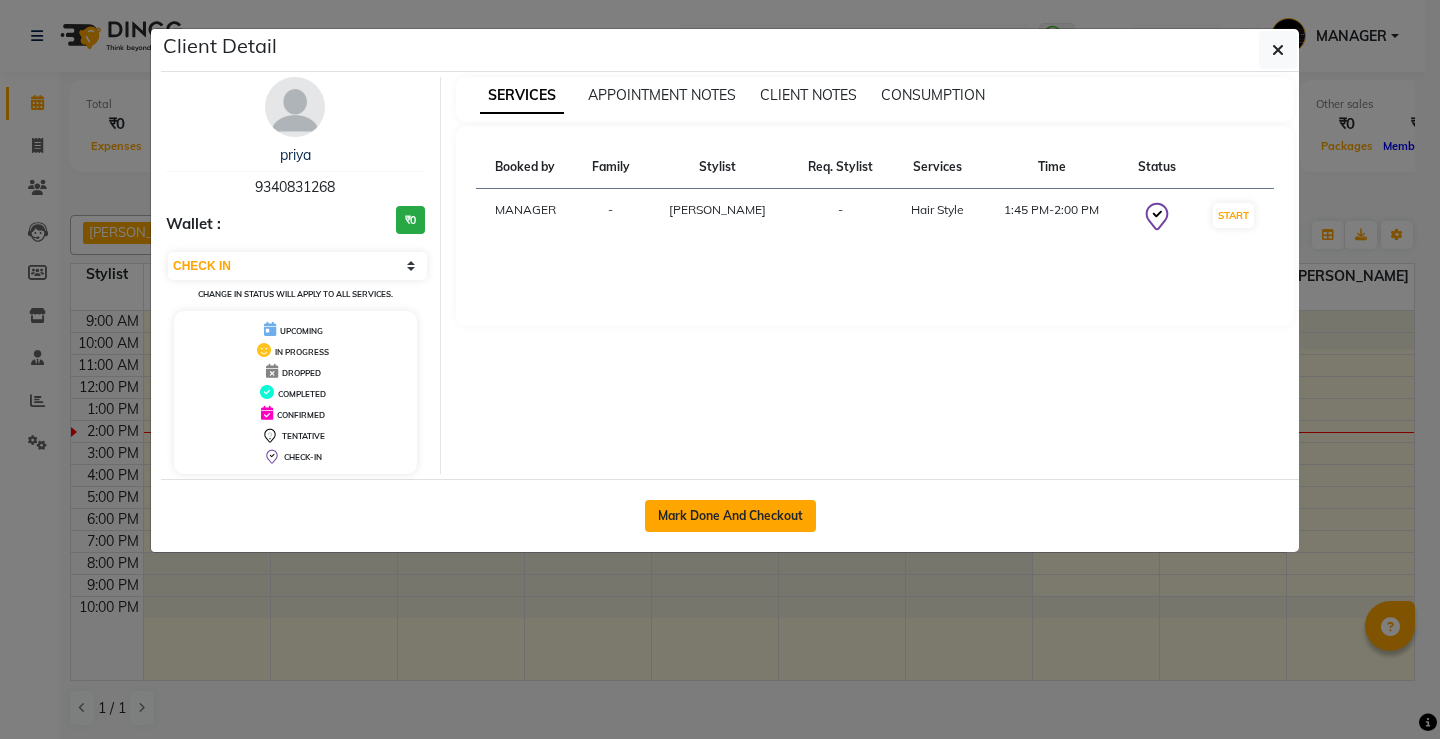 click on "Mark Done And Checkout" 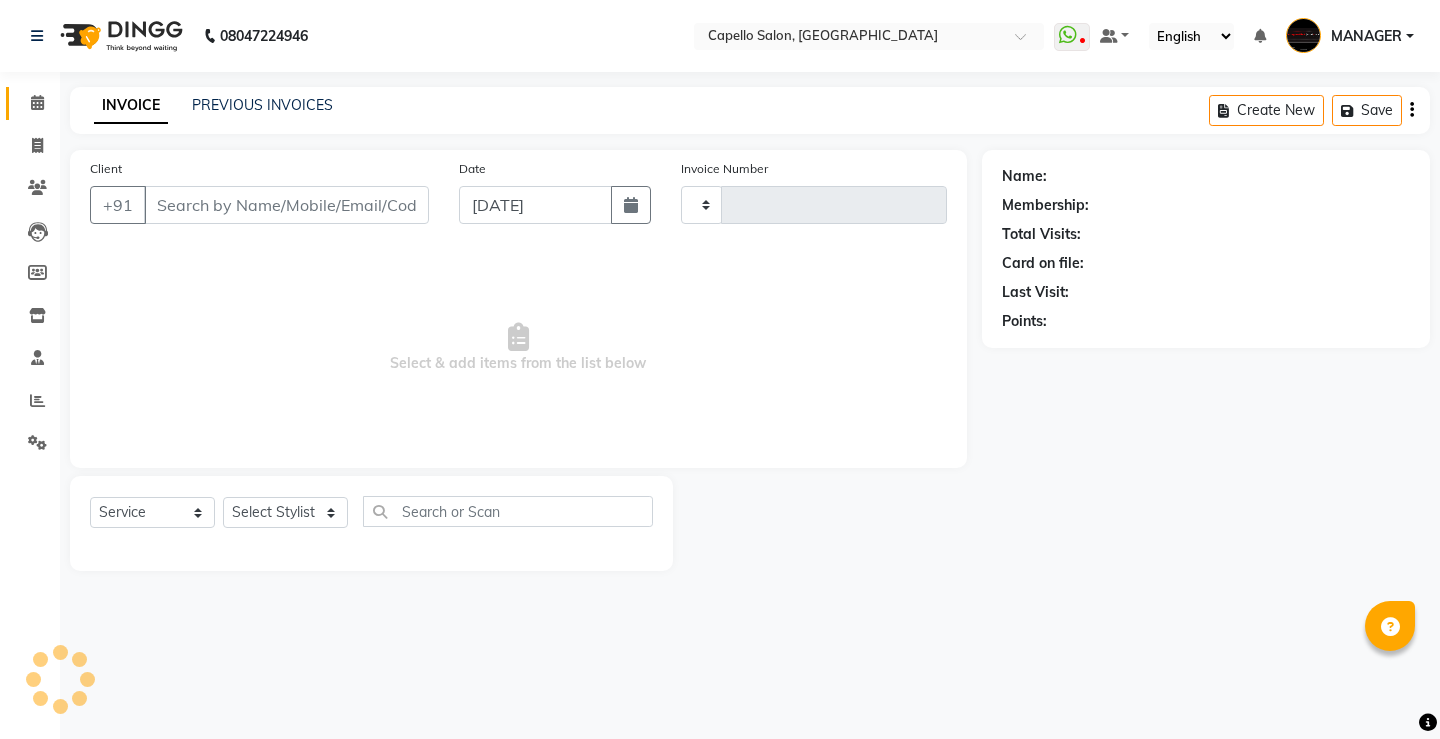 type on "3065" 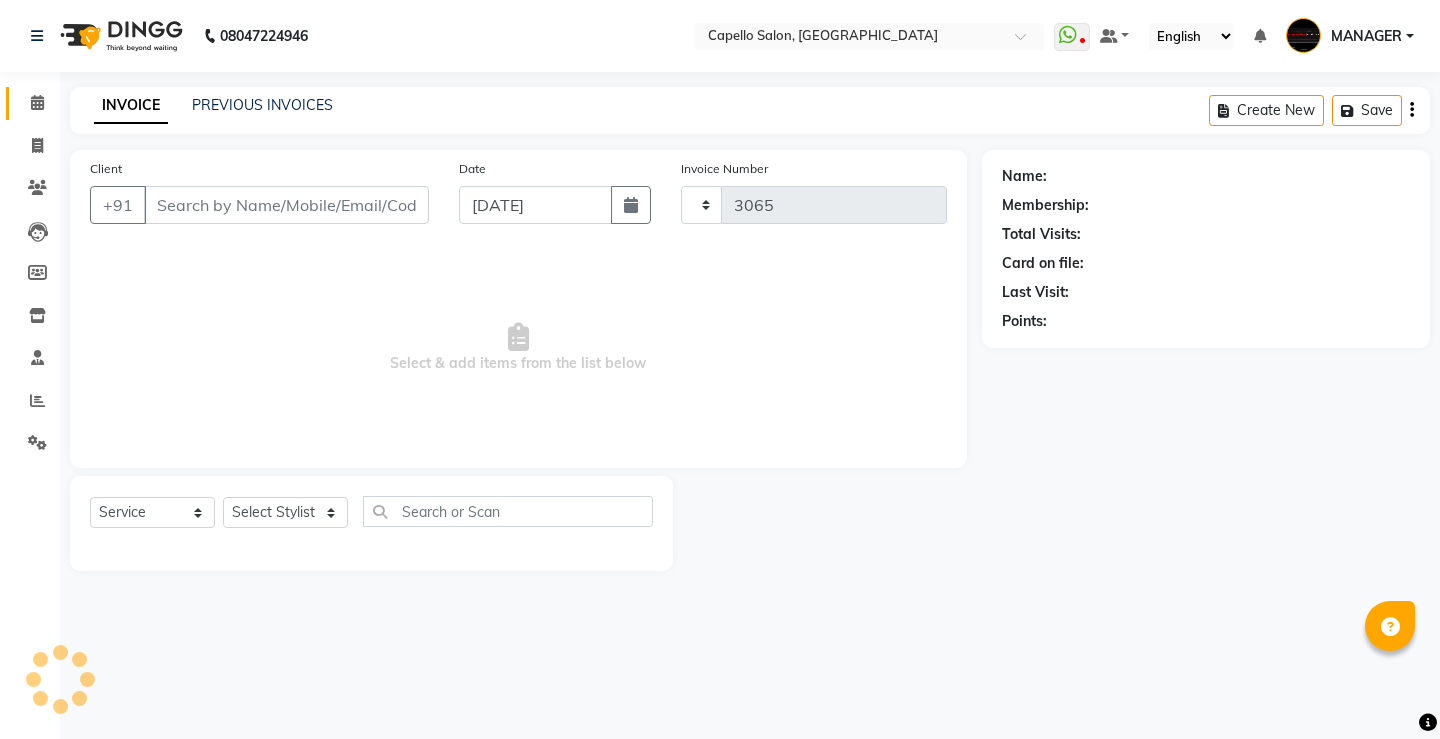 select on "857" 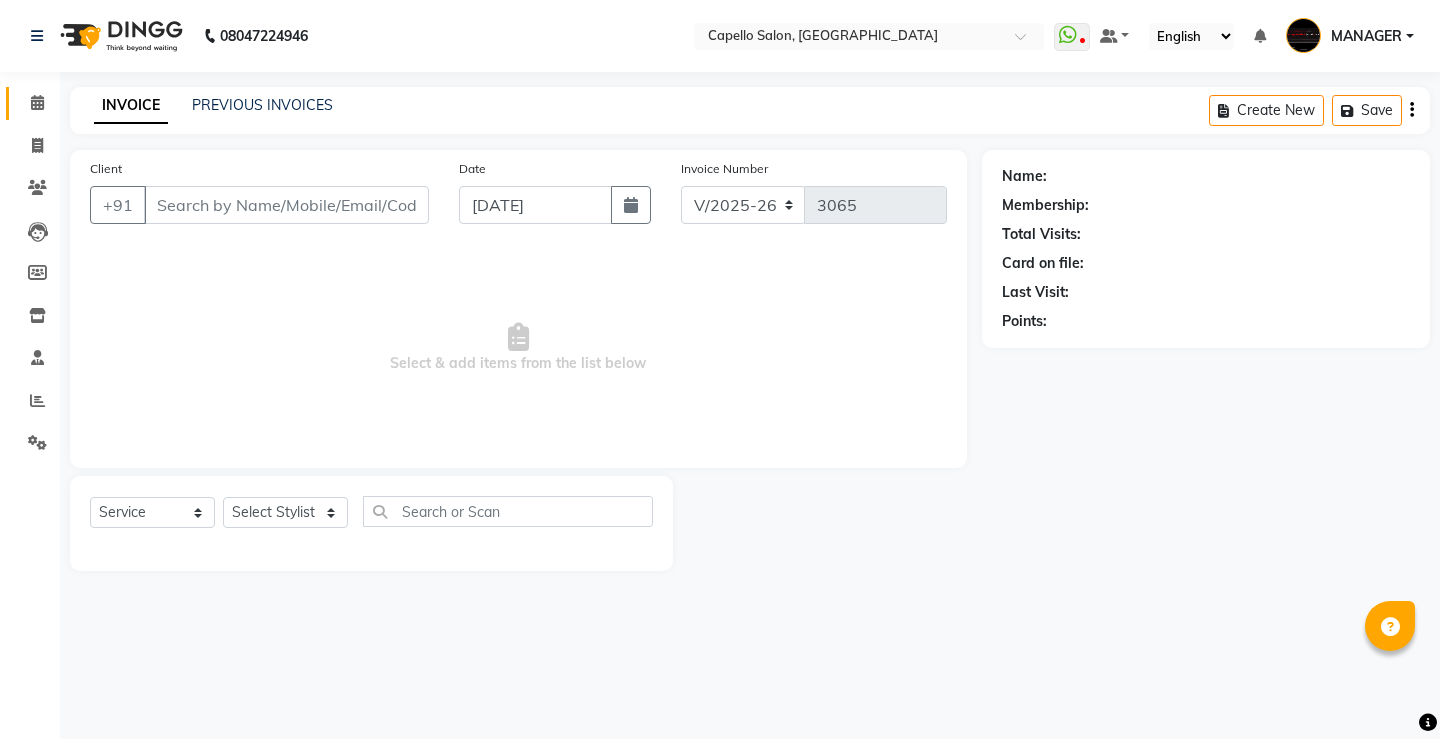 click on "Calendar" 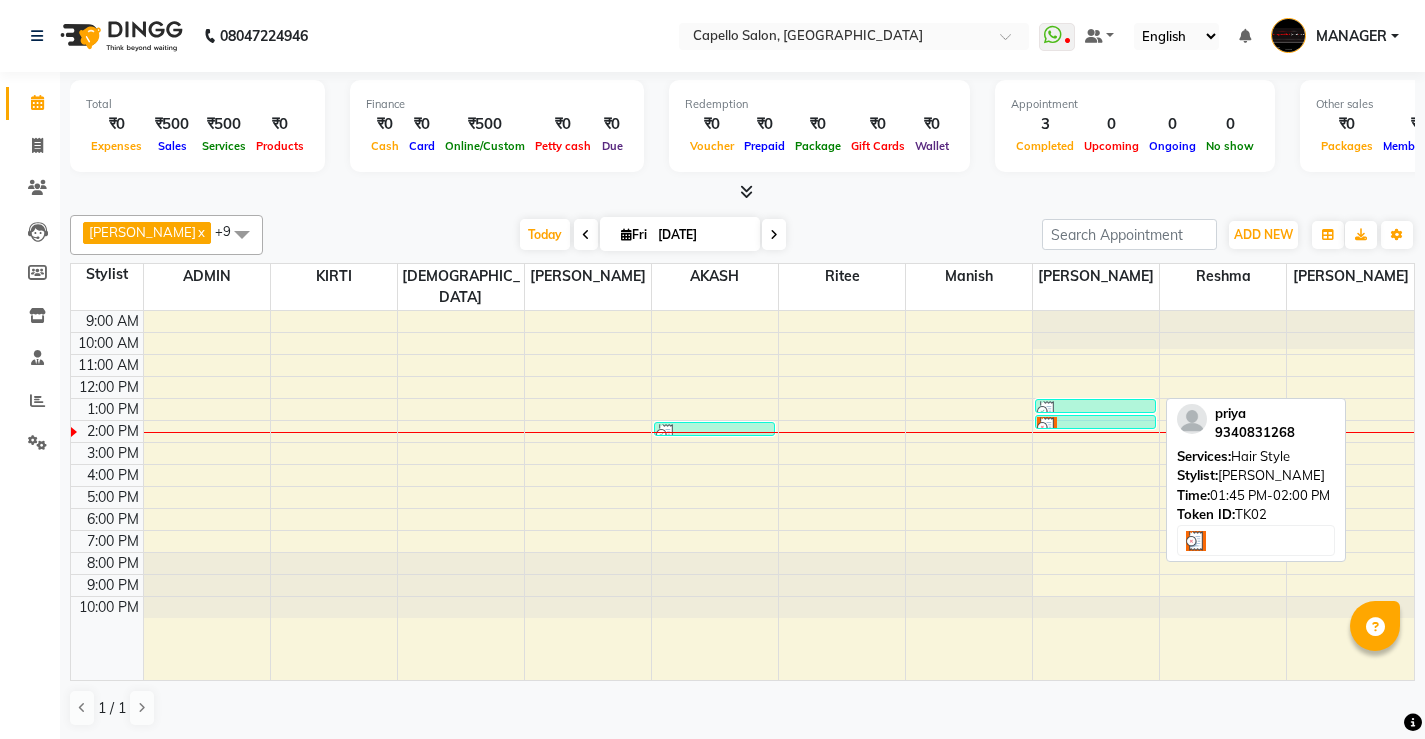 click at bounding box center [1095, 427] 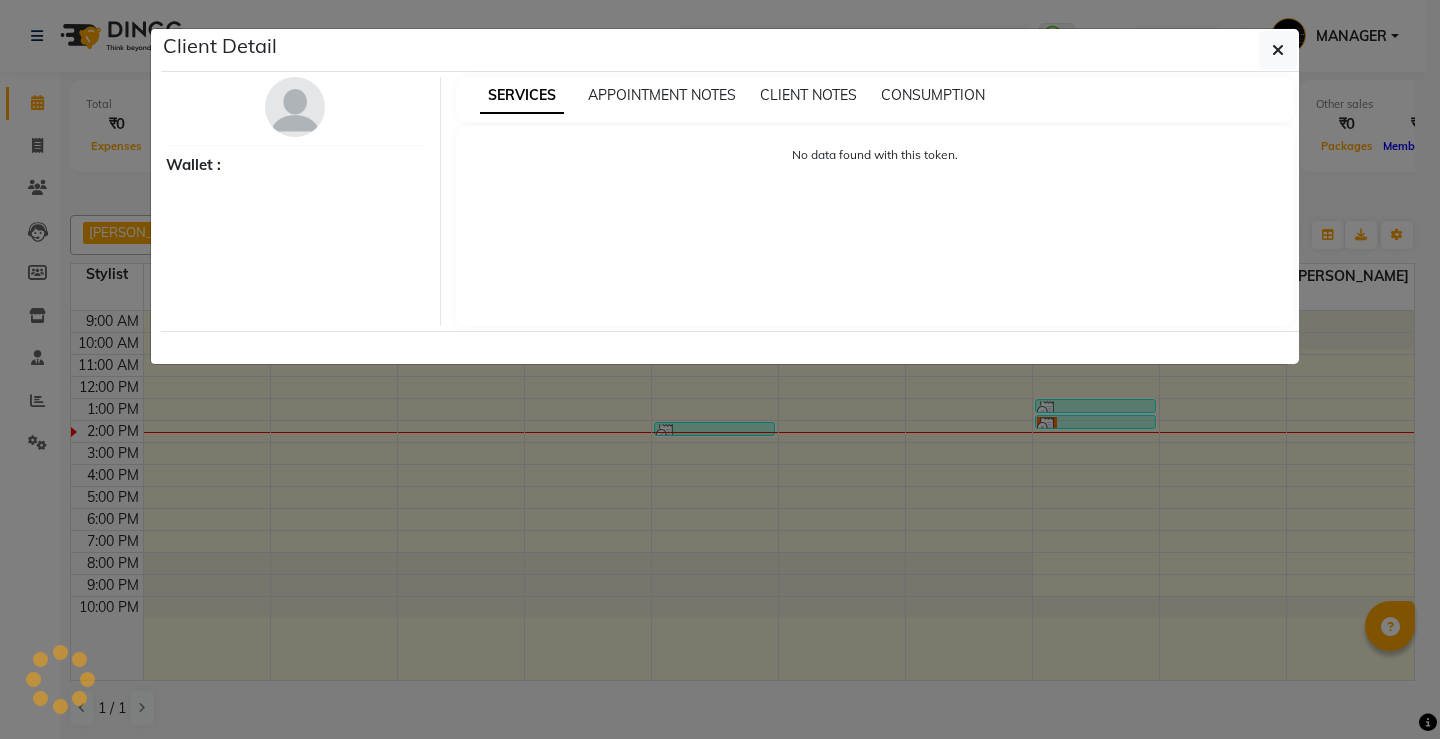 select on "3" 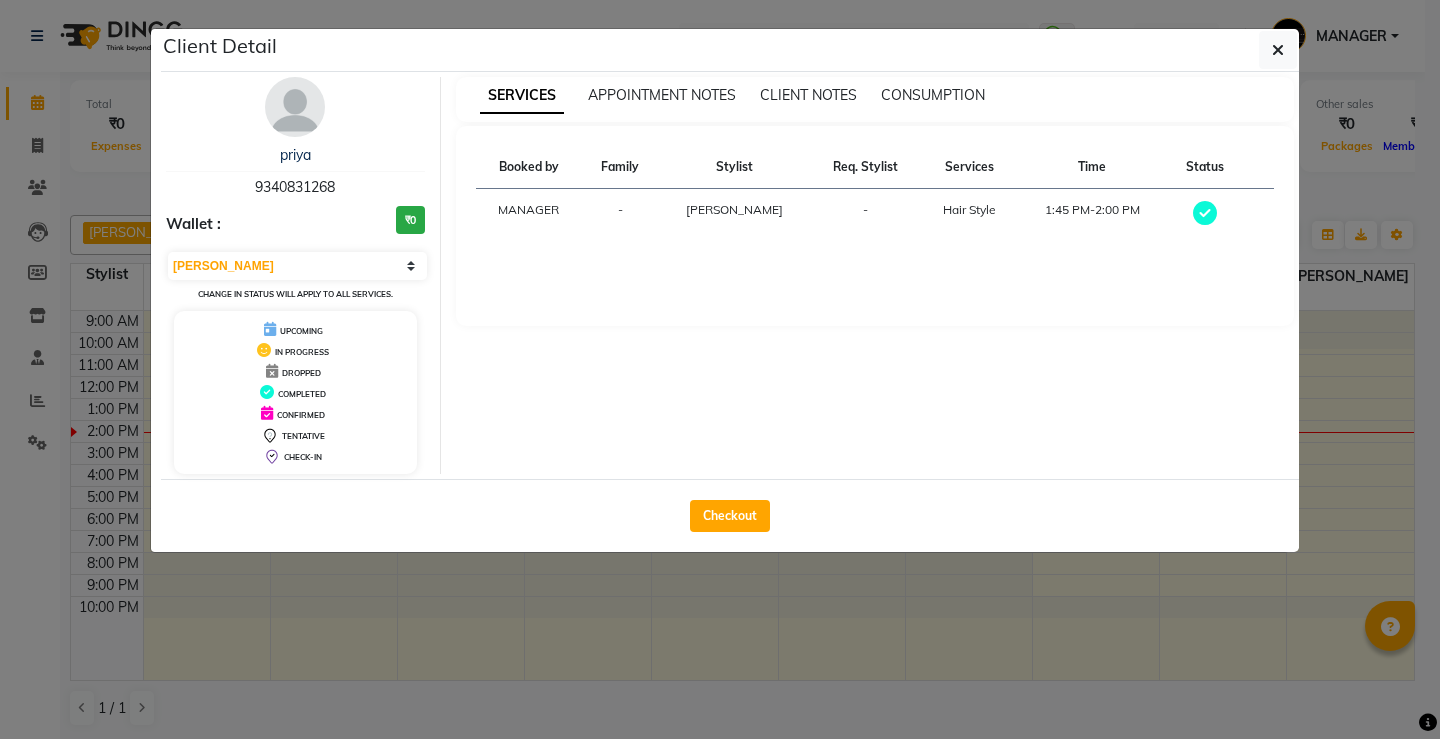 click at bounding box center [1205, 213] 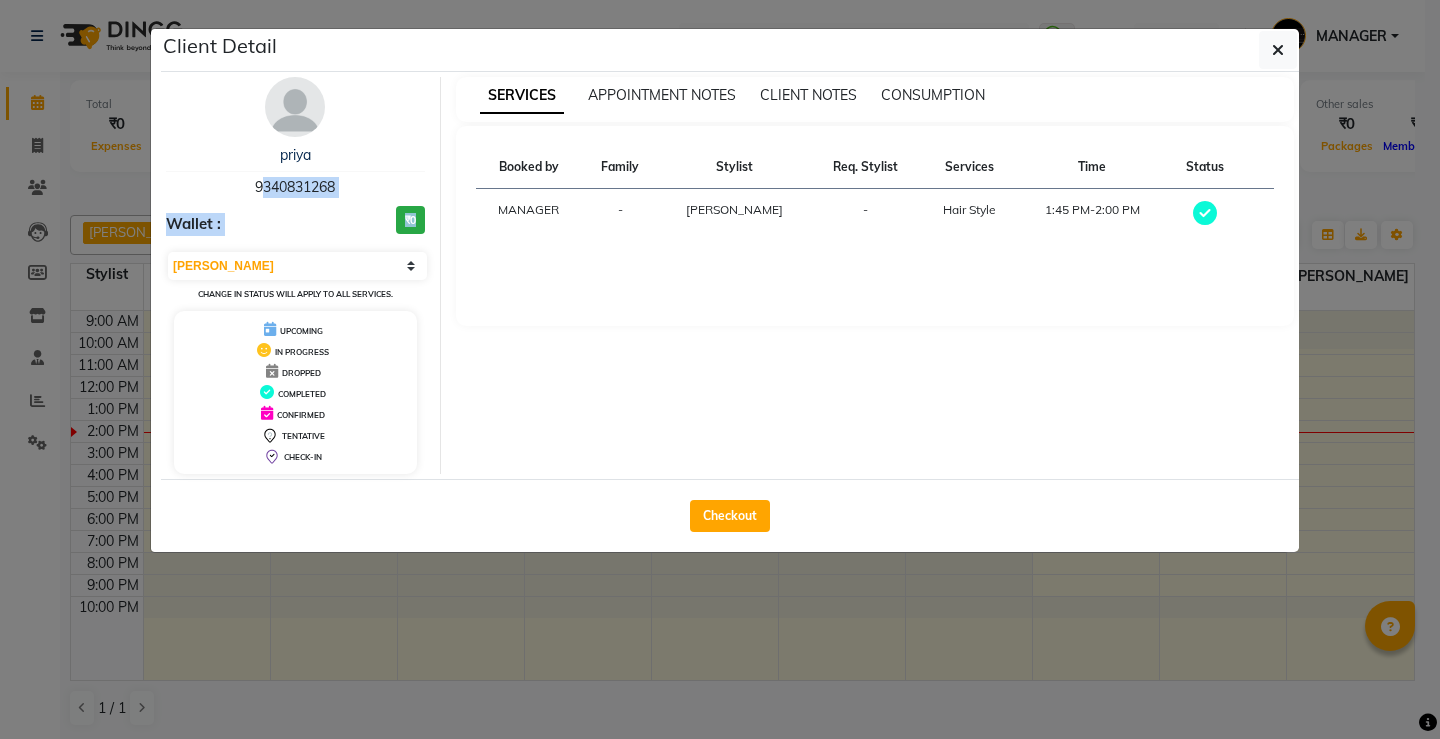 drag, startPoint x: 245, startPoint y: 181, endPoint x: 430, endPoint y: 206, distance: 186.68155 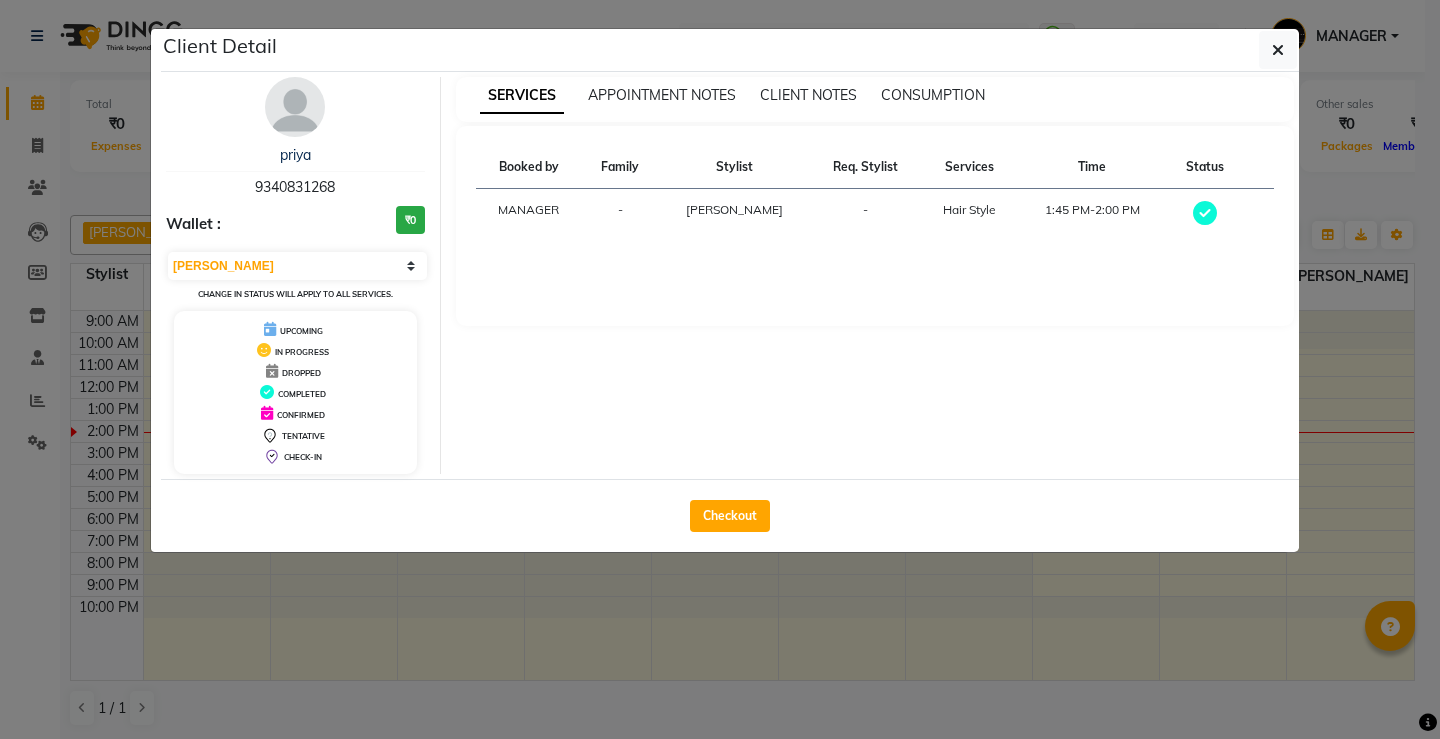 drag, startPoint x: 253, startPoint y: 184, endPoint x: 355, endPoint y: 191, distance: 102.239914 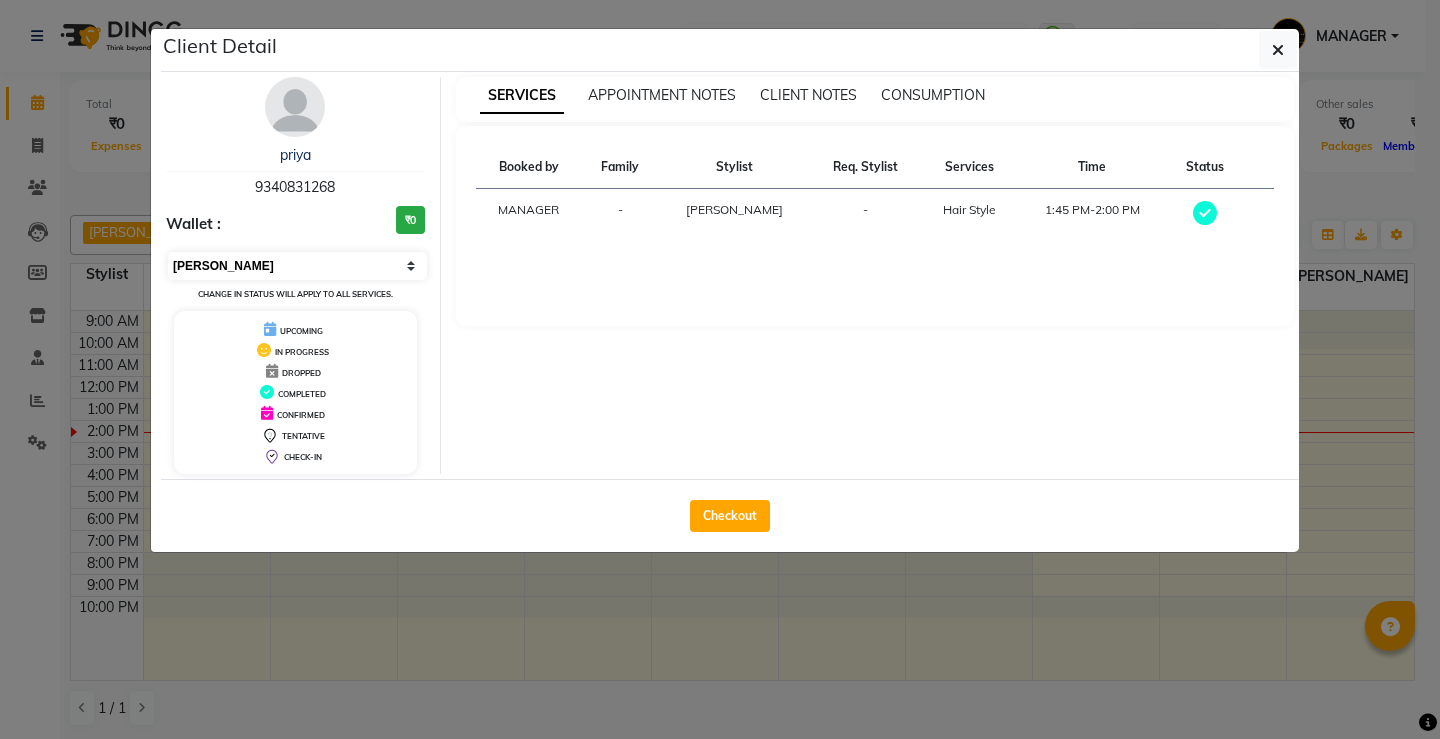 click on "Select MARK DONE UPCOMING" at bounding box center (297, 266) 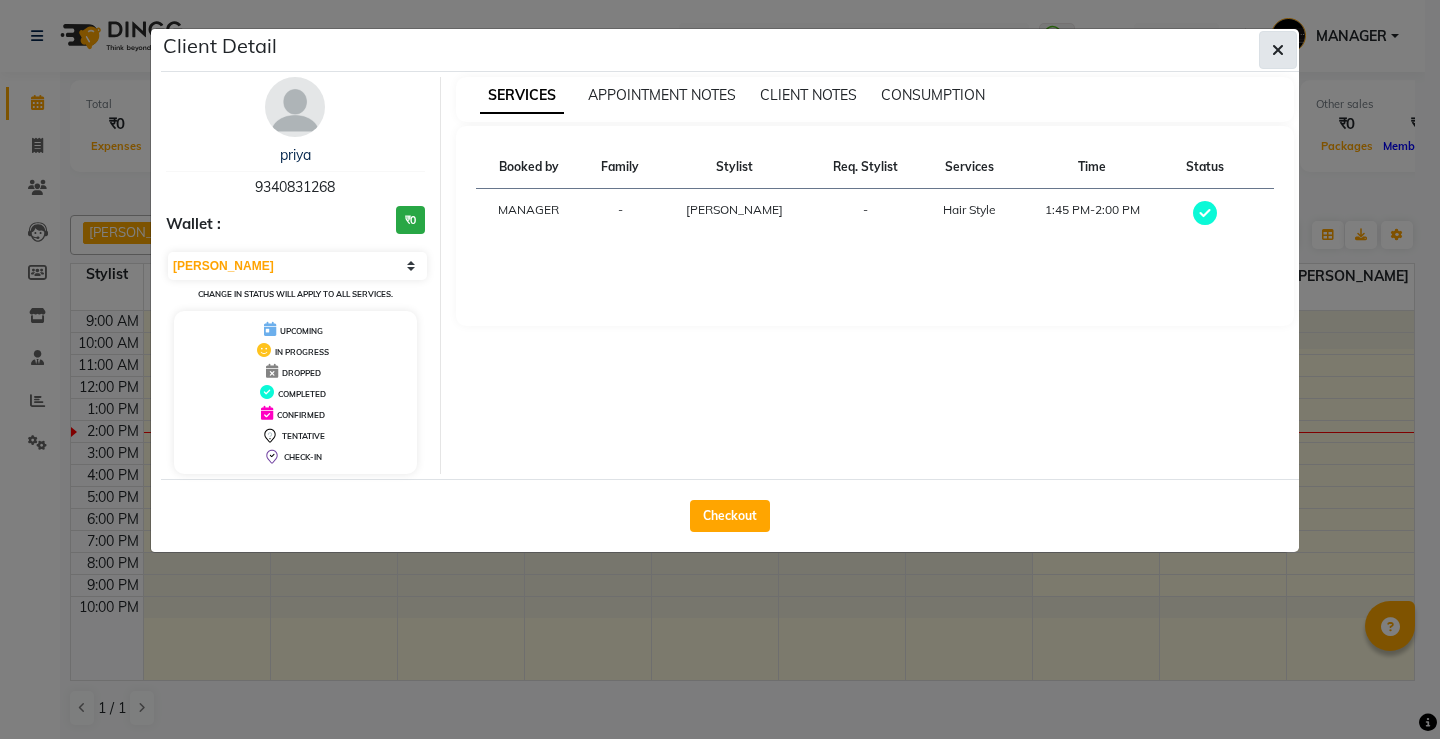 click 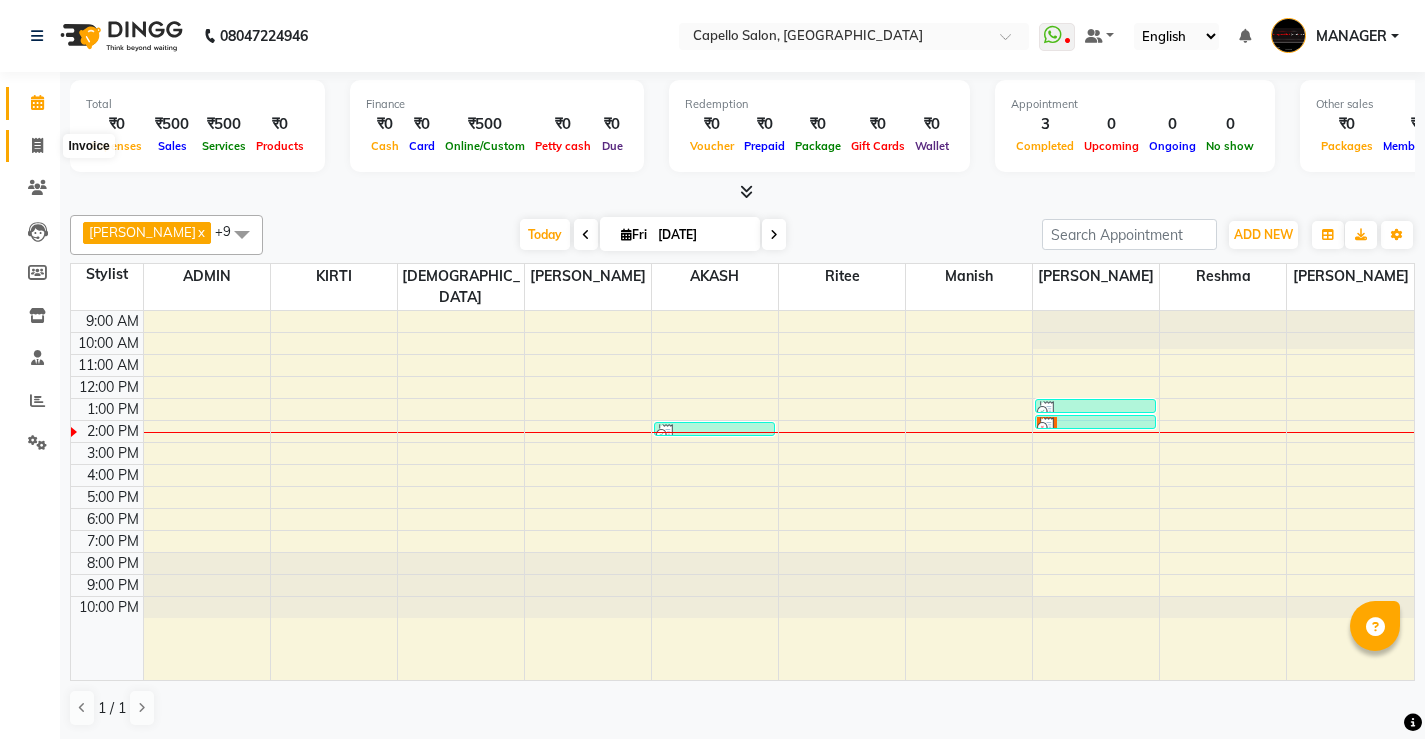 click 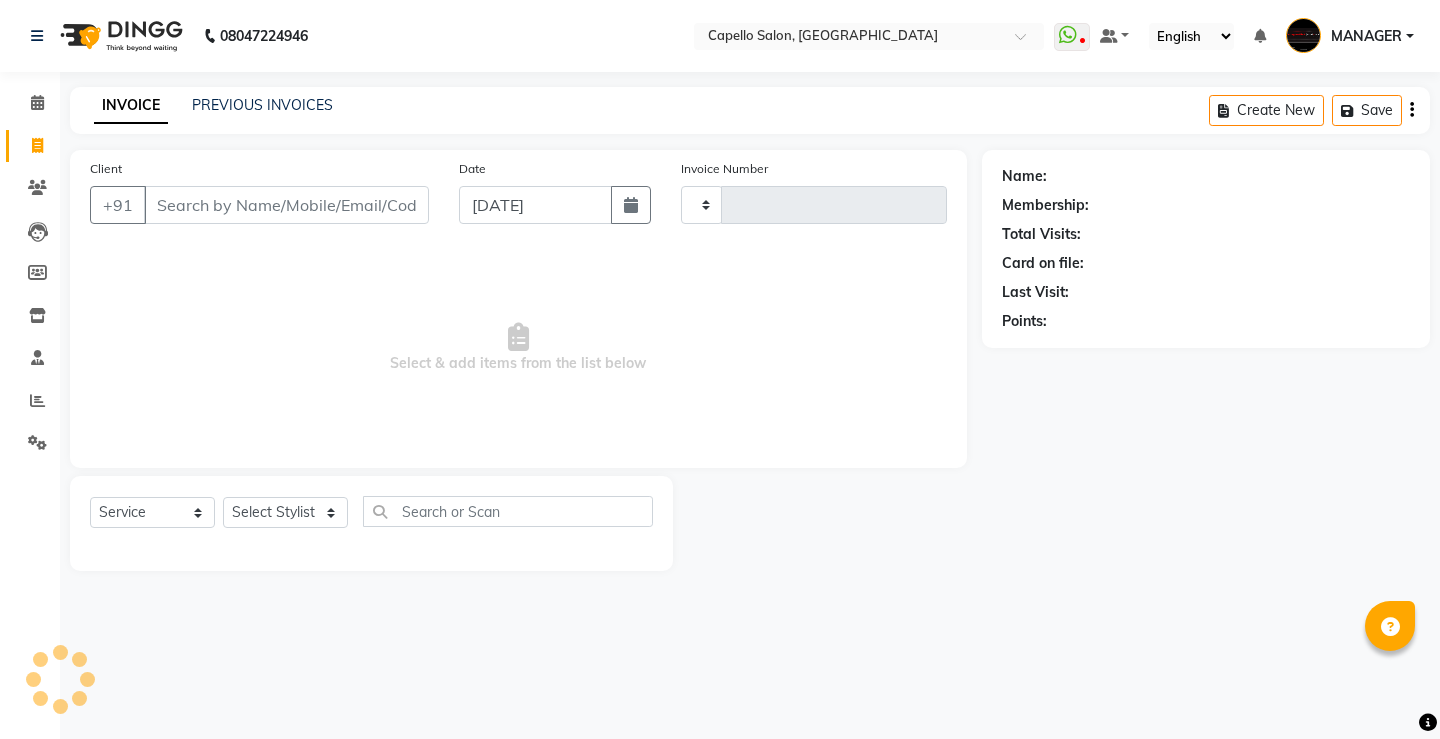 click on "Client" at bounding box center [286, 205] 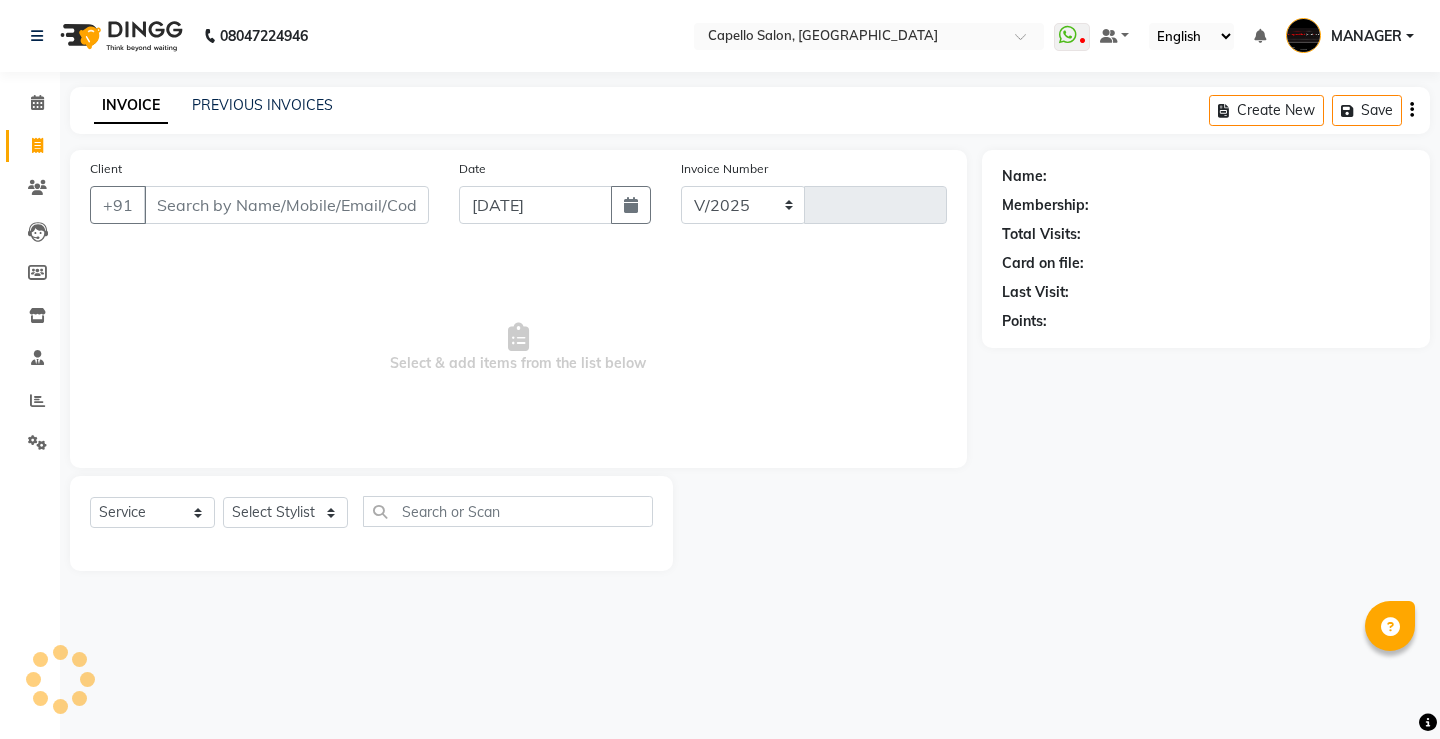 select on "857" 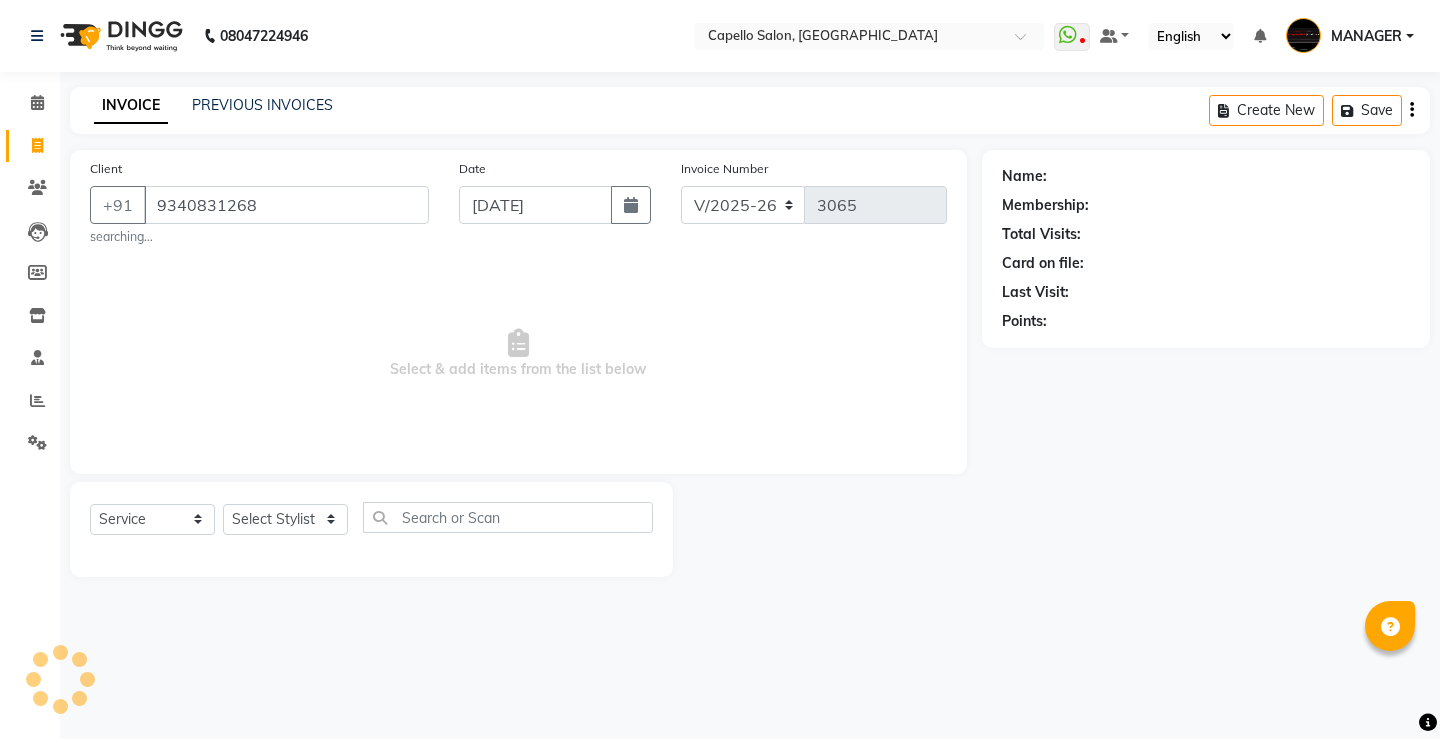 type on "9340831268" 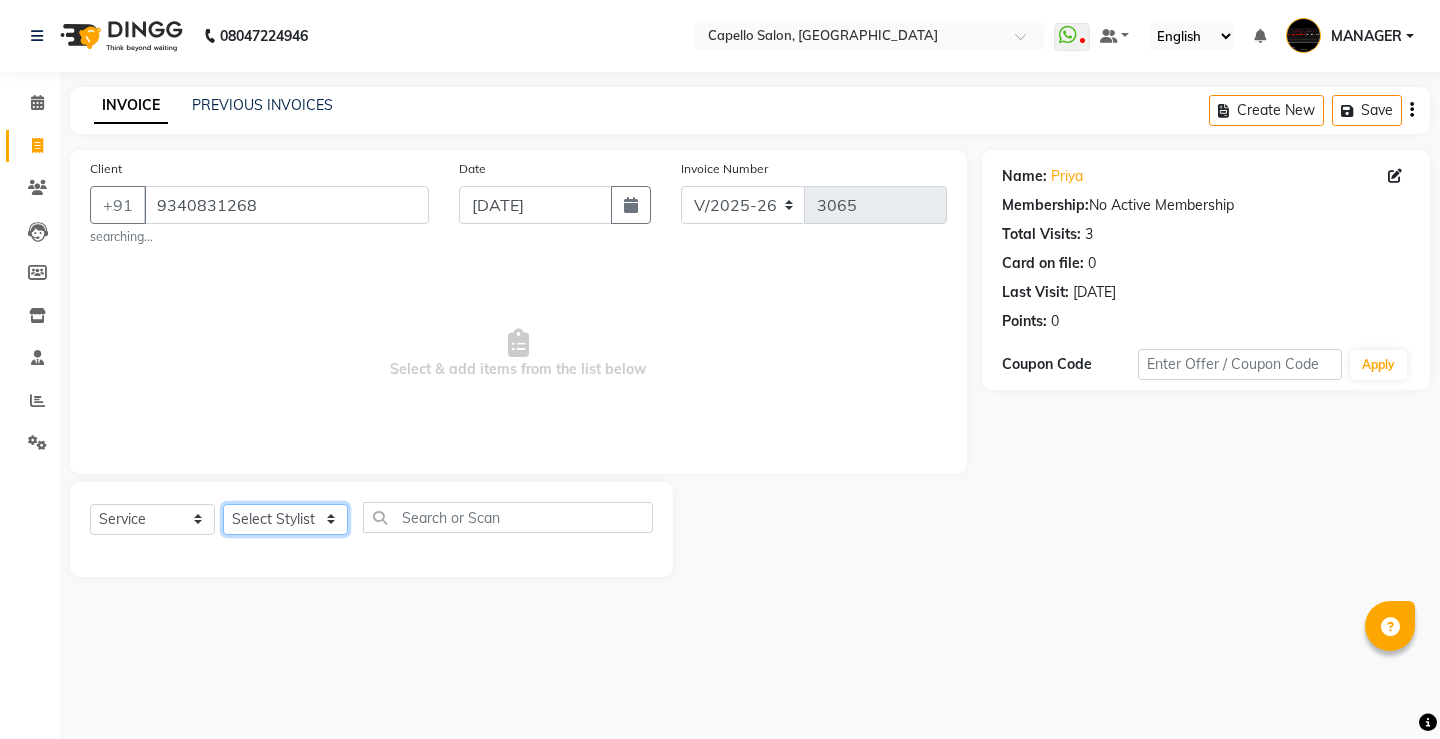 click on "Select Stylist ADMIN AKASH [PERSON_NAME] [PERSON_NAME] MANAGER [PERSON_NAME]  [PERSON_NAME] [PERSON_NAME] [PERSON_NAME]" 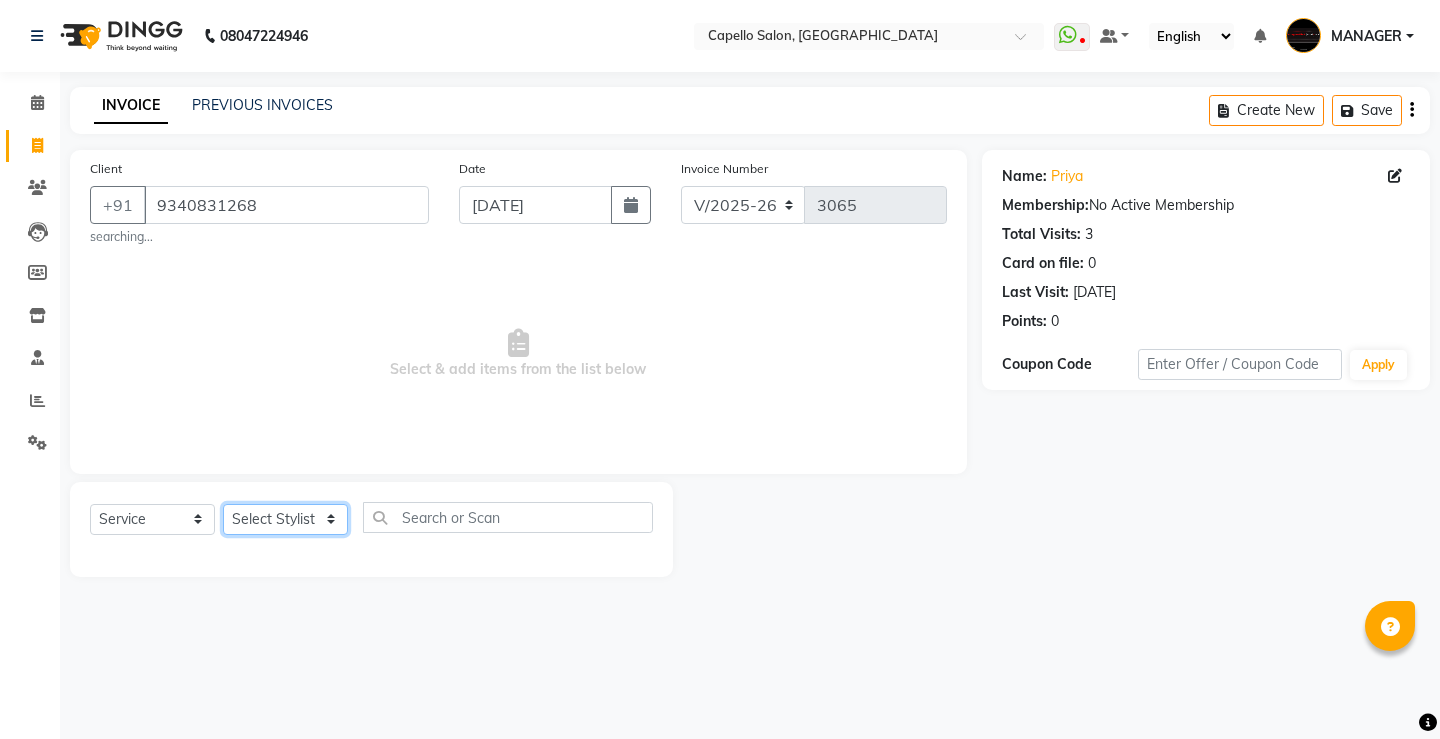 select on "65489" 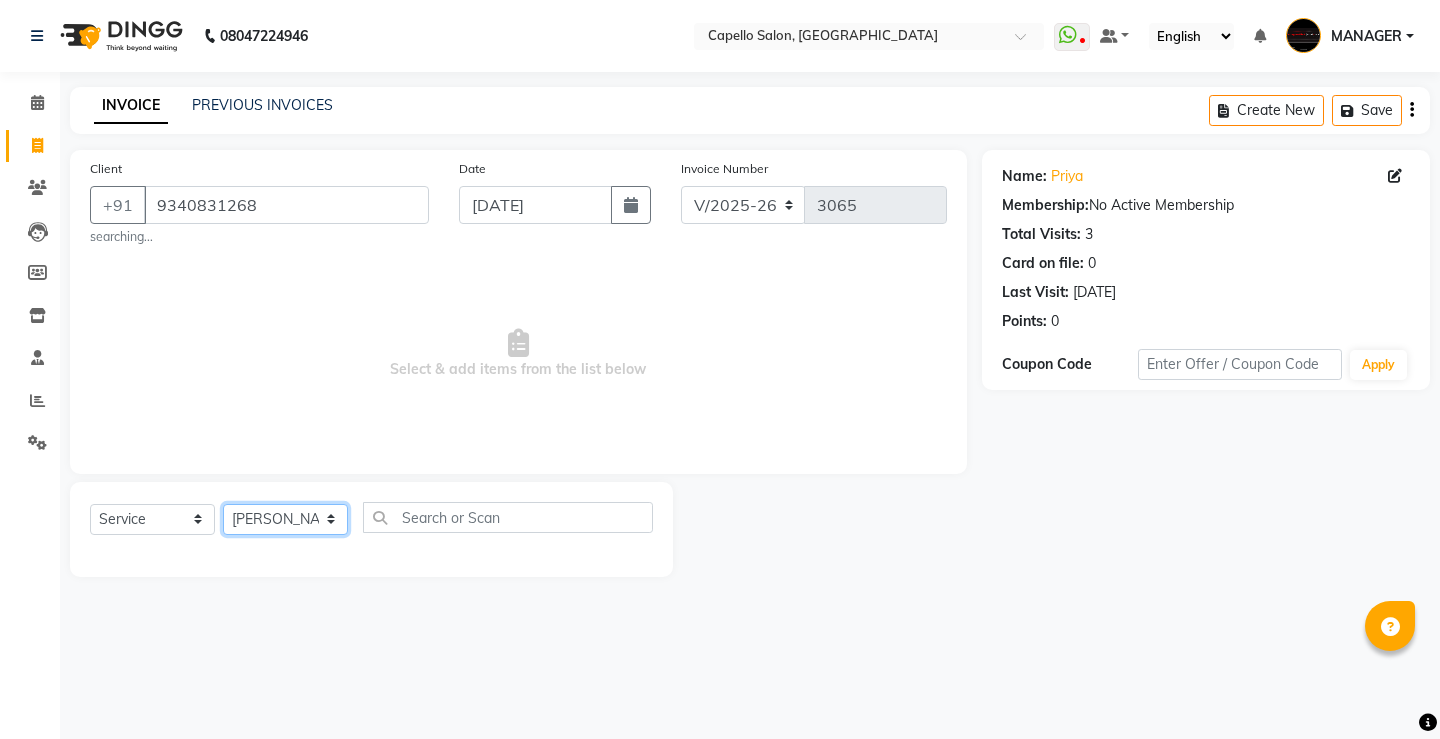 click on "Select Stylist ADMIN AKASH [PERSON_NAME] [PERSON_NAME] MANAGER [PERSON_NAME]  [PERSON_NAME] [PERSON_NAME] [PERSON_NAME]" 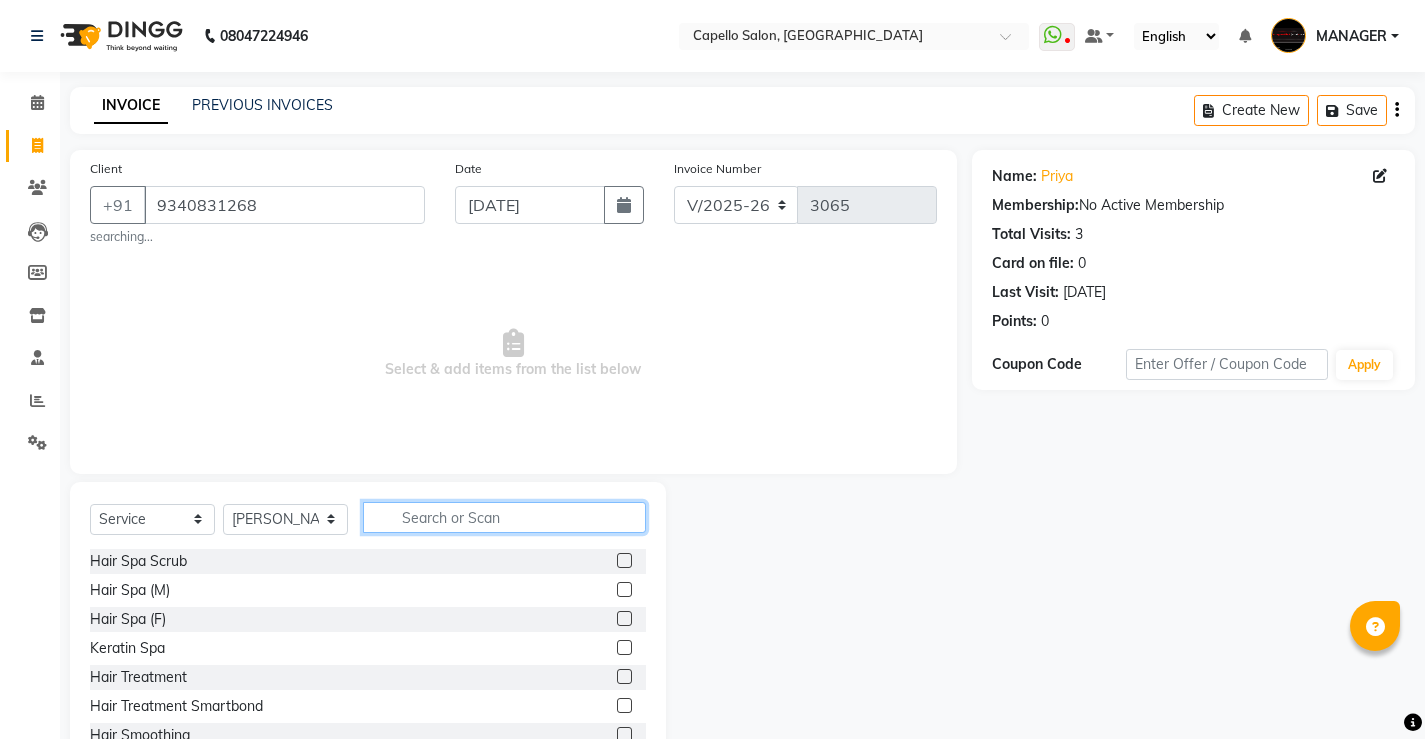 click 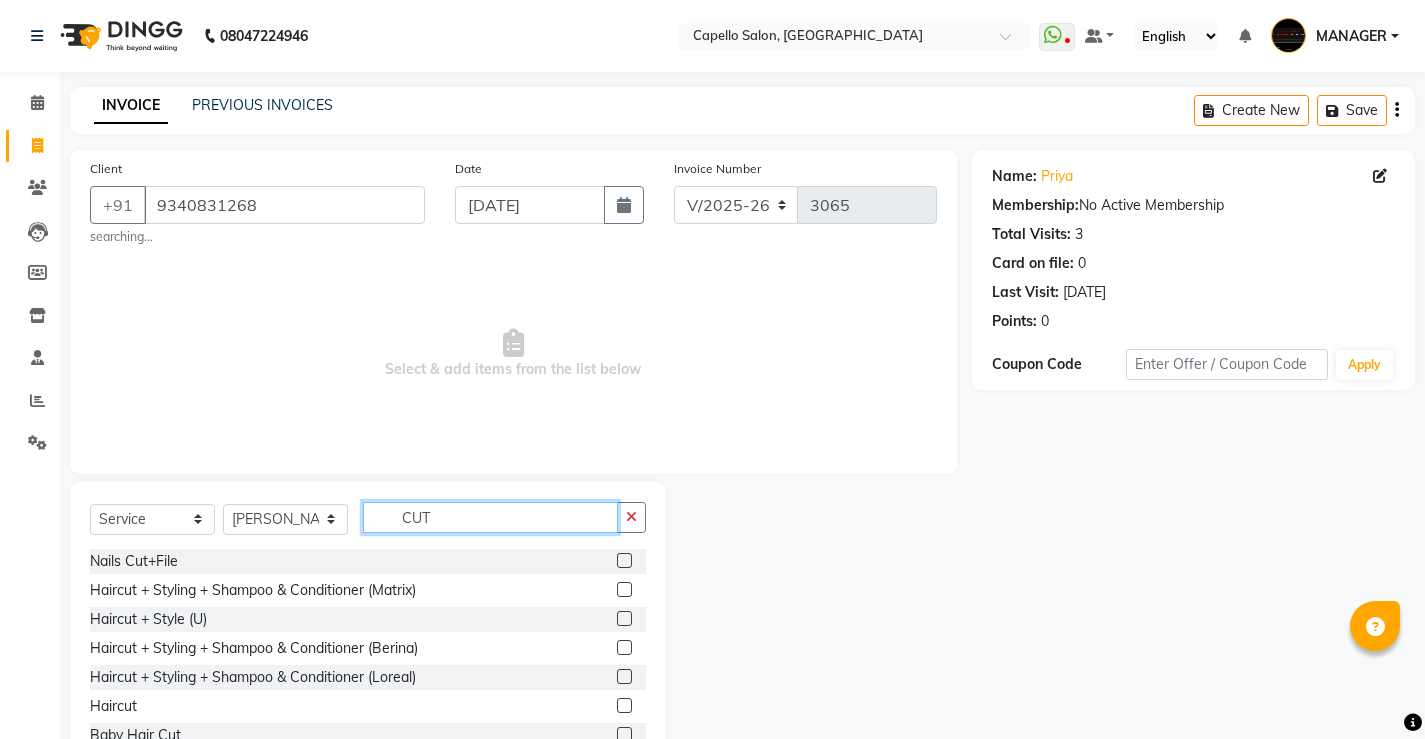 type on "CUT" 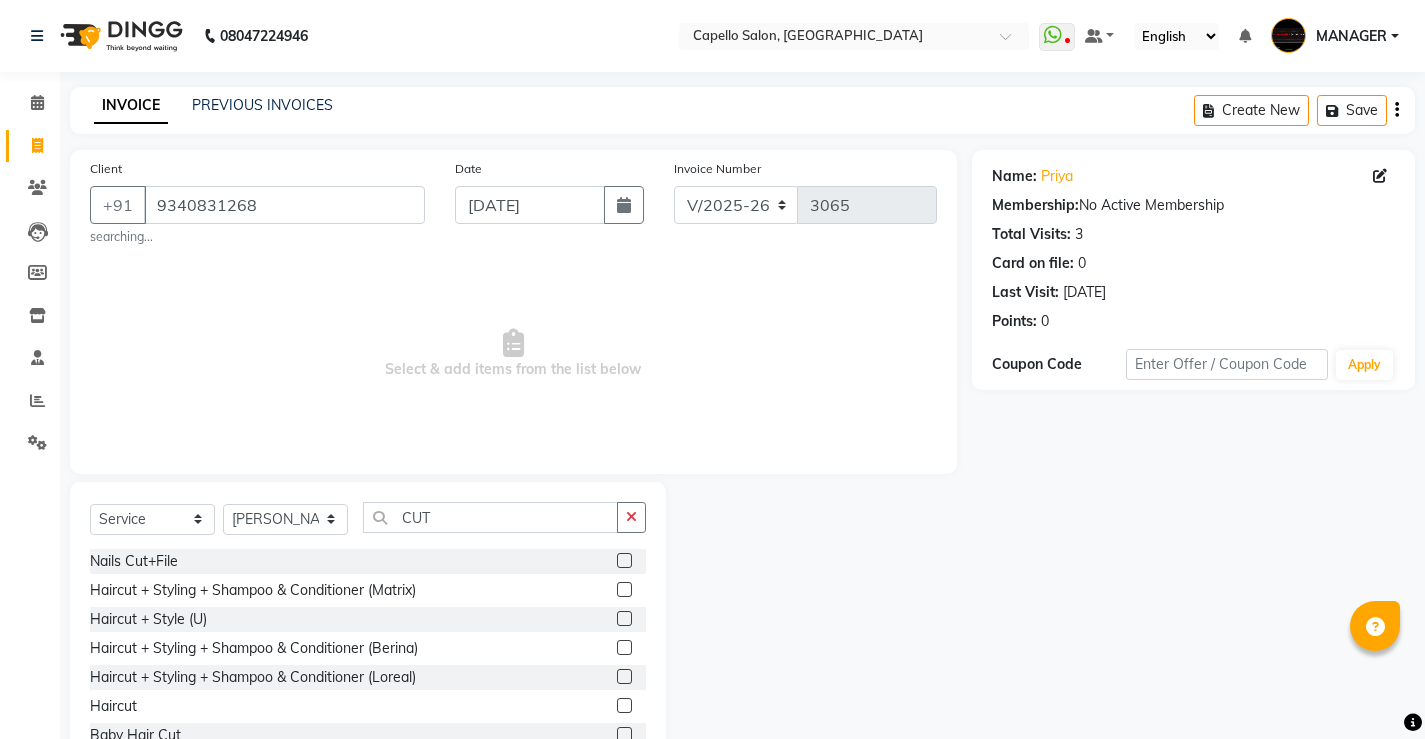 click 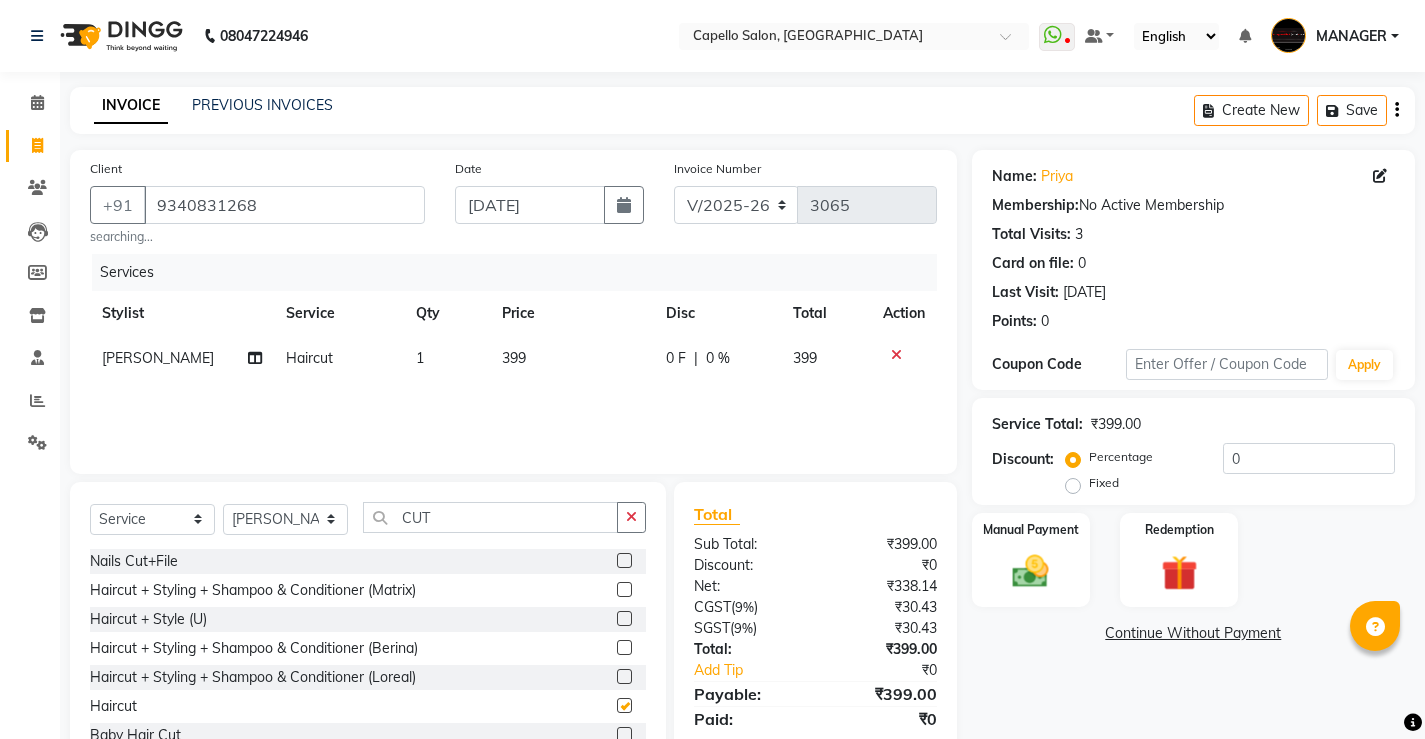 checkbox on "false" 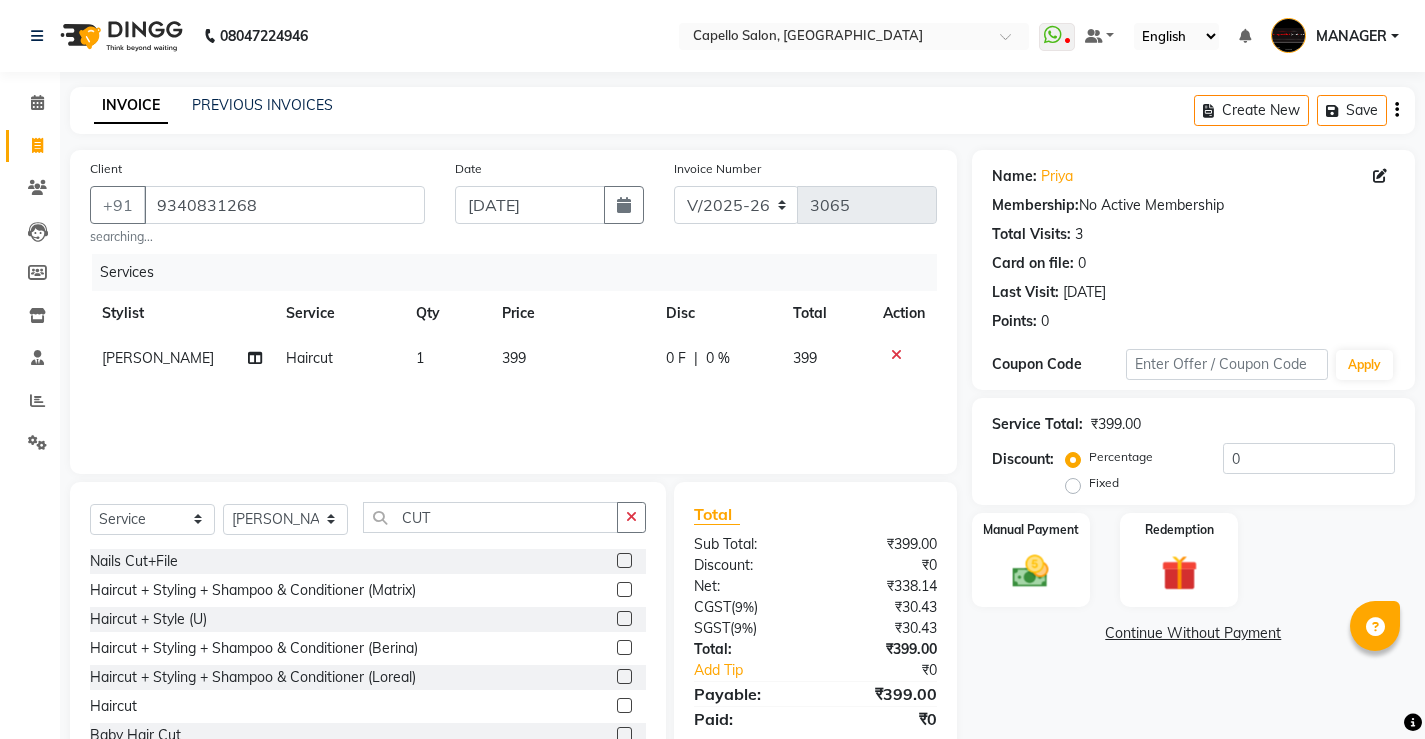 click on "399" 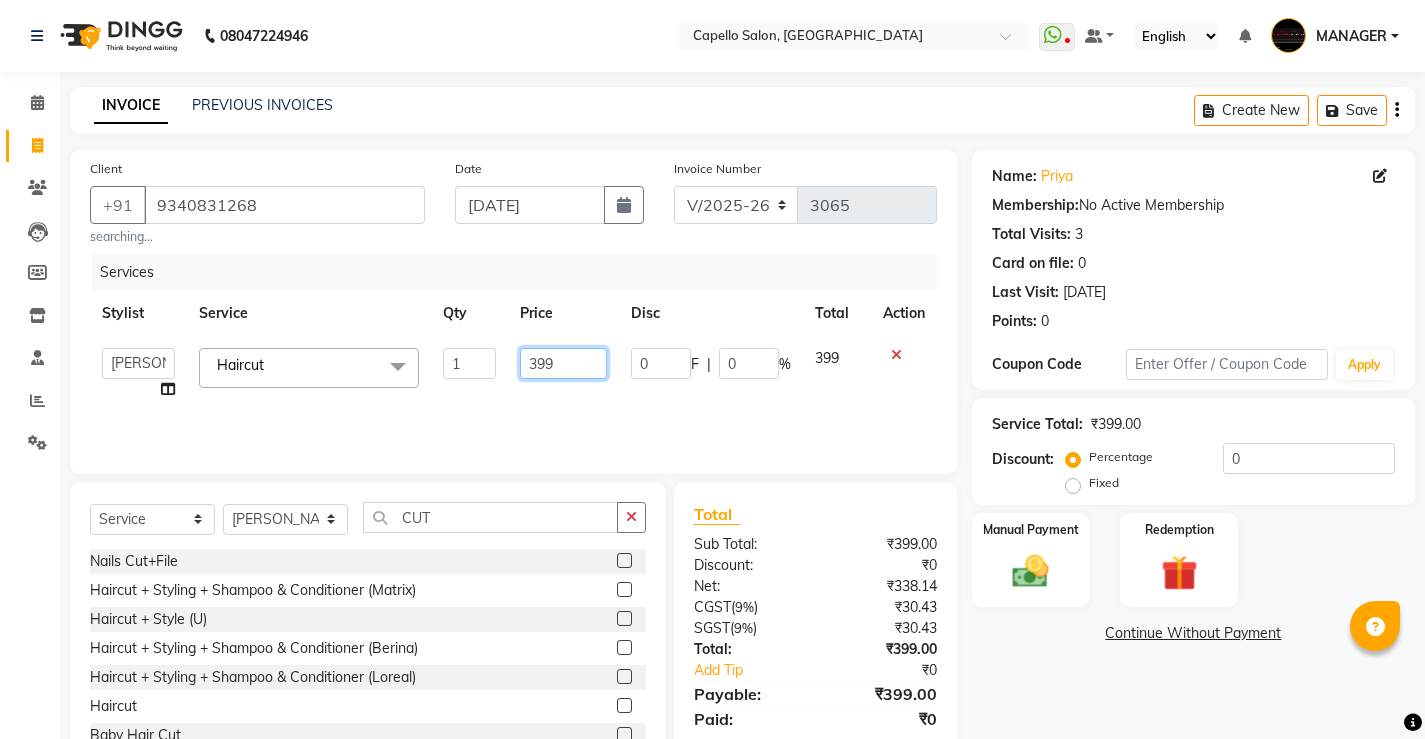 click on "399" 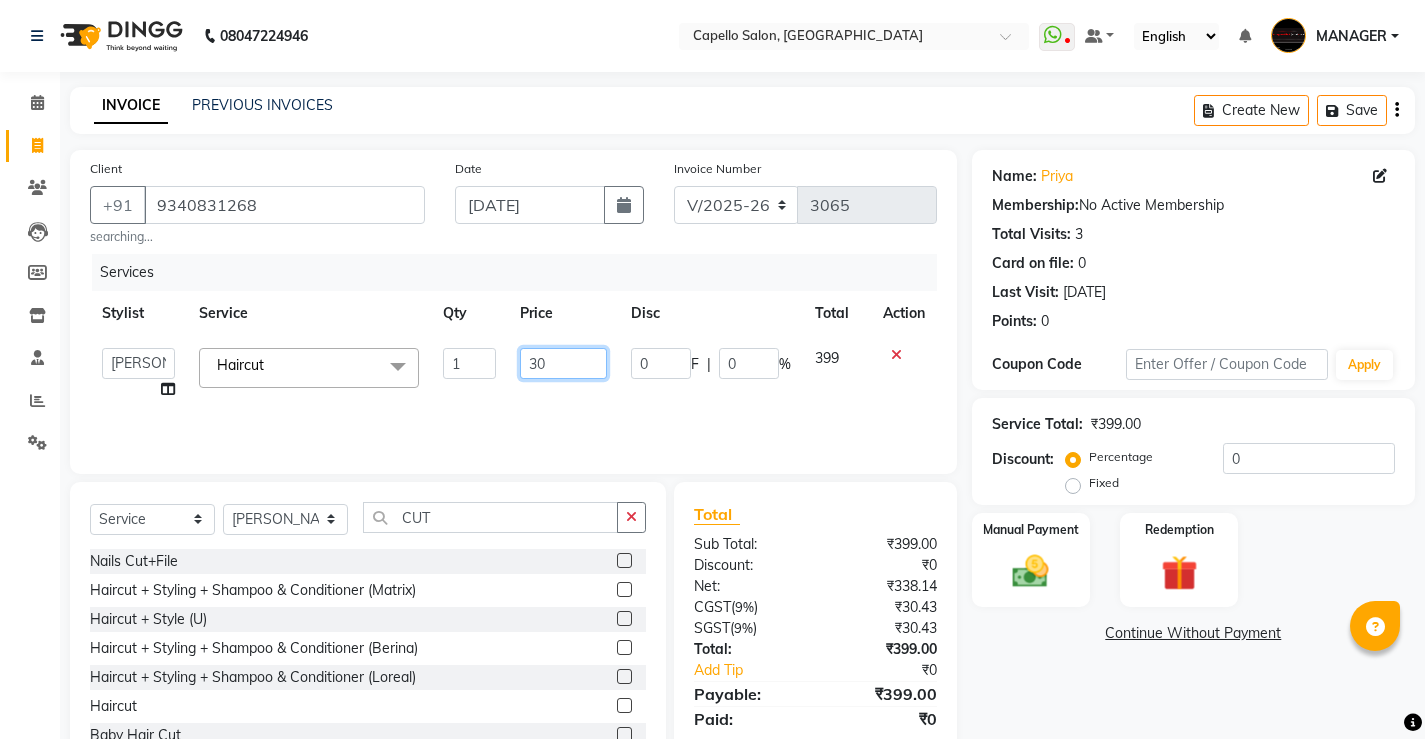 type on "300" 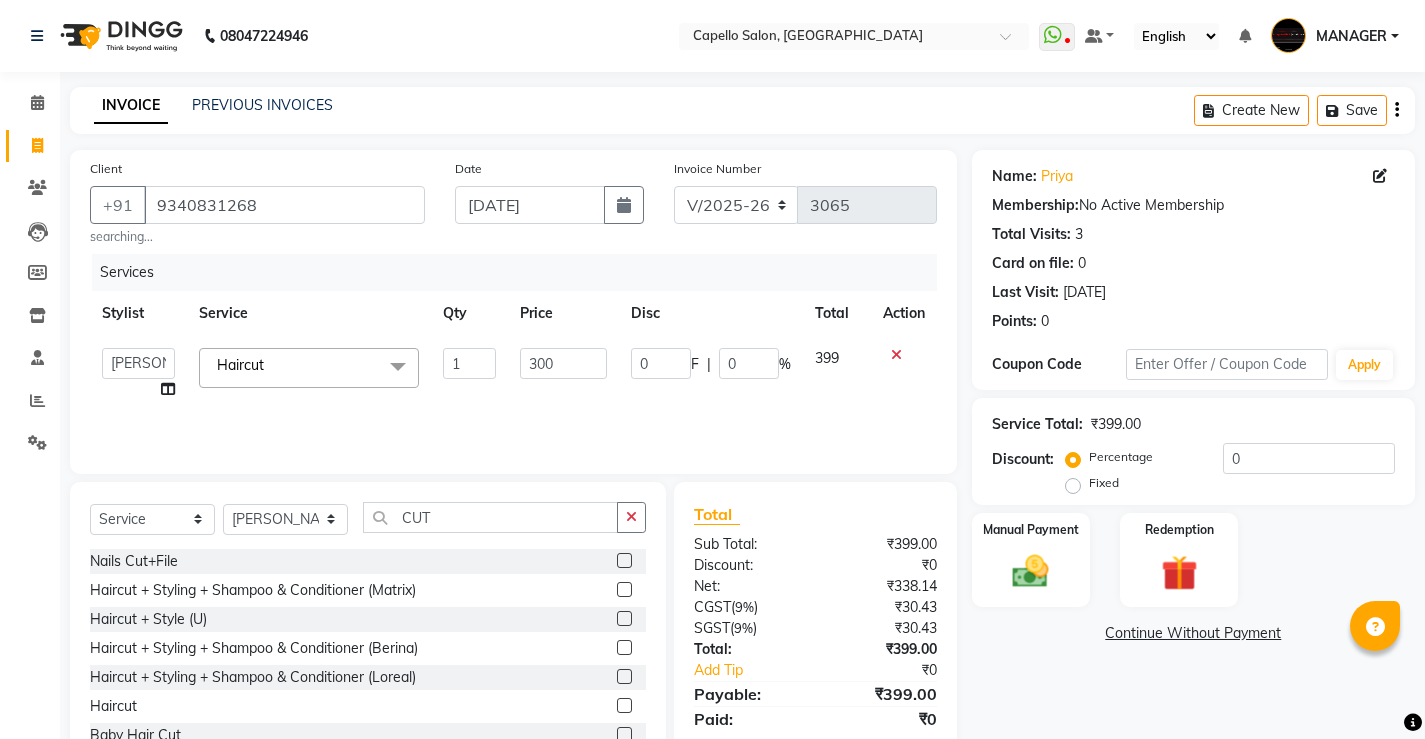 click on "Services Stylist Service Qty Price Disc Total Action  ADMIN   AKASH   [PERSON_NAME]   [PERSON_NAME]   MANAGER   [PERSON_NAME]    [PERSON_NAME]   [PERSON_NAME]   [PERSON_NAME]   VISHAL  Haircut  x Hair Spa Scrub Hair Spa (M) Hair Spa (F) Keratin Spa Hair Treatment Hair Treatment Smartbond Hair Smoothing Hair Straightening Hair Rebonding Hair Keratin Cadiveu Head Massage L Hair Keratin Keramelon Hair [MEDICAL_DATA] Keramelon Scalp Advance (F) Scalp Advance (M) Brillare Anti-[MEDICAL_DATA] oil (F) Nanoplastia treatment Brillare Hairfall Control oil (F) Brillare Hairfall Control oil (M) Brillare Anti-[MEDICAL_DATA] oil (M) Reflexology (U lux) 1400 Face Bleach Face D-Tan Face Clean Up Clean-up (Shine beauty) Facial Actiblend Glass Facial Mask Signature Facial Deluxe Facial Luxury Facial Magical Facial Premium Facial Royal Treatment Skinora Age Control F Treatment ( Snow Algae&Saffron) Skinora Calming Treatment (Avacado & Oat) Skinora Hydra Treatment (Butter&Coconut Milk) Skinora Mattifying Treatment ( Citron&Seabuck) Classic Manicure Groom Makeup" 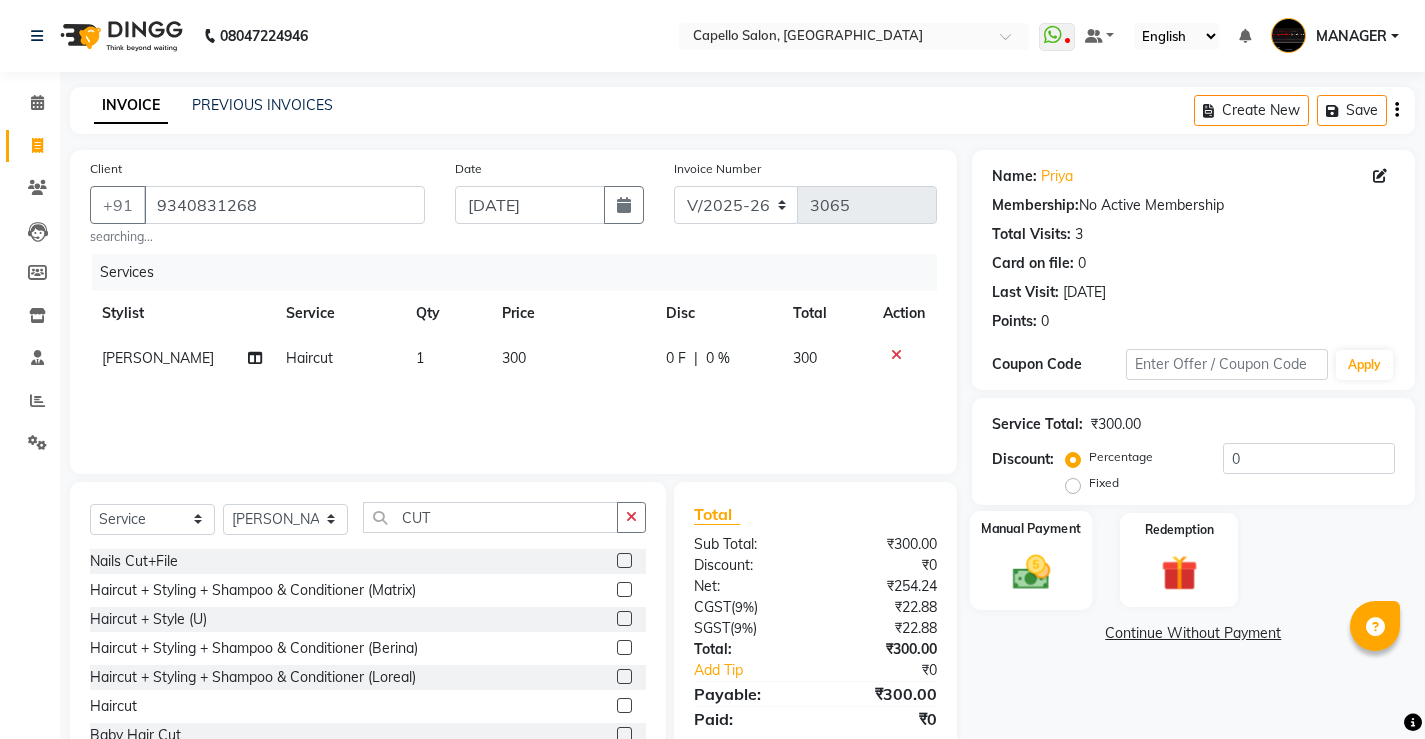 click 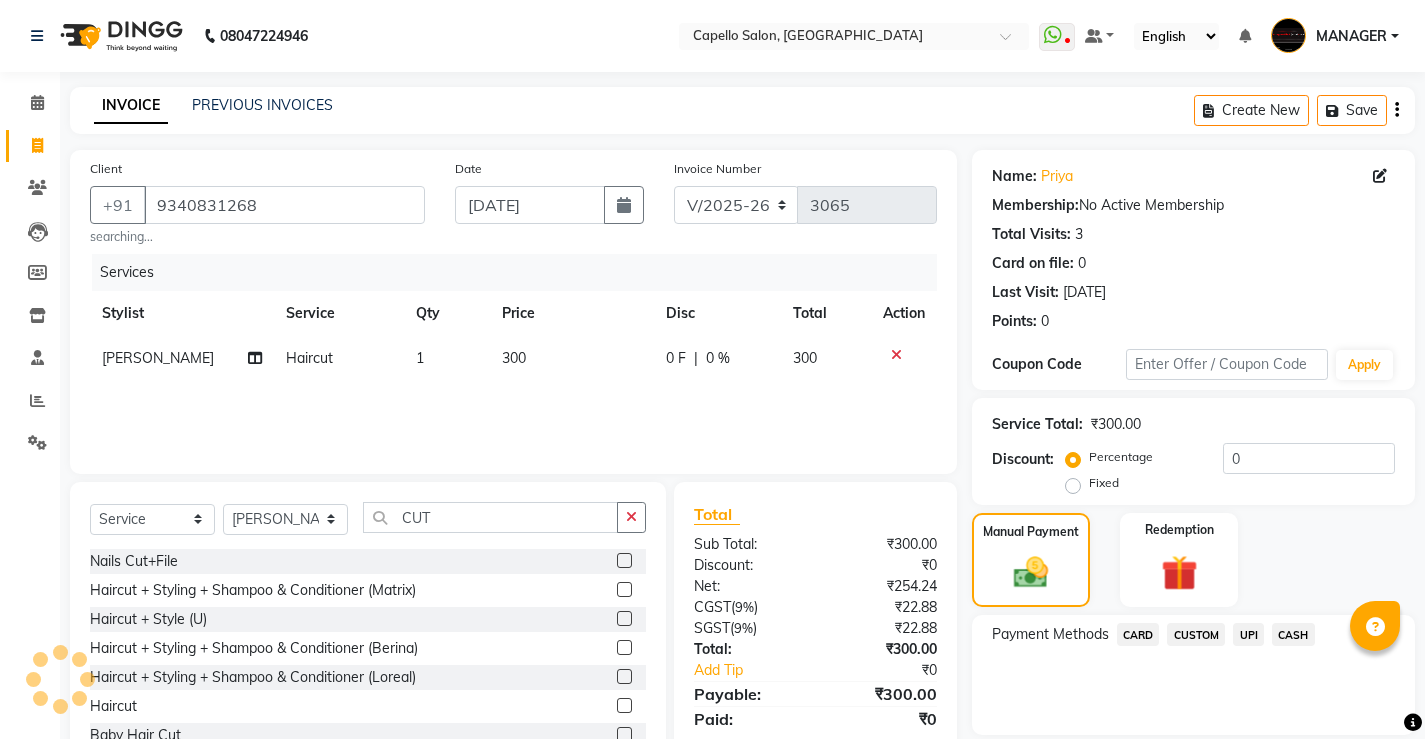 click on "CASH" 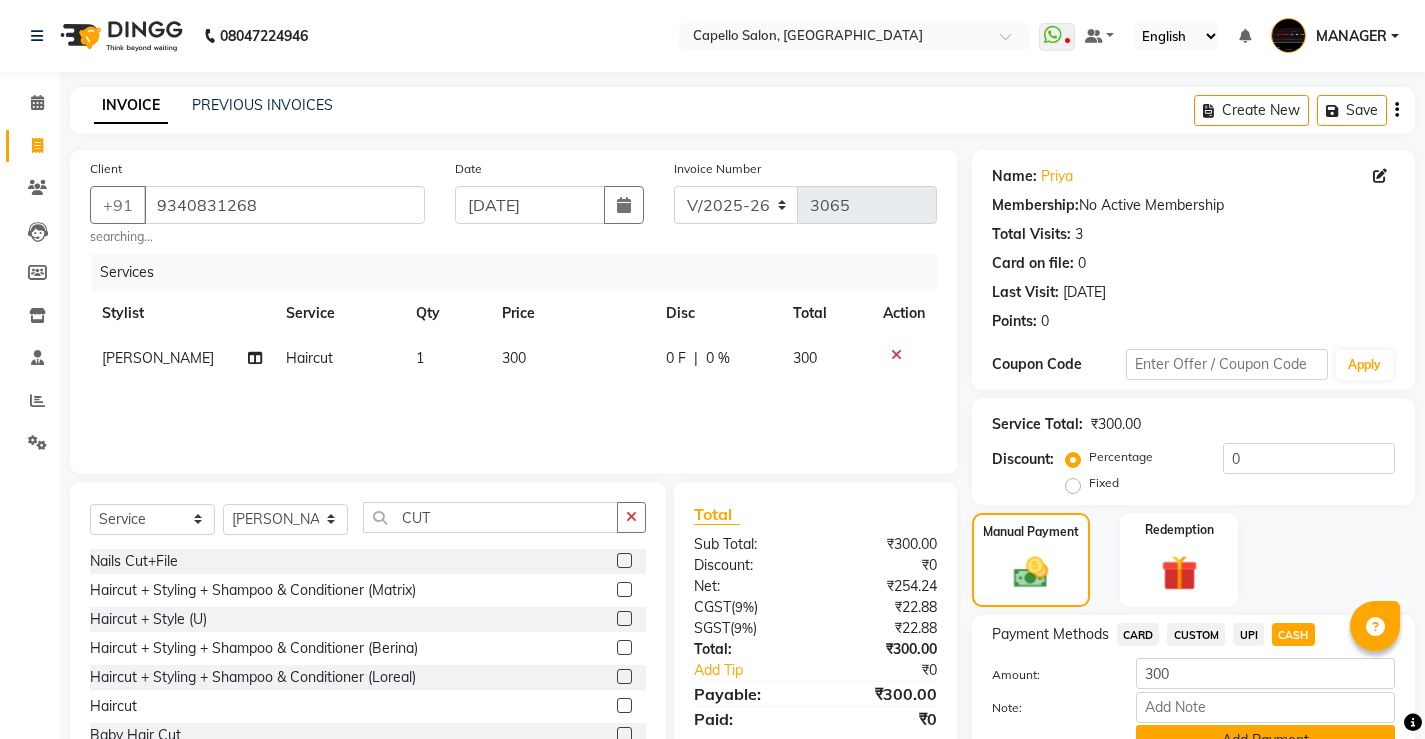 scroll, scrollTop: 96, scrollLeft: 0, axis: vertical 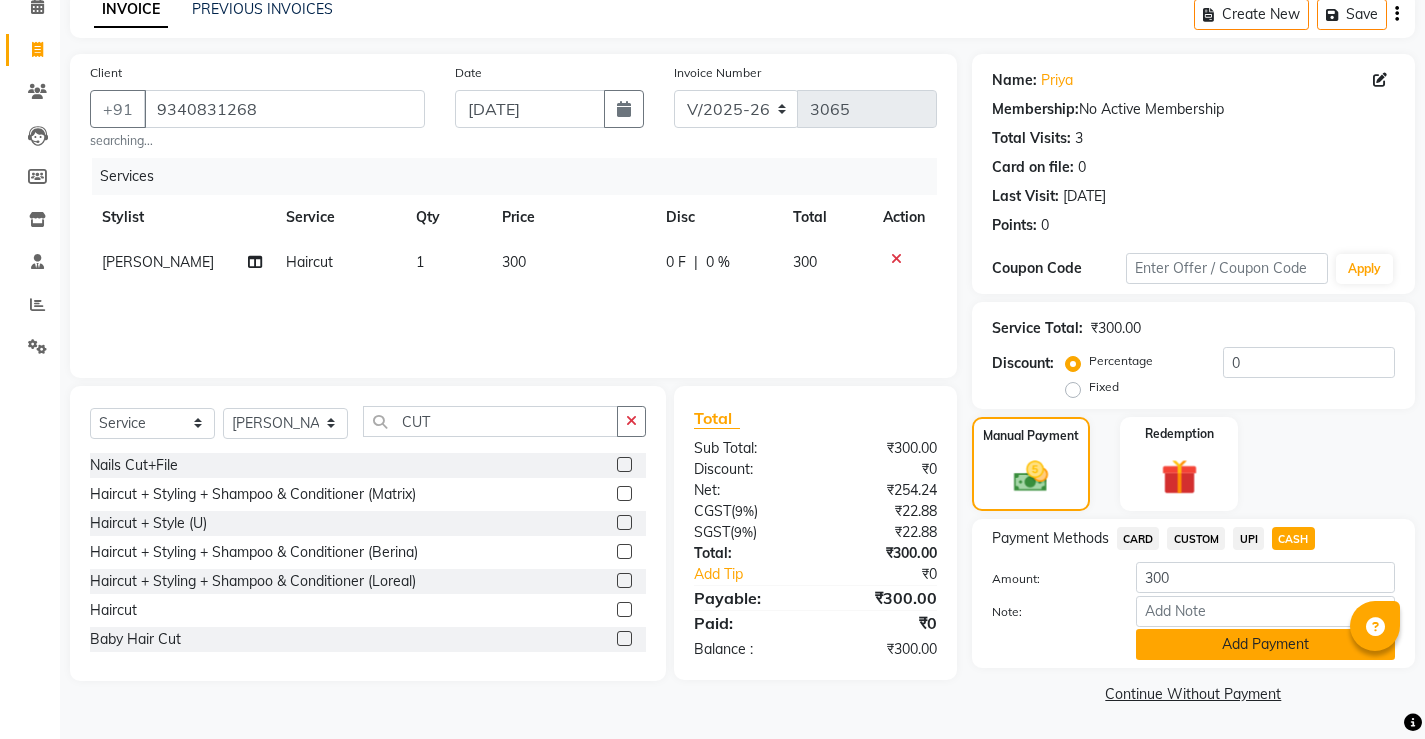click on "Add Payment" 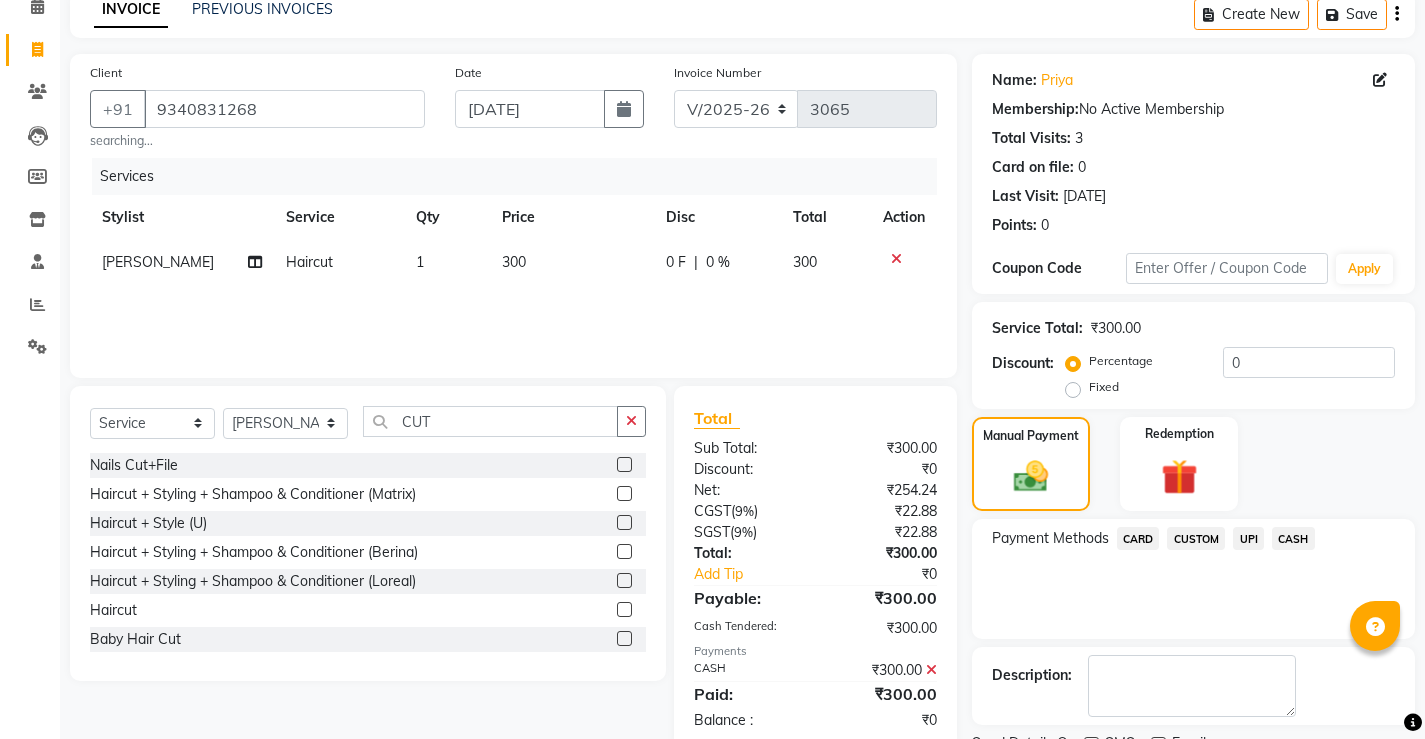 scroll, scrollTop: 180, scrollLeft: 0, axis: vertical 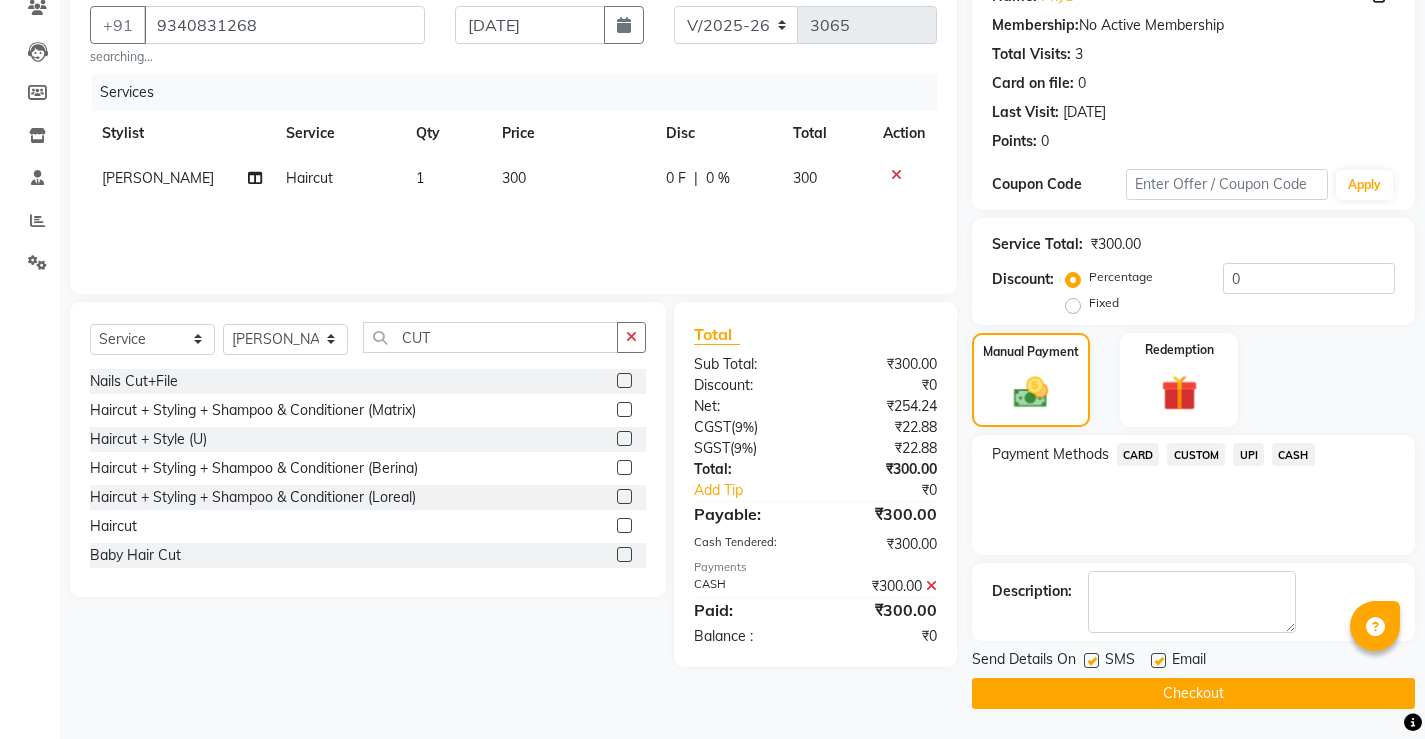 click on "Checkout" 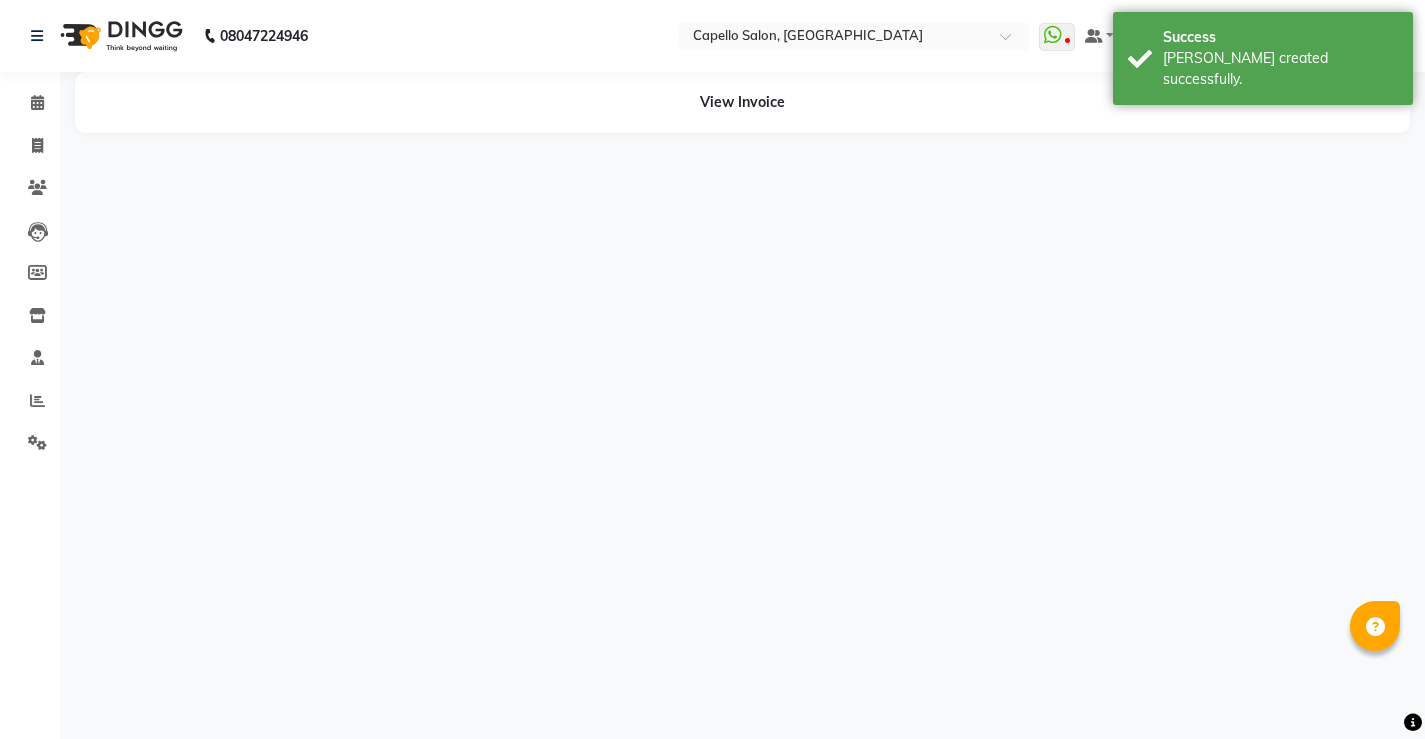 scroll, scrollTop: 0, scrollLeft: 0, axis: both 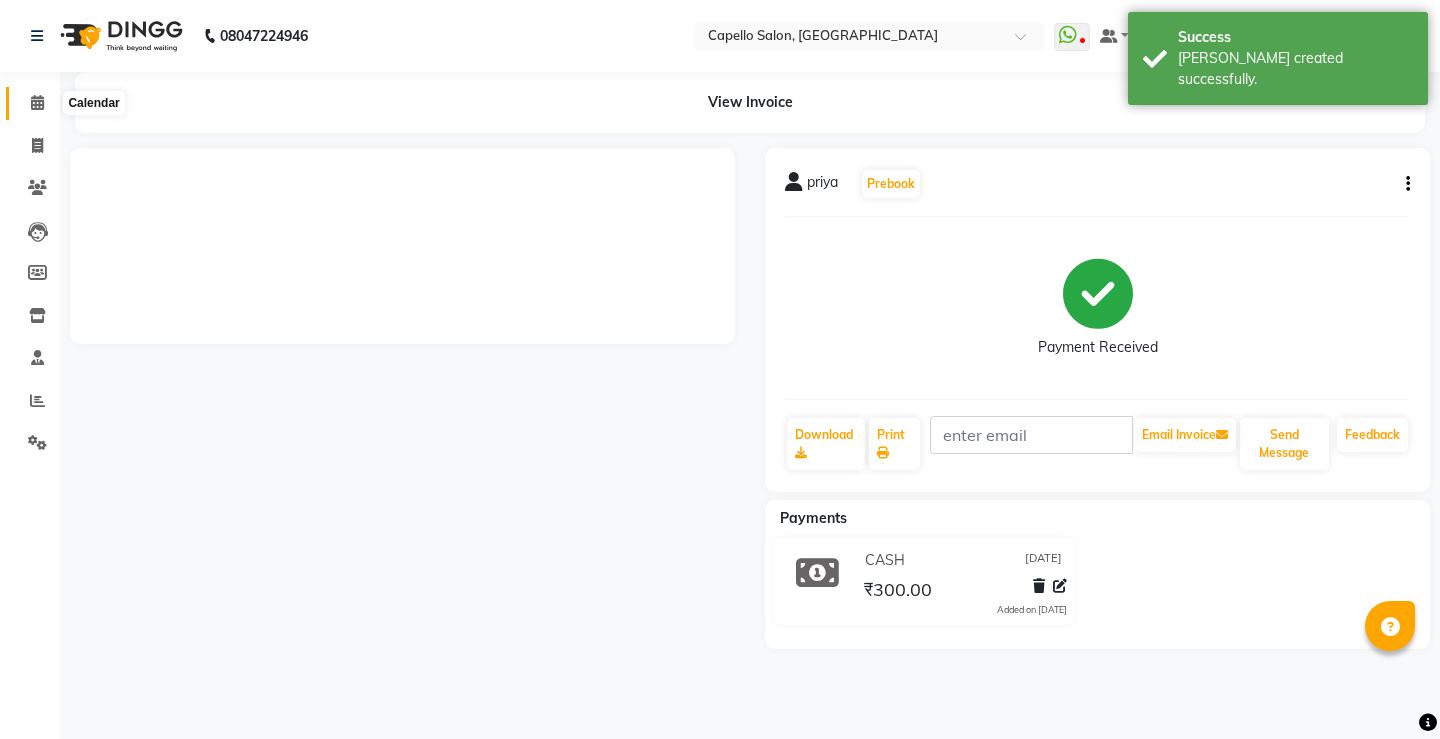 click 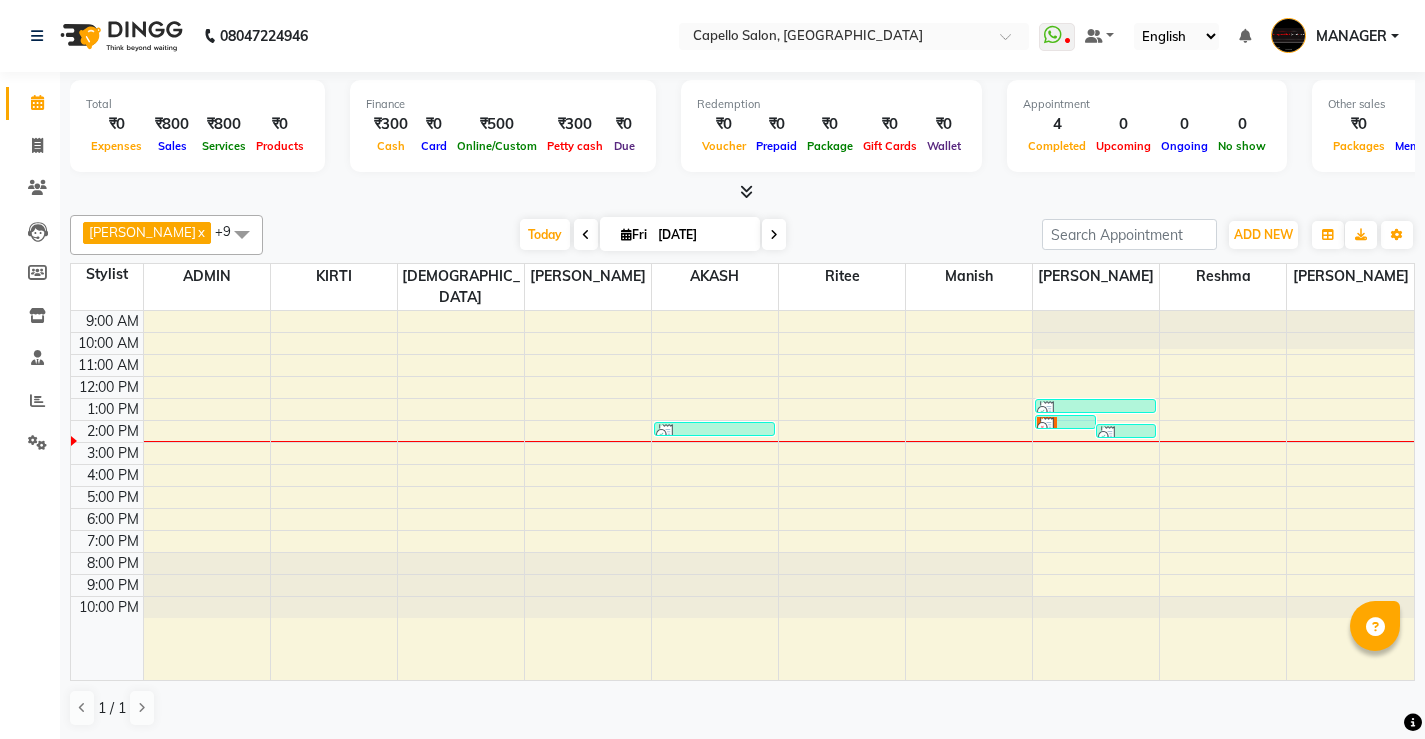 scroll, scrollTop: 1, scrollLeft: 0, axis: vertical 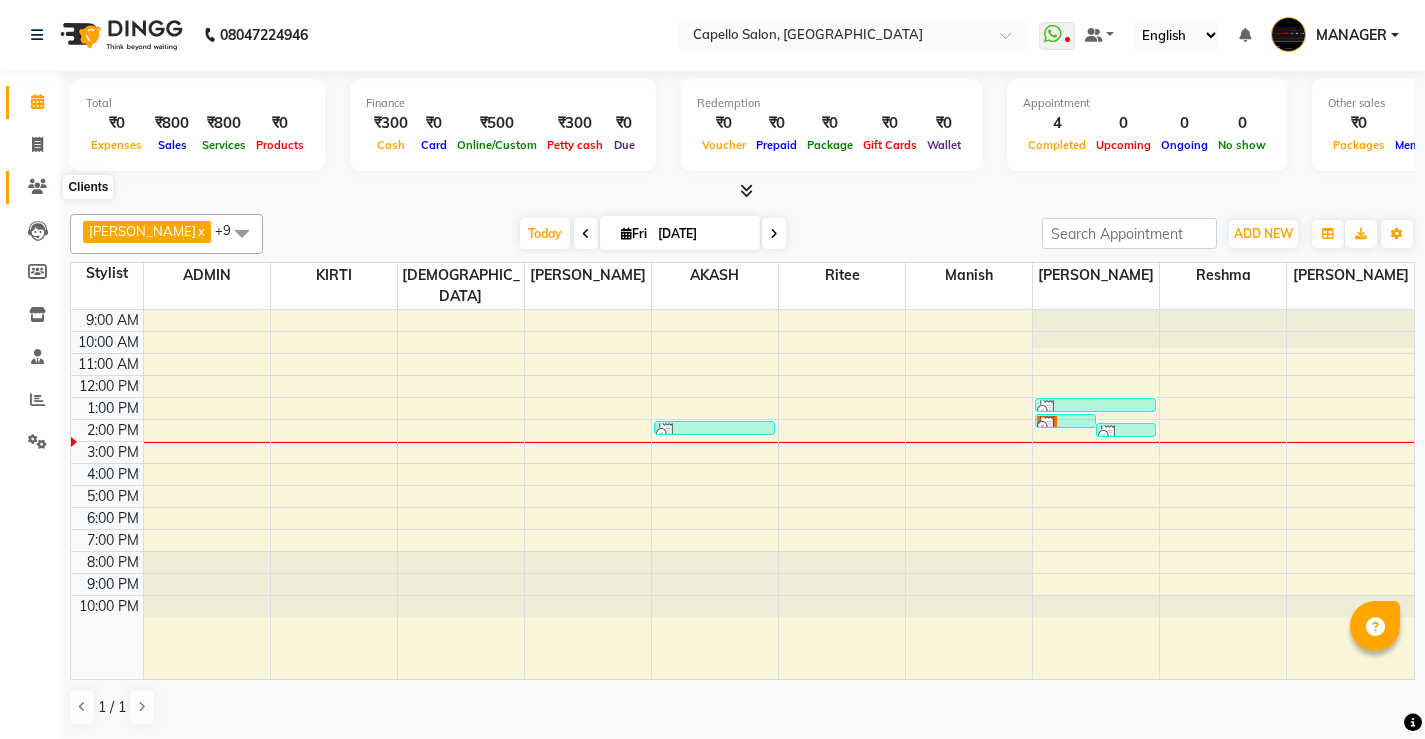 click 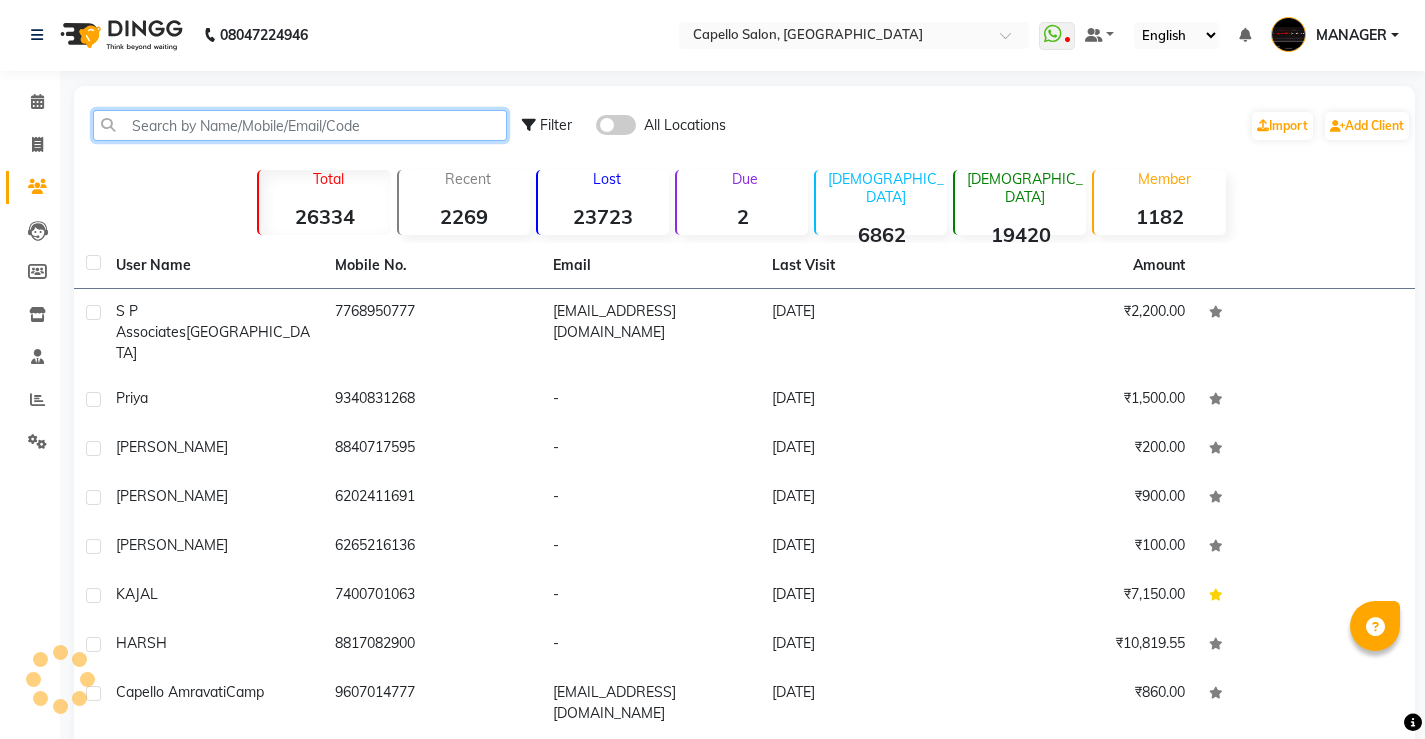 click 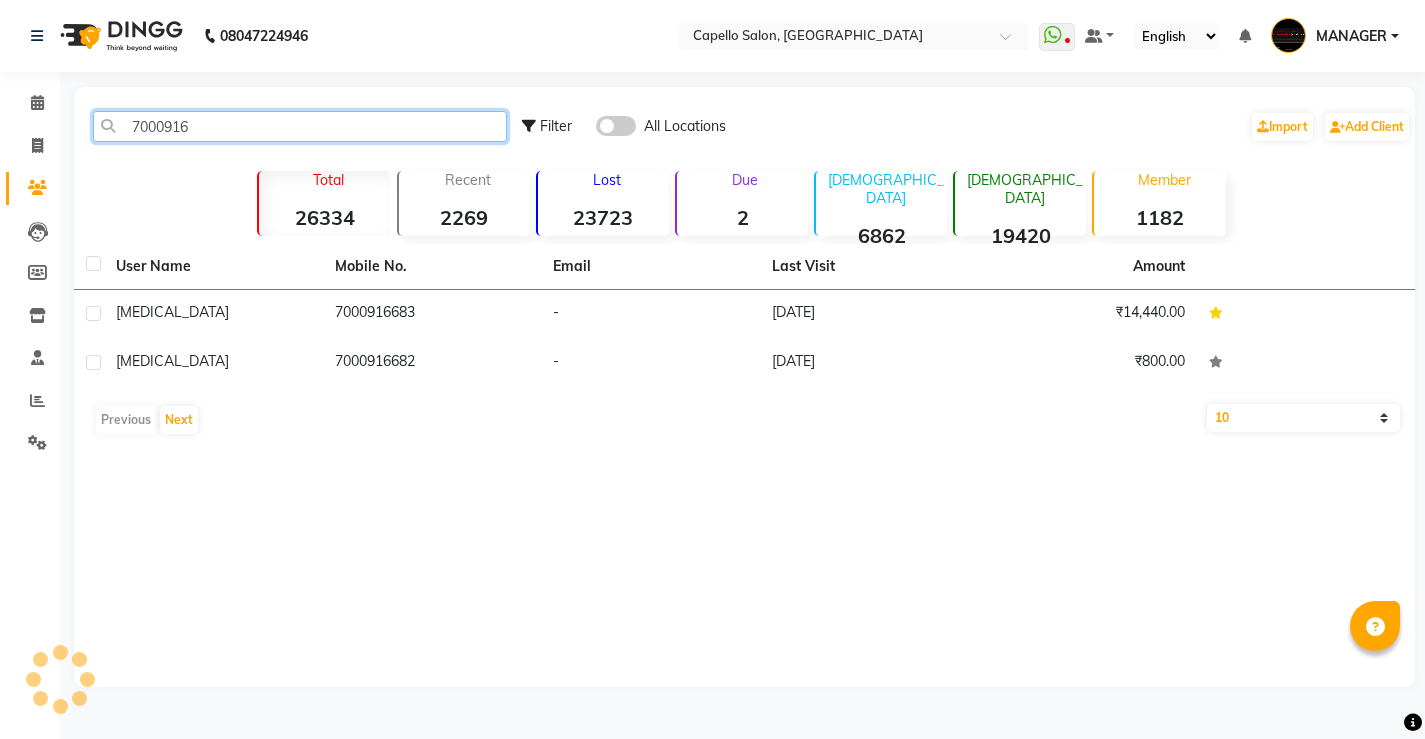 scroll, scrollTop: 0, scrollLeft: 0, axis: both 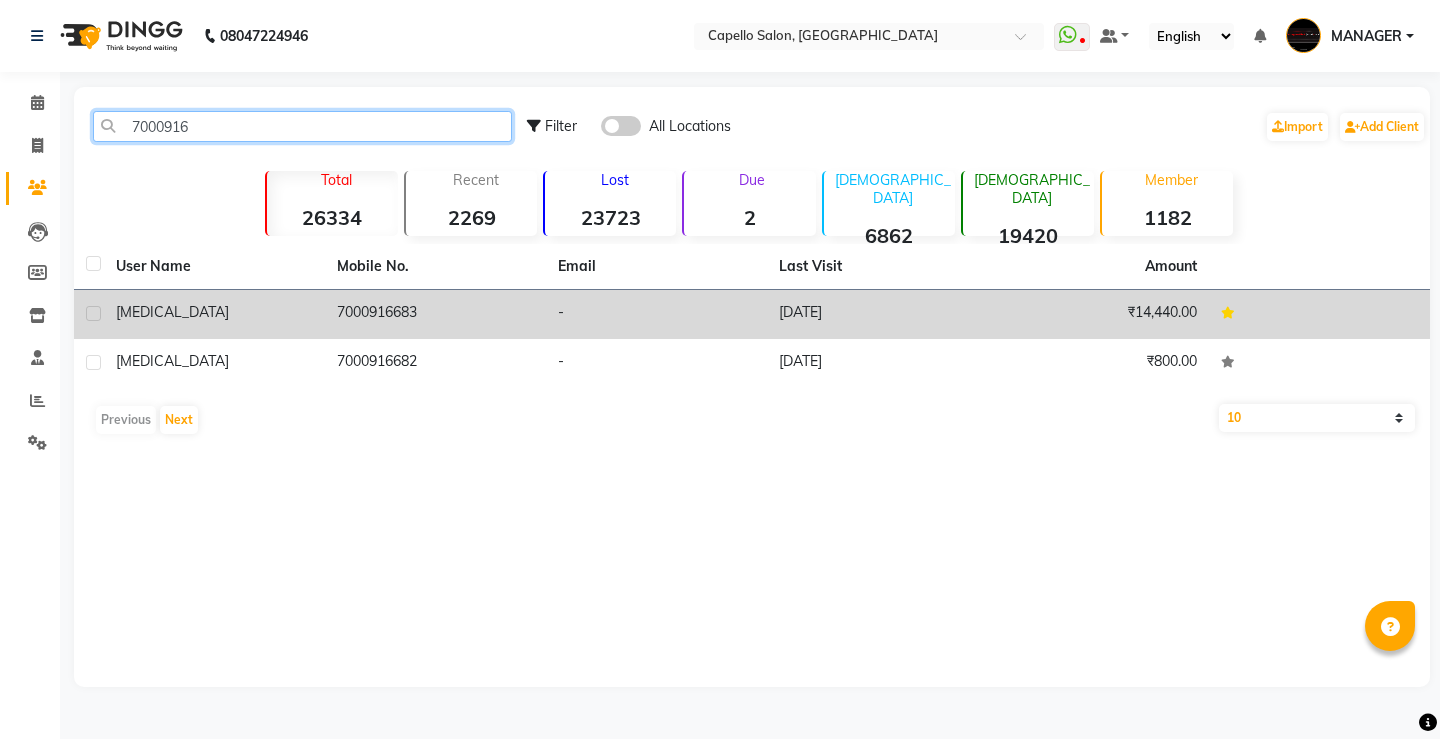 type on "7000916" 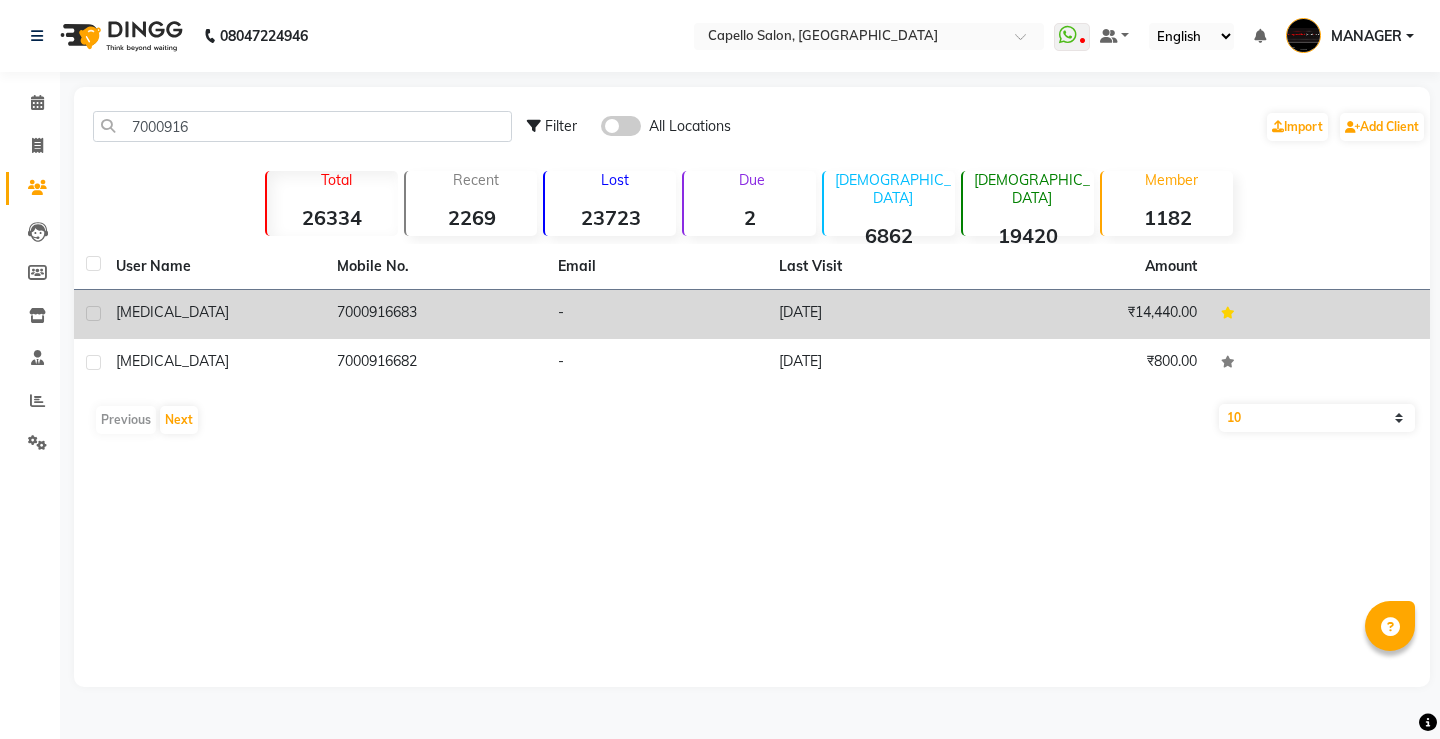 click on "[MEDICAL_DATA]" 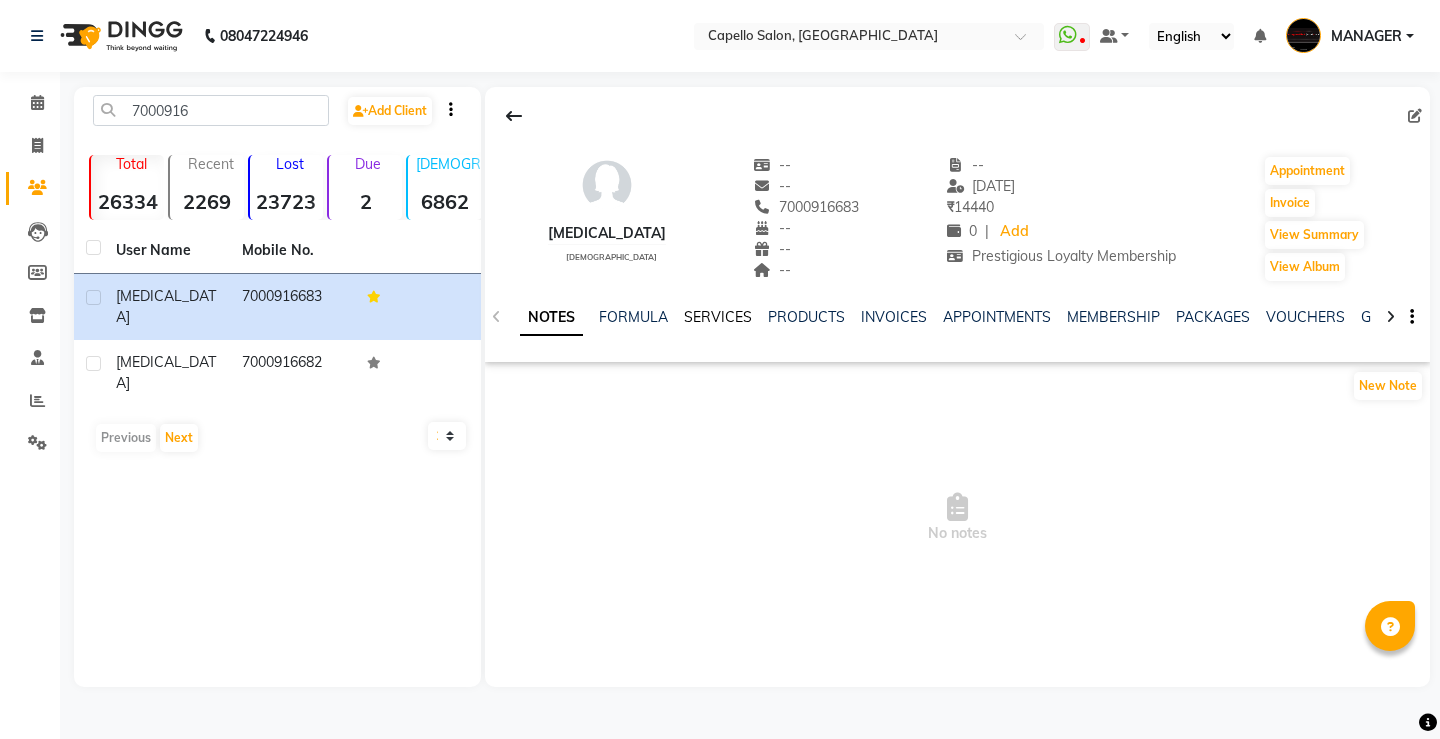 click on "SERVICES" 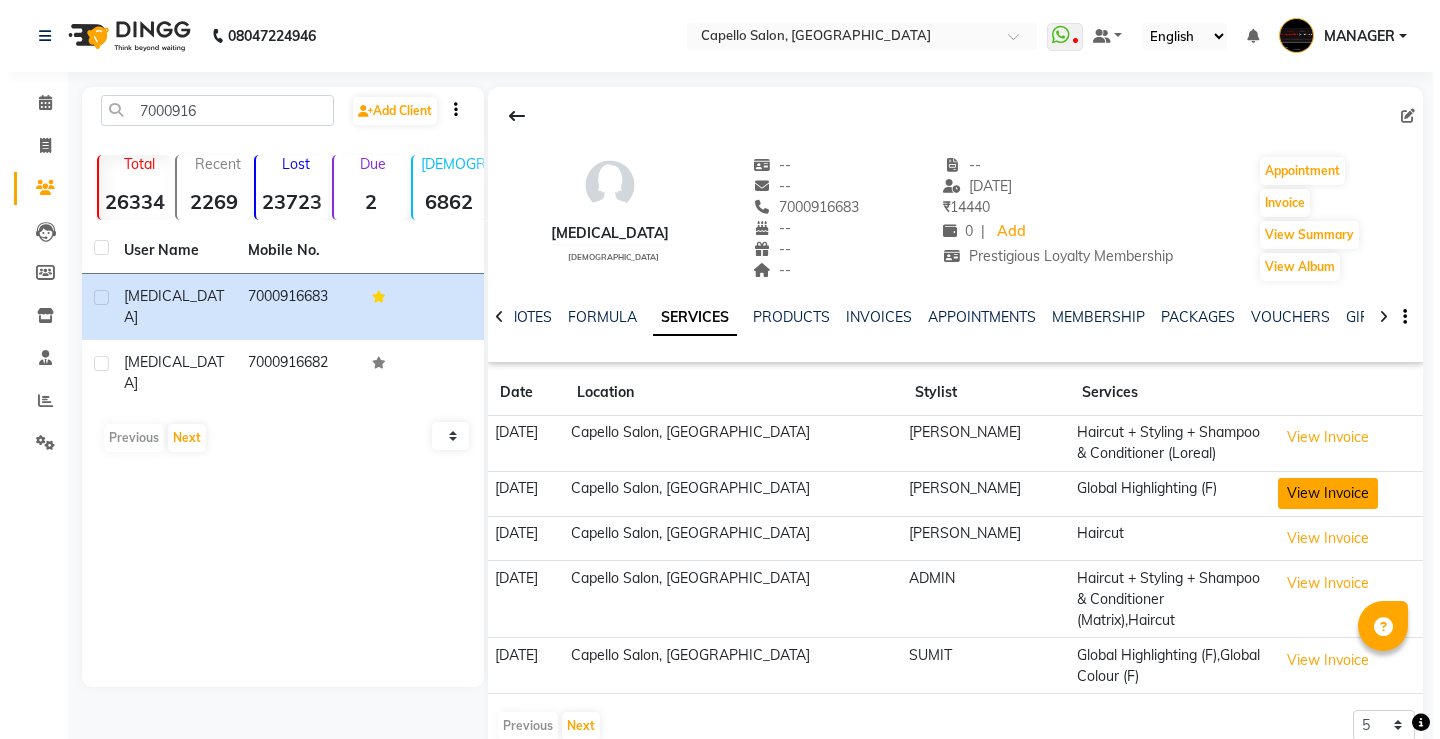 scroll, scrollTop: 20, scrollLeft: 0, axis: vertical 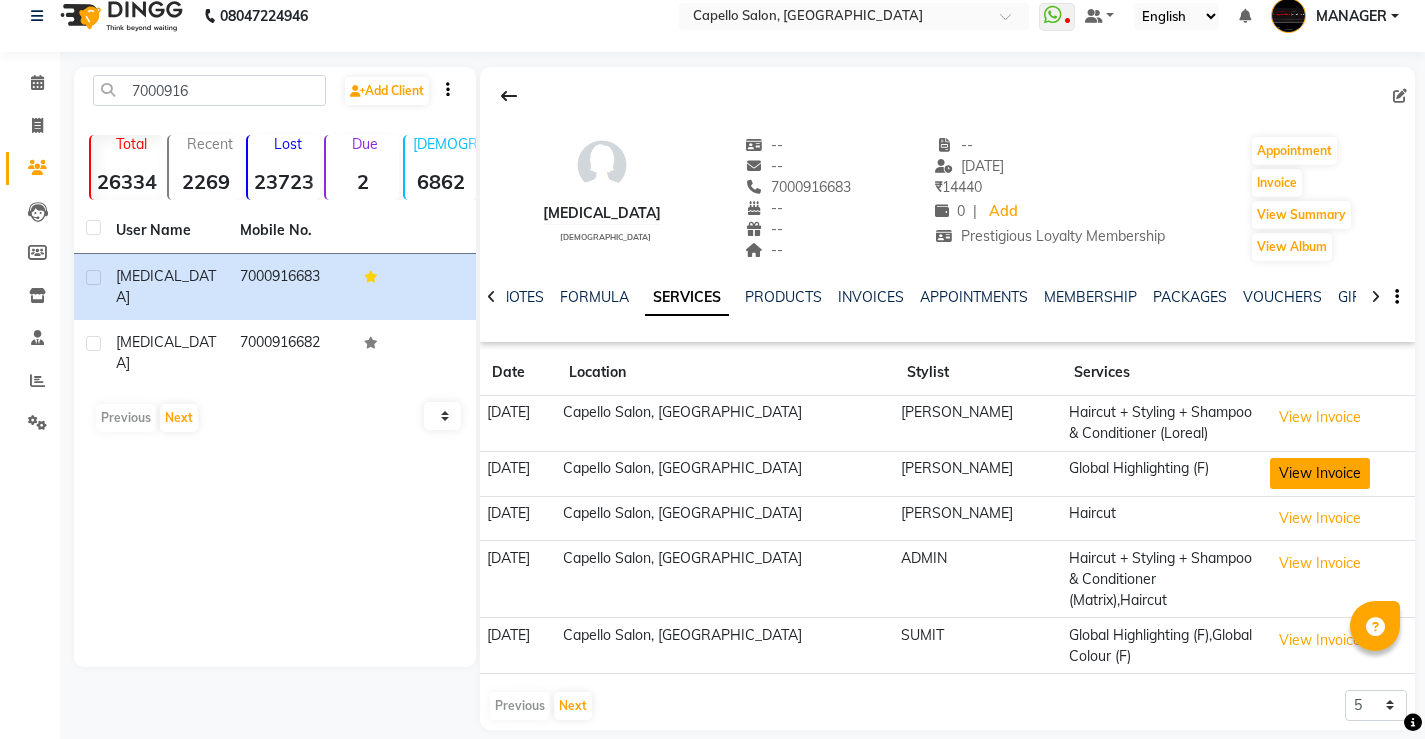 click on "View Invoice" 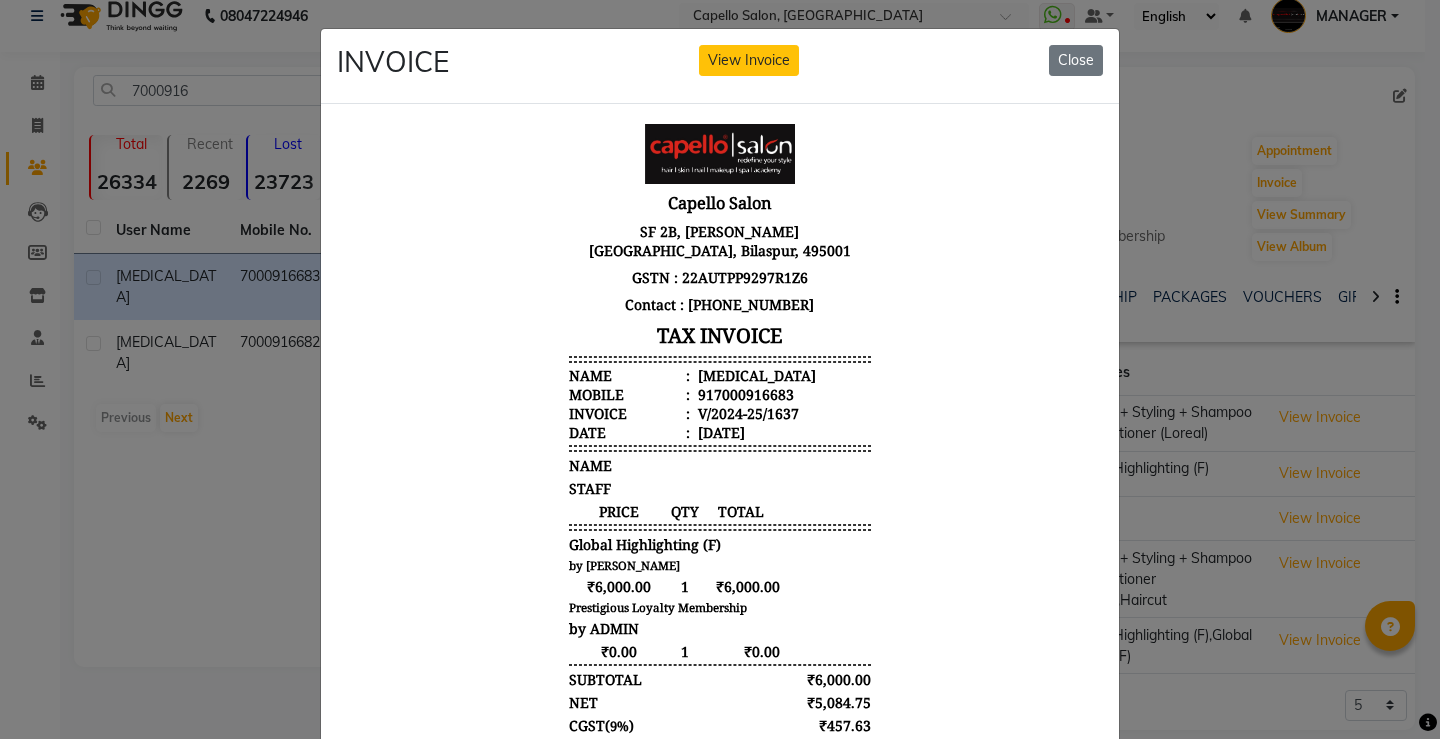 scroll, scrollTop: 16, scrollLeft: 0, axis: vertical 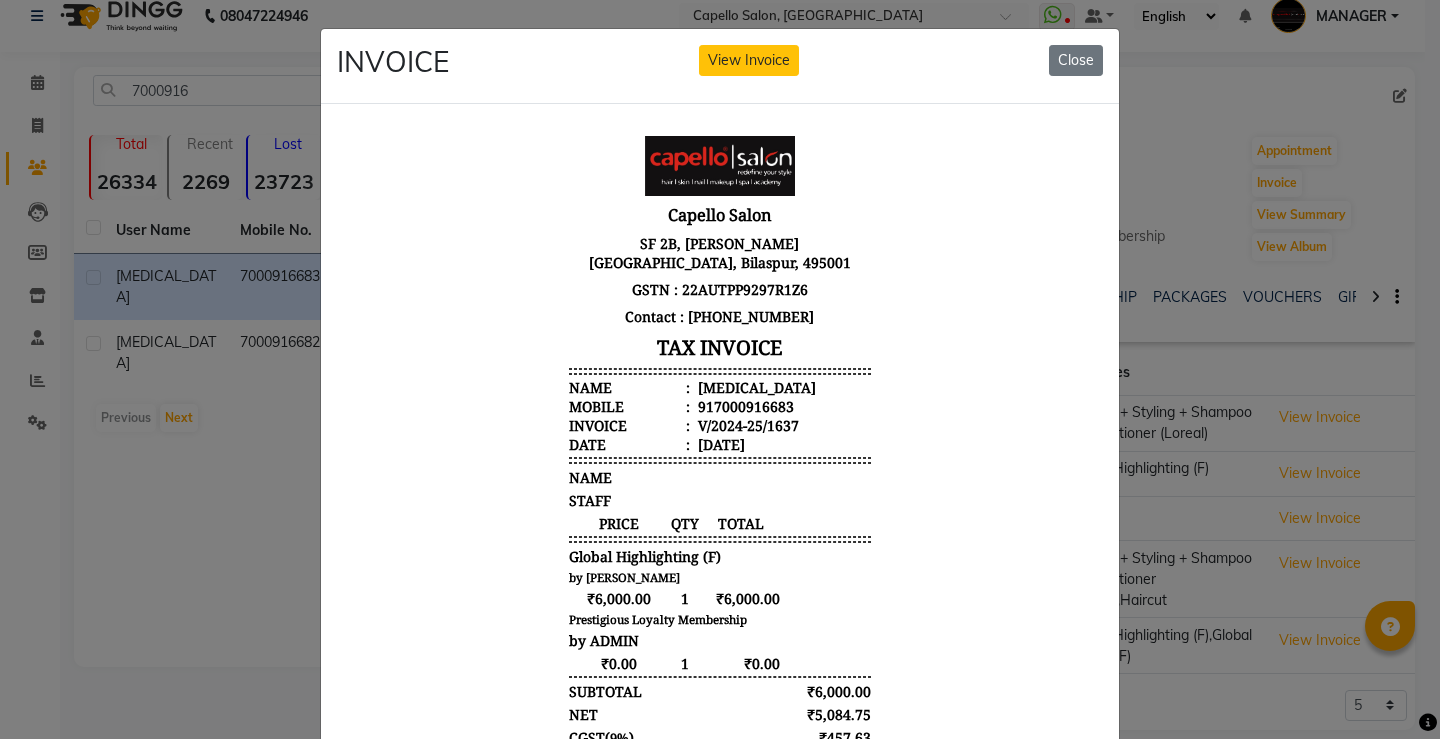 click on "INVOICE View Invoice Close" 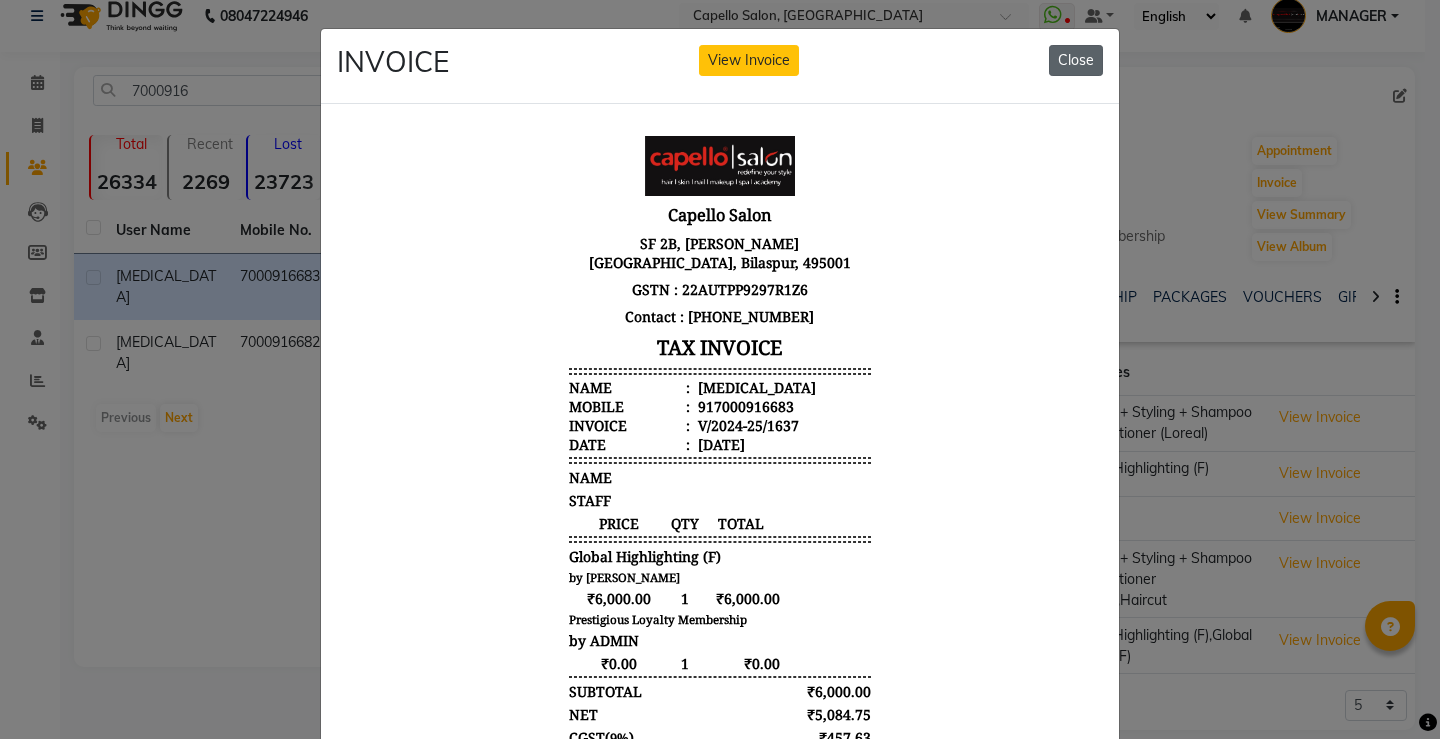 click on "Close" 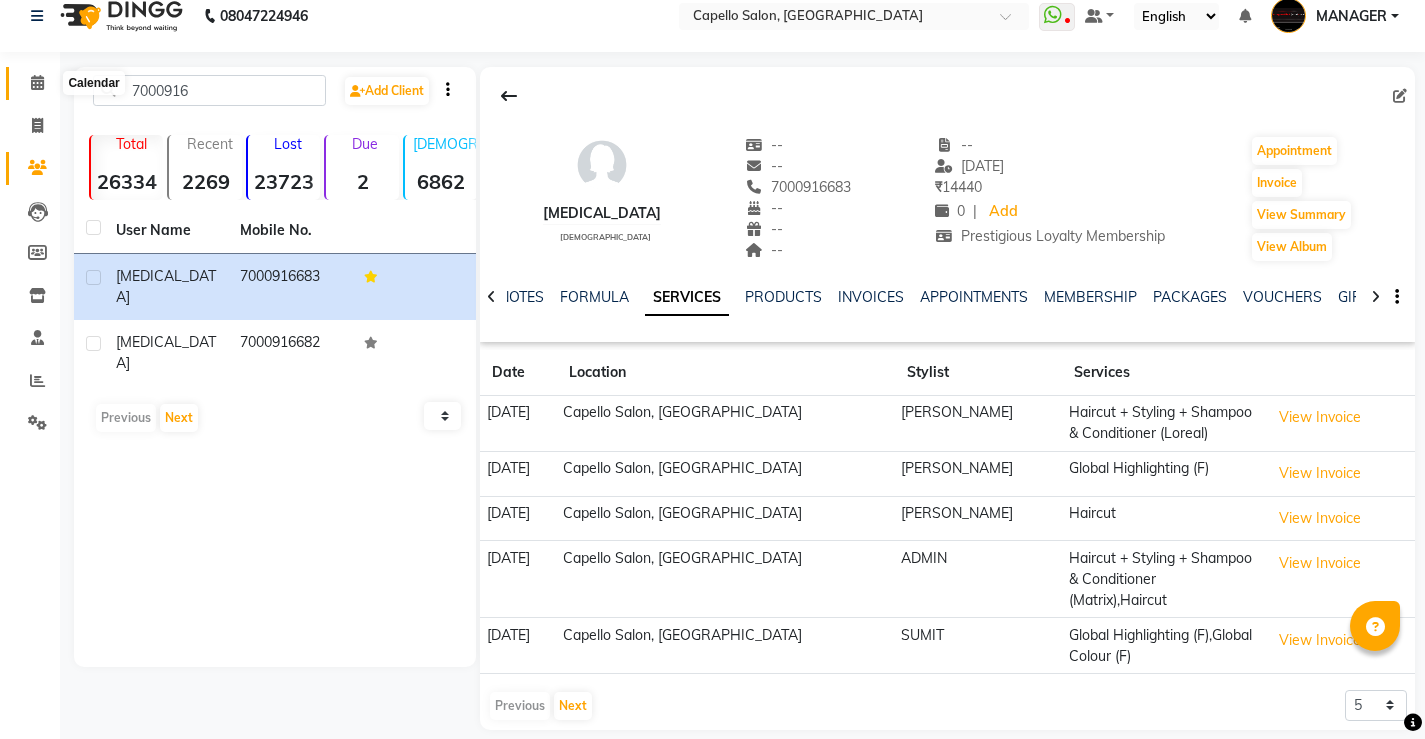 click 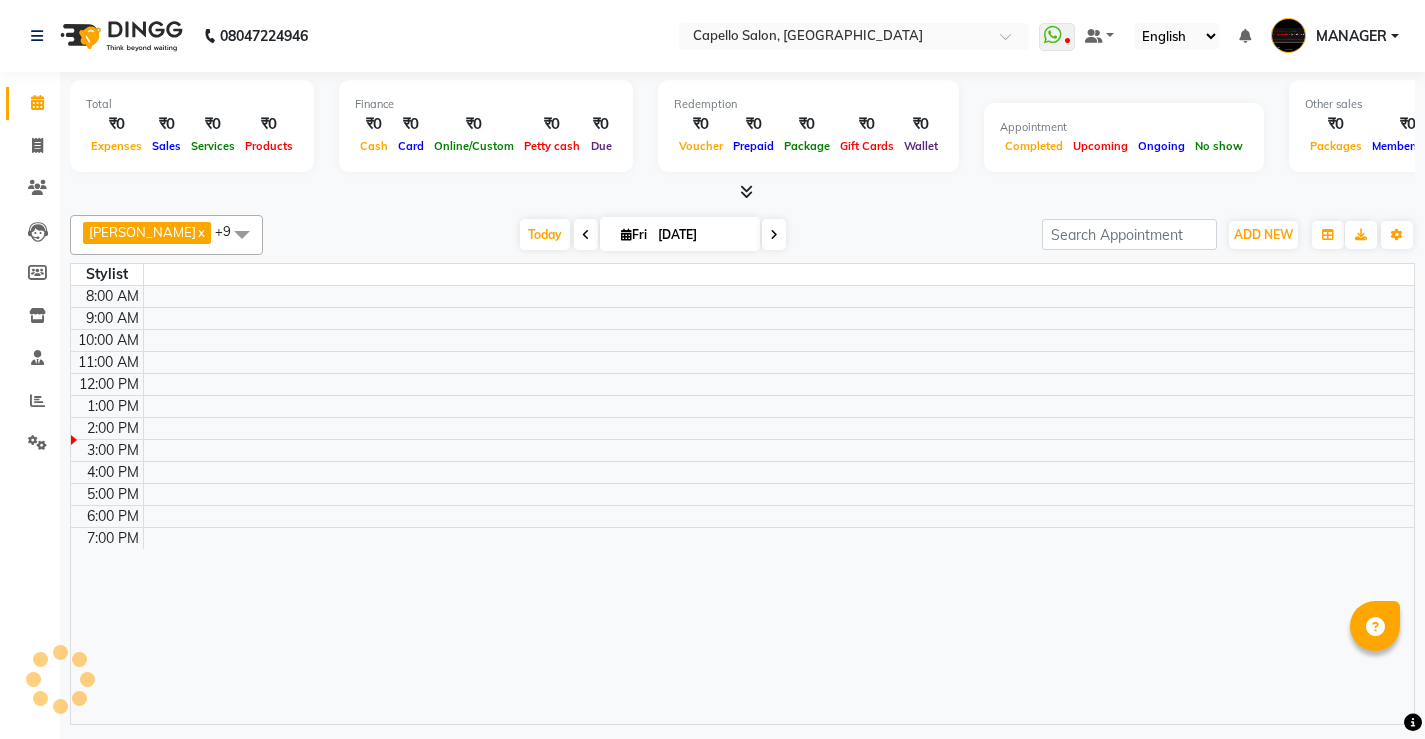 scroll, scrollTop: 0, scrollLeft: 0, axis: both 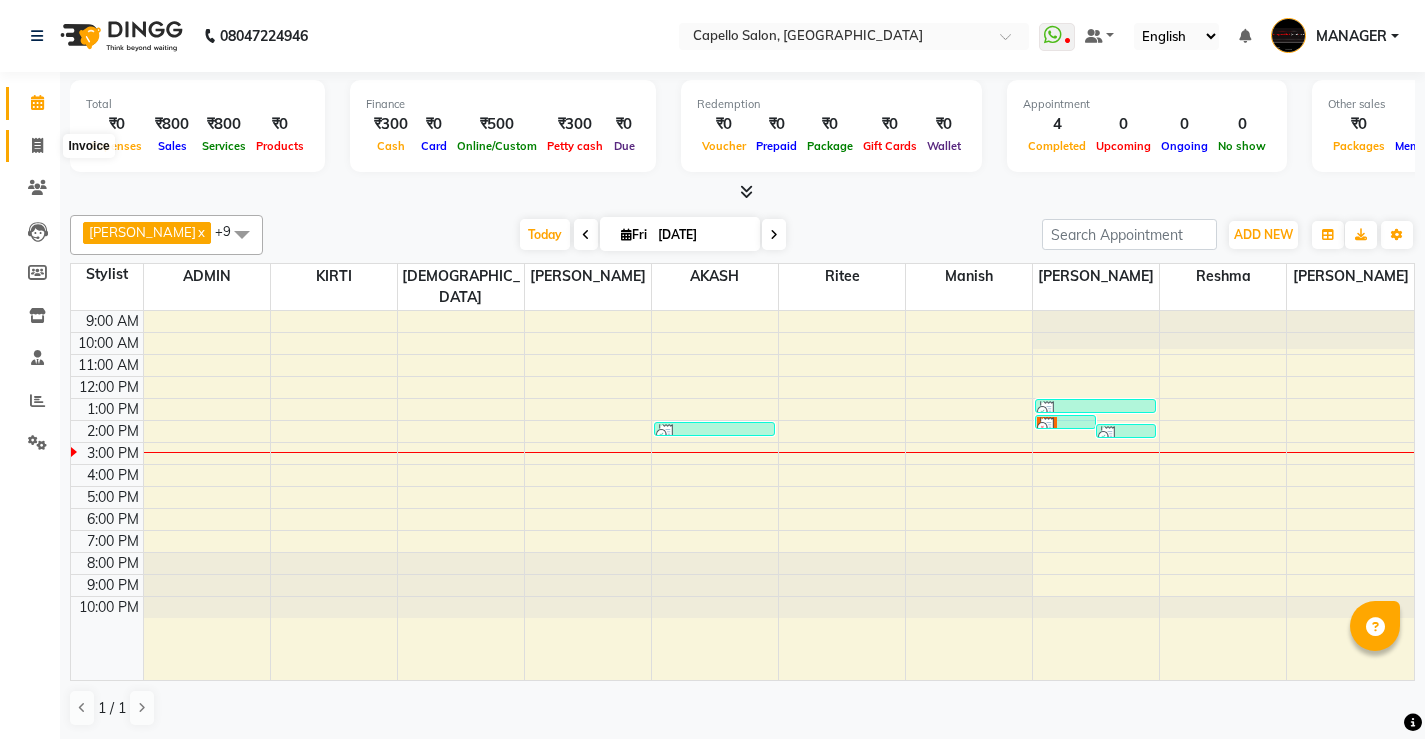 click 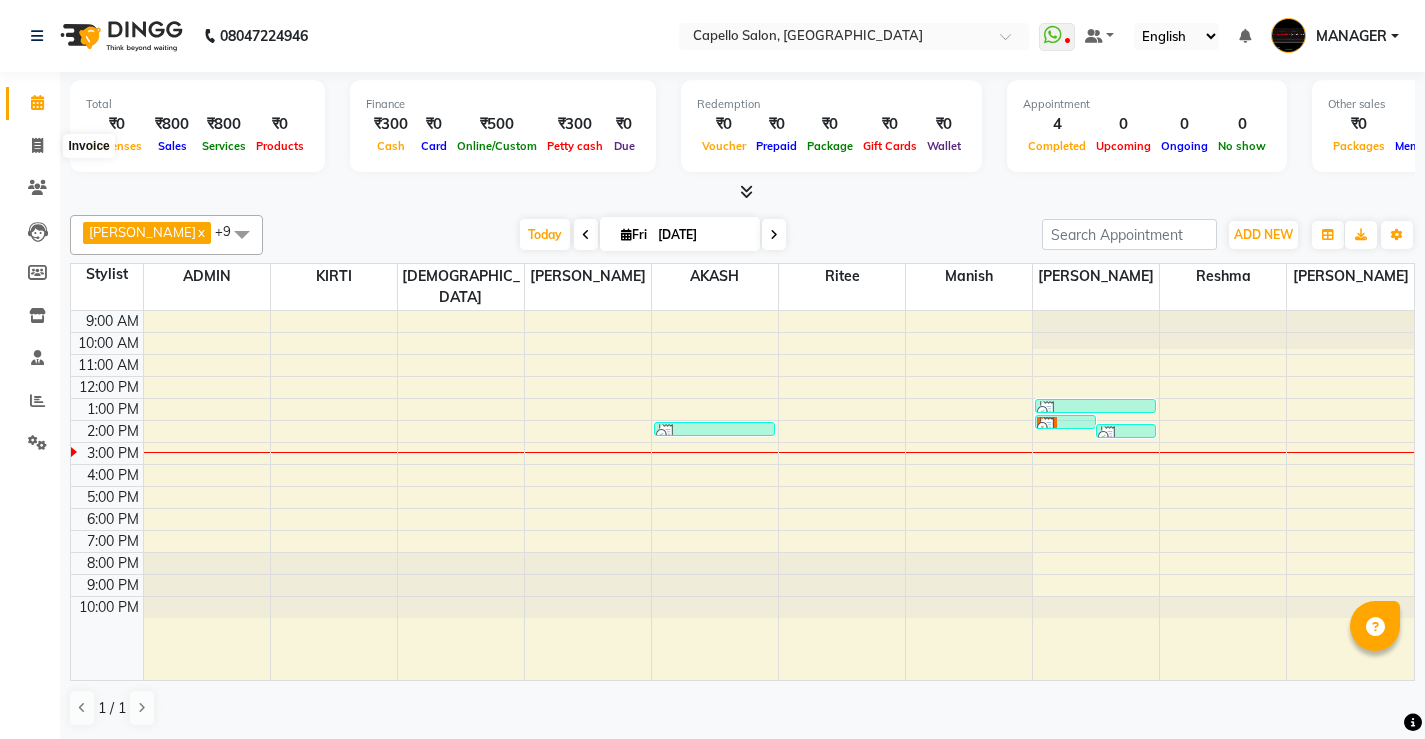 select on "service" 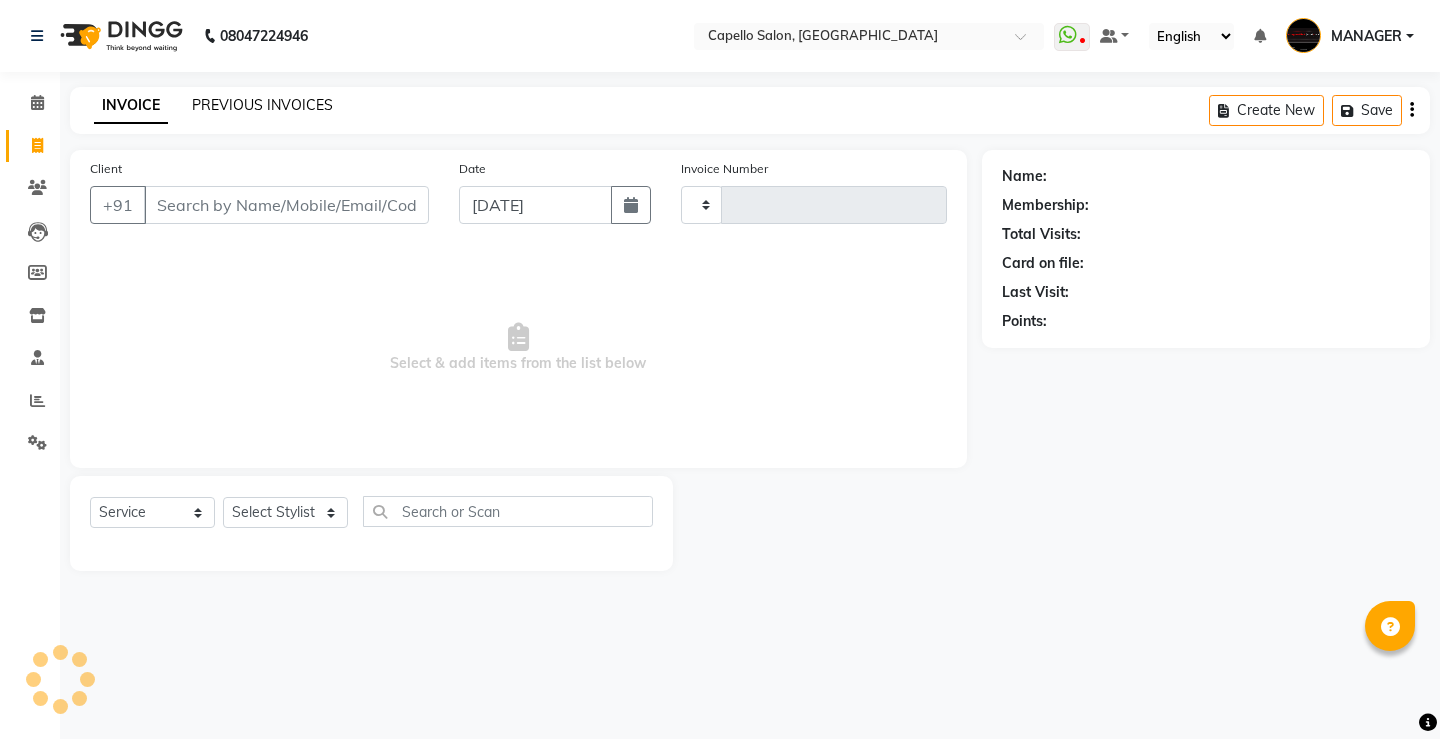 click on "PREVIOUS INVOICES" 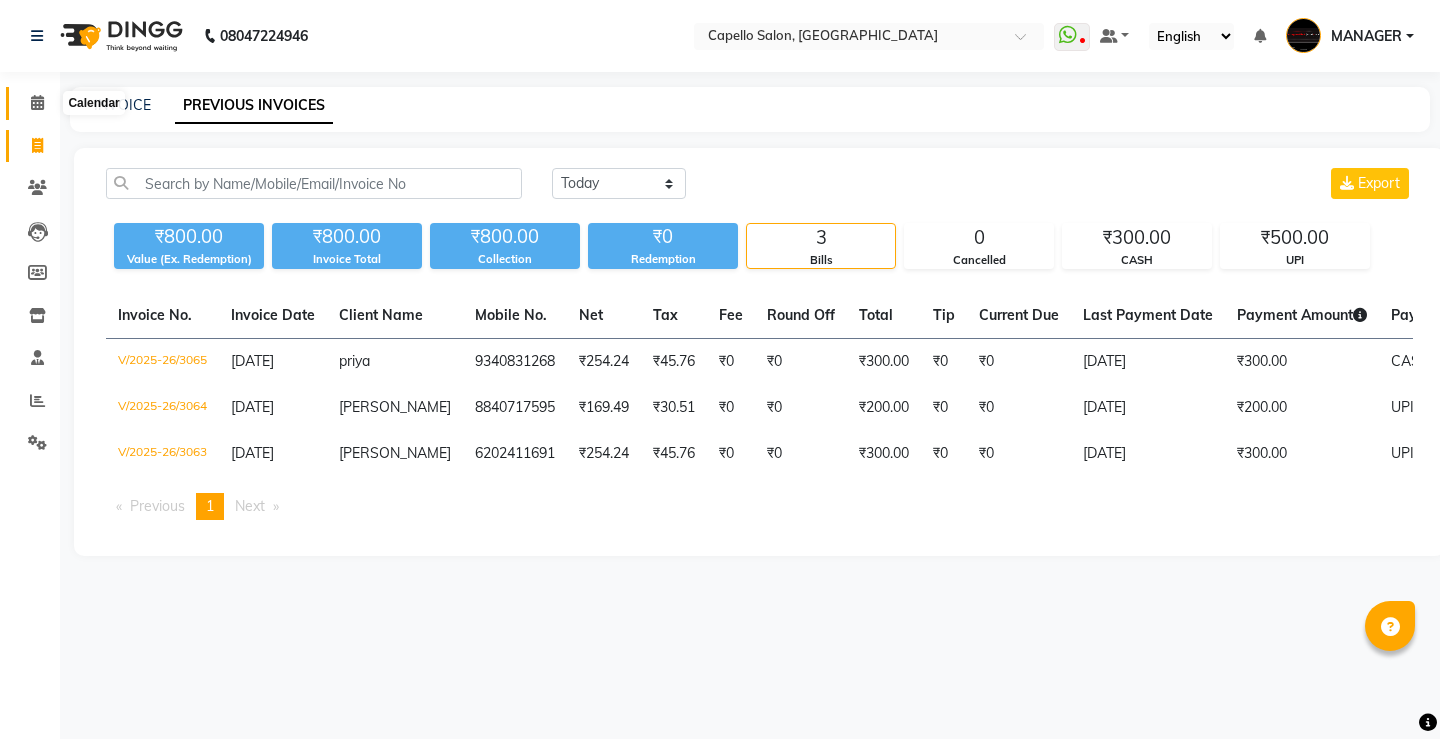 click 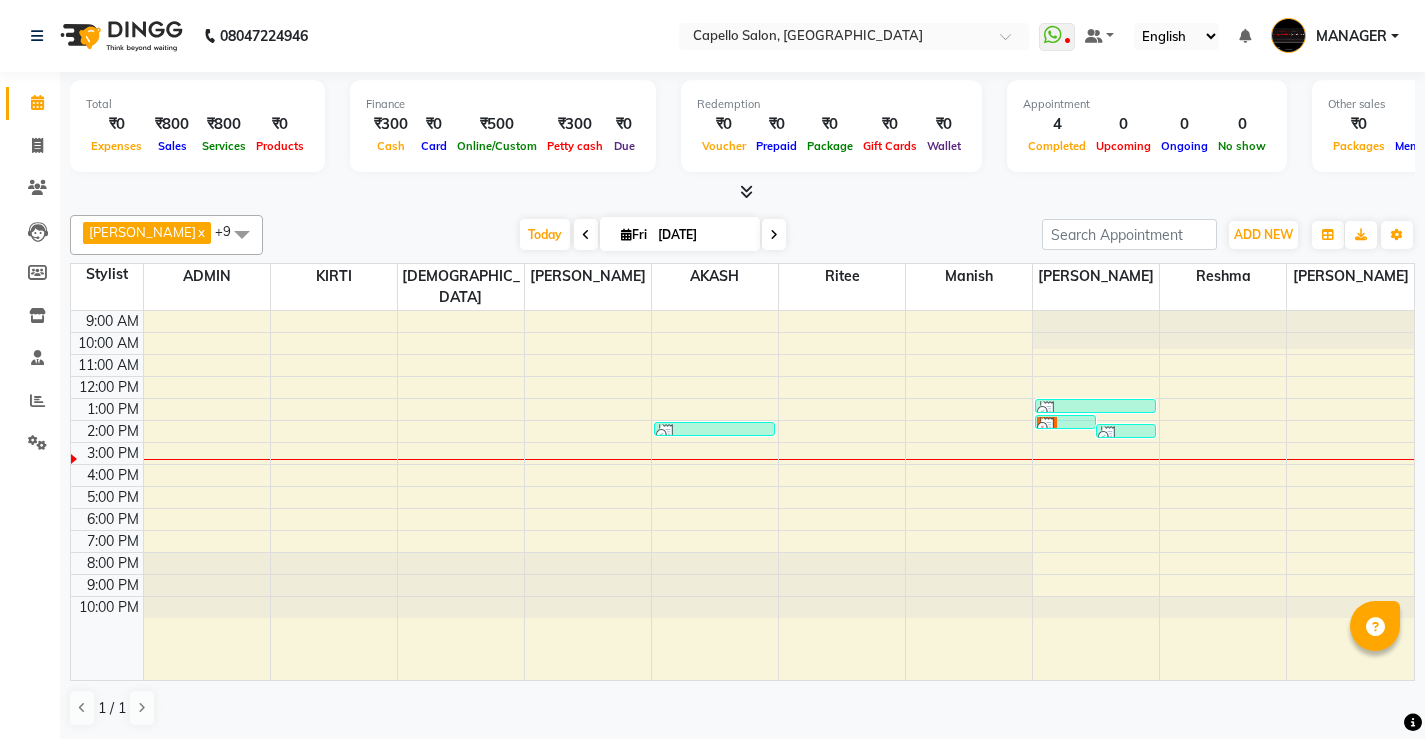 scroll, scrollTop: 1, scrollLeft: 0, axis: vertical 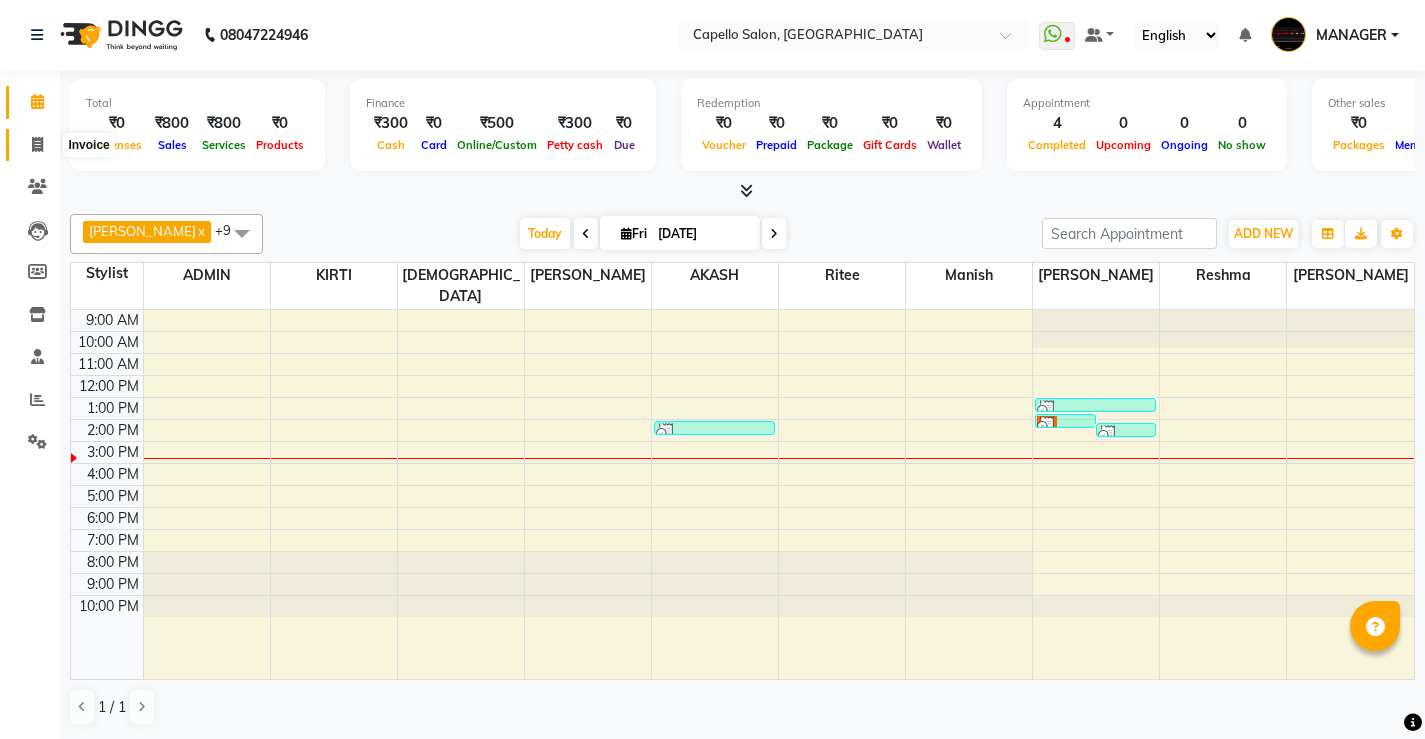click 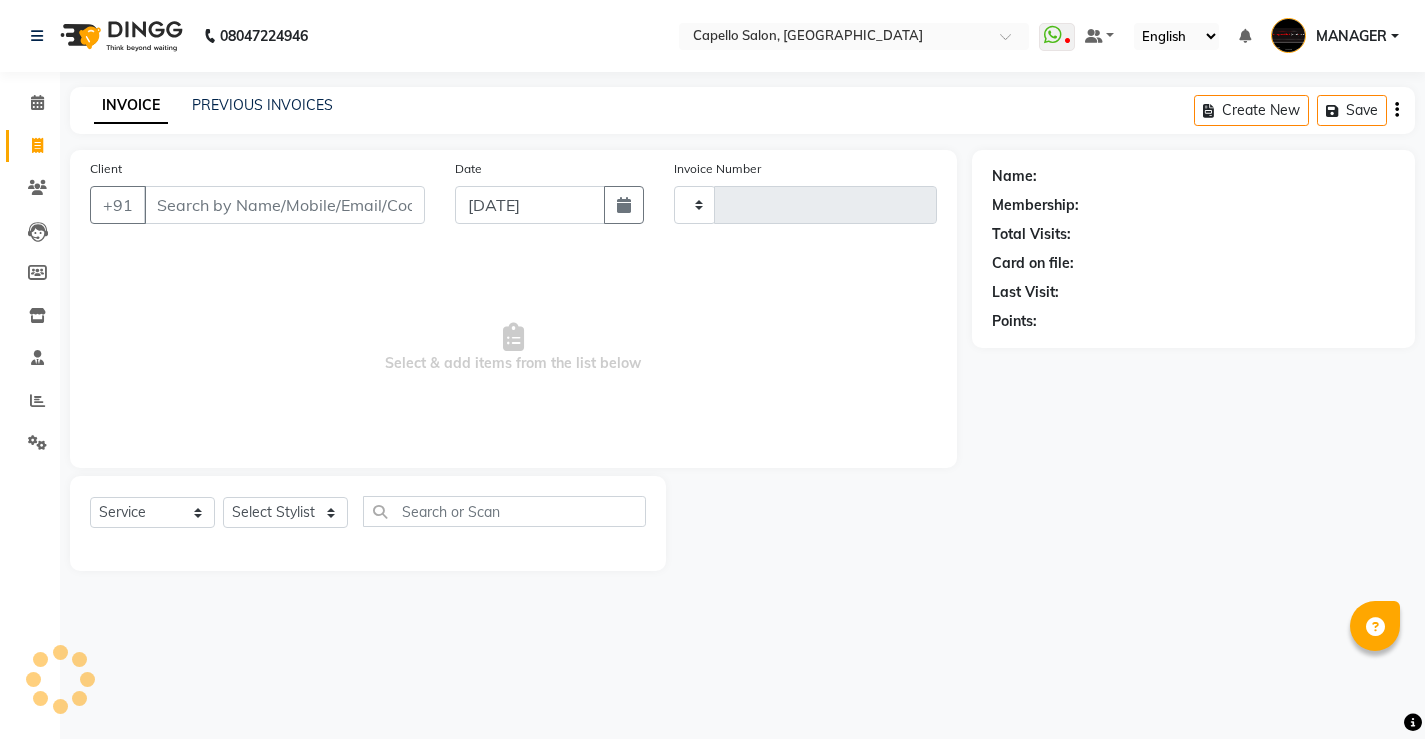 scroll, scrollTop: 0, scrollLeft: 0, axis: both 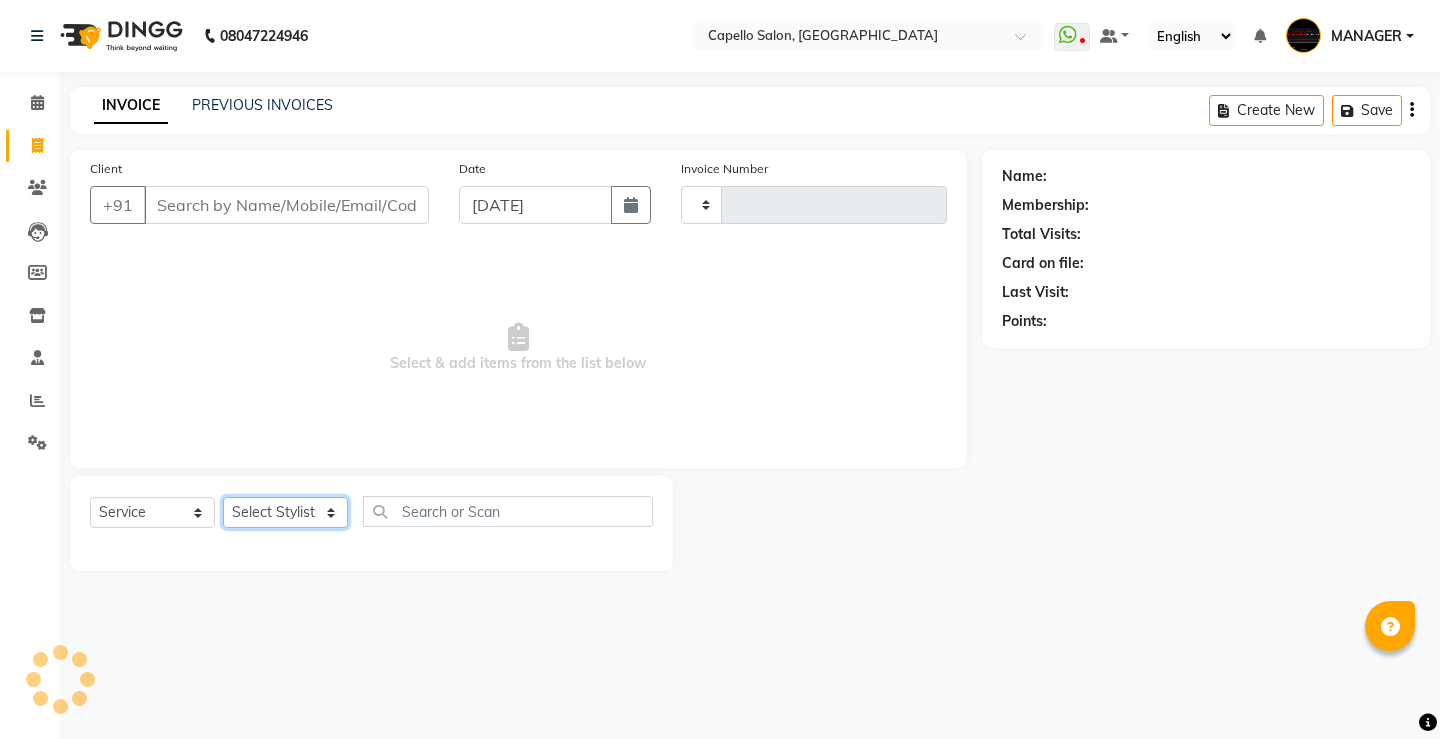 click on "Select Stylist" 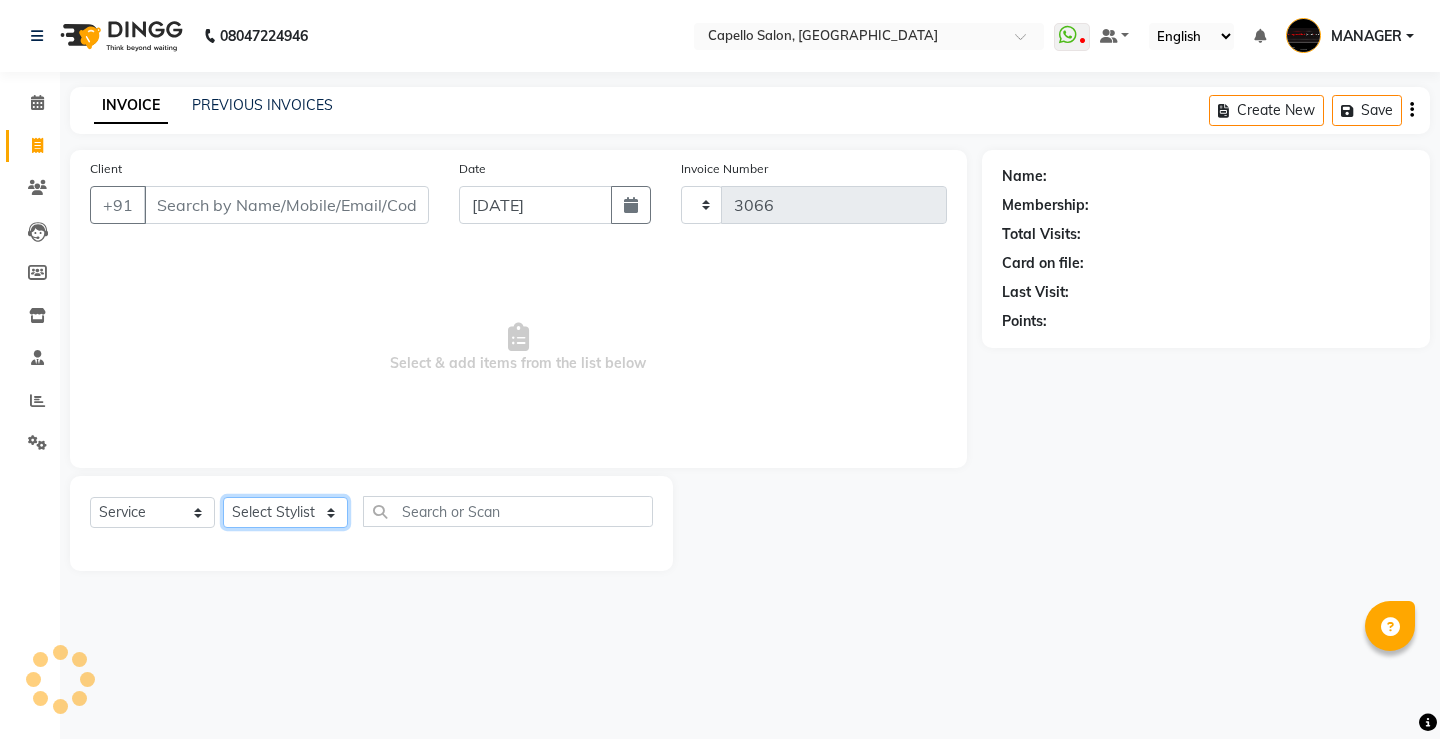 select on "857" 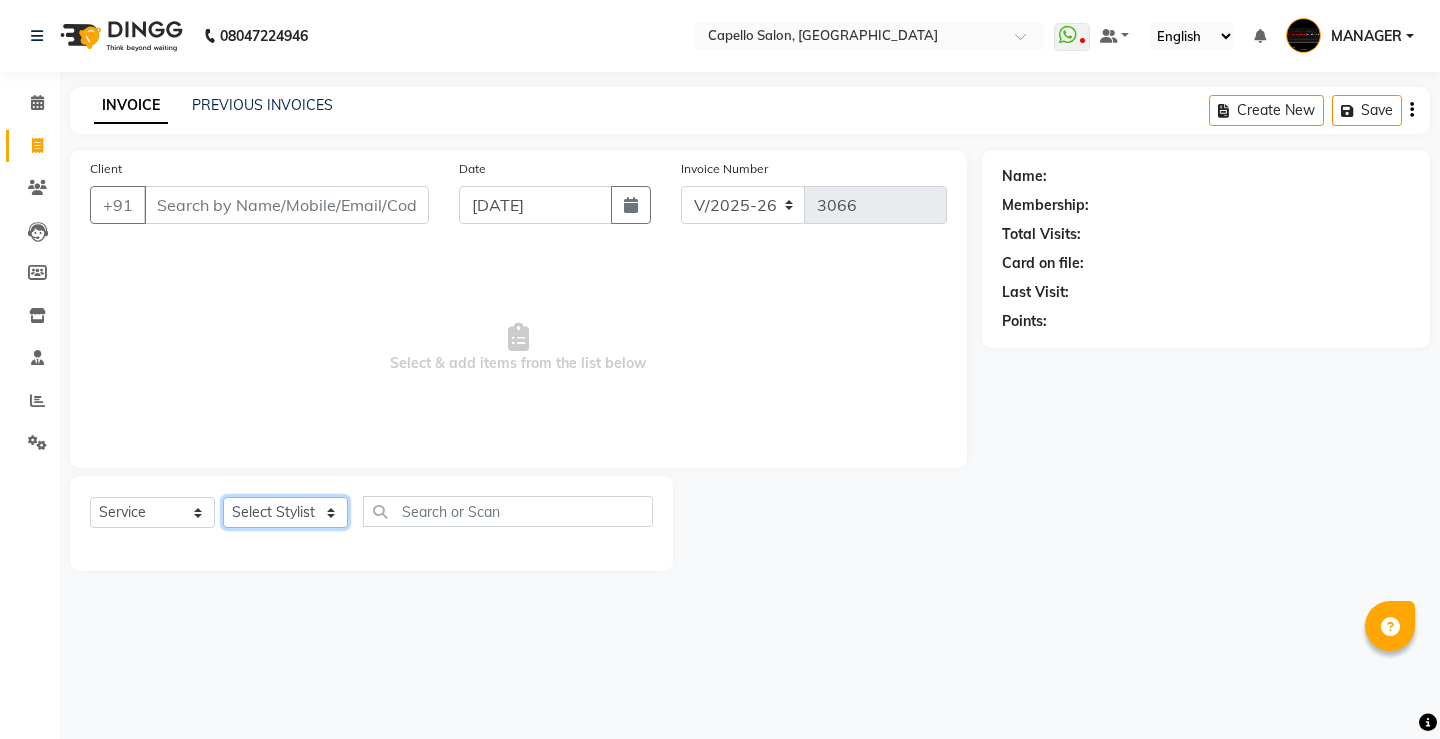 select on "26586" 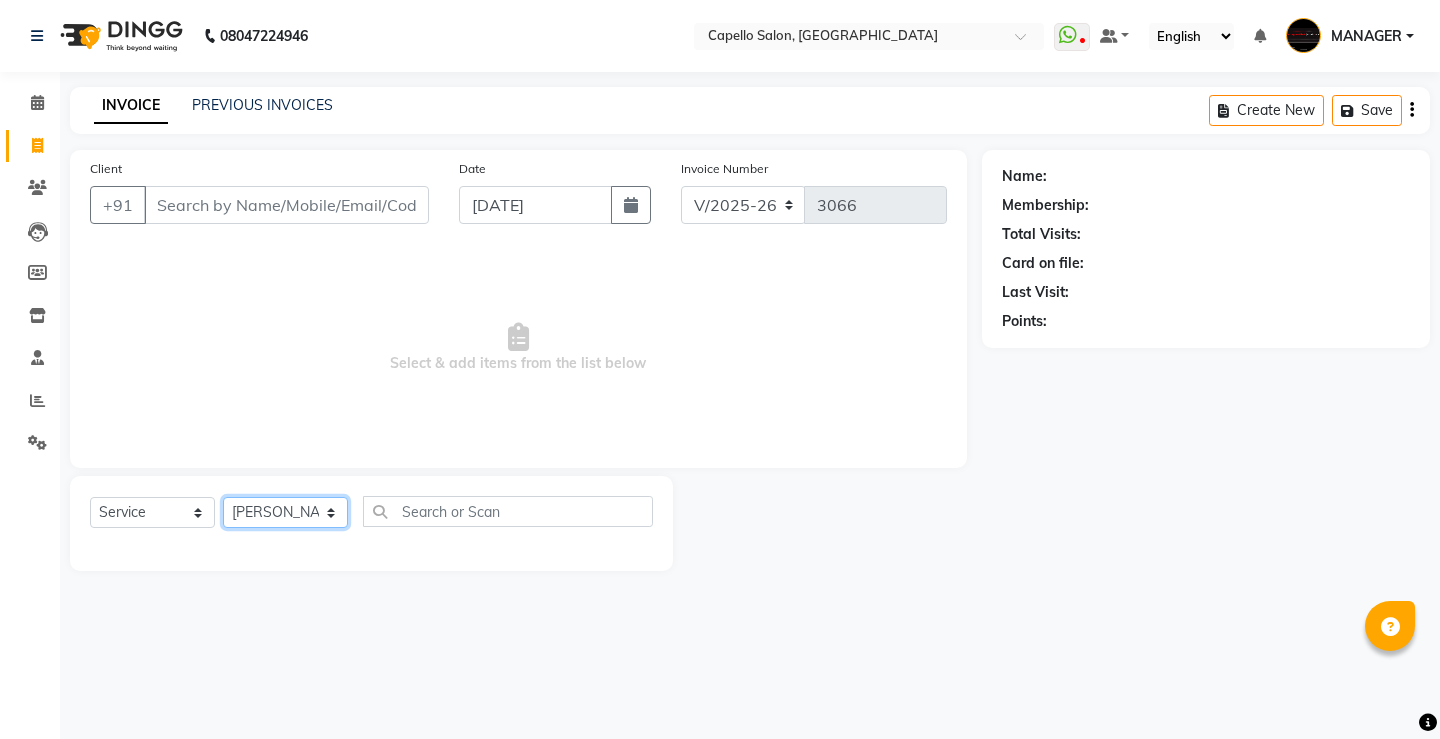 click on "Select Stylist ADMIN AKASH [PERSON_NAME] [PERSON_NAME] MANAGER [PERSON_NAME]  [PERSON_NAME] [PERSON_NAME] [PERSON_NAME]" 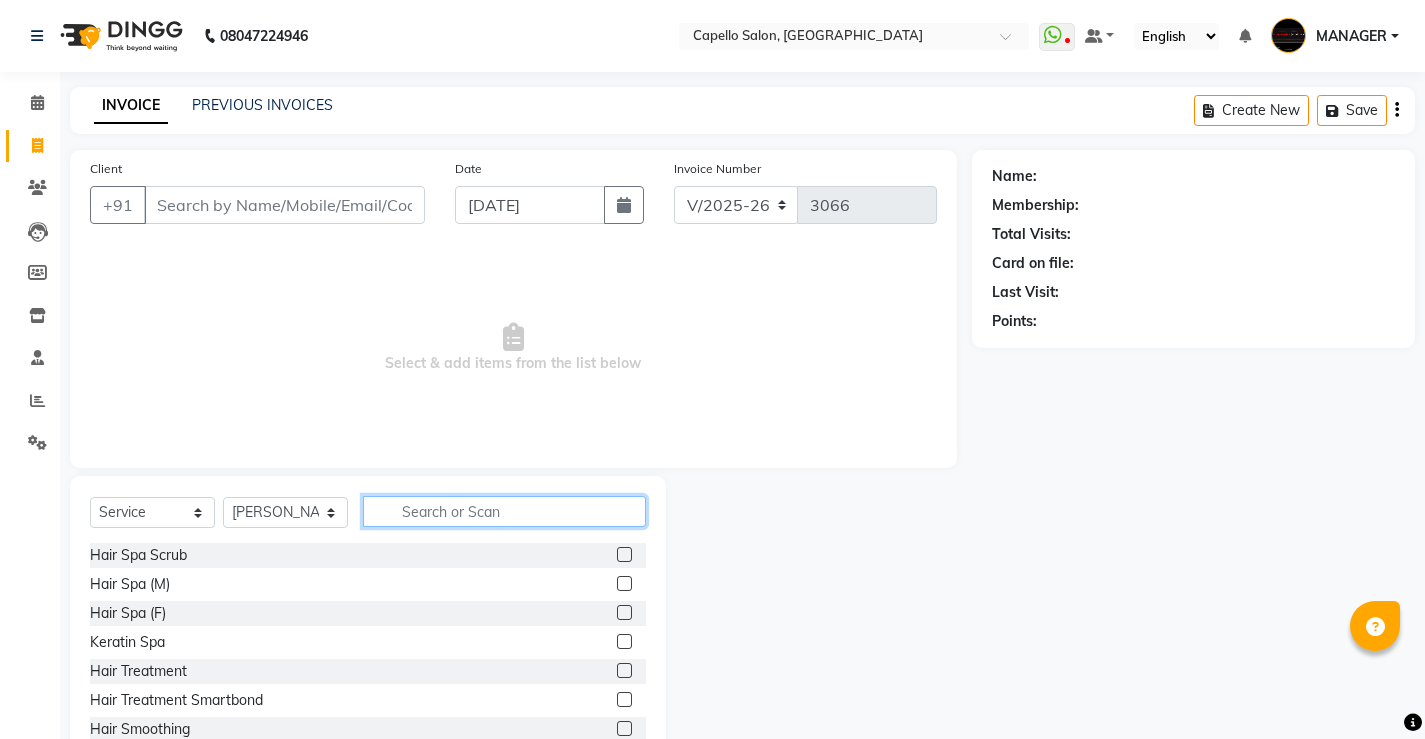 click 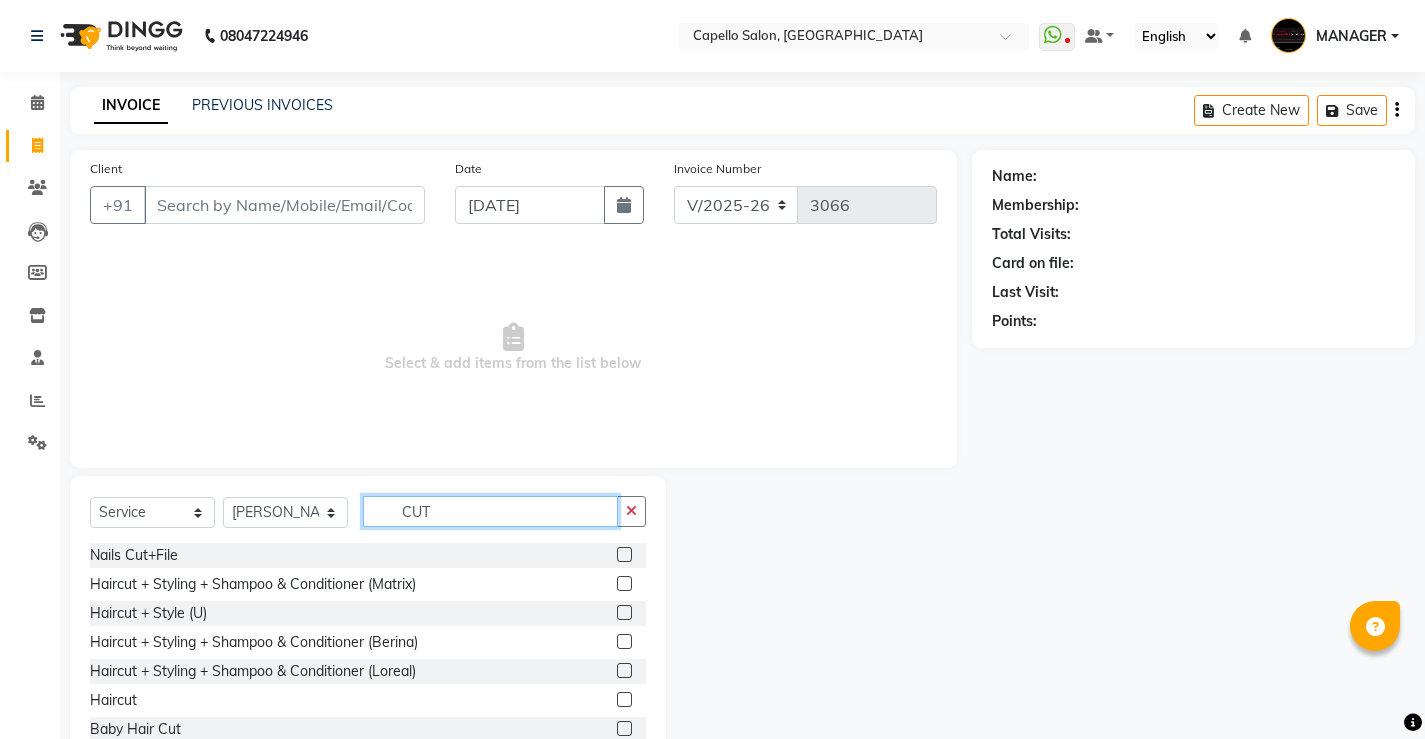 type on "CUT" 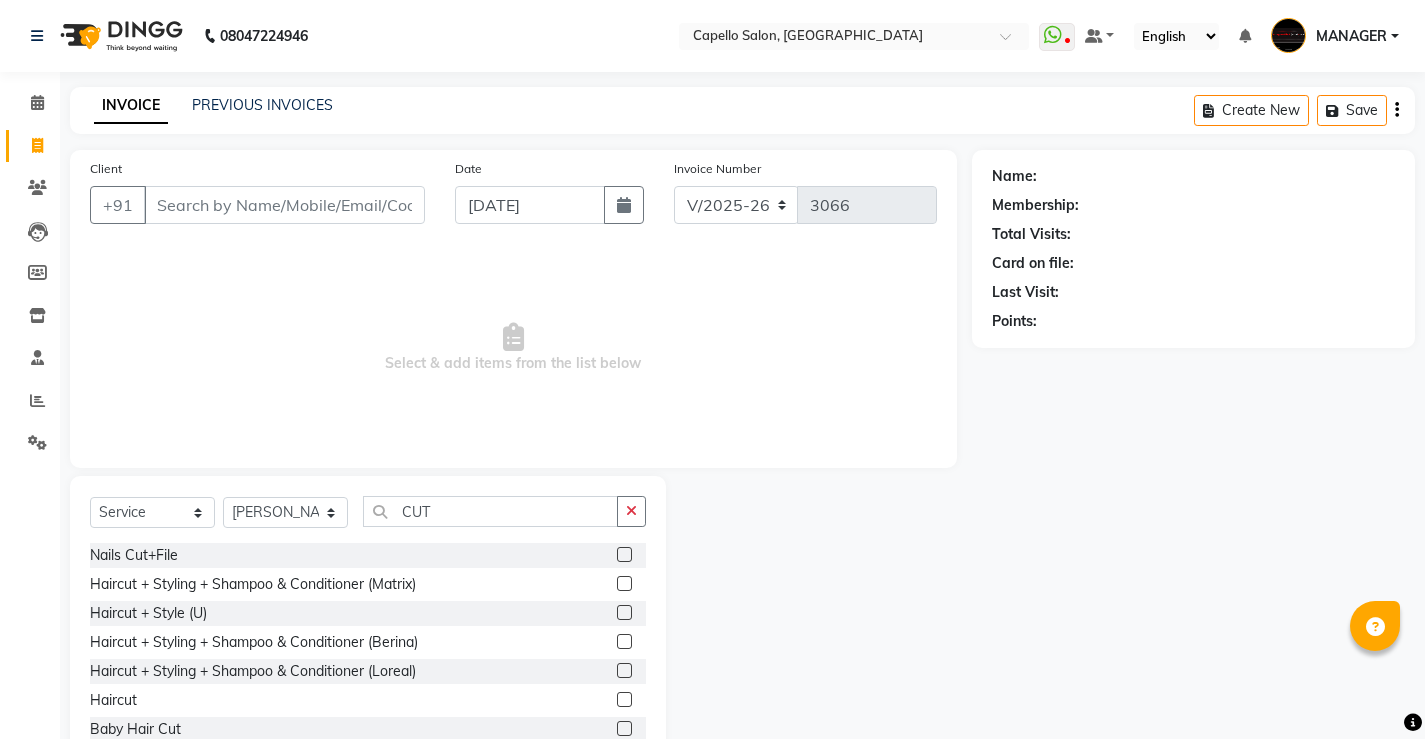 click 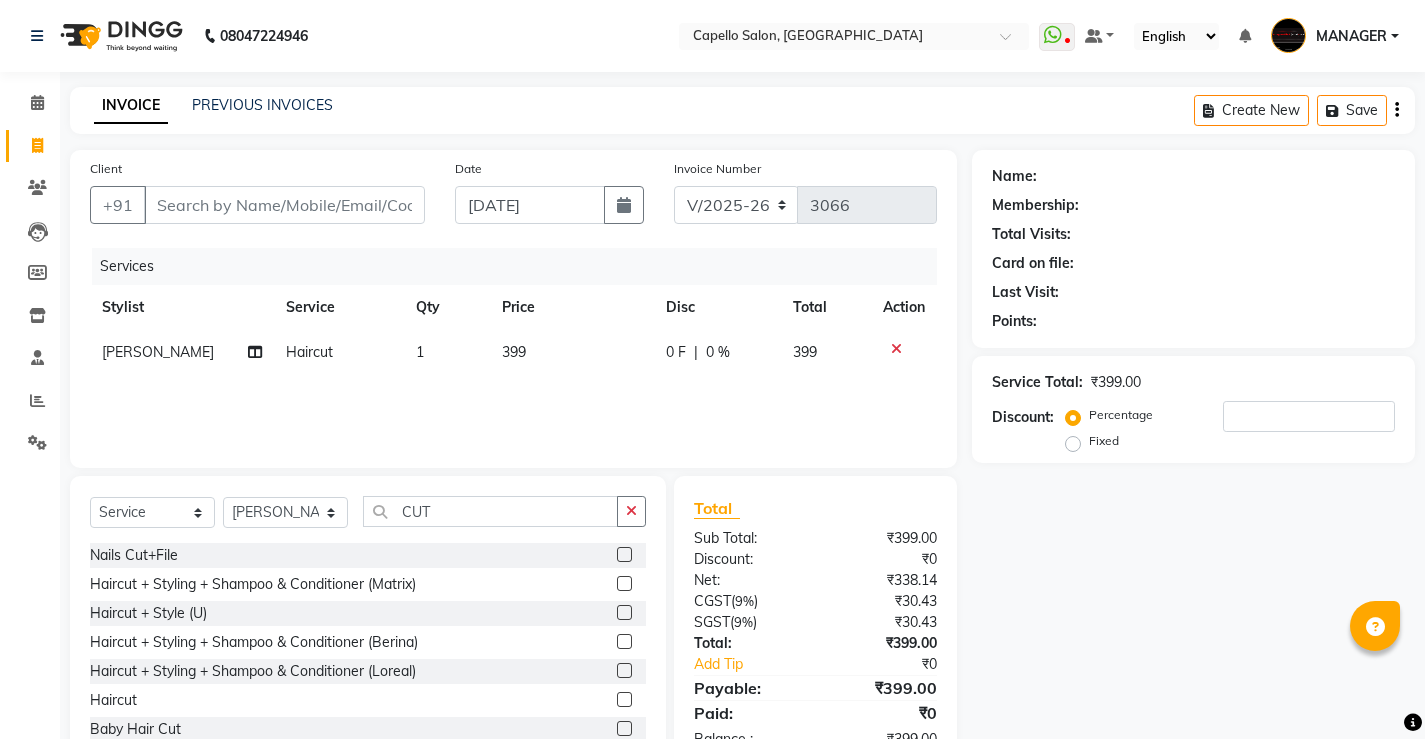 click 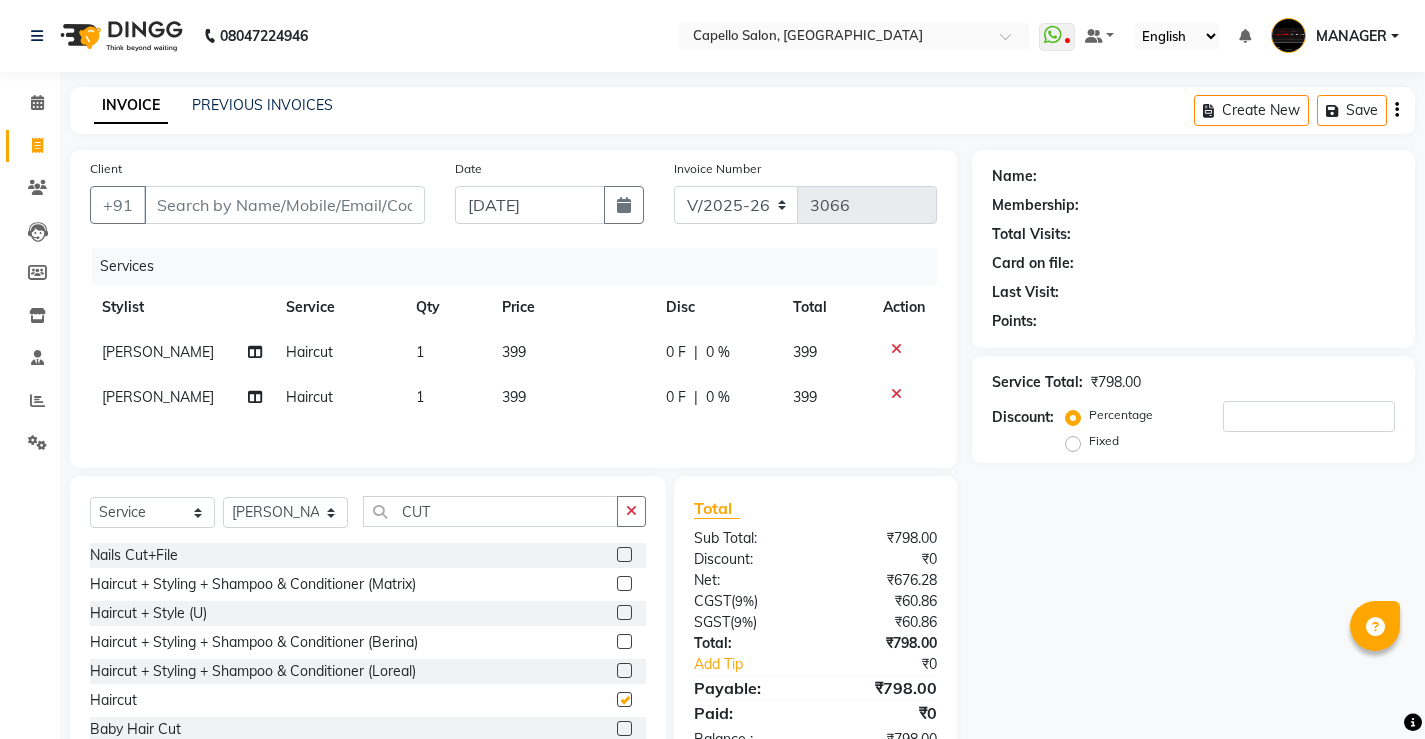 checkbox on "false" 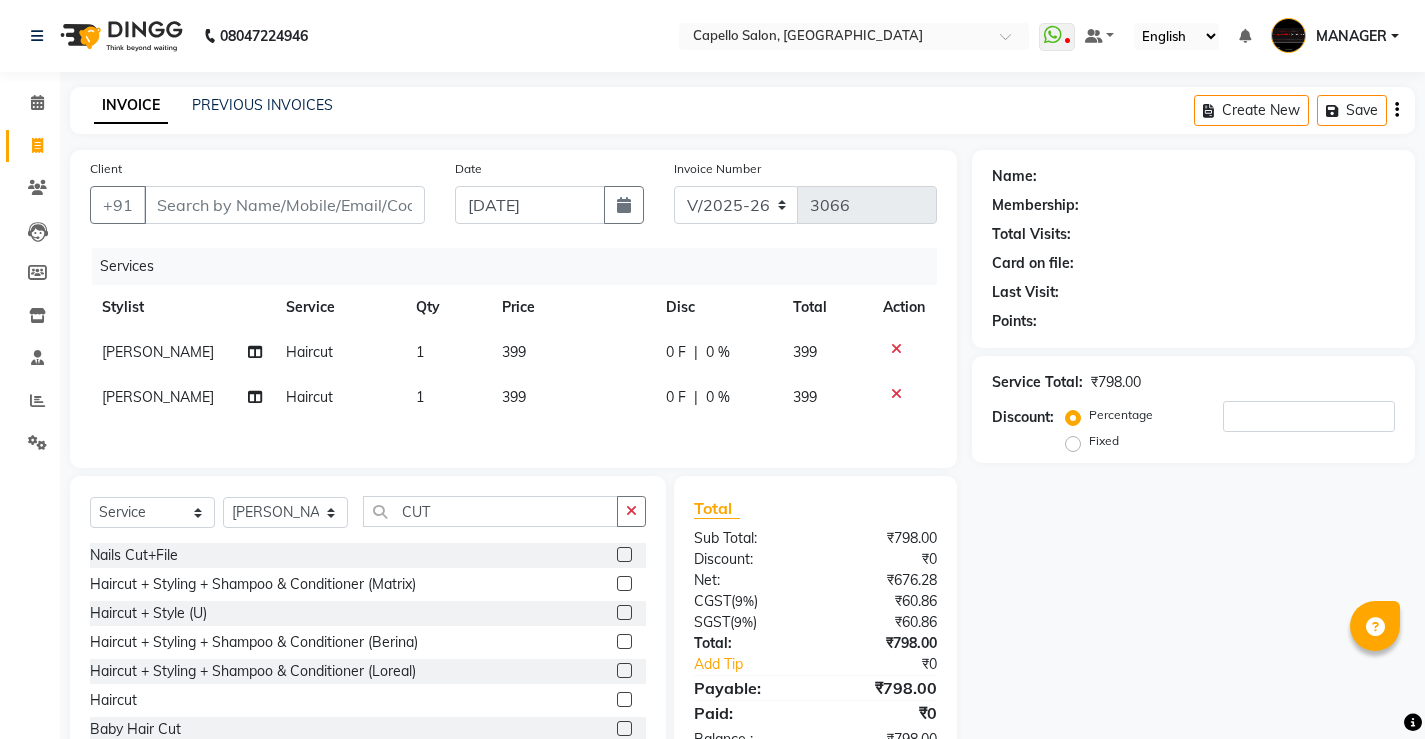 click on "[PERSON_NAME]" 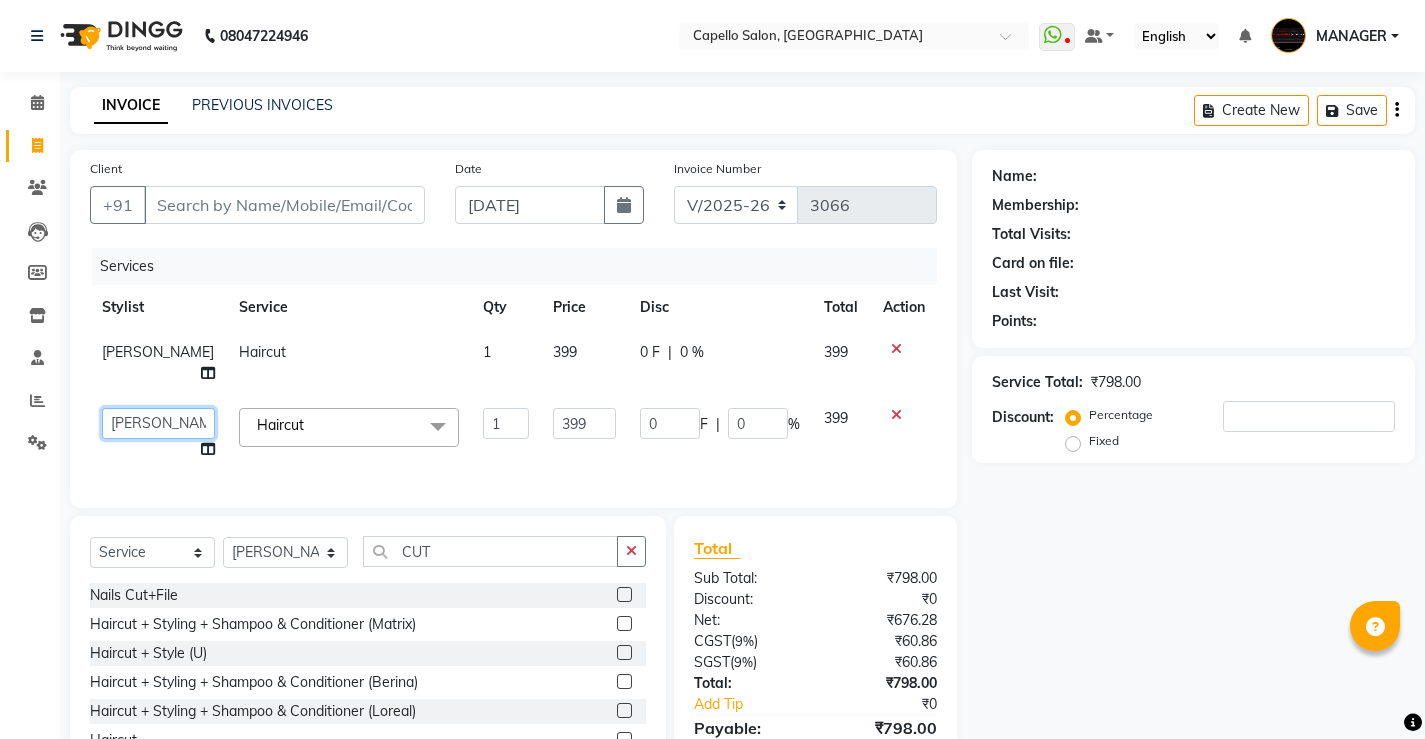 click on "[PERSON_NAME]   [PERSON_NAME]   MANAGER   [PERSON_NAME]    [PERSON_NAME]   [PERSON_NAME]   [PERSON_NAME]" 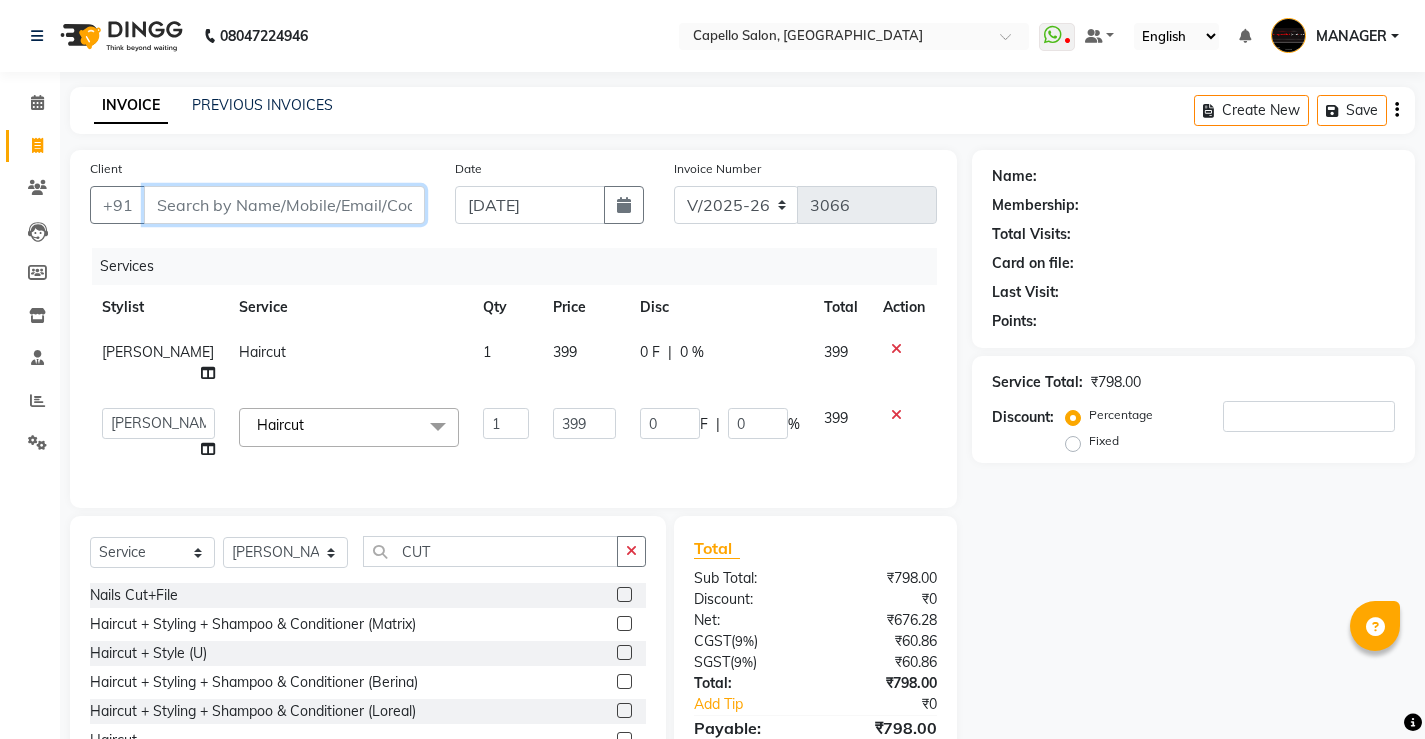 click on "Client" at bounding box center (284, 205) 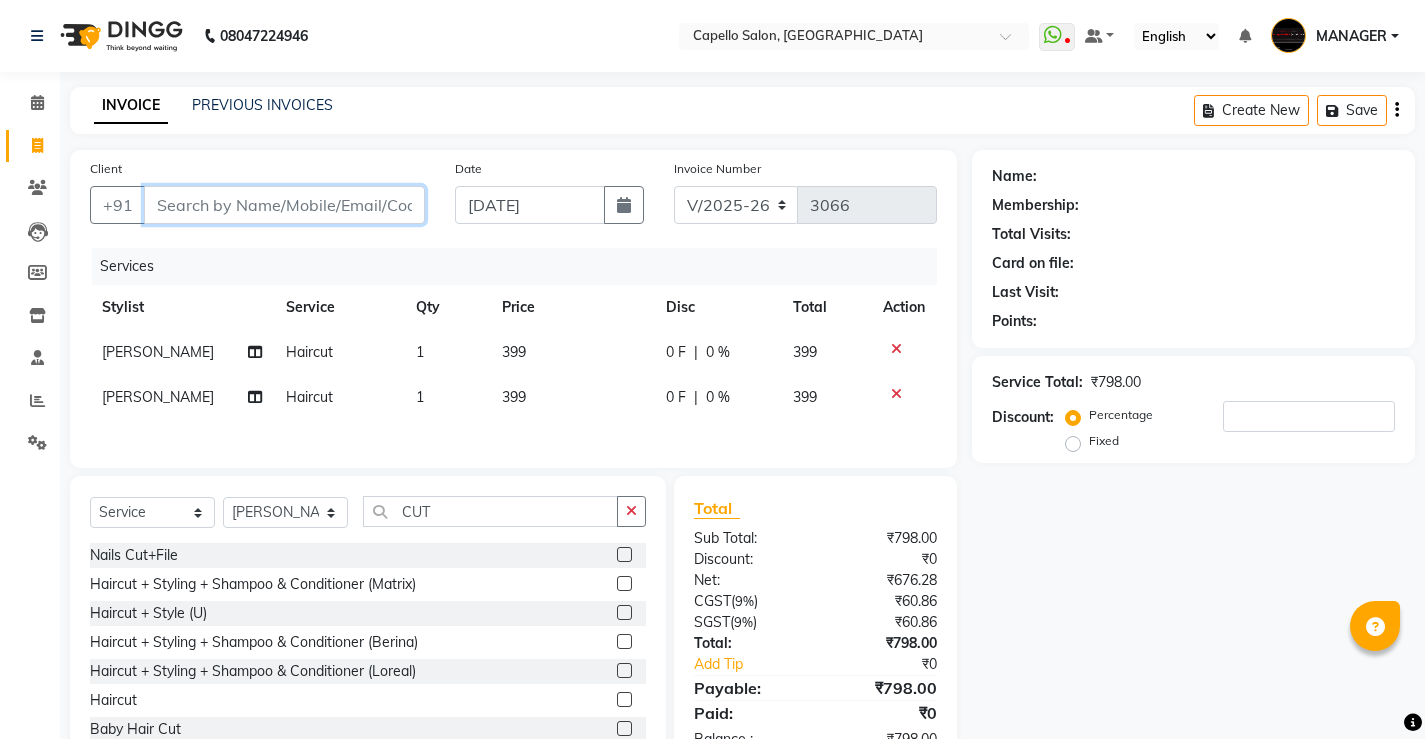 type on "9" 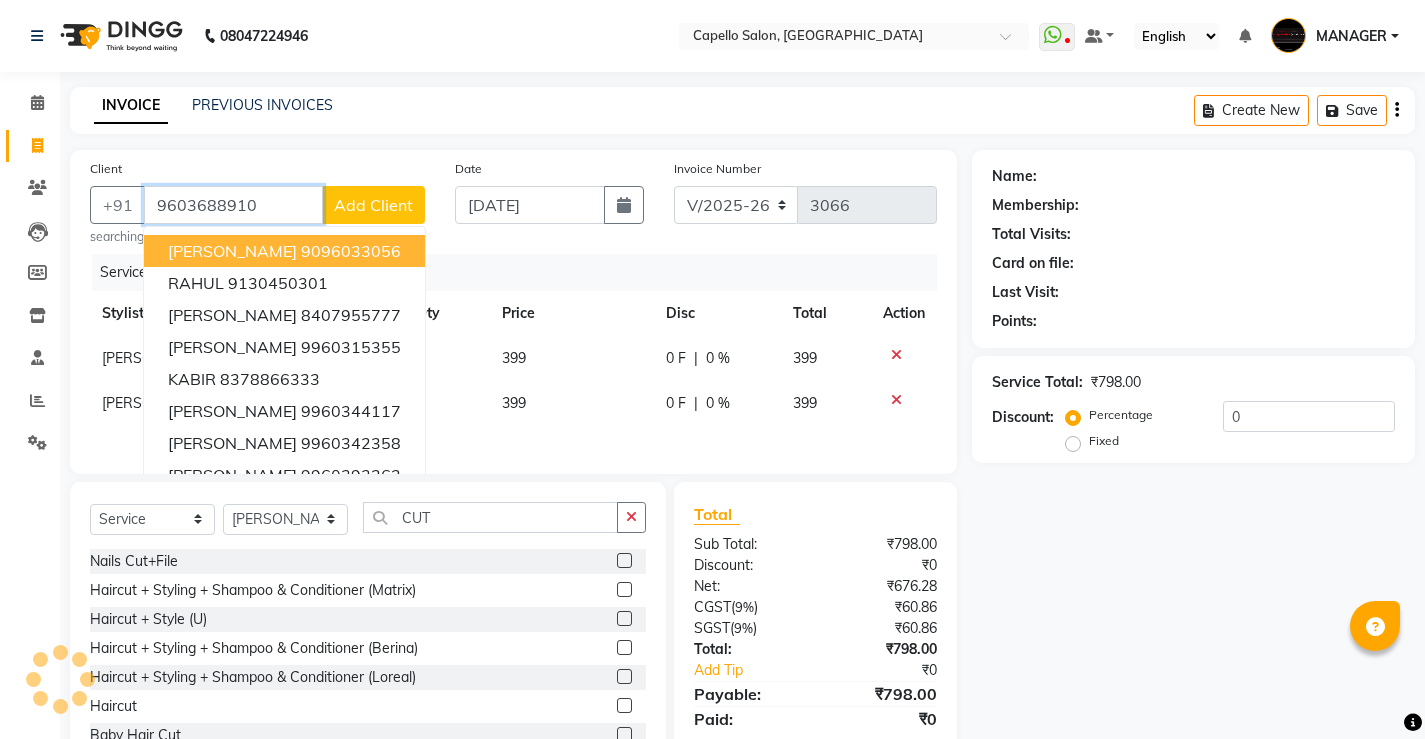 type on "9603688910" 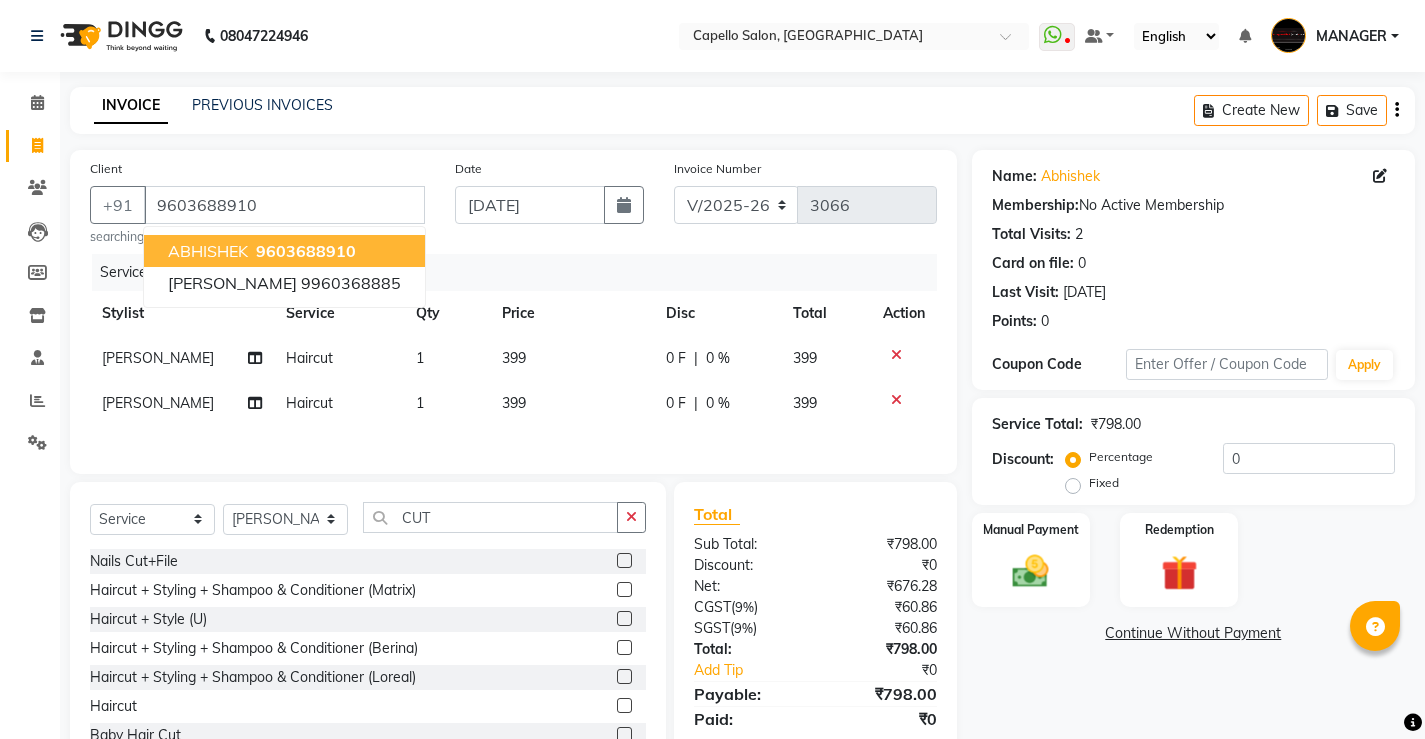 click on "399" 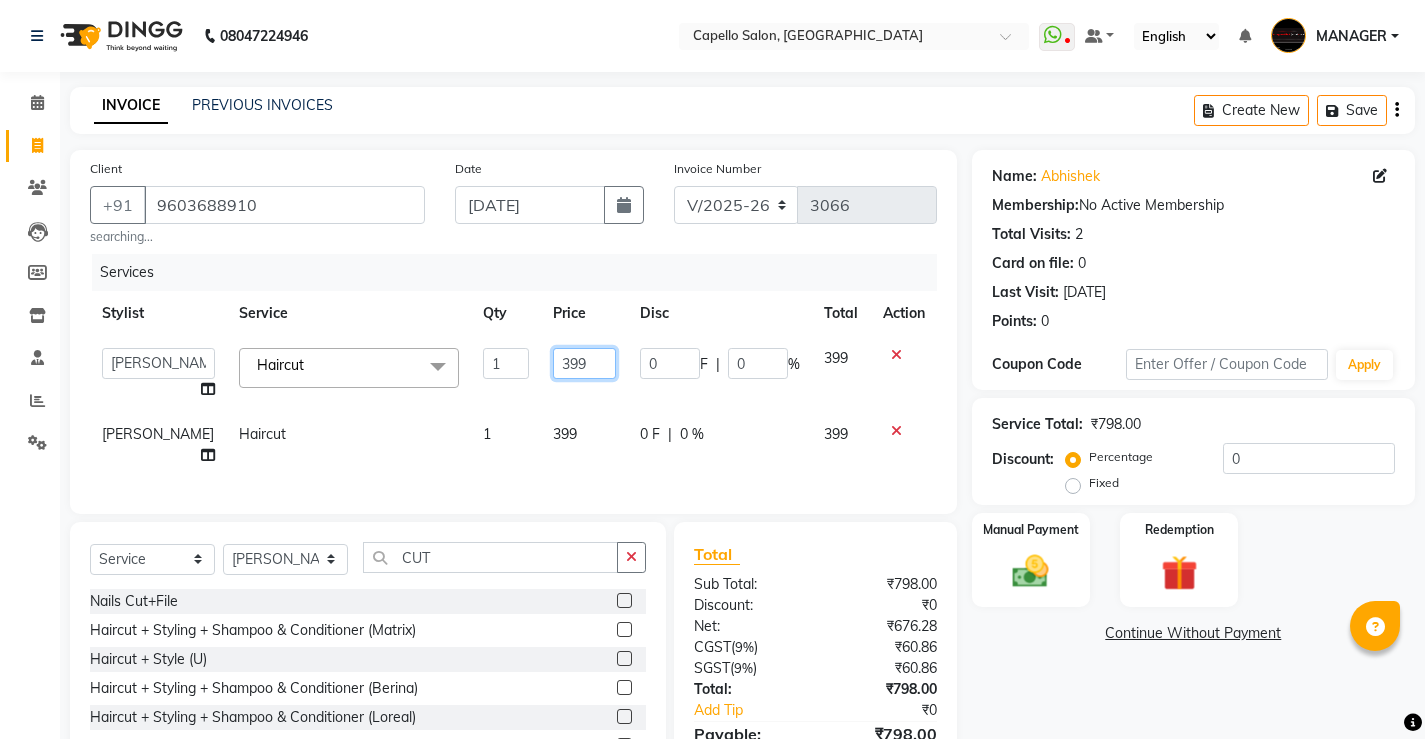 click on "399" 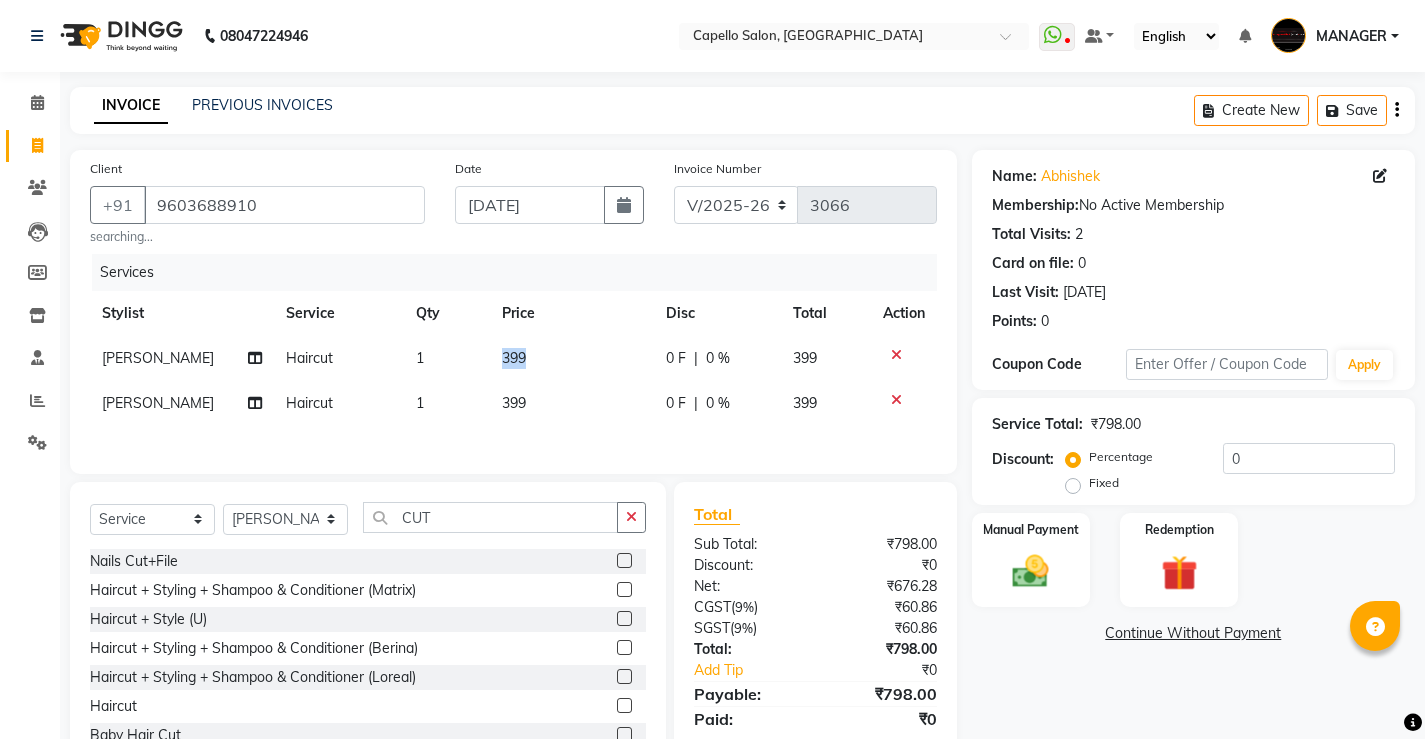 drag, startPoint x: 579, startPoint y: 346, endPoint x: 439, endPoint y: 359, distance: 140.60228 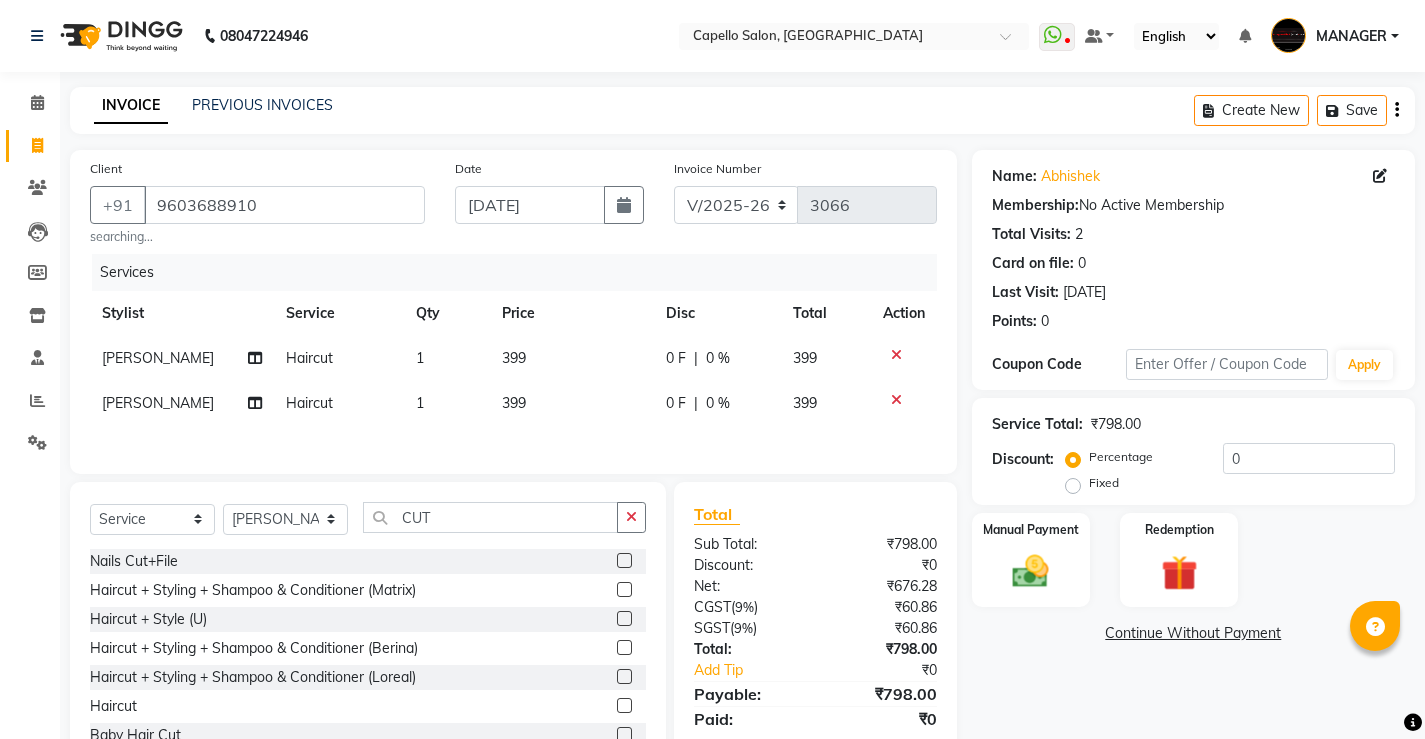 click on "[PERSON_NAME]" 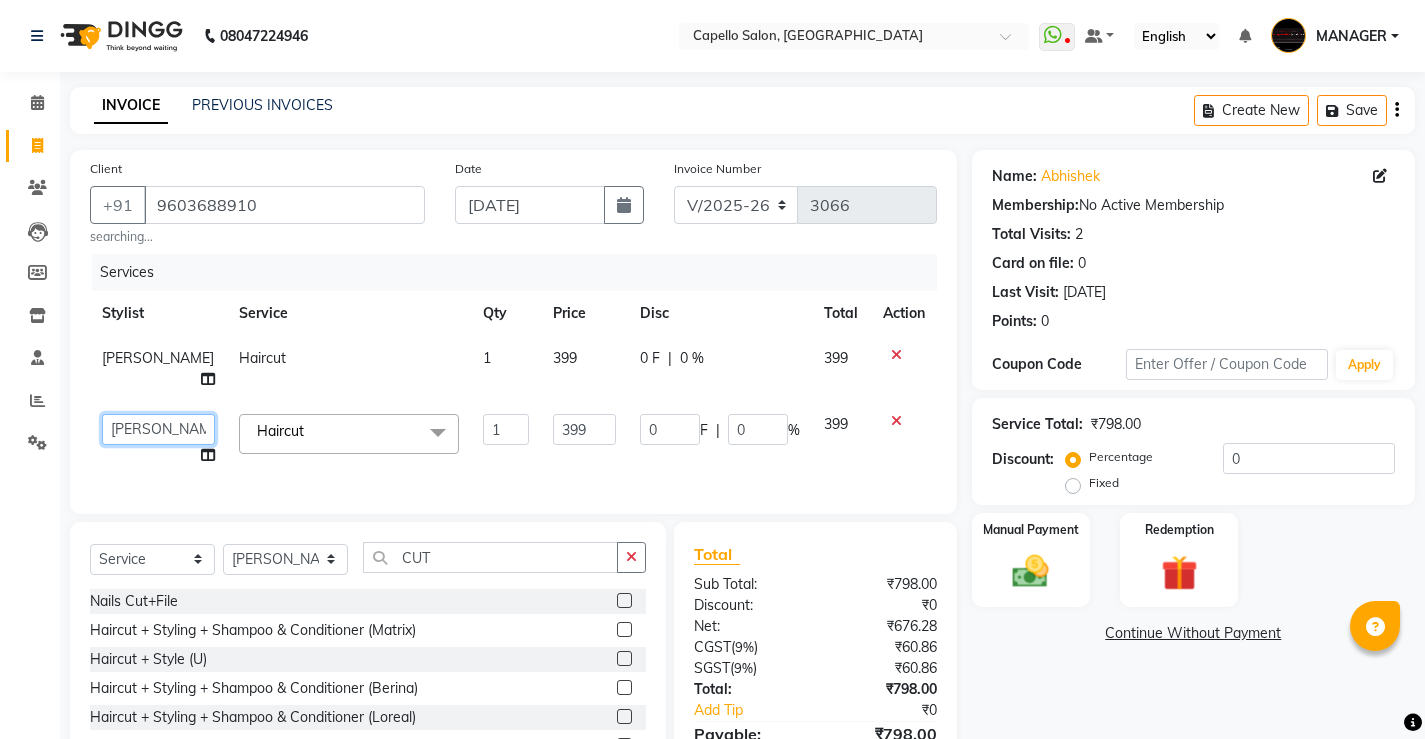 click on "[PERSON_NAME]   [PERSON_NAME]   MANAGER   [PERSON_NAME]    [PERSON_NAME]   [PERSON_NAME]   [PERSON_NAME]" 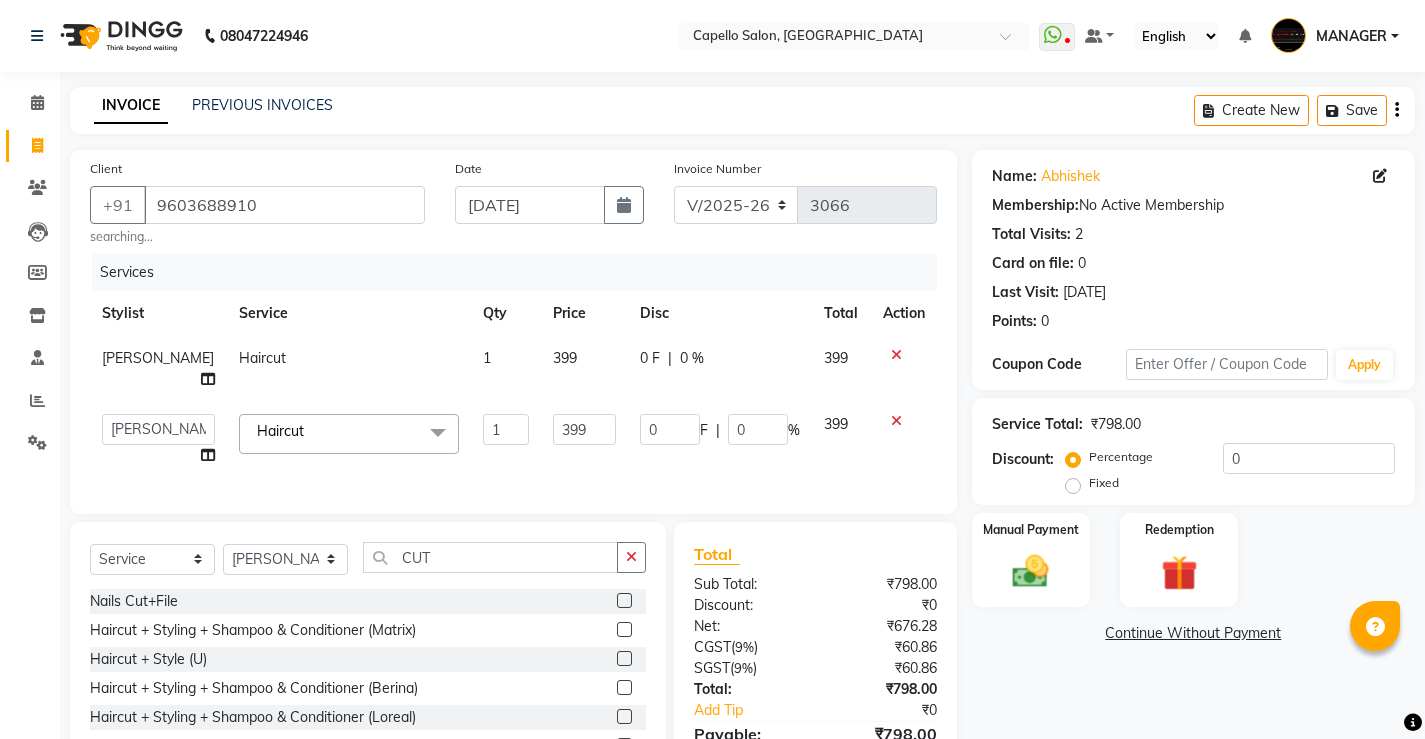 select on "65489" 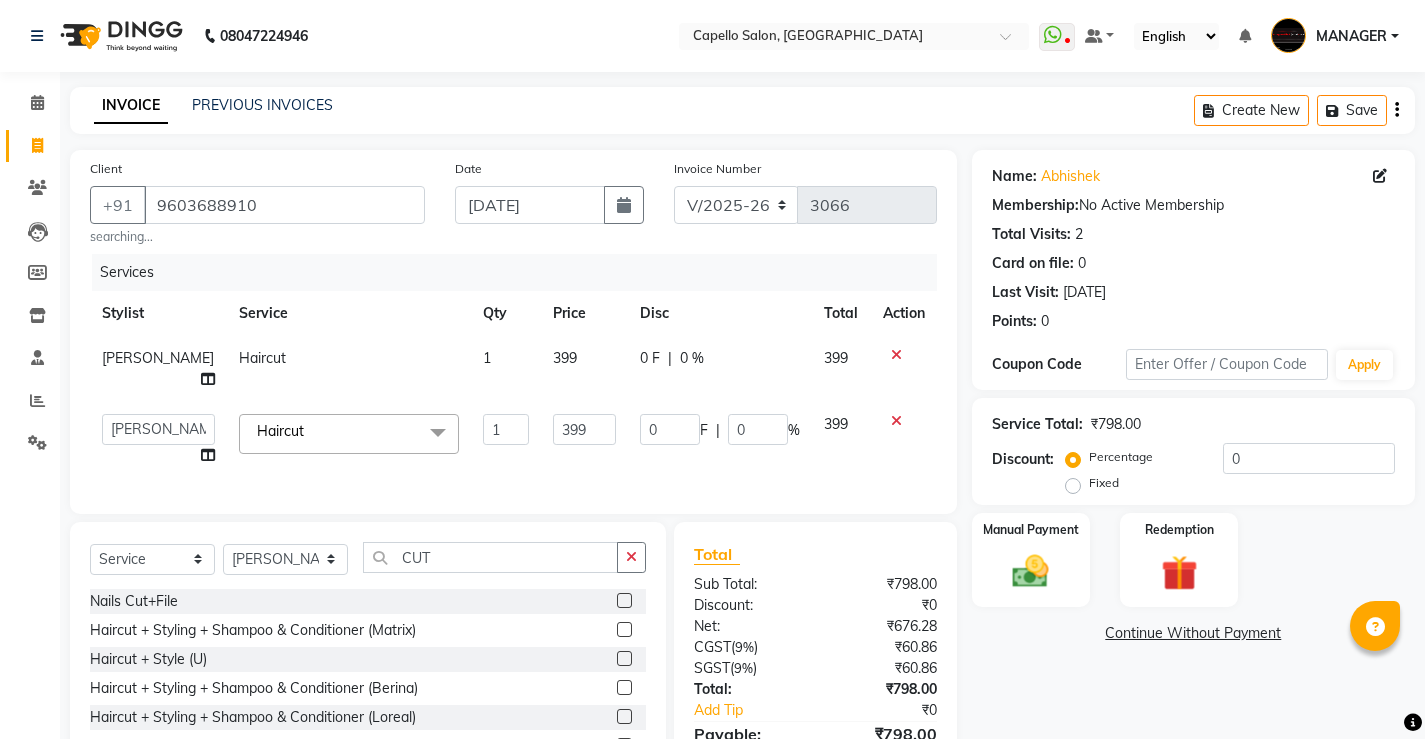 click on "399" 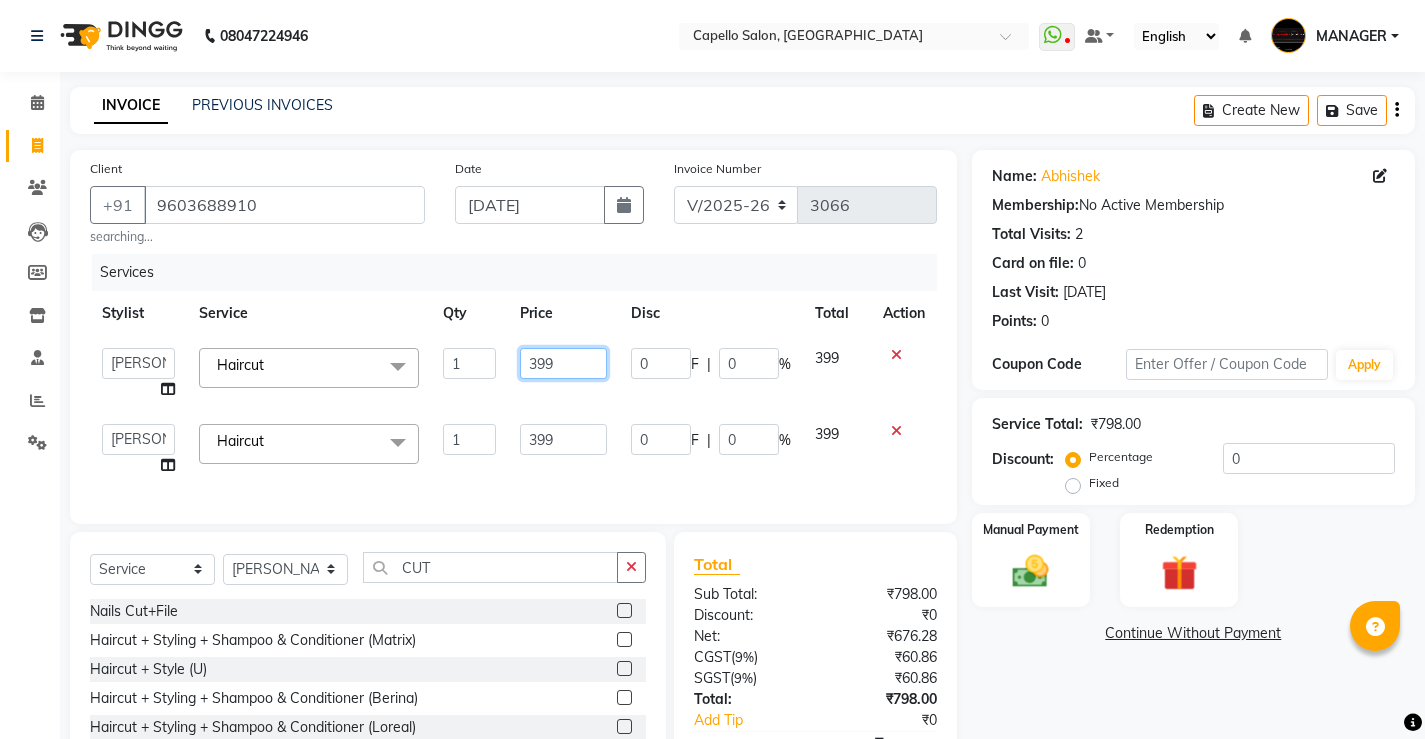 drag, startPoint x: 574, startPoint y: 348, endPoint x: 390, endPoint y: 428, distance: 200.63898 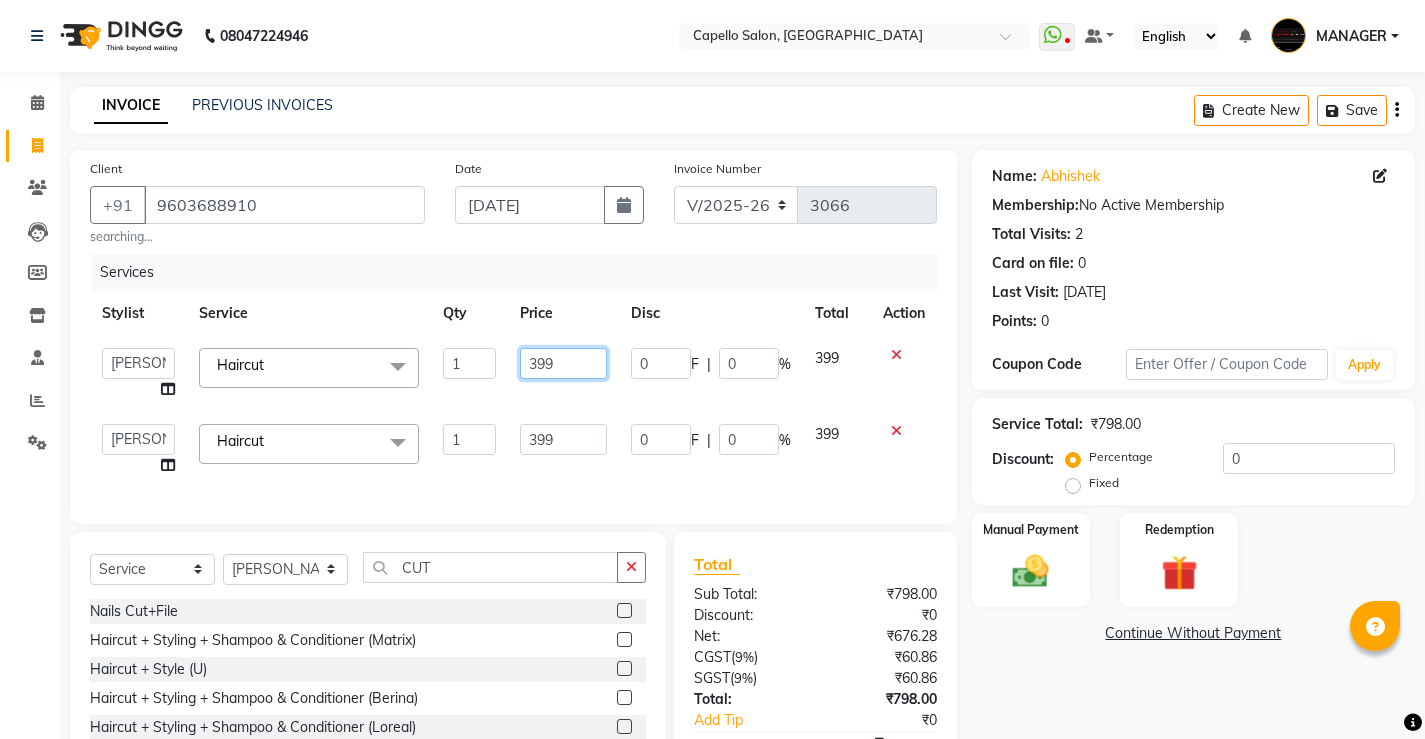 click on "ADMIN   AKASH   [PERSON_NAME]   [PERSON_NAME]   MANAGER   [PERSON_NAME]    [PERSON_NAME]   [PERSON_NAME]   [PERSON_NAME]   VISHAL  Haircut  x Hair Spa Scrub Hair Spa (M) Hair Spa (F) Keratin Spa Hair Treatment Hair Treatment Smartbond Hair Smoothing Hair Straightening Hair Rebonding Hair Keratin Cadiveu Head Massage L Hair Keratin Keramelon Hair [MEDICAL_DATA] Keramelon Scalp Advance (F) Scalp Advance (M) Brillare Anti-[MEDICAL_DATA] oil (F) Nanoplastia treatment Brillare Hairfall Control oil (F) Brillare Hairfall Control oil (M) Brillare Anti-[MEDICAL_DATA] oil (M) Reflexology (U lux) 1400 Face Bleach Face D-Tan Face Clean Up Clean-up (Shine beauty) Facial Actiblend Glass Facial Mask Signature Facial Deluxe Facial Luxury Facial Magical Facial Premium Facial Royal Treatment Skinora Age Control F Treatment ( Snow Algae&Saffron) Skinora Calming Treatment (Avacado & Oat) Skinora Hydra Treatment (Butter&Coconut Milk) Skinora Mattifying Treatment ( Citron&Seabuck) Skinora Radiance Treatment ( Kakadu& Lakadong) Classic Manicure Classic Pedicure 1" 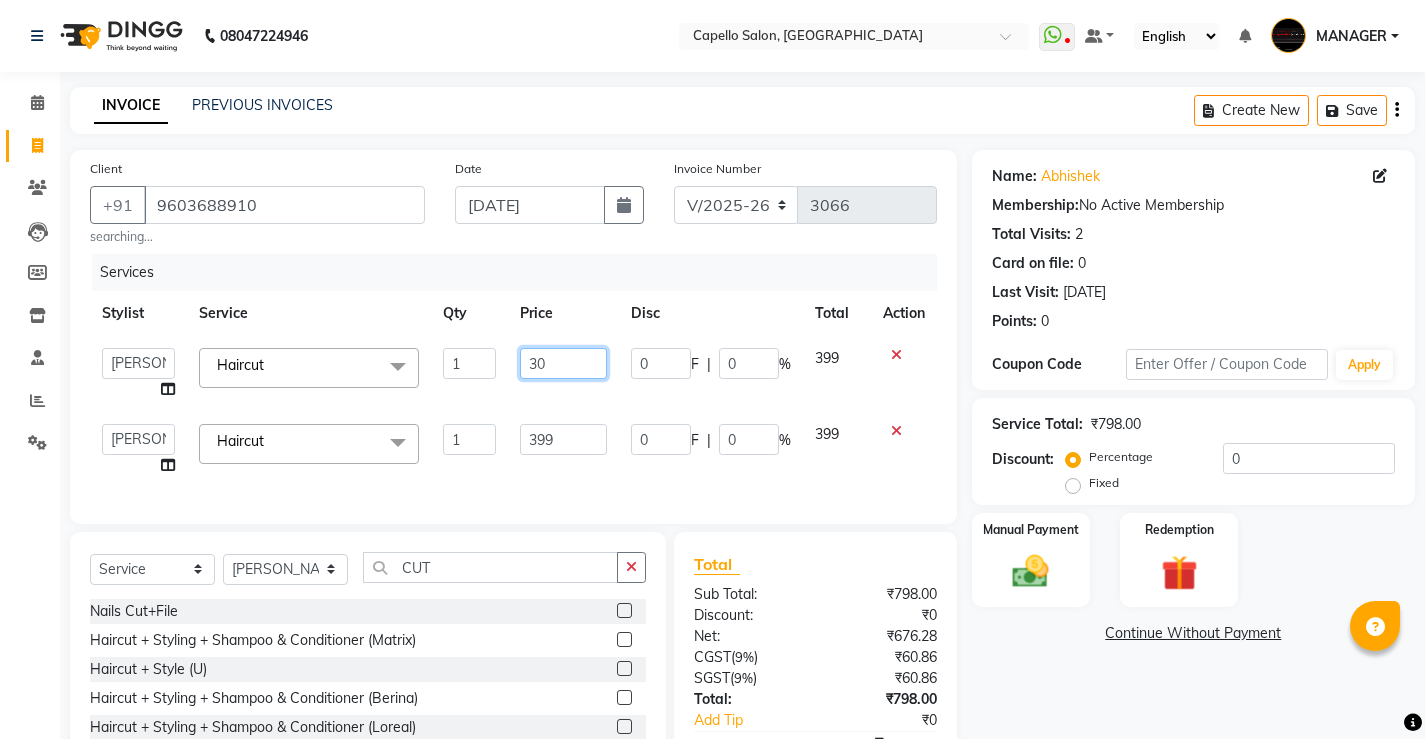type on "300" 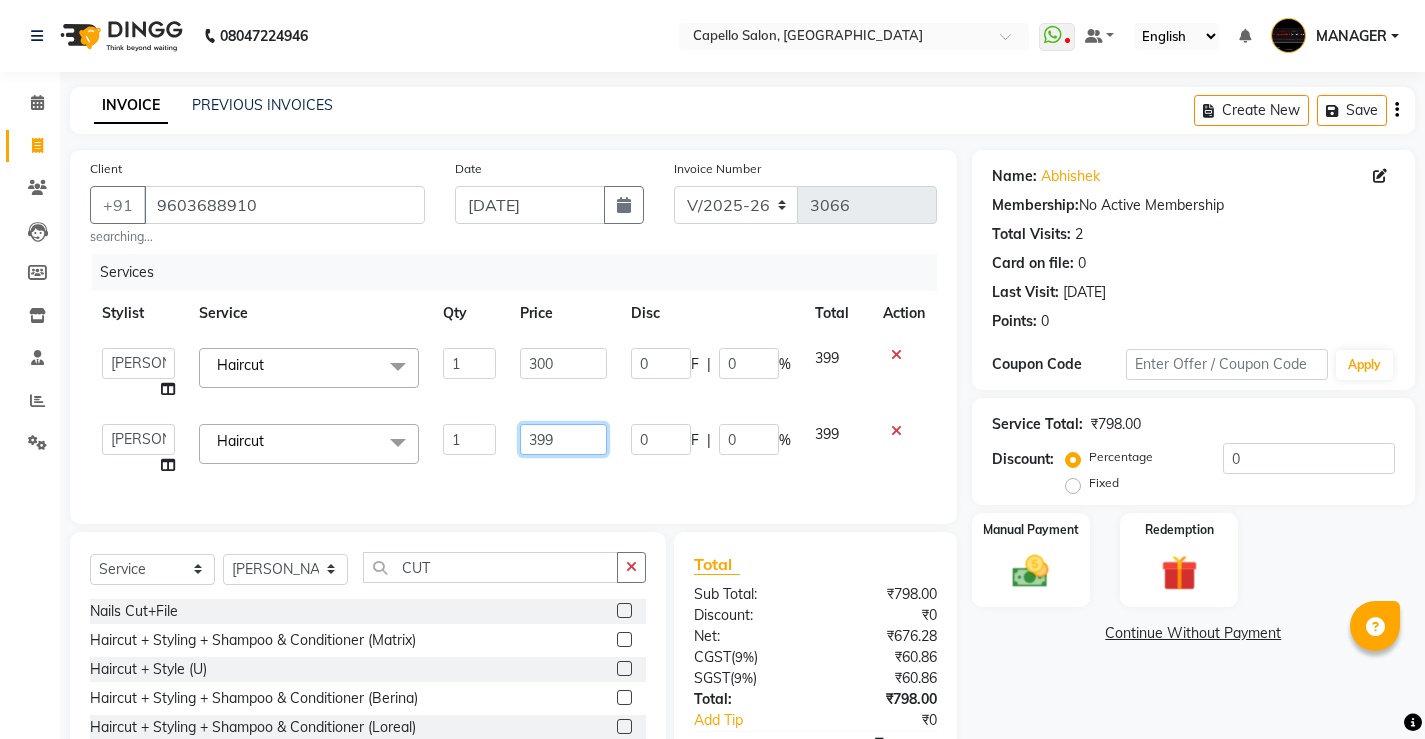 click on "399" 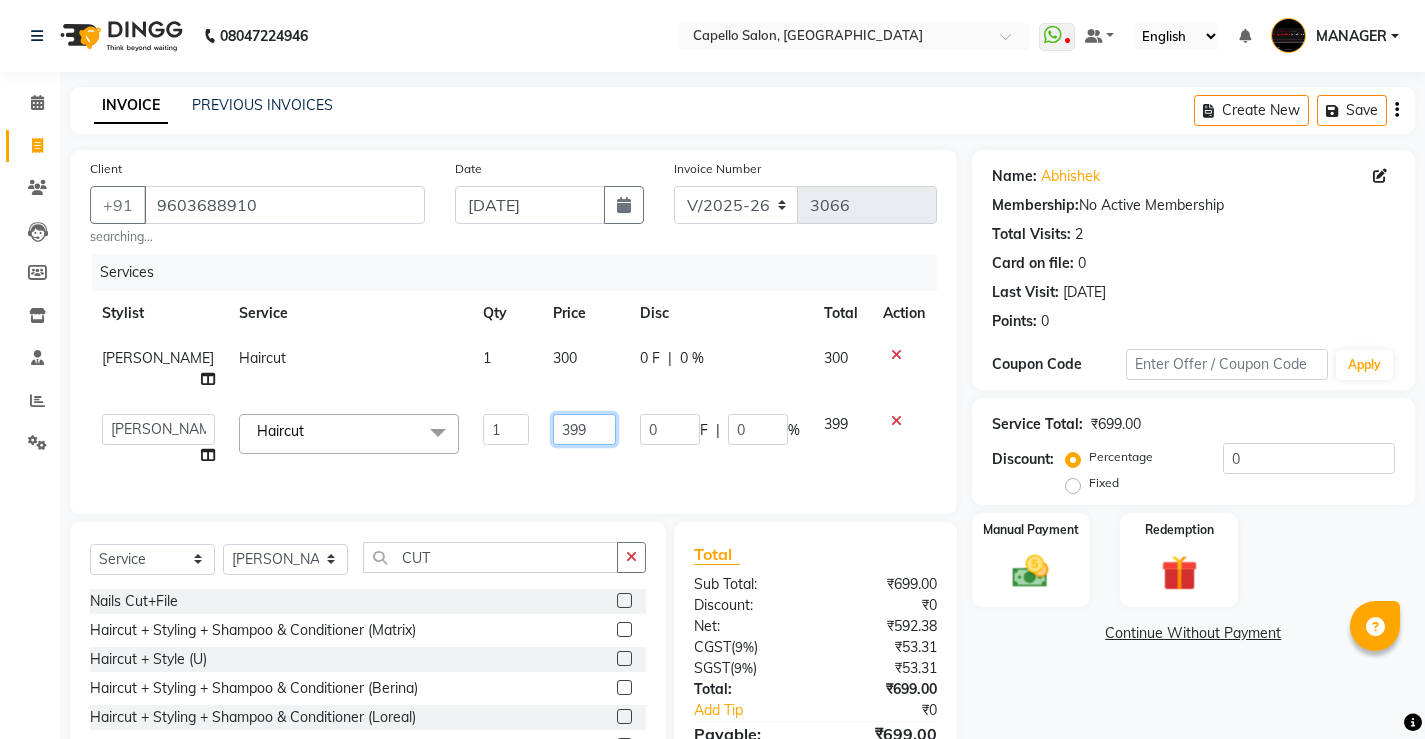 drag, startPoint x: 573, startPoint y: 420, endPoint x: 215, endPoint y: 324, distance: 370.64807 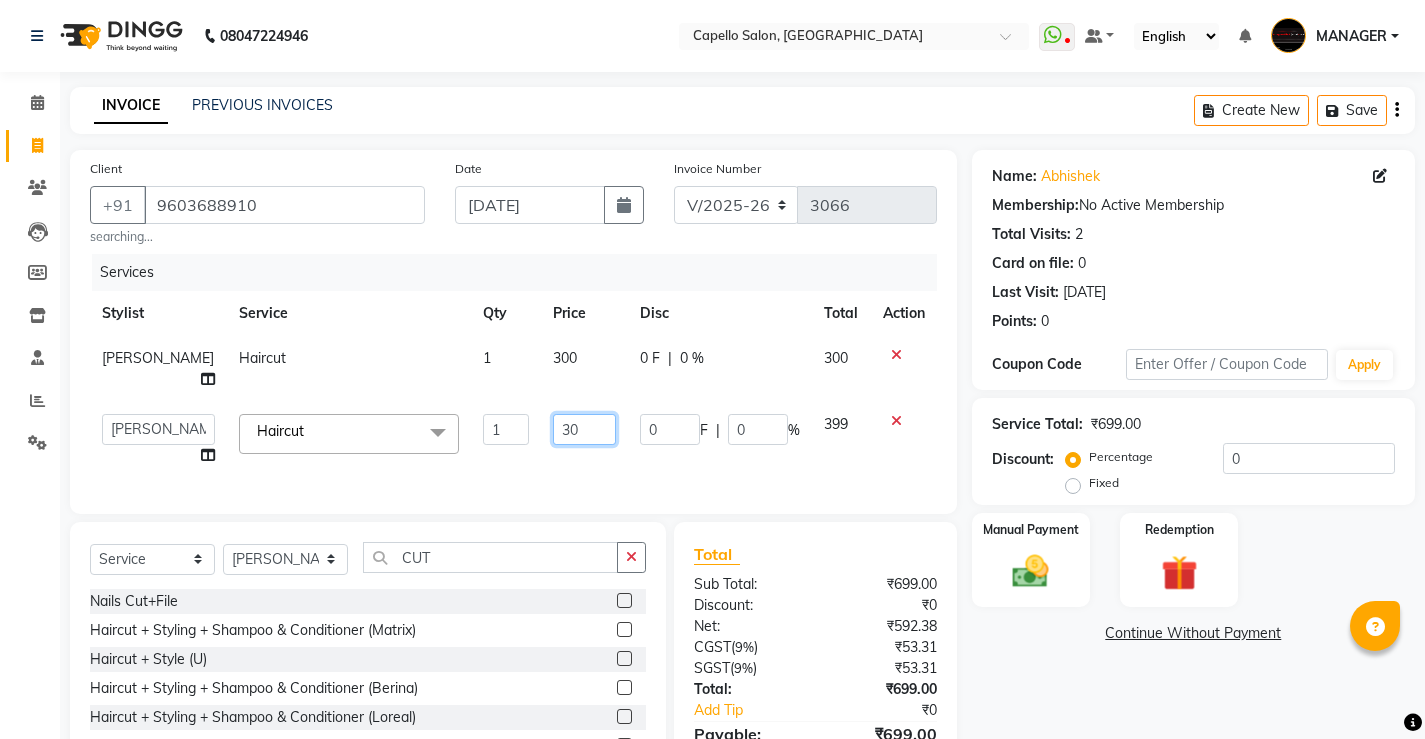 type on "300" 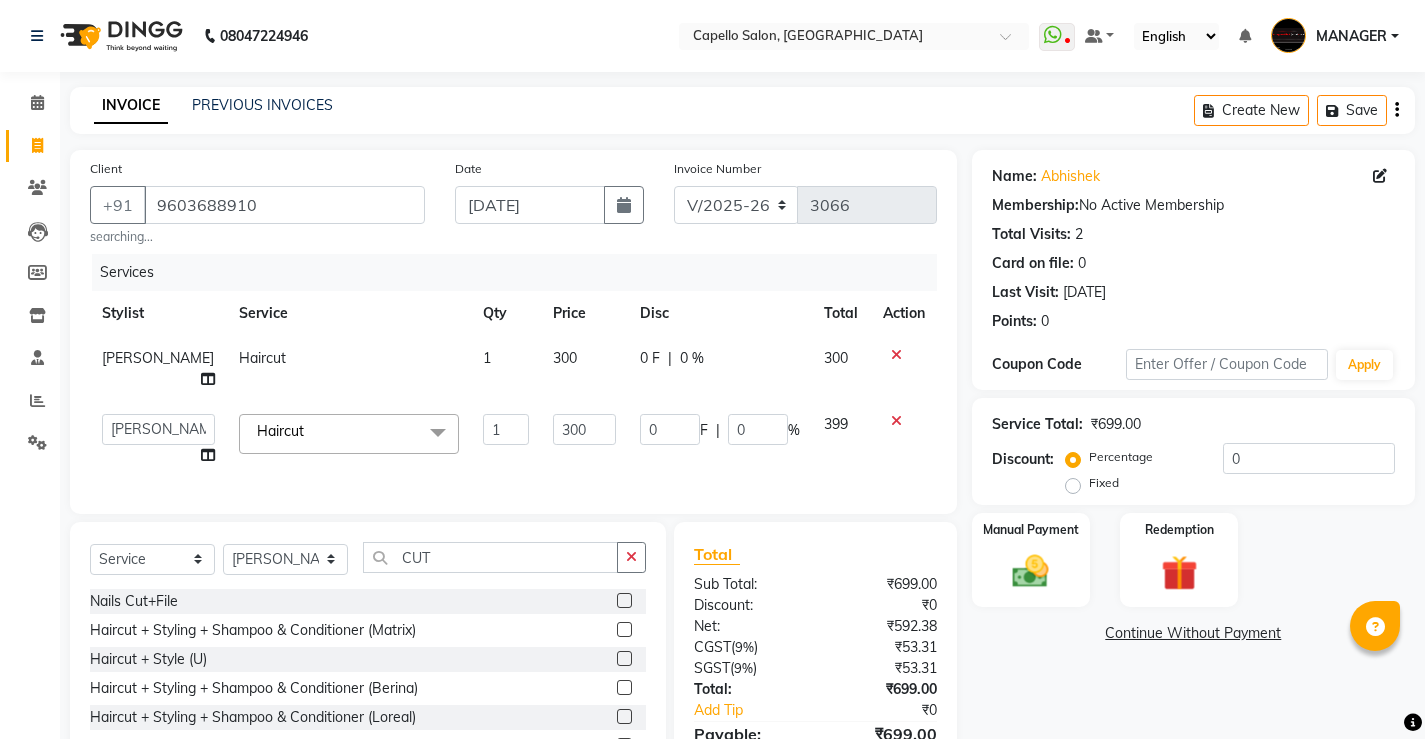 click on "Client [PHONE_NUMBER] searching... Date [DATE] Invoice Number V/2025 V/[PHONE_NUMBER] Services Stylist Service Qty Price Disc Total Action RAJESH Haircut 1 300 0 F | 0 % 300  ADMIN   AKASH   [PERSON_NAME]   [PERSON_NAME]   MANAGER   [PERSON_NAME]    [PERSON_NAME]   [PERSON_NAME]   [PERSON_NAME]   VISHAL  Haircut  x Hair Spa Scrub Hair Spa (M) Hair Spa (F) Keratin Spa Hair Treatment Hair Treatment Smartbond Hair Smoothing Hair Straightening Hair Rebonding Hair Keratin Cadiveu Head Massage L Hair Keratin Keramelon Hair [MEDICAL_DATA] Keramelon Scalp Advance (F) Scalp Advance (M) Brillare Anti-[MEDICAL_DATA] oil (F) Nanoplastia treatment Brillare Hairfall Control oil (F) Brillare Hairfall Control oil (M) Brillare Anti-[MEDICAL_DATA] oil (M) Reflexology (U lux) 1400 Face Bleach Face D-Tan Face Clean Up Clean-up (Shine beauty) Facial Actiblend Glass Facial Mask Signature Facial Deluxe Facial Luxury Facial Magical Facial Premium Facial Royal Treatment Skinora Age Control F Treatment ( Snow Algae&Saffron) Skinora Calming Treatment (Avacado & Oat)" 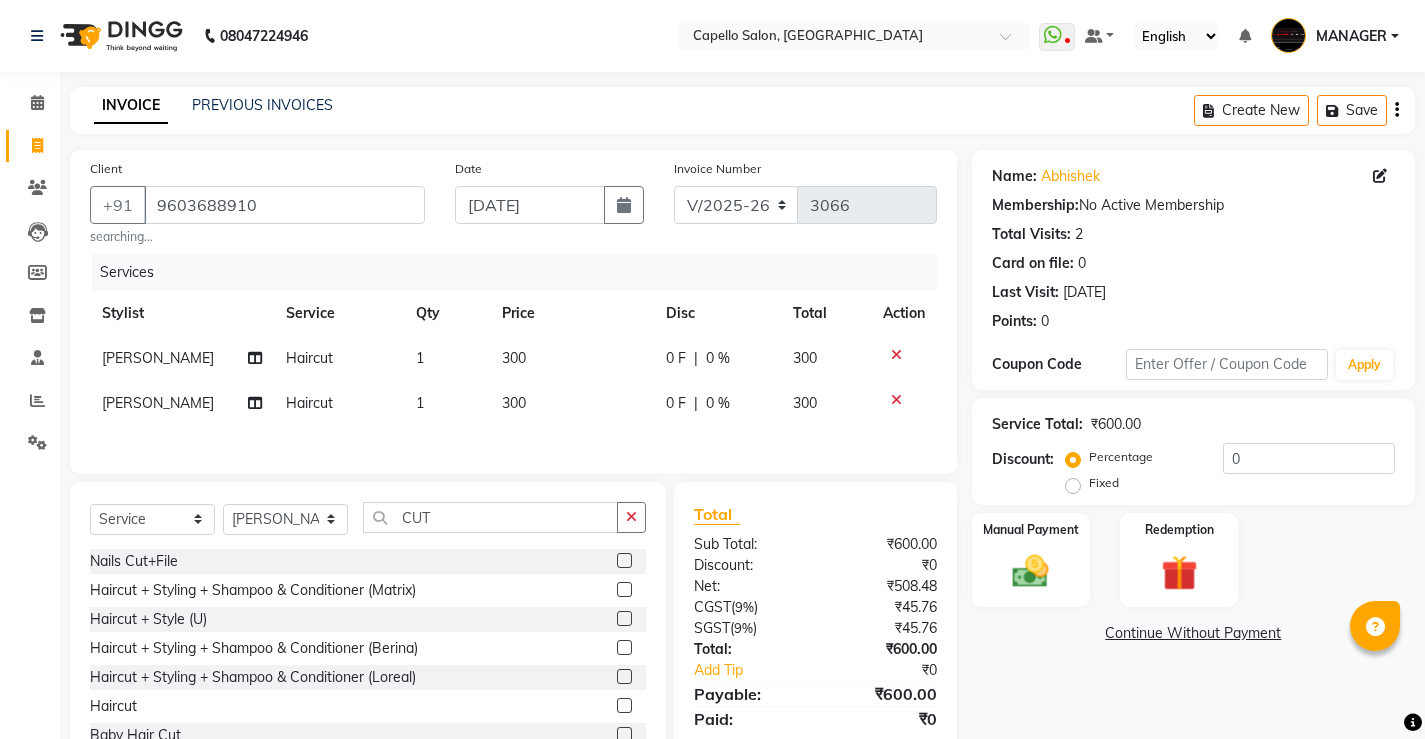 click on "Manual Payment Redemption" 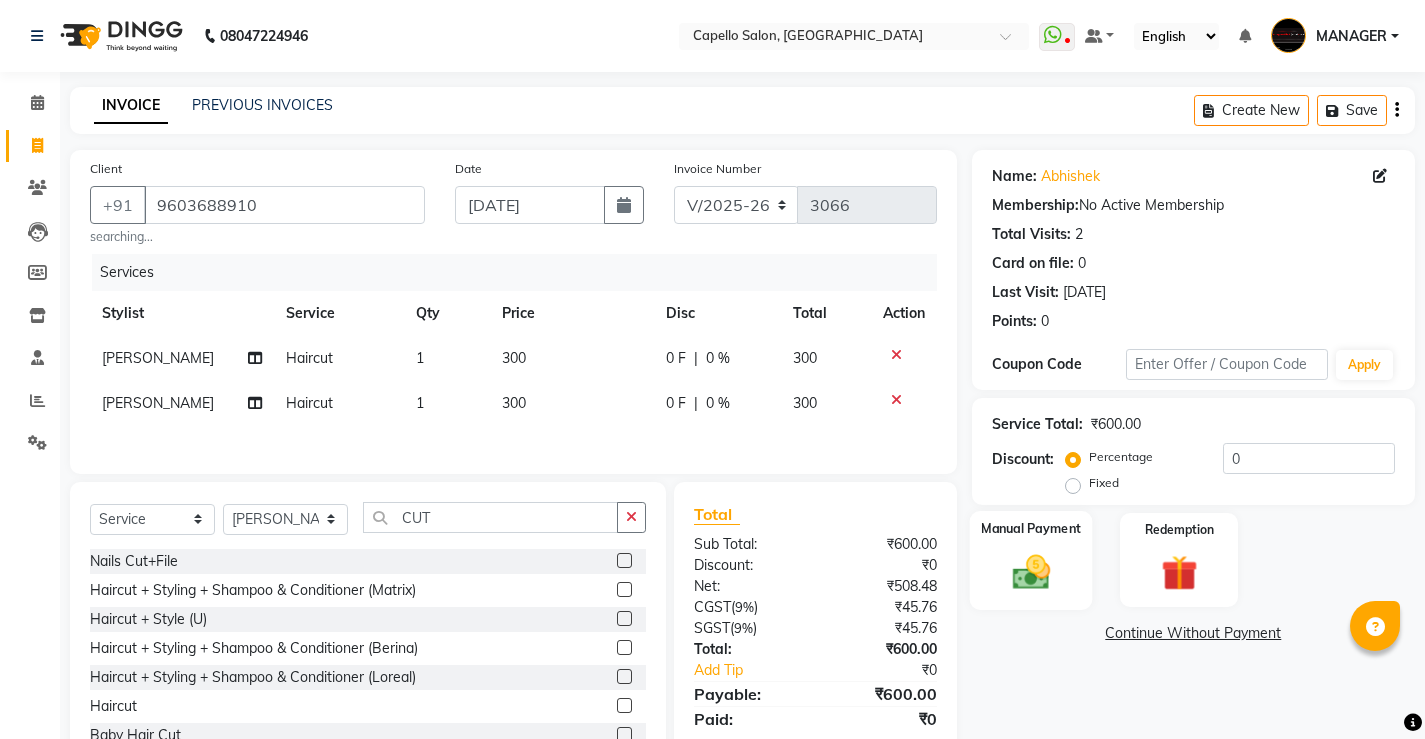 click on "Manual Payment" 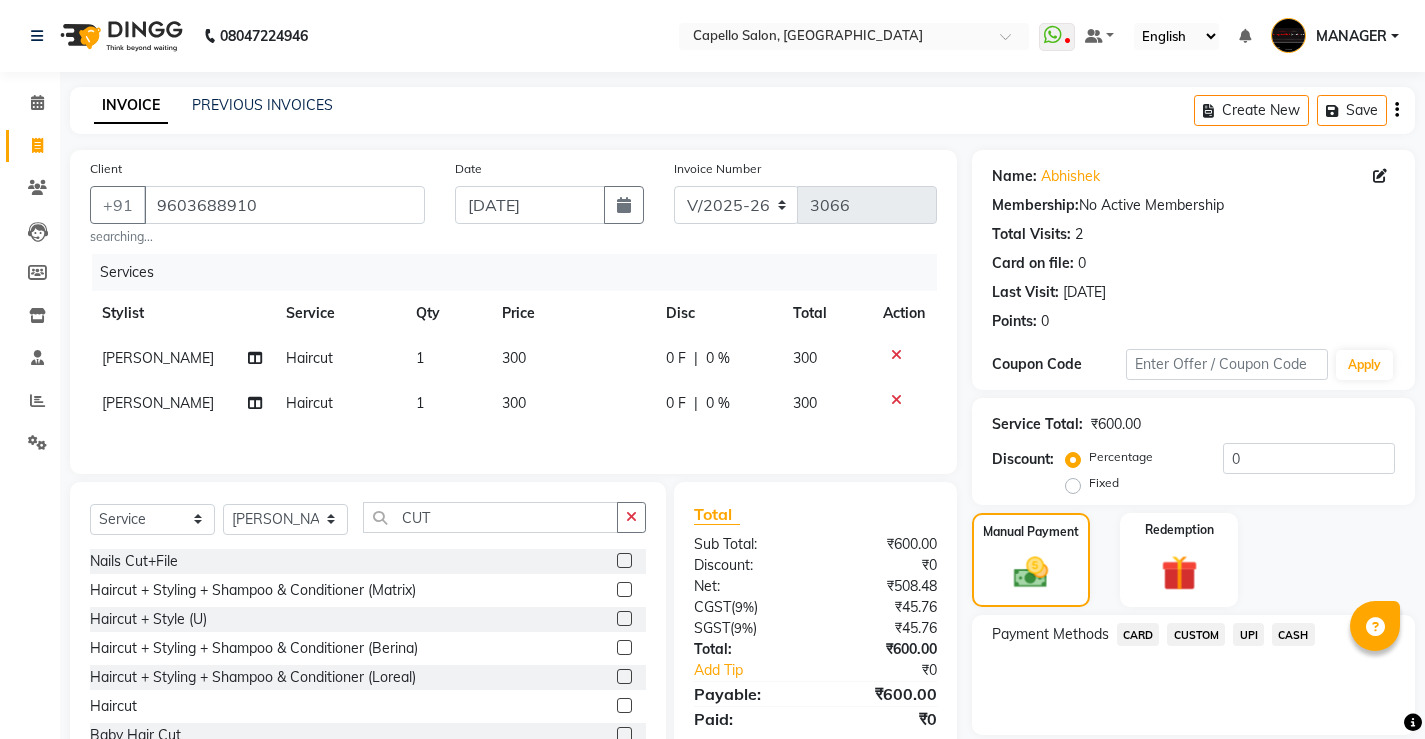 click on "CARD" 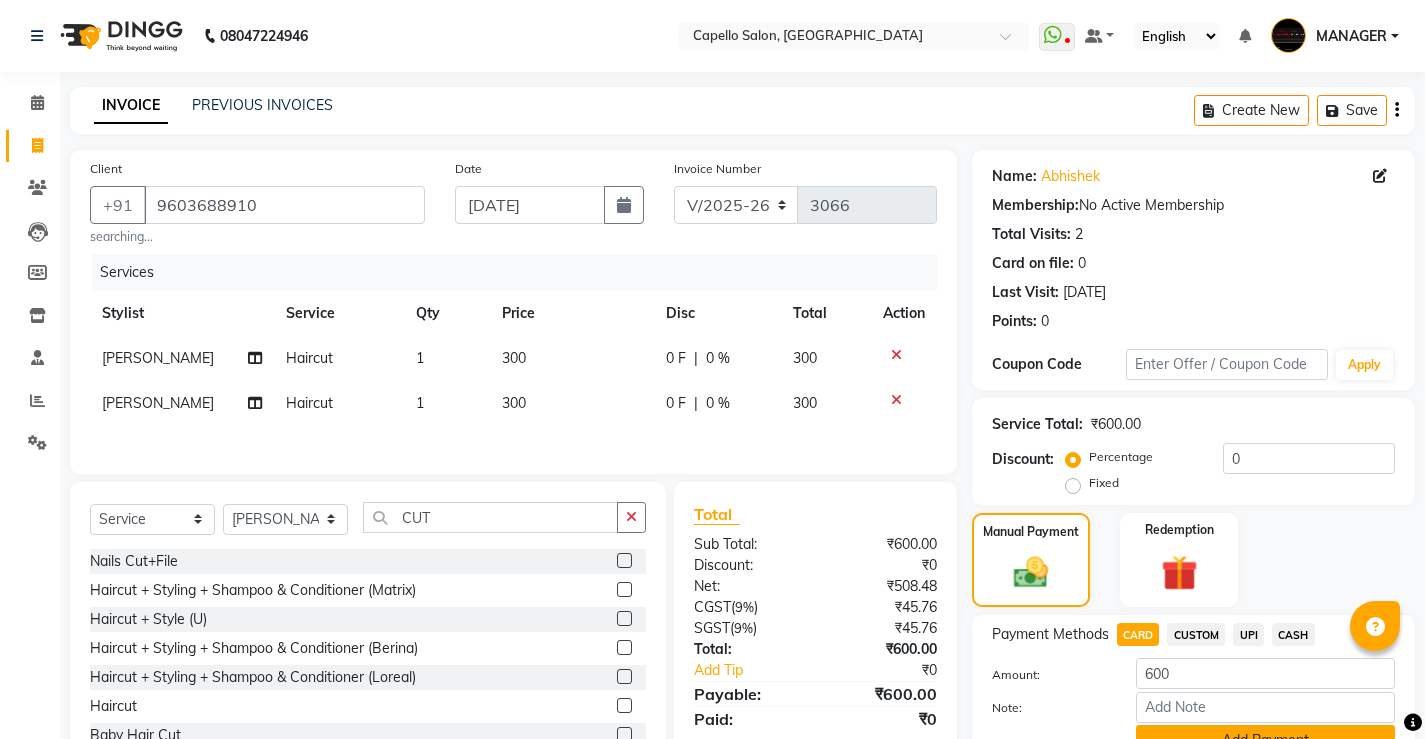 click on "Add Payment" 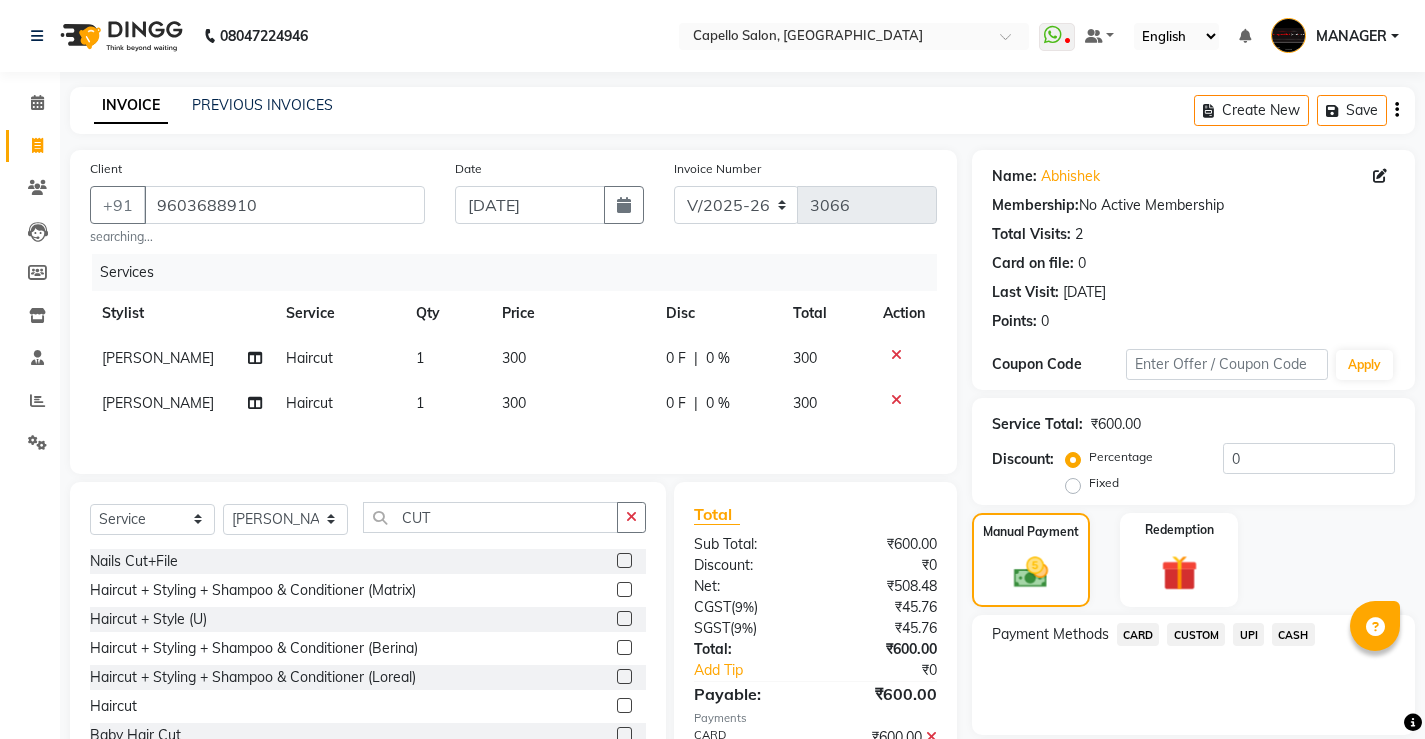 scroll, scrollTop: 96, scrollLeft: 0, axis: vertical 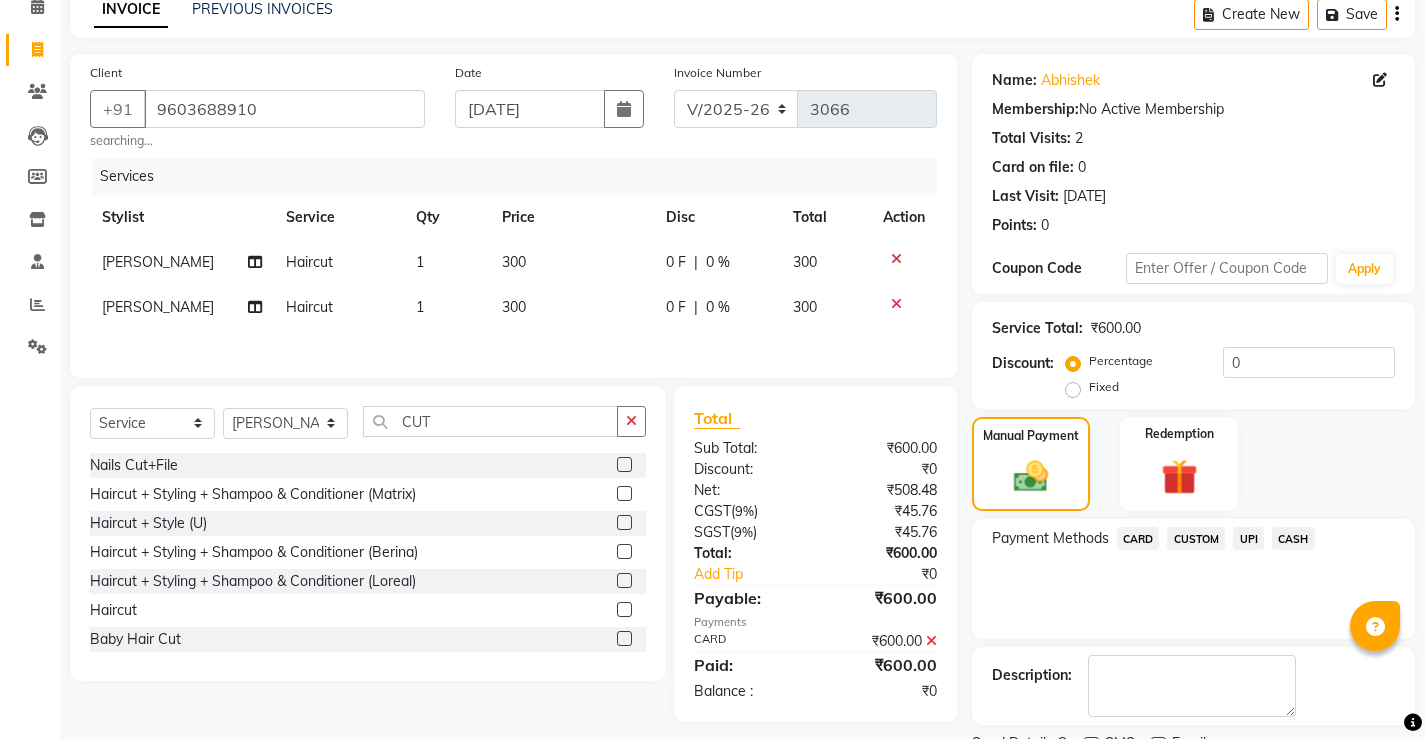 click on "Checkout" 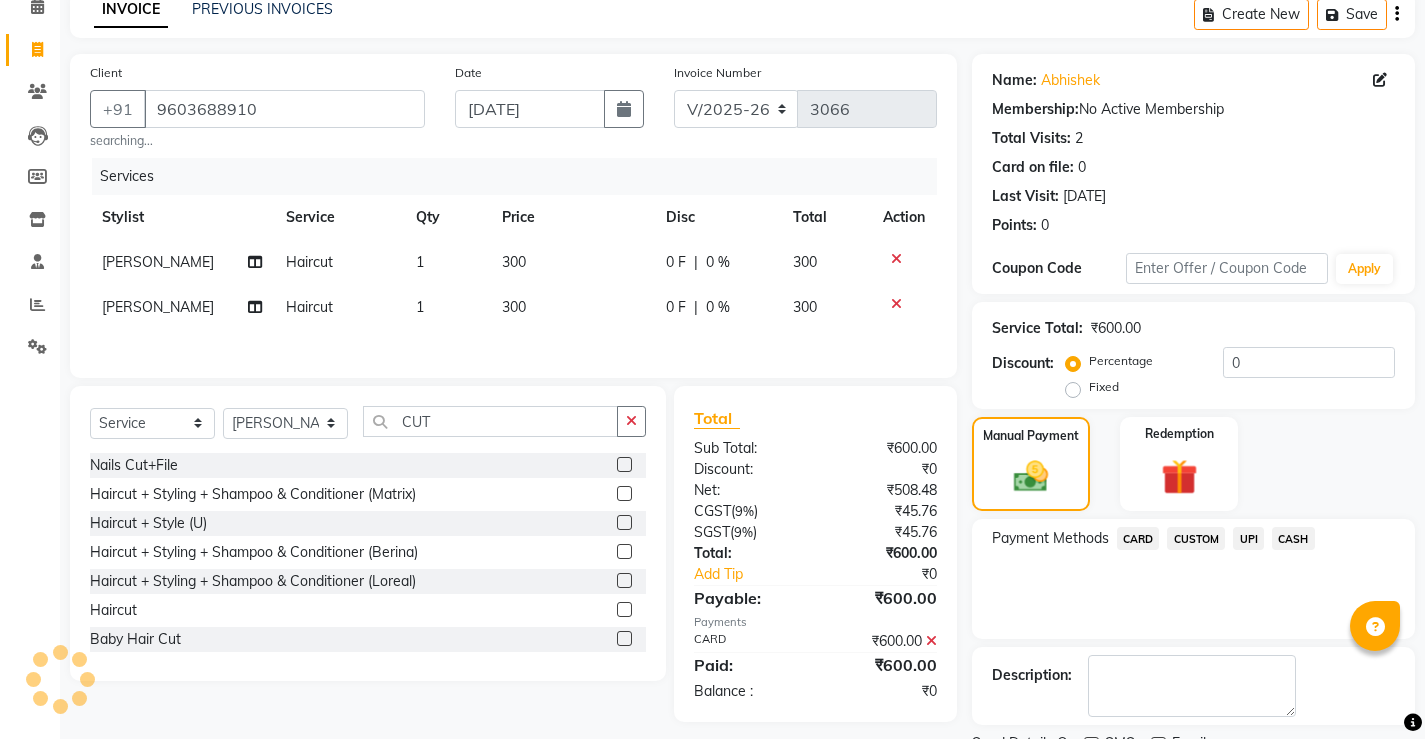scroll, scrollTop: 180, scrollLeft: 0, axis: vertical 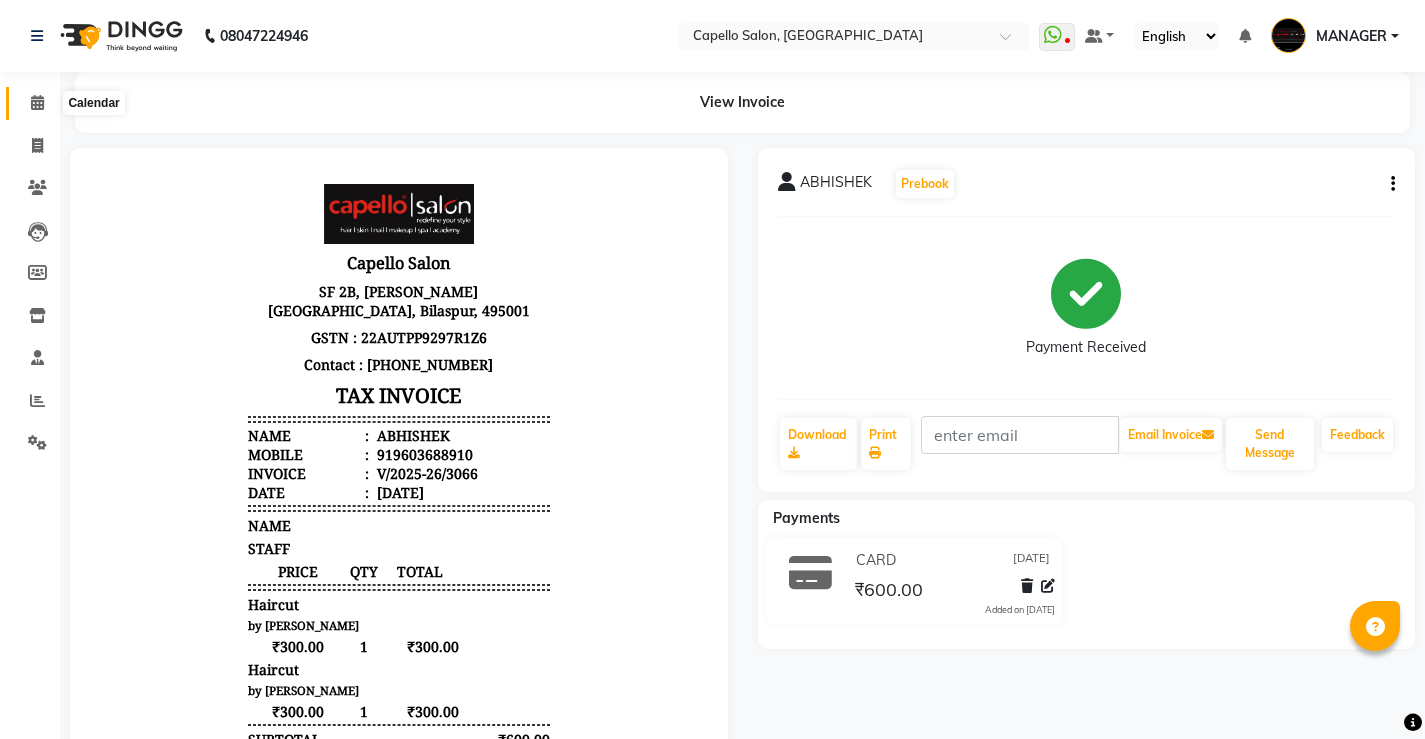 click 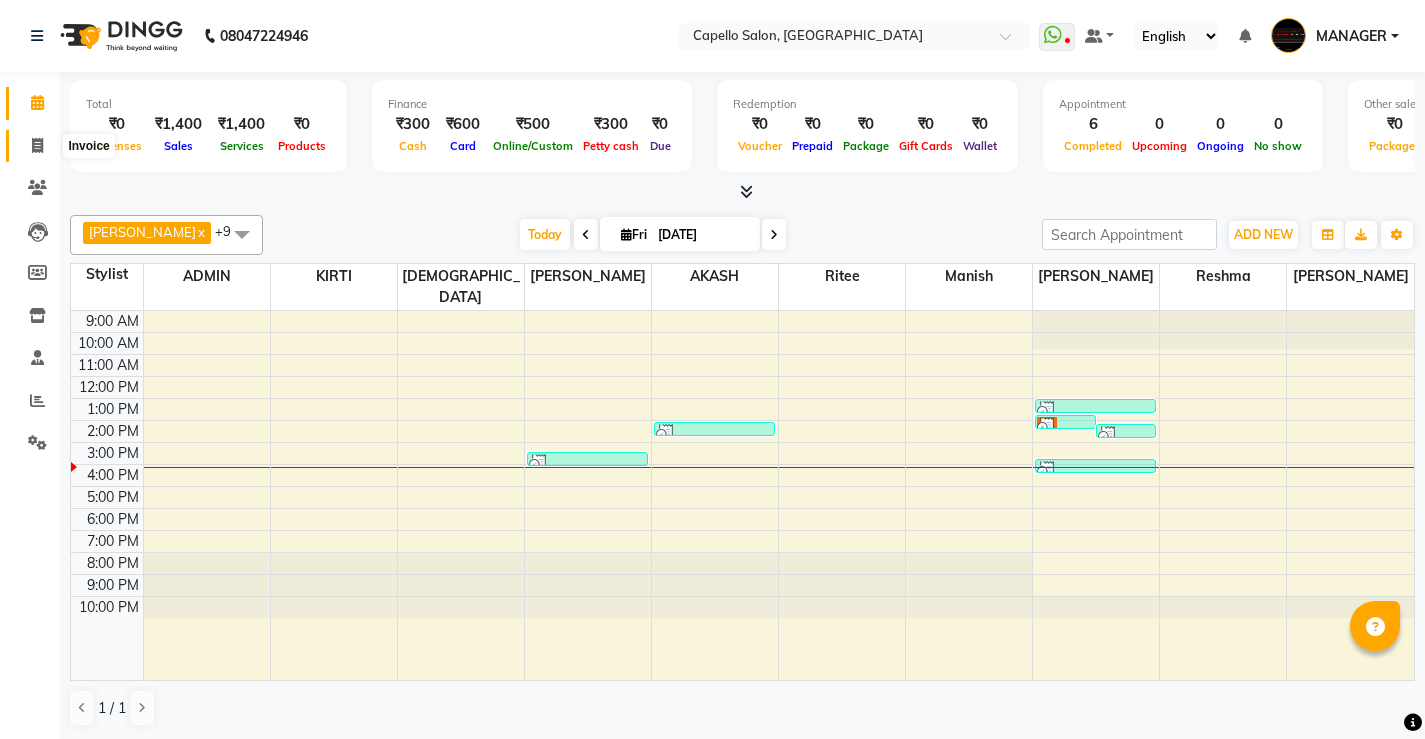 click 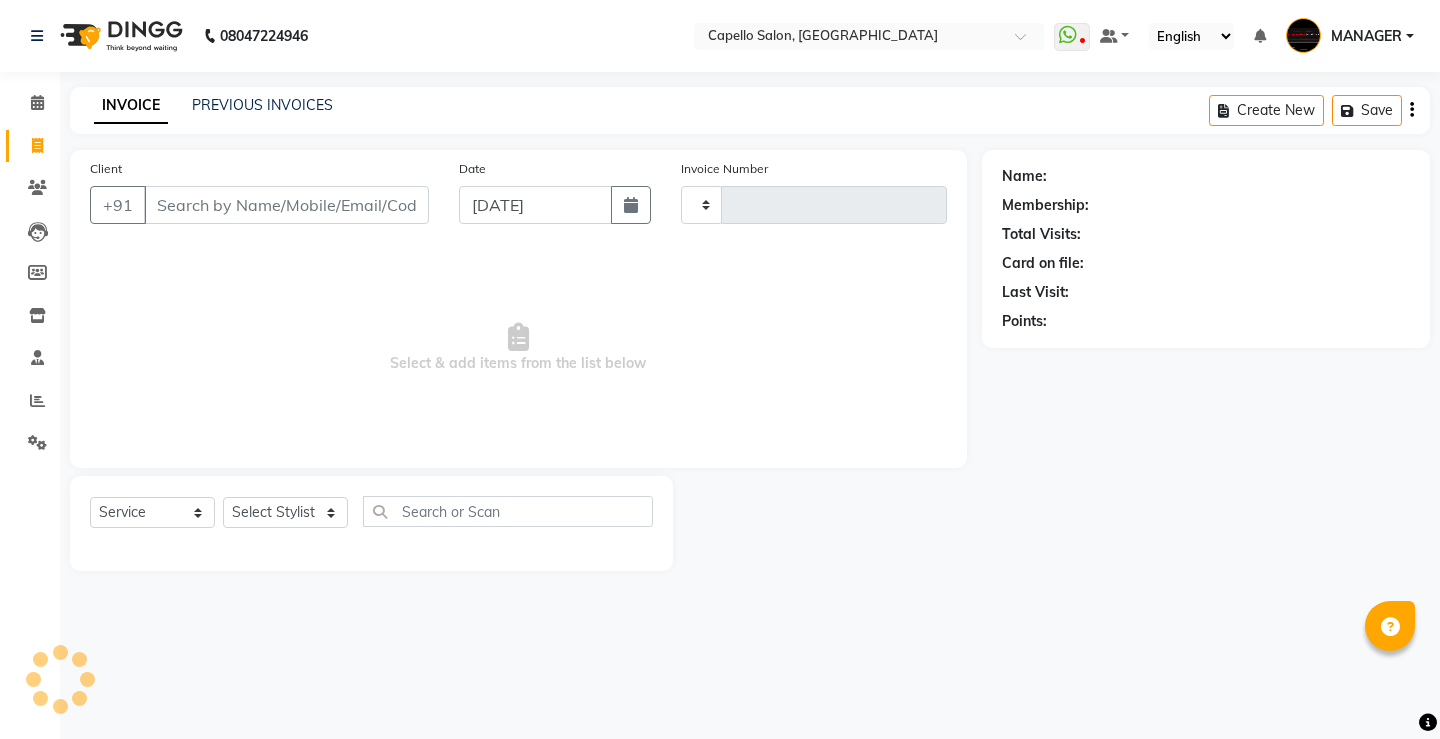 type on "3067" 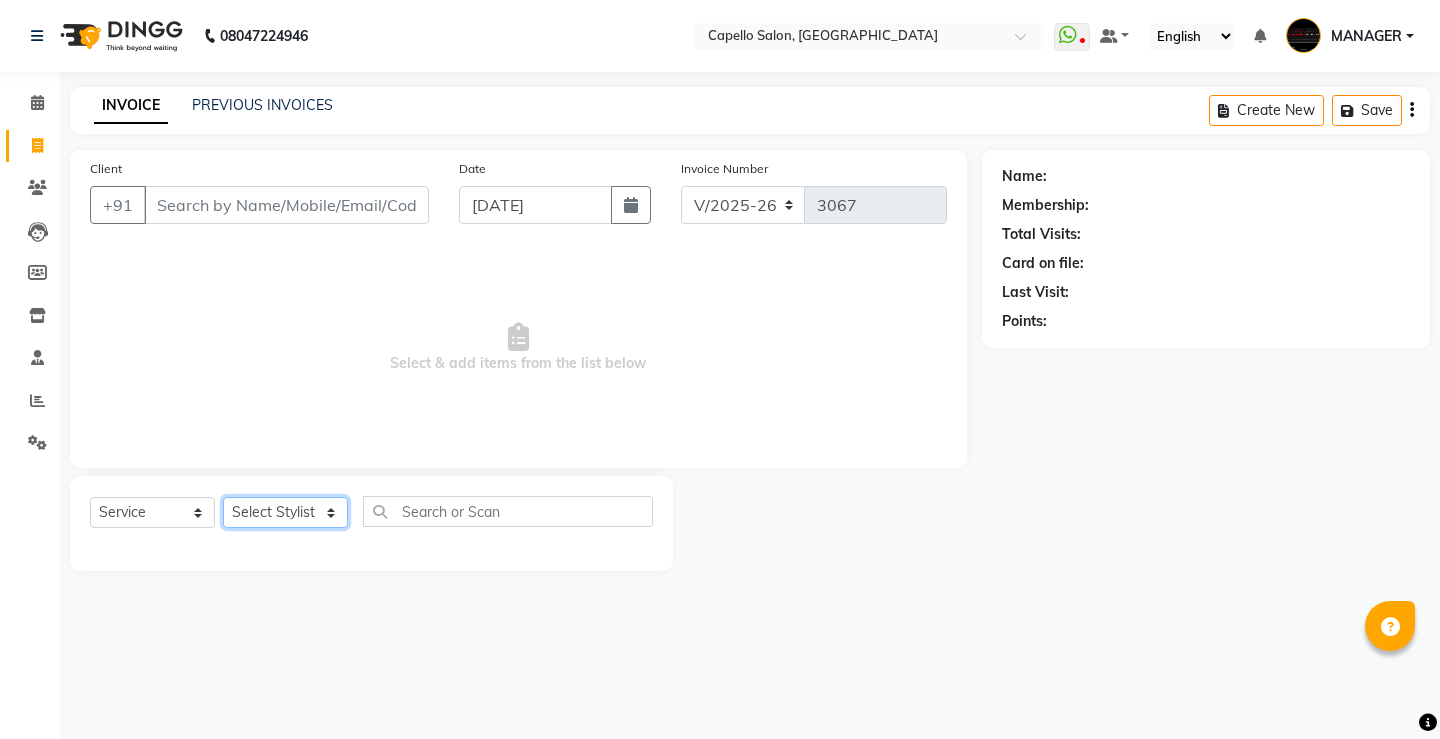 click on "Select Stylist ADMIN AKASH [PERSON_NAME] [PERSON_NAME] MANAGER [PERSON_NAME]  [PERSON_NAME] [PERSON_NAME] [PERSON_NAME]" 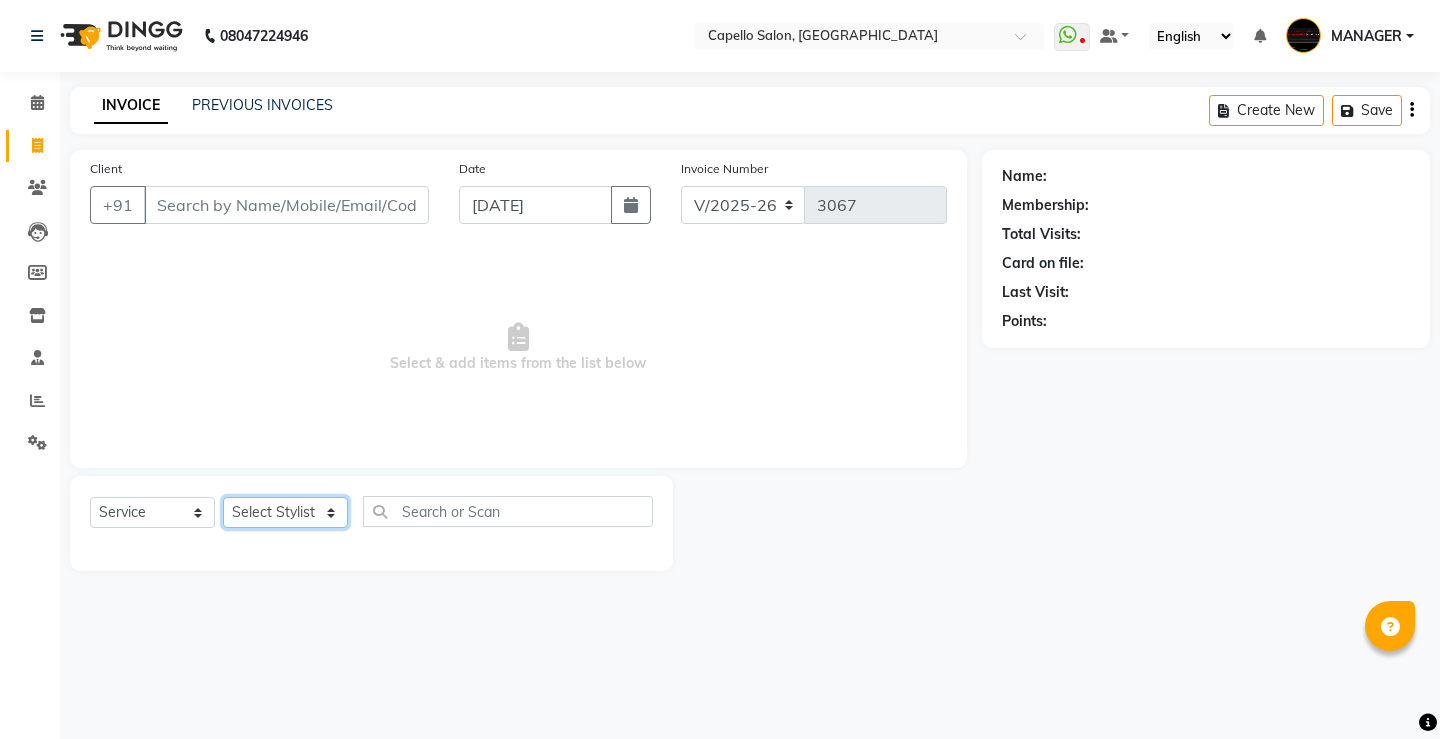 select on "60457" 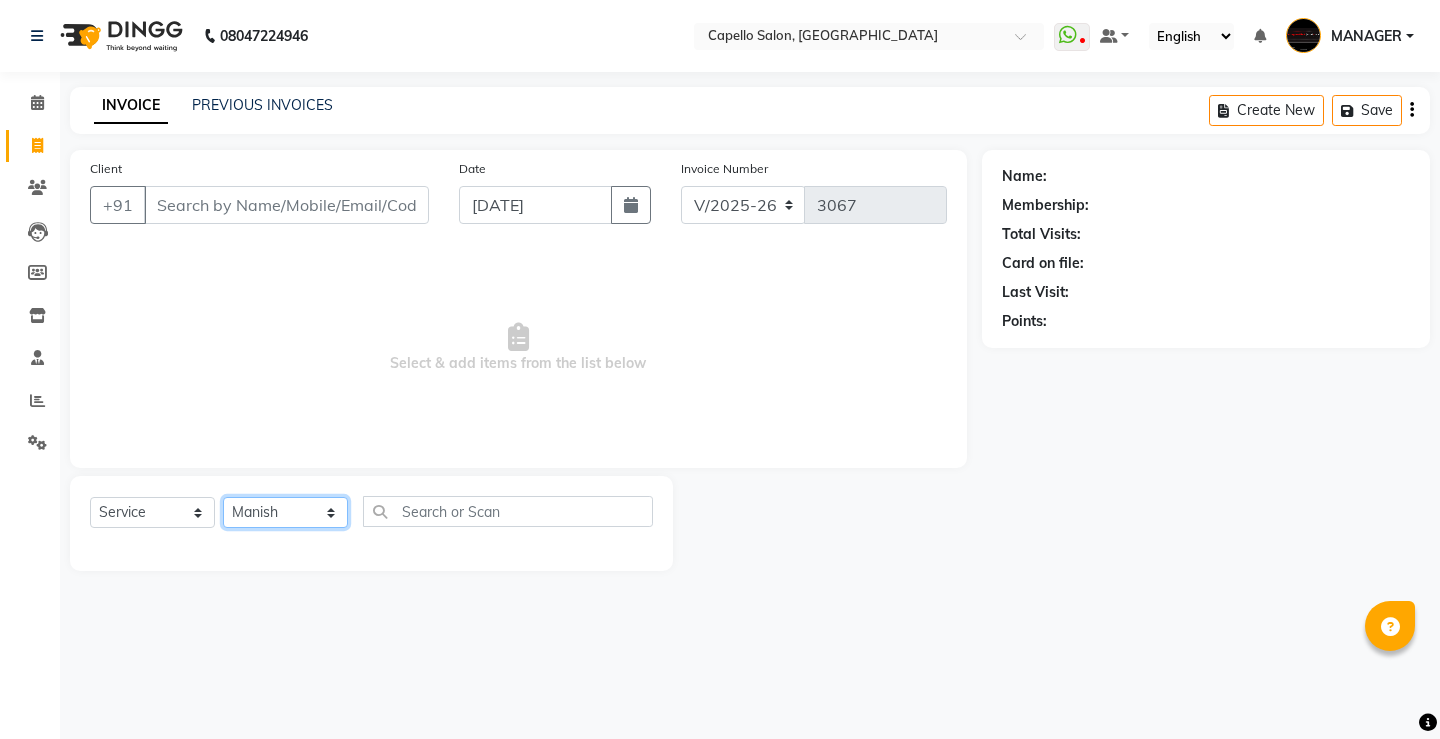 click on "Select Stylist ADMIN AKASH [PERSON_NAME] [PERSON_NAME] MANAGER [PERSON_NAME]  [PERSON_NAME] [PERSON_NAME] [PERSON_NAME]" 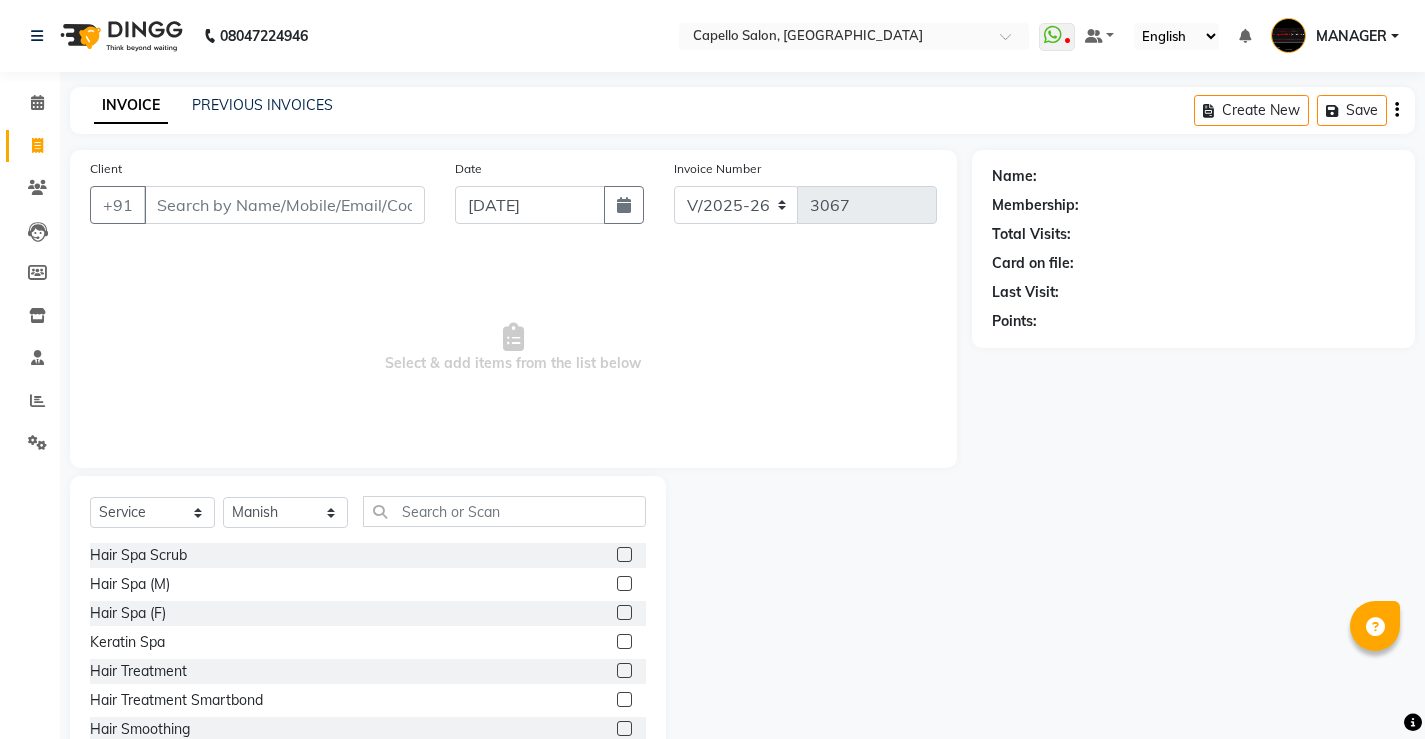 click 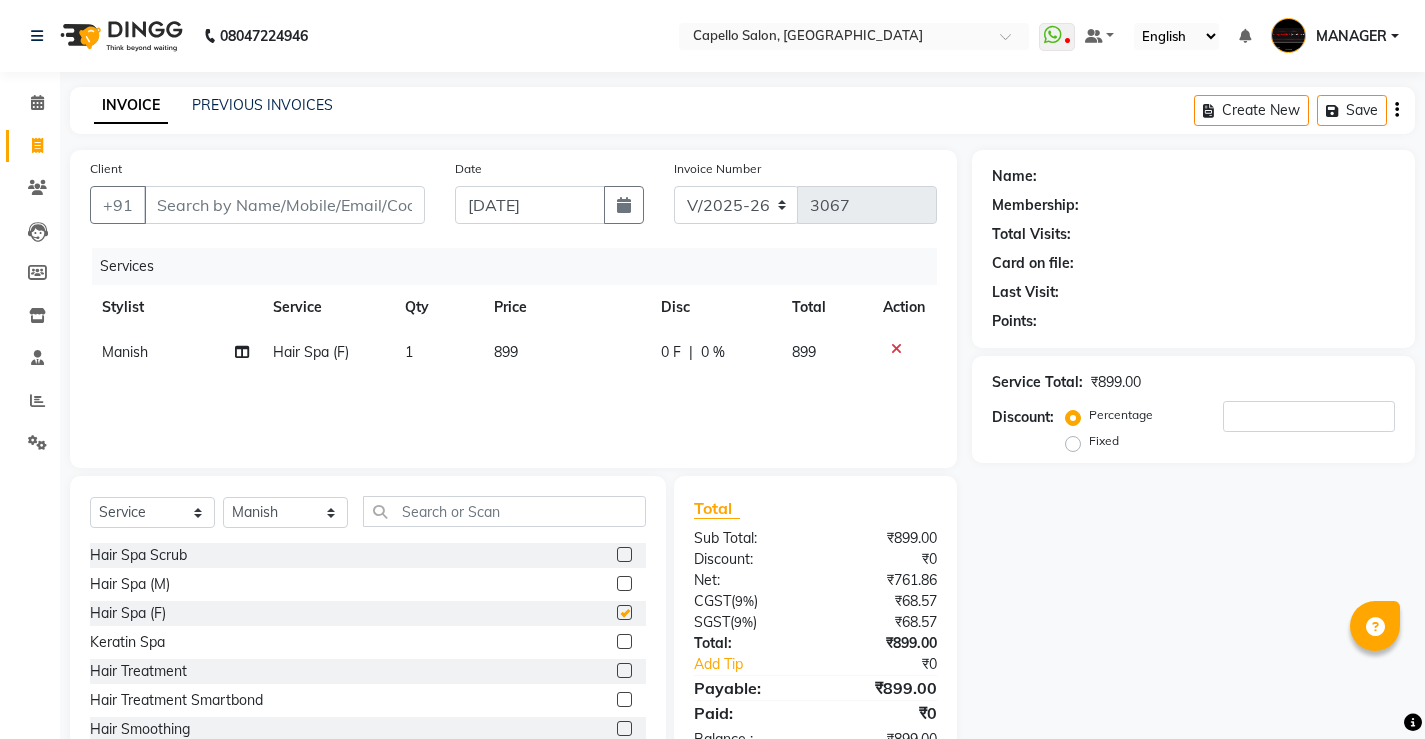 checkbox on "false" 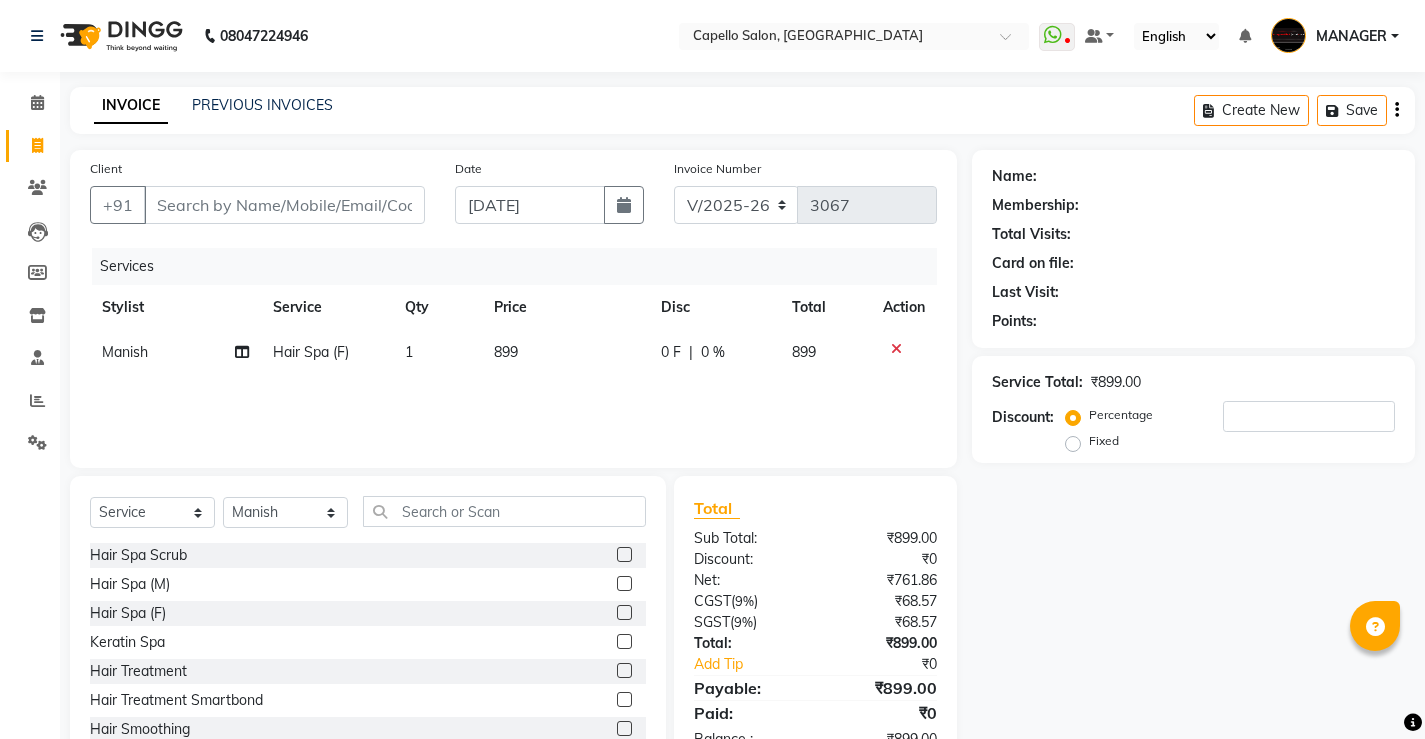 click on "1" 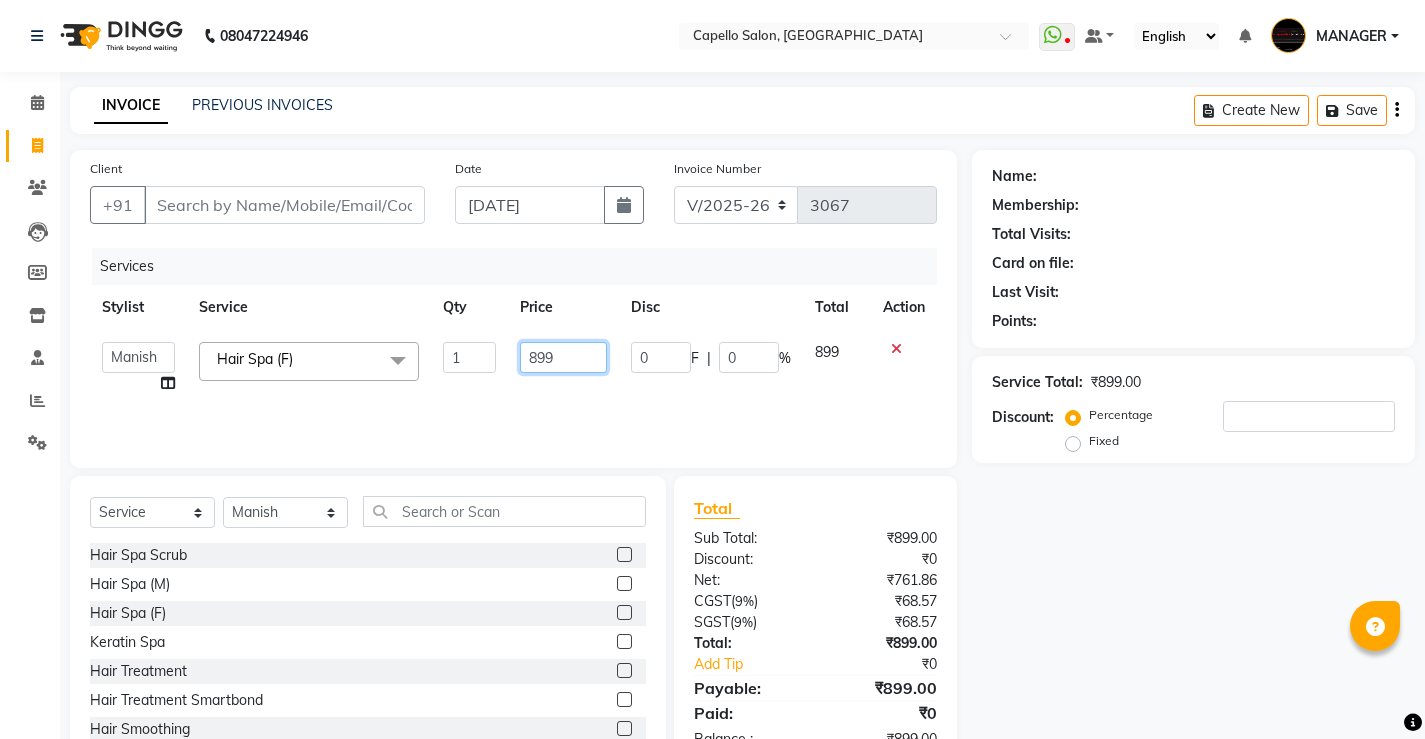 drag, startPoint x: 573, startPoint y: 349, endPoint x: 434, endPoint y: 362, distance: 139.60658 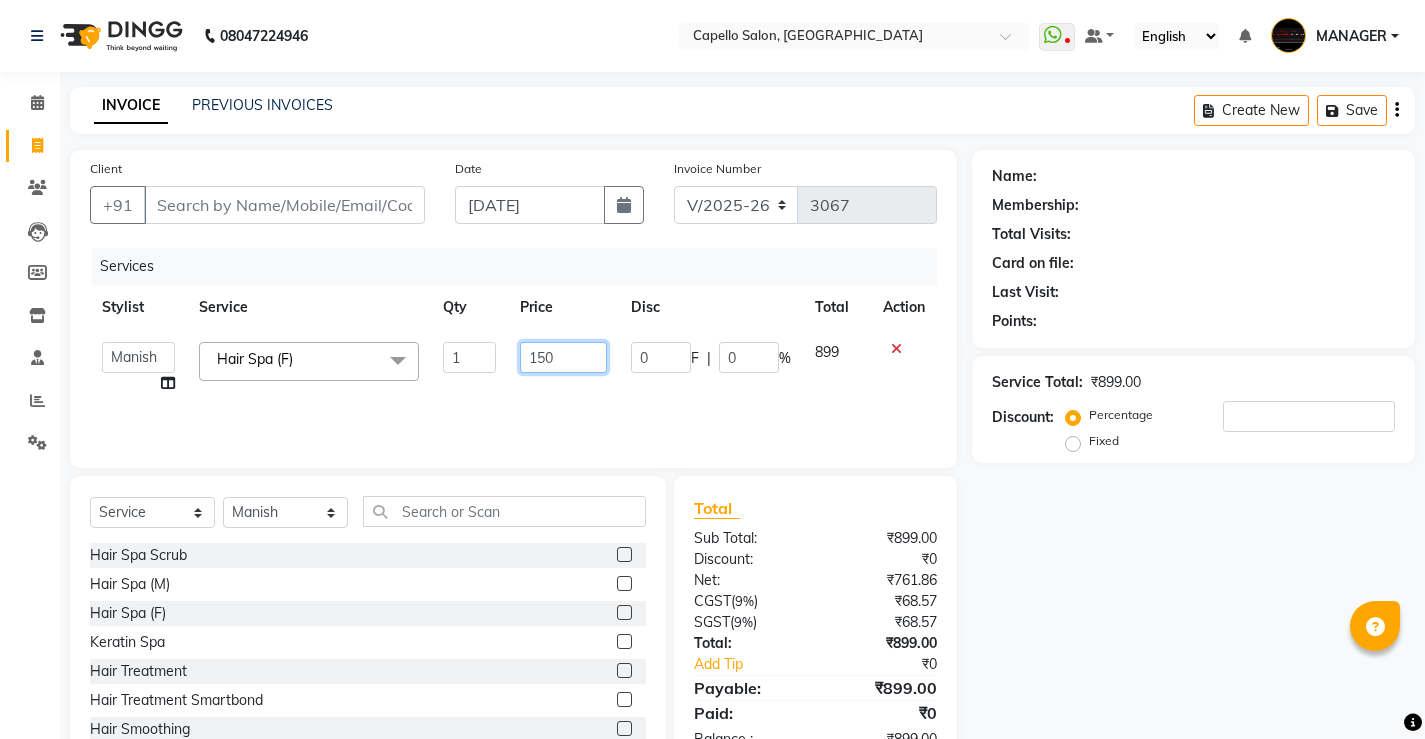 type on "1500" 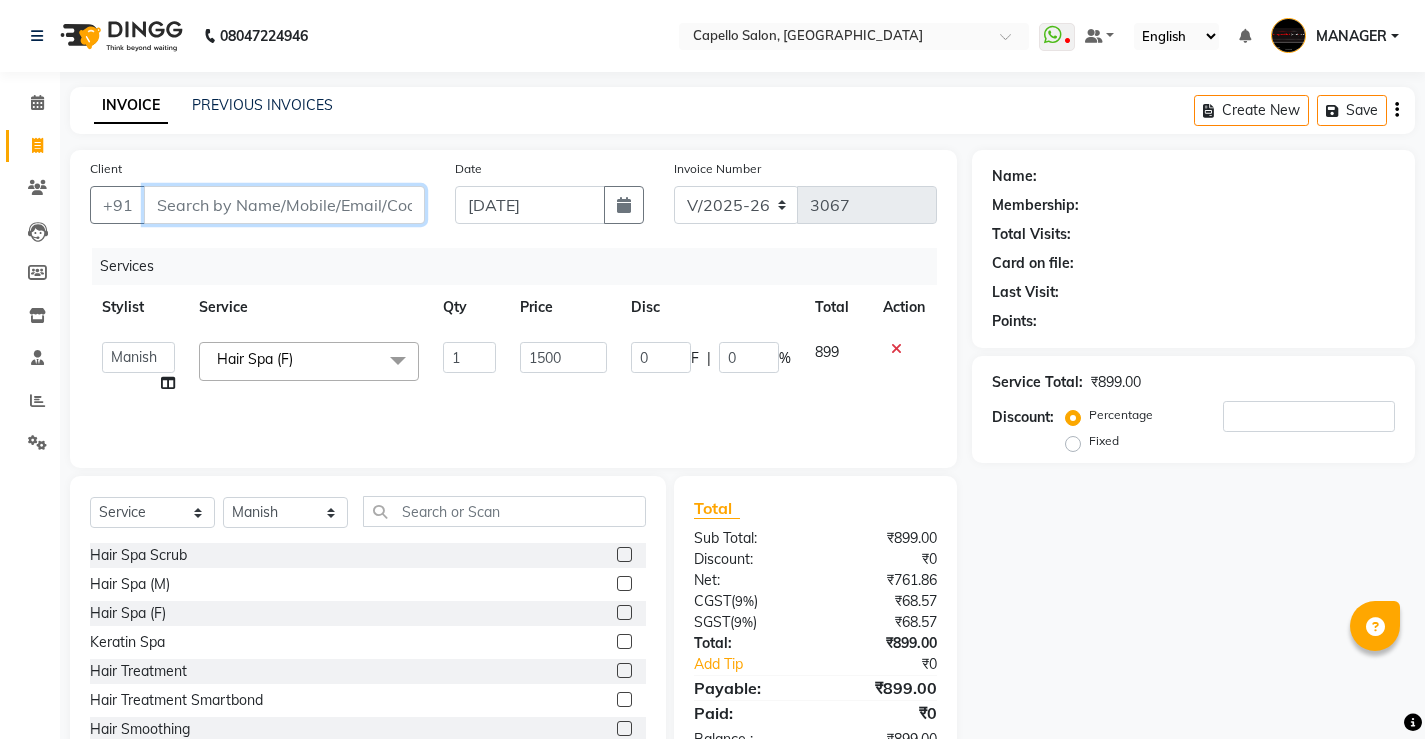 click on "Client" at bounding box center [284, 205] 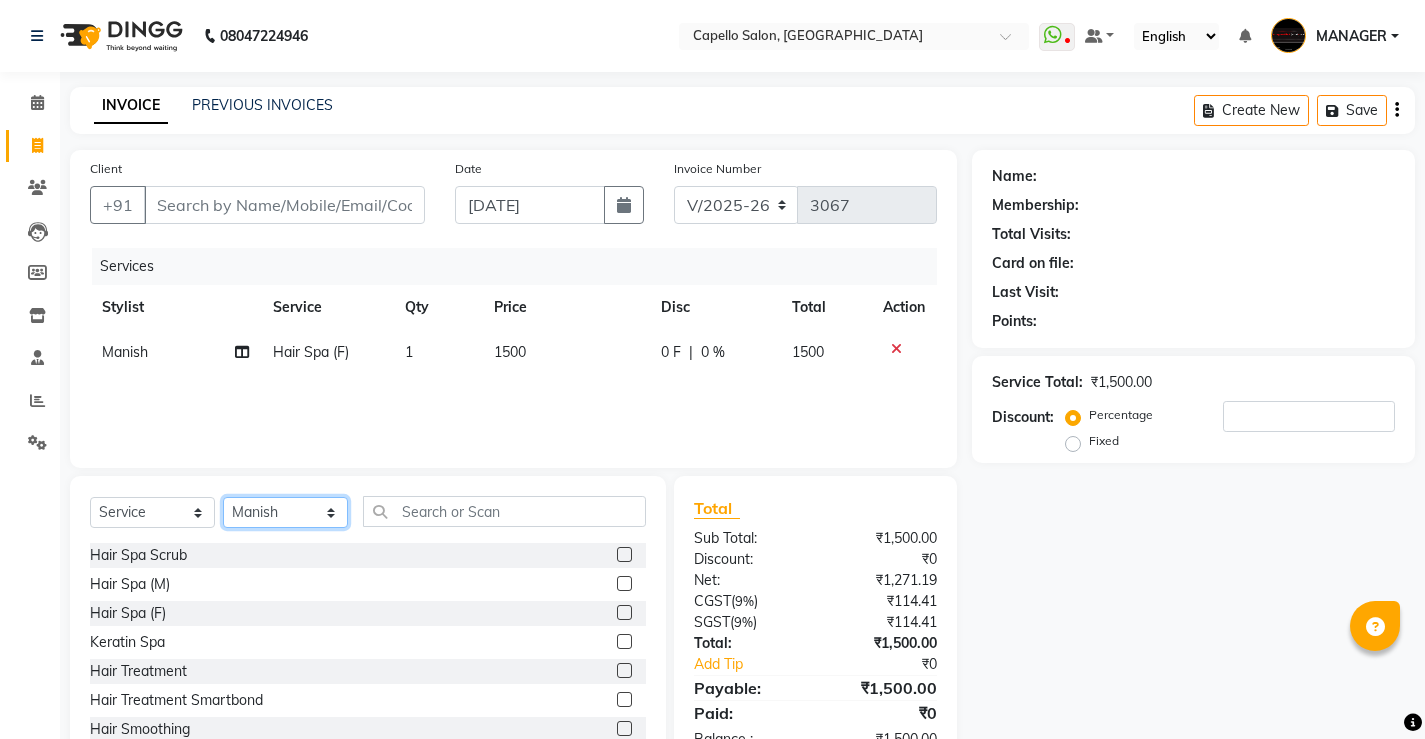 click on "Select Stylist ADMIN AKASH [PERSON_NAME] [PERSON_NAME] MANAGER [PERSON_NAME]  [PERSON_NAME] [PERSON_NAME] [PERSON_NAME]" 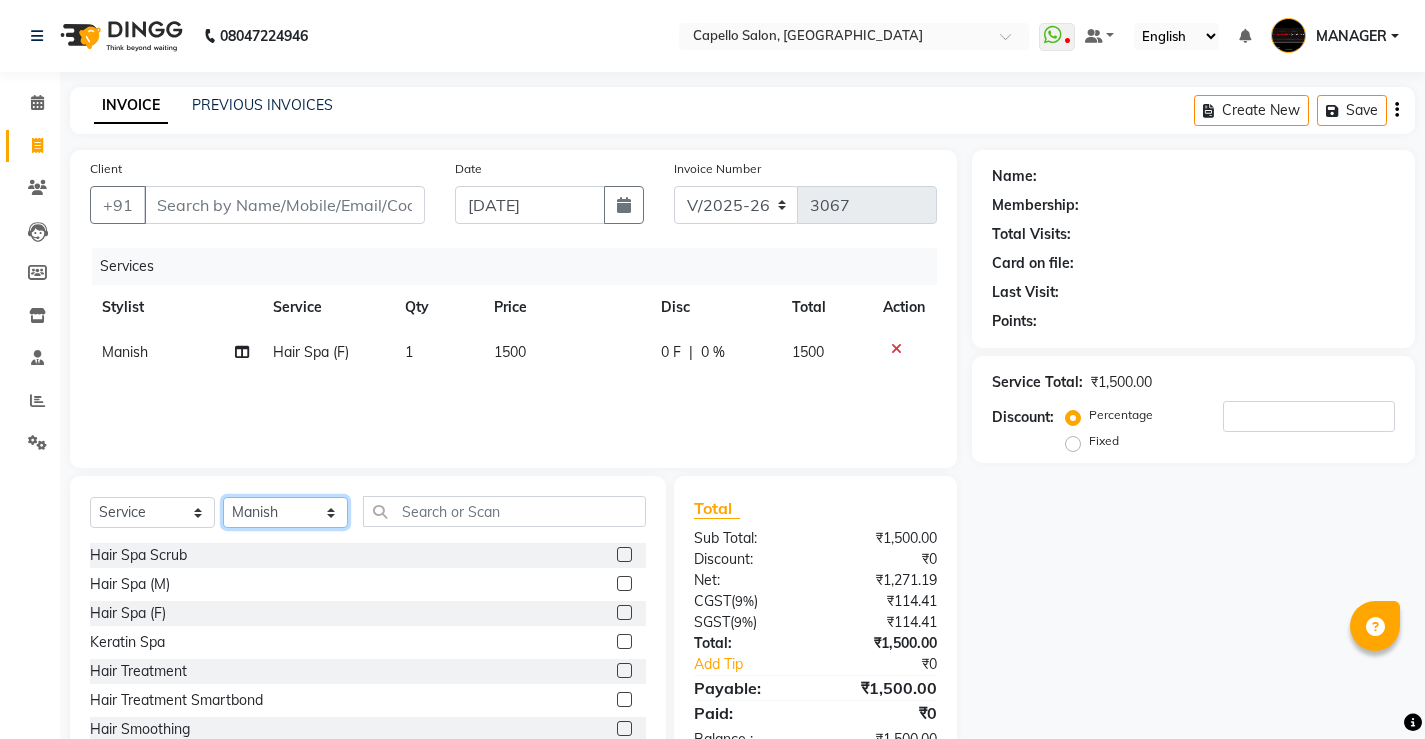 select on "73635" 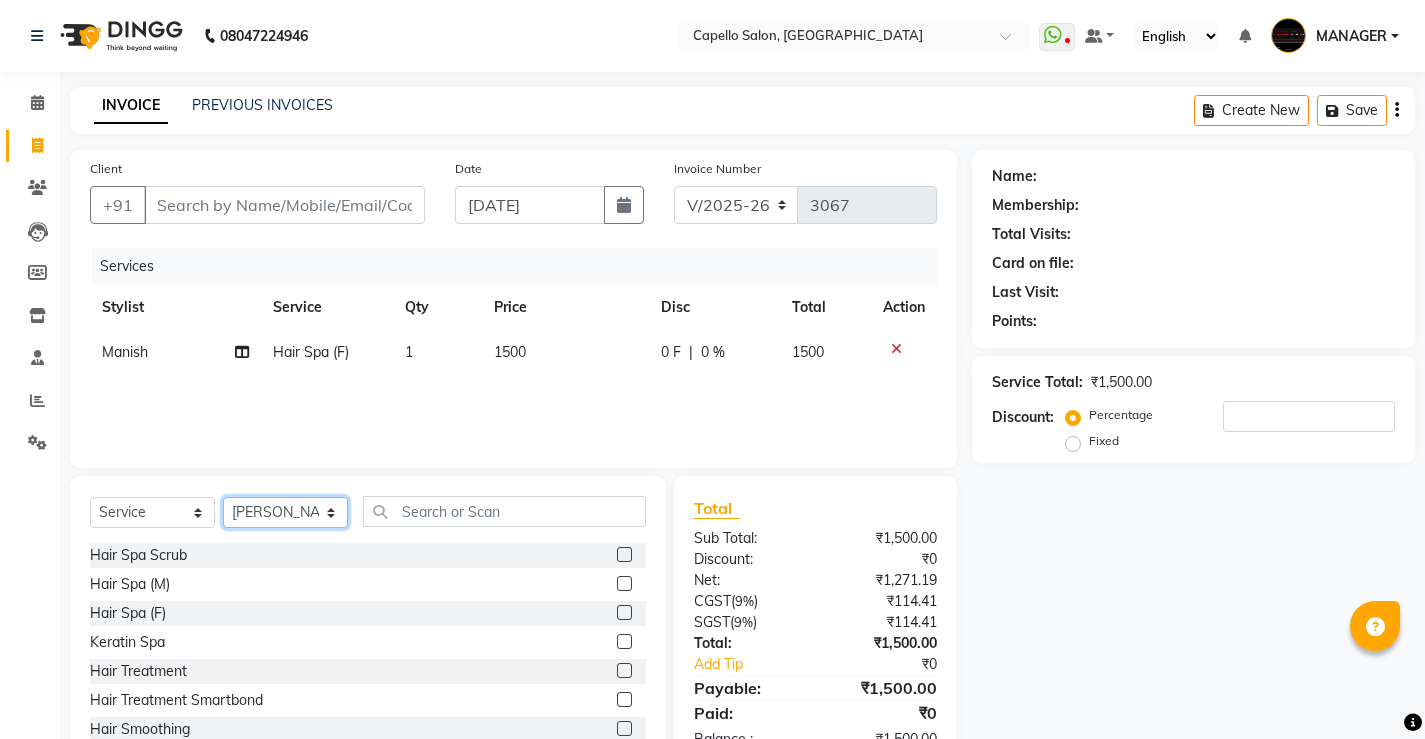 click on "Select Stylist ADMIN AKASH [PERSON_NAME] [PERSON_NAME] MANAGER [PERSON_NAME]  [PERSON_NAME] [PERSON_NAME] [PERSON_NAME]" 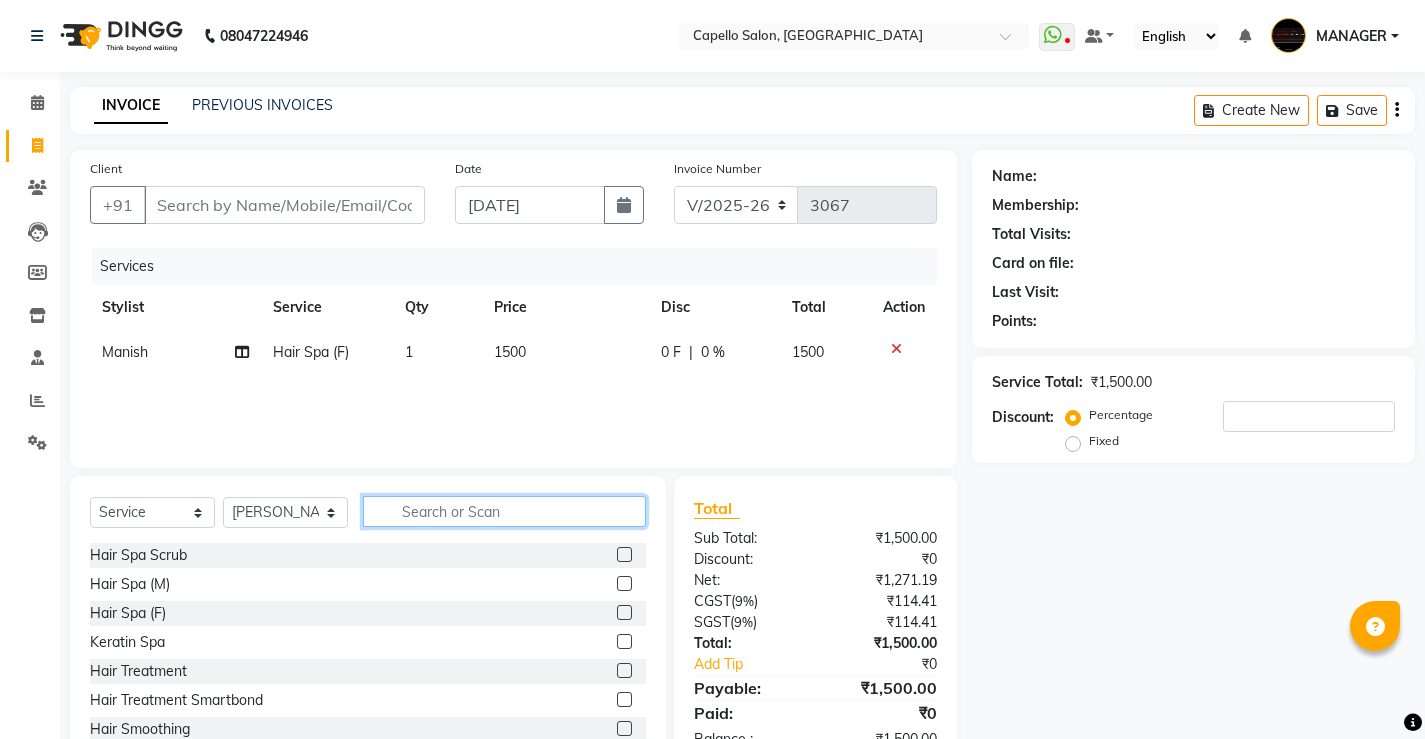 click 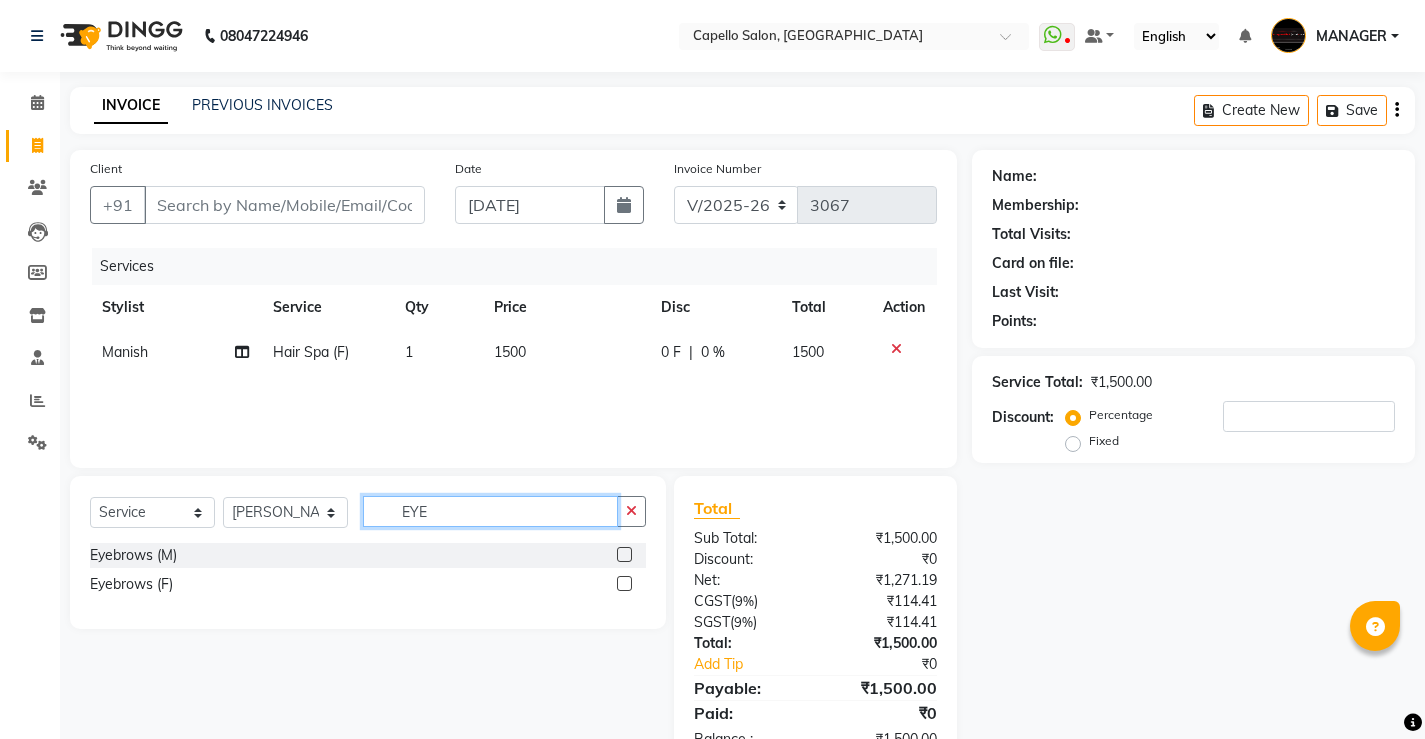 type on "EYE" 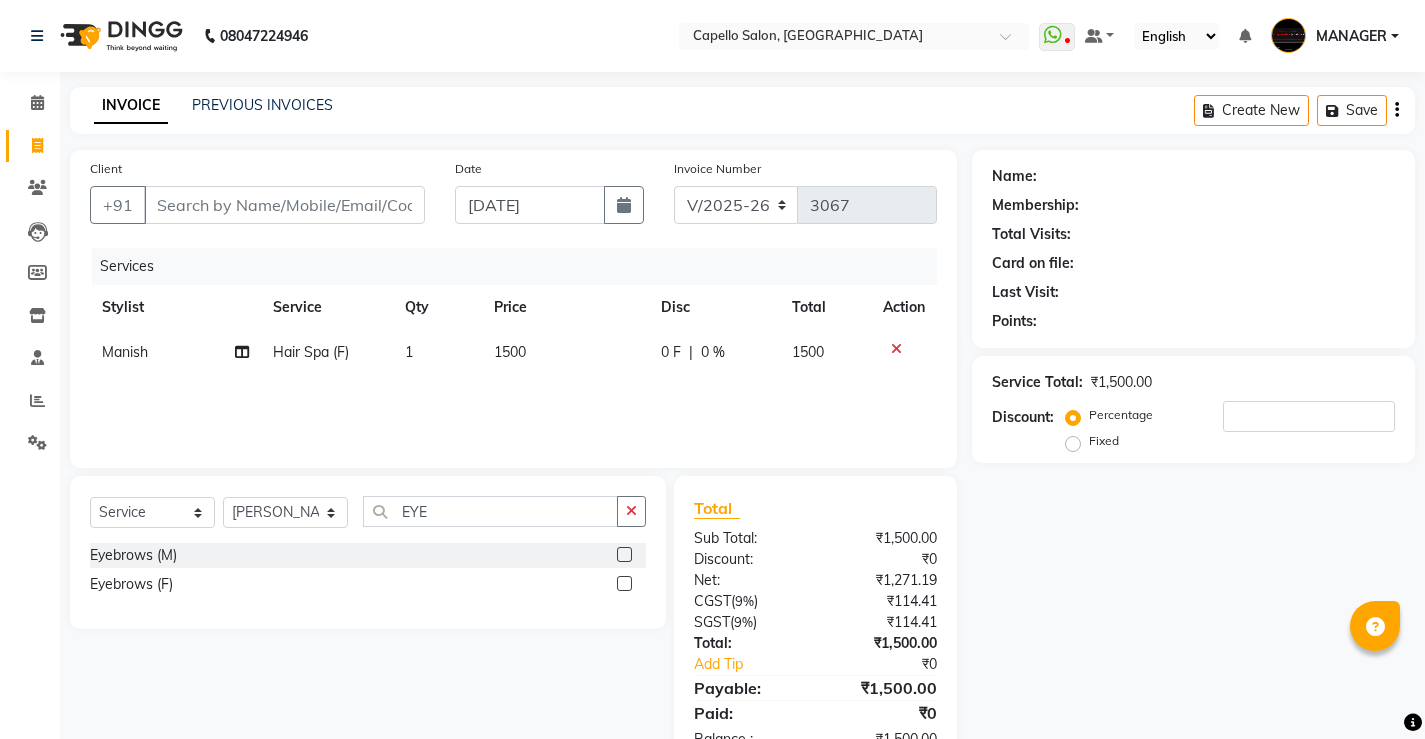 click 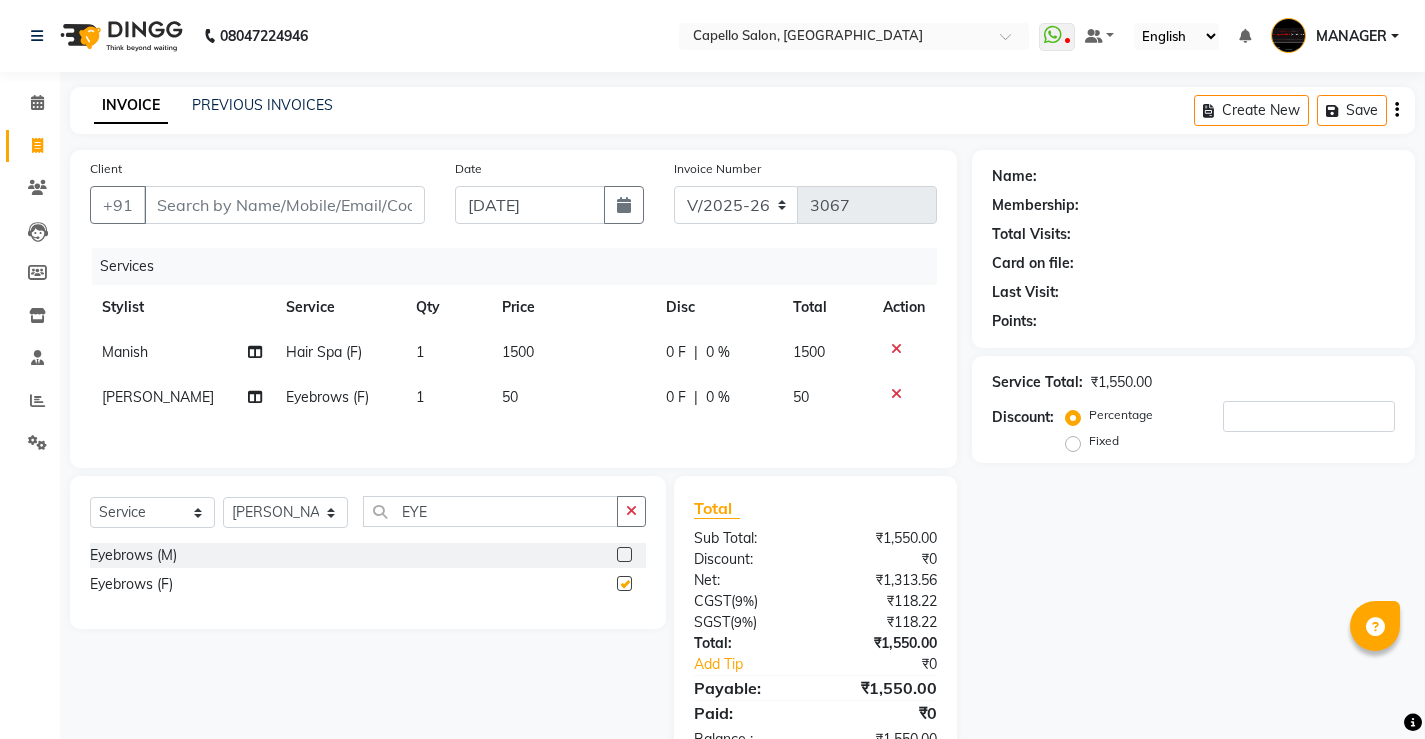 checkbox on "false" 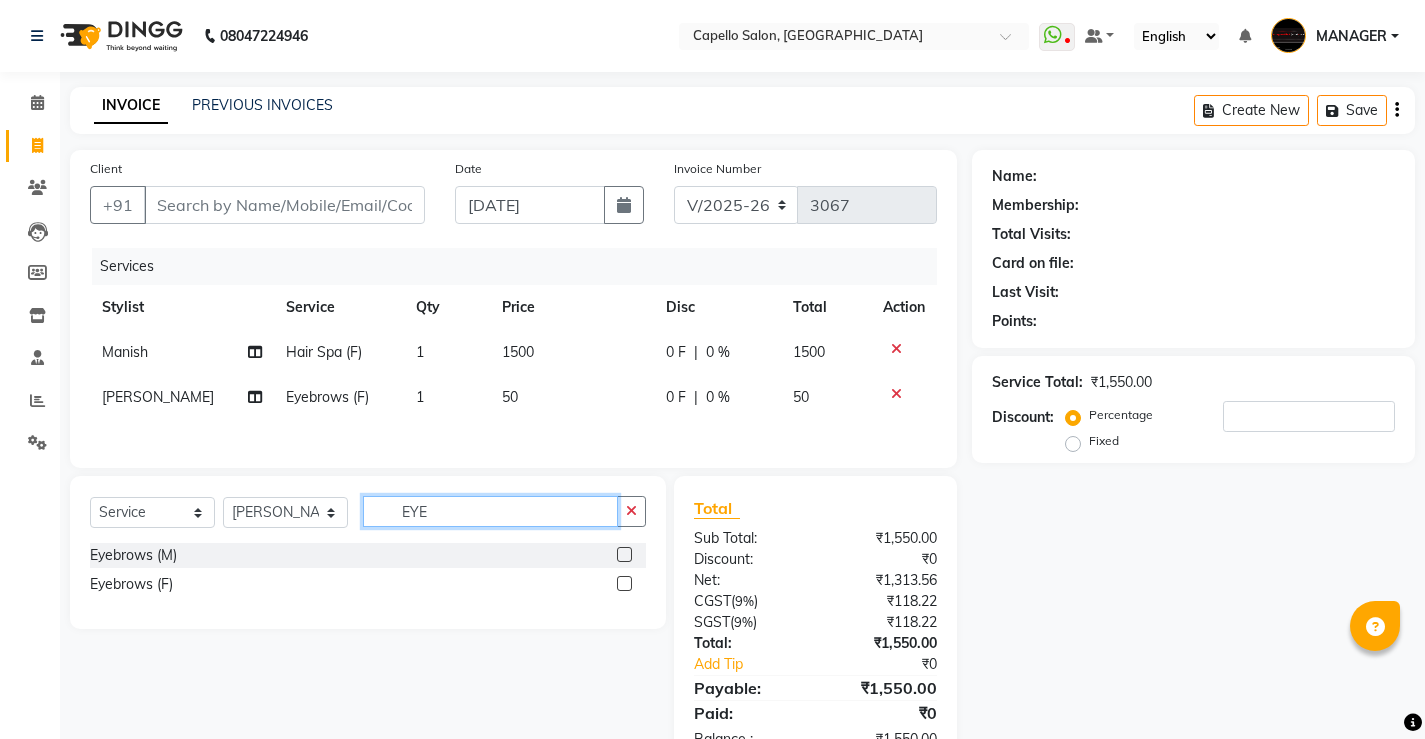 drag, startPoint x: 447, startPoint y: 508, endPoint x: 88, endPoint y: 439, distance: 365.5708 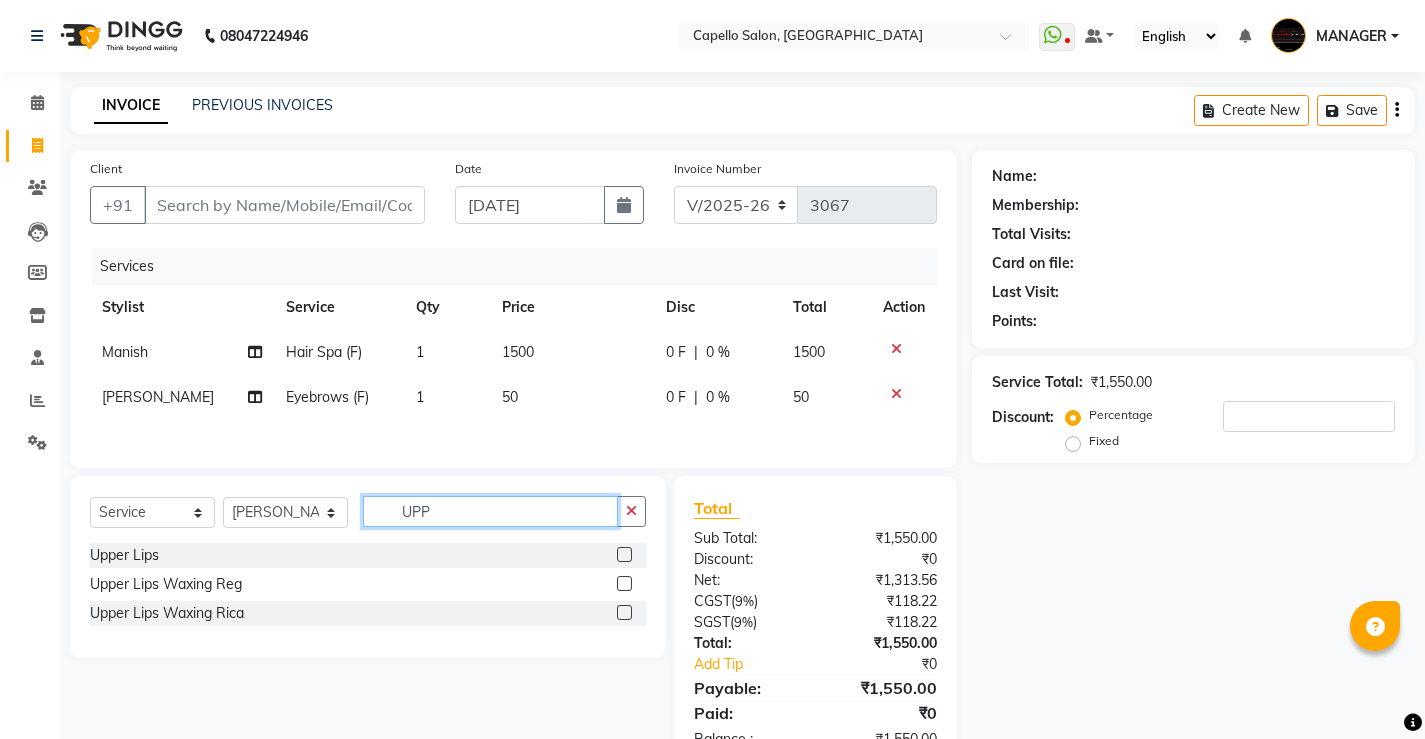 type on "UPP" 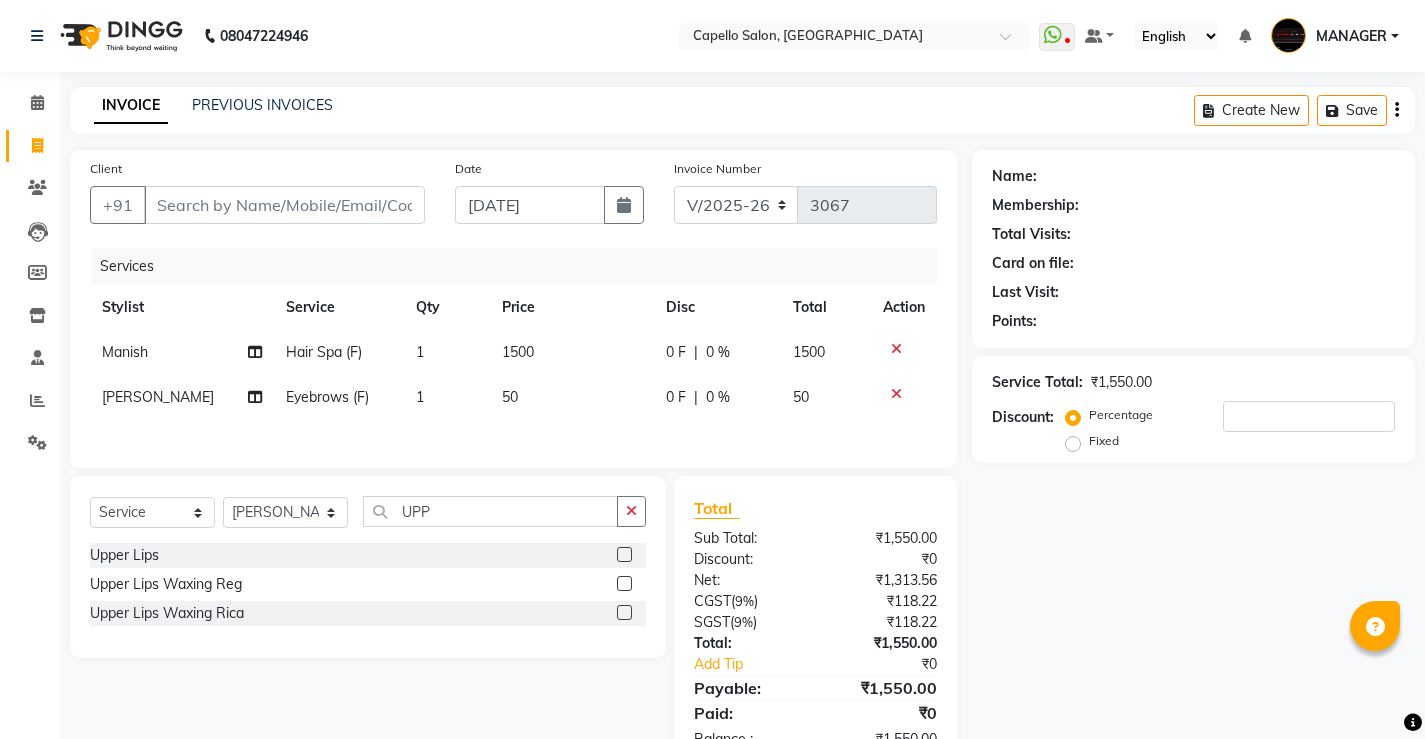 click 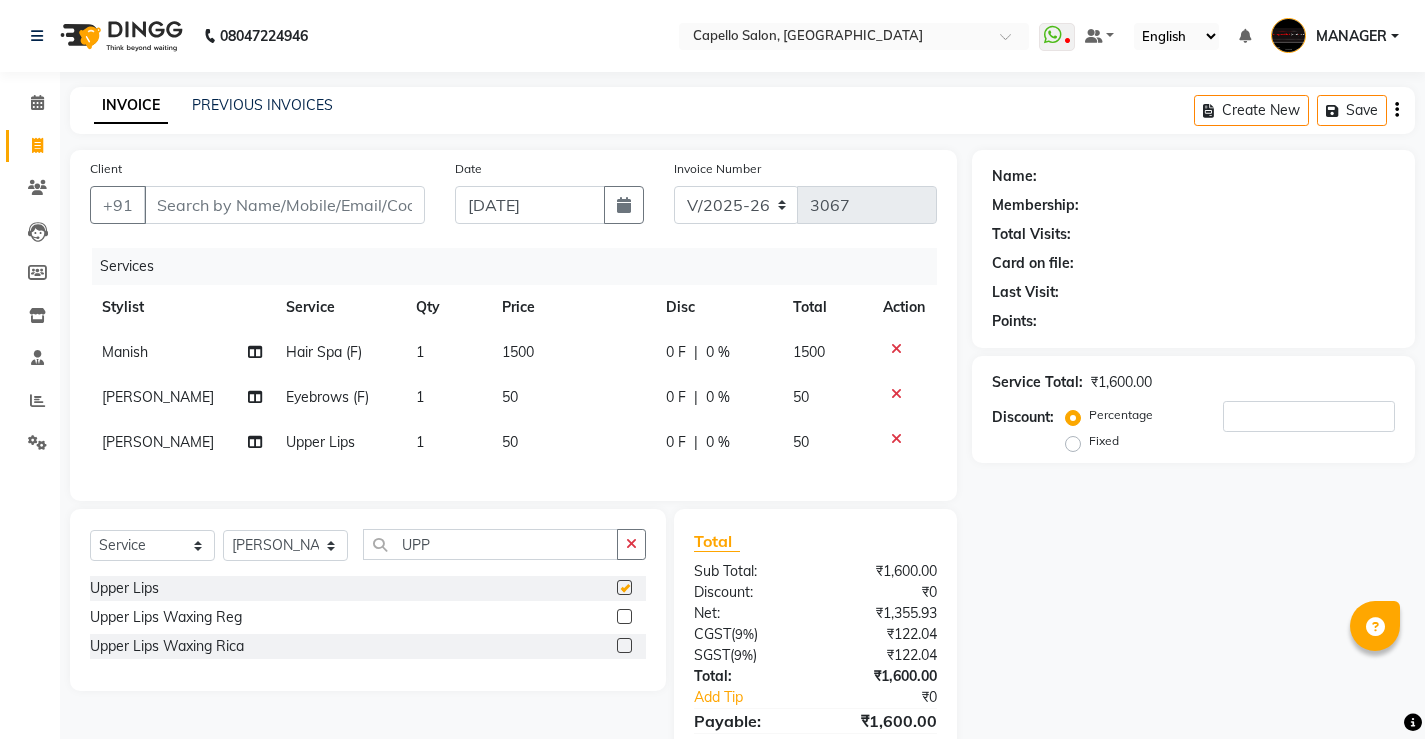 checkbox on "false" 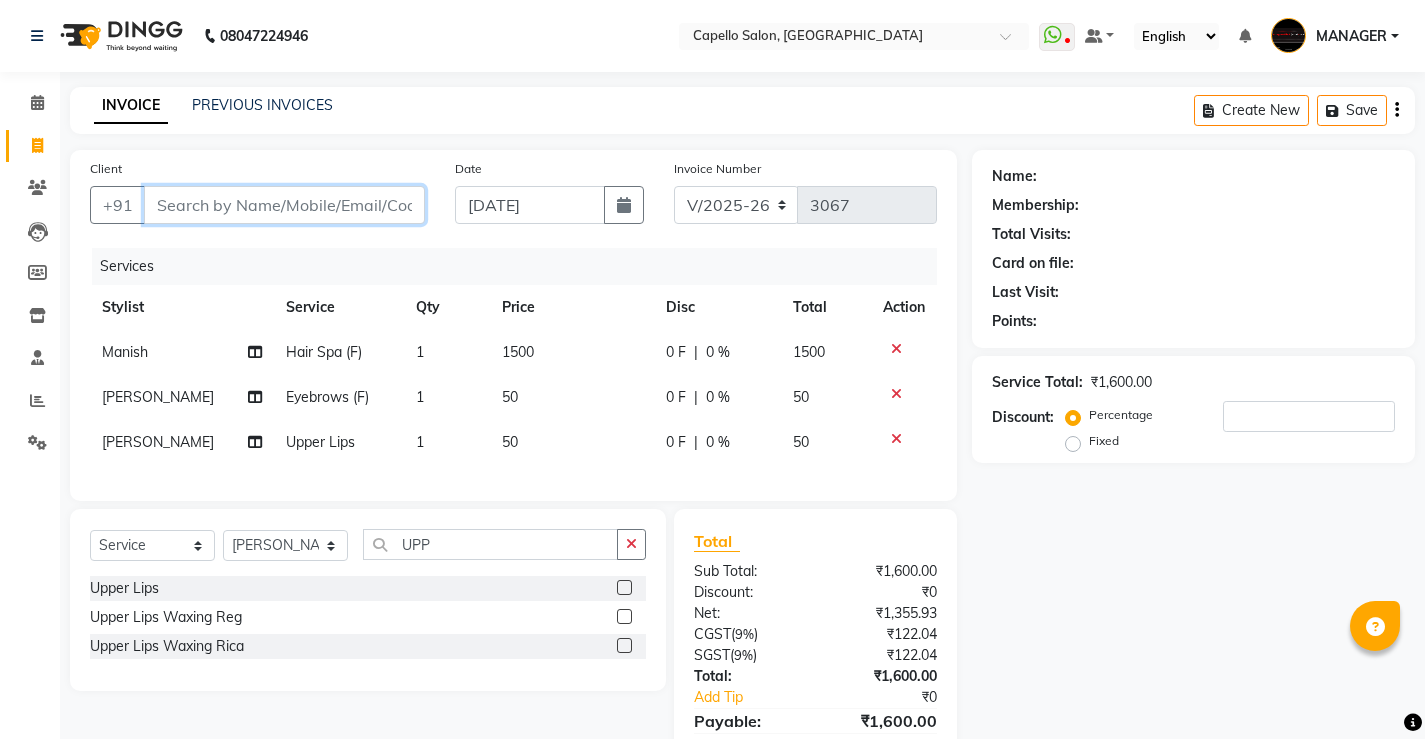 click on "Client" at bounding box center [284, 205] 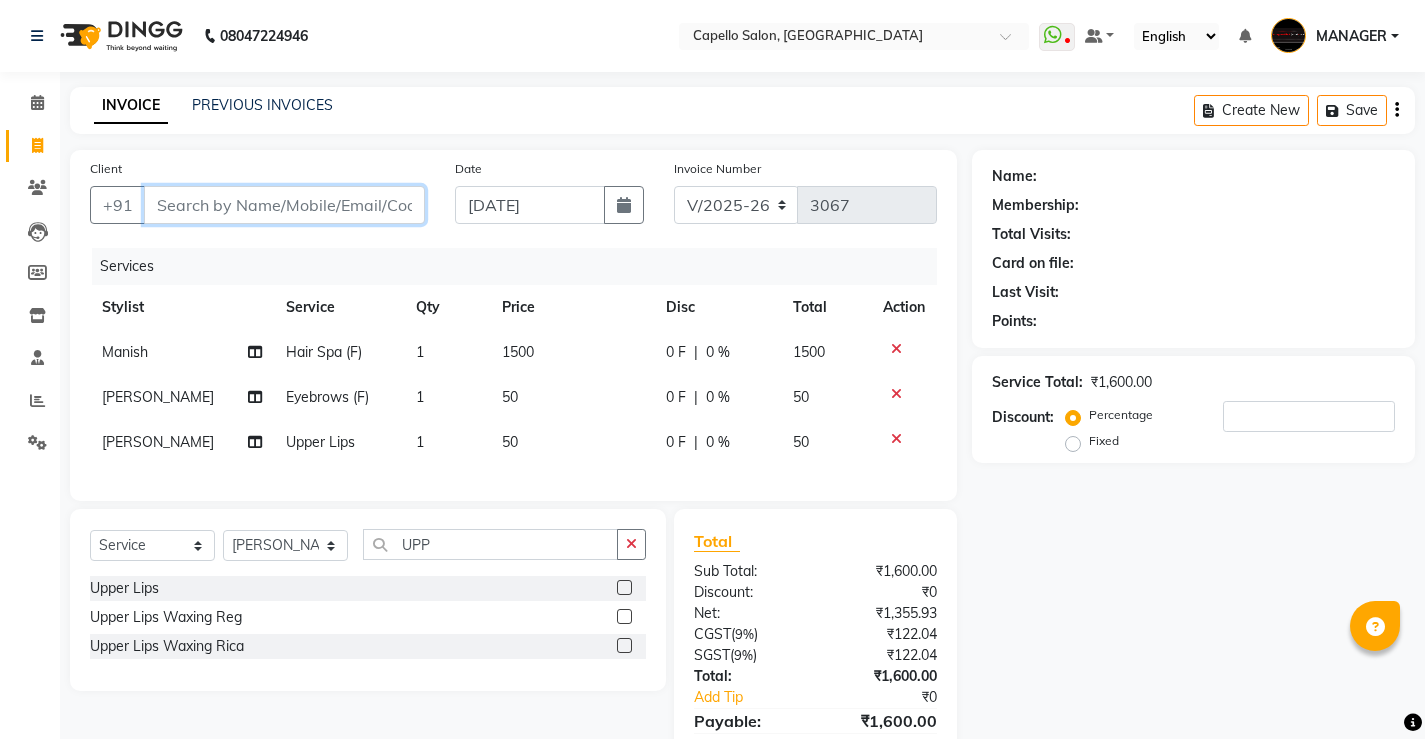 type on "7" 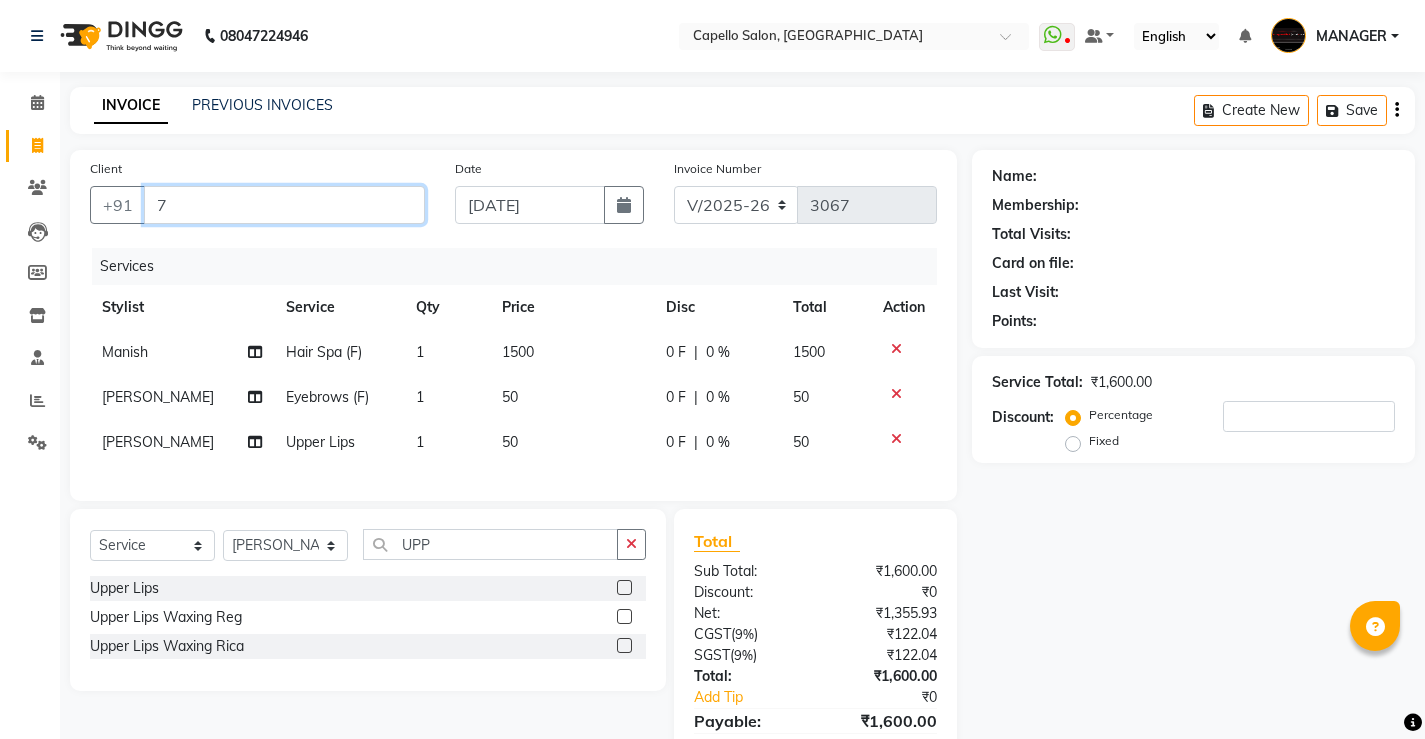 type on "0" 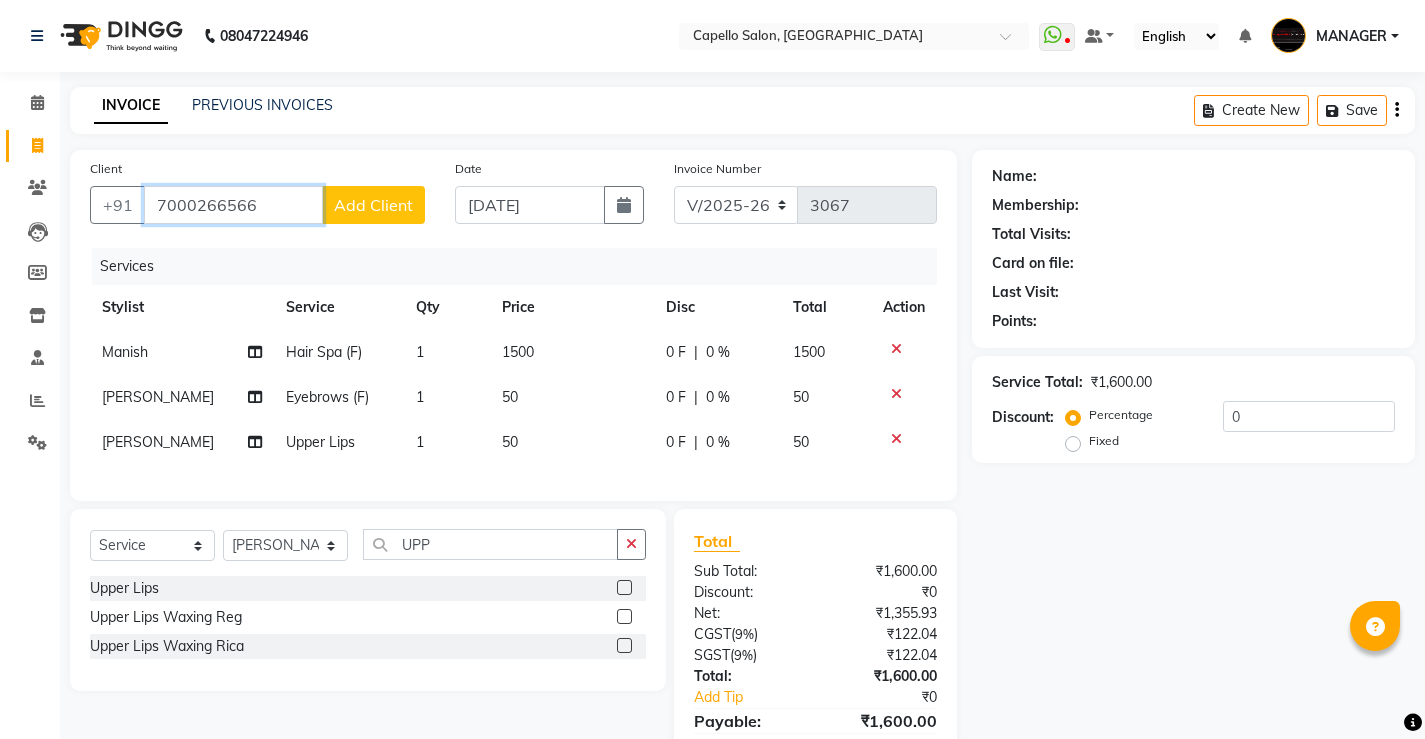 type on "7000266566" 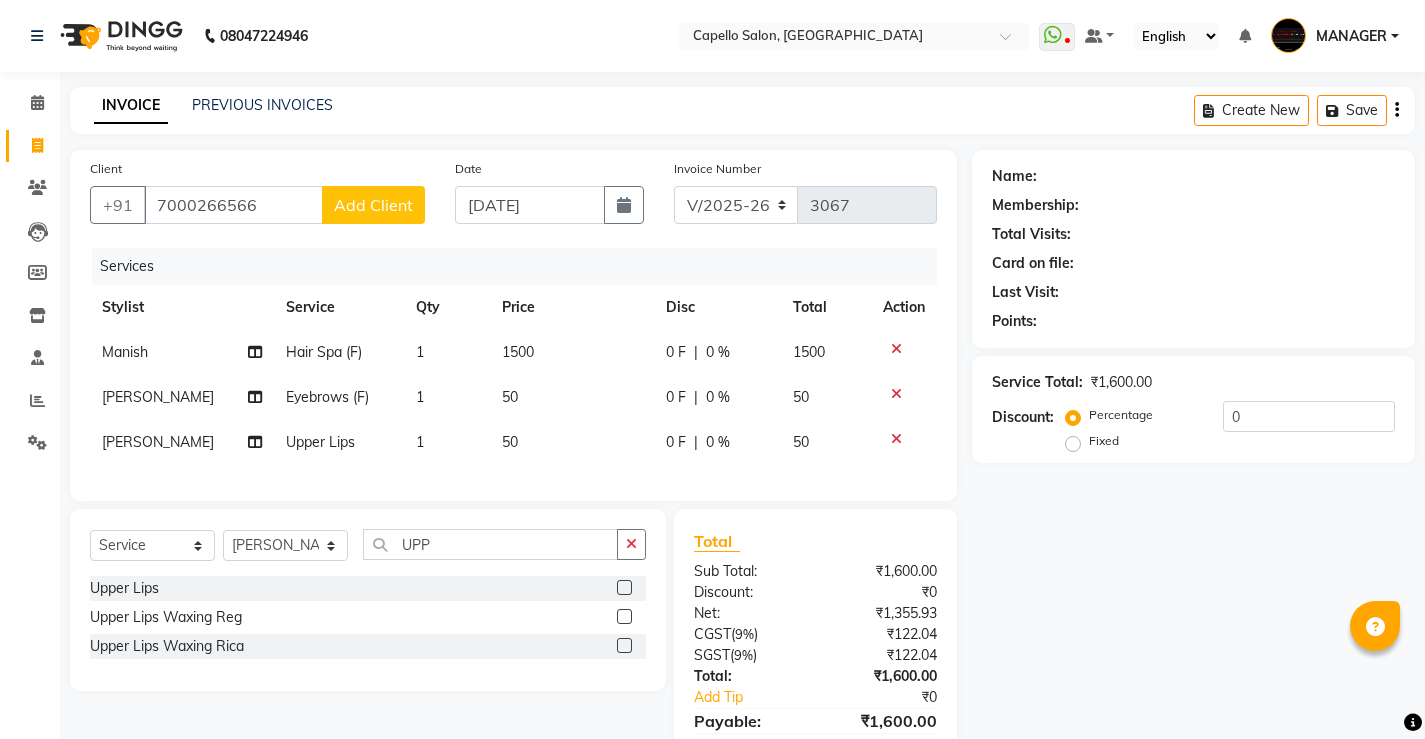 click on "Add Client" 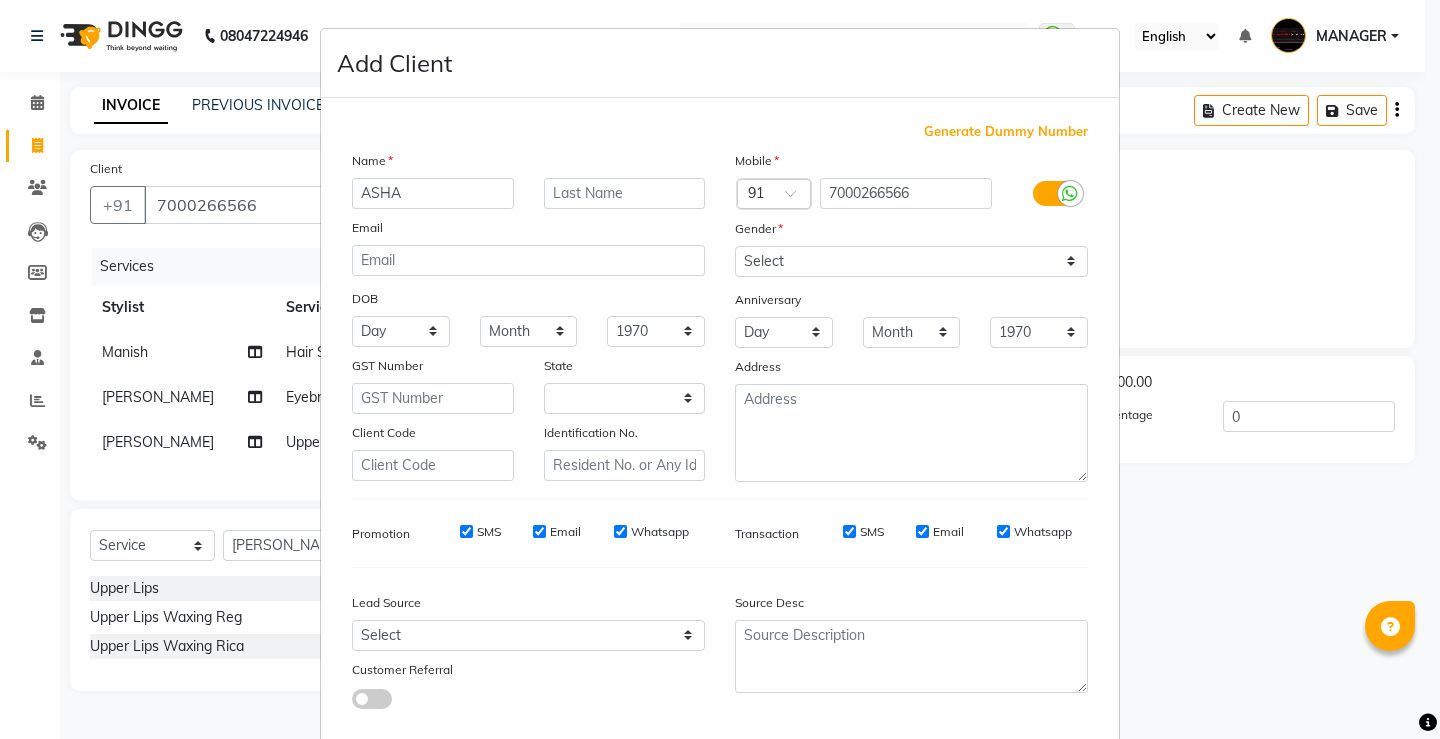 type on "ASHA" 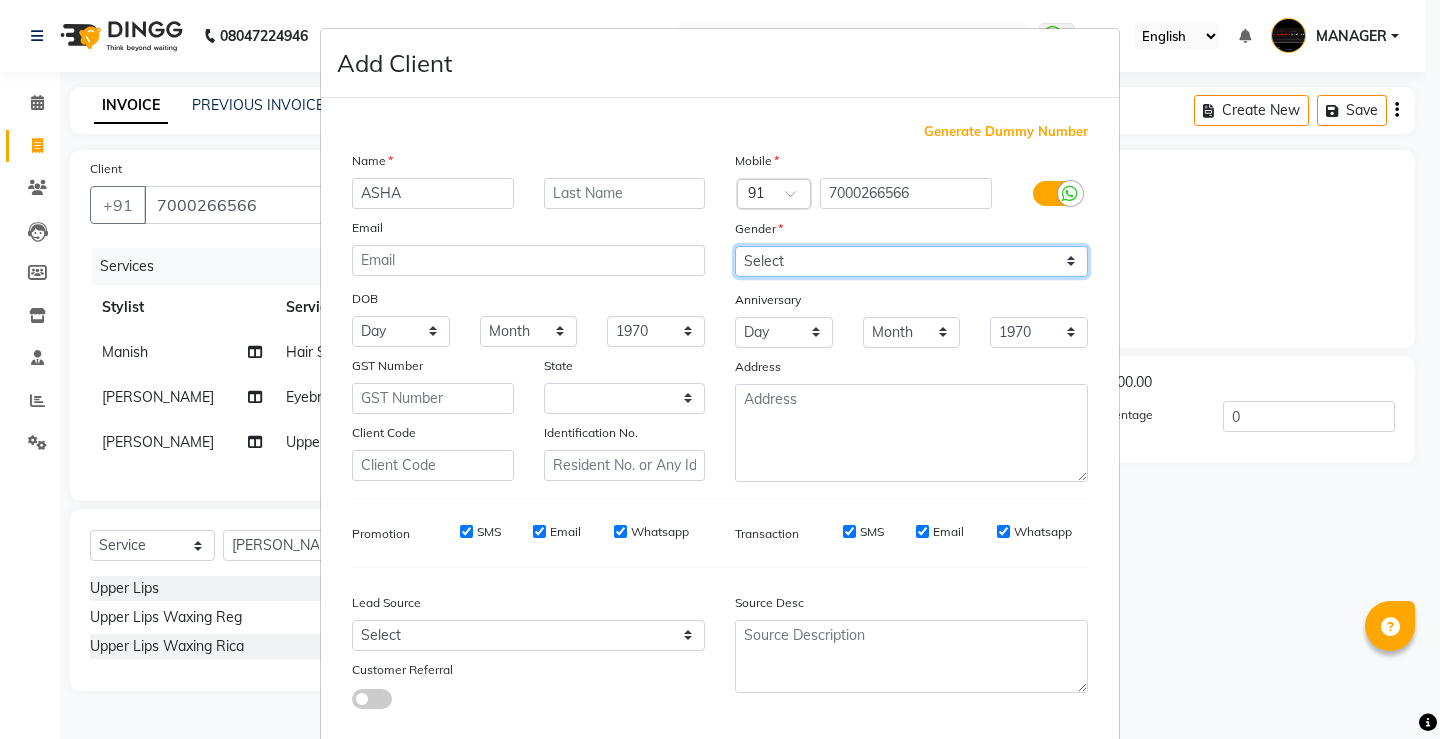 click on "Select [DEMOGRAPHIC_DATA] [DEMOGRAPHIC_DATA] Other Prefer Not To Say" at bounding box center (911, 261) 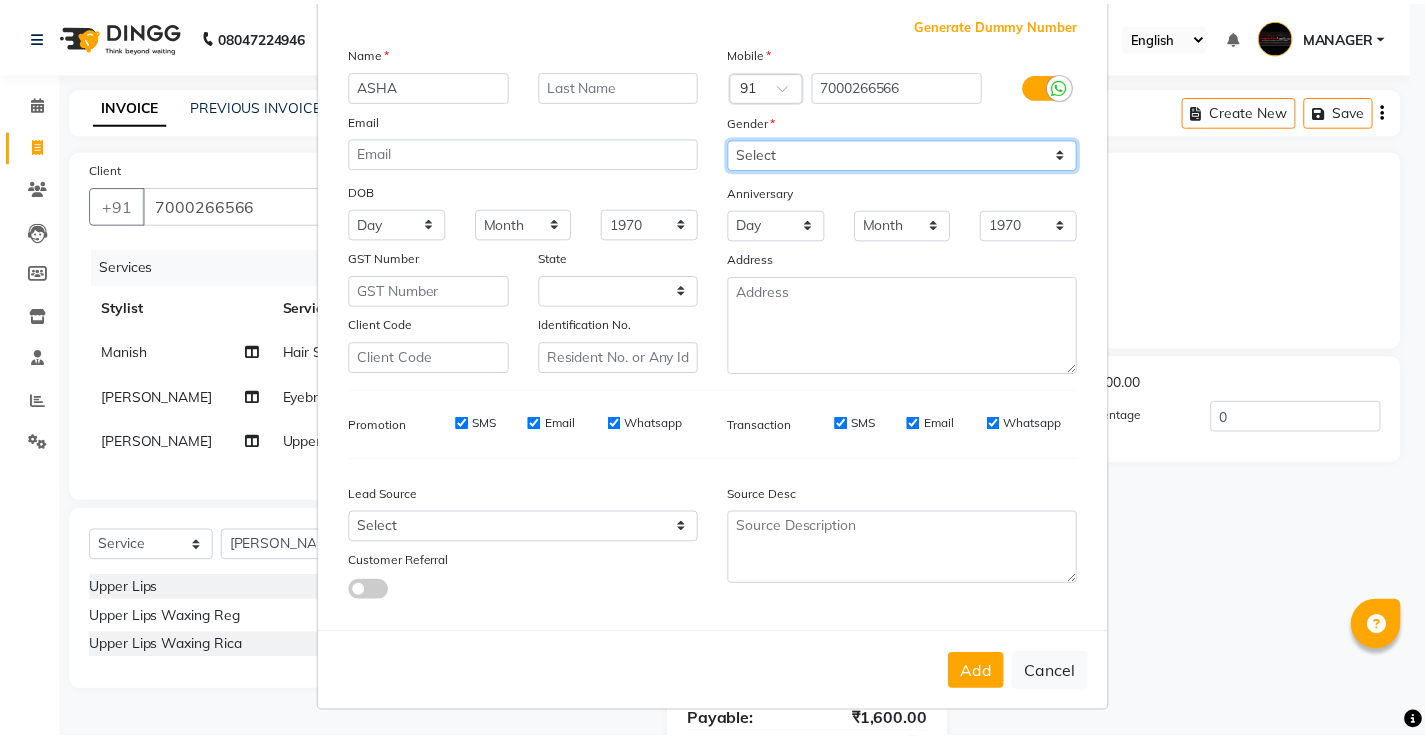 scroll, scrollTop: 110, scrollLeft: 0, axis: vertical 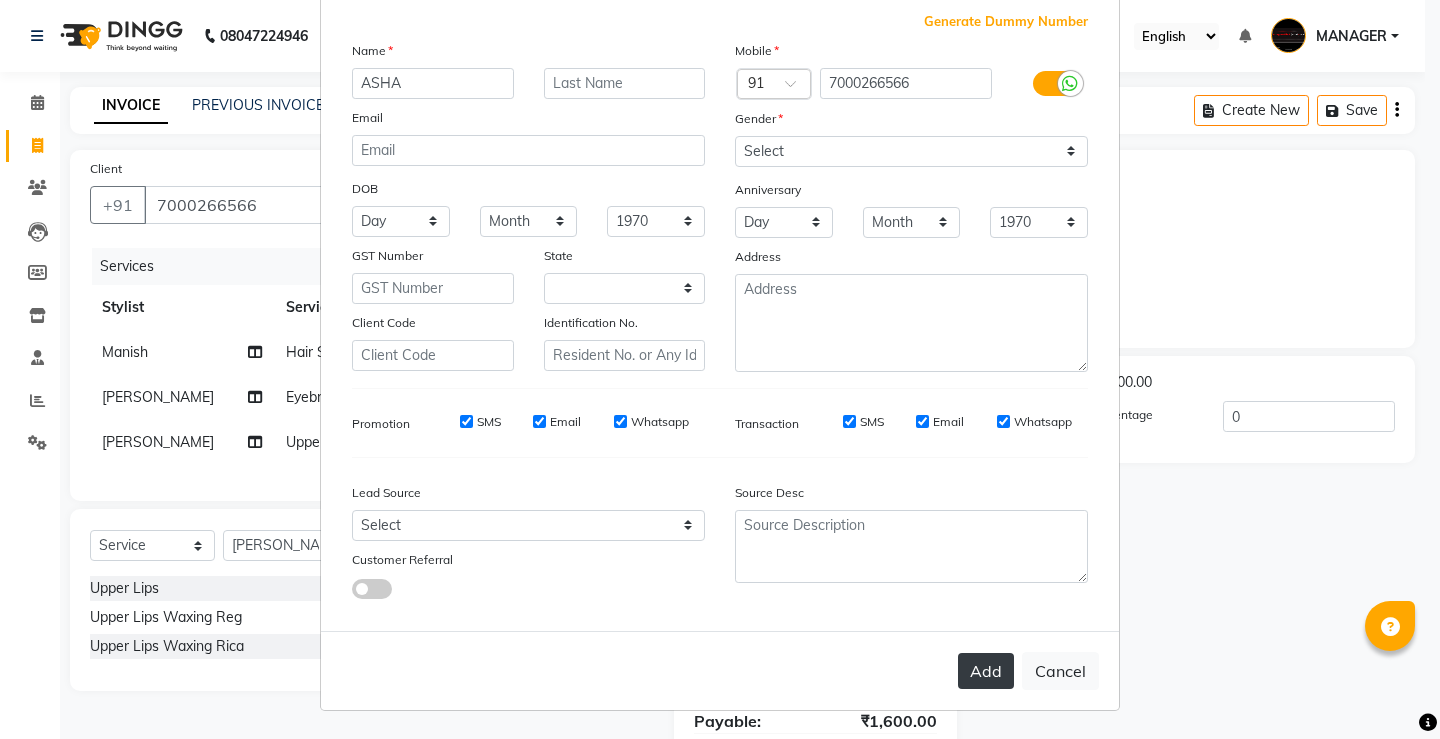 drag, startPoint x: 970, startPoint y: 646, endPoint x: 971, endPoint y: 656, distance: 10.049875 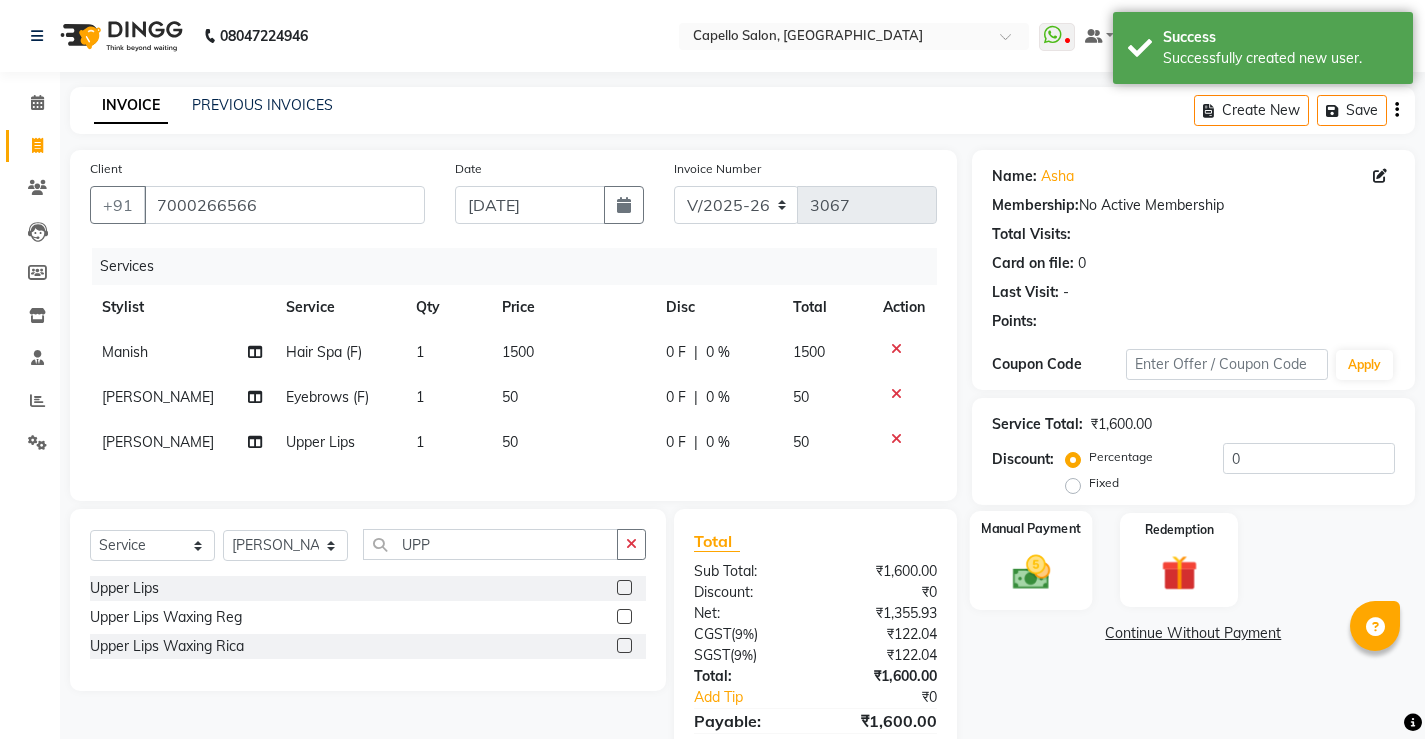 click on "Manual Payment" 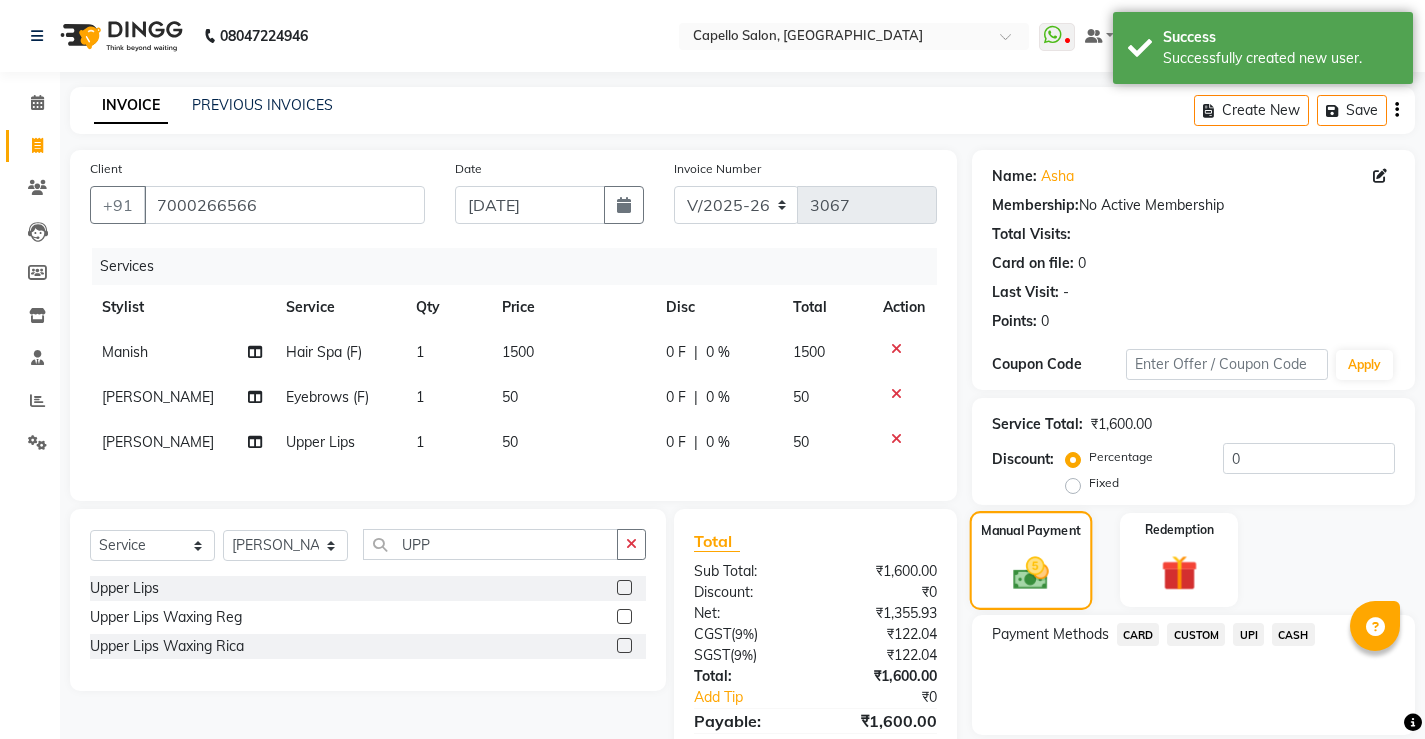 scroll, scrollTop: 109, scrollLeft: 0, axis: vertical 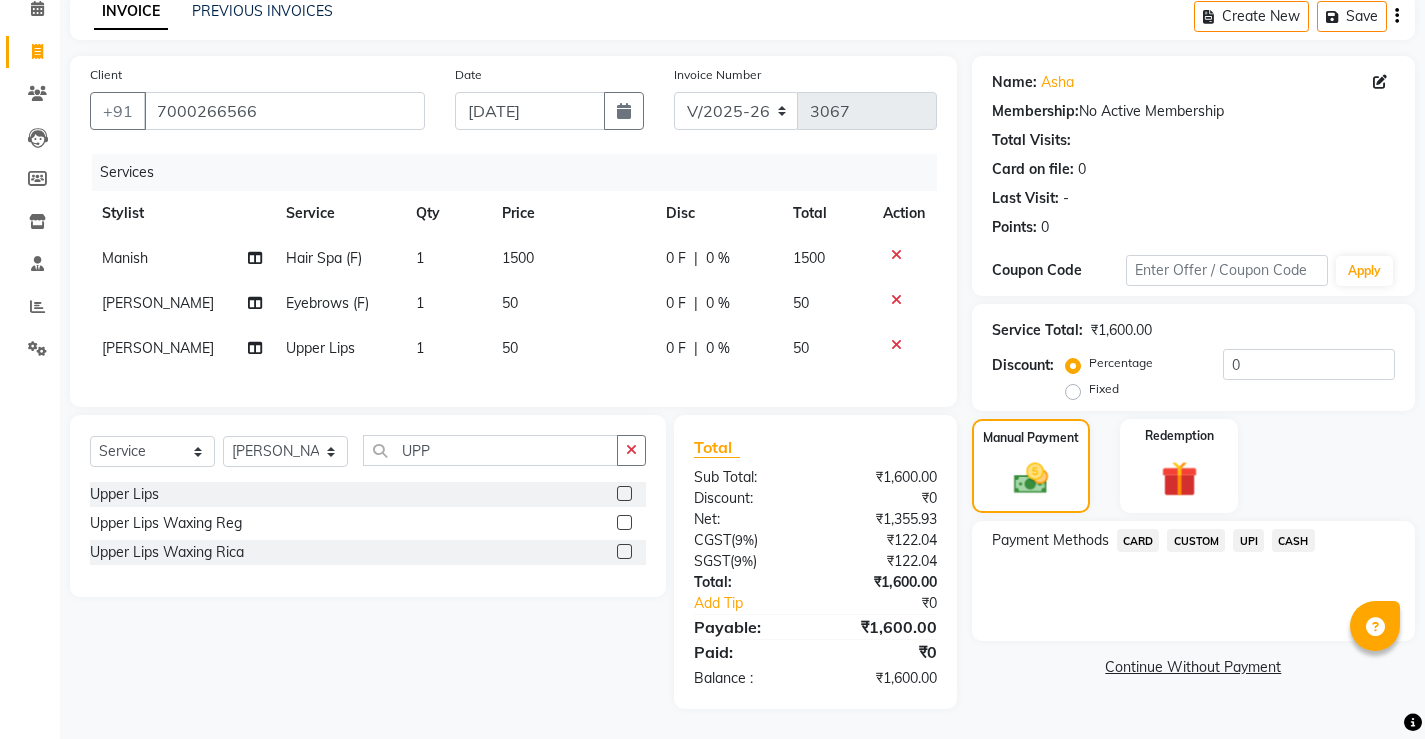 click on "CASH" 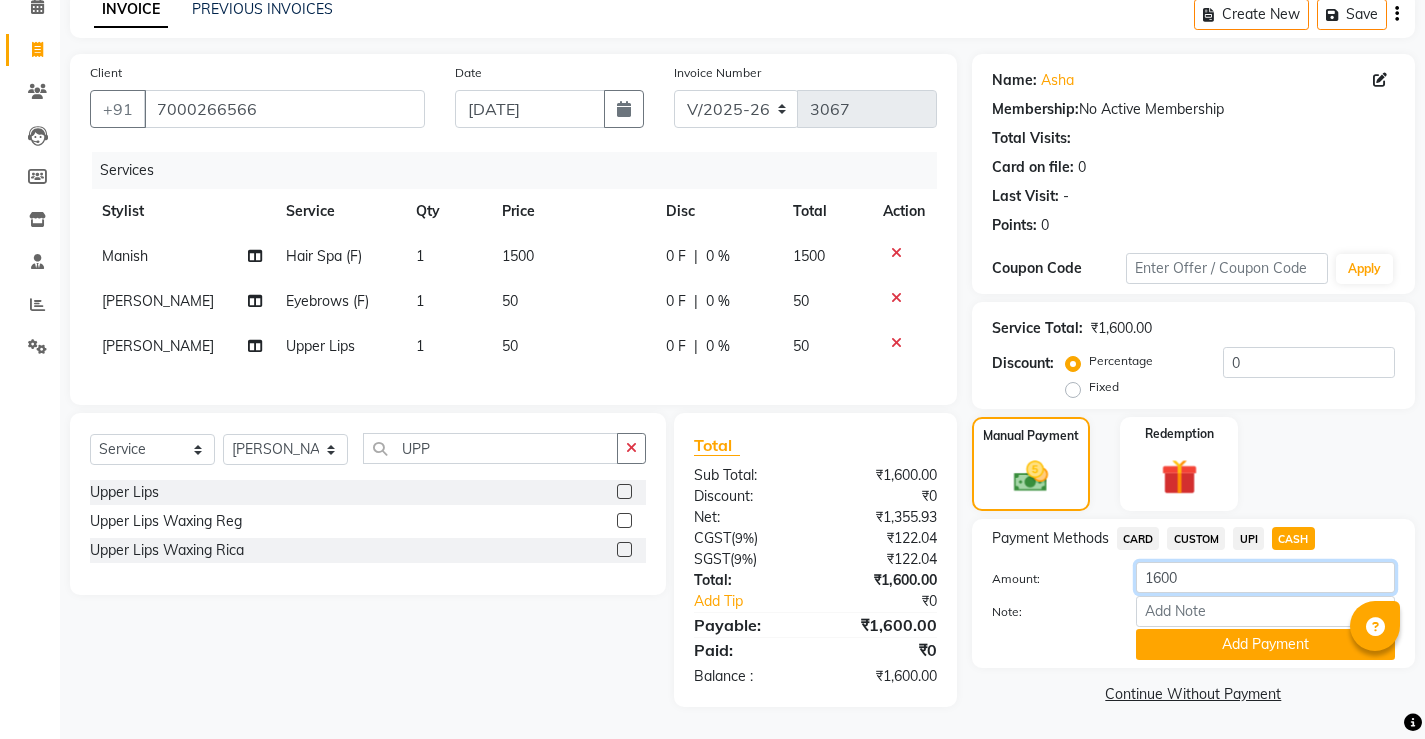 drag, startPoint x: 1275, startPoint y: 555, endPoint x: 988, endPoint y: 606, distance: 291.49615 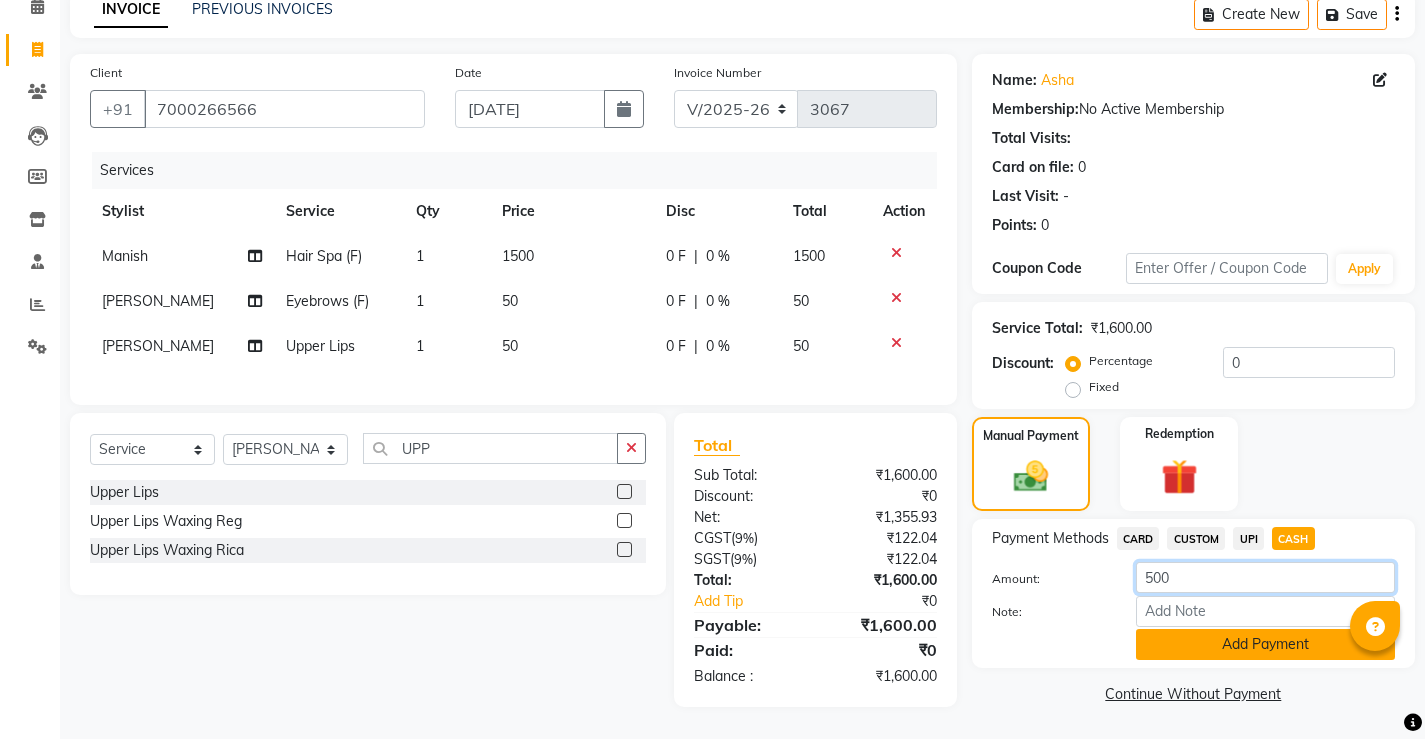 type on "500" 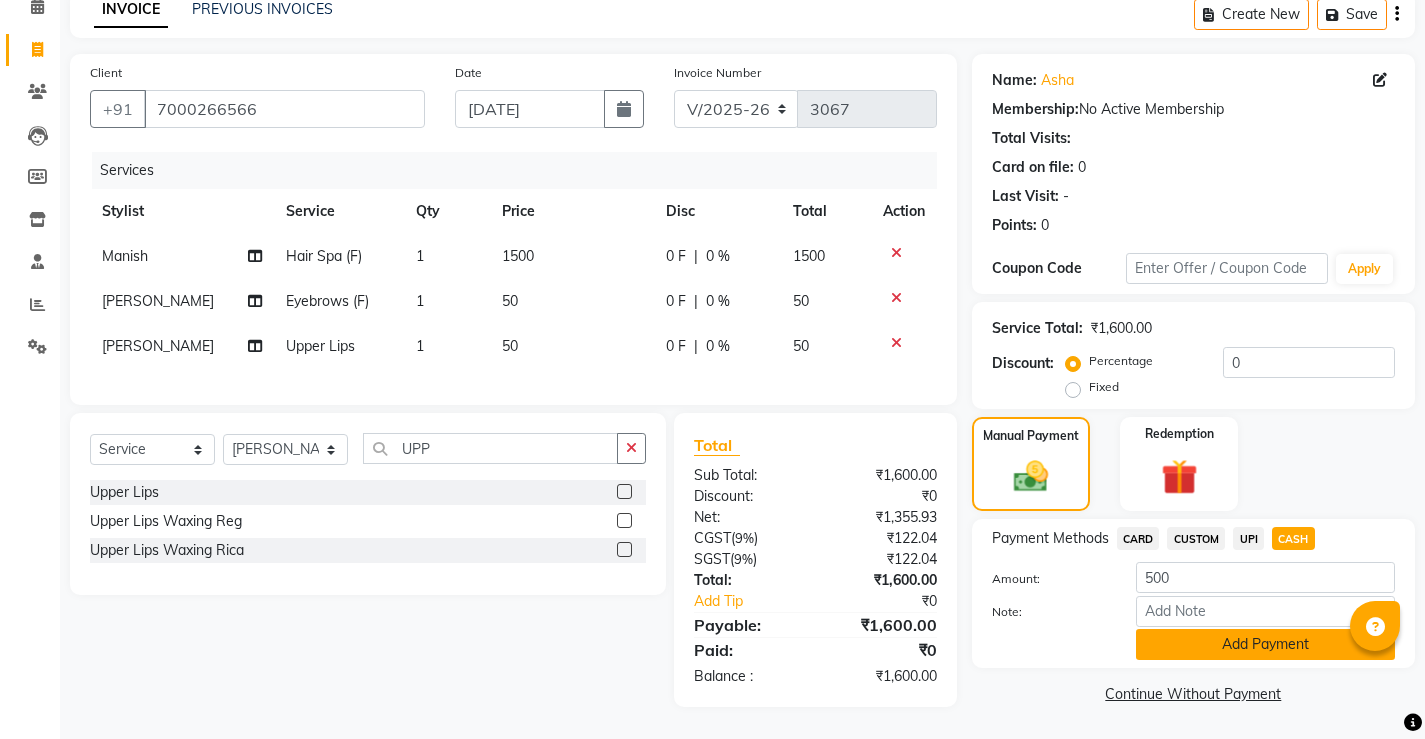 click on "Add Payment" 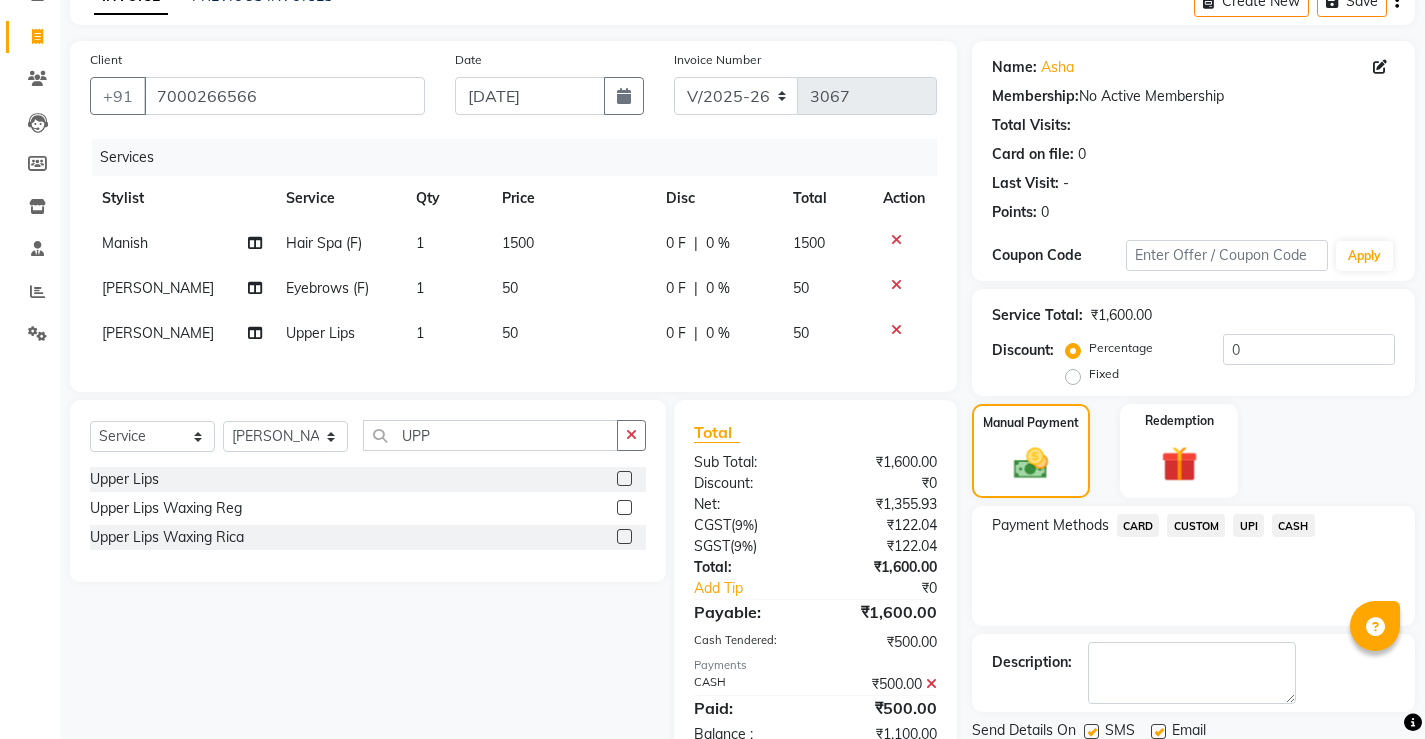 click on "UPI" 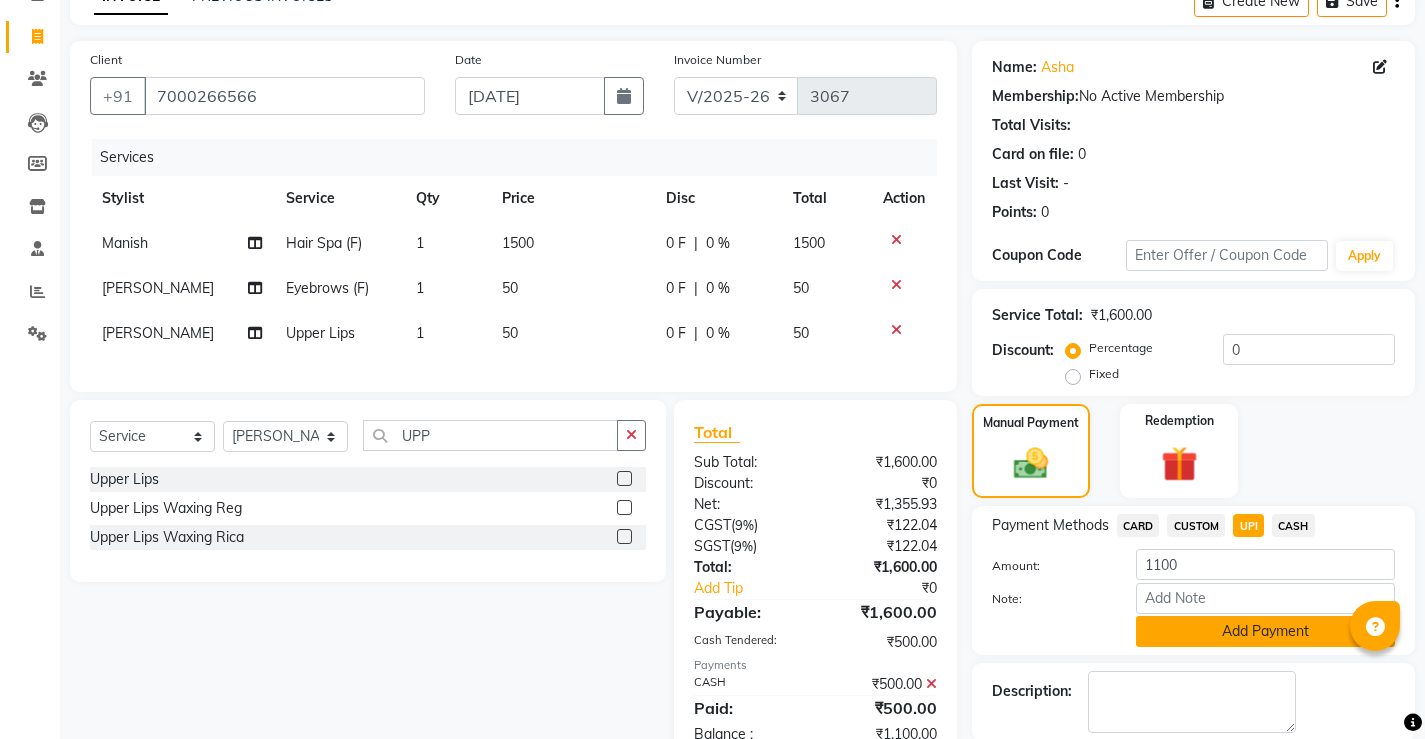 scroll, scrollTop: 209, scrollLeft: 0, axis: vertical 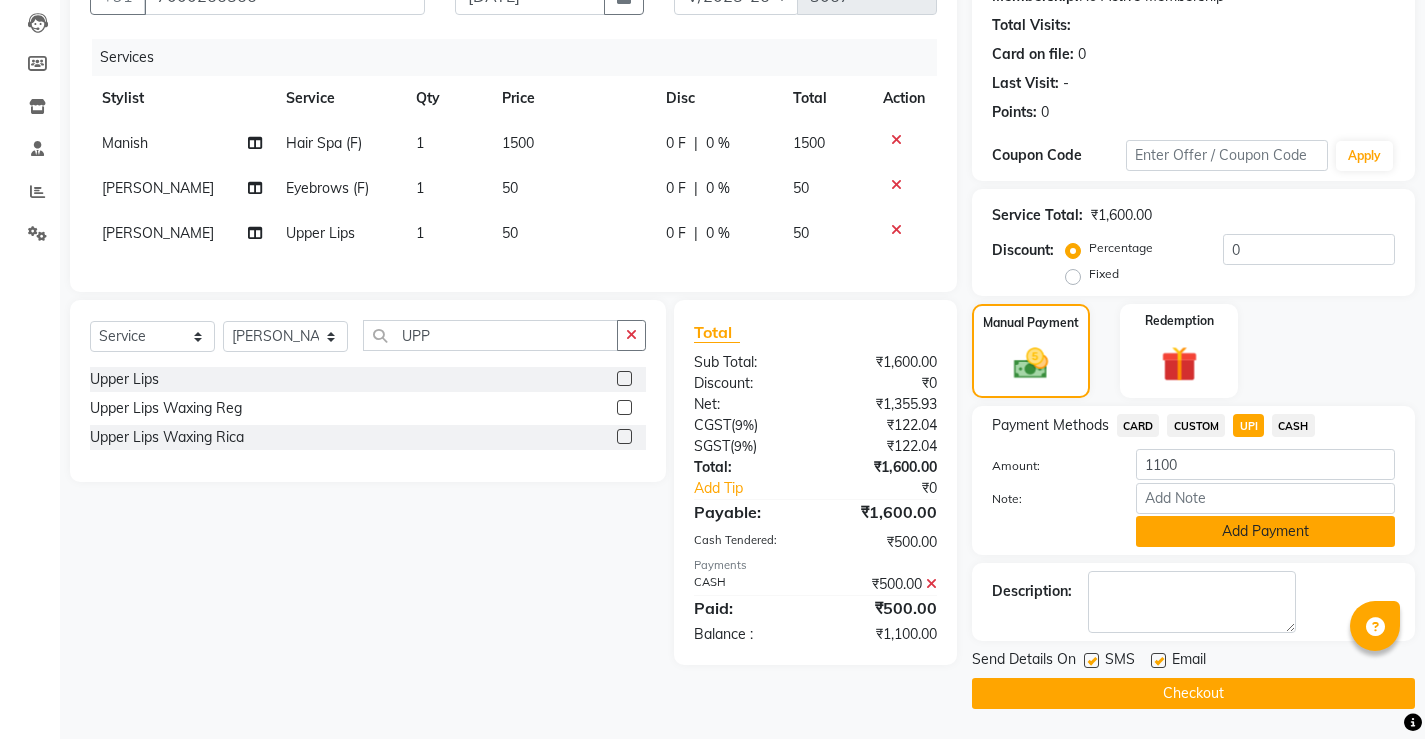 click on "Add Payment" 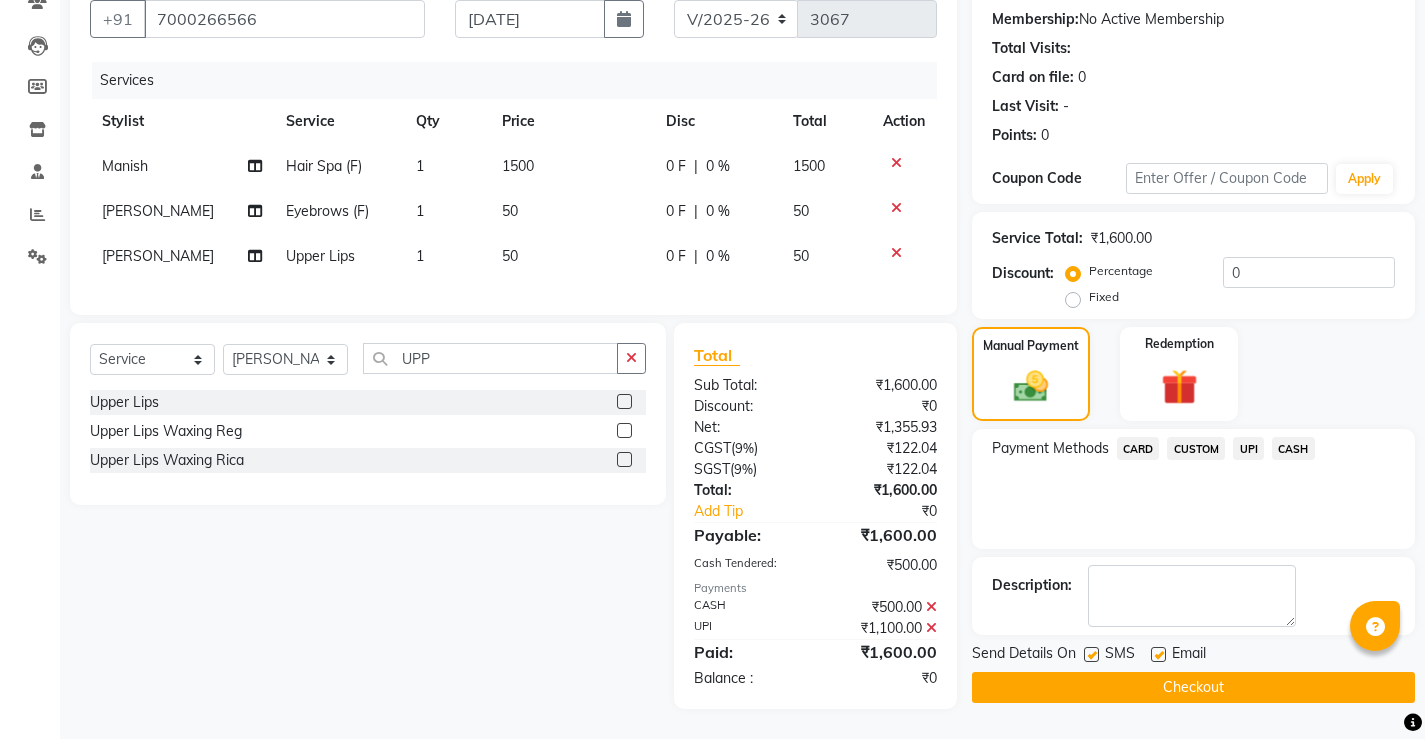scroll, scrollTop: 201, scrollLeft: 0, axis: vertical 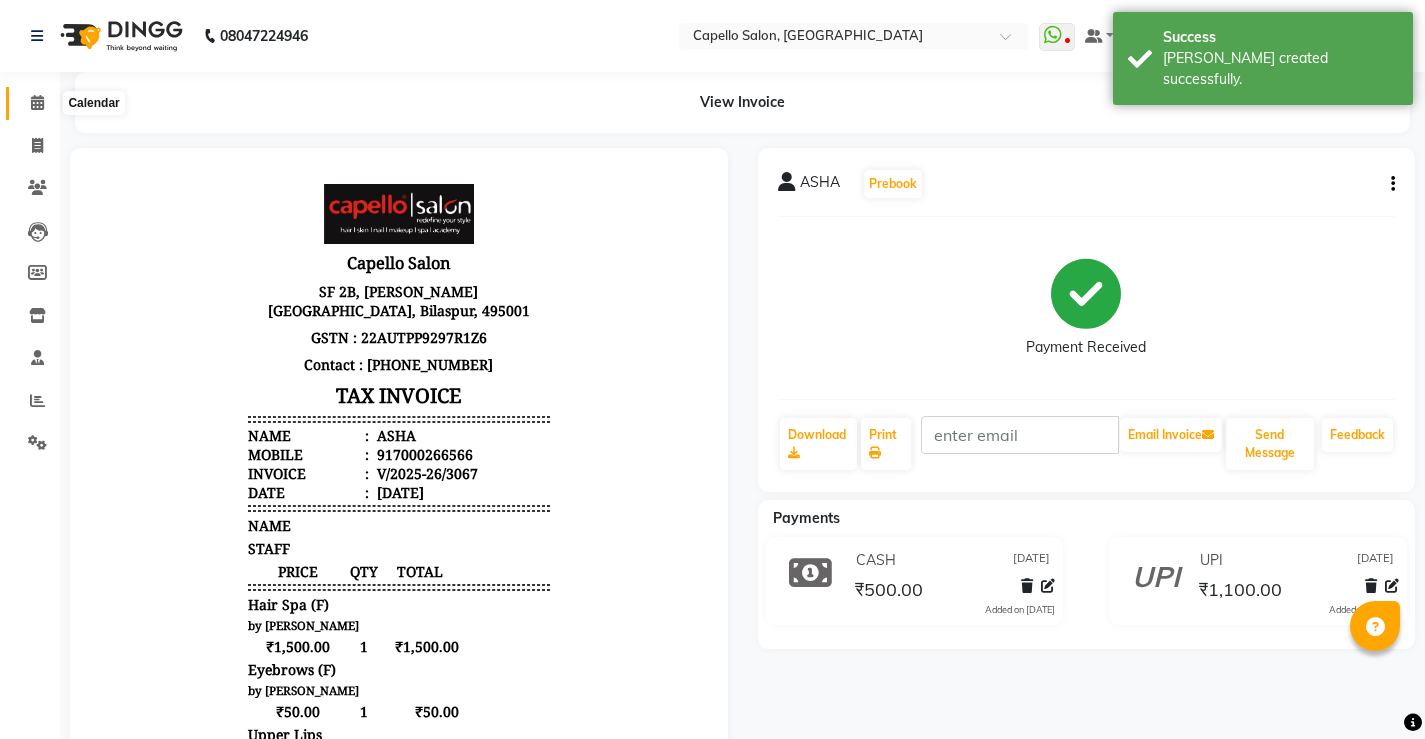 click 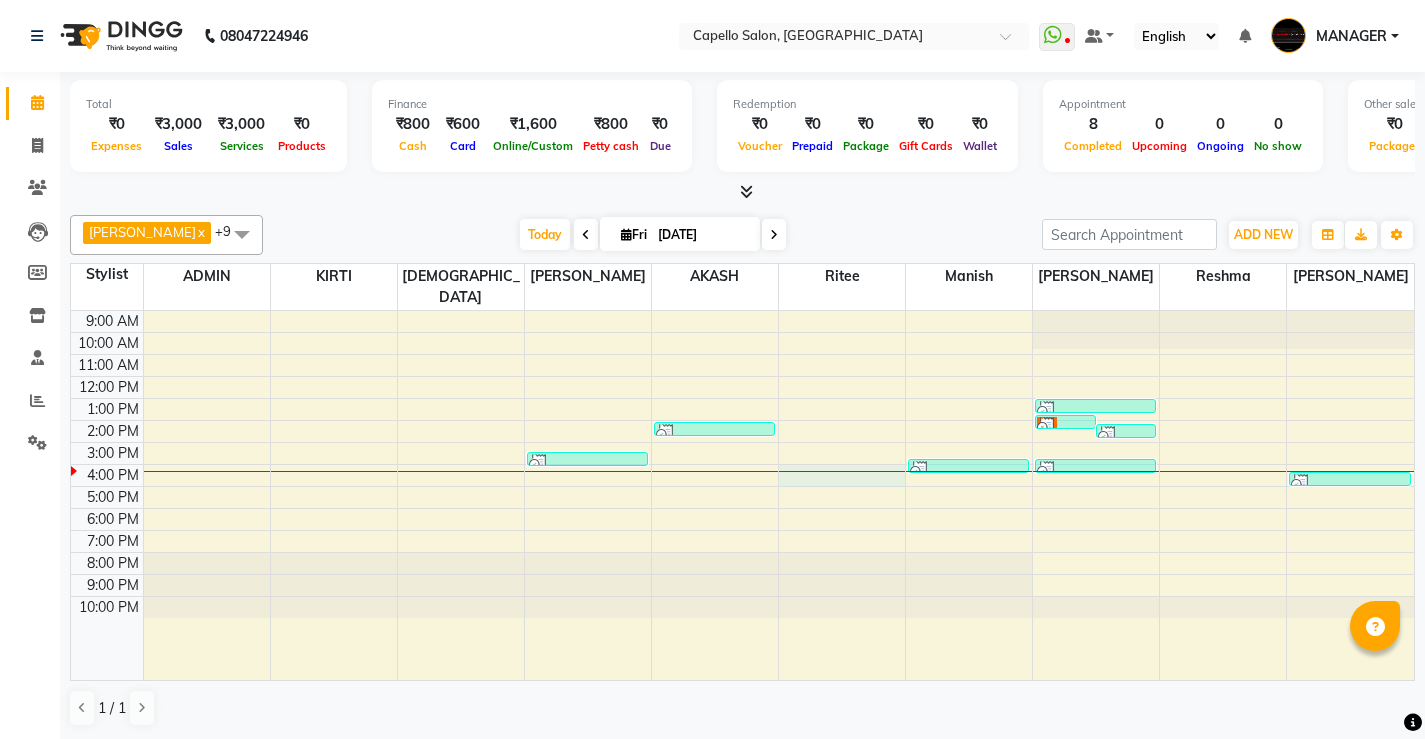 click on "9:00 AM 10:00 AM 11:00 AM 12:00 PM 1:00 PM 2:00 PM 3:00 PM 4:00 PM 5:00 PM 6:00 PM 7:00 PM 8:00 PM 9:00 PM 10:00 PM     ABHISHEK, TK05, 03:25 PM-03:45 PM, Haircut     [PERSON_NAME], TK03, 02:05 PM-02:30 PM, [PERSON_NAME] Trim/Shave     ASHA, TK06, 03:45 PM-04:20 PM, Hair Spa (F)     priya, TK02, 01:45 PM-02:00 PM, Hair Style     priya, TK04, 02:10 PM-02:30 PM, Haircut     [PERSON_NAME], TK01, 01:00 PM-01:20 PM, Haircut     ABHISHEK, TK05, 03:45 PM-04:05 PM, Haircut     ASHA, TK06, 04:20 PM-04:40 PM, Eyebrows (F),Upper Lips" at bounding box center [742, 495] 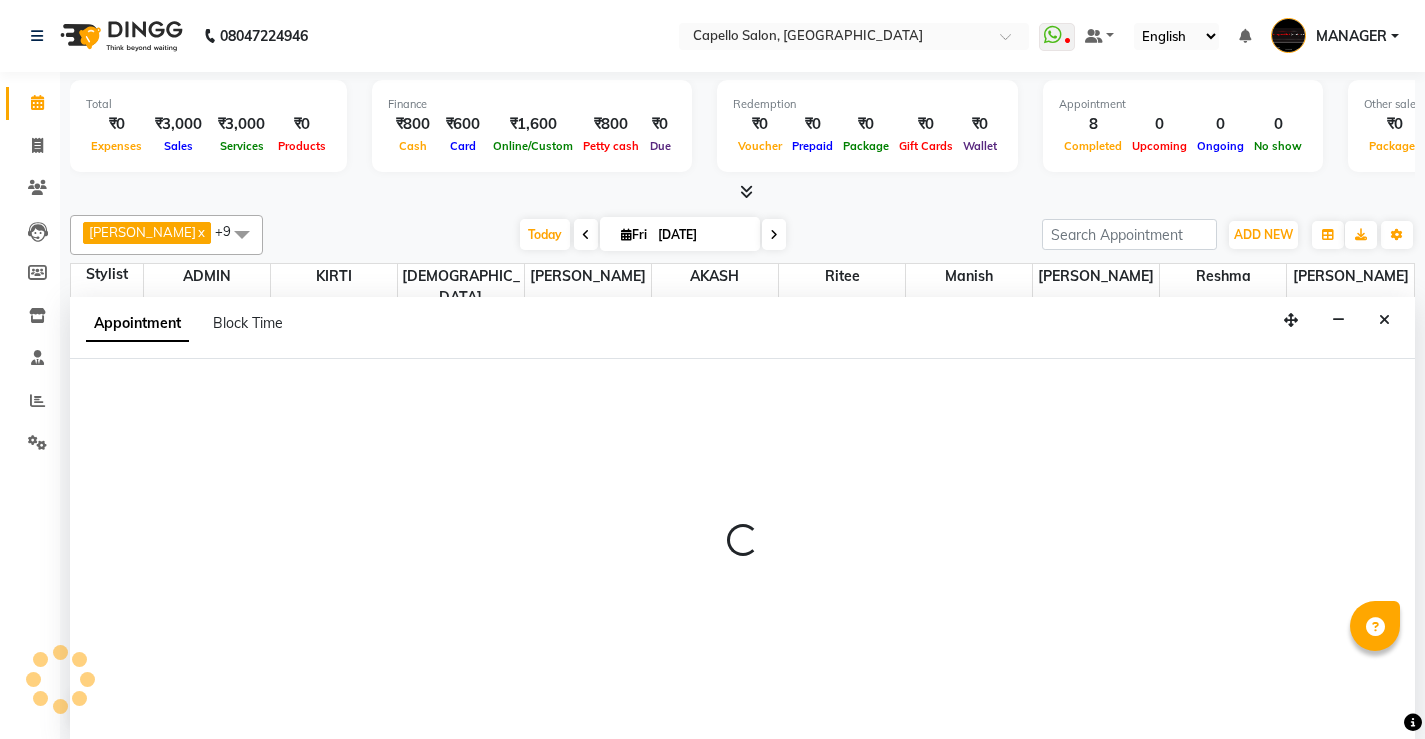 scroll, scrollTop: 1, scrollLeft: 0, axis: vertical 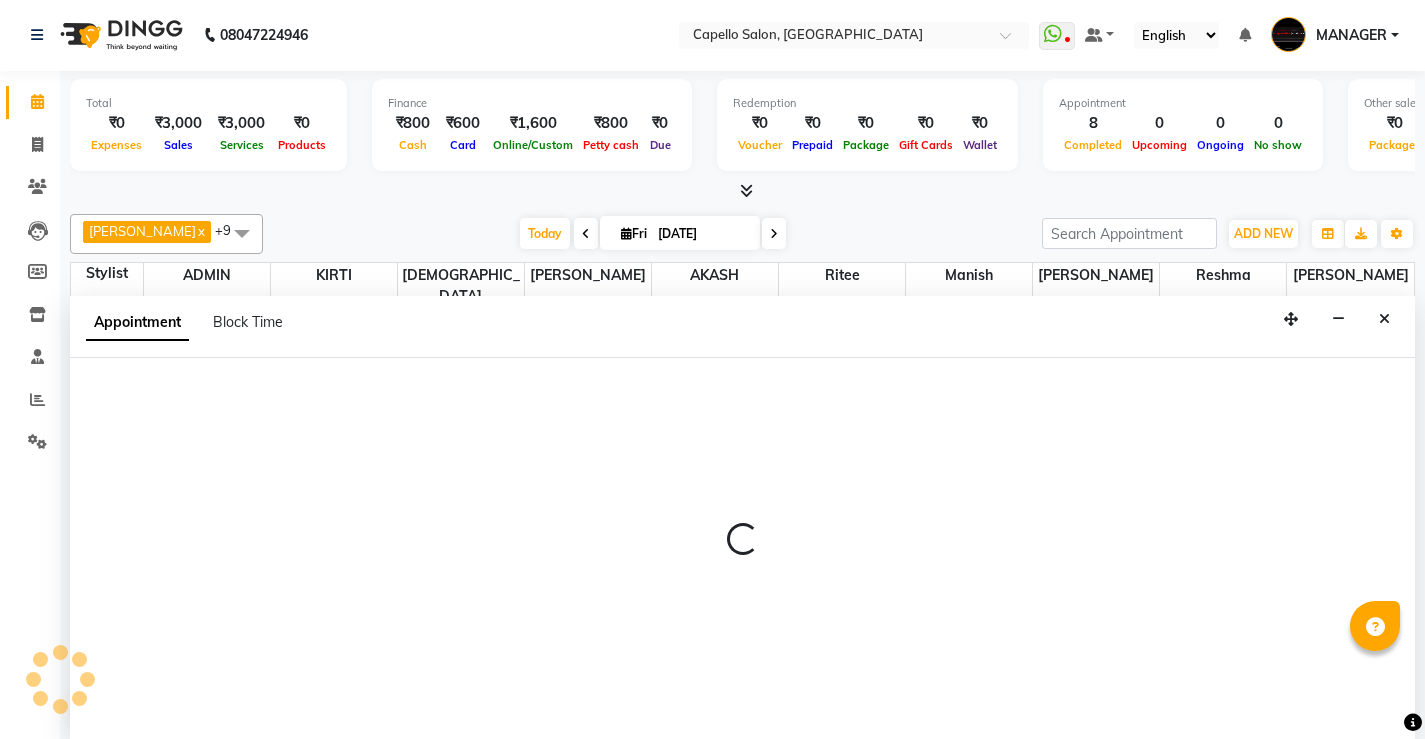 select on "50609" 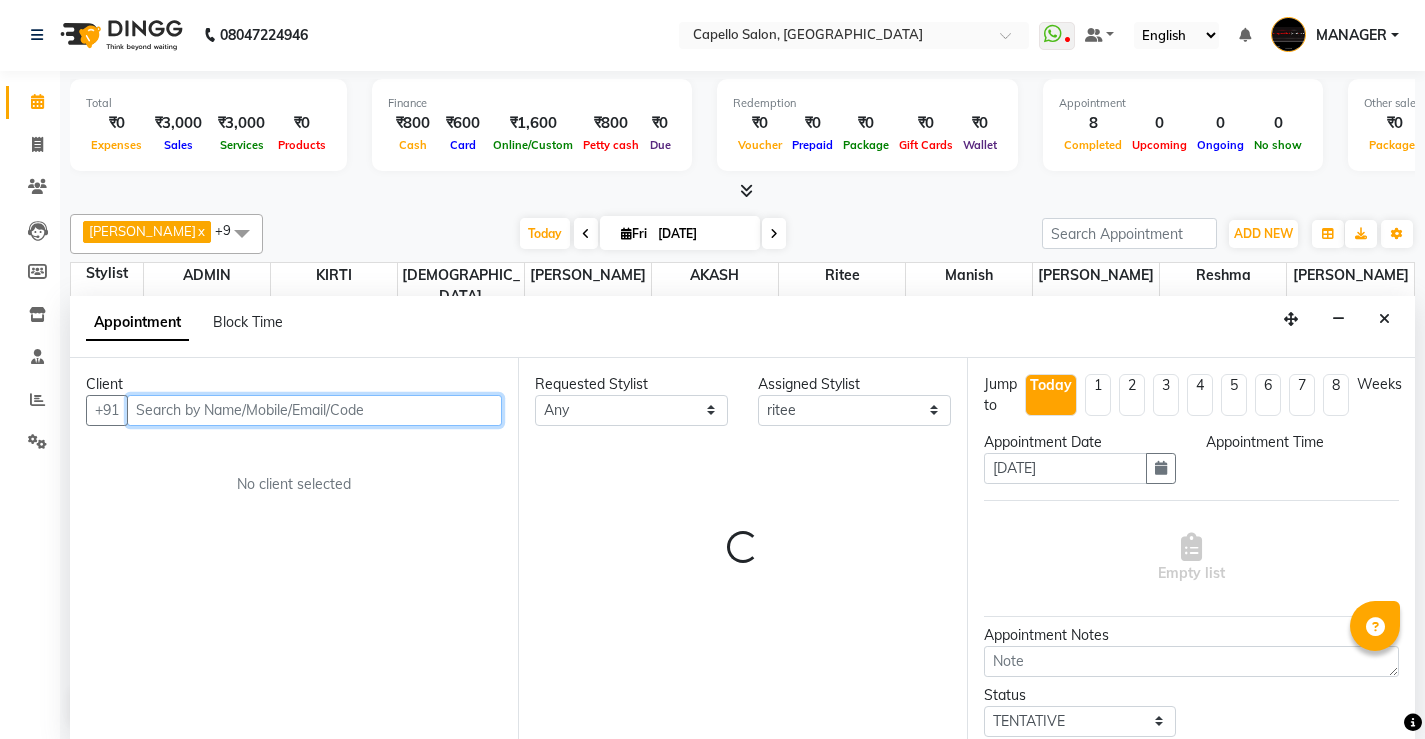 select on "960" 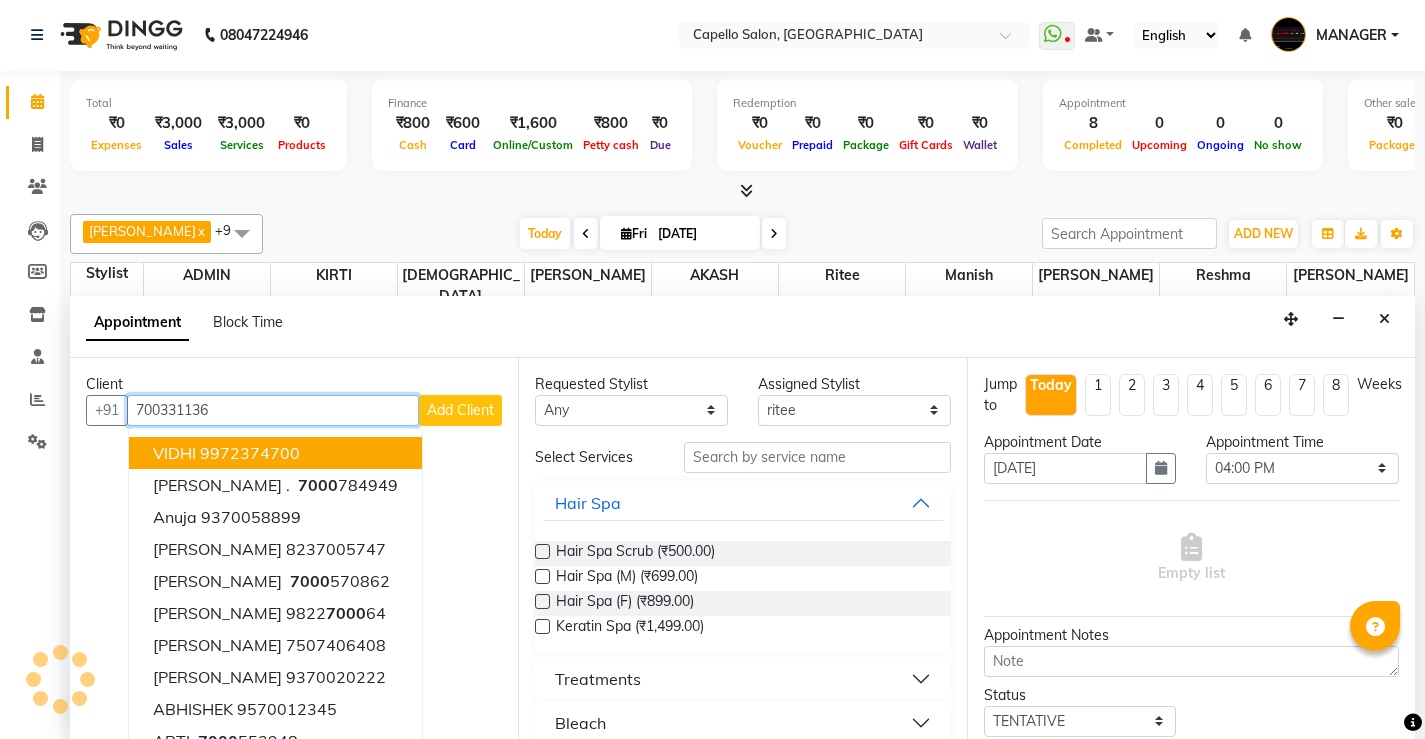 click on "700331136" at bounding box center [273, 410] 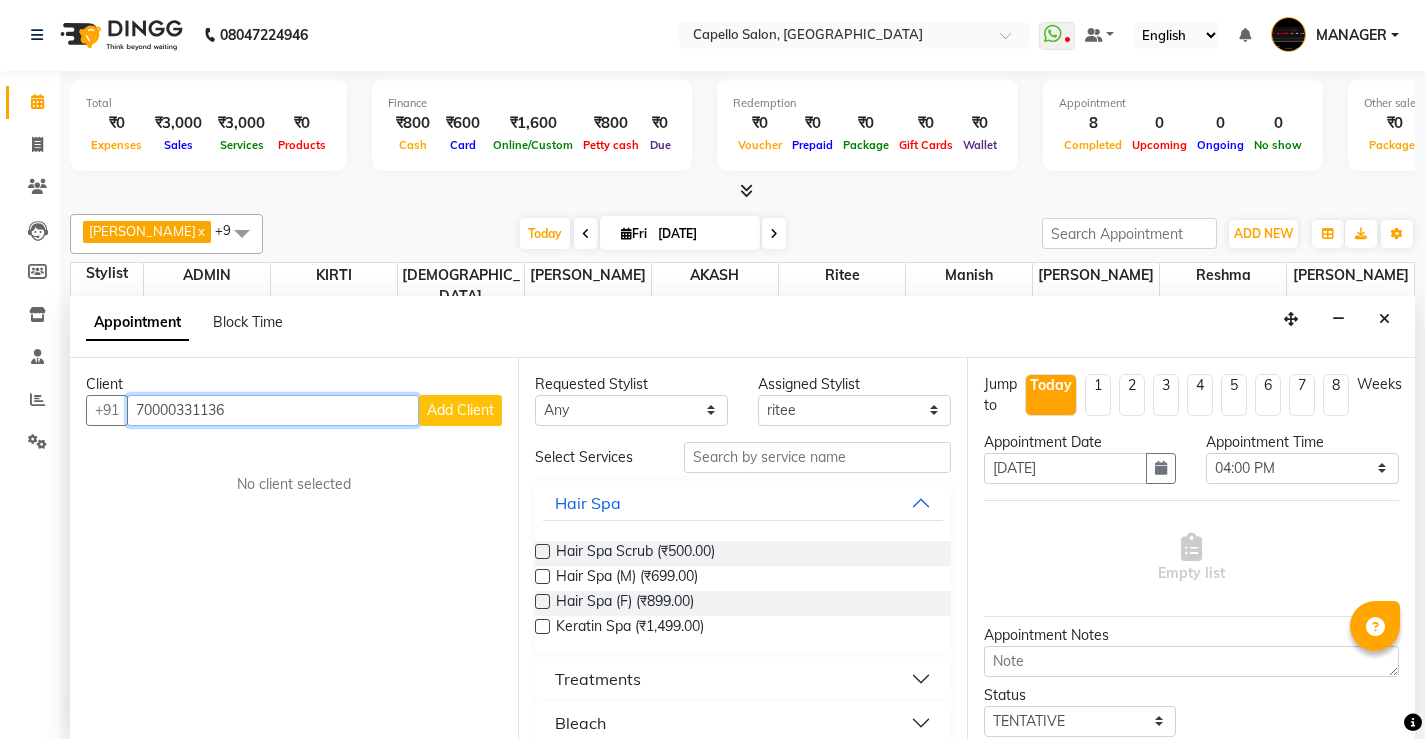click on "70000331136" at bounding box center (273, 410) 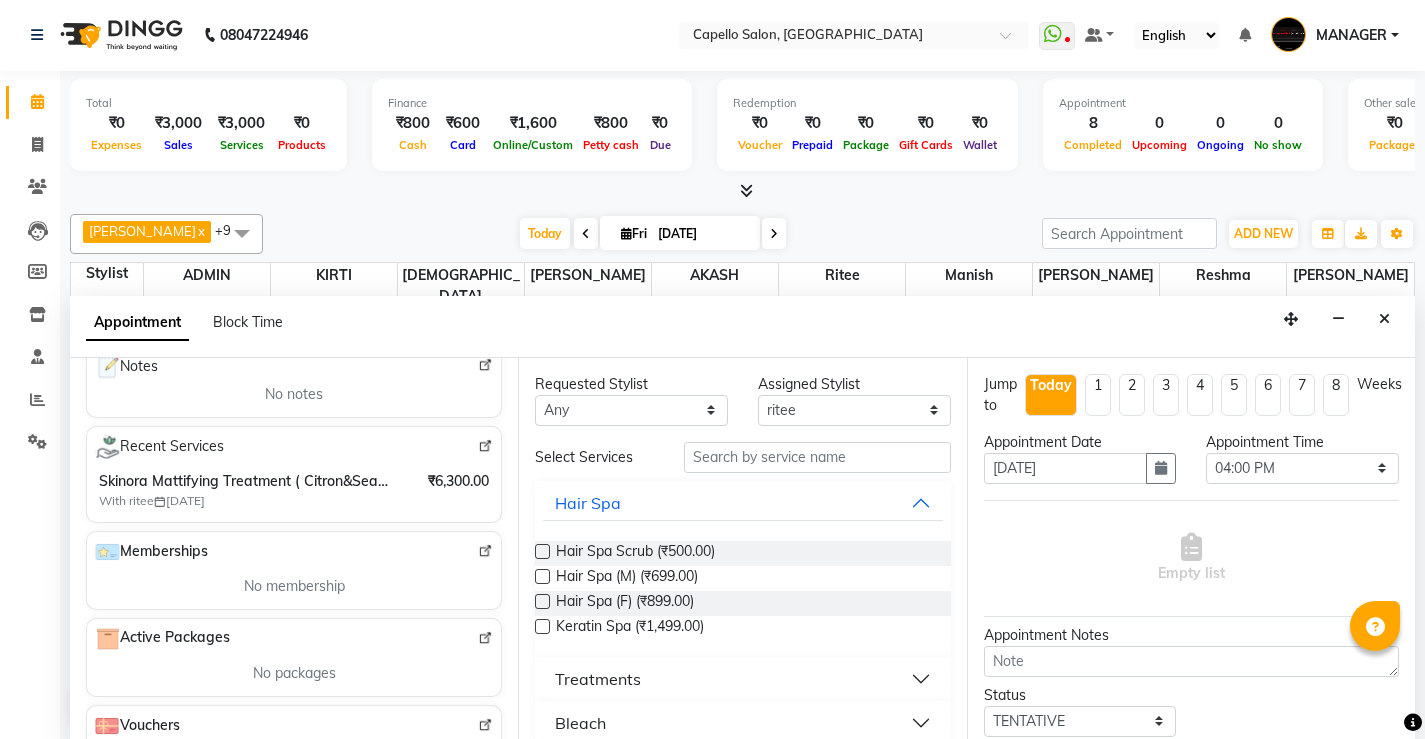 scroll, scrollTop: 0, scrollLeft: 0, axis: both 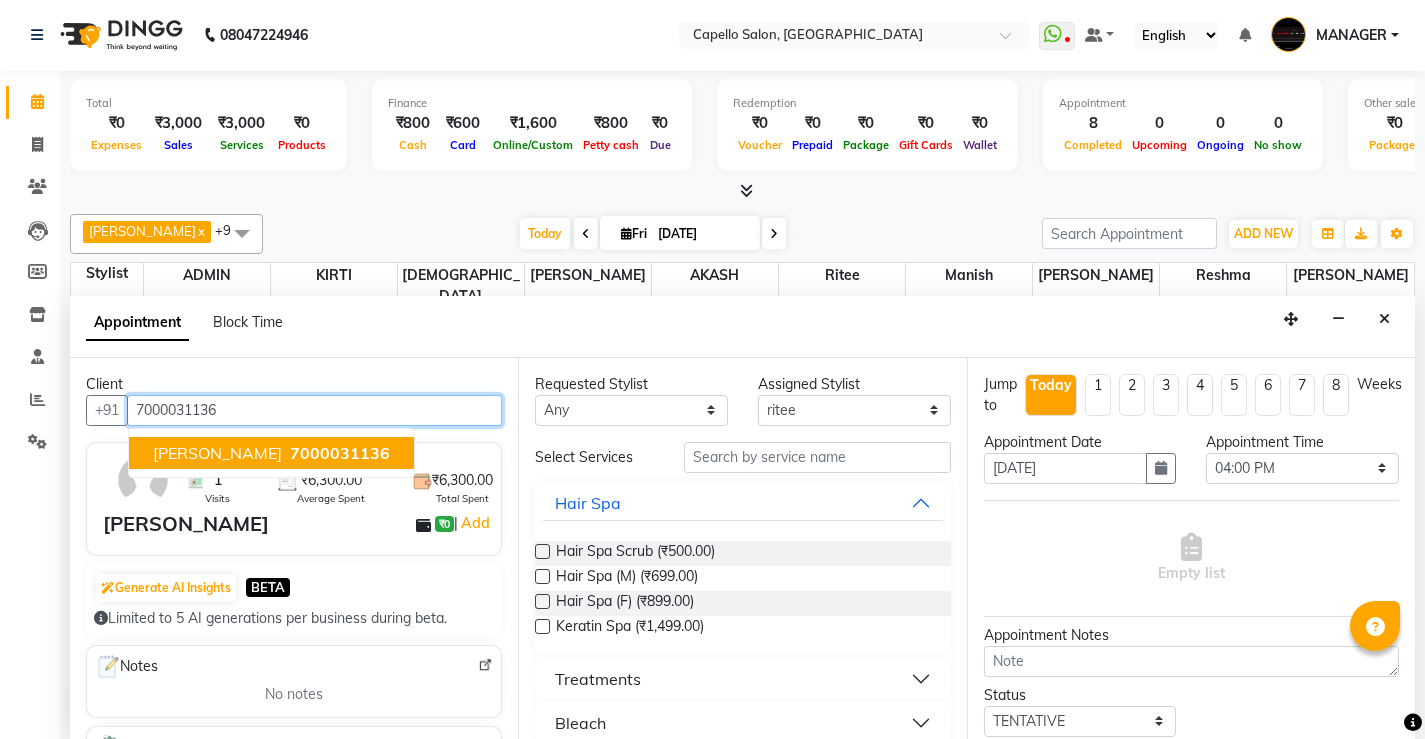 click on "[PERSON_NAME]   7000031136" at bounding box center [271, 453] 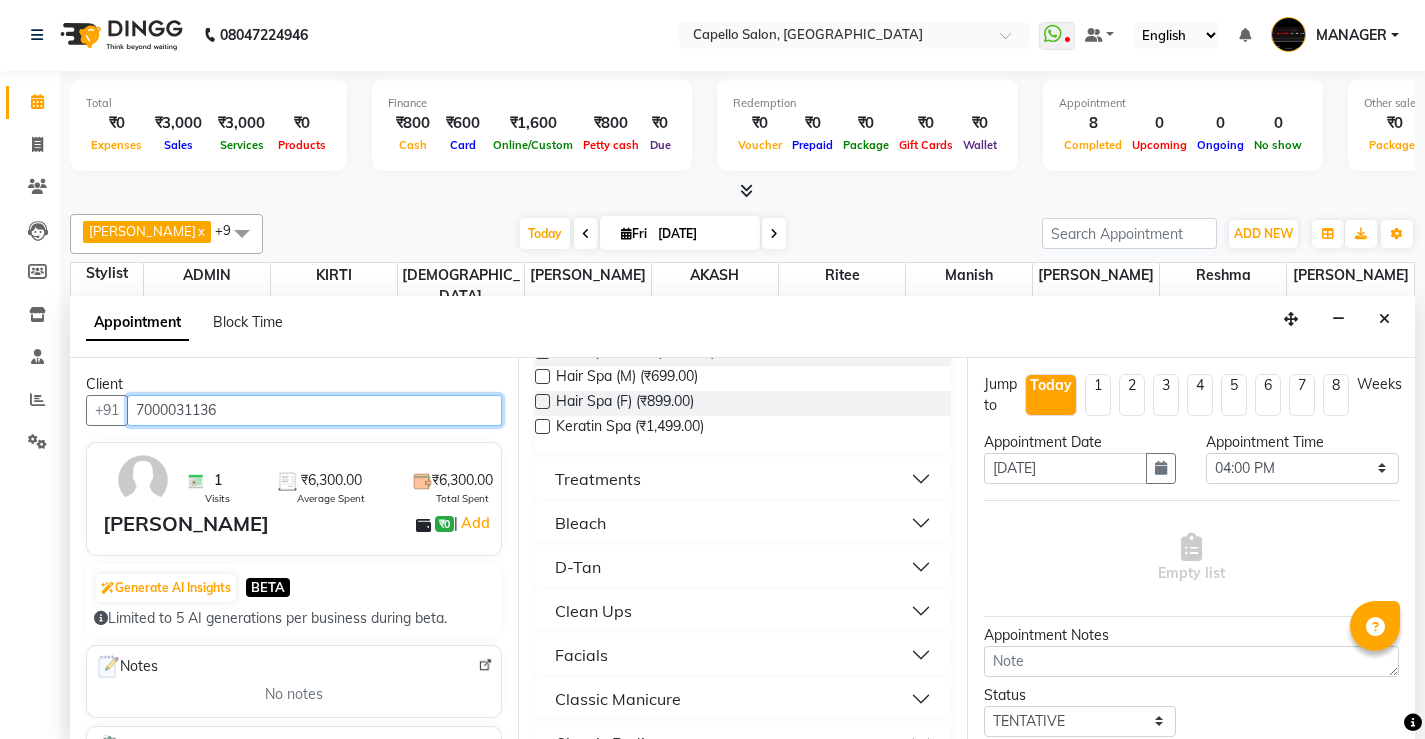 scroll, scrollTop: 0, scrollLeft: 0, axis: both 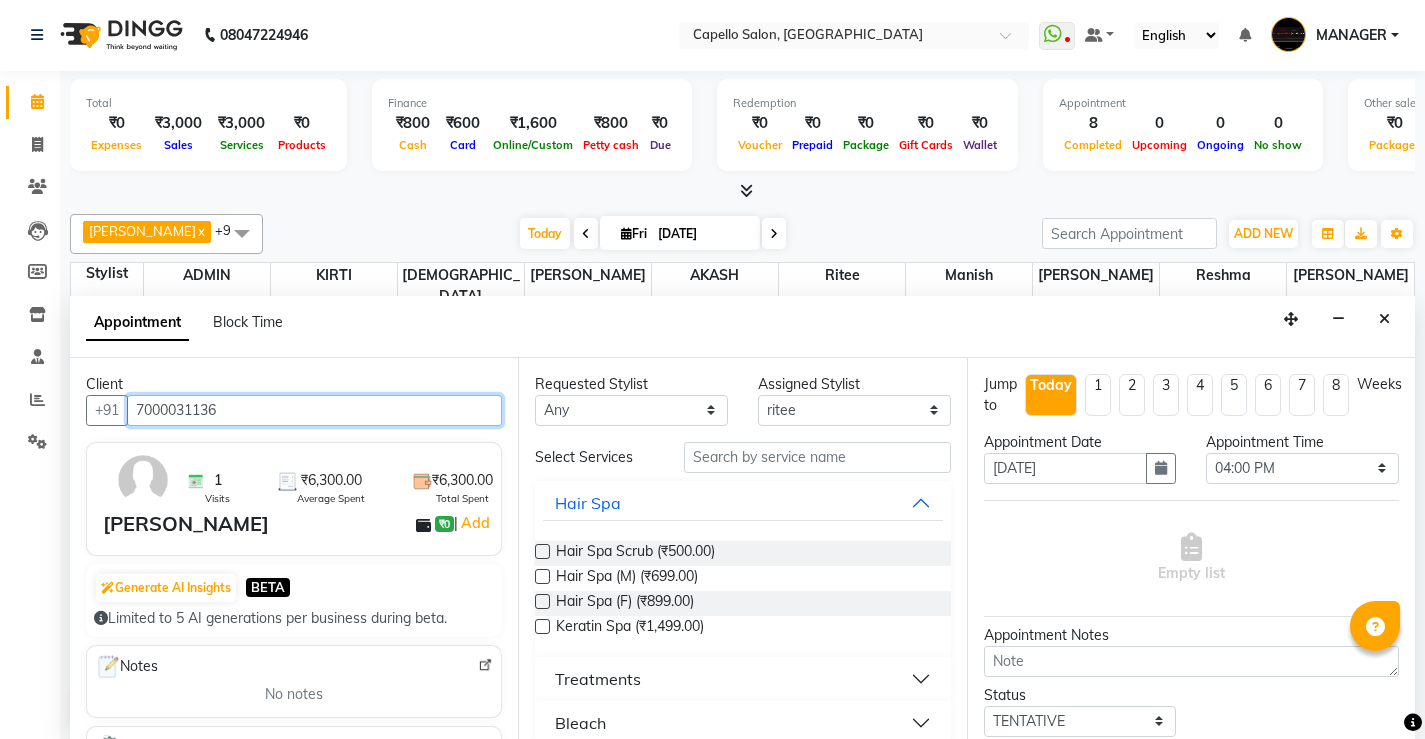 type on "7000031136" 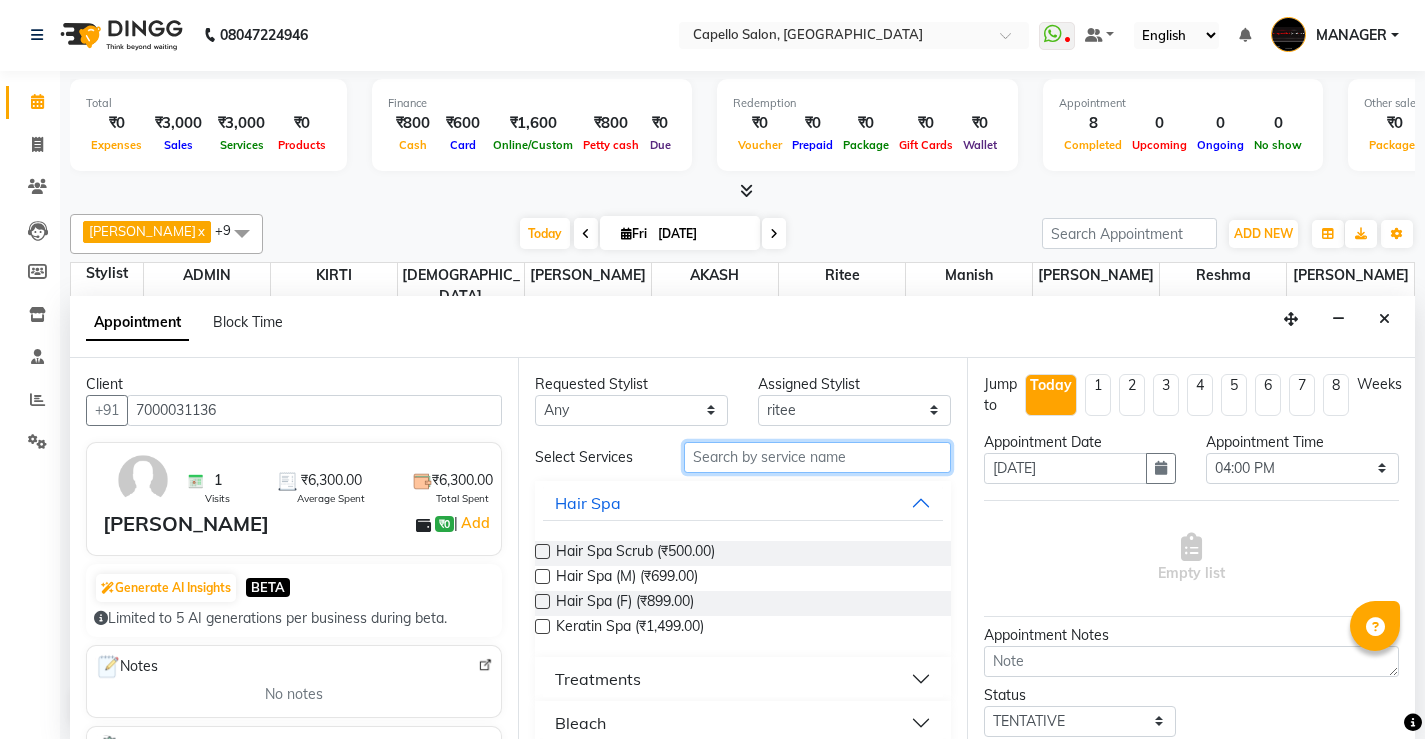 click at bounding box center [817, 457] 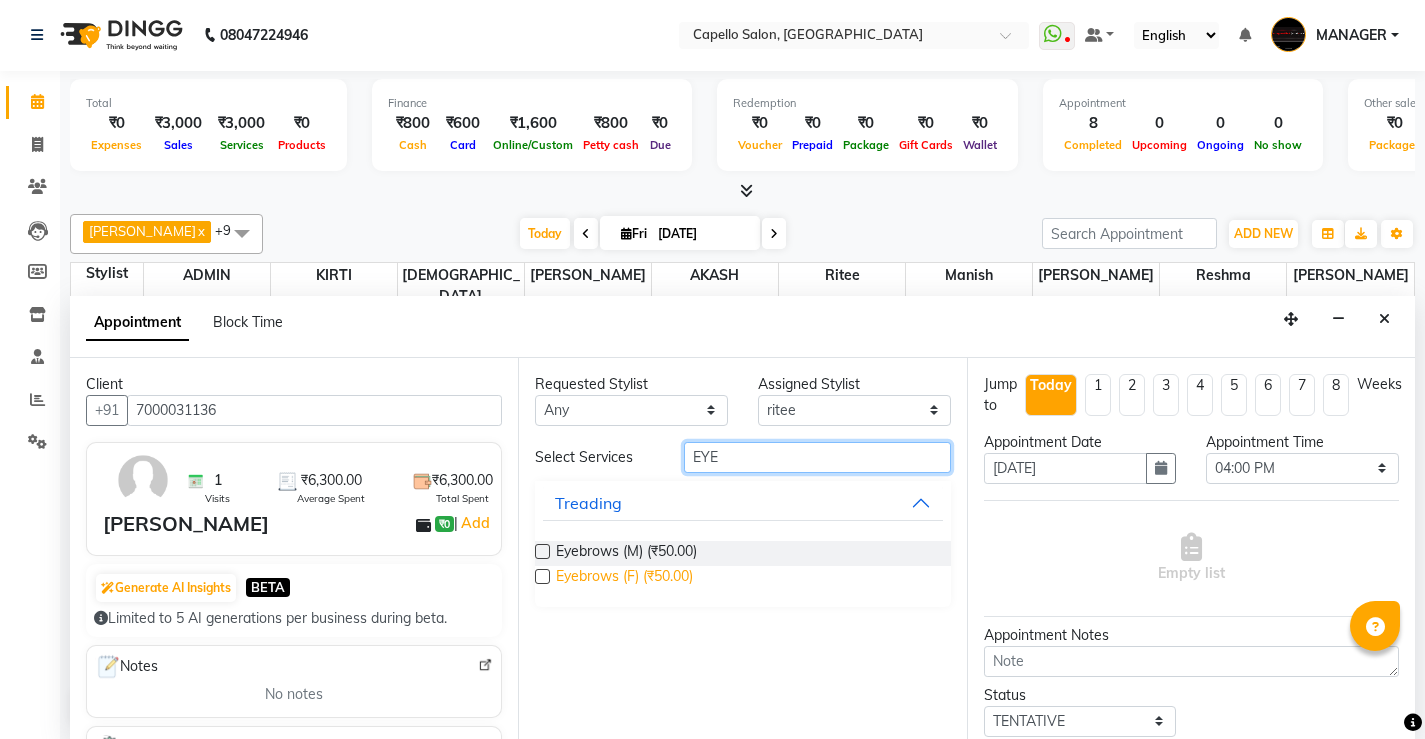 type on "EYE" 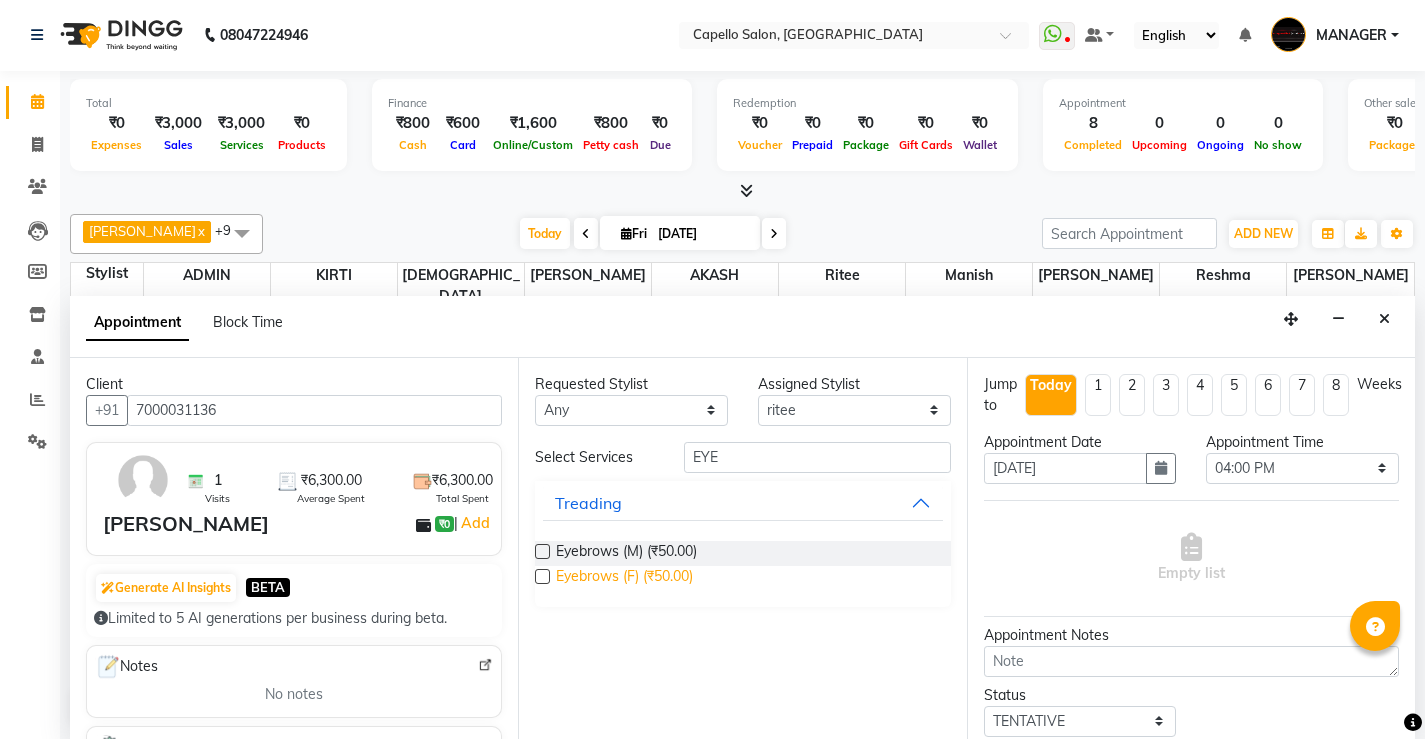 click on "Eyebrows (F) (₹50.00)" at bounding box center (624, 578) 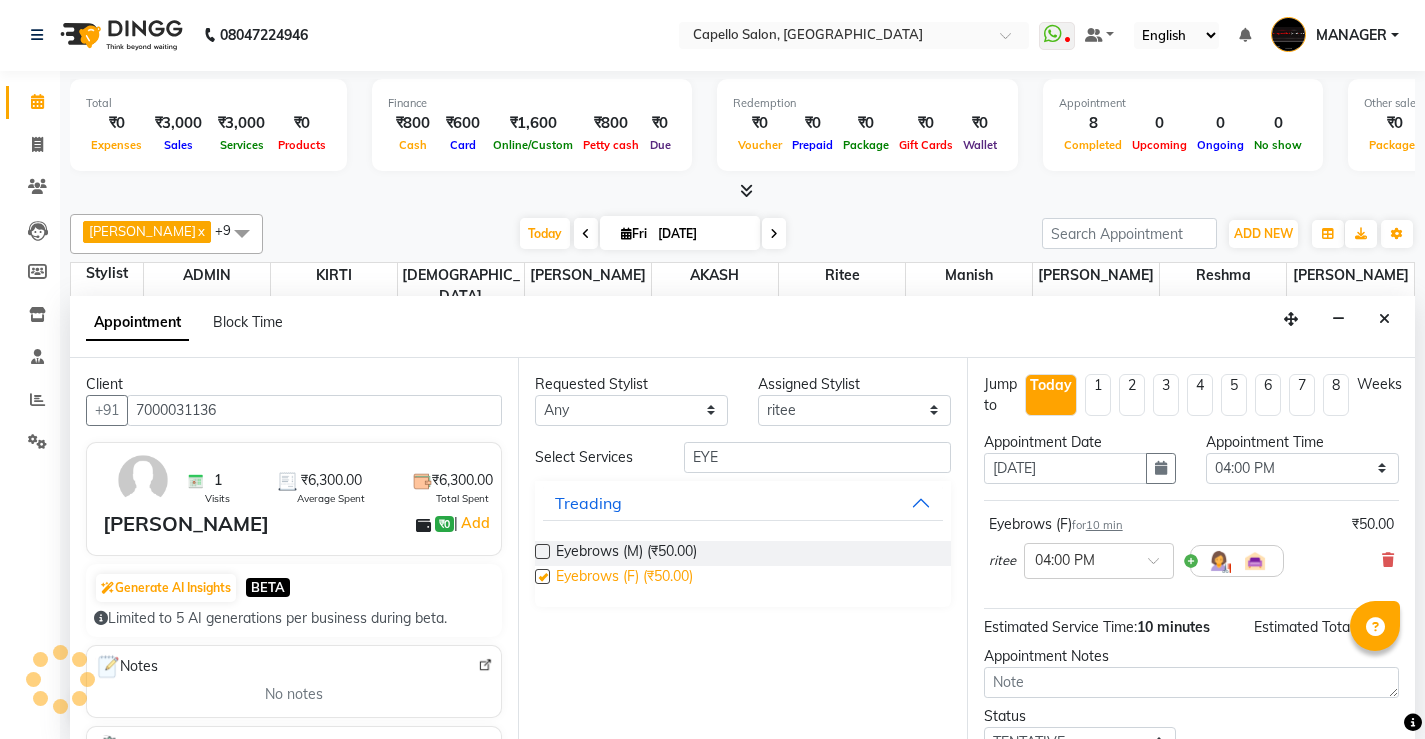 checkbox on "false" 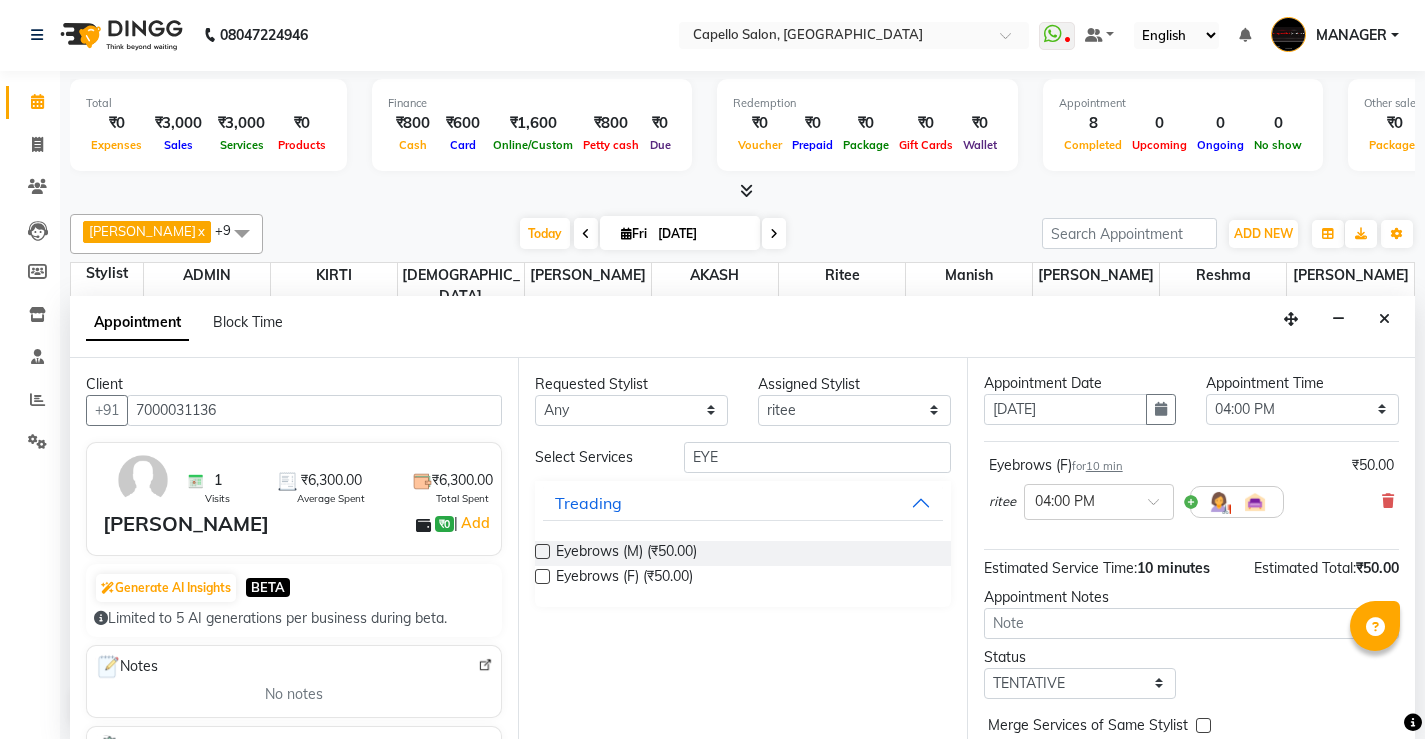 scroll, scrollTop: 100, scrollLeft: 0, axis: vertical 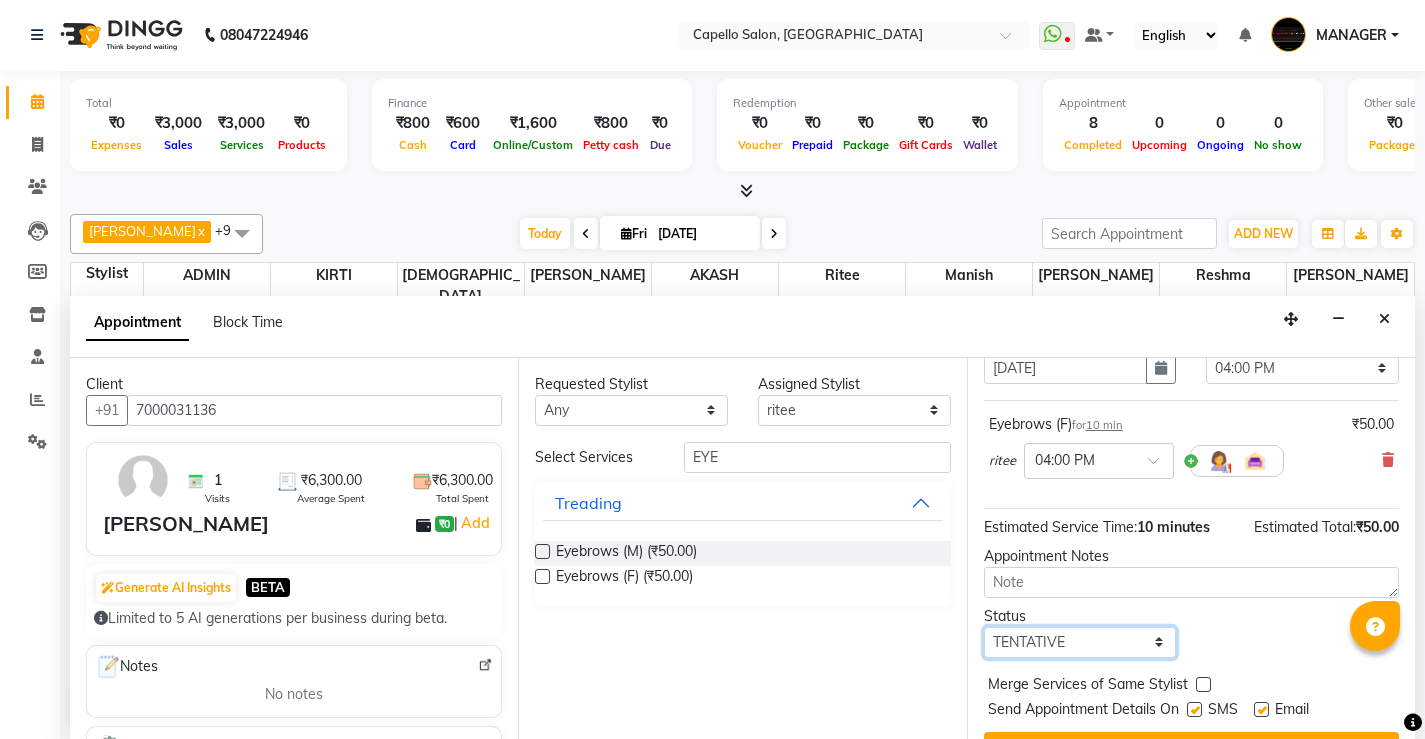 click on "Select TENTATIVE CONFIRM CHECK-IN UPCOMING" at bounding box center (1080, 642) 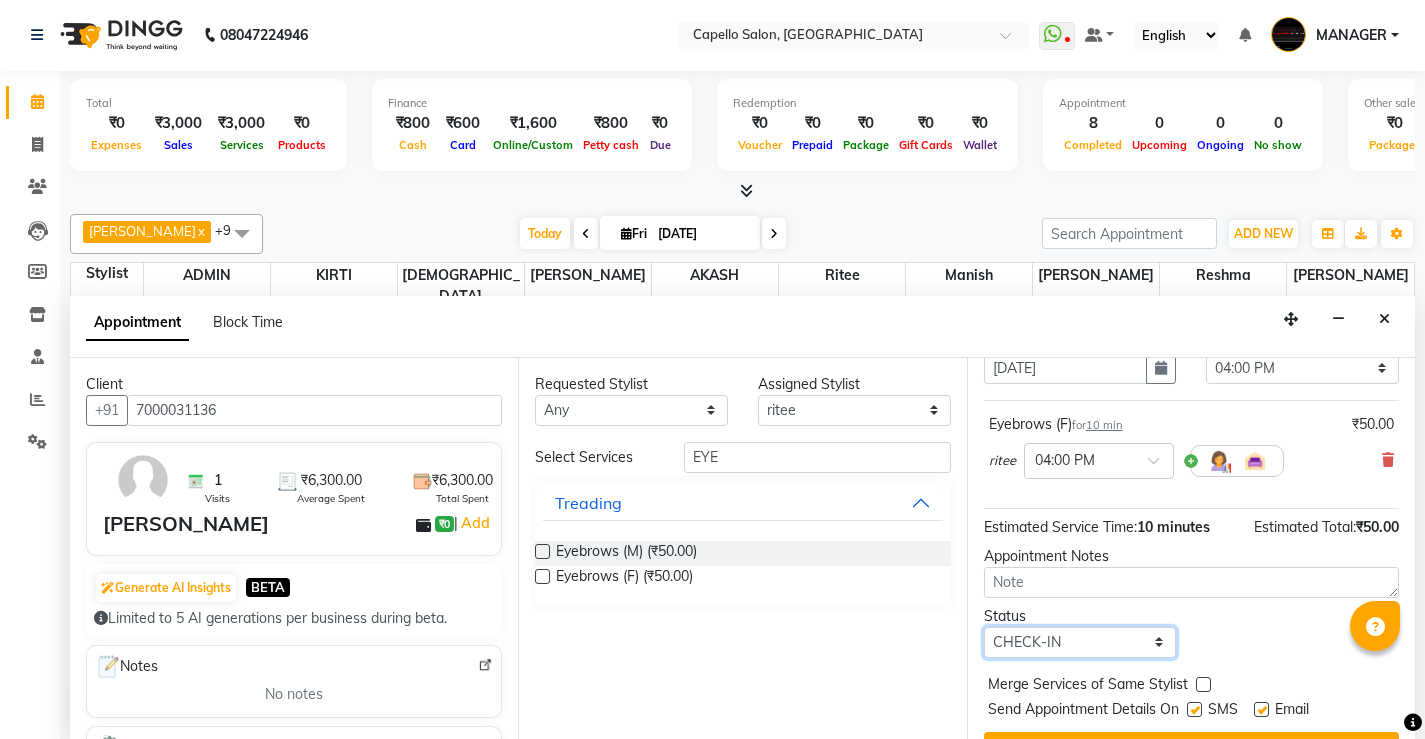 click on "Select TENTATIVE CONFIRM CHECK-IN UPCOMING" at bounding box center [1080, 642] 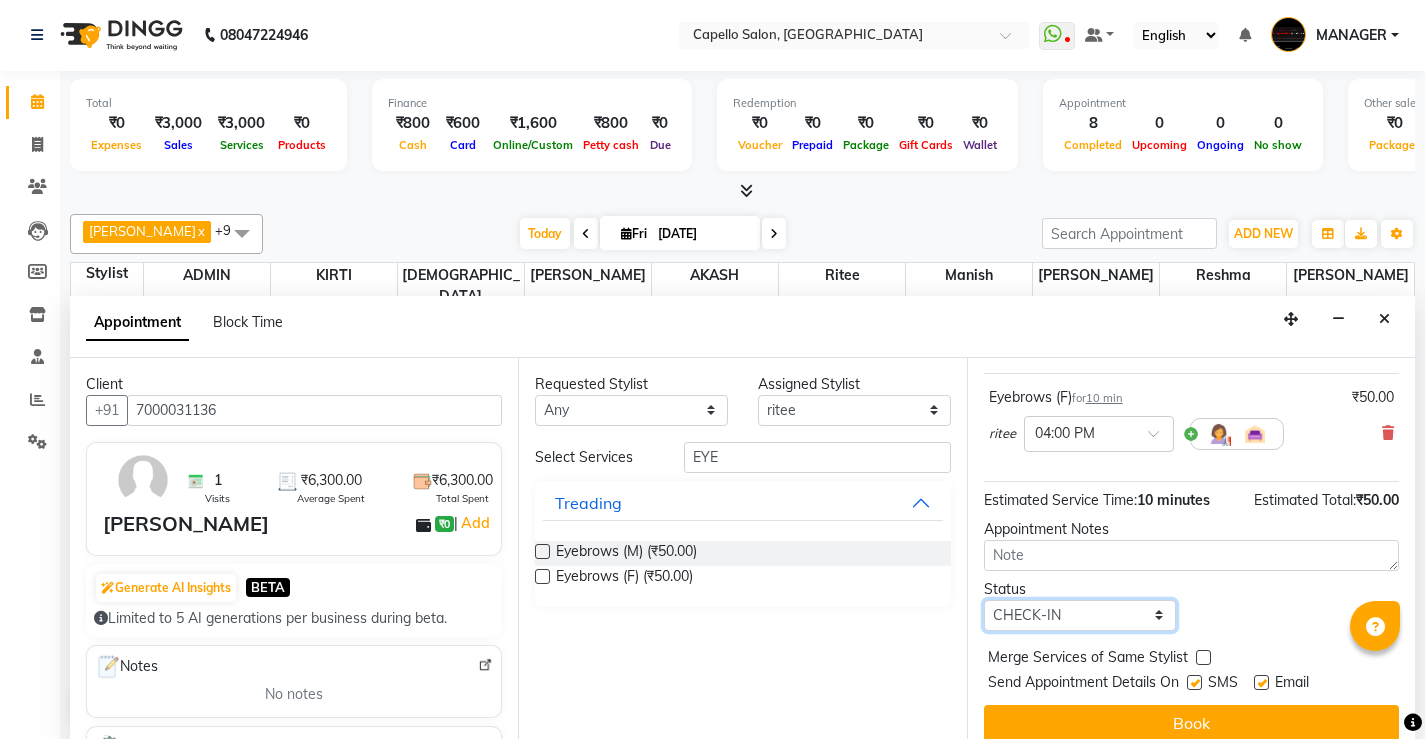 scroll, scrollTop: 145, scrollLeft: 0, axis: vertical 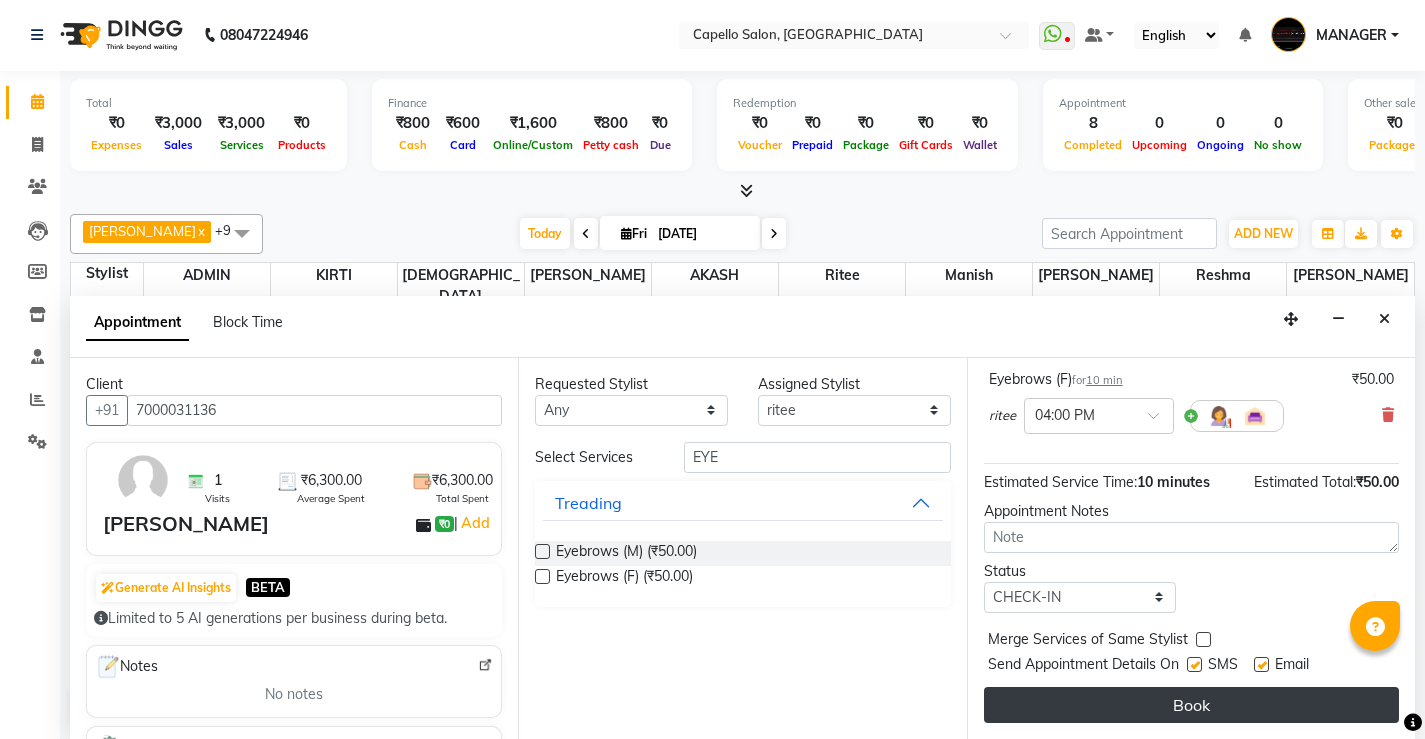 click on "Book" at bounding box center [1191, 705] 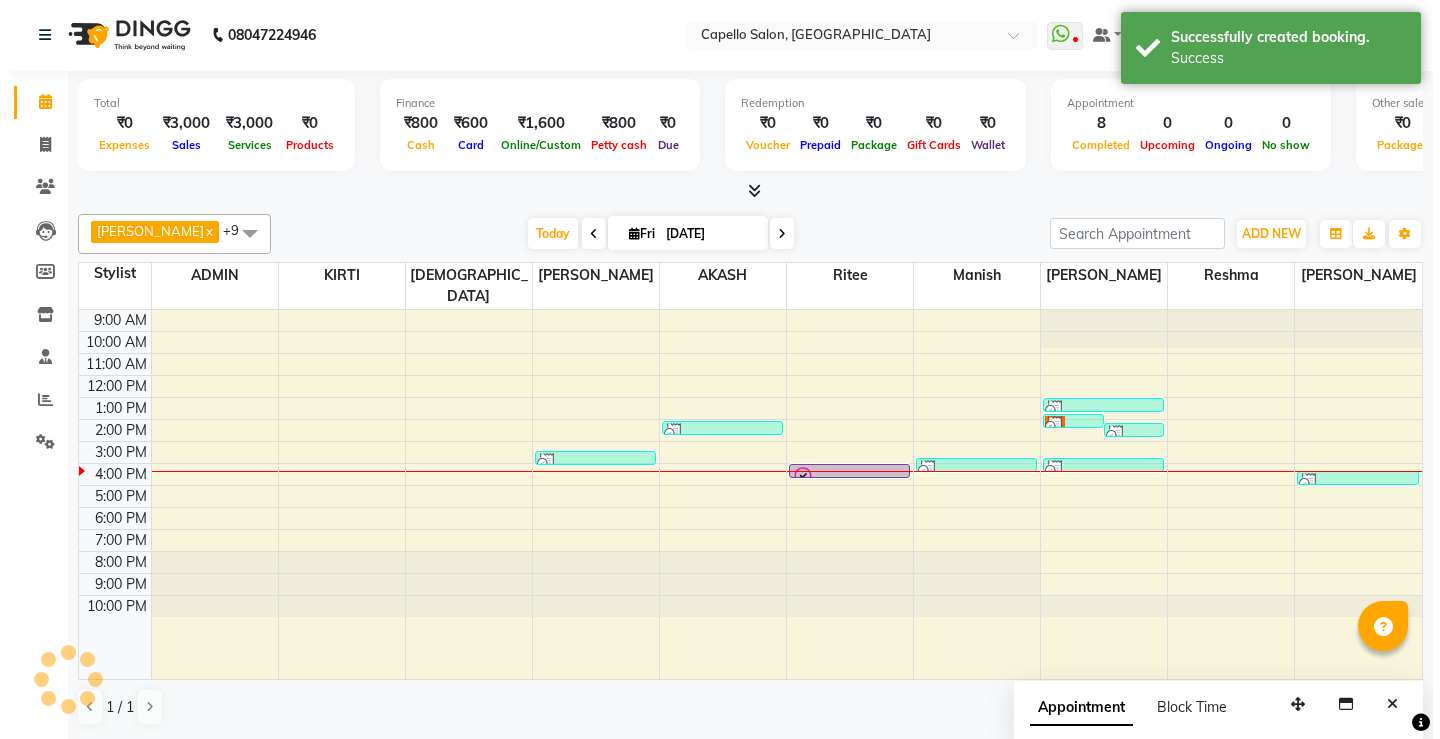 scroll, scrollTop: 0, scrollLeft: 0, axis: both 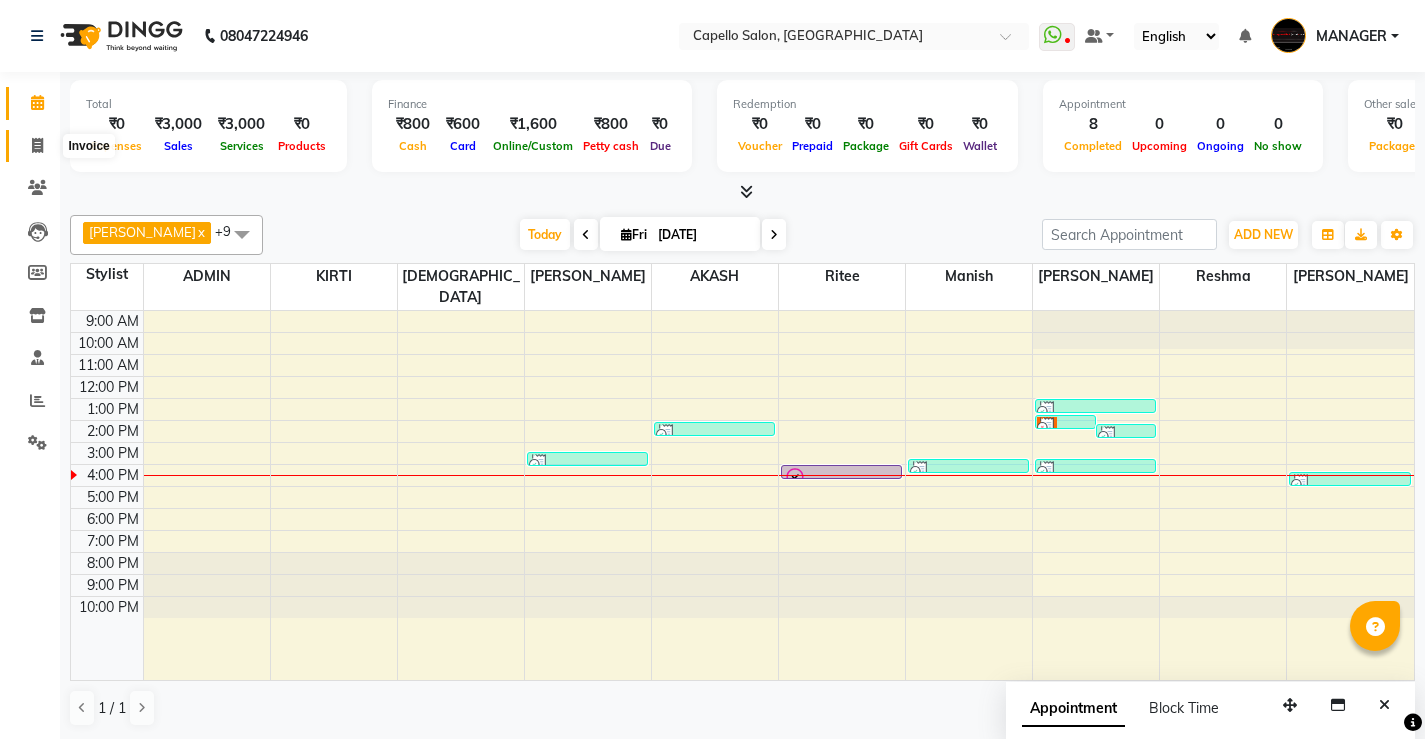 click 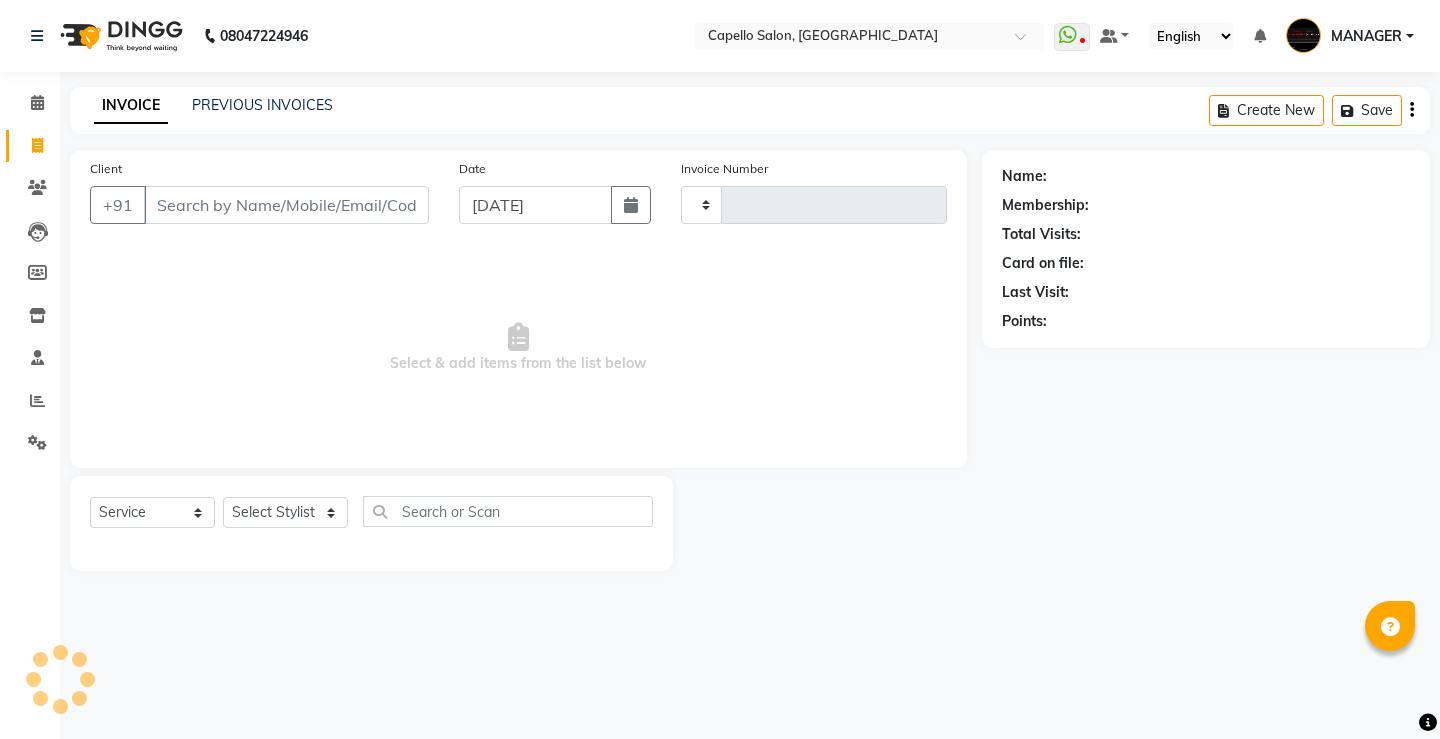 type on "3068" 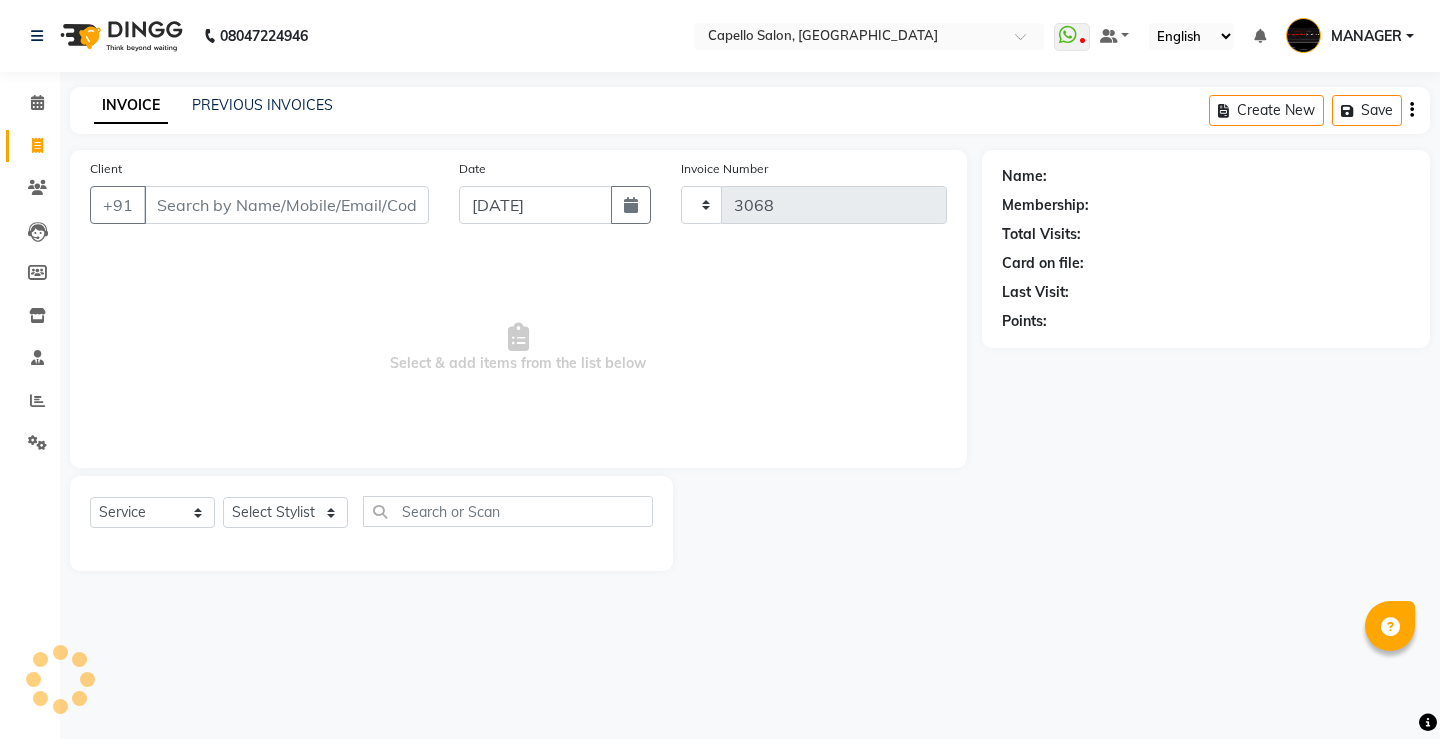 select on "857" 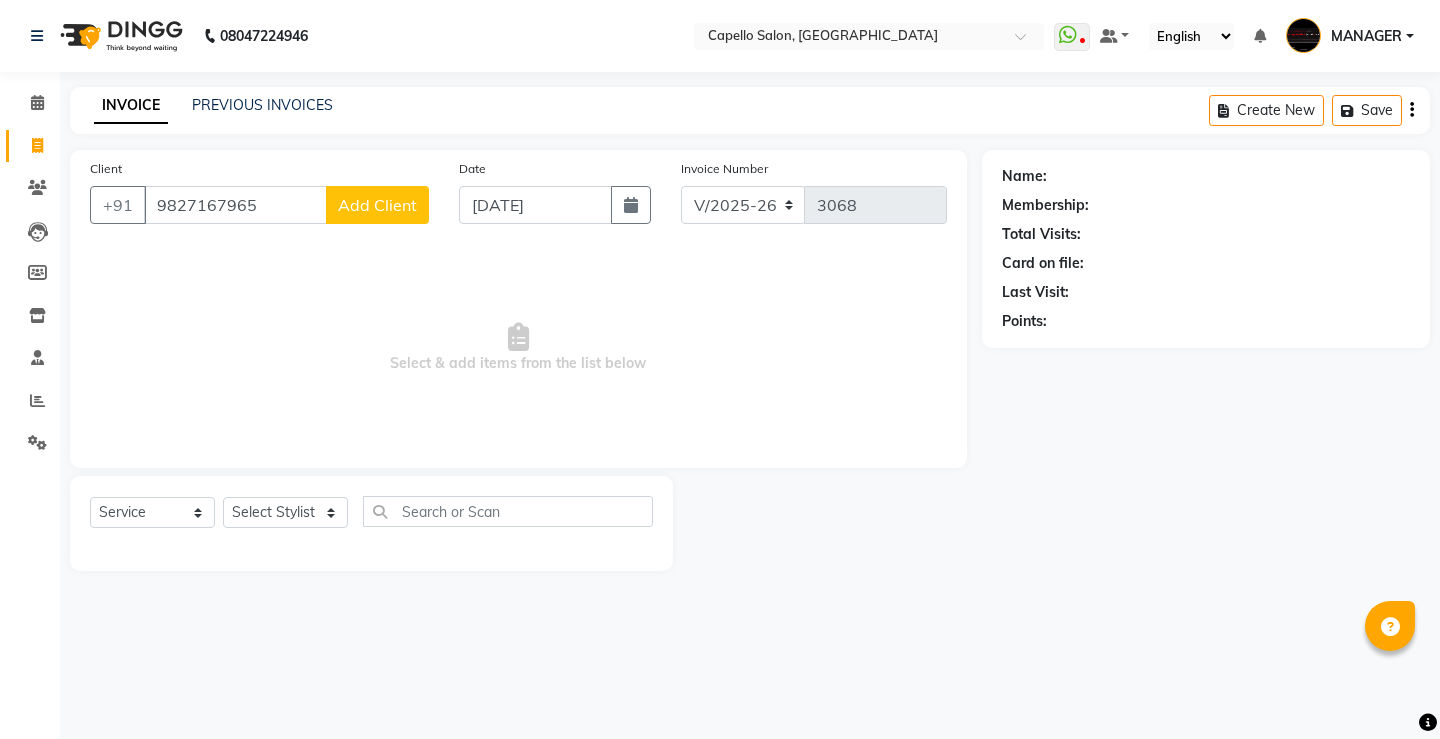 type on "9827167965" 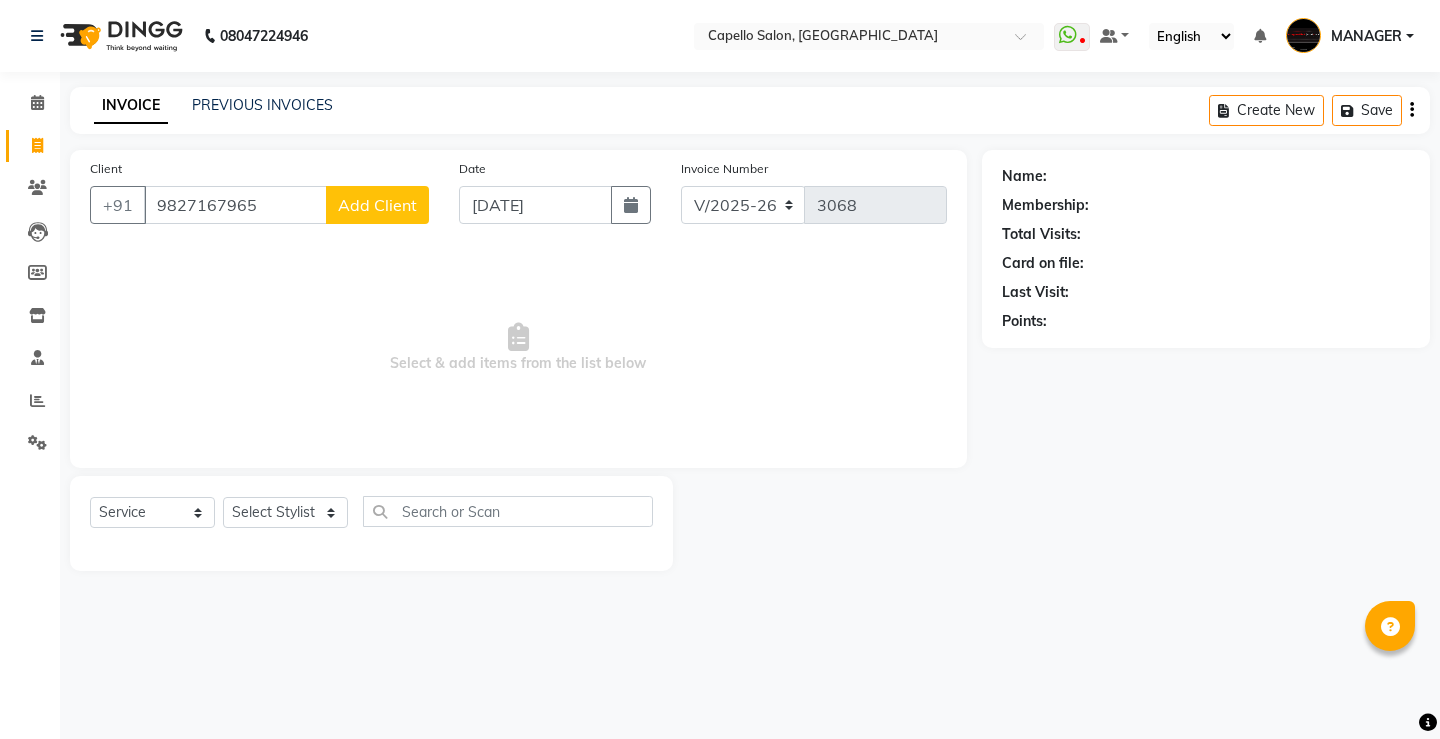 select on "7" 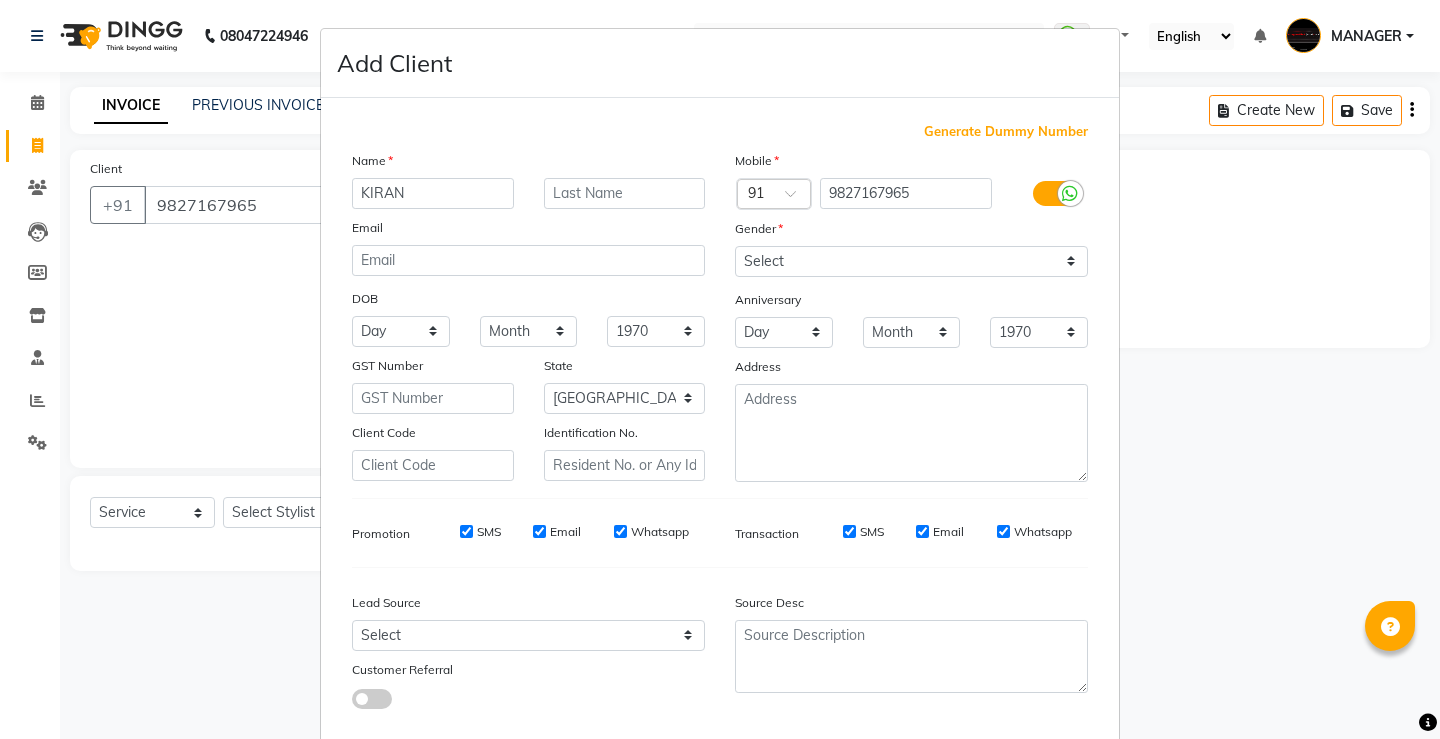 type on "KIRAN" 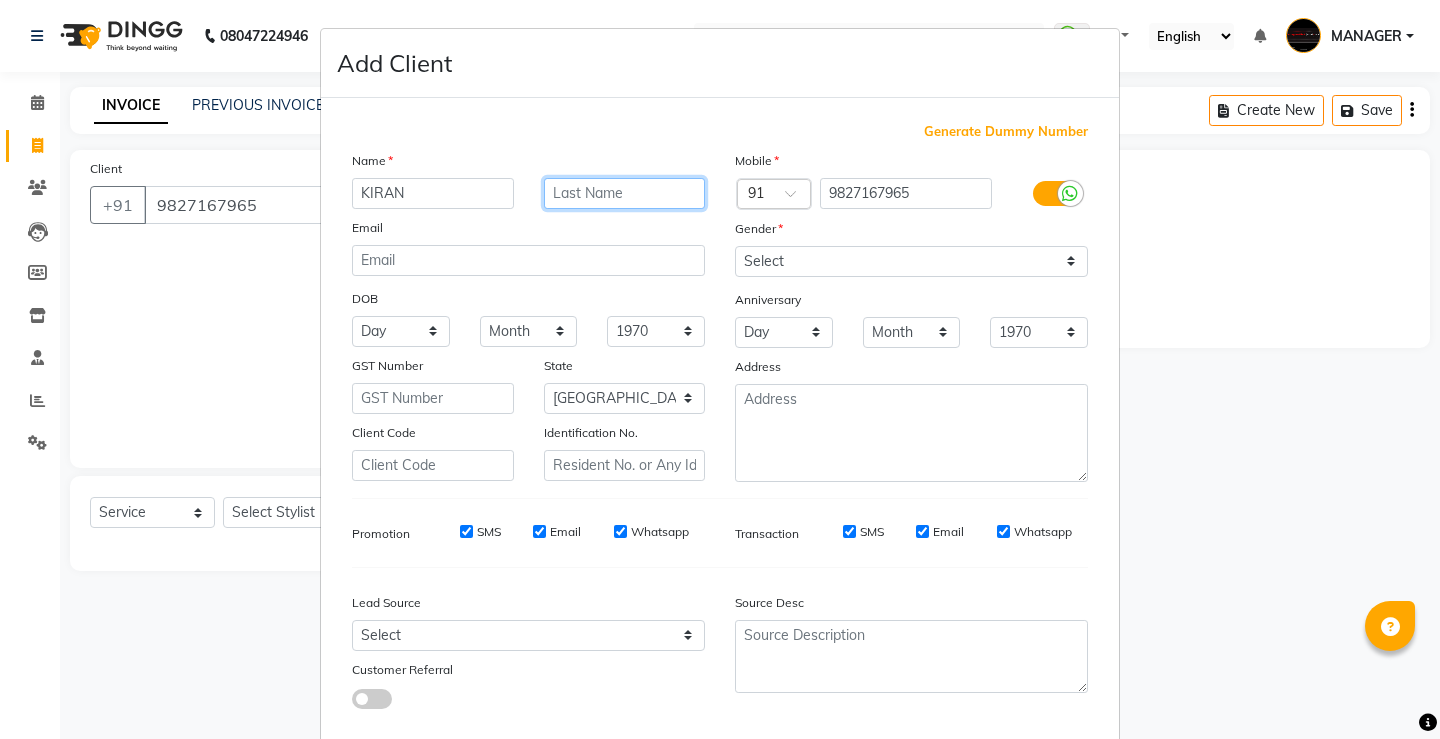 click at bounding box center [625, 193] 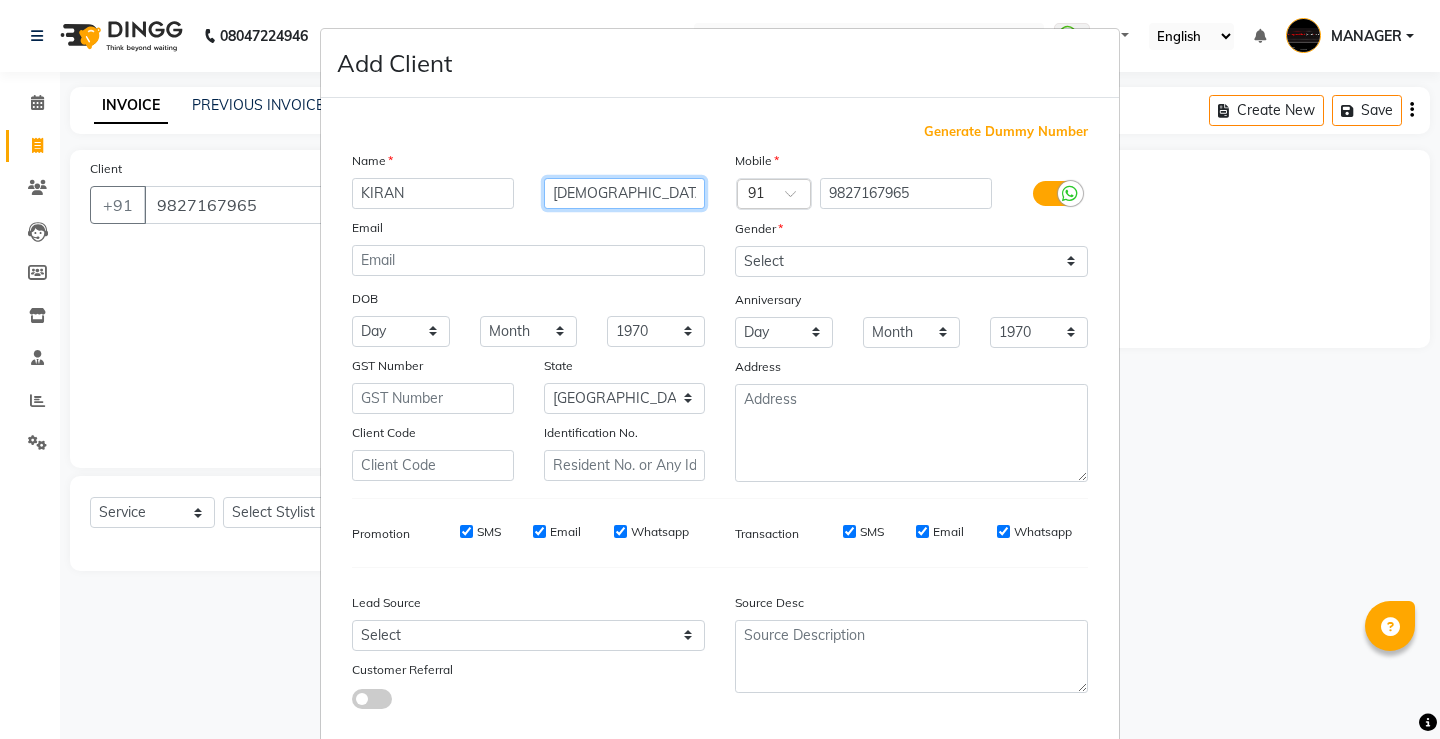 type on "[DEMOGRAPHIC_DATA]" 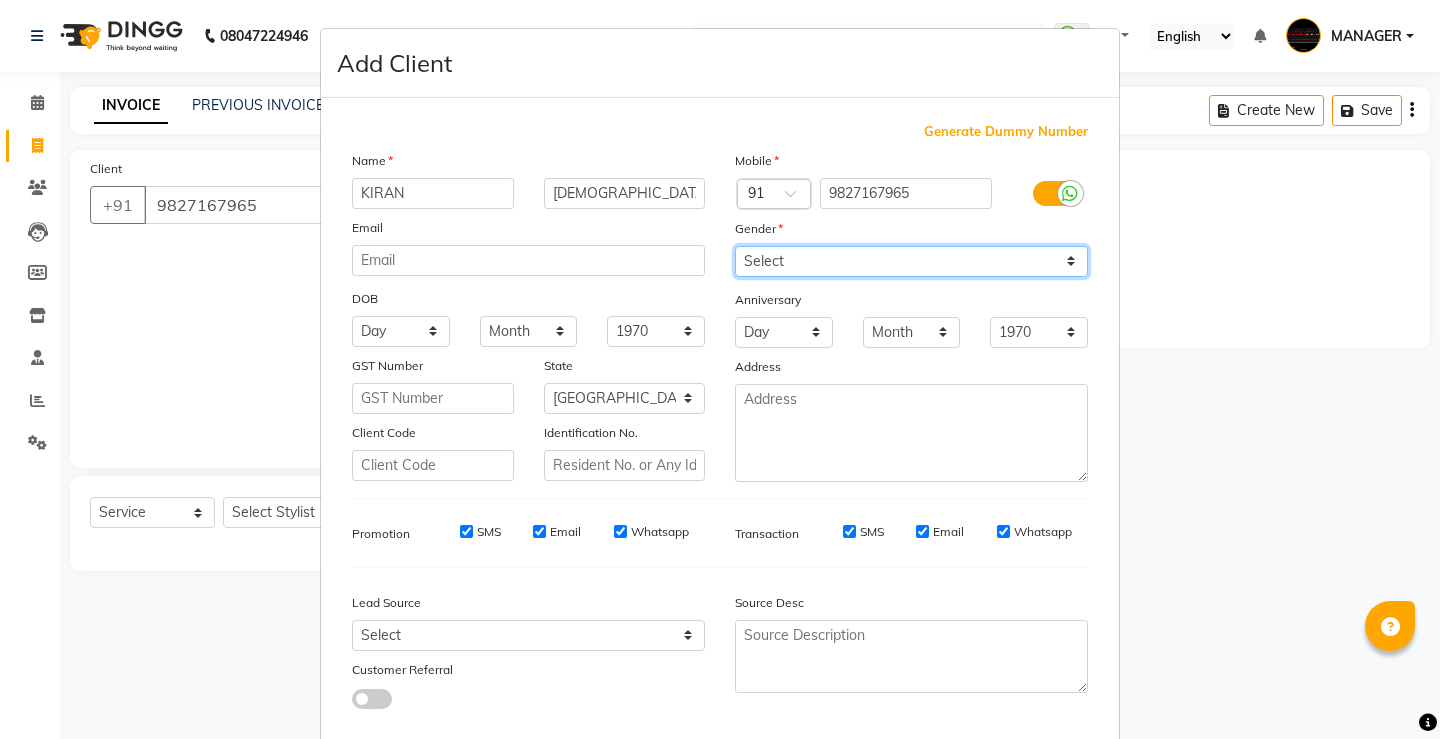 click on "Select [DEMOGRAPHIC_DATA] [DEMOGRAPHIC_DATA] Other Prefer Not To Say" at bounding box center [911, 261] 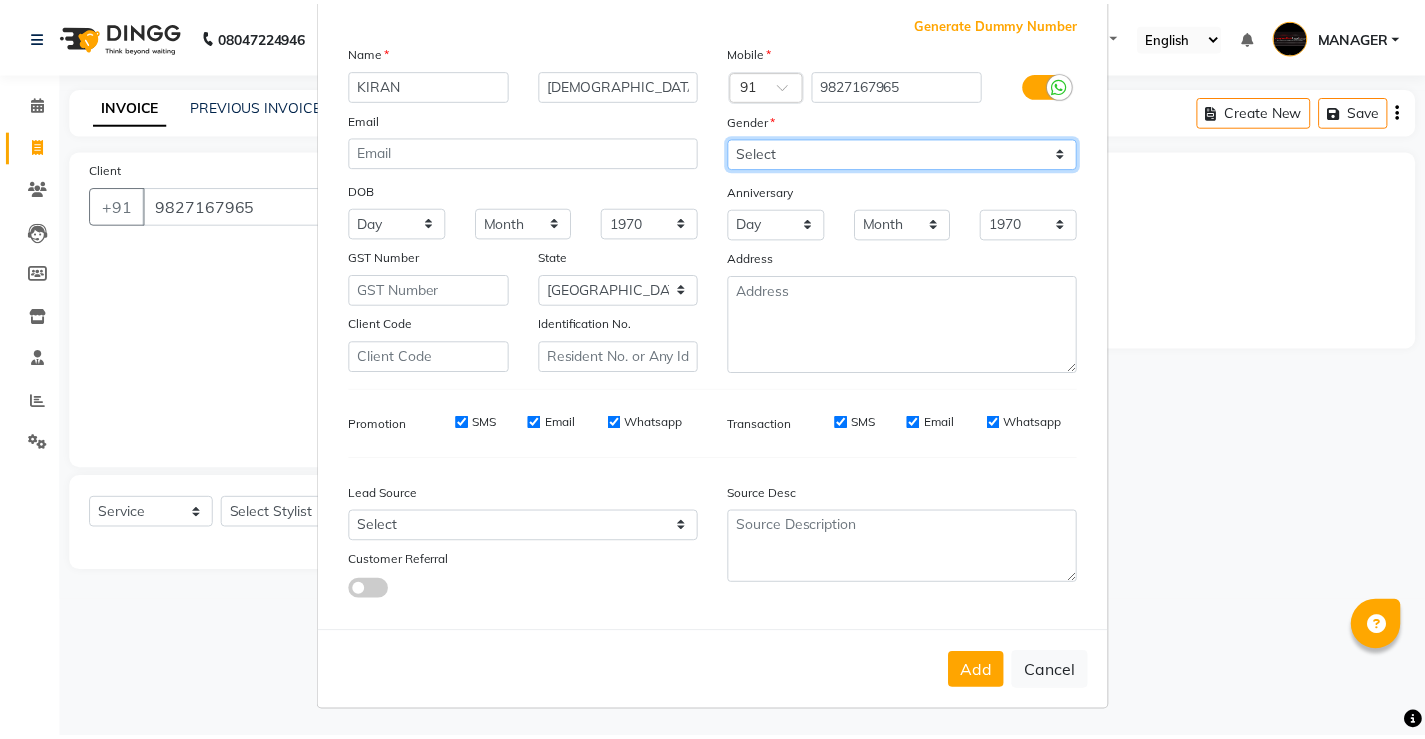 scroll, scrollTop: 110, scrollLeft: 0, axis: vertical 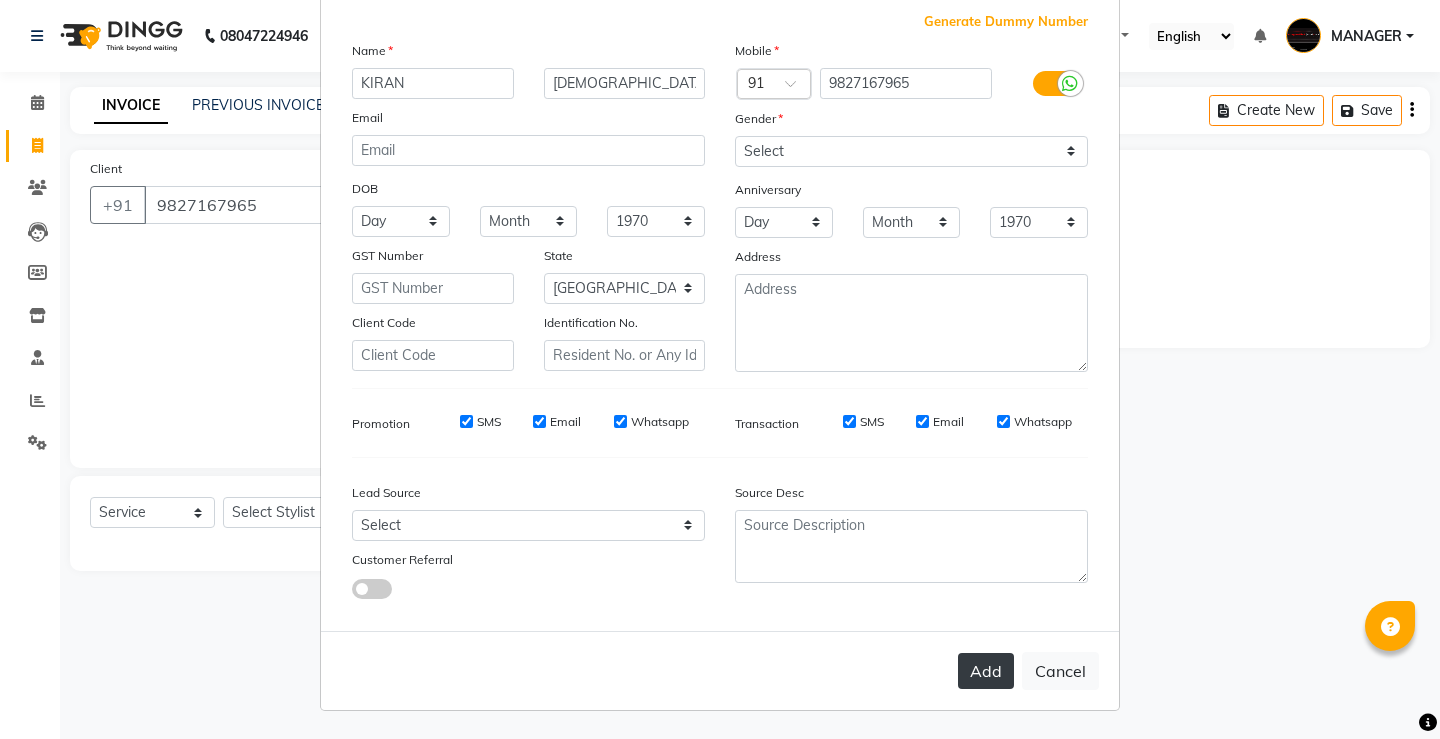 click on "Add" at bounding box center [986, 671] 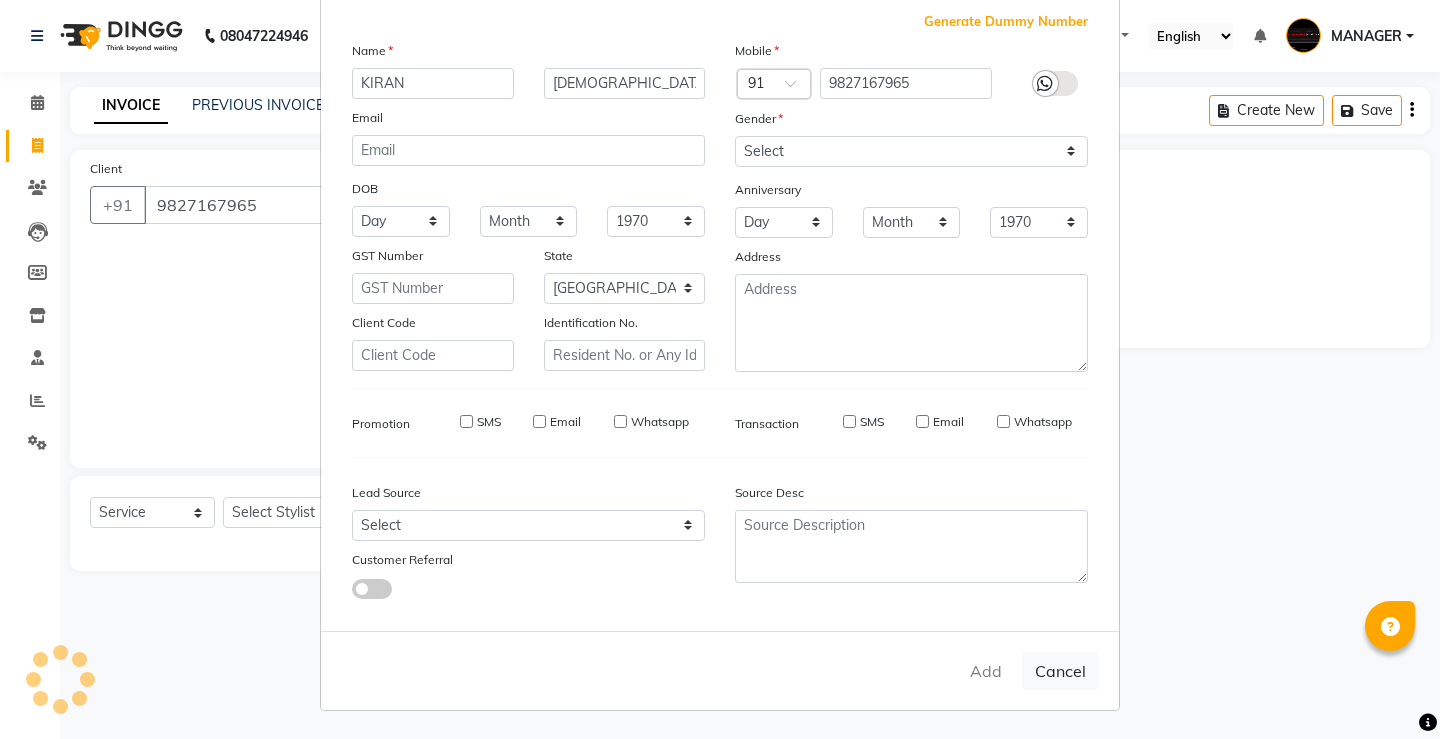 type 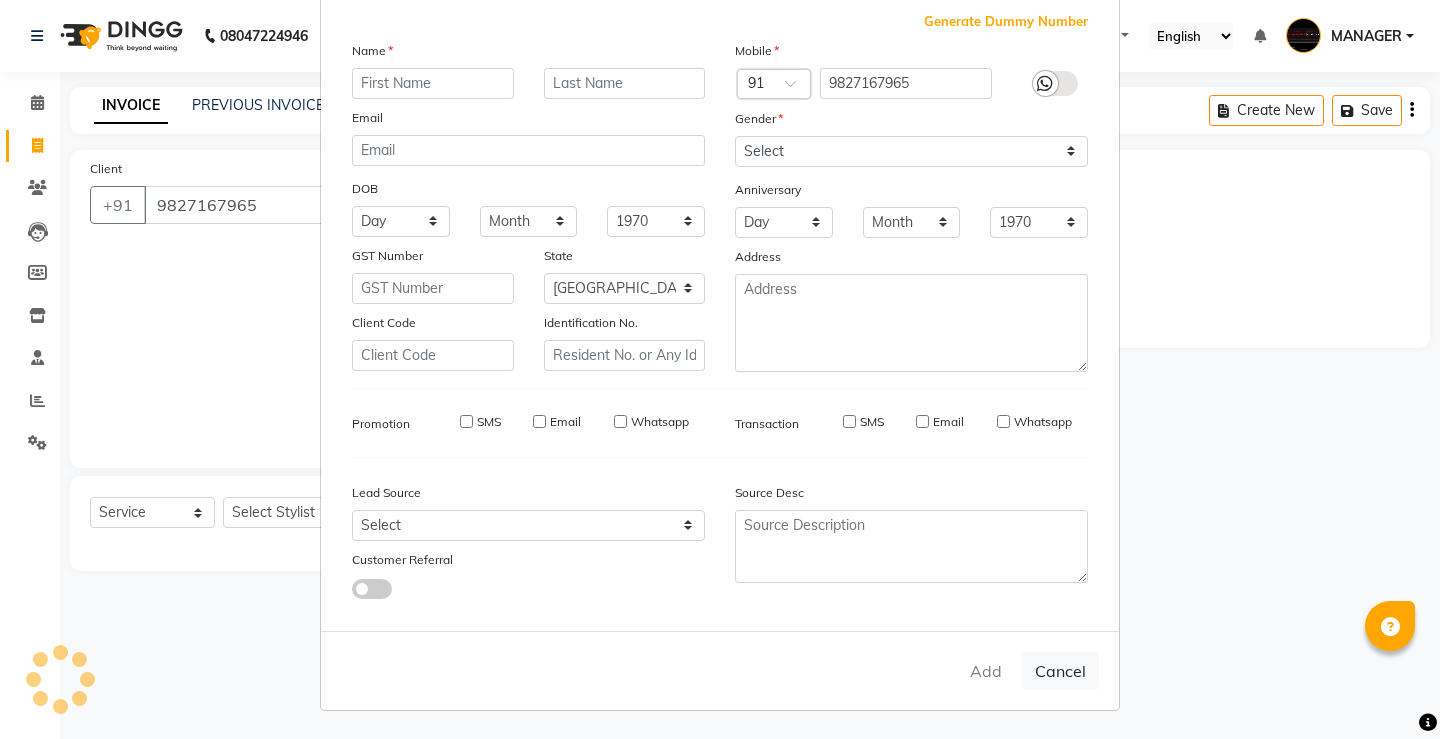 select 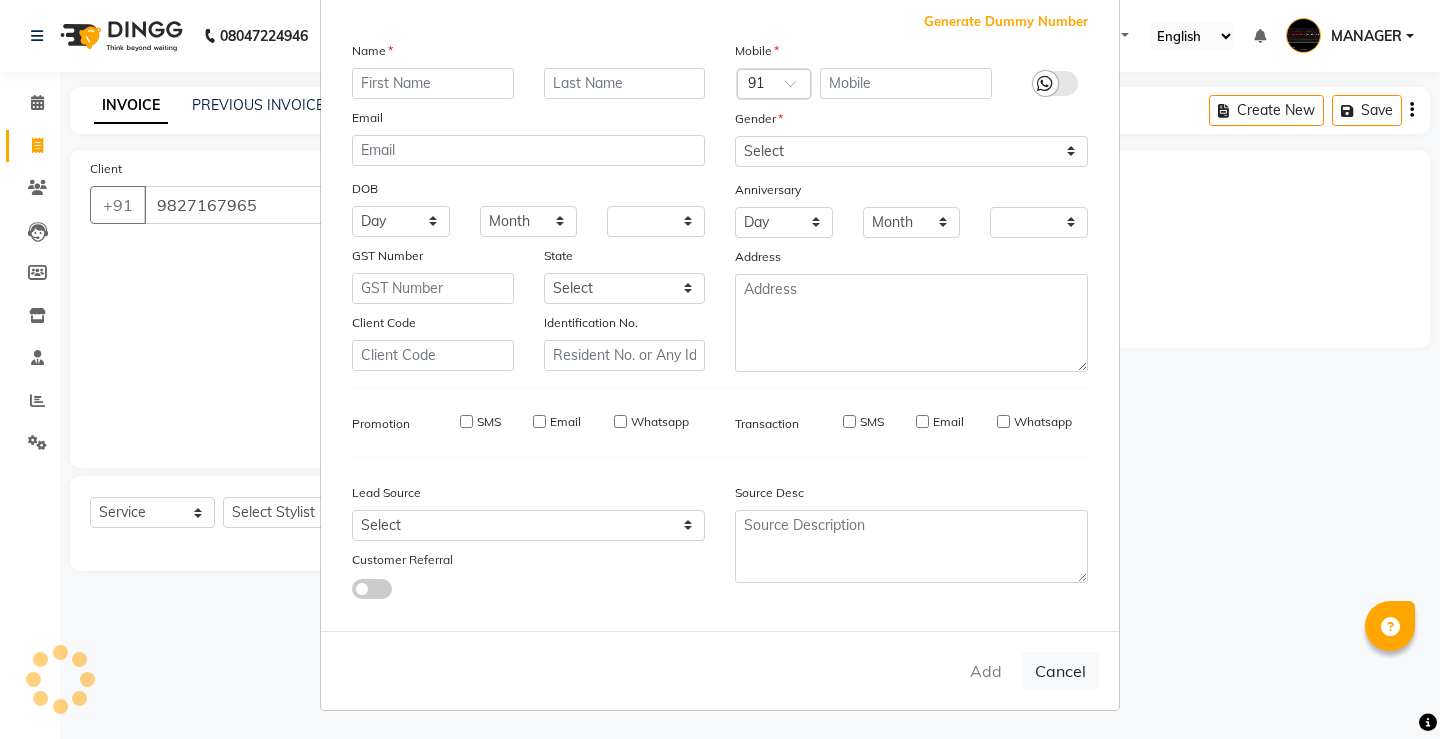 checkbox on "false" 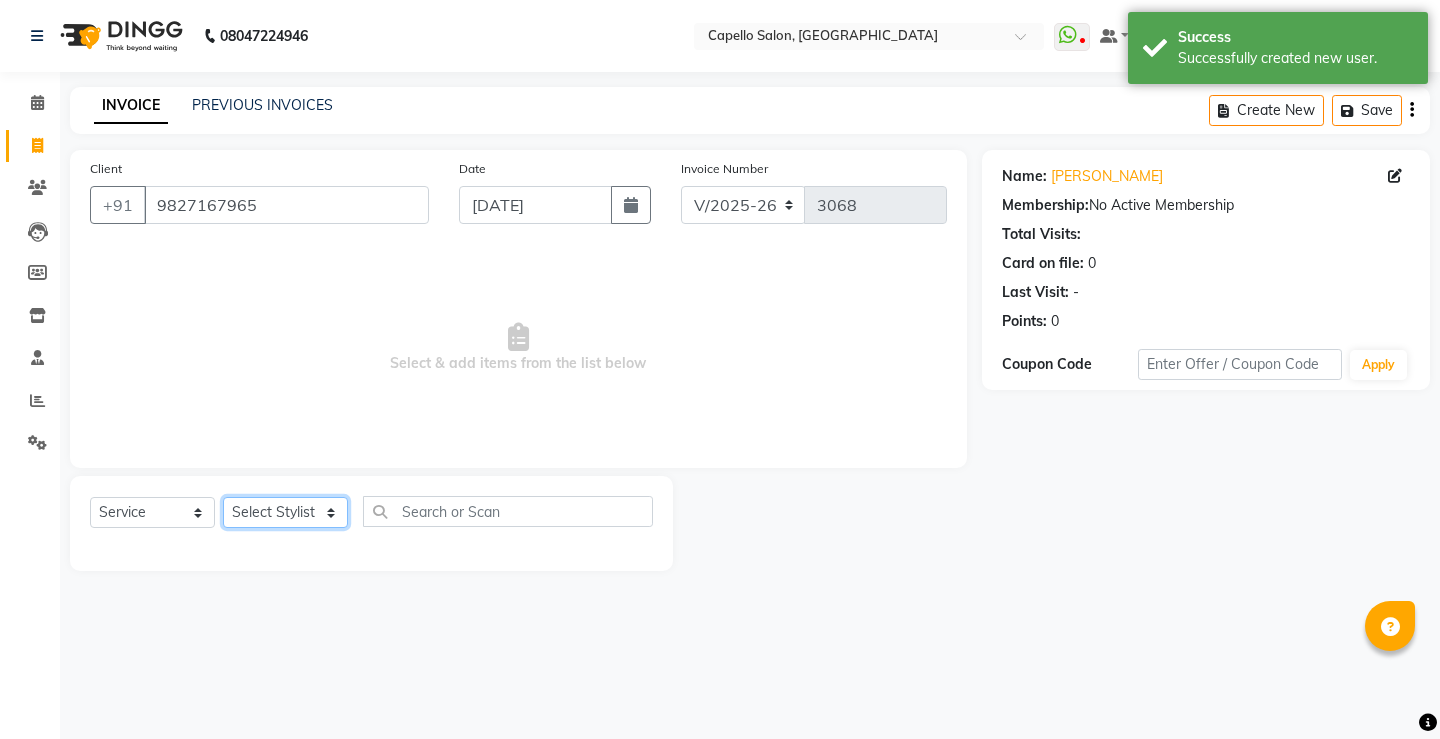 click on "Select Stylist ADMIN AKASH [PERSON_NAME] [PERSON_NAME] MANAGER [PERSON_NAME]  [PERSON_NAME] [PERSON_NAME] [PERSON_NAME]" 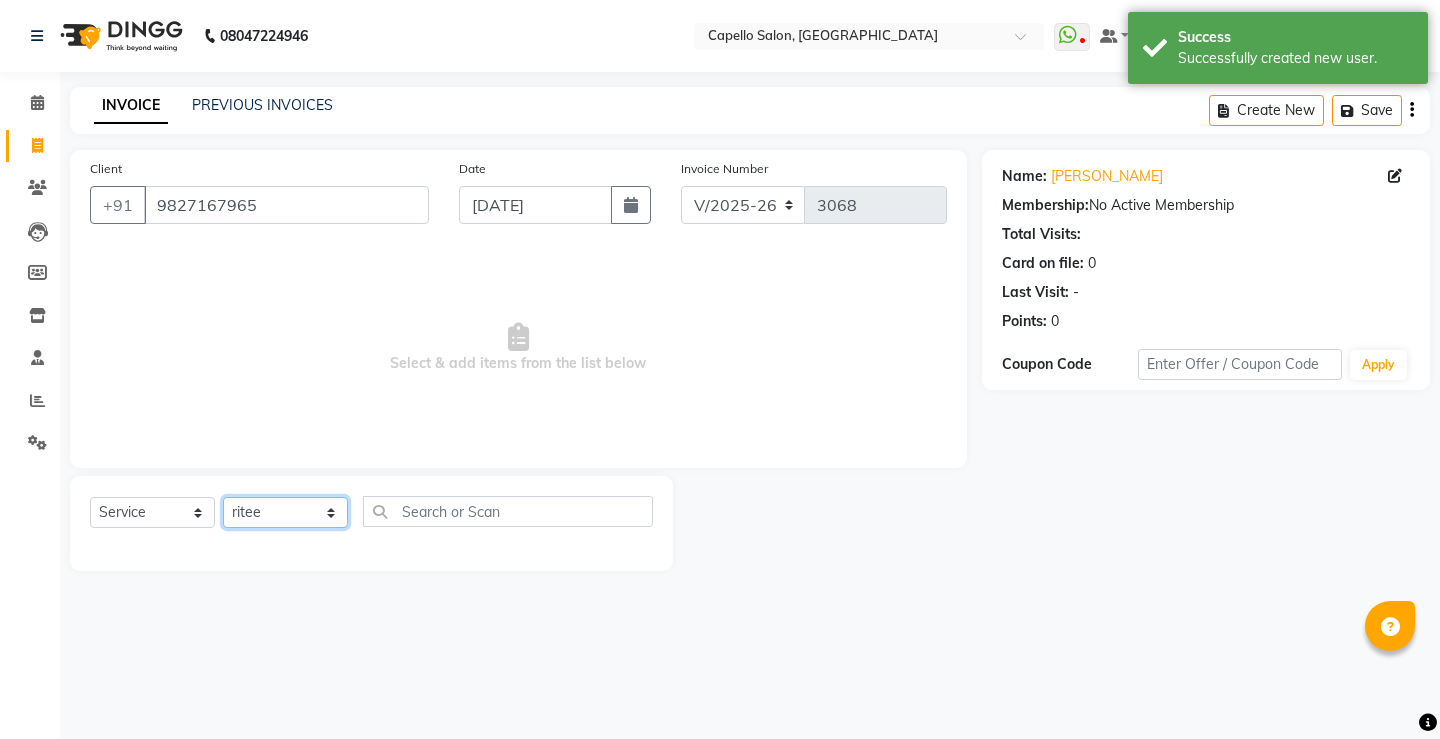 click on "Select Stylist ADMIN AKASH [PERSON_NAME] [PERSON_NAME] MANAGER [PERSON_NAME]  [PERSON_NAME] [PERSON_NAME] [PERSON_NAME]" 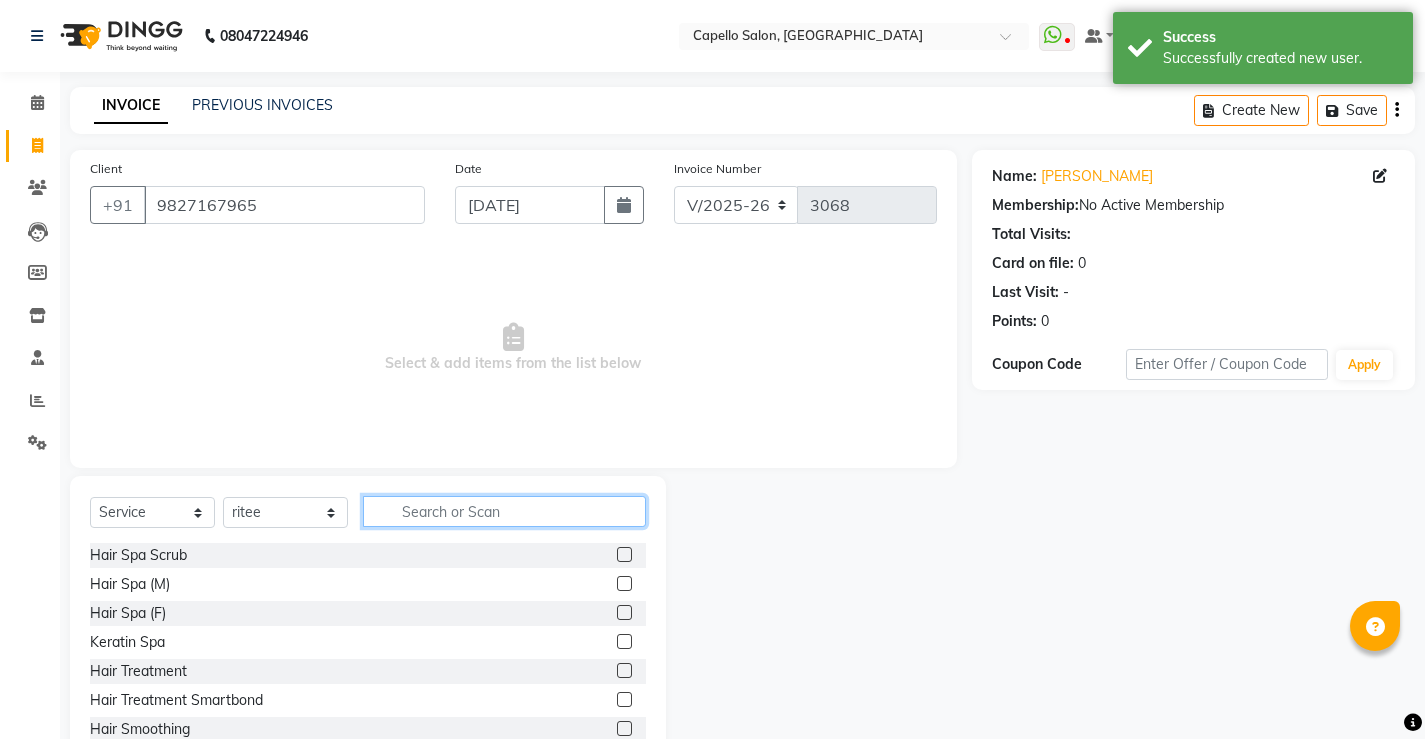 click 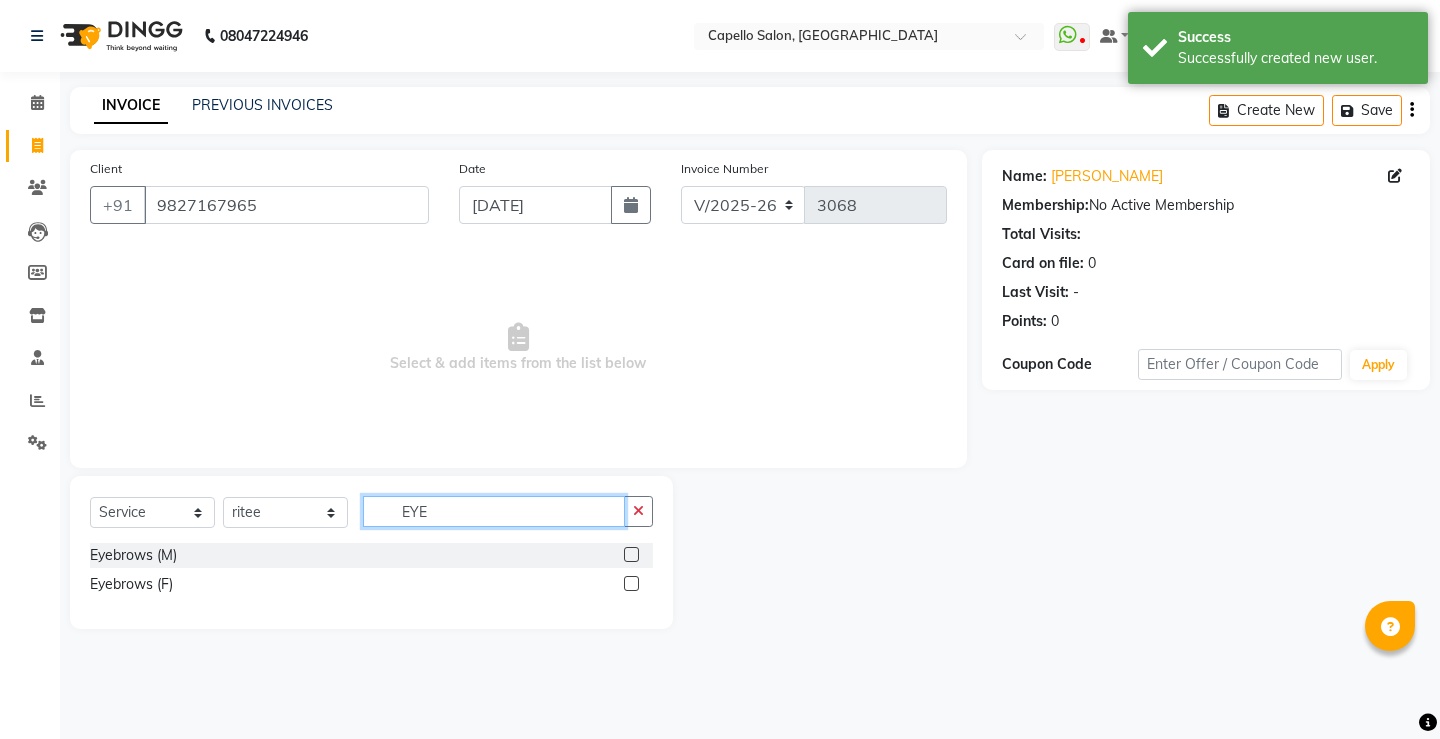 type on "EYE" 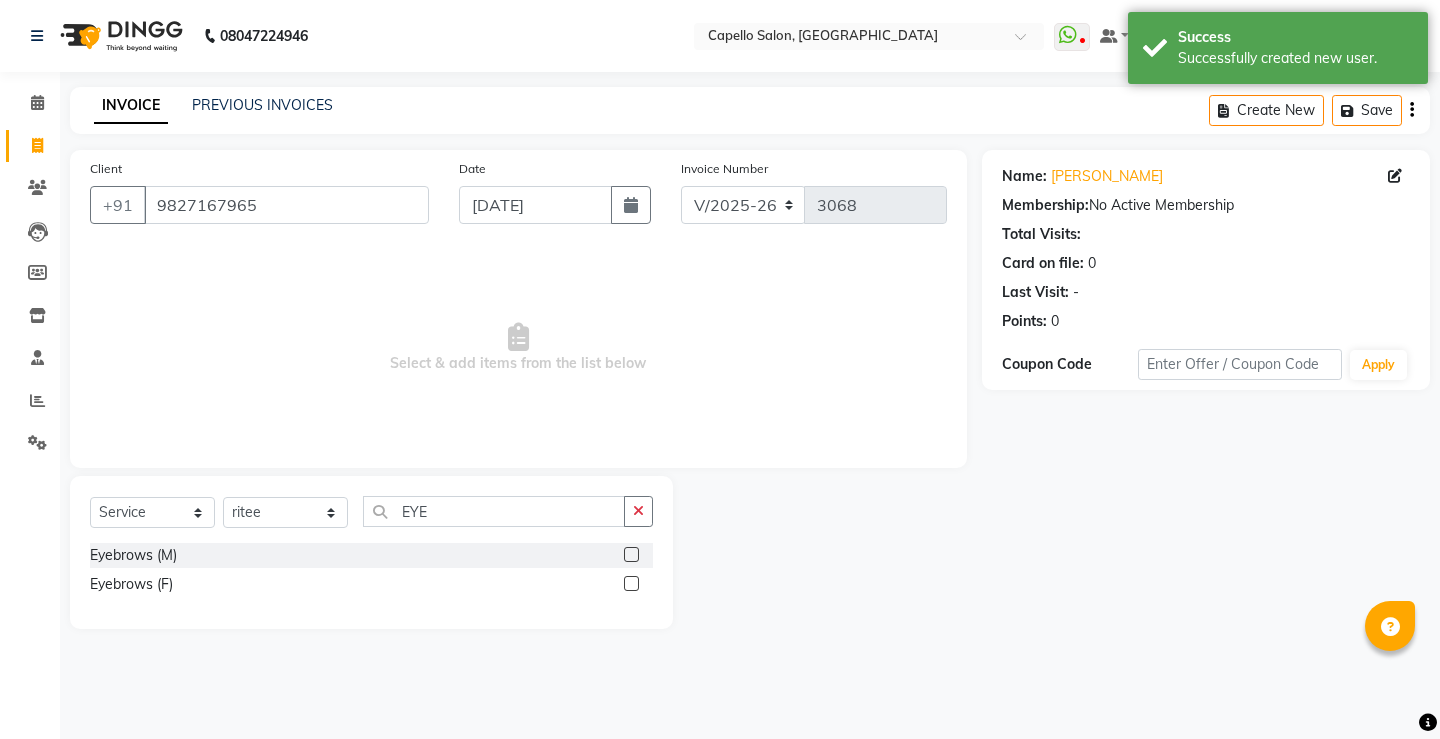 click 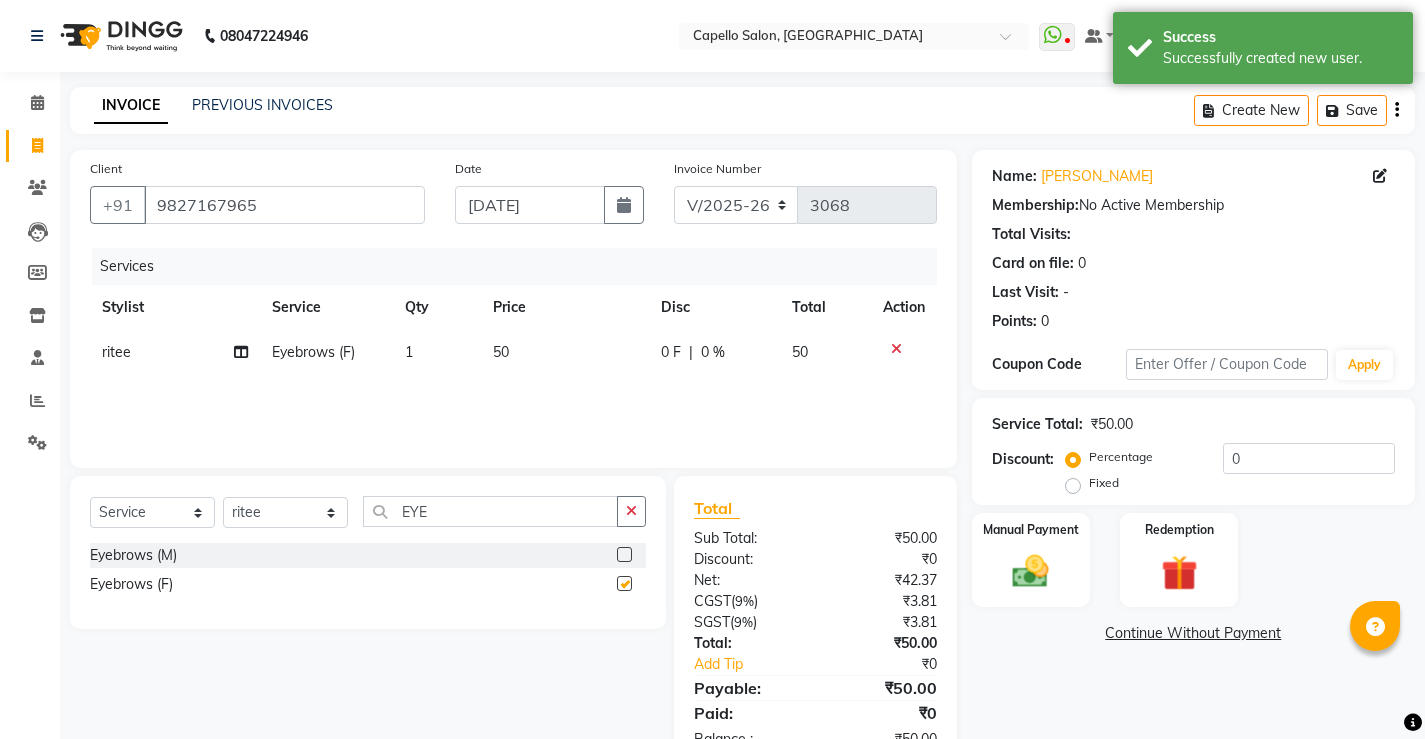 checkbox on "false" 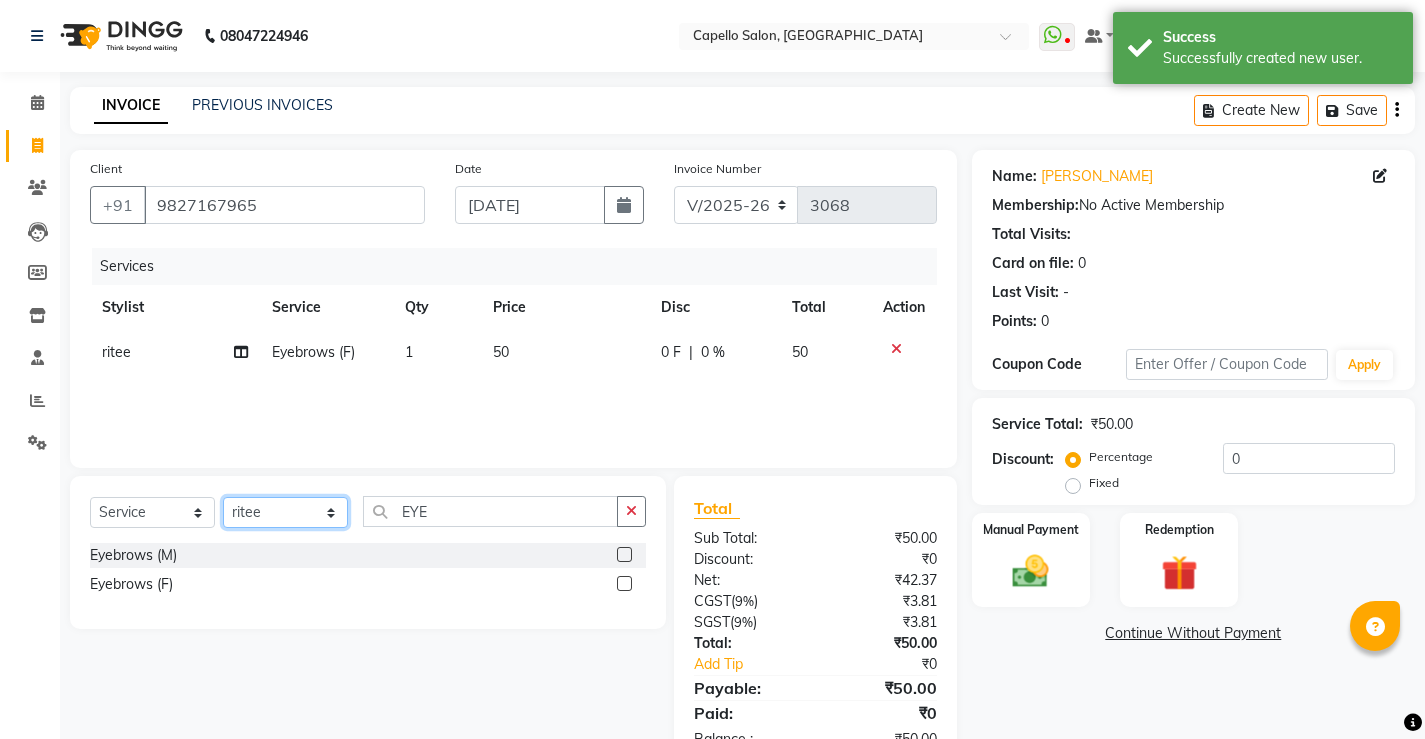 click on "Select Stylist ADMIN AKASH [PERSON_NAME] [PERSON_NAME] MANAGER [PERSON_NAME]  [PERSON_NAME] [PERSON_NAME] [PERSON_NAME]" 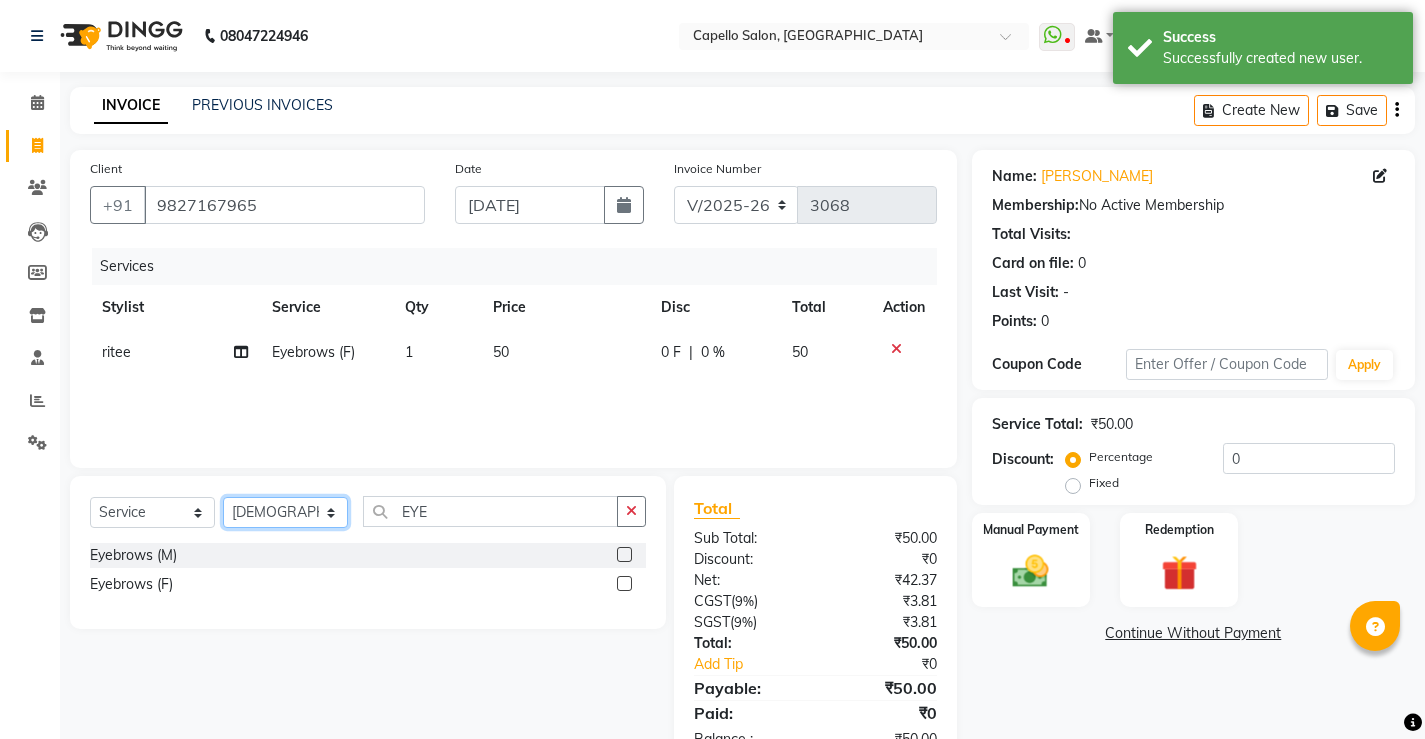 click on "Select Stylist ADMIN AKASH [PERSON_NAME] [PERSON_NAME] MANAGER [PERSON_NAME]  [PERSON_NAME] [PERSON_NAME] [PERSON_NAME]" 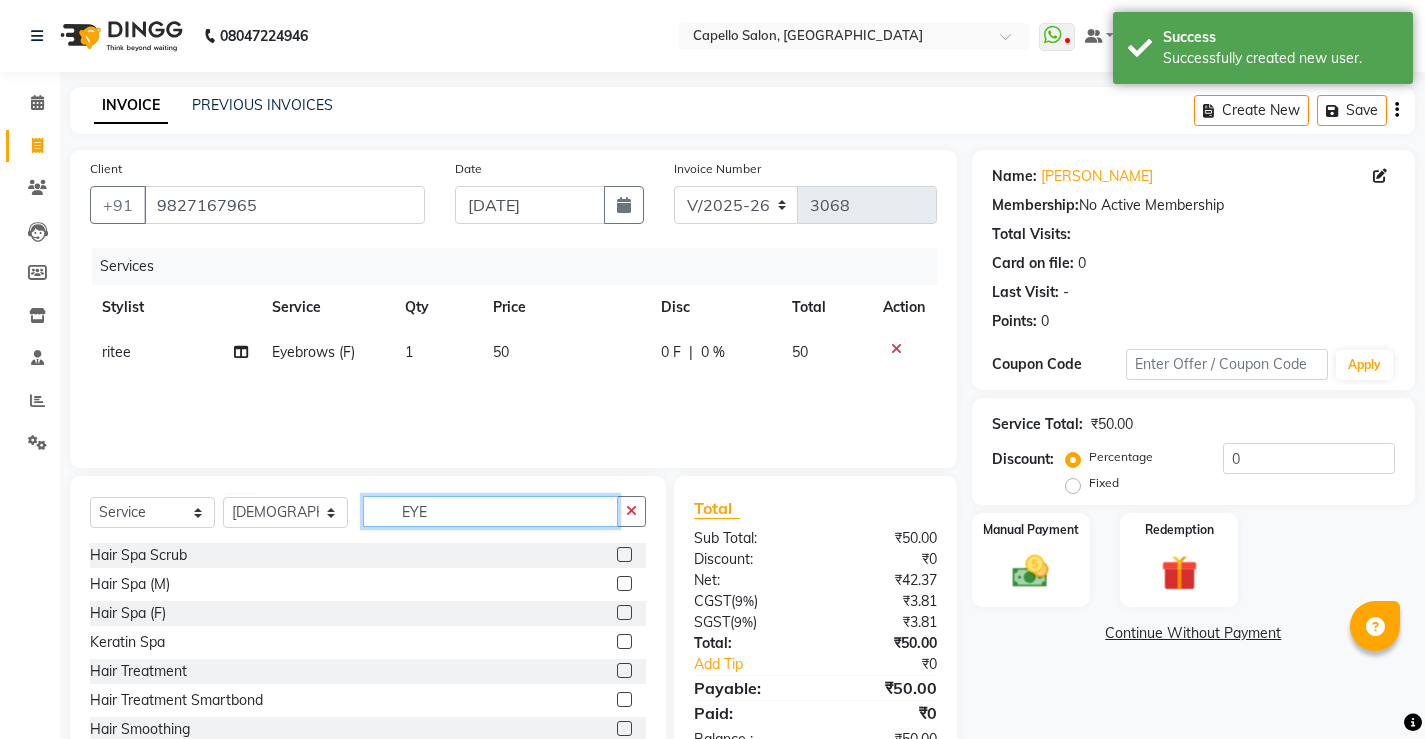 drag, startPoint x: 489, startPoint y: 513, endPoint x: 64, endPoint y: 513, distance: 425 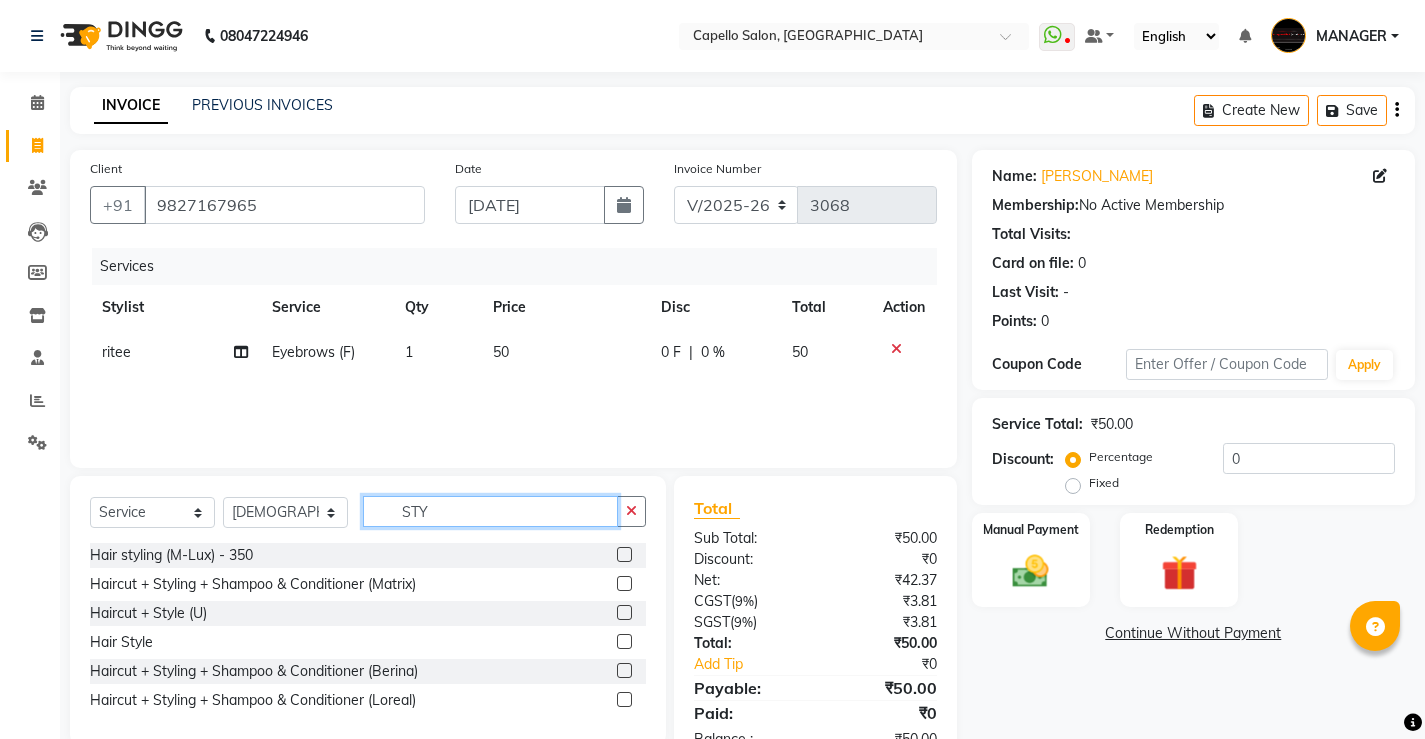 type on "STY" 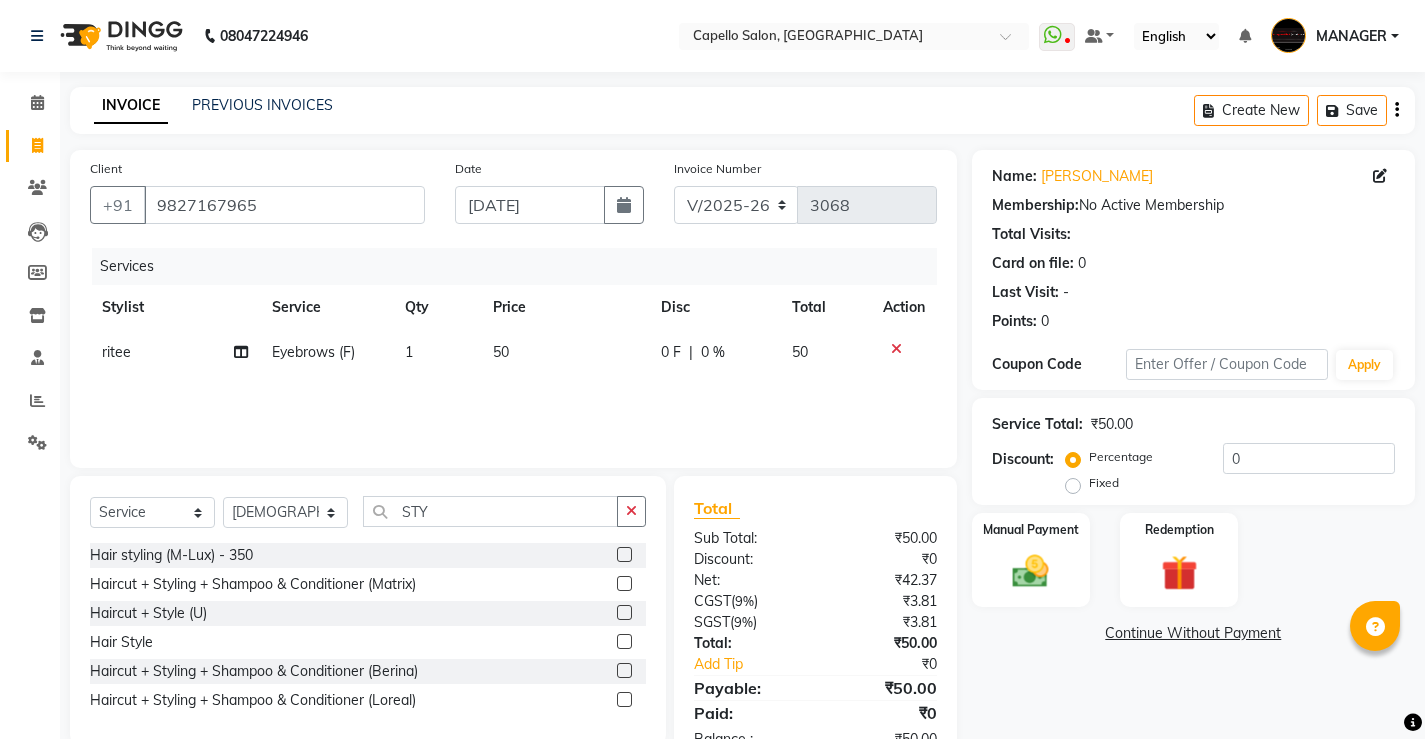click on "Haircut + Style (U)" 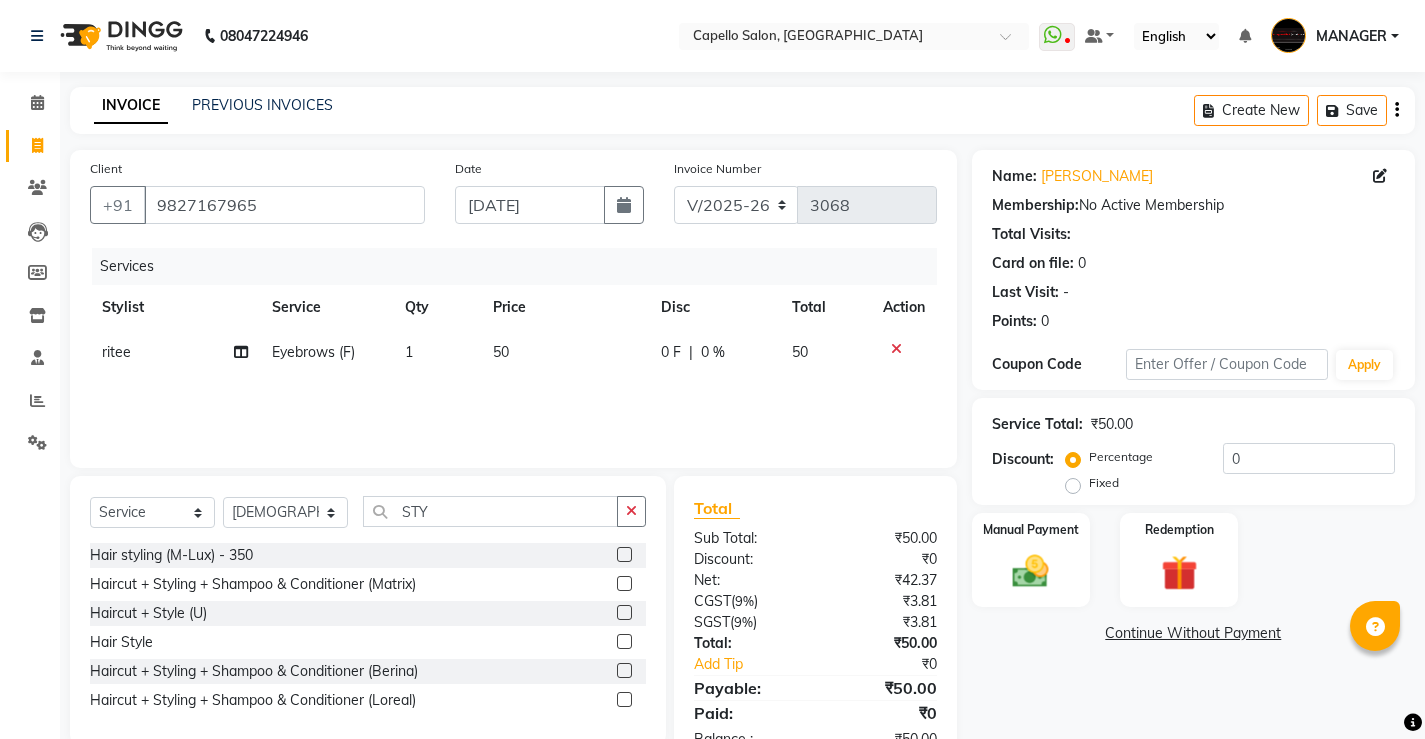 click 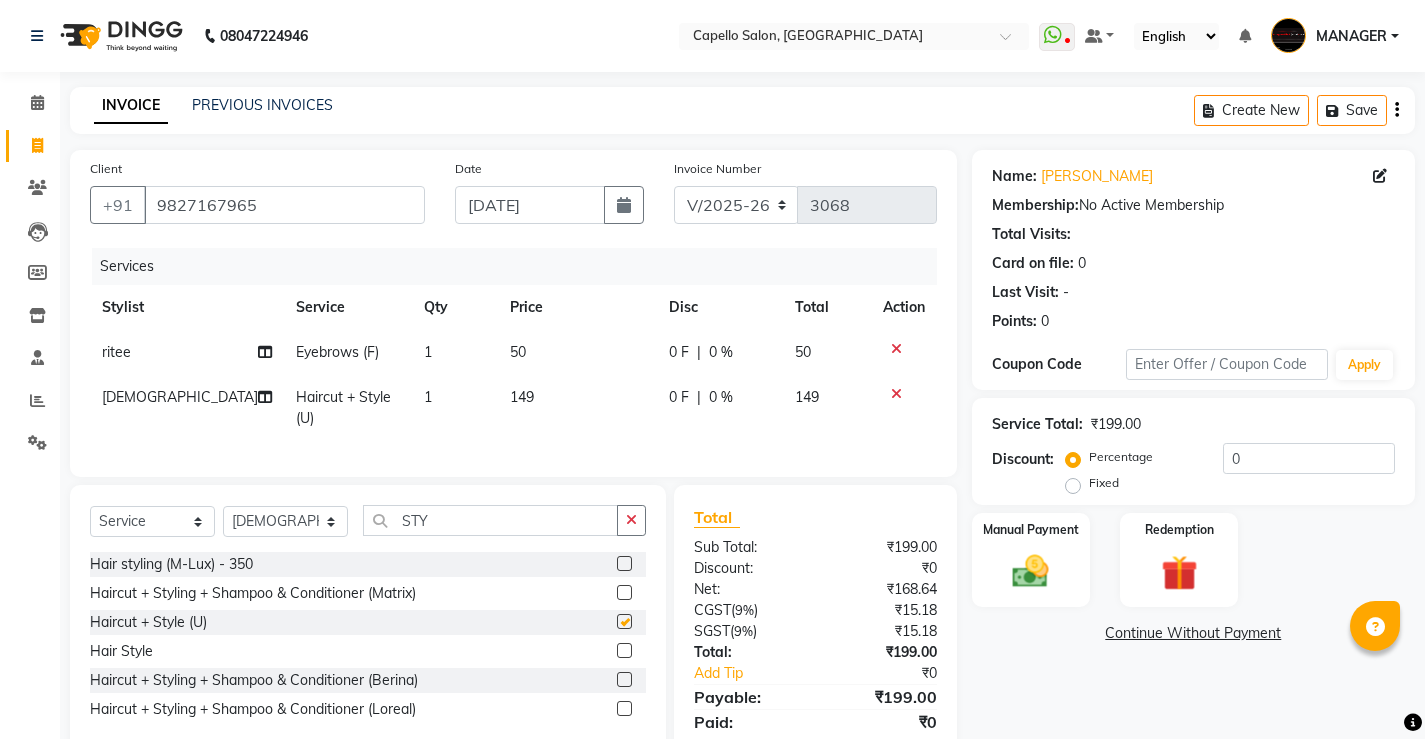 checkbox on "false" 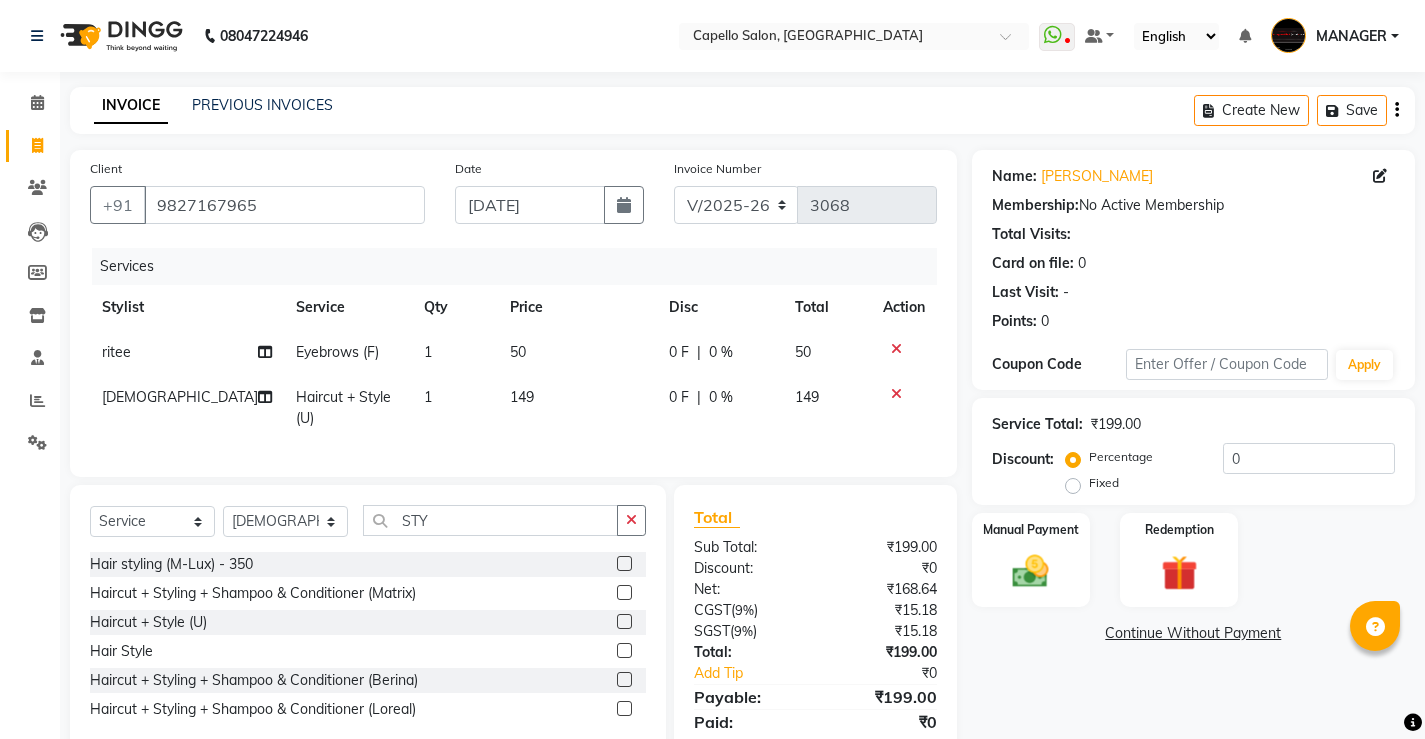 click on "149" 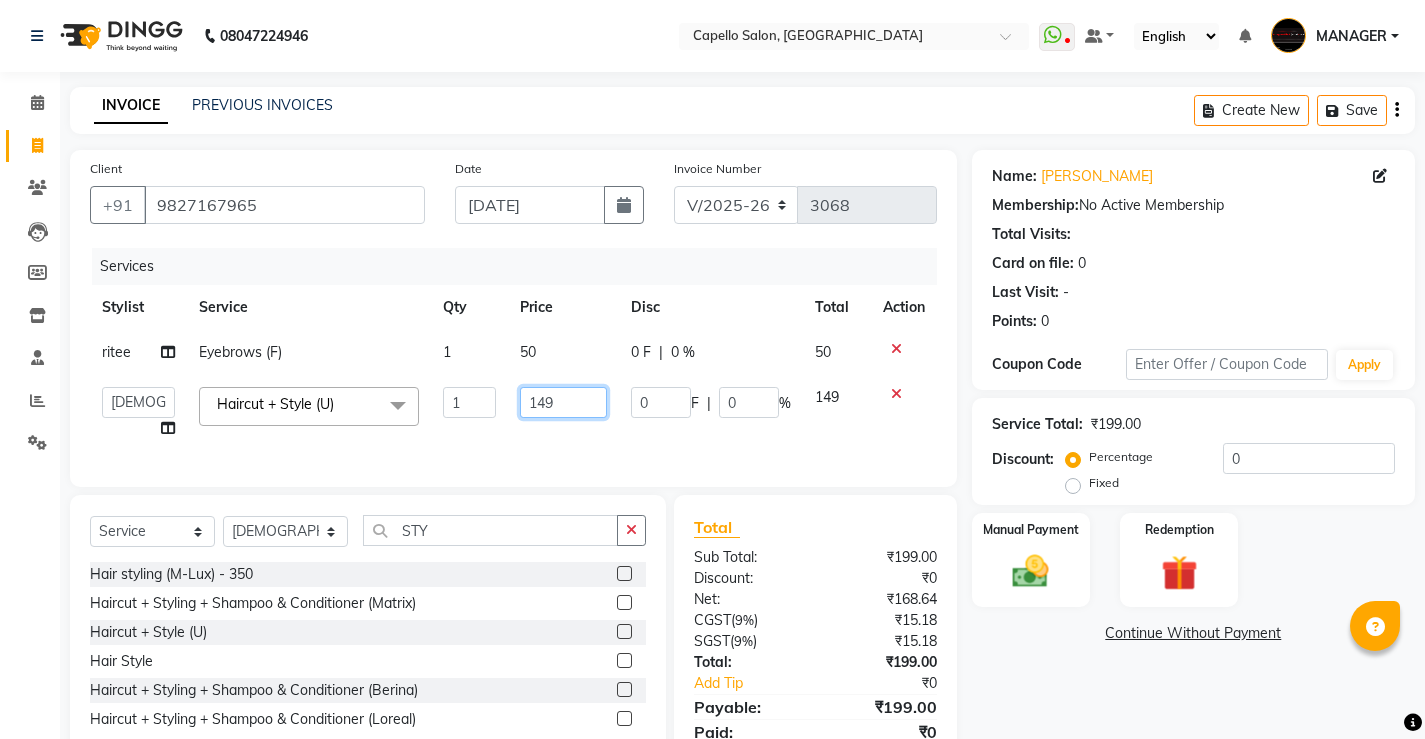 drag, startPoint x: 559, startPoint y: 402, endPoint x: 318, endPoint y: 396, distance: 241.07468 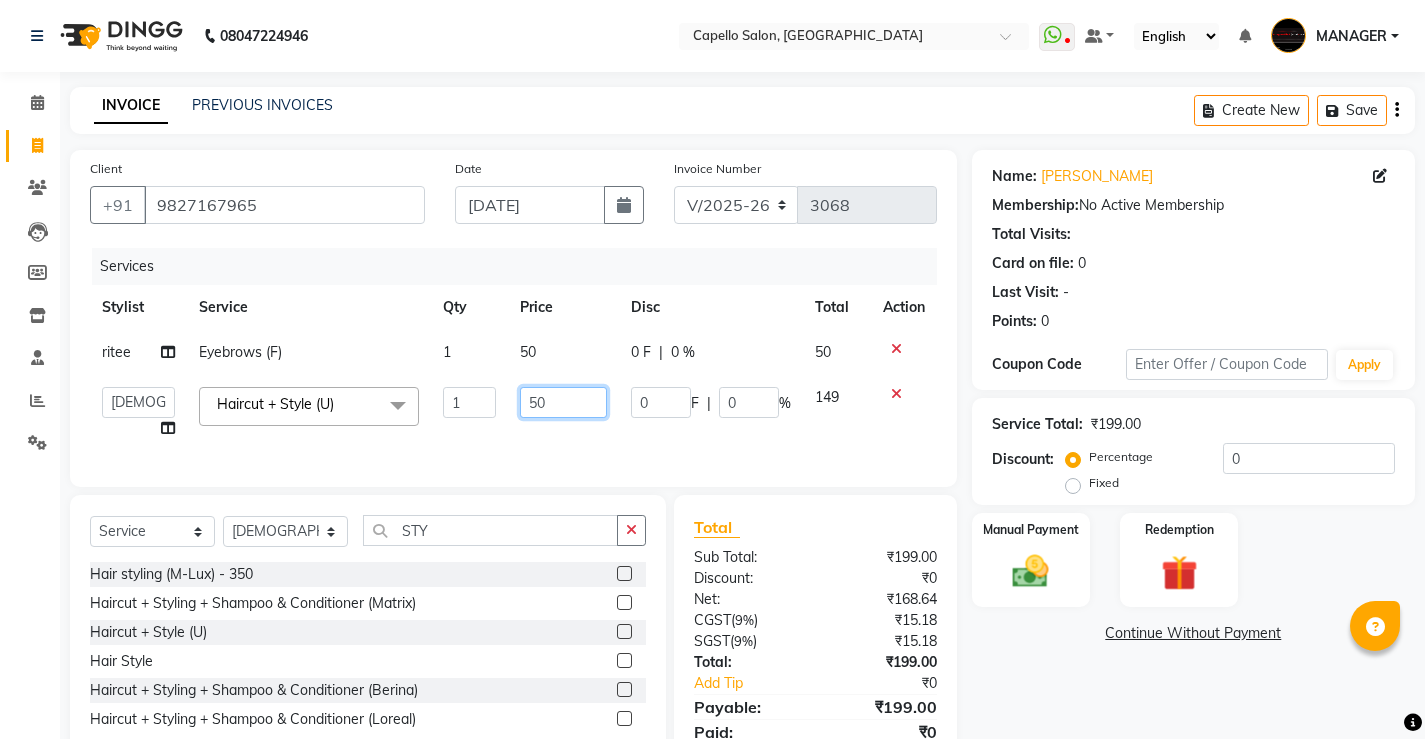 type on "500" 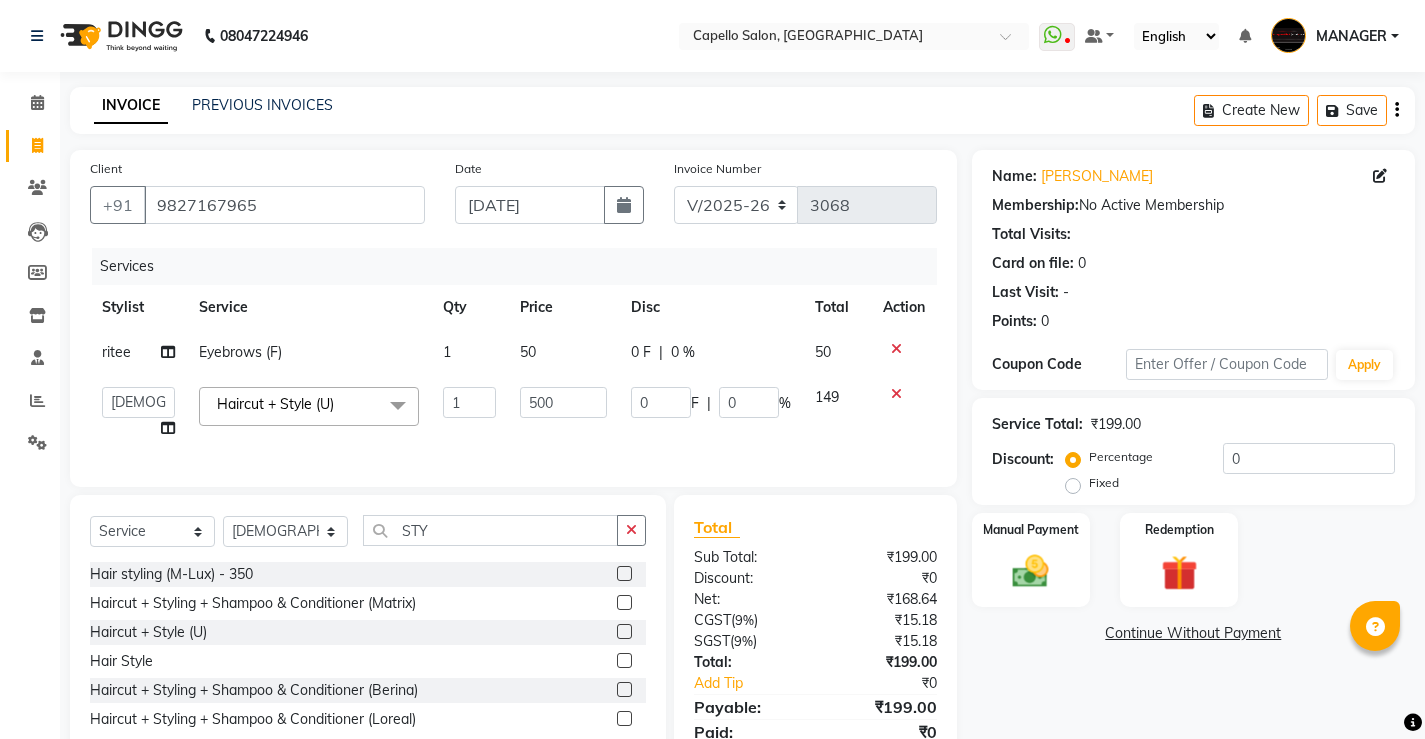 click on "1" 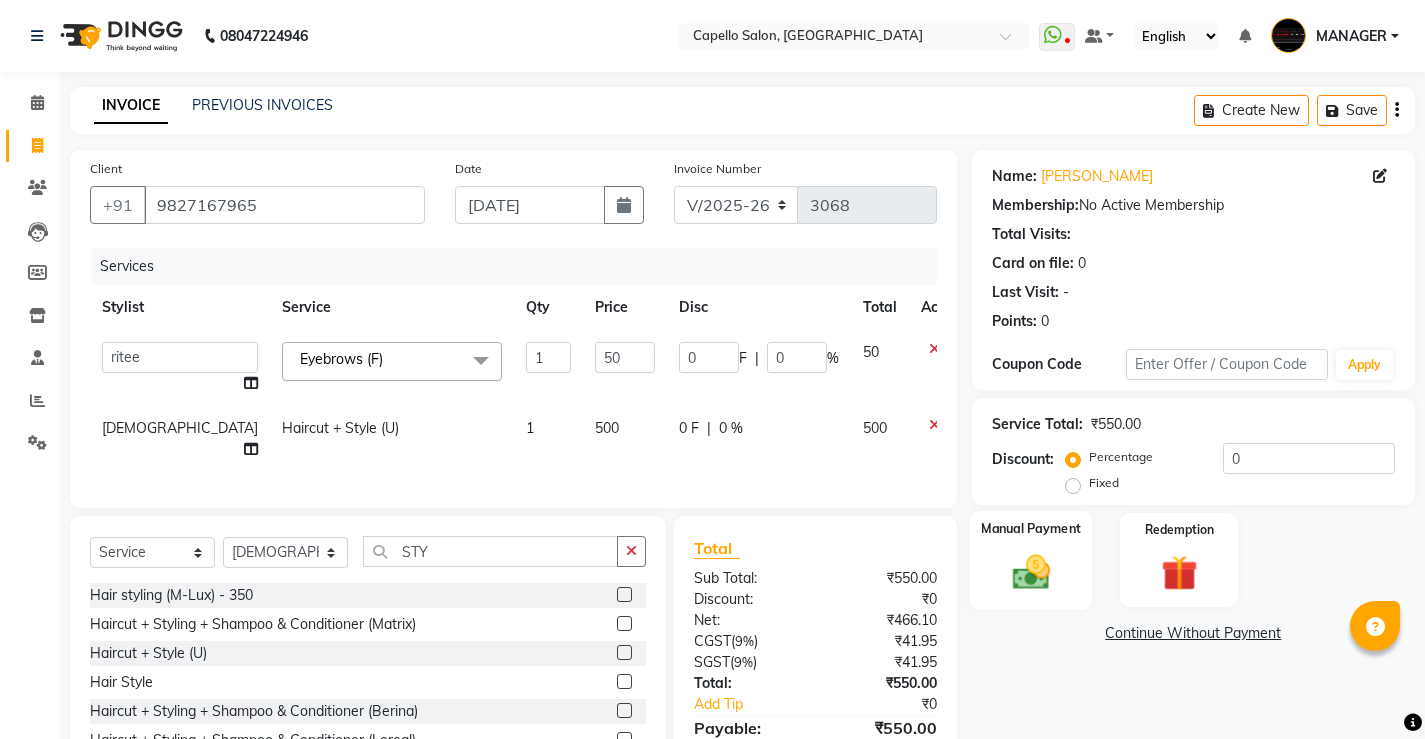 click 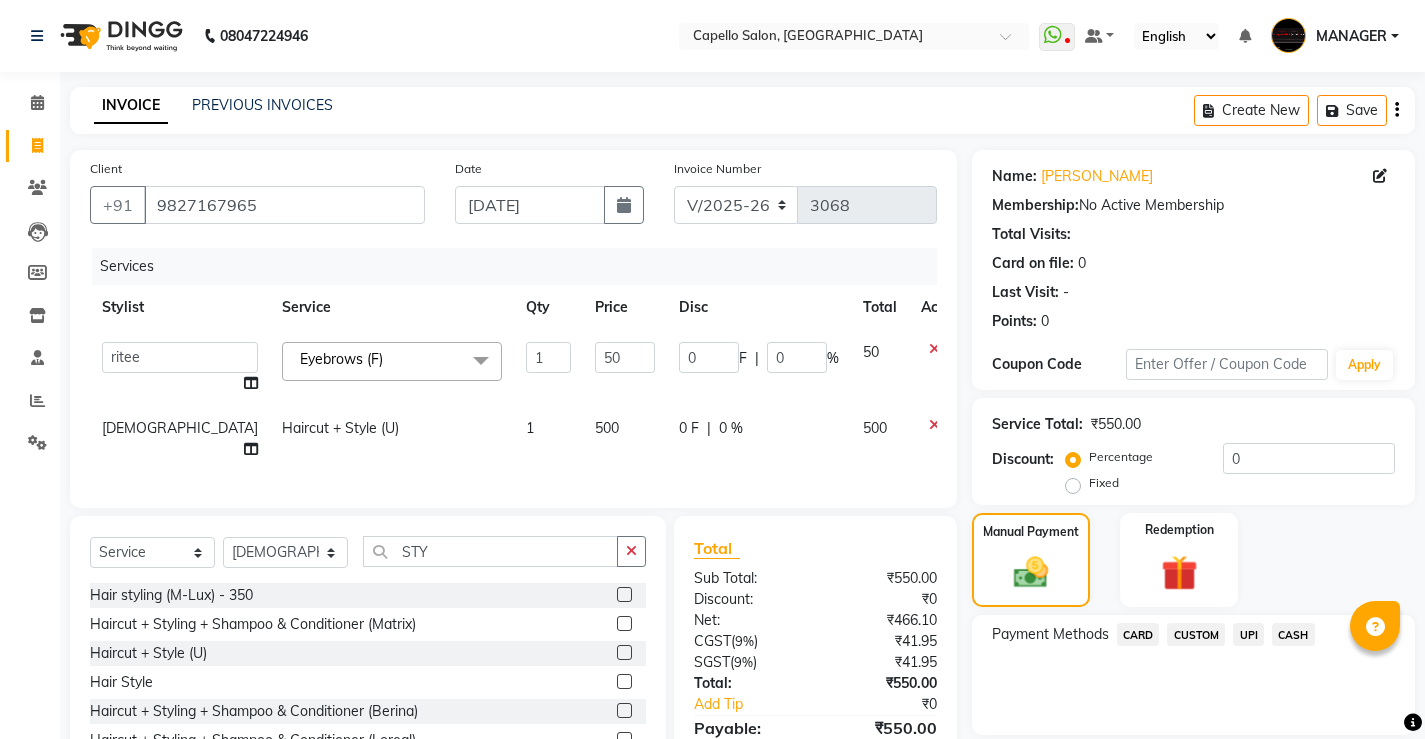 click on "UPI" 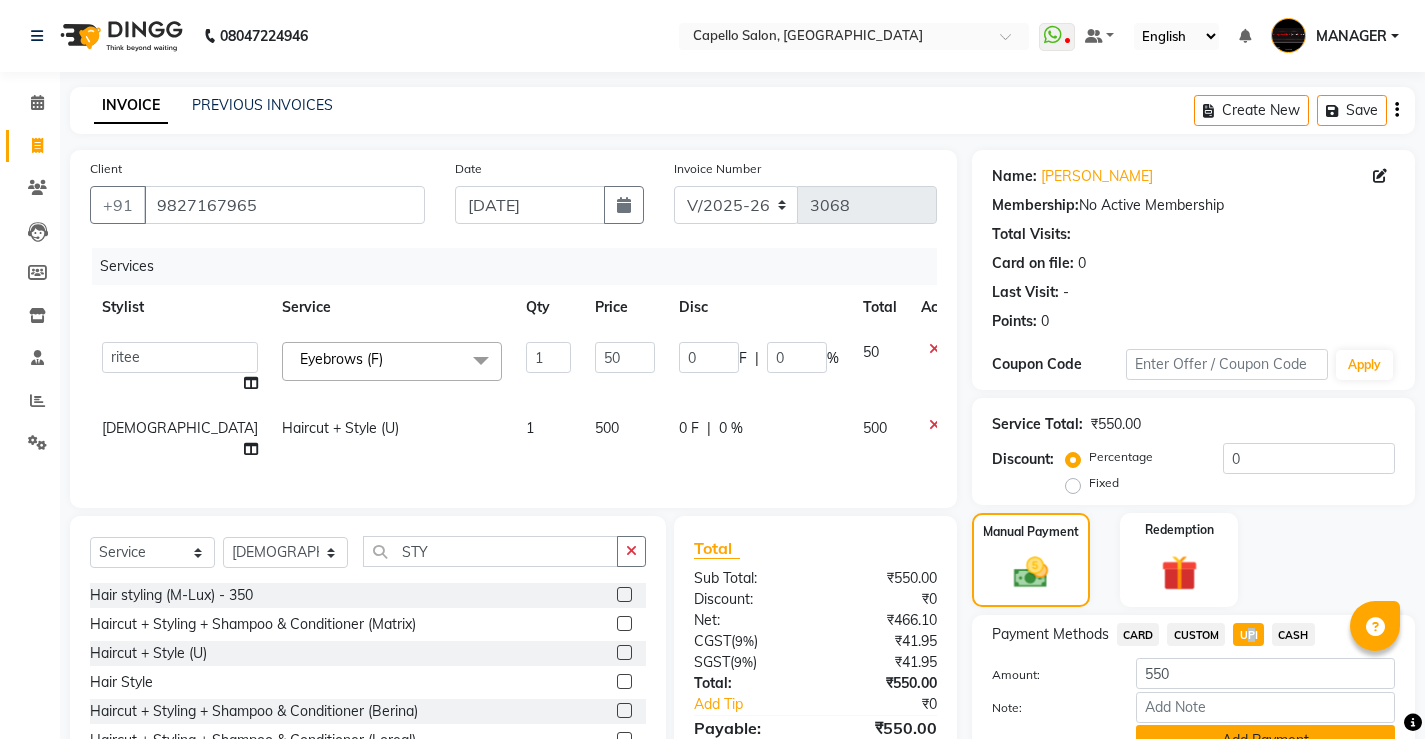 click on "Add Payment" 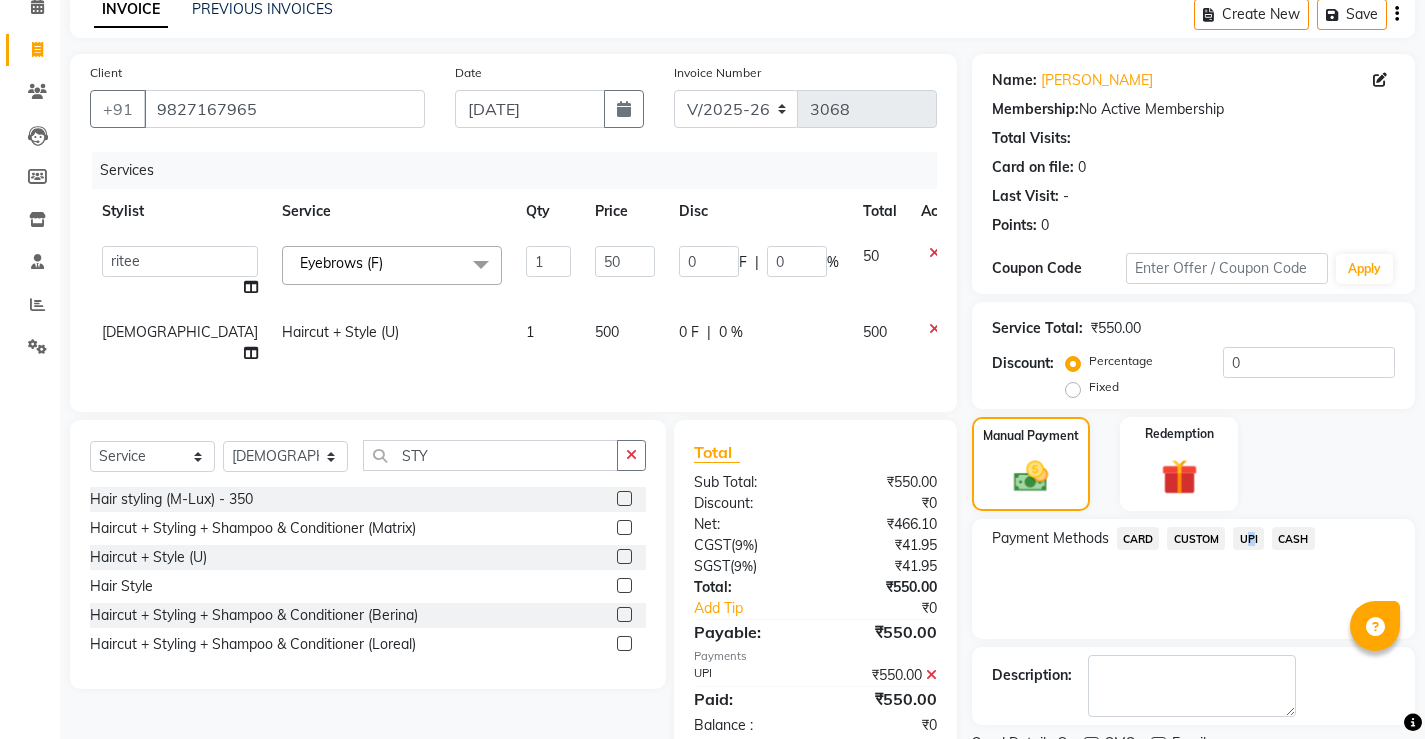 scroll, scrollTop: 180, scrollLeft: 0, axis: vertical 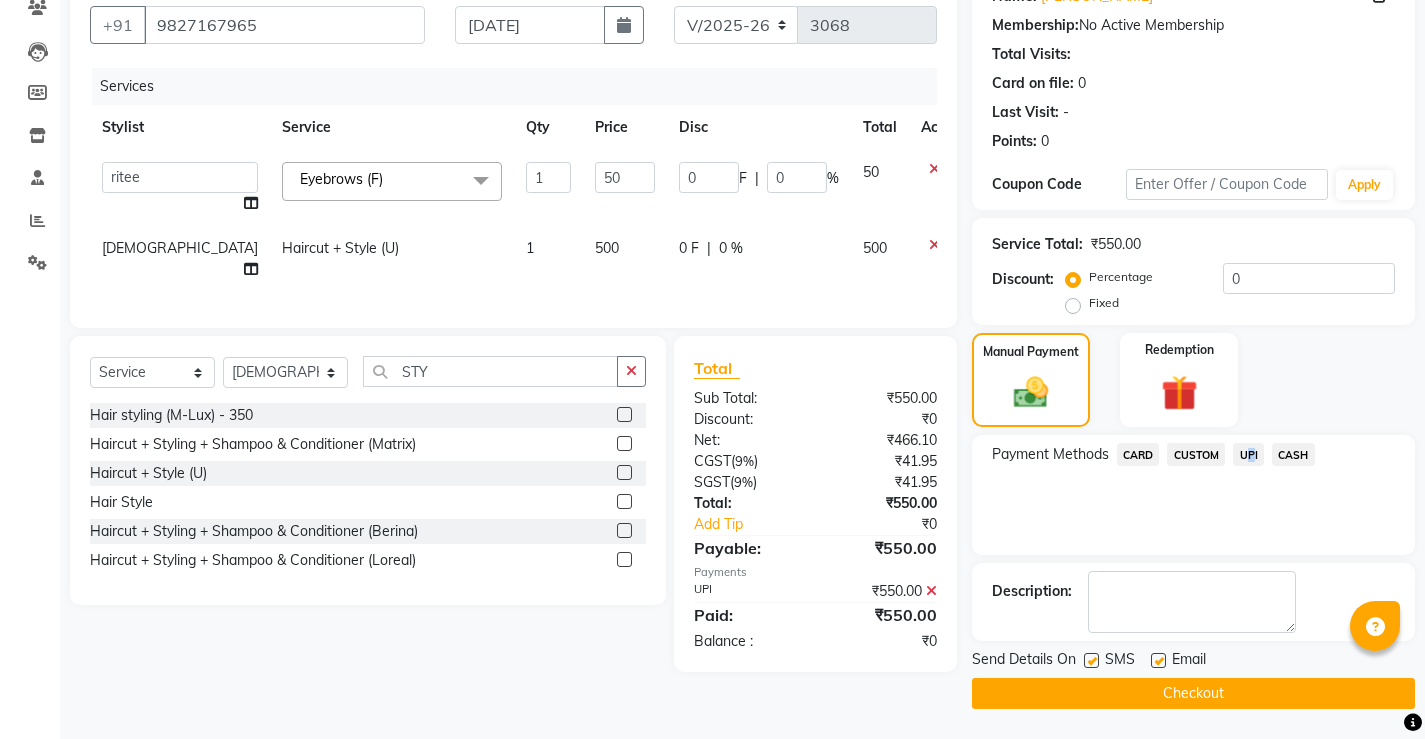 click on "Checkout" 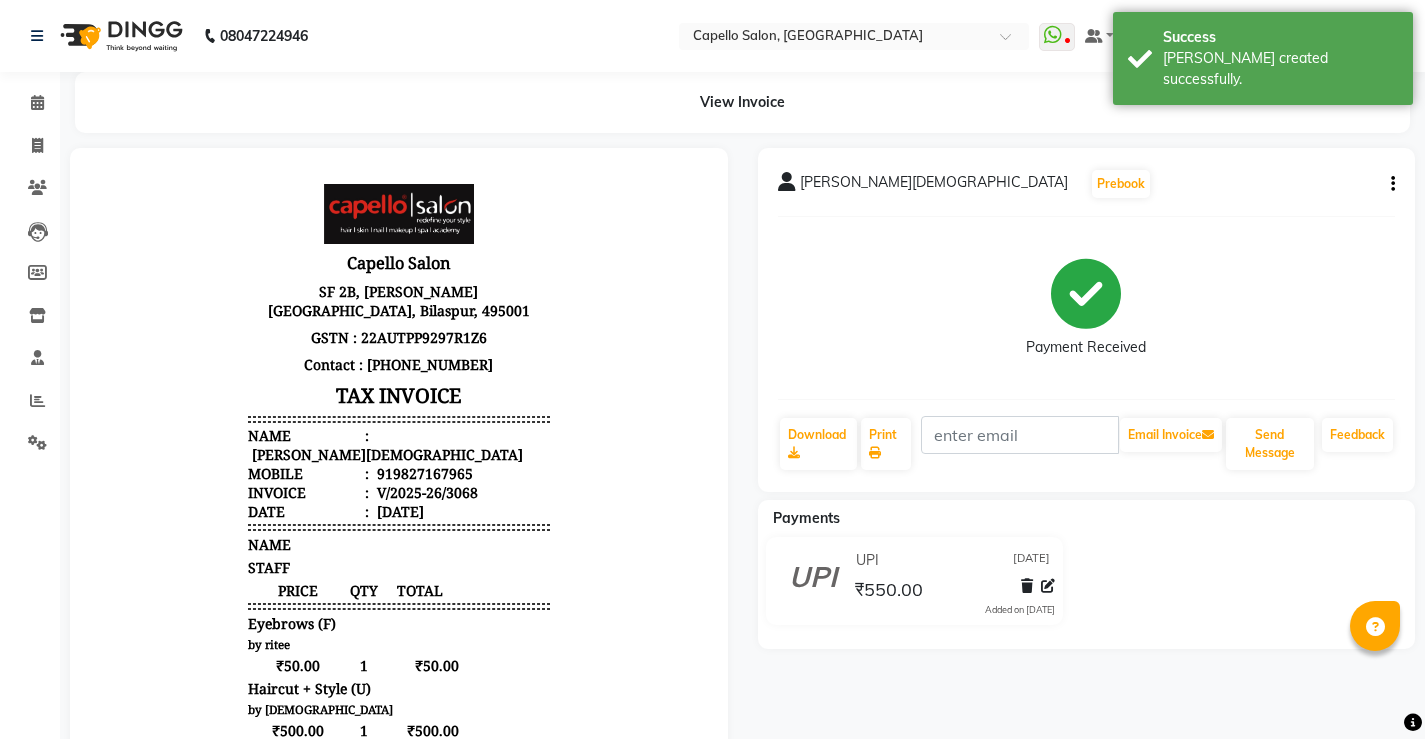 scroll, scrollTop: 0, scrollLeft: 0, axis: both 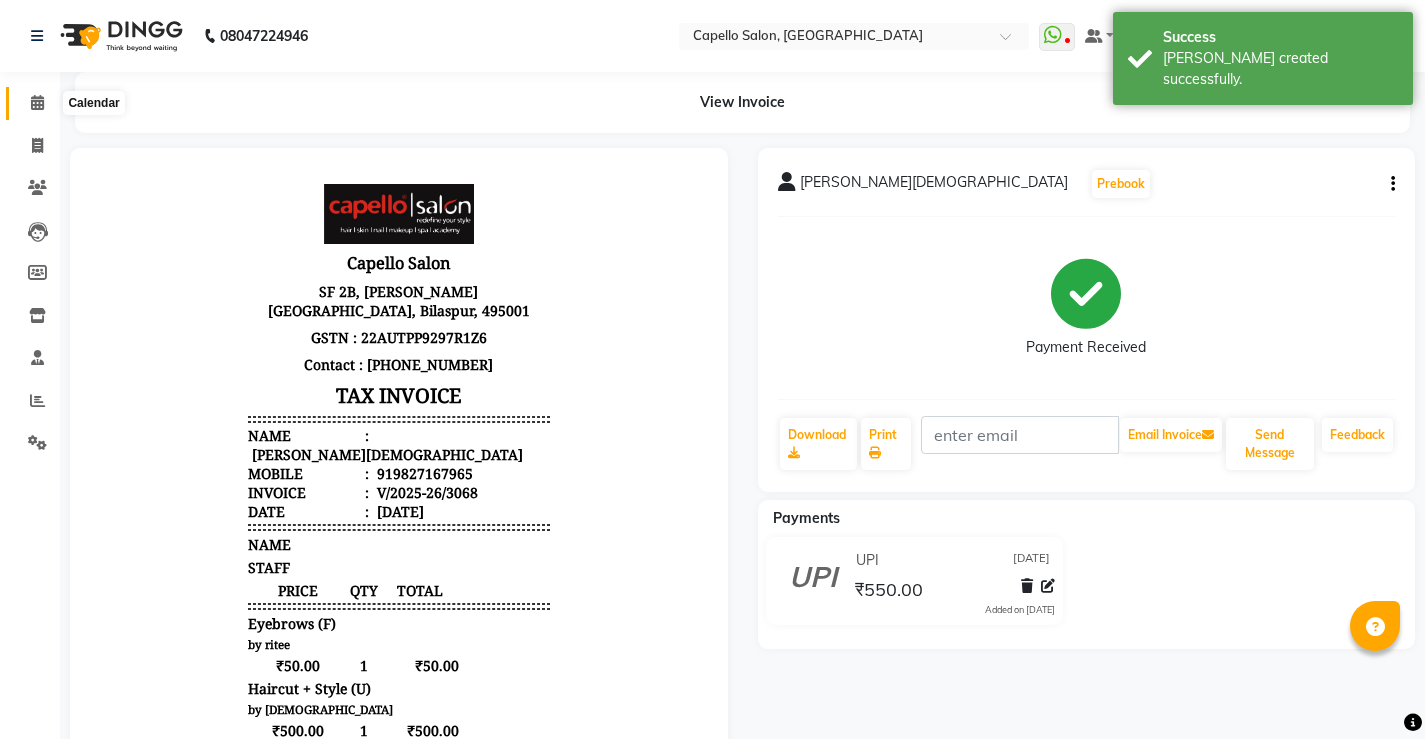 click 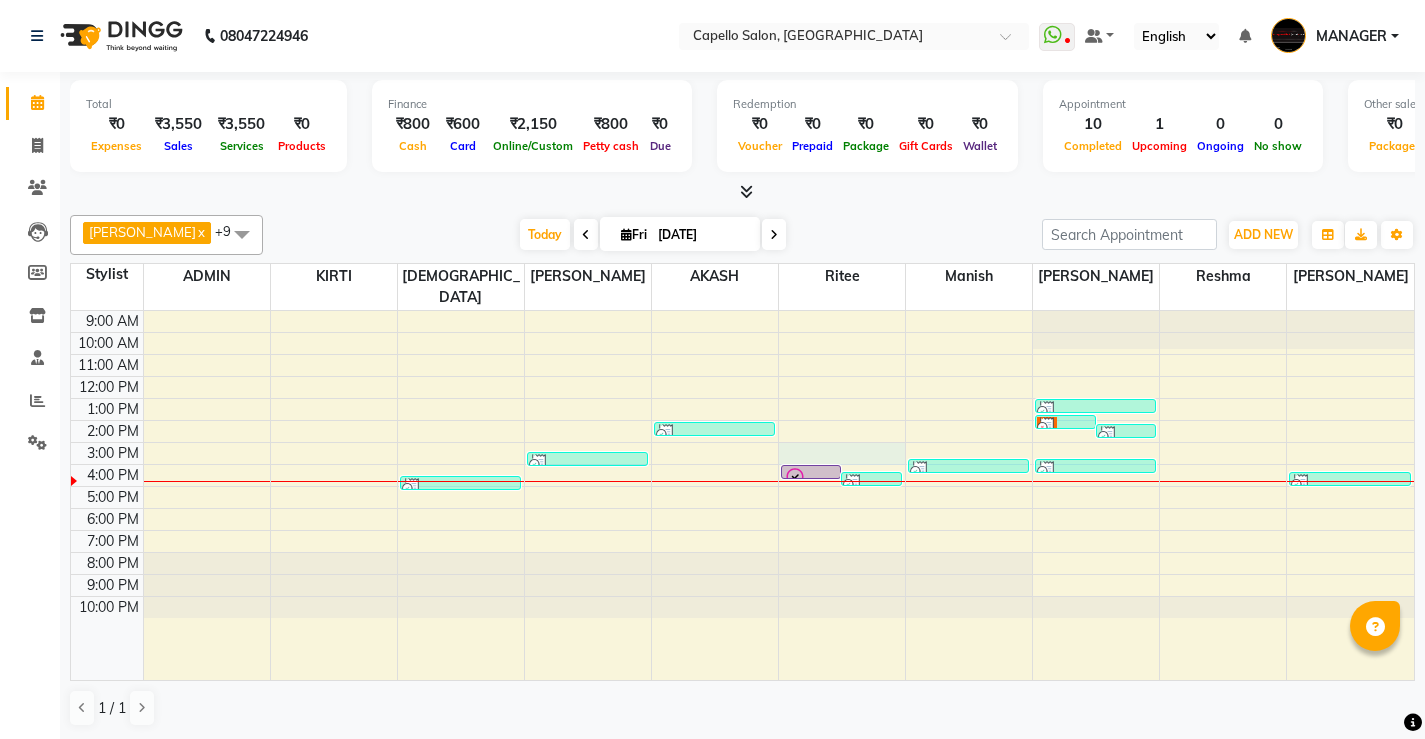 click on "9:00 AM 10:00 AM 11:00 AM 12:00 PM 1:00 PM 2:00 PM 3:00 PM 4:00 PM 5:00 PM 6:00 PM 7:00 PM 8:00 PM 9:00 PM 10:00 PM     [PERSON_NAME], TK08, 04:30 PM-05:00 PM, Haircut + Style (U)     ABHISHEK, TK05, 03:25 PM-03:45 PM, Haircut     [PERSON_NAME], TK03, 02:05 PM-02:30 PM, [PERSON_NAME] Trim/Shave
[PERSON_NAME], TK07, 04:00 PM-04:10 PM, Eyebrows (F)     [PERSON_NAME], TK08, 04:20 PM-04:30 PM, Eyebrows (F)     ASHA, TK06, 03:45 PM-04:20 PM, Hair Spa (F)     priya, TK02, 01:45 PM-02:00 PM, Hair Style     priya, TK04, 02:10 PM-02:30 PM, Haircut     [PERSON_NAME], TK01, 01:00 PM-01:20 PM, Haircut     ABHISHEK, TK05, 03:45 PM-04:05 PM, Haircut     ASHA, TK06, 04:20 PM-04:40 PM, Eyebrows (F),Upper Lips" at bounding box center (742, 495) 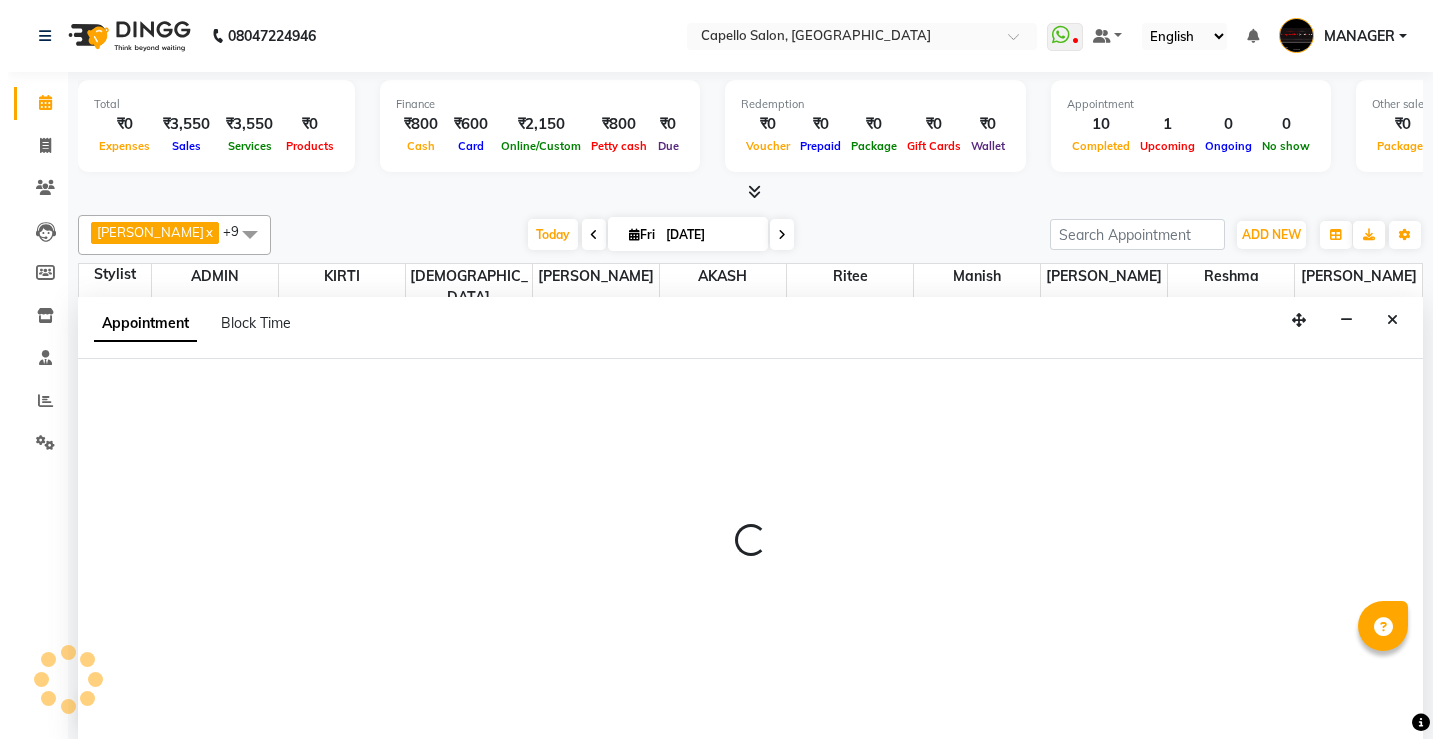 scroll, scrollTop: 1, scrollLeft: 0, axis: vertical 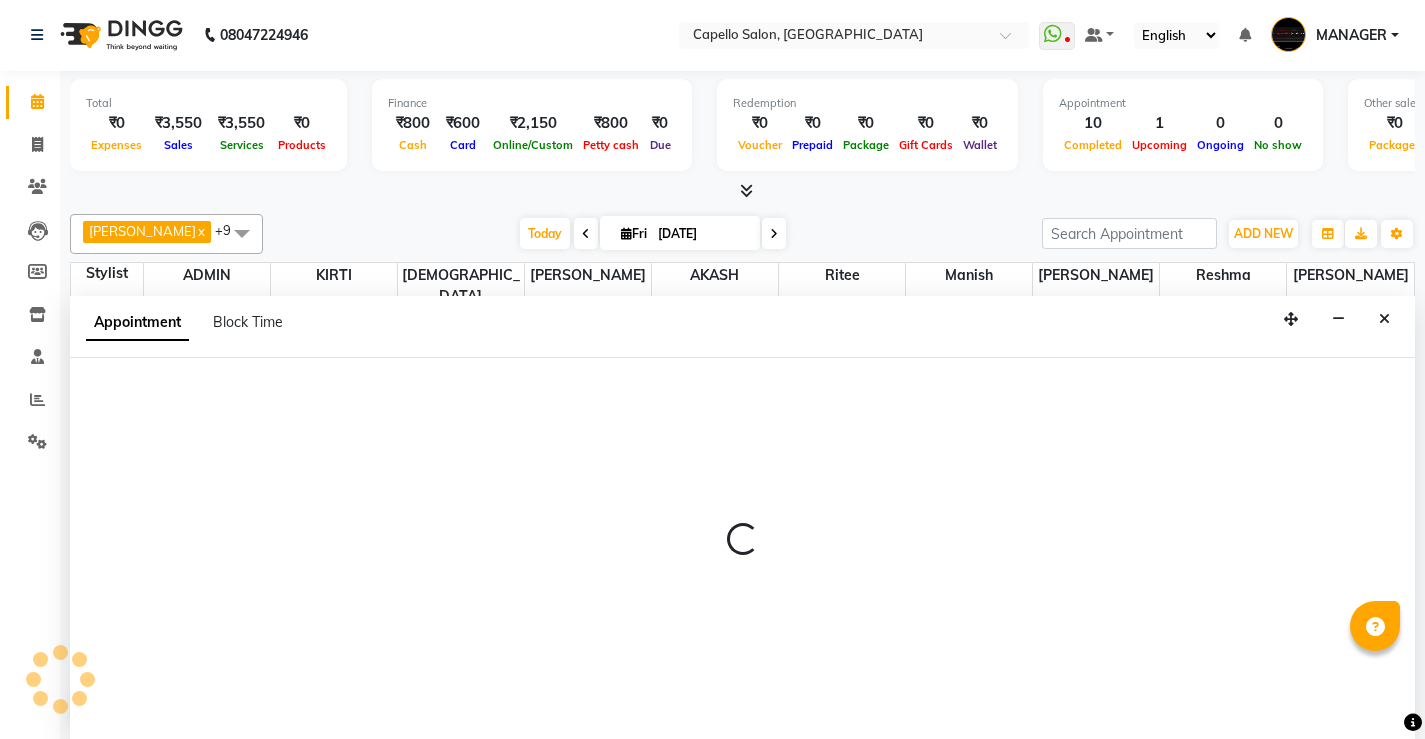 select on "50609" 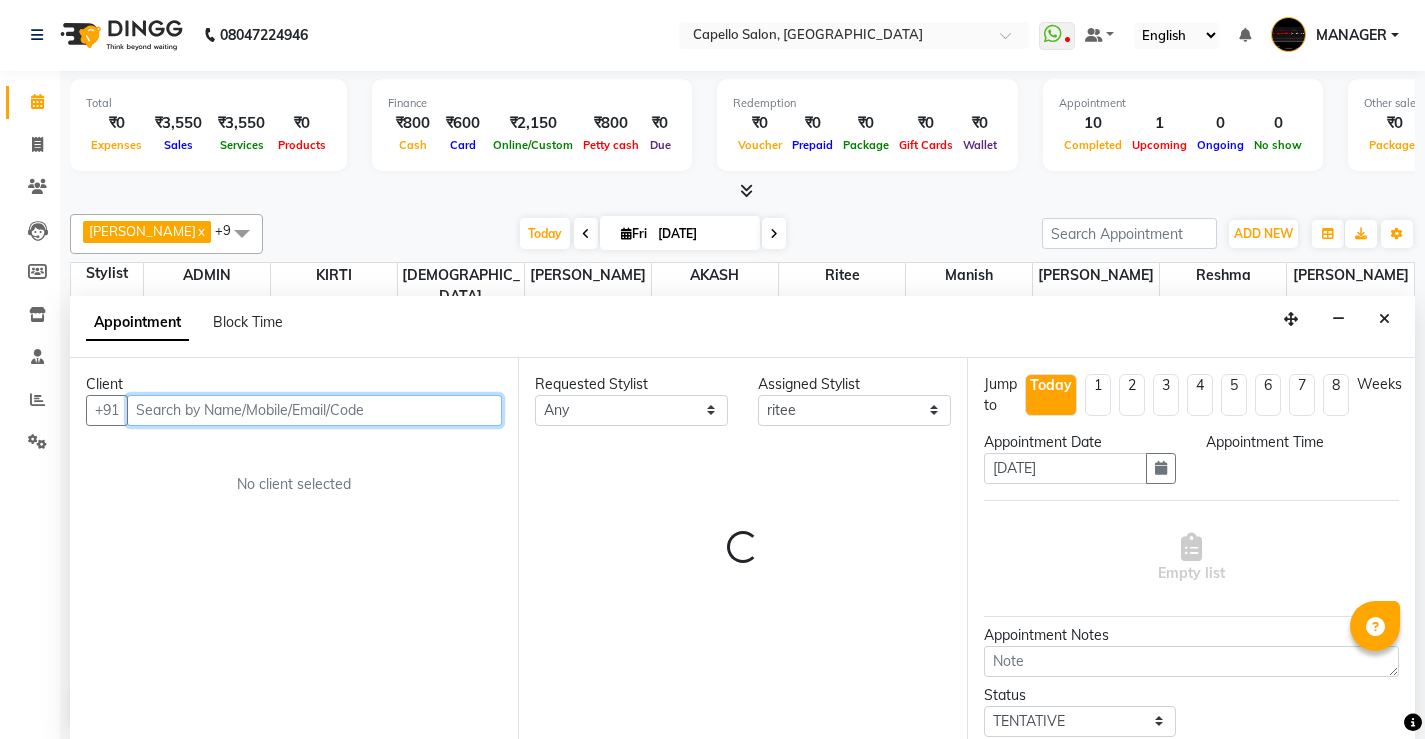 select on "900" 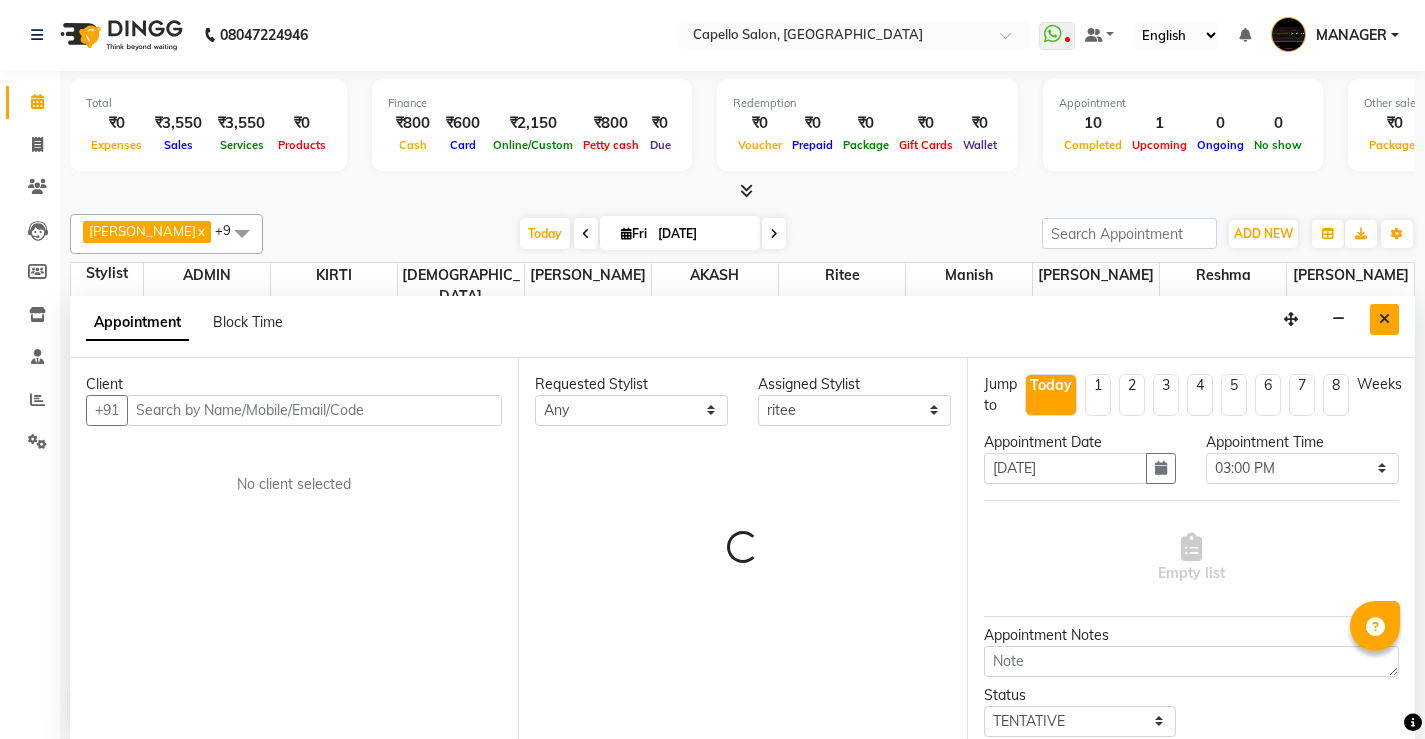 click at bounding box center (1384, 319) 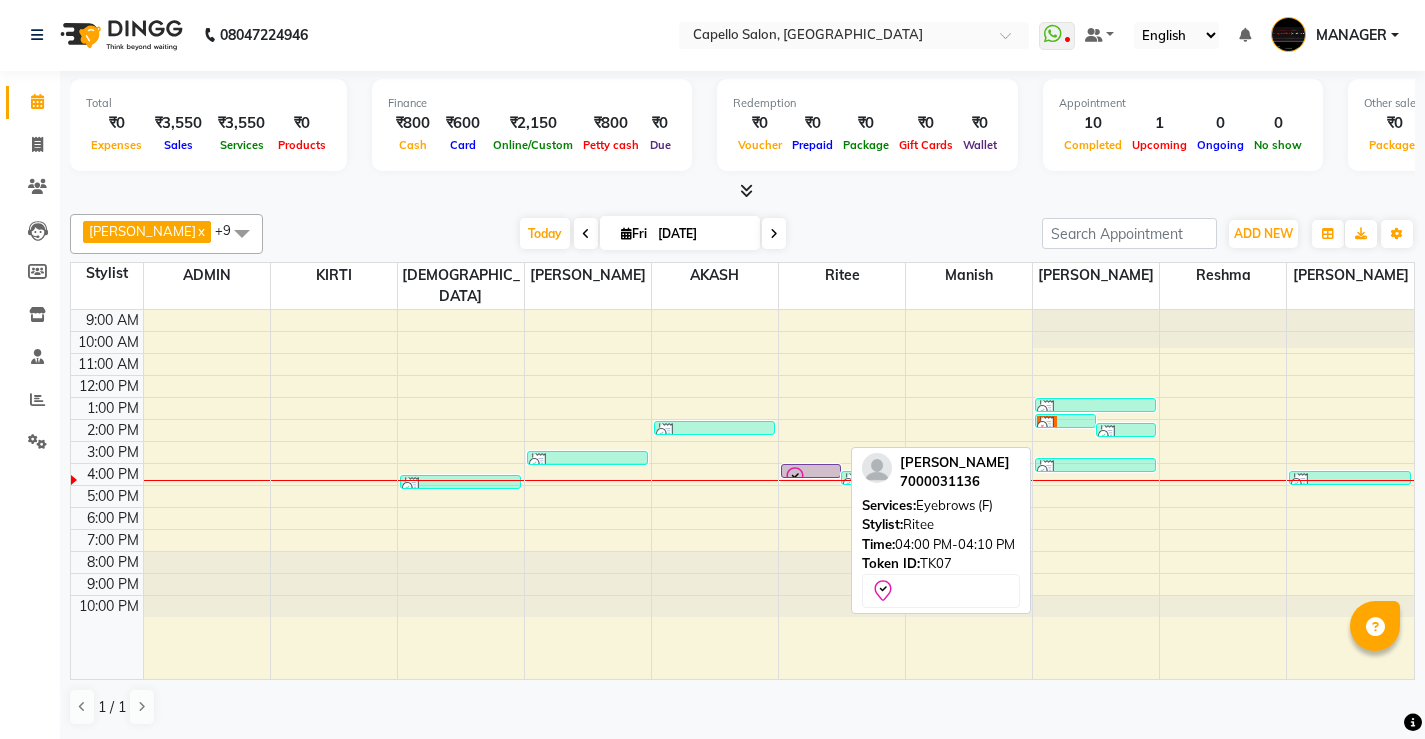 click 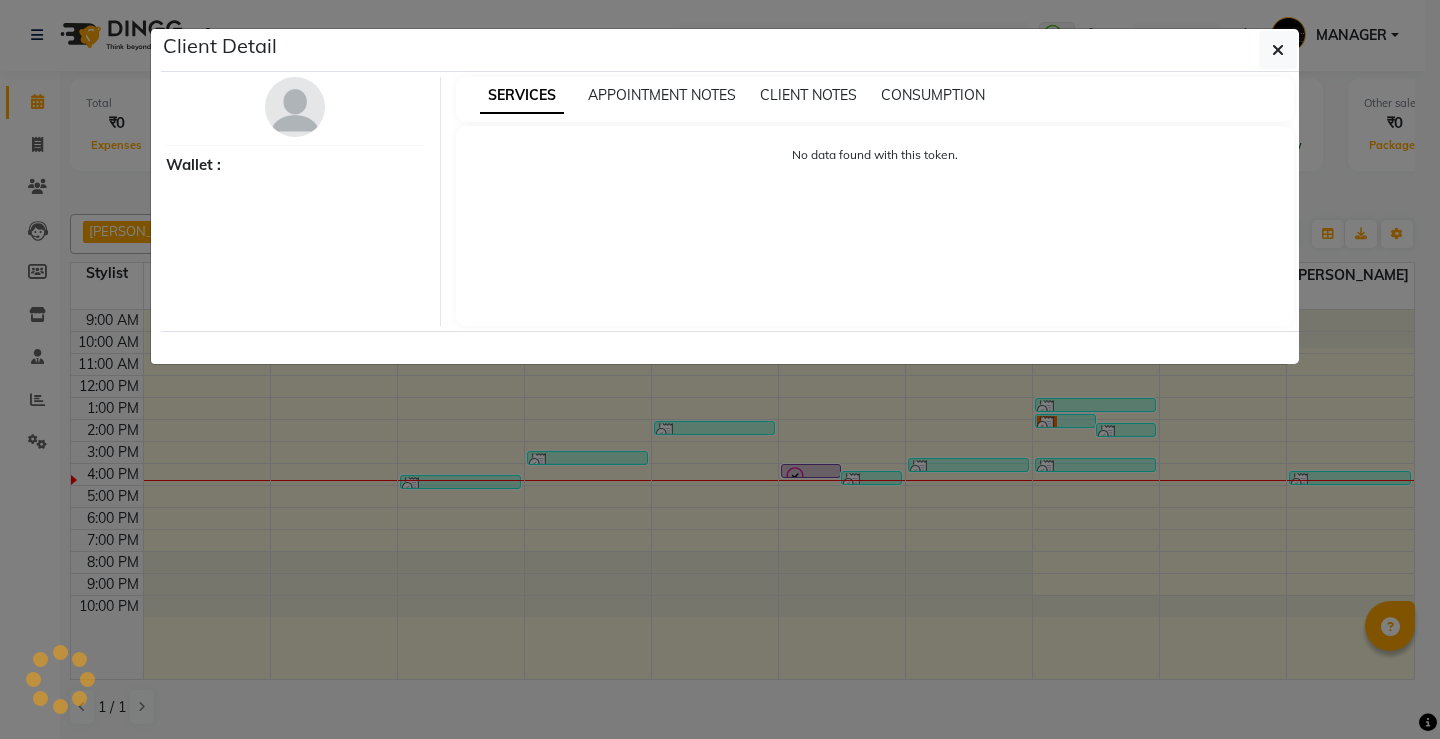 select on "8" 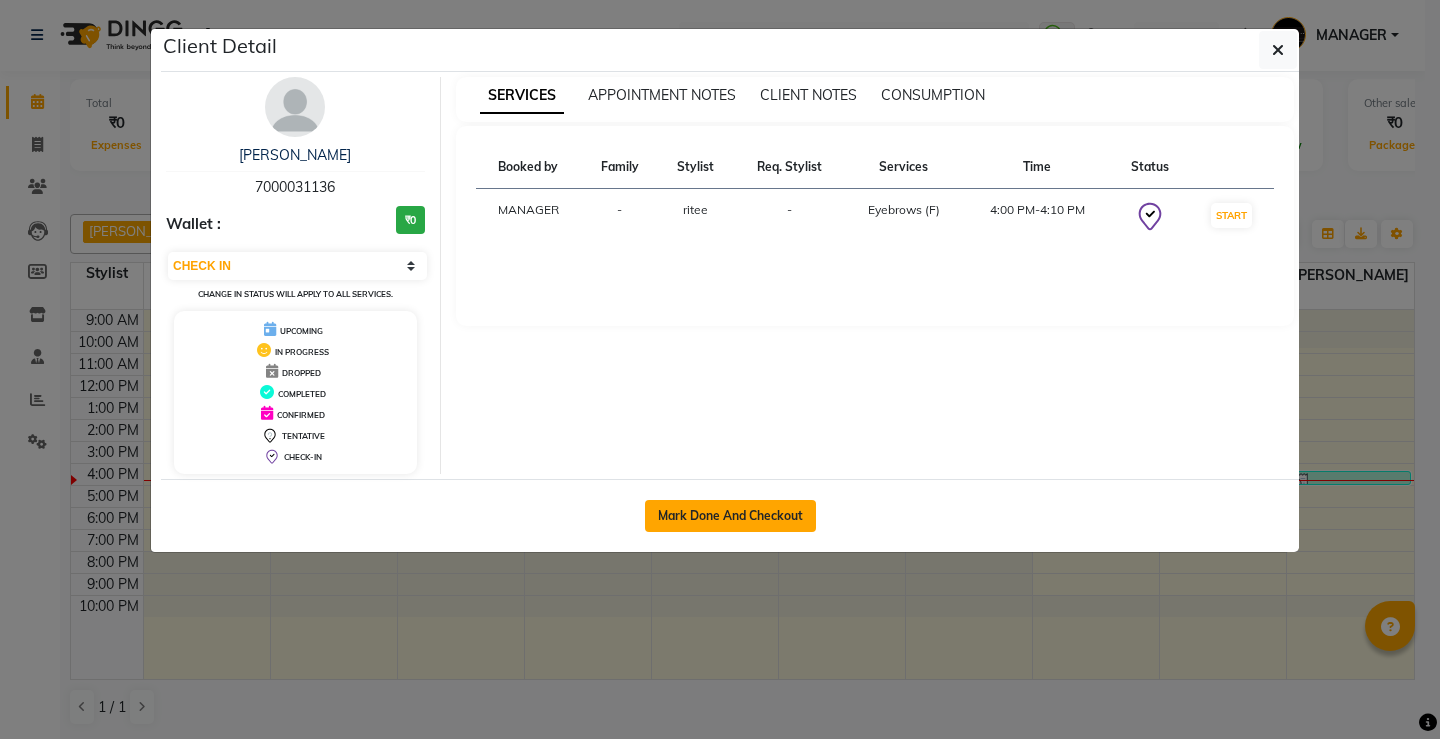 click on "Mark Done And Checkout" 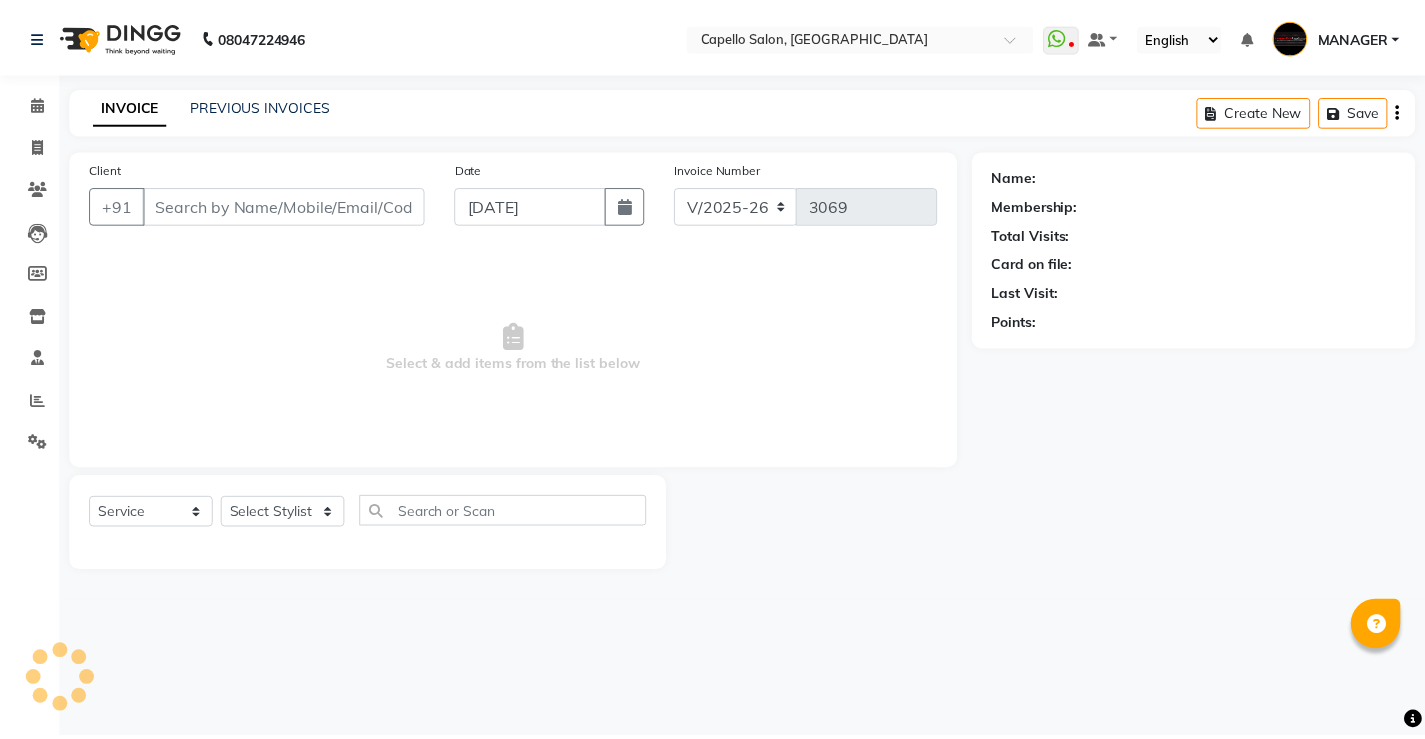 scroll, scrollTop: 0, scrollLeft: 0, axis: both 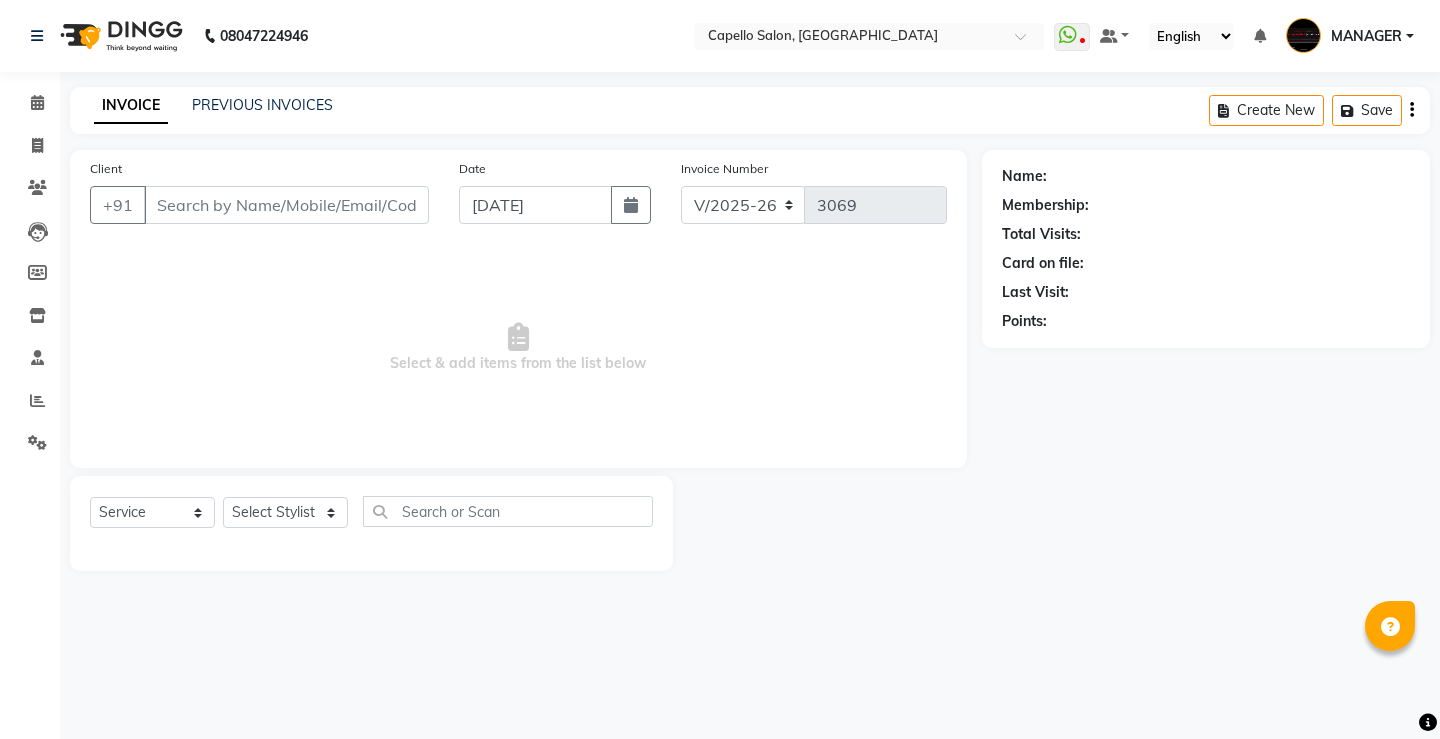 type on "7000031136" 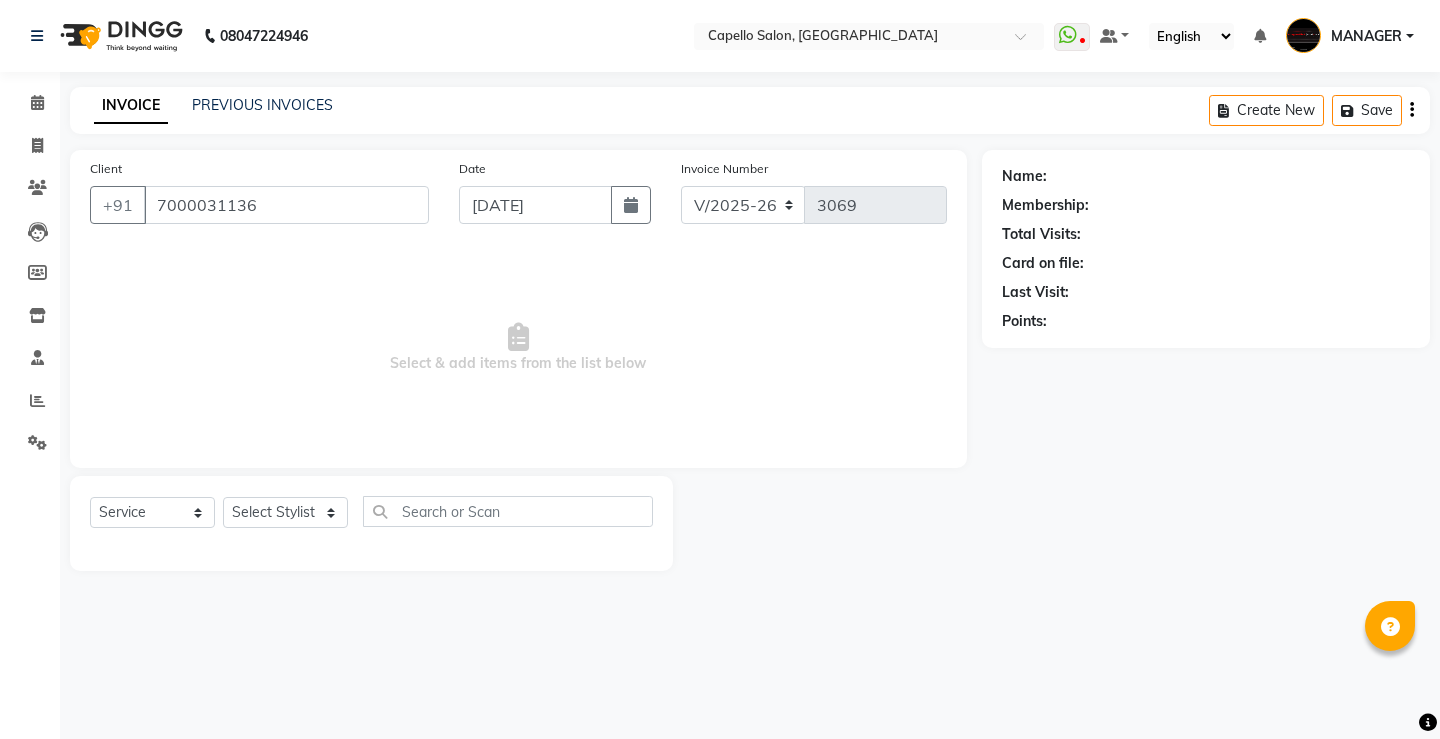 select on "50609" 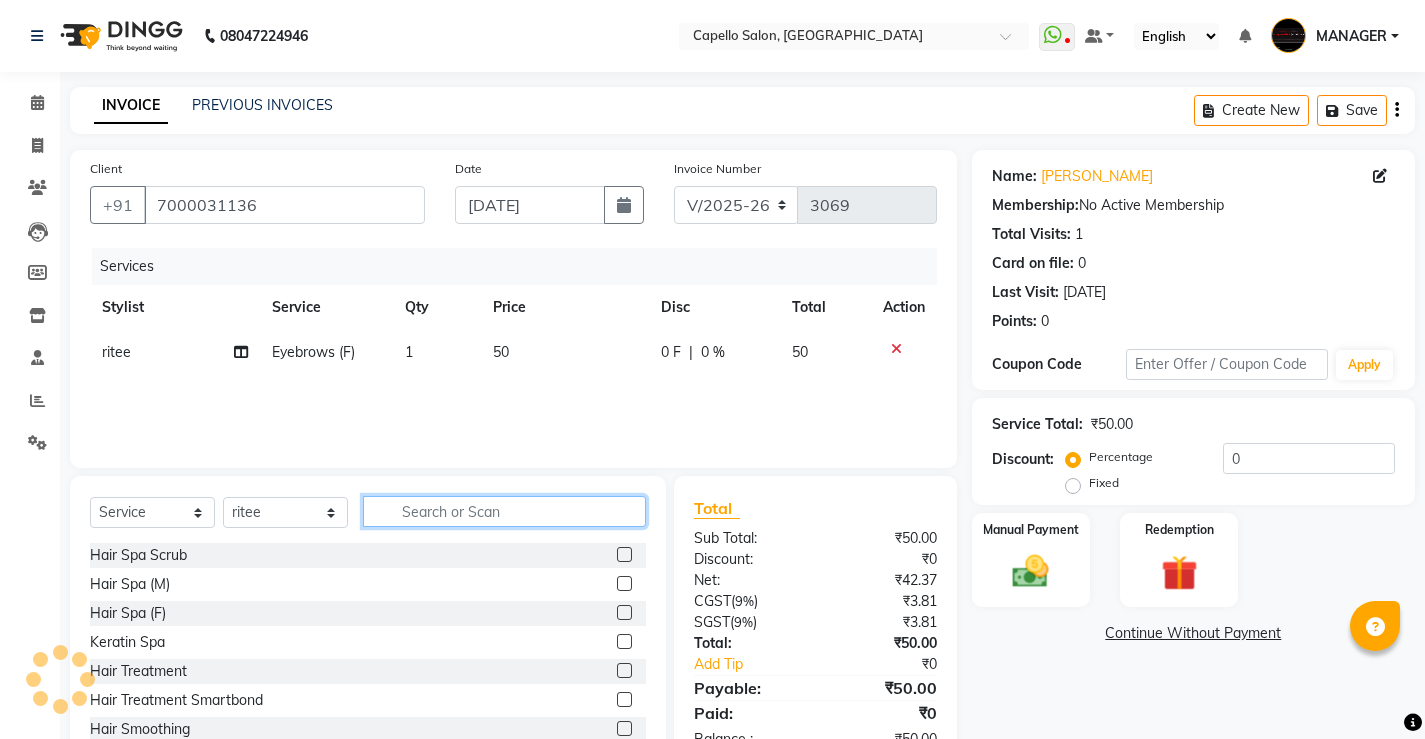 click 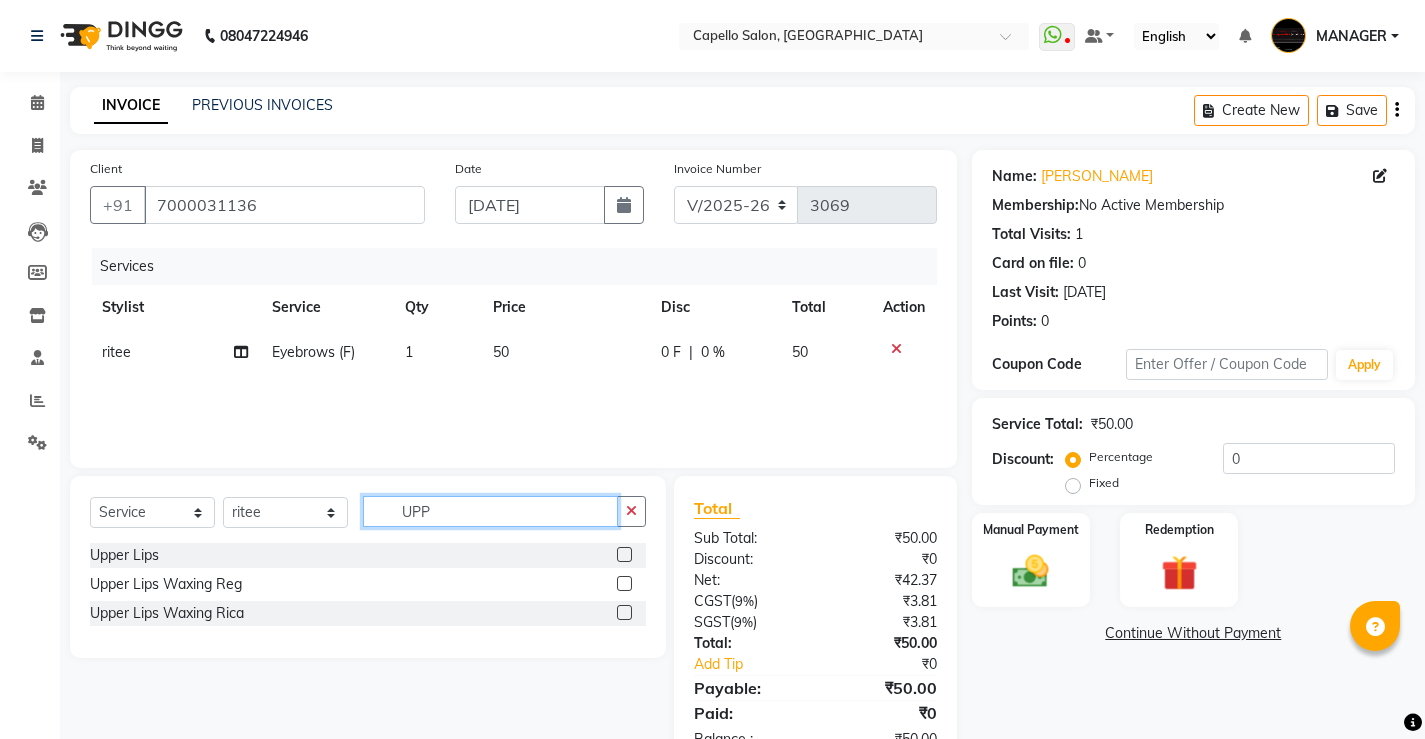 type on "UPP" 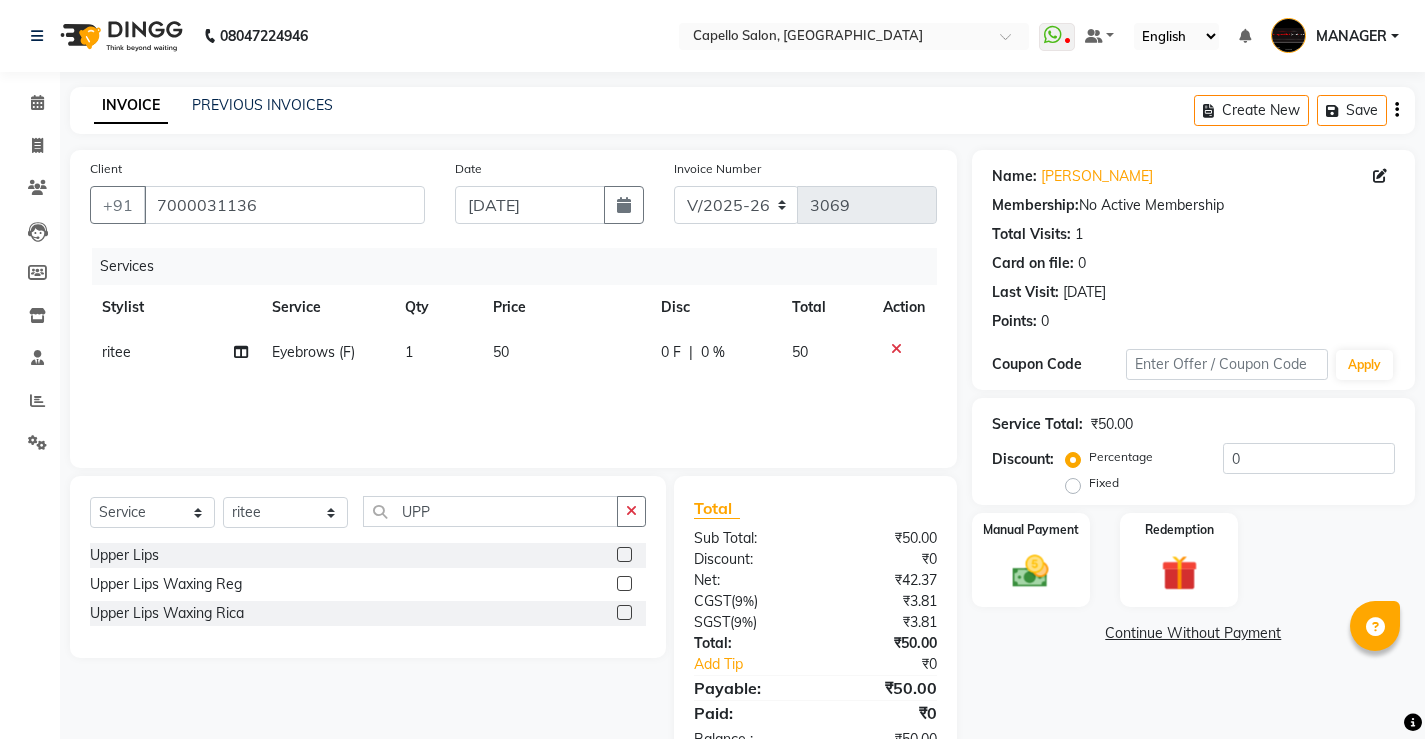 click 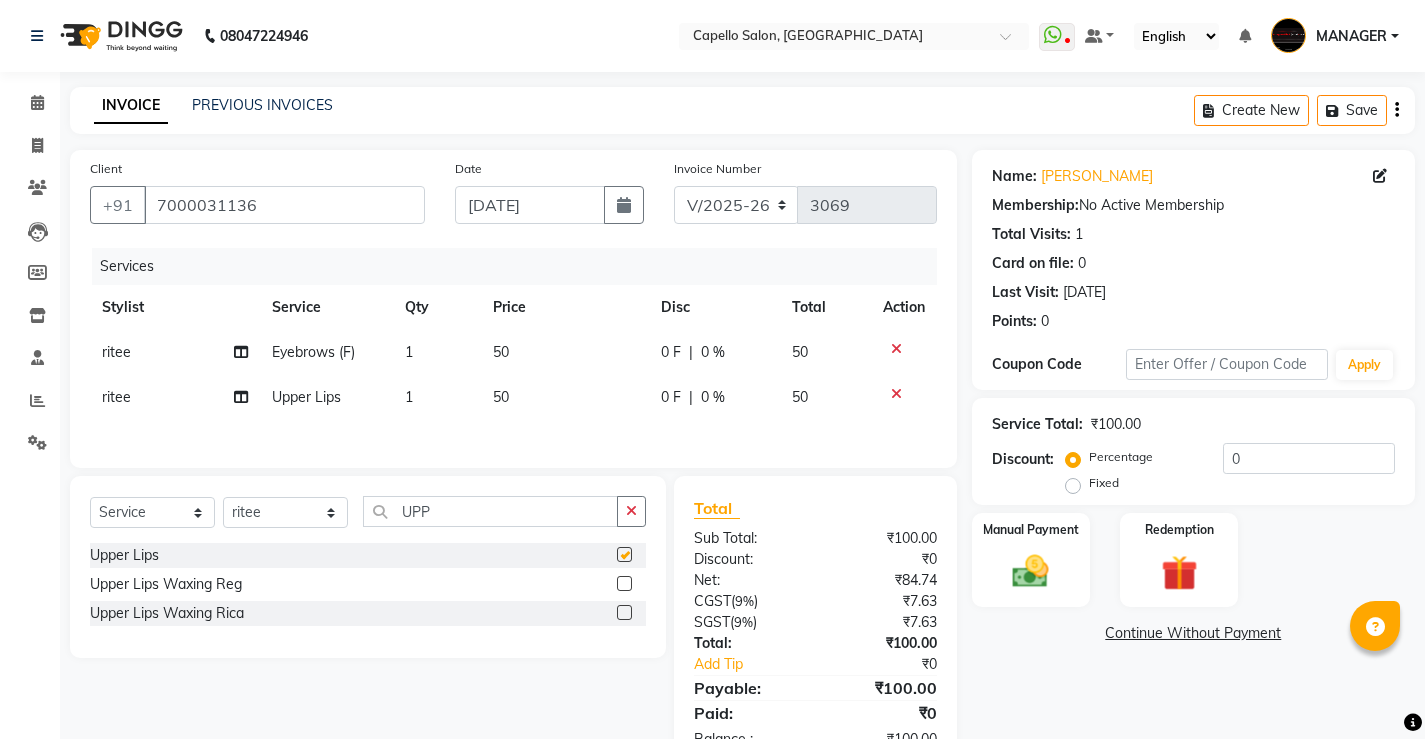 checkbox on "false" 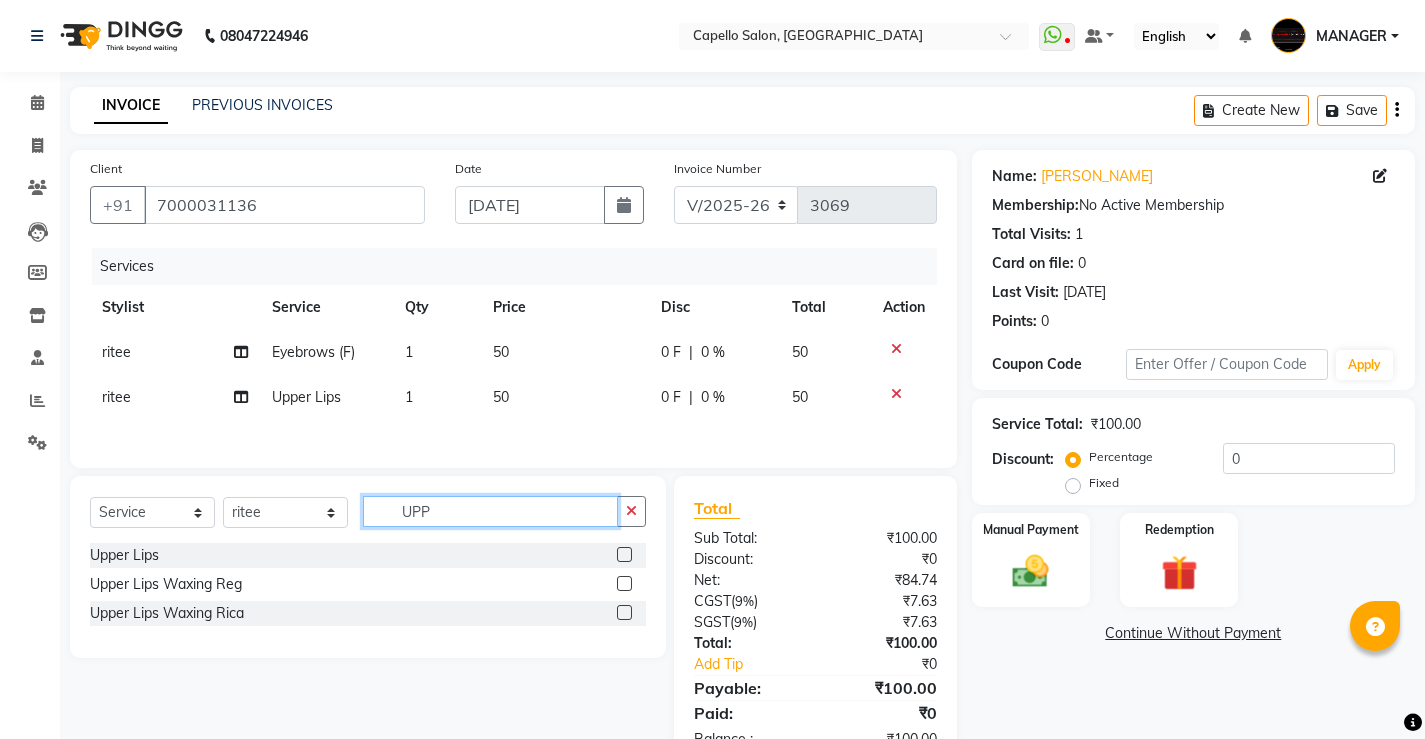 drag, startPoint x: 530, startPoint y: 526, endPoint x: 183, endPoint y: 531, distance: 347.036 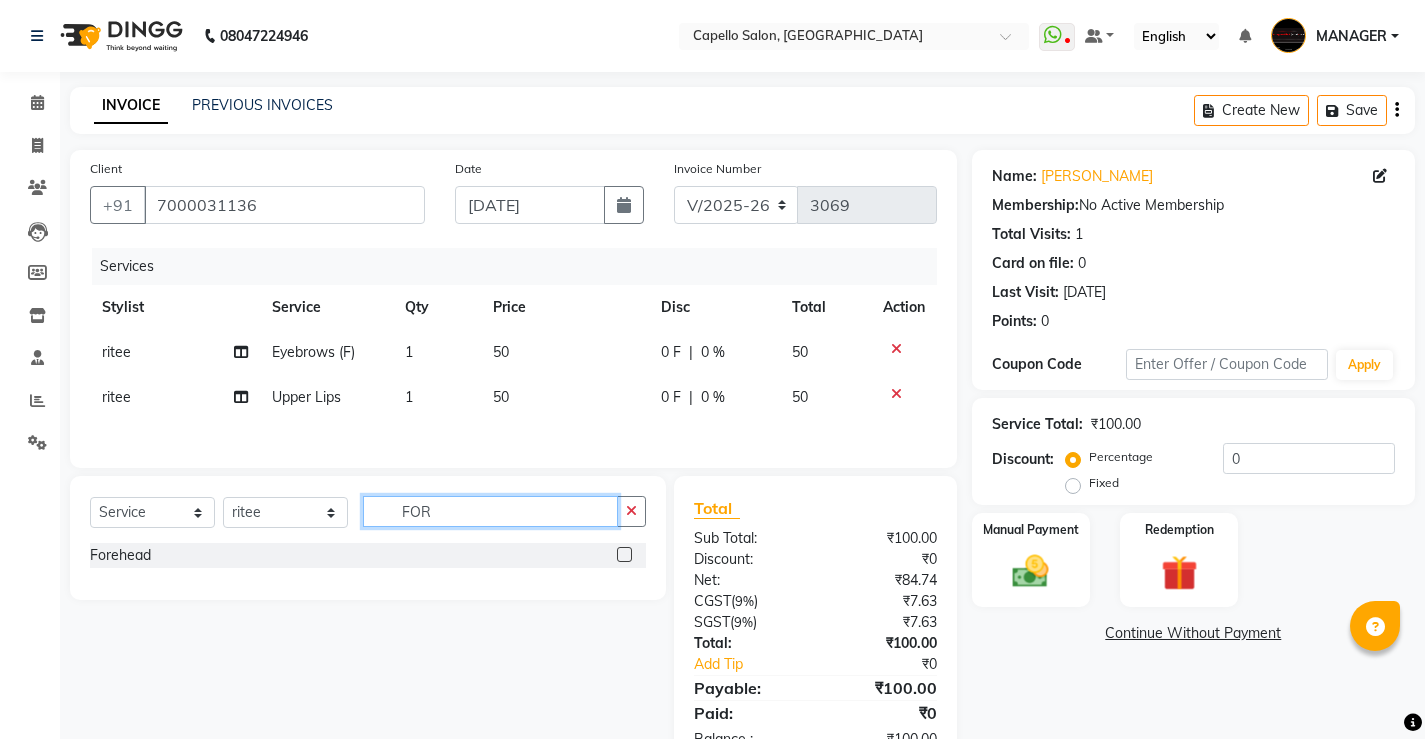 type on "FOR" 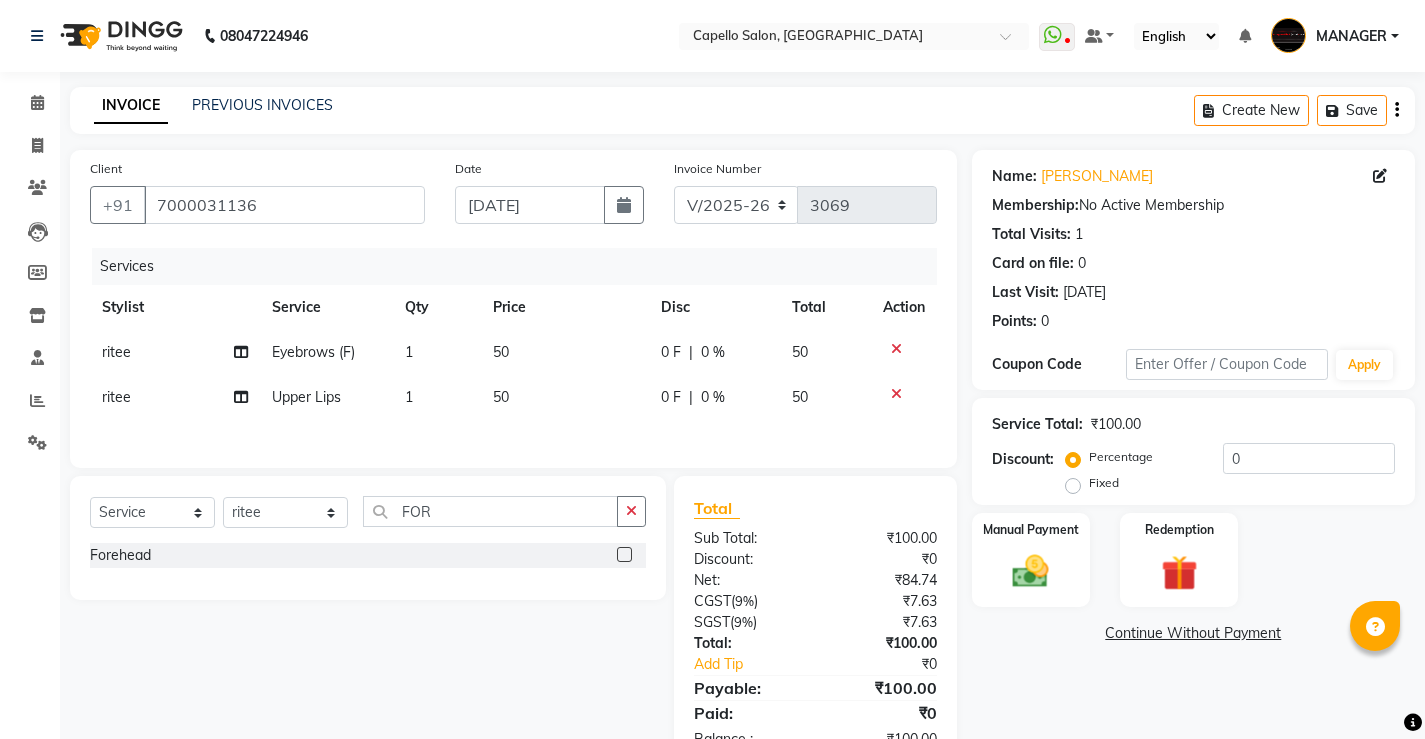 click 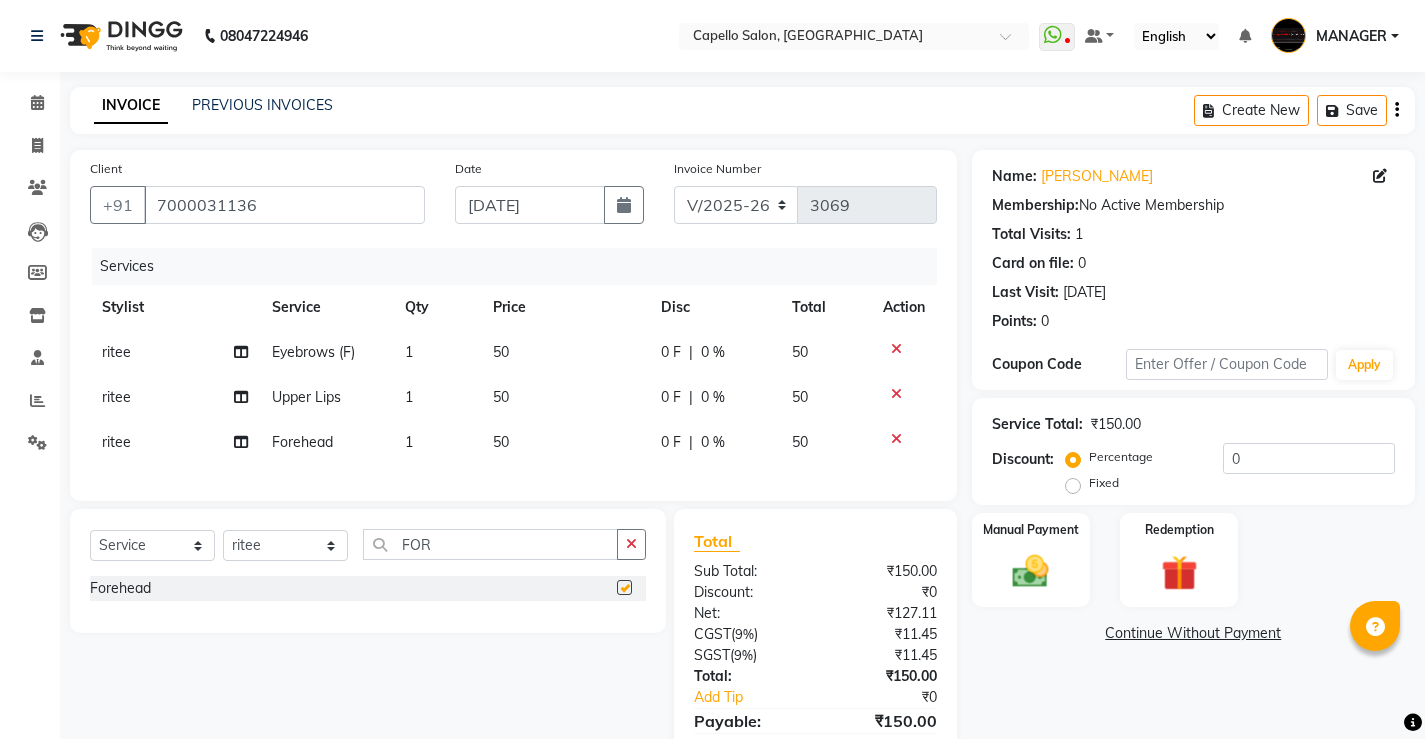 checkbox on "false" 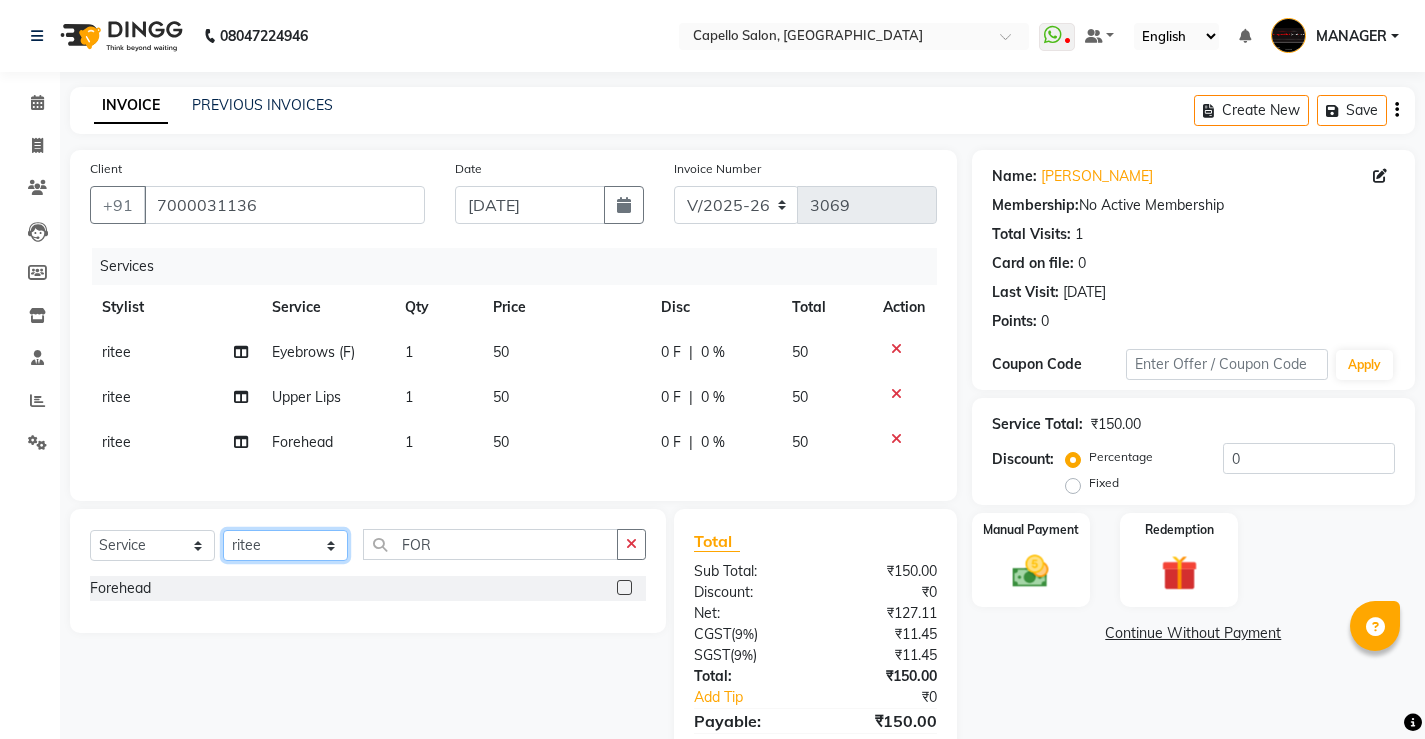 click on "Select Stylist ADMIN AKASH [PERSON_NAME] [PERSON_NAME] MANAGER [PERSON_NAME]  [PERSON_NAME] [PERSON_NAME] [PERSON_NAME]" 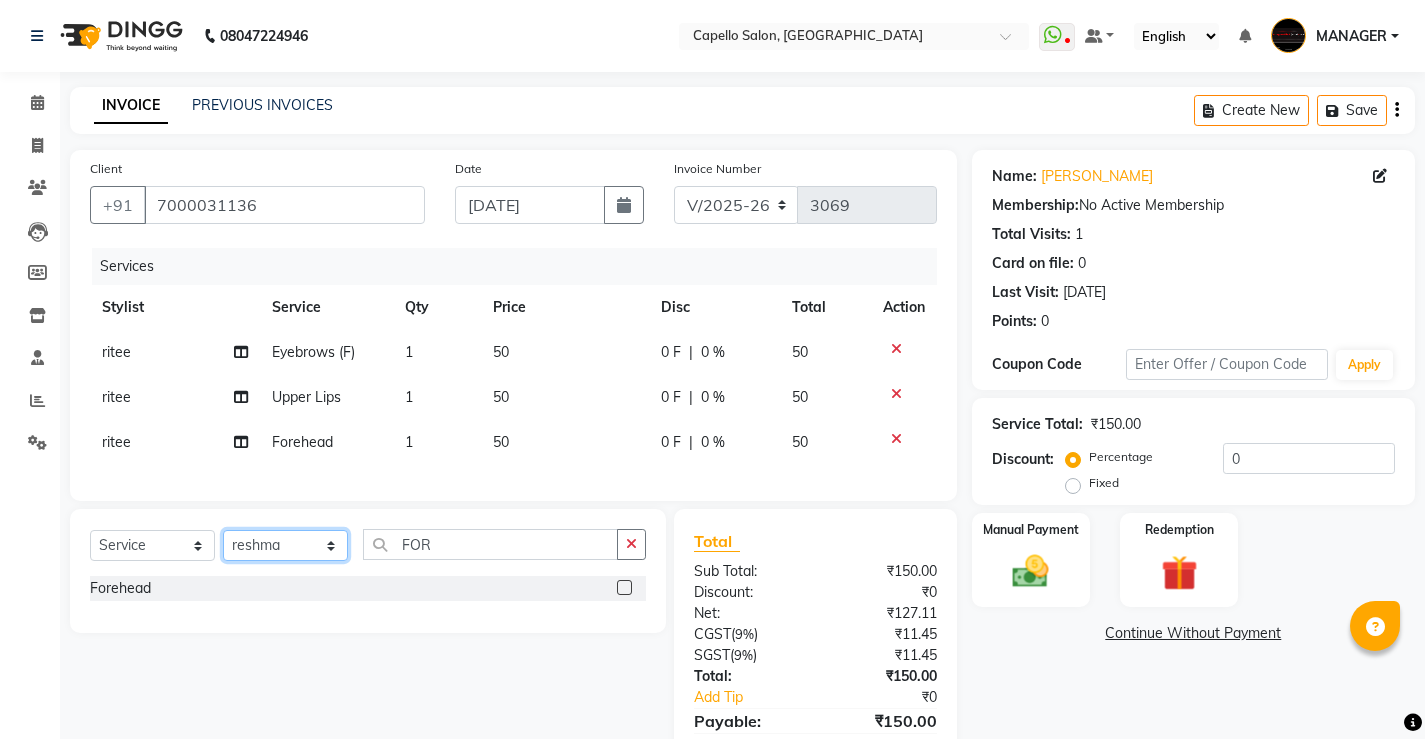 click on "Select Stylist ADMIN AKASH [PERSON_NAME] [PERSON_NAME] MANAGER [PERSON_NAME]  [PERSON_NAME] [PERSON_NAME] [PERSON_NAME]" 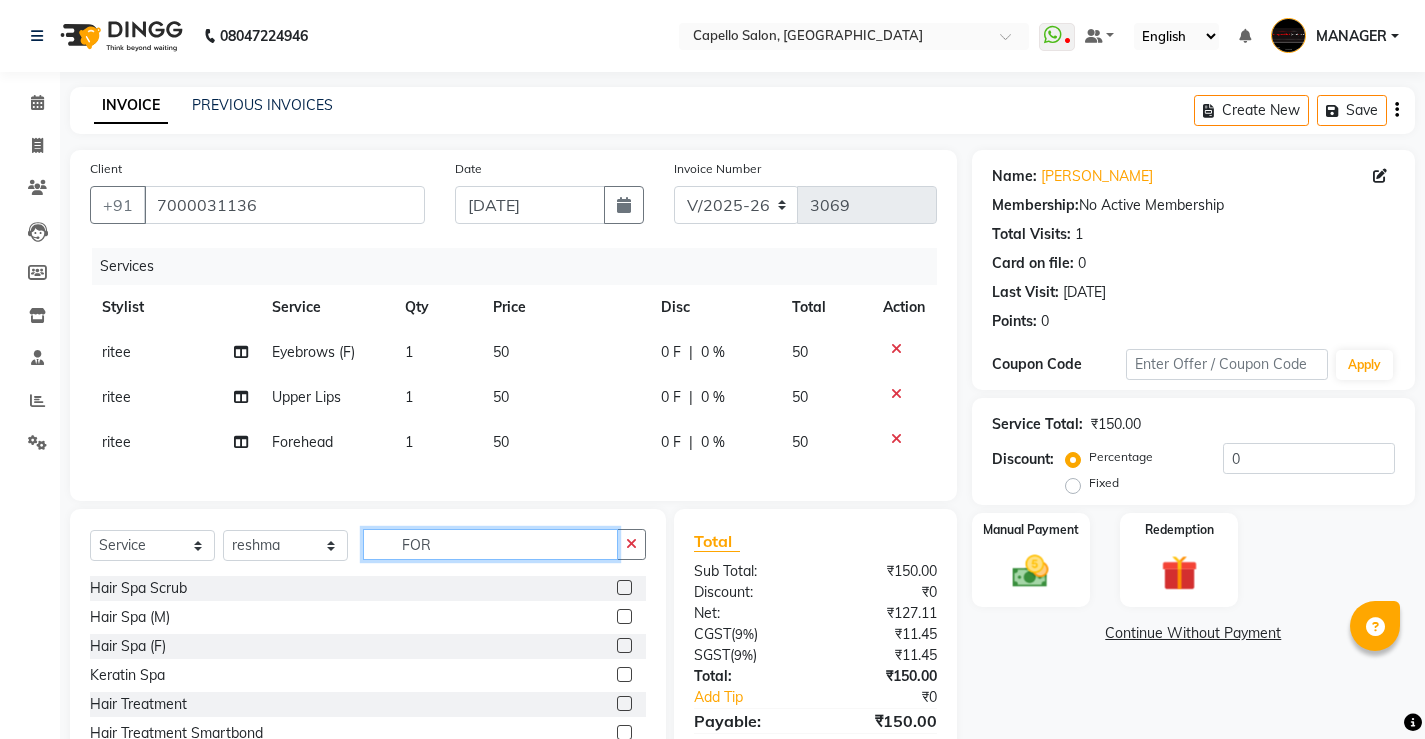 drag, startPoint x: 462, startPoint y: 562, endPoint x: 300, endPoint y: 573, distance: 162.37303 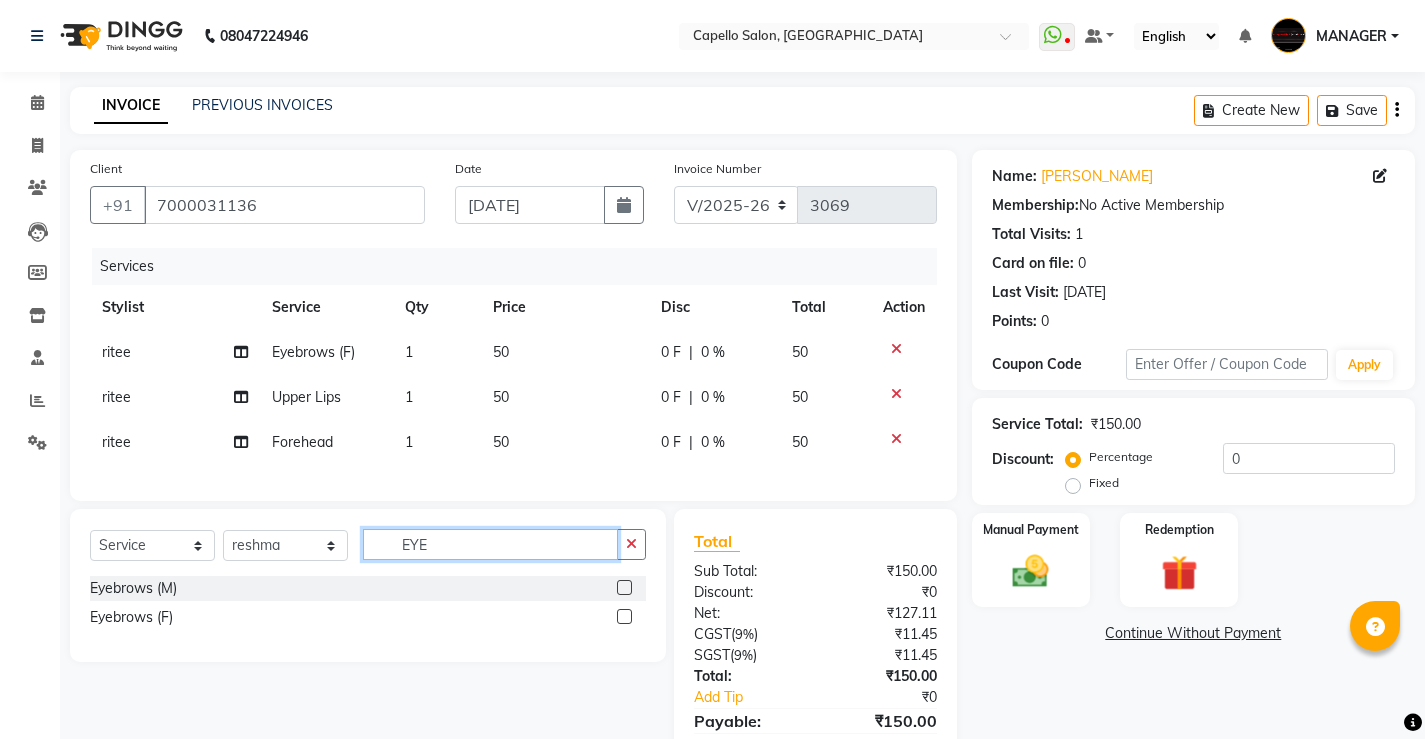 type on "EYE" 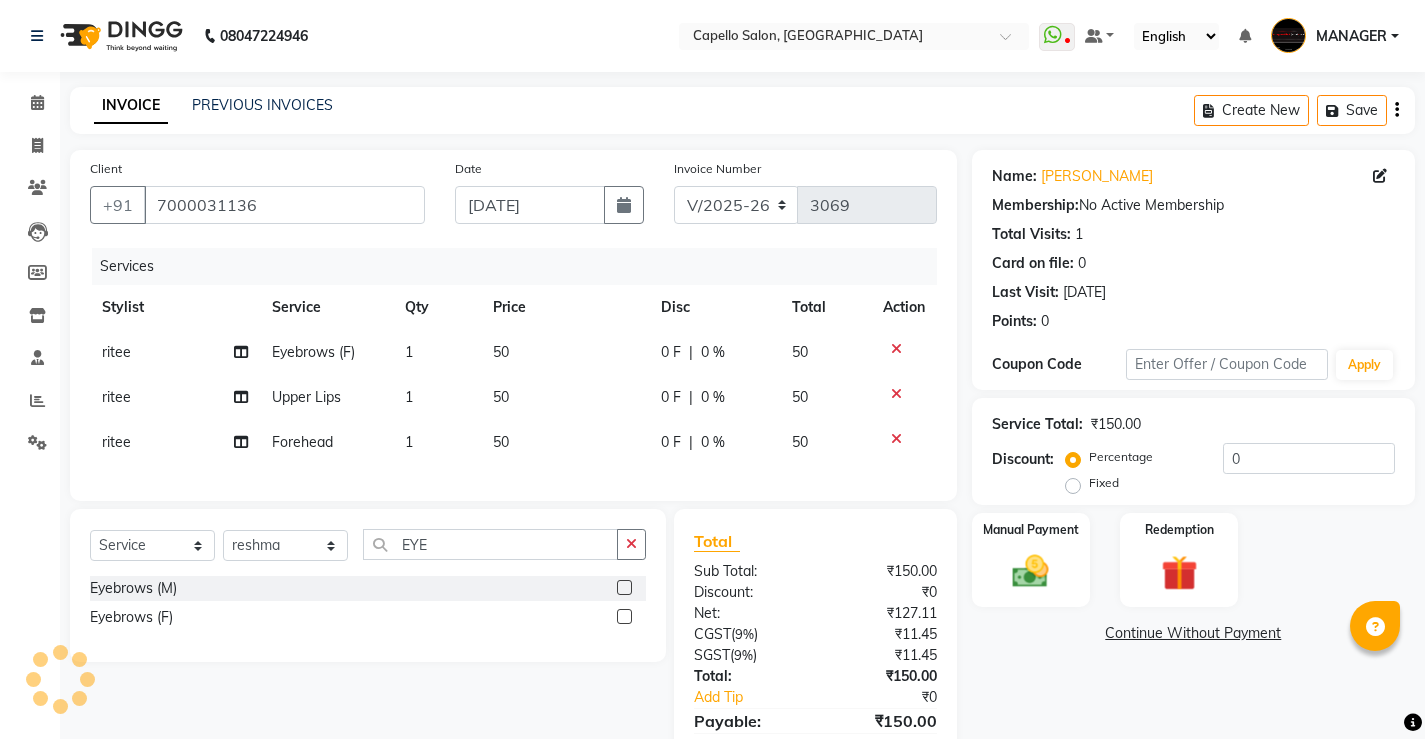 click 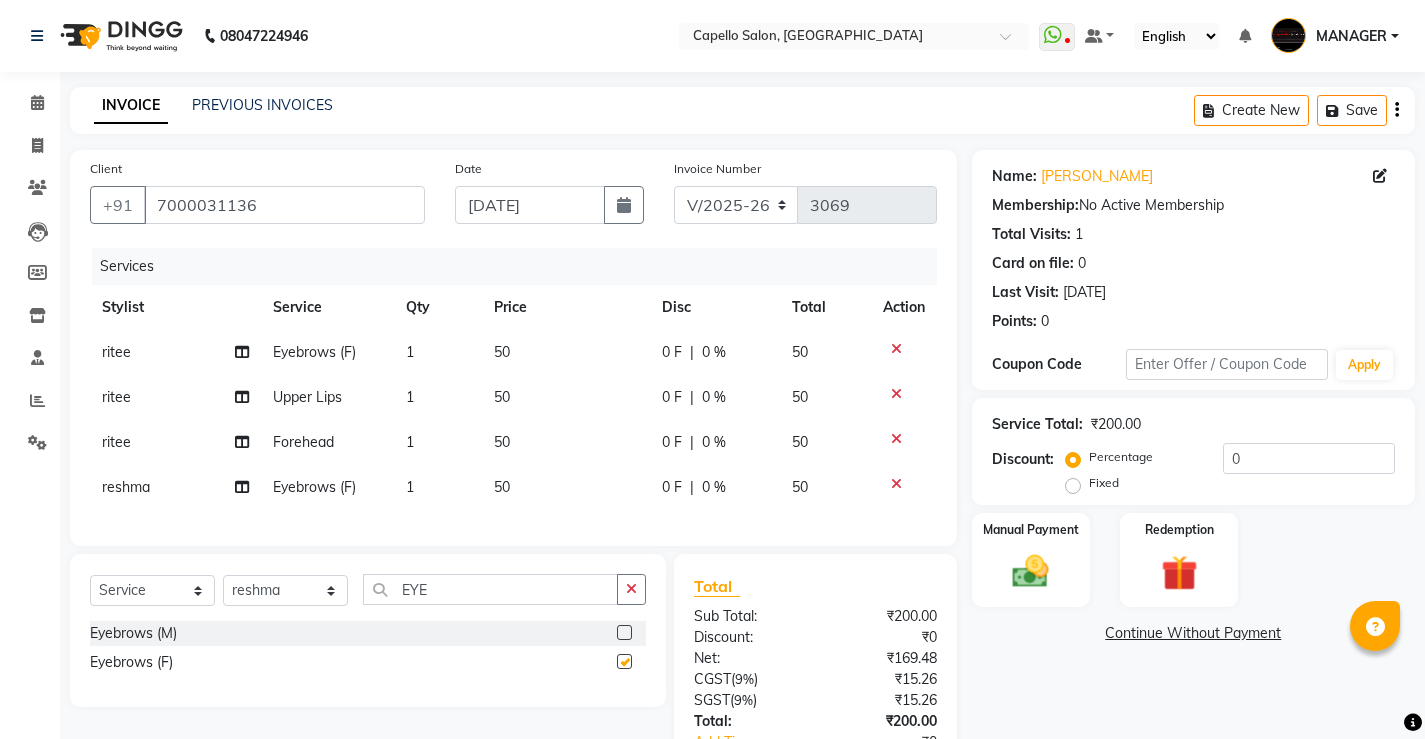 checkbox on "false" 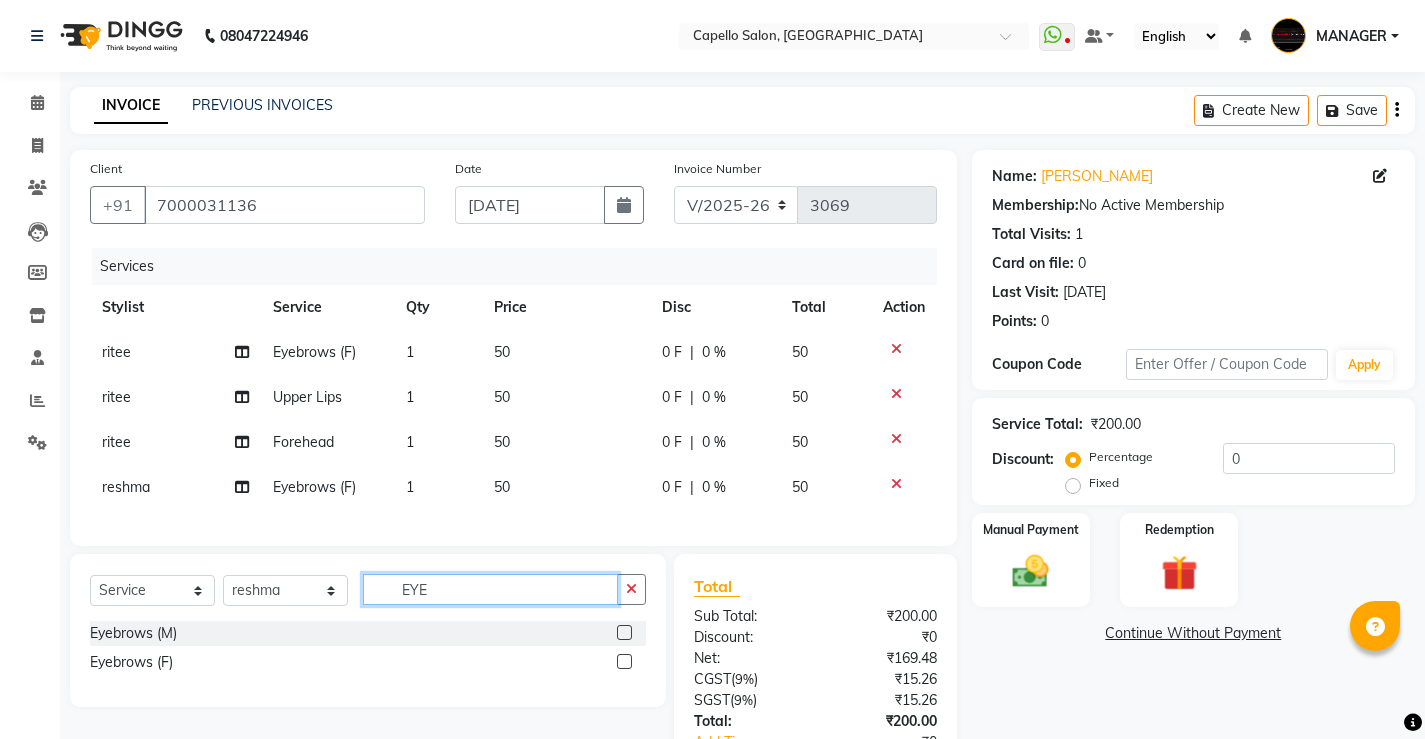 drag, startPoint x: 467, startPoint y: 607, endPoint x: 50, endPoint y: 644, distance: 418.63828 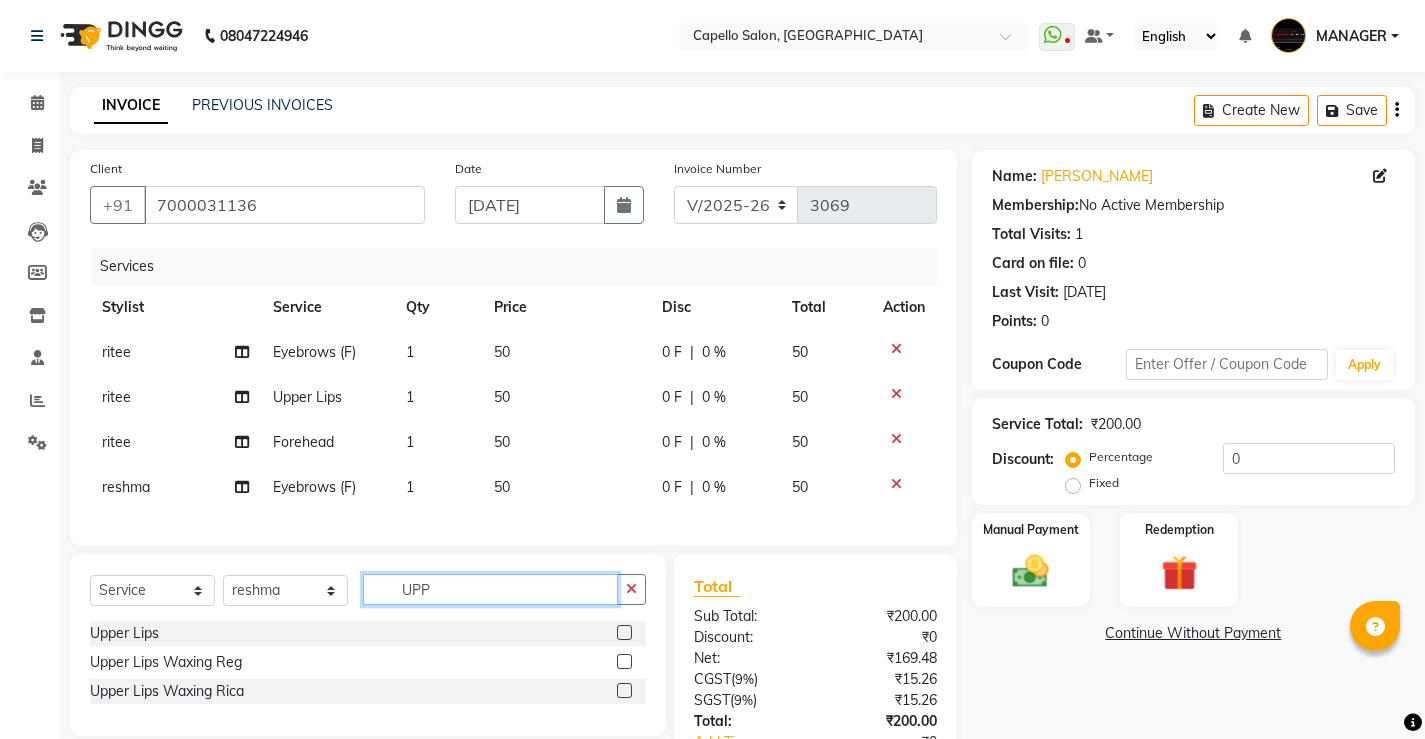 type on "UPP" 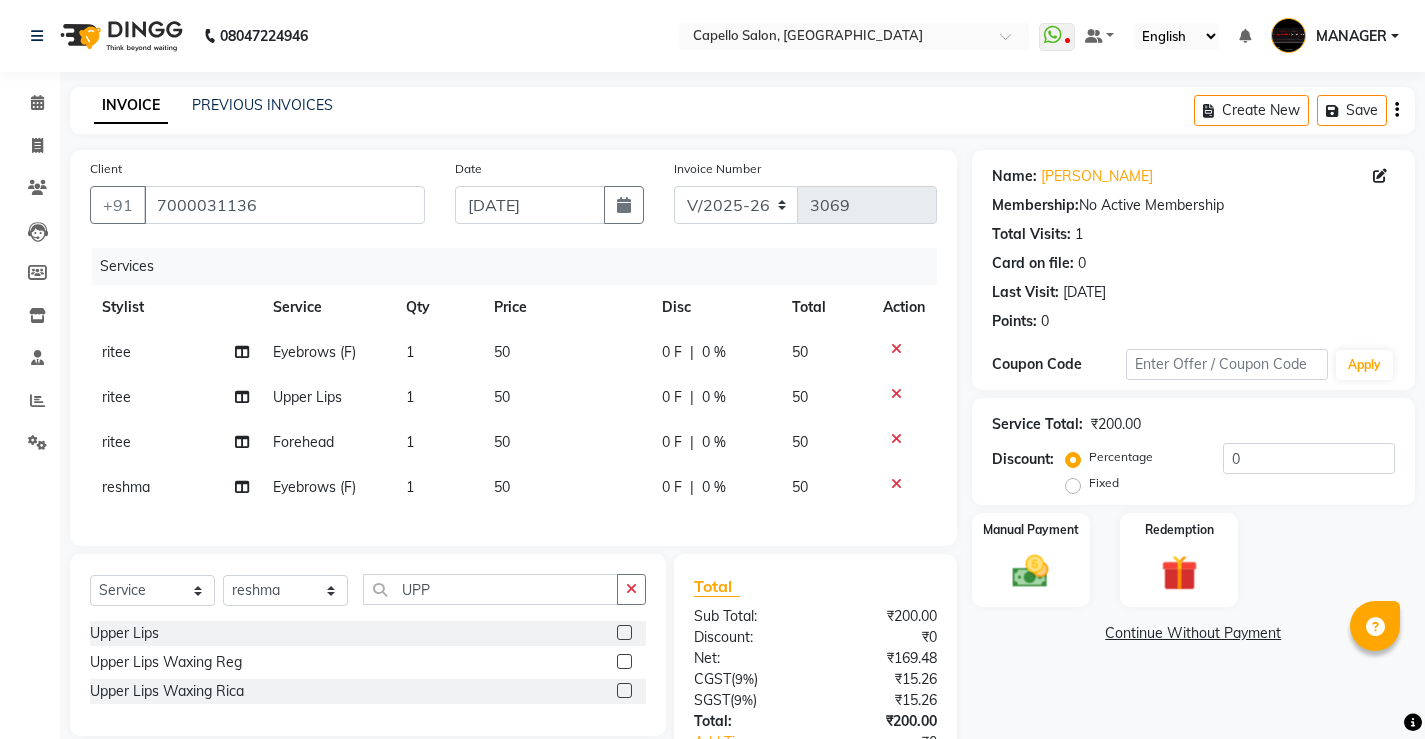 click 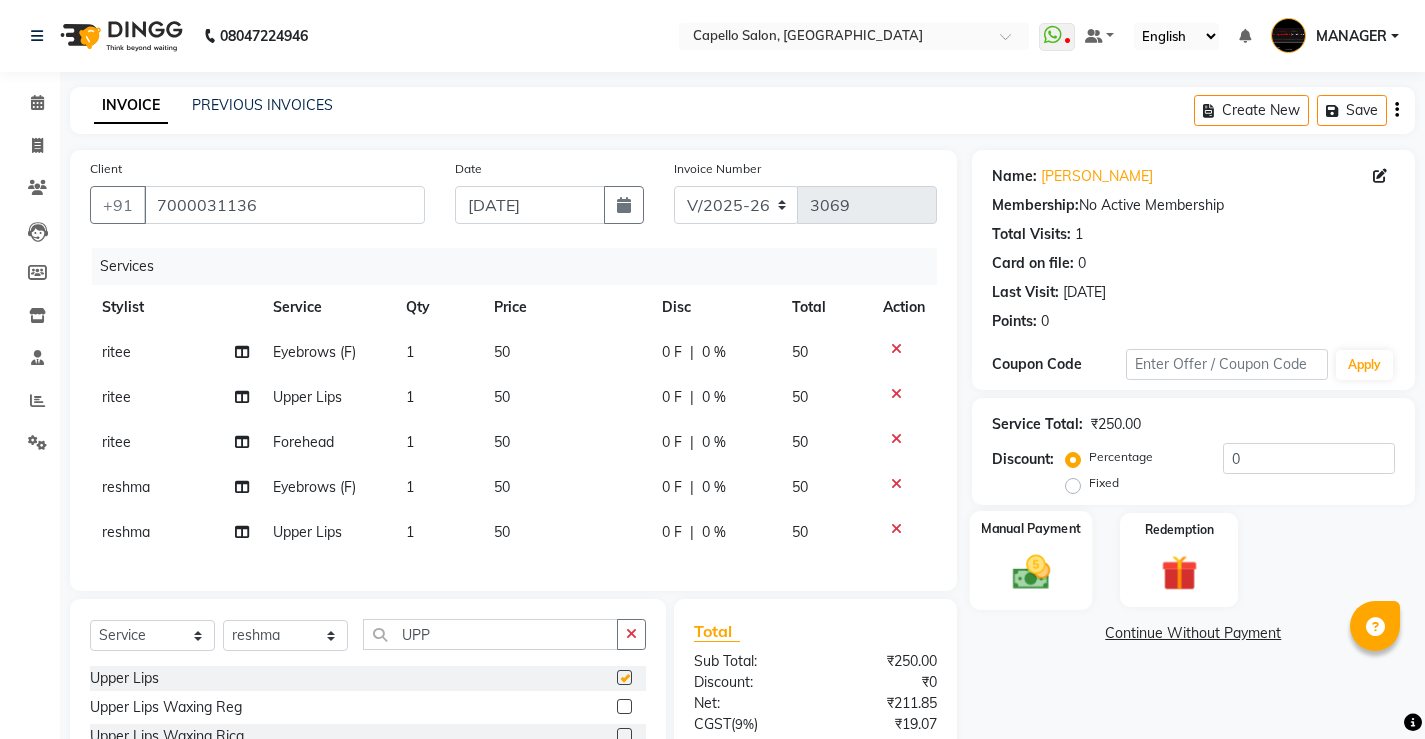 checkbox on "false" 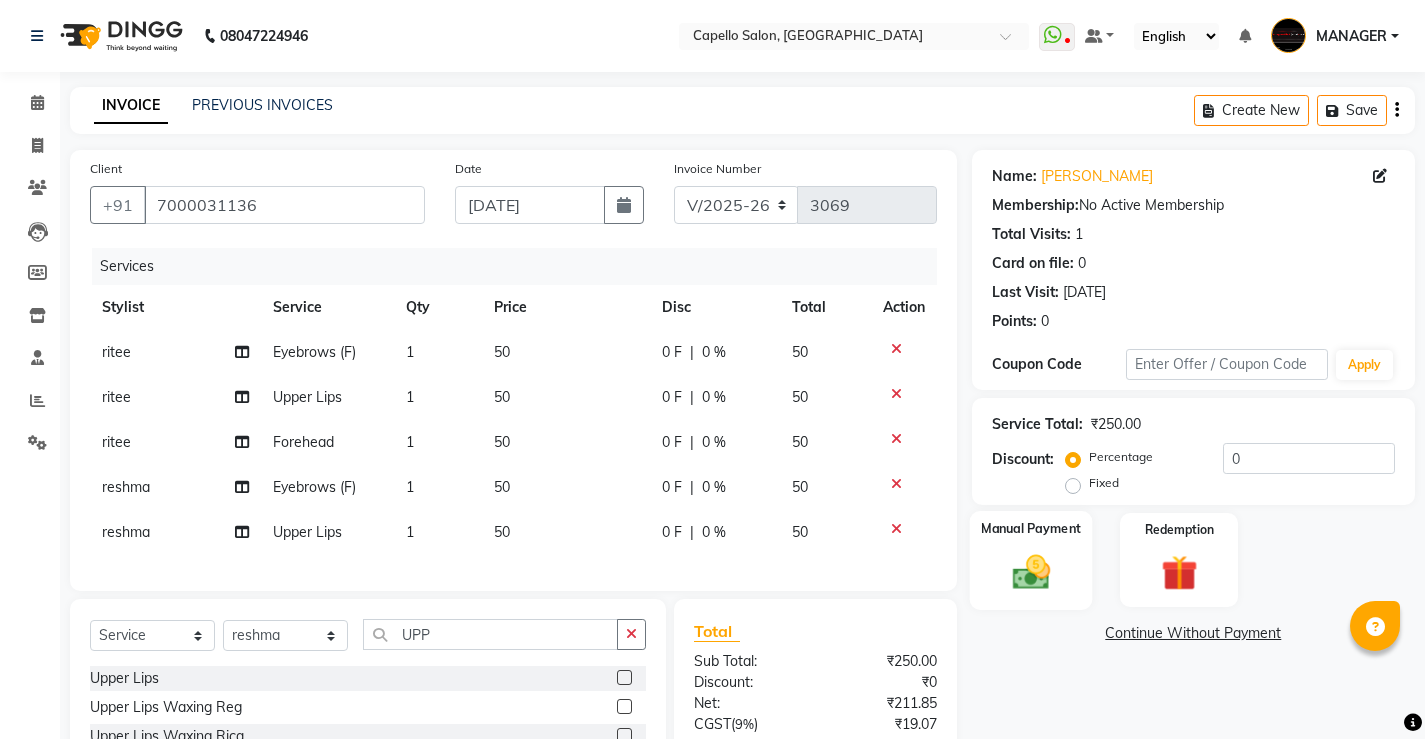 click 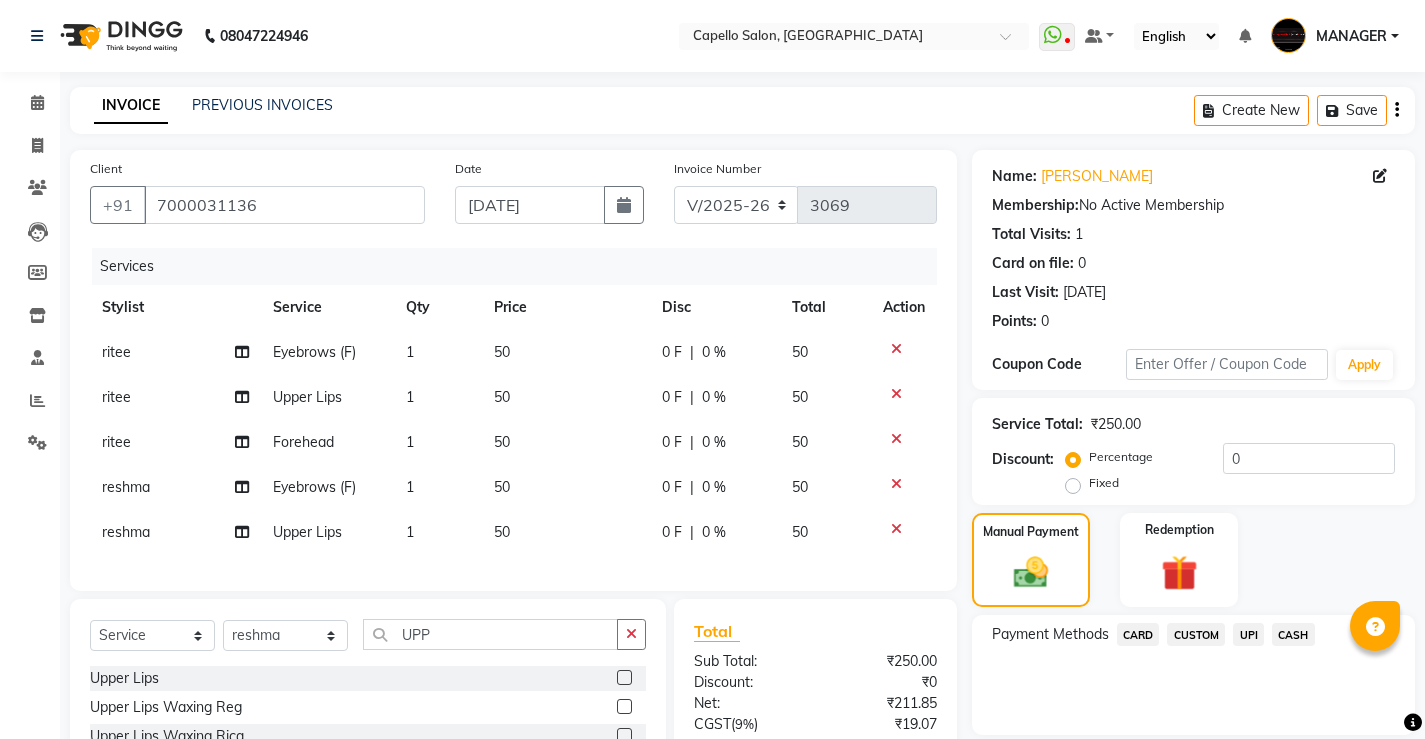 click on "CASH" 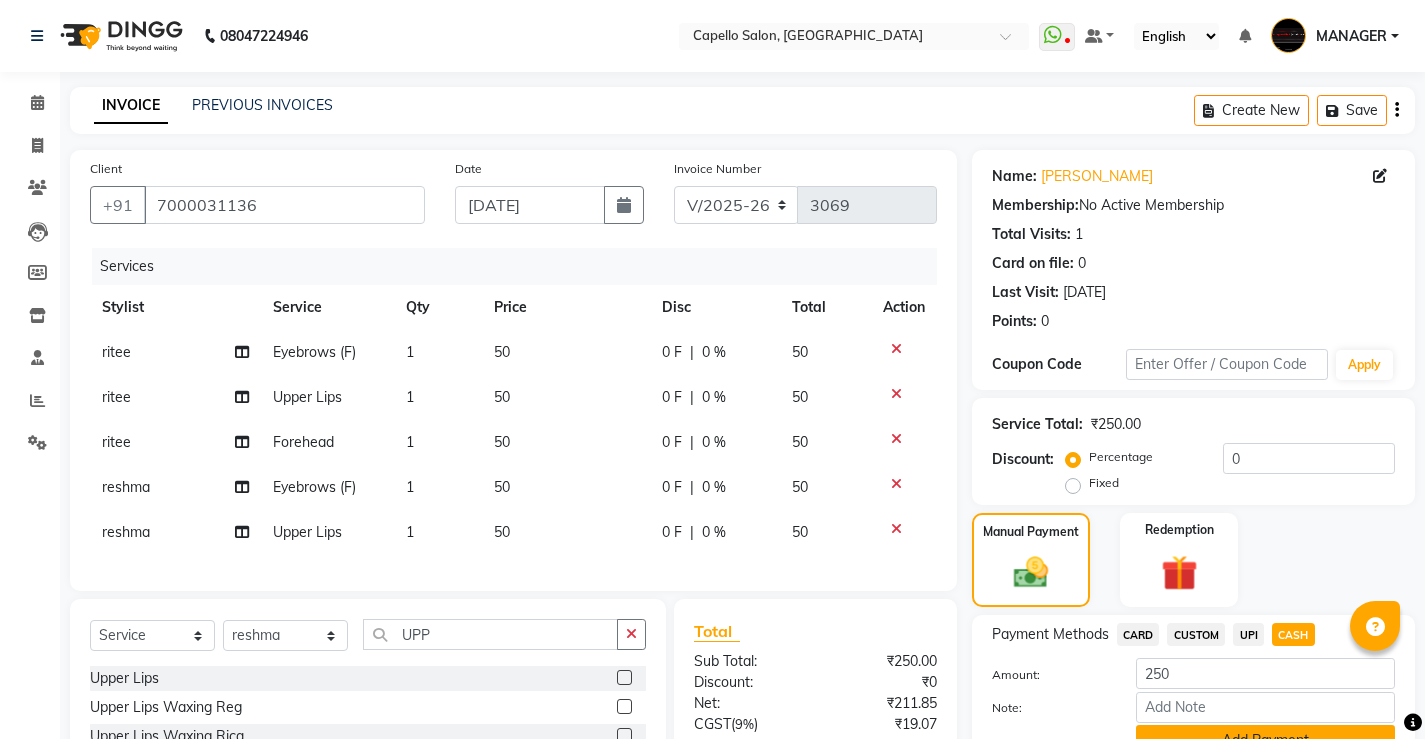 click on "Add Payment" 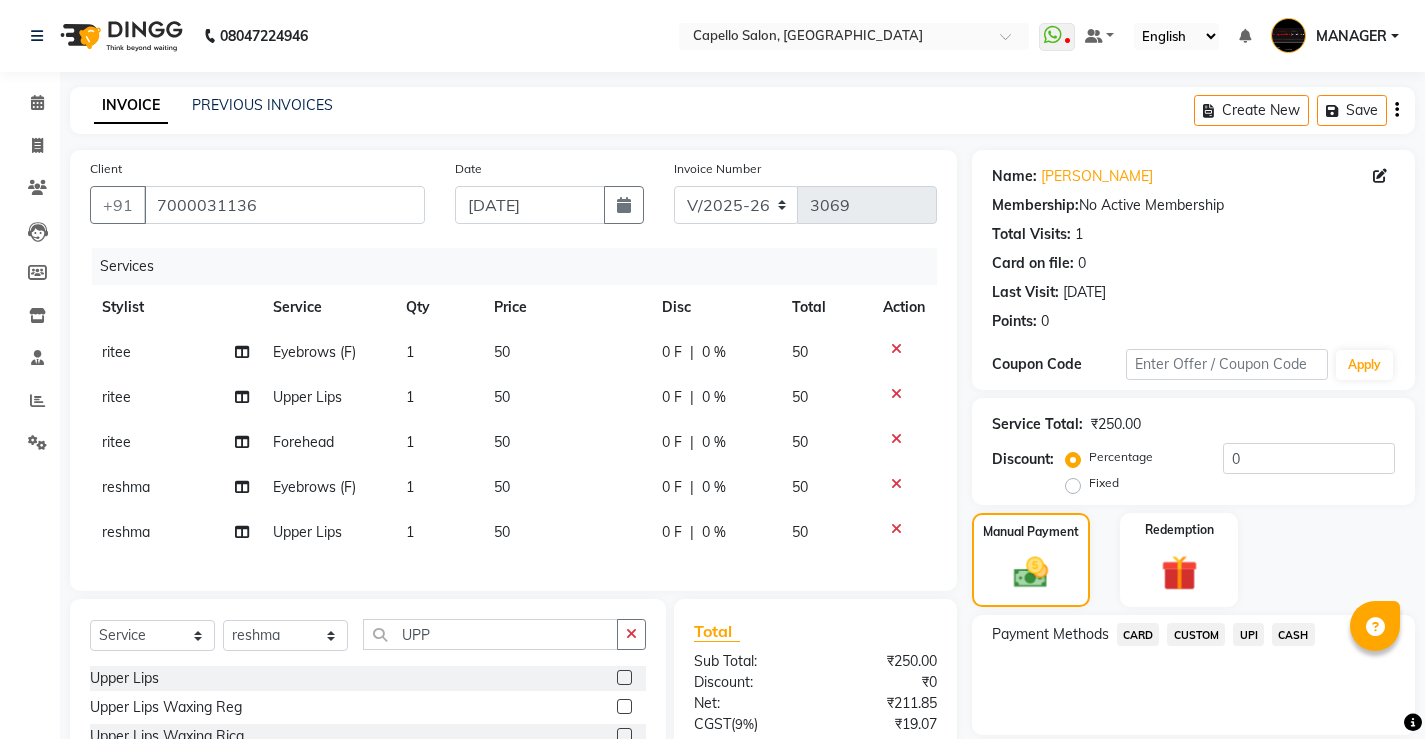 click on "Checkout" 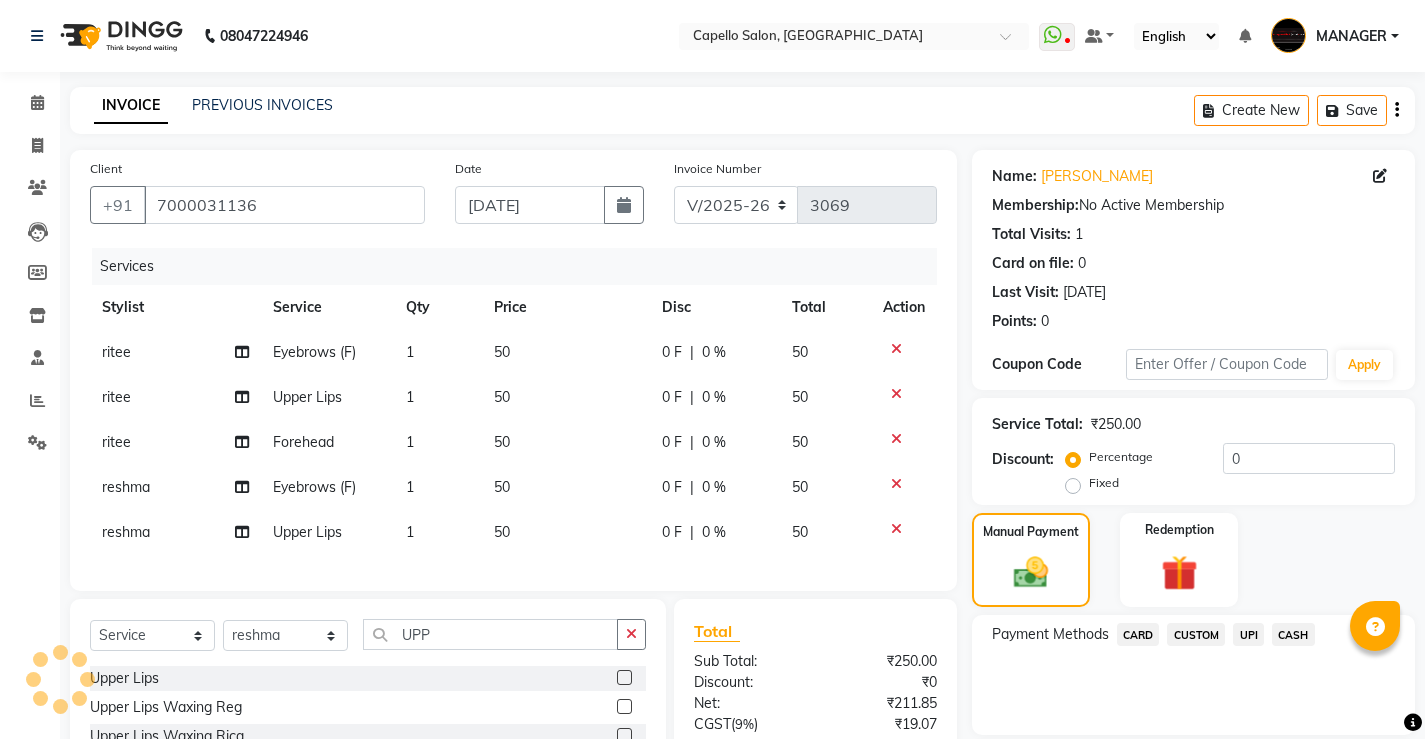 scroll, scrollTop: 199, scrollLeft: 0, axis: vertical 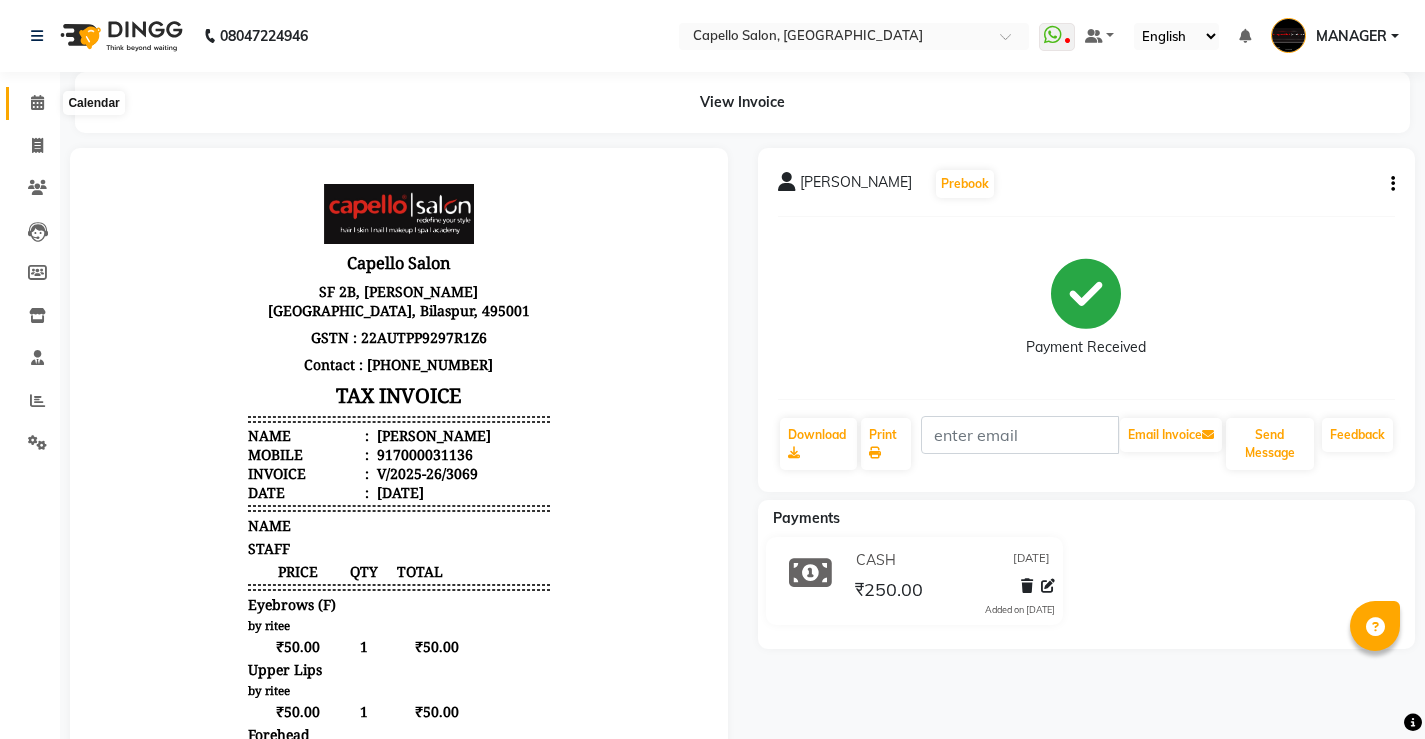 click 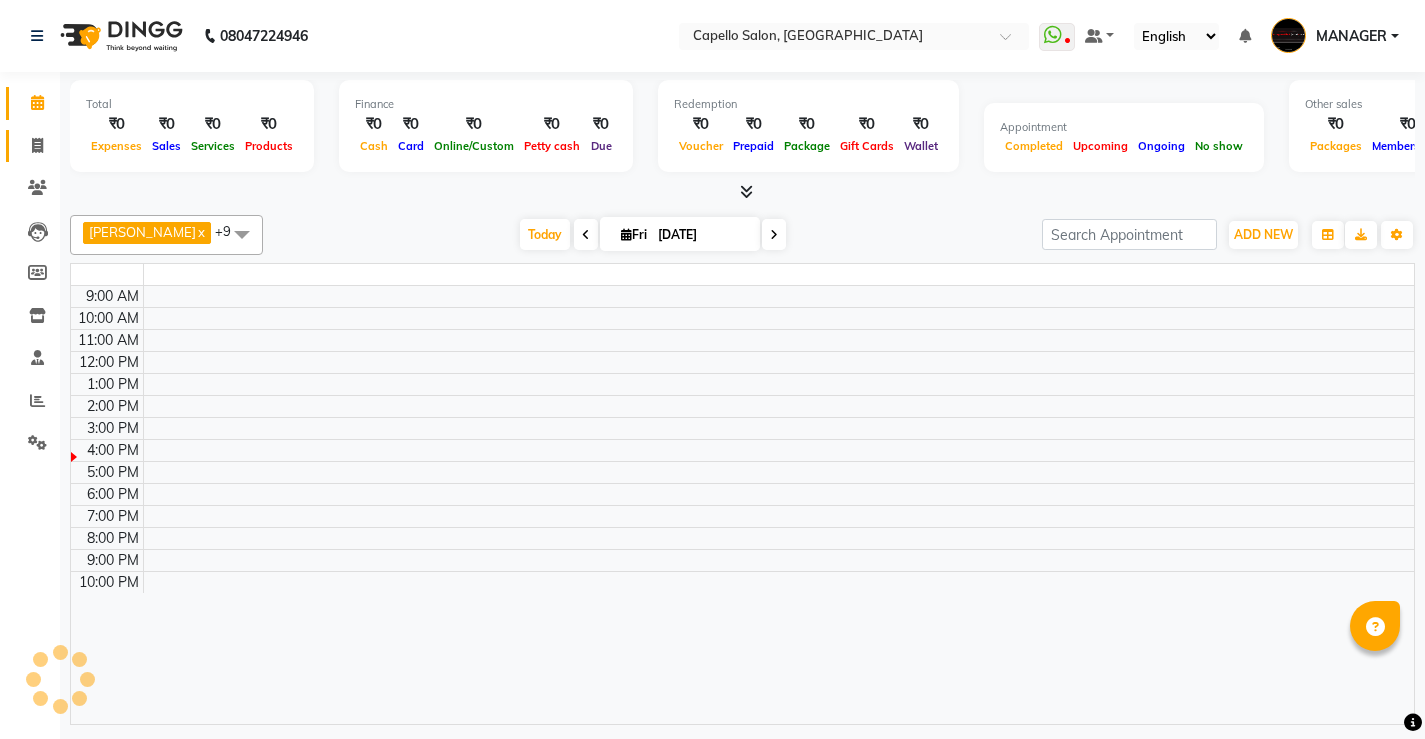 click 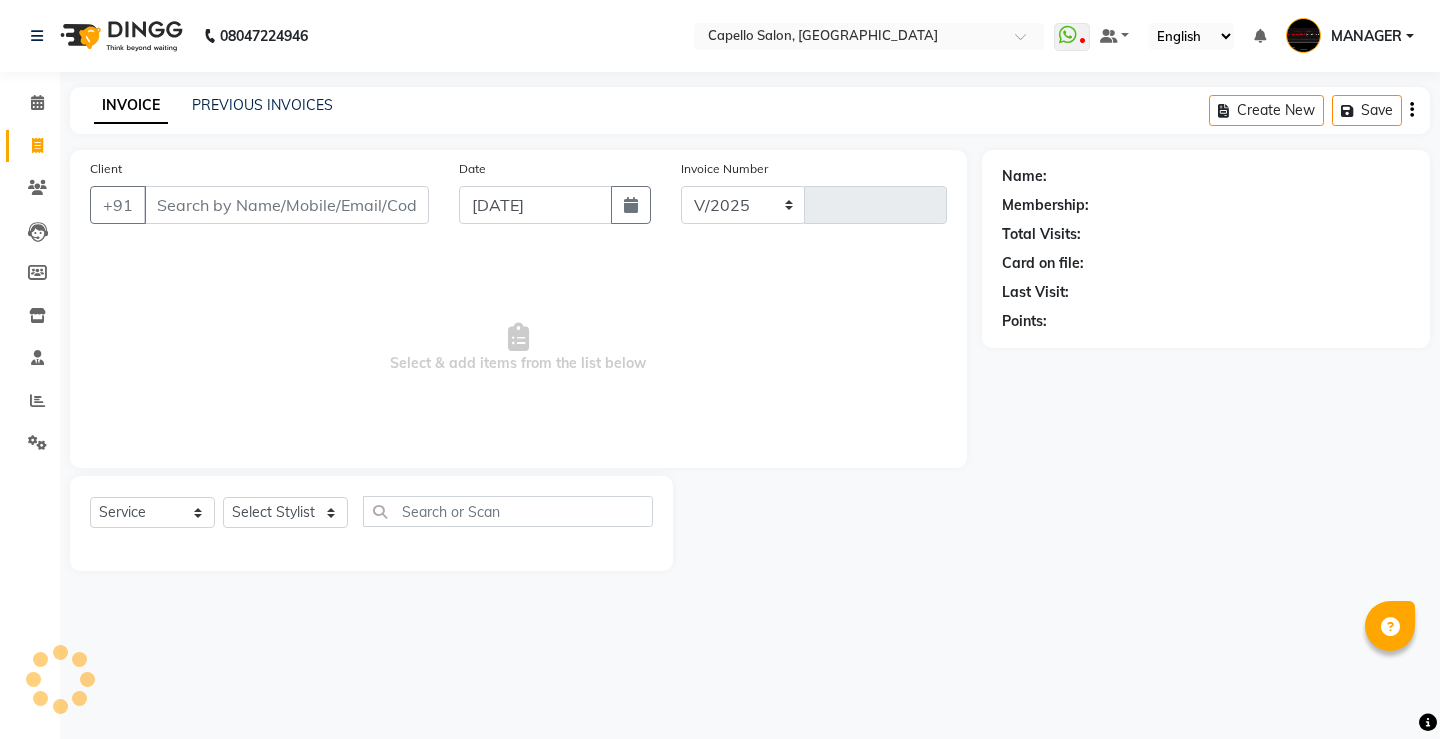 select on "857" 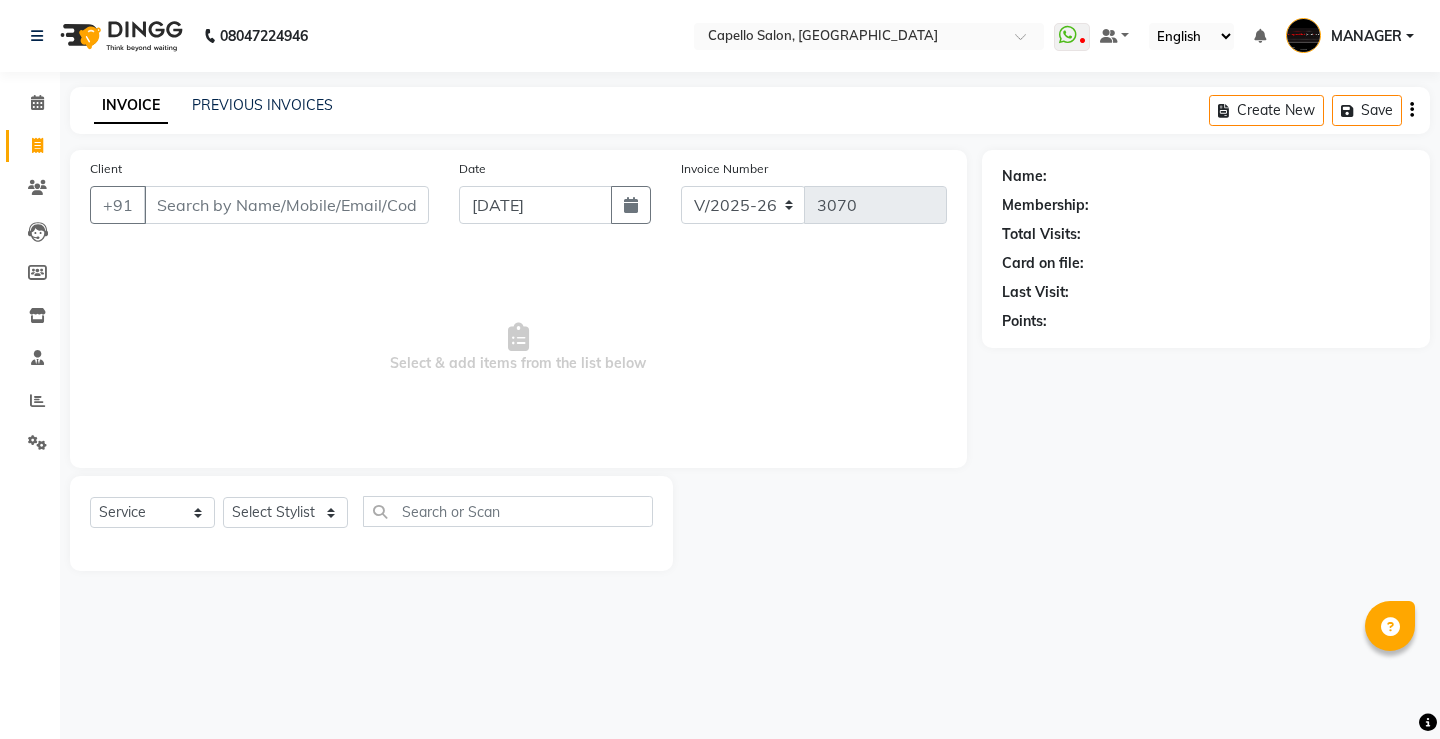 click on "Client" at bounding box center (286, 205) 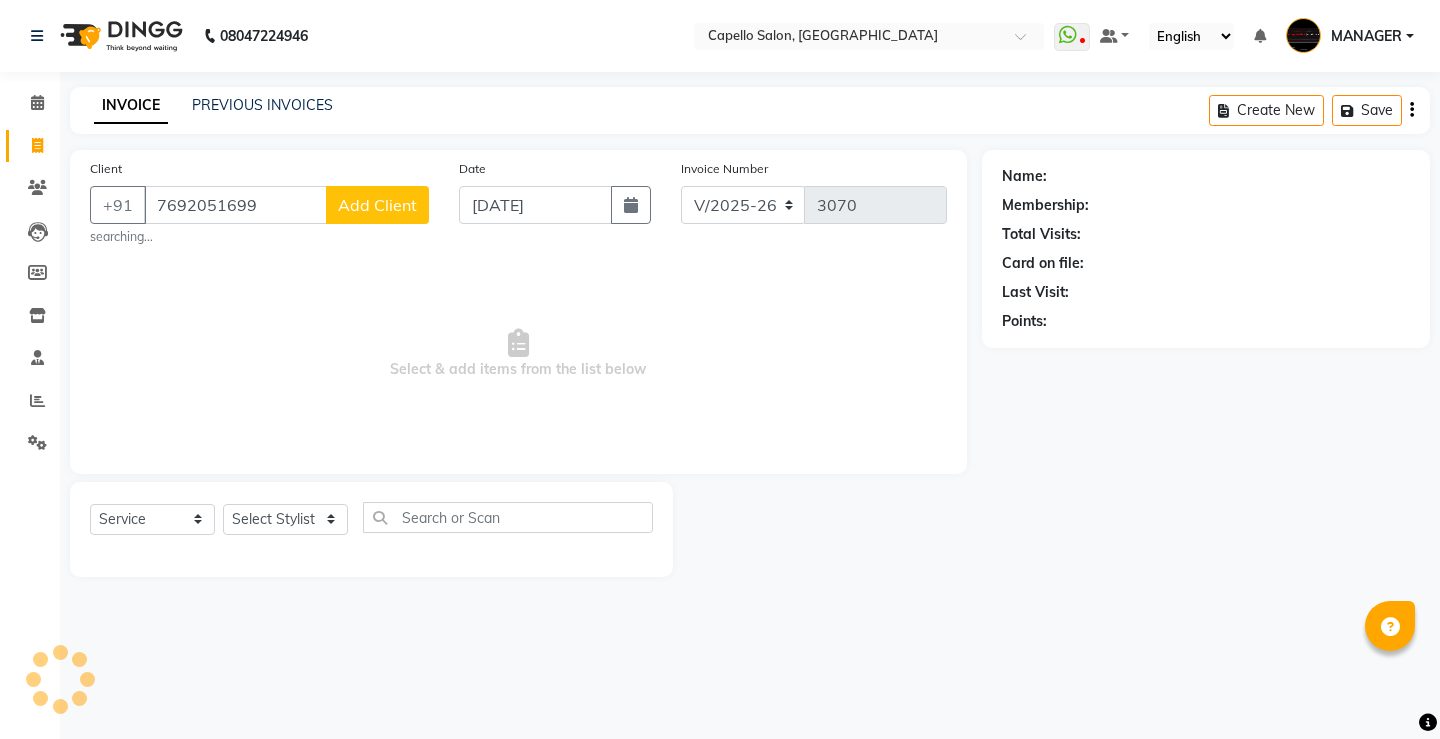 type on "7692051699" 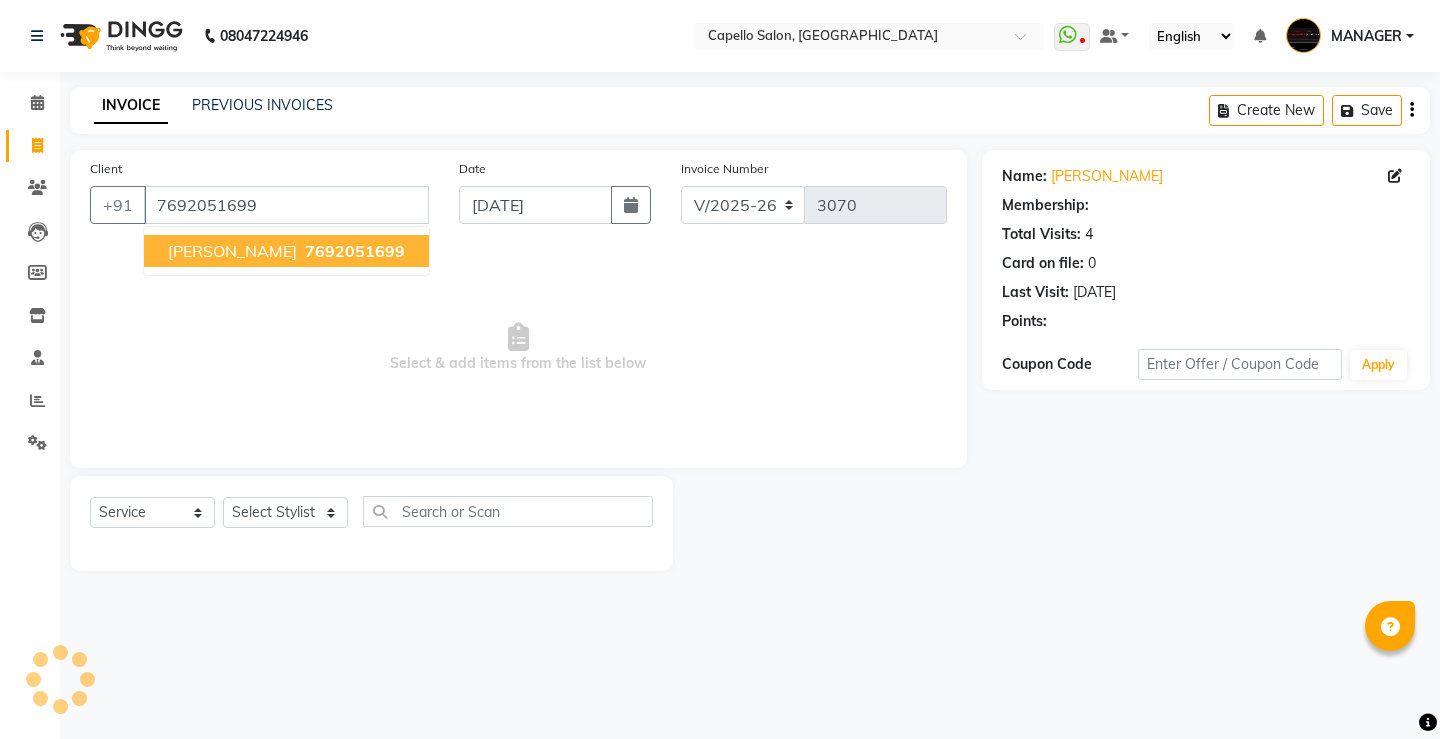 select on "1: Object" 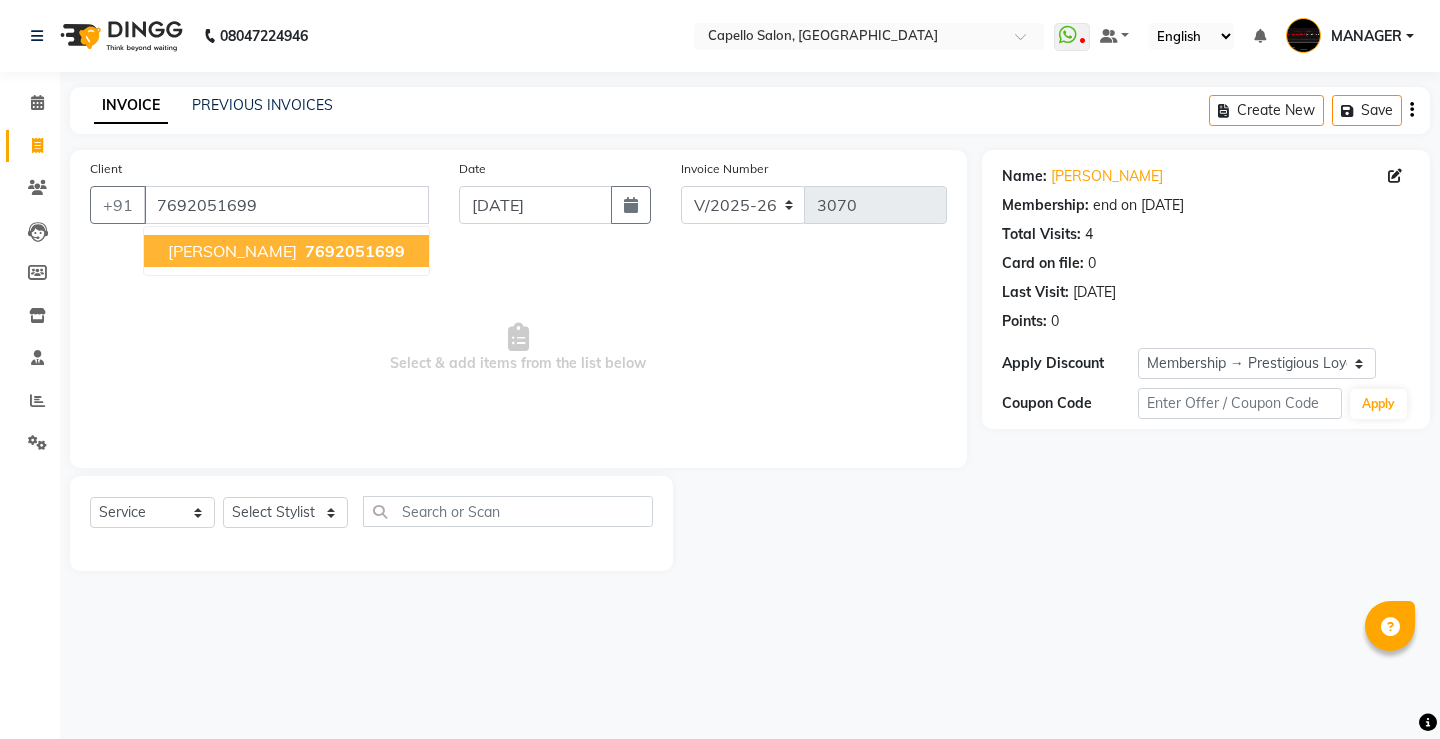 click on "7692051699" at bounding box center [355, 251] 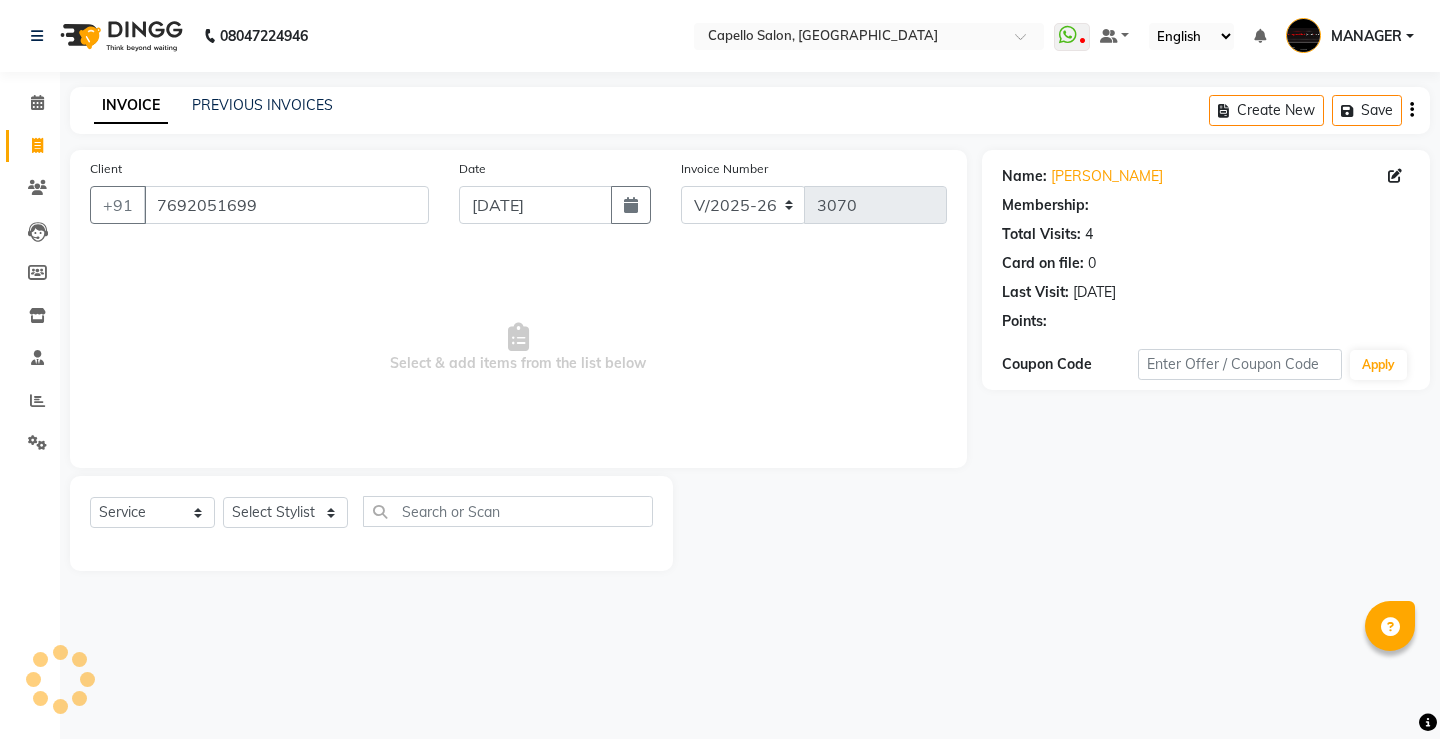 select on "1: Object" 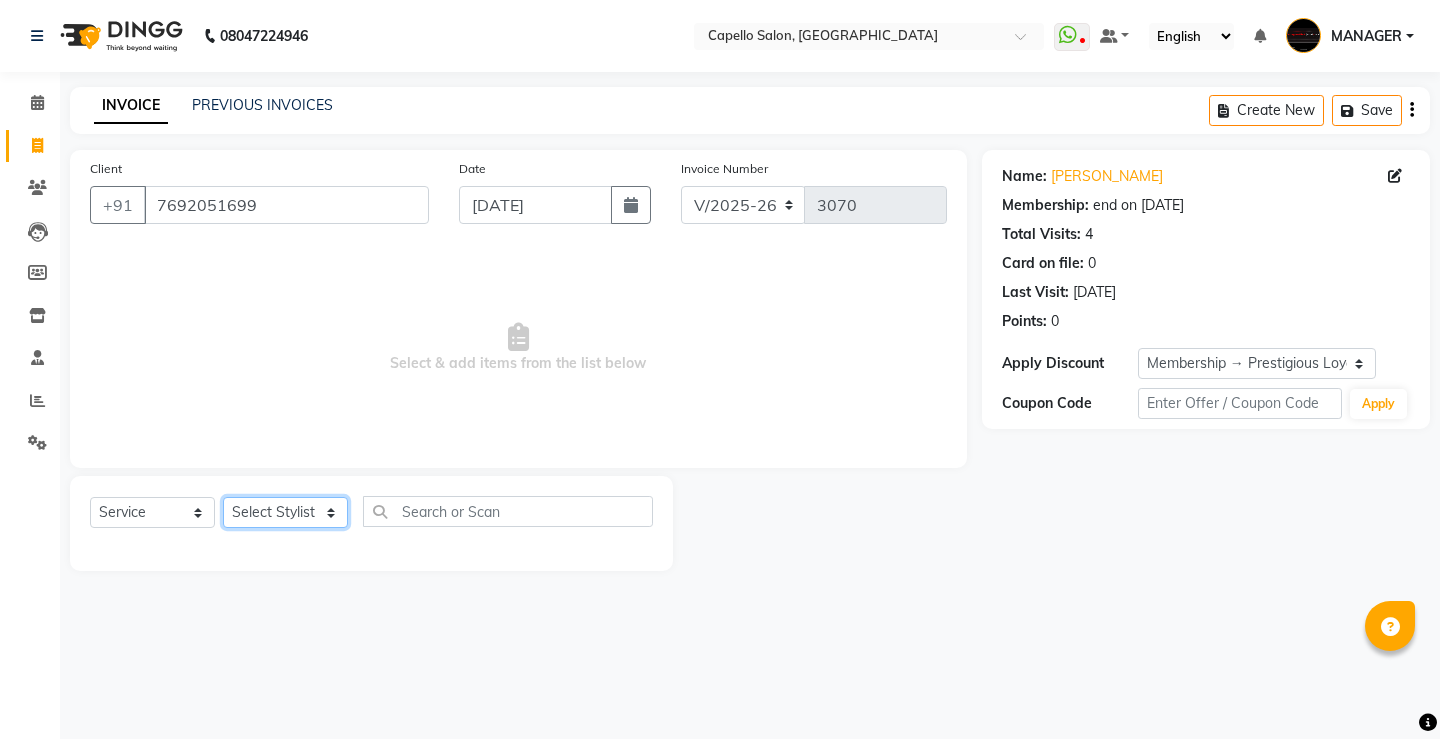 click on "Select Stylist ADMIN AKASH [PERSON_NAME] [PERSON_NAME] MANAGER [PERSON_NAME]  [PERSON_NAME] [PERSON_NAME] [PERSON_NAME]" 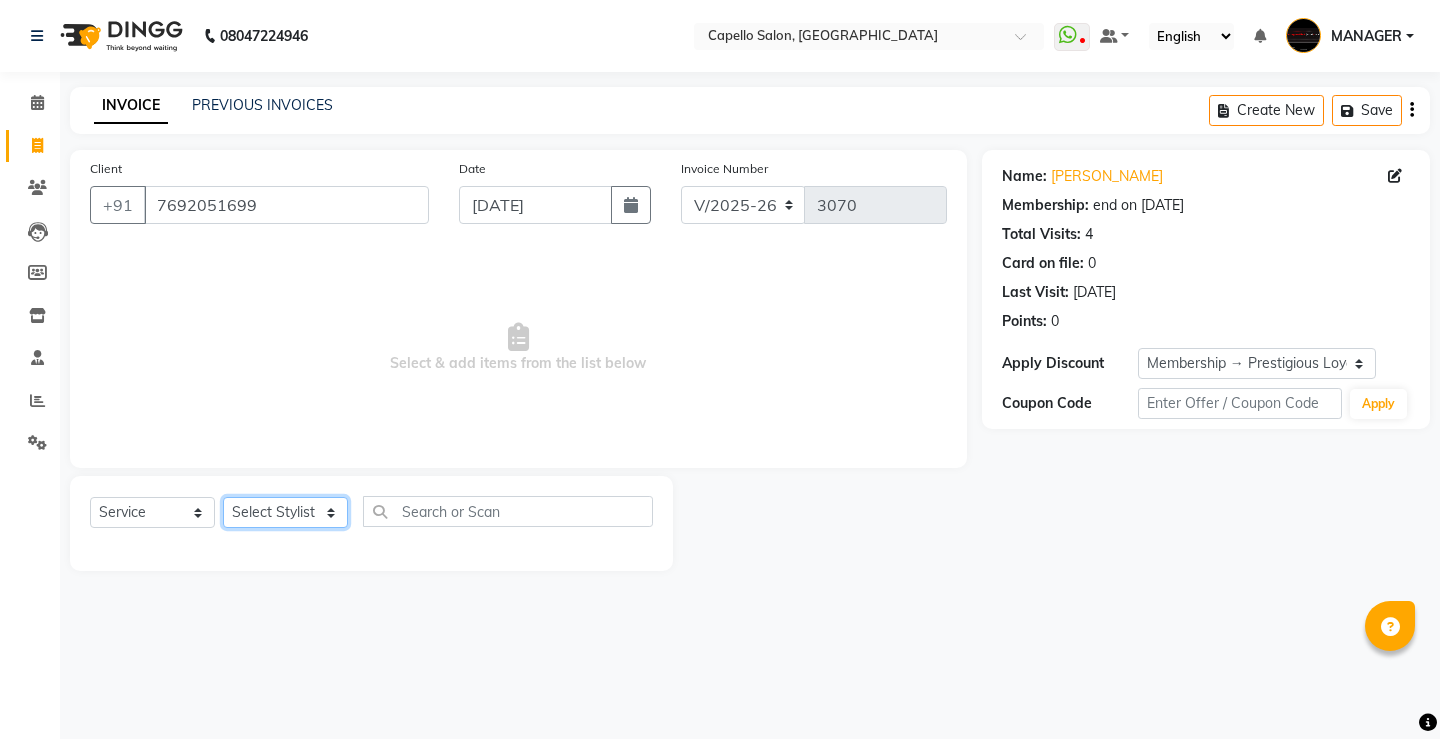 select on "14732" 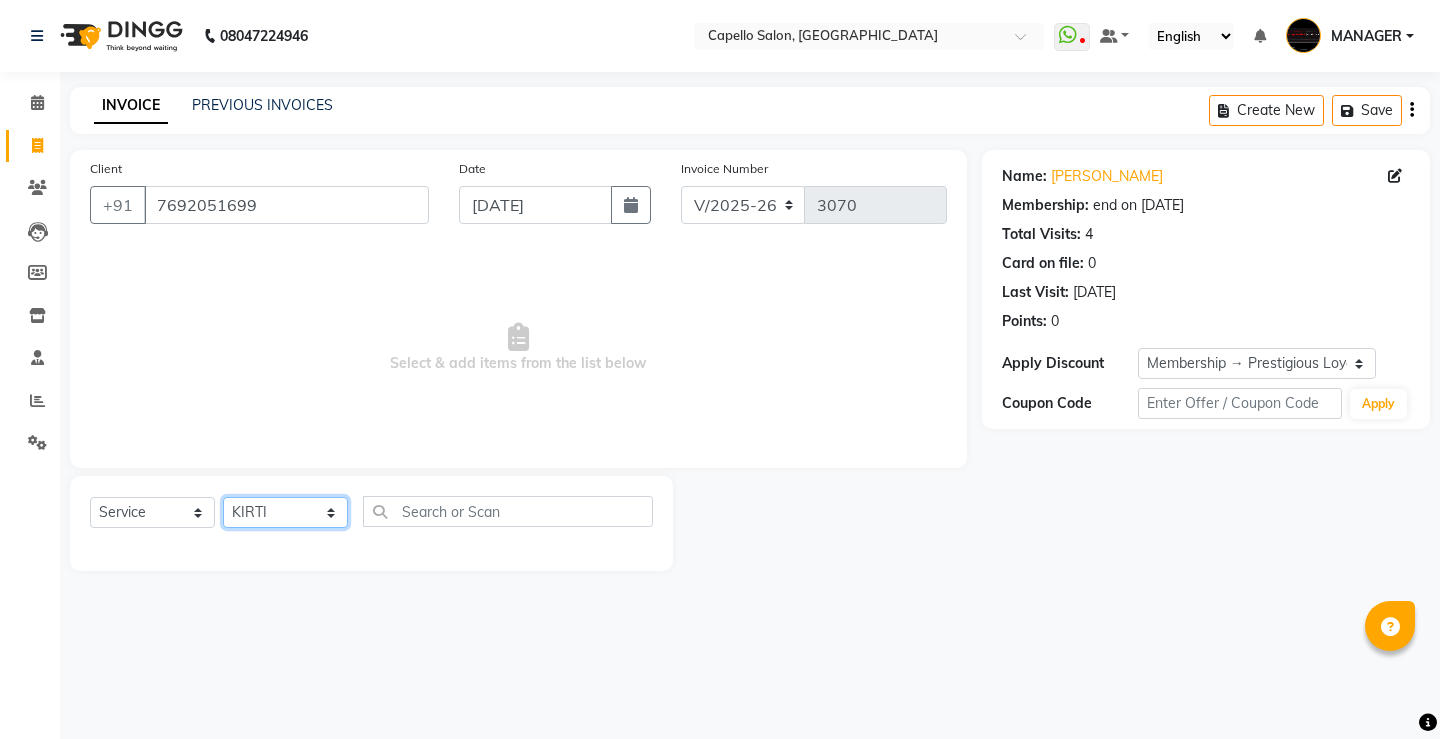 click on "Select Stylist ADMIN AKASH [PERSON_NAME] [PERSON_NAME] MANAGER [PERSON_NAME]  [PERSON_NAME] [PERSON_NAME] [PERSON_NAME]" 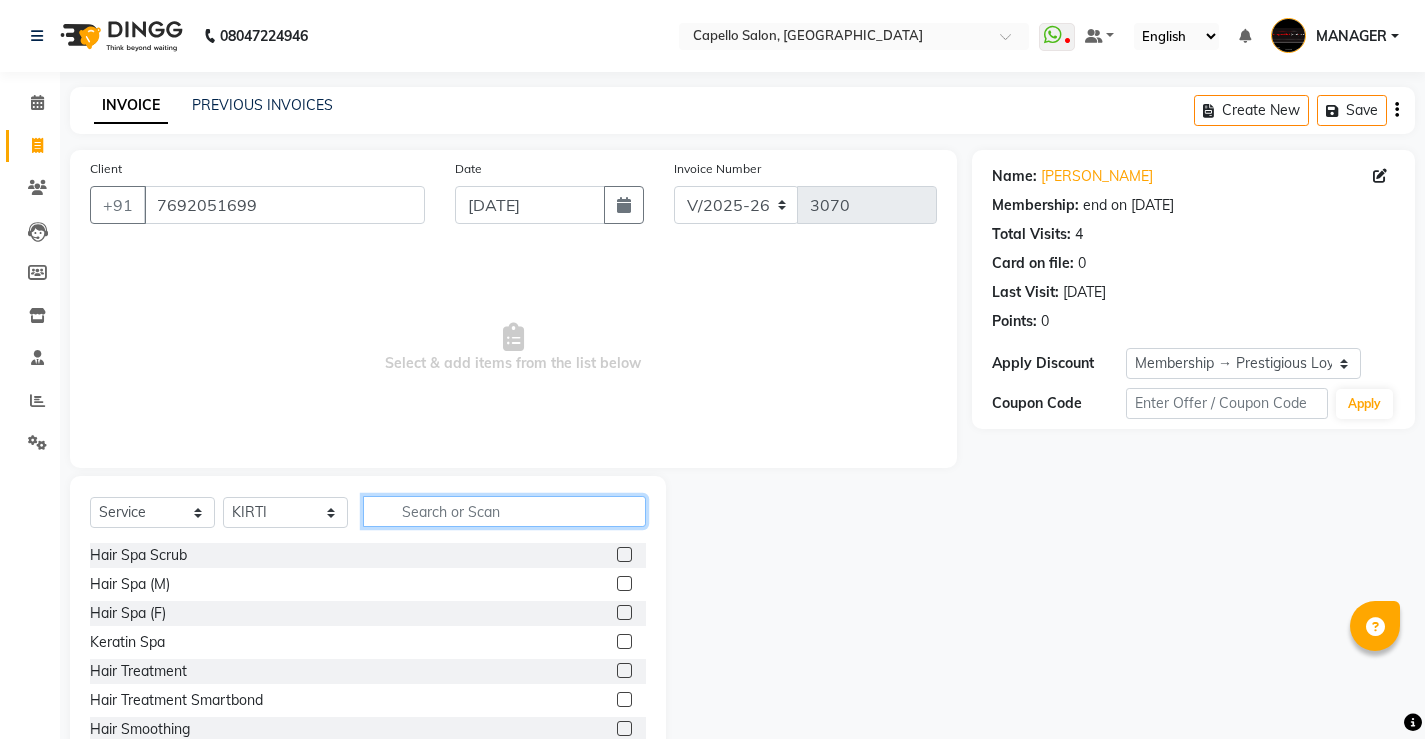 click 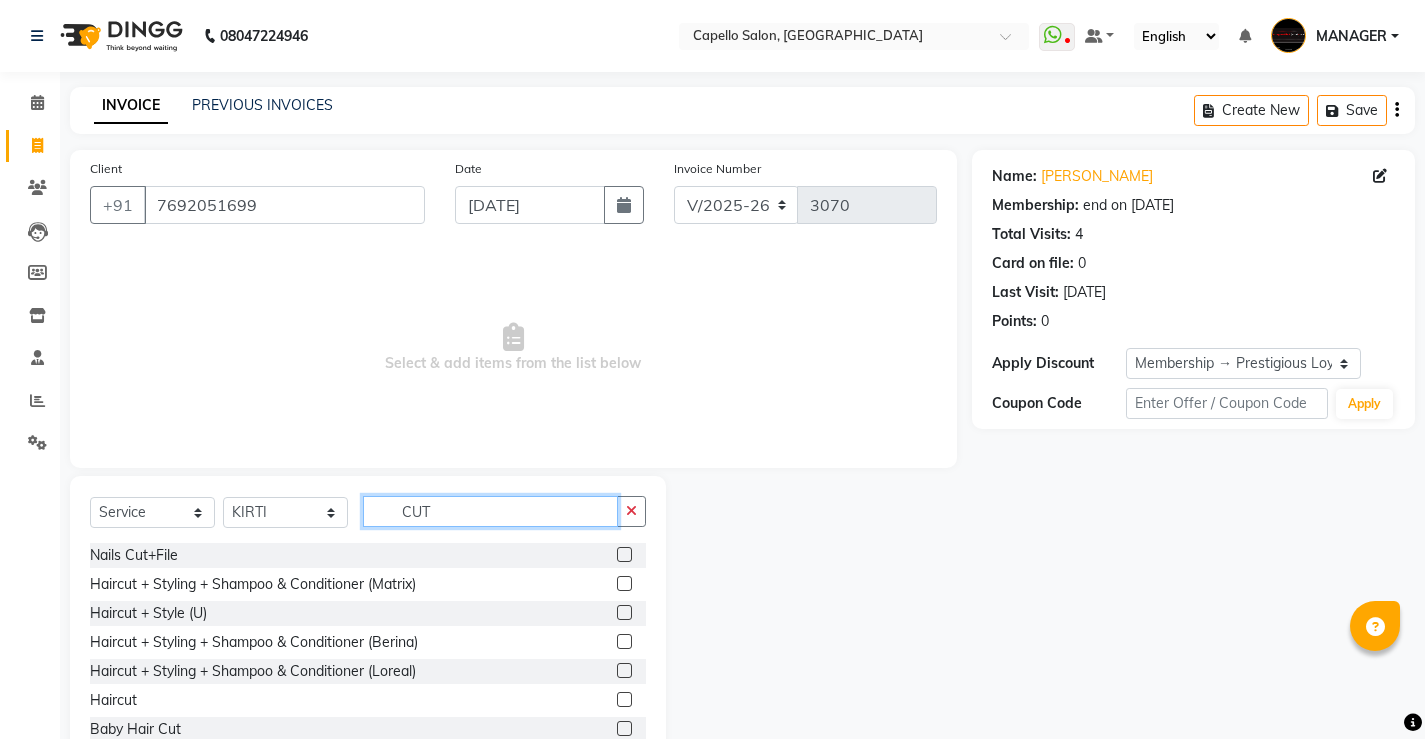 type on "CUT" 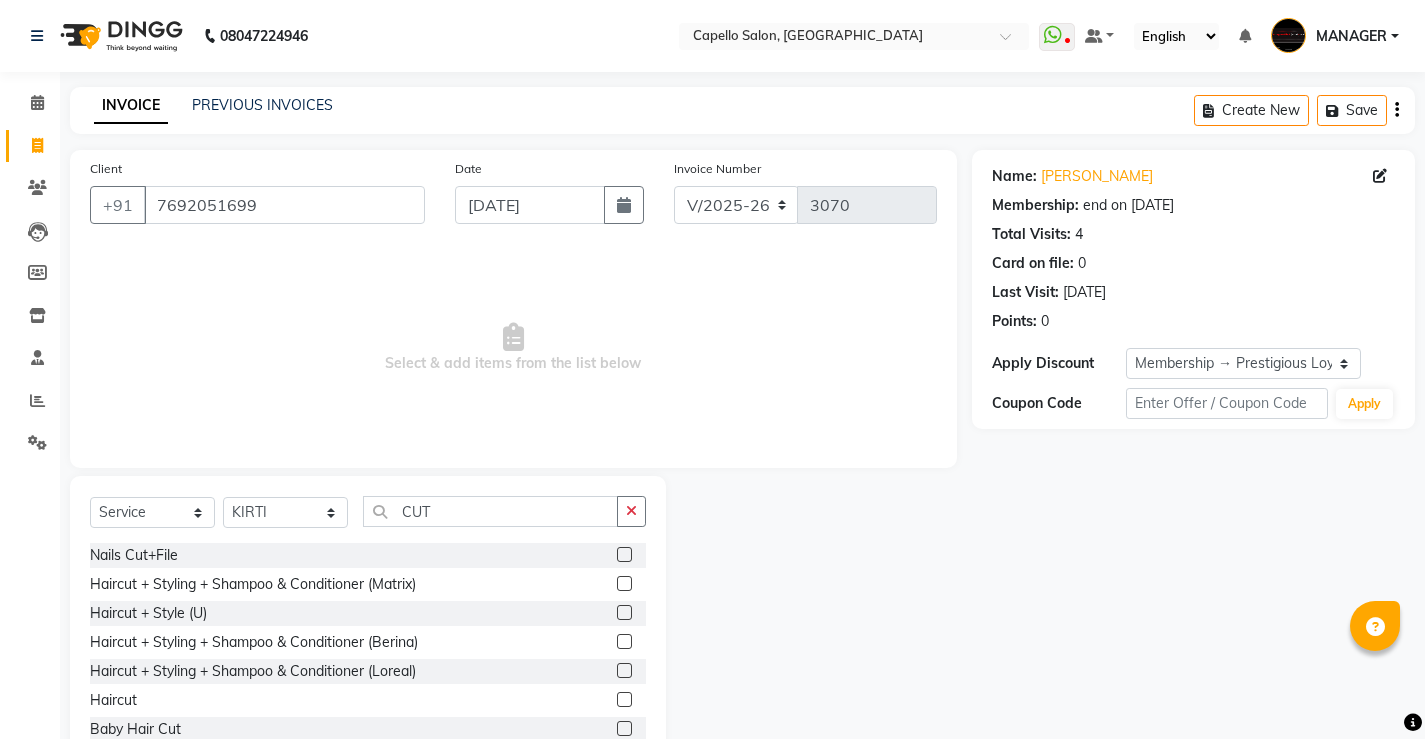 click 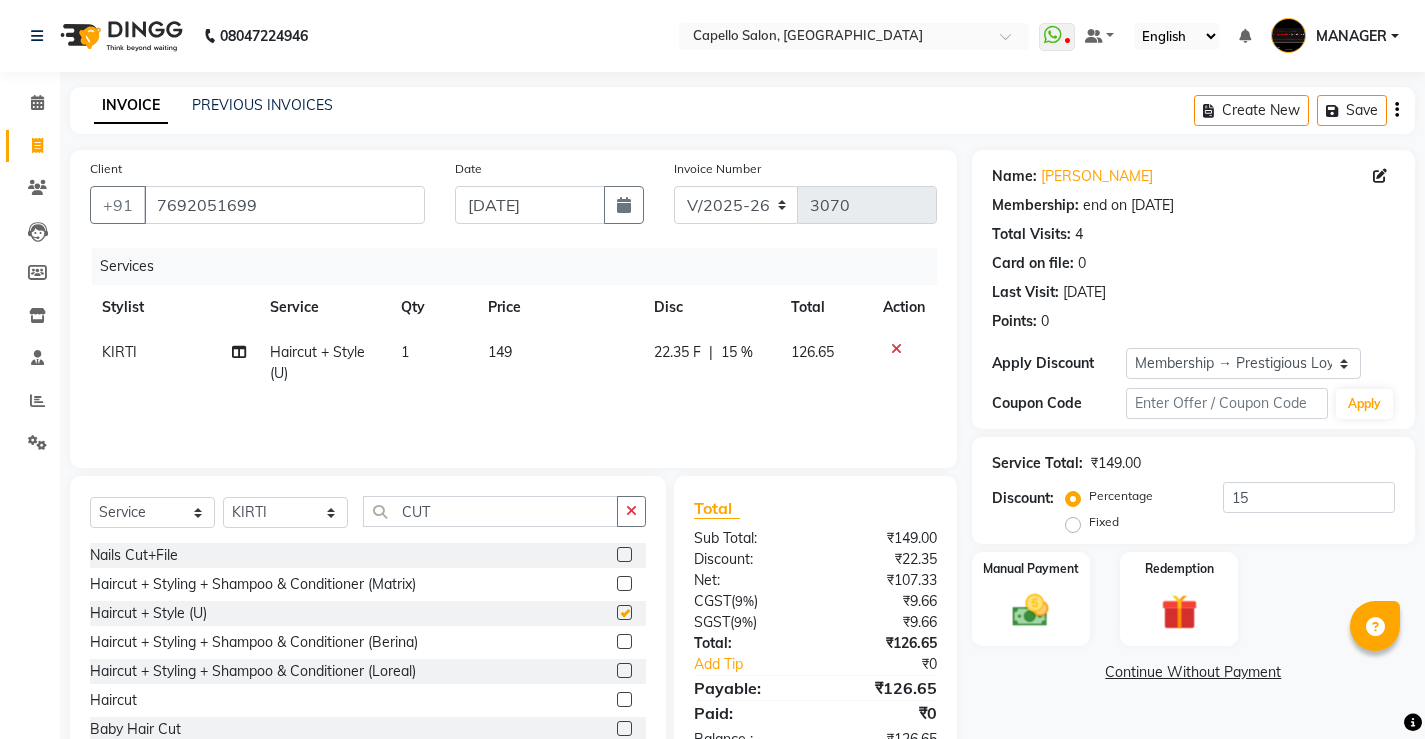 checkbox on "false" 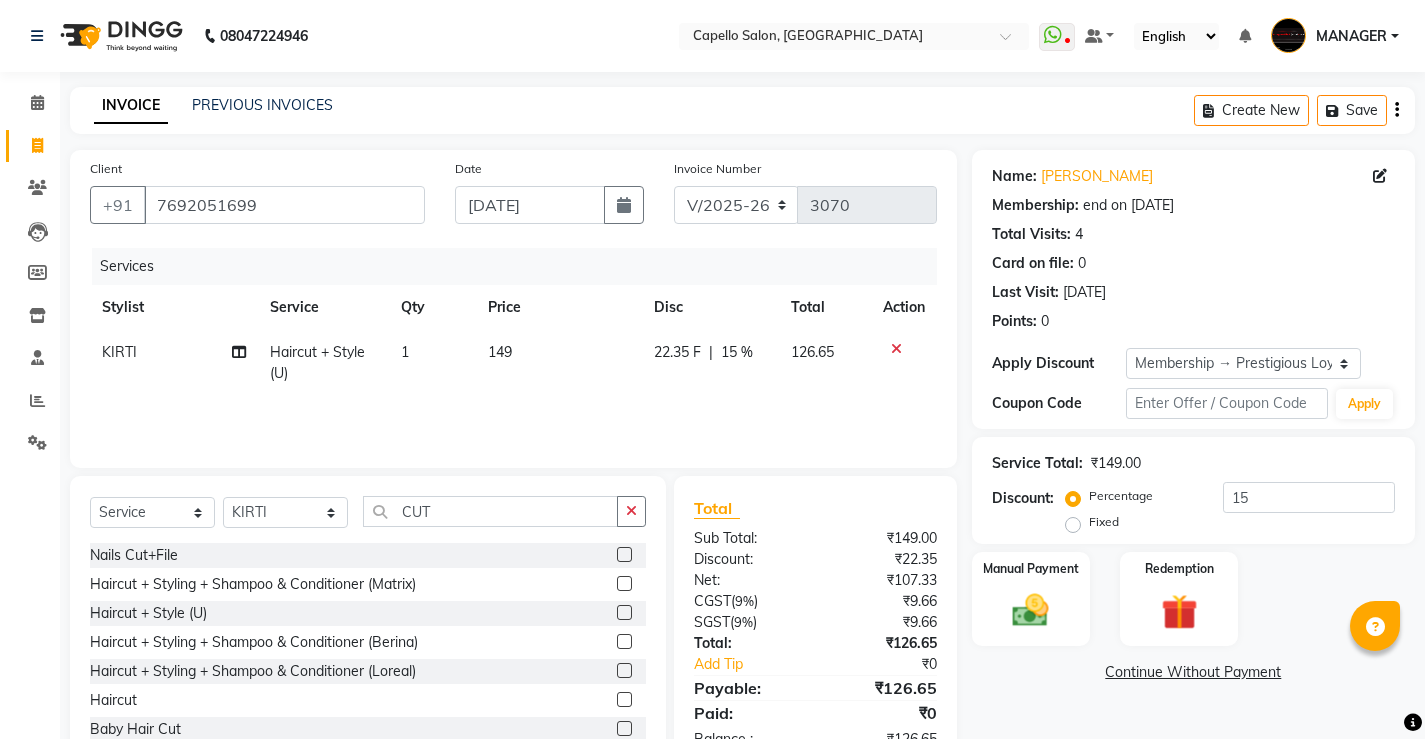 click on "149" 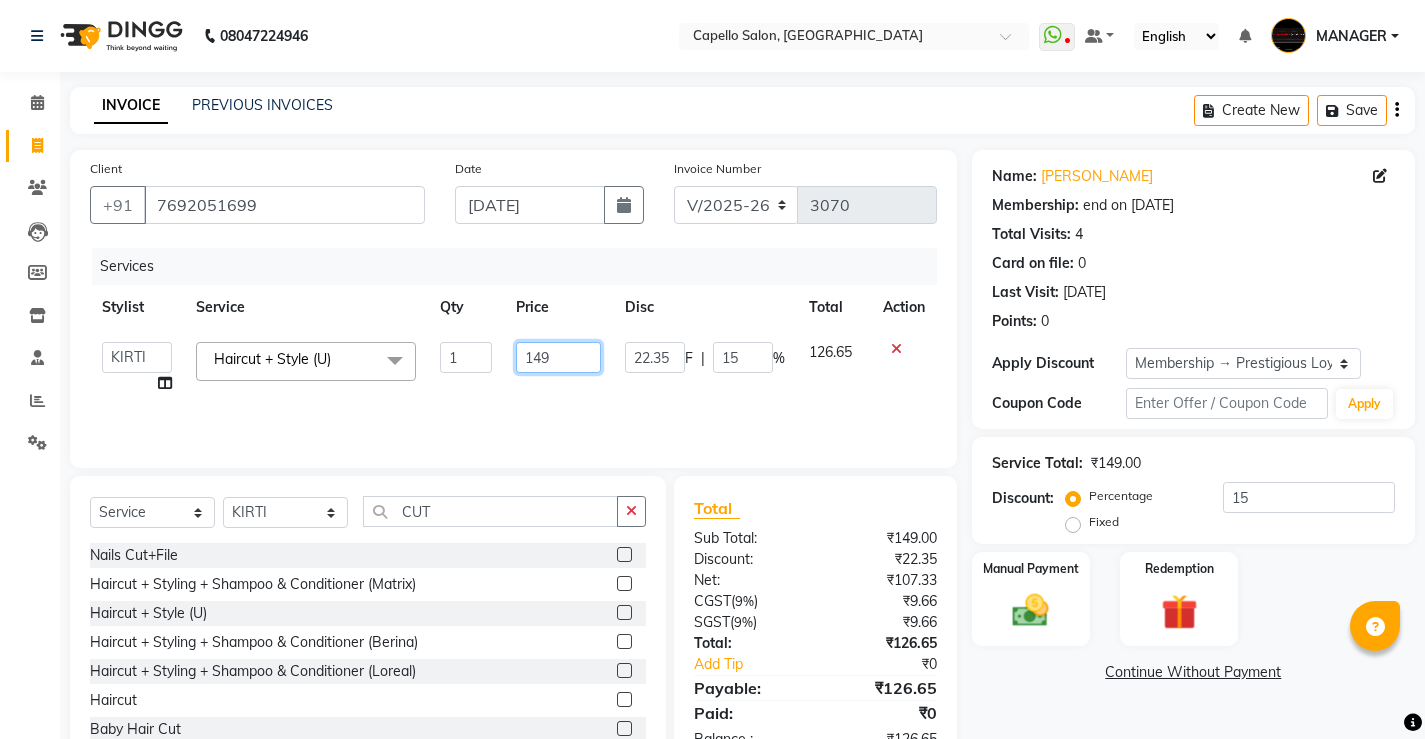 drag, startPoint x: 570, startPoint y: 347, endPoint x: 482, endPoint y: 374, distance: 92.0489 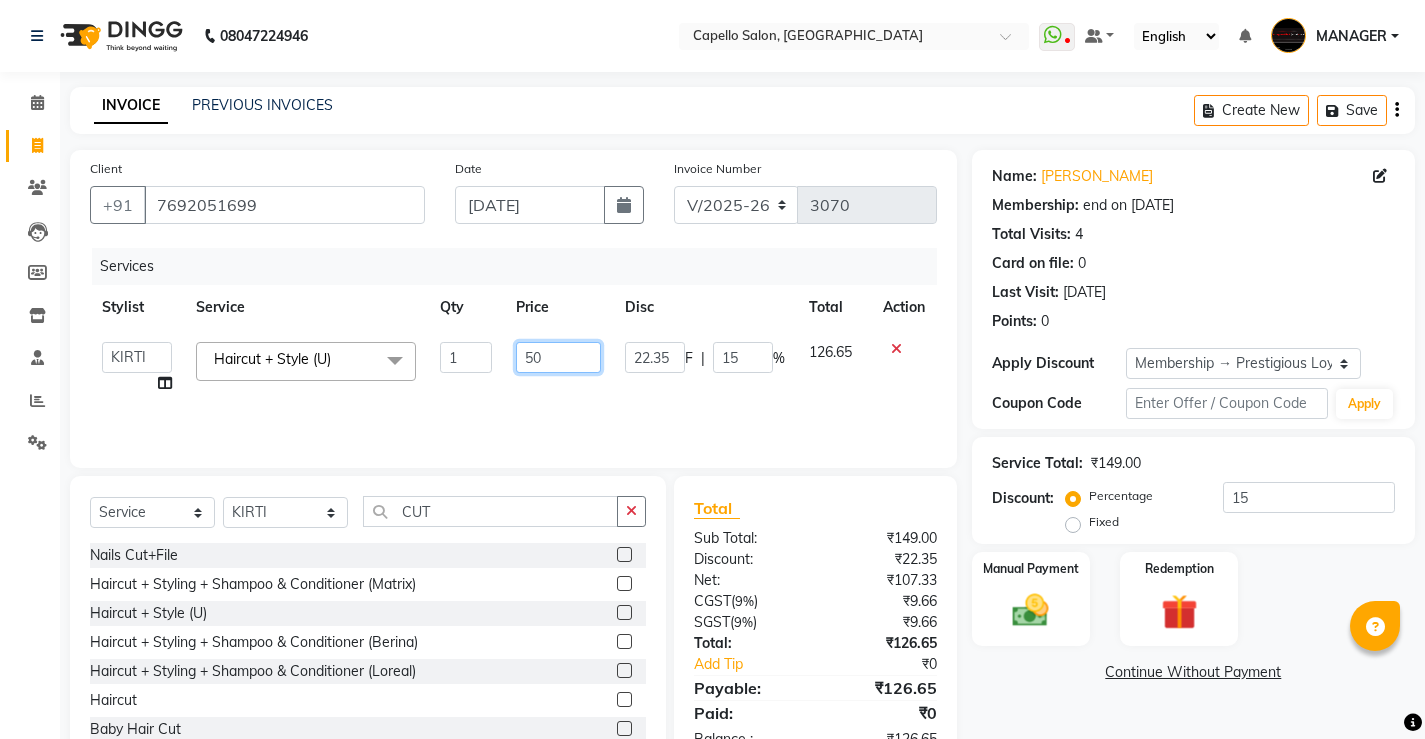 type on "500" 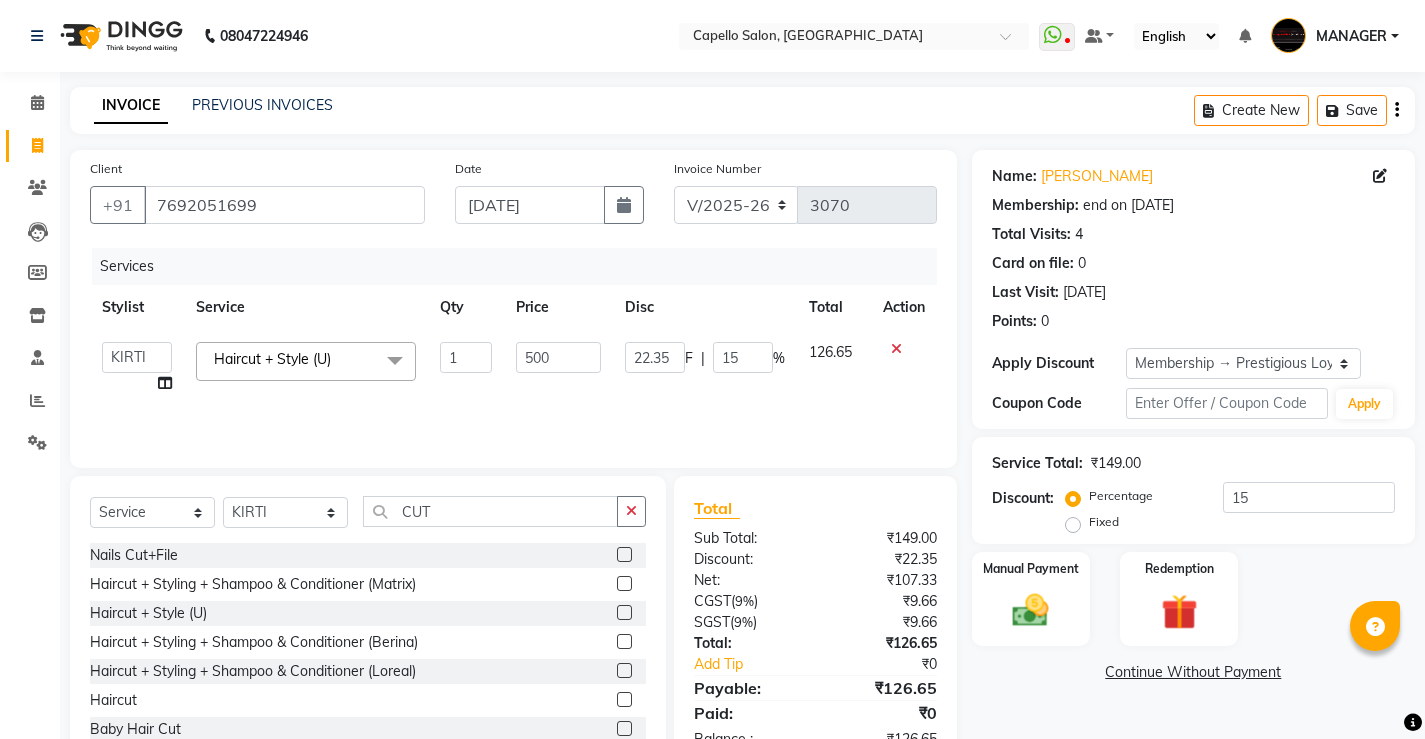 click on "ADMIN   AKASH   [PERSON_NAME]   [PERSON_NAME]   MANAGER   [PERSON_NAME]    [PERSON_NAME]   [PERSON_NAME]   [PERSON_NAME]   VISHAL  Haircut + Style (U)  x Hair Spa Scrub Hair Spa (M) Hair Spa (F) Keratin Spa Hair Treatment Hair Treatment Smartbond Hair Smoothing Hair Straightening Hair Rebonding Hair Keratin Cadiveu Head Massage L Hair Keratin Keramelon Hair [MEDICAL_DATA] Keramelon Scalp Advance (F) Scalp Advance (M) Brillare Anti-[MEDICAL_DATA] oil (F) Nanoplastia treatment Brillare Hairfall Control oil (F) Brillare Hairfall Control oil (M) Brillare Anti-[MEDICAL_DATA] oil (M) Reflexology (U lux) 1400 Face Bleach Face D-Tan Face Clean Up Clean-up (Shine beauty) Facial Actiblend Glass Facial Mask Signature Facial Deluxe Facial Luxury Facial Magical Facial Premium Facial Royal Treatment Skinora Age Control F Treatment ( Snow Algae&Saffron) Skinora Calming Treatment (Avacado & Oat) Skinora Hydra Treatment (Butter&Coconut Milk) Skinora Mattifying Treatment ( Citron&Seabuck) Skinora Radiance Treatment ( Kakadu& Lakadong) Classic Manicure 1 500" 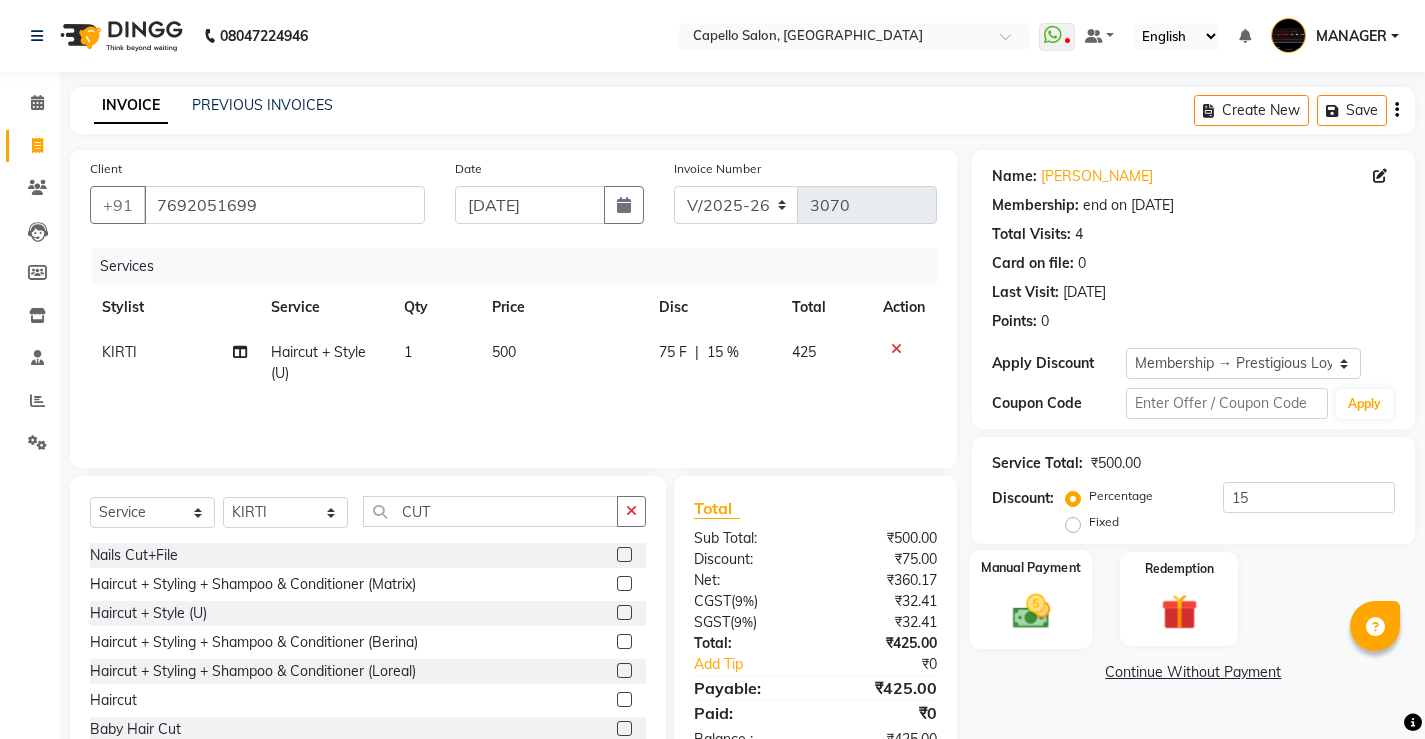 click 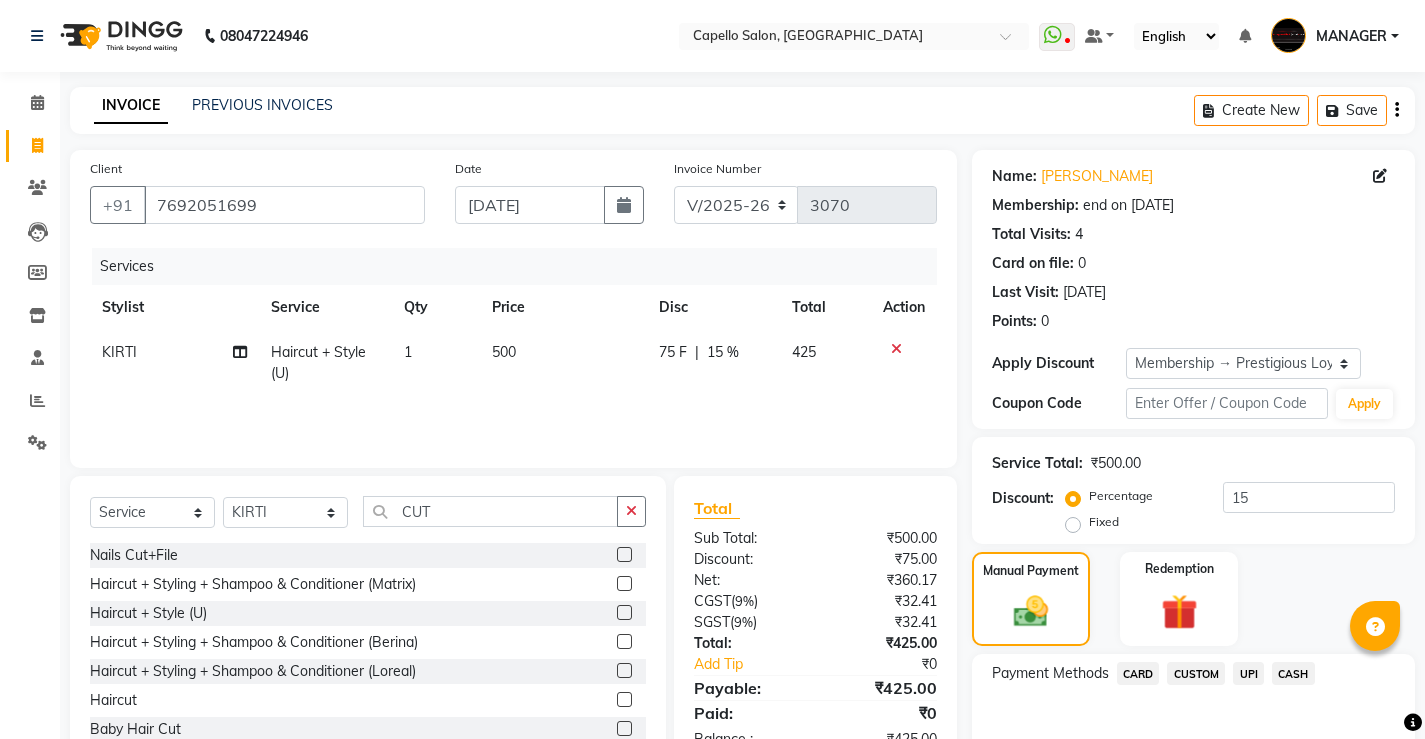 scroll, scrollTop: 106, scrollLeft: 0, axis: vertical 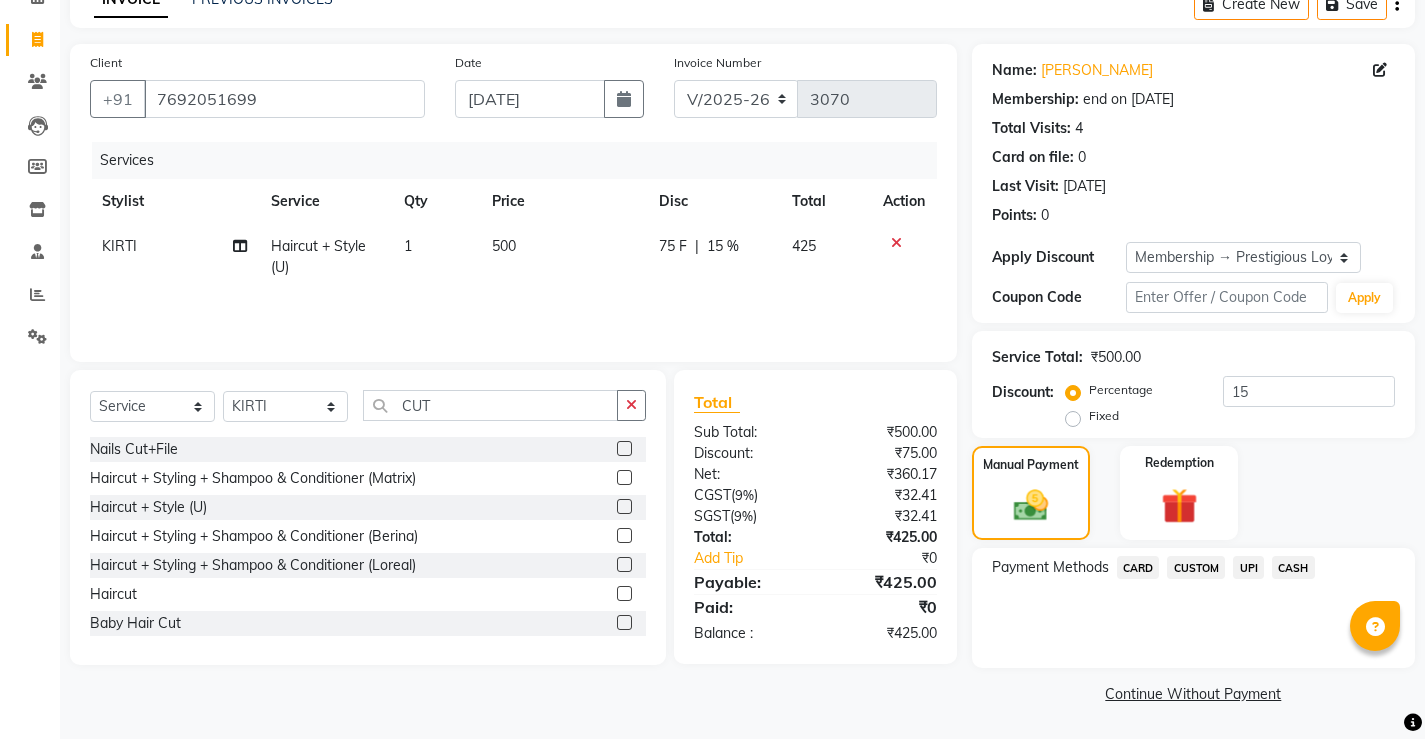 click on "UPI" 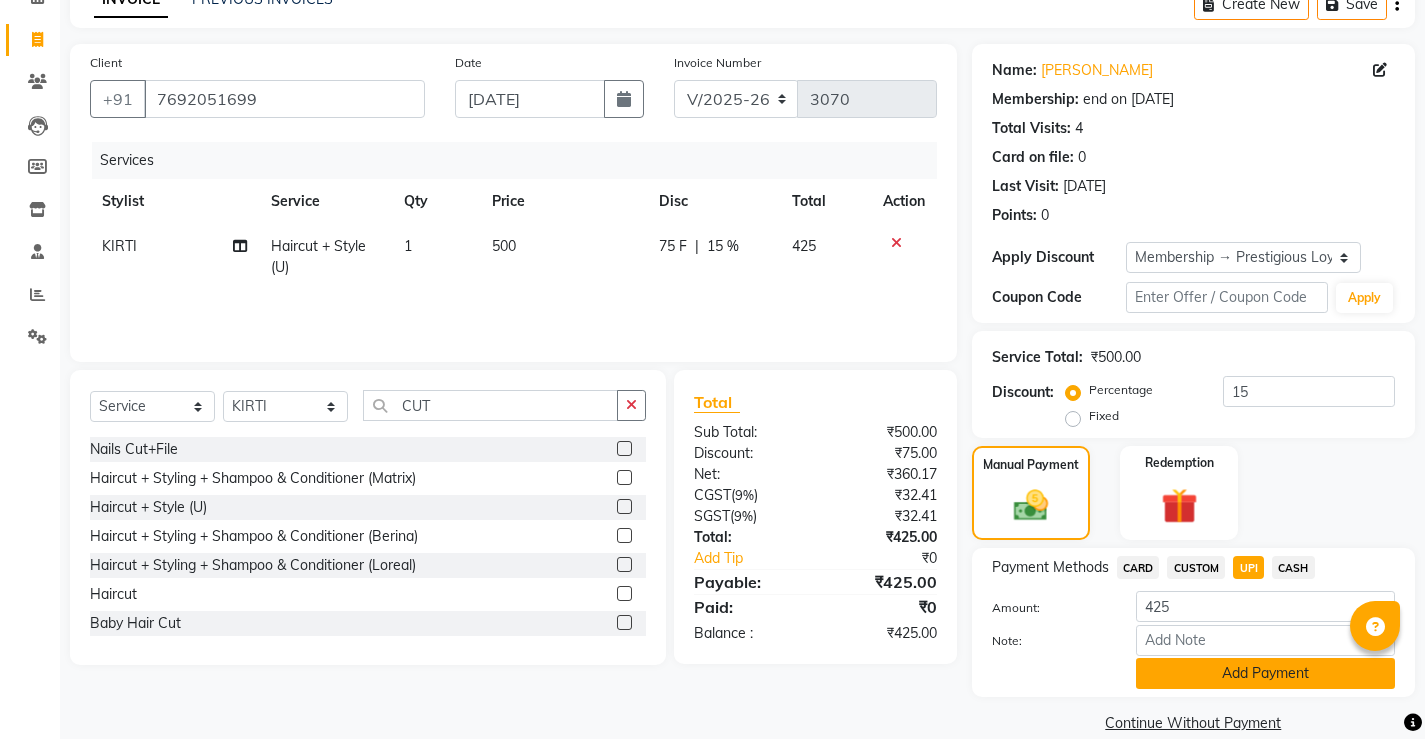 click on "Add Payment" 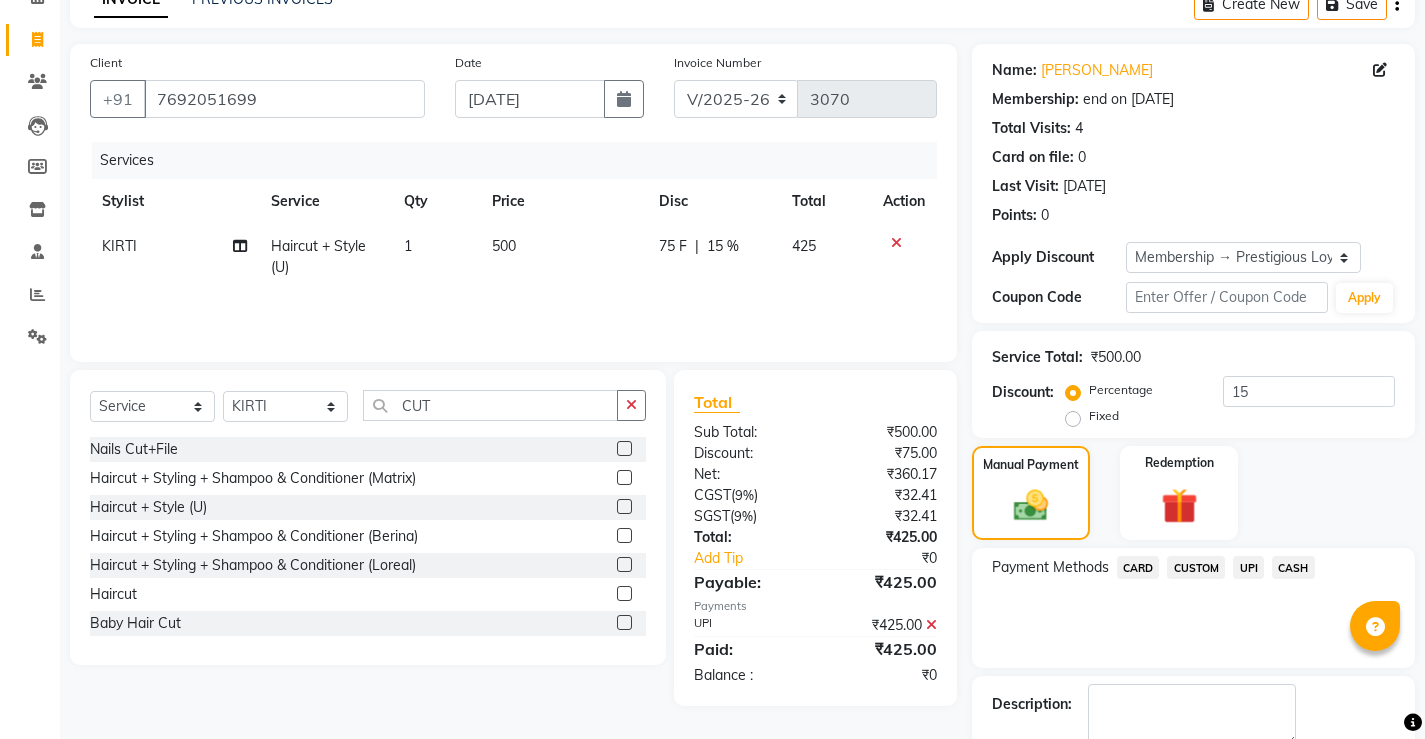 scroll, scrollTop: 219, scrollLeft: 0, axis: vertical 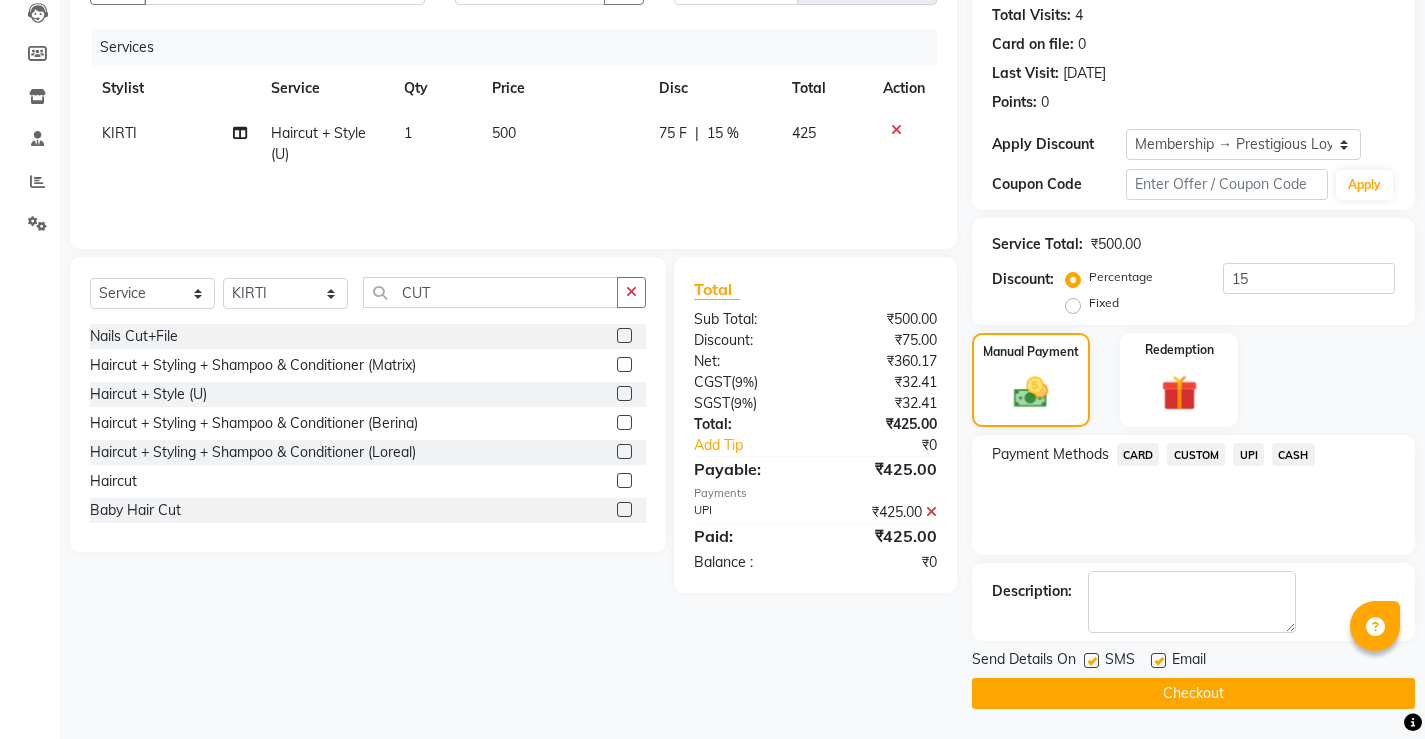 click on "Checkout" 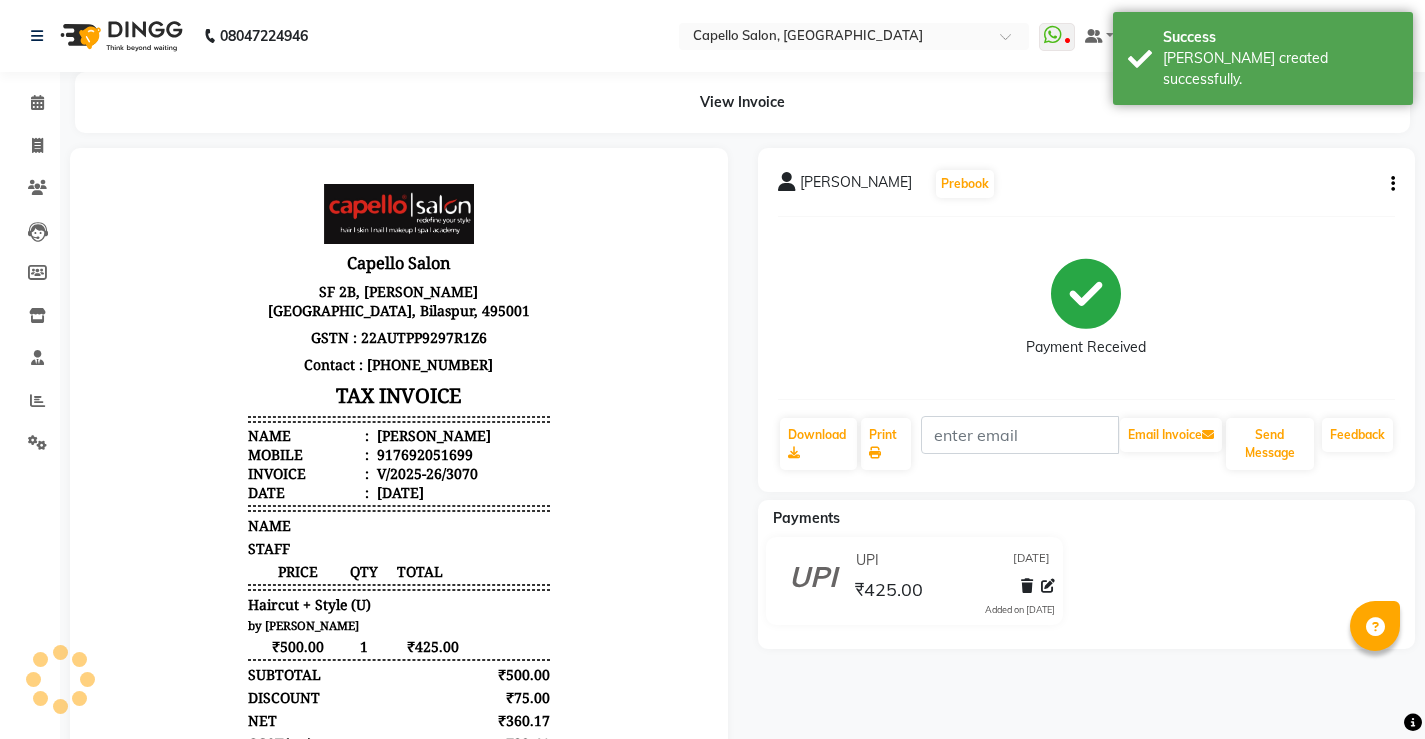 scroll, scrollTop: 0, scrollLeft: 0, axis: both 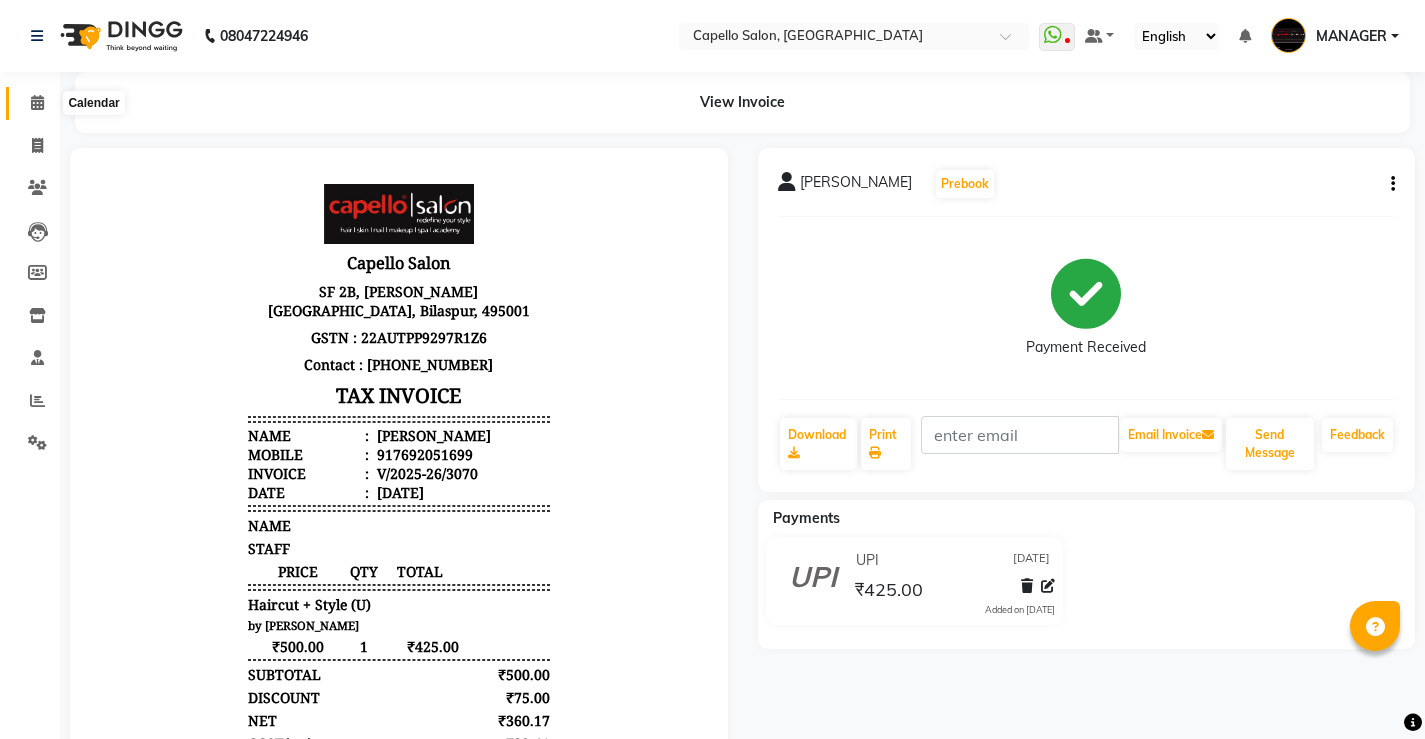 click 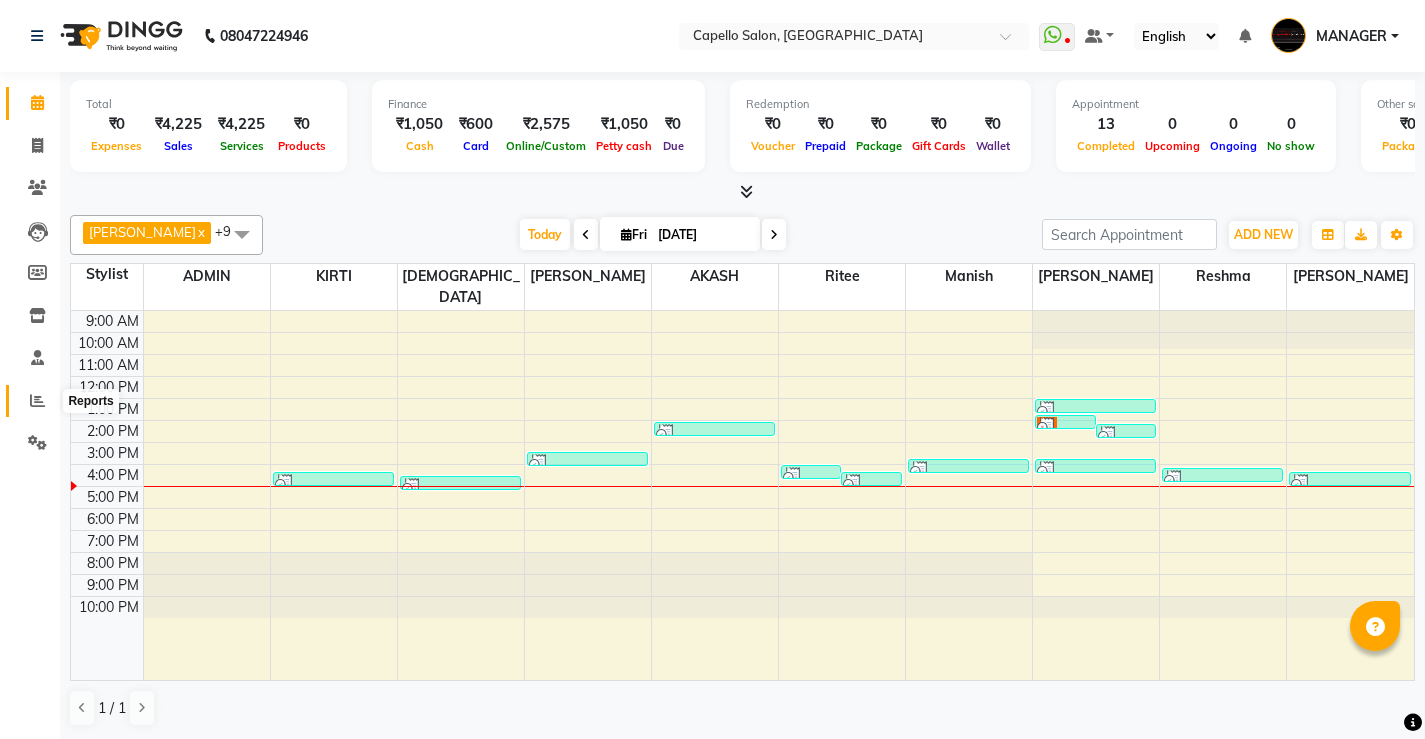 click 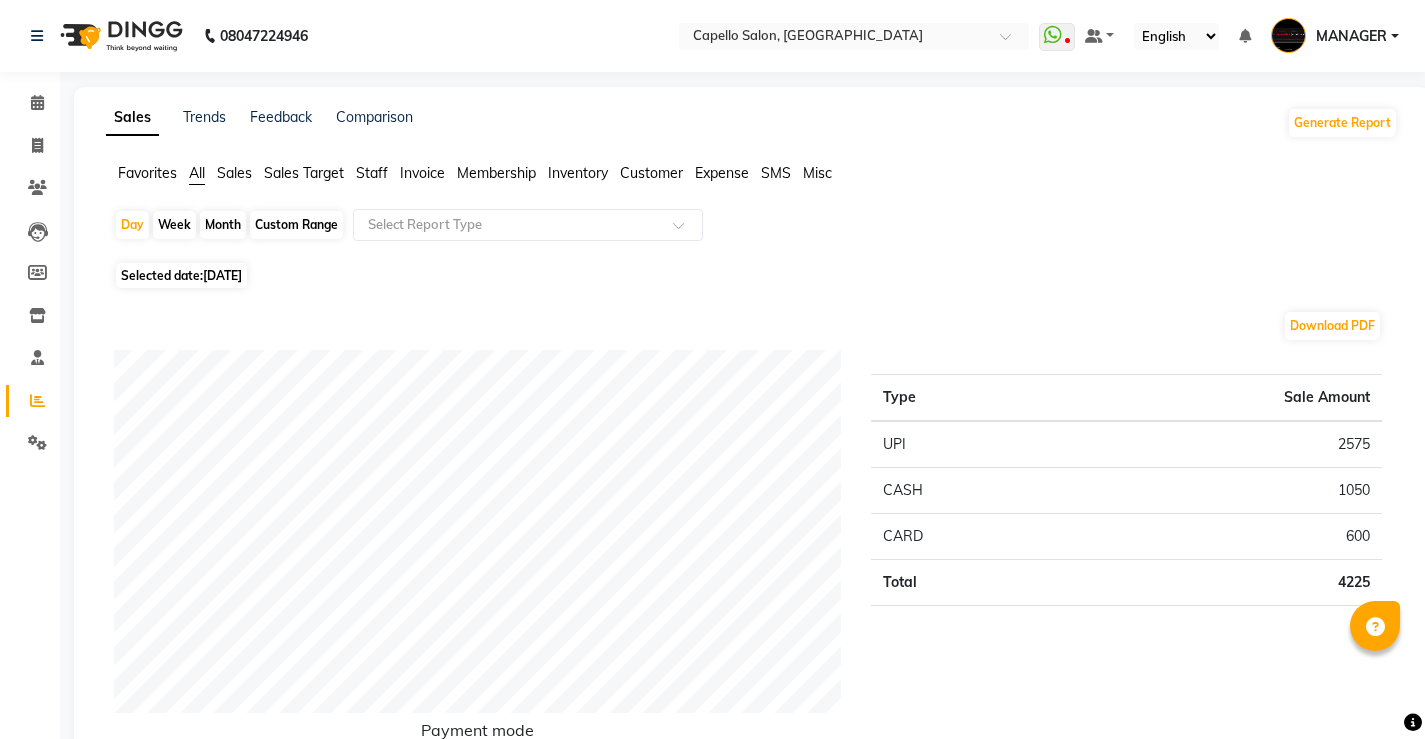 click on "Month" 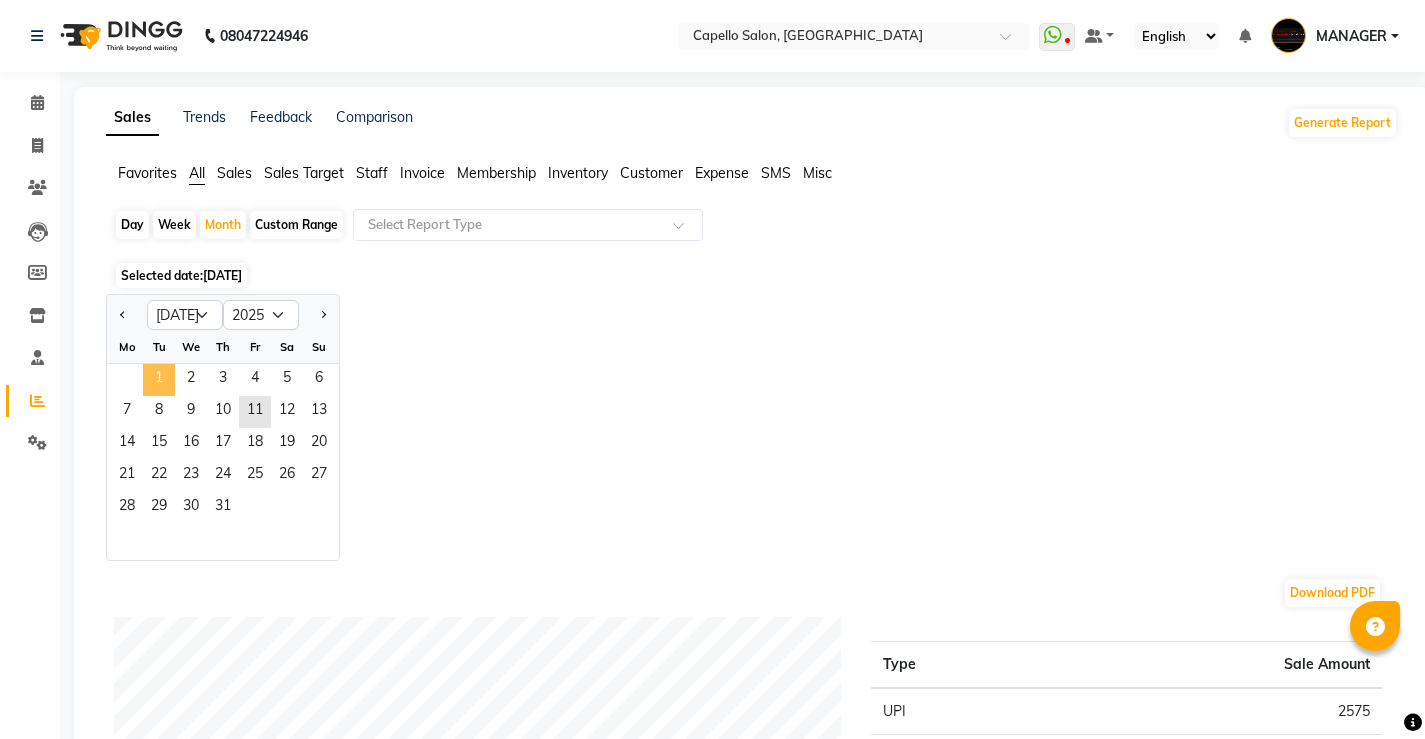 click on "1" 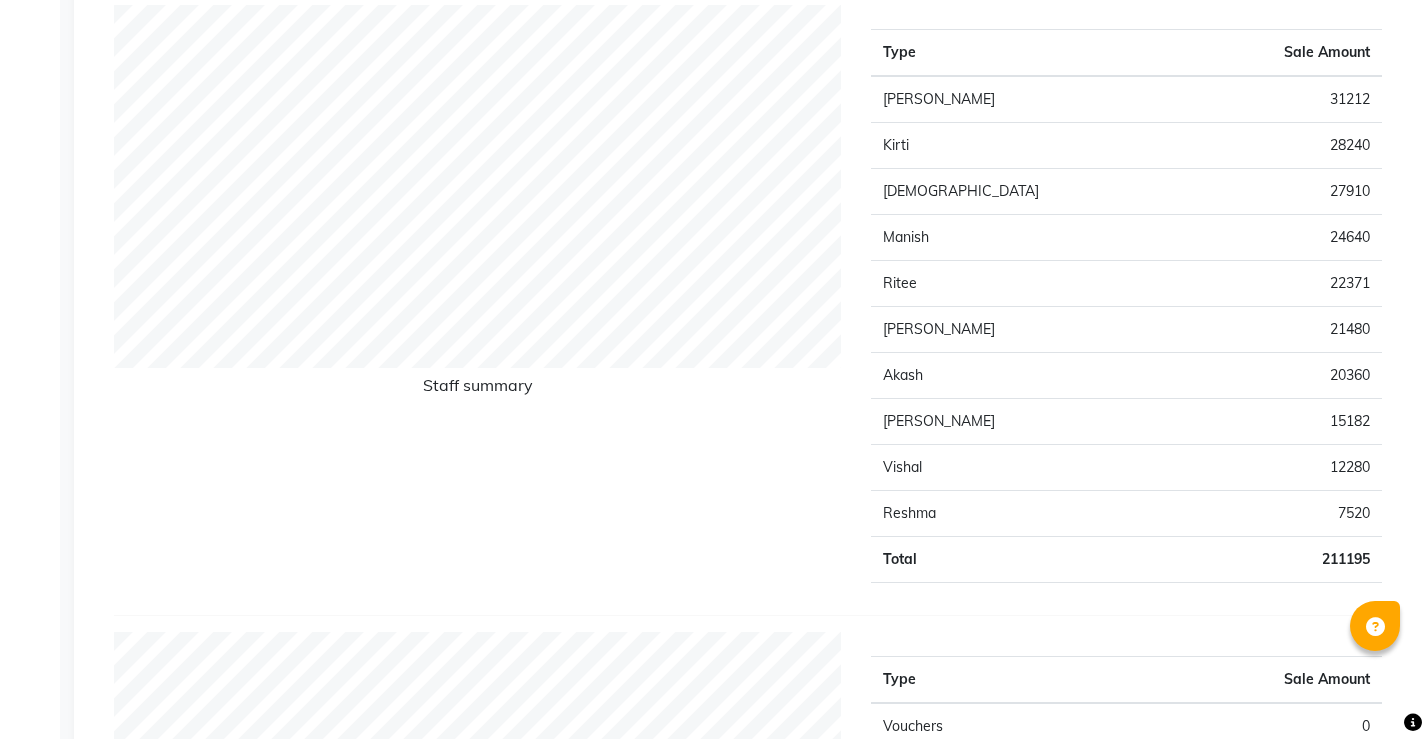scroll, scrollTop: 0, scrollLeft: 0, axis: both 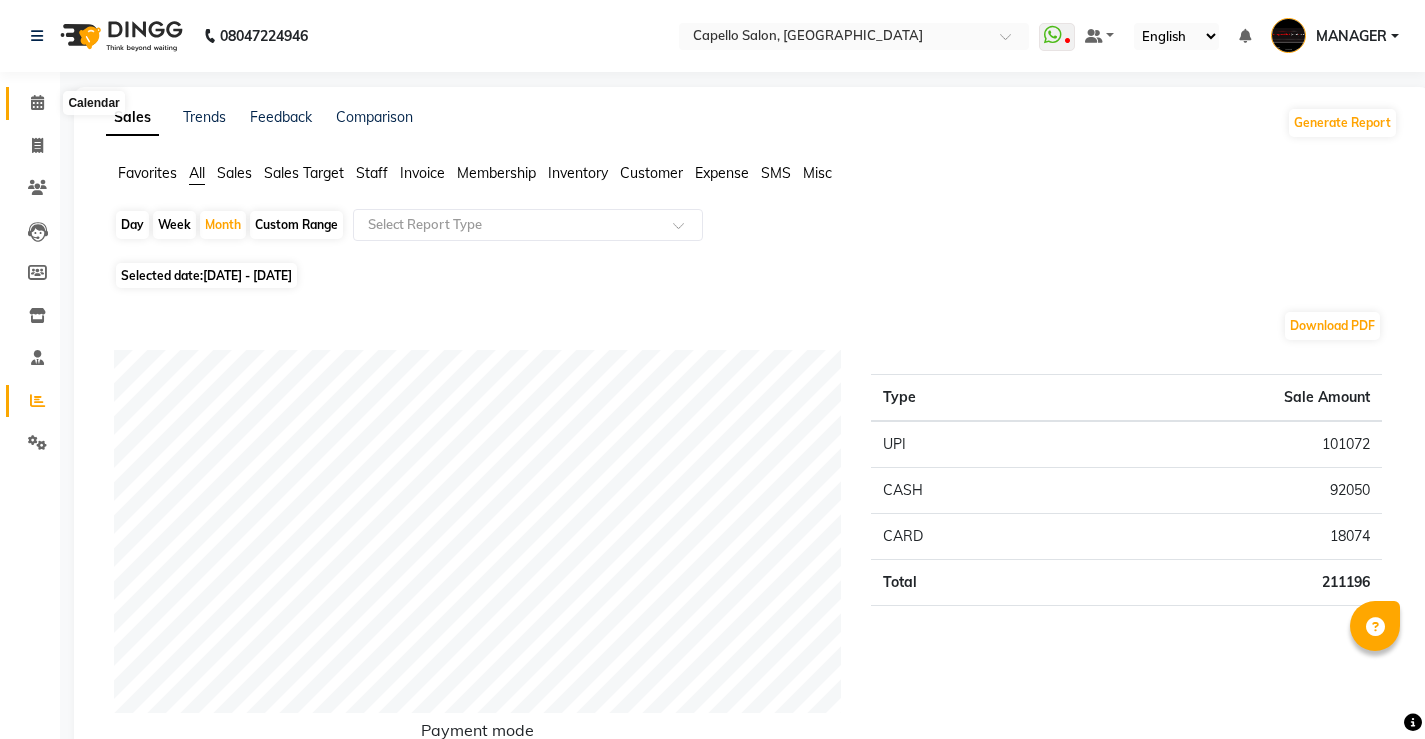 click 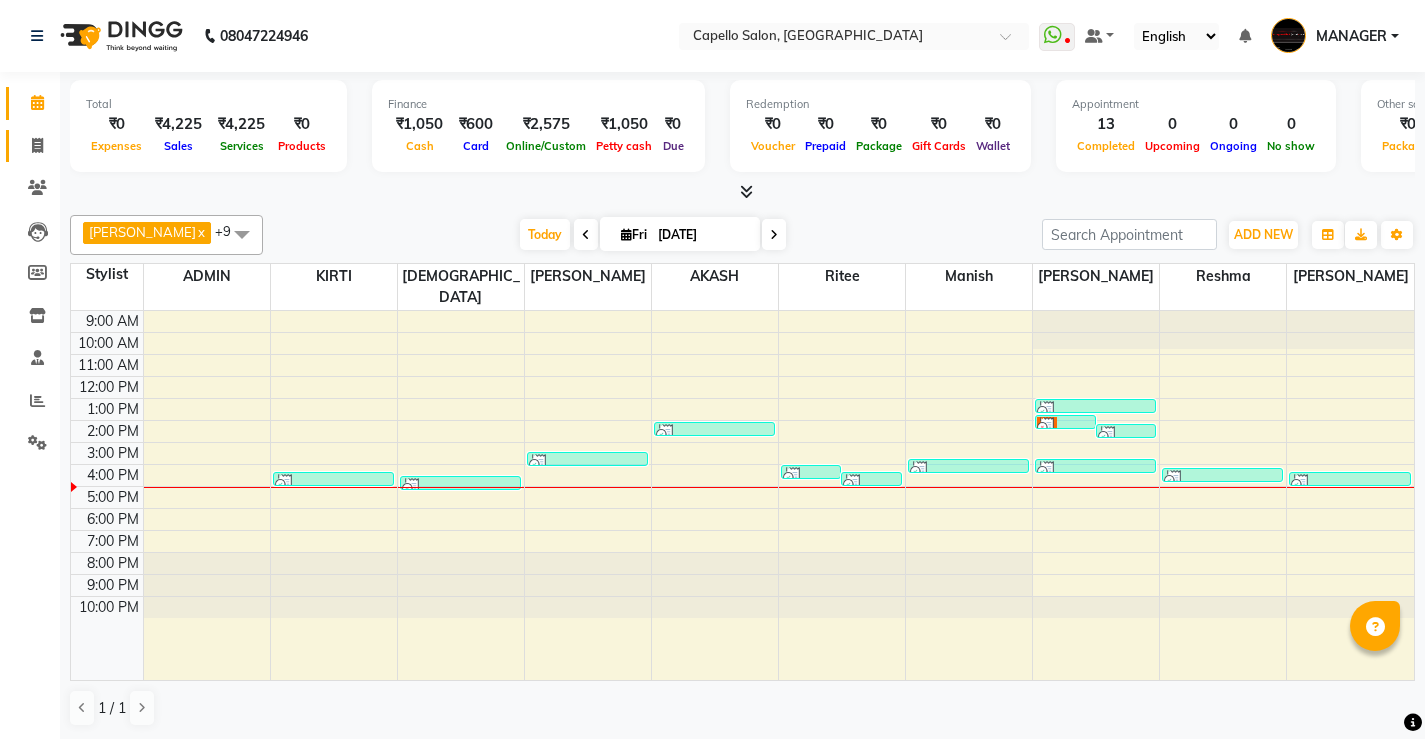 click 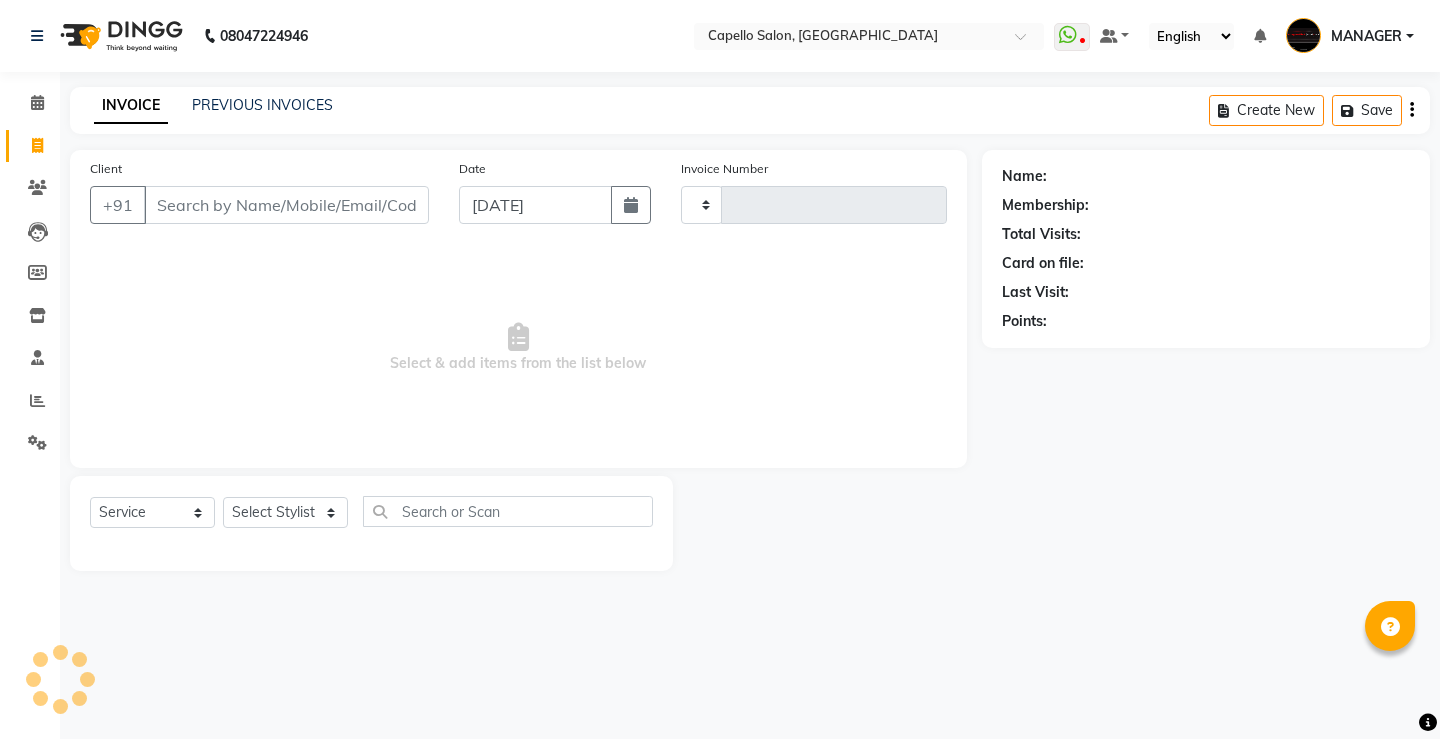 type on "3071" 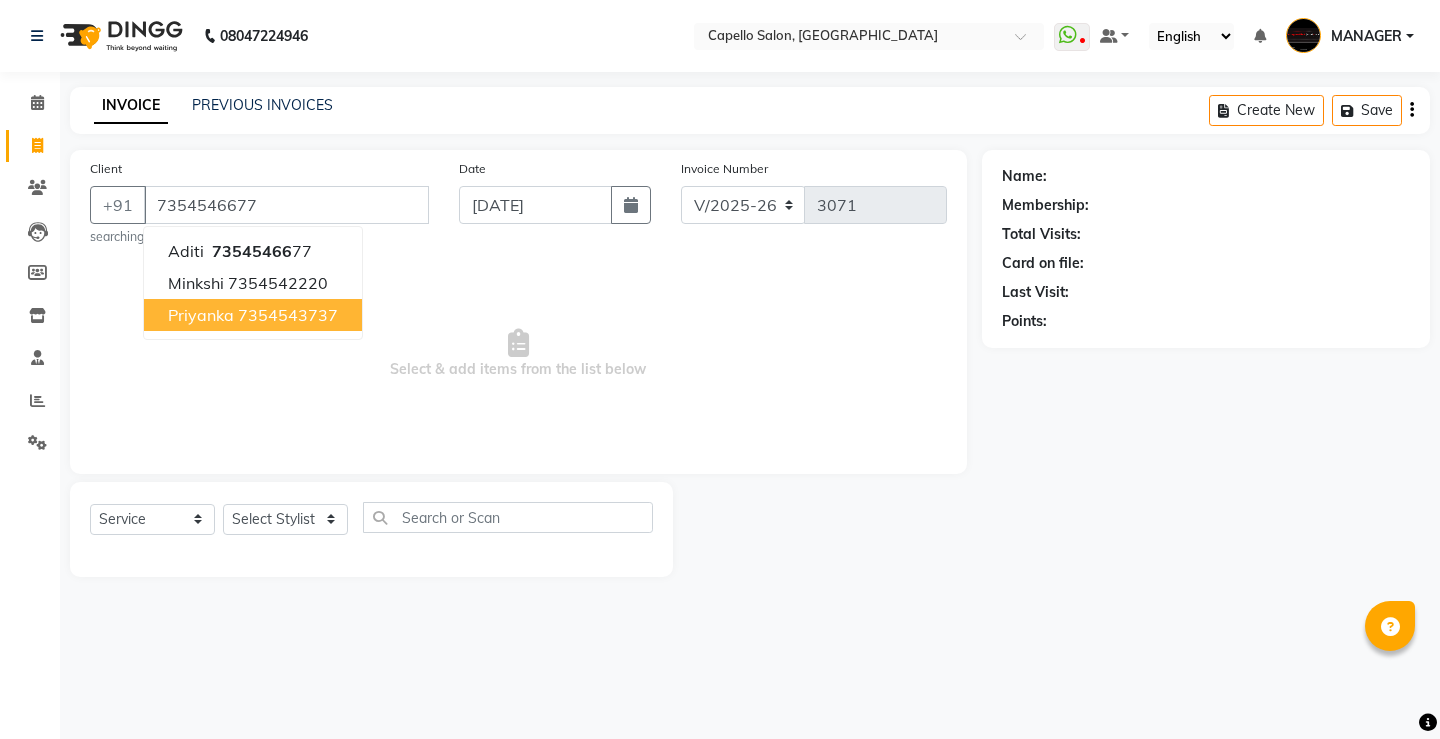type on "7354546677" 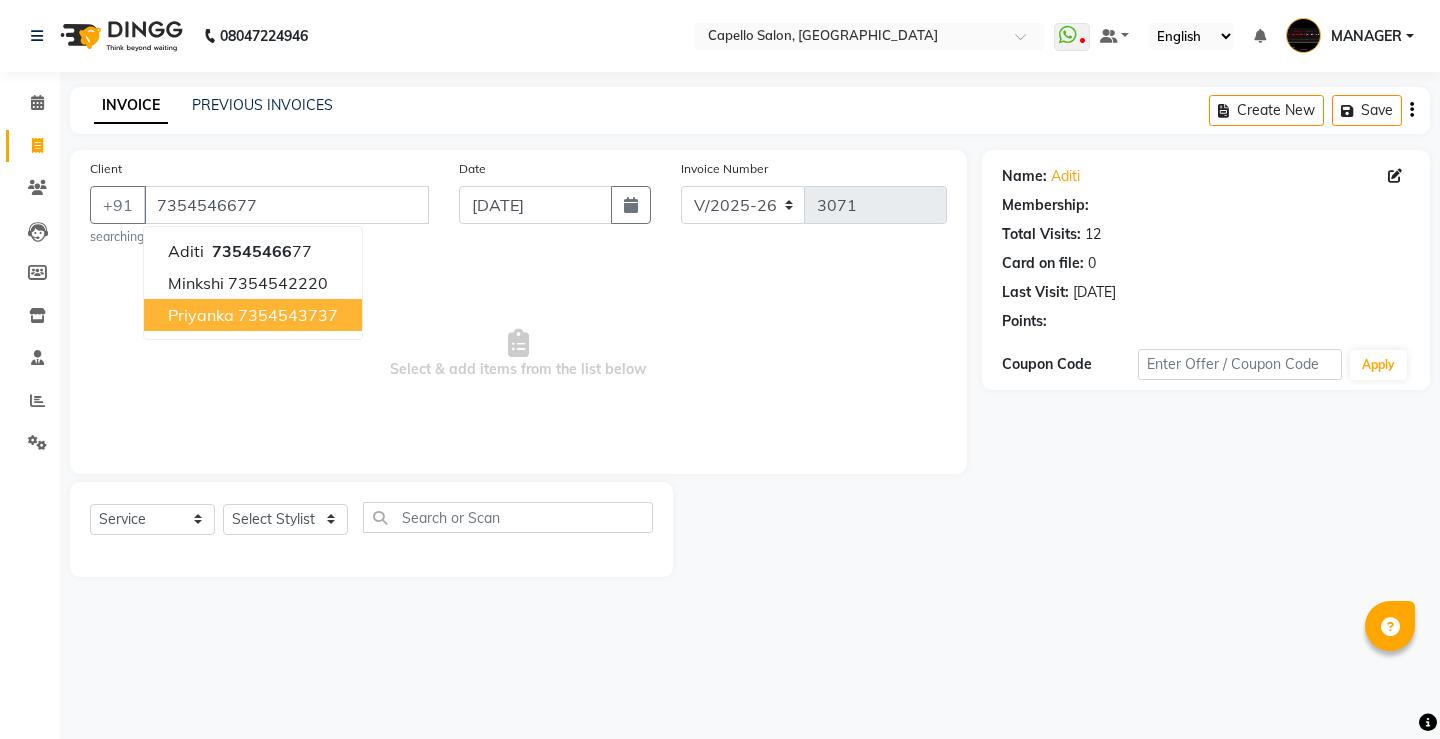 select on "1: Object" 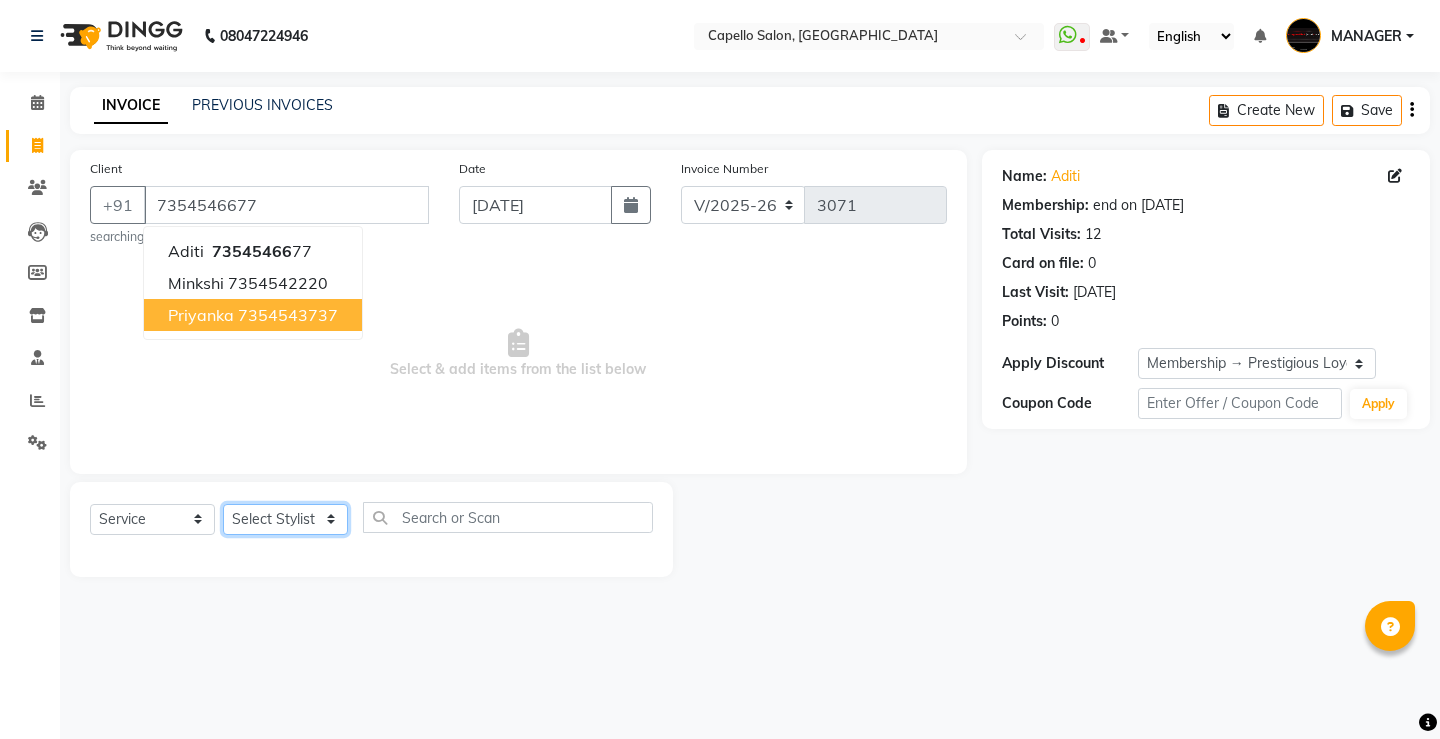 click on "Select Stylist ADMIN AKASH [PERSON_NAME] [PERSON_NAME] MANAGER [PERSON_NAME]  [PERSON_NAME] [PERSON_NAME] [PERSON_NAME]" 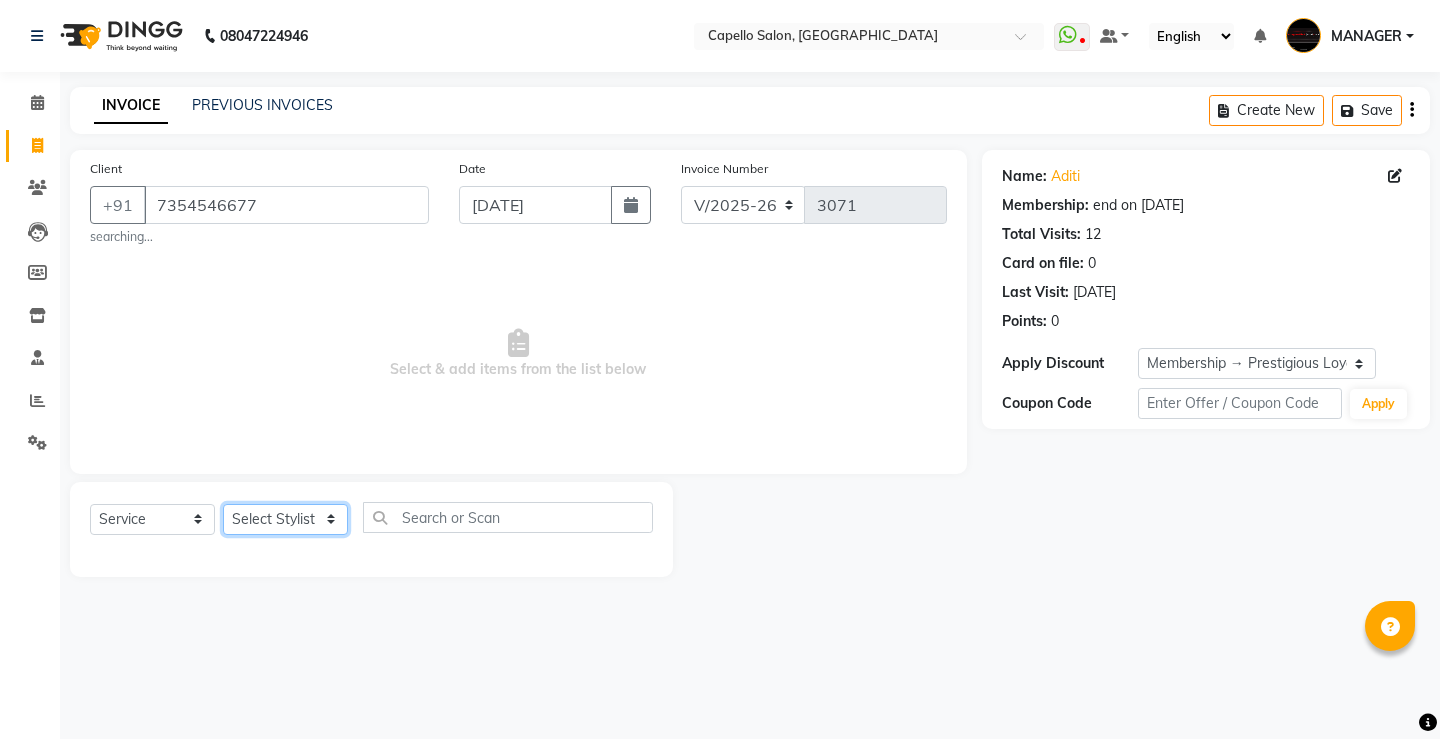 select on "67740" 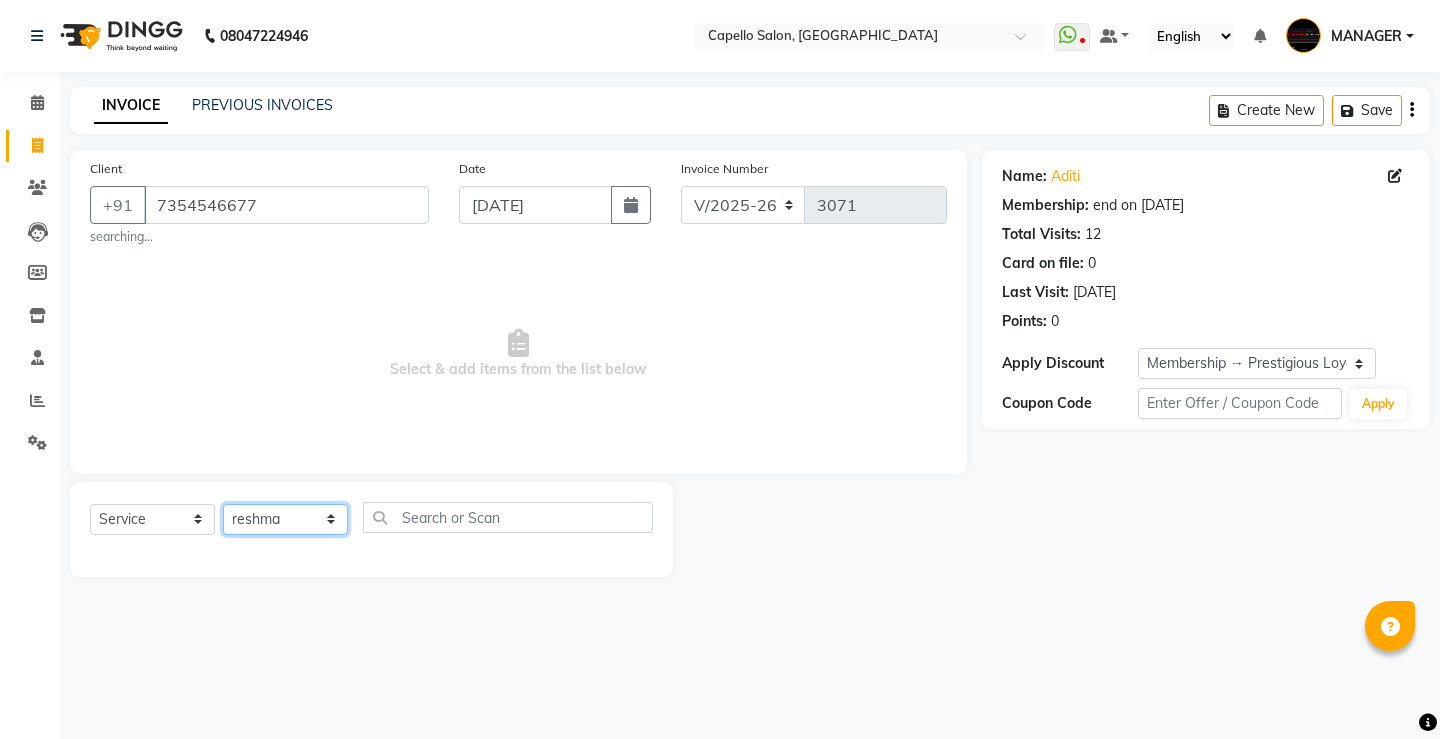 click on "Select Stylist ADMIN AKASH [PERSON_NAME] [PERSON_NAME] MANAGER [PERSON_NAME]  [PERSON_NAME] [PERSON_NAME] [PERSON_NAME]" 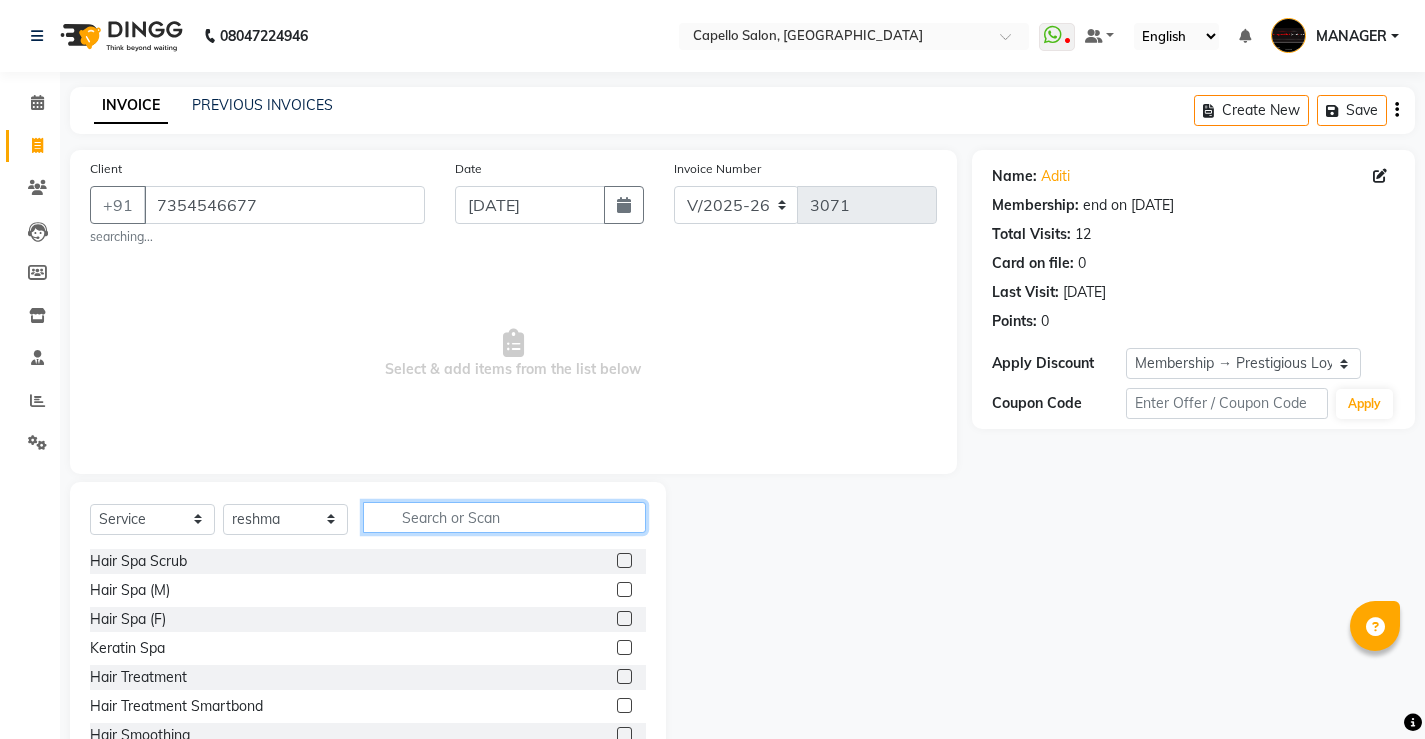 click 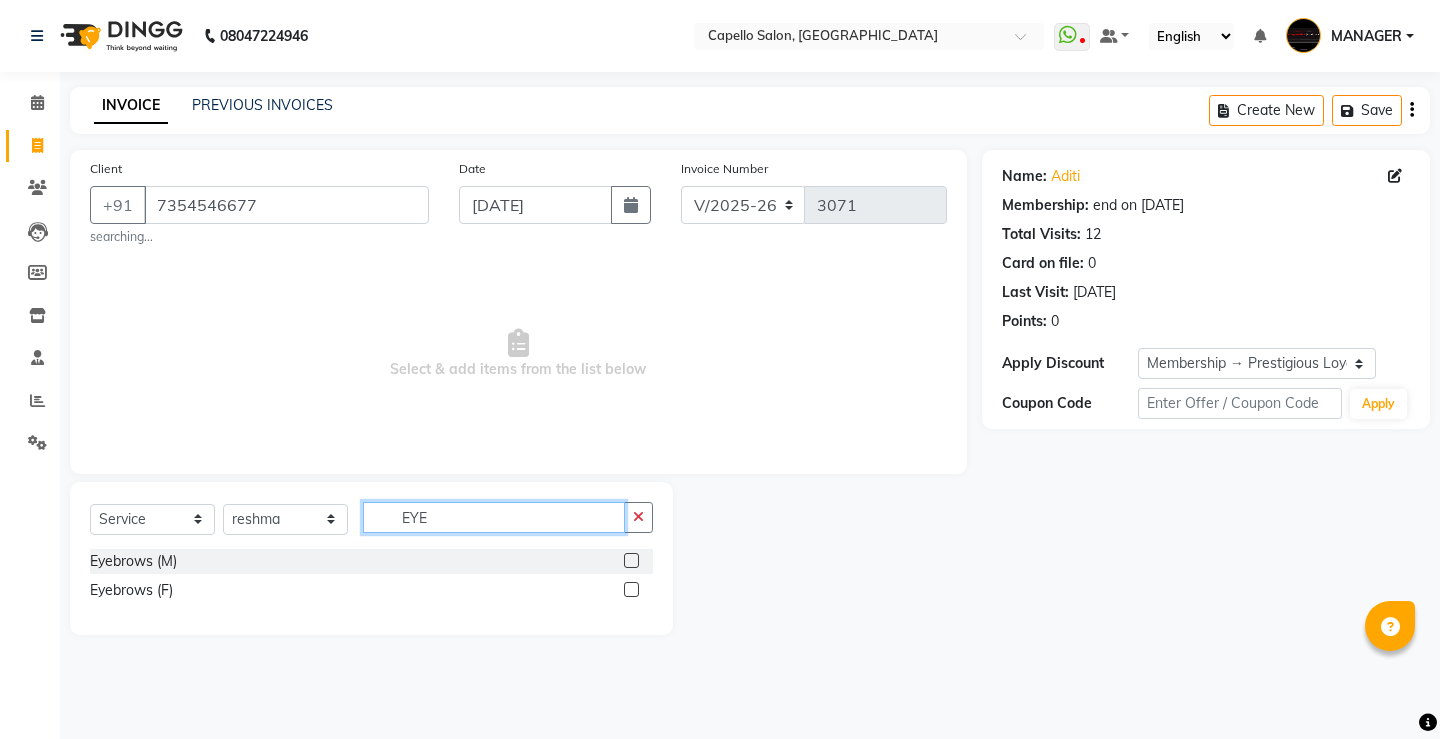 type on "EYE" 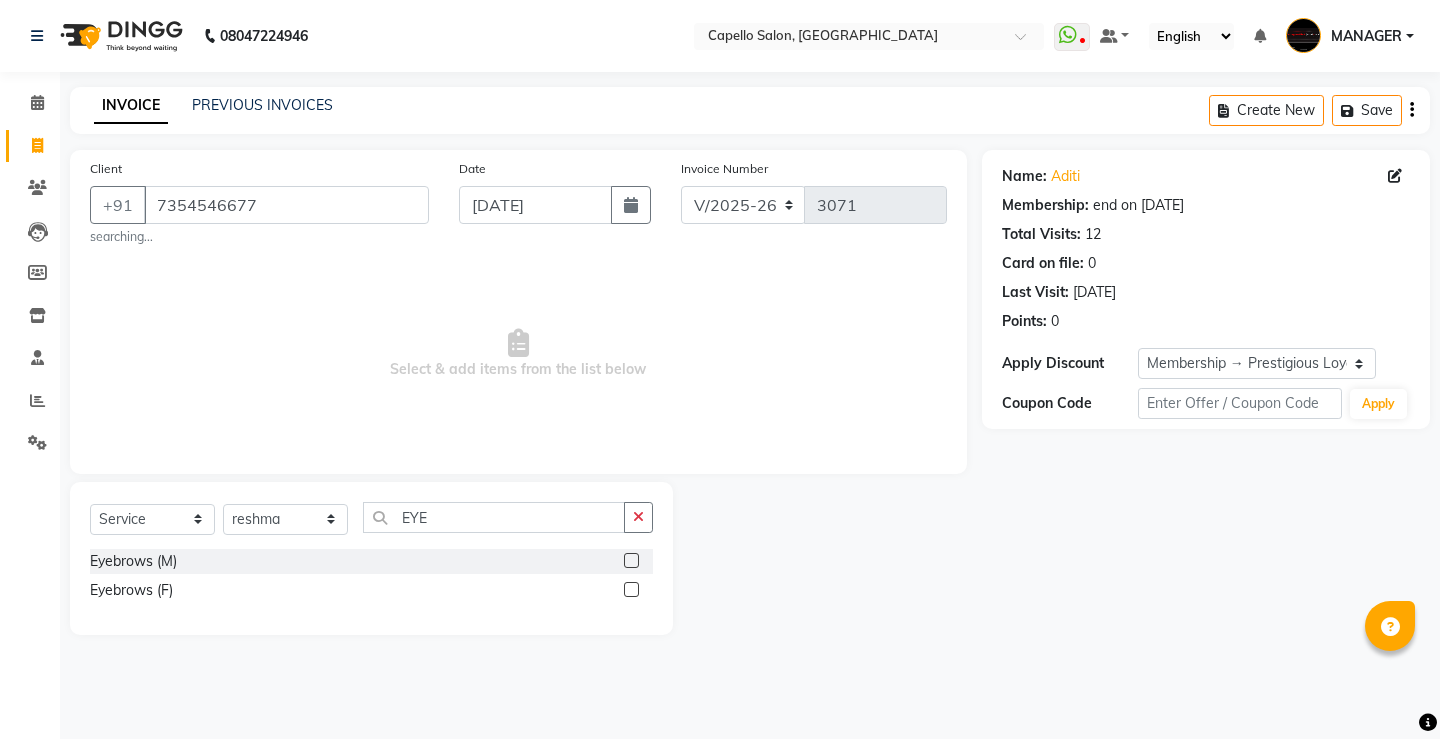 click 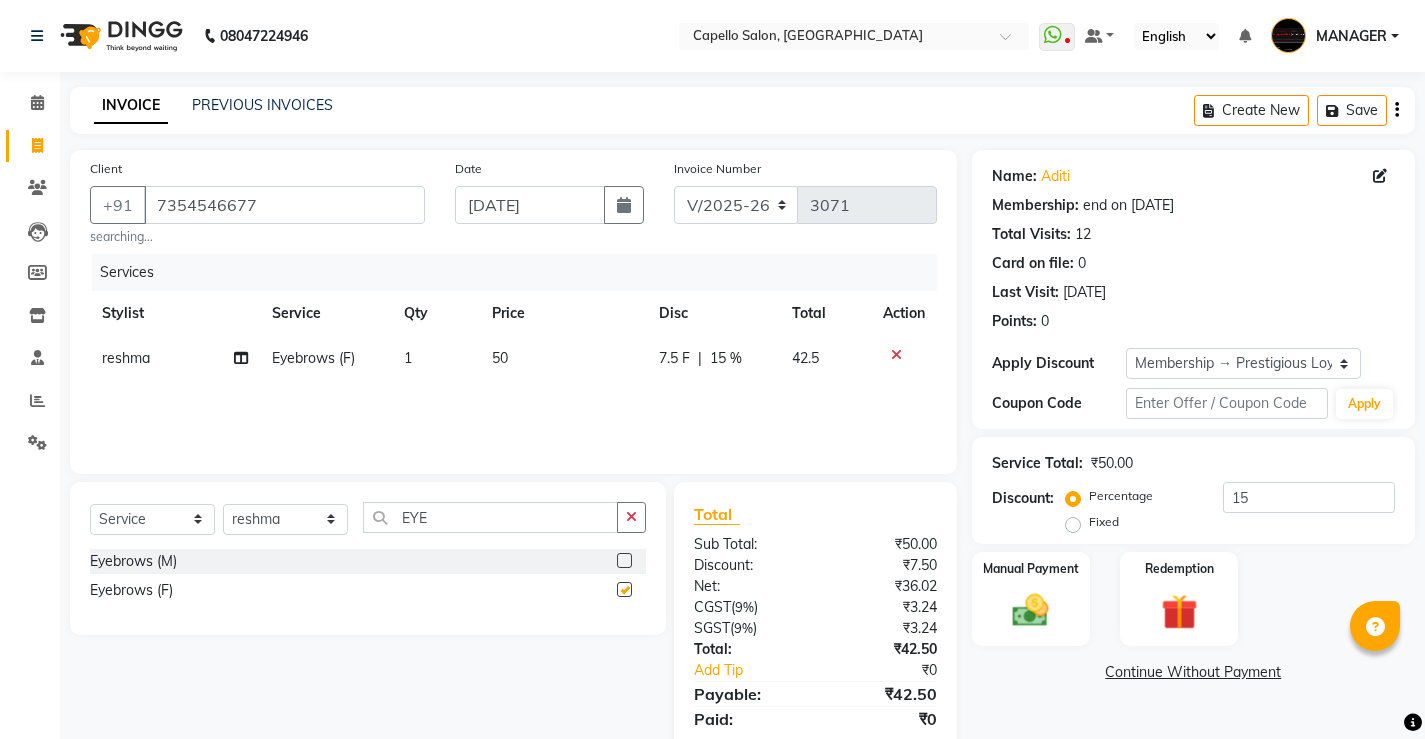 checkbox on "false" 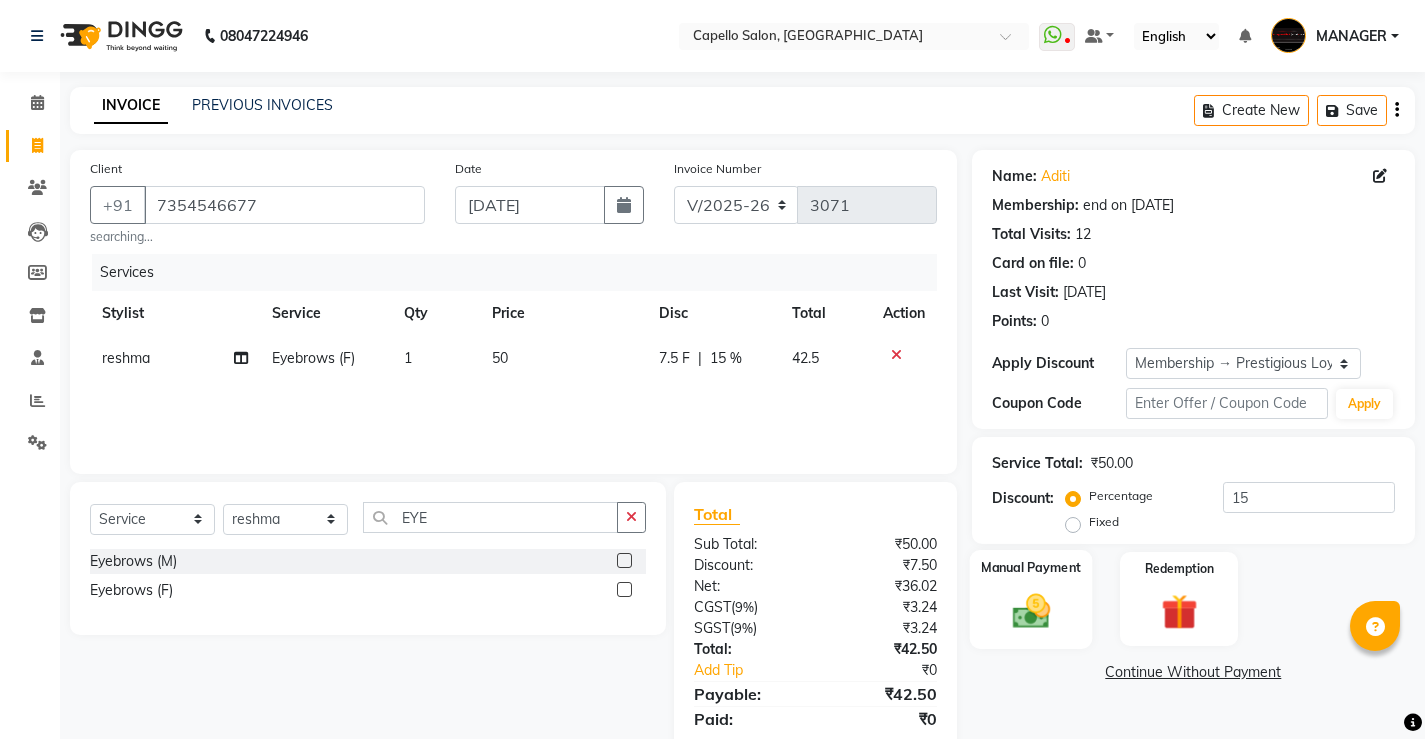 click on "Manual Payment" 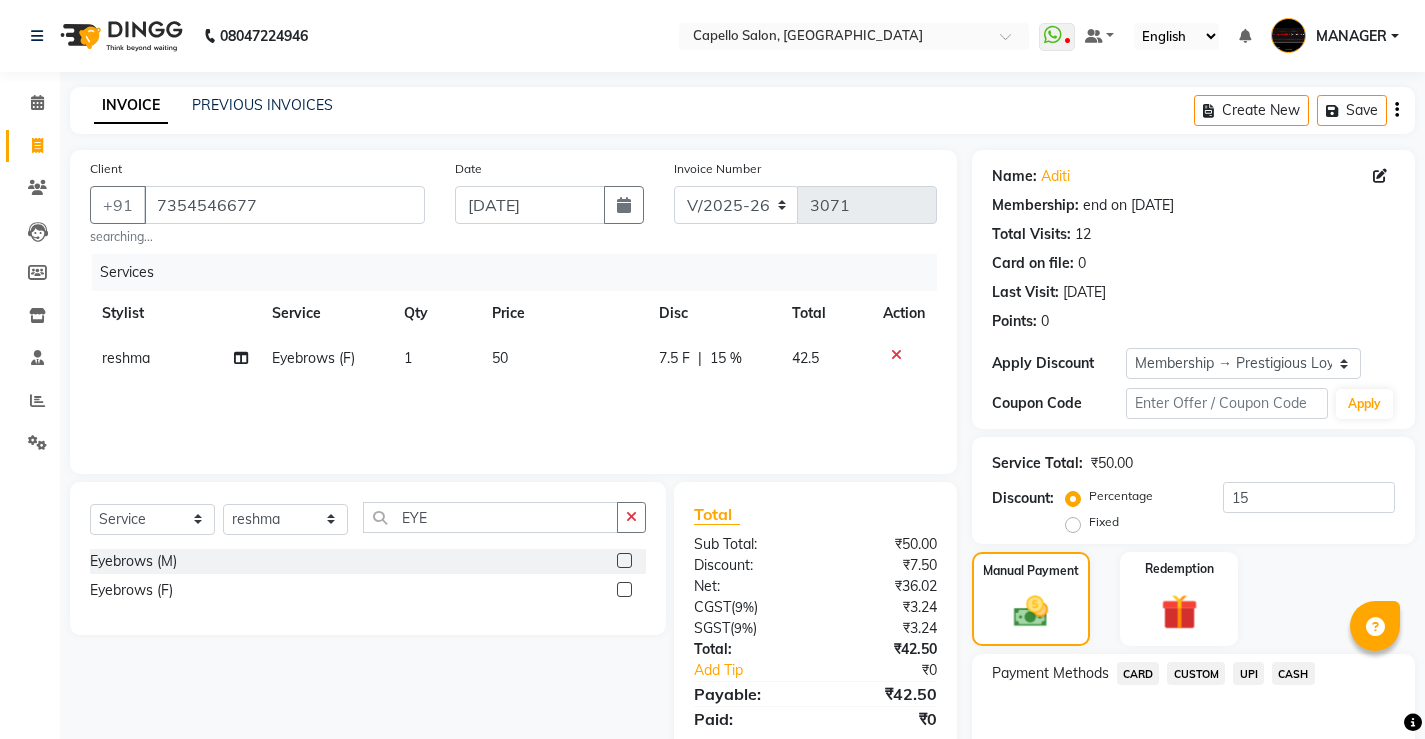 click on "CASH" 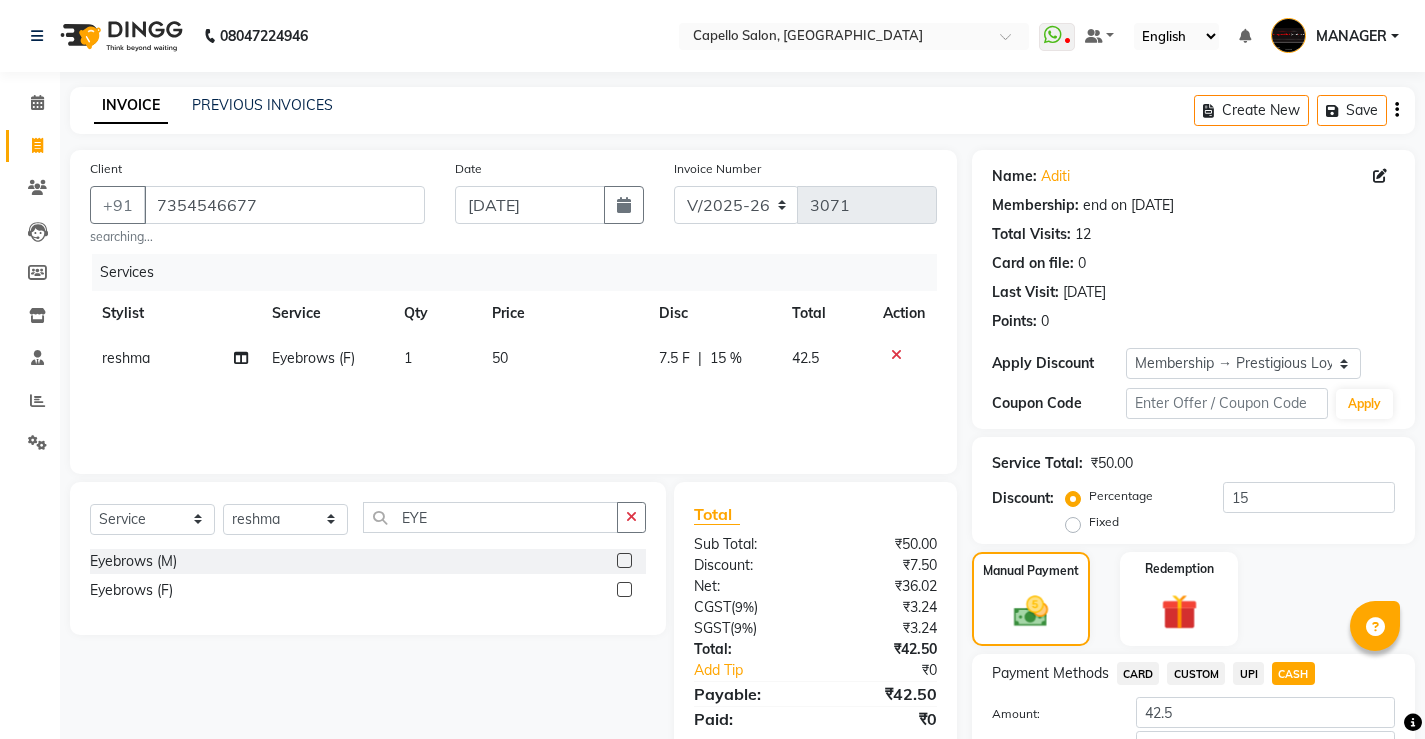 scroll, scrollTop: 106, scrollLeft: 0, axis: vertical 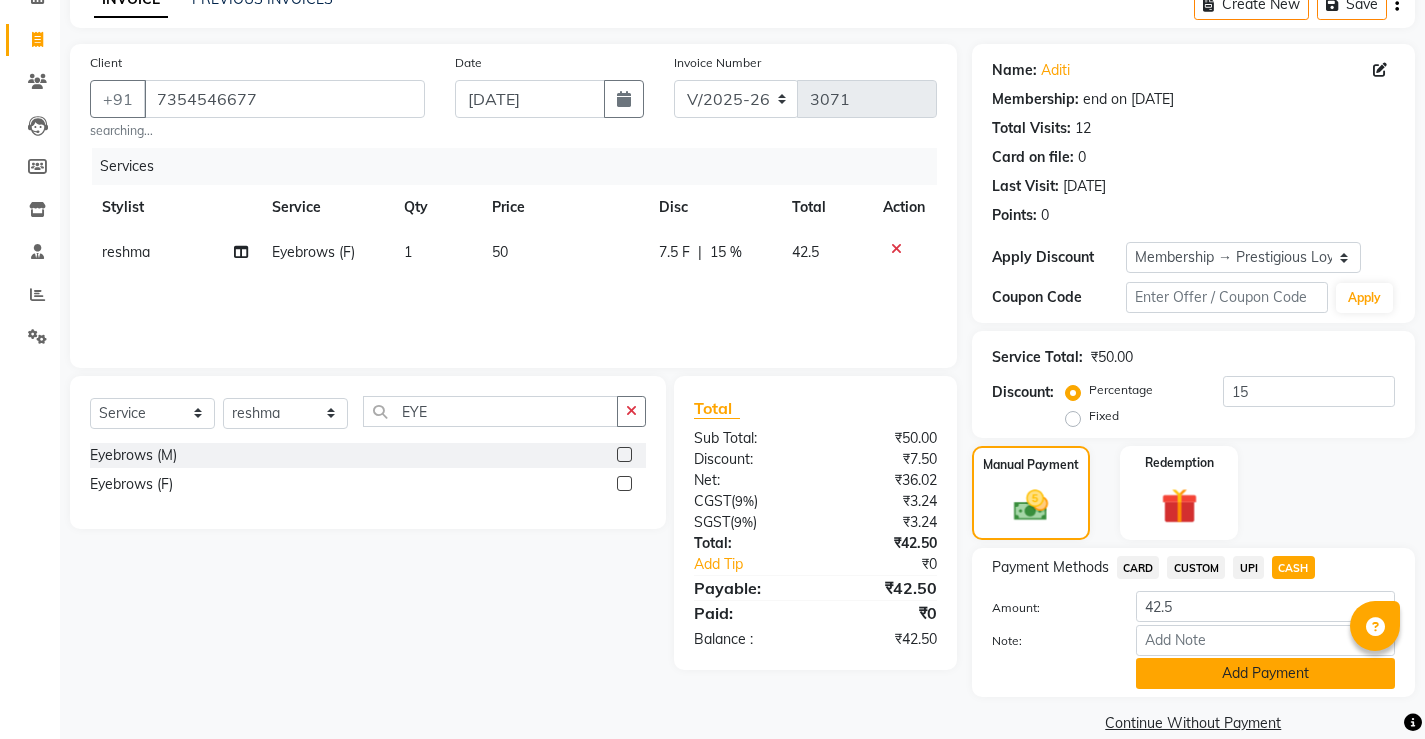 click on "Add Payment" 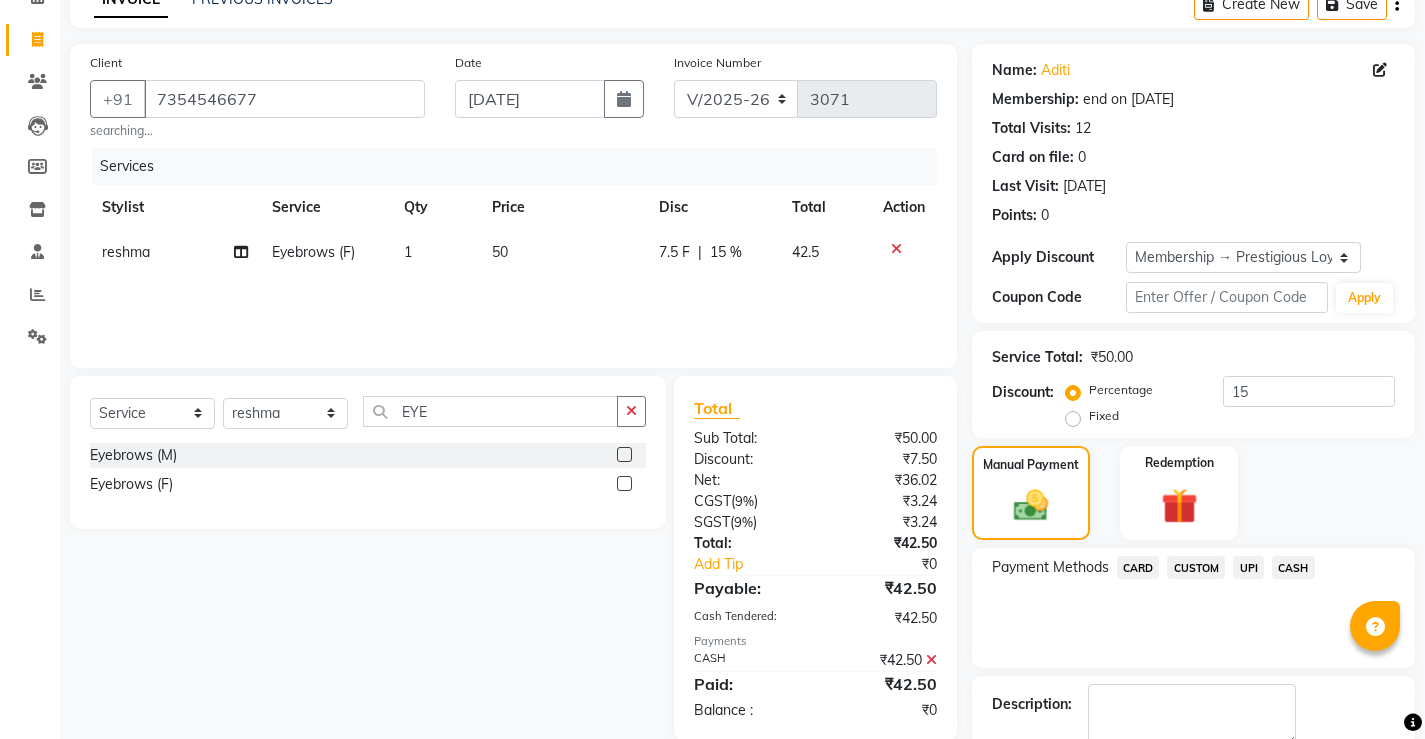 scroll, scrollTop: 219, scrollLeft: 0, axis: vertical 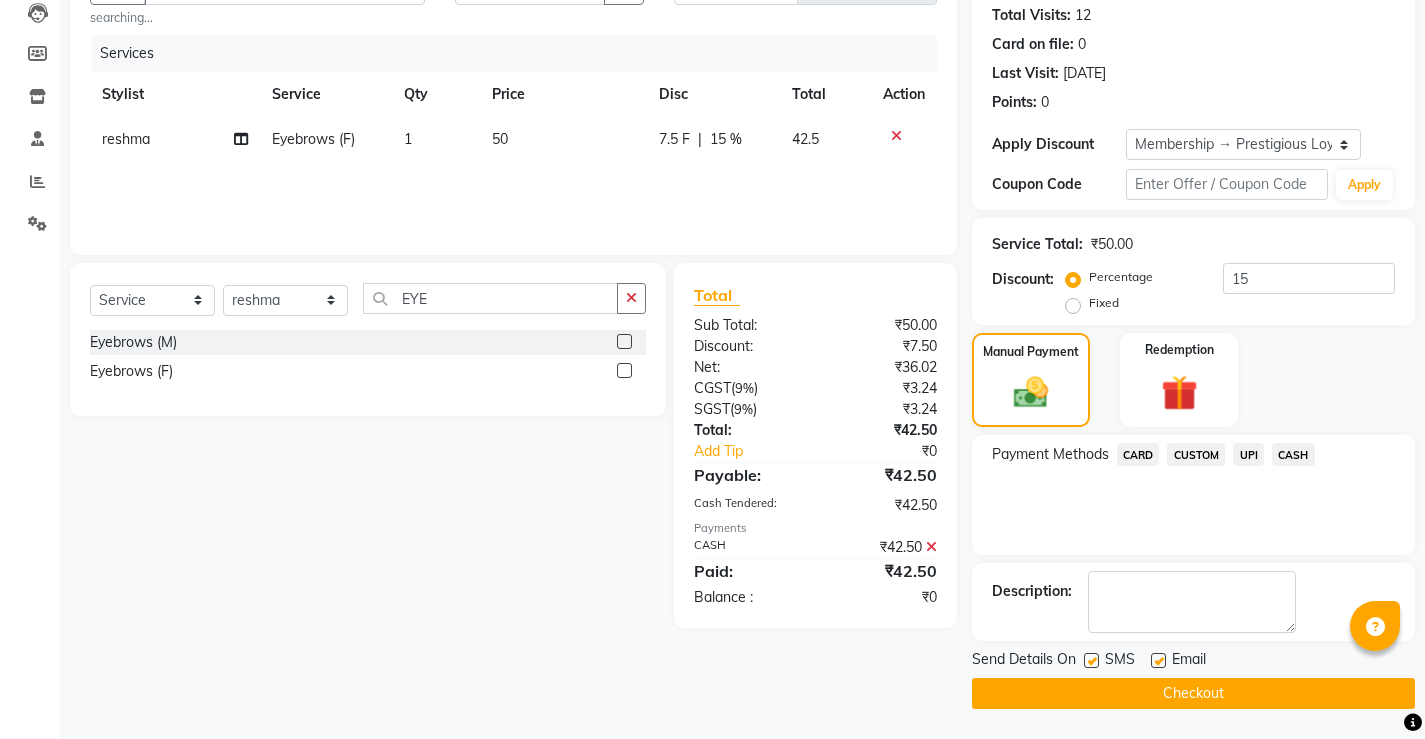click on "Checkout" 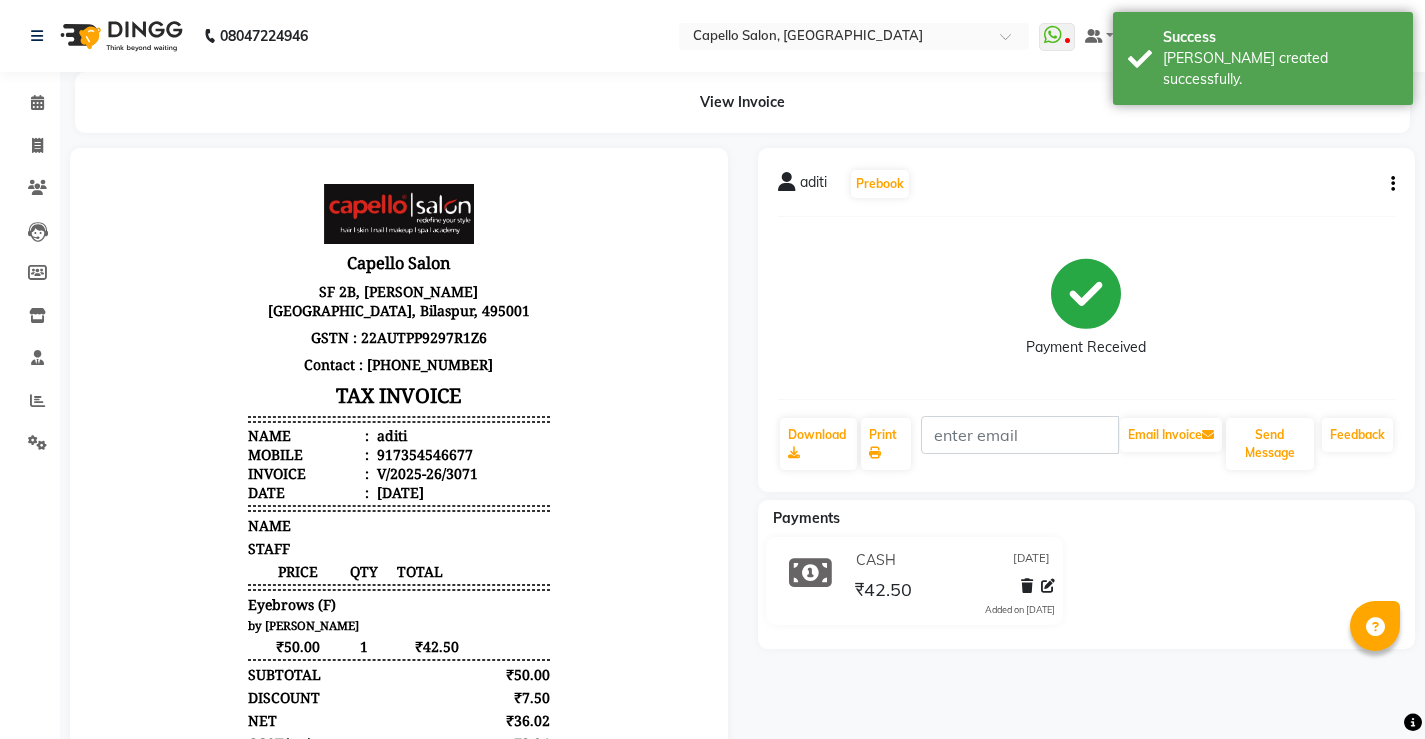 scroll, scrollTop: 0, scrollLeft: 0, axis: both 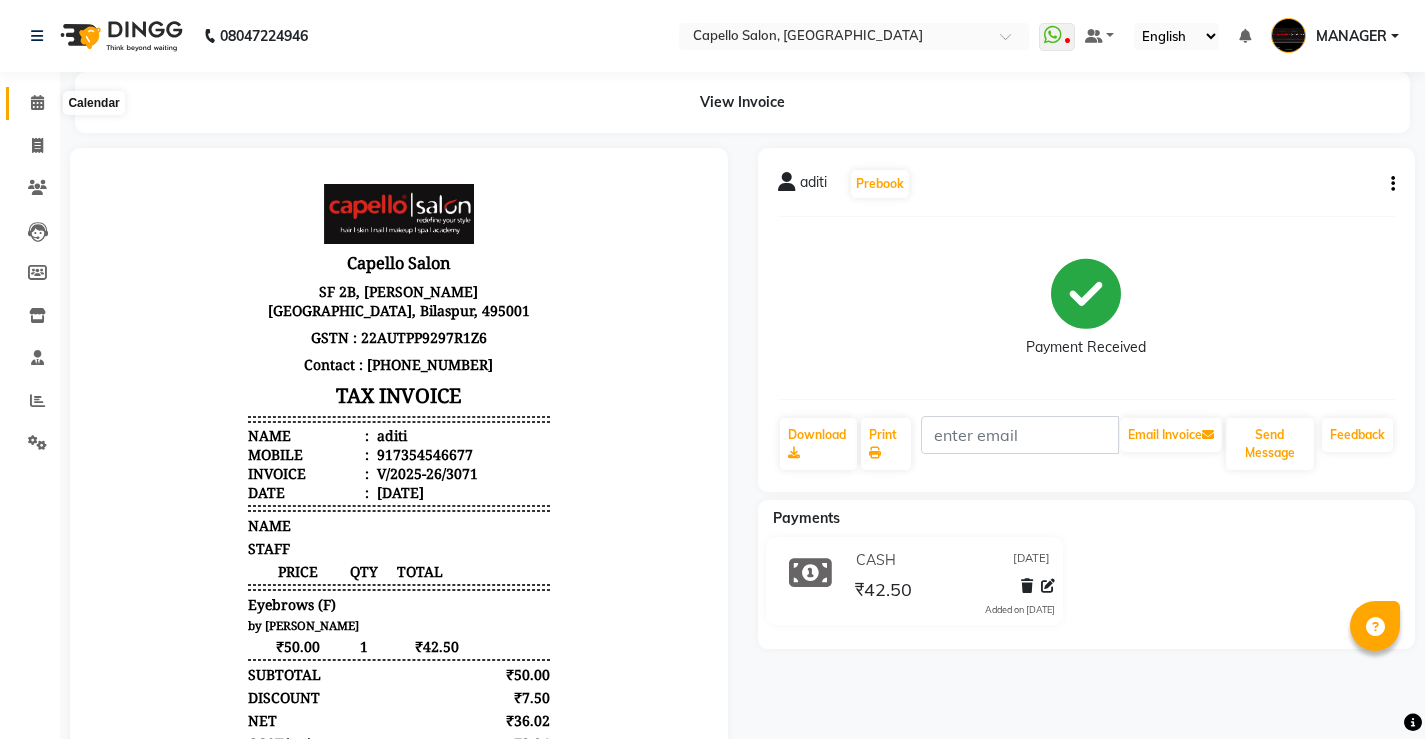 click 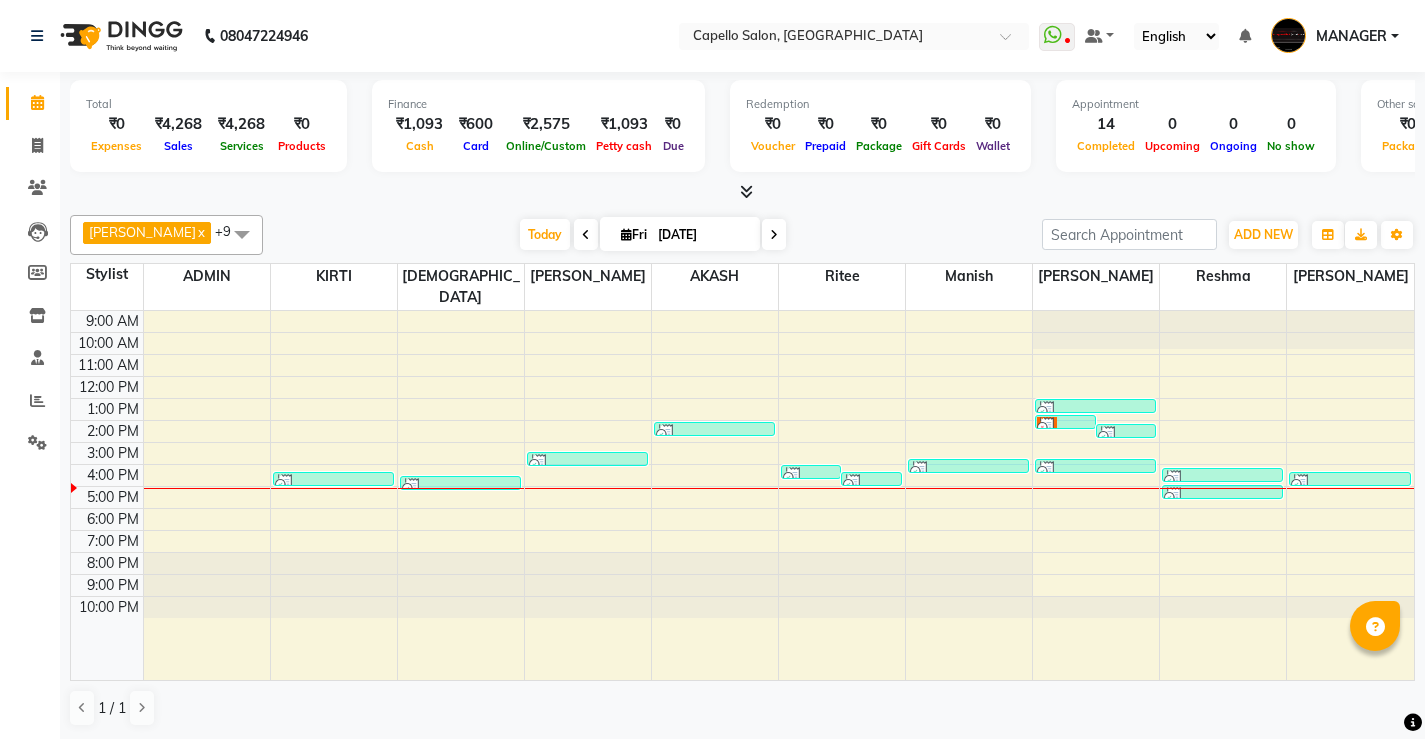 click on "9:00 AM 10:00 AM 11:00 AM 12:00 PM 1:00 PM 2:00 PM 3:00 PM 4:00 PM 5:00 PM 6:00 PM 7:00 PM 8:00 PM 9:00 PM 10:00 PM     [PERSON_NAME], TK09, 04:20 PM-04:50 PM, Haircut + Style (U)     [PERSON_NAME], TK08, 04:30 PM-05:00 PM, Haircut + Style (U)     ABHISHEK, TK05, 03:25 PM-03:45 PM, Haircut     [PERSON_NAME], TK03, 02:05 PM-02:30 PM, [PERSON_NAME] Trim/[PERSON_NAME], TK07, 04:00 PM-04:30 PM, Eyebrows (F),Upper Lips,Forehead     [PERSON_NAME], TK08, 04:20 PM-04:30 PM, Eyebrows (F)     ASHA, TK06, 03:45 PM-04:20 PM, Hair Spa (F)     priya, TK02, 01:45 PM-02:00 PM, Hair Style     priya, TK04, 02:10 PM-02:30 PM, Haircut     [PERSON_NAME], TK01, 01:00 PM-01:20 PM, Haircut     ABHISHEK, TK05, 03:45 PM-04:05 PM, Haircut     [PERSON_NAME], TK07, 04:10 PM-04:30 PM, Eyebrows (F),Upper Lips     aditi, TK10, 04:55 PM-05:05 PM, Eyebrows (F)     ASHA, TK06, 04:20 PM-04:40 PM, Eyebrows (F),Upper Lips" at bounding box center (742, 495) 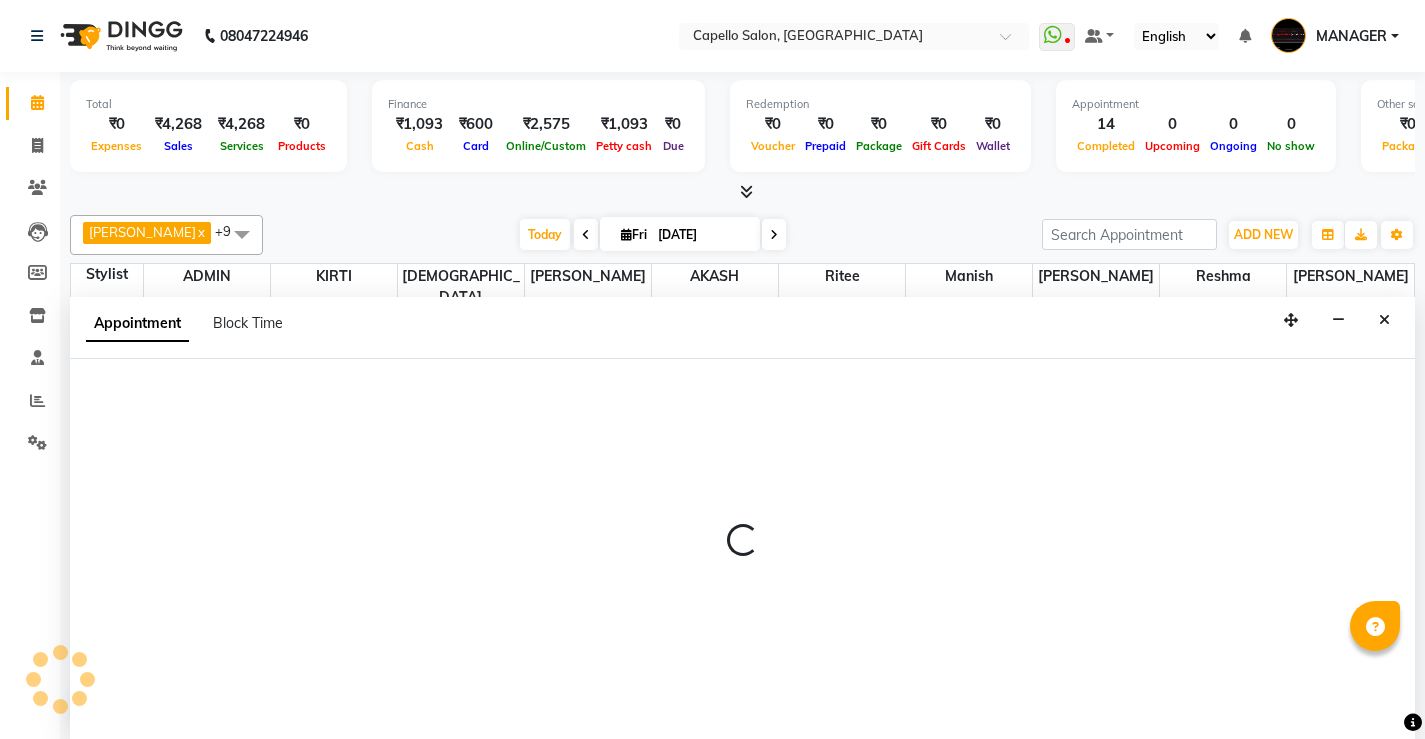 select on "60457" 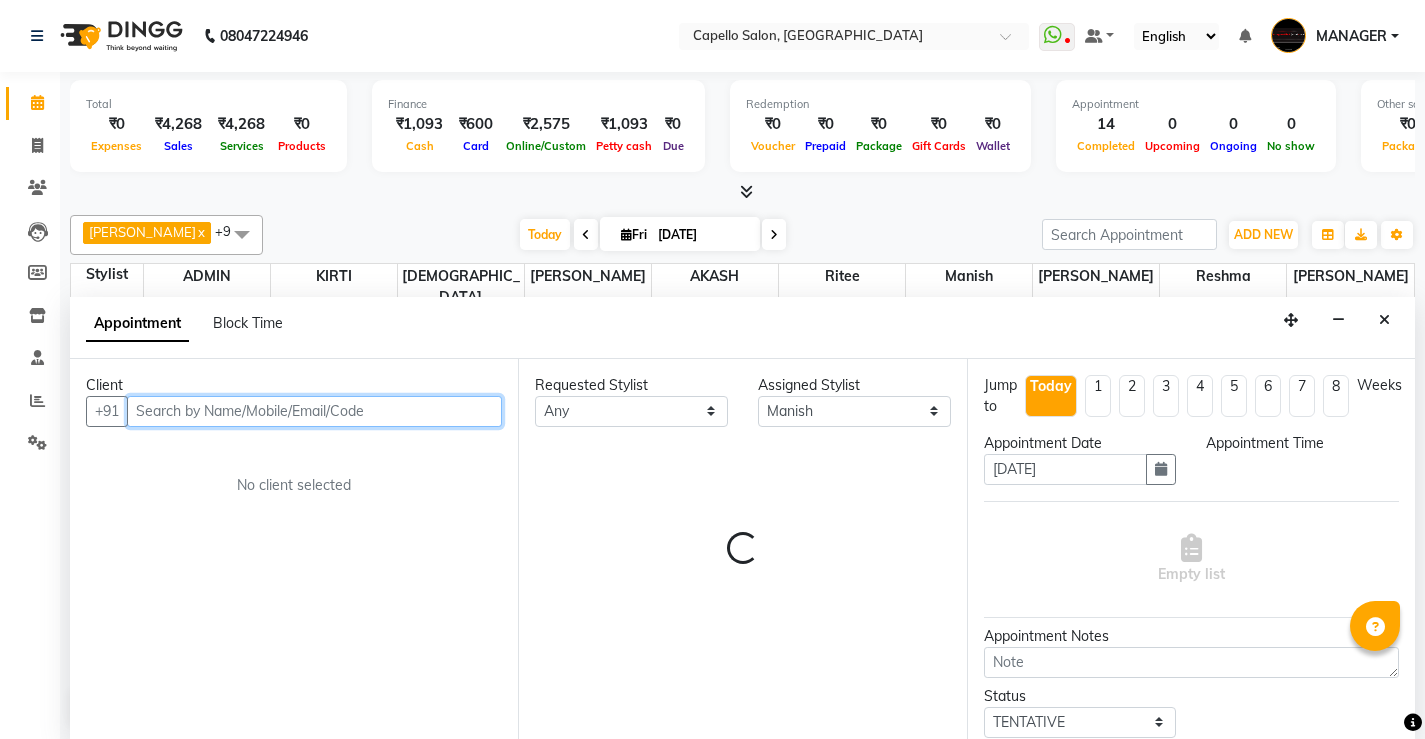 select on "1020" 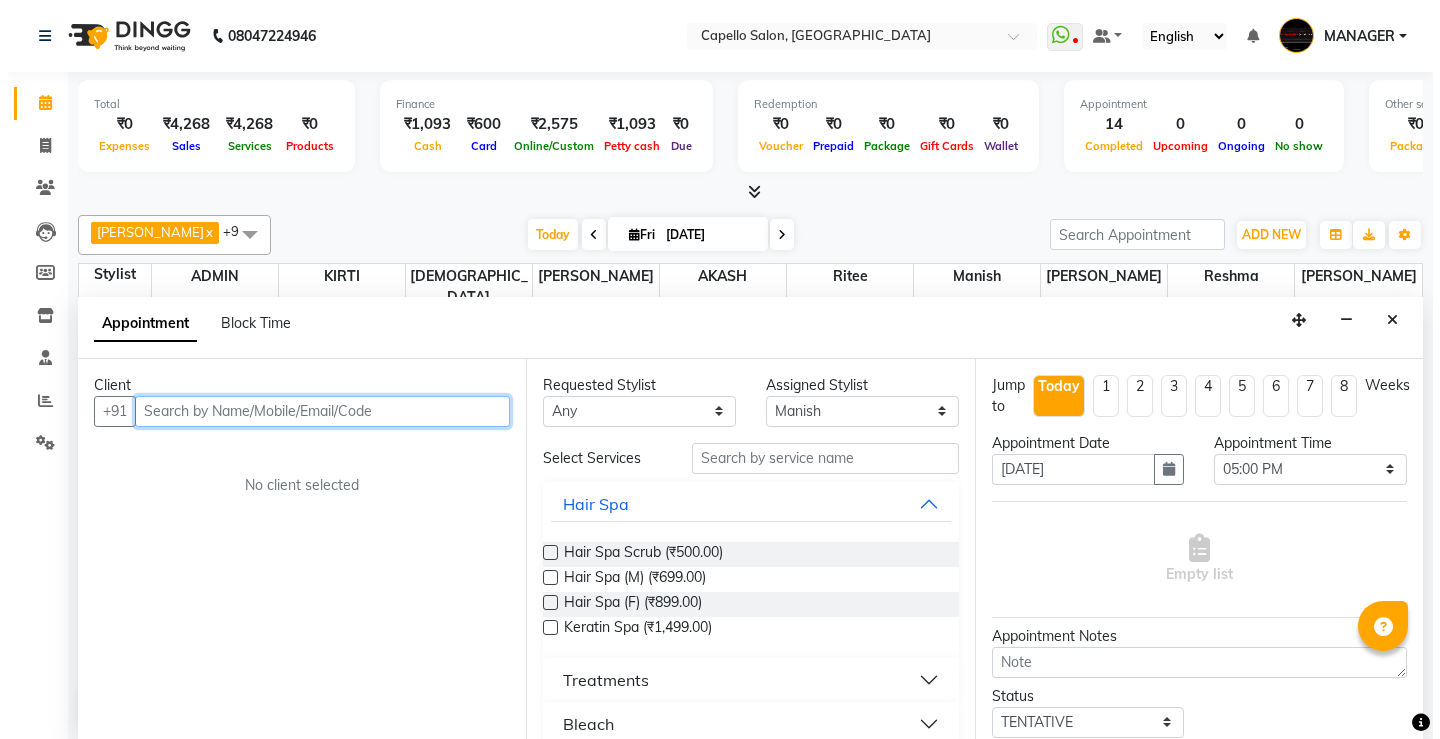 scroll, scrollTop: 1, scrollLeft: 0, axis: vertical 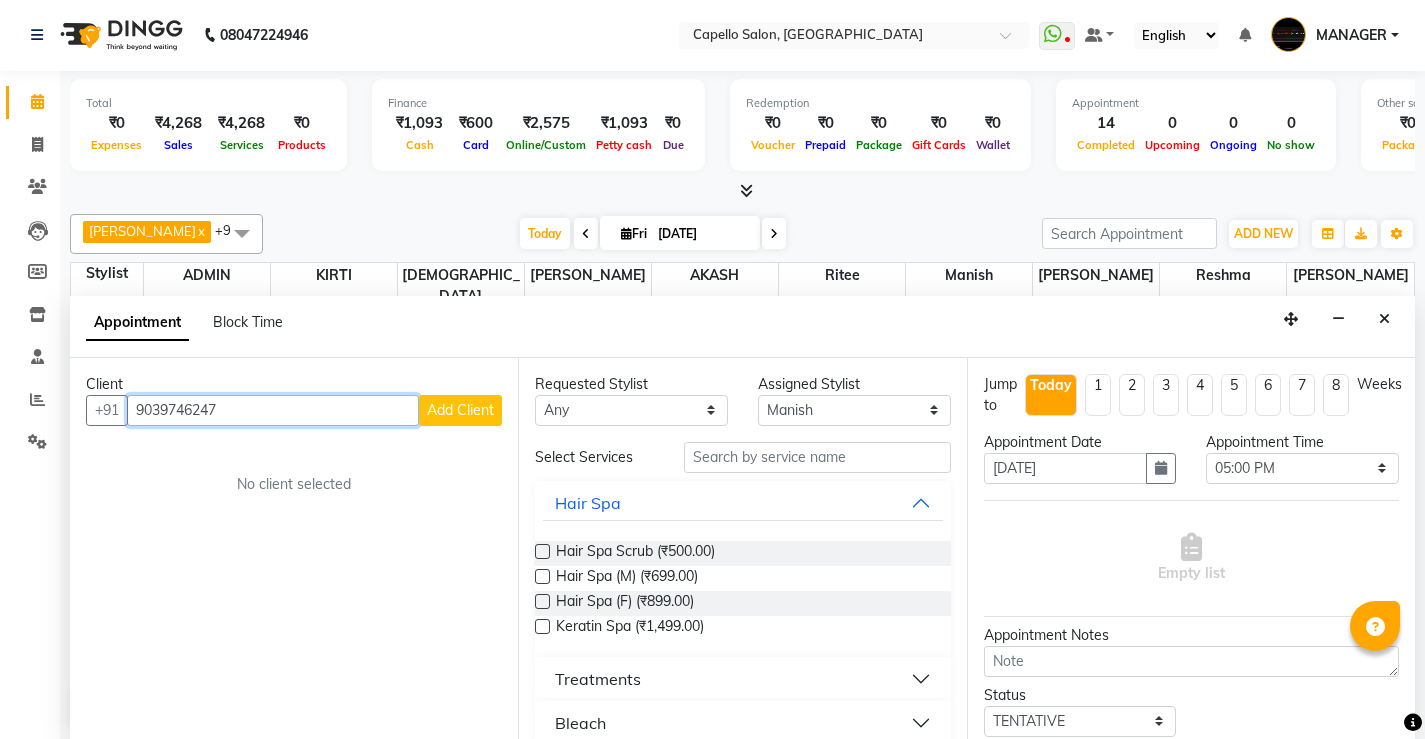 type on "9039746247" 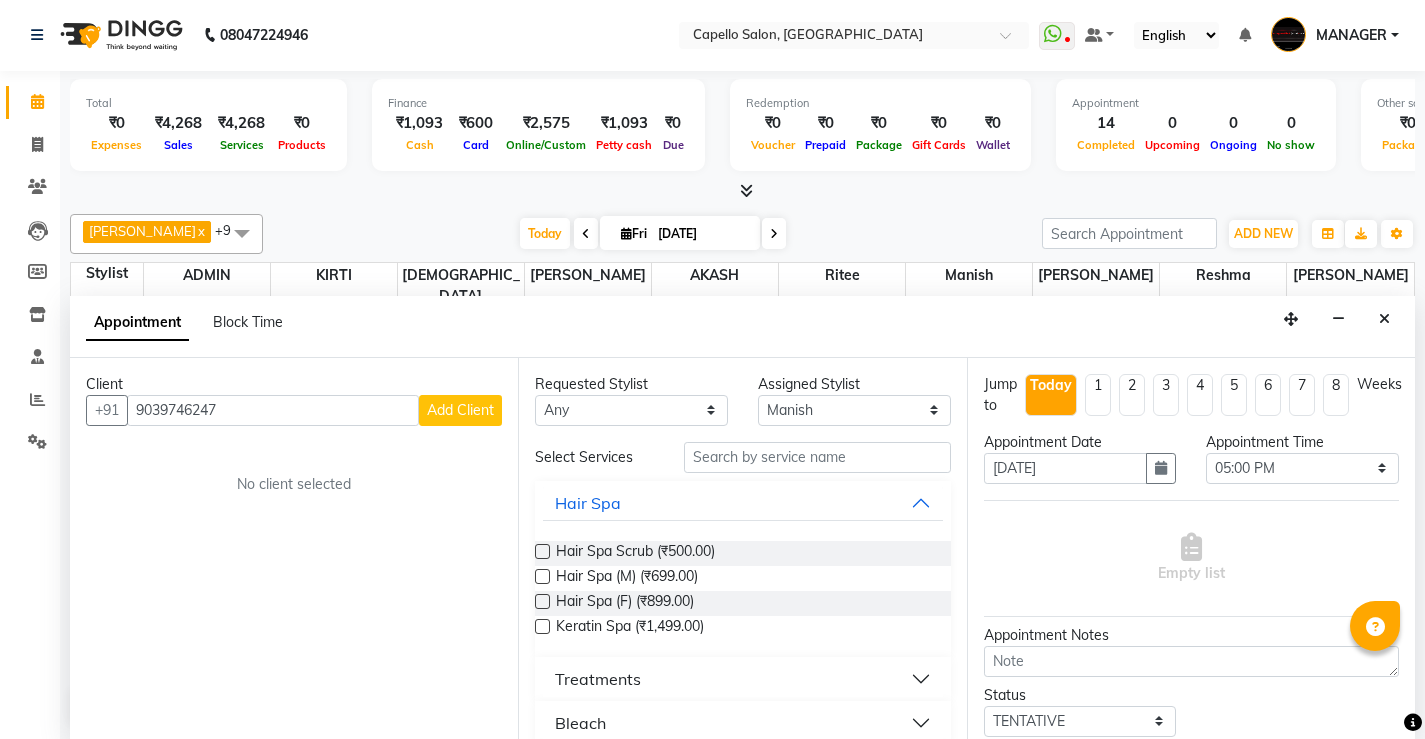 click on "Add Client" at bounding box center (460, 410) 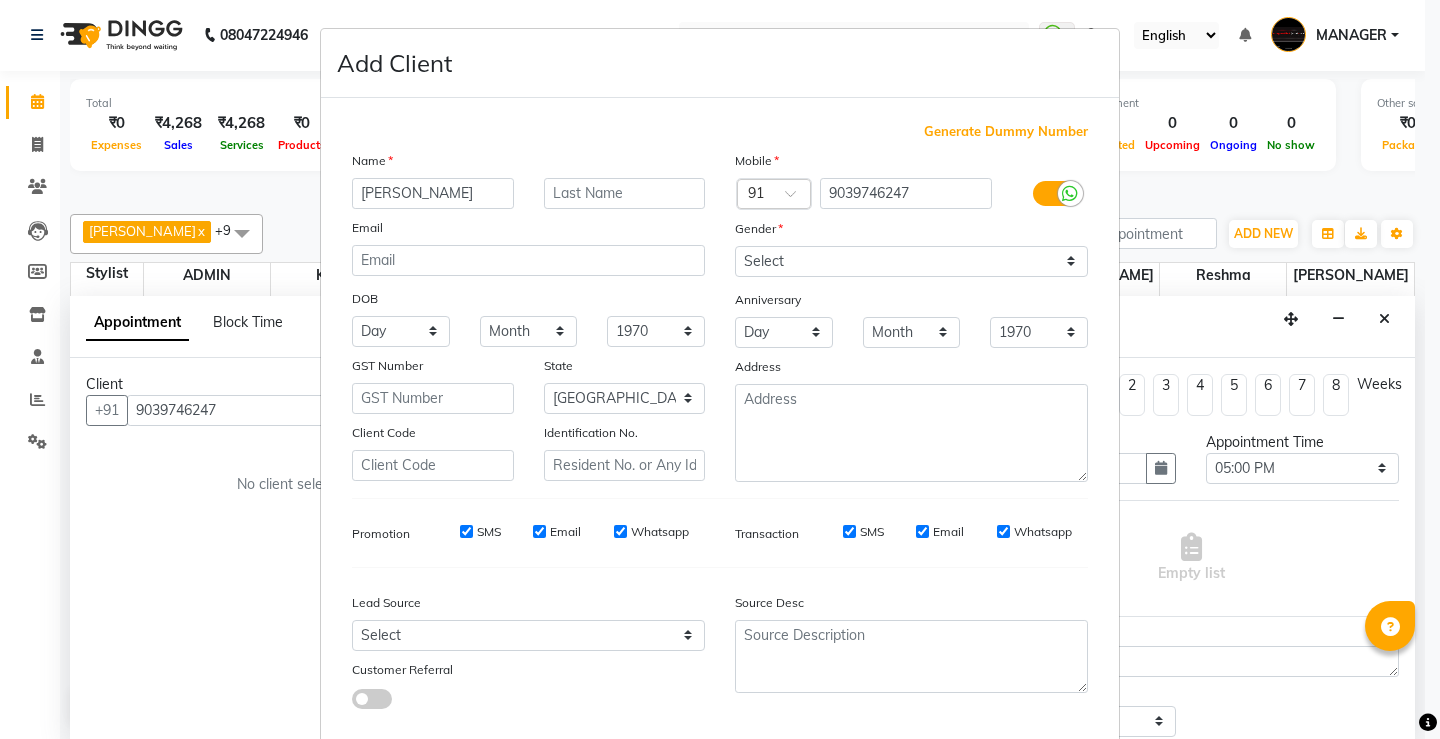 type on "[PERSON_NAME]" 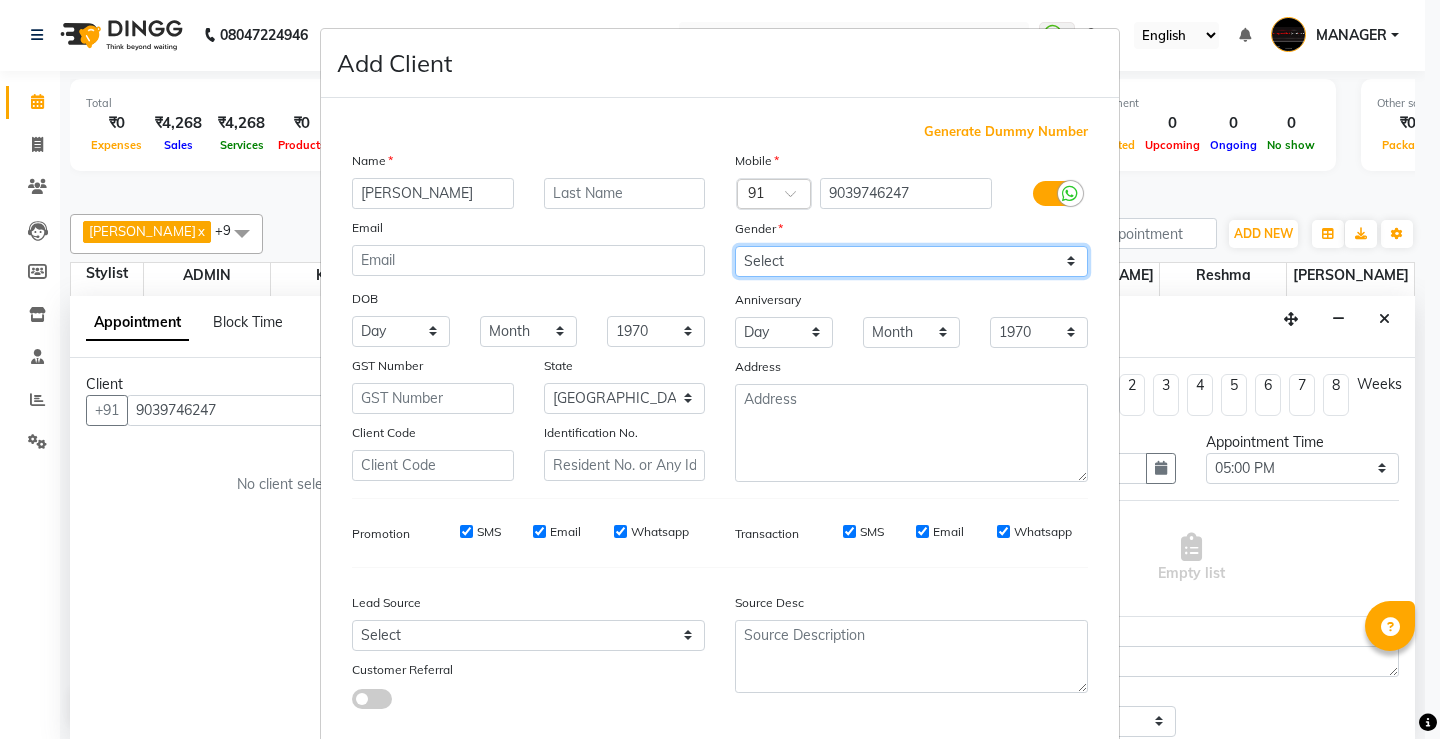 click on "Select [DEMOGRAPHIC_DATA] [DEMOGRAPHIC_DATA] Other Prefer Not To Say" at bounding box center [911, 261] 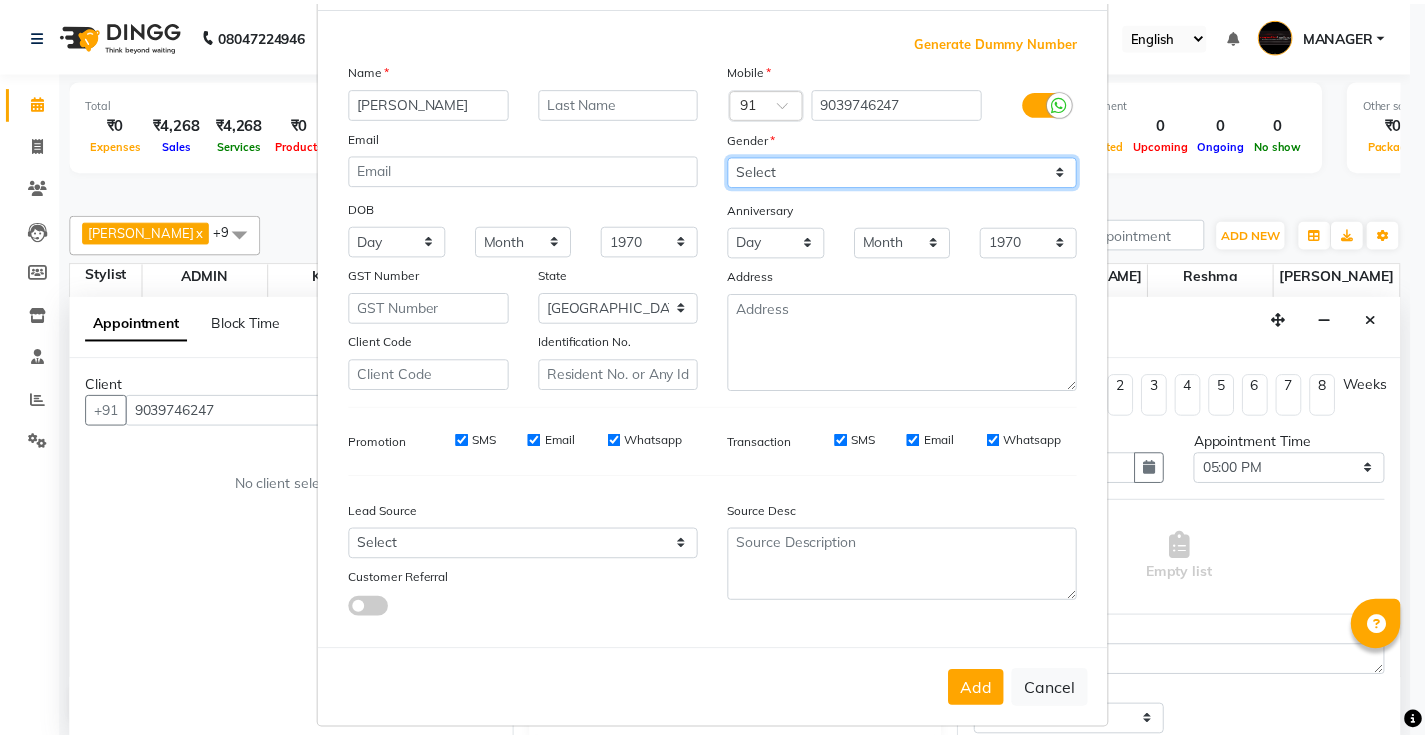 scroll, scrollTop: 100, scrollLeft: 0, axis: vertical 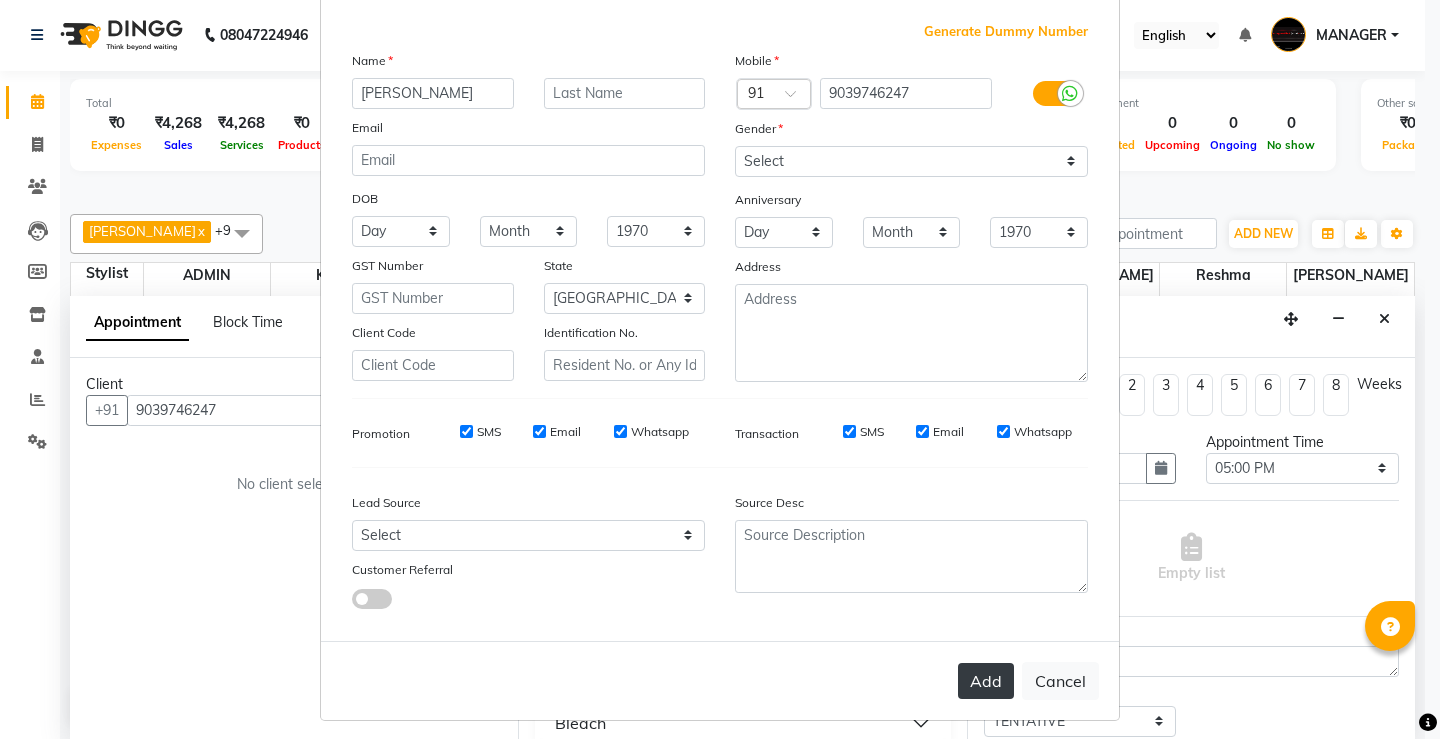 click on "Add" at bounding box center [986, 681] 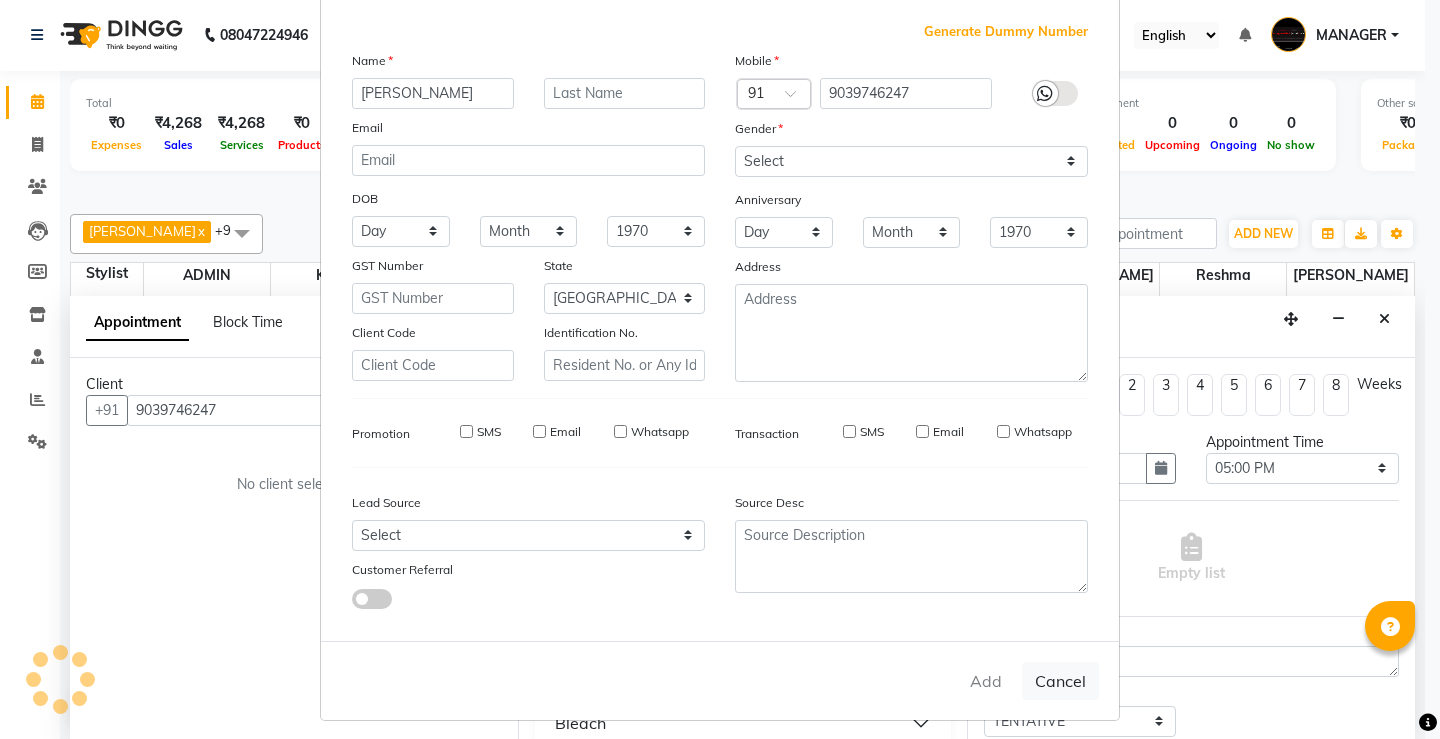 type 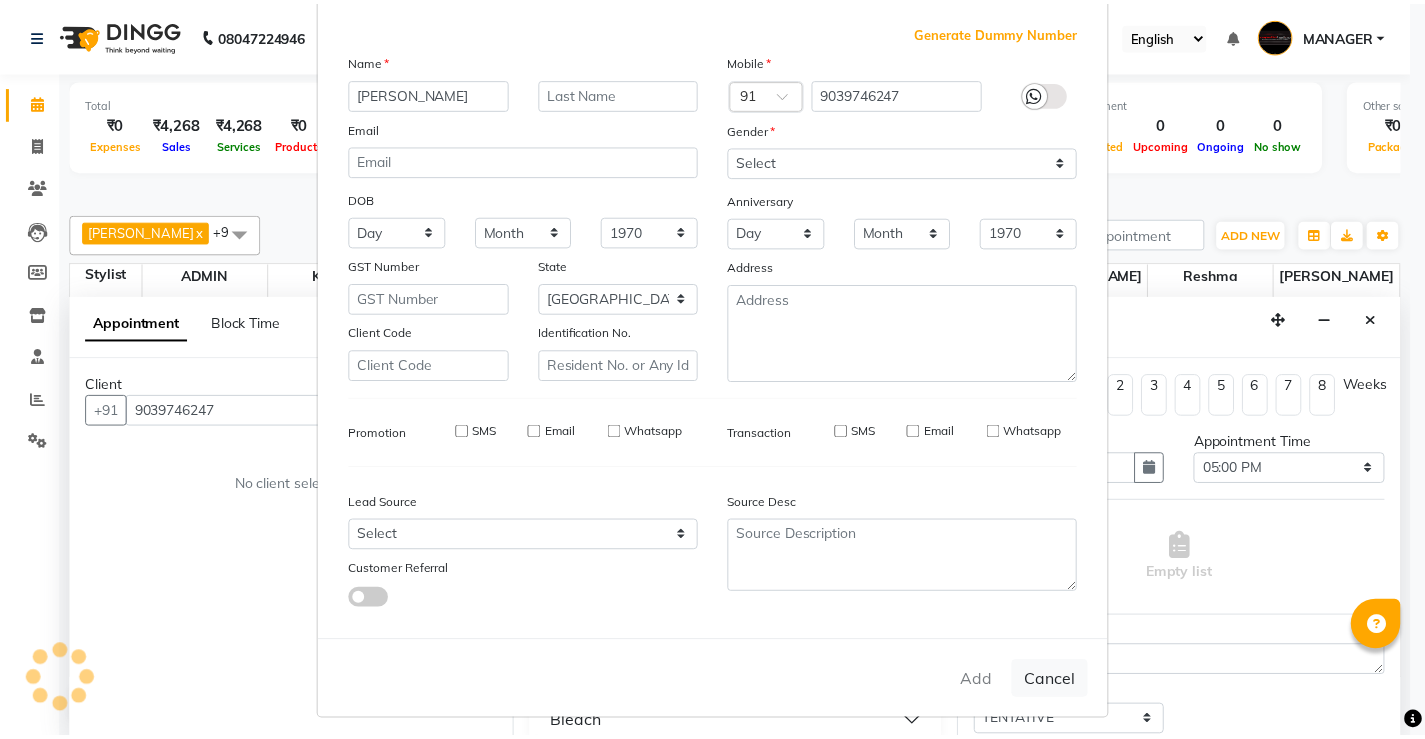 type 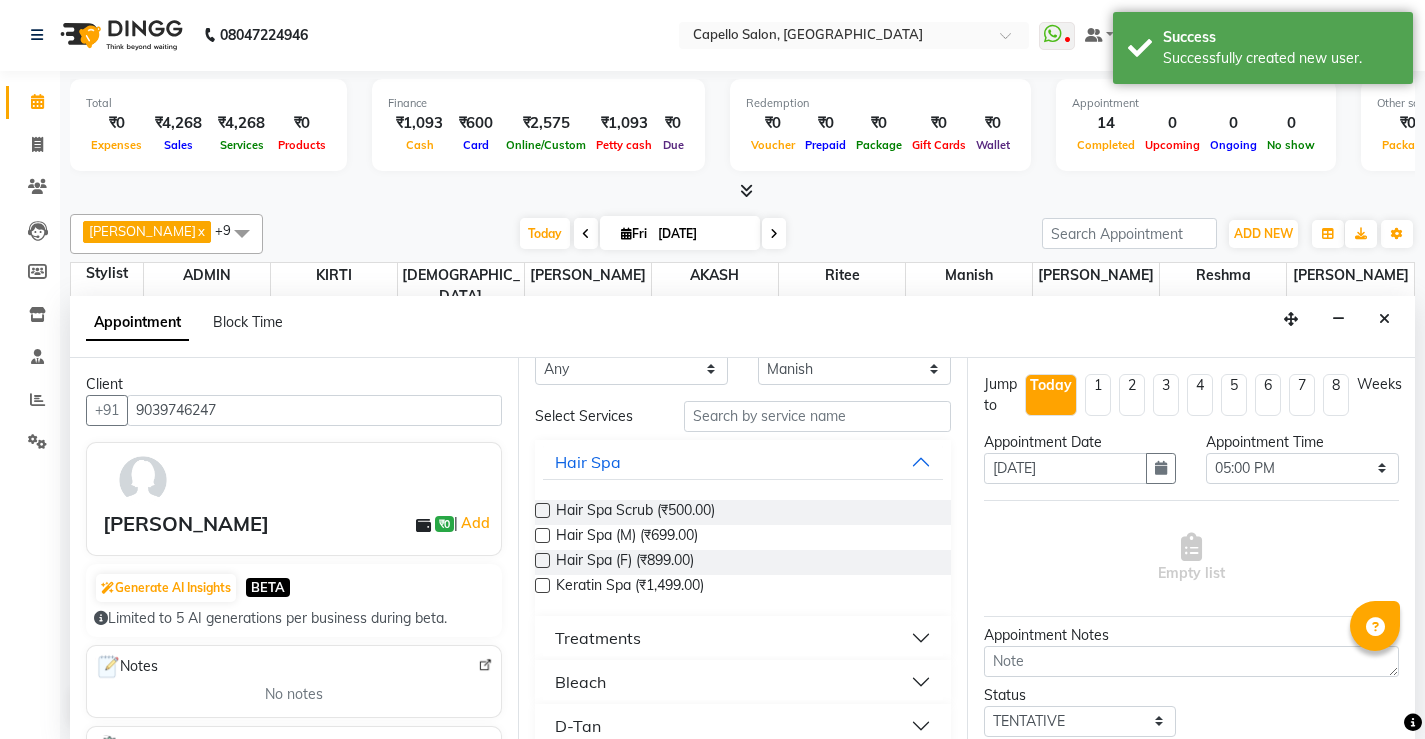 scroll, scrollTop: 0, scrollLeft: 0, axis: both 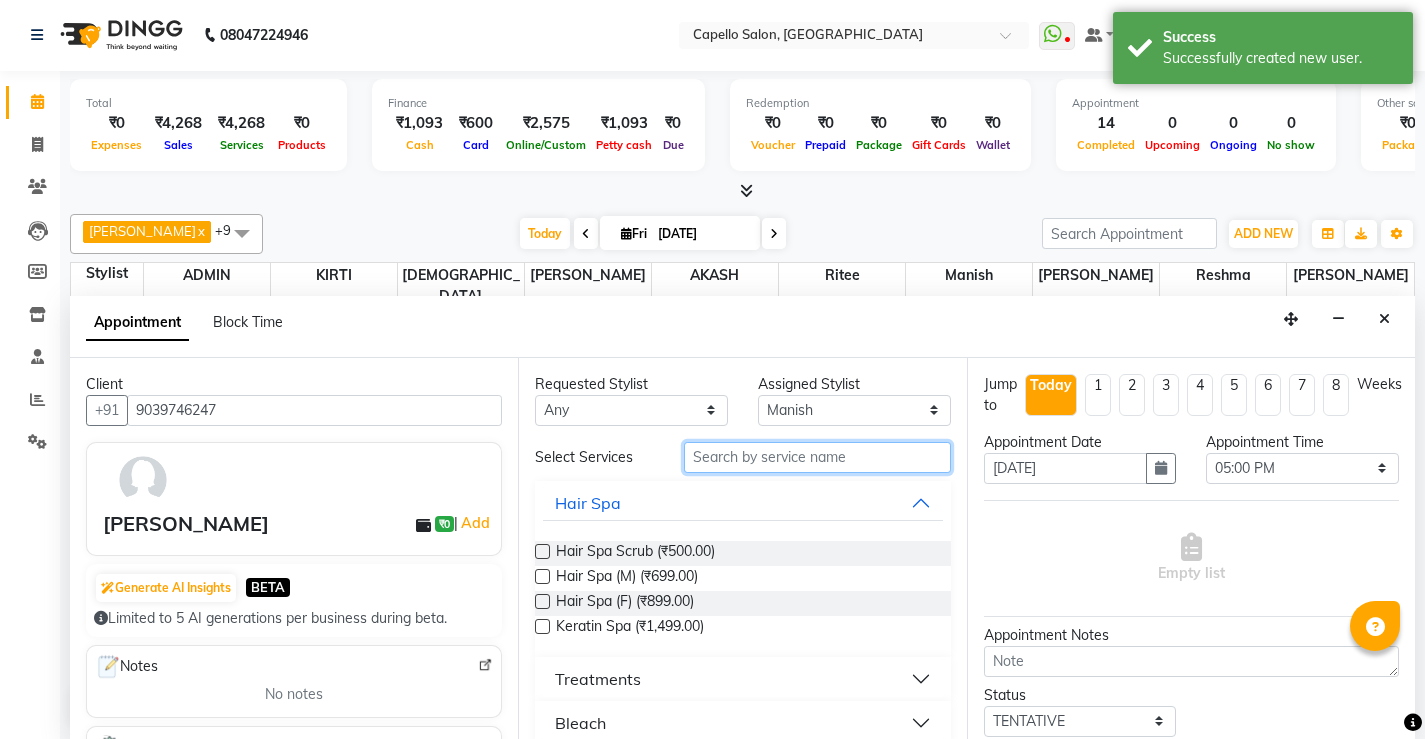 click at bounding box center (817, 457) 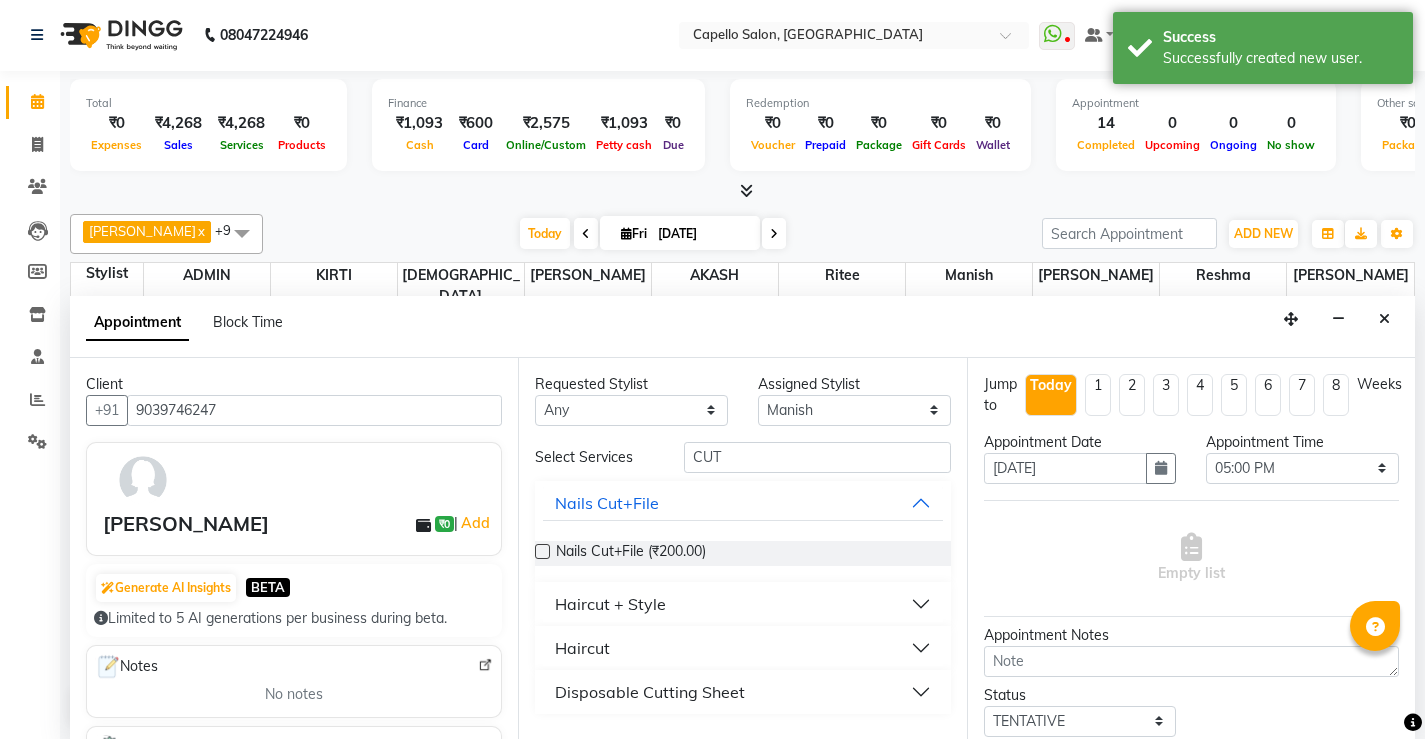 click on "Haircut + Style" at bounding box center [610, 604] 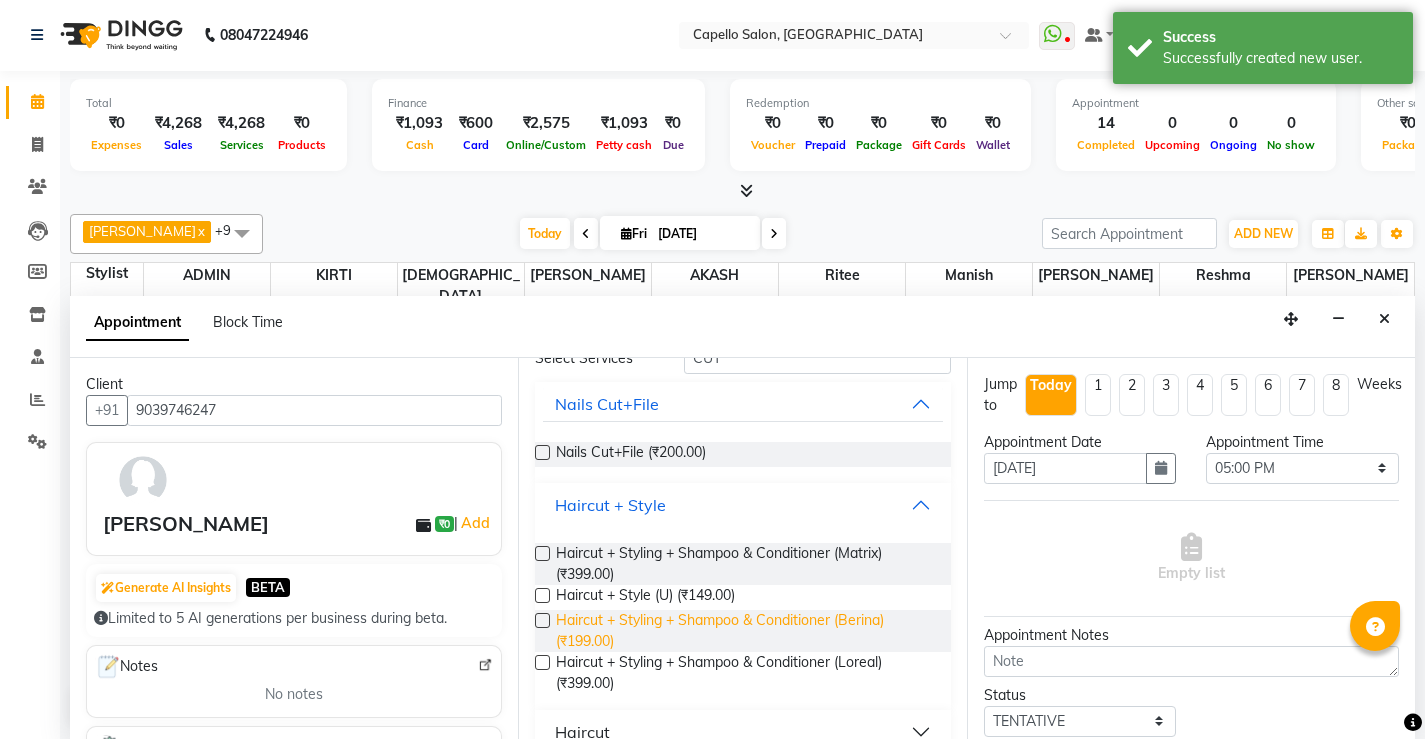 scroll, scrollTop: 100, scrollLeft: 0, axis: vertical 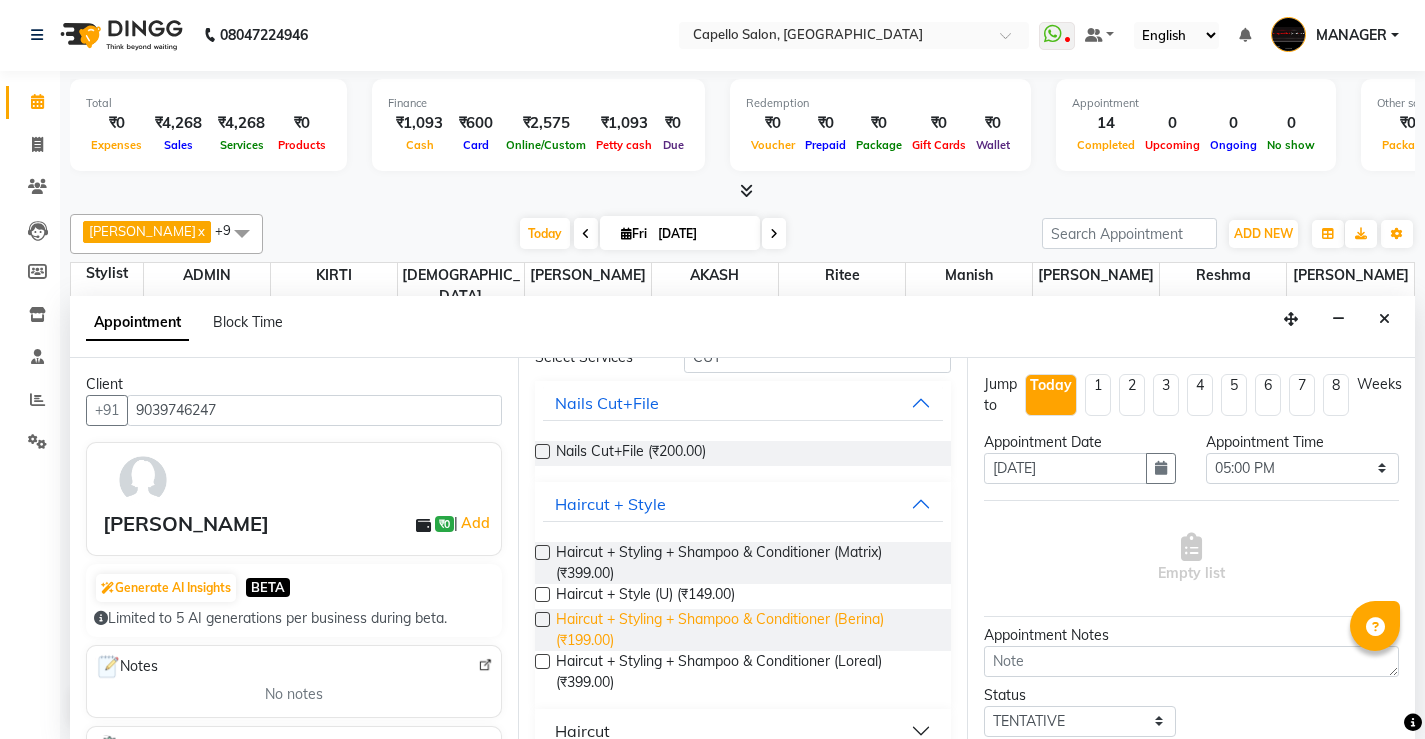 drag, startPoint x: 661, startPoint y: 595, endPoint x: 833, endPoint y: 612, distance: 172.83807 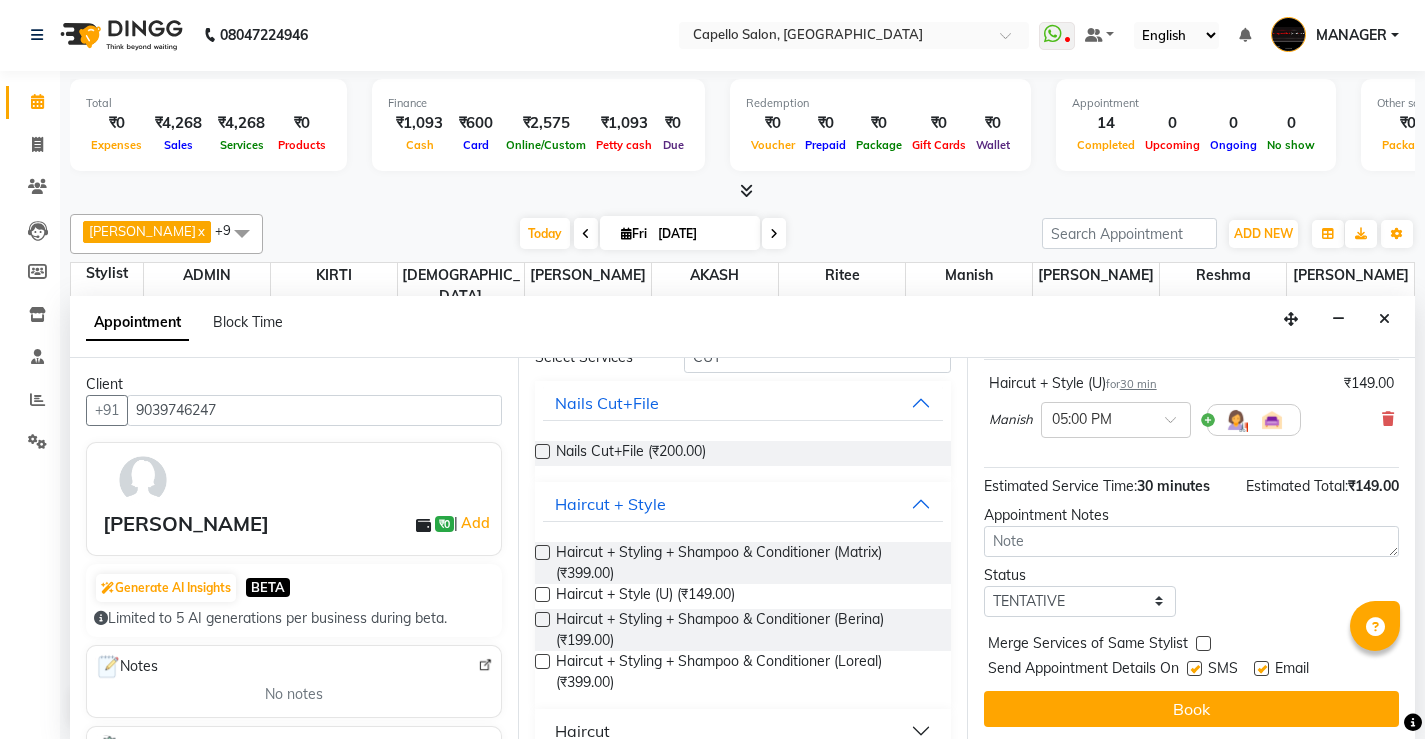 scroll, scrollTop: 145, scrollLeft: 0, axis: vertical 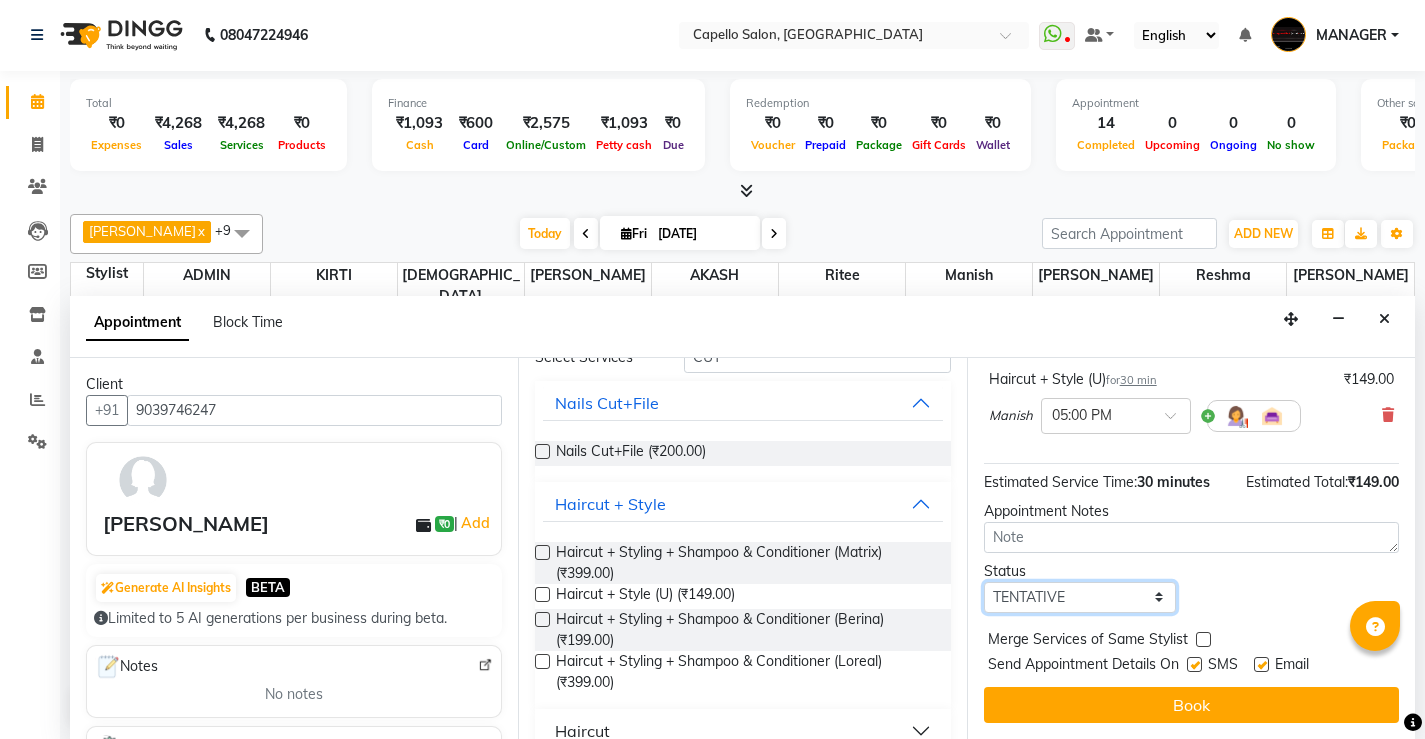 click on "Select TENTATIVE CONFIRM CHECK-IN UPCOMING" at bounding box center [1080, 597] 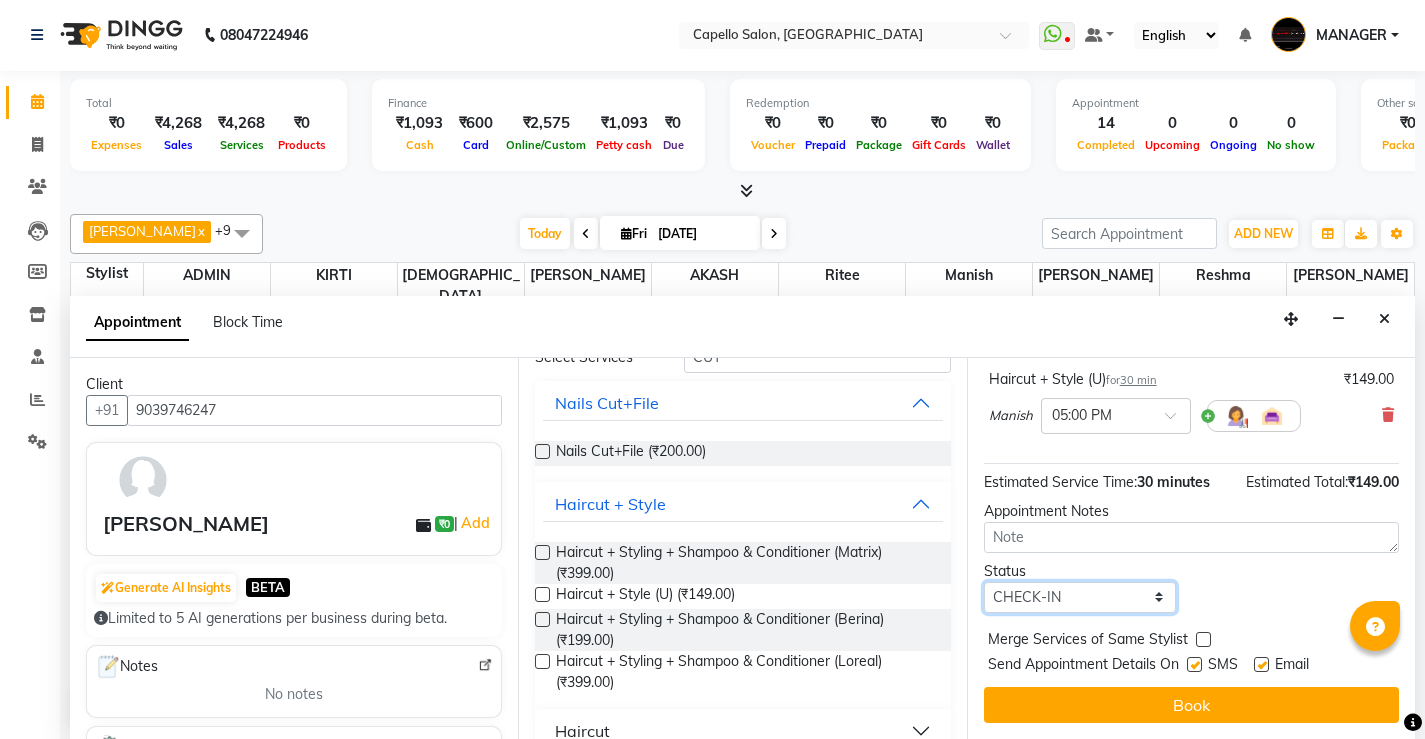 click on "Select TENTATIVE CONFIRM CHECK-IN UPCOMING" at bounding box center [1080, 597] 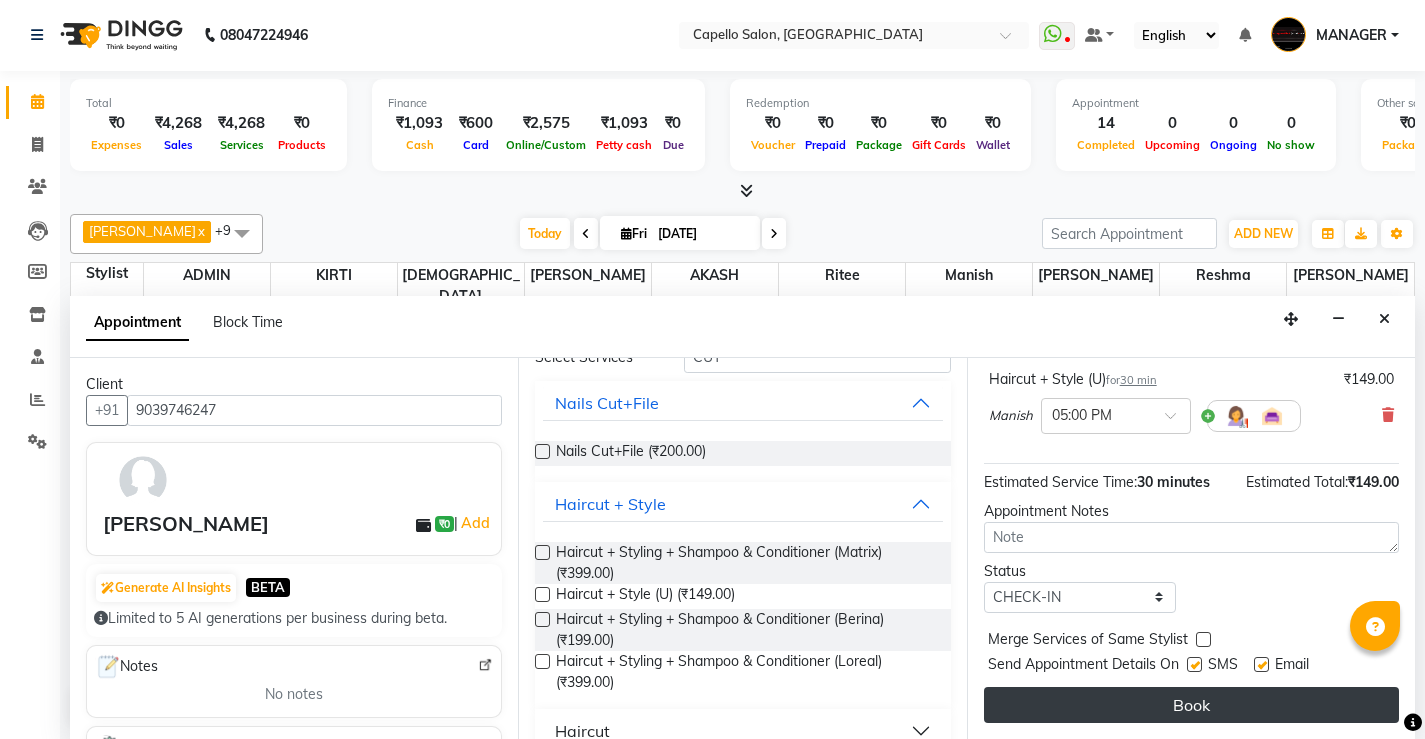 click on "Book" at bounding box center [1191, 705] 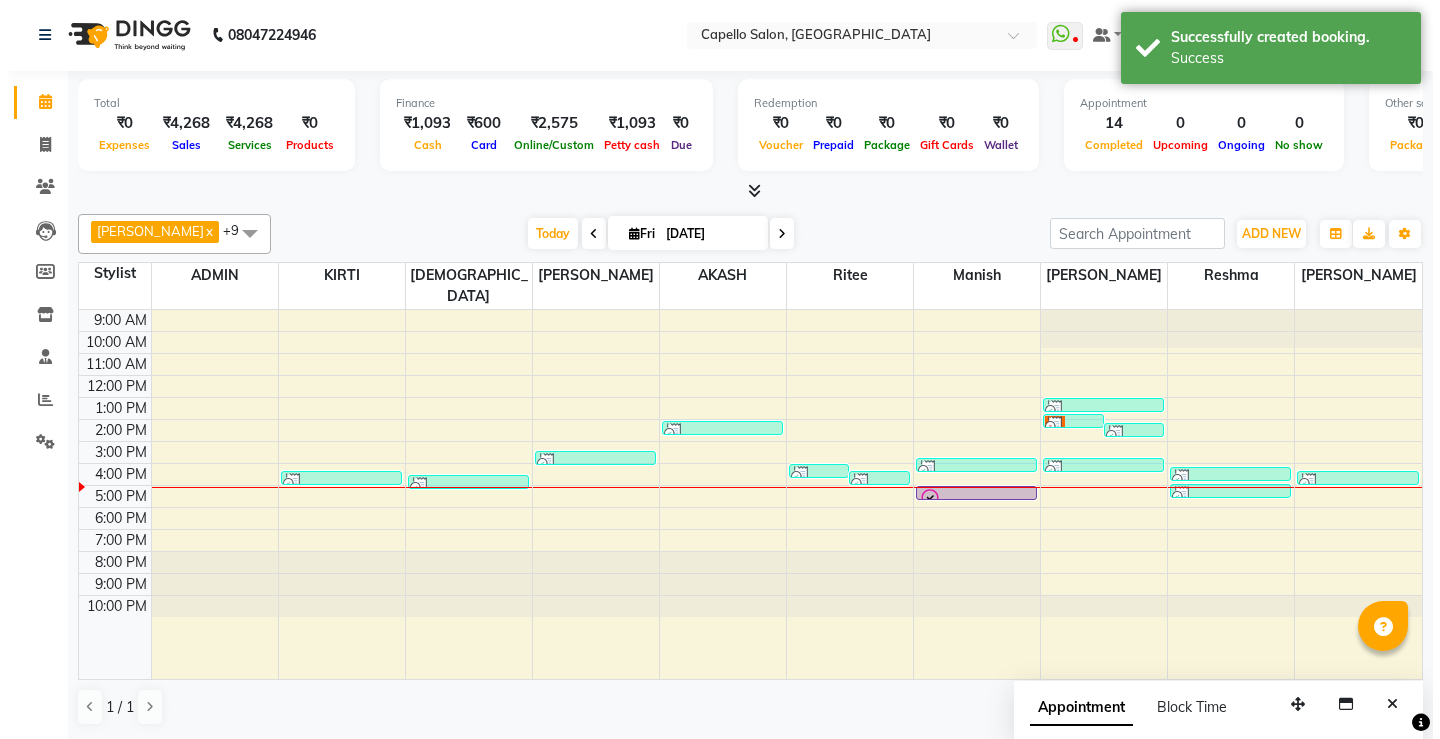 scroll, scrollTop: 0, scrollLeft: 0, axis: both 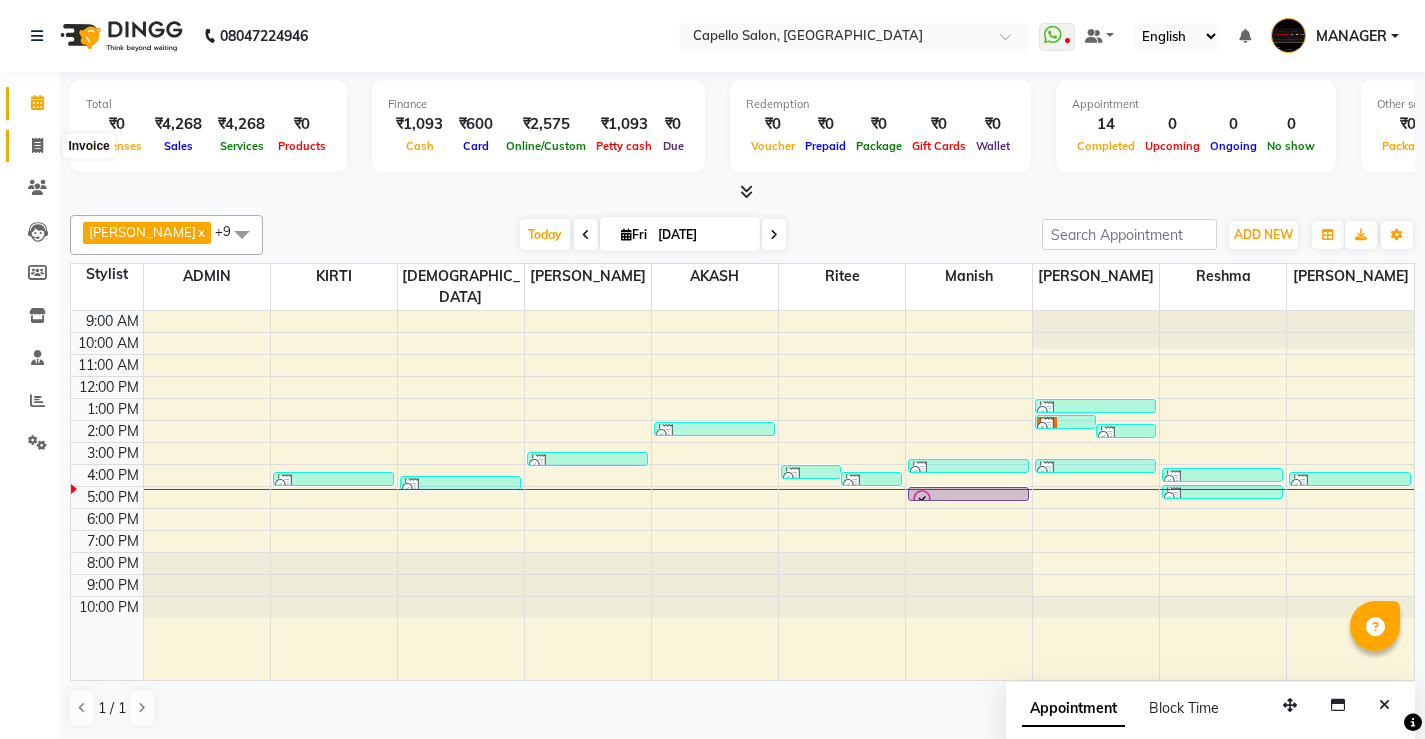 click 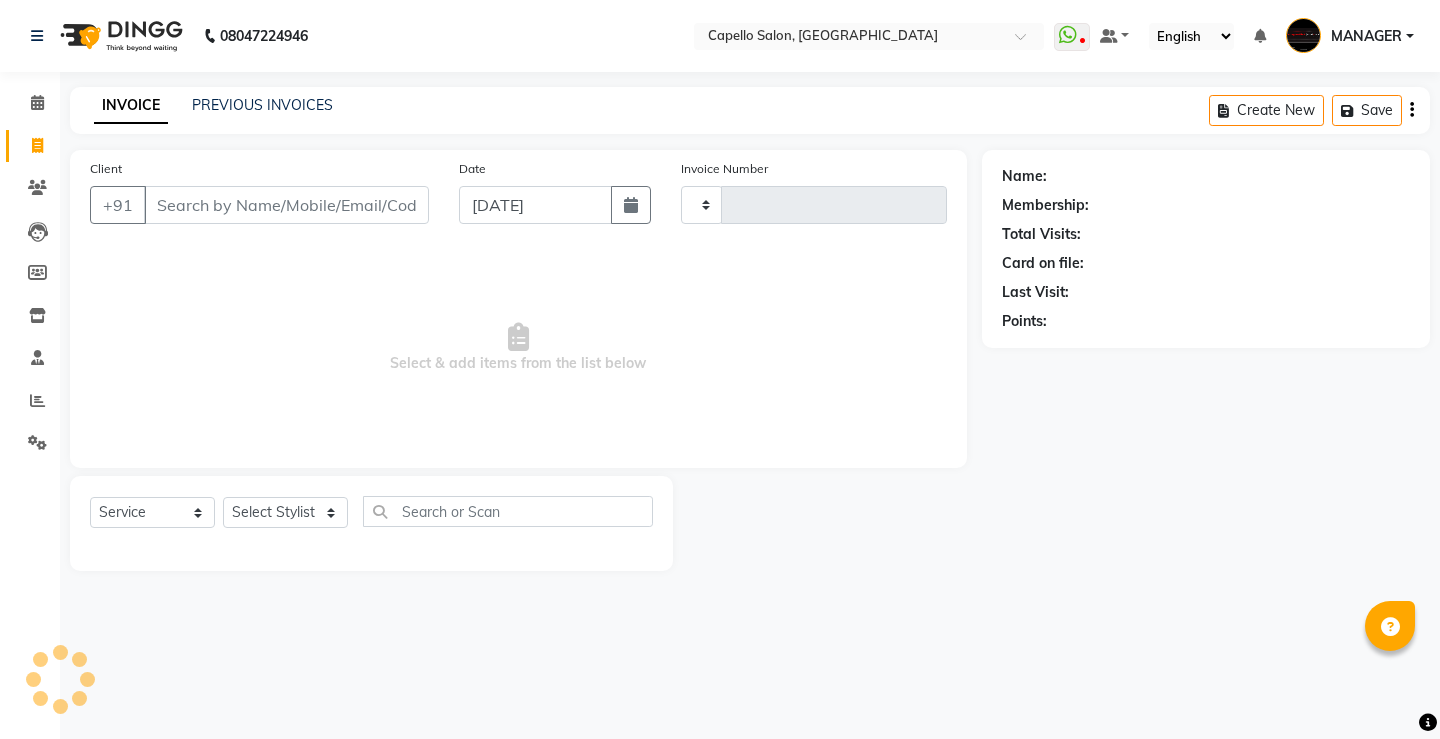 click on "Client +91" 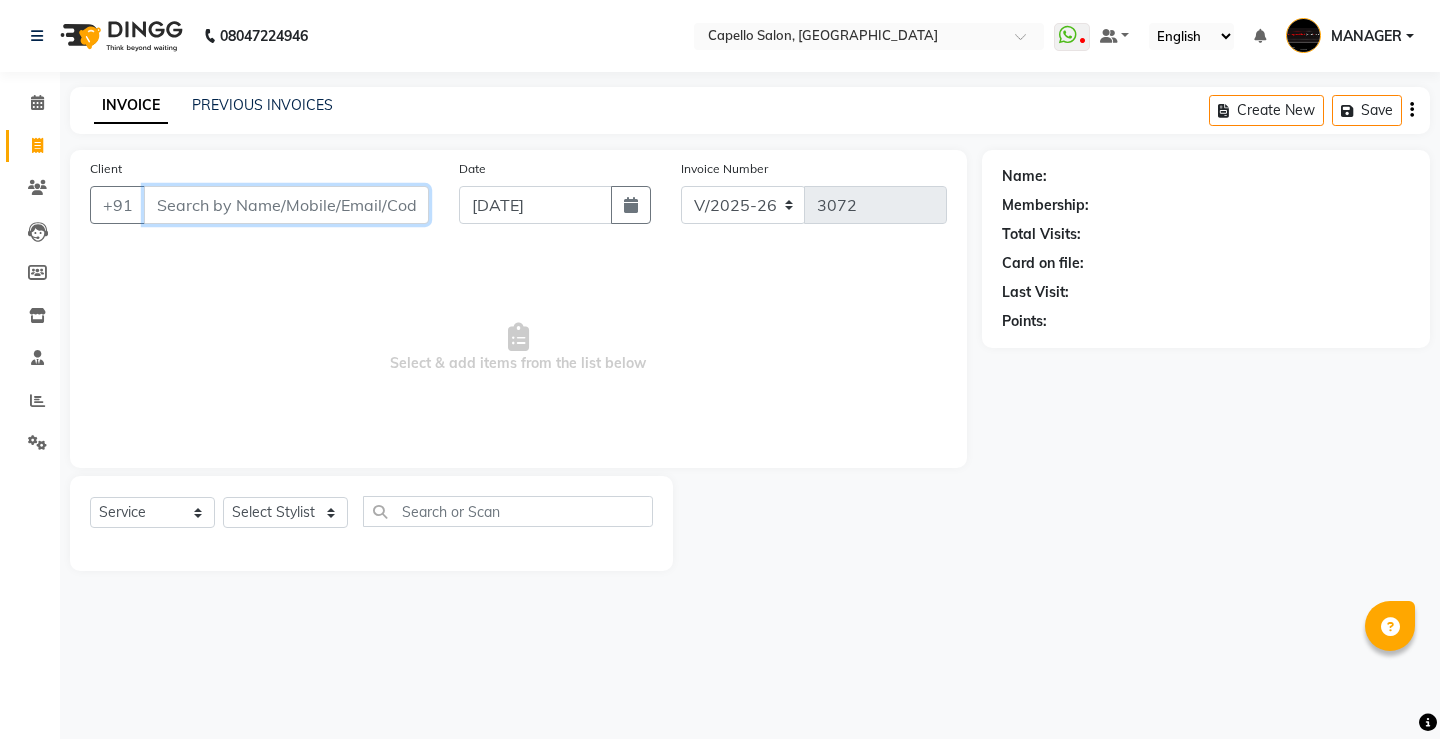 click on "Client" at bounding box center [286, 205] 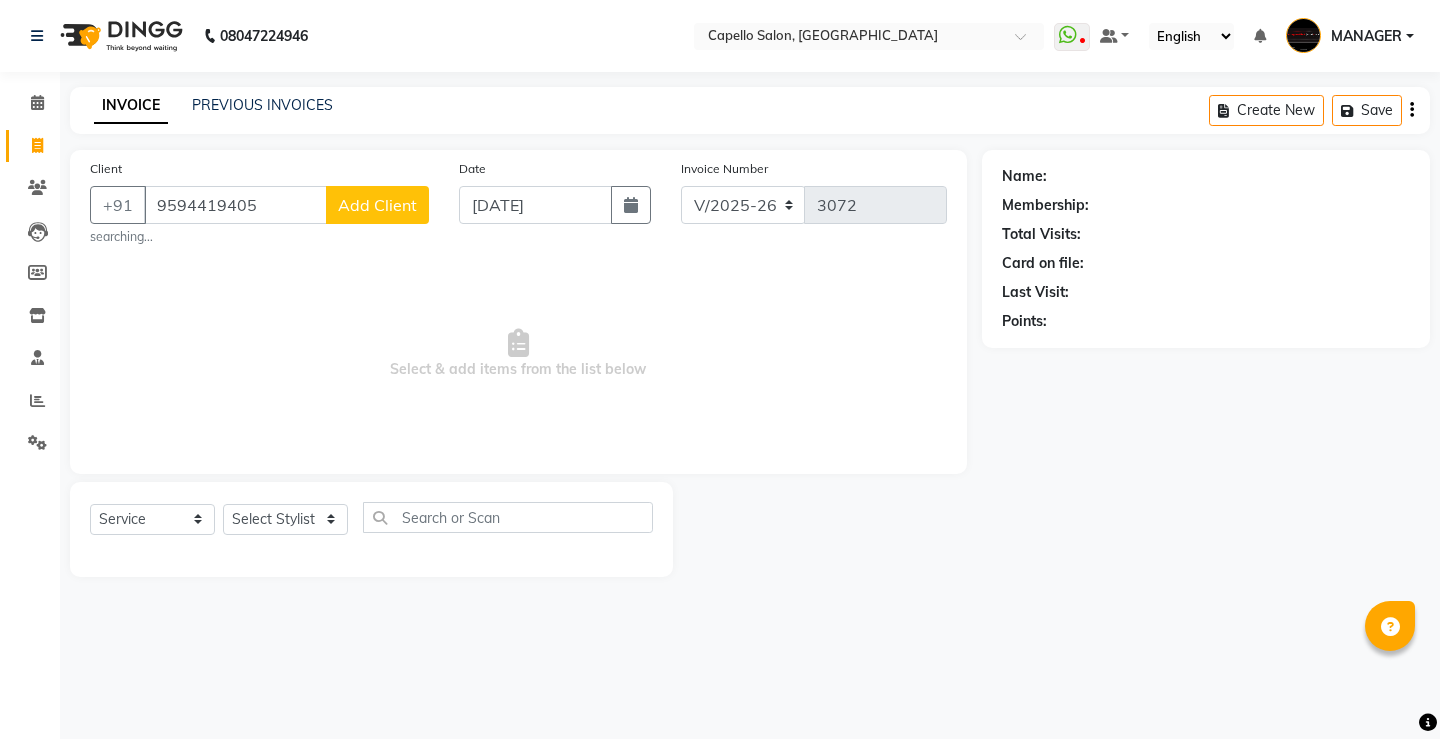 click on "Add Client" 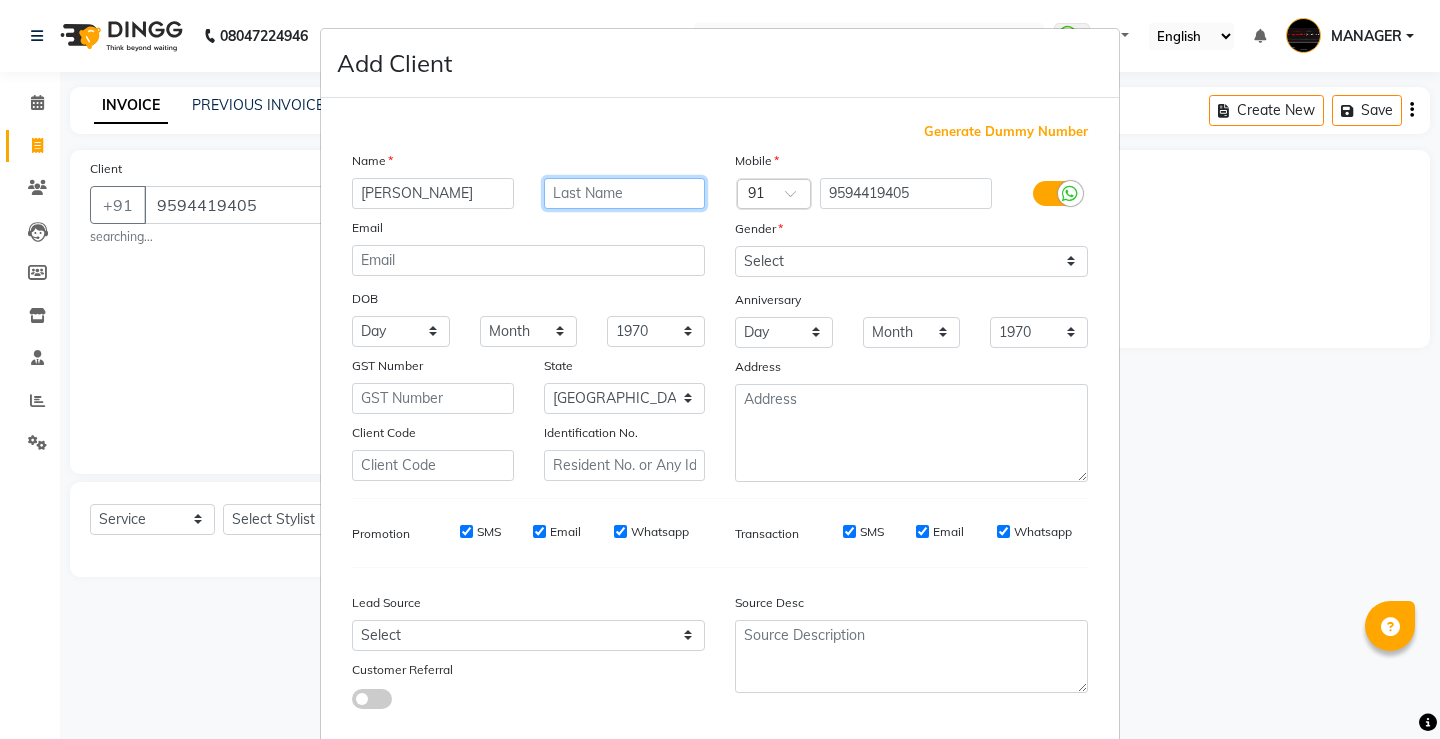 click at bounding box center [625, 193] 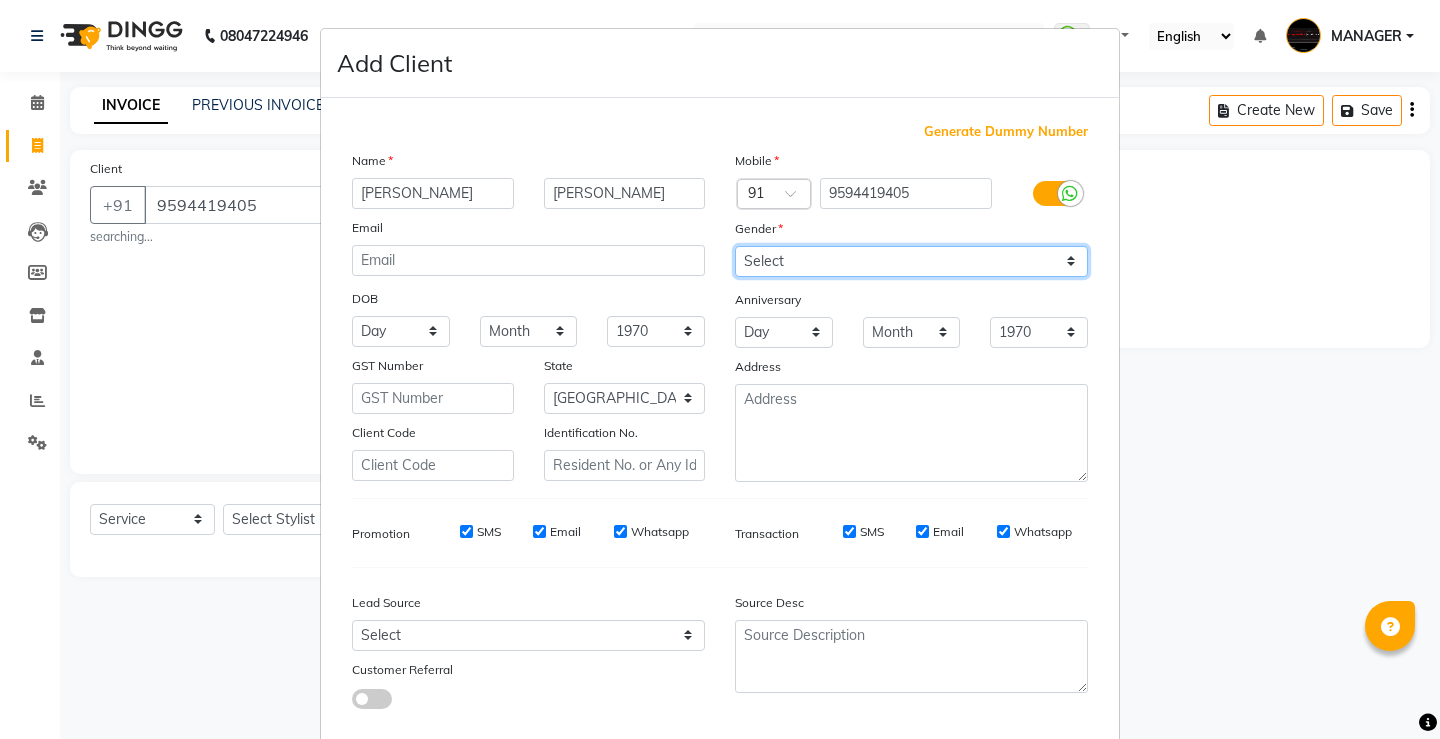 click on "Select [DEMOGRAPHIC_DATA] [DEMOGRAPHIC_DATA] Other Prefer Not To Say" at bounding box center (911, 261) 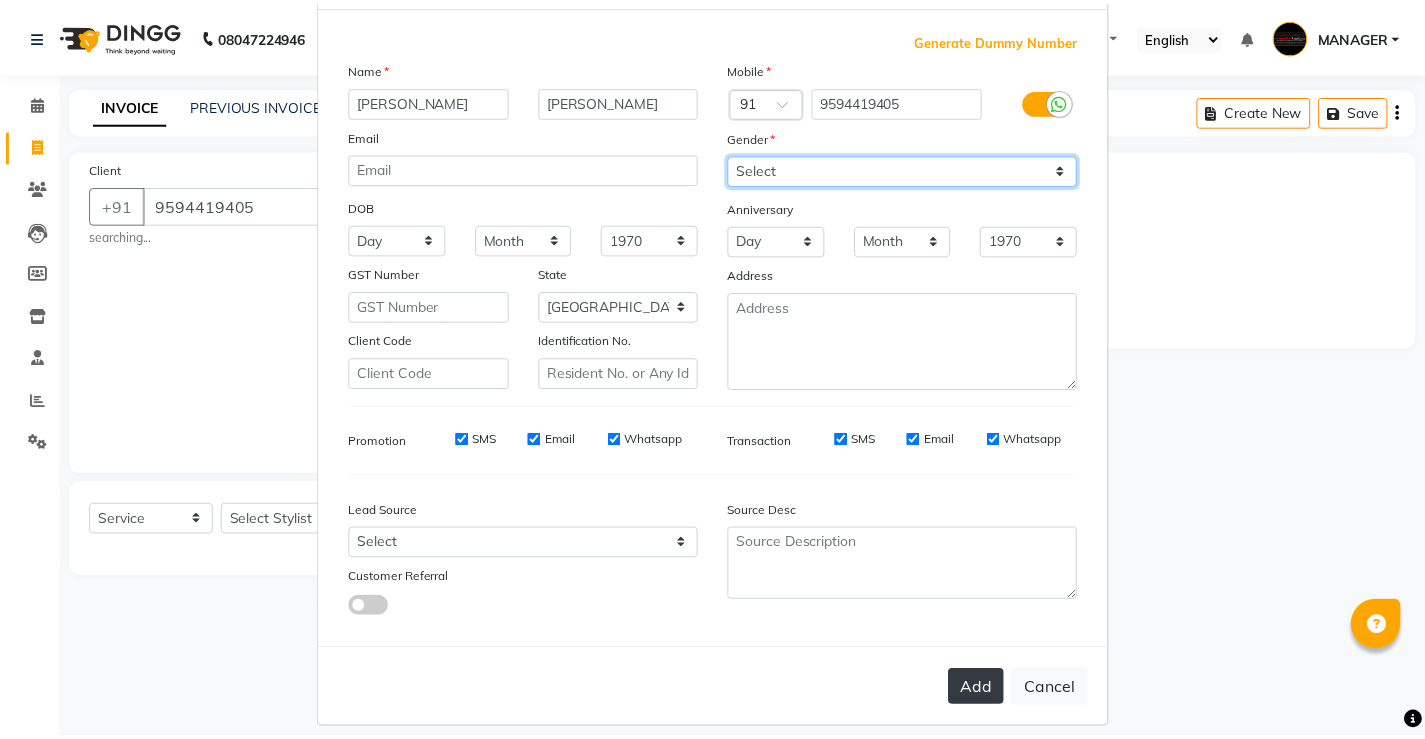 scroll, scrollTop: 110, scrollLeft: 0, axis: vertical 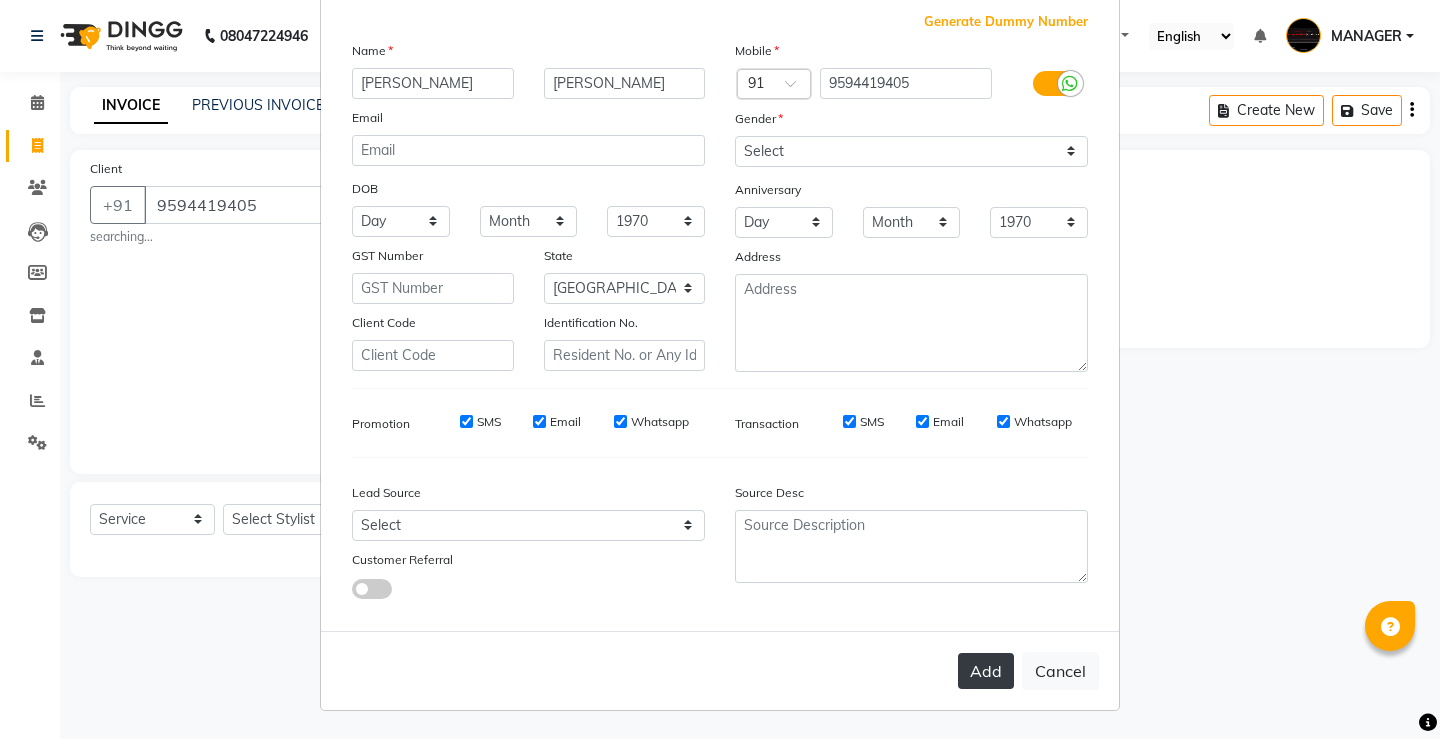 click on "Add" at bounding box center [986, 671] 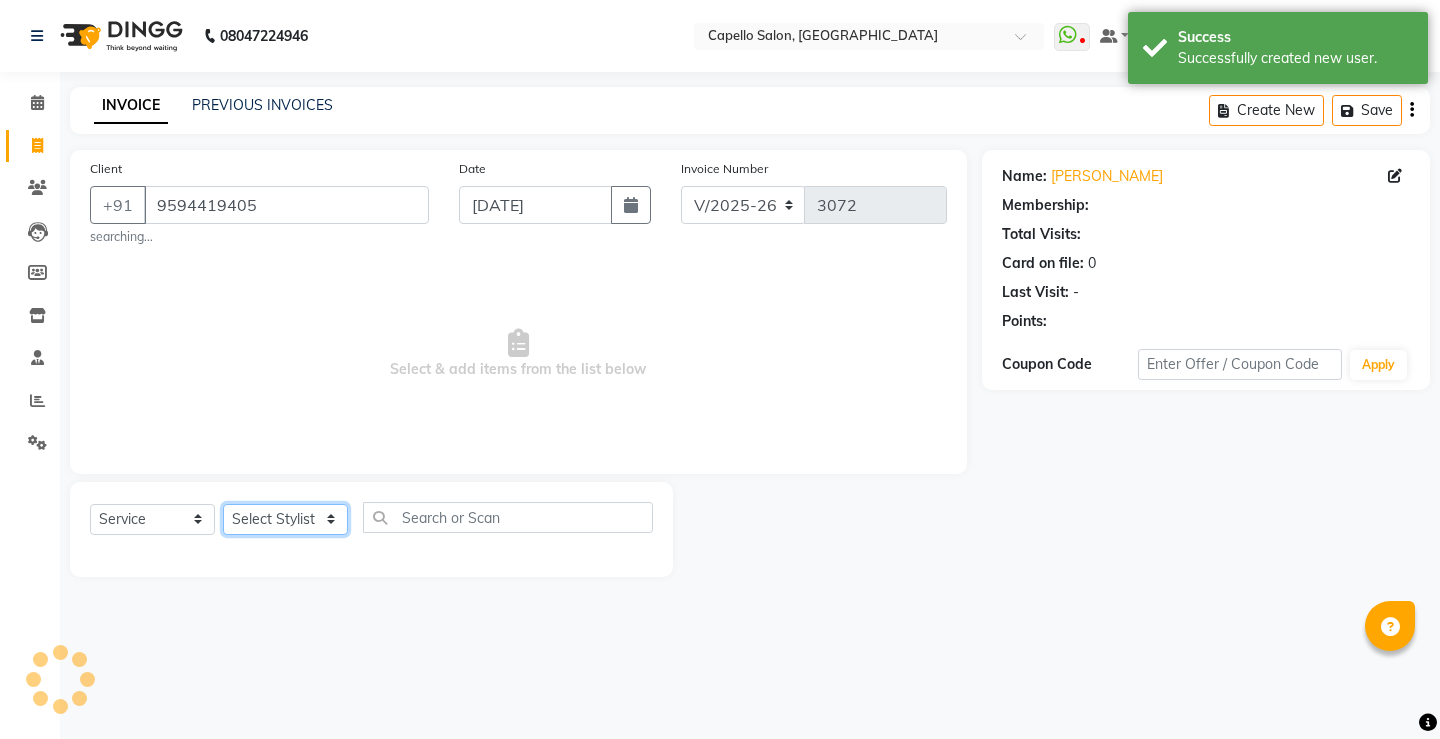 click on "Select Stylist ADMIN AKASH [PERSON_NAME] [PERSON_NAME] MANAGER [PERSON_NAME]  [PERSON_NAME] [PERSON_NAME] [PERSON_NAME]" 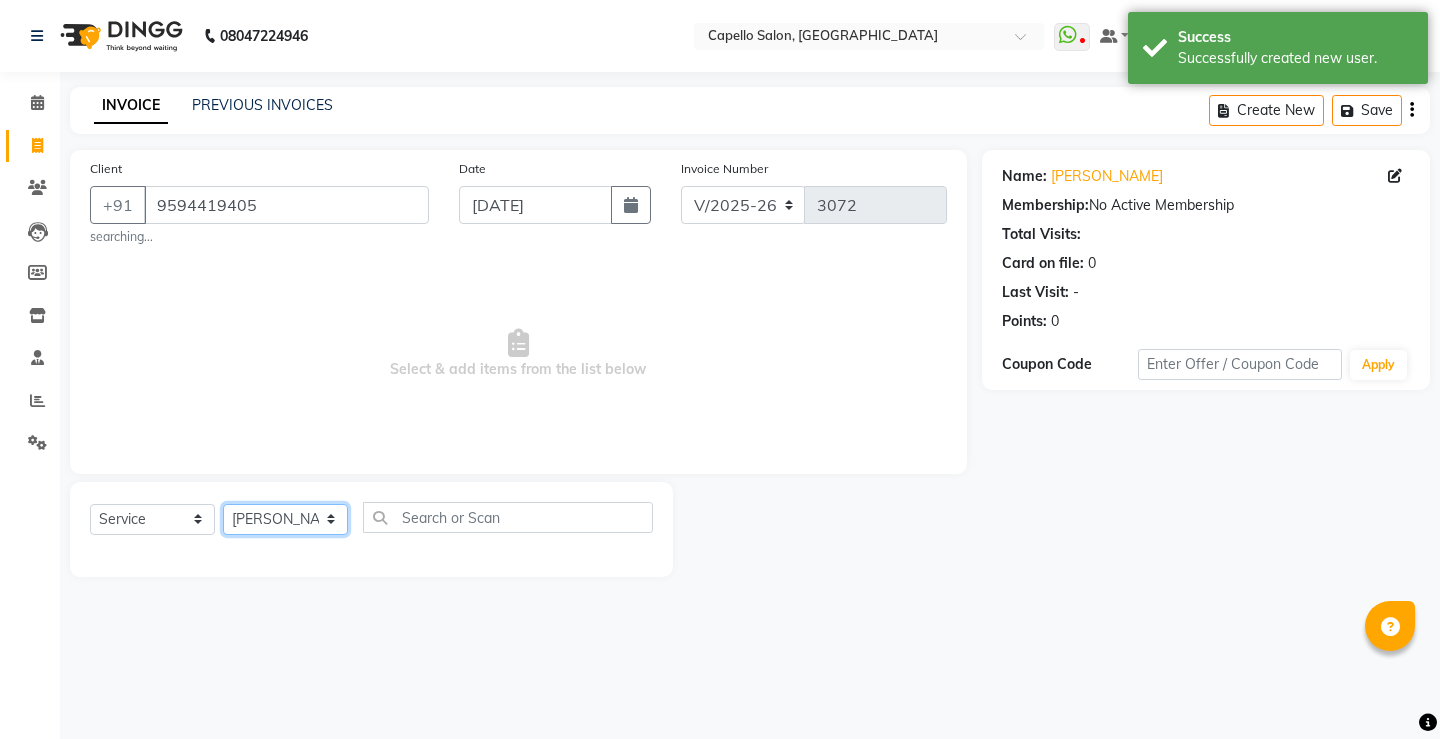 click on "Select Stylist ADMIN AKASH [PERSON_NAME] [PERSON_NAME] MANAGER [PERSON_NAME]  [PERSON_NAME] [PERSON_NAME] [PERSON_NAME]" 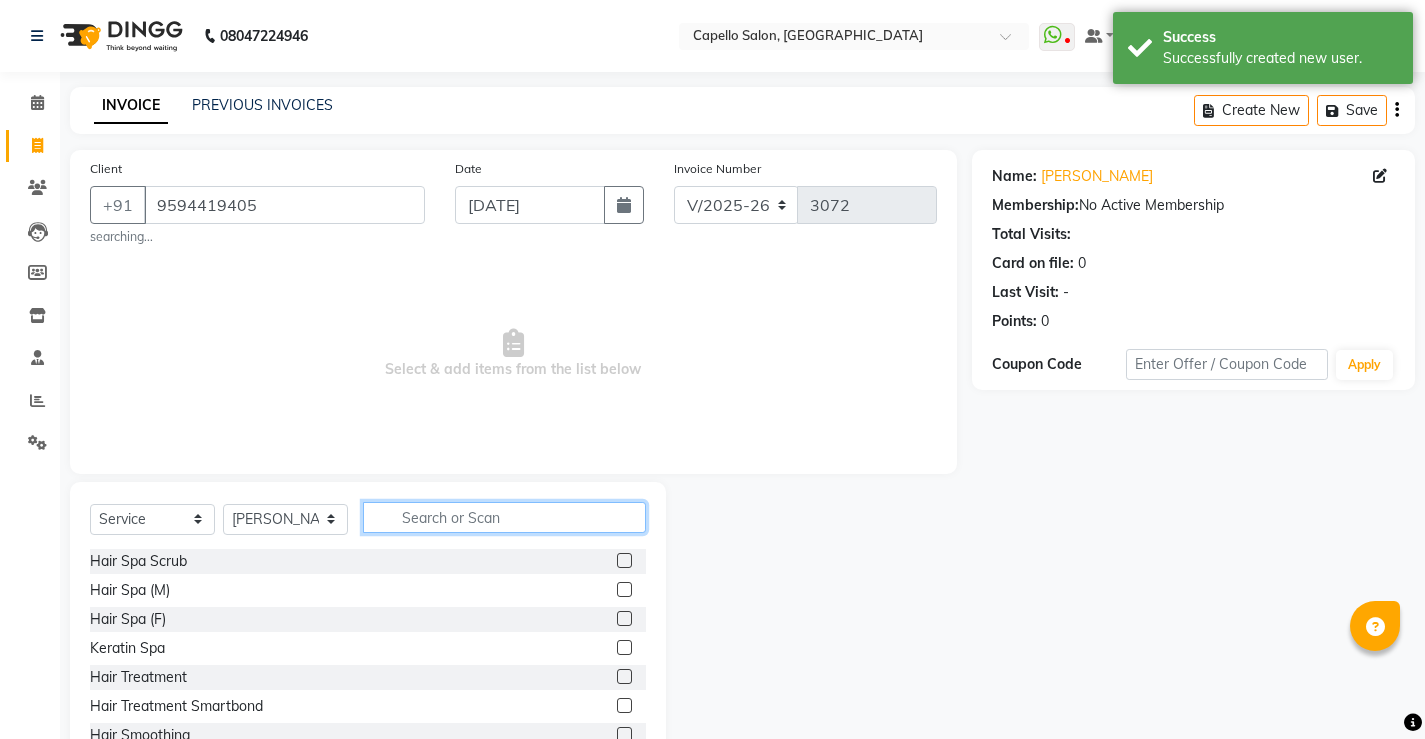 click 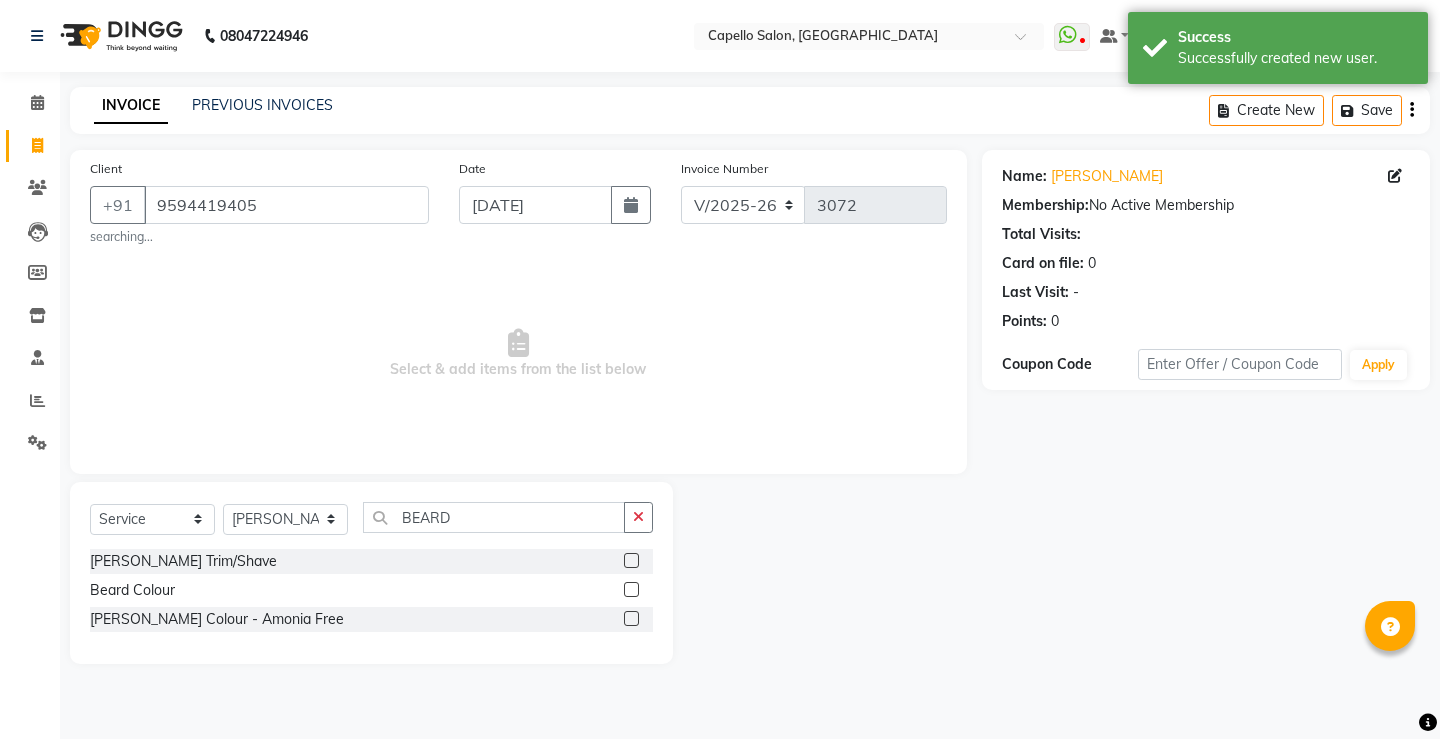 click 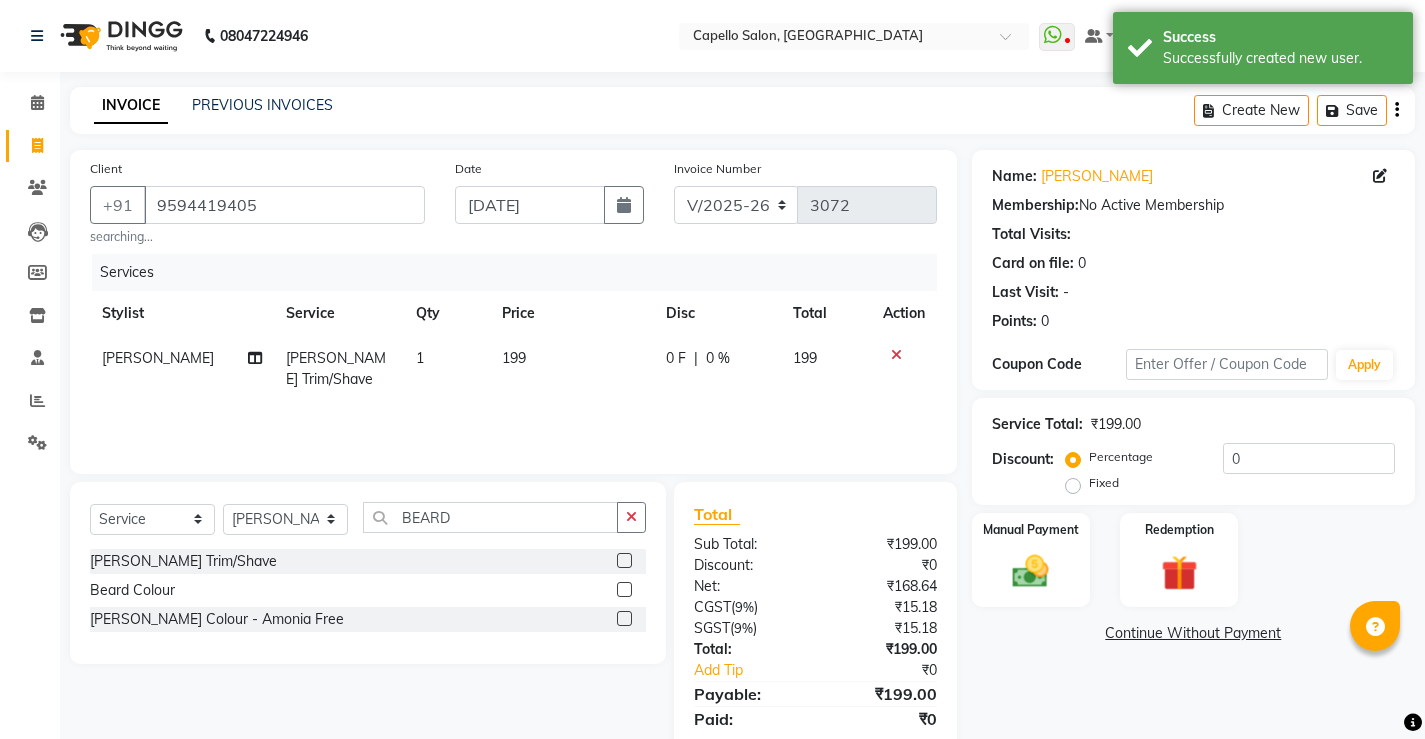 click on "199" 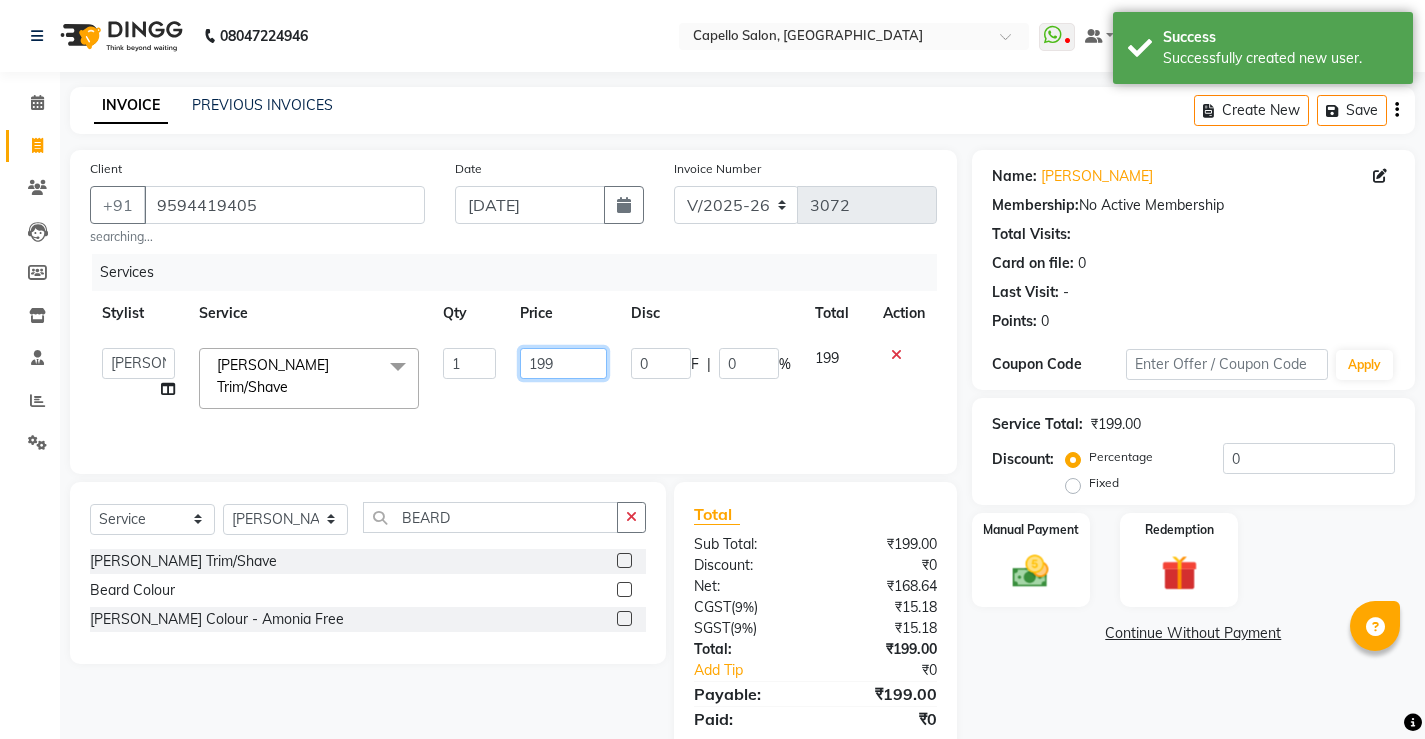 drag, startPoint x: 579, startPoint y: 356, endPoint x: 368, endPoint y: 399, distance: 215.33694 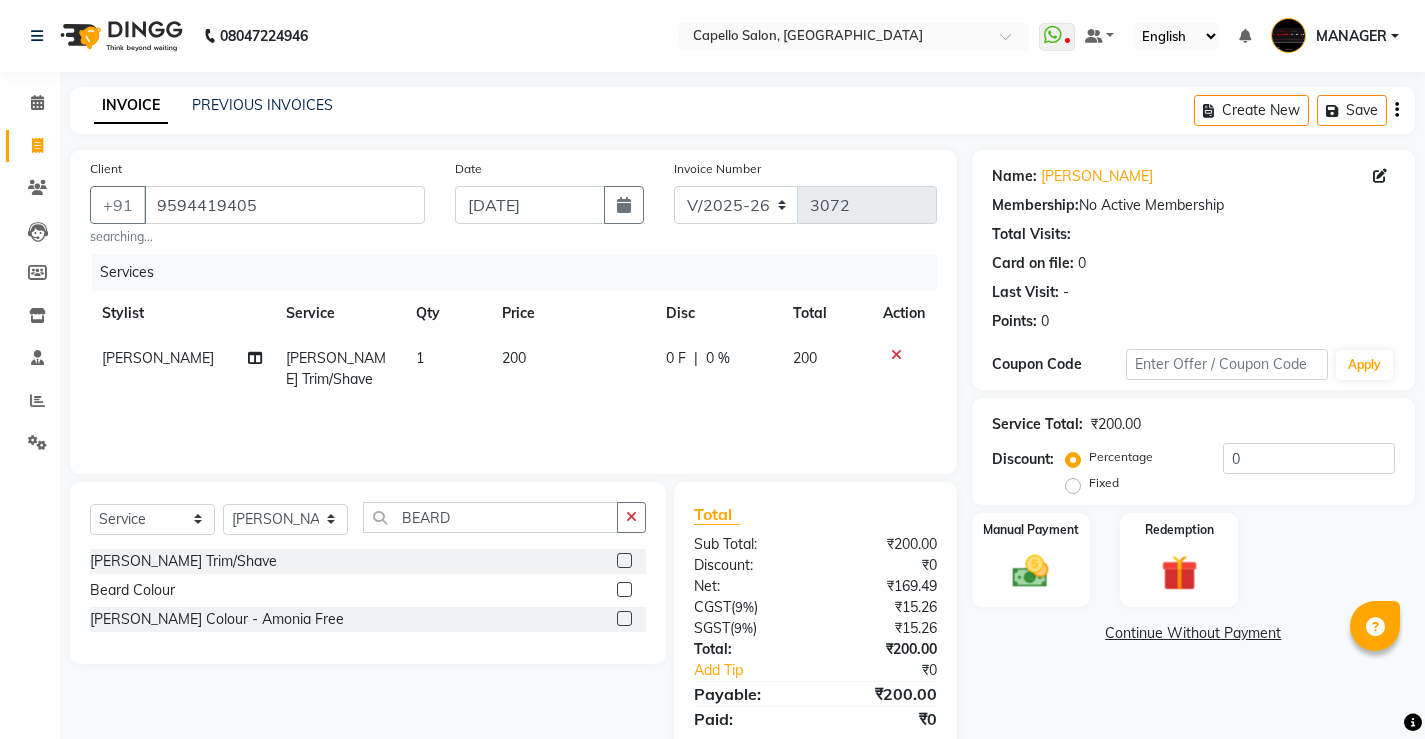 click on "[PERSON_NAME] Trim/Shave" 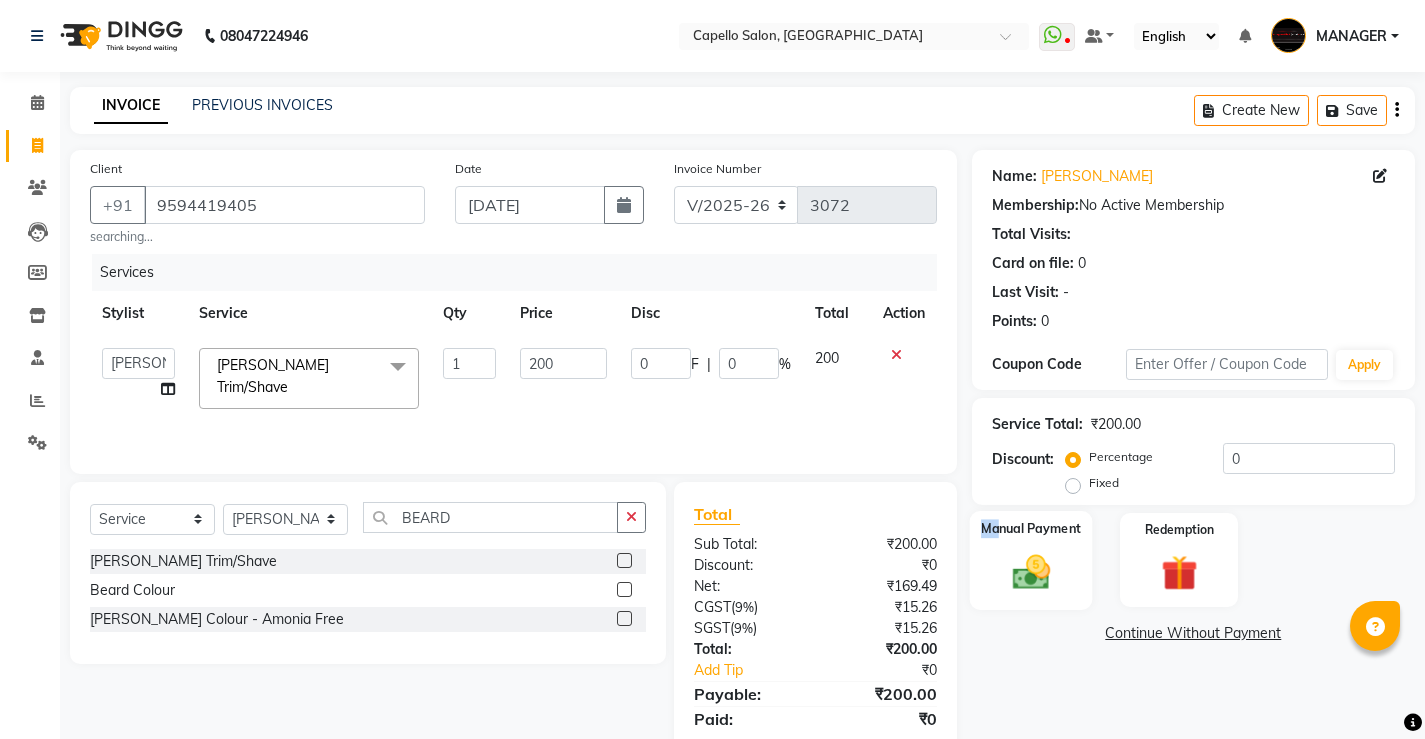 click on "Manual Payment" 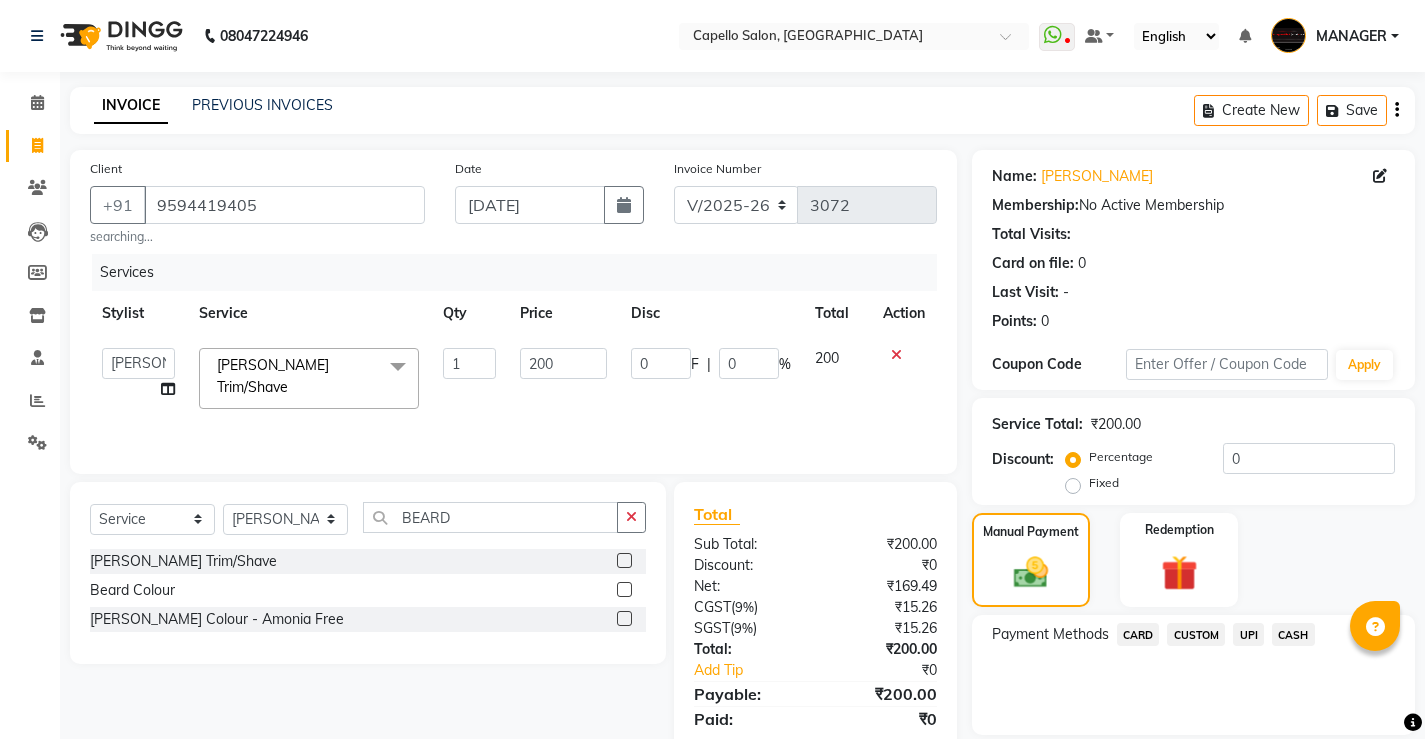 click on "UPI" 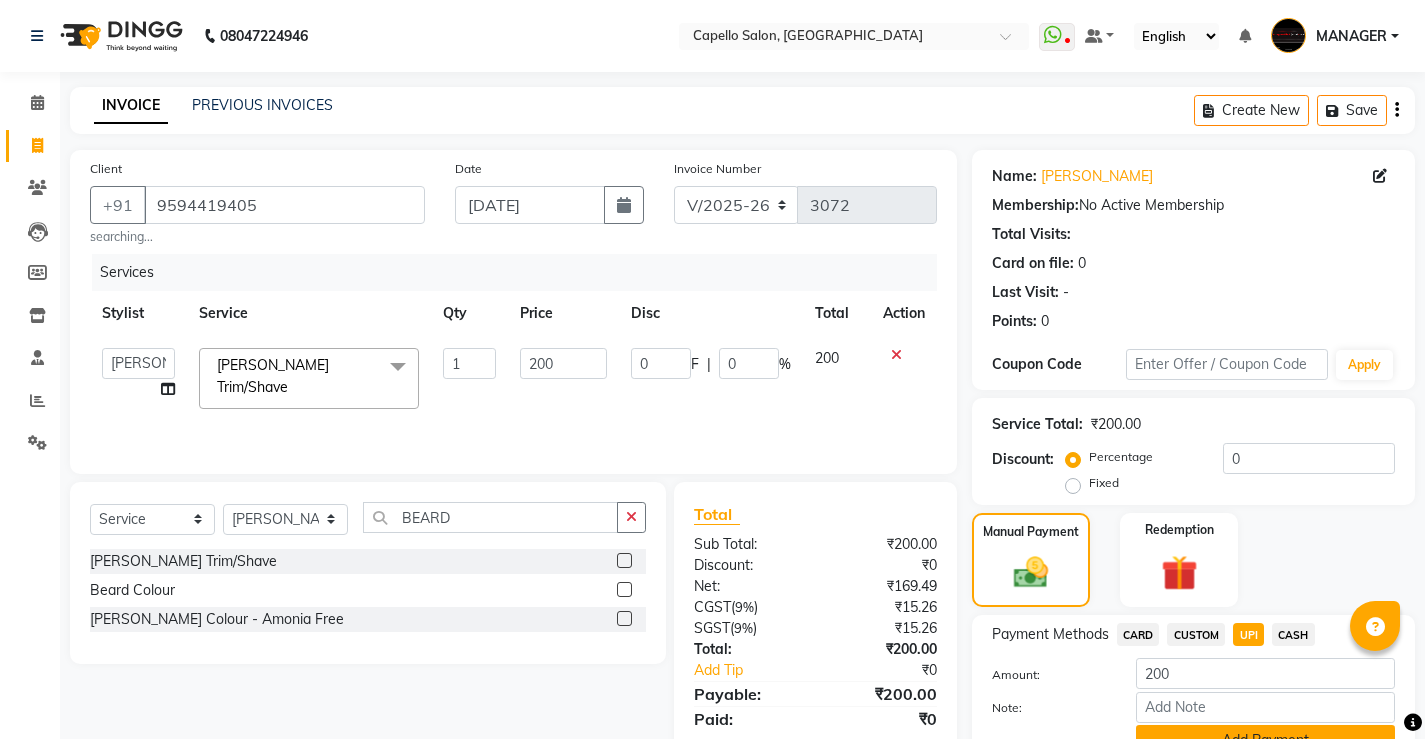 click on "Add Payment" 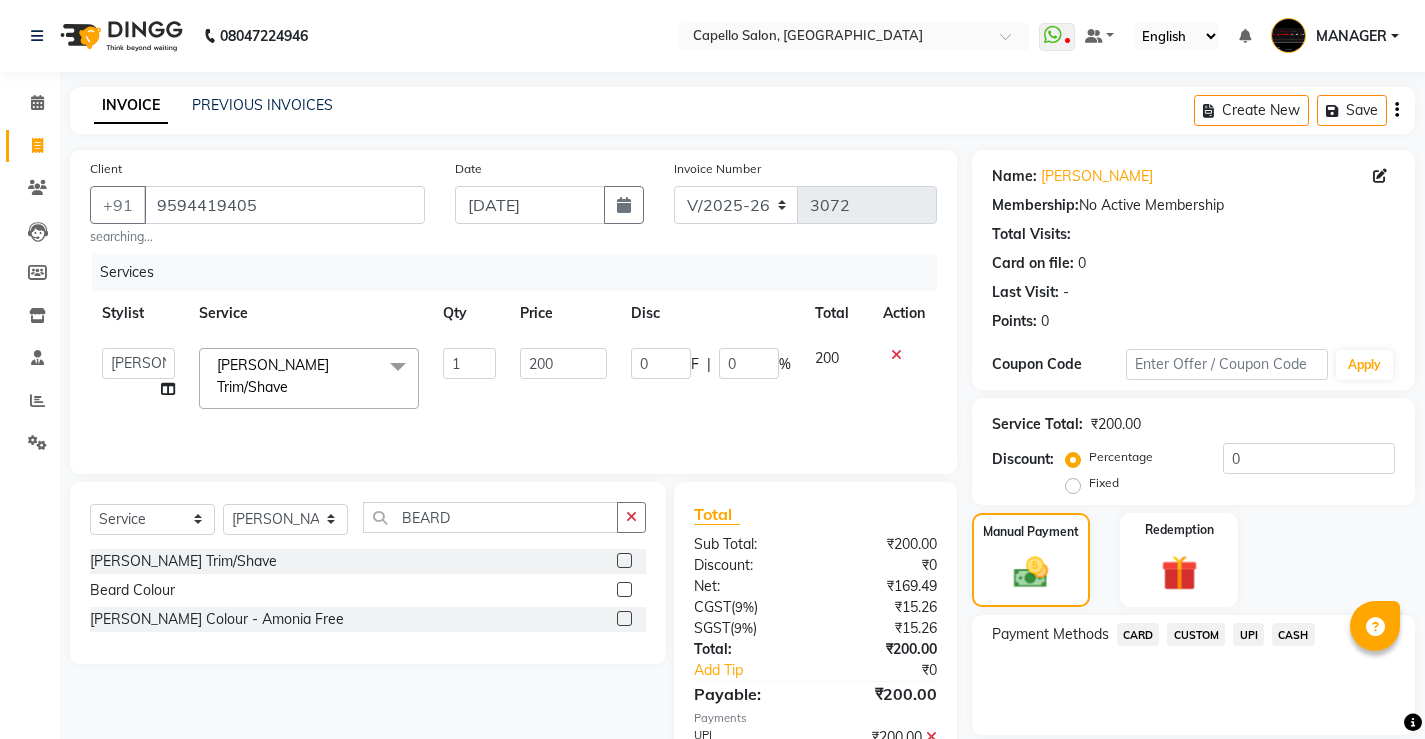 scroll, scrollTop: 96, scrollLeft: 0, axis: vertical 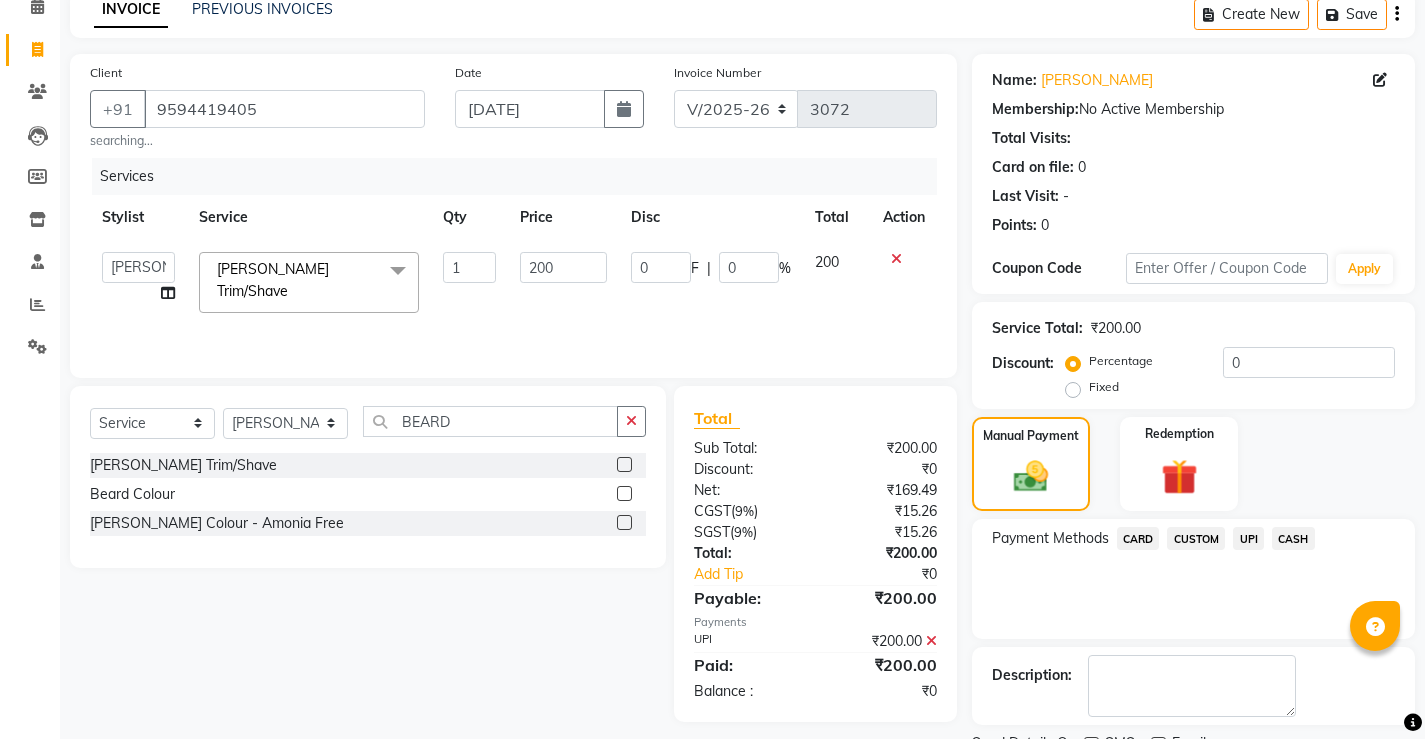 click on "Checkout" 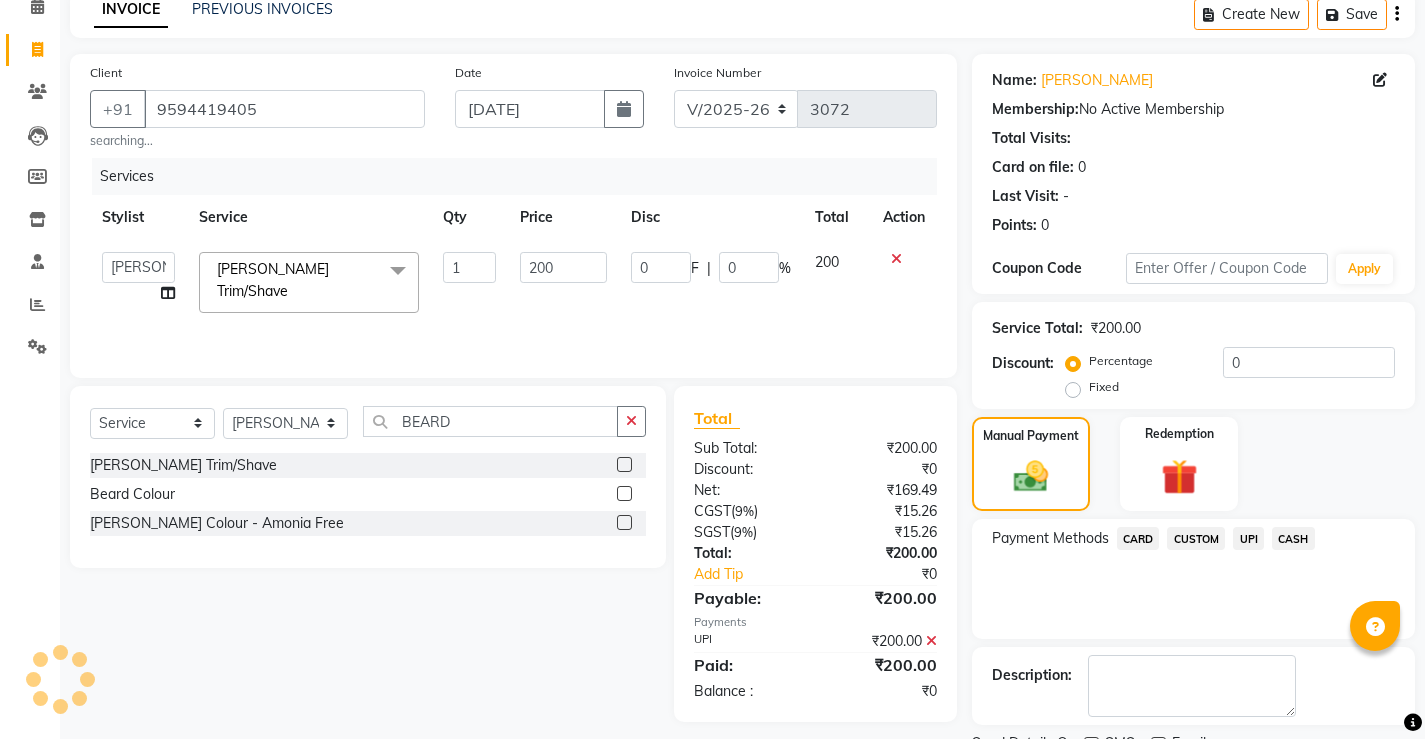 scroll, scrollTop: 180, scrollLeft: 0, axis: vertical 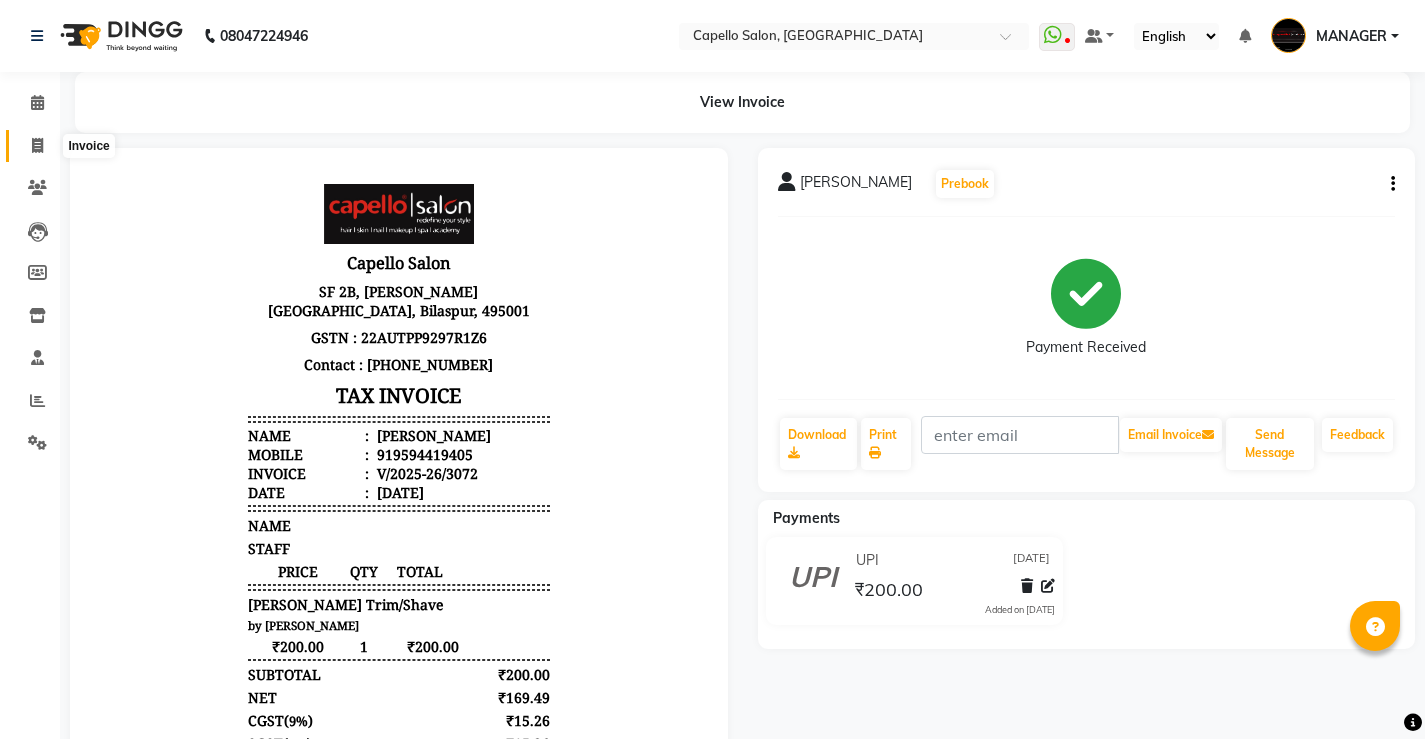 click 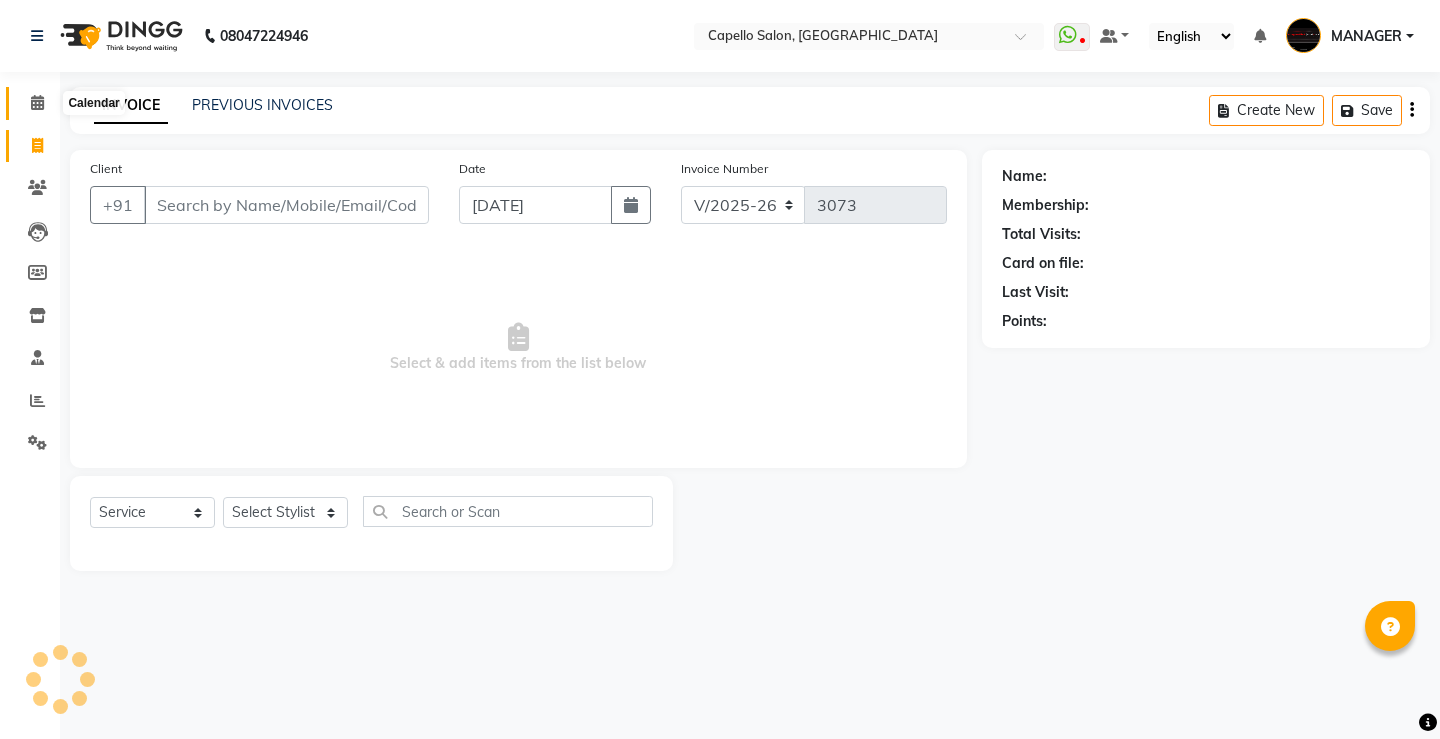 click 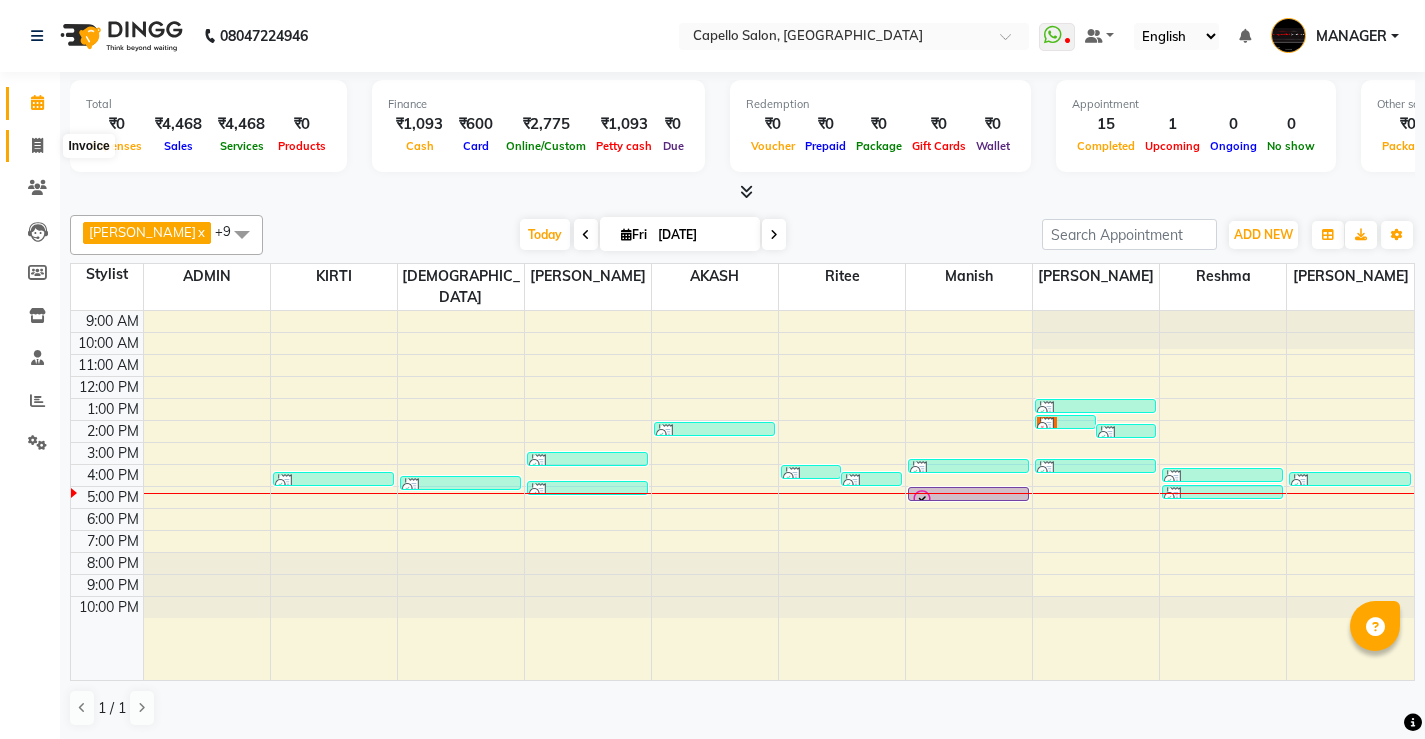 click 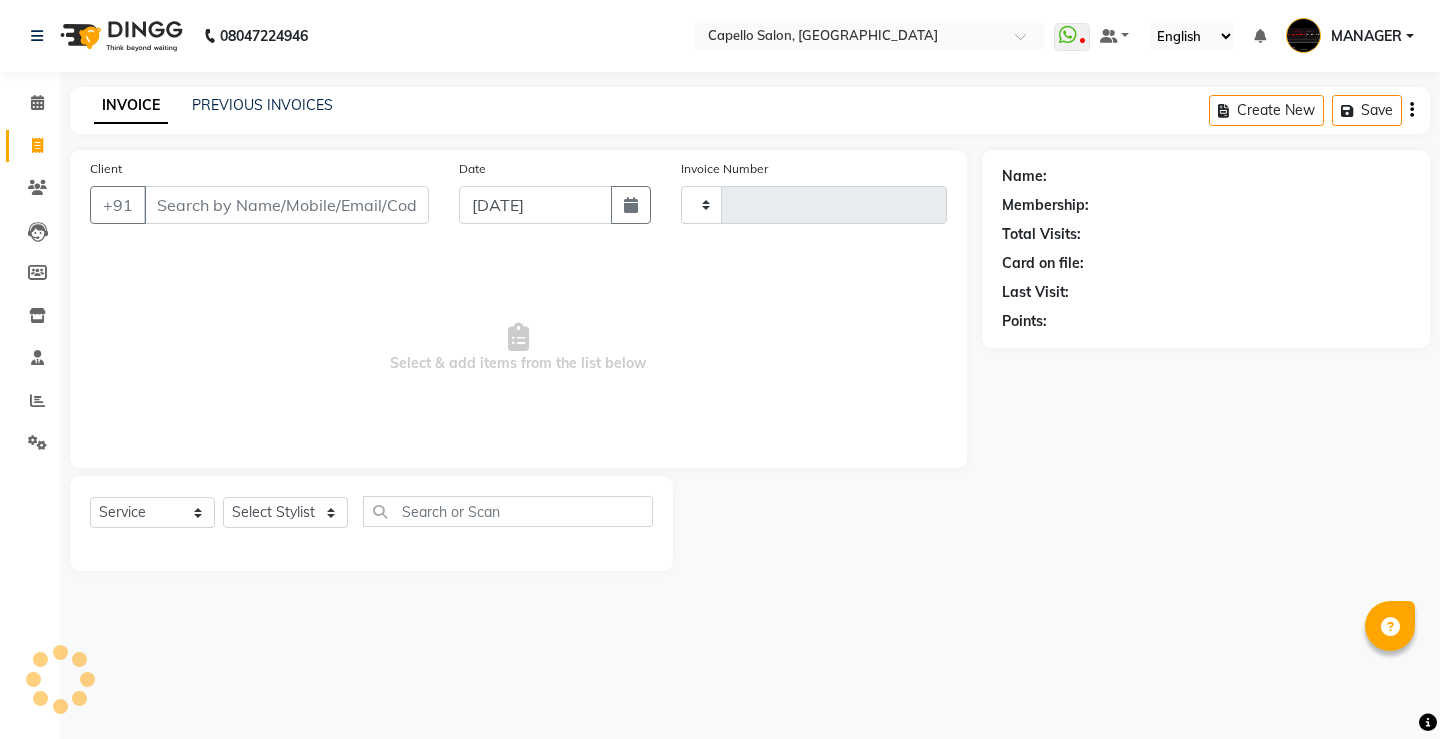 click on "Client" at bounding box center [286, 205] 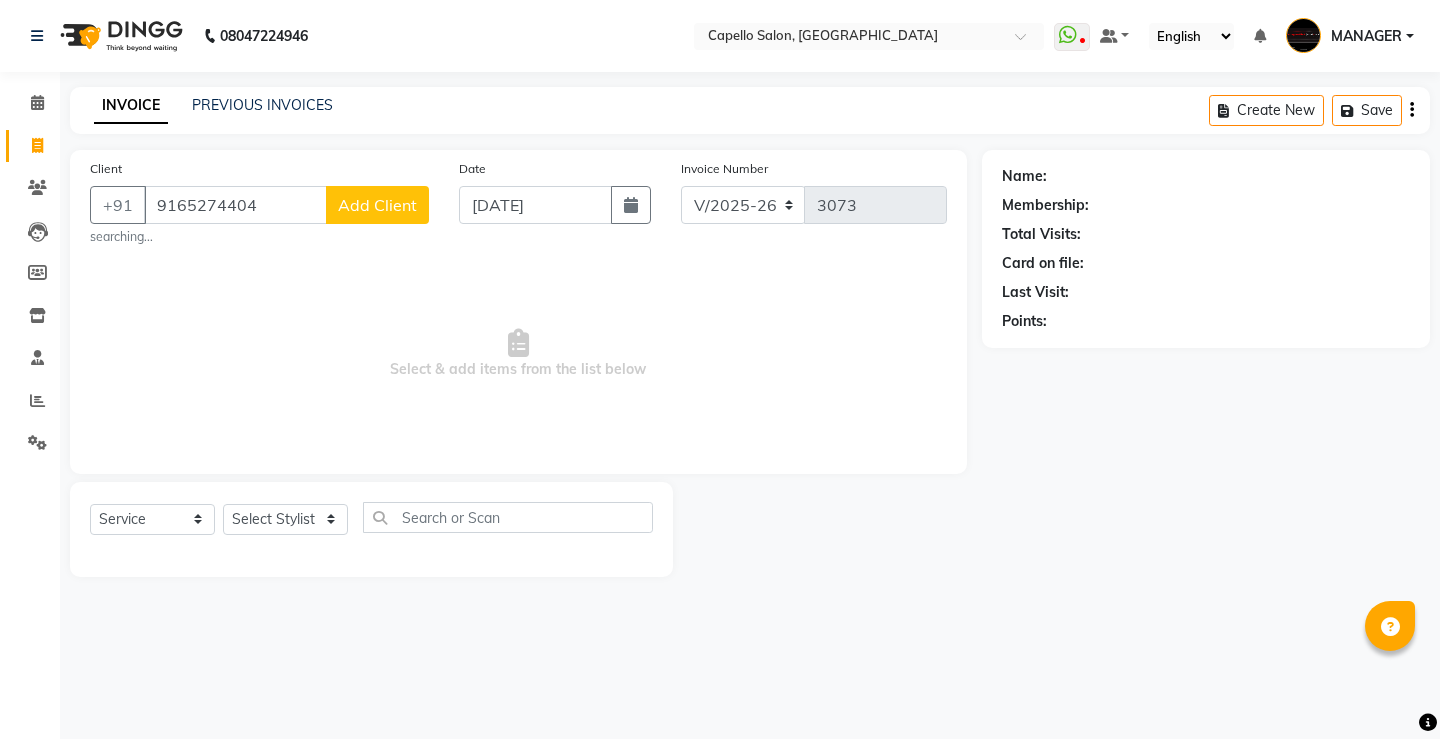click on "Add Client" 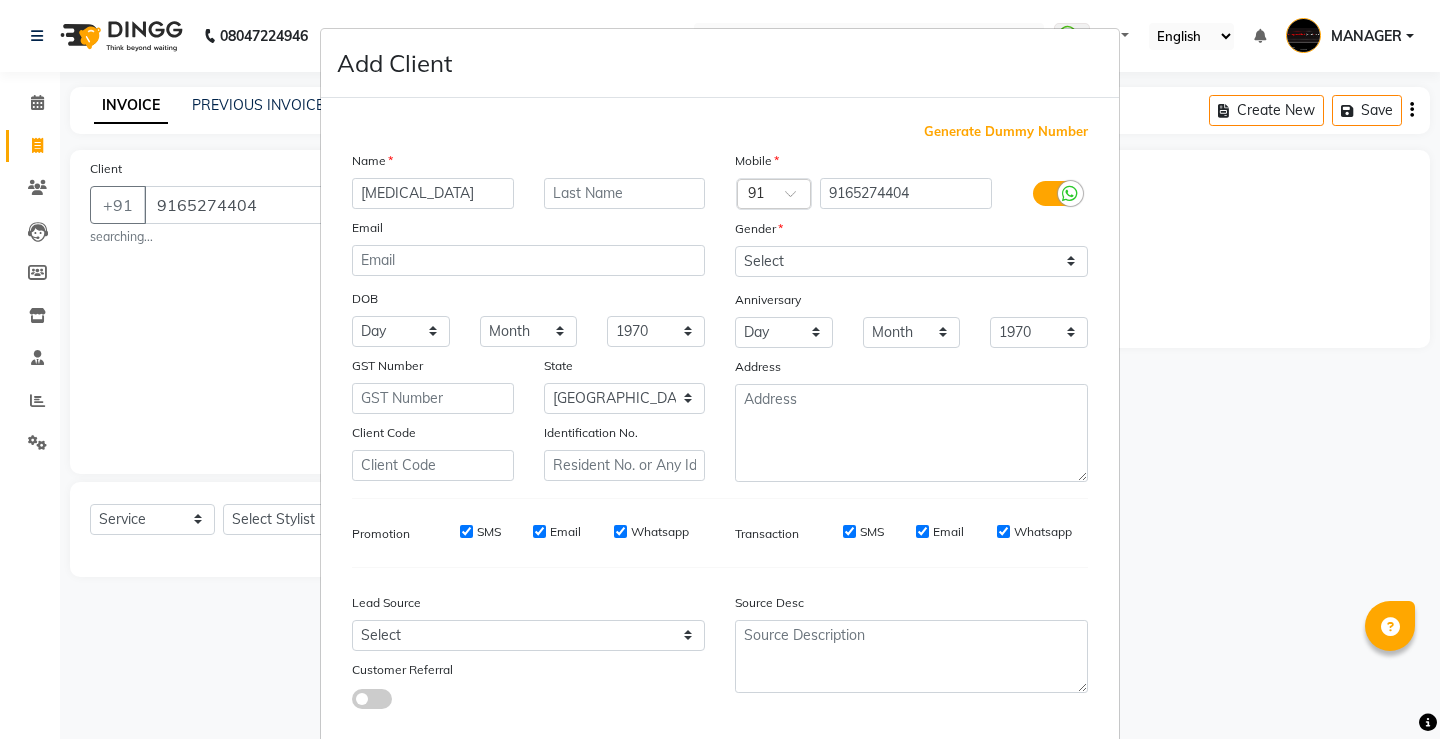click on "Mobile Country Code × 91 9165274404 Gender Select [DEMOGRAPHIC_DATA] [DEMOGRAPHIC_DATA] Other Prefer Not To Say Anniversary Day 01 02 03 04 05 06 07 08 09 10 11 12 13 14 15 16 17 18 19 20 21 22 23 24 25 26 27 28 29 30 31 Month January February March April May June July August September October November [DATE] 1971 1972 1973 1974 1975 1976 1977 1978 1979 1980 1981 1982 1983 1984 1985 1986 1987 1988 1989 1990 1991 1992 1993 1994 1995 1996 1997 1998 1999 2000 2001 2002 2003 2004 2005 2006 2007 2008 2009 2010 2011 2012 2013 2014 2015 2016 2017 2018 2019 2020 2021 2022 2023 2024 2025 Address" at bounding box center [911, 316] 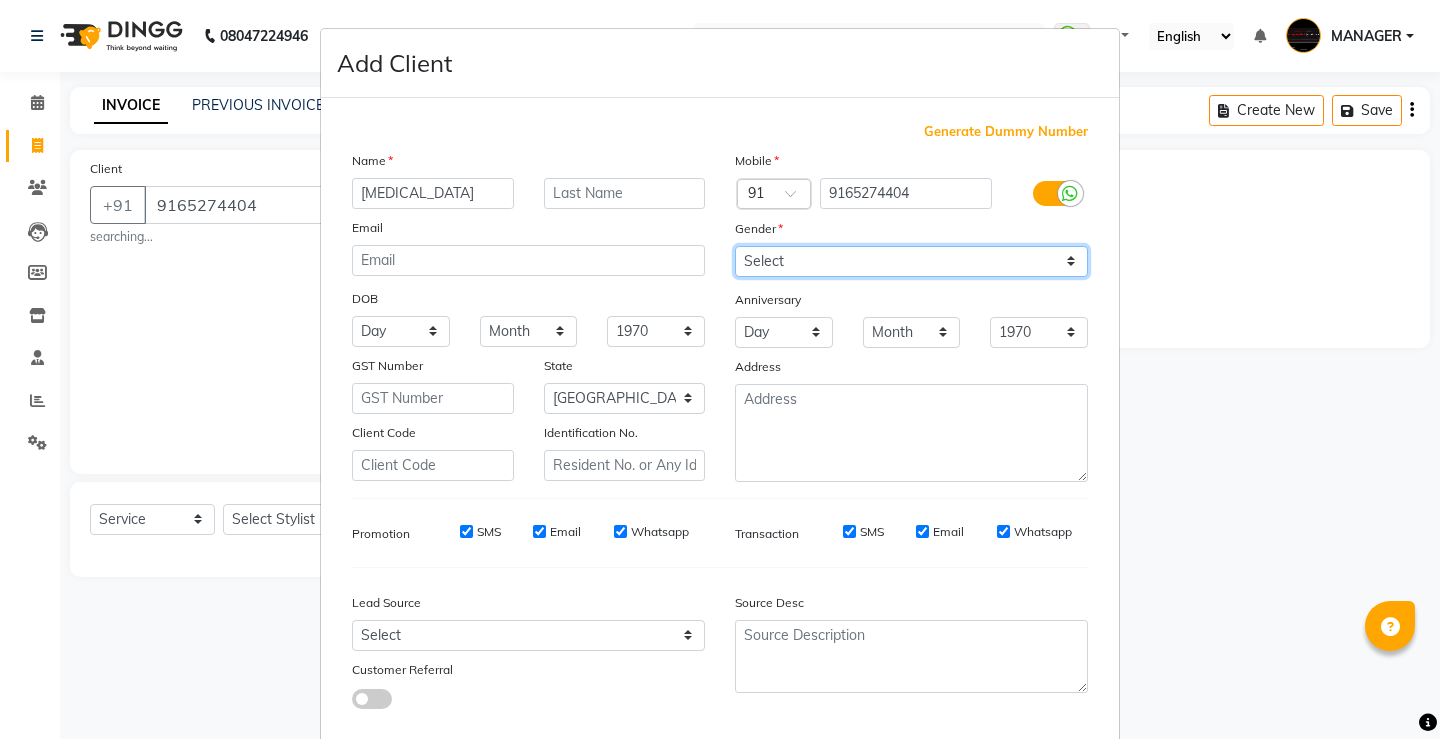drag, startPoint x: 753, startPoint y: 248, endPoint x: 758, endPoint y: 259, distance: 12.083046 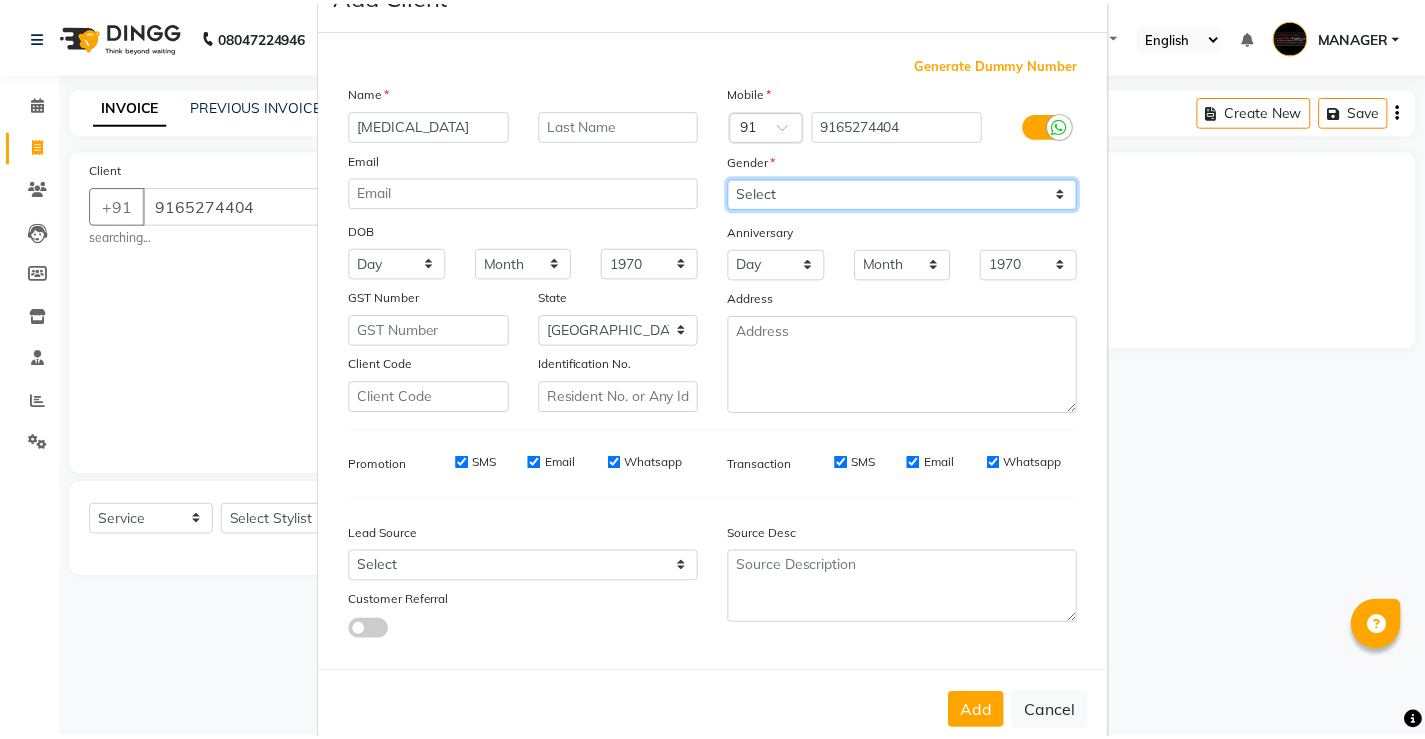 scroll, scrollTop: 110, scrollLeft: 0, axis: vertical 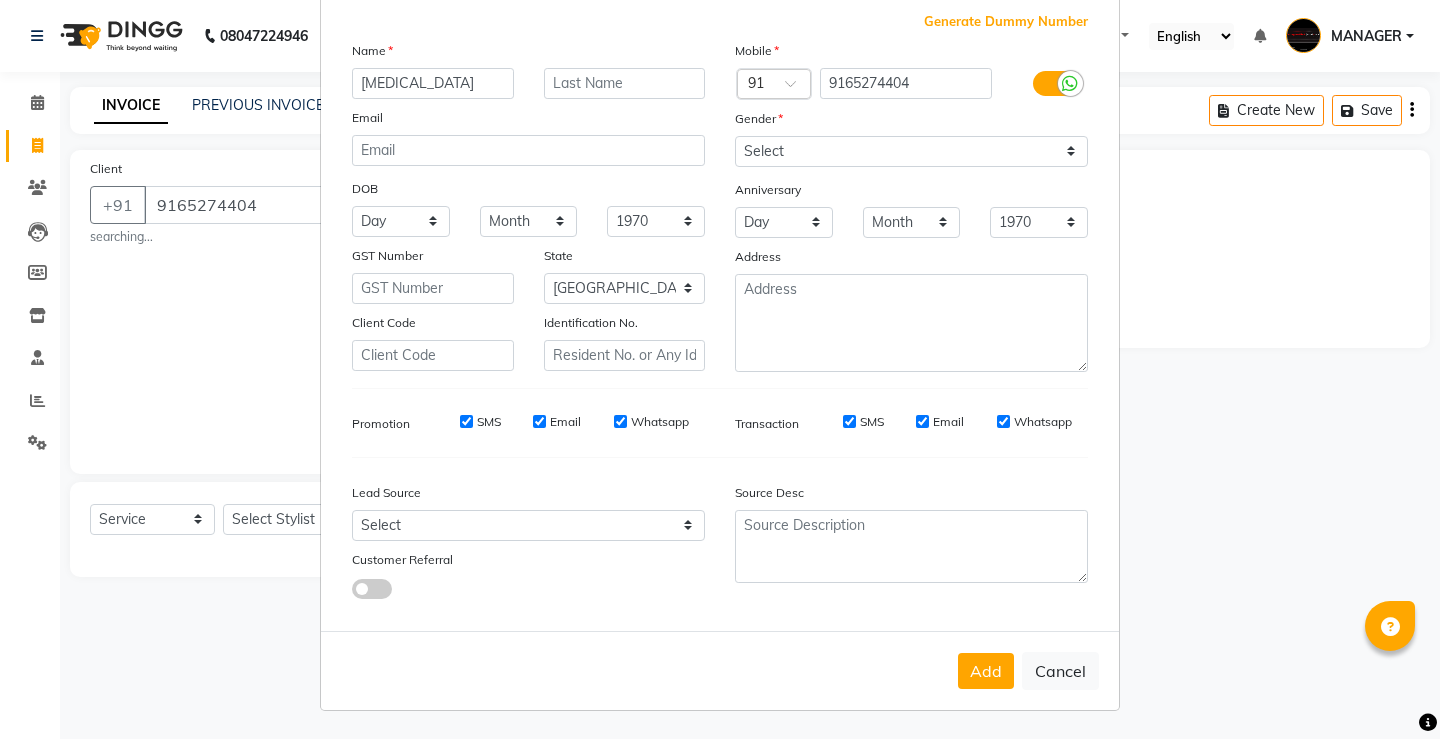 click on "Add" at bounding box center (986, 671) 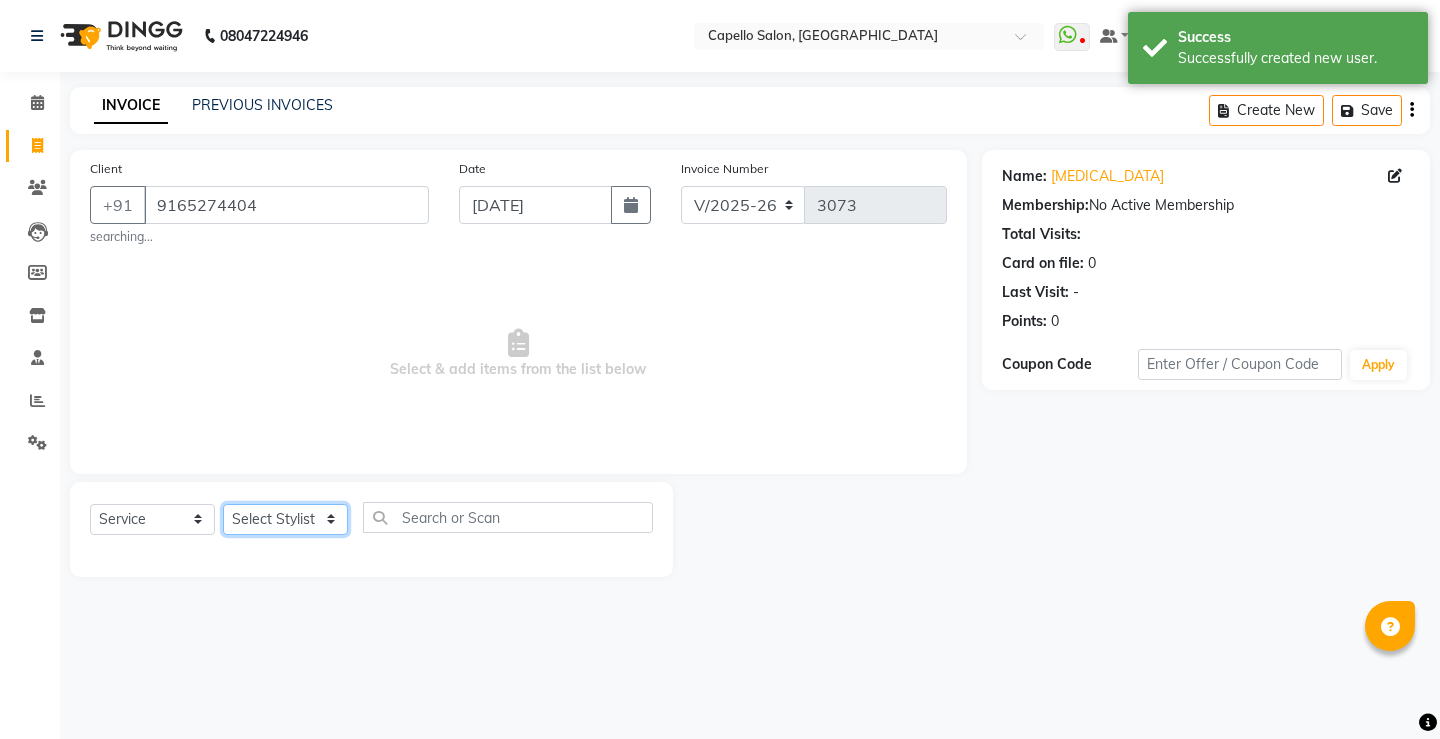 click on "Select Stylist ADMIN AKASH [PERSON_NAME] [PERSON_NAME] MANAGER [PERSON_NAME]  [PERSON_NAME] [PERSON_NAME] [PERSON_NAME]" 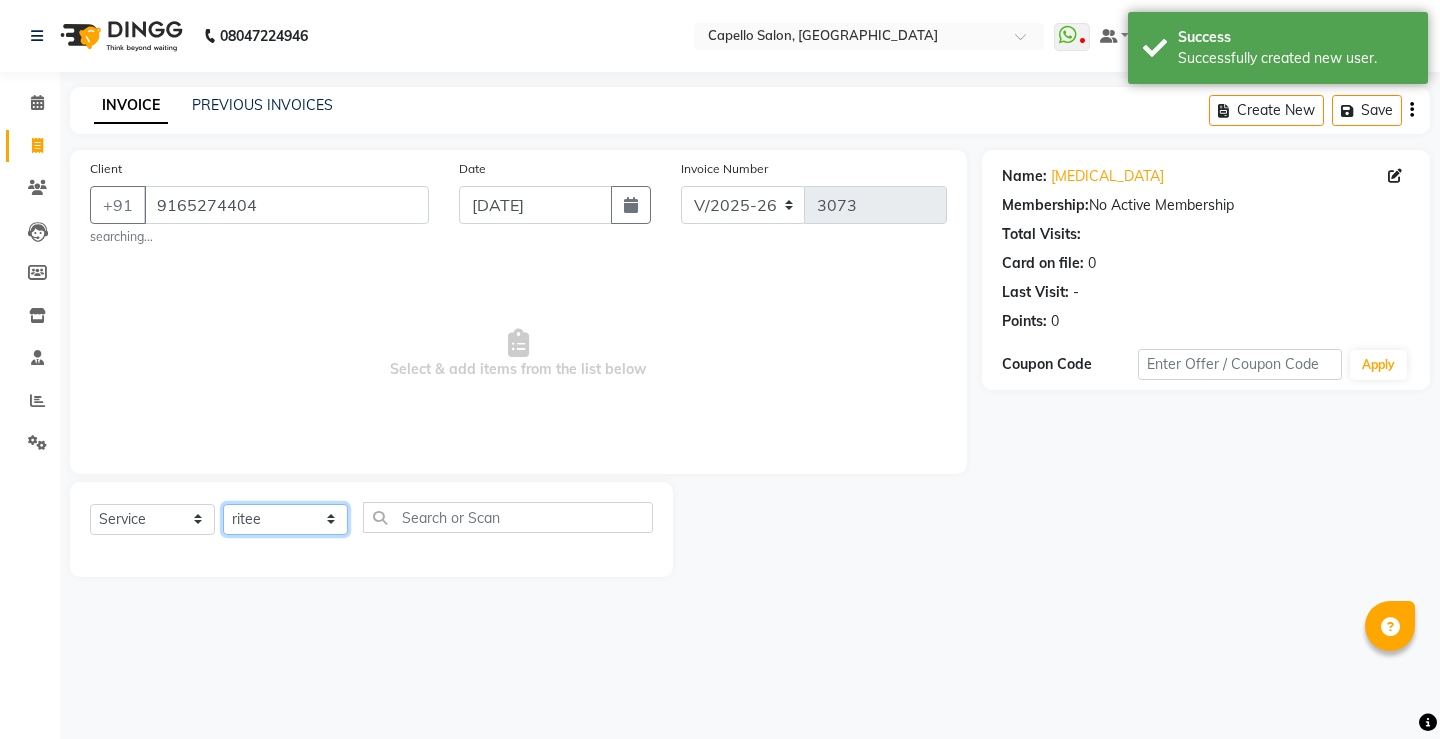 click on "Select Stylist ADMIN AKASH [PERSON_NAME] [PERSON_NAME] MANAGER [PERSON_NAME]  [PERSON_NAME] [PERSON_NAME] [PERSON_NAME]" 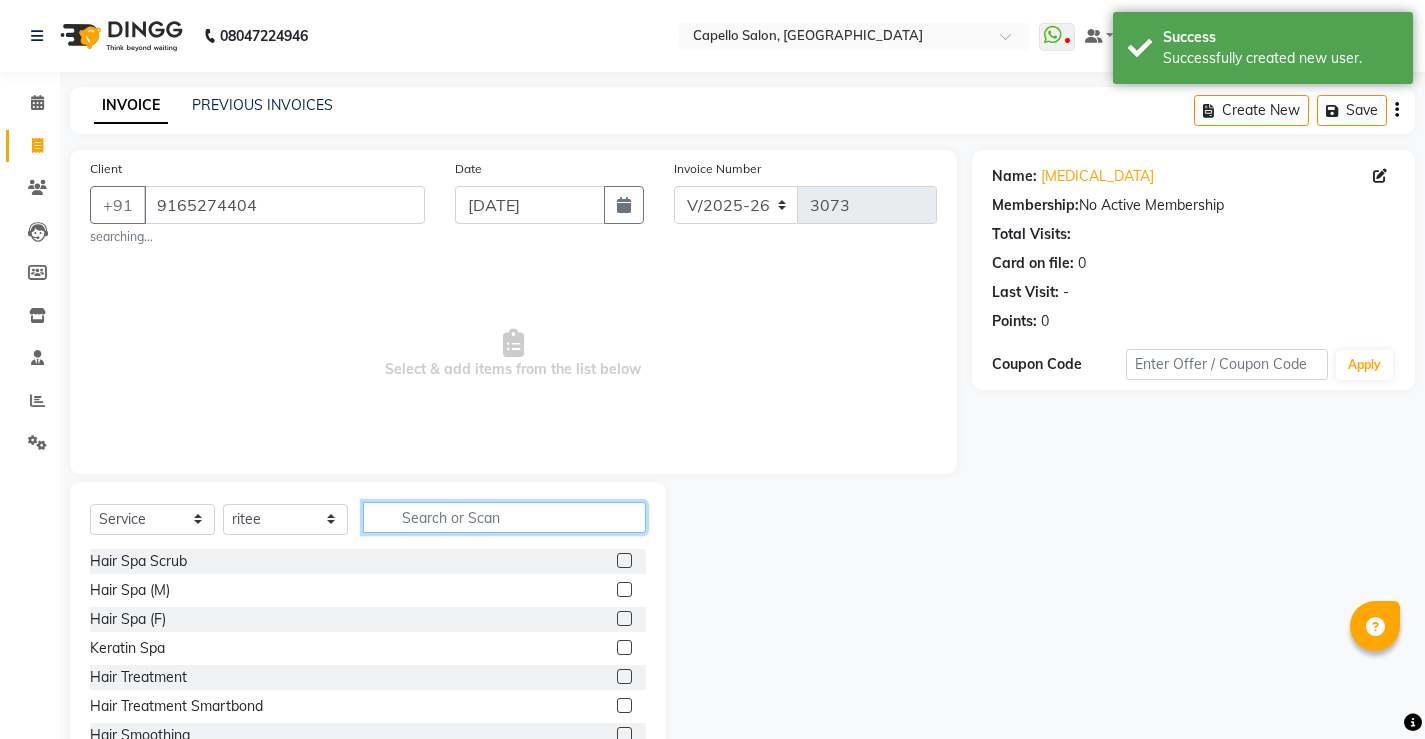 click 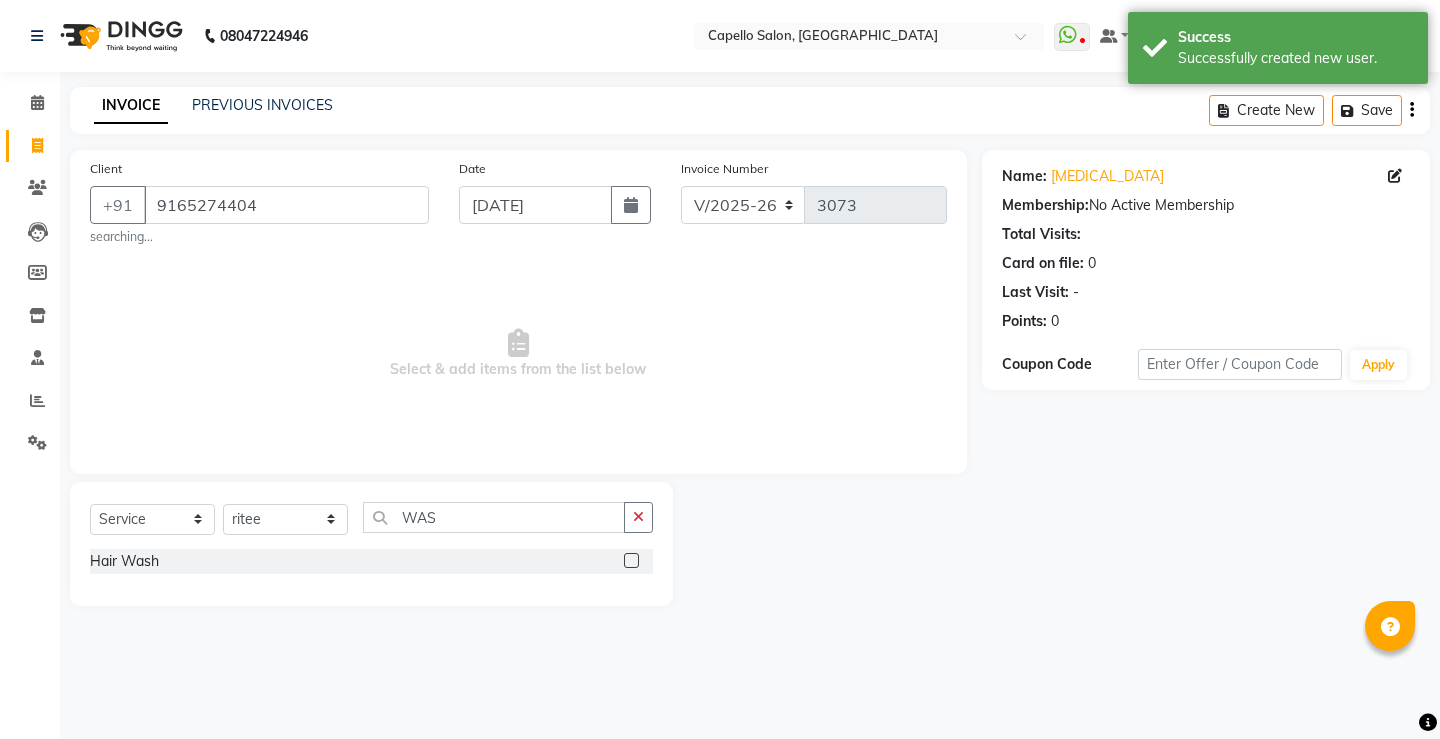 click 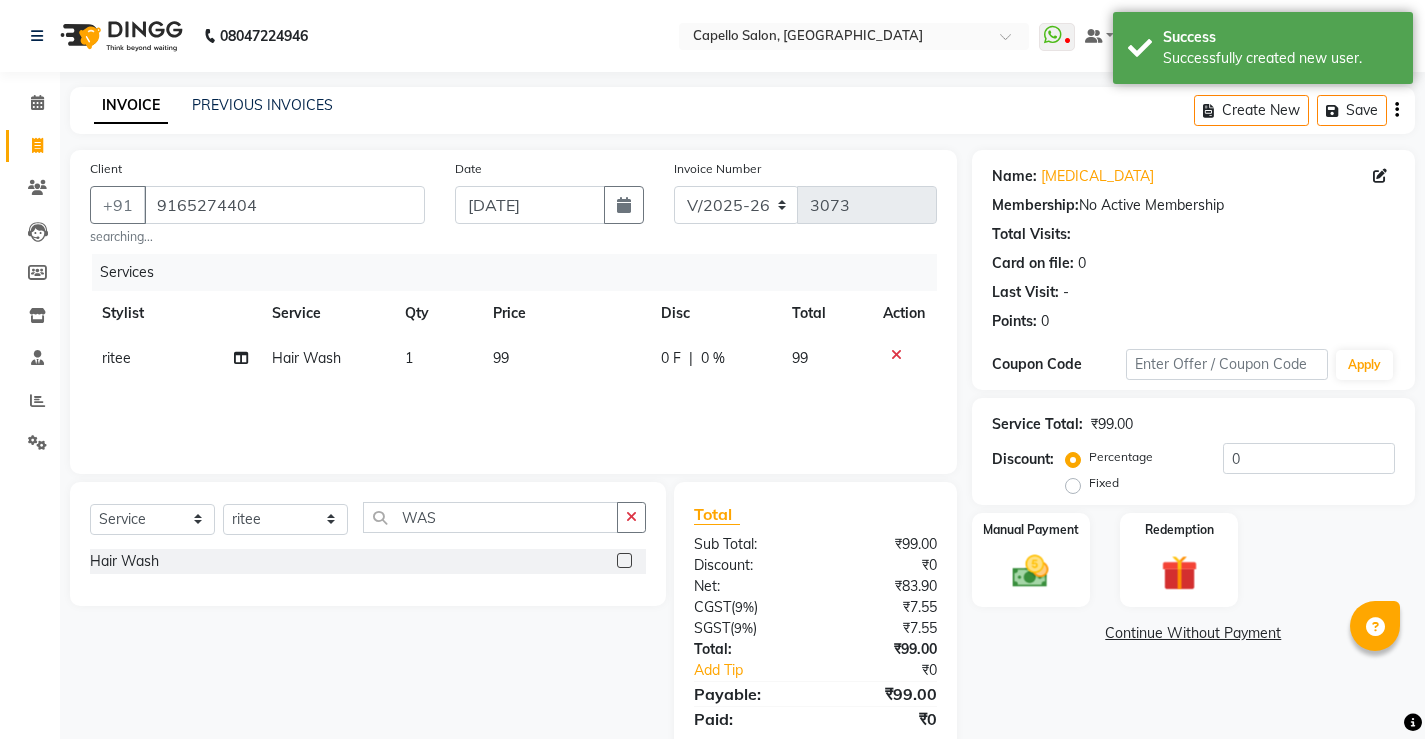 drag, startPoint x: 626, startPoint y: 561, endPoint x: 454, endPoint y: 526, distance: 175.52493 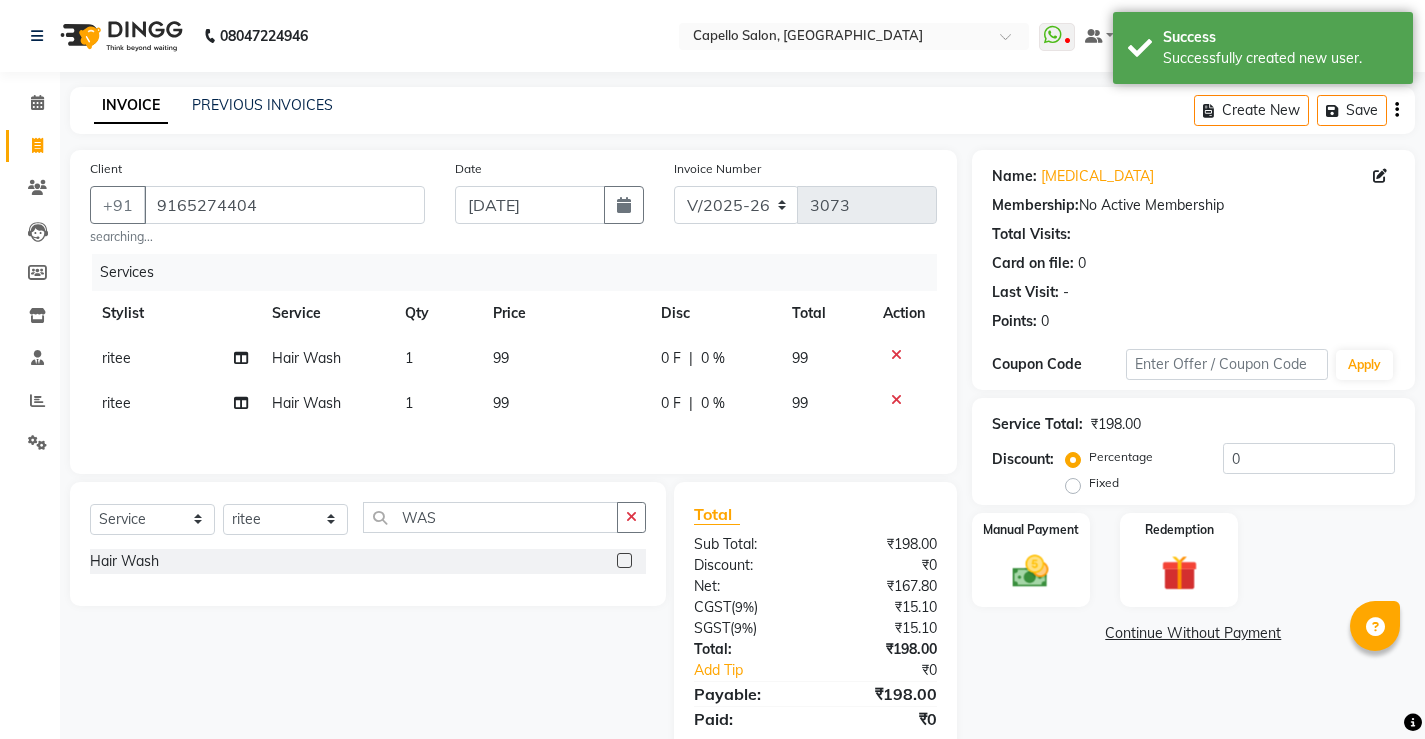 click on "ritee" 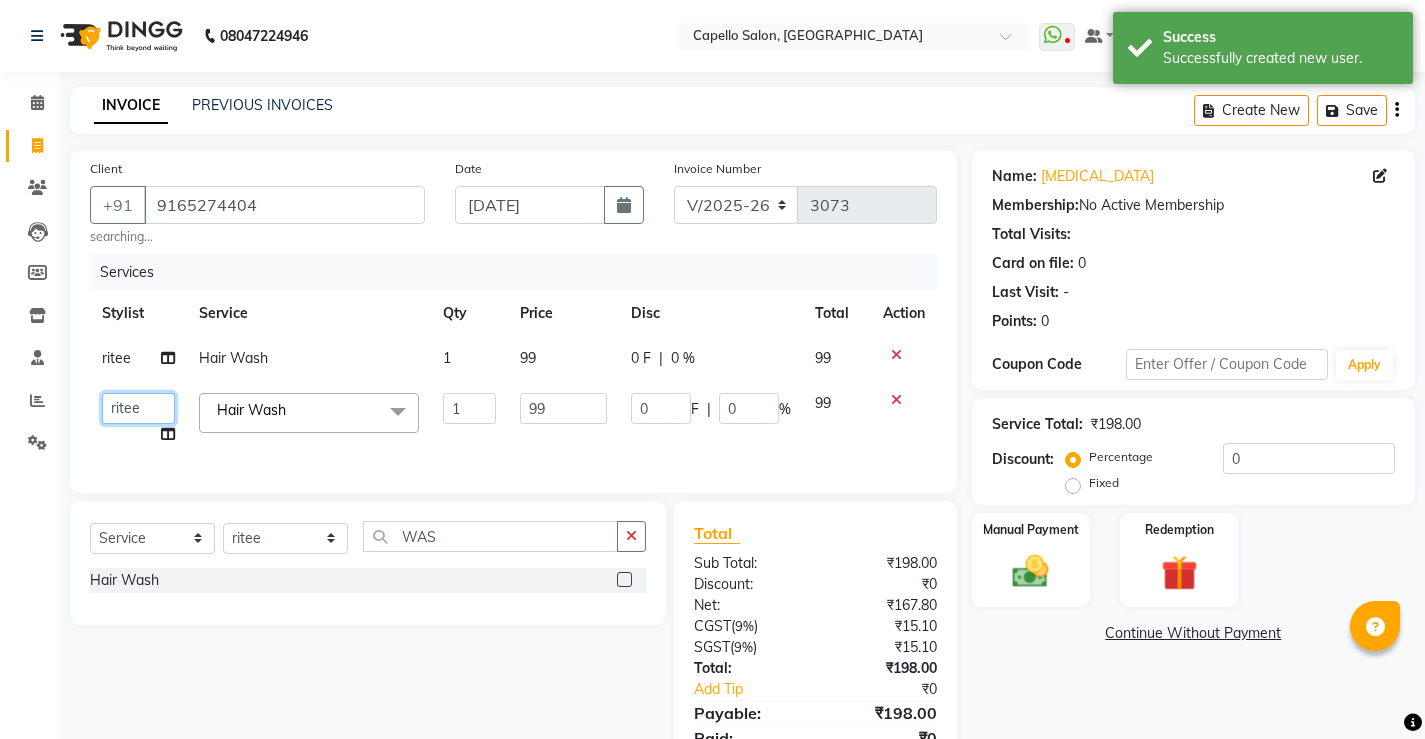 click on "[PERSON_NAME]   [PERSON_NAME]   MANAGER   [PERSON_NAME]    [PERSON_NAME]   [PERSON_NAME]   [PERSON_NAME]" 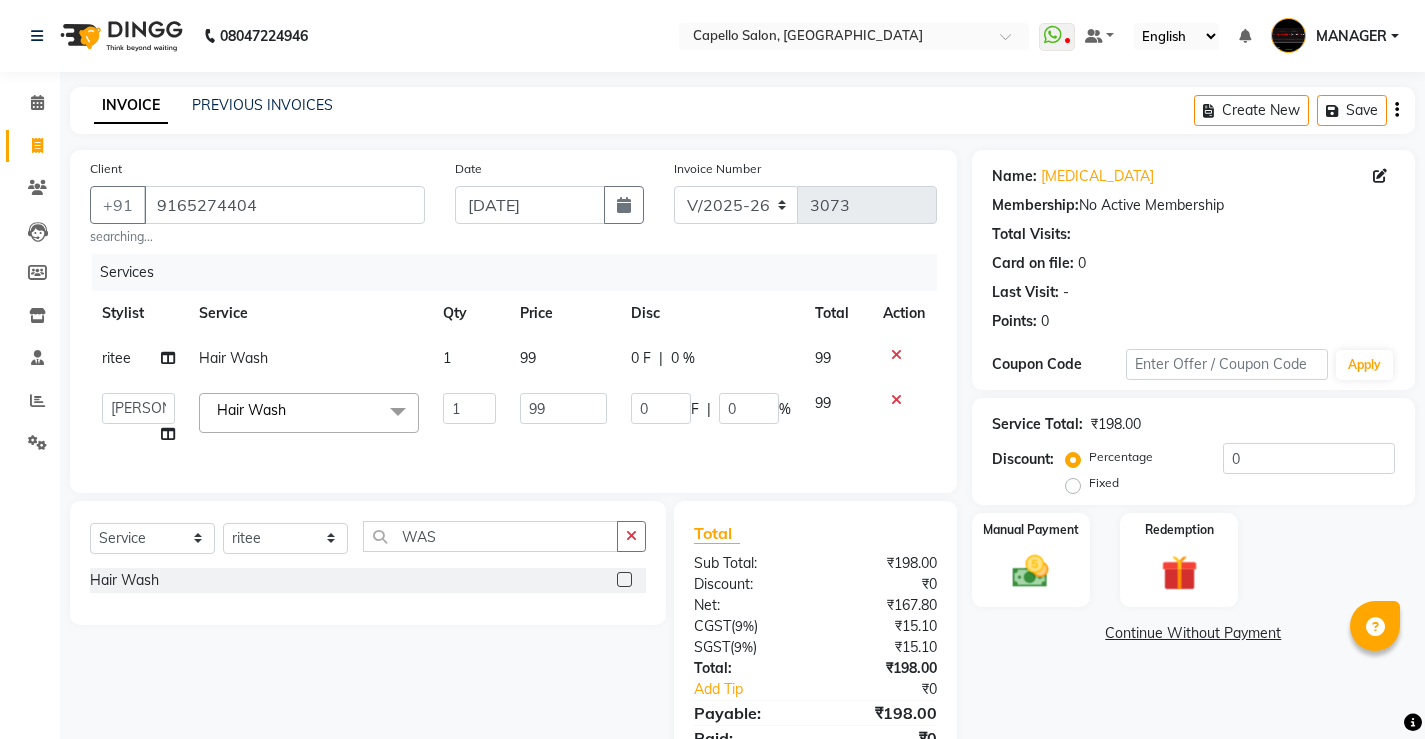 scroll, scrollTop: 100, scrollLeft: 0, axis: vertical 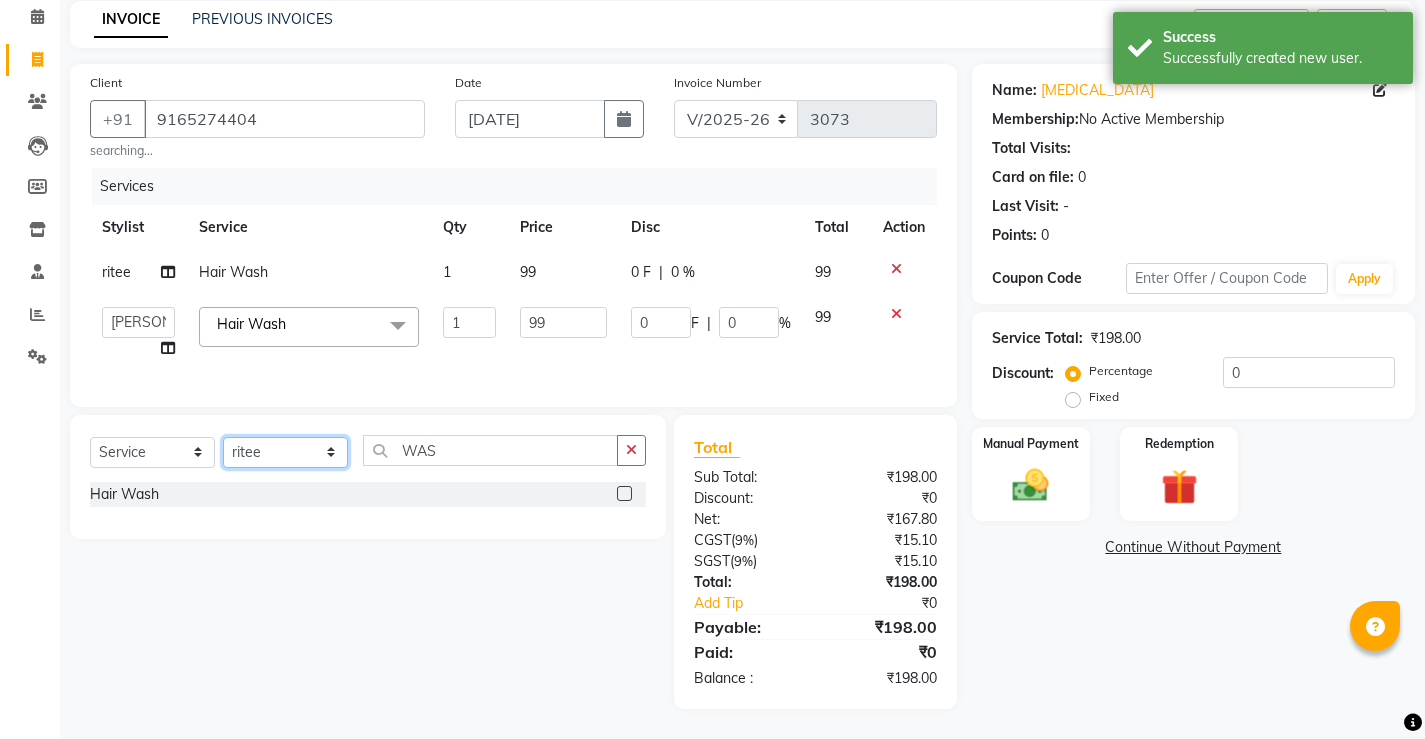 click on "Select Stylist ADMIN AKASH [PERSON_NAME] [PERSON_NAME] MANAGER [PERSON_NAME]  [PERSON_NAME] [PERSON_NAME] [PERSON_NAME]" 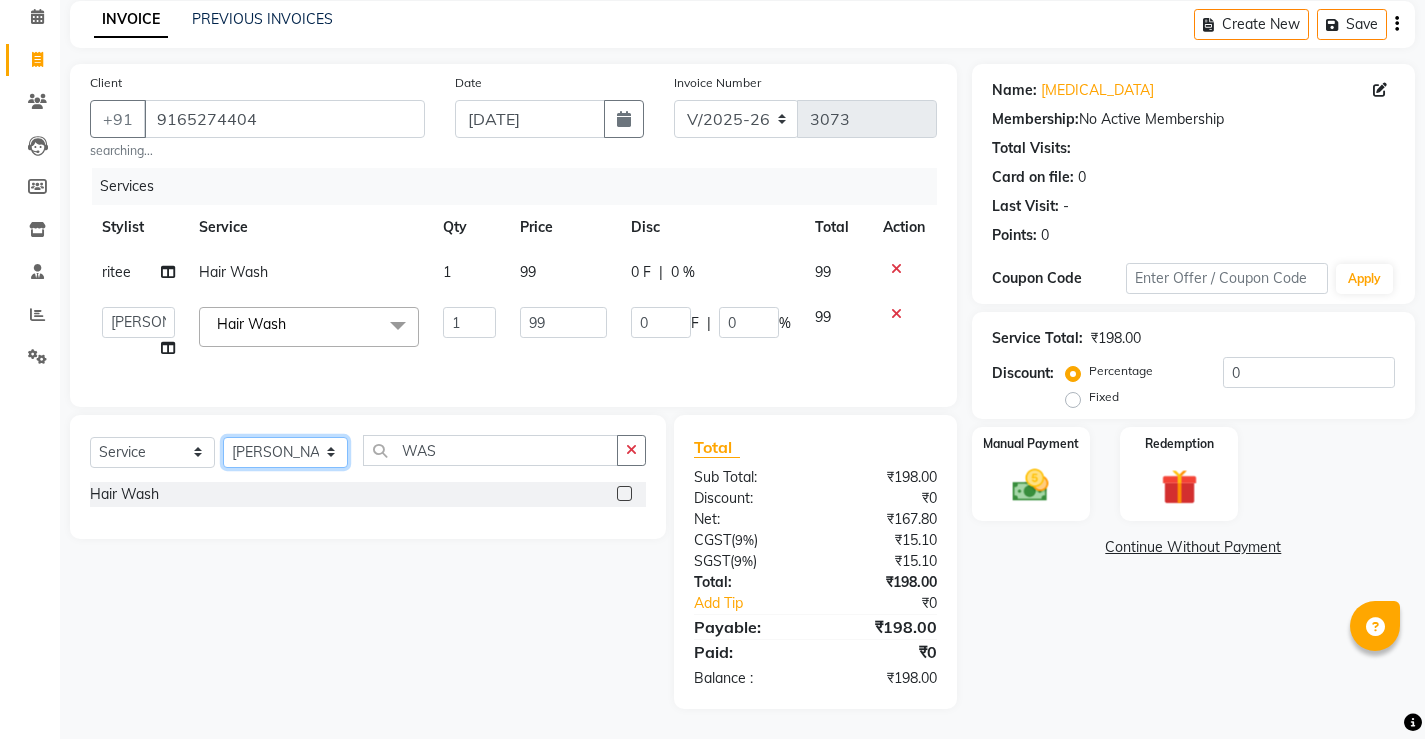 click on "Select Stylist ADMIN AKASH [PERSON_NAME] [PERSON_NAME] MANAGER [PERSON_NAME]  [PERSON_NAME] [PERSON_NAME] [PERSON_NAME]" 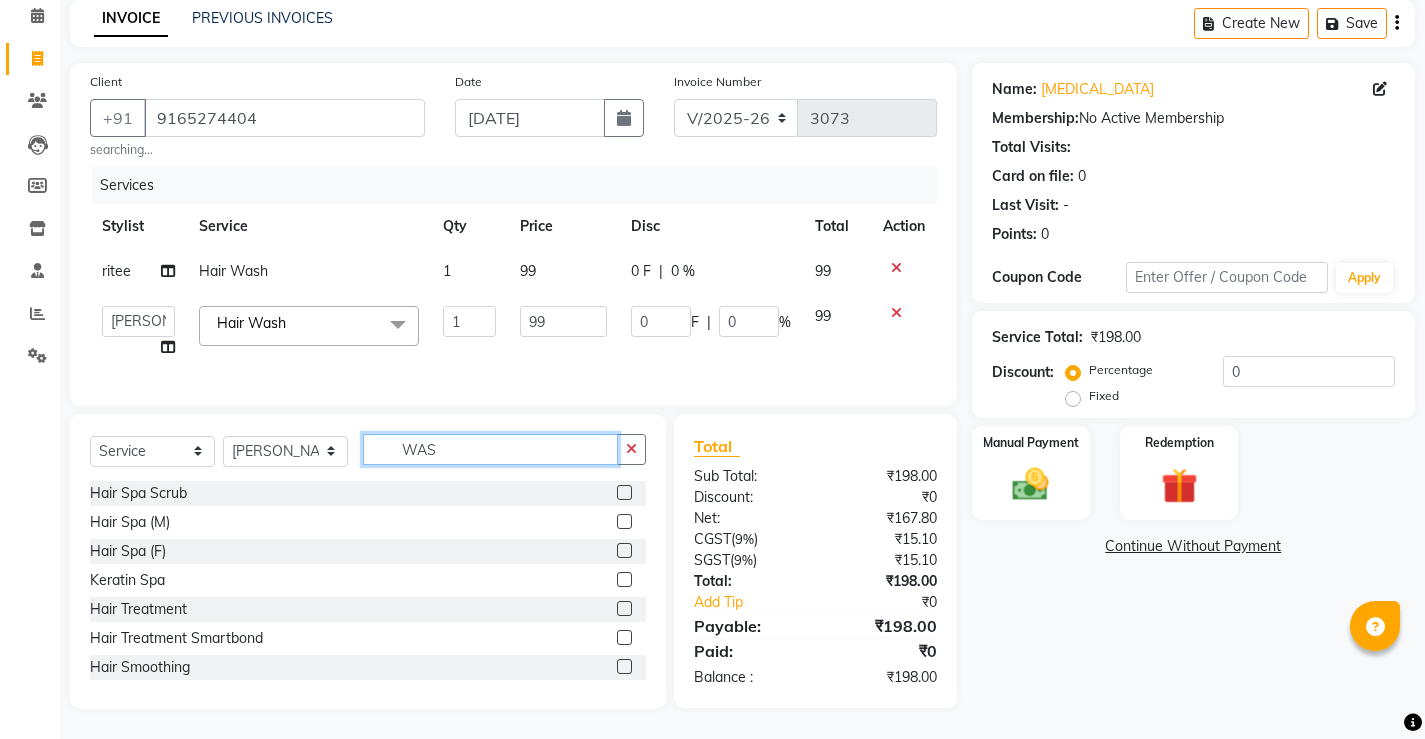 drag, startPoint x: 451, startPoint y: 456, endPoint x: 155, endPoint y: 455, distance: 296.00168 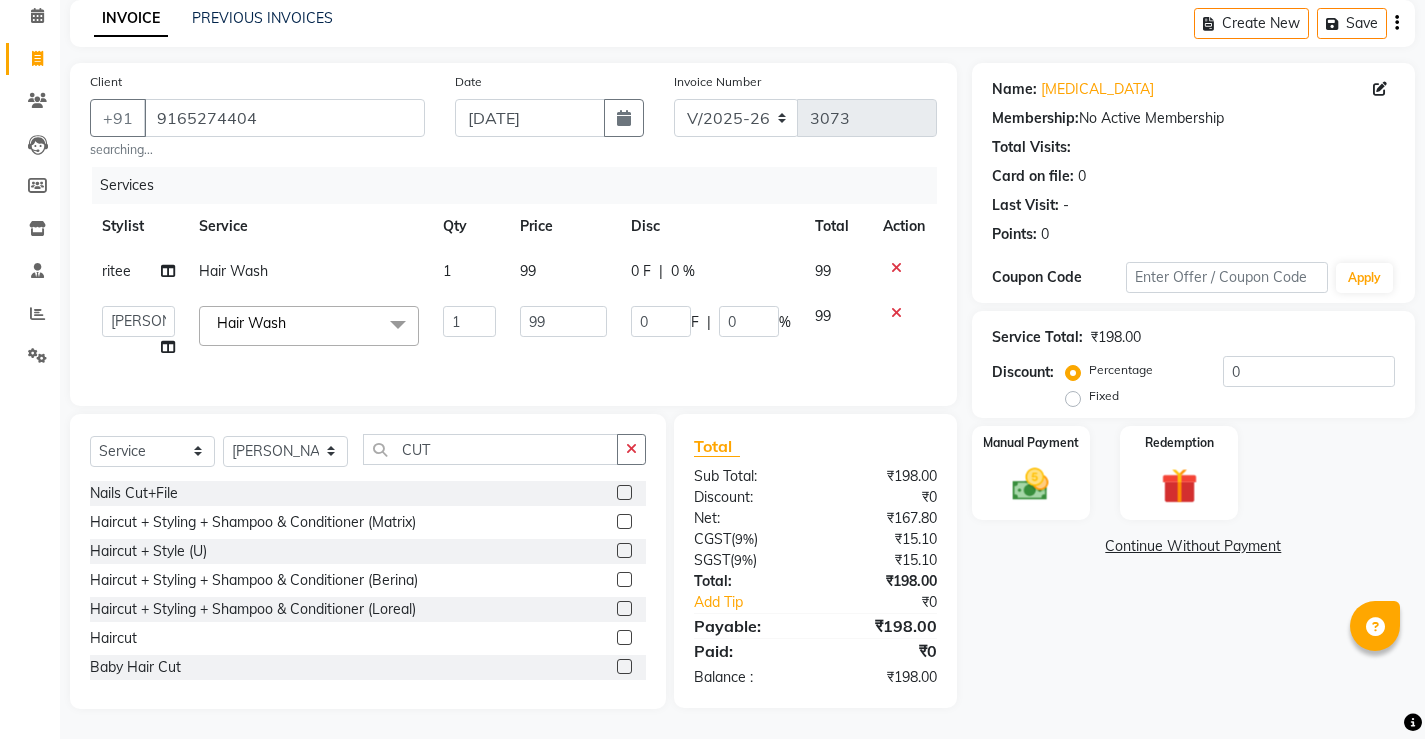 click 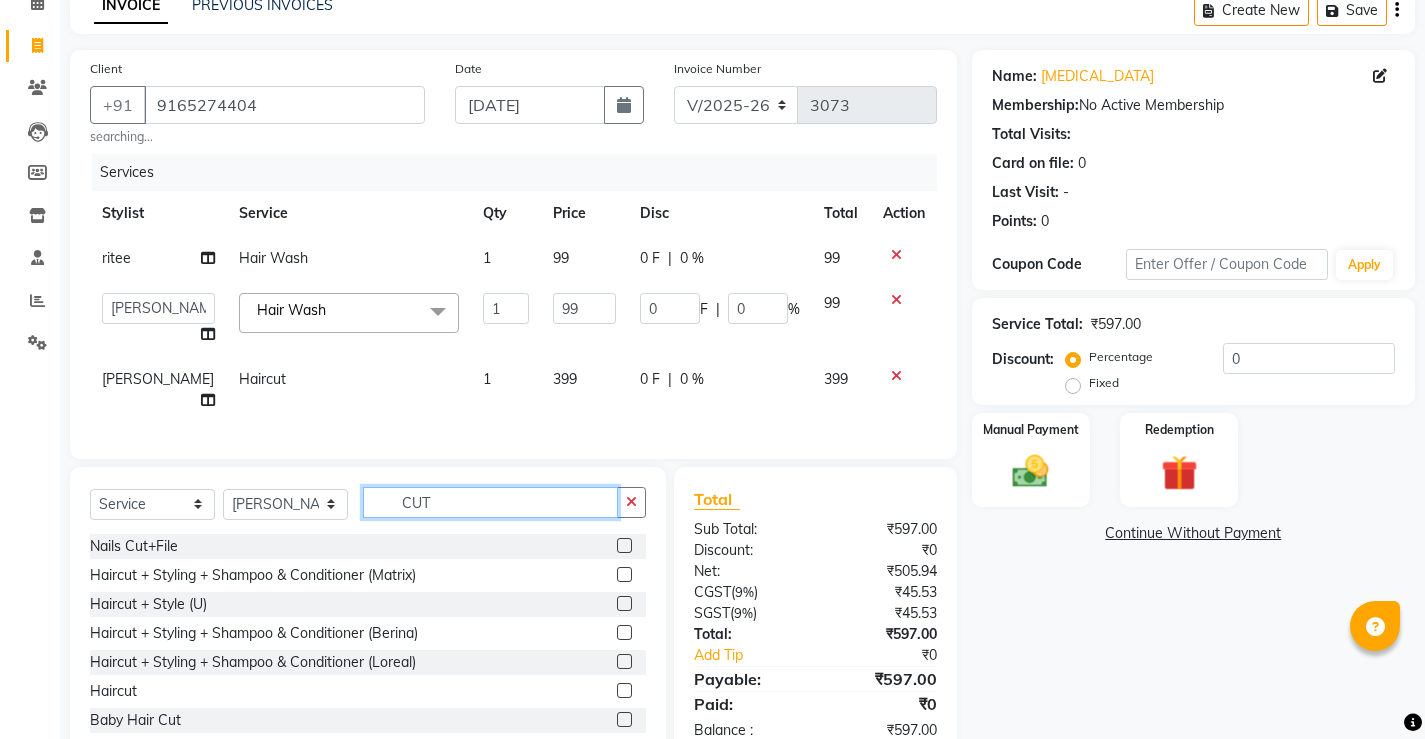 drag, startPoint x: 452, startPoint y: 497, endPoint x: 0, endPoint y: 481, distance: 452.2831 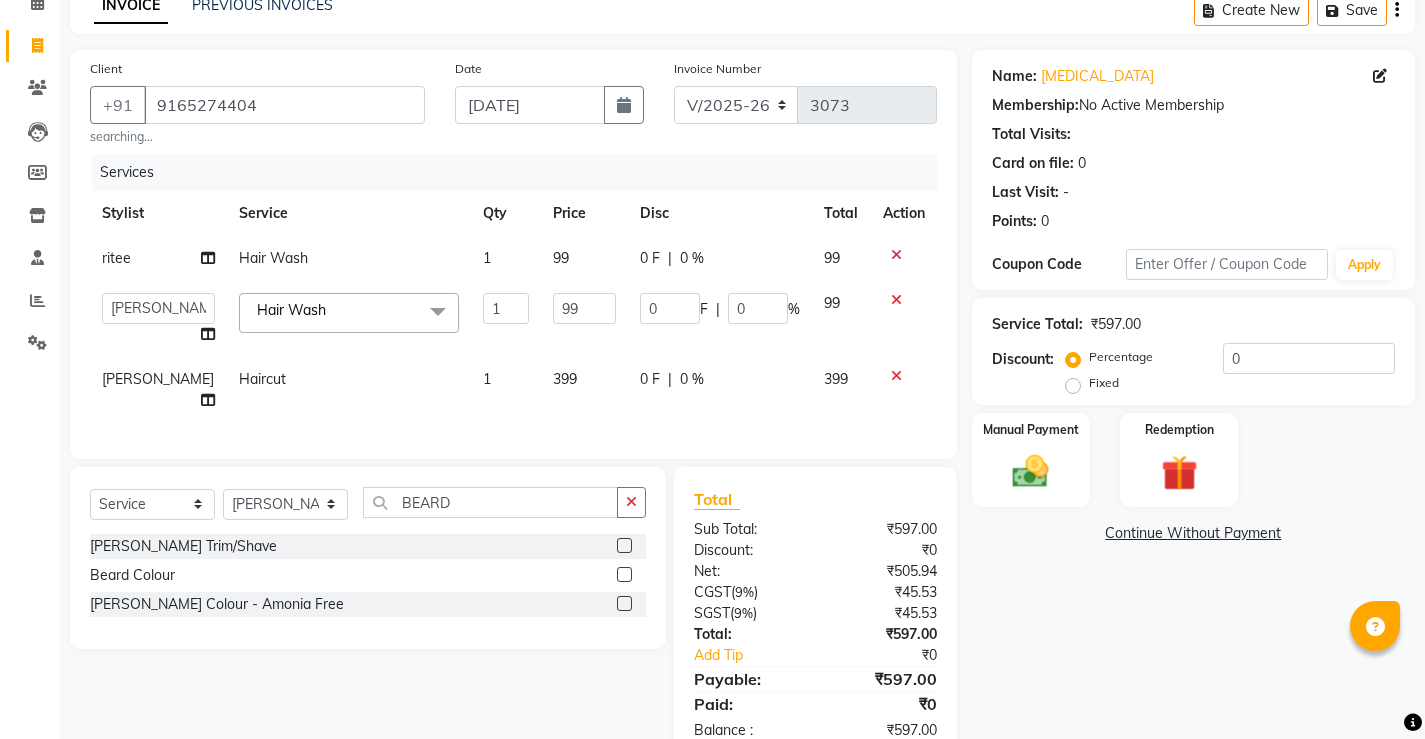 click 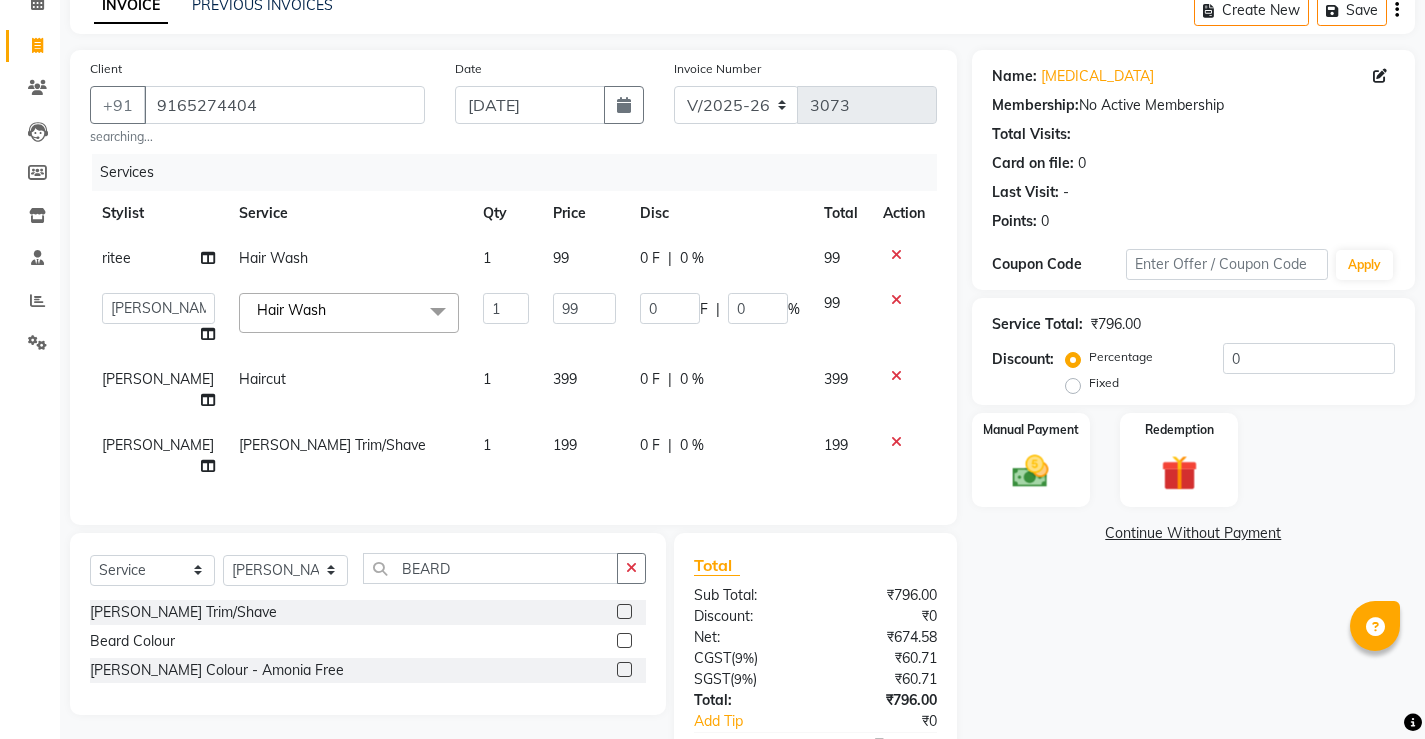 click on "99" 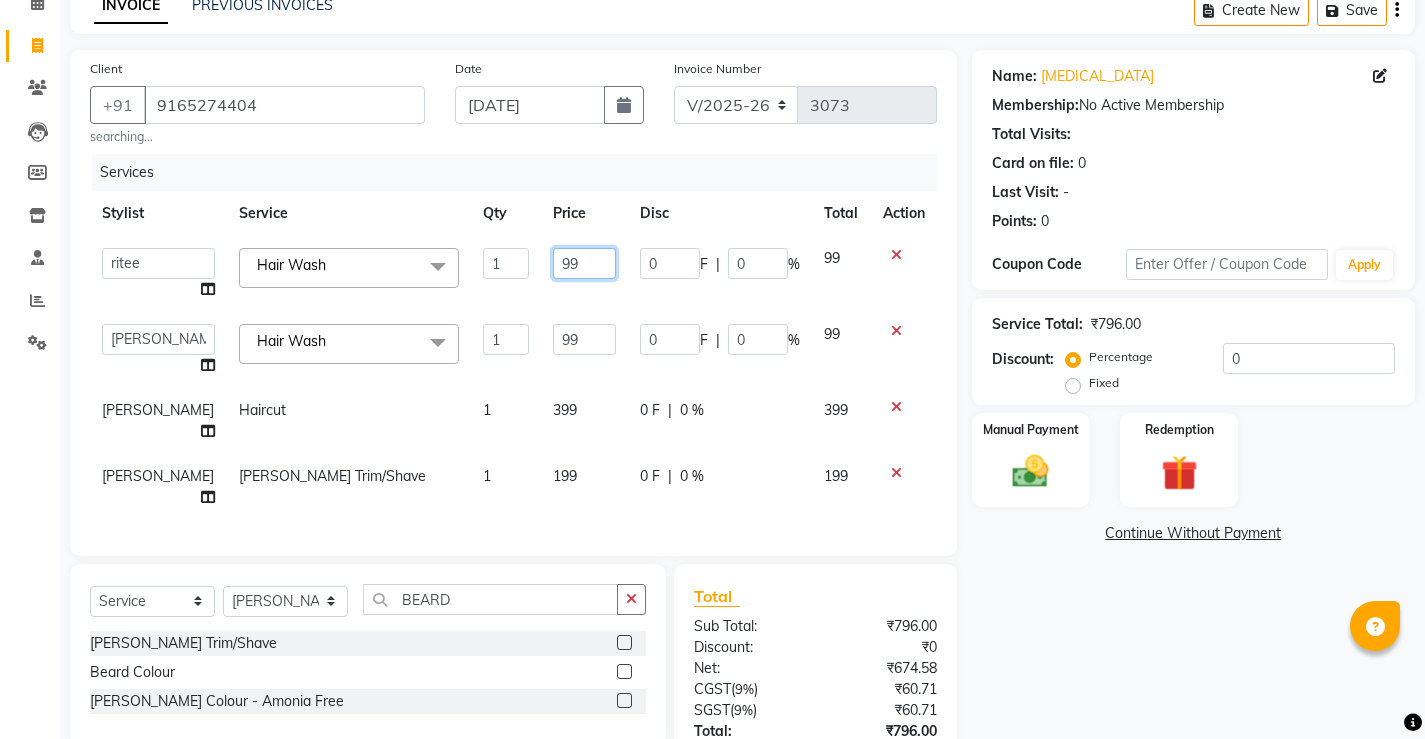 drag, startPoint x: 602, startPoint y: 264, endPoint x: 264, endPoint y: 232, distance: 339.5114 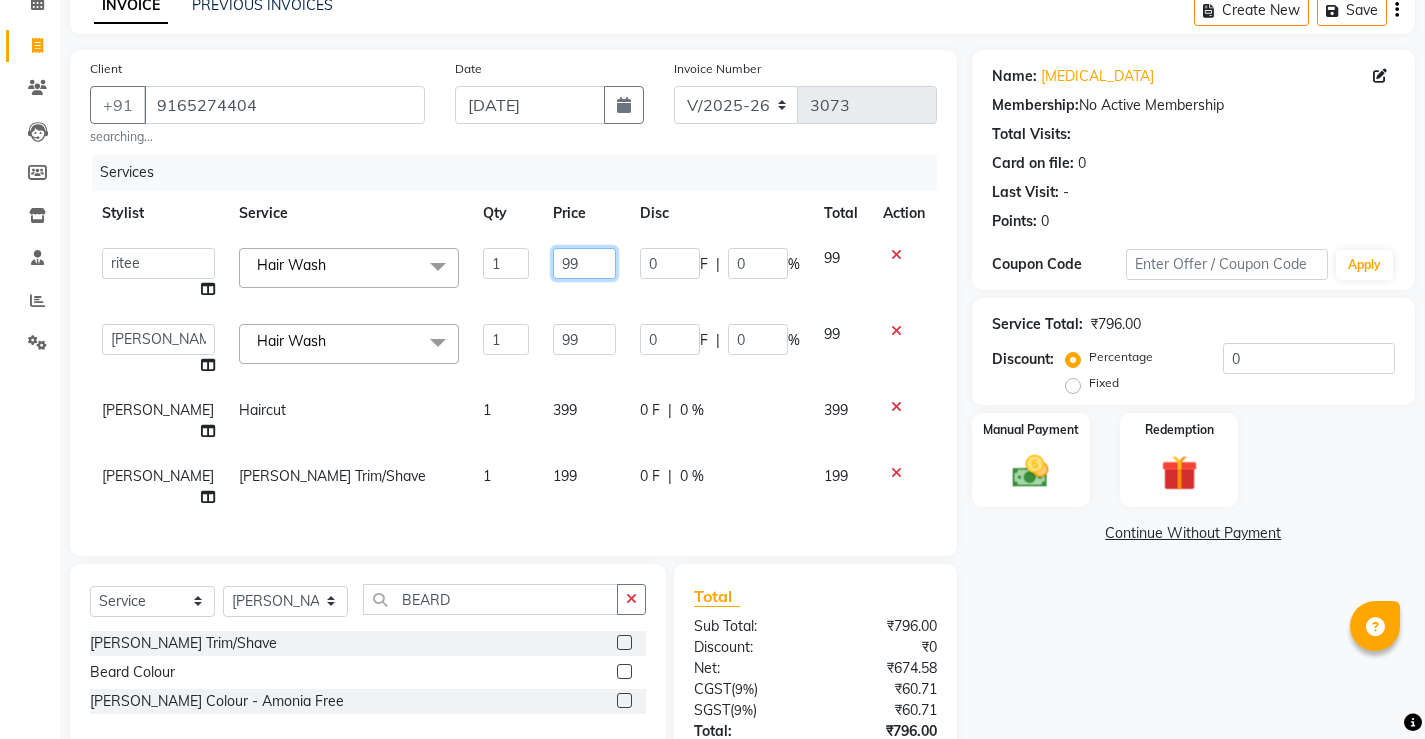 click on "Stylist Service Qty Price Disc Total Action  ADMIN   AKASH   [PERSON_NAME]   [PERSON_NAME]   MANAGER   [PERSON_NAME]    [PERSON_NAME]   [PERSON_NAME]   [PERSON_NAME]   VISHAL  Hair Wash  x Hair Spa Scrub Hair Spa (M) Hair Spa (F) Keratin Spa Hair Treatment Hair Treatment Smartbond Hair Smoothing Hair Straightening Hair Rebonding Hair Keratin Cadiveu Head Massage L Hair Keratin Keramelon Hair [MEDICAL_DATA] Keramelon Scalp Advance (F) Scalp Advance (M) Brillare Anti-[MEDICAL_DATA] oil (F) Nanoplastia treatment Brillare Hairfall Control oil (F) Brillare Hairfall Control oil (M) Brillare Anti-[MEDICAL_DATA] oil (M) Reflexology (U lux) 1400 Face Bleach Face D-Tan Face Clean Up Clean-up (Shine beauty) Facial Actiblend Glass Facial Mask Signature Facial Deluxe Facial Luxury Facial Magical Facial Premium Facial Royal Treatment Skinora Age Control F Treatment ( Snow Algae&Saffron) Skinora Calming Treatment (Avacado & Oat) Skinora Hydra Treatment (Butter&Coconut Milk) Skinora Mattifying Treatment ( Citron&Seabuck) Classic Manicure Classic Pedicure 1" 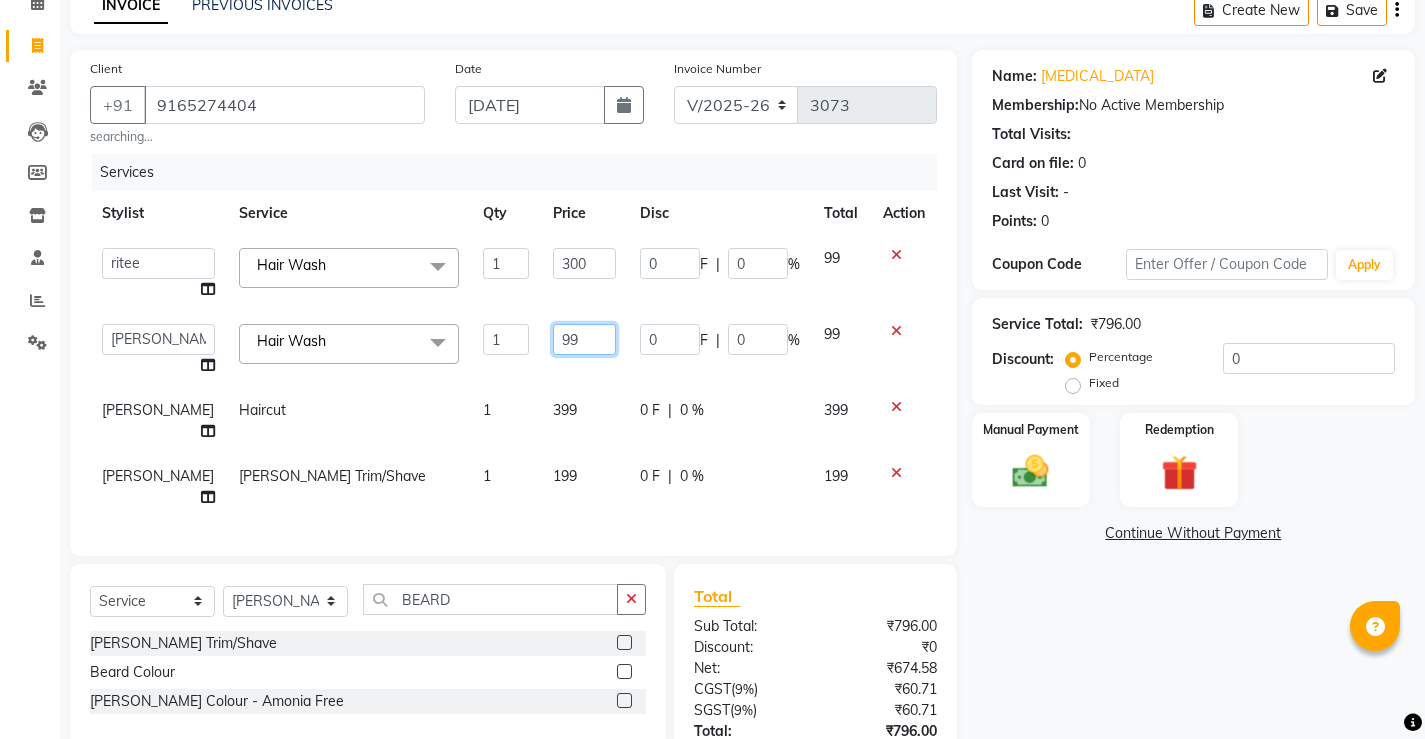 click on "99" 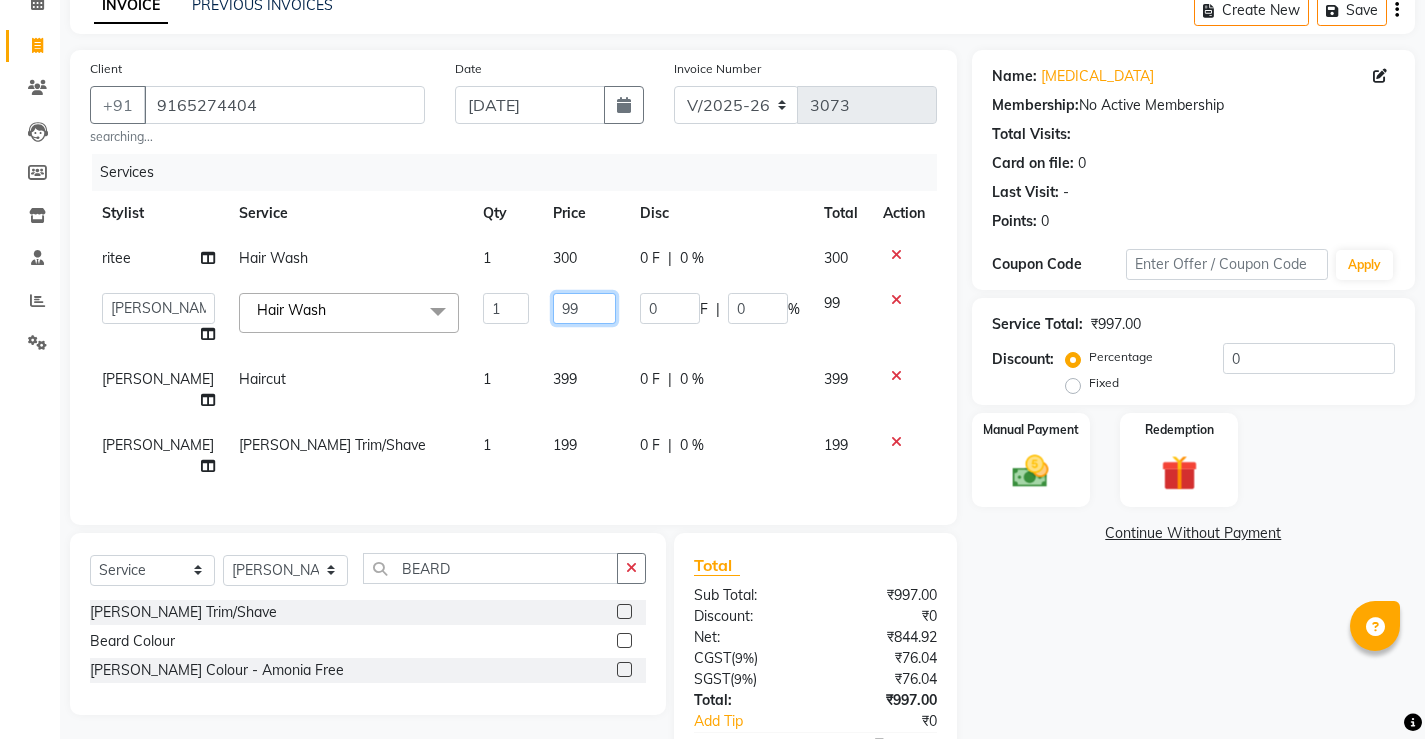 click on "99" 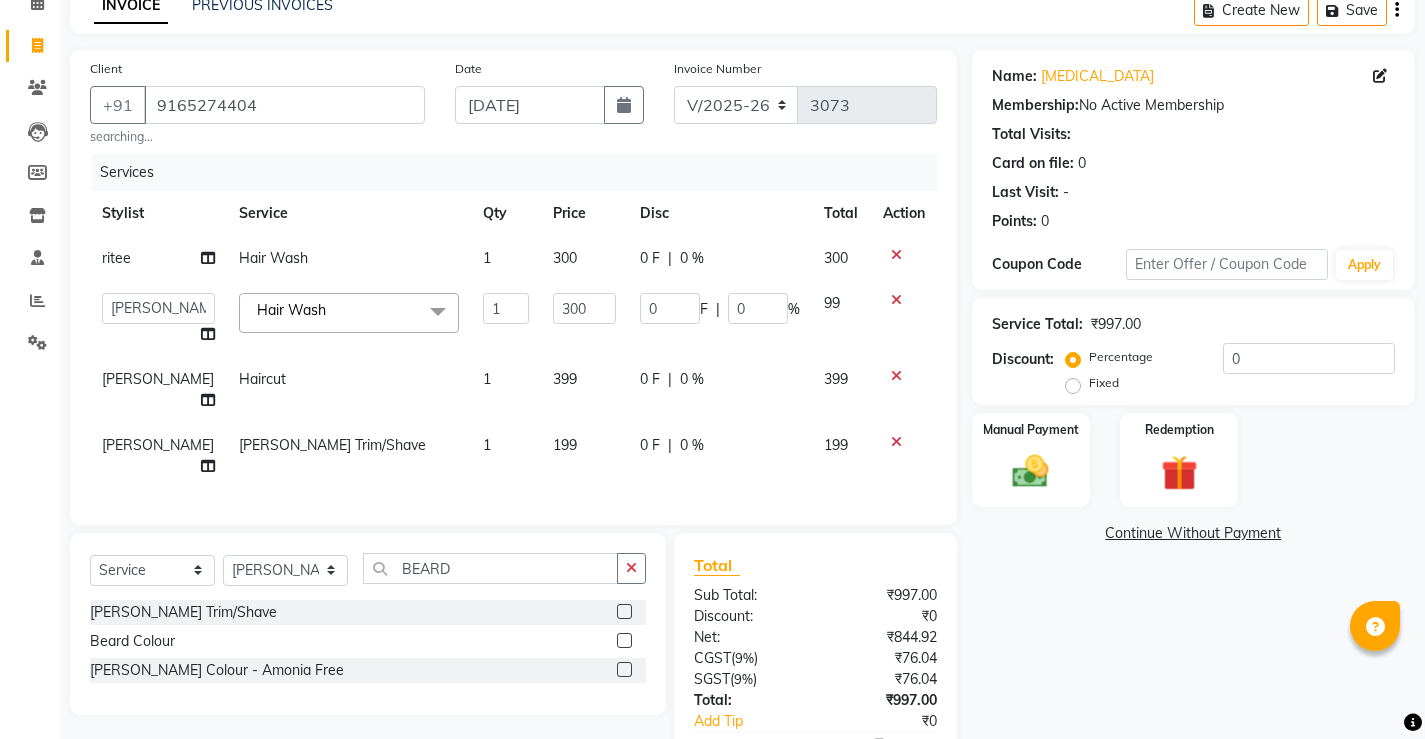 click on "ritee Hair Wash 1 300 0 F | 0 % 300  ADMIN   AKASH   [PERSON_NAME]   [PERSON_NAME]   MANAGER   [PERSON_NAME]    [PERSON_NAME]   [PERSON_NAME]   [PERSON_NAME]   VISHAL  Hair Wash  x Hair Spa Scrub Hair Spa (M) Hair Spa (F) Keratin Spa Hair Treatment Hair Treatment Smartbond Hair Smoothing Hair Straightening Hair Rebonding Hair Keratin Cadiveu Head Massage L Hair Keratin Keramelon Hair [MEDICAL_DATA] Keramelon Scalp Advance (F) Scalp Advance (M) Brillare Anti-[MEDICAL_DATA] oil (F) Nanoplastia treatment Brillare Hairfall Control oil (F) Brillare Hairfall Control oil (M) Brillare Anti-[MEDICAL_DATA] oil (M) Reflexology (U lux) 1400 Face Bleach Face D-Tan Face Clean Up Clean-up (Shine beauty) Facial Actiblend Glass Facial Mask Signature Facial Deluxe Facial Luxury Facial Magical Facial Premium Facial Royal Treatment Skinora Age Control F Treatment ( Snow Algae&Saffron) Skinora Calming Treatment (Avacado & Oat) Skinora Hydra Treatment (Butter&Coconut Milk) Skinora Mattifying Treatment ( Citron&Seabuck) Classic Manicure Classic Pedicure Forehead 1" 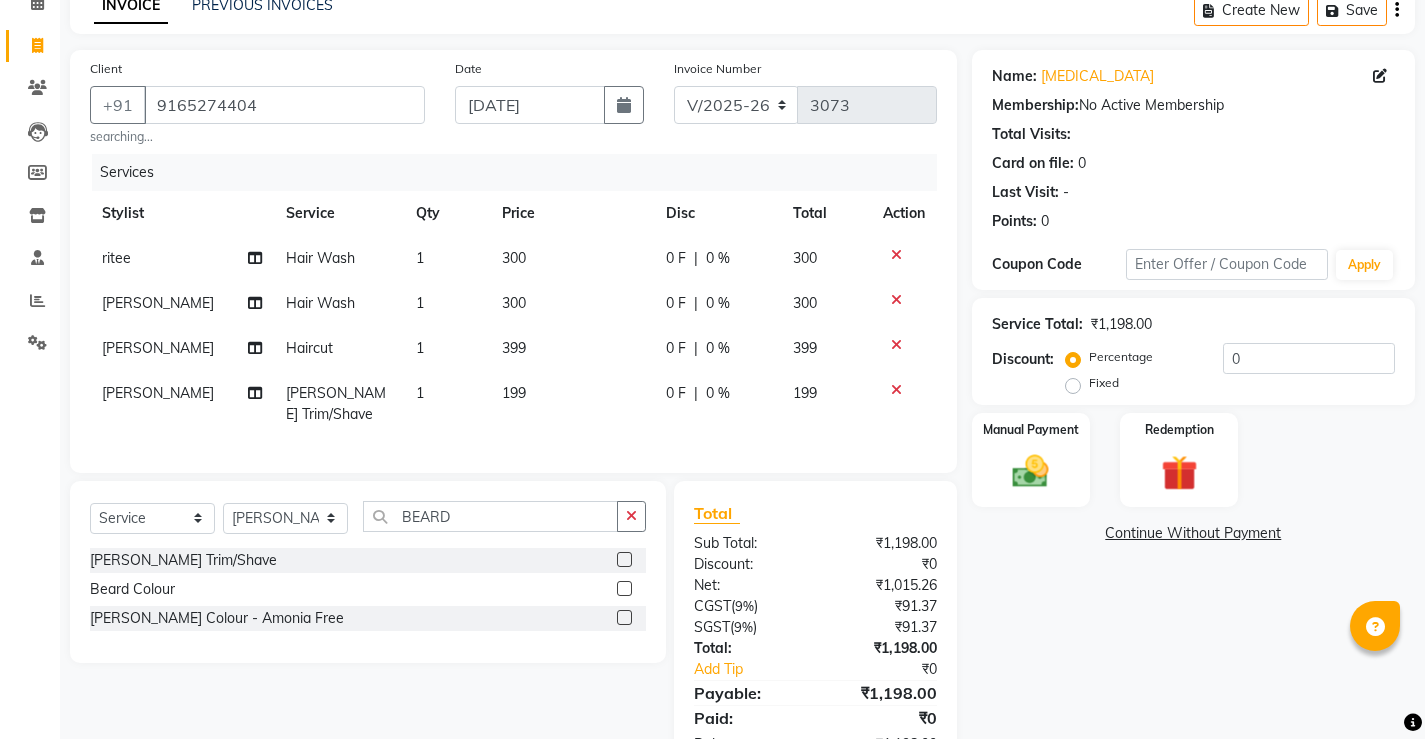 click on "399" 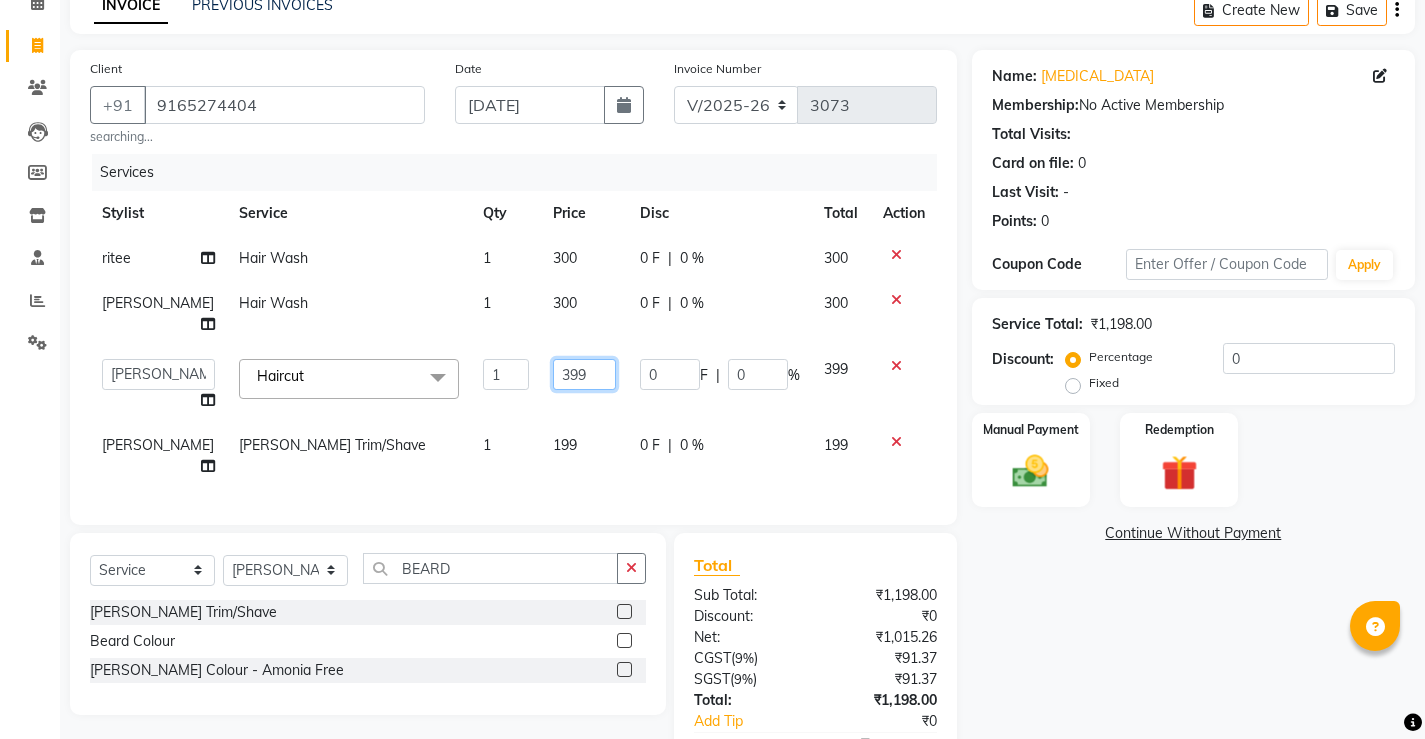 drag, startPoint x: 563, startPoint y: 344, endPoint x: 147, endPoint y: 330, distance: 416.2355 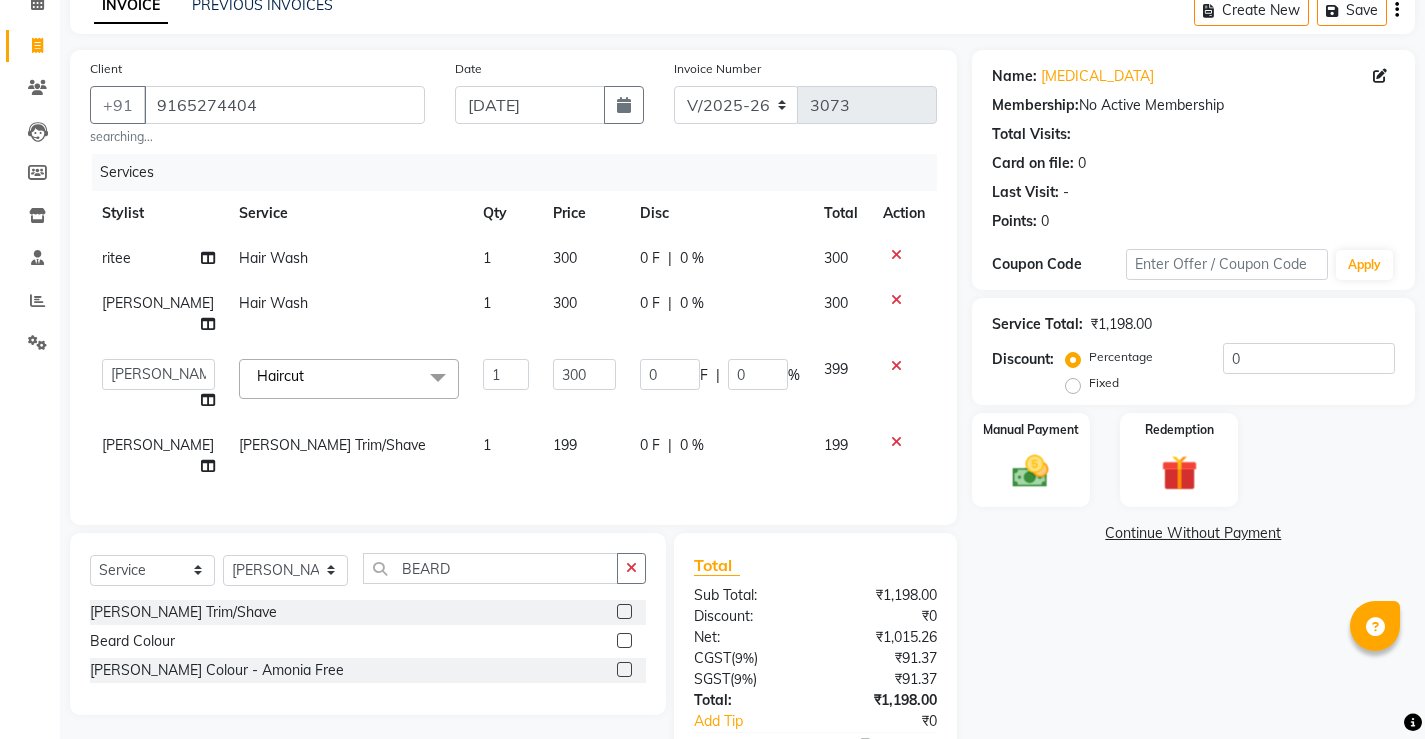 click on "199" 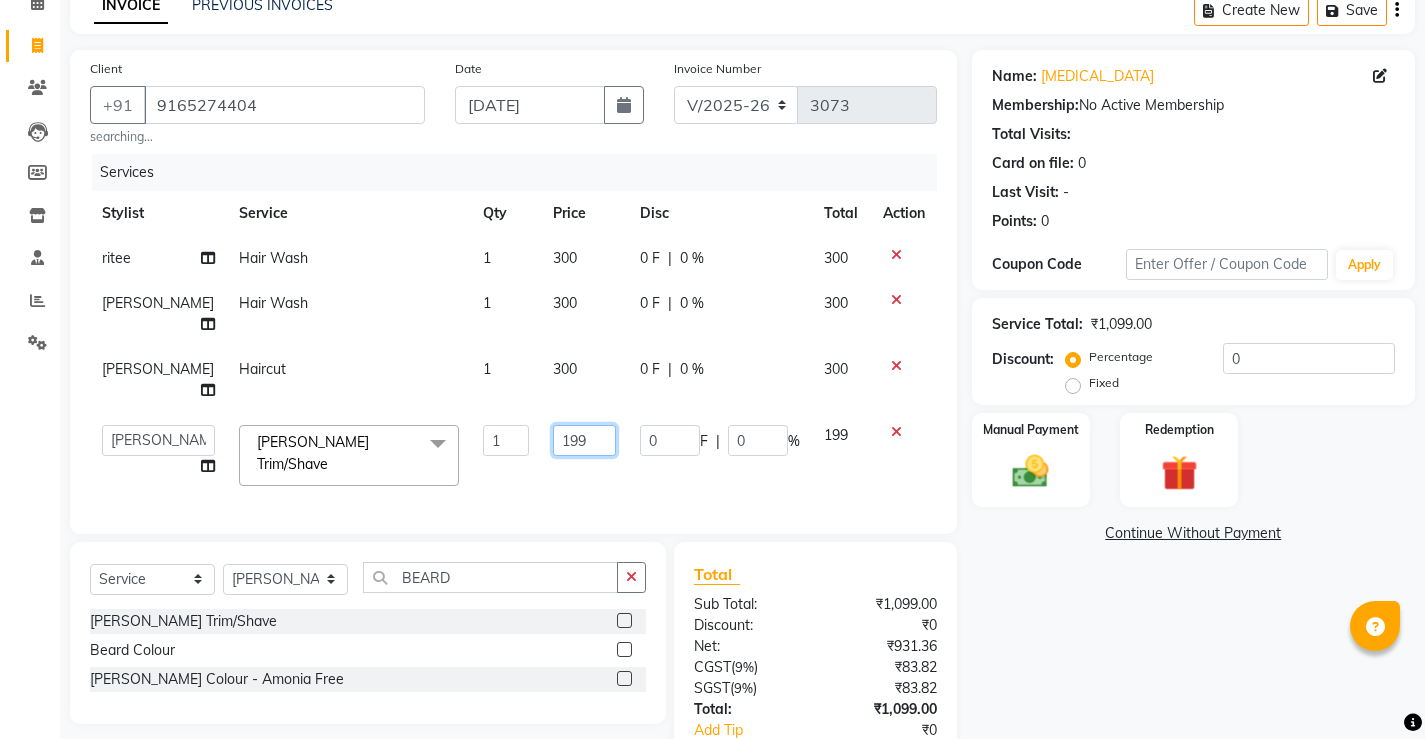 drag, startPoint x: 573, startPoint y: 395, endPoint x: 34, endPoint y: 366, distance: 539.7796 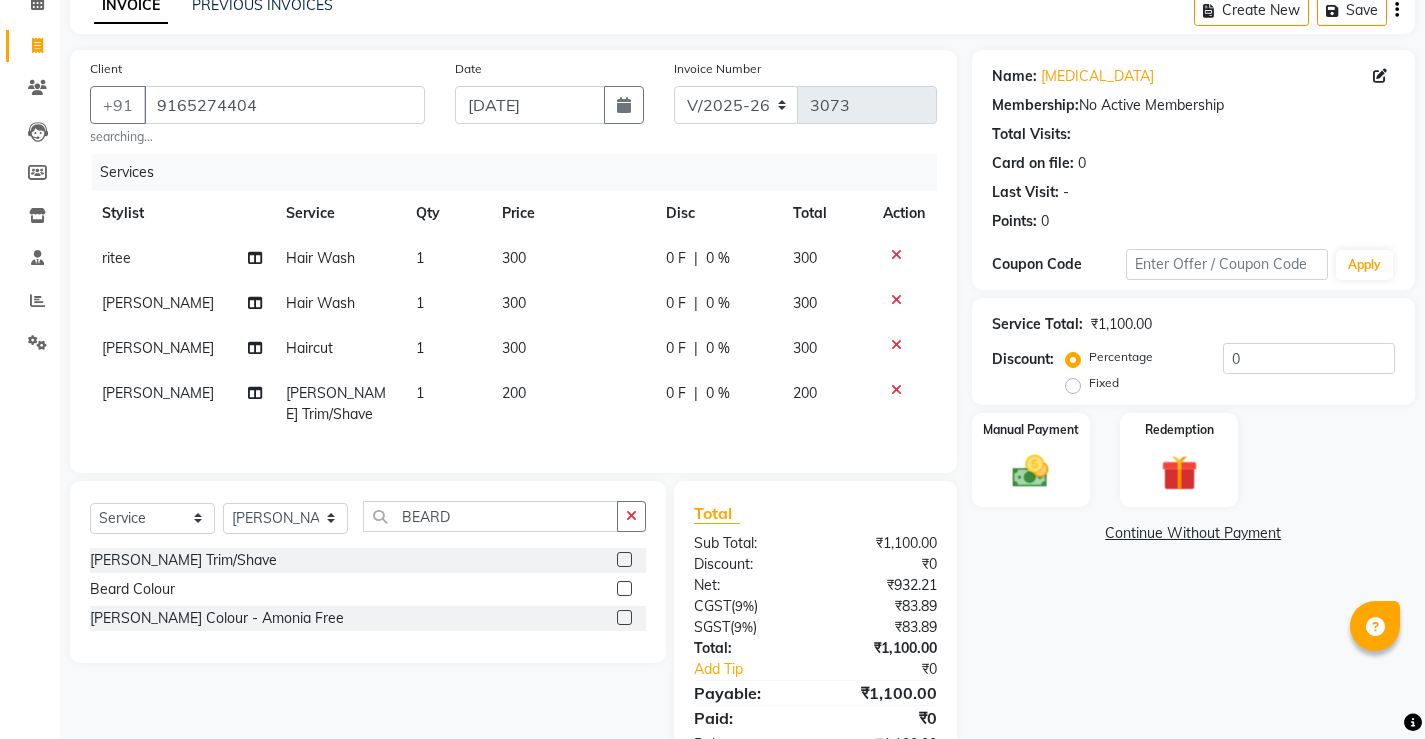click on "1" 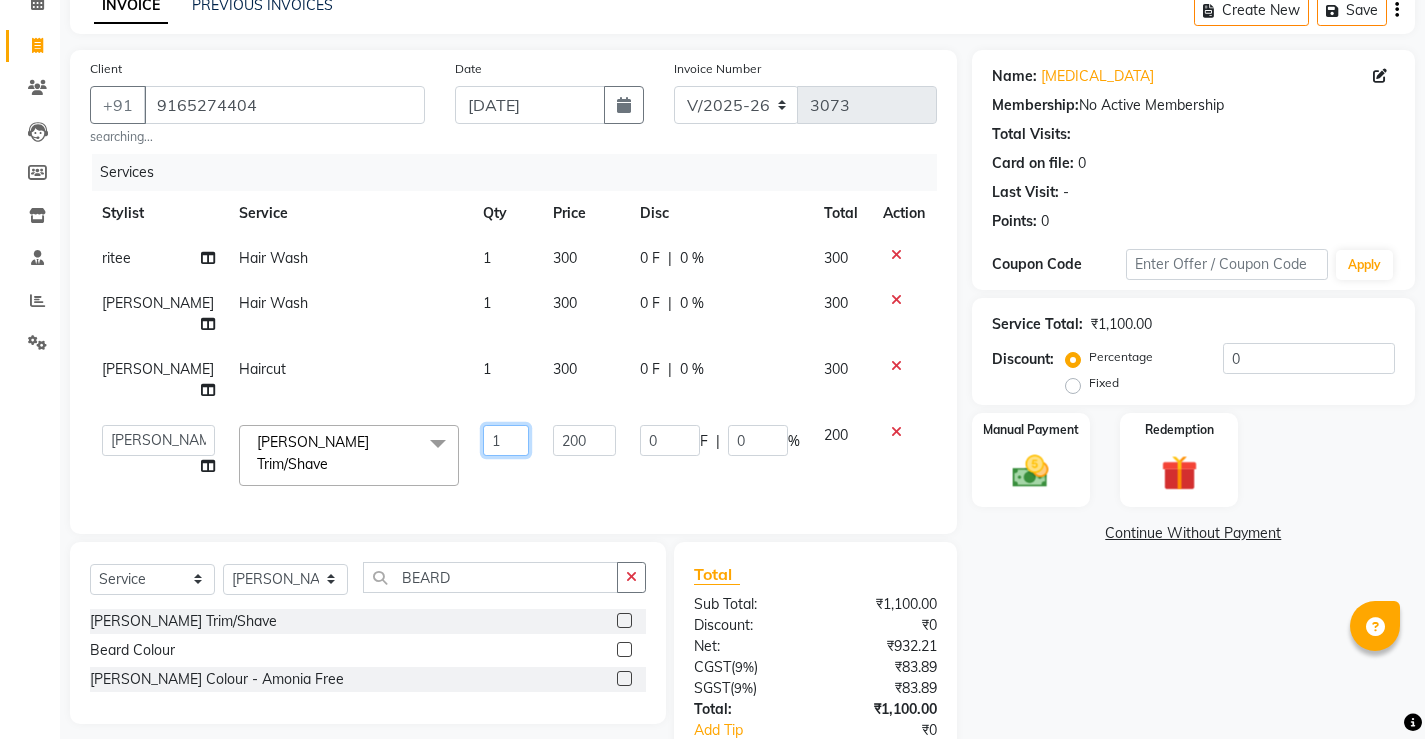 drag, startPoint x: 485, startPoint y: 396, endPoint x: 329, endPoint y: 403, distance: 156.15697 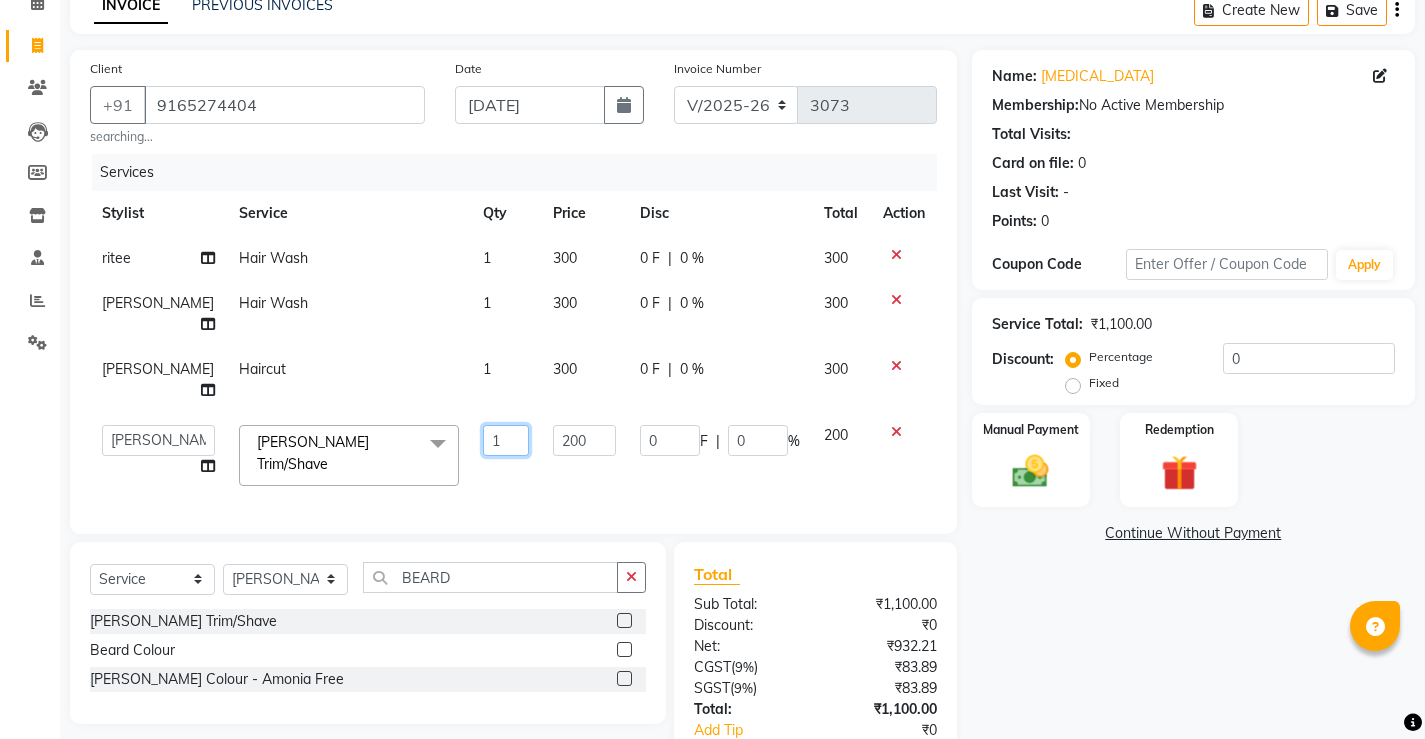 click on "ADMIN   AKASH   [PERSON_NAME]   [PERSON_NAME]   MANAGER   [PERSON_NAME]    [PERSON_NAME]   [PERSON_NAME]   [PERSON_NAME]   [PERSON_NAME] Trim/Shave  x Hair Spa Scrub Hair Spa (M) Hair Spa (F) Keratin Spa Hair Treatment Hair Treatment Smartbond Hair Smoothing Hair Straightening Hair Rebonding Hair Keratin Cadiveu Head Massage L Hair Keratin Keramelon Hair [MEDICAL_DATA] Keramelon Scalp Advance (F) Scalp Advance (M) Brillare Anti-[MEDICAL_DATA] oil (F) Nanoplastia treatment Brillare Hairfall Control oil (F) Brillare Hairfall Control oil (M) Brillare Anti-[MEDICAL_DATA] oil (M) Reflexology (U lux) 1400 Face Bleach Face D-Tan Face Clean Up Clean-up (Shine beauty) Facial Actiblend Glass Facial Mask Signature Facial Deluxe Facial Luxury Facial Magical Facial Premium Facial Royal Treatment Skinora Age Control F Treatment ( Snow Algae&Saffron) Skinora Calming Treatment (Avacado & Oat) Skinora Hydra Treatment (Butter&Coconut Milk) Skinora Mattifying Treatment ( Citron&Seabuck) Skinora Radiance Treatment ( Kakadu& Lakadong) Classic Manicure Forehead" 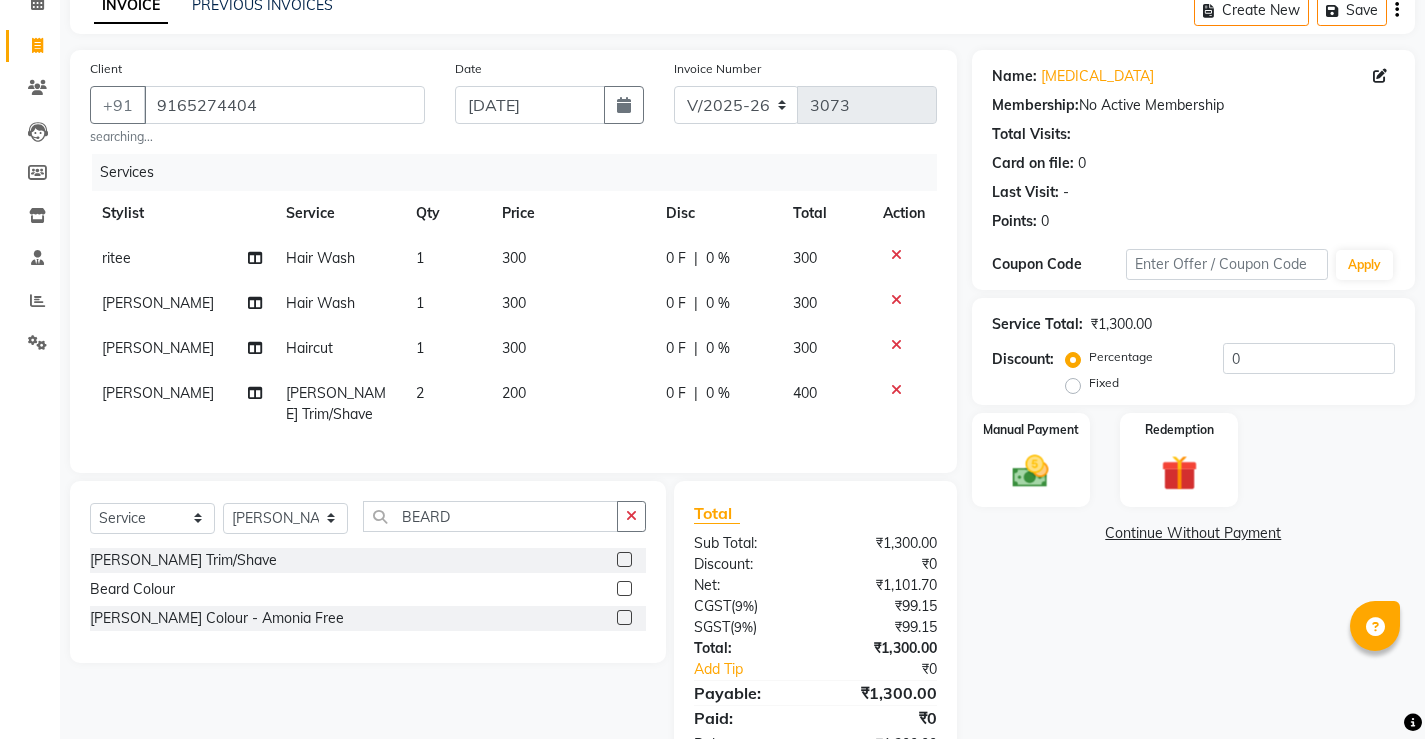 click on "Services Stylist Service Qty Price Disc Total Action ritee Hair Wash 1 300 0 F | 0 % 300 [PERSON_NAME] Hair Wash 1 300 0 F | 0 % 300 [PERSON_NAME] Haircut 1 300 0 F | 0 % 300 [PERSON_NAME] Trim/Shave 2 200 0 F | 0 % 400" 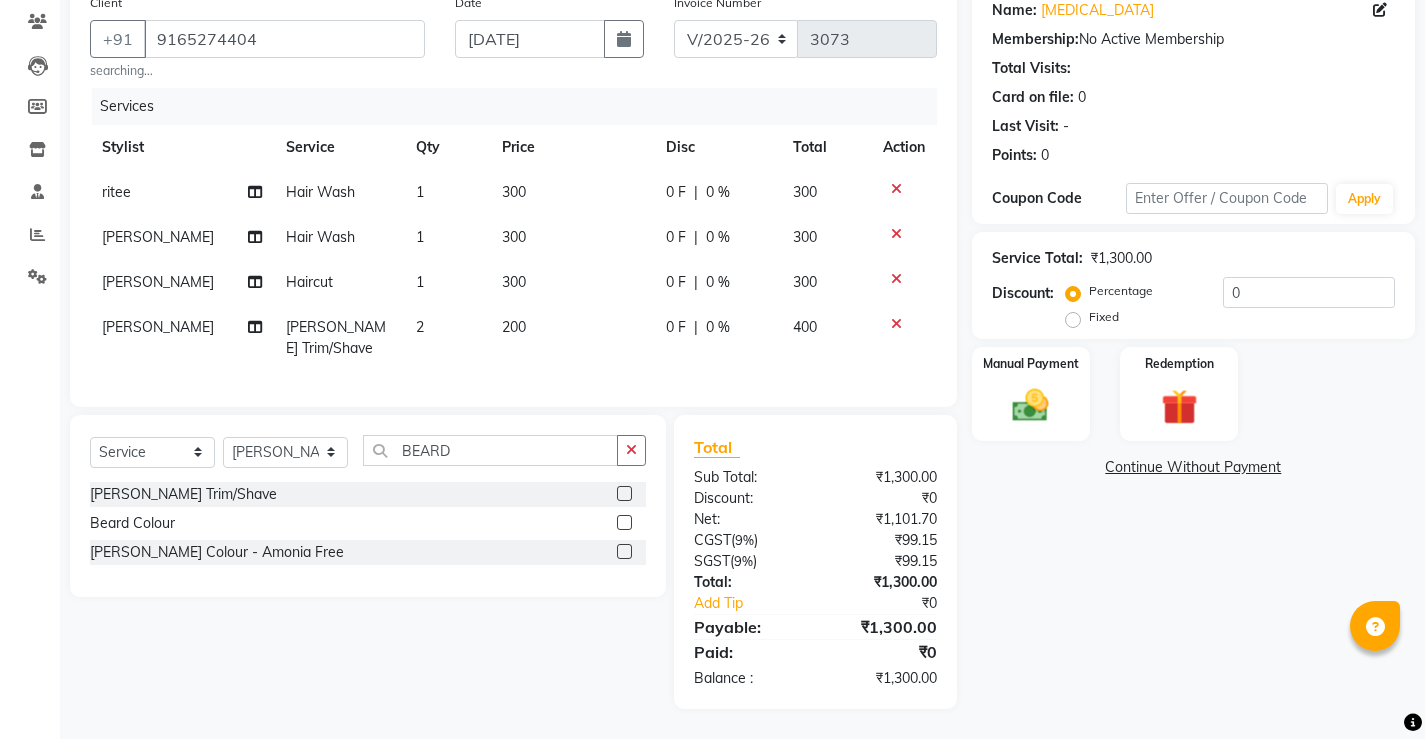 scroll, scrollTop: 81, scrollLeft: 0, axis: vertical 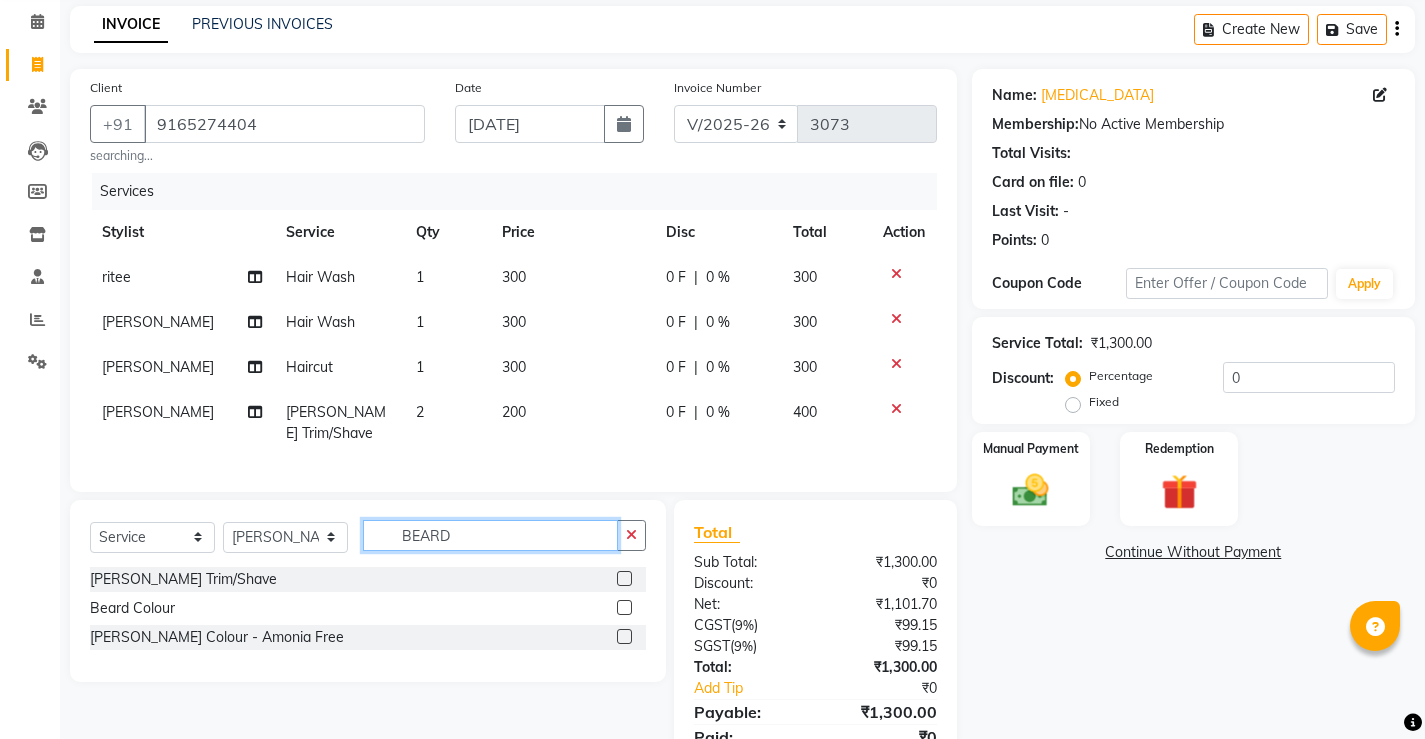 drag, startPoint x: 462, startPoint y: 557, endPoint x: 337, endPoint y: 559, distance: 125.016 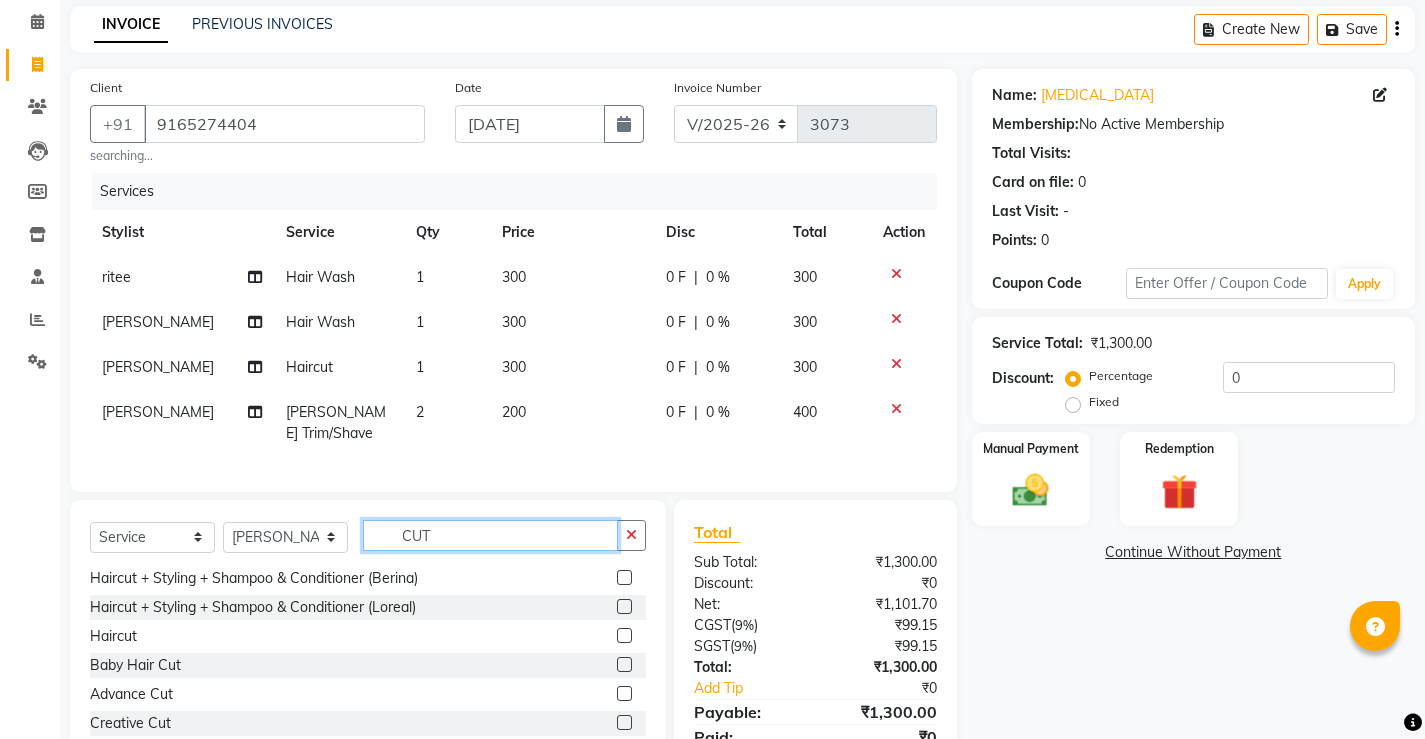 scroll, scrollTop: 90, scrollLeft: 0, axis: vertical 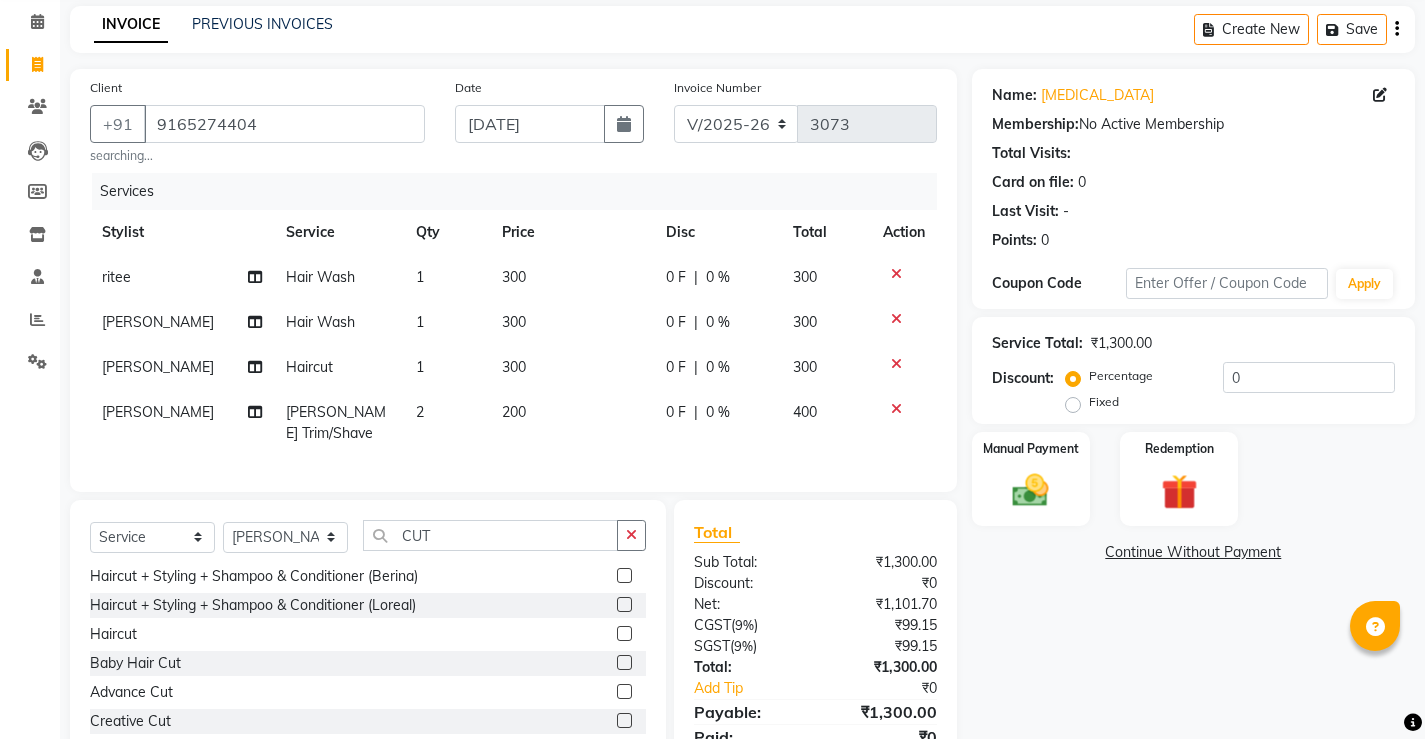 click 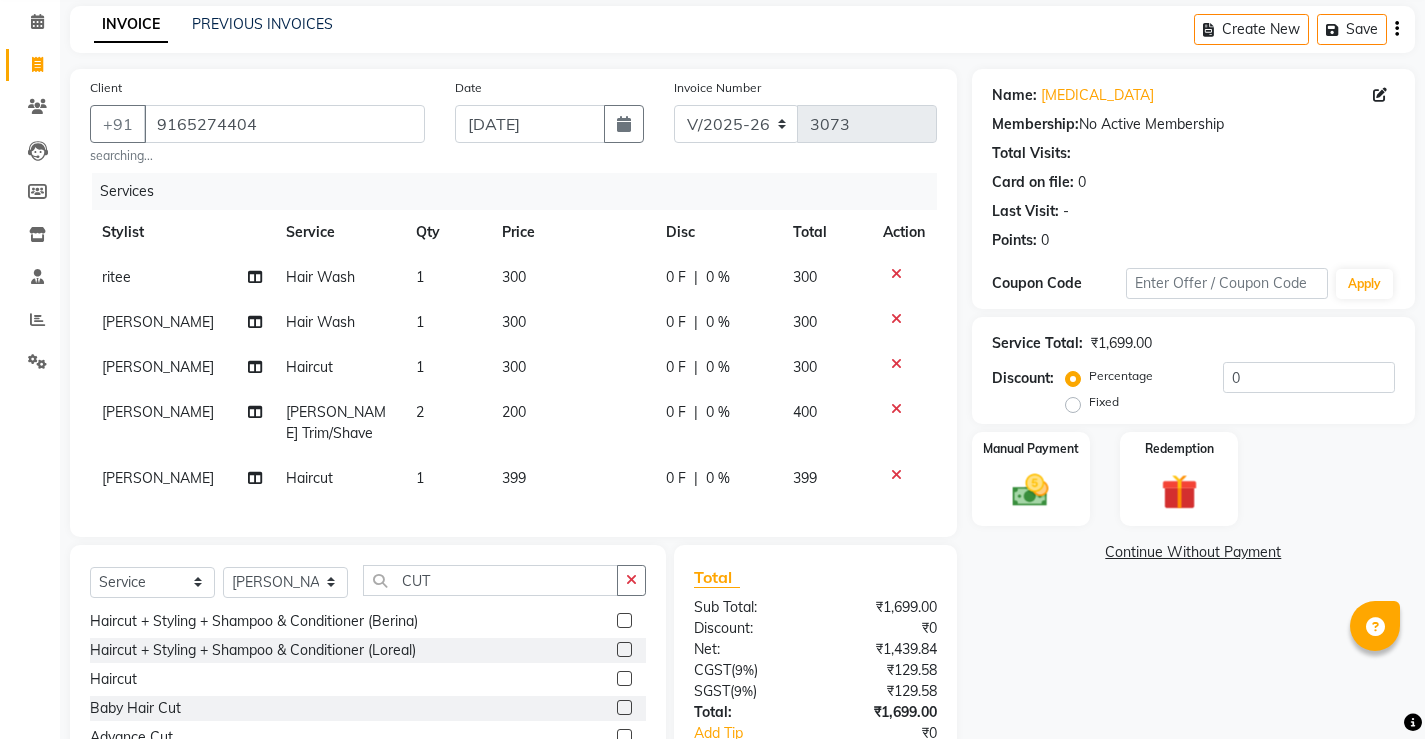 click on "399" 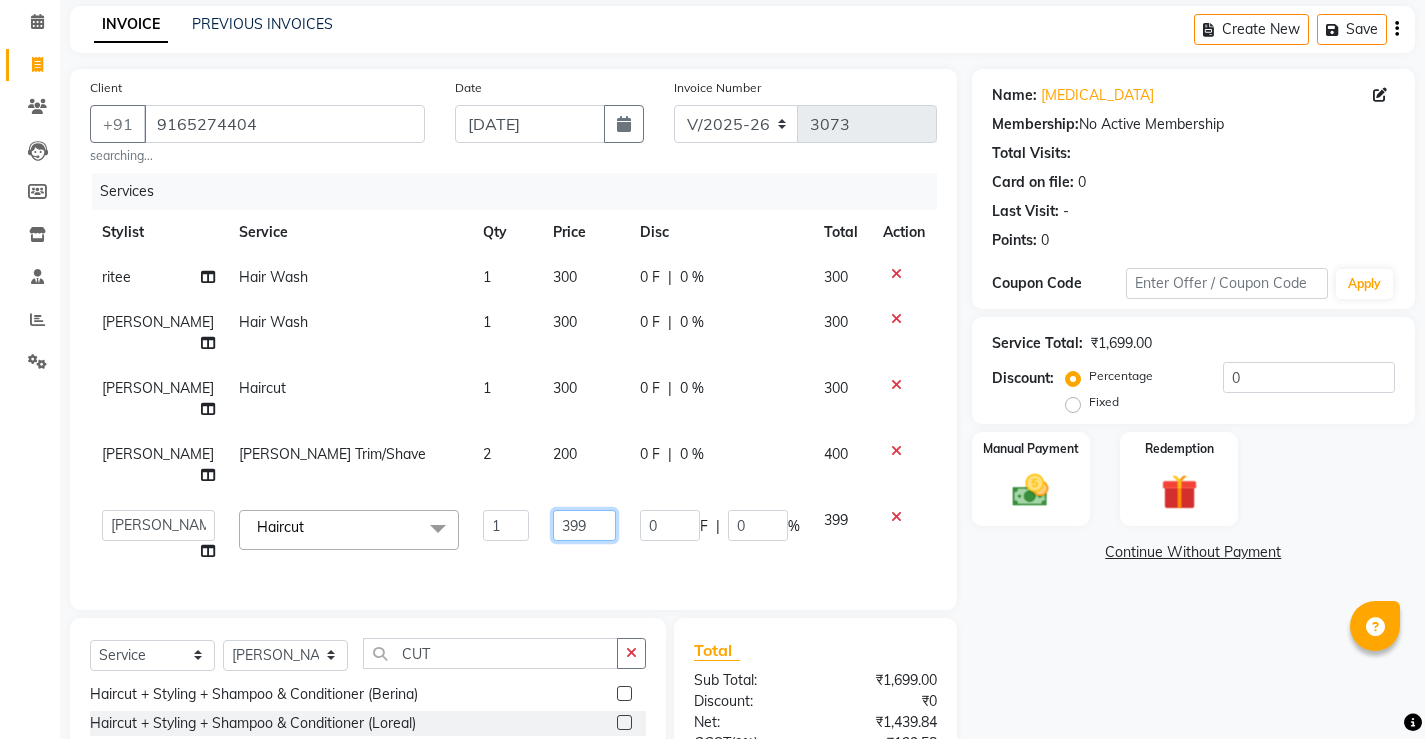 drag, startPoint x: 560, startPoint y: 470, endPoint x: 341, endPoint y: 471, distance: 219.00229 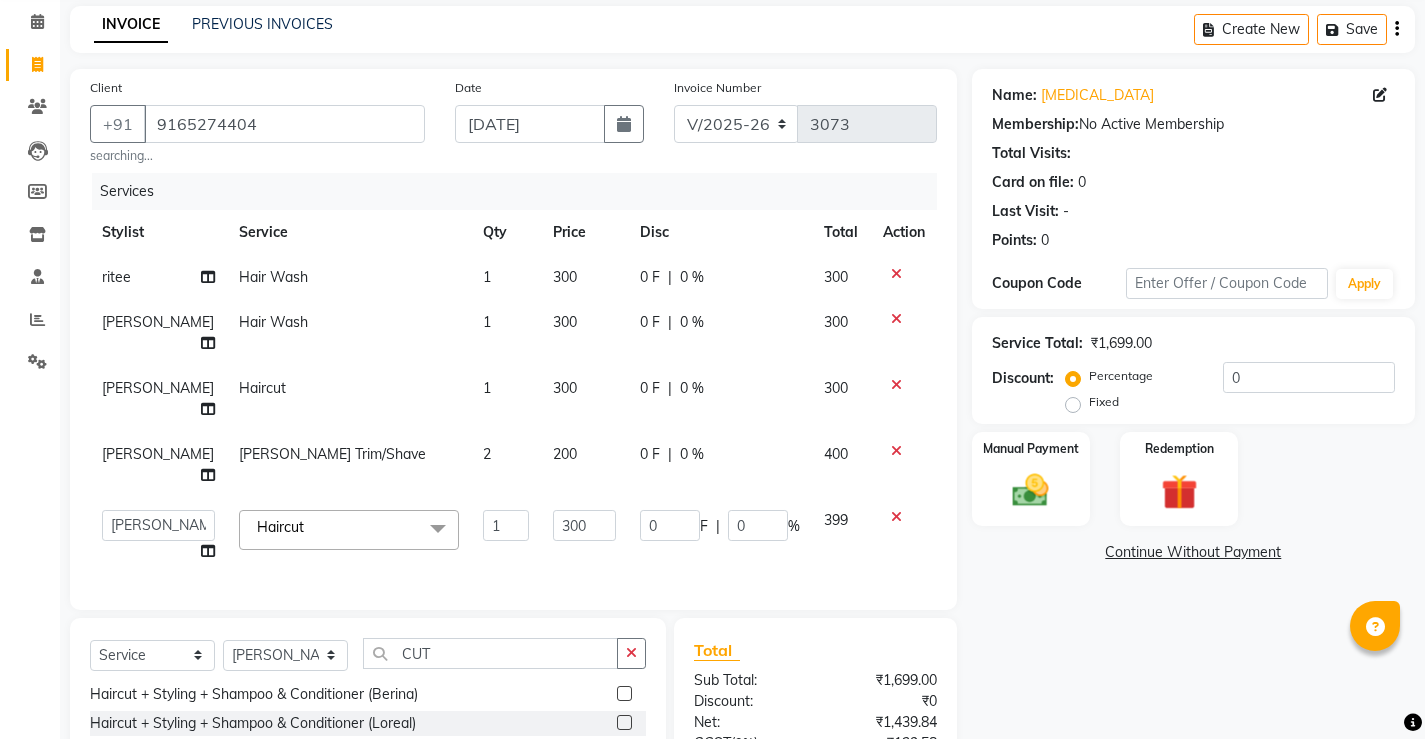 click on "0 F | 0 %" 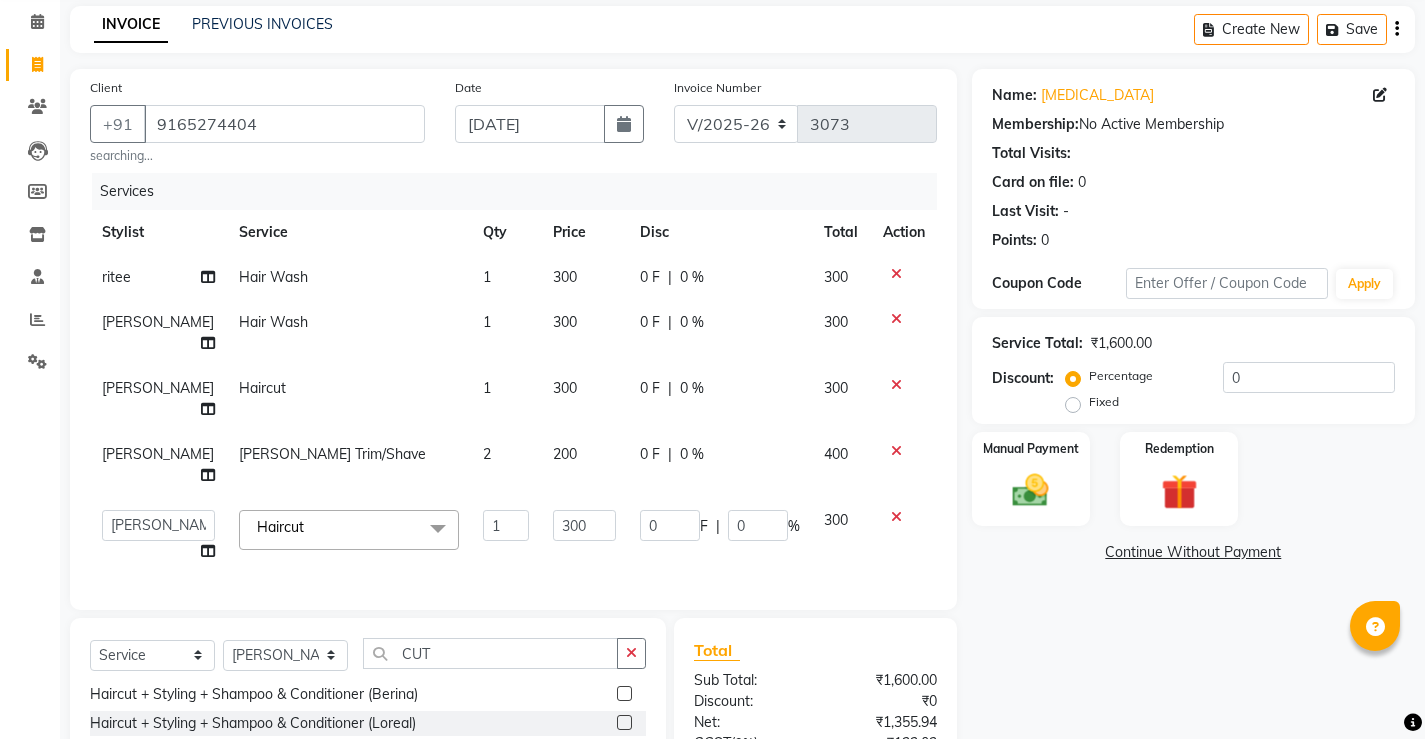 scroll, scrollTop: 181, scrollLeft: 0, axis: vertical 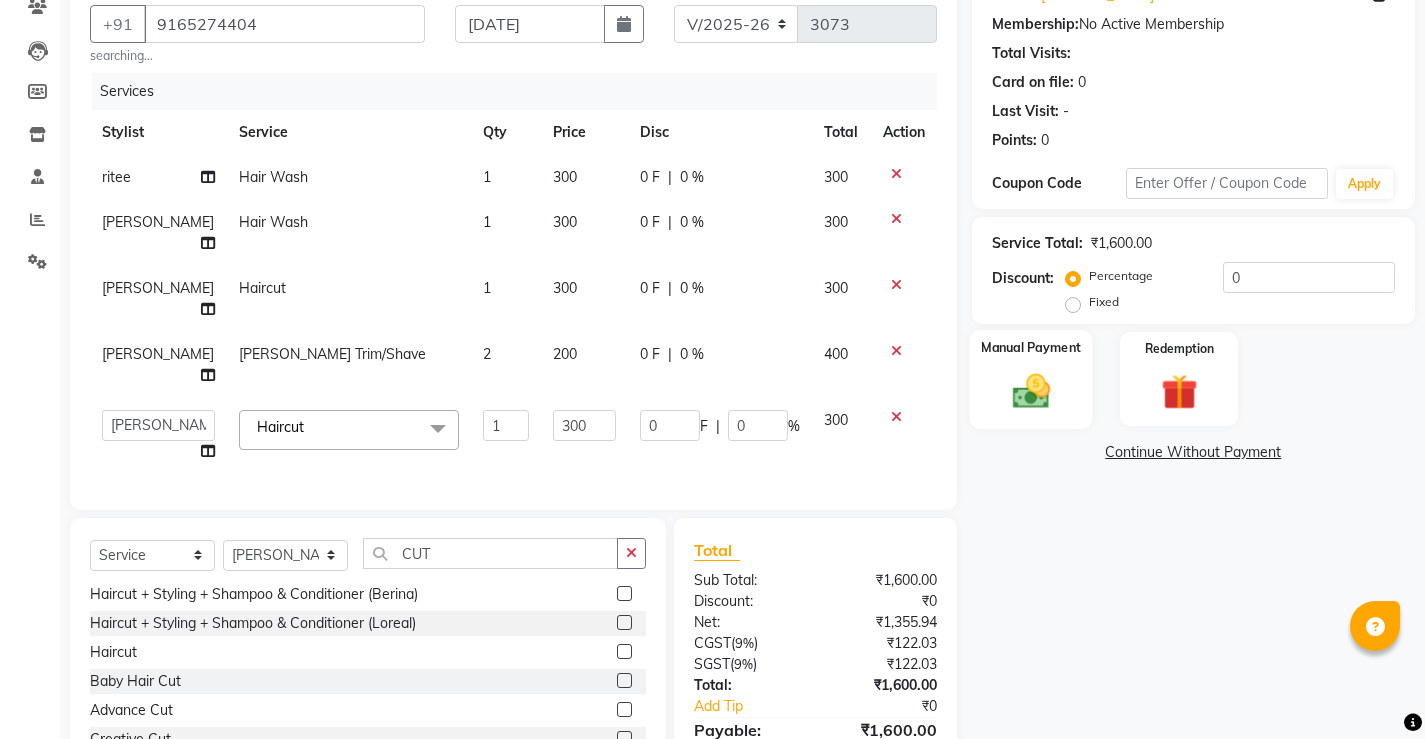 click on "Manual Payment" 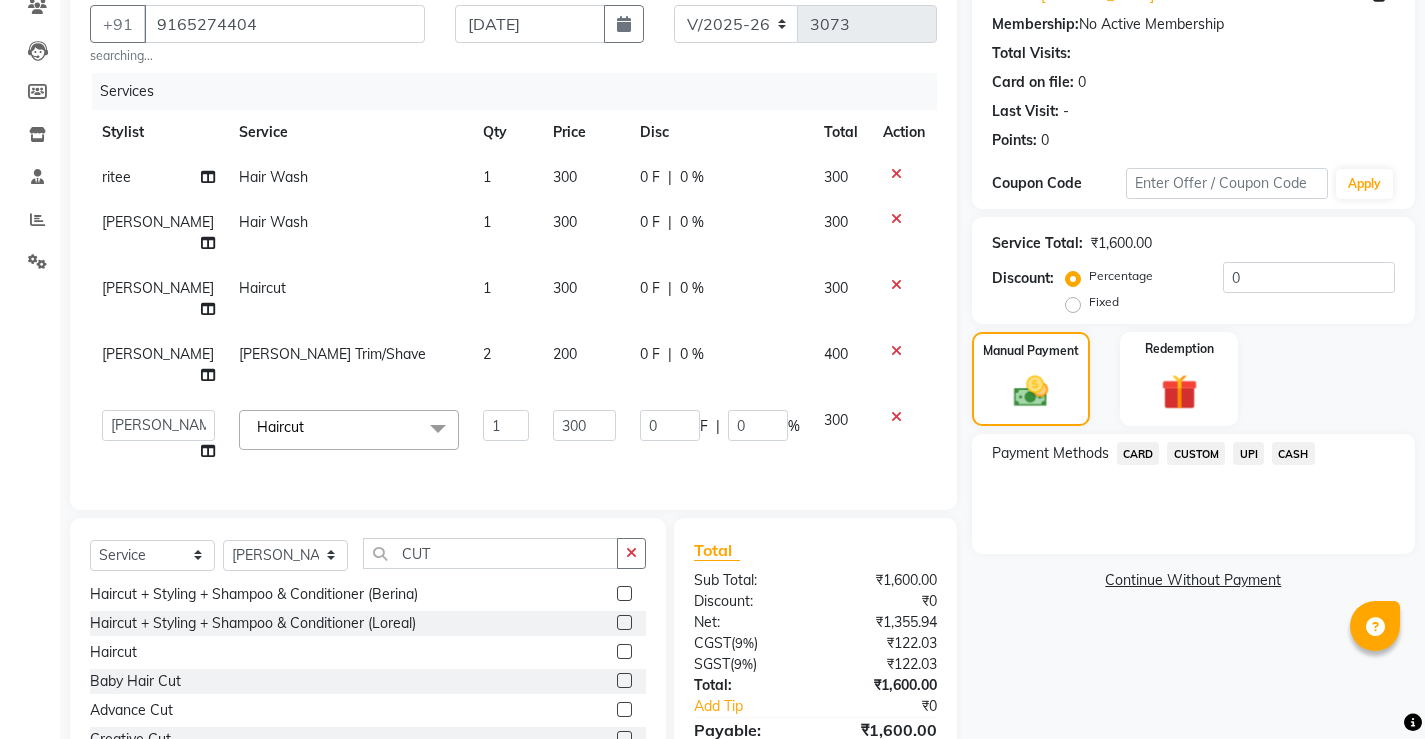 click on "UPI" 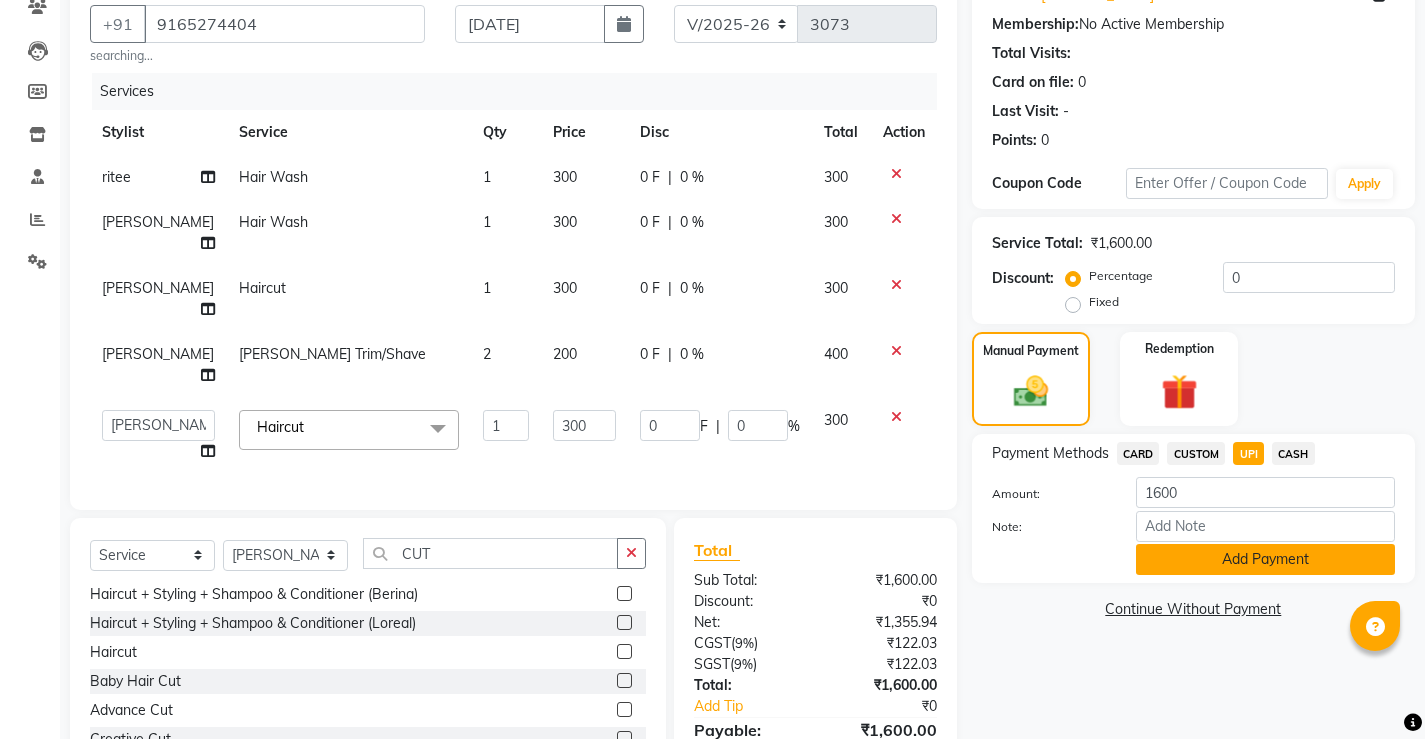 click on "Add Payment" 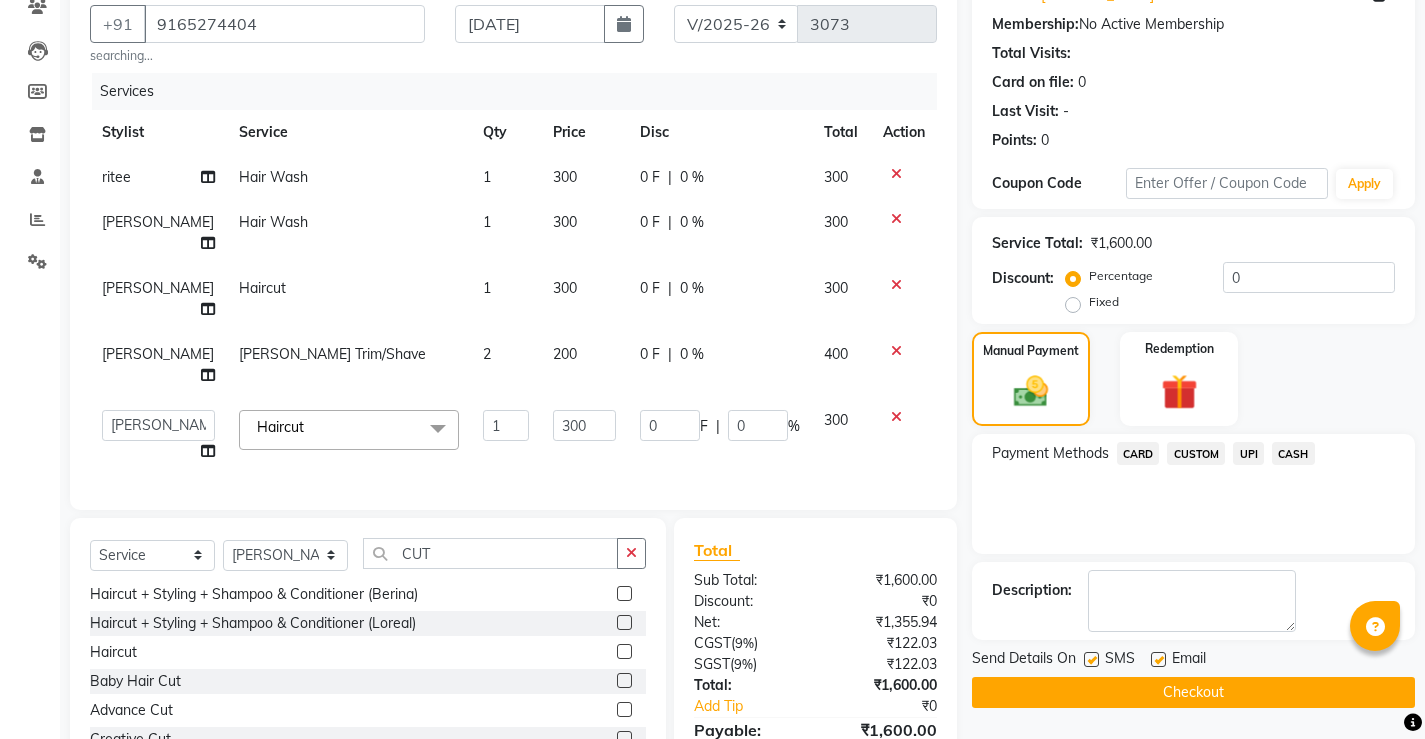 click on "Checkout" 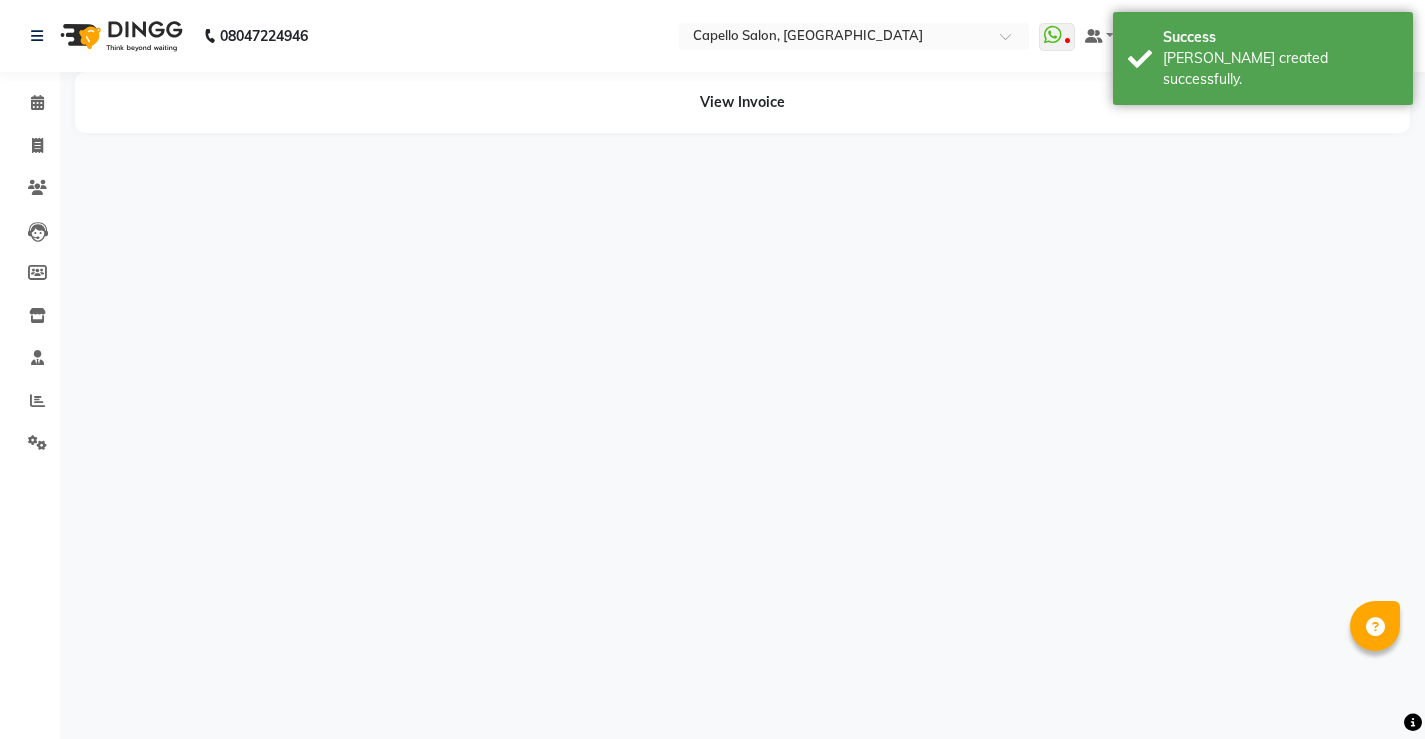 scroll, scrollTop: 0, scrollLeft: 0, axis: both 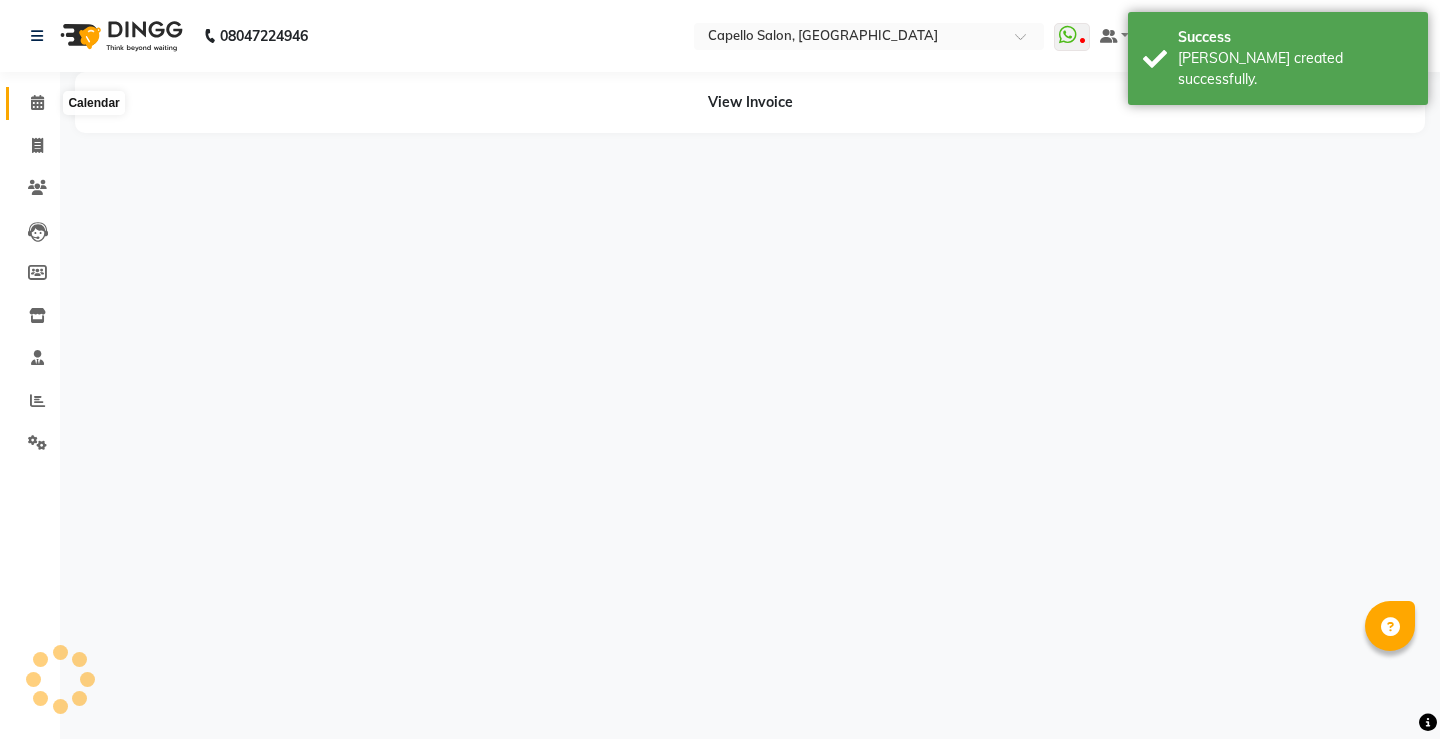 click 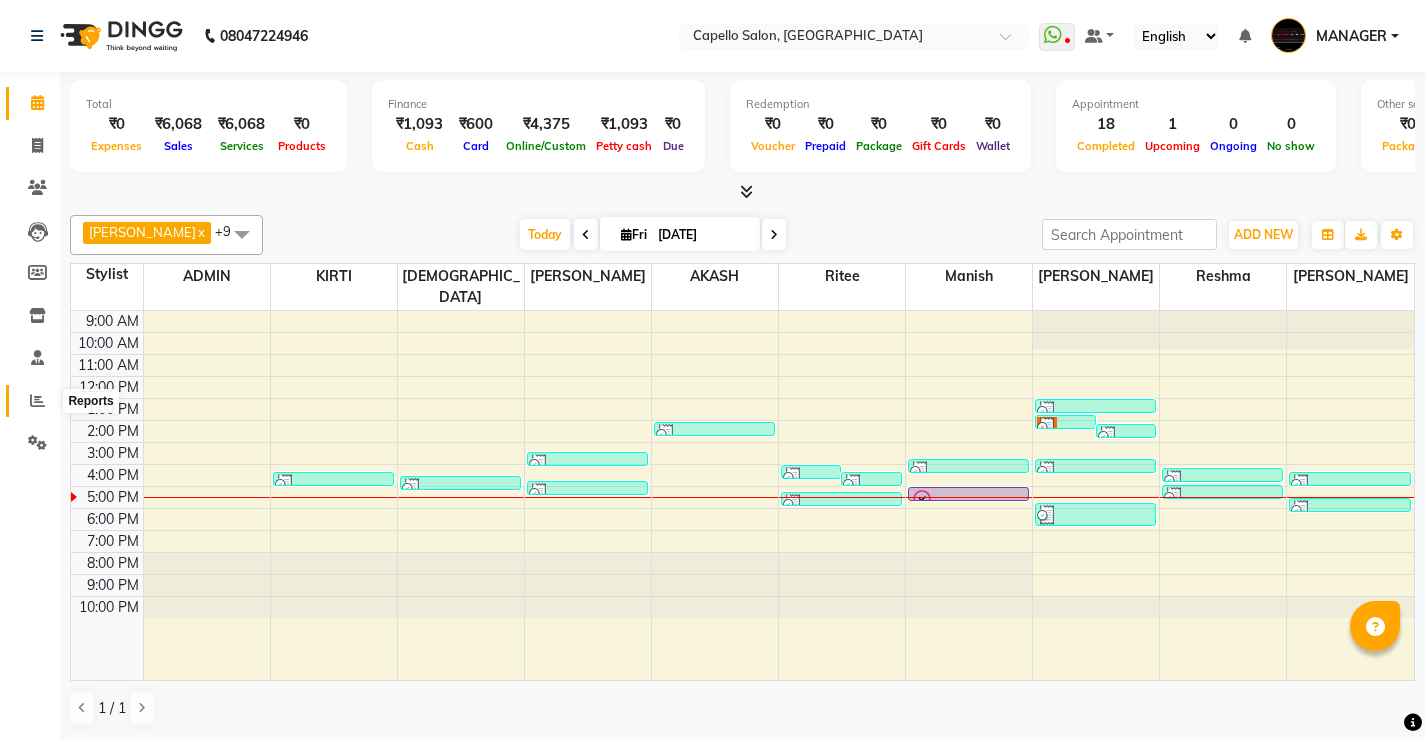 click 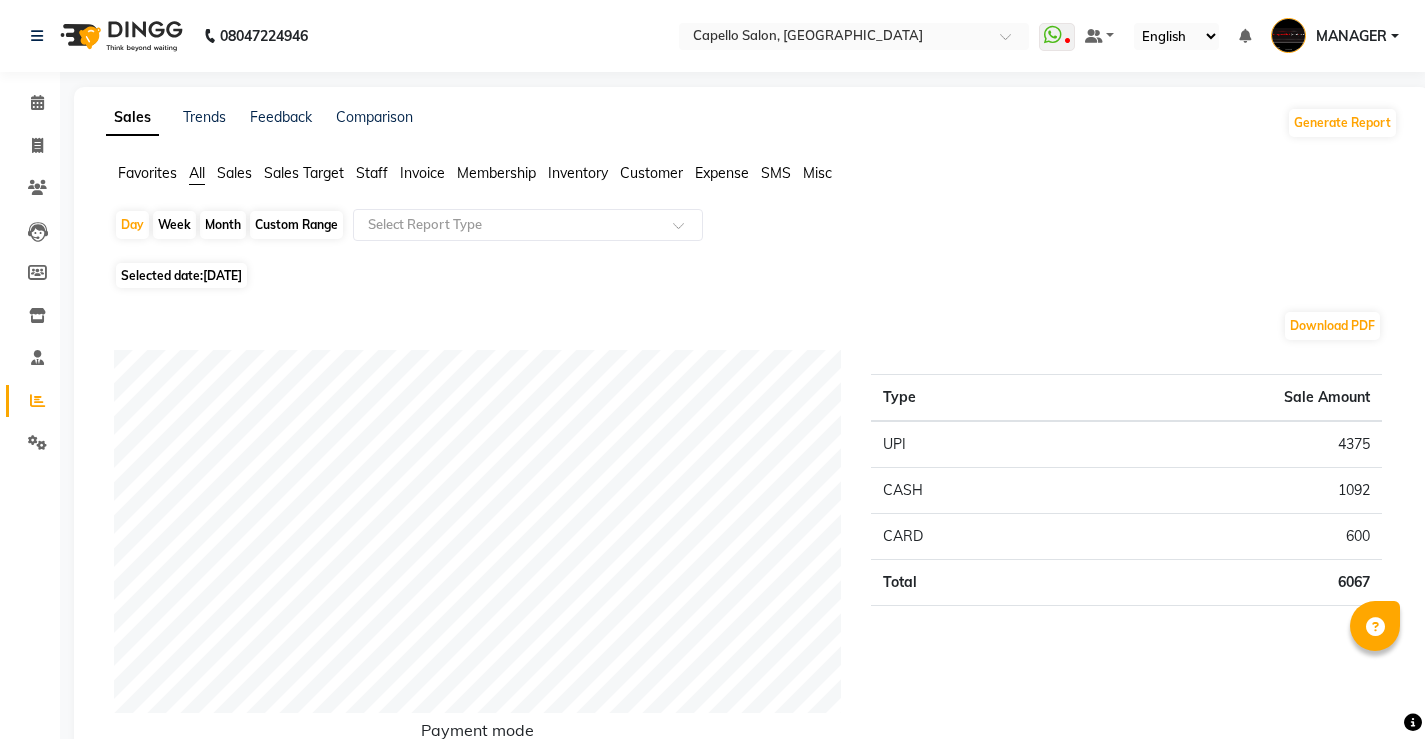 click on "Staff" 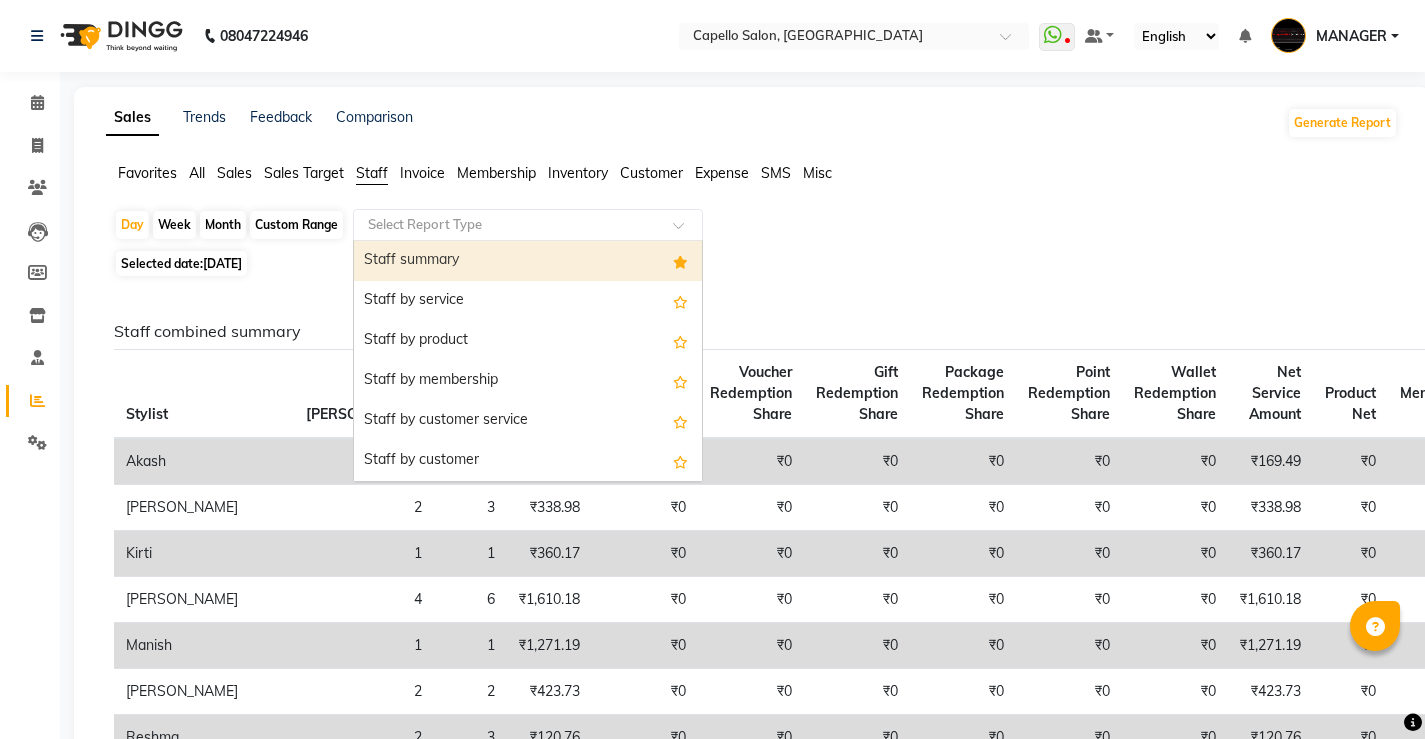 click 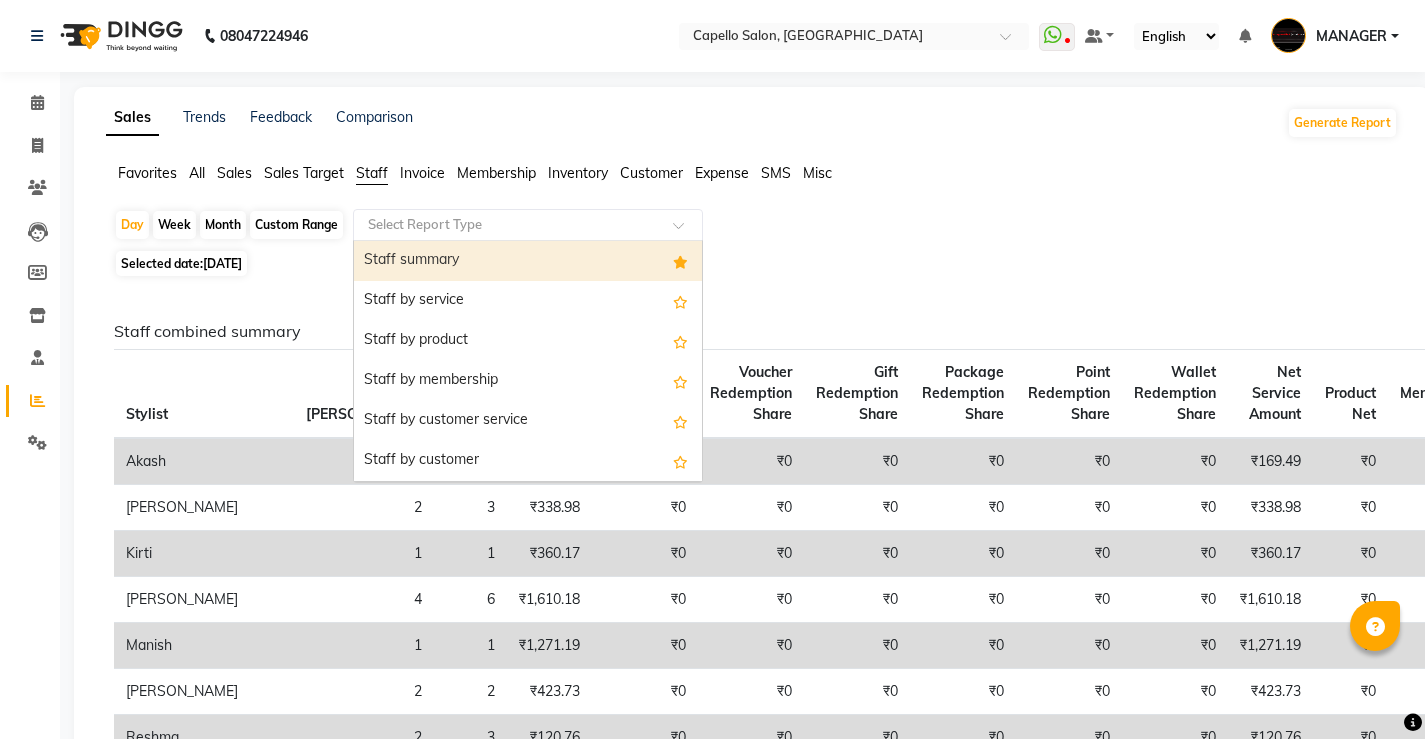 click on "Staff summary" at bounding box center (528, 261) 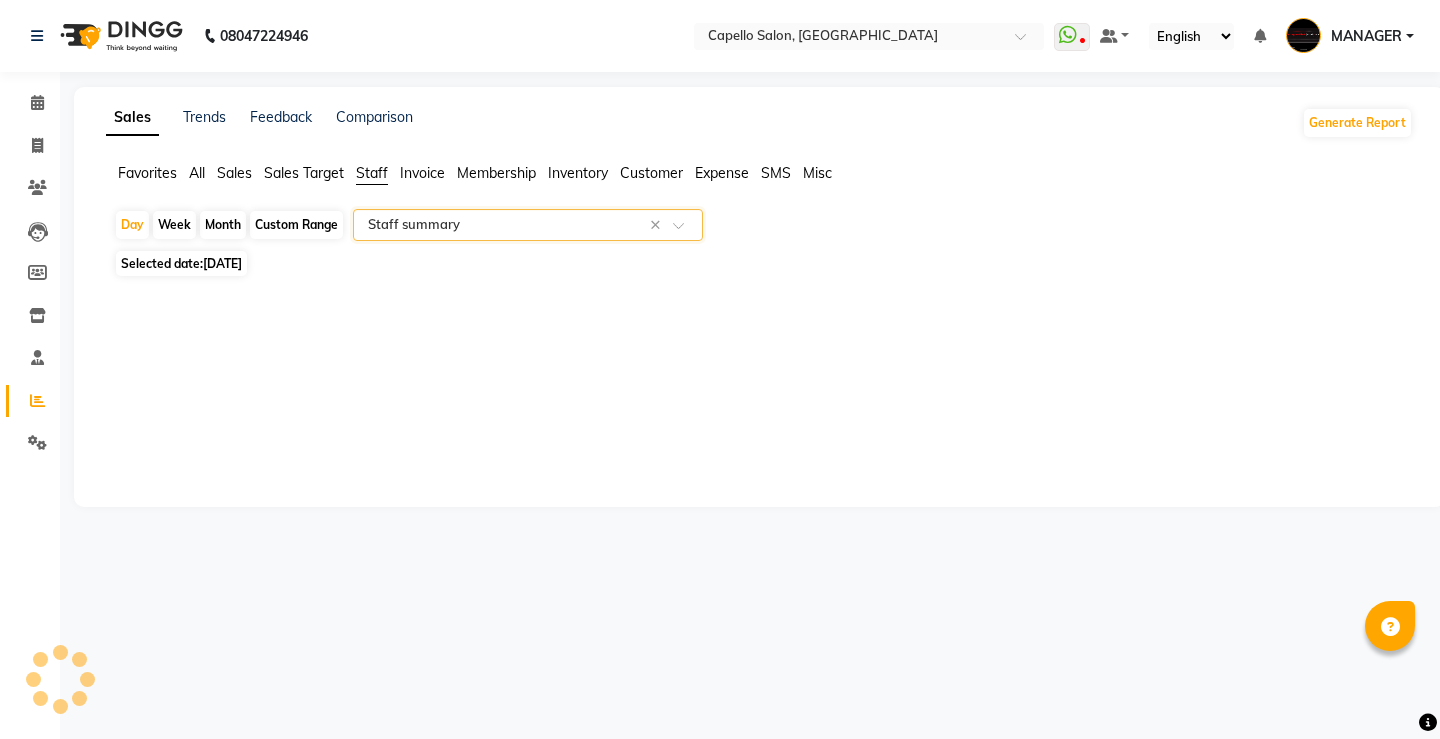 click on "Month" 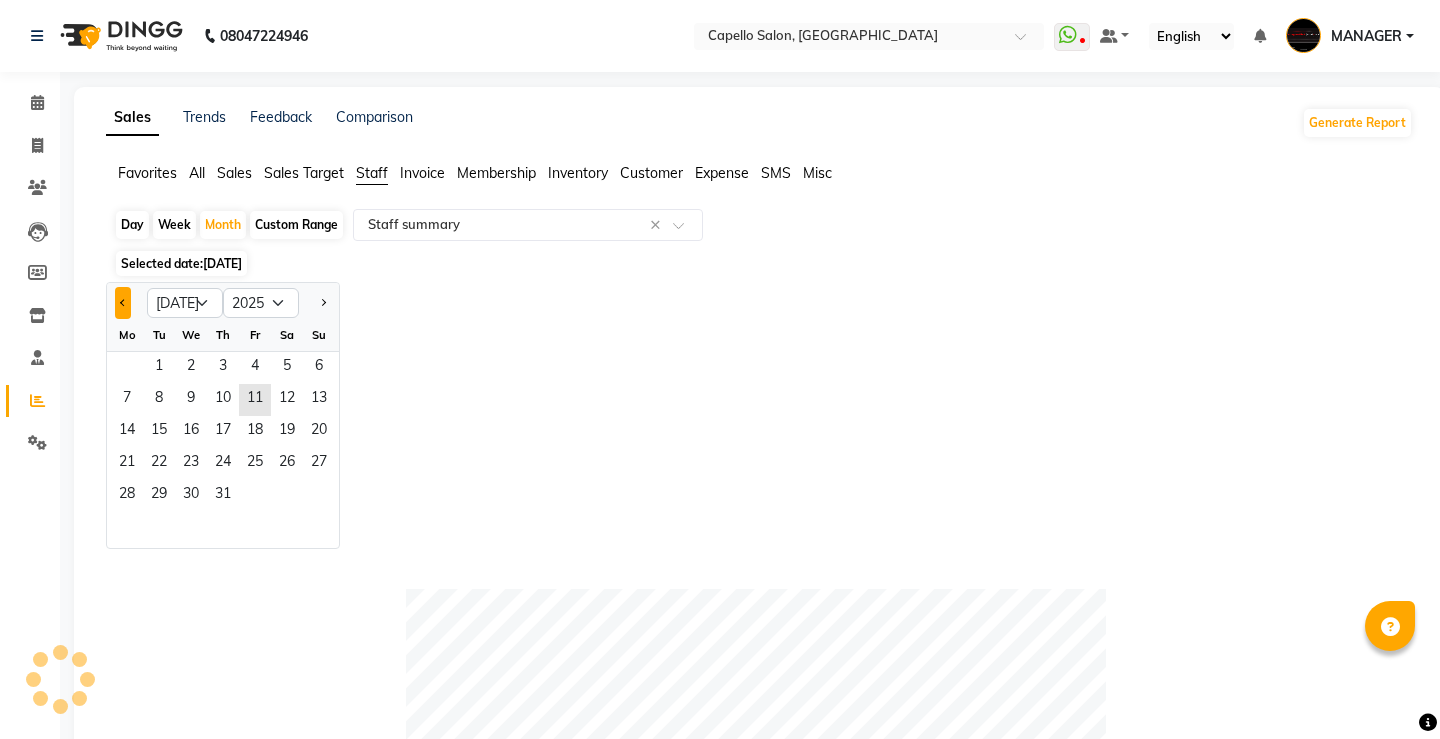 click 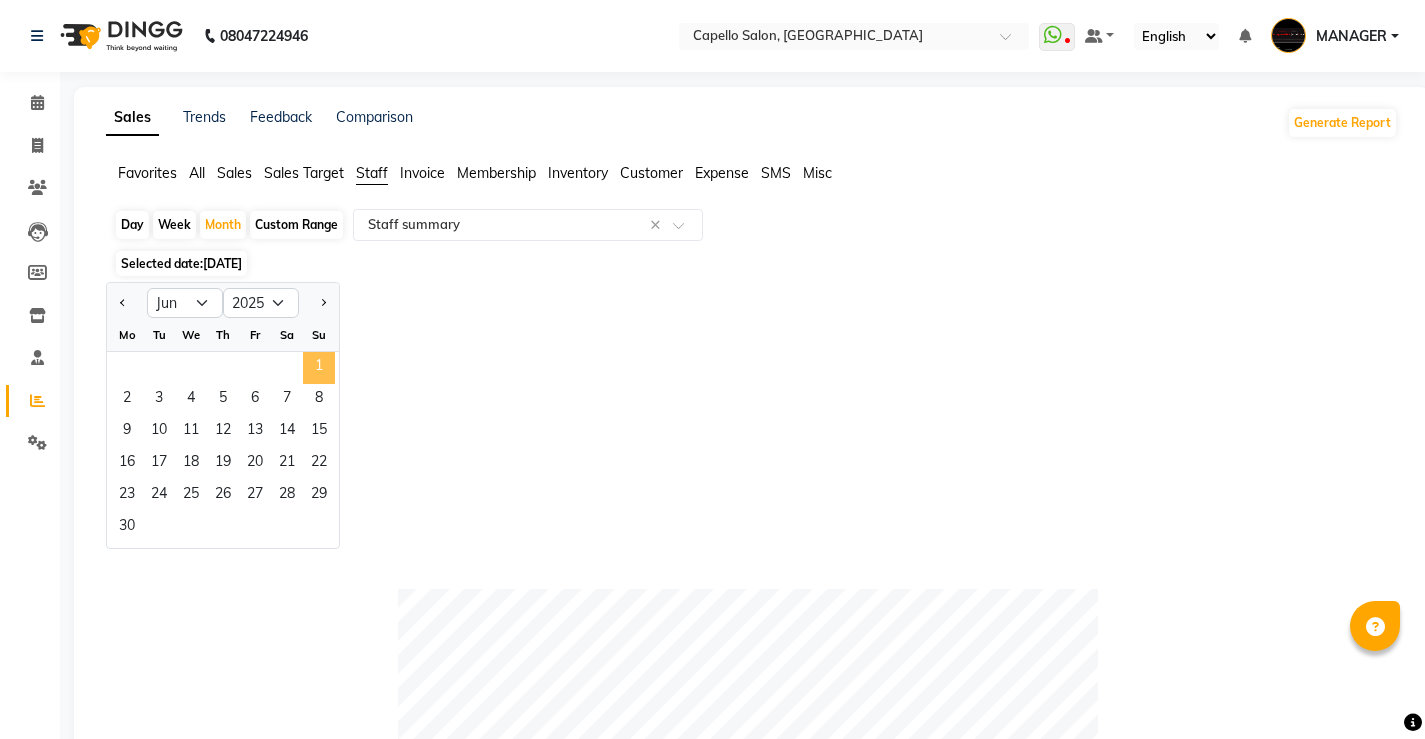 click on "1" 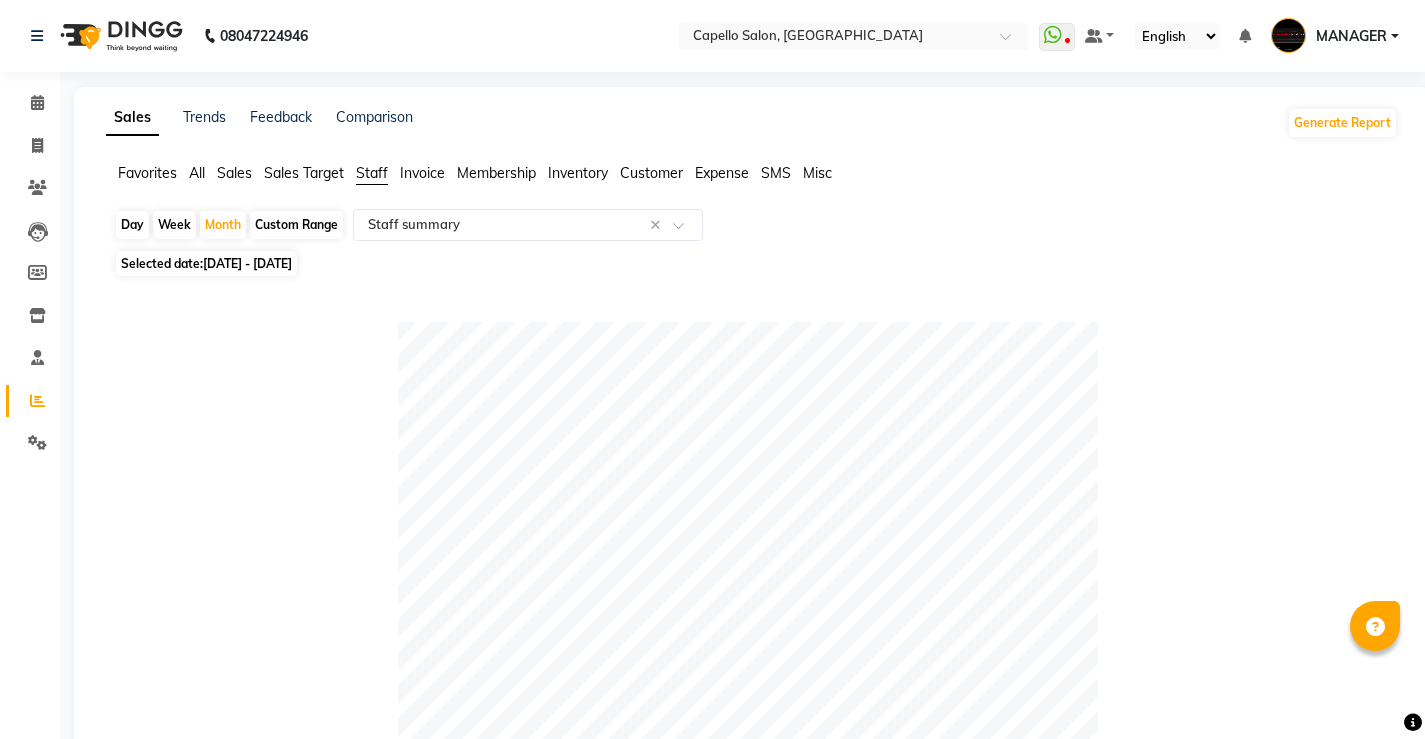 scroll, scrollTop: 1033, scrollLeft: 0, axis: vertical 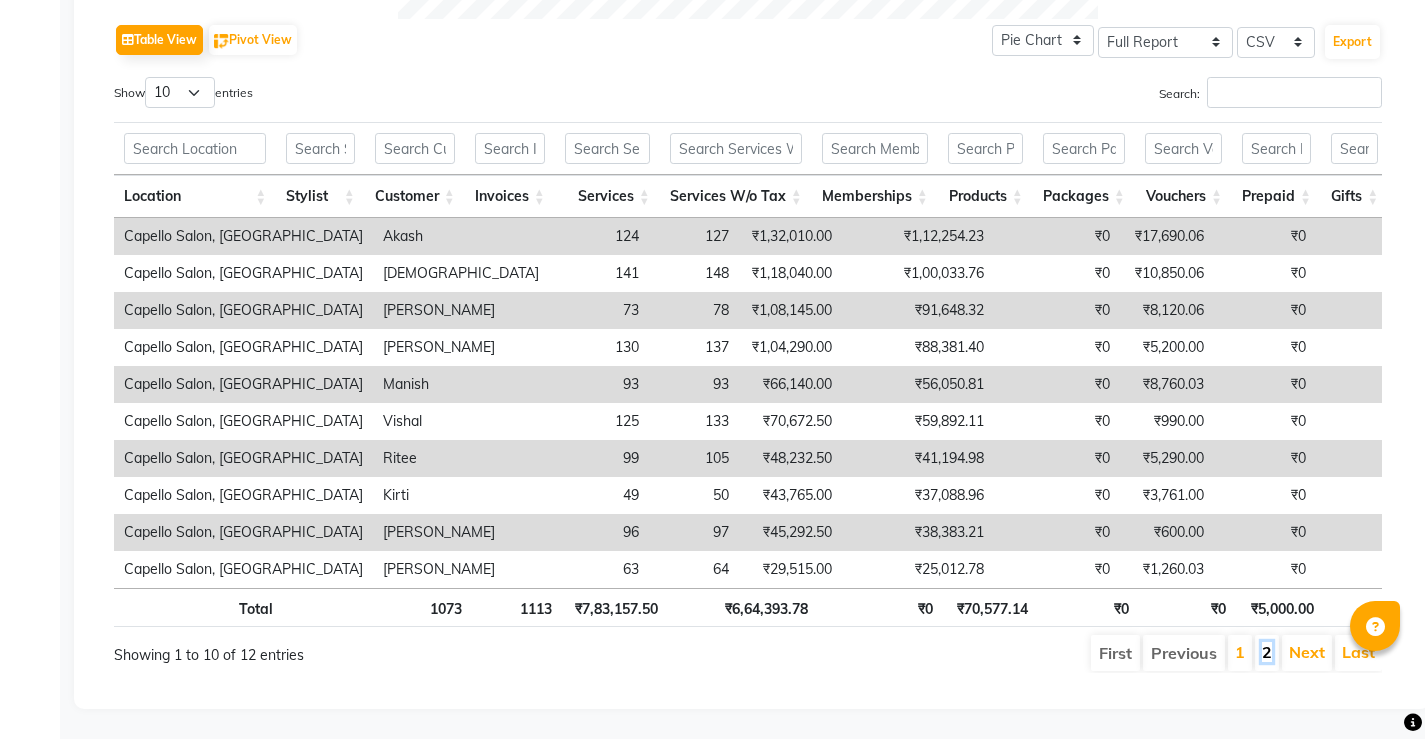 click on "2" at bounding box center [1267, 652] 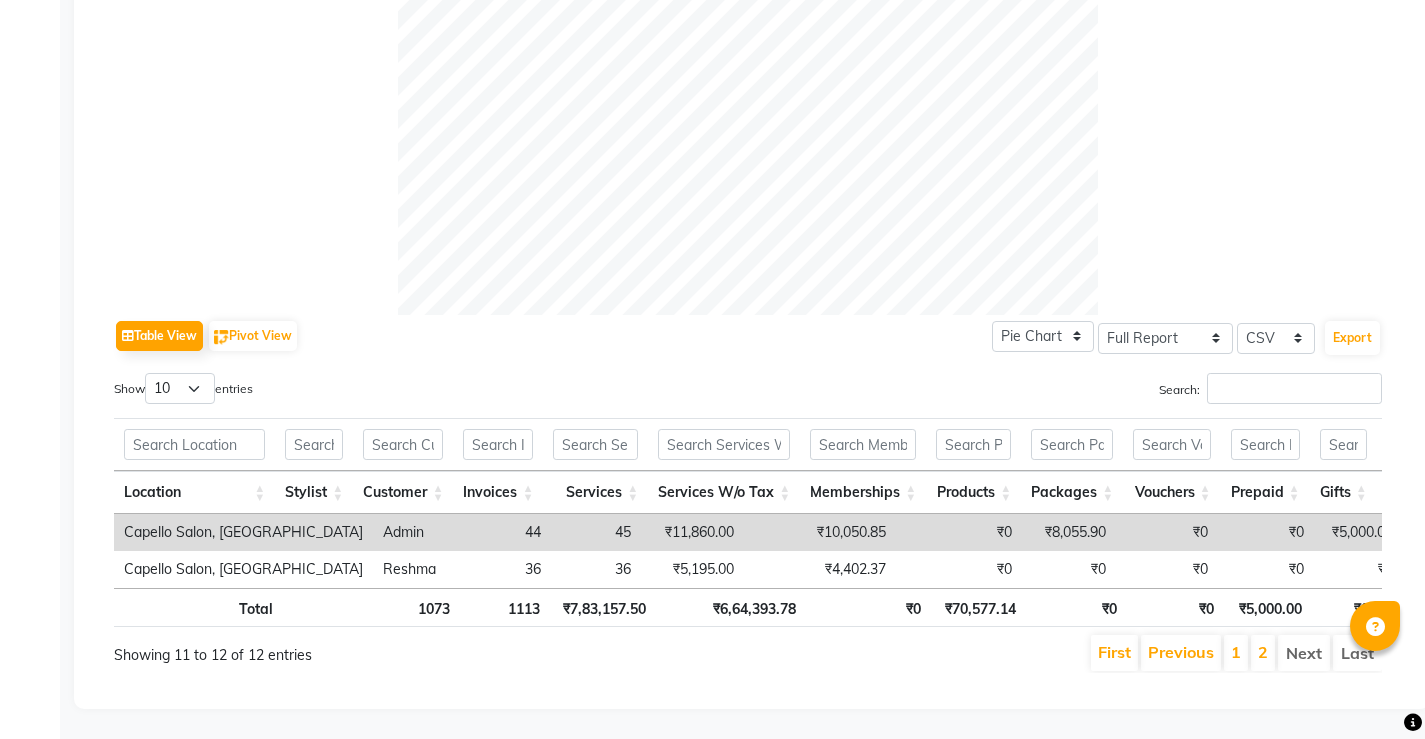 scroll, scrollTop: 737, scrollLeft: 0, axis: vertical 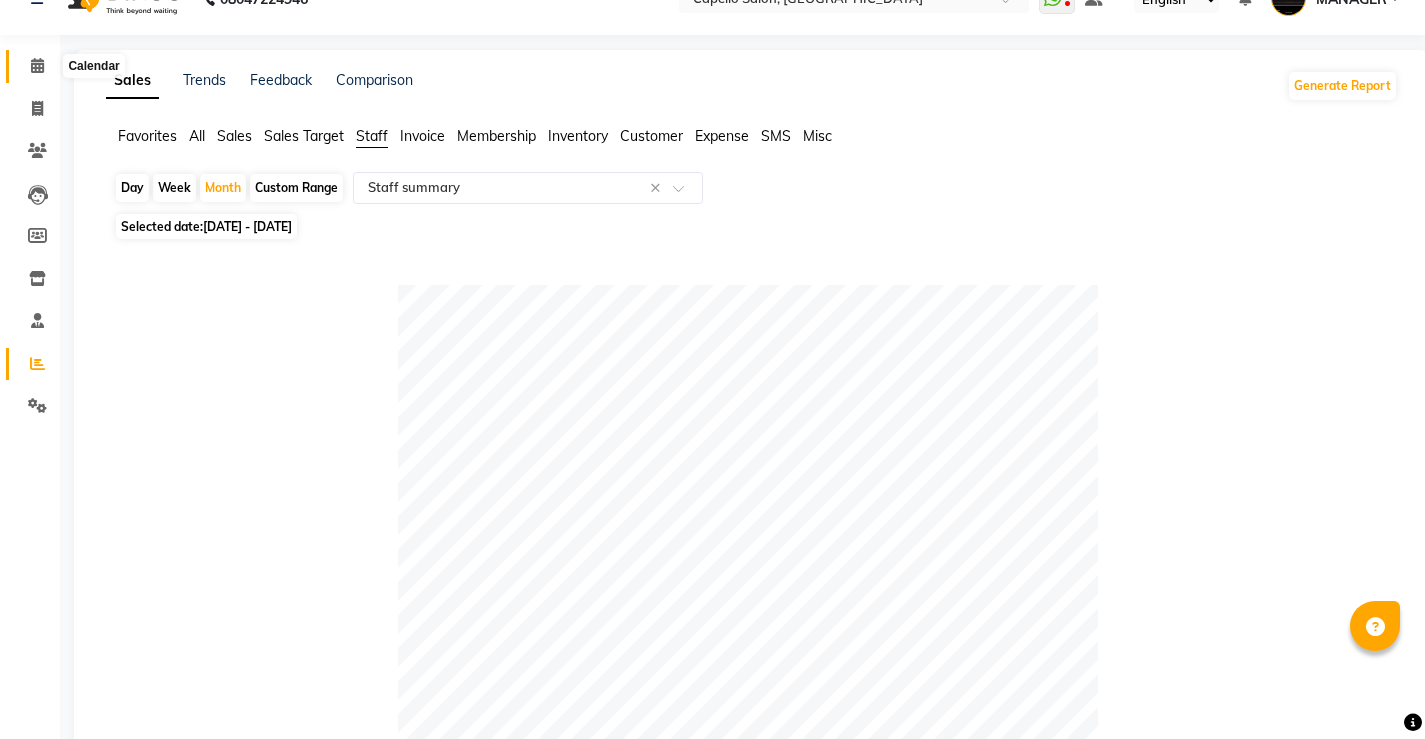 click 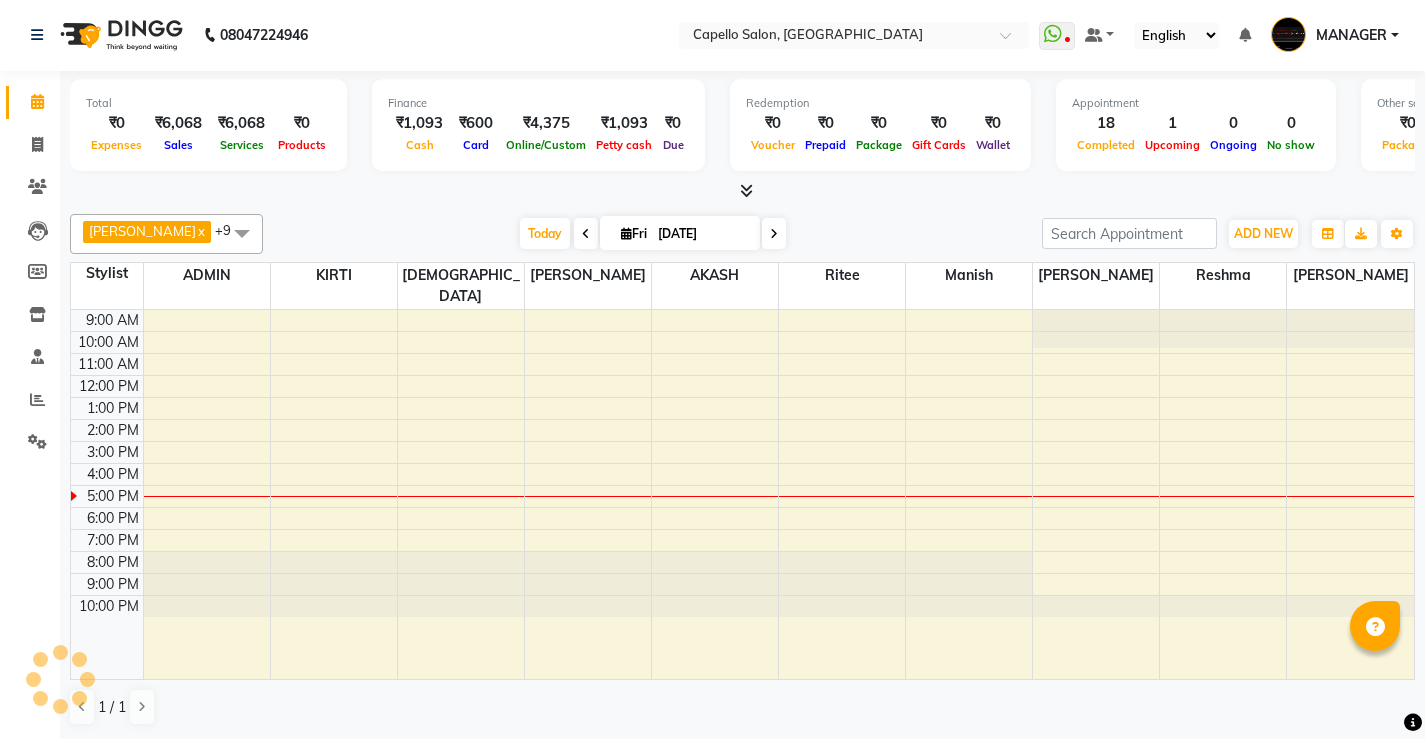 scroll, scrollTop: 0, scrollLeft: 0, axis: both 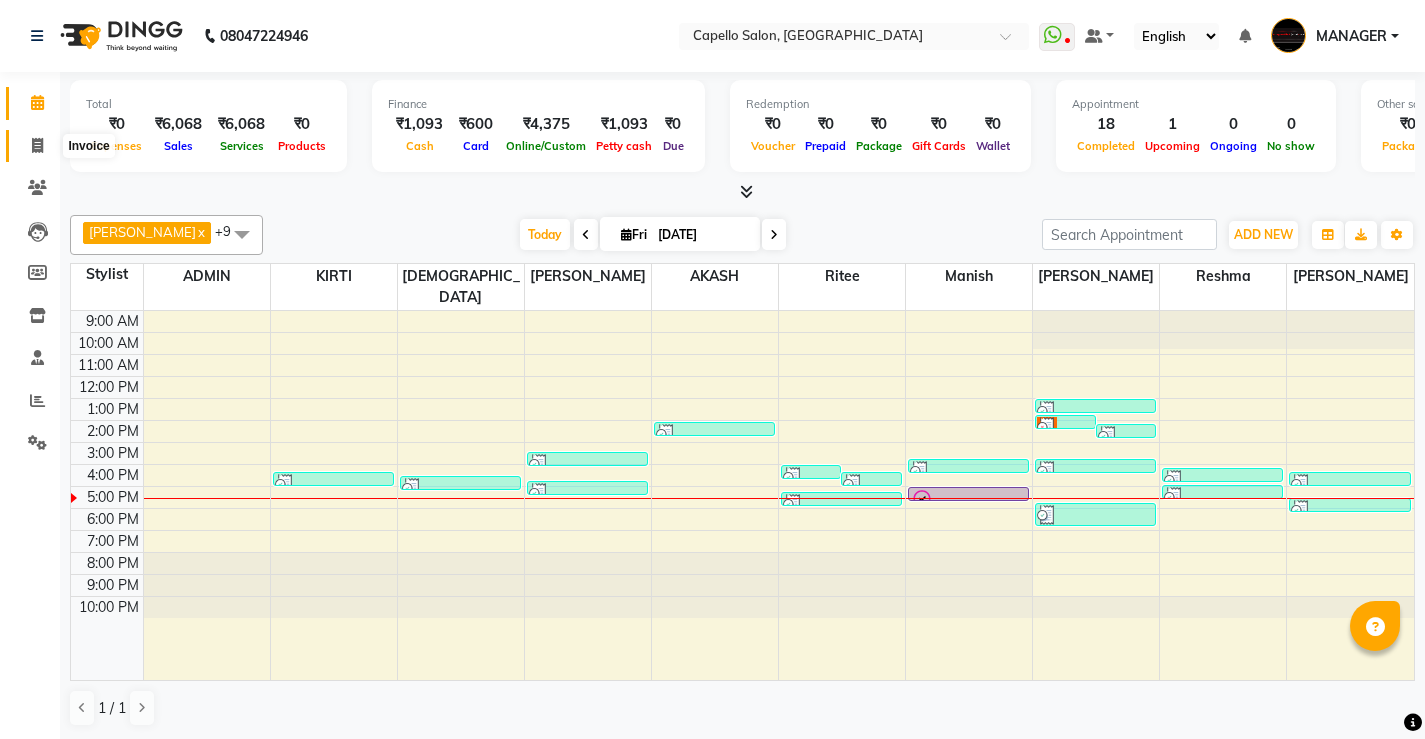 click 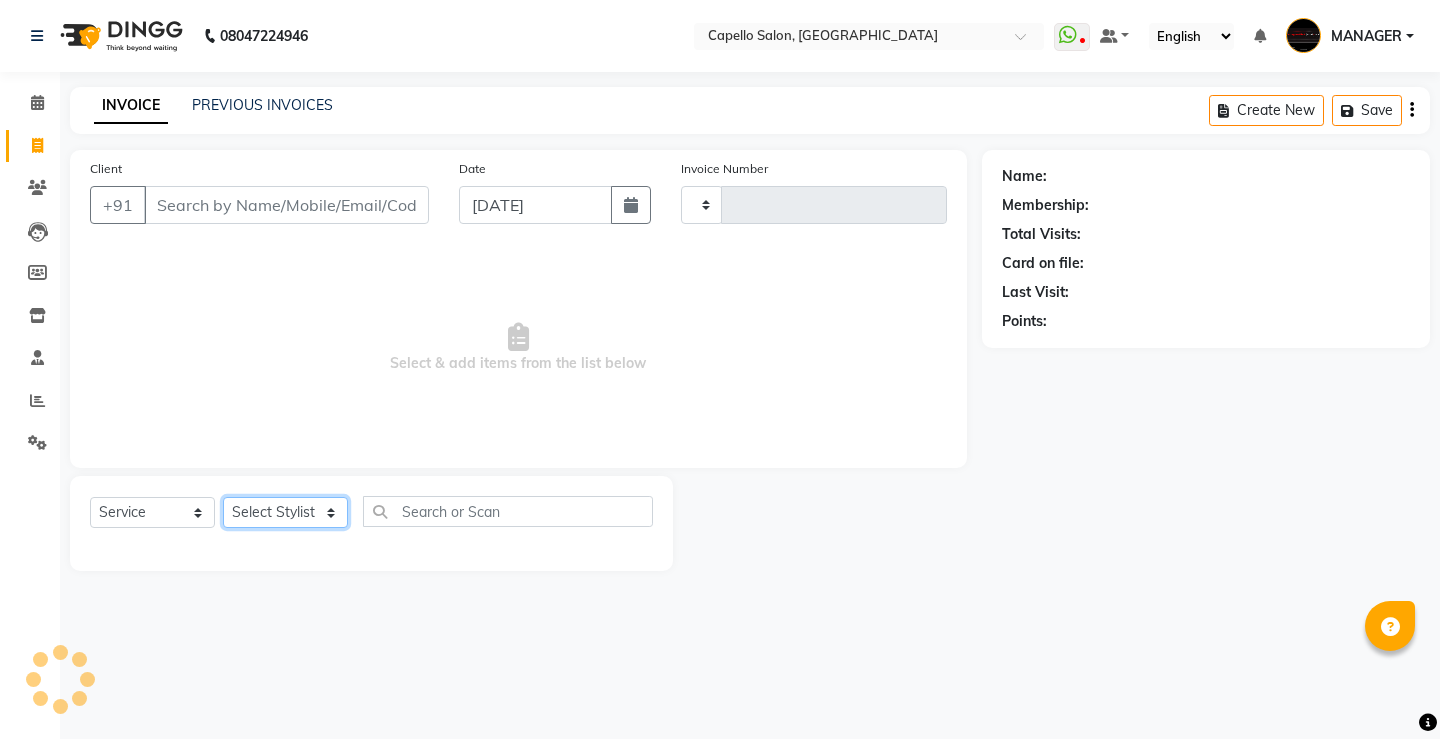 click on "Select Stylist" 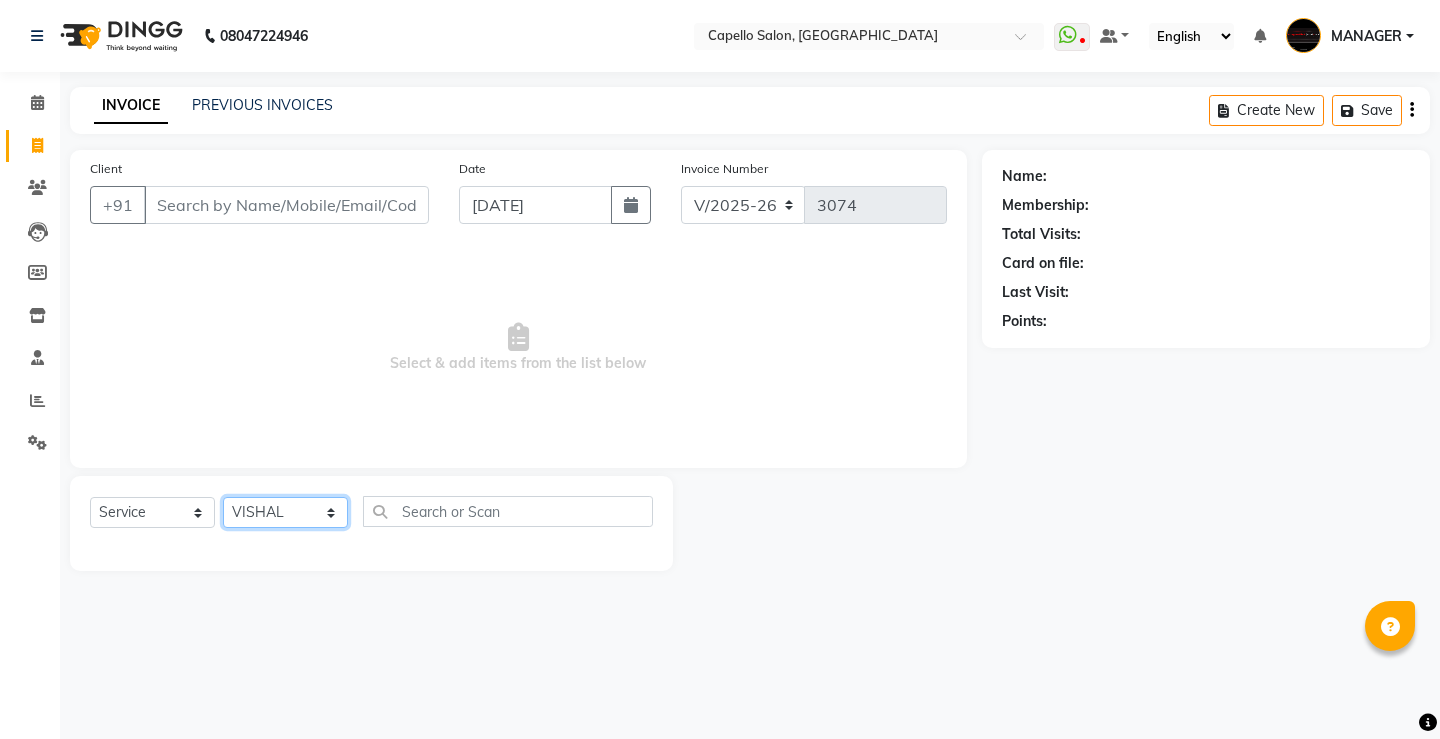 click on "Select Stylist ADMIN AKASH [PERSON_NAME] [PERSON_NAME] MANAGER [PERSON_NAME]  [PERSON_NAME] [PERSON_NAME] [PERSON_NAME]" 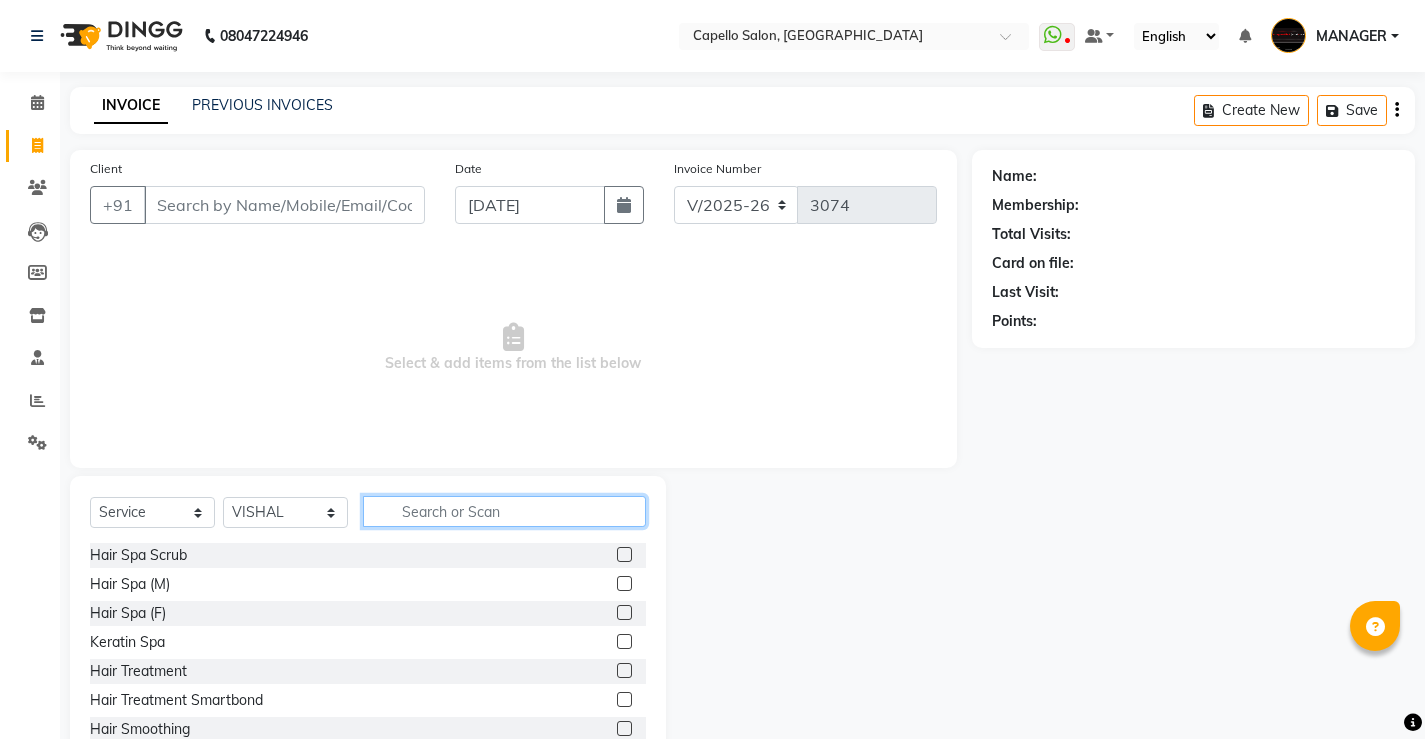 click 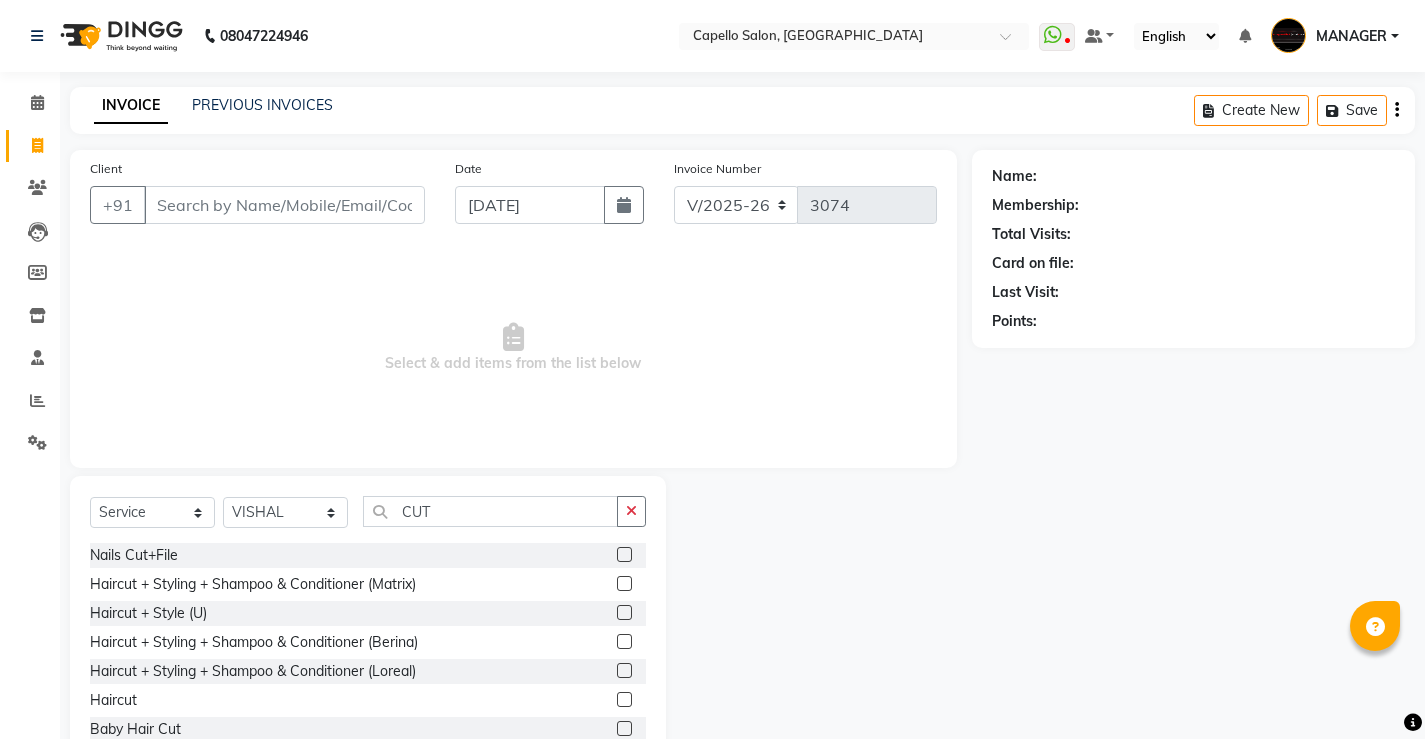 click 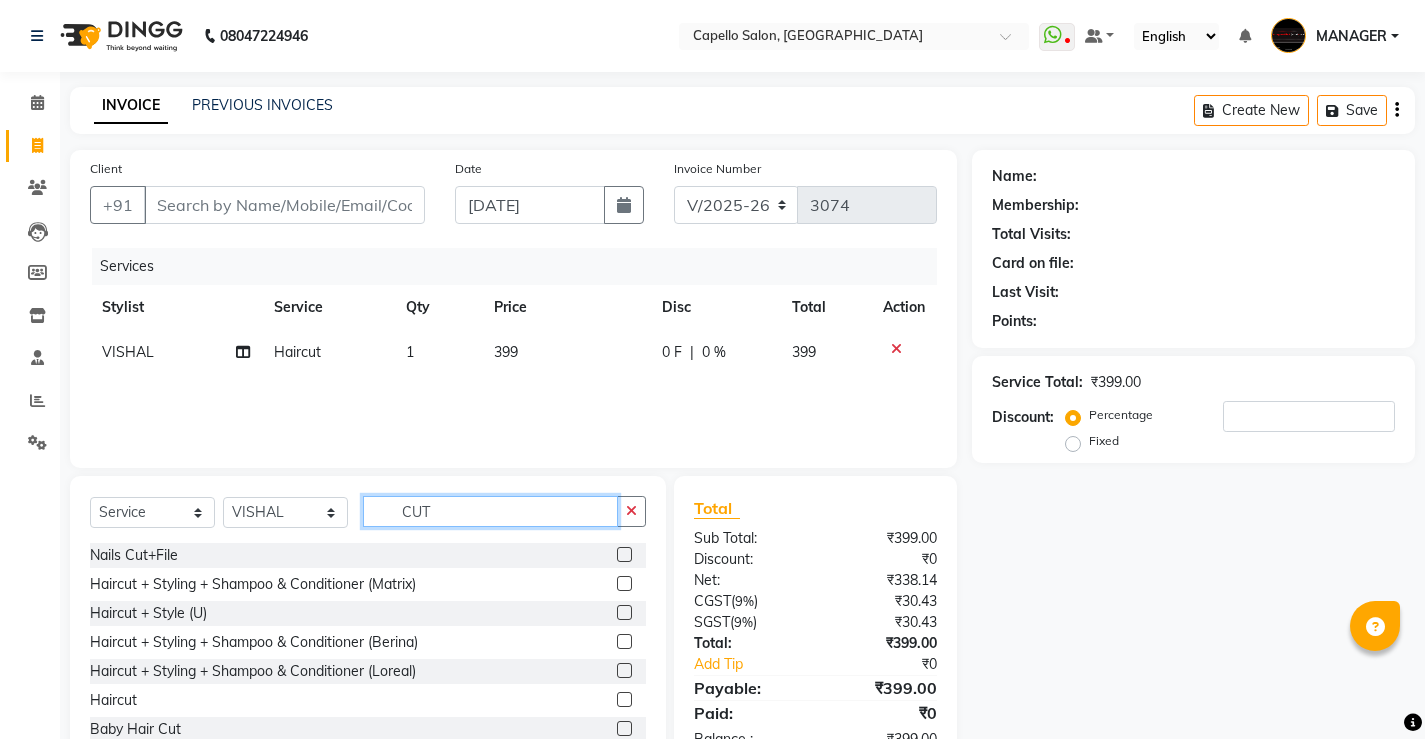 drag, startPoint x: 430, startPoint y: 514, endPoint x: 281, endPoint y: 496, distance: 150.08331 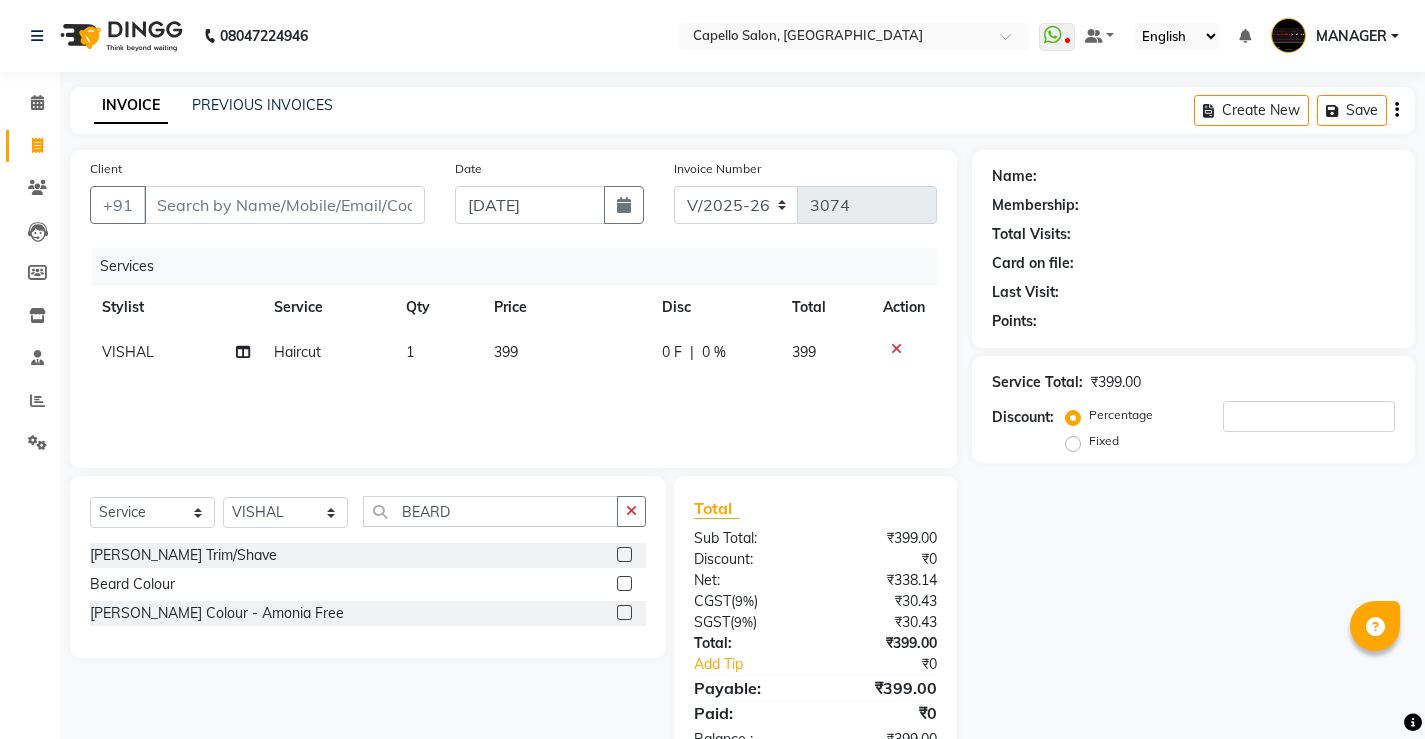 drag, startPoint x: 624, startPoint y: 557, endPoint x: 621, endPoint y: 446, distance: 111.040535 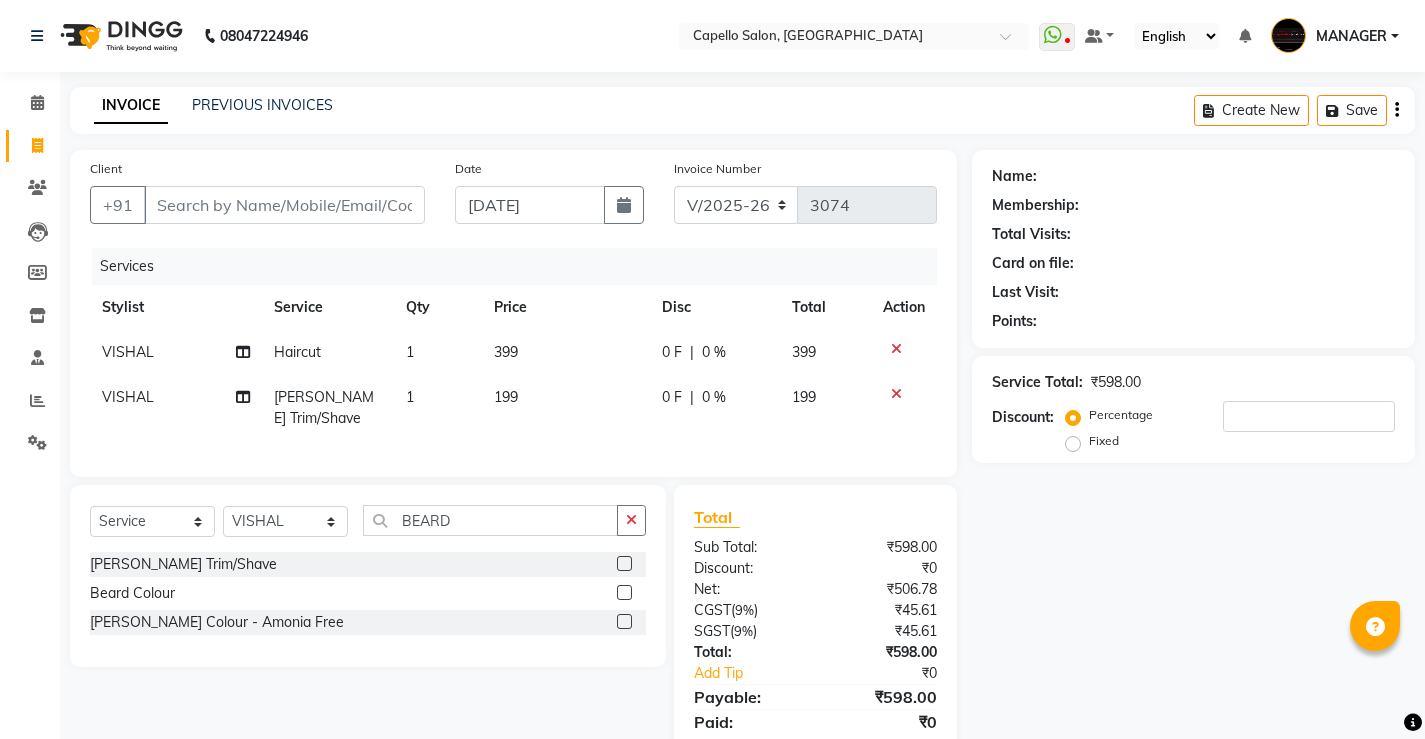 click on "399" 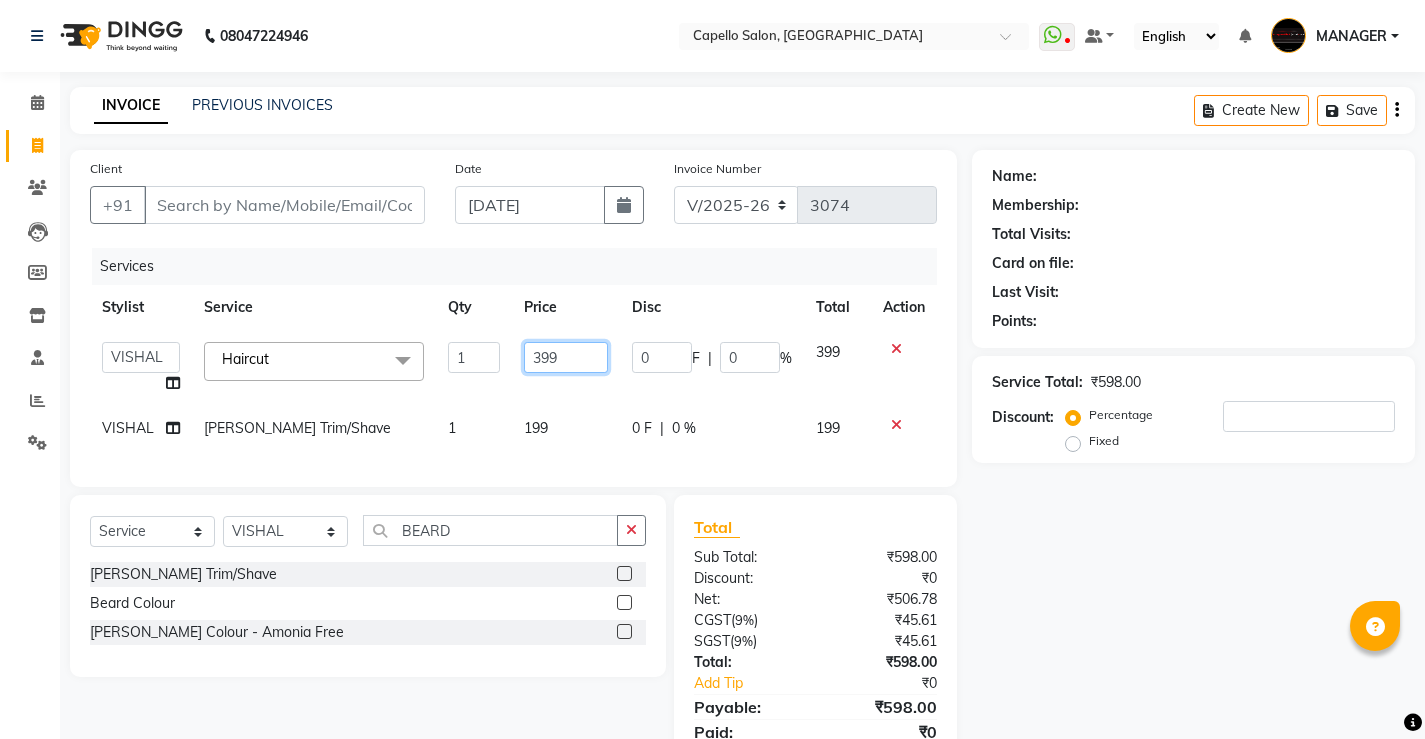 drag, startPoint x: 616, startPoint y: 349, endPoint x: 464, endPoint y: 400, distance: 160.32779 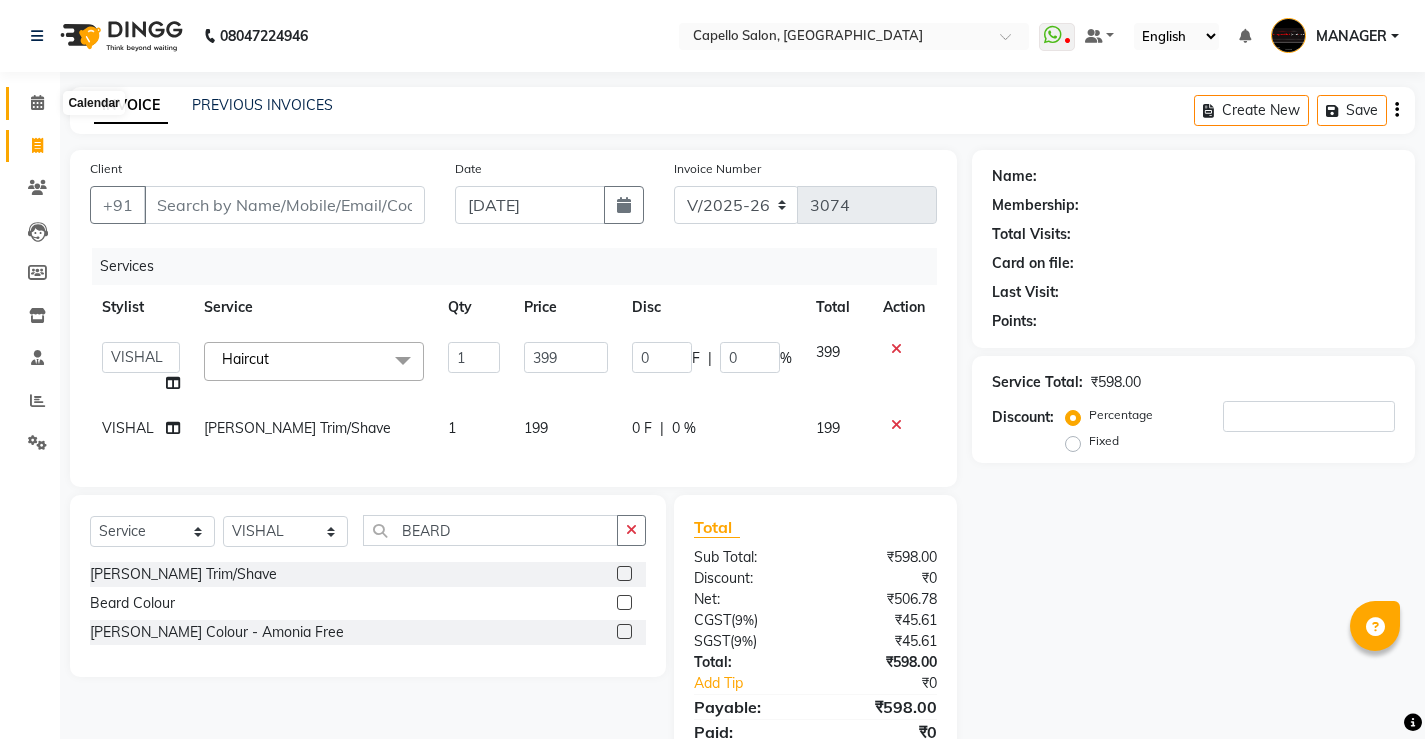 click 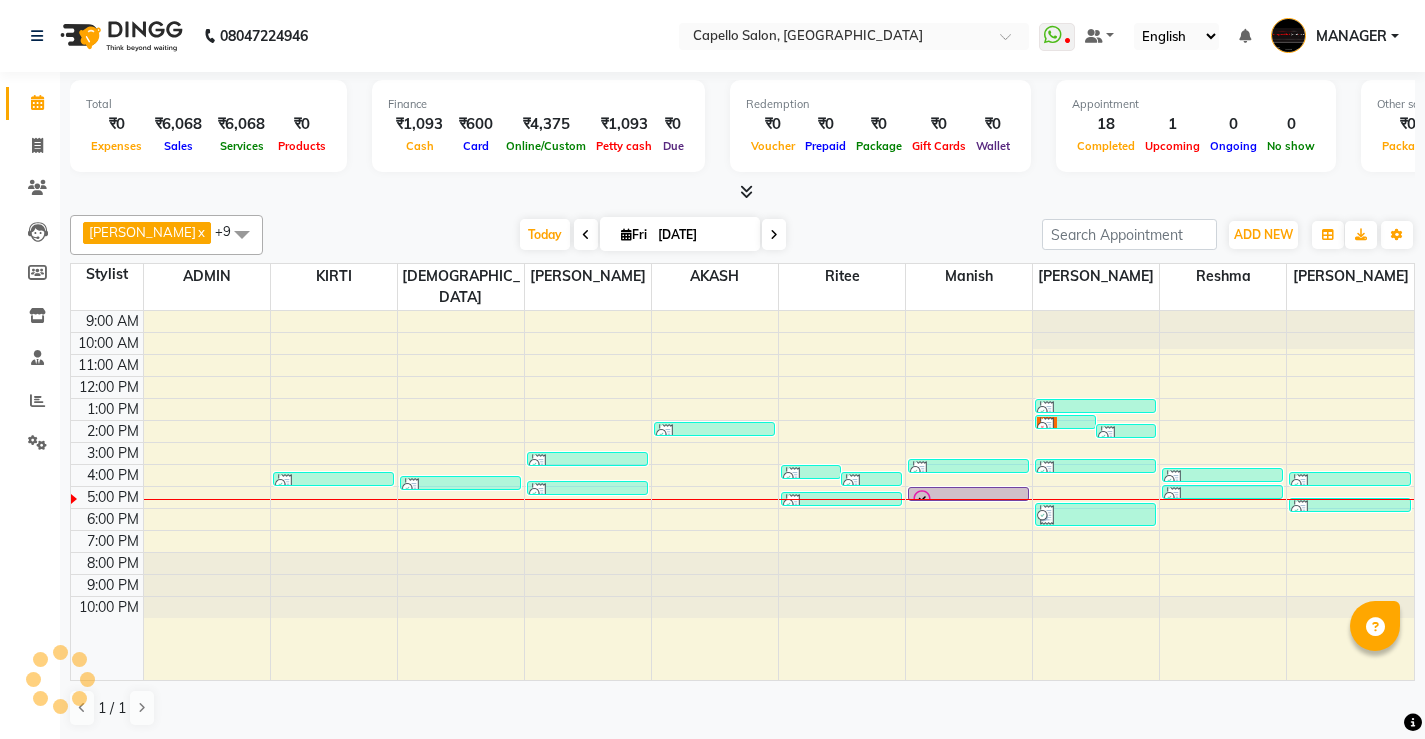 click at bounding box center (968, 500) 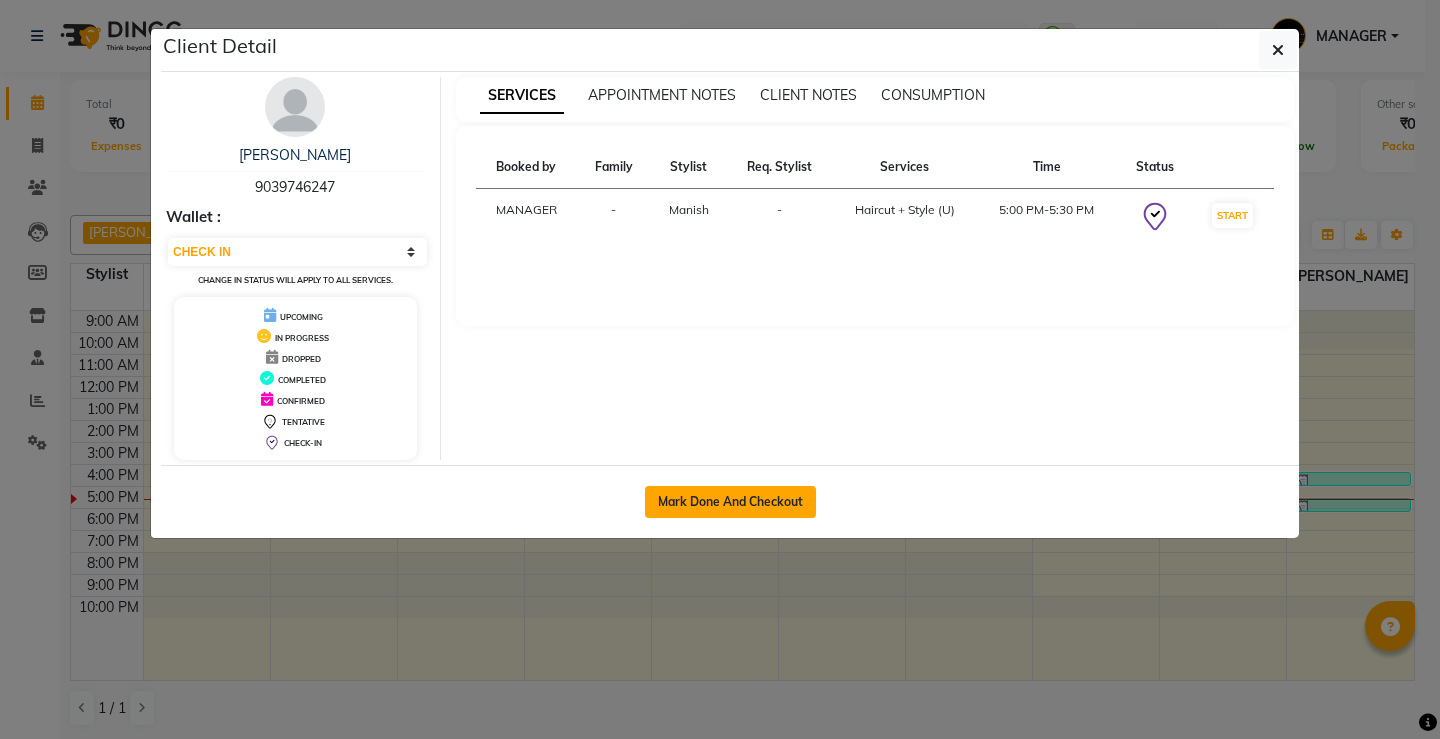click on "Mark Done And Checkout" 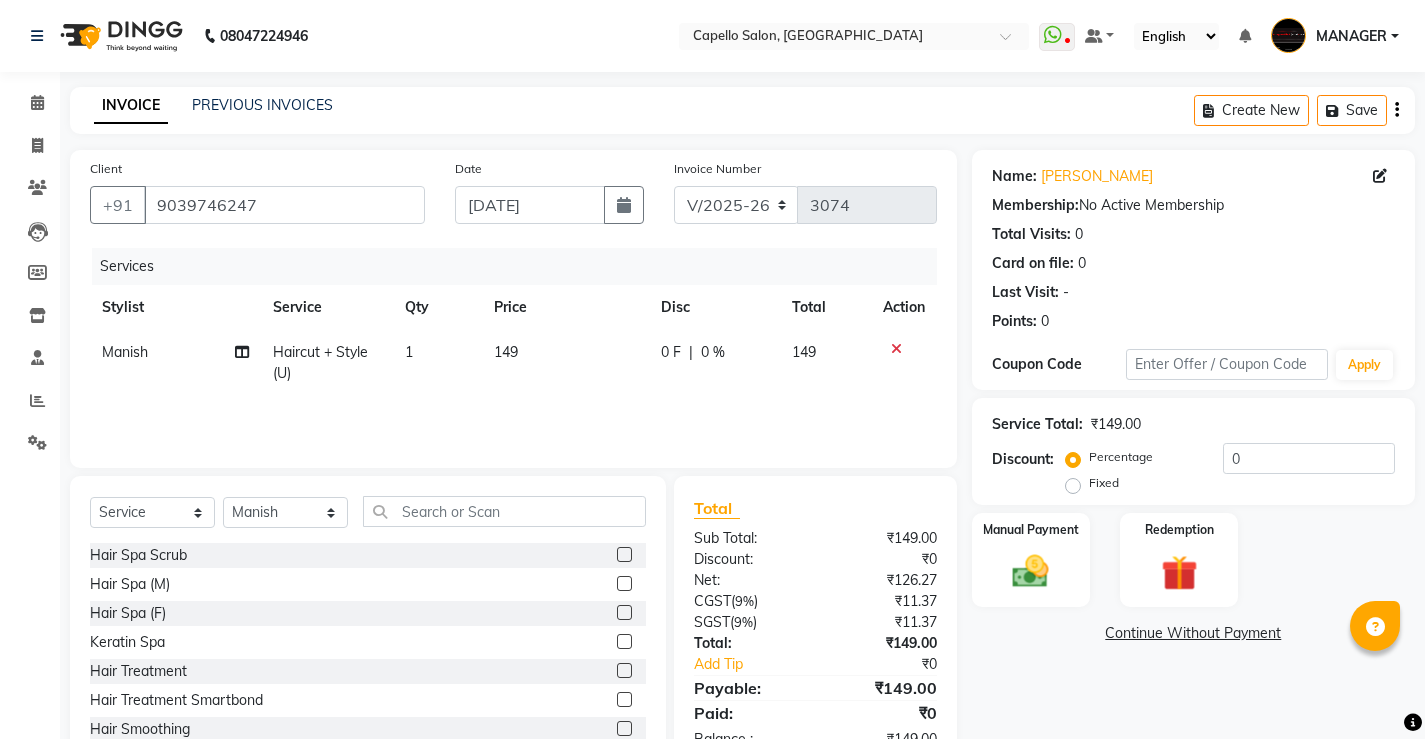 click on "149" 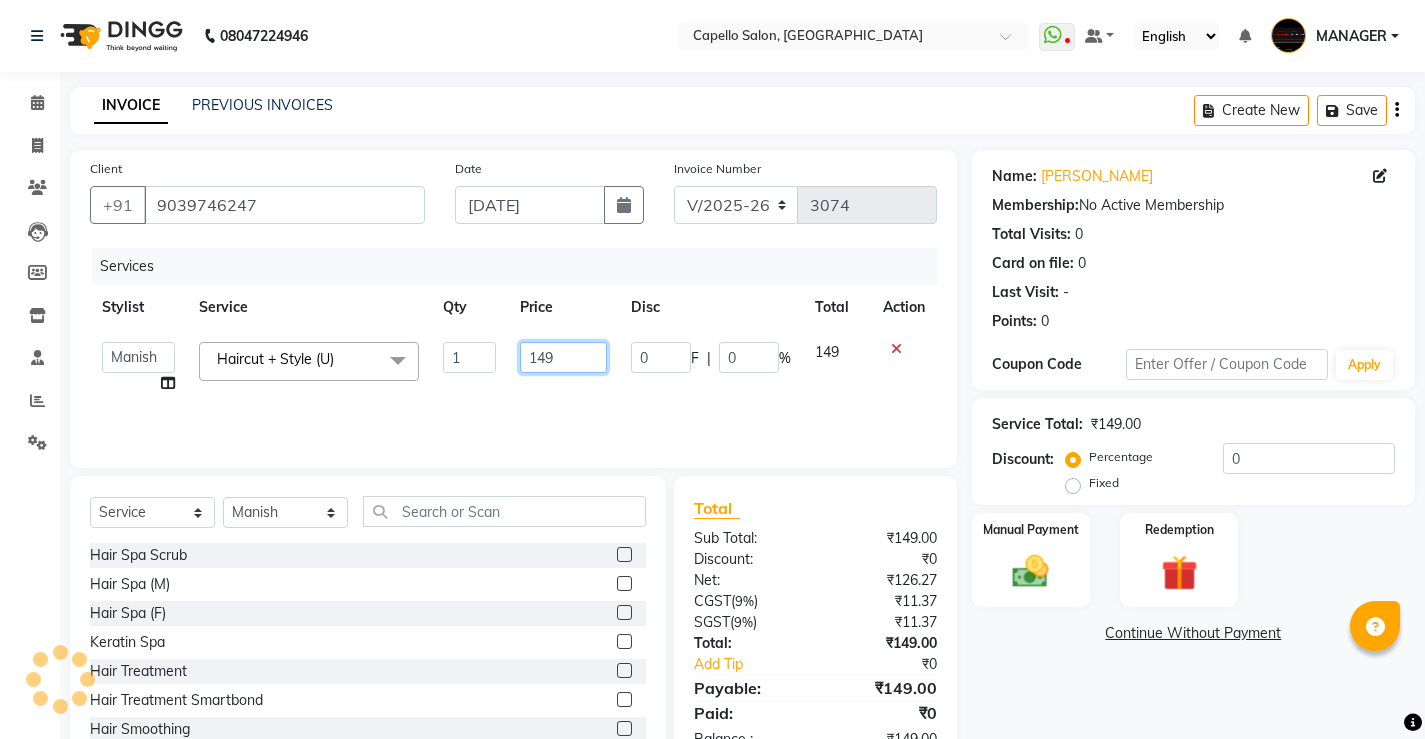 drag, startPoint x: 580, startPoint y: 357, endPoint x: 0, endPoint y: 341, distance: 580.22064 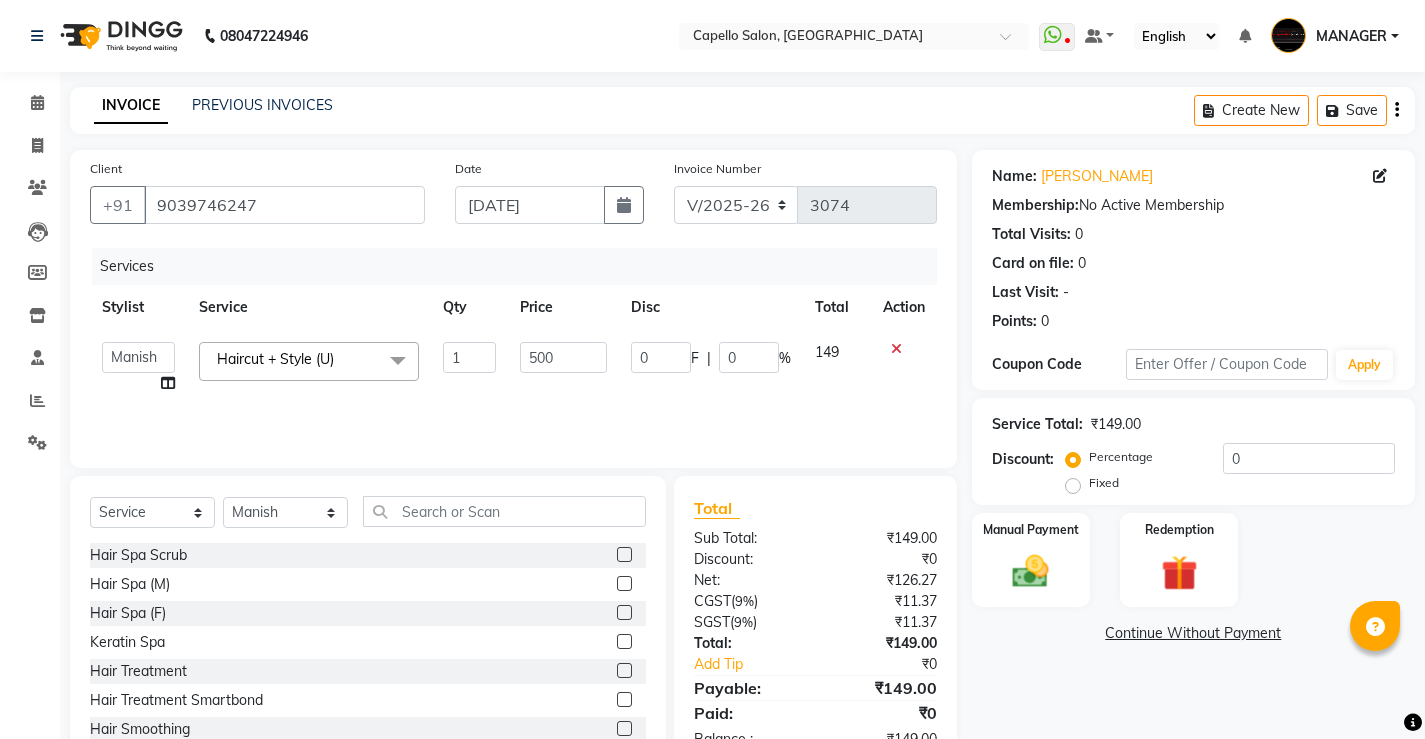 click on "Staff" 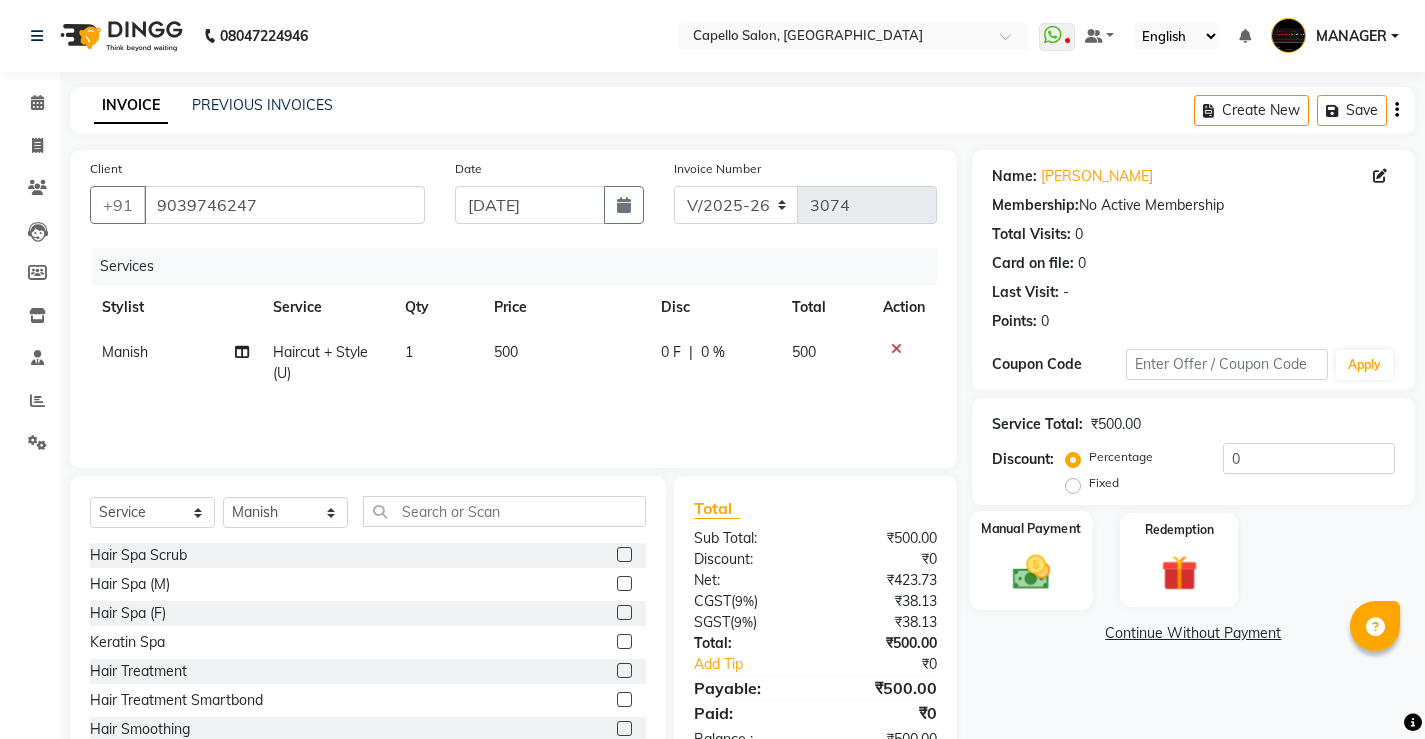 click on "Manual Payment" 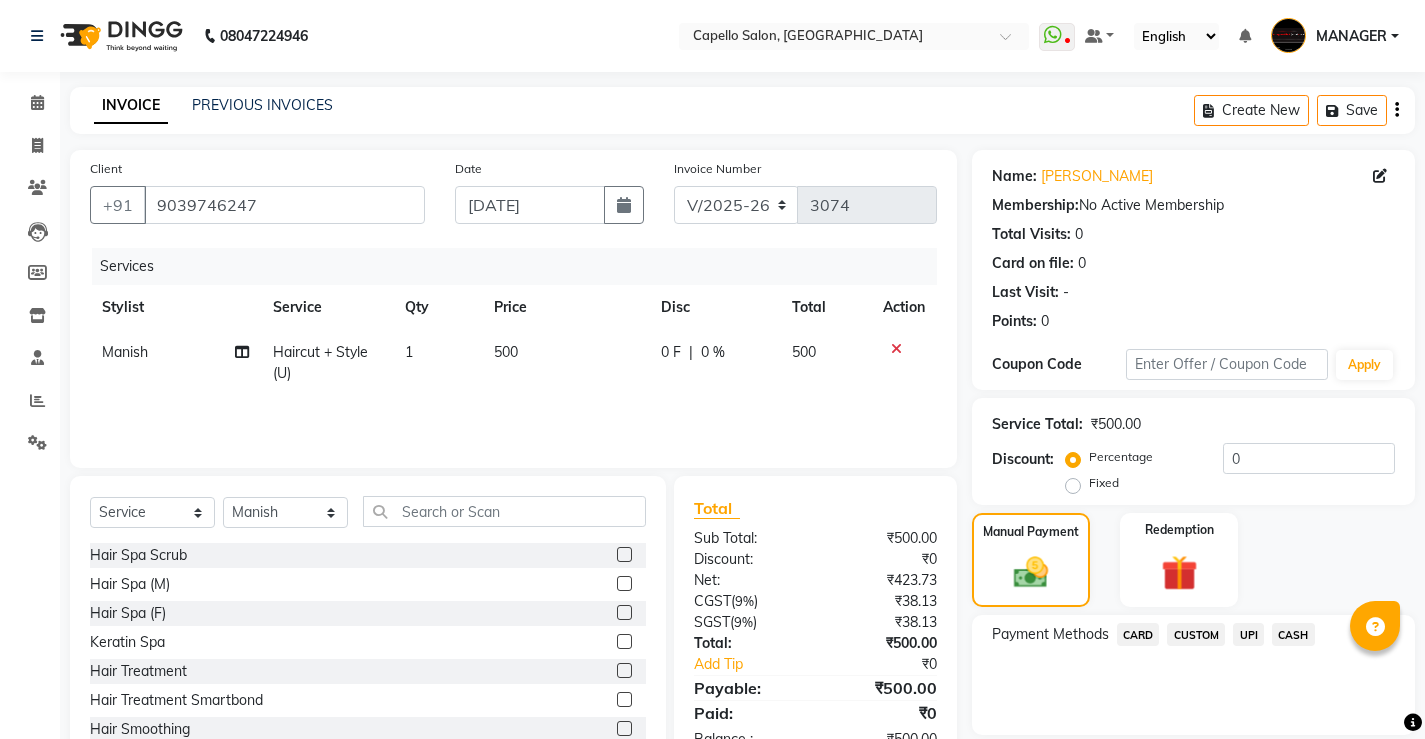 click on "CASH" 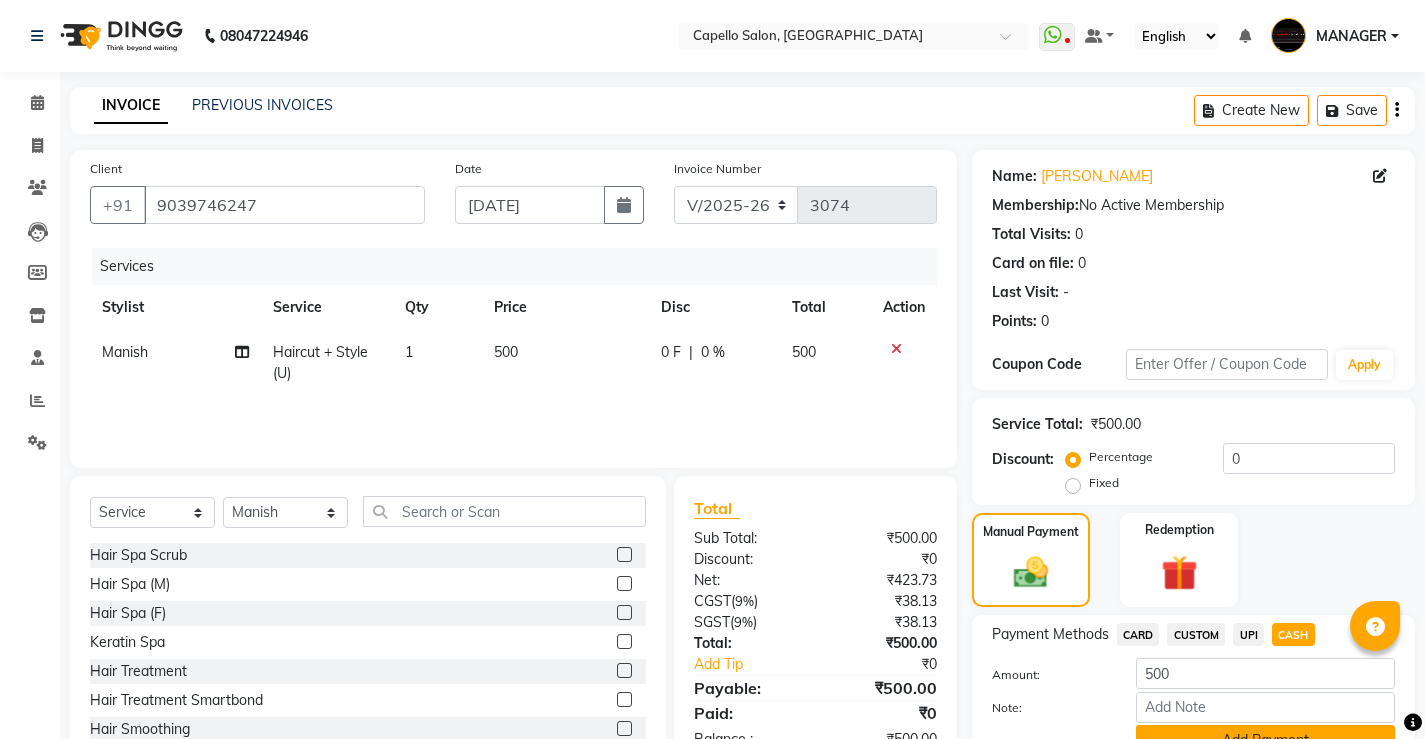 click on "Add Payment" 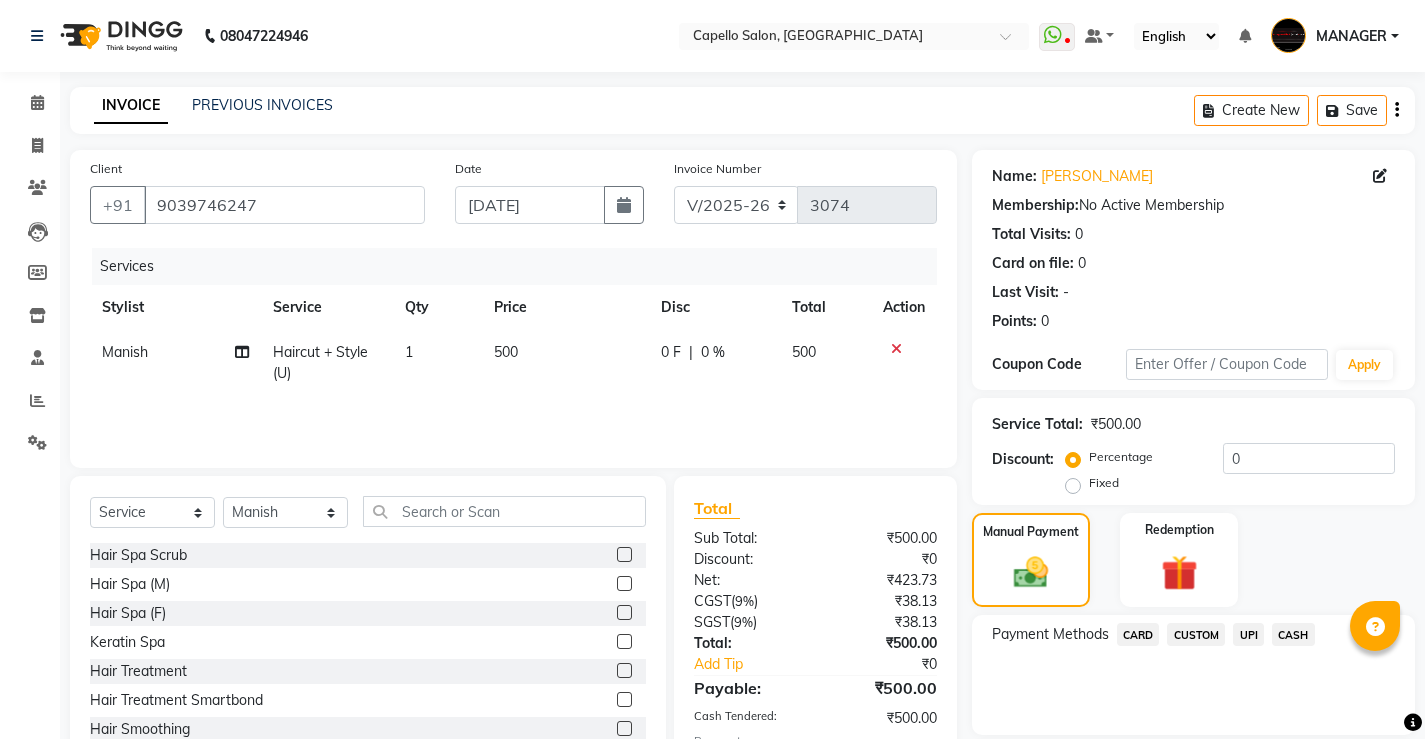 click on "Checkout" 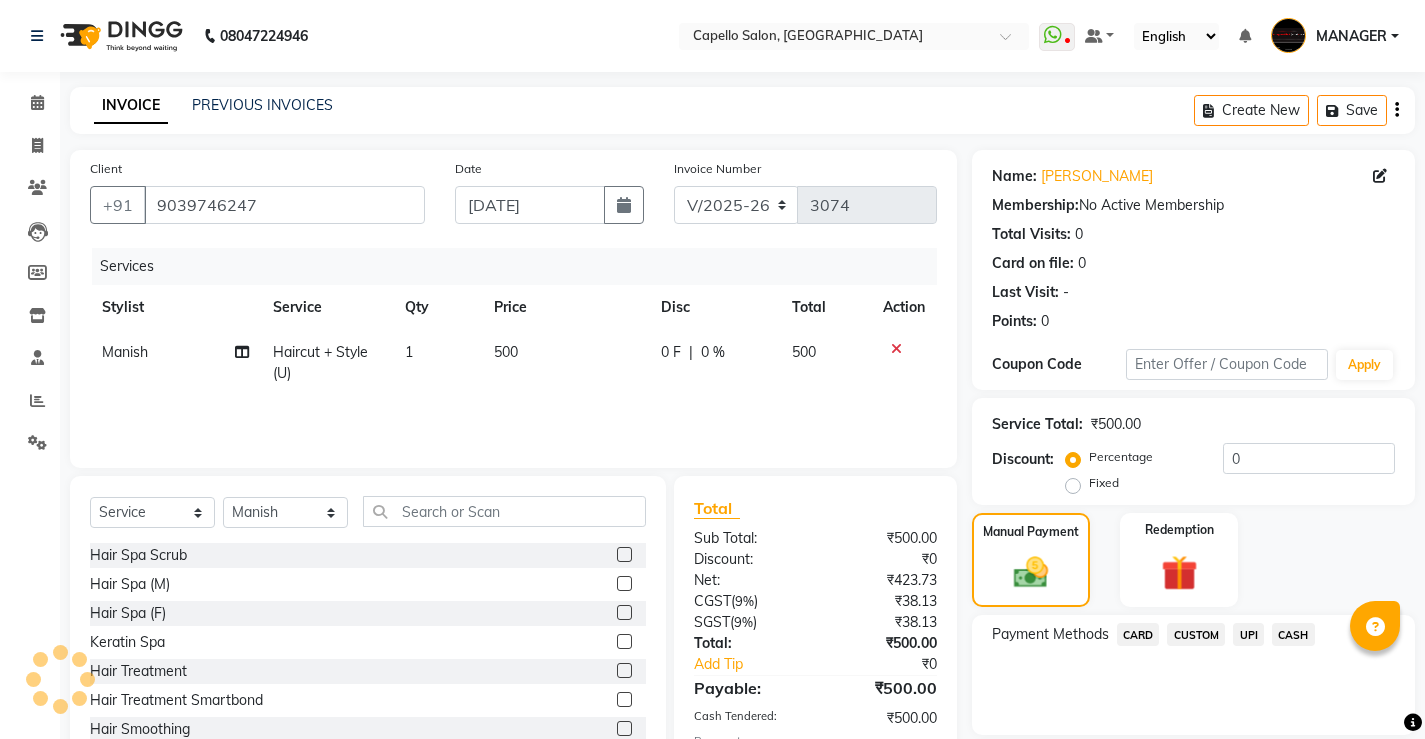 scroll, scrollTop: 180, scrollLeft: 0, axis: vertical 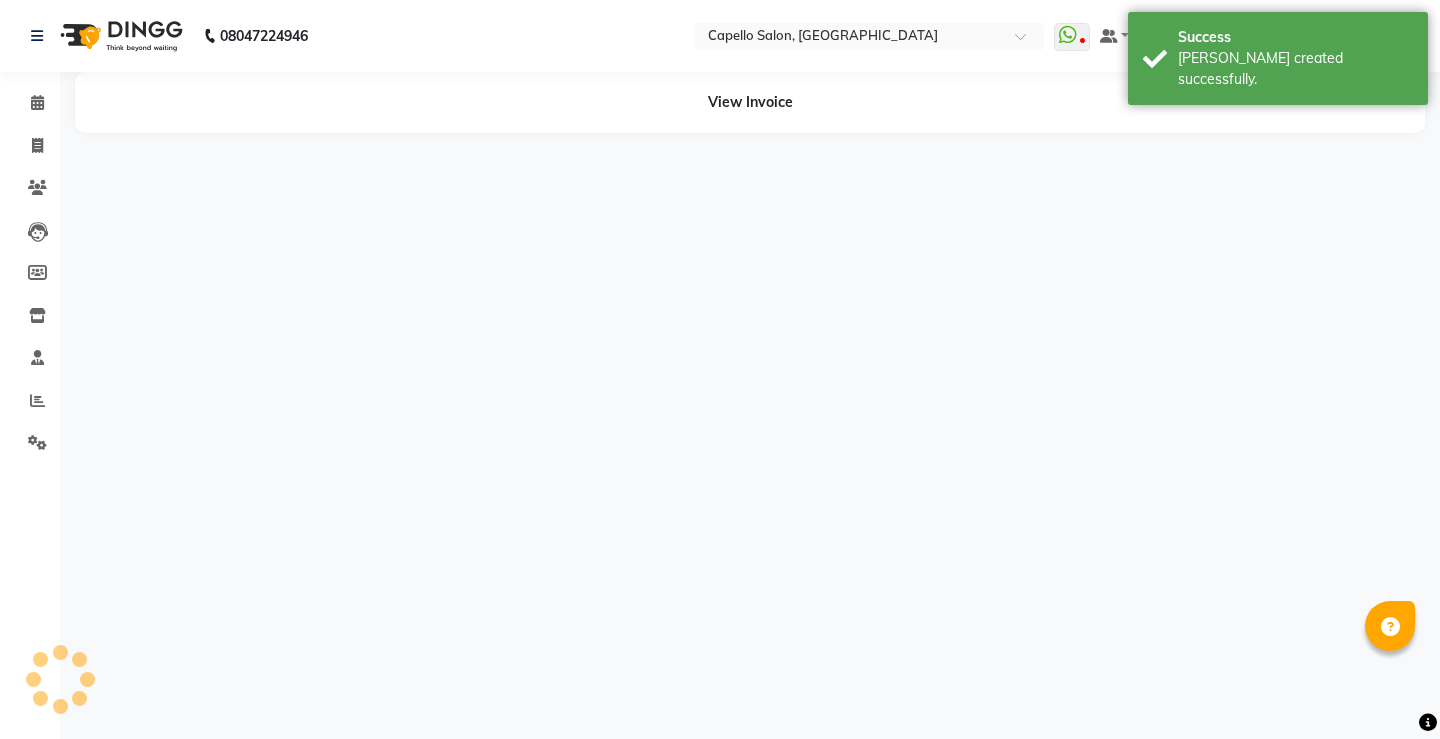 click on "Invoice" 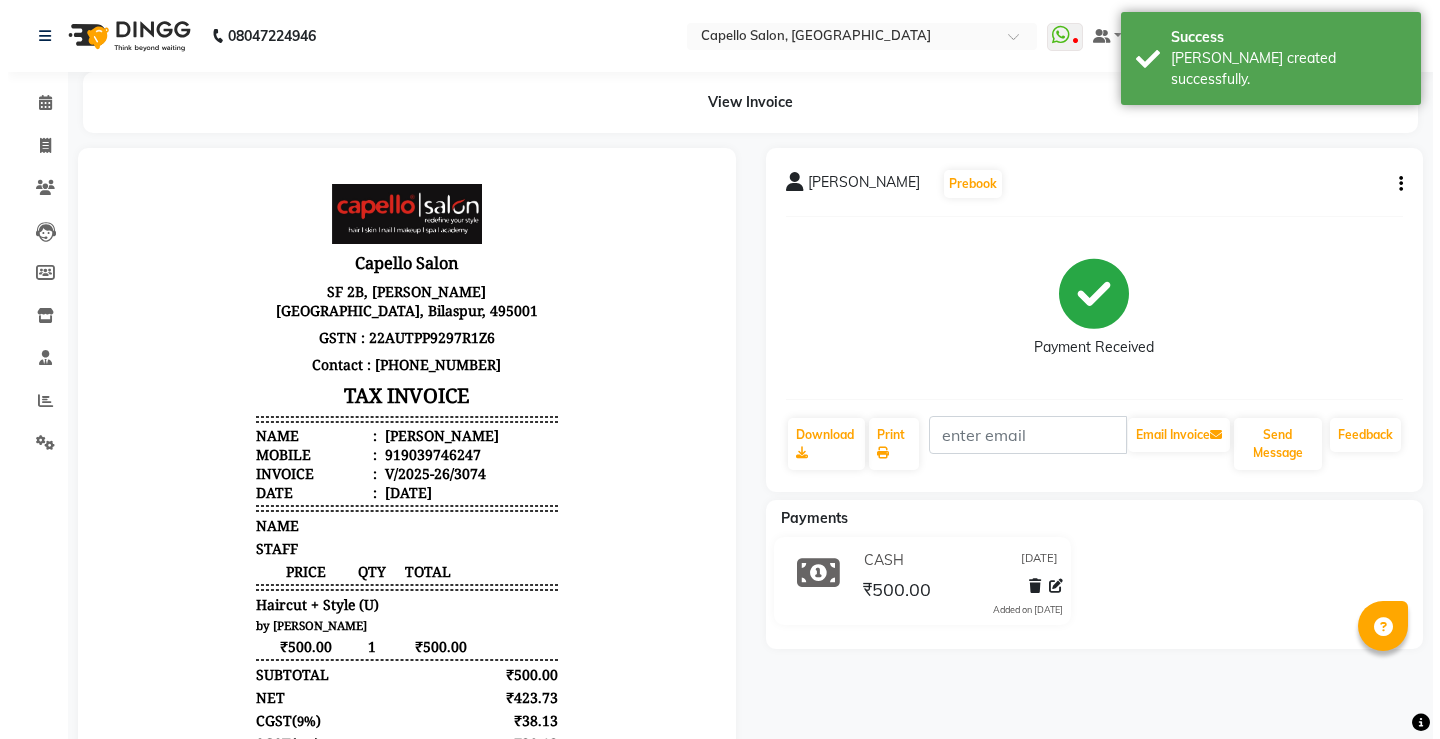 scroll, scrollTop: 0, scrollLeft: 0, axis: both 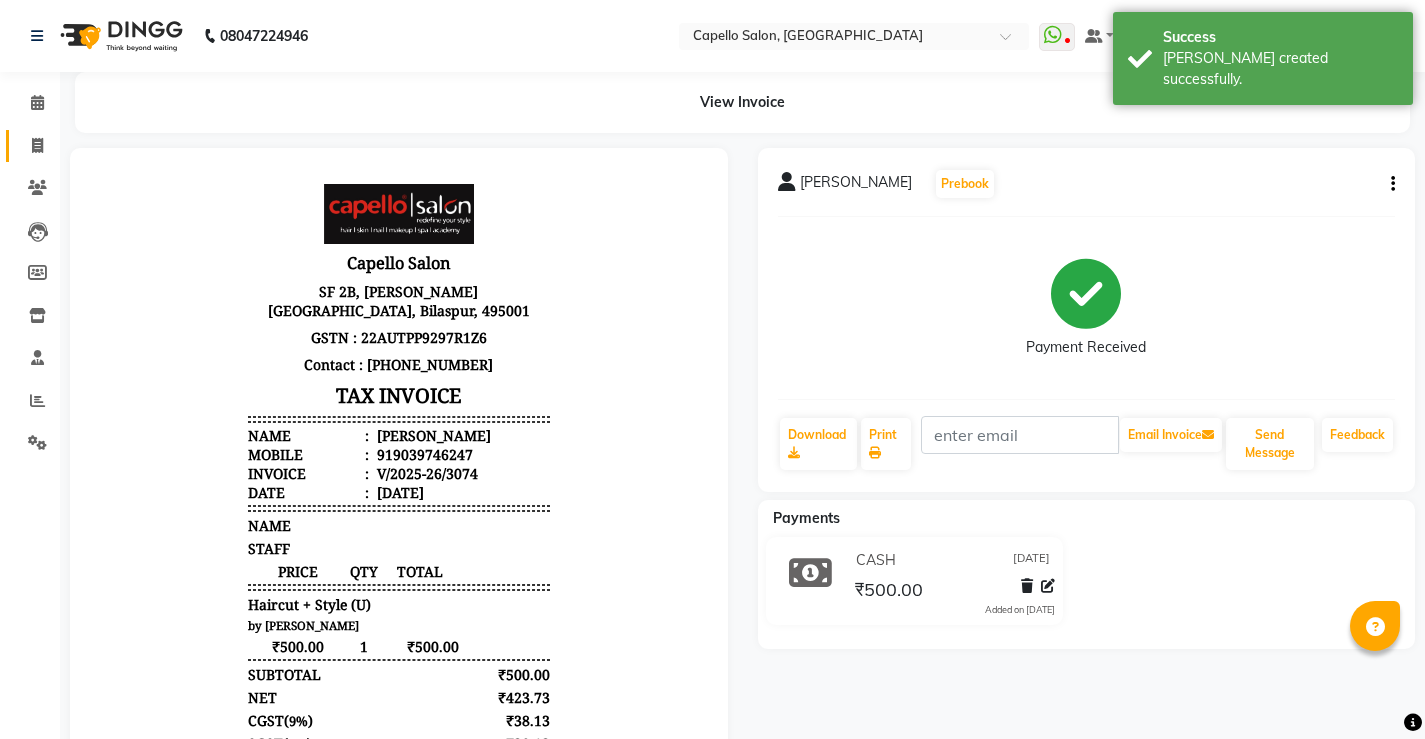 click on "Invoice" 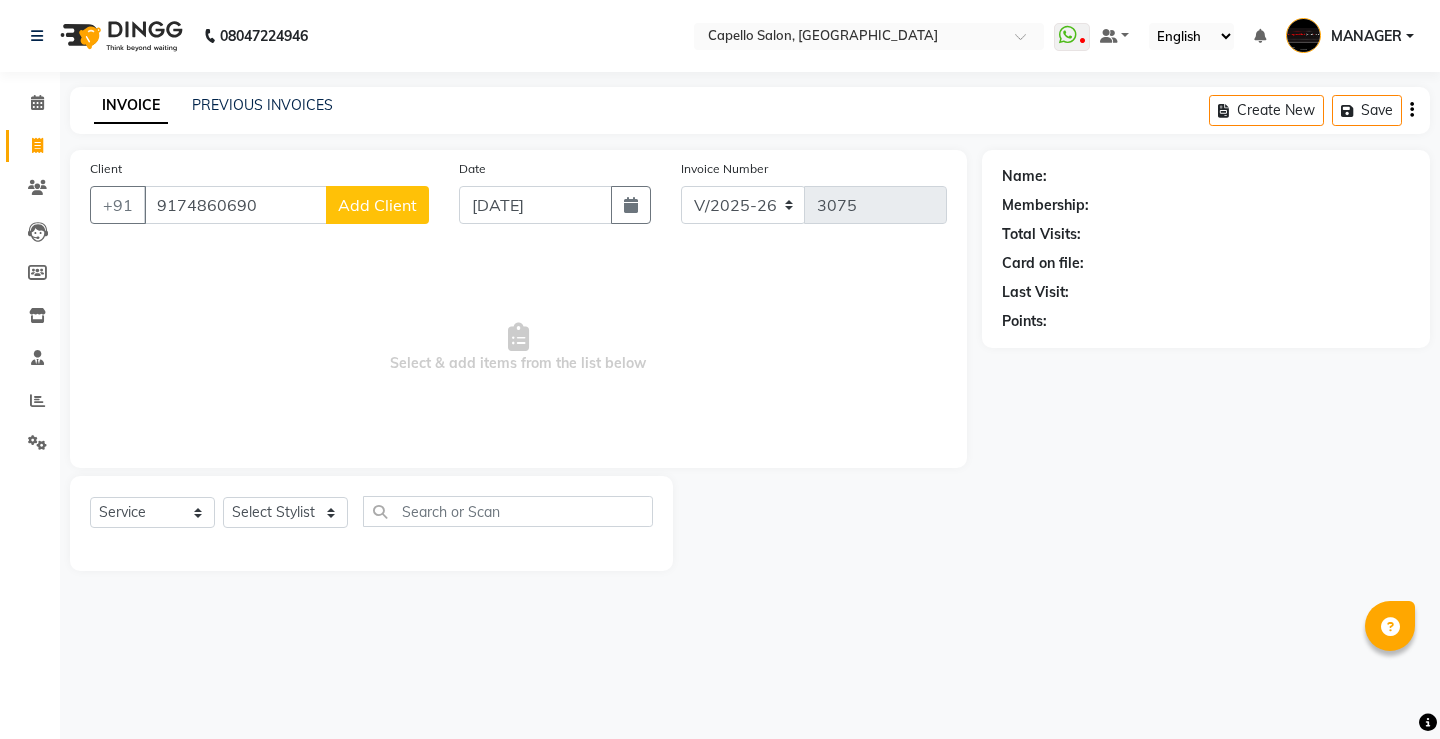 click on "Add Client" 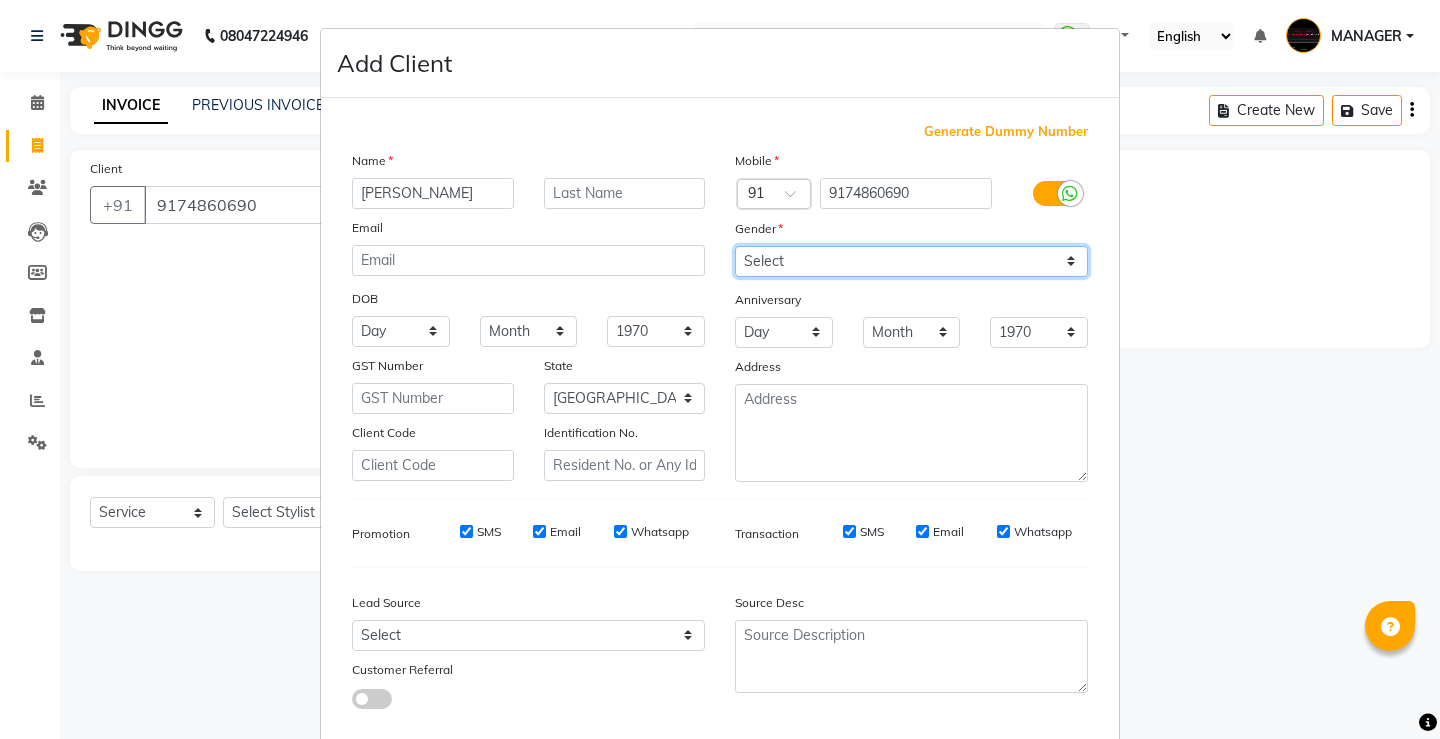click on "Select [DEMOGRAPHIC_DATA] [DEMOGRAPHIC_DATA] Other Prefer Not To Say" at bounding box center [911, 261] 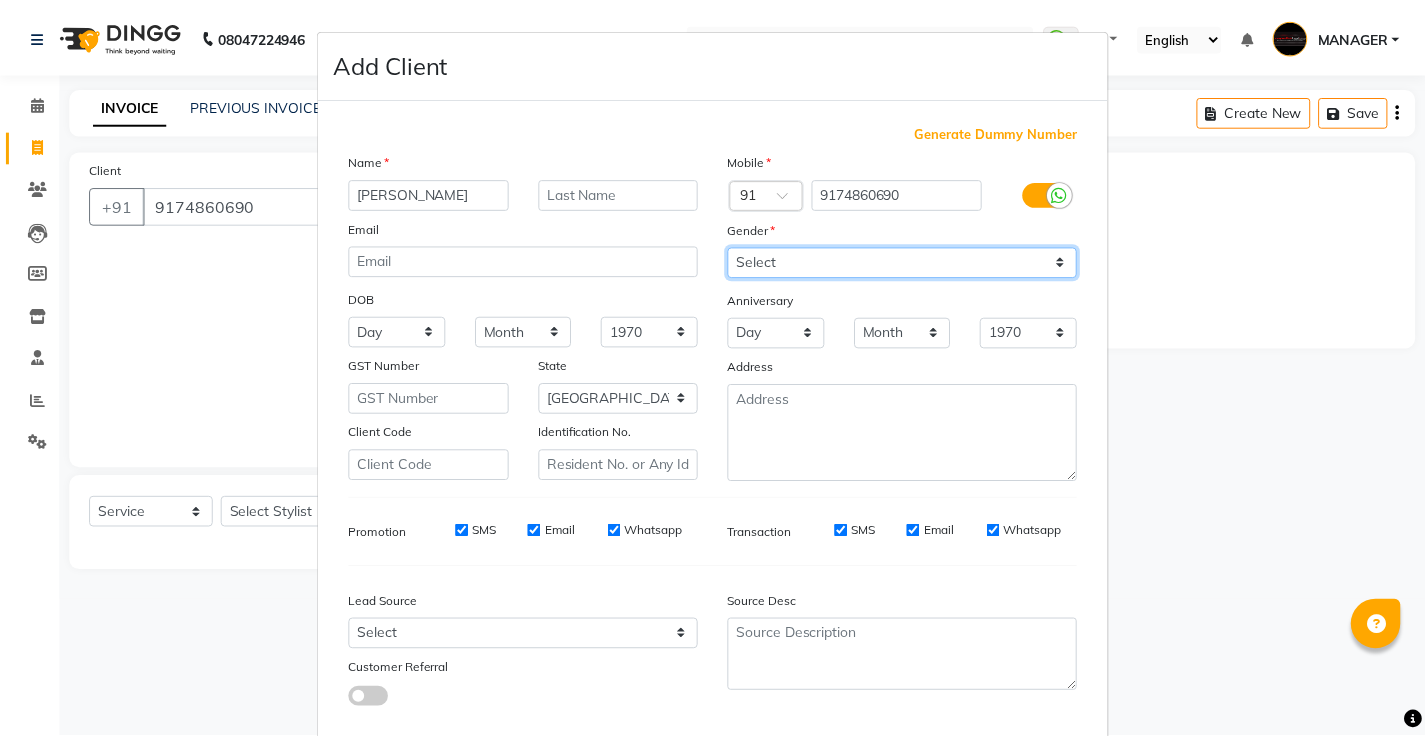 scroll, scrollTop: 110, scrollLeft: 0, axis: vertical 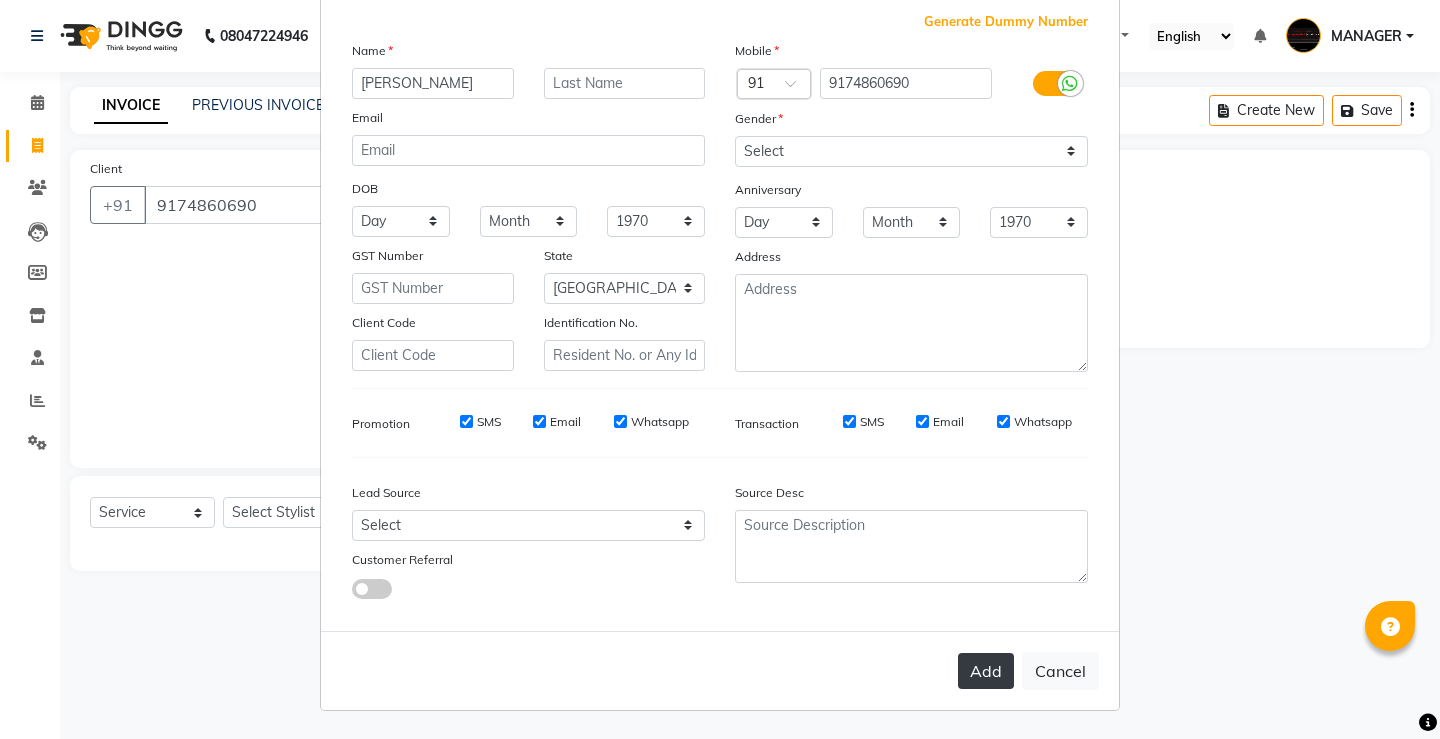 click on "Add" at bounding box center (986, 671) 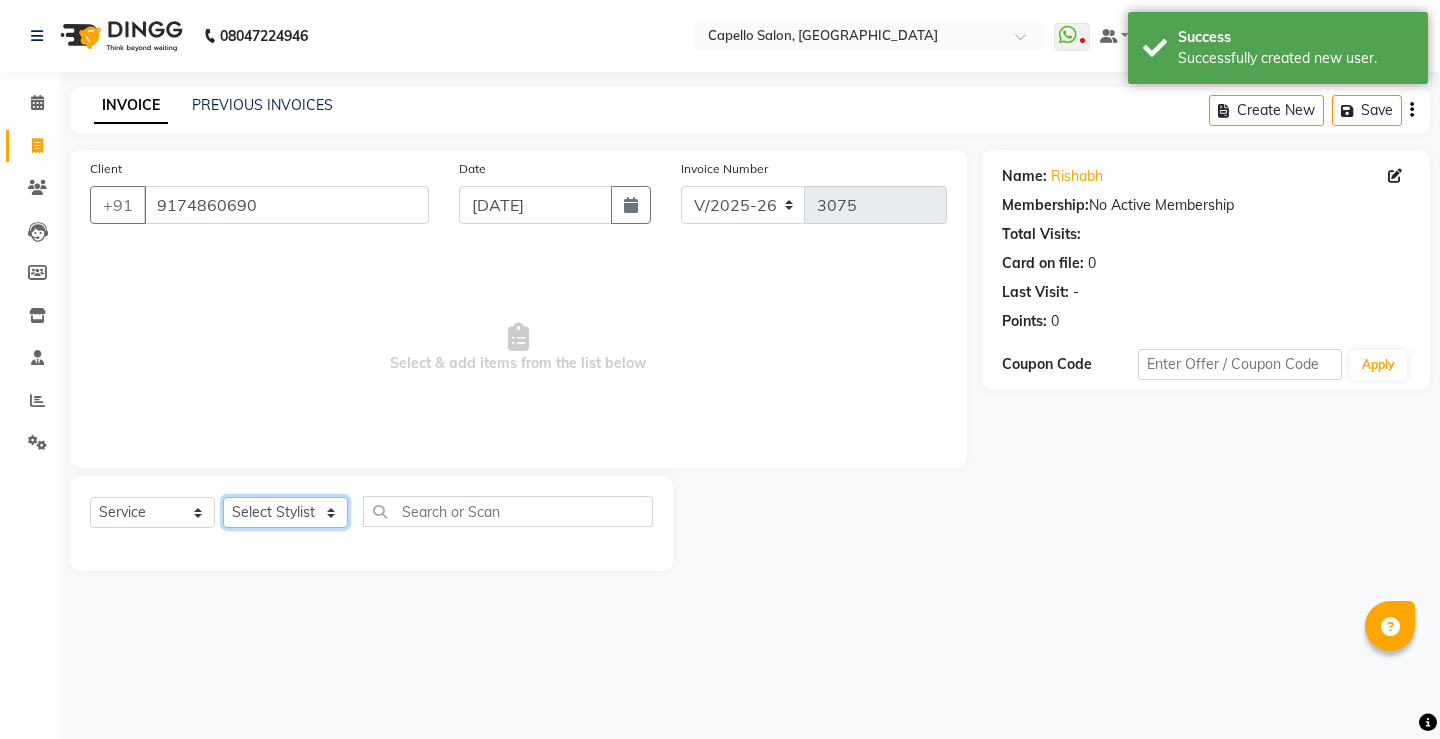 click on "Select Stylist ADMIN AKASH [PERSON_NAME] [PERSON_NAME] MANAGER [PERSON_NAME]  [PERSON_NAME] [PERSON_NAME] [PERSON_NAME]" 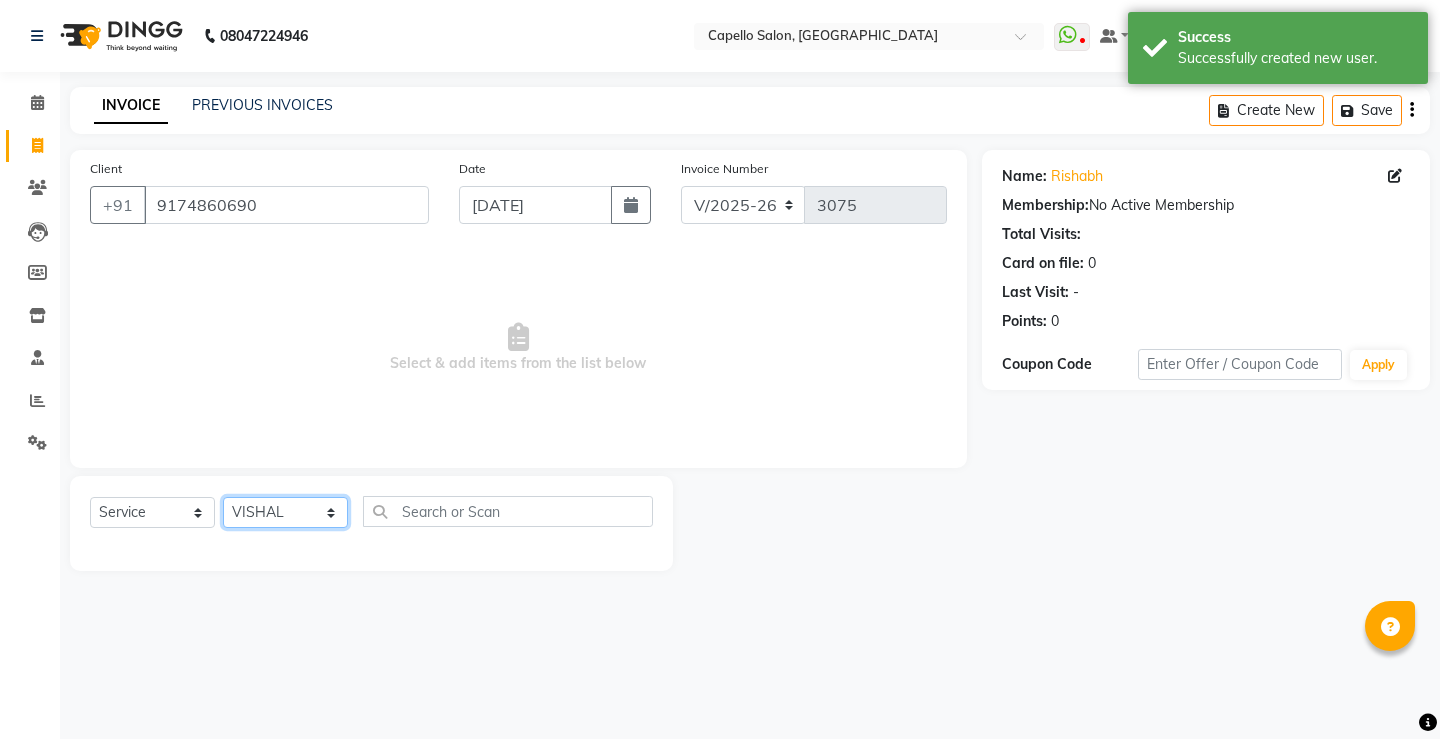 click on "Select Stylist ADMIN AKASH [PERSON_NAME] [PERSON_NAME] MANAGER [PERSON_NAME]  [PERSON_NAME] [PERSON_NAME] [PERSON_NAME]" 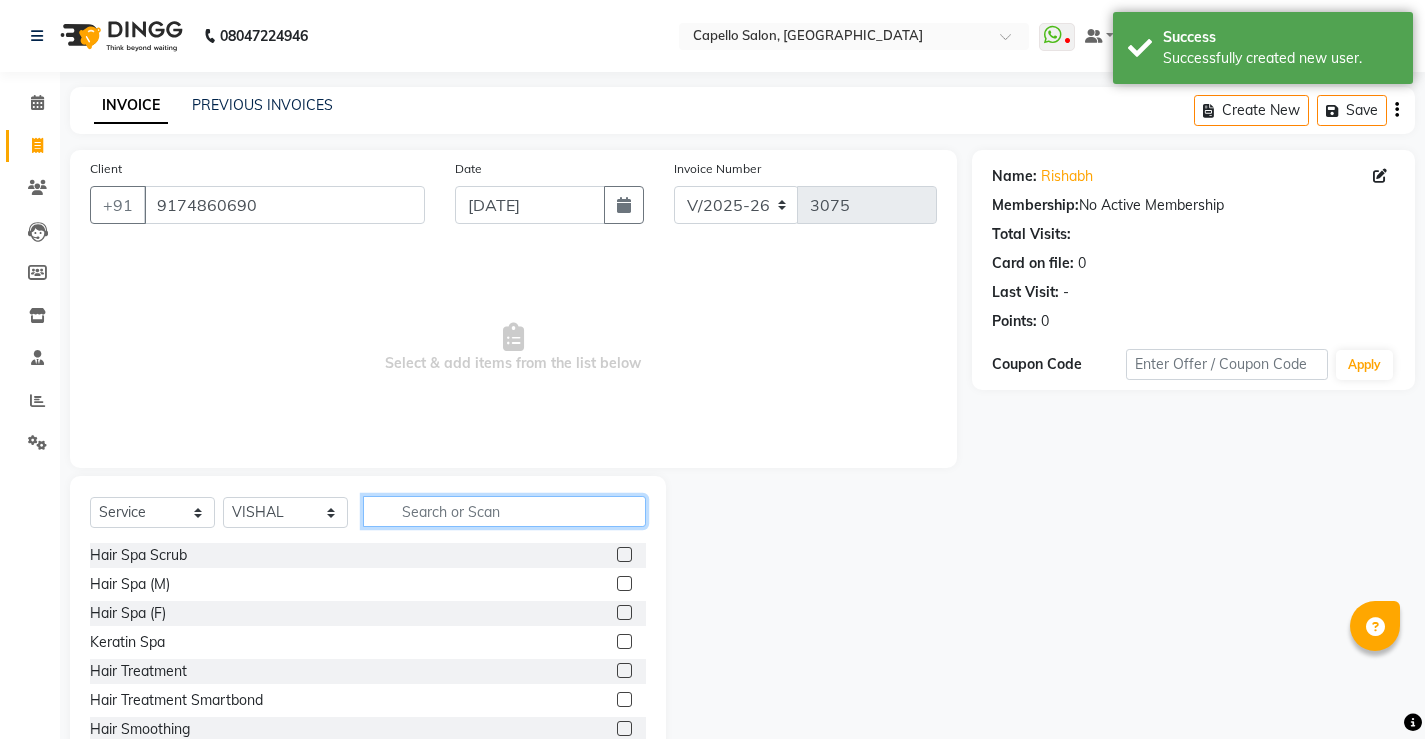 click 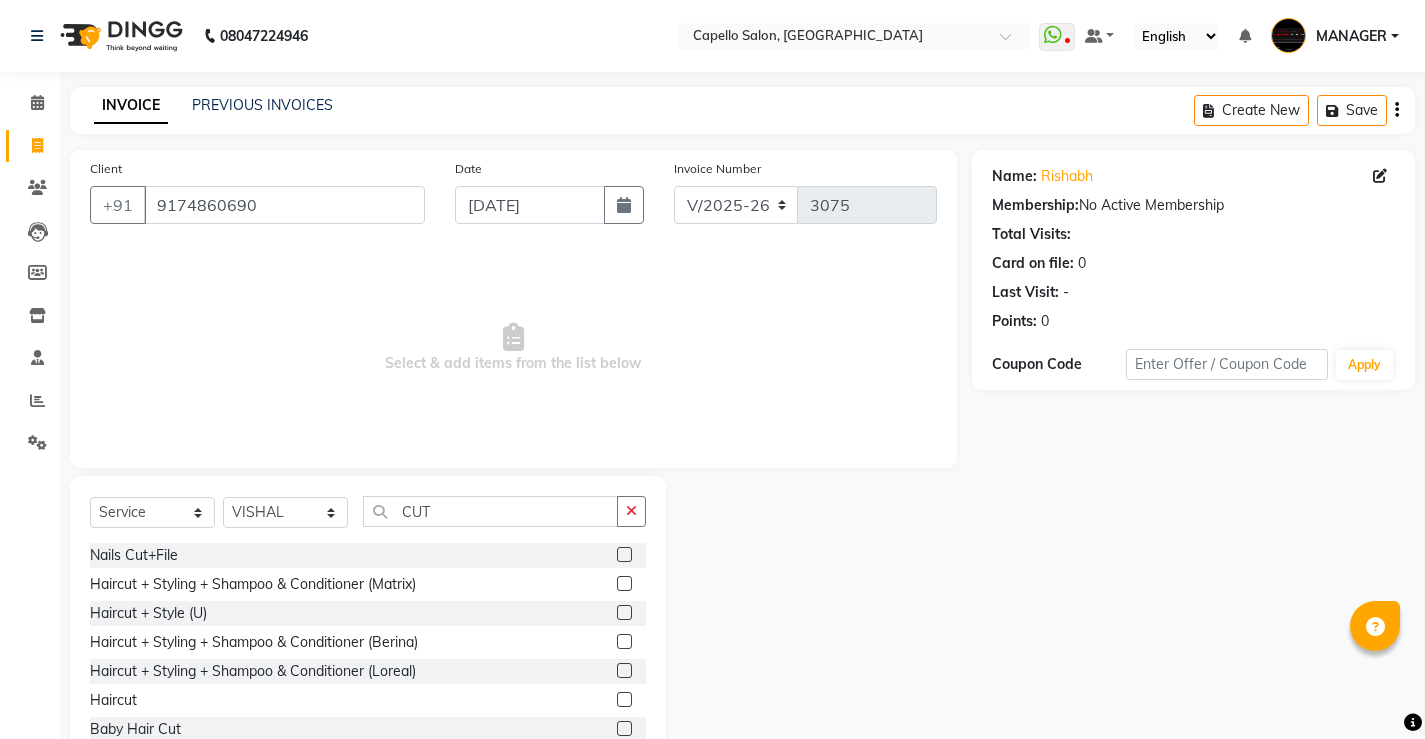 click 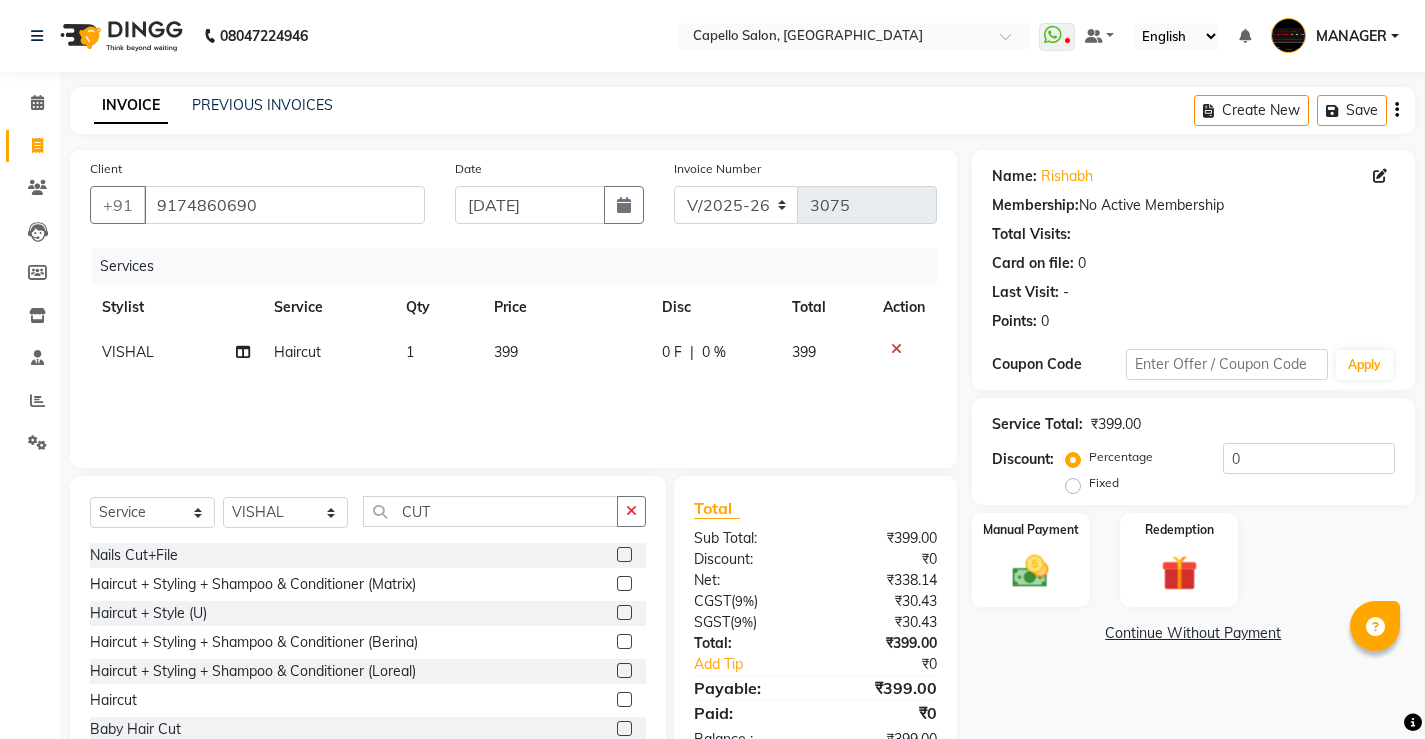 click on "399" 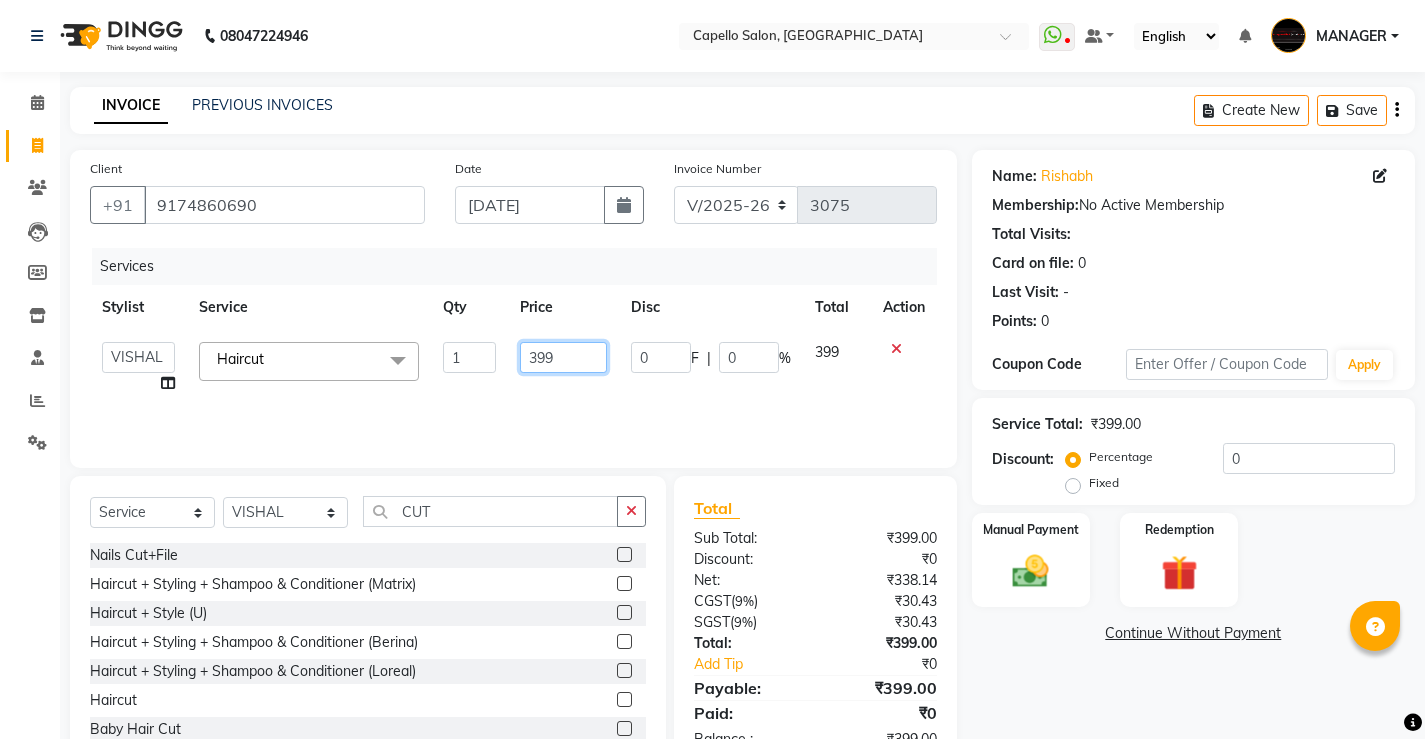 drag, startPoint x: 574, startPoint y: 365, endPoint x: 323, endPoint y: 351, distance: 251.39014 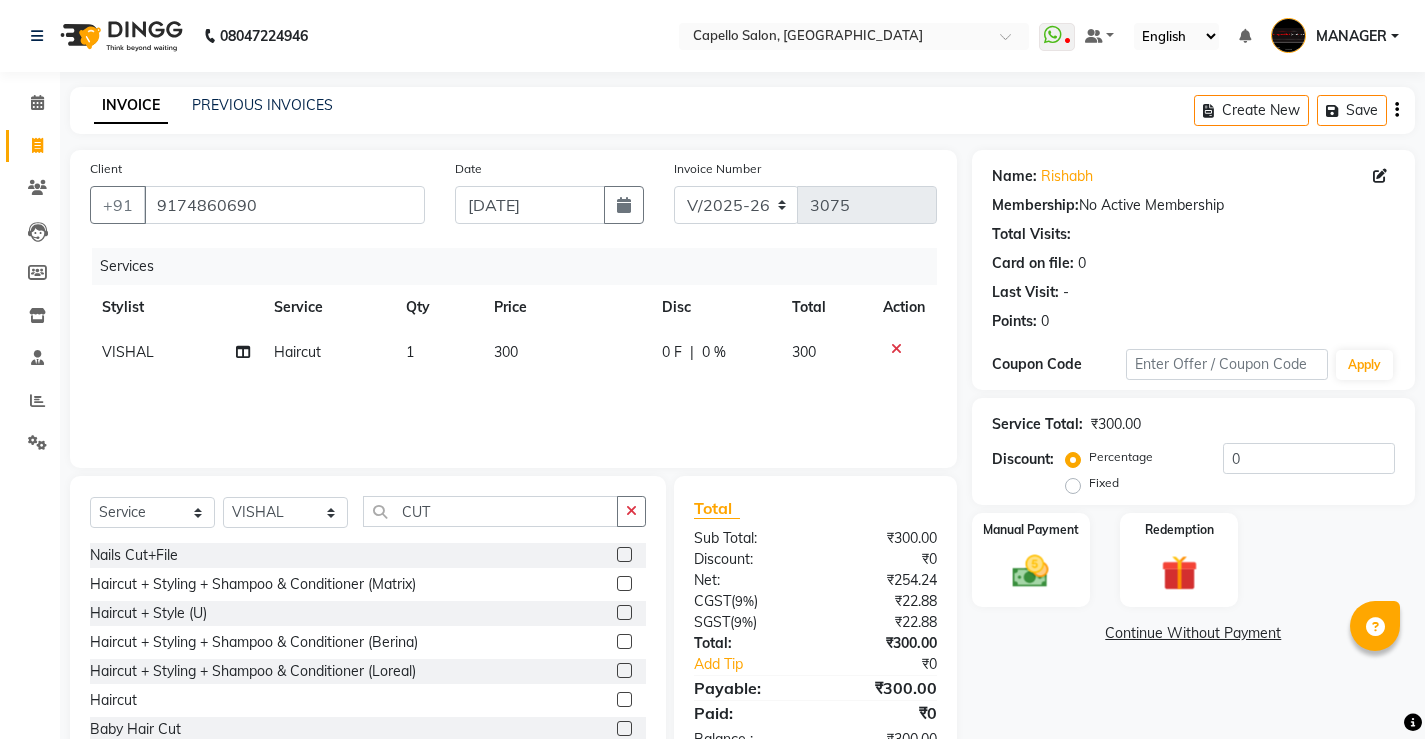 click on "Services Stylist Service Qty Price Disc Total Action VISHAL Haircut 1 300 0 F | 0 % 300" 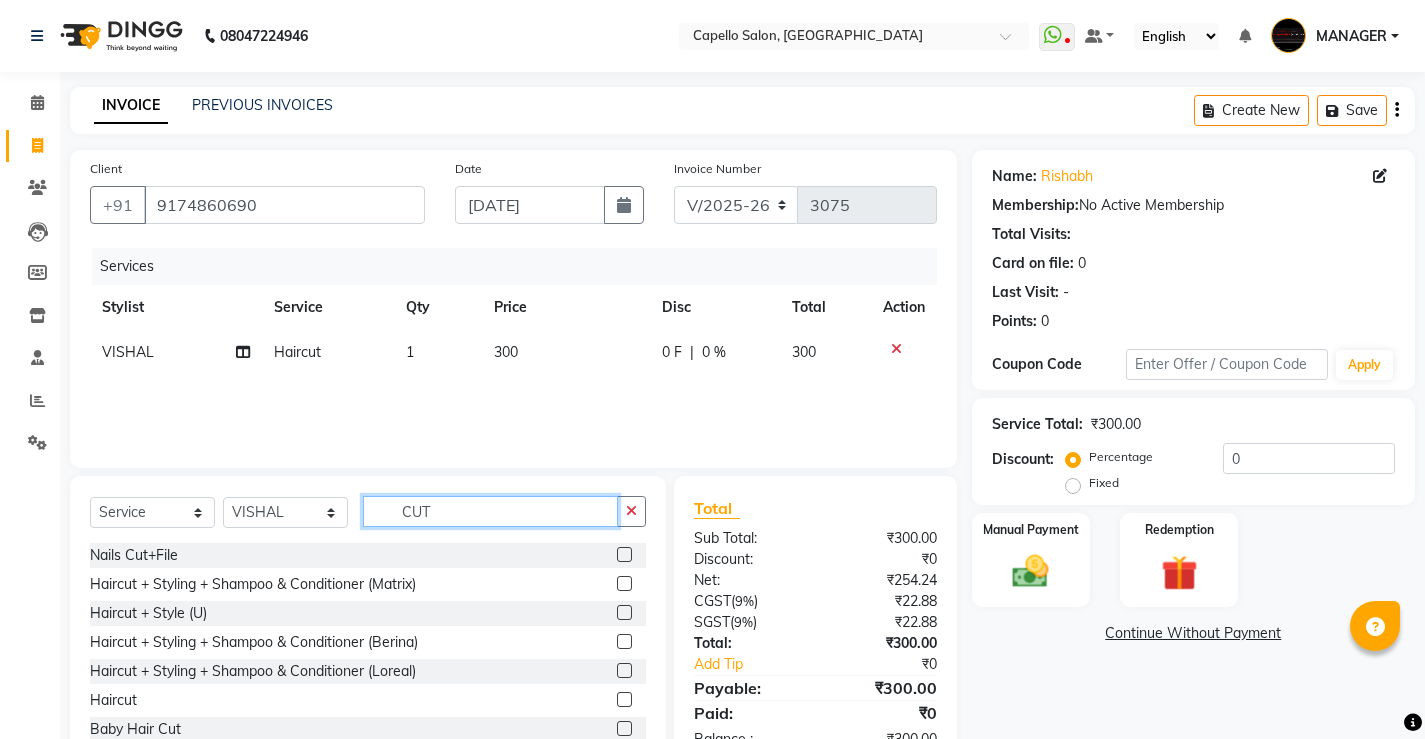 drag, startPoint x: 479, startPoint y: 515, endPoint x: 0, endPoint y: 508, distance: 479.05115 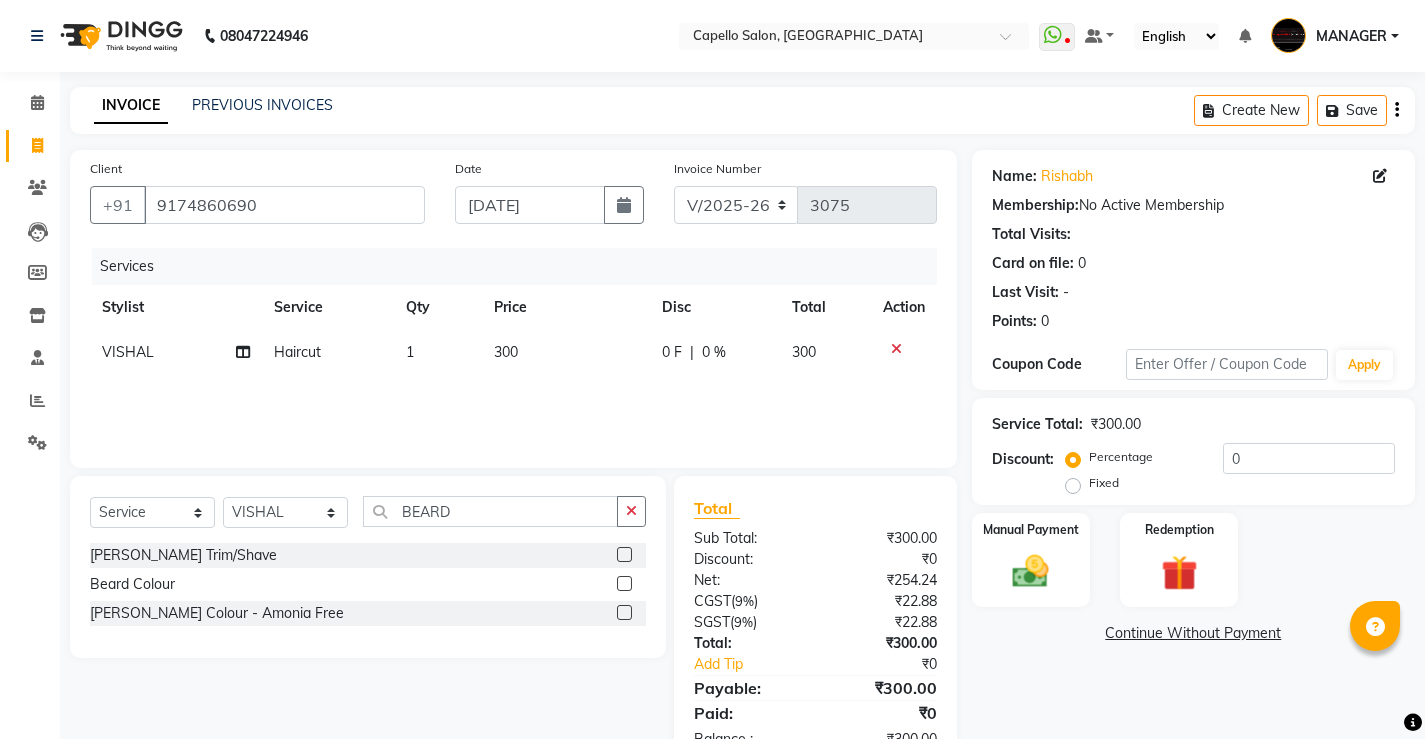 click 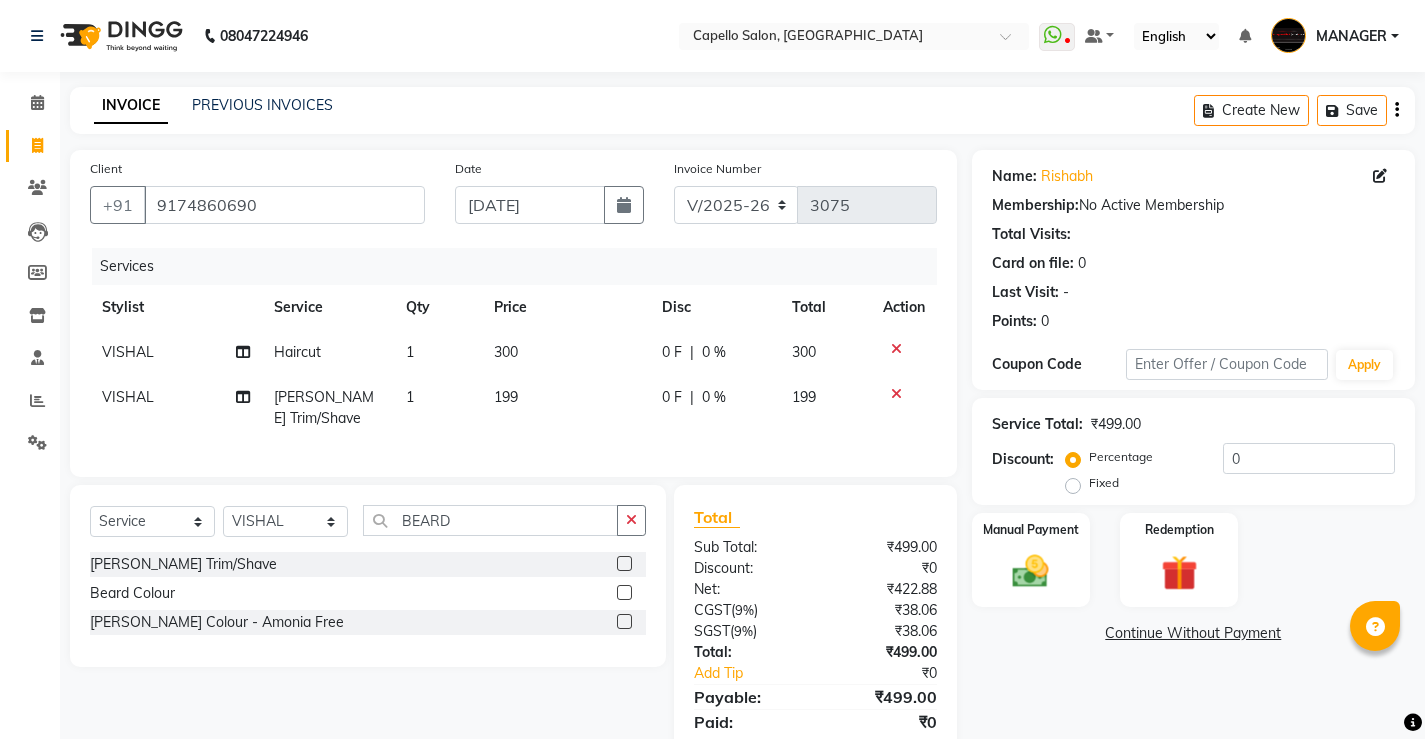click on "199" 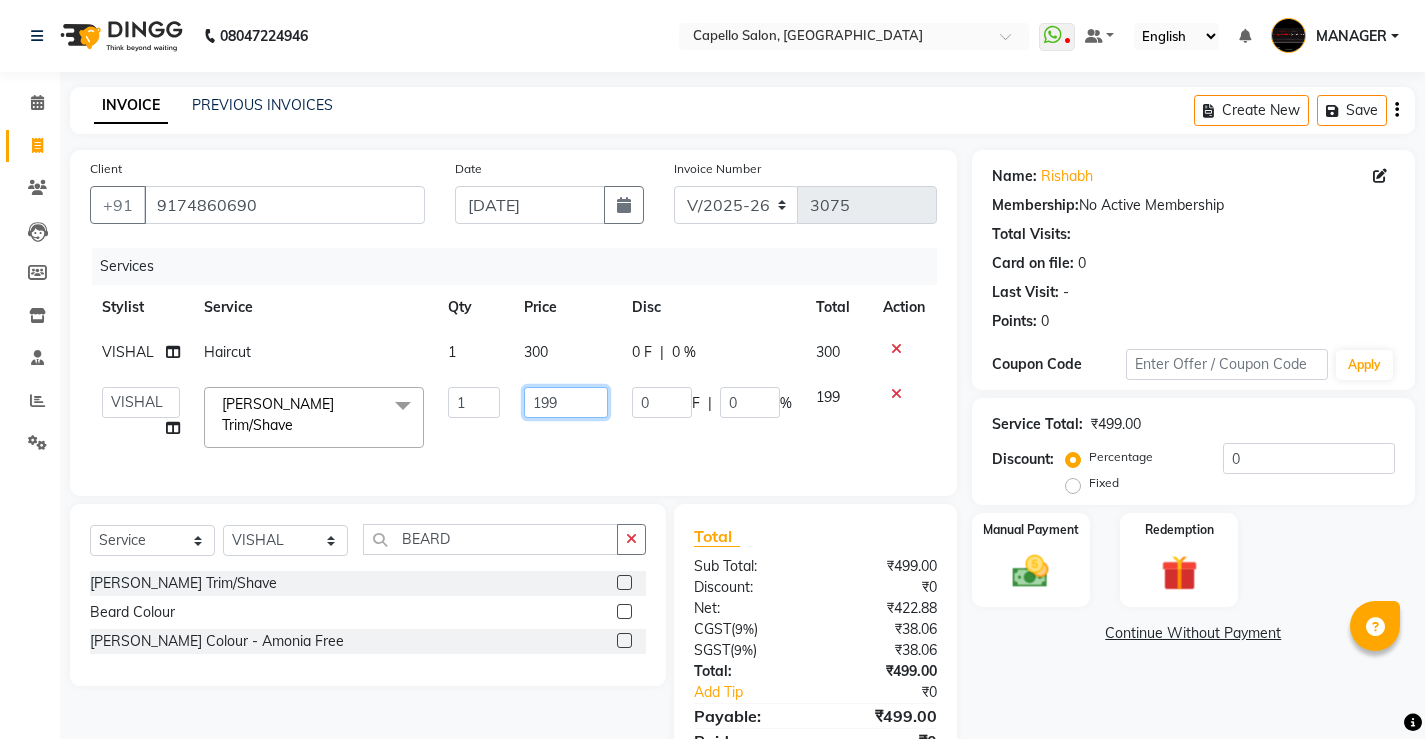 drag, startPoint x: 562, startPoint y: 404, endPoint x: 430, endPoint y: 413, distance: 132.30646 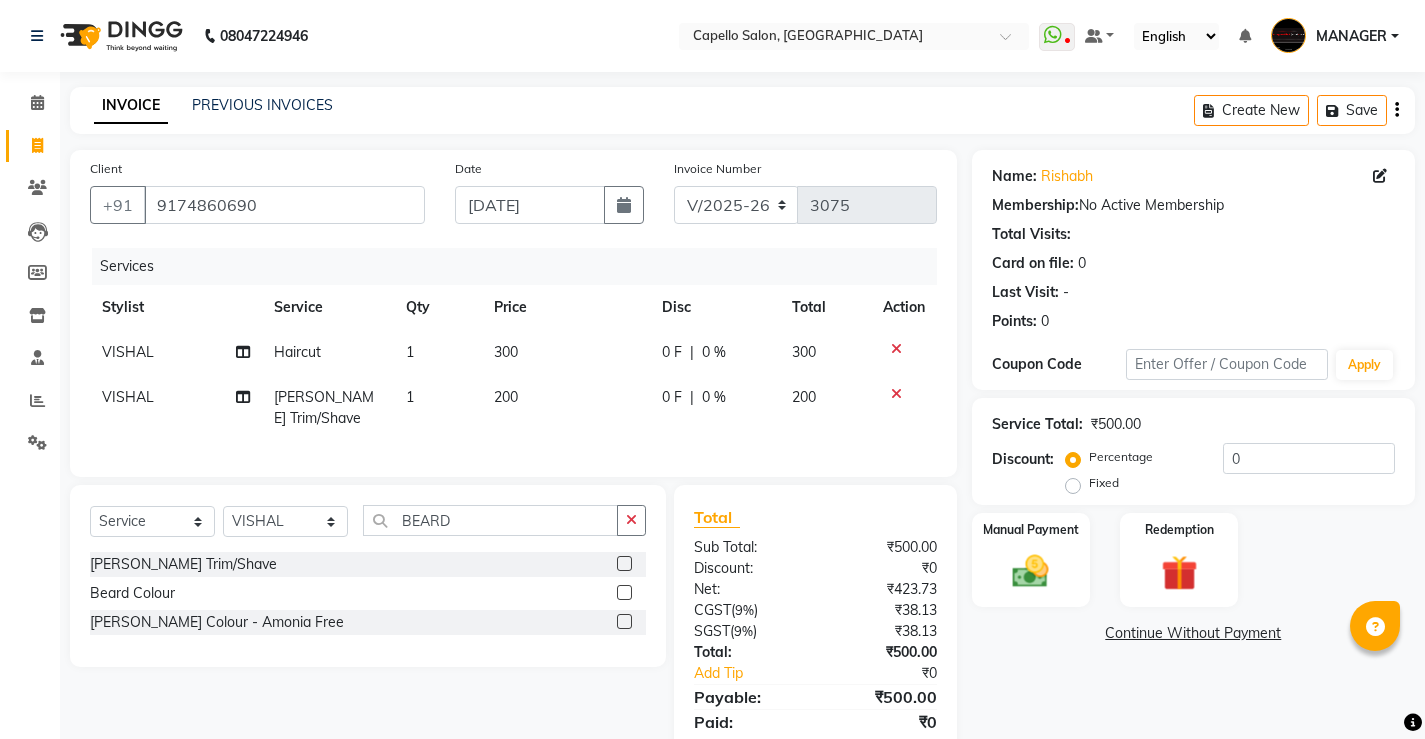 click on "[PERSON_NAME] Trim/Shave 1 200 0 F | 0 % 200" 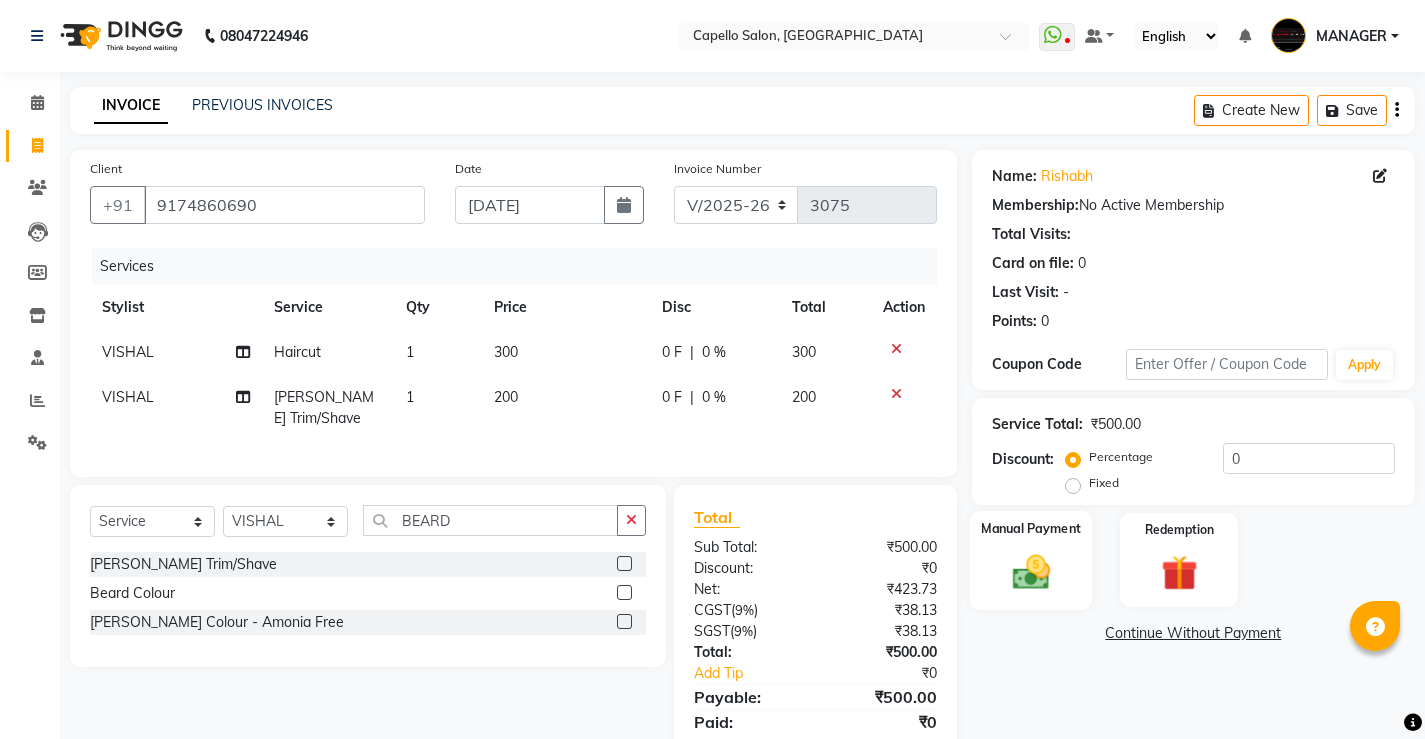 click 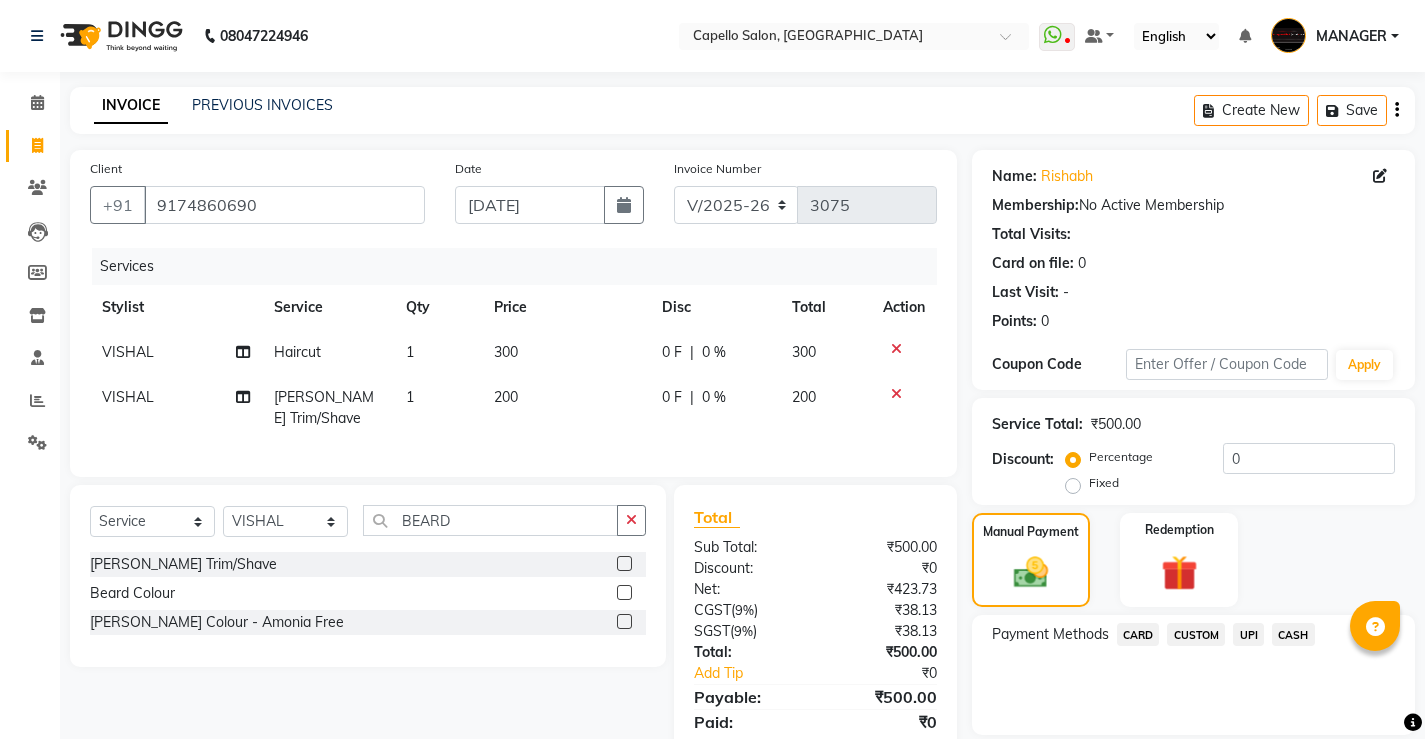 click on "UPI" 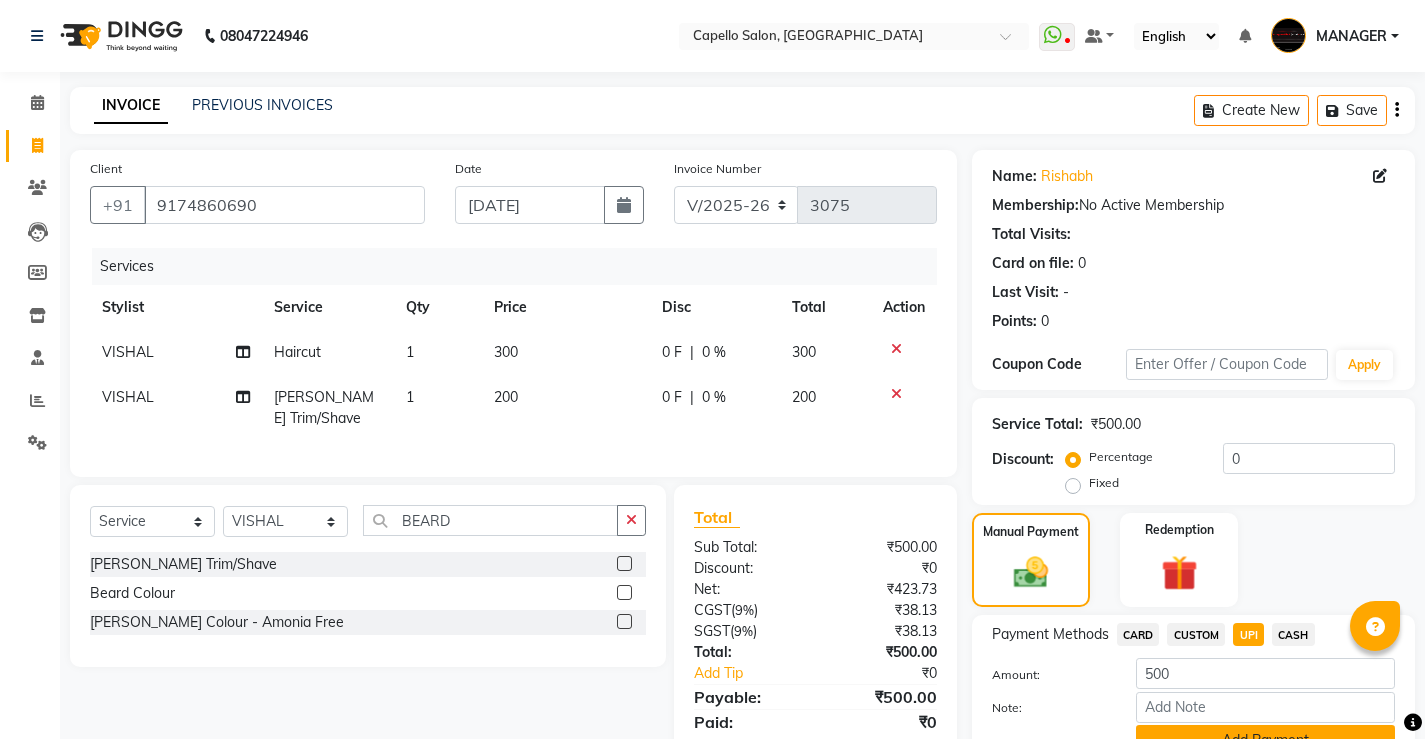 click on "Add Payment" 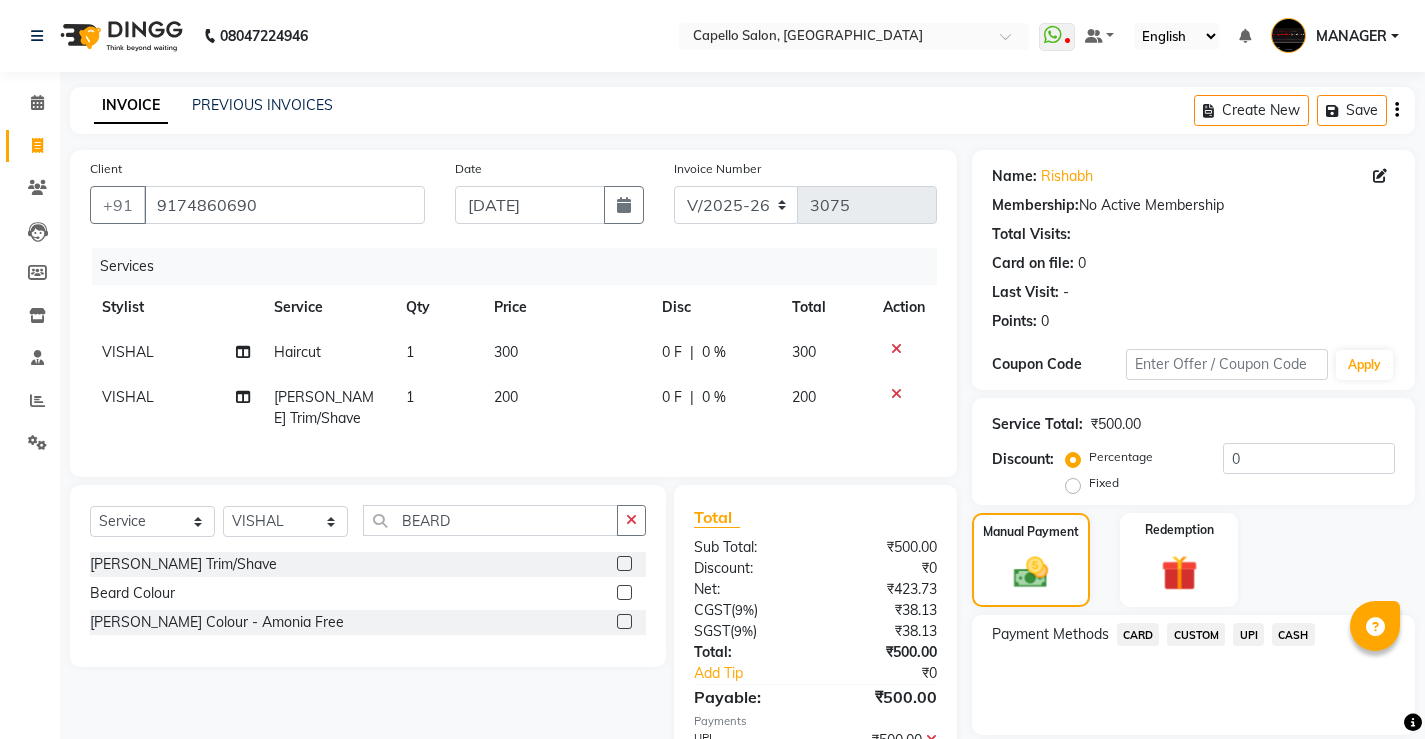 scroll, scrollTop: 96, scrollLeft: 0, axis: vertical 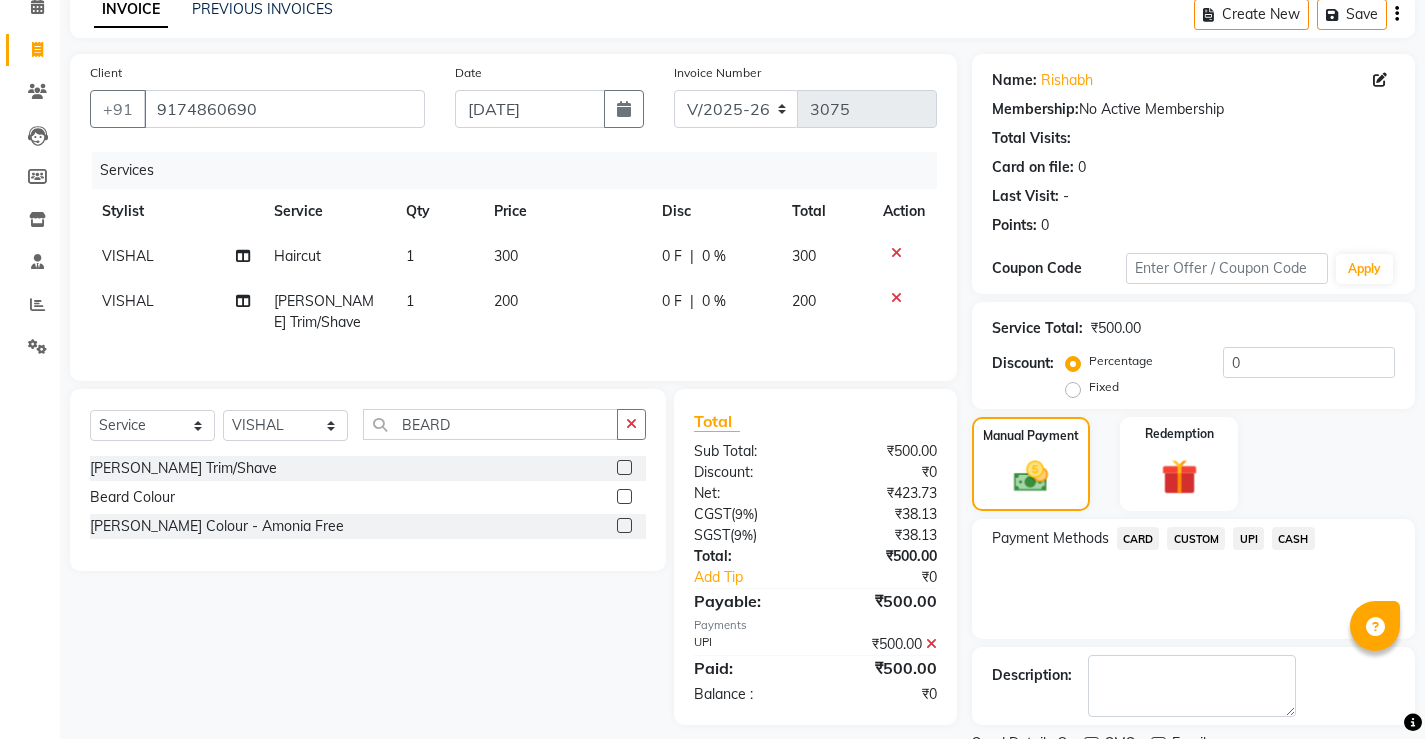 click on "Checkout" 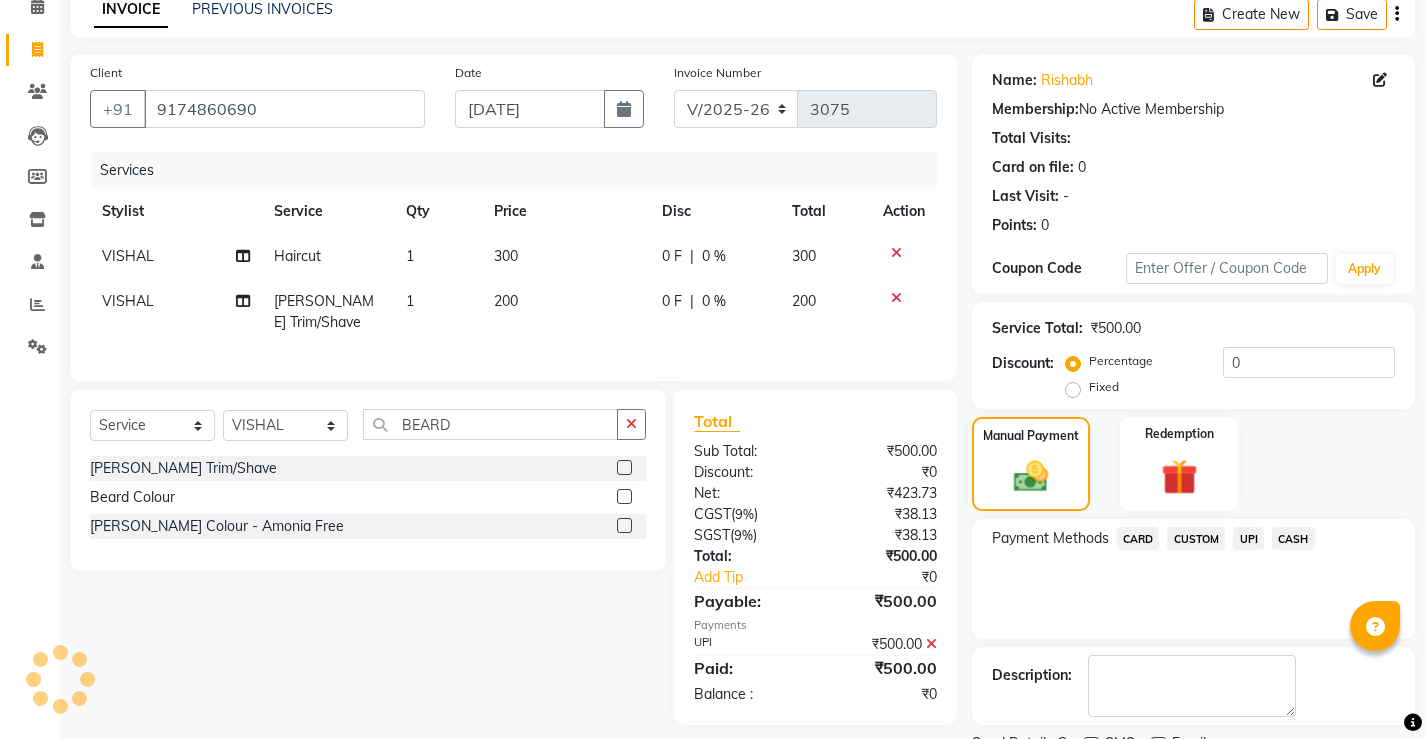 scroll, scrollTop: 180, scrollLeft: 0, axis: vertical 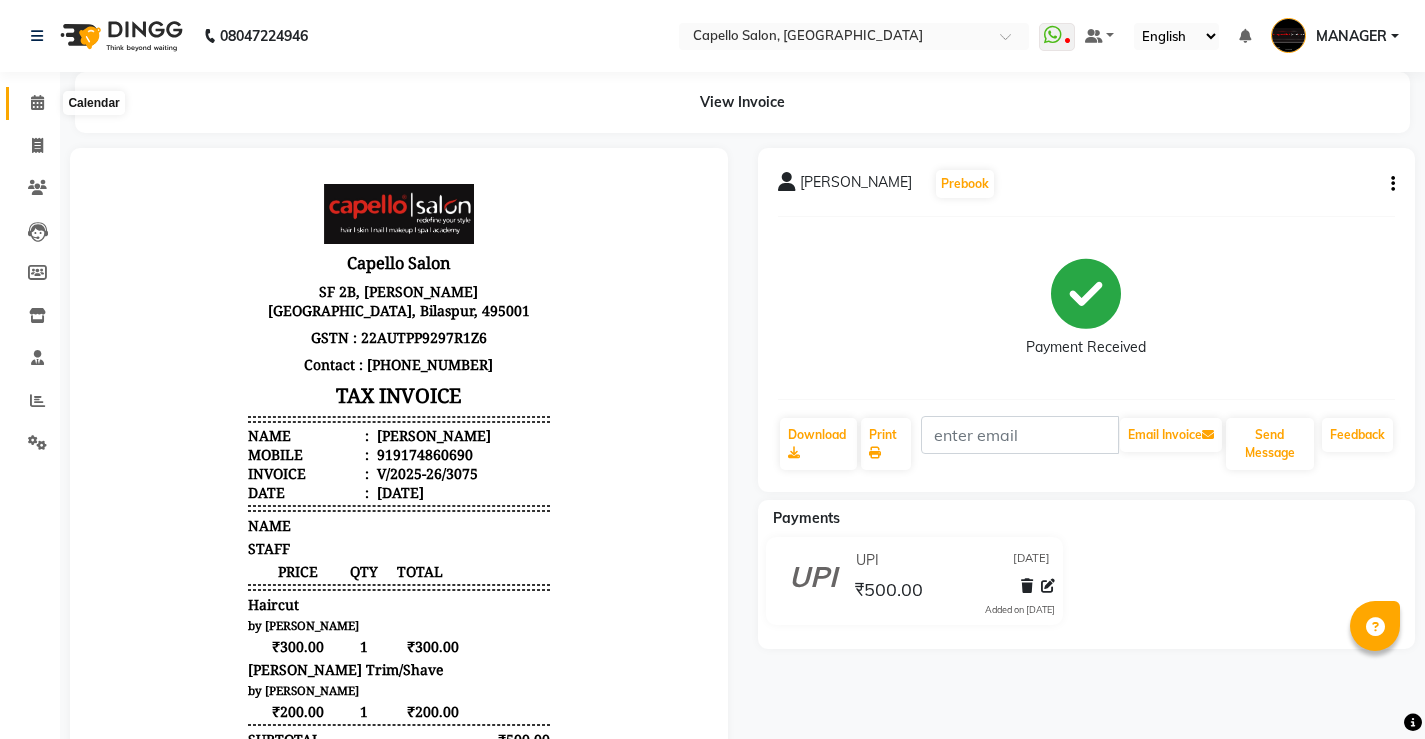 click 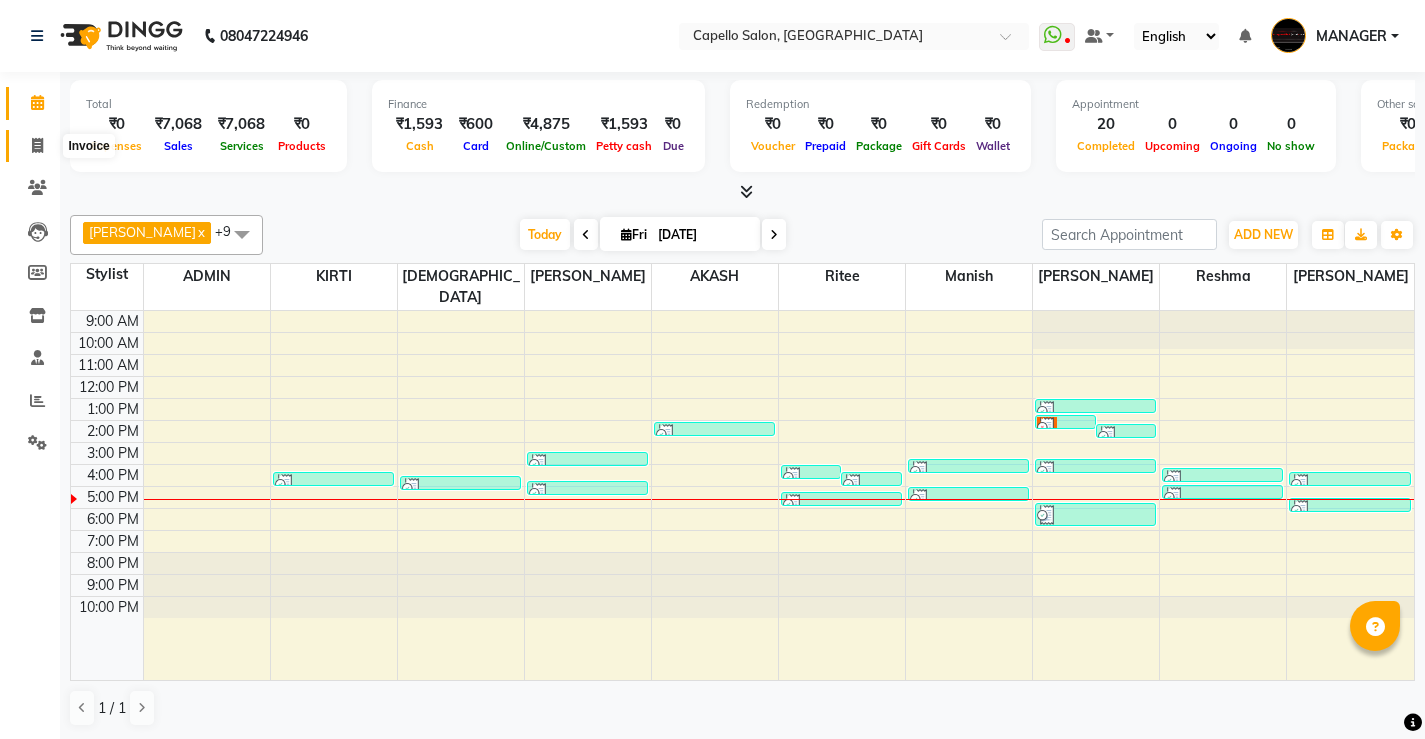 click 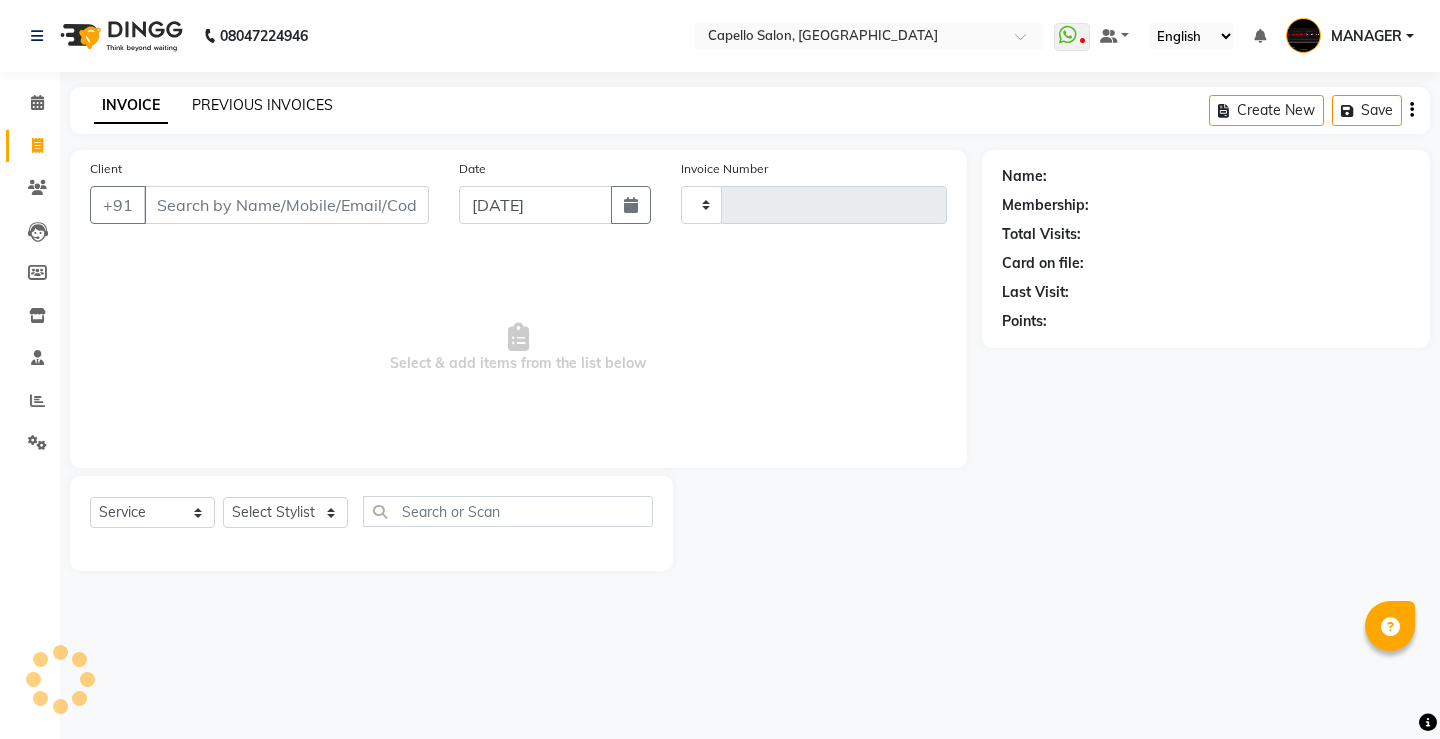 click on "PREVIOUS INVOICES" 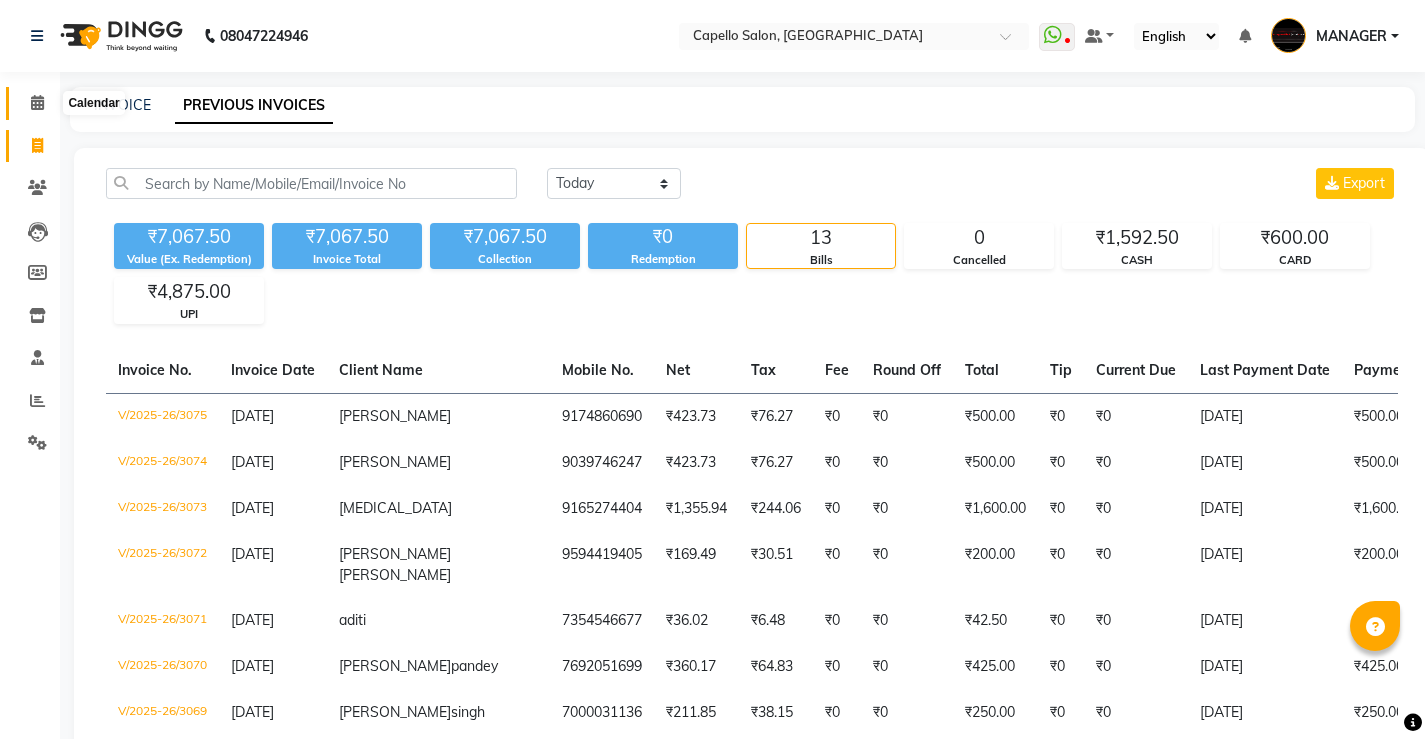 click 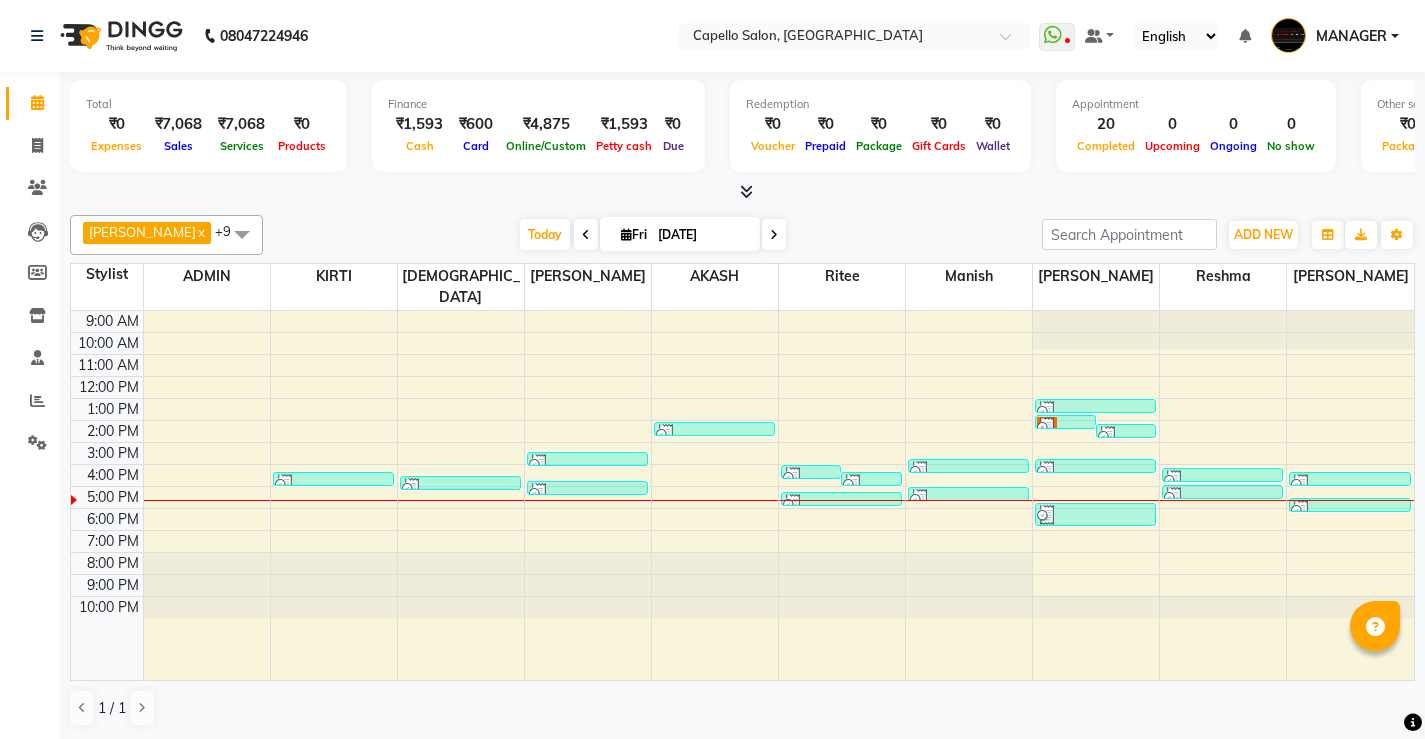 click at bounding box center [242, 234] 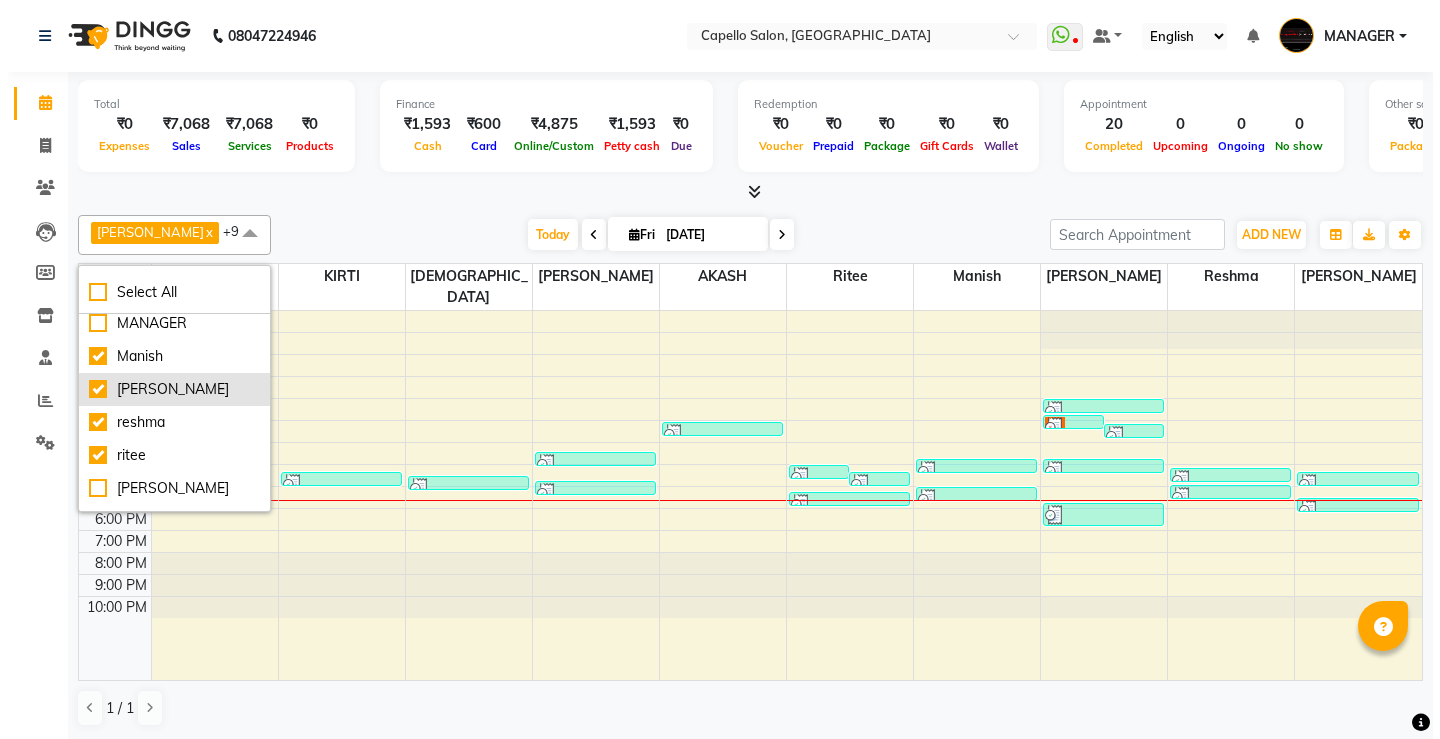 scroll, scrollTop: 232, scrollLeft: 0, axis: vertical 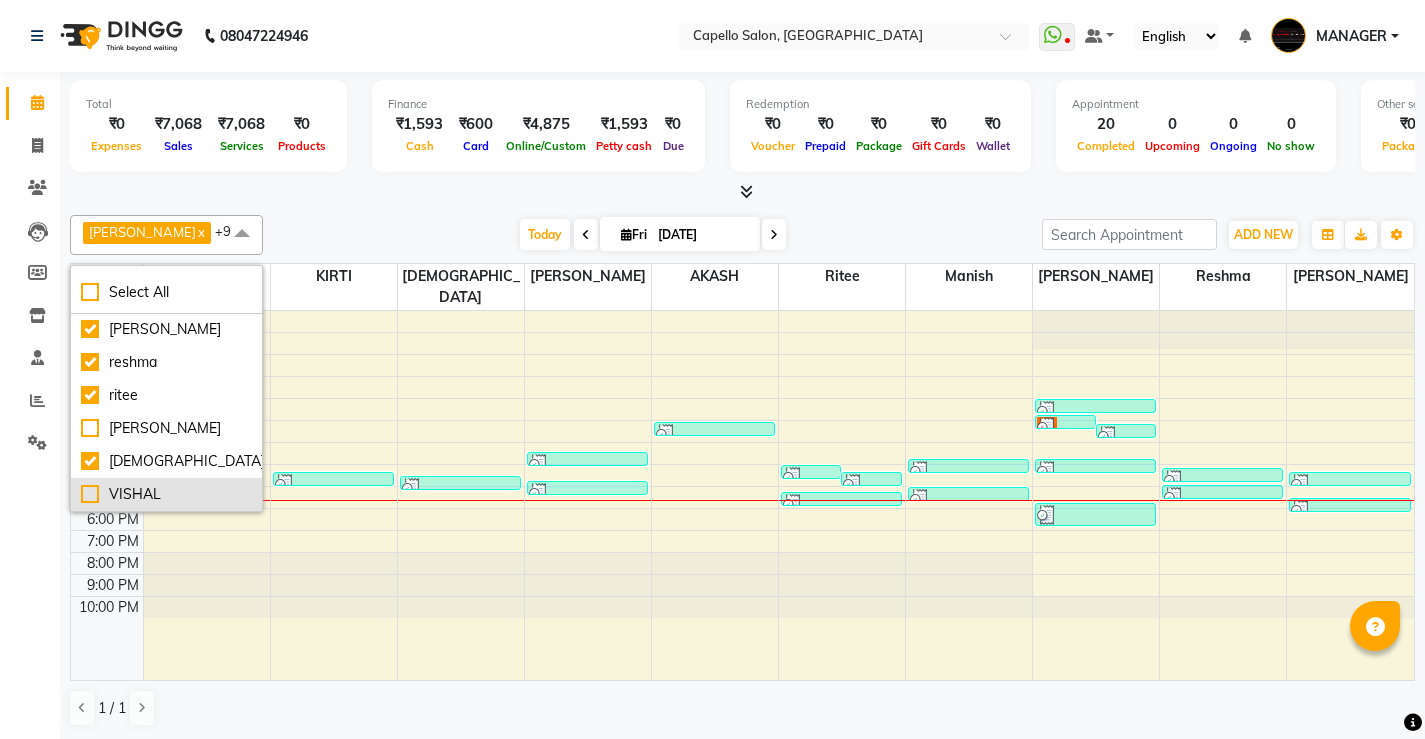 click on "VISHAL" at bounding box center (166, 494) 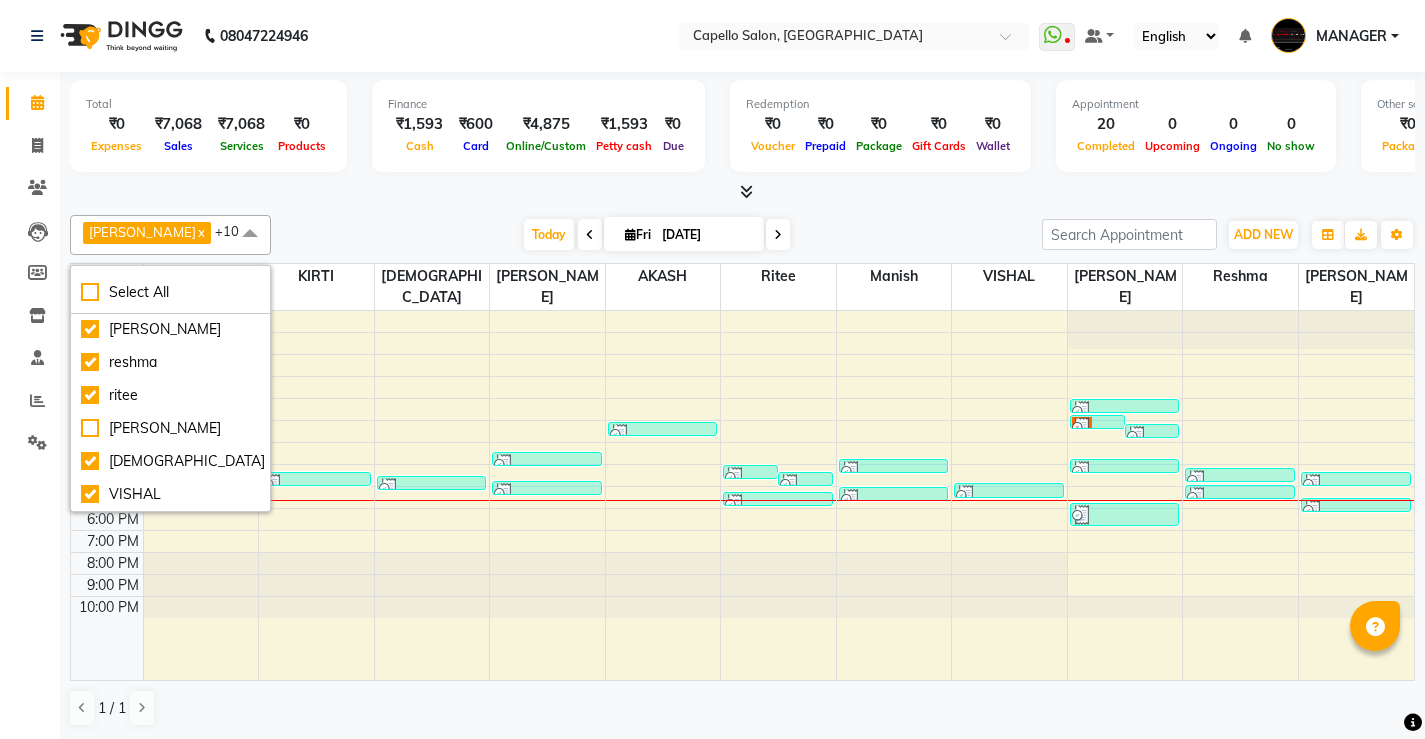 click at bounding box center [742, 192] 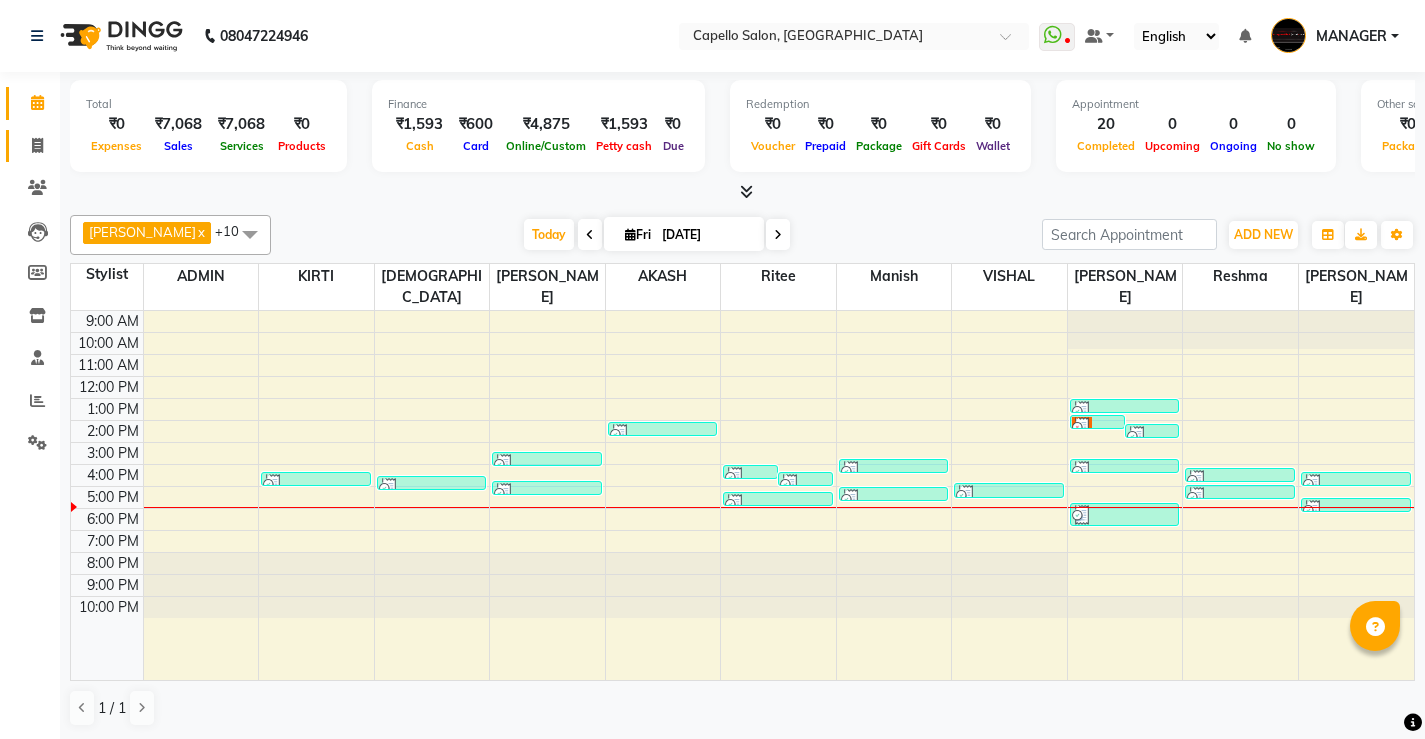 click on "Invoice" 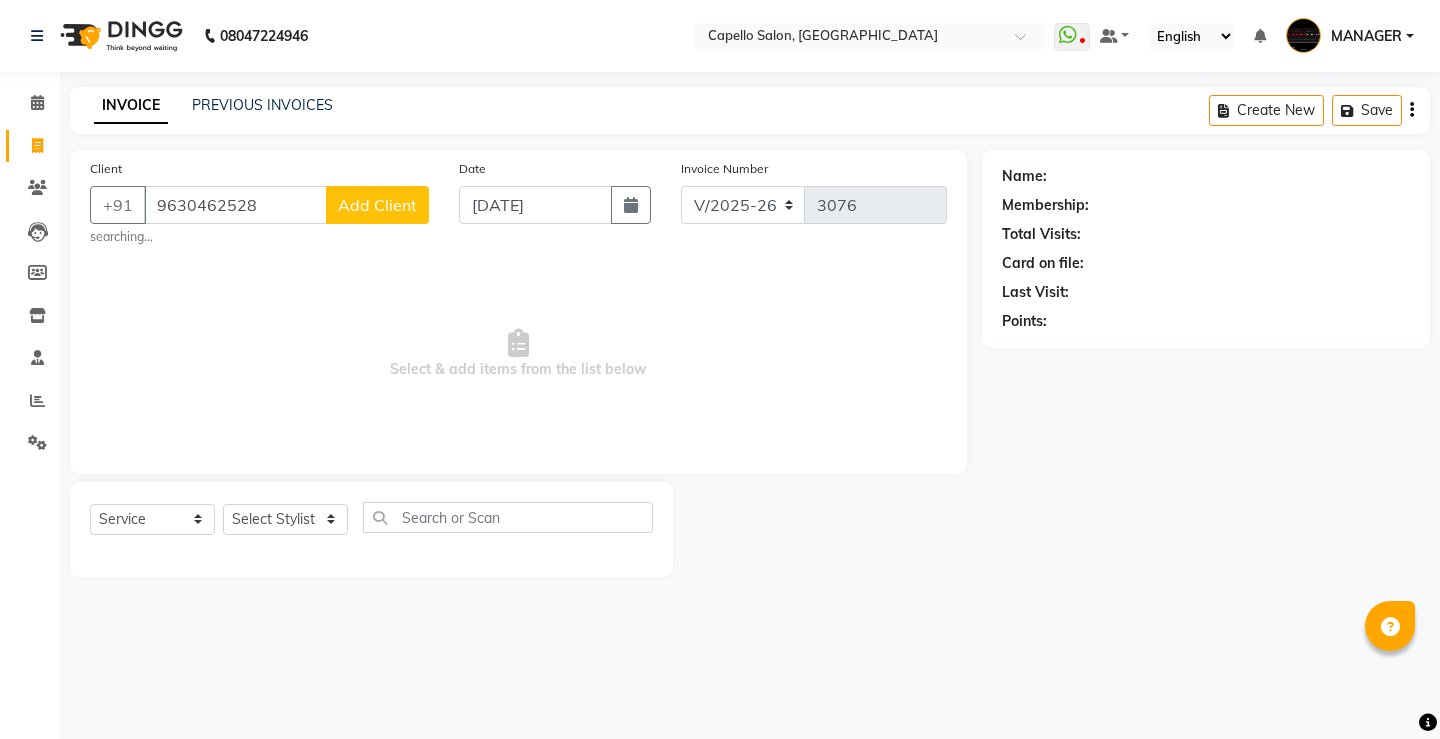 click on "Add Client" 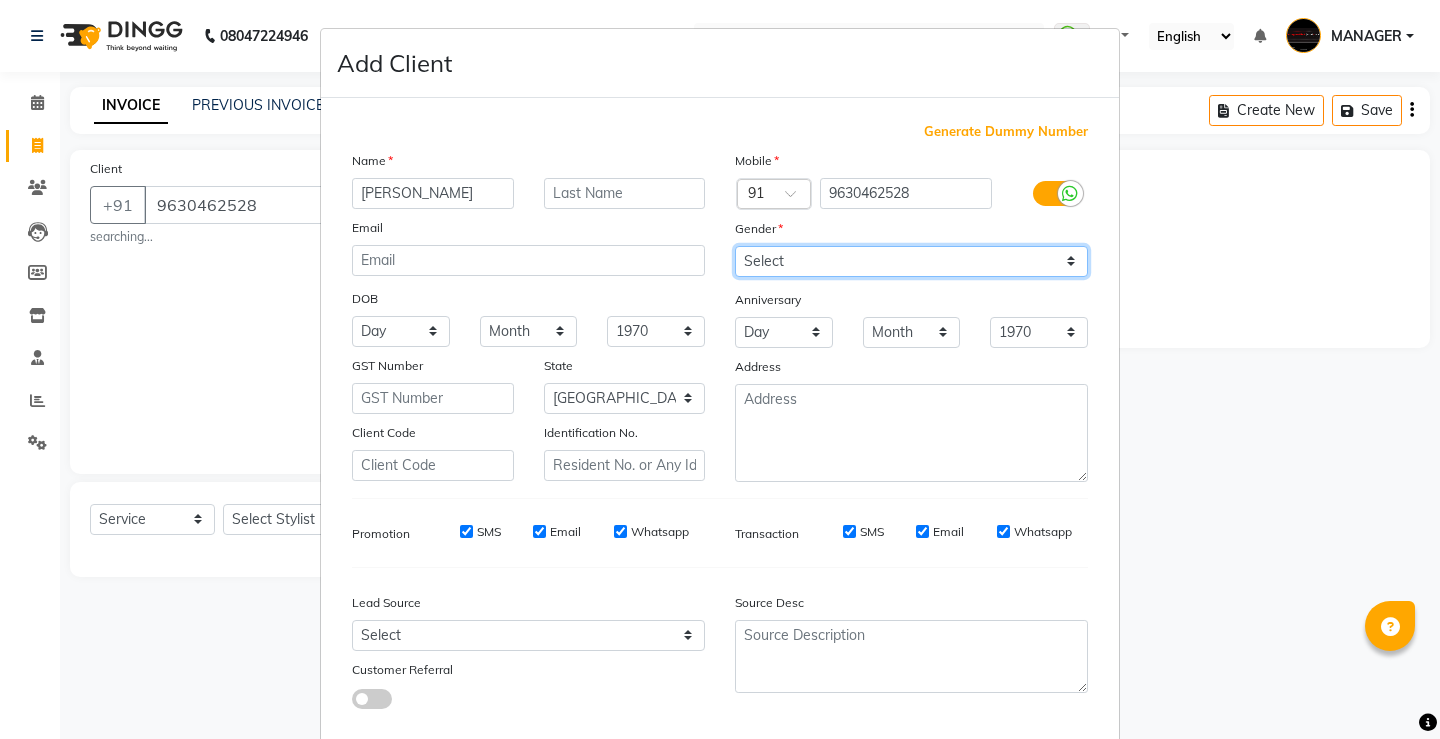 click on "Select [DEMOGRAPHIC_DATA] [DEMOGRAPHIC_DATA] Other Prefer Not To Say" at bounding box center (911, 261) 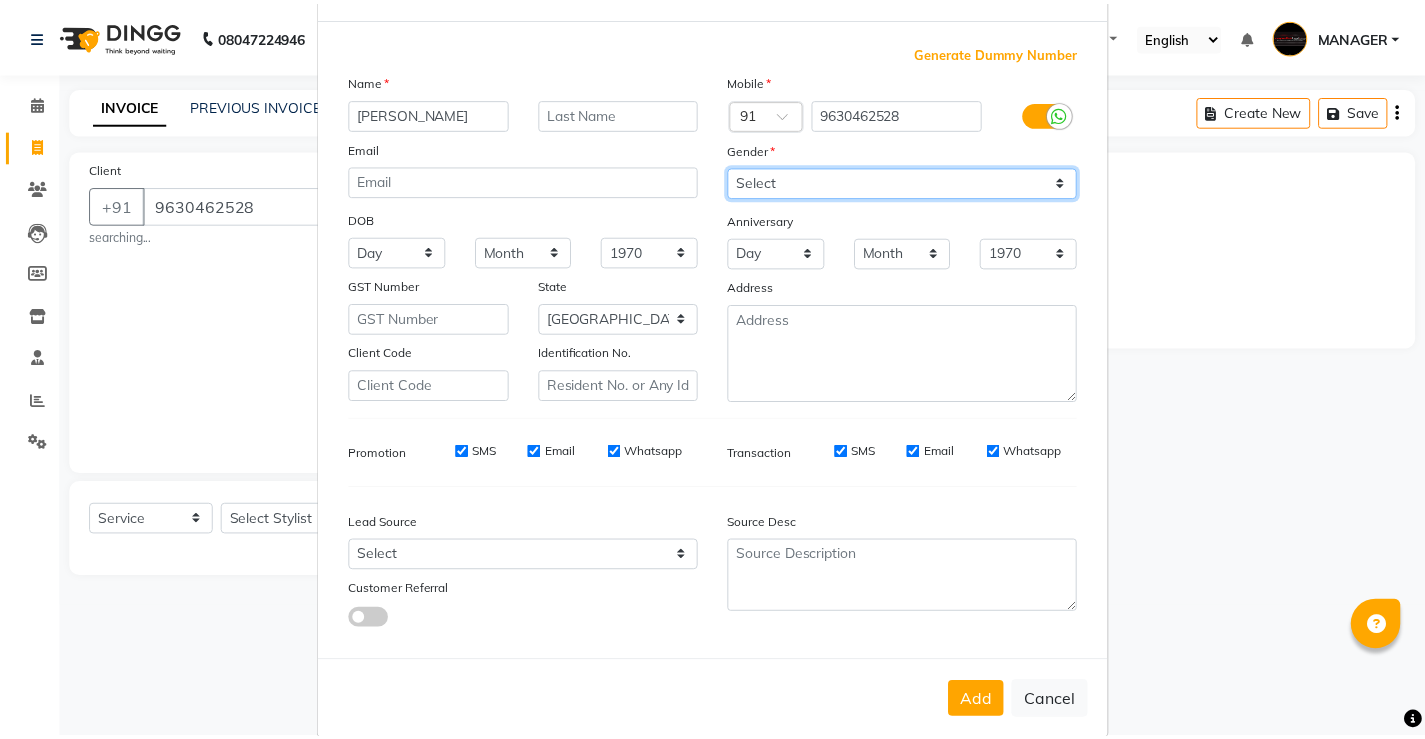 scroll, scrollTop: 110, scrollLeft: 0, axis: vertical 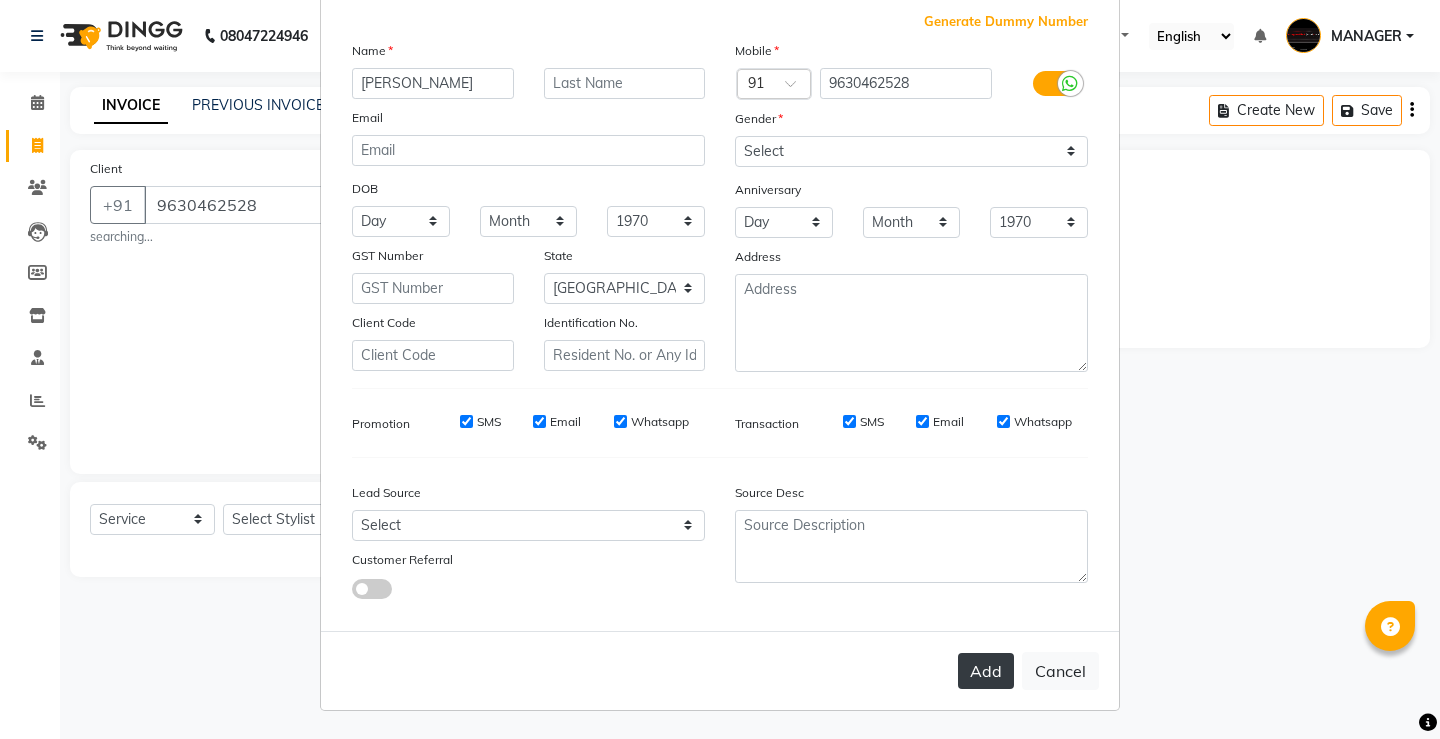 click on "Add" at bounding box center [986, 671] 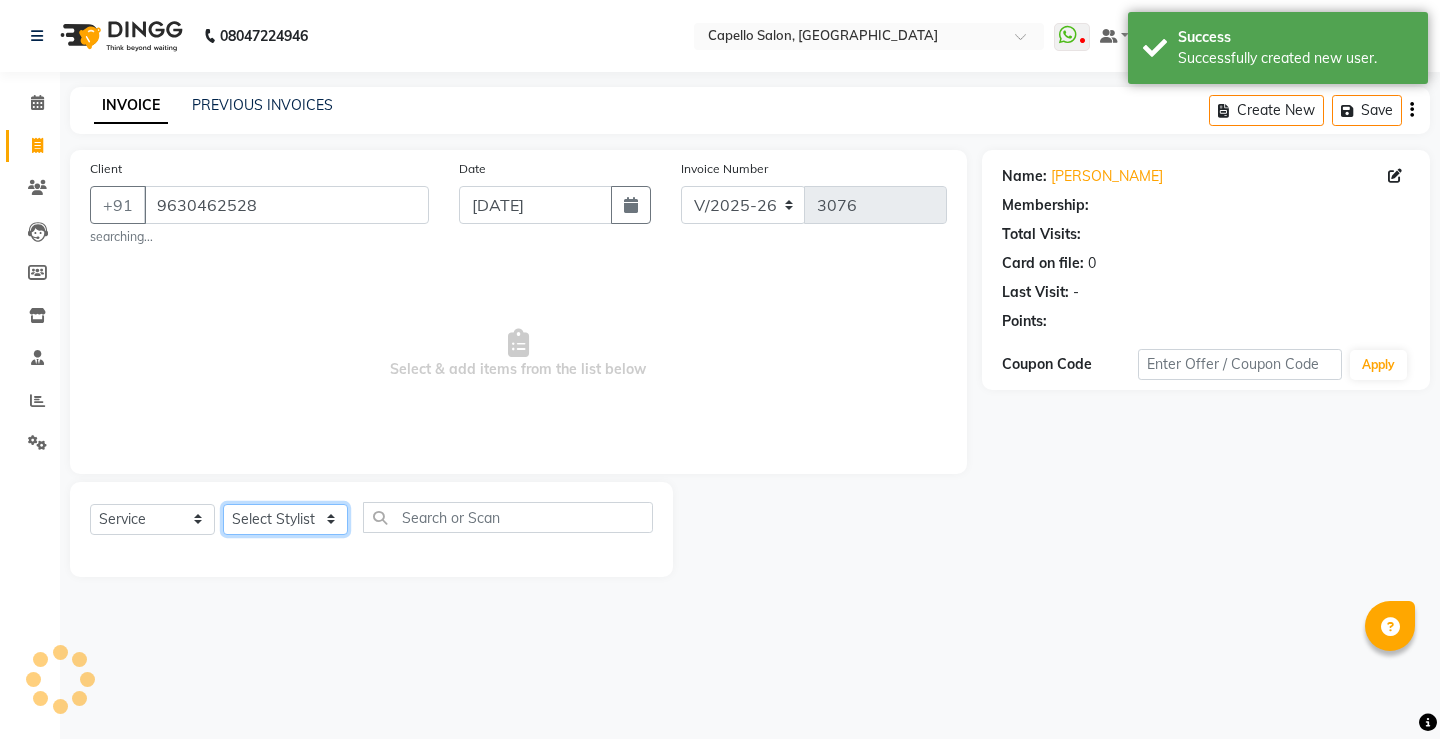 click on "Select Stylist ADMIN AKASH [PERSON_NAME] [PERSON_NAME] MANAGER [PERSON_NAME]  [PERSON_NAME] [PERSON_NAME] [PERSON_NAME]" 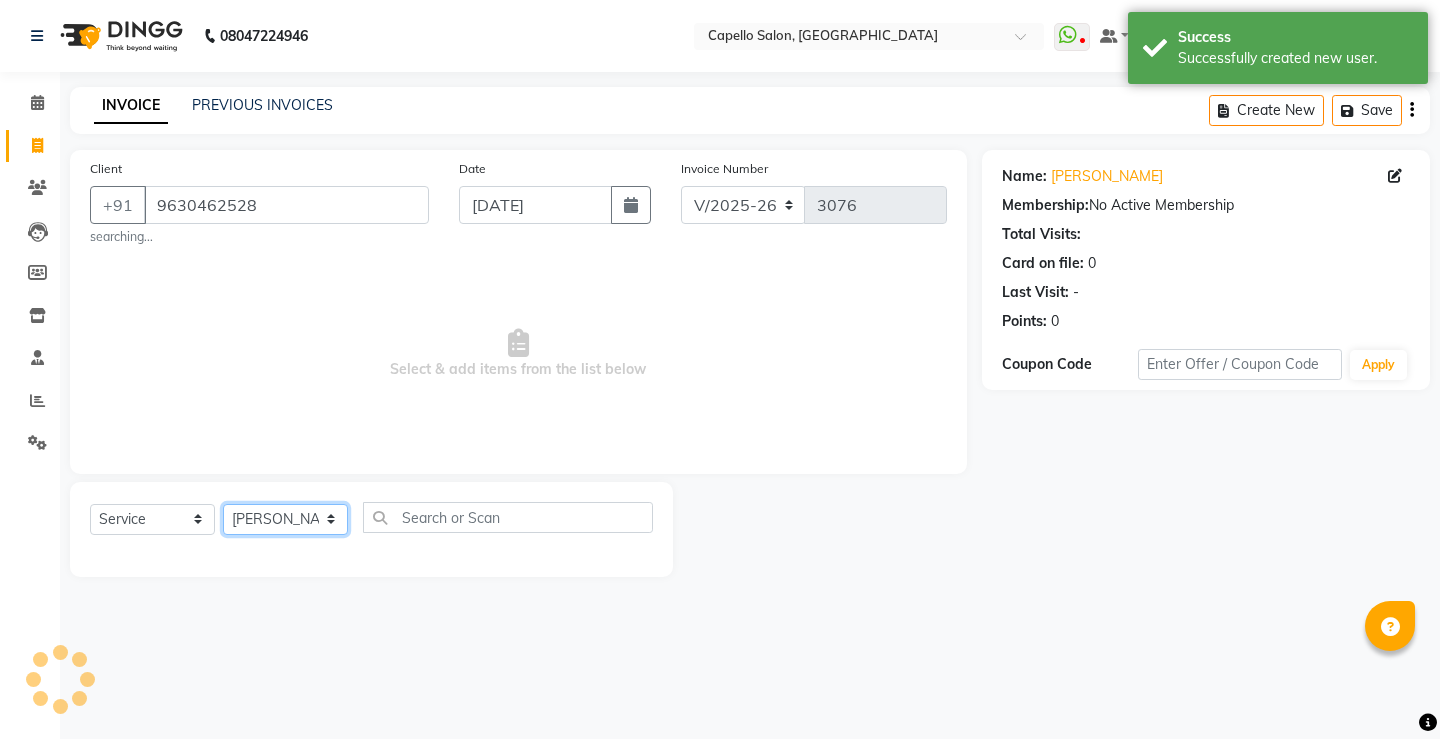 click on "Select Stylist ADMIN AKASH [PERSON_NAME] [PERSON_NAME] MANAGER [PERSON_NAME]  [PERSON_NAME] [PERSON_NAME] [PERSON_NAME]" 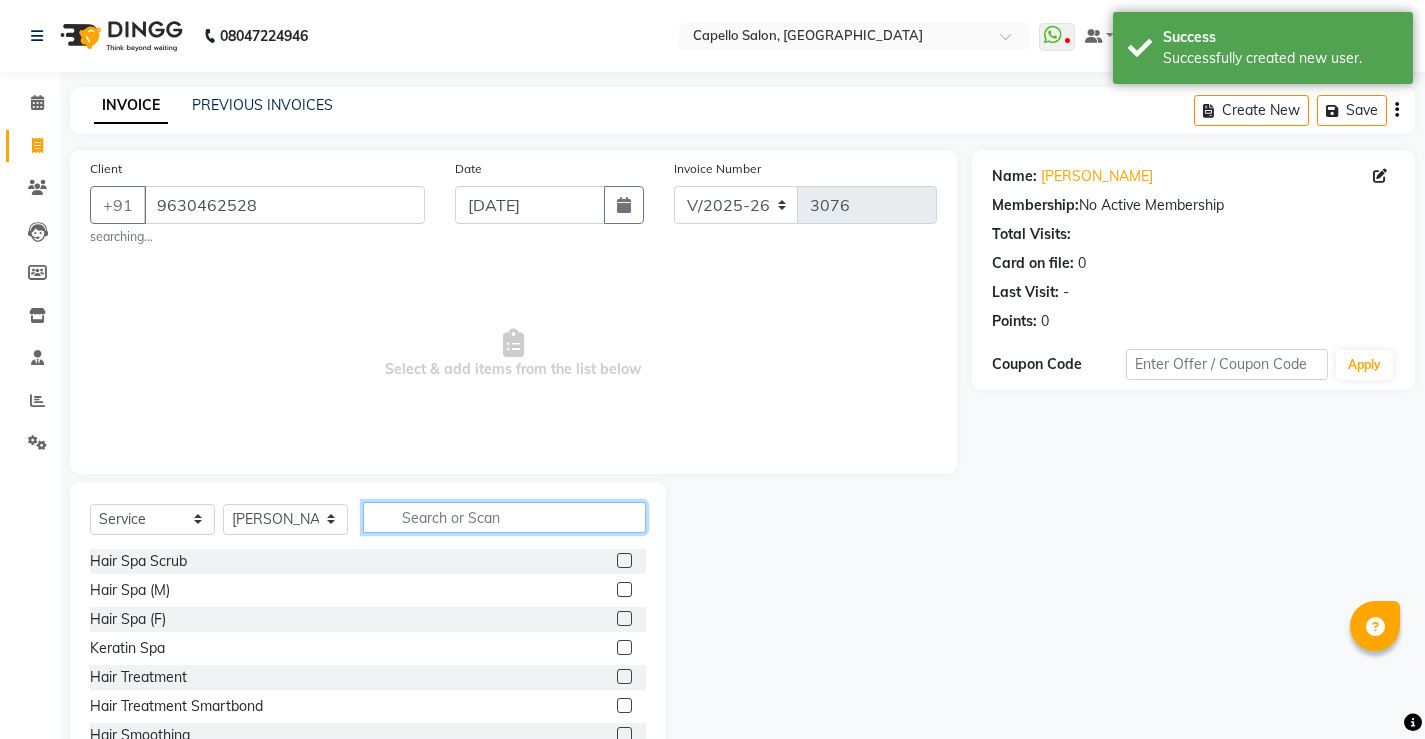 click 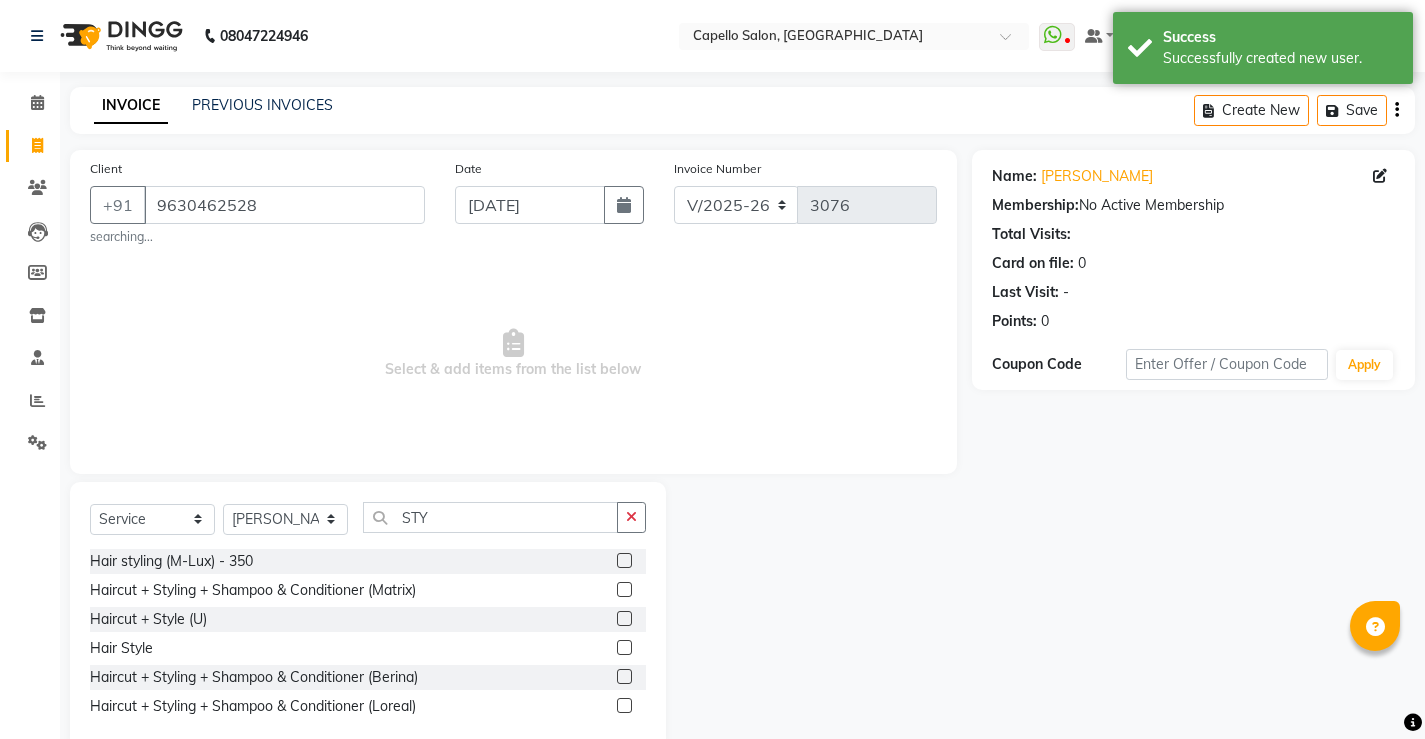 click 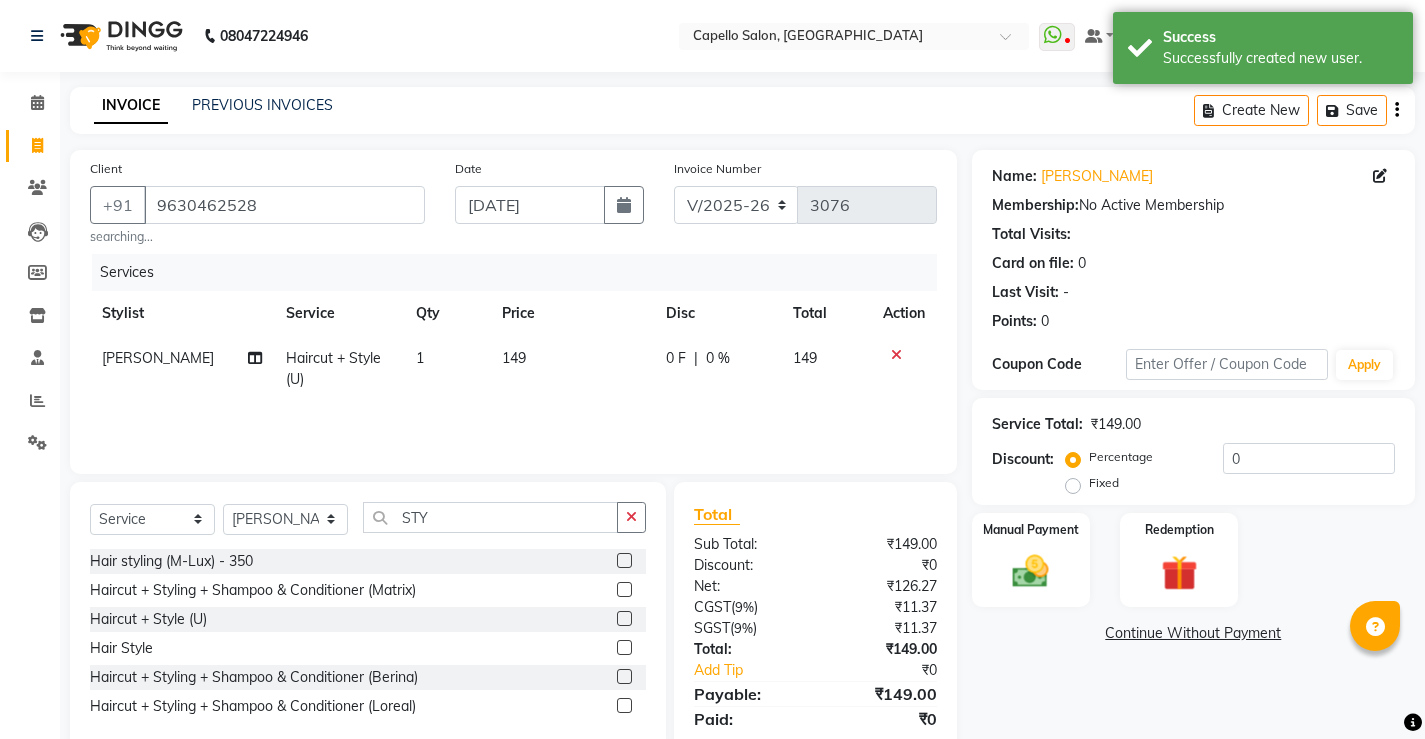 click on "149" 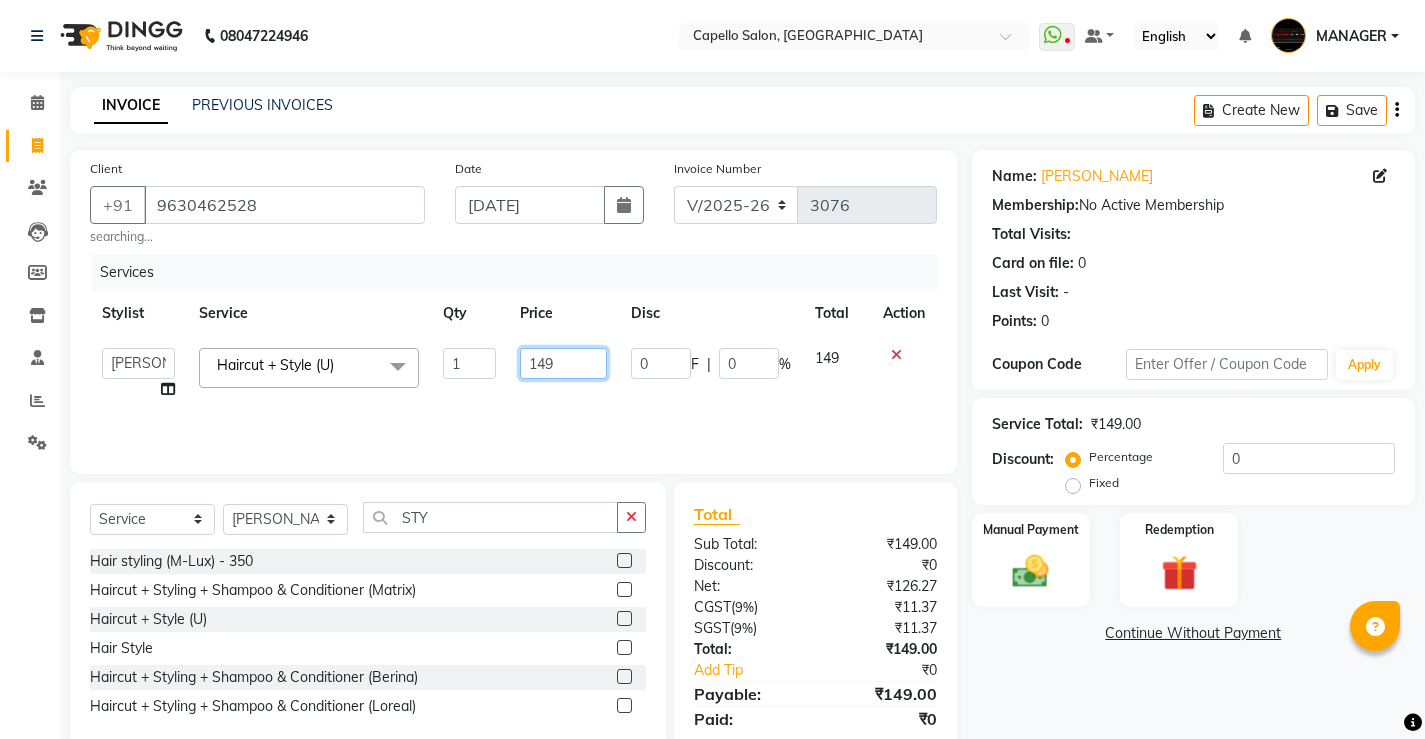 drag, startPoint x: 582, startPoint y: 372, endPoint x: 283, endPoint y: 486, distance: 319.9953 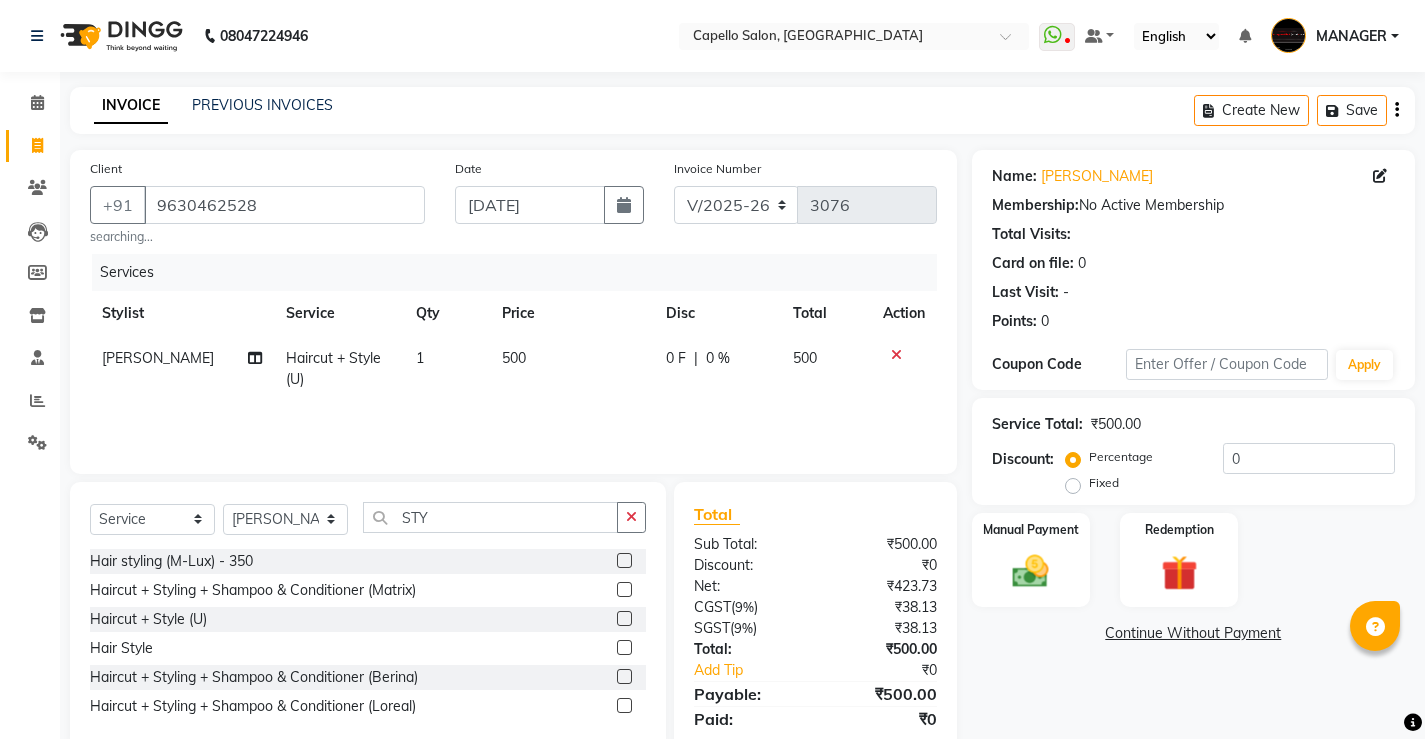 click on "Select  Service  Product  Membership  Package Voucher Prepaid Gift Card  Select Stylist ADMIN AKASH [PERSON_NAME] [PERSON_NAME] MANAGER [PERSON_NAME]  [PERSON_NAME] [PERSON_NAME] [PERSON_NAME] VISHAL STY Hair styling (M-Lux) - 350  Haircut + Styling + Shampoo & Conditioner (Matrix)  Haircut + Style (U)  Hair Style  Haircut + Styling + Shampoo & Conditioner (Berina)  Haircut + Styling + Shampoo & Conditioner (Loreal)" 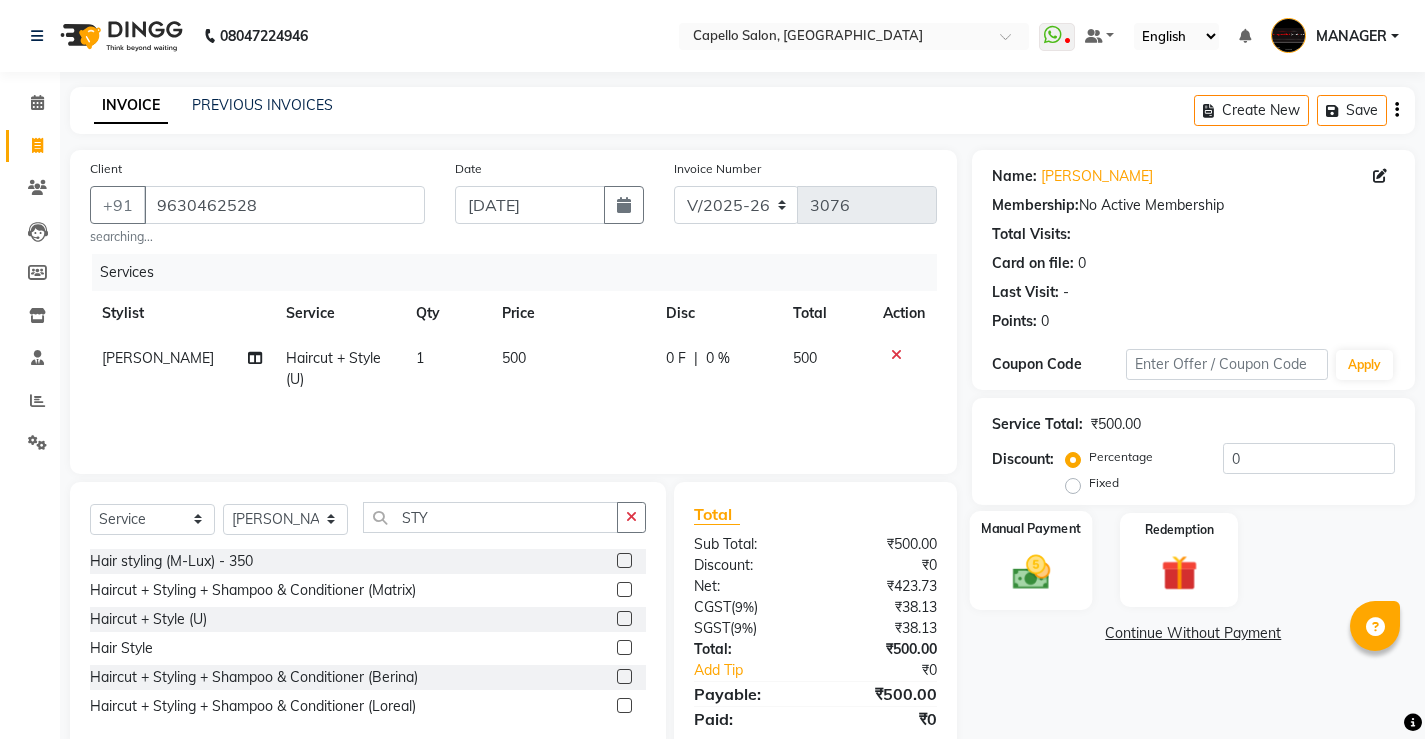 click on "Manual Payment" 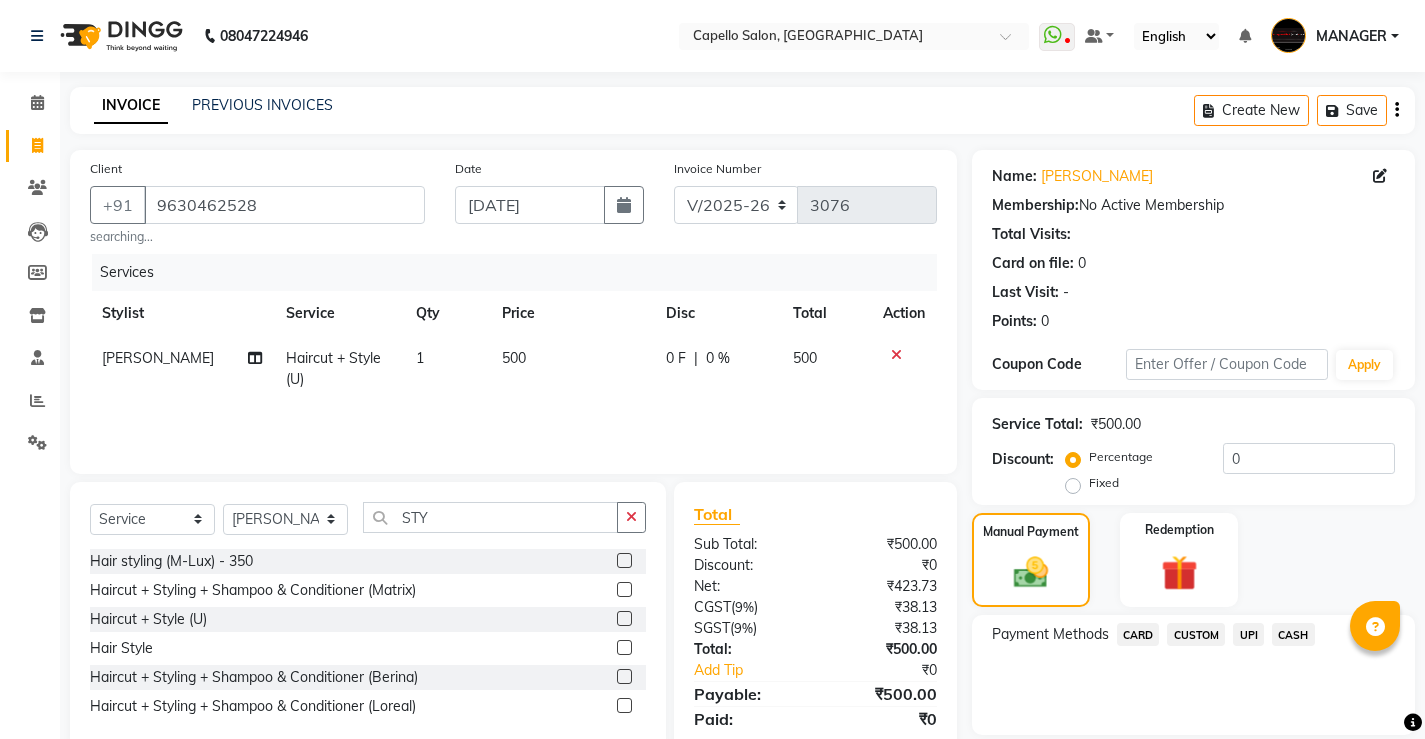 click on "CASH" 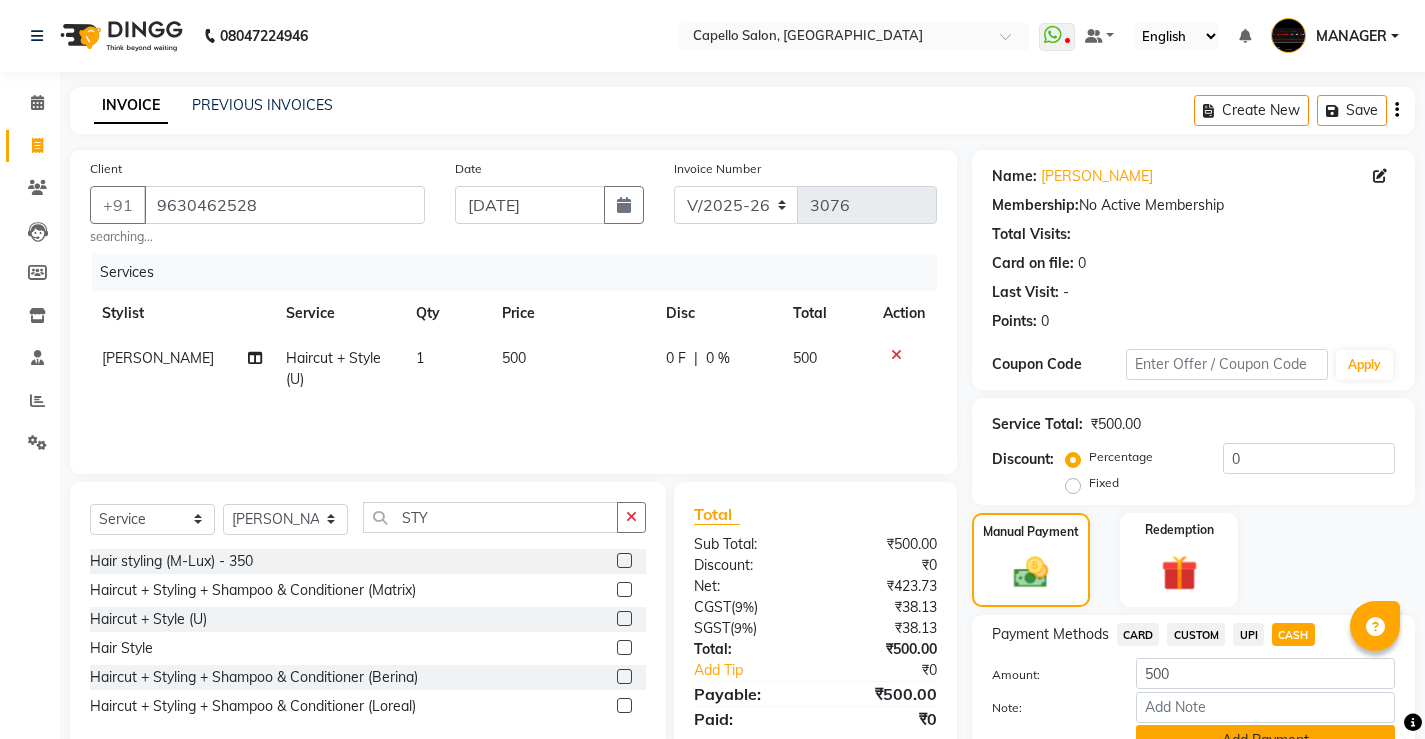 click on "Add Payment" 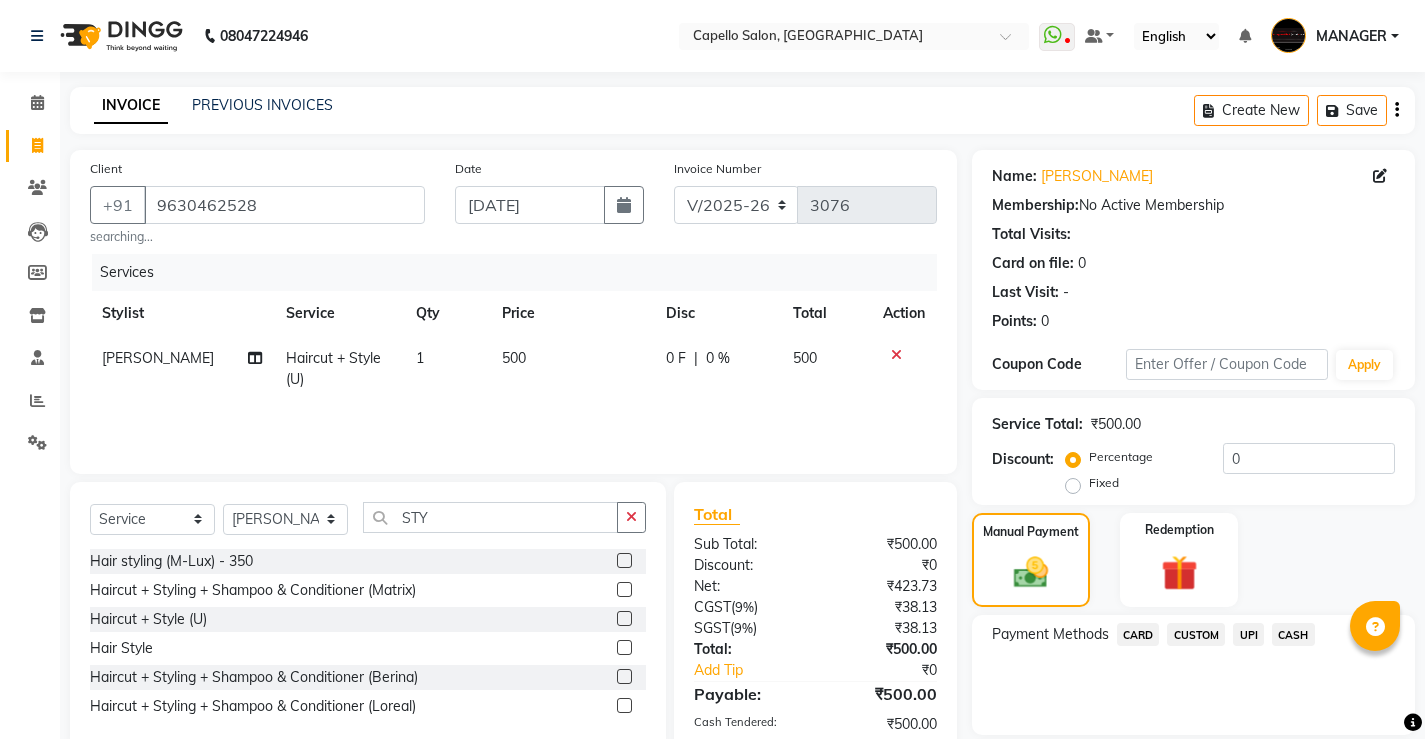 click on "Checkout" 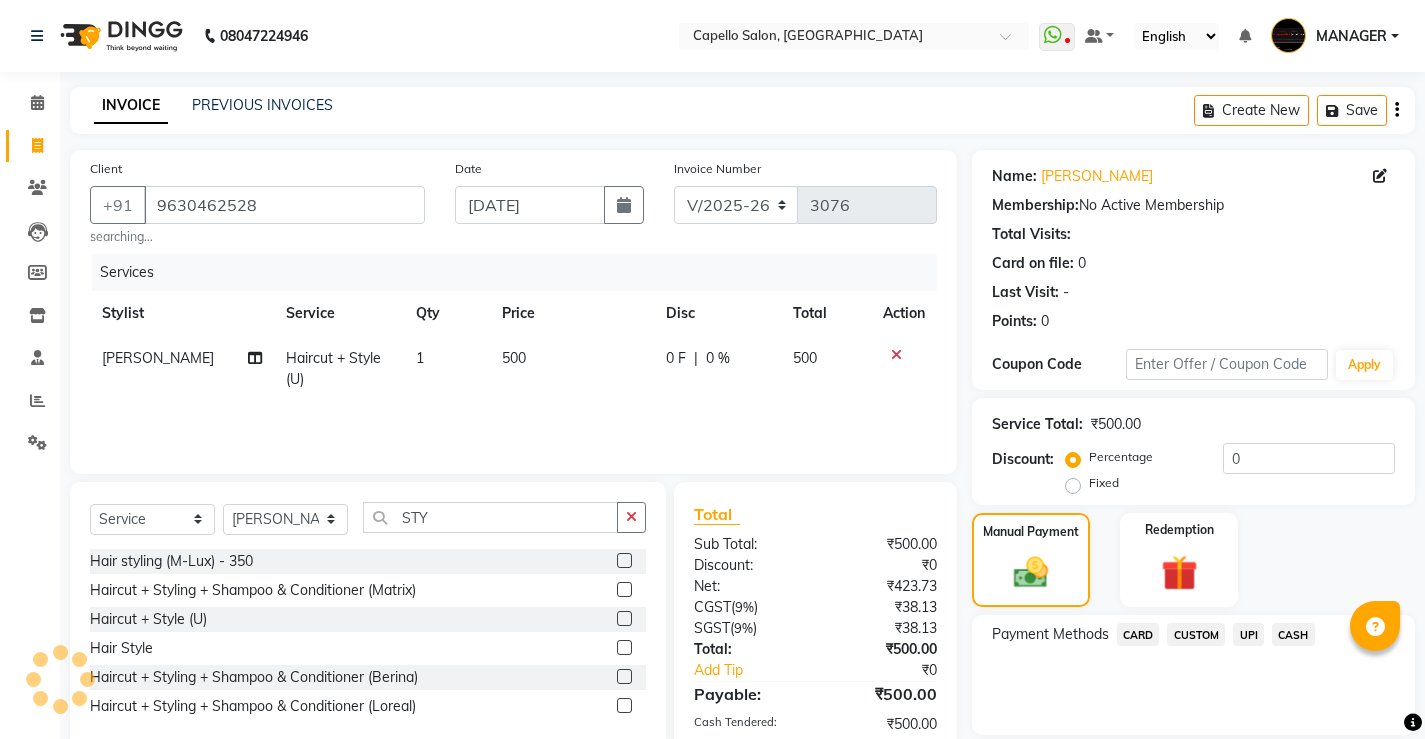 scroll, scrollTop: 180, scrollLeft: 0, axis: vertical 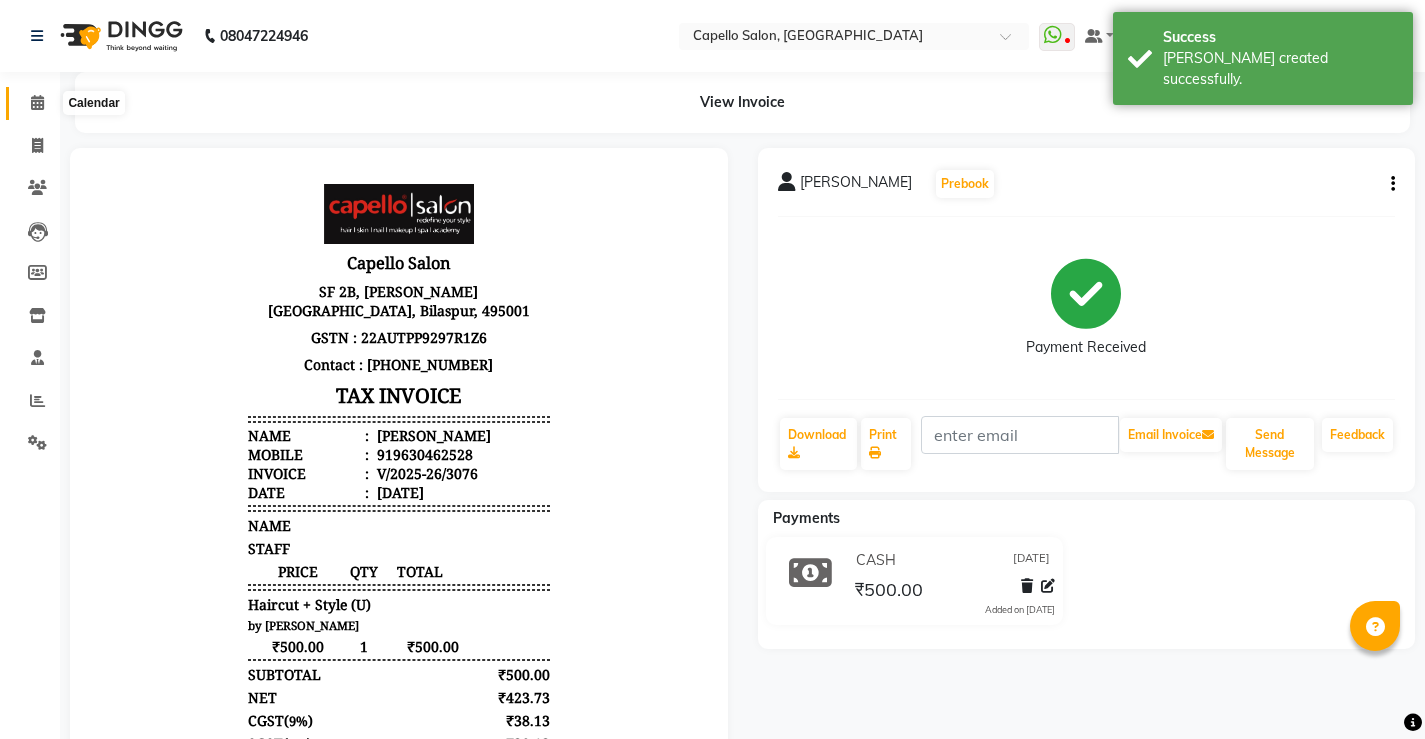 click 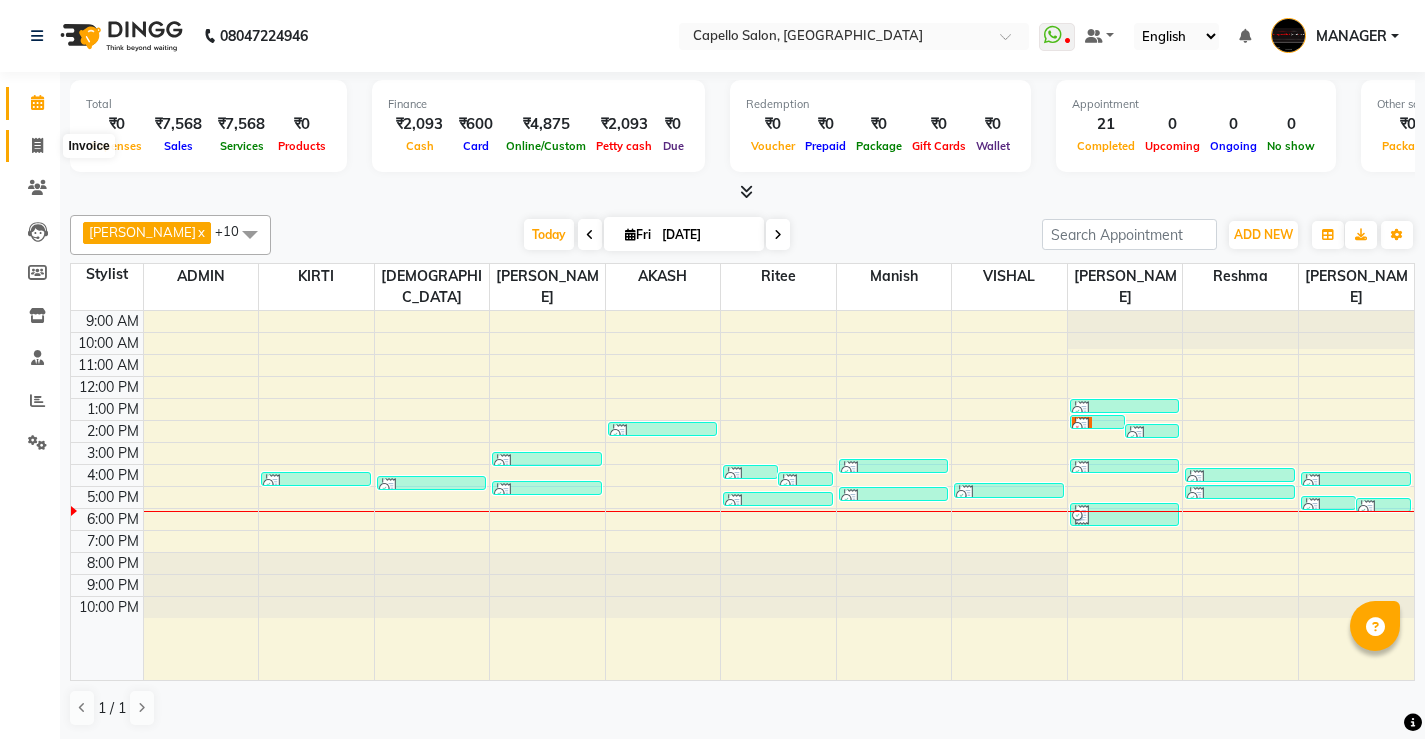 click 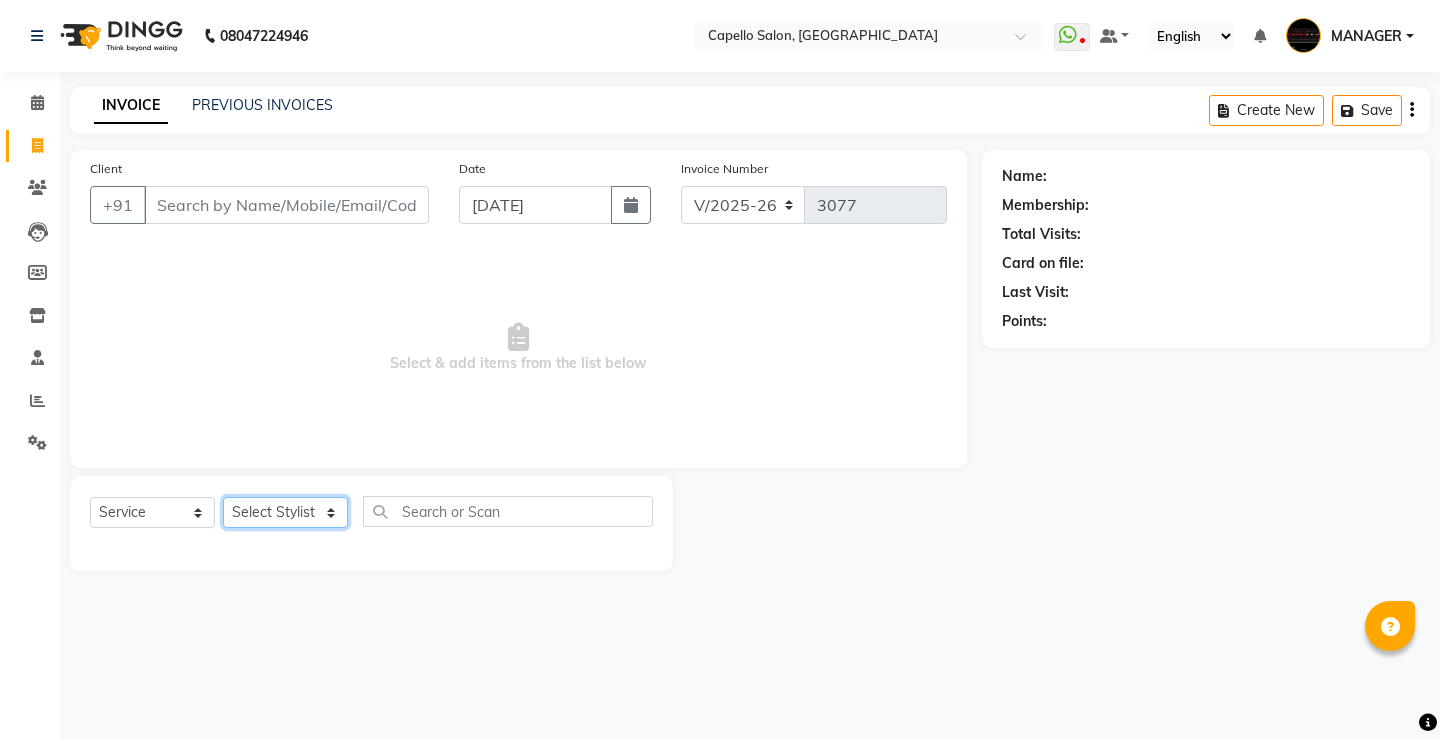 click on "Select Stylist ADMIN AKASH [PERSON_NAME] [PERSON_NAME] MANAGER [PERSON_NAME]  [PERSON_NAME] [PERSON_NAME] [PERSON_NAME]" 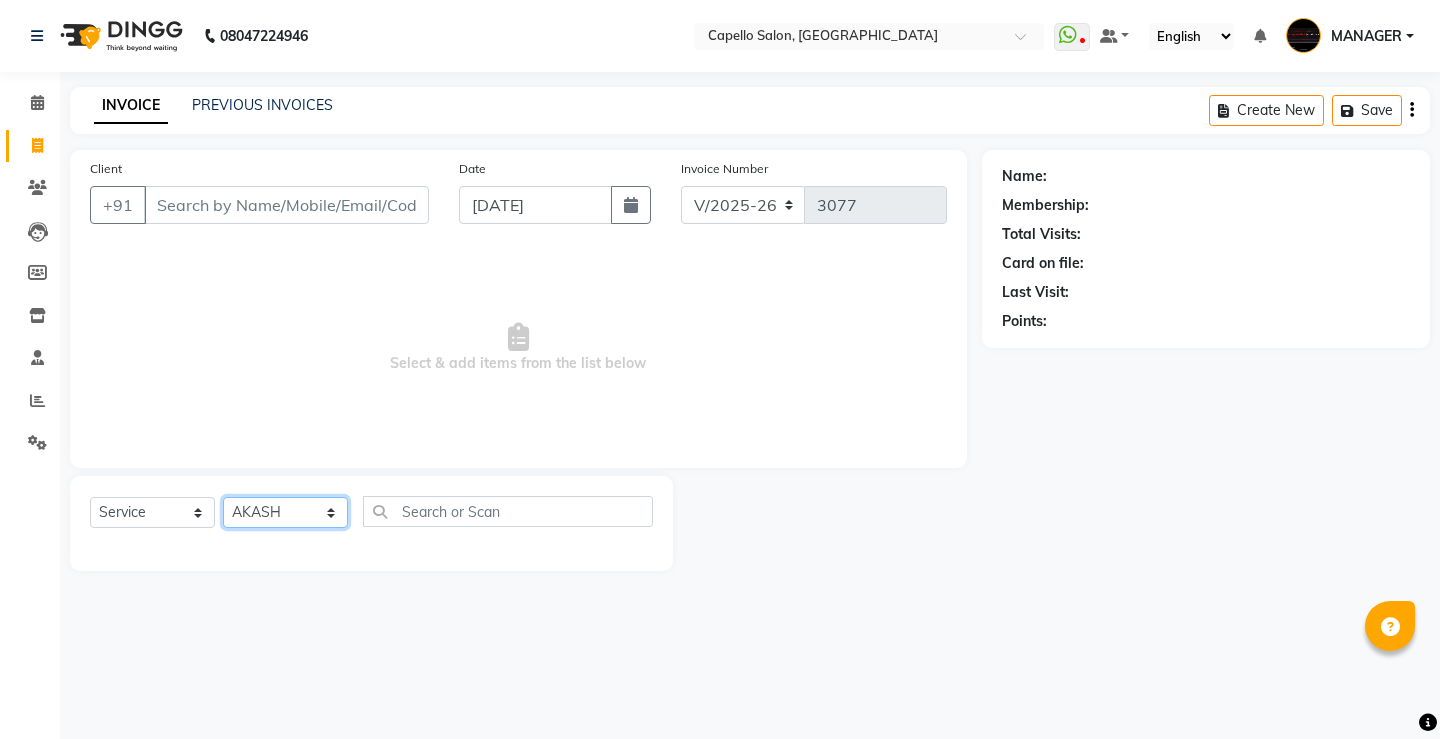 click on "Select Stylist ADMIN AKASH [PERSON_NAME] [PERSON_NAME] MANAGER [PERSON_NAME]  [PERSON_NAME] [PERSON_NAME] [PERSON_NAME]" 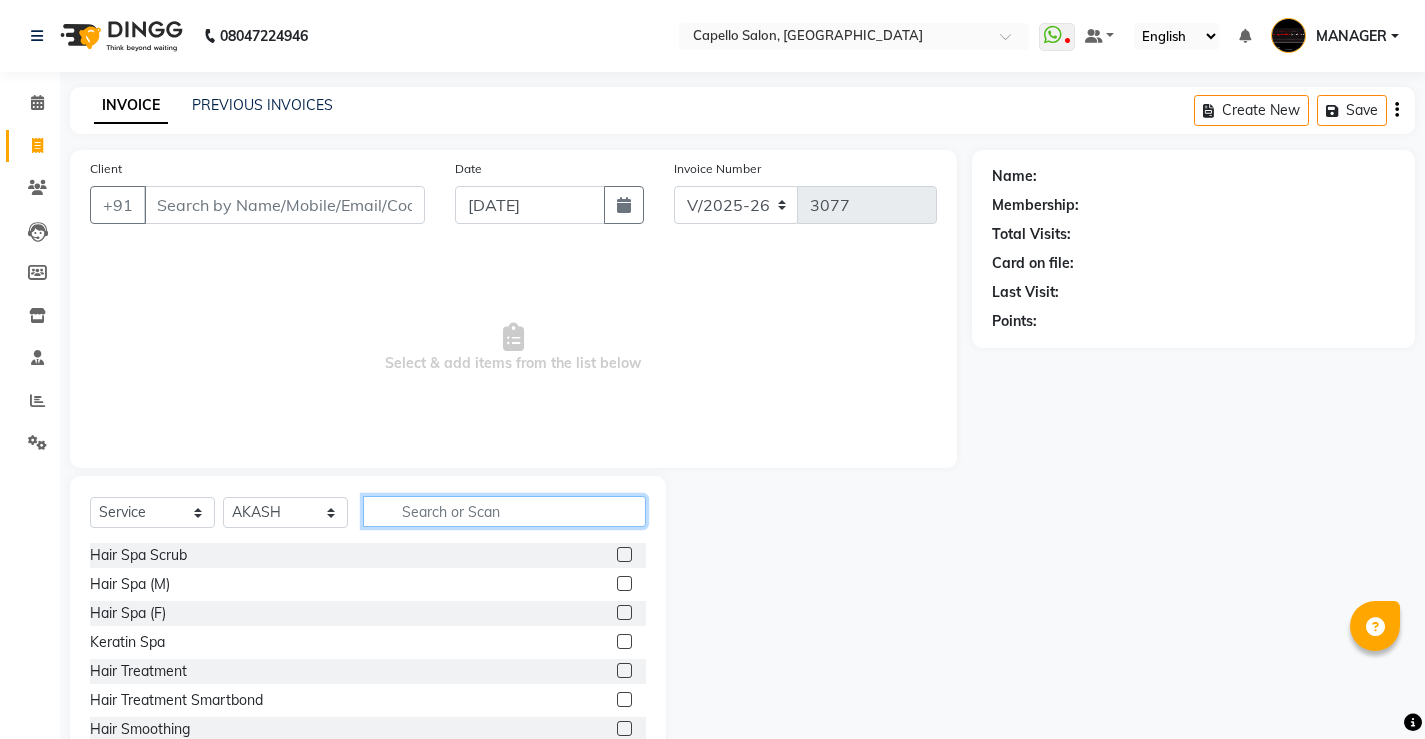 click 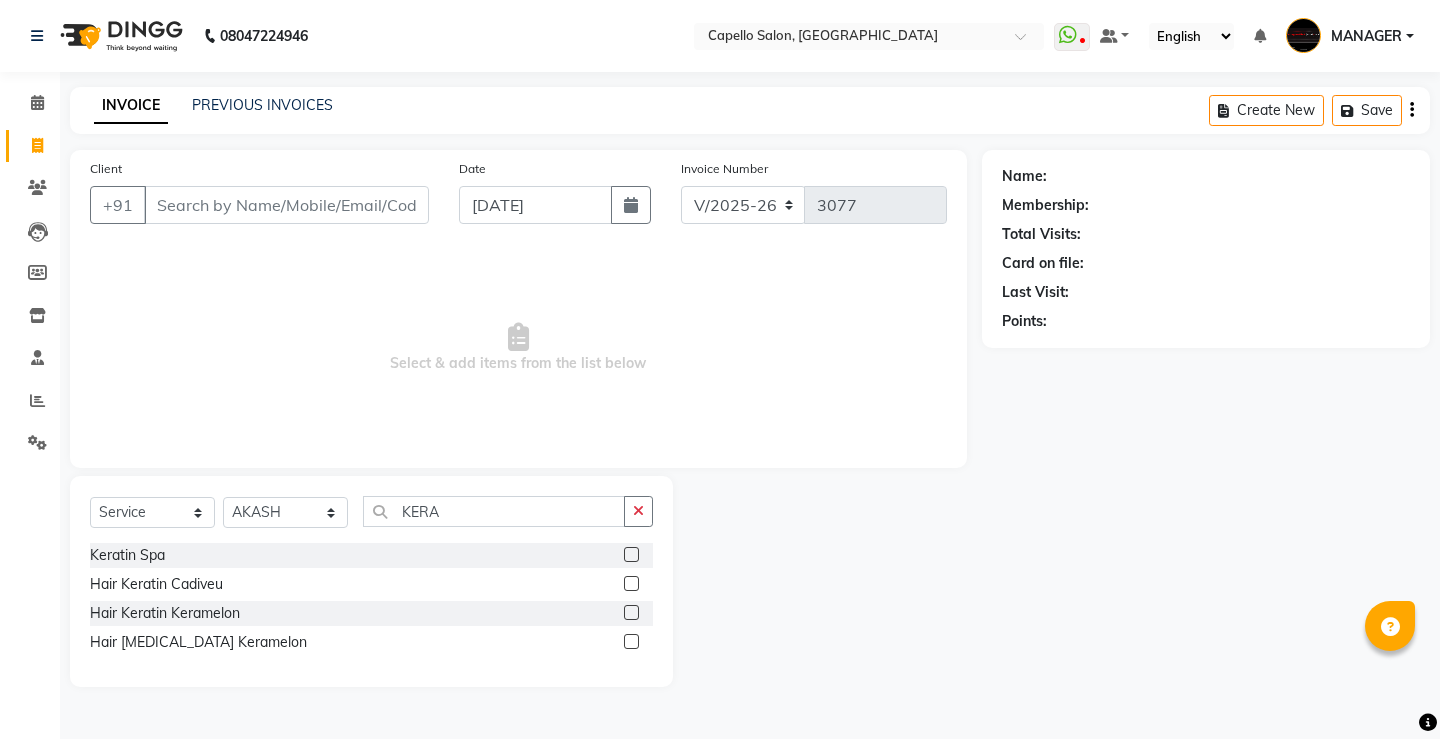 click 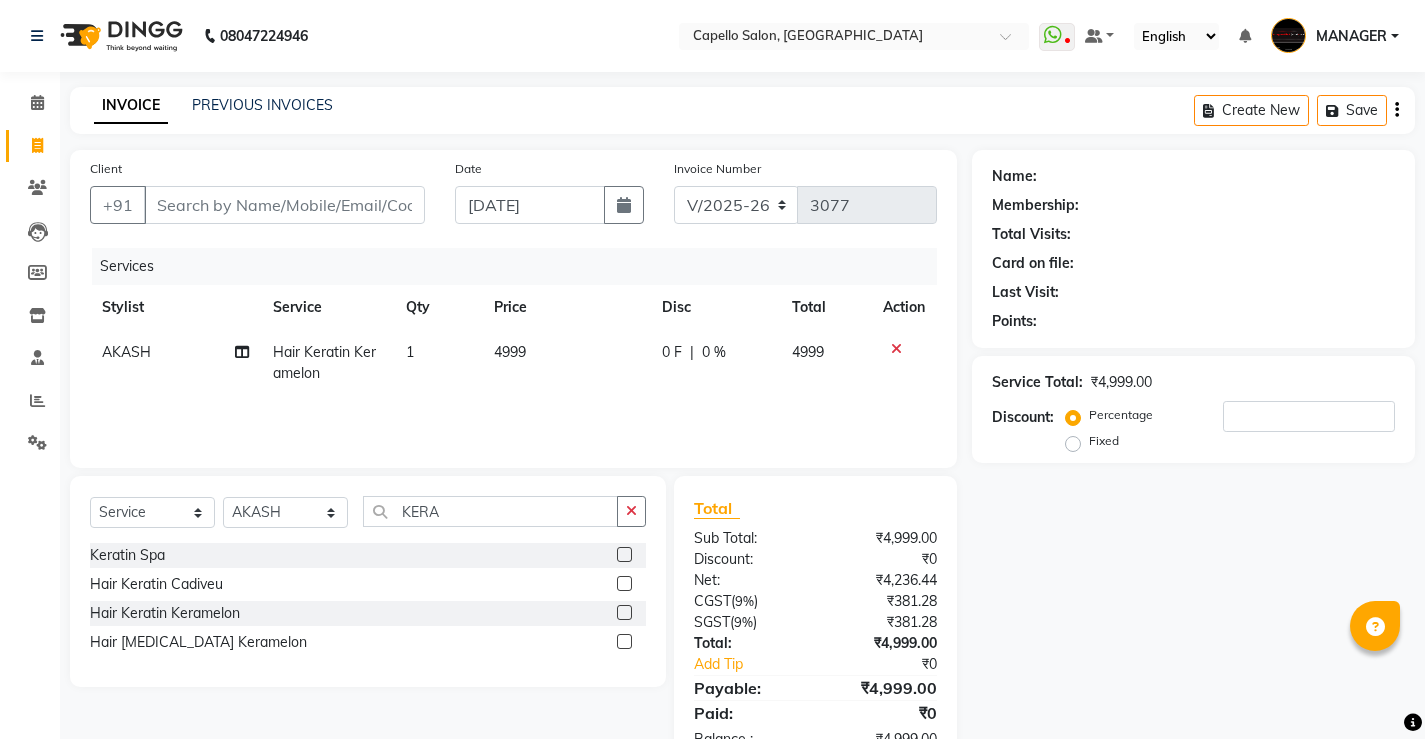 click on "4999" 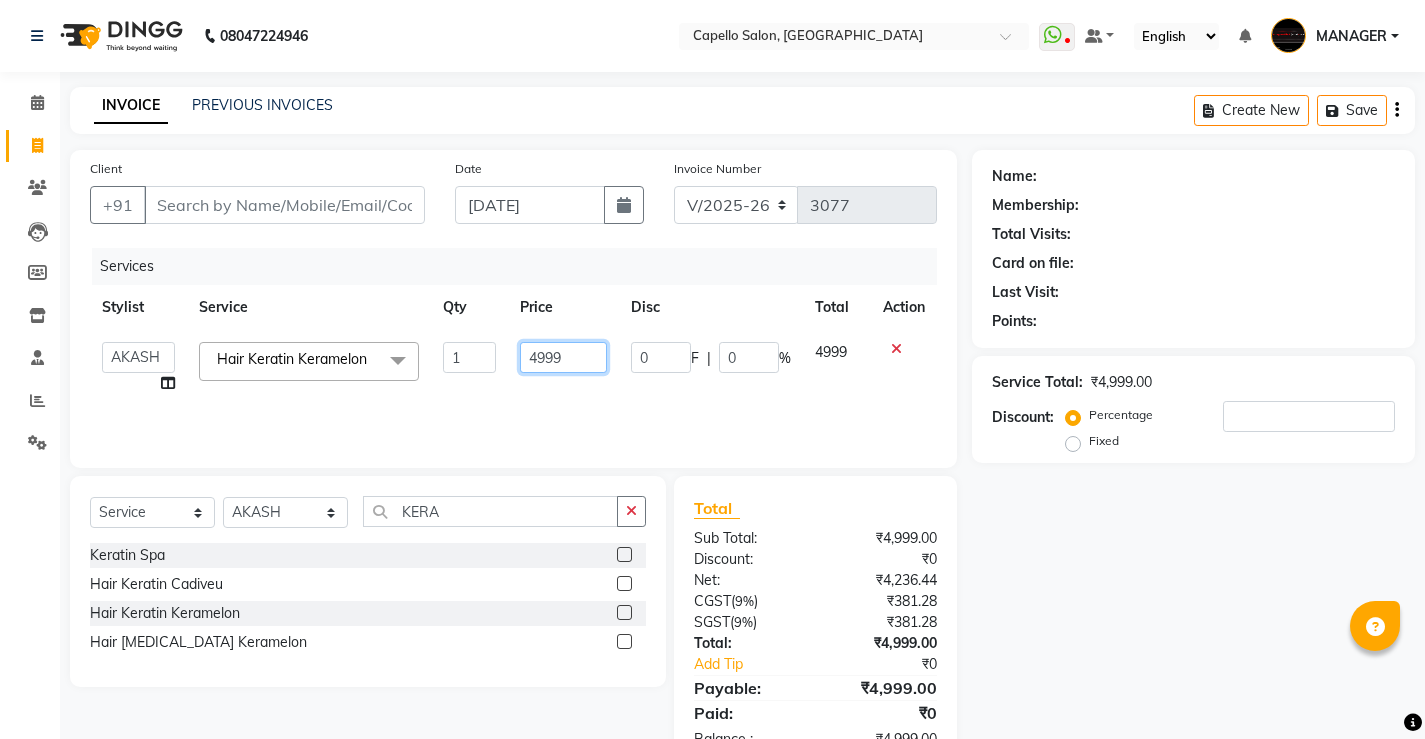click on "4999" 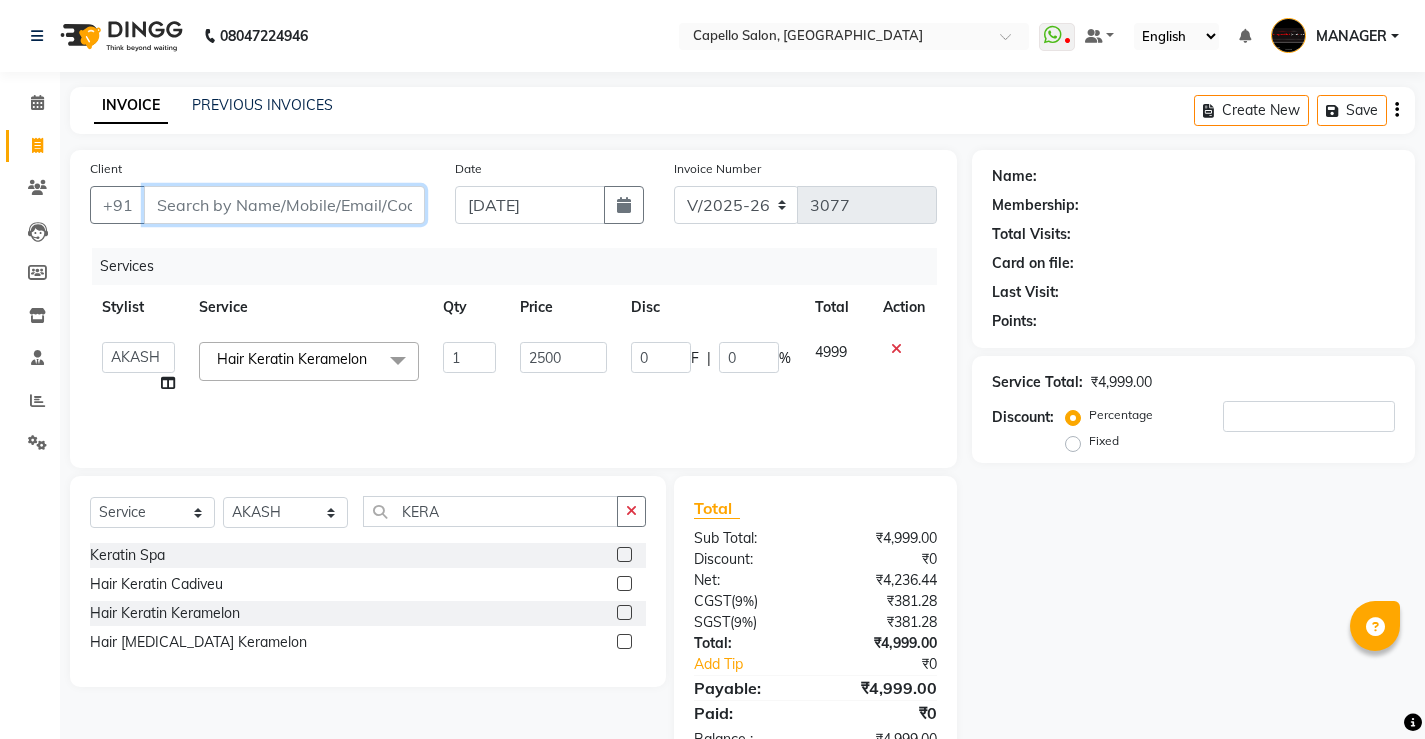 click on "Client" at bounding box center [284, 205] 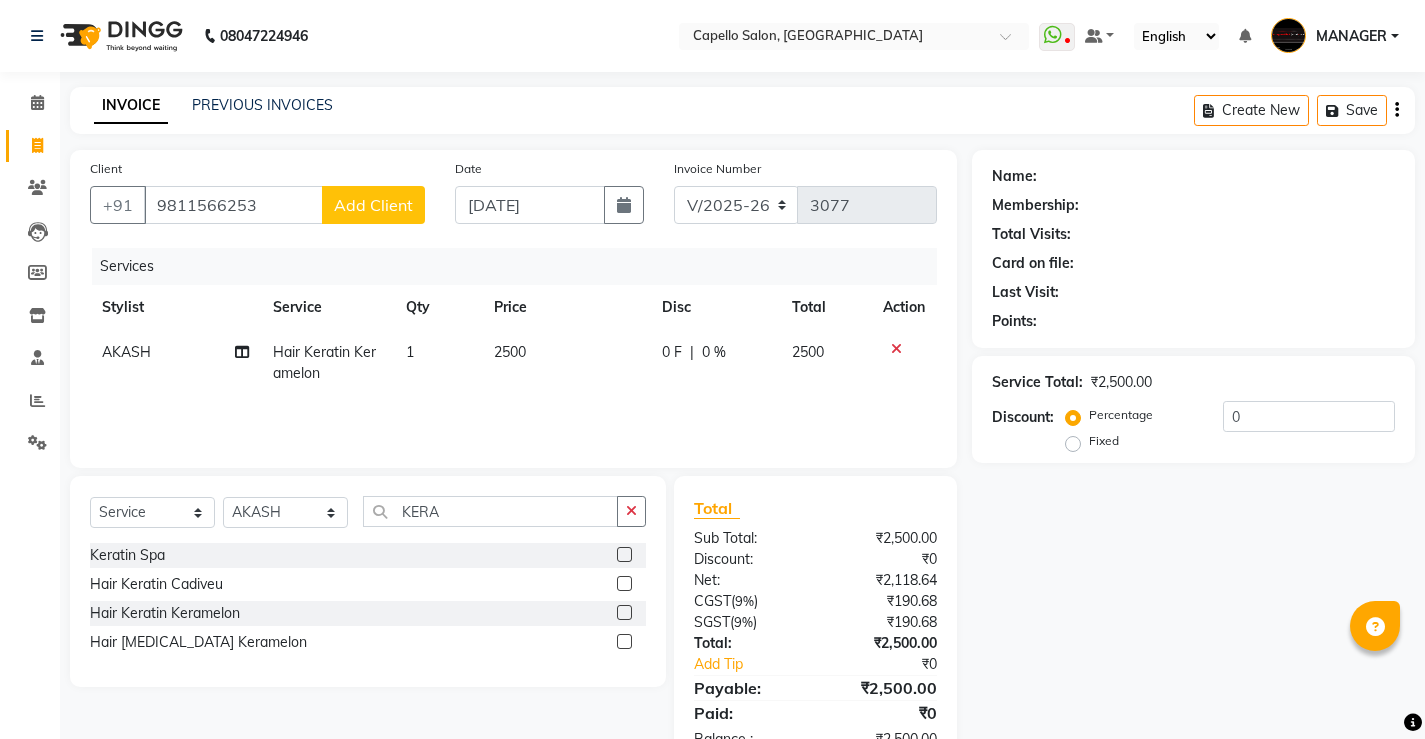 click on "Add Client" 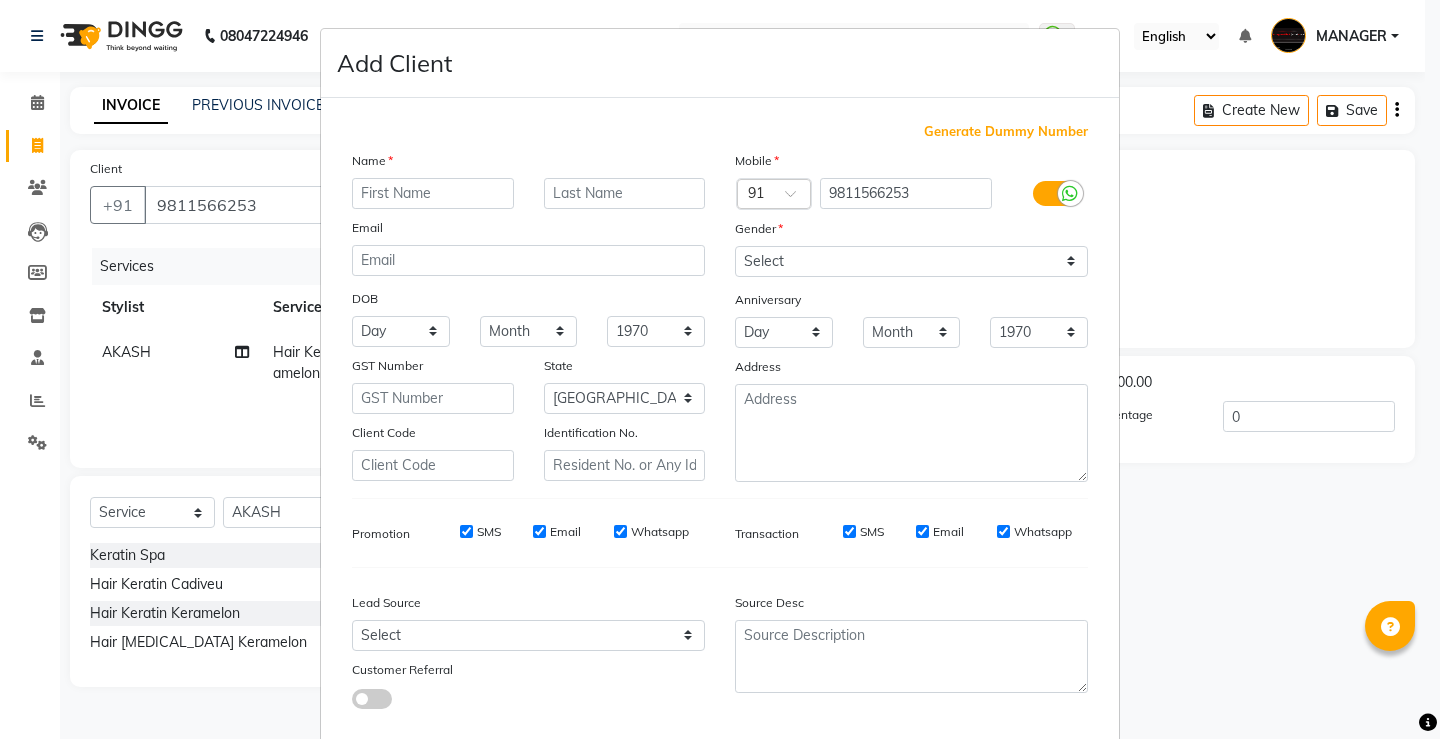 click at bounding box center (433, 193) 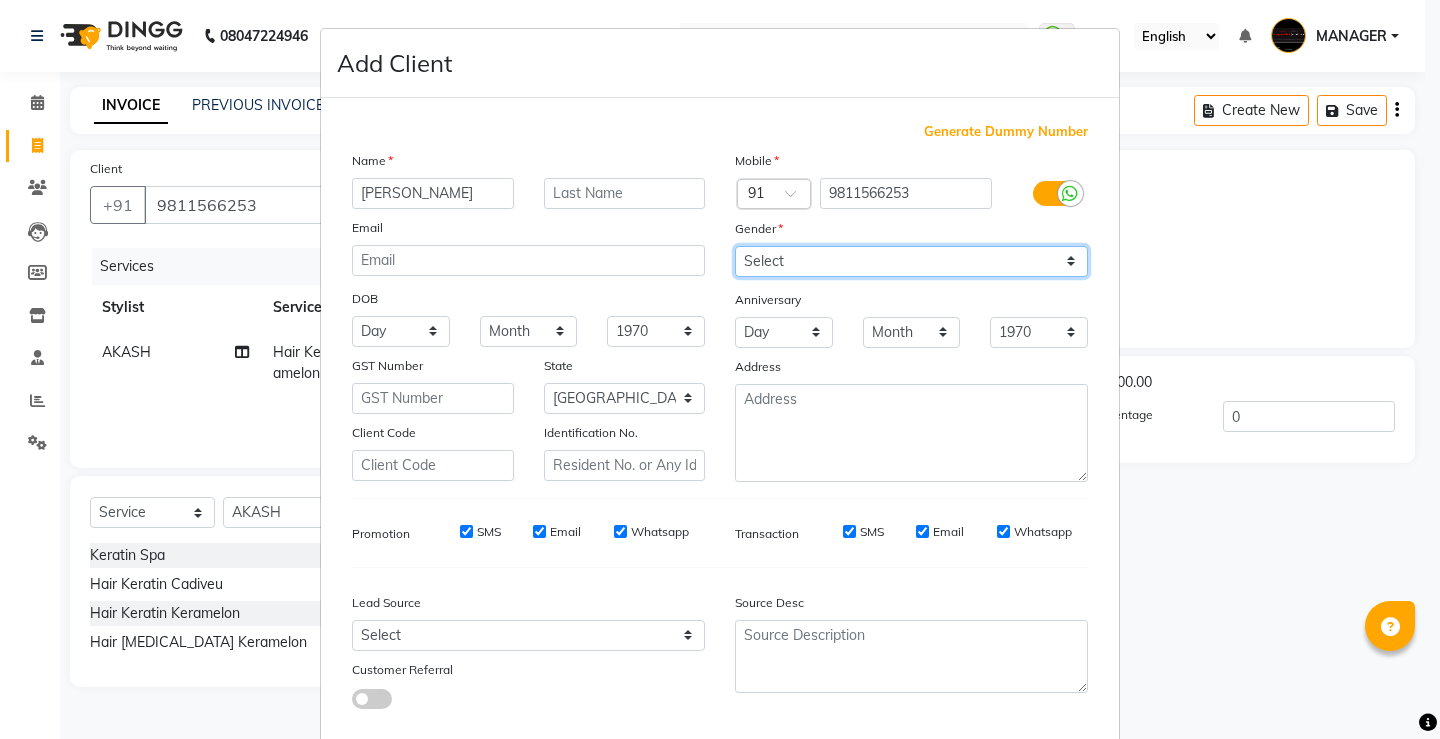 click on "Select [DEMOGRAPHIC_DATA] [DEMOGRAPHIC_DATA] Other Prefer Not To Say" at bounding box center (911, 261) 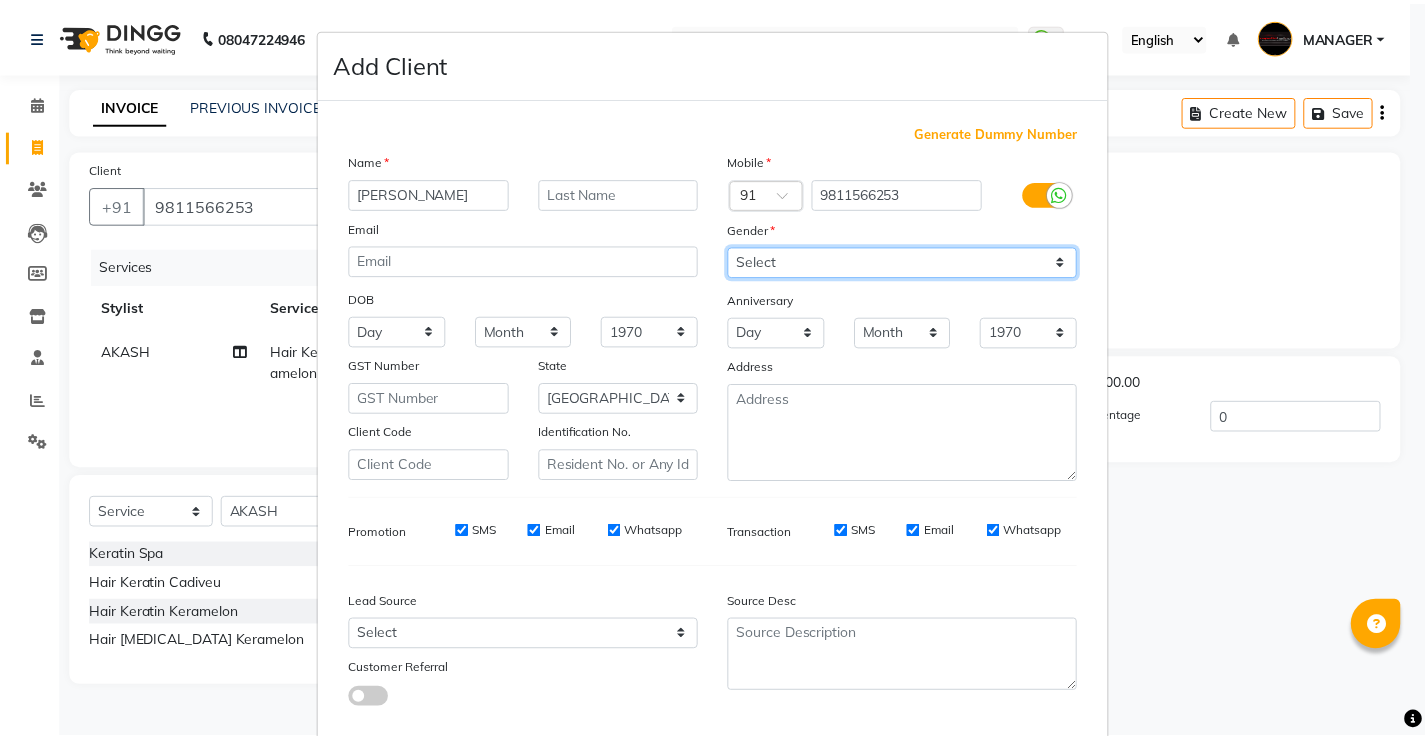 scroll, scrollTop: 110, scrollLeft: 0, axis: vertical 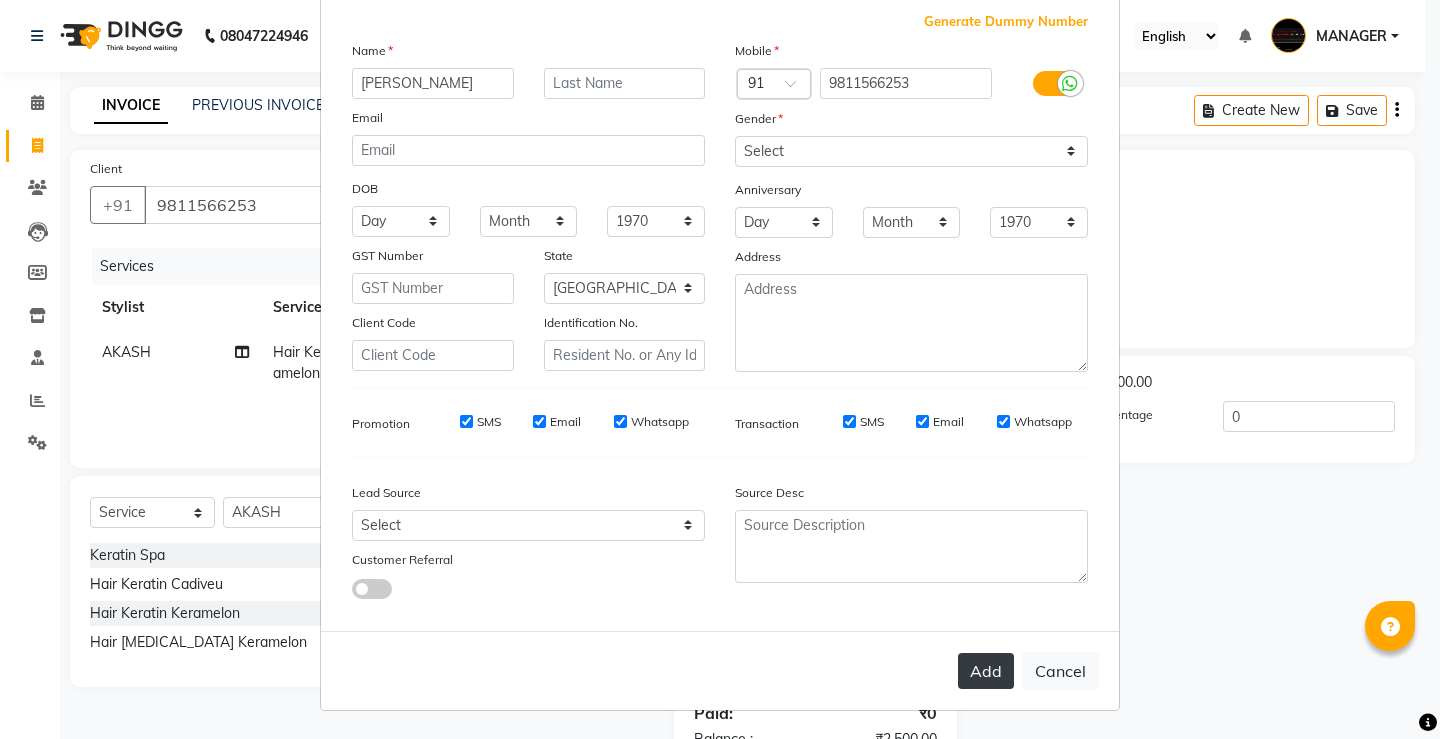 click on "Add" at bounding box center [986, 671] 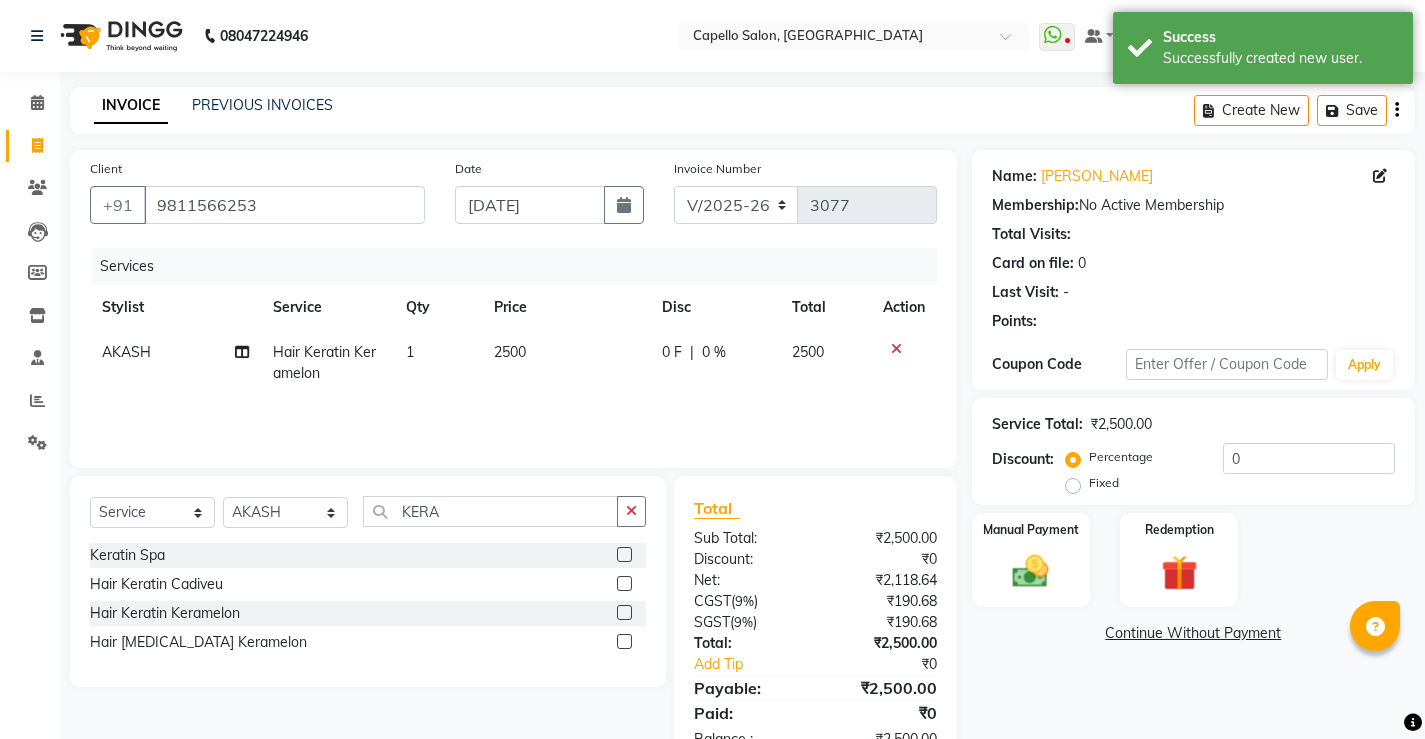 scroll, scrollTop: 61, scrollLeft: 0, axis: vertical 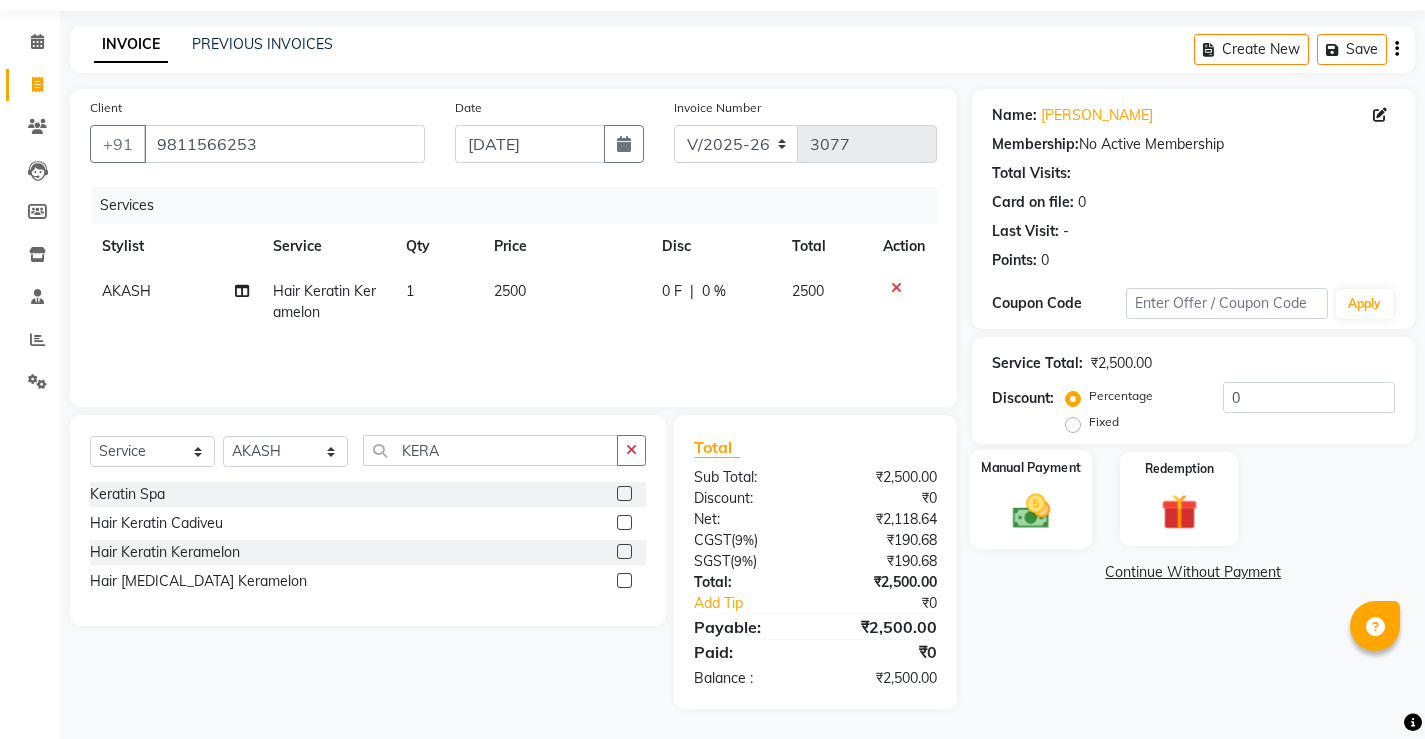 click on "Manual Payment" 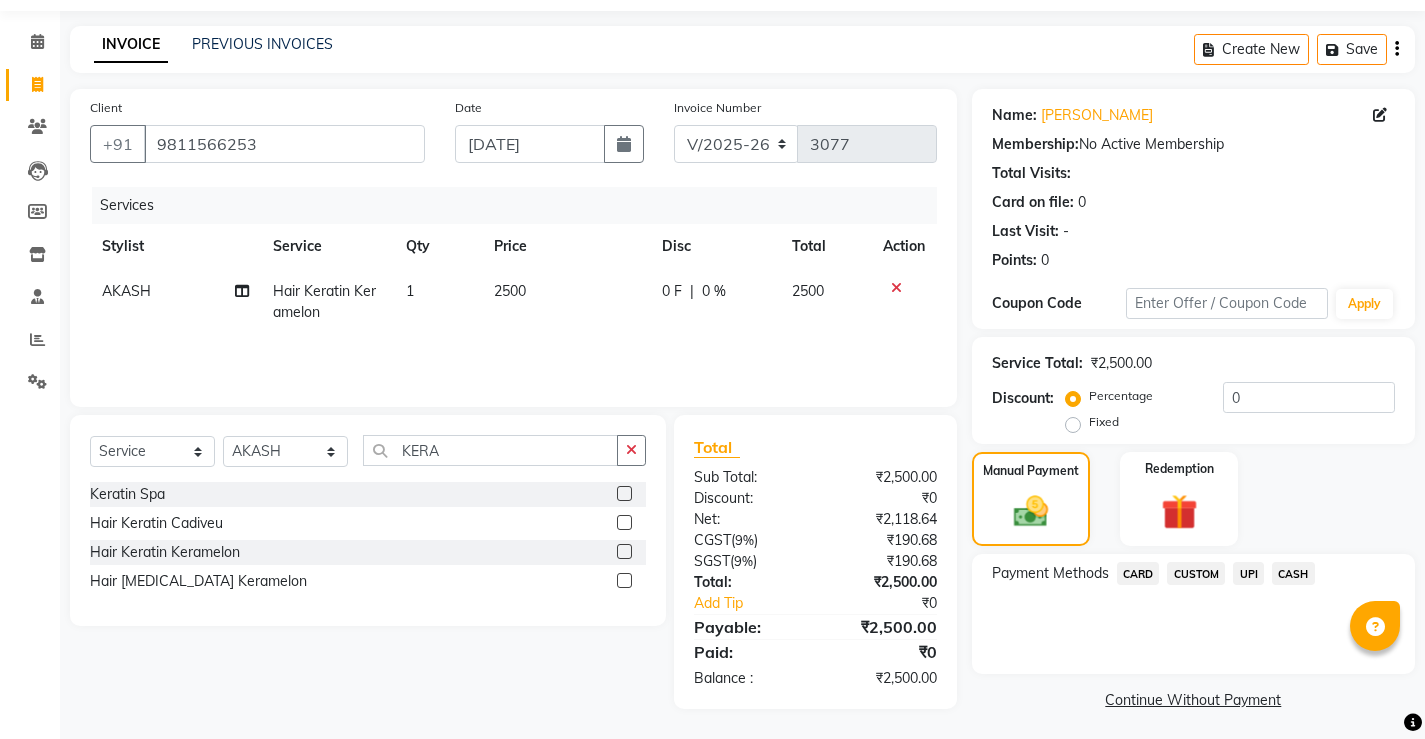 click on "CASH" 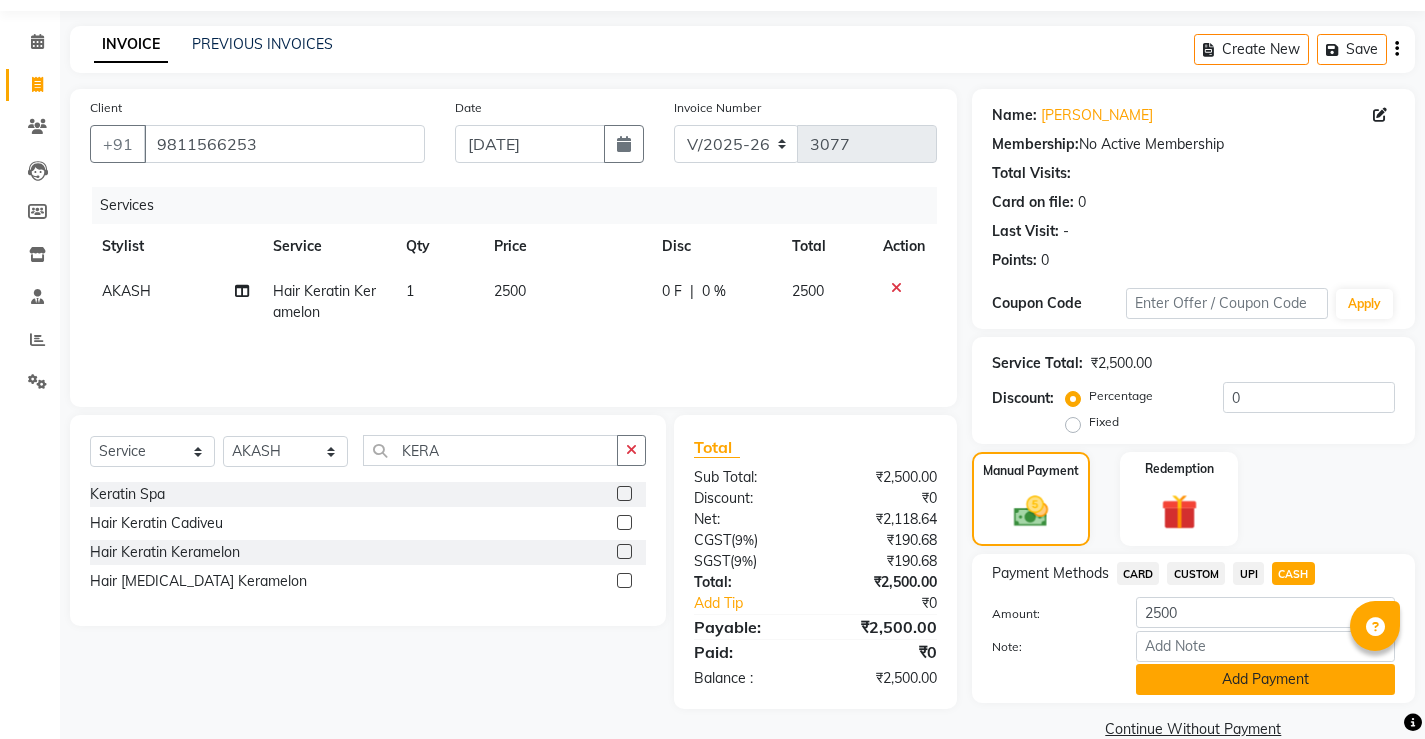 click on "Add Payment" 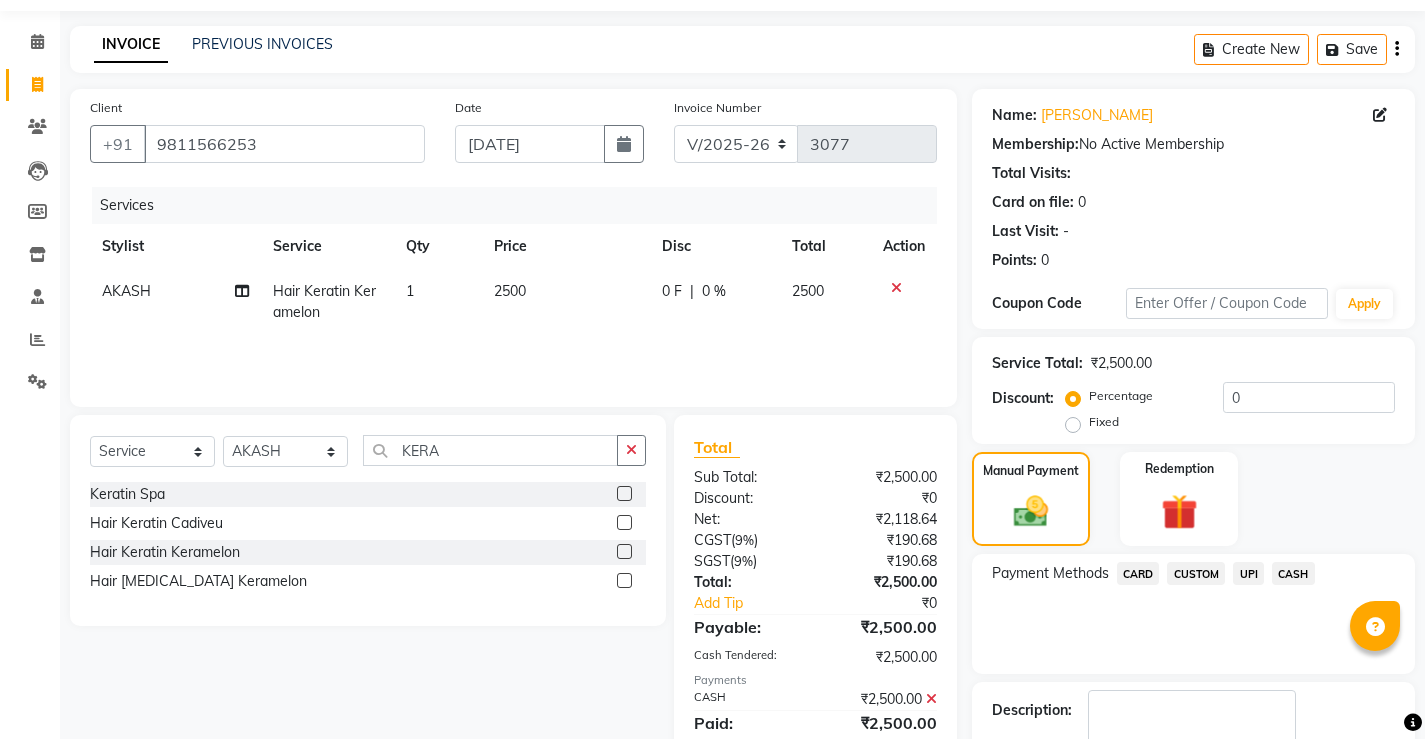 scroll, scrollTop: 180, scrollLeft: 0, axis: vertical 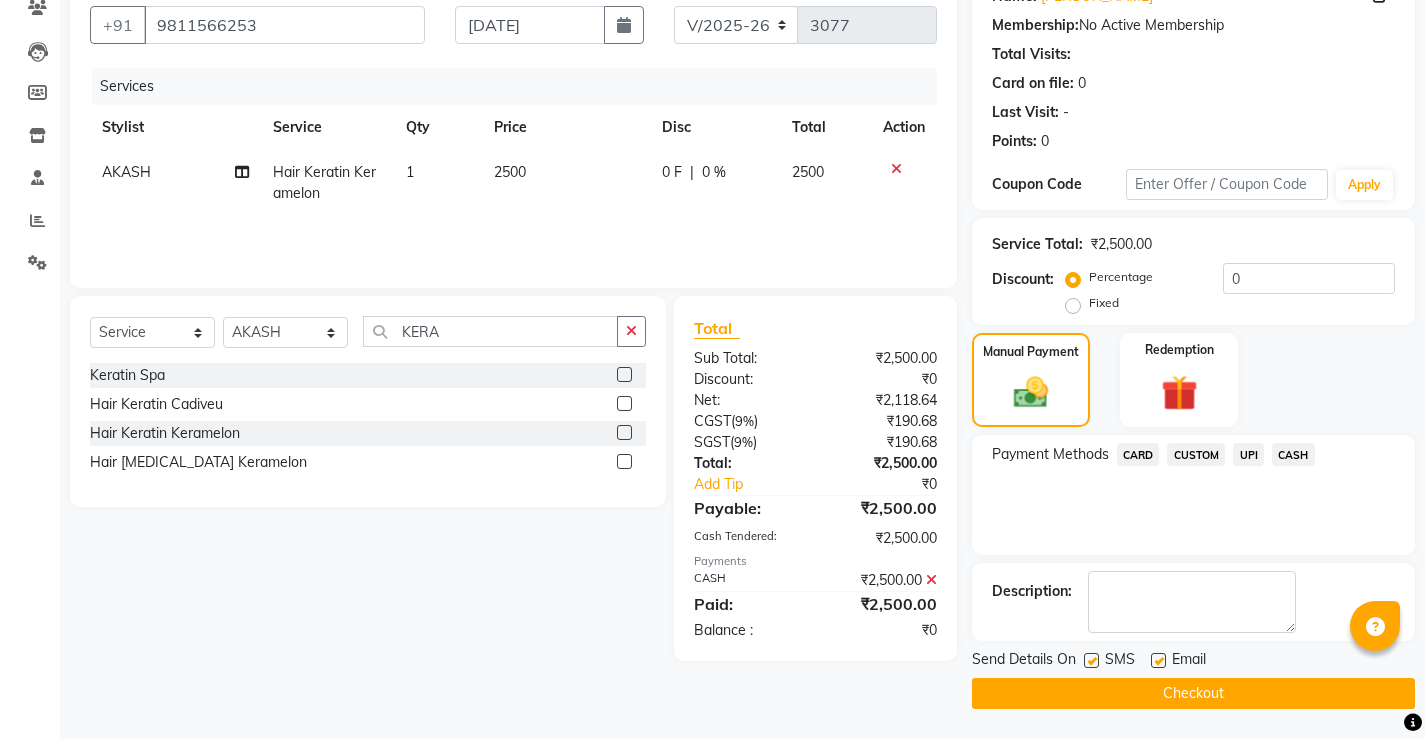 click on "Checkout" 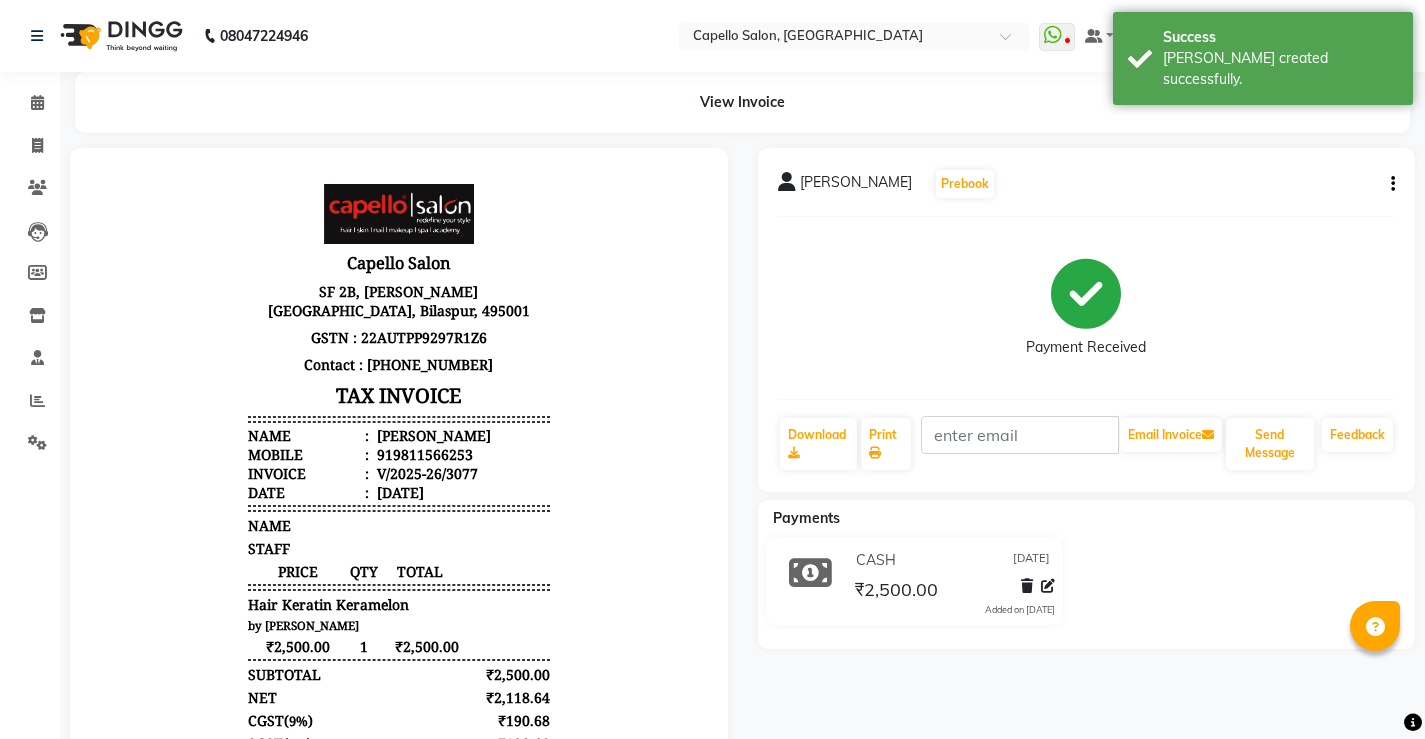 scroll, scrollTop: 0, scrollLeft: 0, axis: both 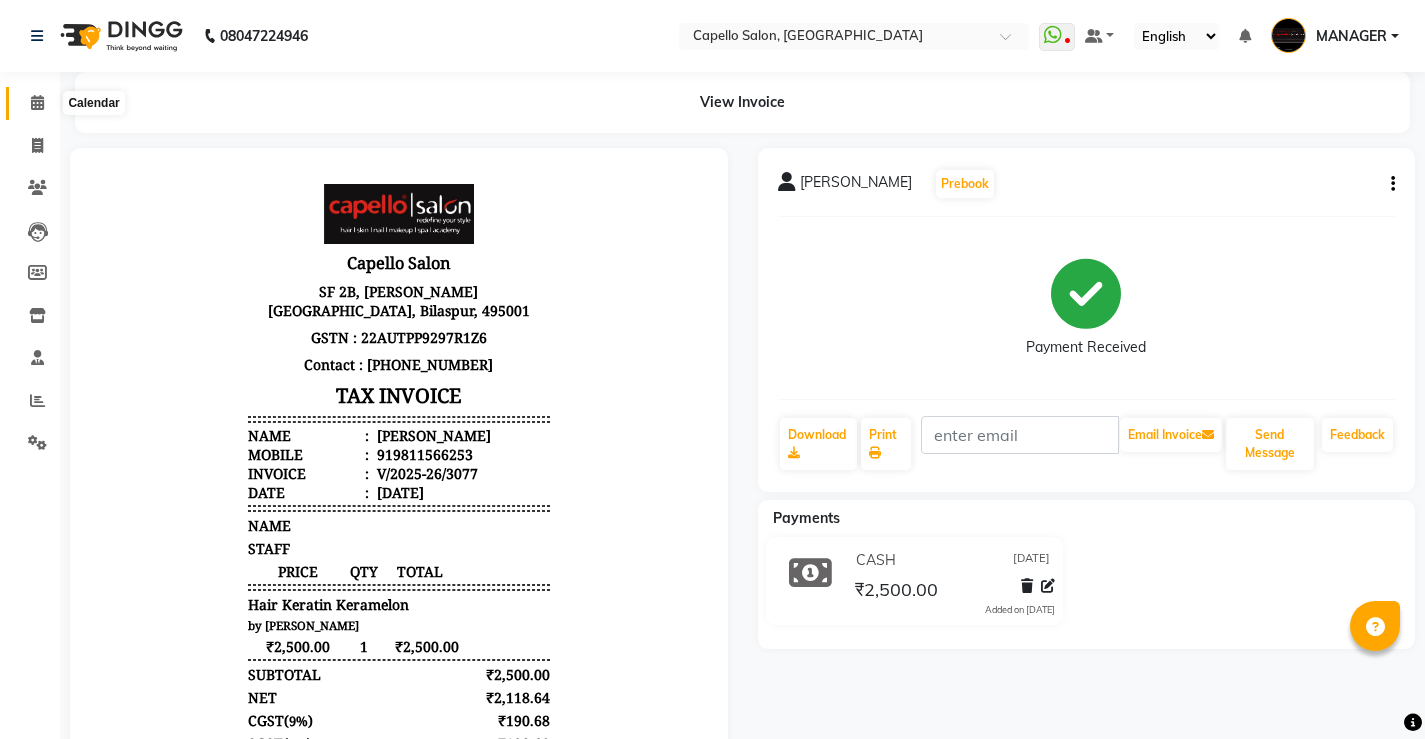 click 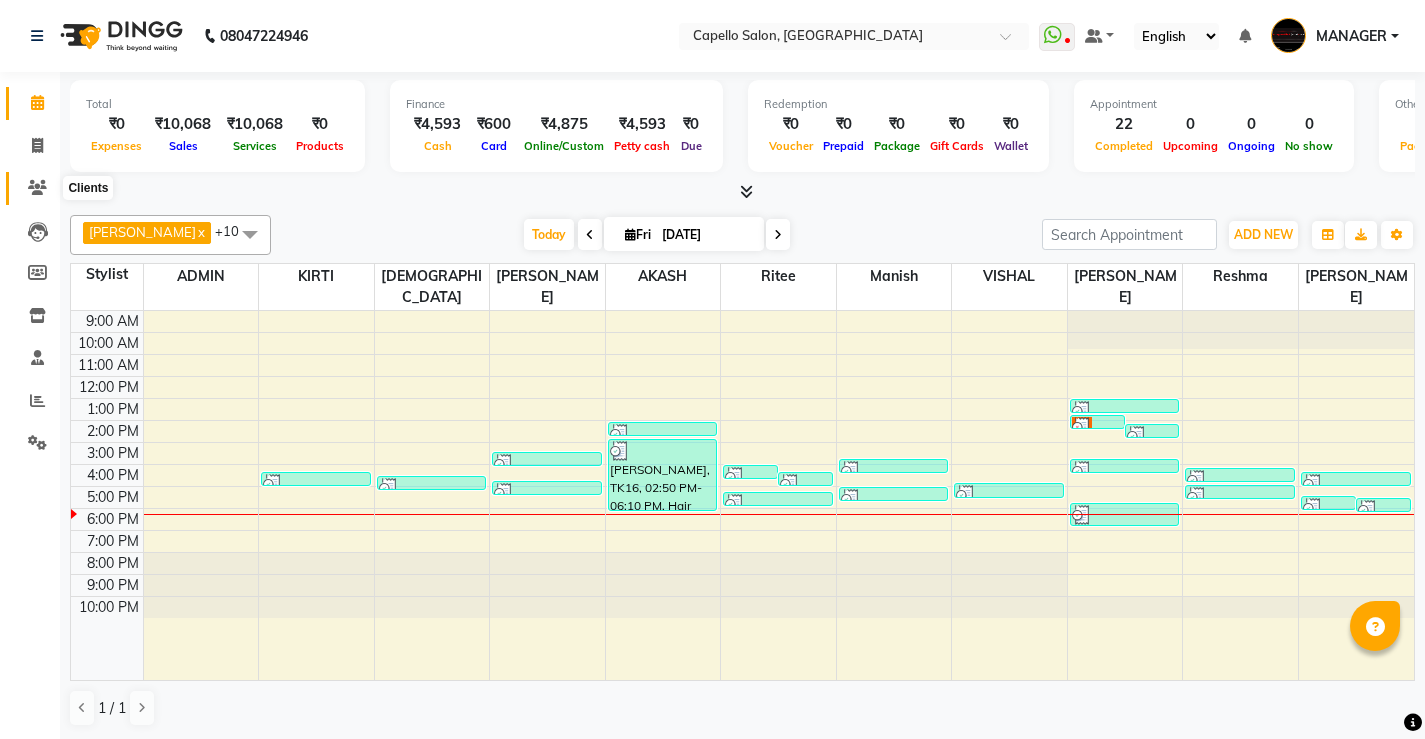 click 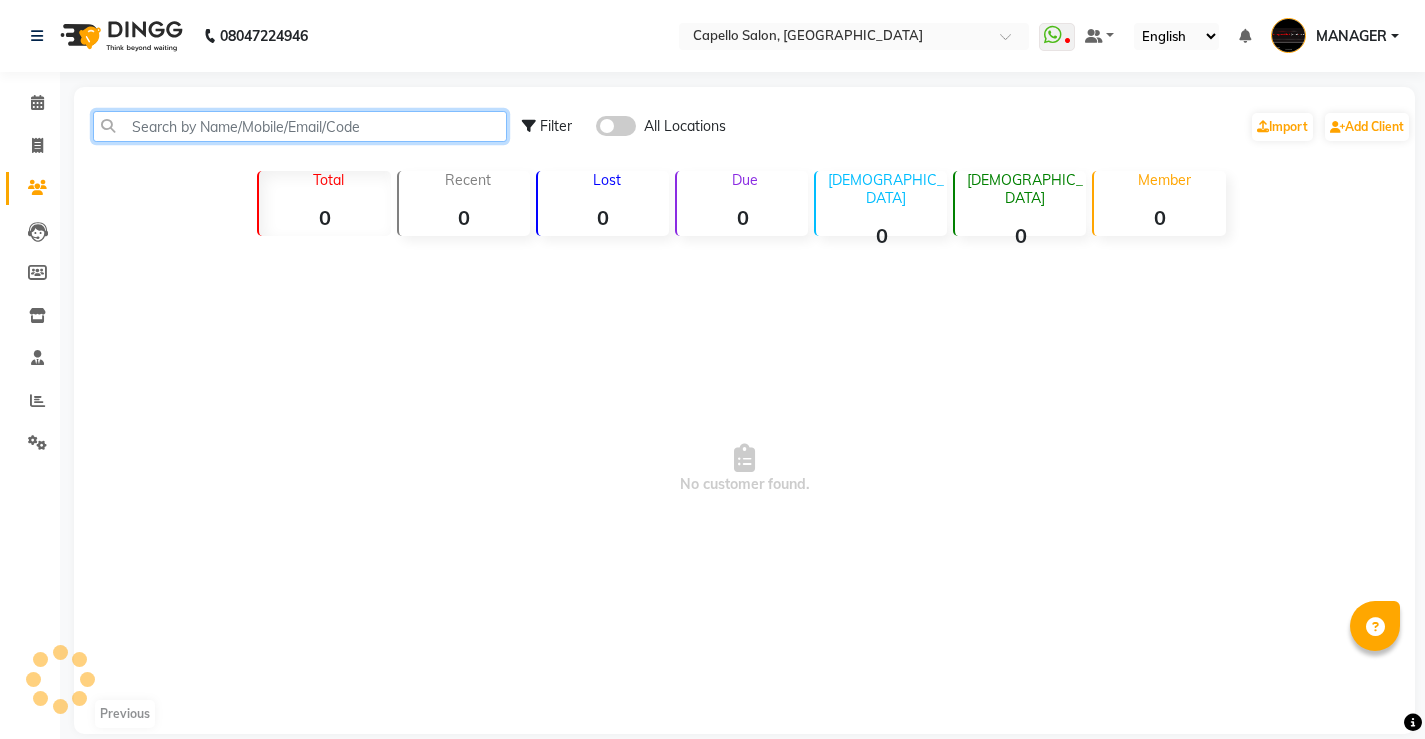 click 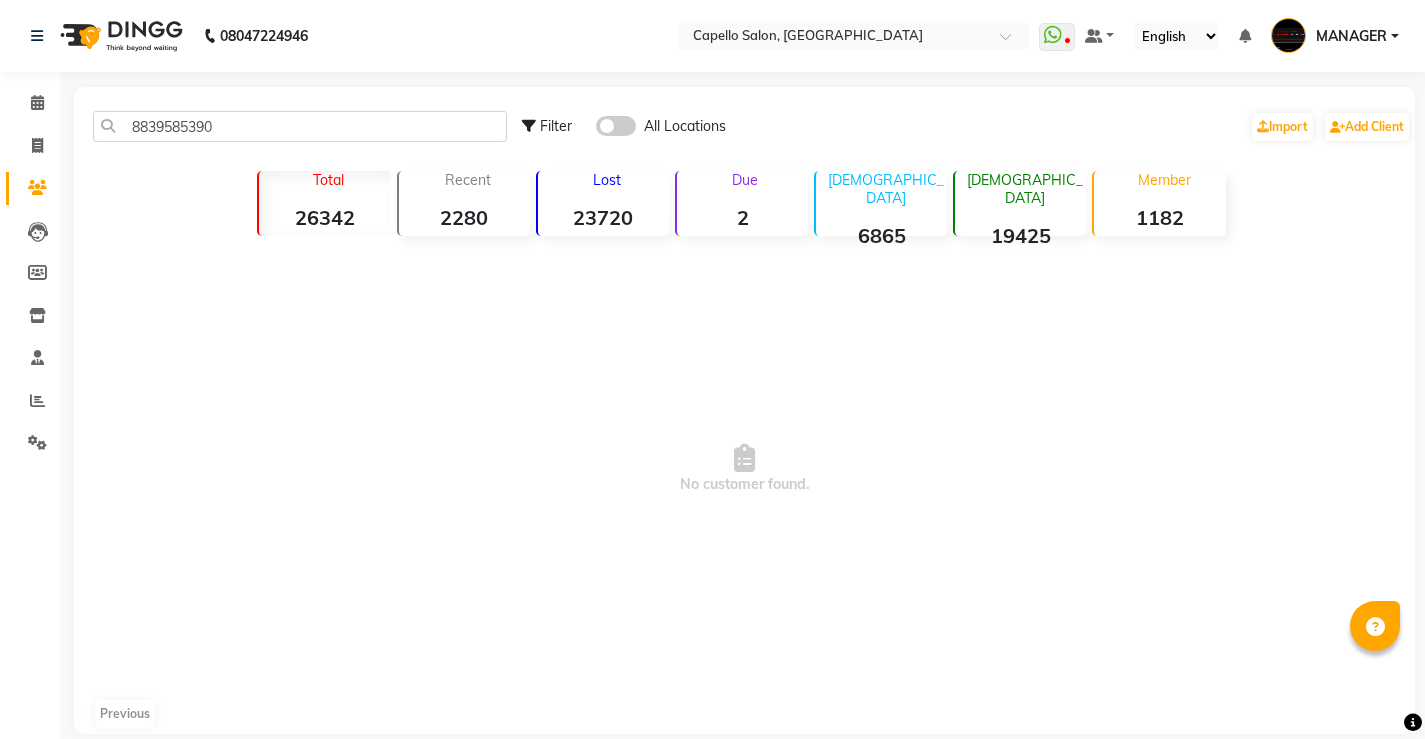click 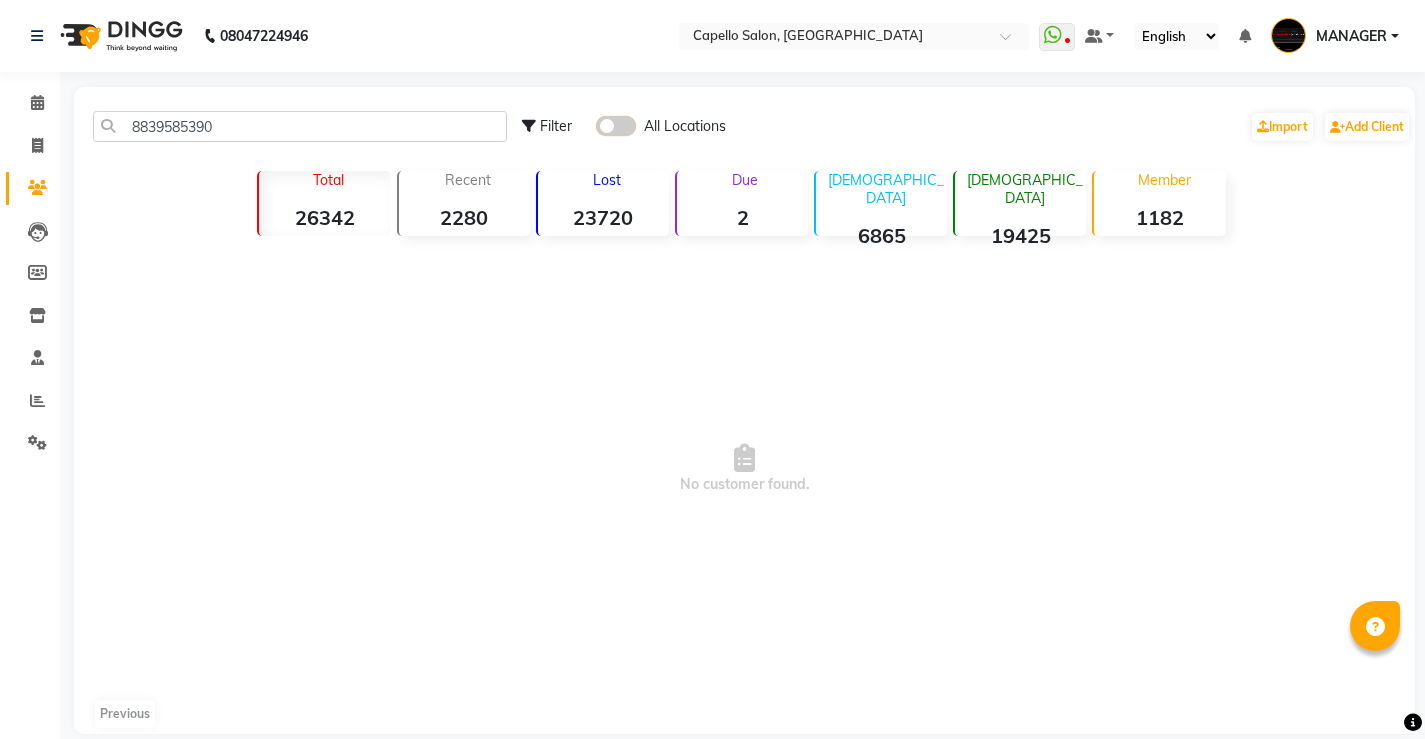 click 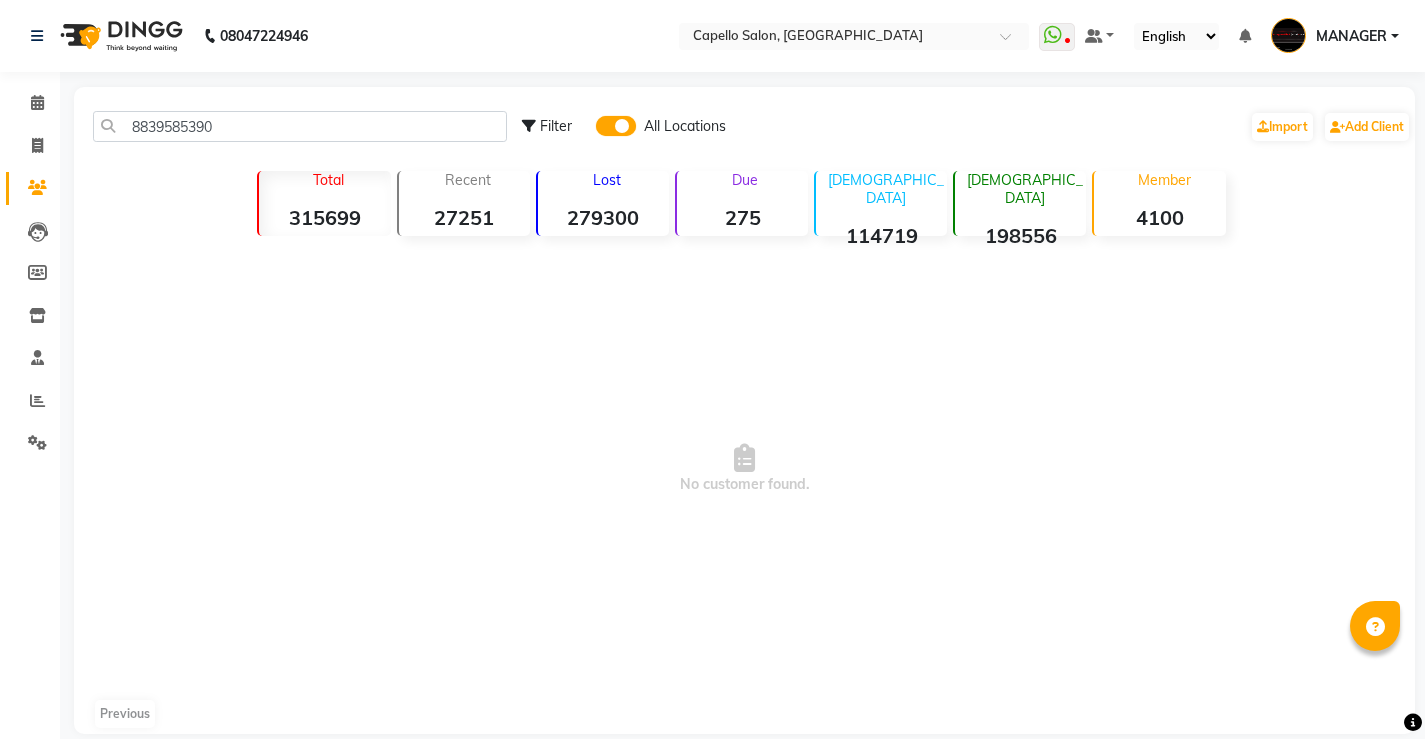 click 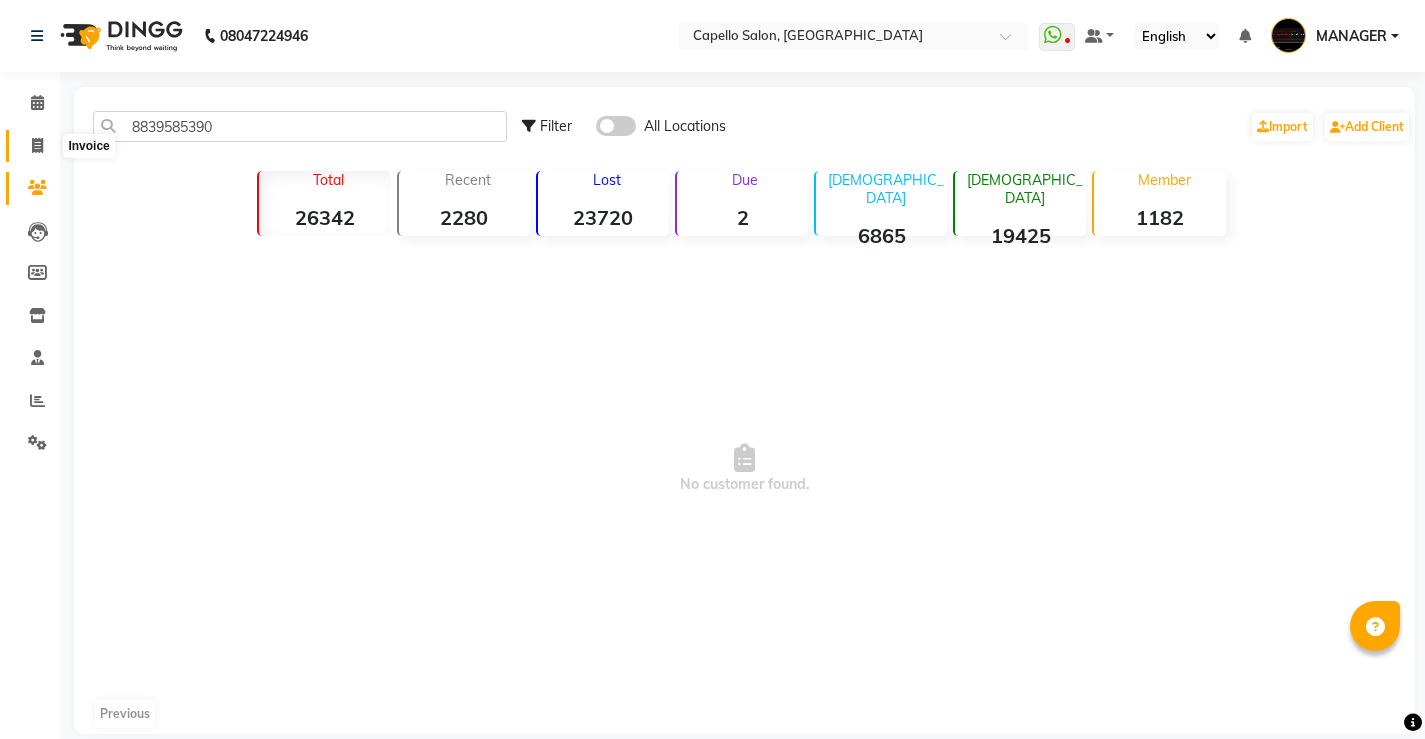 click 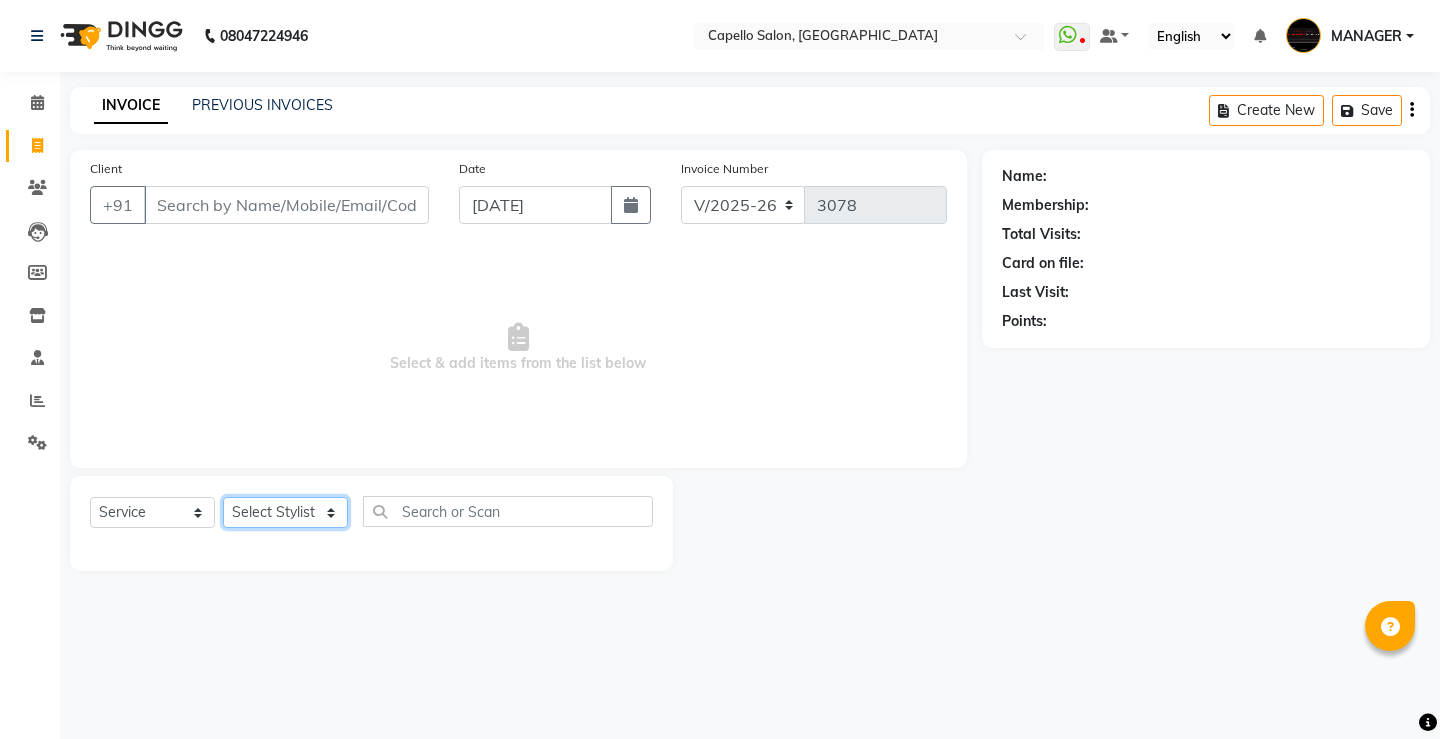 drag, startPoint x: 317, startPoint y: 520, endPoint x: 305, endPoint y: 497, distance: 25.942244 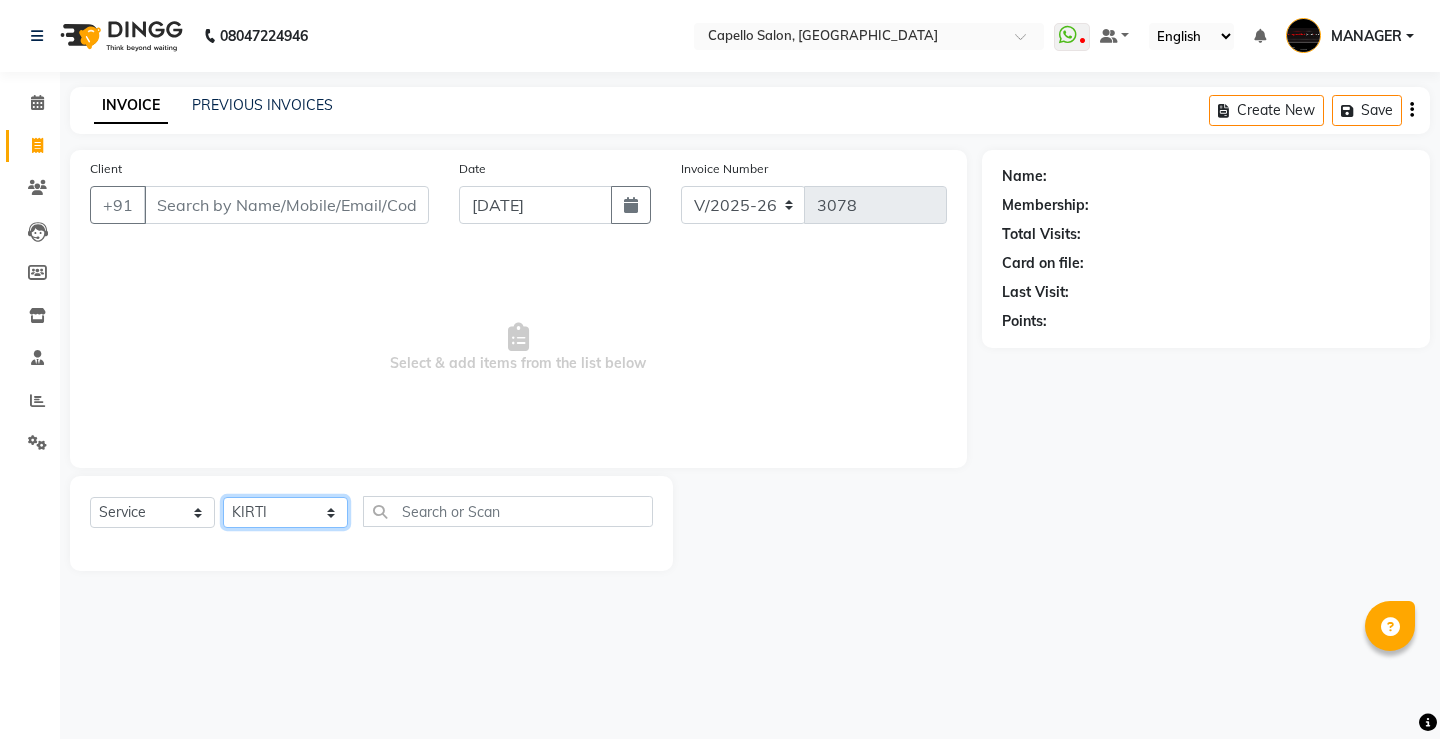 click on "Select Stylist ADMIN AKASH [PERSON_NAME] [PERSON_NAME] MANAGER [PERSON_NAME]  [PERSON_NAME] [PERSON_NAME] [PERSON_NAME]" 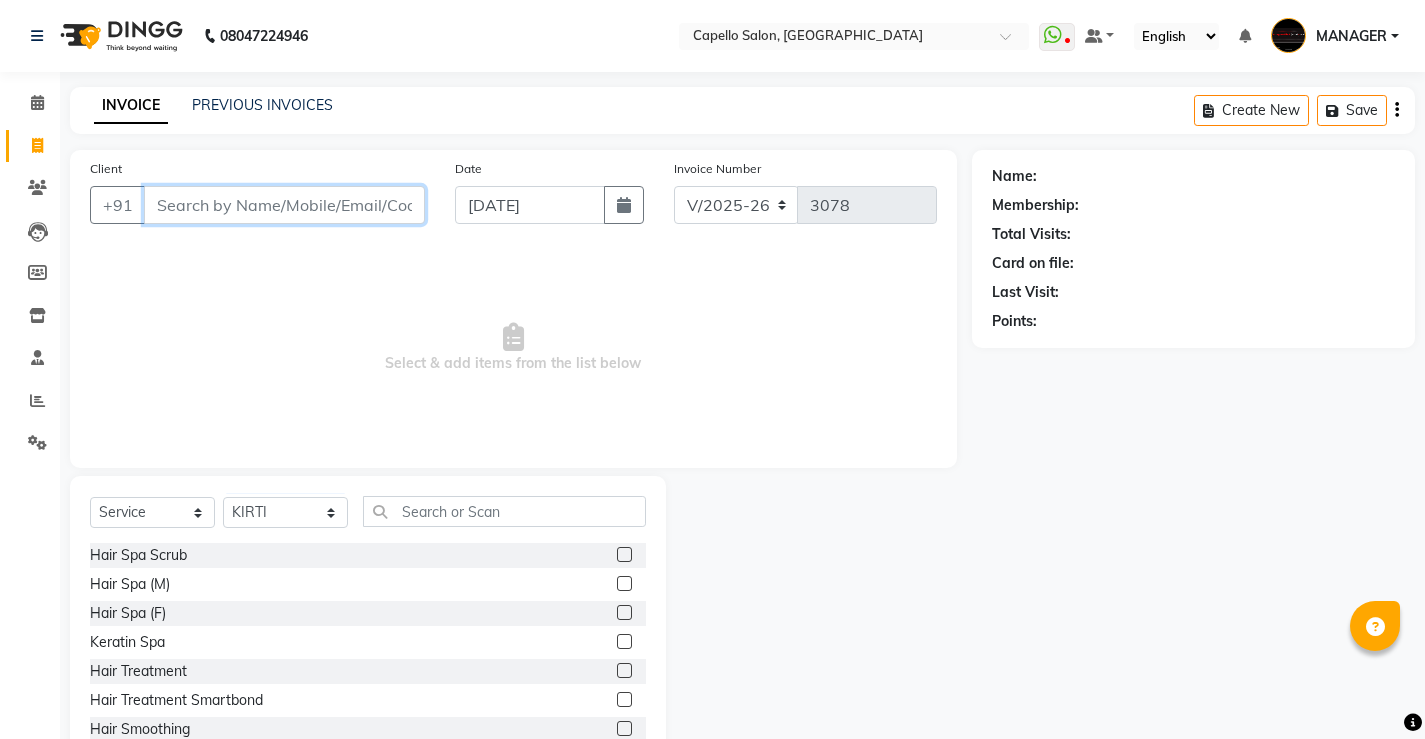 click on "Client" at bounding box center [284, 205] 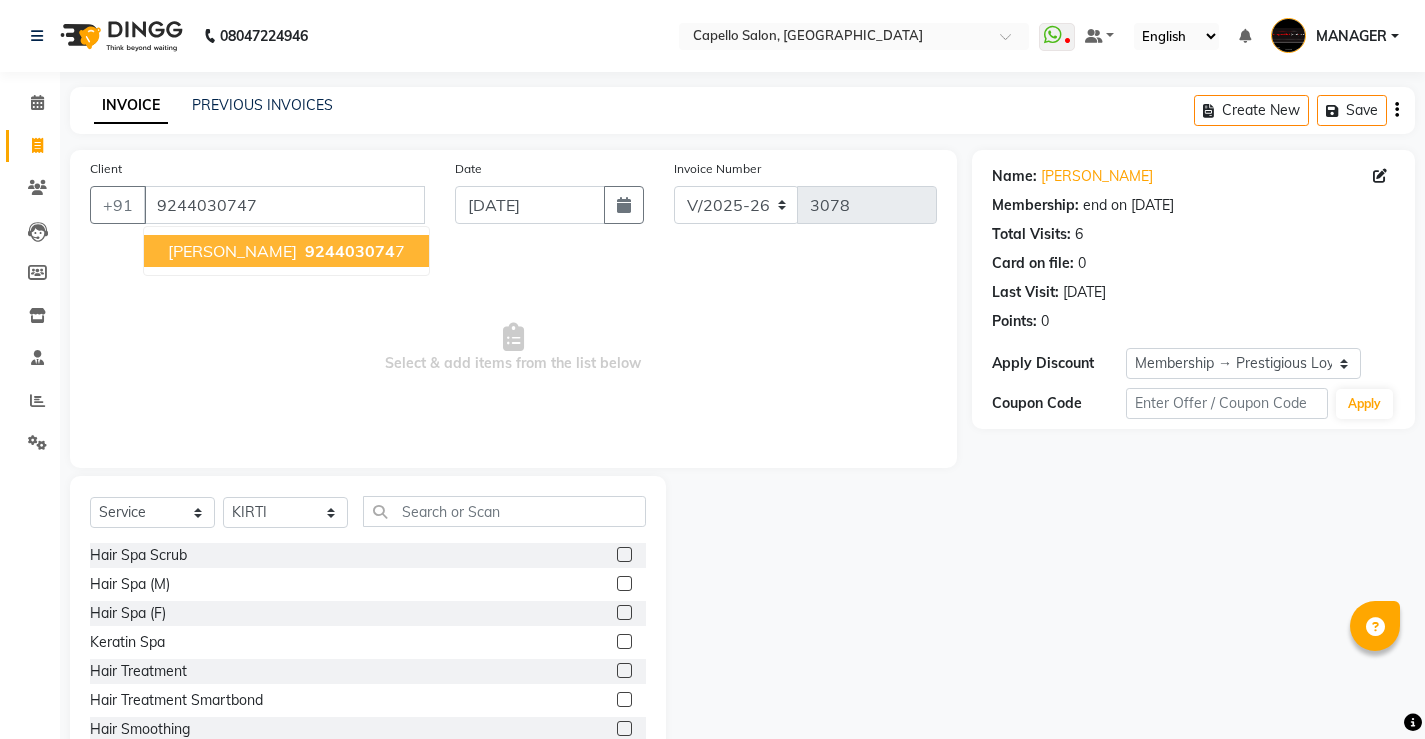 click on "Select & add items from the list below" at bounding box center [513, 348] 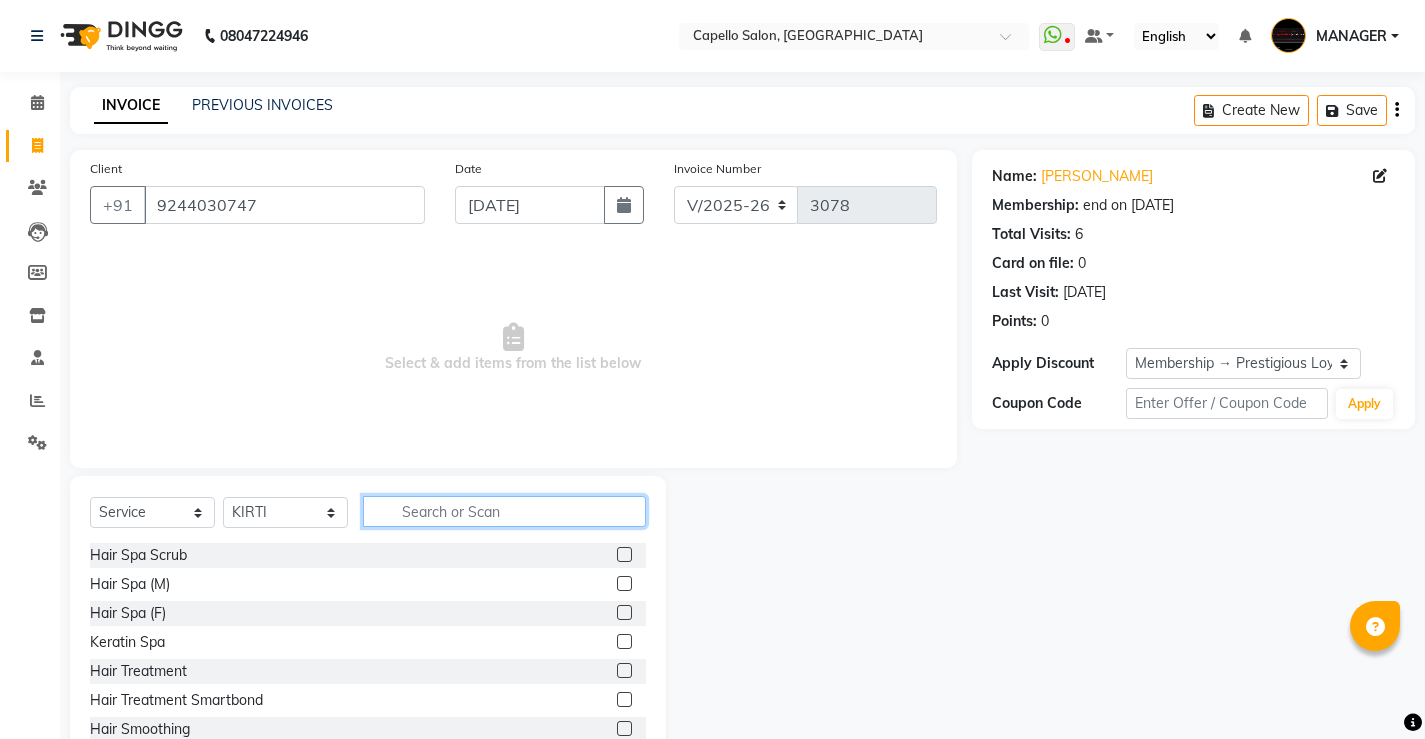 click 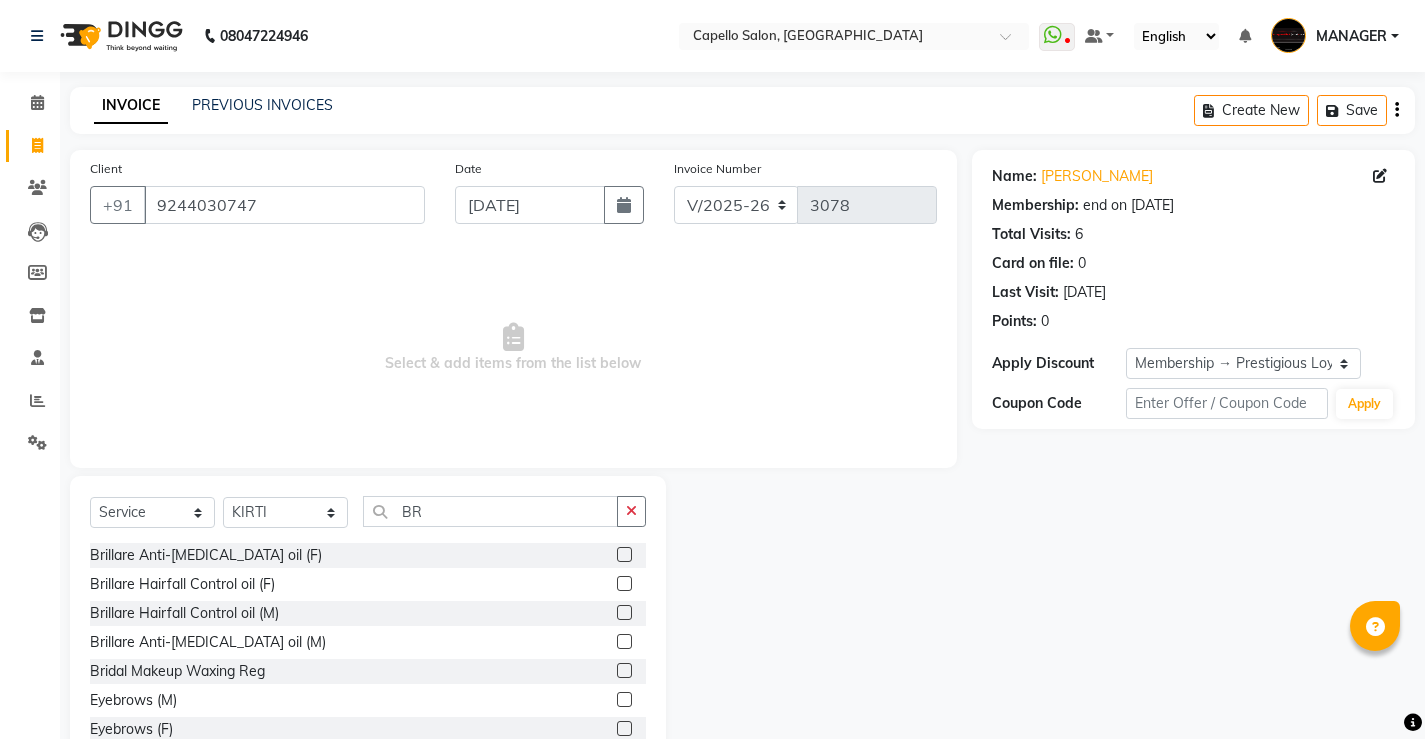 click 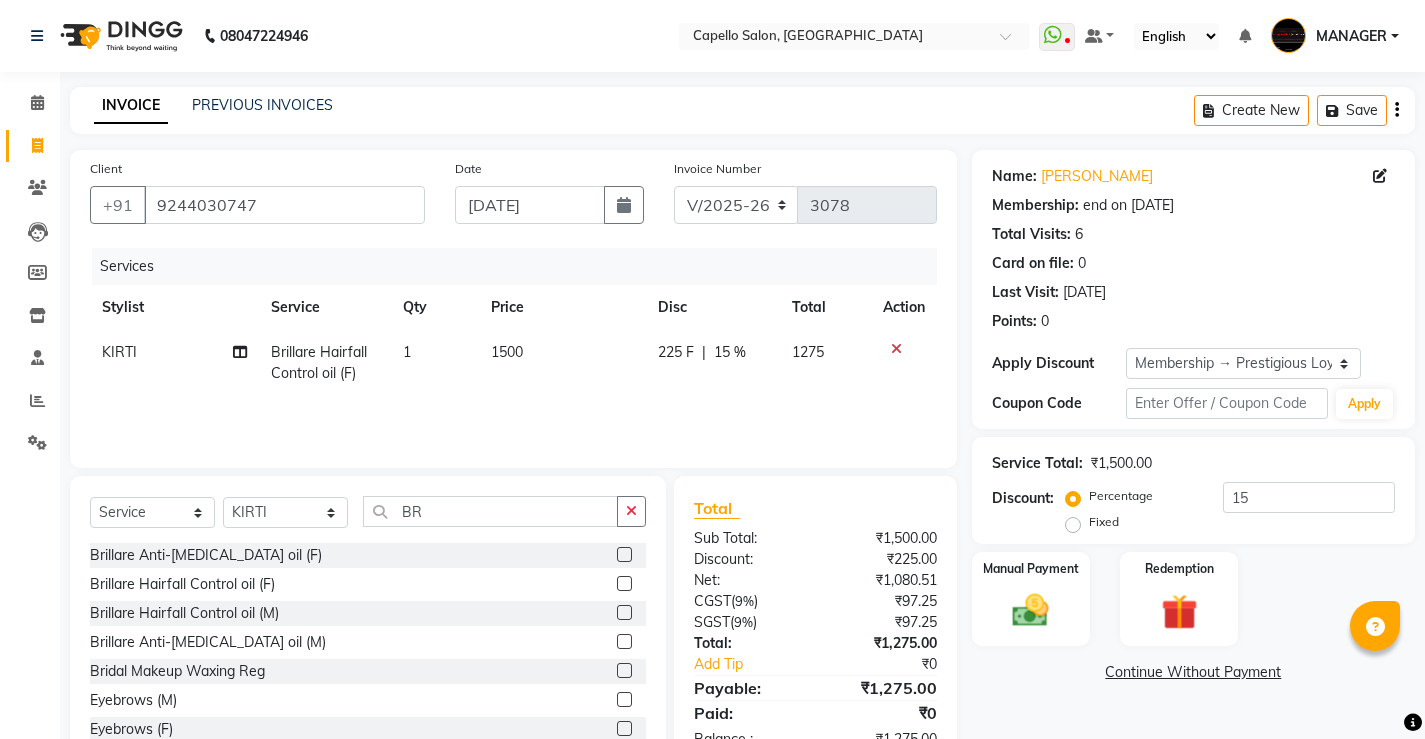 drag, startPoint x: 499, startPoint y: 358, endPoint x: 516, endPoint y: 351, distance: 18.384777 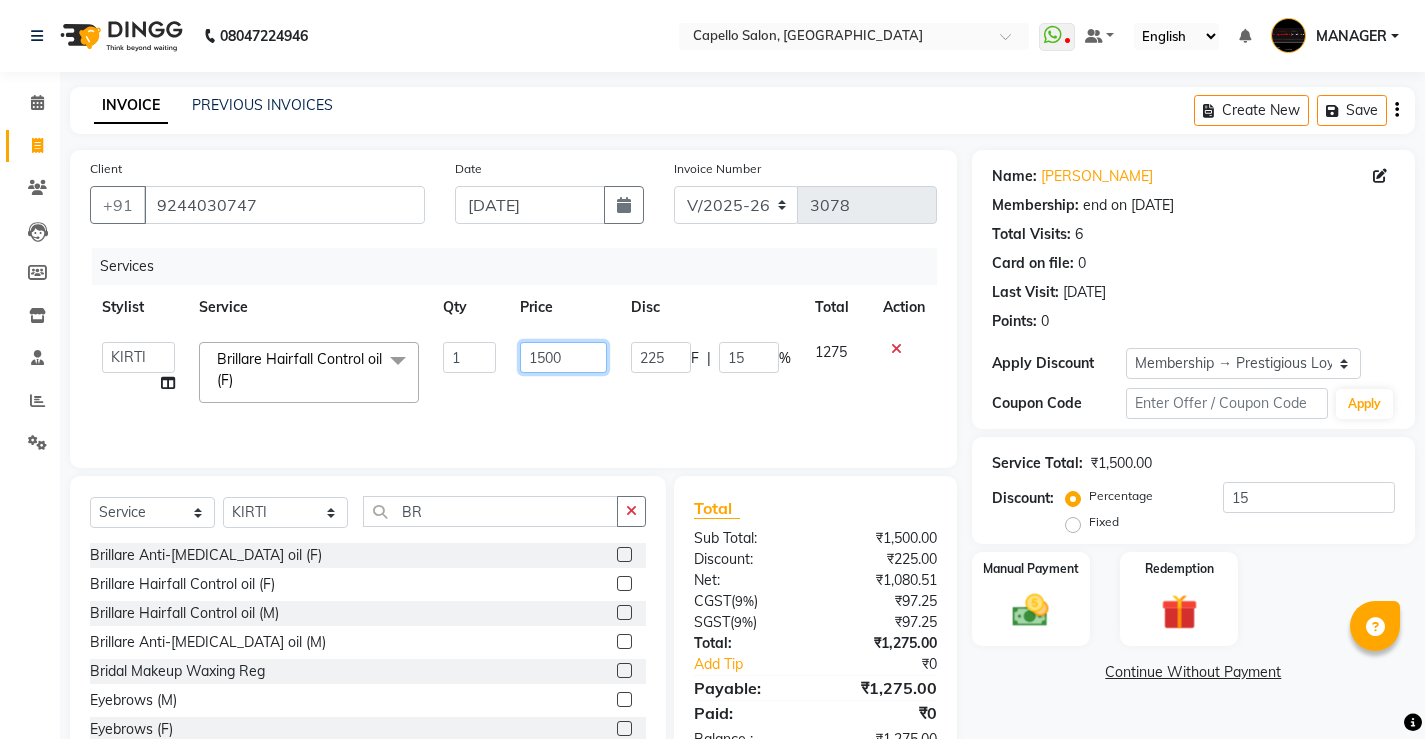 click on "1500" 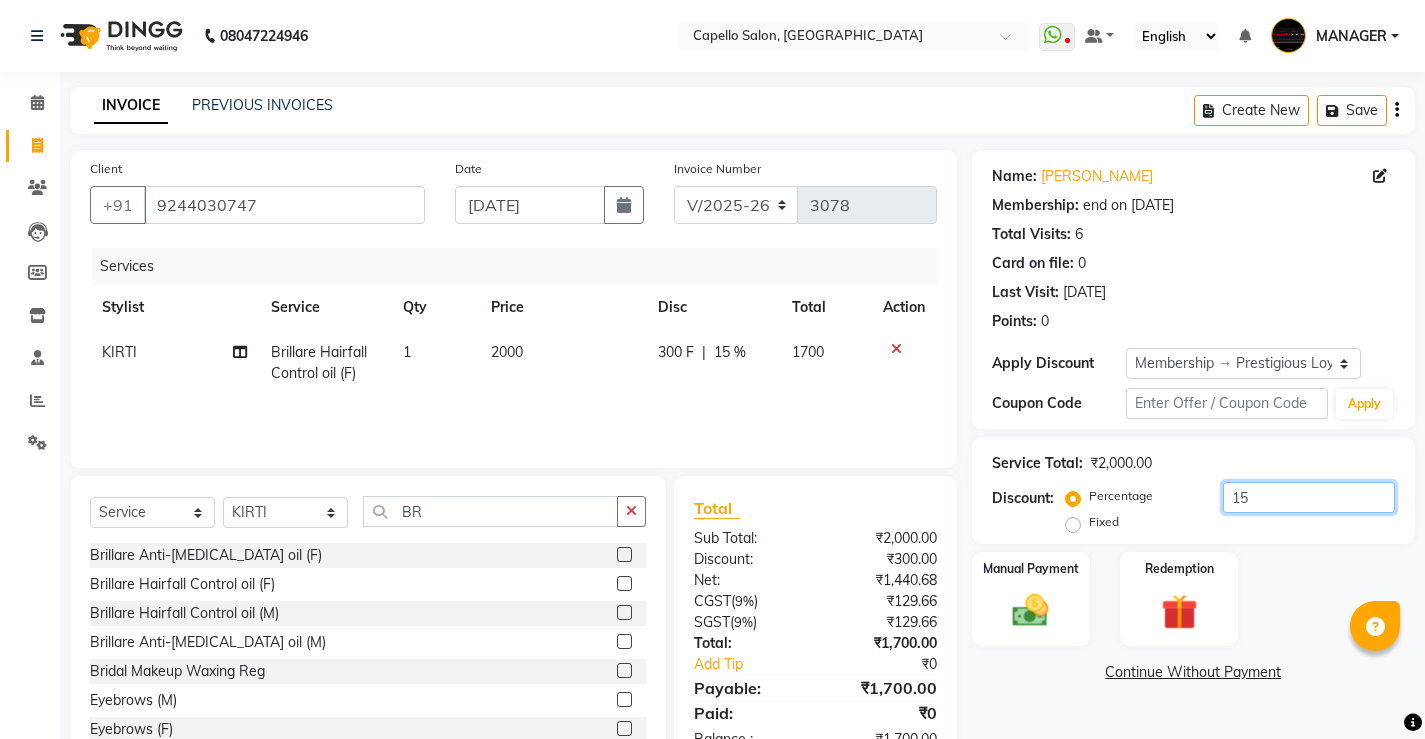 click on "15" 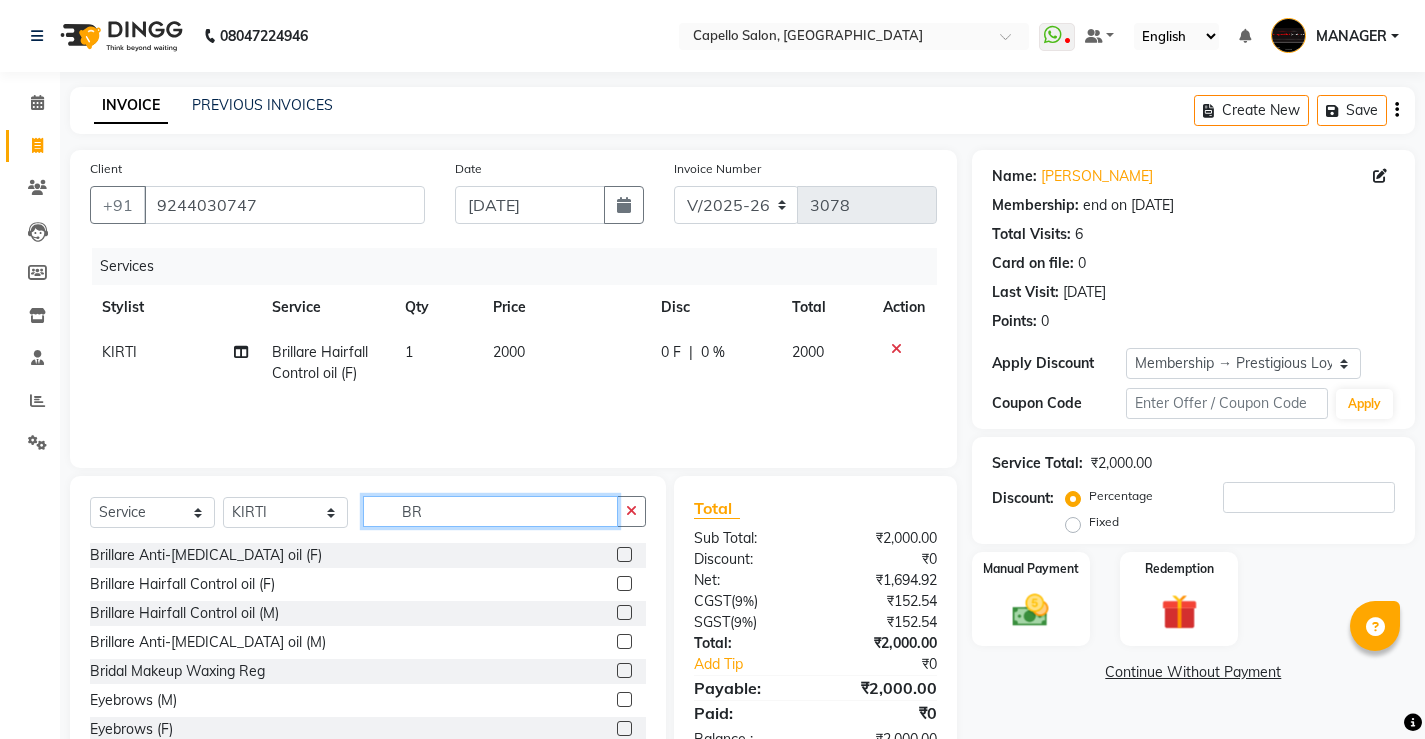 click on "BR" 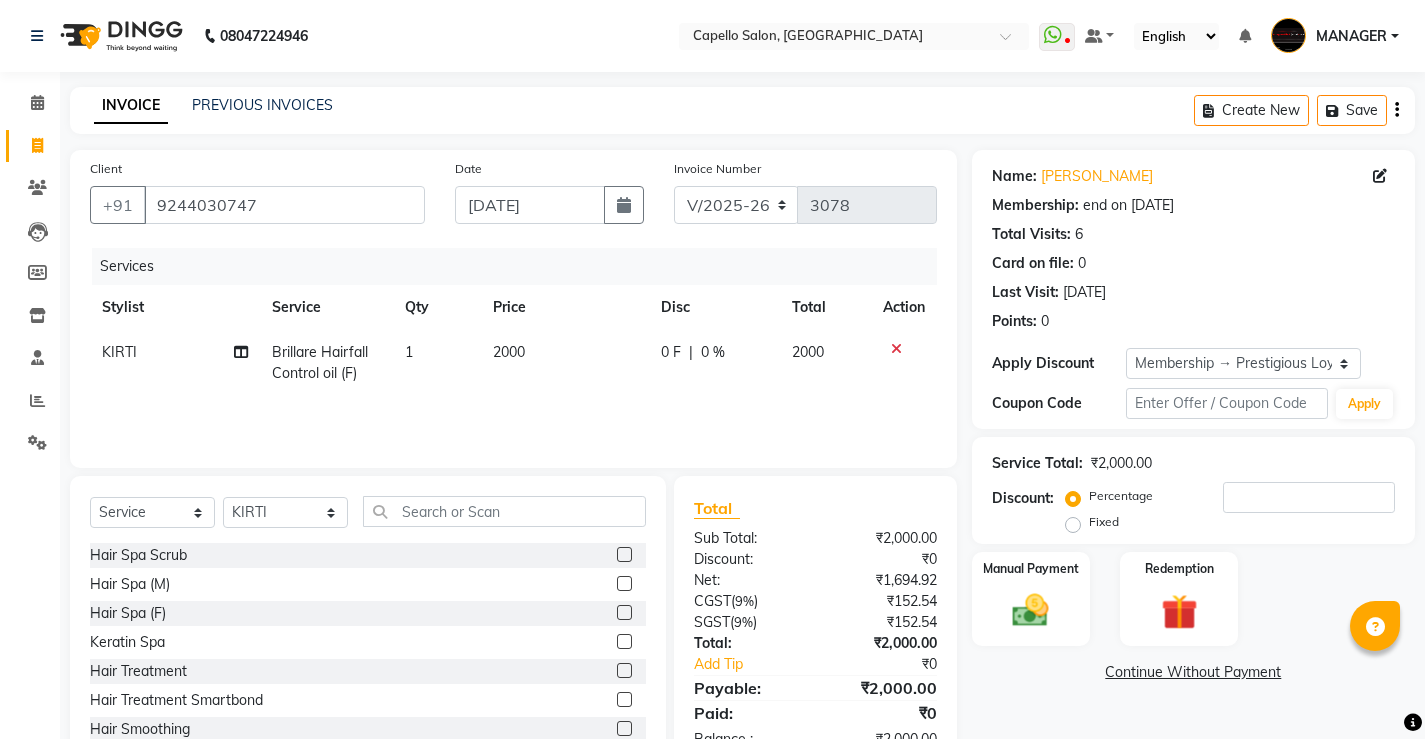 click 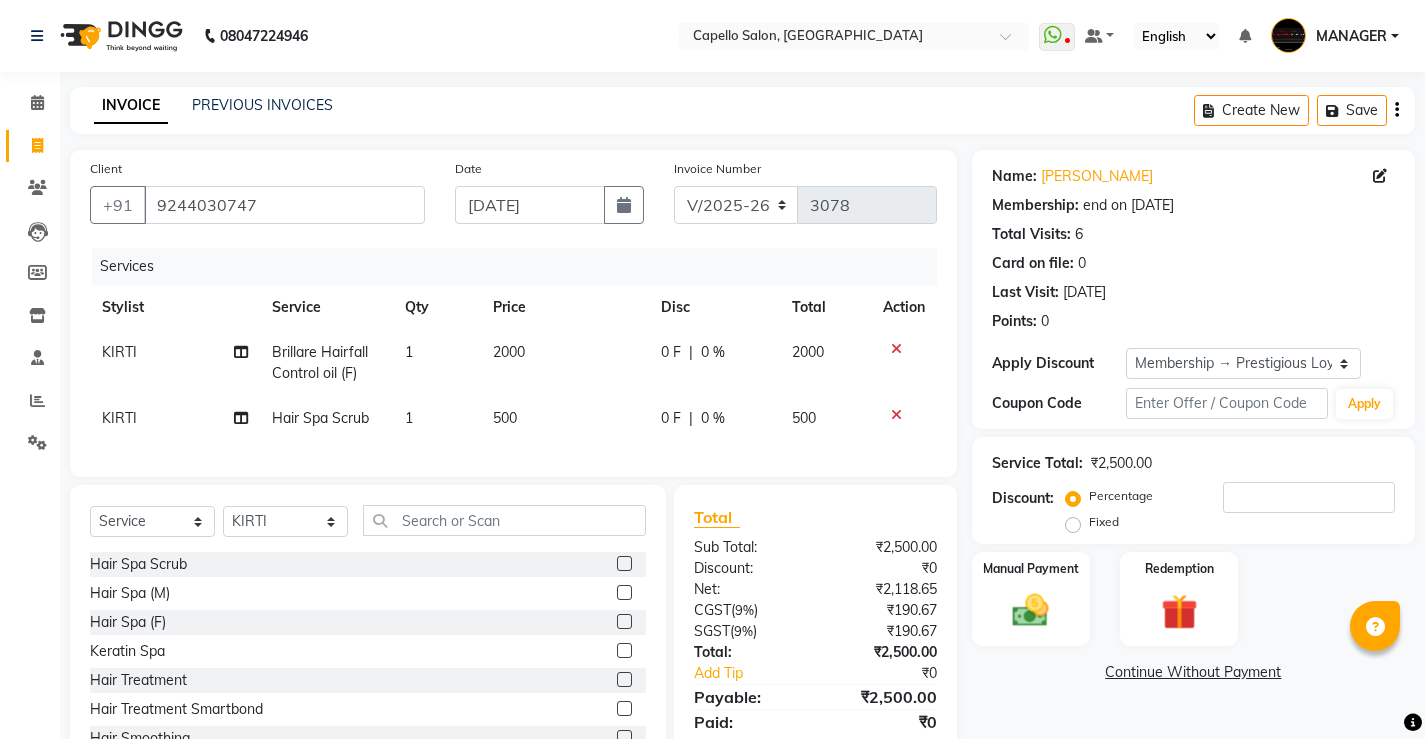 drag, startPoint x: 504, startPoint y: 412, endPoint x: 516, endPoint y: 409, distance: 12.369317 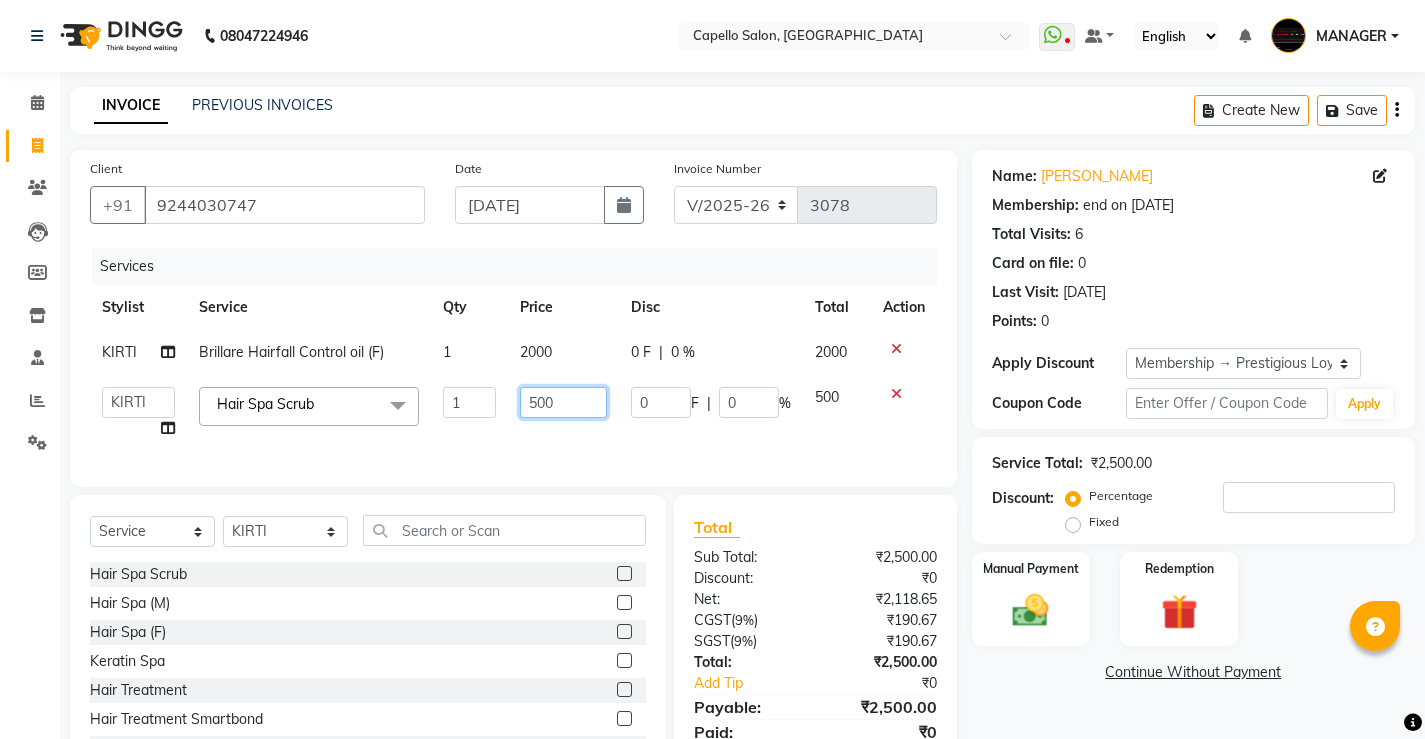 click on "500" 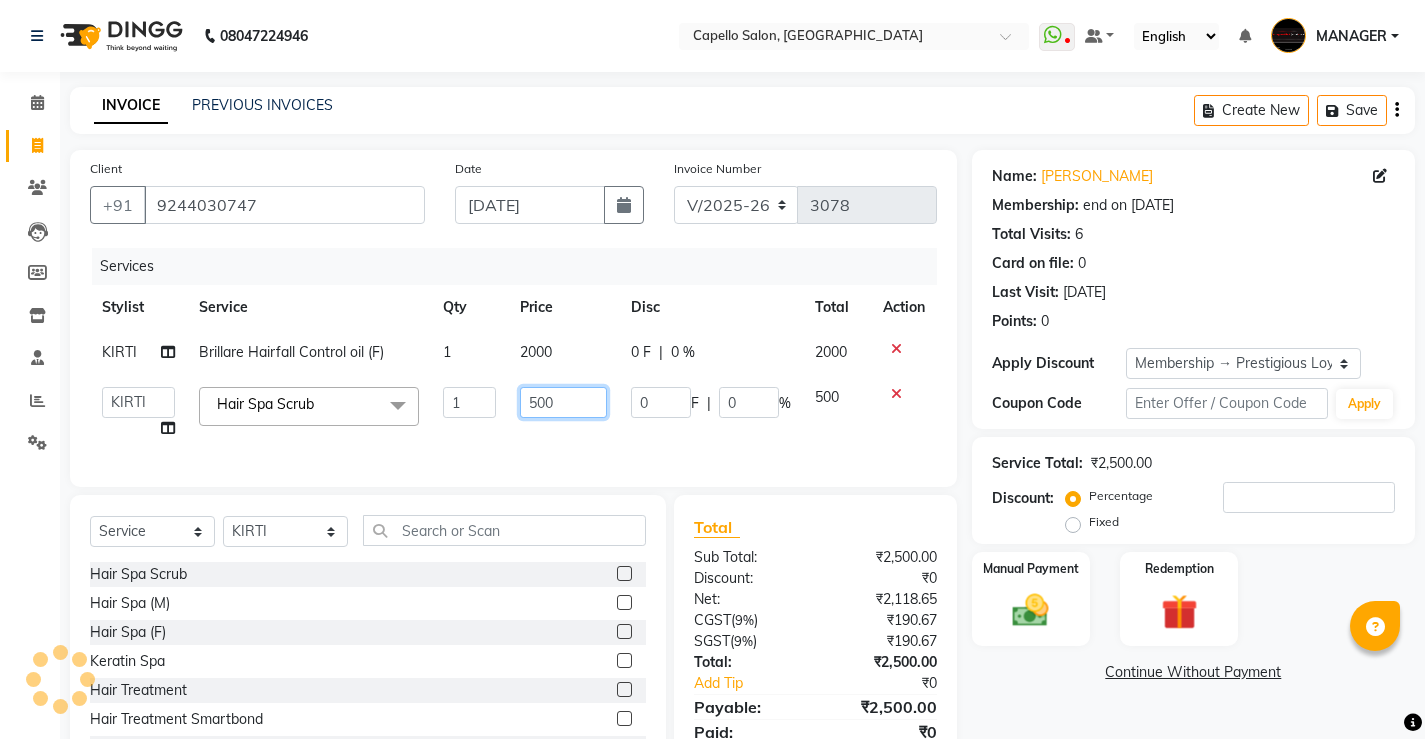 click on "500" 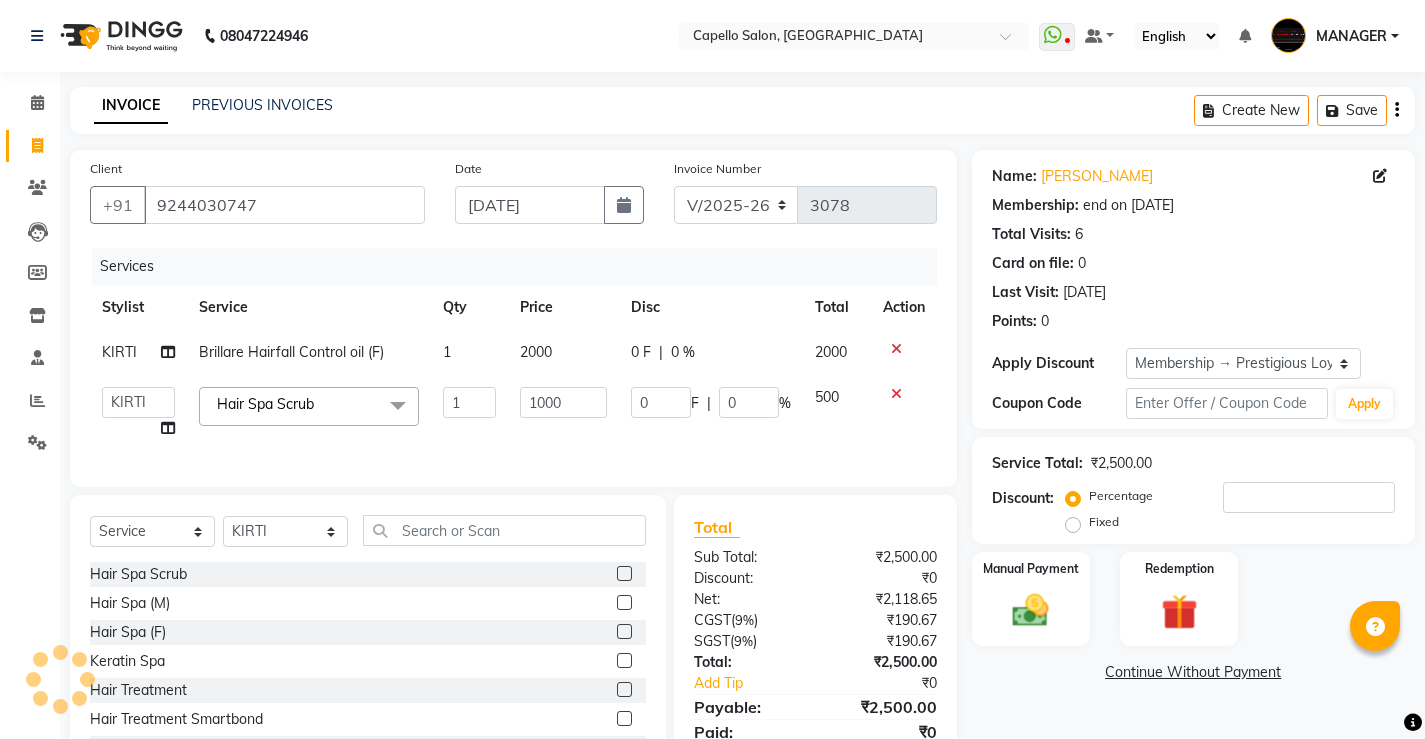 click on "1000" 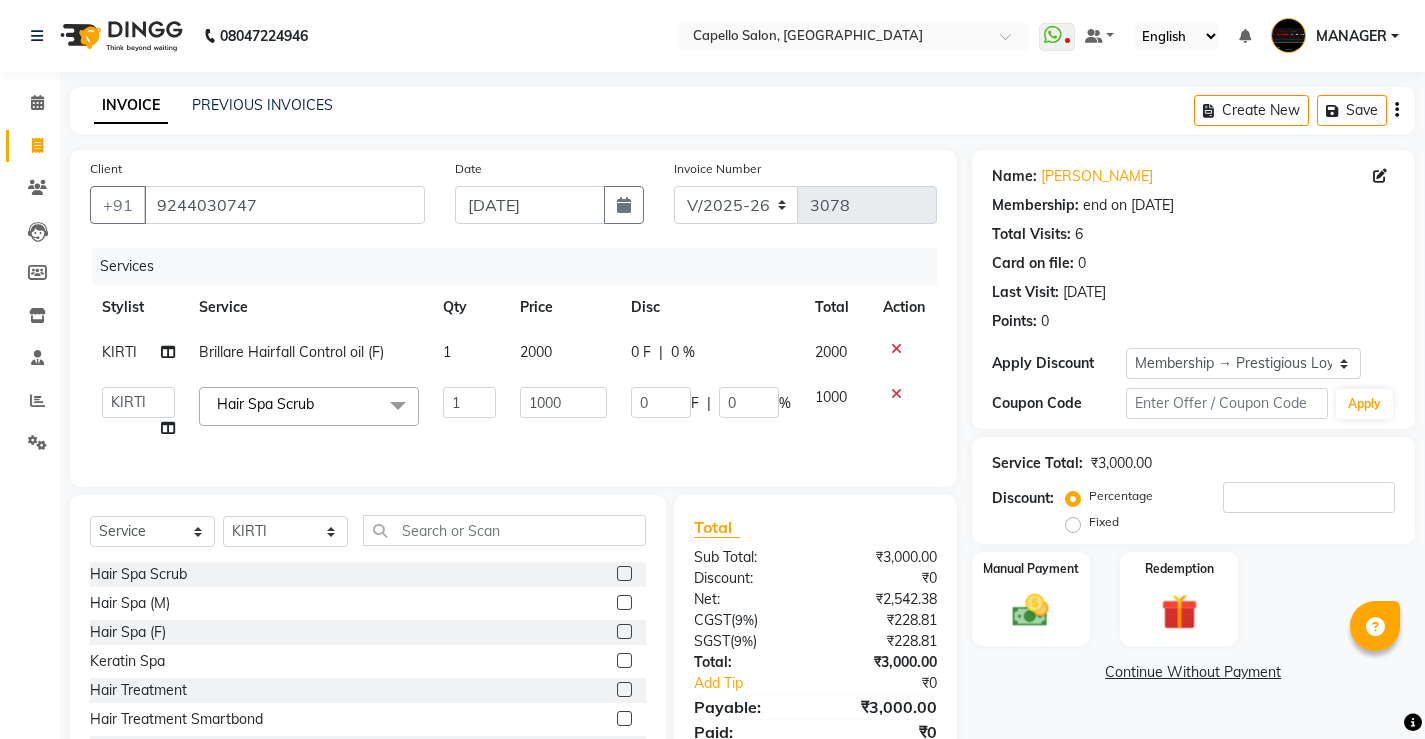 click on "Services Stylist Service Qty Price Disc Total Action [PERSON_NAME] Brillare Hairfall Control oil (F) 1 2000 0 F | 0 % 2000  ADMIN   AKASH   [PERSON_NAME]   [PERSON_NAME]   MANAGER   [PERSON_NAME]    [PERSON_NAME]   [PERSON_NAME]   [PERSON_NAME]   VISHAL  Hair Spa Scrub  x Hair Spa Scrub Hair Spa (M) Hair Spa (F) Keratin Spa Hair Treatment Hair Treatment Smartbond Hair Smoothing Hair Straightening Hair Rebonding Hair Keratin Cadiveu Head Massage L Hair Keratin Keramelon Hair [MEDICAL_DATA] Keramelon Scalp Advance (F) Scalp Advance (M) Brillare Anti-[MEDICAL_DATA] oil (F) Nanoplastia treatment Brillare Hairfall Control oil (F) Brillare Hairfall Control oil (M) Brillare Anti-[MEDICAL_DATA] oil (M) Reflexology (U lux) 1400 Face Bleach Face D-Tan Face Clean Up Clean-up (Shine beauty) Facial Actiblend Glass Facial Mask Signature Facial Deluxe Facial Luxury Facial Magical Facial Premium Facial Royal Treatment Skinora Age Control F Treatment ( Snow Algae&Saffron) Skinora Calming Treatment (Avacado & Oat) Skinora Hydra Treatment (Butter&Coconut Milk) Haircut" 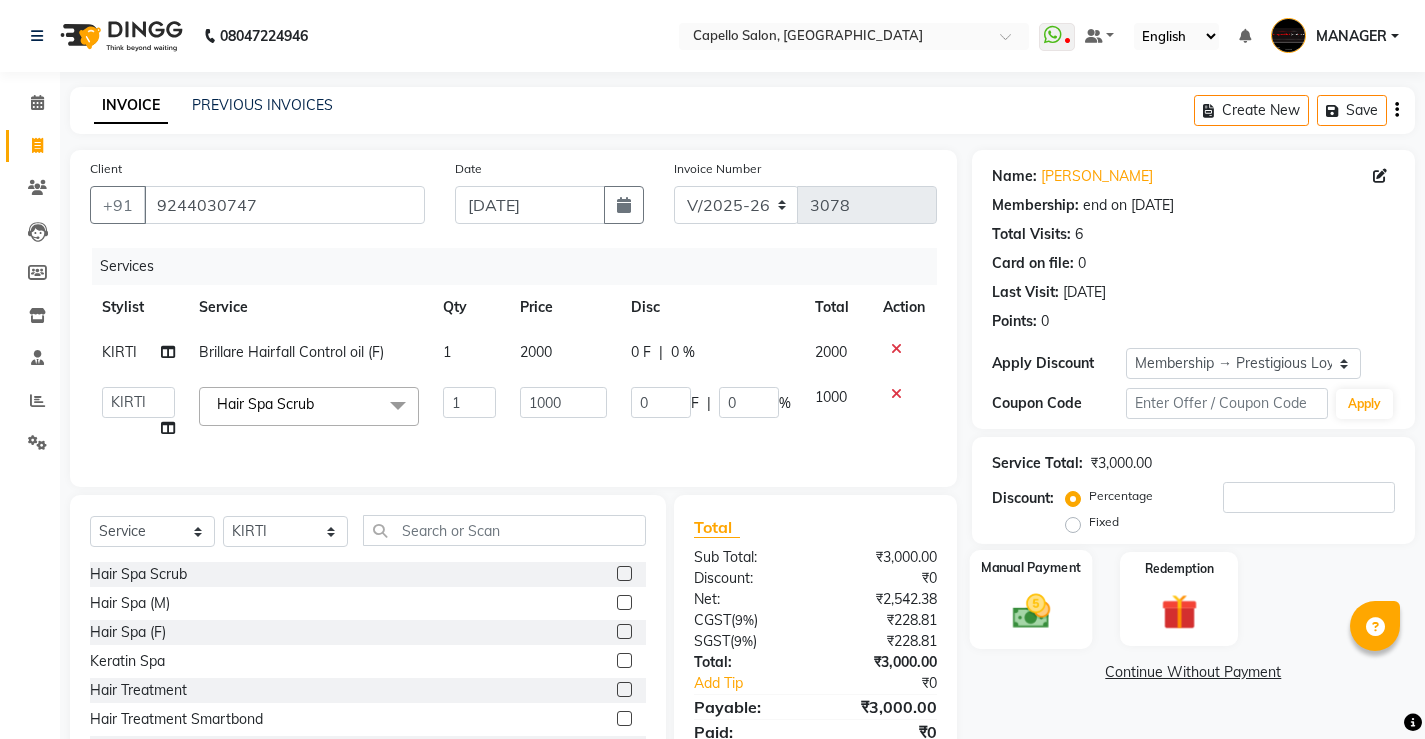 scroll, scrollTop: 96, scrollLeft: 0, axis: vertical 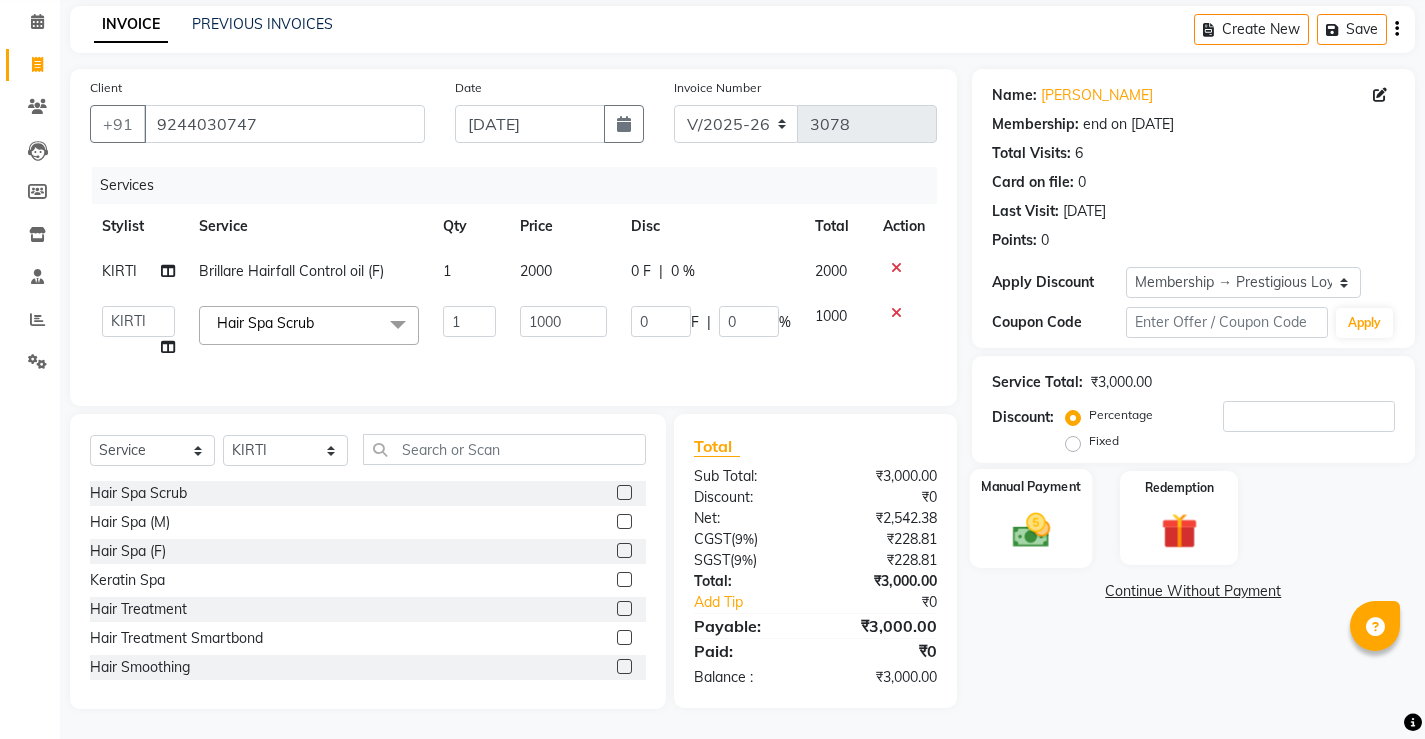 click 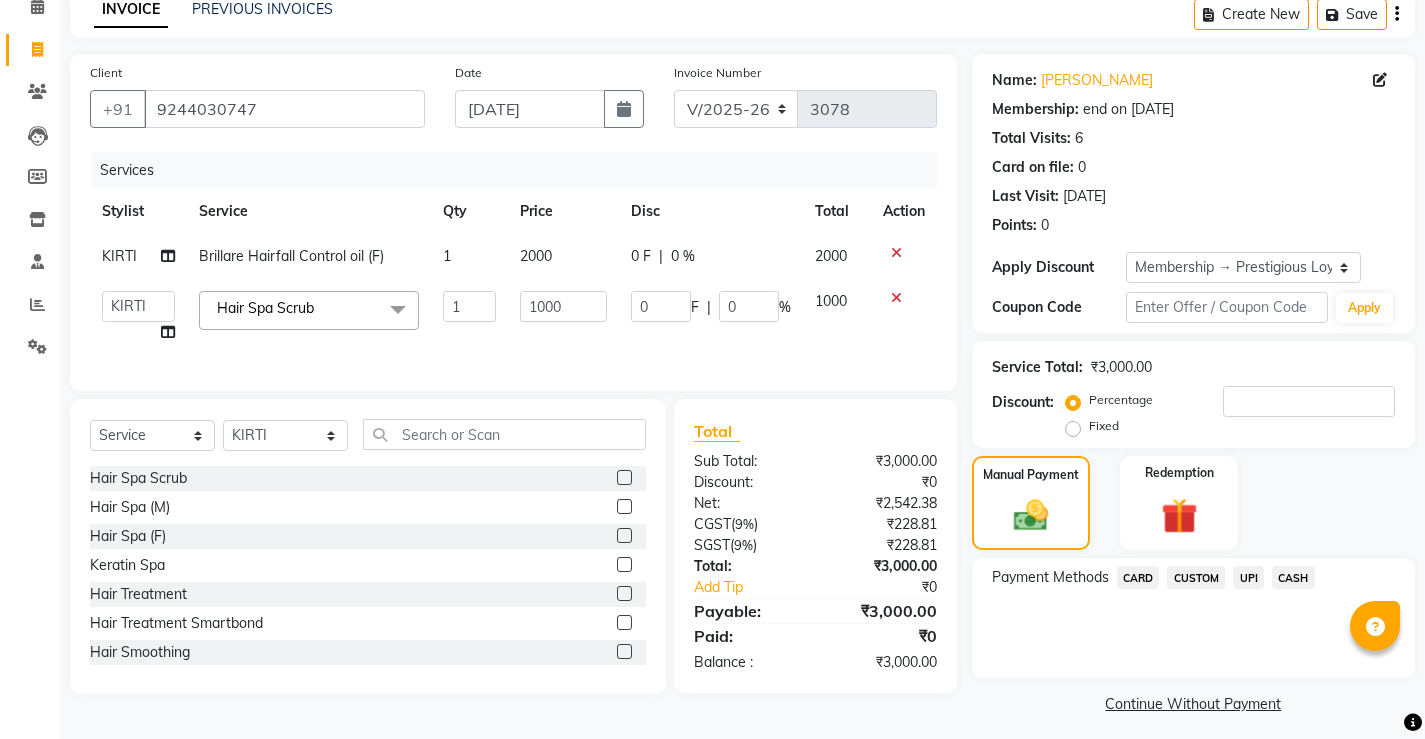 click on "CASH" 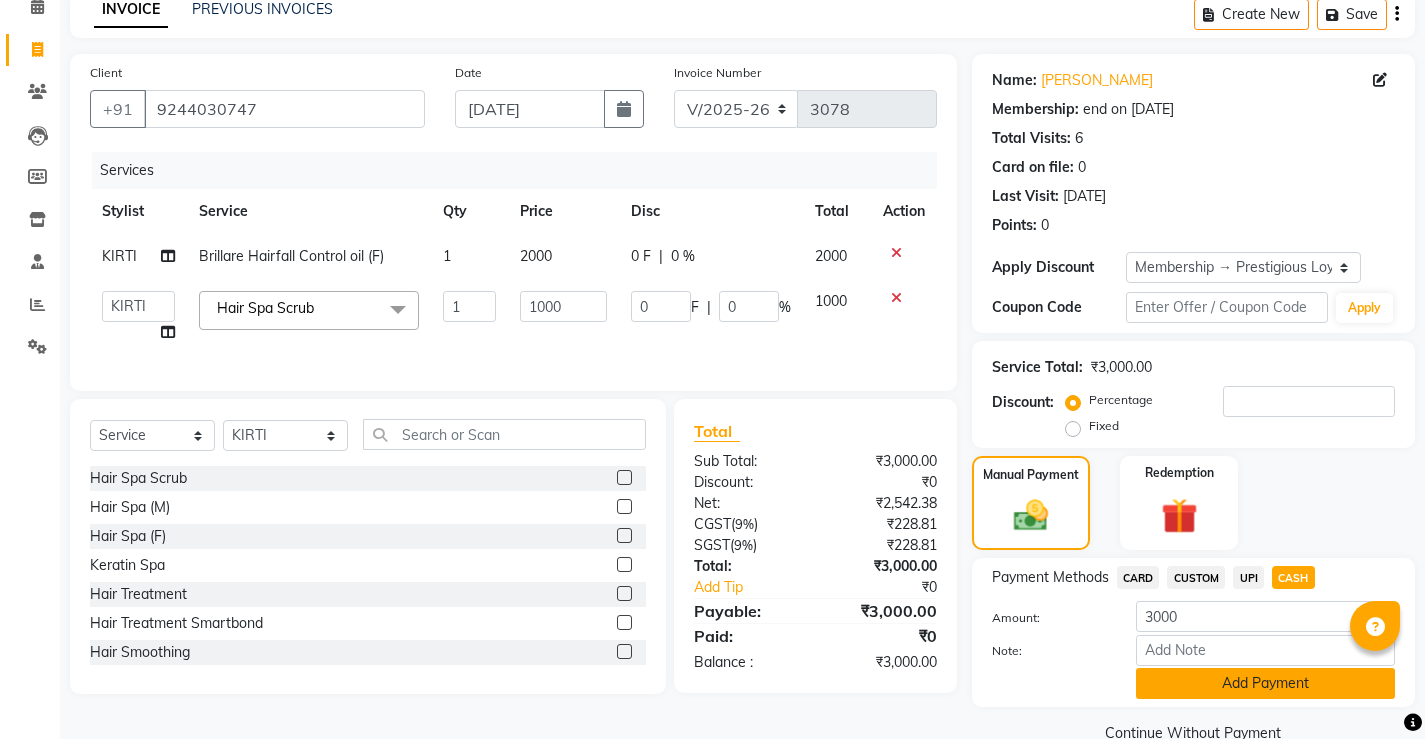 click on "Add Payment" 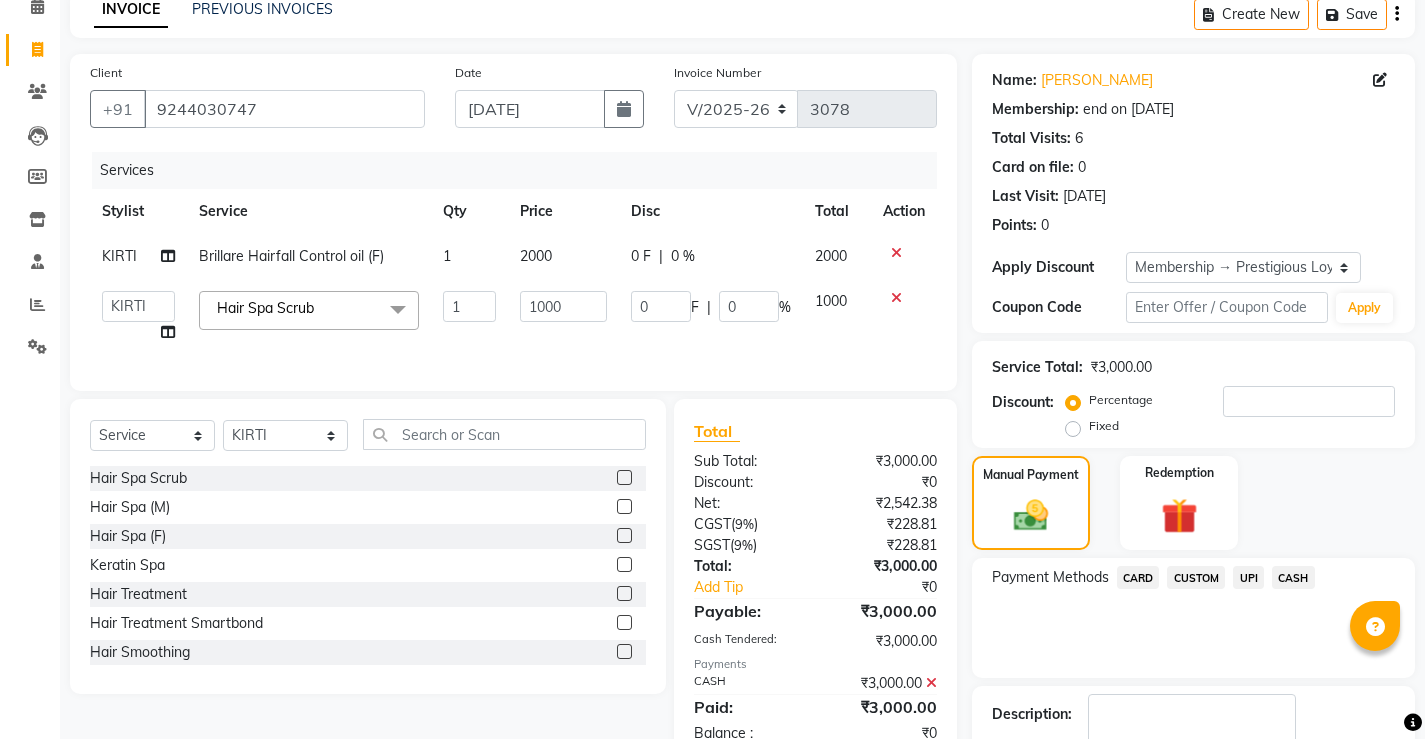 scroll, scrollTop: 219, scrollLeft: 0, axis: vertical 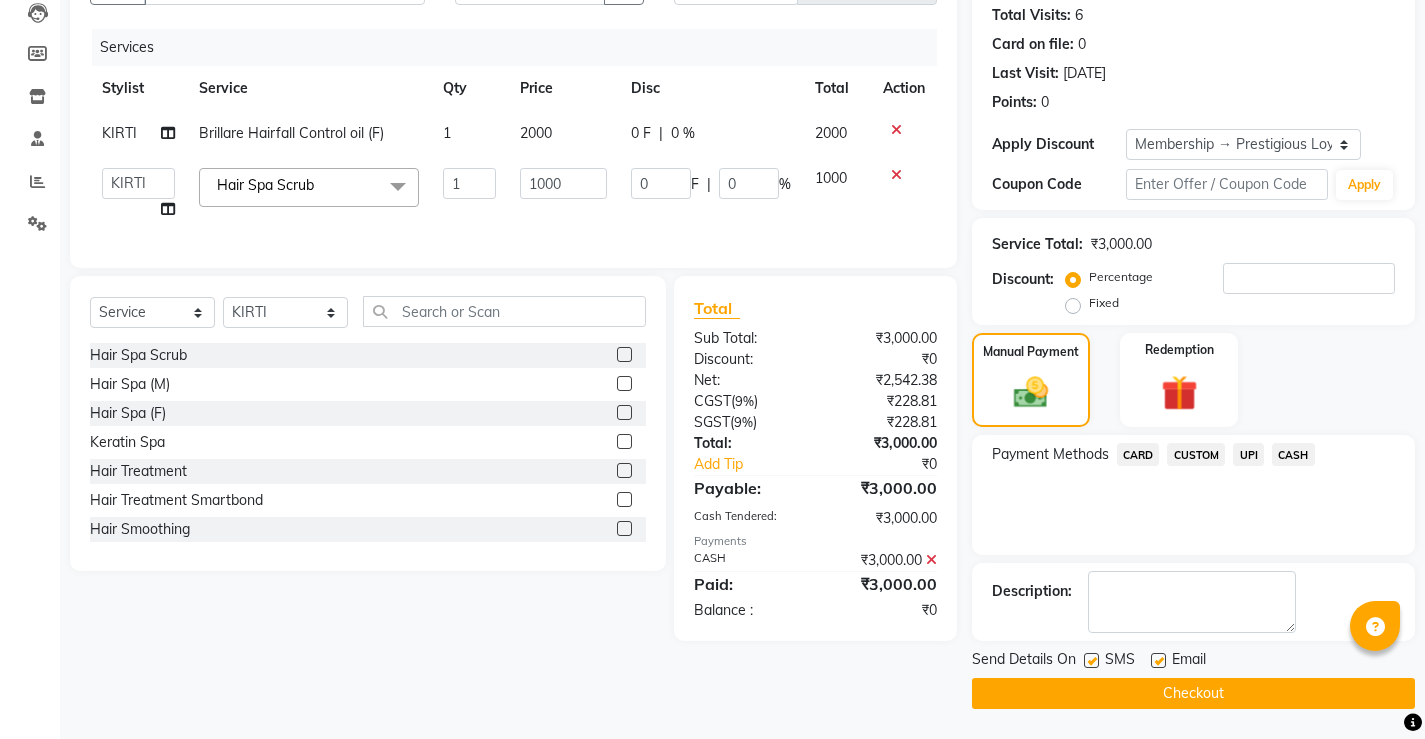 click on "Checkout" 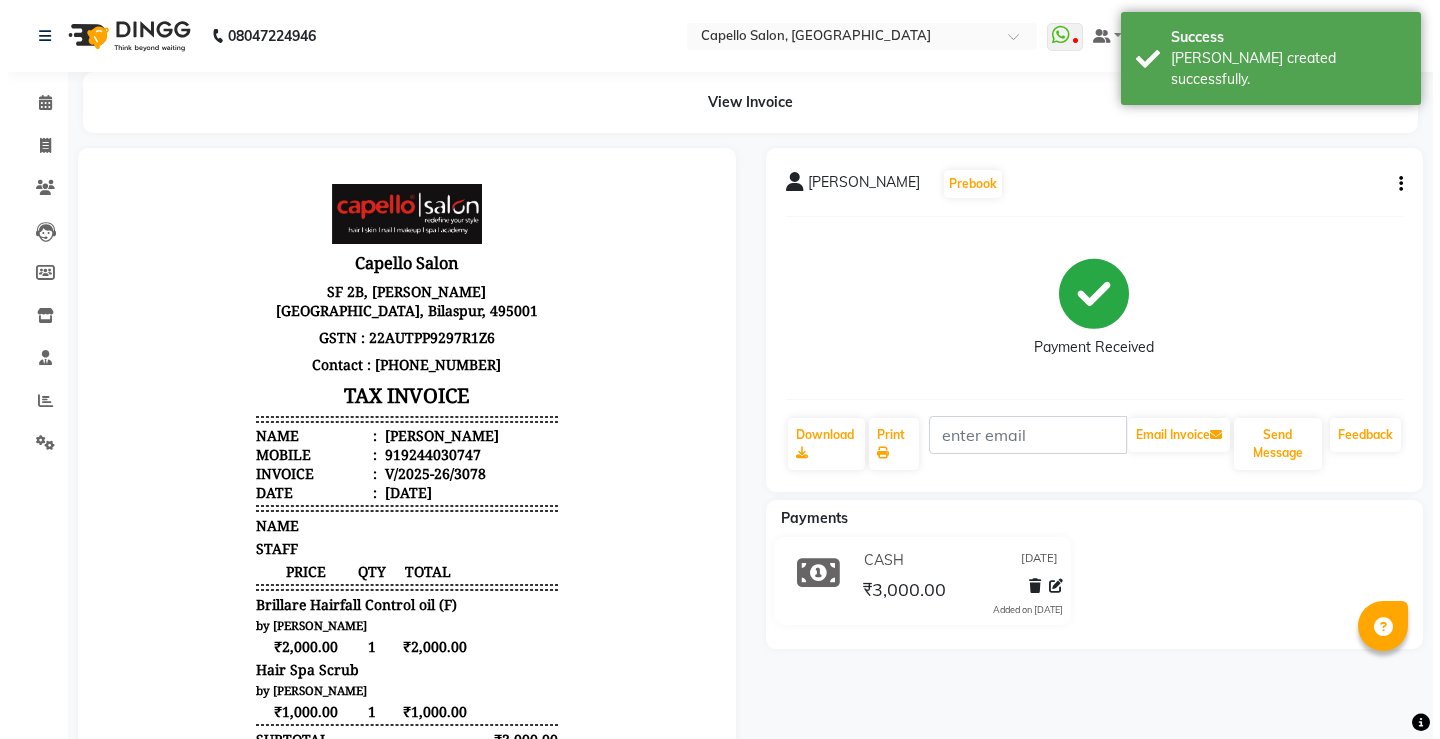 scroll, scrollTop: 0, scrollLeft: 0, axis: both 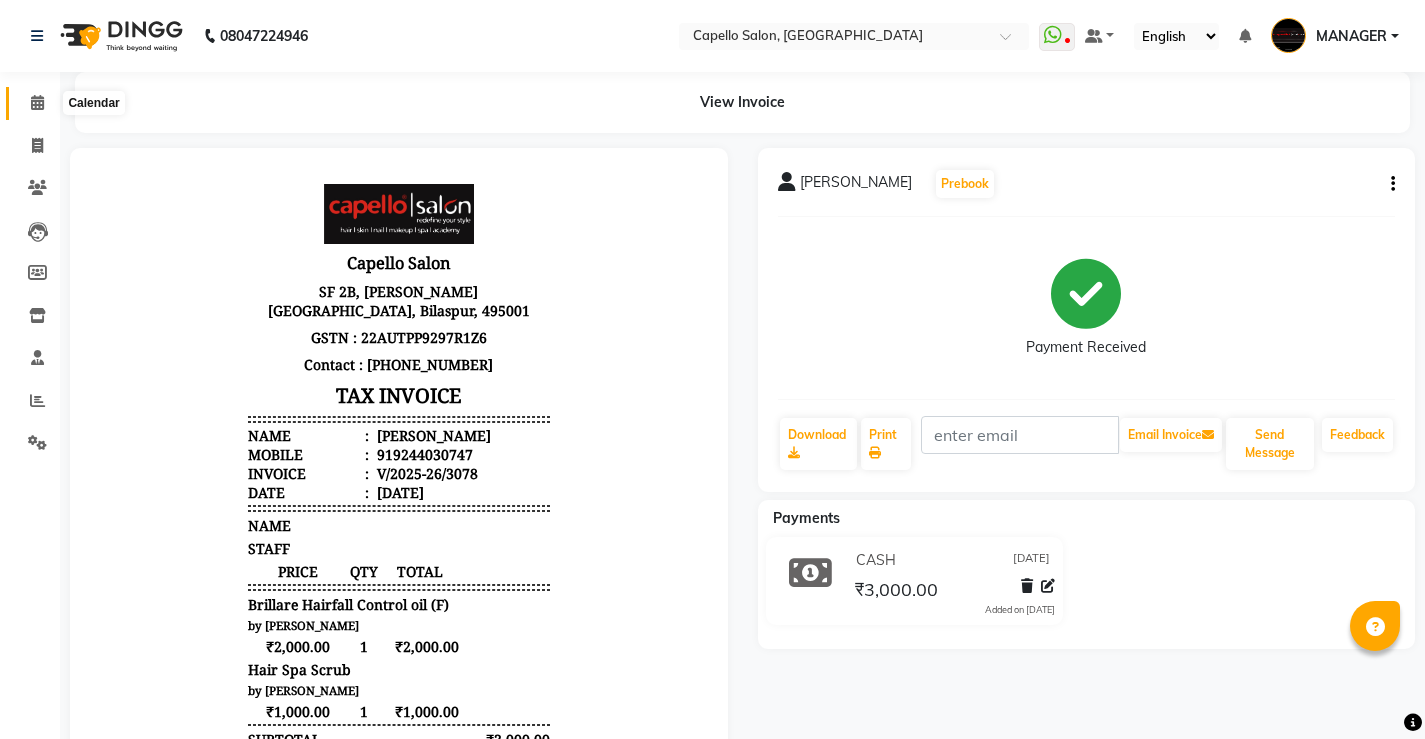 click 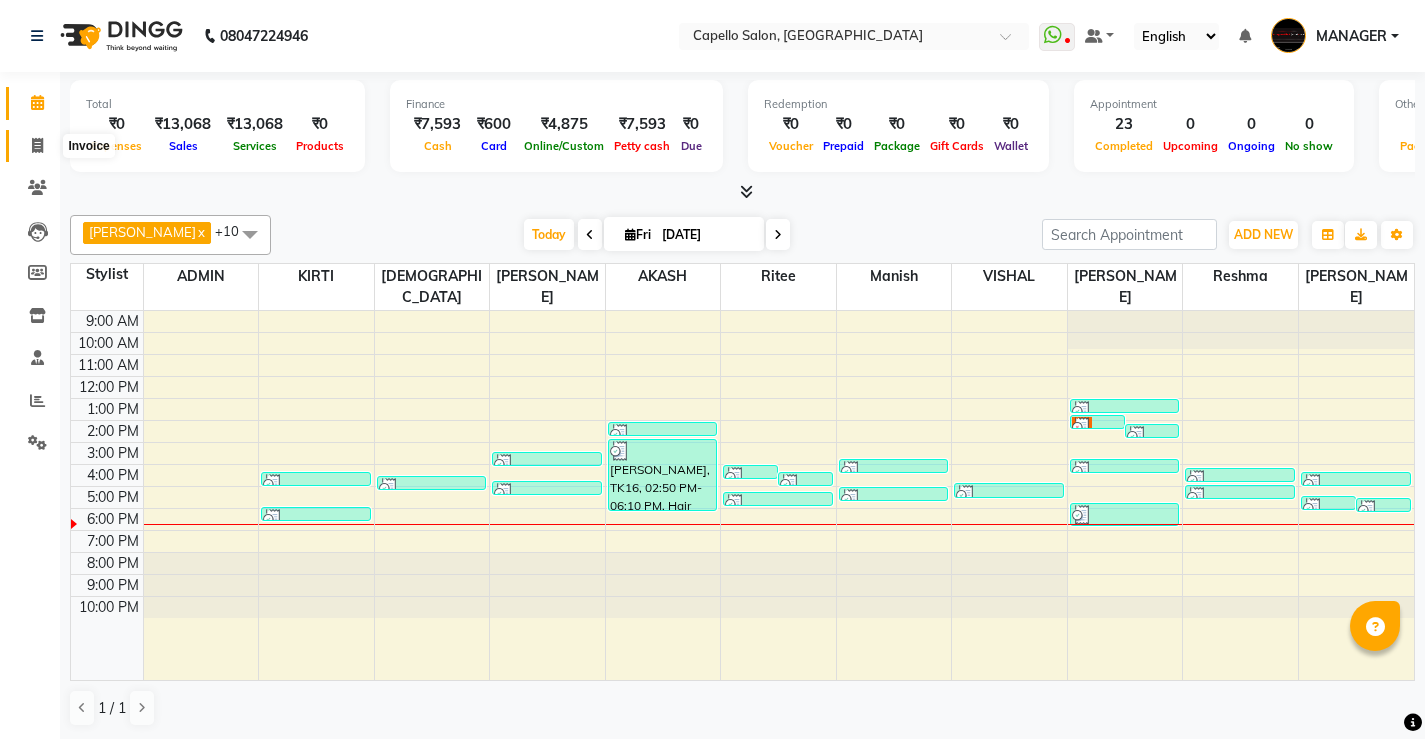 click 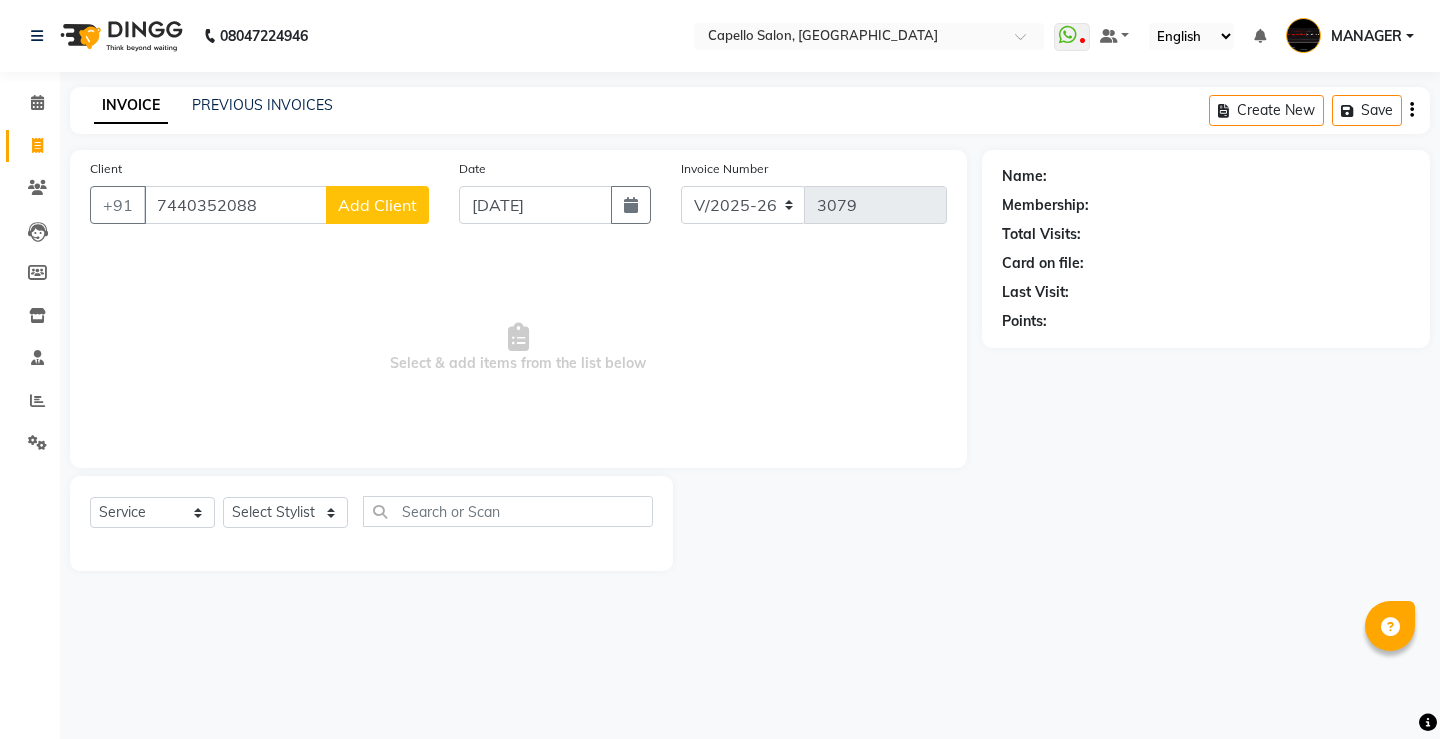 click on "7440352088" at bounding box center (235, 205) 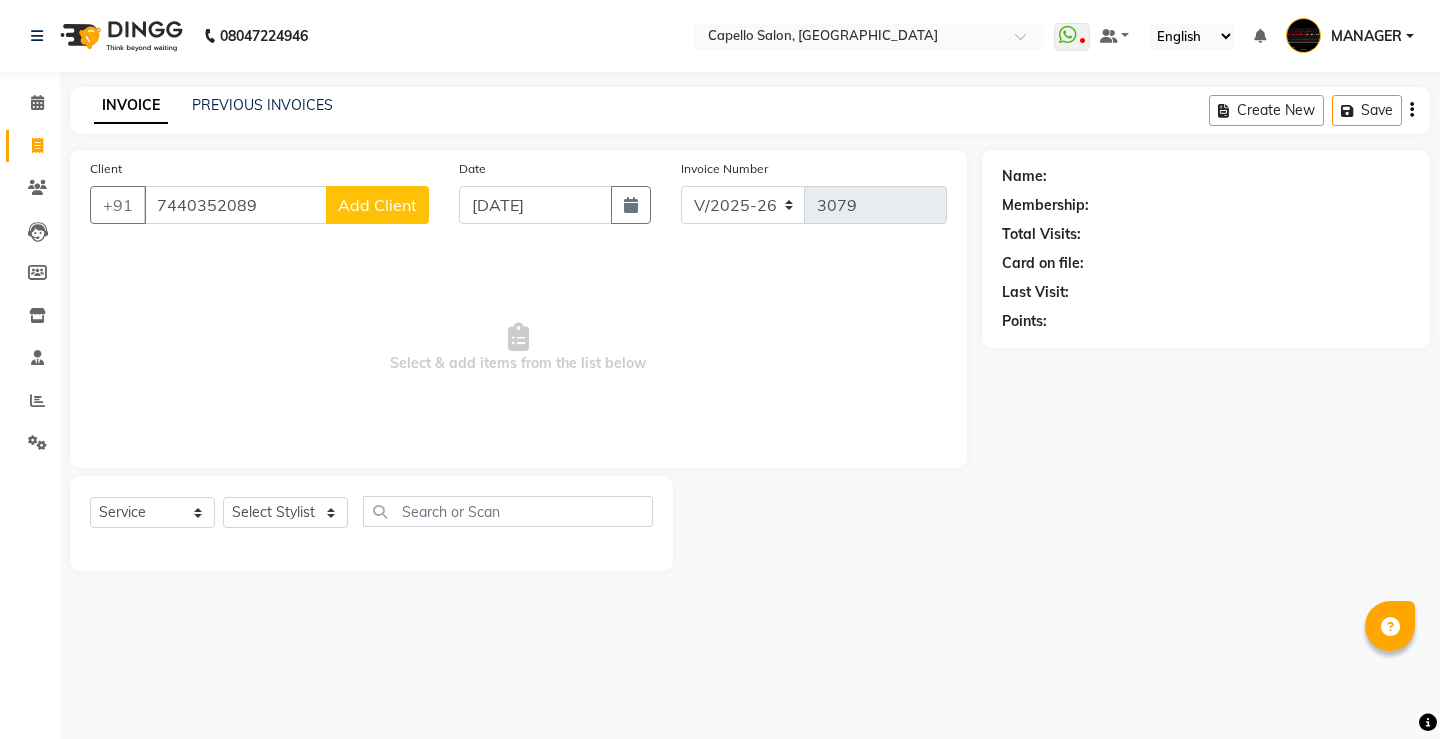 click on "7440352089" at bounding box center [235, 205] 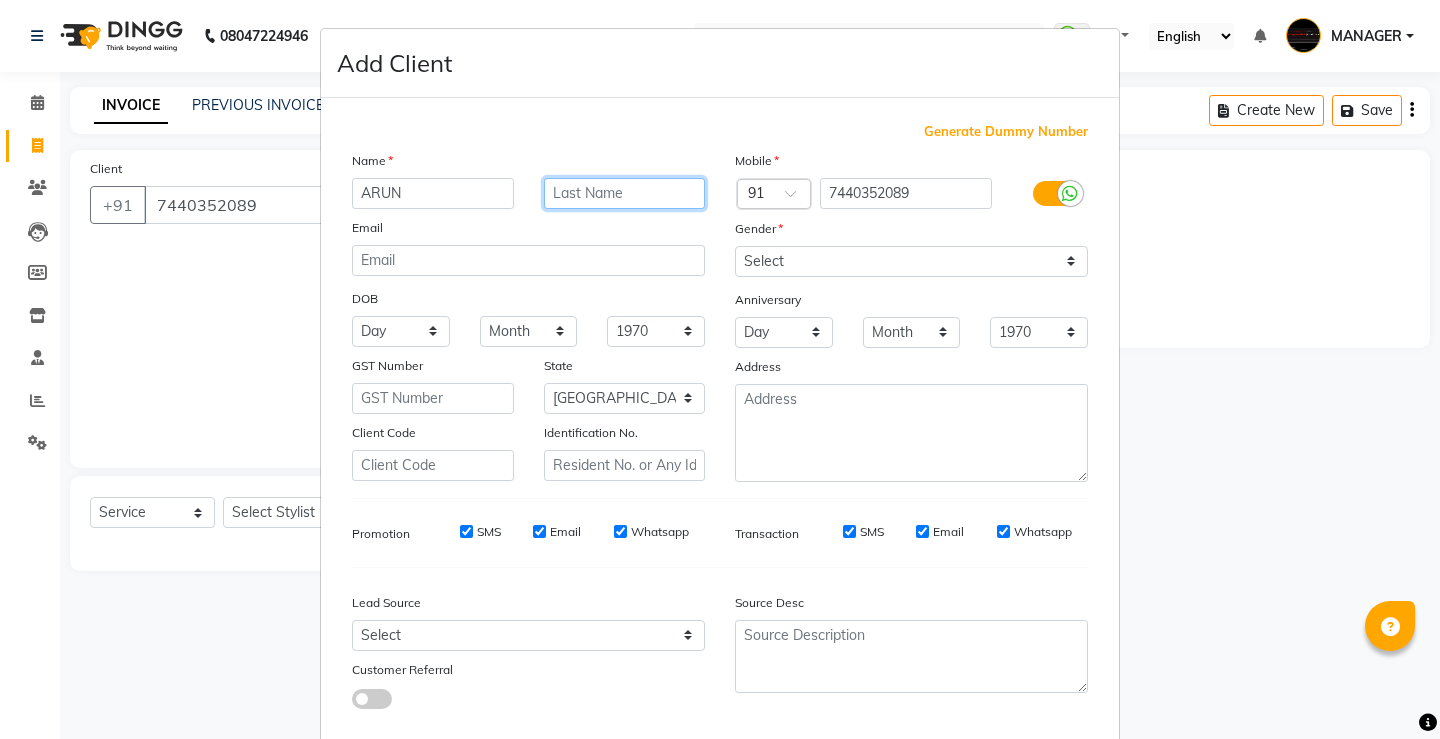 click at bounding box center [625, 193] 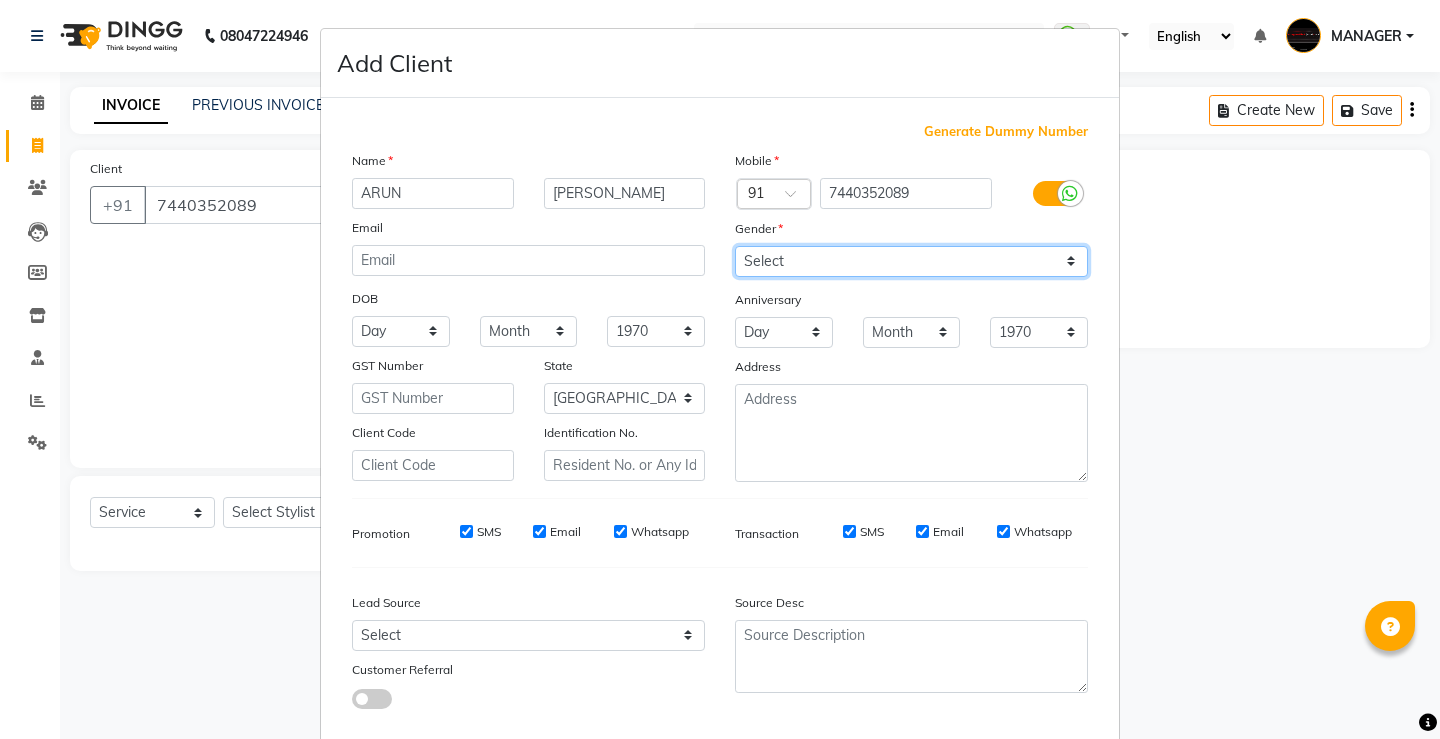 click on "Select [DEMOGRAPHIC_DATA] [DEMOGRAPHIC_DATA] Other Prefer Not To Say" at bounding box center (911, 261) 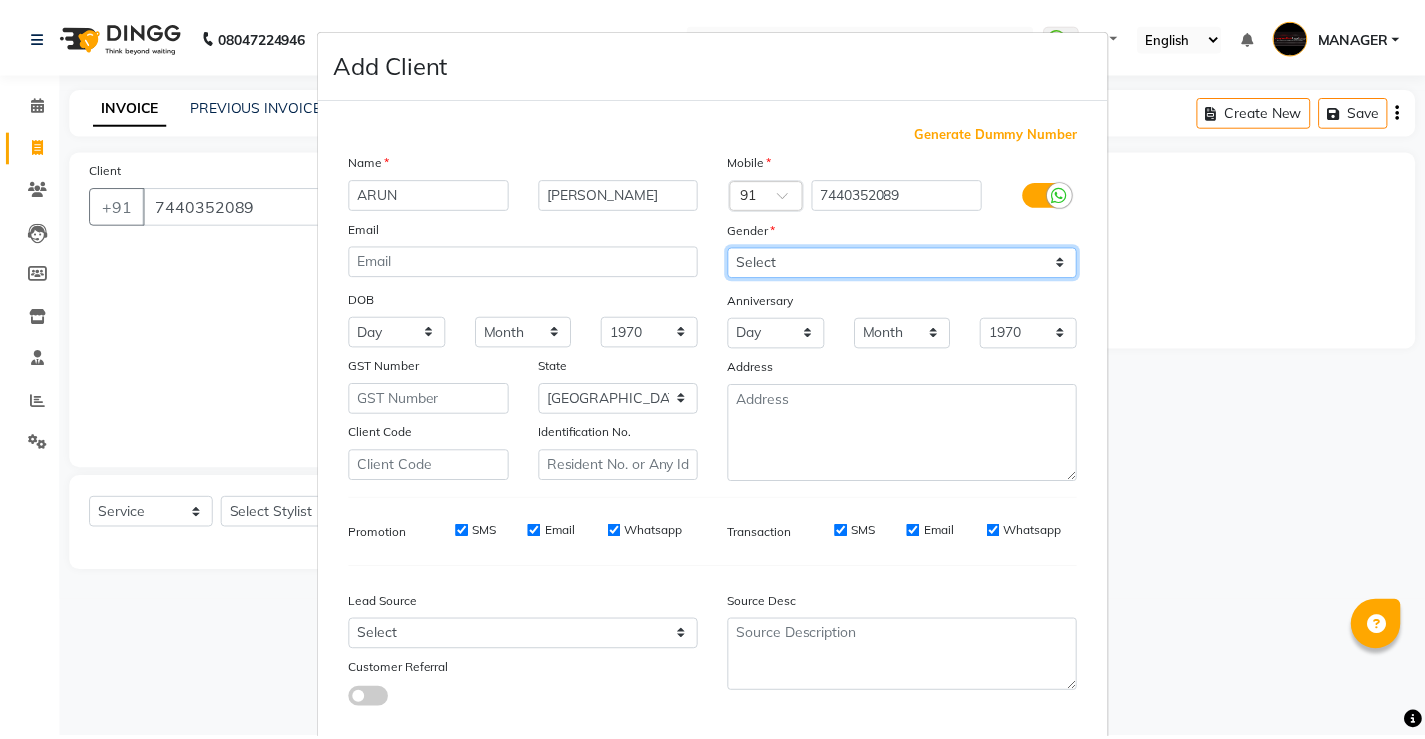 scroll, scrollTop: 110, scrollLeft: 0, axis: vertical 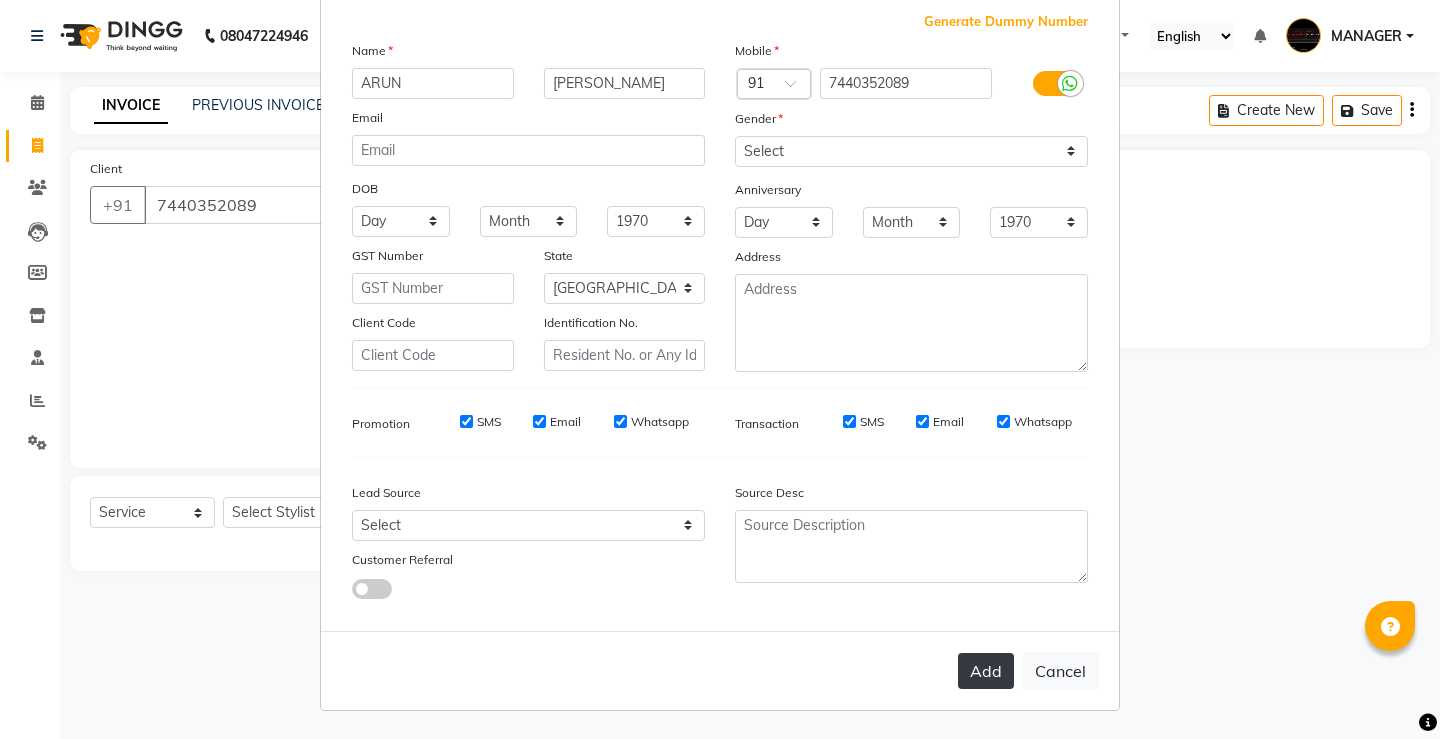 click on "Add" at bounding box center (986, 671) 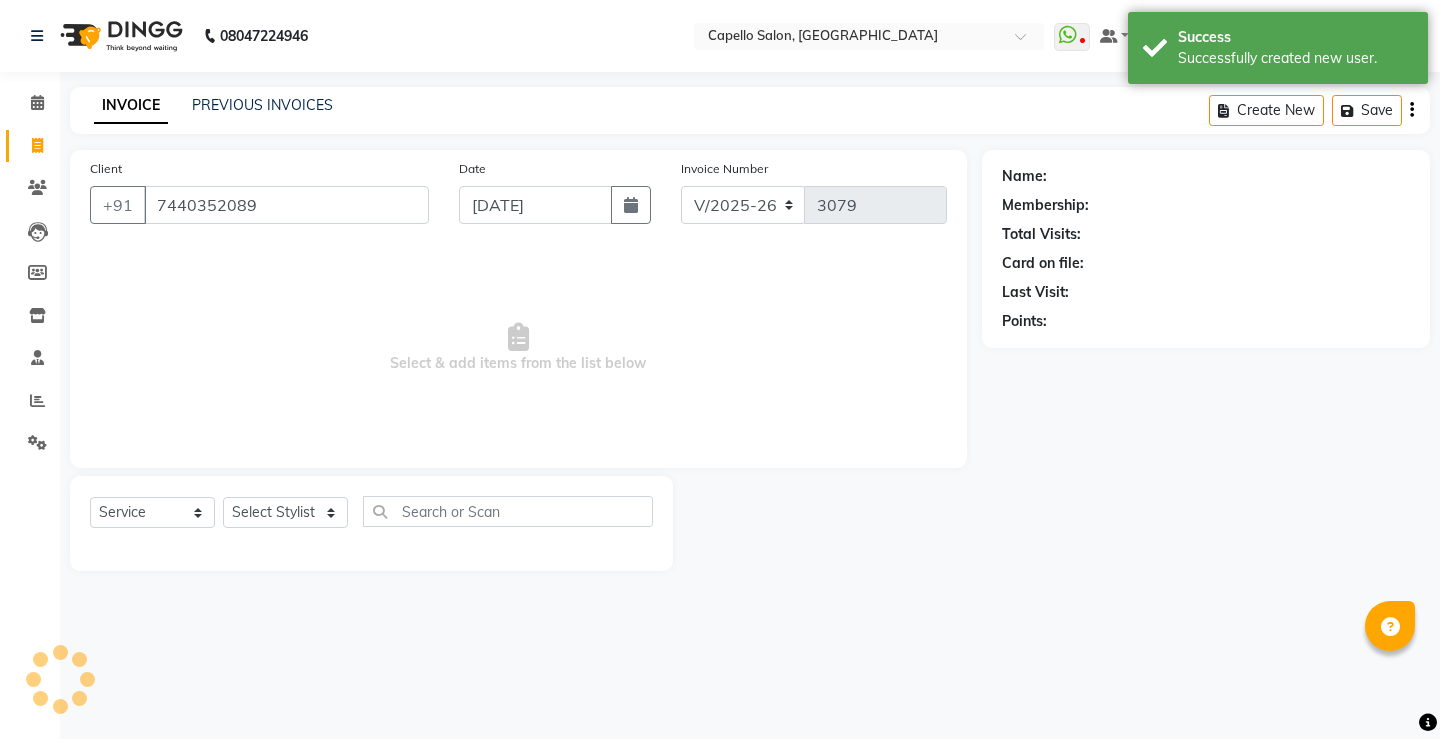 click on "Add Client Generate Dummy Number Name Email DOB Day 01 02 03 04 05 06 07 08 09 10 11 12 13 14 15 16 17 18 19 20 21 22 23 24 25 26 27 28 29 30 31 Month January February March April May June July August September October November [DATE] 1941 1942 1943 1944 1945 1946 1947 1948 1949 1950 1951 1952 1953 1954 1955 1956 1957 1958 1959 1960 1961 1962 1963 1964 1965 1966 1967 1968 1969 1970 1971 1972 1973 1974 1975 1976 1977 1978 1979 1980 1981 1982 1983 1984 1985 1986 1987 1988 1989 1990 1991 1992 1993 1994 1995 1996 1997 1998 1999 2000 2001 2002 2003 2004 2005 2006 2007 2008 2009 2010 2011 2012 2013 2014 2015 2016 2017 2018 2019 2020 2021 2022 2023 2024 GST Number State Select [GEOGRAPHIC_DATA] [GEOGRAPHIC_DATA] [GEOGRAPHIC_DATA] [GEOGRAPHIC_DATA] [GEOGRAPHIC_DATA] [GEOGRAPHIC_DATA] [GEOGRAPHIC_DATA] [GEOGRAPHIC_DATA] and [GEOGRAPHIC_DATA] [GEOGRAPHIC_DATA] [GEOGRAPHIC_DATA] [GEOGRAPHIC_DATA] [GEOGRAPHIC_DATA] [GEOGRAPHIC_DATA] [GEOGRAPHIC_DATA] [GEOGRAPHIC_DATA] [GEOGRAPHIC_DATA] [GEOGRAPHIC_DATA] [GEOGRAPHIC_DATA] [GEOGRAPHIC_DATA] [GEOGRAPHIC_DATA] [GEOGRAPHIC_DATA] [GEOGRAPHIC_DATA] [GEOGRAPHIC_DATA] [GEOGRAPHIC_DATA] [GEOGRAPHIC_DATA] [GEOGRAPHIC_DATA] [GEOGRAPHIC_DATA] [GEOGRAPHIC_DATA] [GEOGRAPHIC_DATA] [GEOGRAPHIC_DATA]" at bounding box center [720, 369] 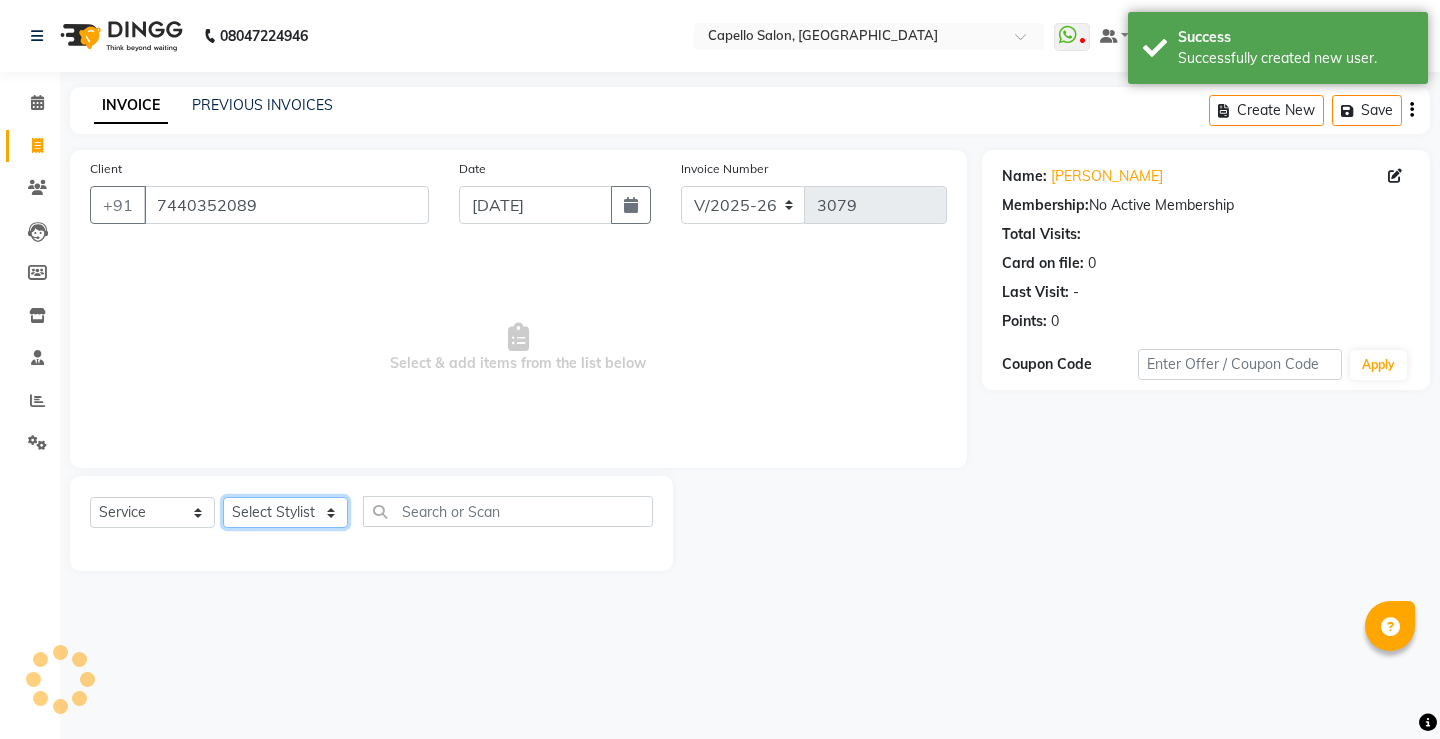 click on "Select Stylist ADMIN AKASH [PERSON_NAME] [PERSON_NAME] MANAGER [PERSON_NAME]  [PERSON_NAME] [PERSON_NAME] [PERSON_NAME]" 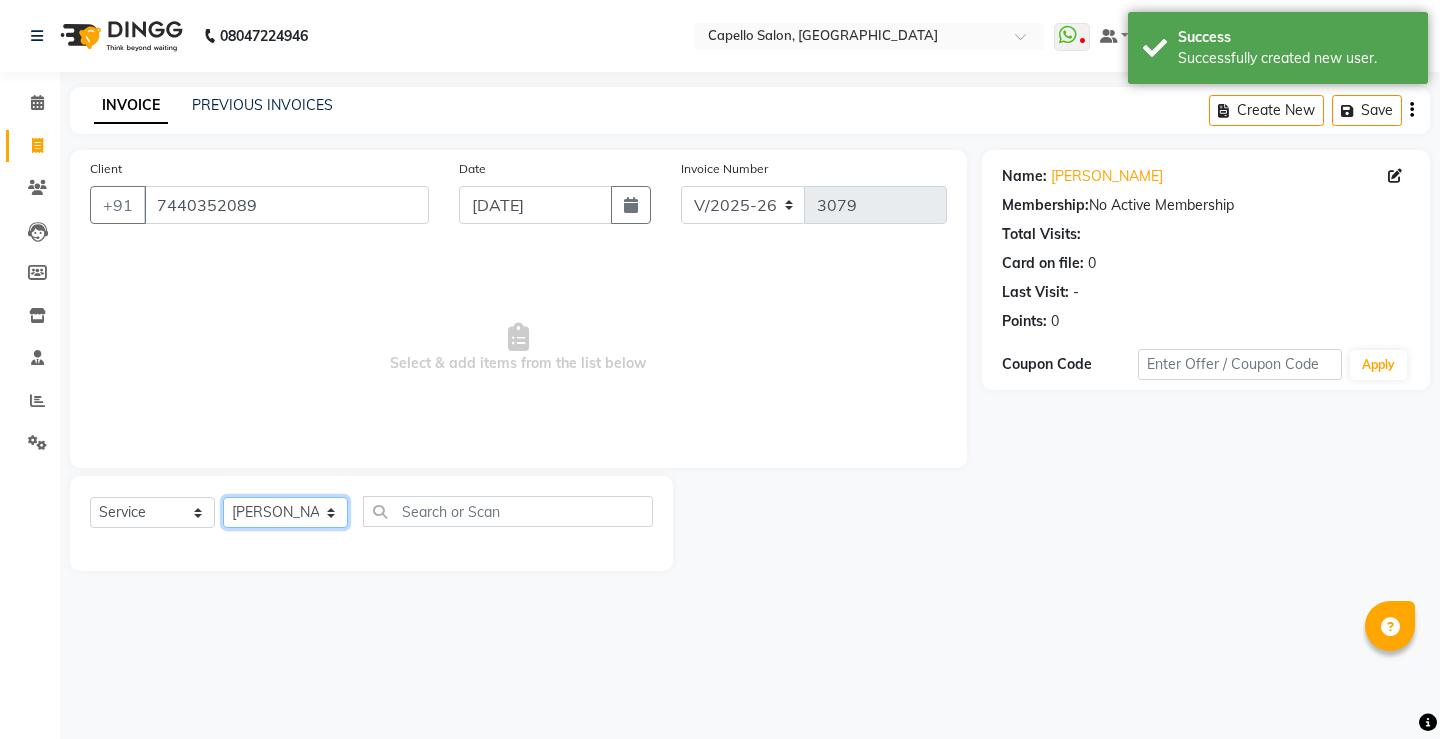 click on "Select Stylist ADMIN AKASH [PERSON_NAME] [PERSON_NAME] MANAGER [PERSON_NAME]  [PERSON_NAME] [PERSON_NAME] [PERSON_NAME]" 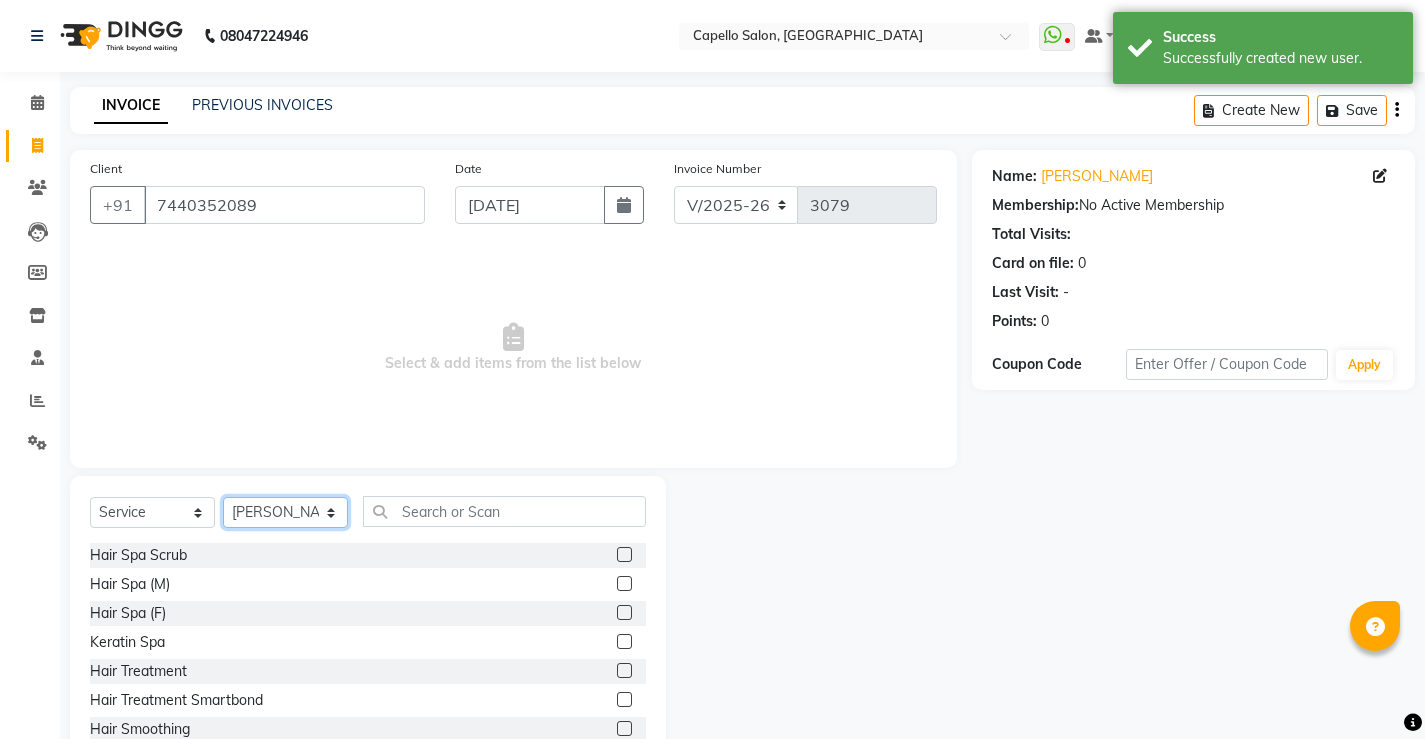 click on "Select Stylist ADMIN AKASH [PERSON_NAME] [PERSON_NAME] MANAGER [PERSON_NAME]  [PERSON_NAME] [PERSON_NAME] [PERSON_NAME]" 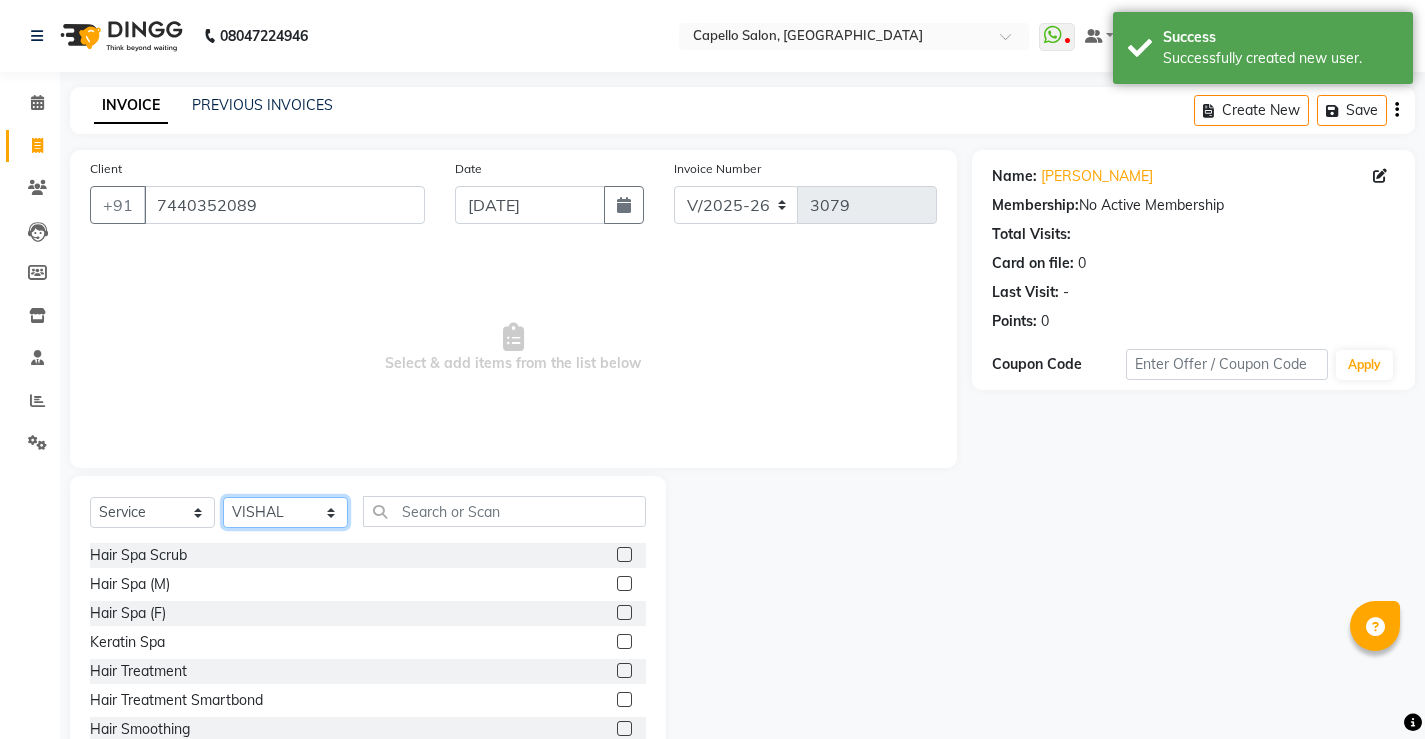 click on "Select Stylist ADMIN AKASH [PERSON_NAME] [PERSON_NAME] MANAGER [PERSON_NAME]  [PERSON_NAME] [PERSON_NAME] [PERSON_NAME]" 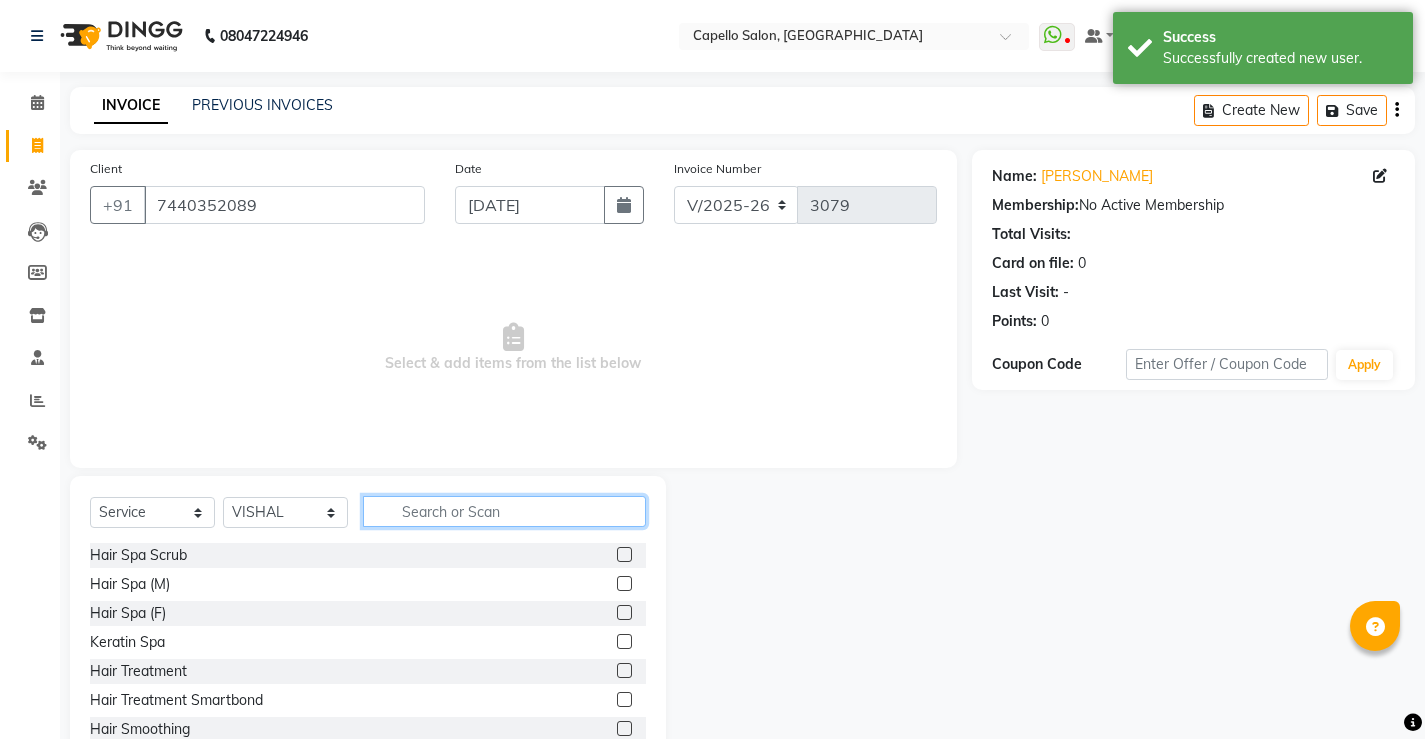 click 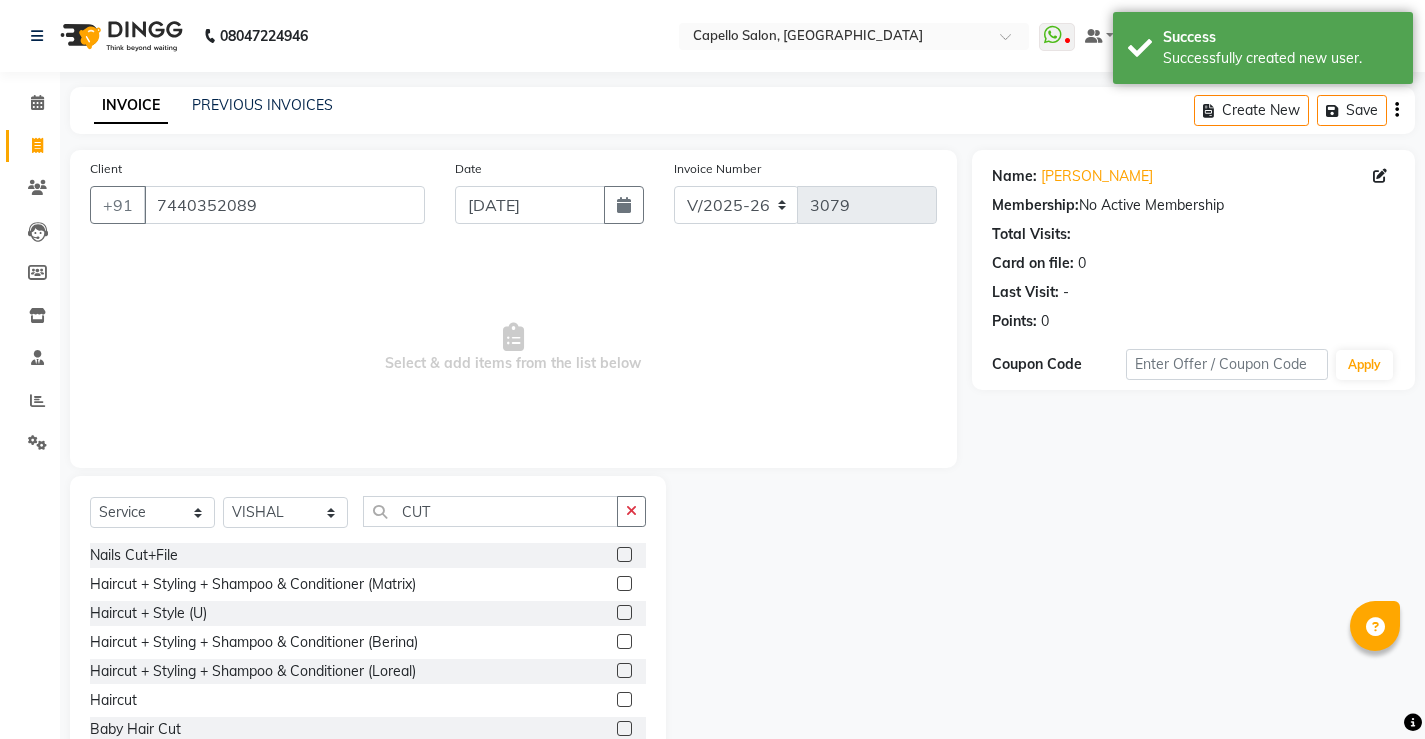 click 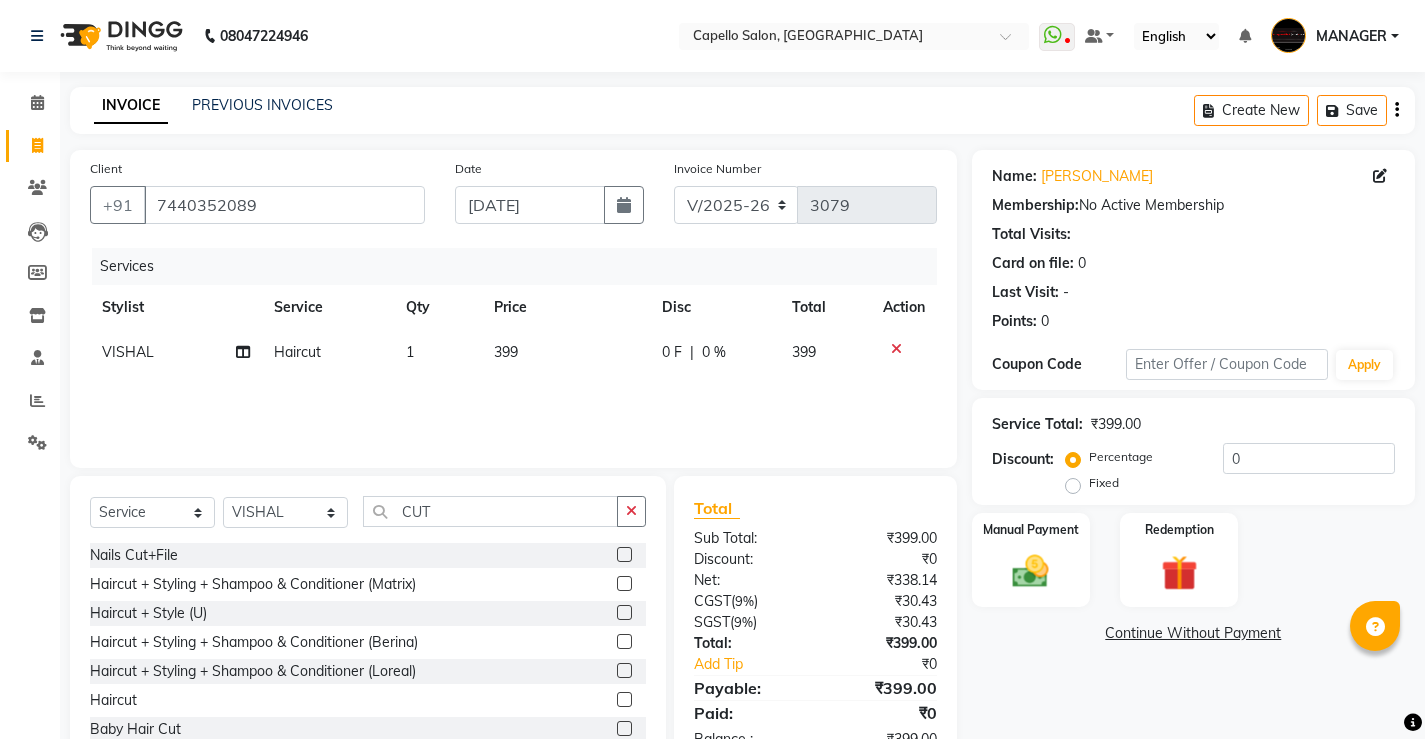 click on "399" 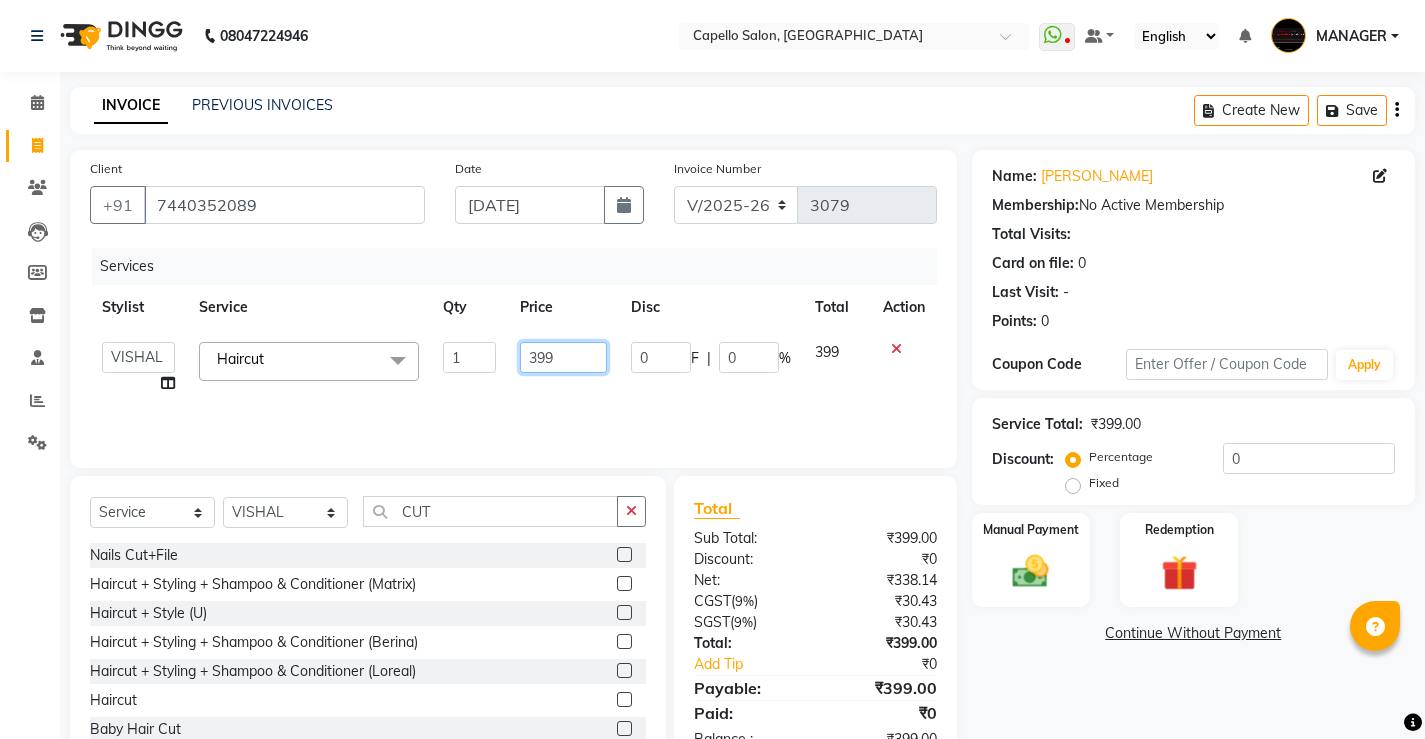drag, startPoint x: 575, startPoint y: 357, endPoint x: 162, endPoint y: 373, distance: 413.3098 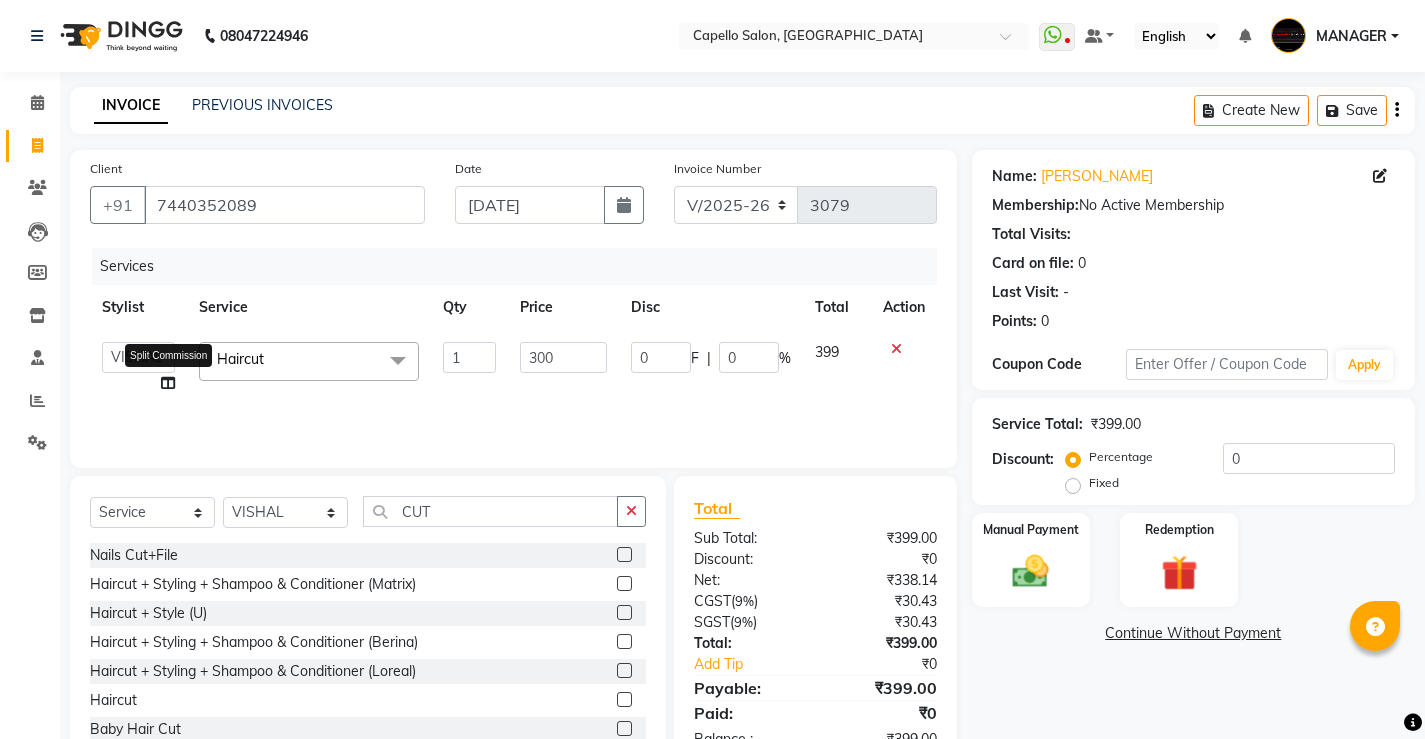 click on "[PERSON_NAME]   [PERSON_NAME]   MANAGER   [PERSON_NAME]    [PERSON_NAME]   [PERSON_NAME]   [PERSON_NAME]   VISHAL  Split Commission" 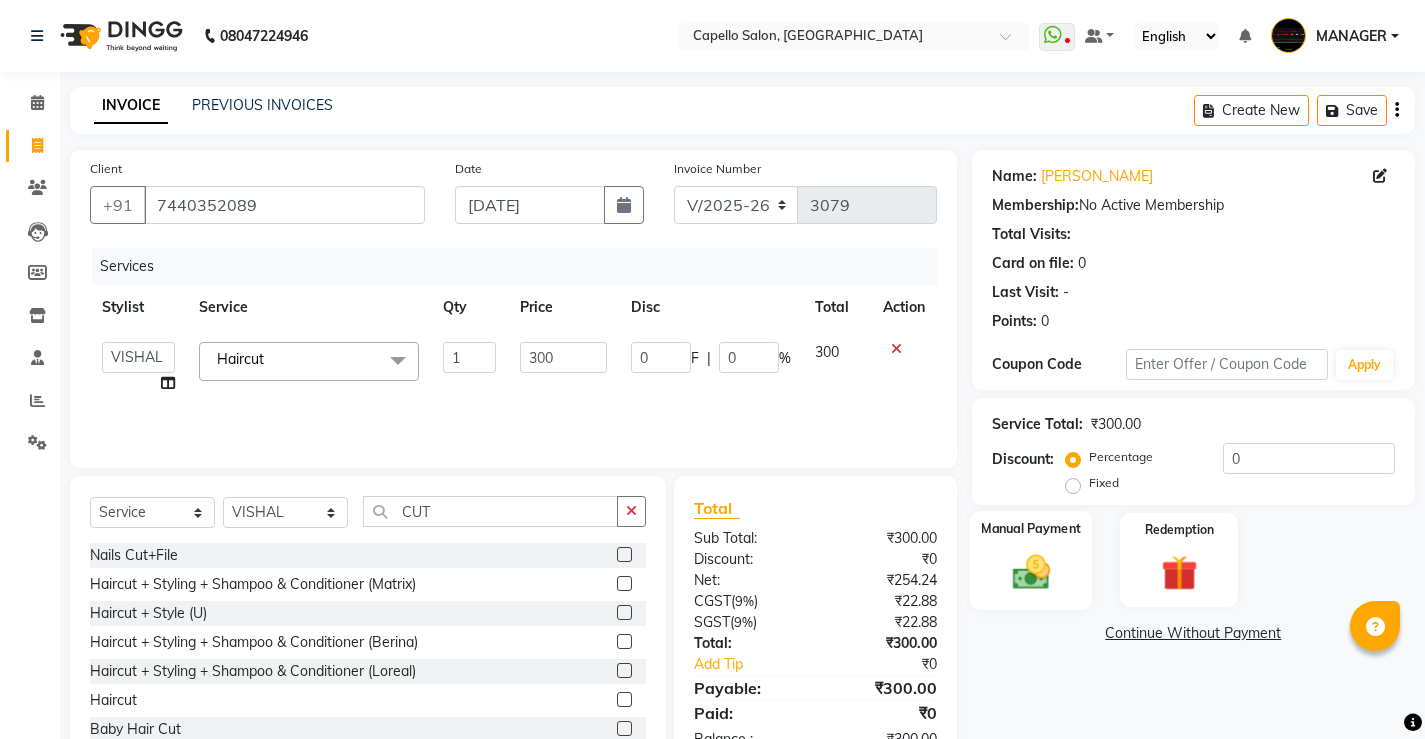 click on "Manual Payment" 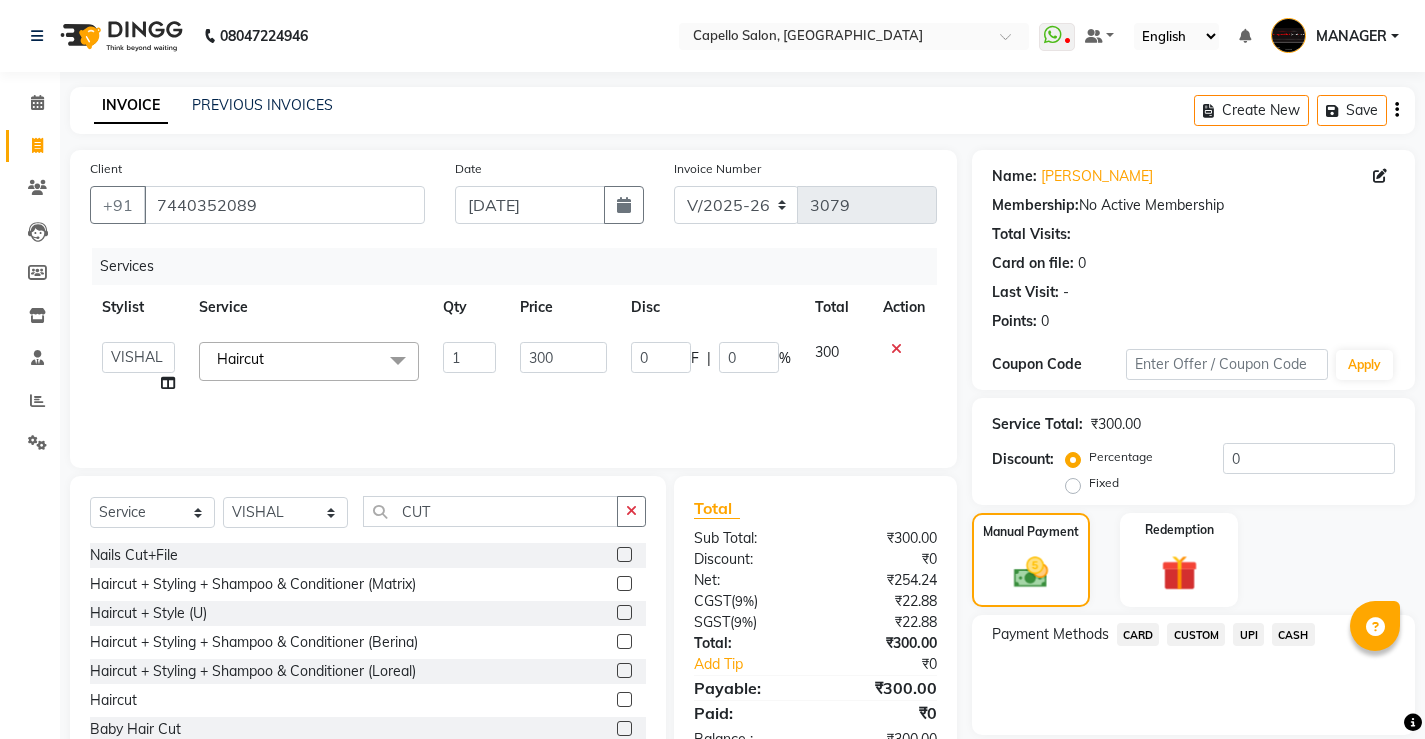 click on "UPI" 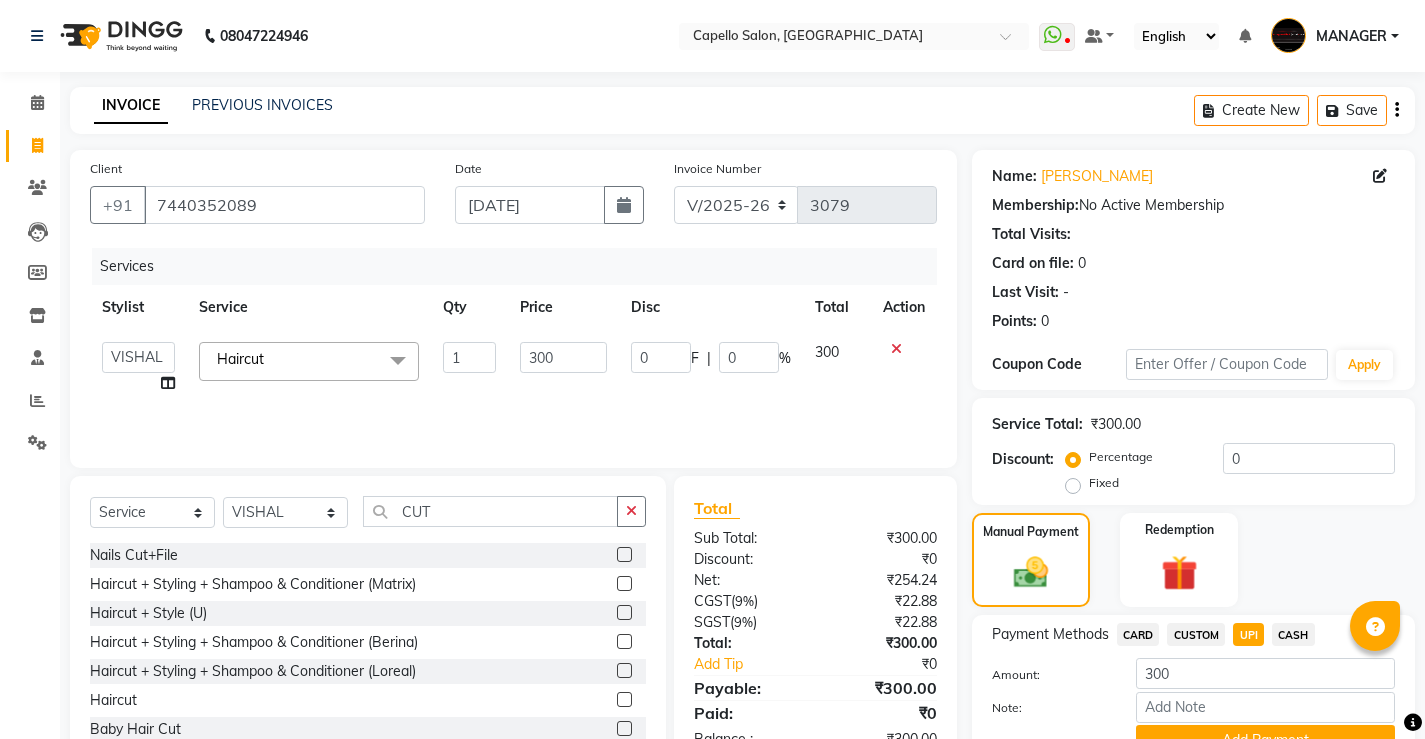 click on "Payment Methods  CARD   CUSTOM   UPI   CASH  Amount: 300 Note: Add Payment" 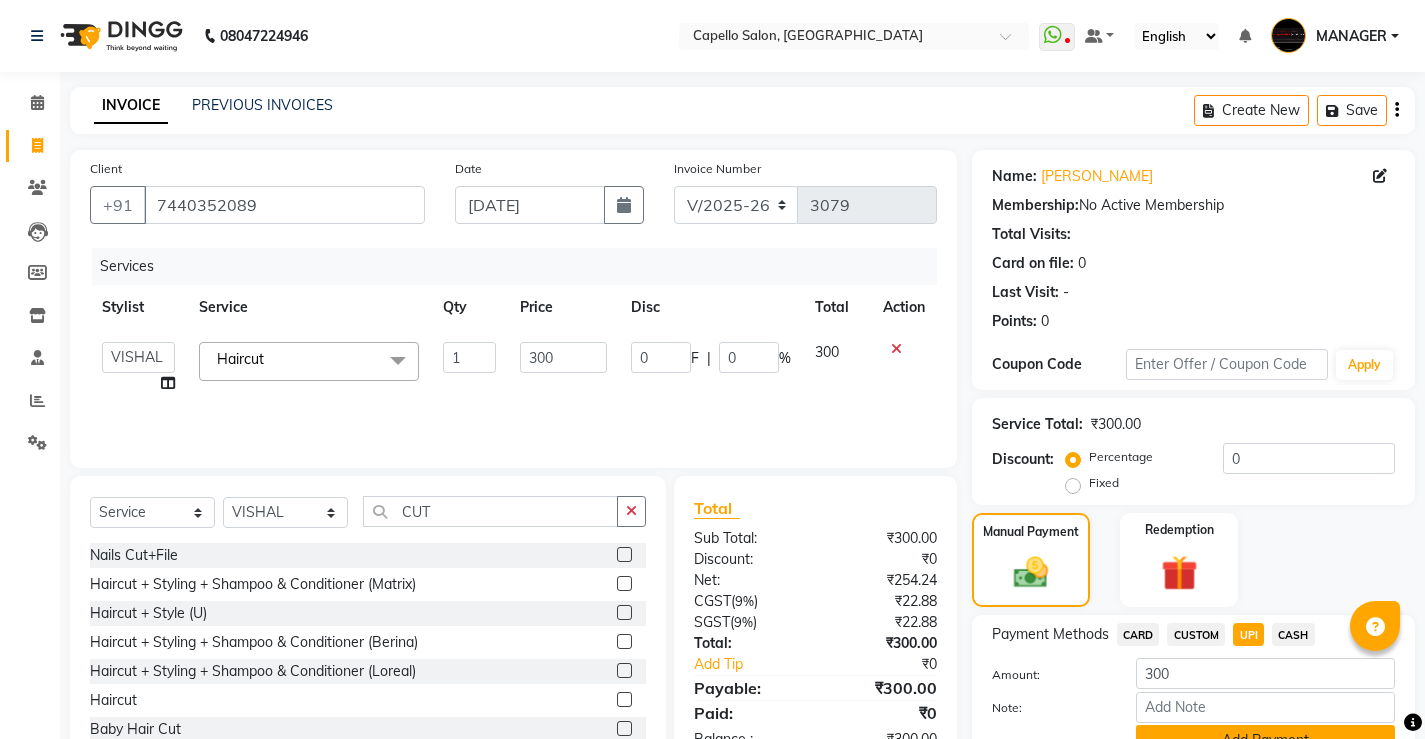 scroll, scrollTop: 96, scrollLeft: 0, axis: vertical 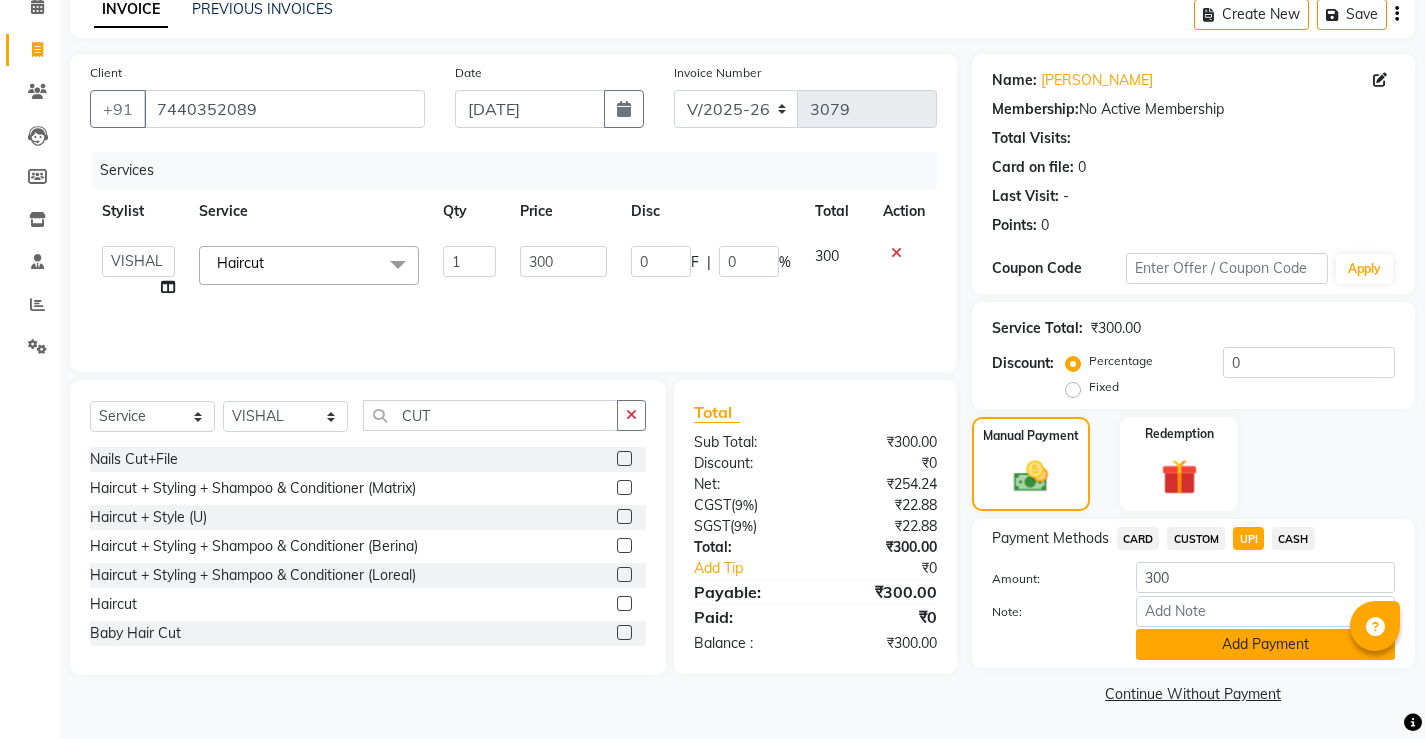 click on "Add Payment" 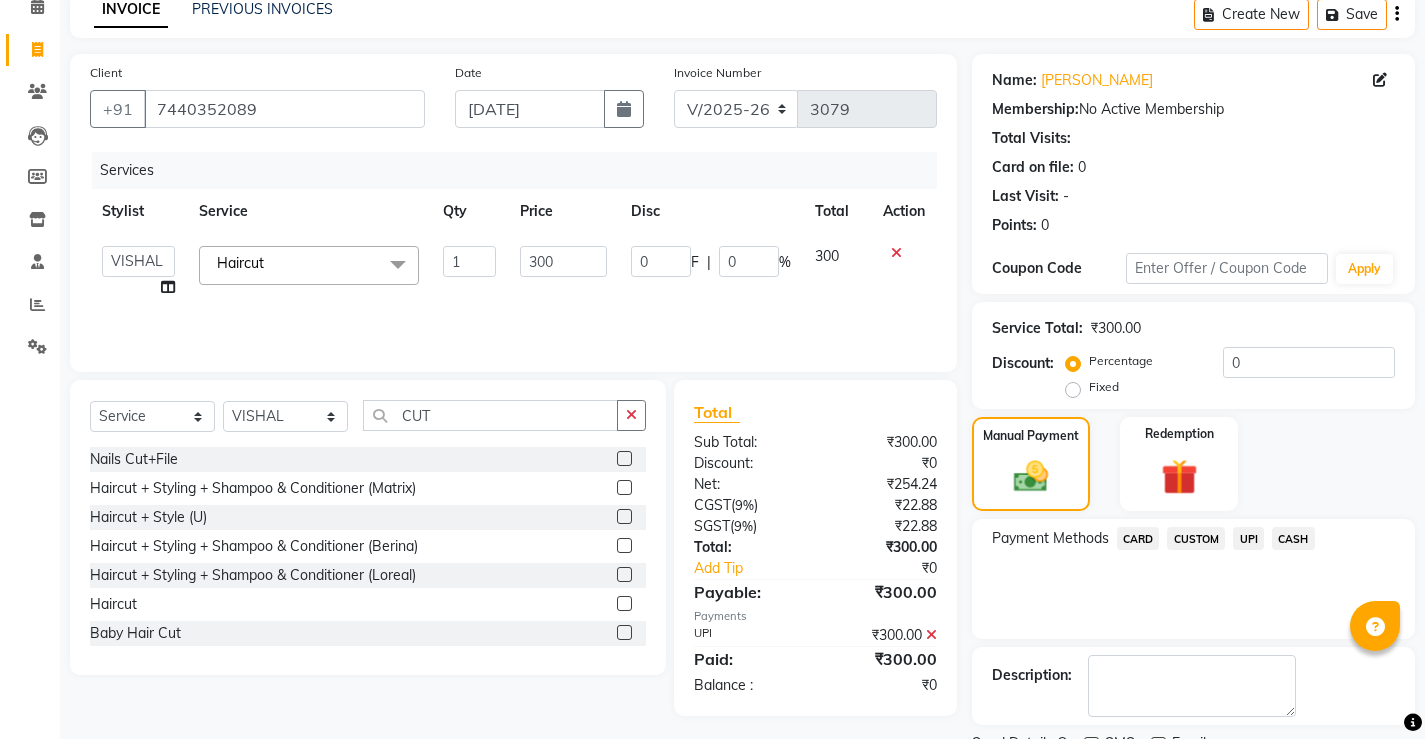 click on "Checkout" 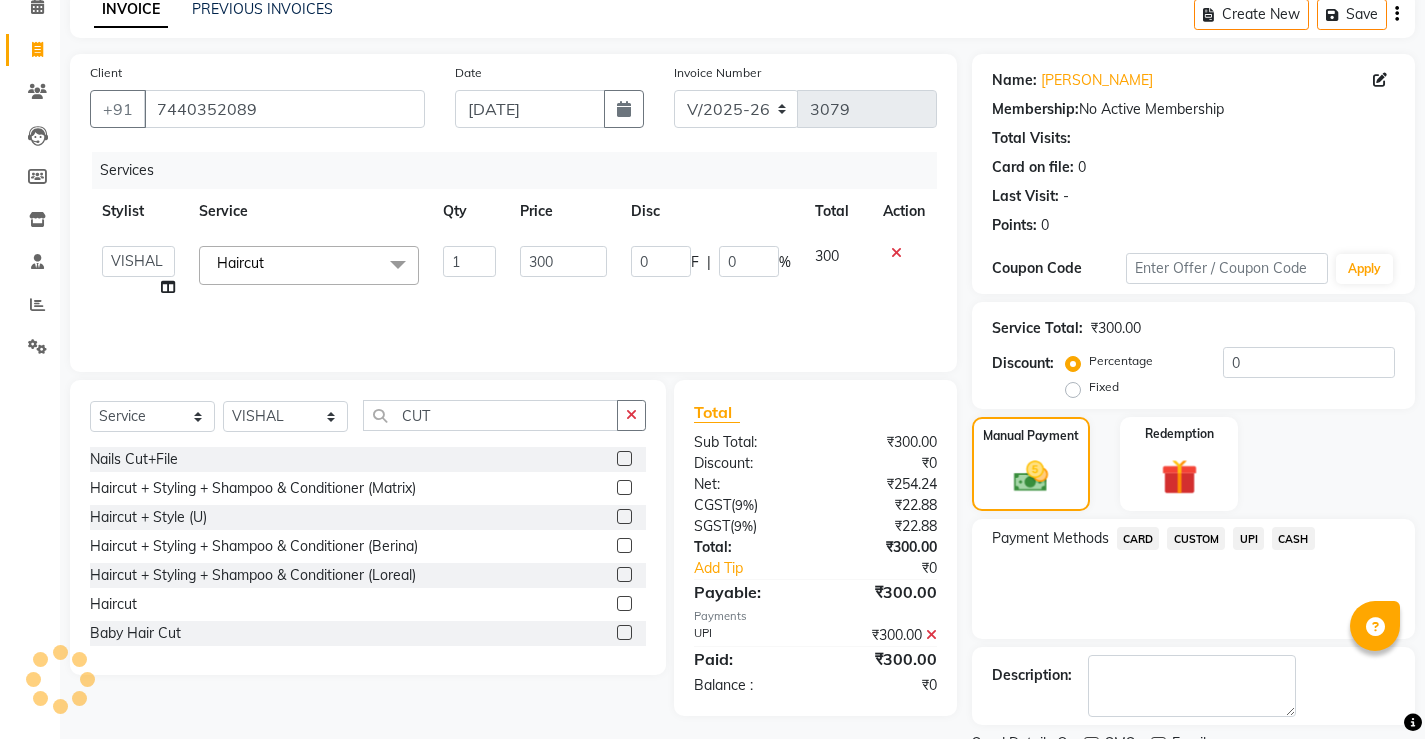 scroll, scrollTop: 180, scrollLeft: 0, axis: vertical 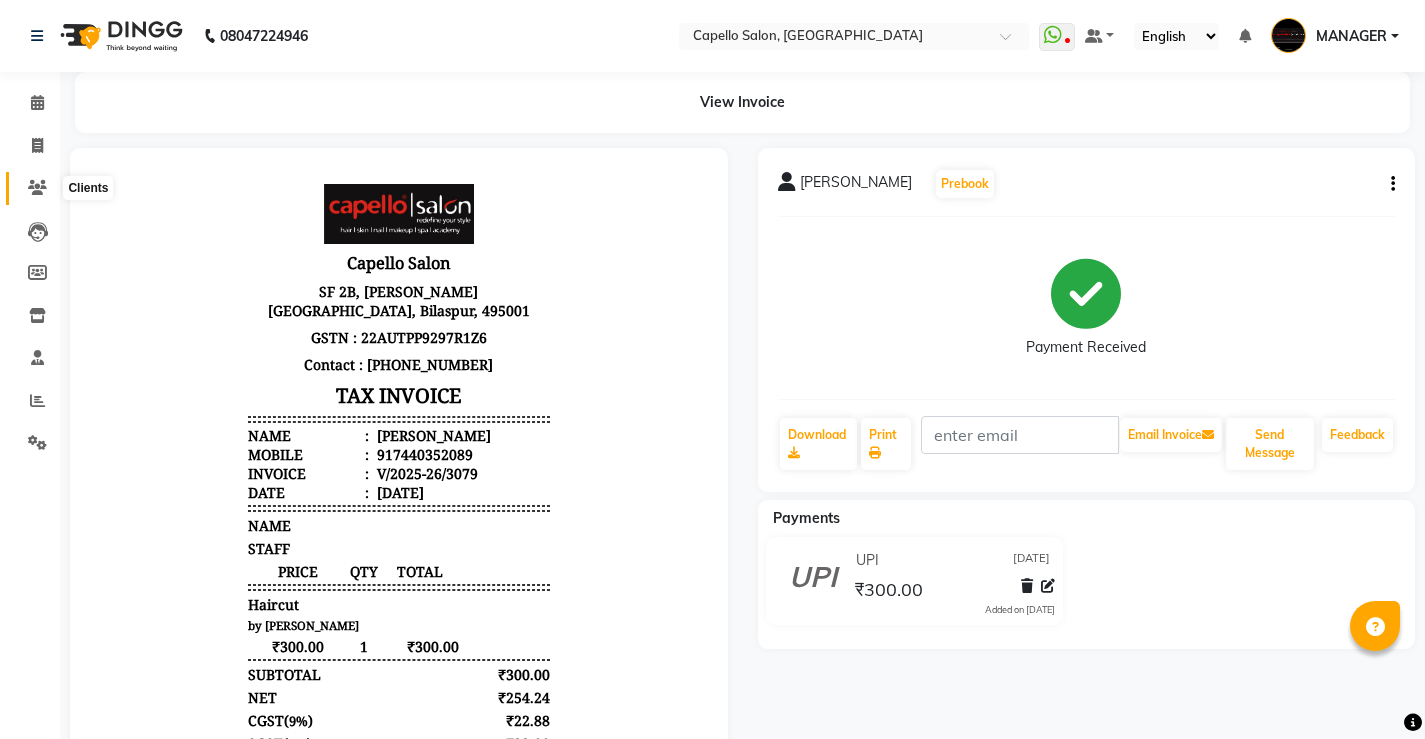 click 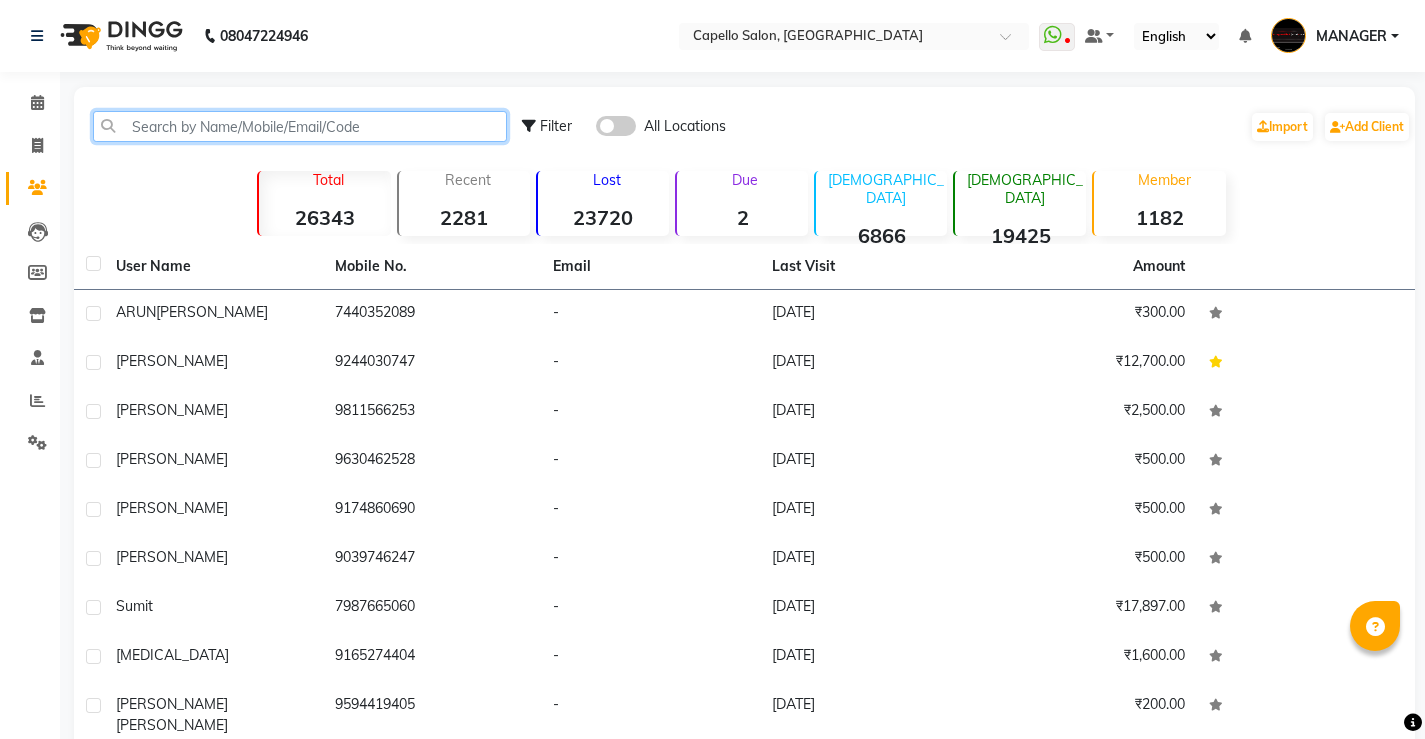 click 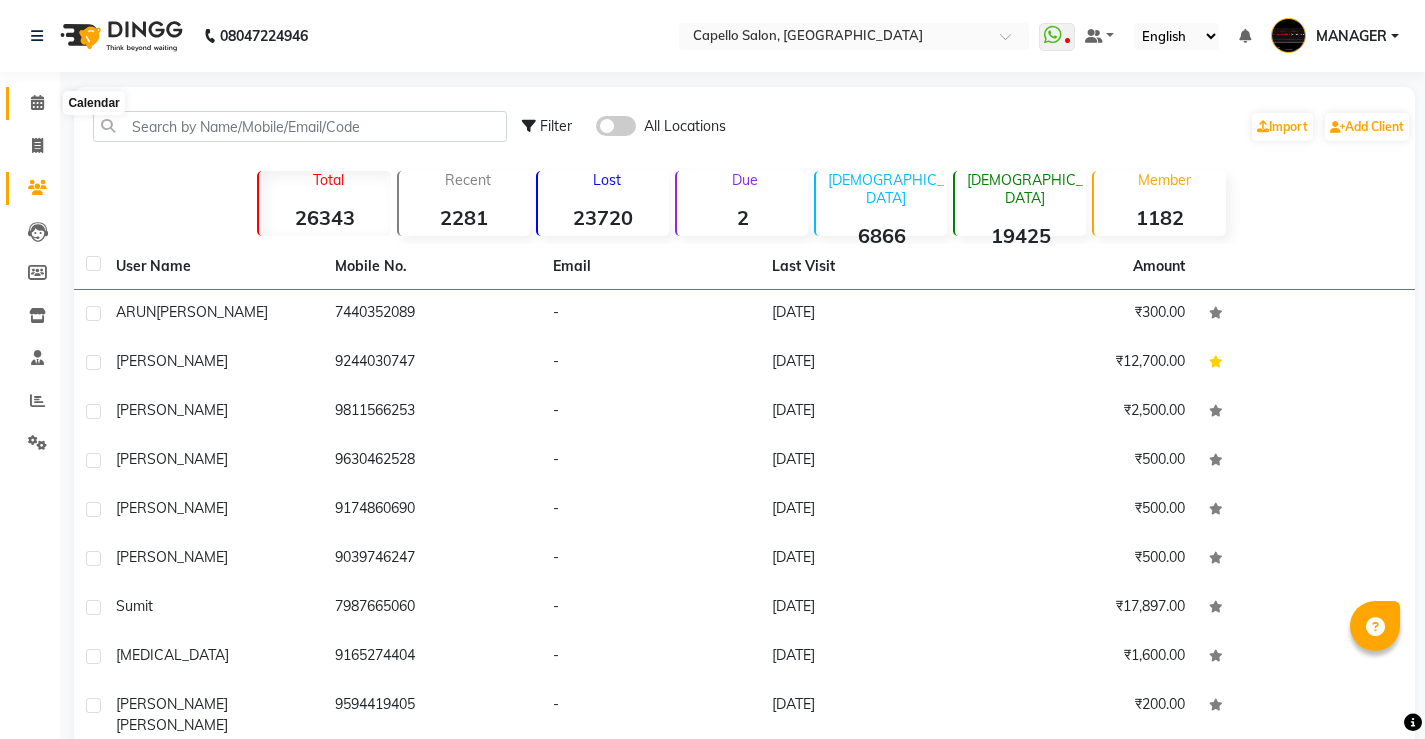 click 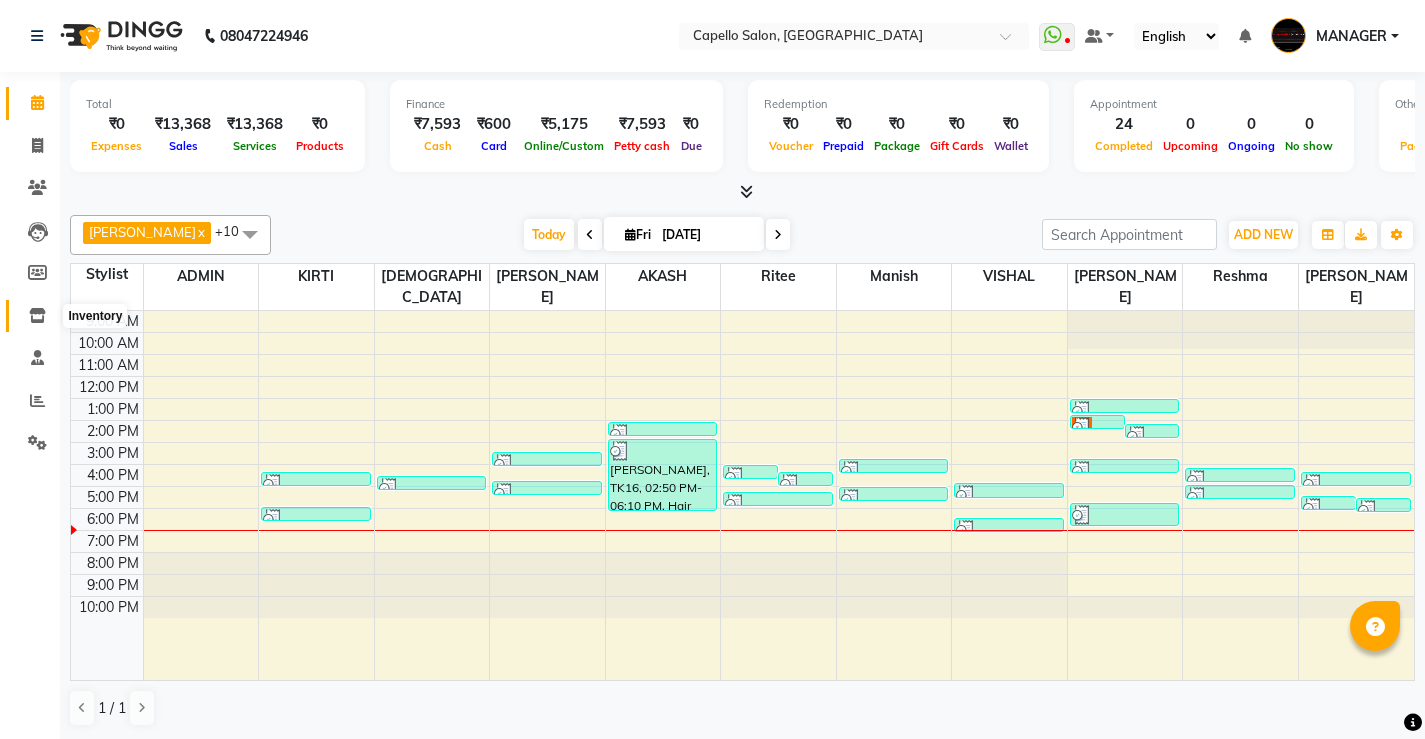 click 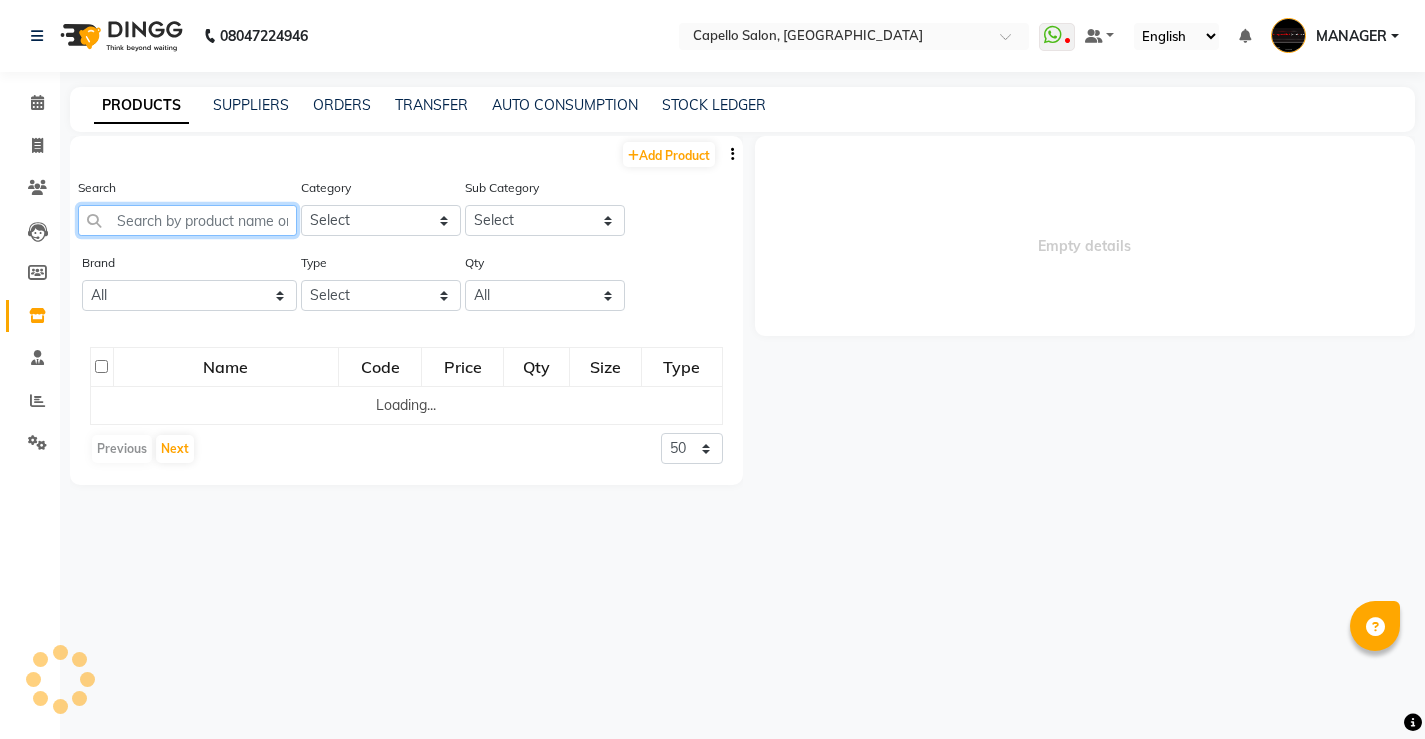 click 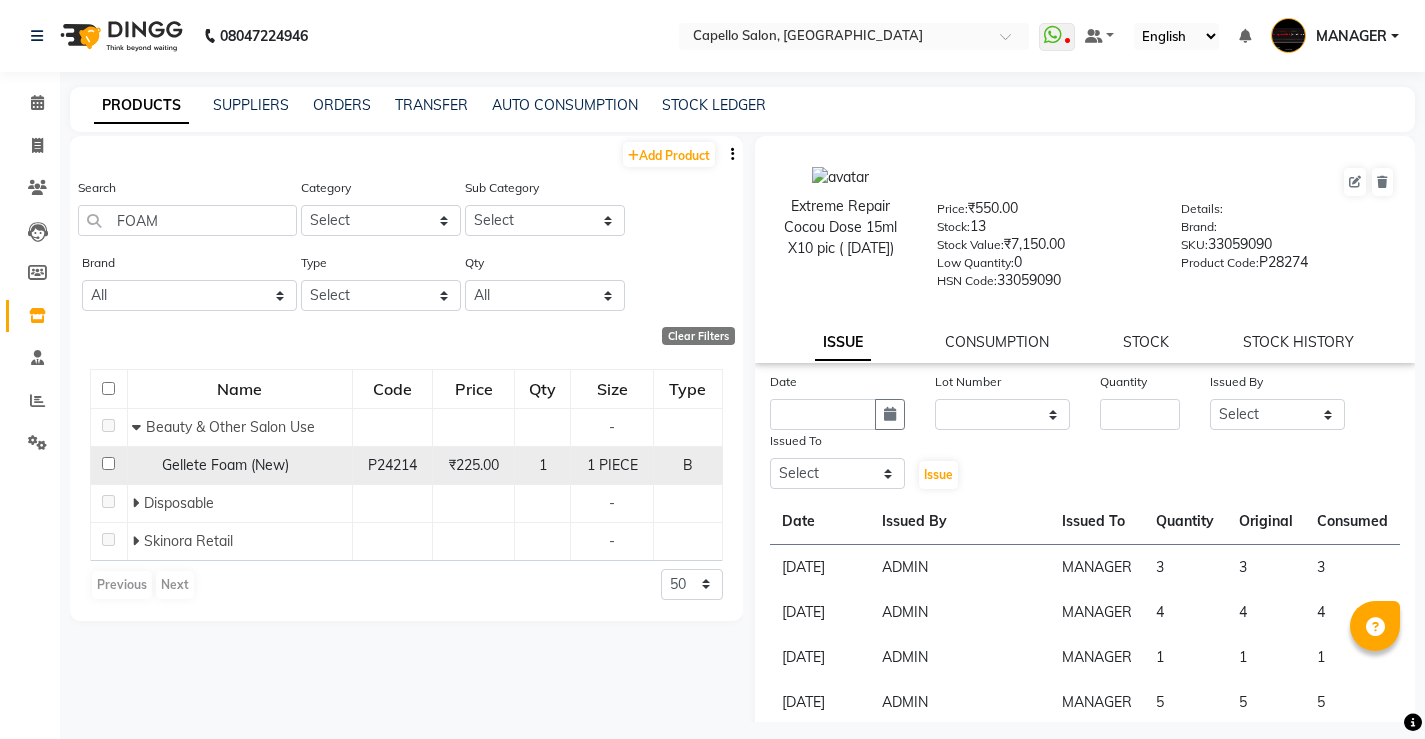 click on "Gellete Foam (New)" 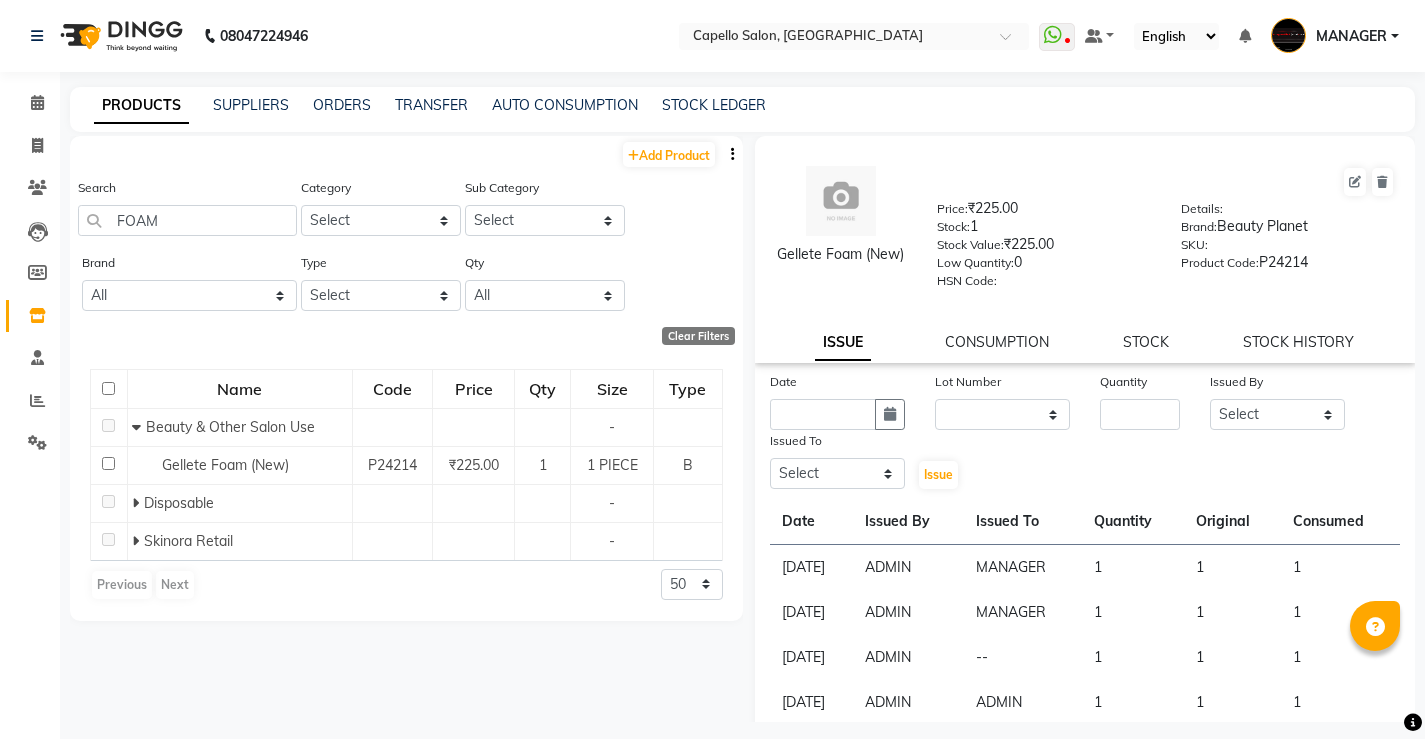 click on "Gellete Foam (New)  Price:   ₹225.00  Stock:   1  Stock Value:   ₹225.00  Low Quantity:  0  HSN Code:    Details:     Brand:   Beauty Planet  SKU:     Product Code:   P24214  ISSUE CONSUMPTION STOCK STOCK HISTORY" 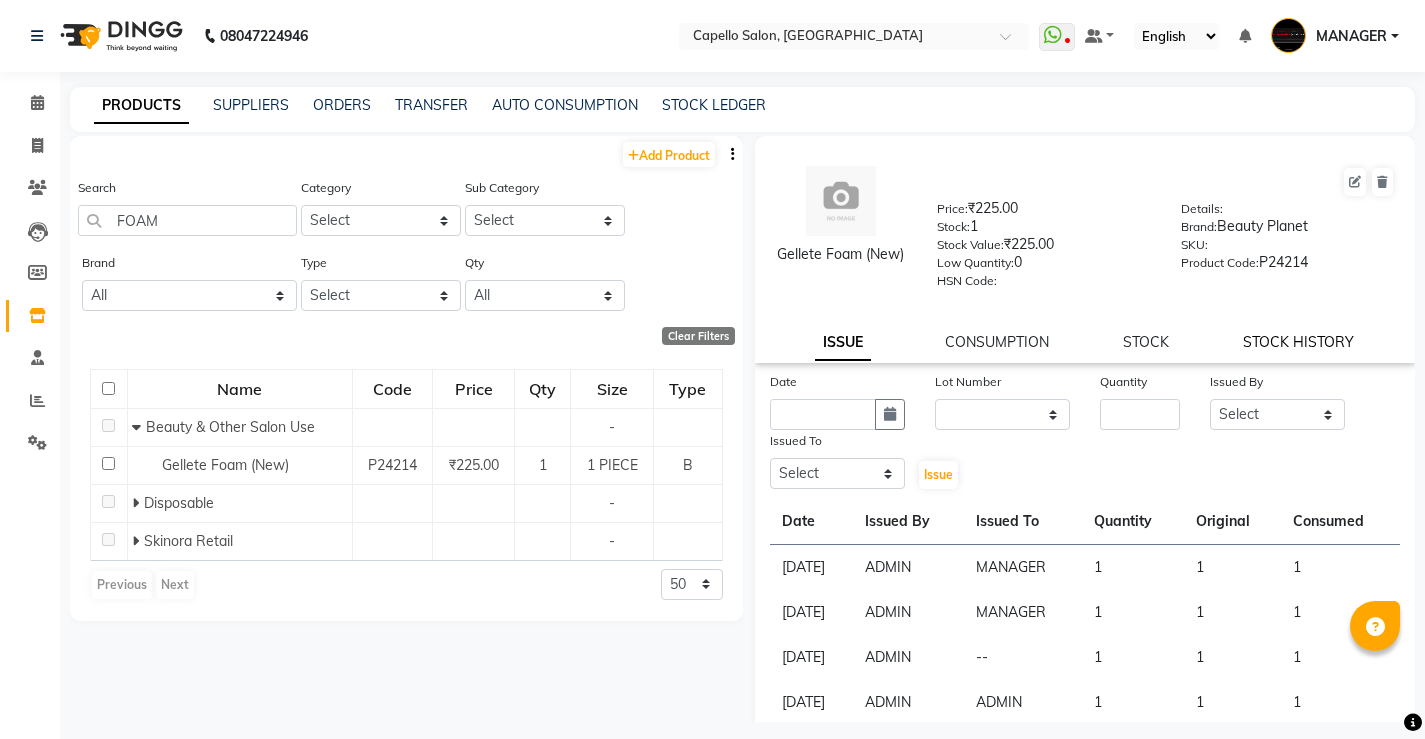 click on "STOCK HISTORY" 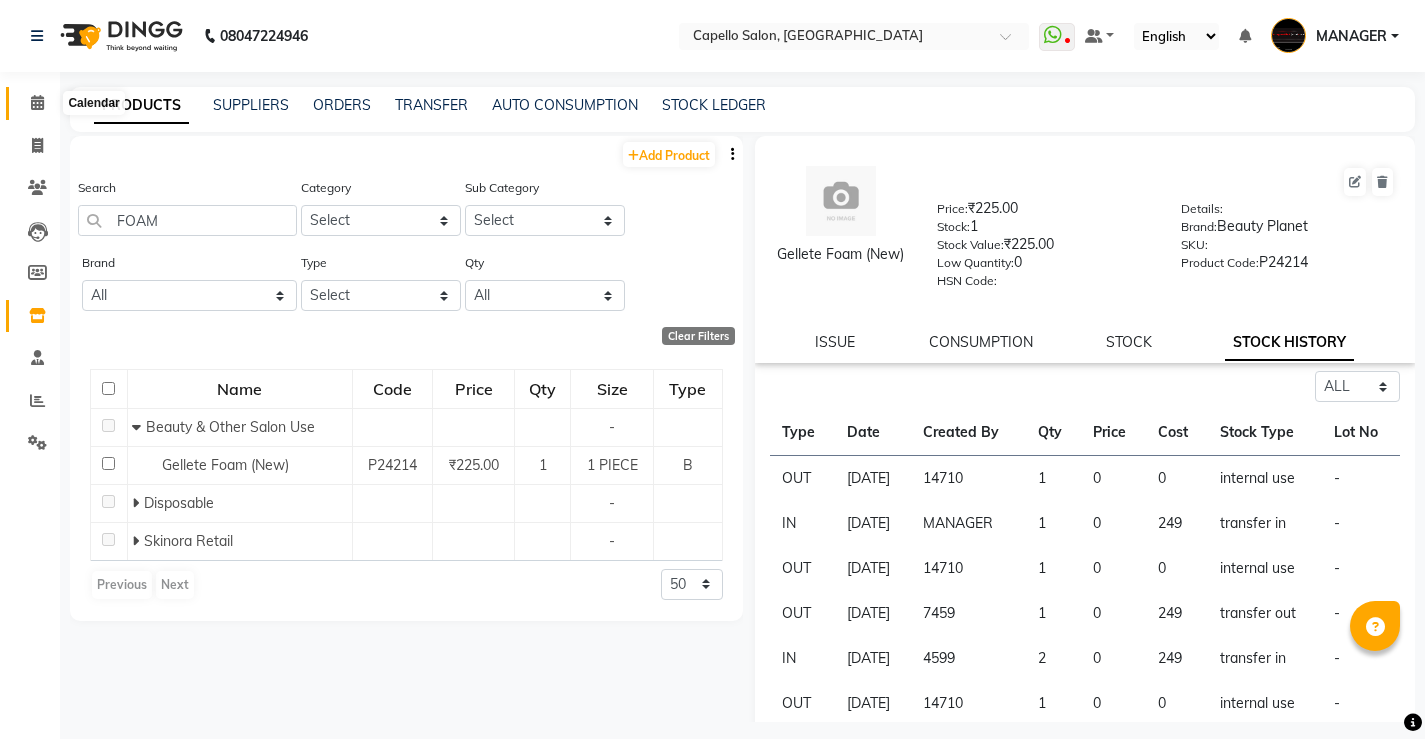 click 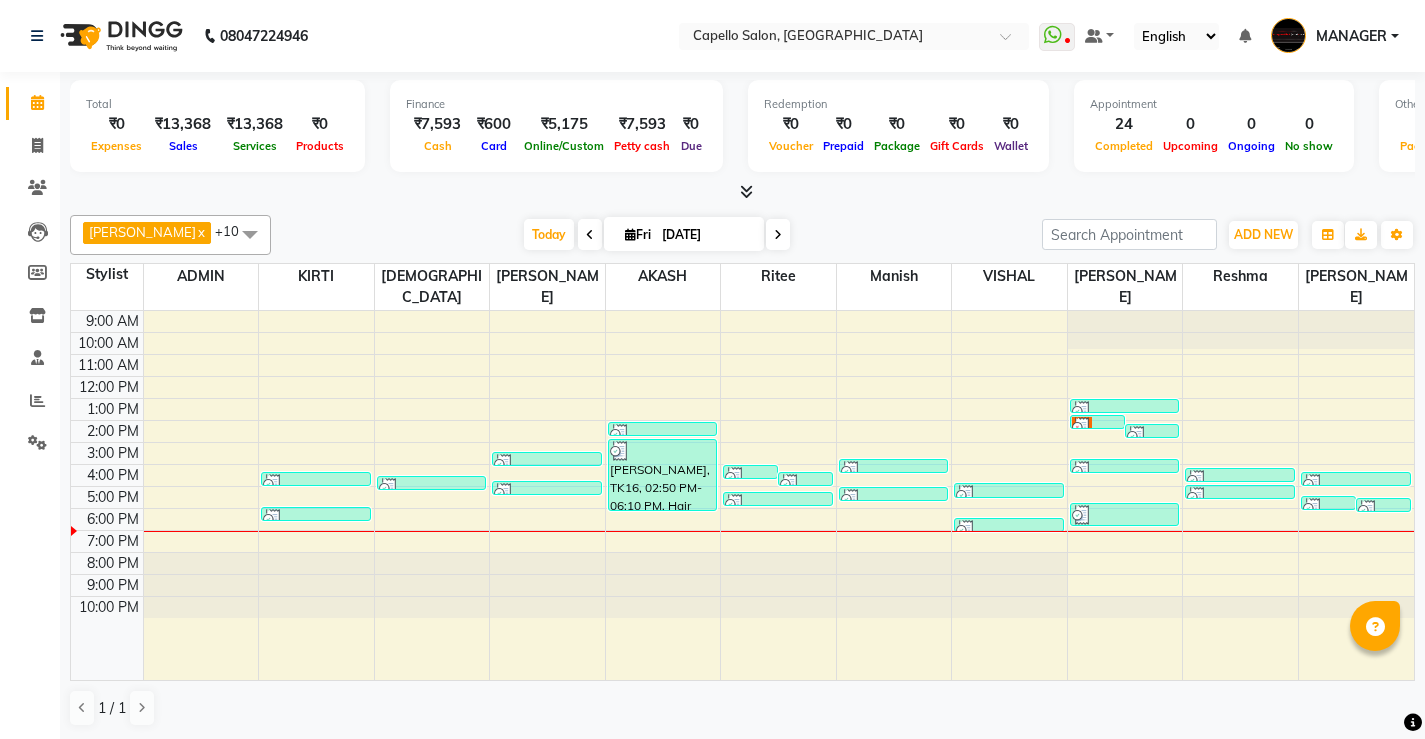 click at bounding box center [746, 191] 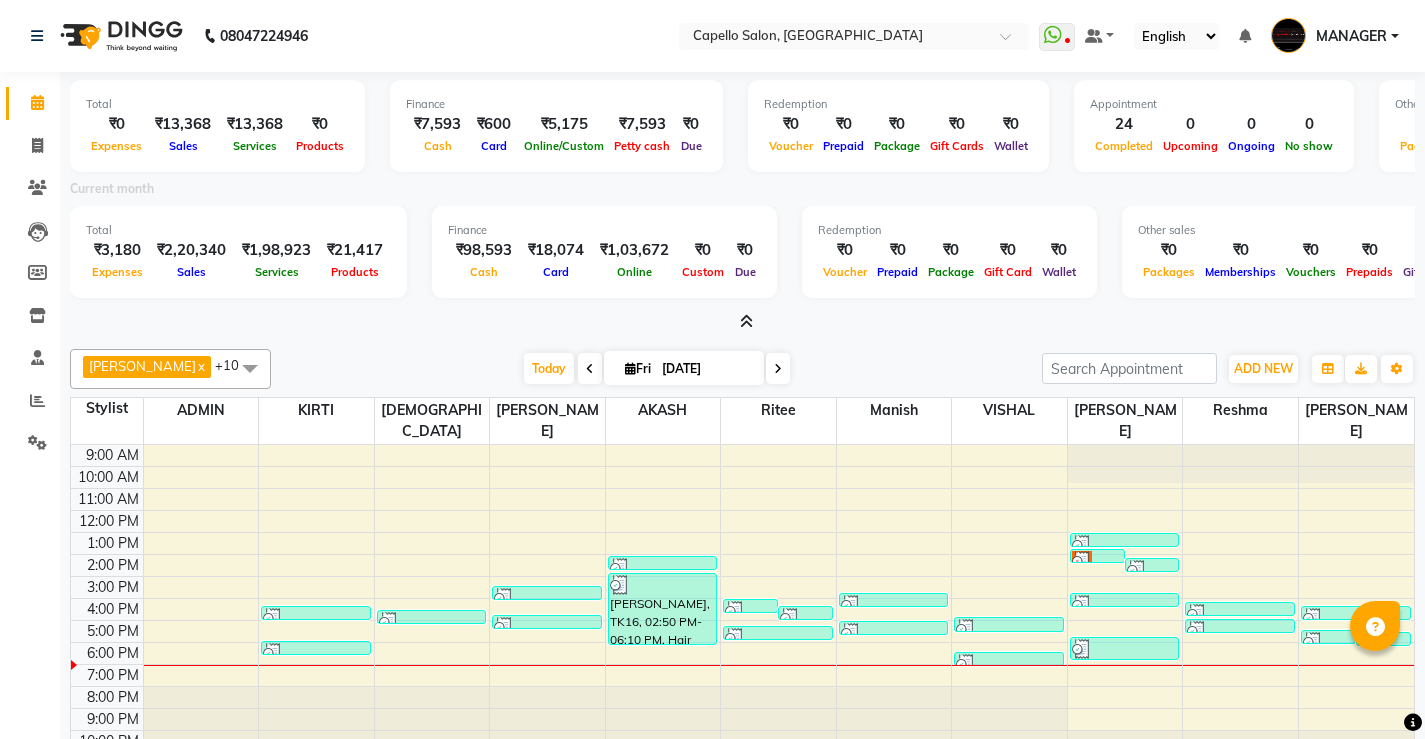 scroll, scrollTop: 0, scrollLeft: 0, axis: both 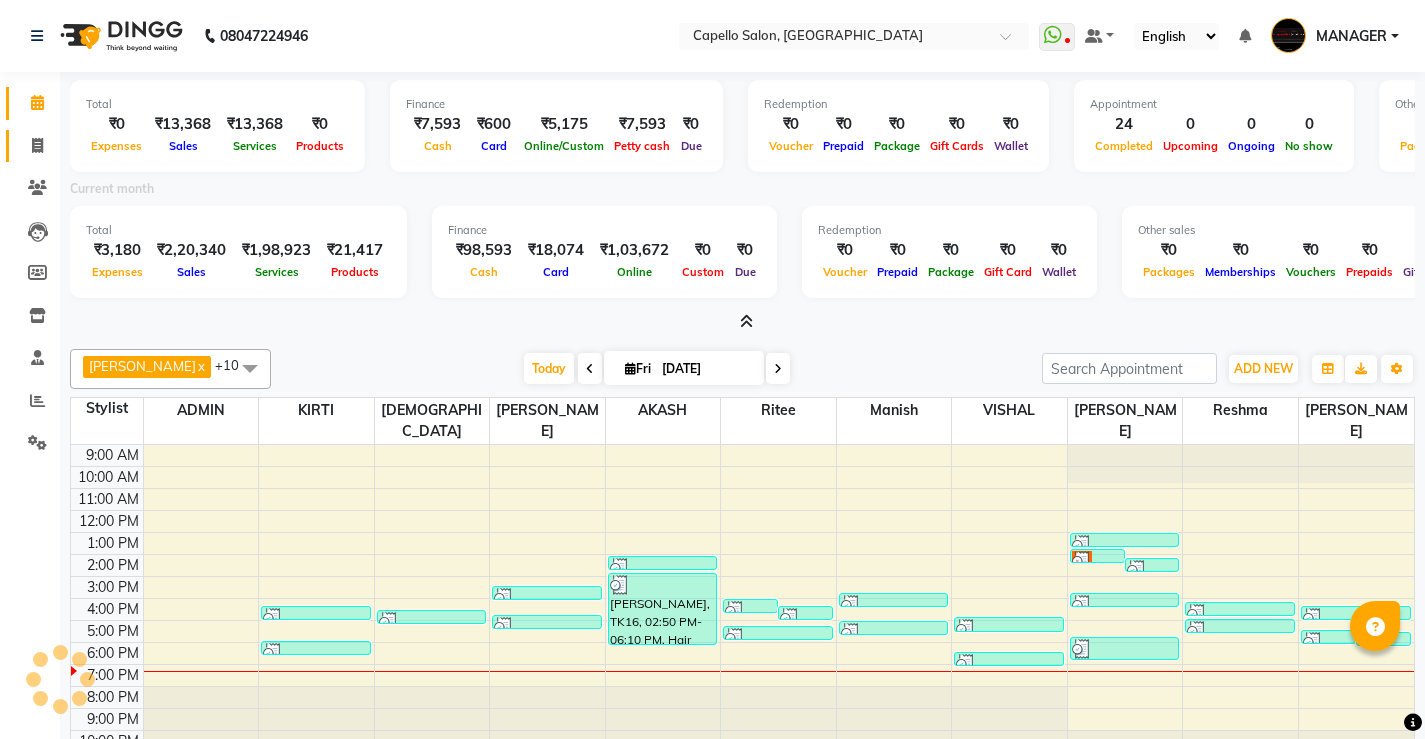 drag, startPoint x: 0, startPoint y: 0, endPoint x: 31, endPoint y: 153, distance: 156.10893 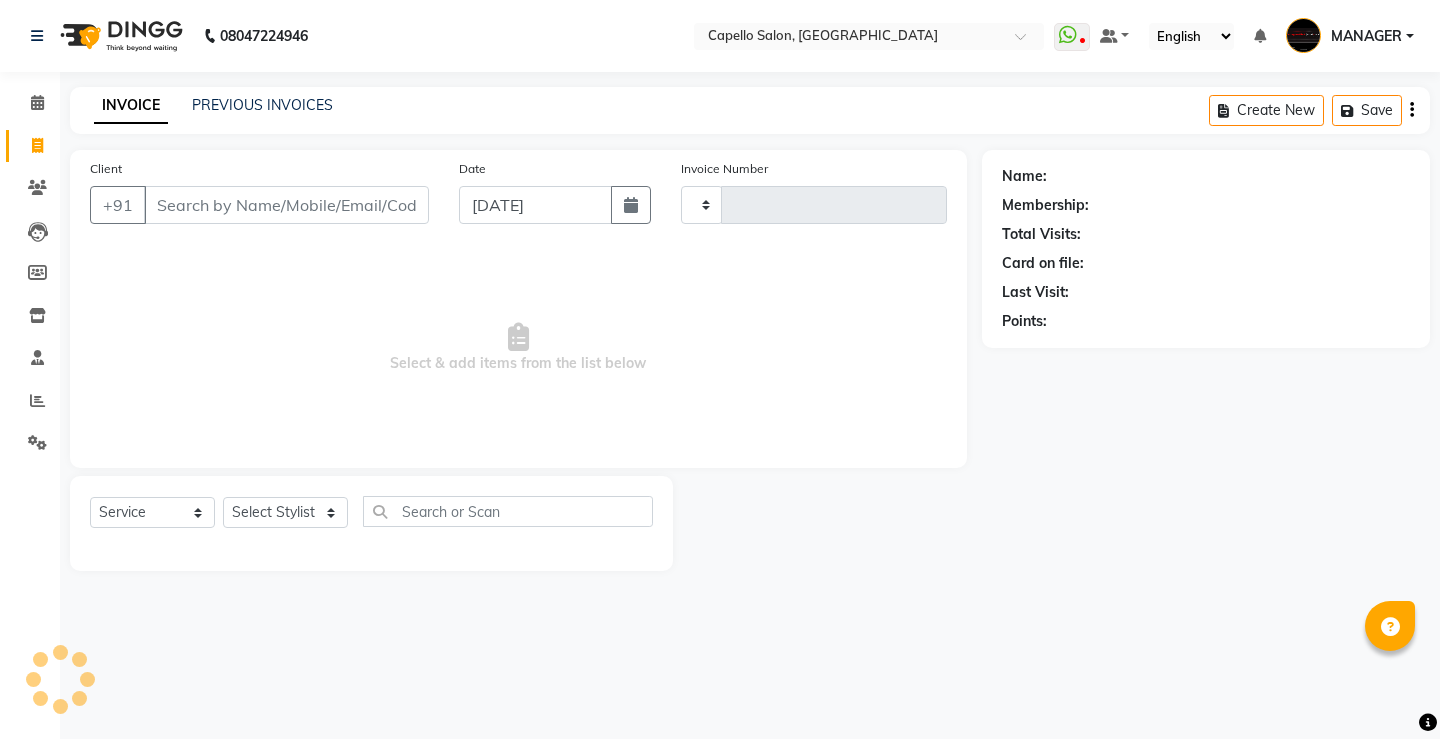 type on "3080" 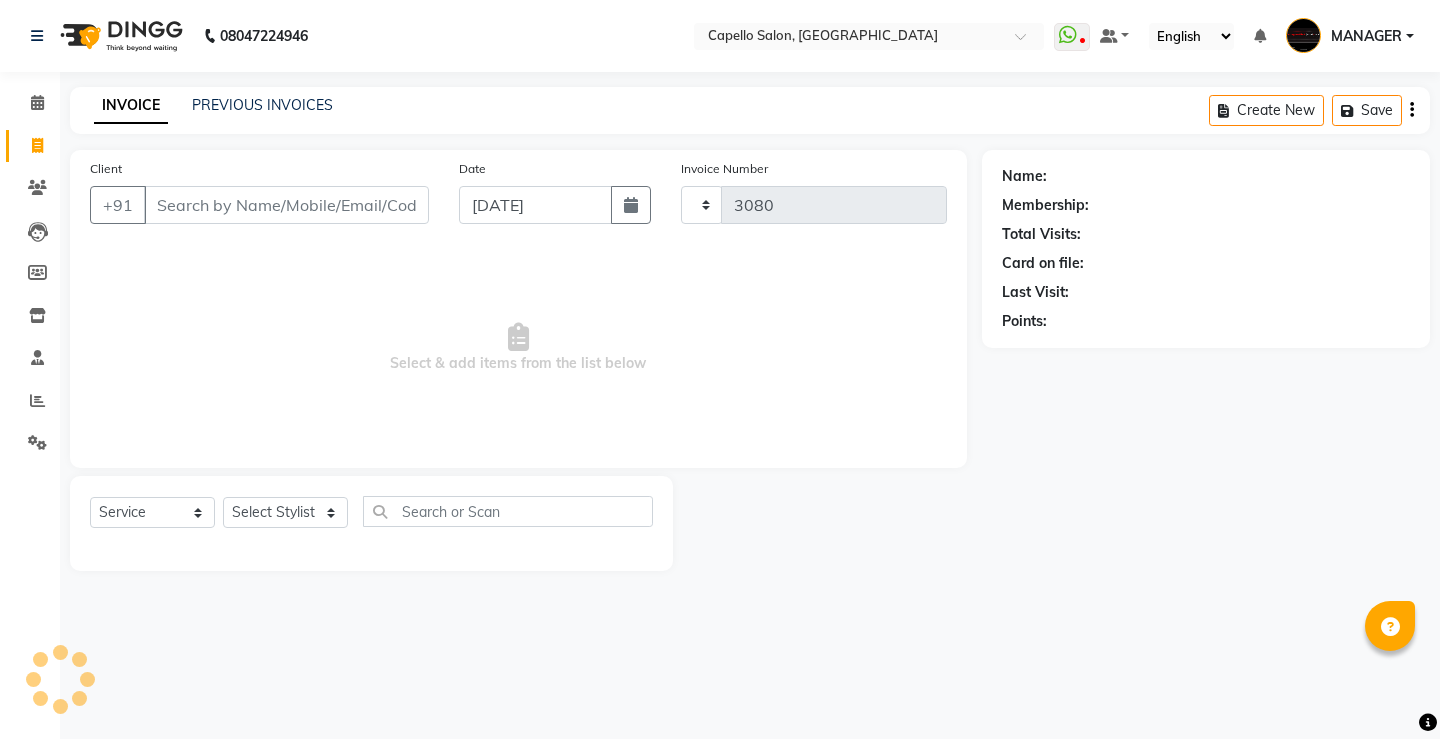 select on "857" 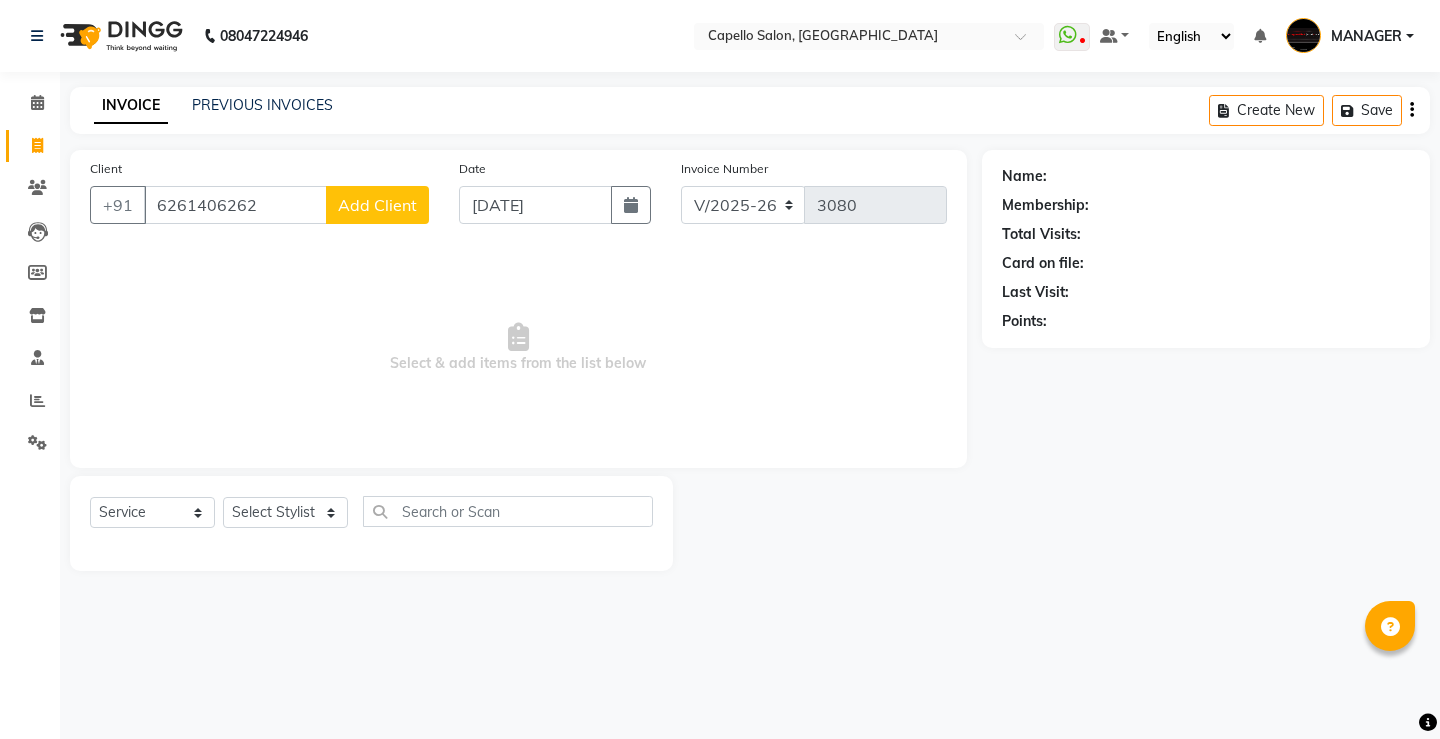 type on "6261406262" 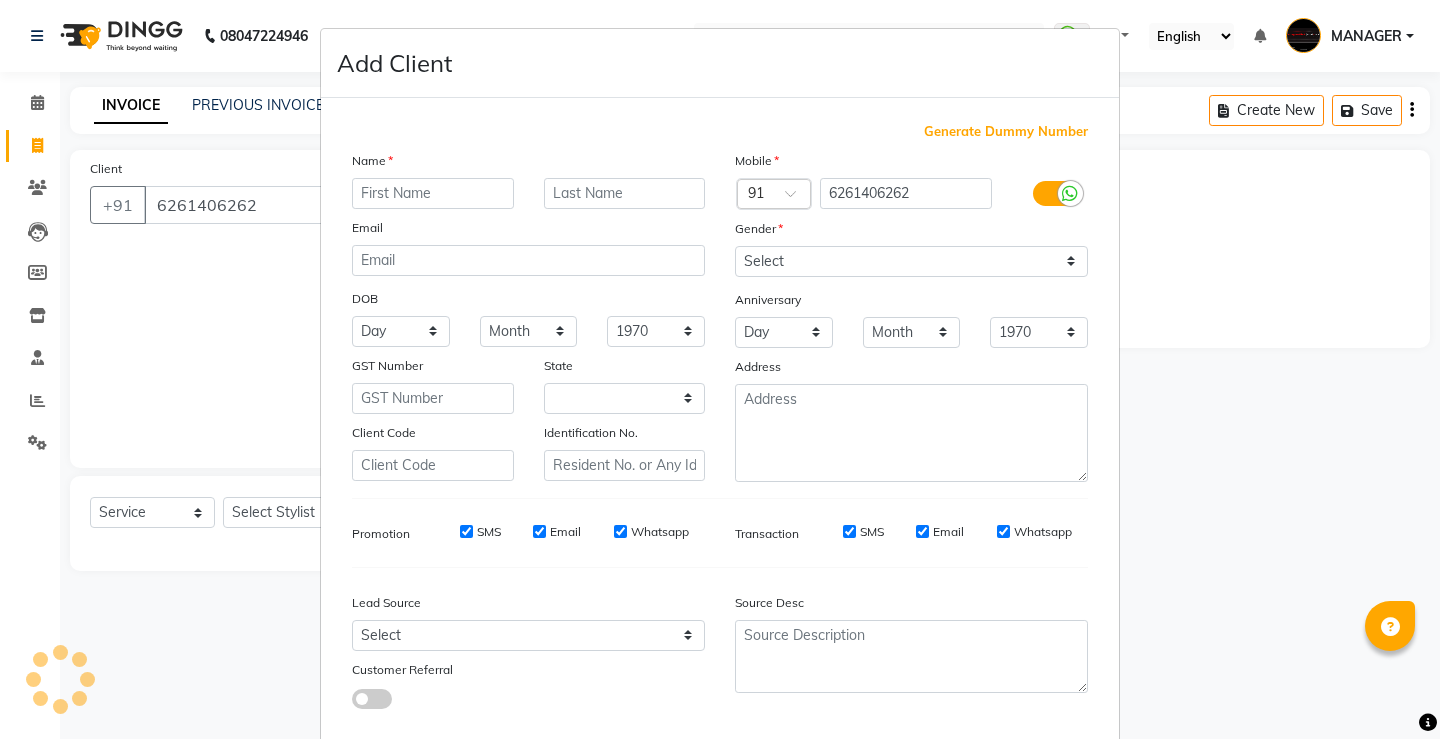 click at bounding box center (433, 193) 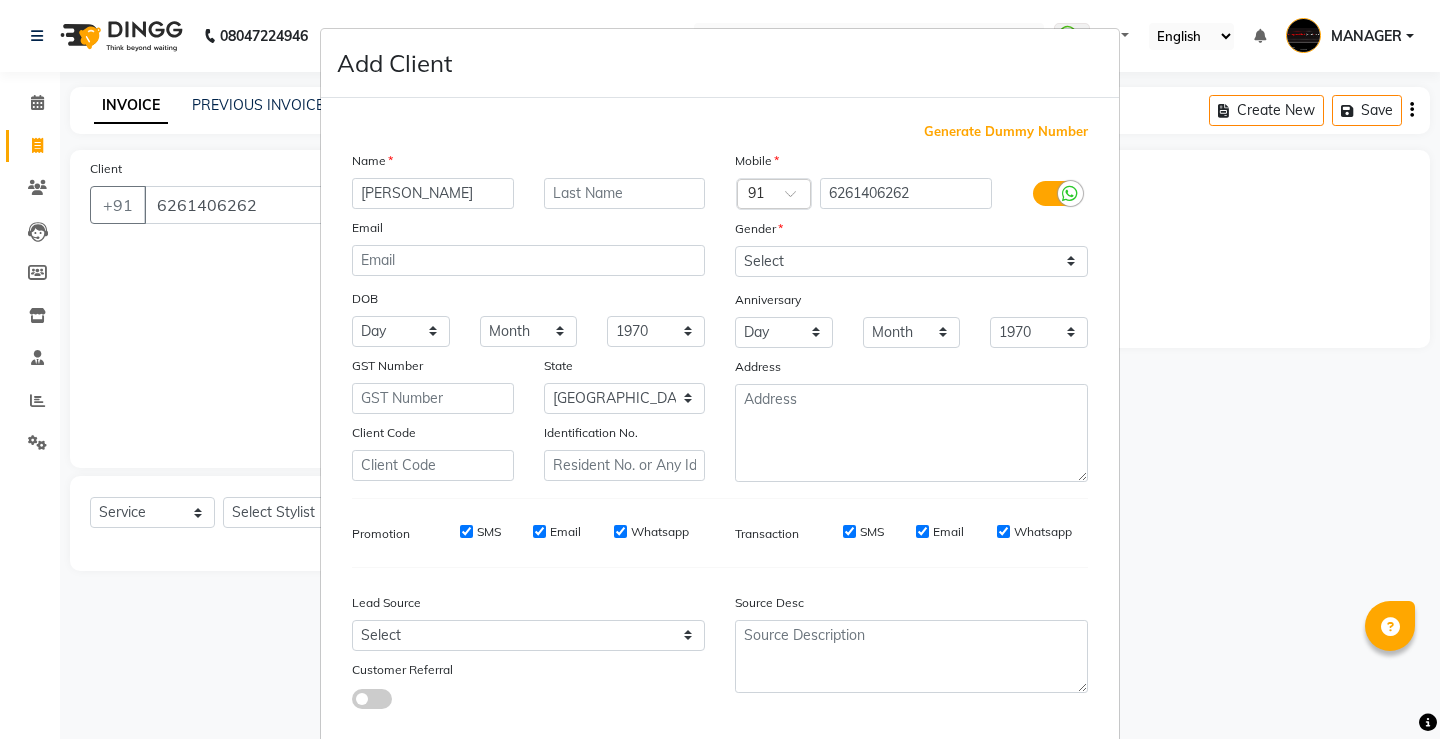 type on "AYUSHI" 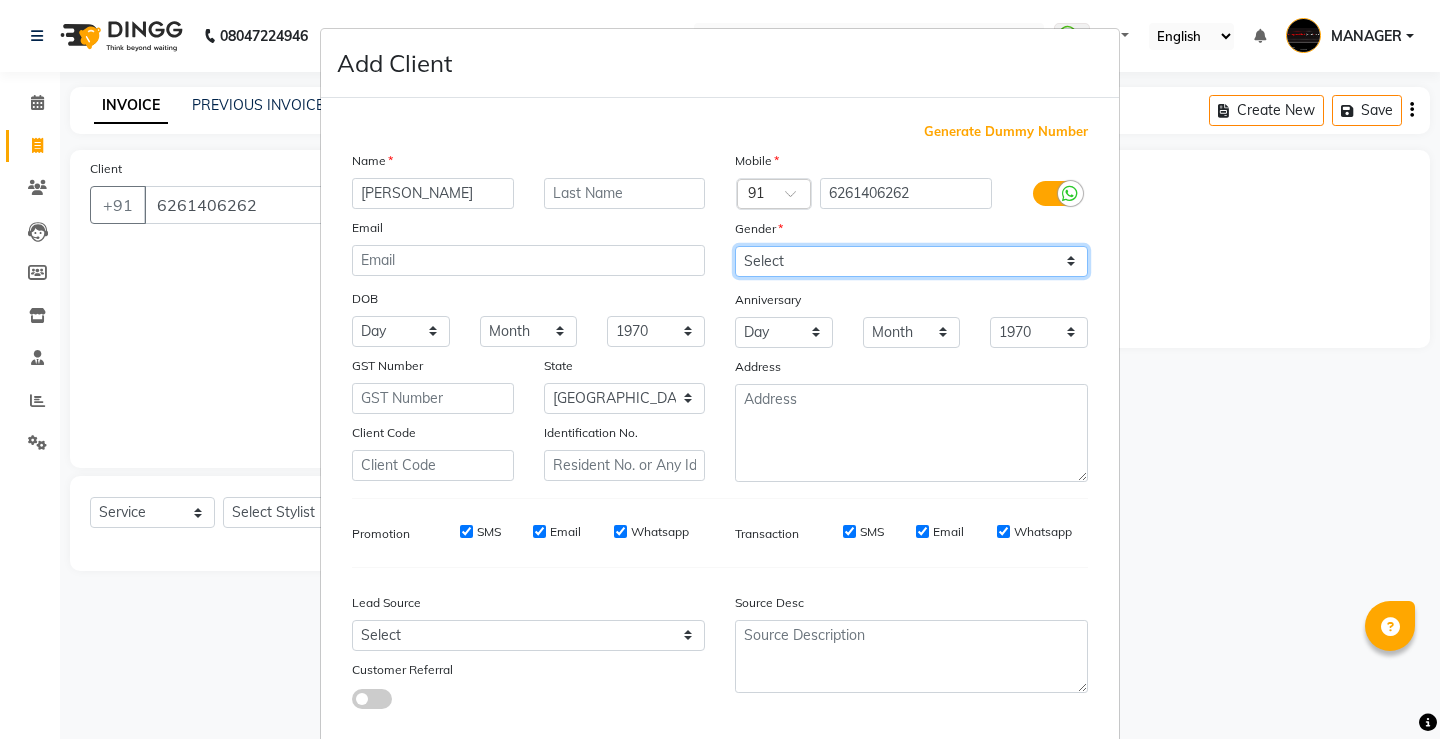 click on "Select [DEMOGRAPHIC_DATA] [DEMOGRAPHIC_DATA] Other Prefer Not To Say" at bounding box center [911, 261] 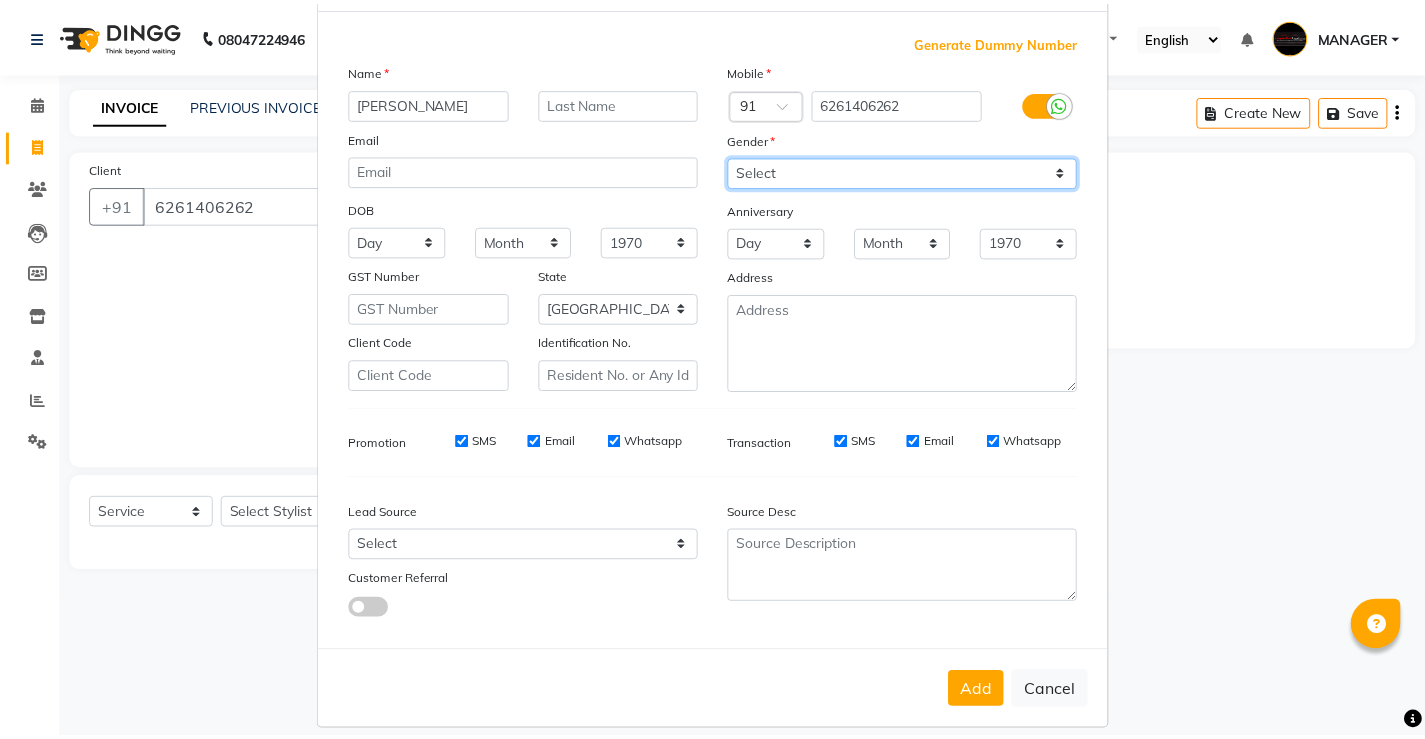 scroll, scrollTop: 110, scrollLeft: 0, axis: vertical 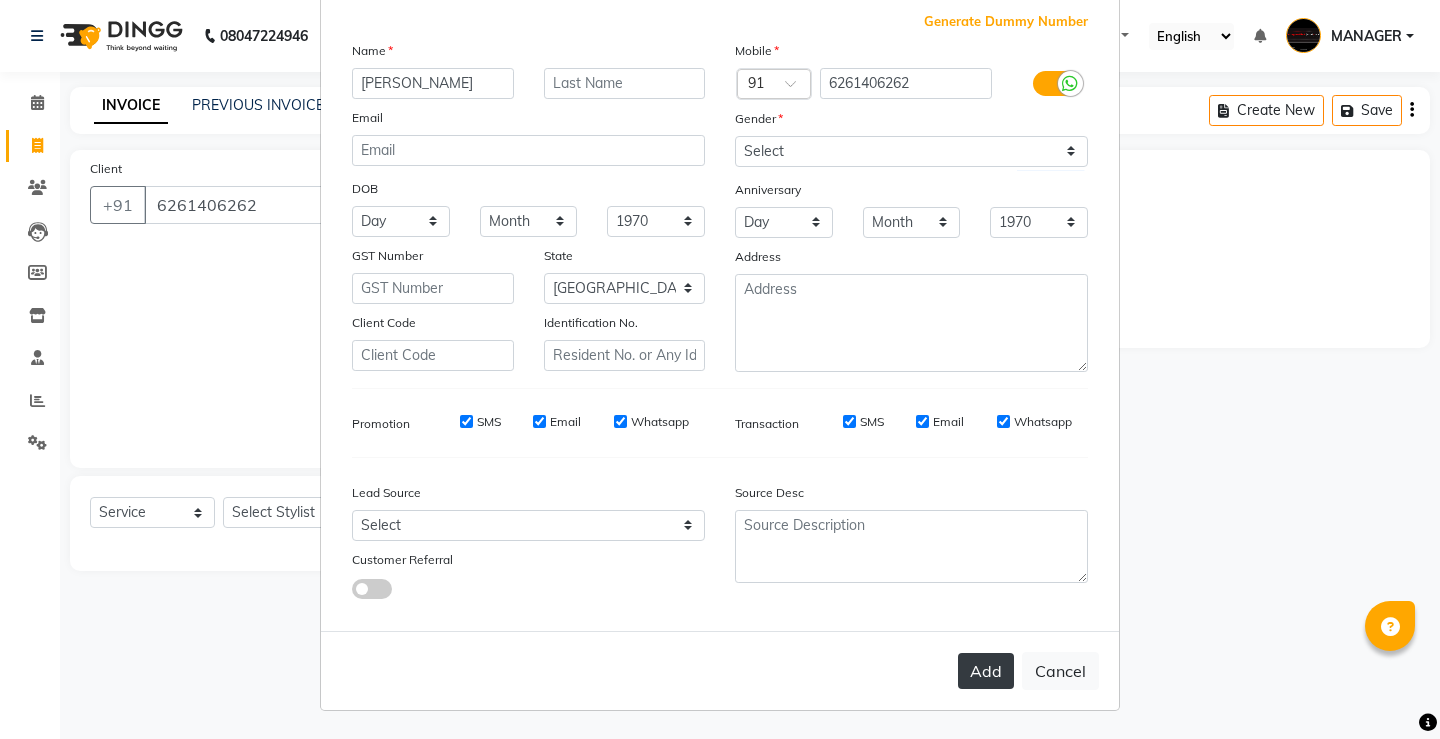 click on "Add" at bounding box center [986, 671] 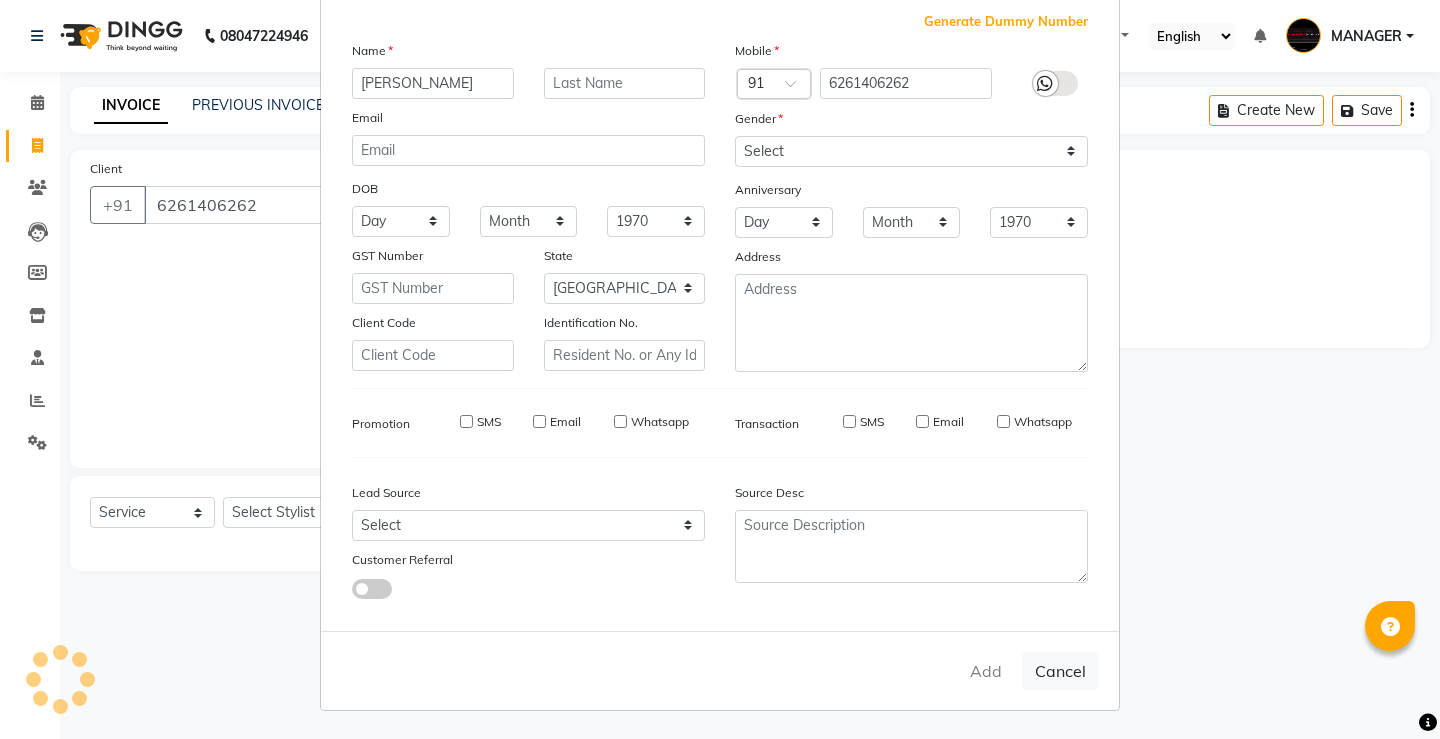 type 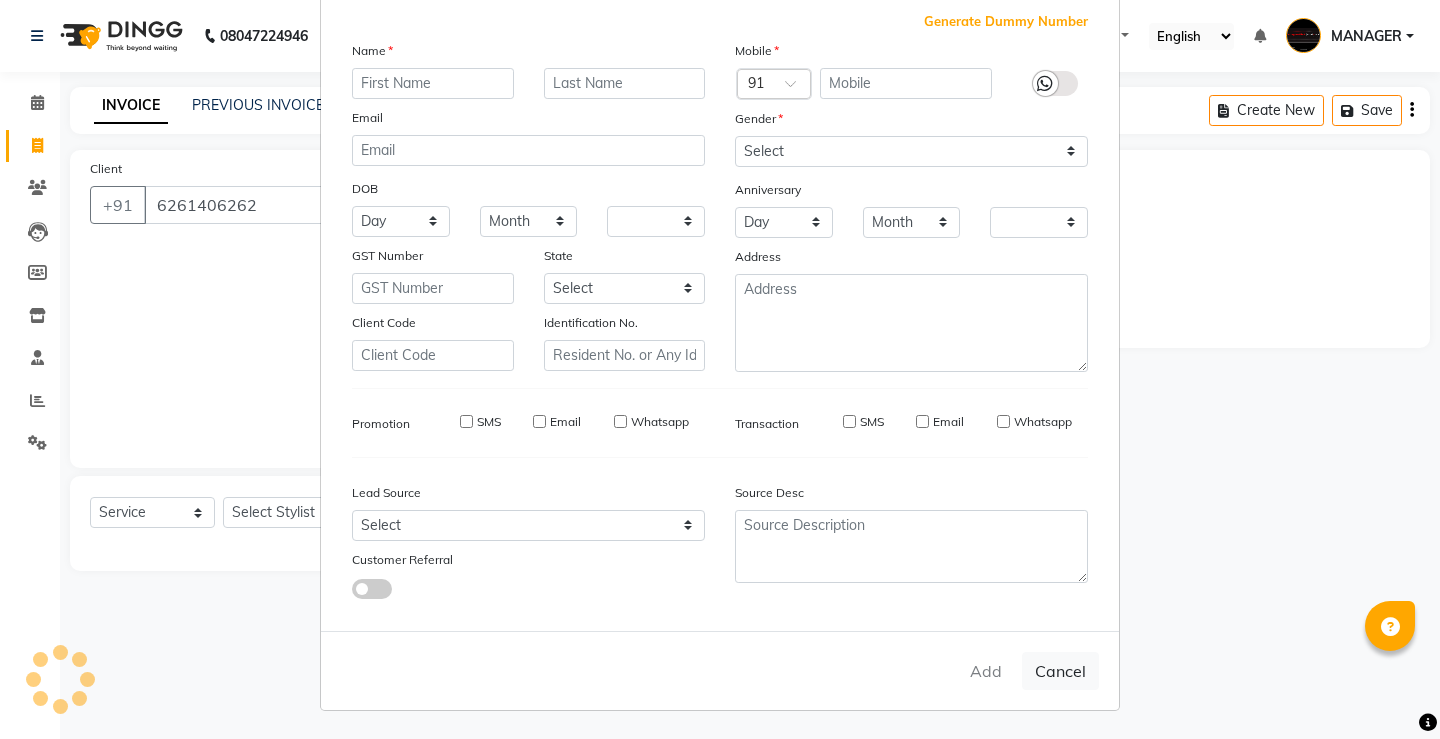 checkbox on "false" 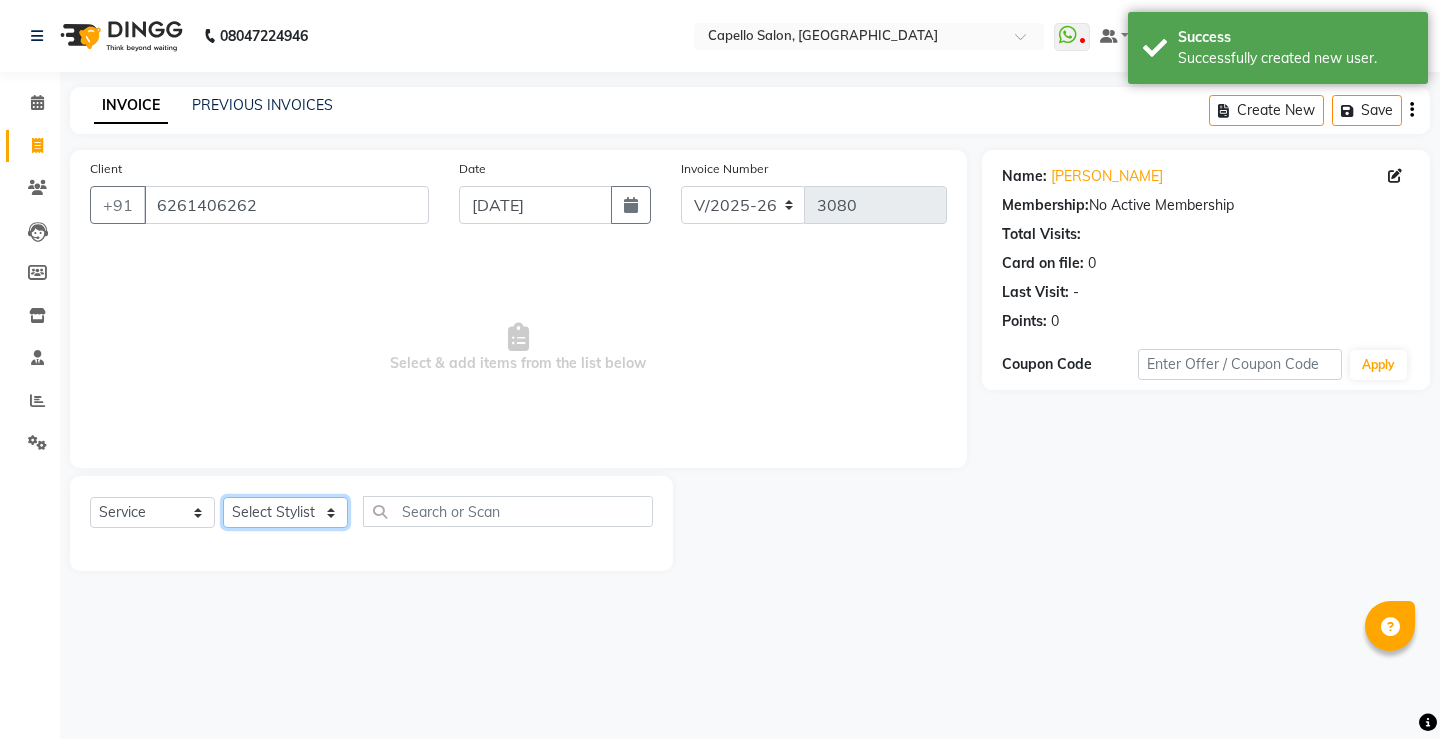 click on "Select Stylist ADMIN AKASH [PERSON_NAME] [PERSON_NAME] MANAGER [PERSON_NAME]  [PERSON_NAME] [PERSON_NAME] [PERSON_NAME]" 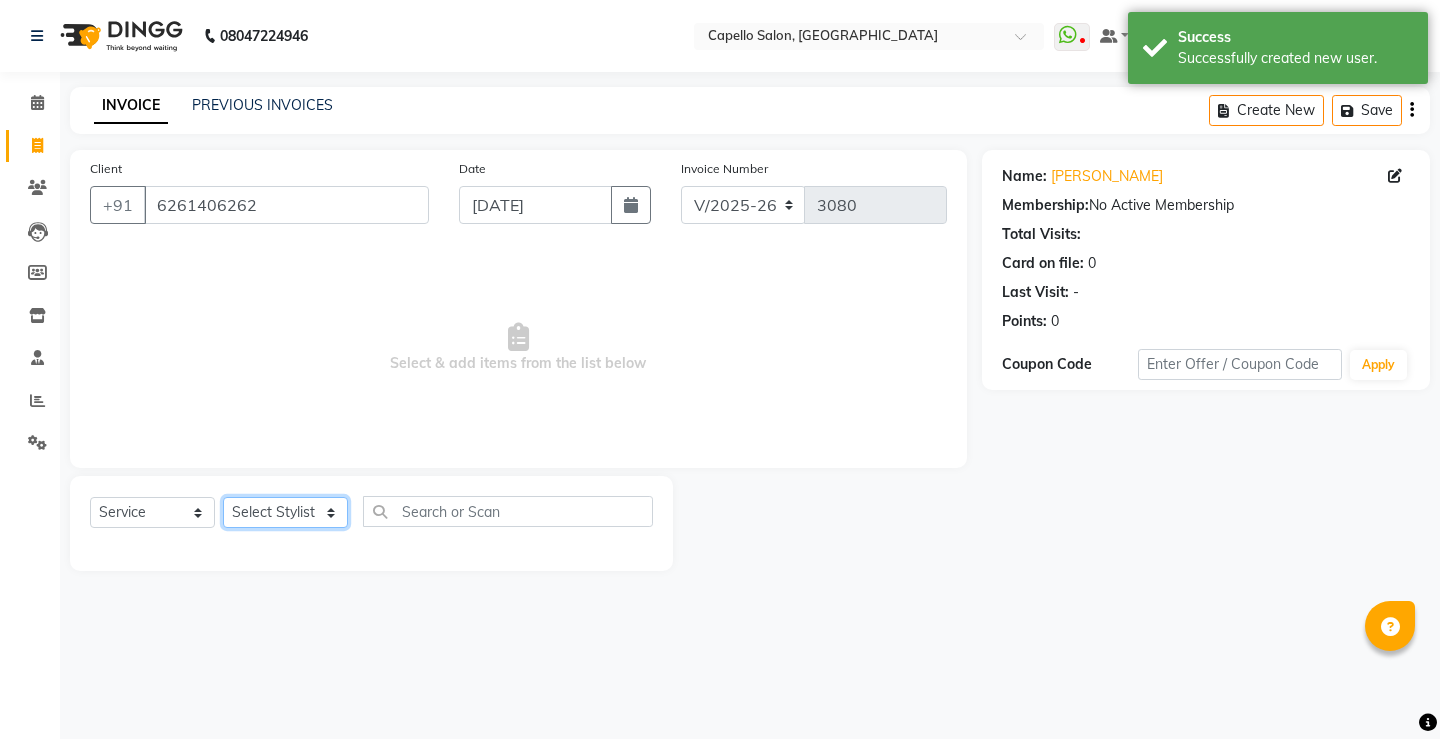 select on "23507" 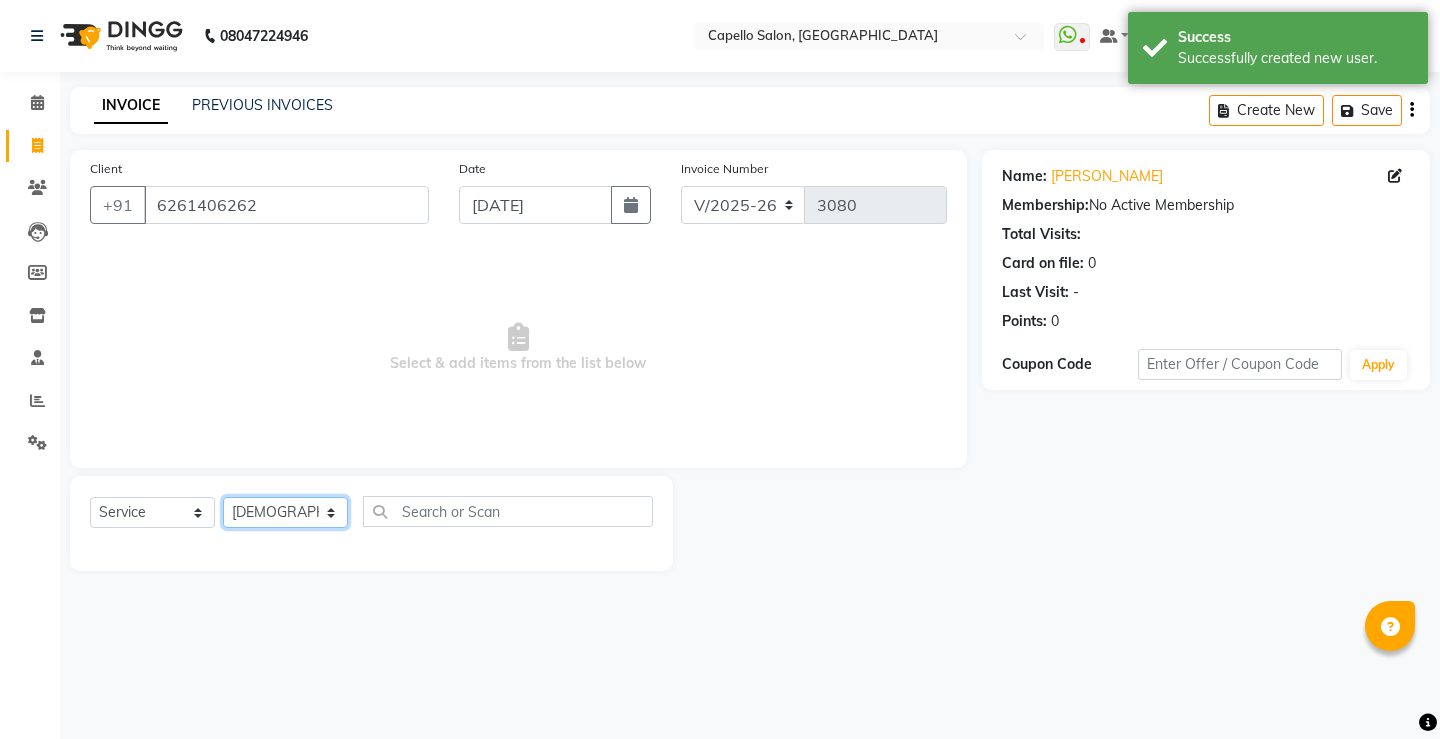 click on "Select Stylist ADMIN AKASH [PERSON_NAME] [PERSON_NAME] MANAGER [PERSON_NAME]  [PERSON_NAME] [PERSON_NAME] [PERSON_NAME]" 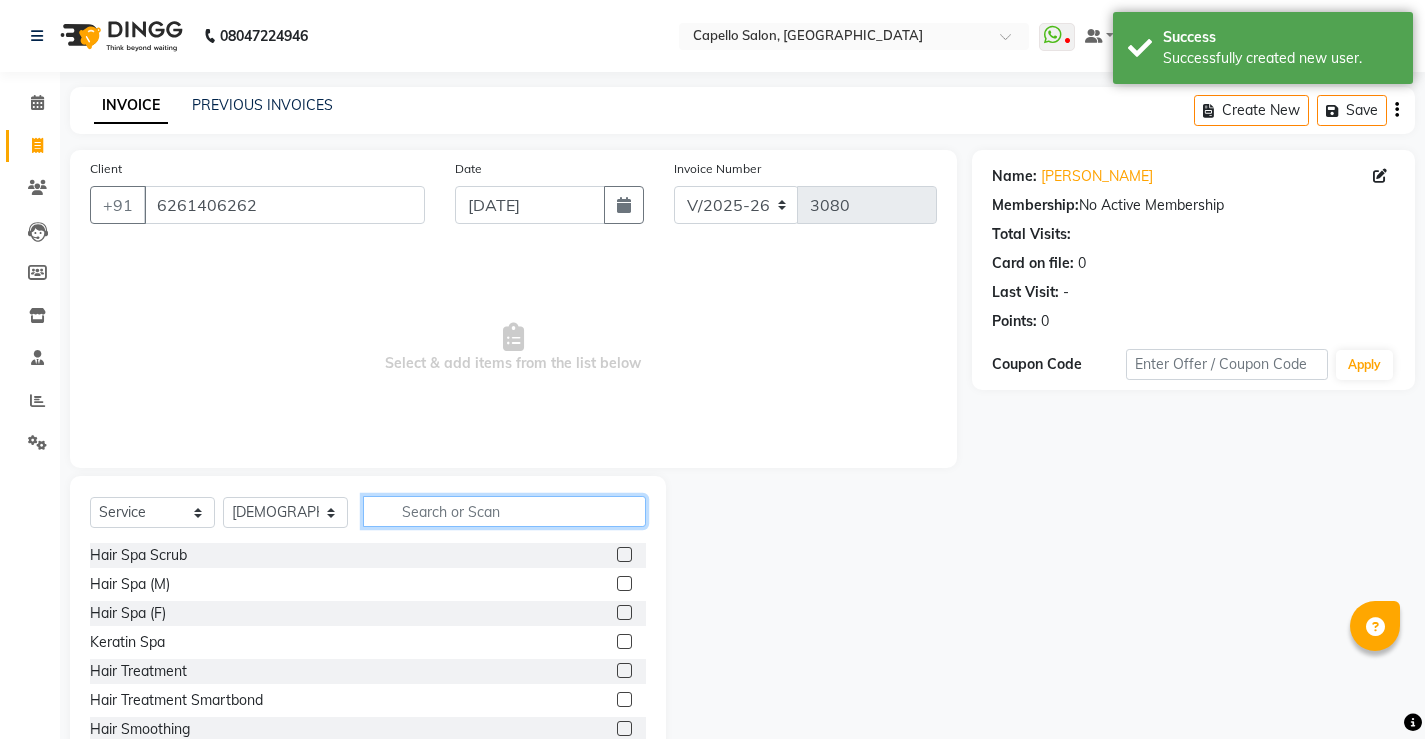 click 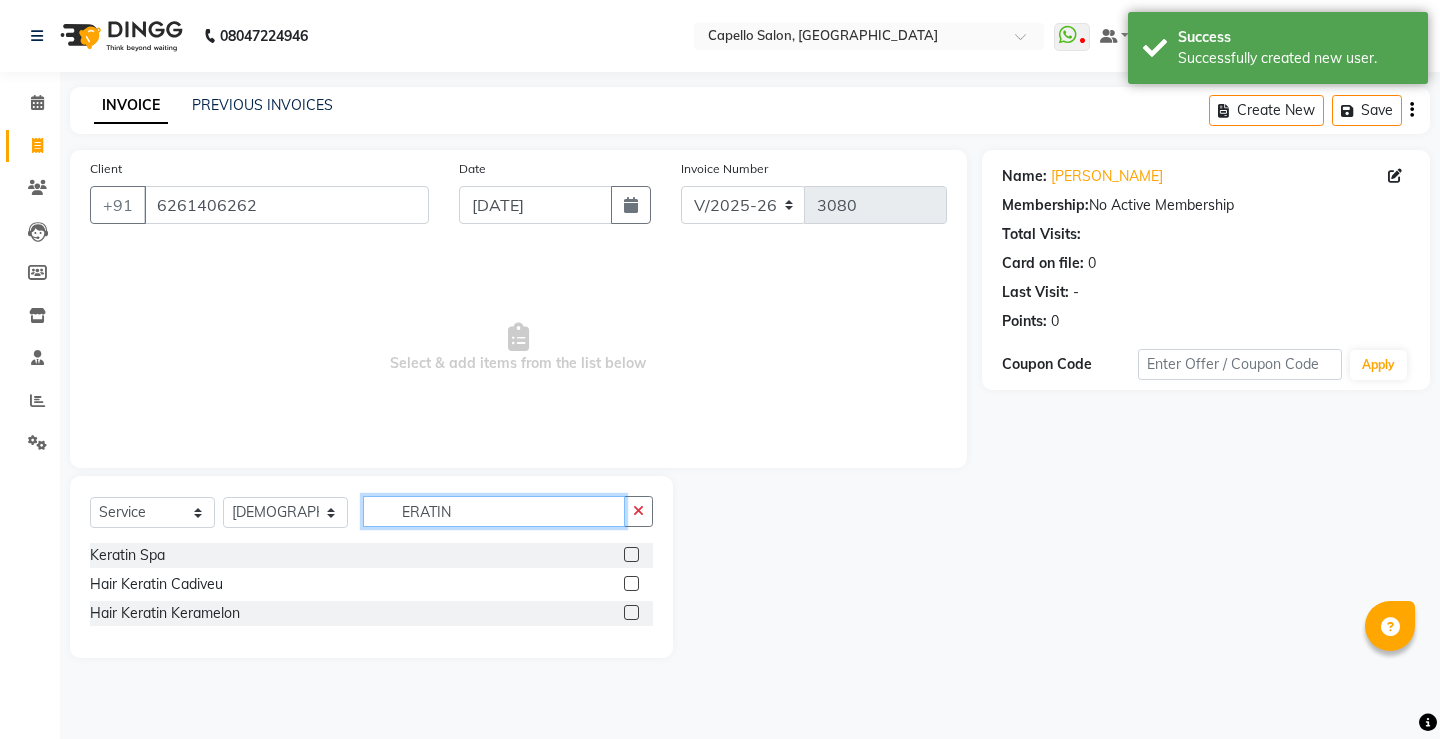 type on "ERATIN" 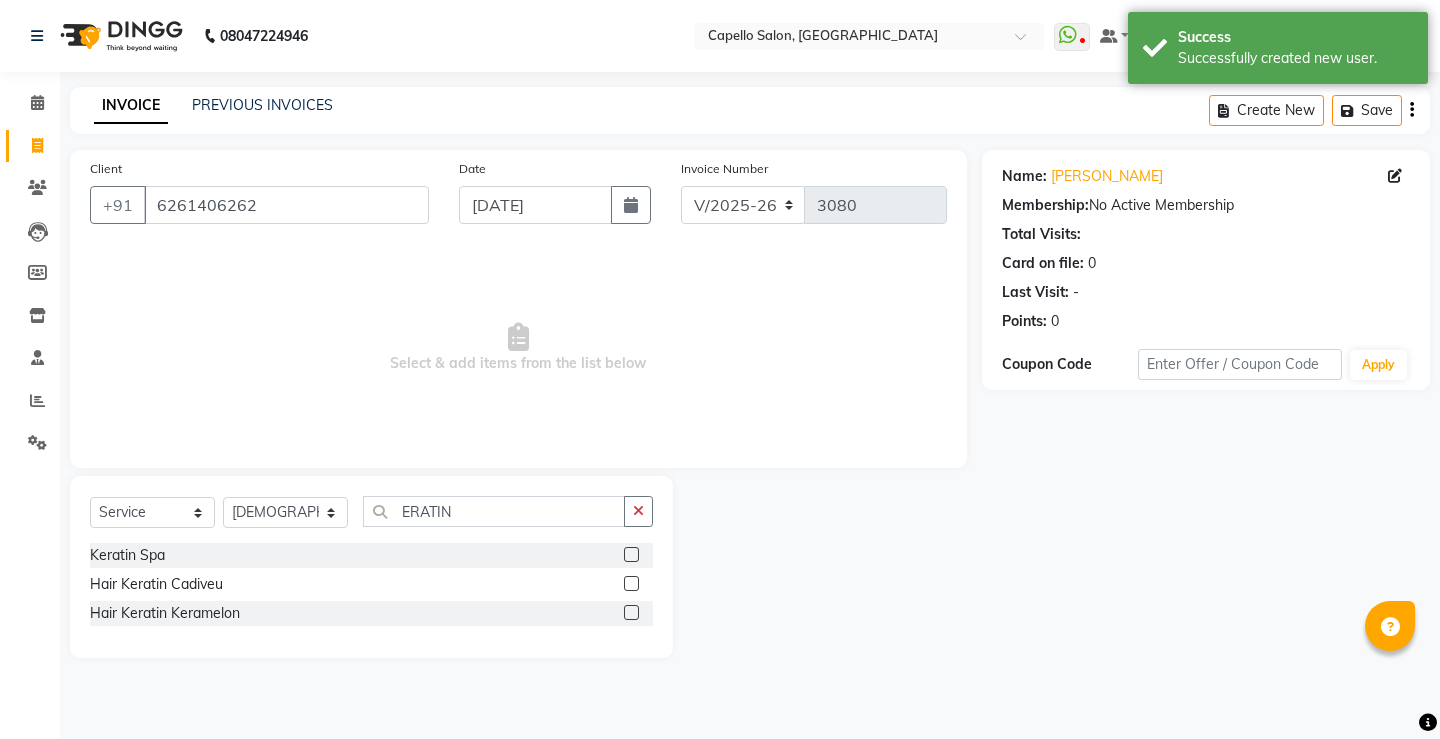 click 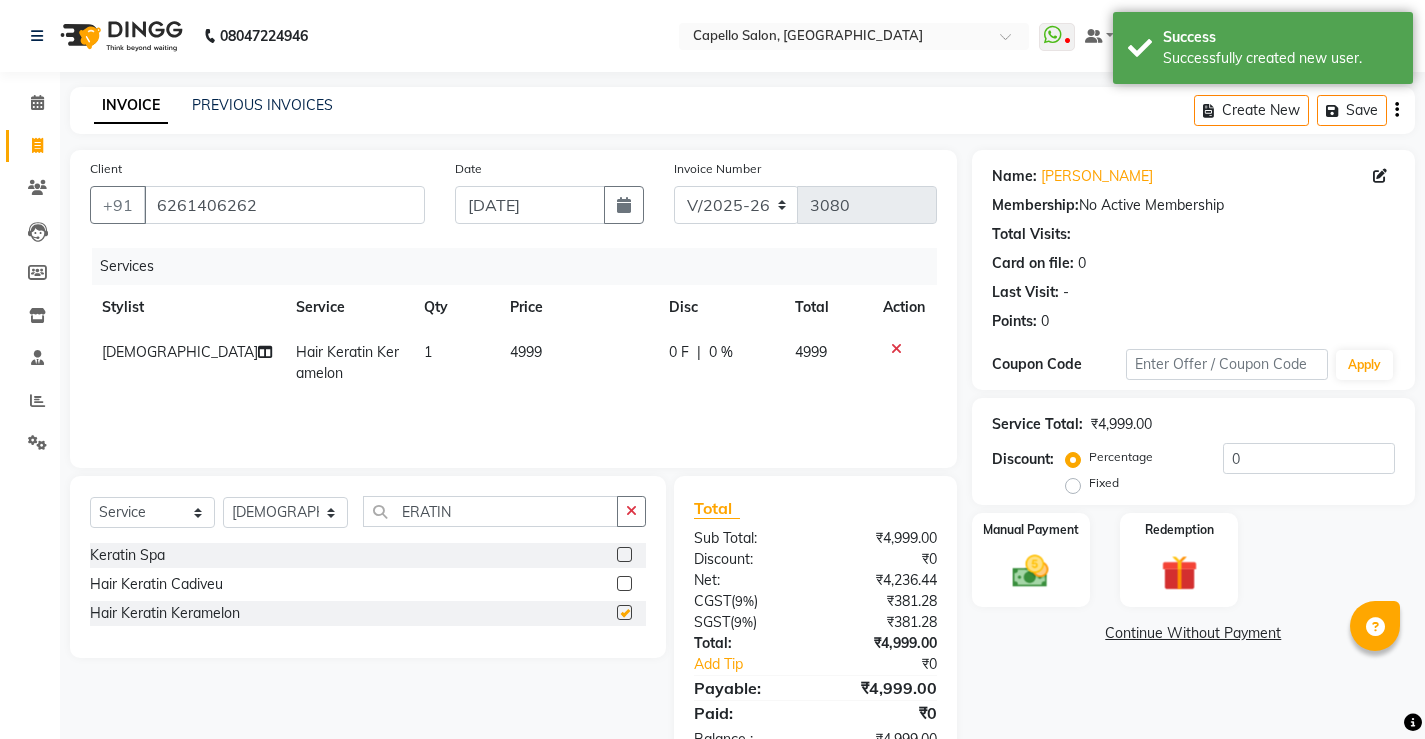 checkbox on "false" 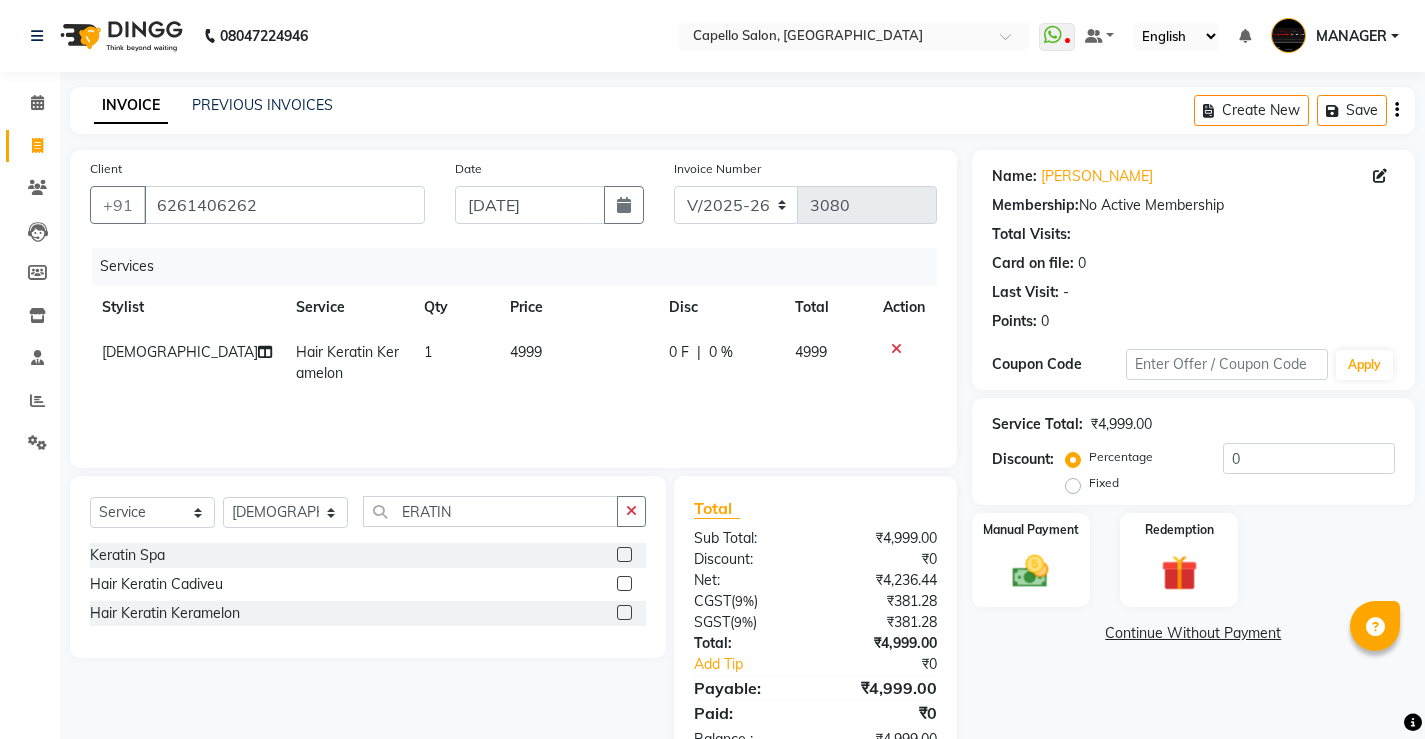 click on "4999" 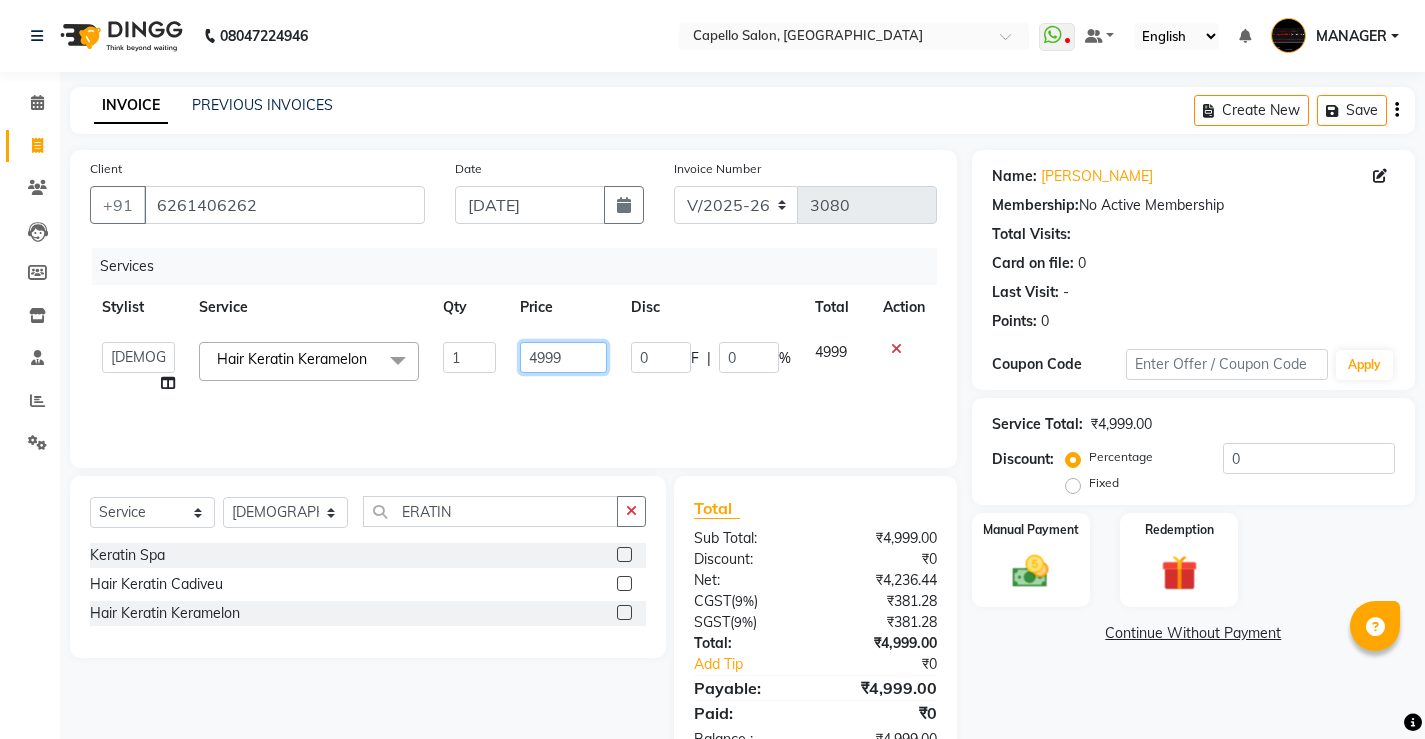 click on "4999" 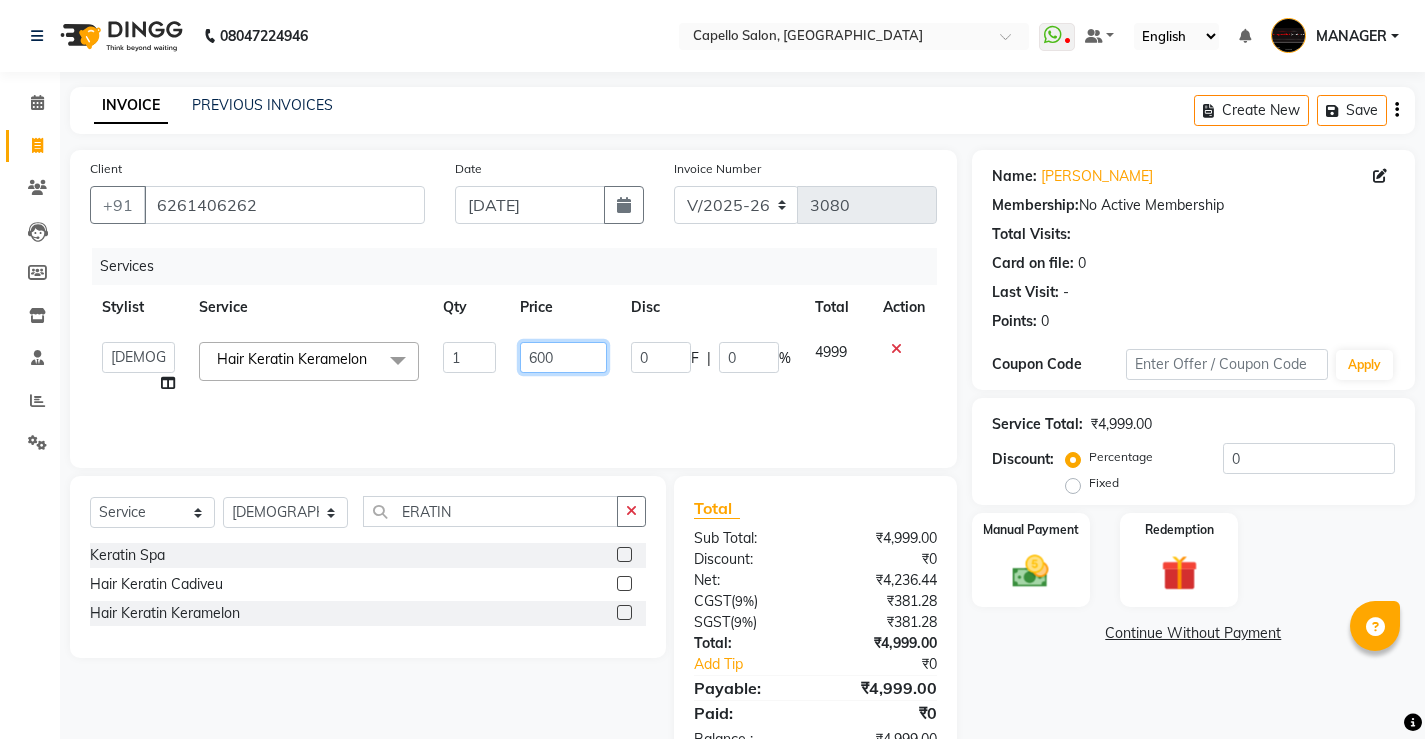 type on "6000" 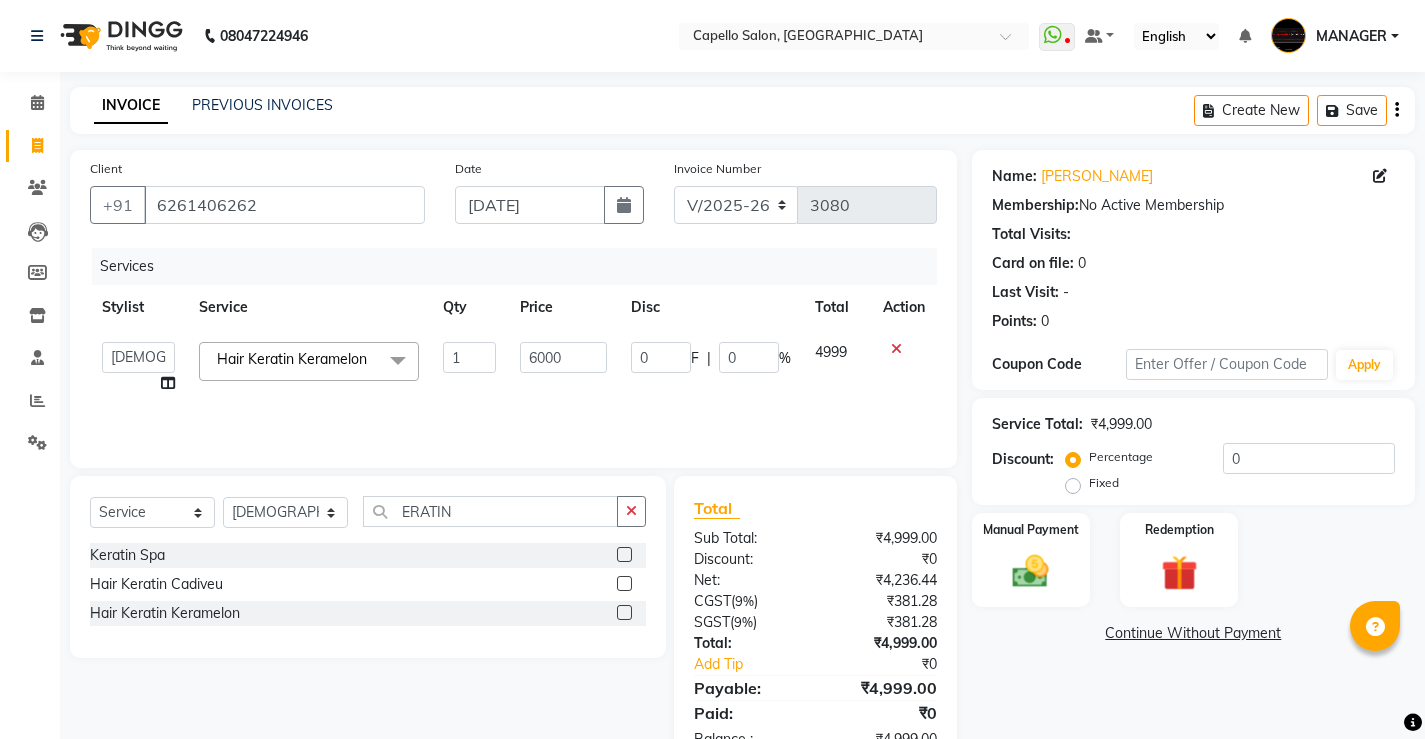 click on "6000" 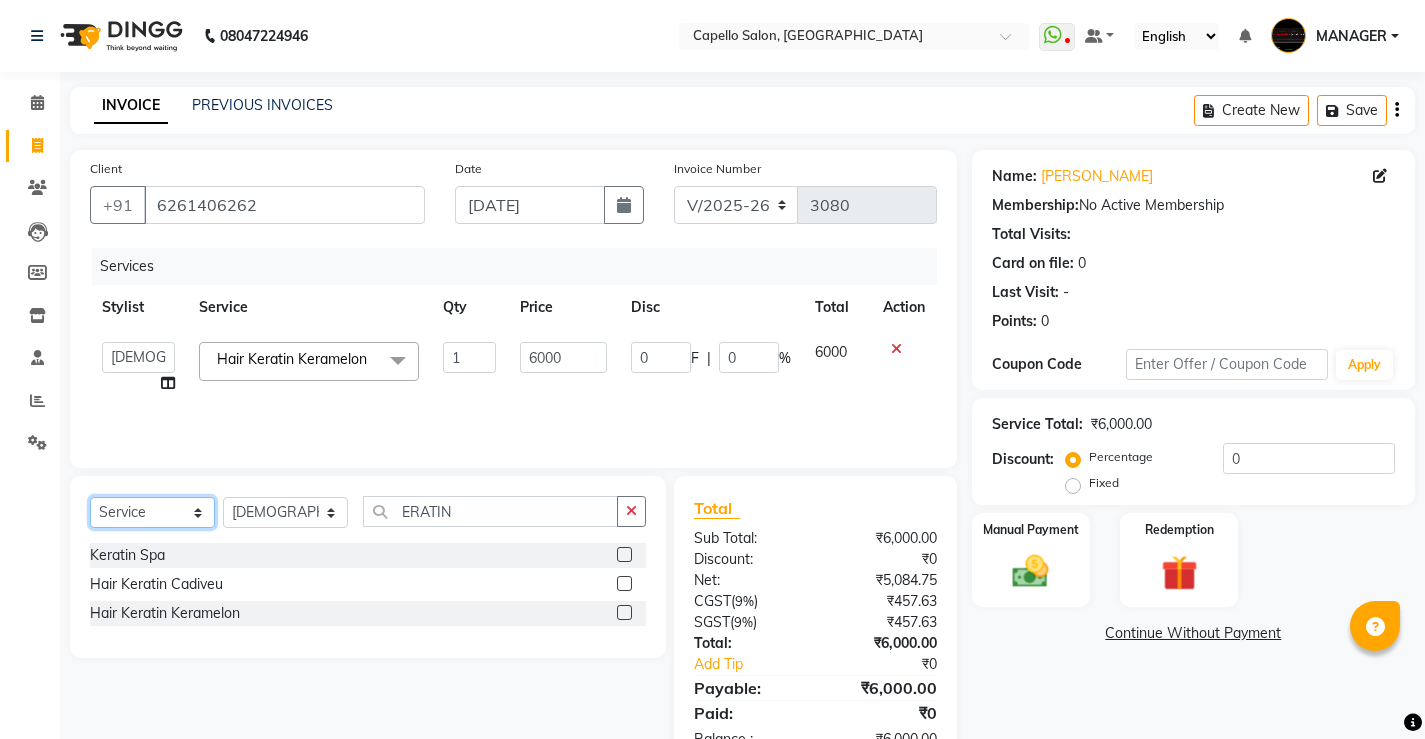 click on "Select  Service  Product  Membership  Package Voucher Prepaid Gift Card" 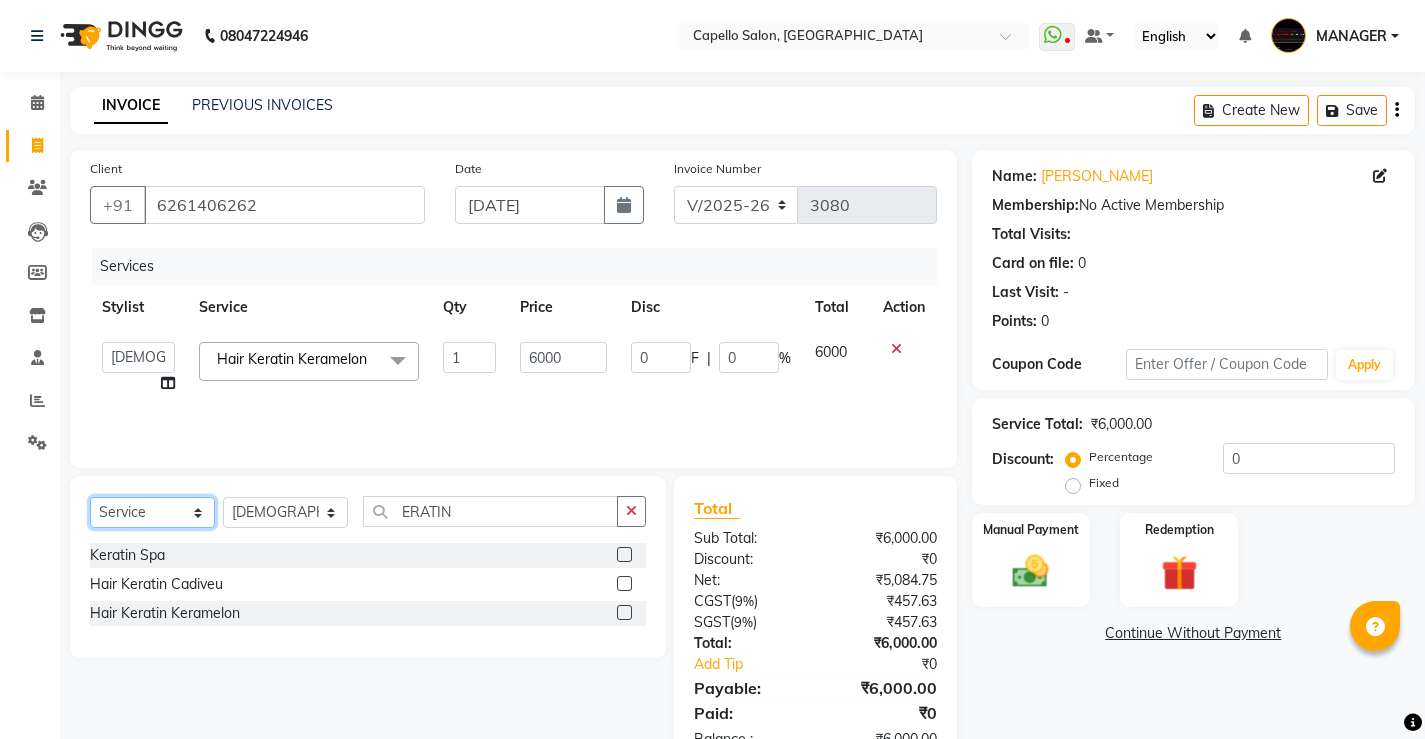 select on "product" 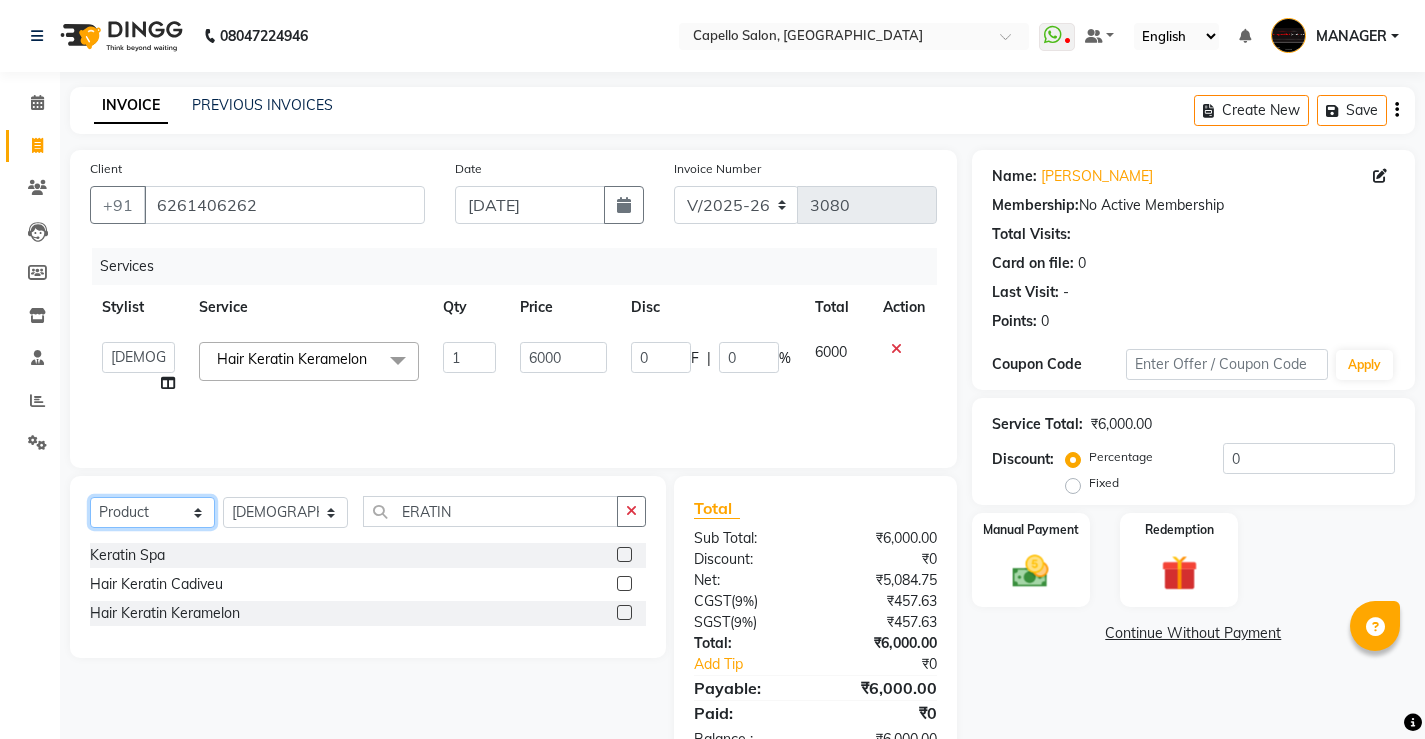 click on "Select  Service  Product  Membership  Package Voucher Prepaid Gift Card" 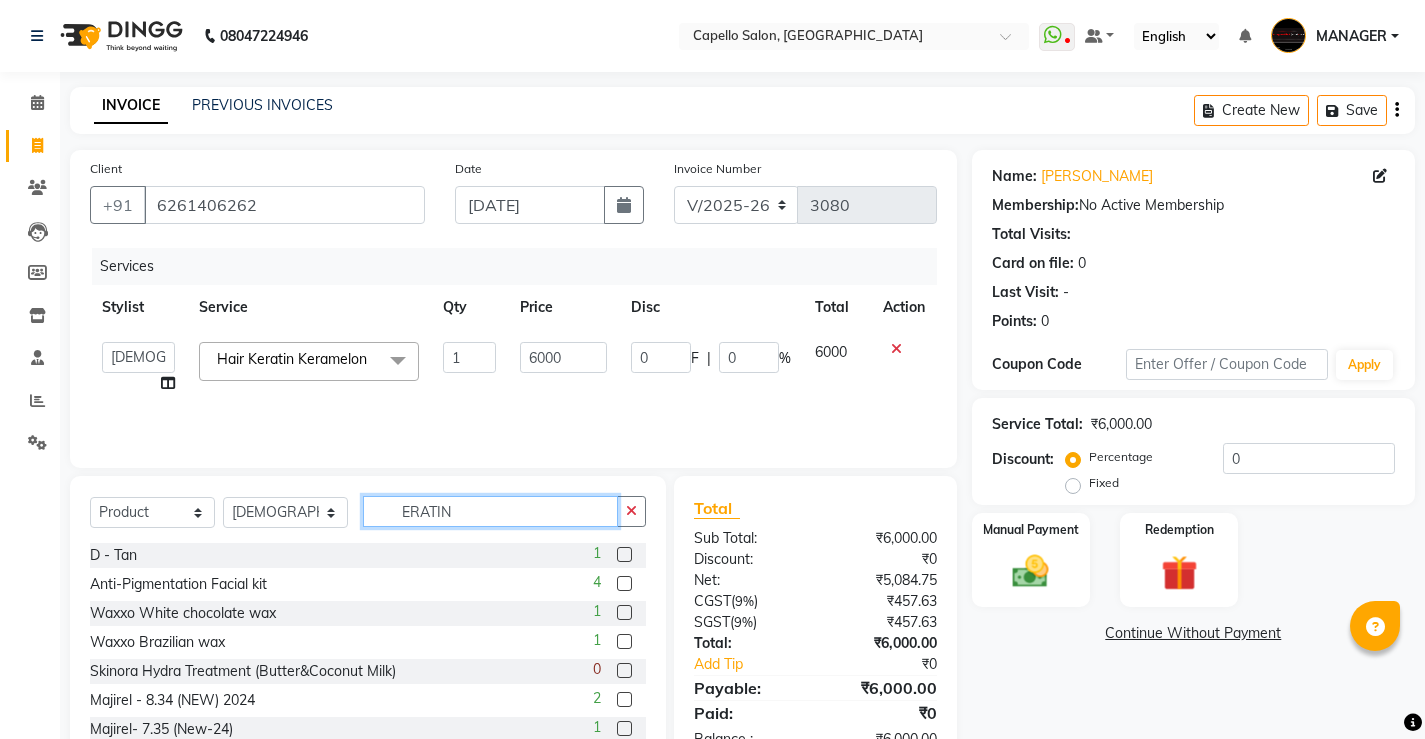 drag, startPoint x: 470, startPoint y: 508, endPoint x: 350, endPoint y: 504, distance: 120.06665 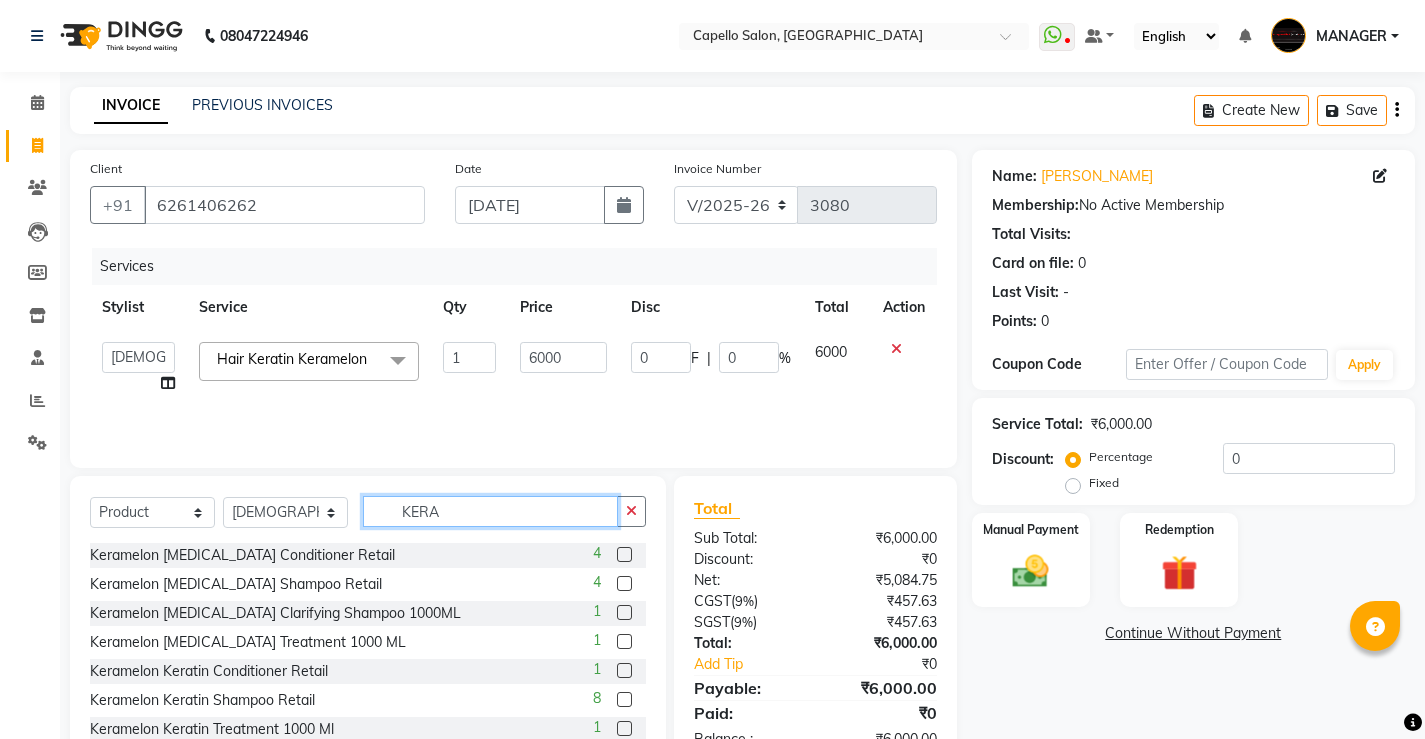 type on "KERA" 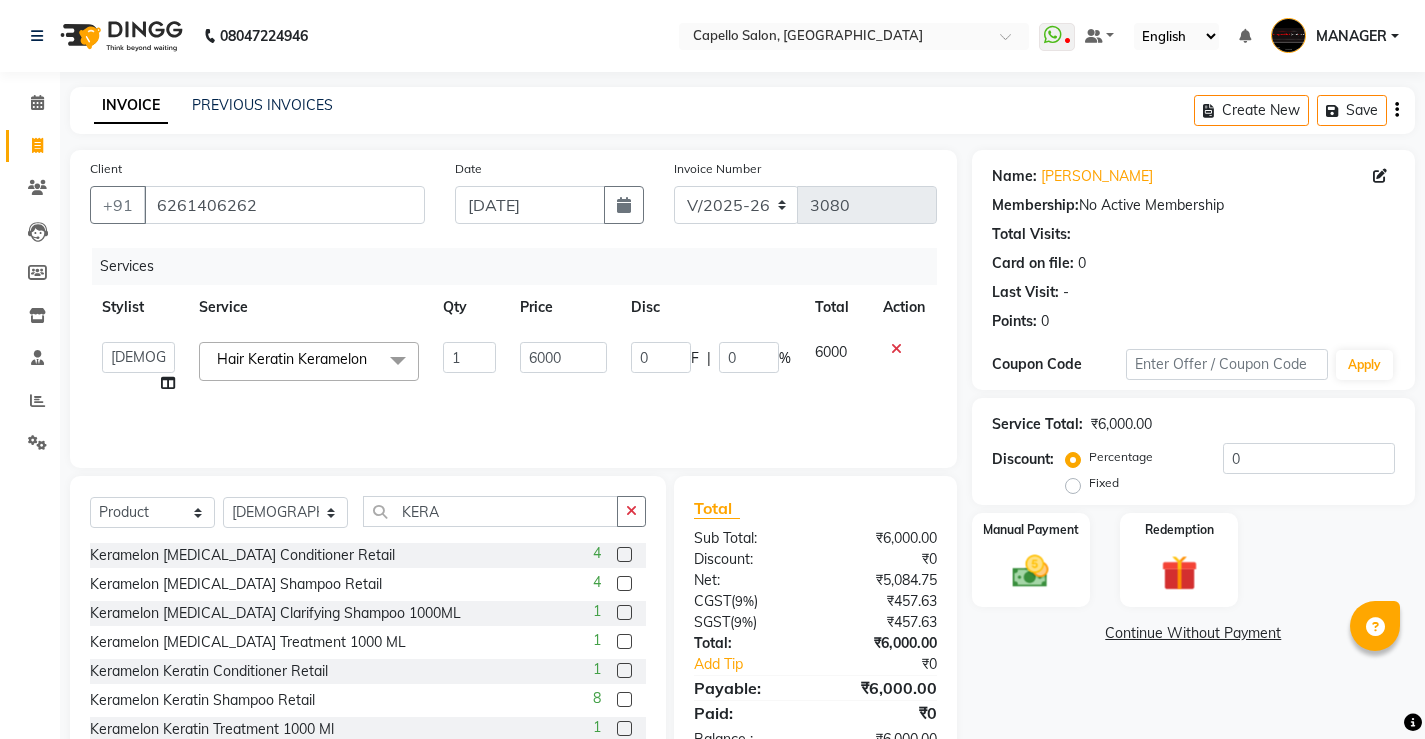 click 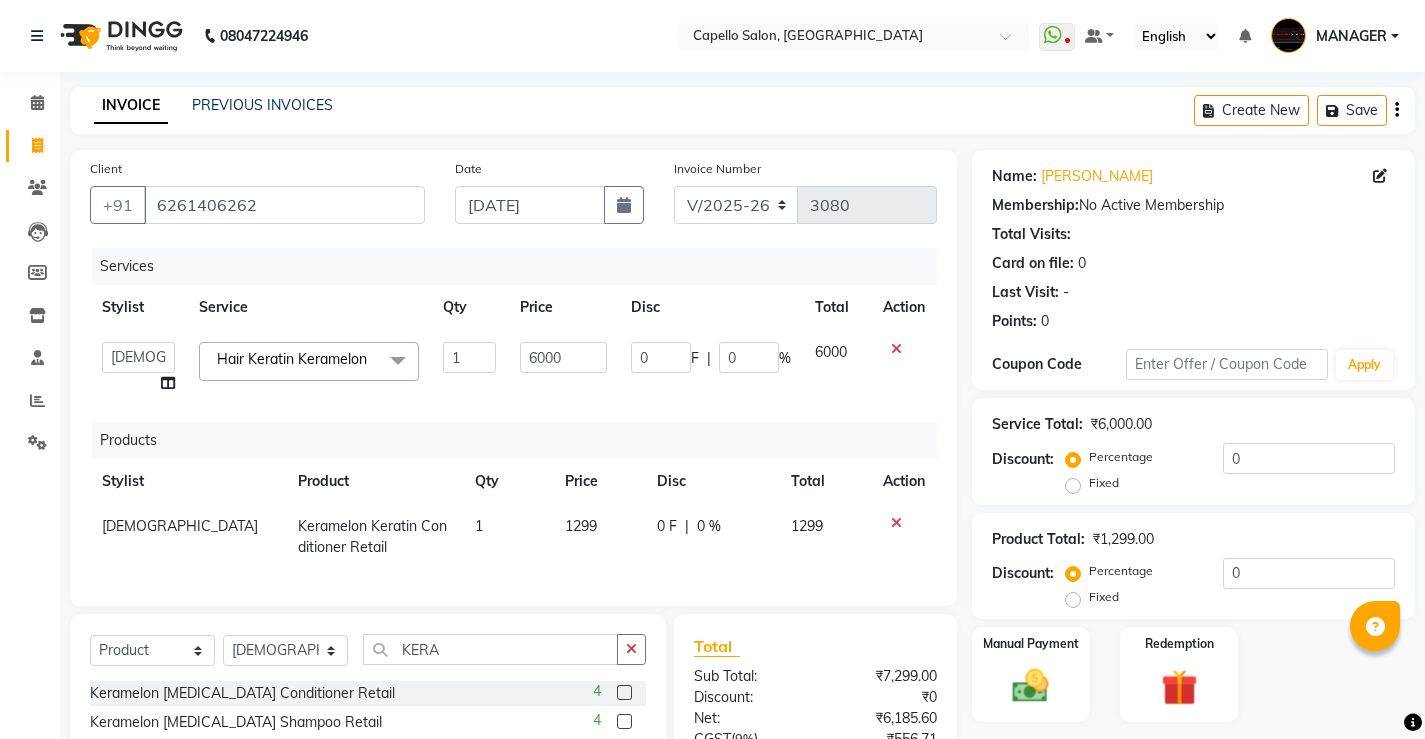 checkbox on "false" 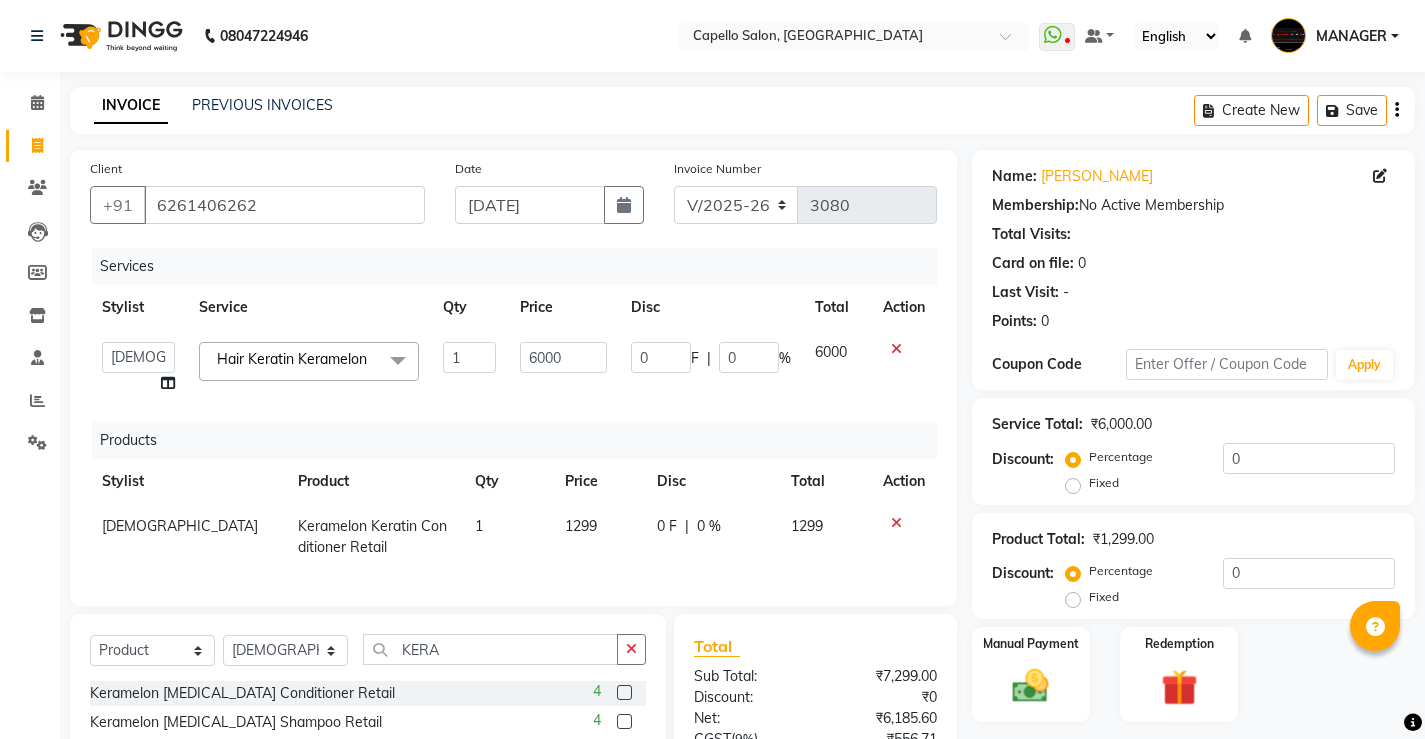 scroll, scrollTop: 215, scrollLeft: 0, axis: vertical 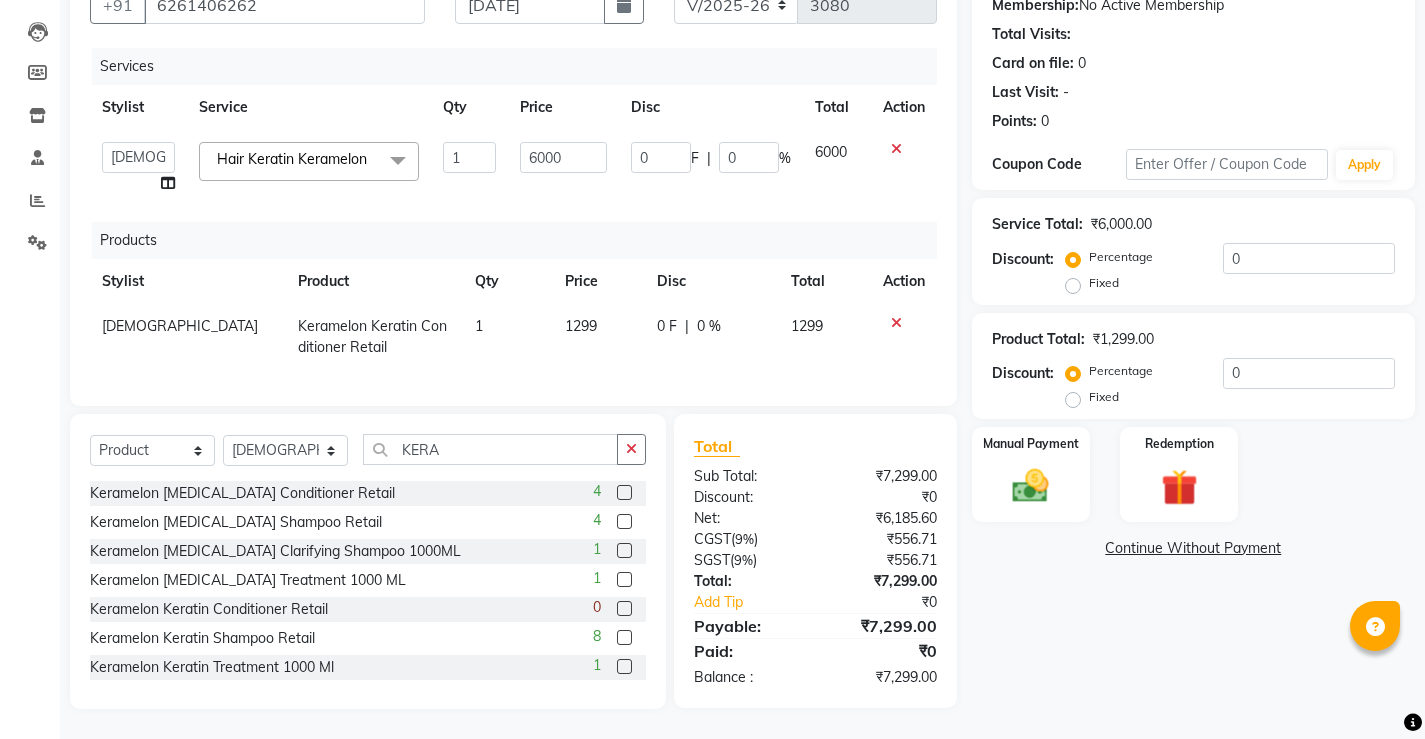click 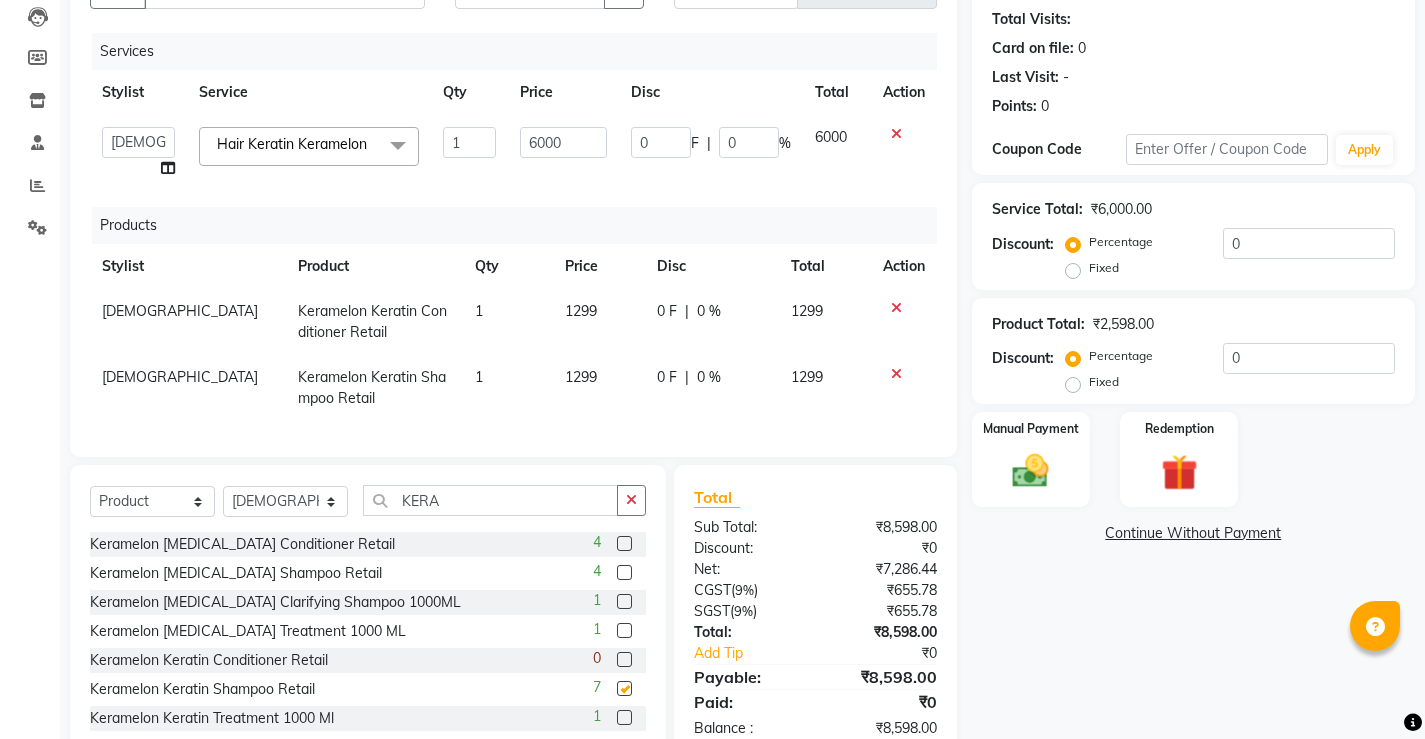 checkbox on "false" 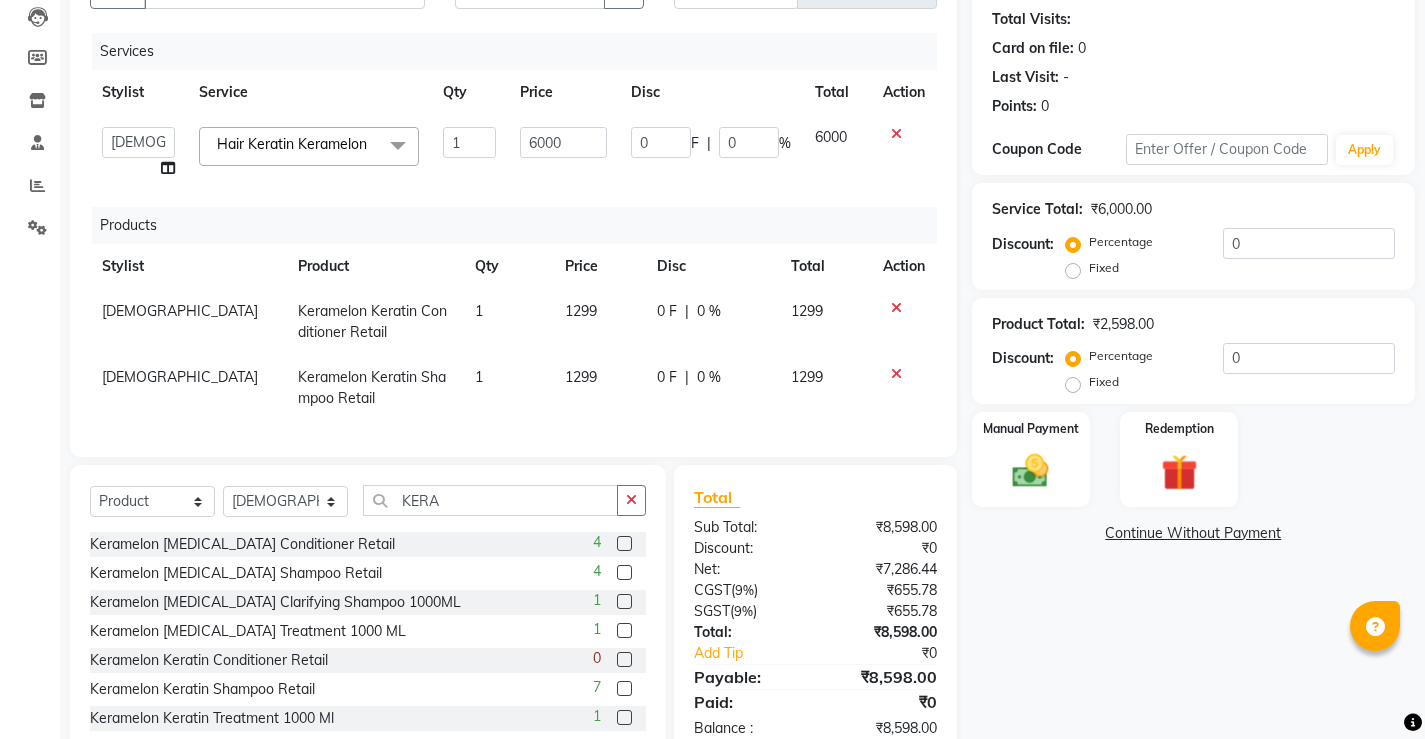 click on "Fixed" 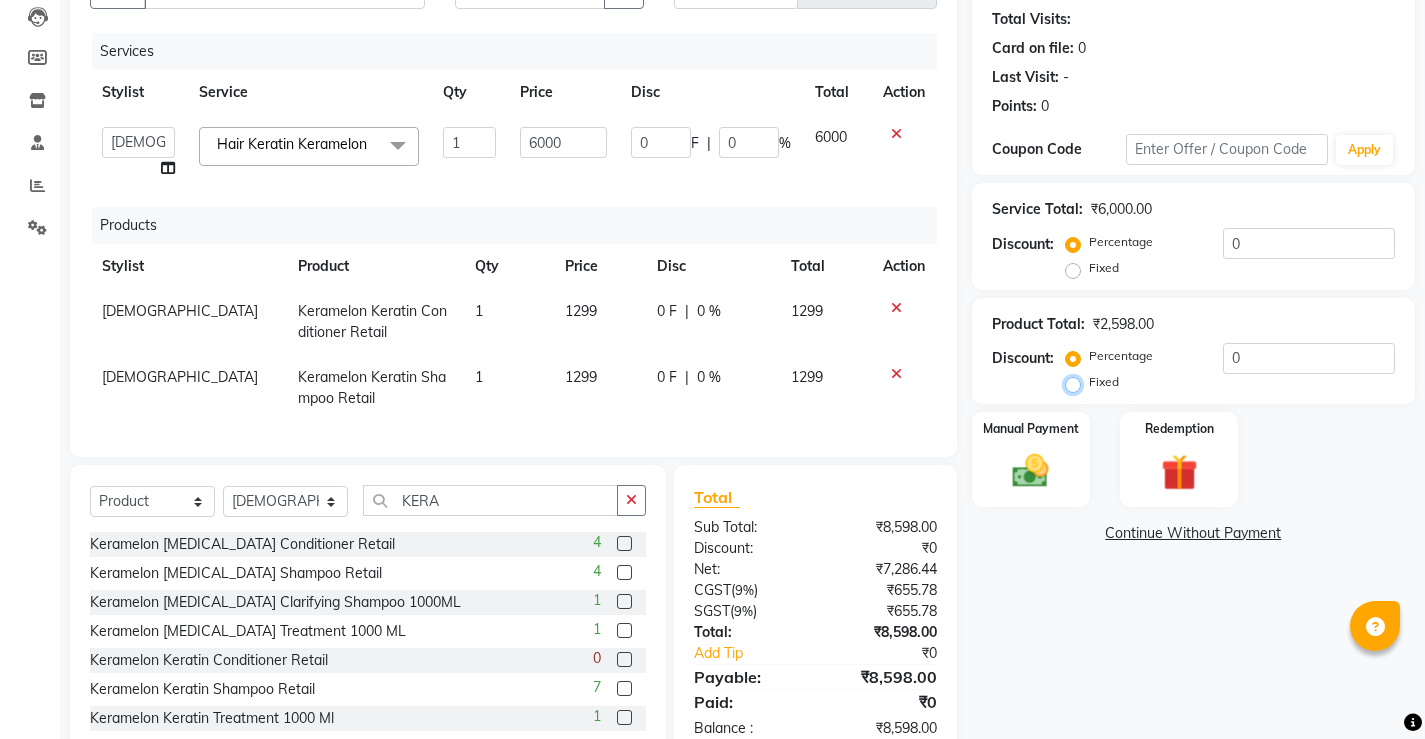 click on "Fixed" at bounding box center [1077, 382] 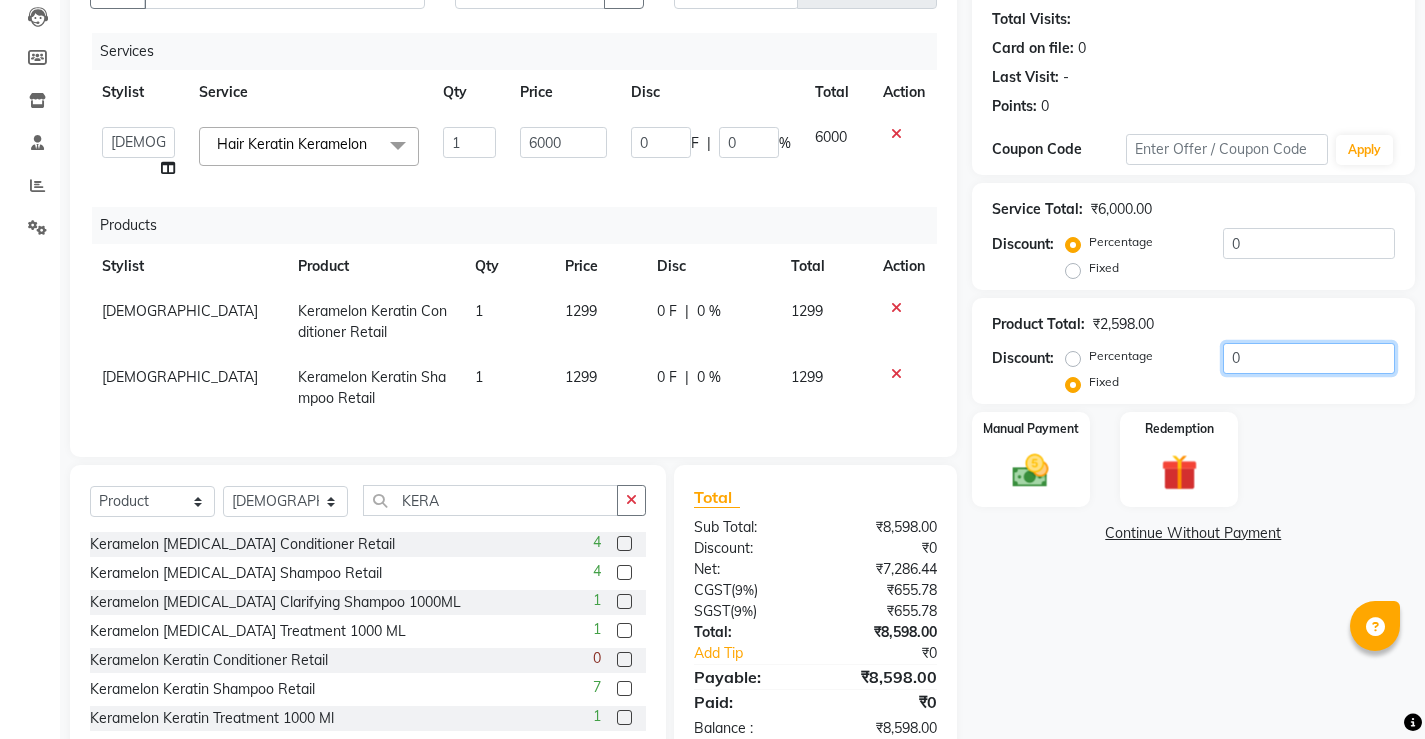 click on "0" 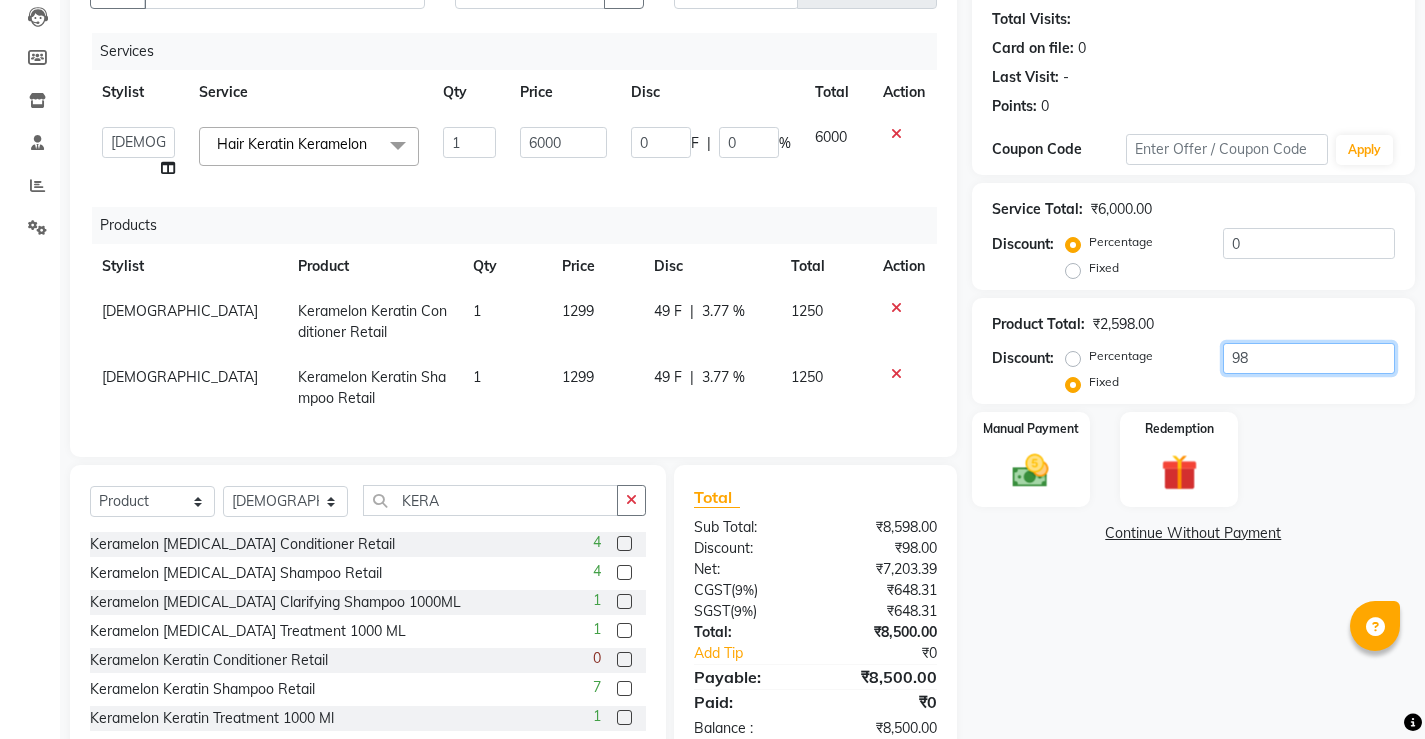 type on "98" 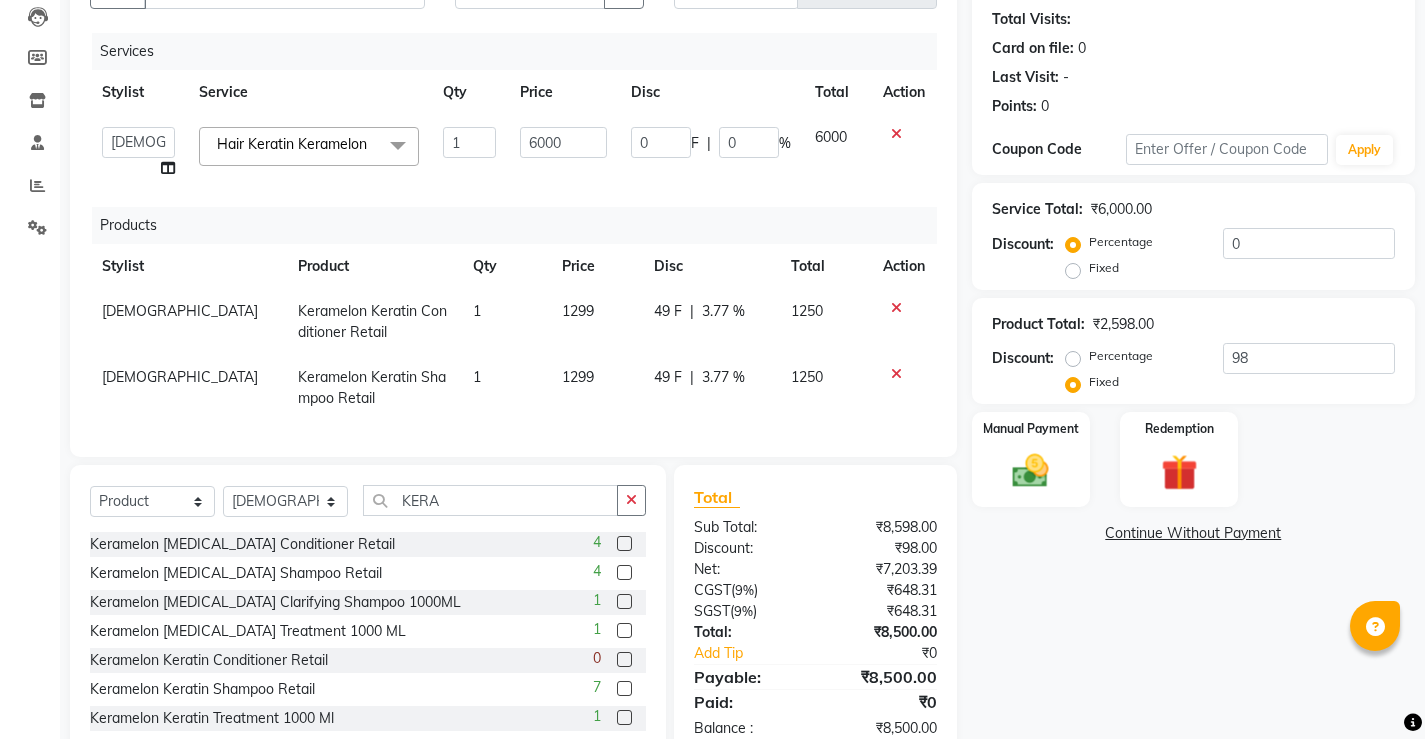 click 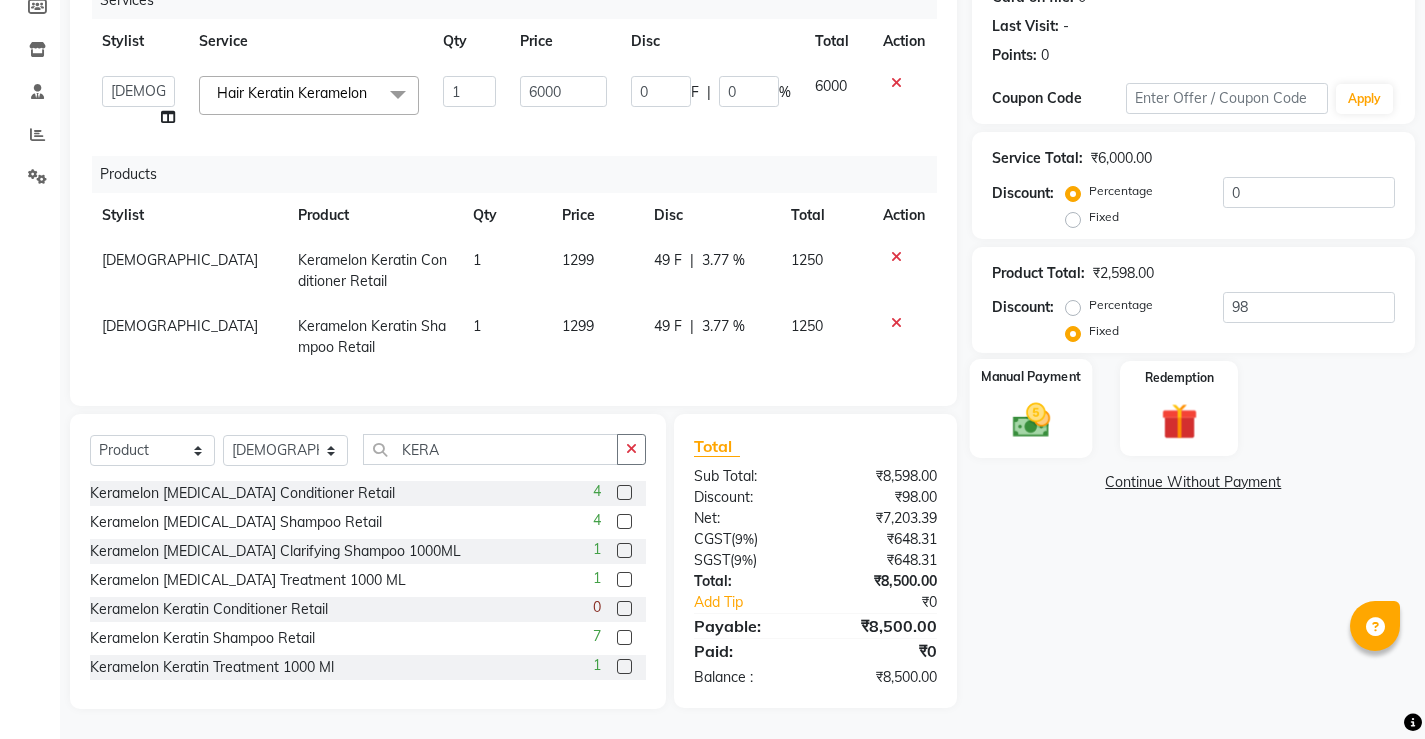 click on "Manual Payment" 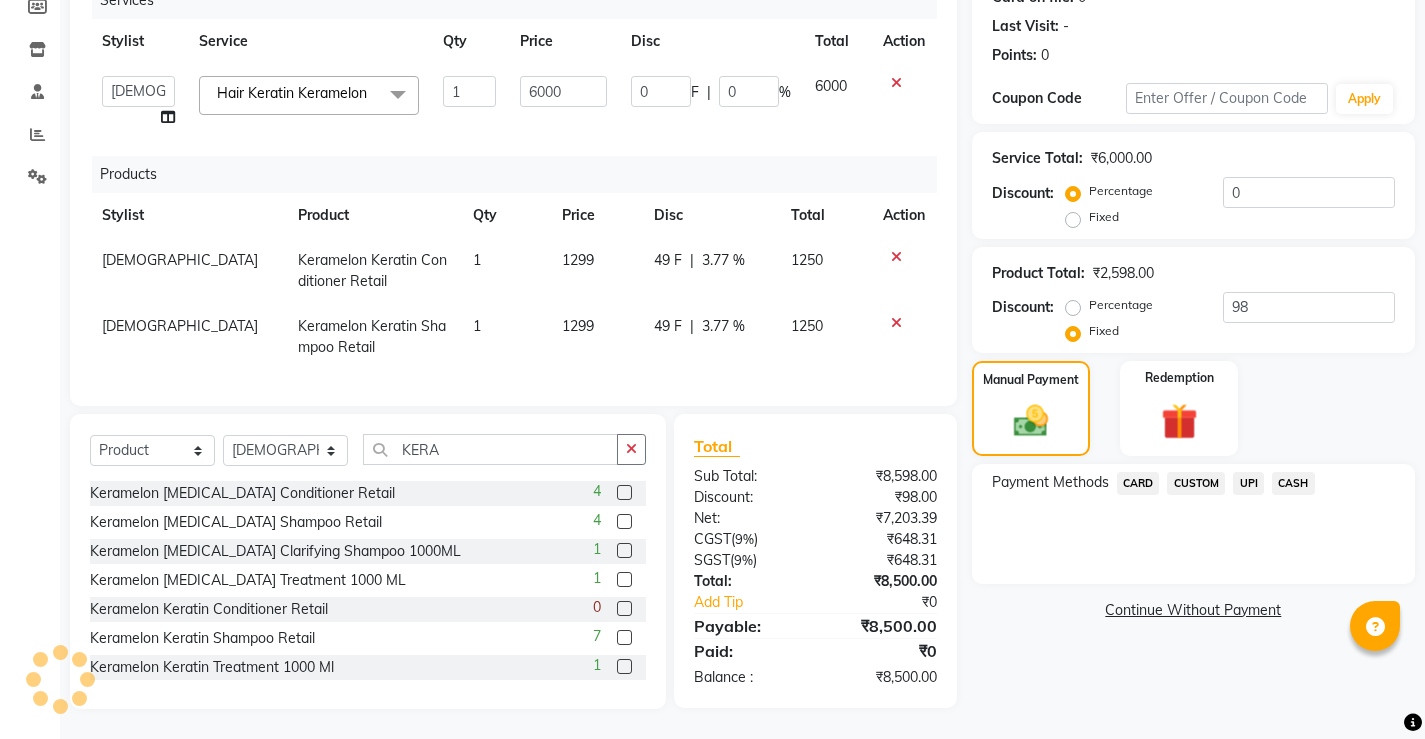 click on "UPI" 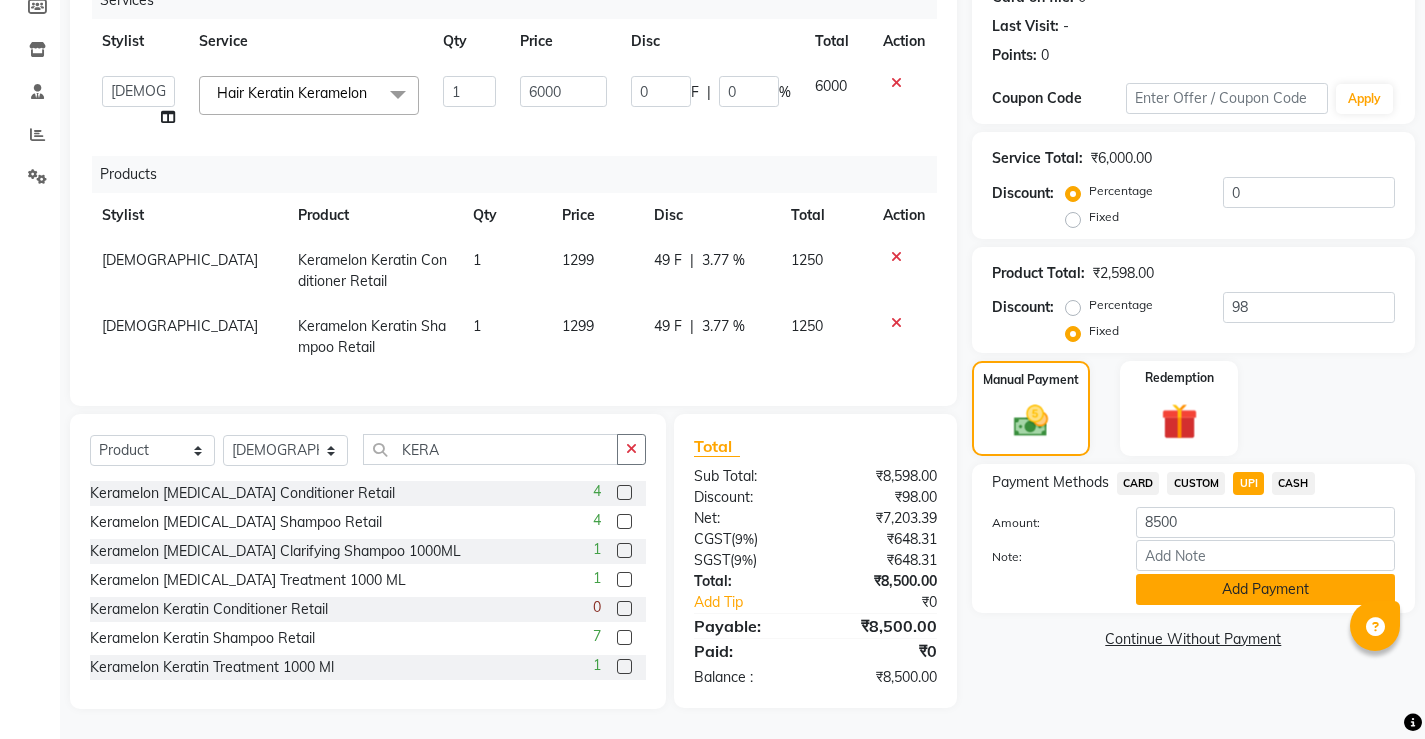 click on "Add Payment" 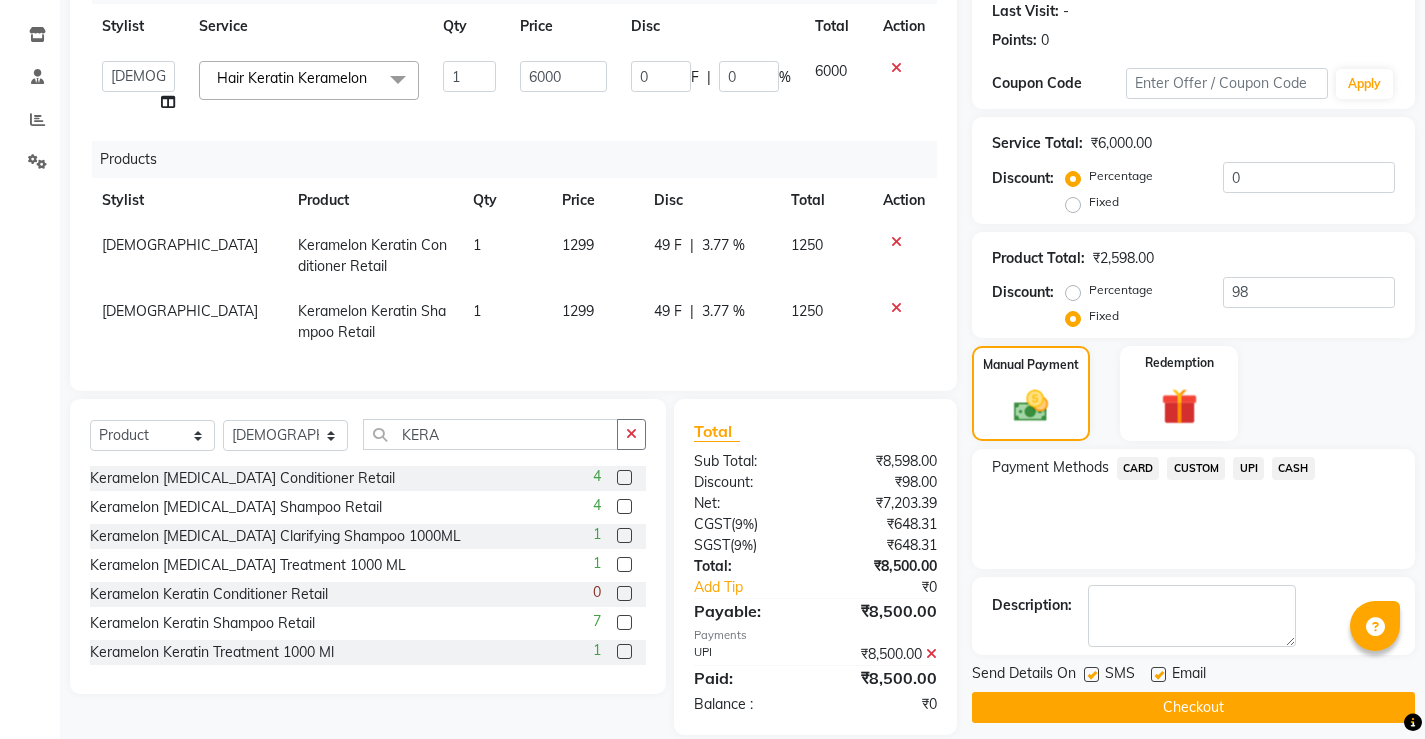 scroll, scrollTop: 322, scrollLeft: 0, axis: vertical 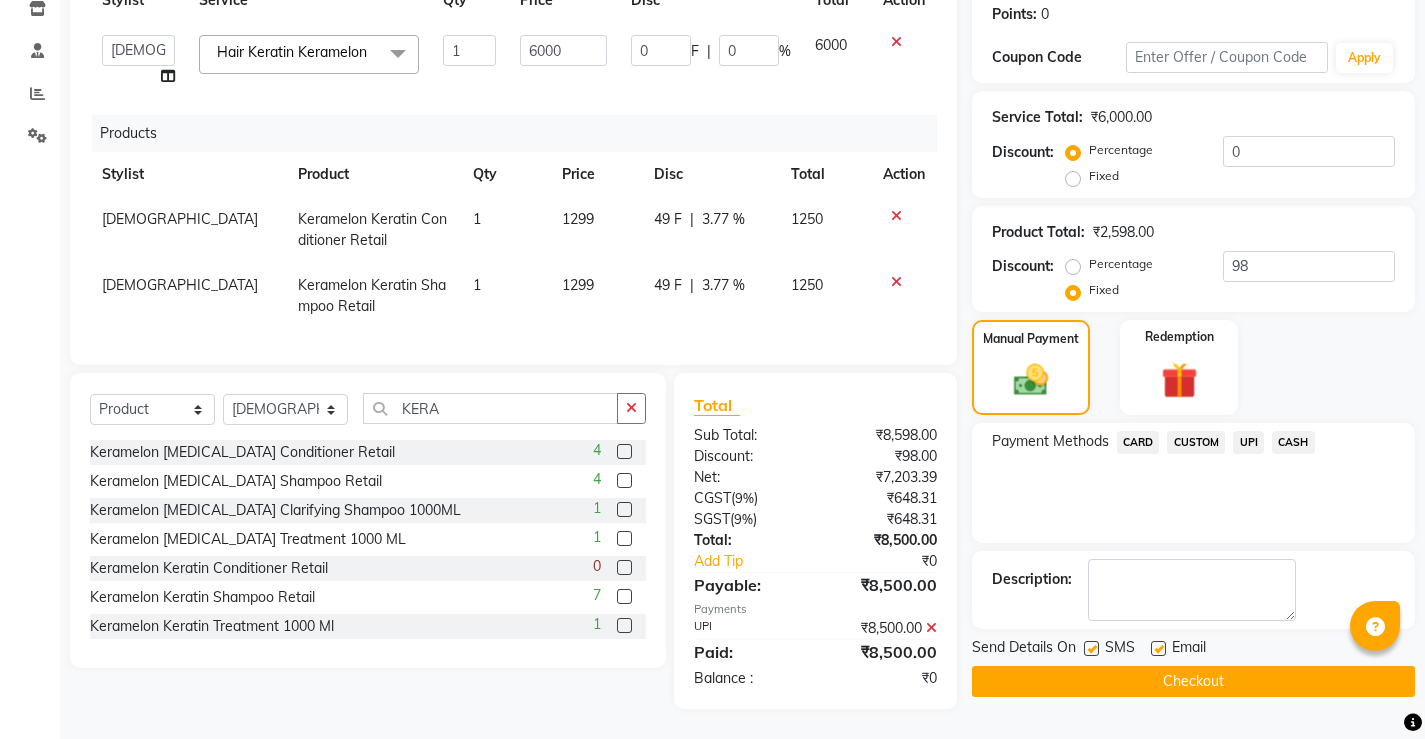 click on "Checkout" 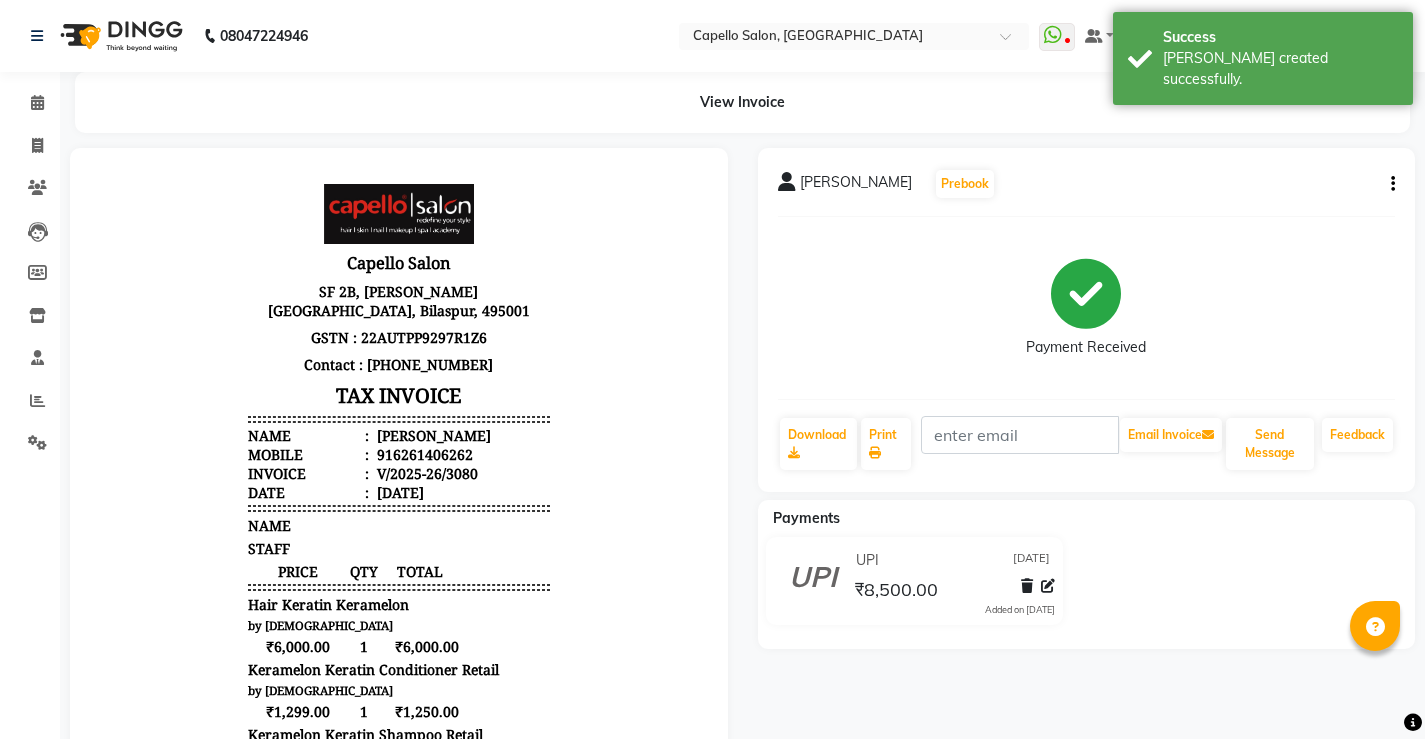 scroll, scrollTop: 0, scrollLeft: 0, axis: both 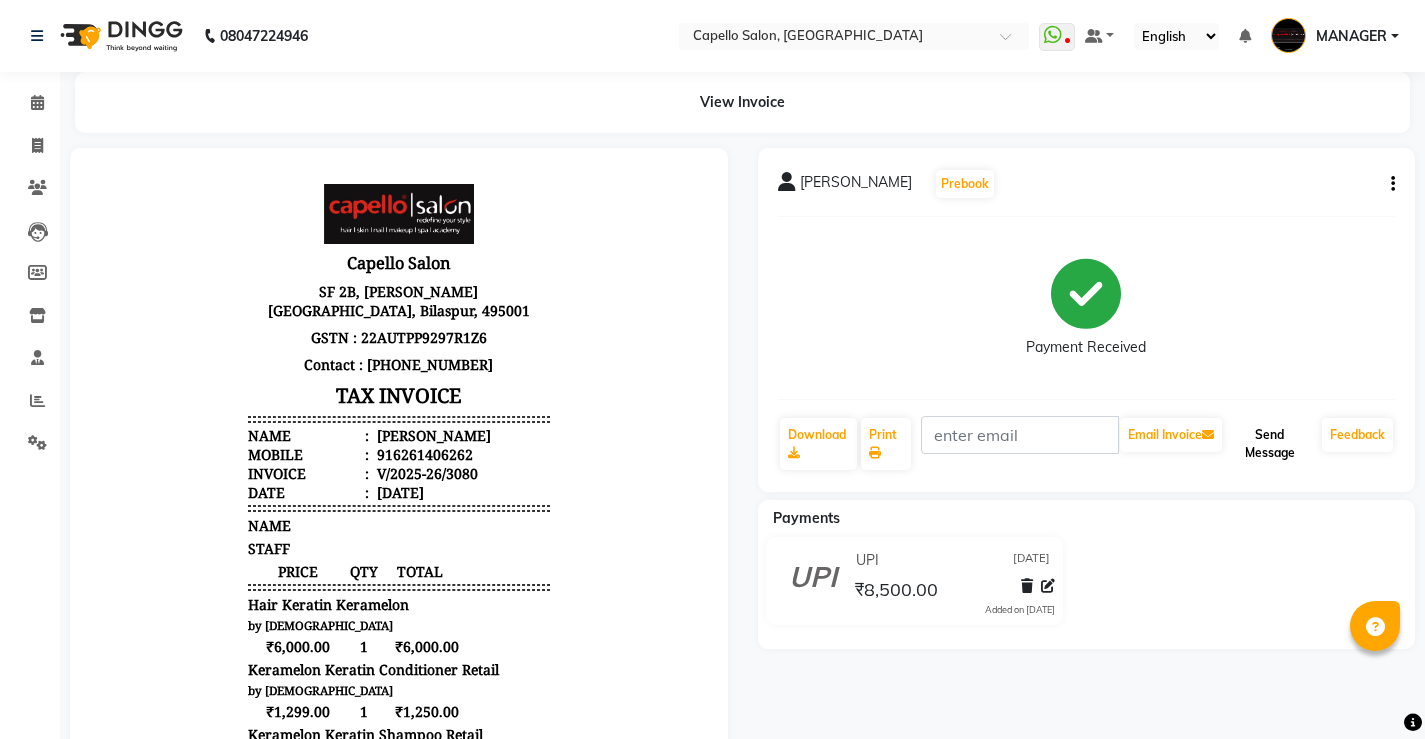 click on "Send Message" 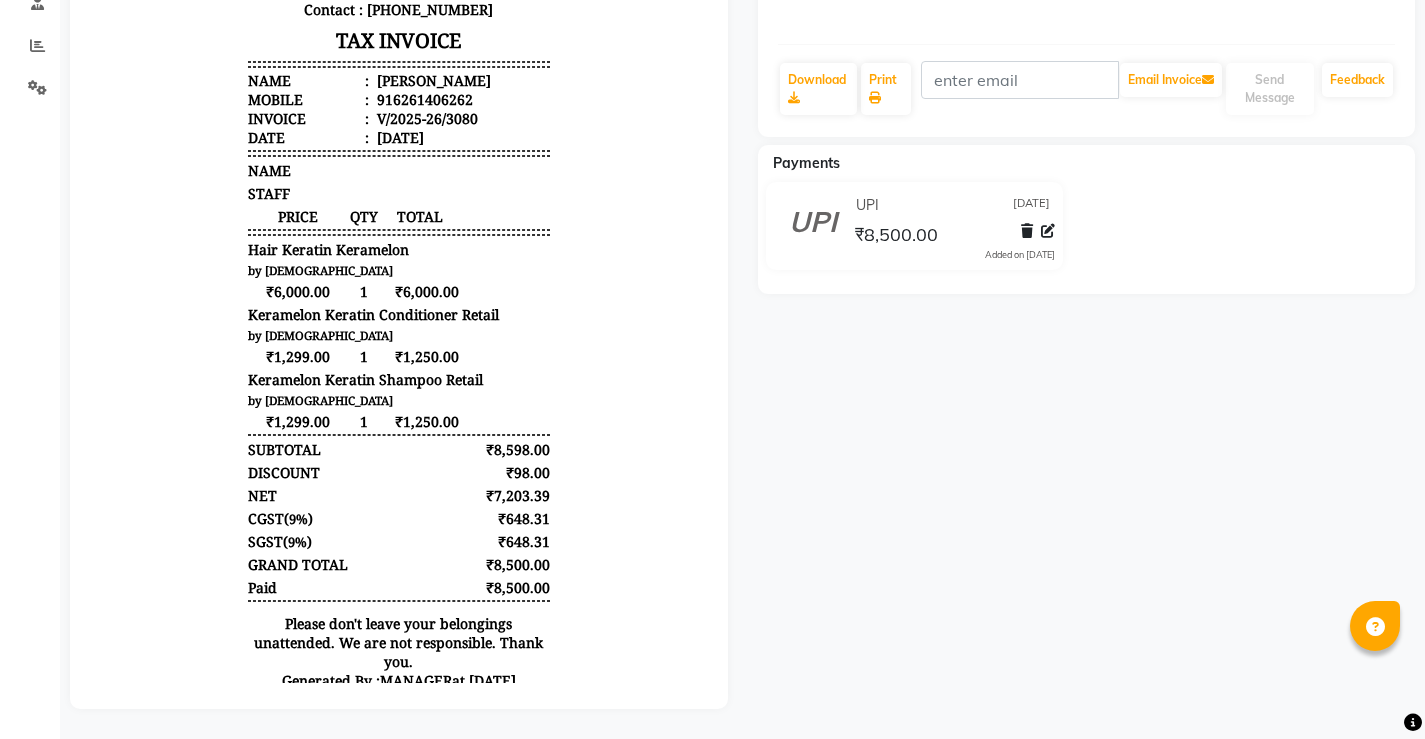scroll, scrollTop: 0, scrollLeft: 0, axis: both 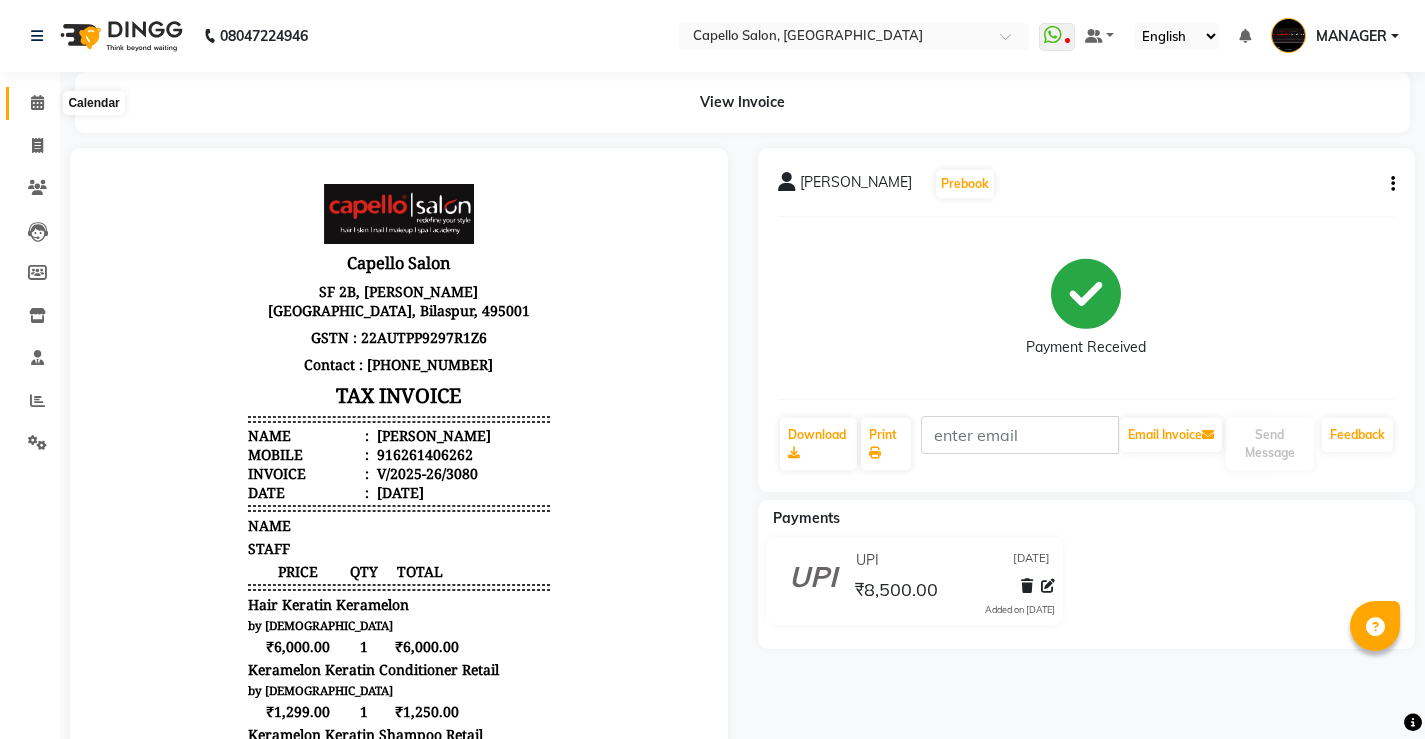 click 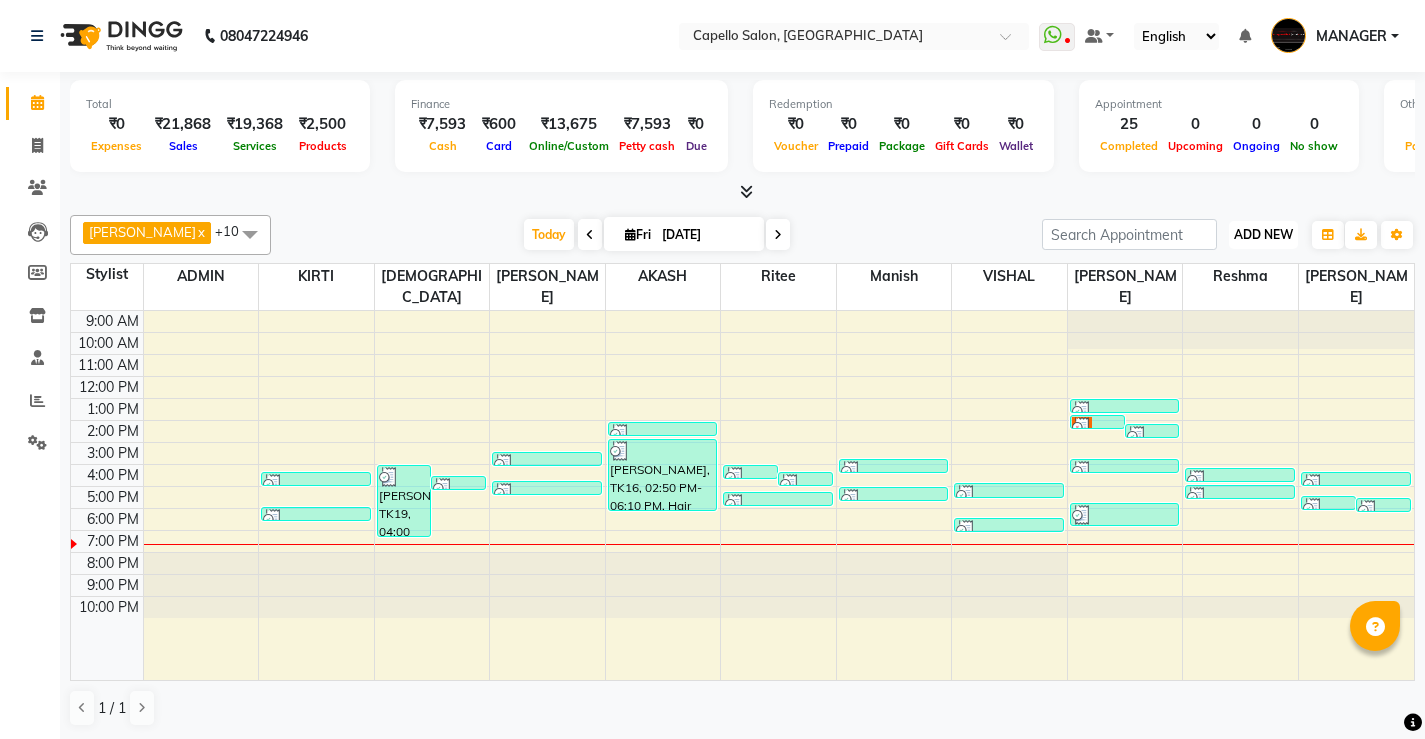 click on "ADD NEW" at bounding box center (1263, 234) 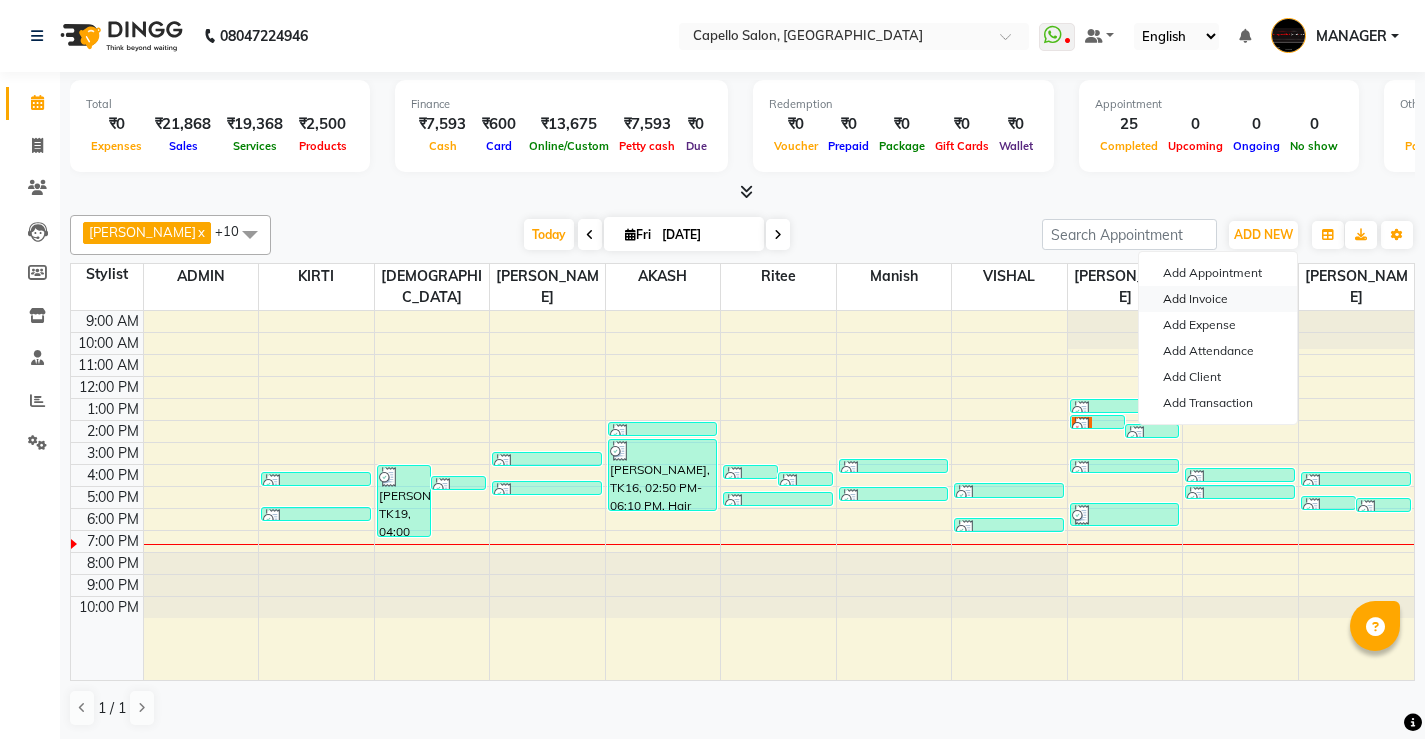 click on "Add Invoice" at bounding box center [1218, 299] 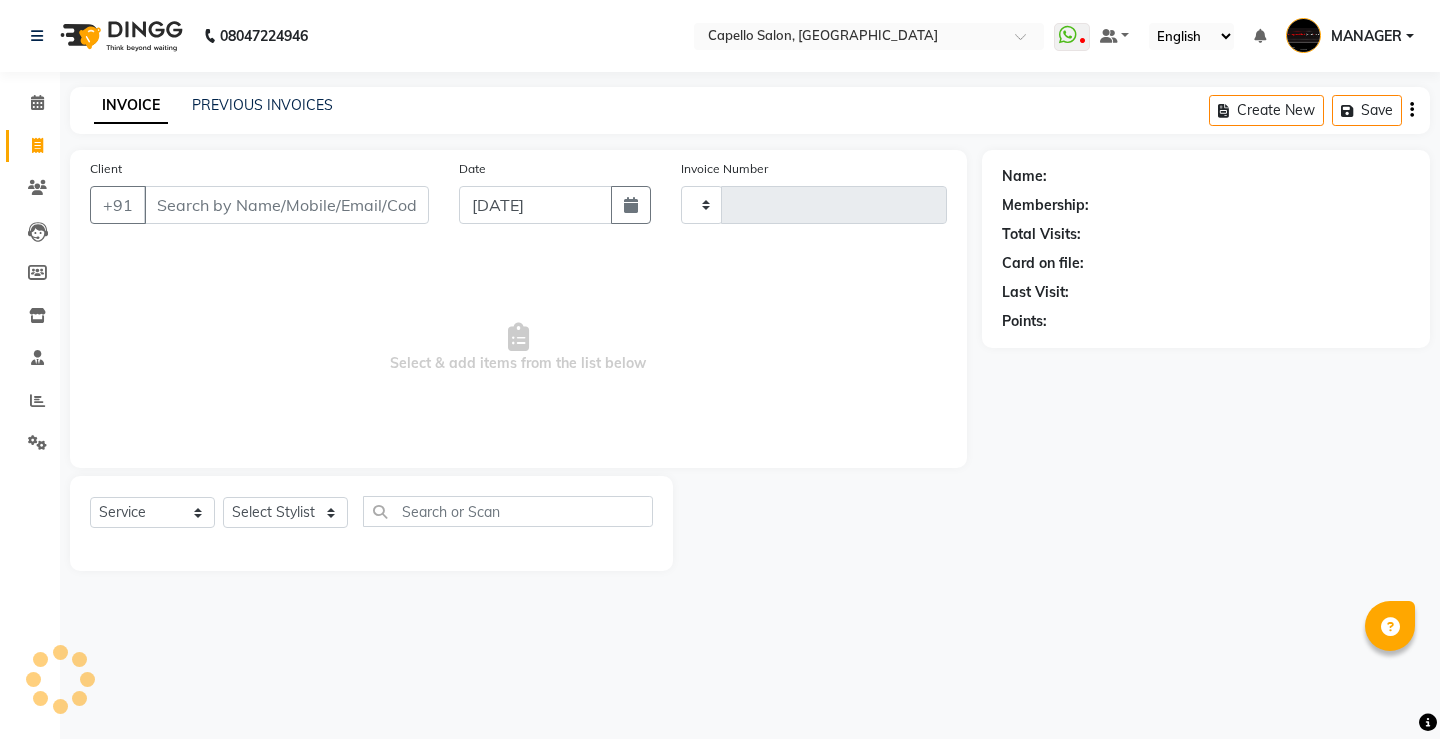 type on "3081" 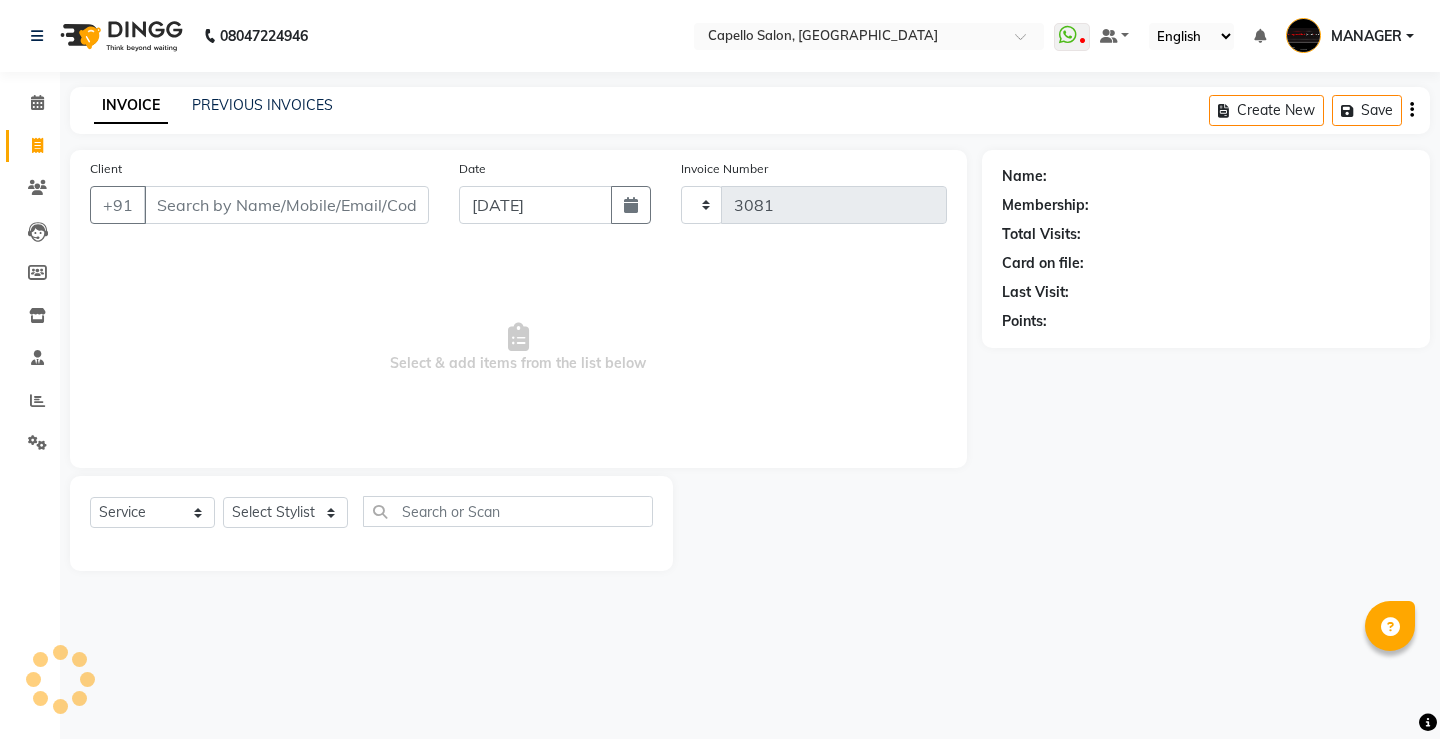 select on "857" 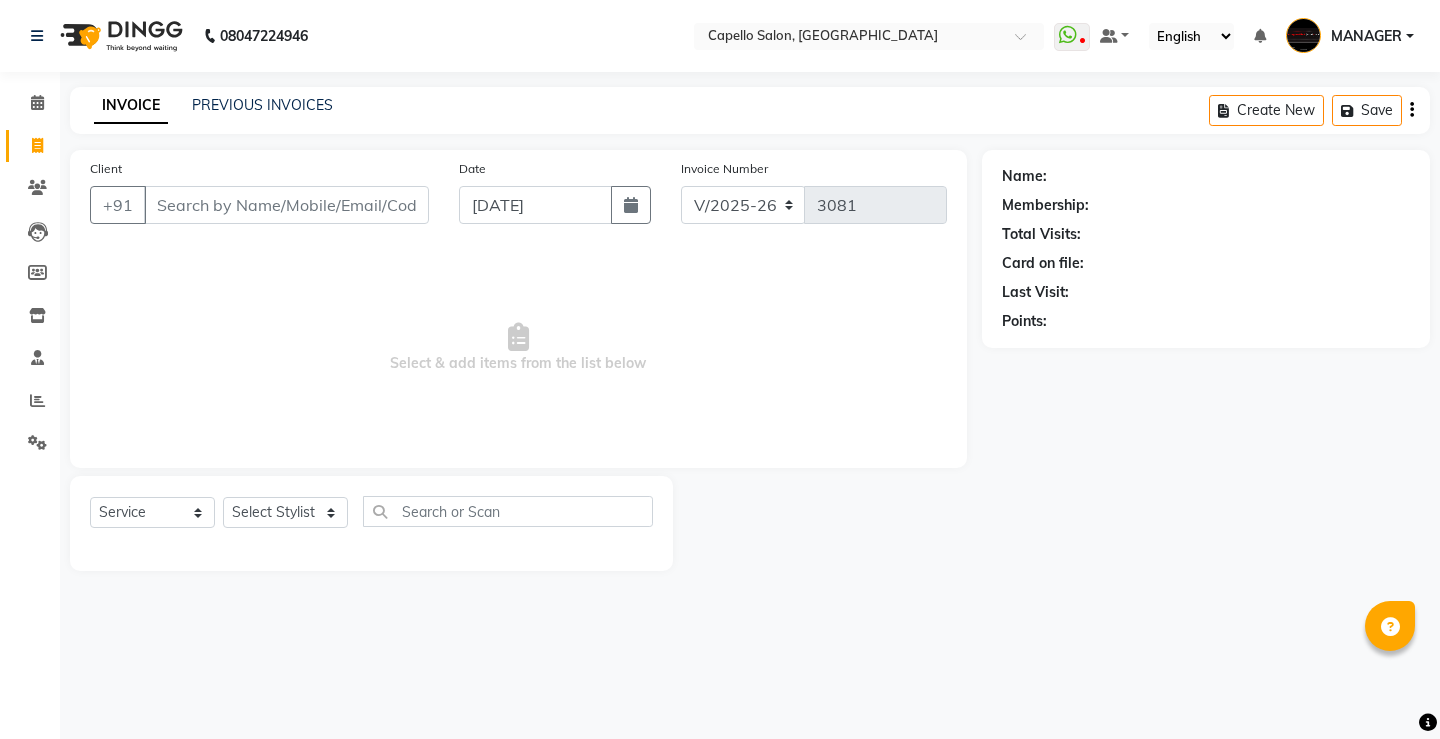 click on "Client" at bounding box center [286, 205] 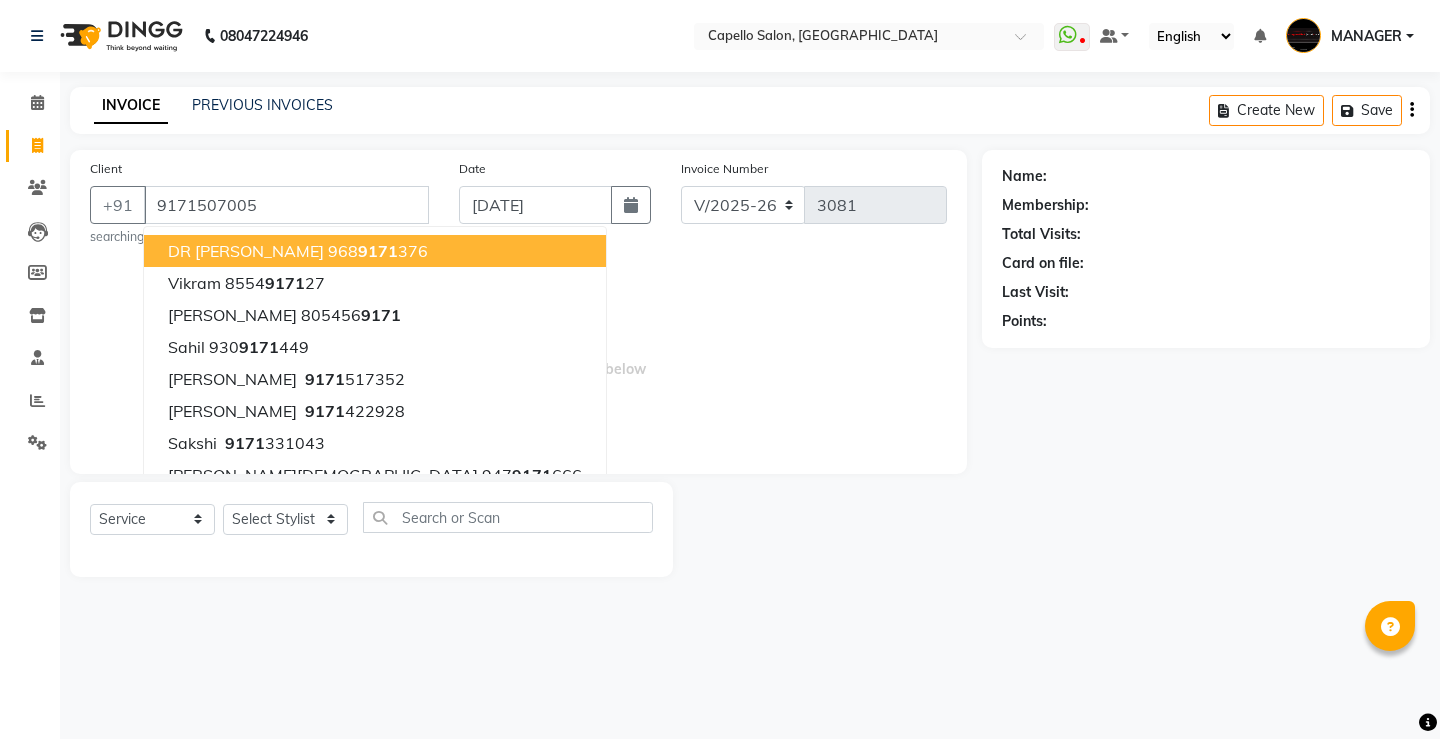 type on "9171507005" 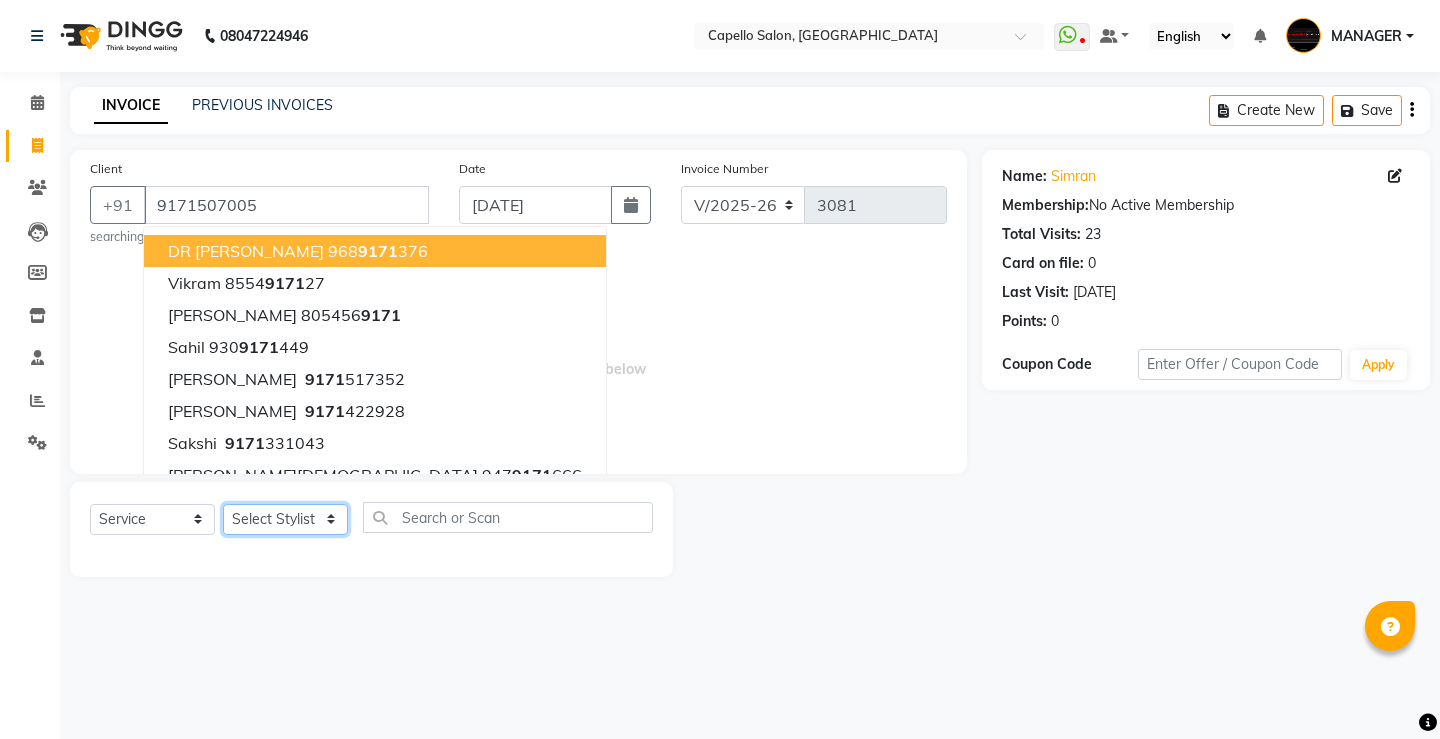 click on "Select Stylist ADMIN AKASH [PERSON_NAME] [PERSON_NAME] MANAGER [PERSON_NAME]  [PERSON_NAME] [PERSON_NAME] [PERSON_NAME]" 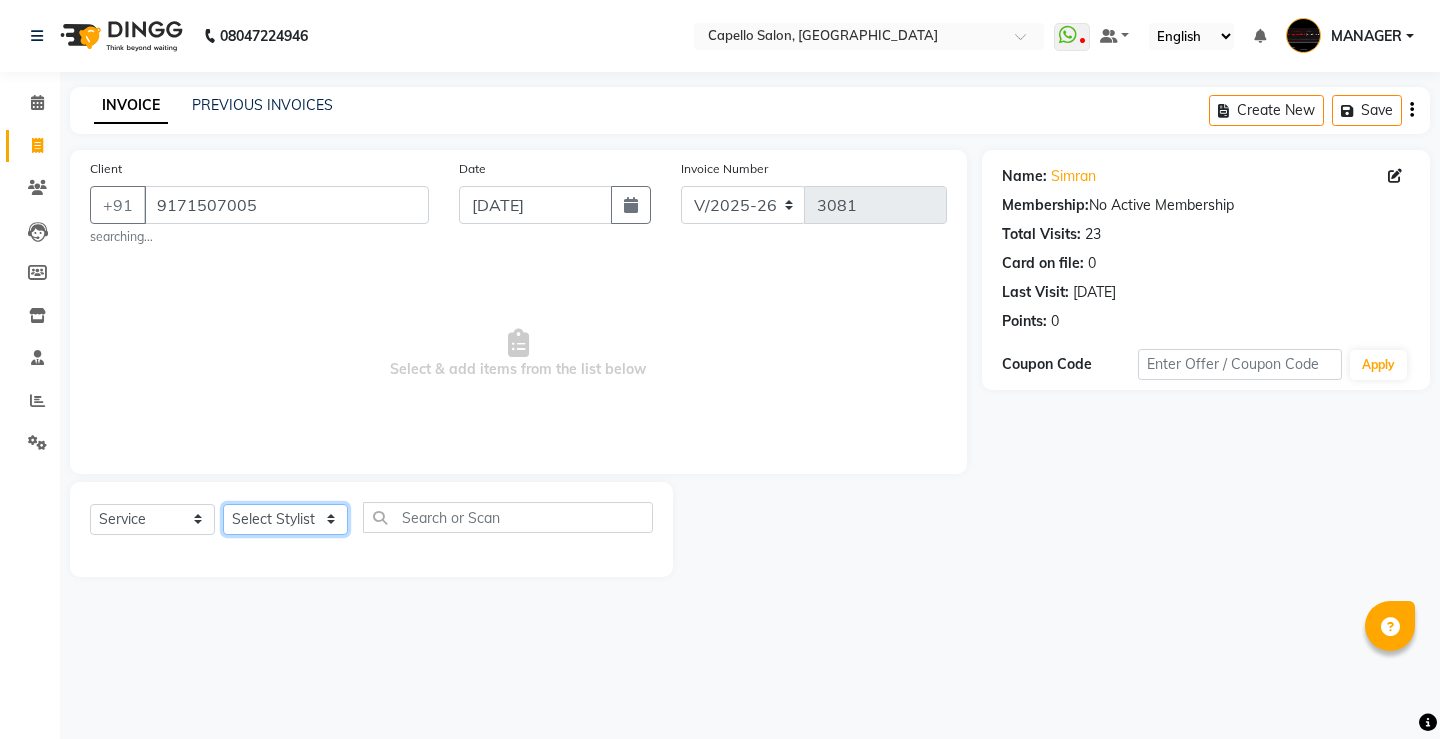 select on "14732" 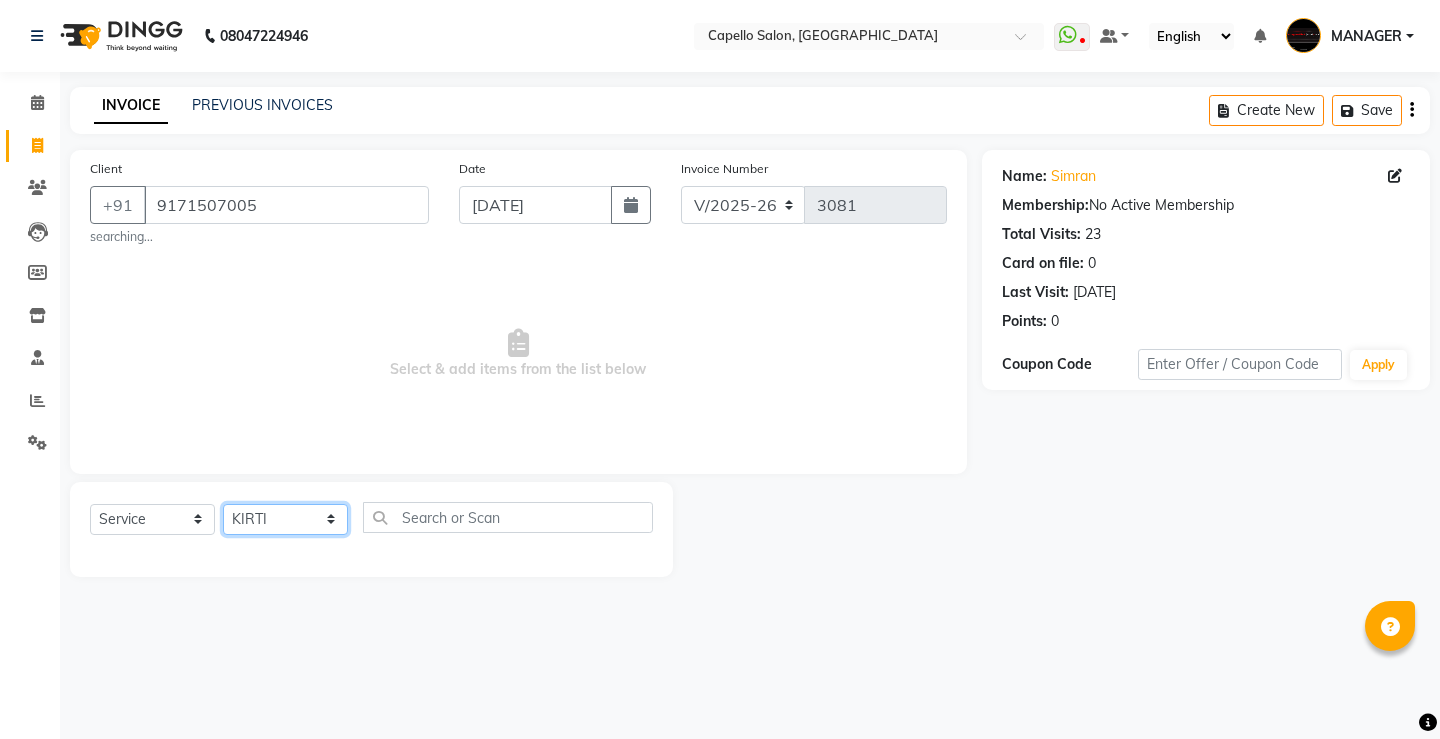 click on "Select Stylist ADMIN AKASH [PERSON_NAME] [PERSON_NAME] MANAGER [PERSON_NAME]  [PERSON_NAME] [PERSON_NAME] [PERSON_NAME]" 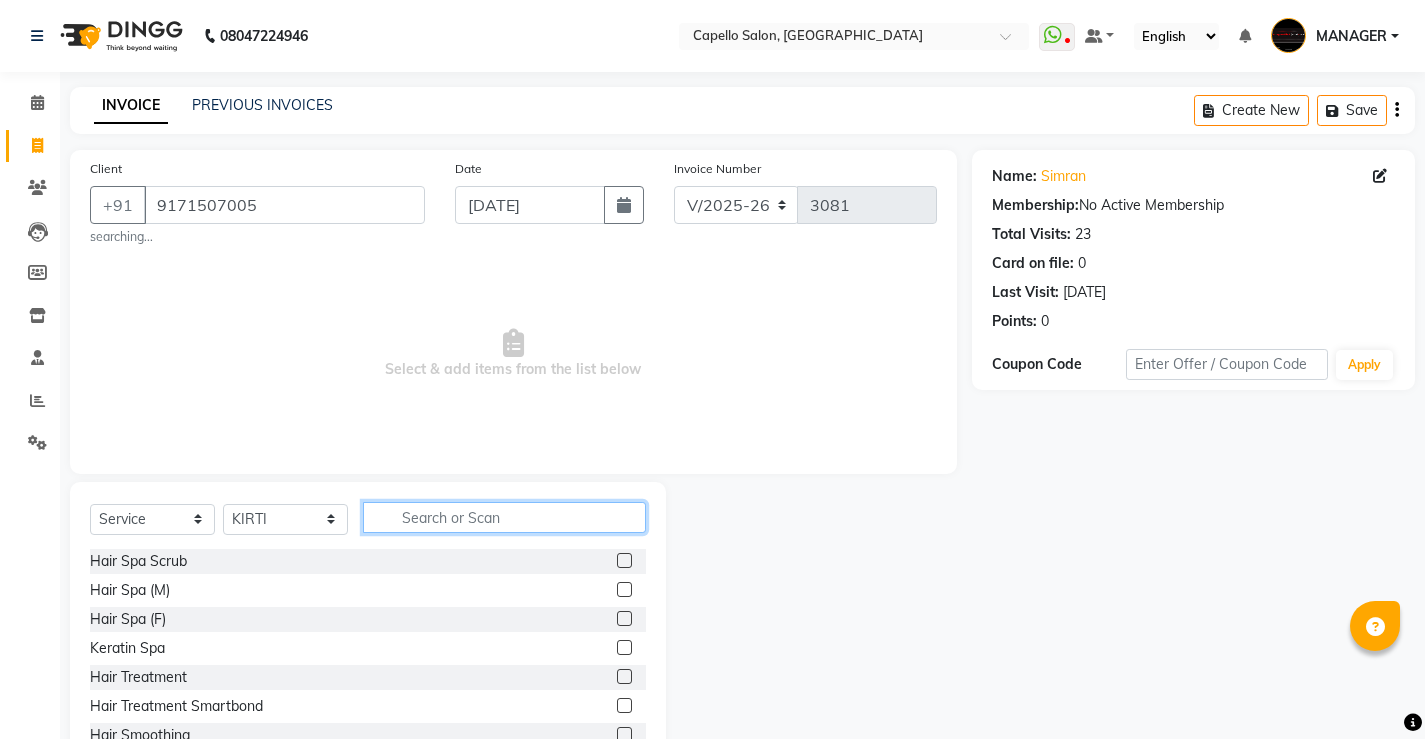 click 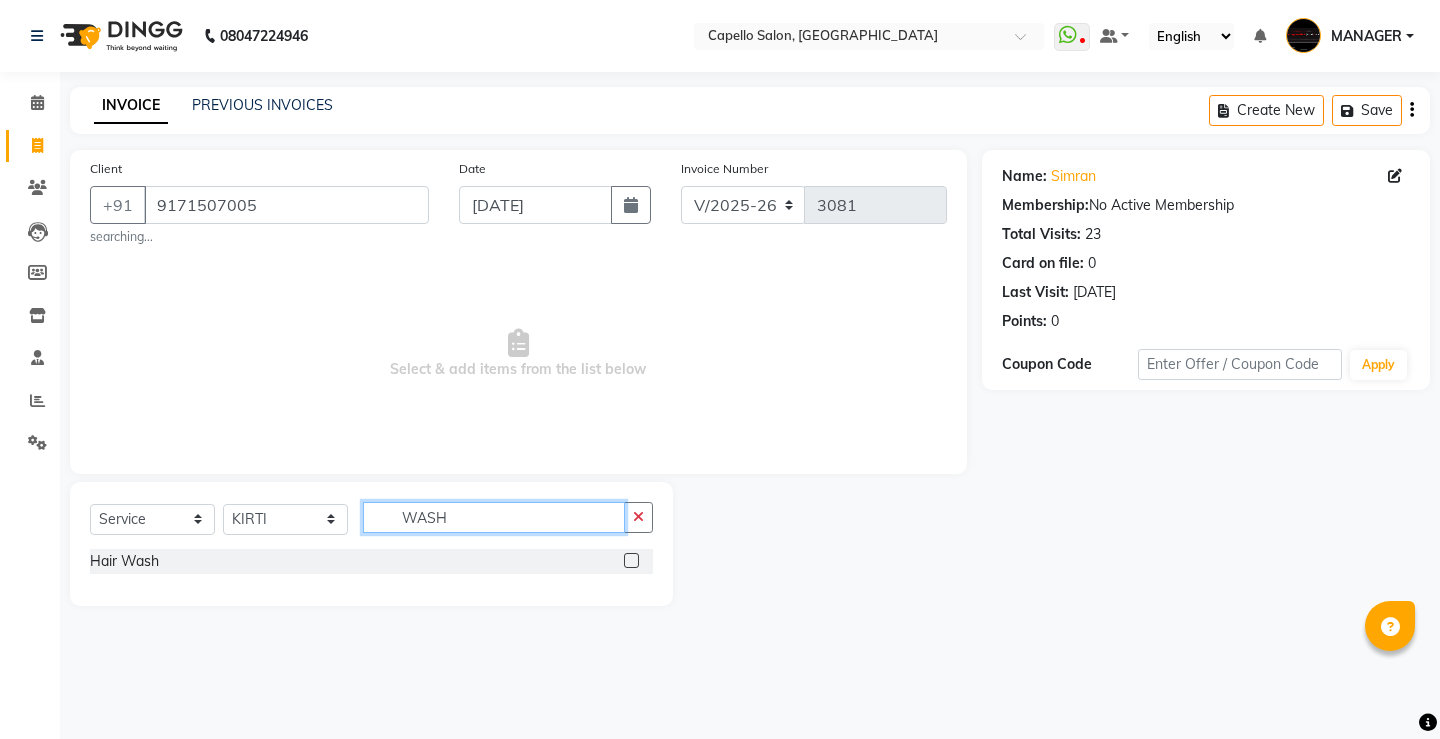 type on "WASH" 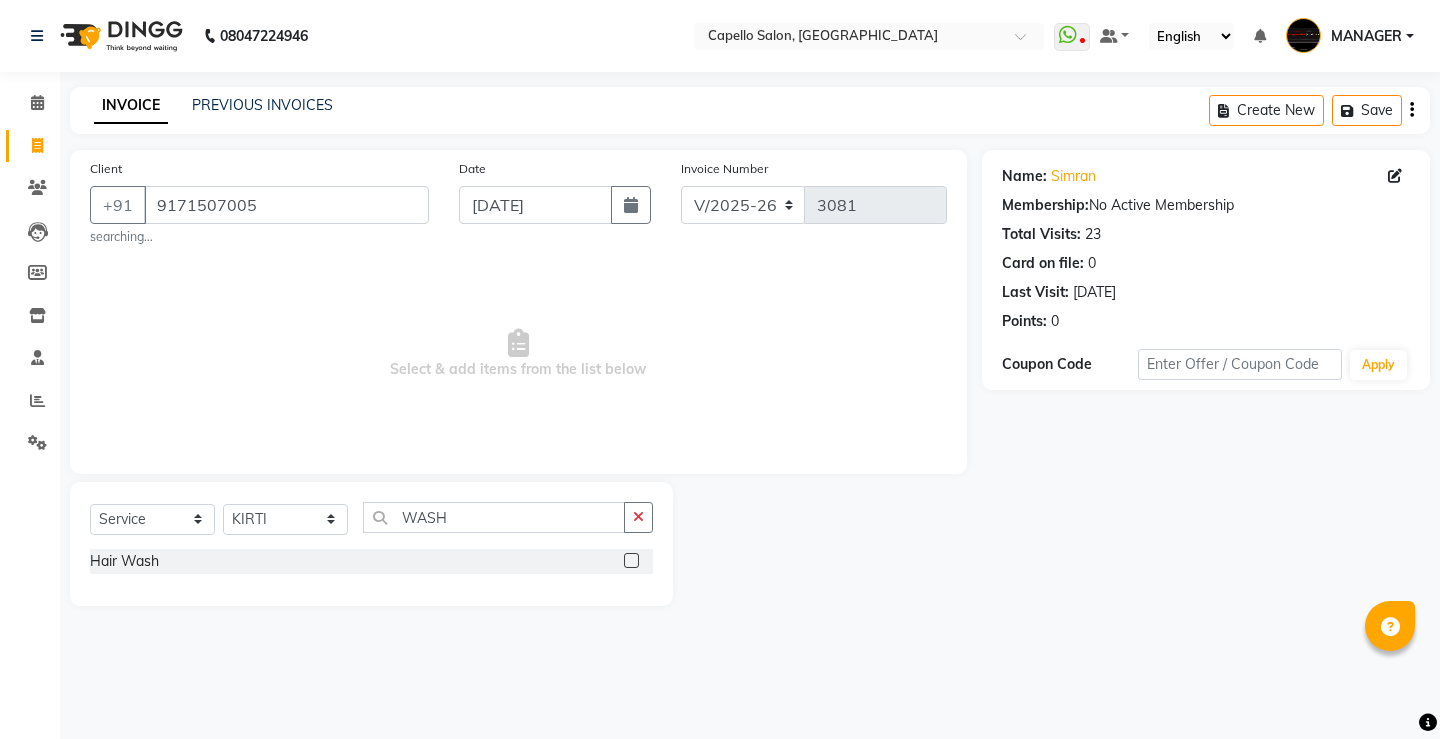 click 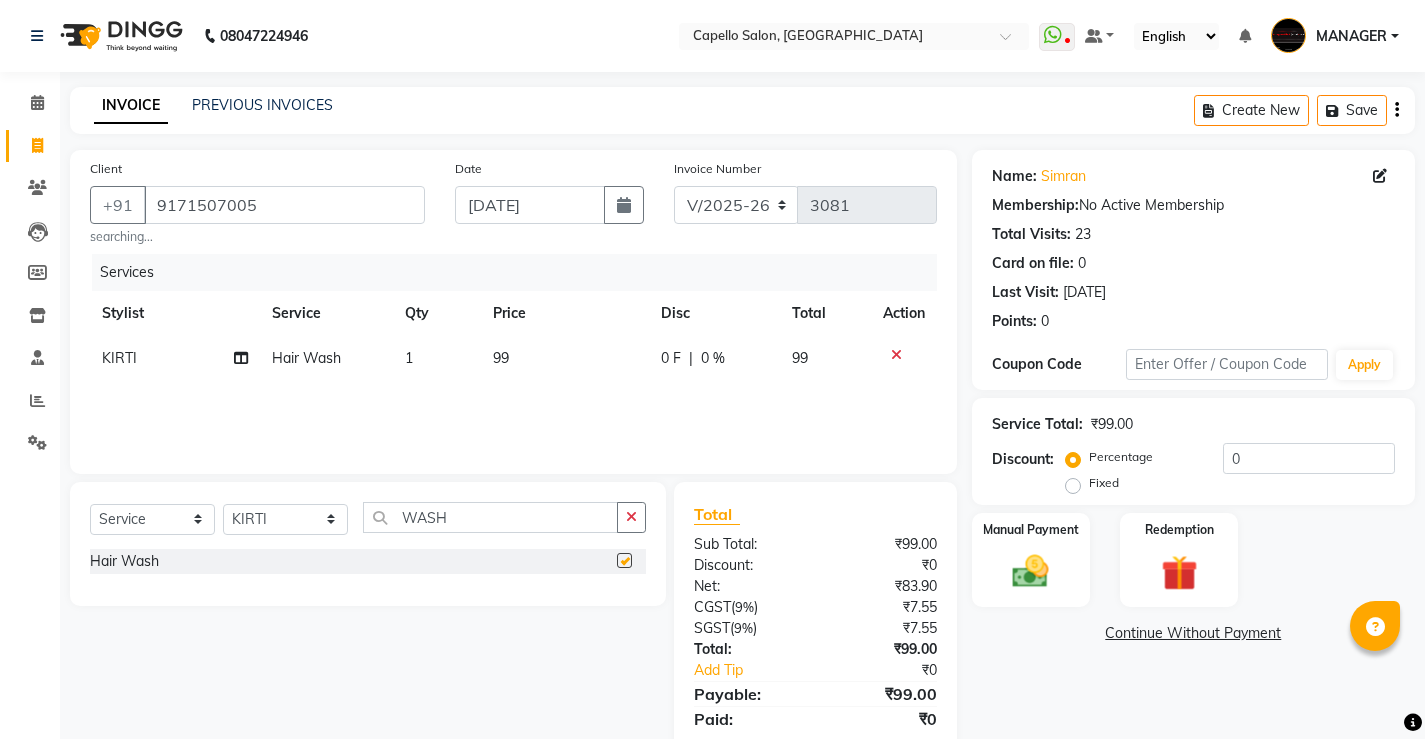 checkbox on "false" 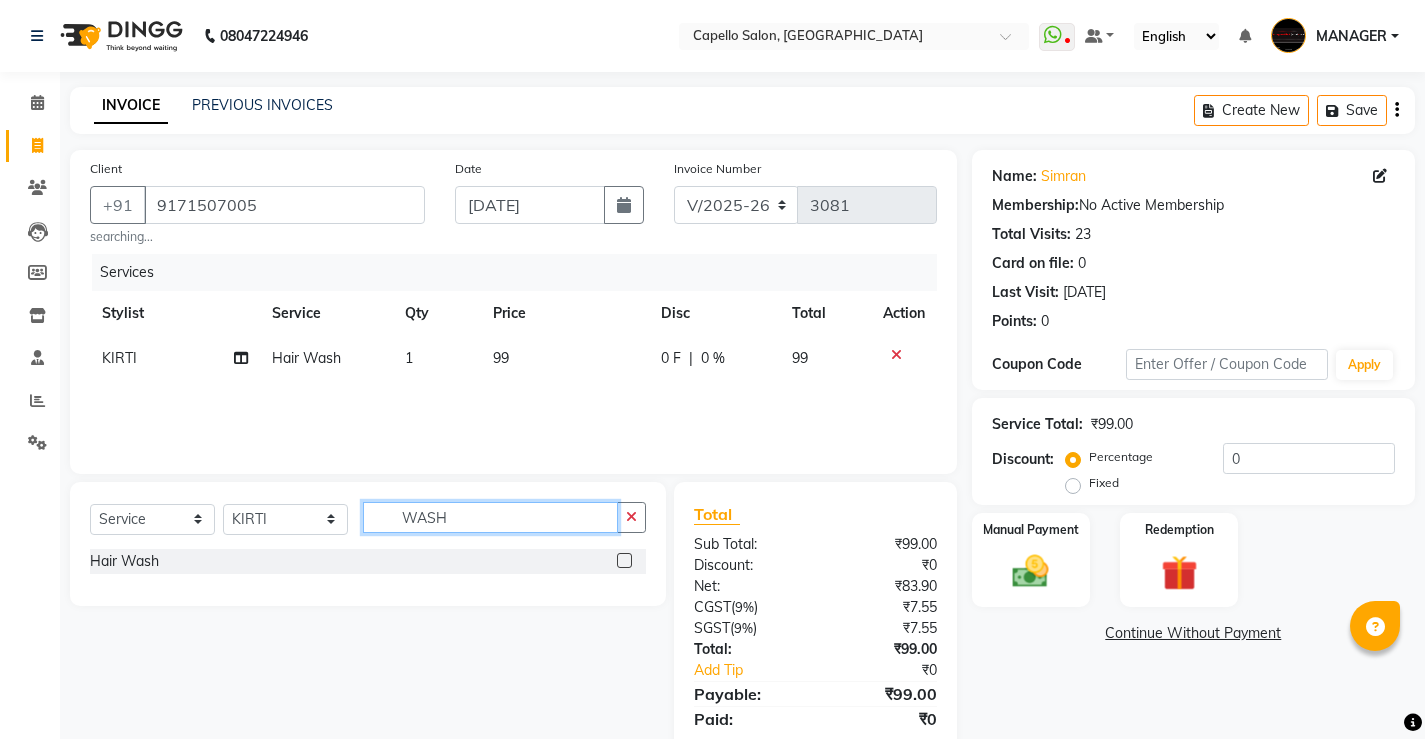 click on "WASH" 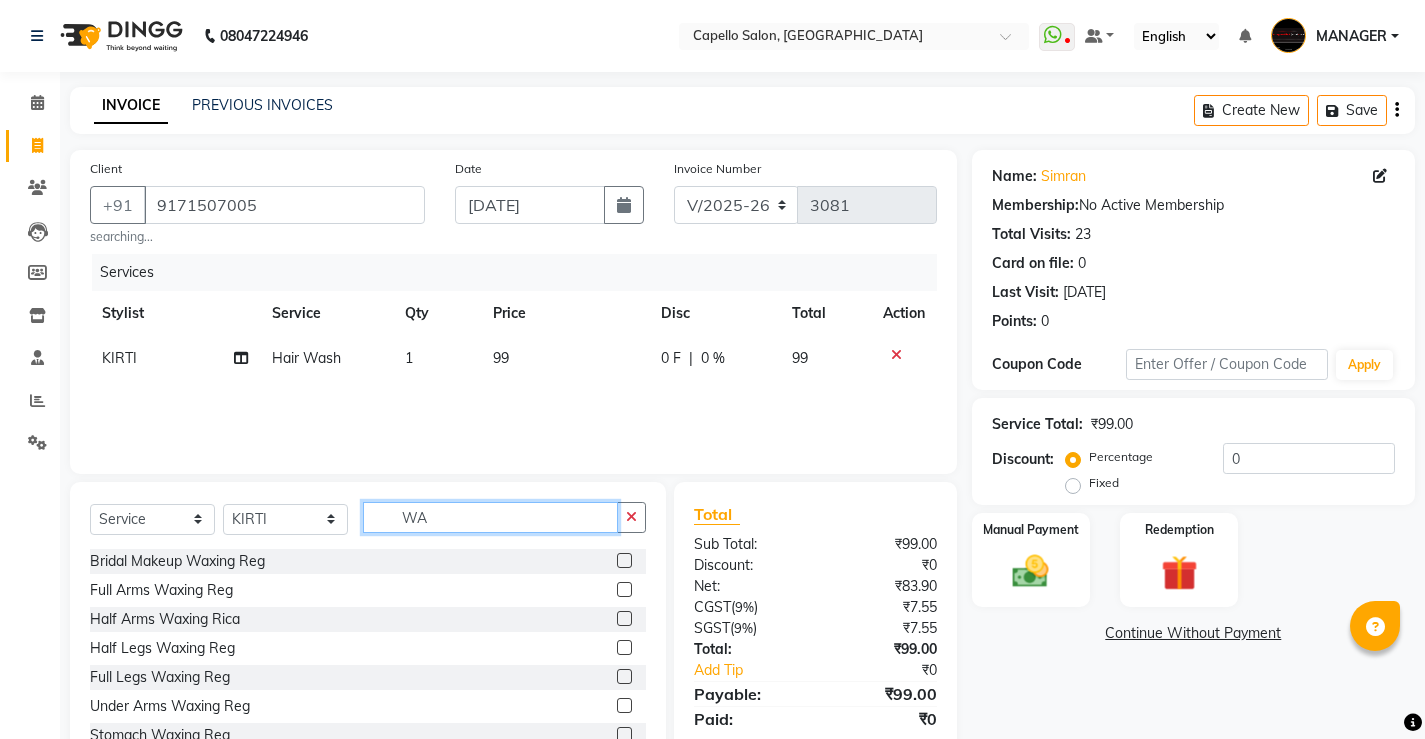 type on "W" 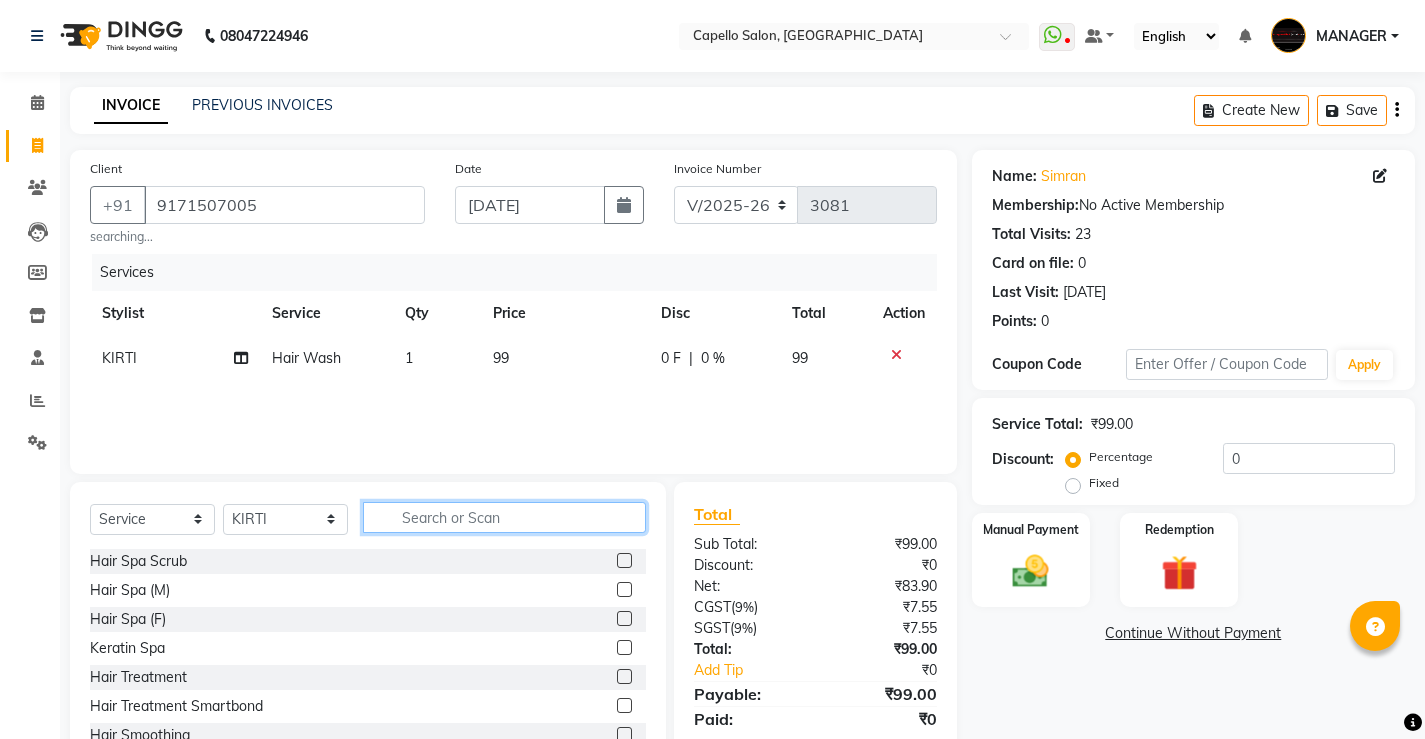 type on "E" 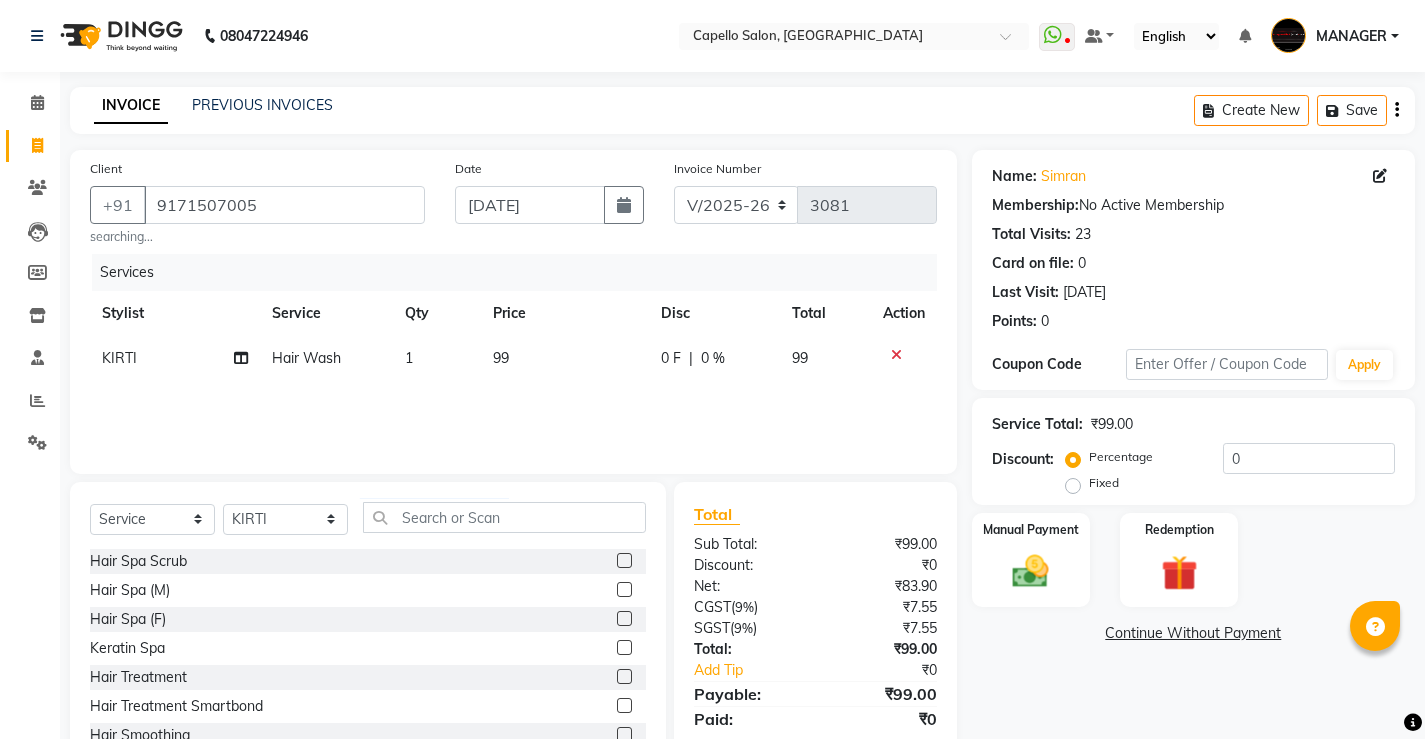 click on "99" 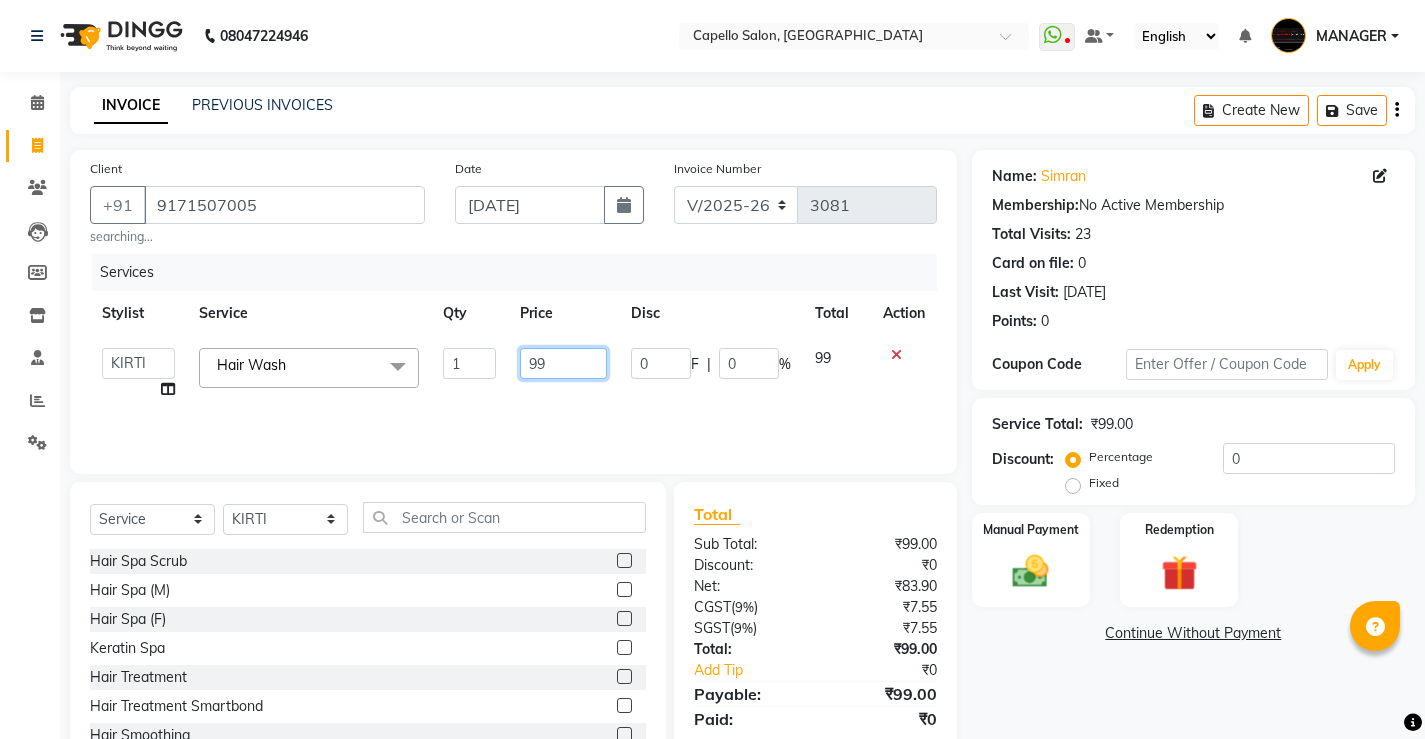 click on "99" 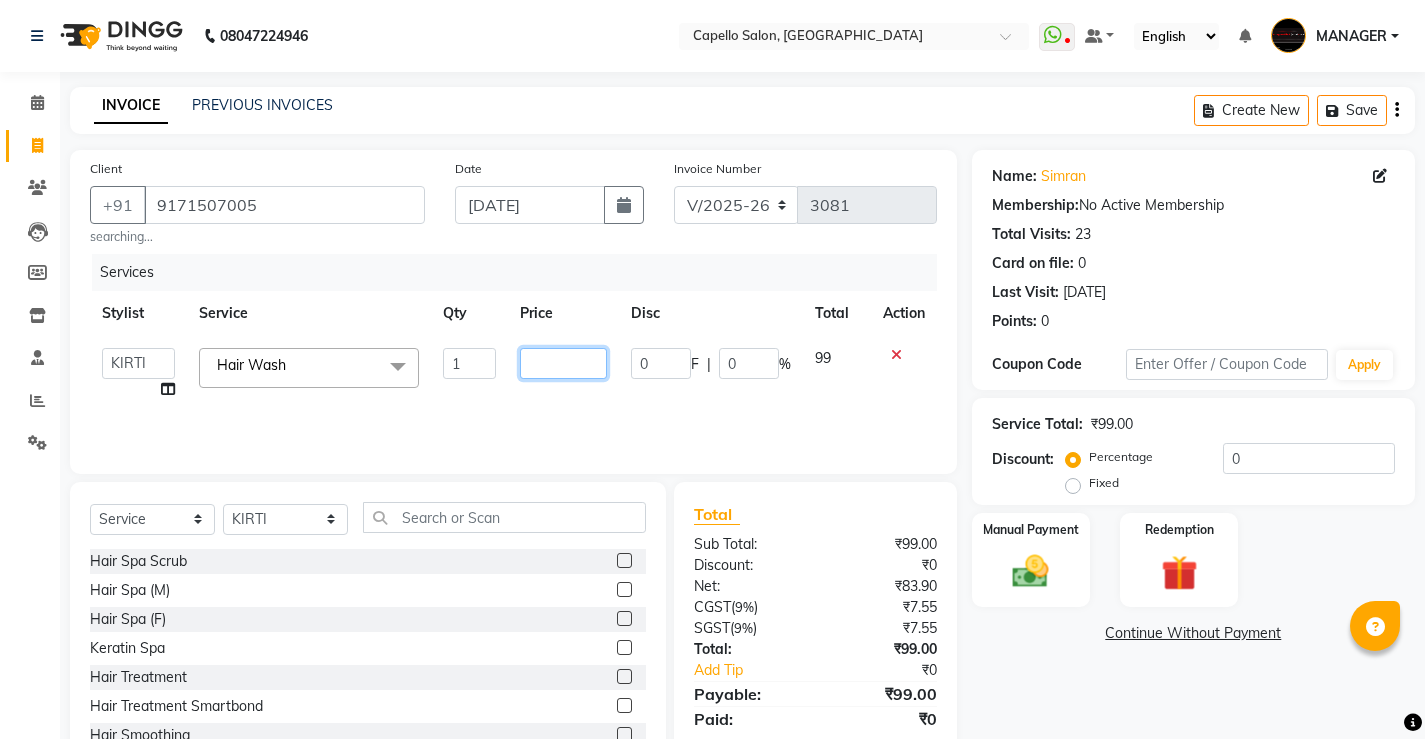 type on "5" 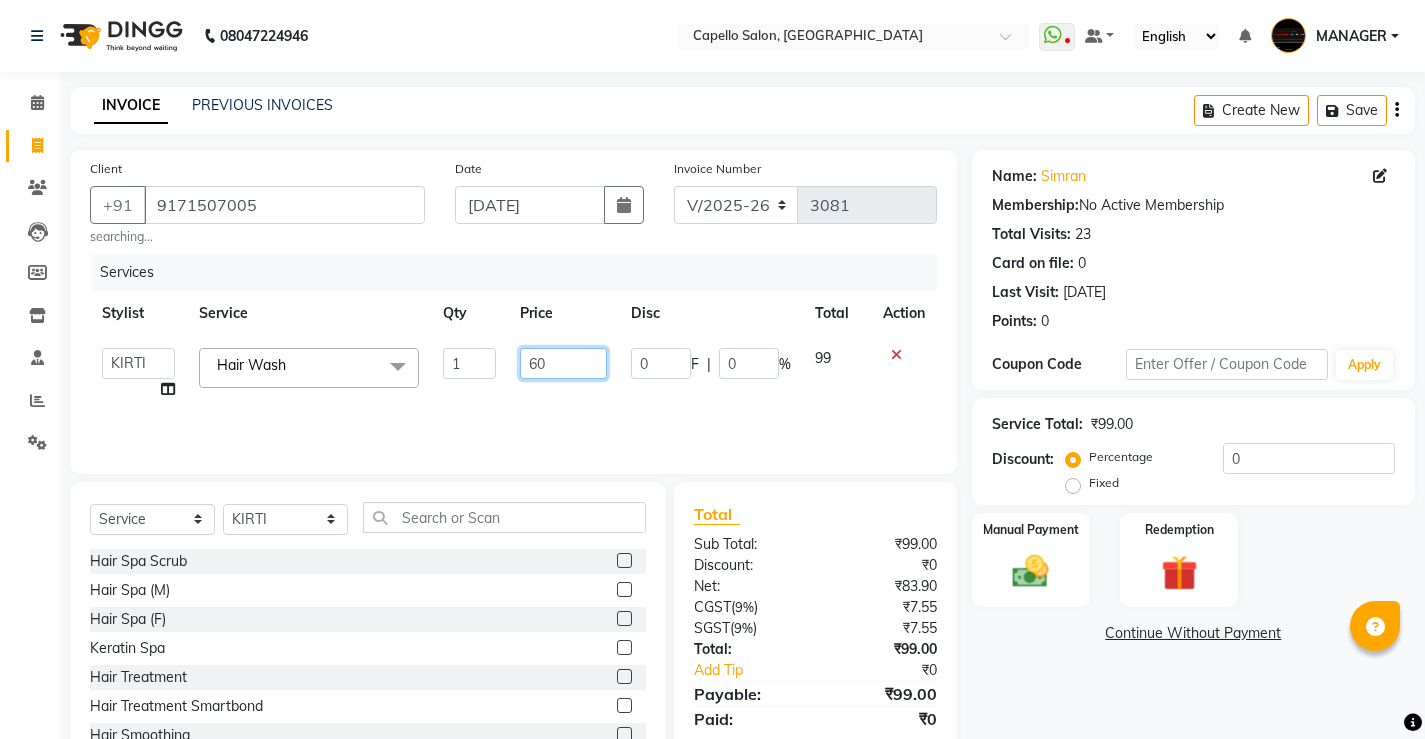 type on "6" 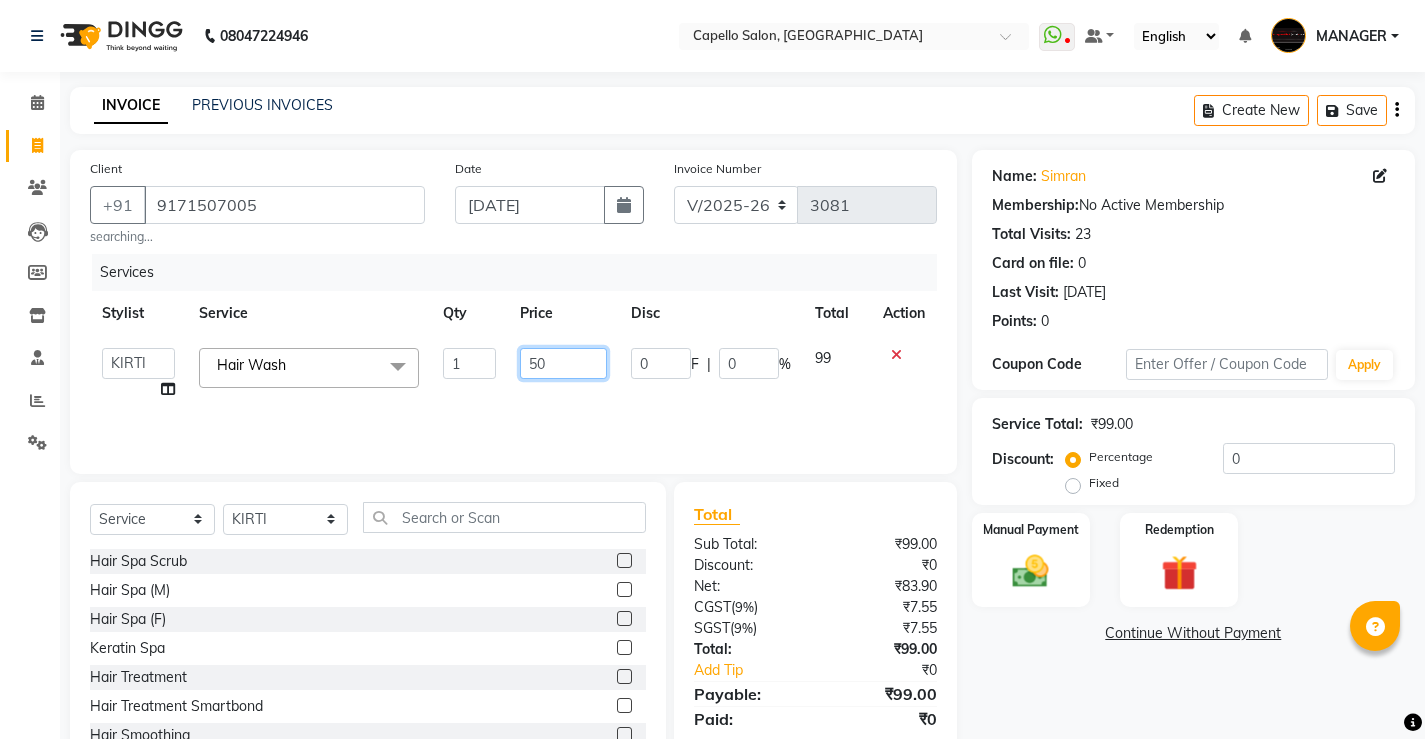 type on "500" 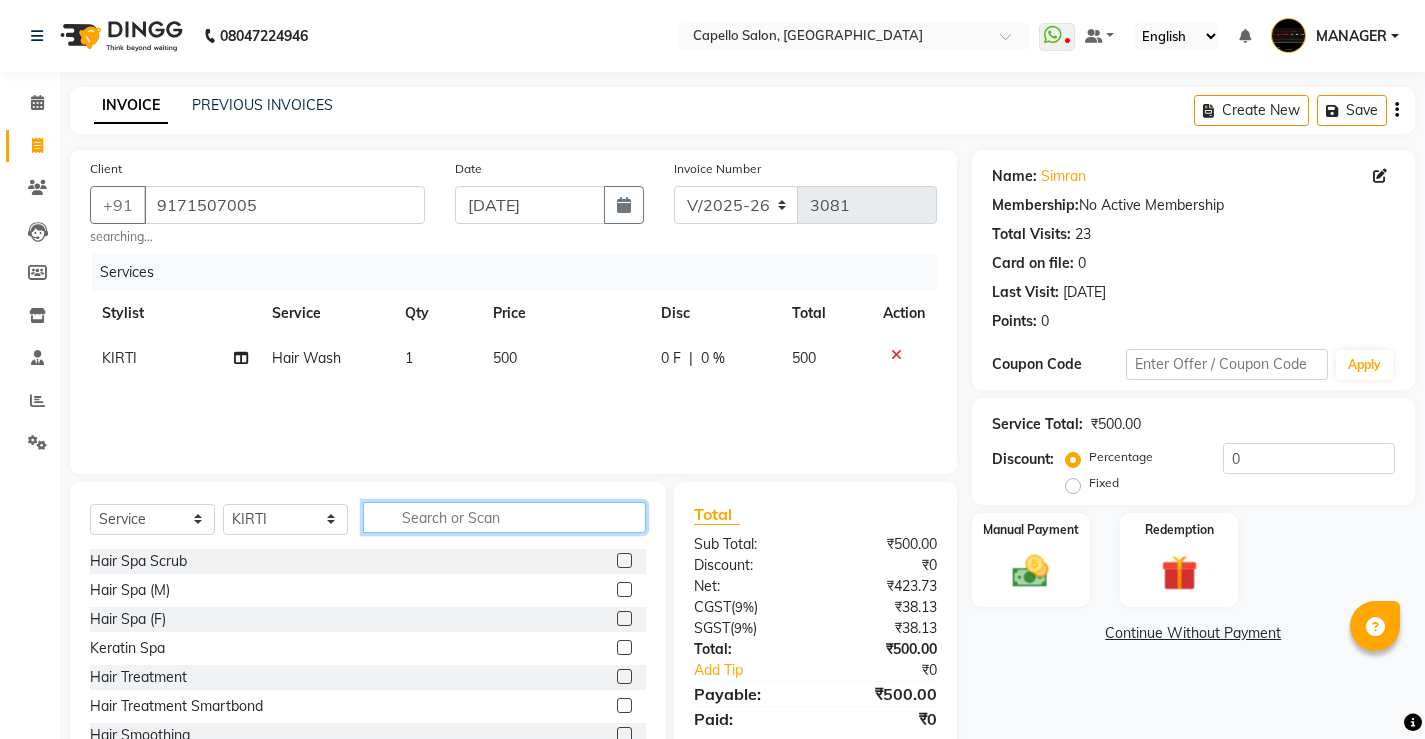 click 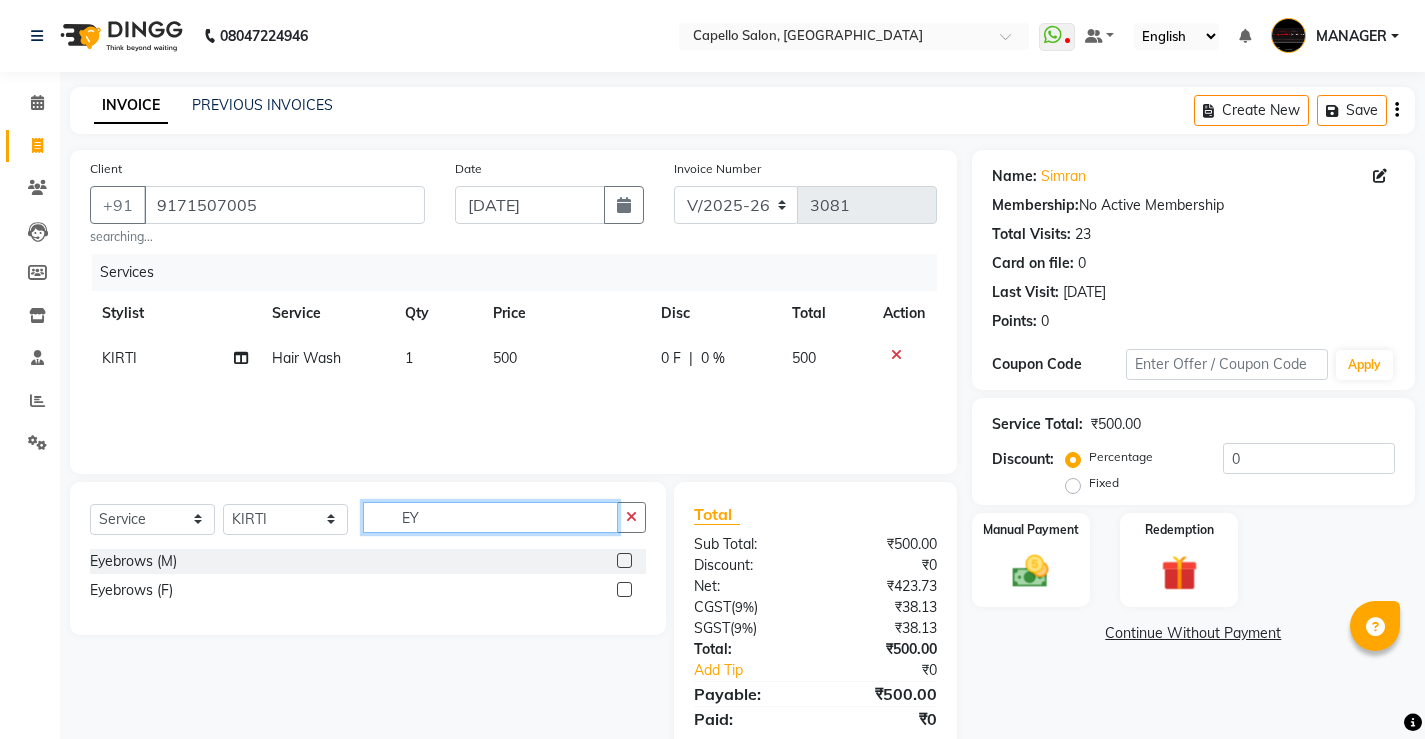 type on "EY" 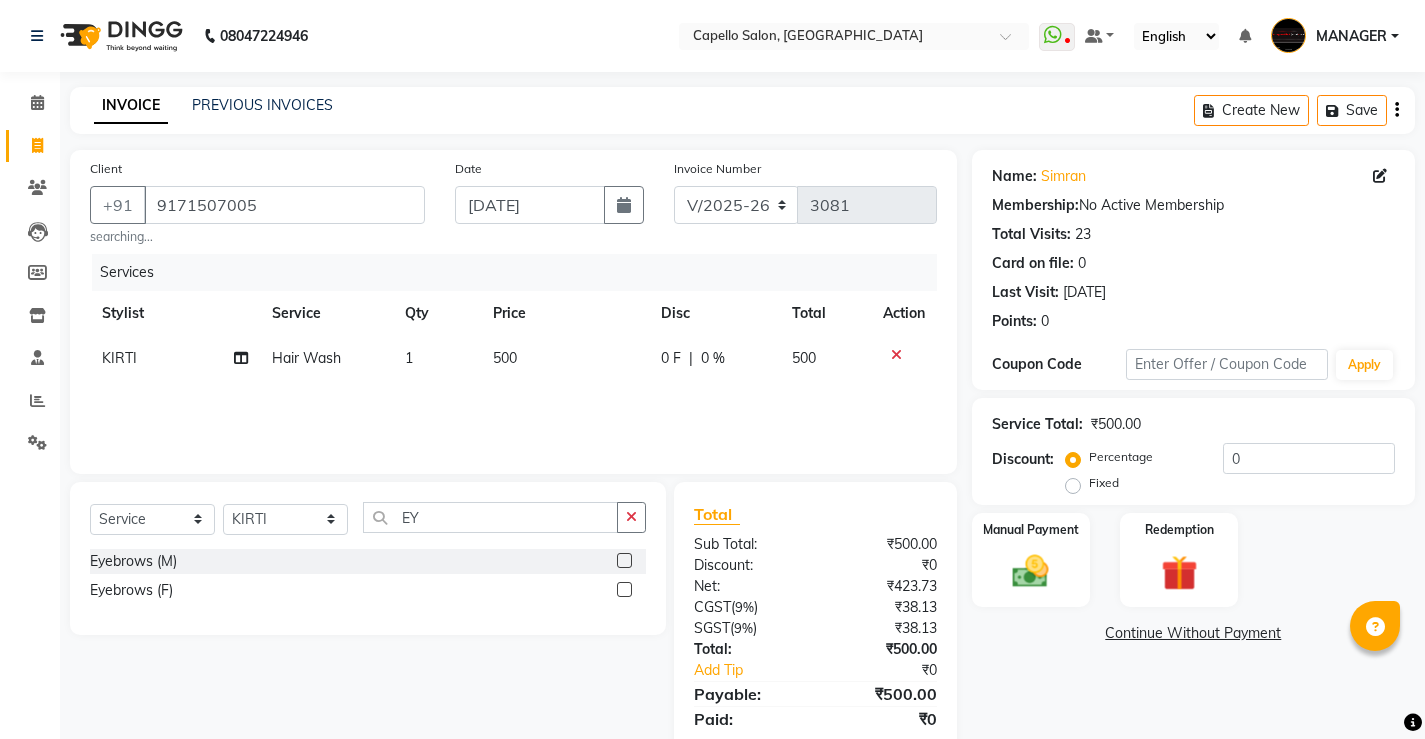 click 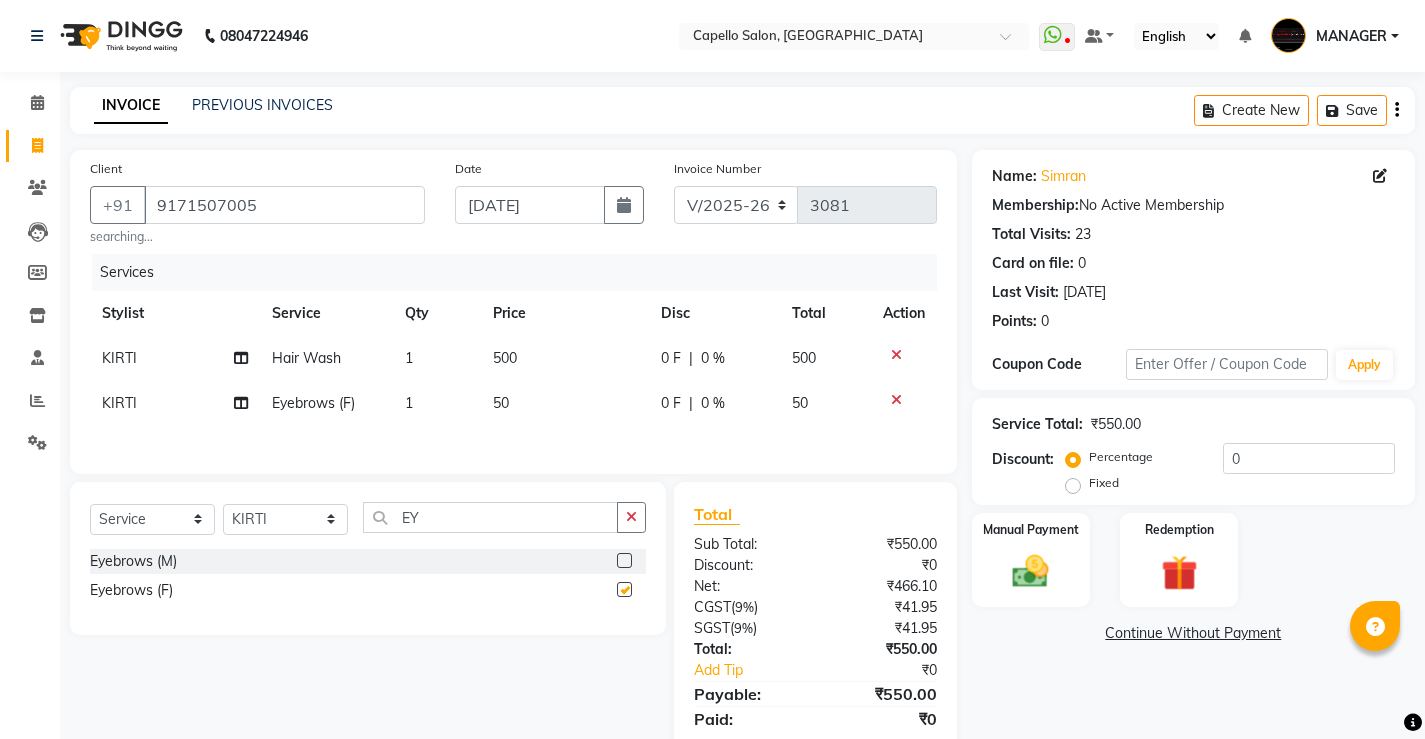 checkbox on "false" 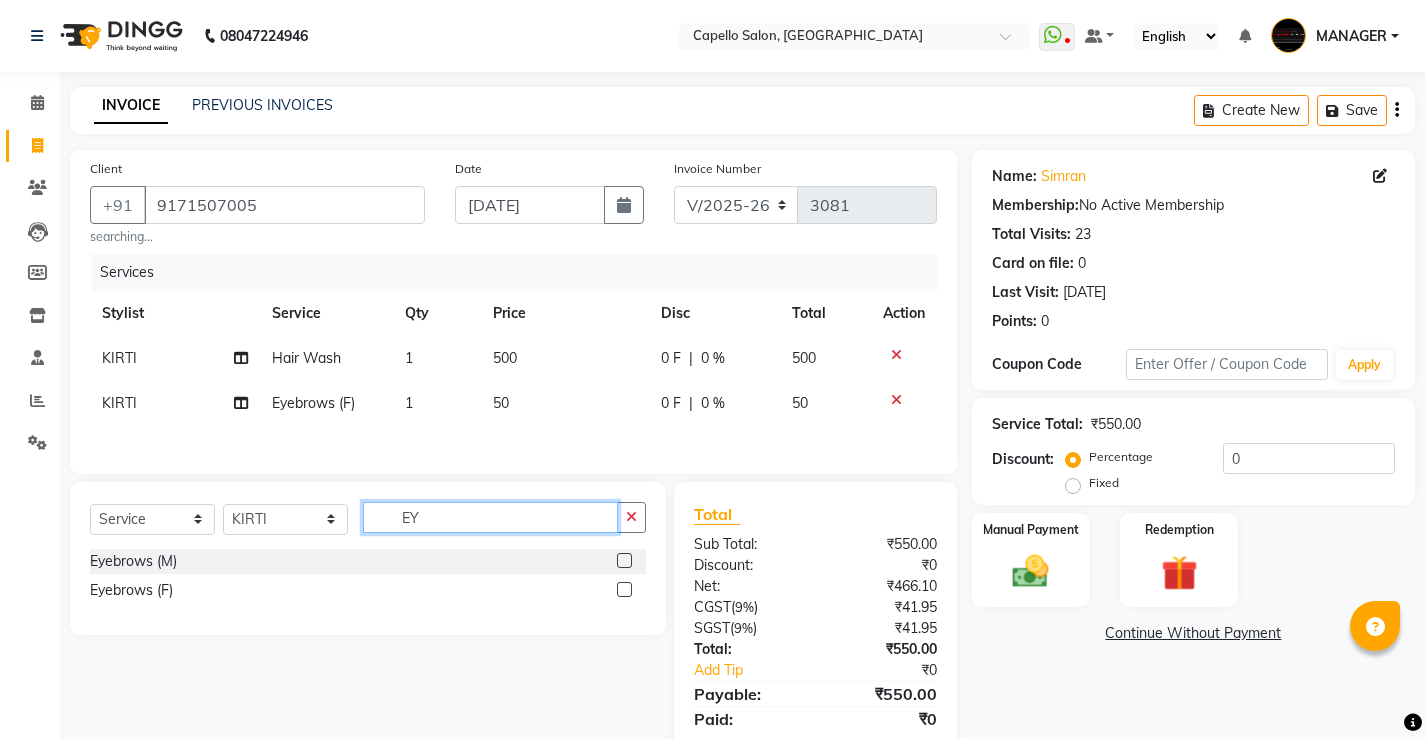 click on "EY" 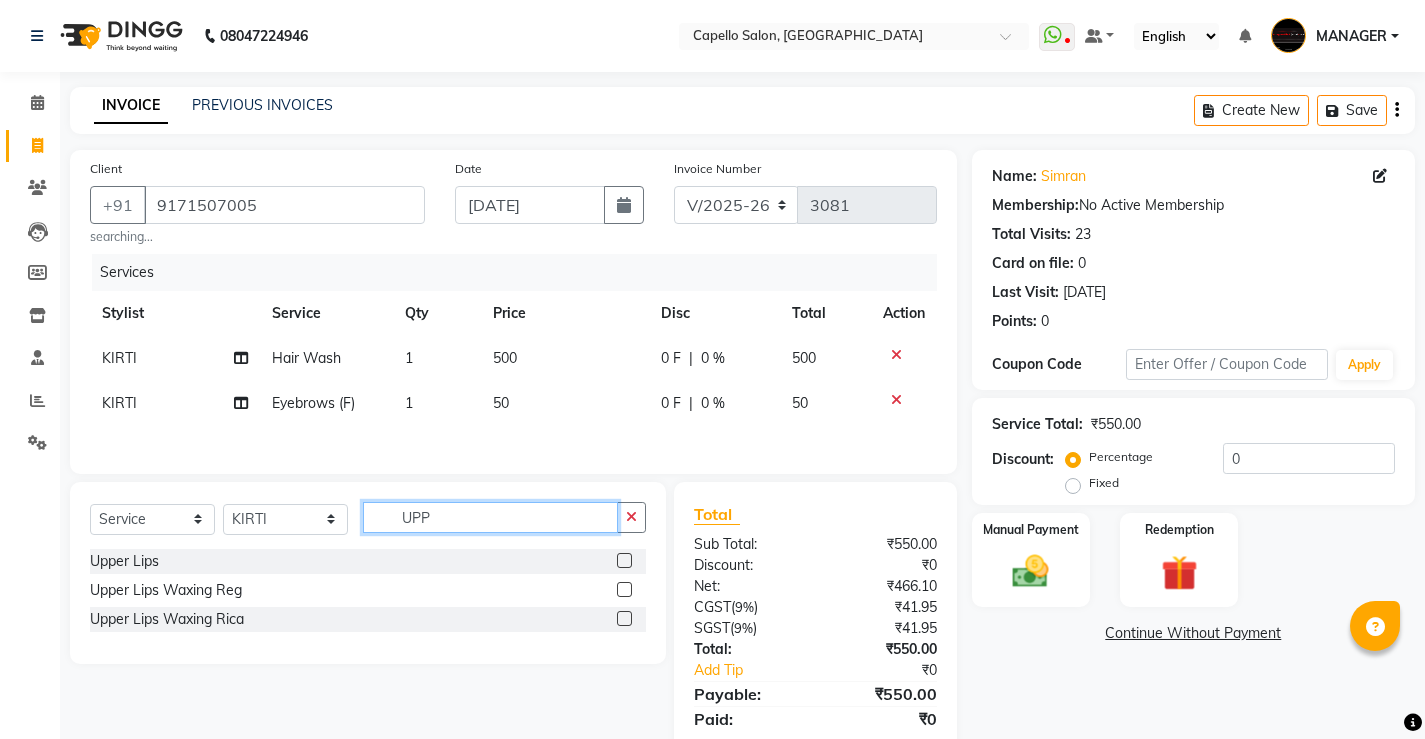 type on "UPP" 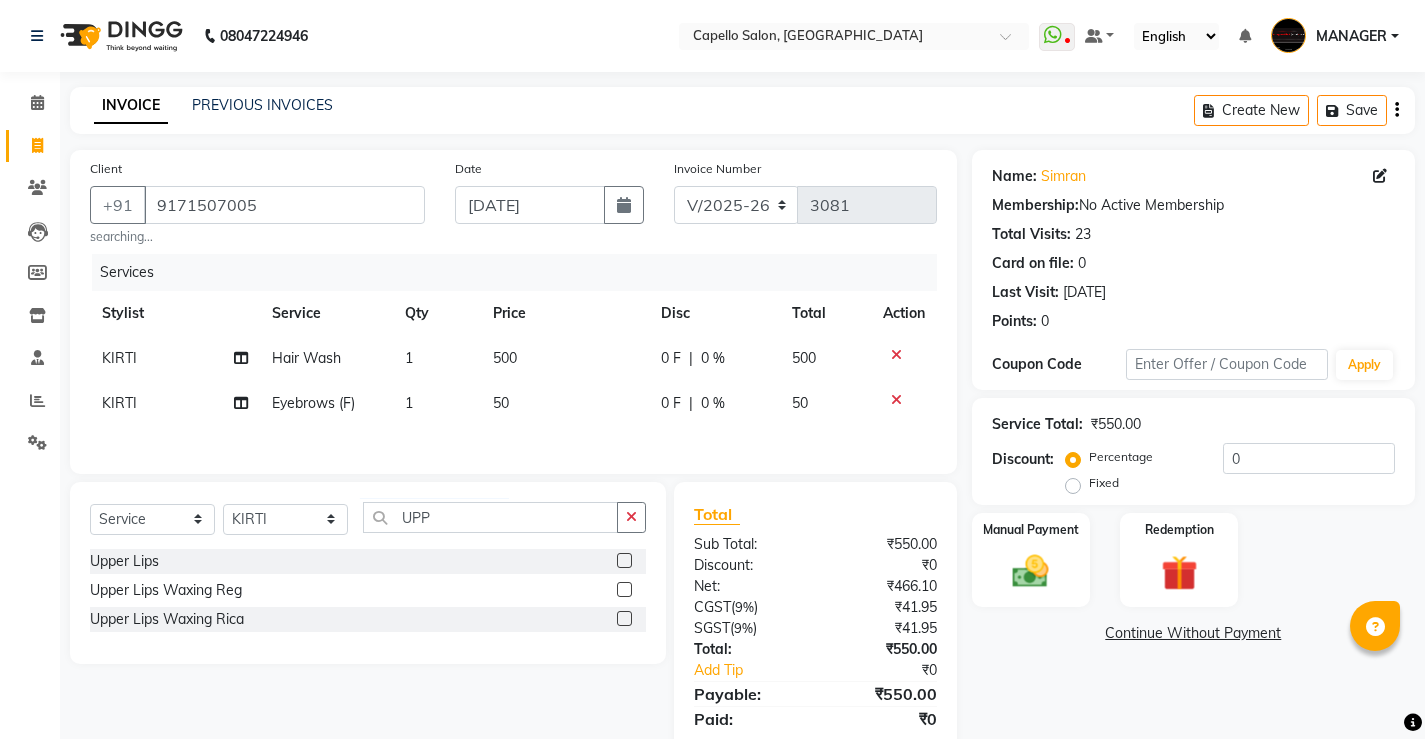 click 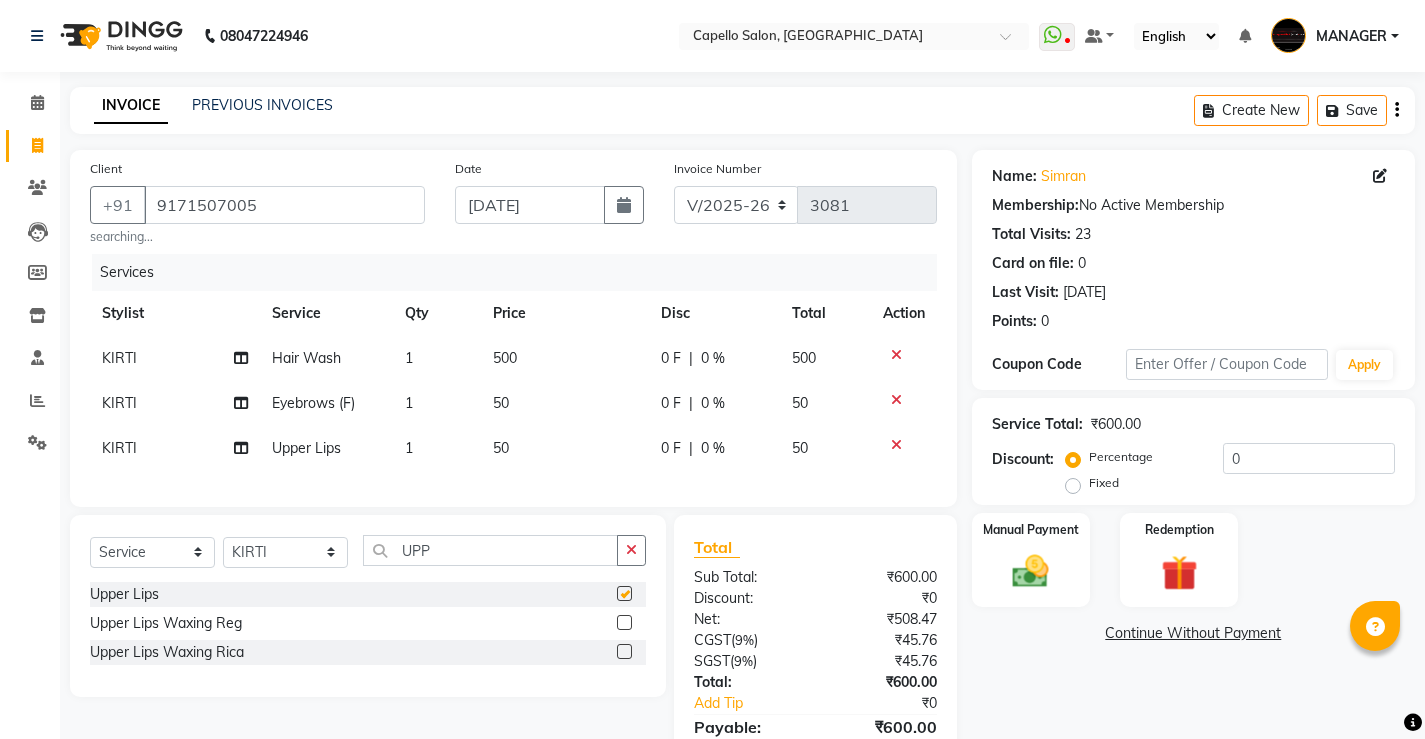 checkbox on "false" 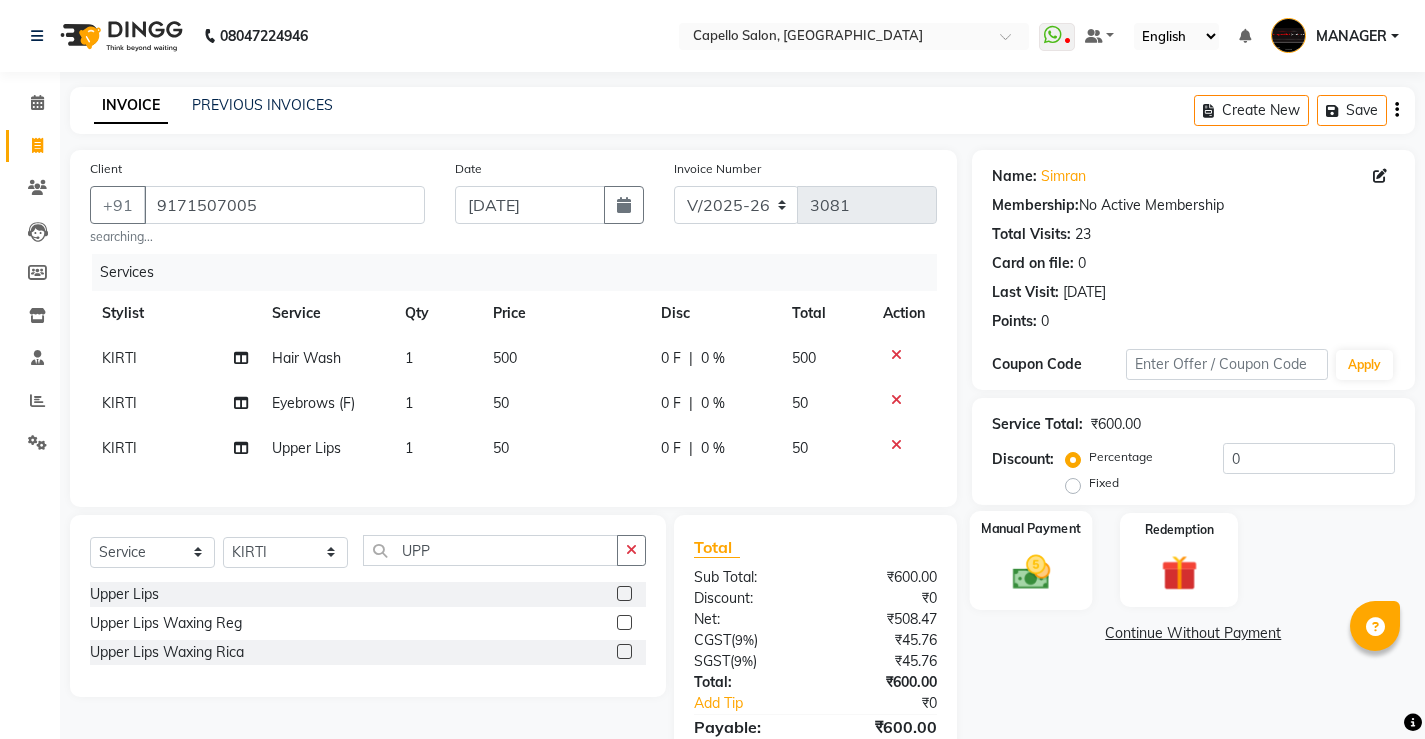 click 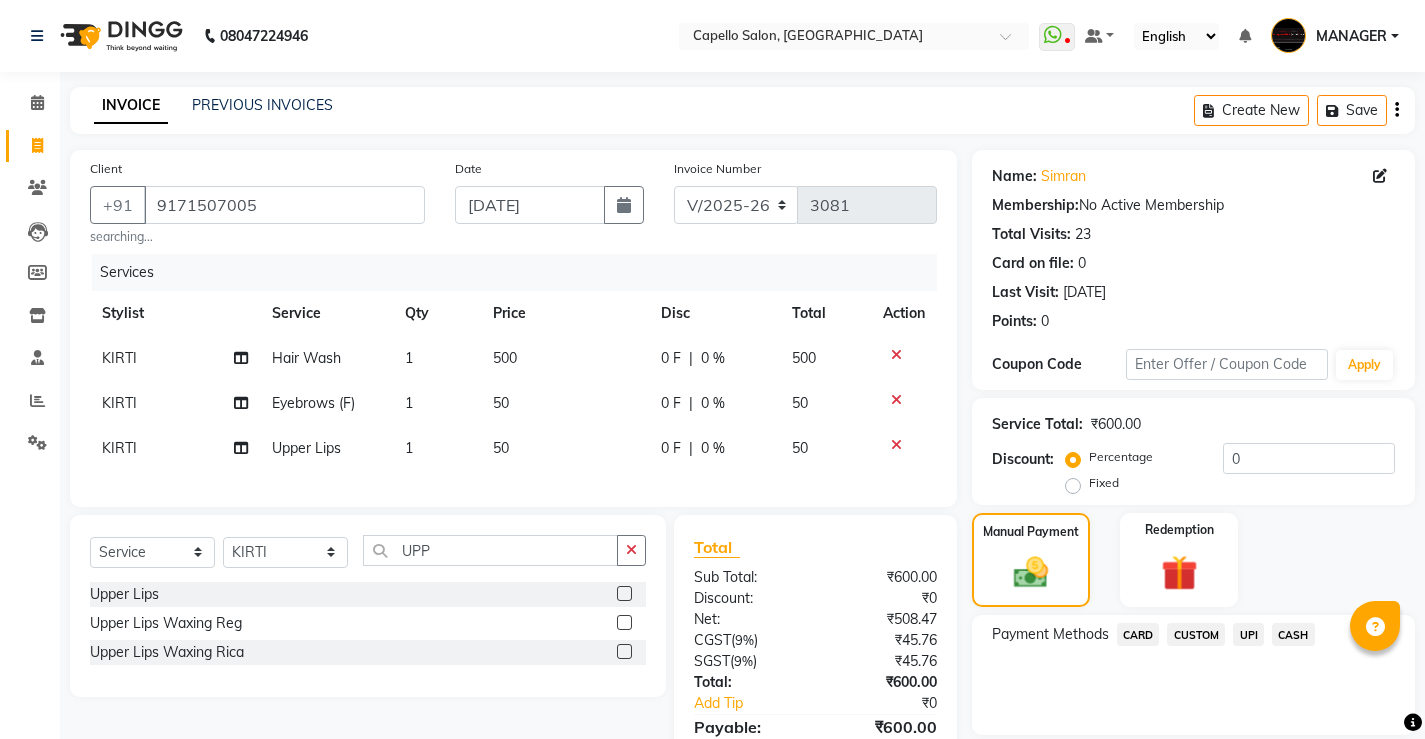 scroll, scrollTop: 115, scrollLeft: 0, axis: vertical 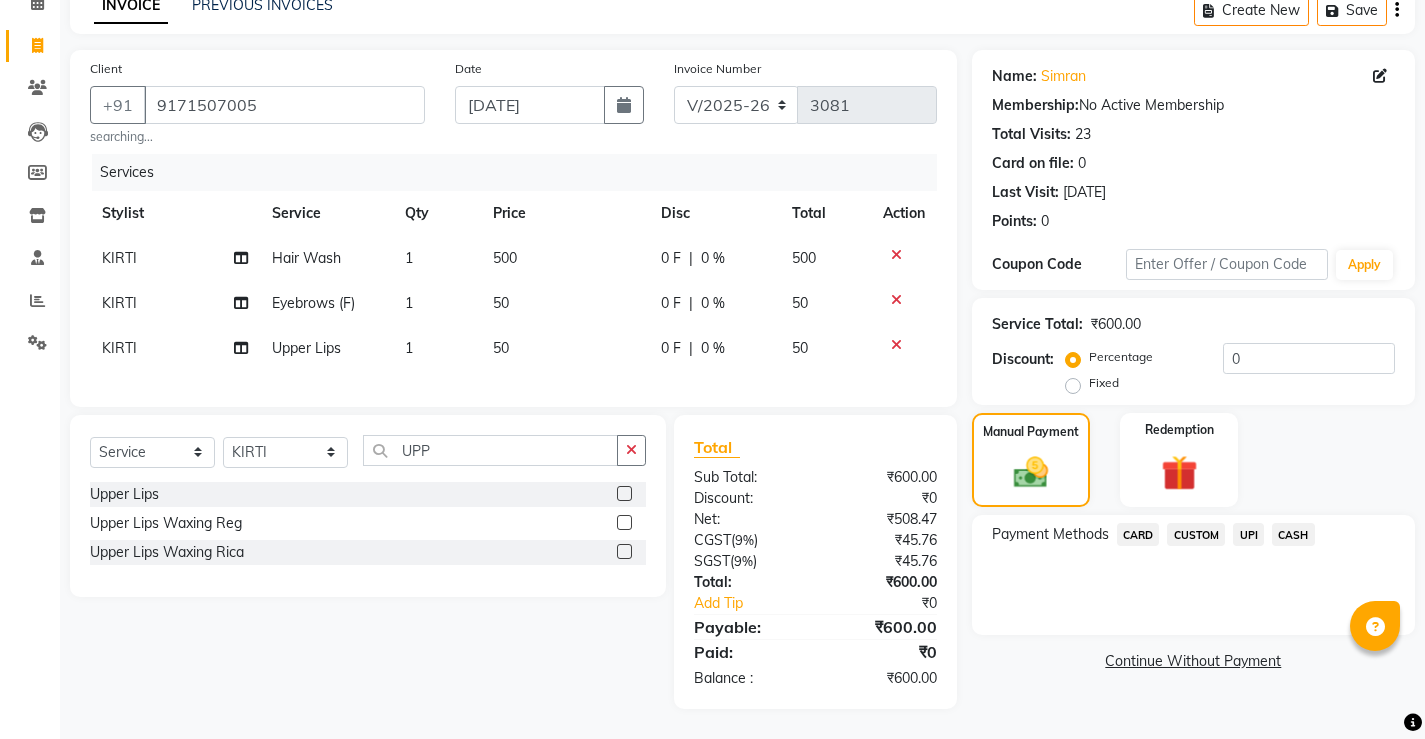 click on "UPI" 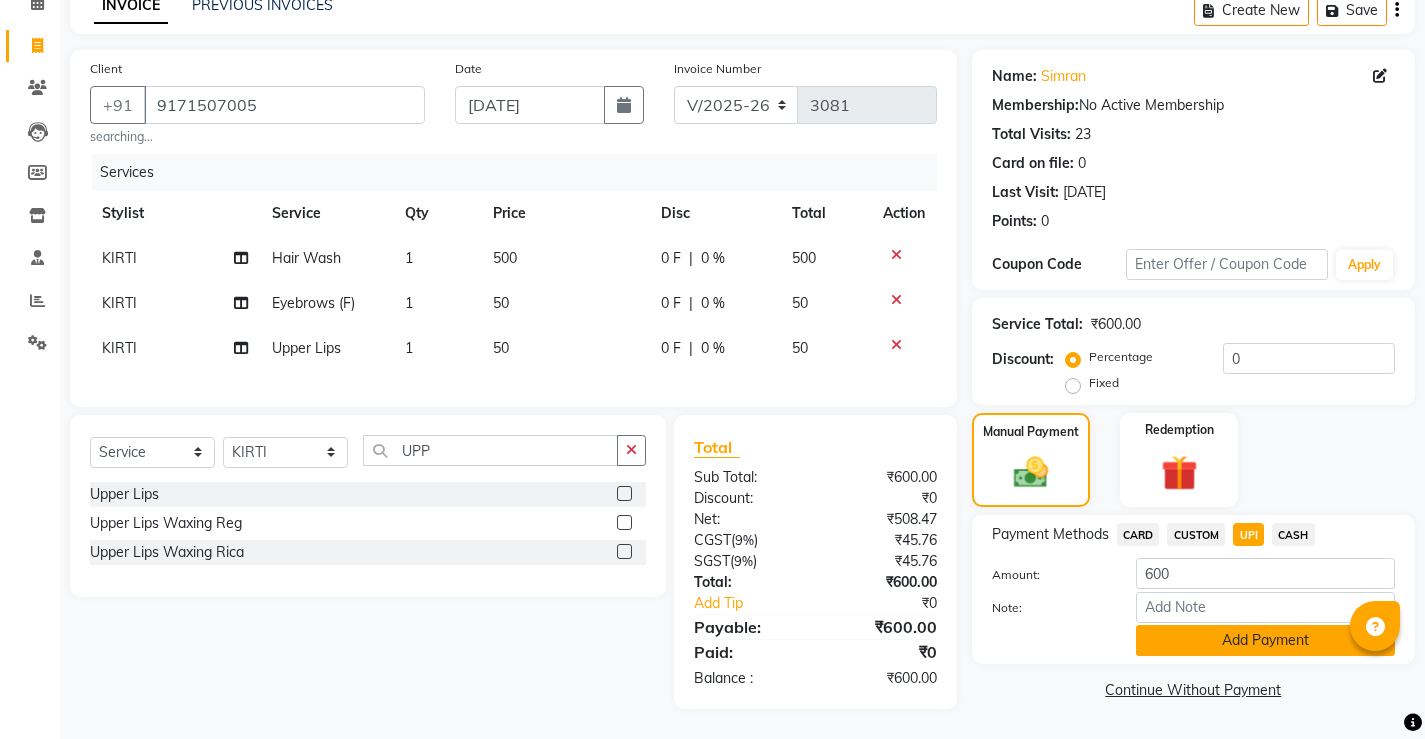 click on "Add Payment" 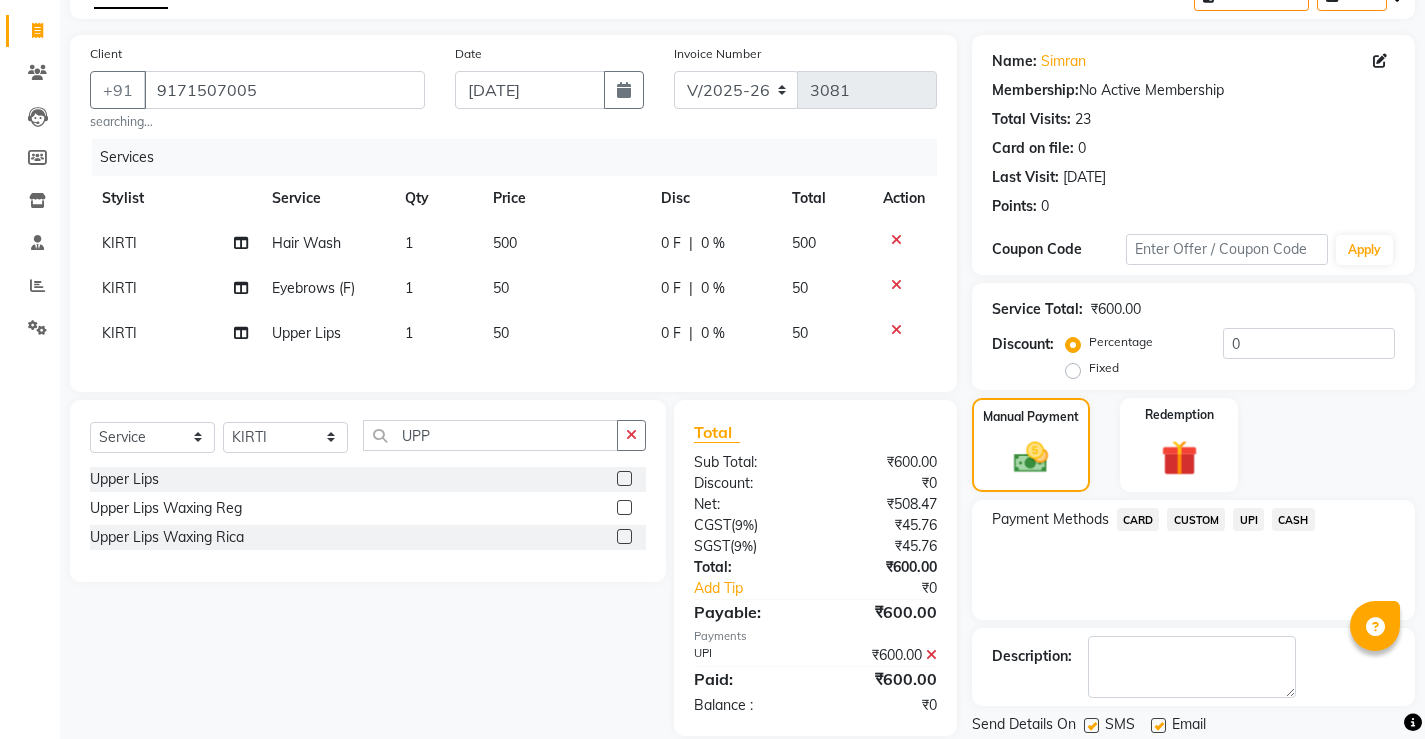 click on "Checkout" 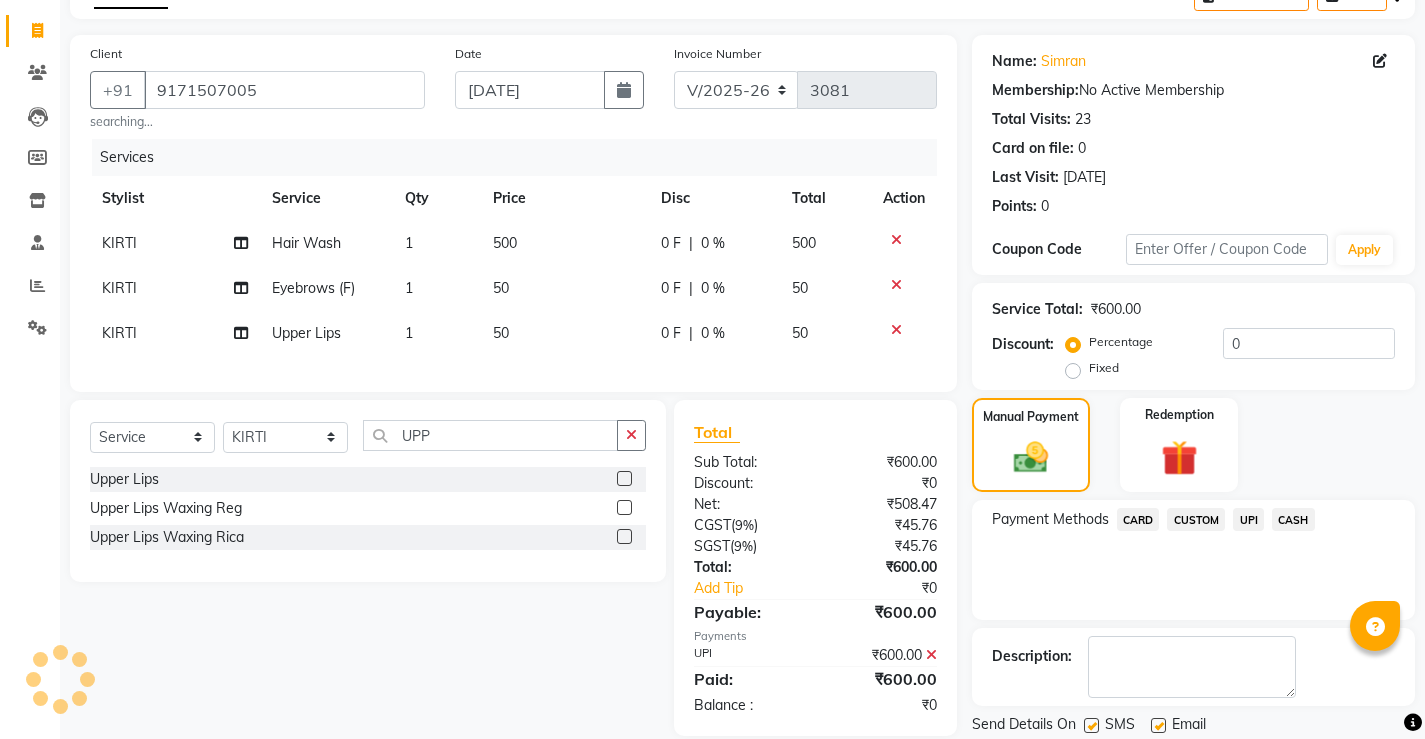 scroll, scrollTop: 180, scrollLeft: 0, axis: vertical 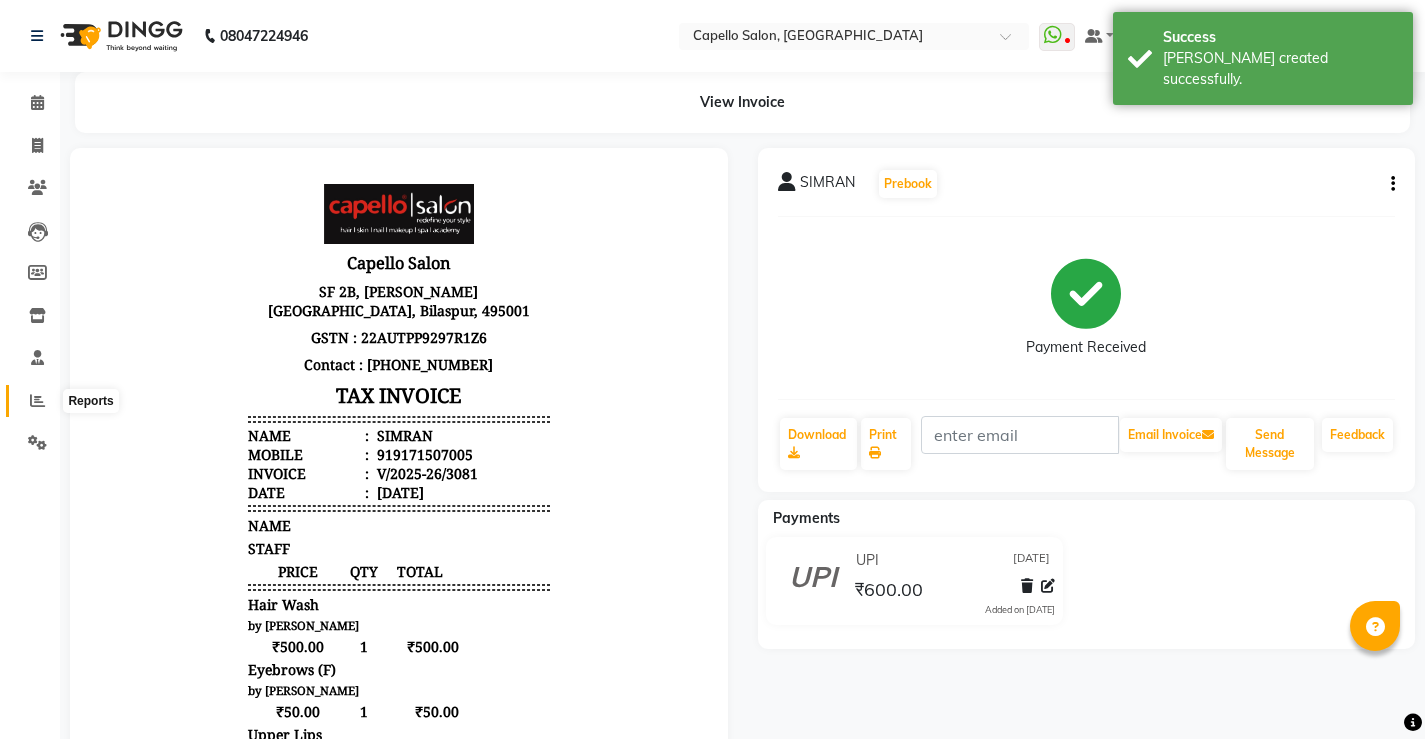 click 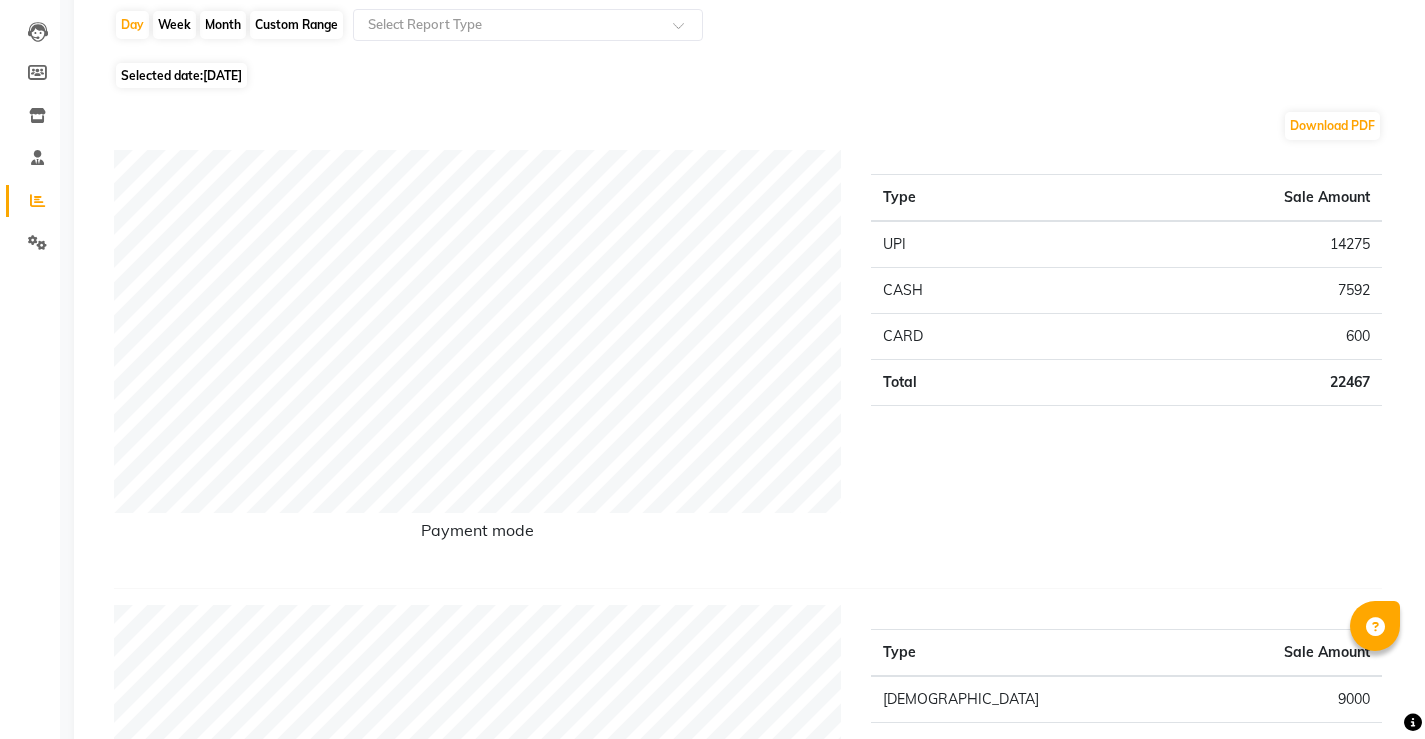 scroll, scrollTop: 0, scrollLeft: 0, axis: both 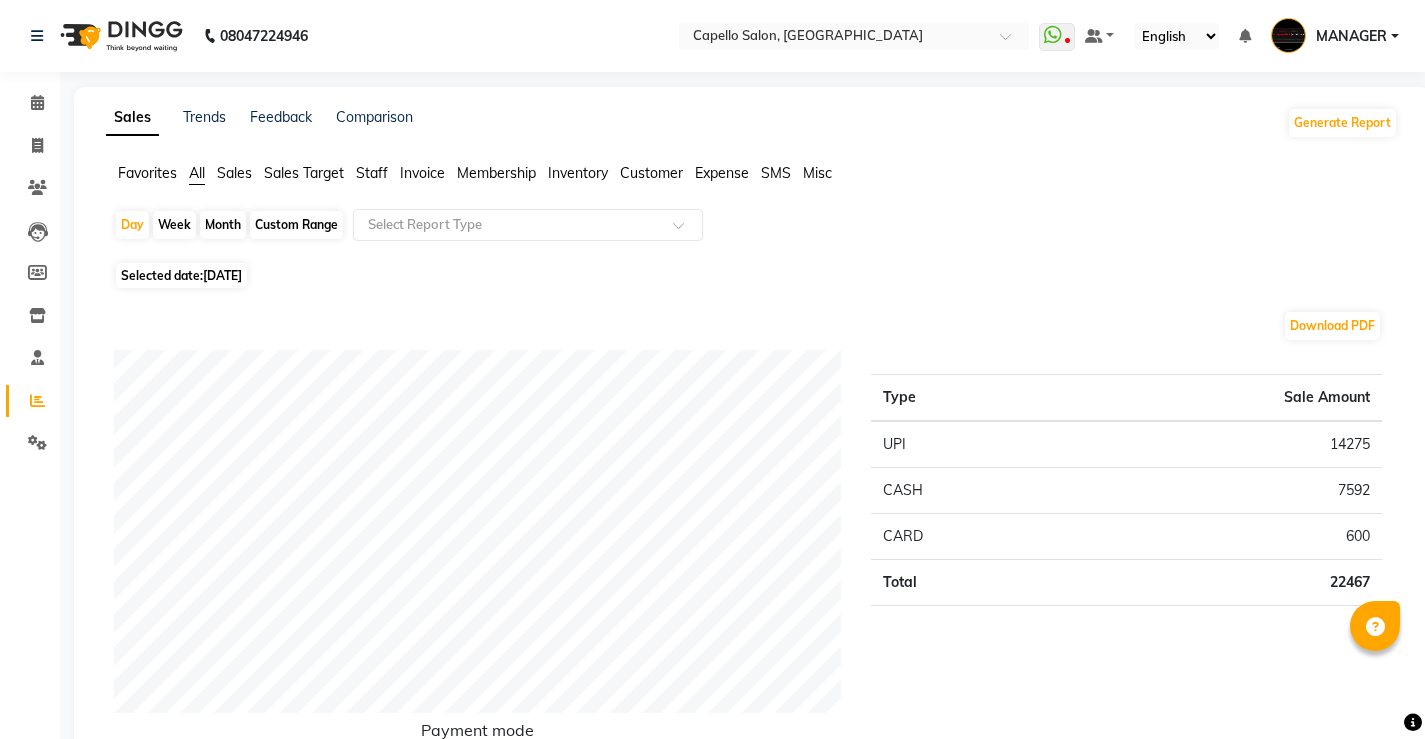 click on "Month" 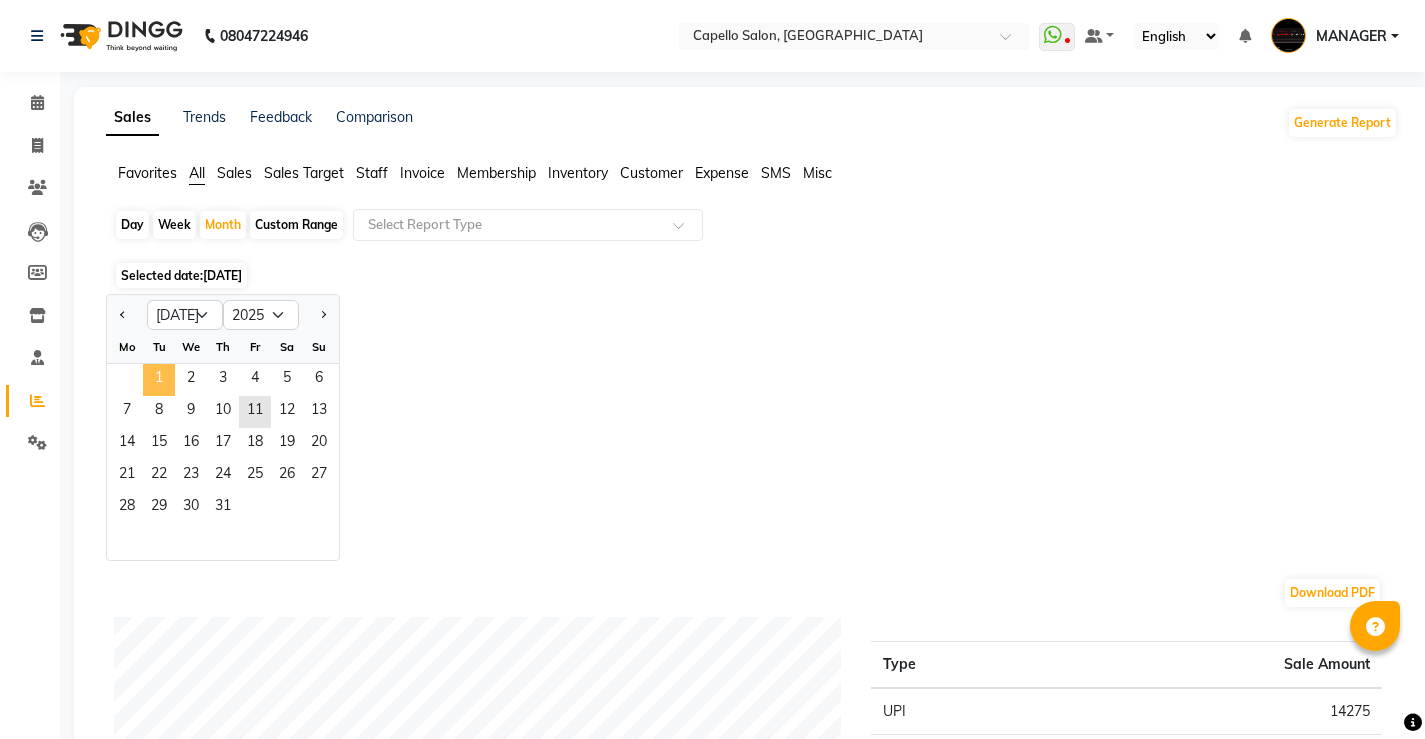 click on "1" 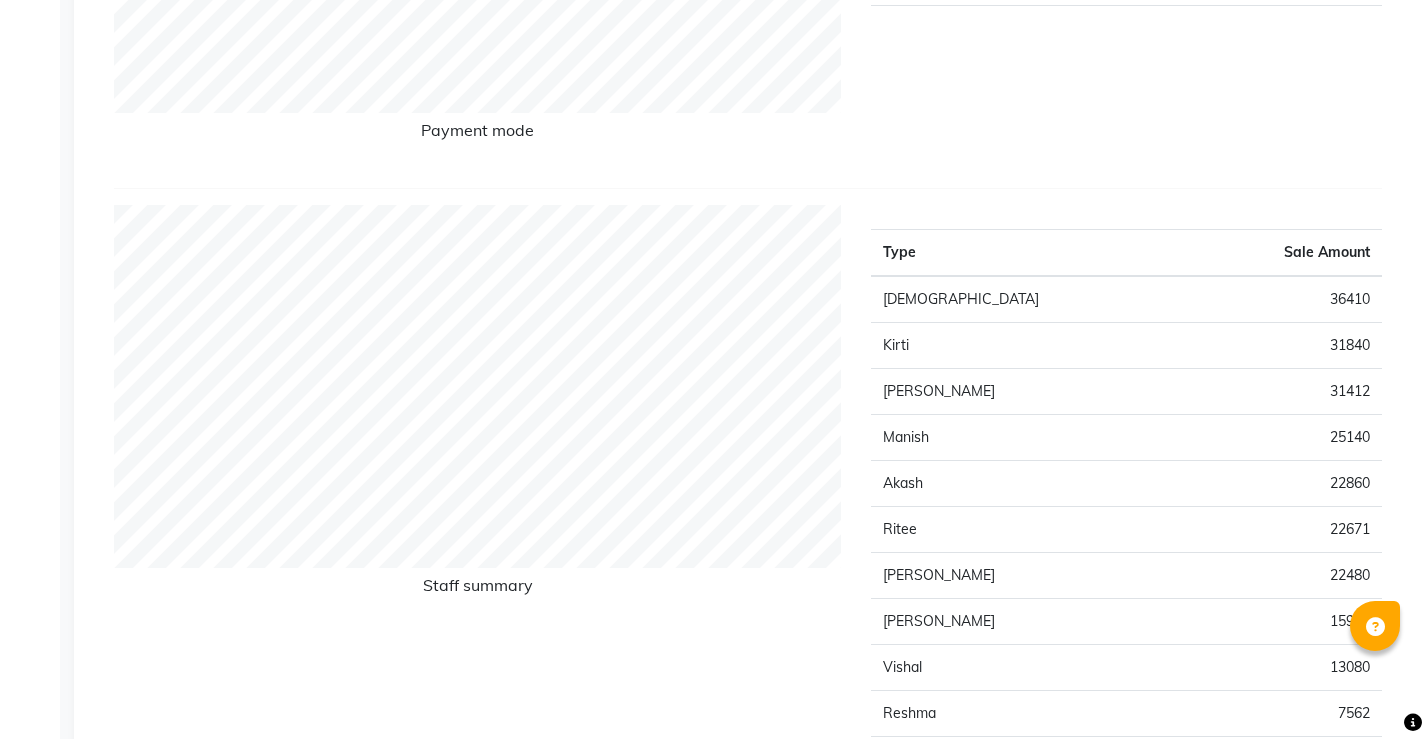 scroll, scrollTop: 0, scrollLeft: 0, axis: both 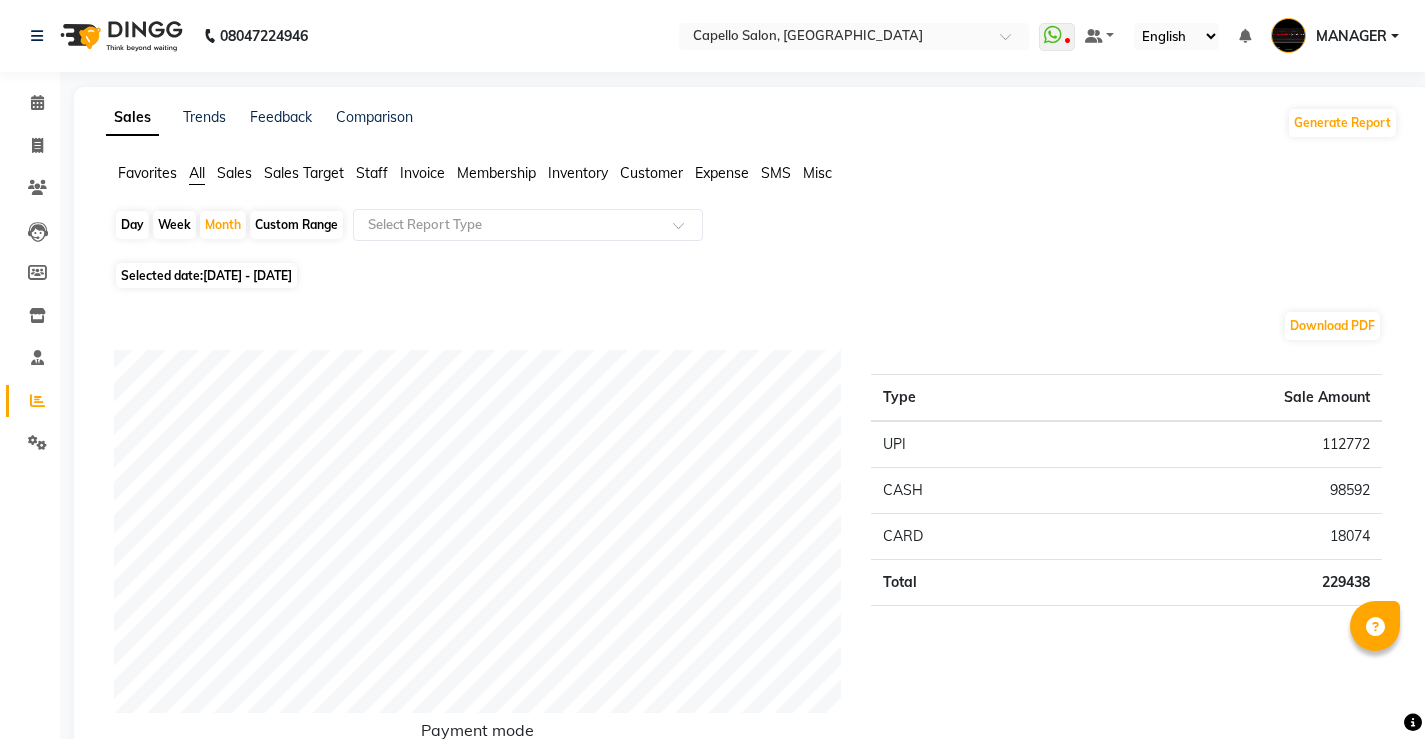 click on "Staff" 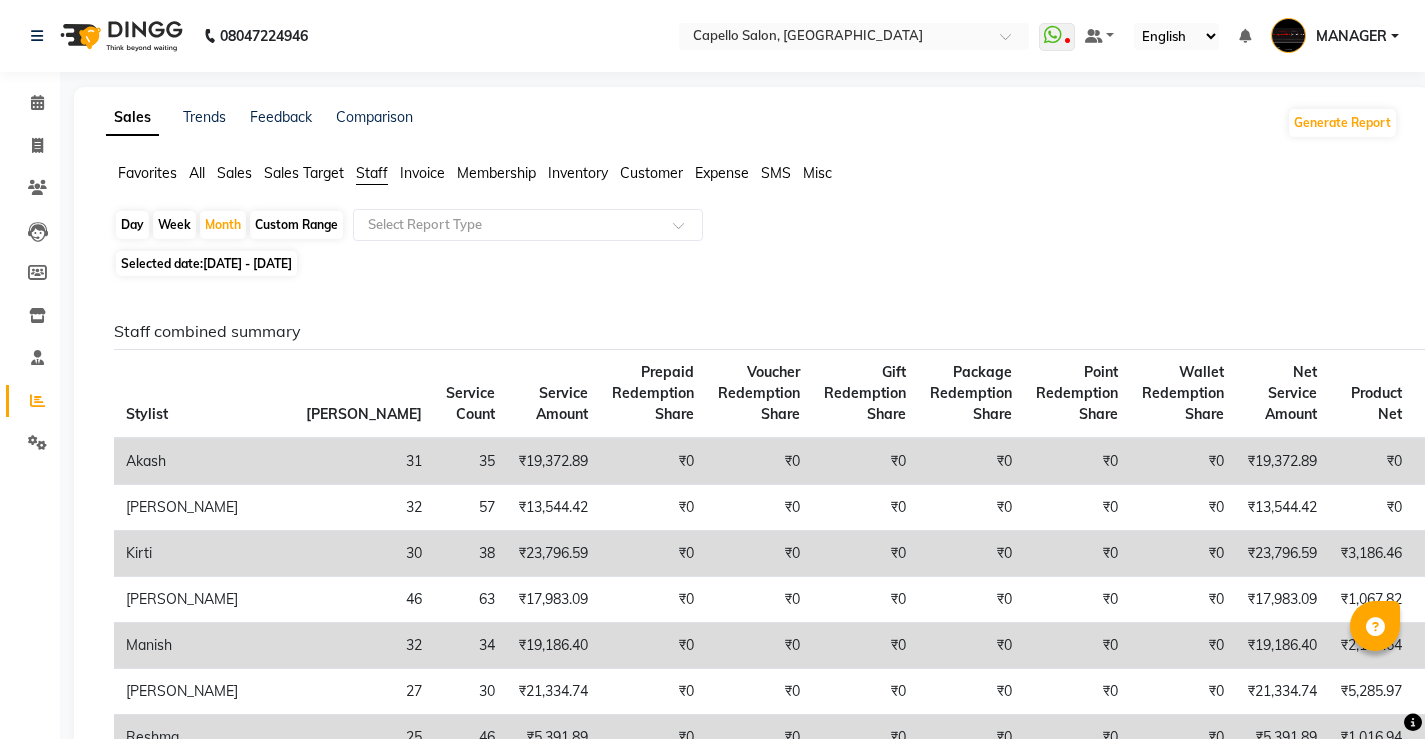 click on "Staff" 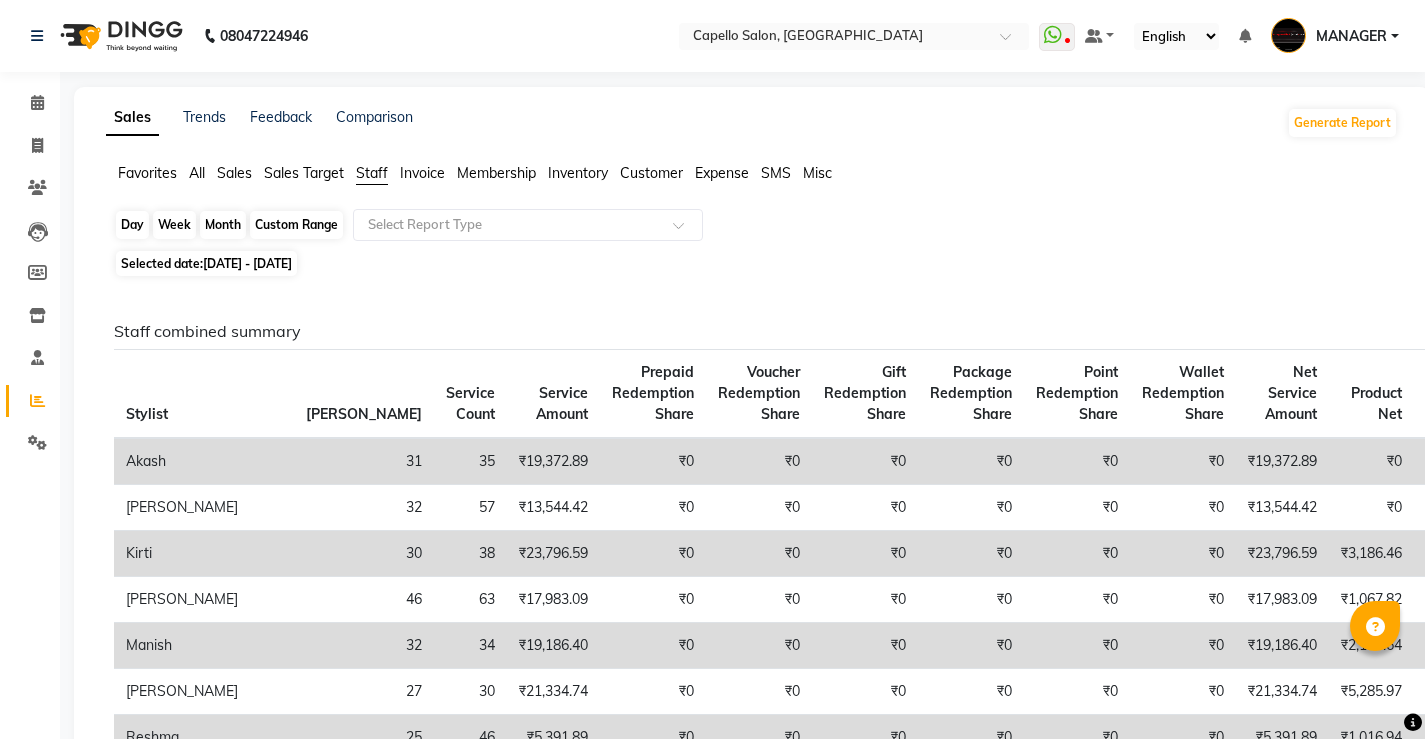 click on "Month" 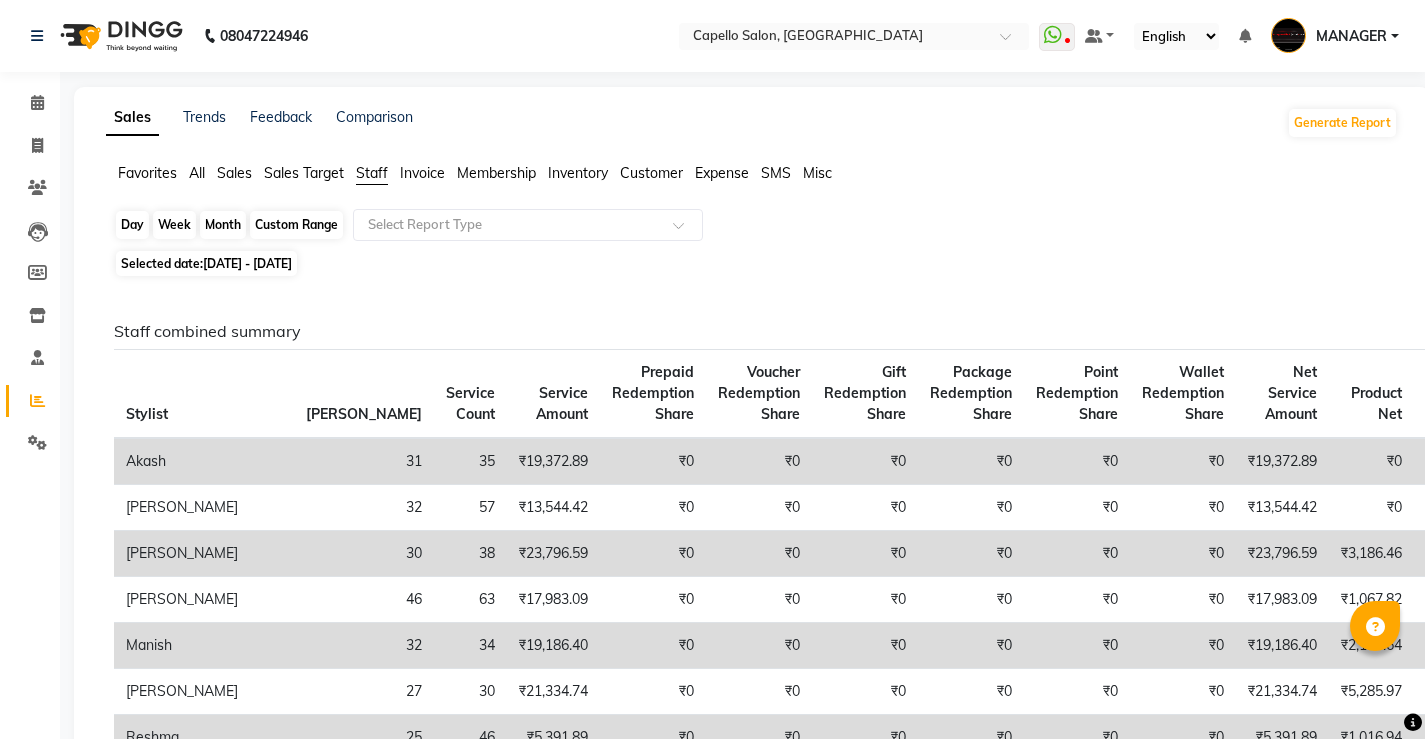 select on "7" 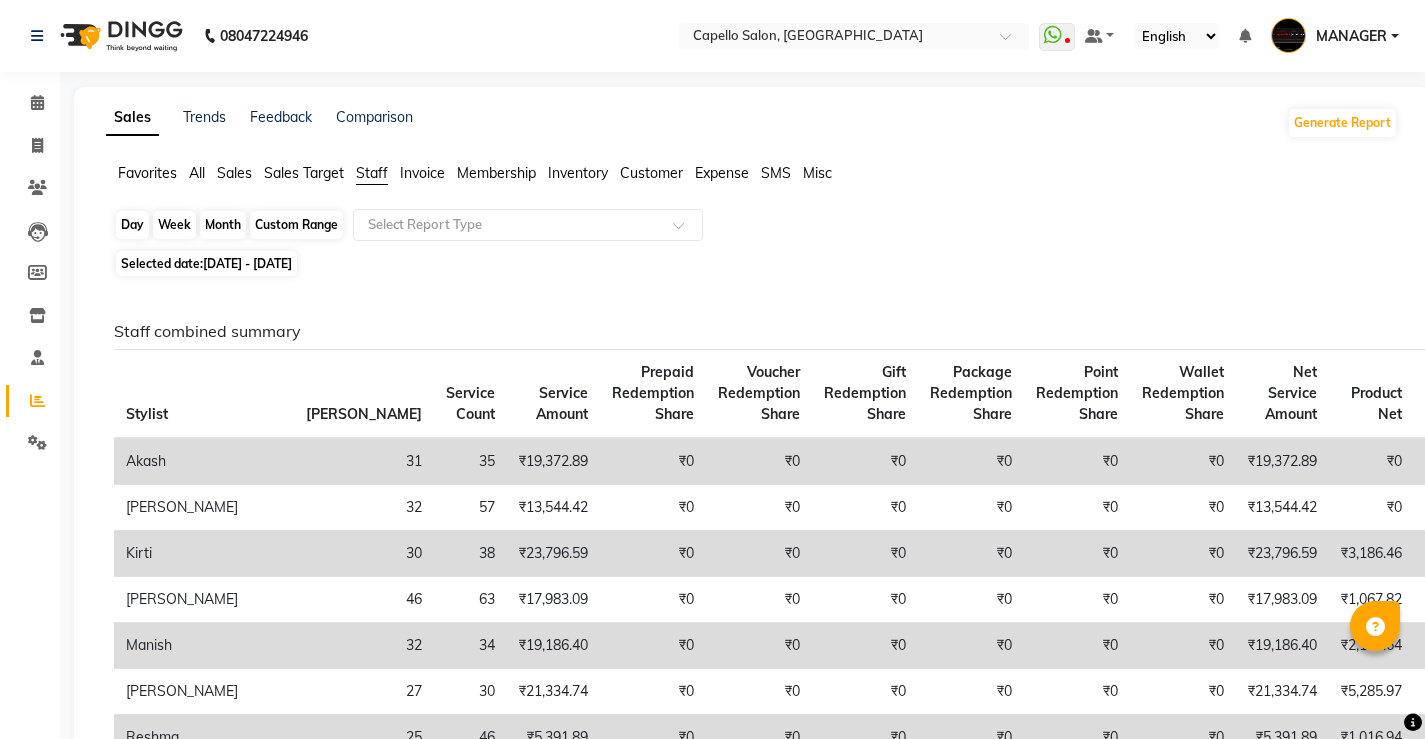 select on "2025" 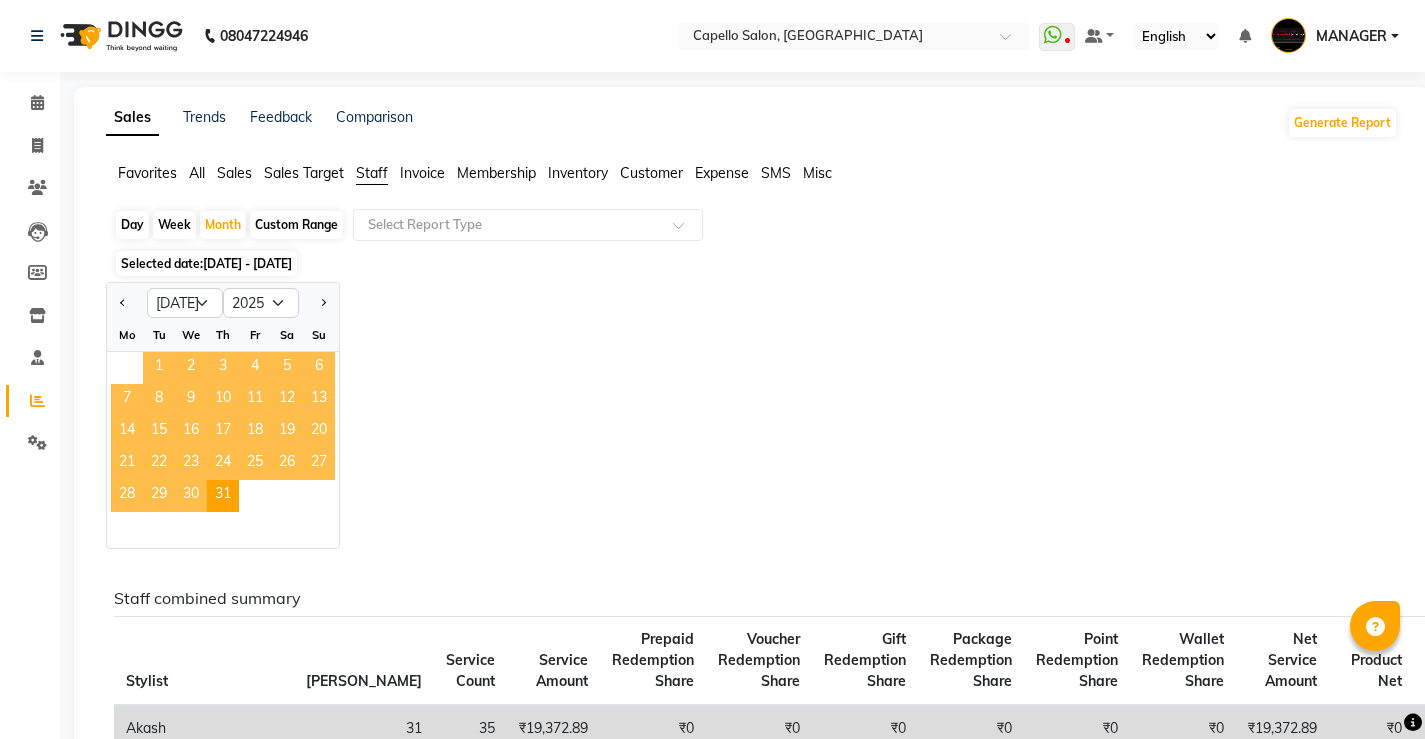 click on "1" 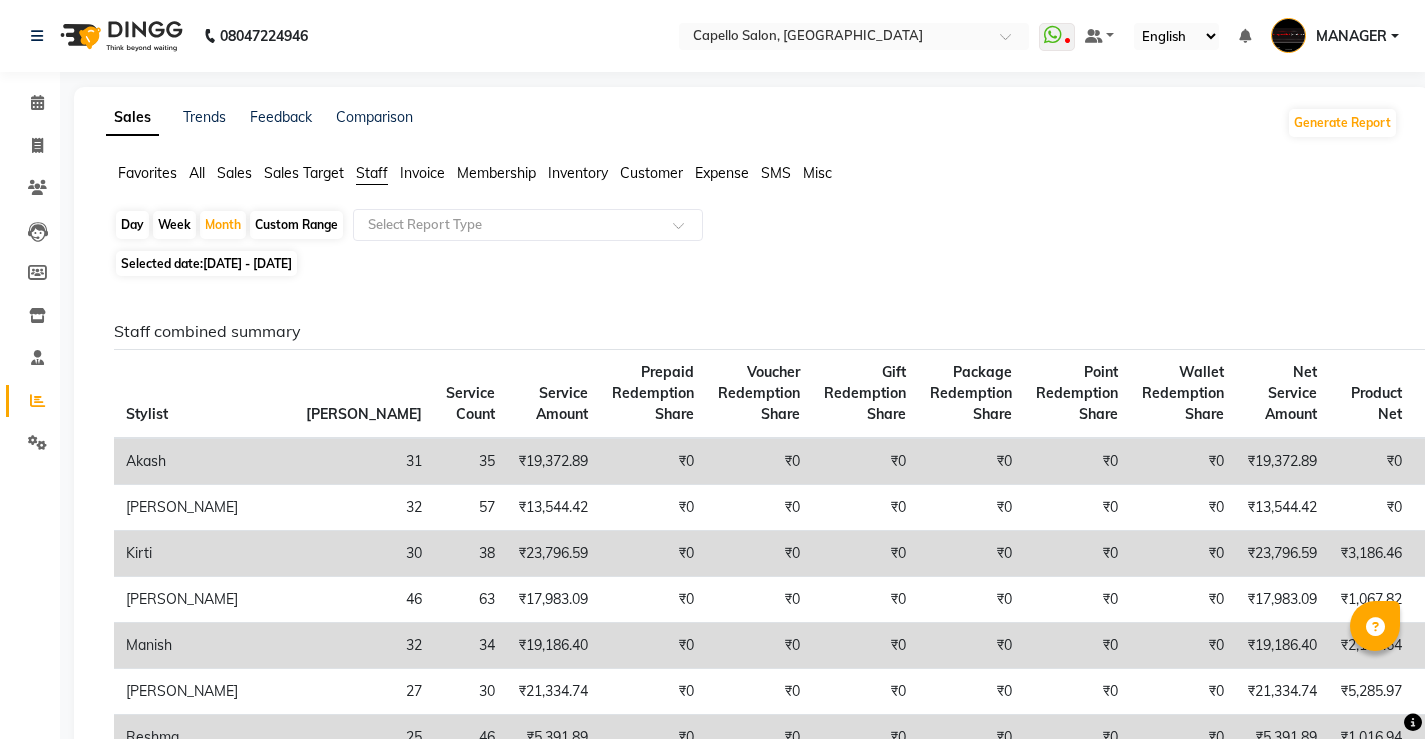 click on "Staff" 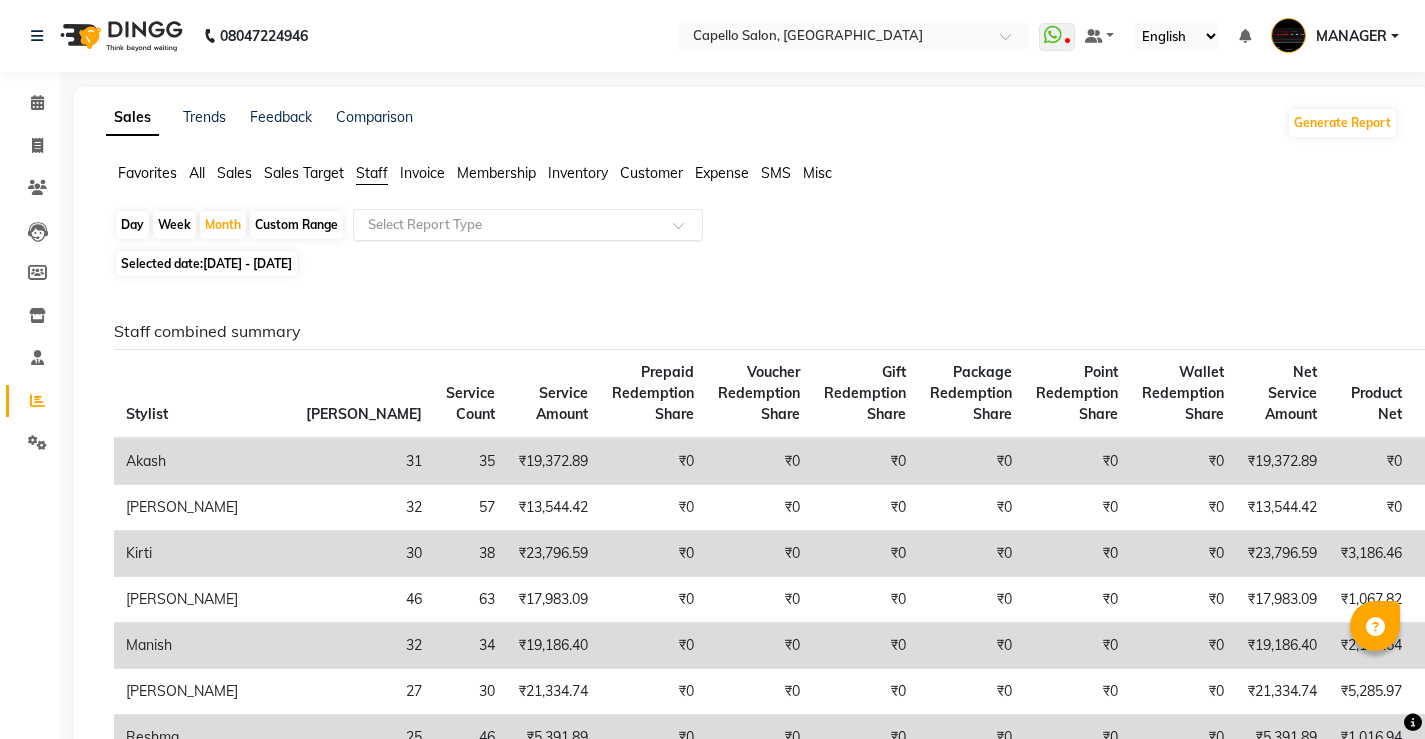 click 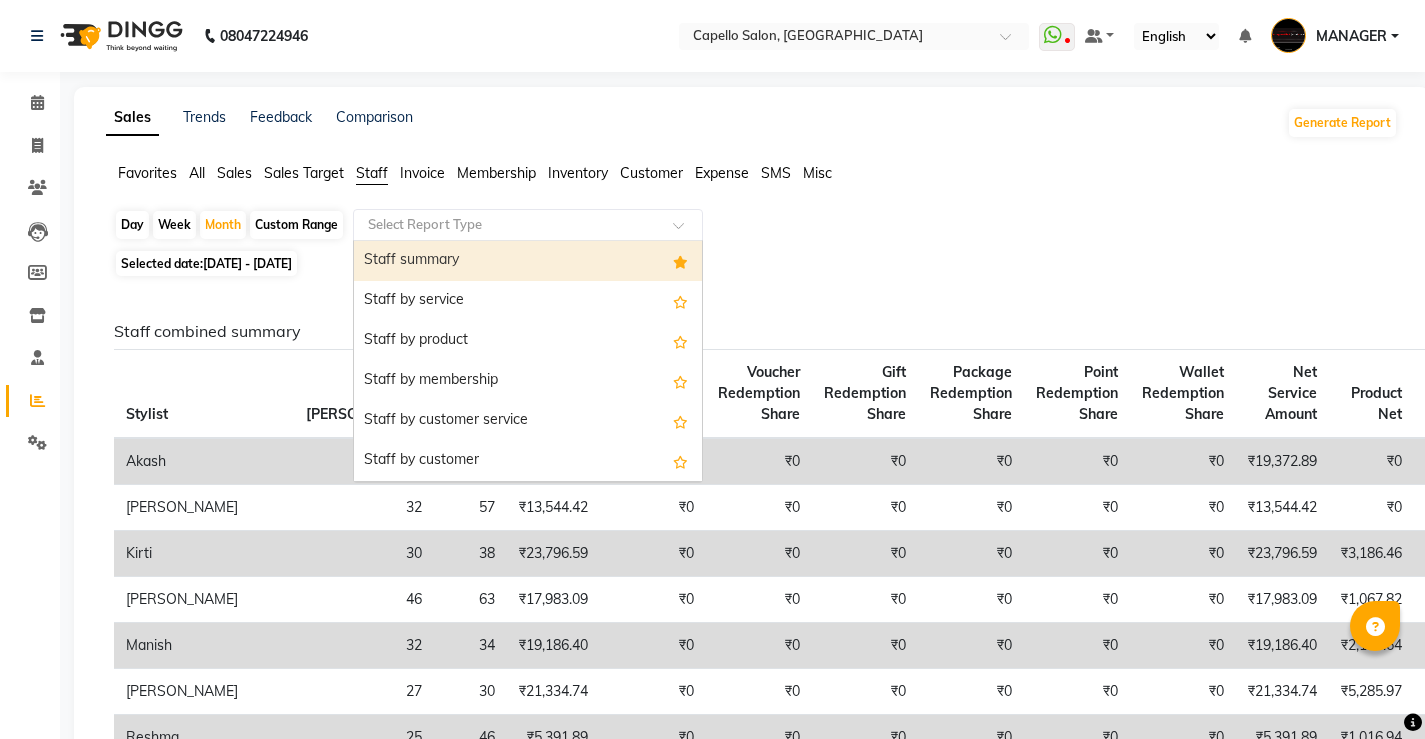 click on "Staff summary" at bounding box center (528, 261) 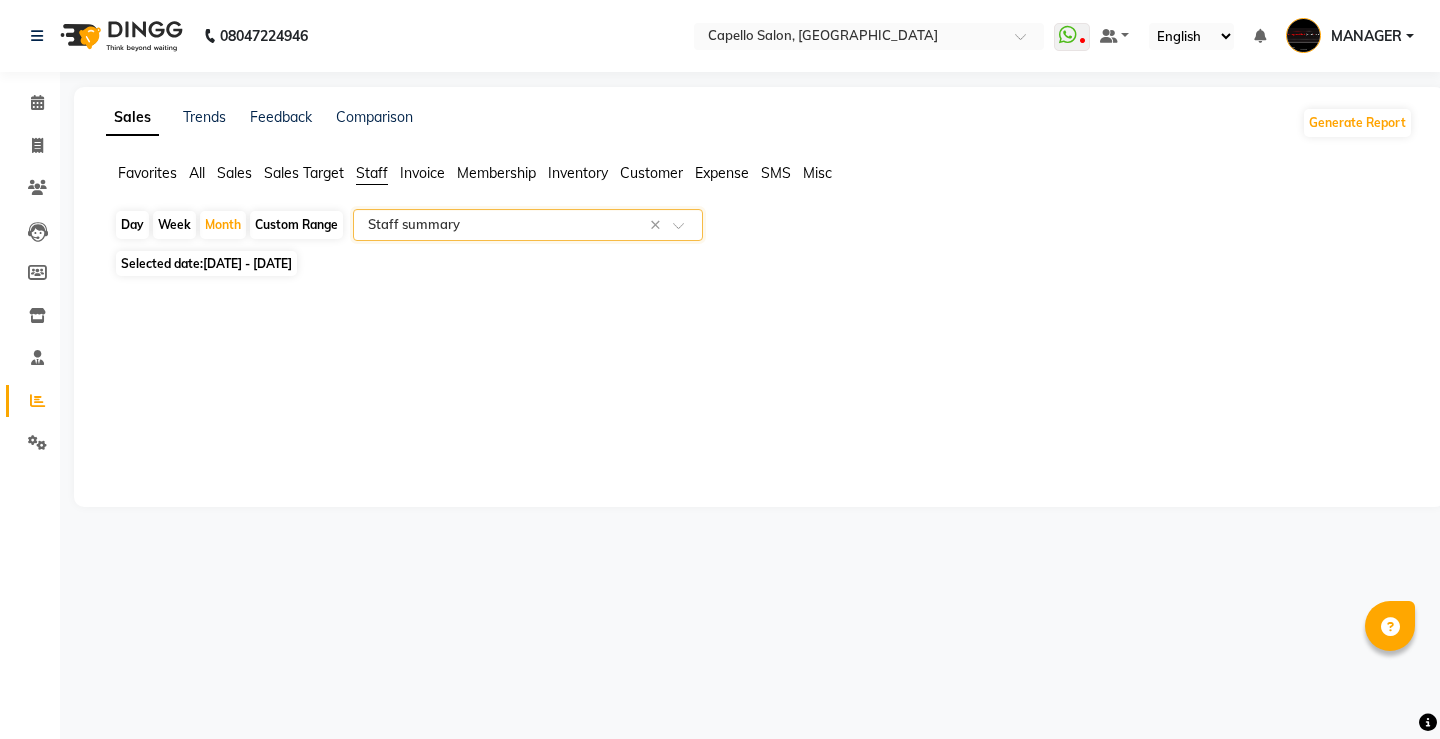 select on "full_report" 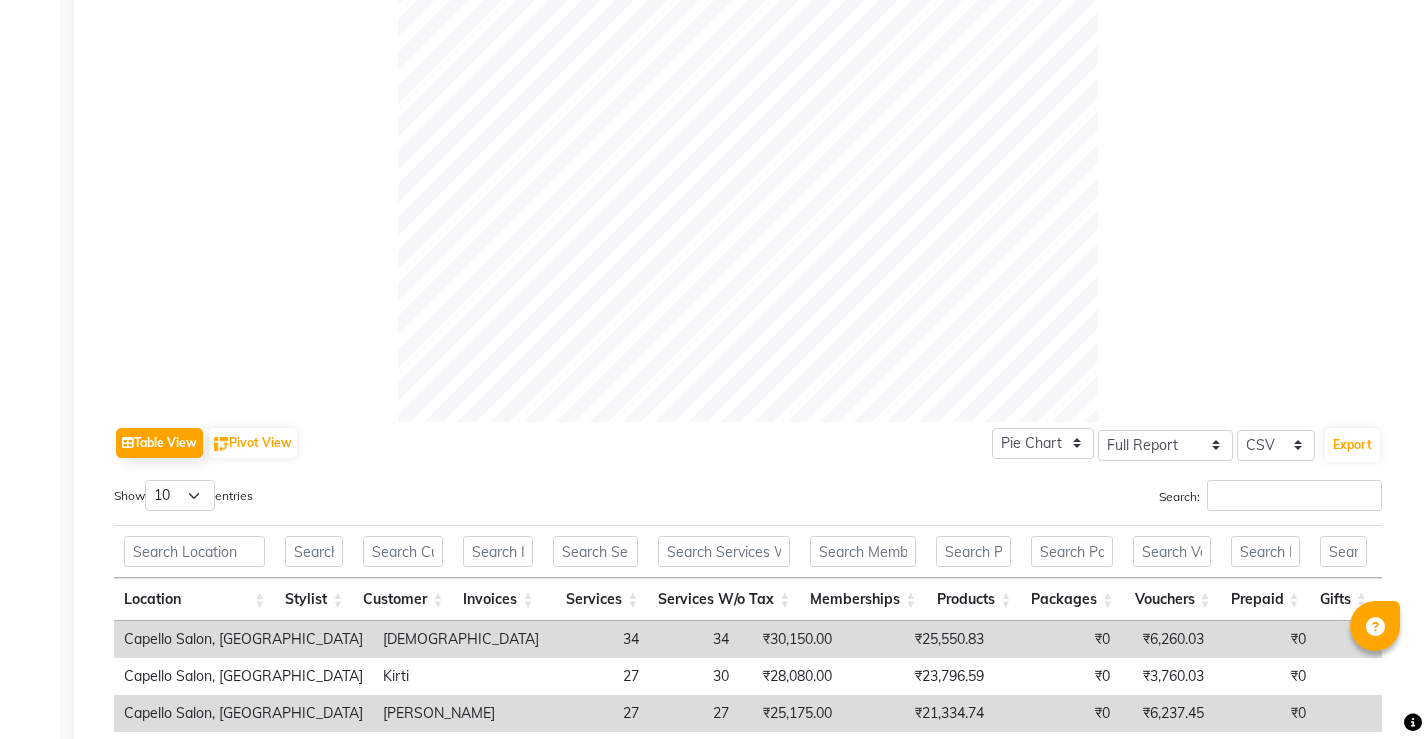 scroll, scrollTop: 900, scrollLeft: 0, axis: vertical 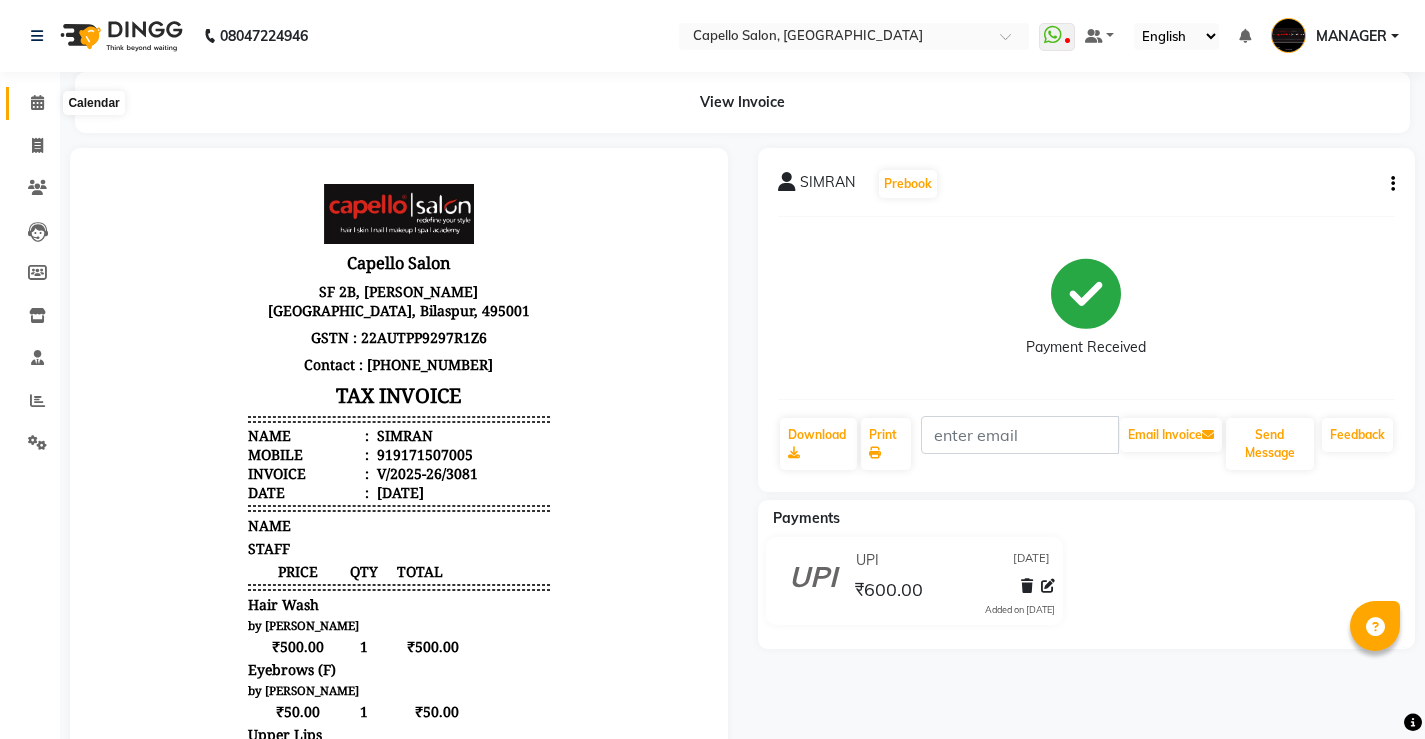 click 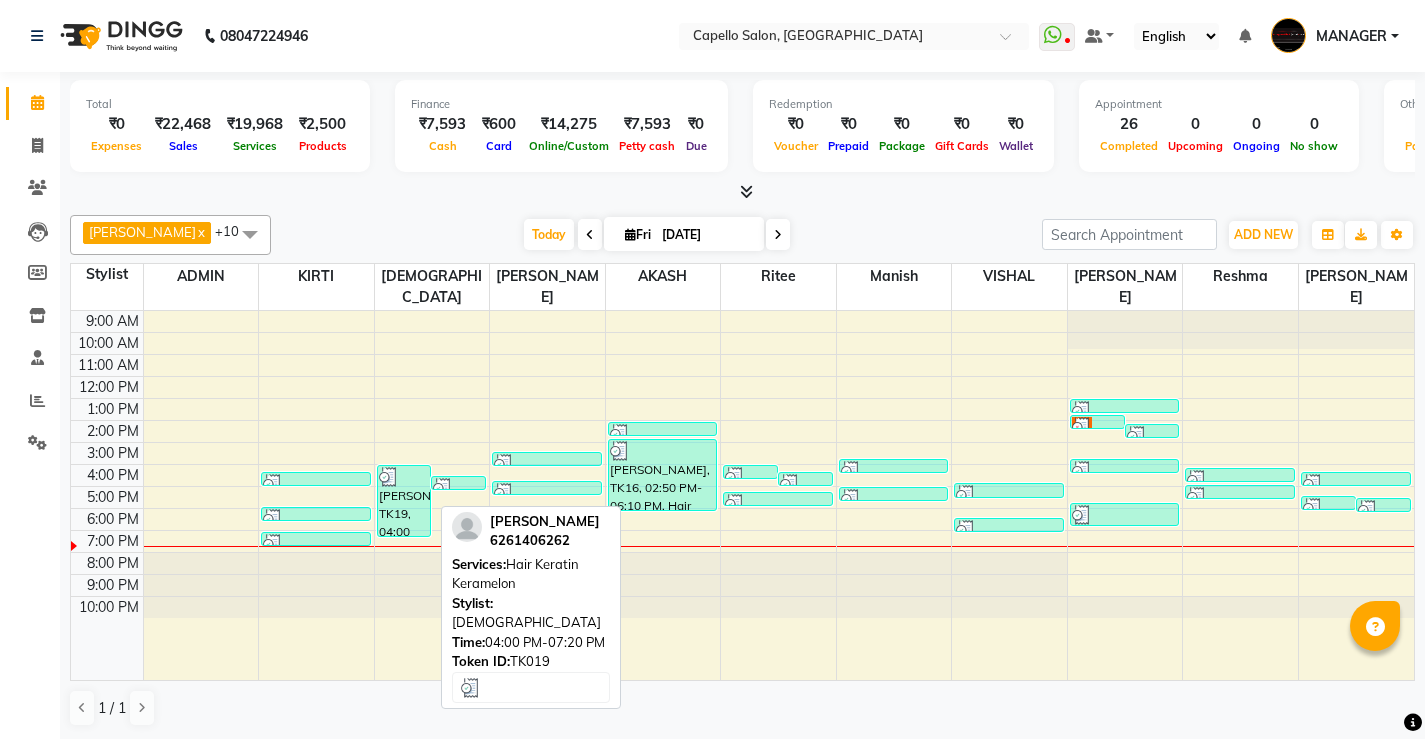 click at bounding box center [404, 477] 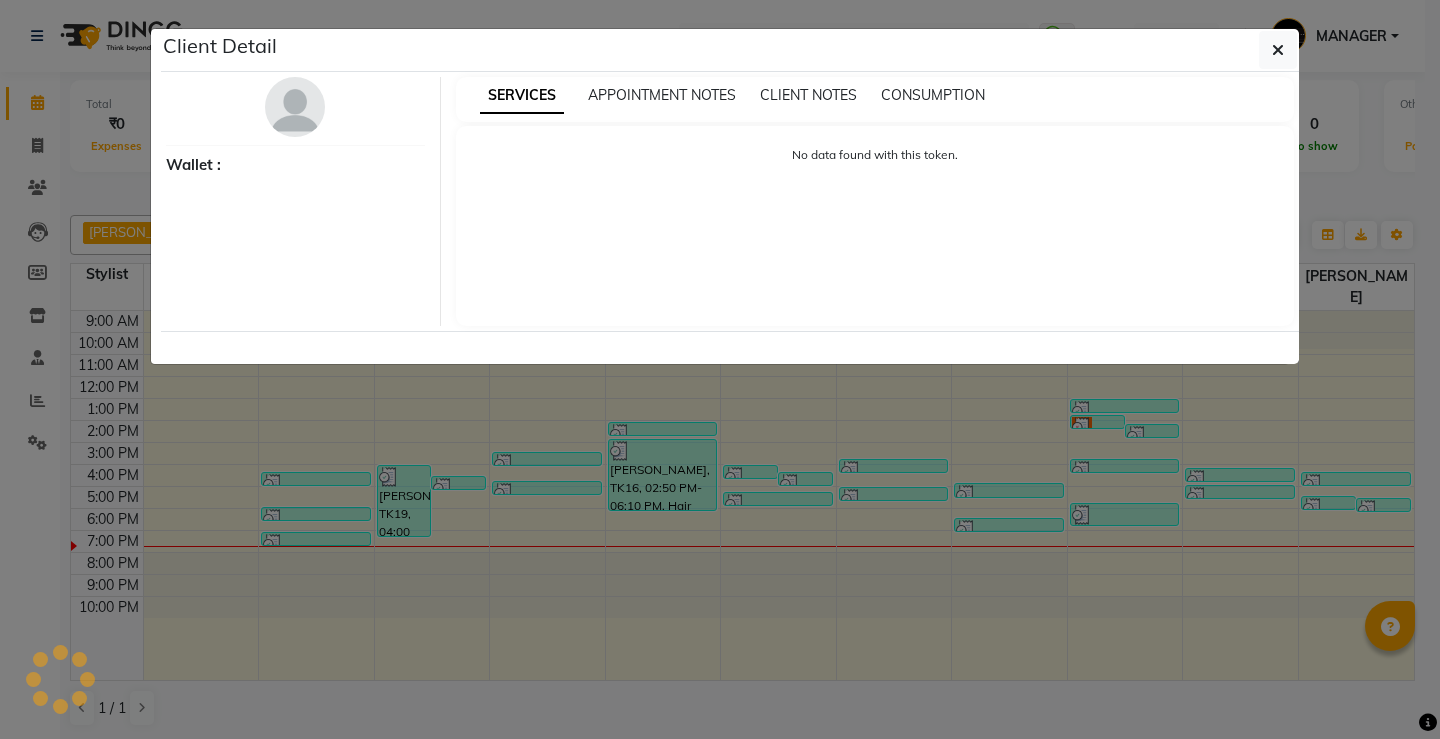 select on "3" 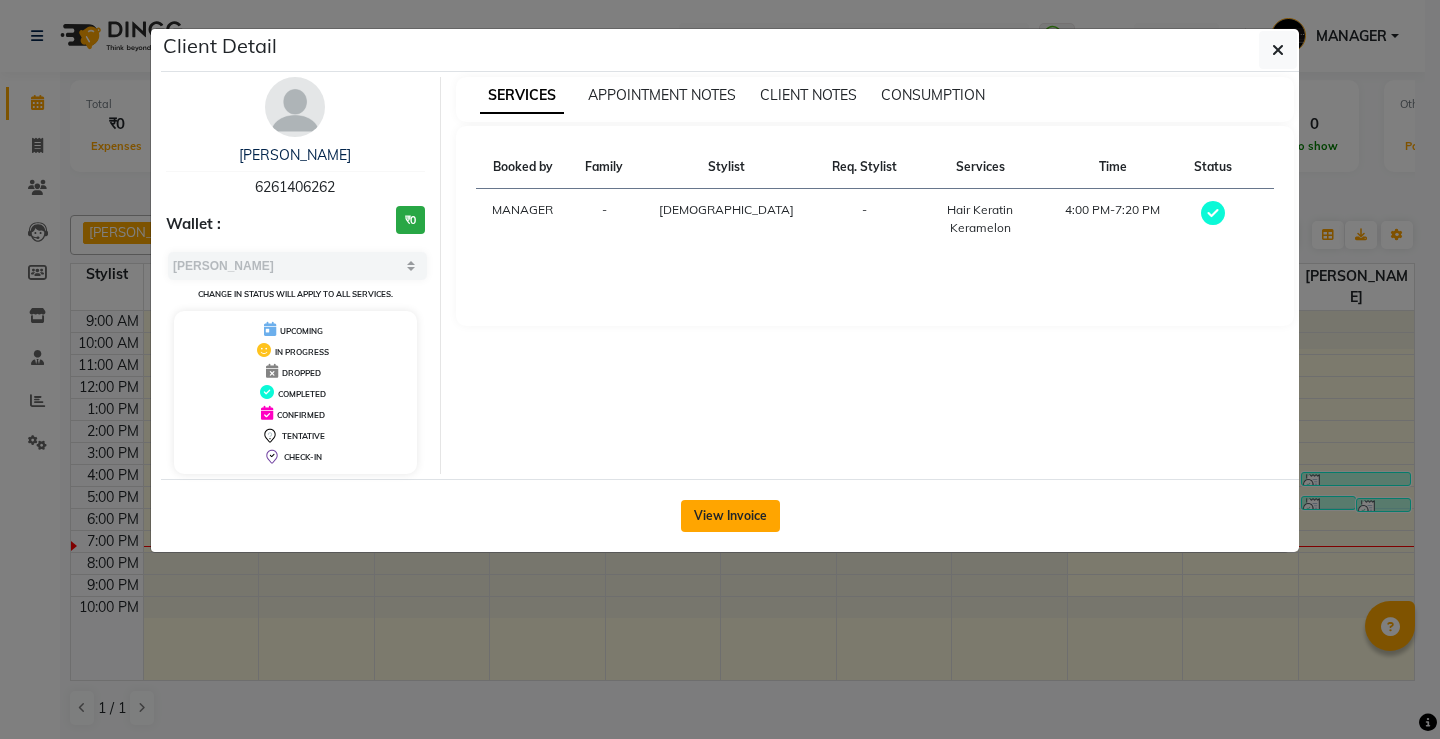 click on "View Invoice" 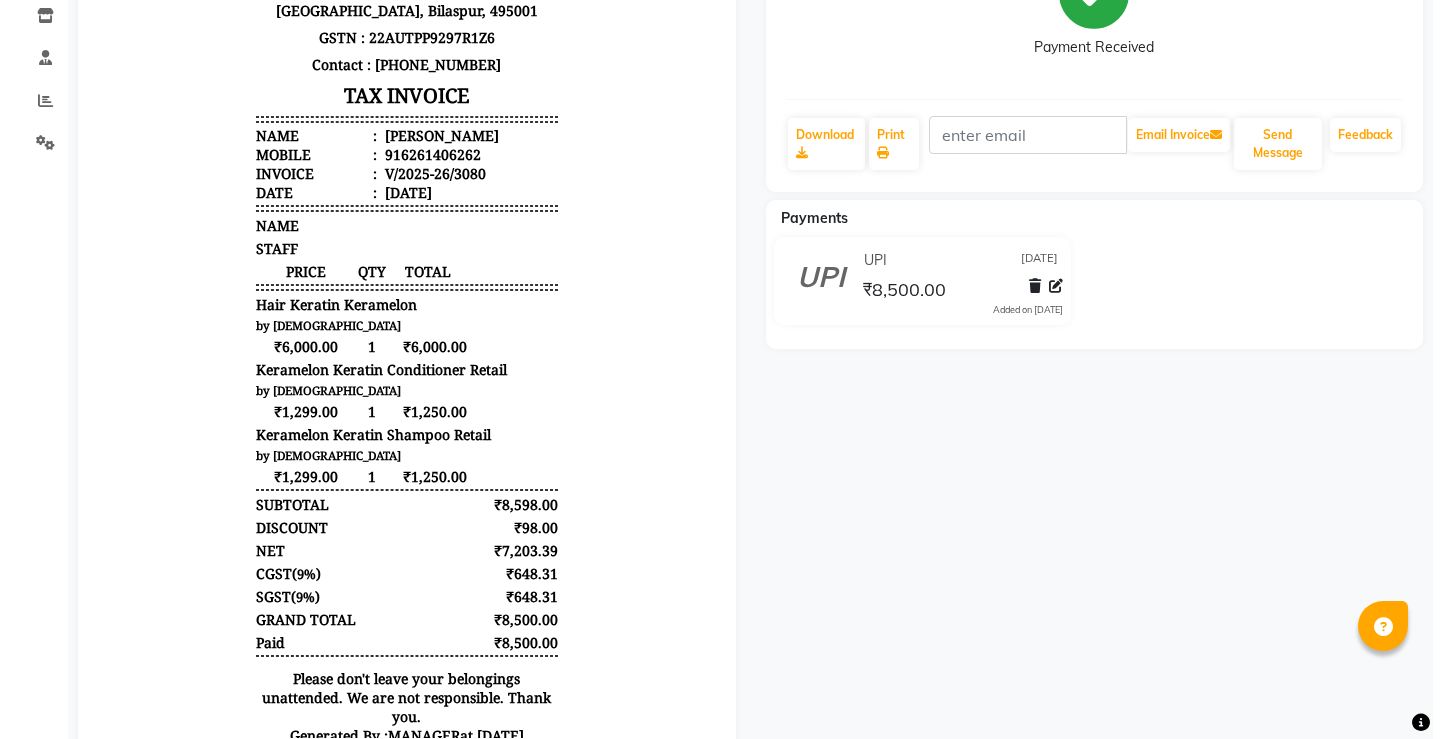scroll, scrollTop: 0, scrollLeft: 0, axis: both 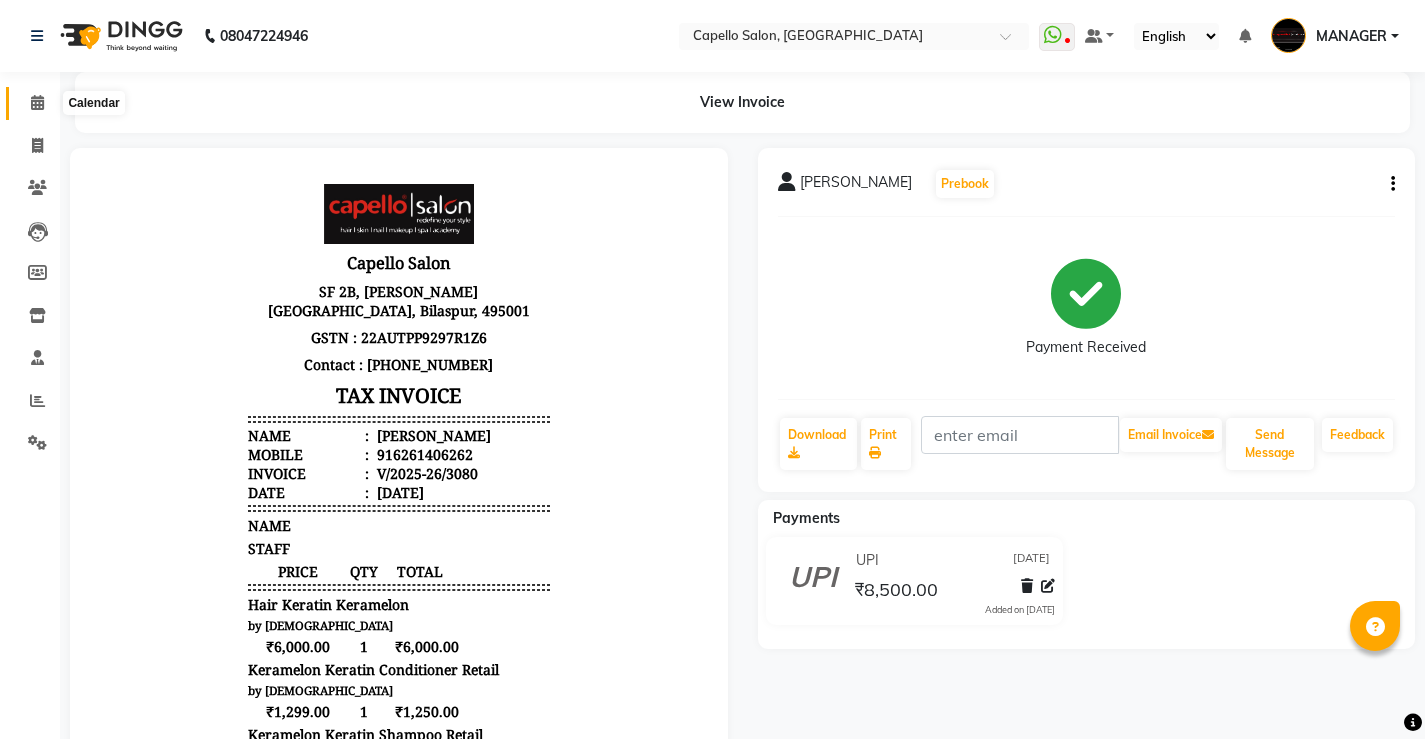 click 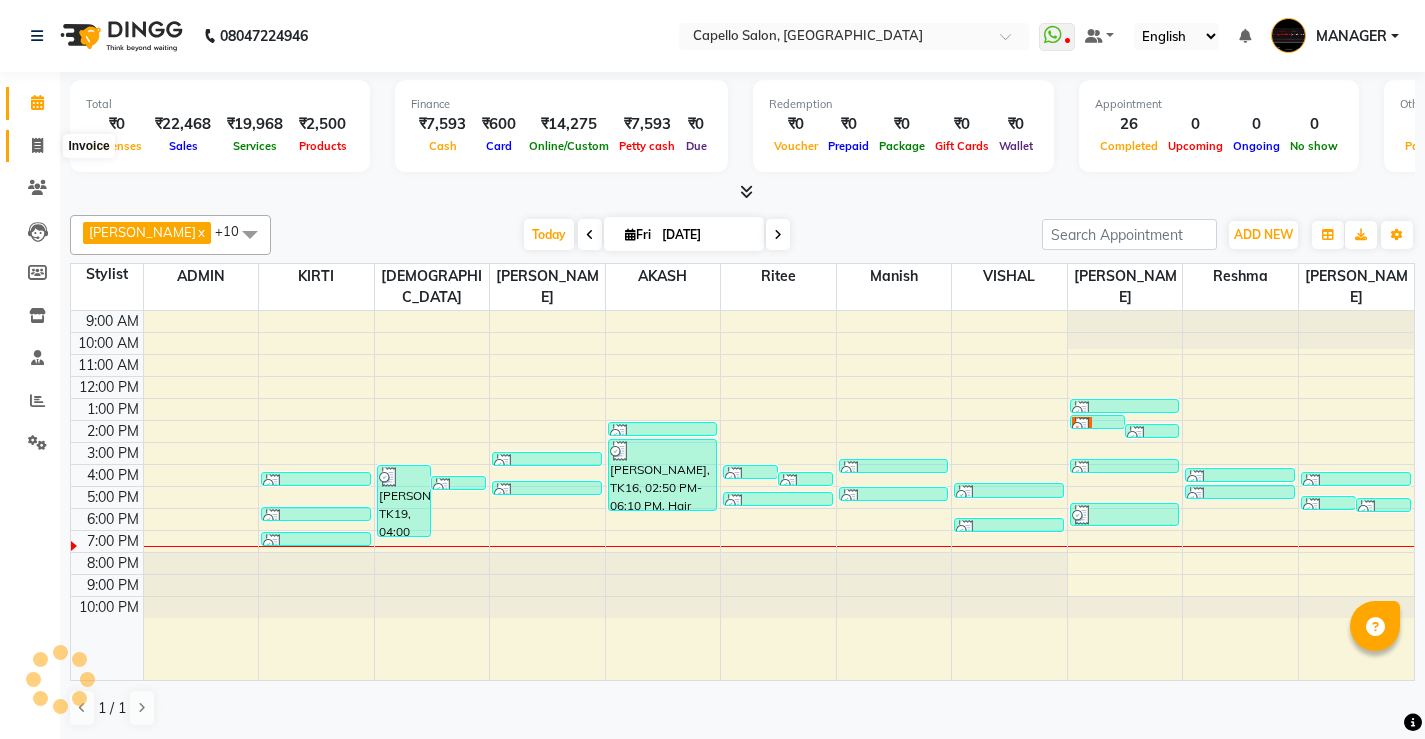 click 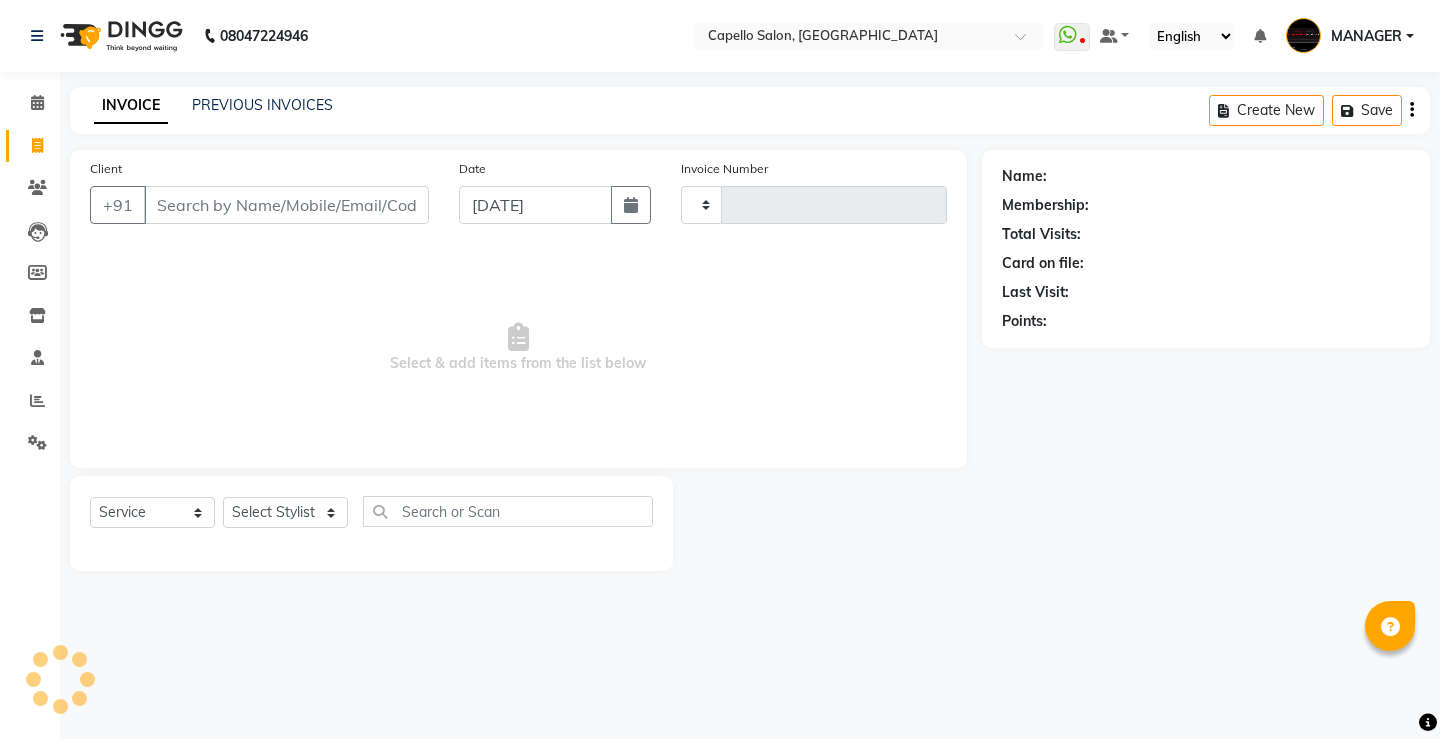 type on "3082" 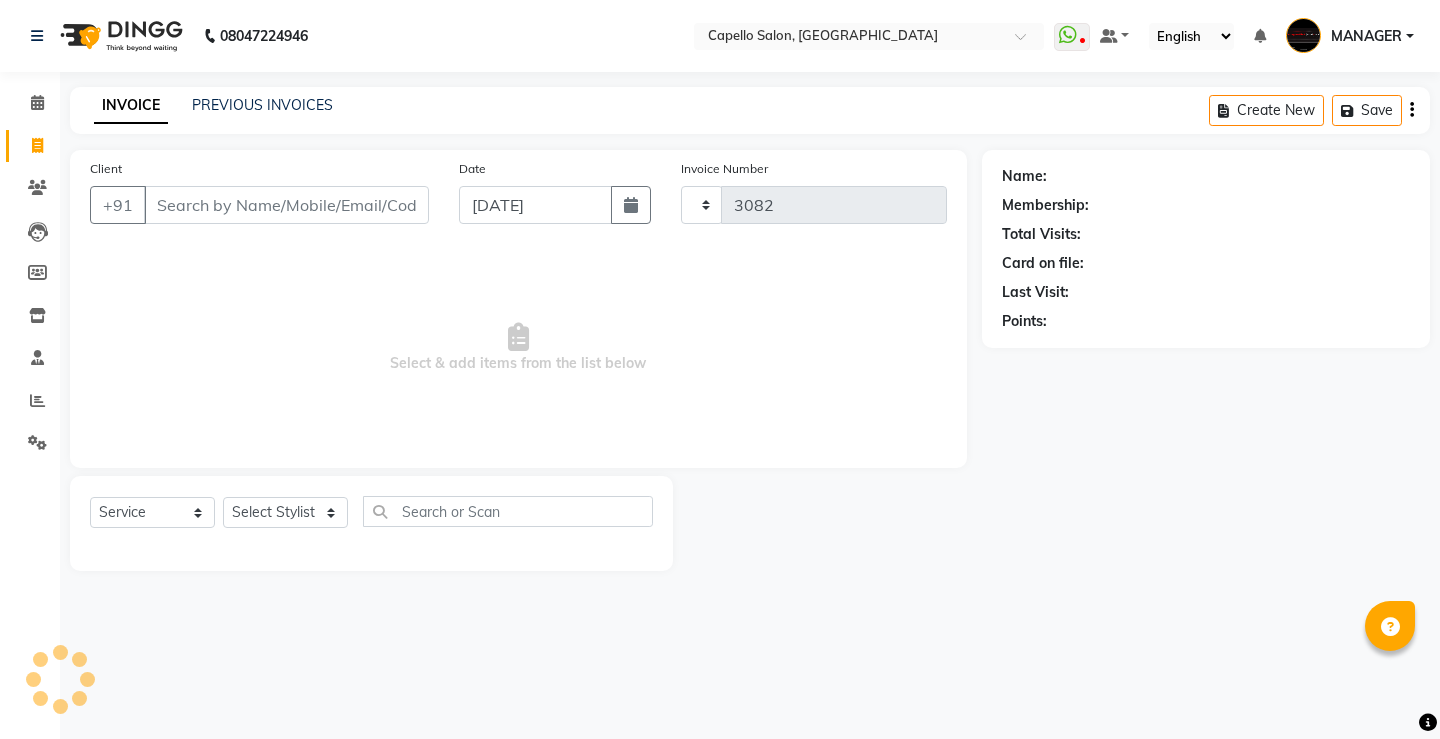 select on "857" 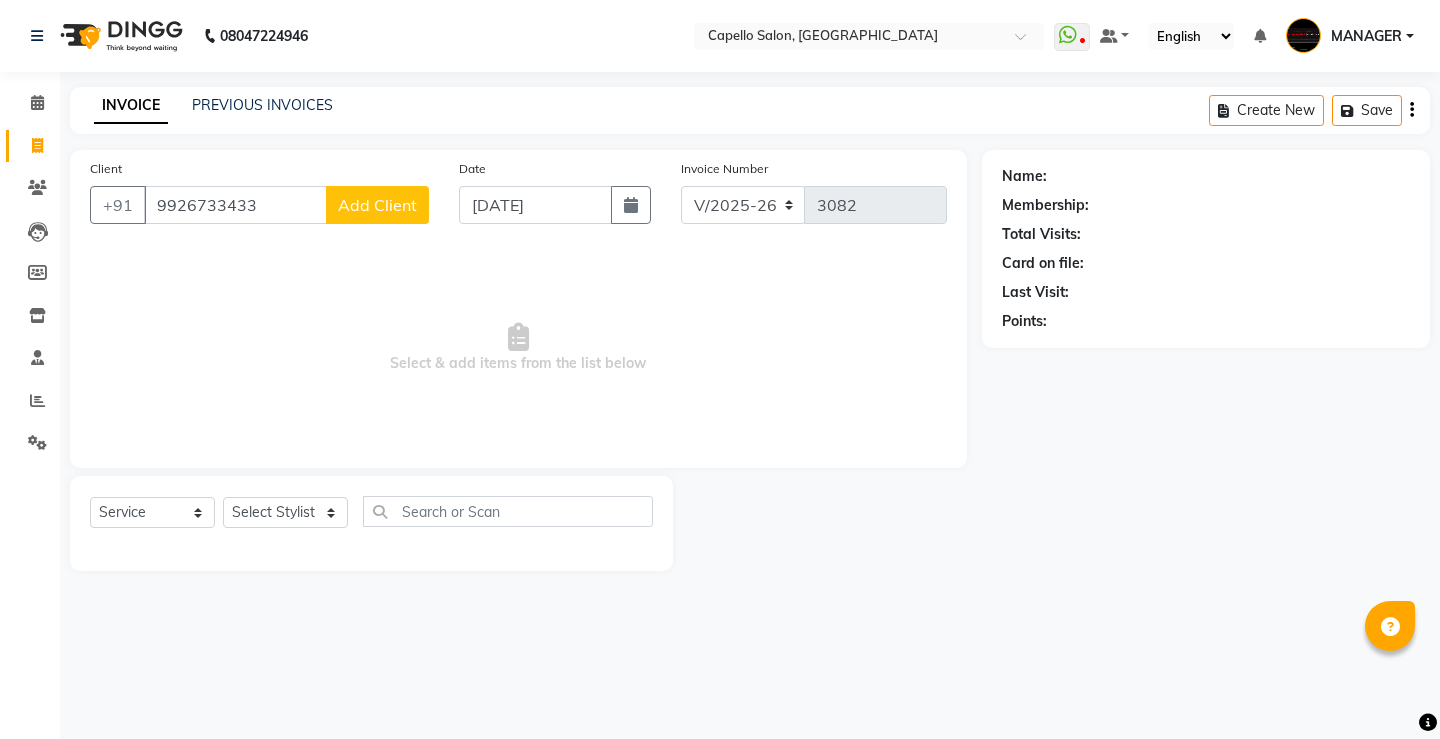 type on "9926733433" 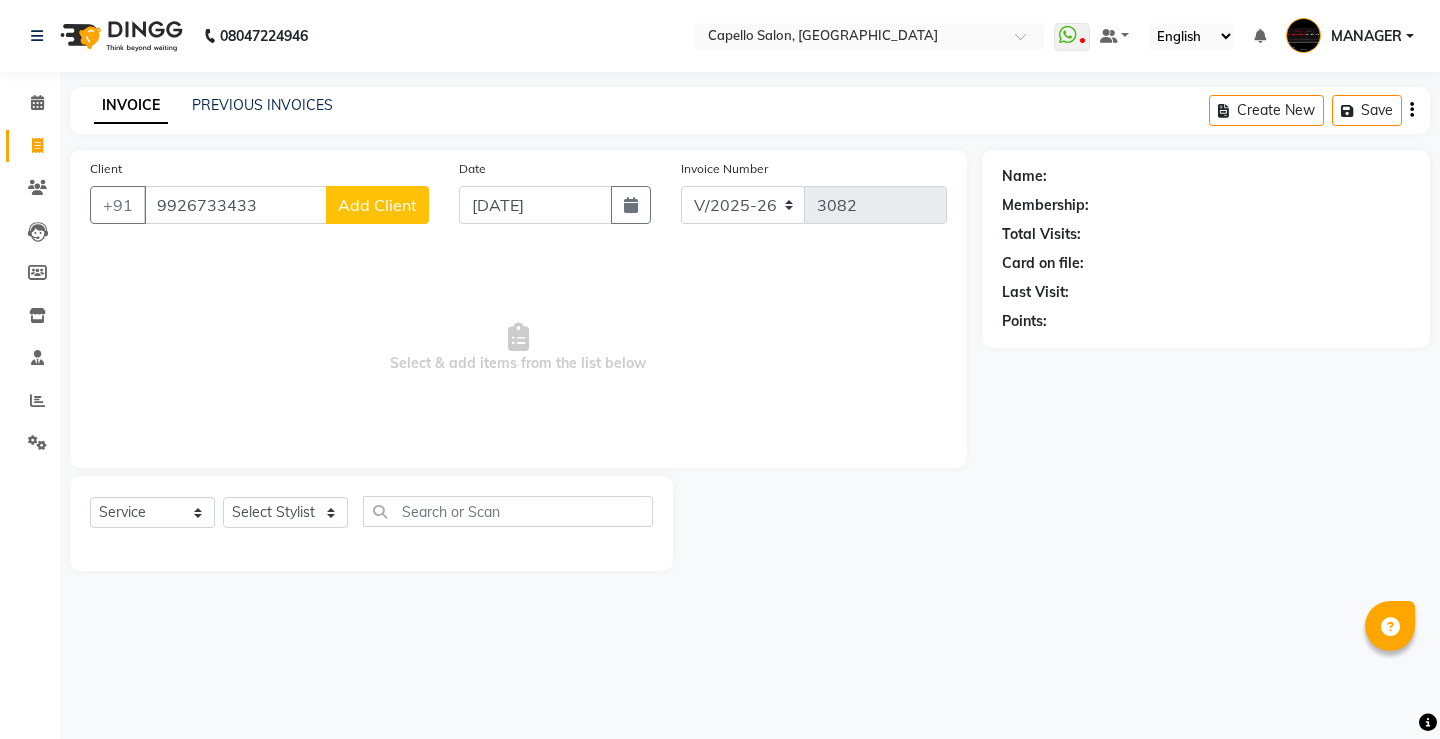 select on "7" 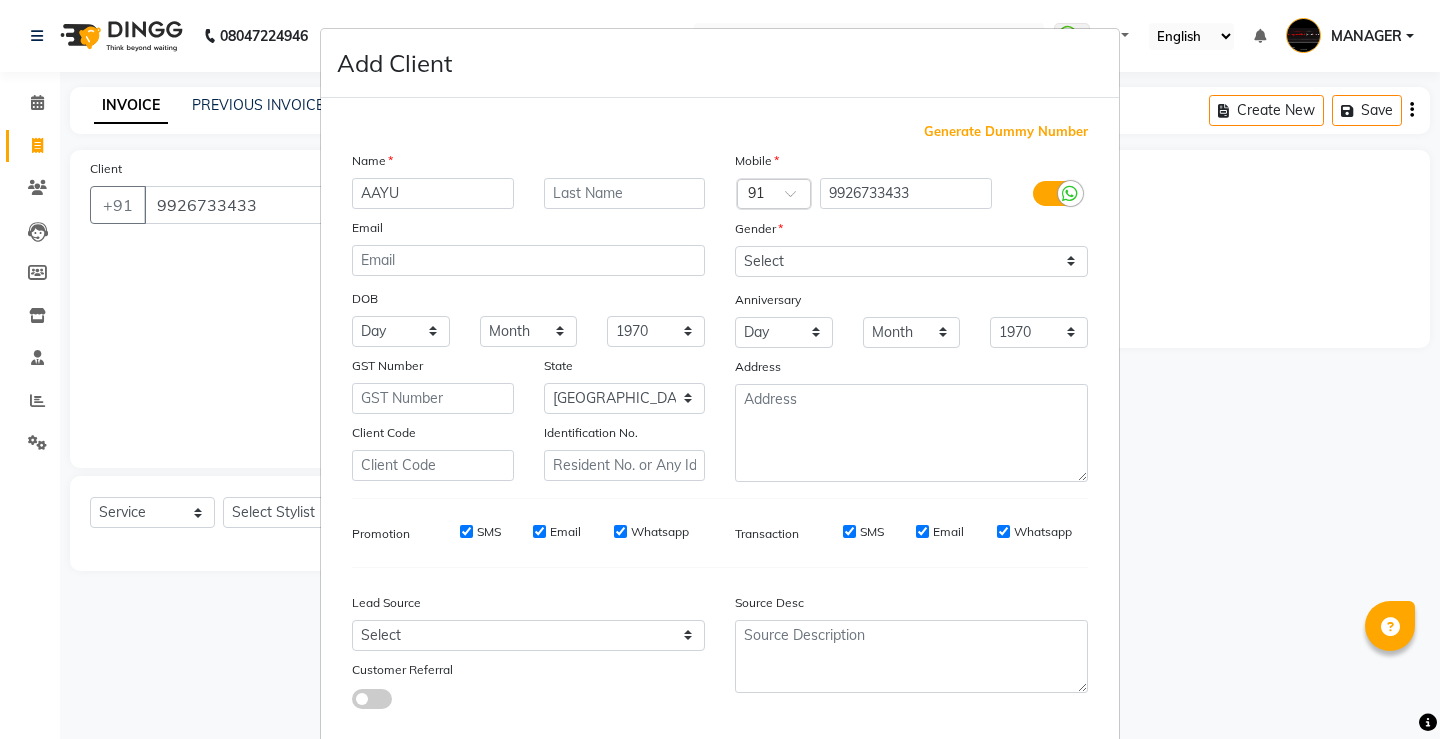 type on "AAYU" 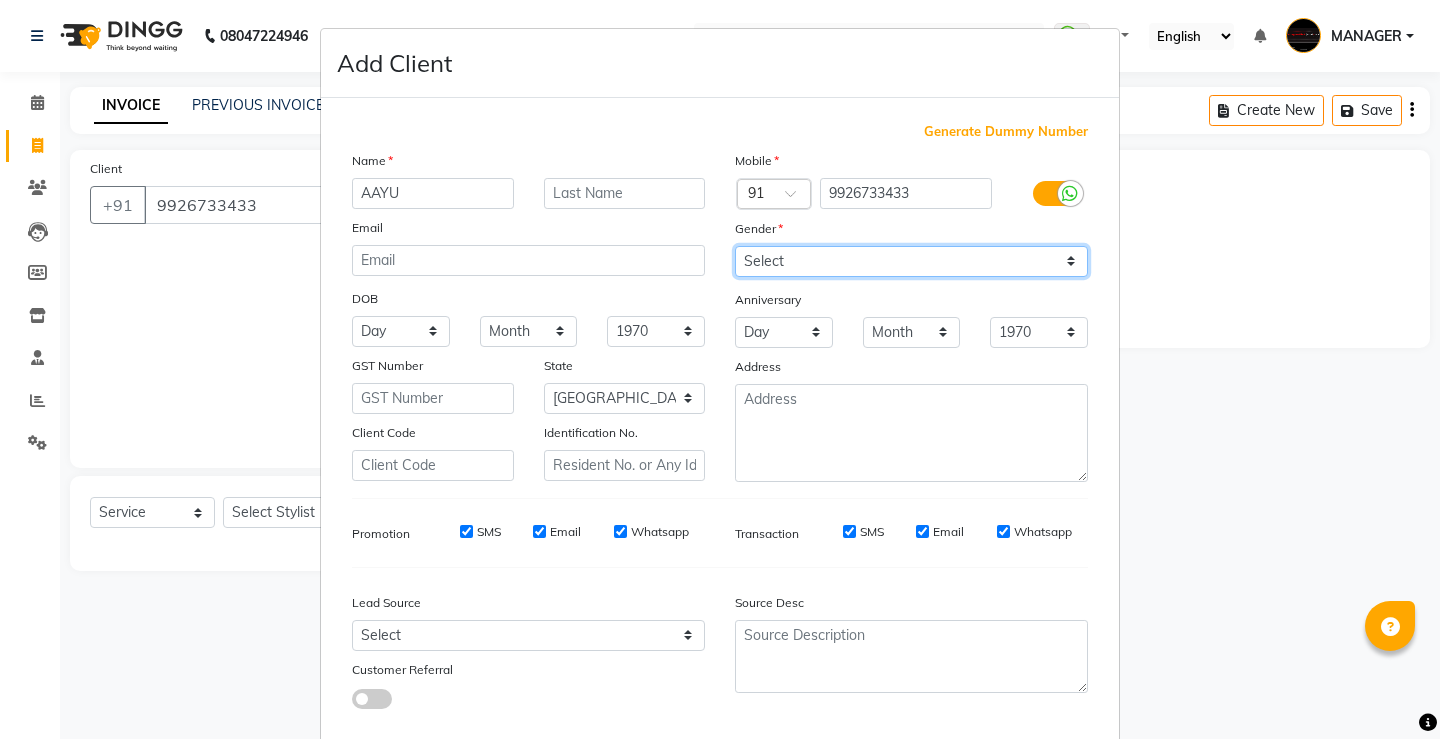 click on "Select [DEMOGRAPHIC_DATA] [DEMOGRAPHIC_DATA] Other Prefer Not To Say" at bounding box center [911, 261] 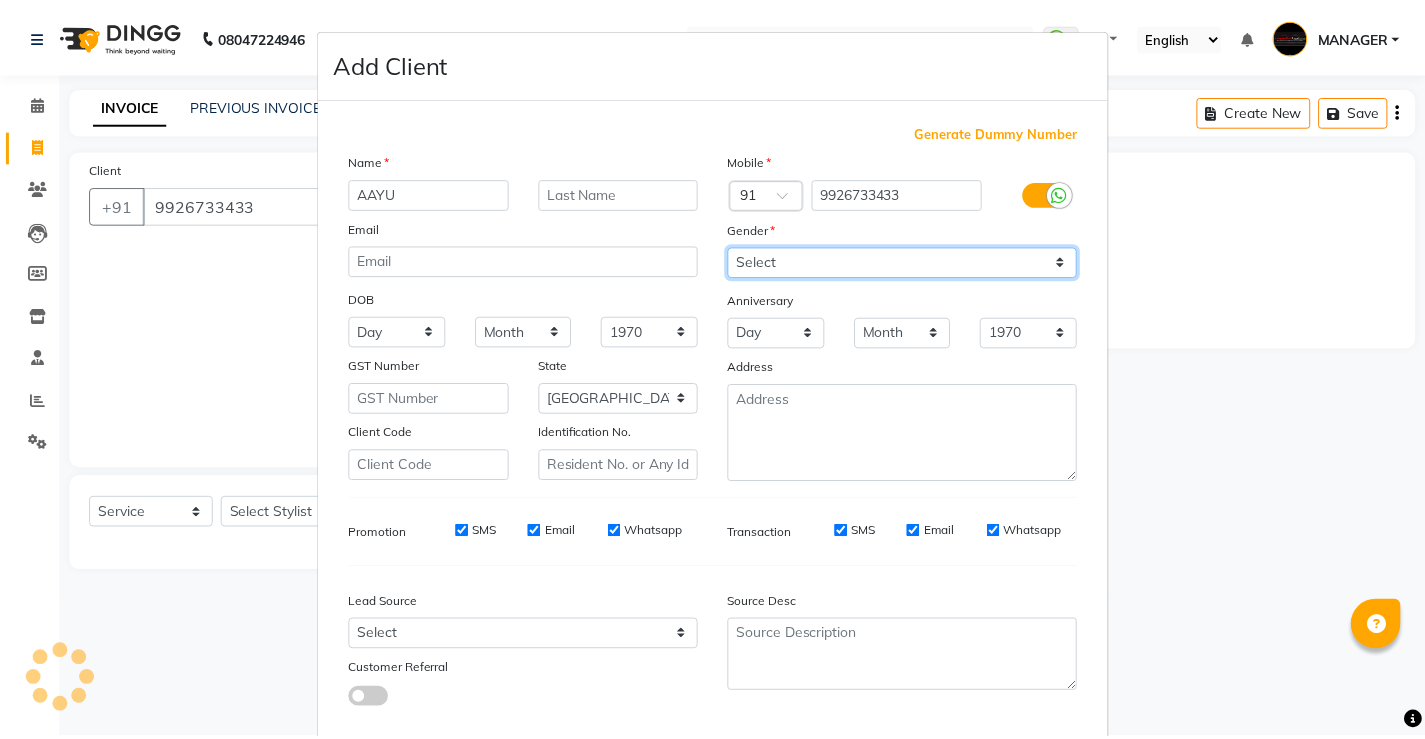 scroll, scrollTop: 110, scrollLeft: 0, axis: vertical 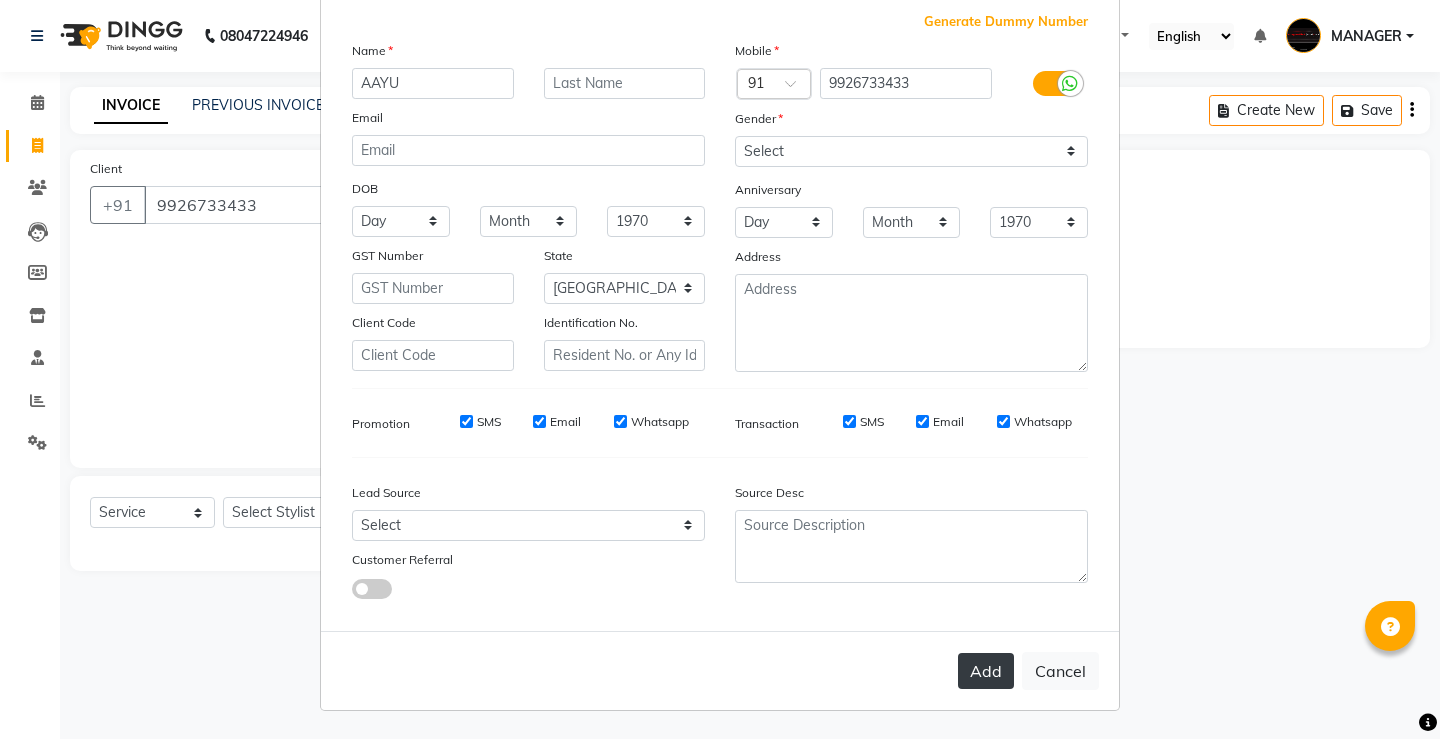 click on "Add" at bounding box center (986, 671) 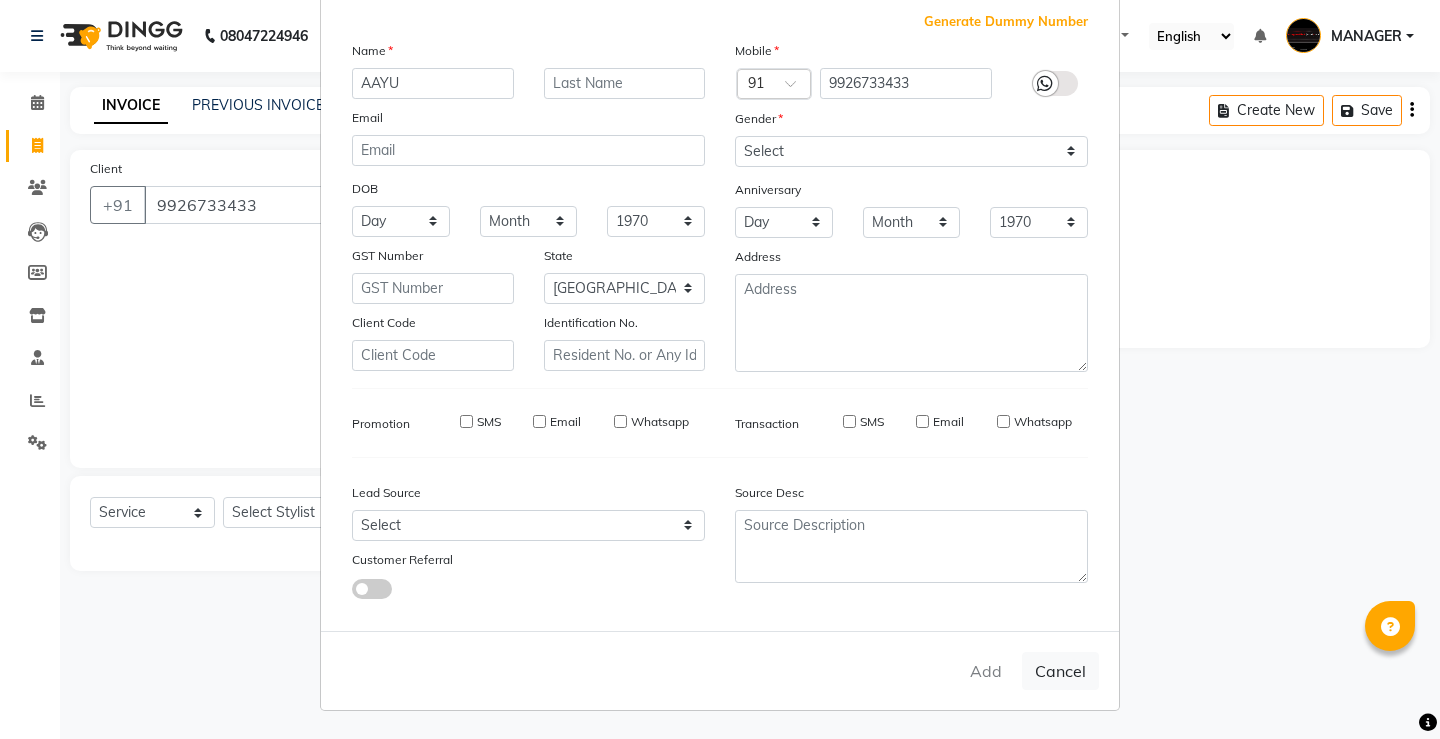 type 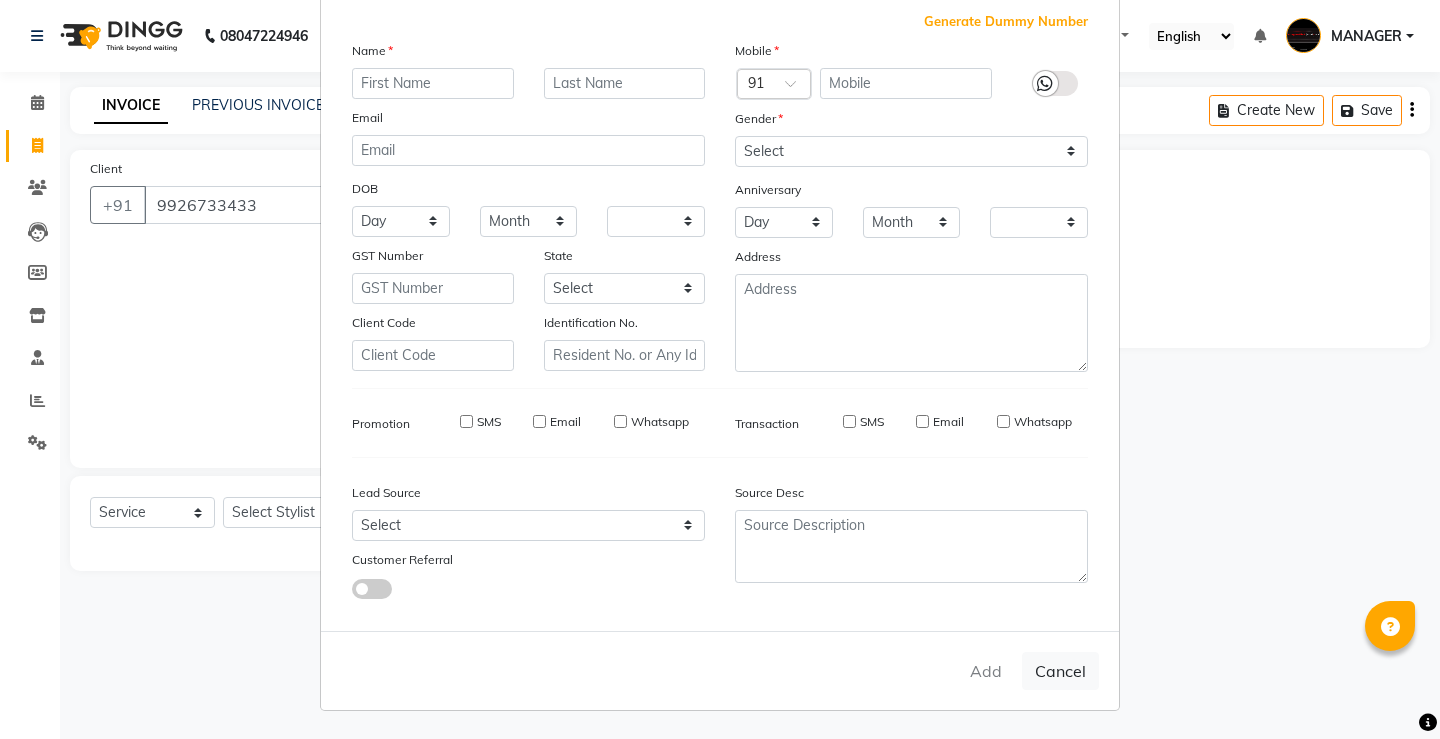 checkbox on "false" 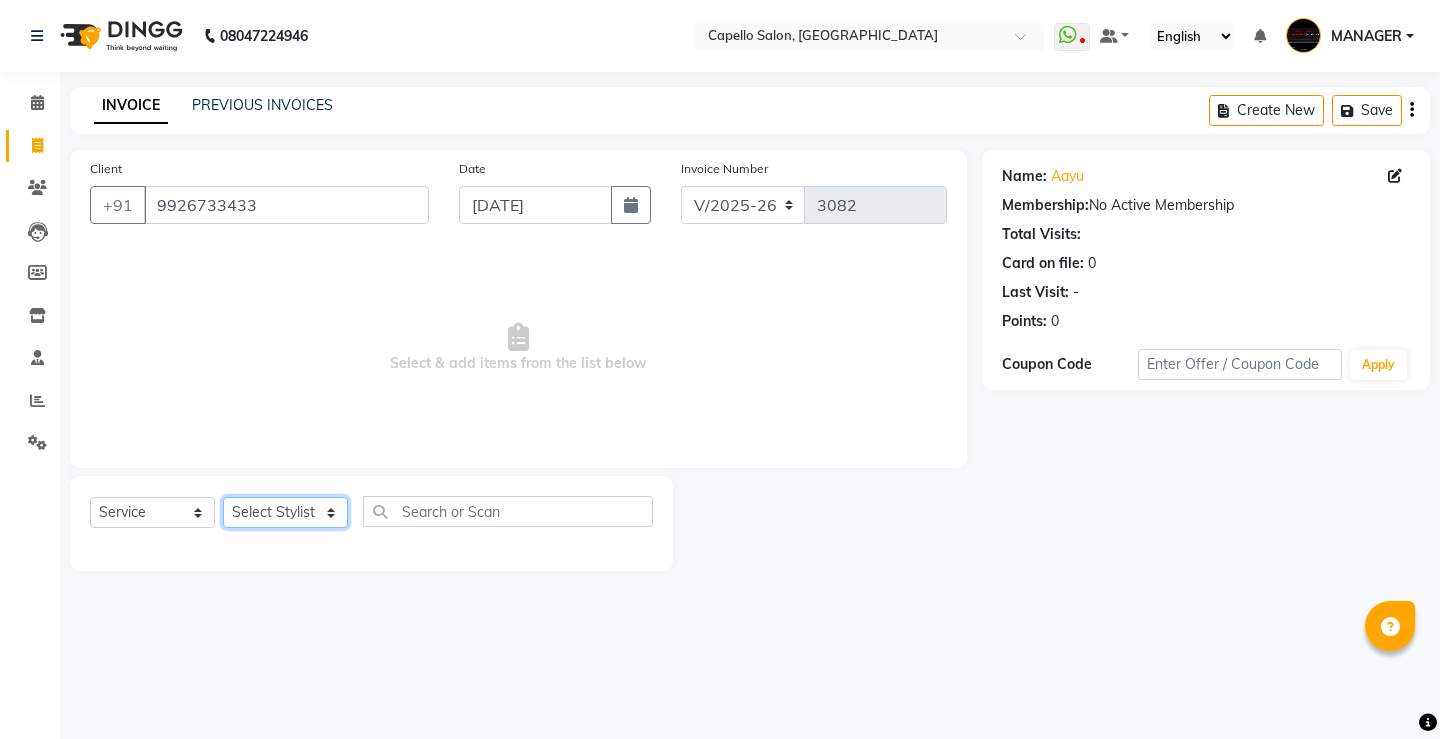 click on "Select Stylist ADMIN AKASH [PERSON_NAME] [PERSON_NAME] MANAGER [PERSON_NAME]  [PERSON_NAME] [PERSON_NAME] [PERSON_NAME]" 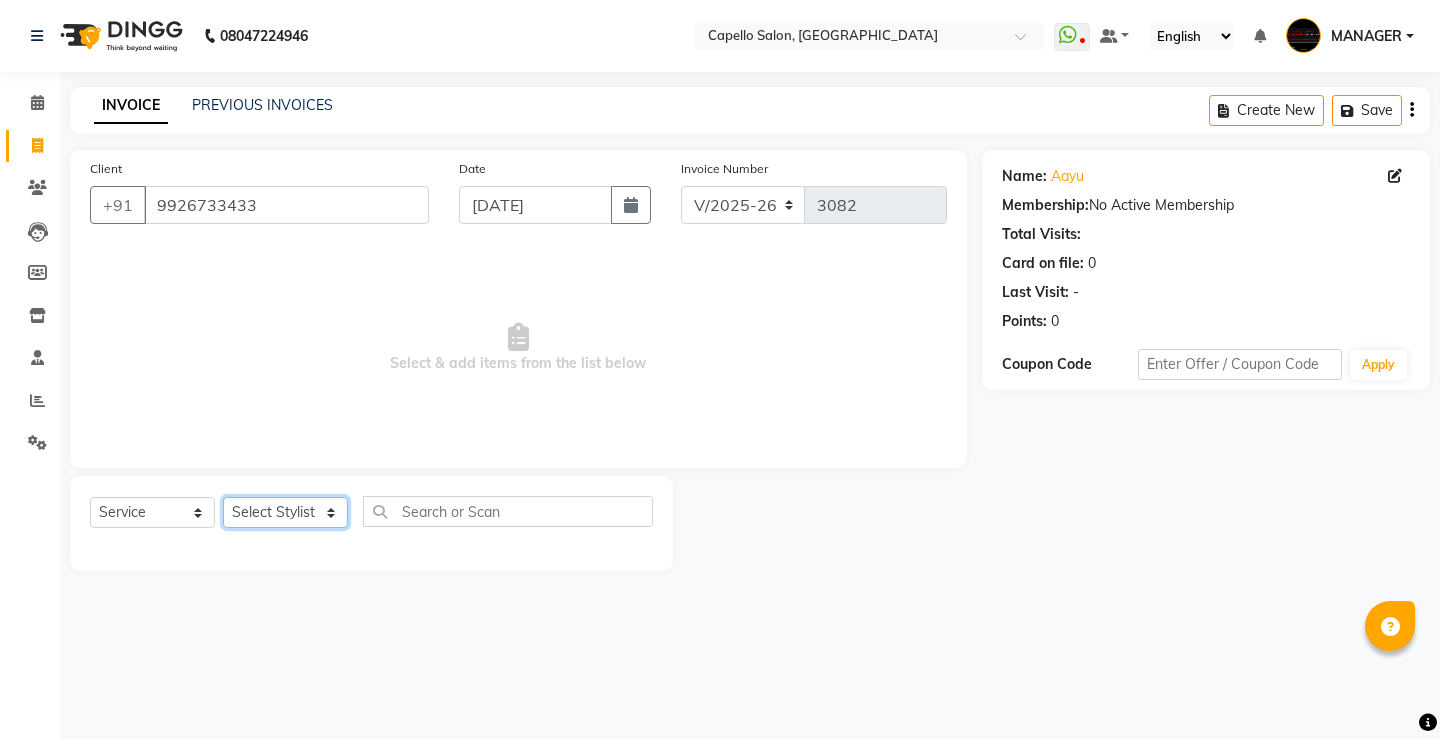 select on "26586" 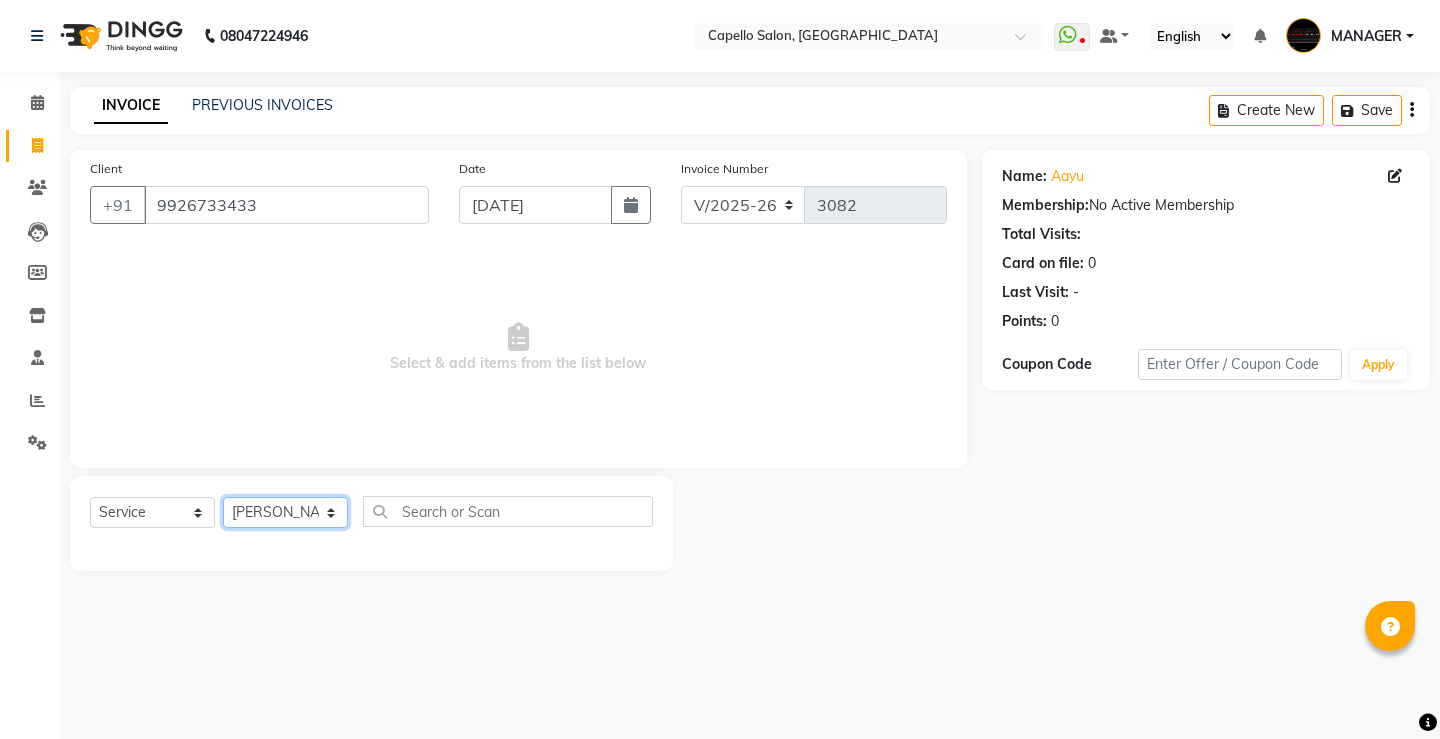 click on "Select Stylist ADMIN AKASH [PERSON_NAME] [PERSON_NAME] MANAGER [PERSON_NAME]  [PERSON_NAME] [PERSON_NAME] [PERSON_NAME]" 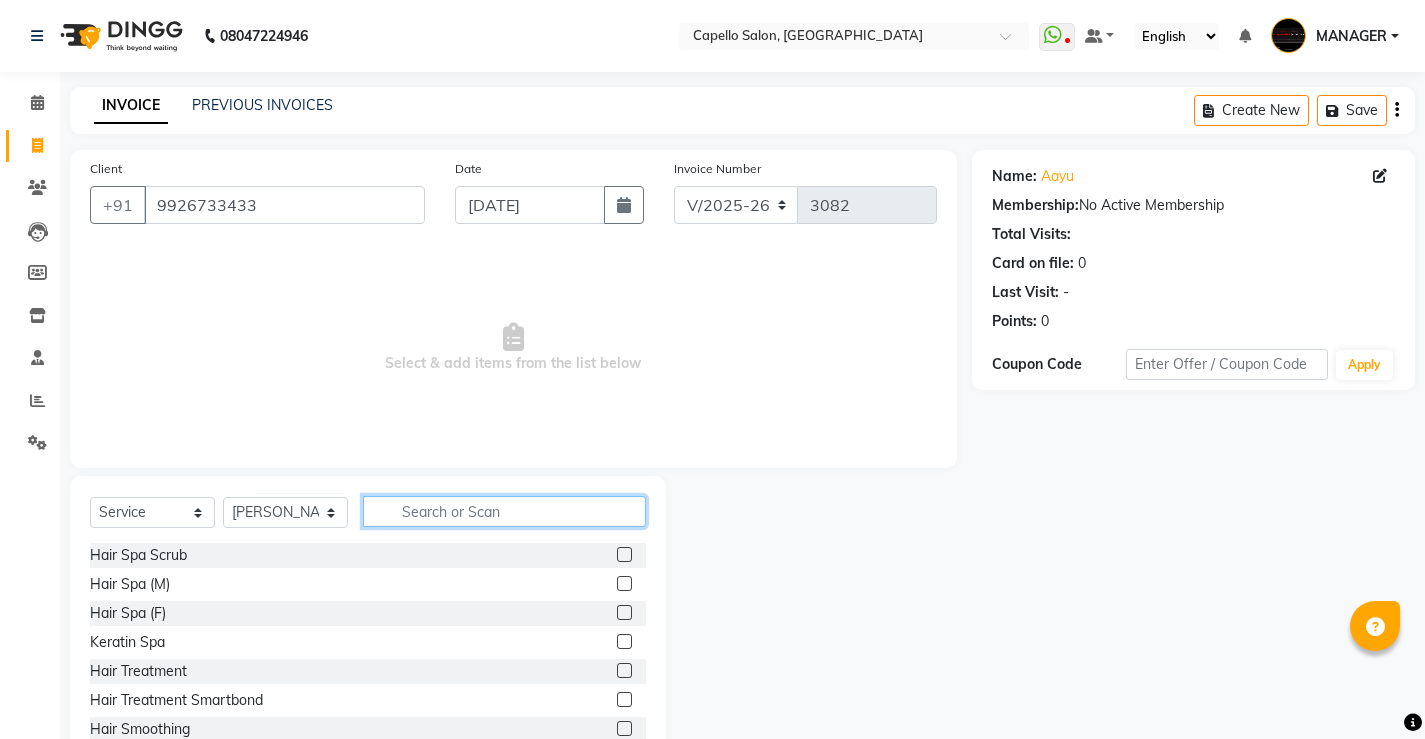 click 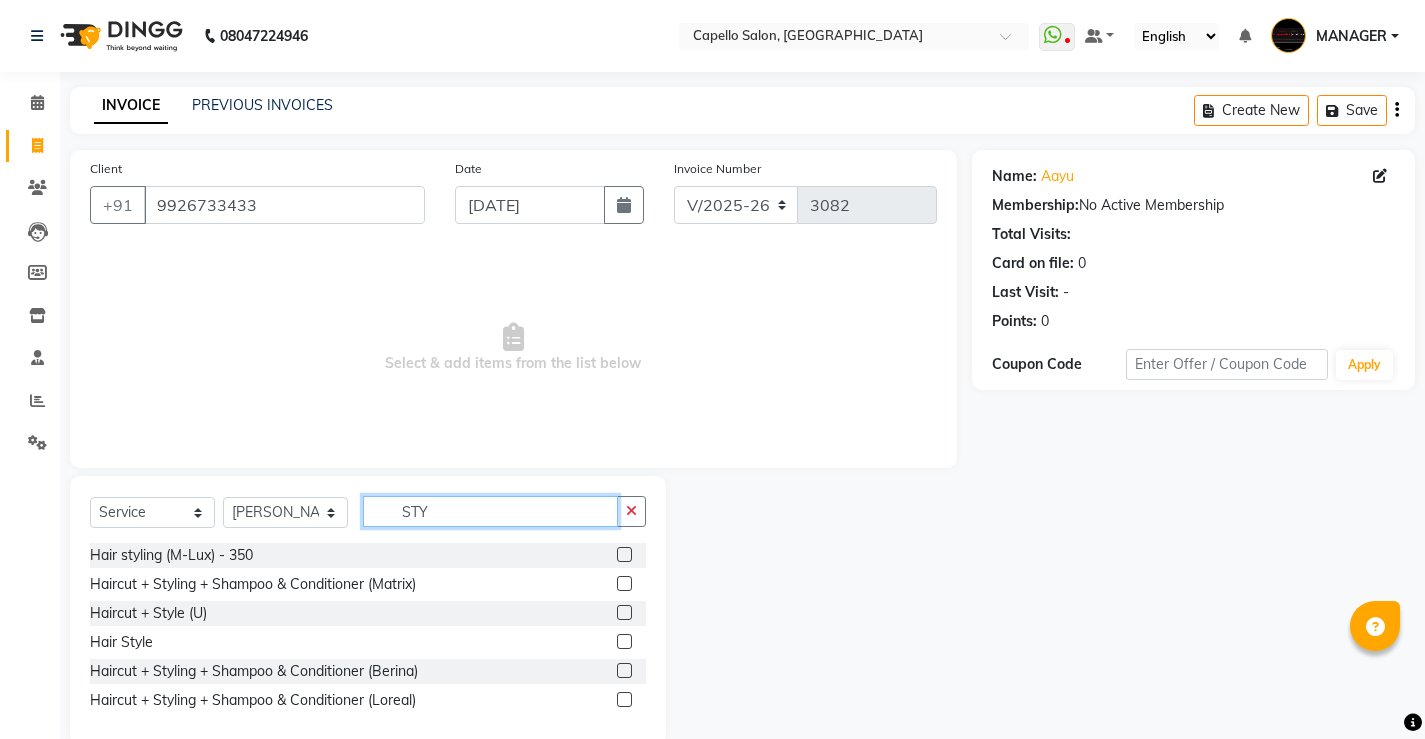 type on "STY" 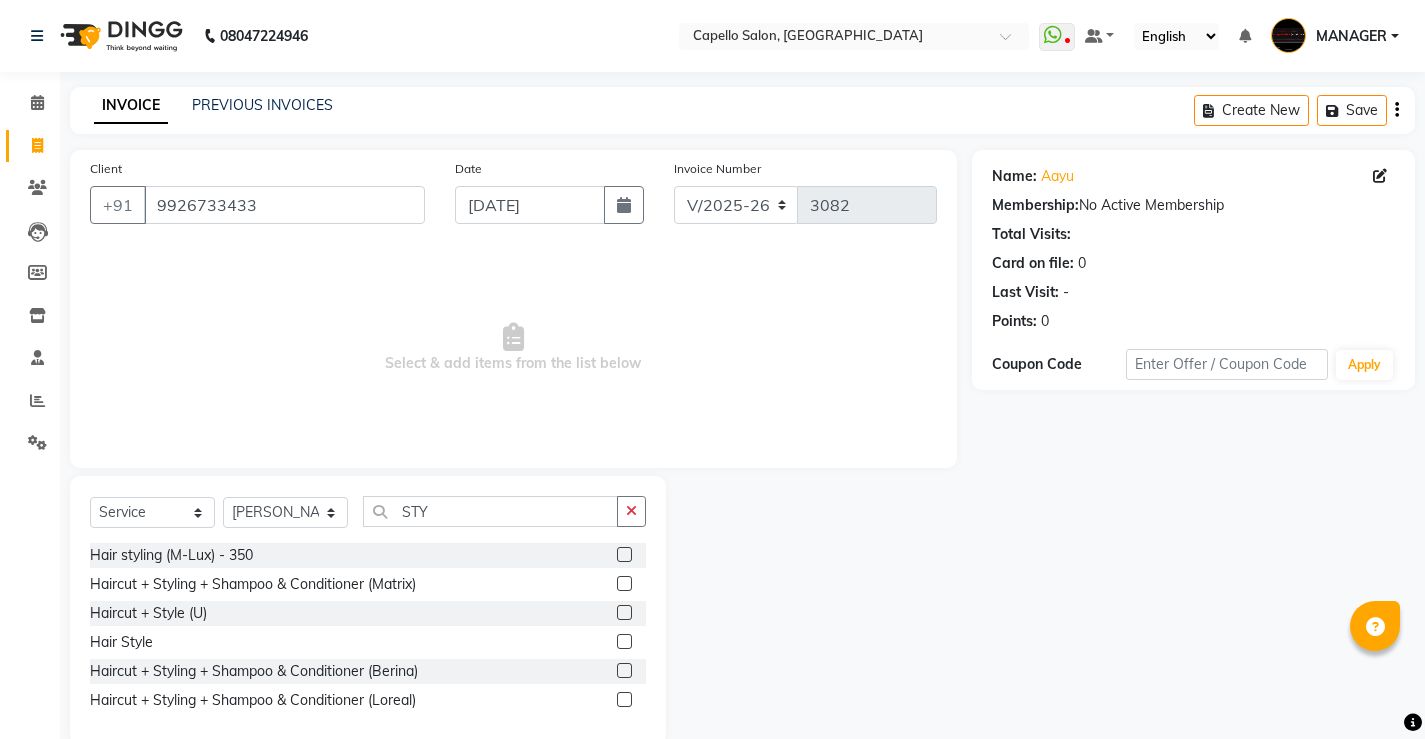 click 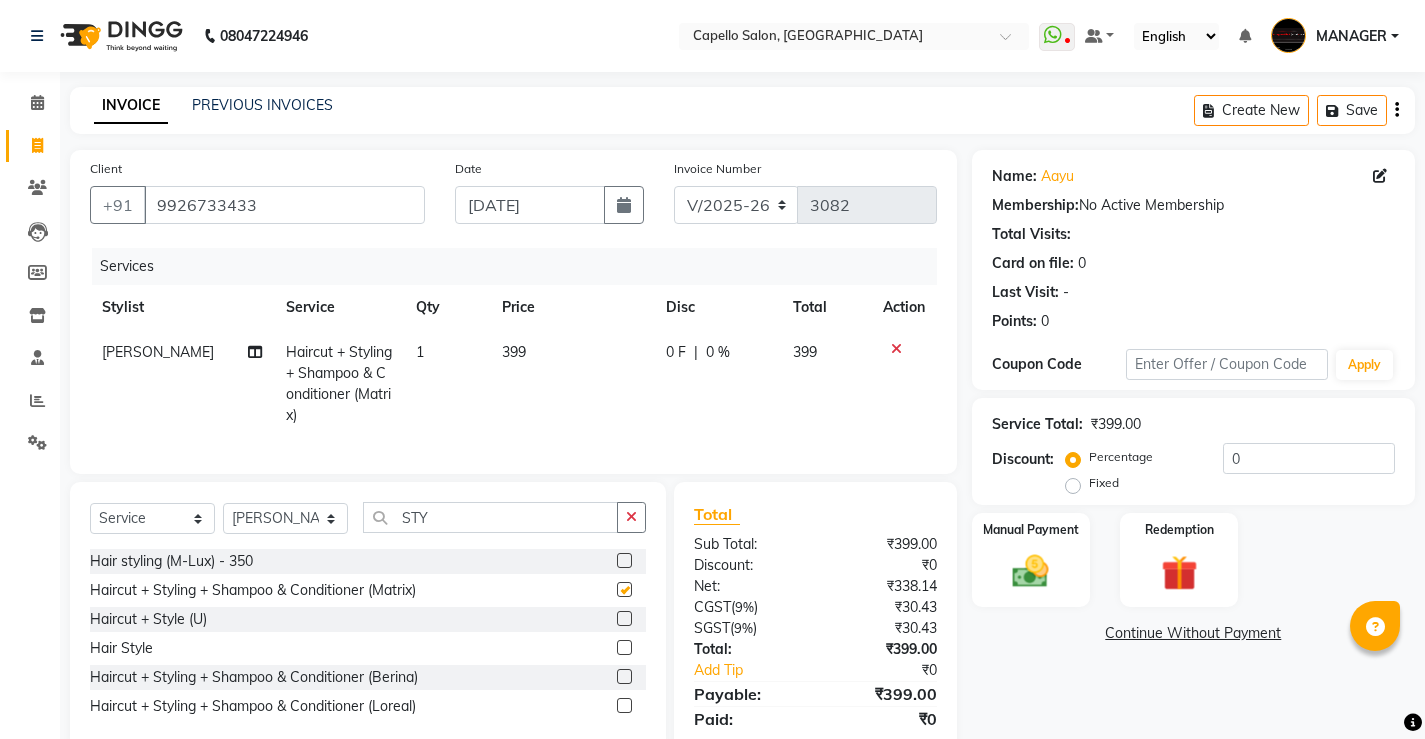 checkbox on "false" 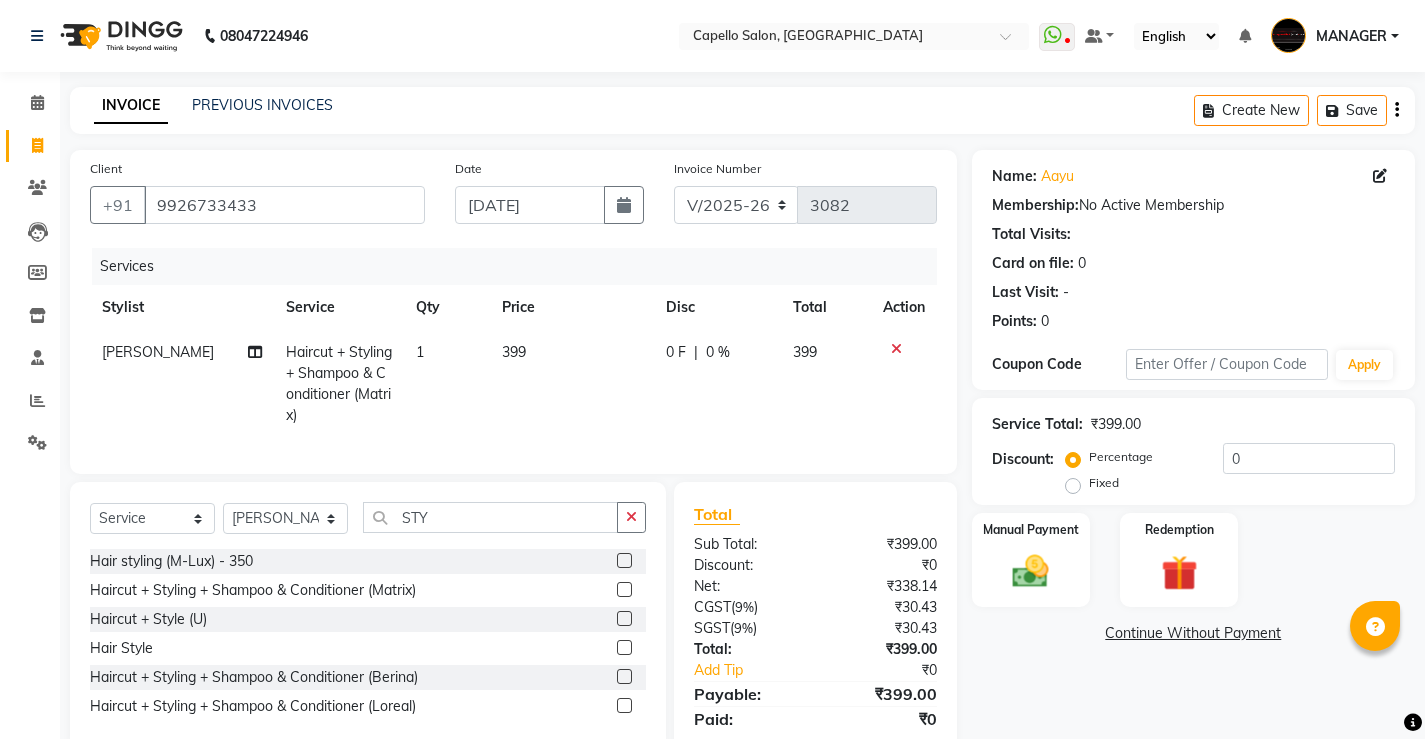 click on "399" 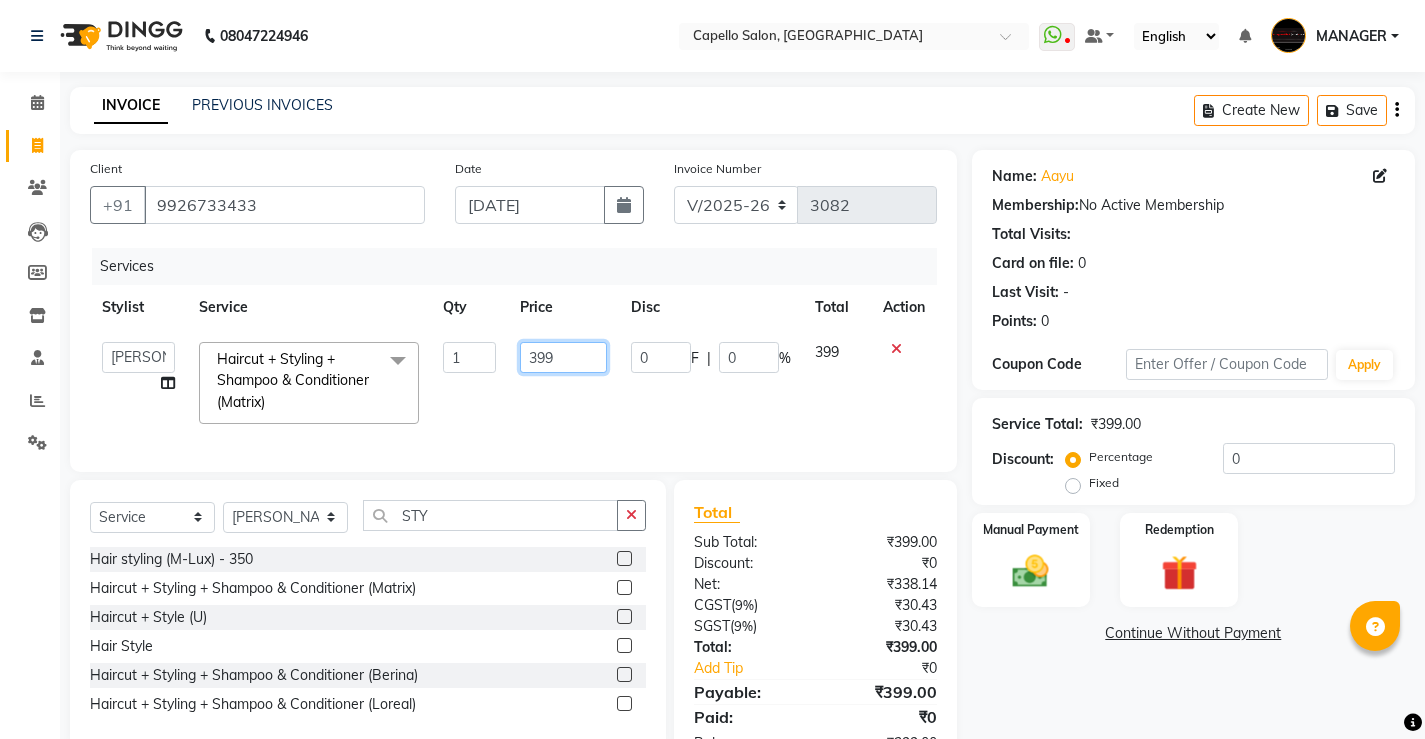 drag, startPoint x: 586, startPoint y: 362, endPoint x: 374, endPoint y: 420, distance: 219.79082 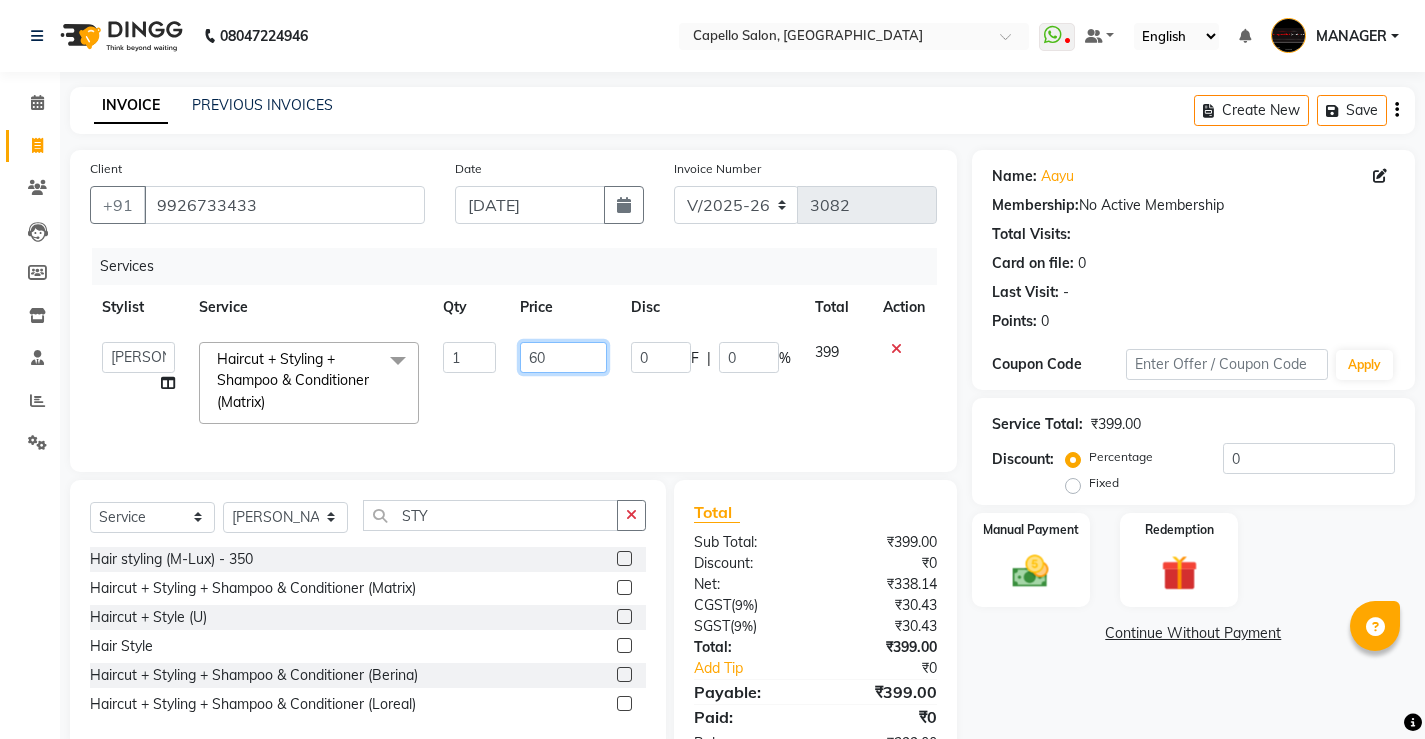type on "600" 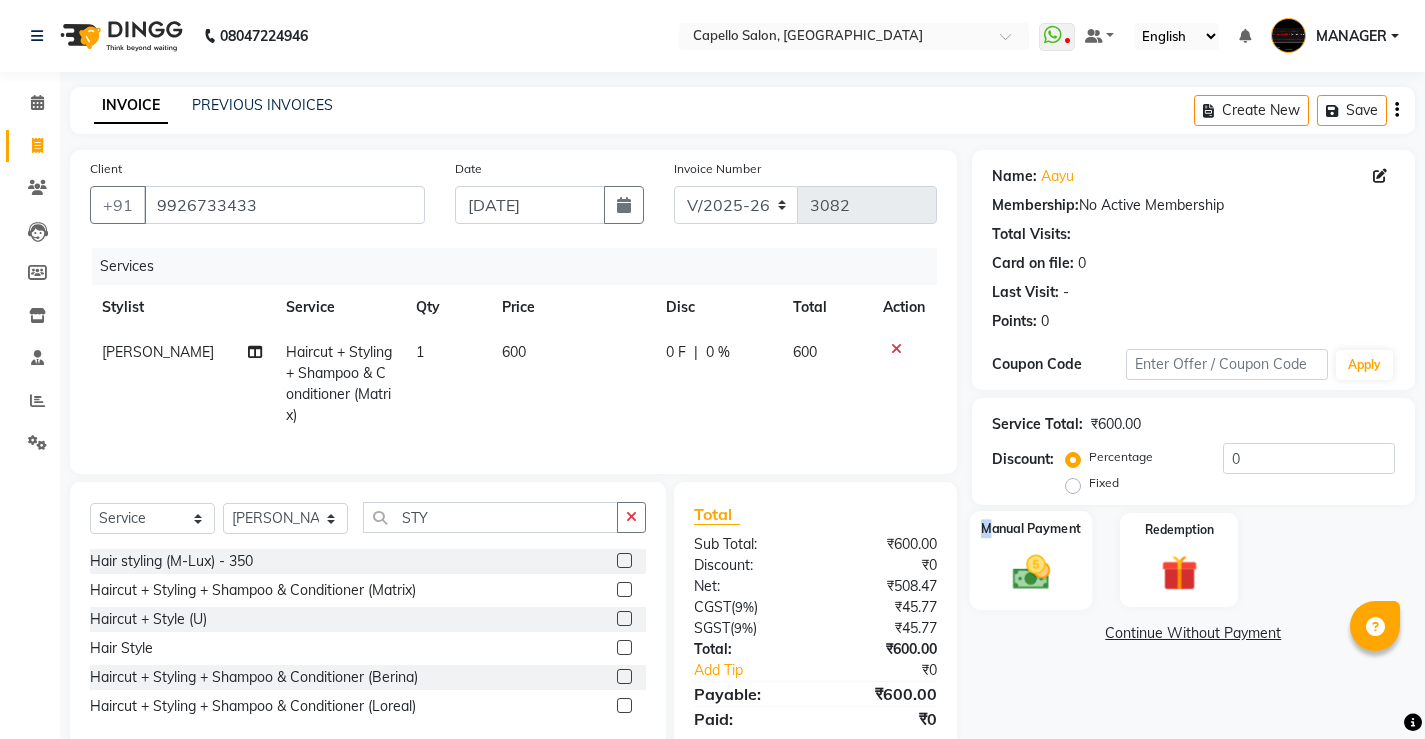 click on "Manual Payment" 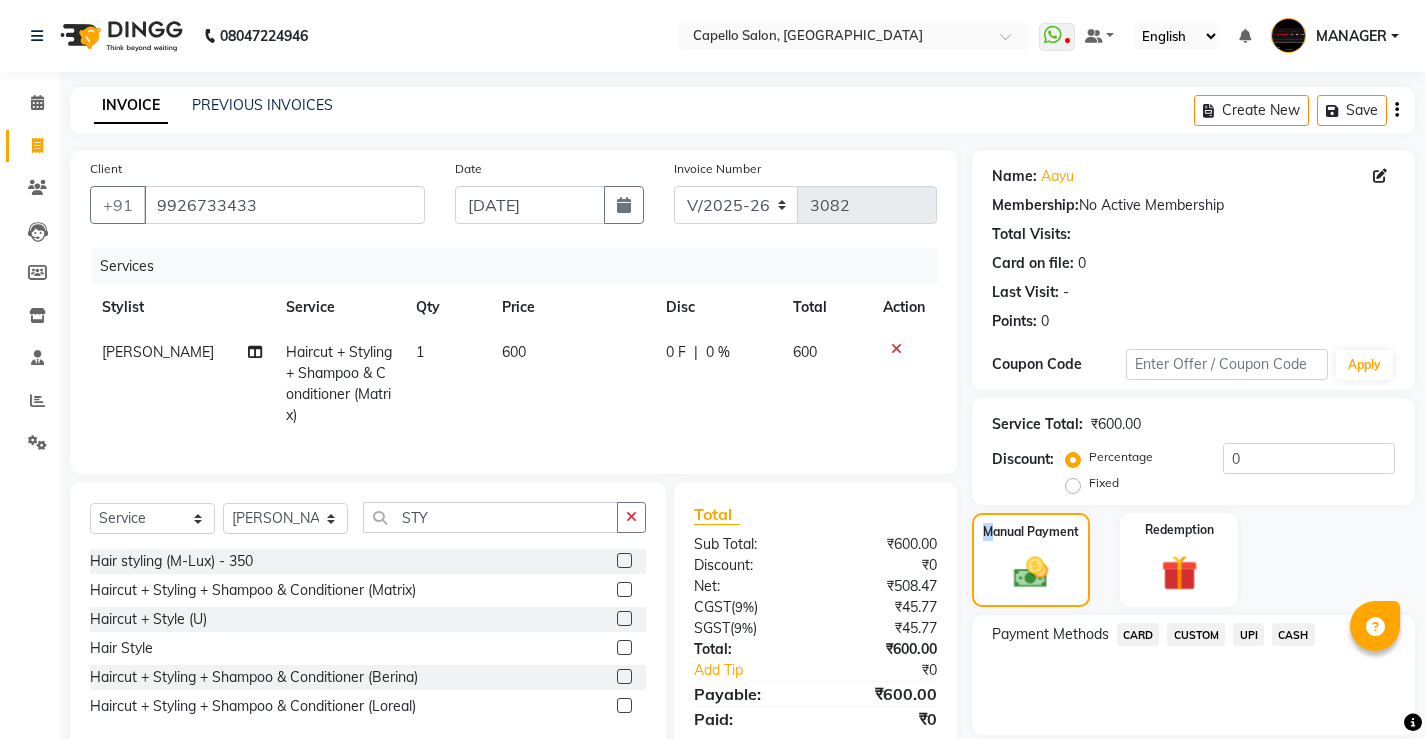 scroll, scrollTop: 82, scrollLeft: 0, axis: vertical 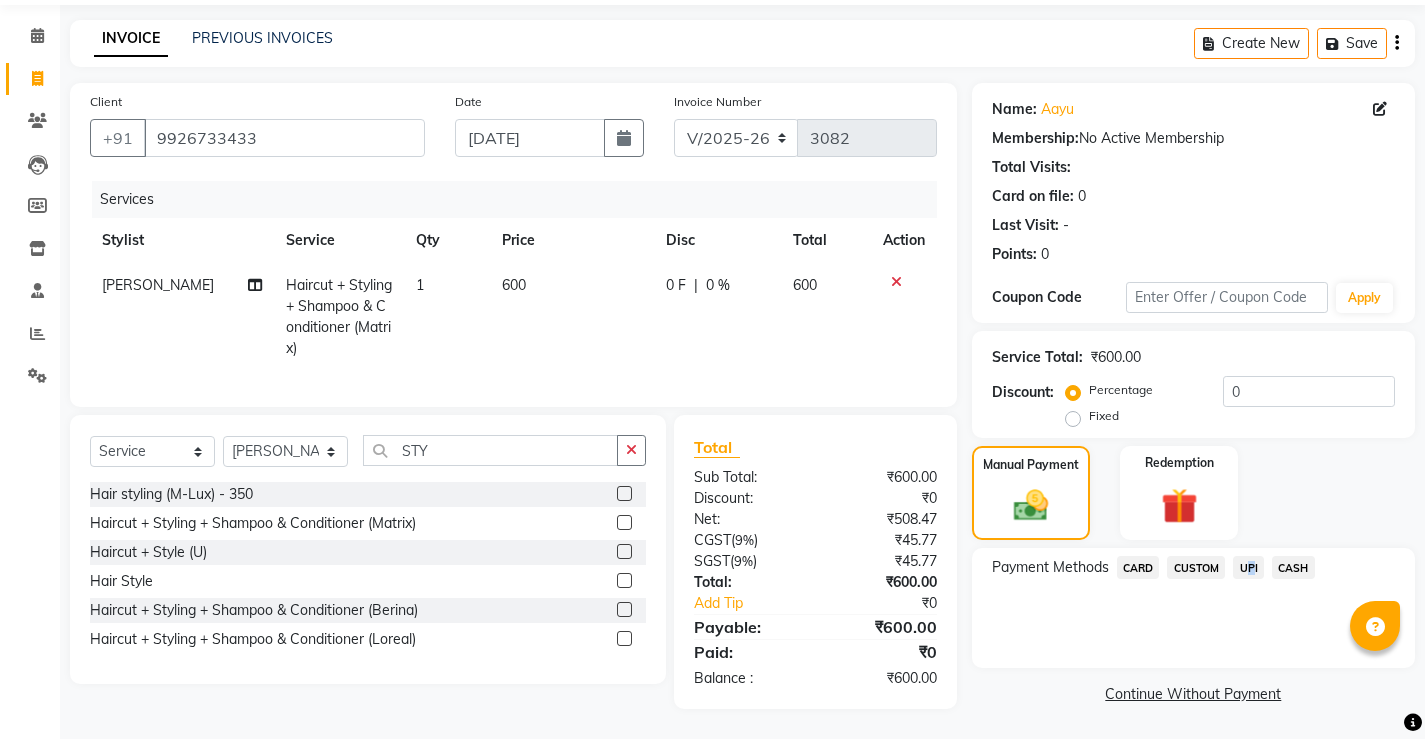 click on "UPI" 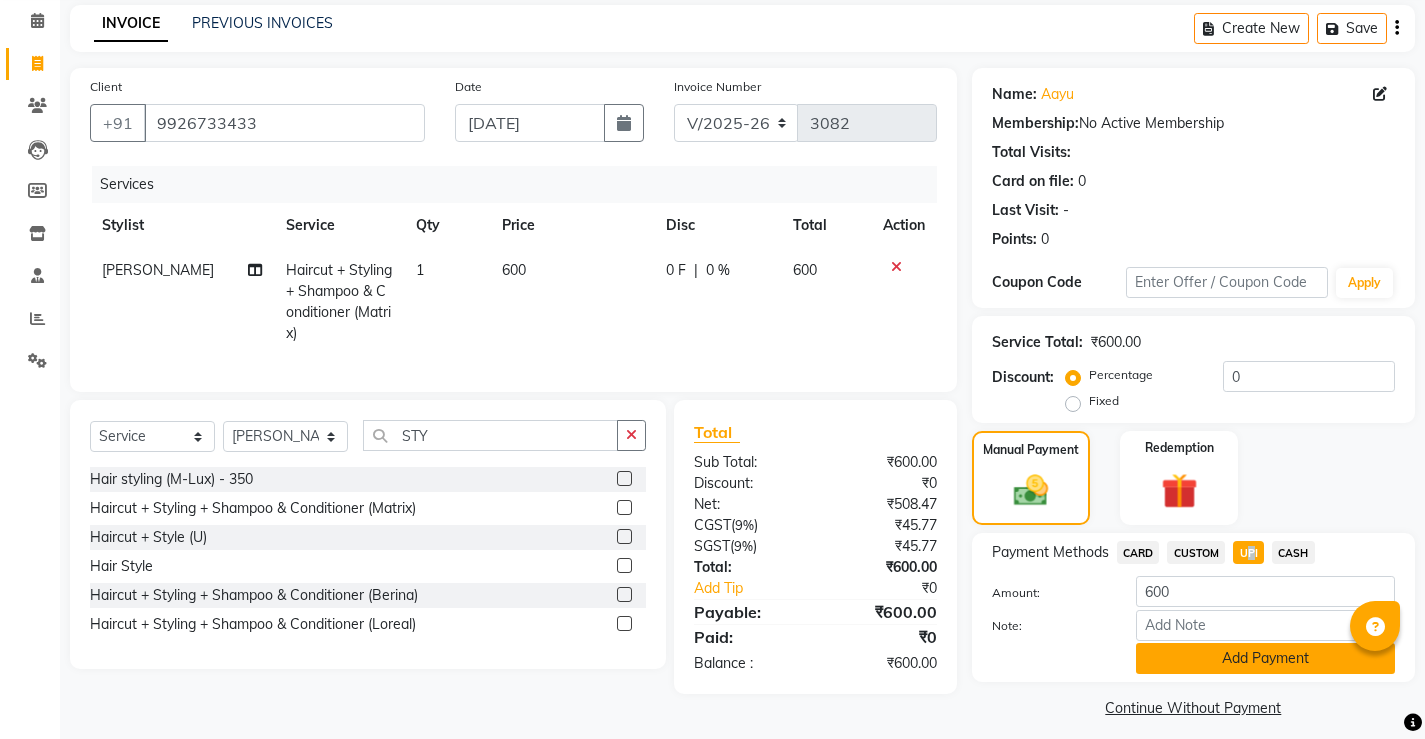 click on "Add Payment" 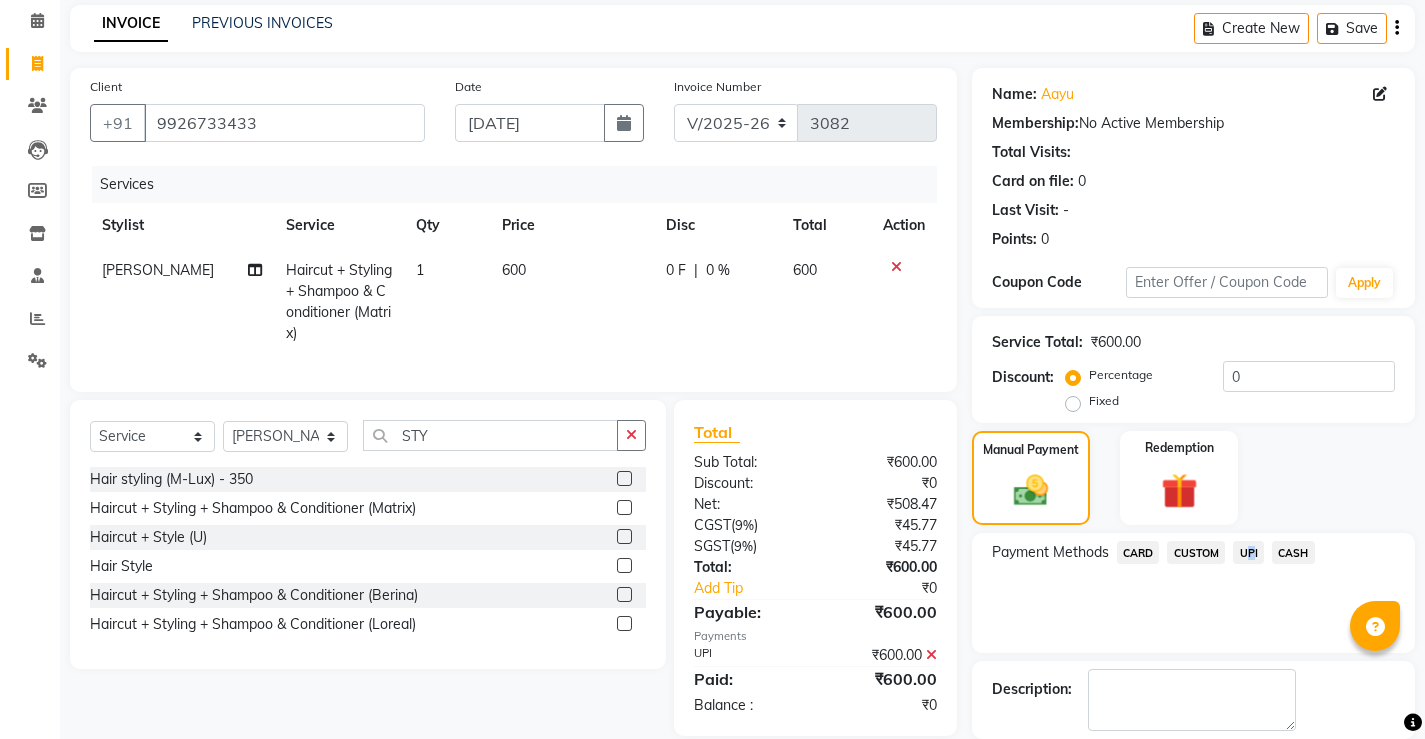 scroll, scrollTop: 180, scrollLeft: 0, axis: vertical 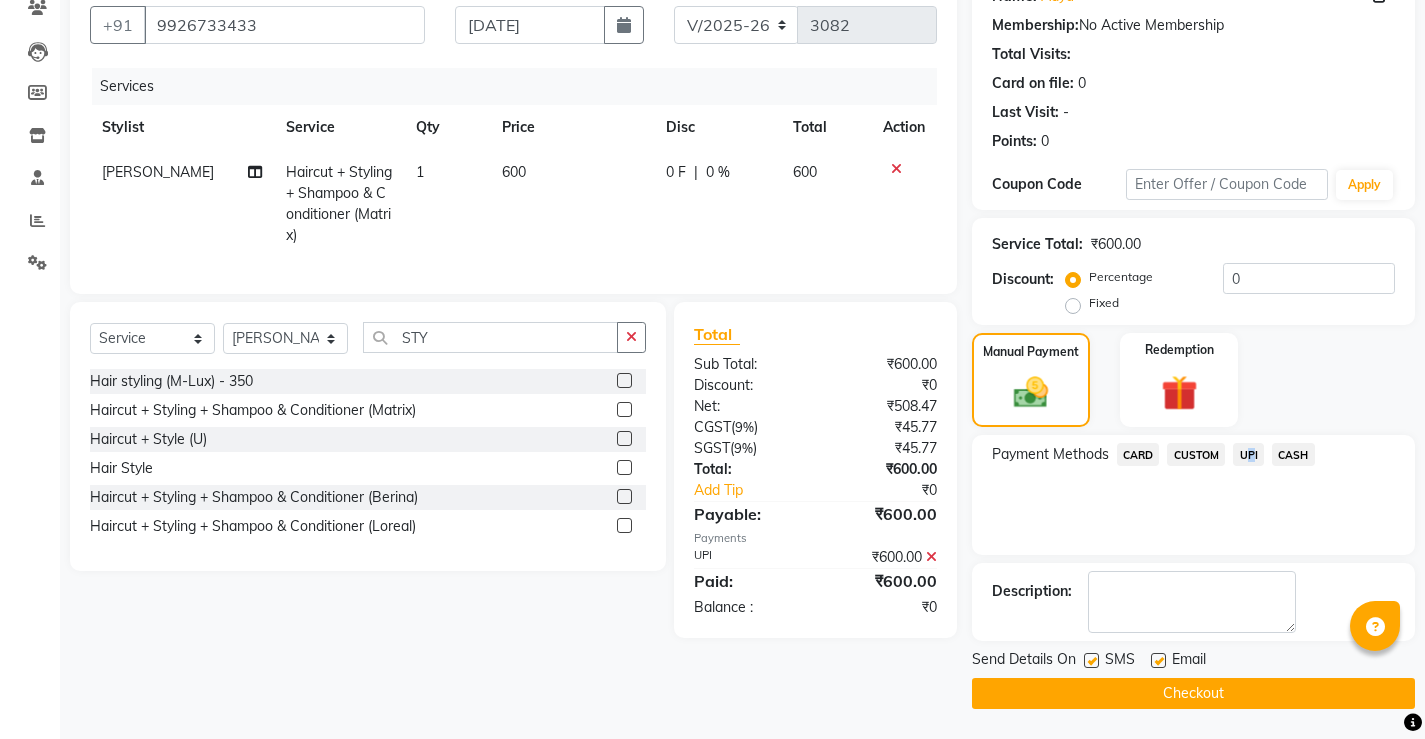 click on "Checkout" 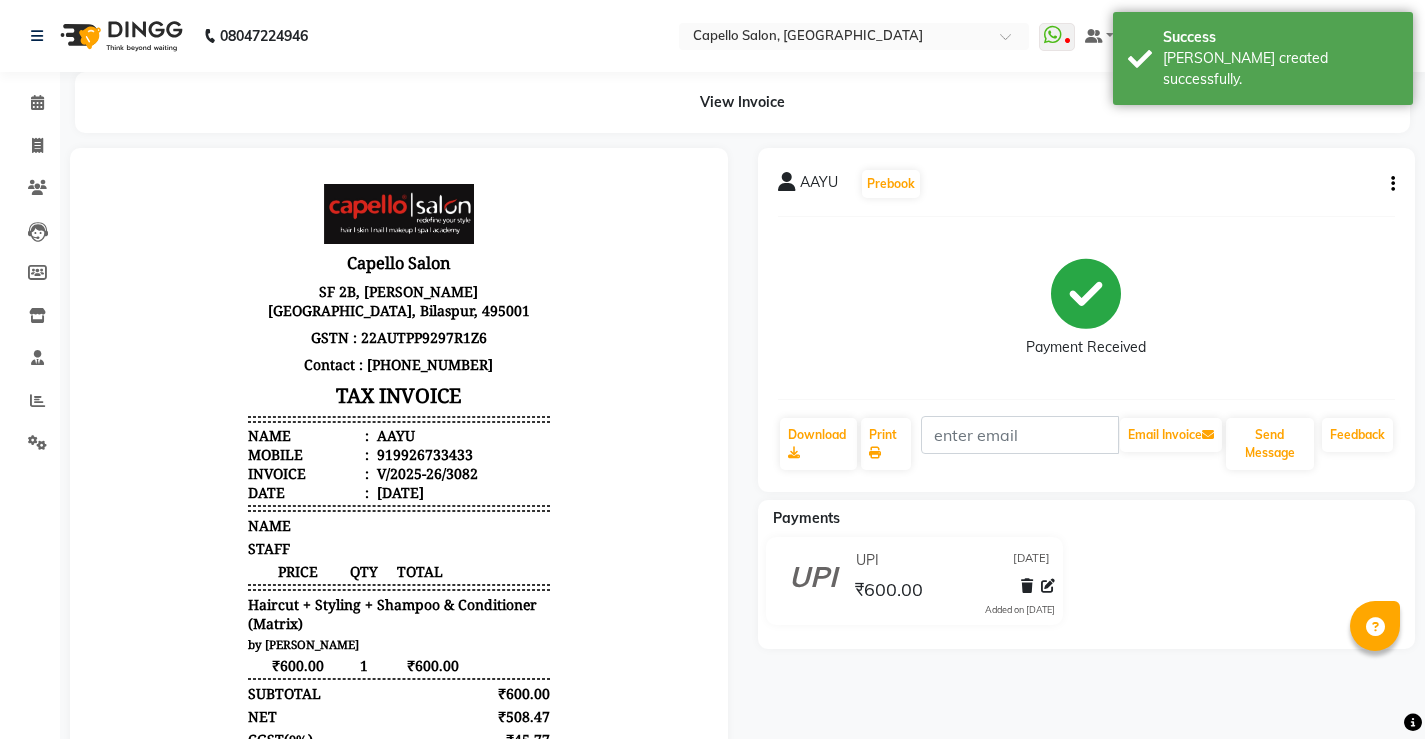 scroll, scrollTop: 0, scrollLeft: 0, axis: both 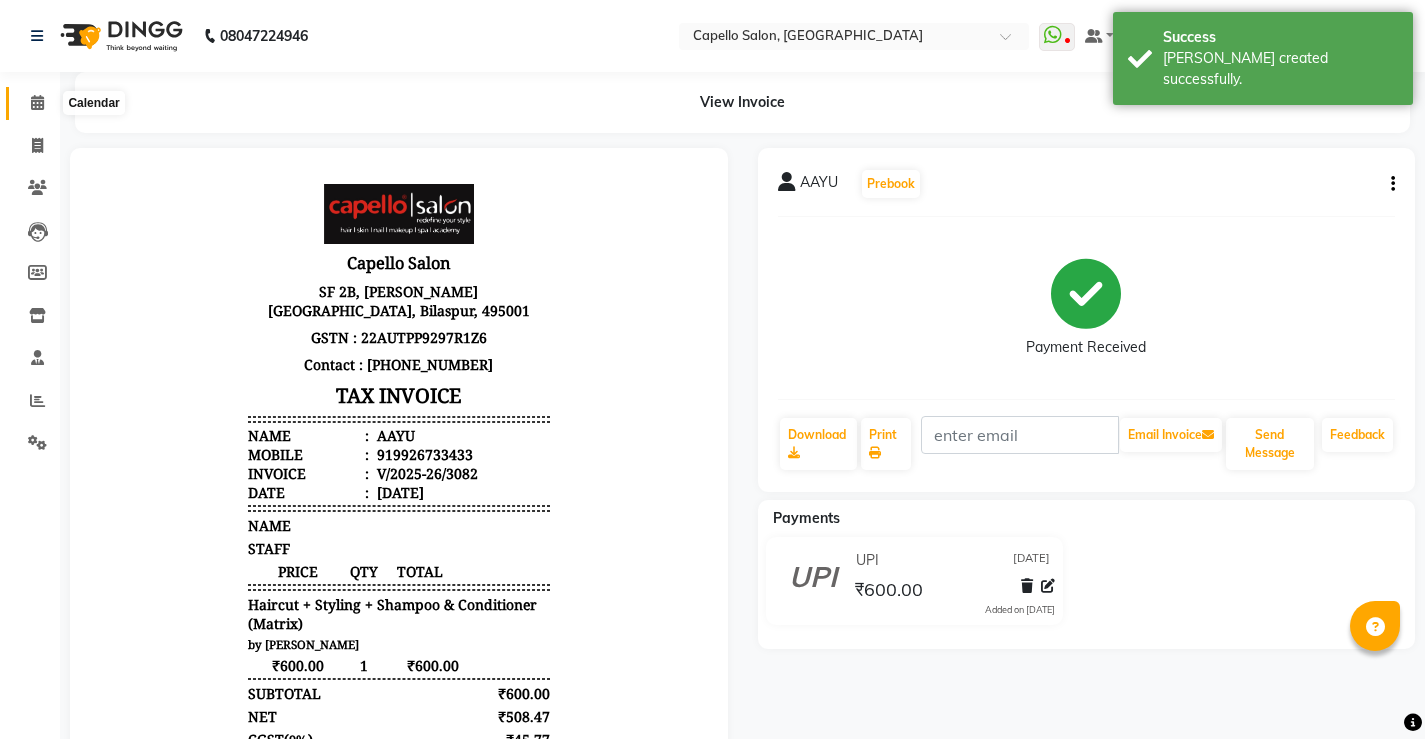 click 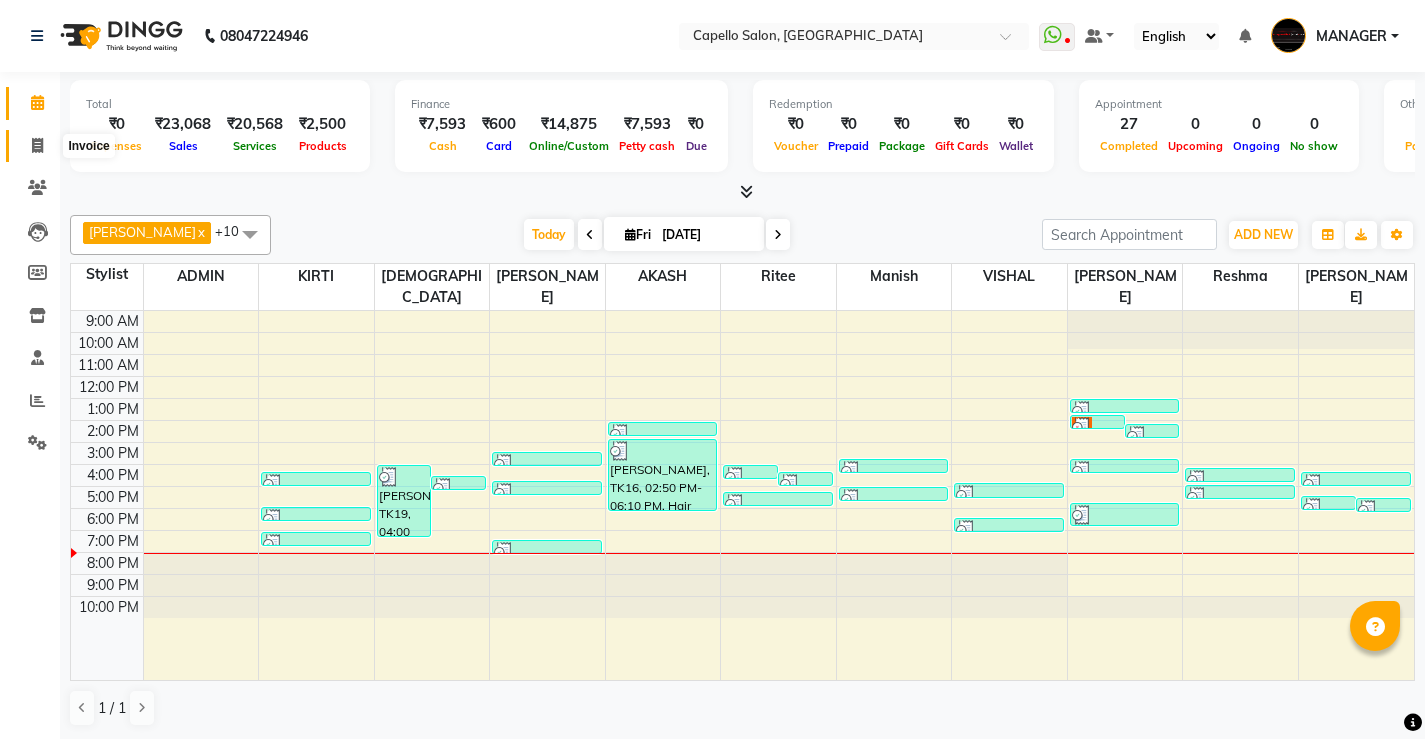 click 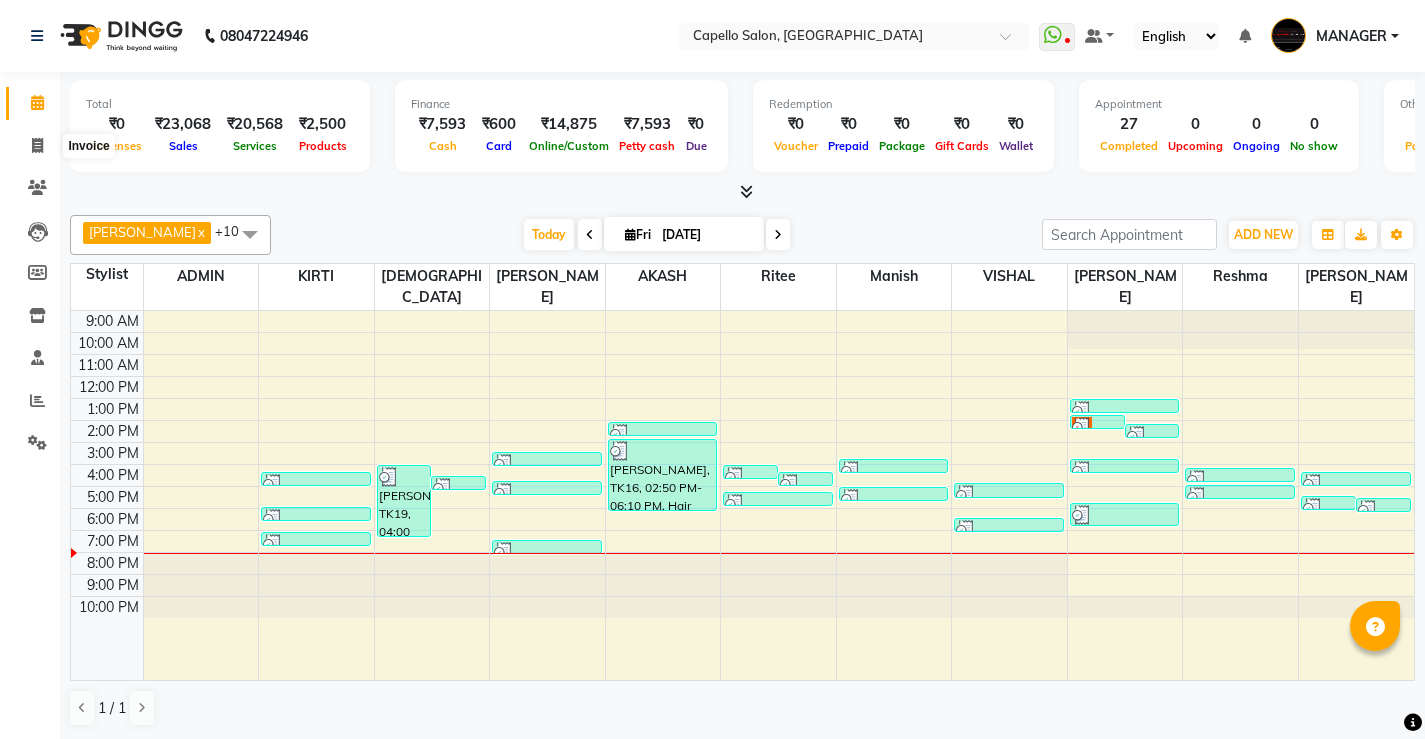 select on "service" 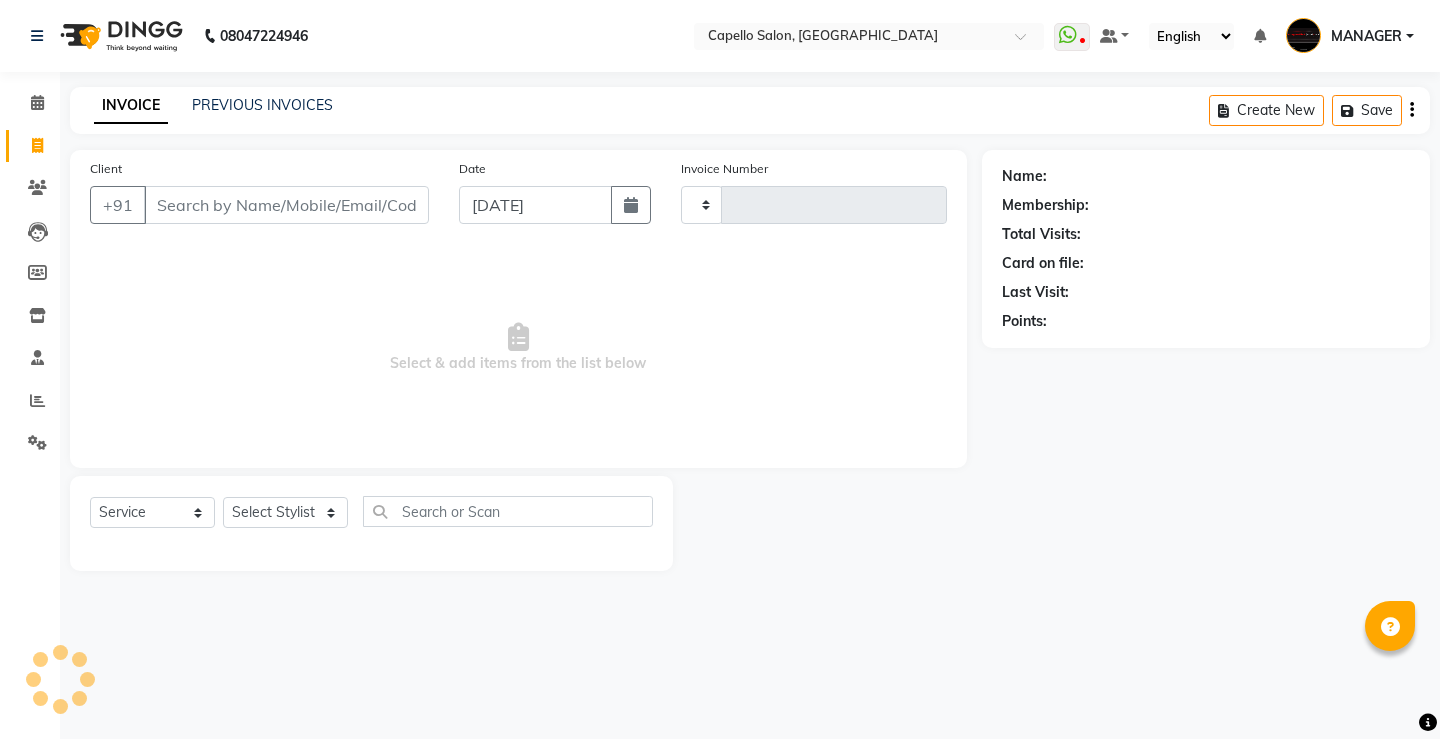type on "3083" 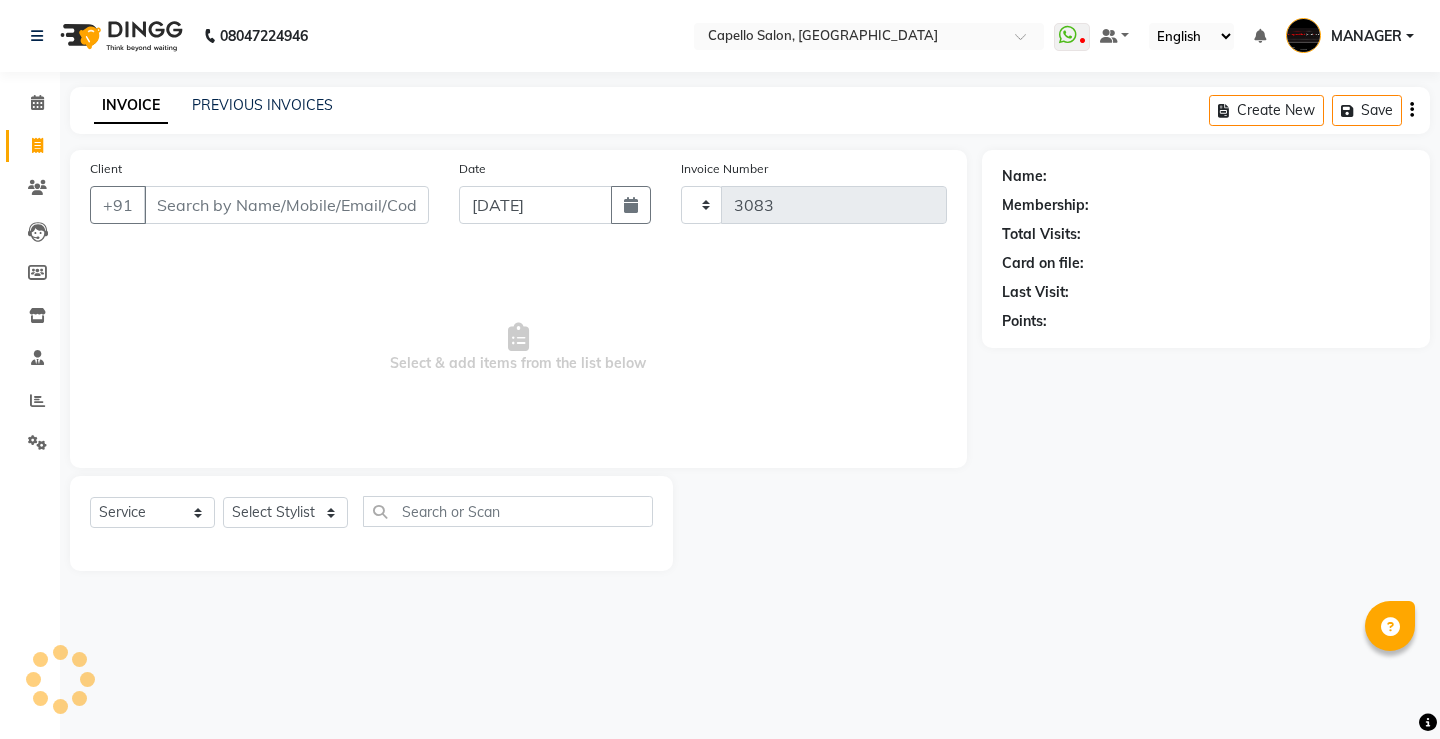 click on "Client" at bounding box center (286, 205) 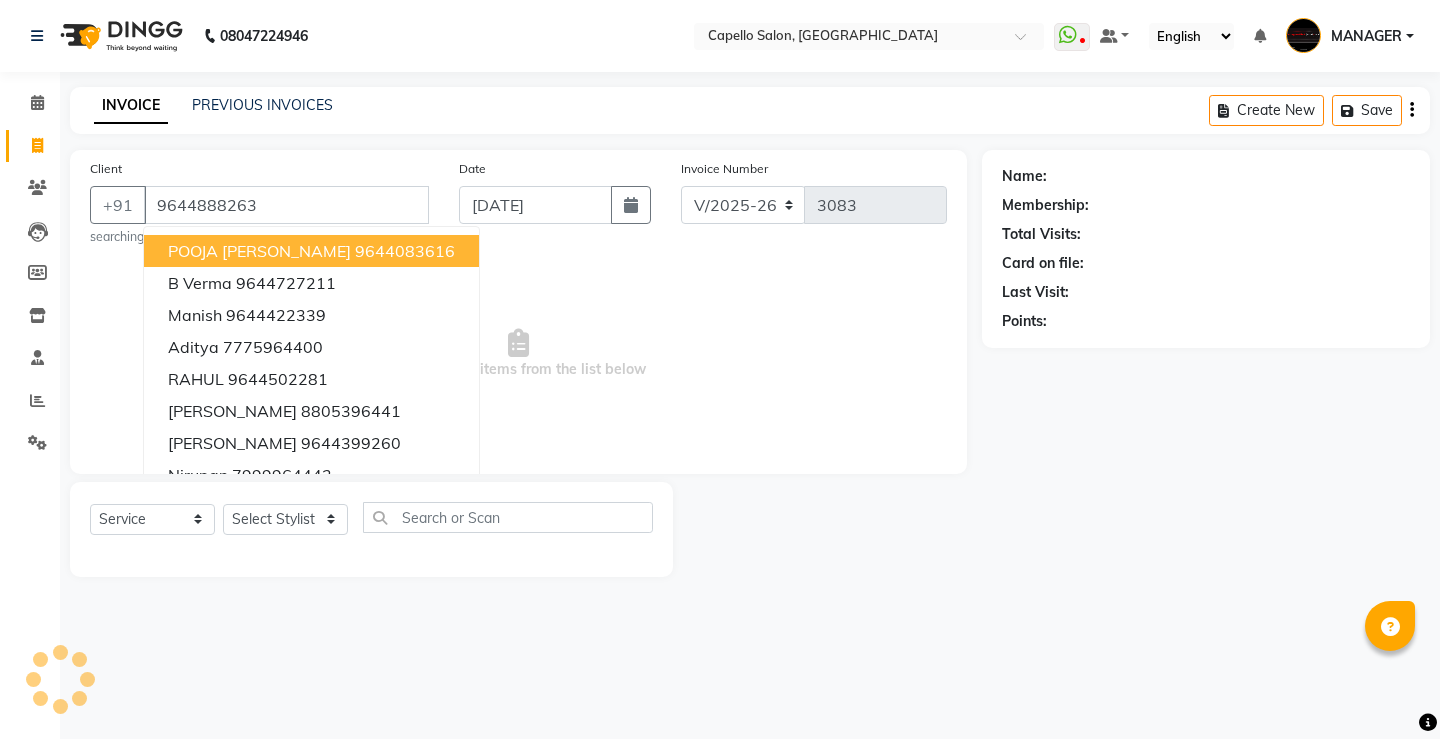 type on "9644888263" 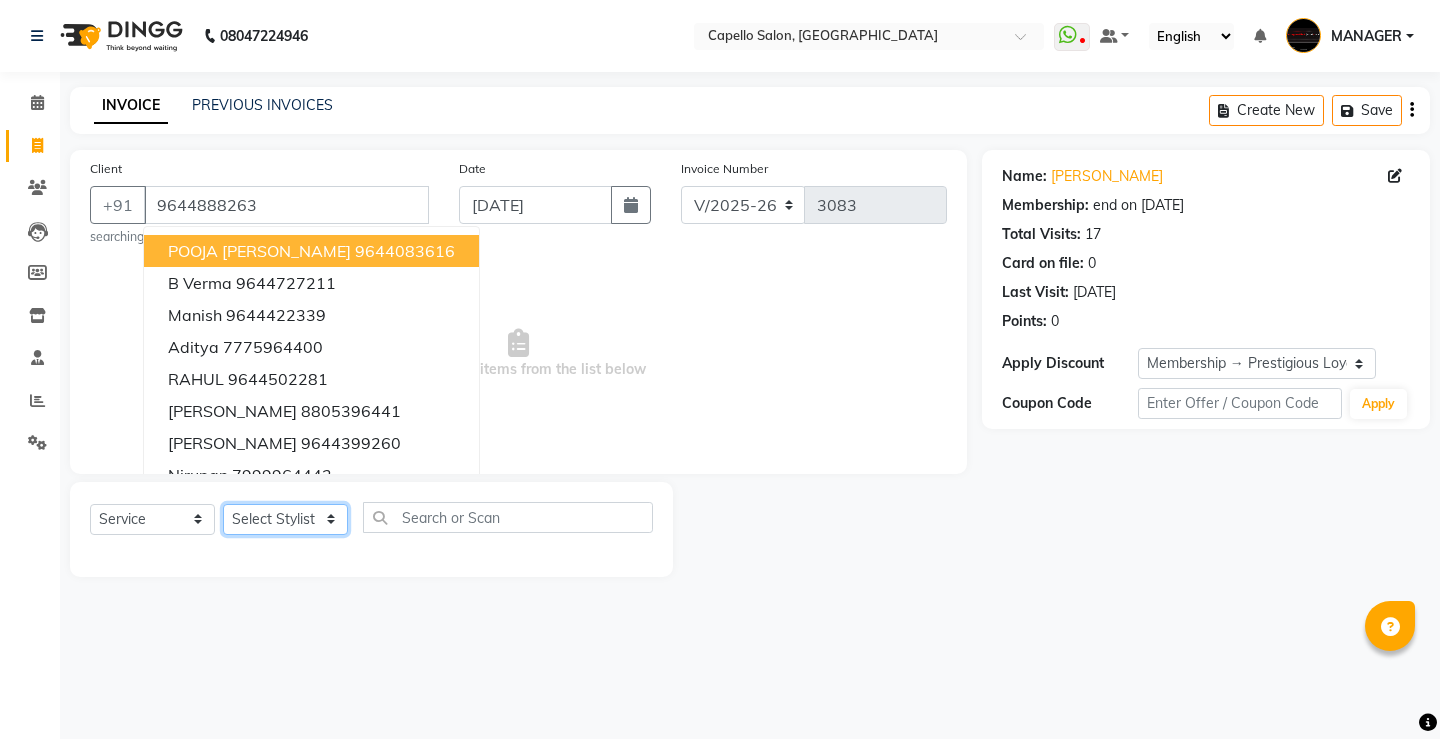click on "Select Stylist ADMIN AKASH [PERSON_NAME] [PERSON_NAME] MANAGER [PERSON_NAME]  [PERSON_NAME] [PERSON_NAME] [PERSON_NAME]" 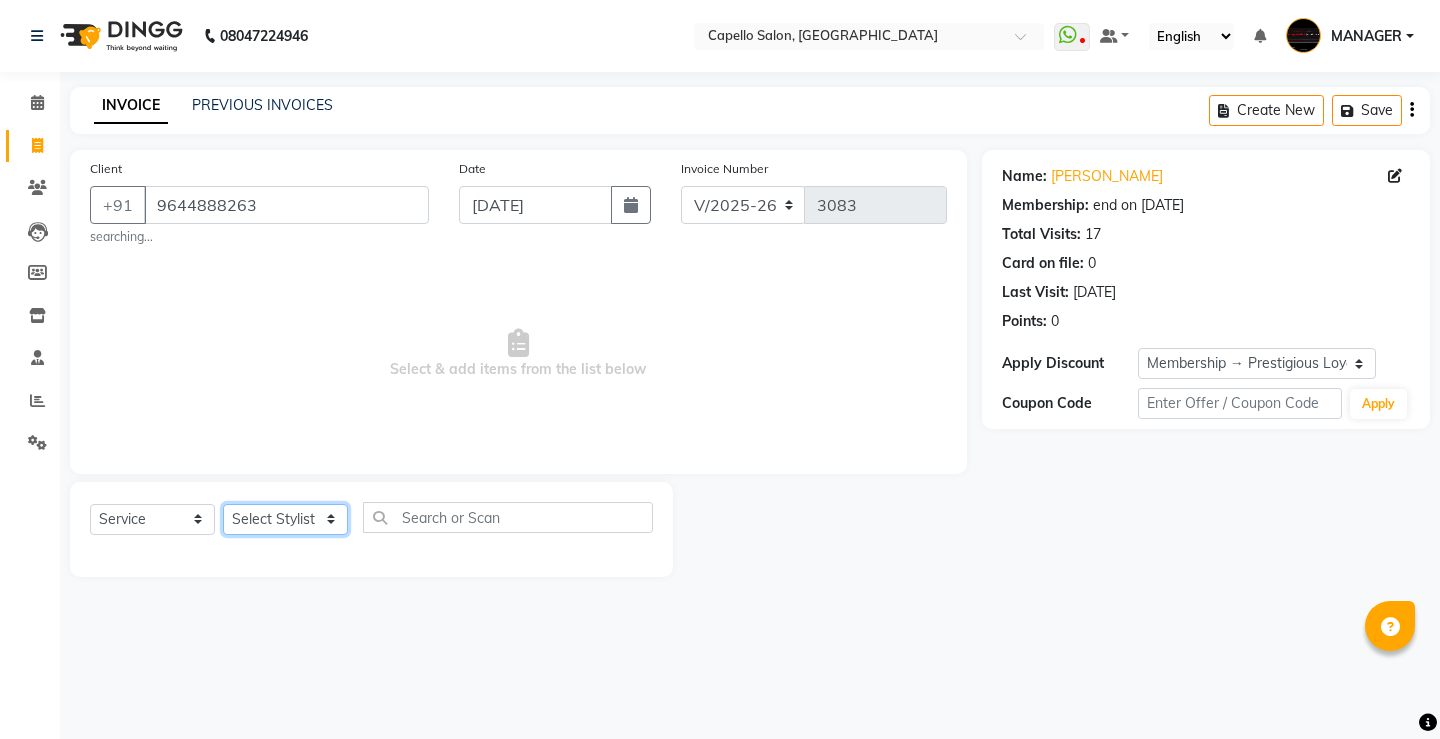 select on "14732" 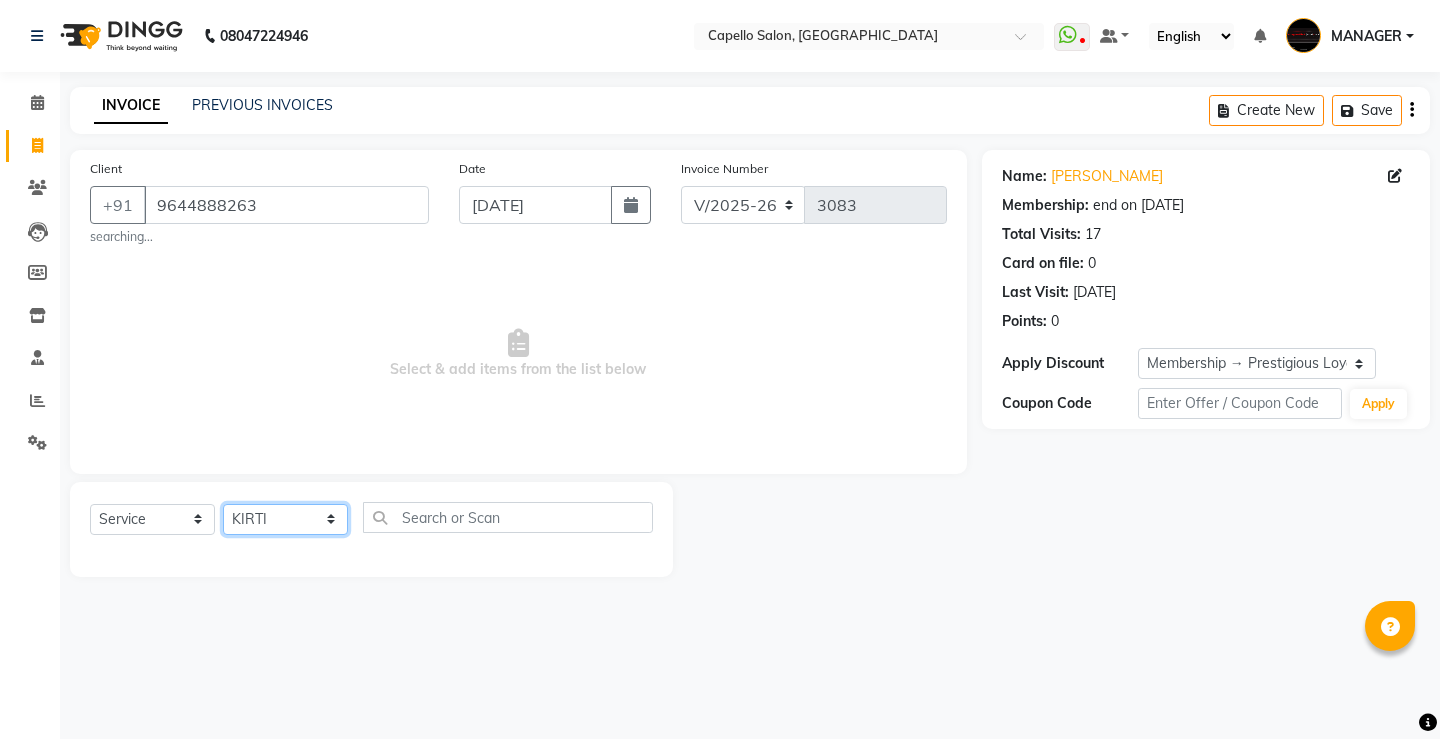 click on "Select Stylist ADMIN AKASH [PERSON_NAME] [PERSON_NAME] MANAGER [PERSON_NAME]  [PERSON_NAME] [PERSON_NAME] [PERSON_NAME]" 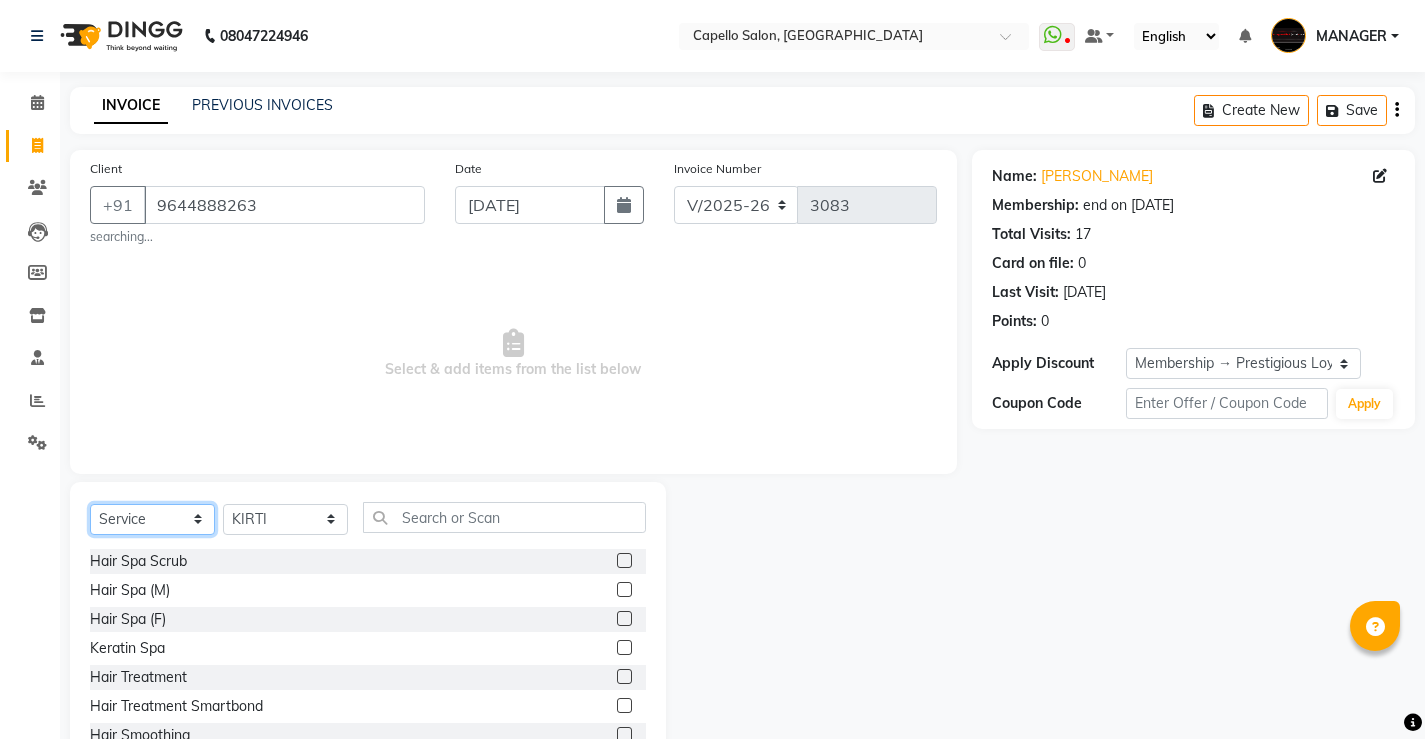 click on "Select  Service  Product  Membership  Package Voucher Prepaid Gift Card" 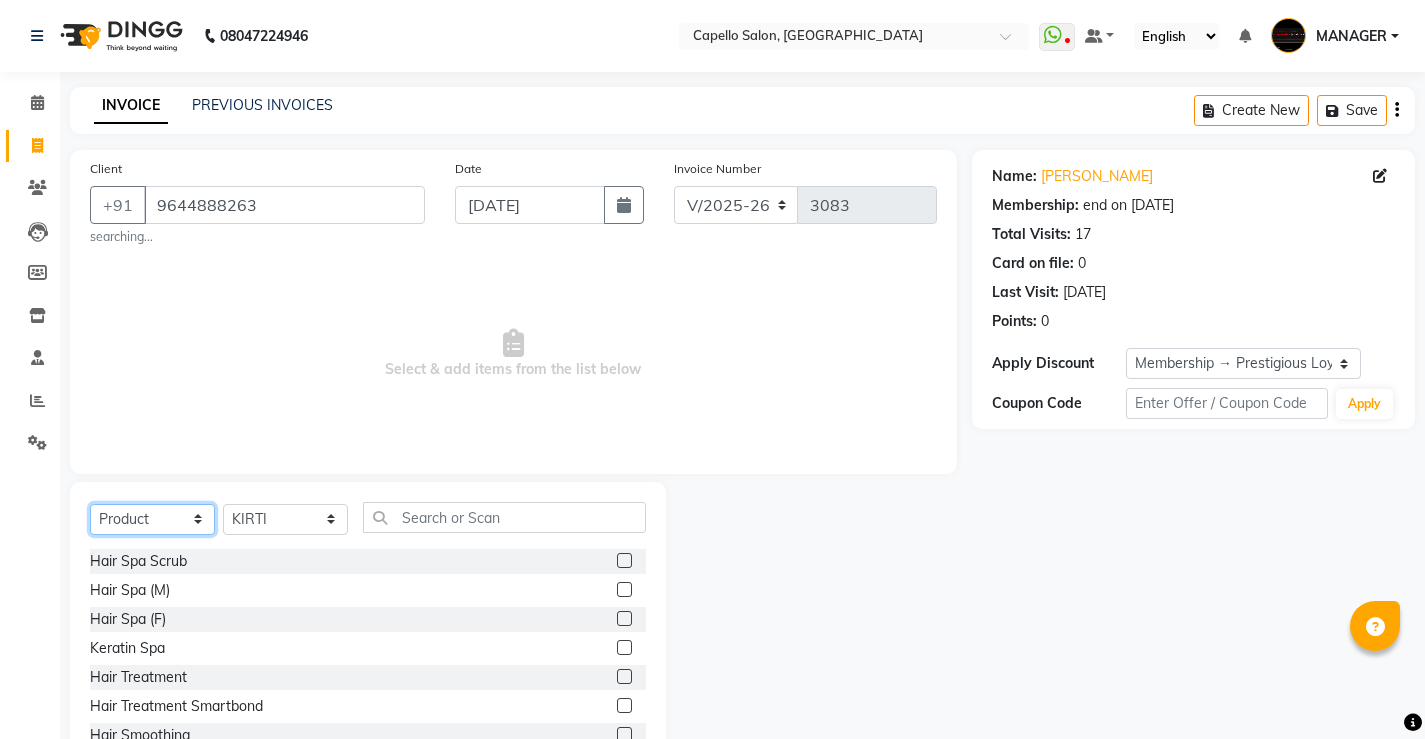 click on "Select  Service  Product  Membership  Package Voucher Prepaid Gift Card" 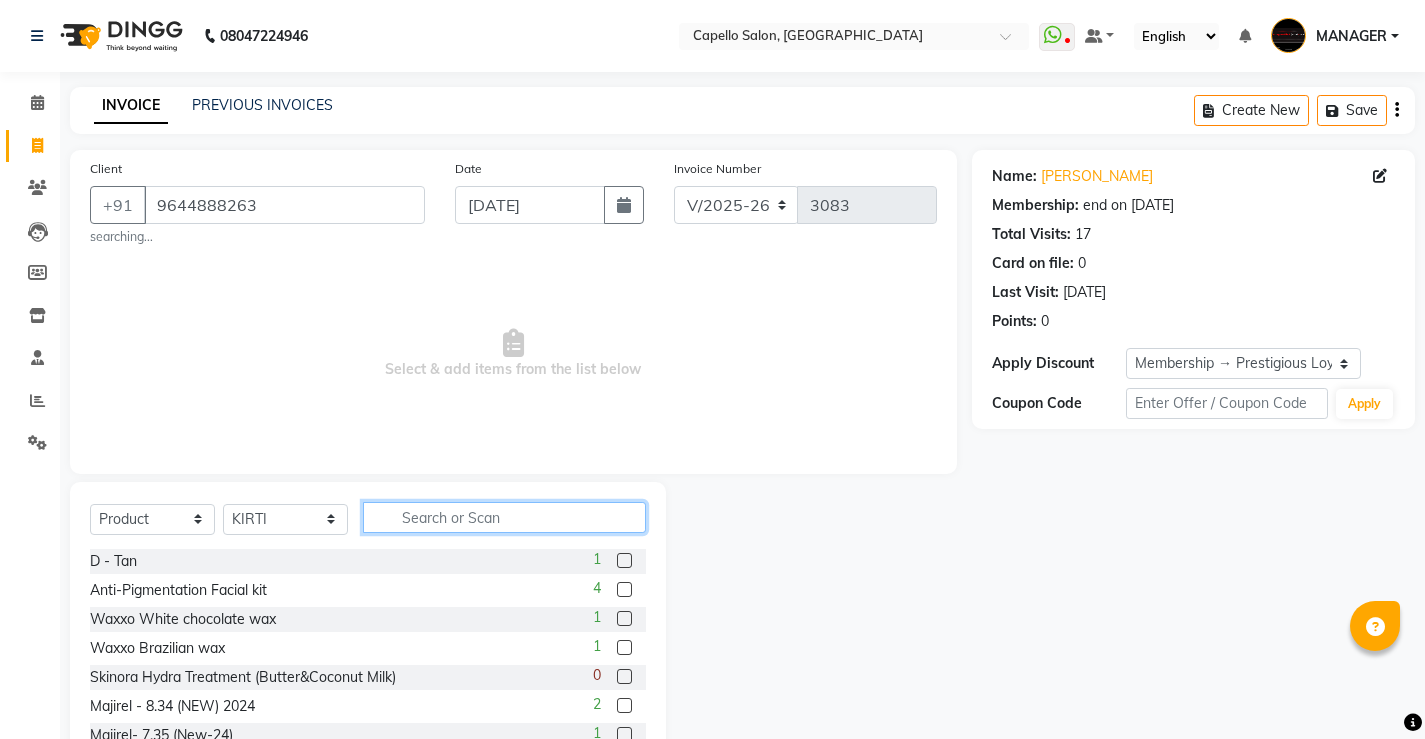 click 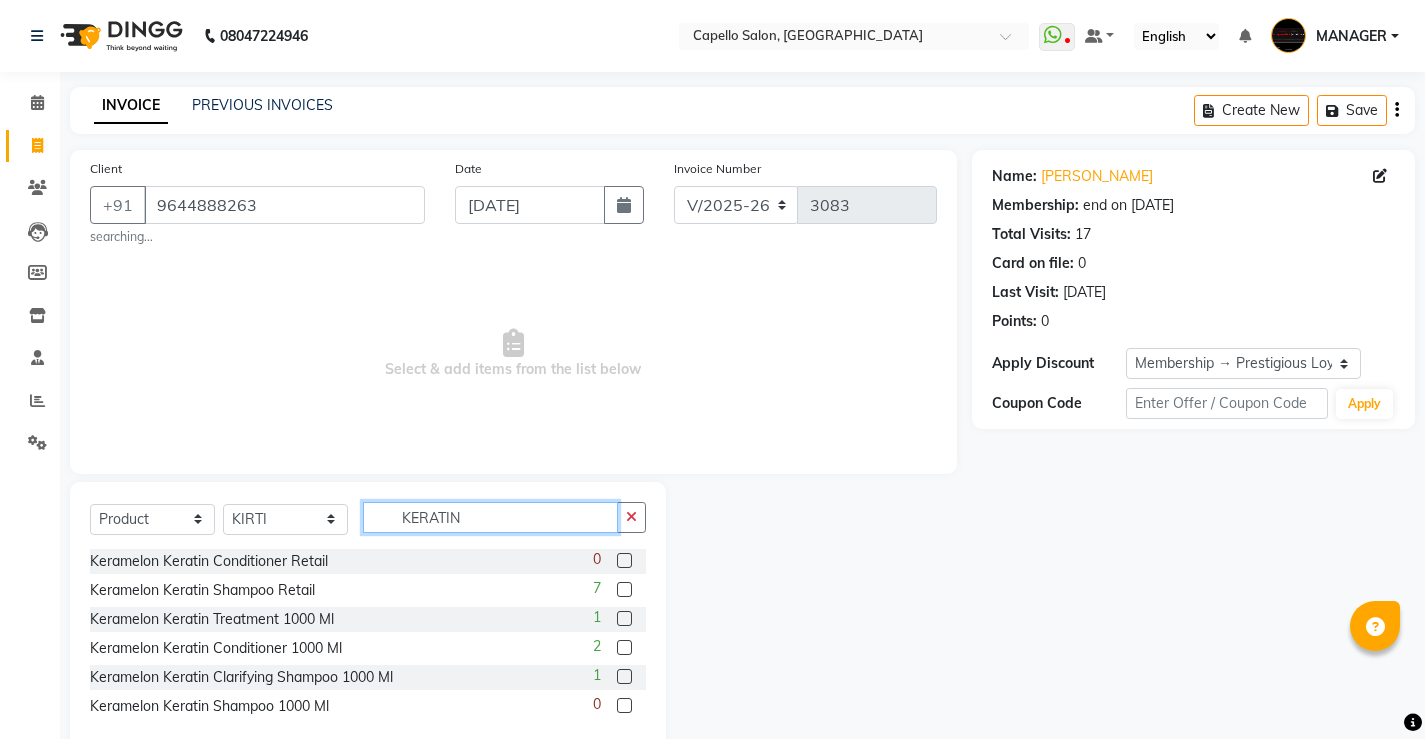 type on "KERATIN" 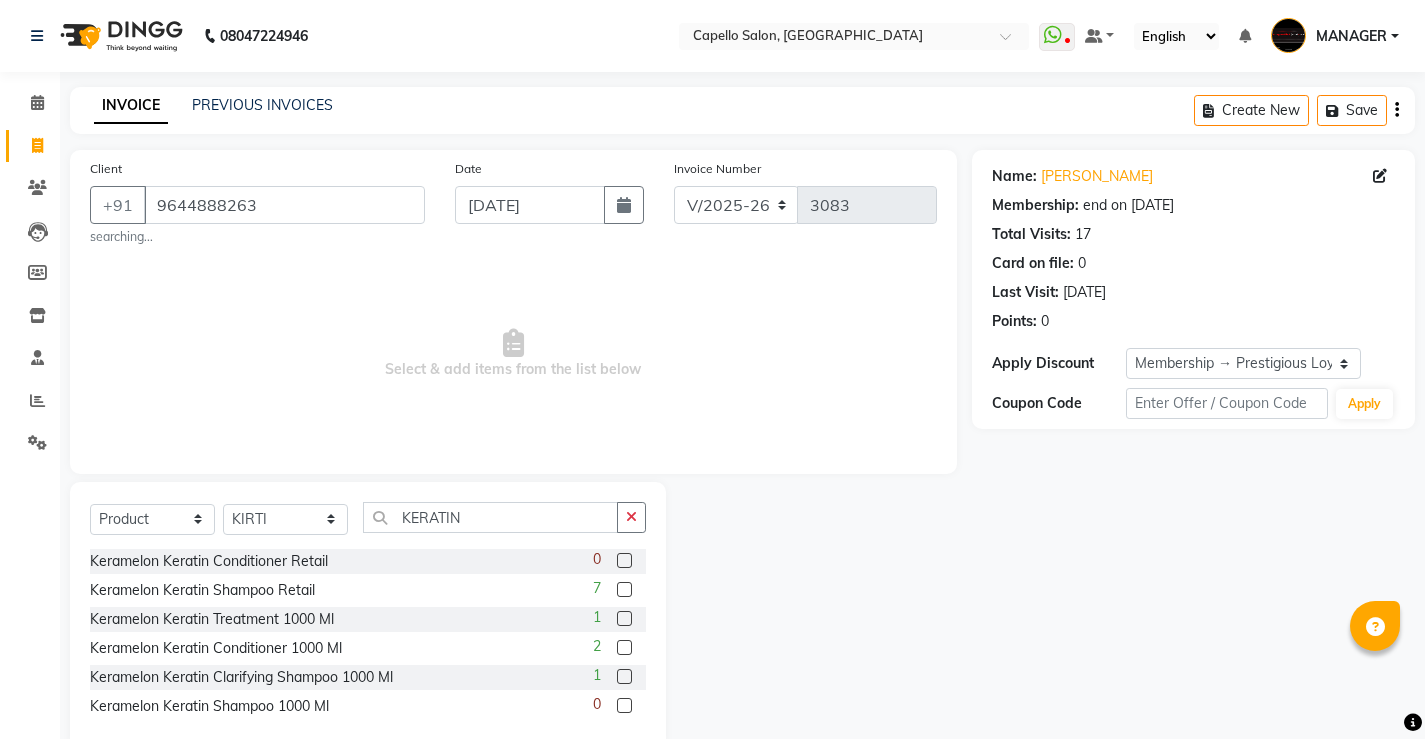 click 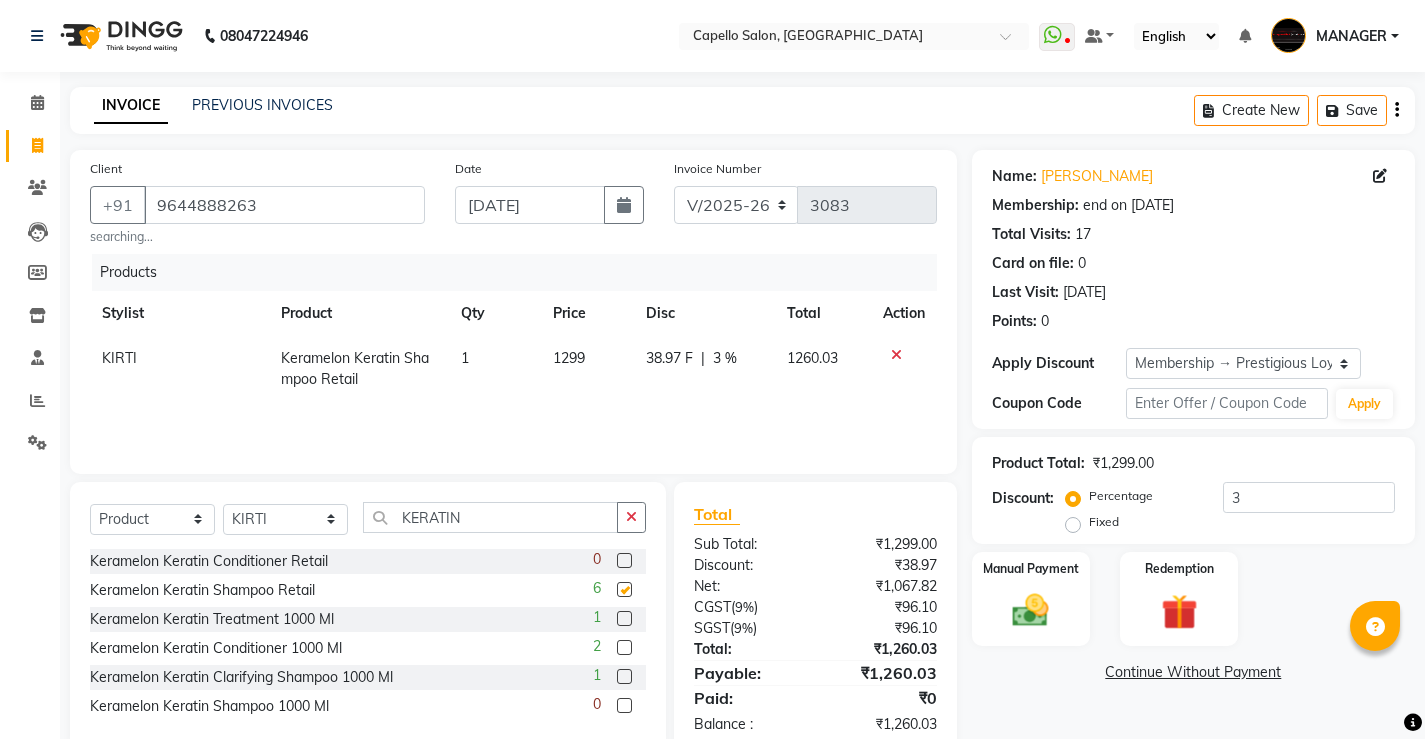 checkbox on "false" 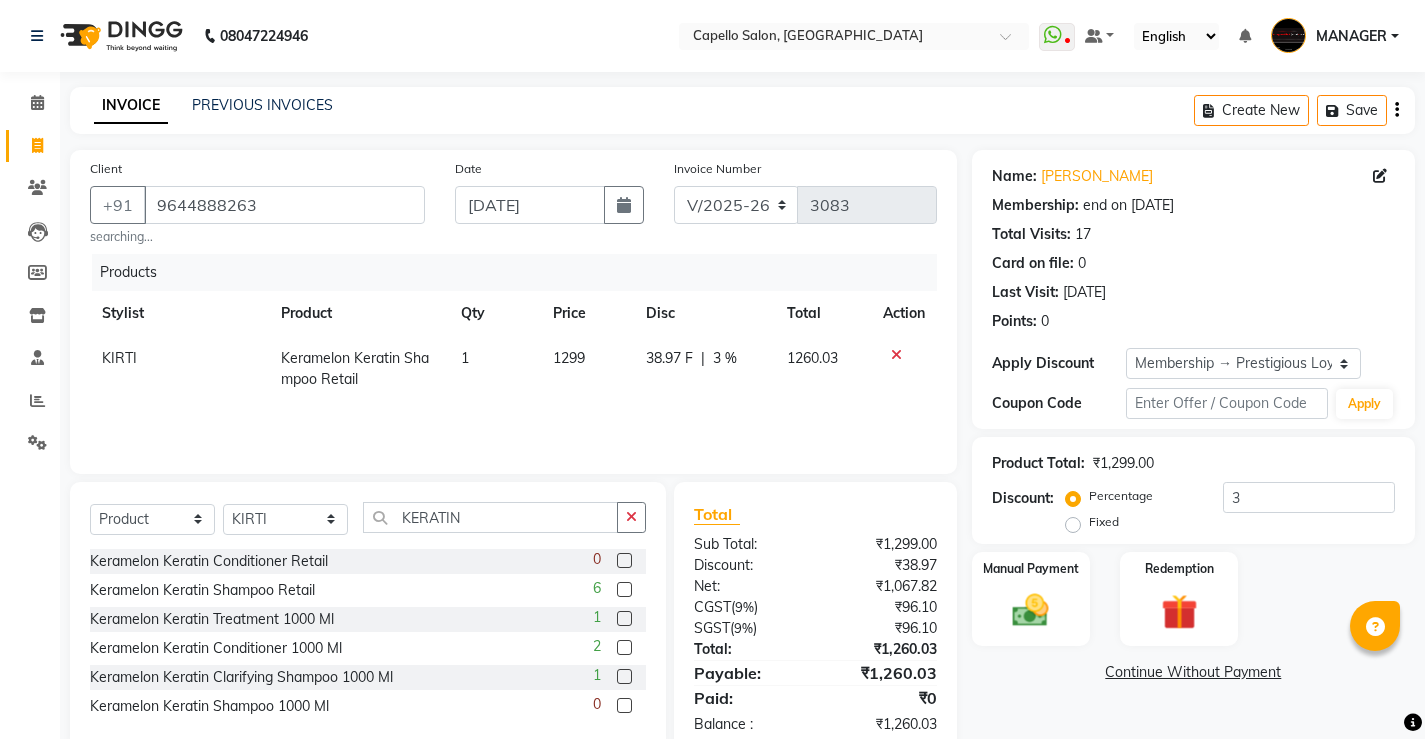 click 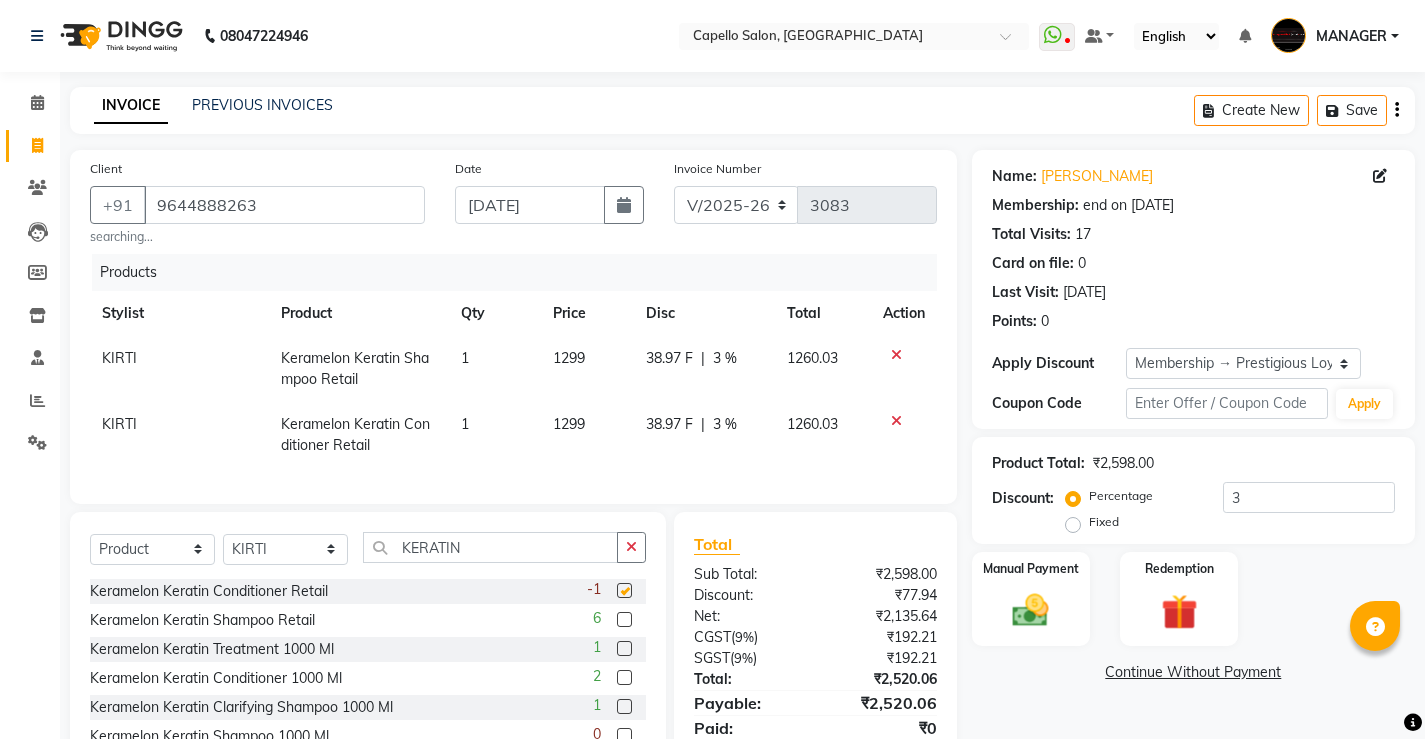checkbox on "false" 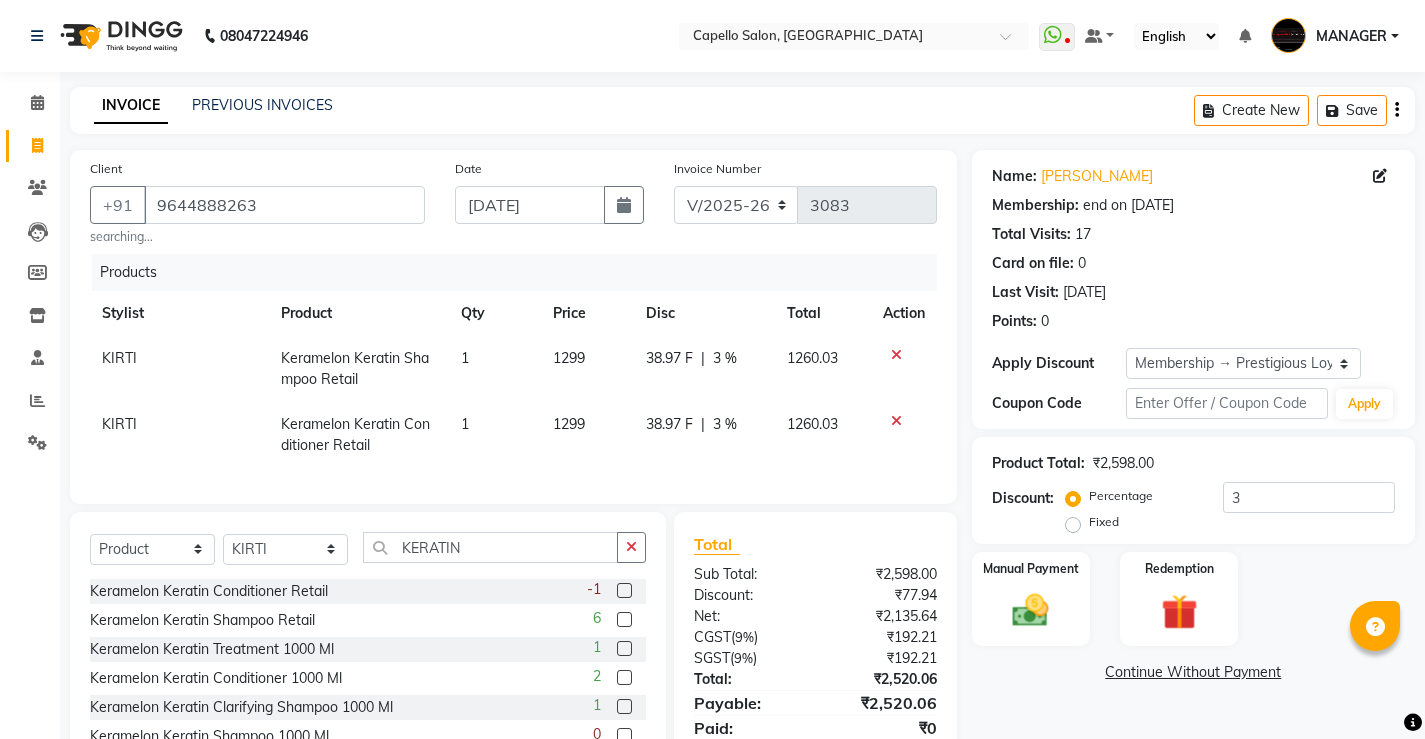 click on "Fixed" 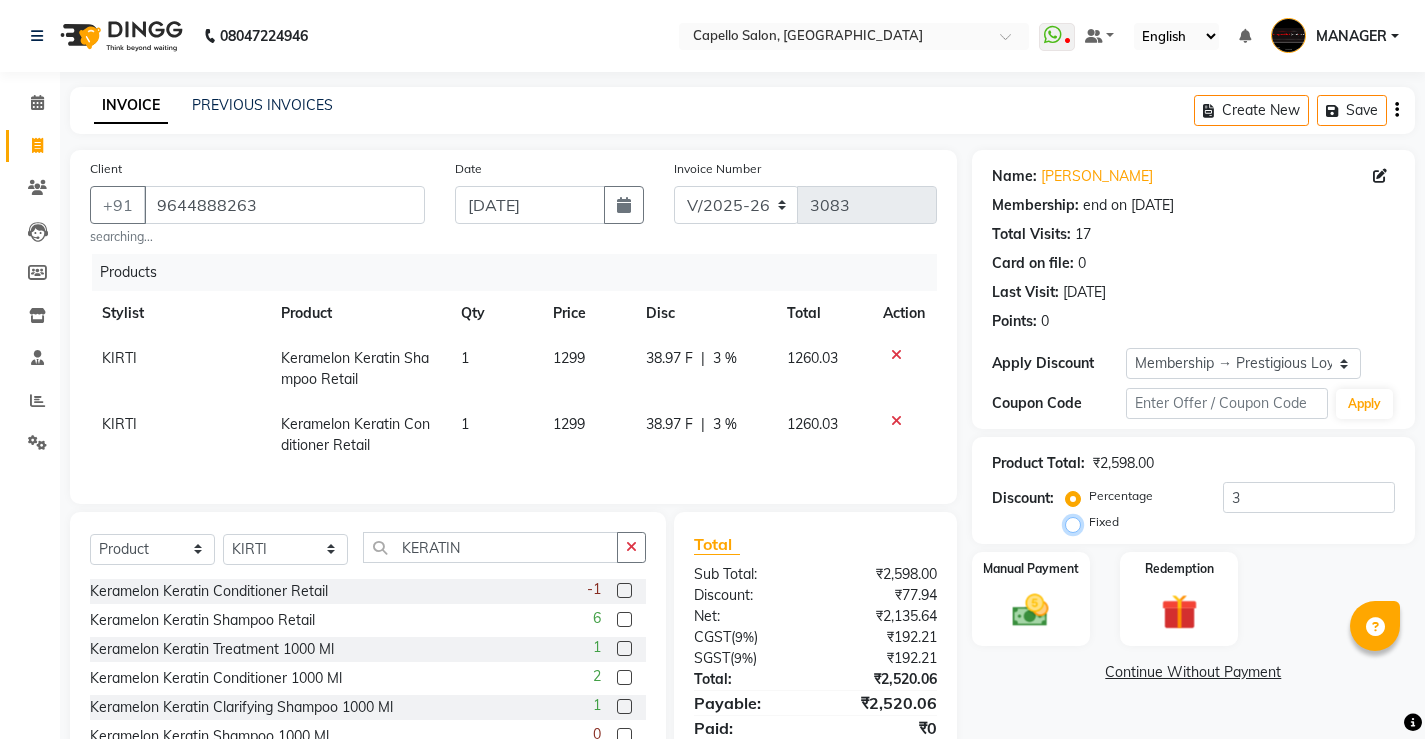 click on "Fixed" at bounding box center [1077, 522] 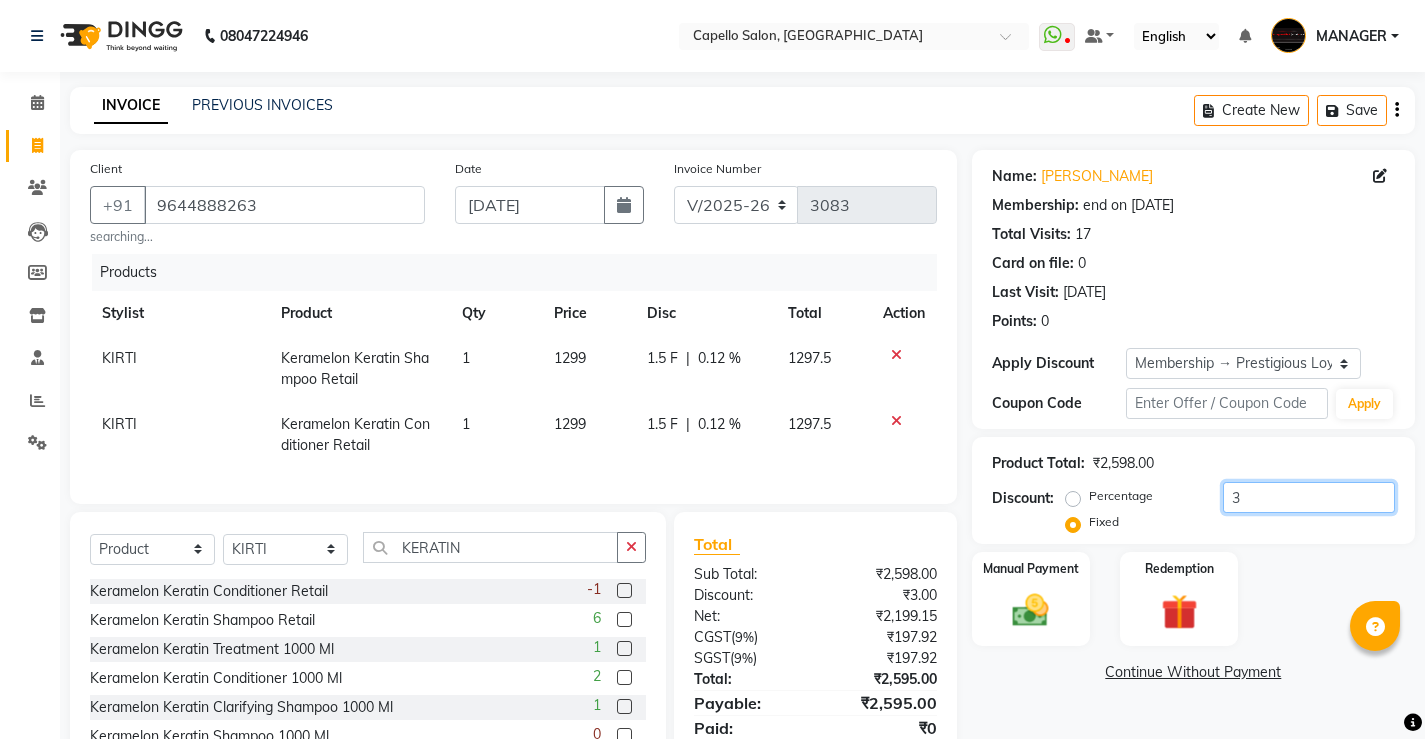 drag, startPoint x: 1265, startPoint y: 501, endPoint x: 1139, endPoint y: 507, distance: 126.14278 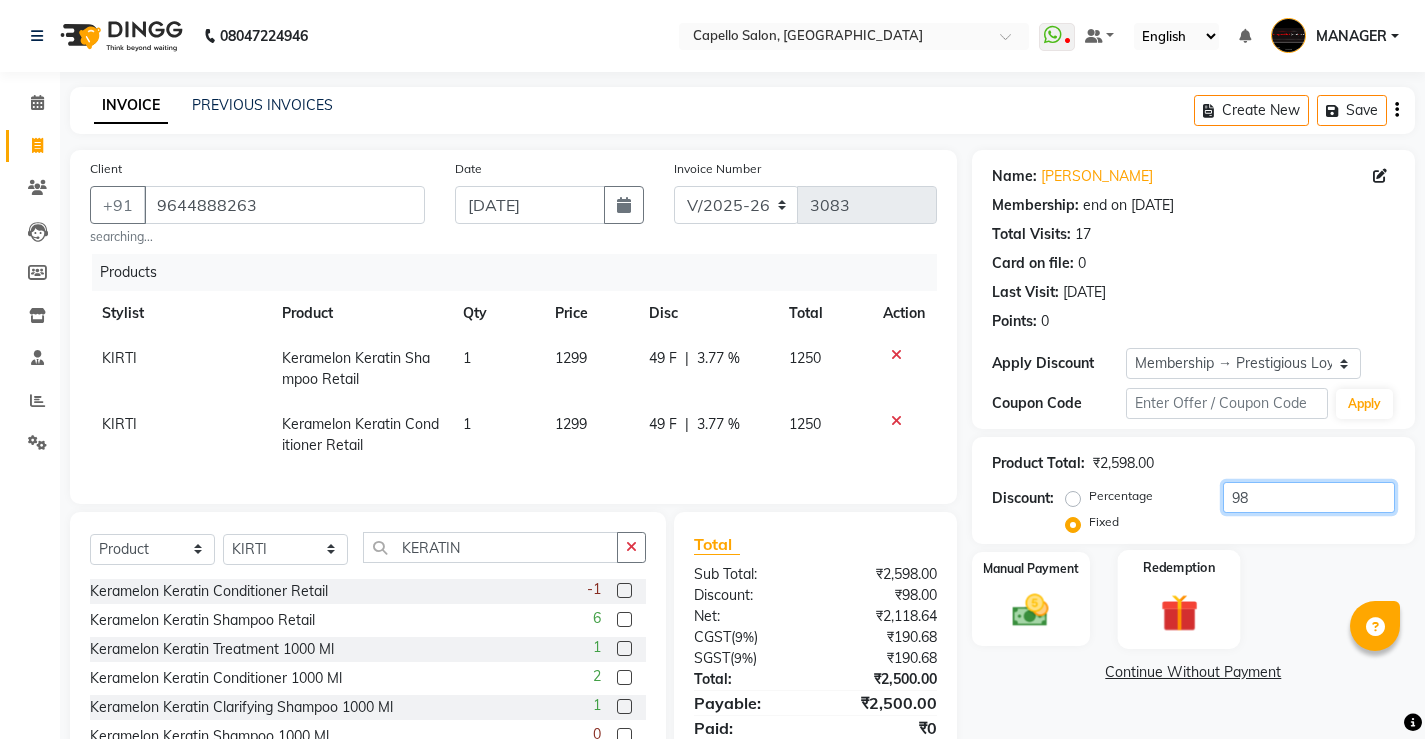 type on "98" 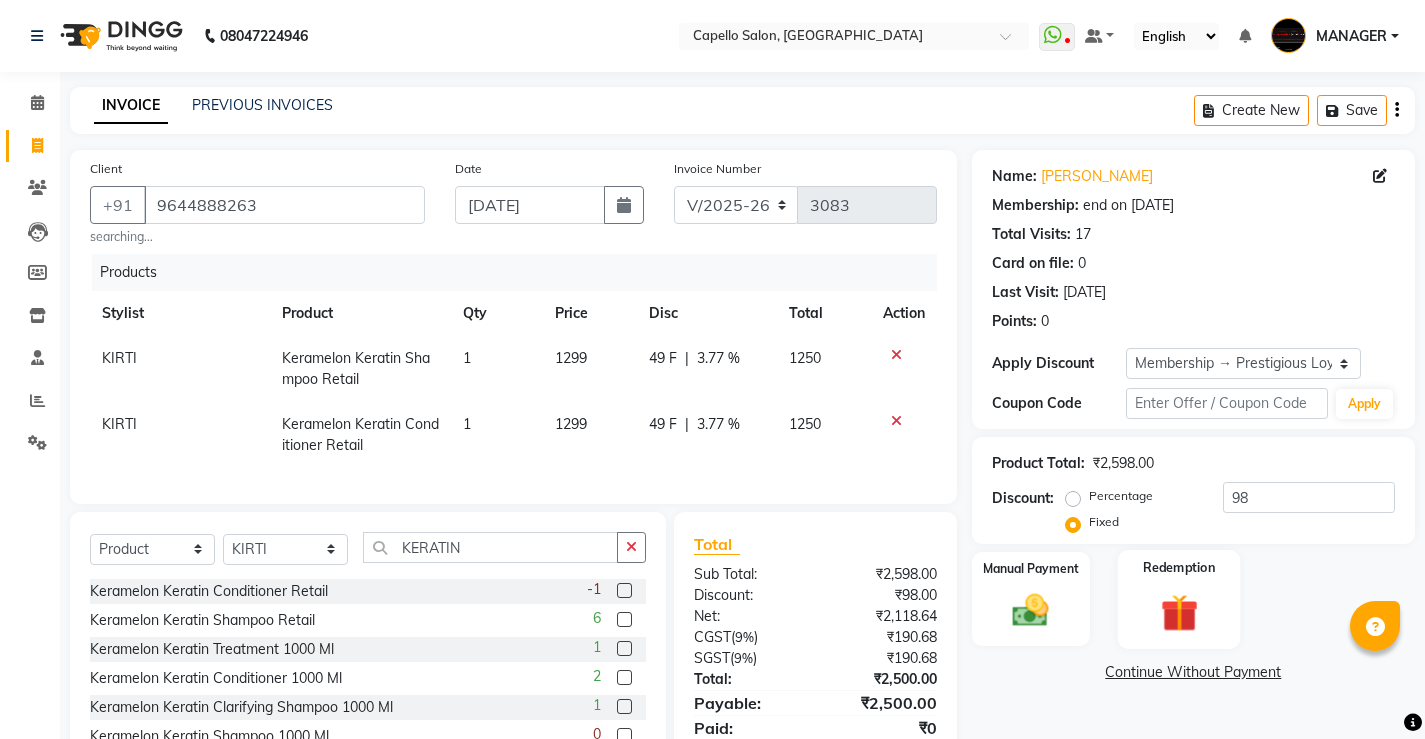 click 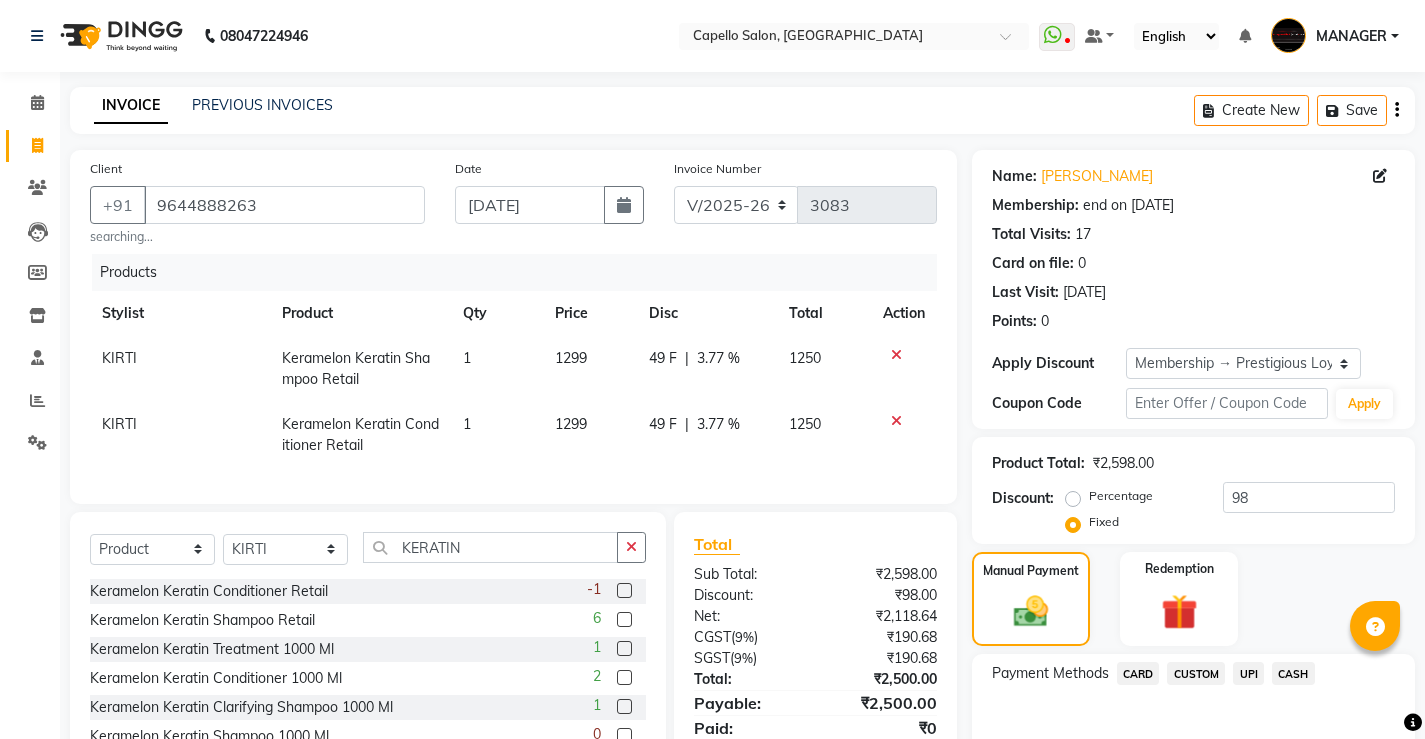 scroll, scrollTop: 91, scrollLeft: 0, axis: vertical 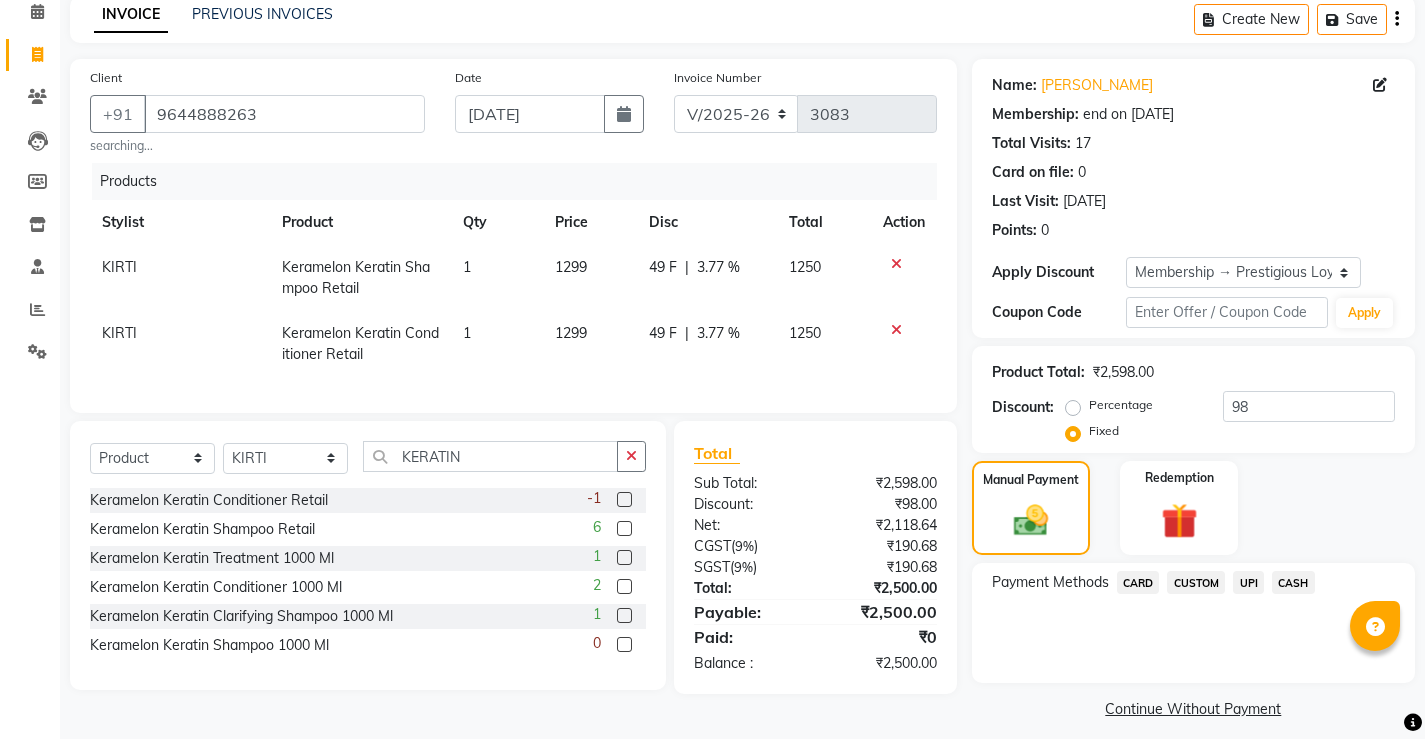 click on "CASH" 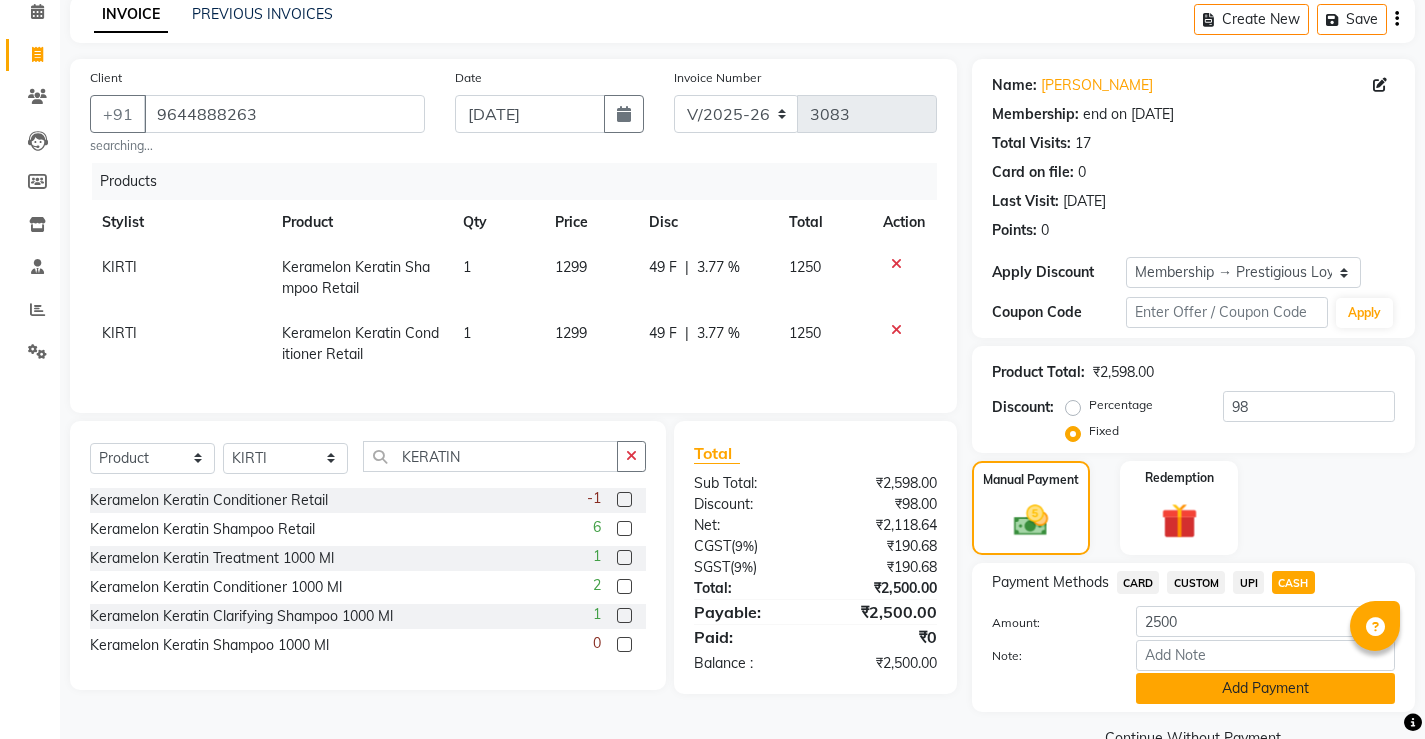 click on "Add Payment" 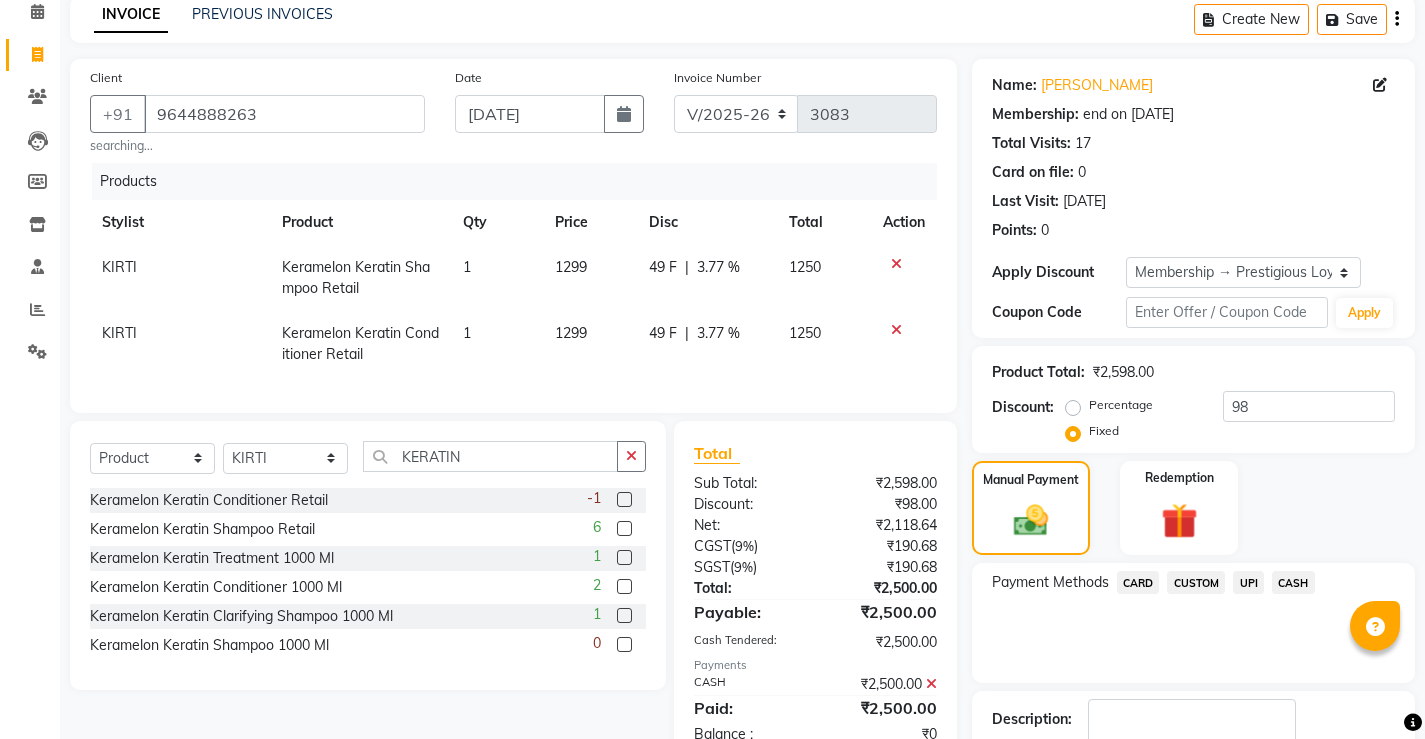 scroll, scrollTop: 219, scrollLeft: 0, axis: vertical 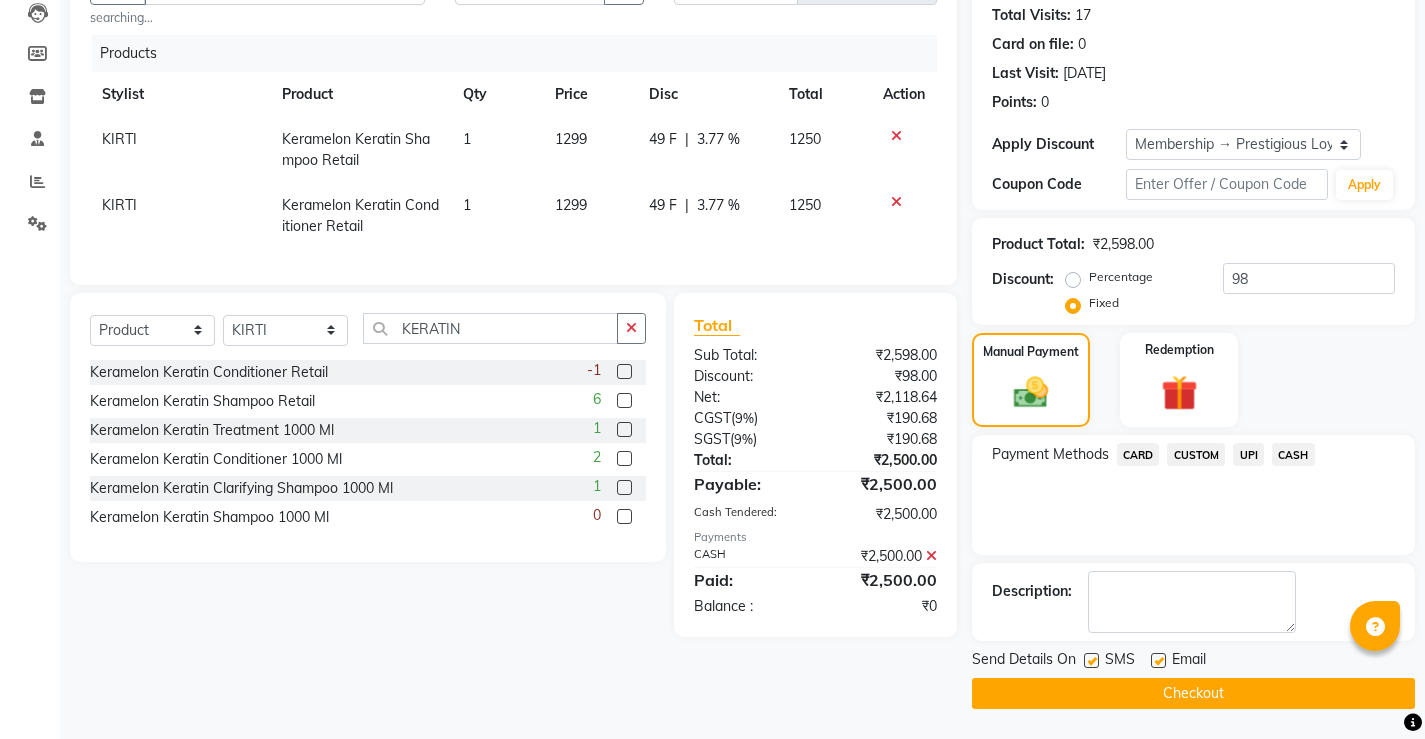 click on "Checkout" 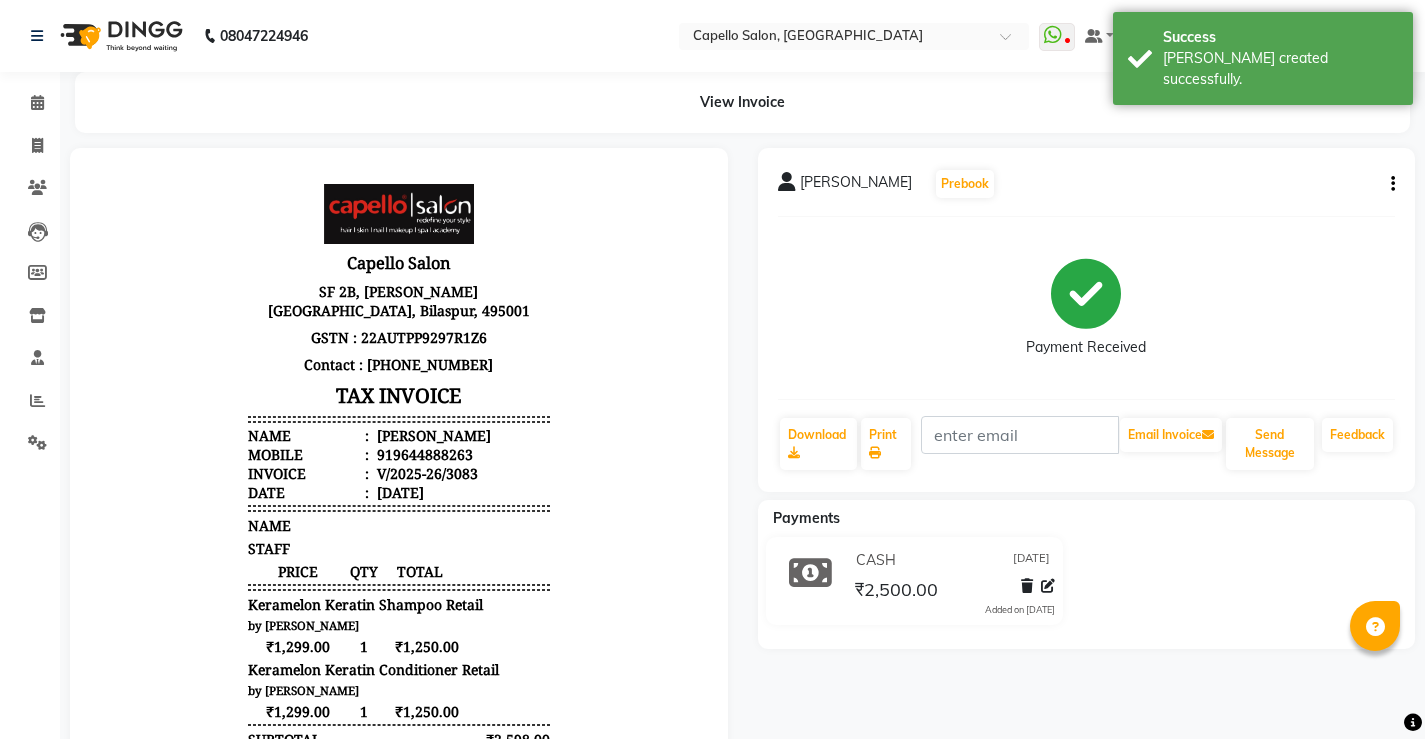 scroll, scrollTop: 0, scrollLeft: 0, axis: both 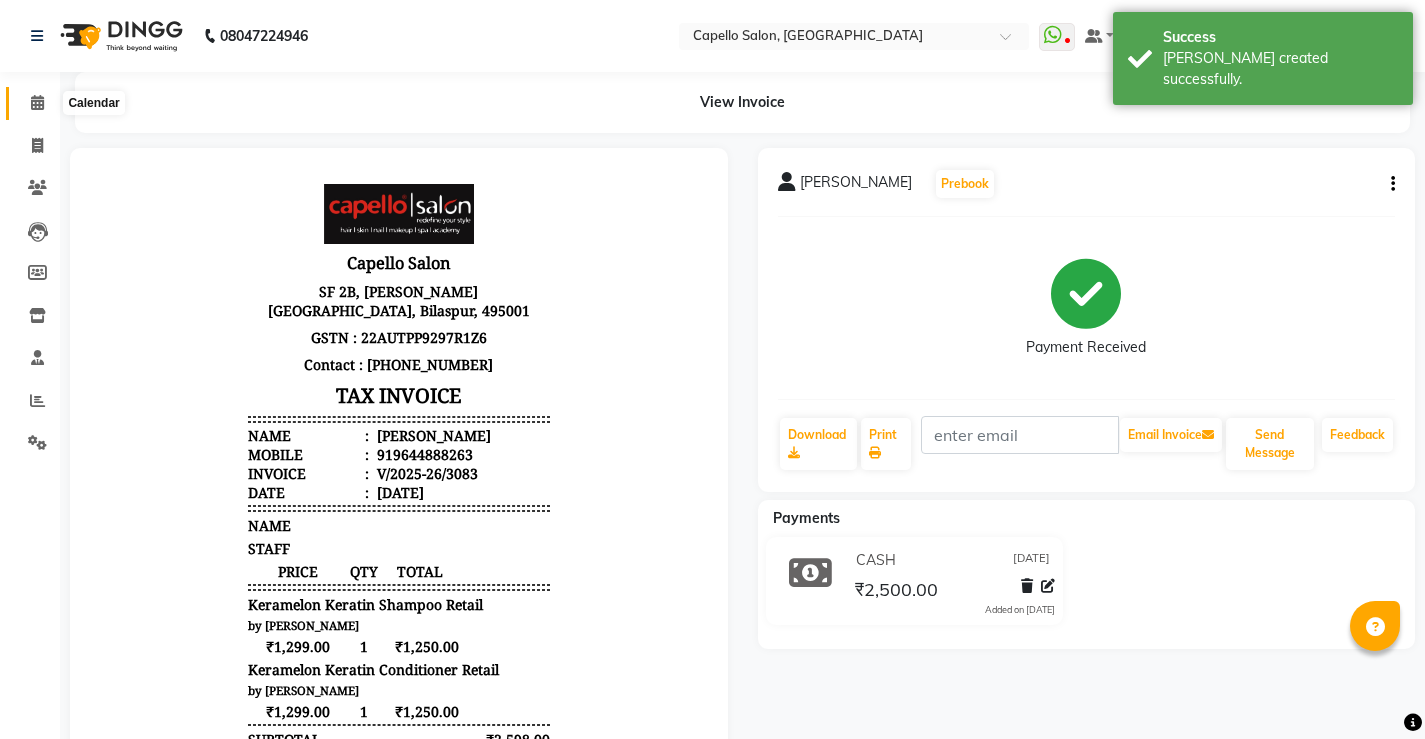 click 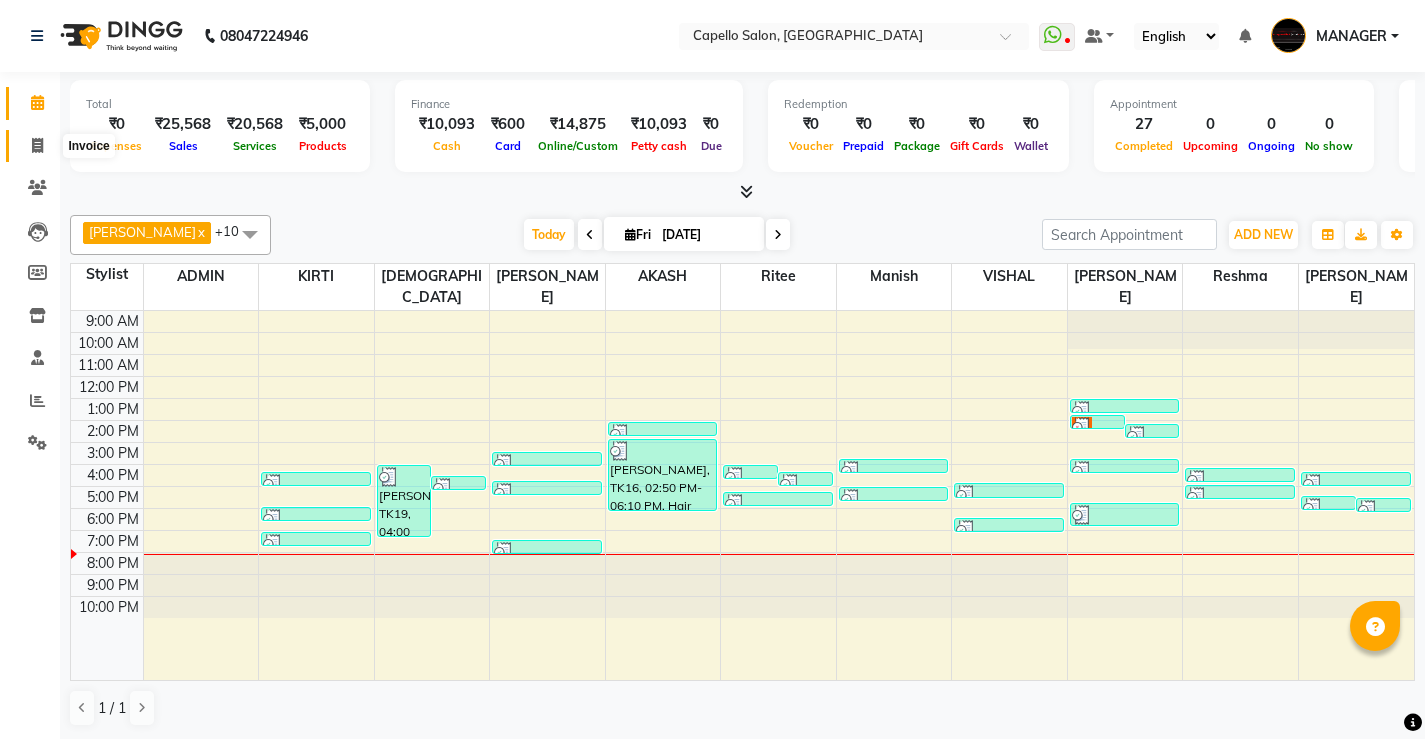 click 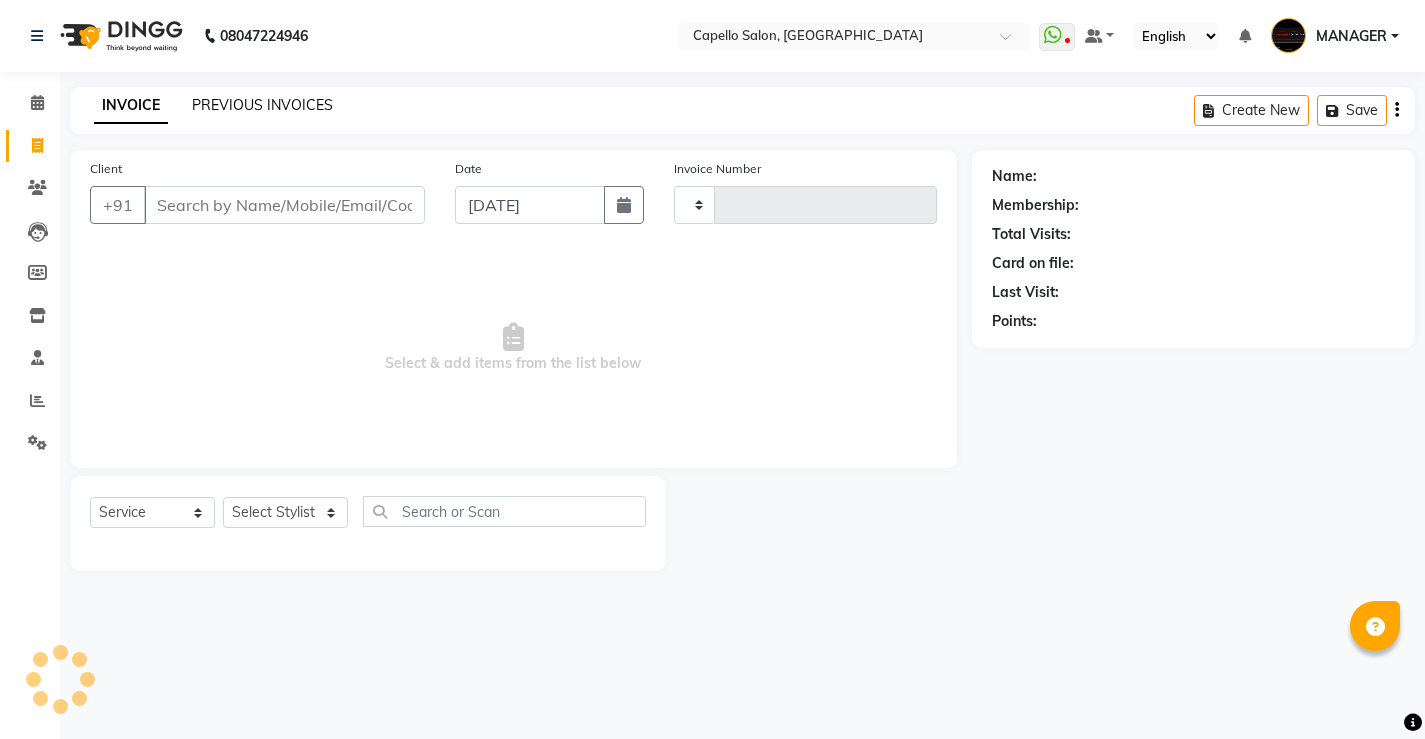type on "3084" 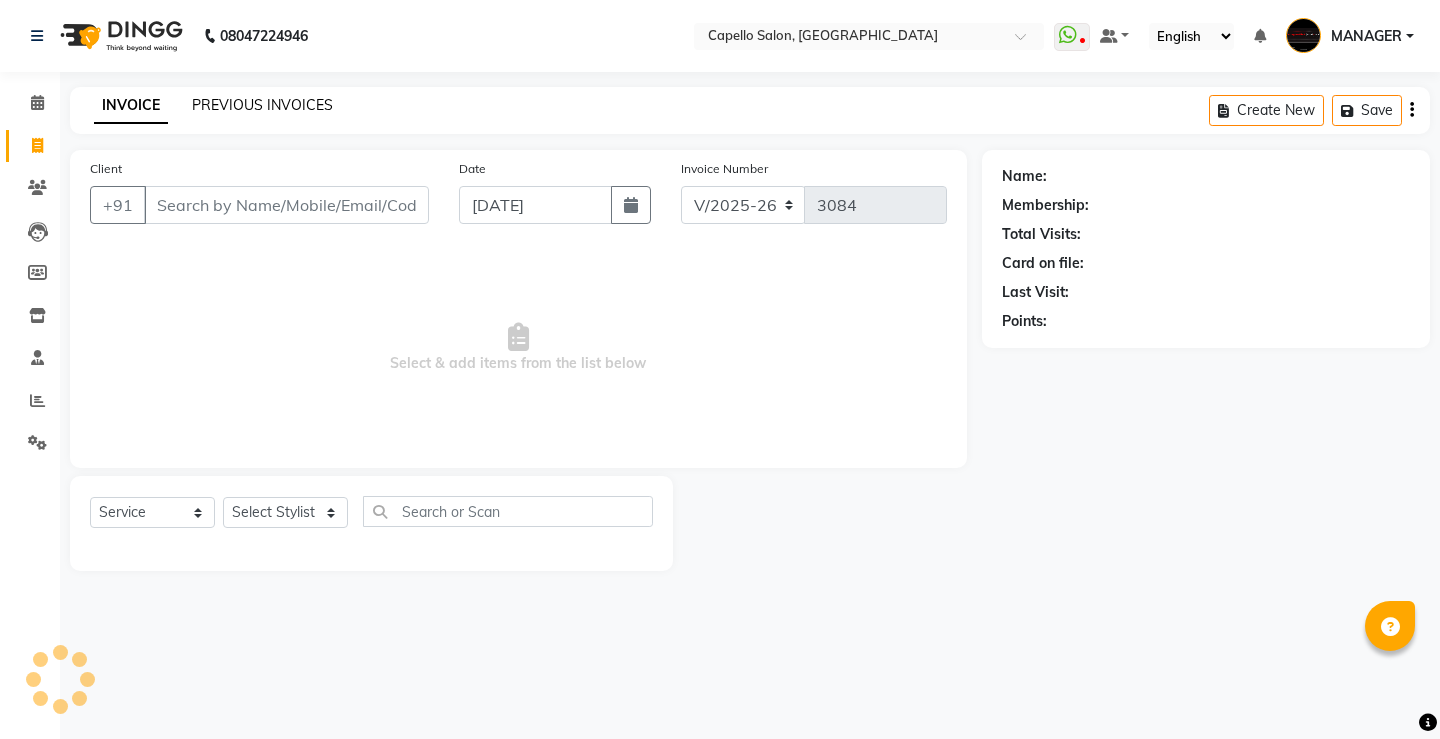 click on "PREVIOUS INVOICES" 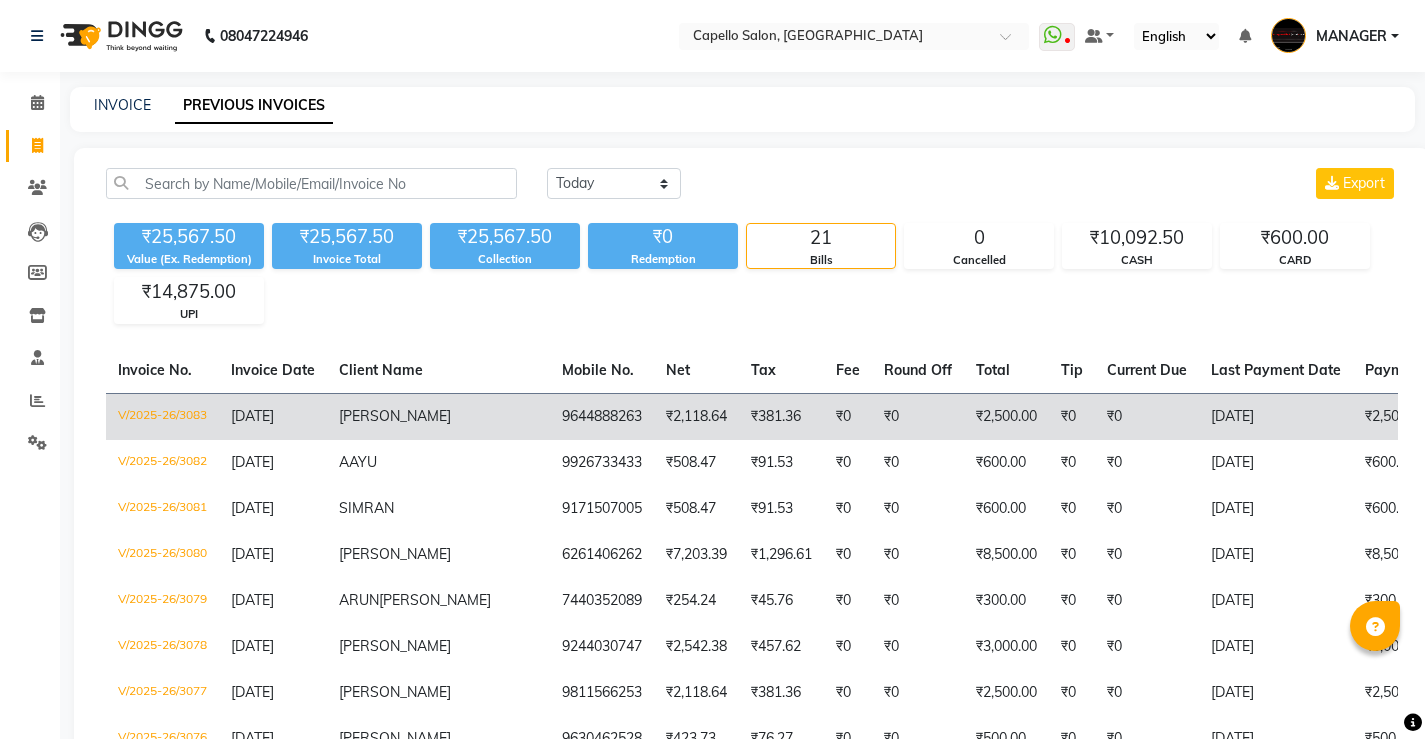 click on "V/2025-26/3083" 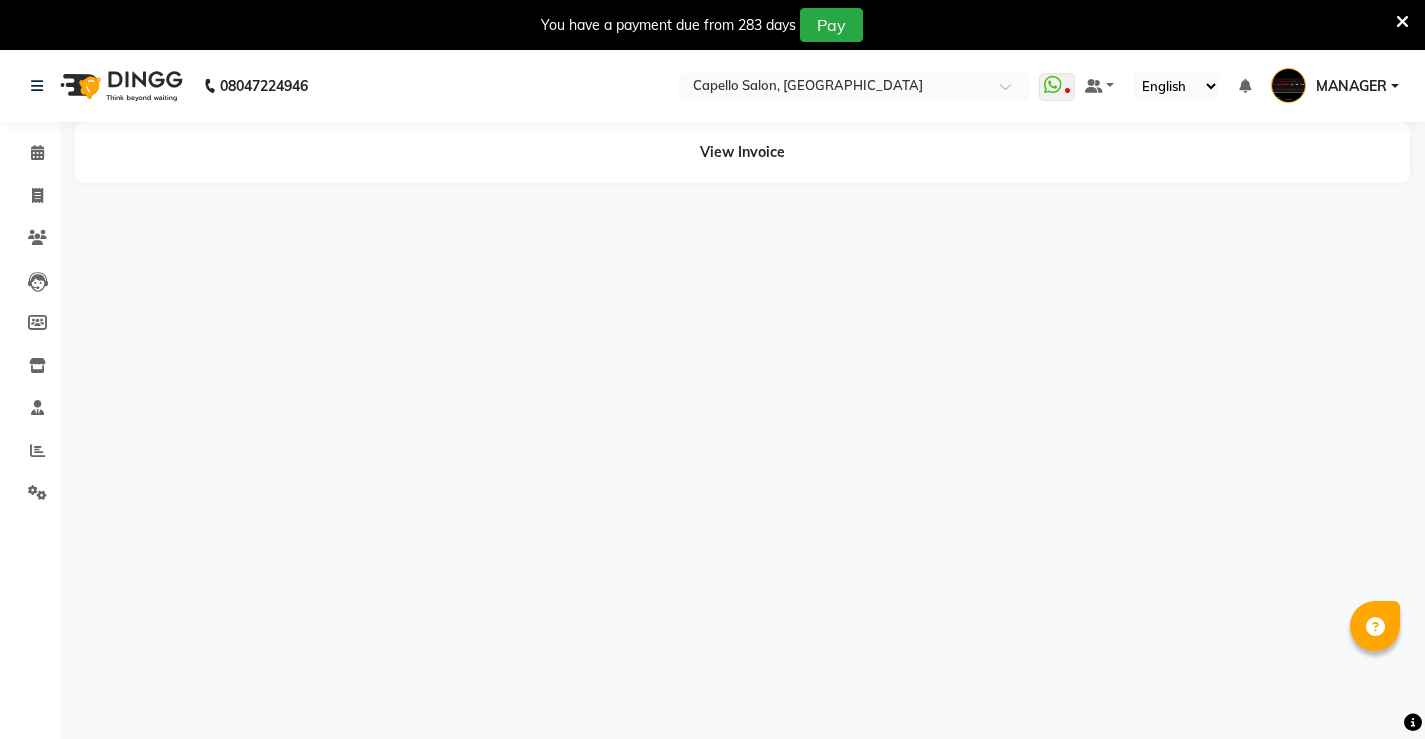 scroll, scrollTop: 0, scrollLeft: 0, axis: both 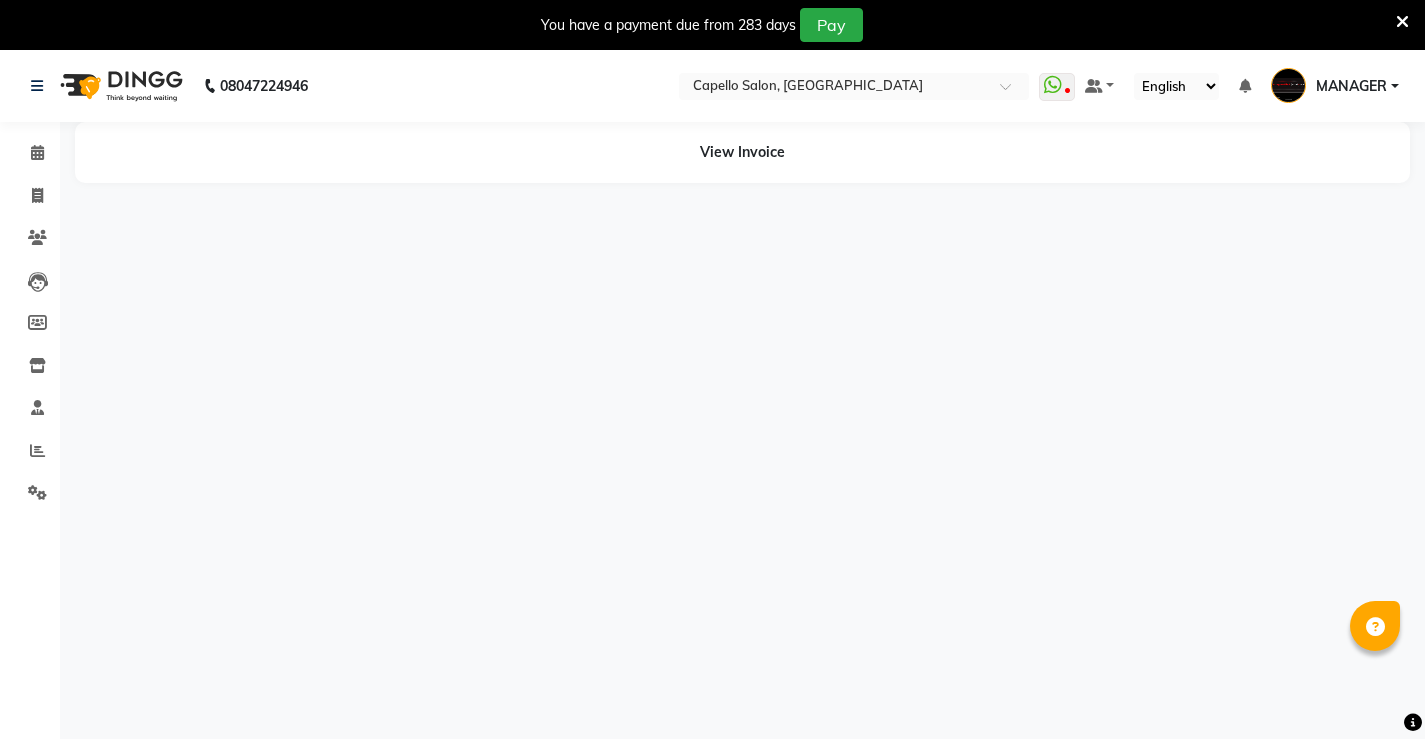 click at bounding box center (1402, 22) 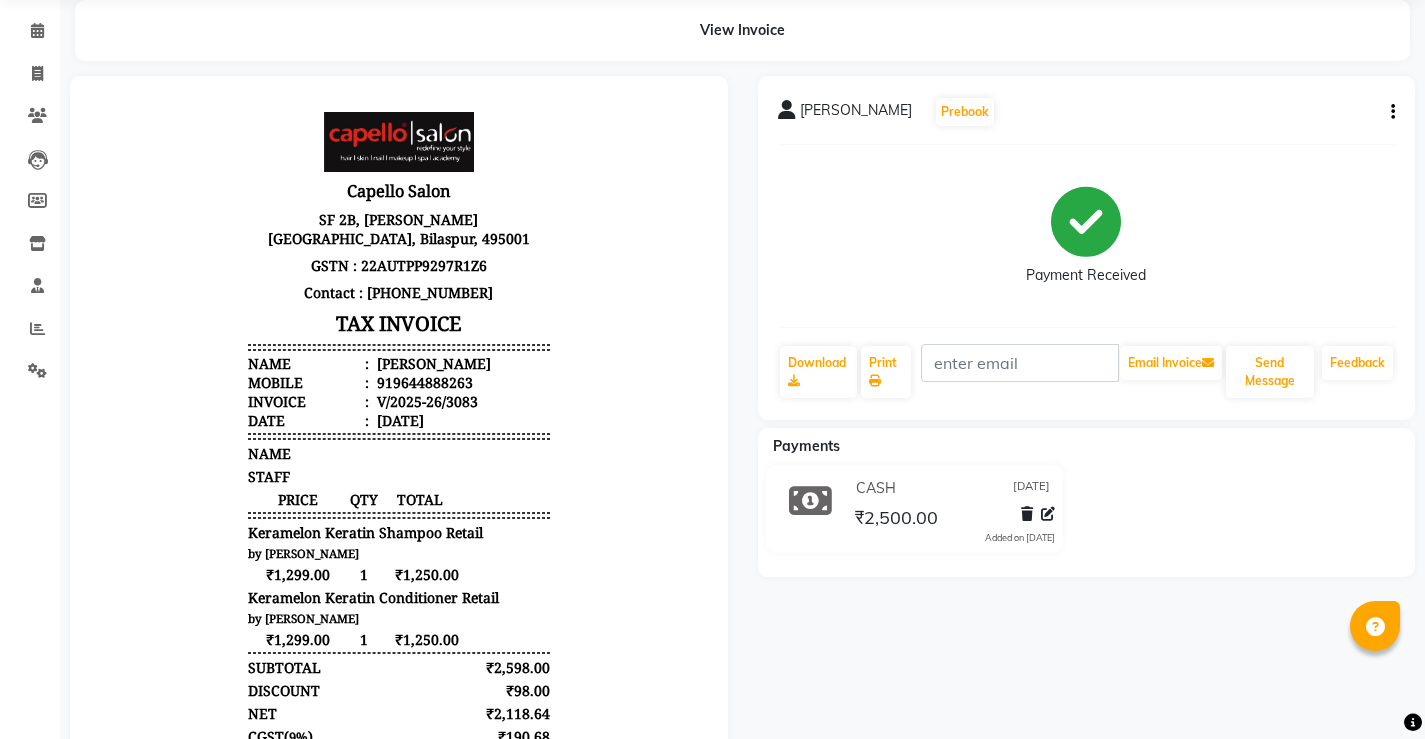 scroll, scrollTop: 200, scrollLeft: 0, axis: vertical 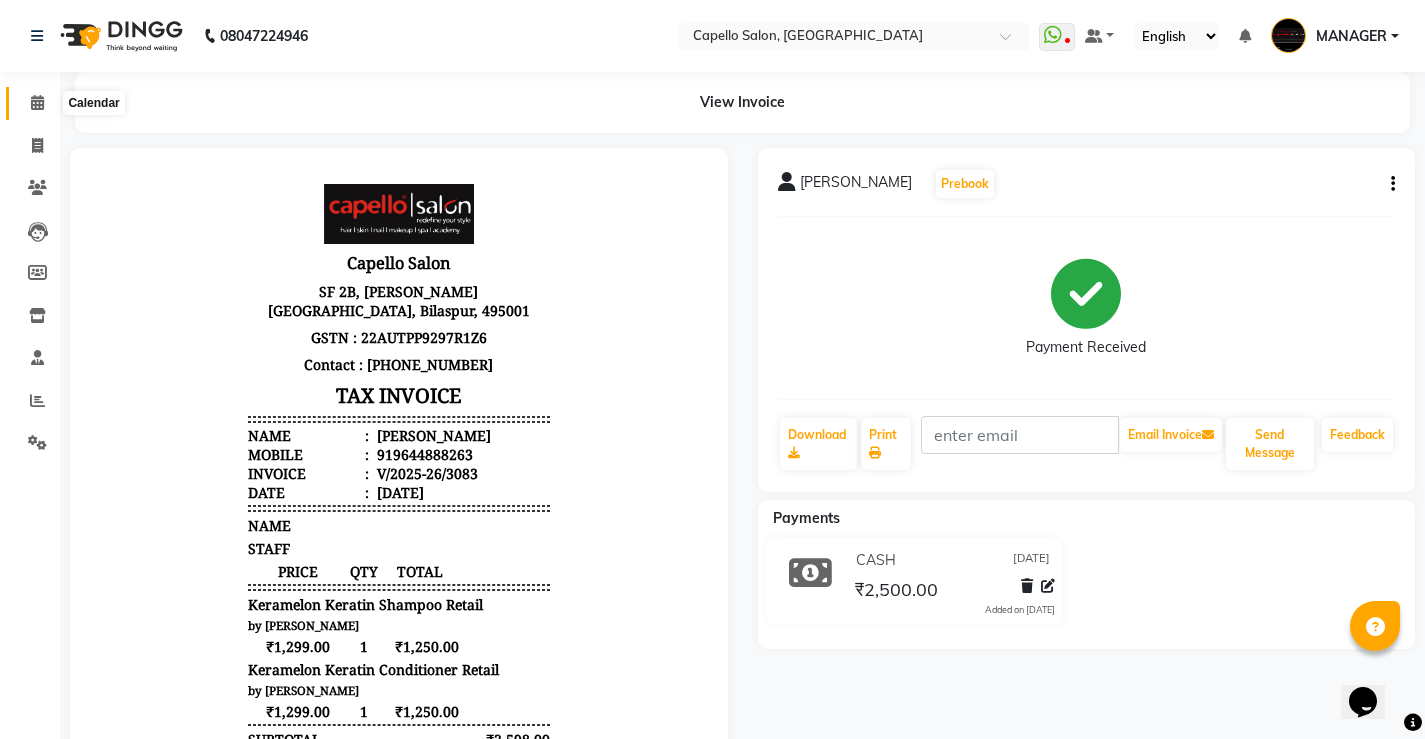 click 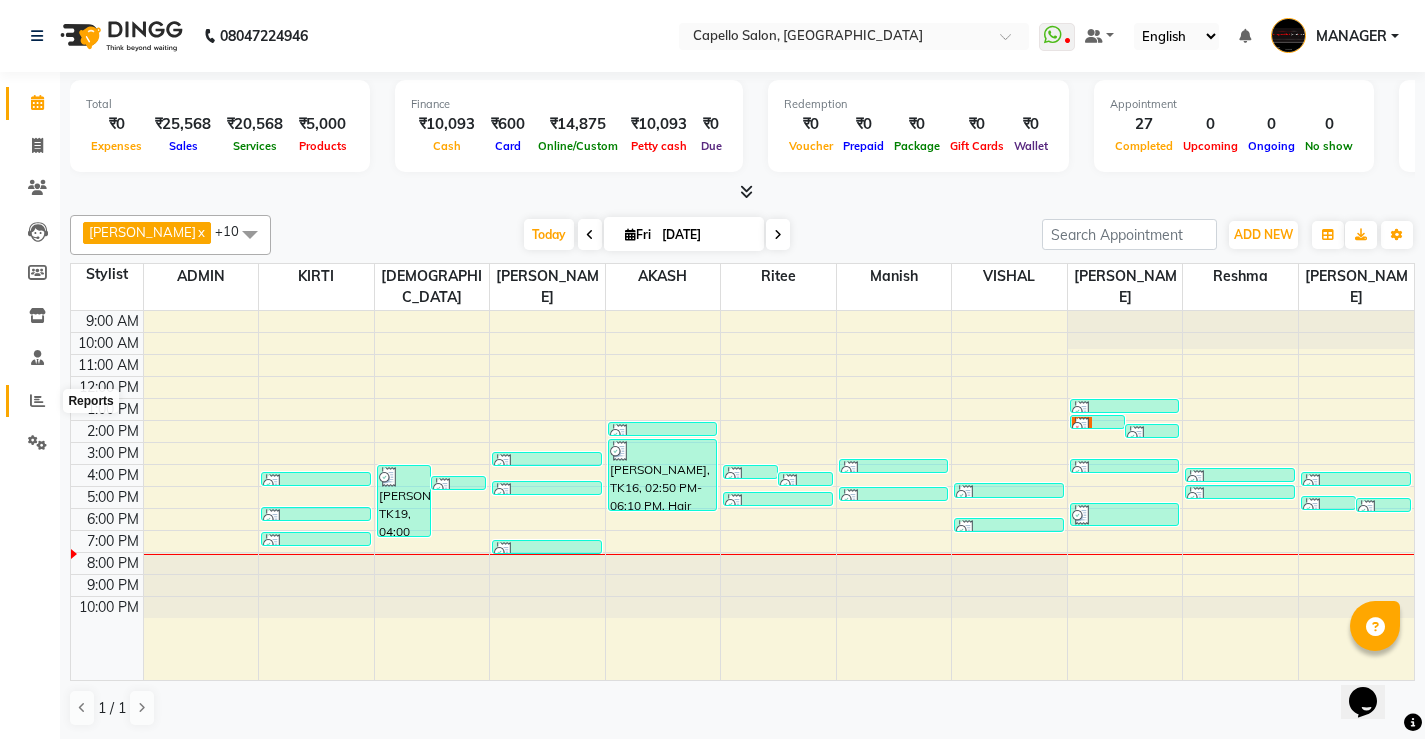 click 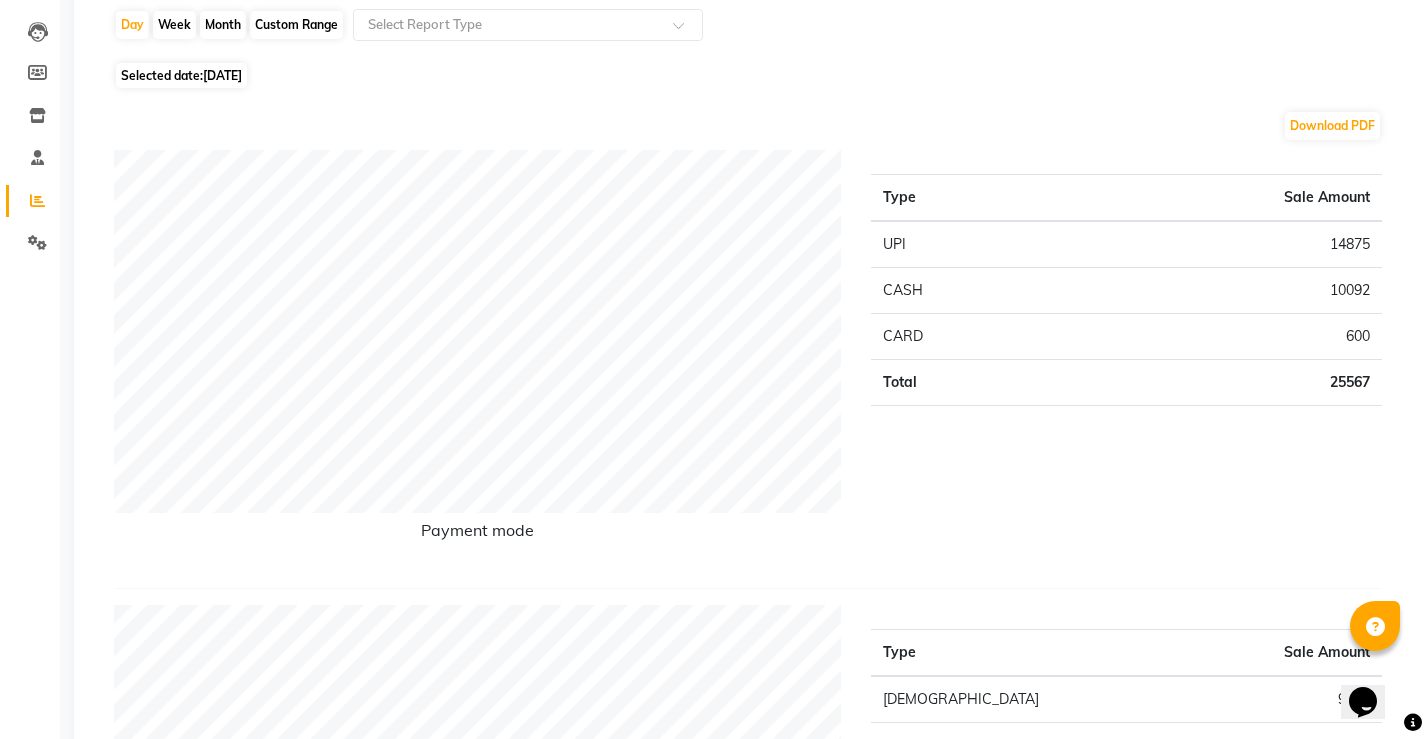 scroll, scrollTop: 0, scrollLeft: 0, axis: both 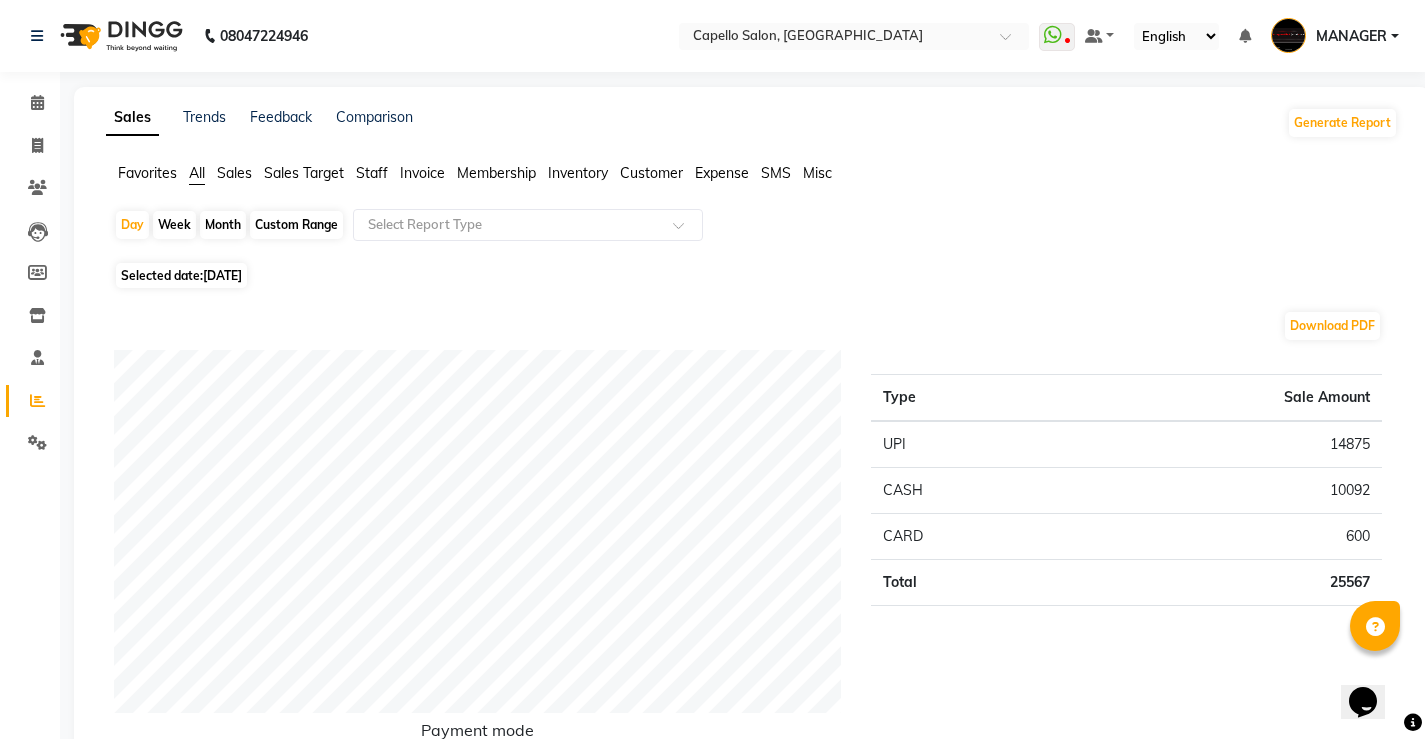 click on "Month" 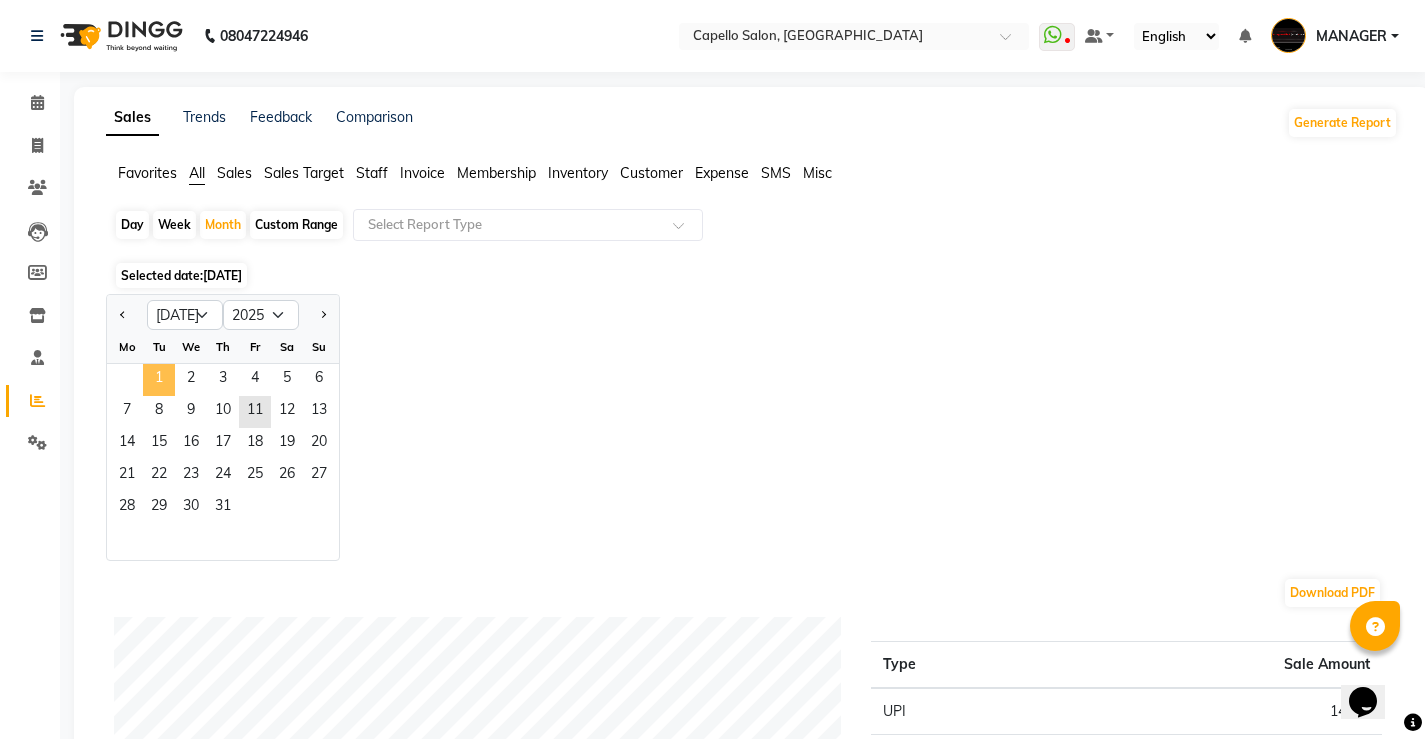 click on "1" 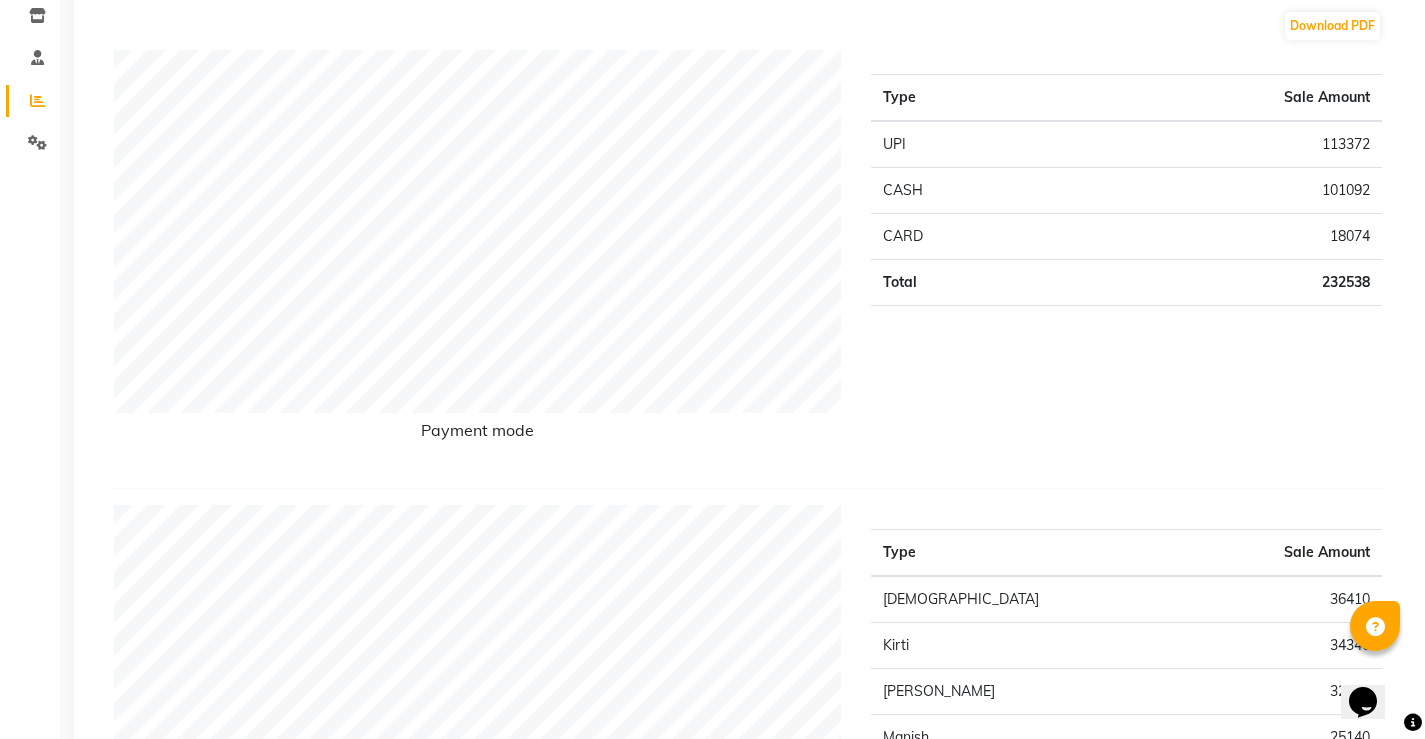 scroll, scrollTop: 0, scrollLeft: 0, axis: both 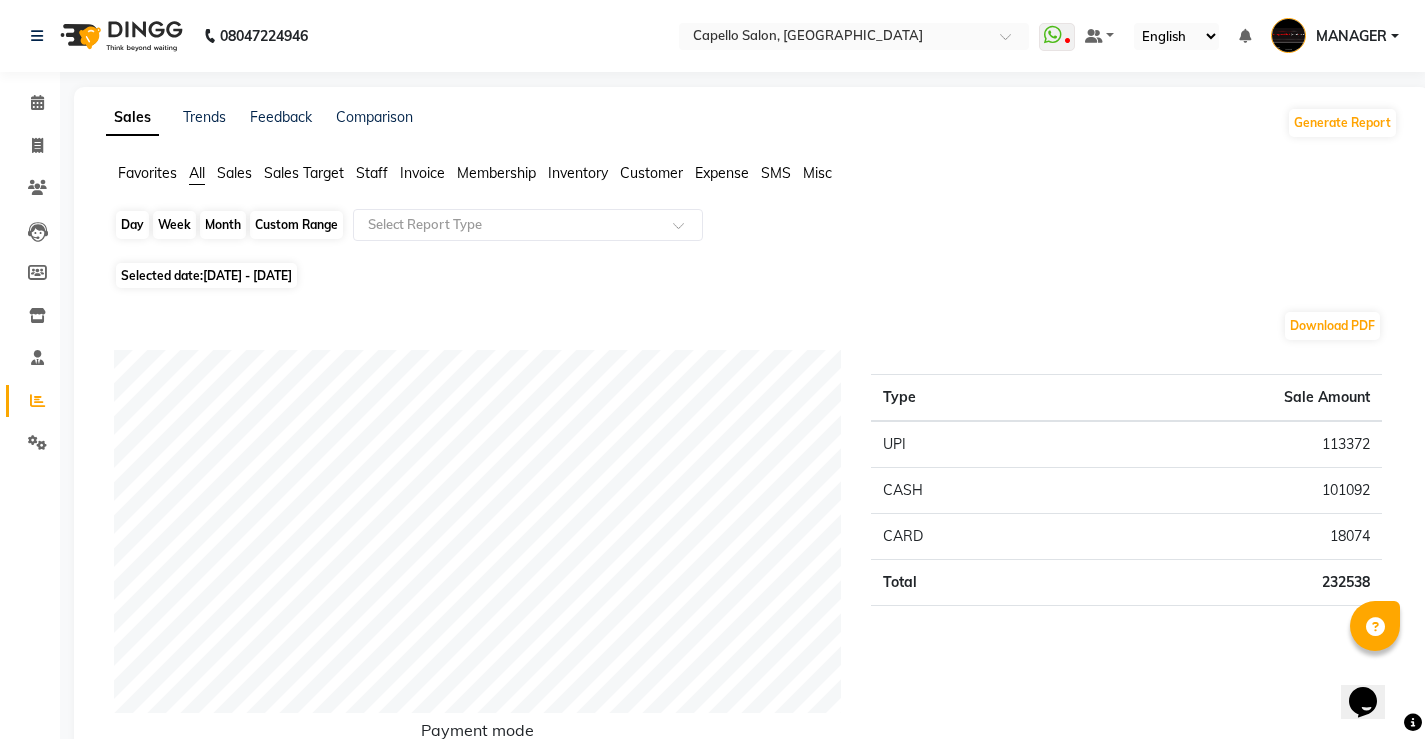click on "Month" 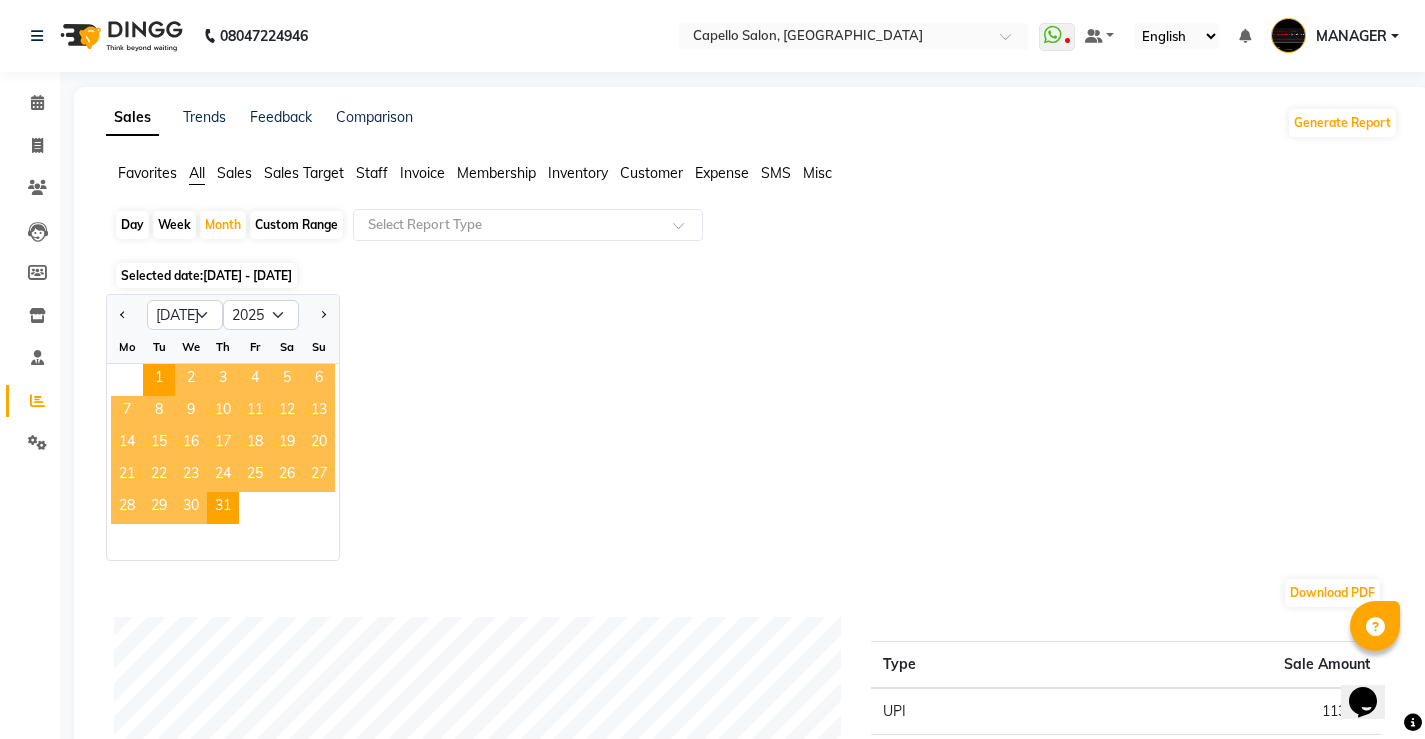 click on "Jan Feb Mar Apr May Jun Jul Aug Sep Oct Nov Dec 2015 2016 2017 2018 2019 2020 2021 2022 2023 2024 2025 2026 2027 2028 2029 2030 2031 2032 2033 2034 2035 Mo Tu We Th Fr Sa Su  1   2   3   4   5   6   7   8   9   10   11   12   13   14   15   16   17   18   19   20   21   22   23   24   25   26   27   28   29   30   31" 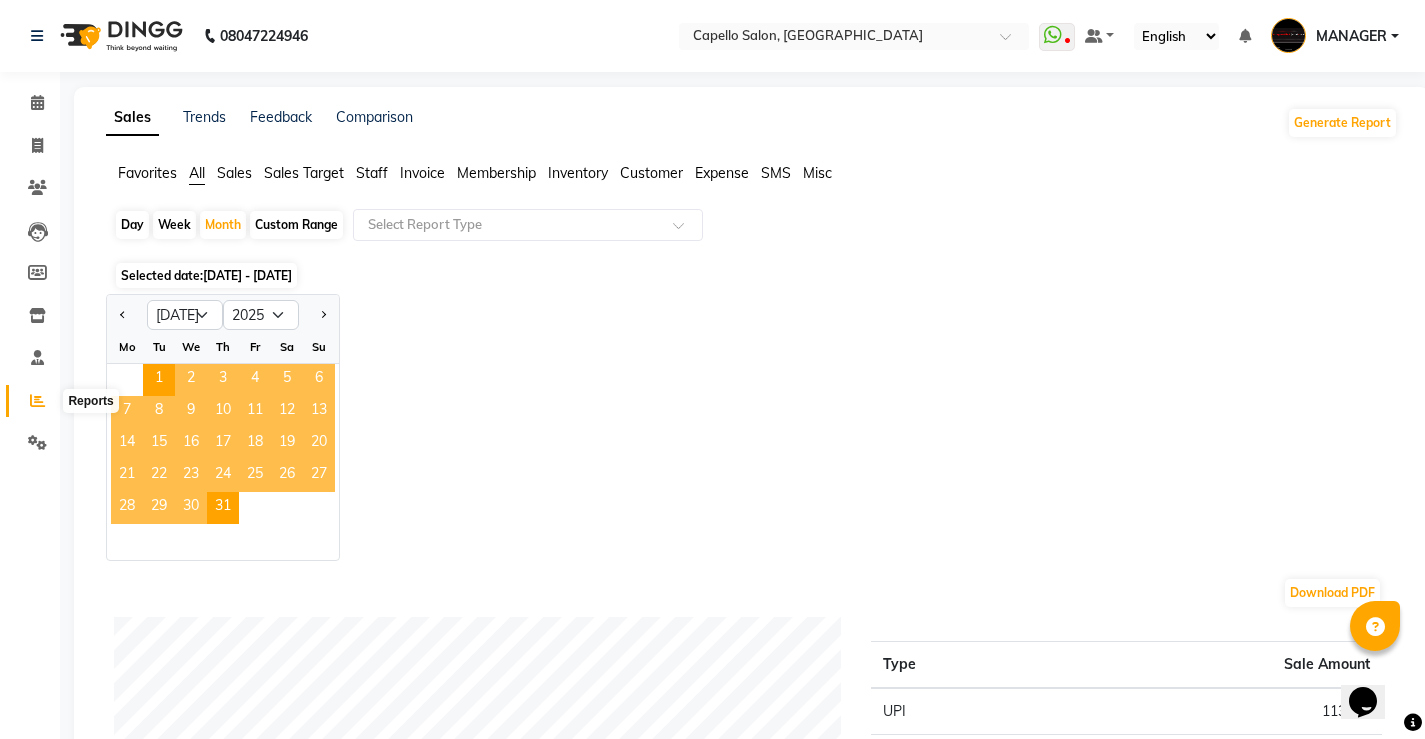click 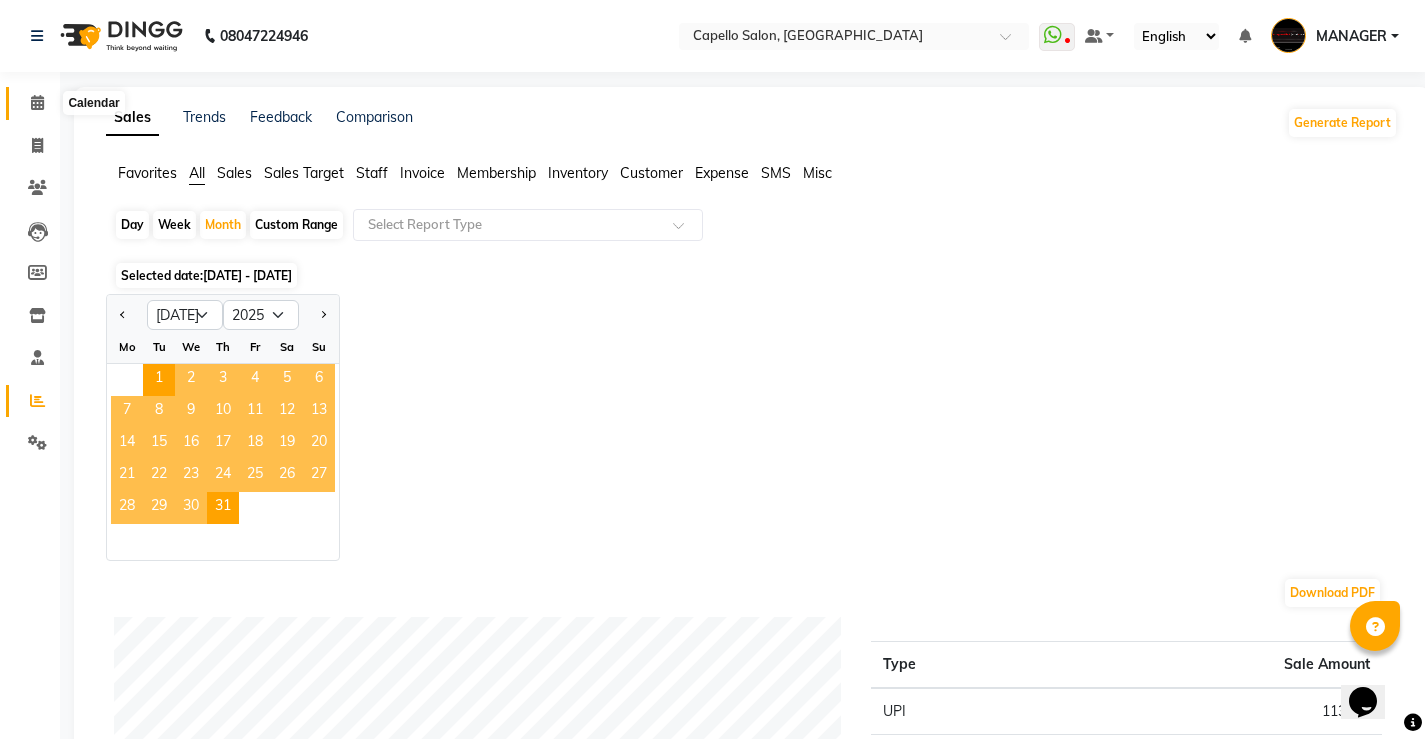 click 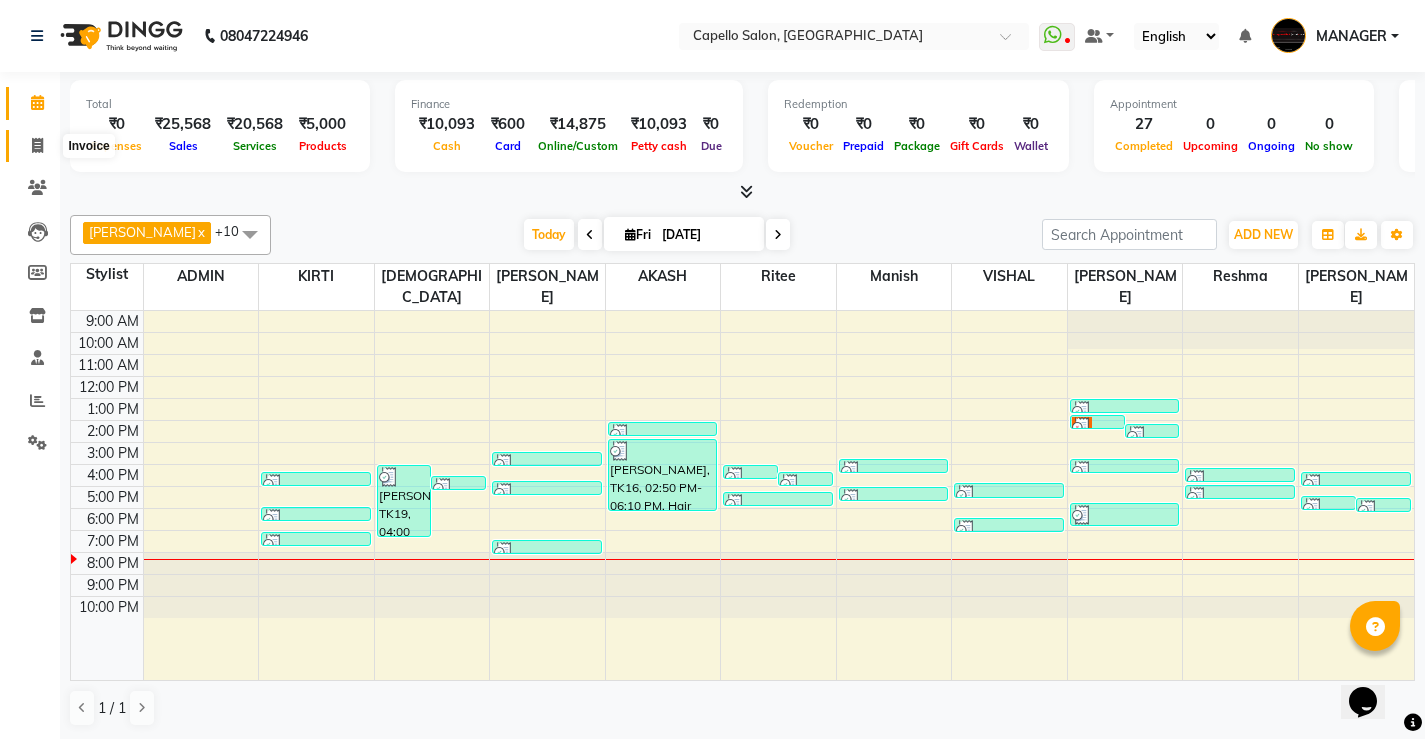 click 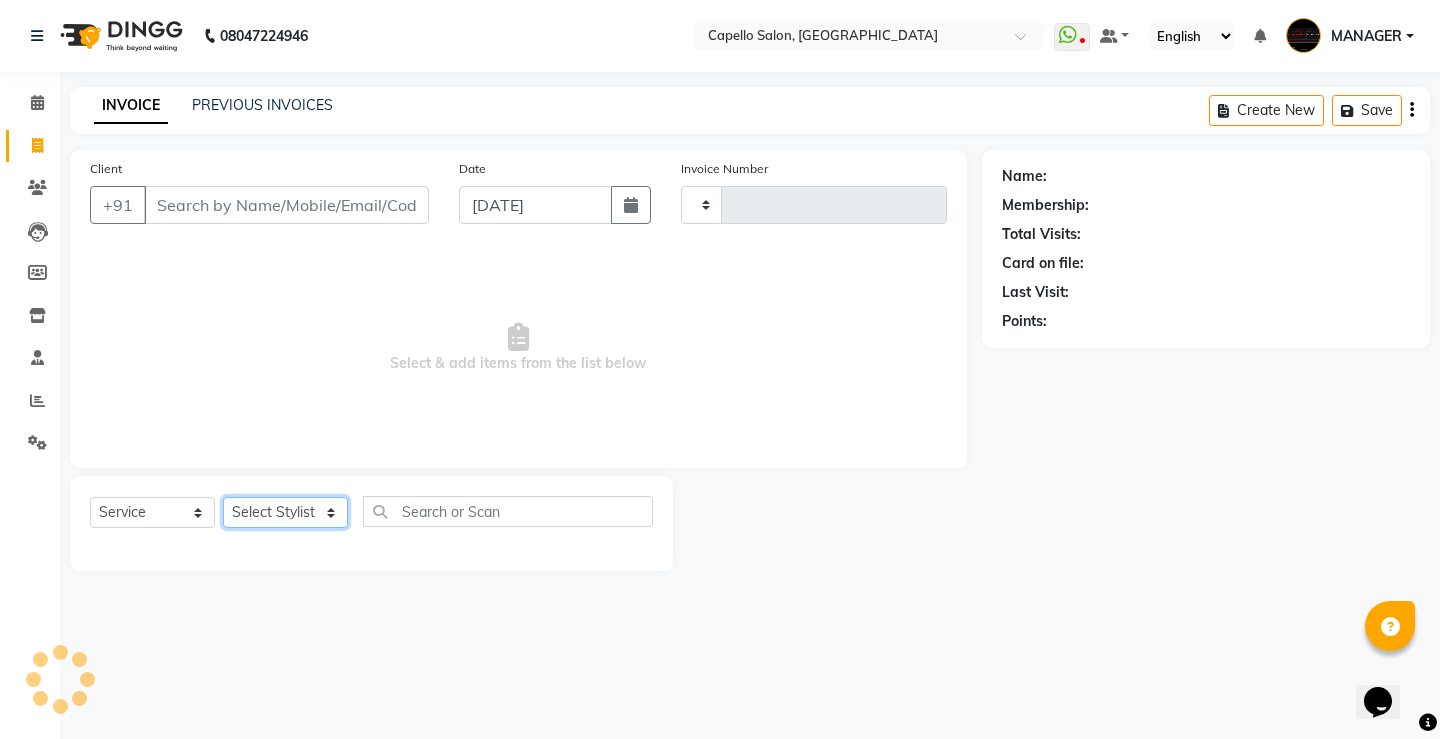 click on "Select Stylist" 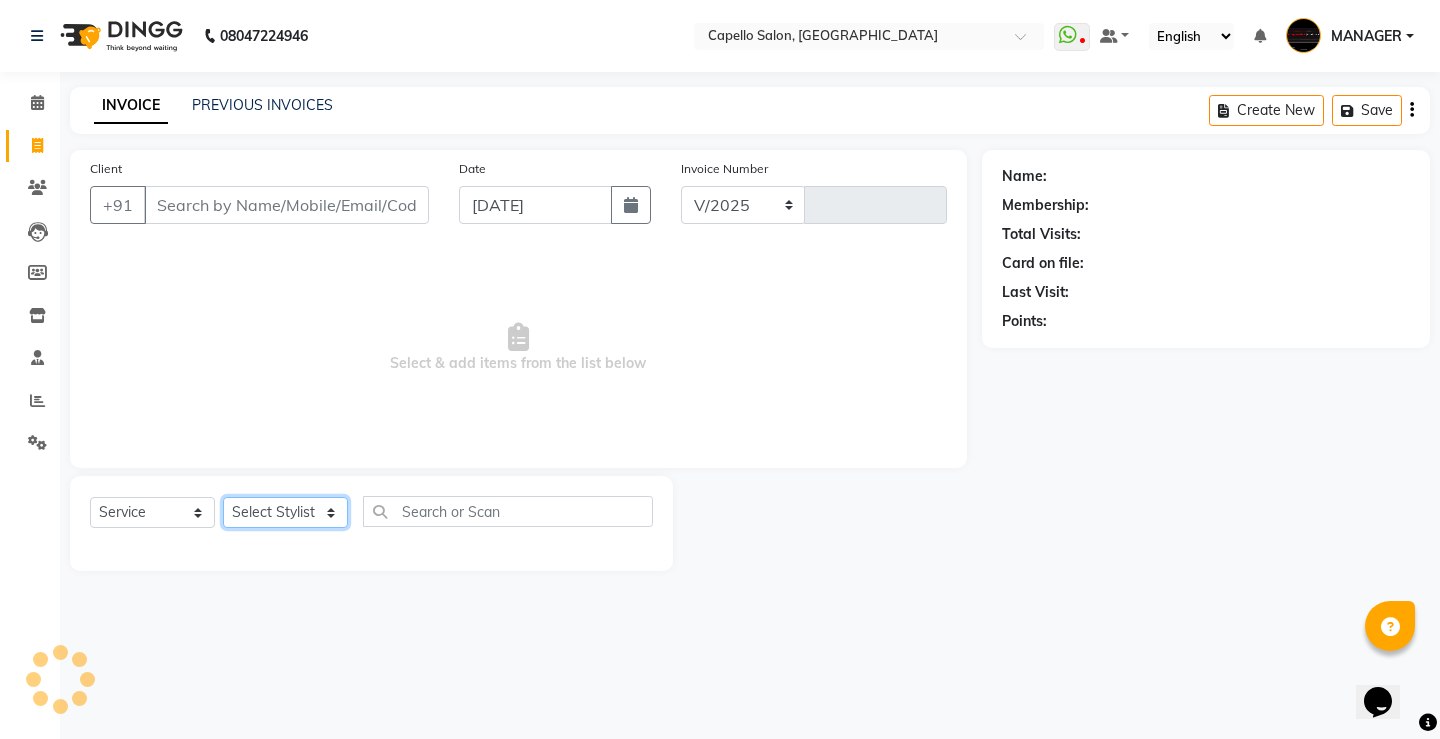 select on "857" 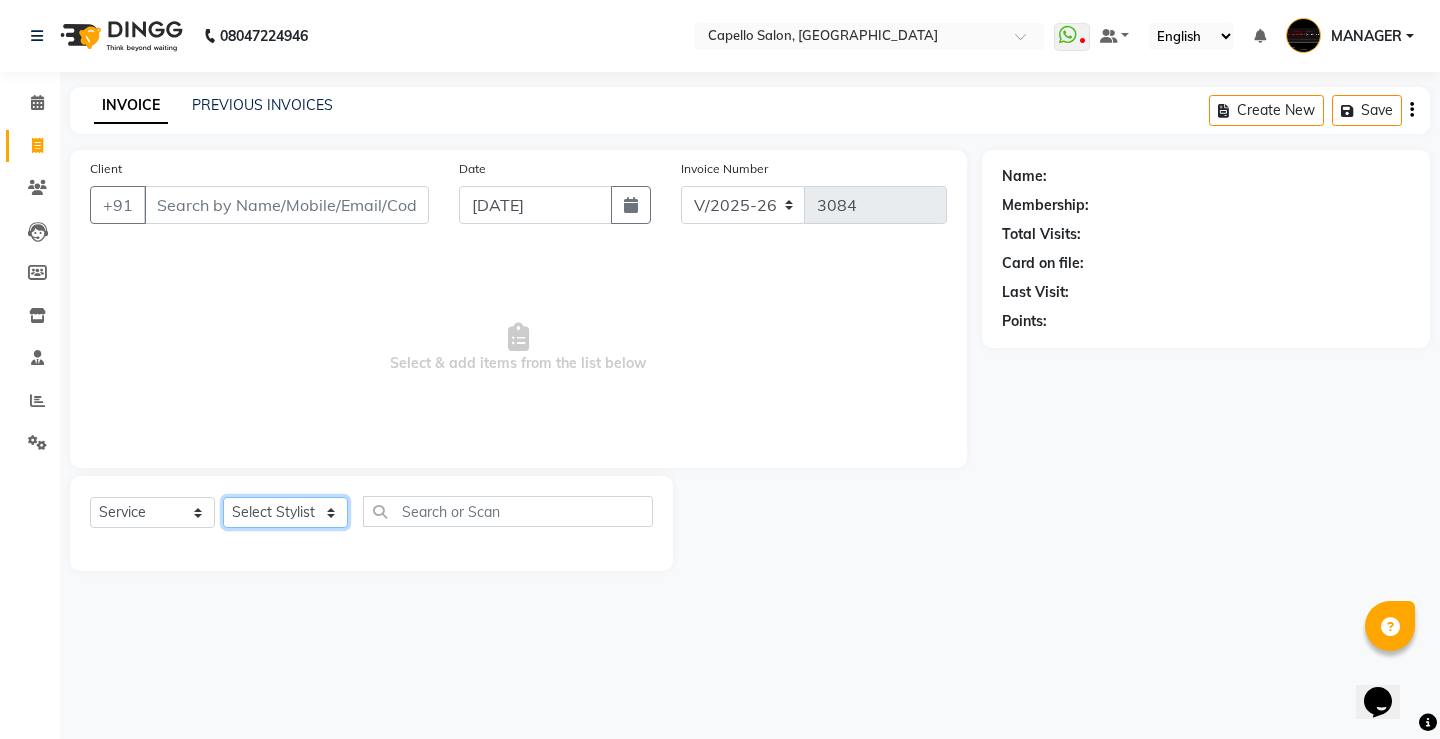 select on "23507" 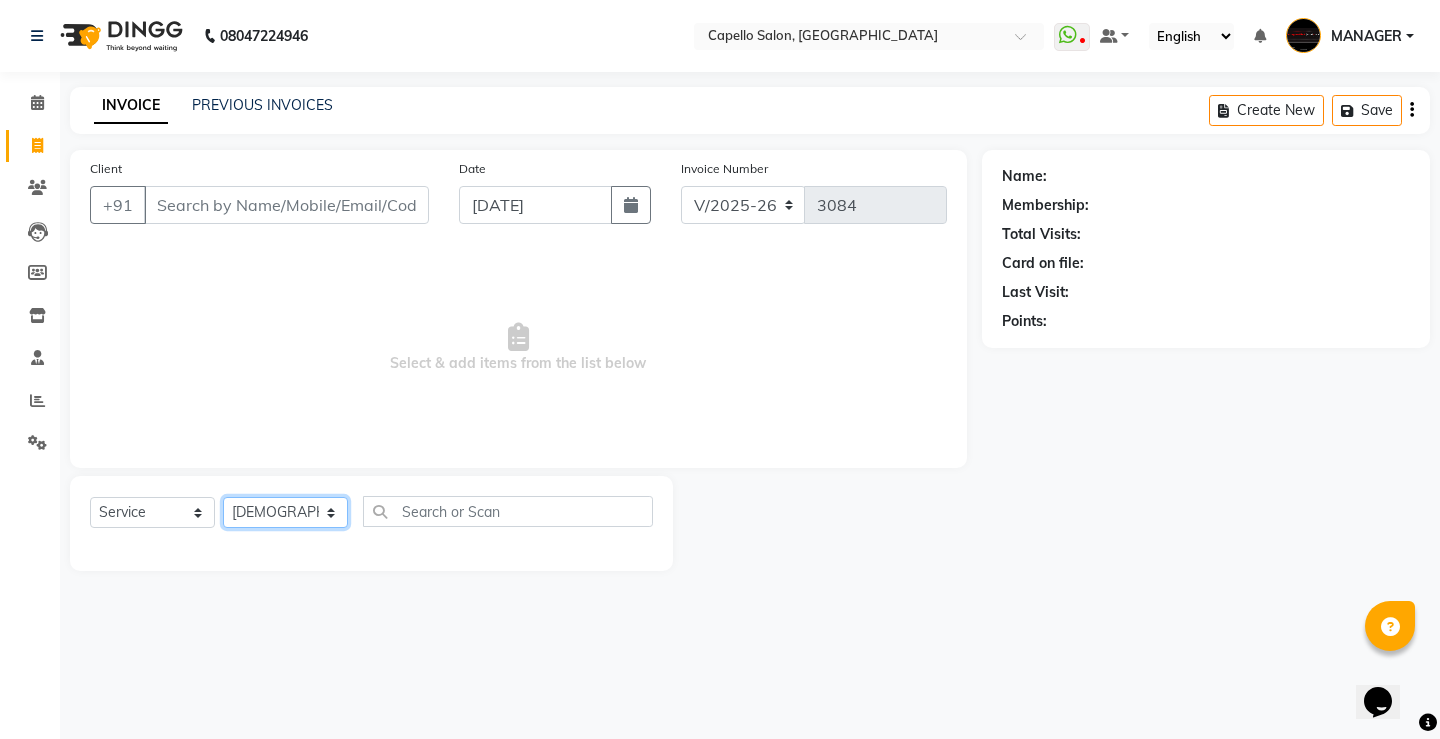 click on "Select Stylist ADMIN AKASH [PERSON_NAME] [PERSON_NAME] MANAGER [PERSON_NAME]  [PERSON_NAME] [PERSON_NAME] [PERSON_NAME]" 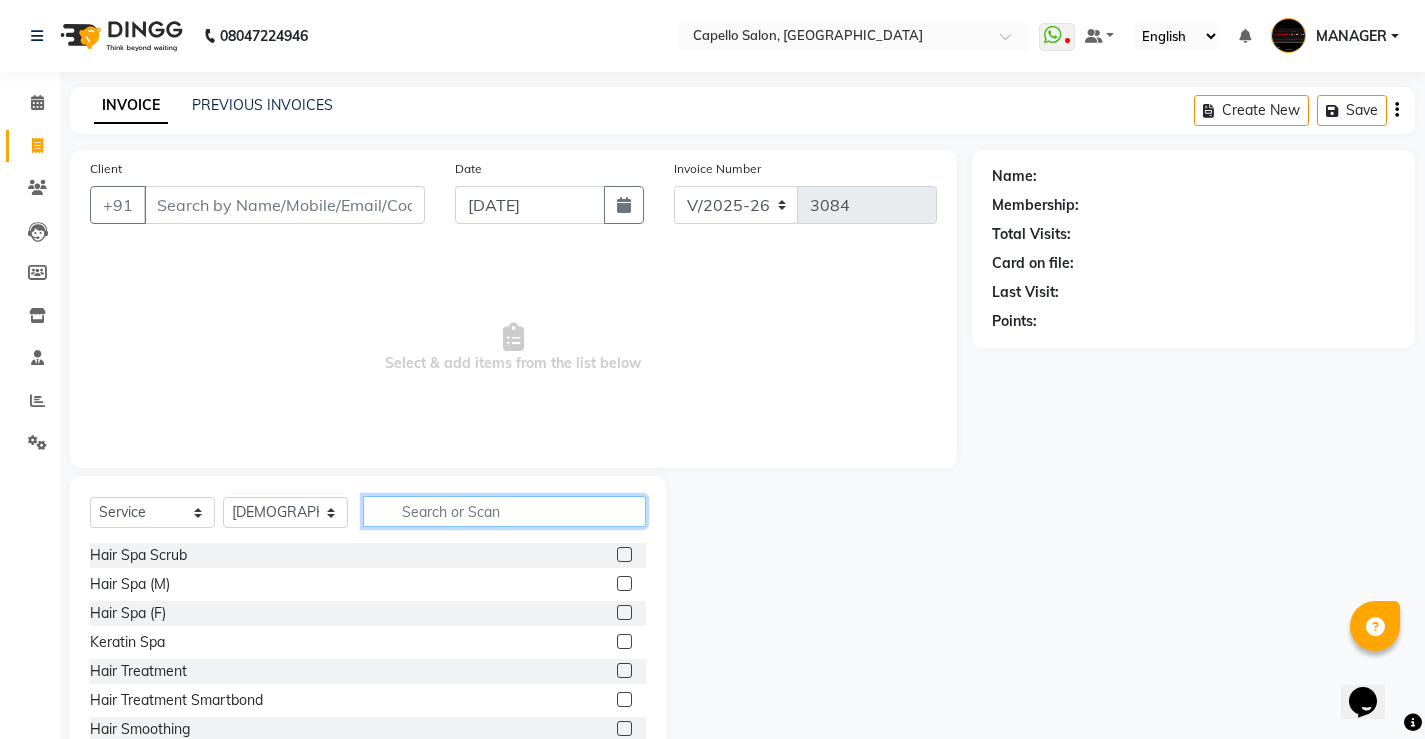 click on "Select  Service  Product  Membership  Package Voucher Prepaid Gift Card  Select Stylist ADMIN AKASH khusboo KIRTI KUSHAL MANAGER Manish  RAJESH reshma ritee shailendra SHIVA VISHAL Hair Spa Scrub  Hair Spa (M)  Hair Spa (F)  Keratin Spa  Hair Treatment  Hair Treatment Smartbond  Hair Smoothing  Hair Straightening  Hair Rebonding  Hair Keratin Cadiveu  Head Massage L  Hair Keratin Keramelon  Hair Botox Keramelon  Scalp Advance (F)  Scalp Advance (M)  Brillare Anti-Dandruff oil (F)  Nanoplastia treatment  Brillare Hairfall Control oil (F)  Brillare Hairfall Control oil (M)  Brillare Anti-Dandruff oil (M)  Reflexology (U lux) 1400  Face Bleach  Face D-Tan  Face Clean Up  Clean-up (Shine beauty)  Facial Actiblend  Glass Facial Mask  Signature Facial  Deluxe Facial  Luxury Facial  Magical Facial  Premium Facial  Royal Treatment  Skinora Age Control F Treatment ( Snow Algae&Saffron)  Skinora Calming Treatment (Avacado & Oat)  Skinora Hydra Treatment (Butter&Coconut Milk)  Classic Manicure  Classic Pedicure" 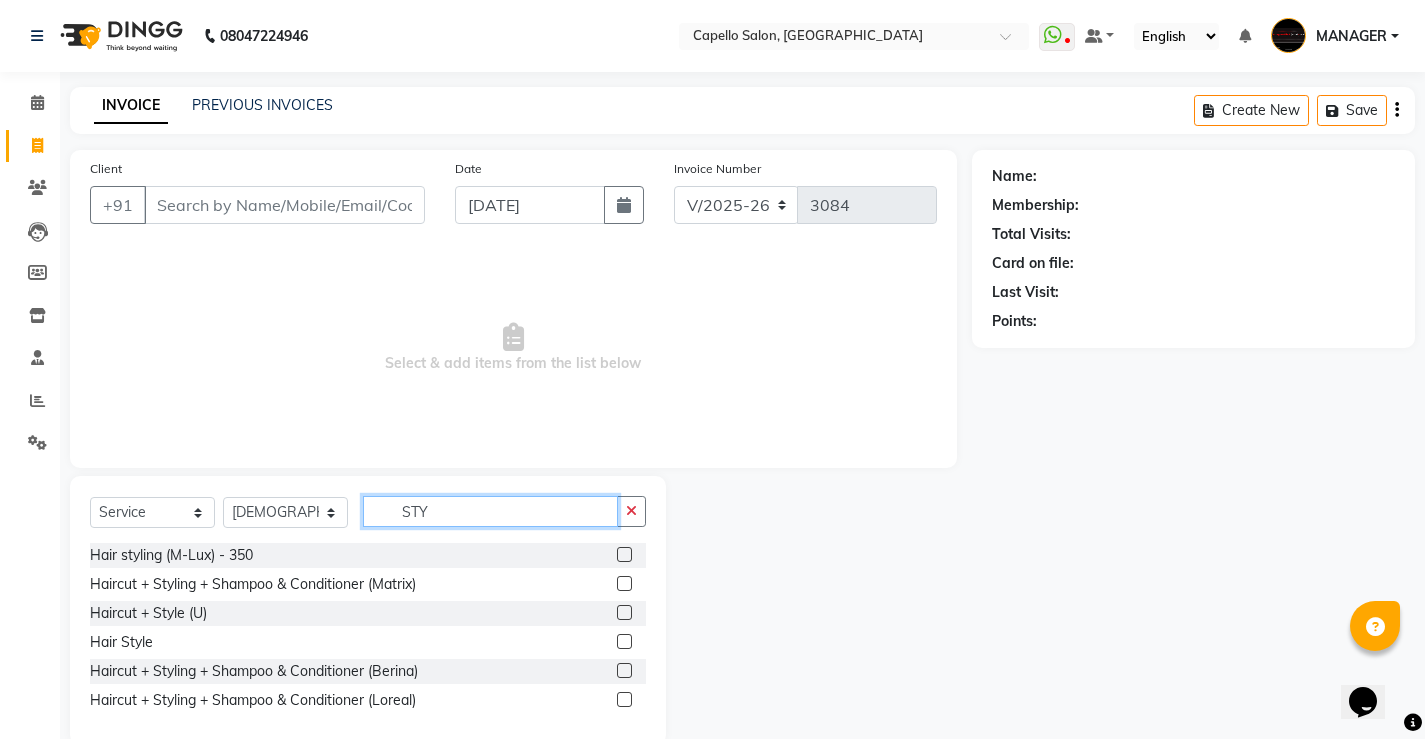type on "STY" 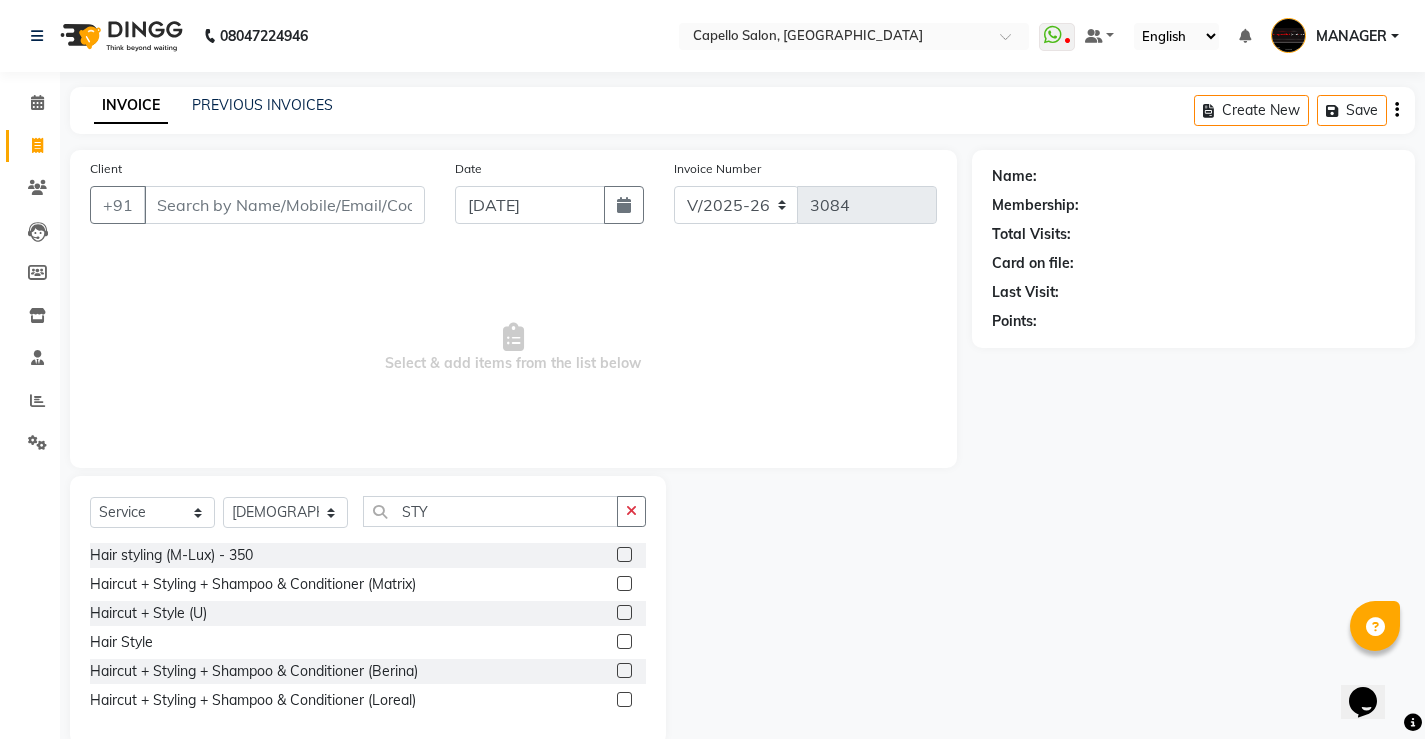 click 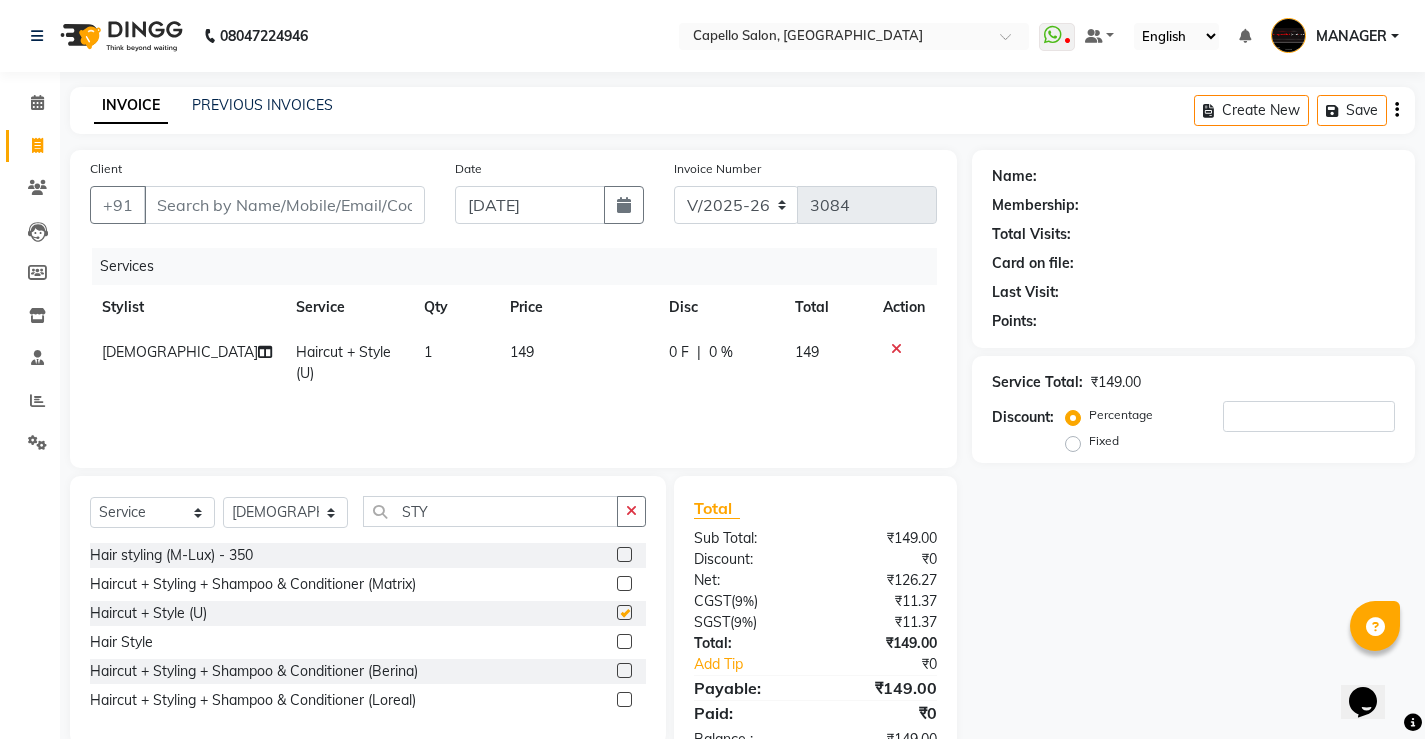 checkbox on "false" 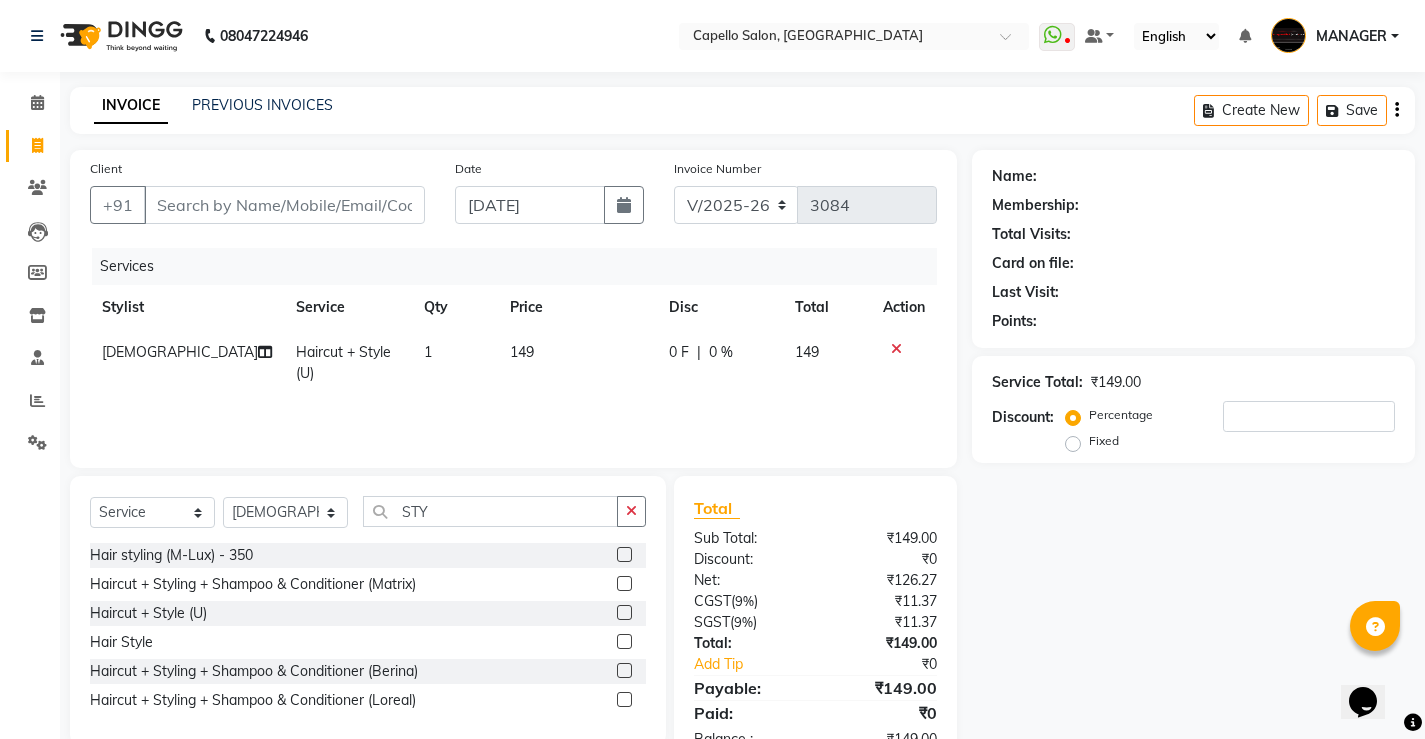 click on "149" 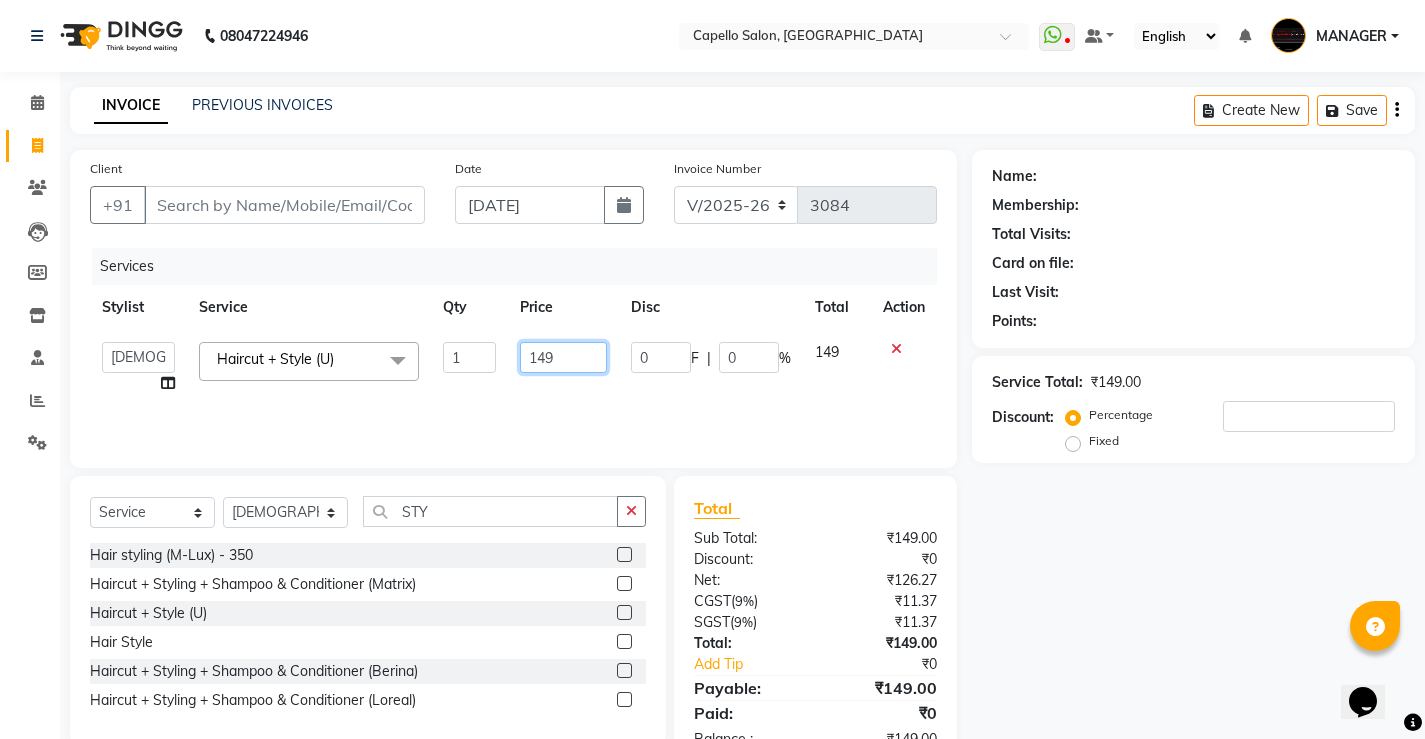 drag, startPoint x: 578, startPoint y: 350, endPoint x: 363, endPoint y: 361, distance: 215.2812 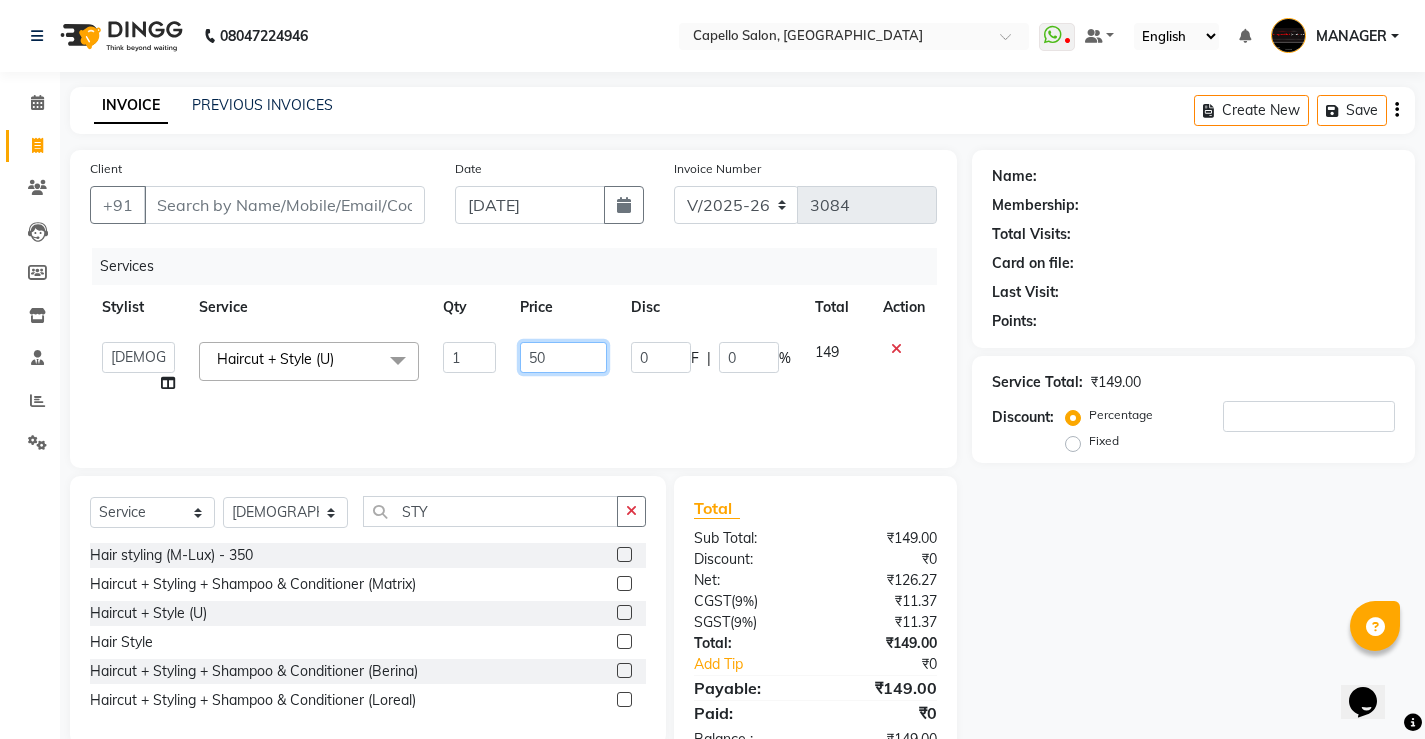 type on "500" 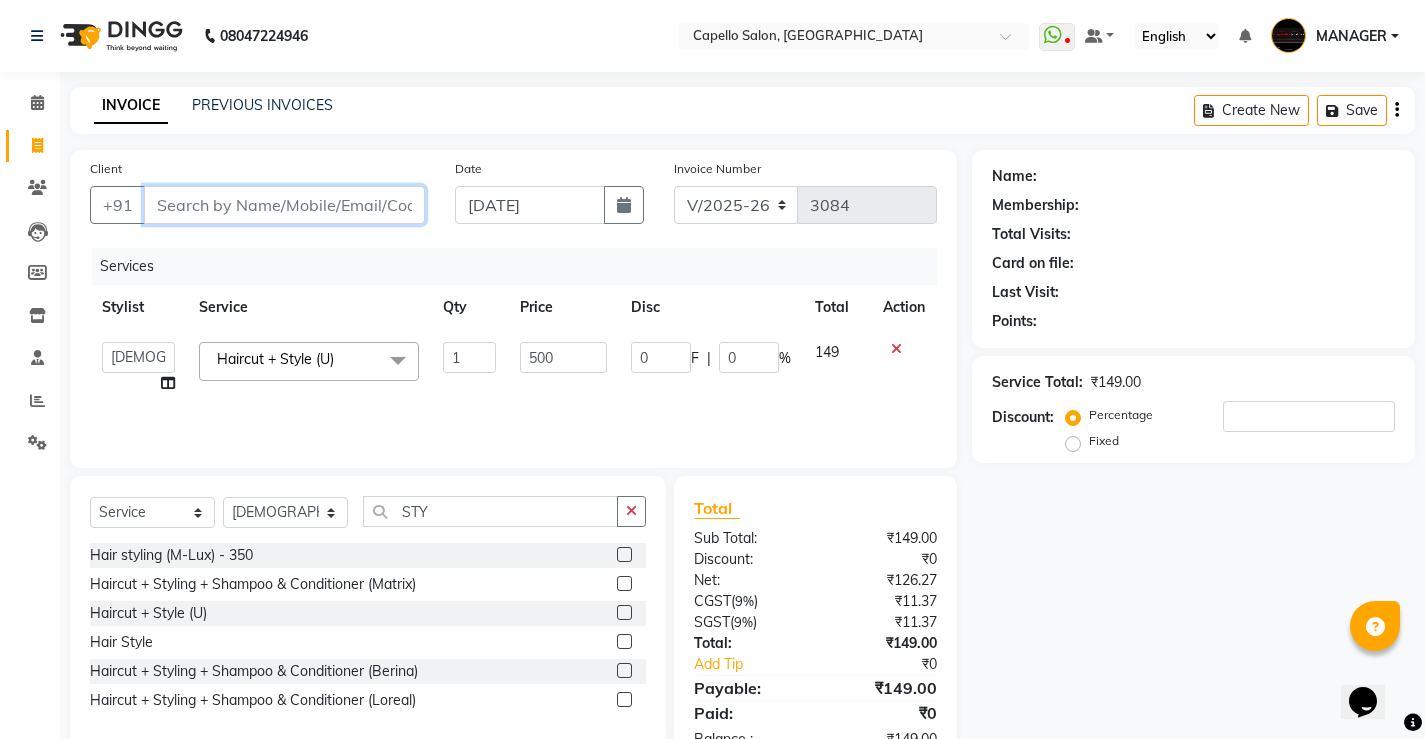 click on "Client" at bounding box center (284, 205) 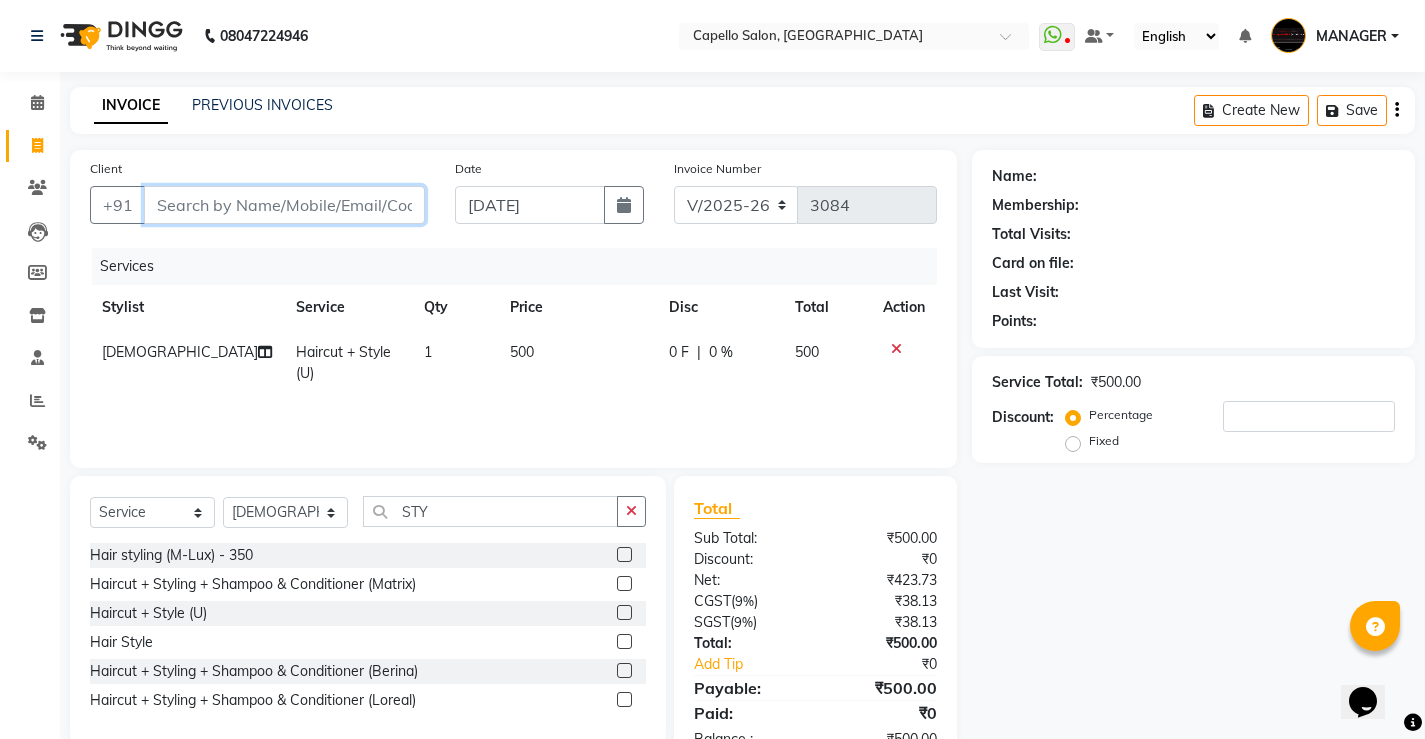 type on "9" 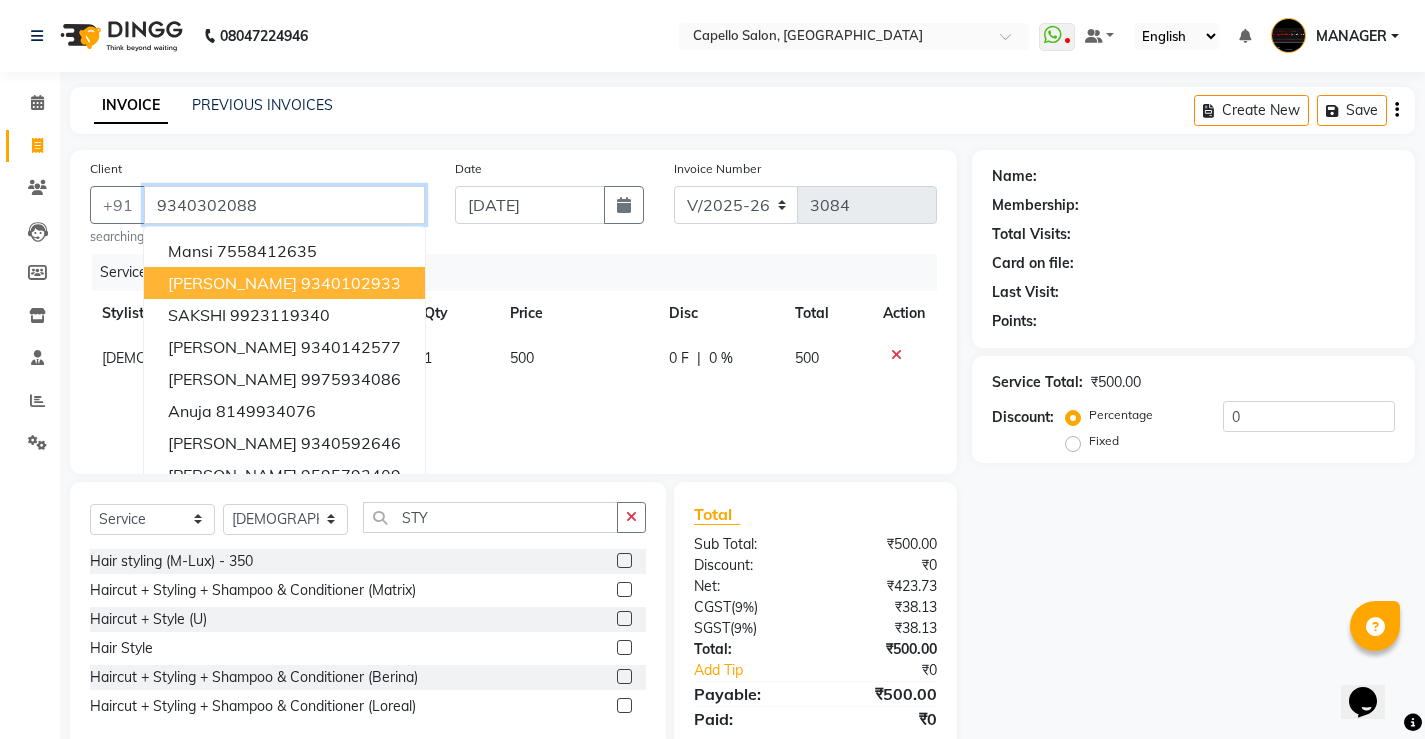 type on "9340302088" 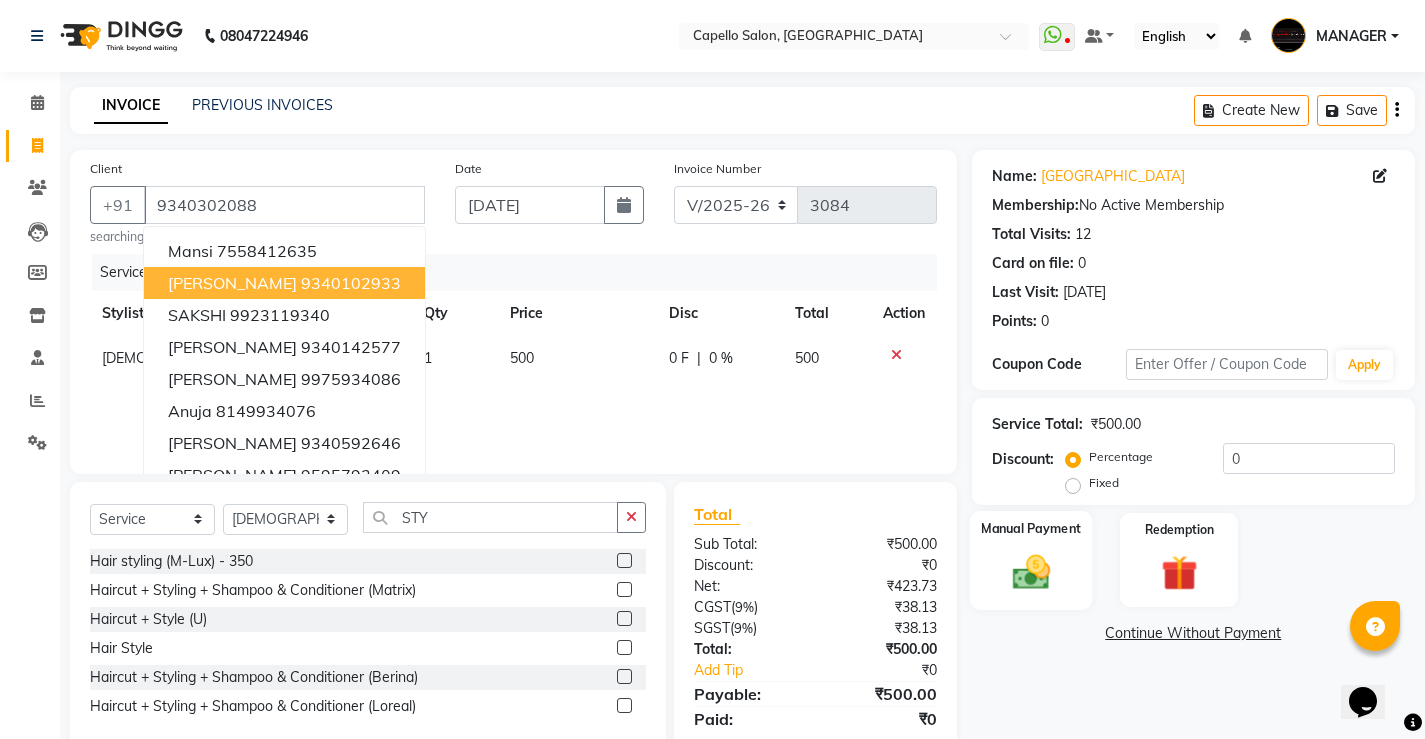 click 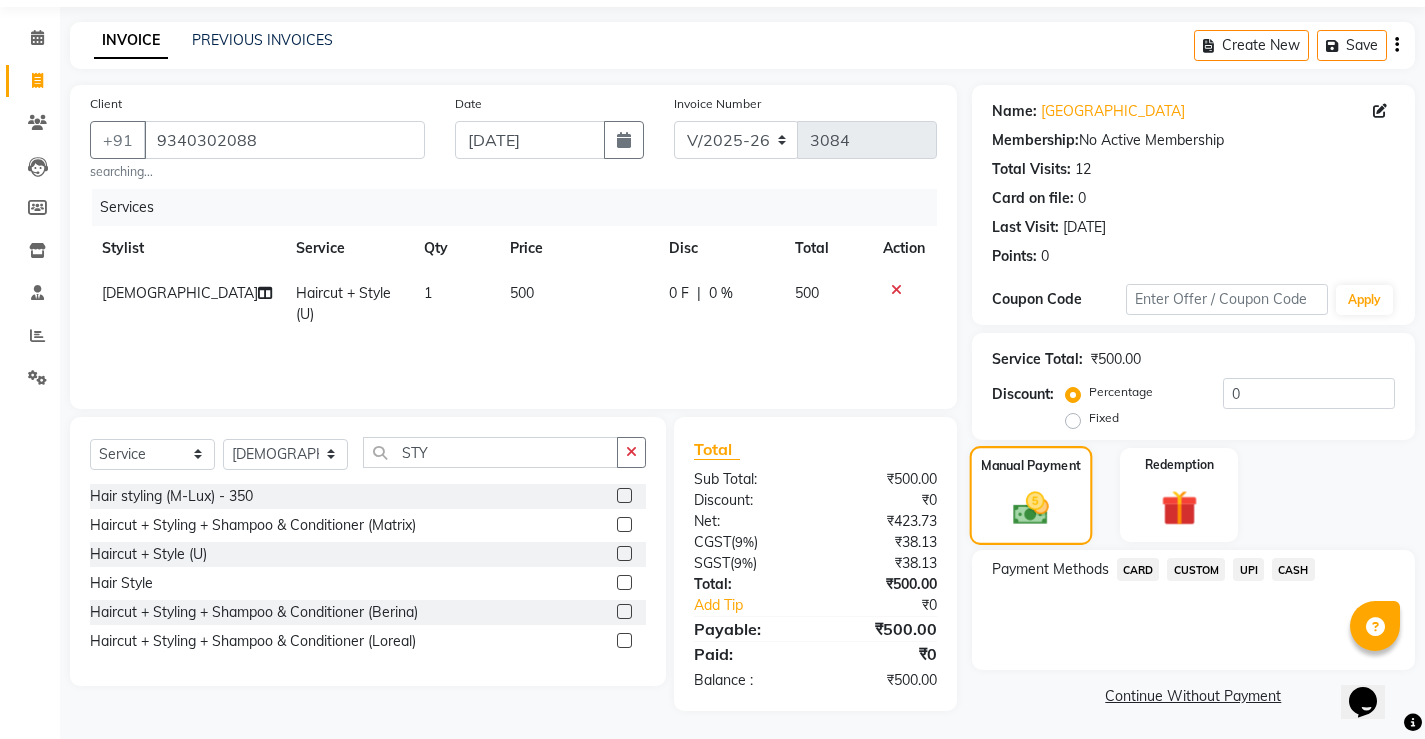 scroll, scrollTop: 67, scrollLeft: 0, axis: vertical 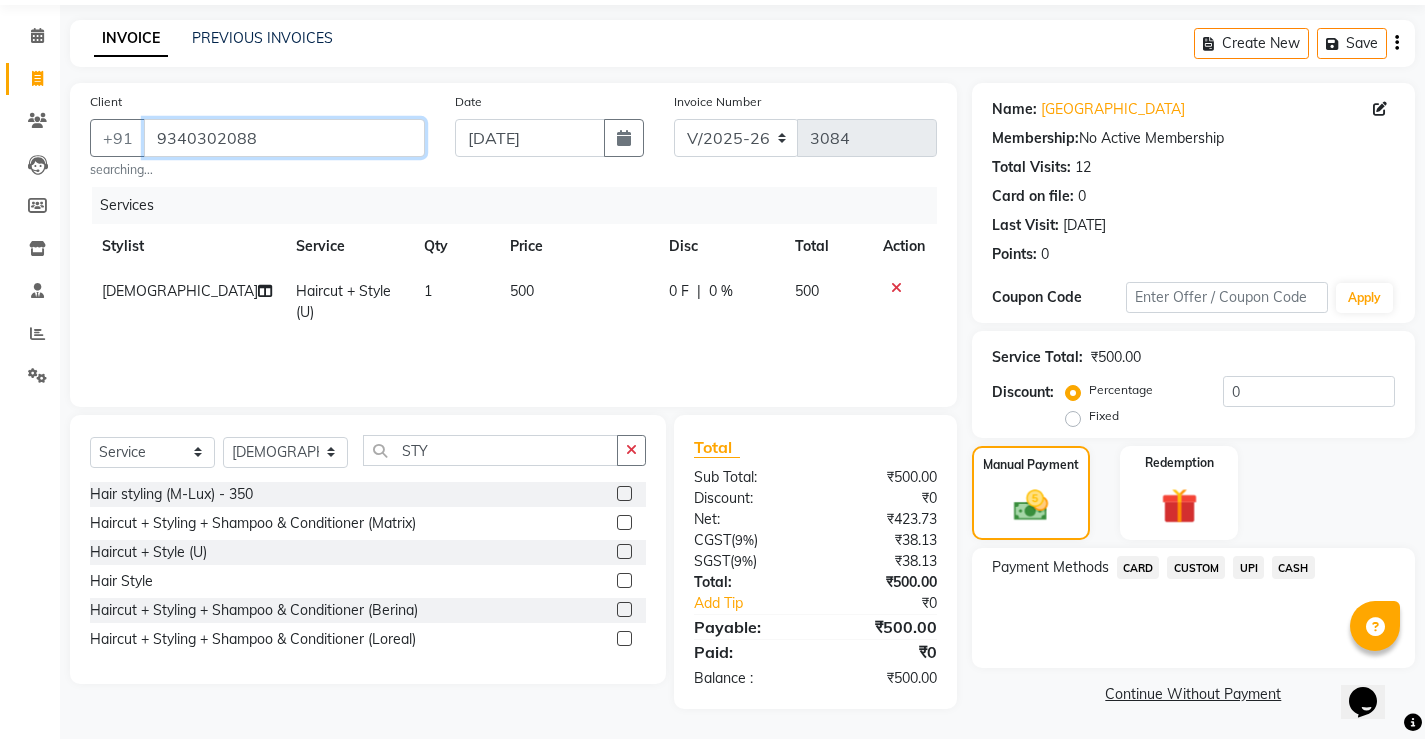 drag, startPoint x: 342, startPoint y: 124, endPoint x: 0, endPoint y: 105, distance: 342.52737 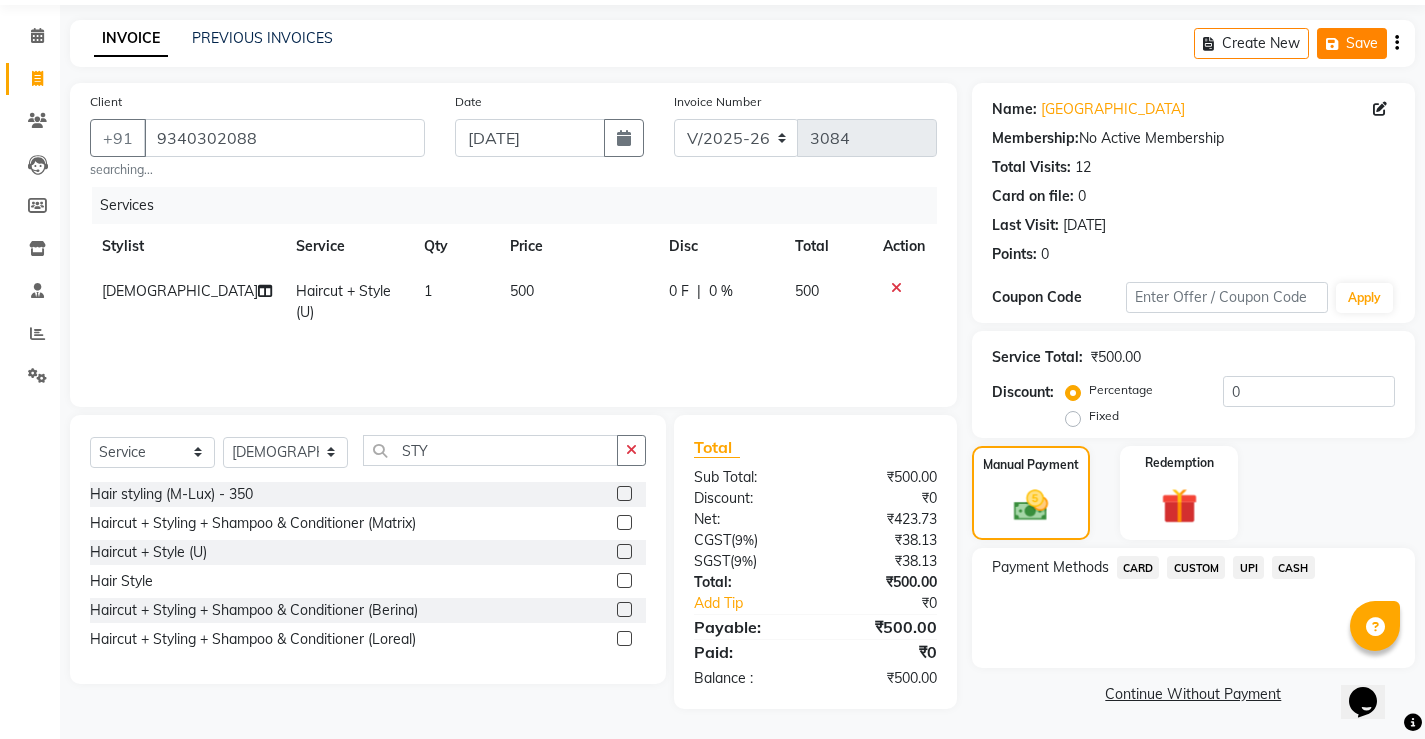 click on "Save" 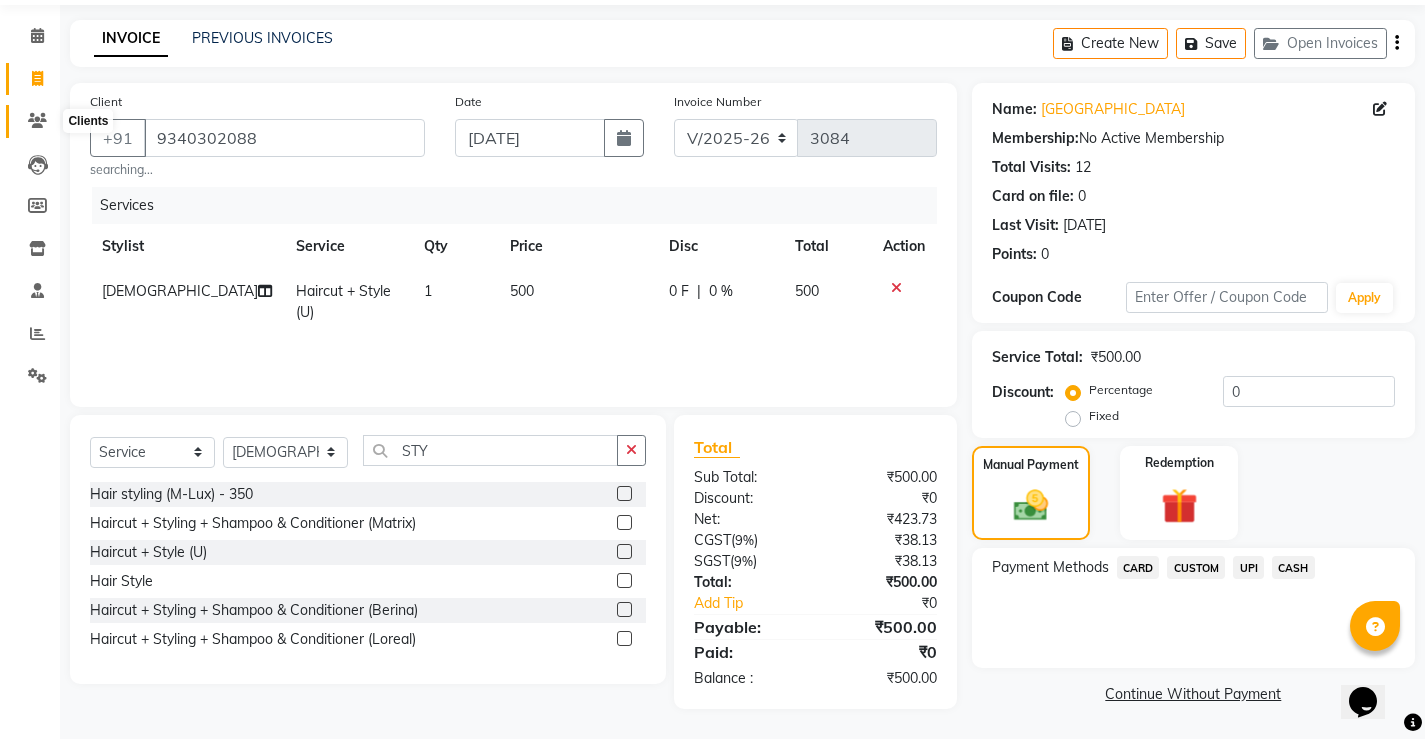 click 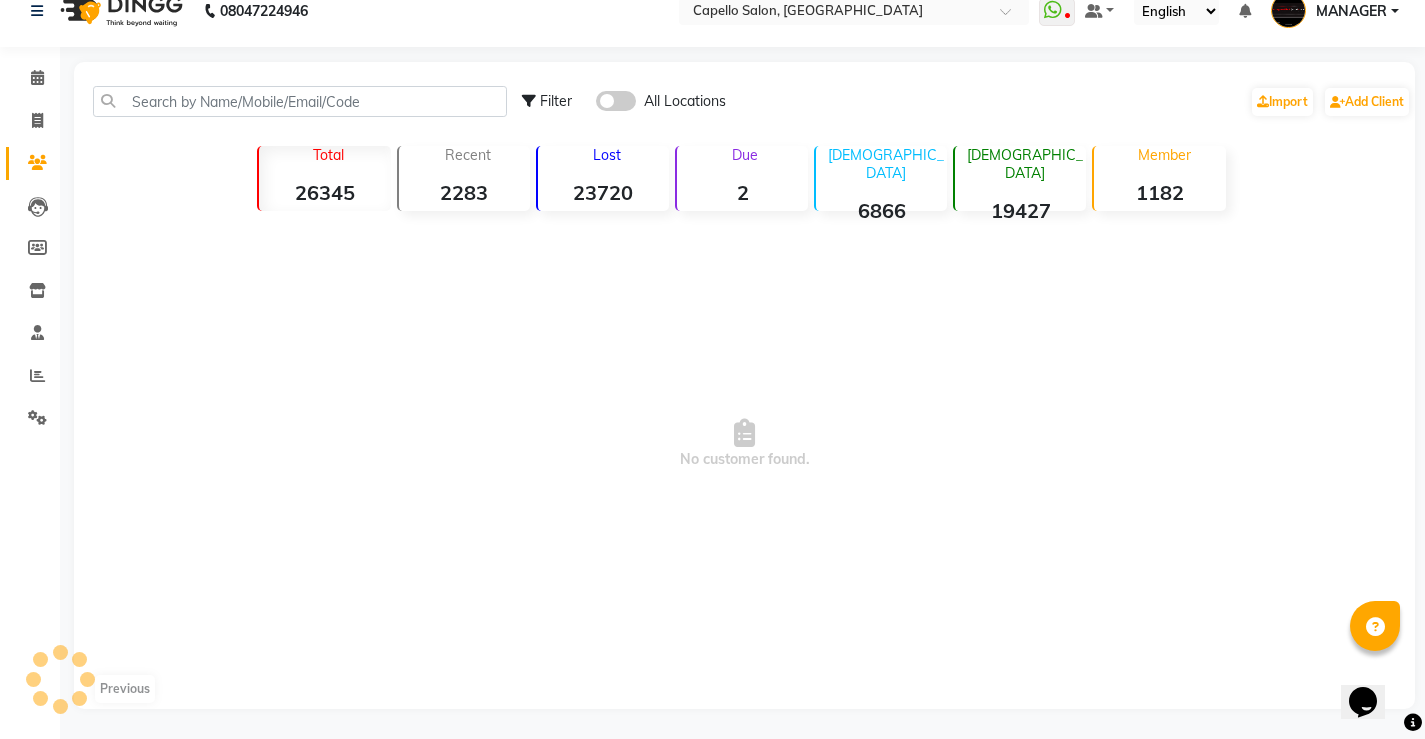 click on "Total" 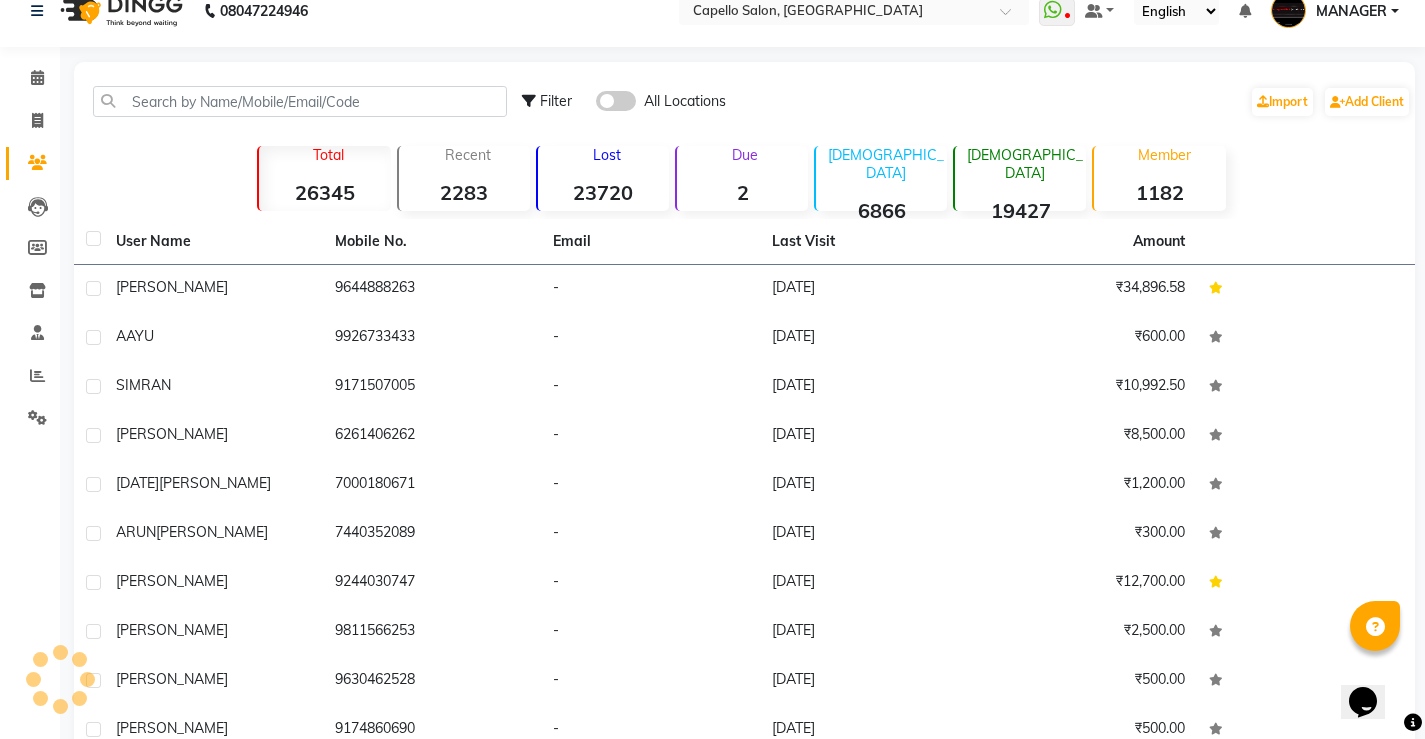 scroll, scrollTop: 67, scrollLeft: 0, axis: vertical 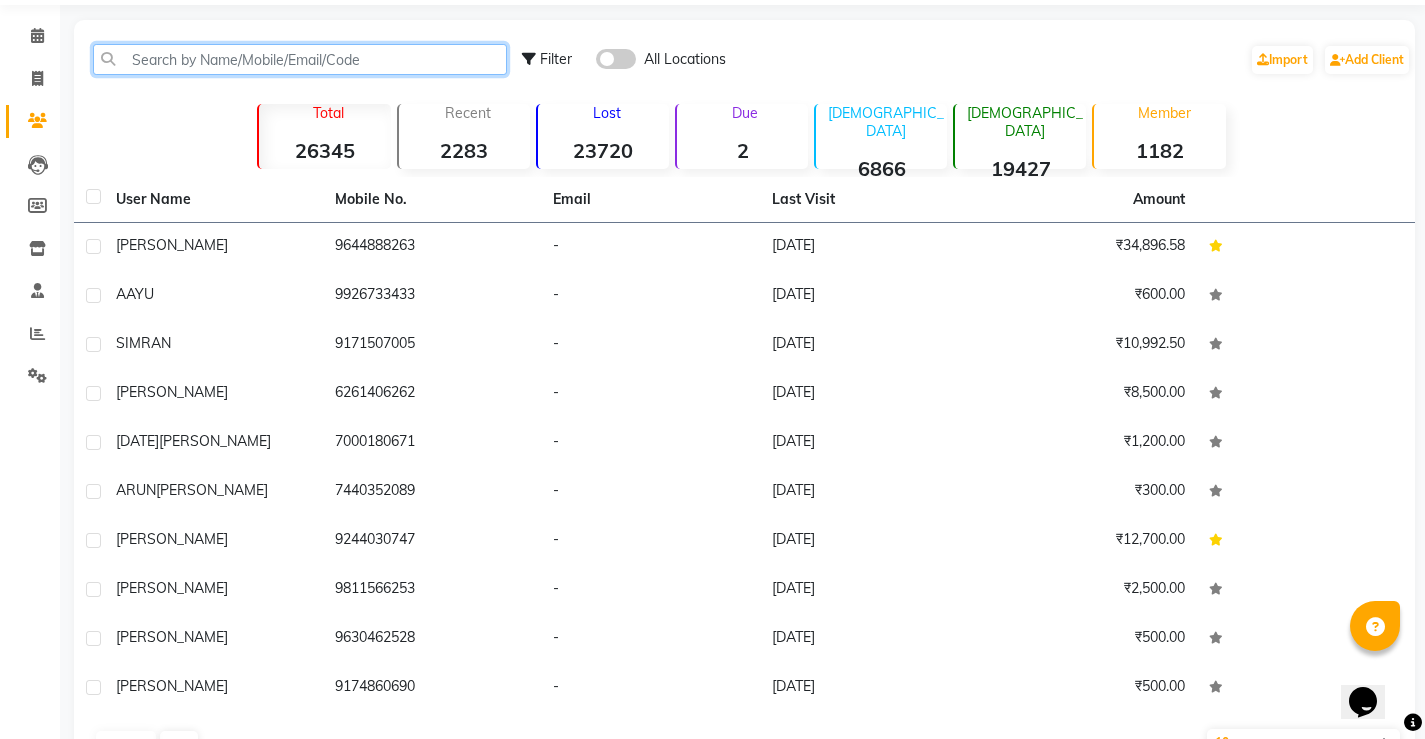 click 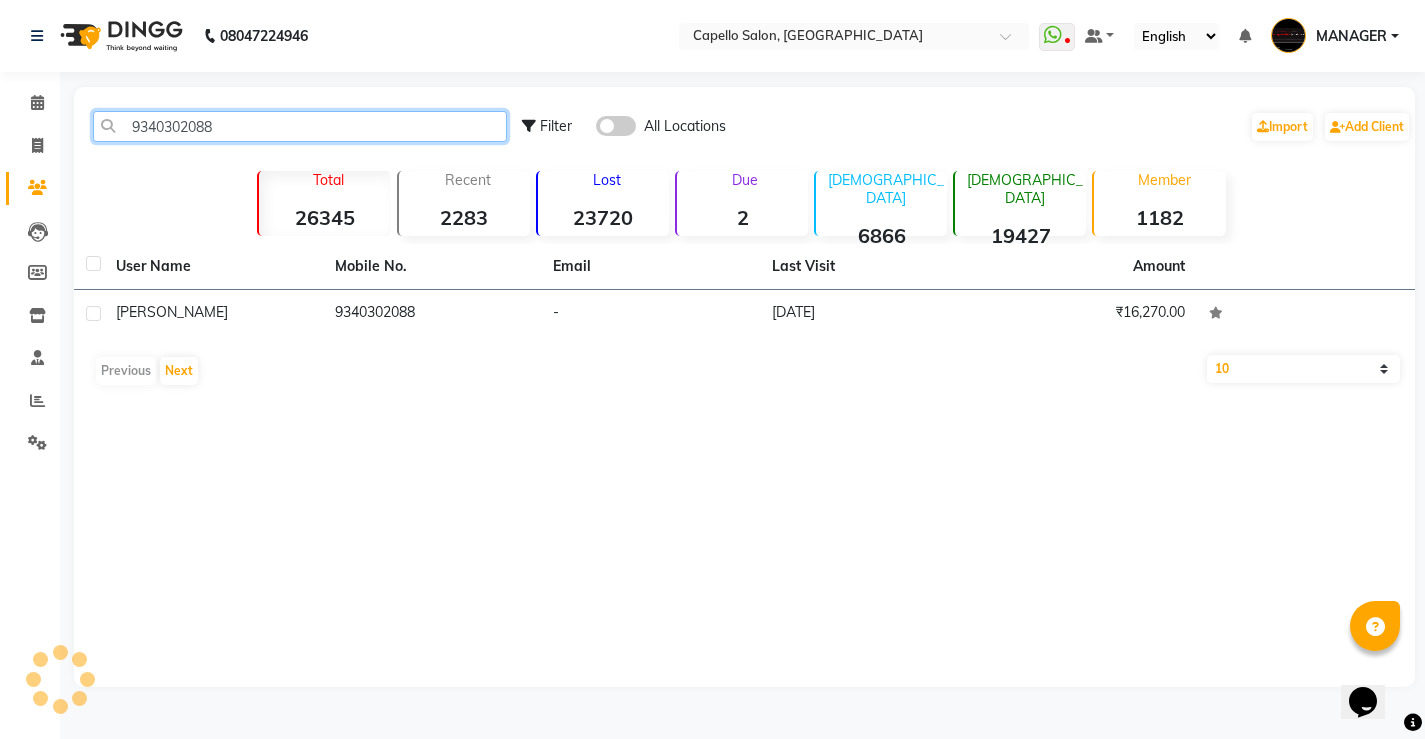 scroll, scrollTop: 0, scrollLeft: 0, axis: both 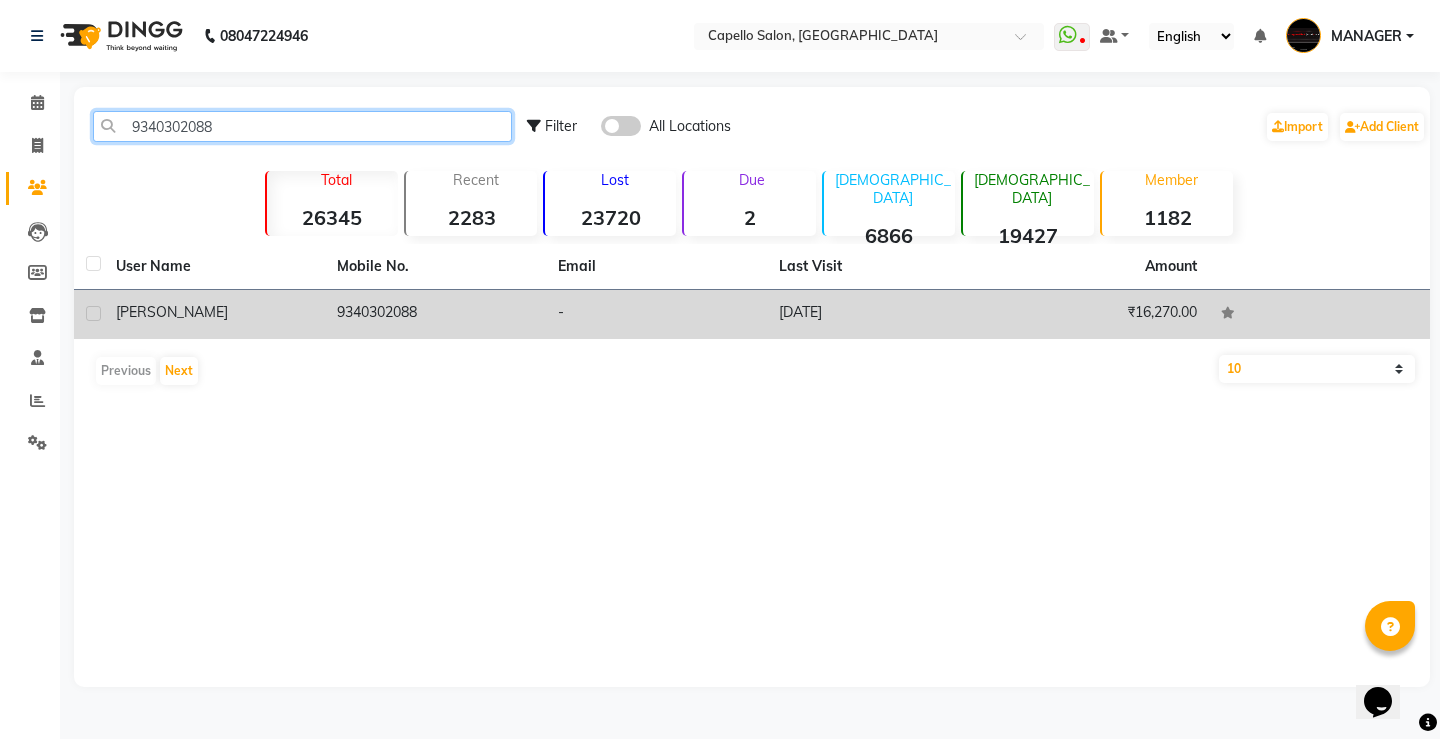 type on "9340302088" 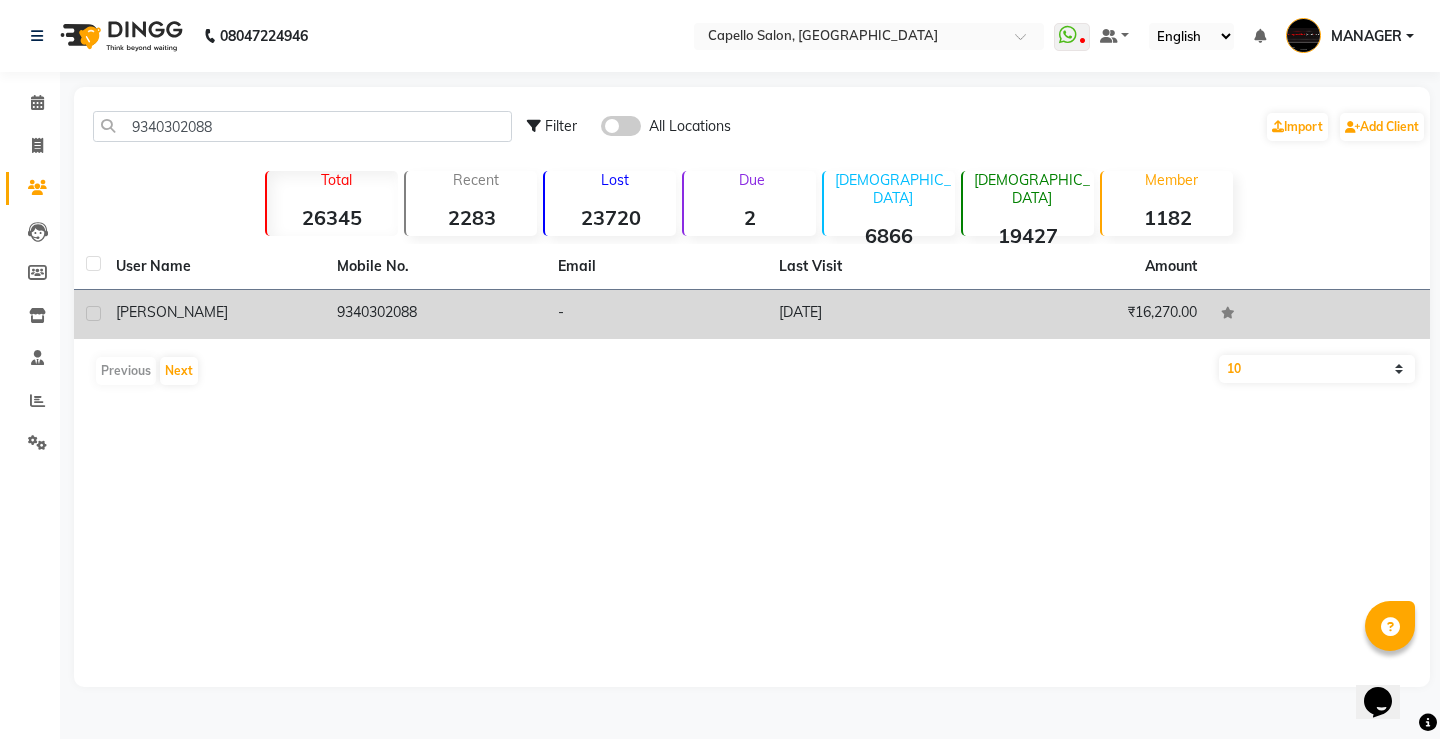 click on "PRAGYA" 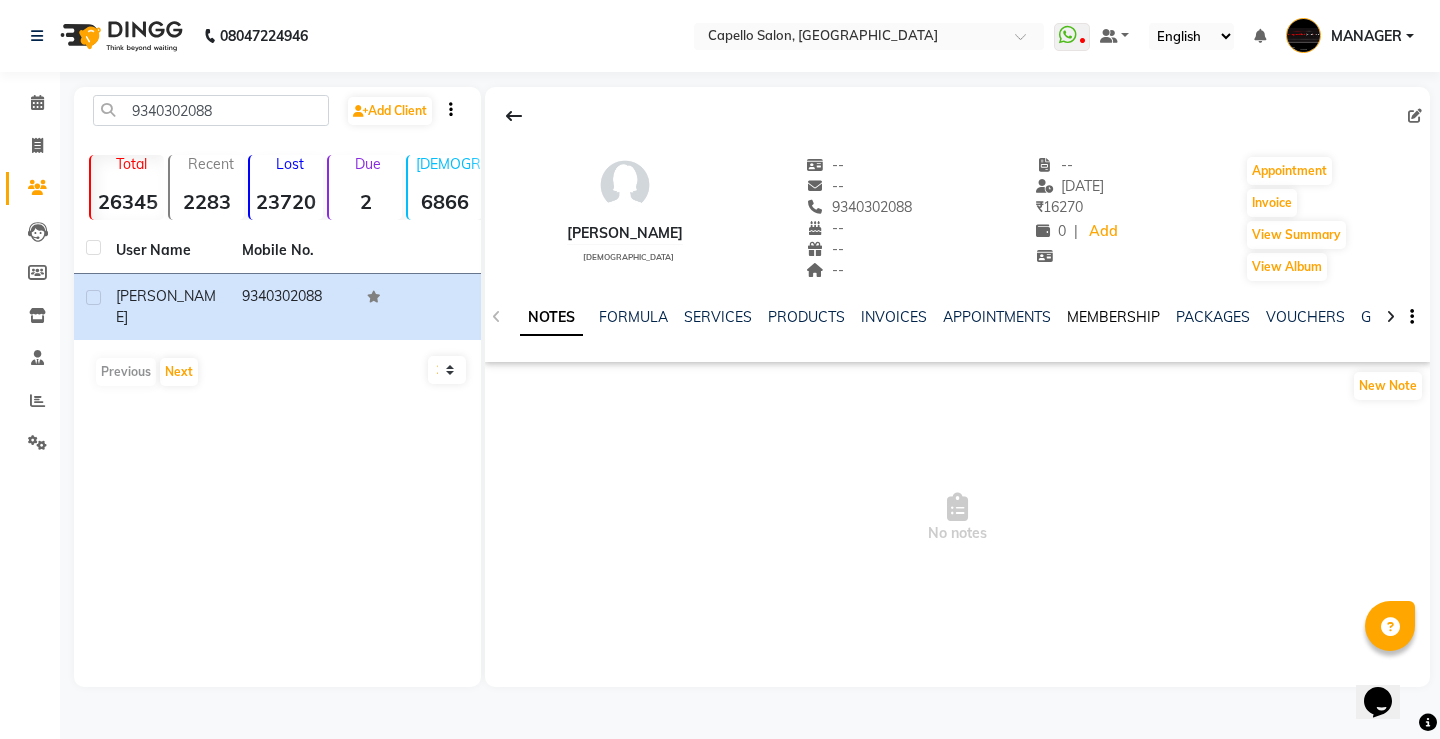 click on "MEMBERSHIP" 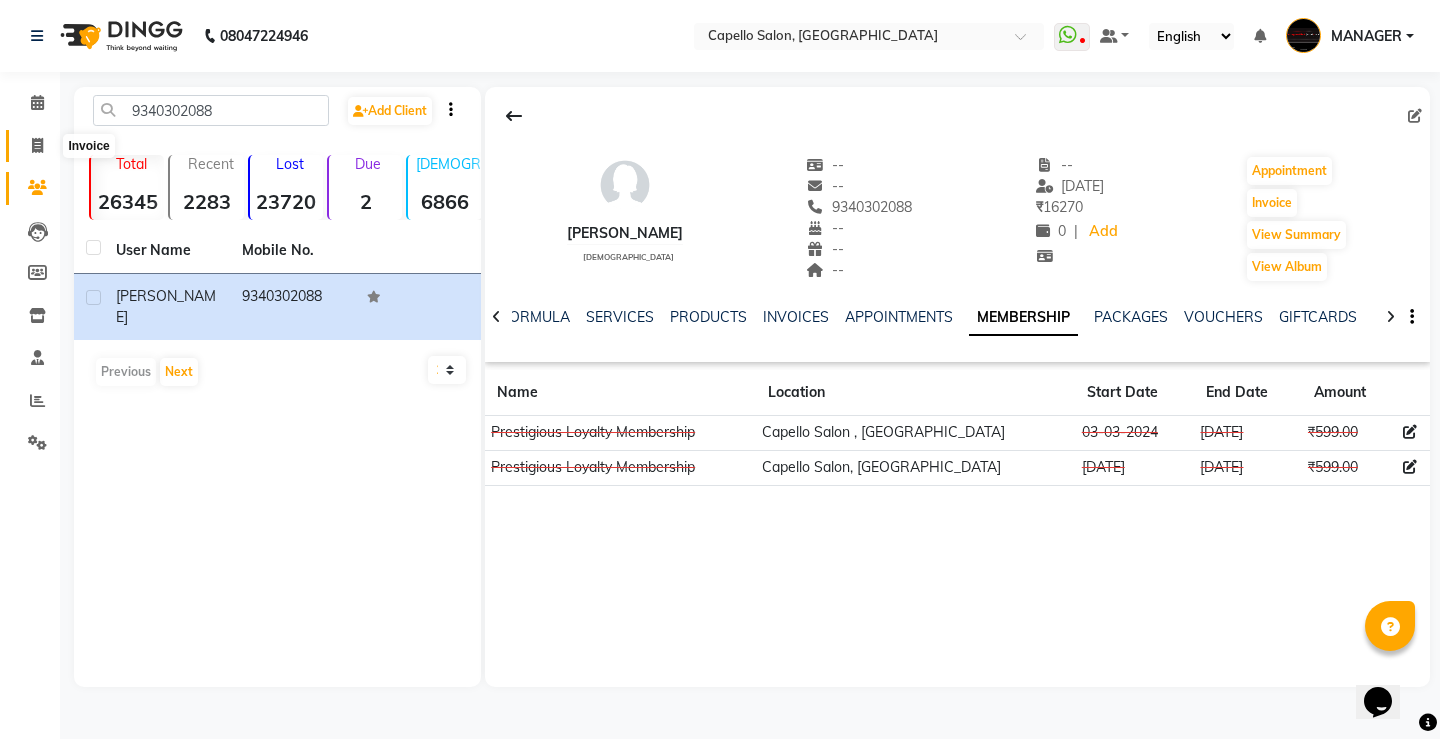 click 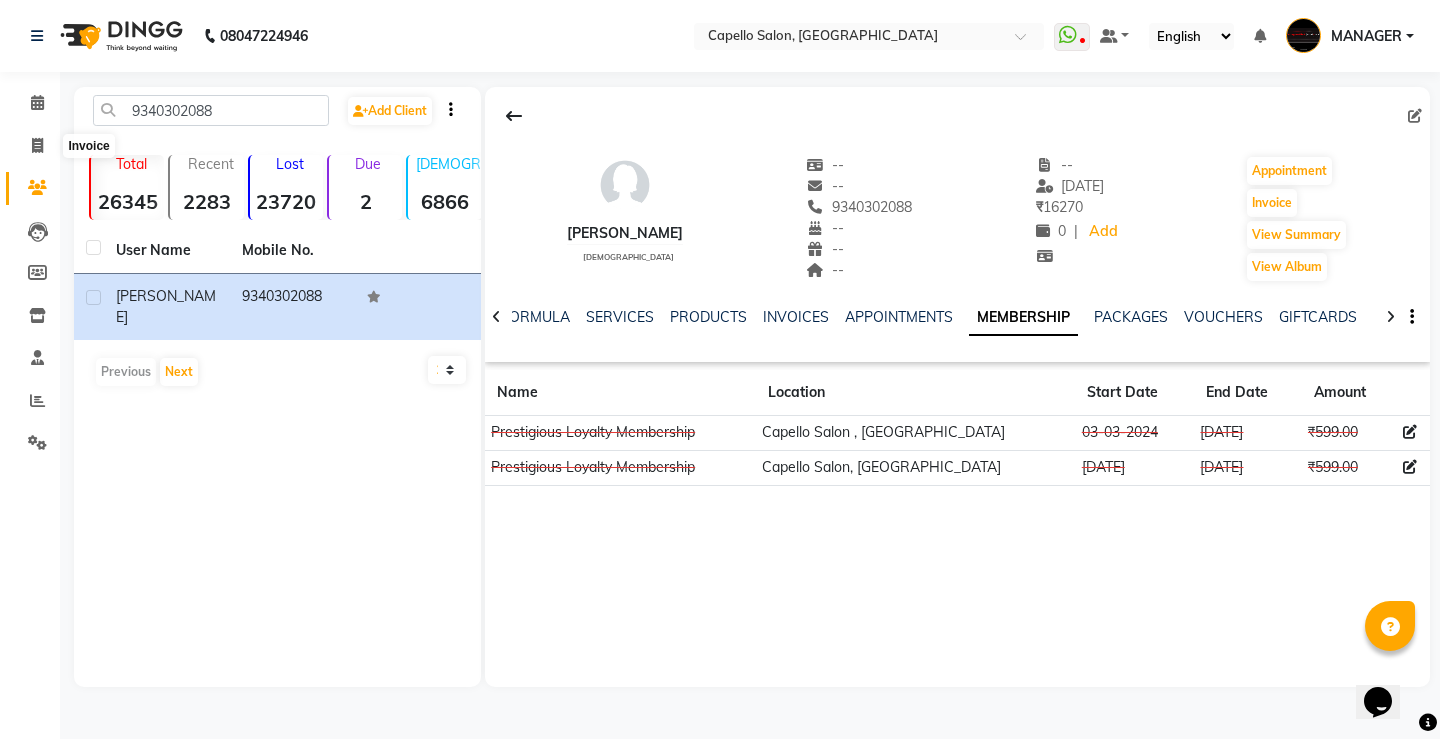 select on "service" 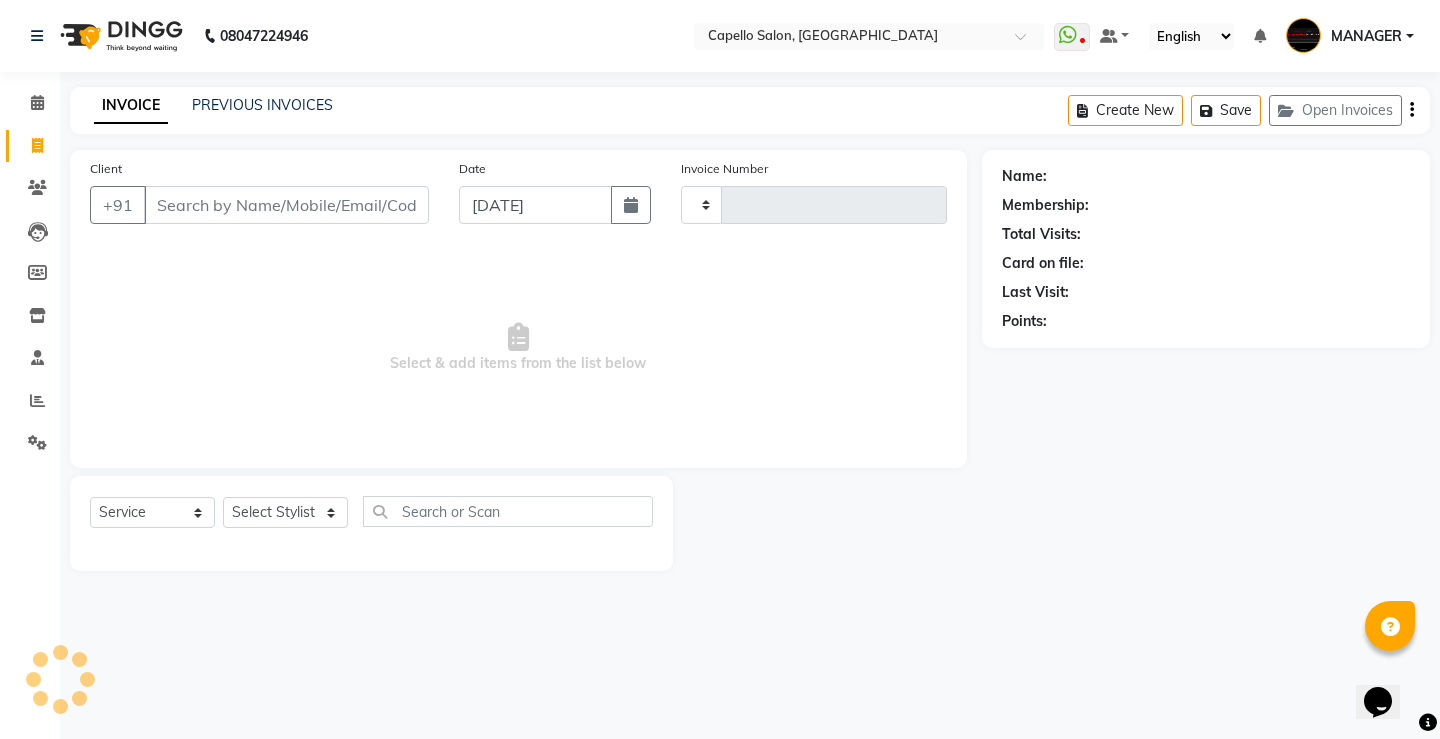 type on "3084" 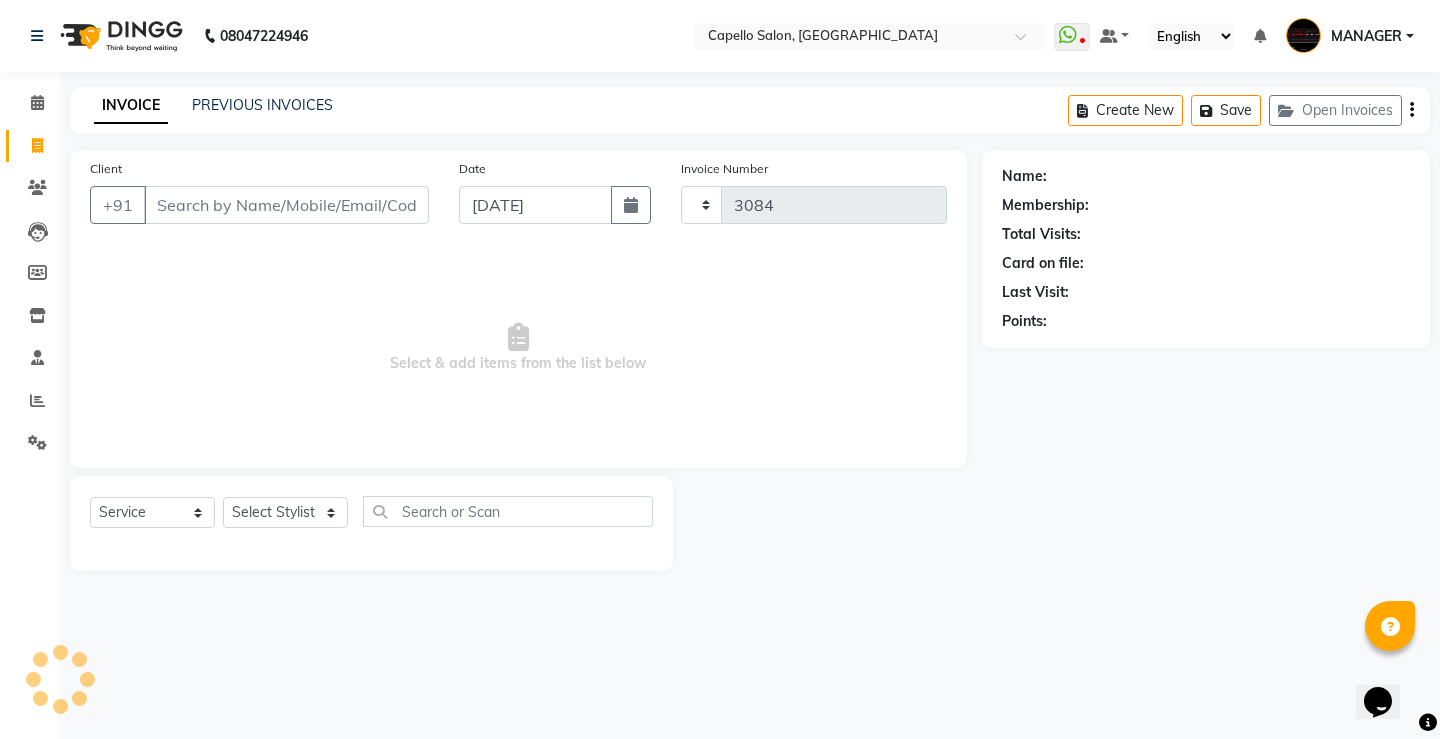 select on "857" 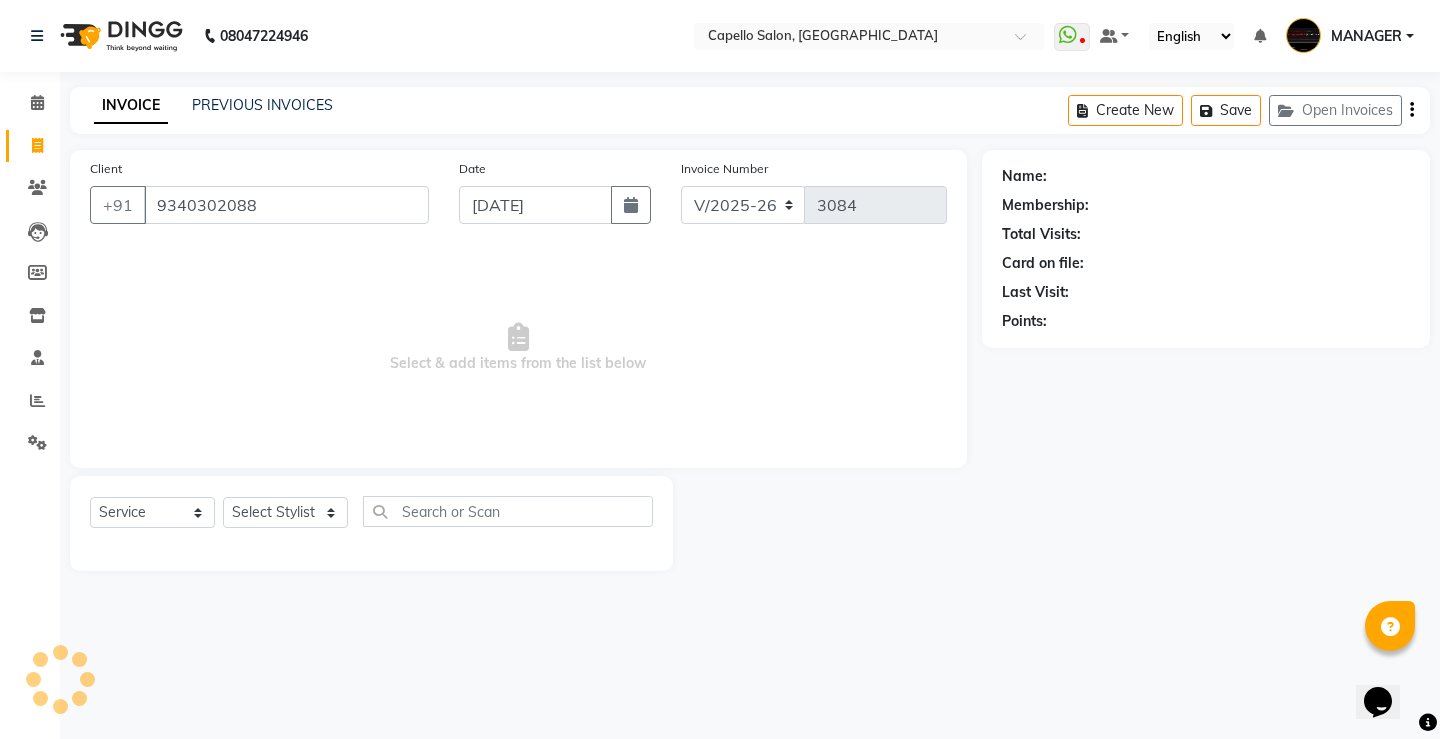 type on "9340302088" 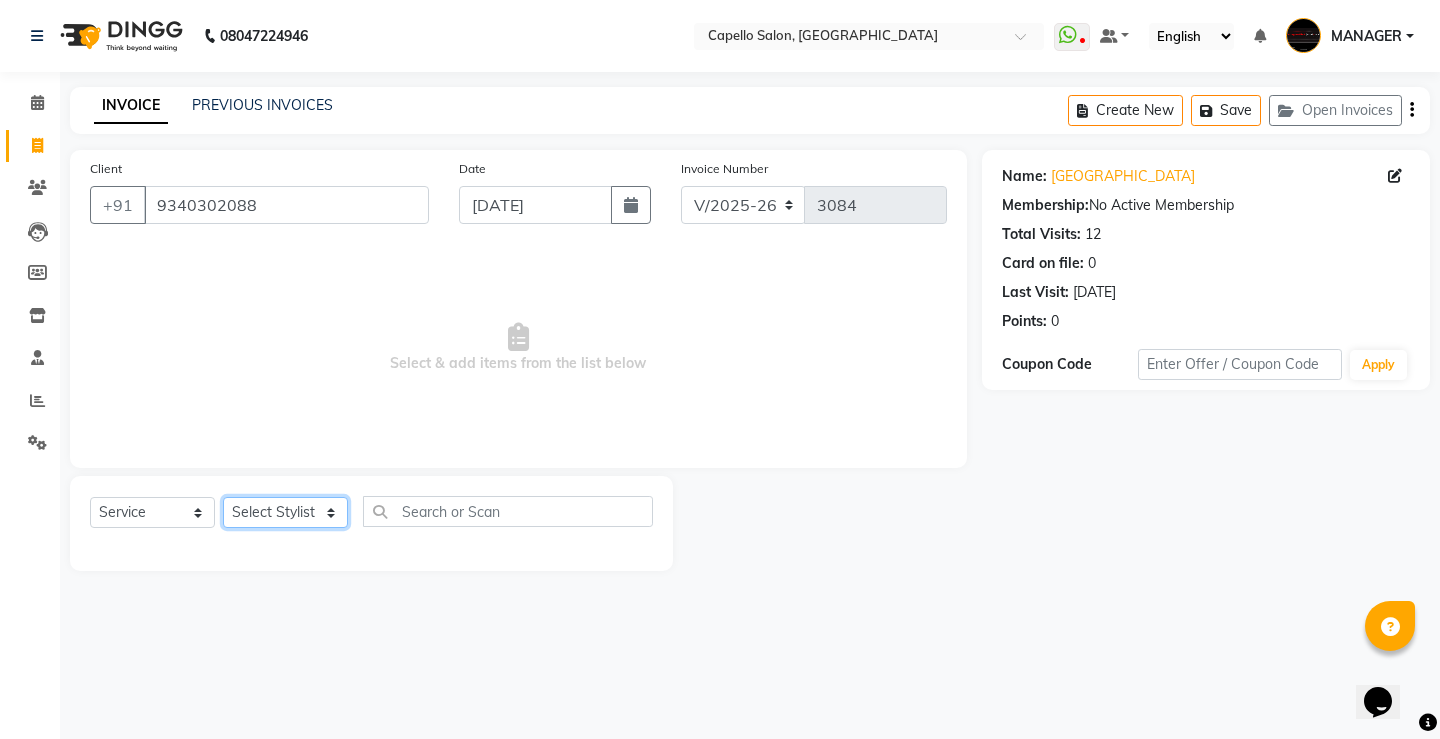 click on "Select Stylist ADMIN AKASH [PERSON_NAME] [PERSON_NAME] MANAGER [PERSON_NAME]  [PERSON_NAME] [PERSON_NAME] [PERSON_NAME]" 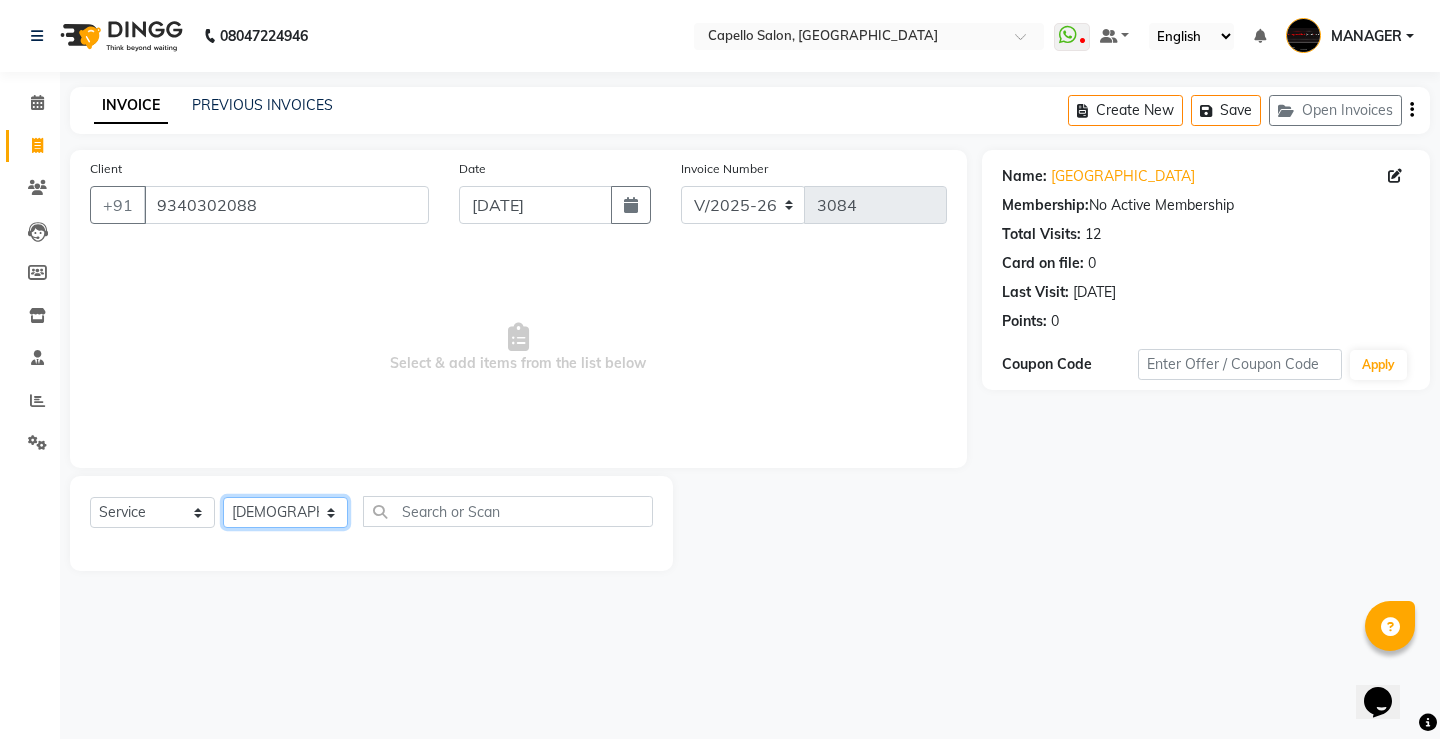 click on "Select Stylist ADMIN AKASH [PERSON_NAME] [PERSON_NAME] MANAGER [PERSON_NAME]  [PERSON_NAME] [PERSON_NAME] [PERSON_NAME]" 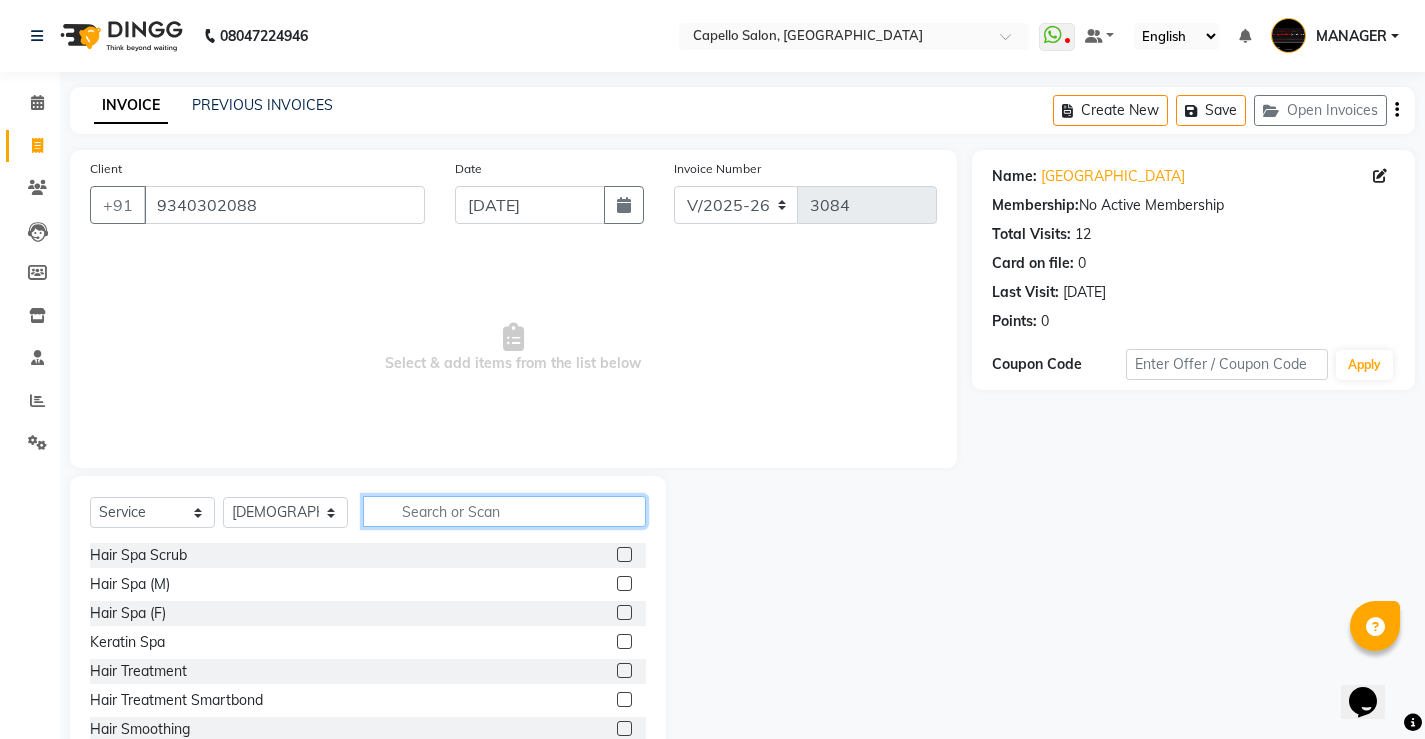 click 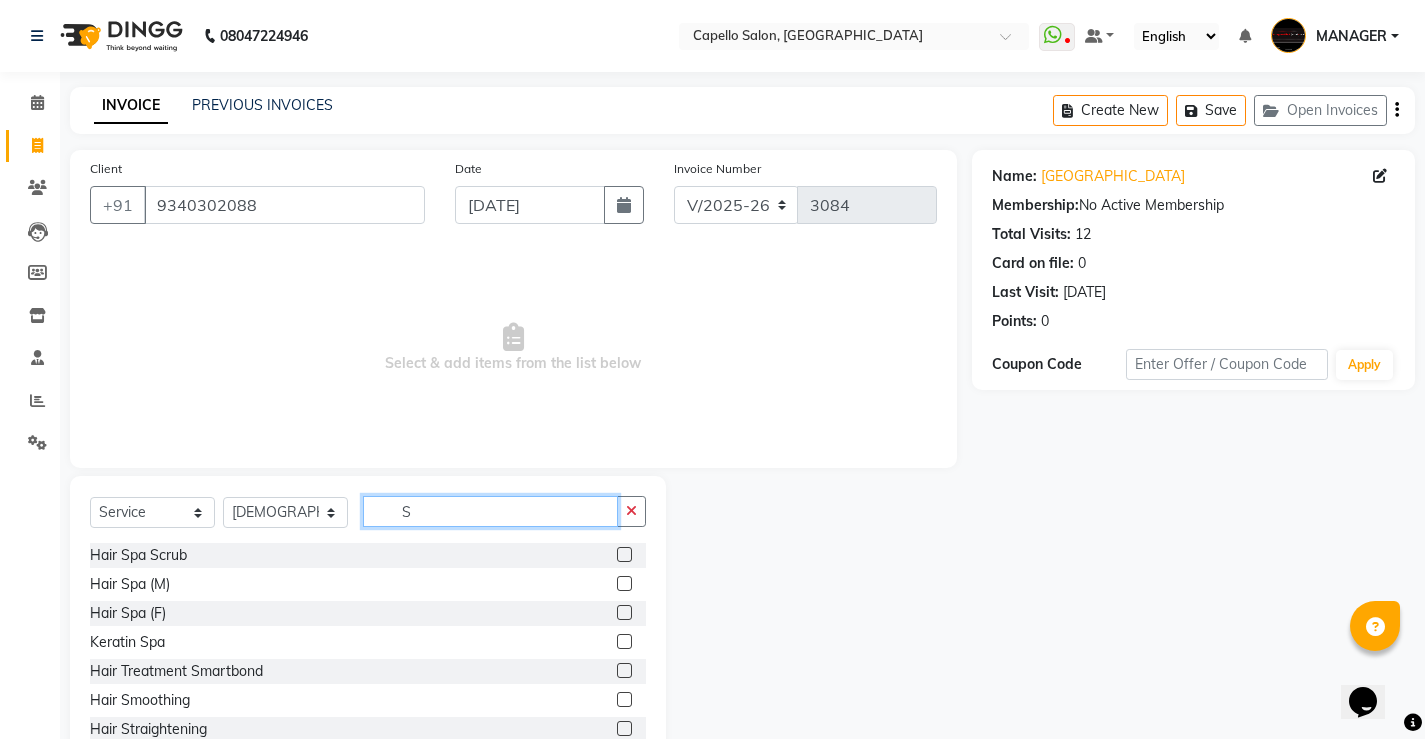 type on "S" 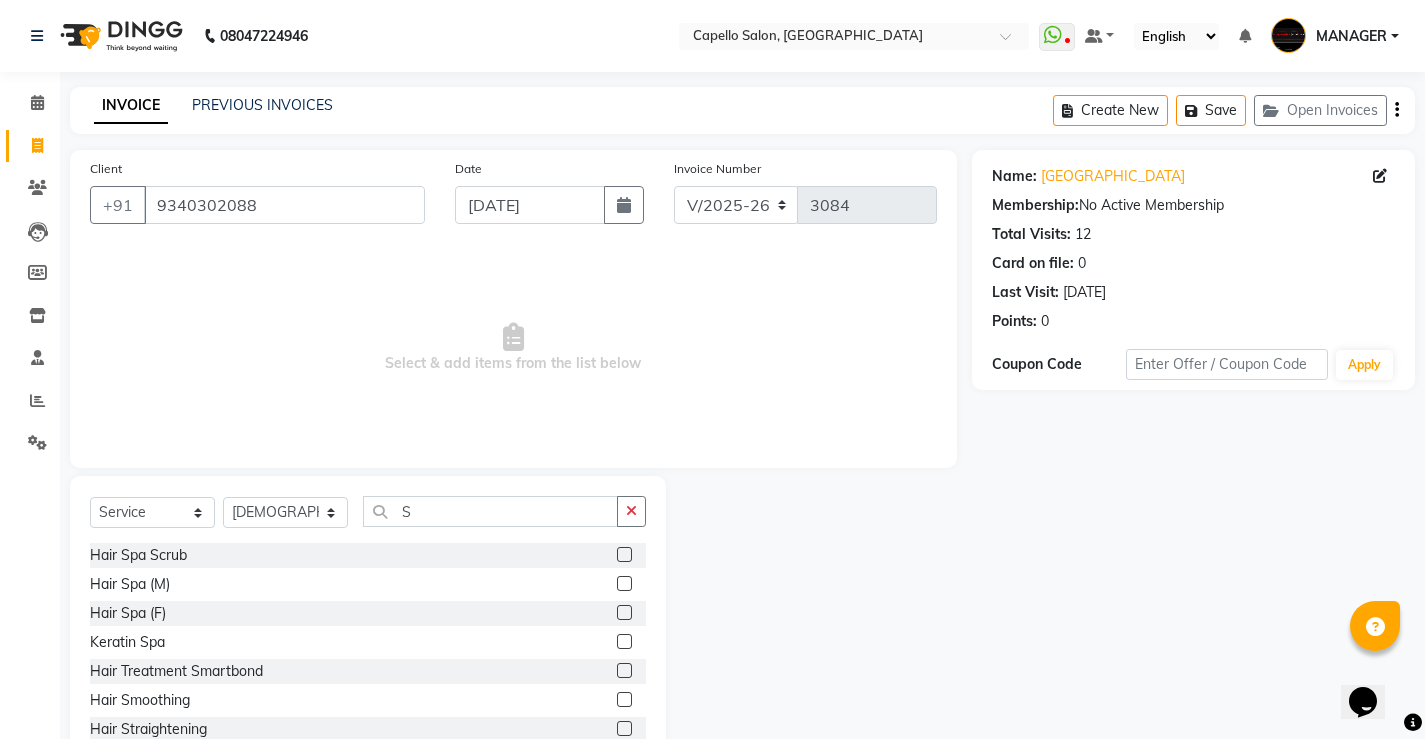 click on "Create New   Save   Open Invoices" 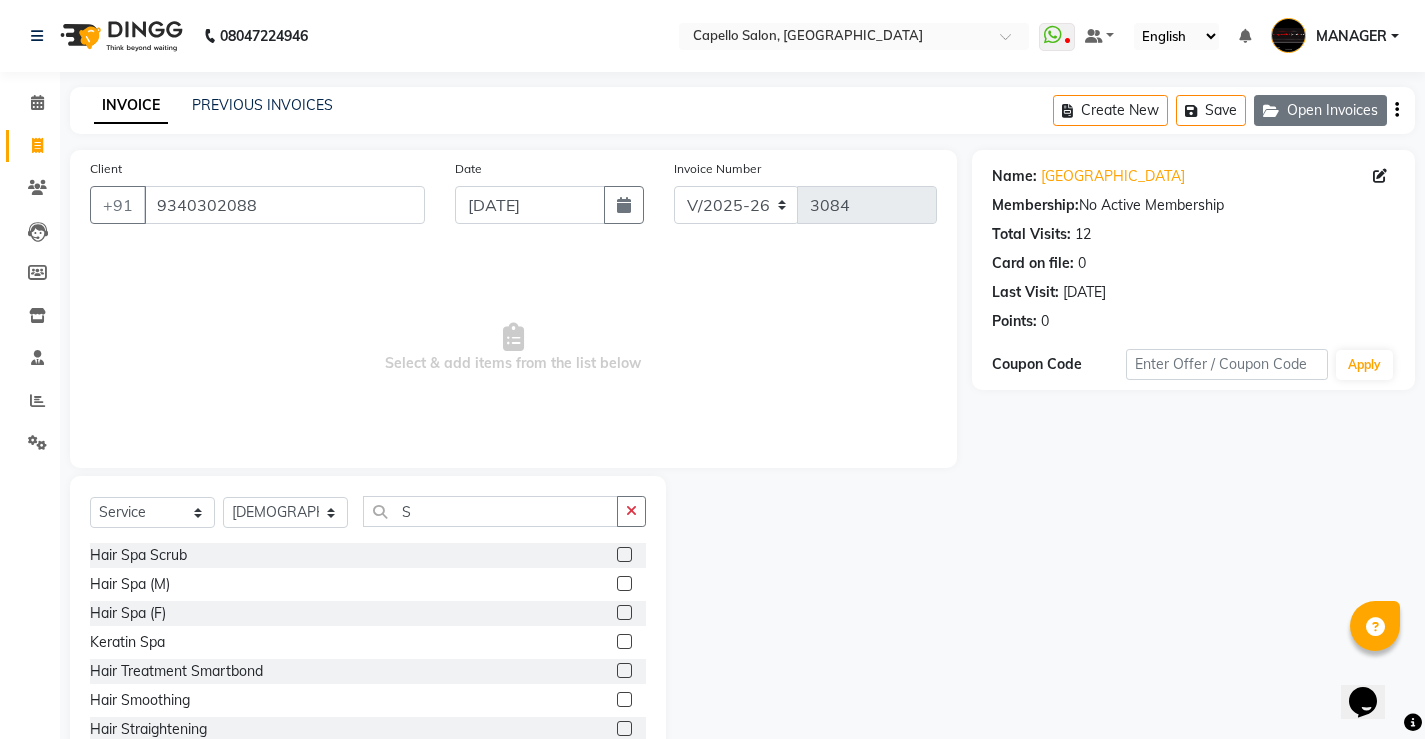 click on "Open Invoices" 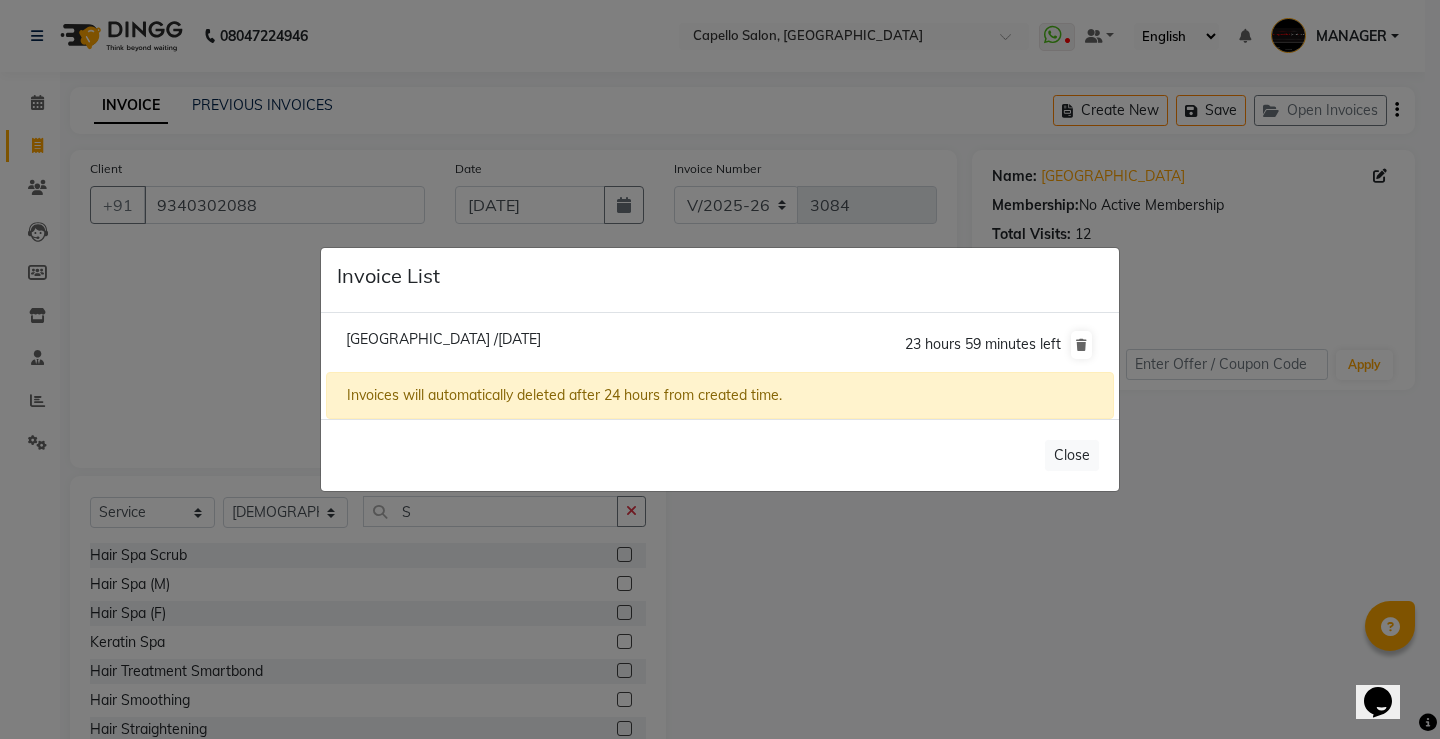 click on "Pragya /11 July 2025" 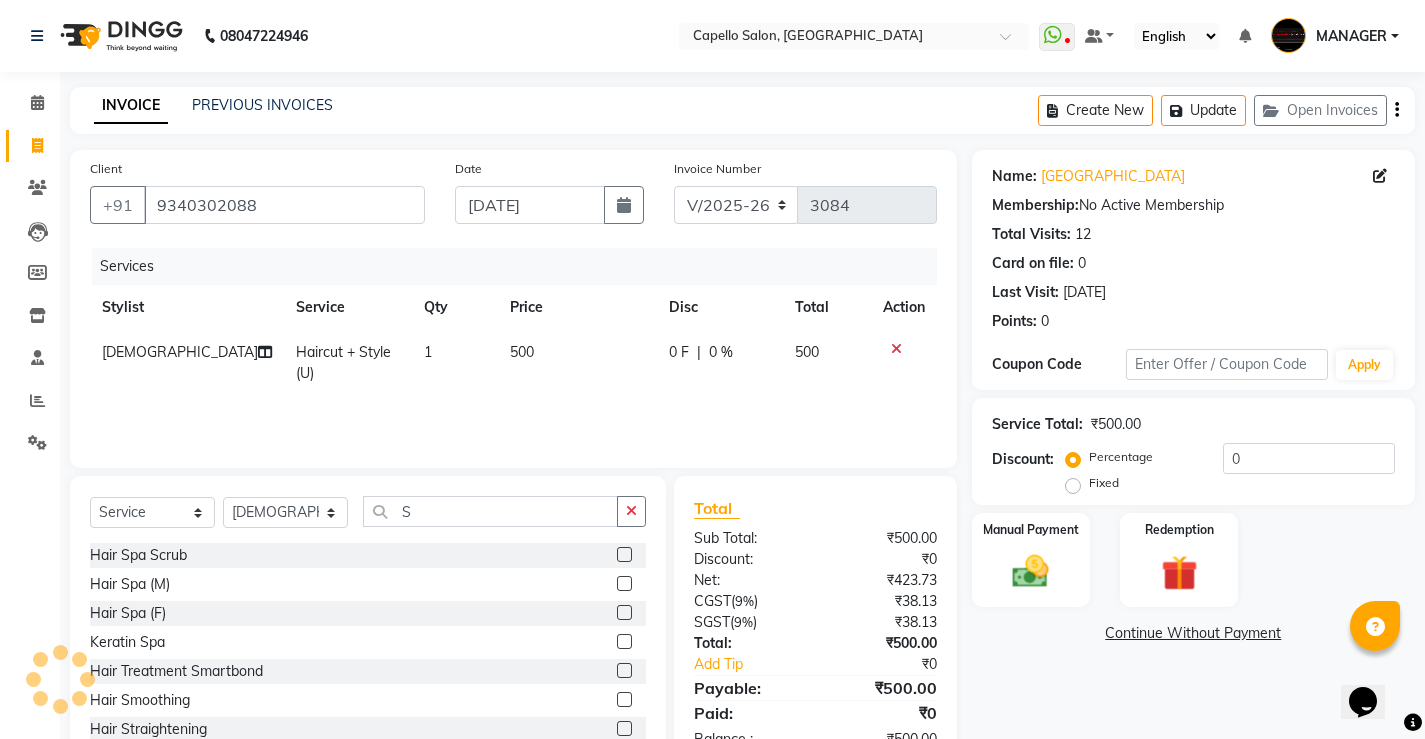 select 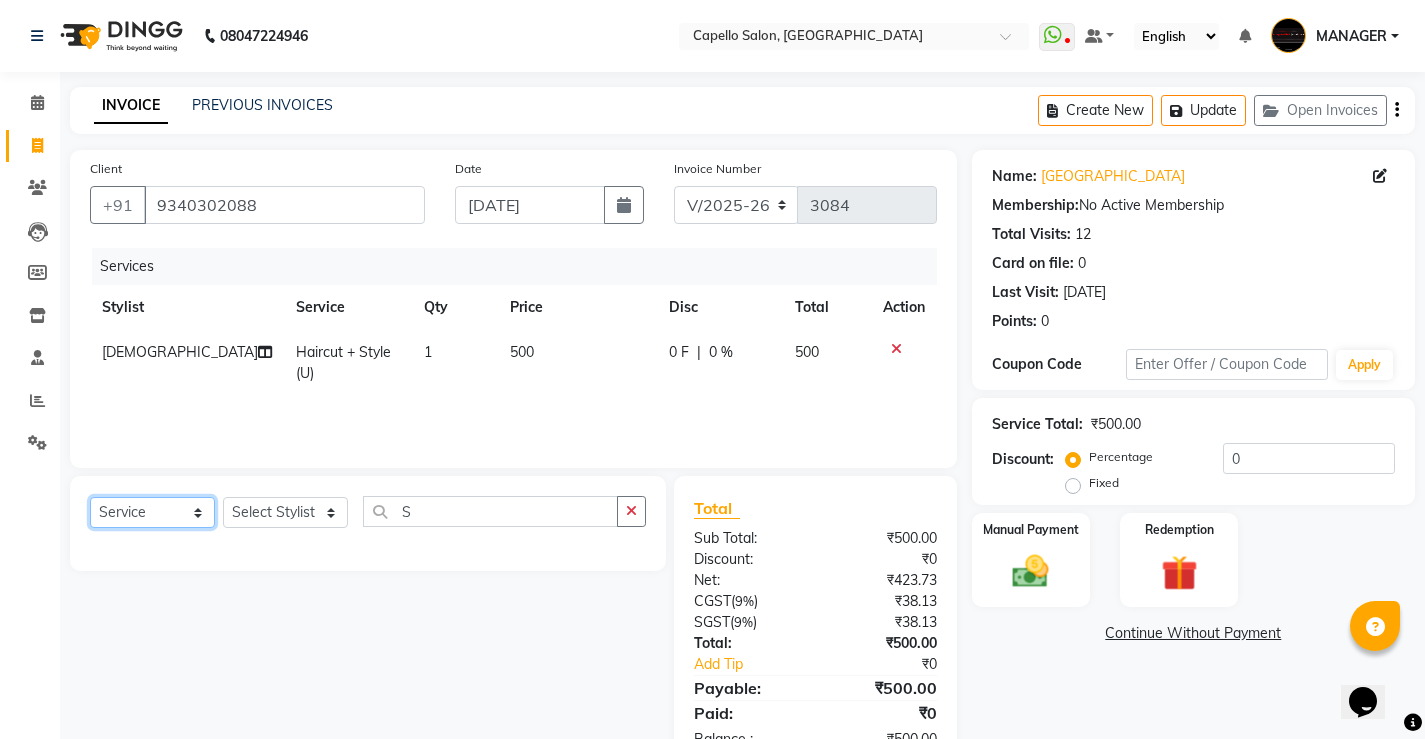 click on "Select  Service  Product  Membership  Package Voucher Prepaid Gift Card" 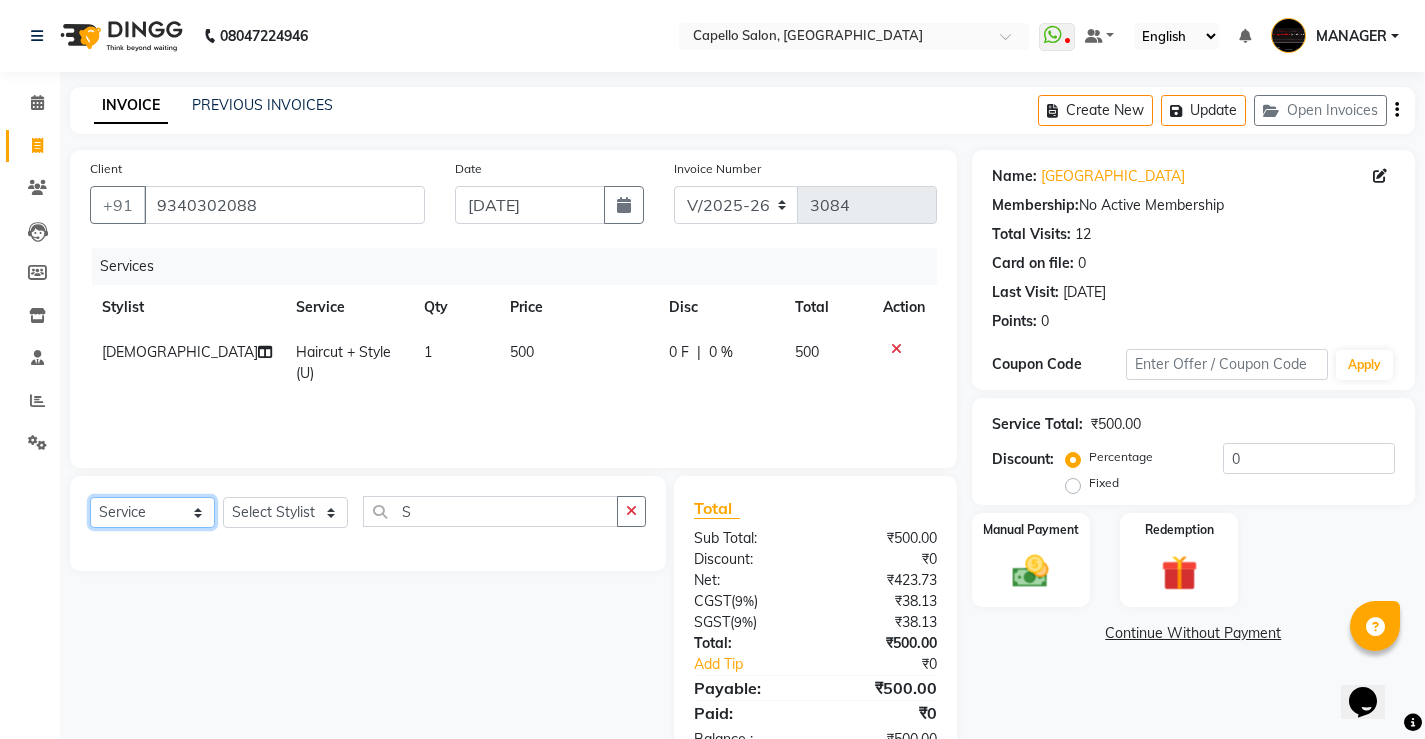 select on "membership" 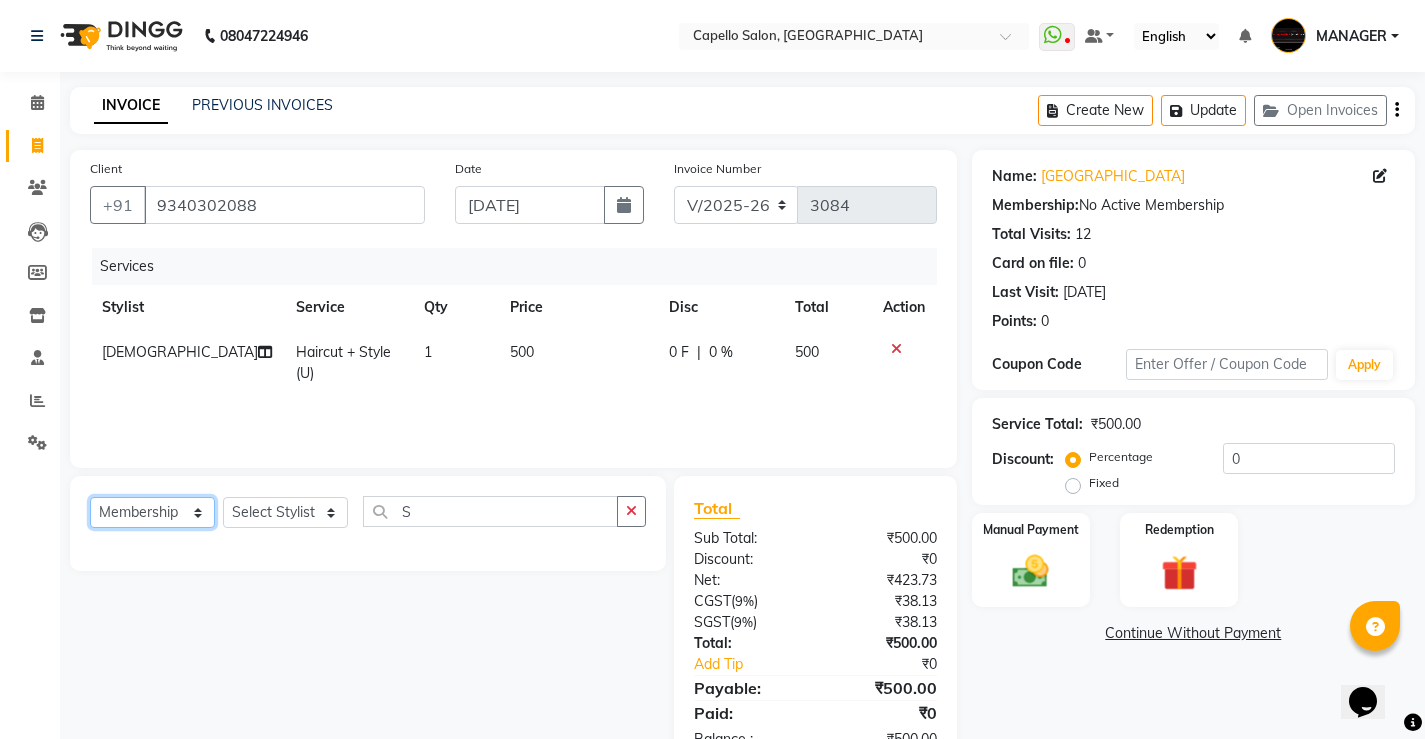 click on "Select  Service  Product  Membership  Package Voucher Prepaid Gift Card" 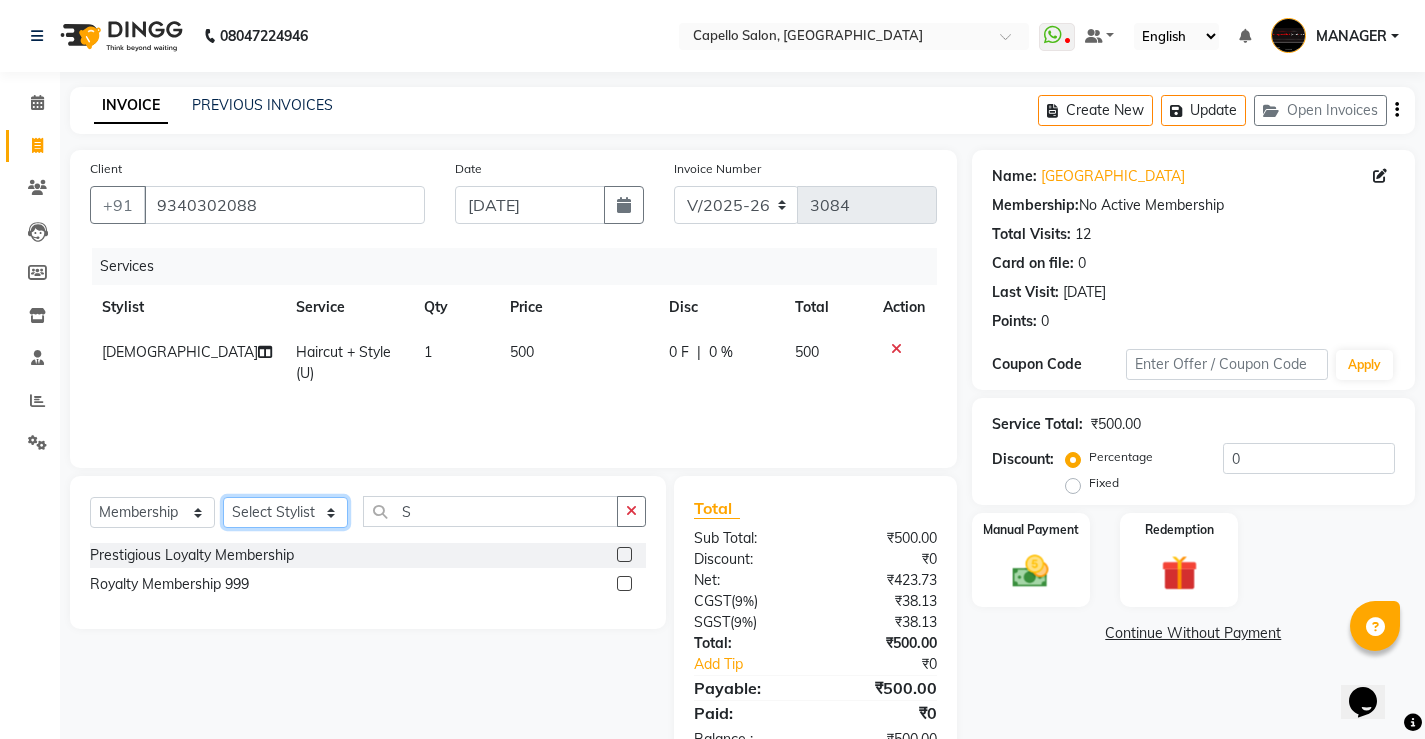 click on "Select Stylist ADMIN AKASH [PERSON_NAME] [PERSON_NAME] MANAGER [PERSON_NAME]  [PERSON_NAME] [PERSON_NAME] [PERSON_NAME]" 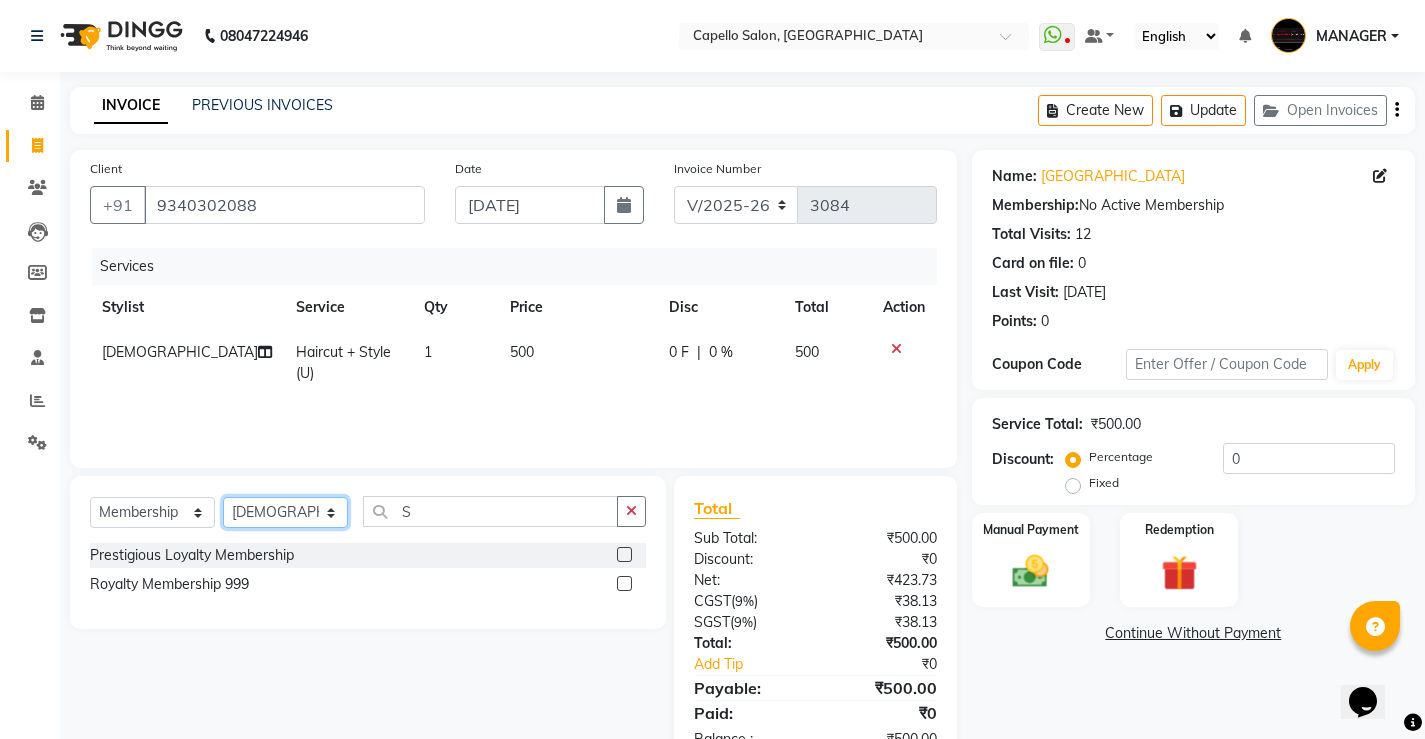 click on "Select Stylist ADMIN AKASH [PERSON_NAME] [PERSON_NAME] MANAGER [PERSON_NAME]  [PERSON_NAME] [PERSON_NAME] [PERSON_NAME]" 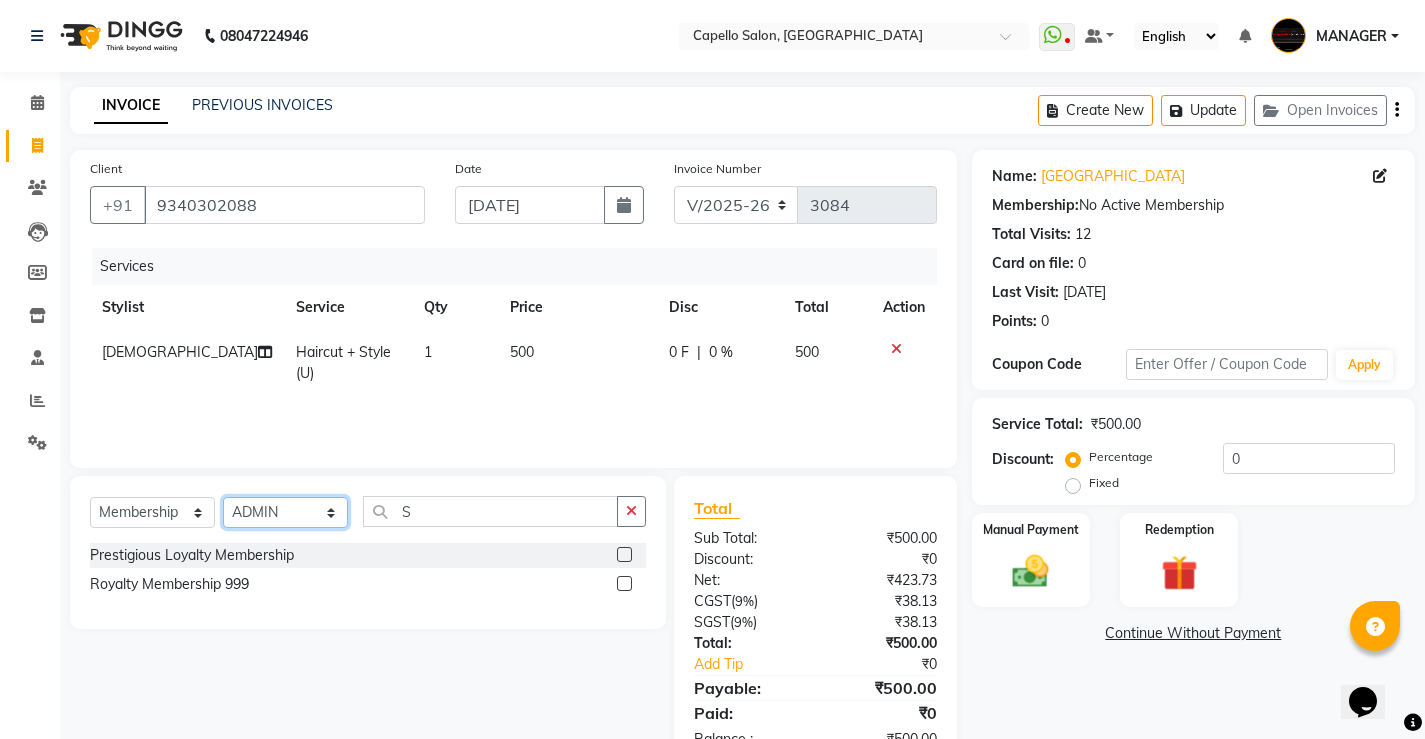 click on "Select Stylist ADMIN AKASH [PERSON_NAME] [PERSON_NAME] MANAGER [PERSON_NAME]  [PERSON_NAME] [PERSON_NAME] [PERSON_NAME]" 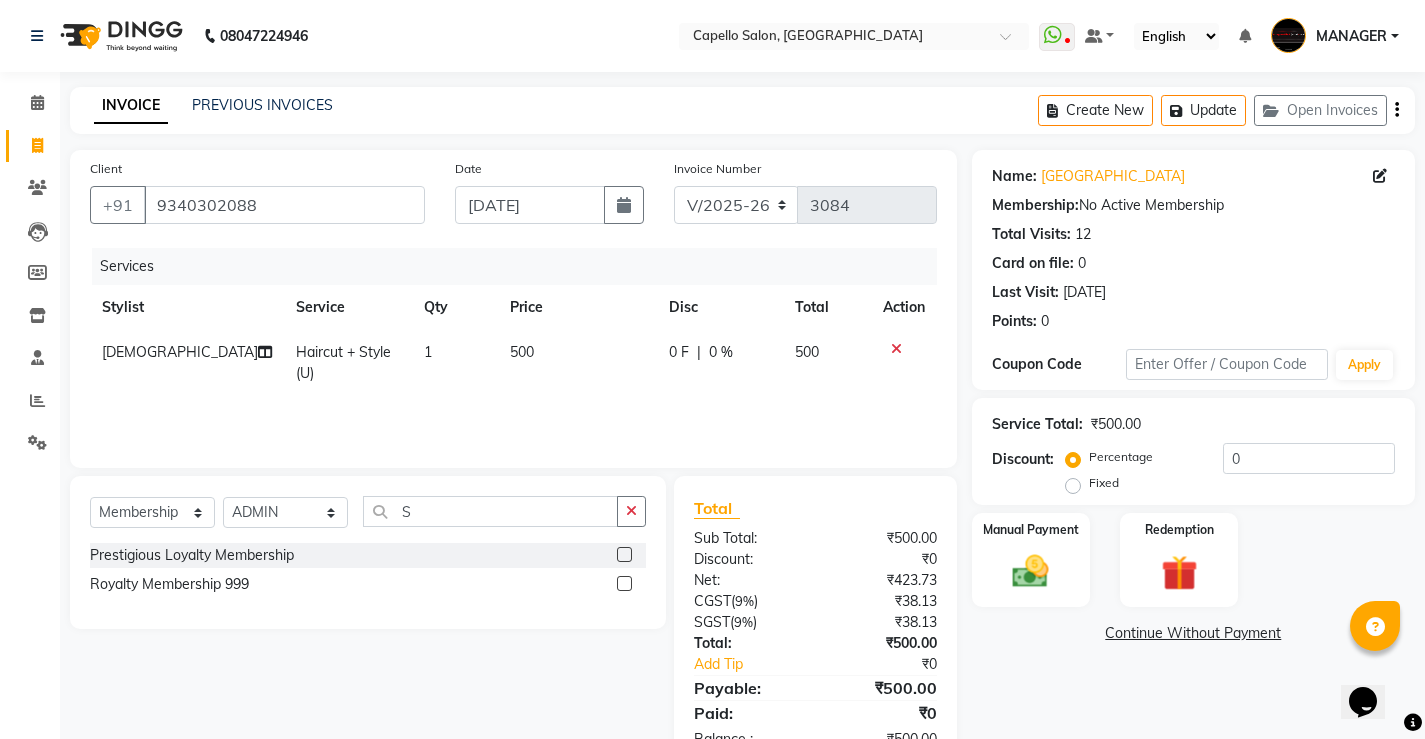 click 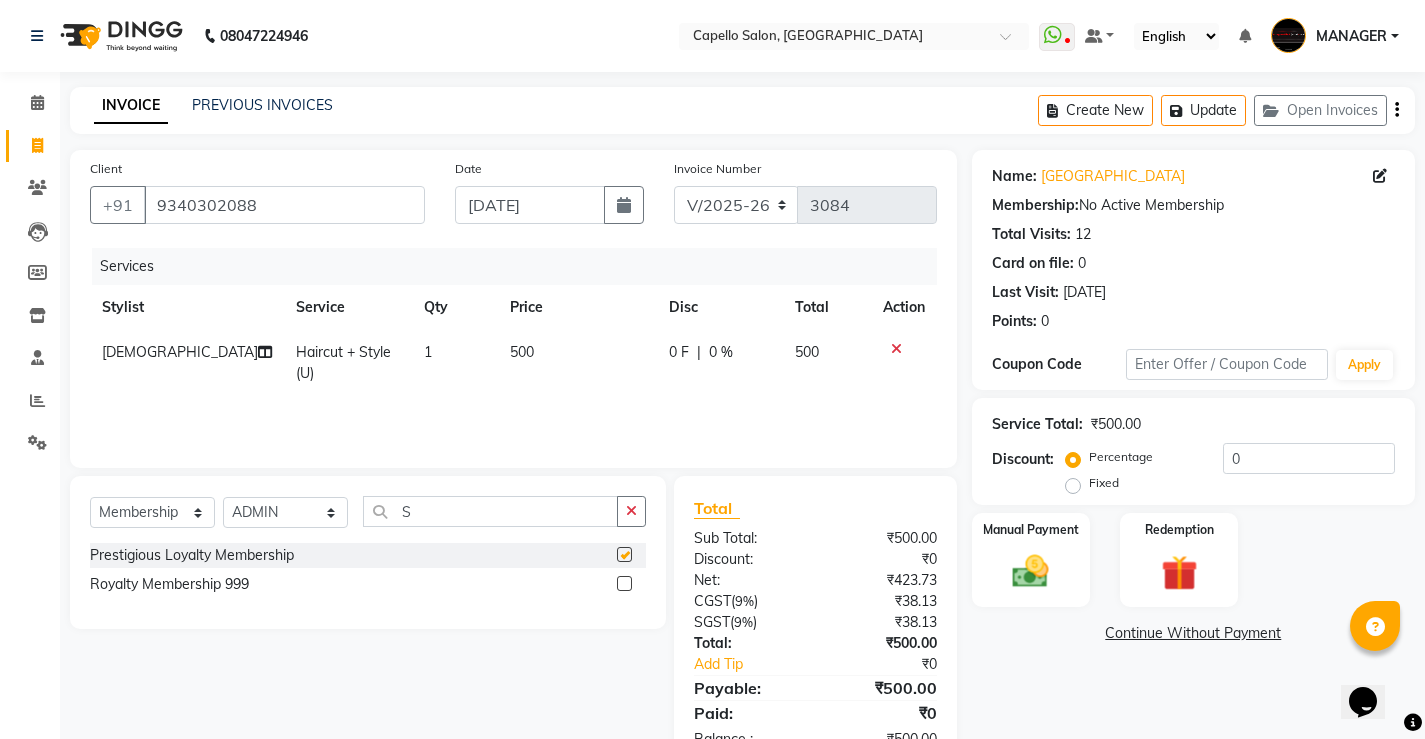 select on "select" 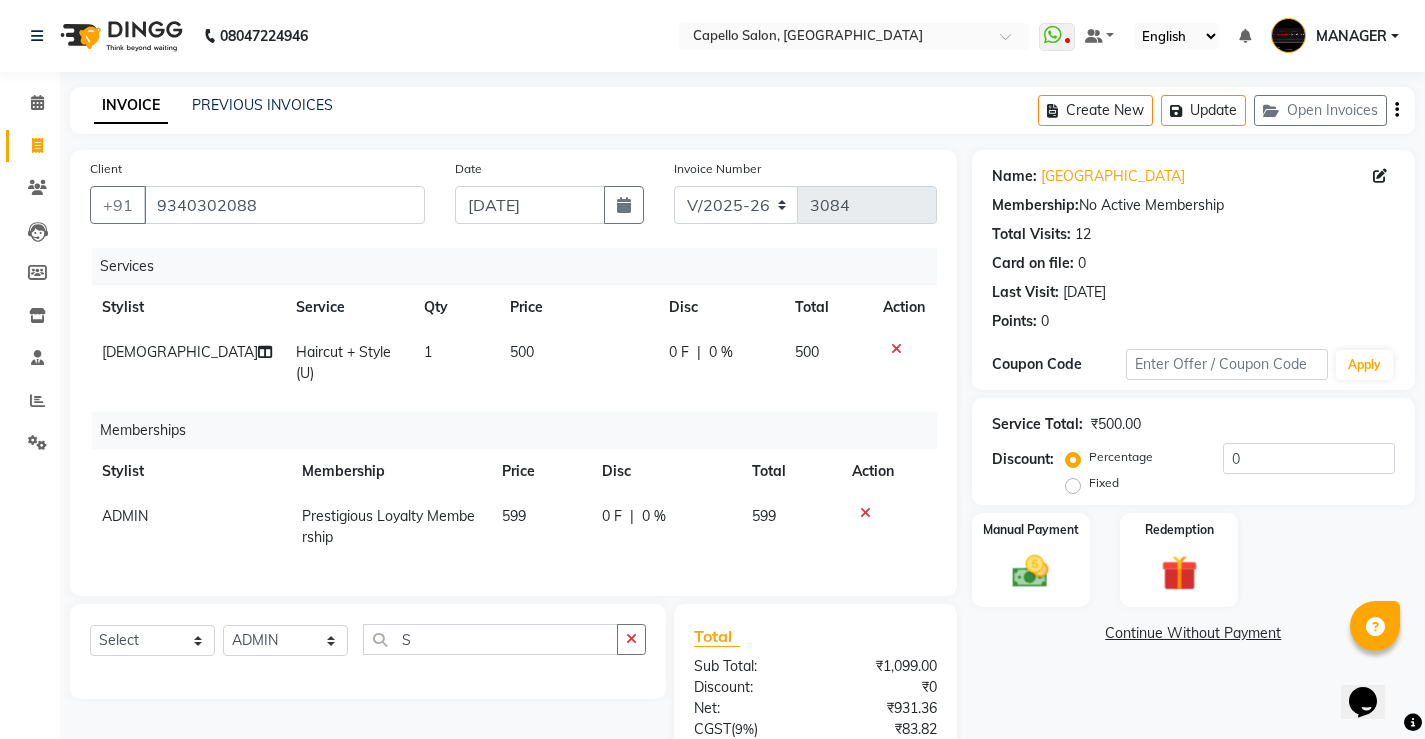 click on "599" 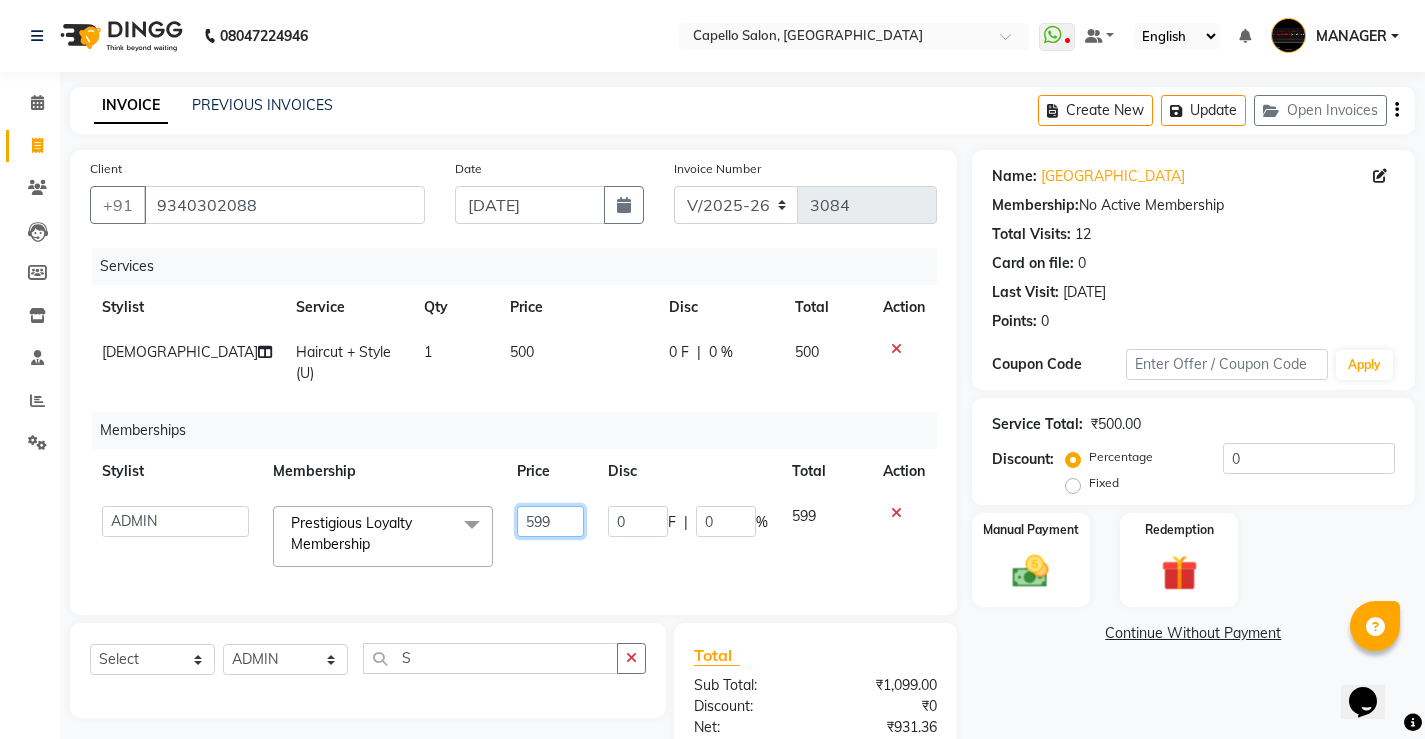 drag, startPoint x: 567, startPoint y: 517, endPoint x: 446, endPoint y: 519, distance: 121.016525 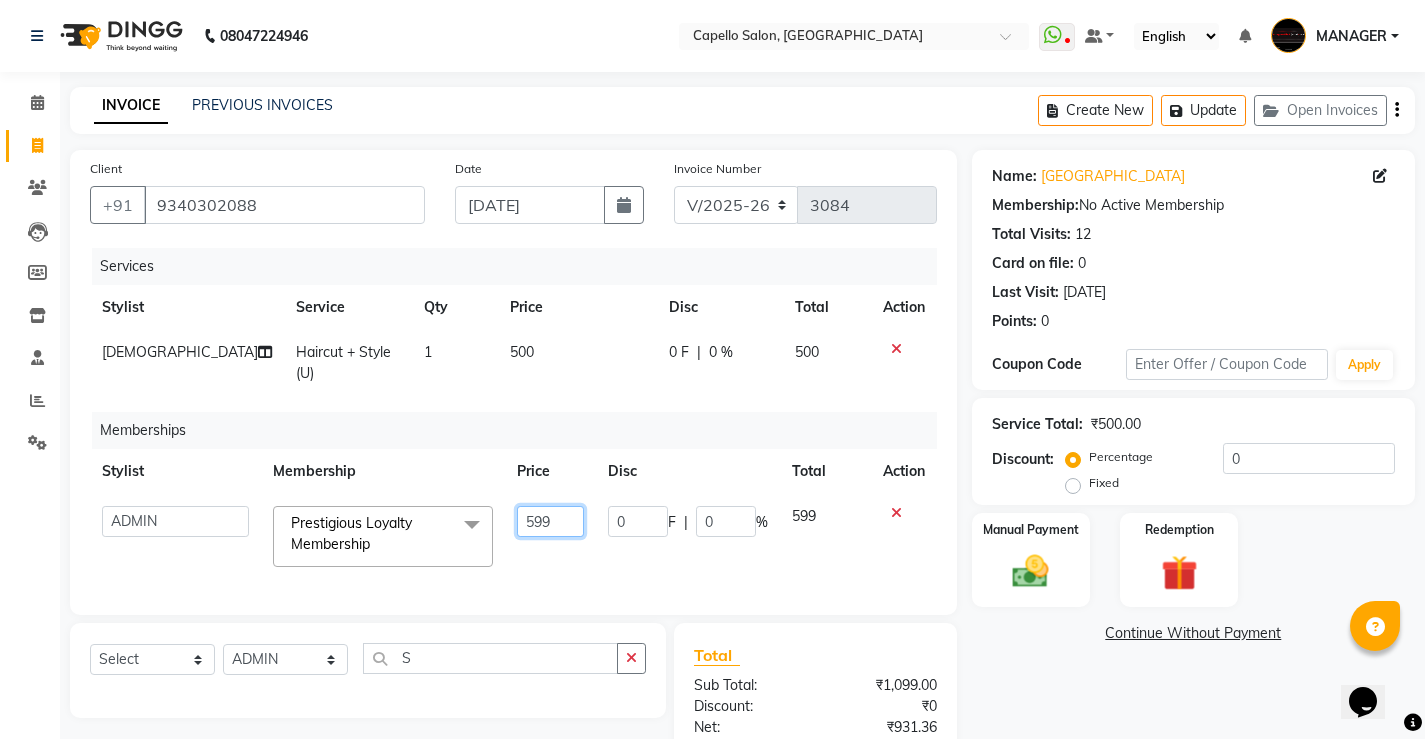 type on "0" 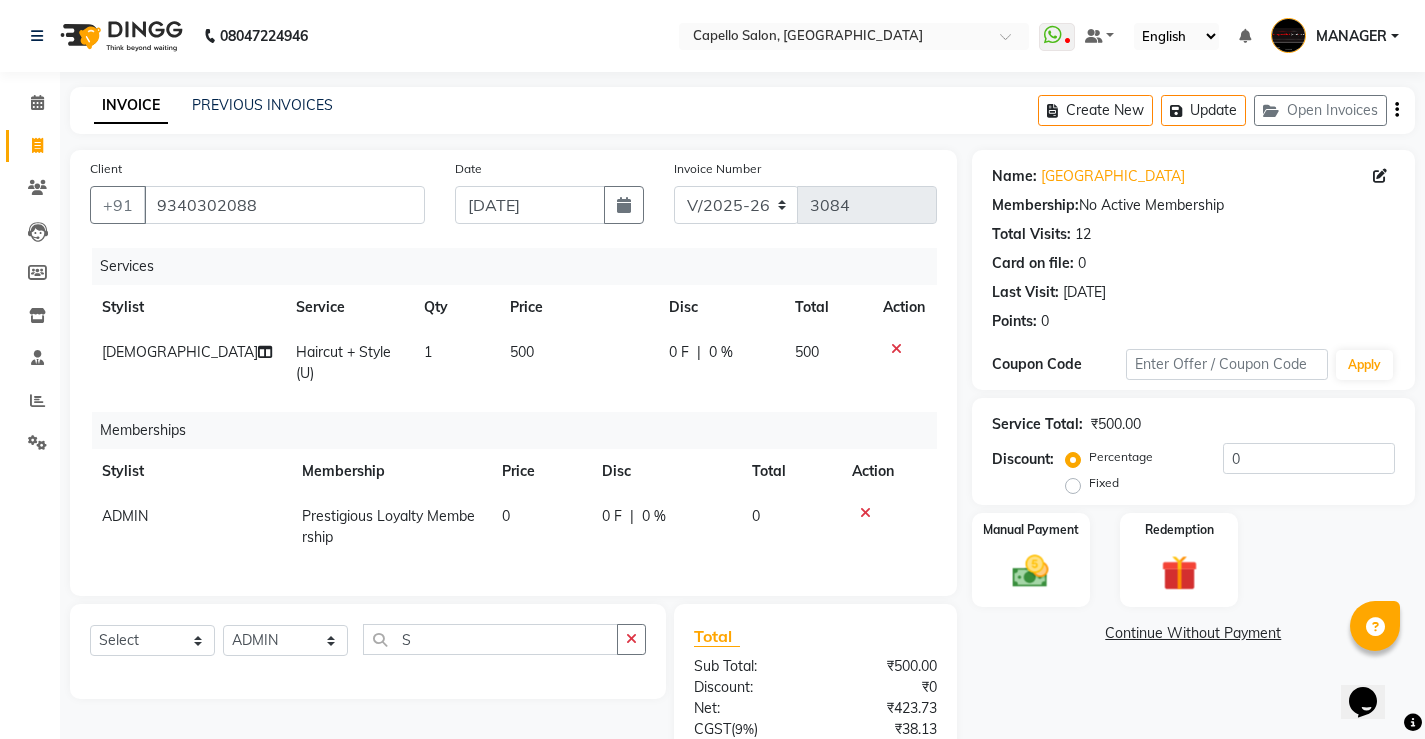 click on "Services Stylist Service Qty Price Disc Total Action SHIVA Haircut + Style (U) 1 500 0 F | 0 % 500 Memberships Stylist Membership Price Disc Total Action ADMIN Prestigious Loyalty Membership 0 0 F | 0 % 0" 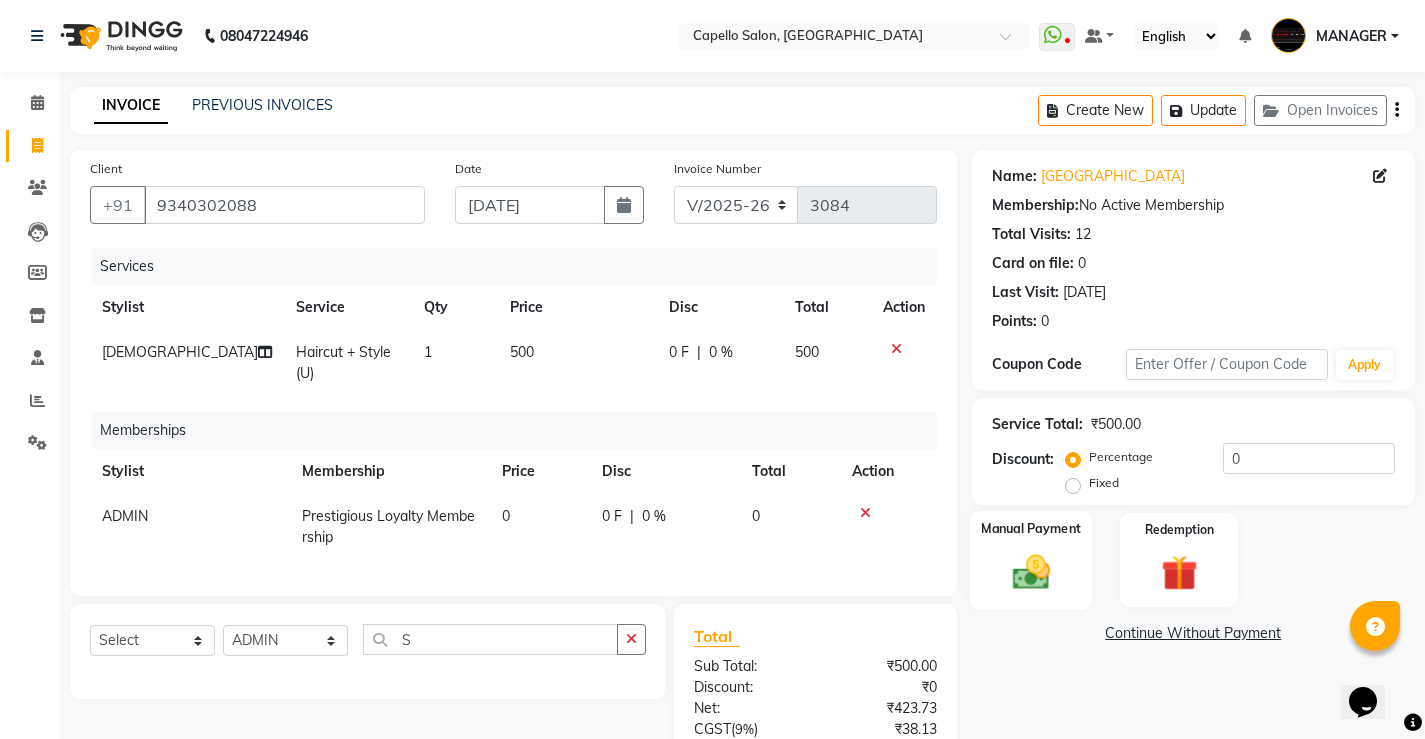 click on "Manual Payment" 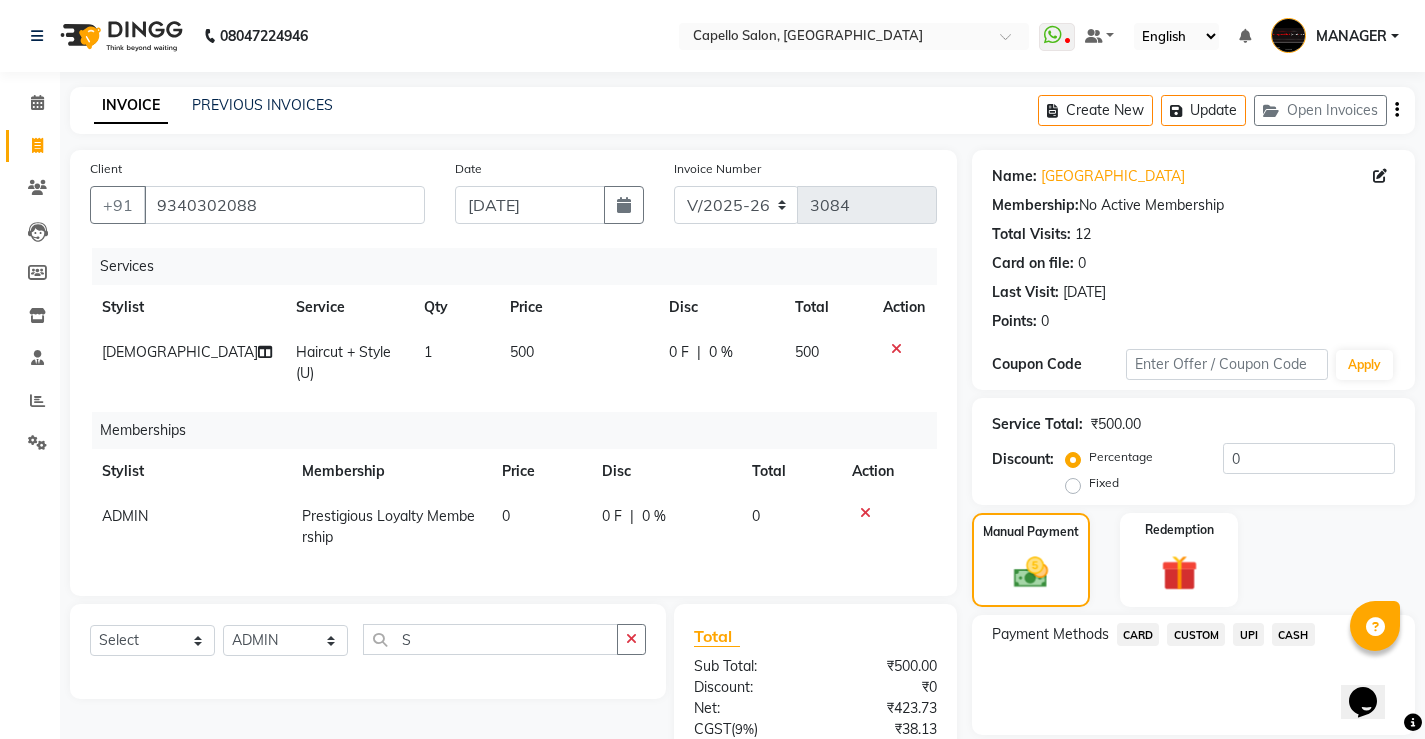 scroll, scrollTop: 204, scrollLeft: 0, axis: vertical 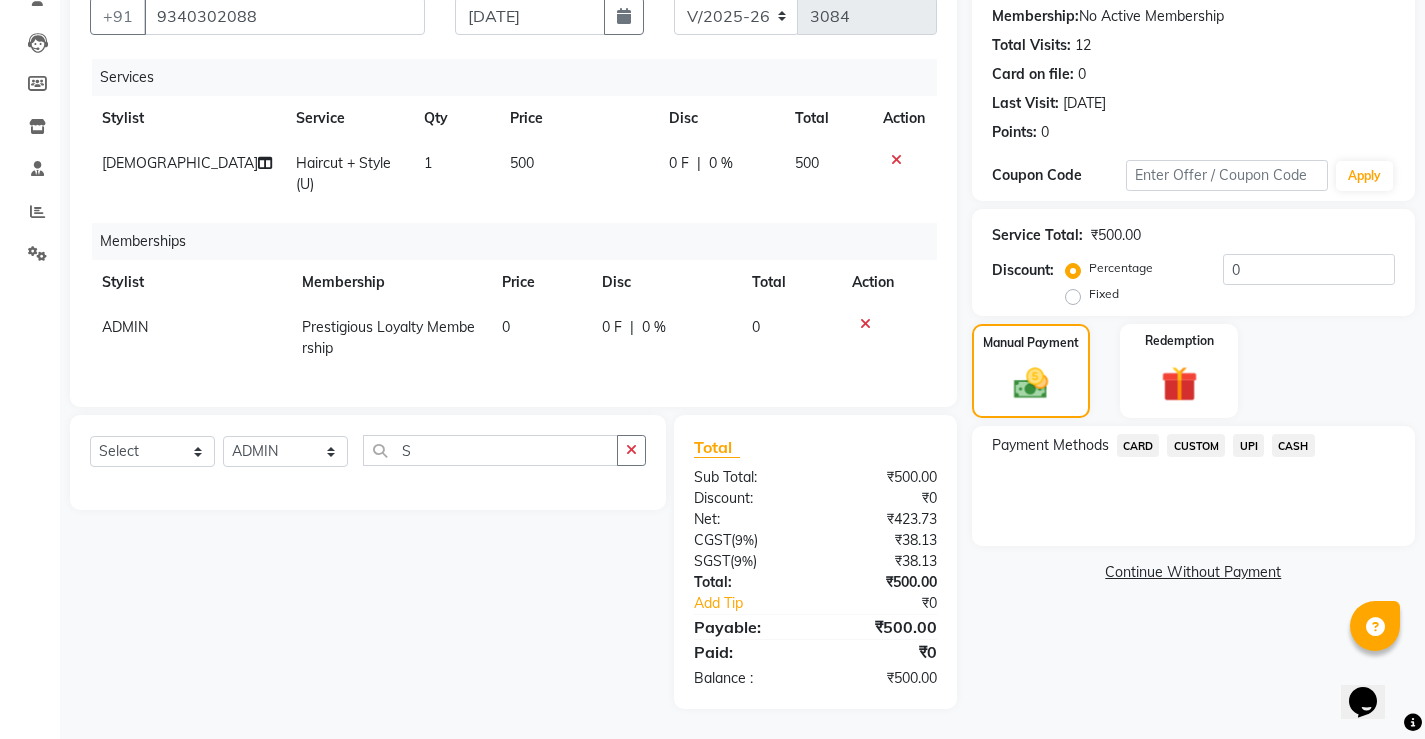 click on "UPI" 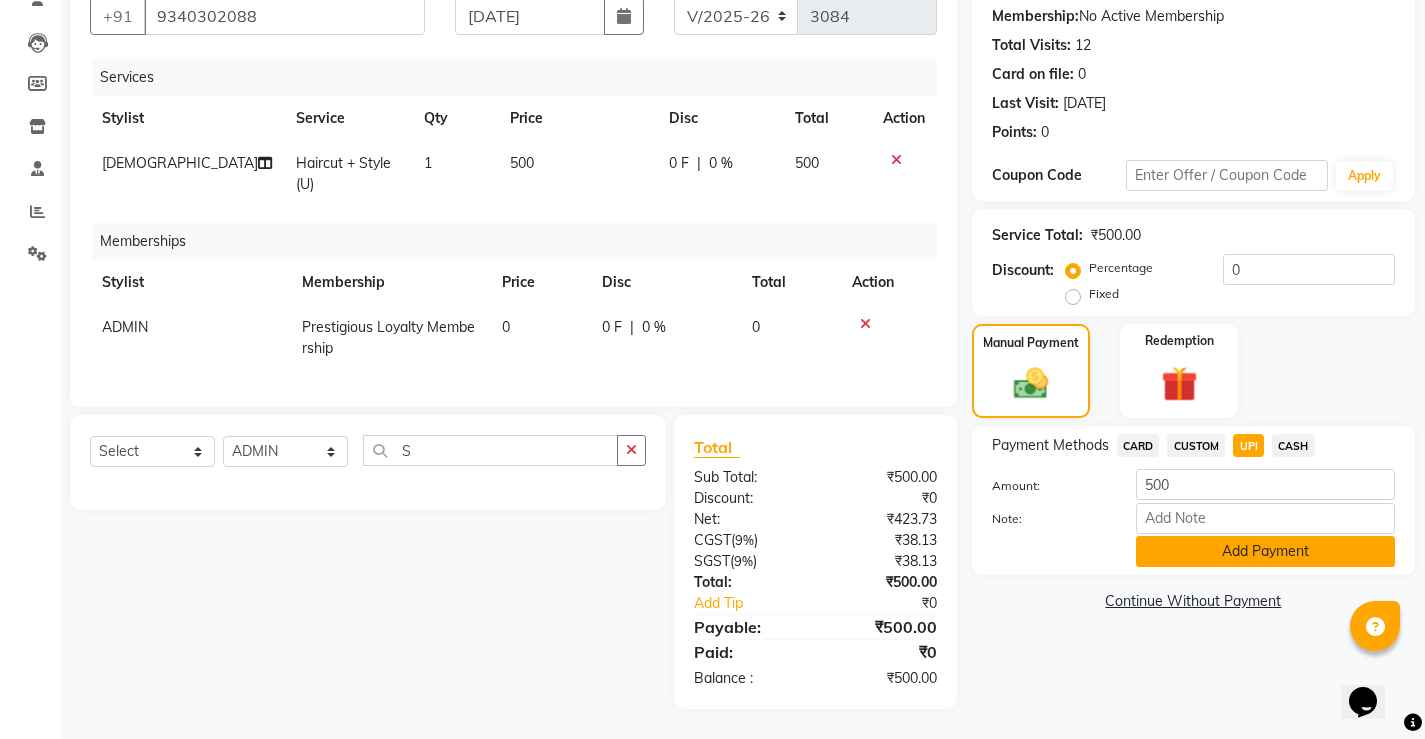 click on "Add Payment" 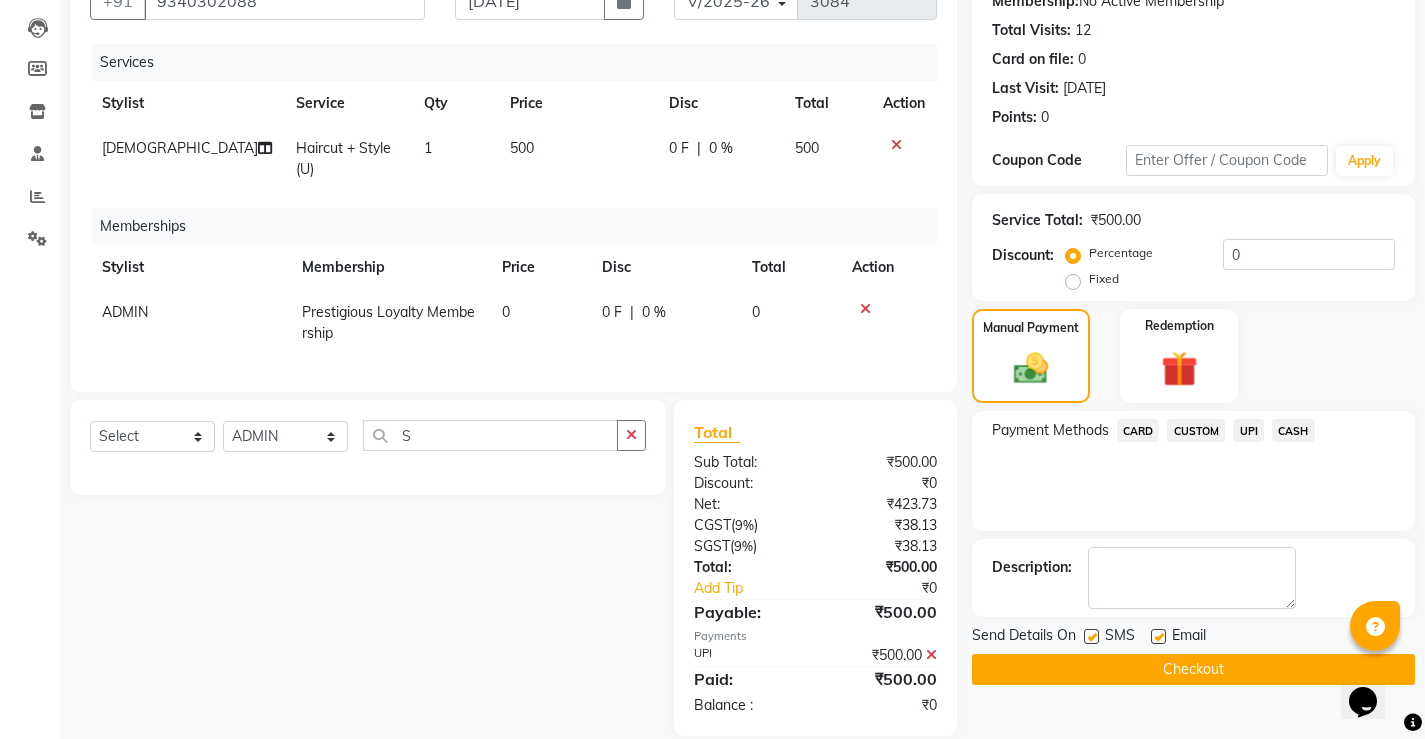 click 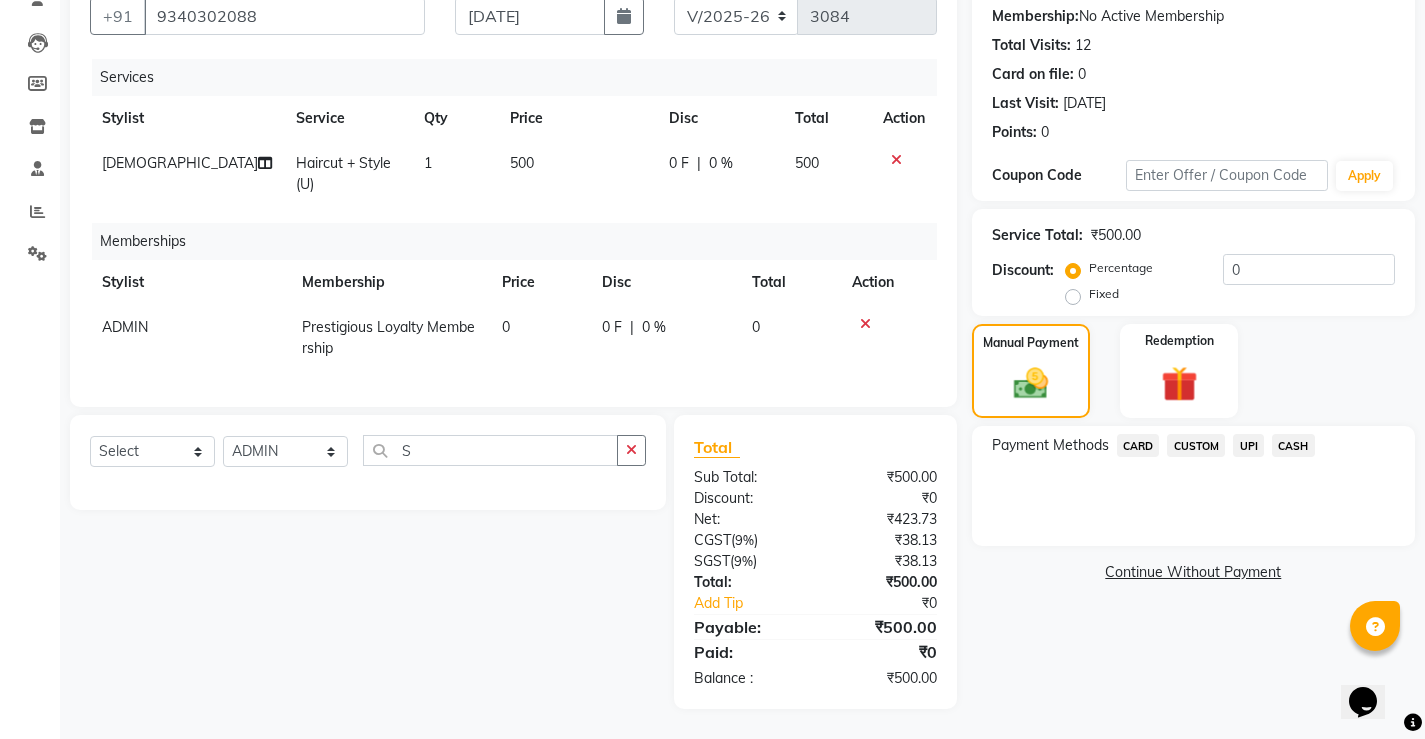 drag, startPoint x: 1242, startPoint y: 426, endPoint x: 1236, endPoint y: 449, distance: 23.769728 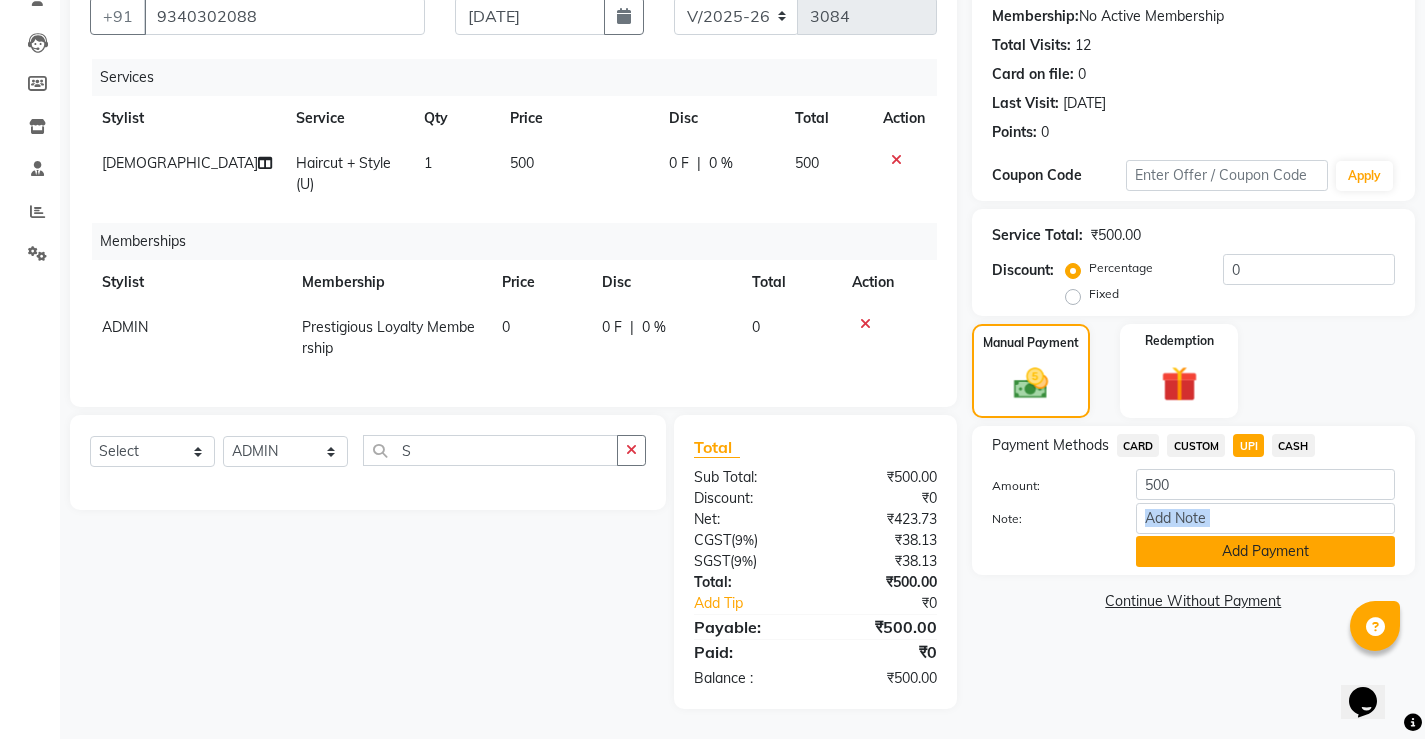 drag, startPoint x: 1227, startPoint y: 520, endPoint x: 1225, endPoint y: 532, distance: 12.165525 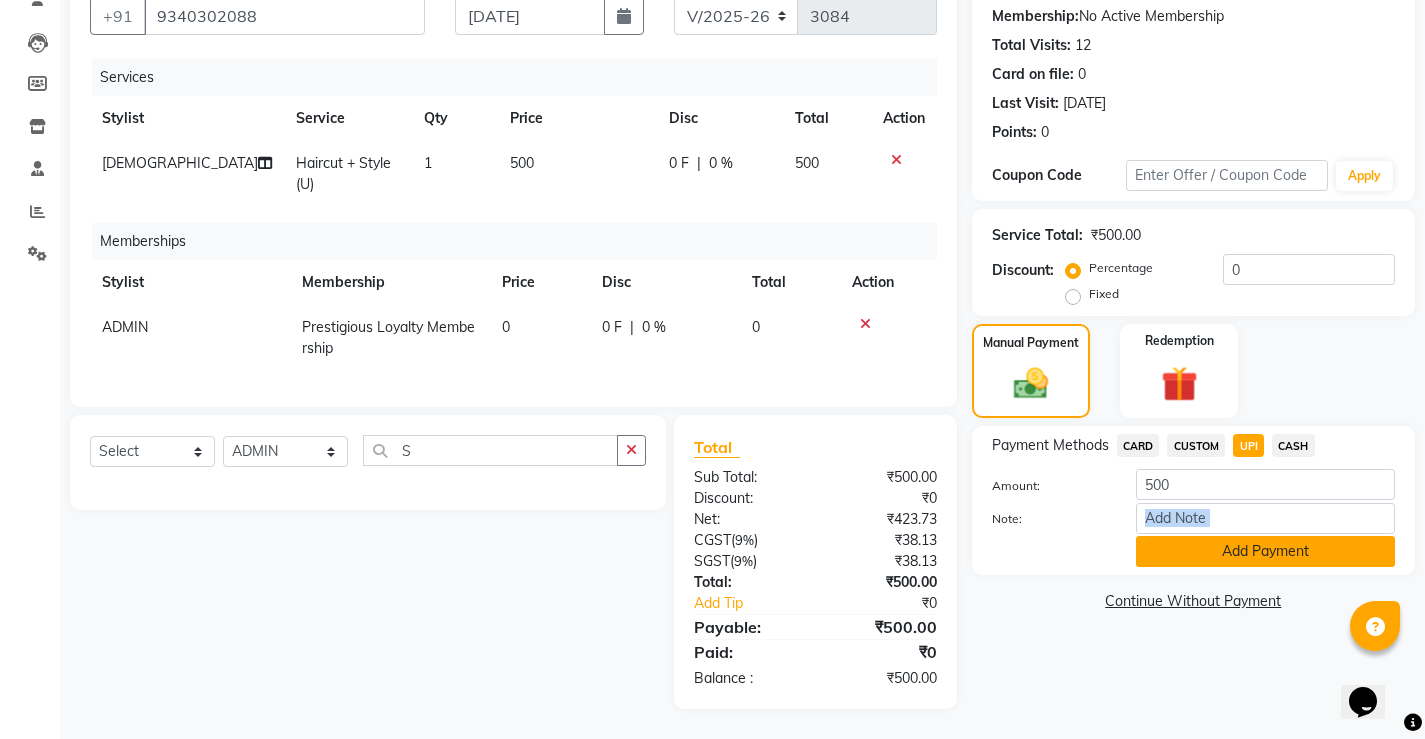 click on "Add Payment" 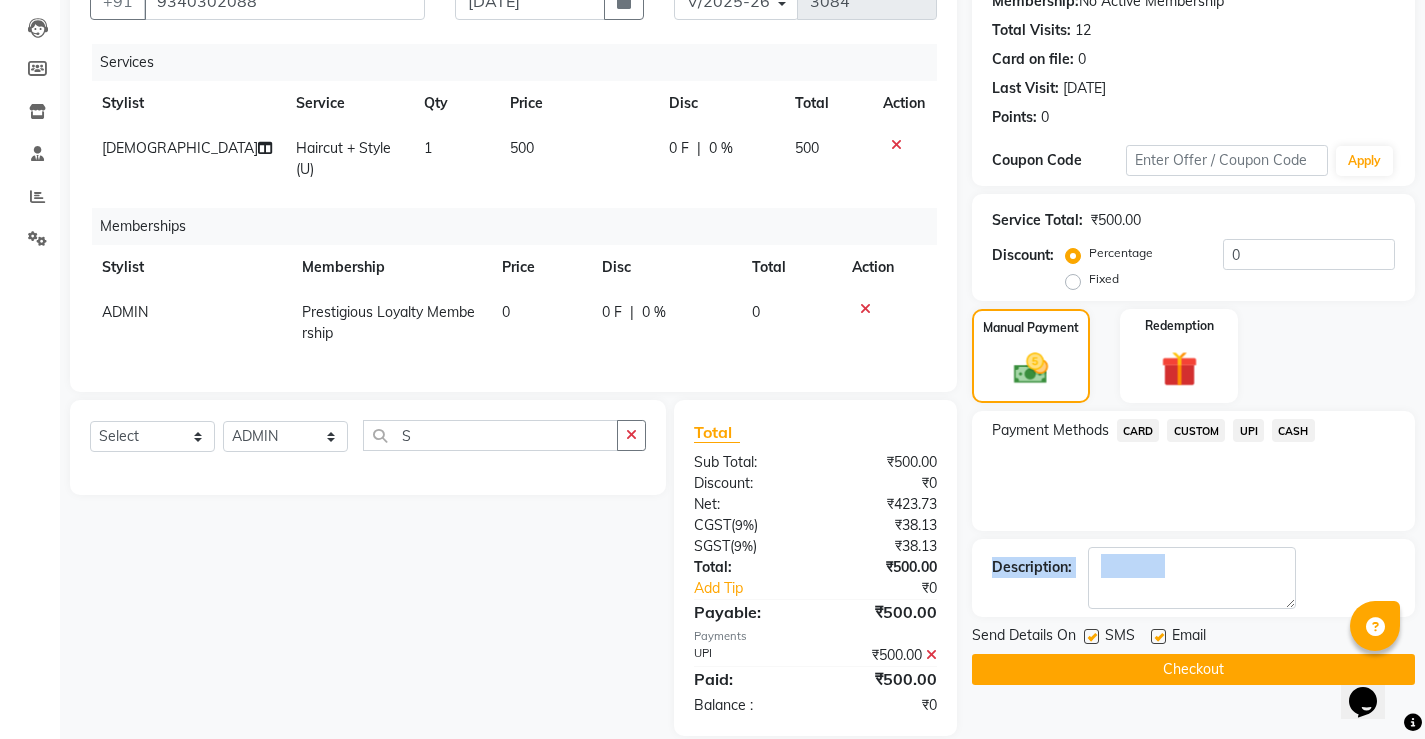 scroll, scrollTop: 246, scrollLeft: 0, axis: vertical 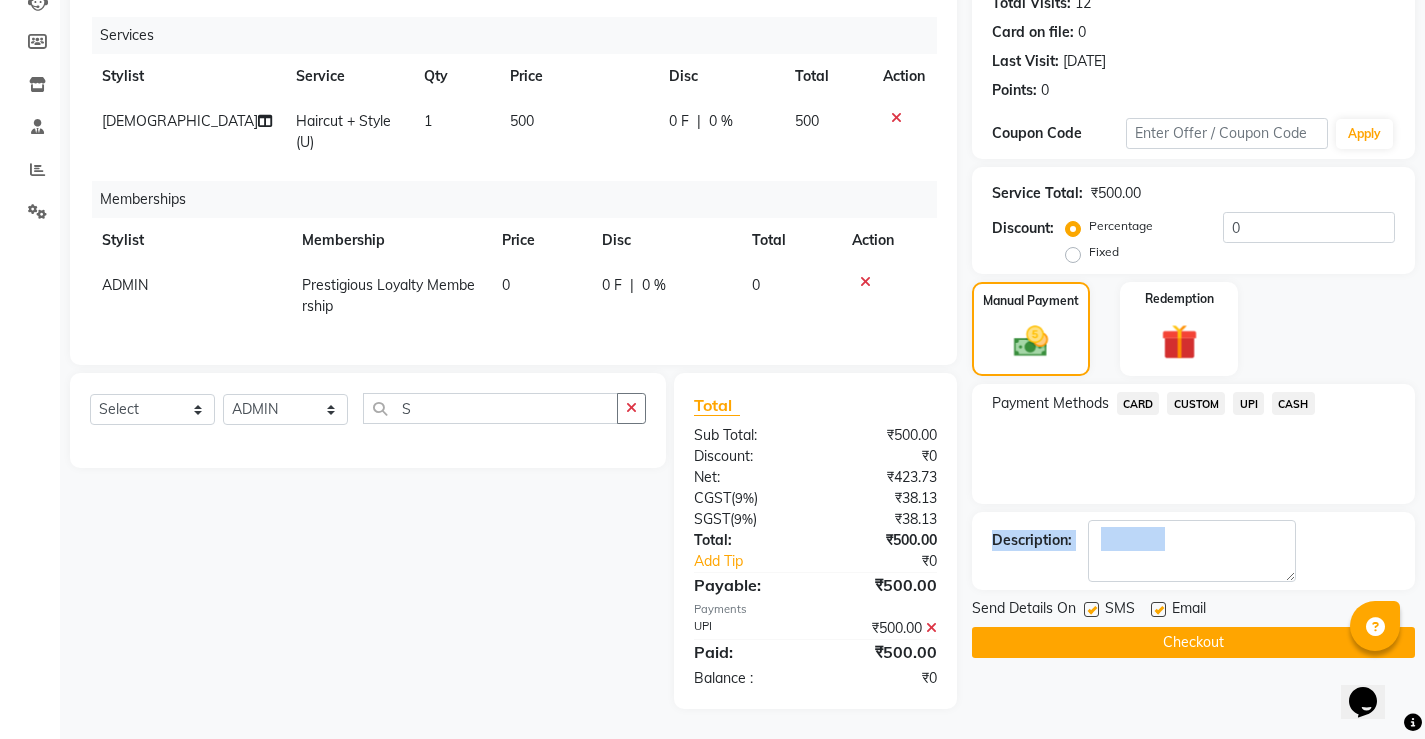 click on "Checkout" 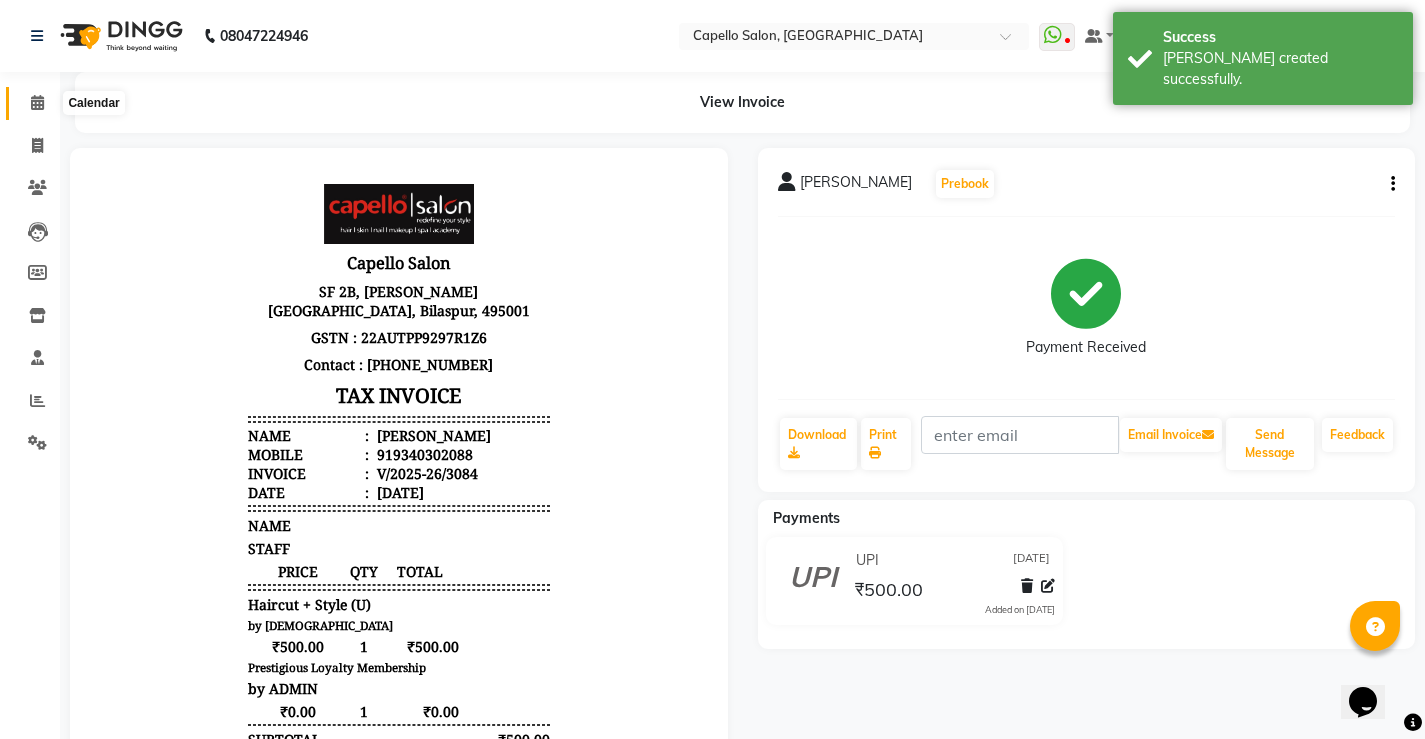 scroll, scrollTop: 0, scrollLeft: 0, axis: both 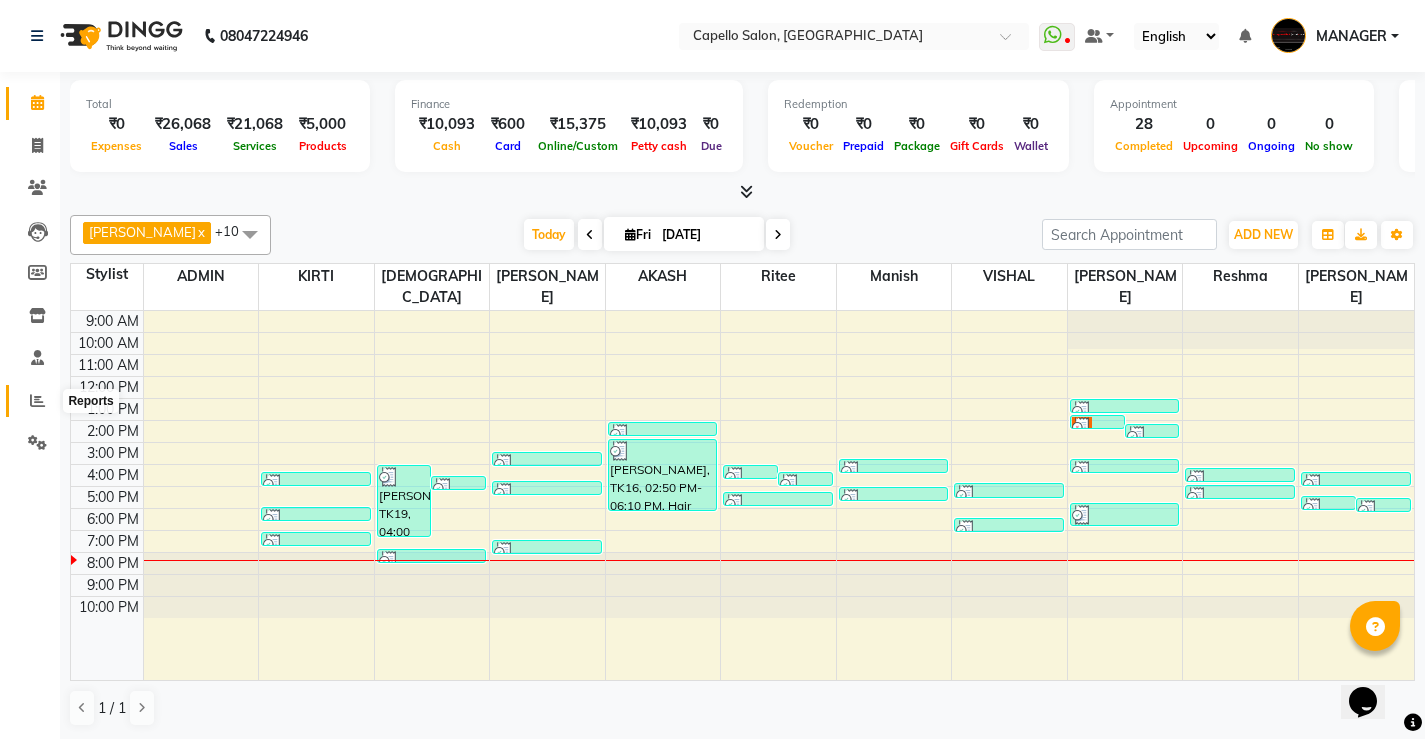 click 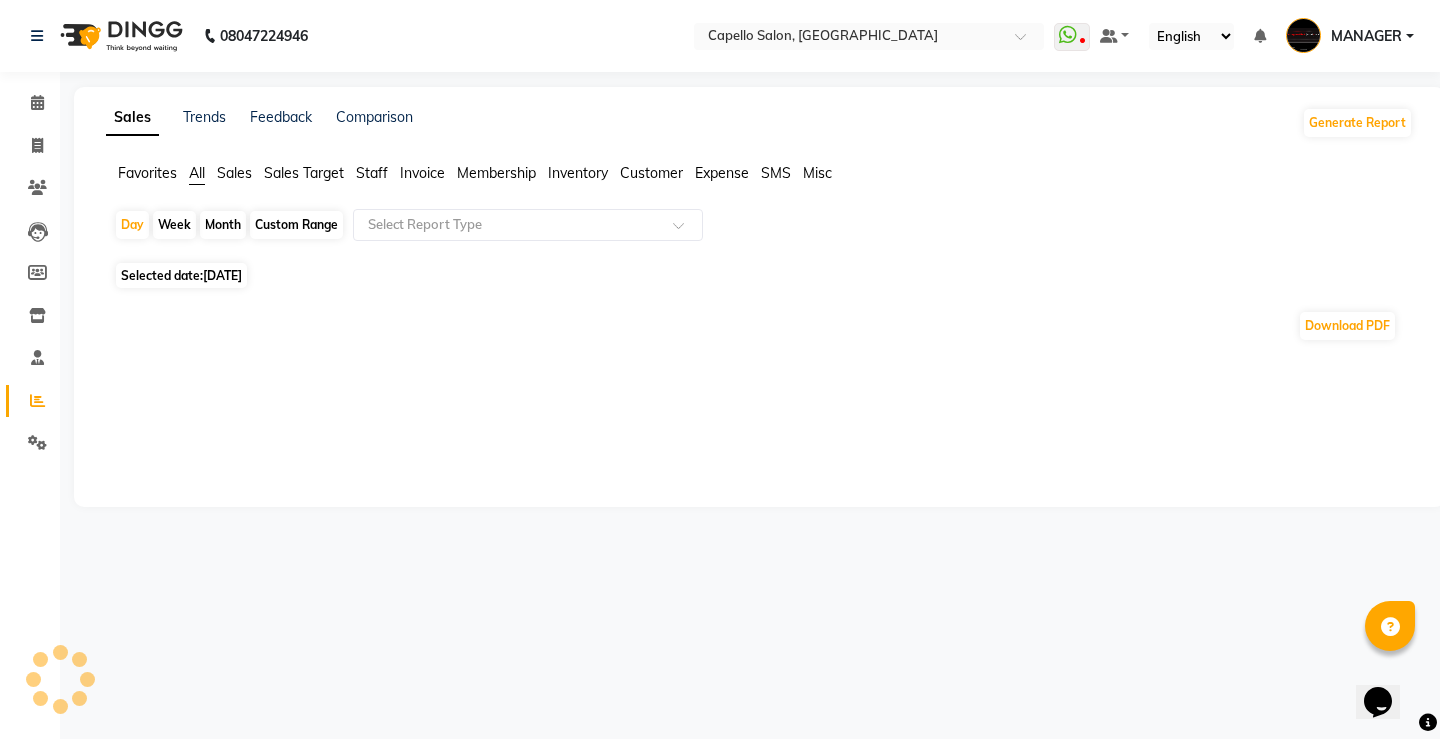 click on "Staff" 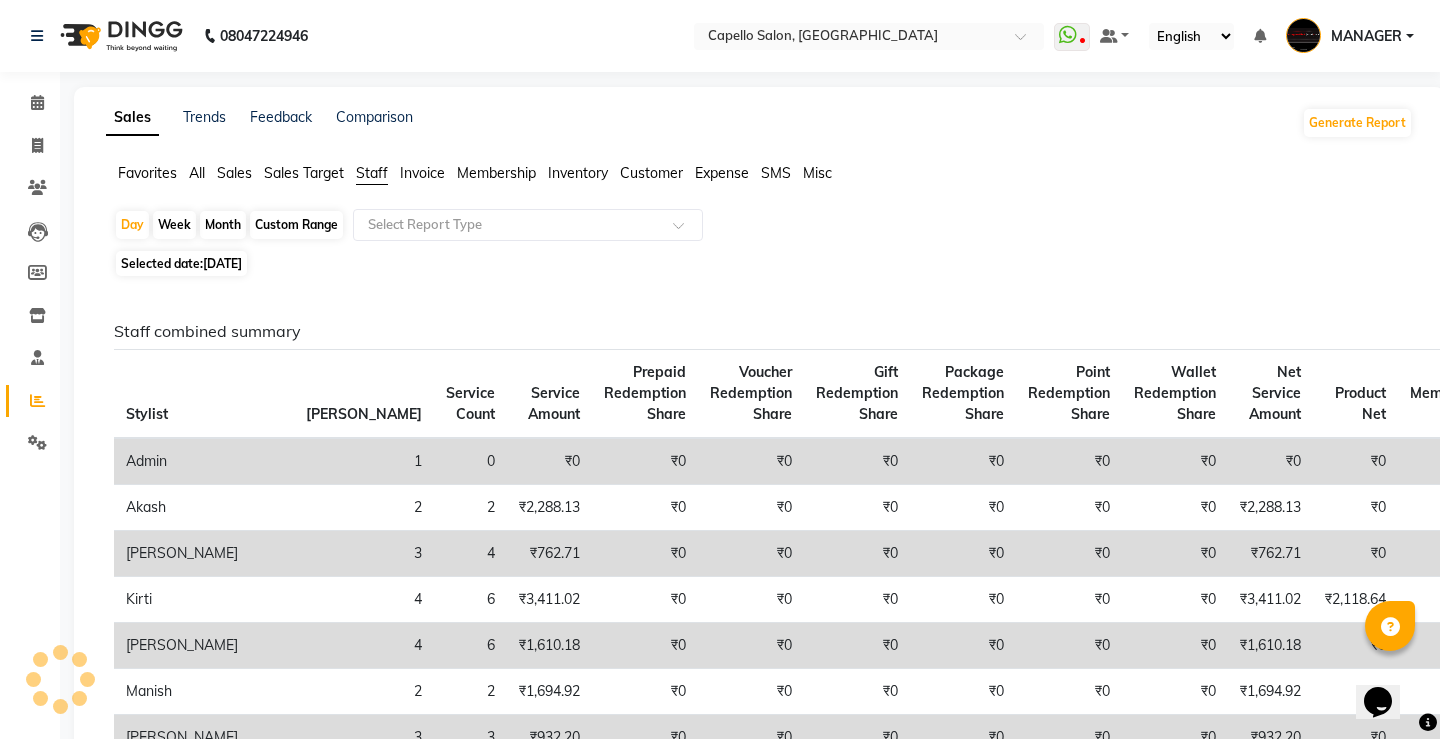 click on "Day   Week   Month   Custom Range  Select Report Type" 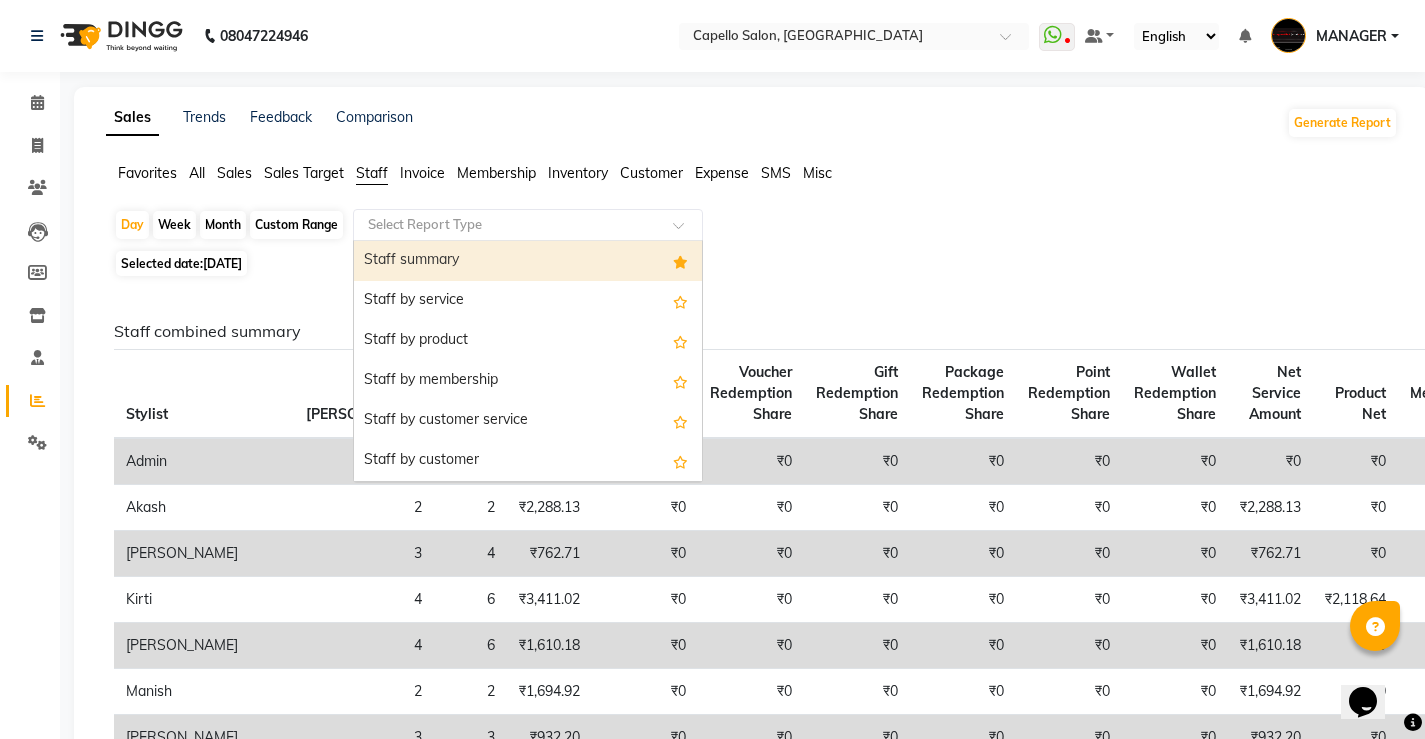click 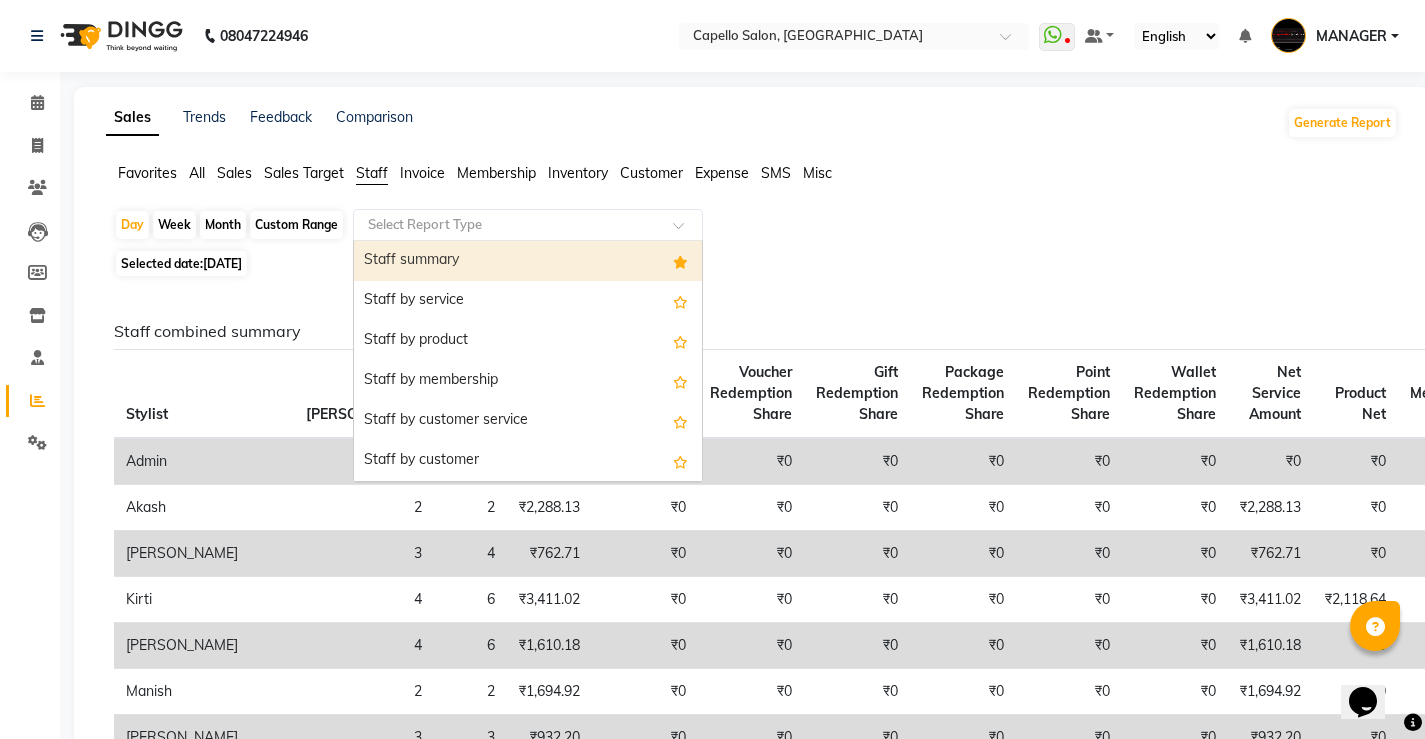 click on "Staff summary" at bounding box center (528, 261) 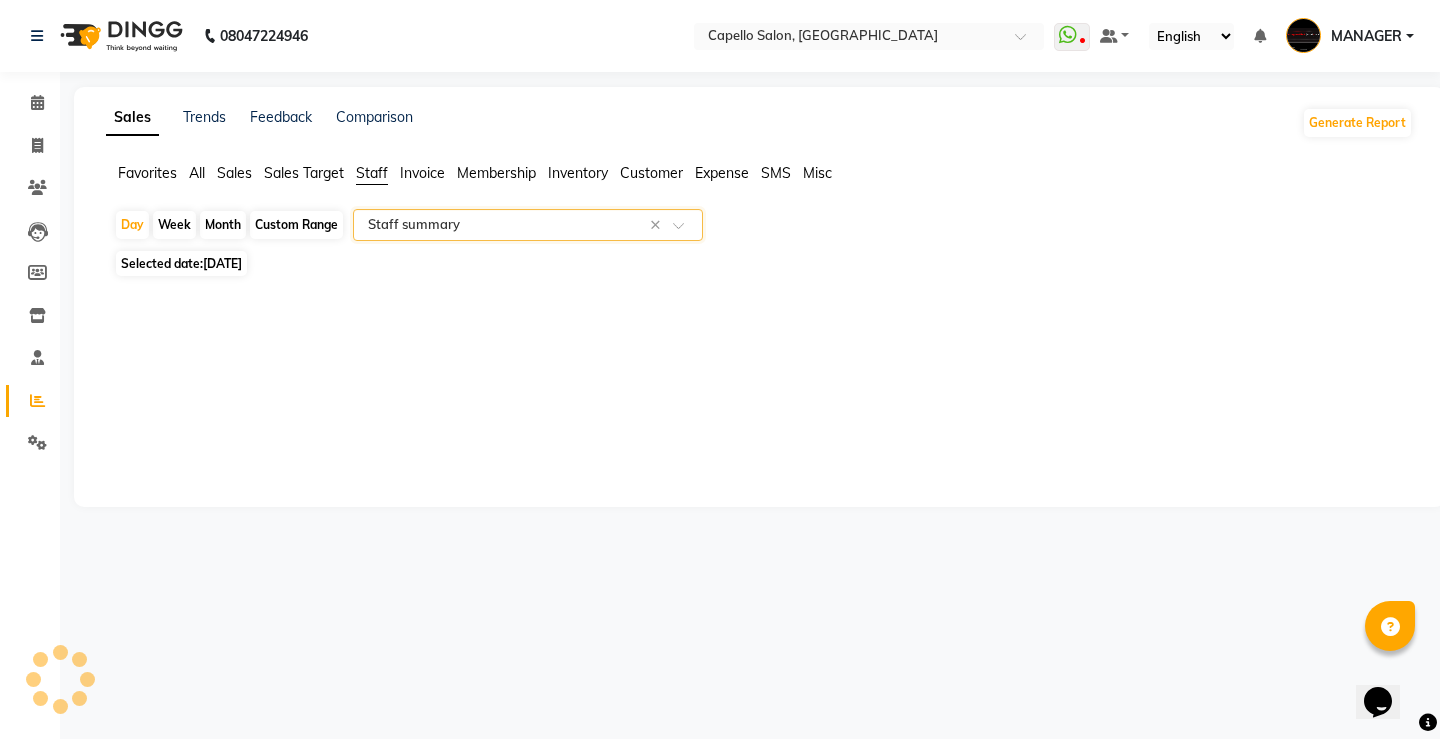 click on "Month" 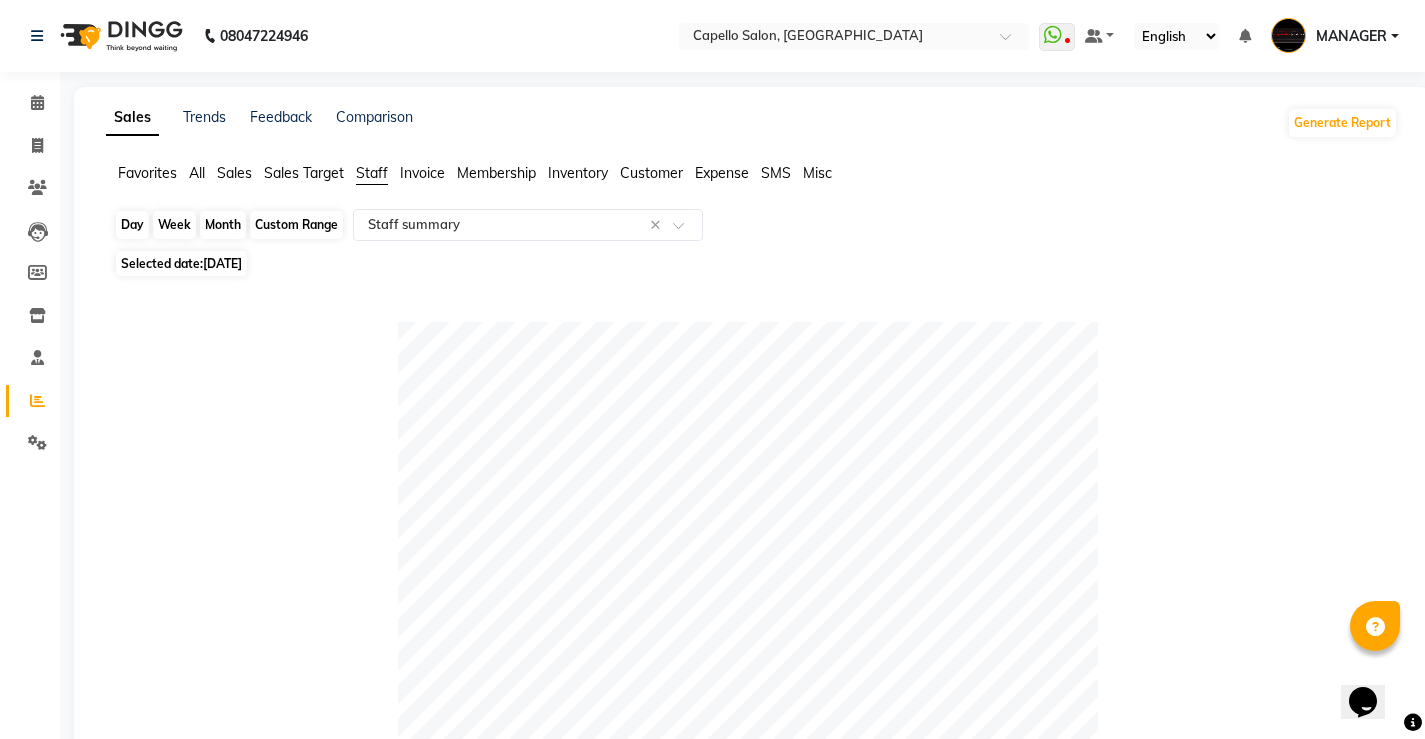 click on "Month" 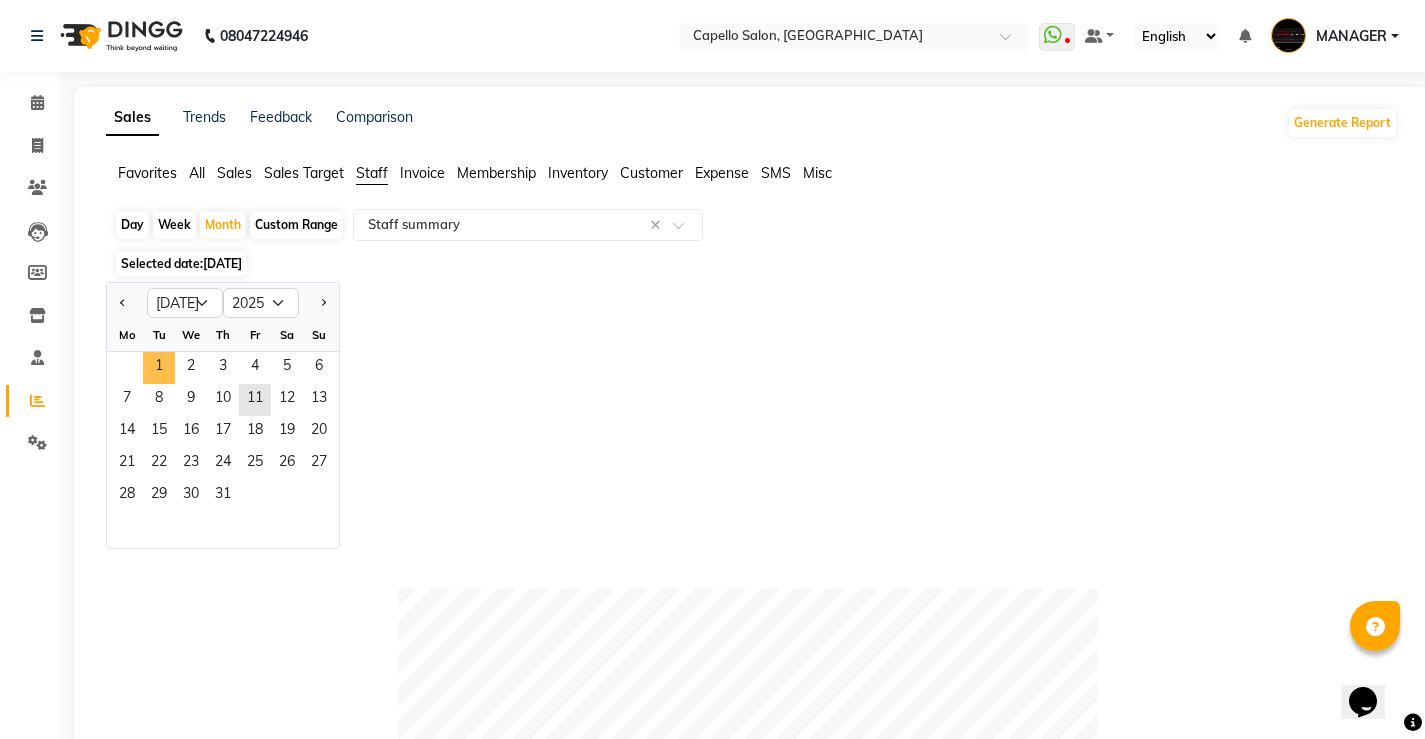 click on "1" 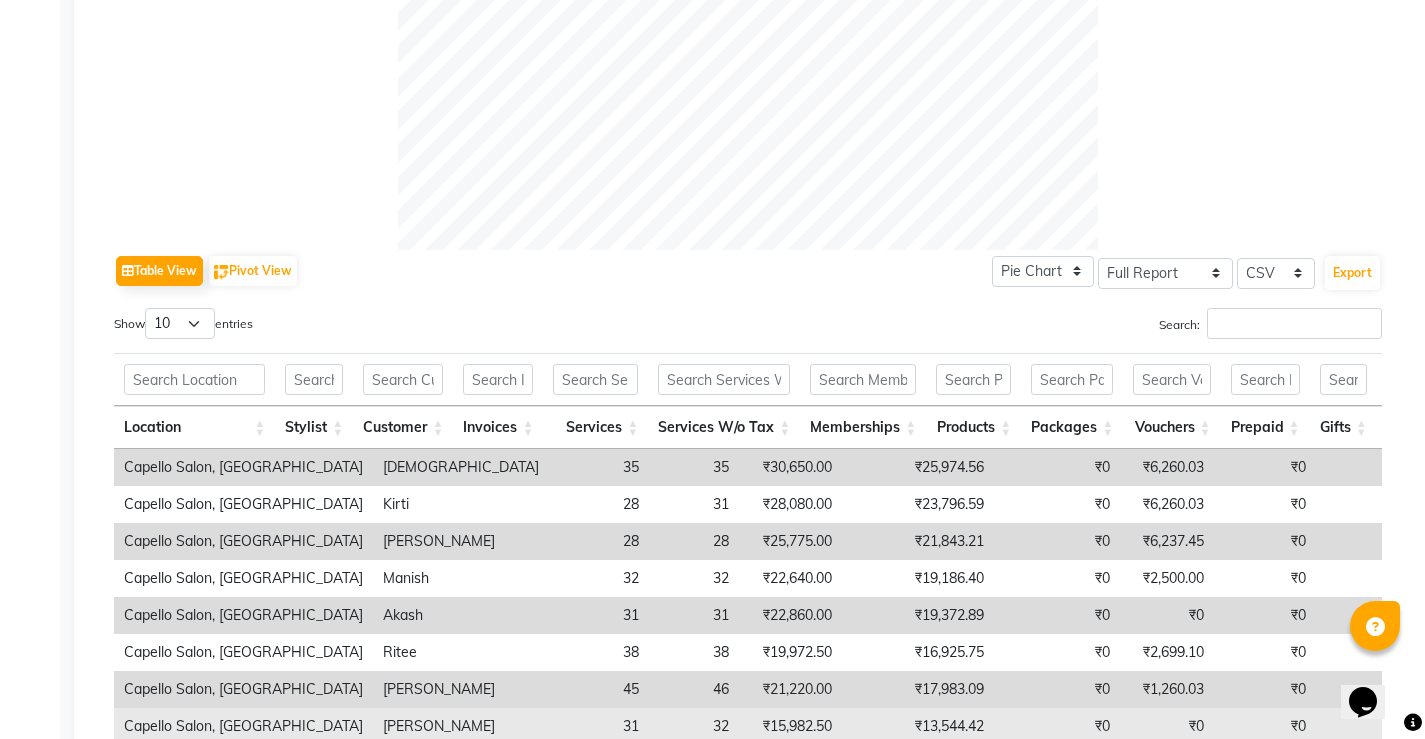 scroll, scrollTop: 900, scrollLeft: 0, axis: vertical 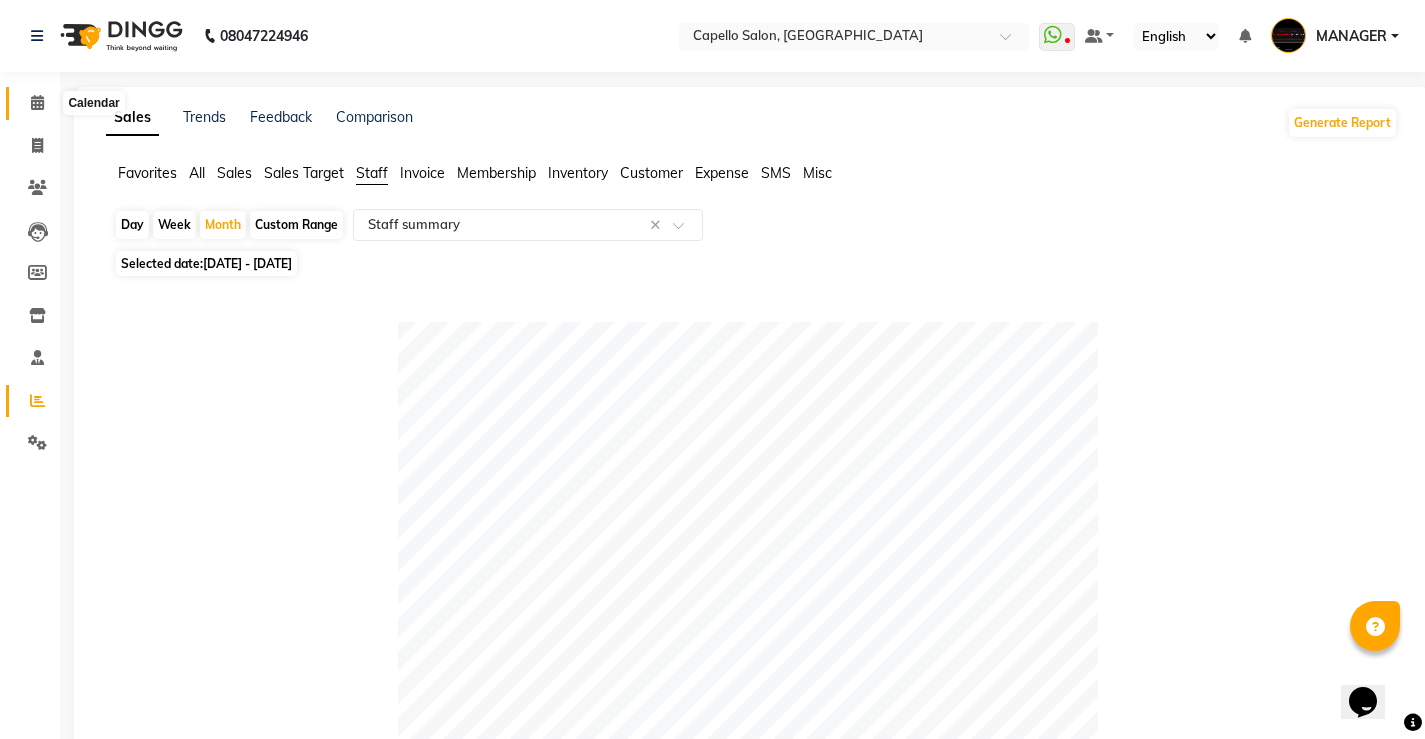 click 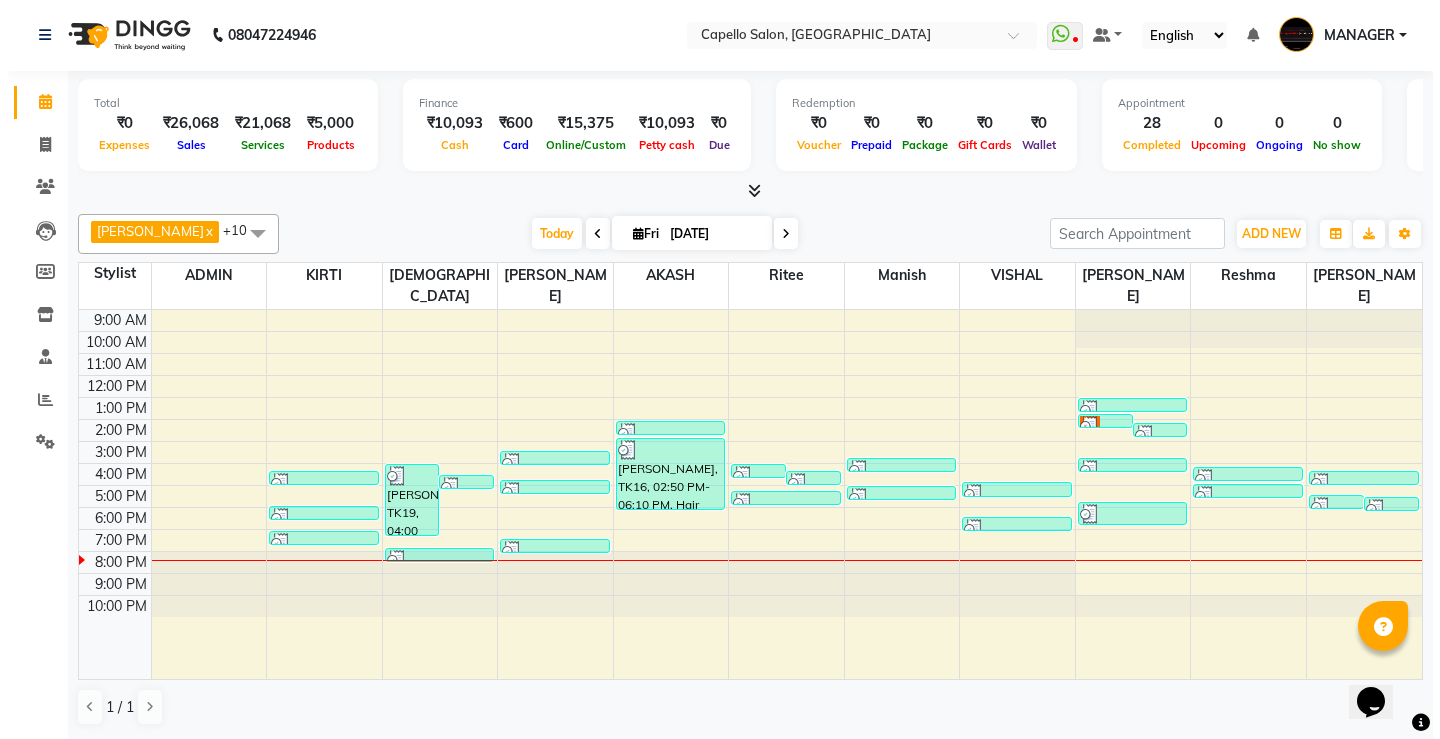 scroll, scrollTop: 0, scrollLeft: 0, axis: both 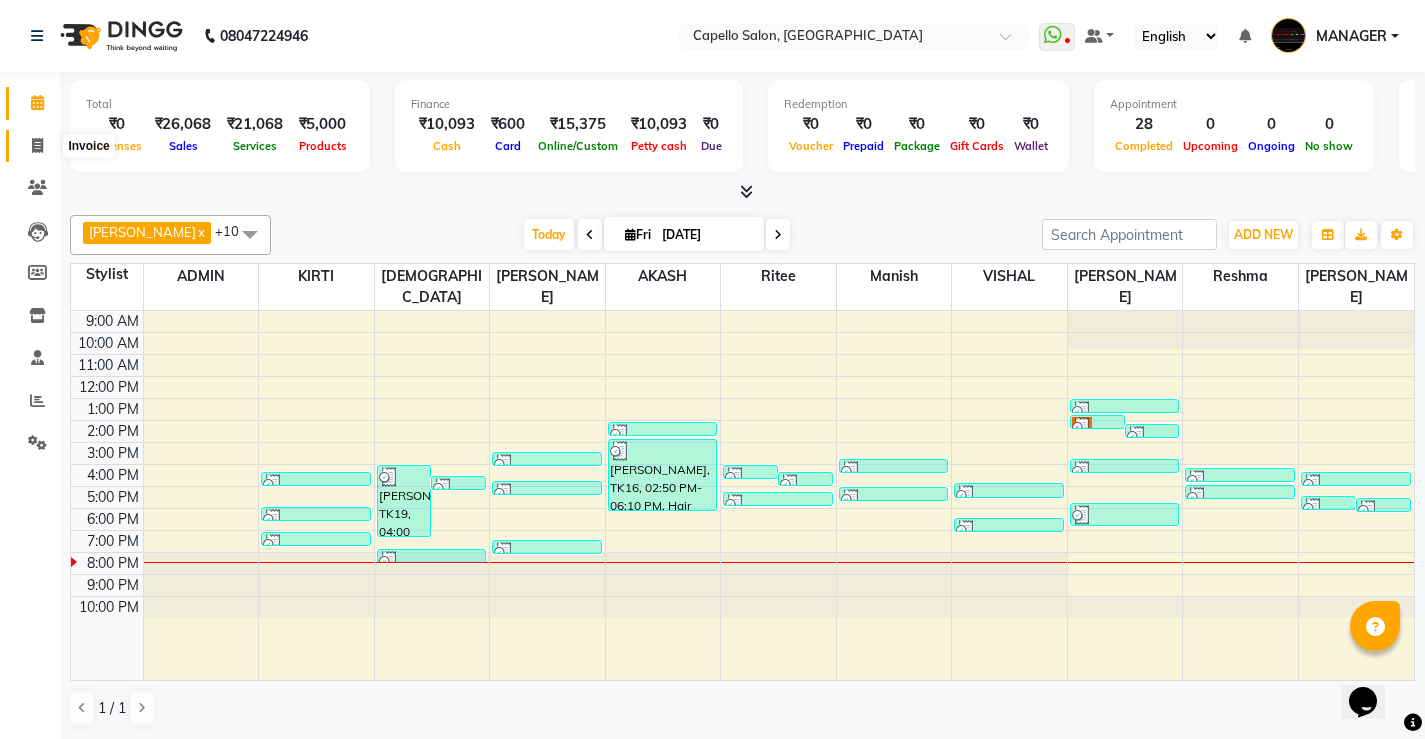 click 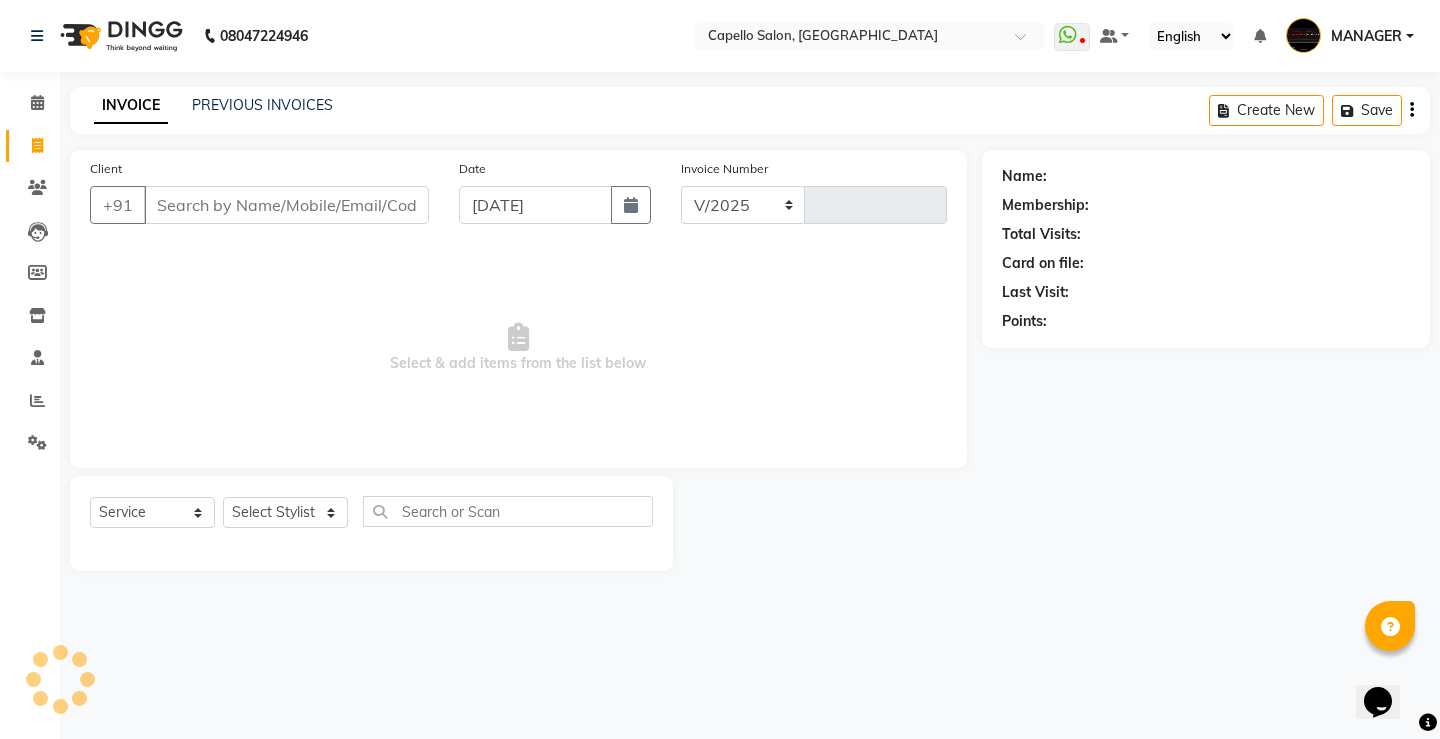 select on "857" 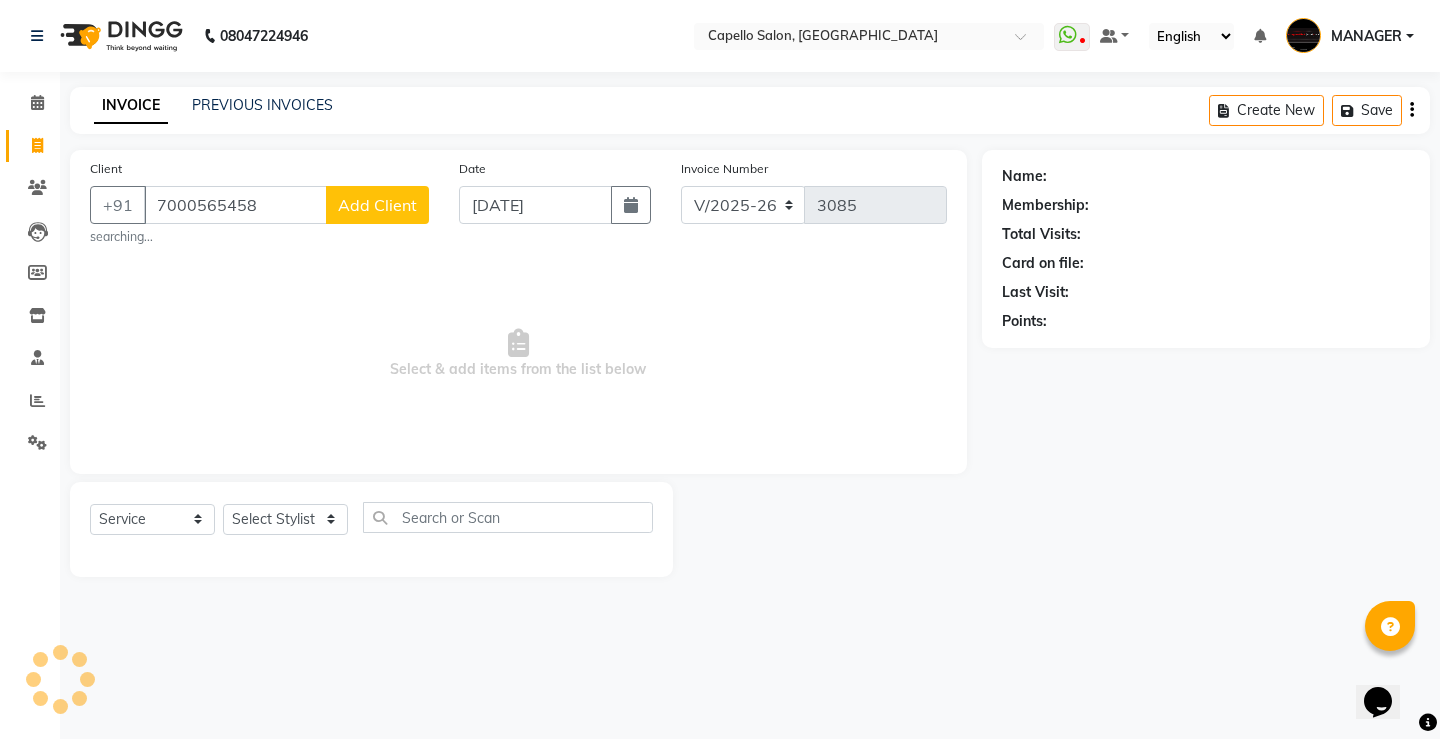type on "7000565458" 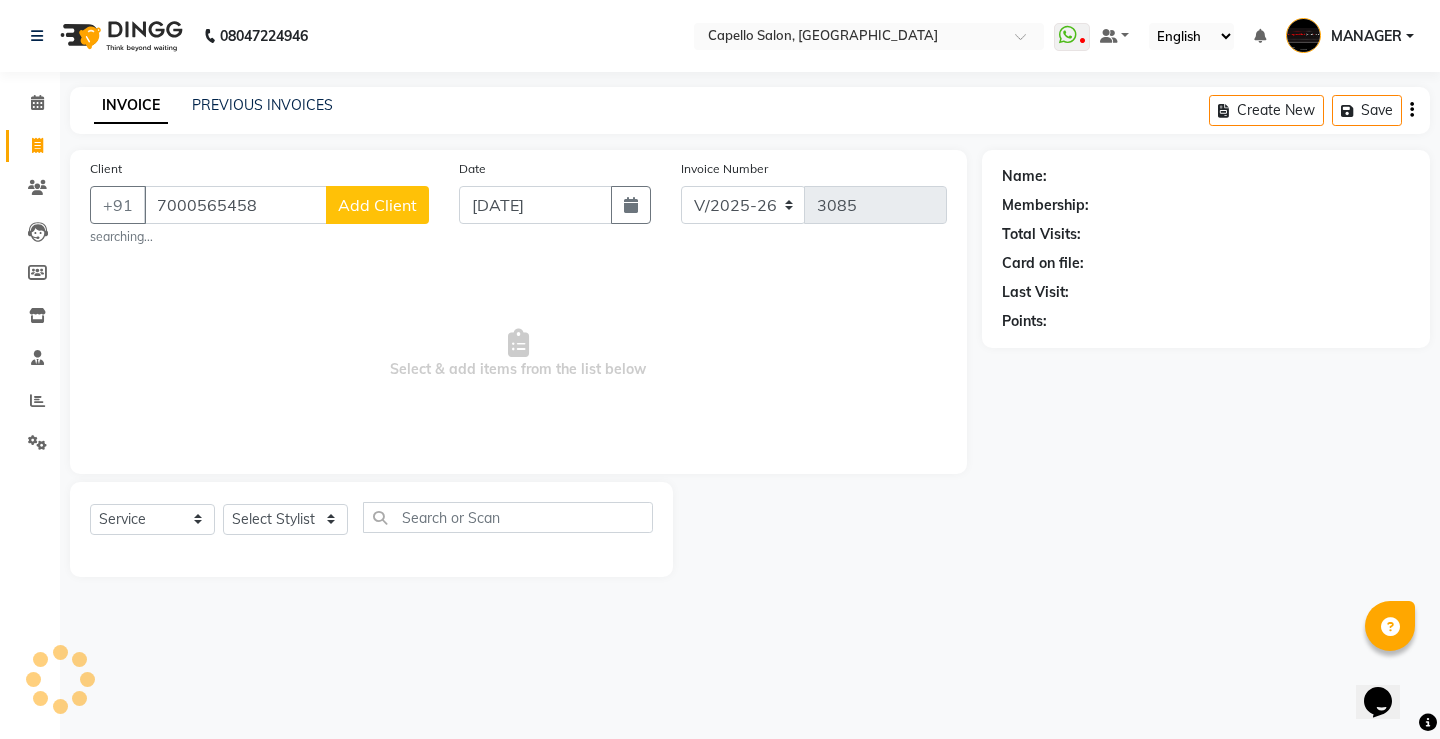 select on "7" 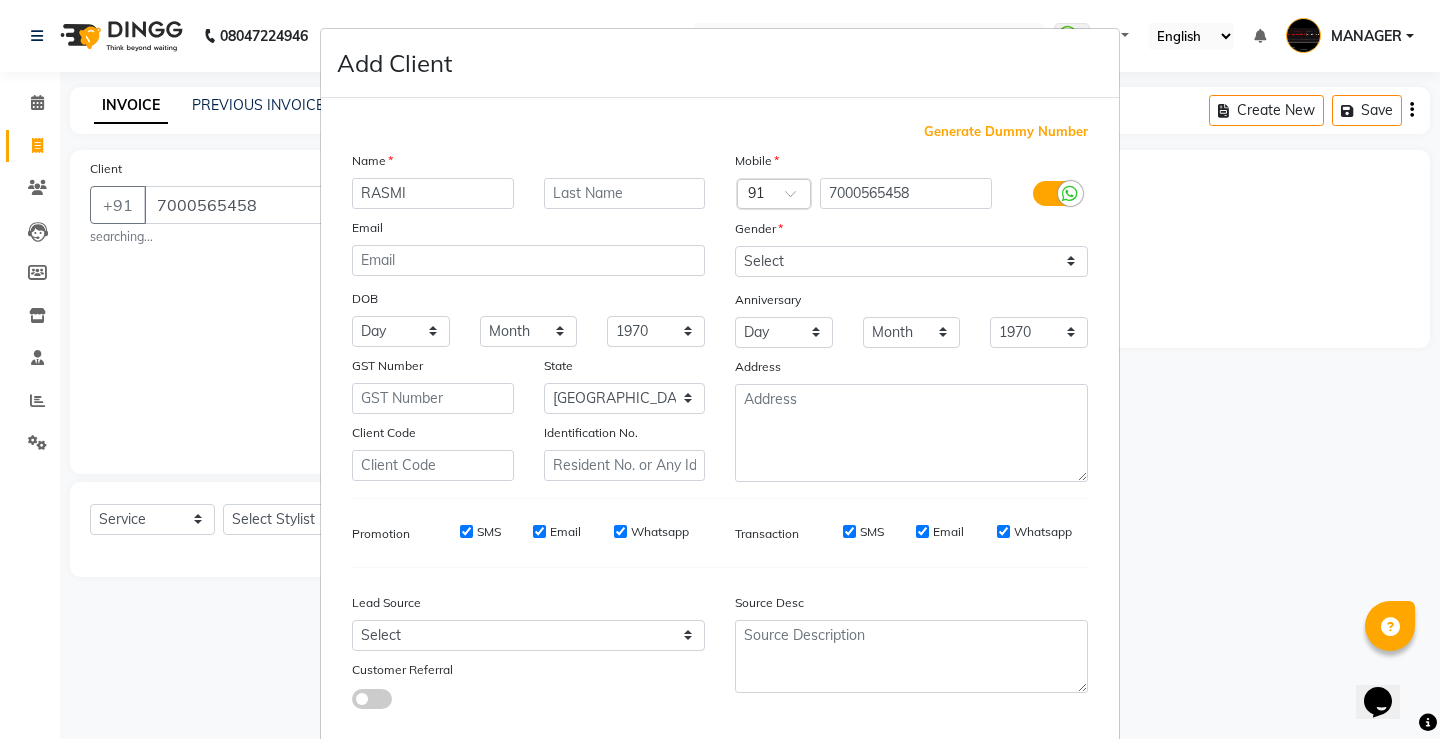 click on "RASMI" at bounding box center [433, 193] 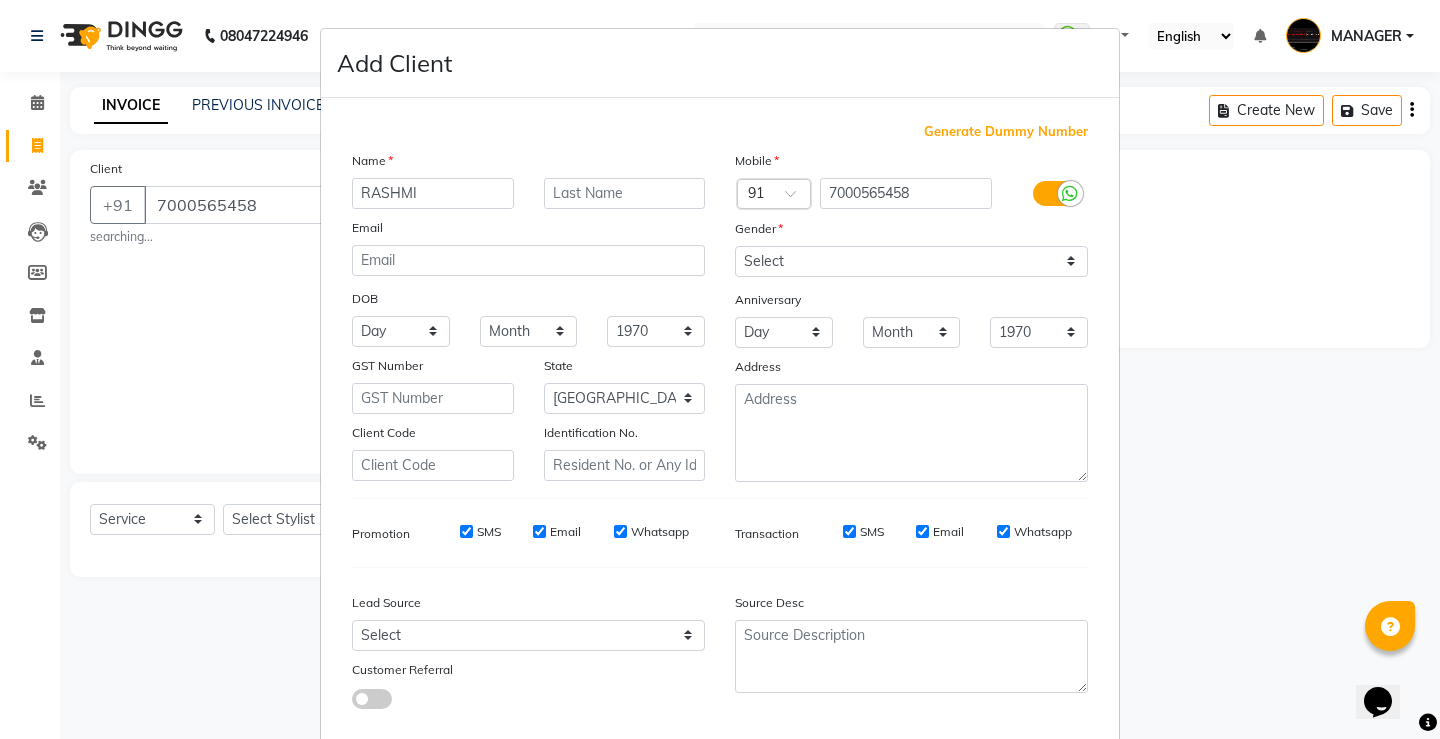 type on "RASHMI" 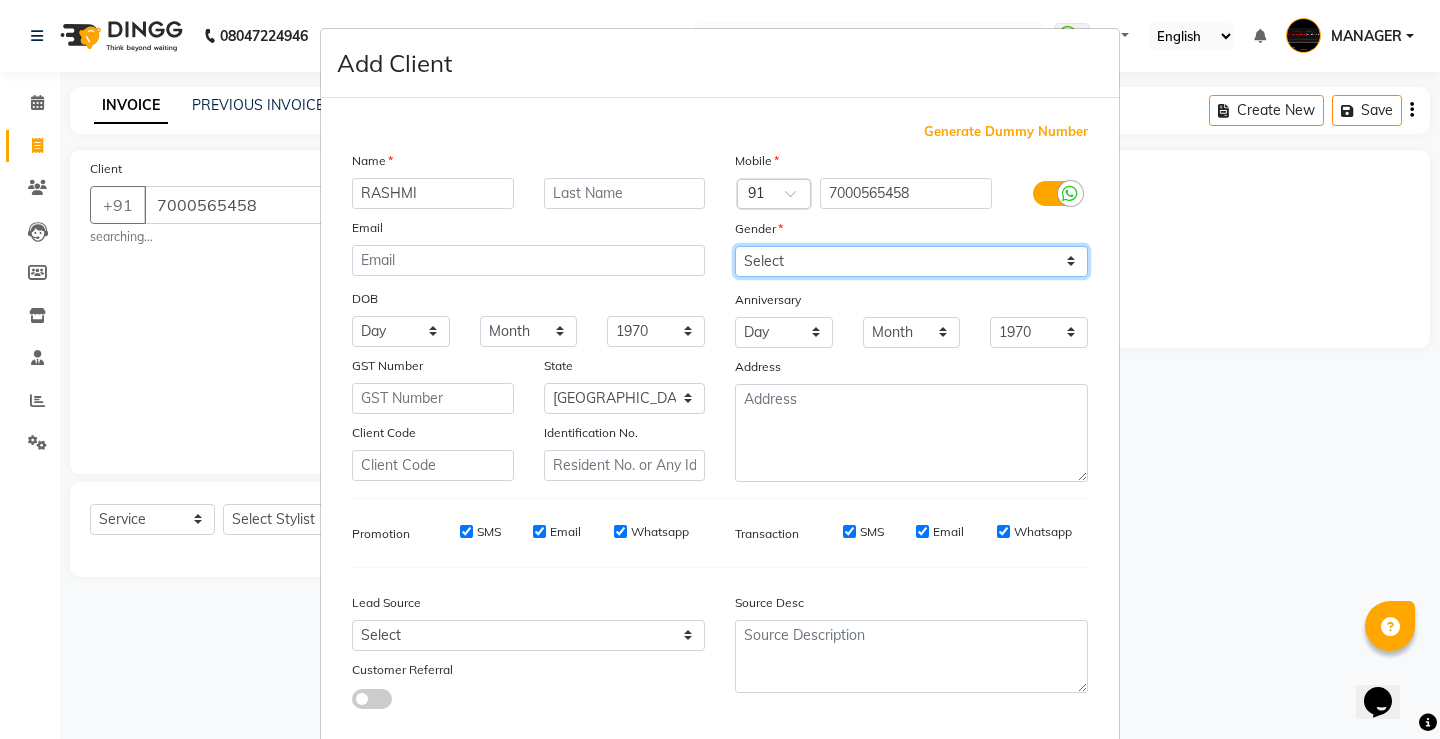 click on "Select [DEMOGRAPHIC_DATA] [DEMOGRAPHIC_DATA] Other Prefer Not To Say" at bounding box center [911, 261] 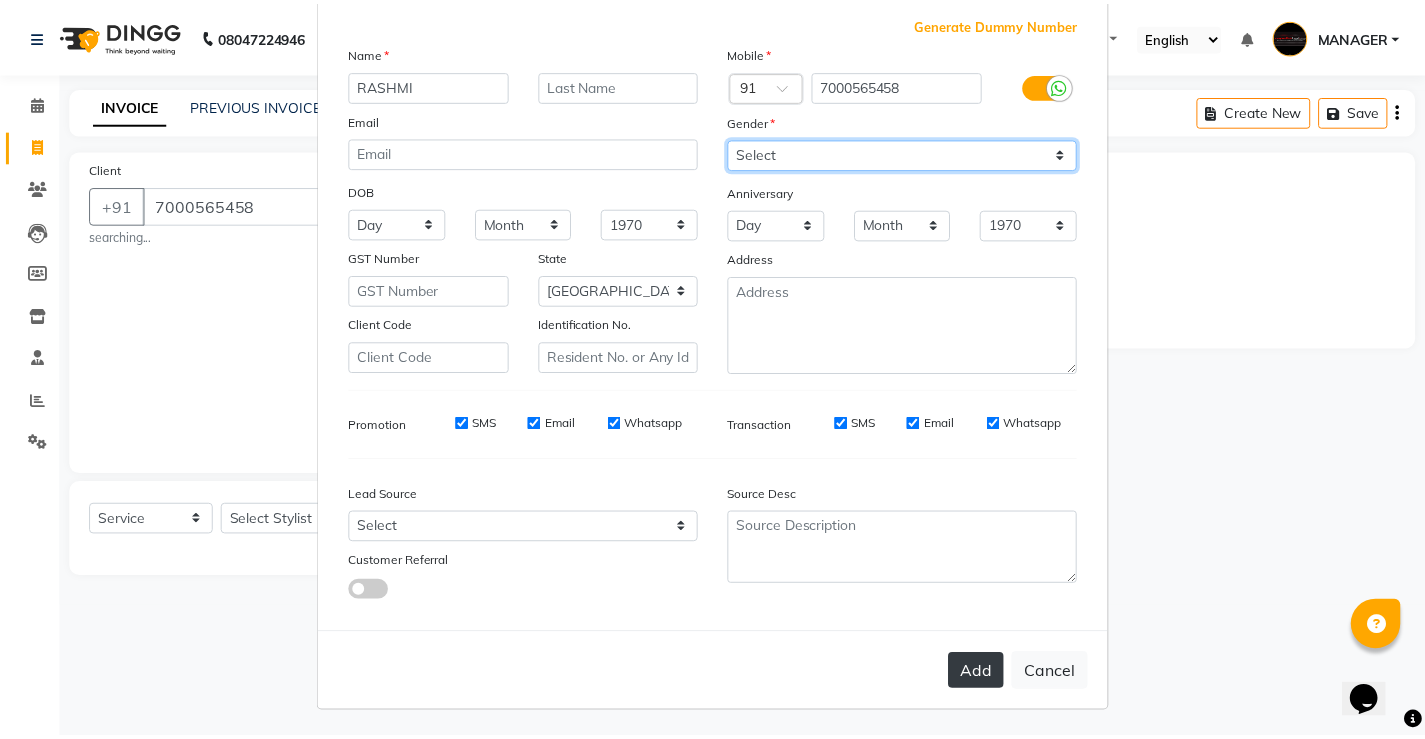 scroll, scrollTop: 110, scrollLeft: 0, axis: vertical 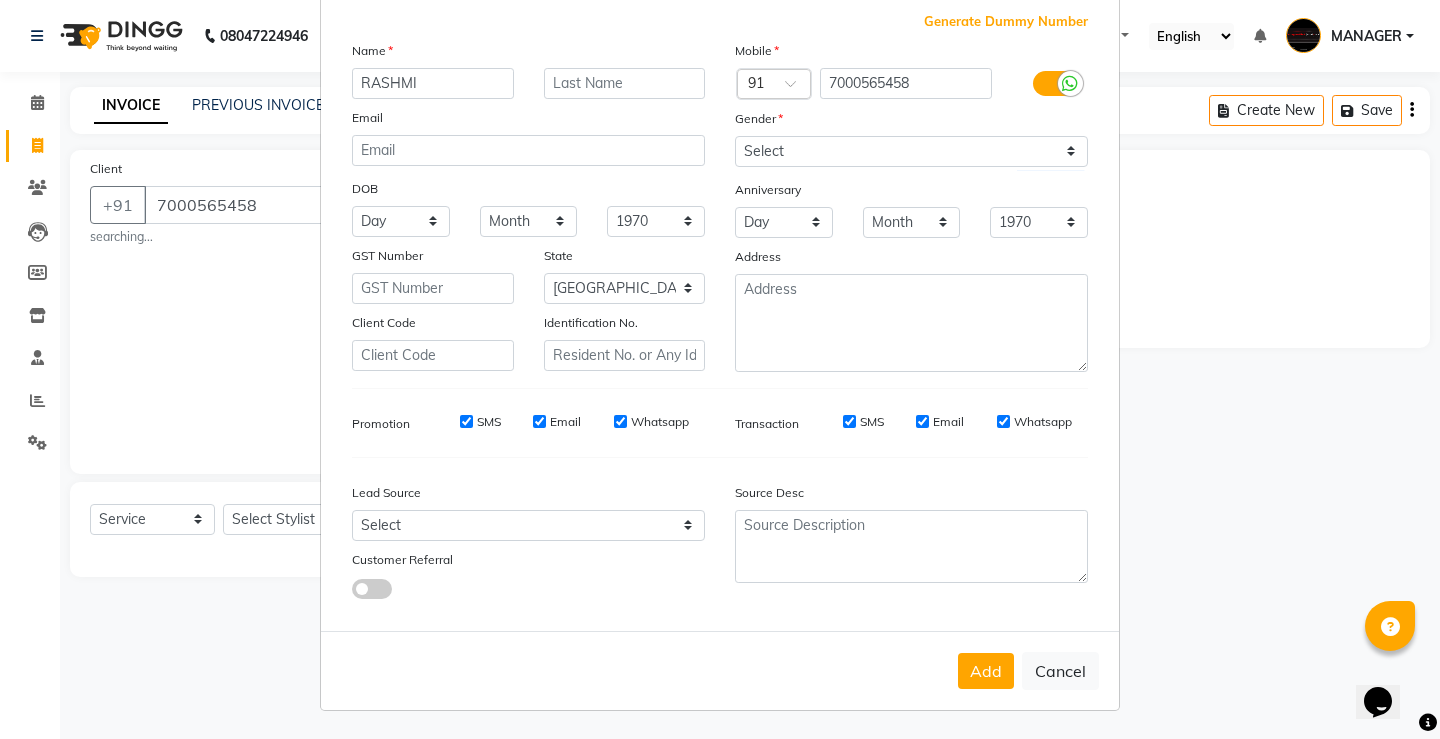 click on "Add" at bounding box center [986, 671] 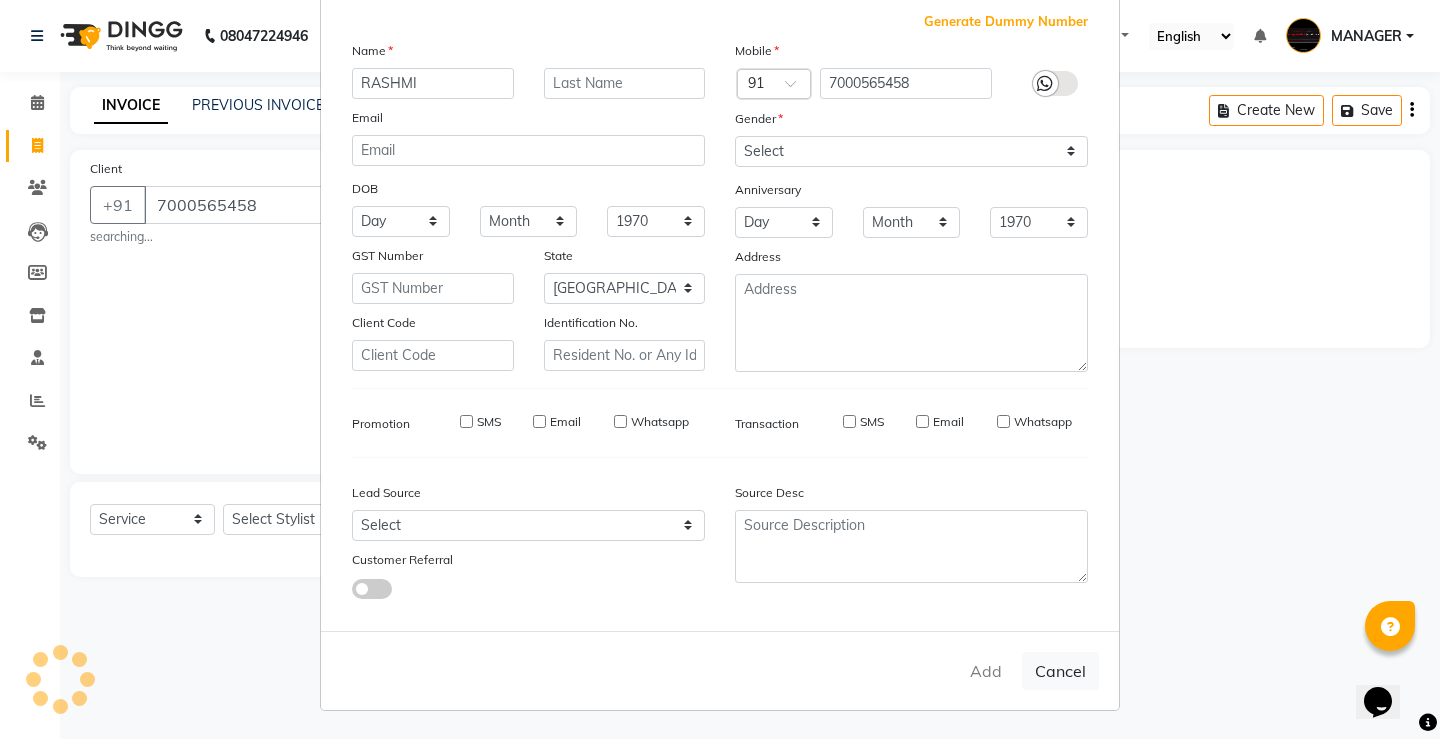 type 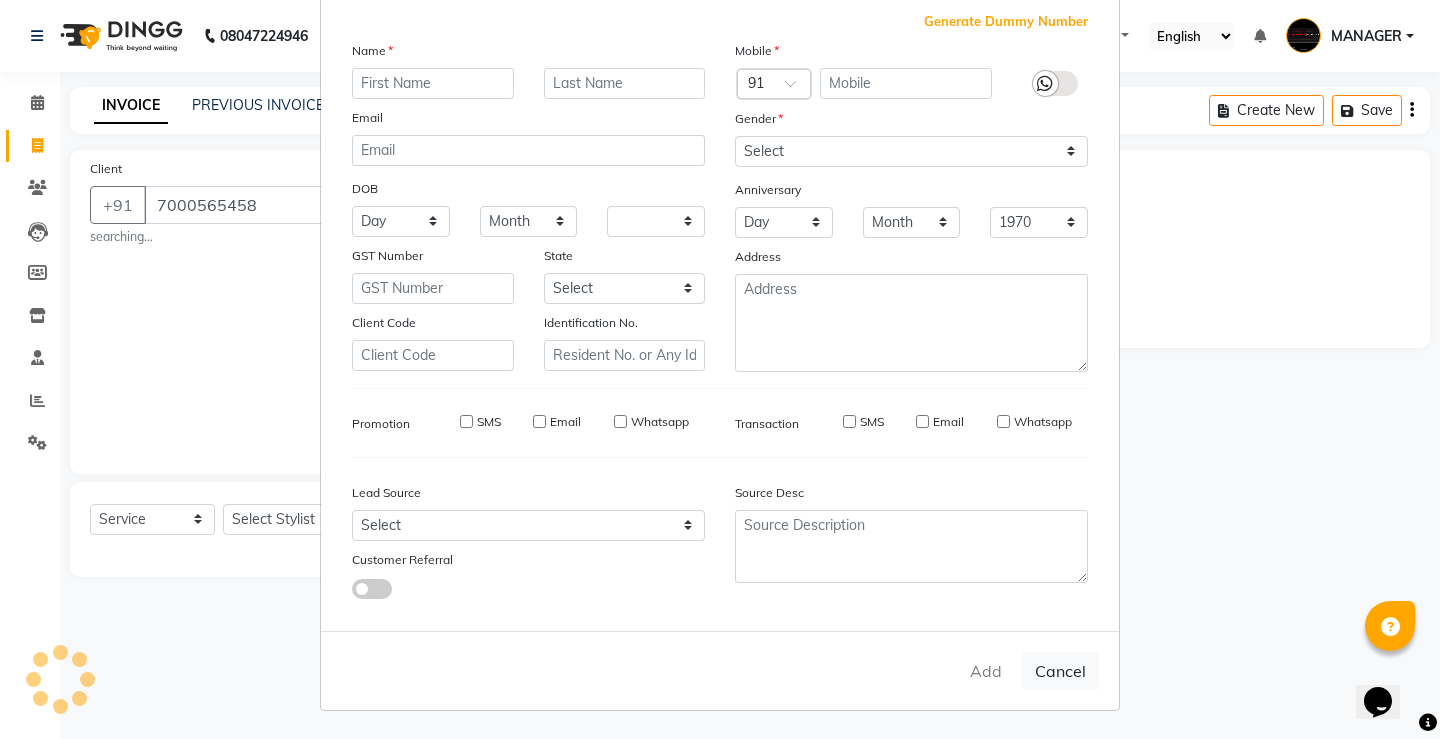 select 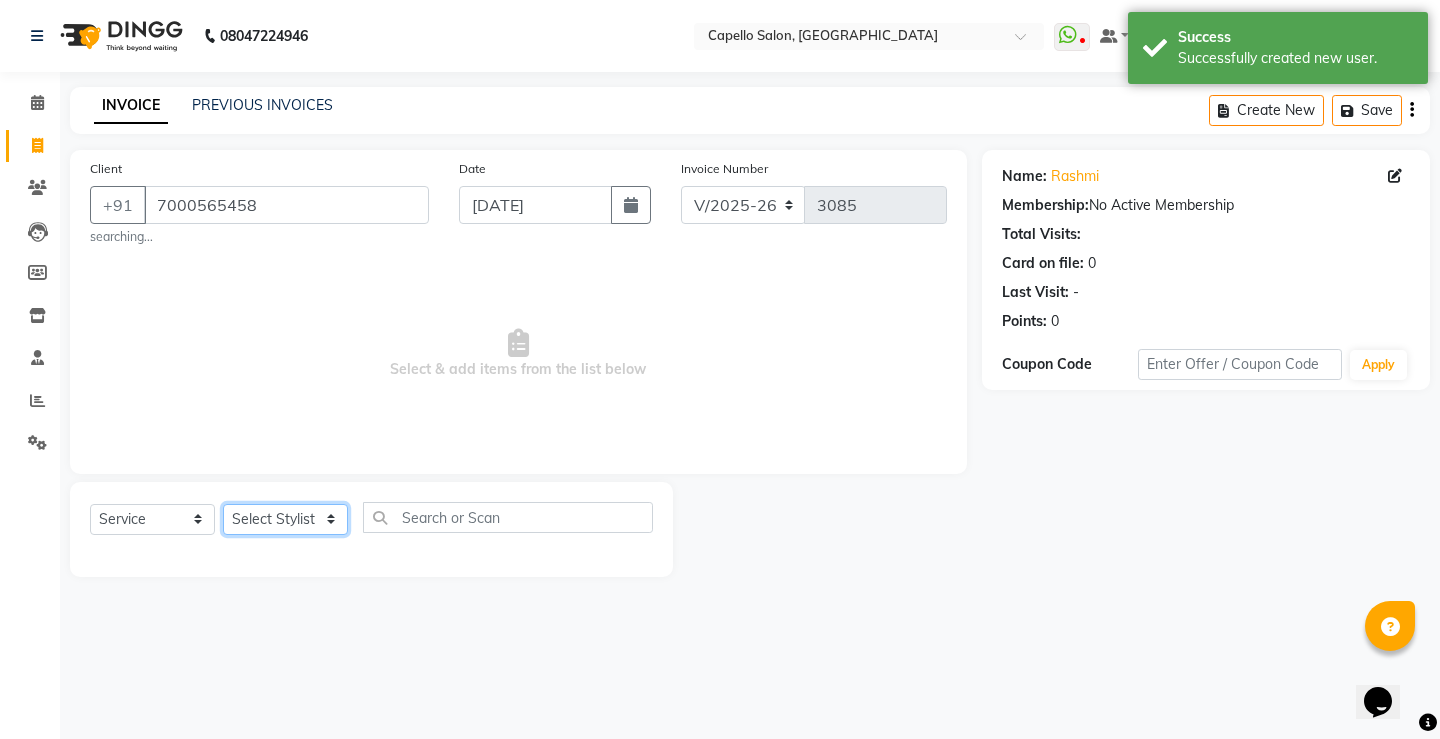 click on "Select Stylist ADMIN AKASH [PERSON_NAME] [PERSON_NAME] MANAGER [PERSON_NAME]  [PERSON_NAME] [PERSON_NAME] [PERSON_NAME]" 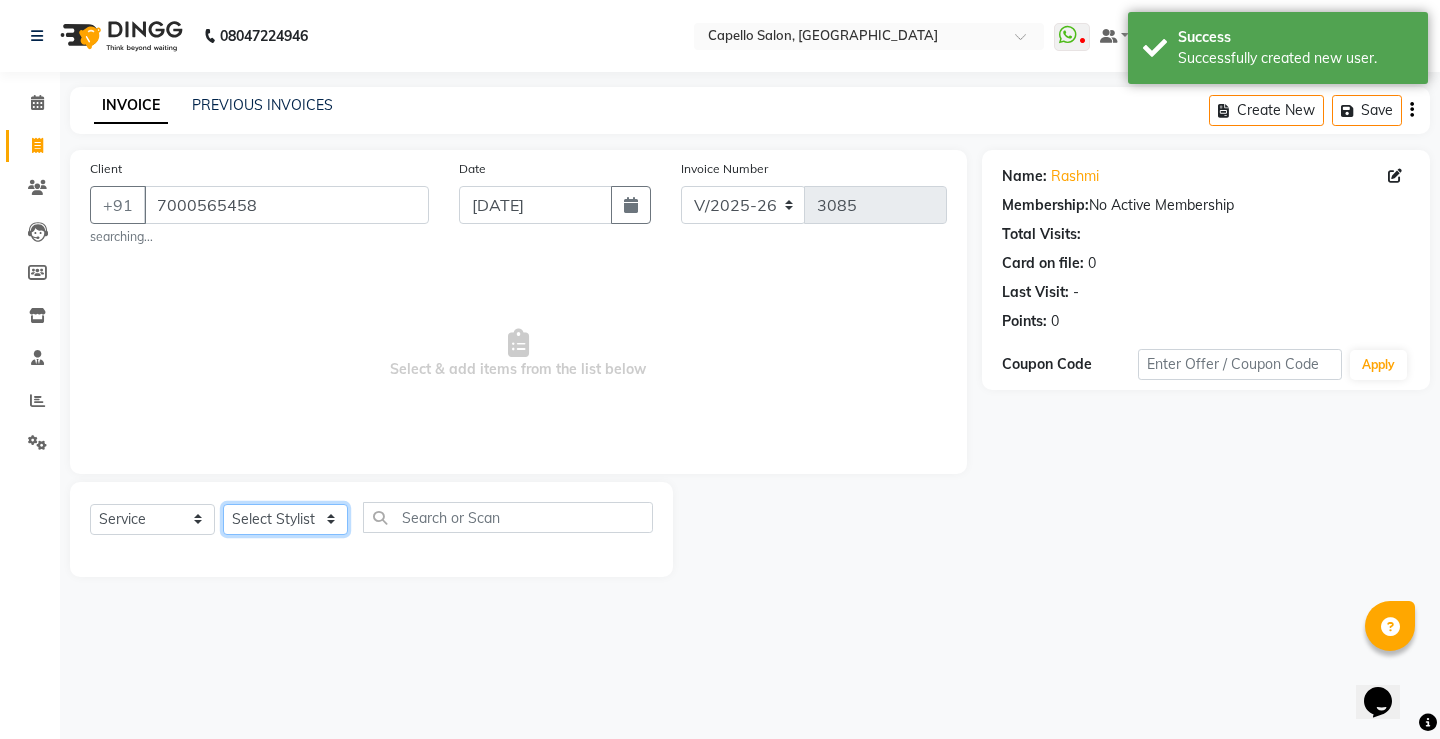 select on "67740" 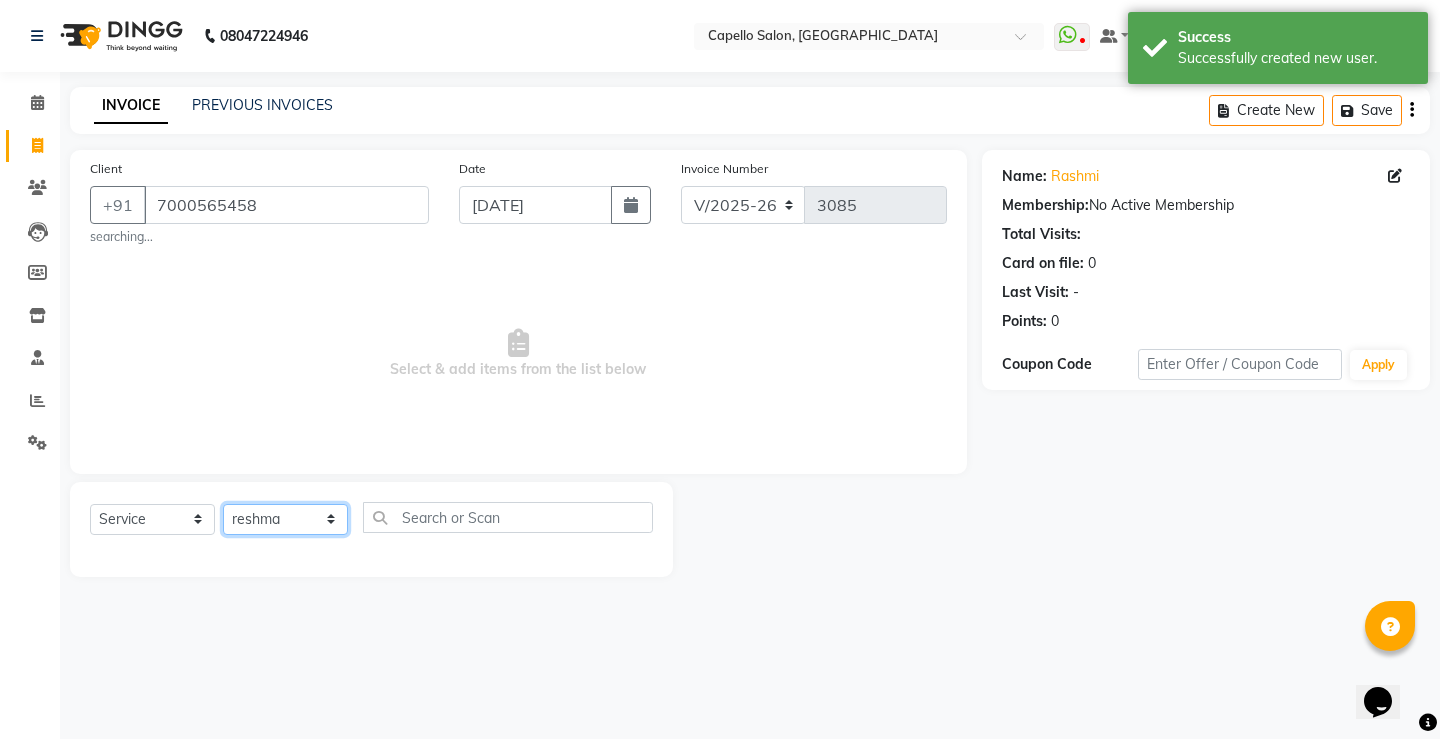 click on "Select Stylist ADMIN AKASH [PERSON_NAME] [PERSON_NAME] MANAGER [PERSON_NAME]  [PERSON_NAME] [PERSON_NAME] [PERSON_NAME]" 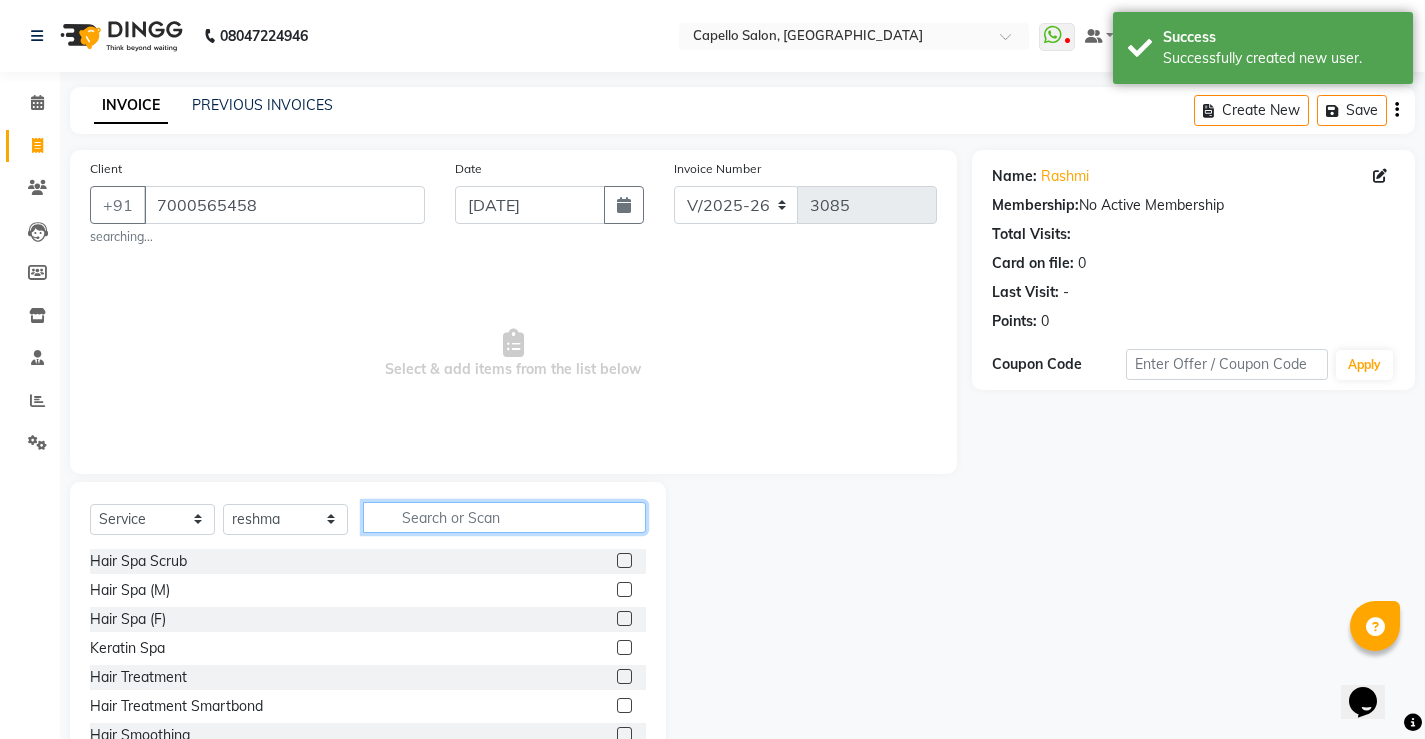 click 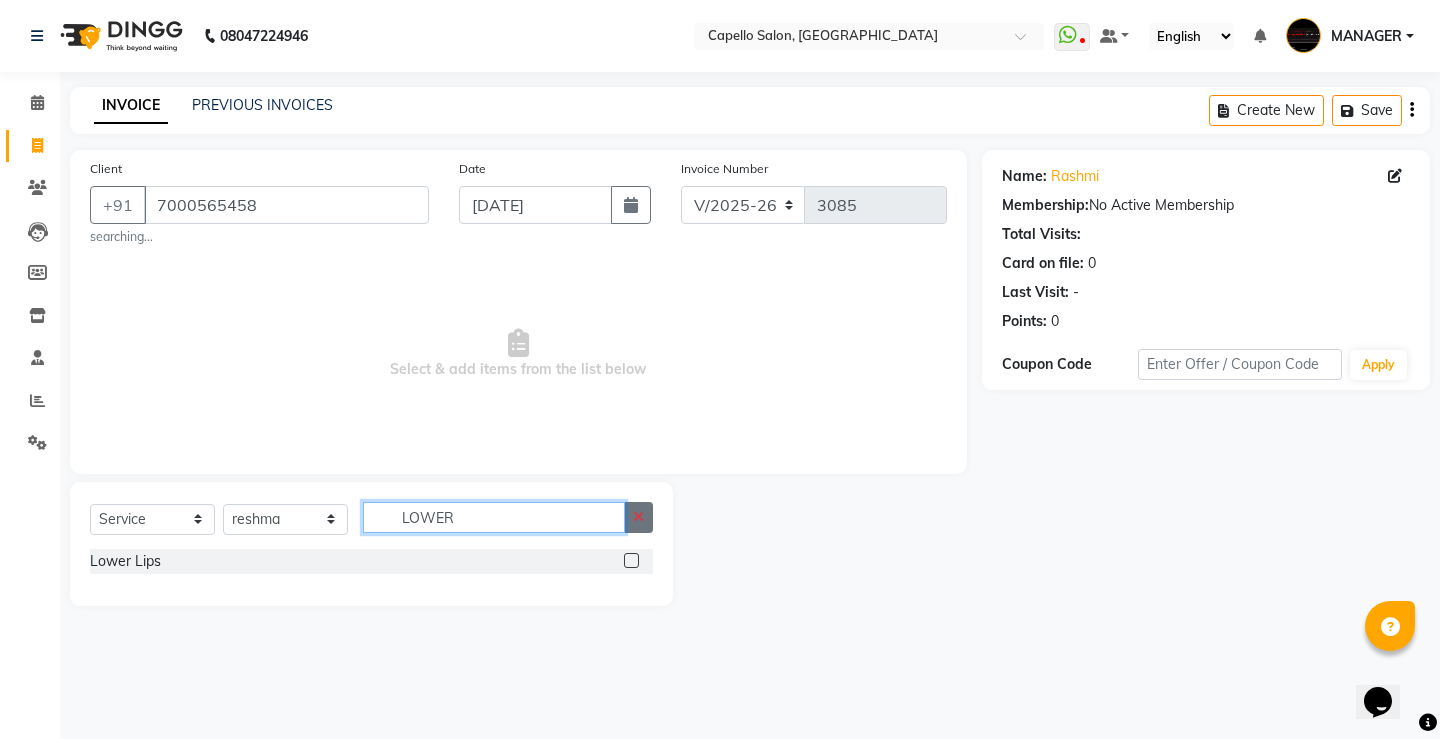 type on "LOWER" 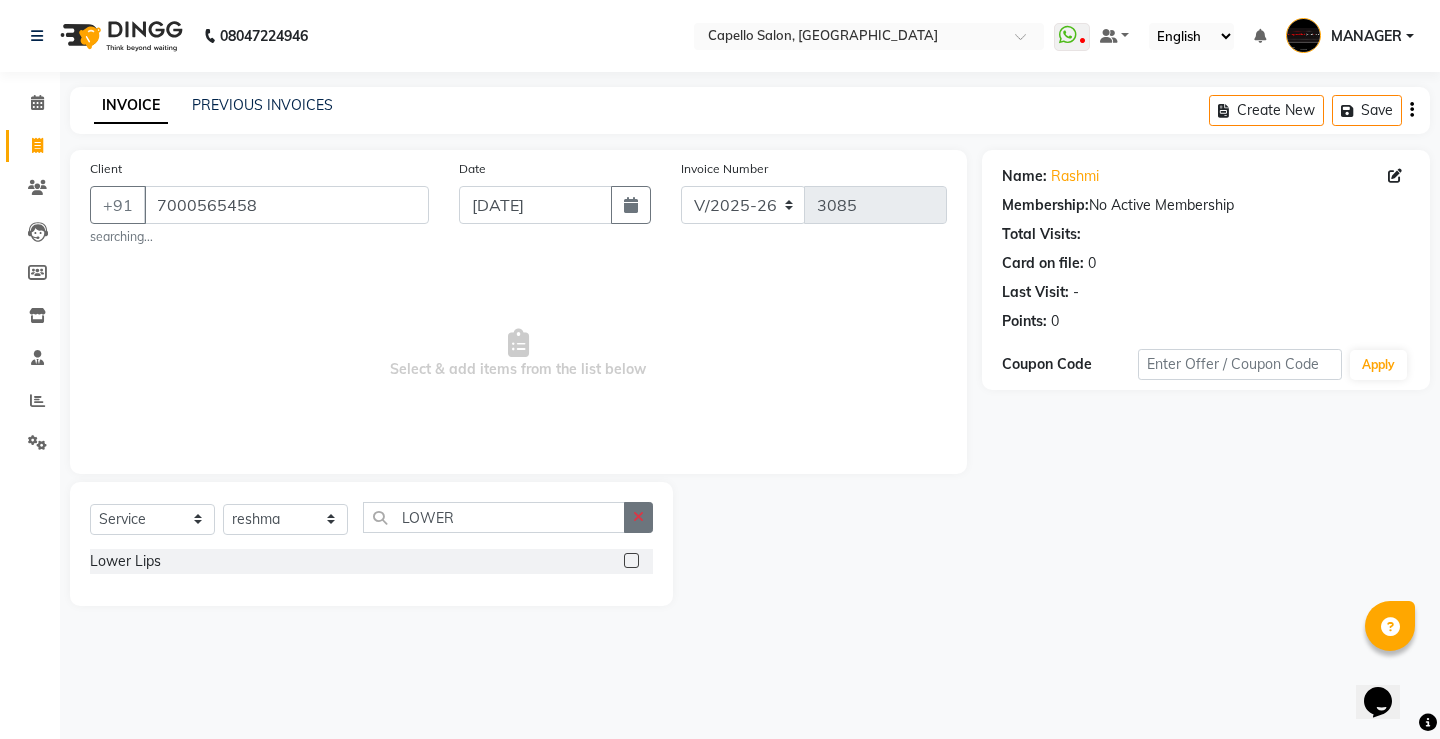 click on "Select  Service  Product  Membership  Package Voucher Prepaid Gift Card  Select Stylist ADMIN AKASH khusboo KIRTI KUSHAL MANAGER Manish  RAJESH reshma ritee shailendra SHIVA VISHAL LOWER Lower Lips" 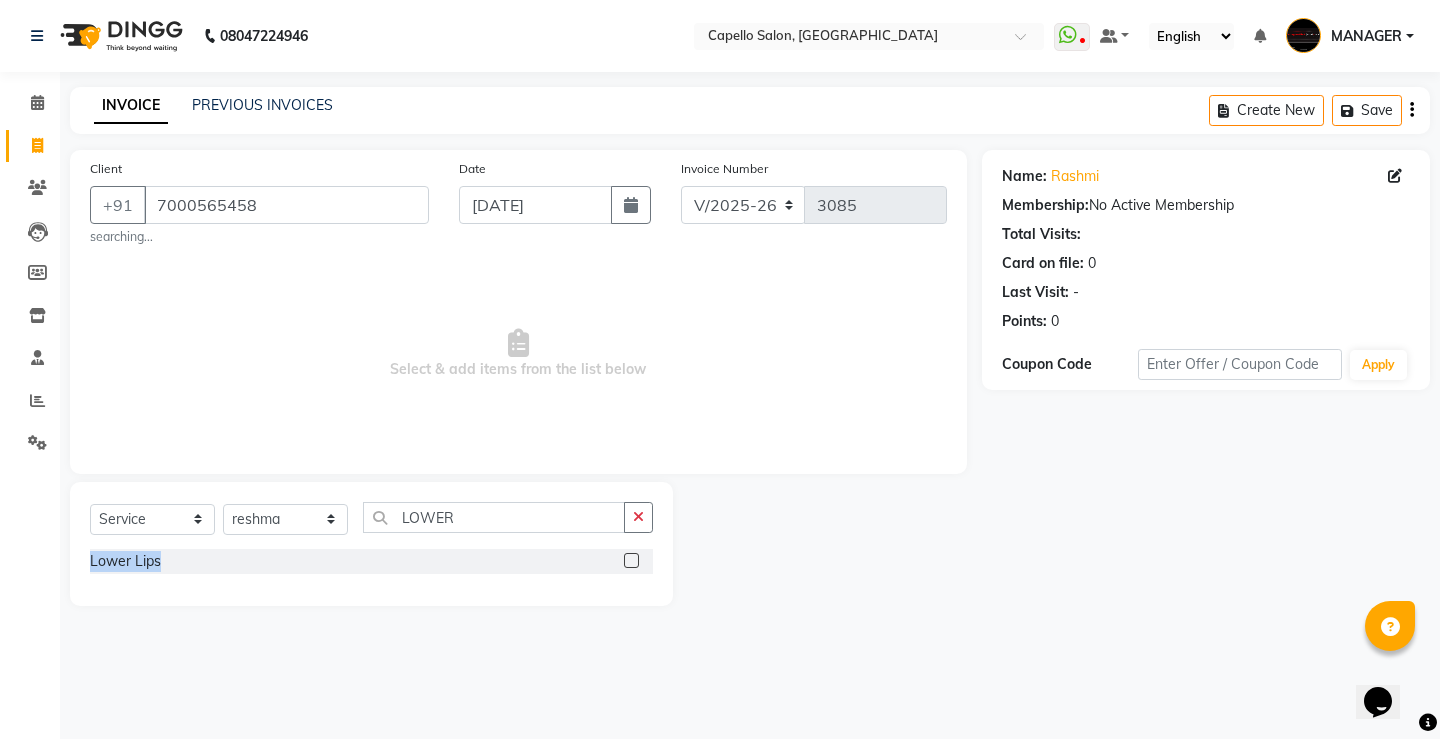 click 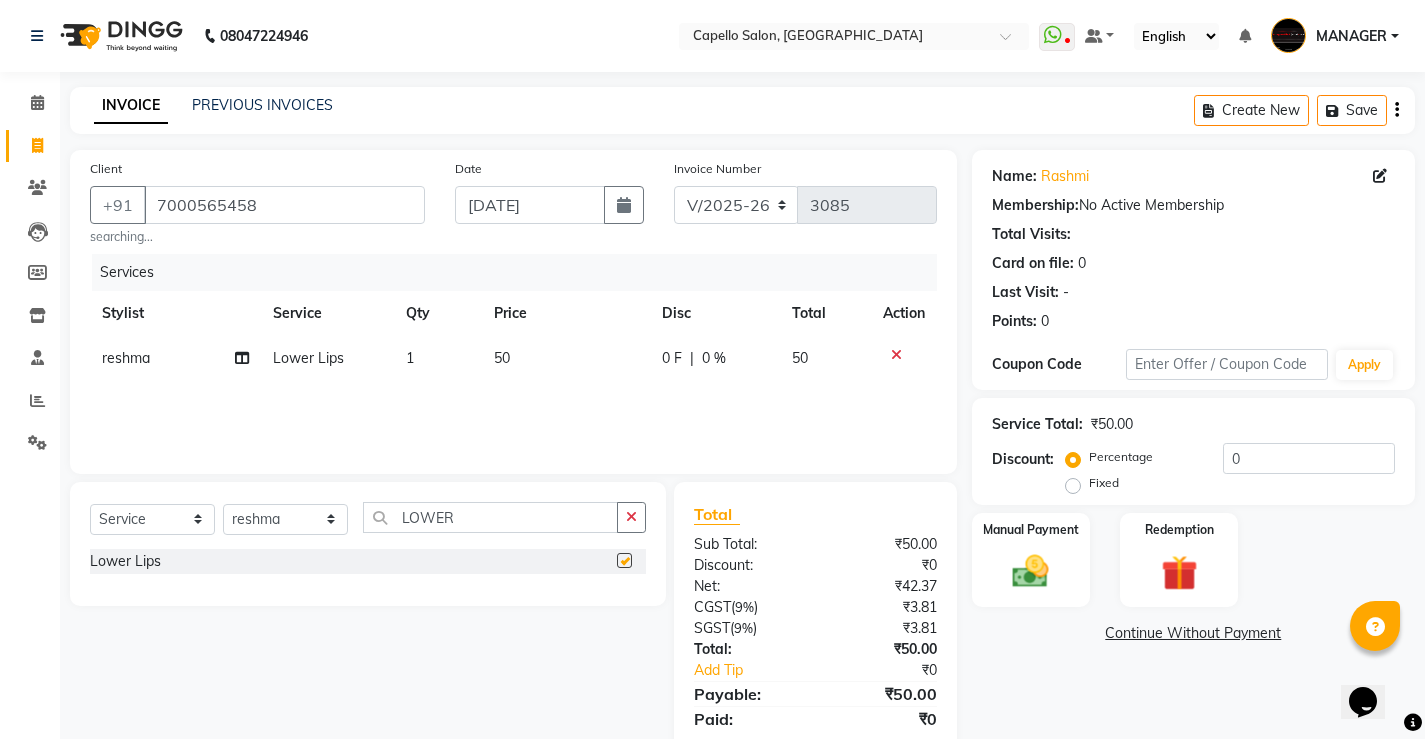 checkbox on "false" 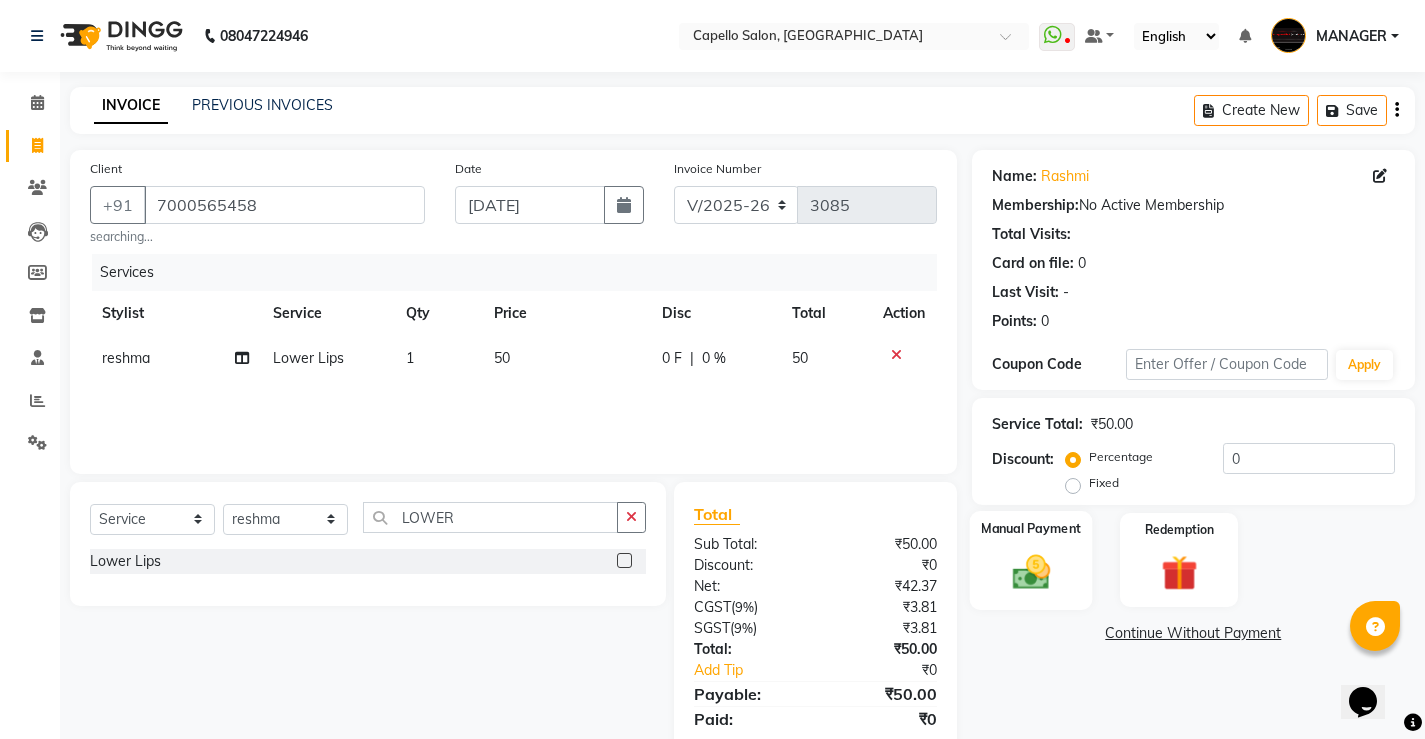 click 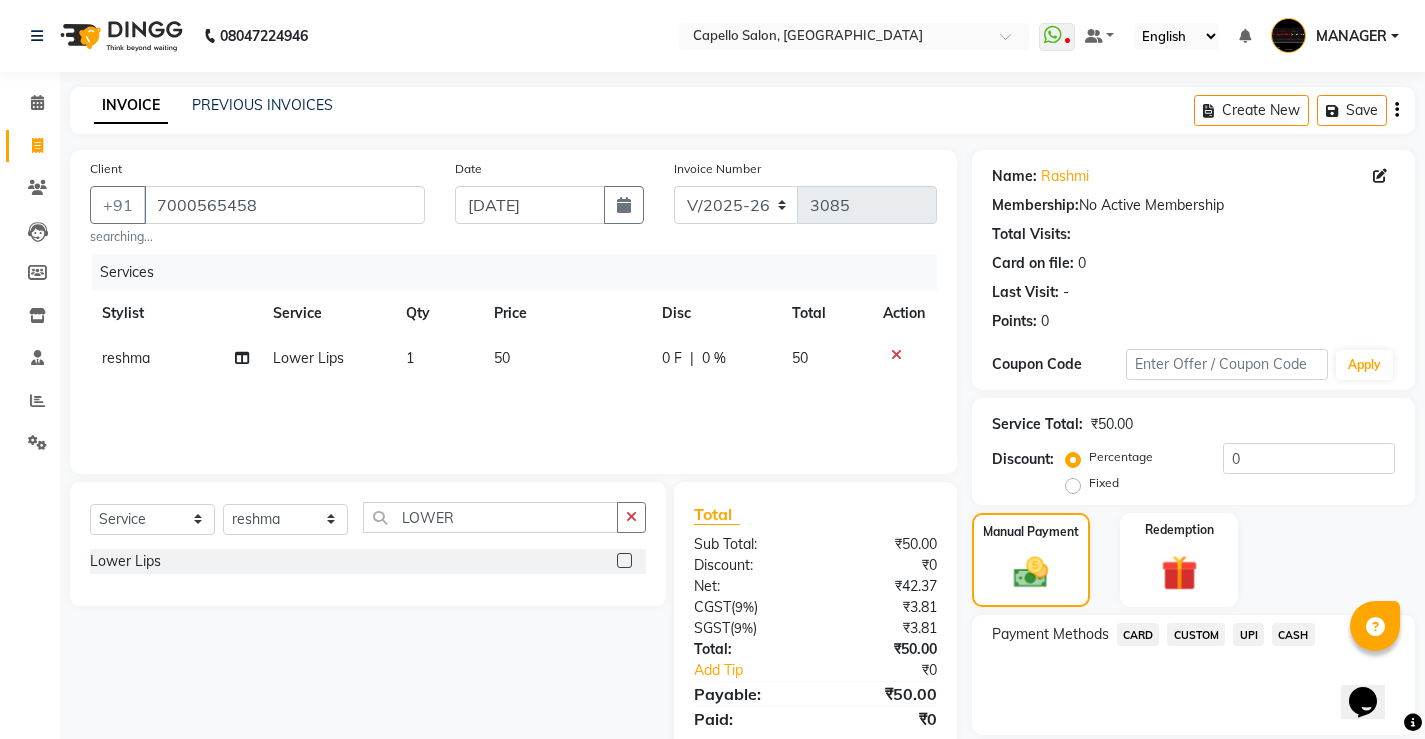 click on "CASH" 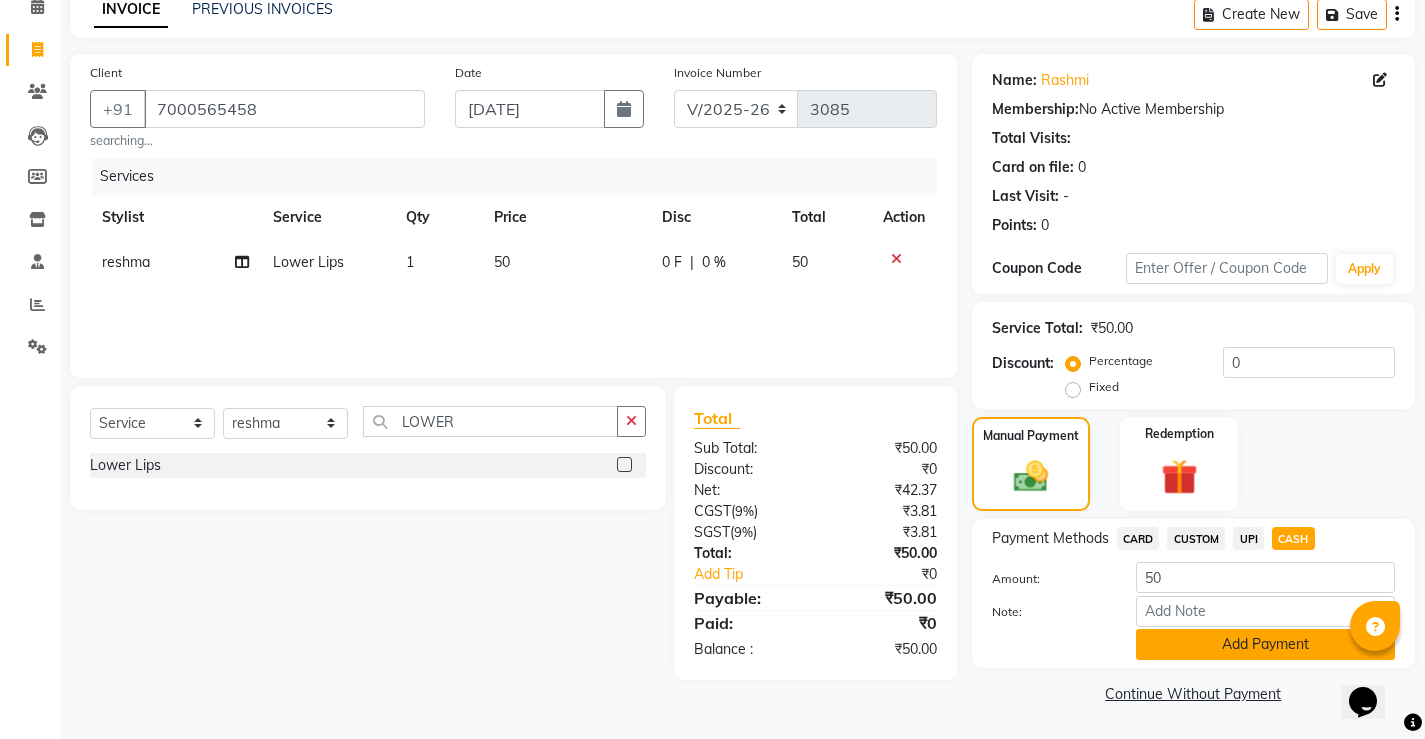 click on "Add Payment" 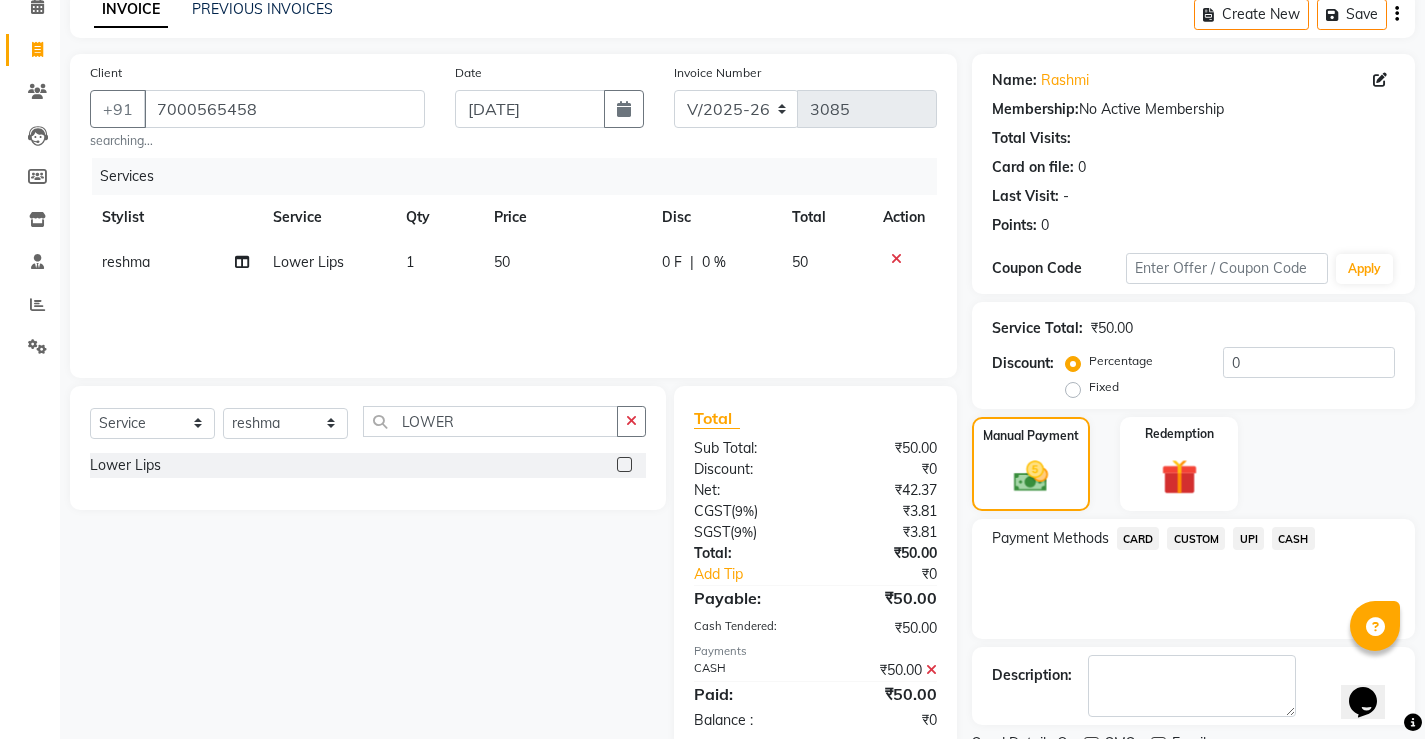 scroll, scrollTop: 180, scrollLeft: 0, axis: vertical 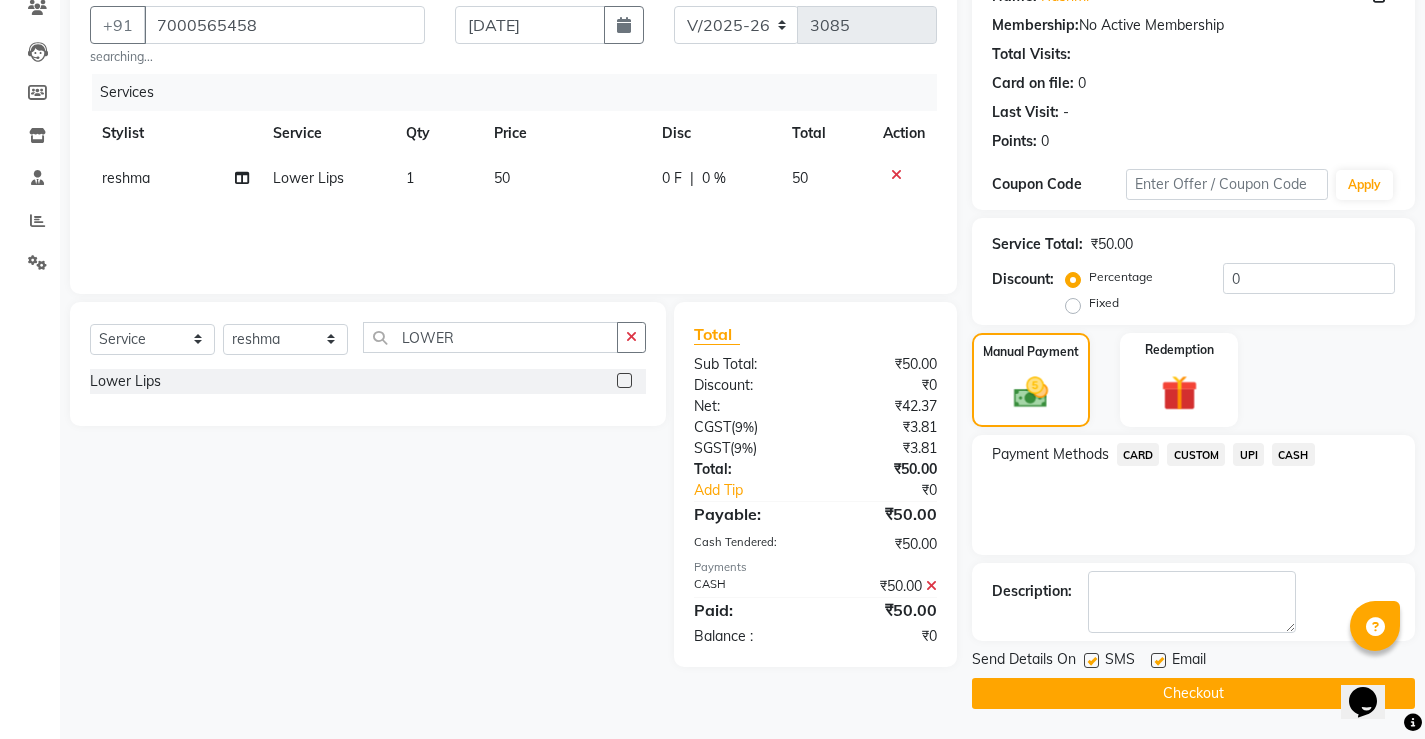 click on "Checkout" 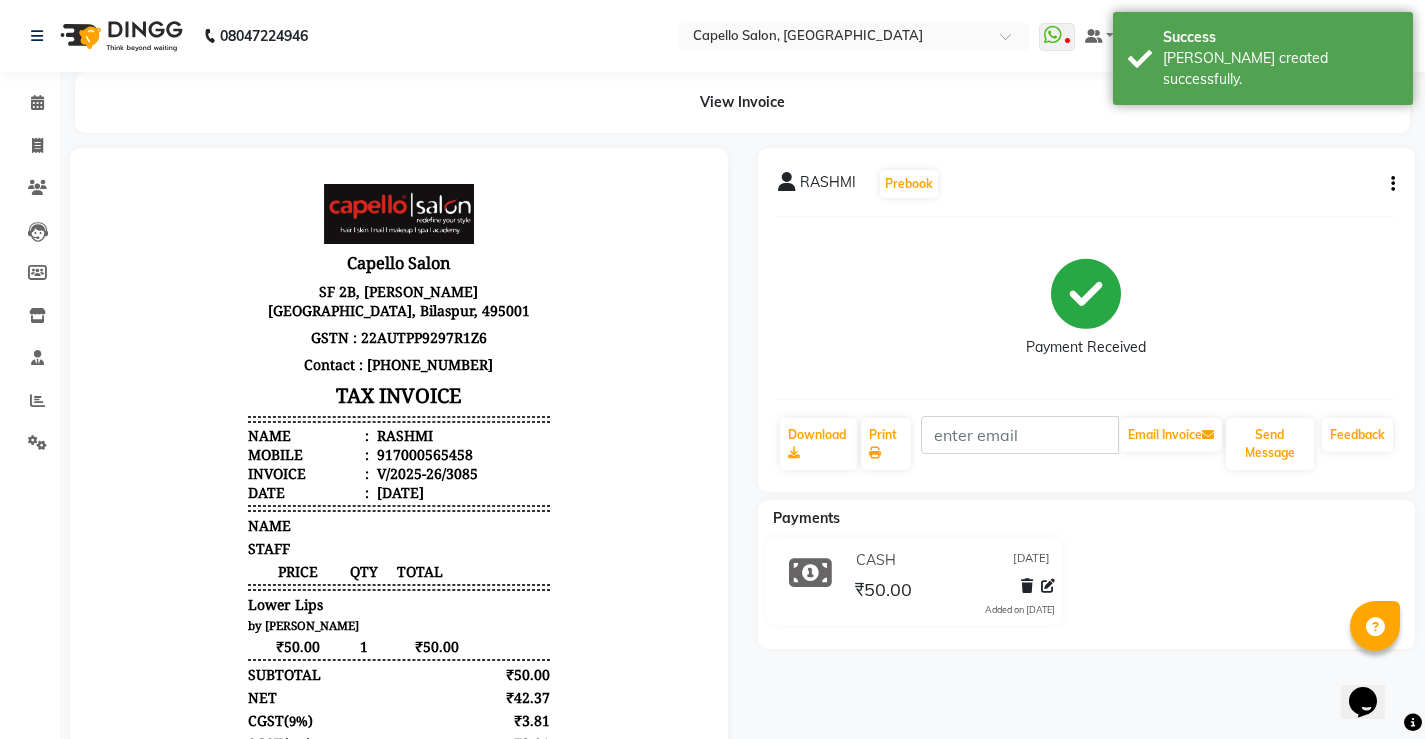 scroll, scrollTop: 0, scrollLeft: 0, axis: both 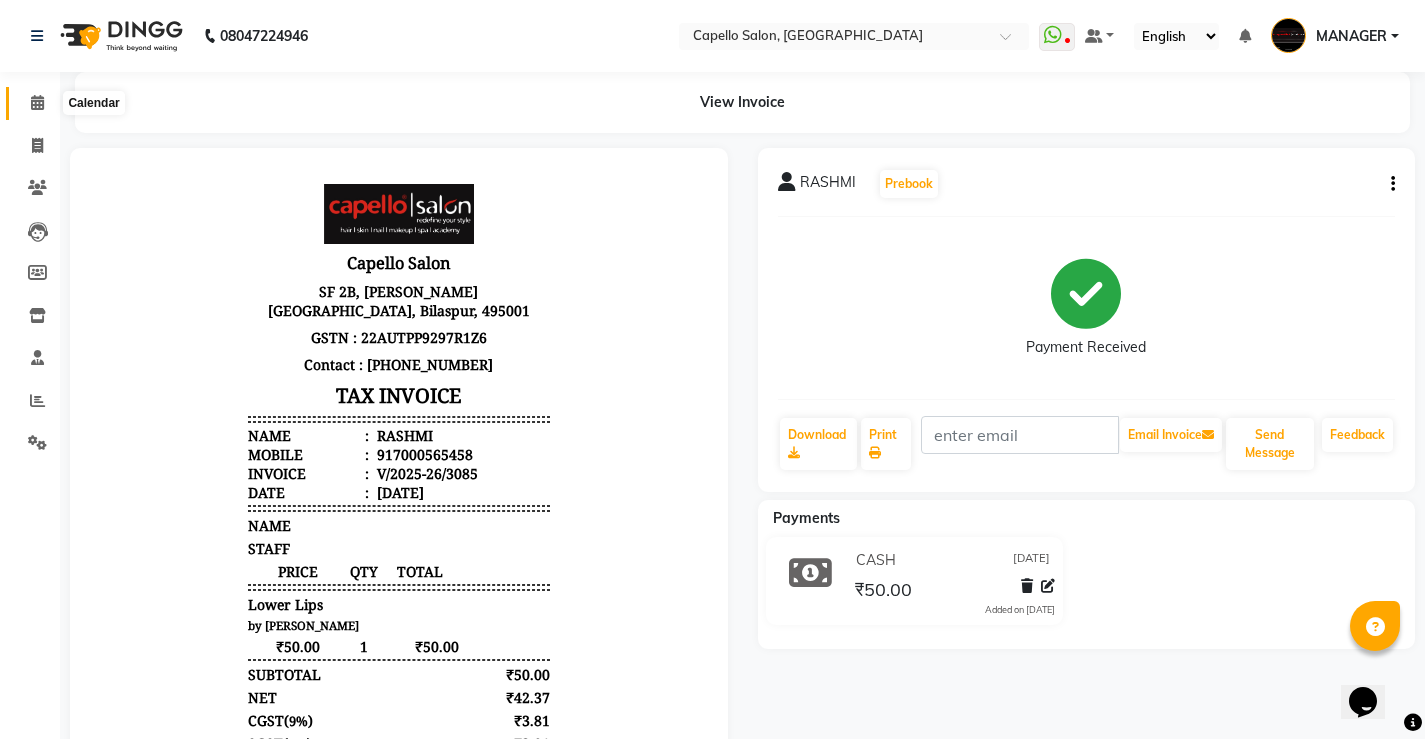 click 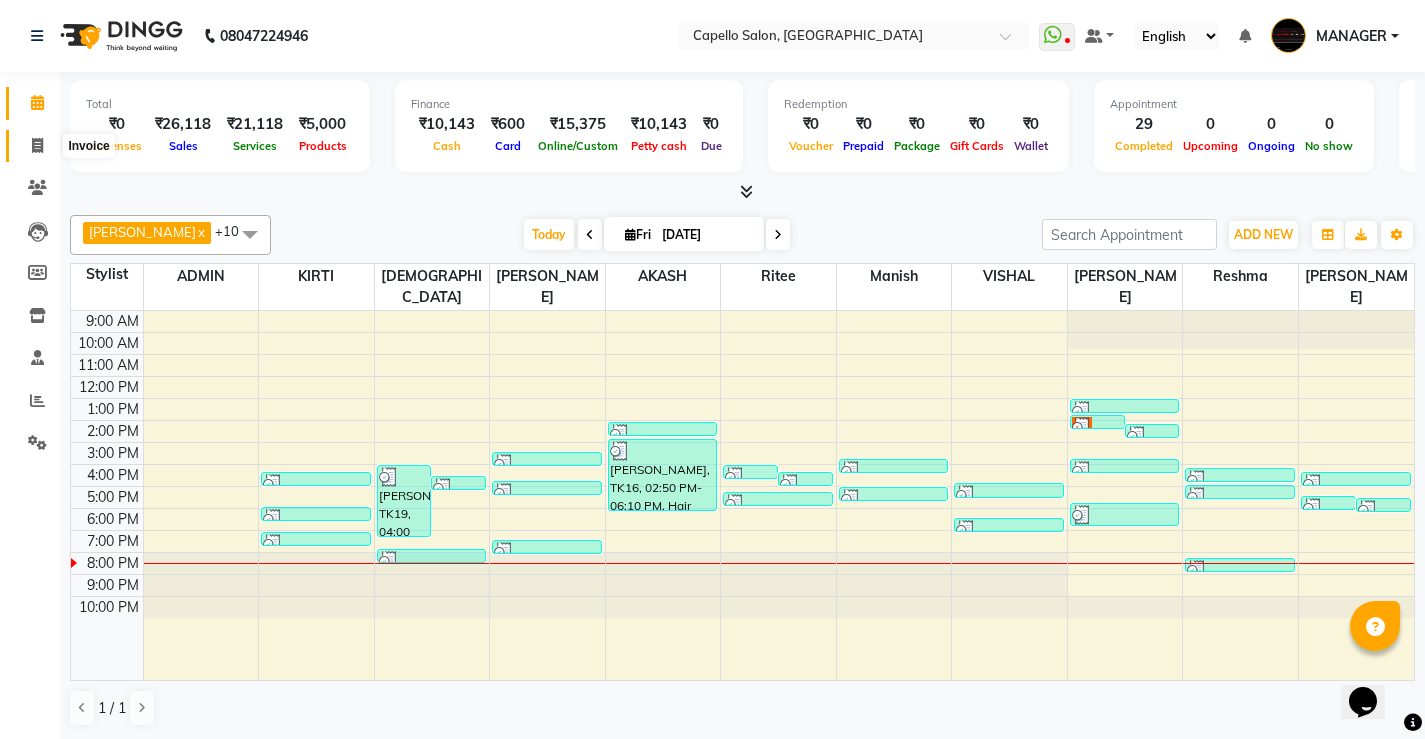 click 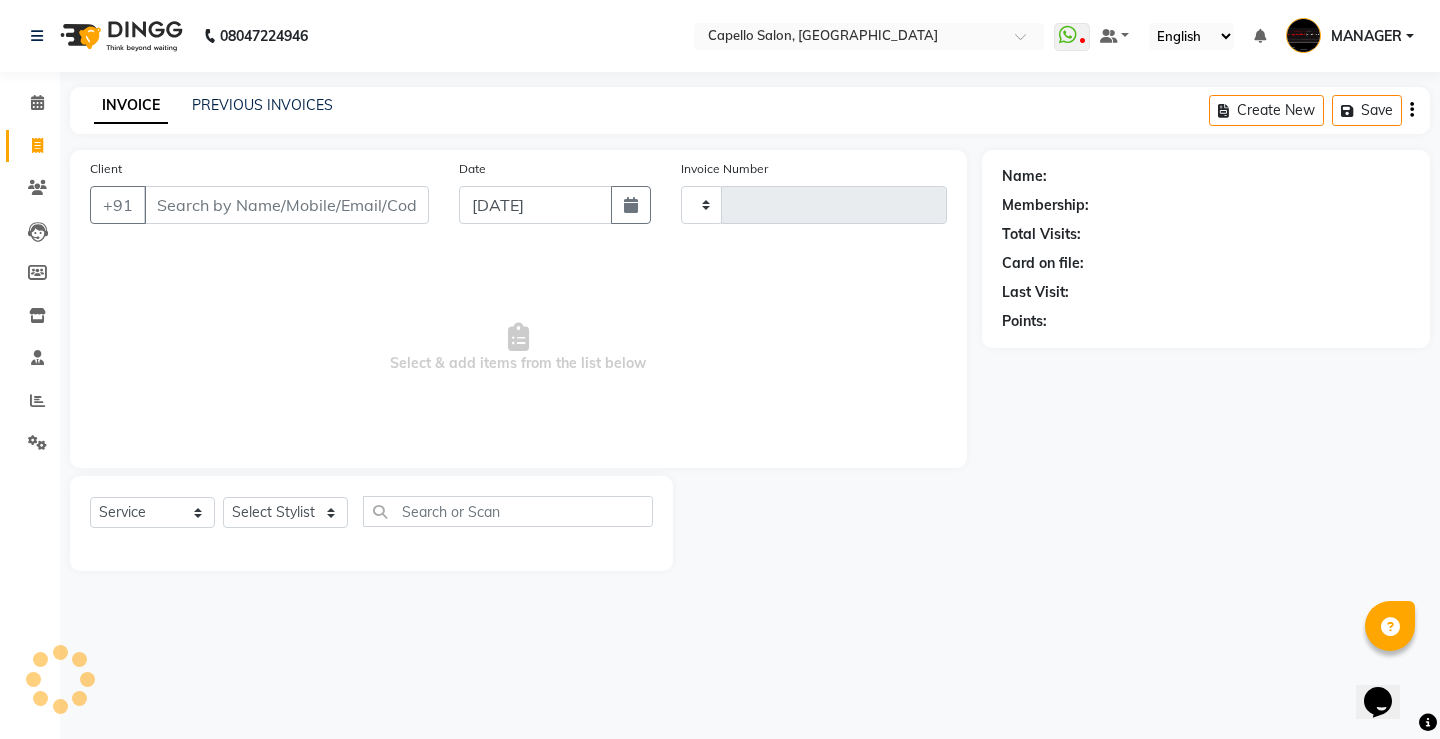 type on "3086" 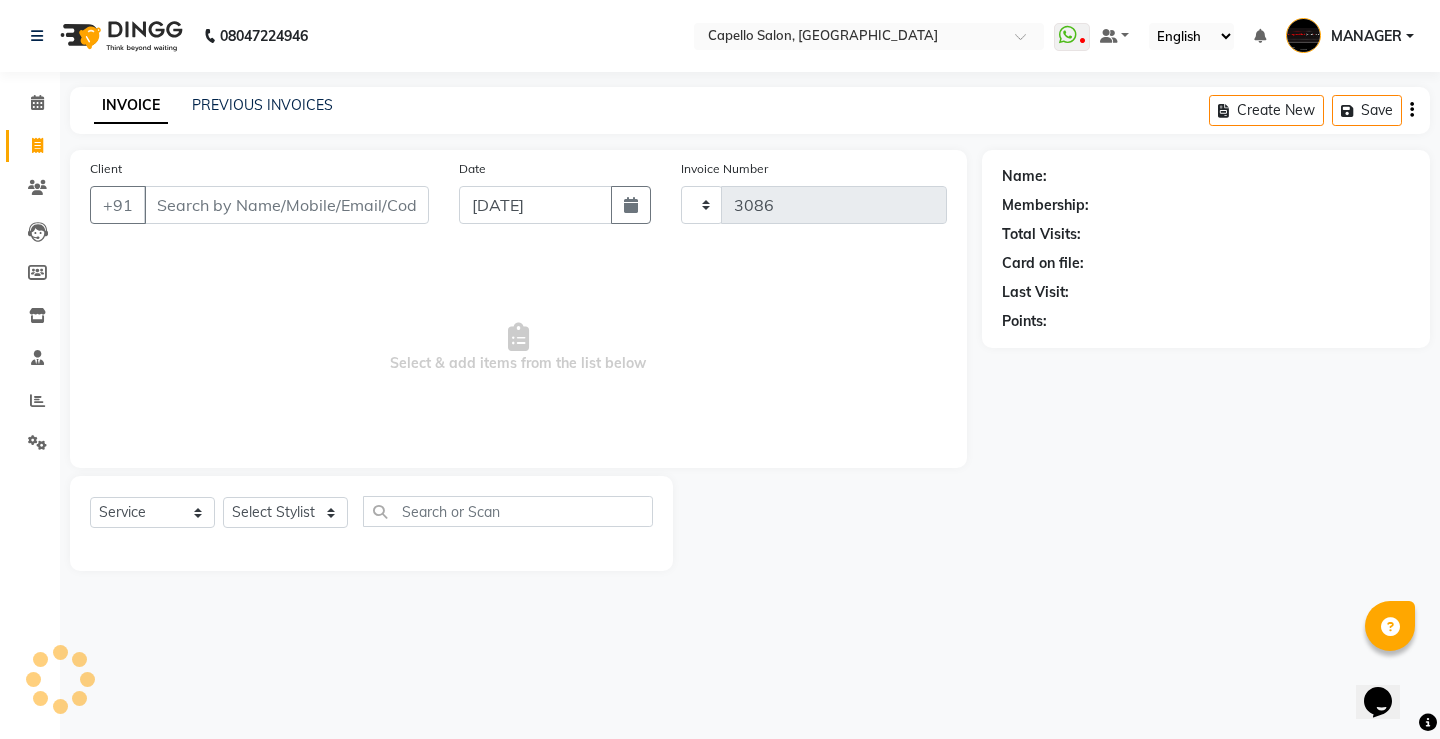 select on "857" 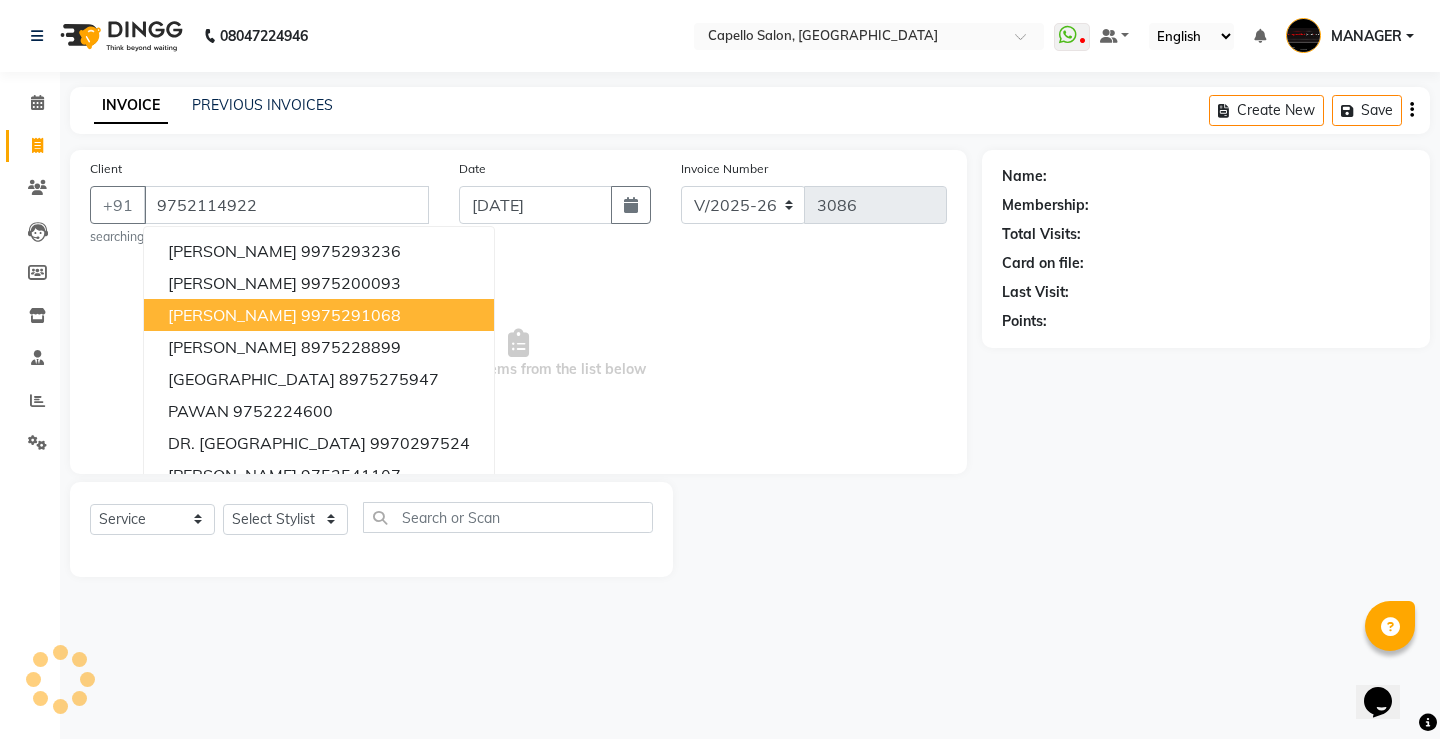 type on "9752114922" 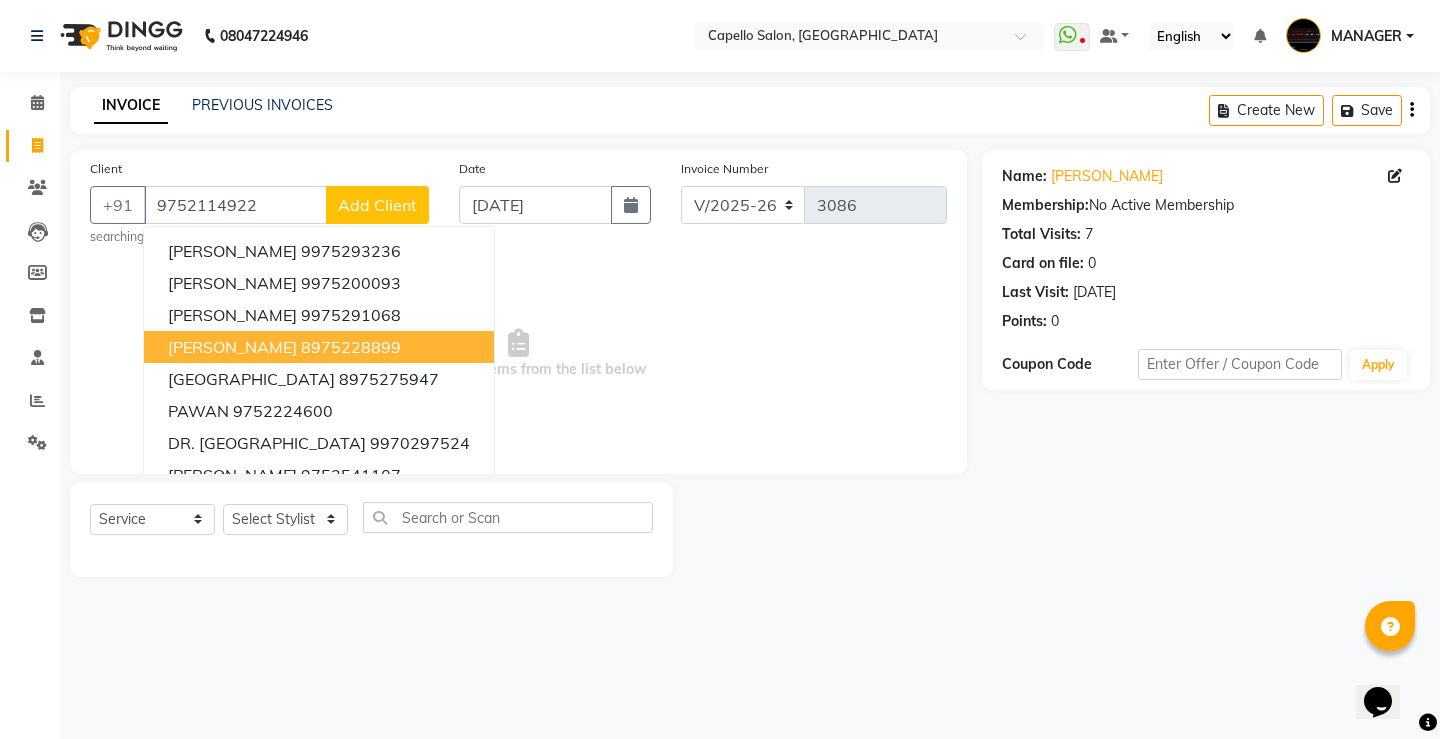 click on "Select  Service  Product  Membership  Package Voucher Prepaid Gift Card  Select Stylist ADMIN AKASH khusboo KIRTI KUSHAL MANAGER Manish  RAJESH reshma ritee shailendra SHIVA VISHAL" 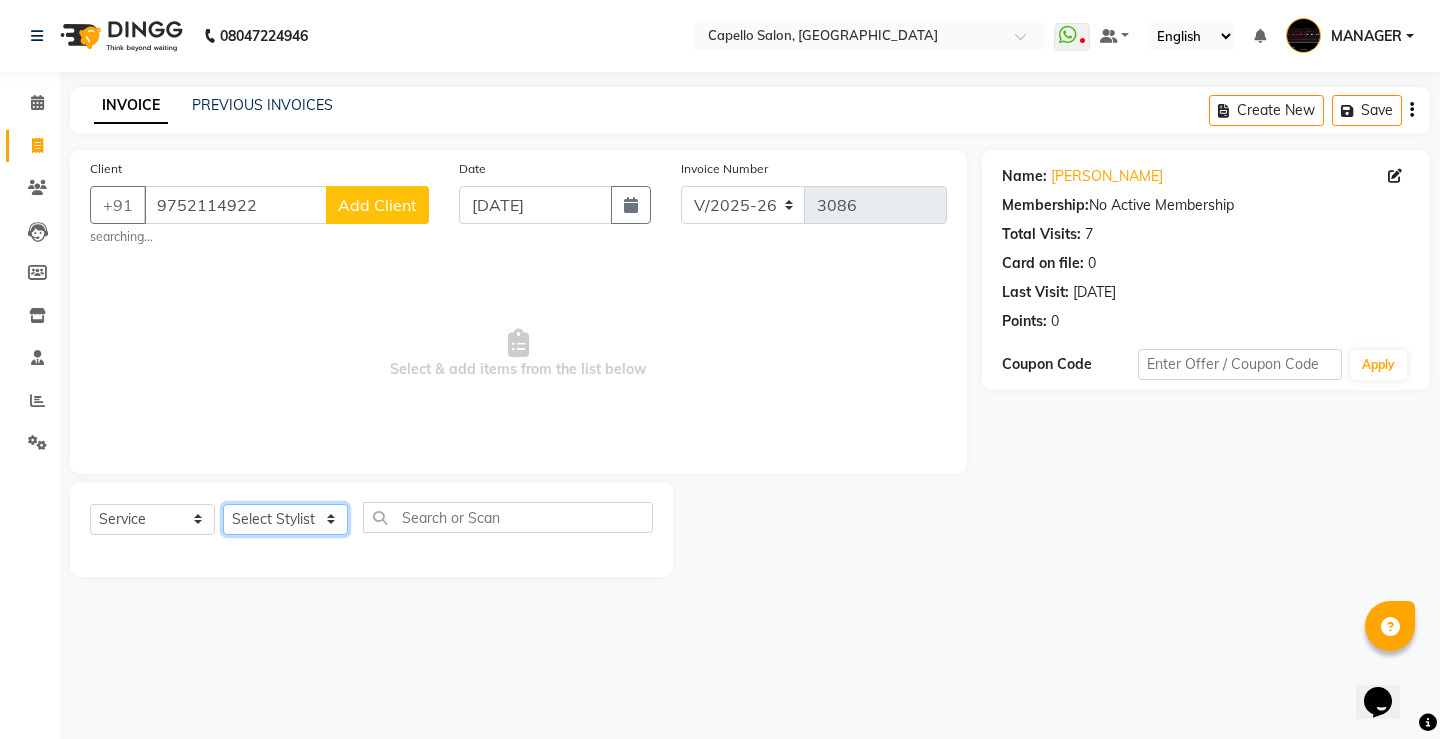 click on "Select Stylist ADMIN AKASH [PERSON_NAME] [PERSON_NAME] MANAGER [PERSON_NAME]  [PERSON_NAME] [PERSON_NAME] [PERSON_NAME]" 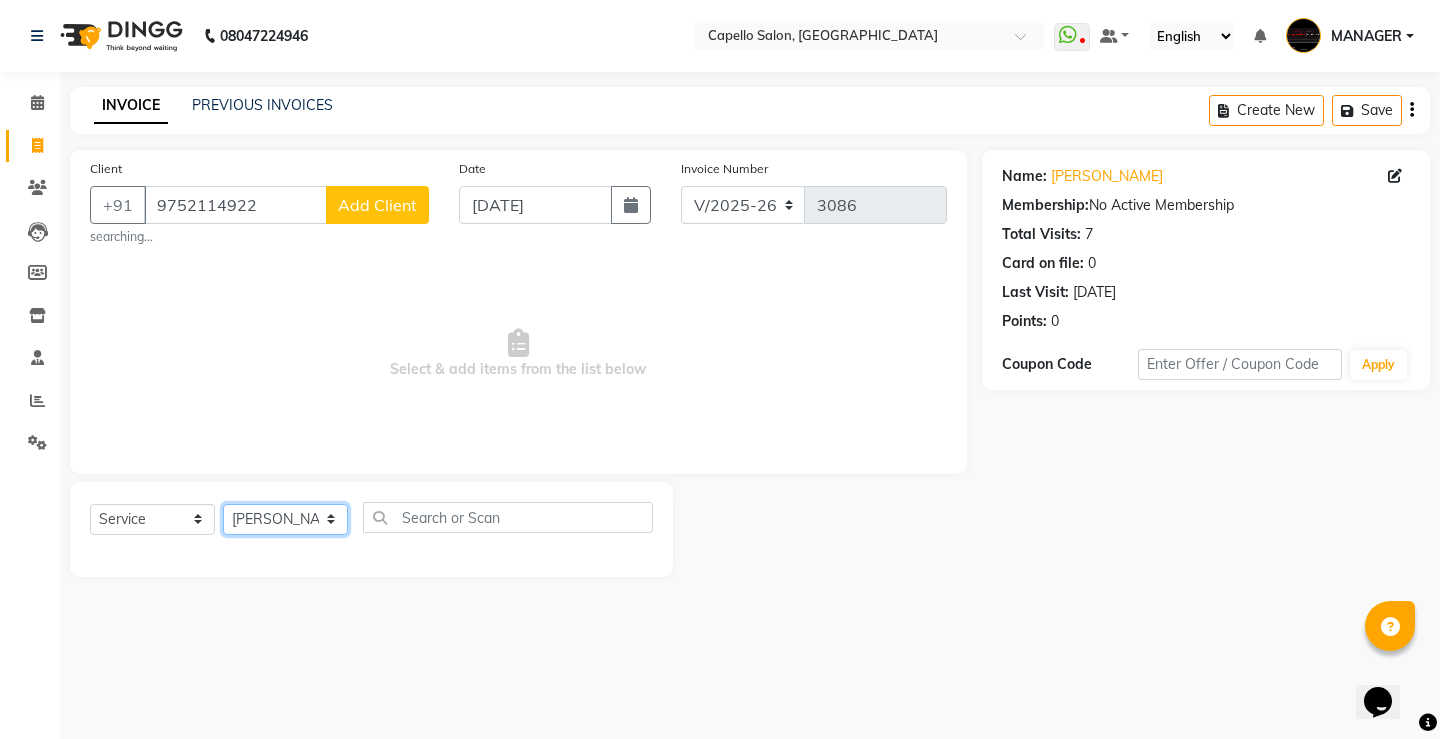 click on "Select Stylist ADMIN AKASH [PERSON_NAME] [PERSON_NAME] MANAGER [PERSON_NAME]  [PERSON_NAME] [PERSON_NAME] [PERSON_NAME]" 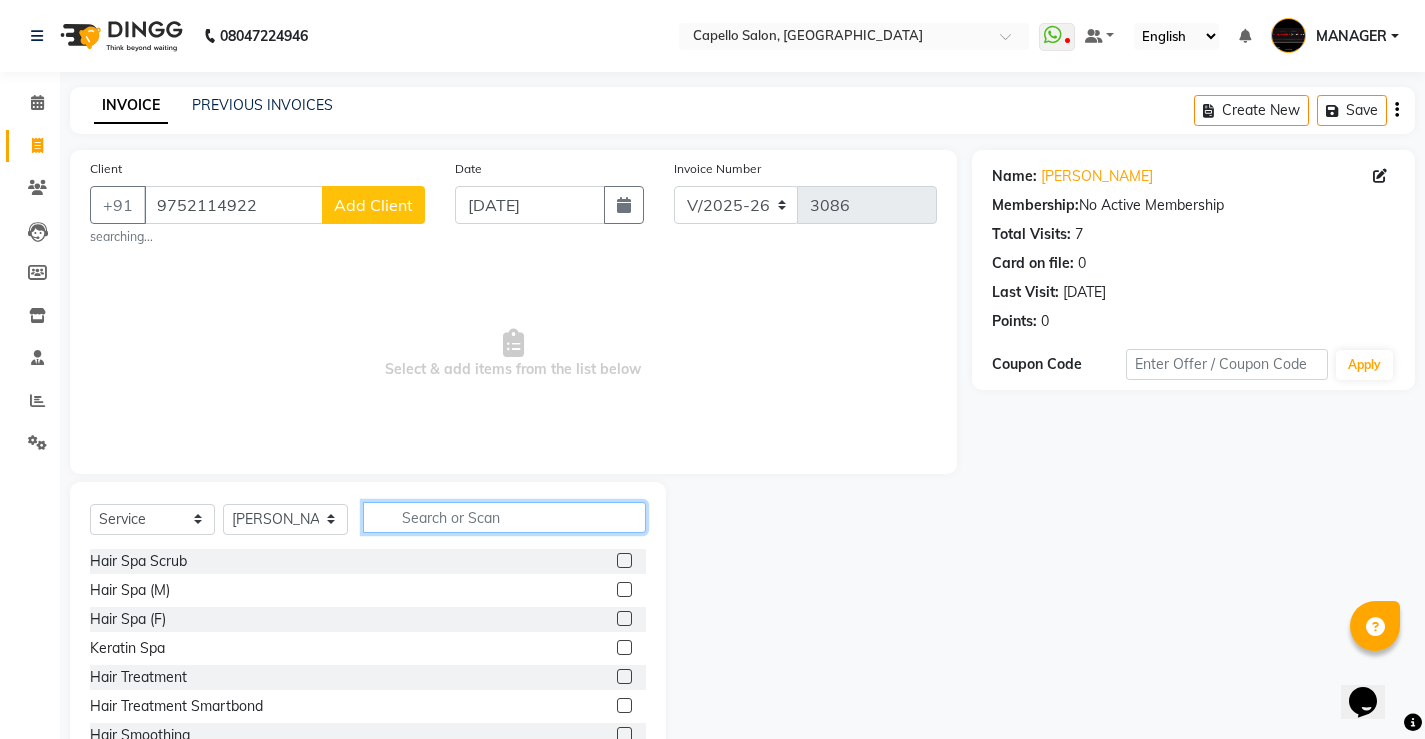 click 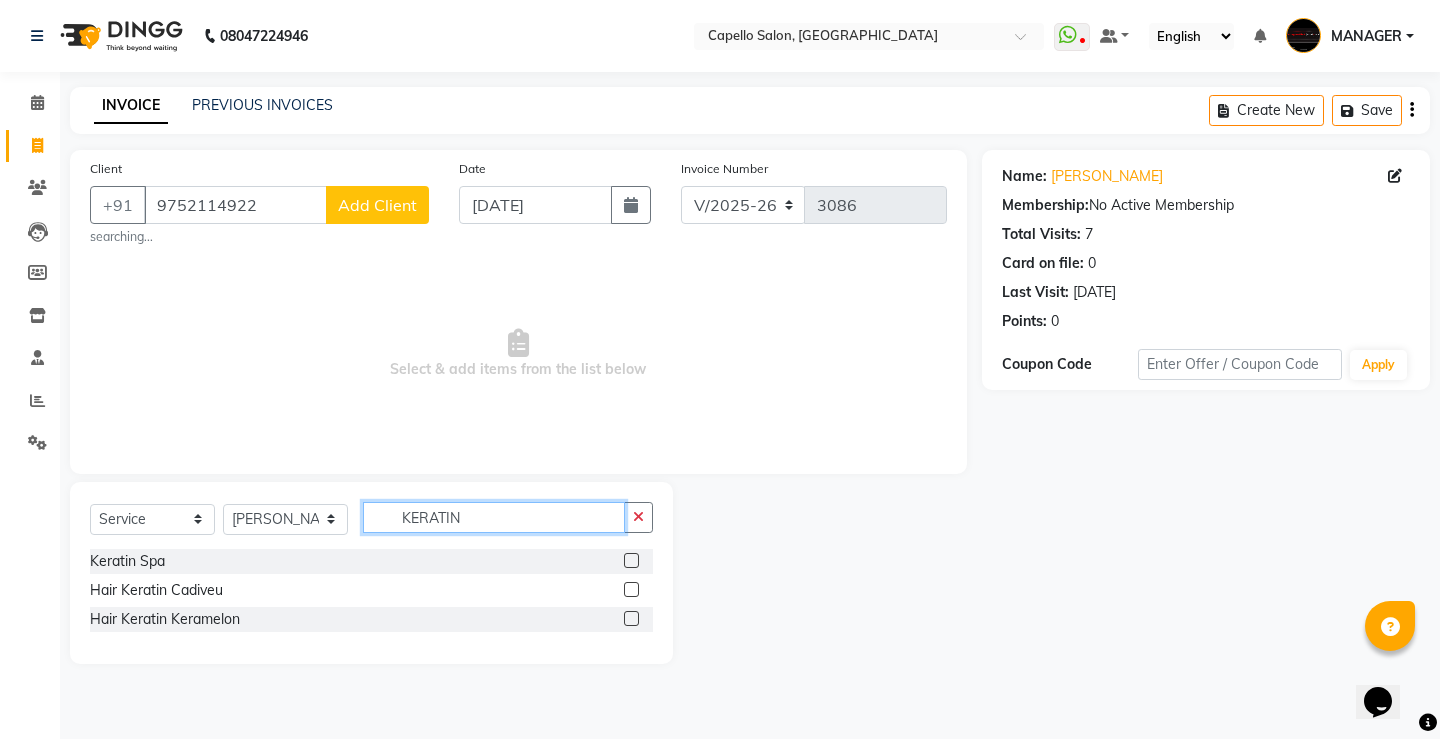 type on "KERATIN" 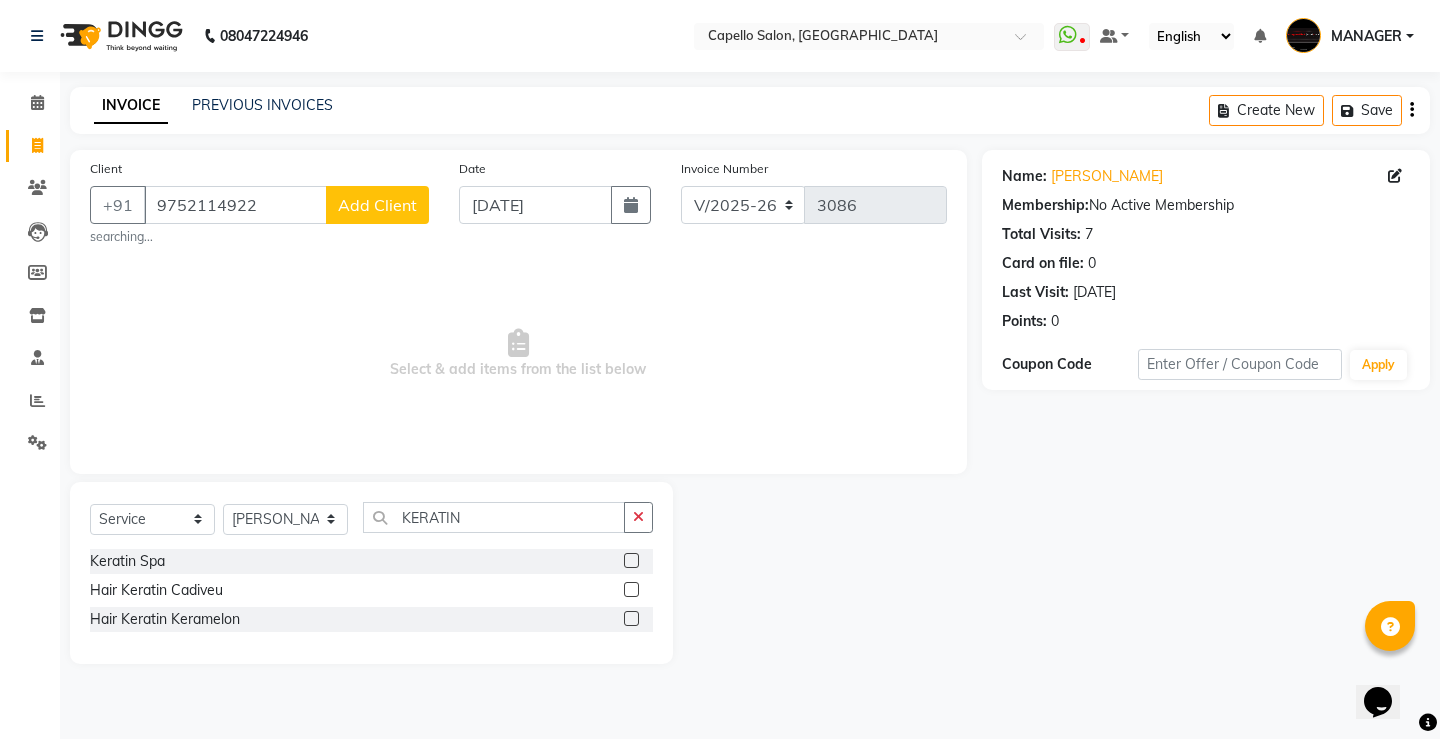 click 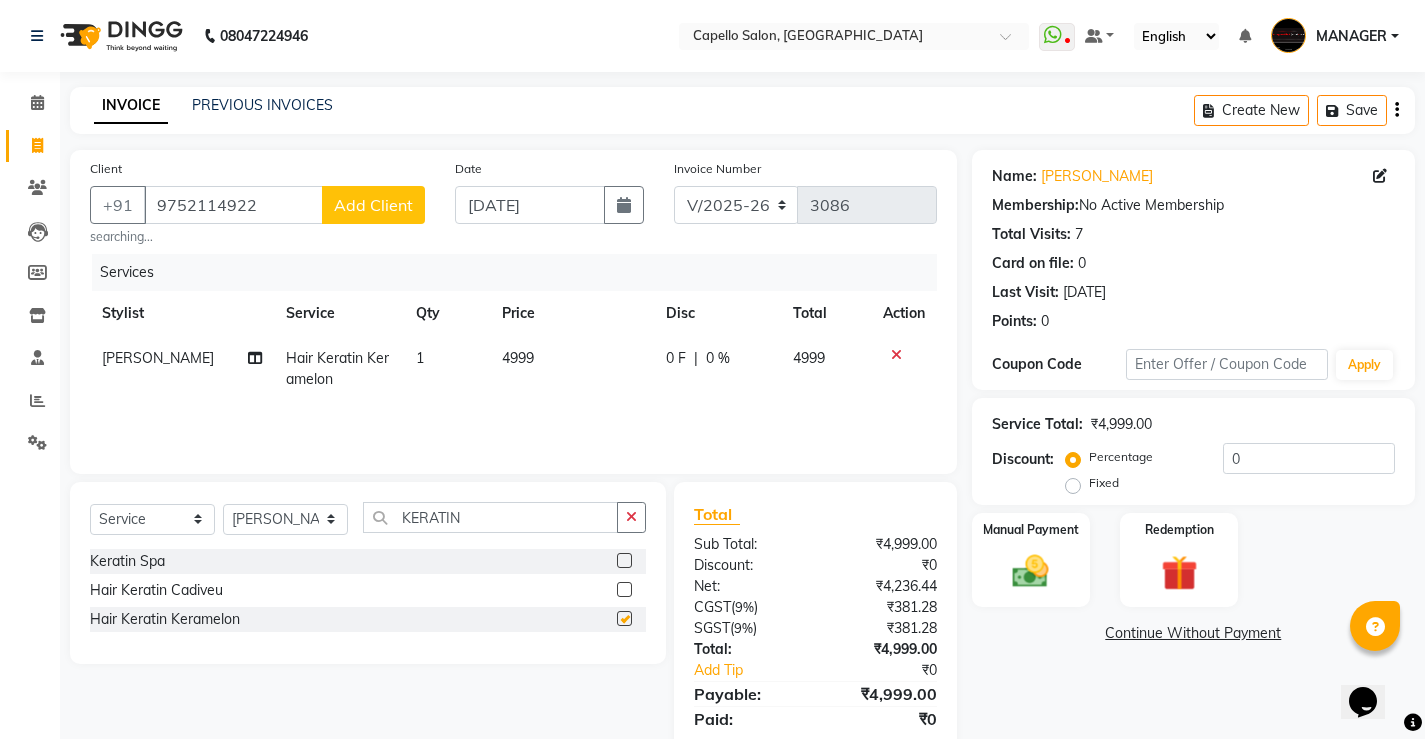 checkbox on "false" 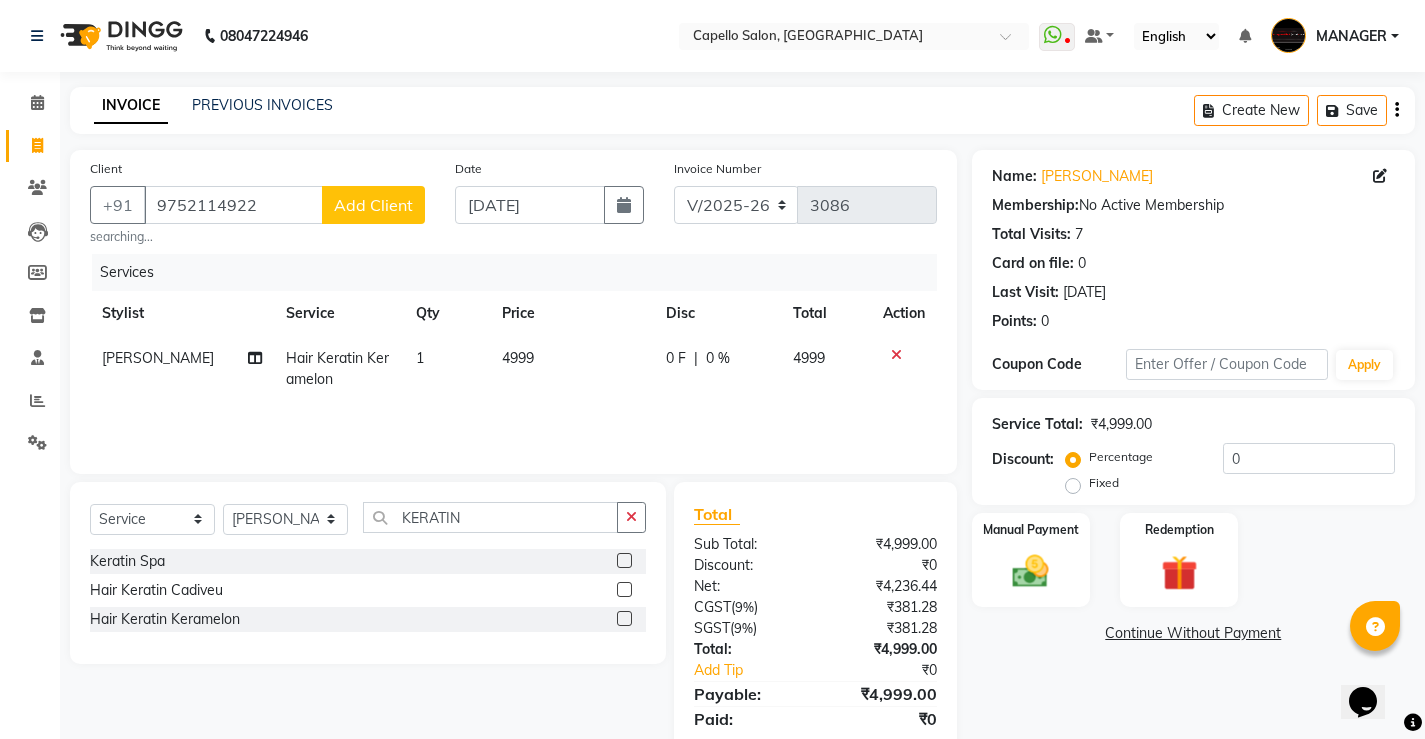 click on "4999" 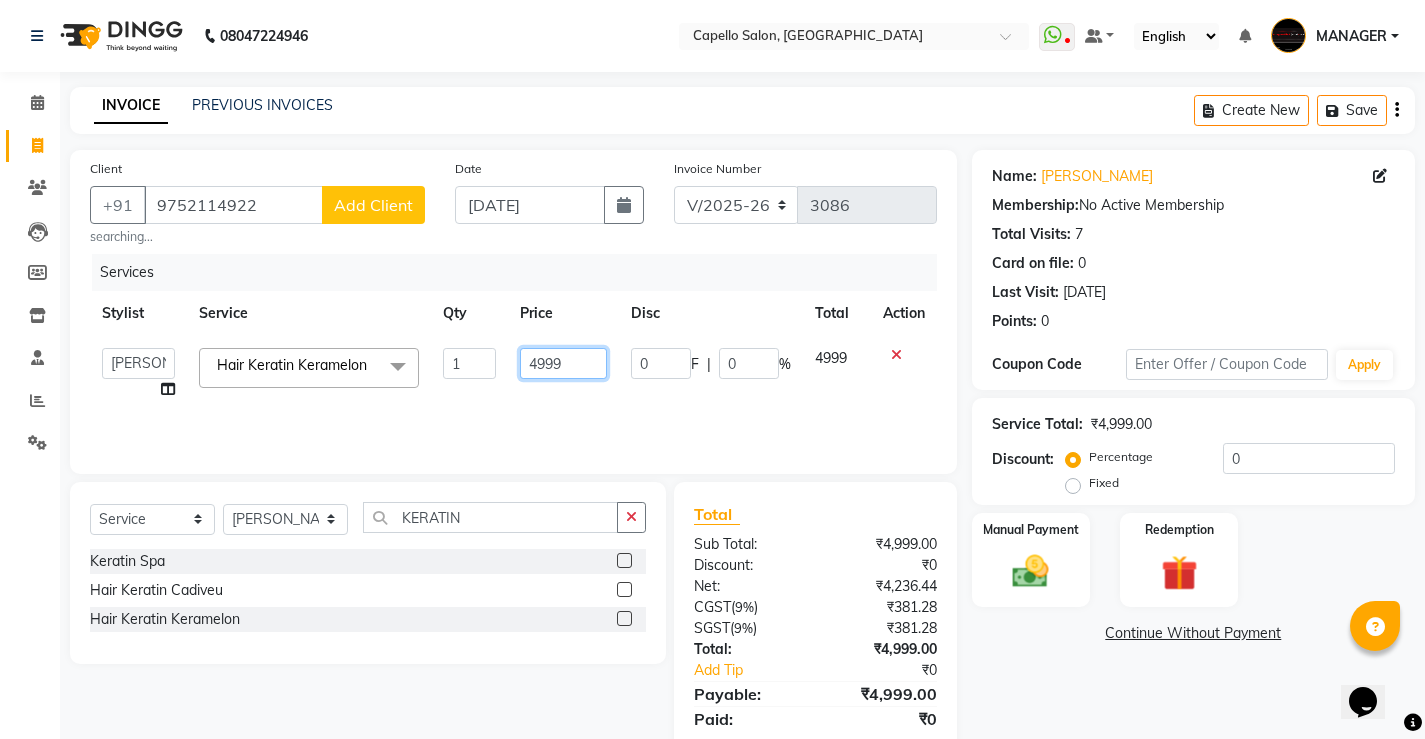 drag, startPoint x: 570, startPoint y: 364, endPoint x: 168, endPoint y: 397, distance: 403.3522 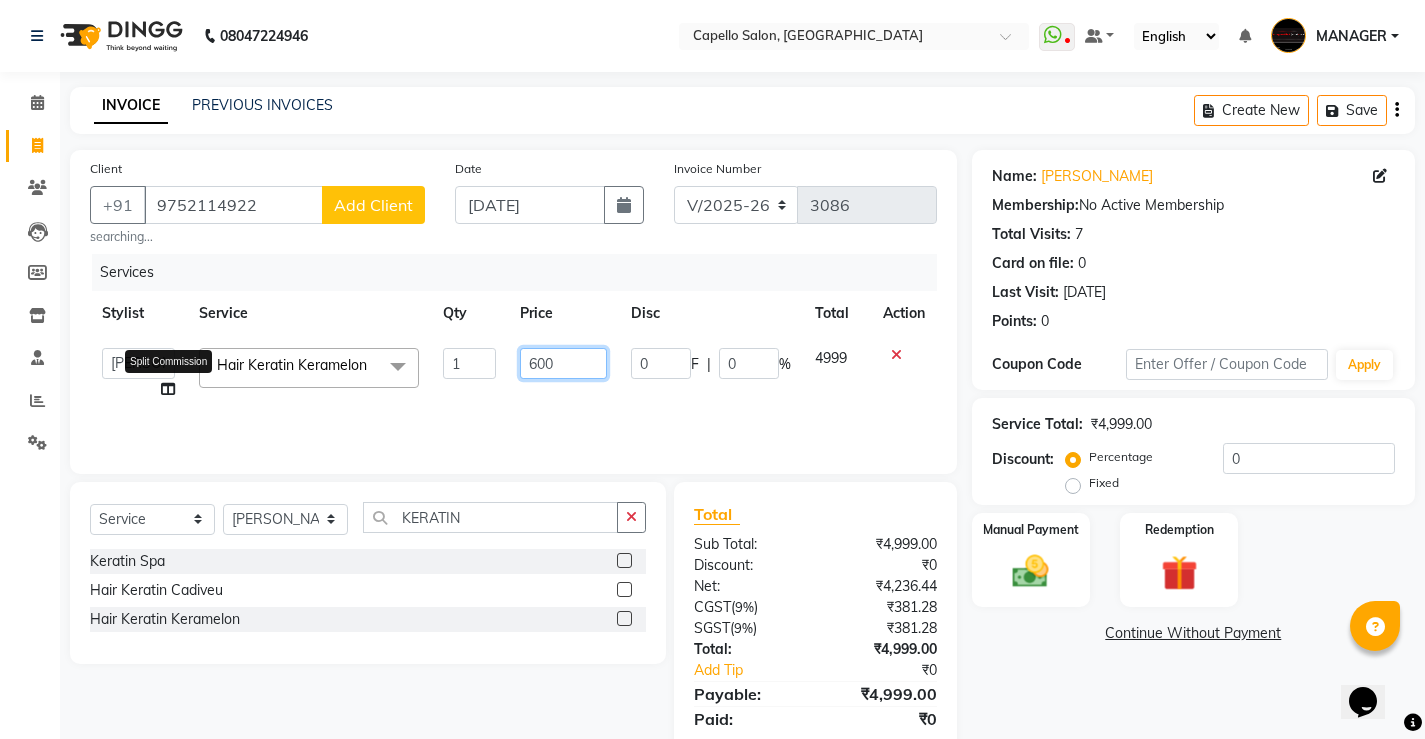 type on "6000" 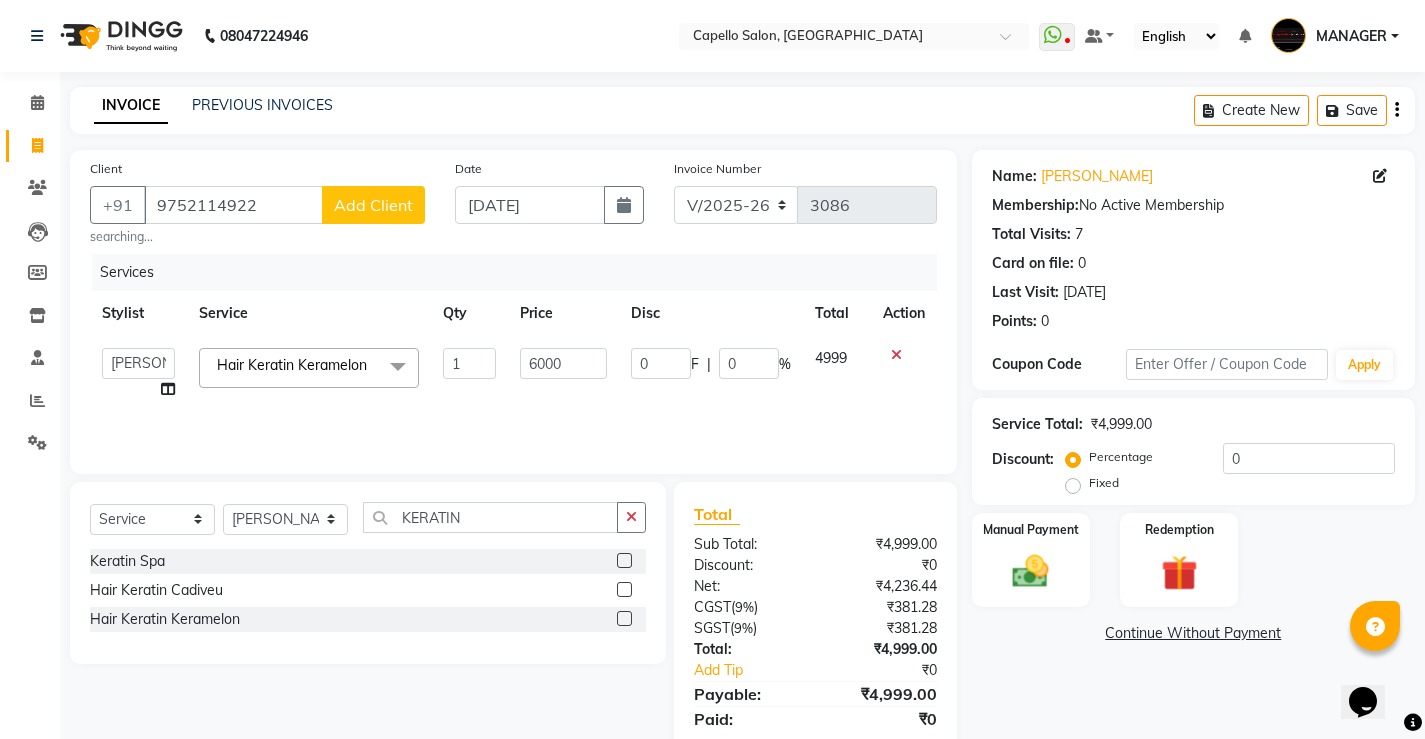 click on "Services Stylist Service Qty Price Disc Total Action  ADMIN   AKASH   khusboo   KIRTI   KUSHAL   MANAGER   Manish    RAJESH   reshma   ritee   shailendra   SHIVA   VISHAL  Hair Keratin Keramelon  x Hair Spa Scrub Hair Spa (M) Hair Spa (F) Keratin Spa Hair Treatment Hair Treatment Smartbond Hair Smoothing Hair Straightening Hair Rebonding Hair Keratin Cadiveu Head Massage L Hair Keratin Keramelon Hair Botox Keramelon Scalp Advance (F) Scalp Advance (M) Brillare Anti-Dandruff oil (F) Nanoplastia treatment Brillare Hairfall Control oil (F) Brillare Hairfall Control oil (M) Brillare Anti-Dandruff oil (M) Reflexology (U lux) 1400 Face Bleach Face D-Tan Face Clean Up Clean-up (Shine beauty) Facial Actiblend Glass Facial Mask Signature Facial Deluxe Facial Luxury Facial Magical Facial Premium Facial Royal Treatment Skinora Age Control F Treatment ( Snow Algae&Saffron) Skinora Calming Treatment (Avacado & Oat) Skinora Hydra Treatment (Butter&Coconut Milk) Skinora Mattifying Treatment ( Citron&Seabuck) Nails Cut+File" 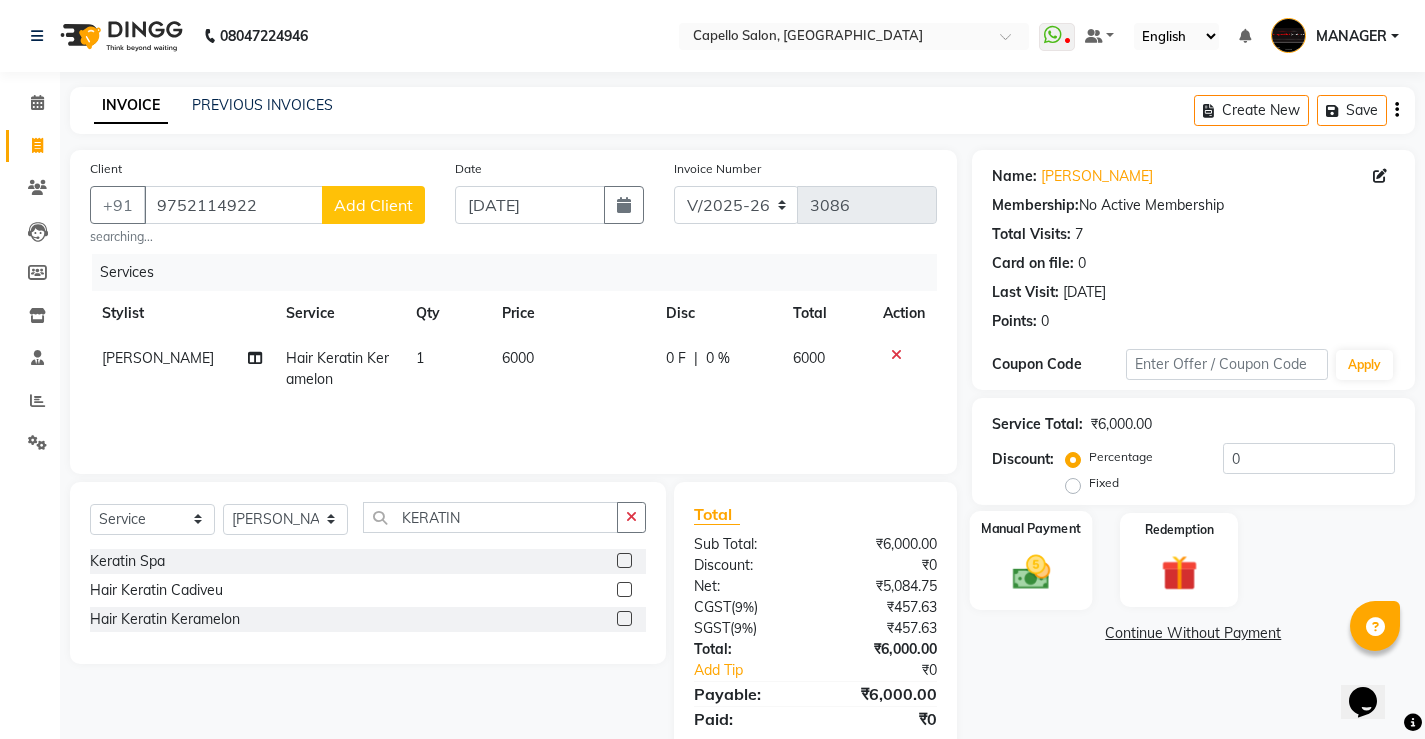 click on "Manual Payment" 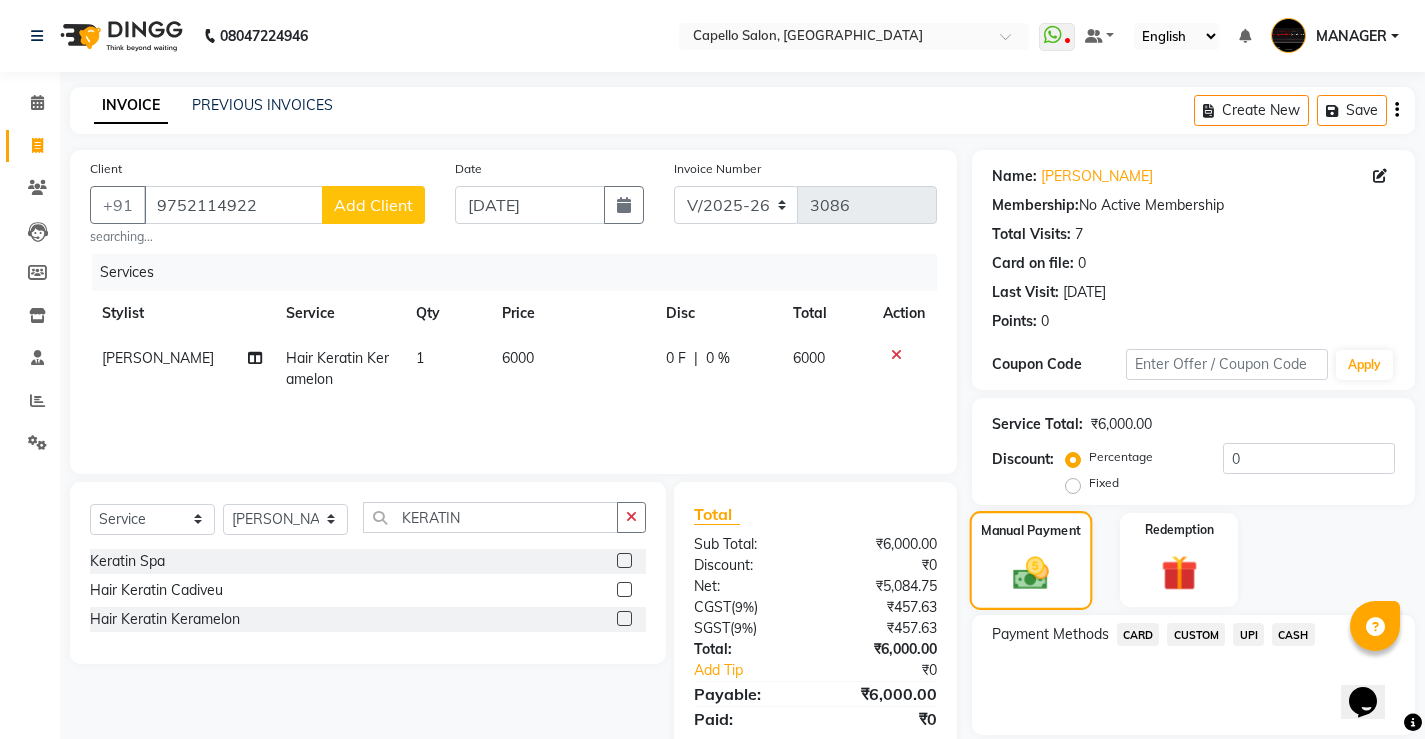 scroll, scrollTop: 67, scrollLeft: 0, axis: vertical 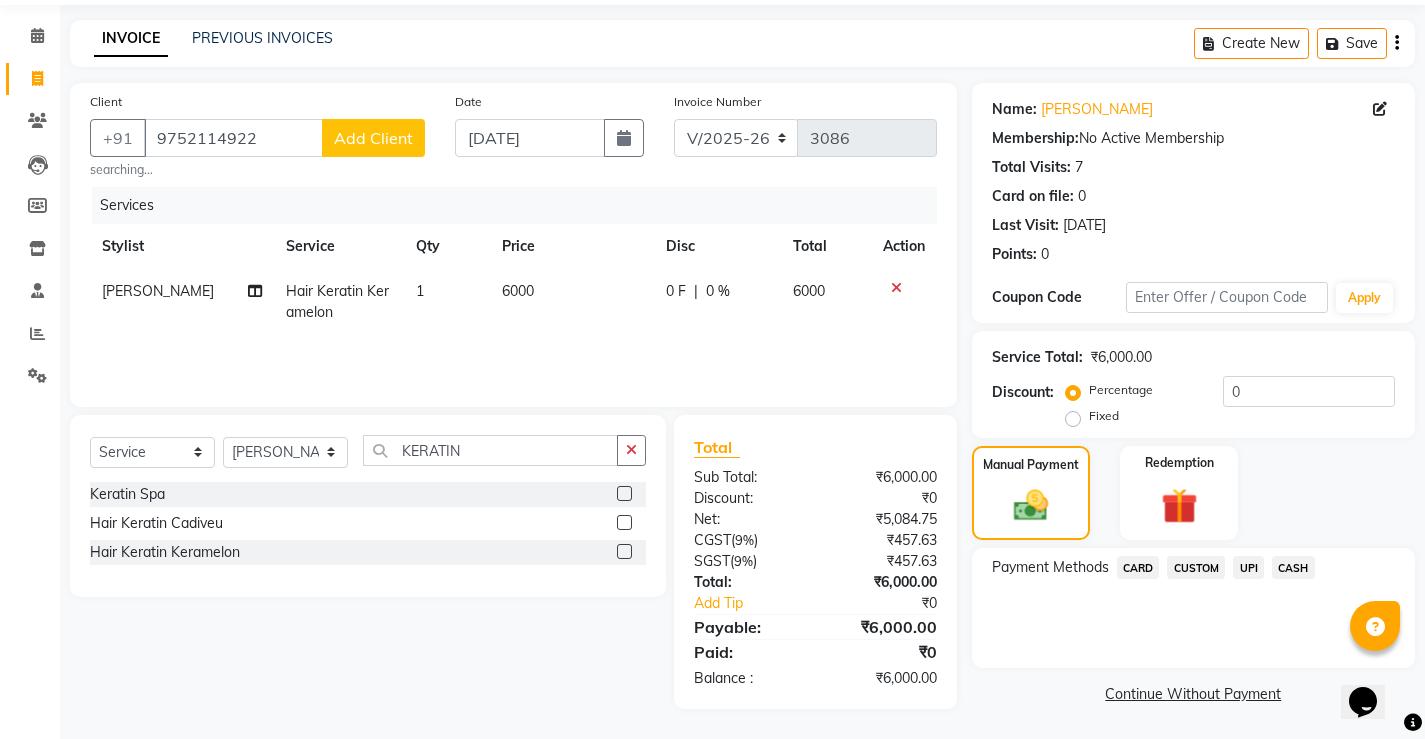 click on "UPI" 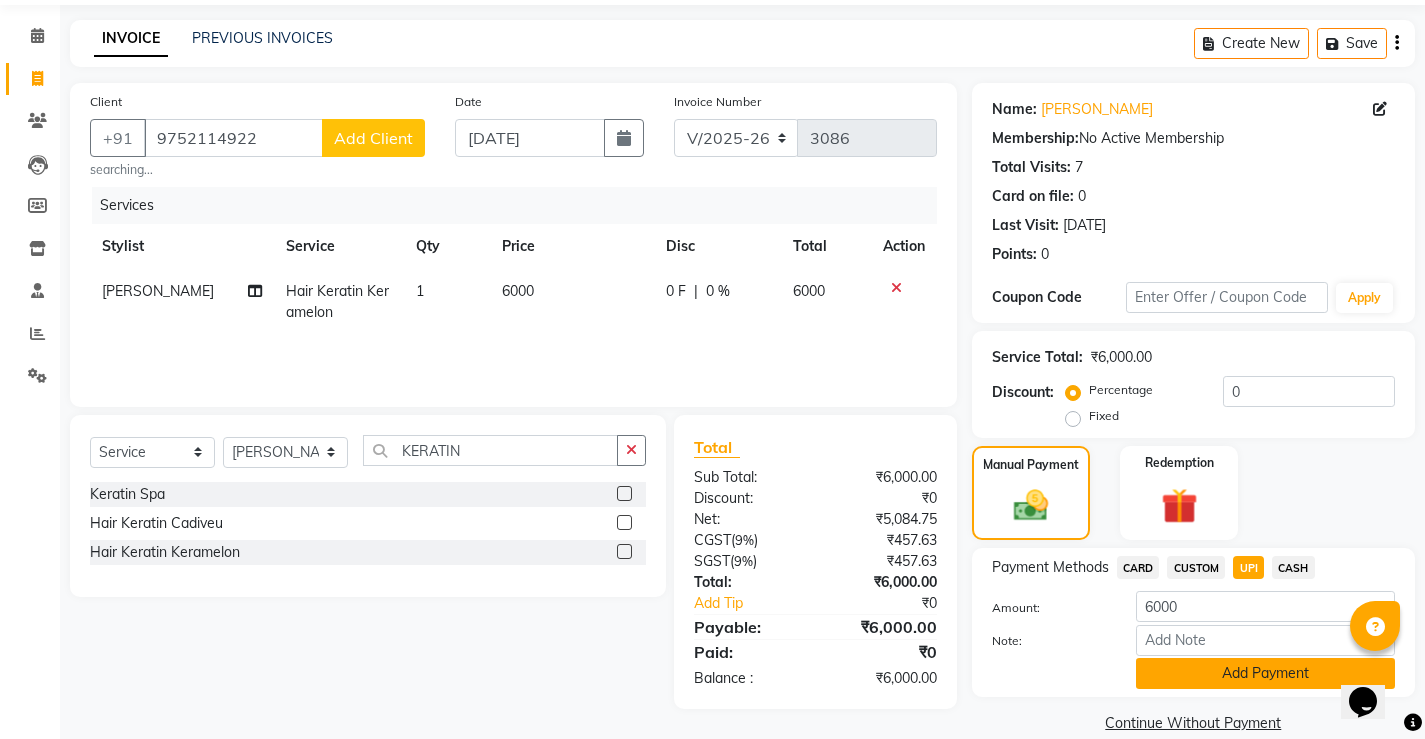 click on "Add Payment" 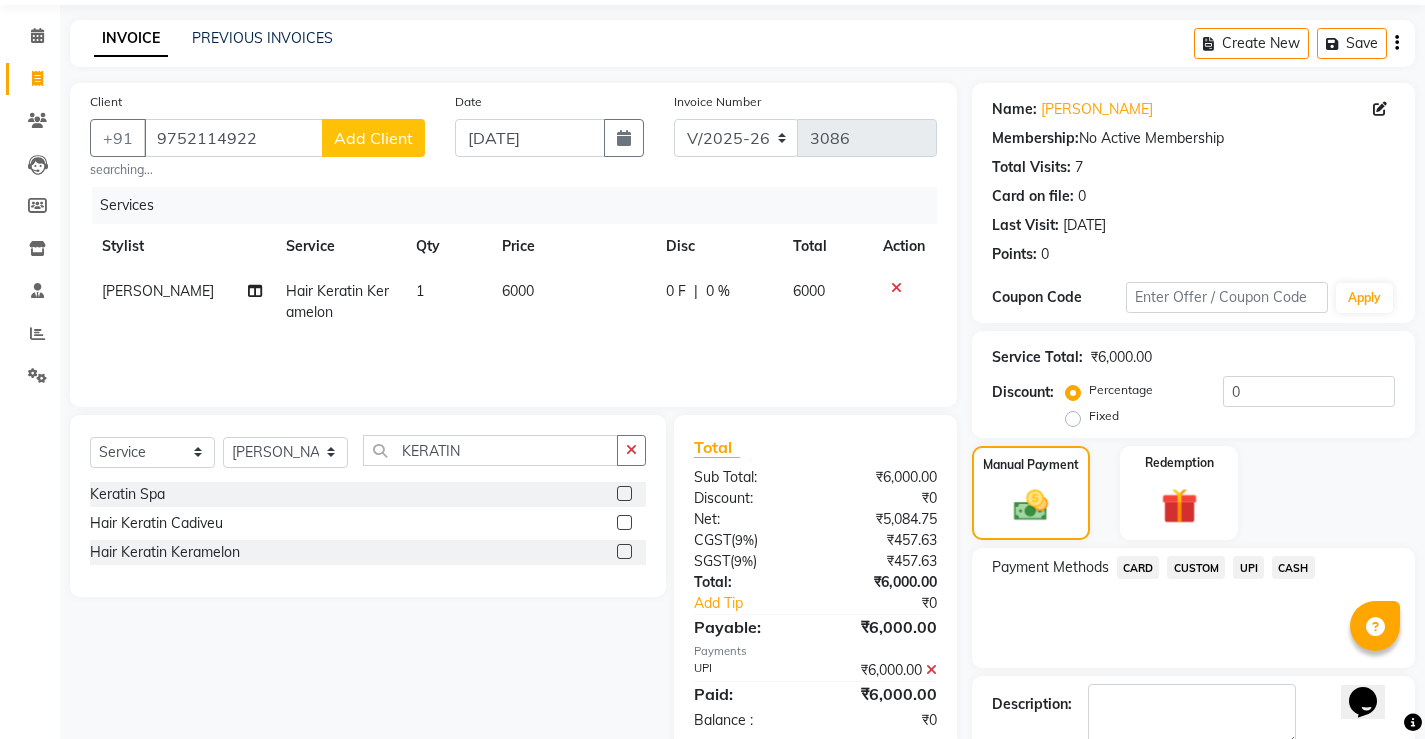 scroll, scrollTop: 167, scrollLeft: 0, axis: vertical 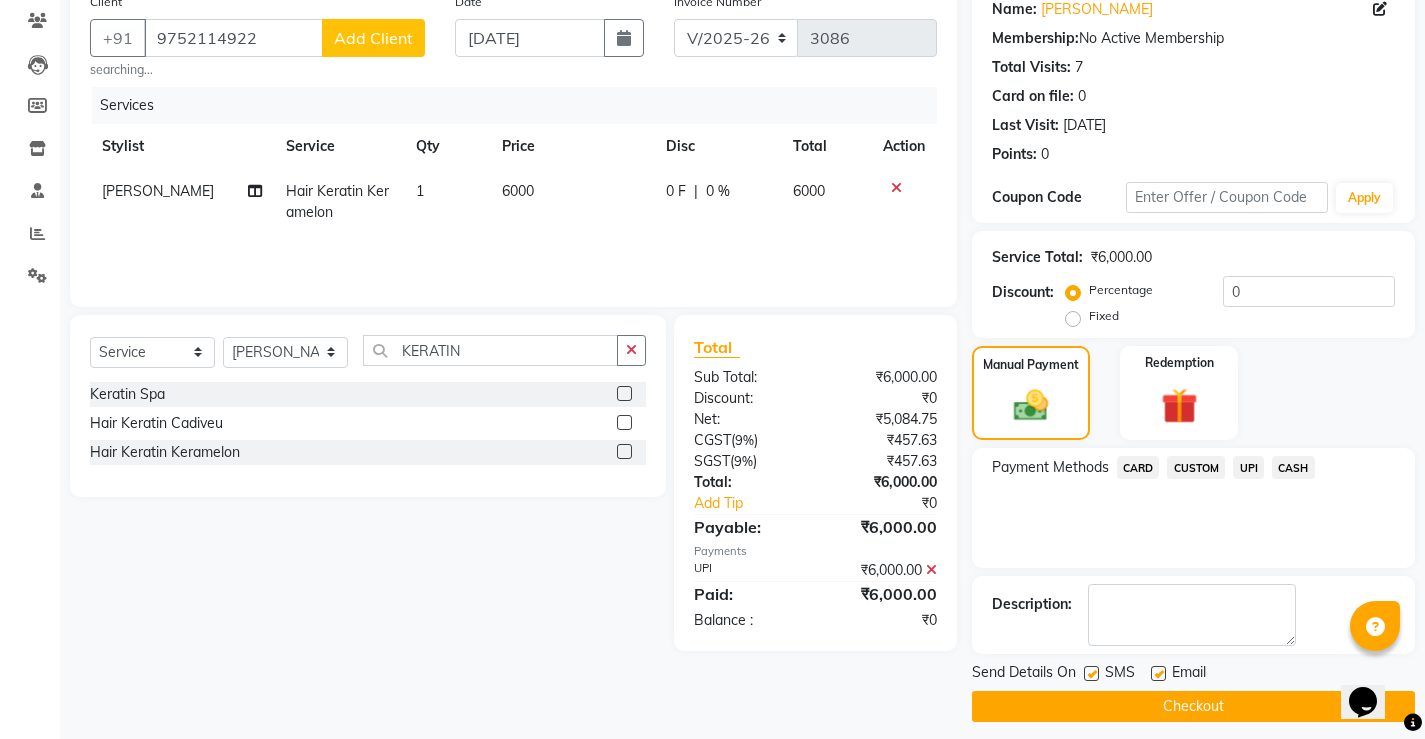 click on "Checkout" 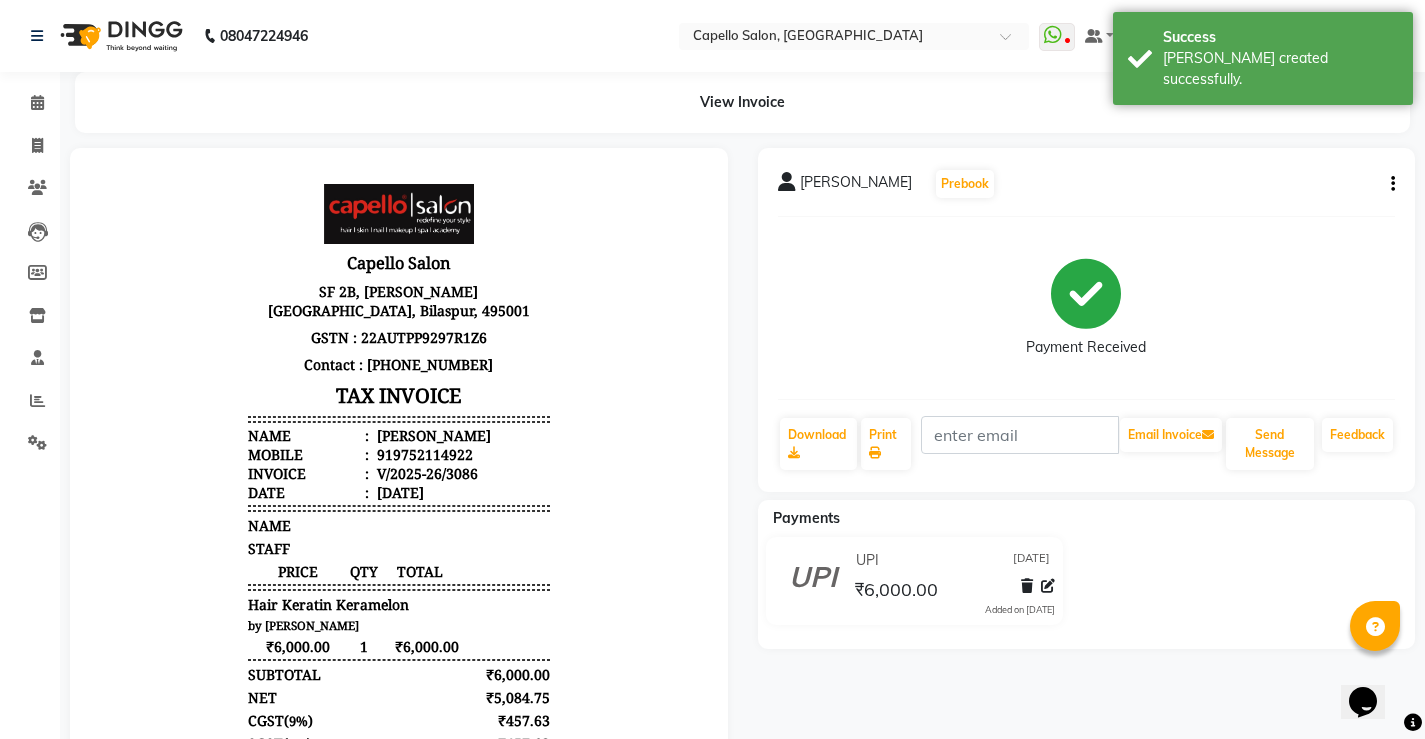 scroll, scrollTop: 0, scrollLeft: 0, axis: both 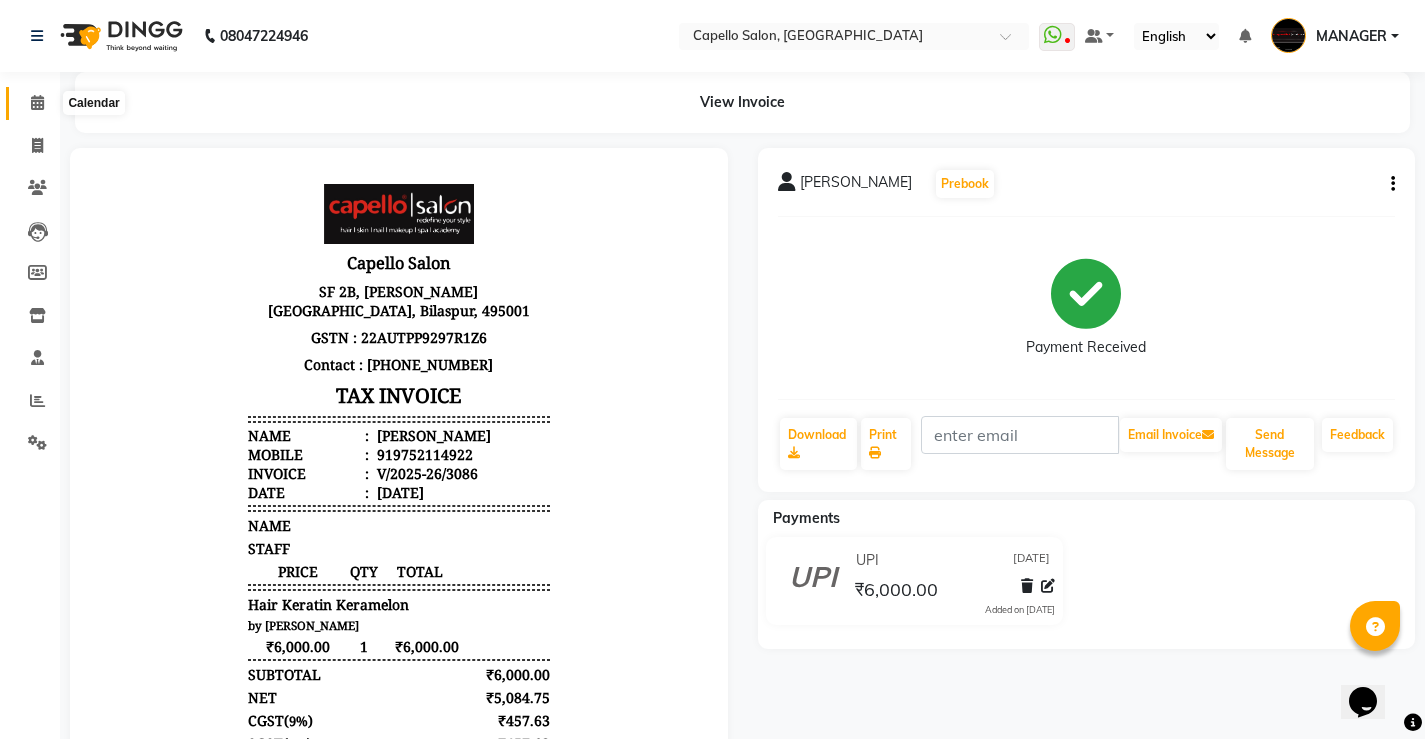 click 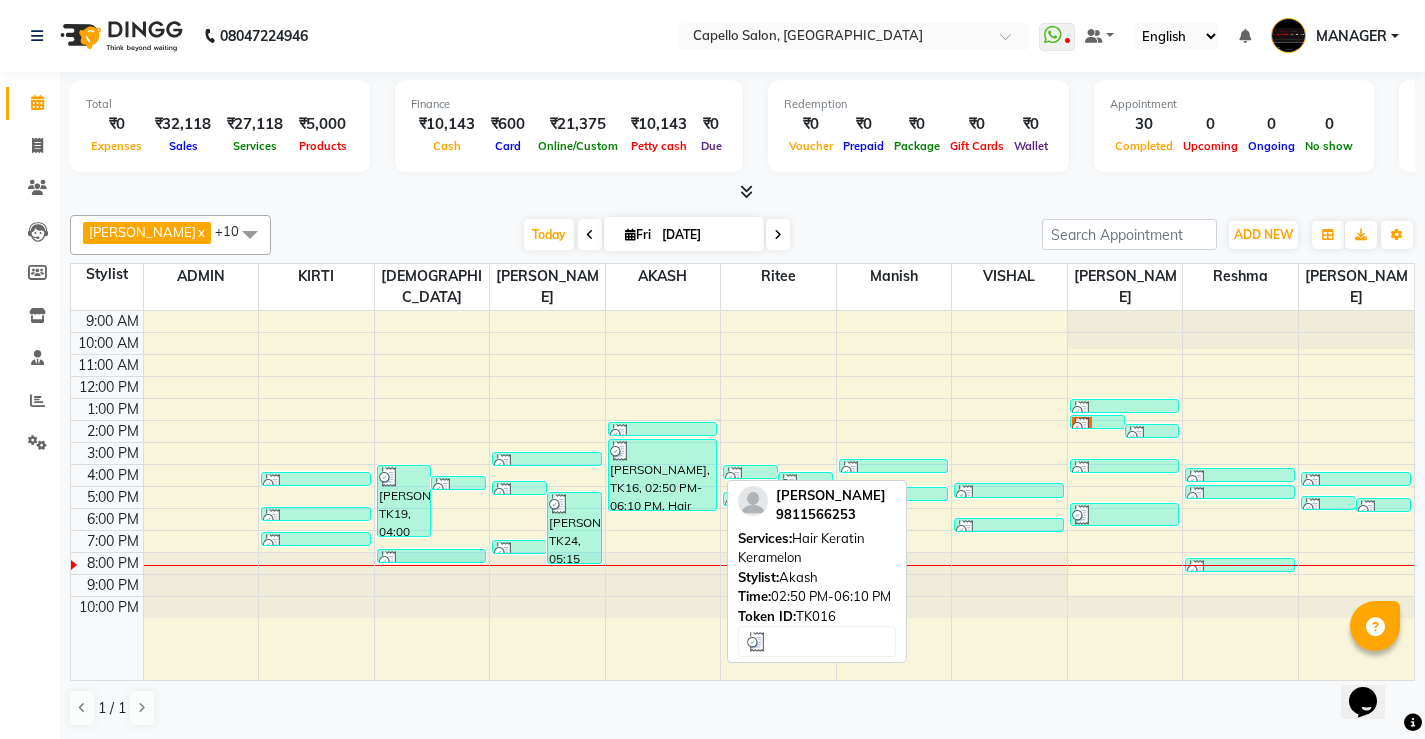 click on "[PERSON_NAME], TK16, 02:50 PM-06:10 PM, Hair Keratin Keramelon" at bounding box center (663, 475) 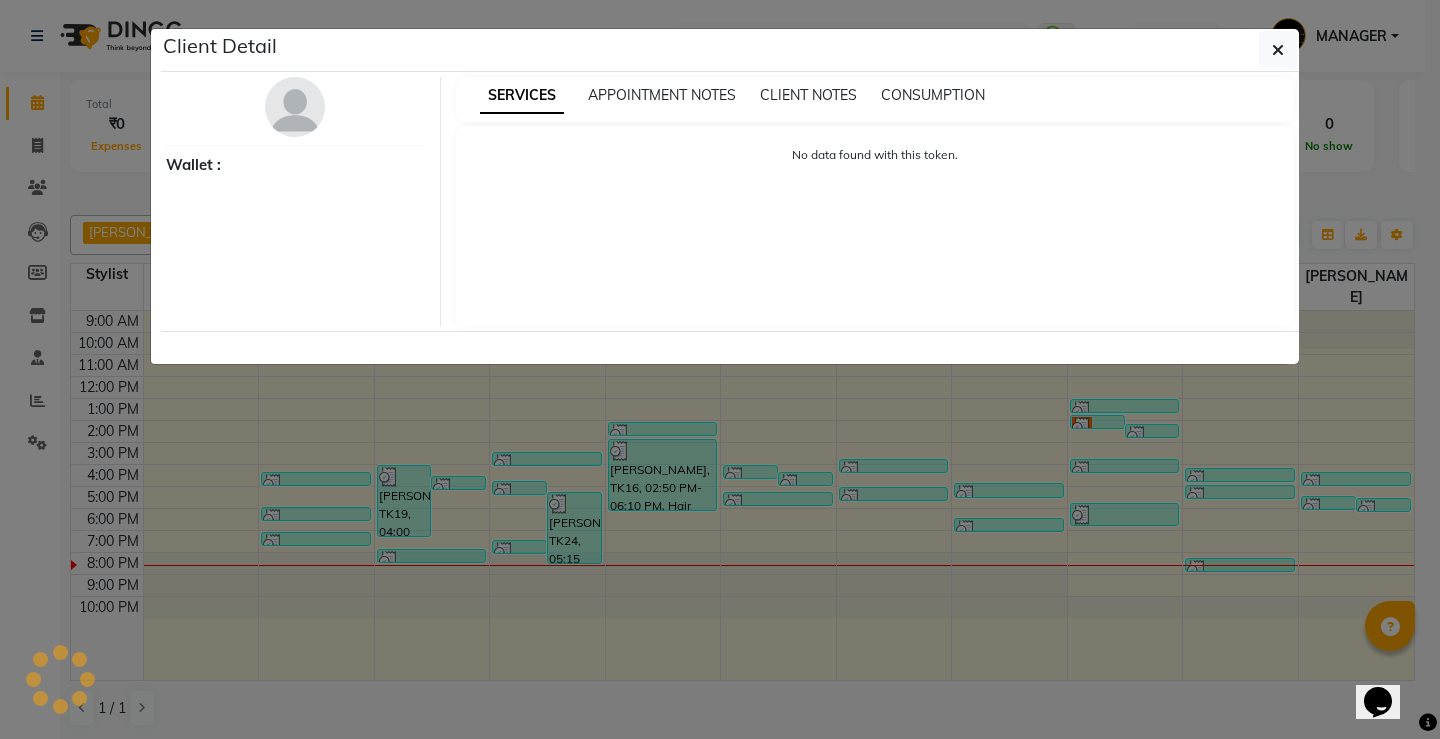 select on "3" 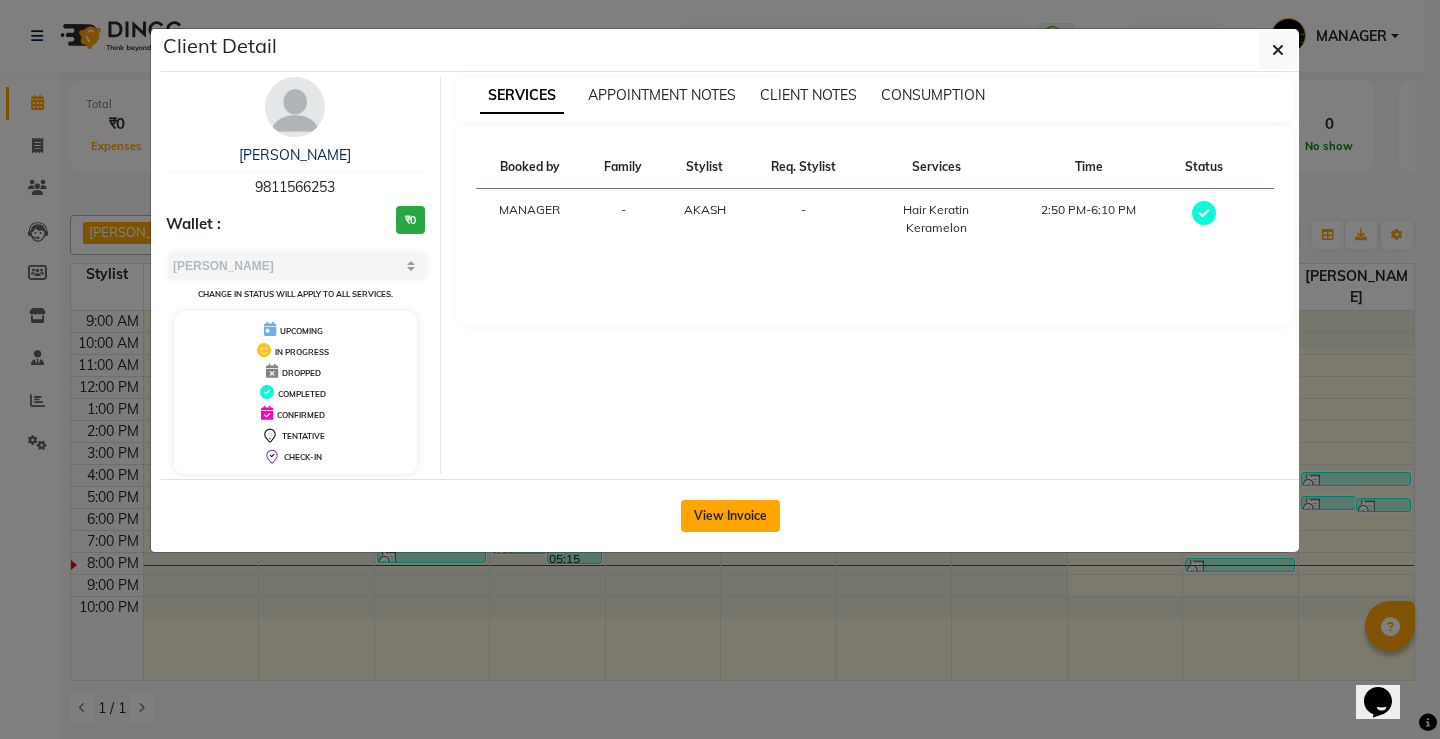 click on "View Invoice" 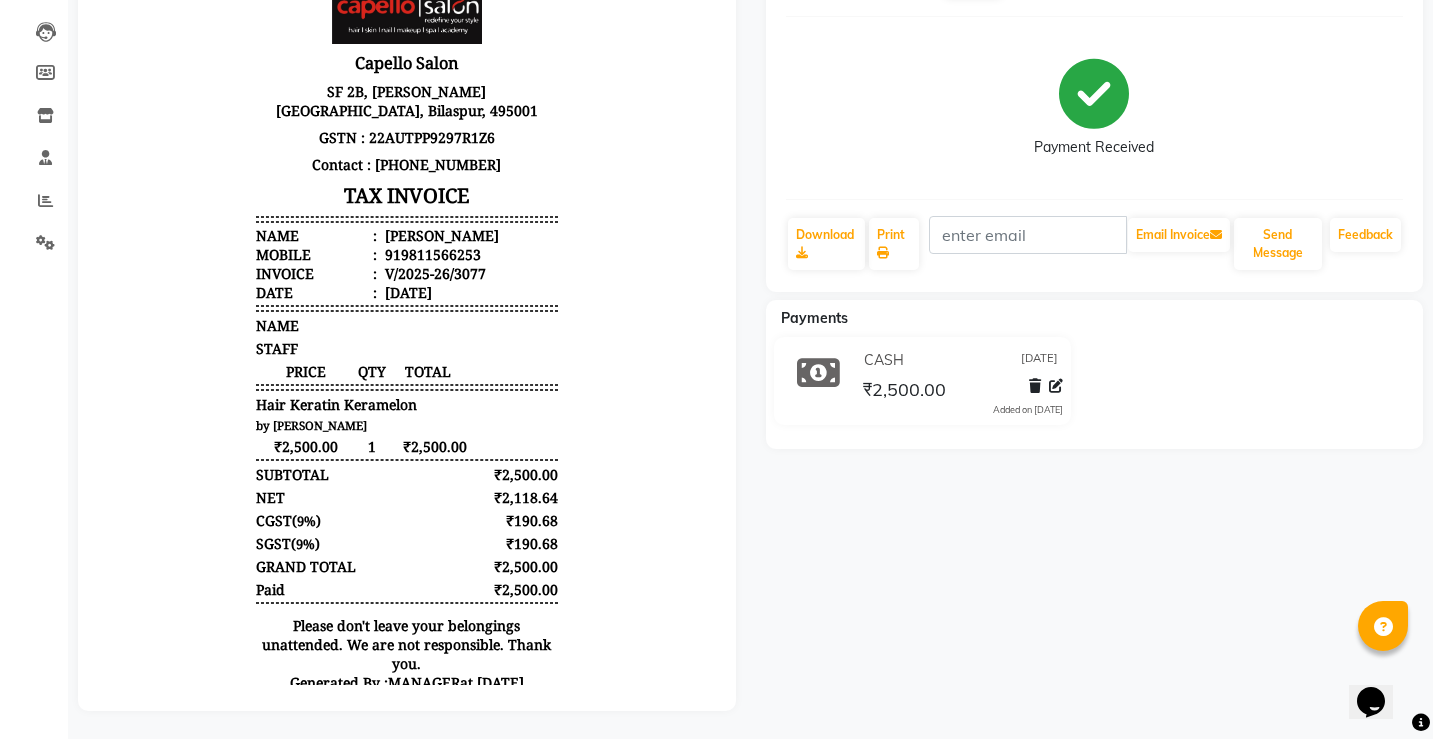 scroll, scrollTop: 0, scrollLeft: 0, axis: both 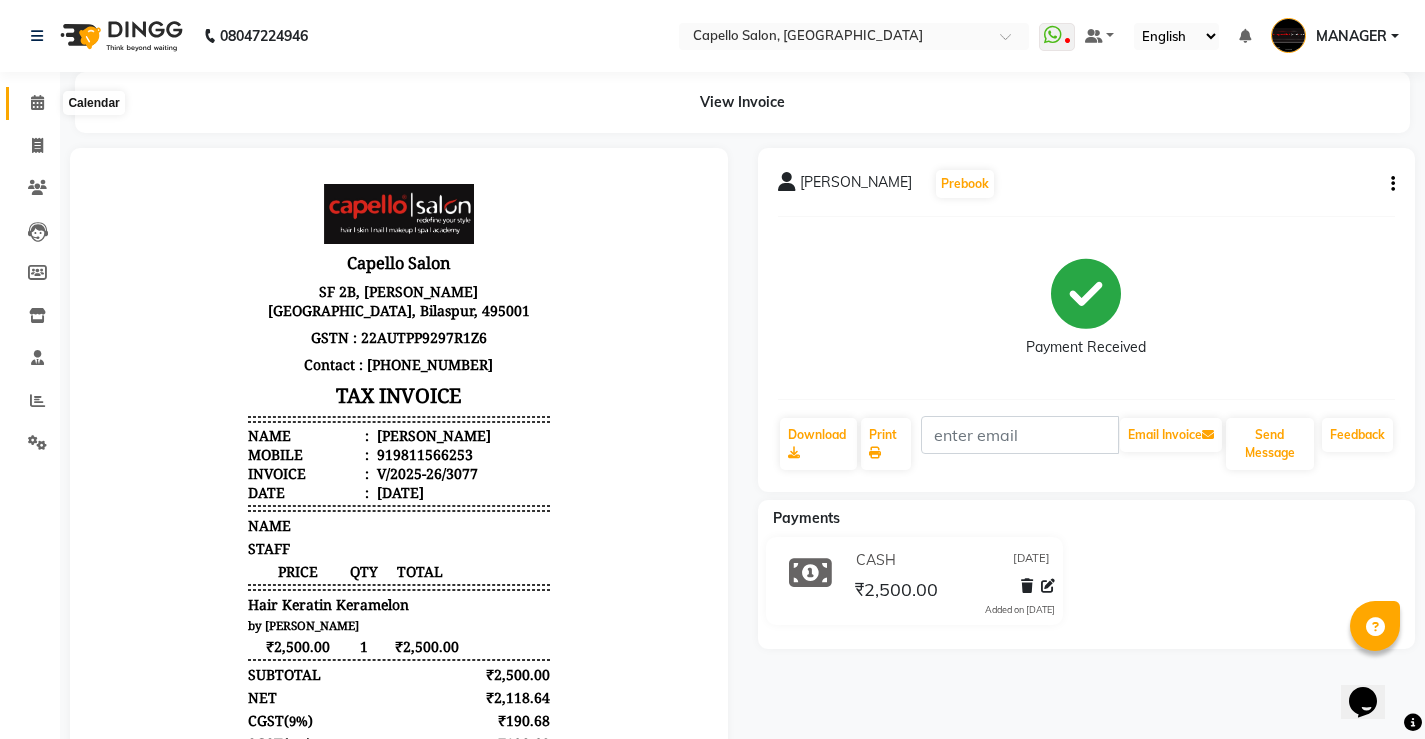 click 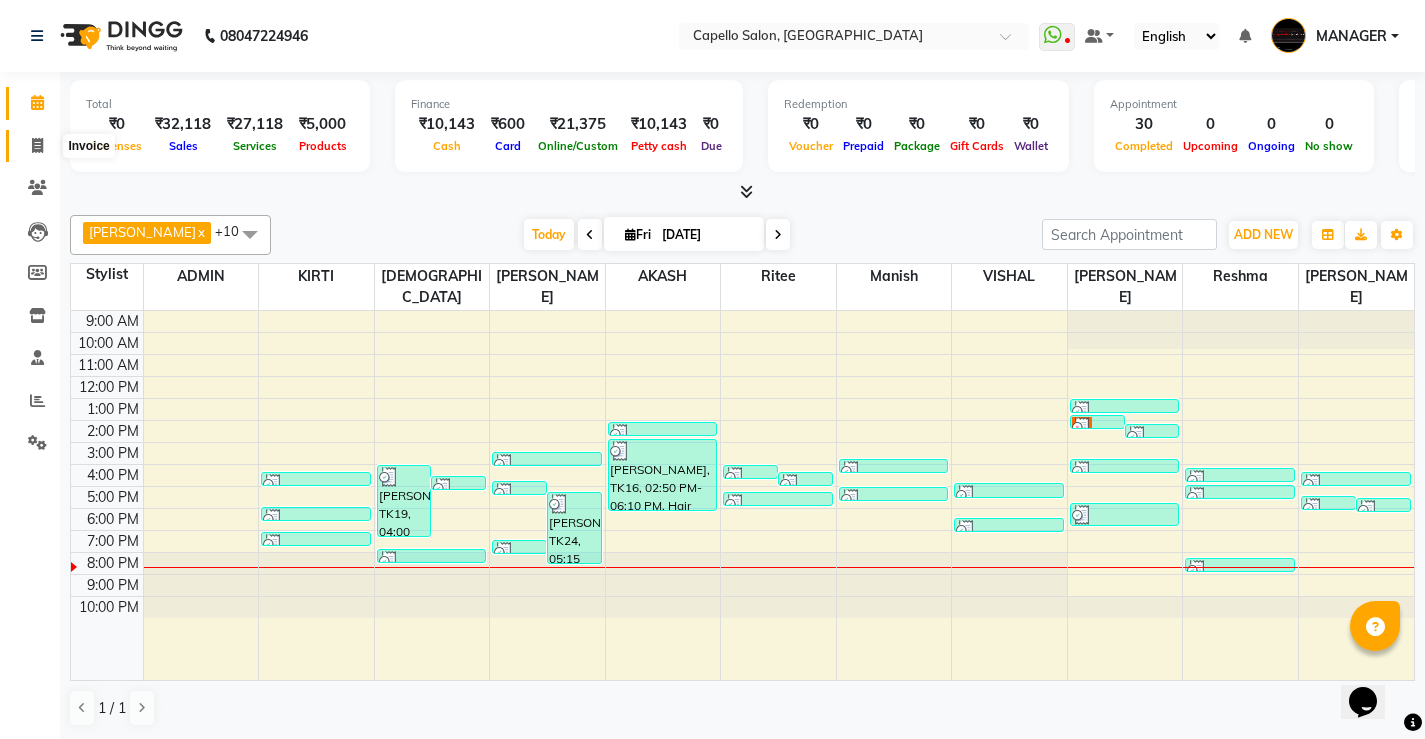 click 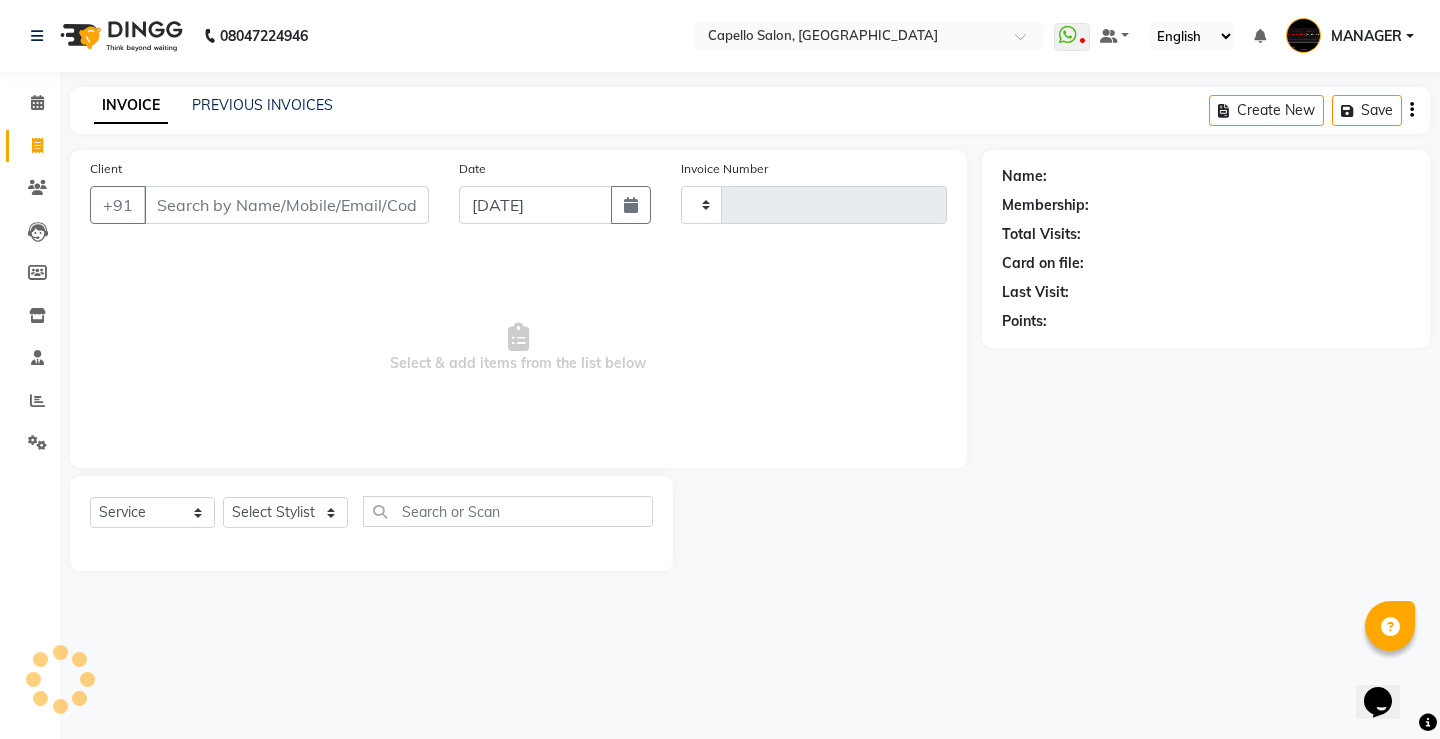 type on "9" 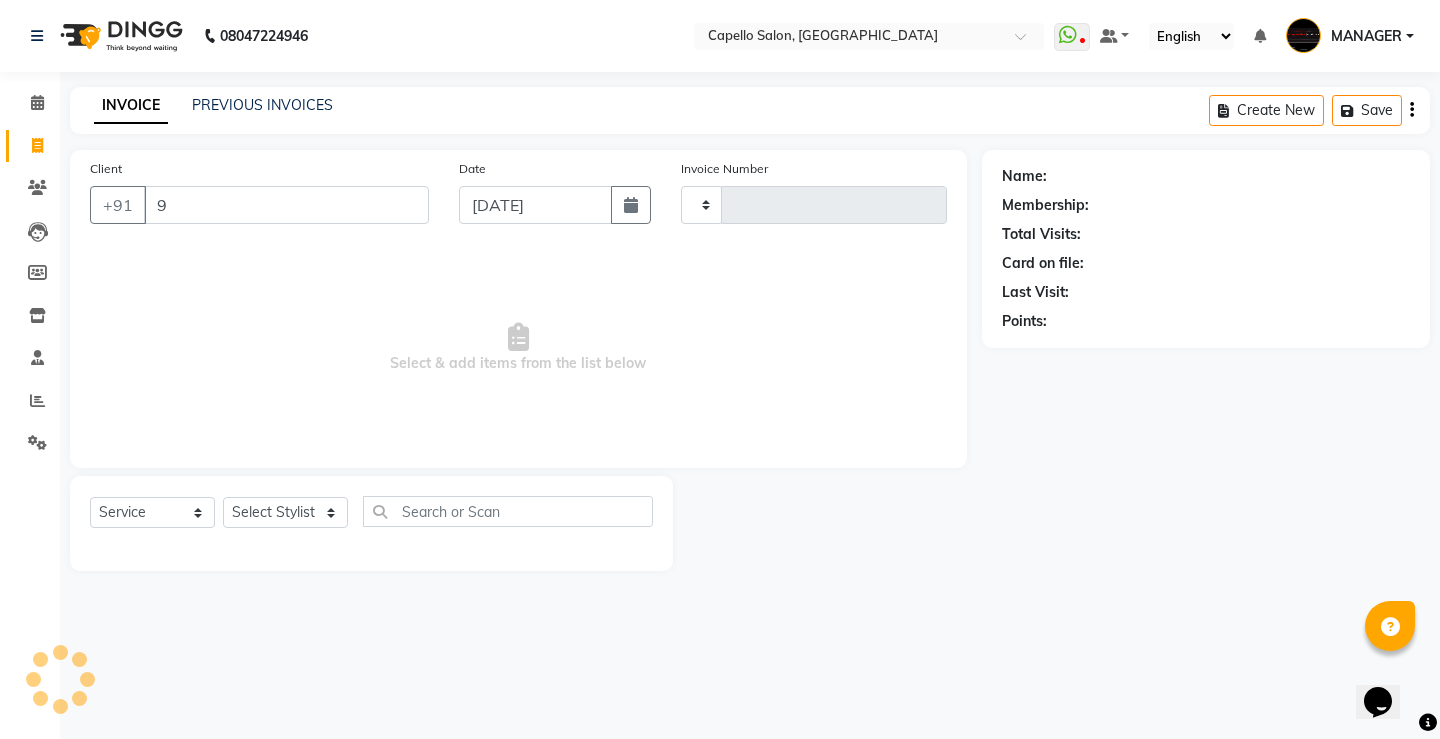type on "3087" 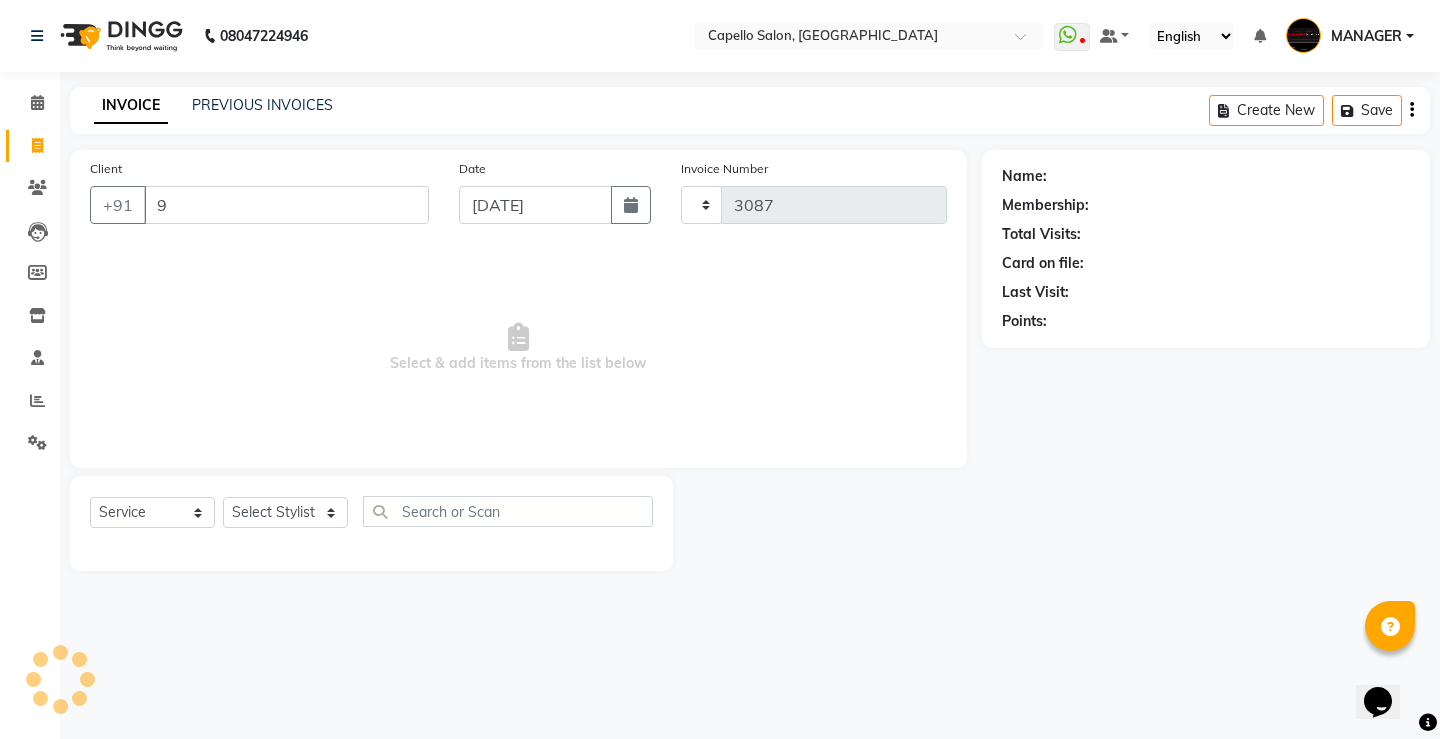 type on "96" 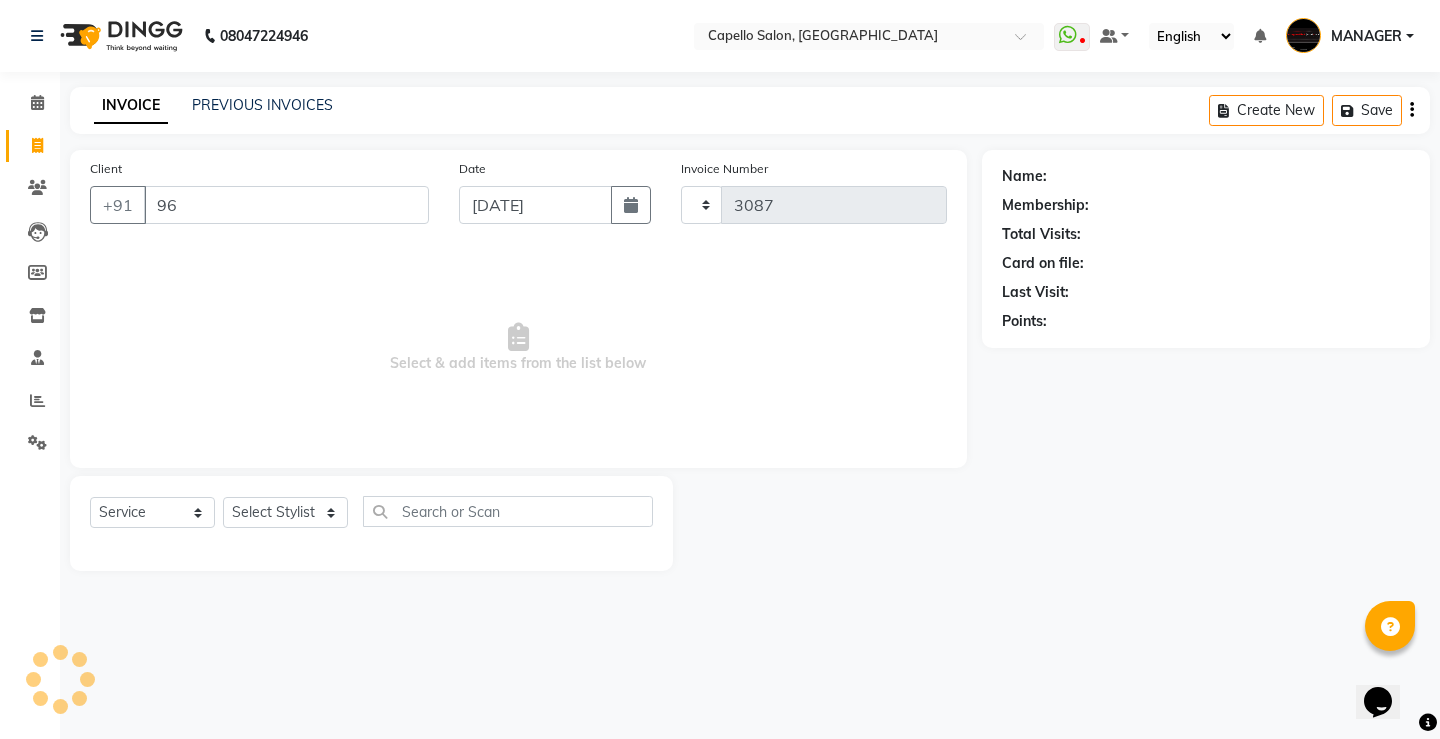 select on "857" 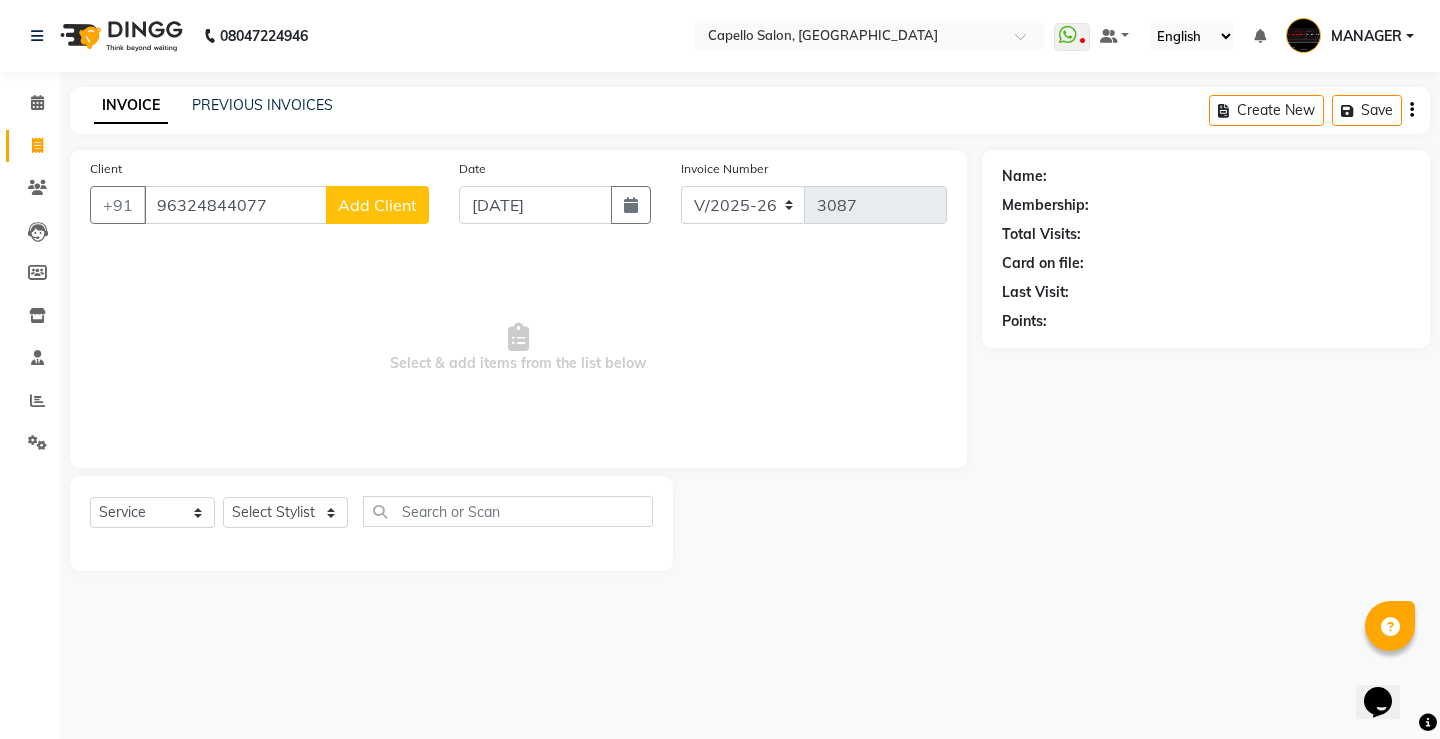click on "96324844077" at bounding box center (235, 205) 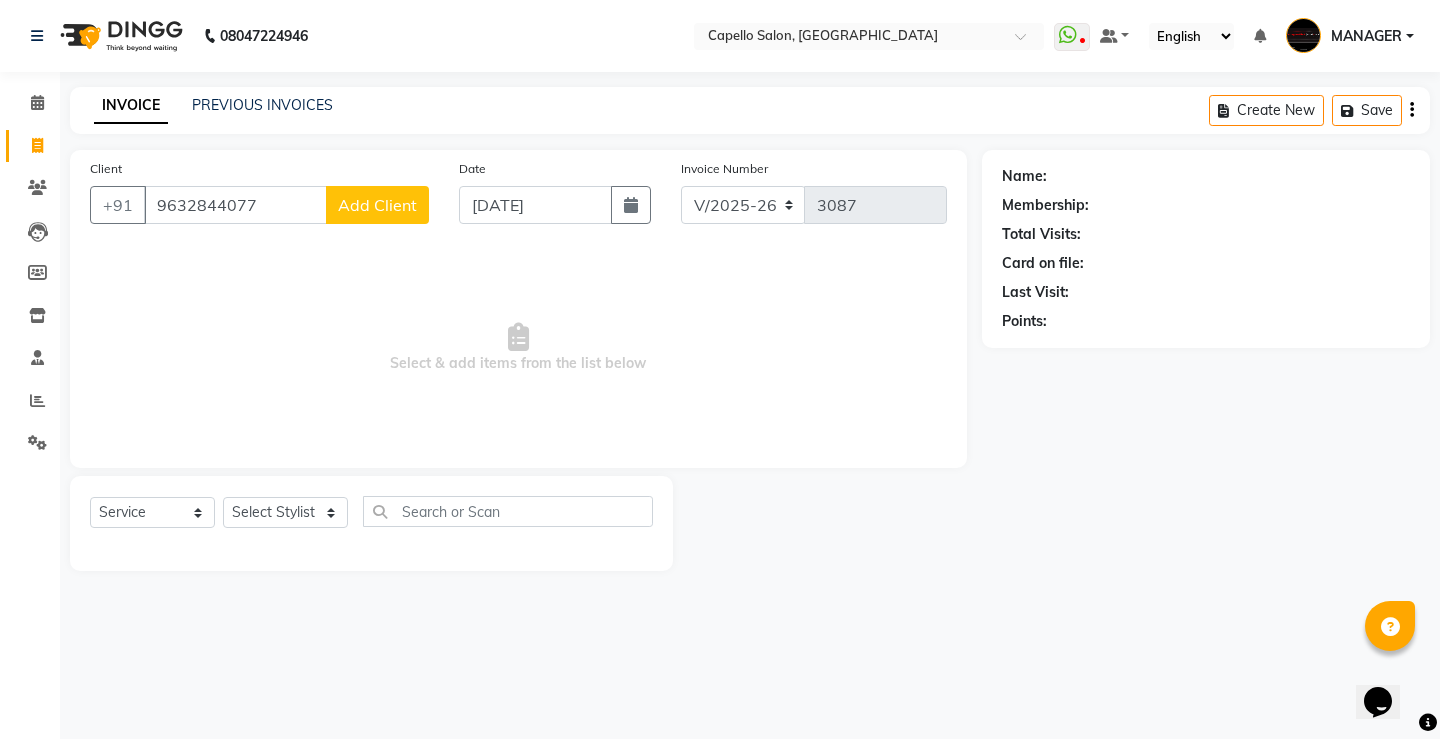 type on "9632844077" 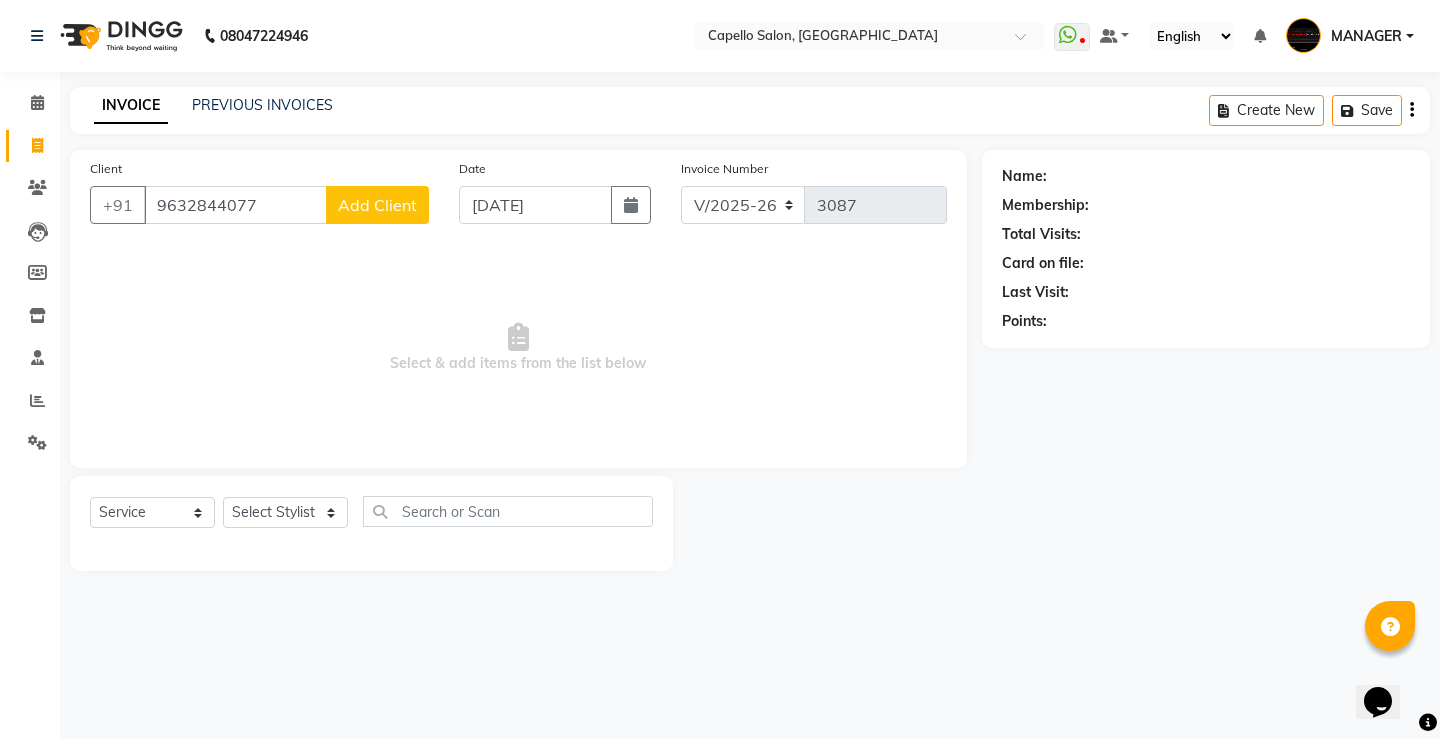 select on "7" 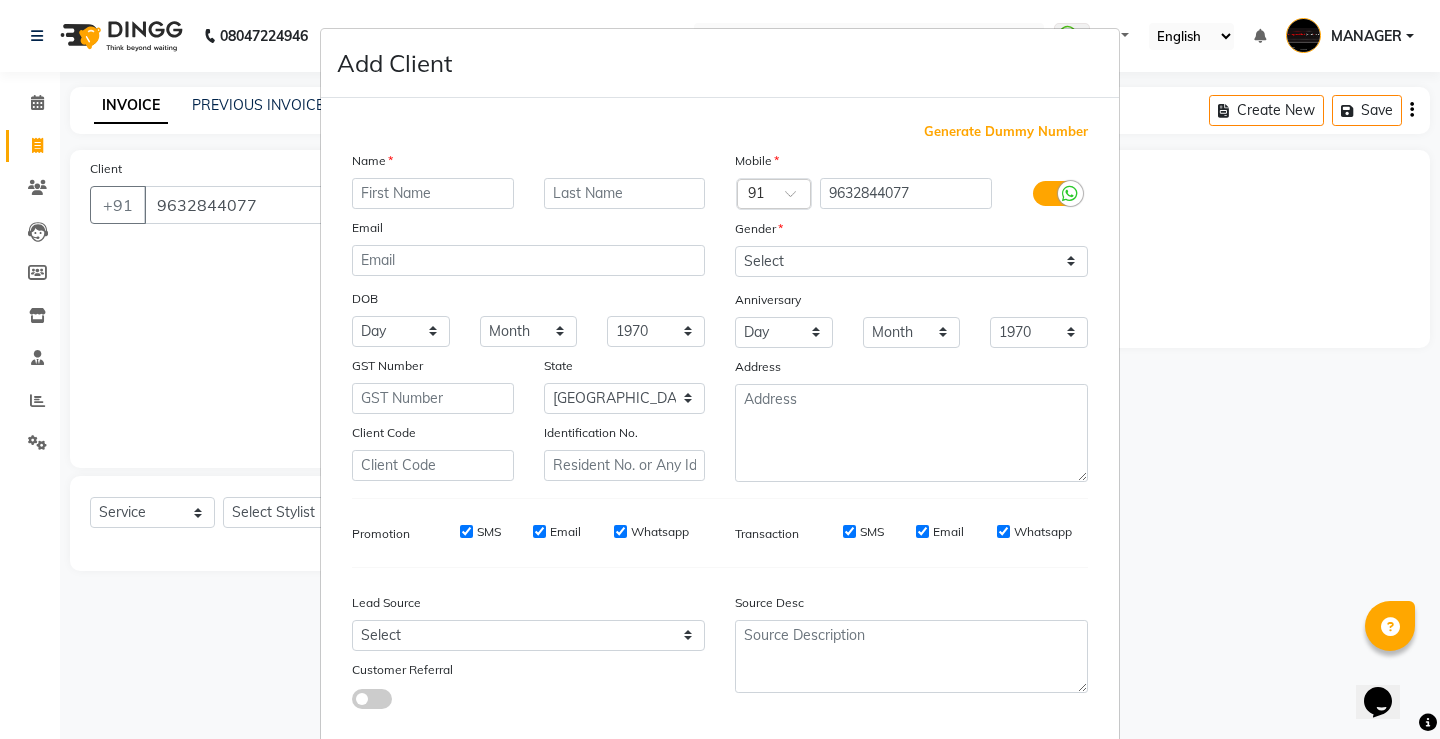 click at bounding box center [433, 193] 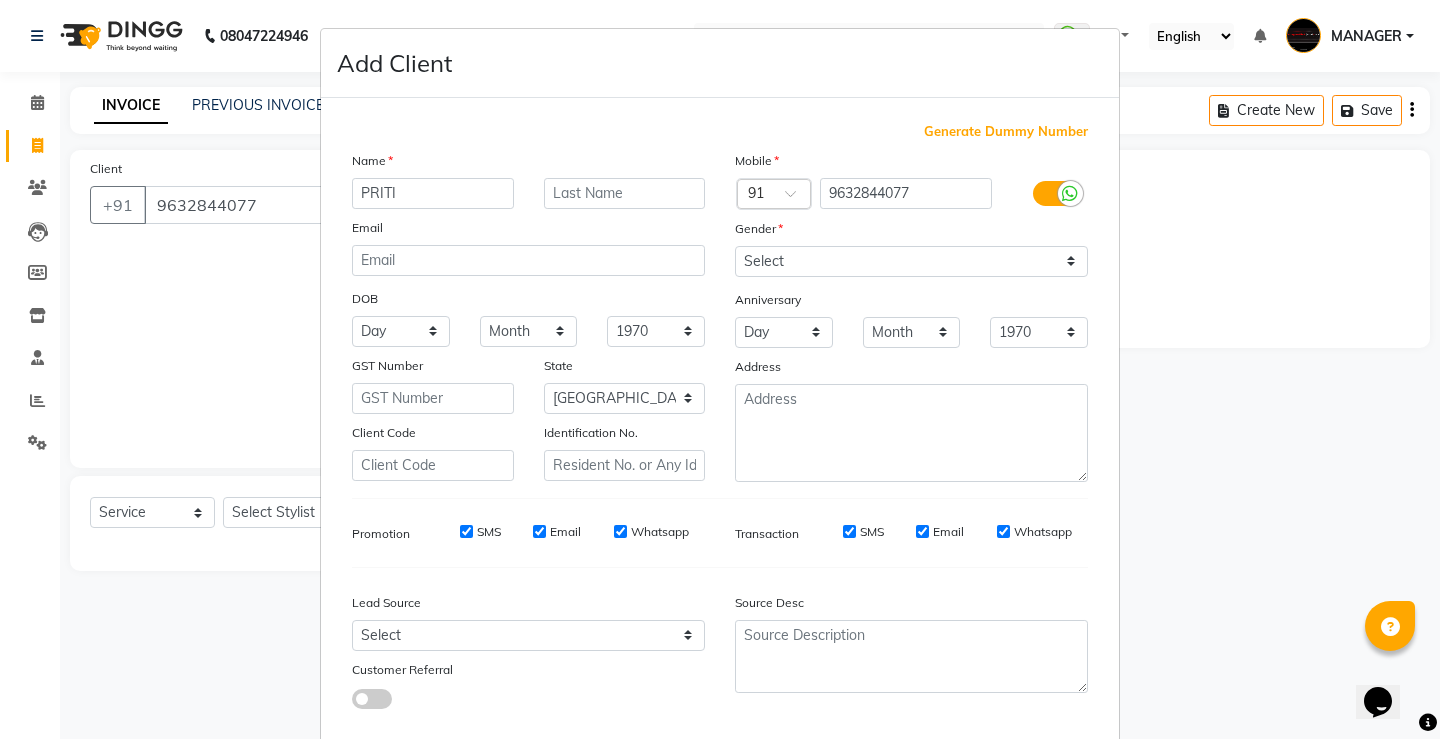type on "PRITI" 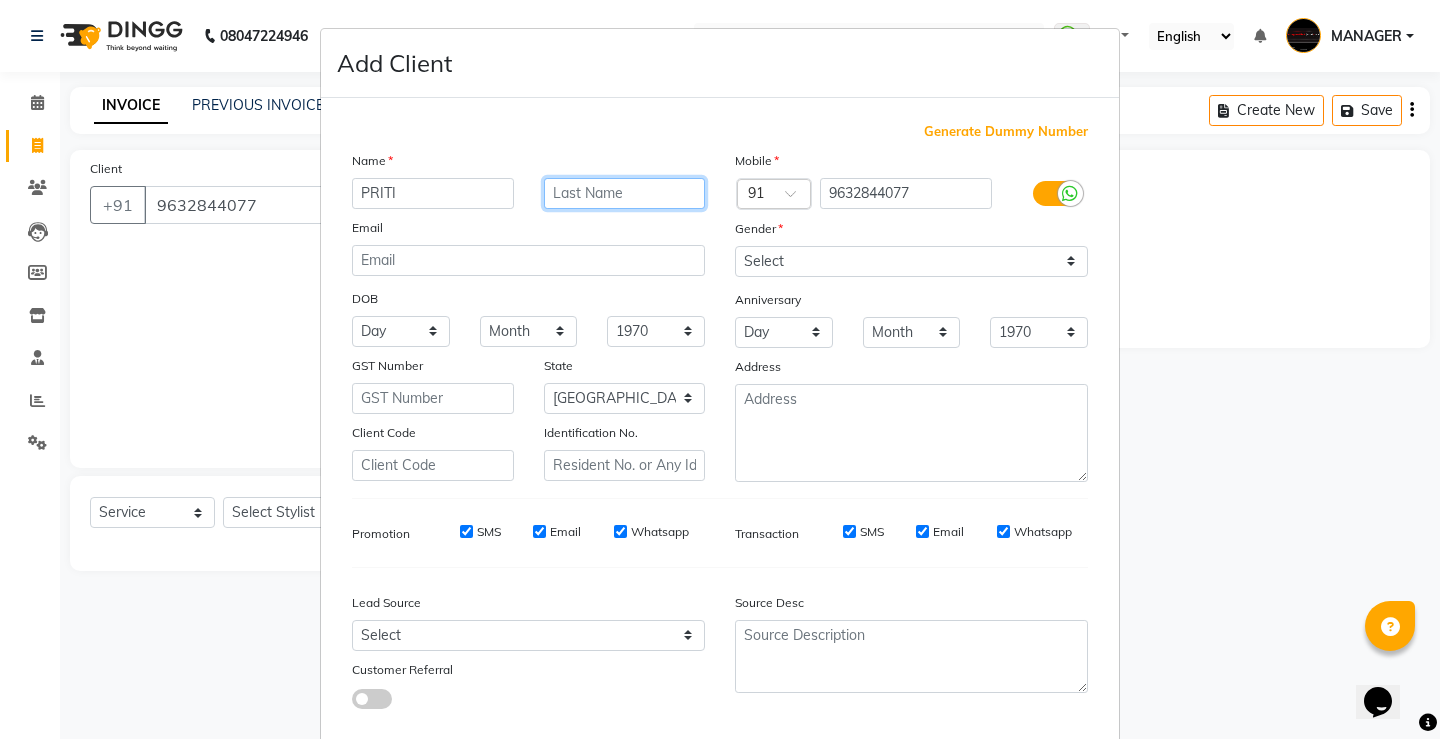 click at bounding box center (625, 193) 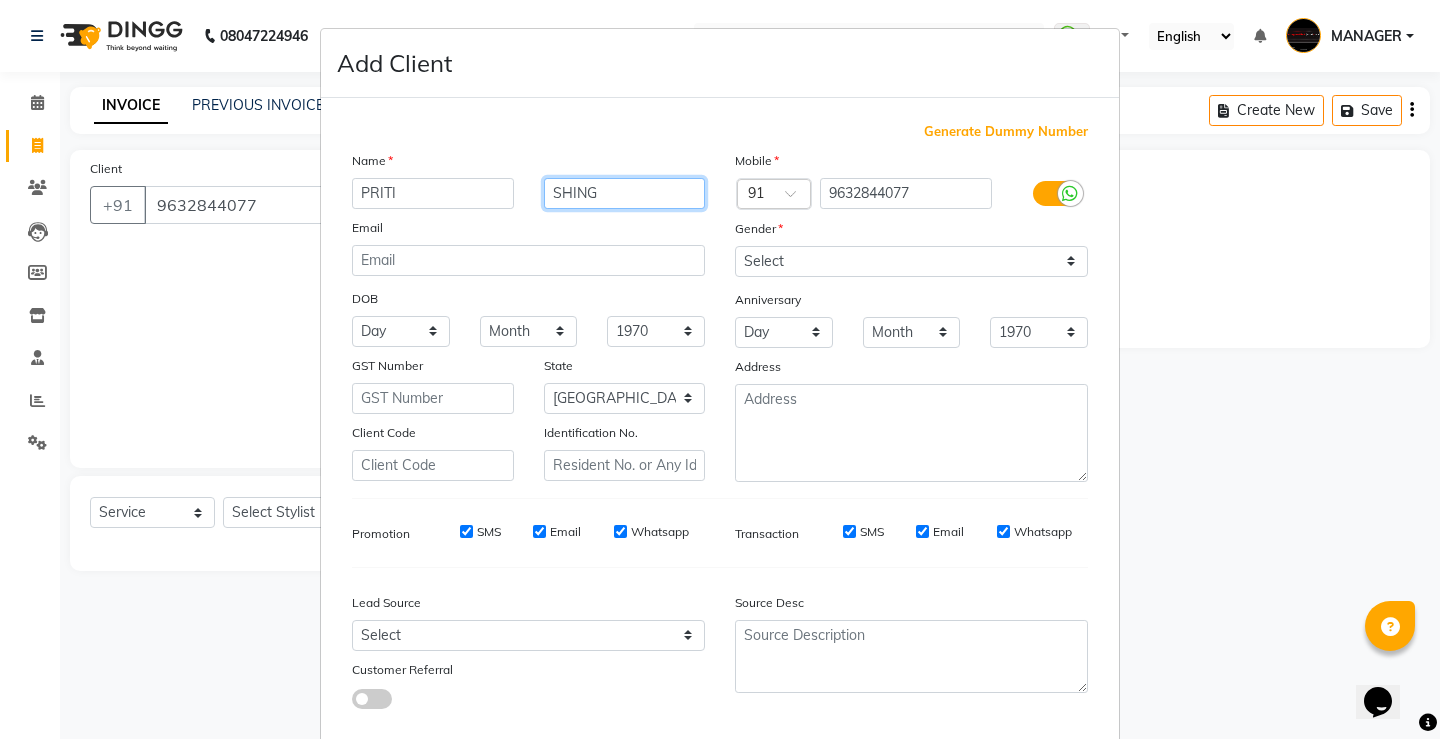 type on "SHING" 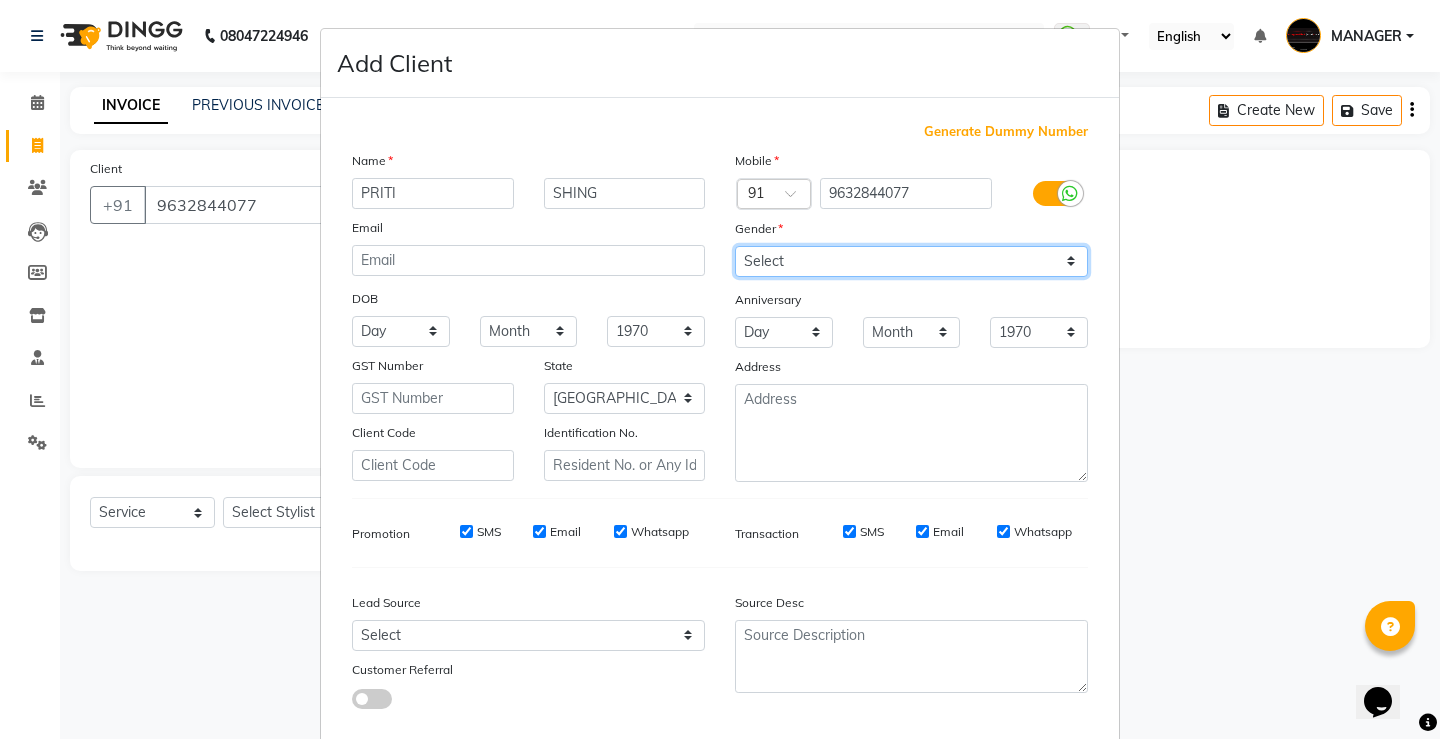 click on "Select [DEMOGRAPHIC_DATA] [DEMOGRAPHIC_DATA] Other Prefer Not To Say" at bounding box center [911, 261] 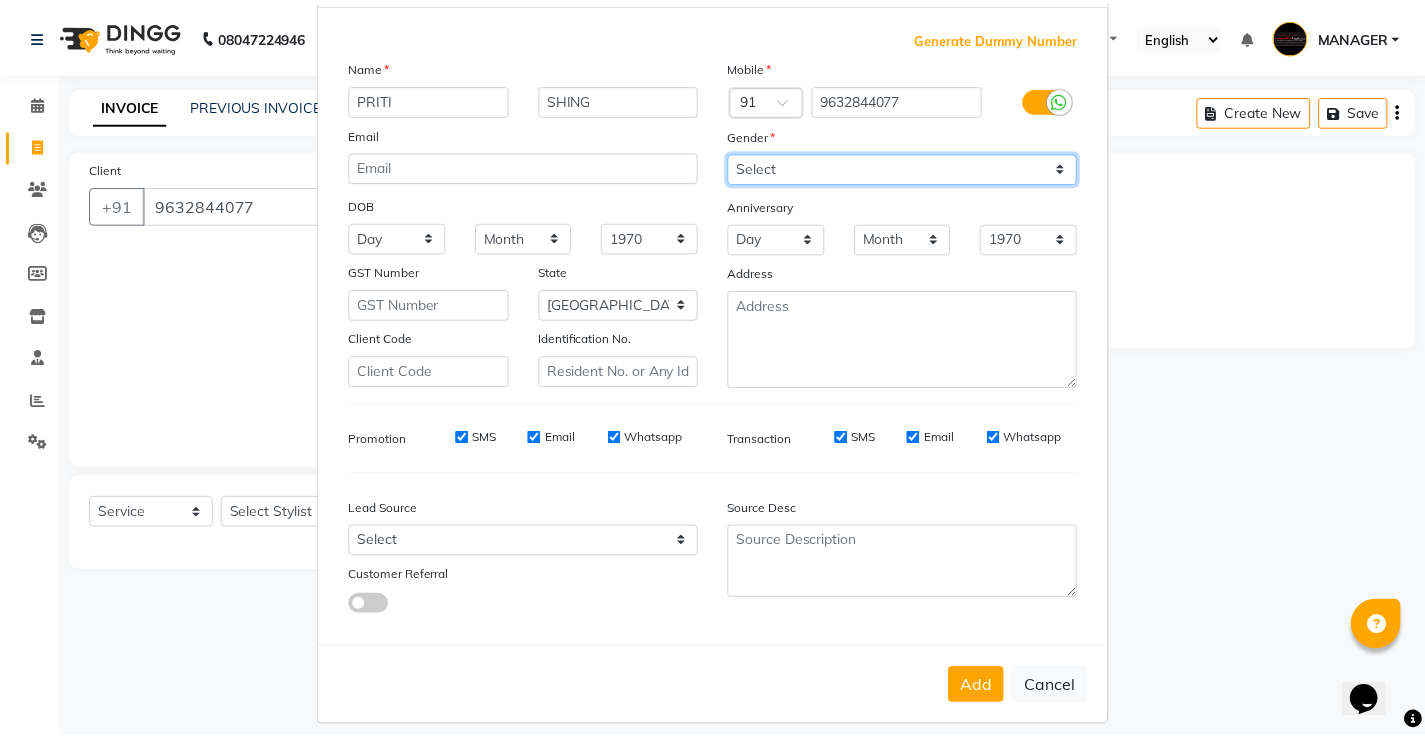 scroll, scrollTop: 110, scrollLeft: 0, axis: vertical 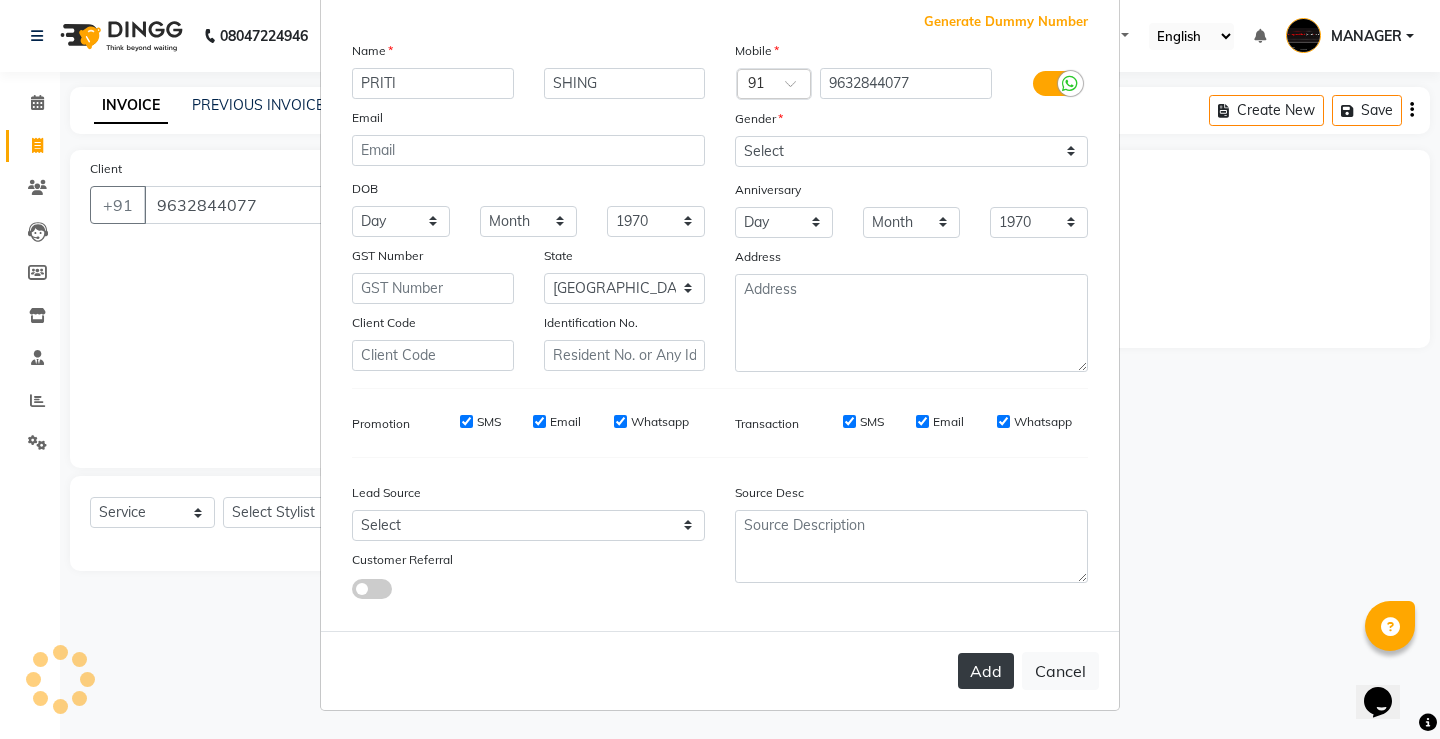 click on "Add" at bounding box center (986, 671) 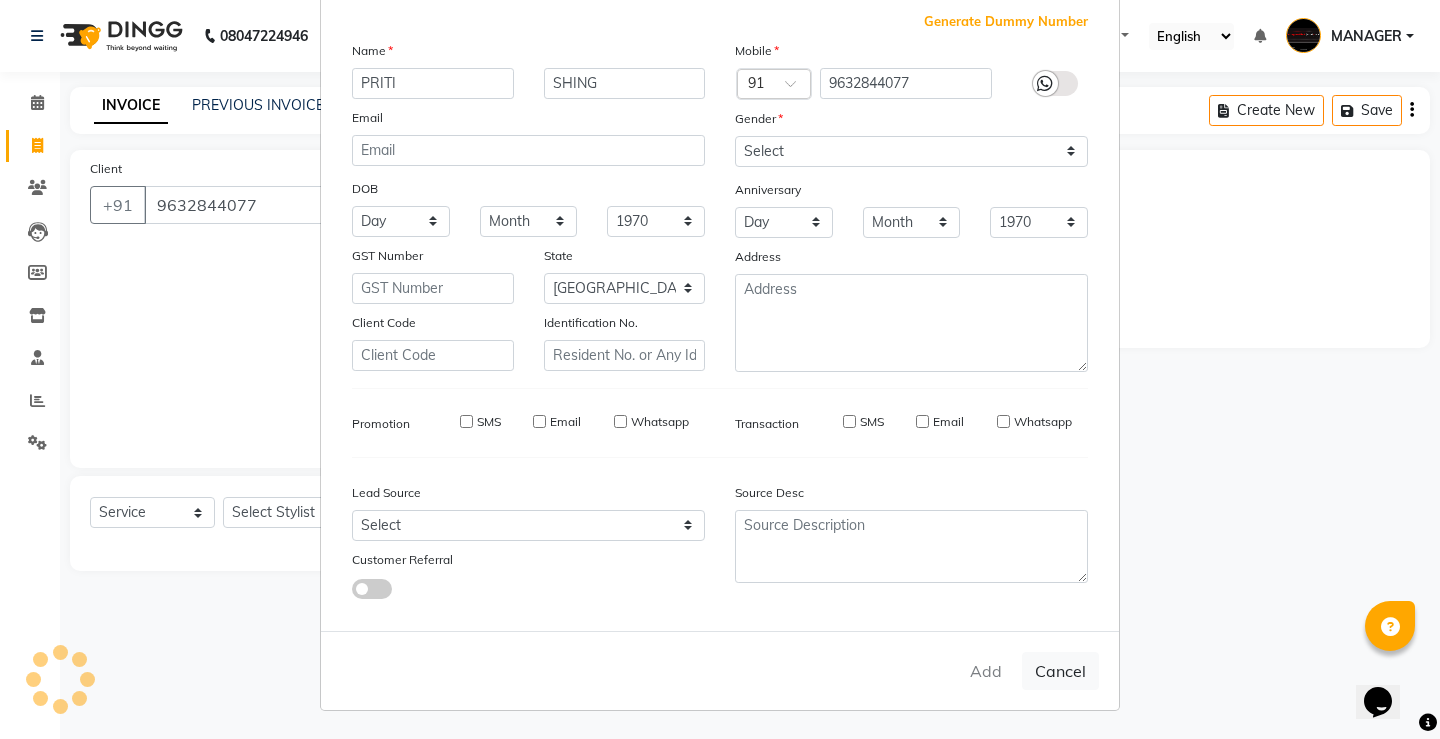 type 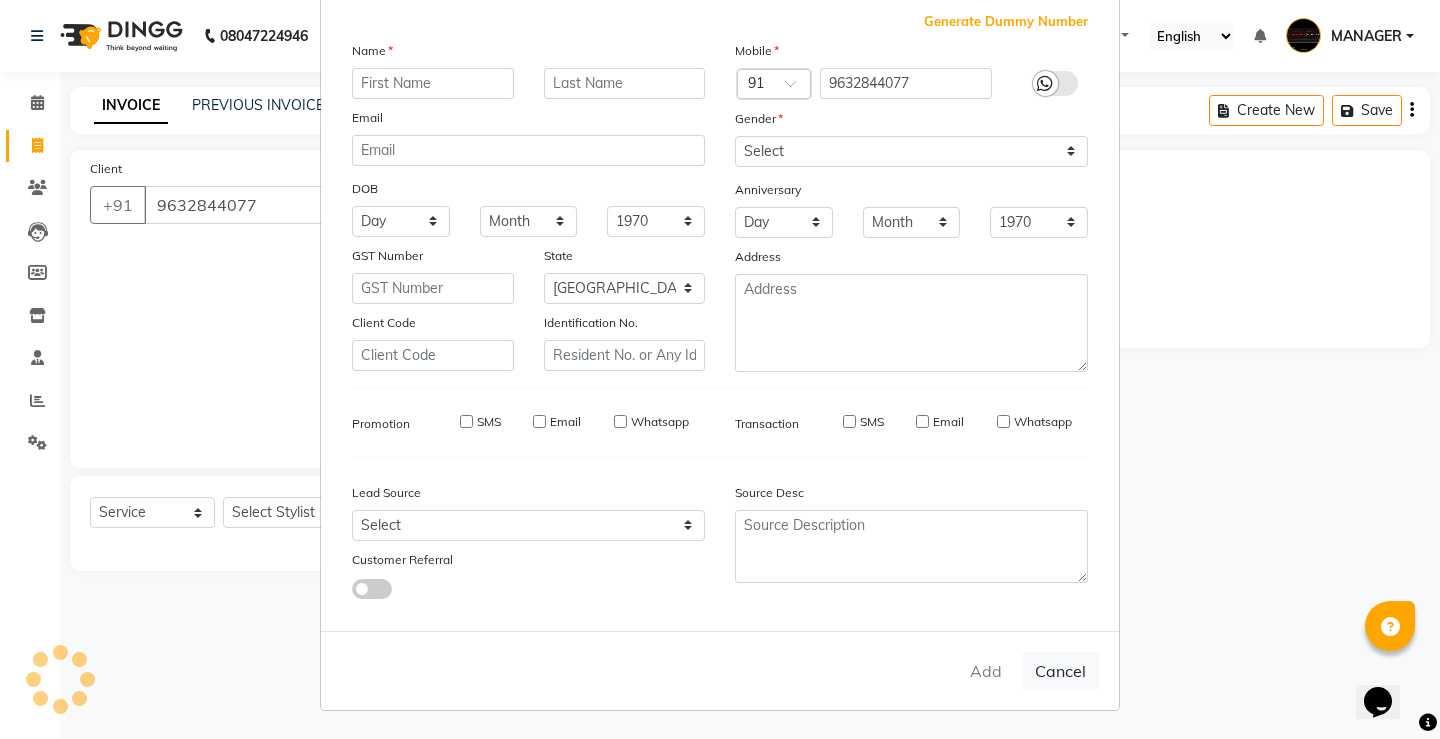select 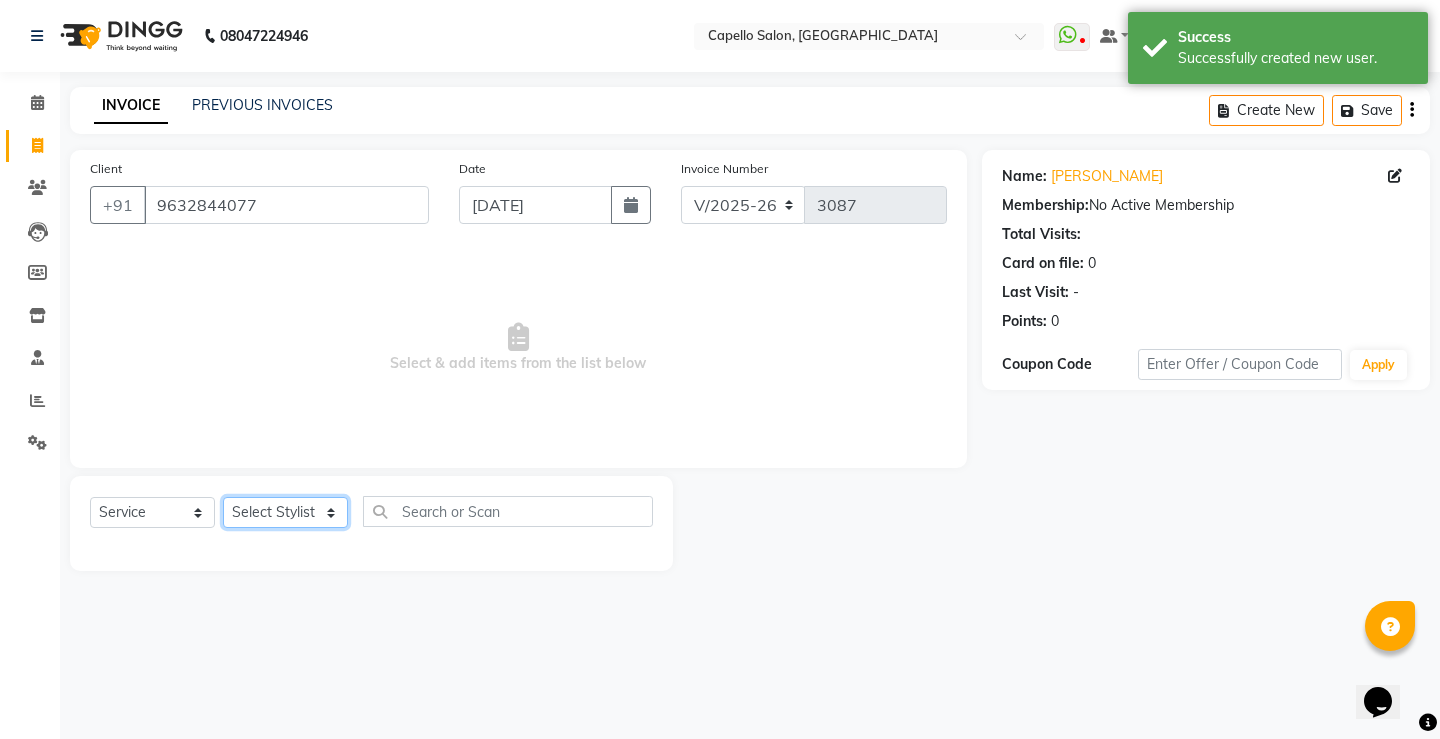 click on "Select Stylist ADMIN AKASH [PERSON_NAME] [PERSON_NAME] MANAGER [PERSON_NAME]  [PERSON_NAME] [PERSON_NAME] [PERSON_NAME]" 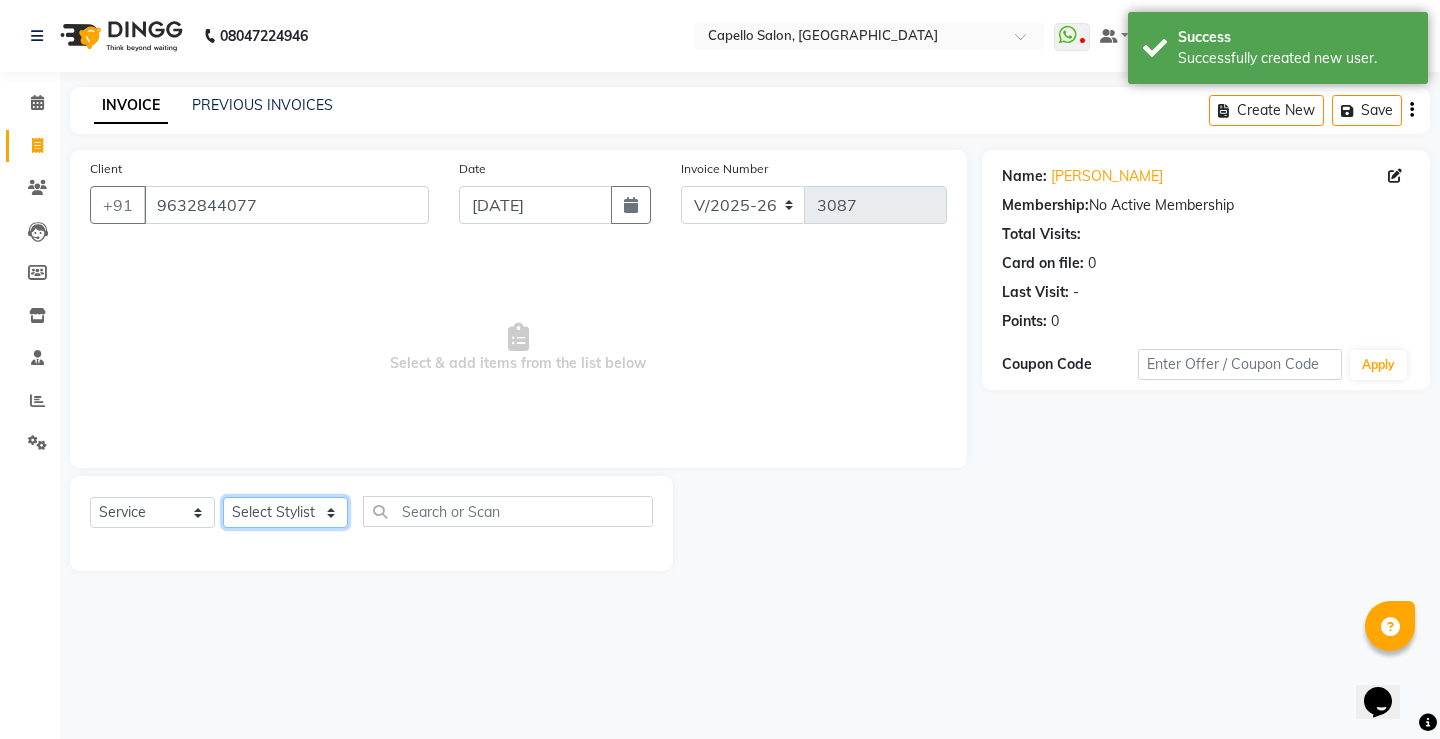 select on "14732" 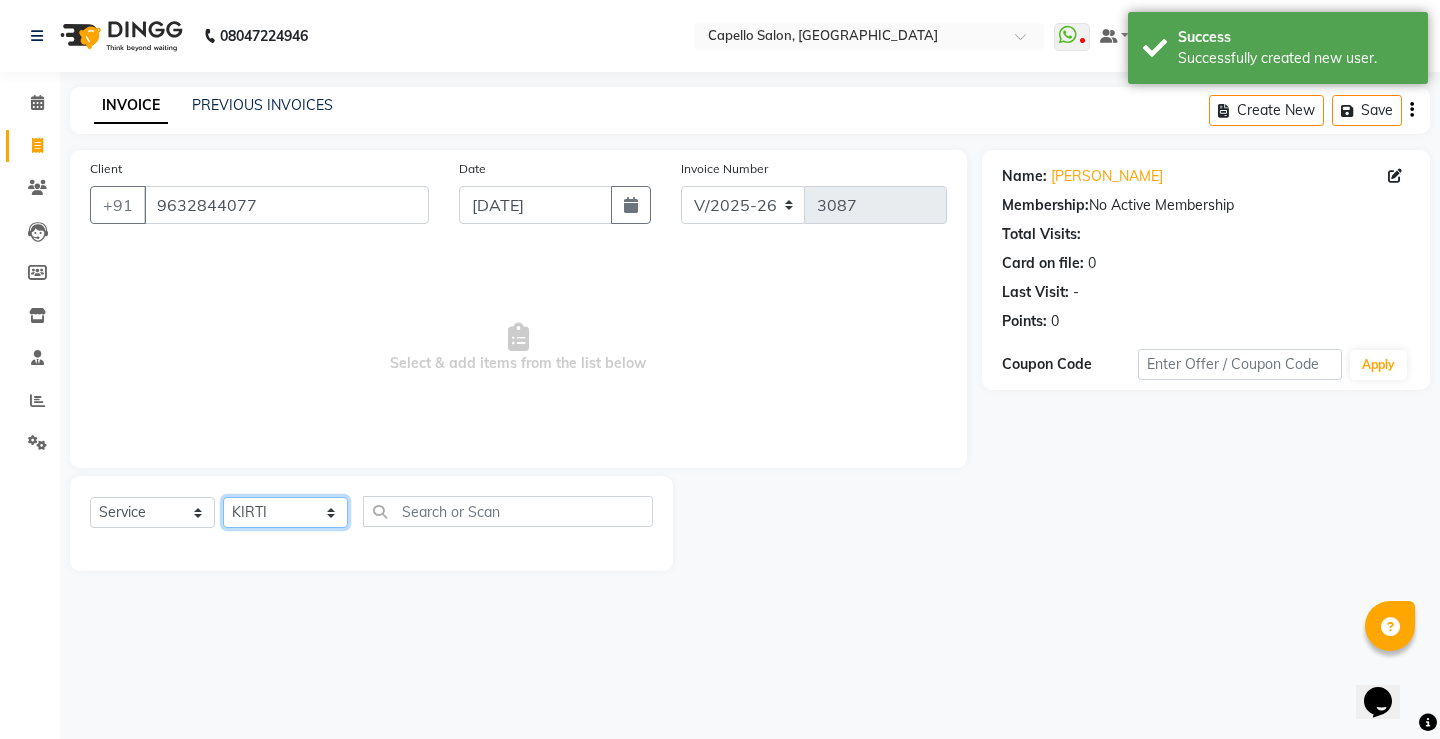 click on "Select Stylist ADMIN AKASH [PERSON_NAME] [PERSON_NAME] MANAGER [PERSON_NAME]  [PERSON_NAME] [PERSON_NAME] [PERSON_NAME]" 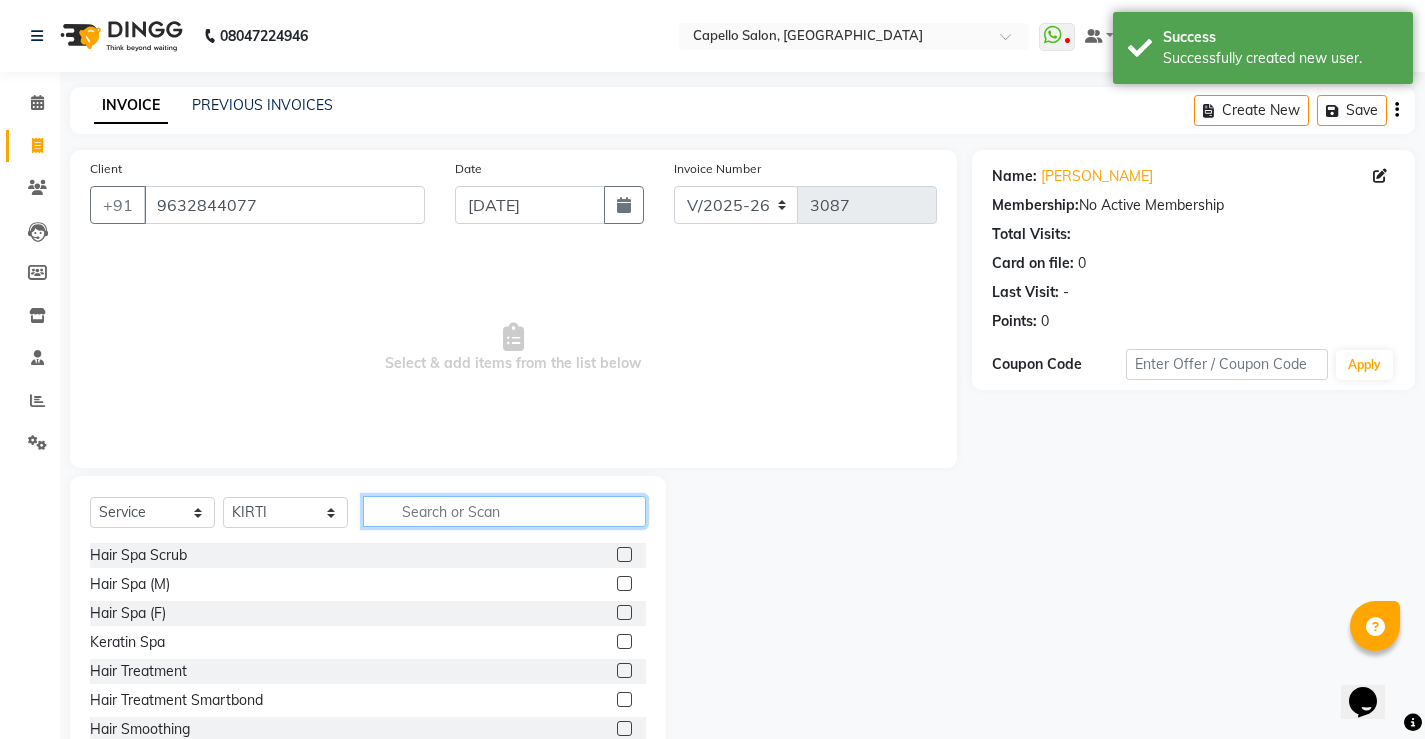 click 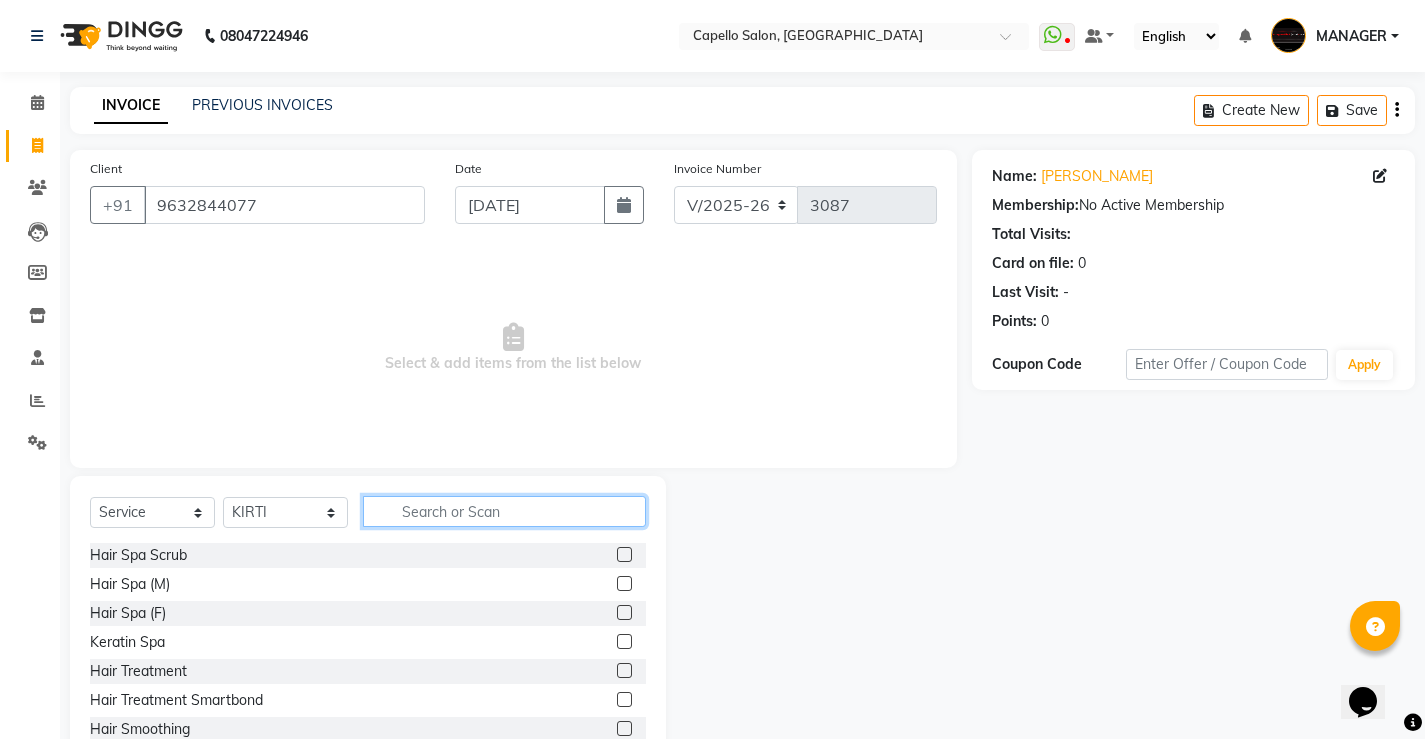 type on "W" 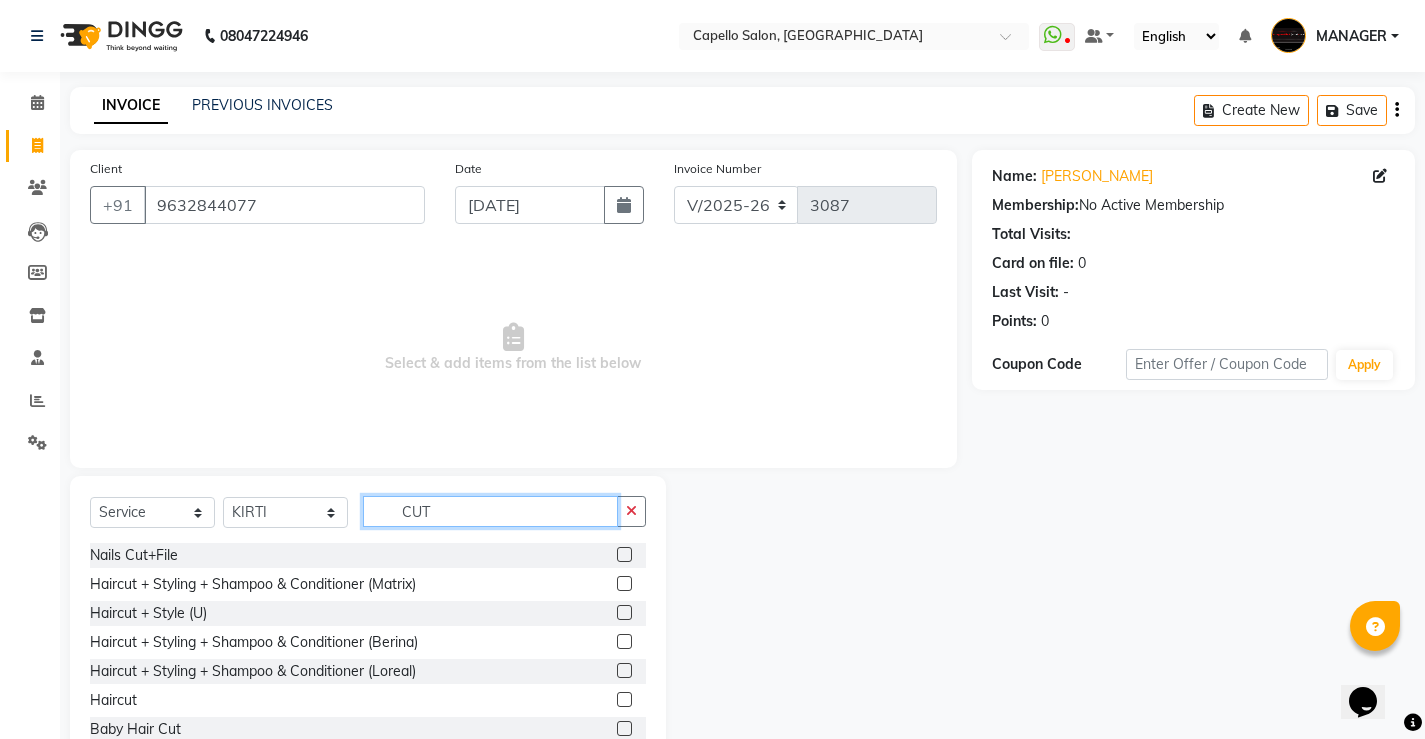 type on "CUT" 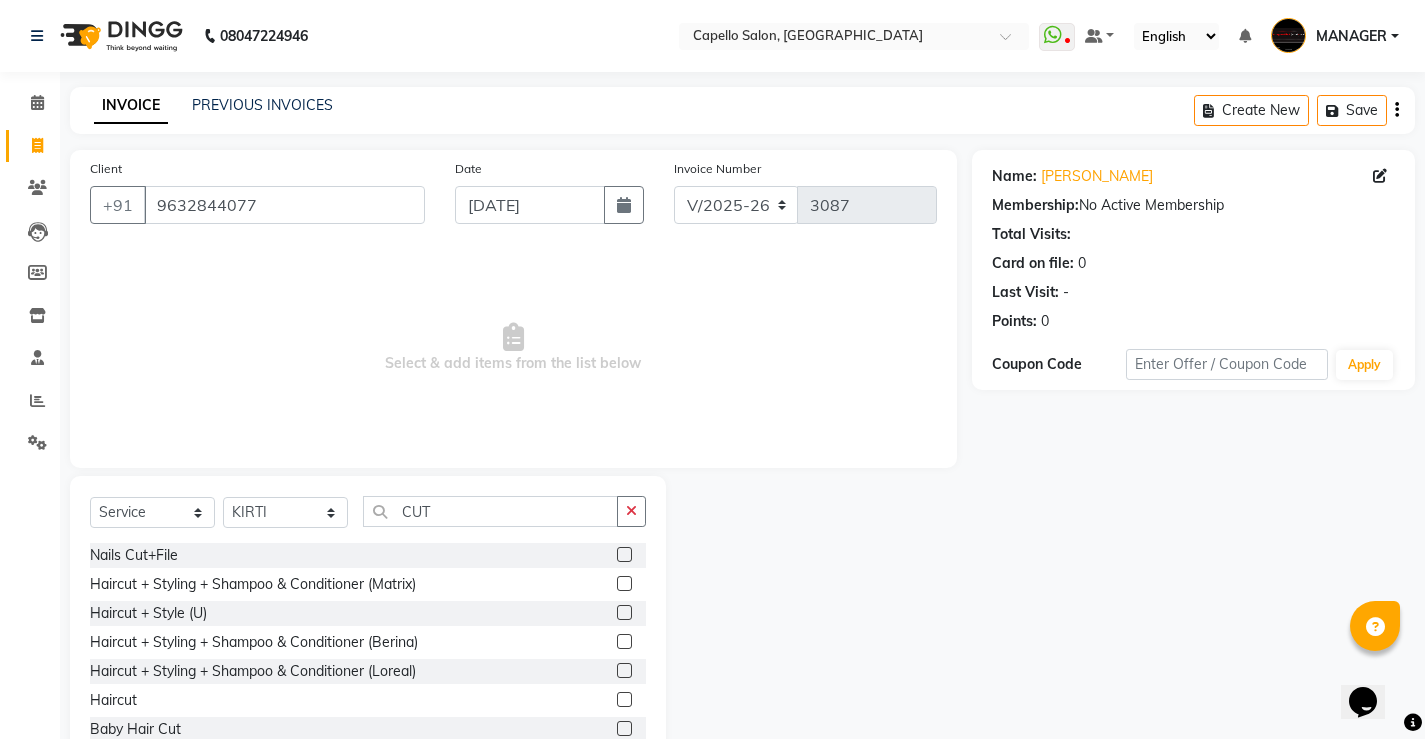click 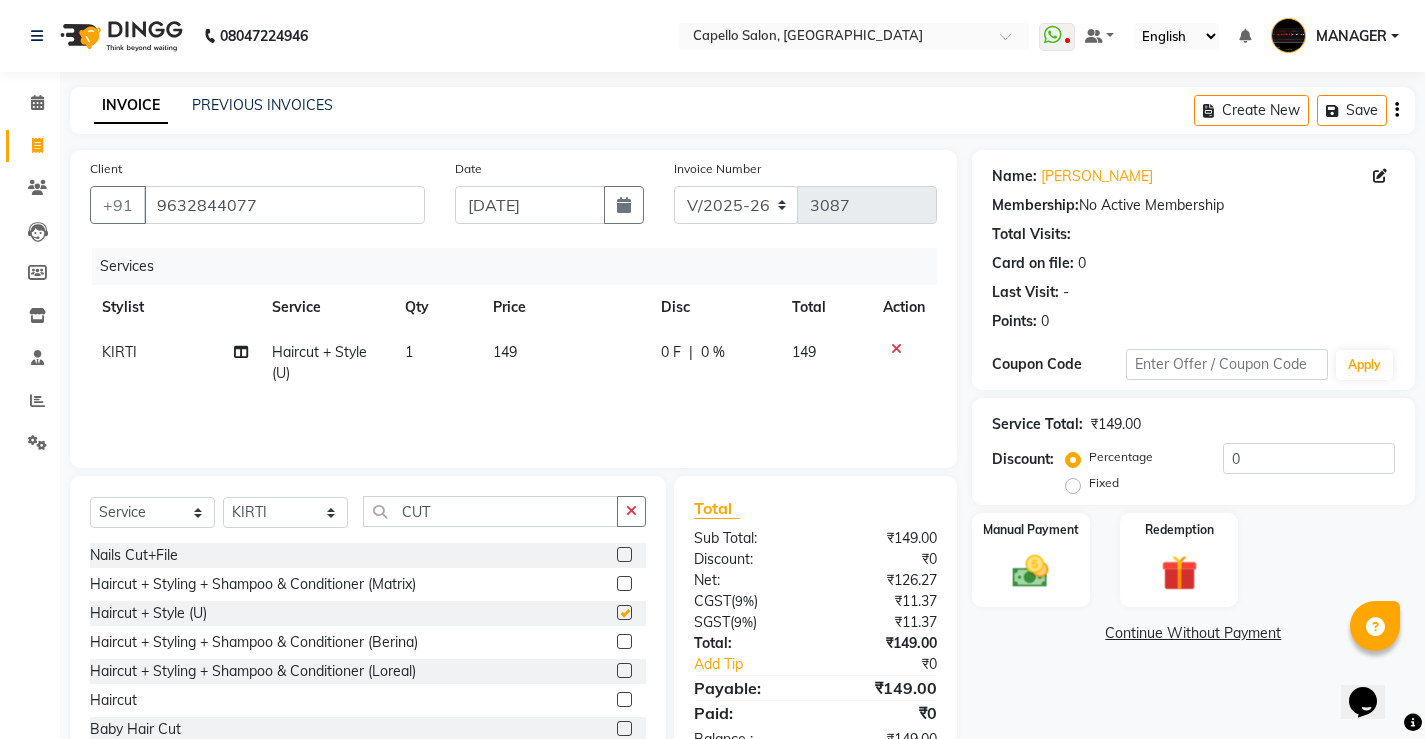 checkbox on "false" 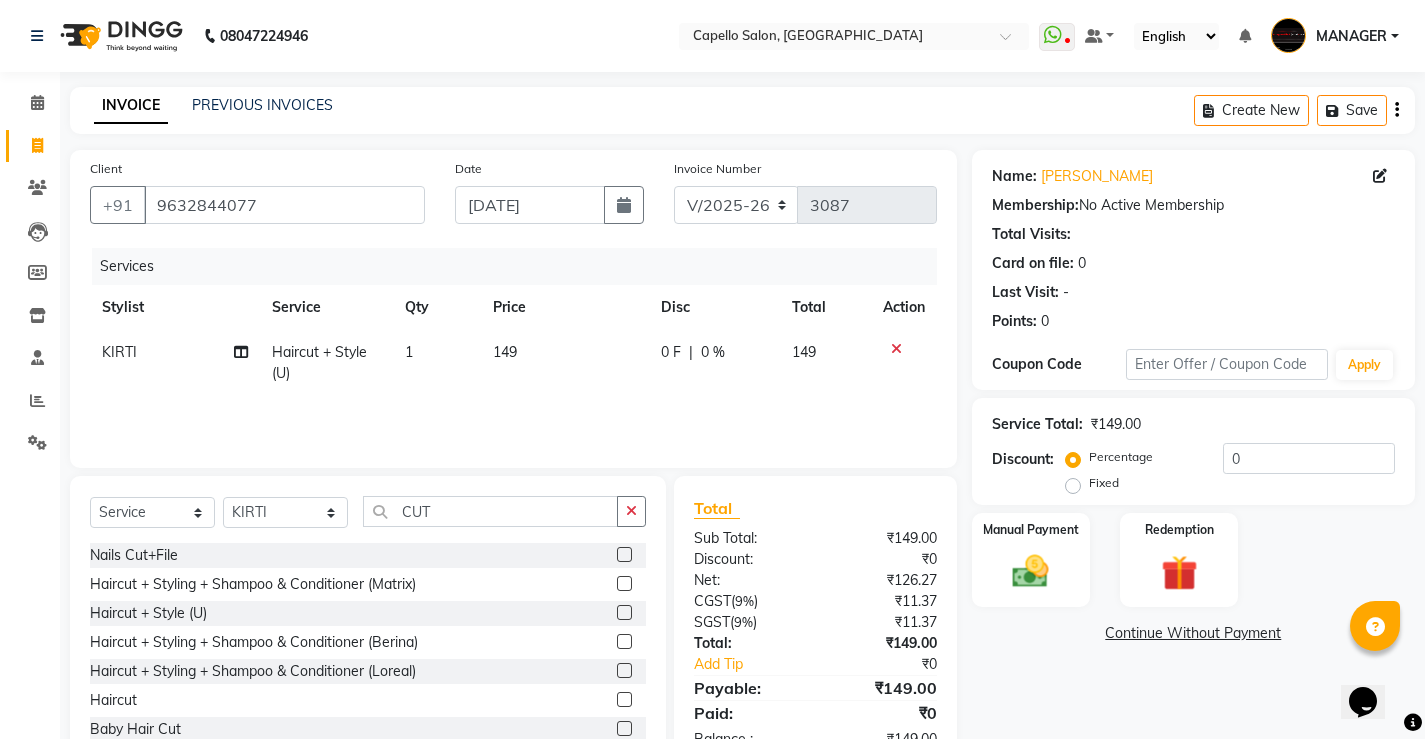 click on "149" 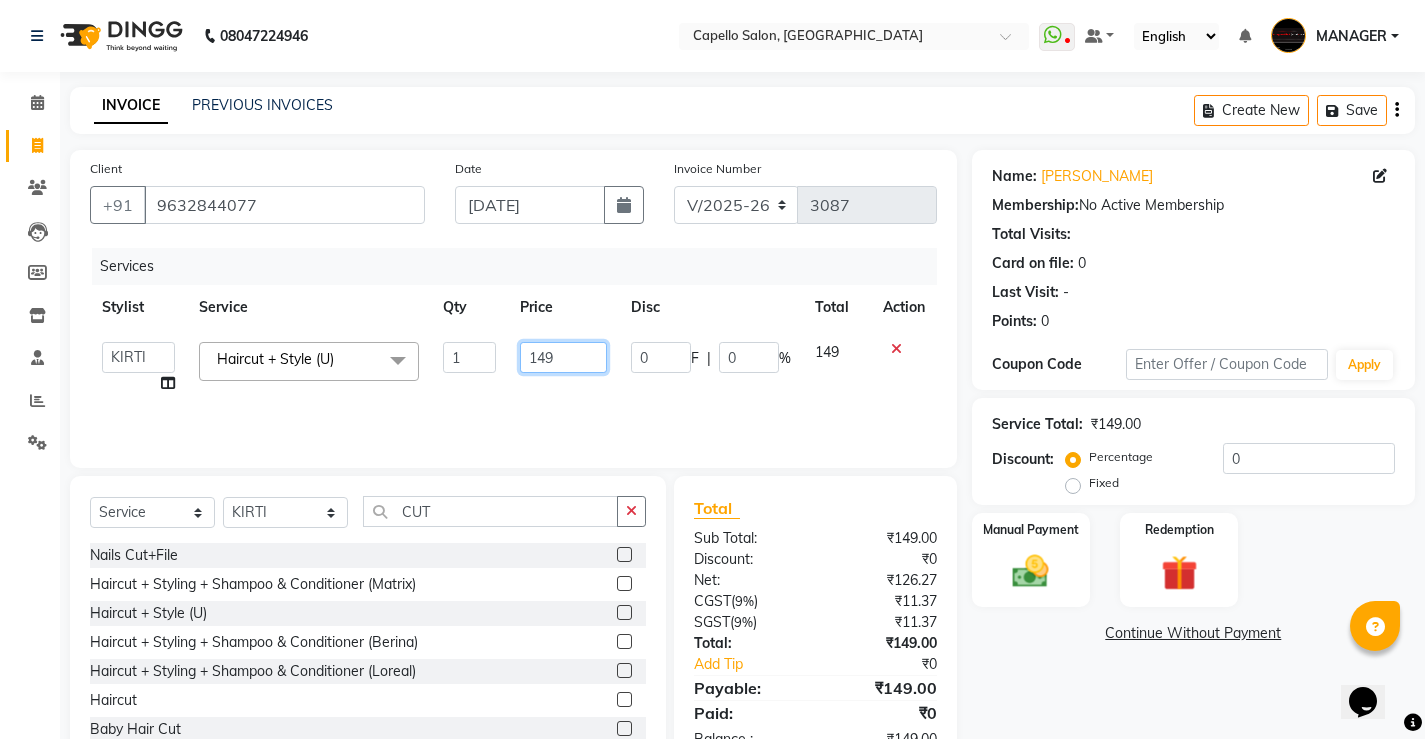click on "149" 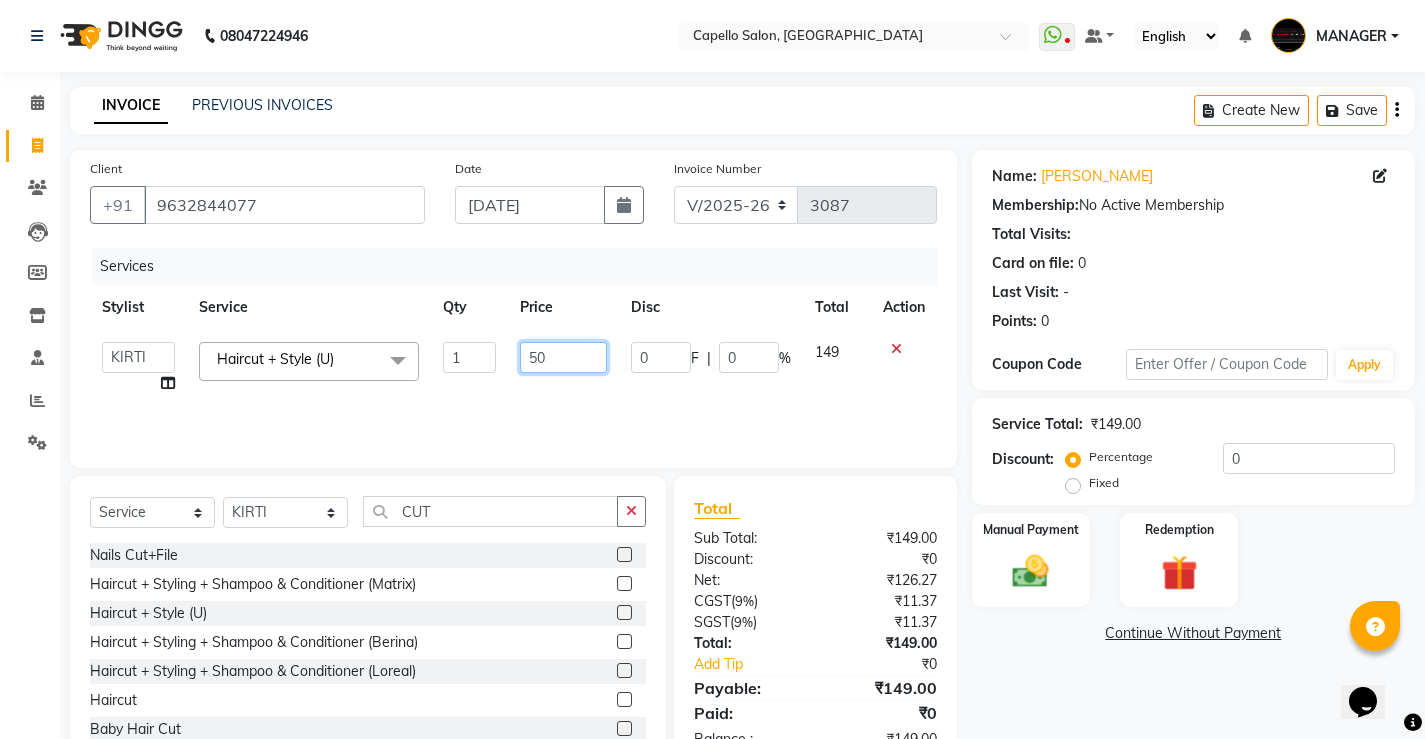 type on "500" 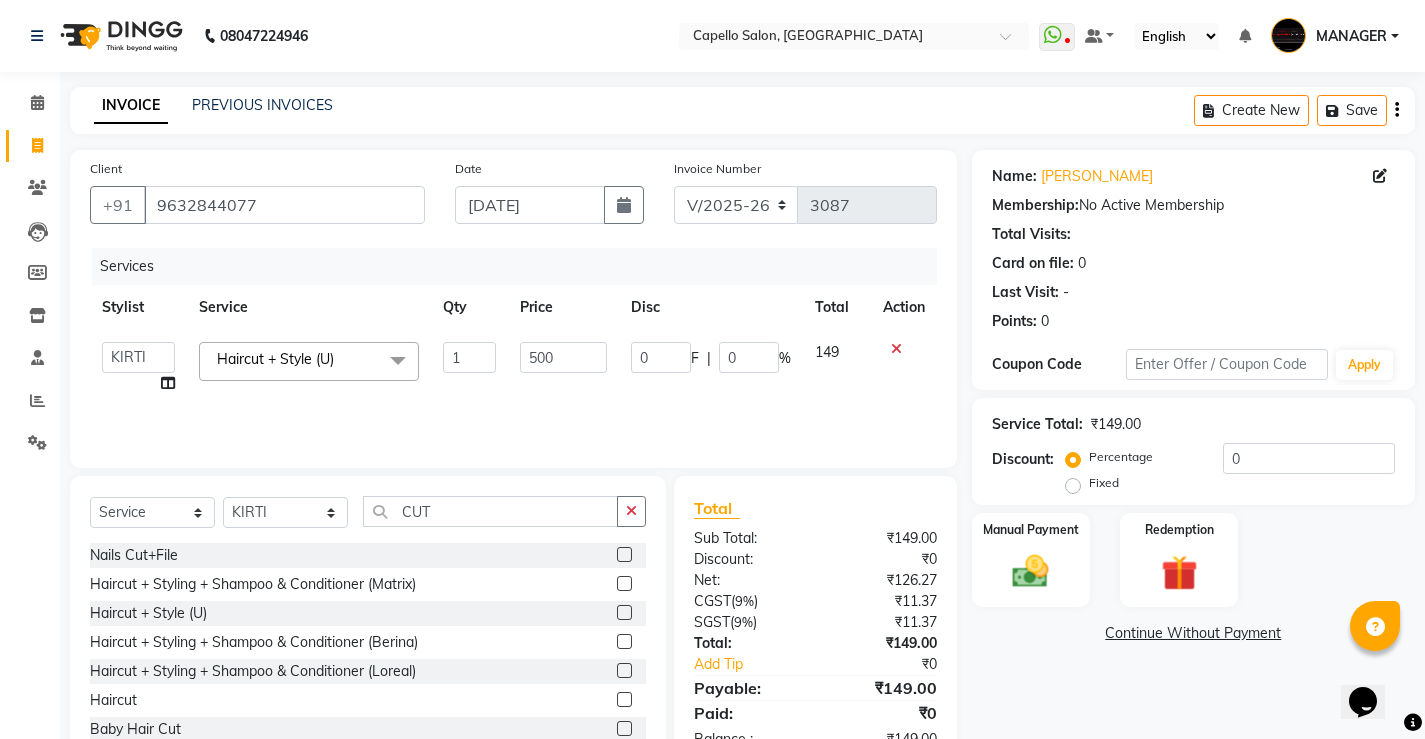 click on "500" 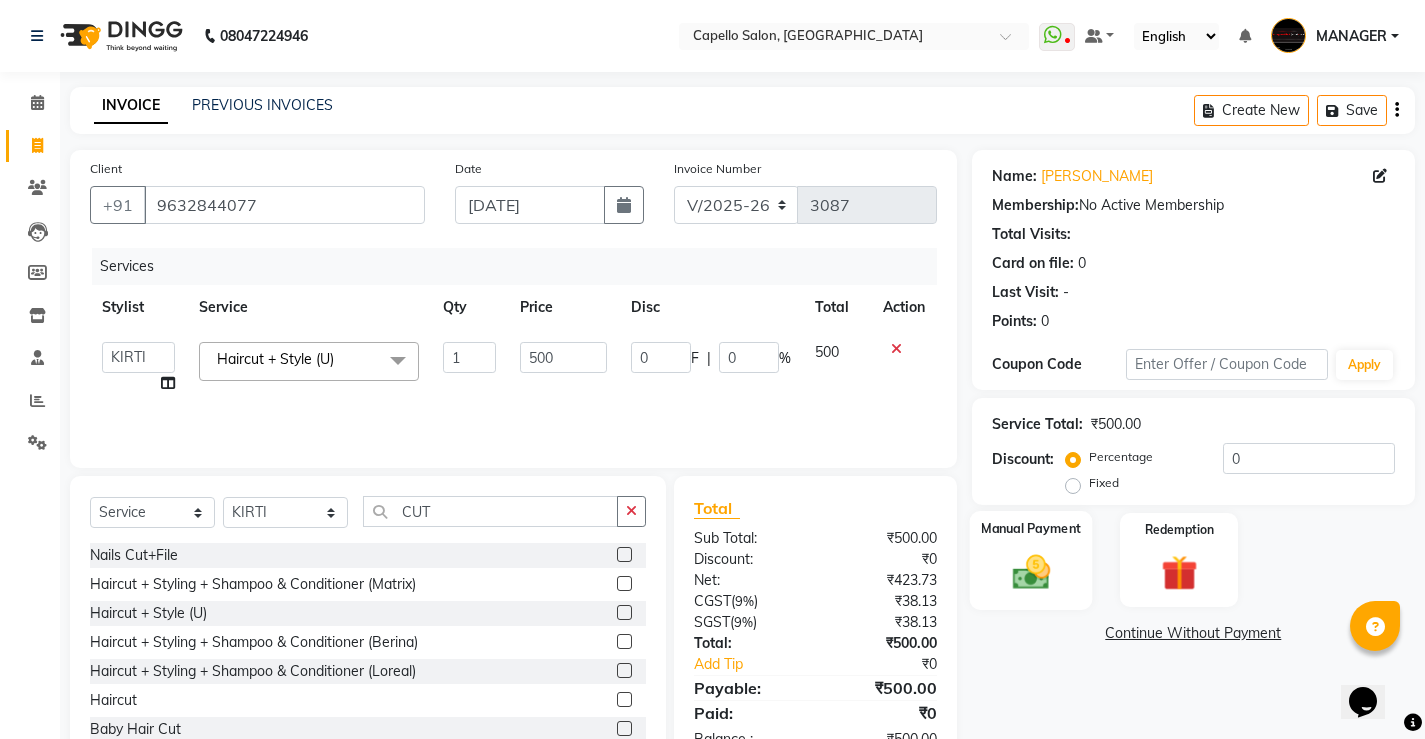 click on "Manual Payment" 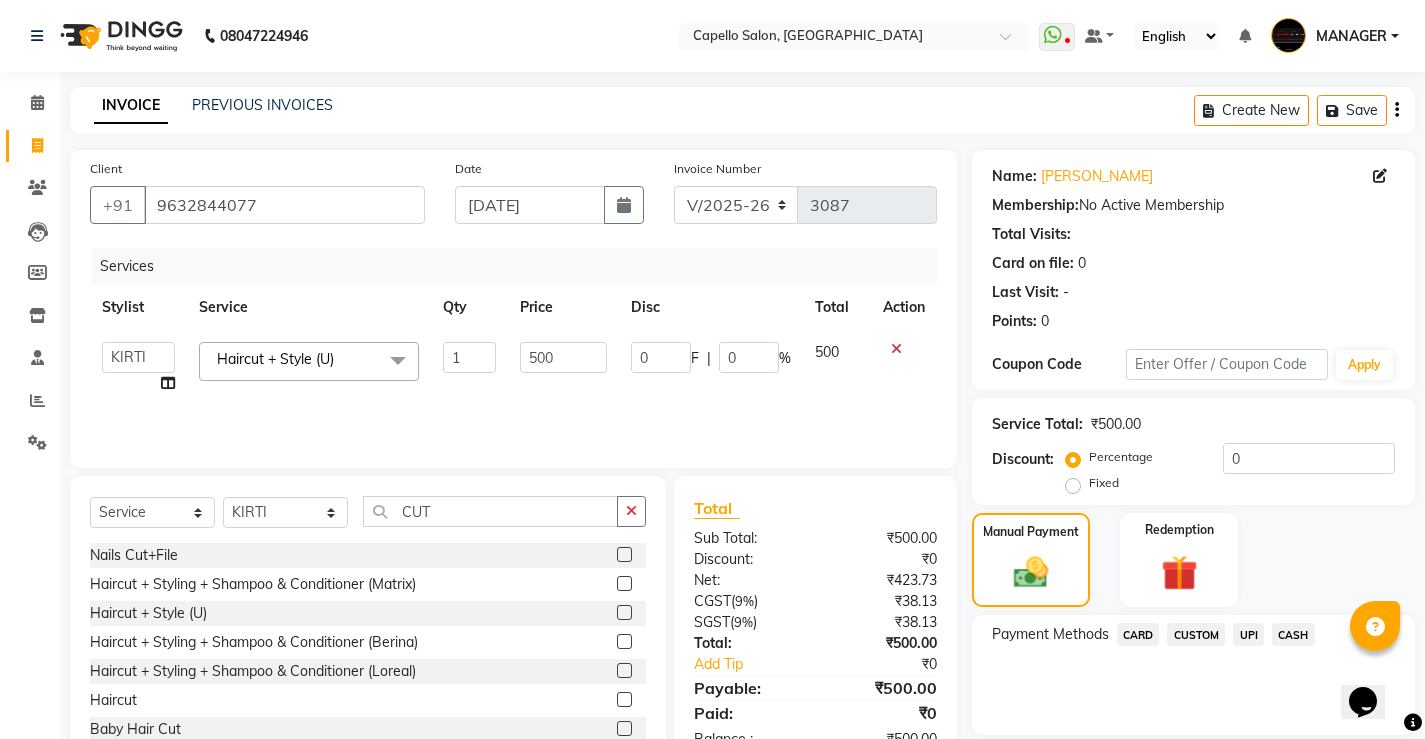 scroll, scrollTop: 67, scrollLeft: 0, axis: vertical 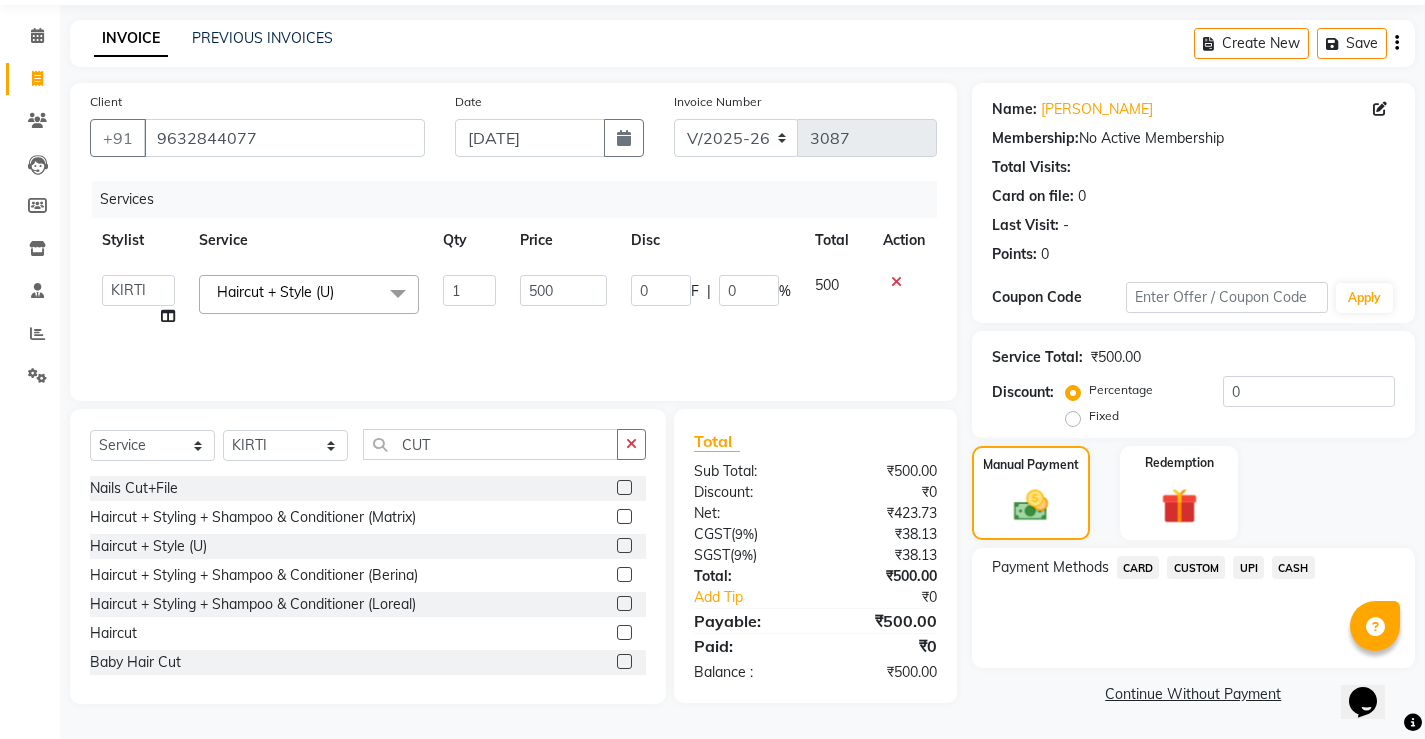 click on "UPI" 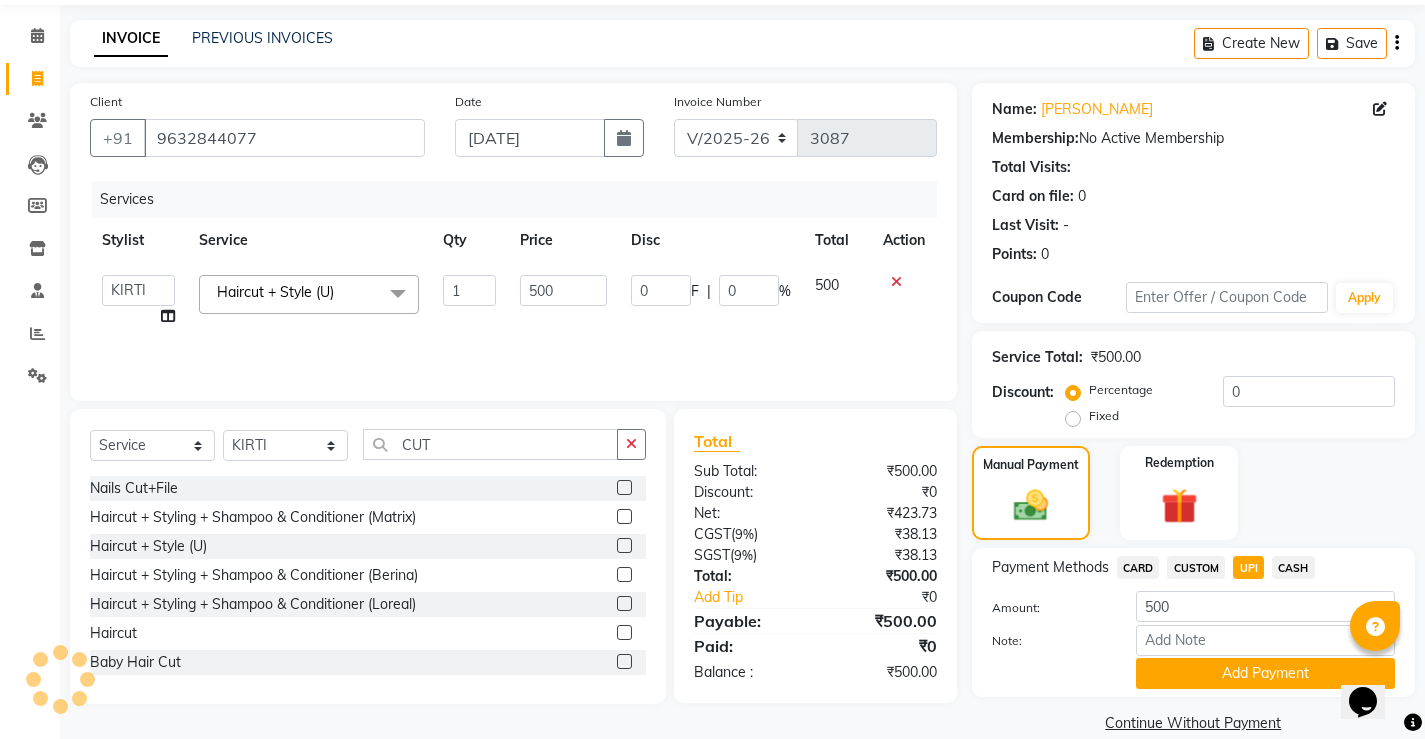 scroll, scrollTop: 96, scrollLeft: 0, axis: vertical 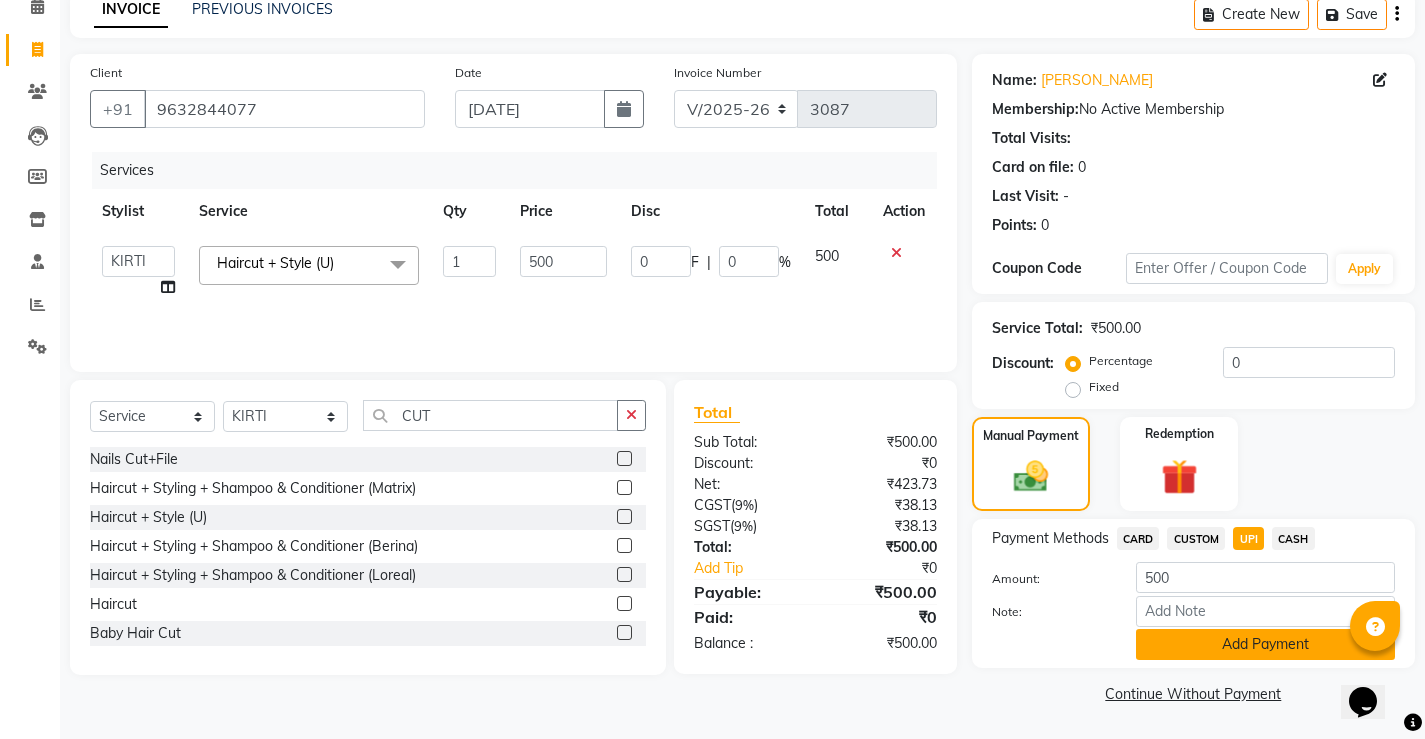 click on "Add Payment" 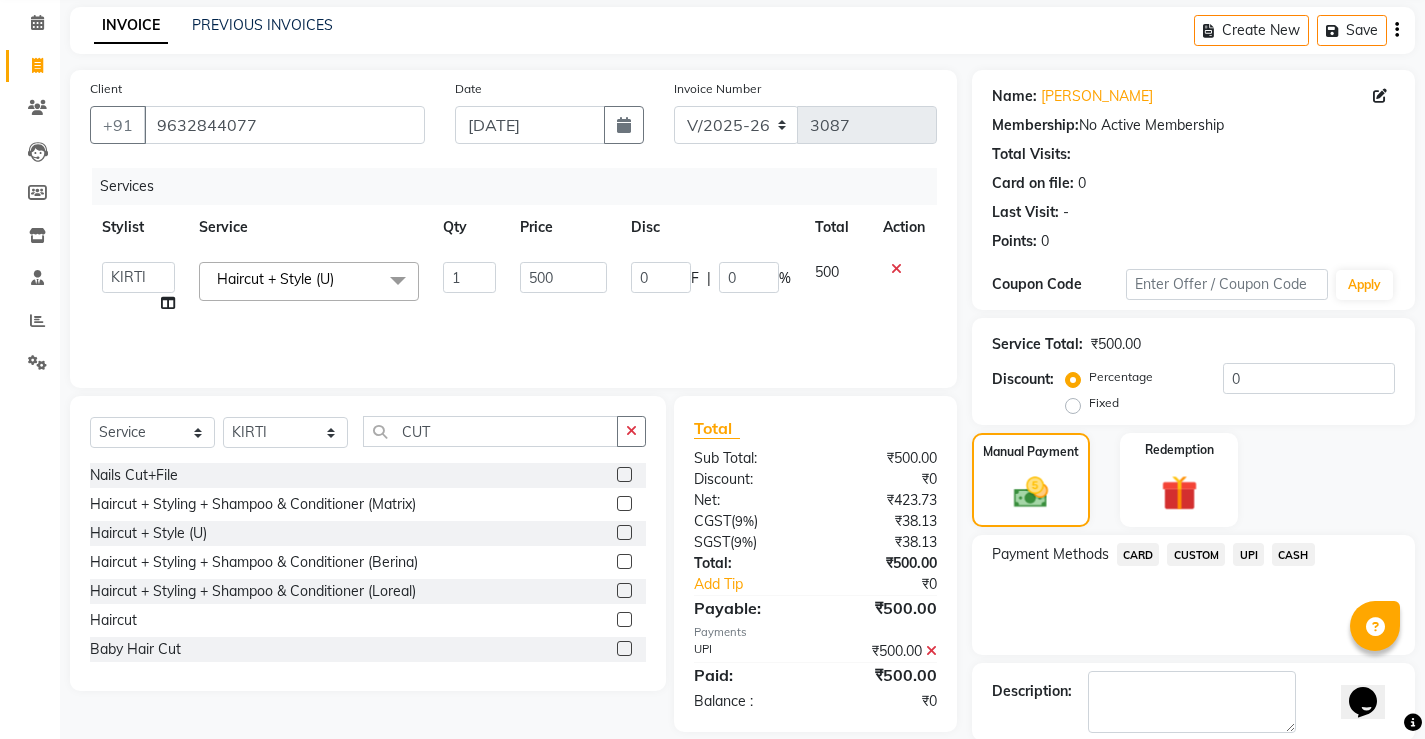 scroll, scrollTop: 180, scrollLeft: 0, axis: vertical 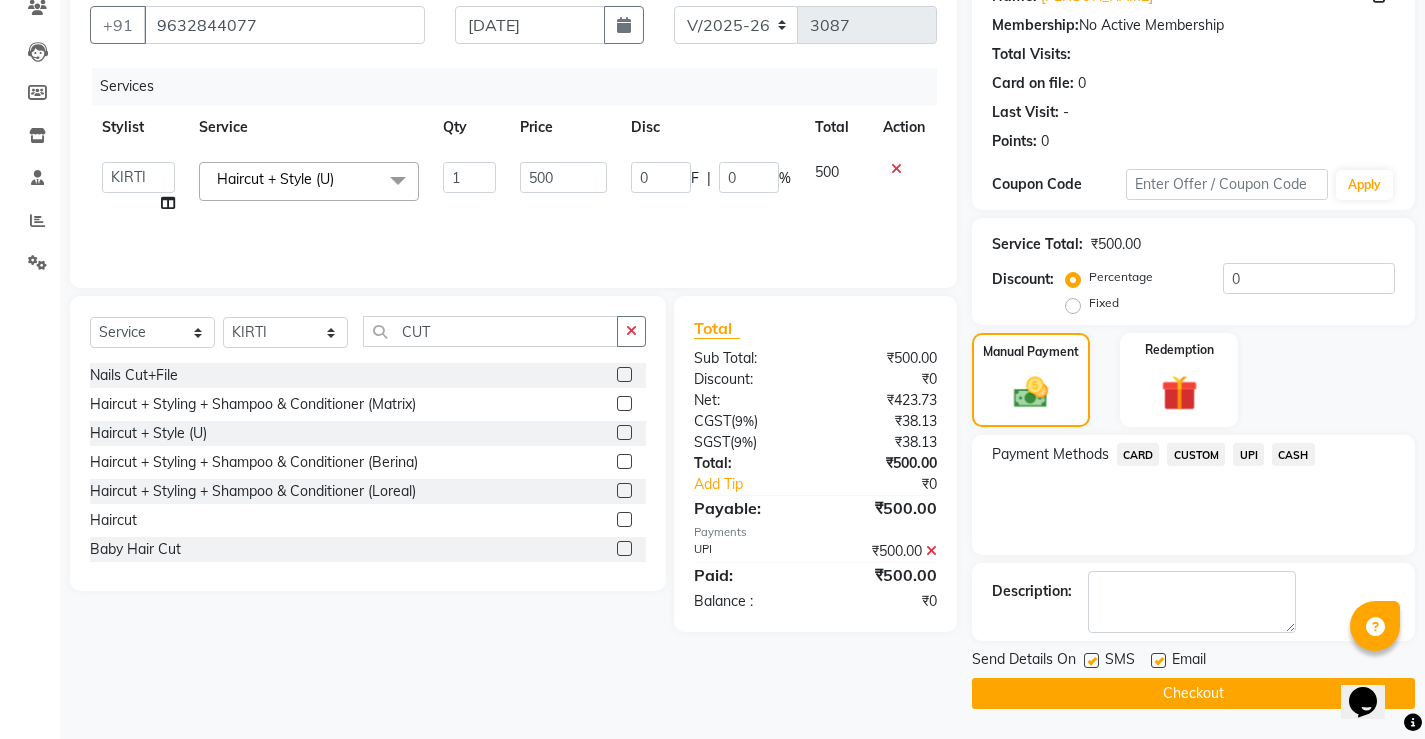 click on "Checkout" 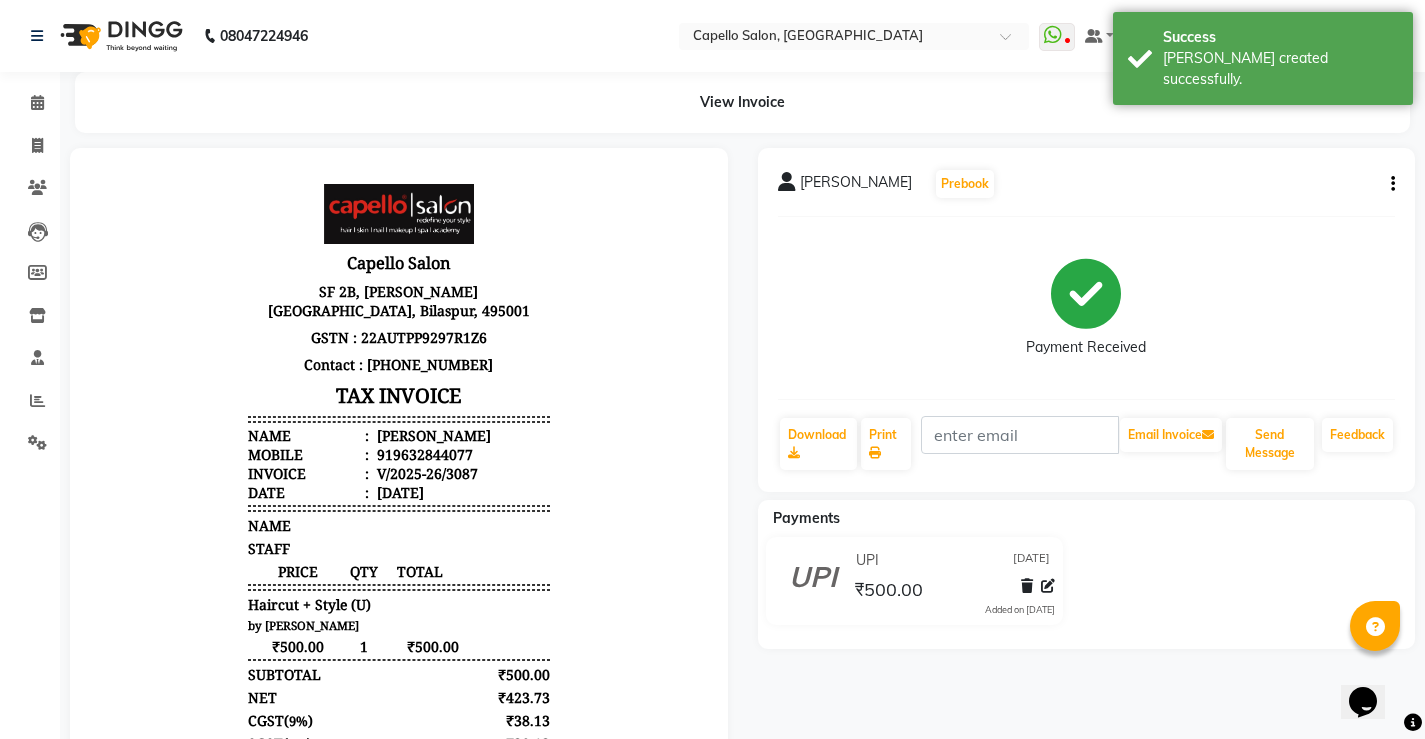 scroll, scrollTop: 0, scrollLeft: 0, axis: both 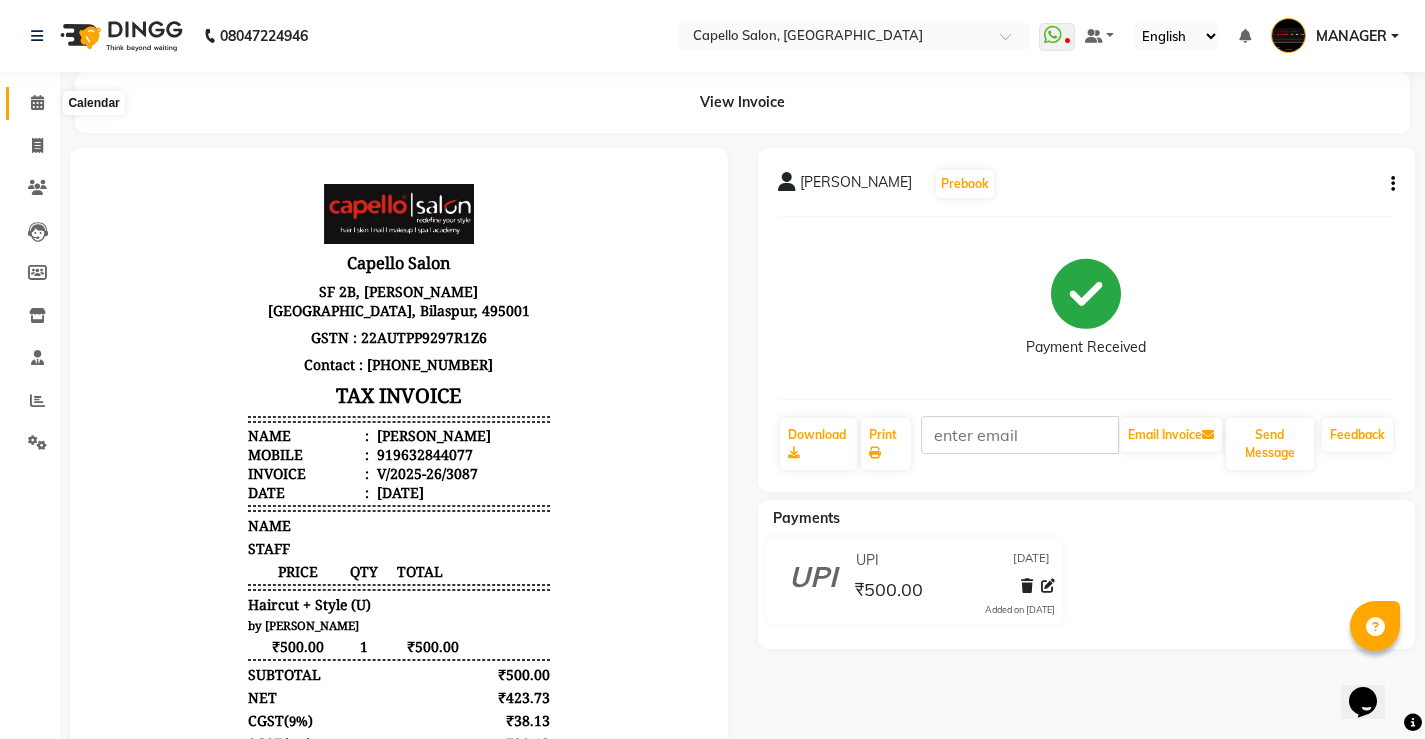 click 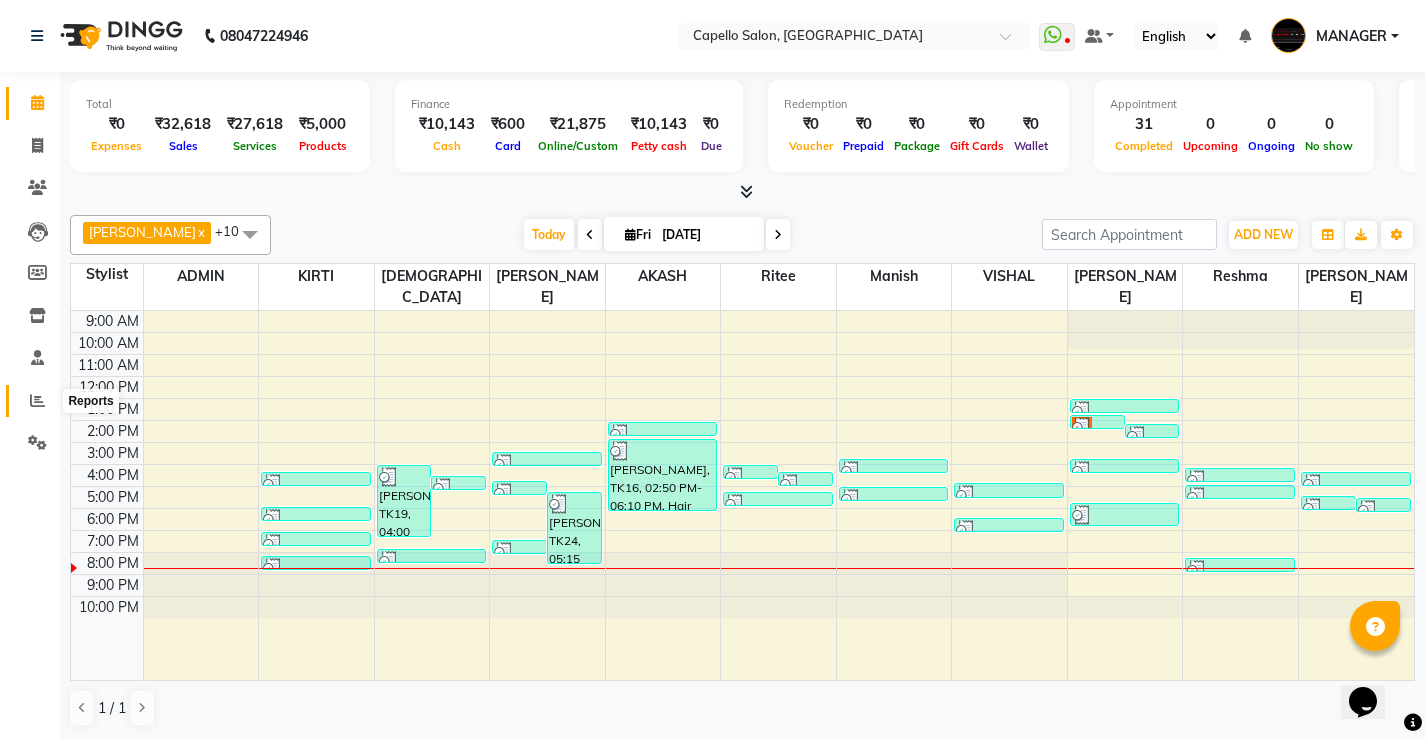 click 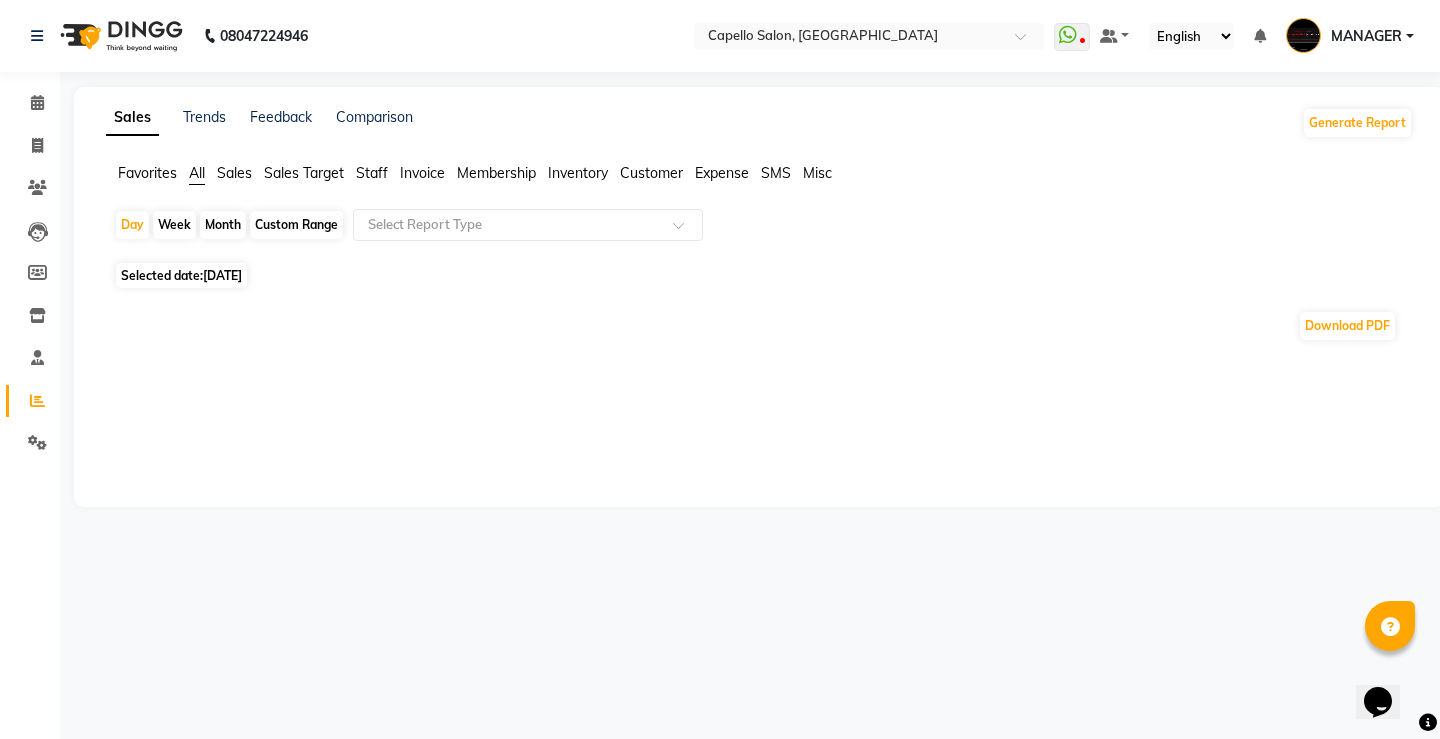 click on "Month" 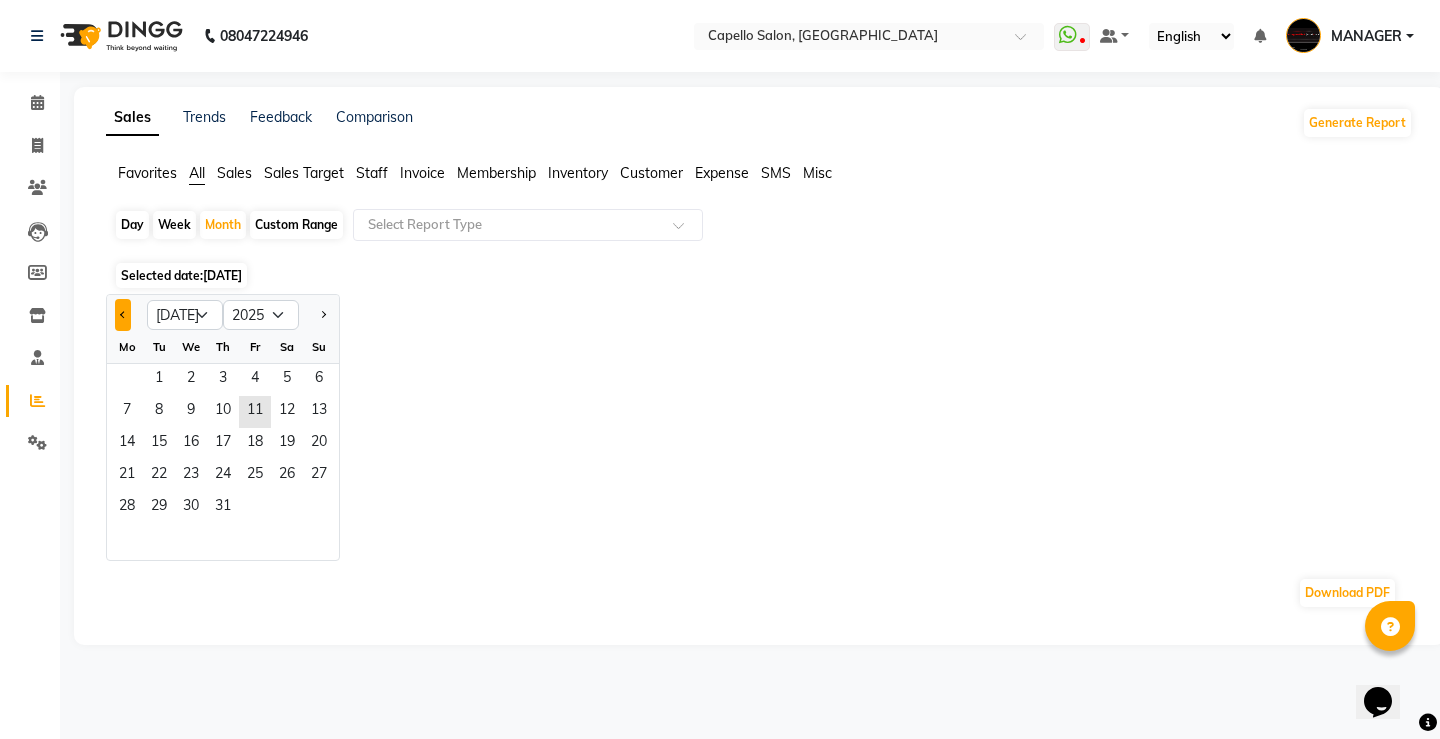 click 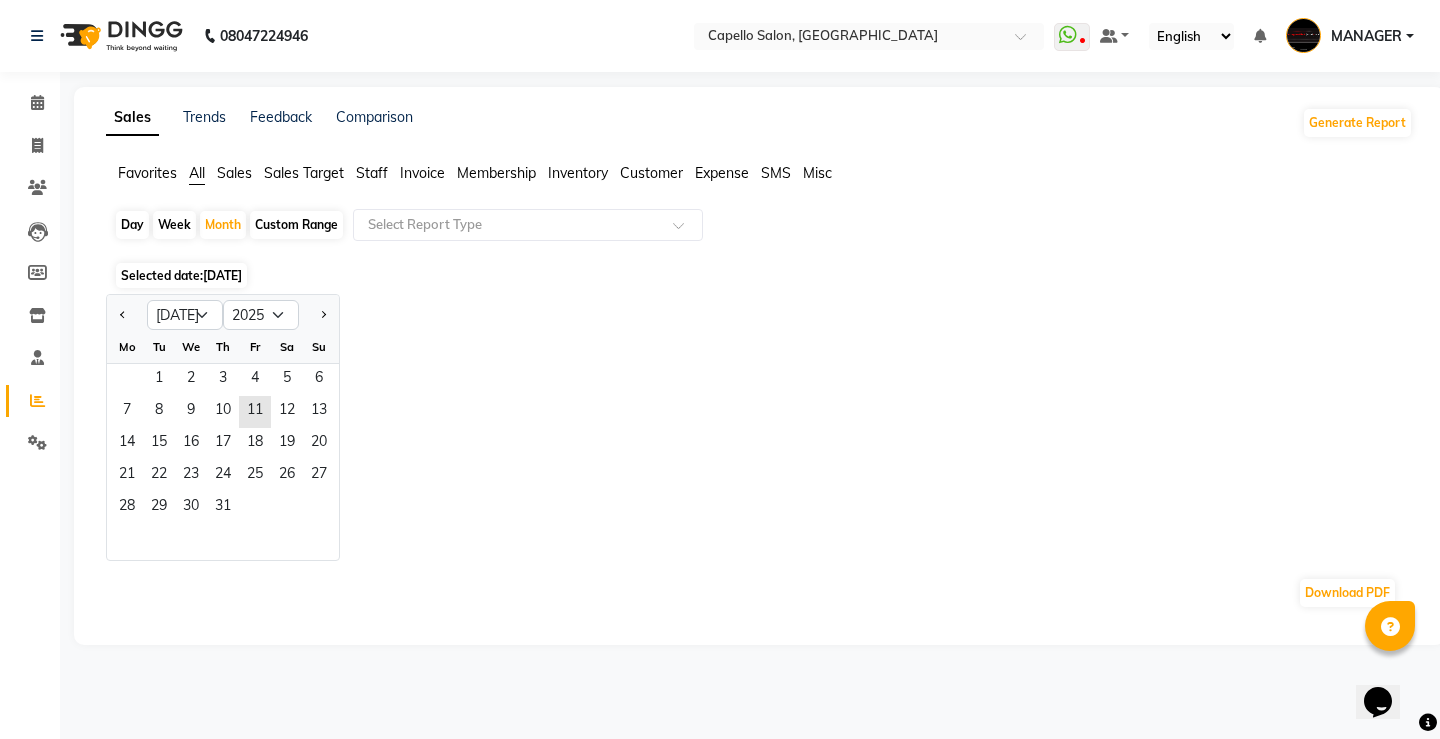 select on "6" 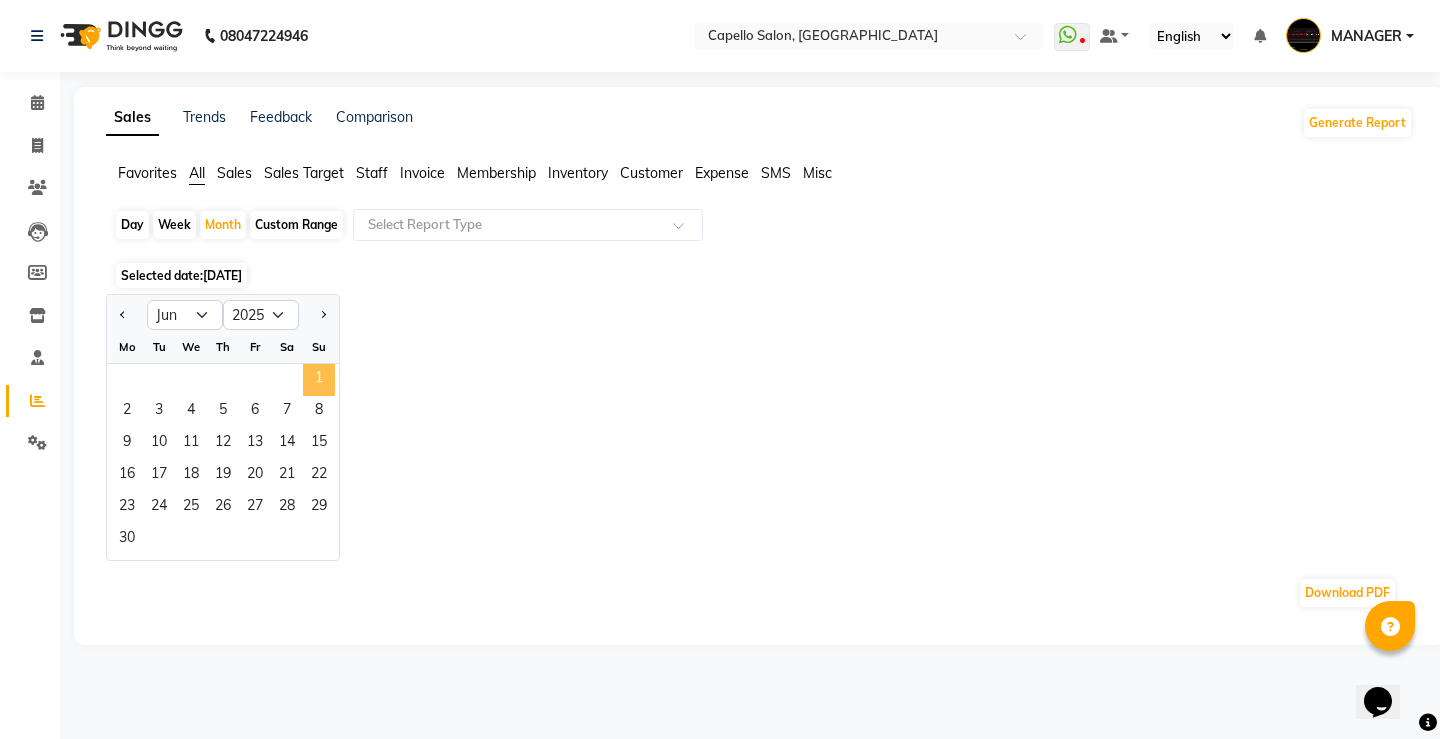 click on "1" 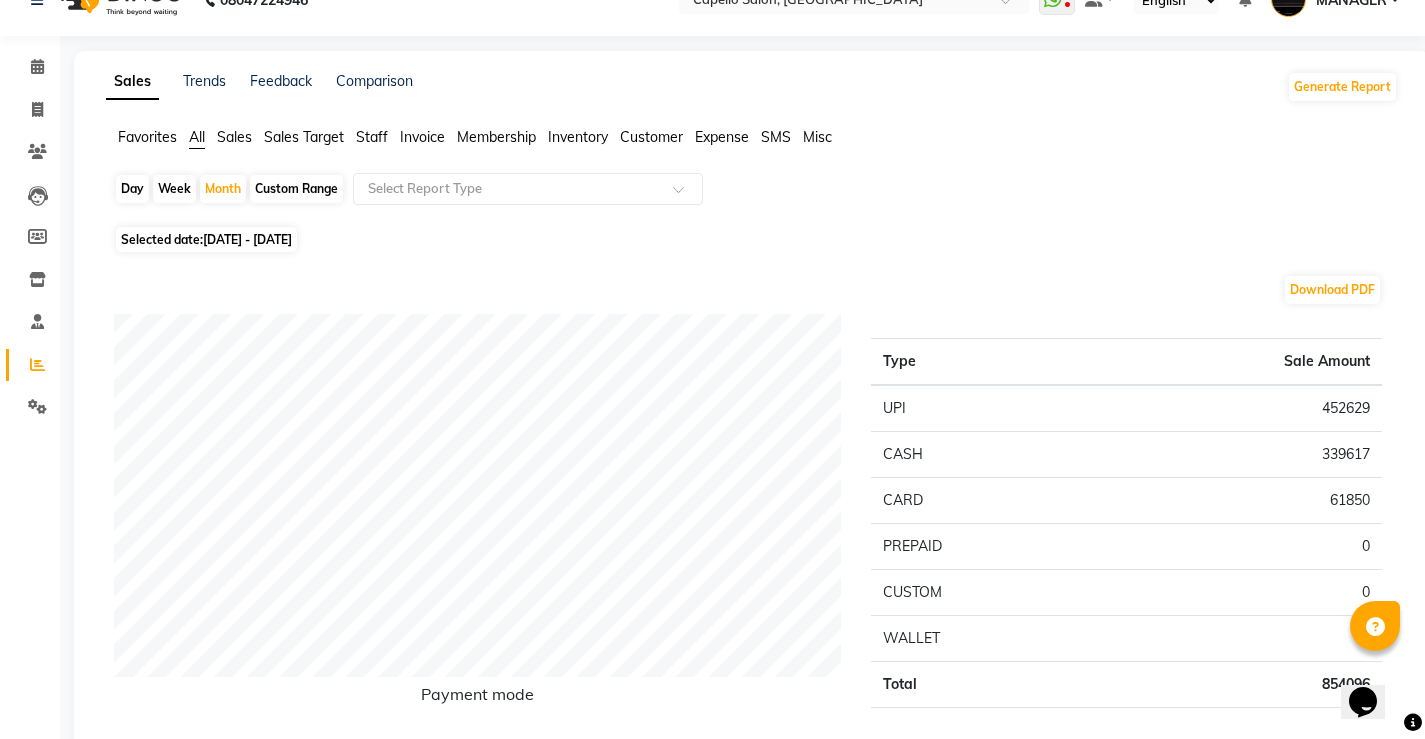 scroll, scrollTop: 0, scrollLeft: 0, axis: both 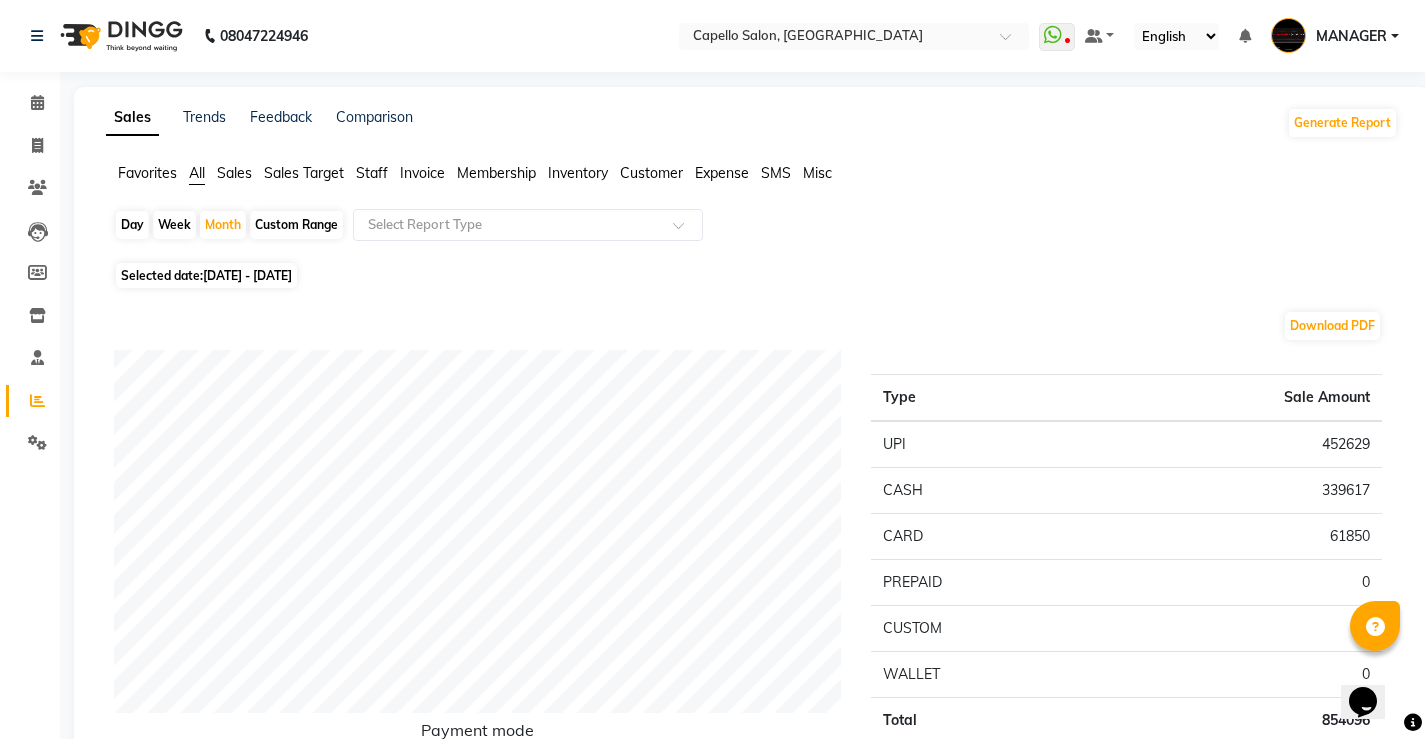 click on "Staff" 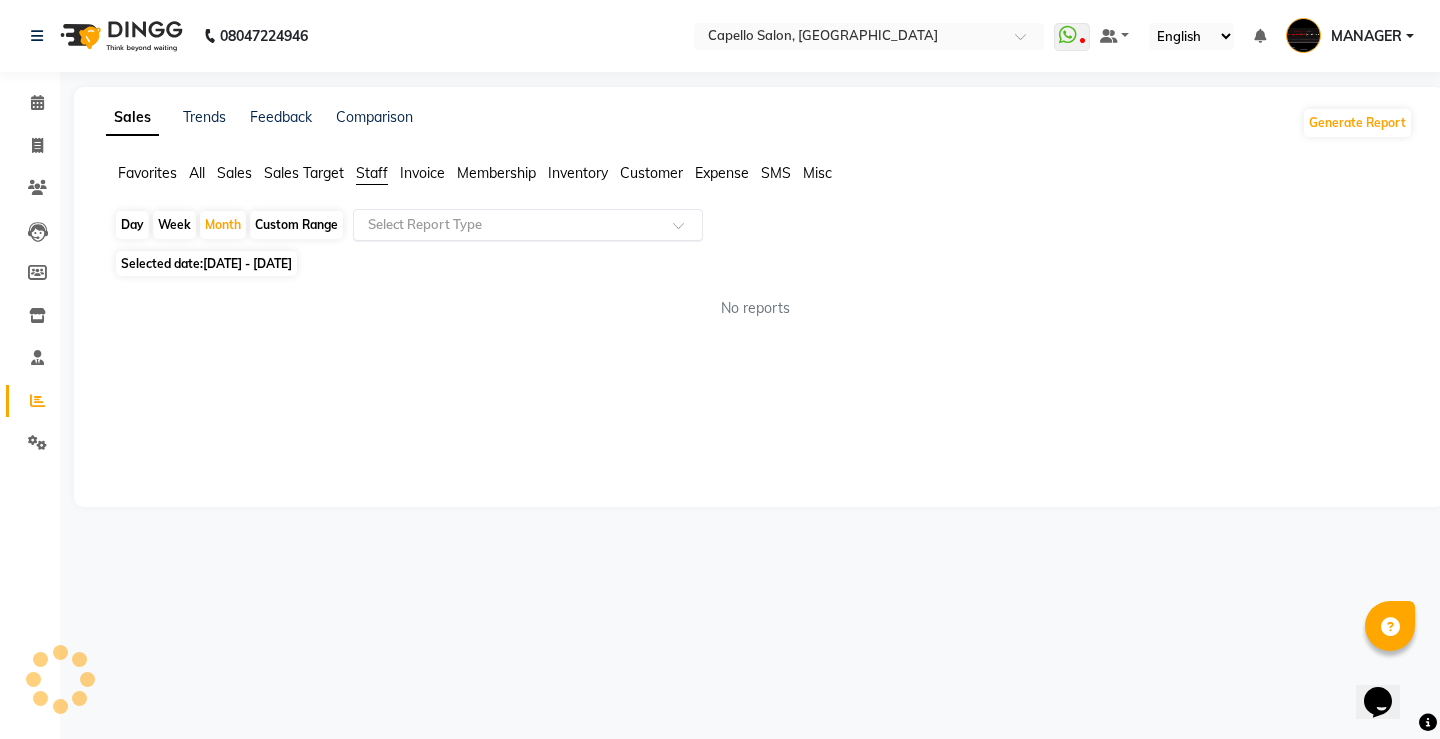 click 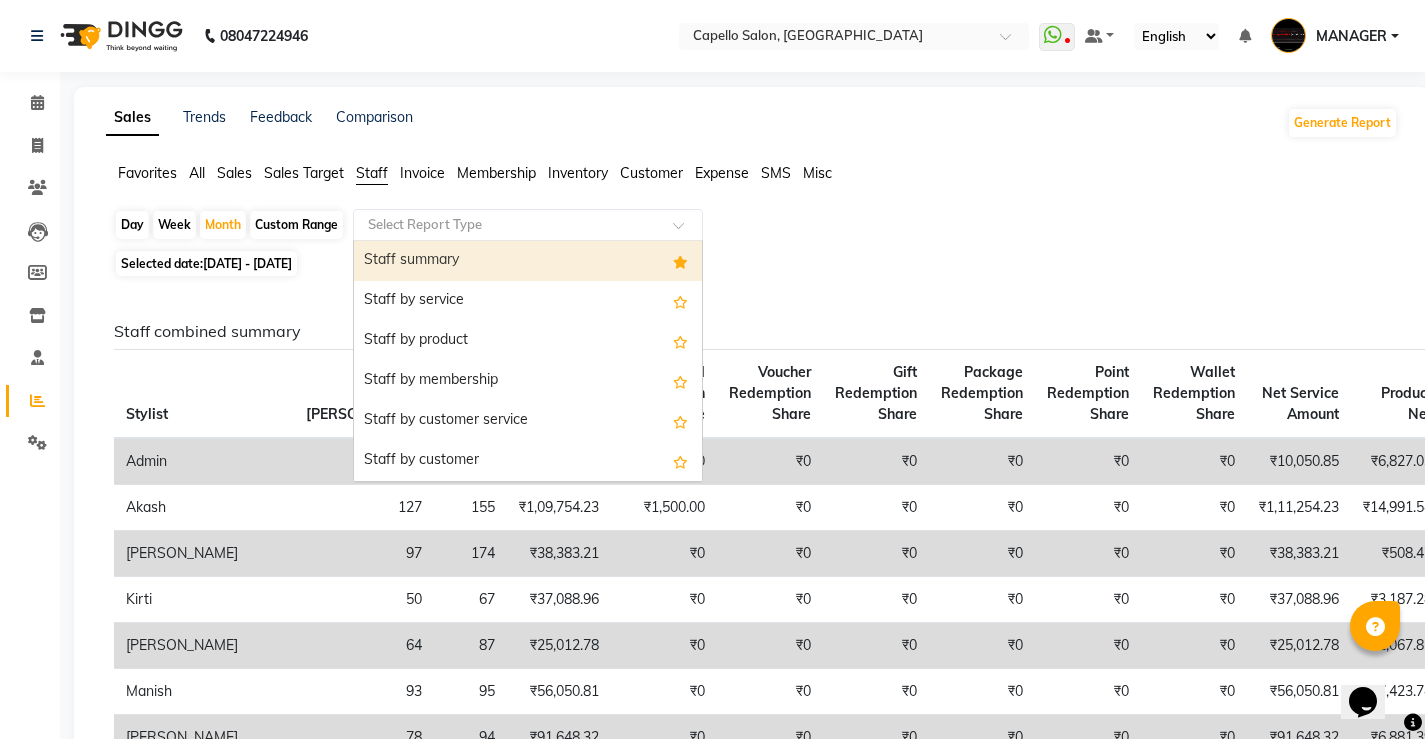click on "Staff summary" at bounding box center [528, 261] 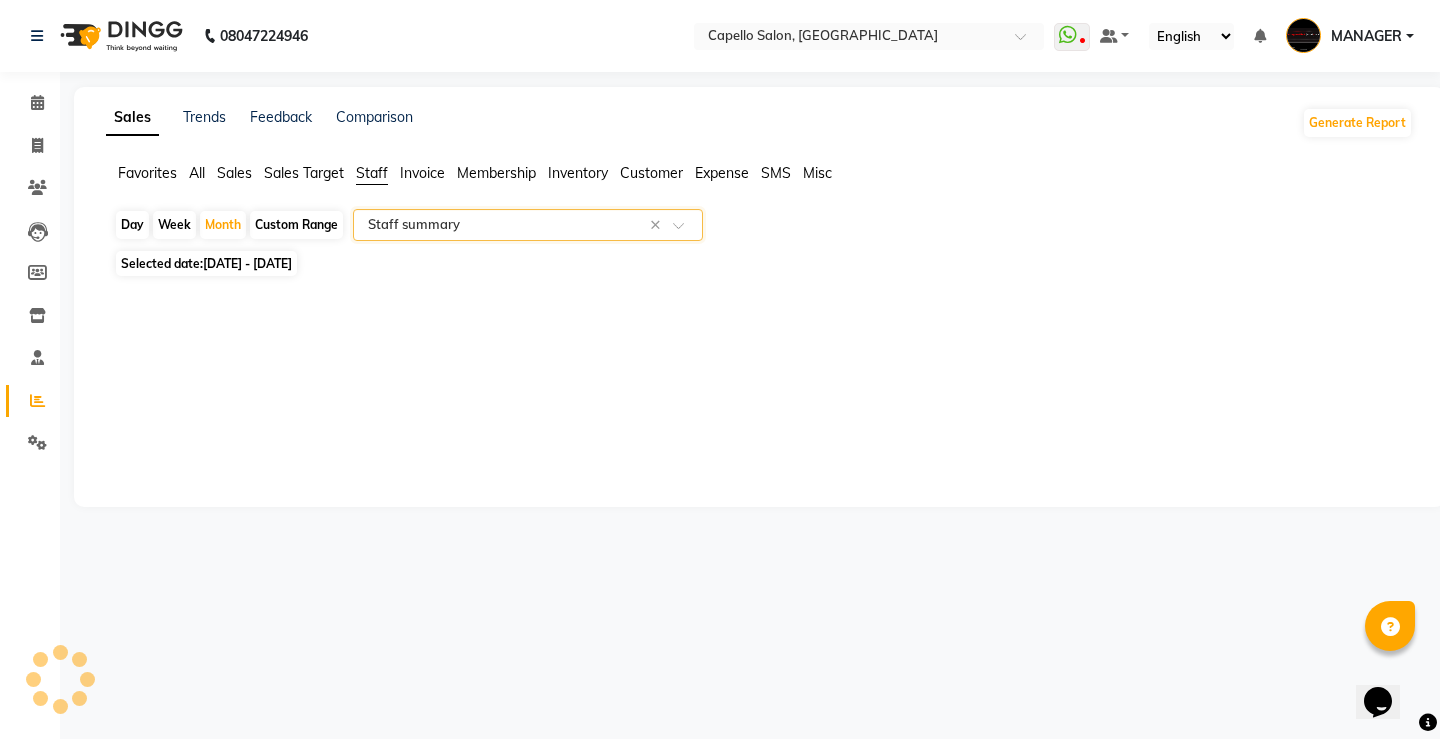select on "full_report" 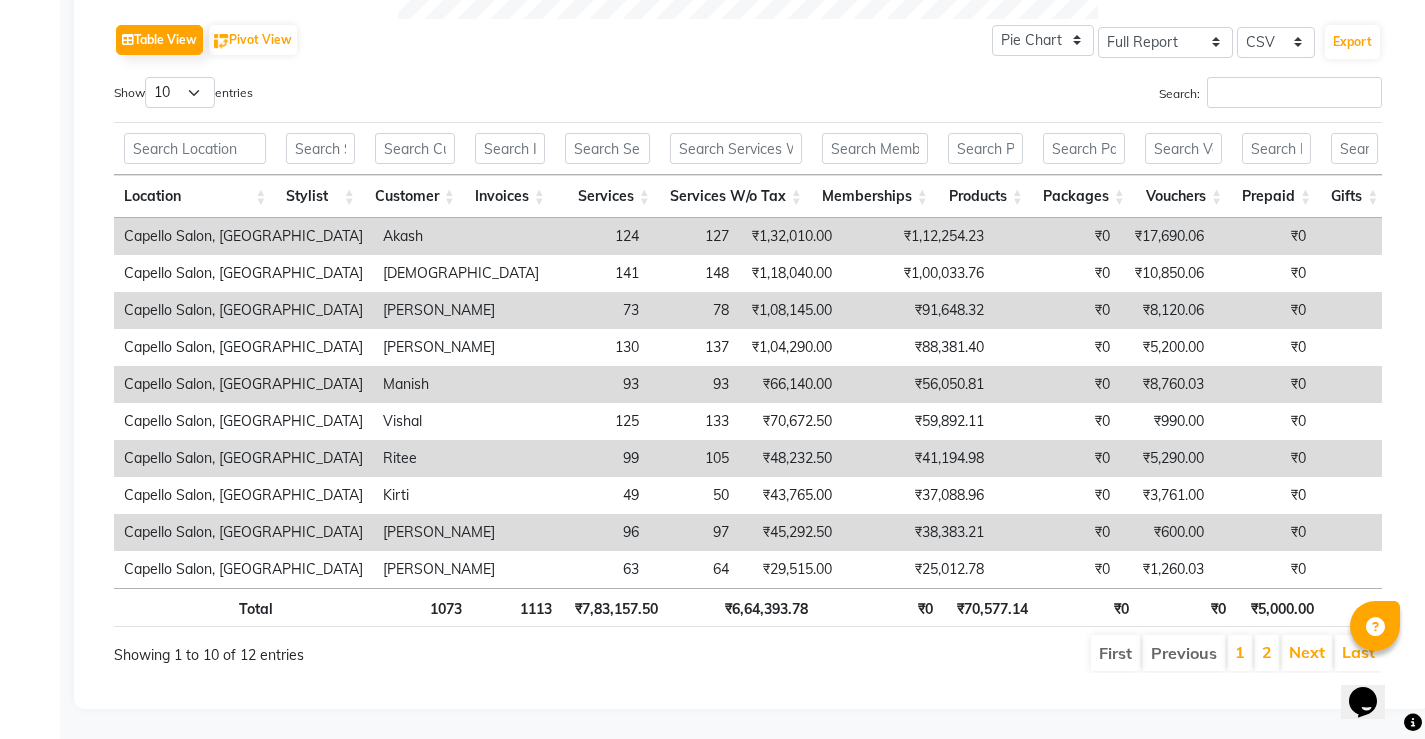 scroll, scrollTop: 1033, scrollLeft: 0, axis: vertical 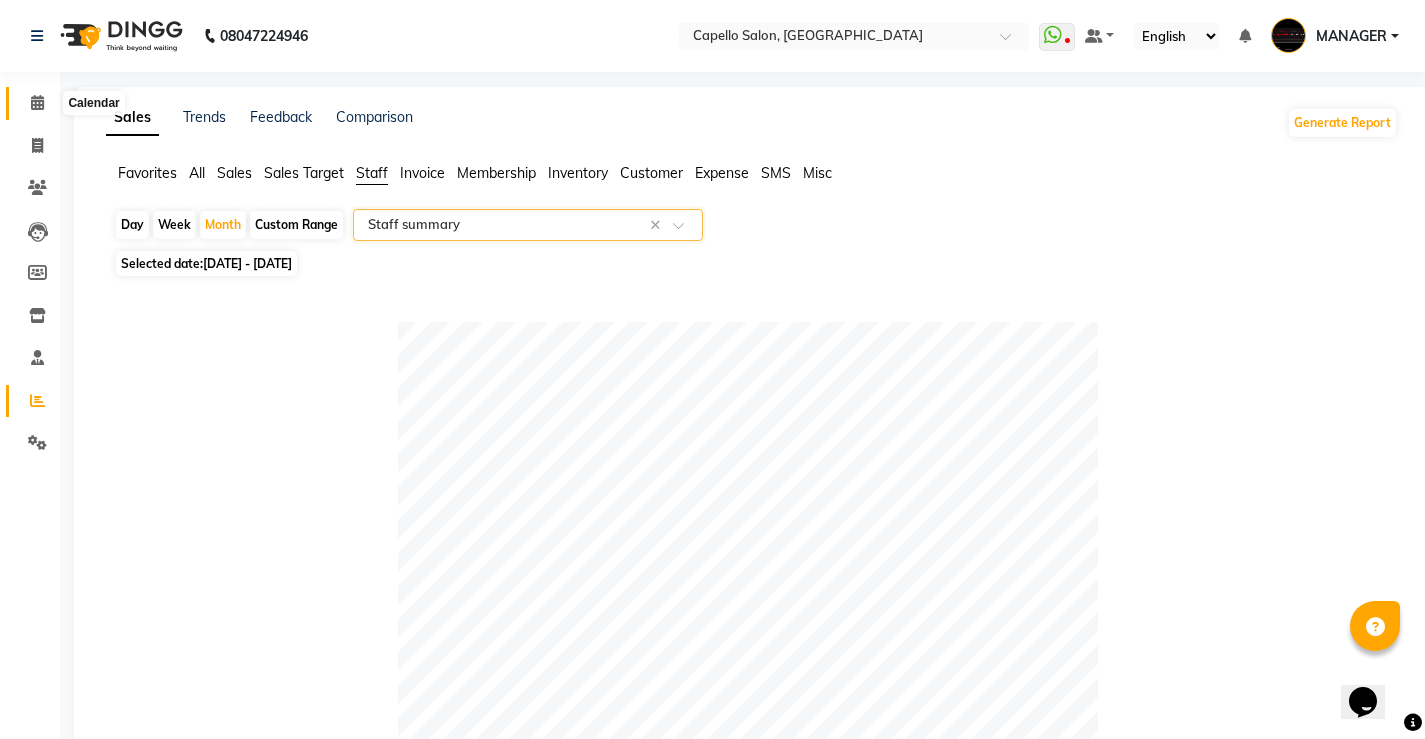 click 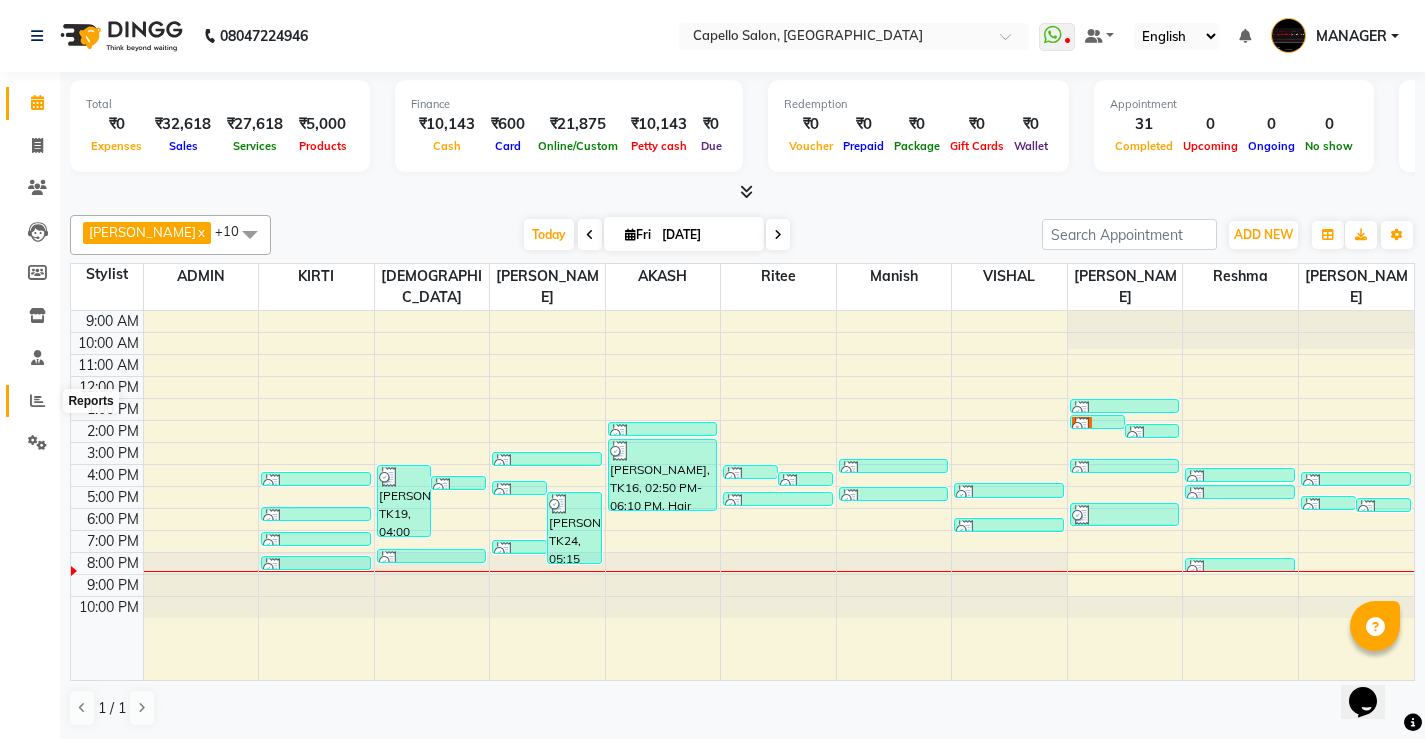 click 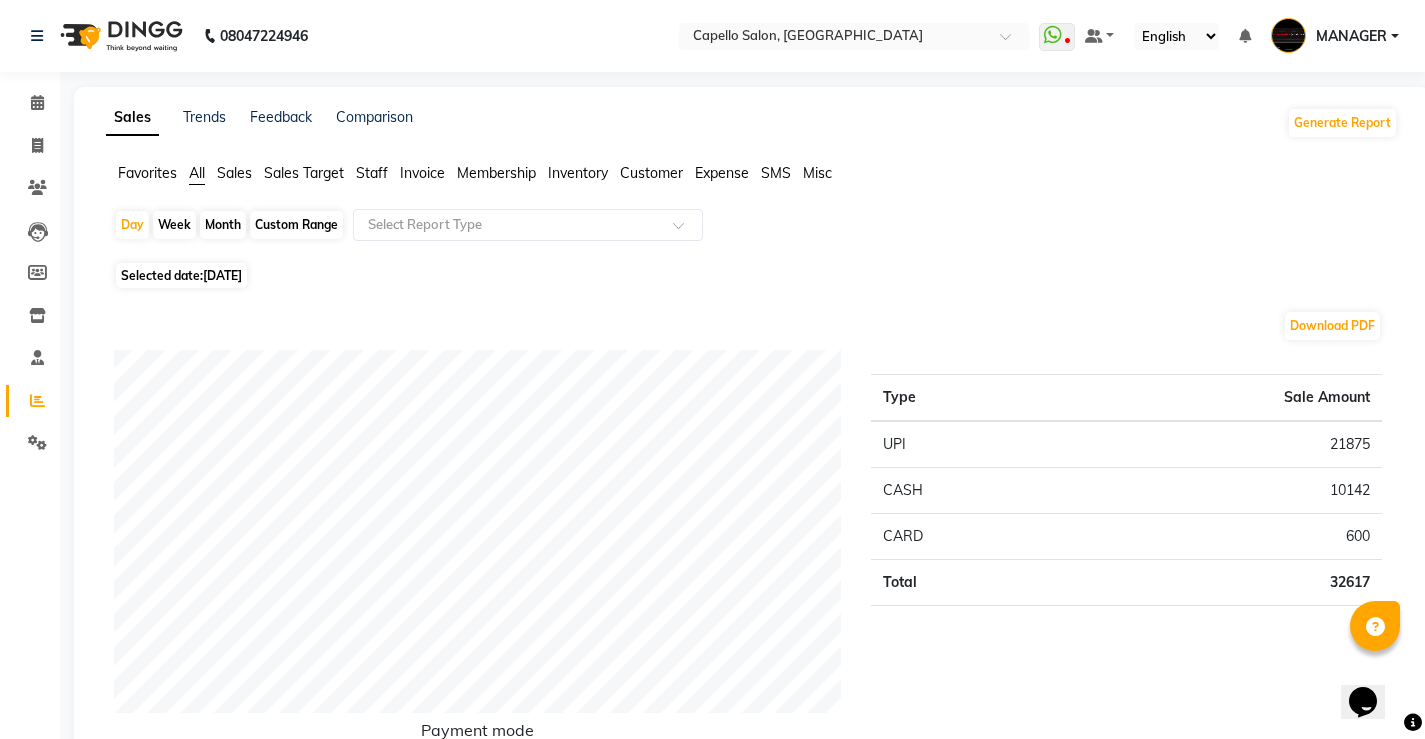 click on "Month" 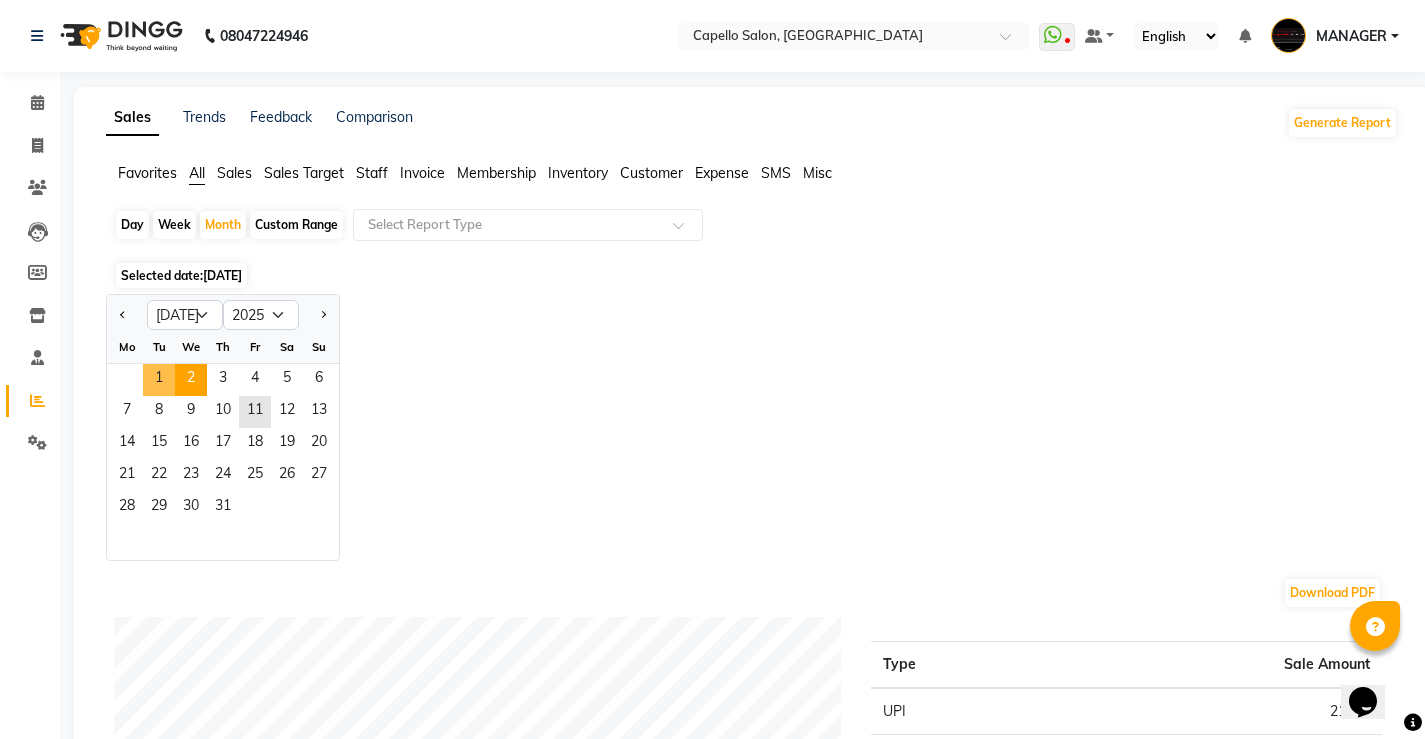 drag, startPoint x: 152, startPoint y: 369, endPoint x: 183, endPoint y: 365, distance: 31.257 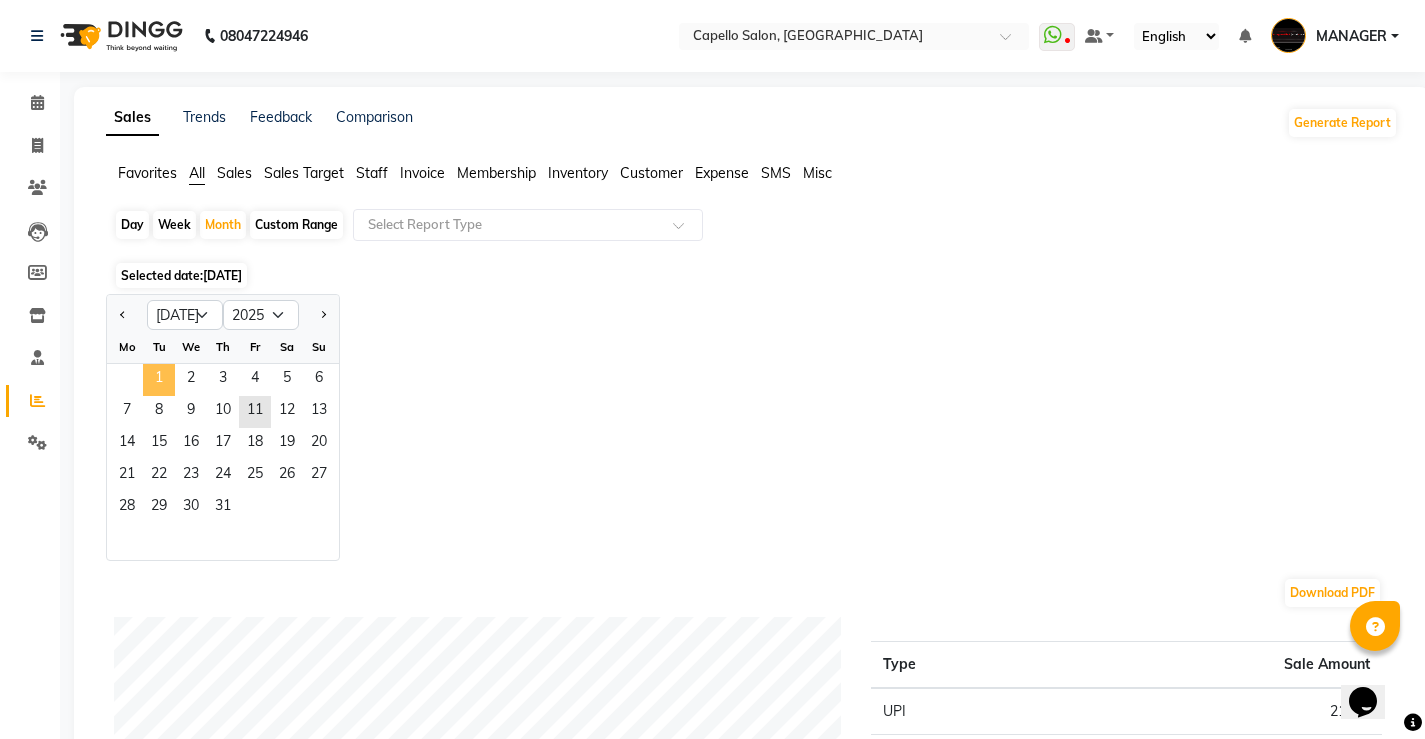 click on "1" 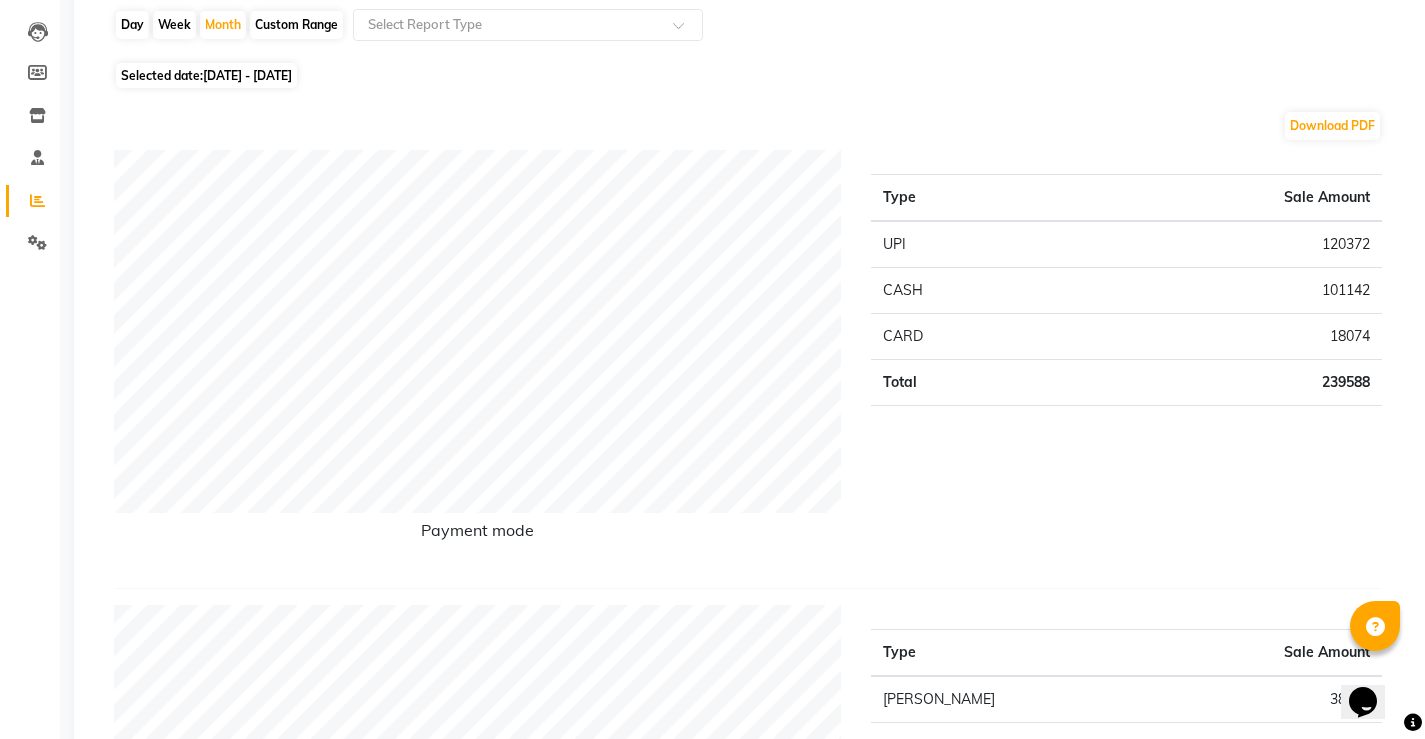 scroll, scrollTop: 0, scrollLeft: 0, axis: both 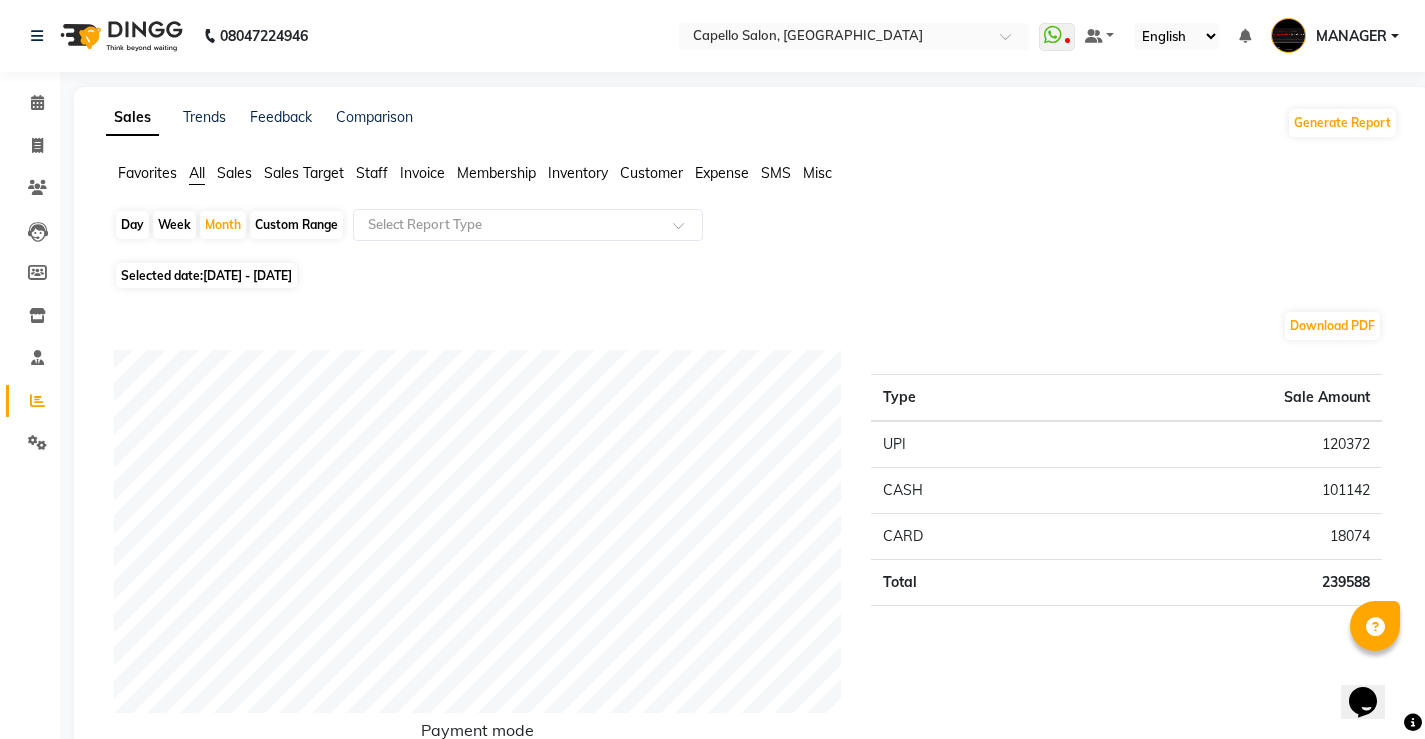 click on "Day" 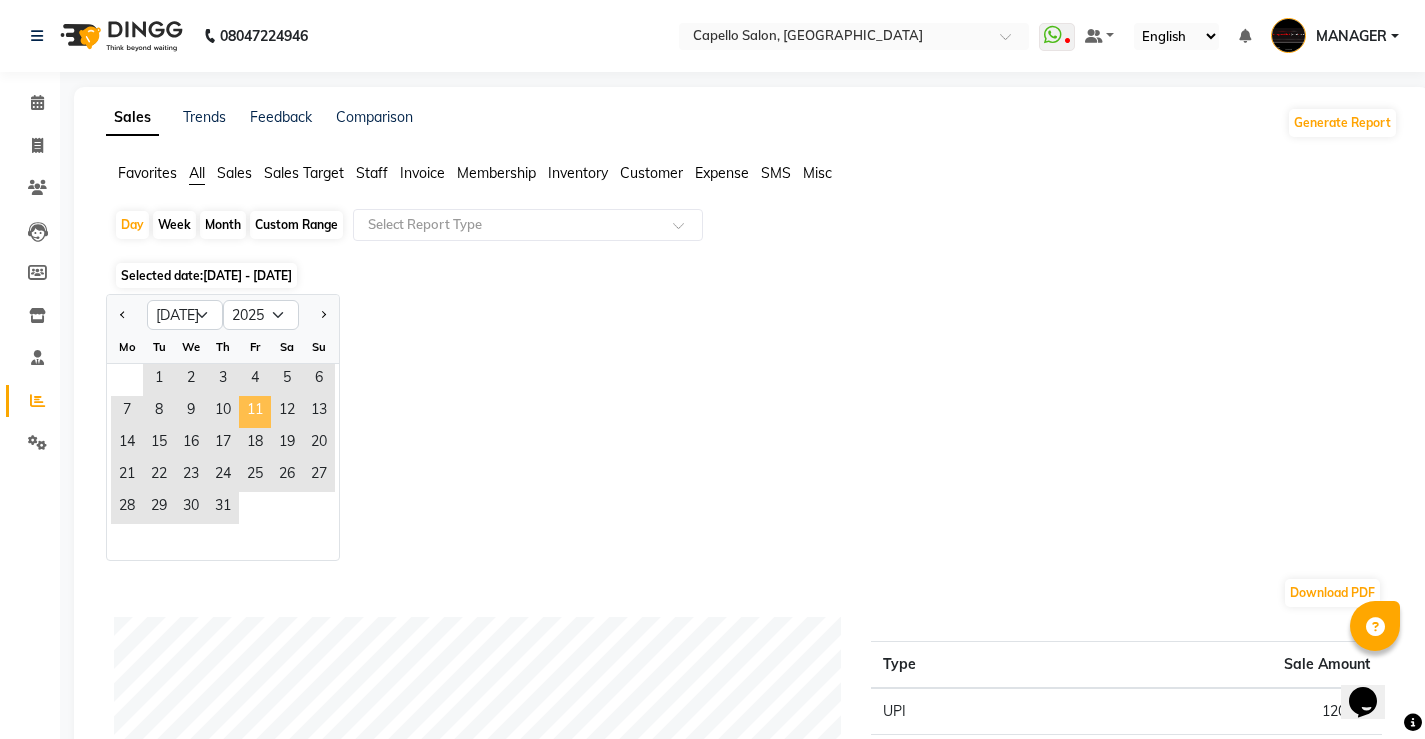 click on "11" 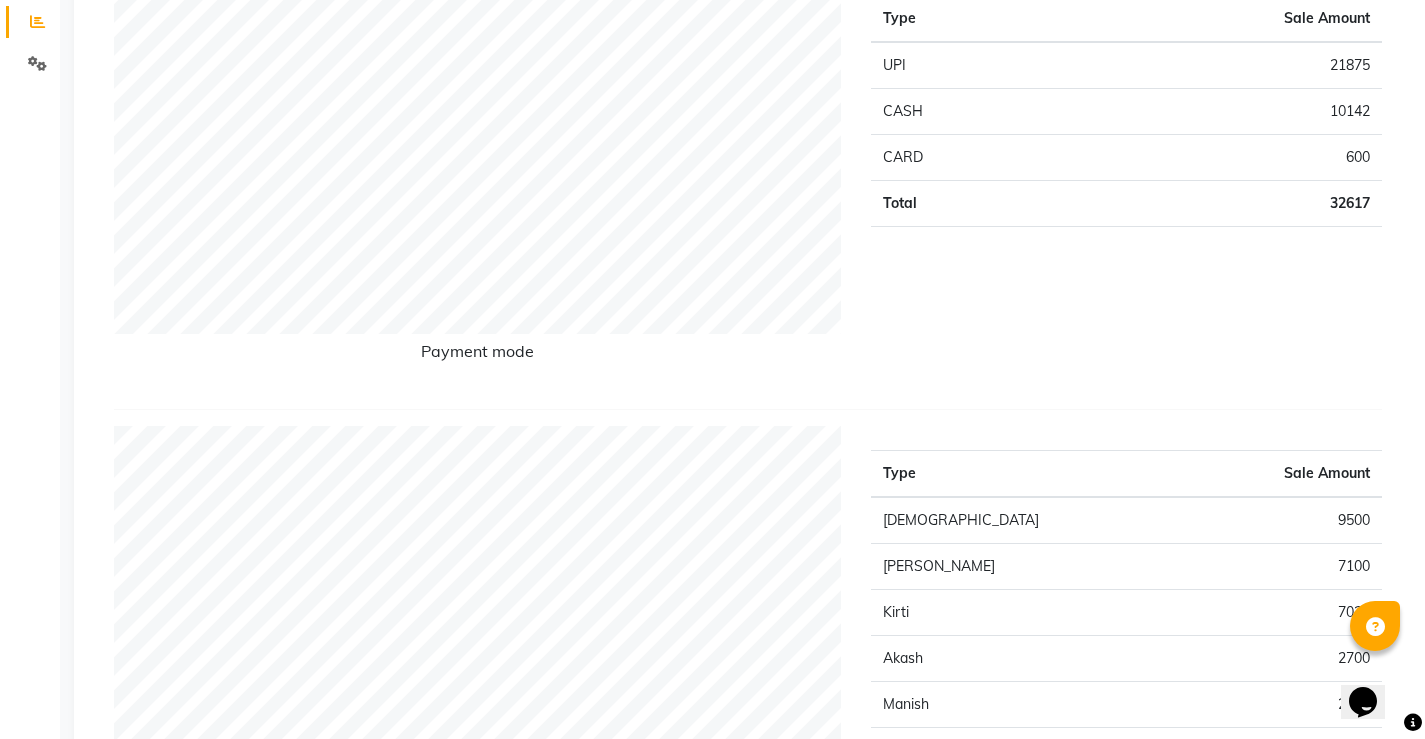 scroll, scrollTop: 0, scrollLeft: 0, axis: both 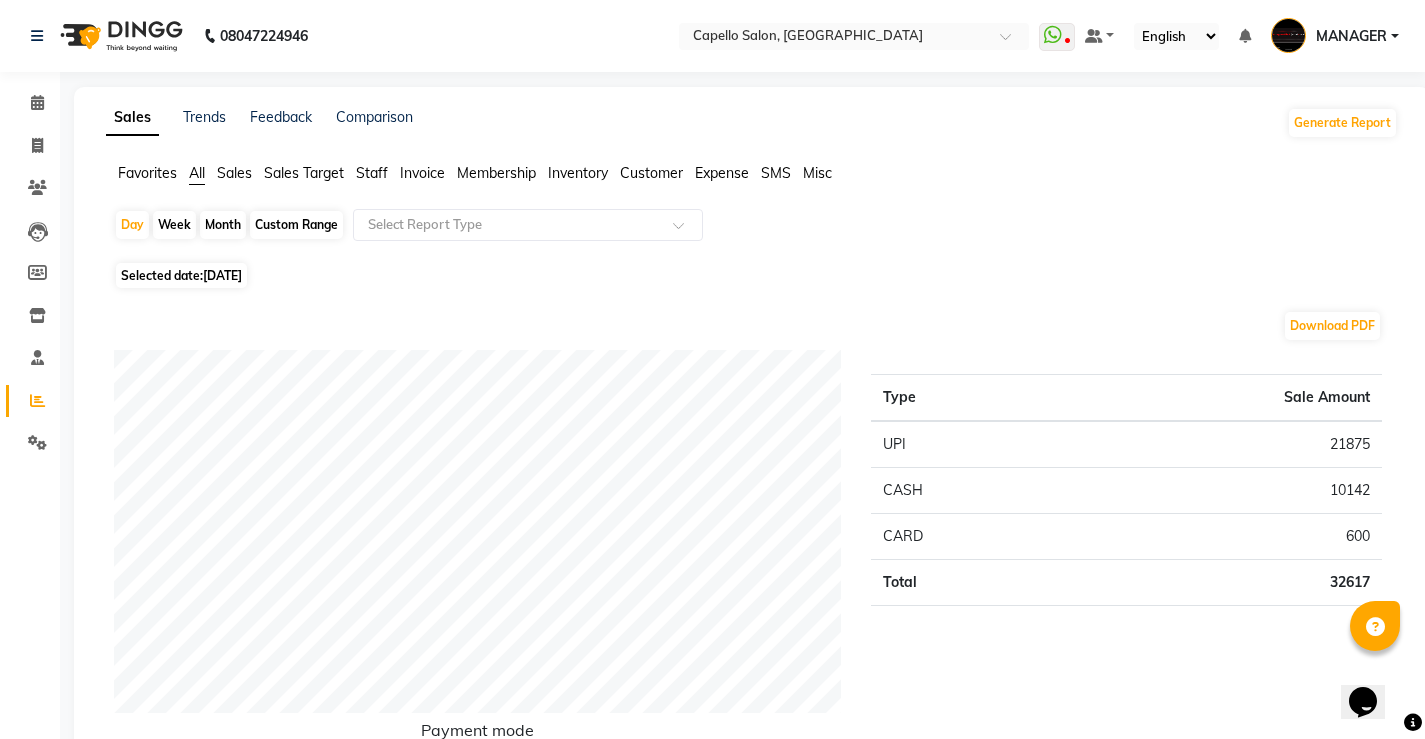 click on "Month" 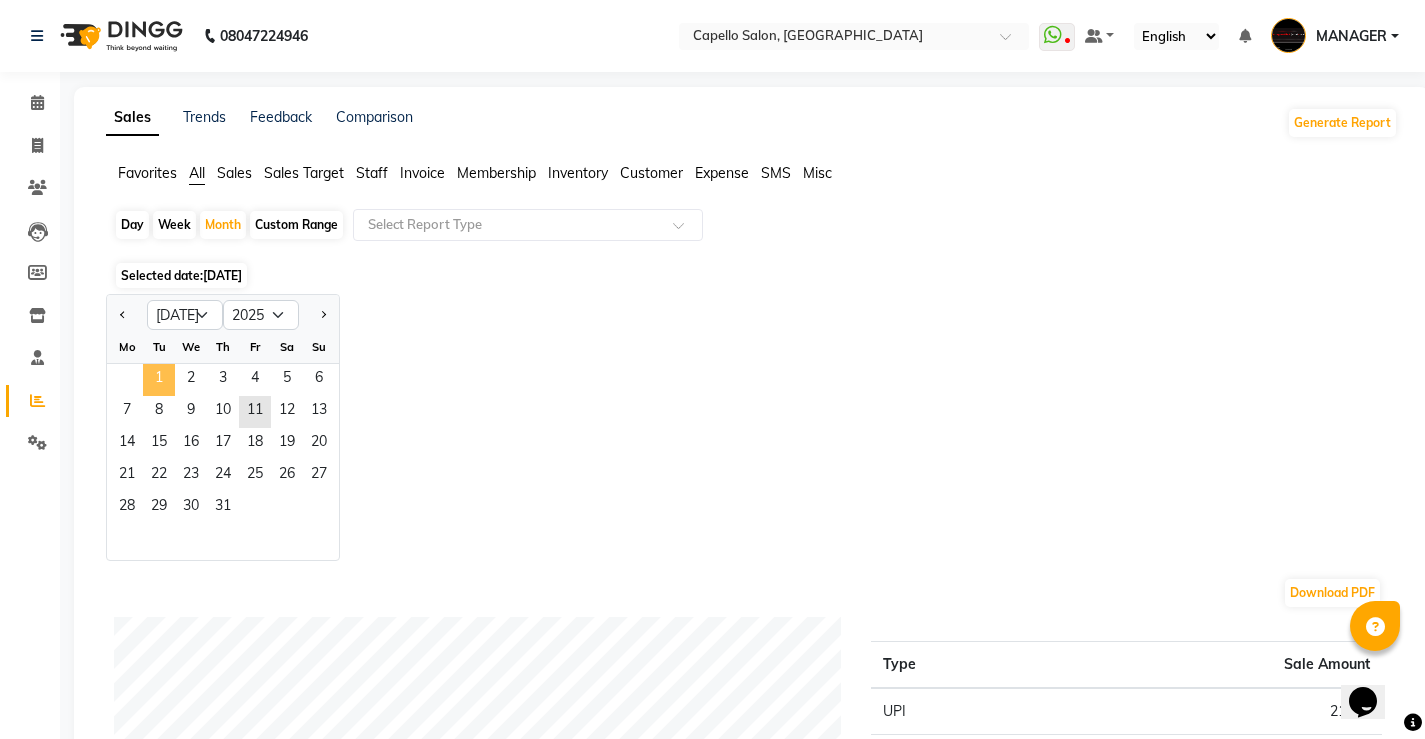 click on "1" 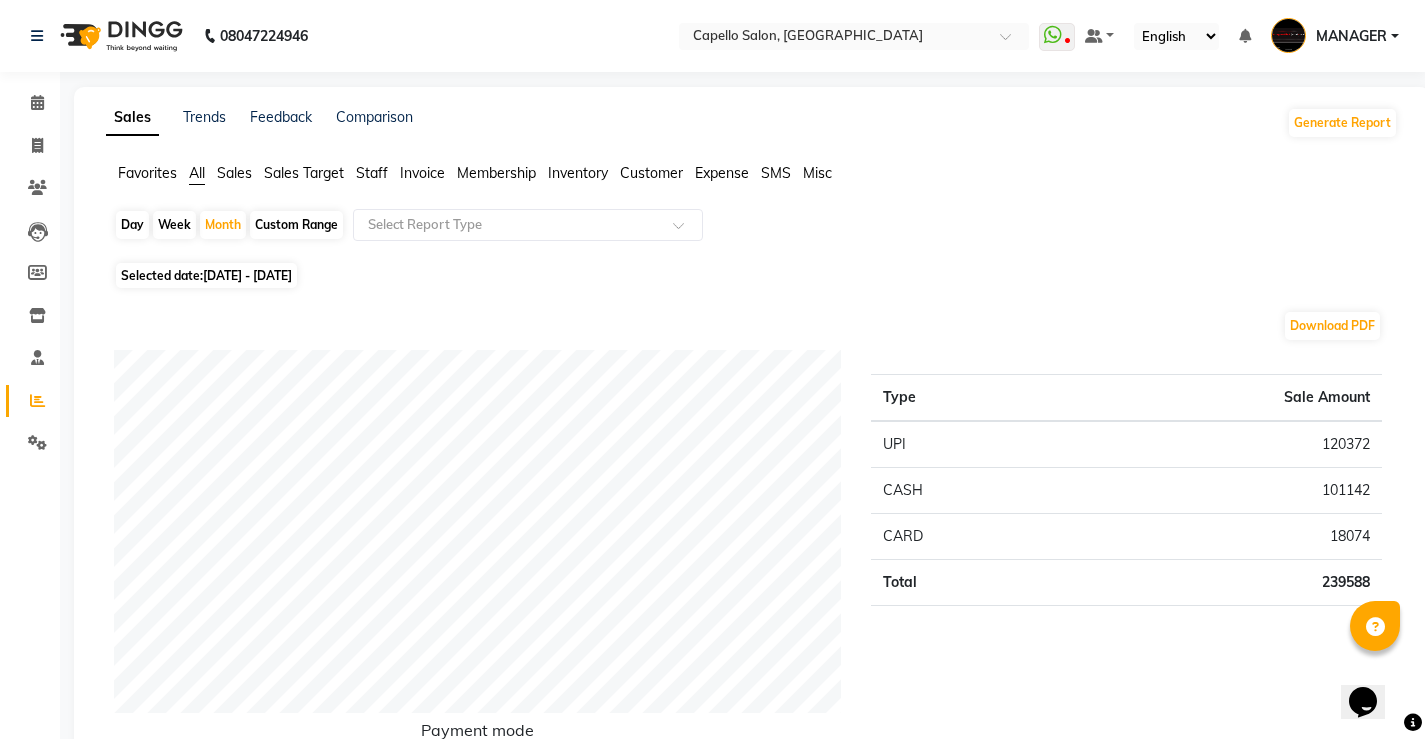 click on "Staff" 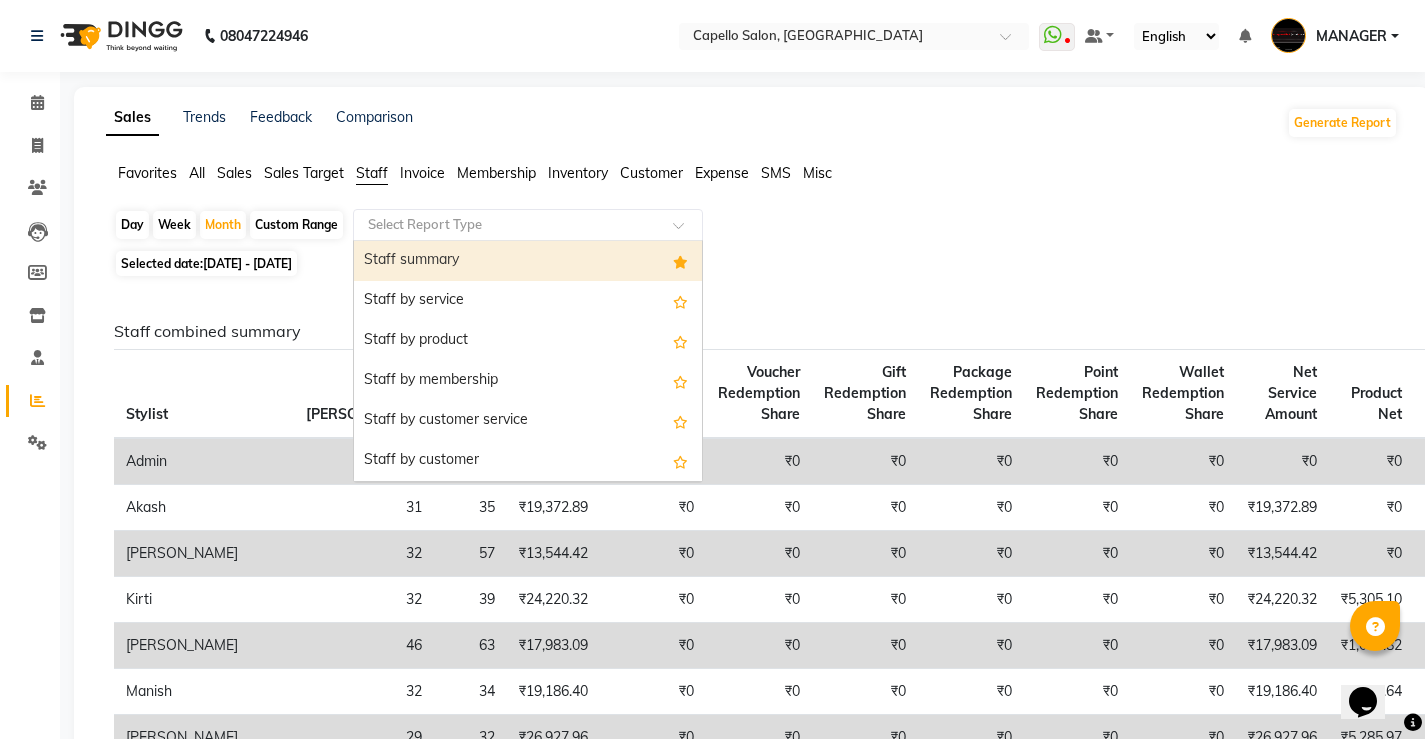 click 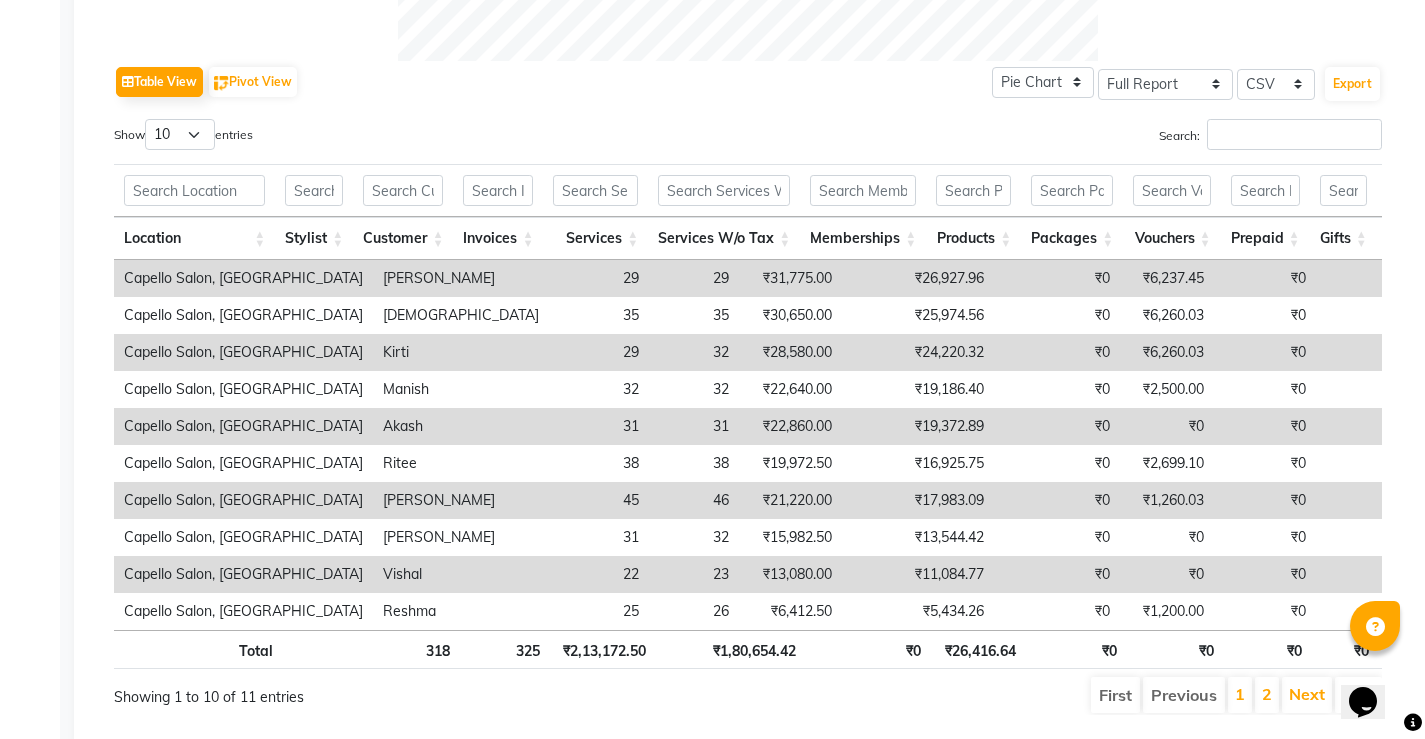 scroll, scrollTop: 1033, scrollLeft: 0, axis: vertical 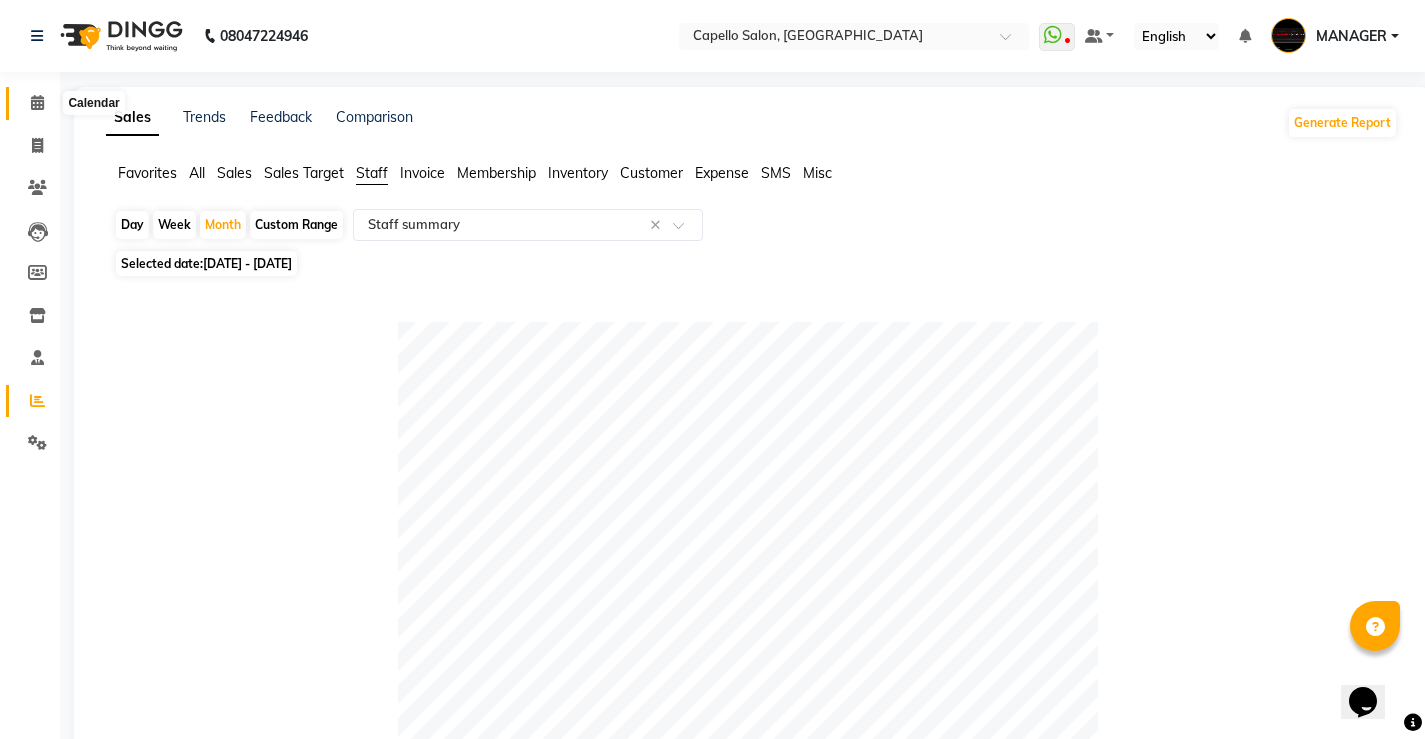 click 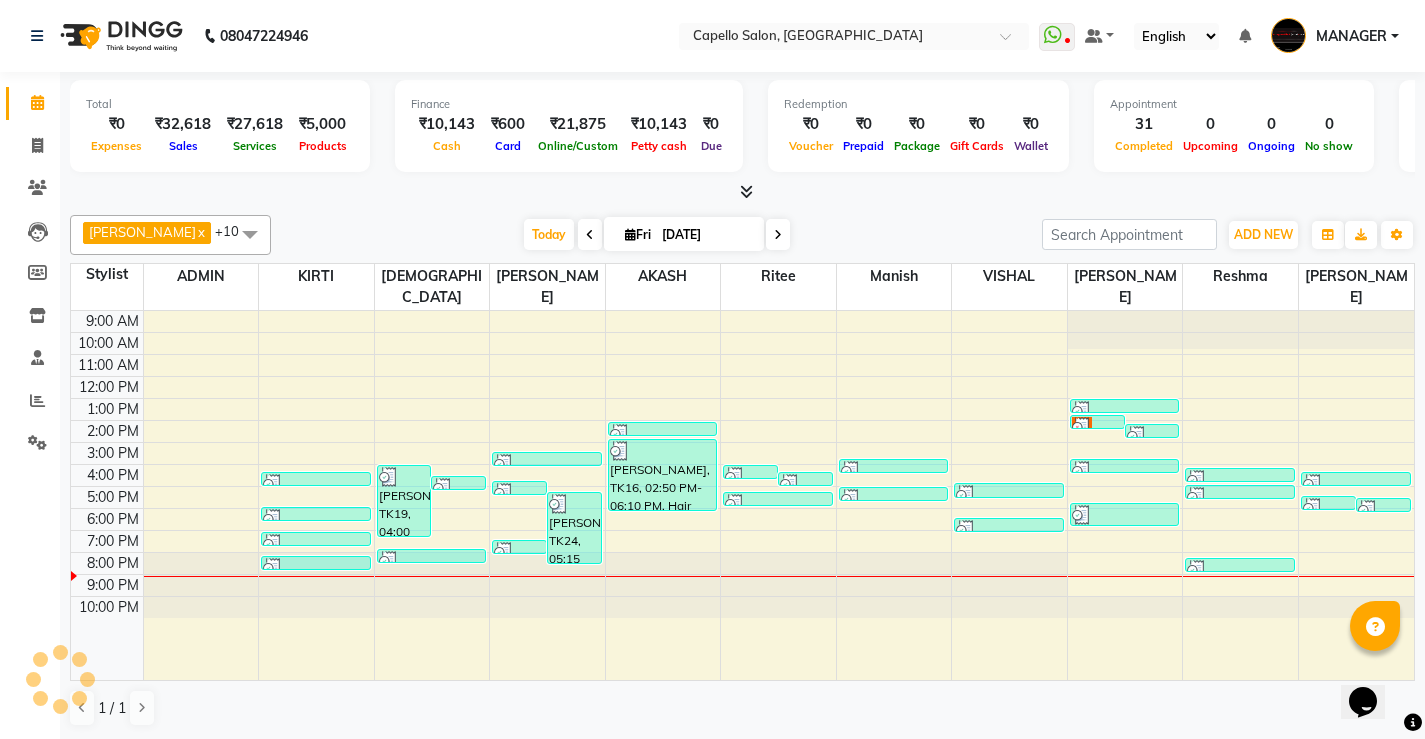 scroll, scrollTop: 1, scrollLeft: 0, axis: vertical 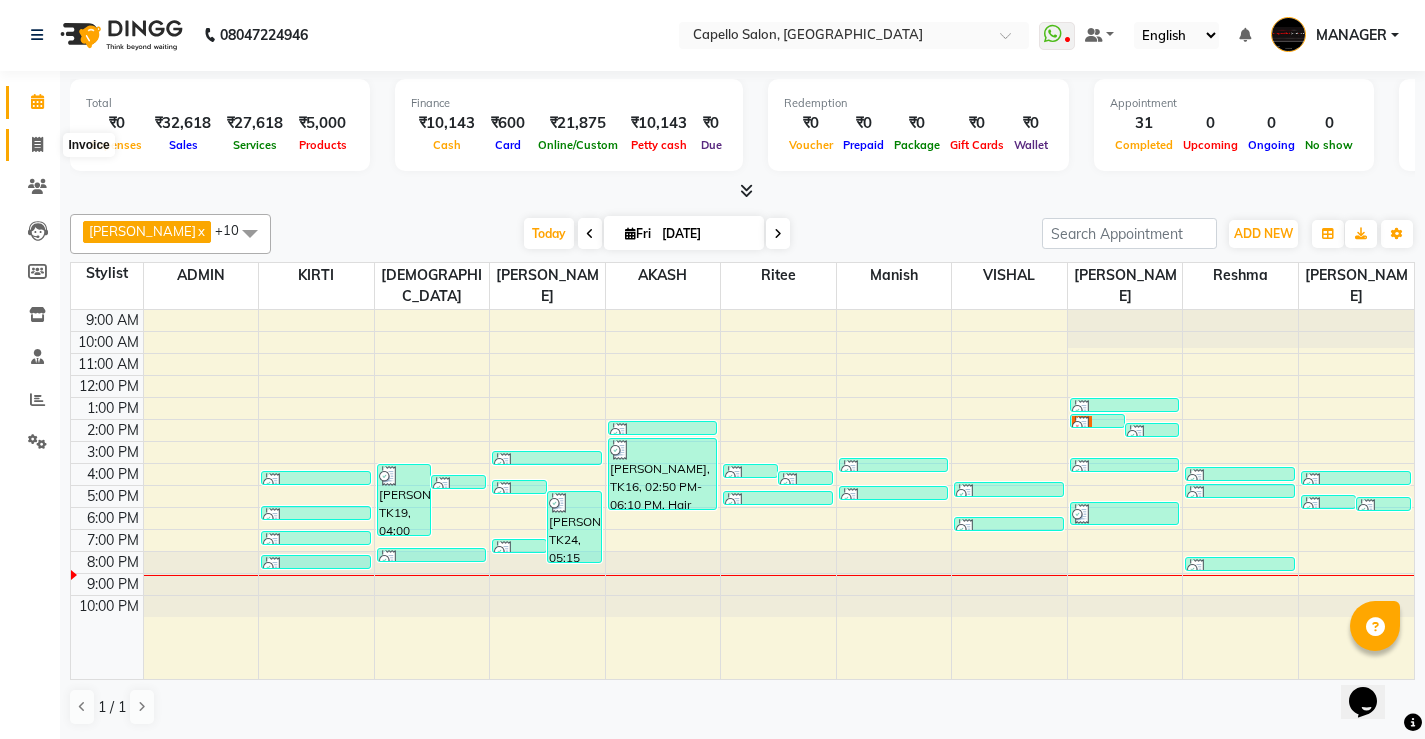 click 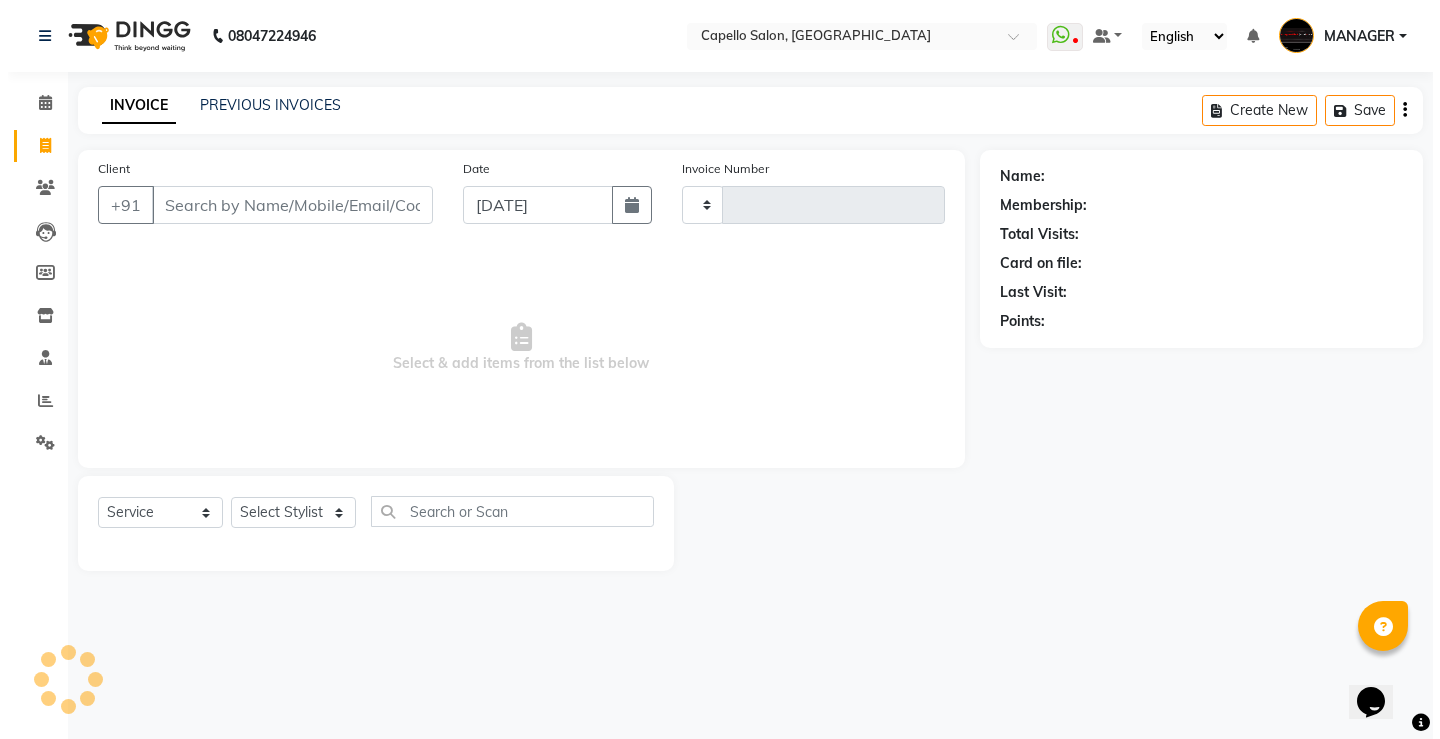 scroll, scrollTop: 0, scrollLeft: 0, axis: both 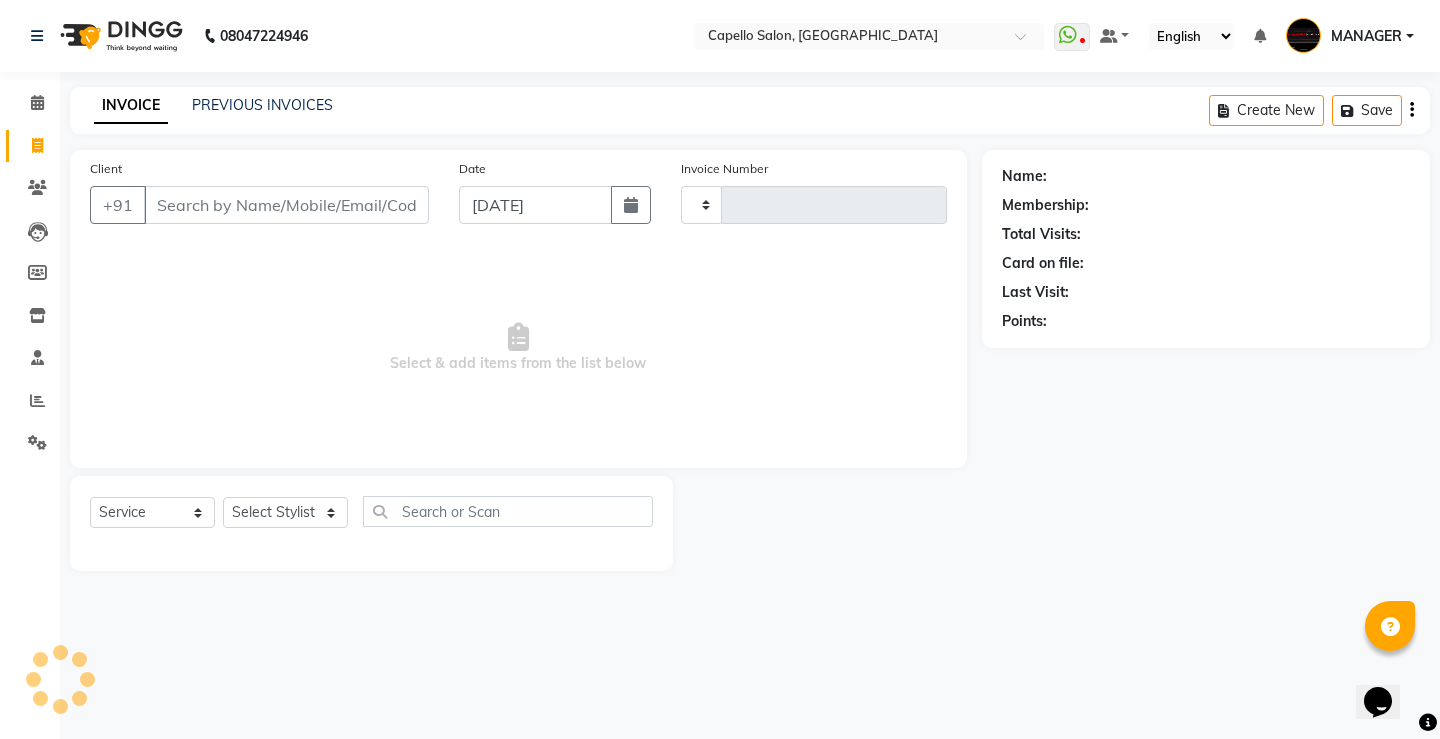type on "3088" 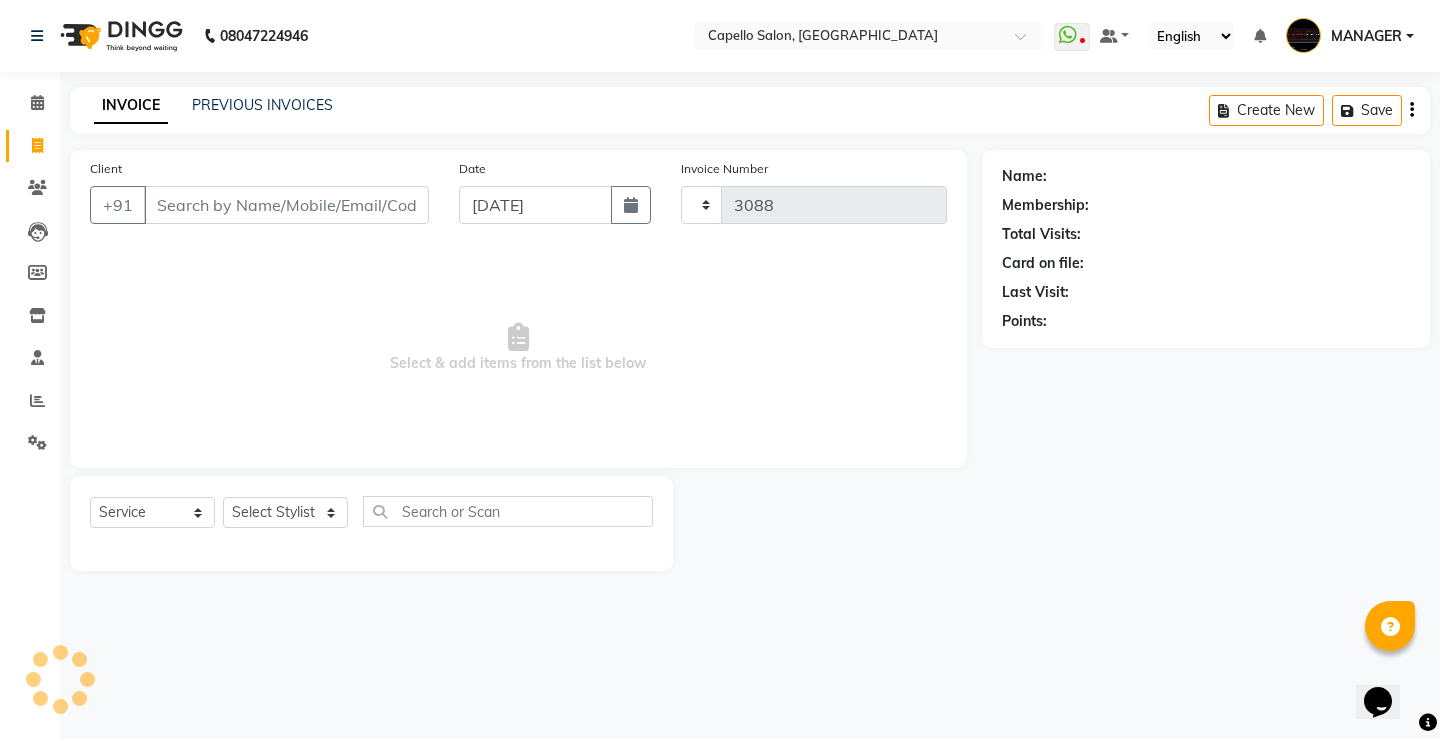 select on "857" 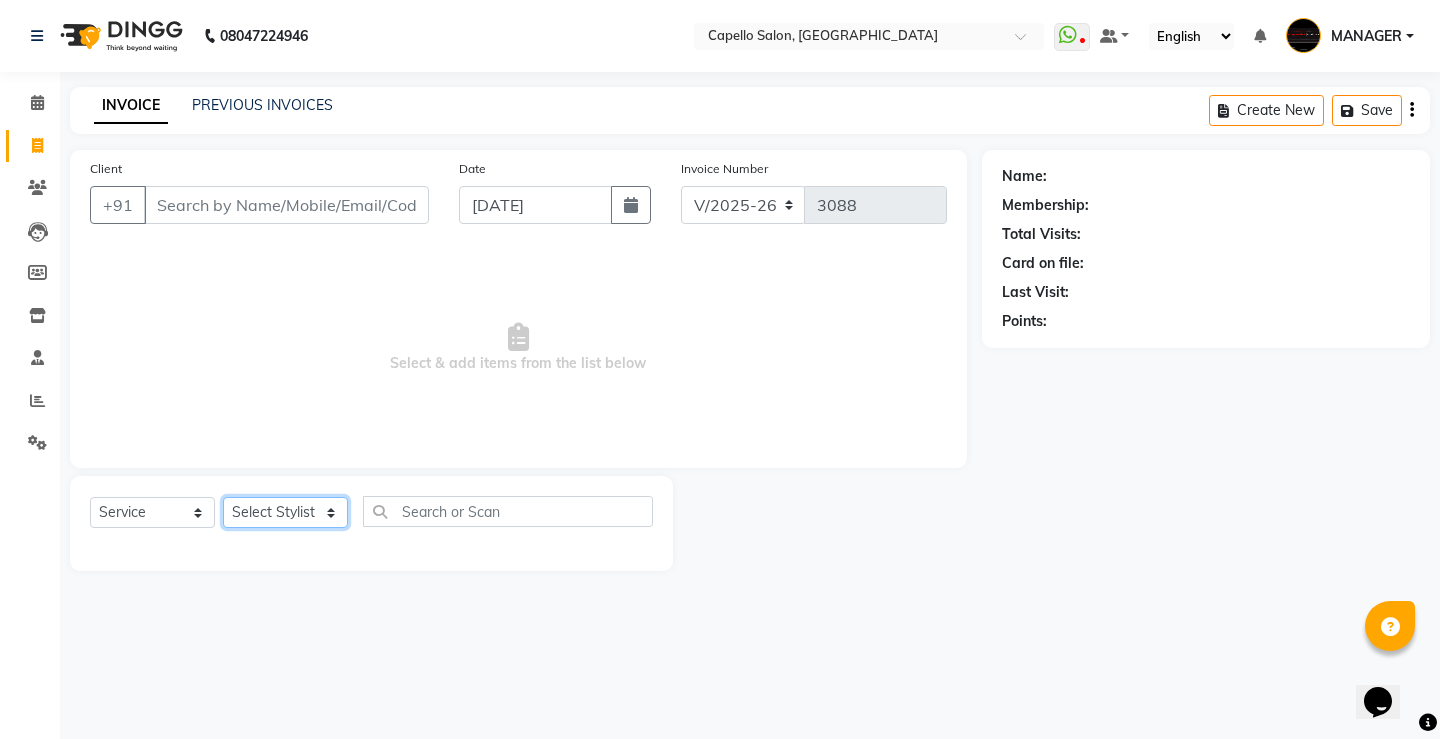 click on "Select Stylist" 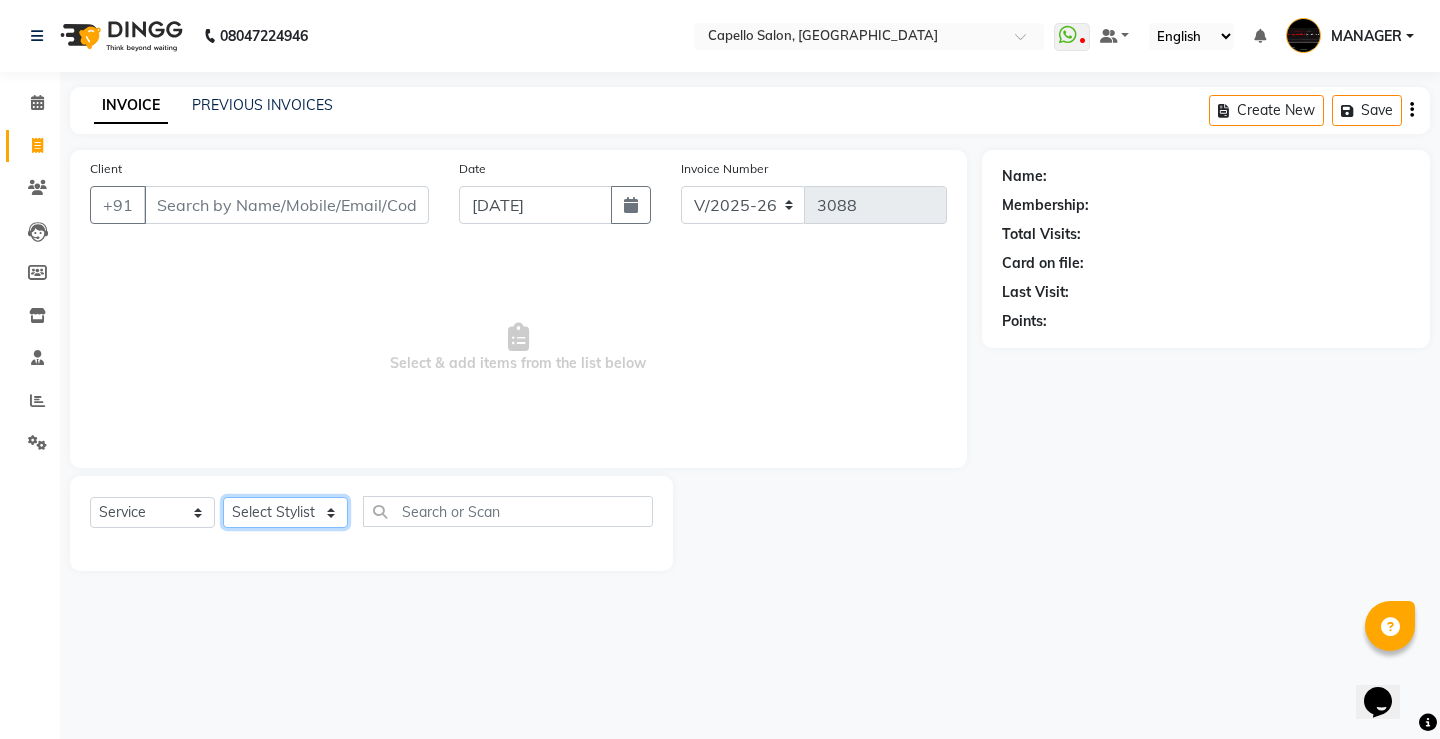 select on "28984" 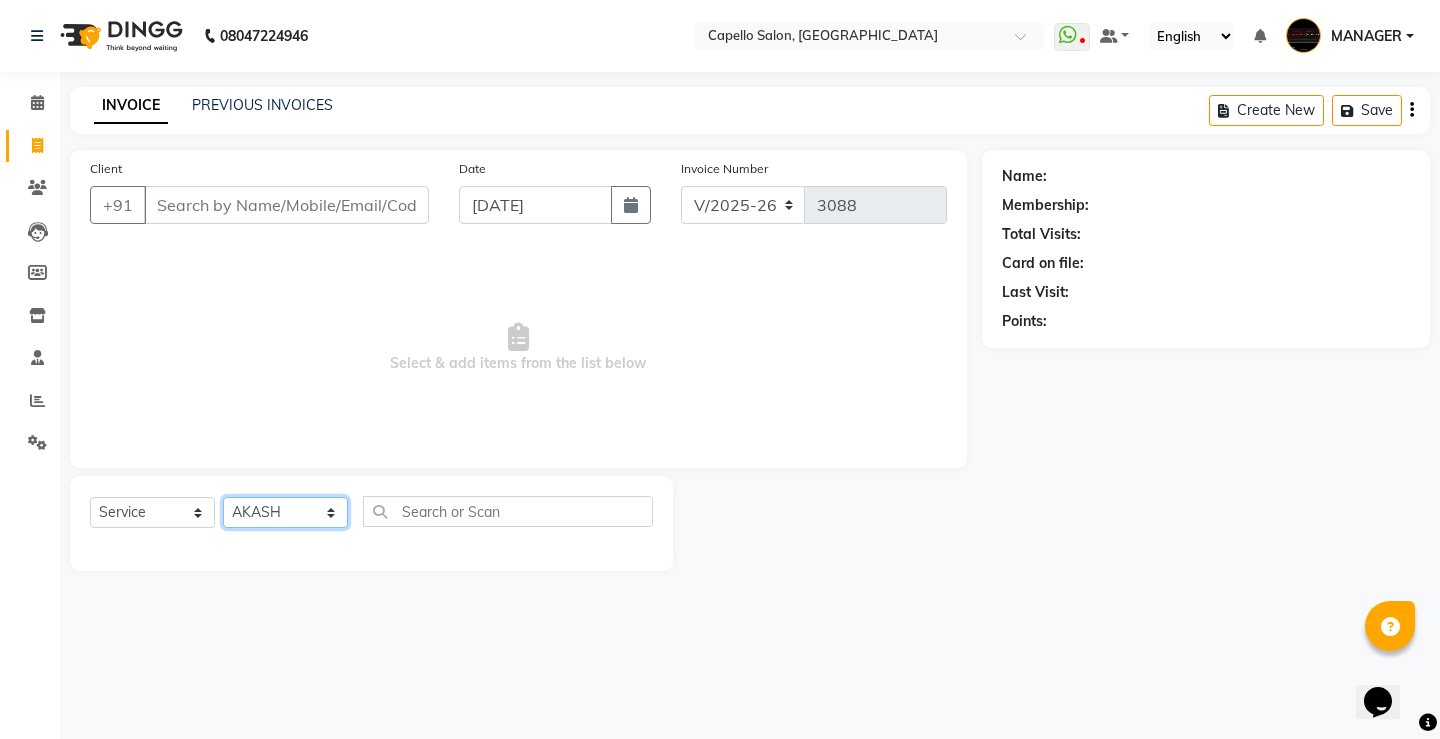 click on "Select Stylist ADMIN AKASH [PERSON_NAME] [PERSON_NAME] MANAGER [PERSON_NAME]  [PERSON_NAME] [PERSON_NAME] [PERSON_NAME]" 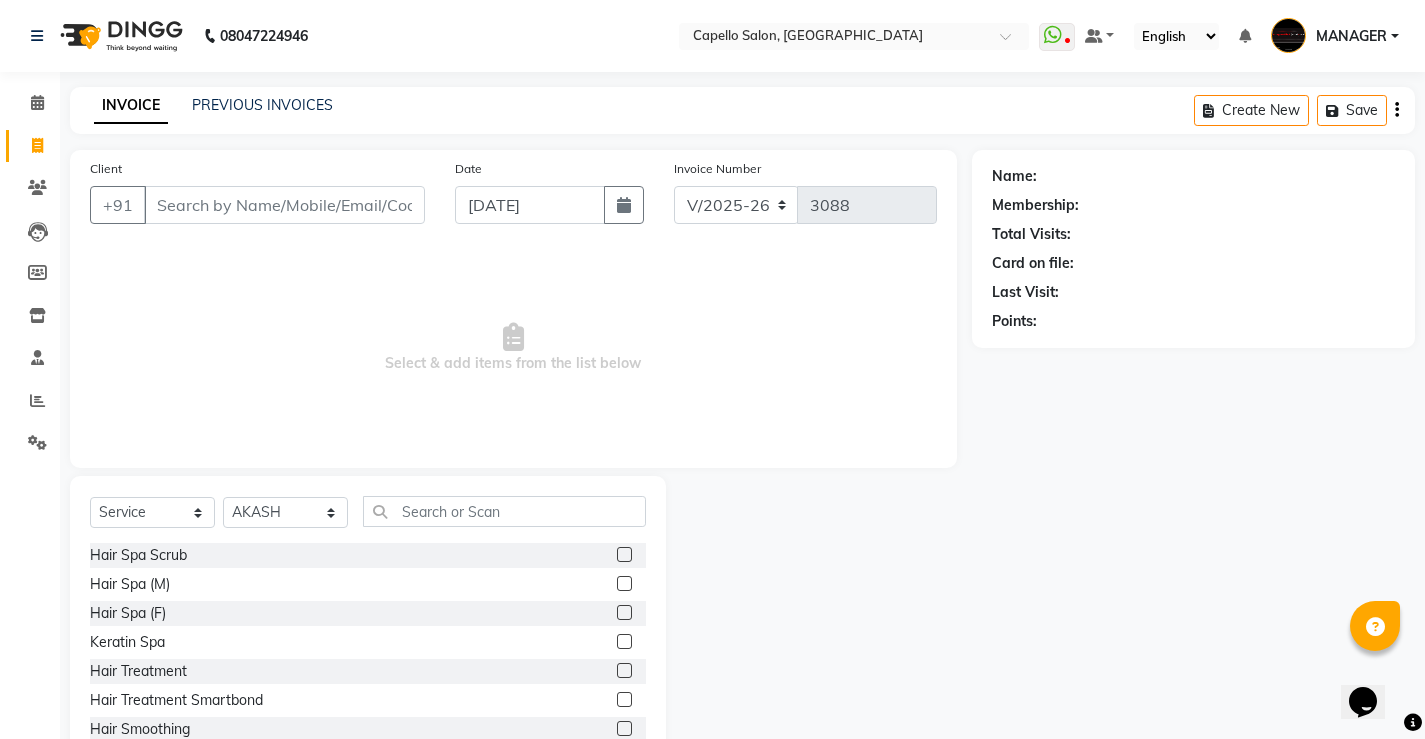 click 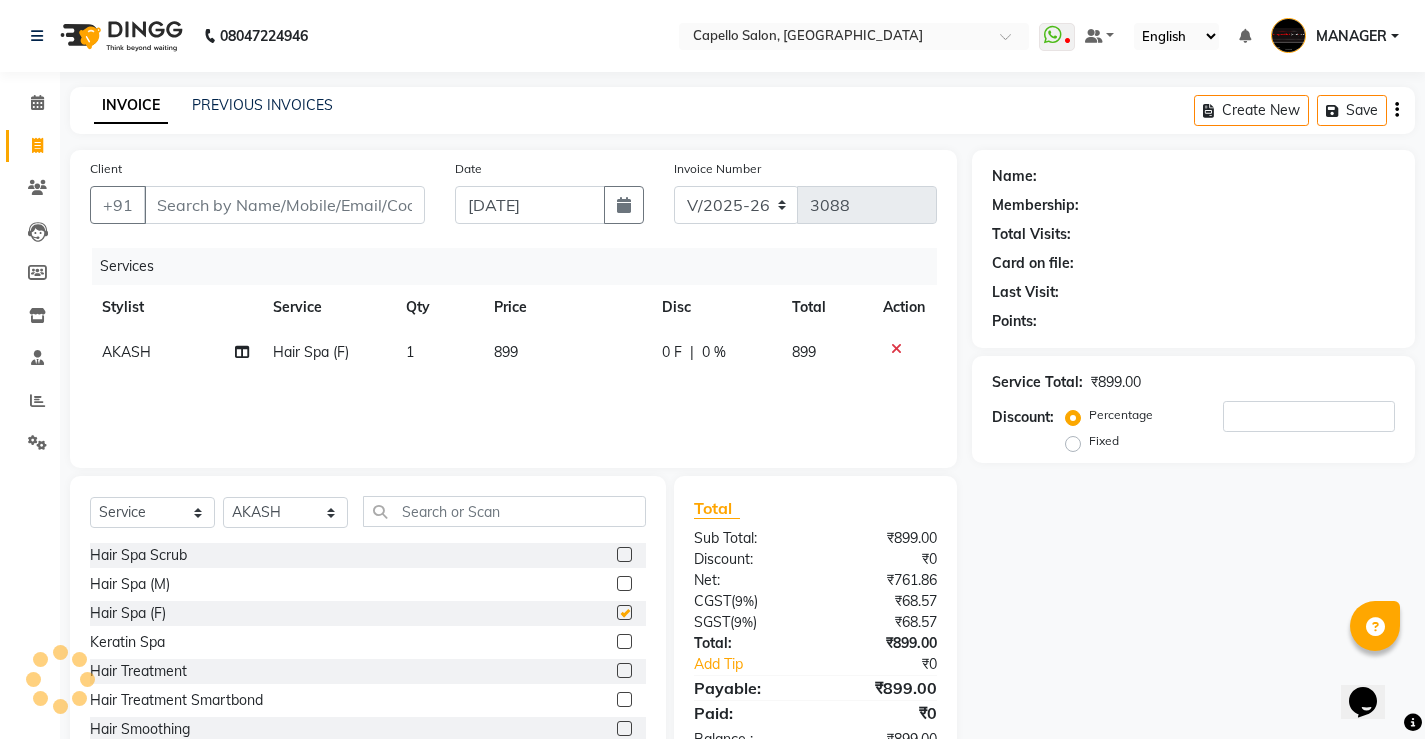 checkbox on "false" 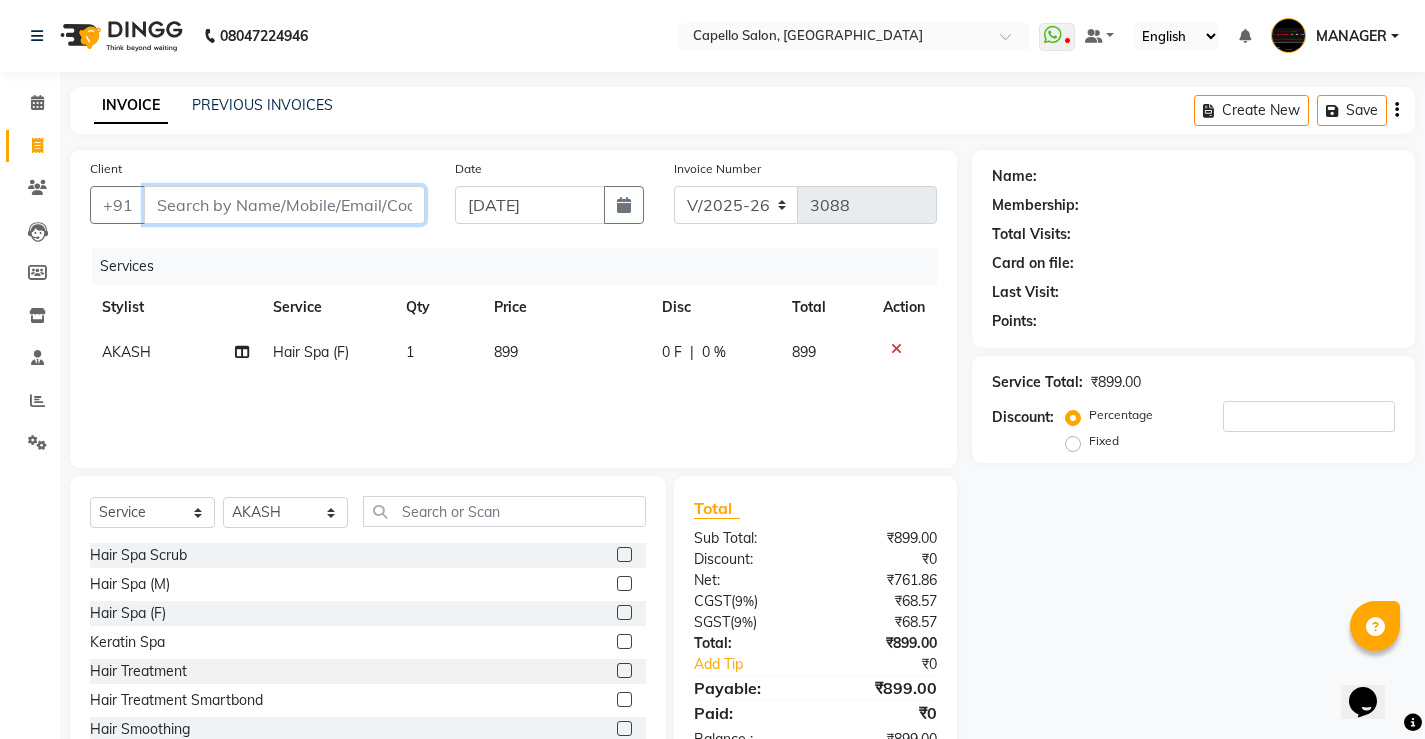 click on "Client" at bounding box center (284, 205) 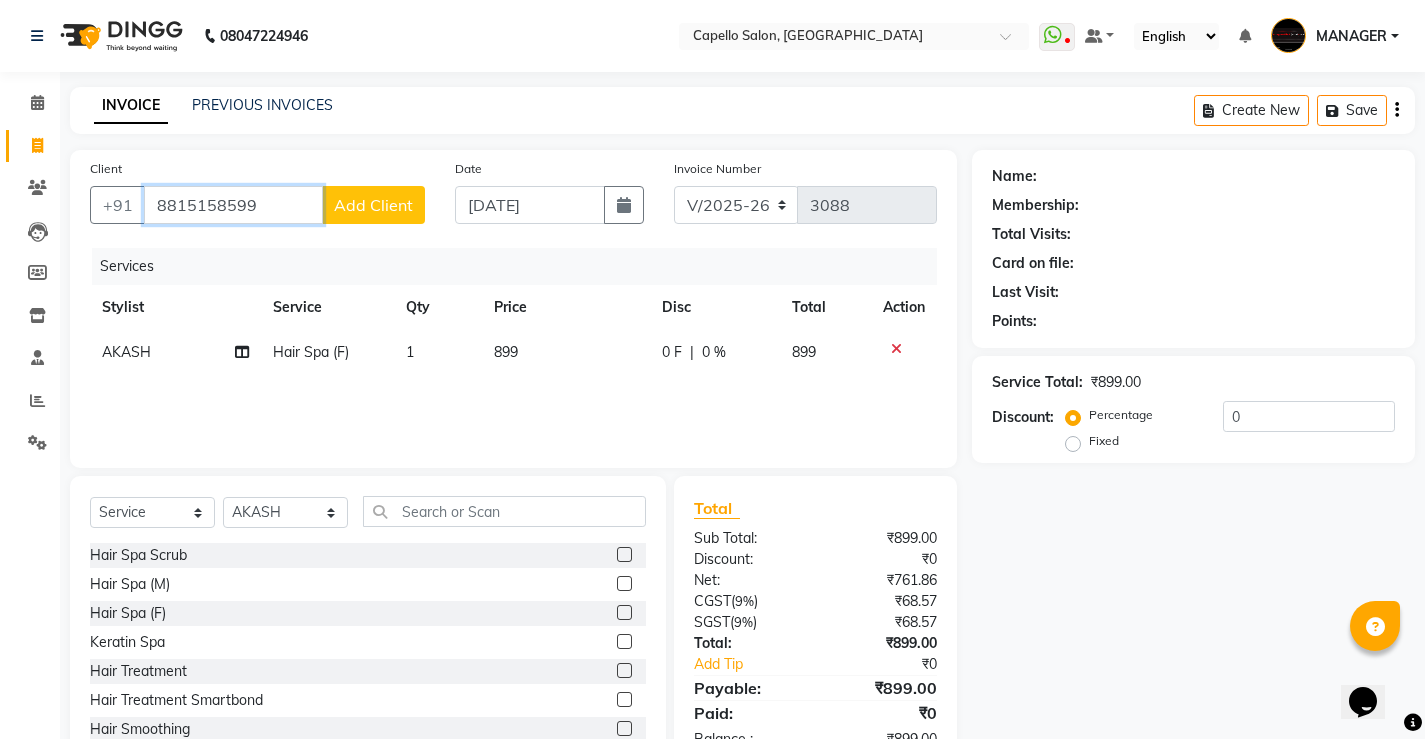 type on "8815158599" 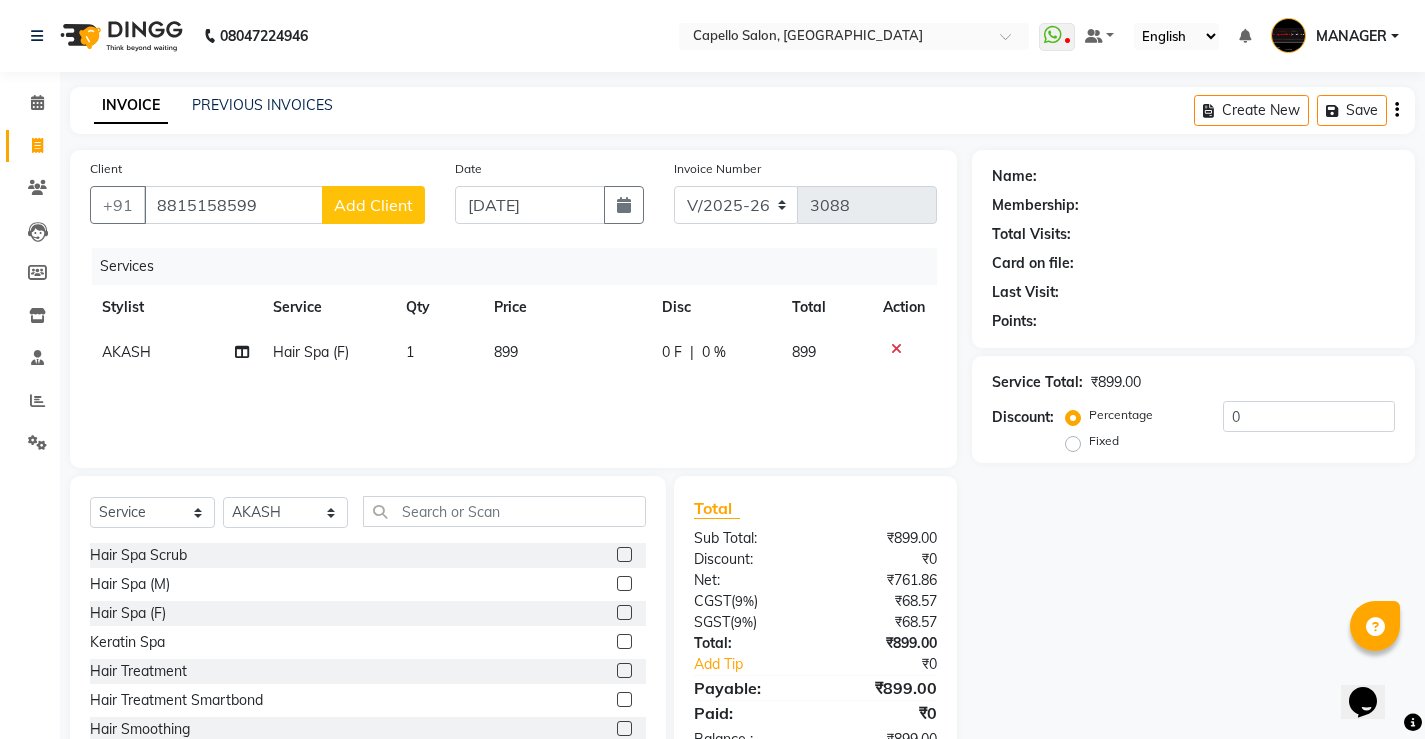 click on "Add Client" 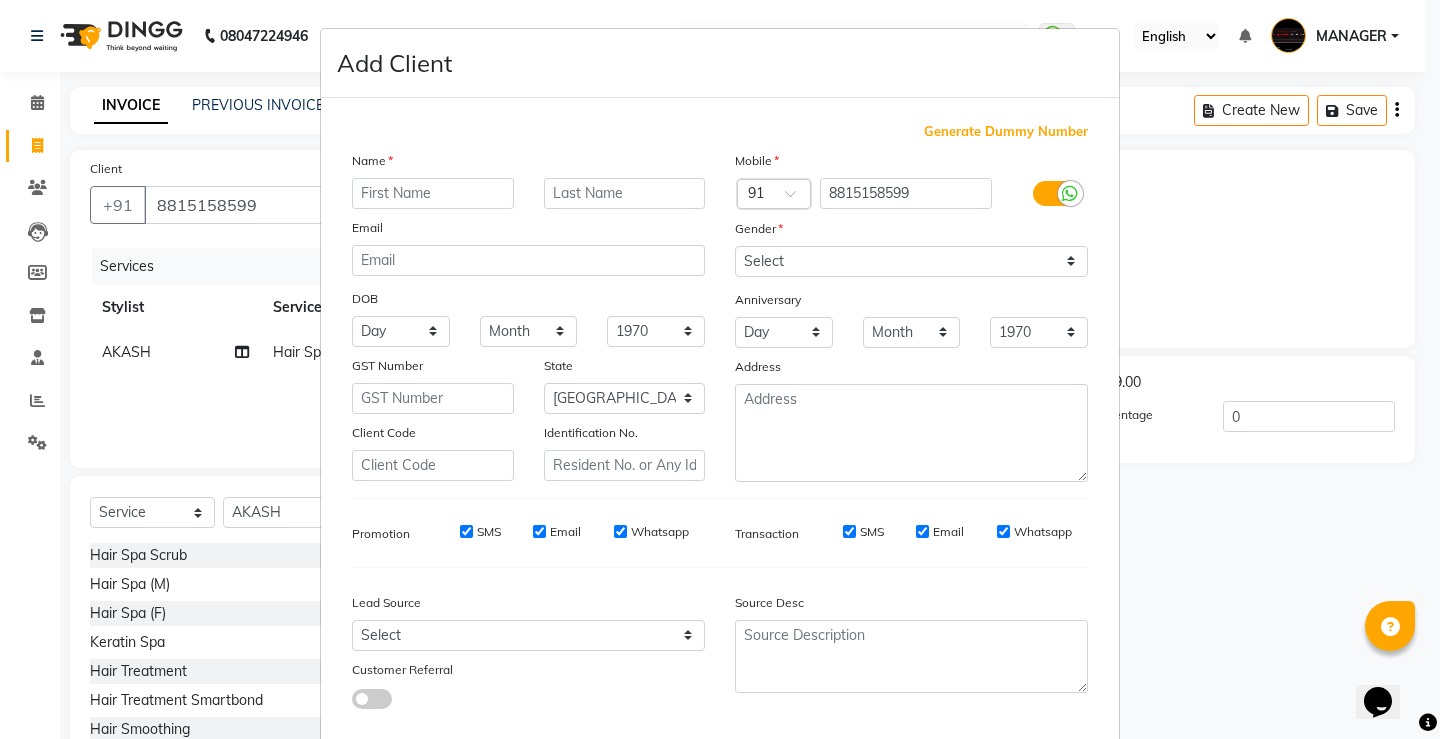 click at bounding box center [433, 193] 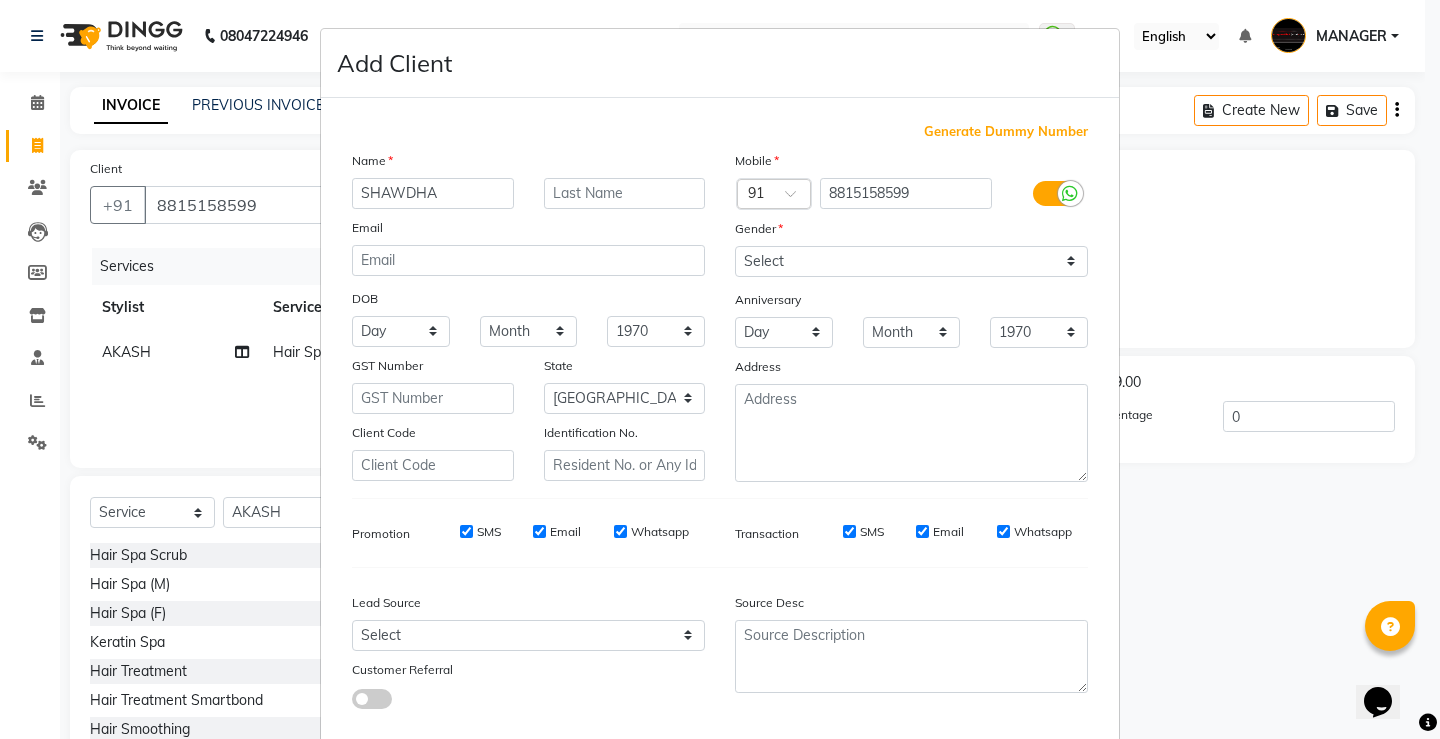 type on "SHAWDHA" 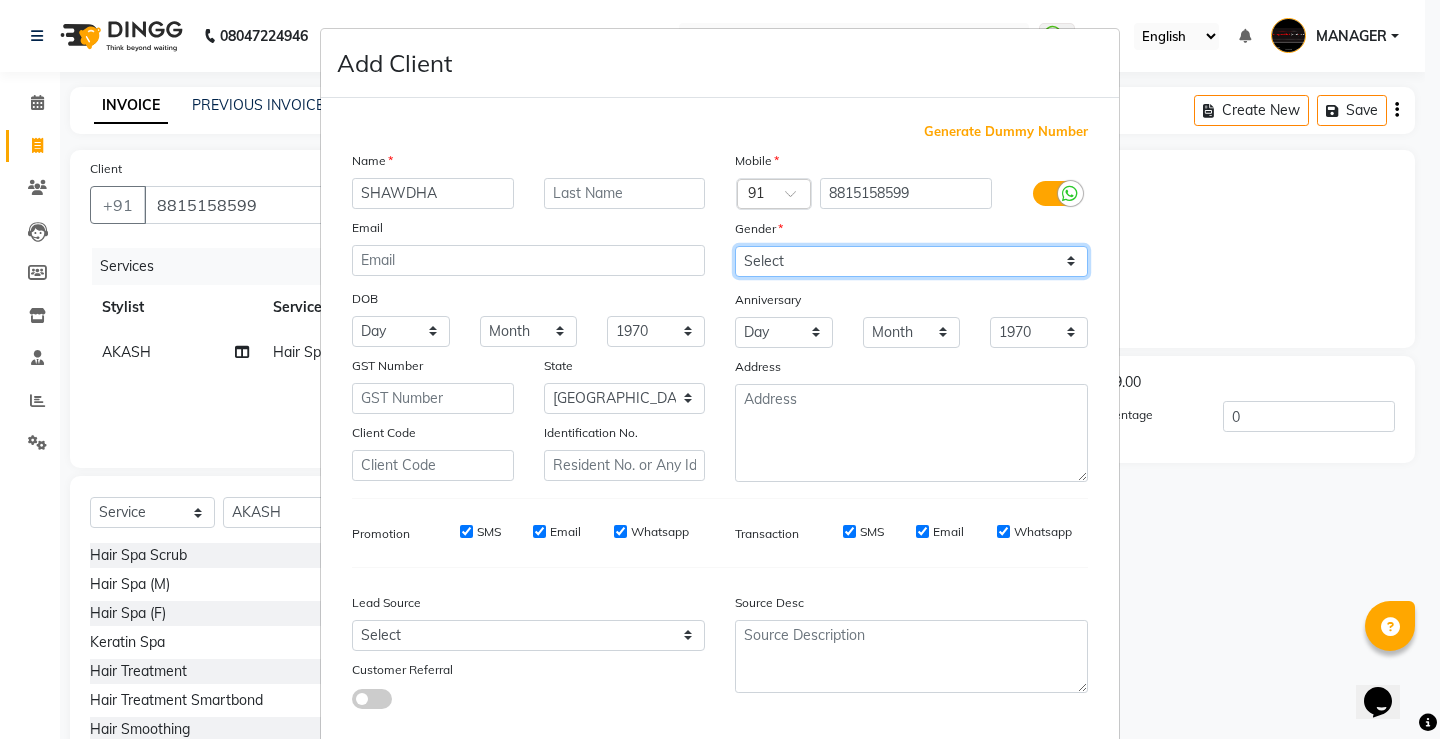 click on "Select [DEMOGRAPHIC_DATA] [DEMOGRAPHIC_DATA] Other Prefer Not To Say" at bounding box center [911, 261] 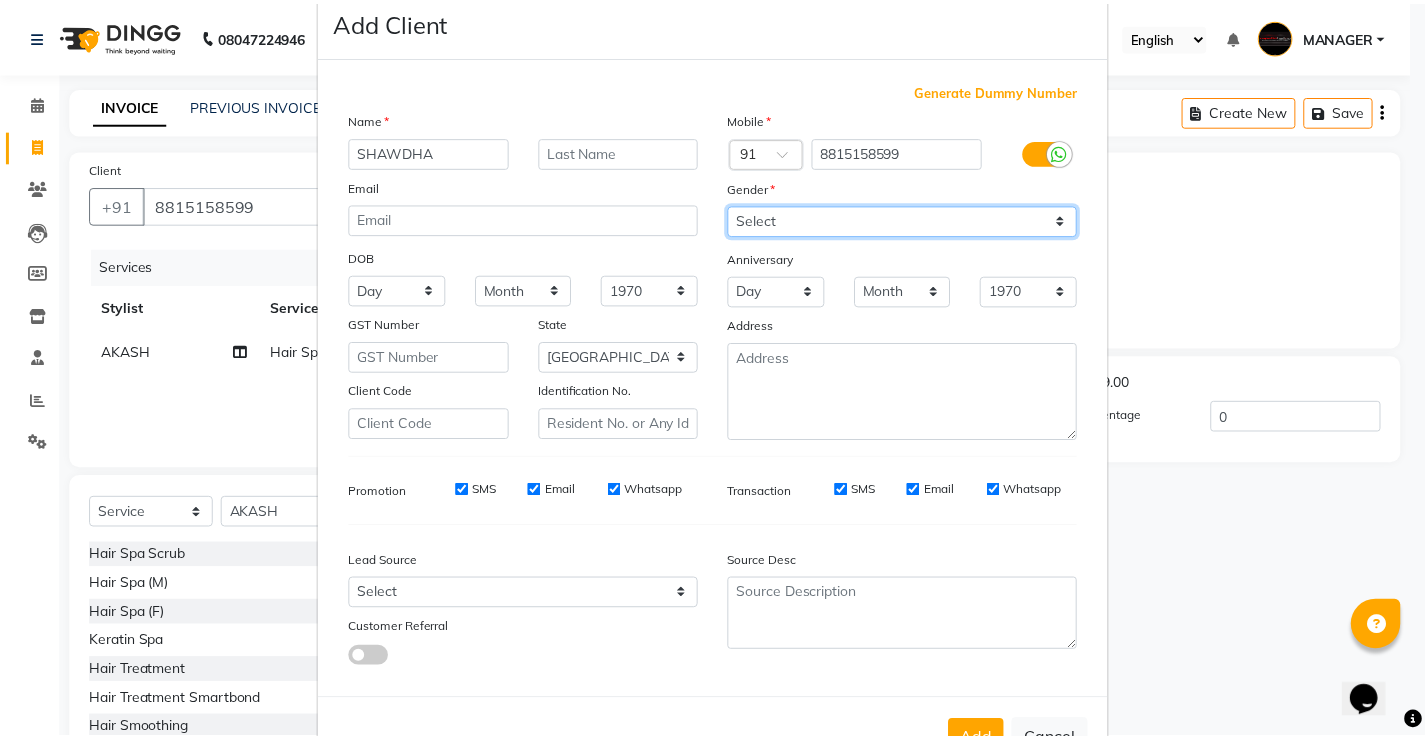 scroll, scrollTop: 110, scrollLeft: 0, axis: vertical 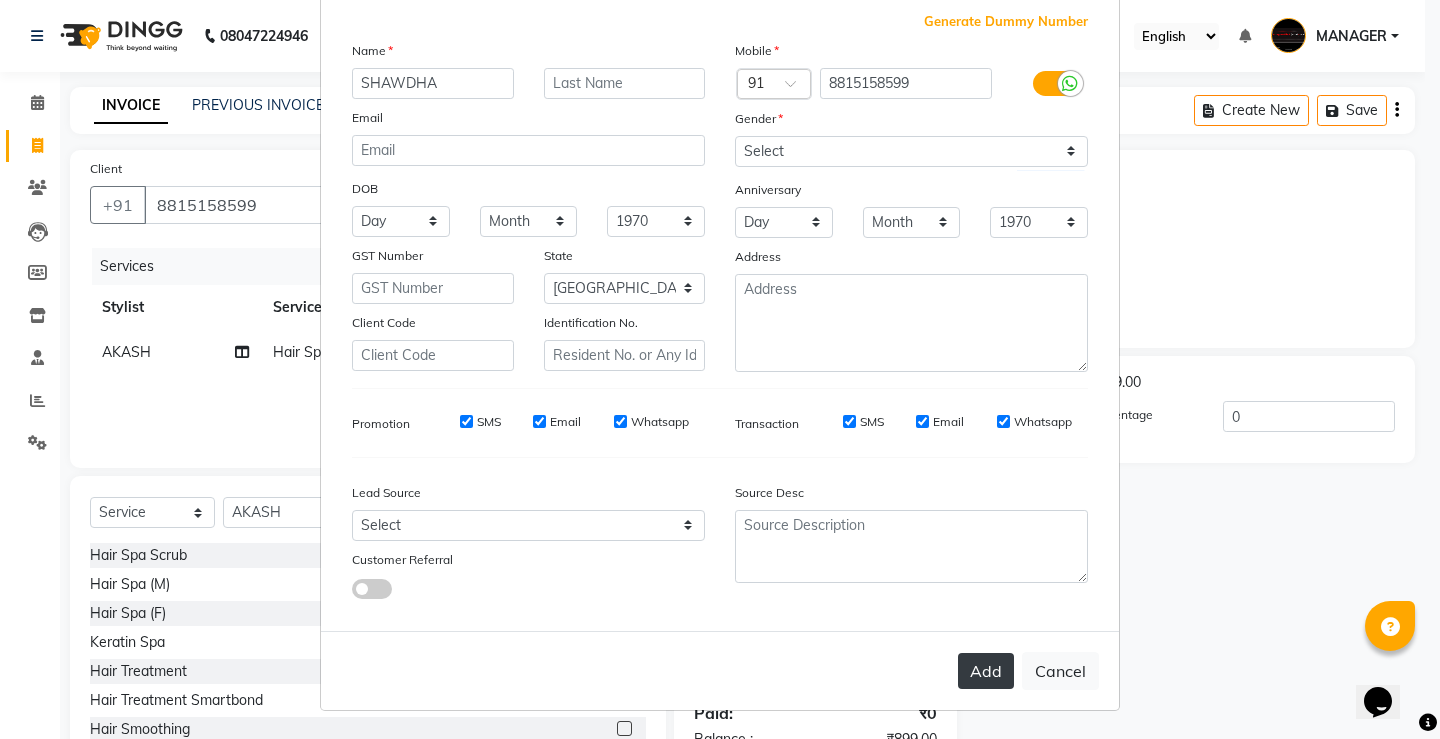 click on "Add" at bounding box center (986, 671) 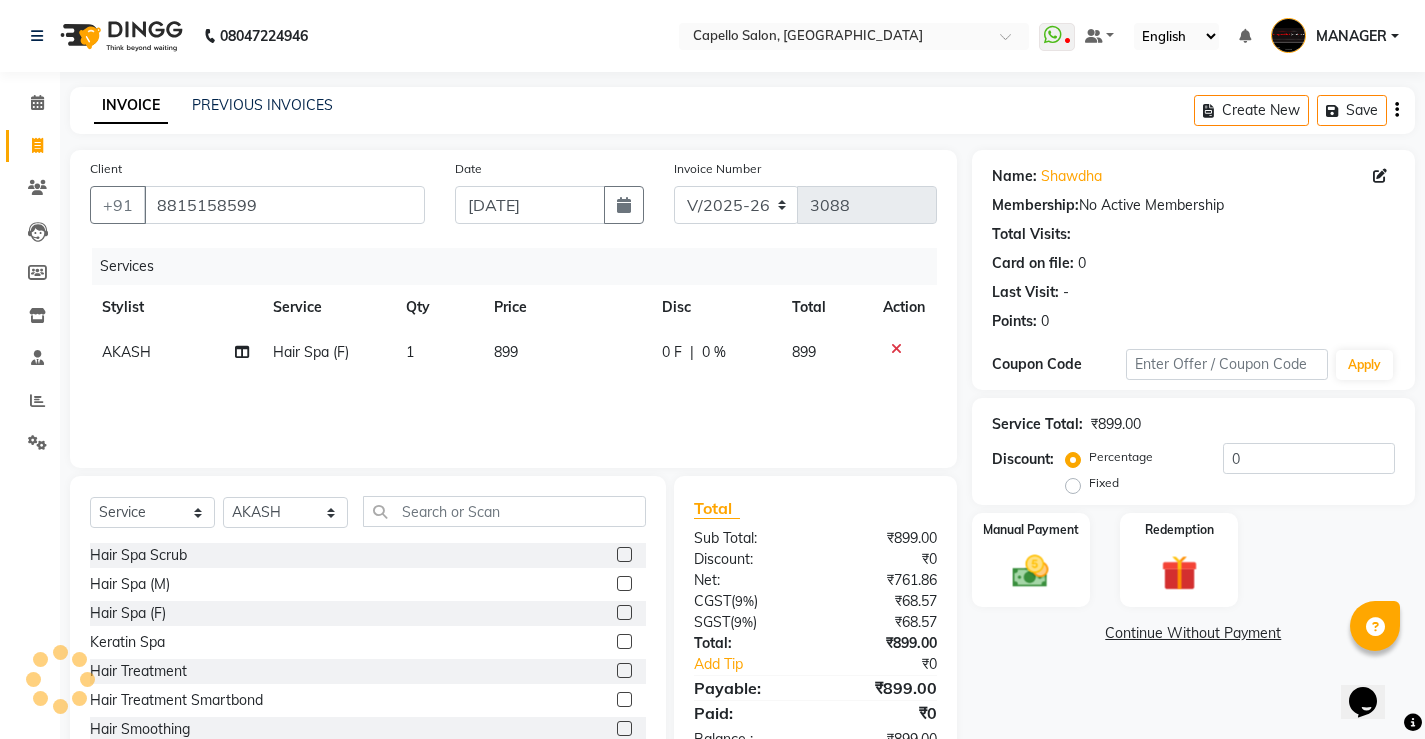 click on "899" 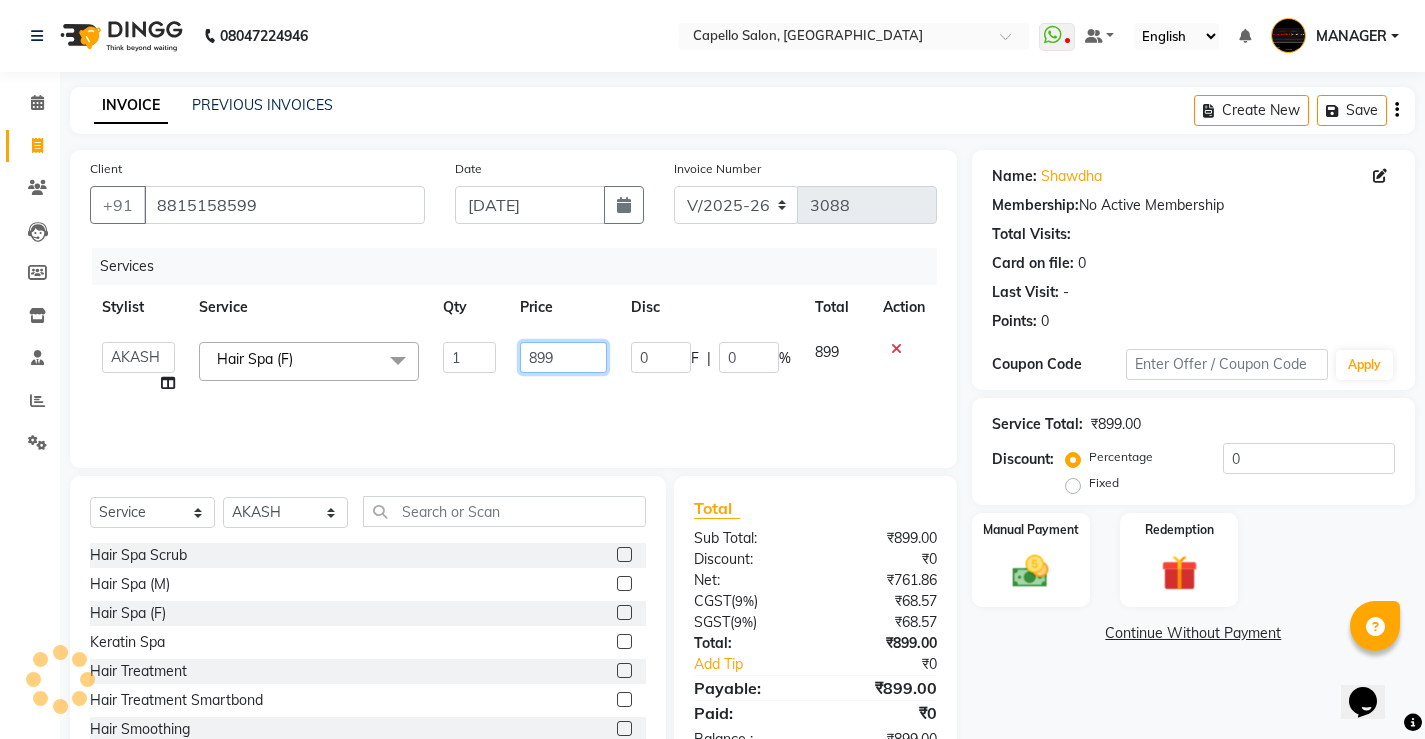 click on "899" 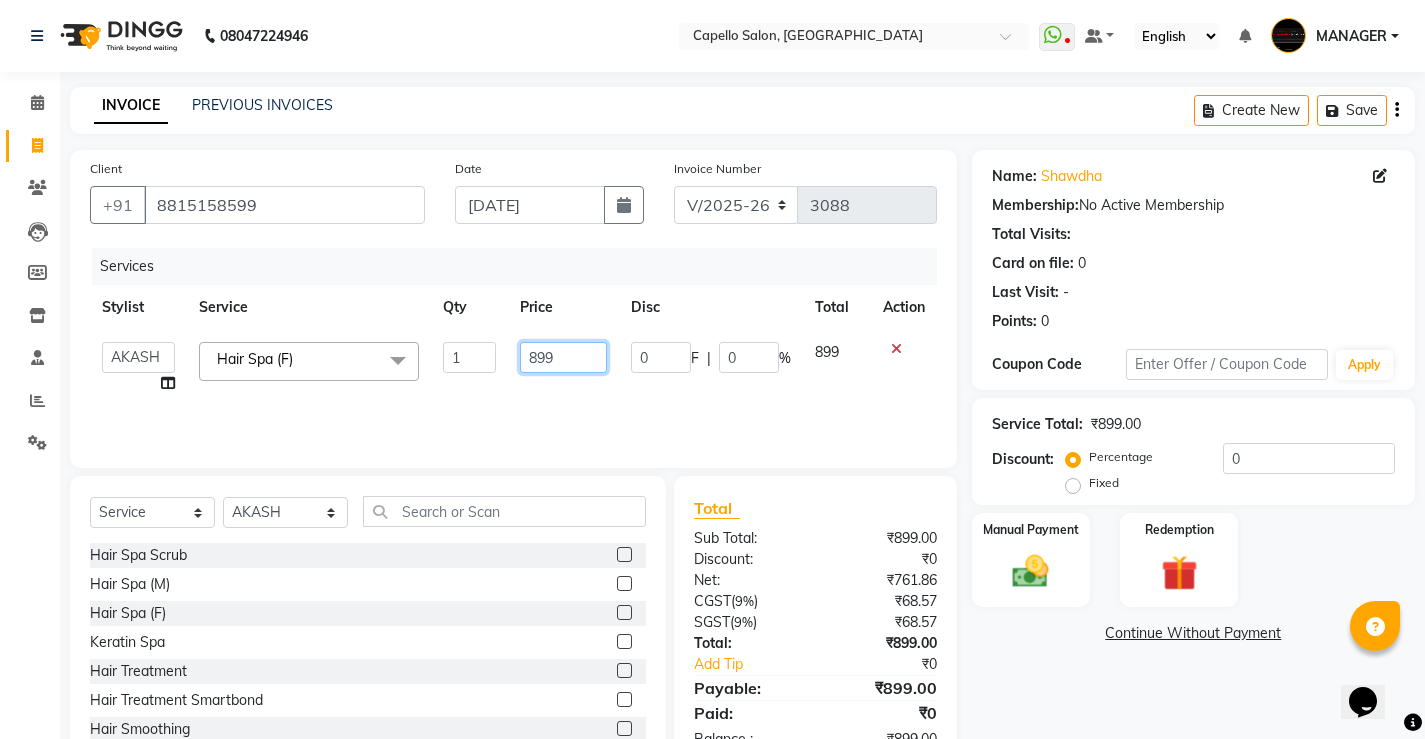 click on "899" 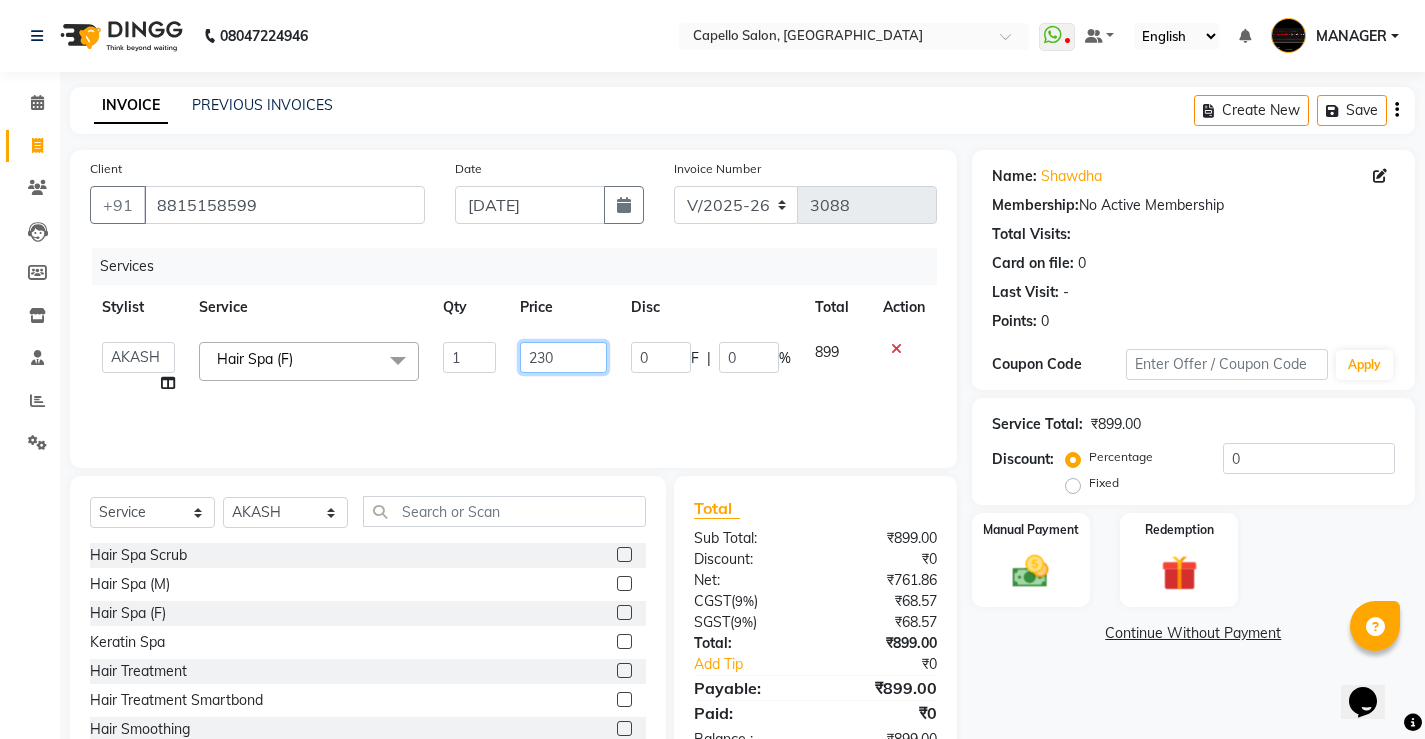 type on "2300" 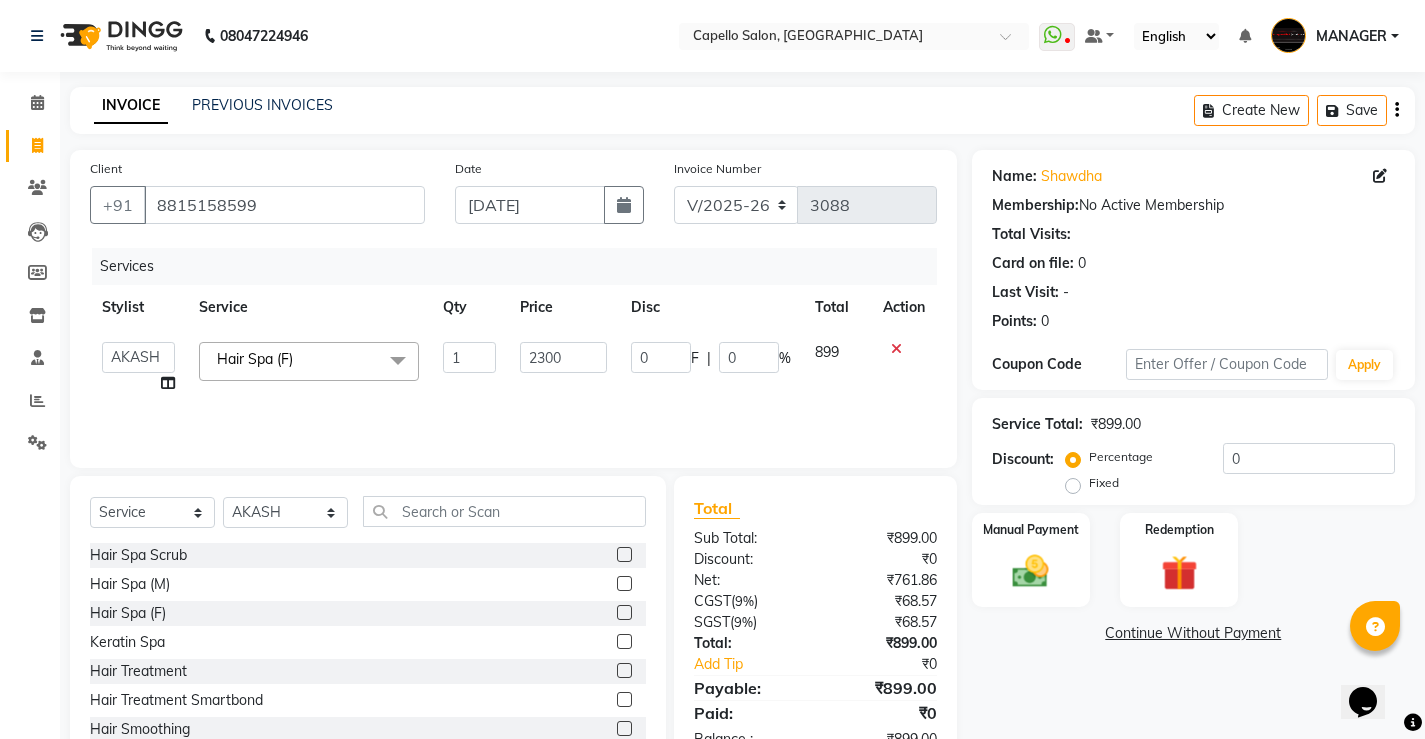 click on "Services Stylist Service Qty Price Disc Total Action  ADMIN   AKASH   khusboo   KIRTI   KUSHAL   MANAGER   Manish    RAJESH   reshma   ritee   shailendra   SHIVA   VISHAL  Hair Spa (F)  x Hair Spa Scrub Hair Spa (M) Hair Spa (F) Keratin Spa Hair Treatment Hair Treatment Smartbond Hair Smoothing Hair Straightening Hair Rebonding Hair Keratin Cadiveu Head Massage L Hair Keratin Keramelon Hair Botox Keramelon Scalp Advance (F) Scalp Advance (M) Brillare Anti-Dandruff oil (F) Nanoplastia treatment Brillare Hairfall Control oil (F) Brillare Hairfall Control oil (M) Brillare Anti-Dandruff oil (M) Reflexology (U lux) 1400 Face Bleach Face D-Tan Face Clean Up Clean-up (Shine beauty) Facial Actiblend Glass Facial Mask Signature Facial Deluxe Facial Luxury Facial Magical Facial Premium Facial Royal Treatment Skinora Age Control F Treatment ( Snow Algae&Saffron) Skinora Calming Treatment (Avacado & Oat) Skinora Hydra Treatment (Butter&Coconut Milk) Skinora Mattifying Treatment ( Citron&Seabuck) Classic Manicure Haircut" 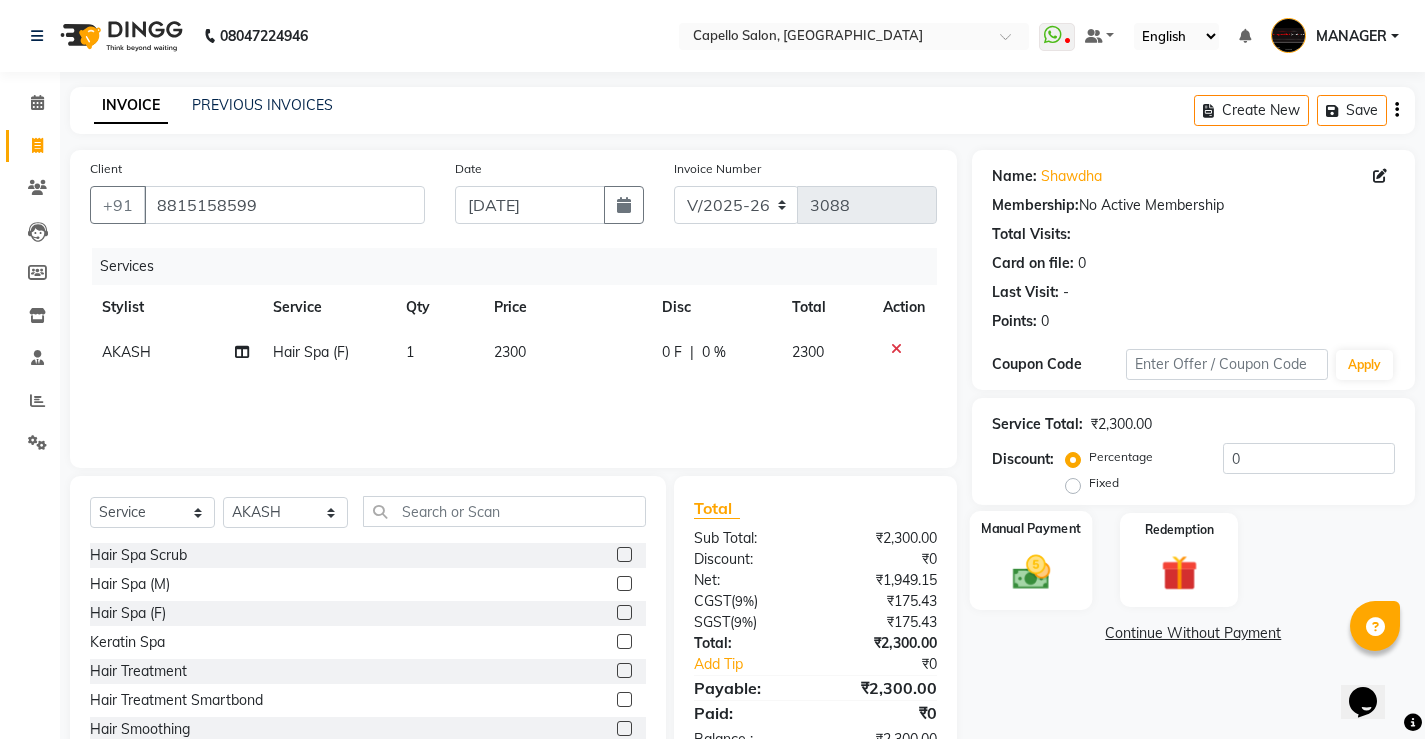 click 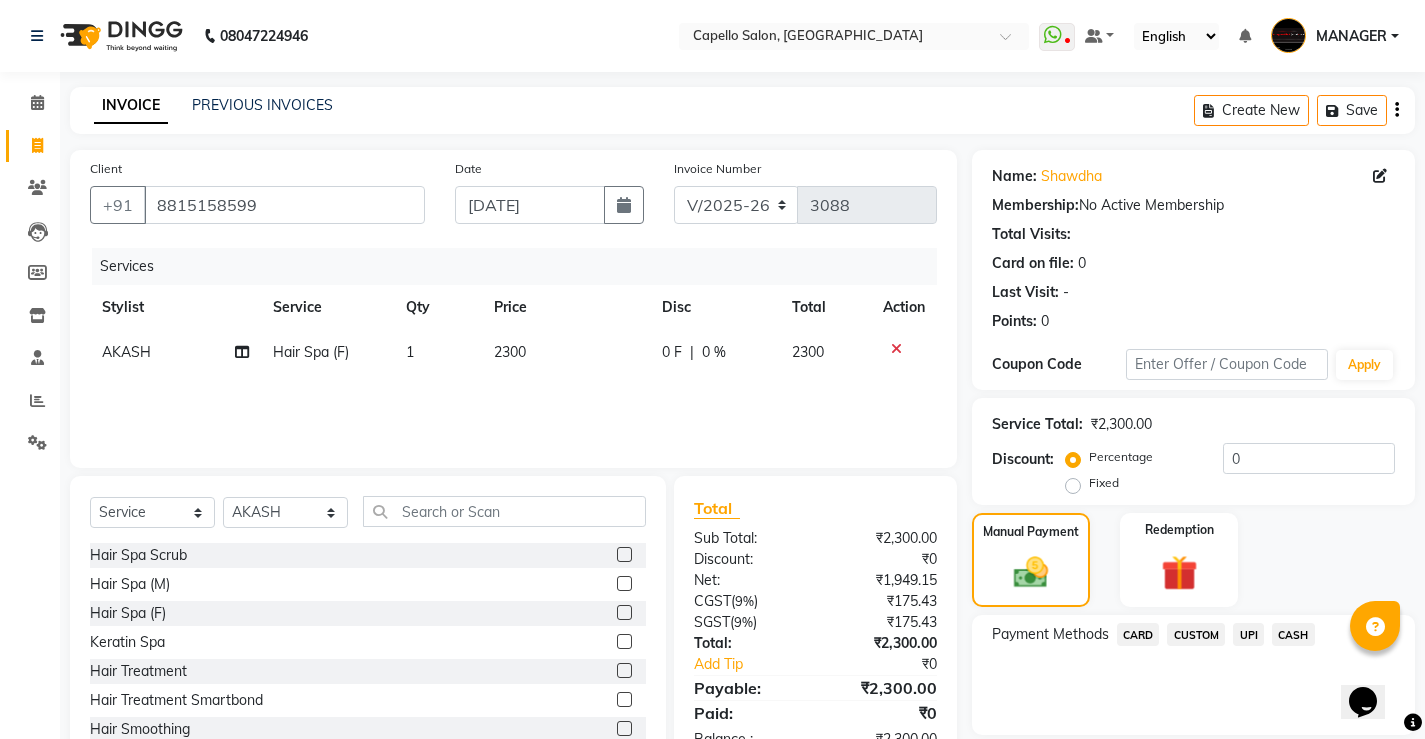 click on "UPI" 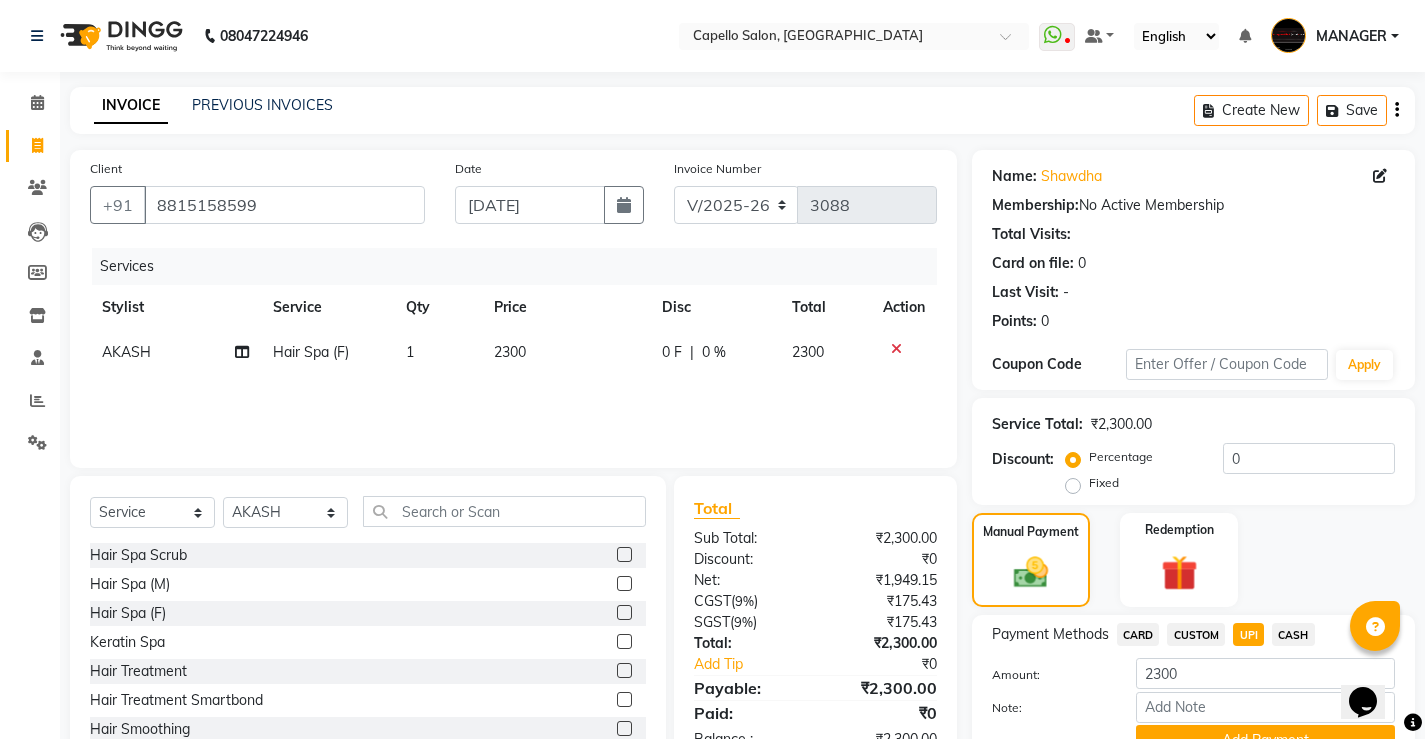 scroll, scrollTop: 96, scrollLeft: 0, axis: vertical 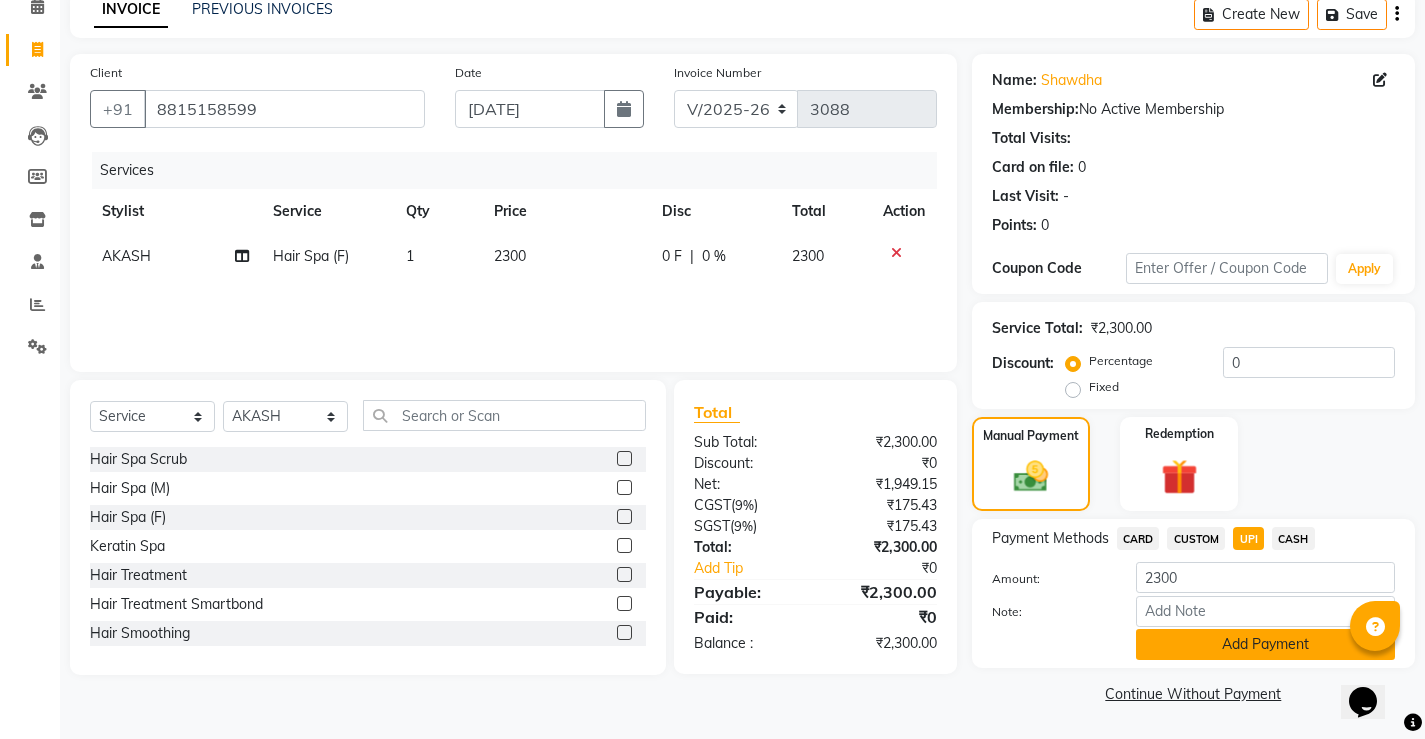 click on "Add Payment" 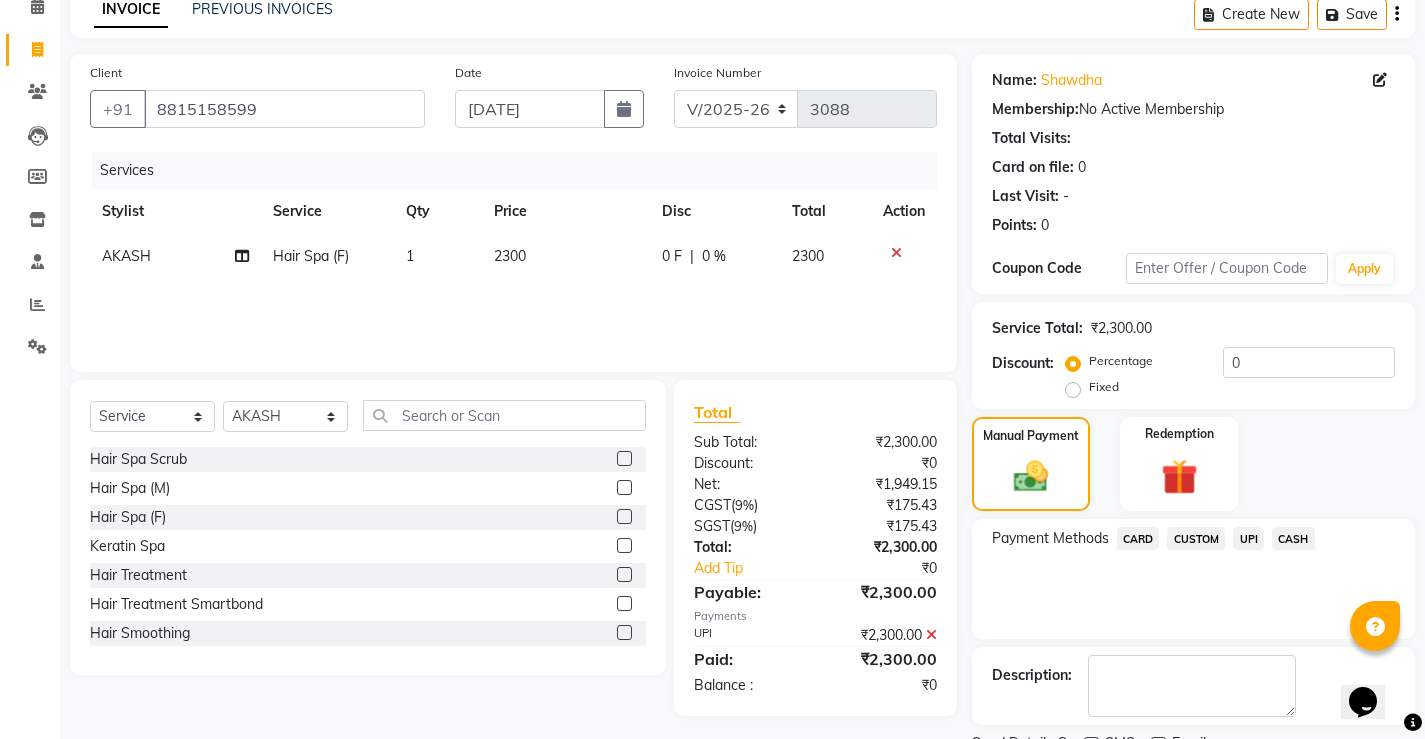 scroll, scrollTop: 180, scrollLeft: 0, axis: vertical 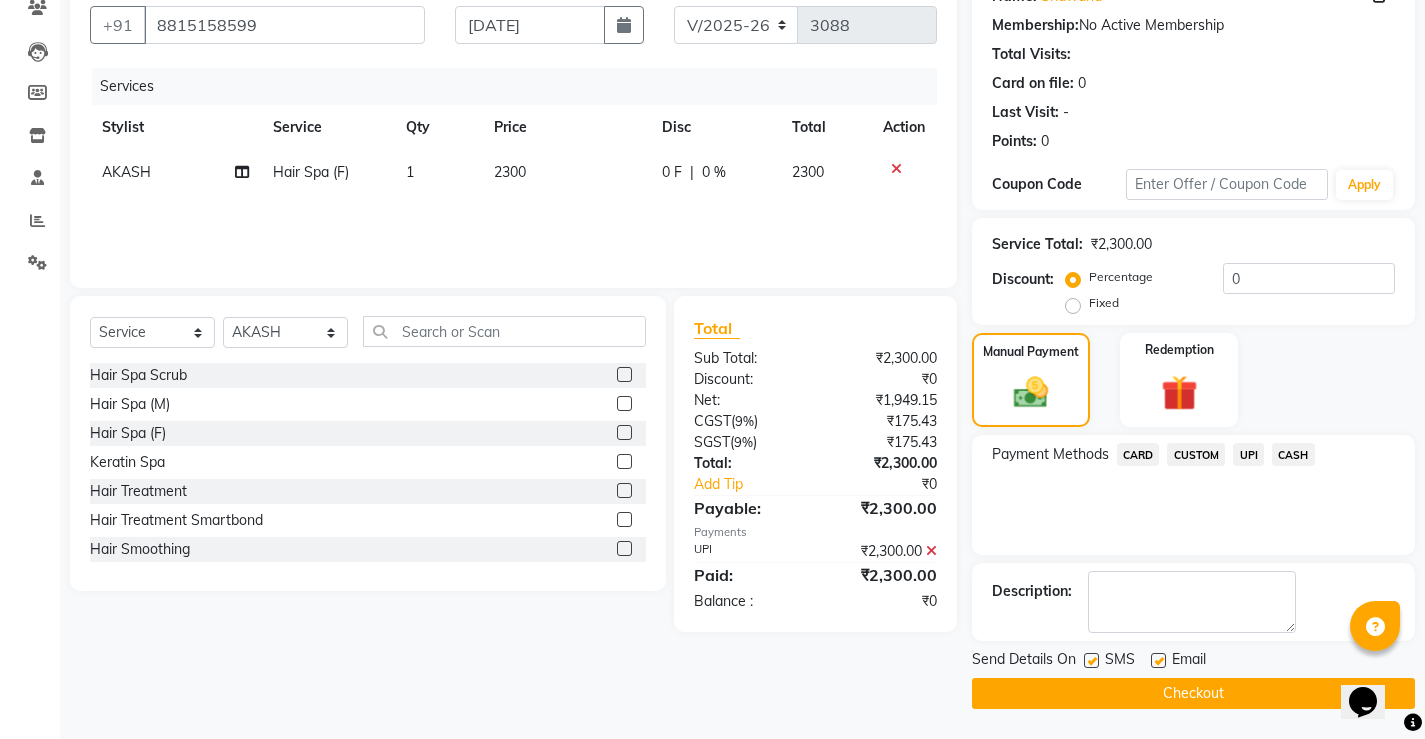 click on "Checkout" 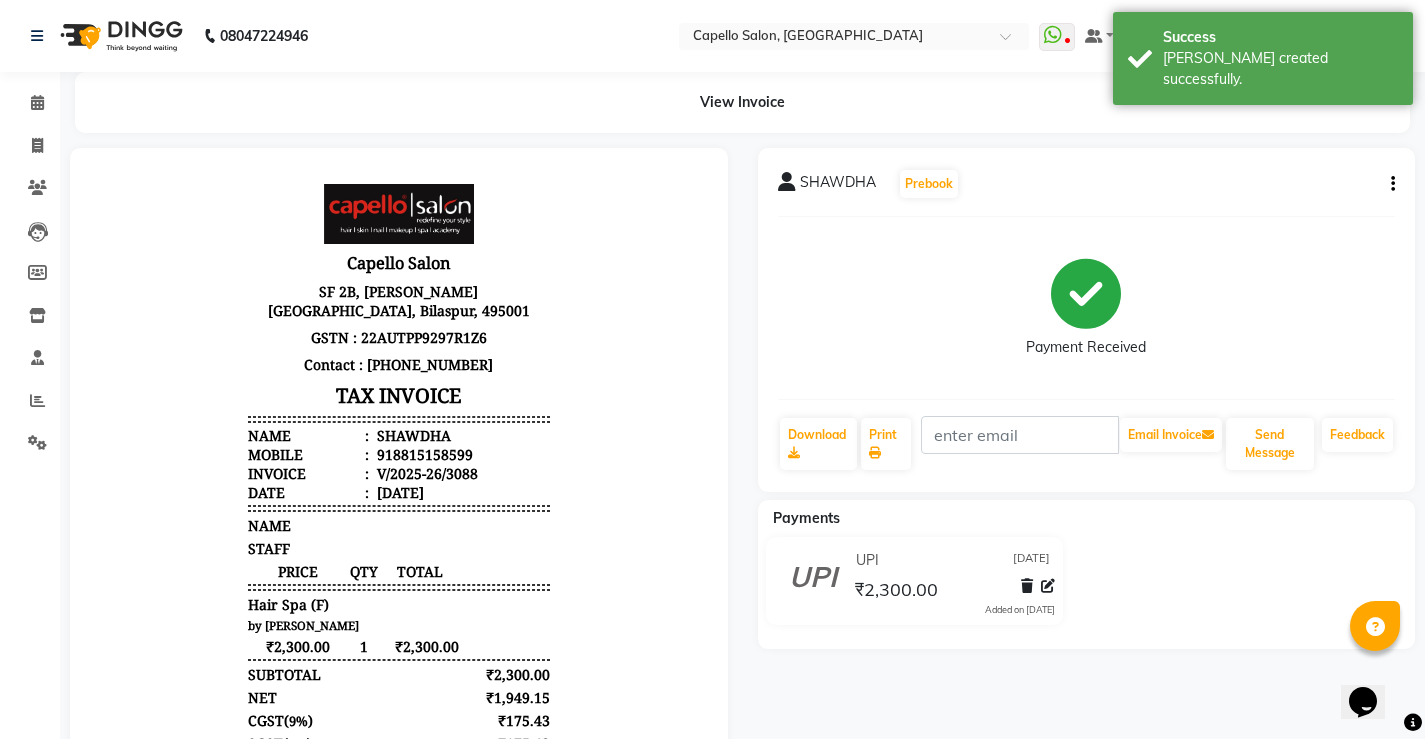 scroll, scrollTop: 0, scrollLeft: 0, axis: both 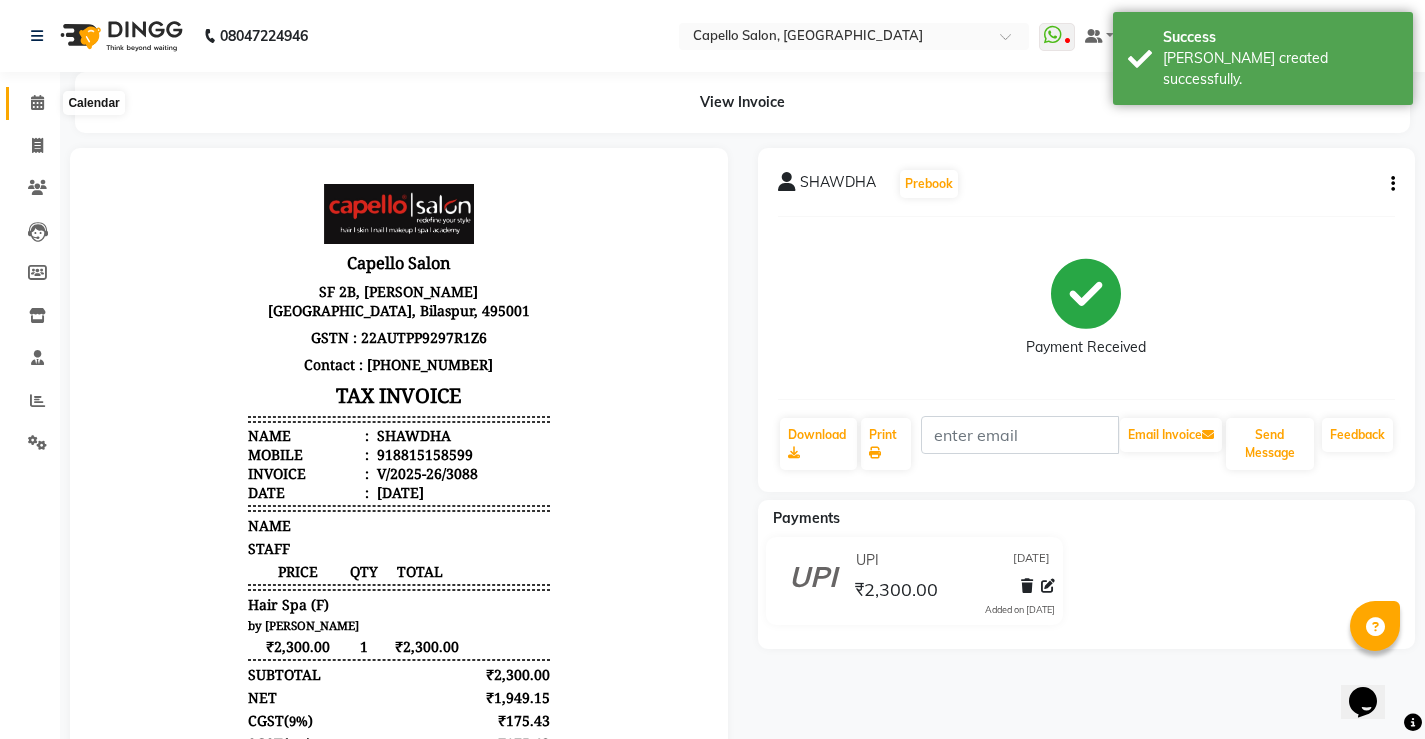 click 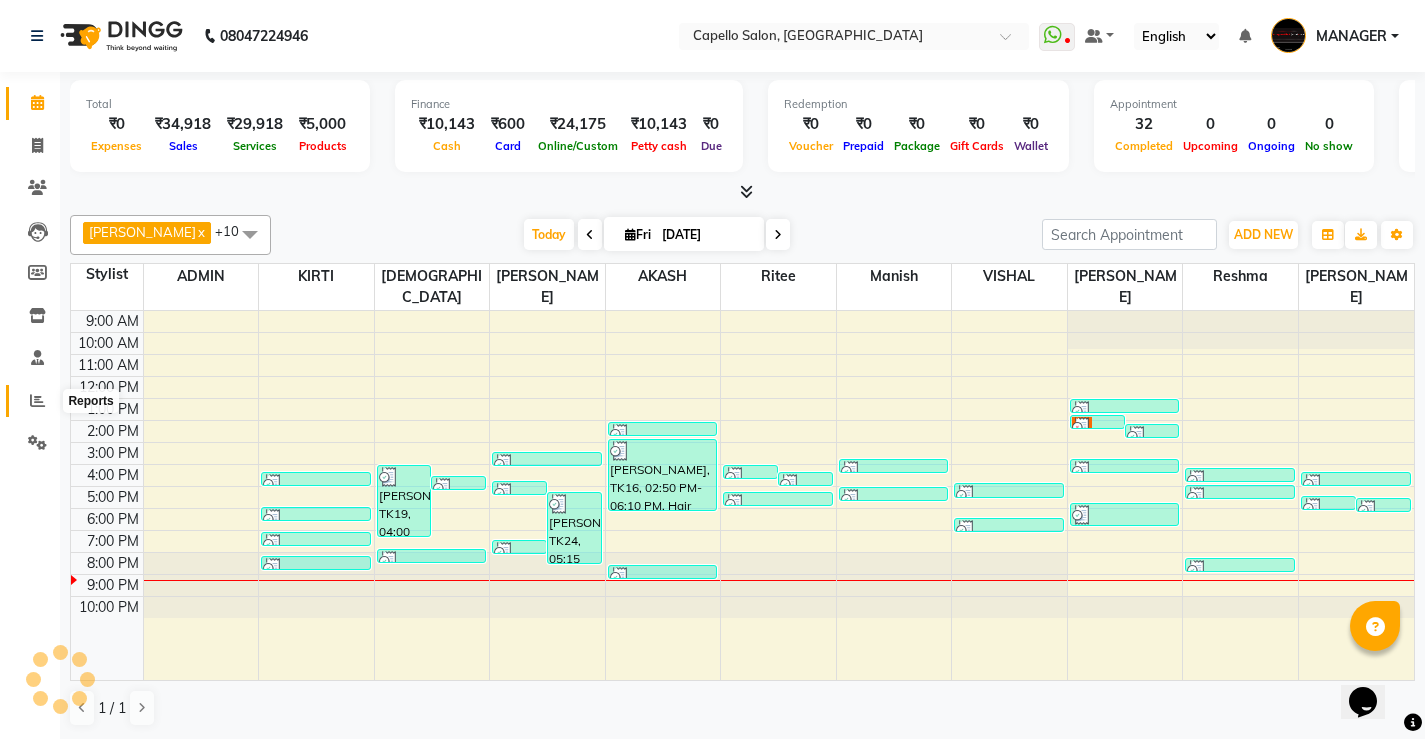 click 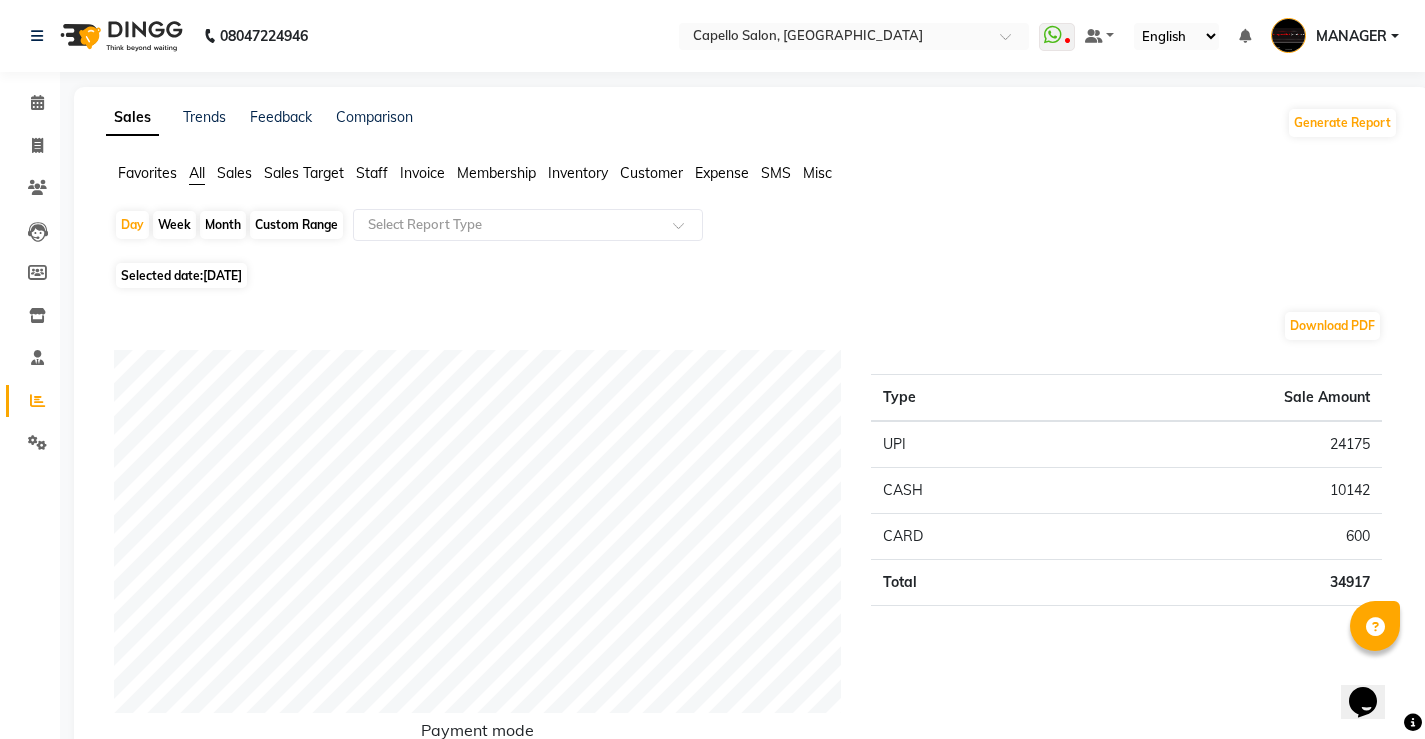 click on "Month" 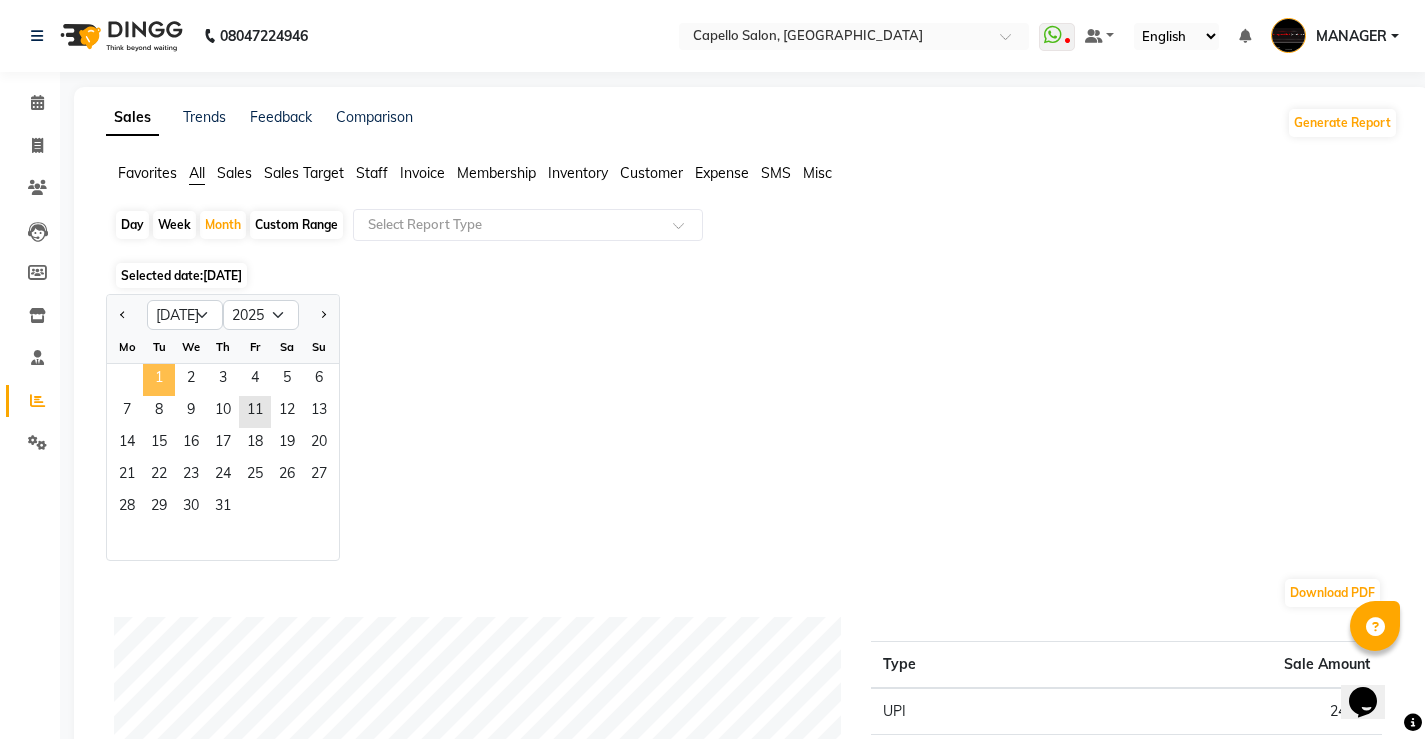 click on "1" 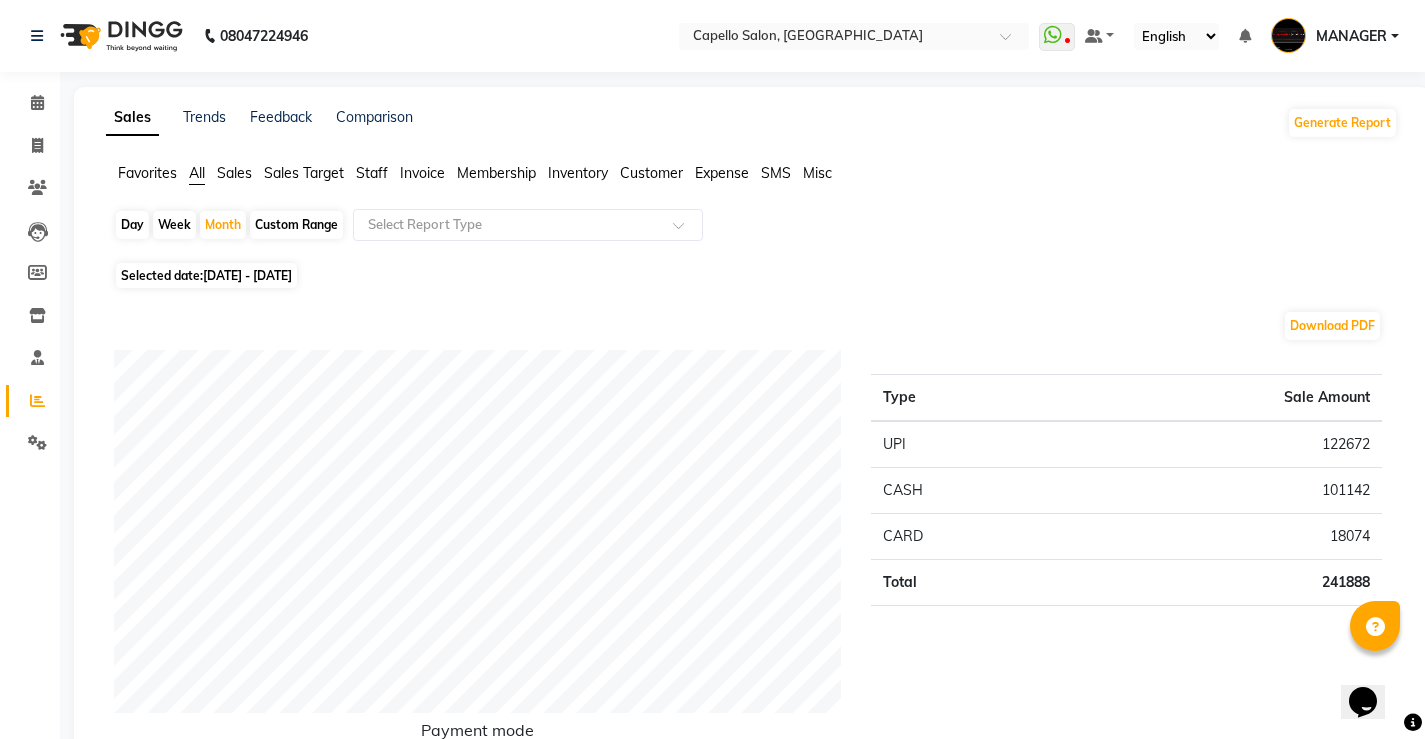 click on "Staff" 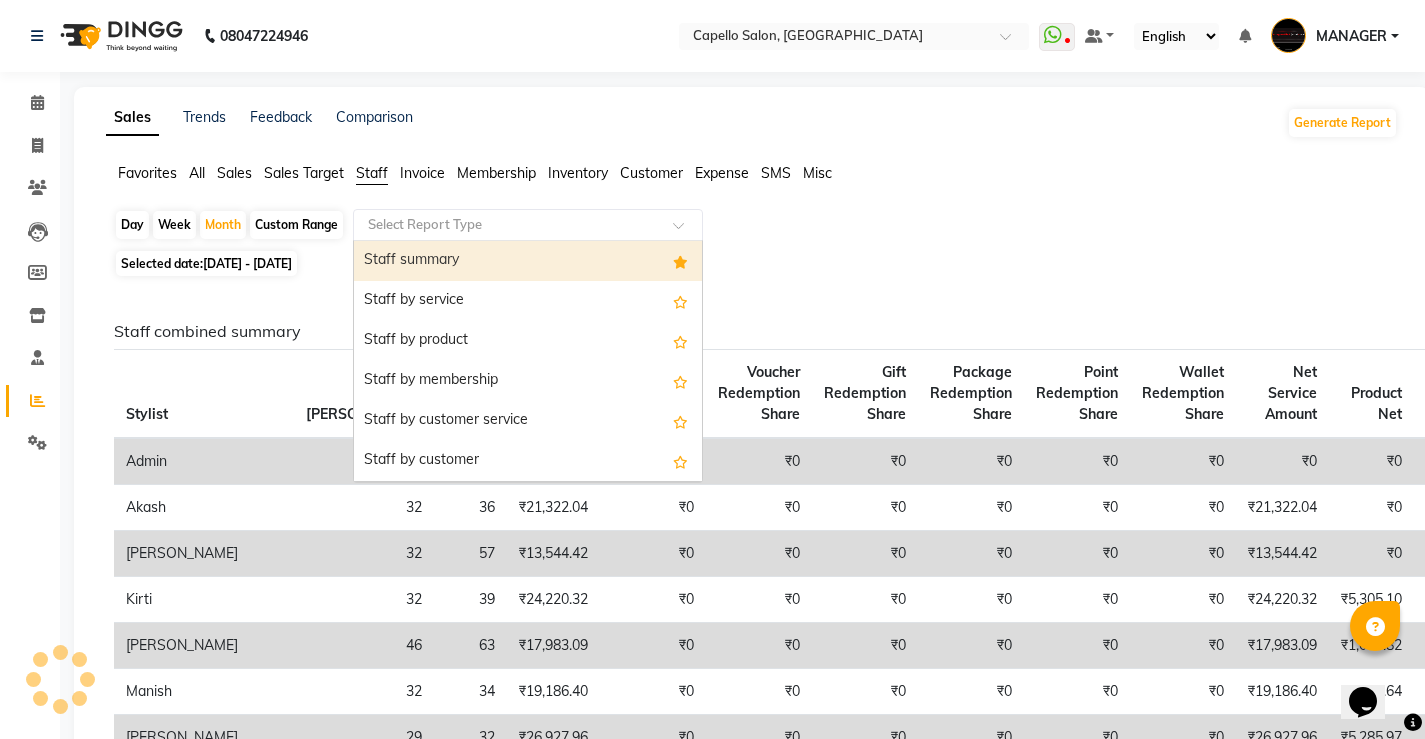 click 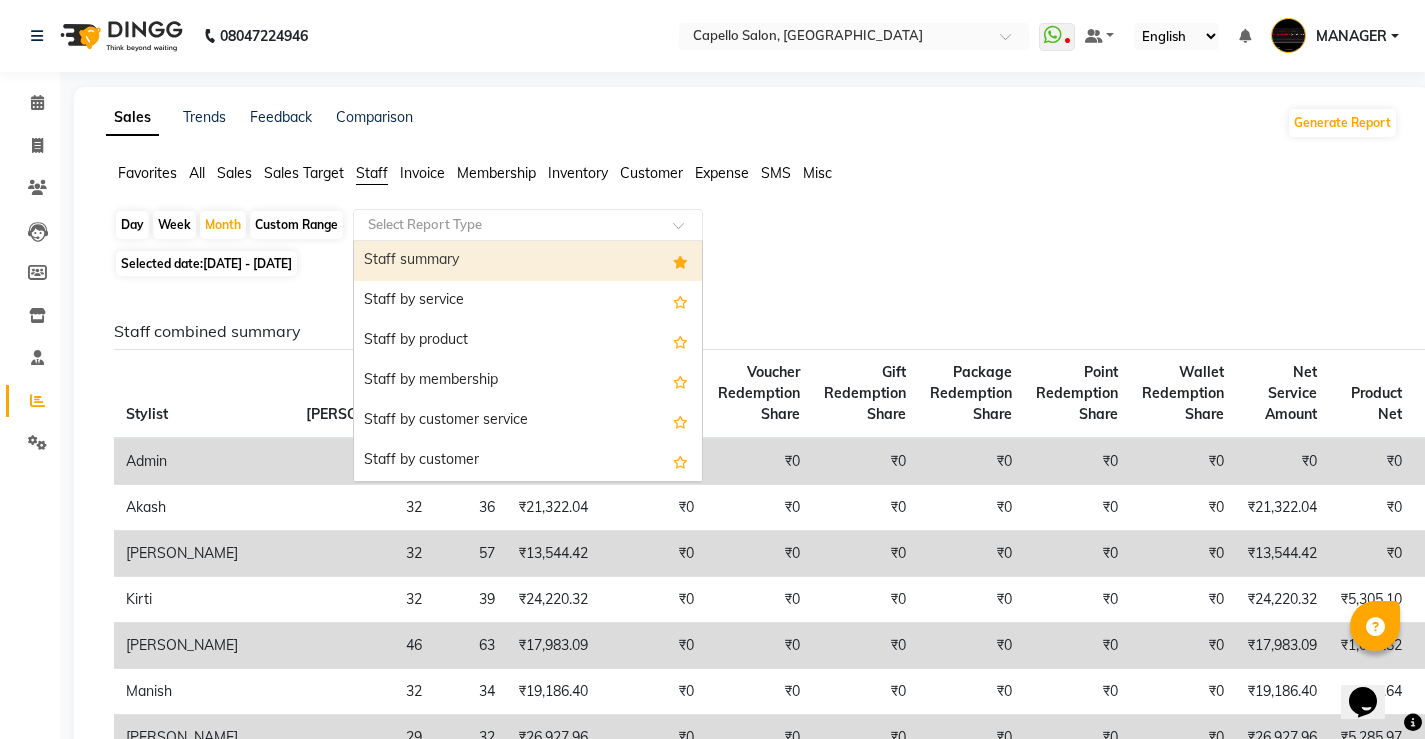 click on "Staff summary" at bounding box center [528, 261] 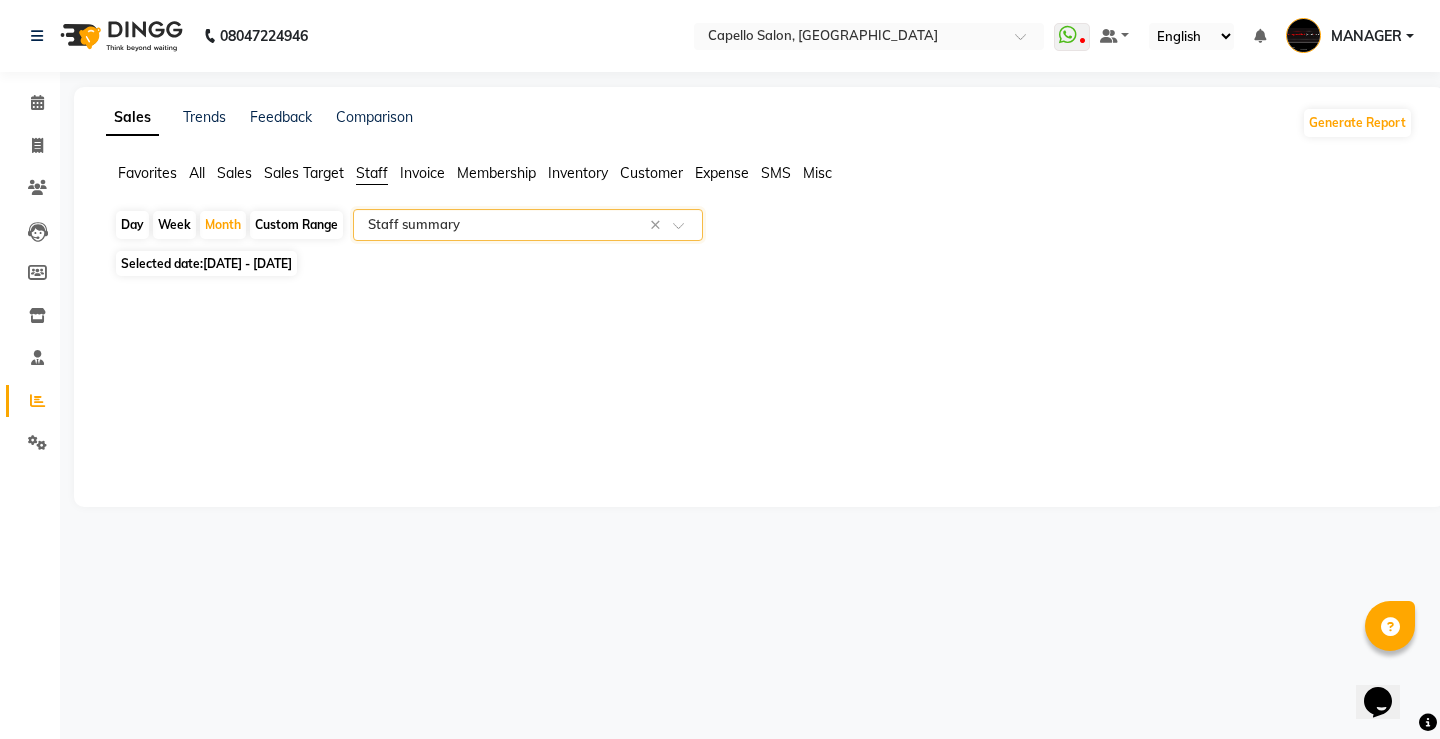 select on "full_report" 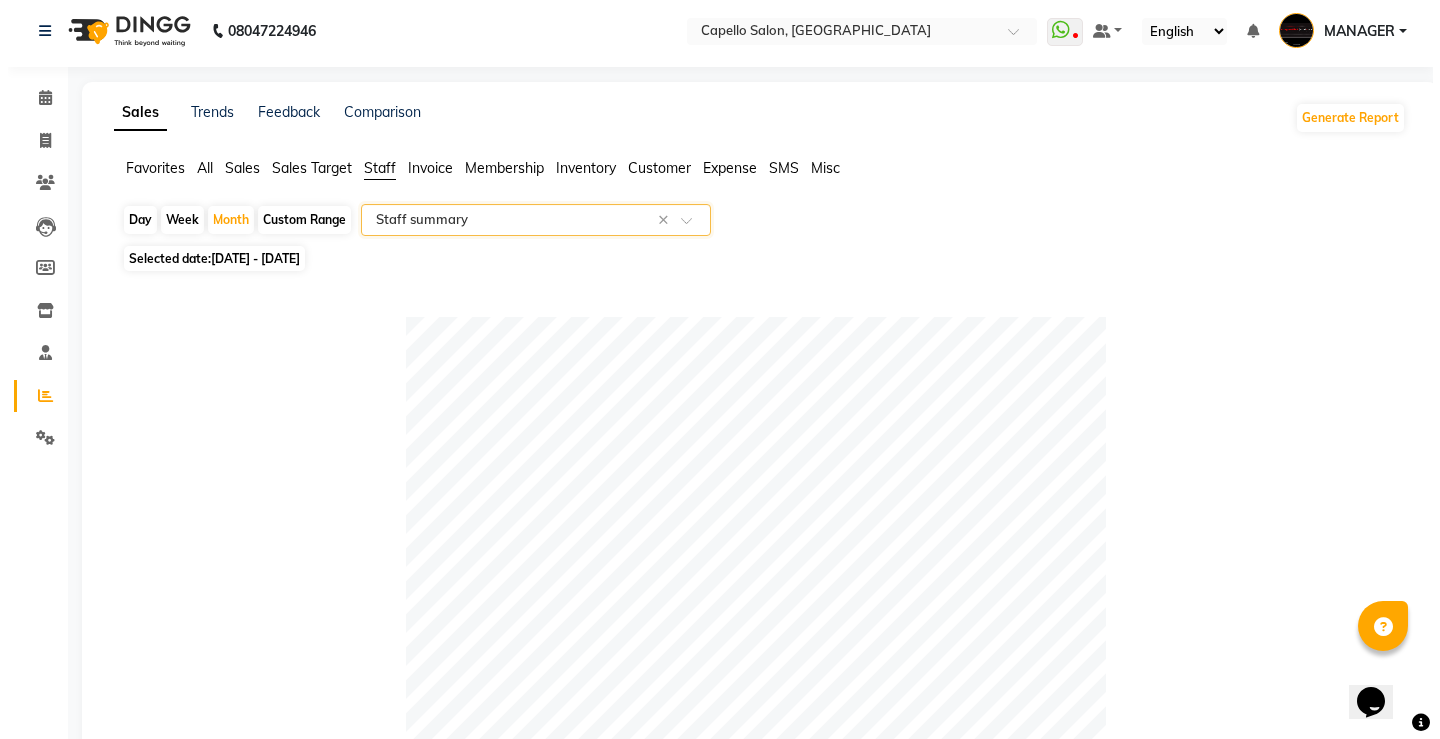 scroll, scrollTop: 0, scrollLeft: 0, axis: both 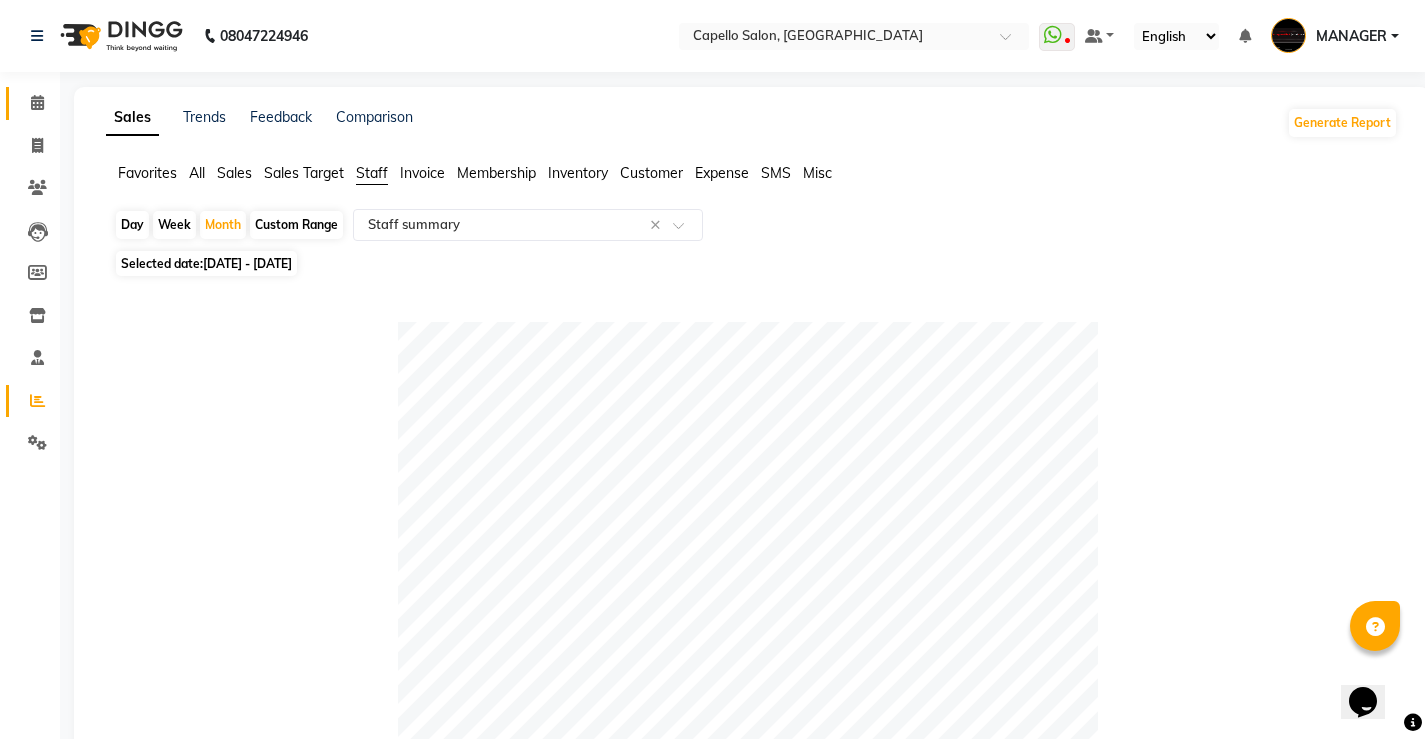click on "Calendar" 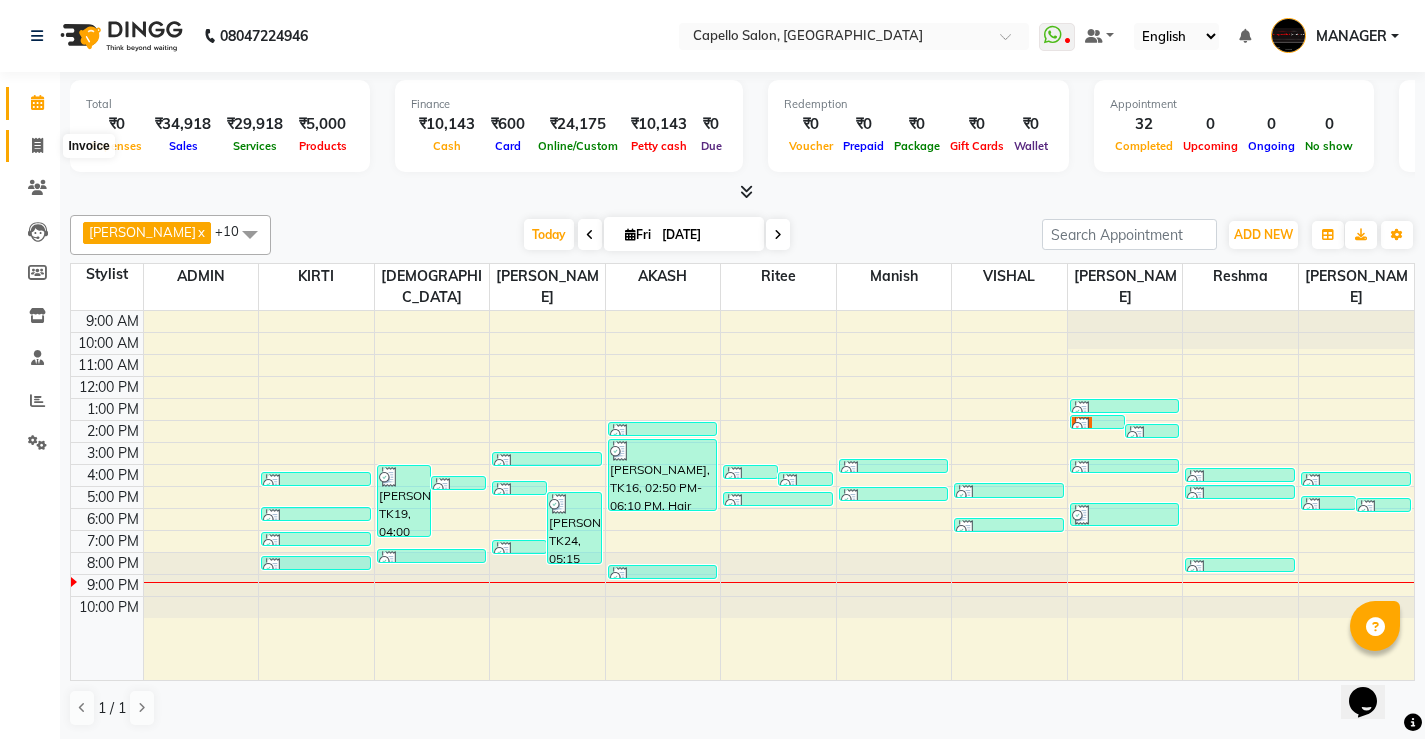 click 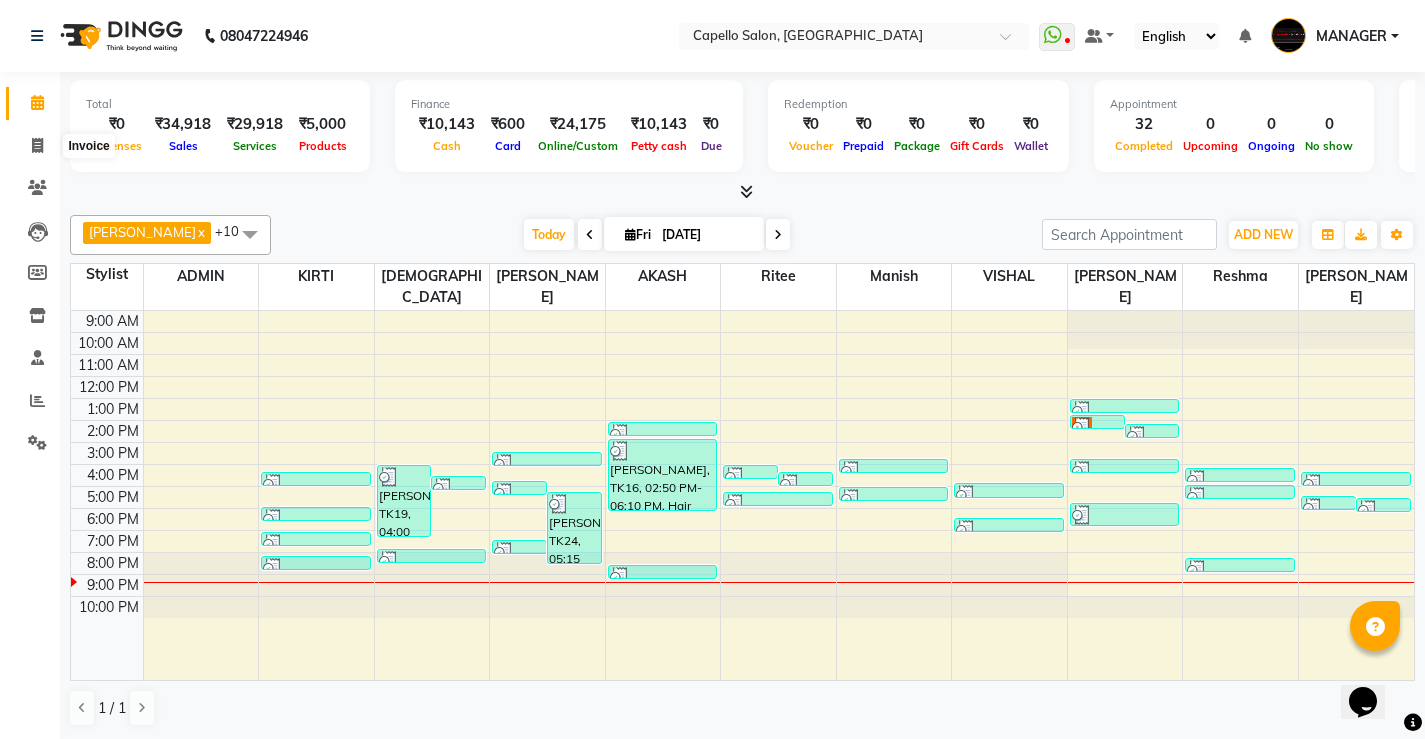 select on "service" 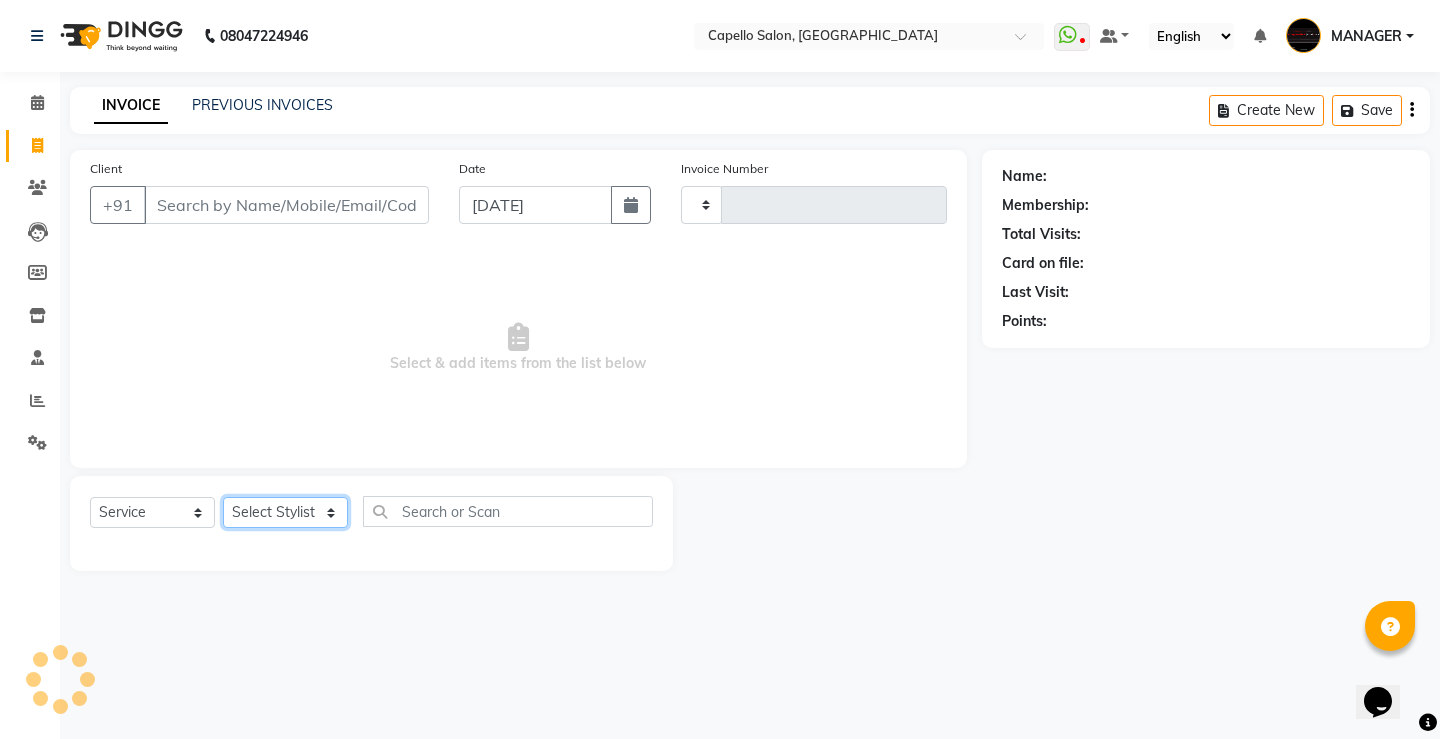 click on "Select Stylist" 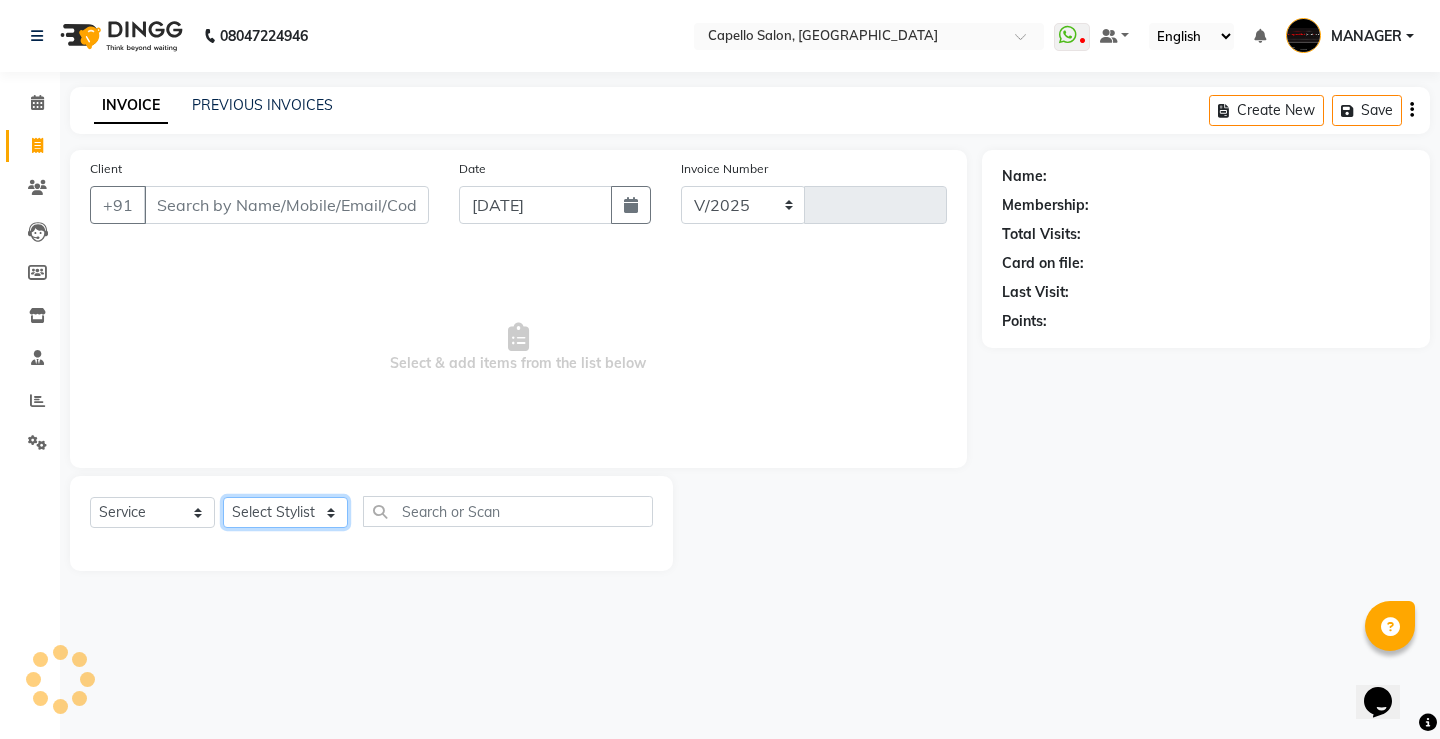 select on "857" 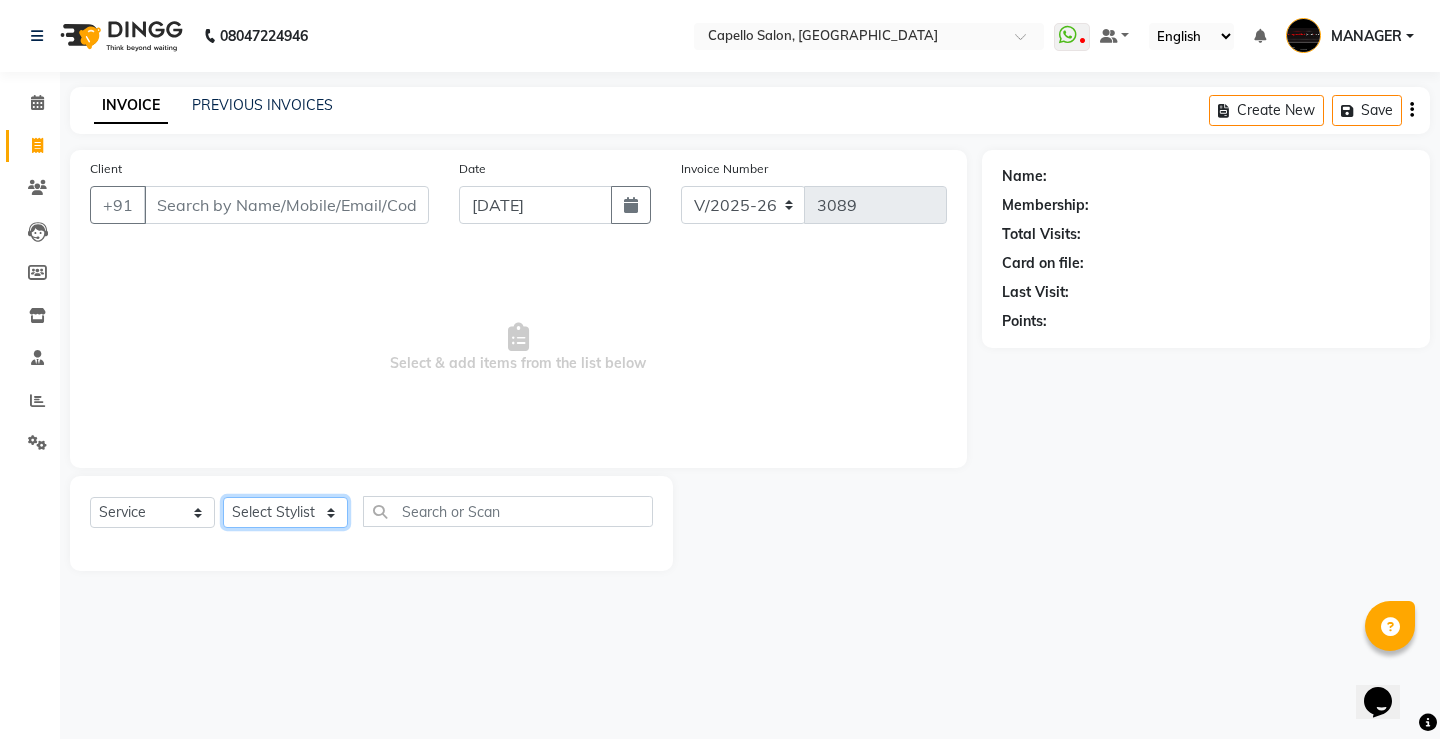 select on "67740" 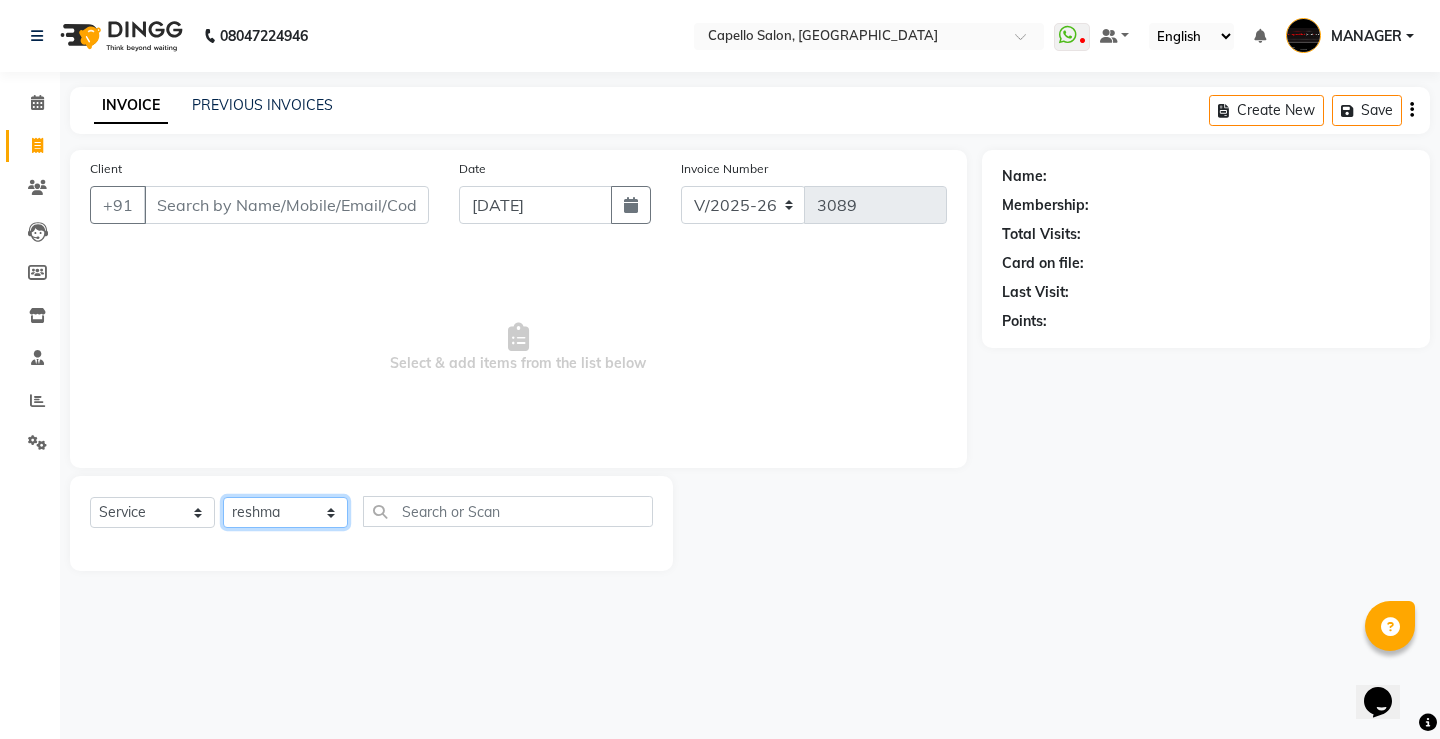 click on "Select Stylist ADMIN AKASH [PERSON_NAME] [PERSON_NAME] MANAGER [PERSON_NAME]  [PERSON_NAME] [PERSON_NAME] [PERSON_NAME]" 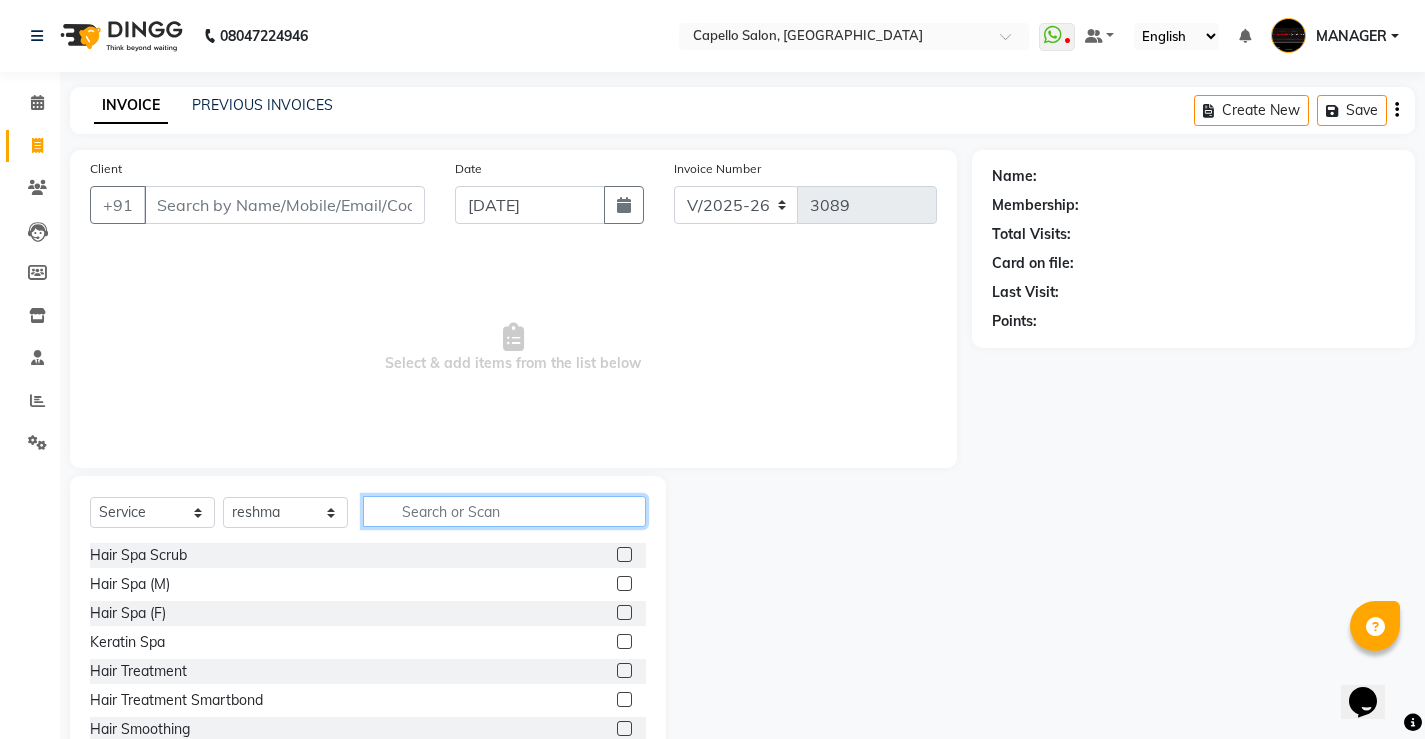 click 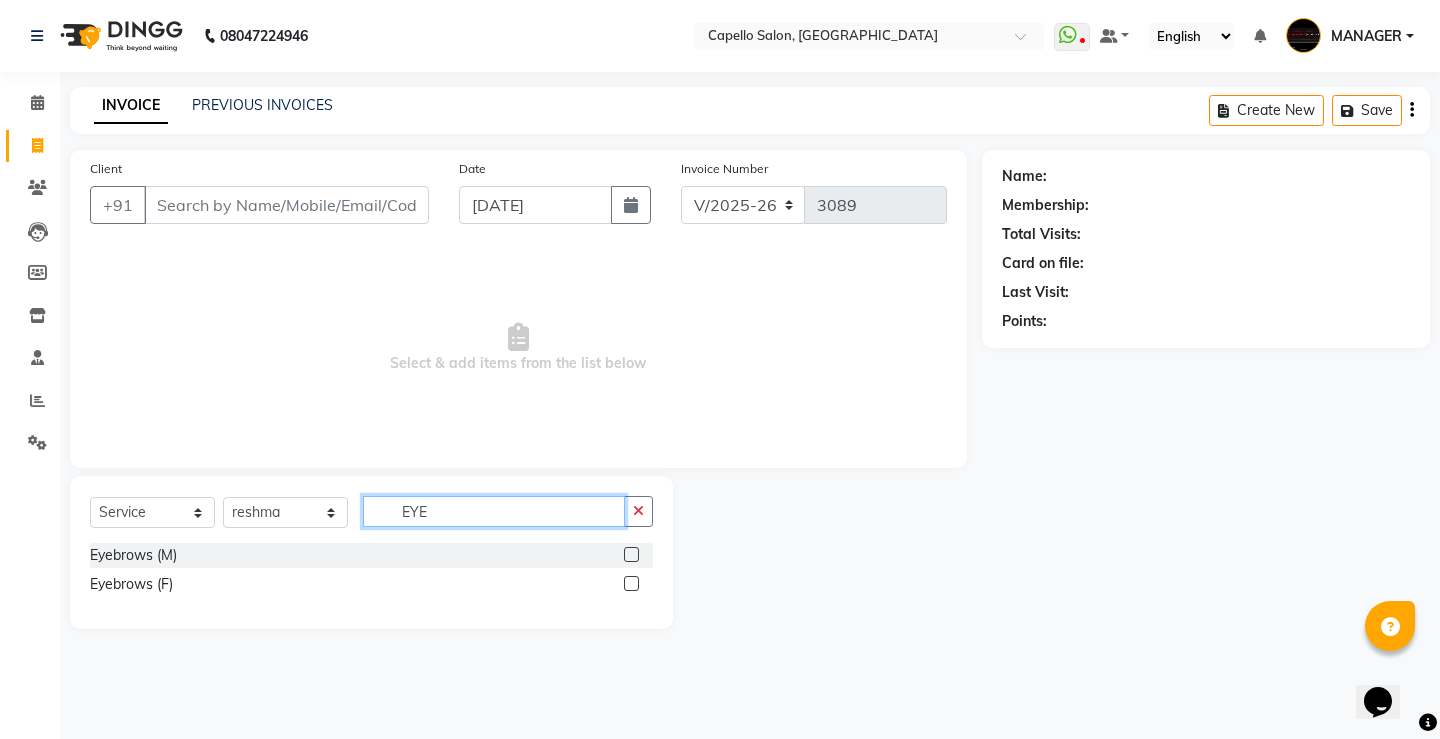 type on "EYE" 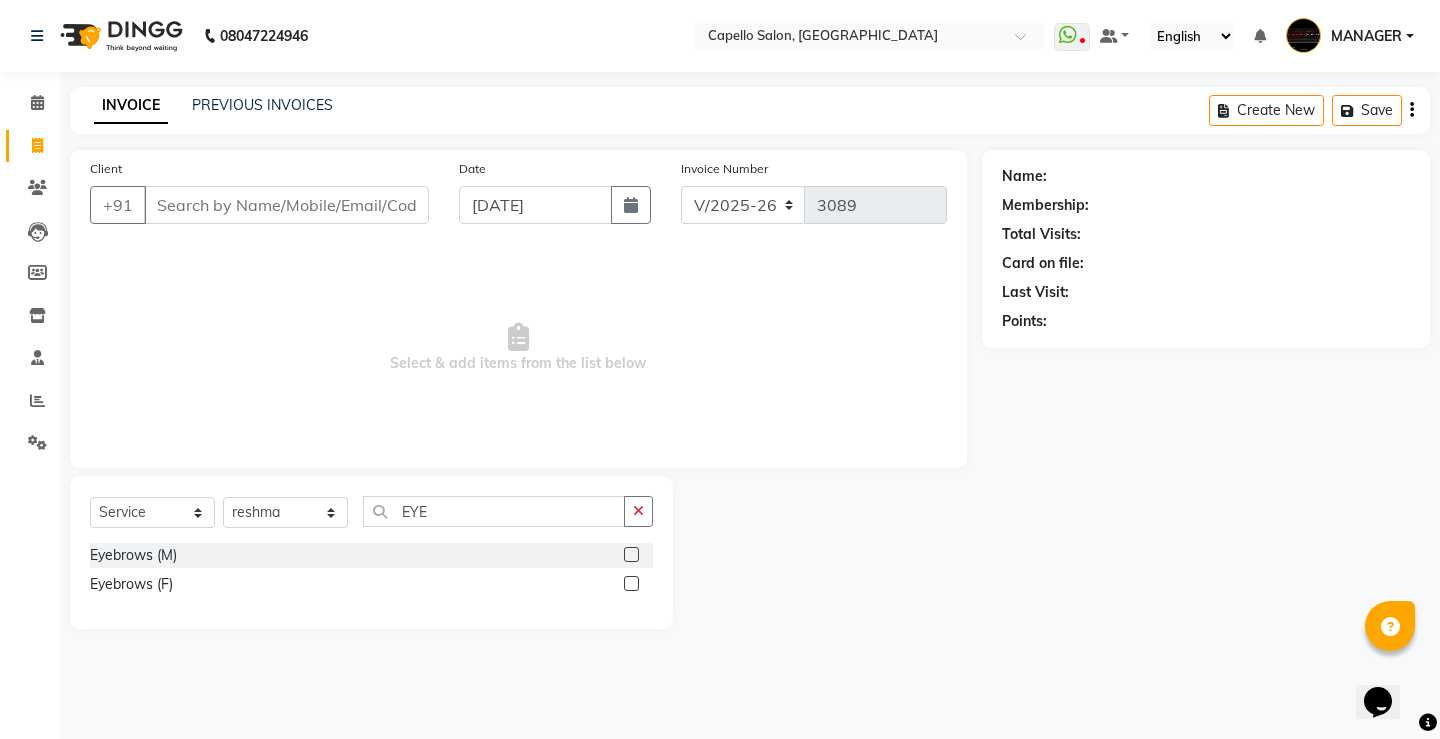 click 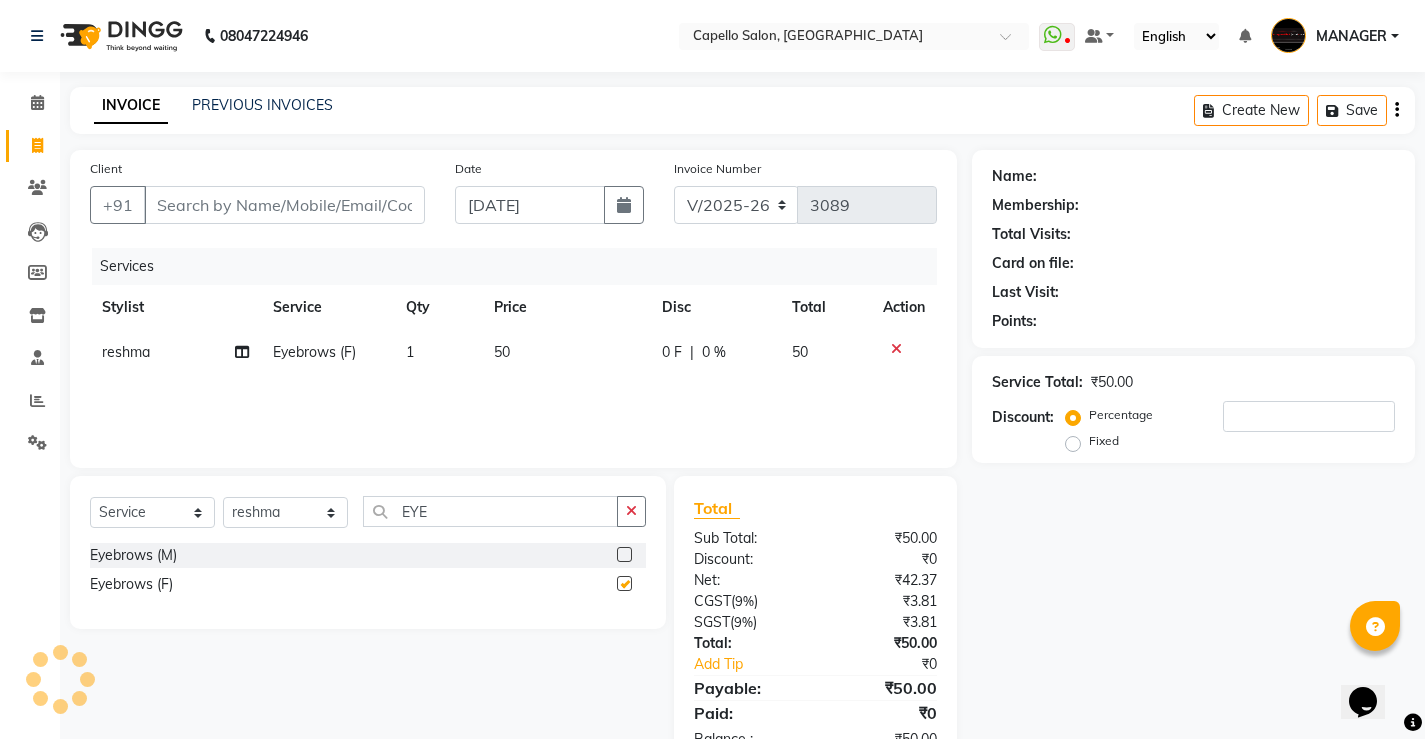 checkbox on "false" 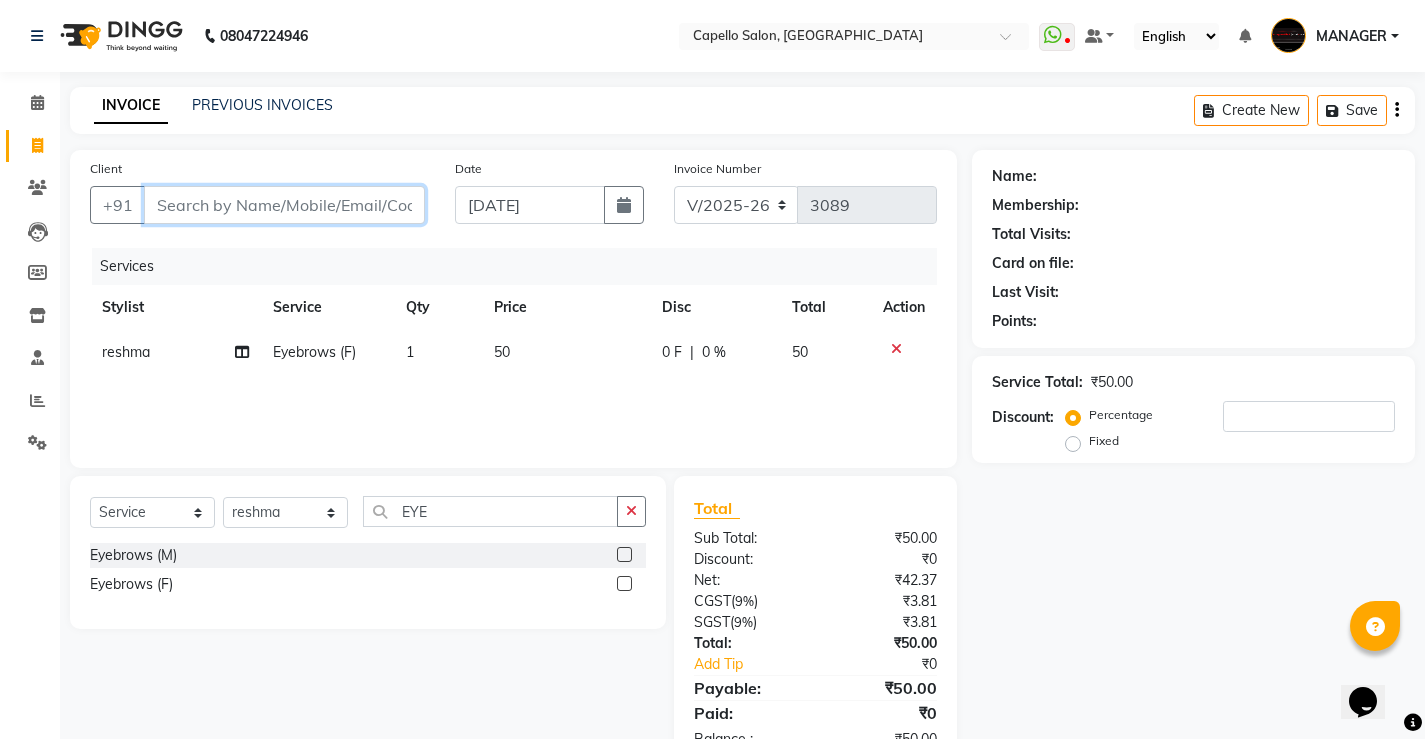 click on "Client" at bounding box center [284, 205] 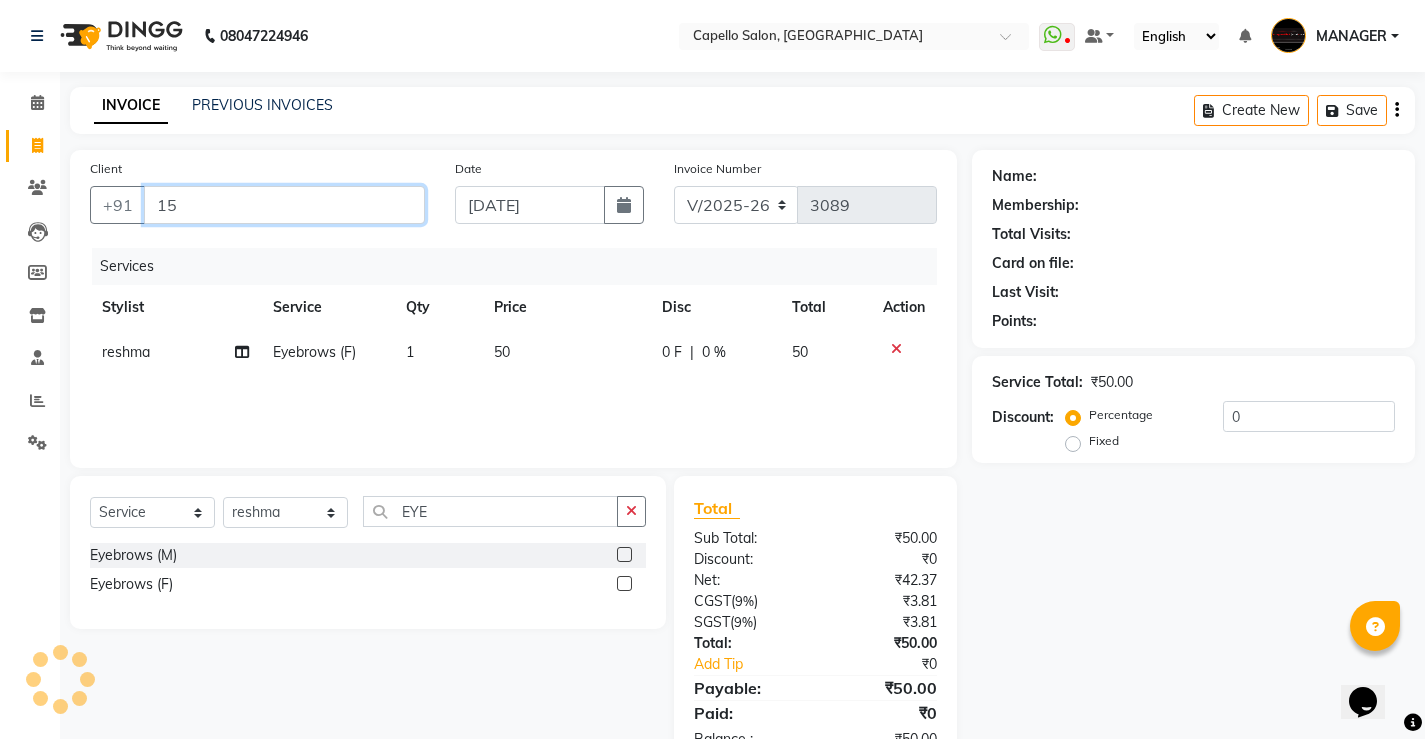 type on "1" 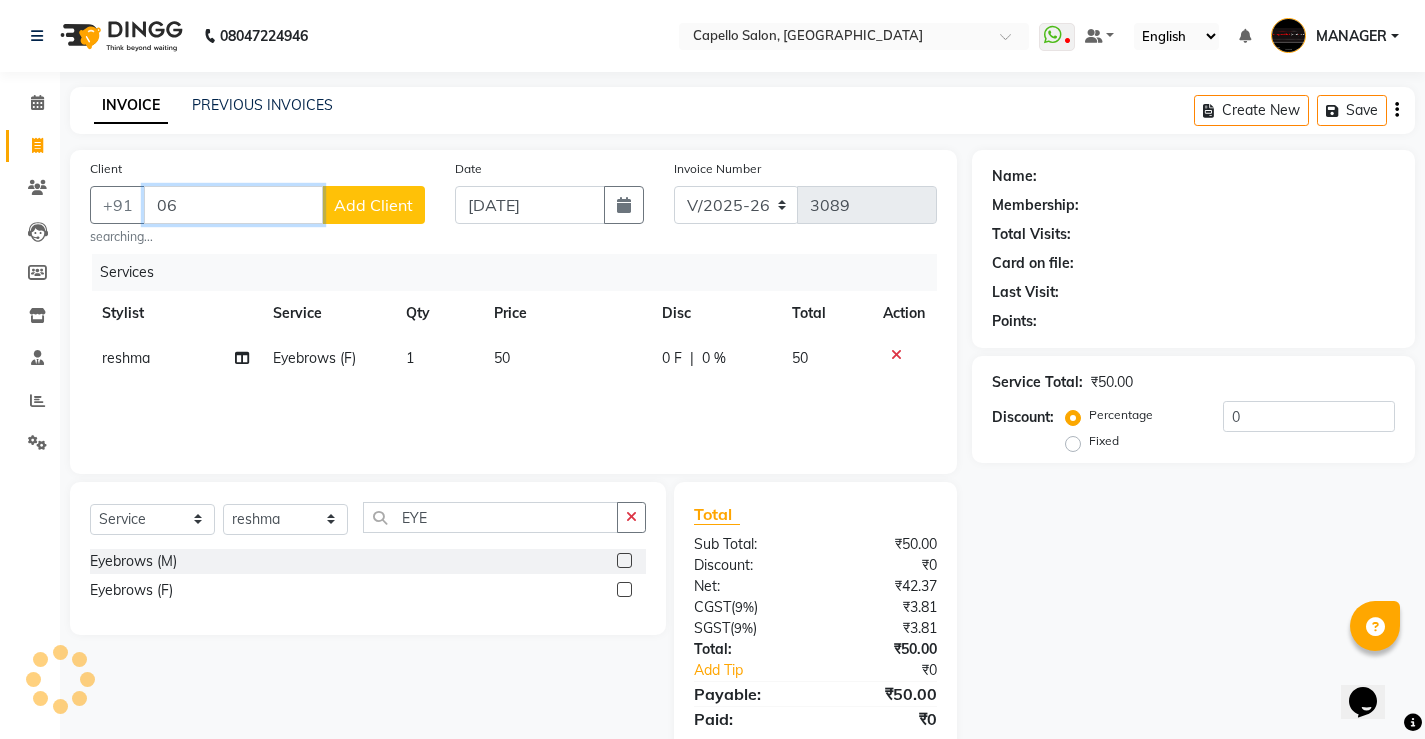 type on "0" 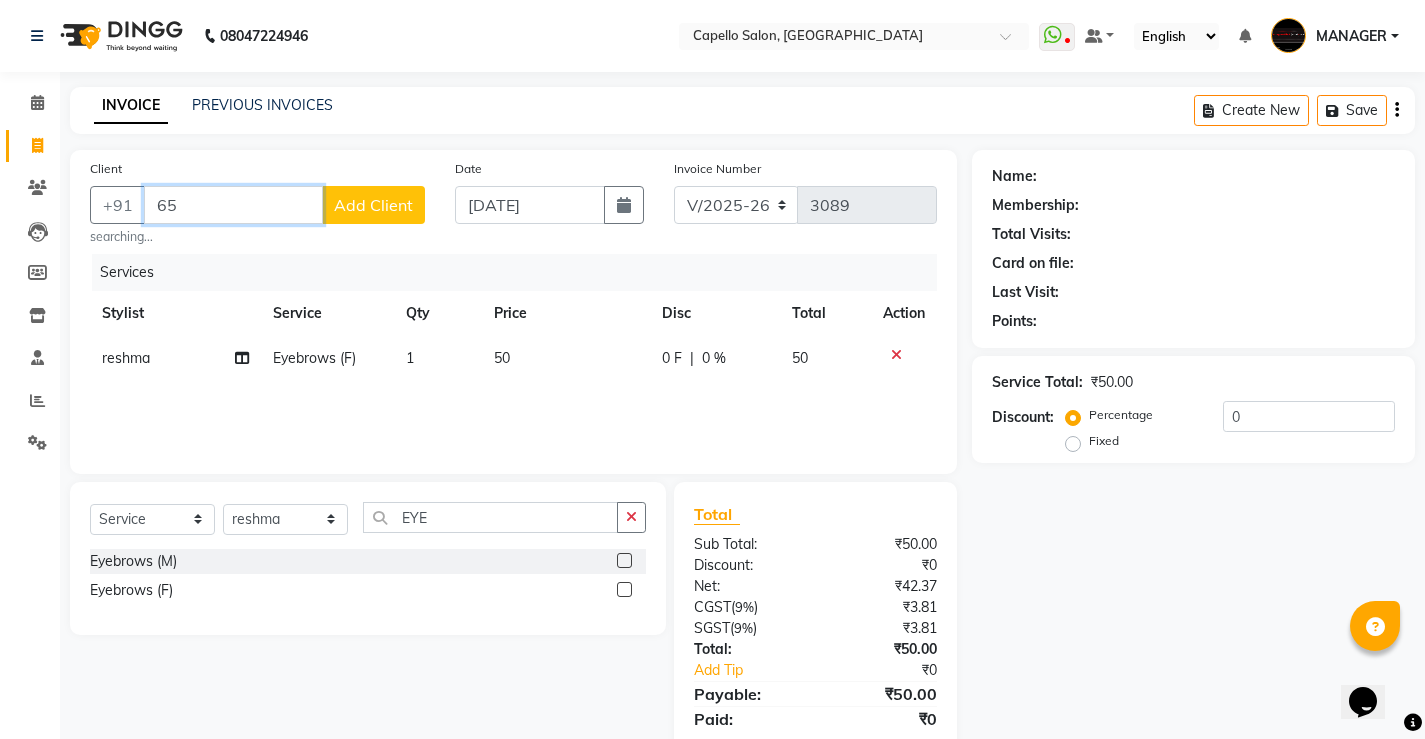 type on "6" 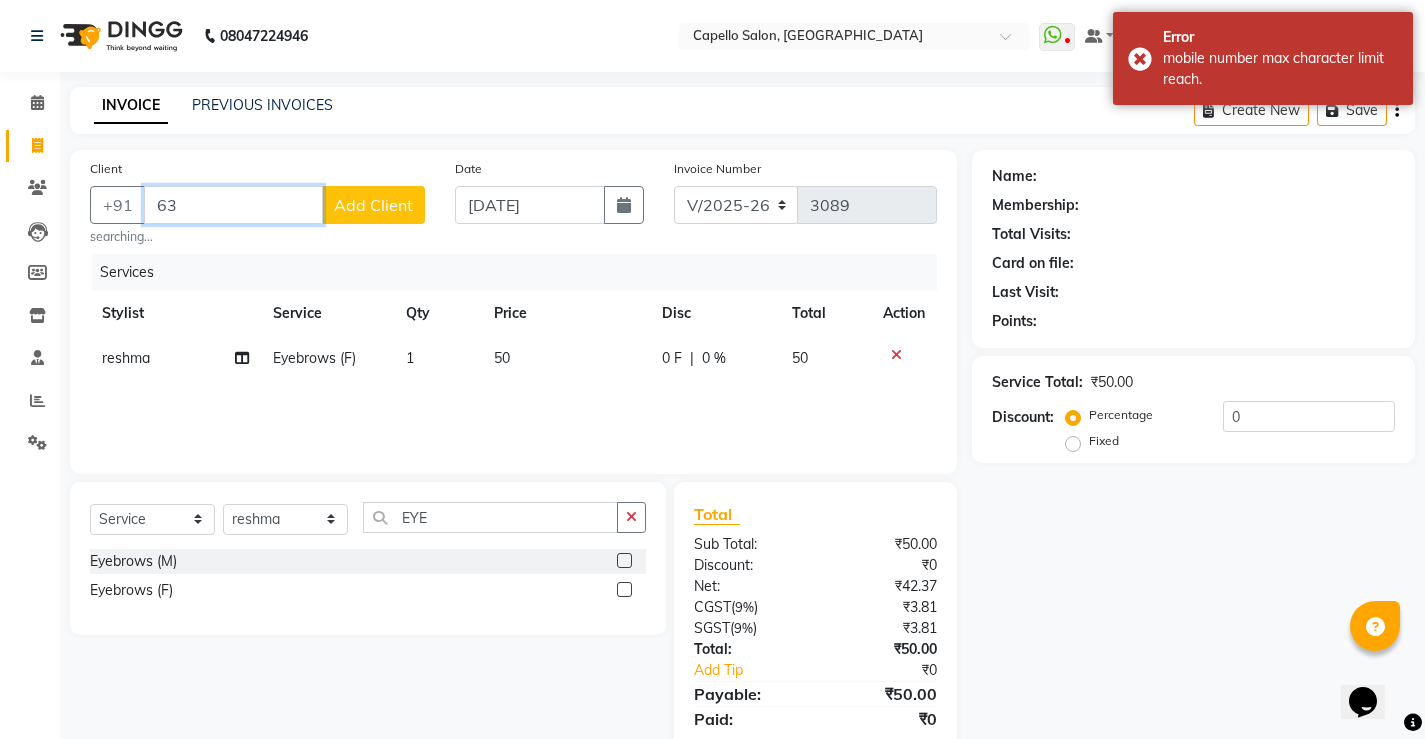 type on "6" 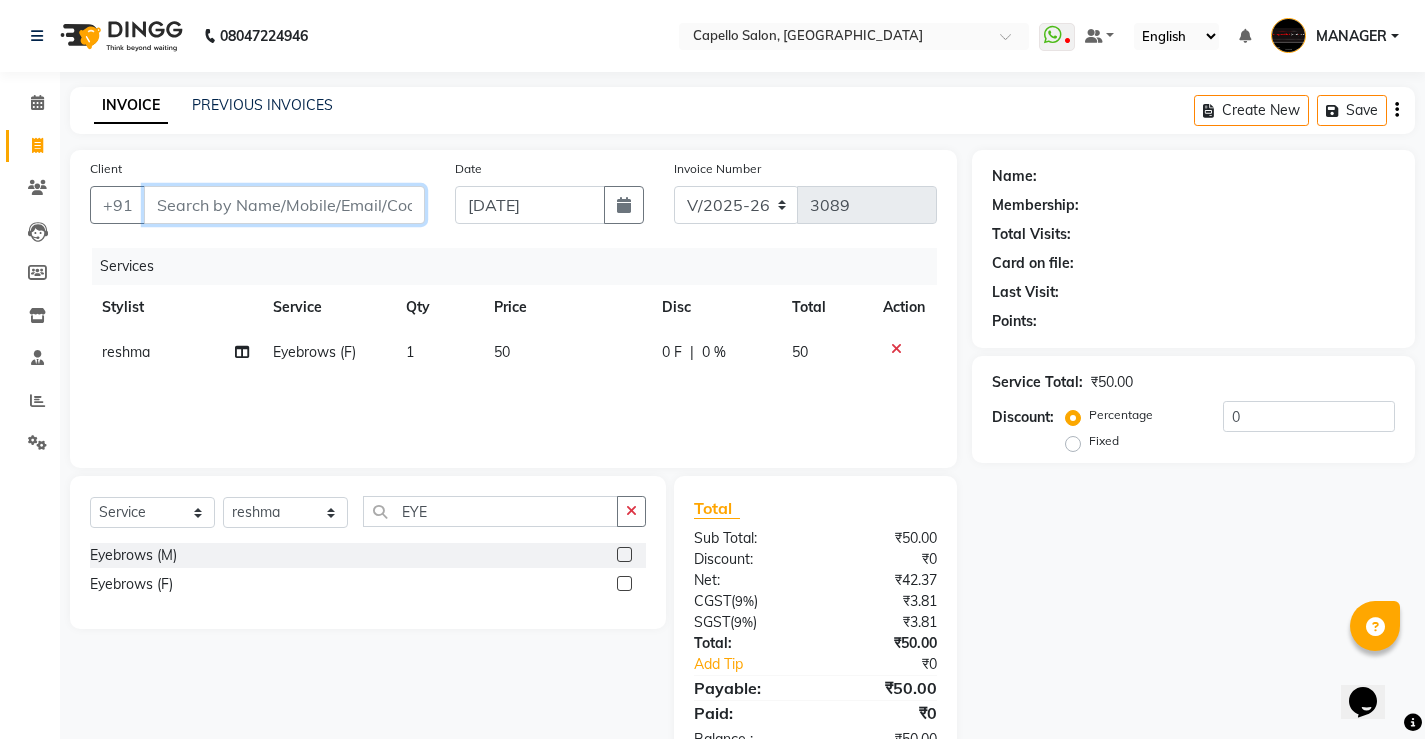click on "Client" at bounding box center (284, 205) 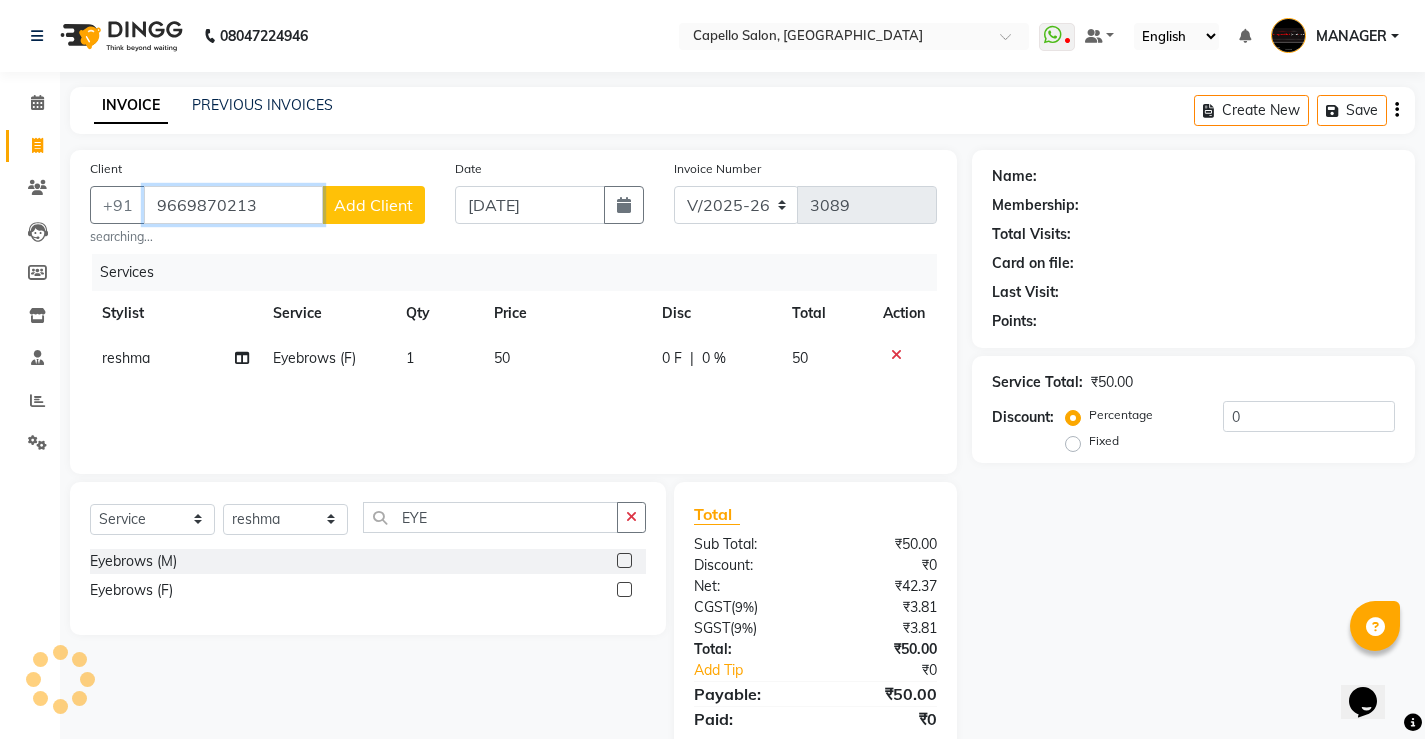 type on "9669870213" 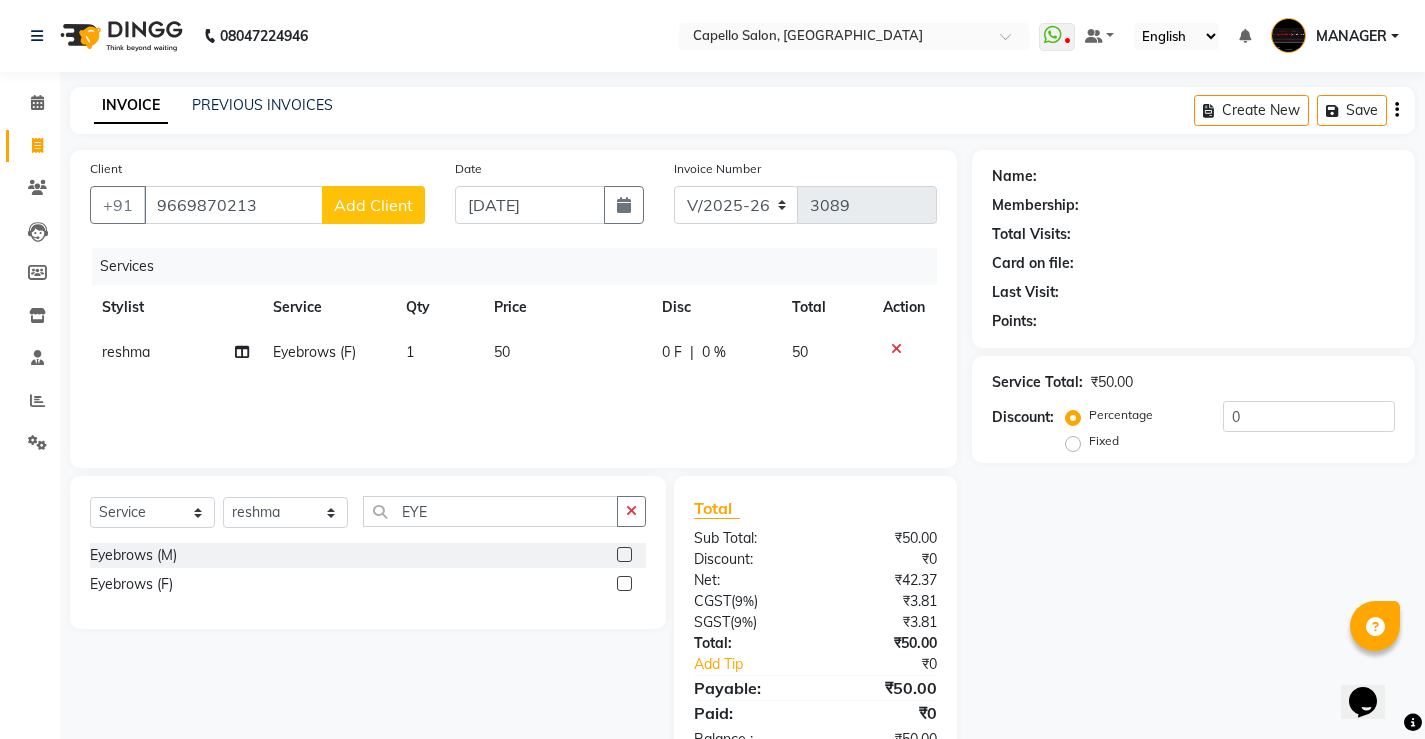 click on "Add Client" 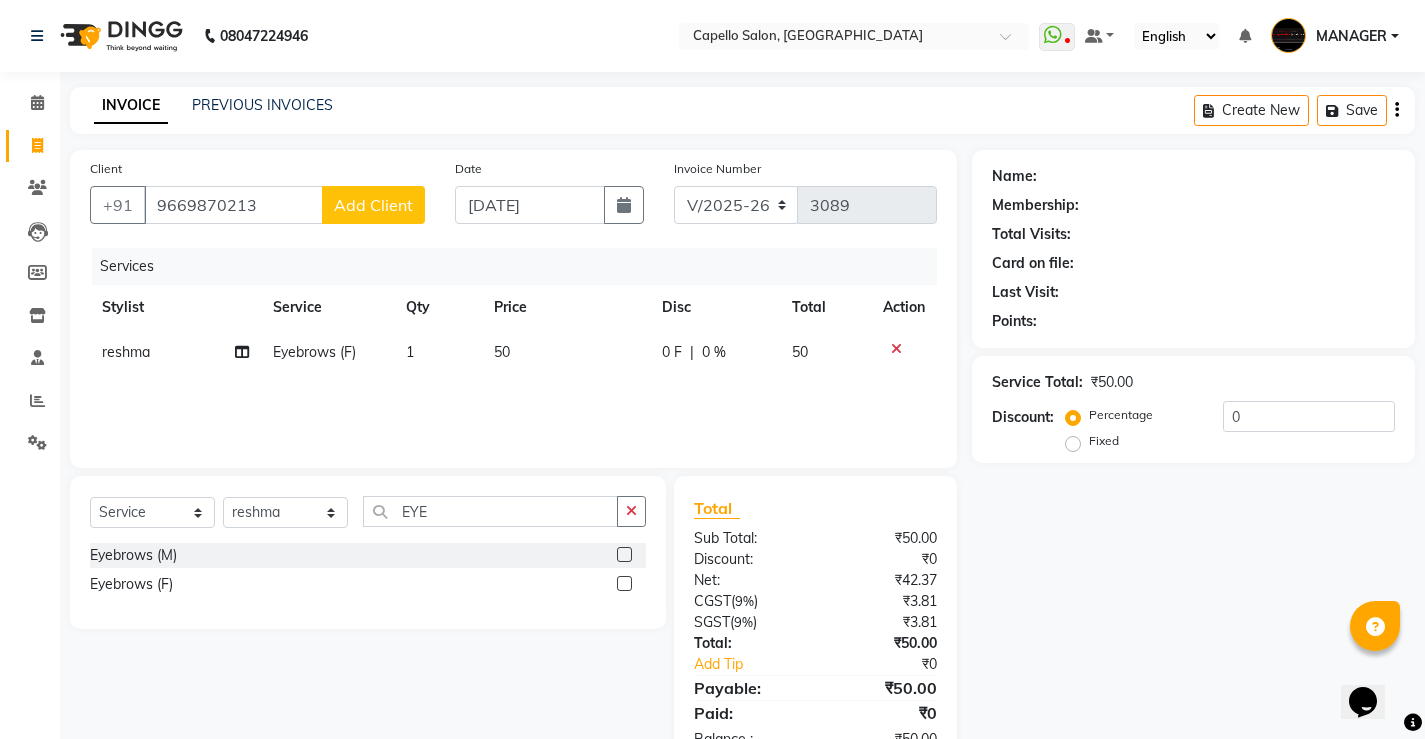 select on "7" 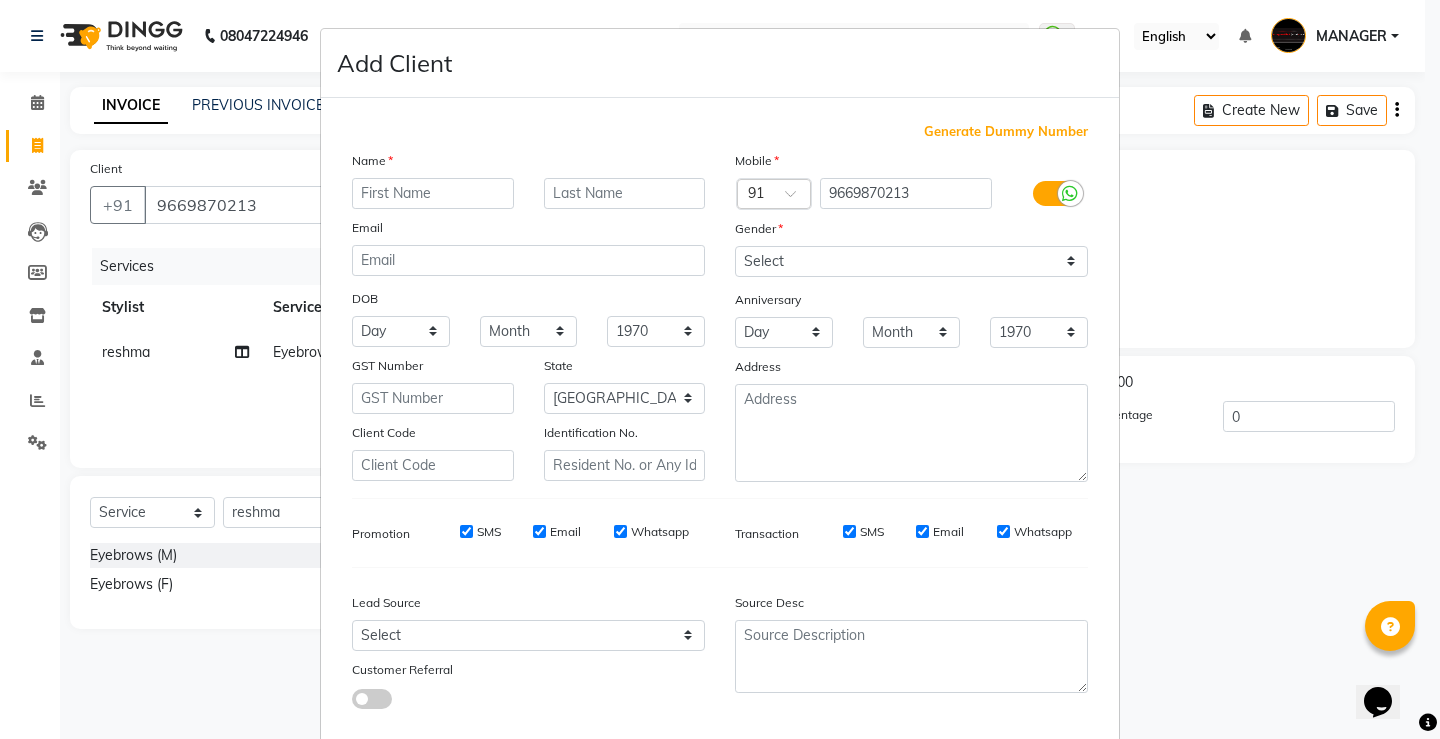 click at bounding box center [433, 193] 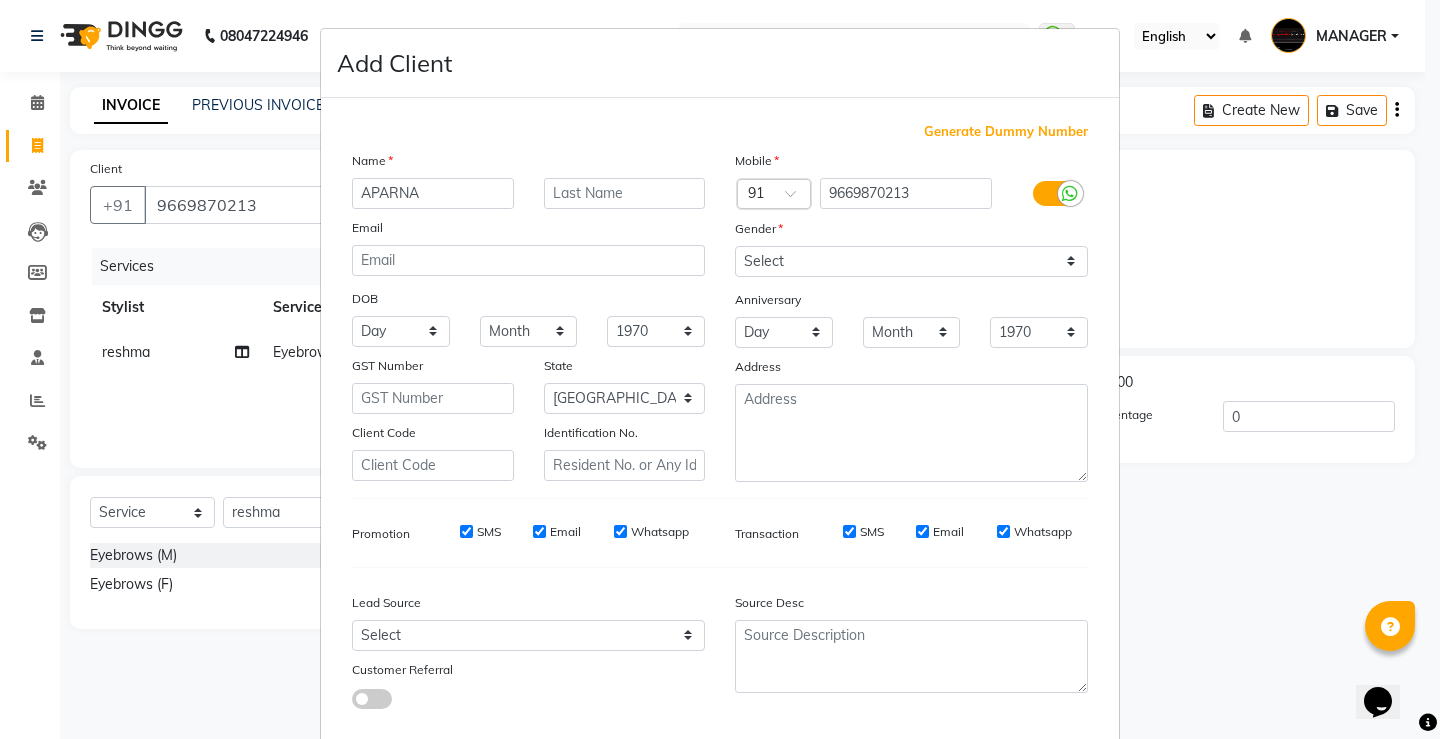 type on "APARNA" 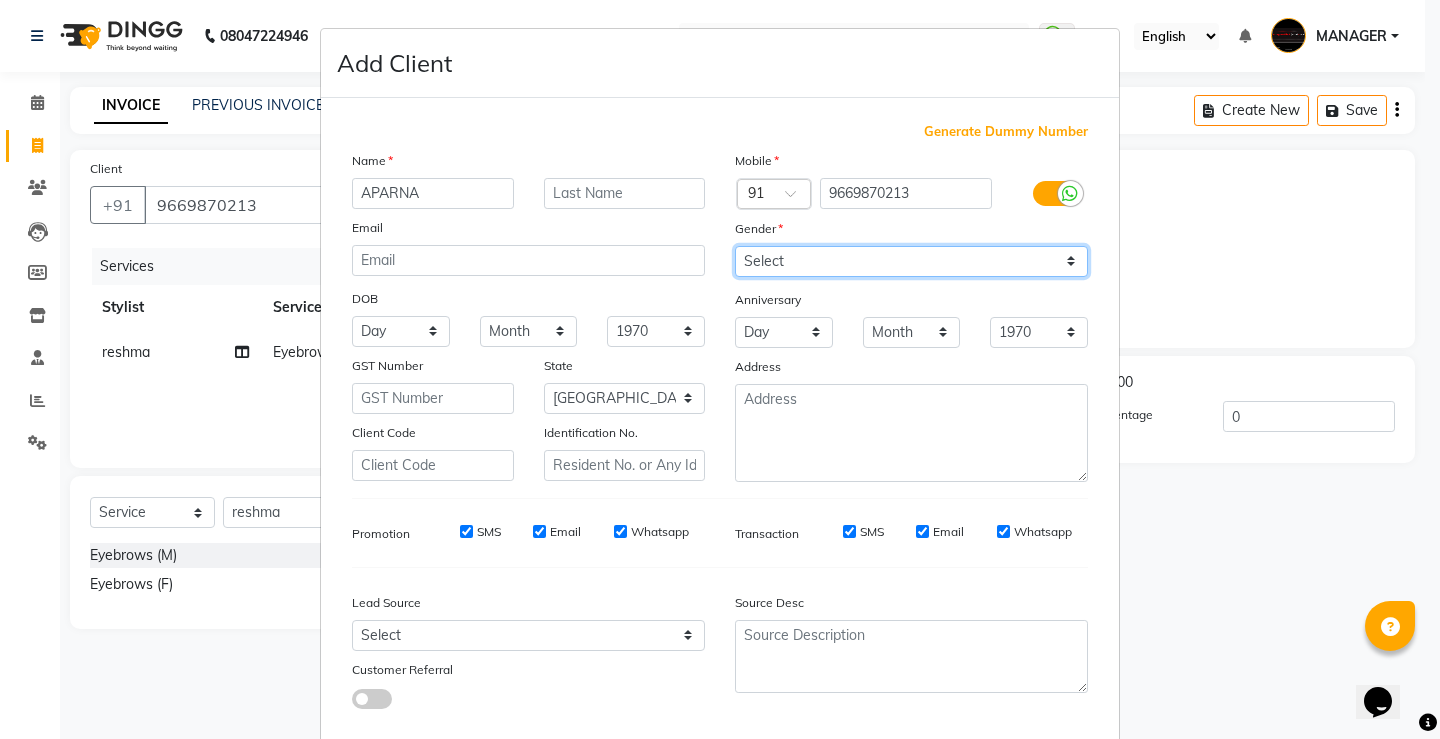 click on "Select [DEMOGRAPHIC_DATA] [DEMOGRAPHIC_DATA] Other Prefer Not To Say" at bounding box center (911, 261) 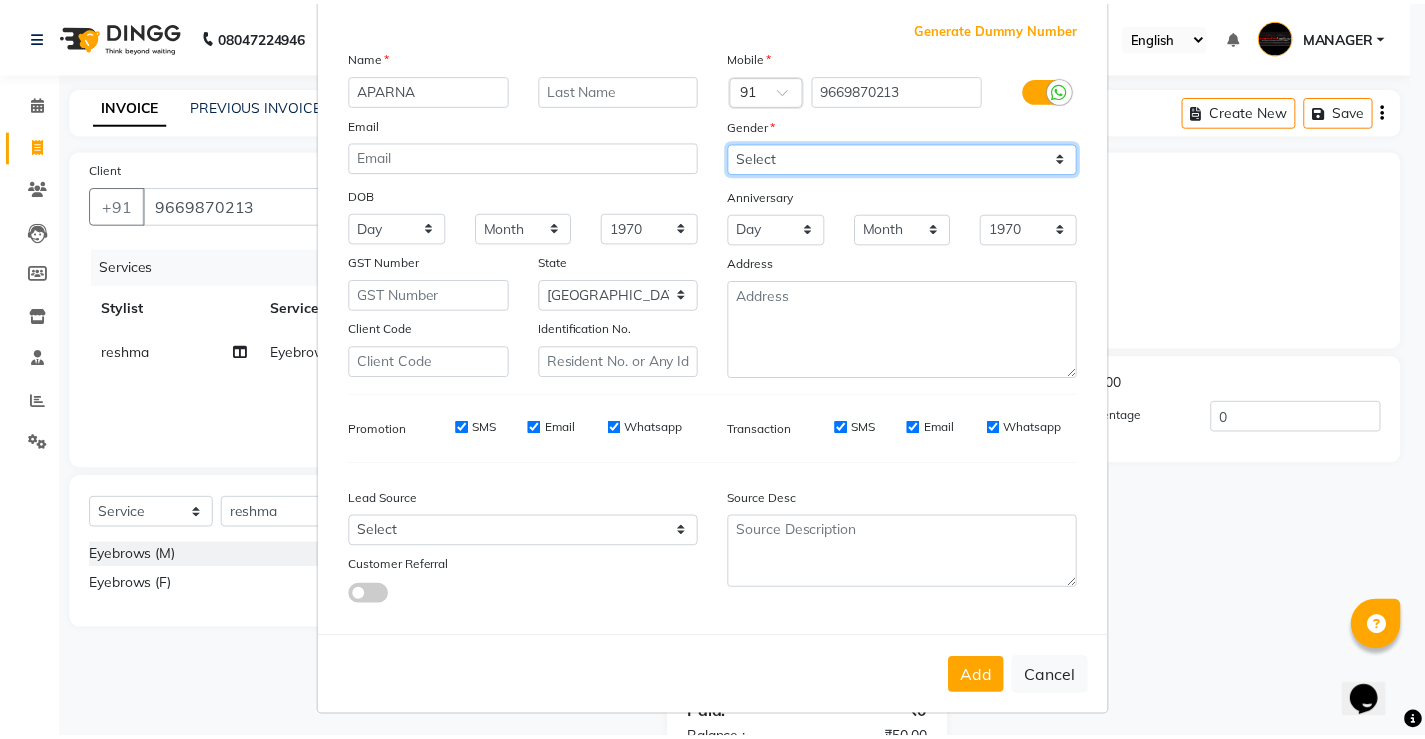 scroll, scrollTop: 110, scrollLeft: 0, axis: vertical 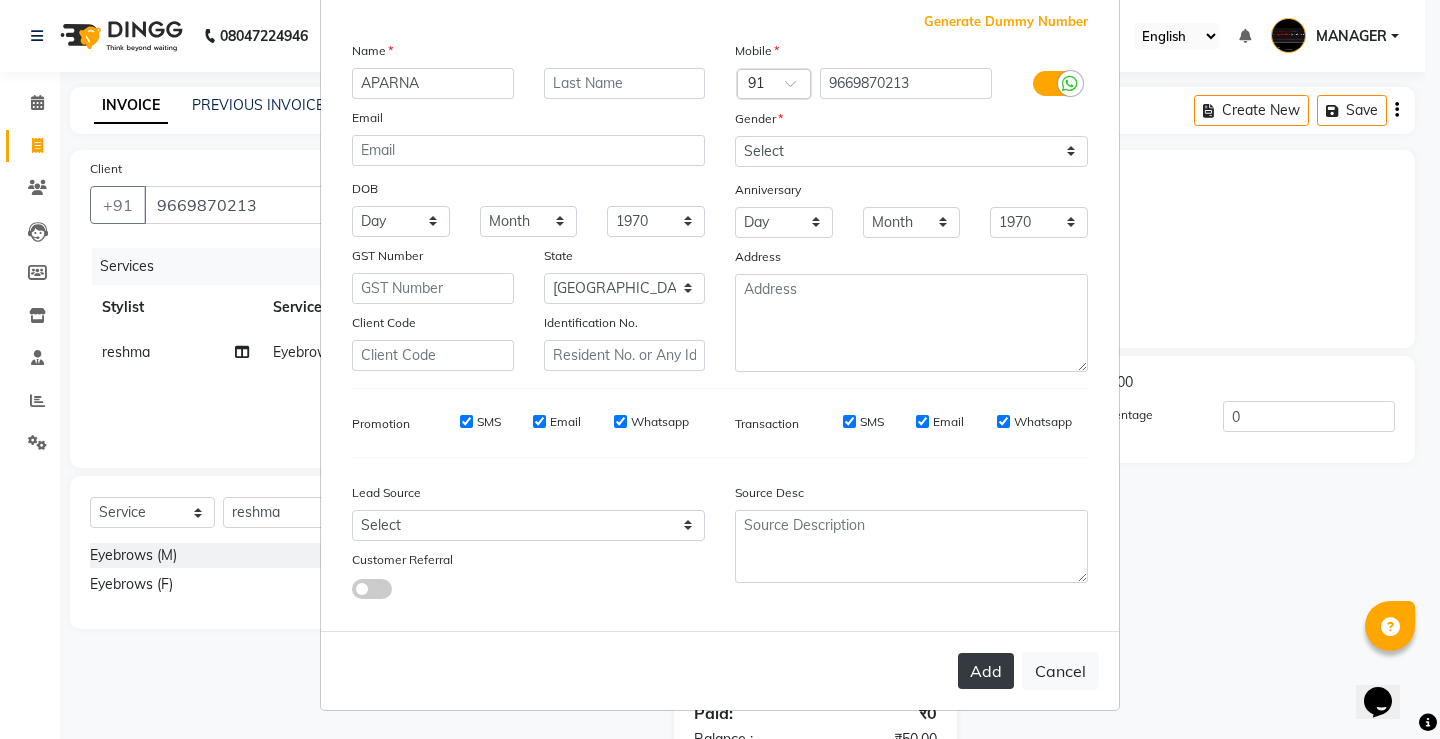 click on "Add" at bounding box center [986, 671] 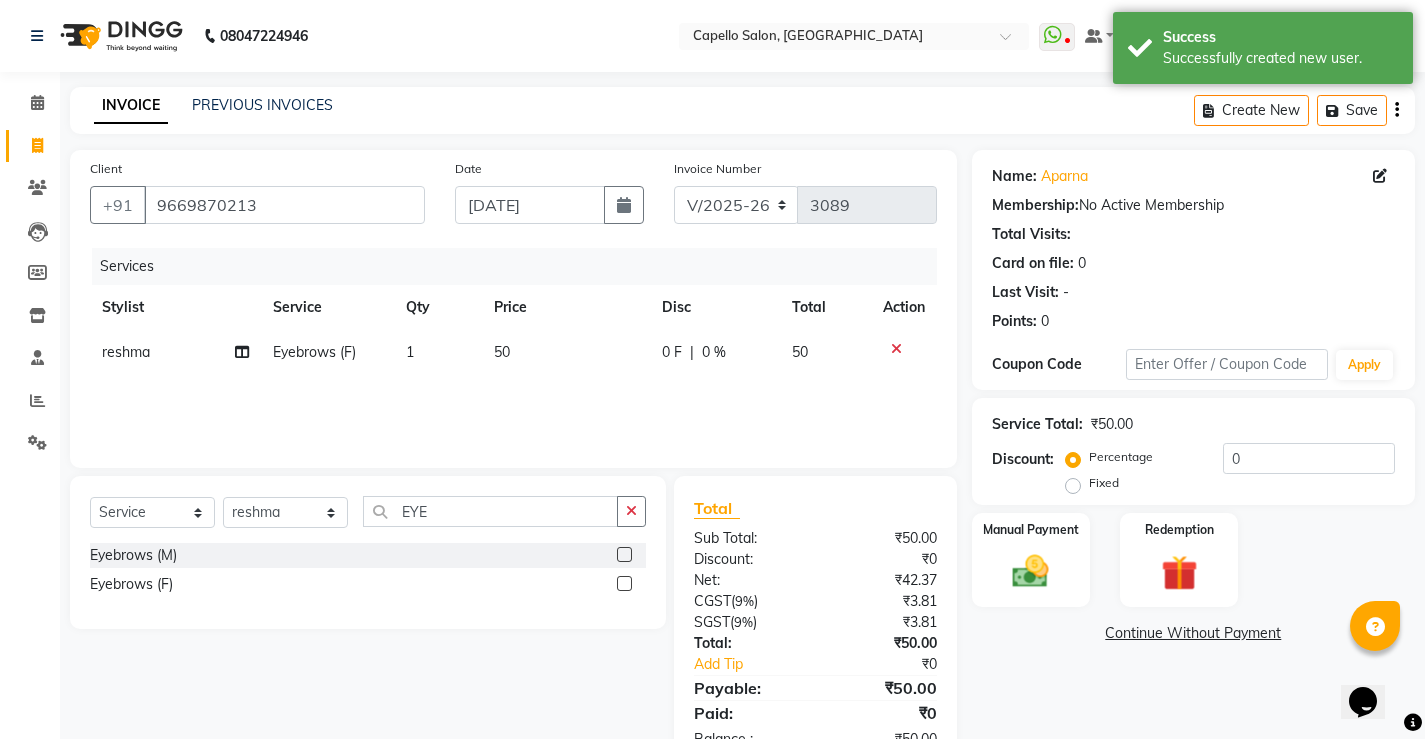 scroll, scrollTop: 61, scrollLeft: 0, axis: vertical 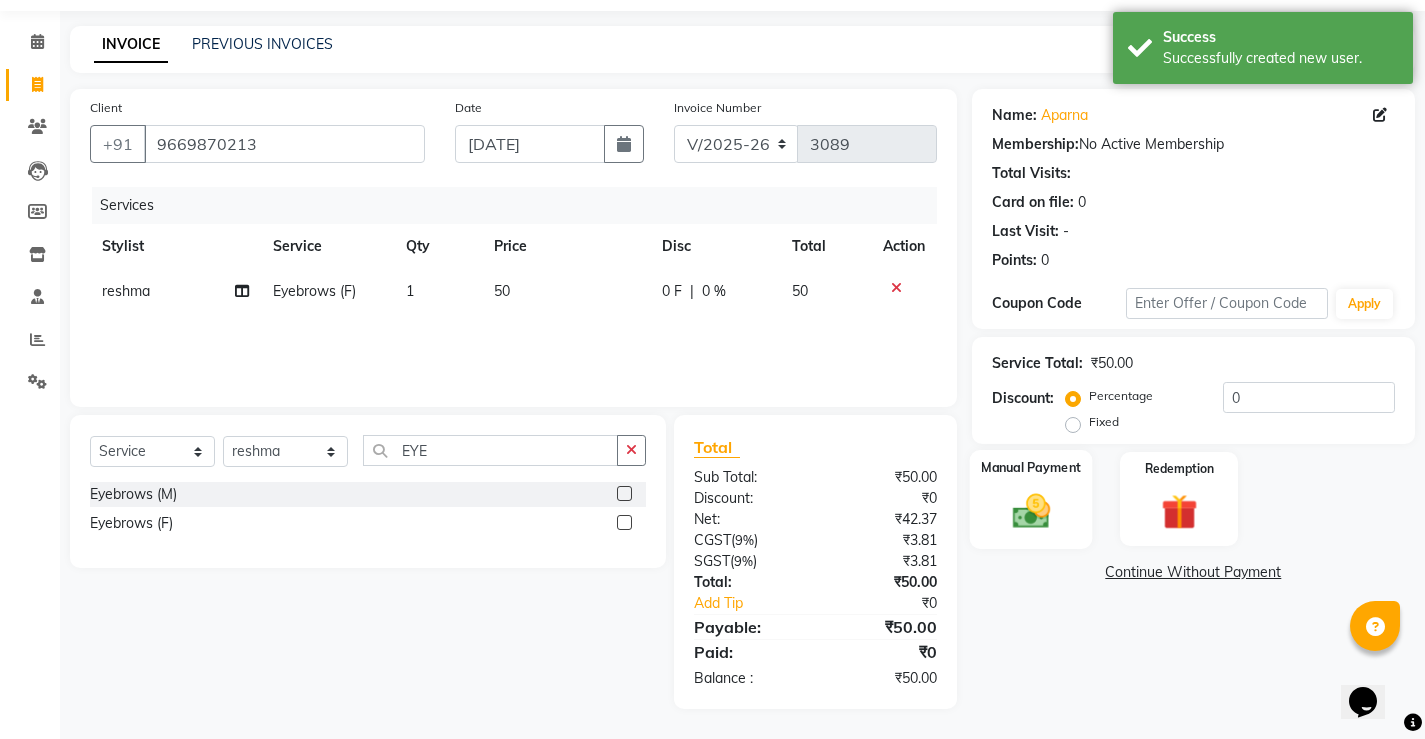 click on "Manual Payment" 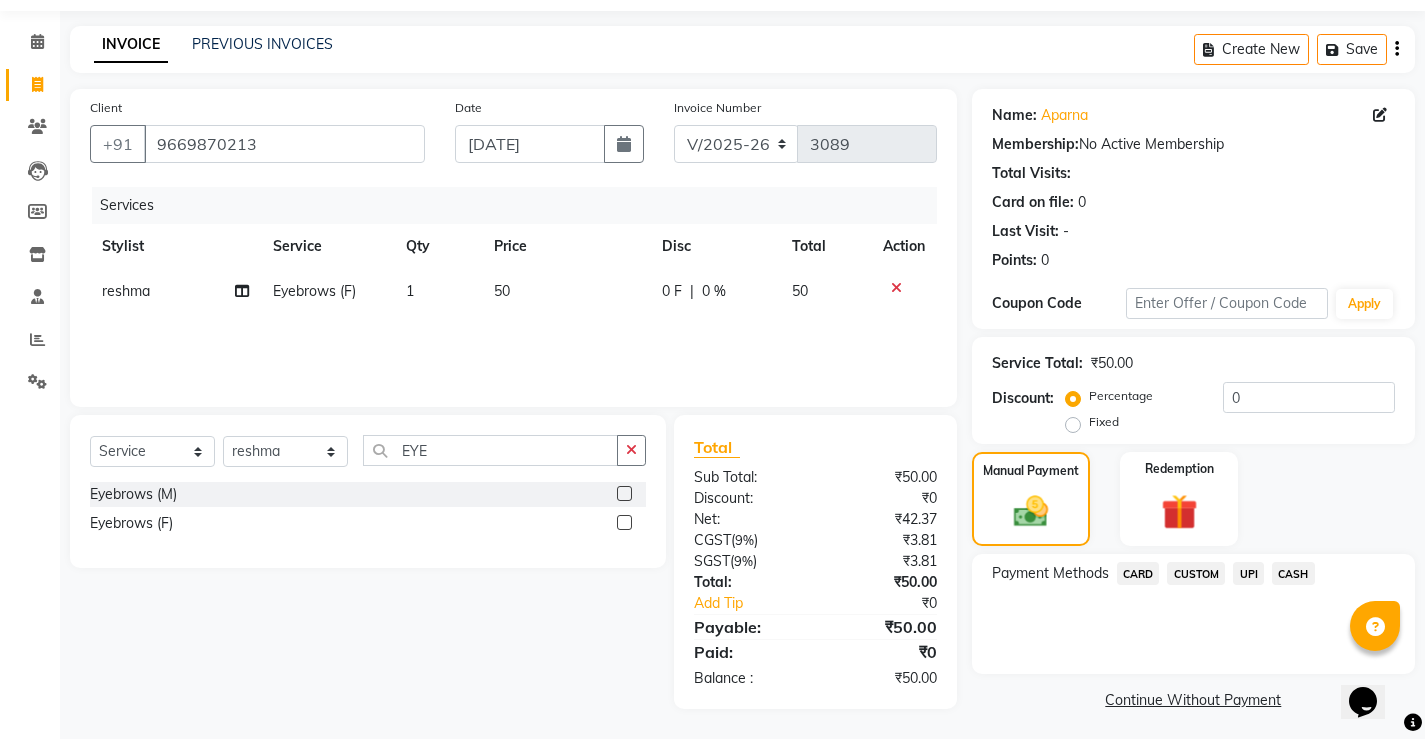 click on "UPI" 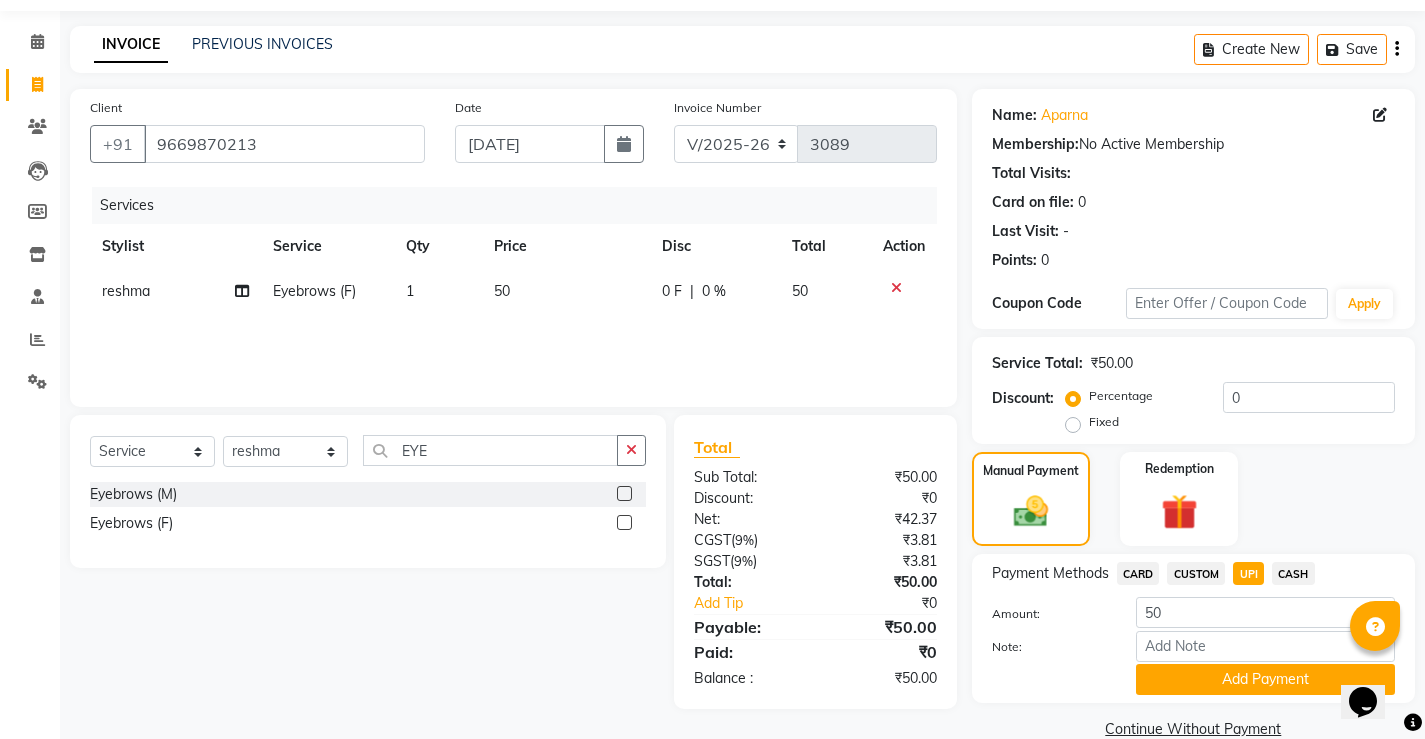 scroll, scrollTop: 96, scrollLeft: 0, axis: vertical 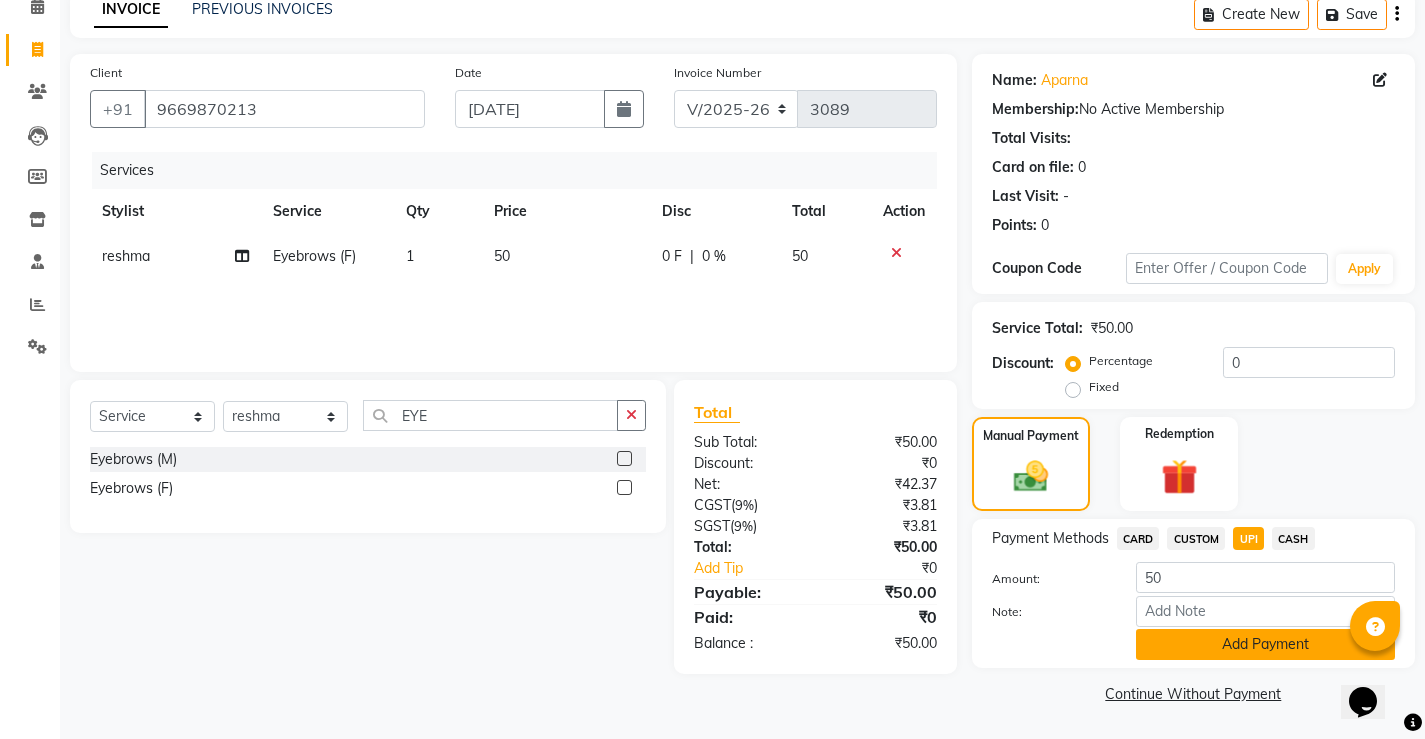 click on "Add Payment" 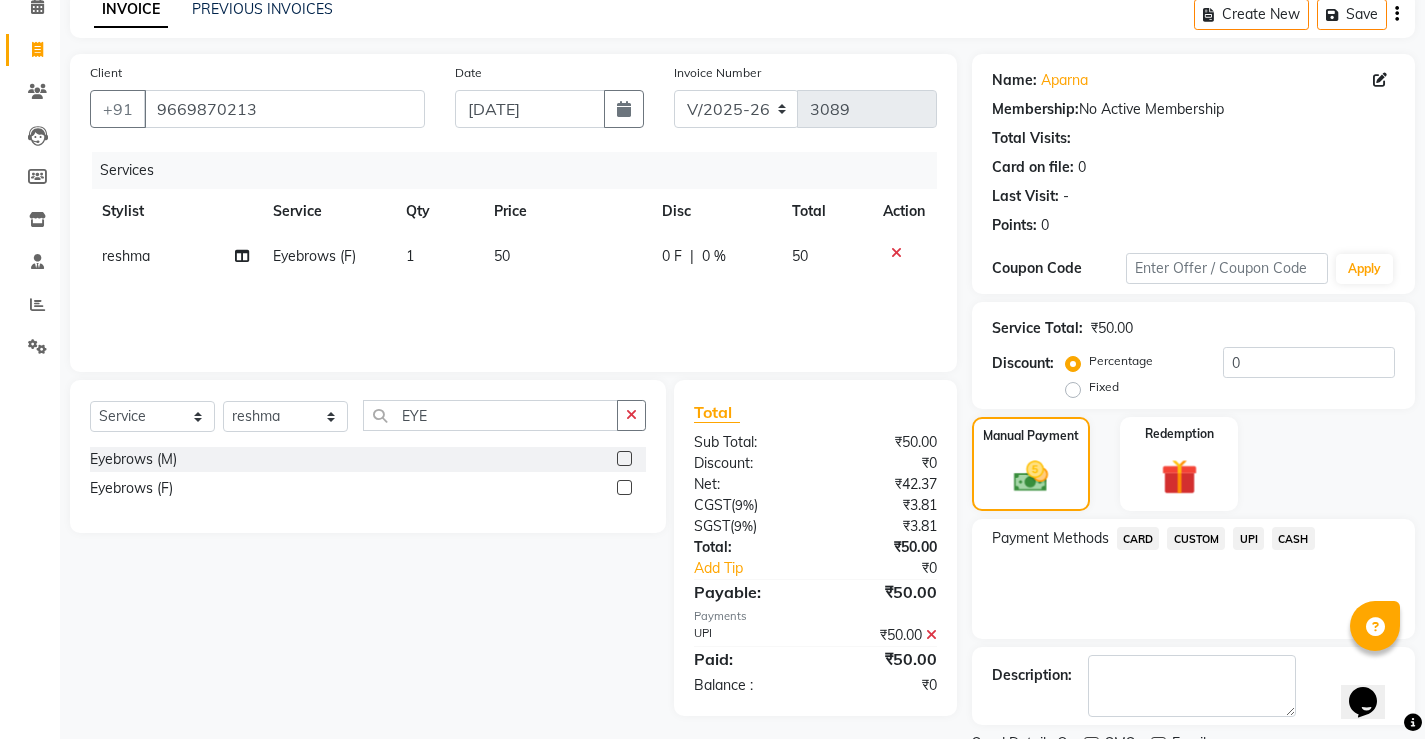 scroll, scrollTop: 180, scrollLeft: 0, axis: vertical 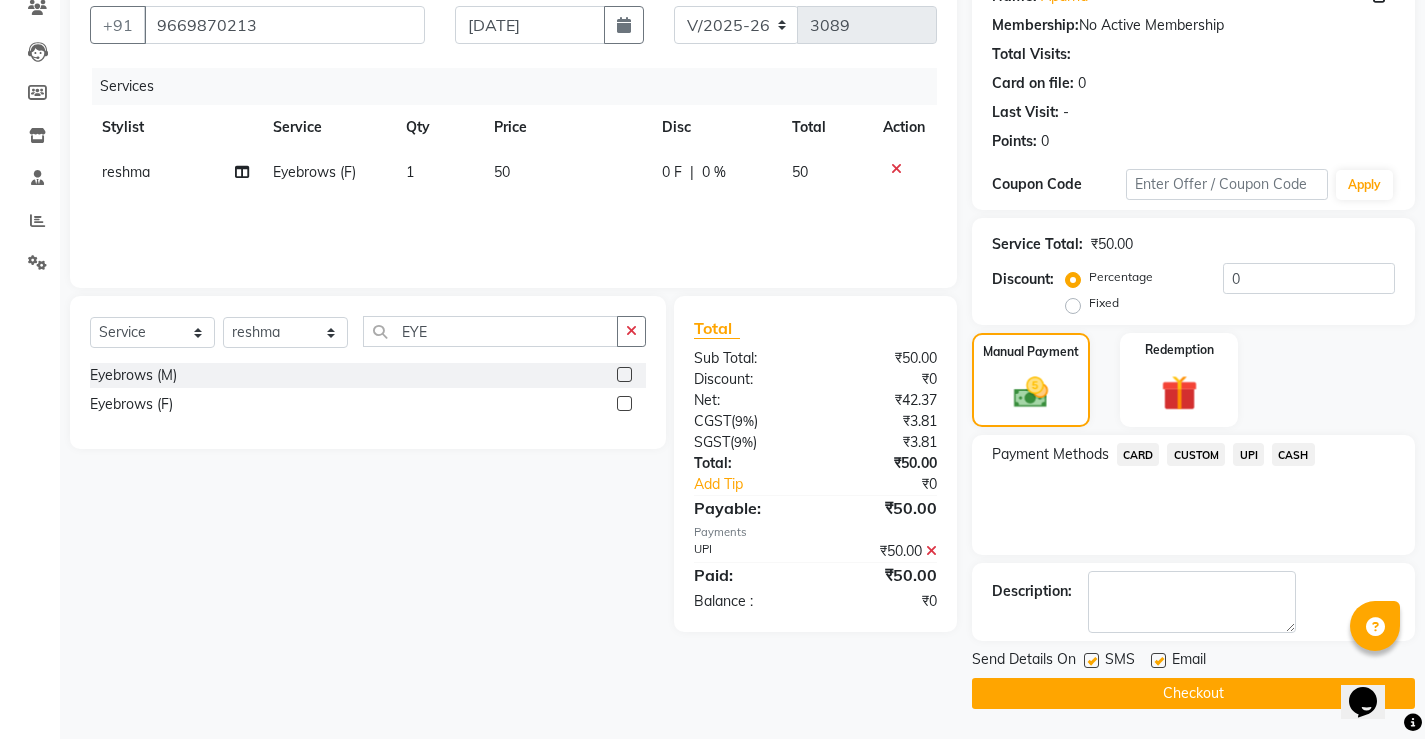 click on "Checkout" 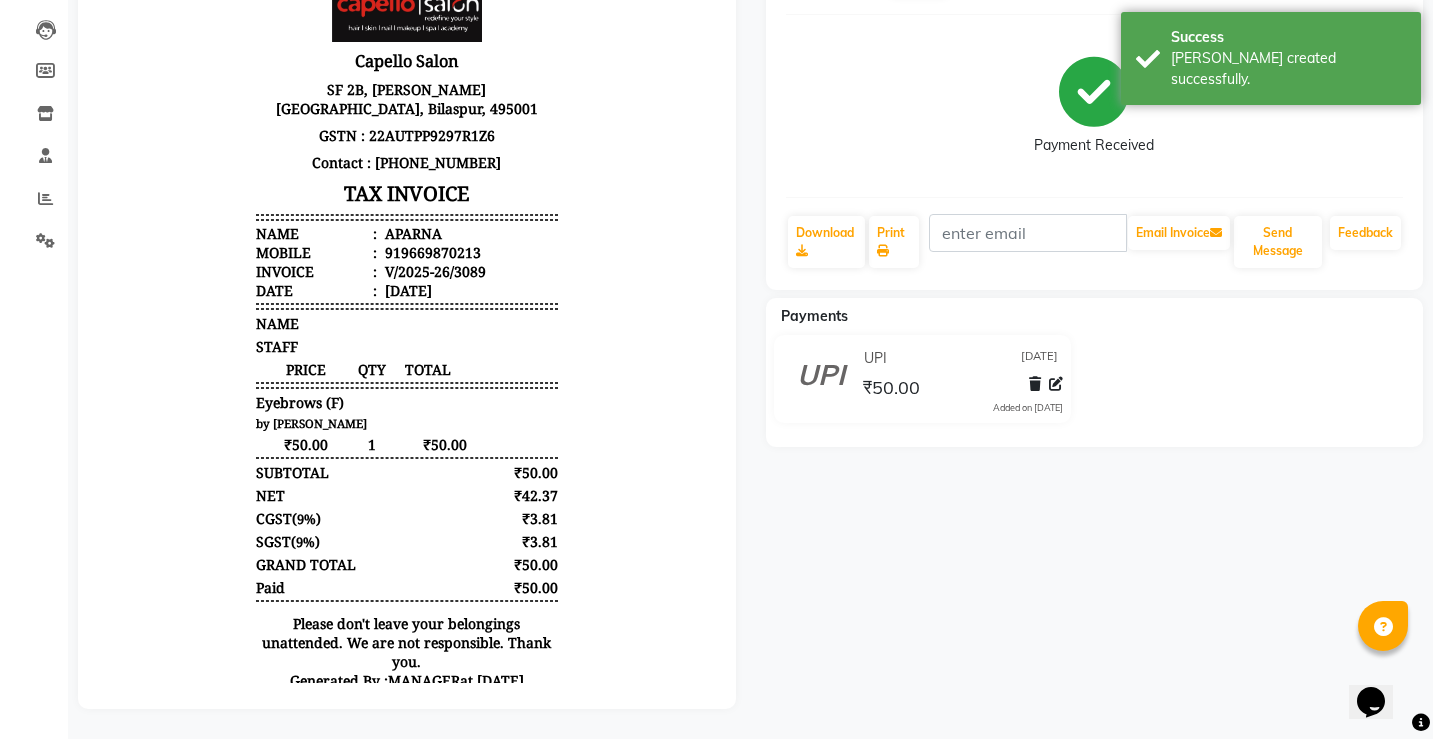 scroll, scrollTop: 0, scrollLeft: 0, axis: both 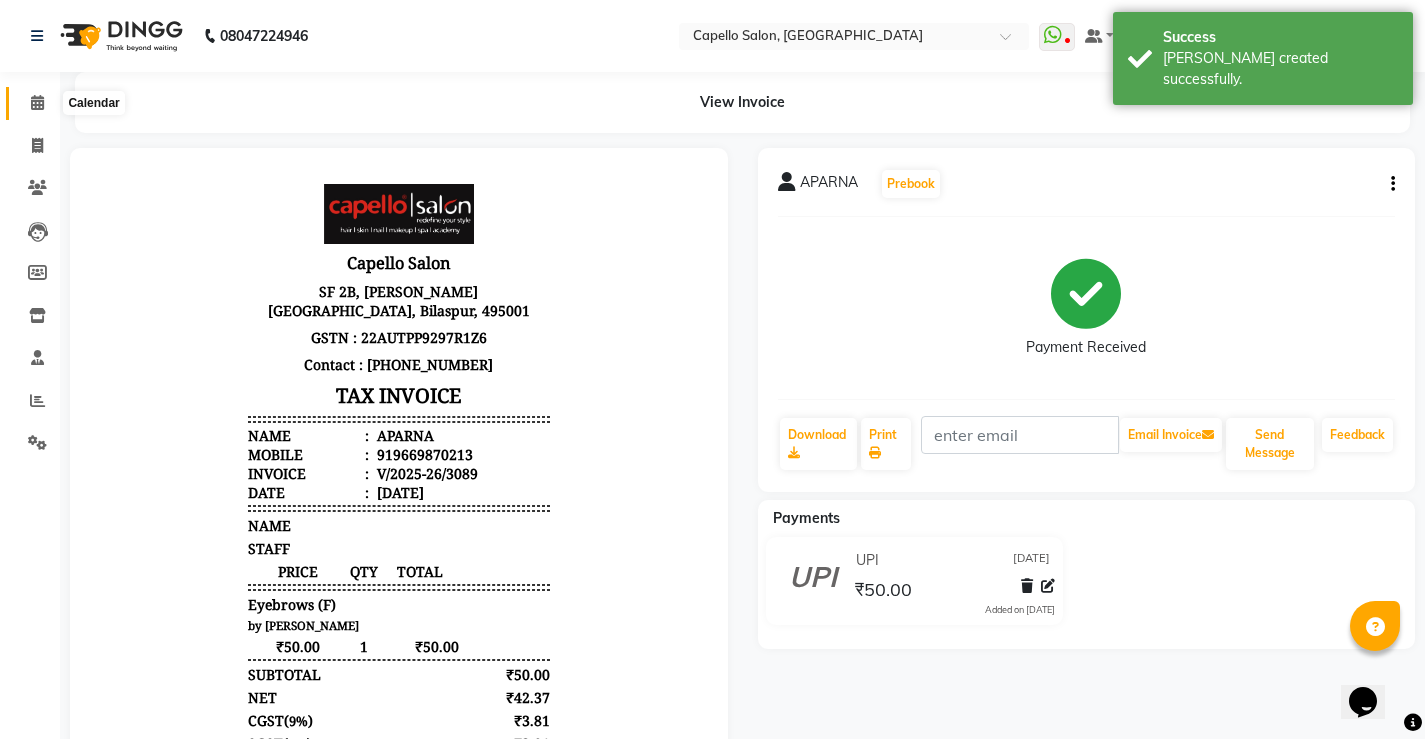 click 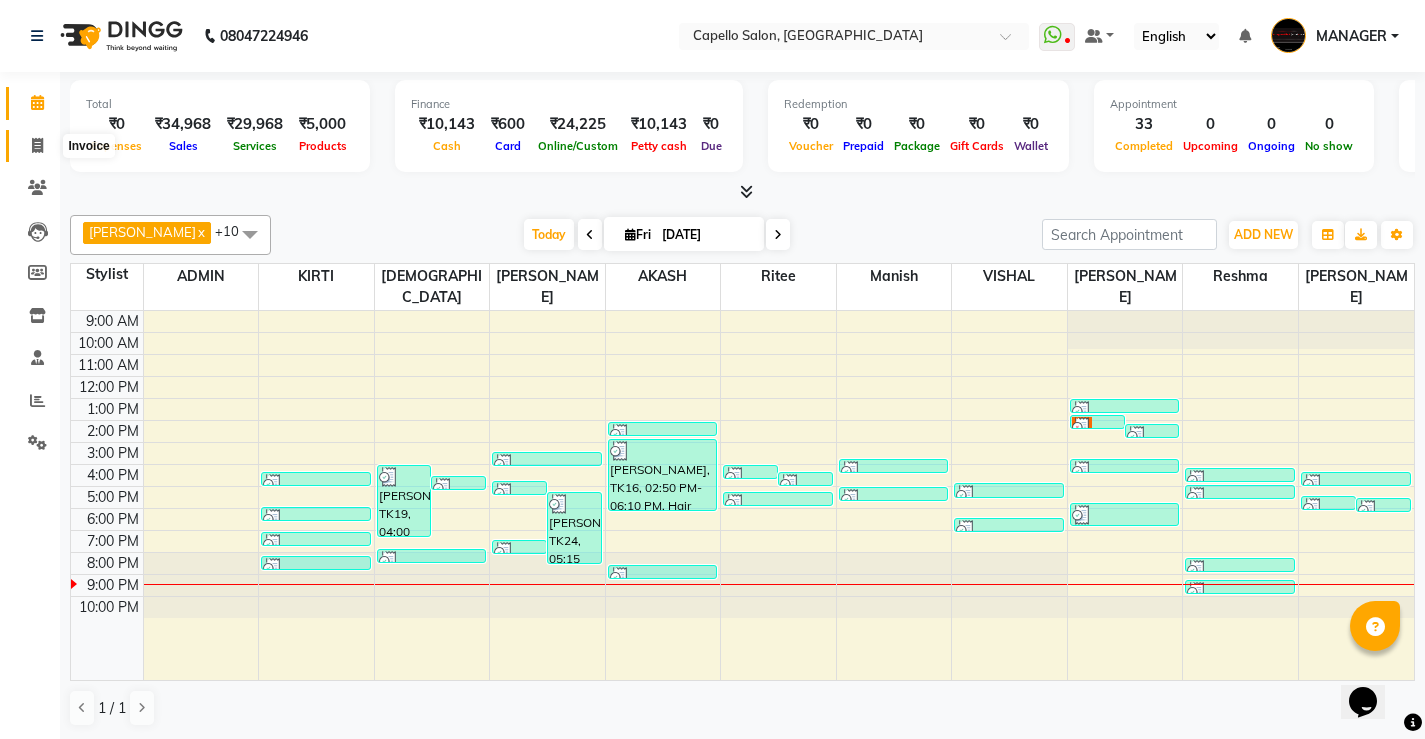 click 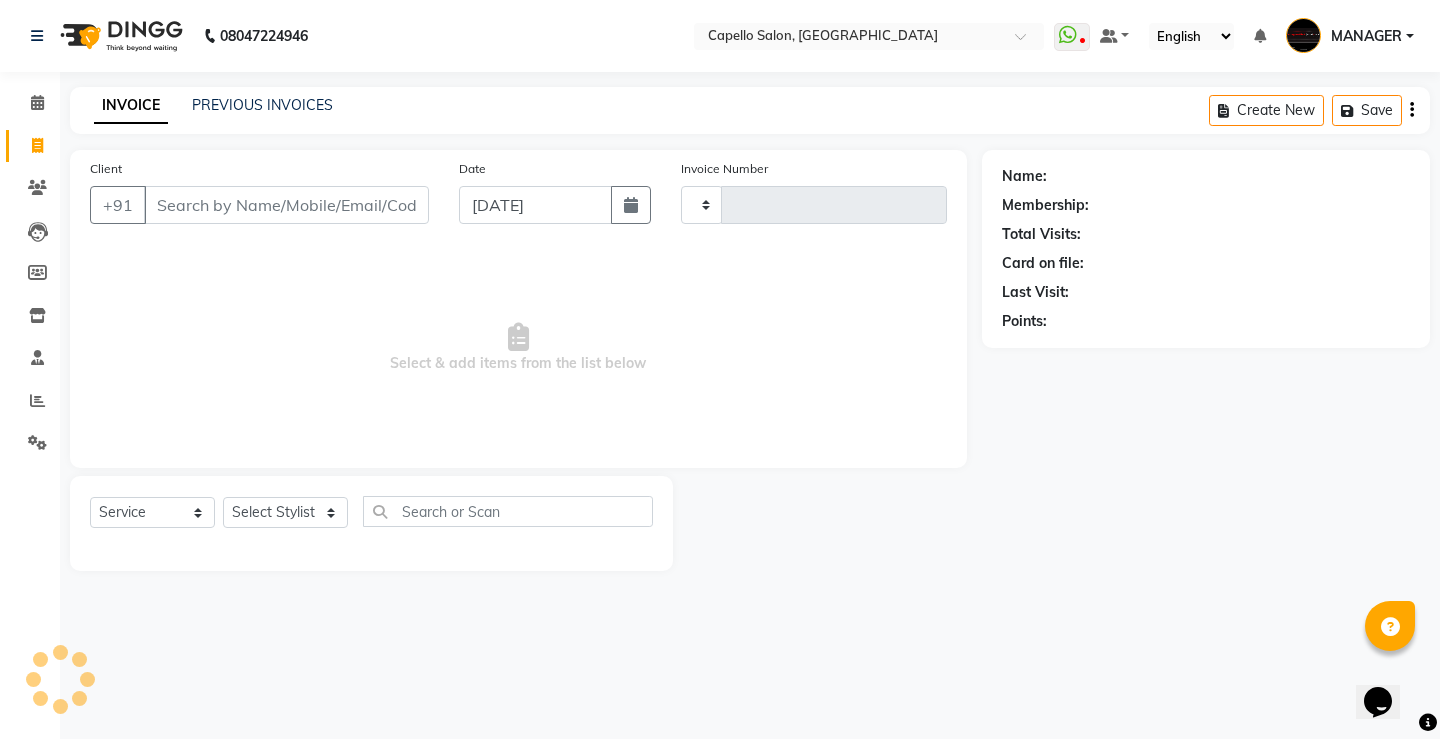 type on "3090" 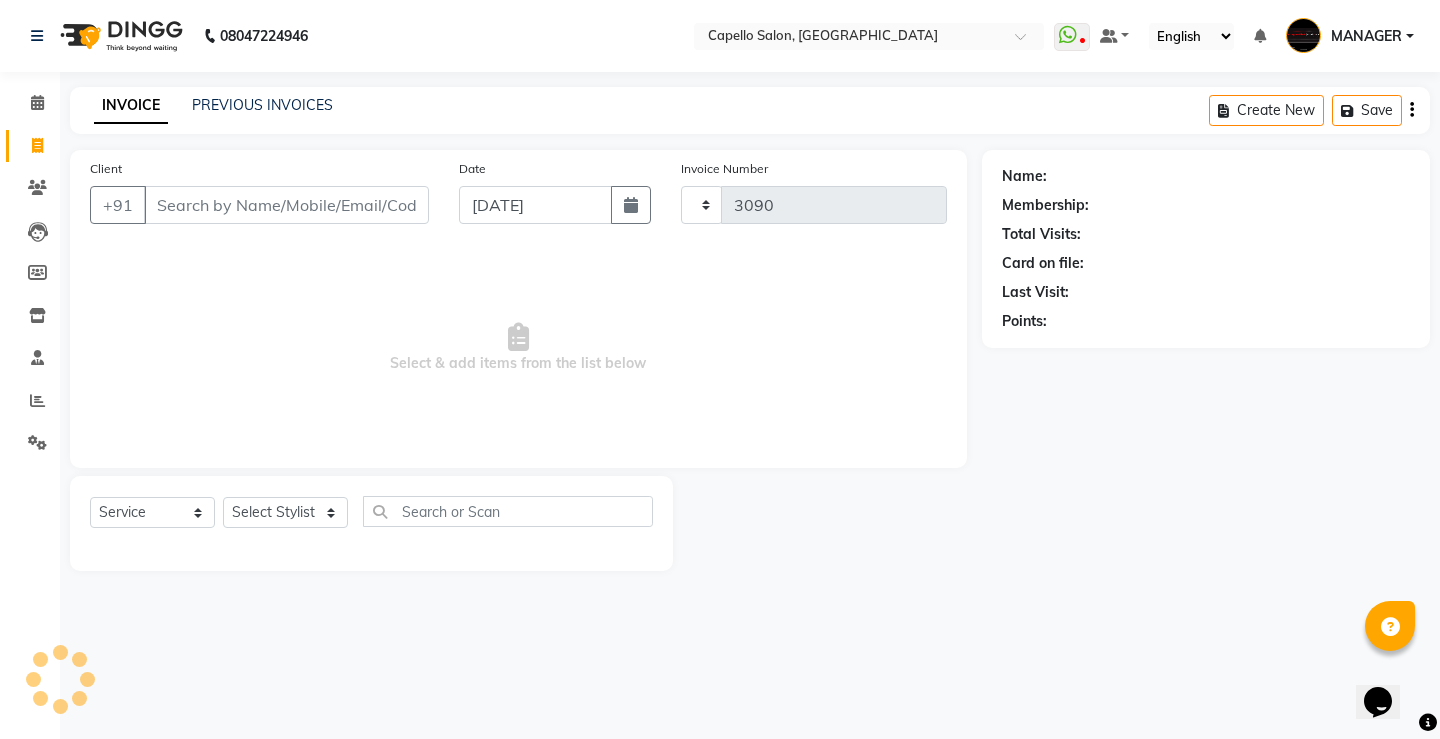 select on "857" 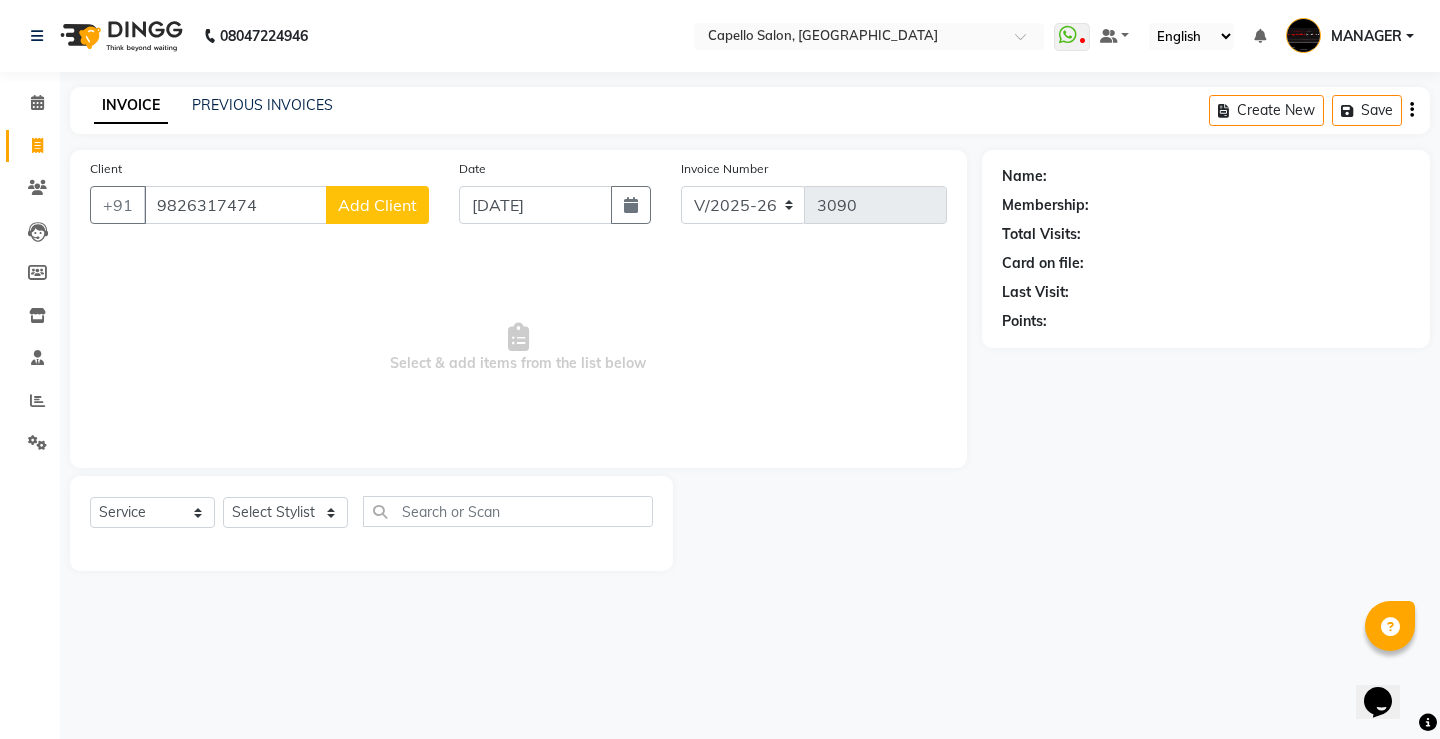 type on "9826317474" 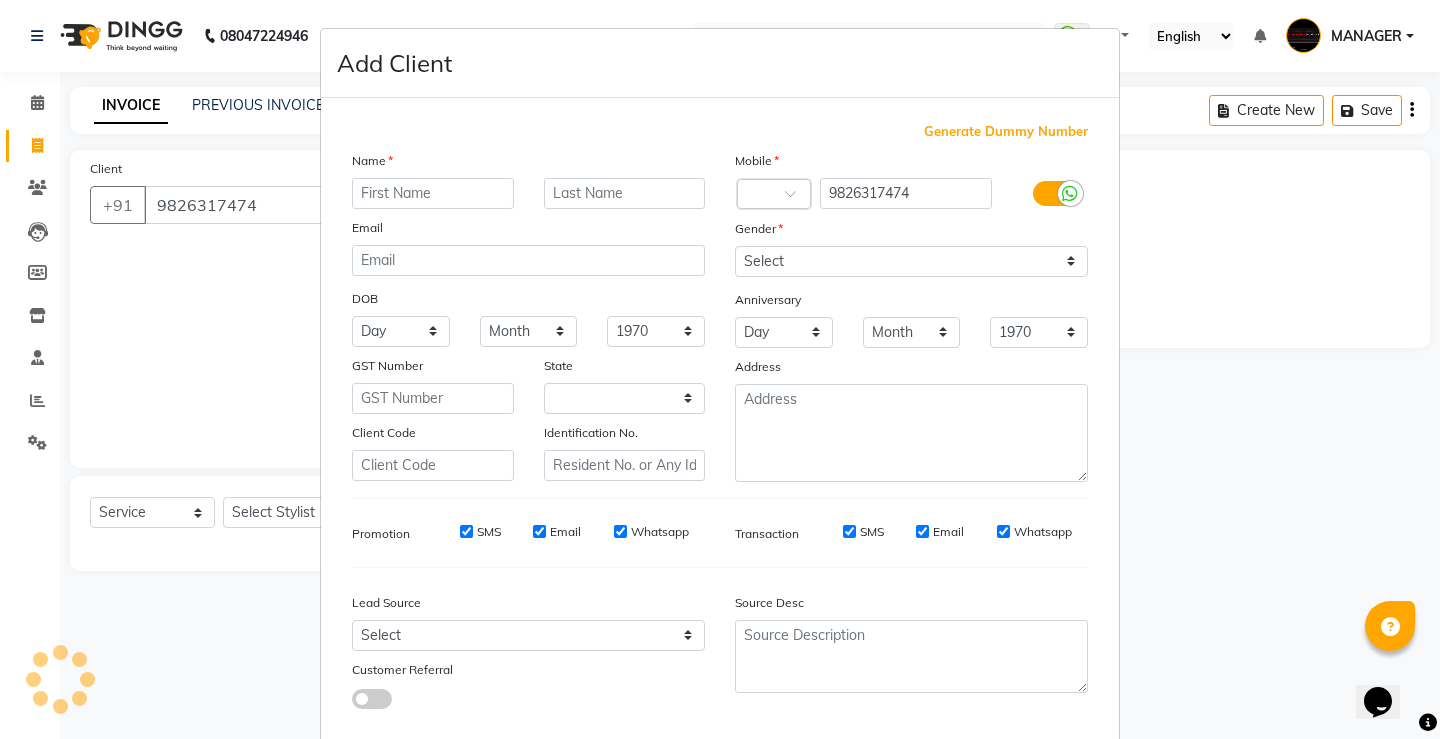 select on "7" 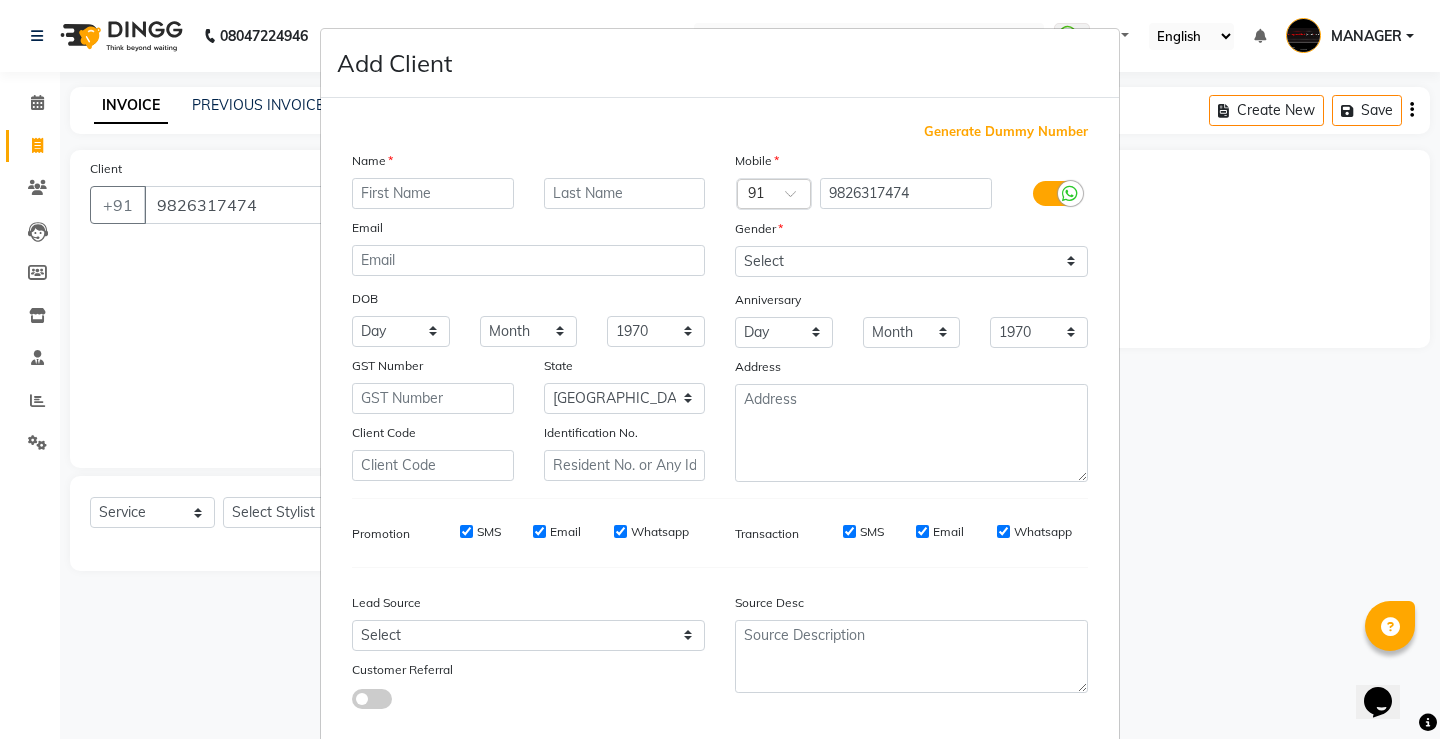 click at bounding box center (433, 193) 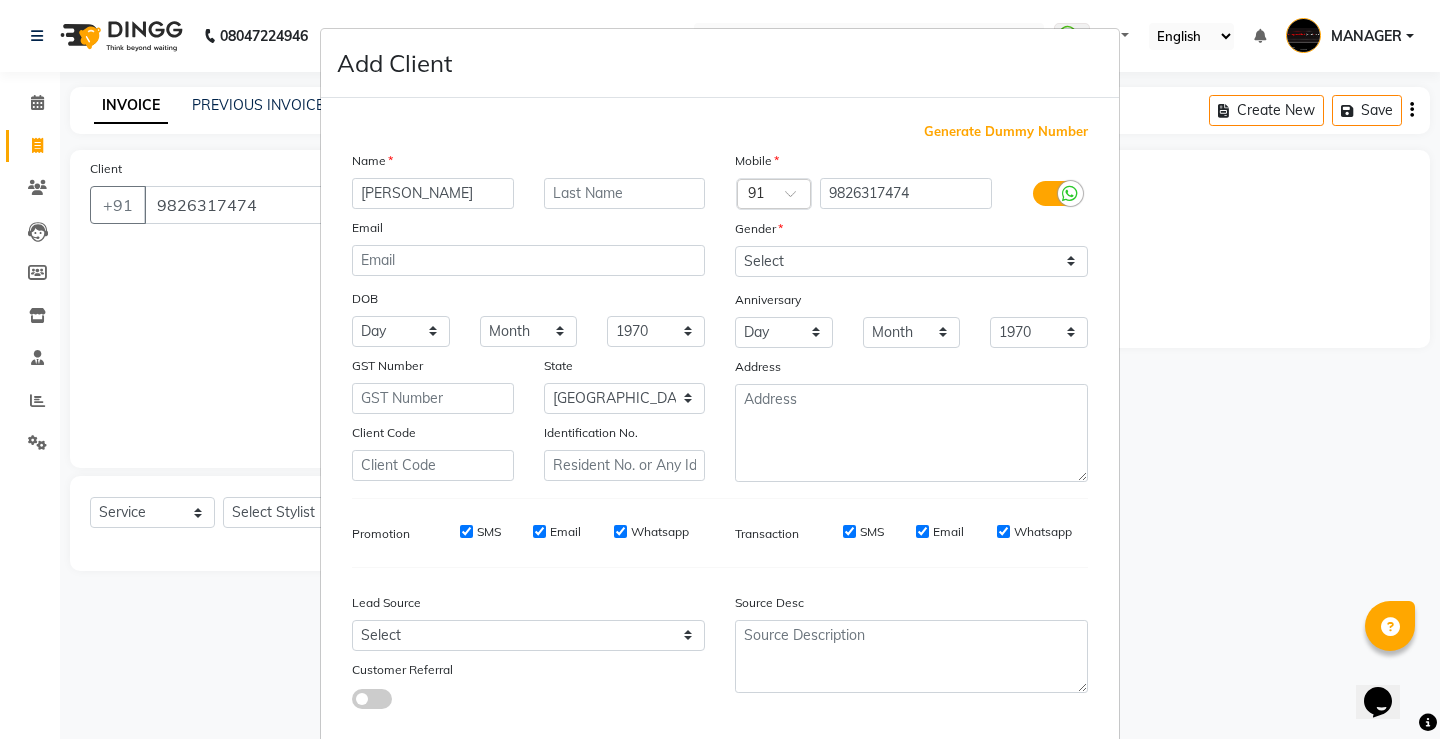 type on "BHUMIKA" 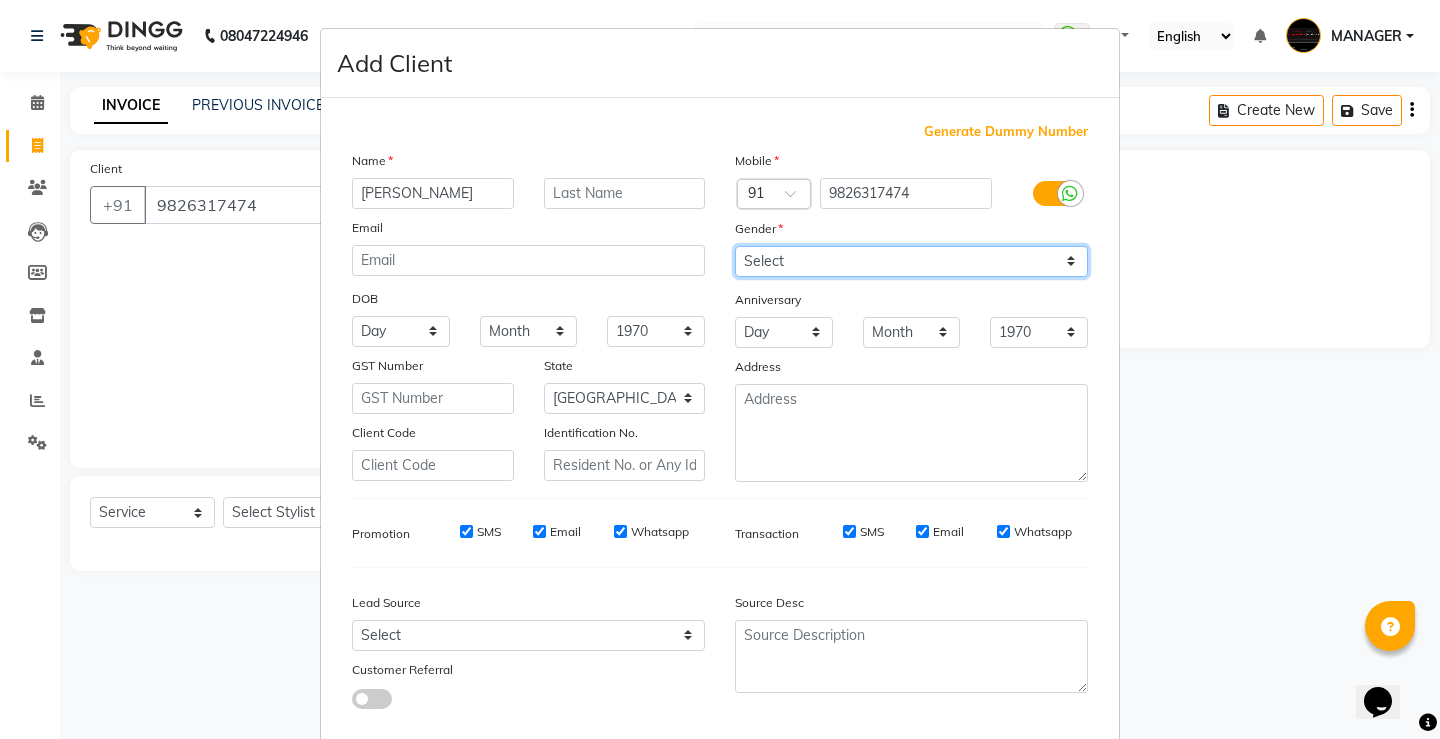 click on "Select [DEMOGRAPHIC_DATA] [DEMOGRAPHIC_DATA] Other Prefer Not To Say" at bounding box center [911, 261] 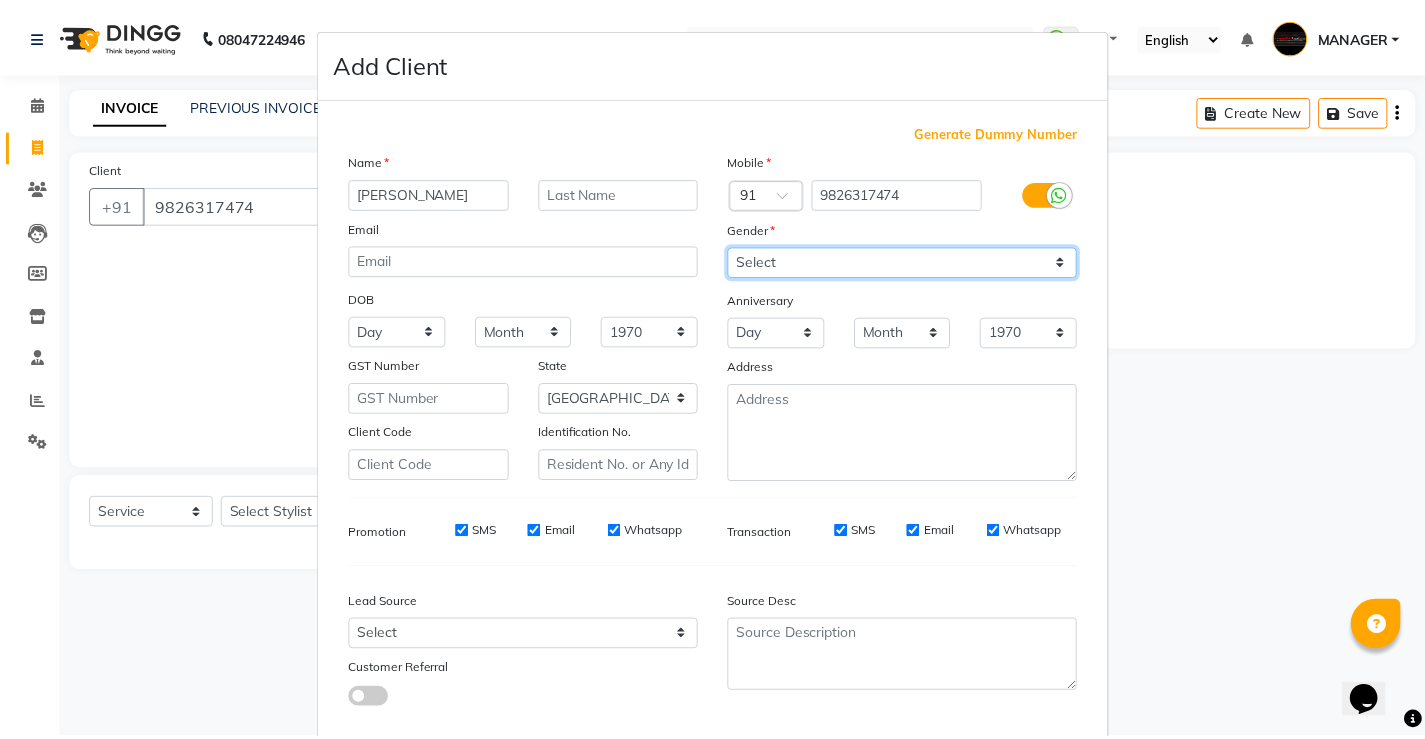 scroll, scrollTop: 110, scrollLeft: 0, axis: vertical 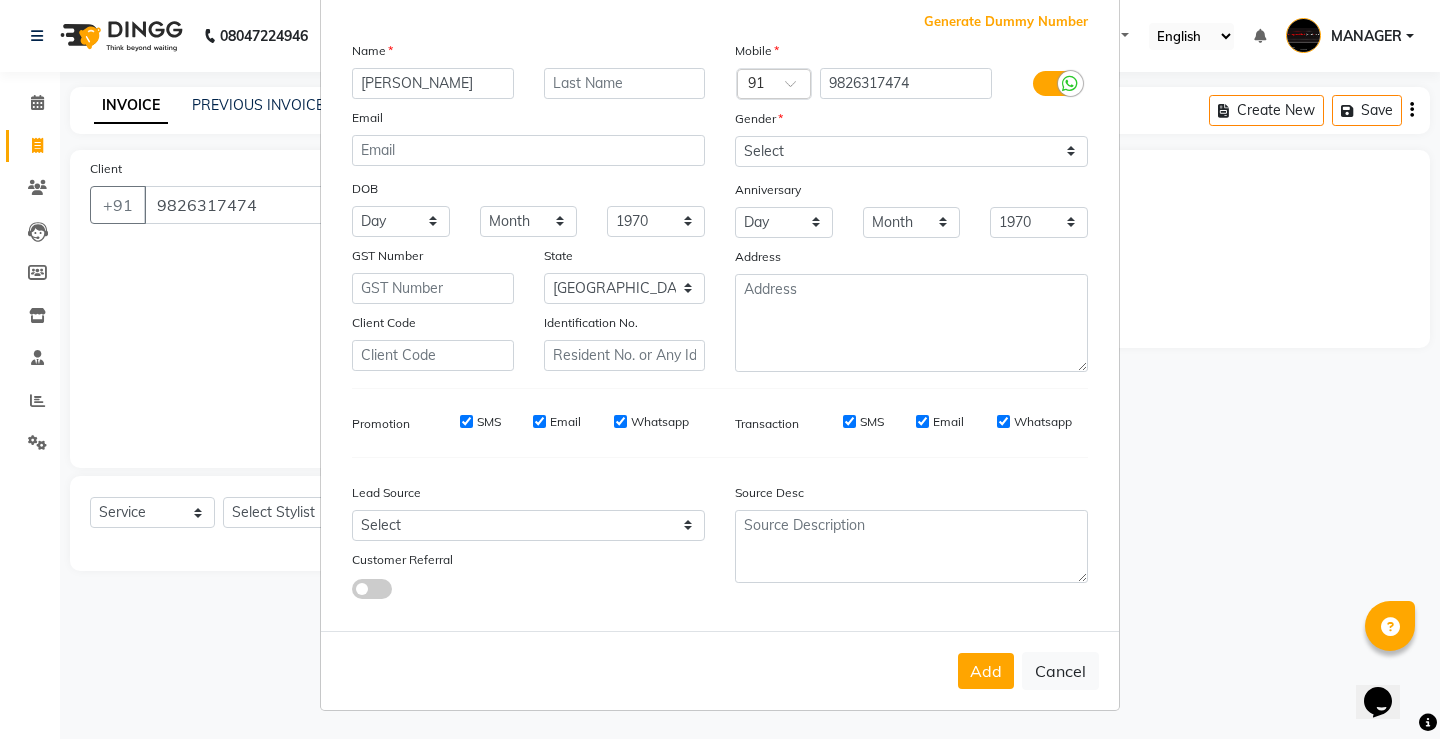 click on "Add" at bounding box center [986, 671] 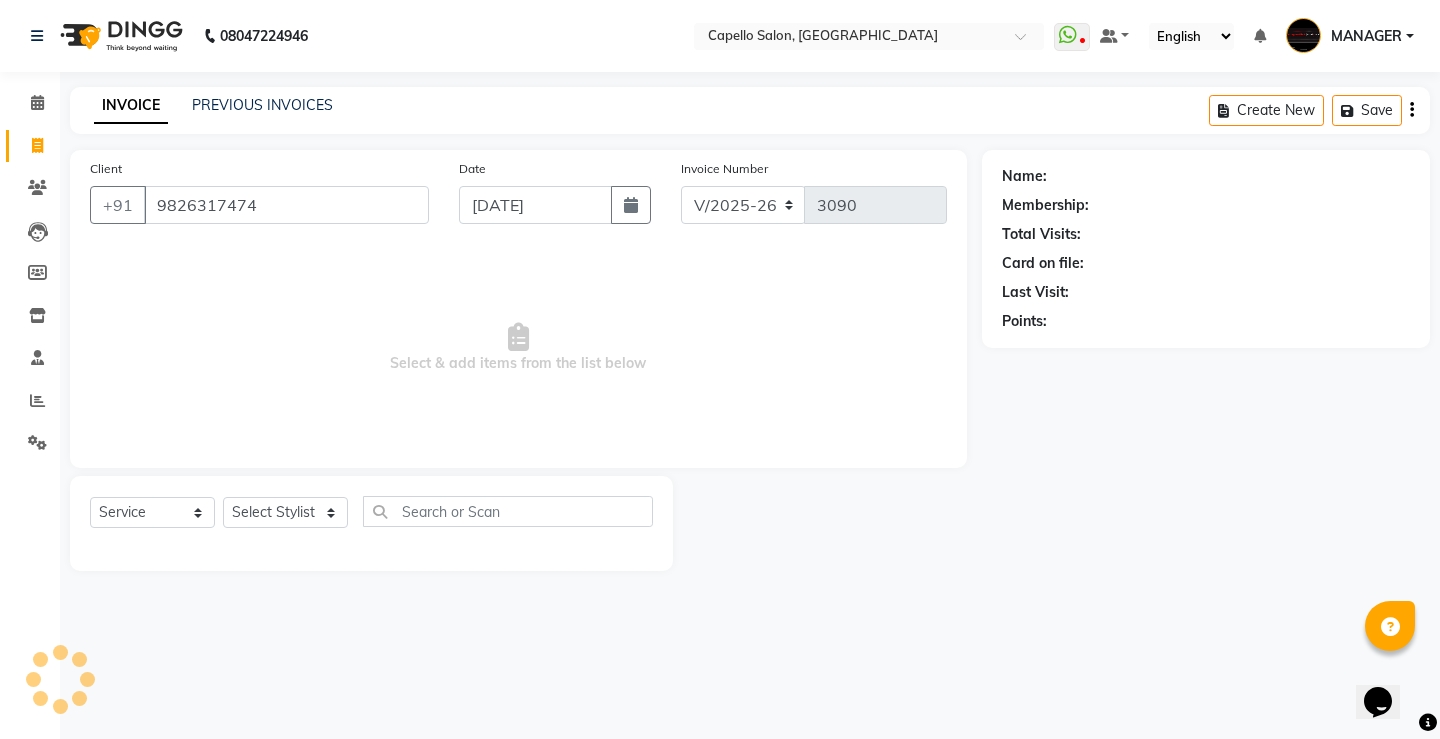 type 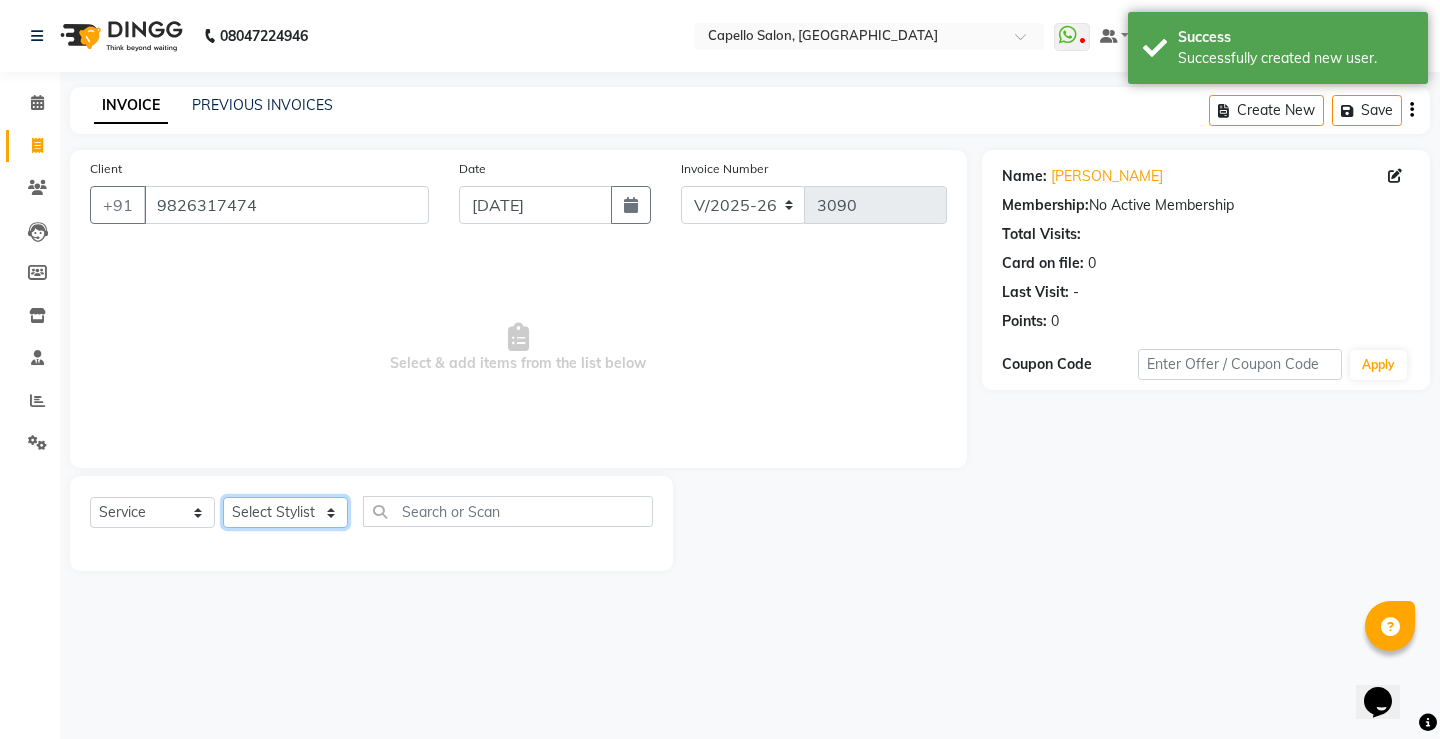 click on "Select Stylist ADMIN AKASH [PERSON_NAME] [PERSON_NAME] MANAGER [PERSON_NAME]  [PERSON_NAME] [PERSON_NAME] [PERSON_NAME]" 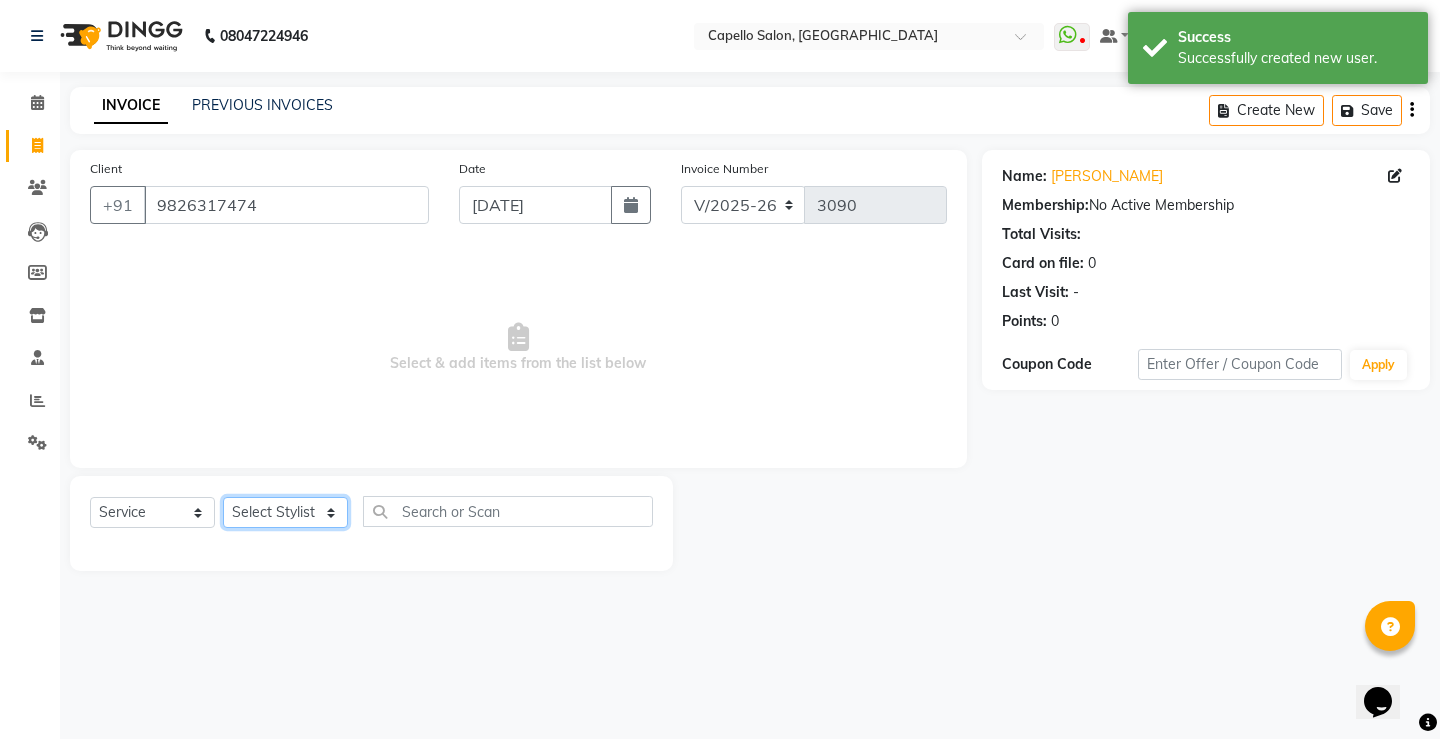 select on "50609" 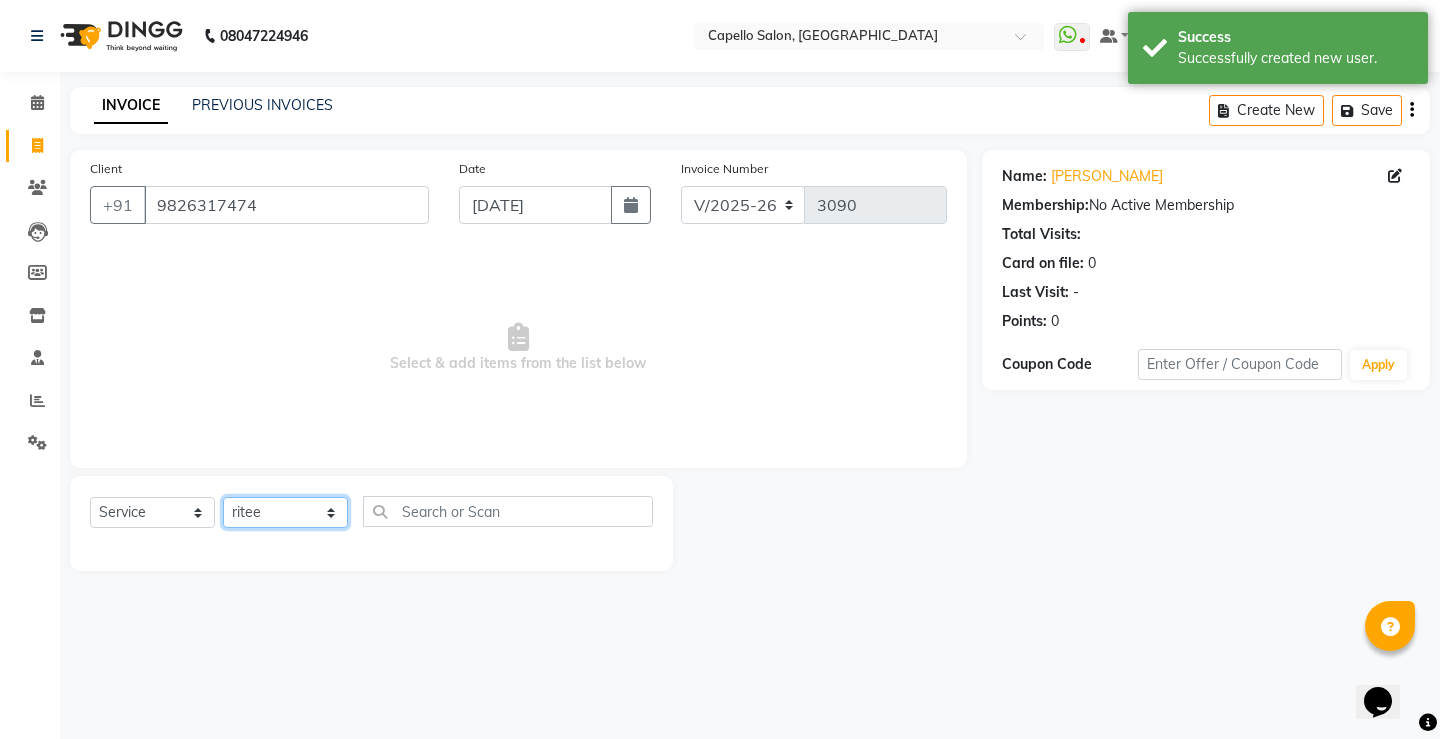 click on "Select Stylist ADMIN AKASH [PERSON_NAME] [PERSON_NAME] MANAGER [PERSON_NAME]  [PERSON_NAME] [PERSON_NAME] [PERSON_NAME]" 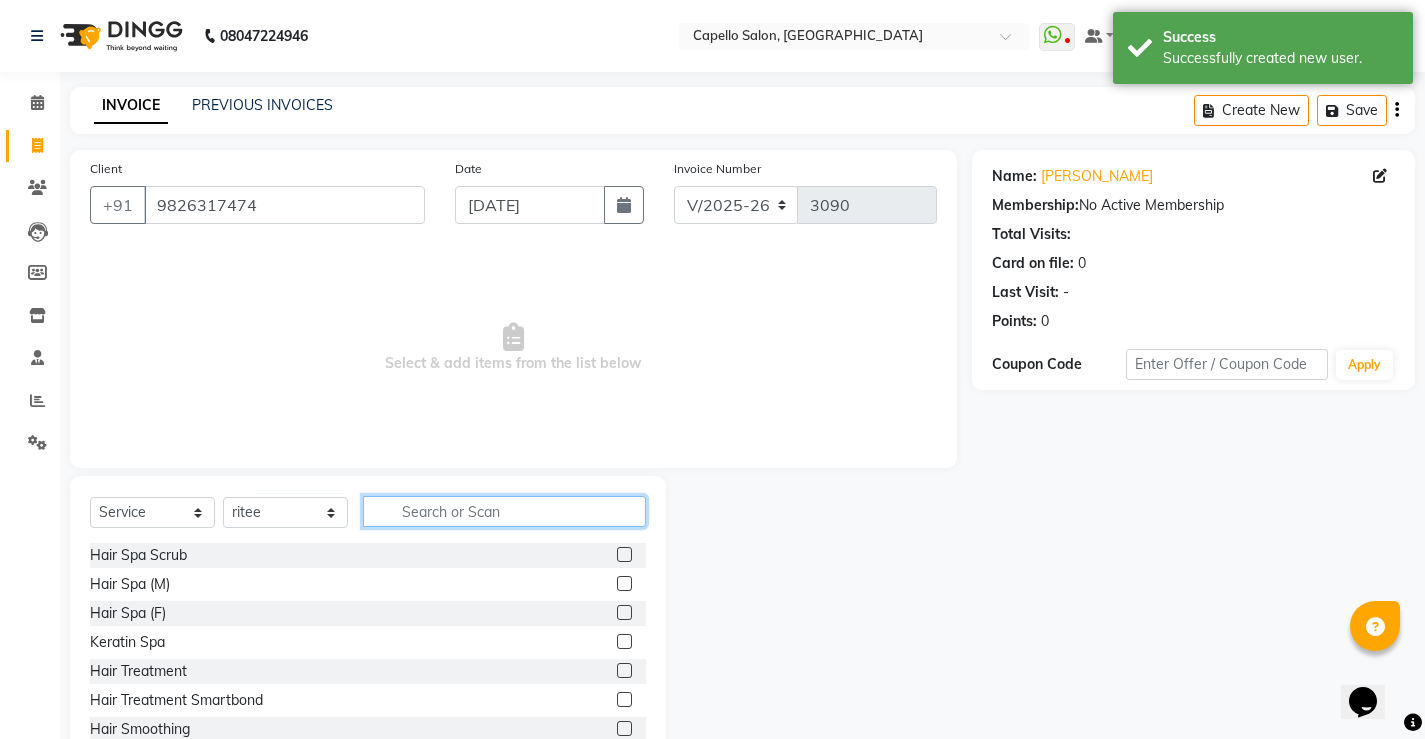 click 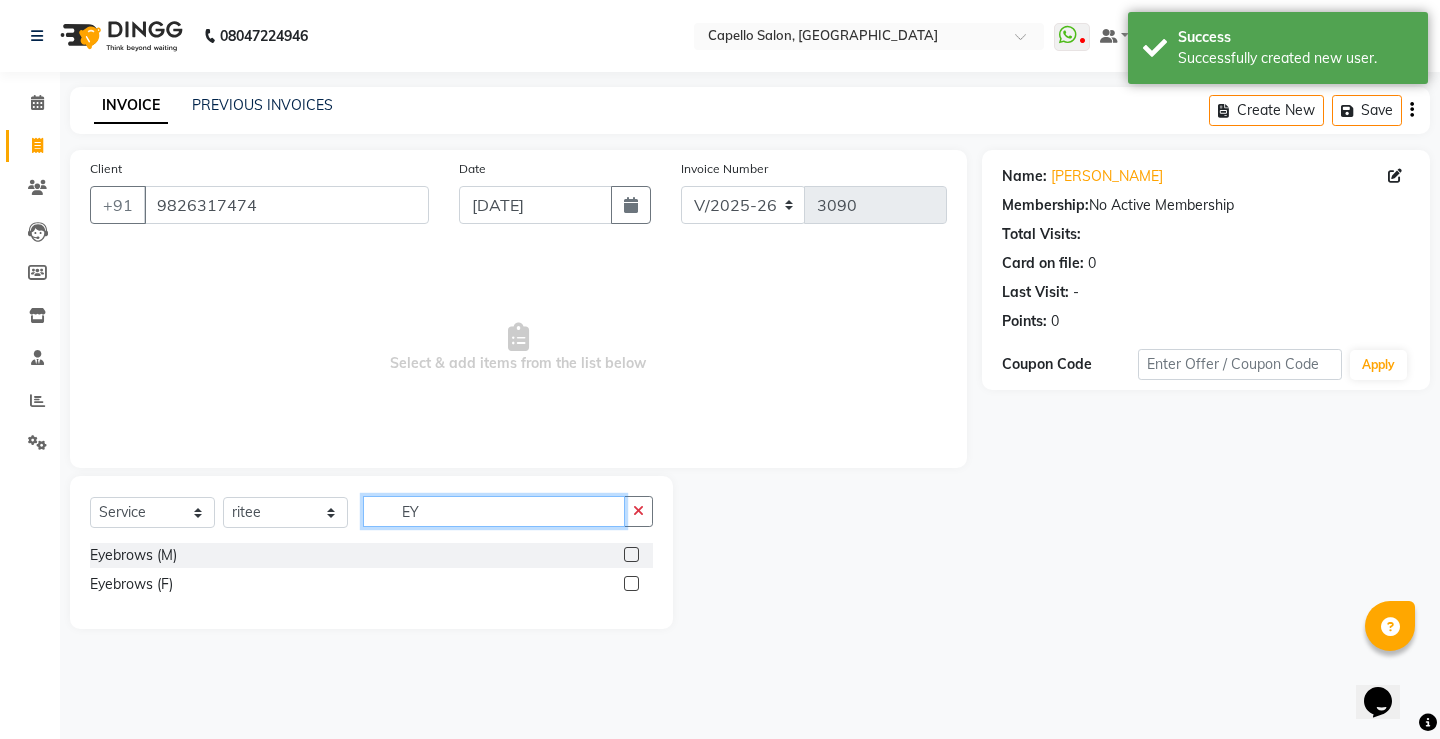 type on "EY" 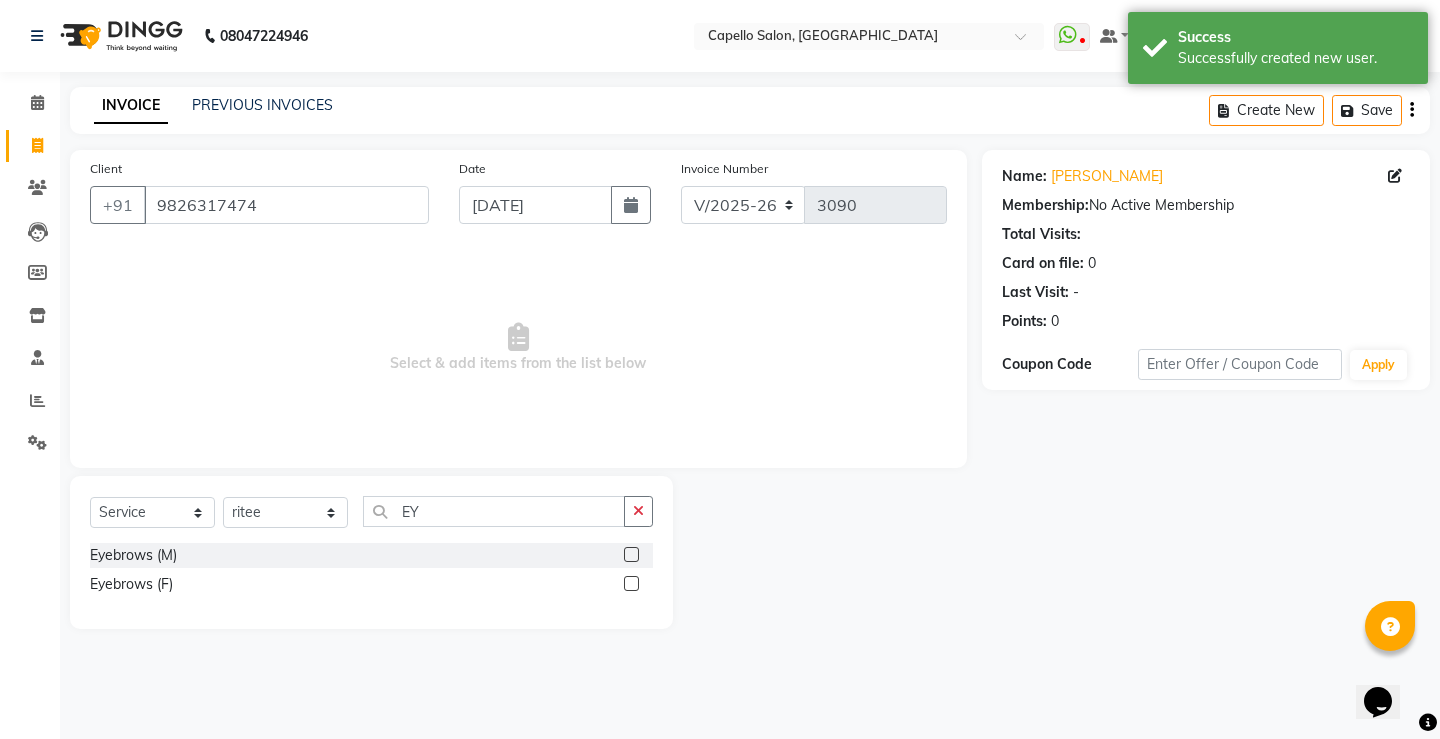 click 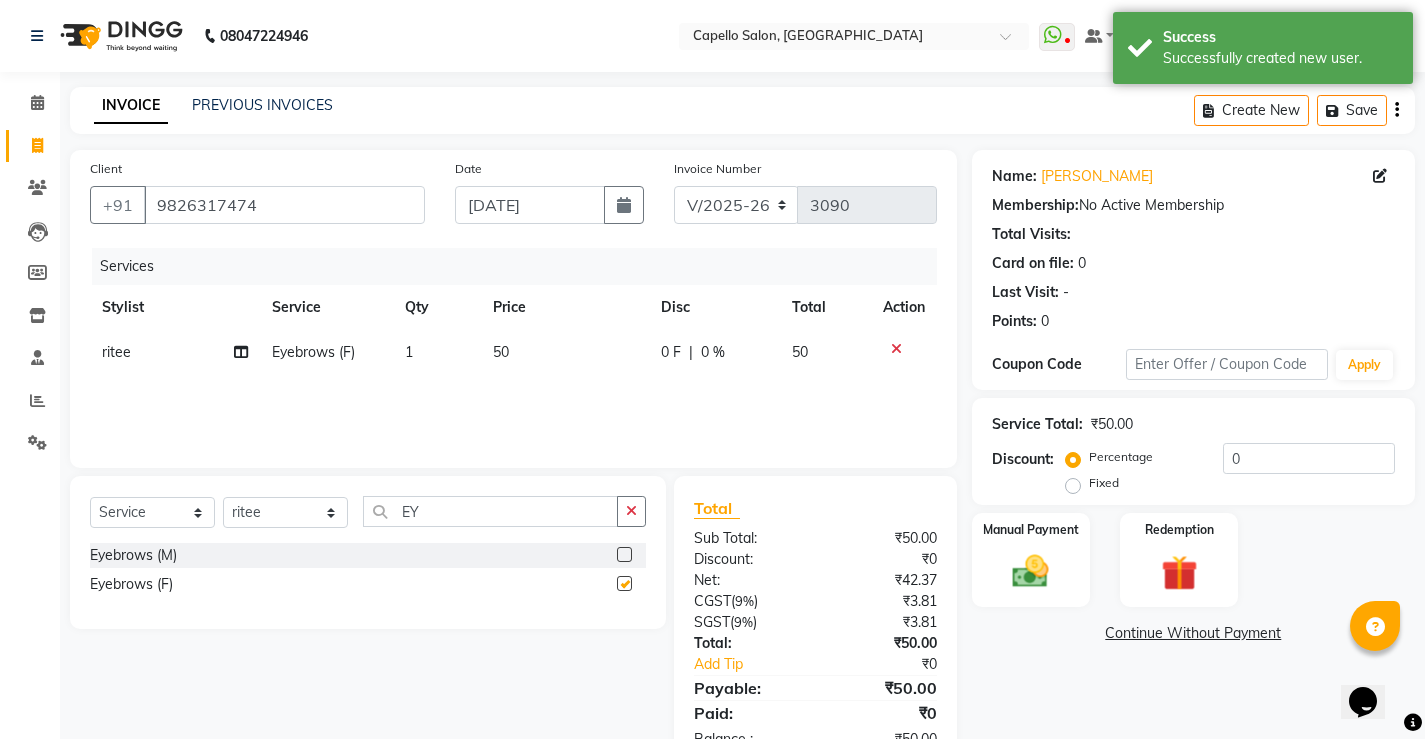 checkbox on "false" 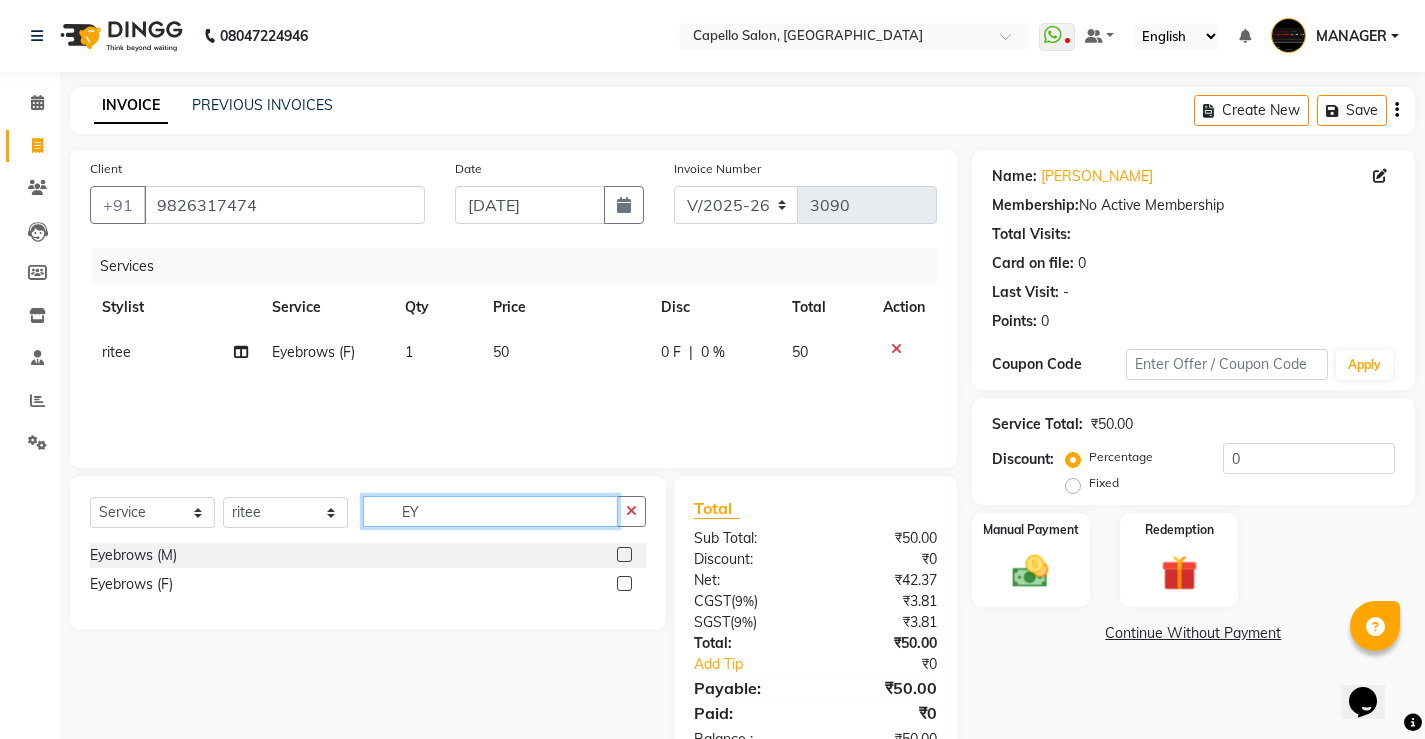 drag, startPoint x: 506, startPoint y: 515, endPoint x: 389, endPoint y: 514, distance: 117.00427 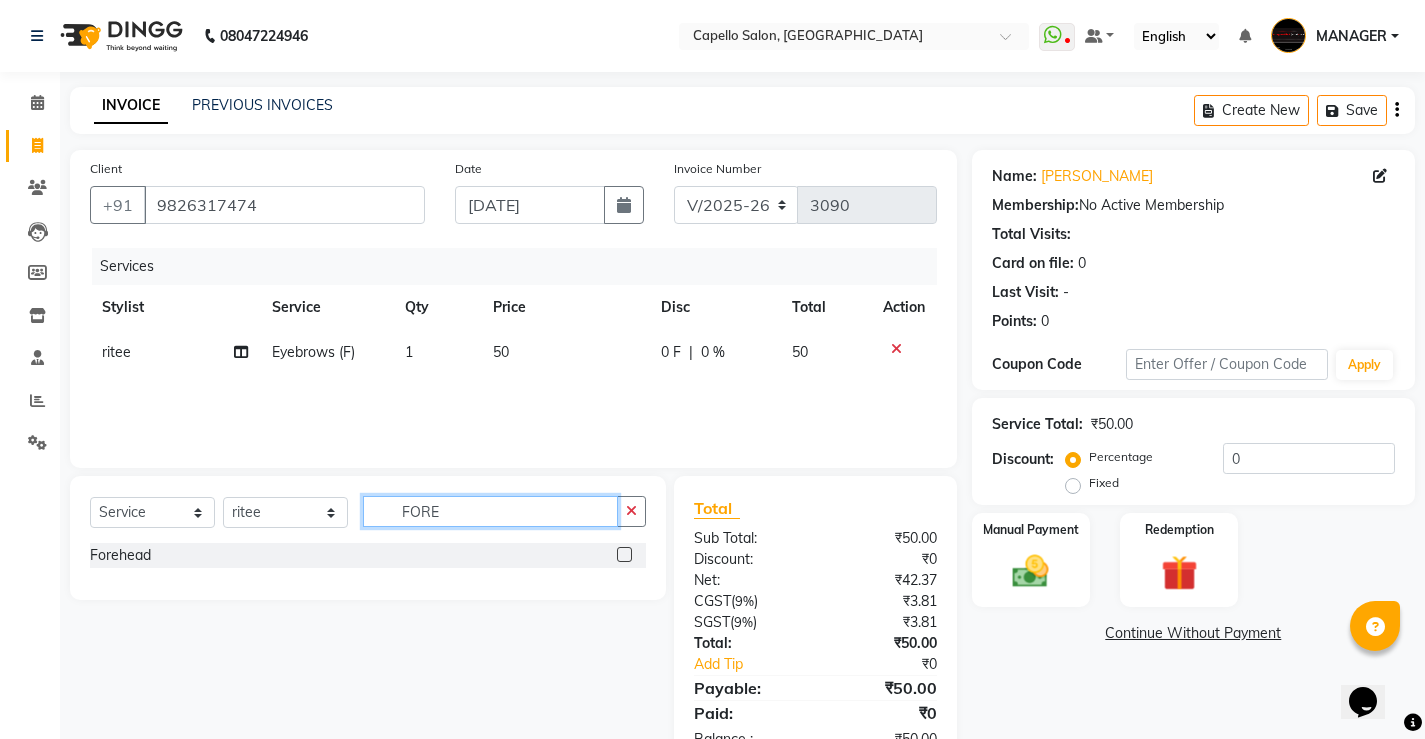 type on "FORE" 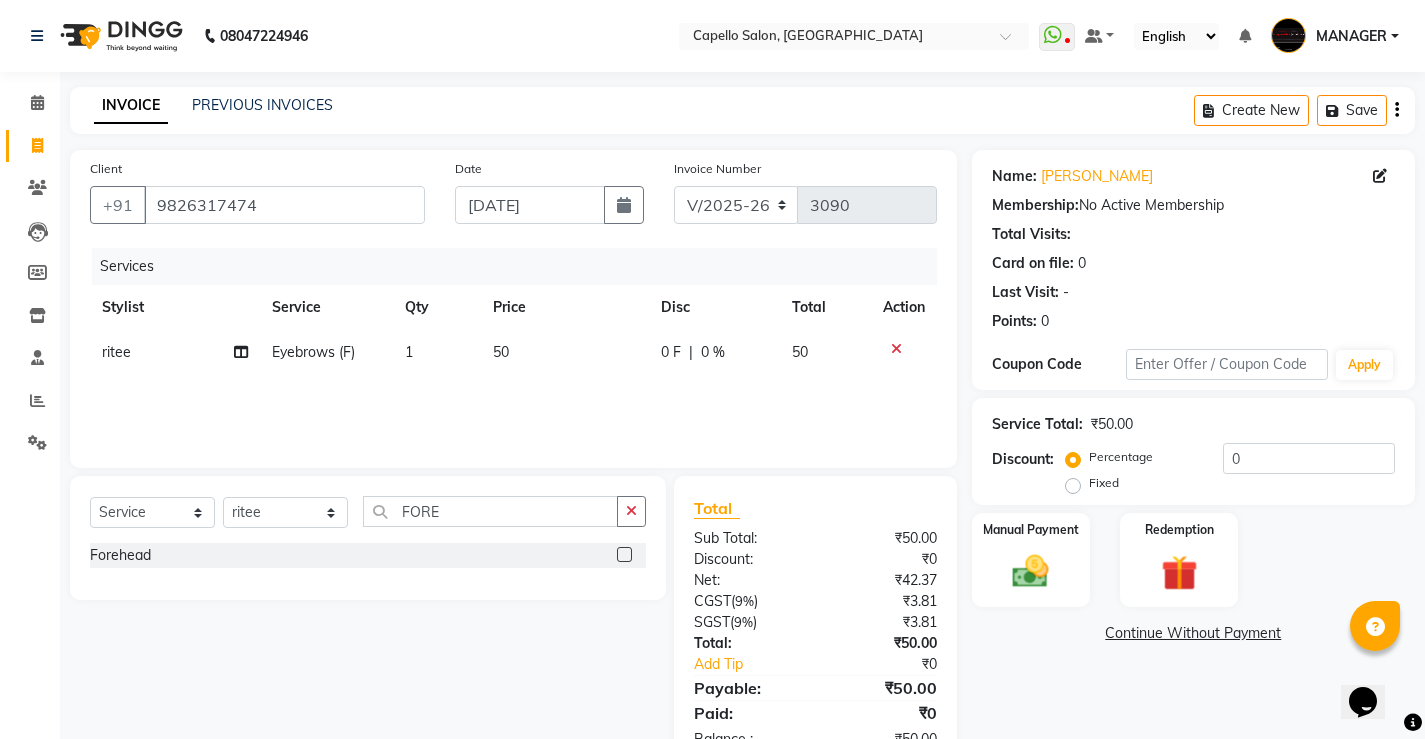 click 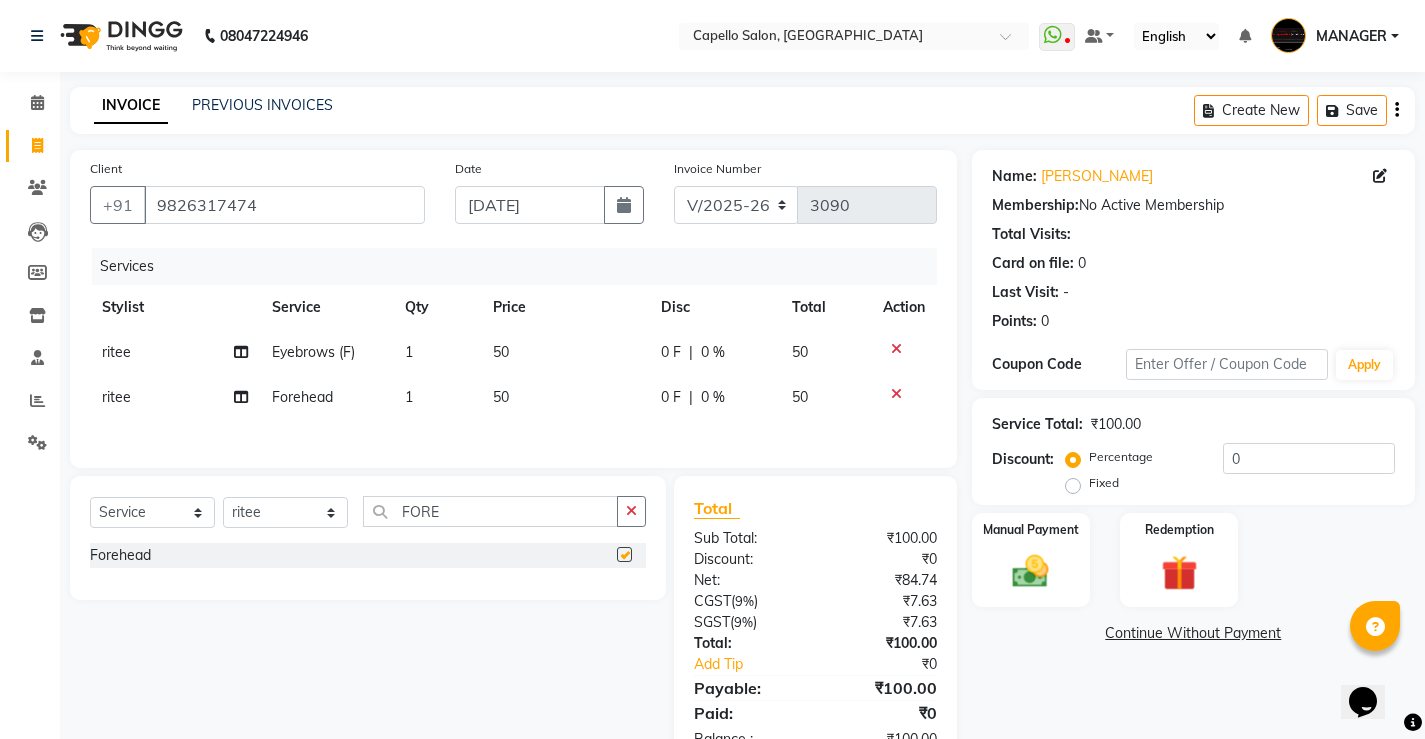 checkbox on "false" 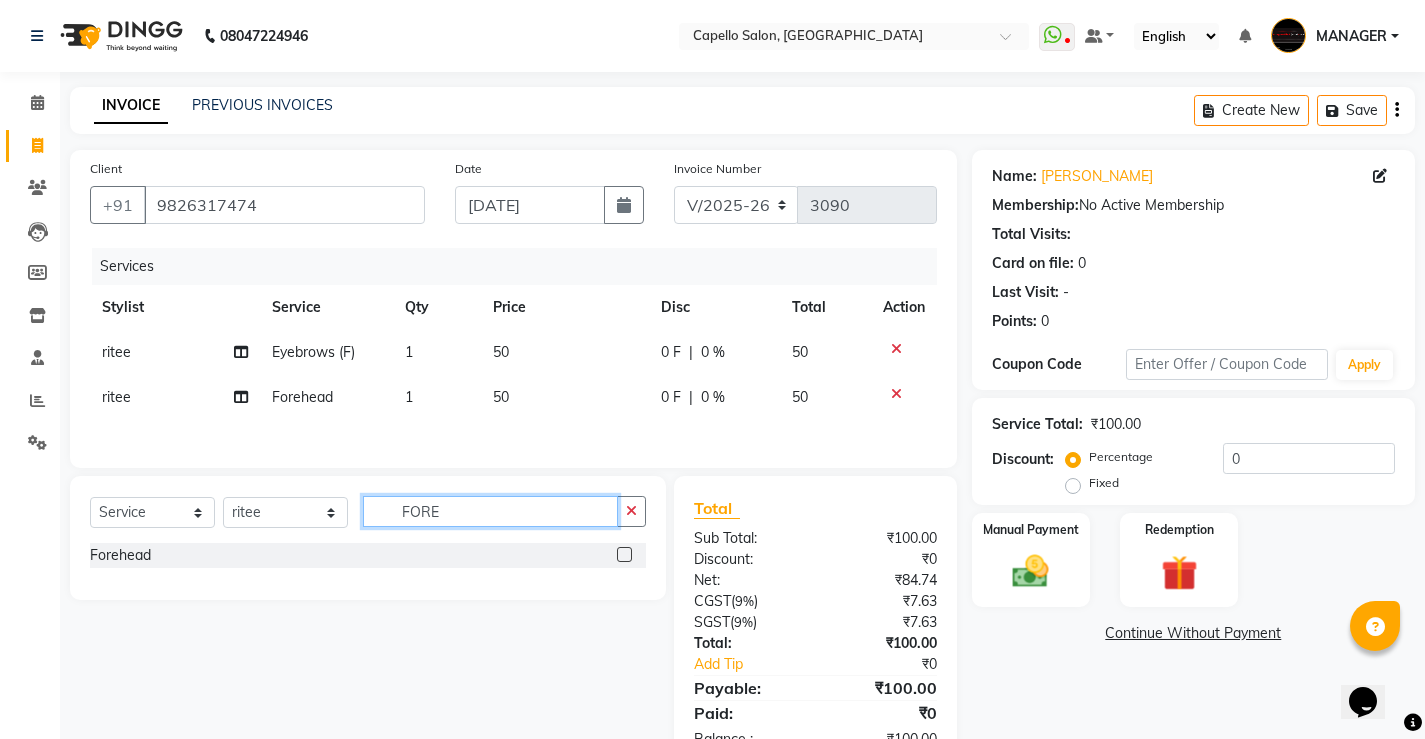 drag, startPoint x: 391, startPoint y: 510, endPoint x: 359, endPoint y: 508, distance: 32.06244 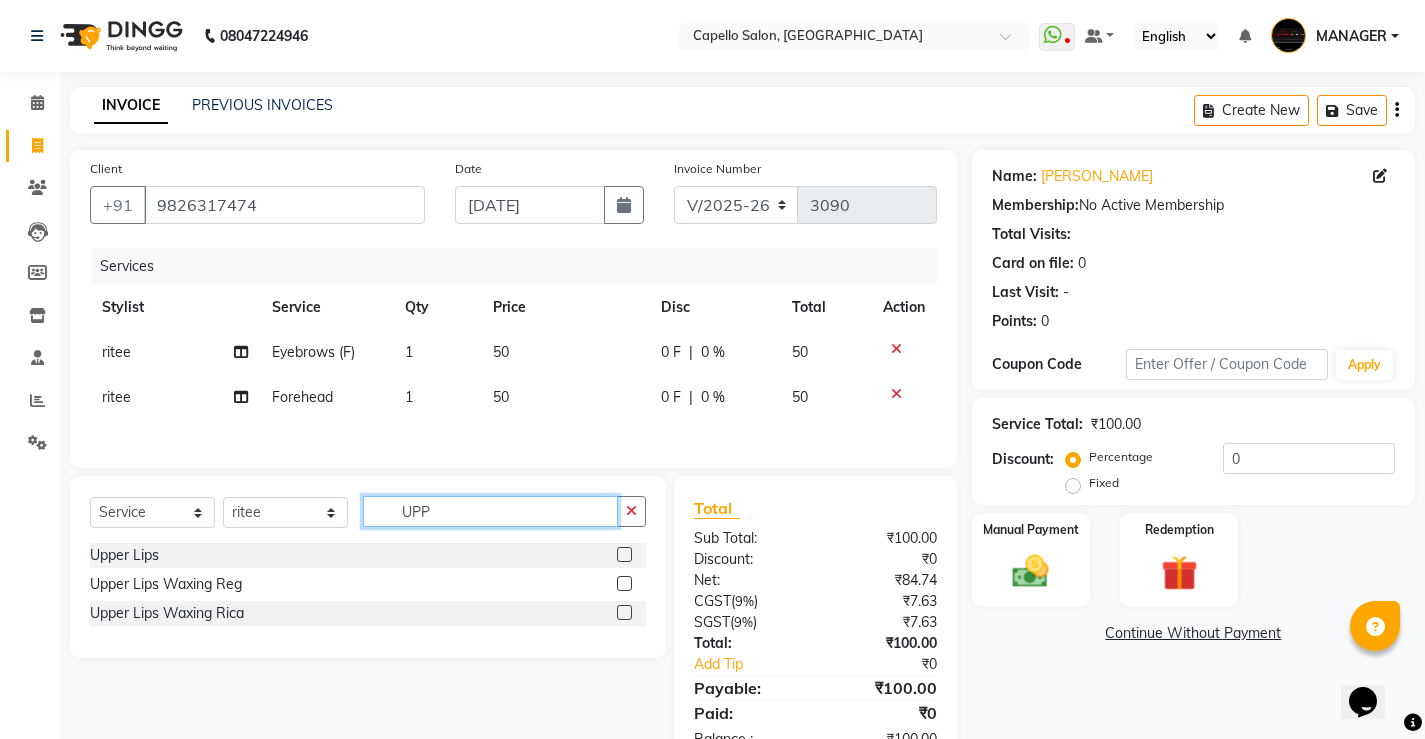 type on "UPP" 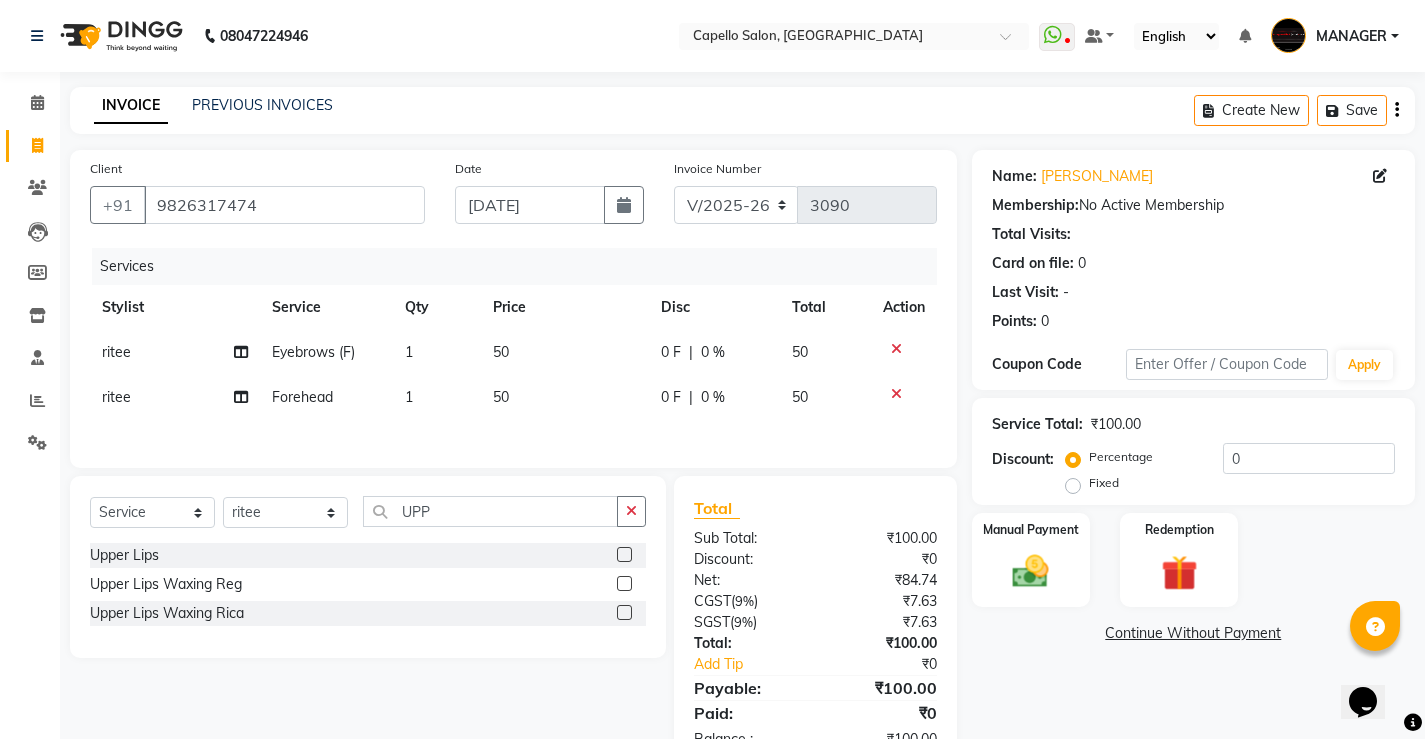 click 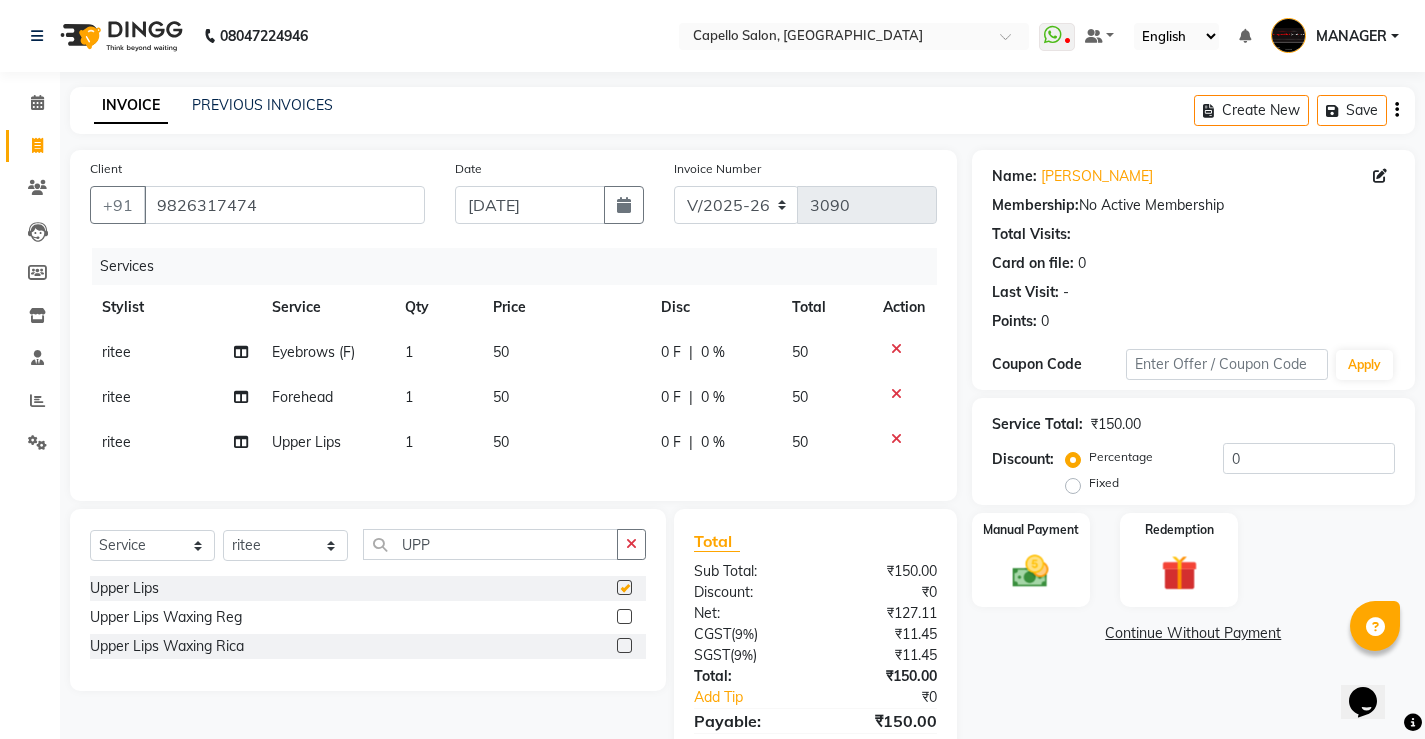 checkbox on "false" 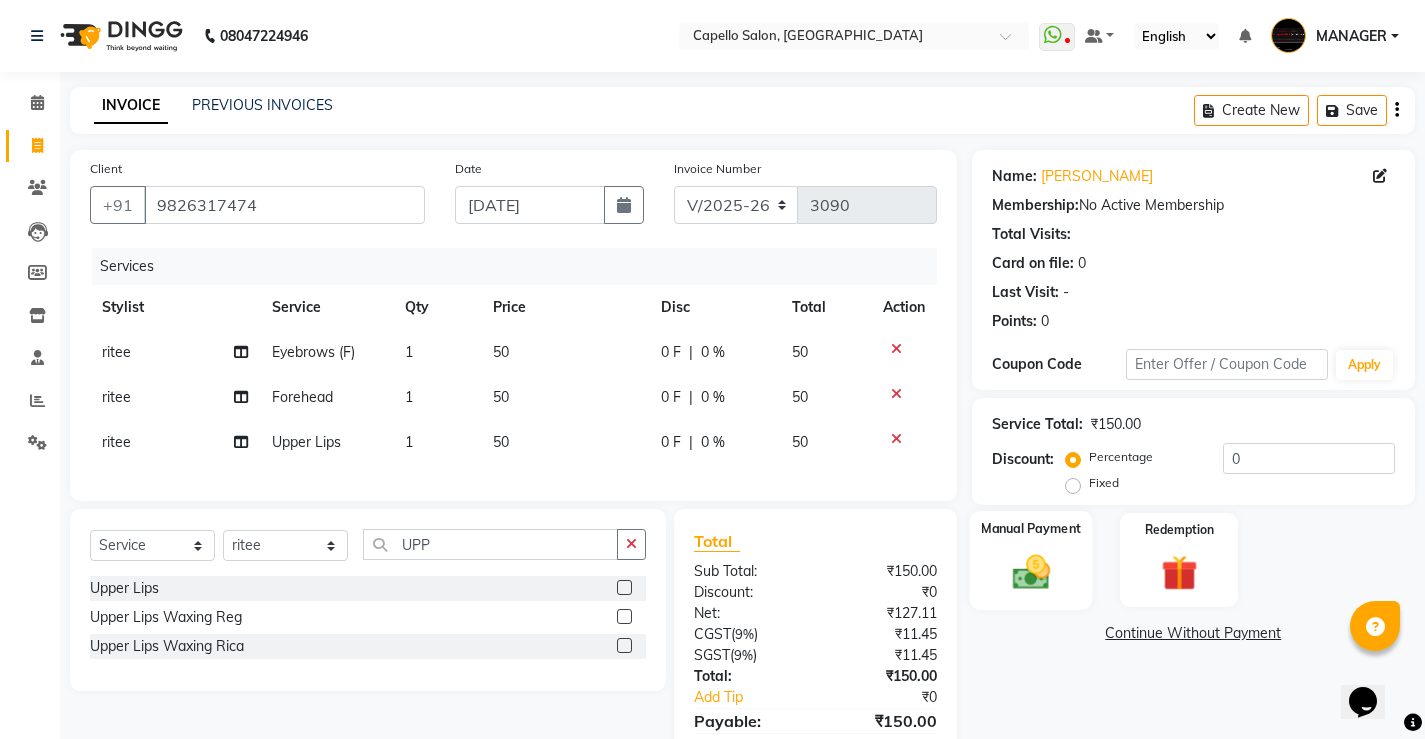 click 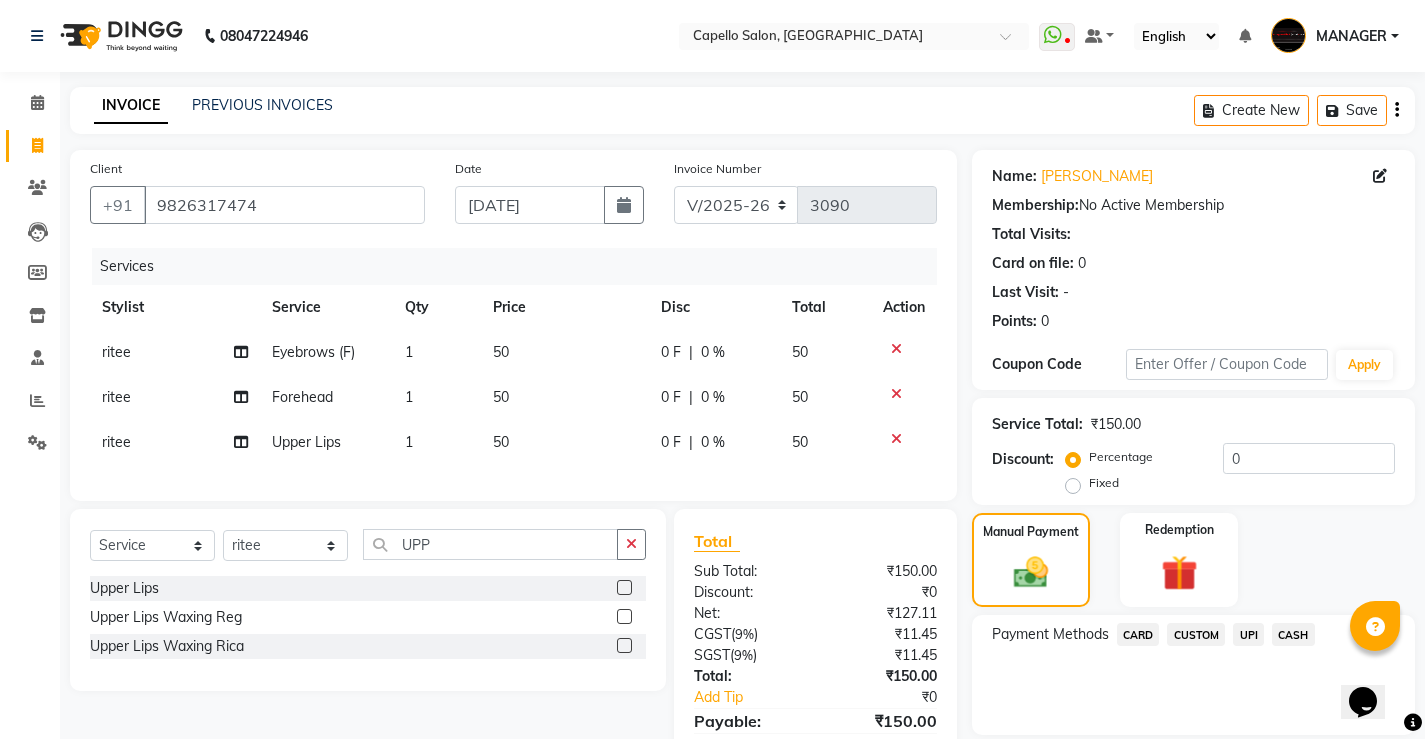 click on "UPI" 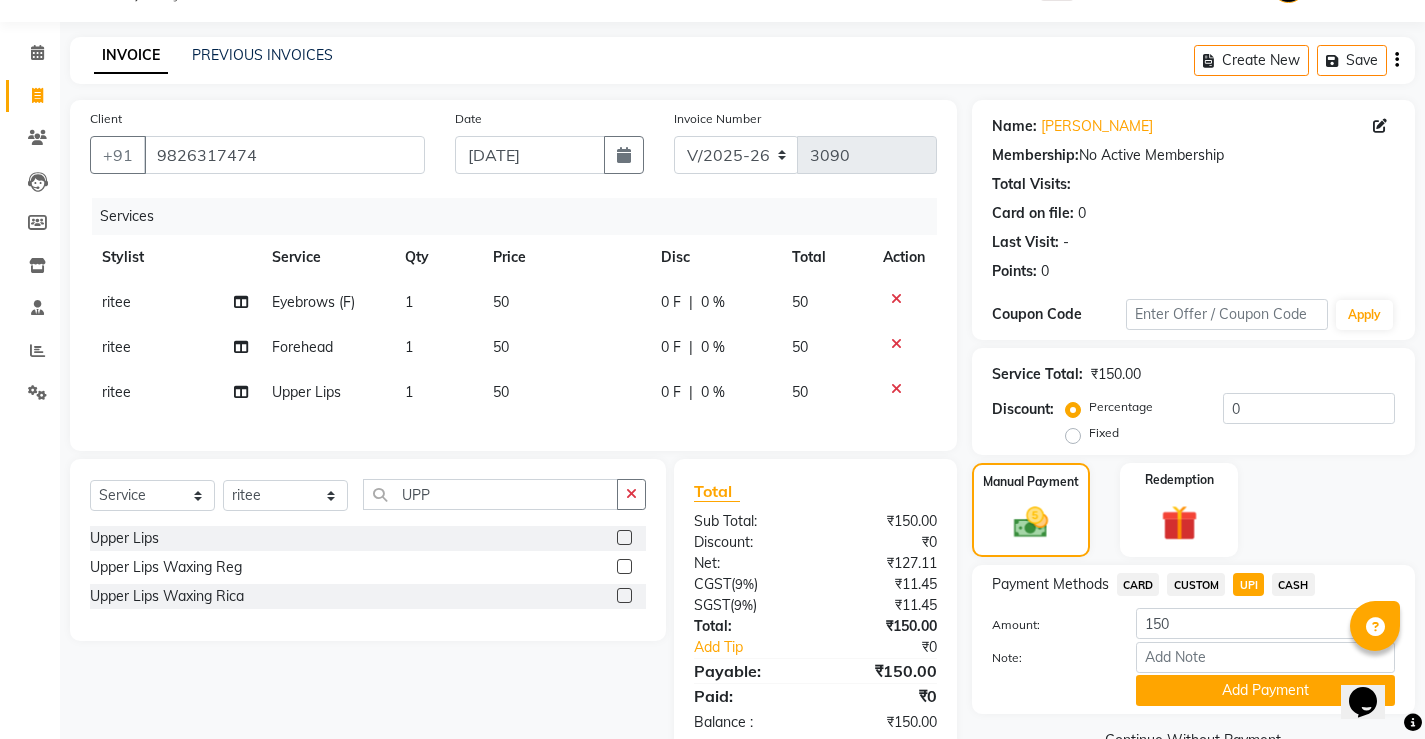 scroll, scrollTop: 109, scrollLeft: 0, axis: vertical 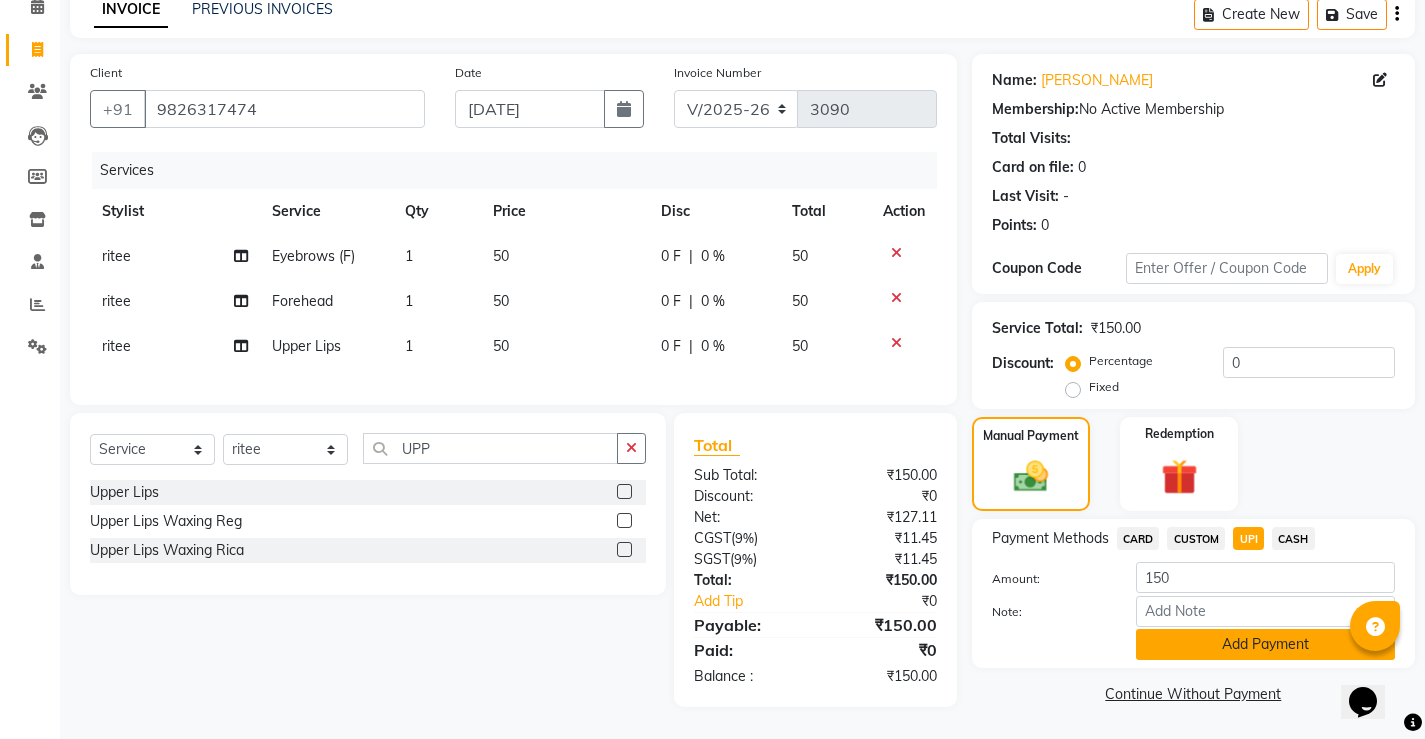click on "Add Payment" 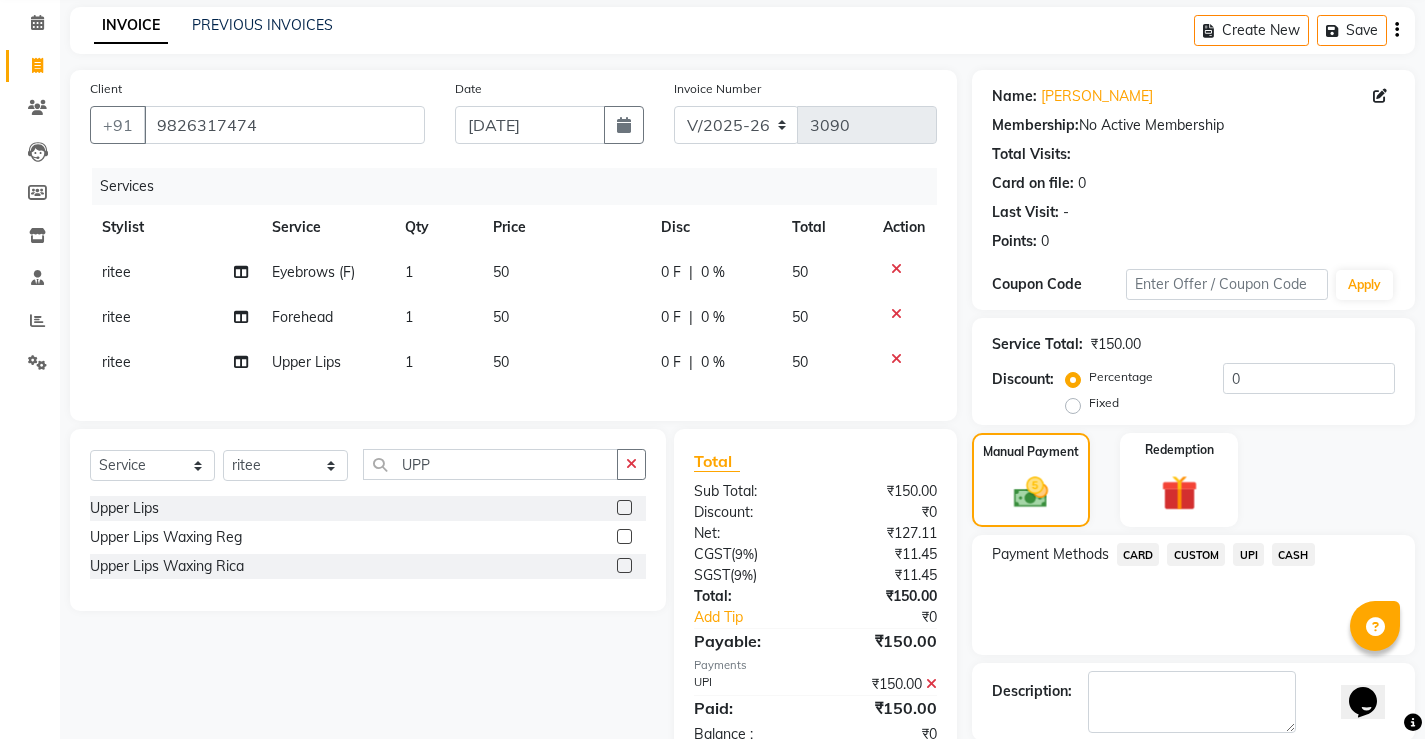 scroll, scrollTop: 180, scrollLeft: 0, axis: vertical 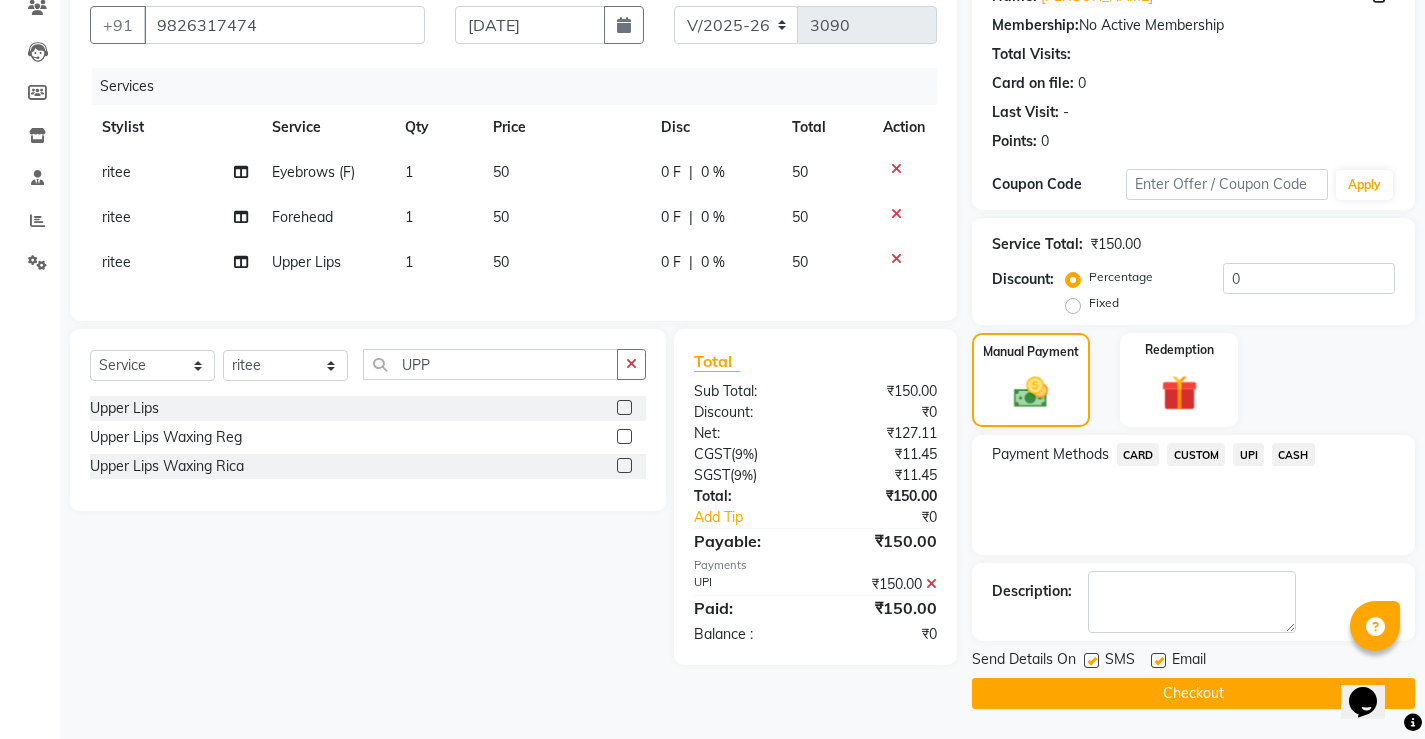 click on "Checkout" 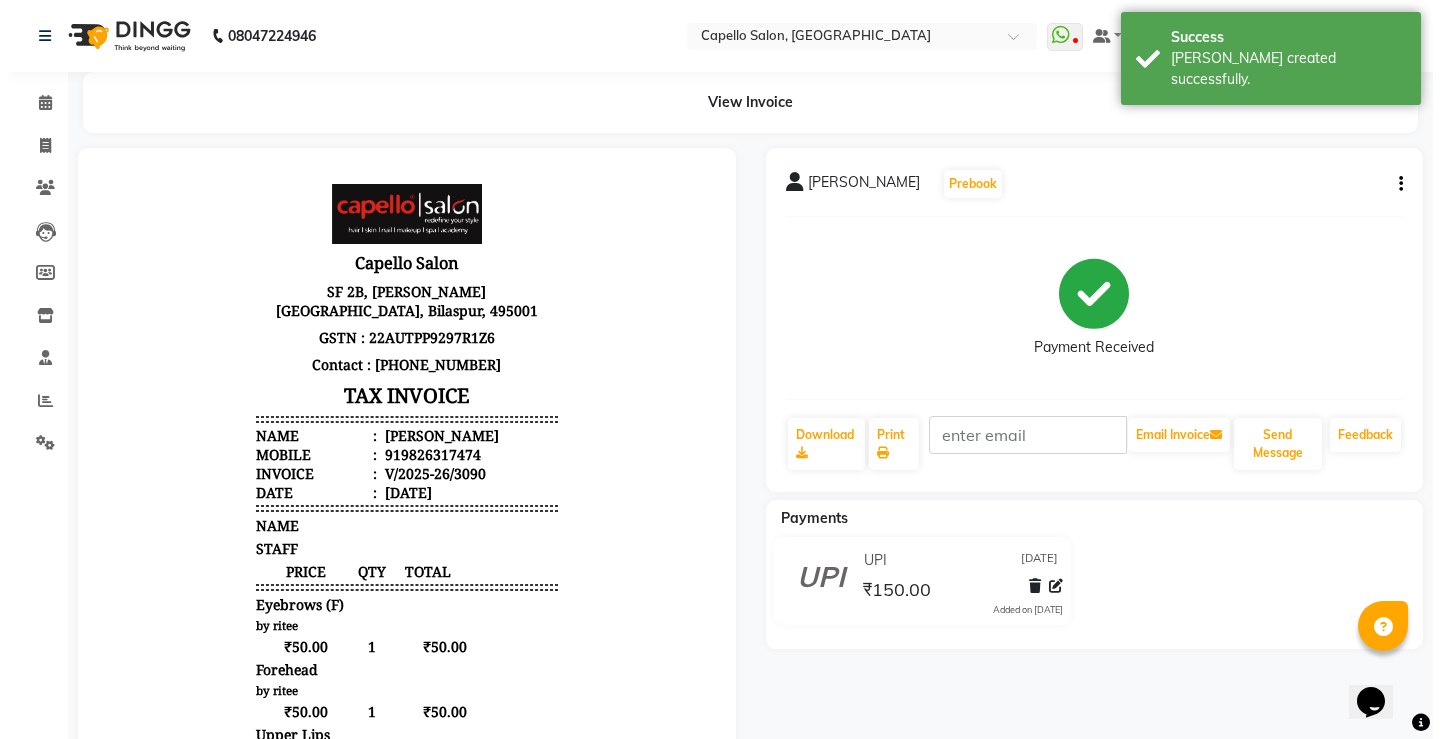 scroll, scrollTop: 0, scrollLeft: 0, axis: both 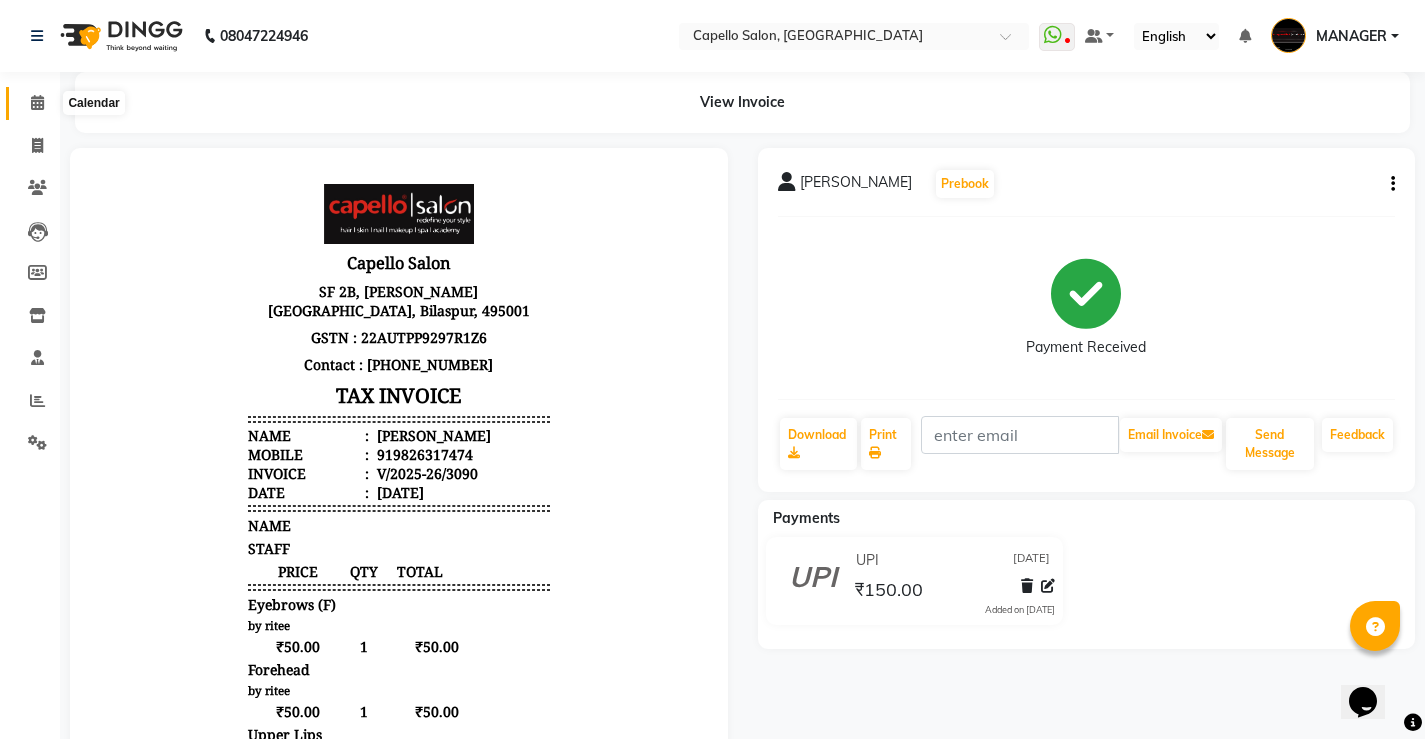 click 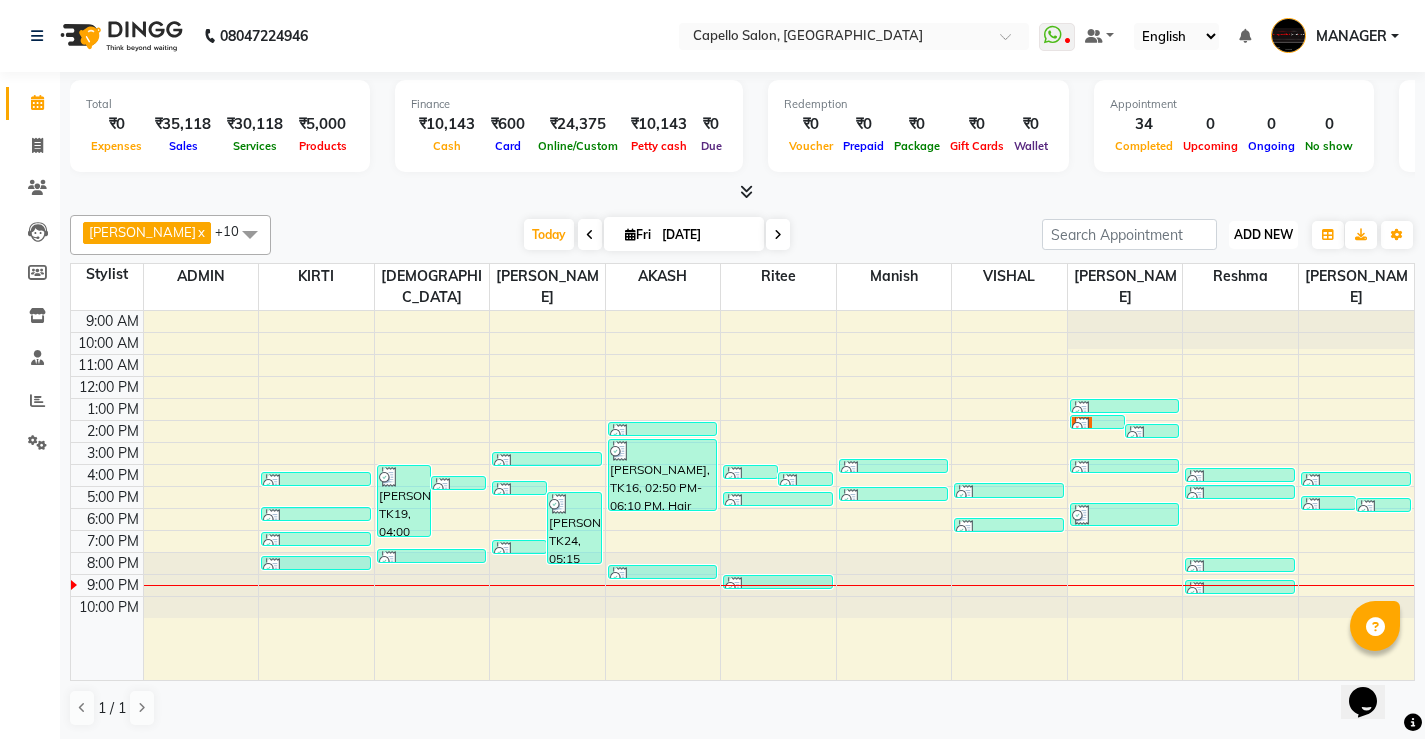 click on "ADD NEW" at bounding box center (1263, 234) 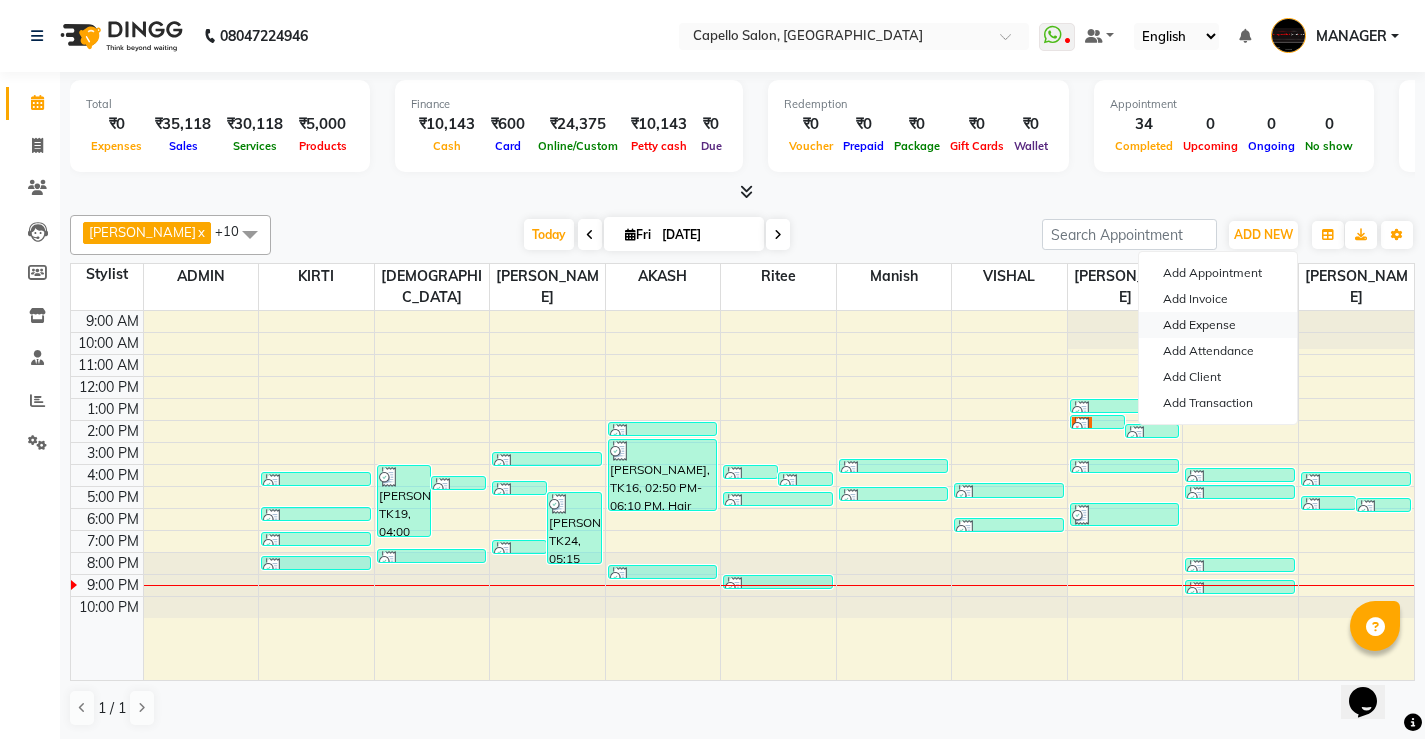 click on "Add Expense" at bounding box center [1218, 325] 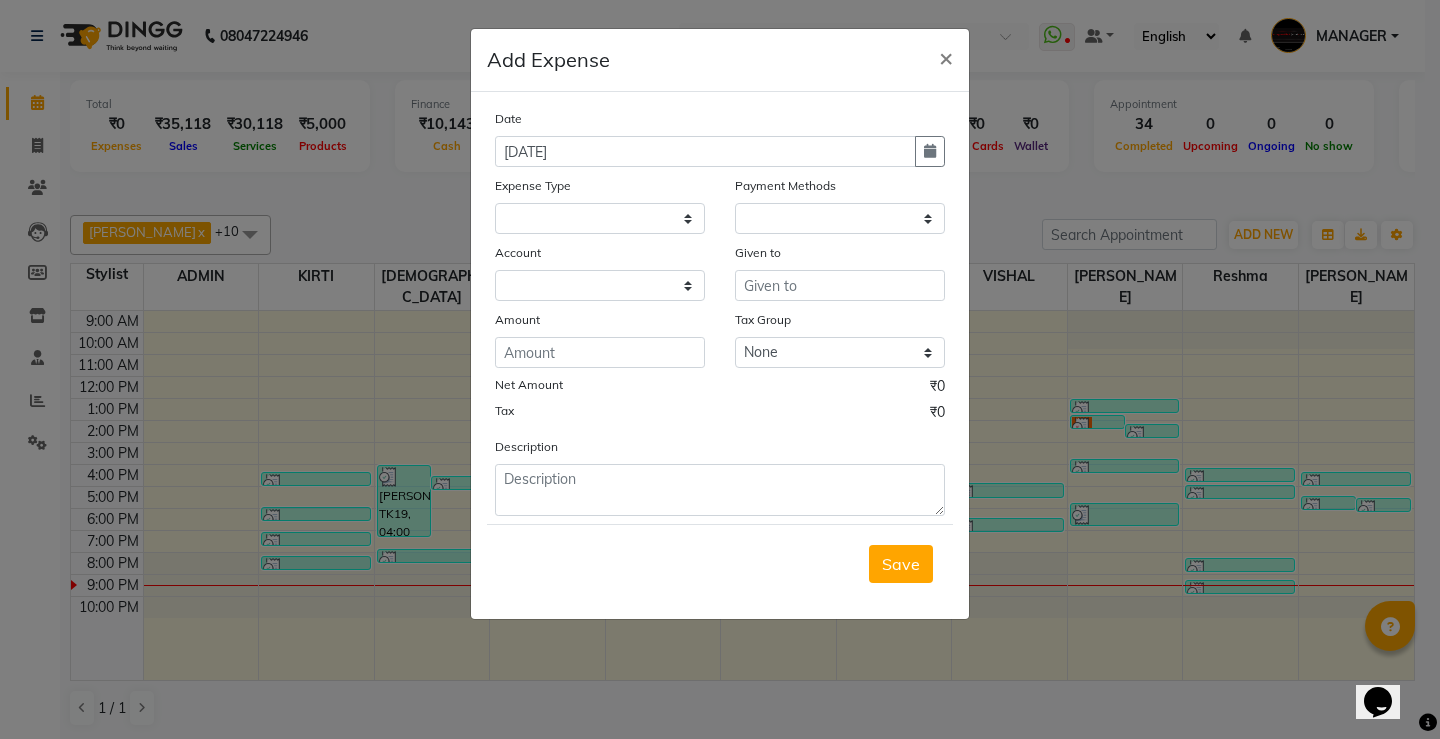 select on "1" 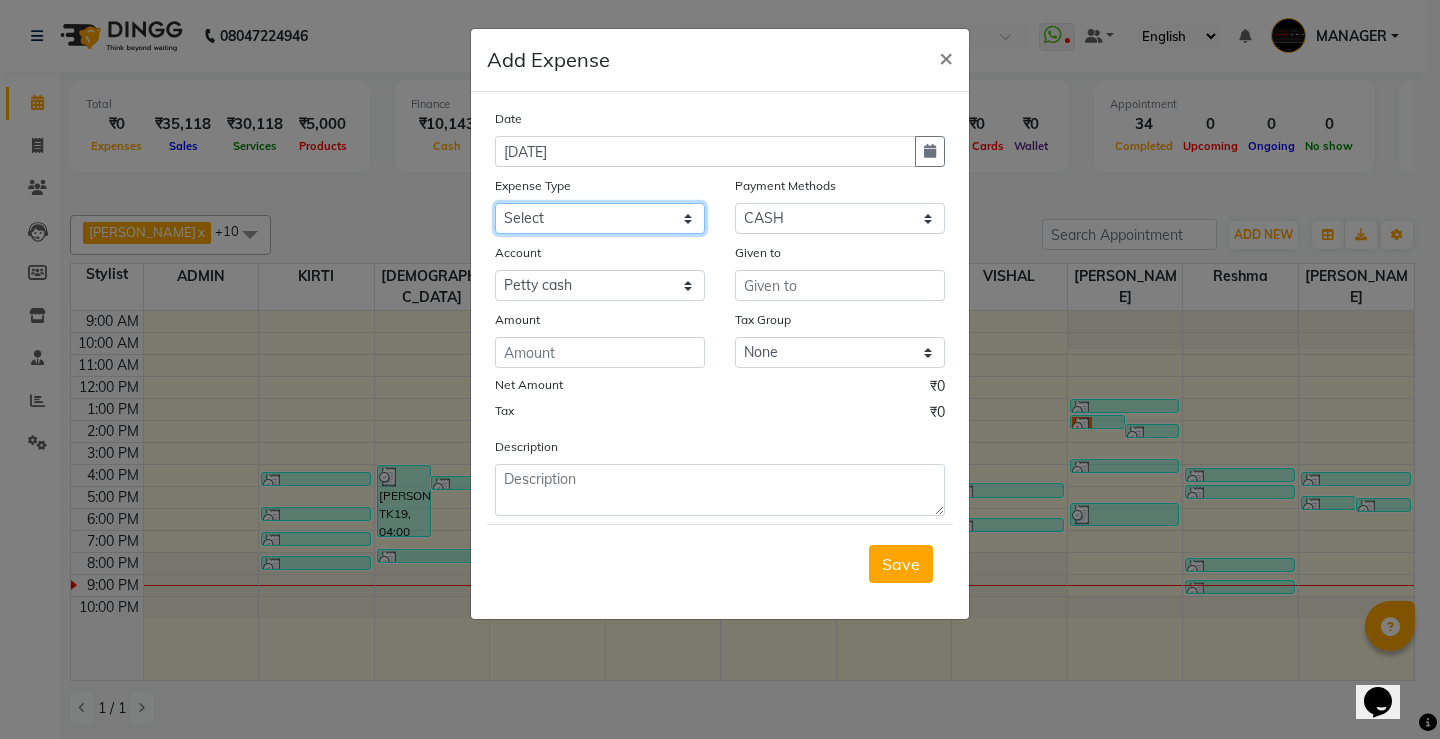 click on "Select Advance Salary Annual Lift Maintenance Charges BUILDING MAINTANANCE EXP Cash transfer to bank Cash Transfer To Ho Cash transfer to hub CLIENT TEA EXP Client tip to staff COFFEE FOR CLIENT ELECTRICITY EXP Equipment FESTIVAL EXPENSES Fuel GARBAGE EXPENSES Hand wash Exp Insurance International purchase LAUNDARY EXPENSES Loan Repayment Maintenance Marketing Miscellaneous Other PETROL EXPENSES Product Salary Staff Incentive Staff Snacks STATIONARY EXP STORE MAINTAINANCE CHARGES Tea & Refreshment Tip For staff TRAVELLING ALLOWANCES Utilities WATER CAN EXP" 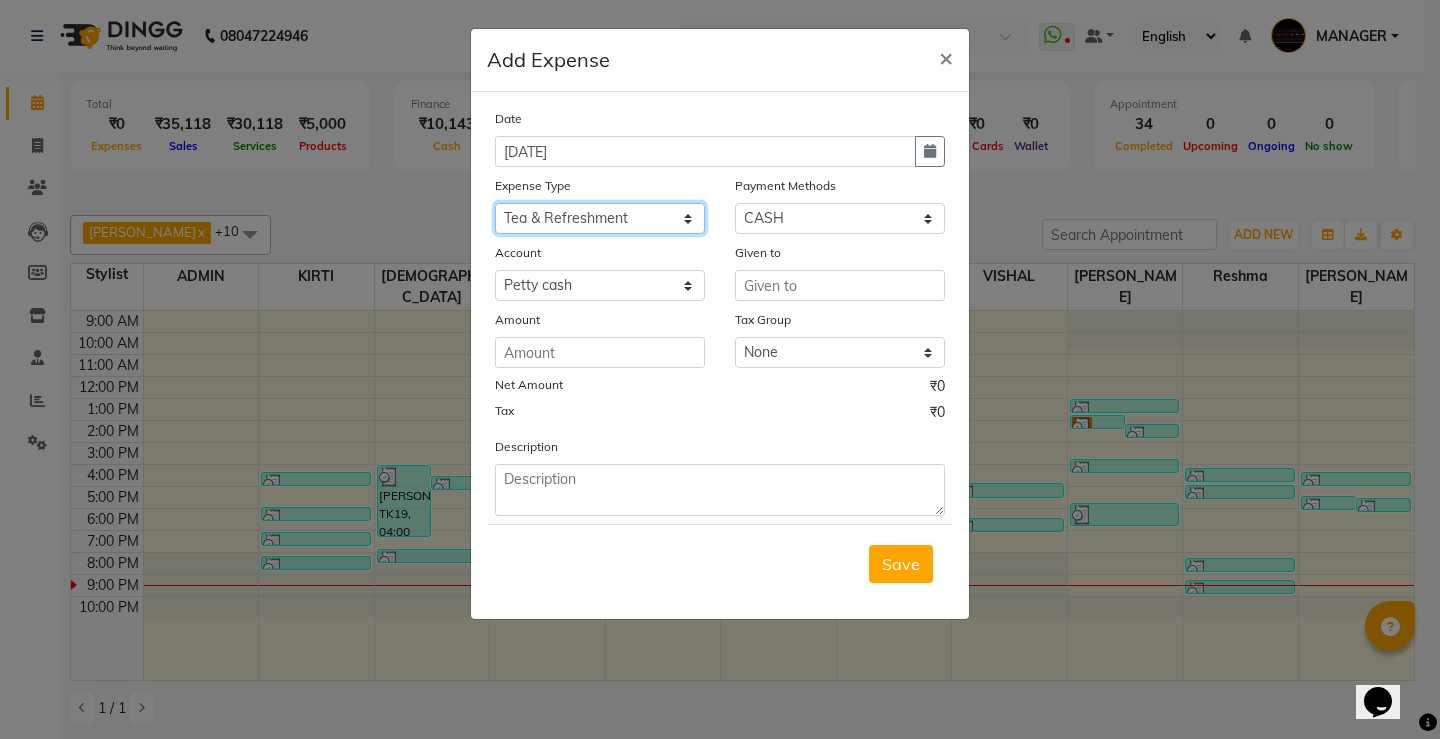 click on "Select Advance Salary Annual Lift Maintenance Charges BUILDING MAINTANANCE EXP Cash transfer to bank Cash Transfer To Ho Cash transfer to hub CLIENT TEA EXP Client tip to staff COFFEE FOR CLIENT ELECTRICITY EXP Equipment FESTIVAL EXPENSES Fuel GARBAGE EXPENSES Hand wash Exp Insurance International purchase LAUNDARY EXPENSES Loan Repayment Maintenance Marketing Miscellaneous Other PETROL EXPENSES Product Salary Staff Incentive Staff Snacks STATIONARY EXP STORE MAINTAINANCE CHARGES Tea & Refreshment Tip For staff TRAVELLING ALLOWANCES Utilities WATER CAN EXP" 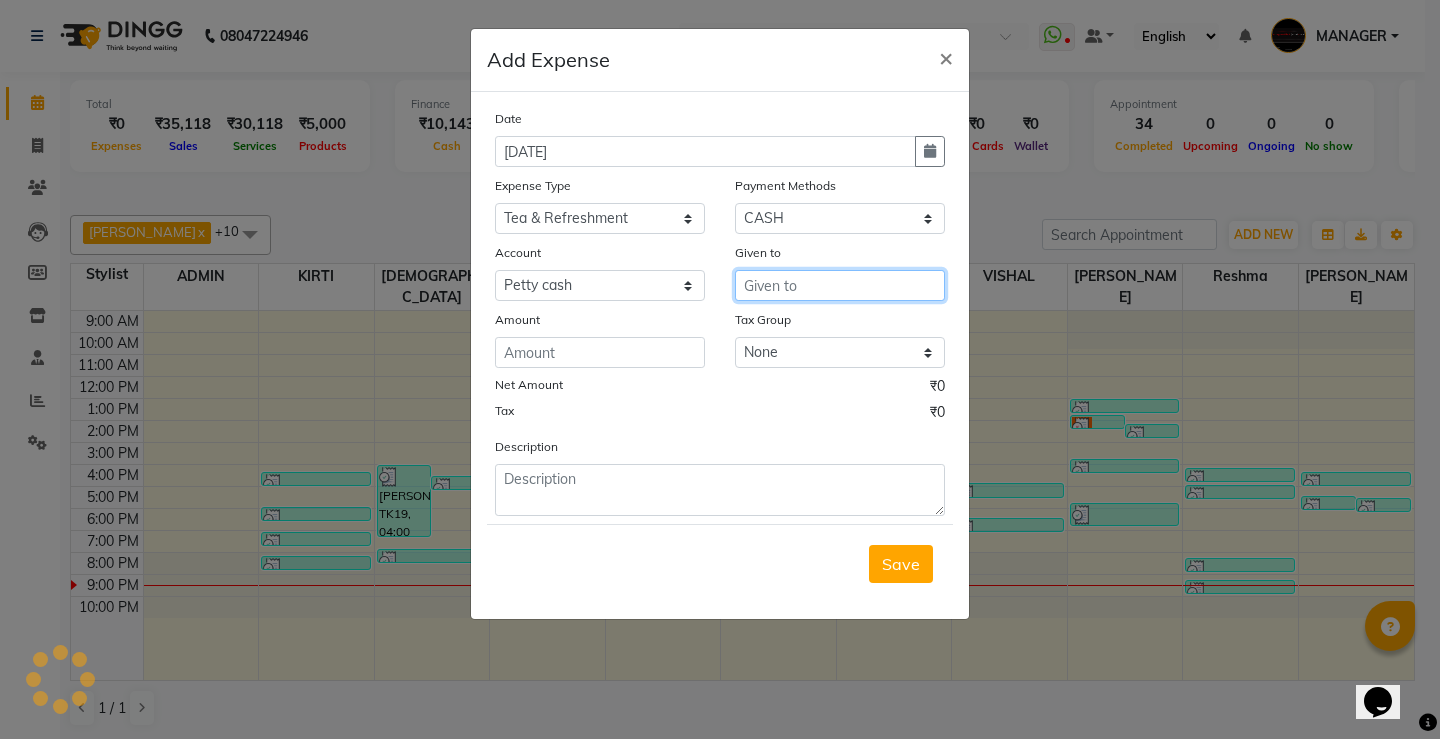 click at bounding box center [840, 285] 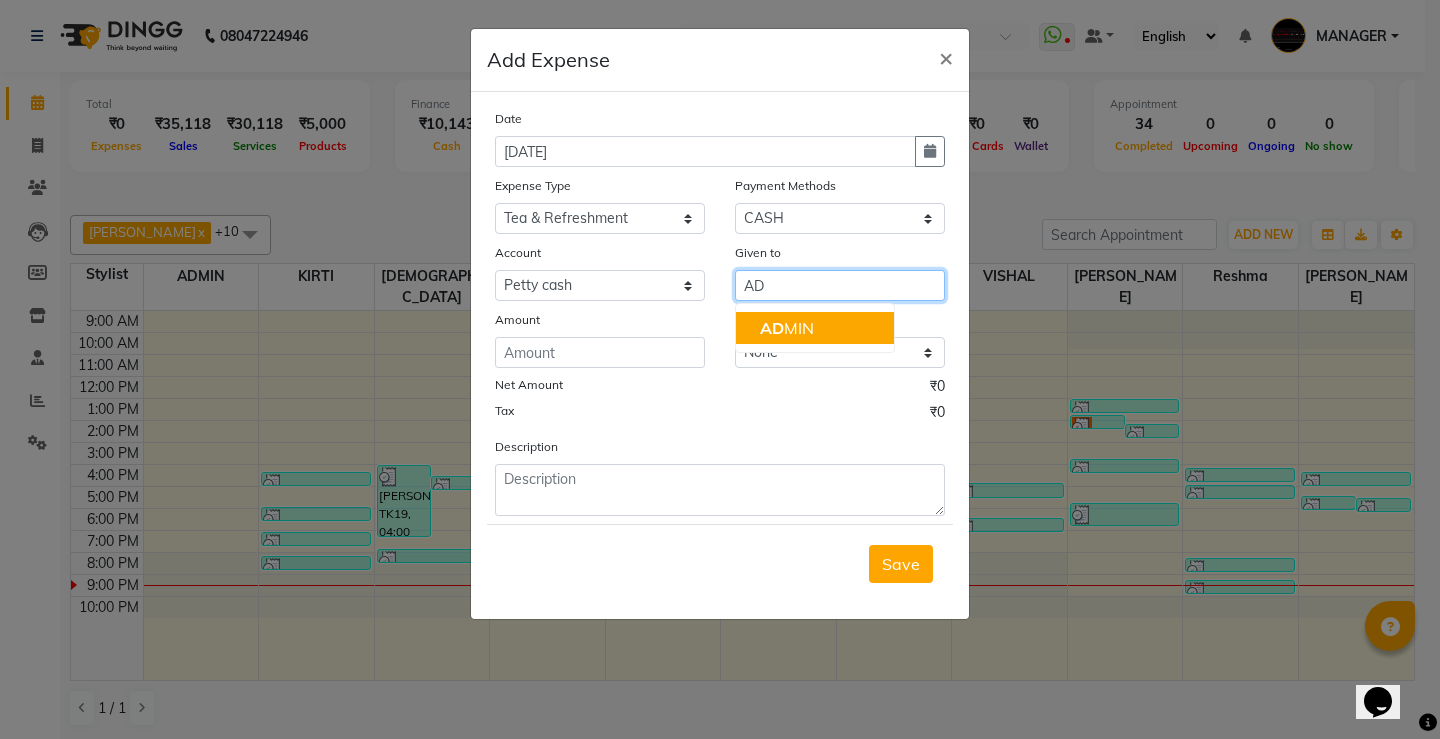 click on "AD MIN" at bounding box center (815, 328) 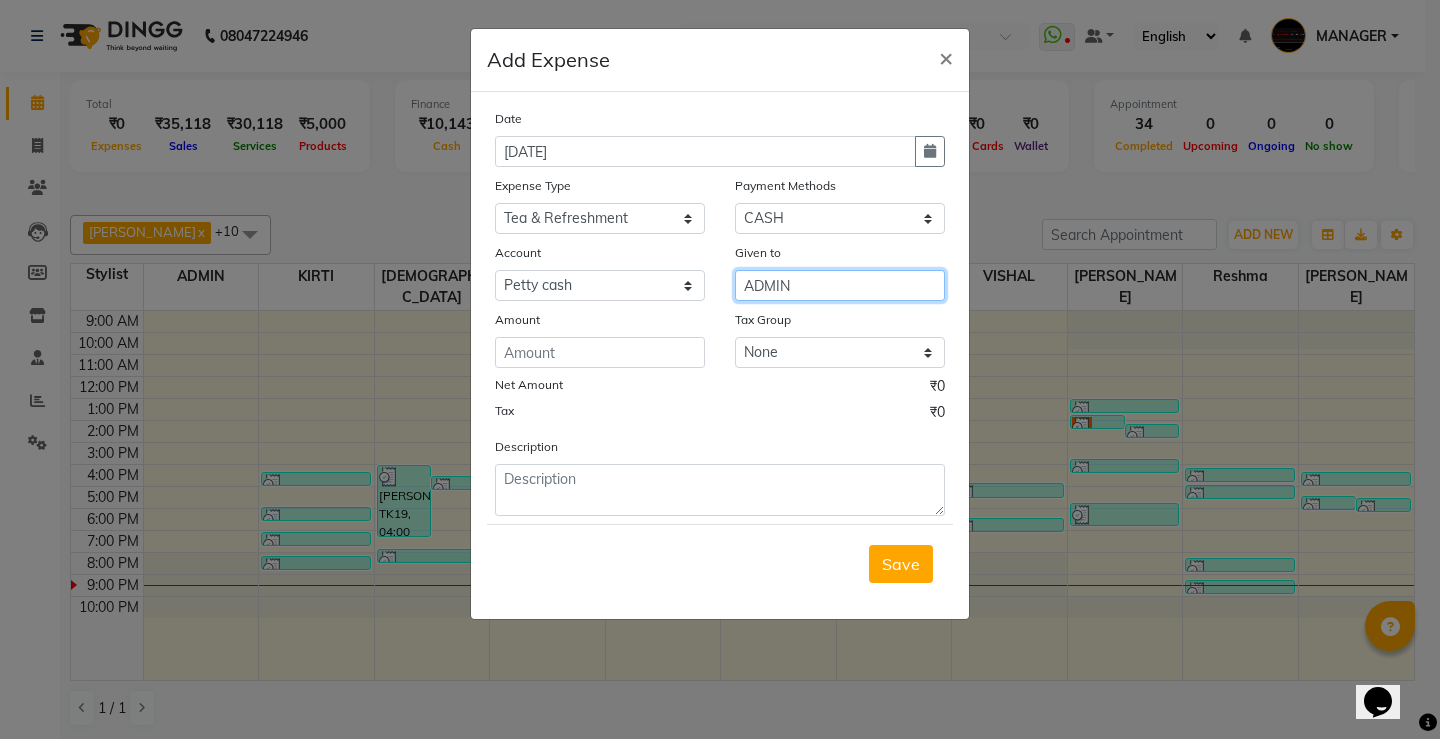 type on "ADMIN" 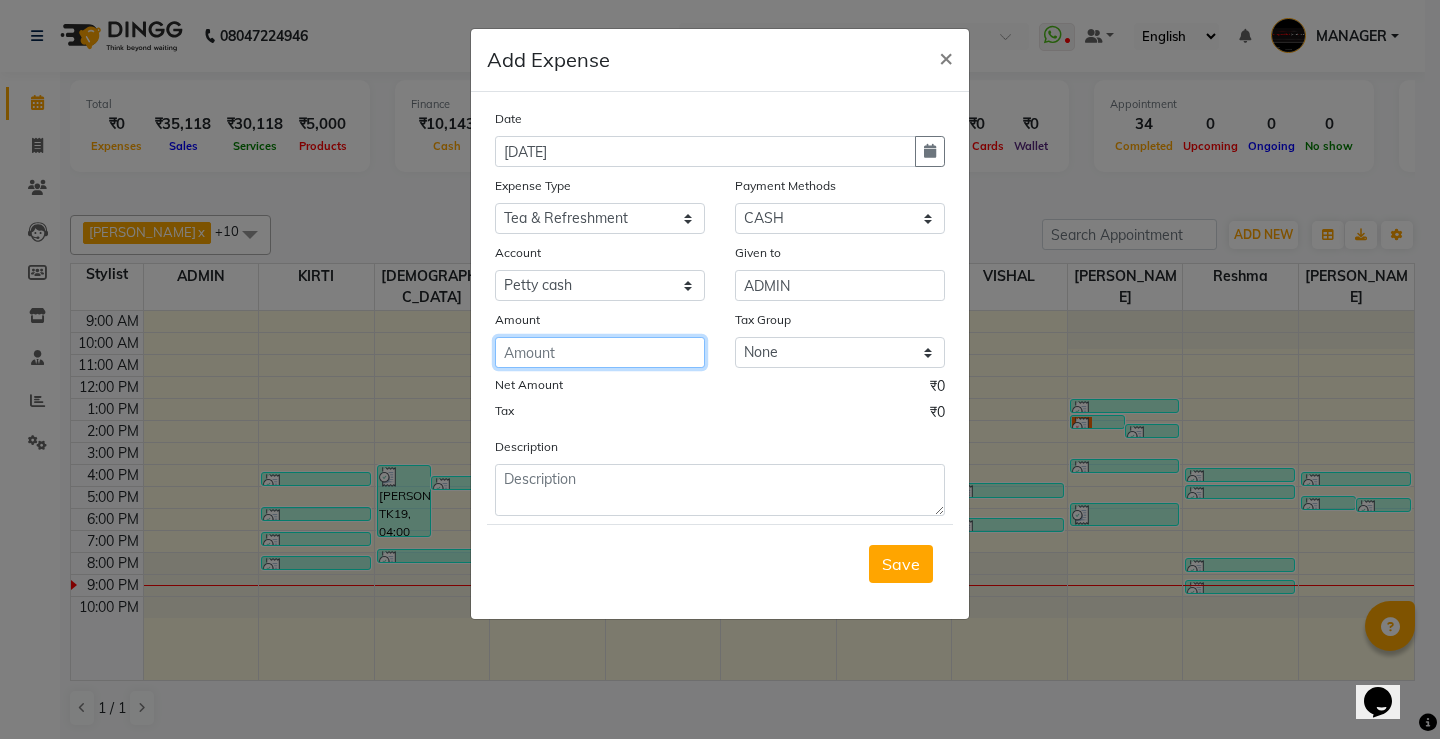 click 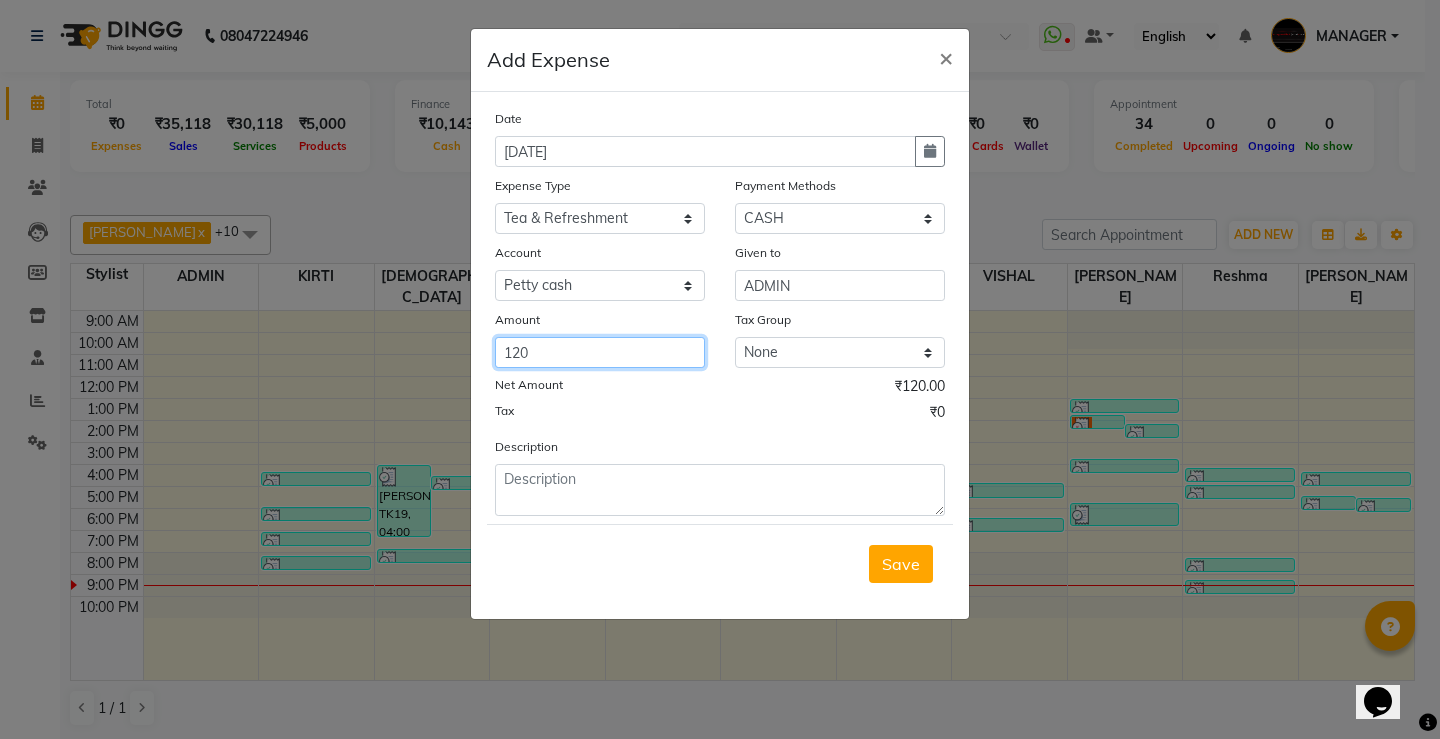 type on "120" 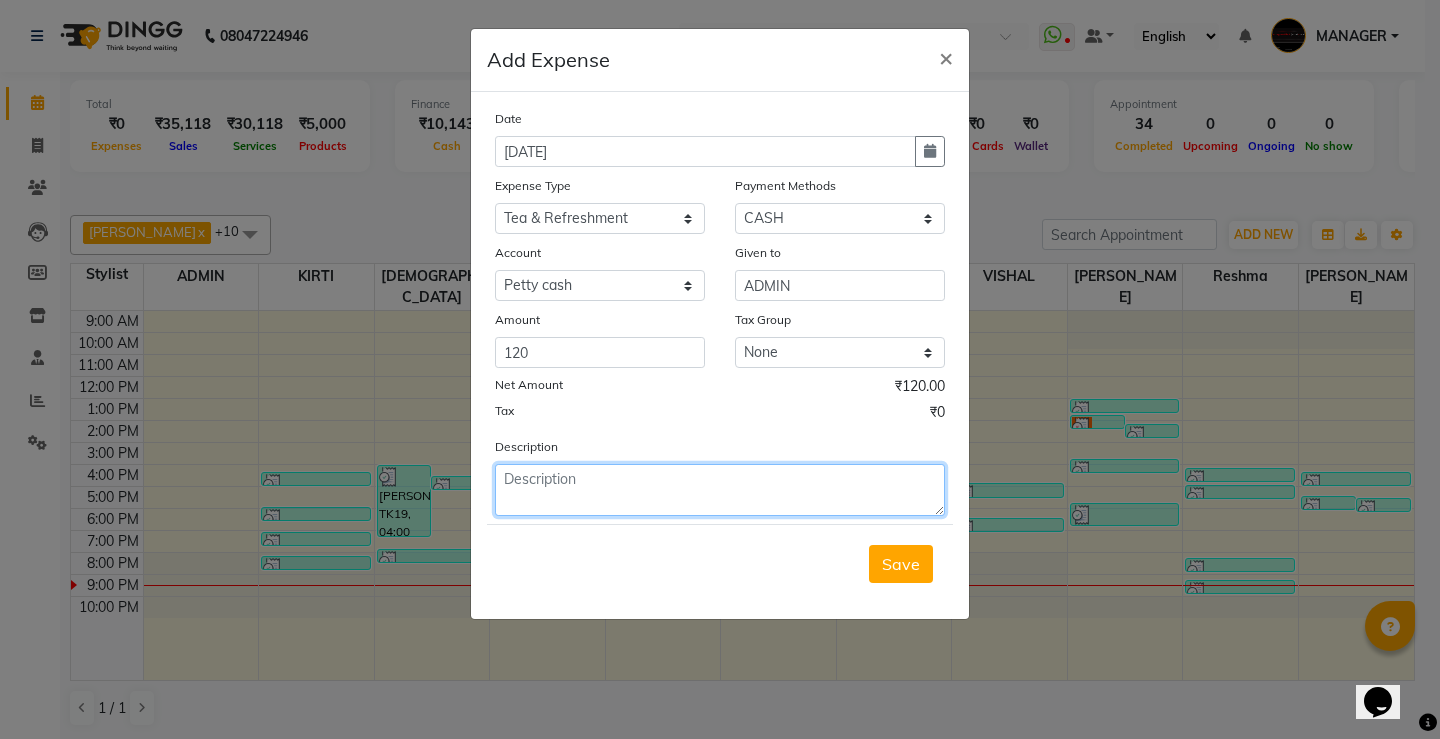 click 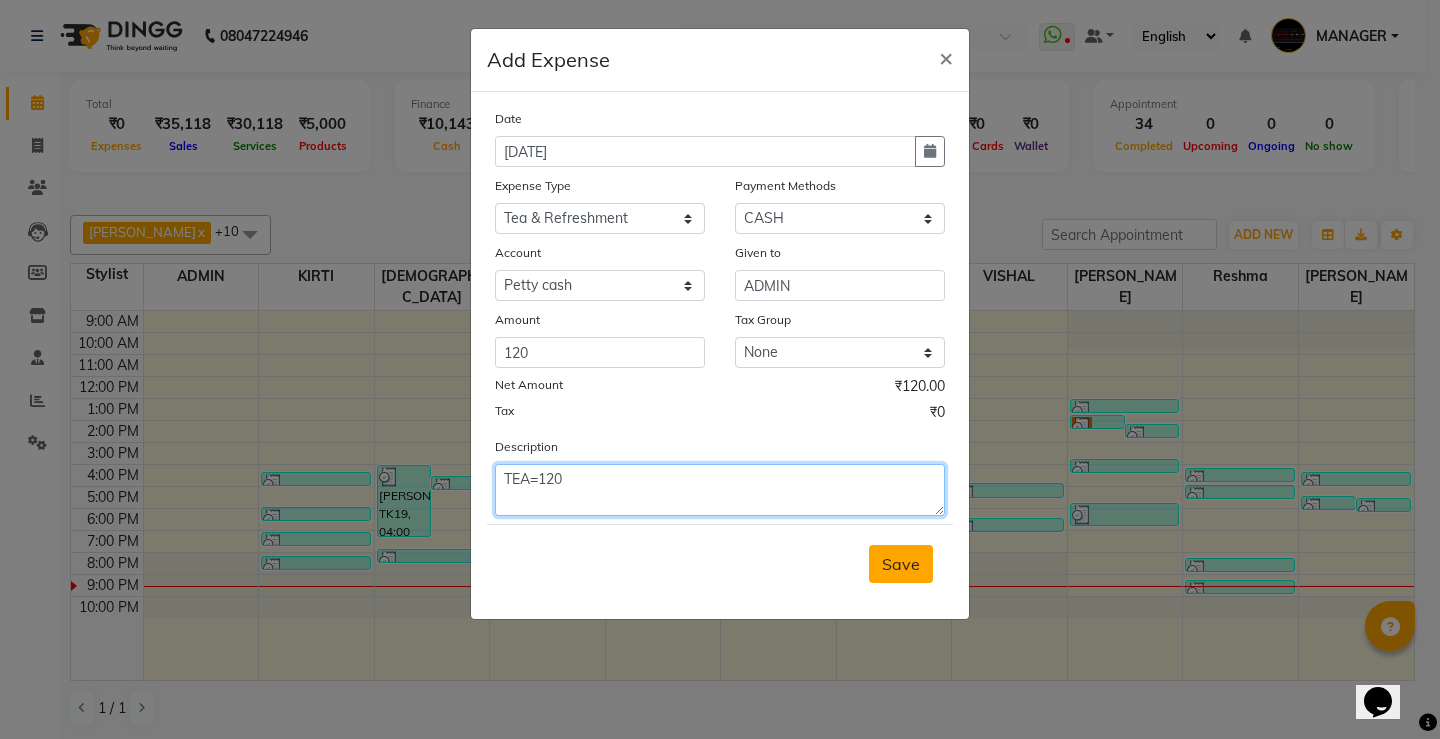 type on "TEA=120" 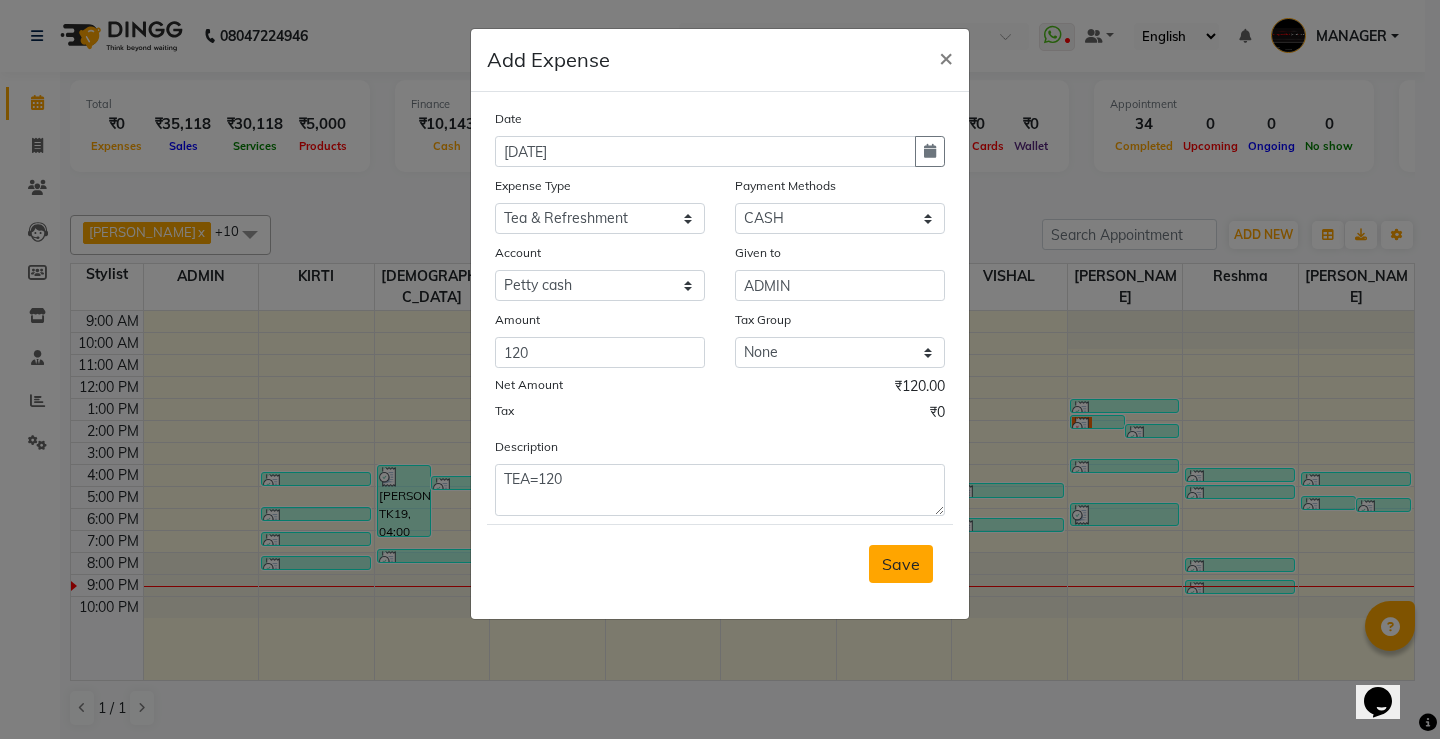 click on "Save" at bounding box center [901, 564] 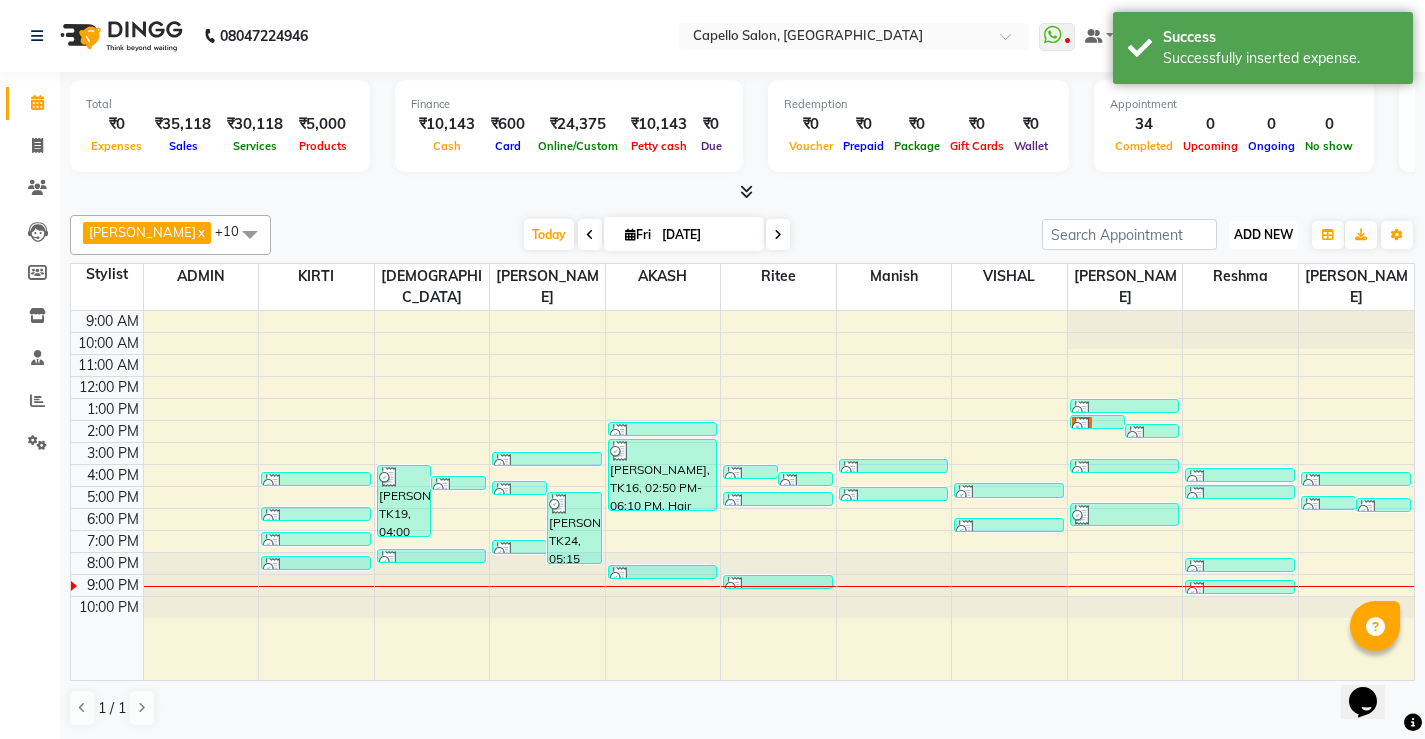 click on "ADD NEW" at bounding box center (1263, 234) 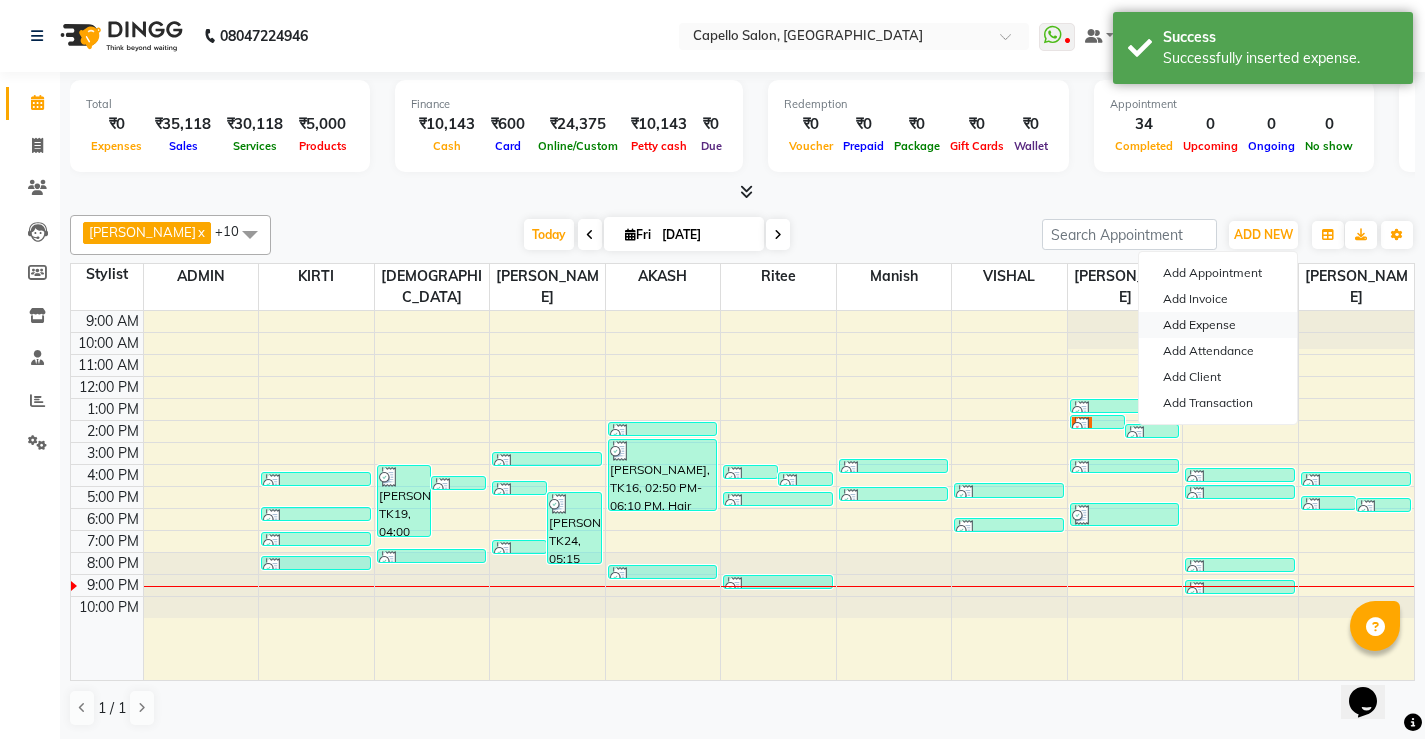 click on "Add Expense" at bounding box center [1218, 325] 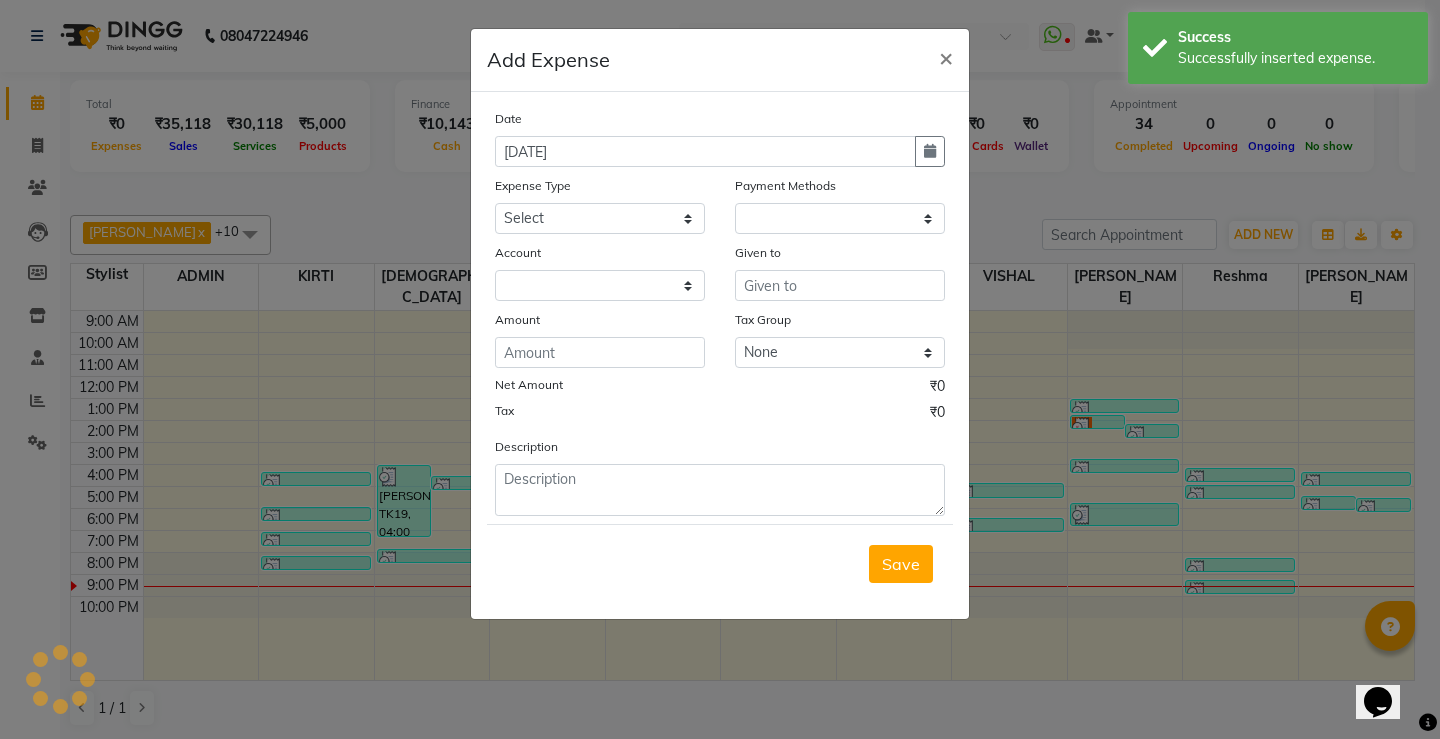 select on "1" 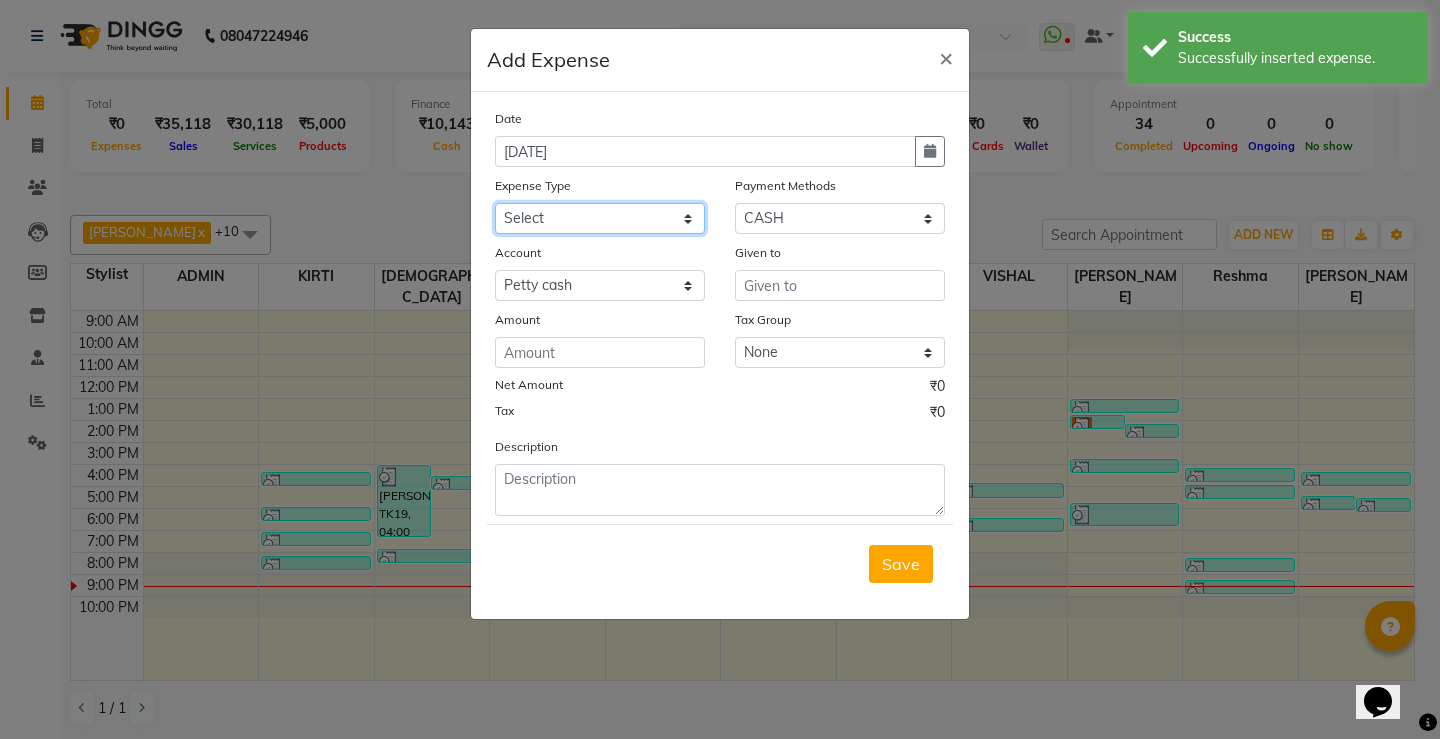 click on "Select Advance Salary Annual Lift Maintenance Charges BUILDING MAINTANANCE EXP Cash transfer to bank Cash Transfer To Ho Cash transfer to hub CLIENT TEA EXP Client tip to staff COFFEE FOR CLIENT ELECTRICITY EXP Equipment FESTIVAL EXPENSES Fuel GARBAGE EXPENSES Hand wash Exp Insurance International purchase LAUNDARY EXPENSES Loan Repayment Maintenance Marketing Miscellaneous Other PETROL EXPENSES Product Salary Staff Incentive Staff Snacks STATIONARY EXP STORE MAINTAINANCE CHARGES Tea & Refreshment Tip For staff TRAVELLING ALLOWANCES Utilities WATER CAN EXP" 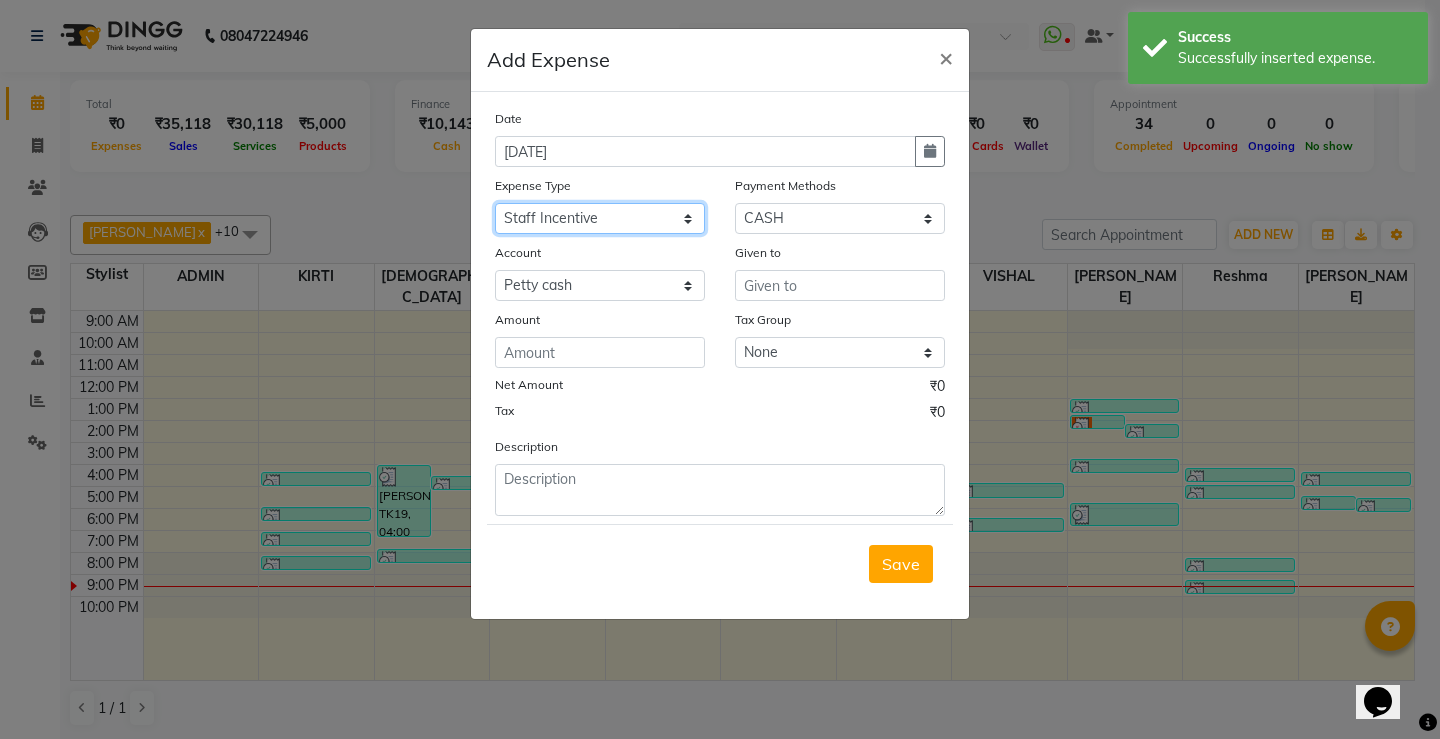 click on "Select Advance Salary Annual Lift Maintenance Charges BUILDING MAINTANANCE EXP Cash transfer to bank Cash Transfer To Ho Cash transfer to hub CLIENT TEA EXP Client tip to staff COFFEE FOR CLIENT ELECTRICITY EXP Equipment FESTIVAL EXPENSES Fuel GARBAGE EXPENSES Hand wash Exp Insurance International purchase LAUNDARY EXPENSES Loan Repayment Maintenance Marketing Miscellaneous Other PETROL EXPENSES Product Salary Staff Incentive Staff Snacks STATIONARY EXP STORE MAINTAINANCE CHARGES Tea & Refreshment Tip For staff TRAVELLING ALLOWANCES Utilities WATER CAN EXP" 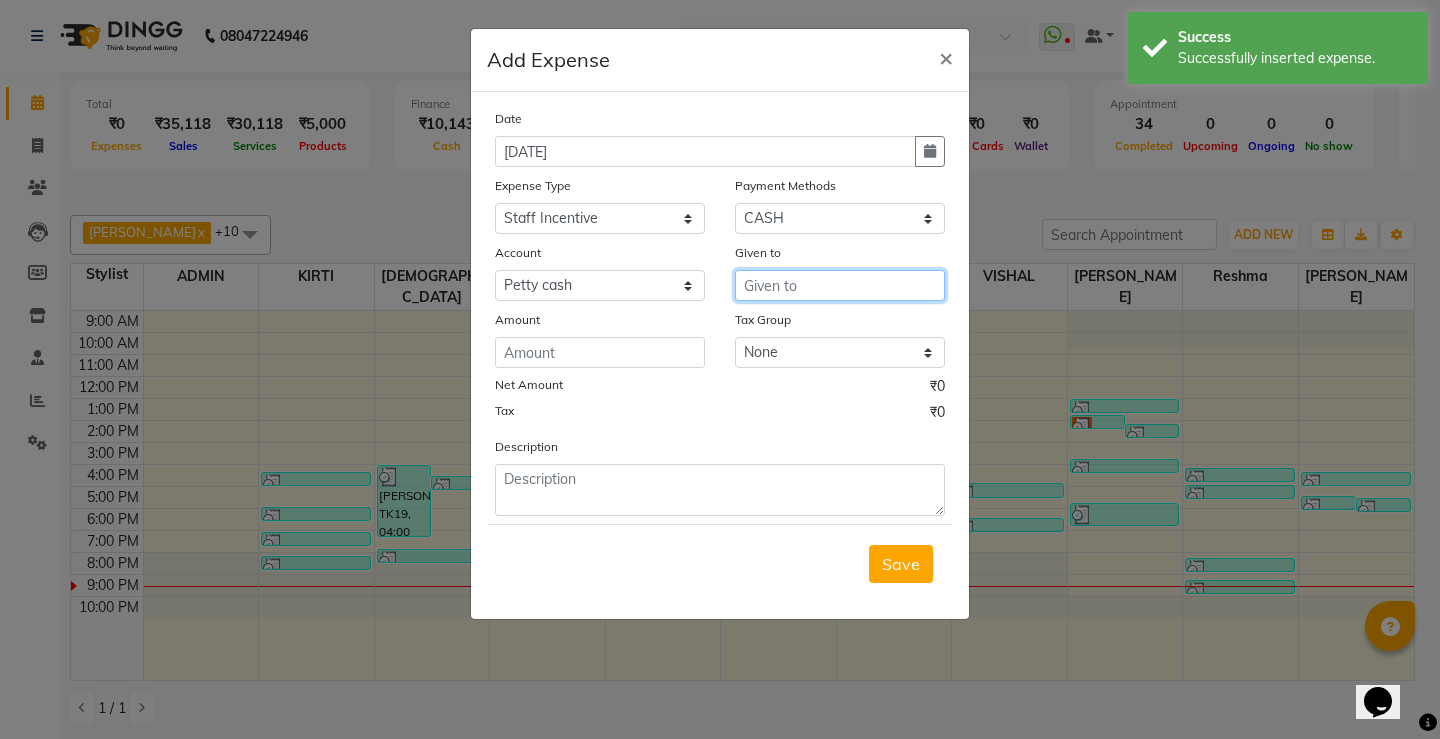 click at bounding box center [840, 285] 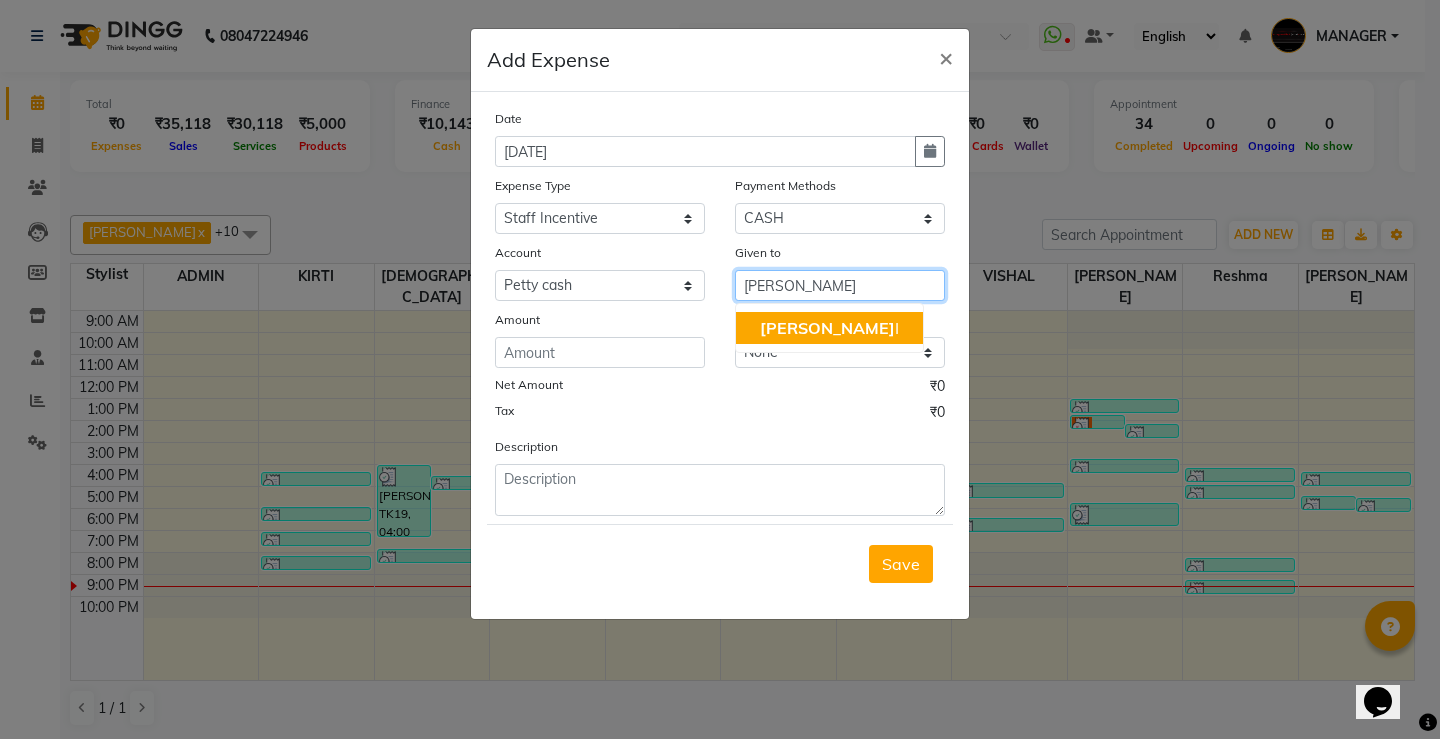 click on "KIRT" 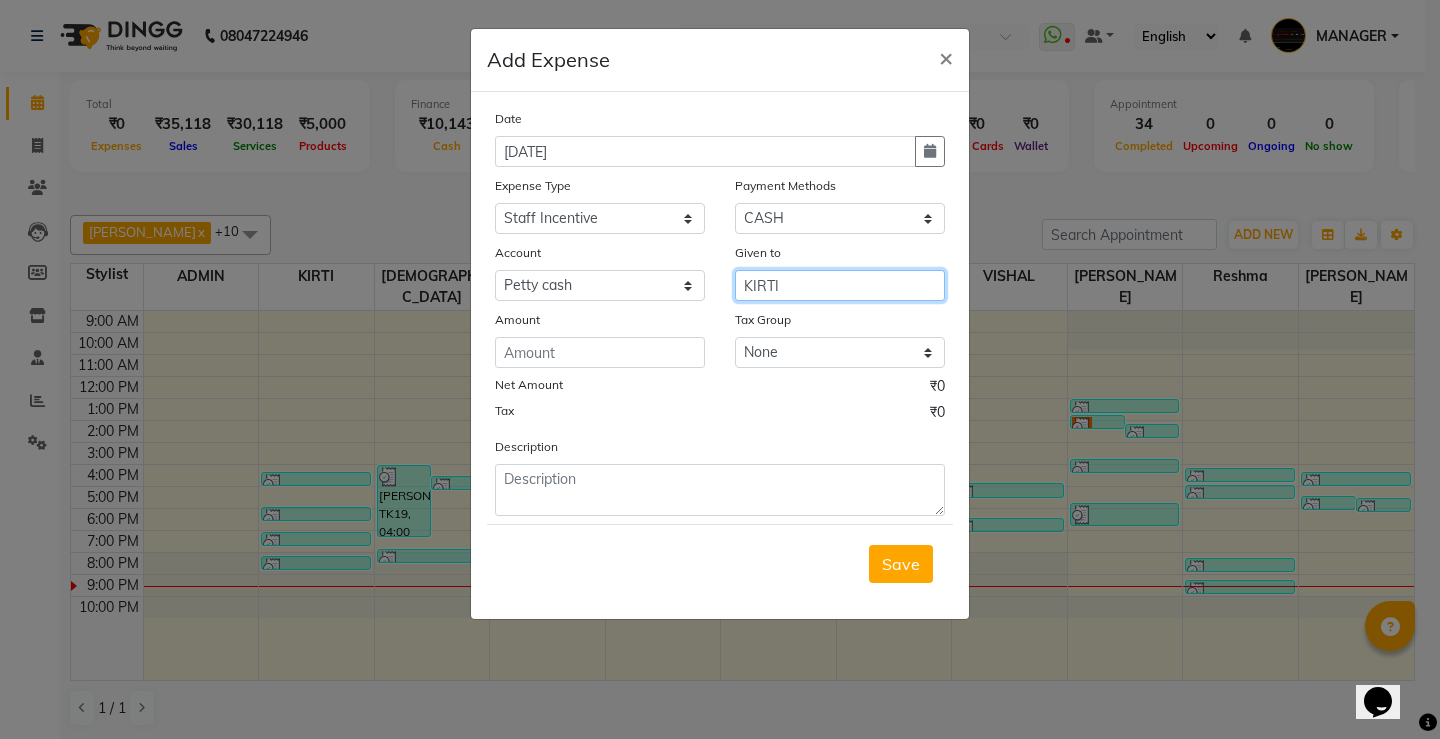 type on "KIRTI" 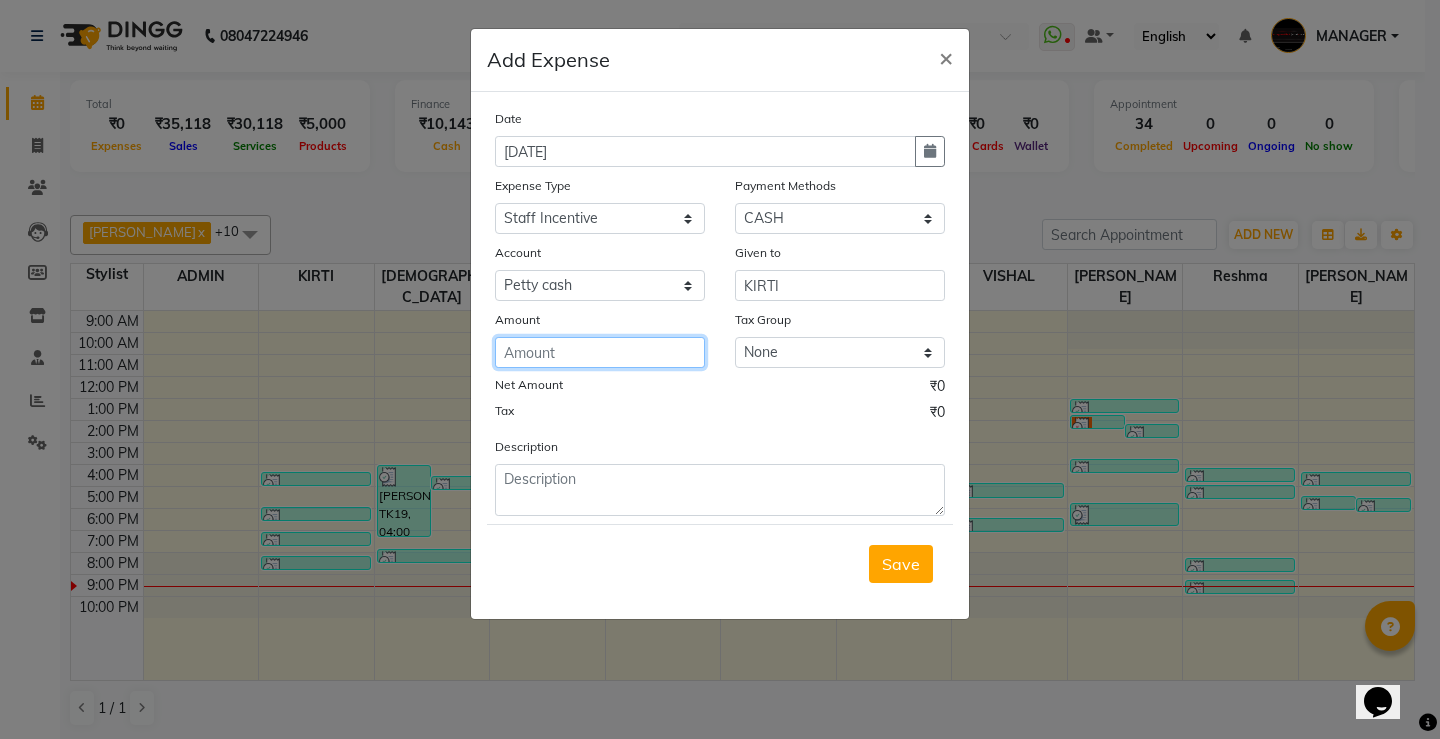 click 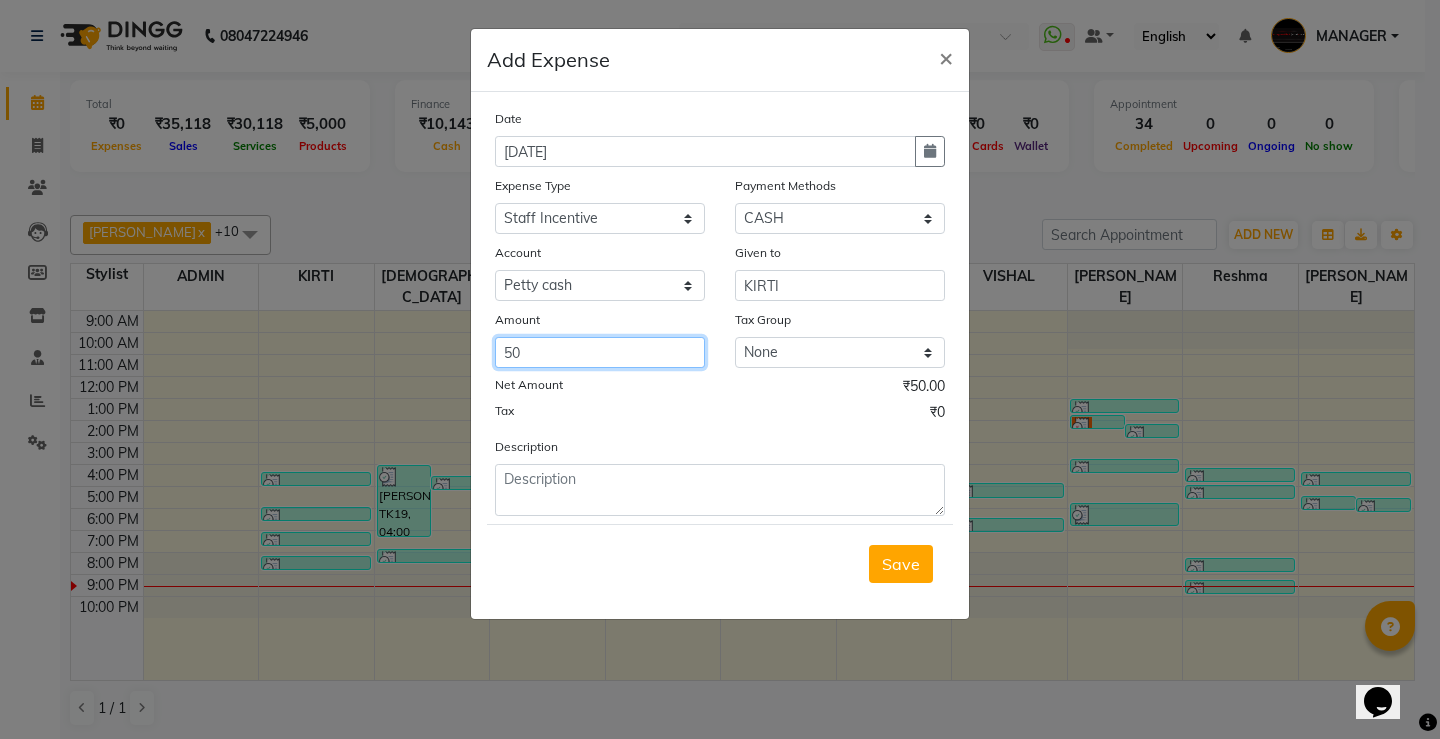 type on "50" 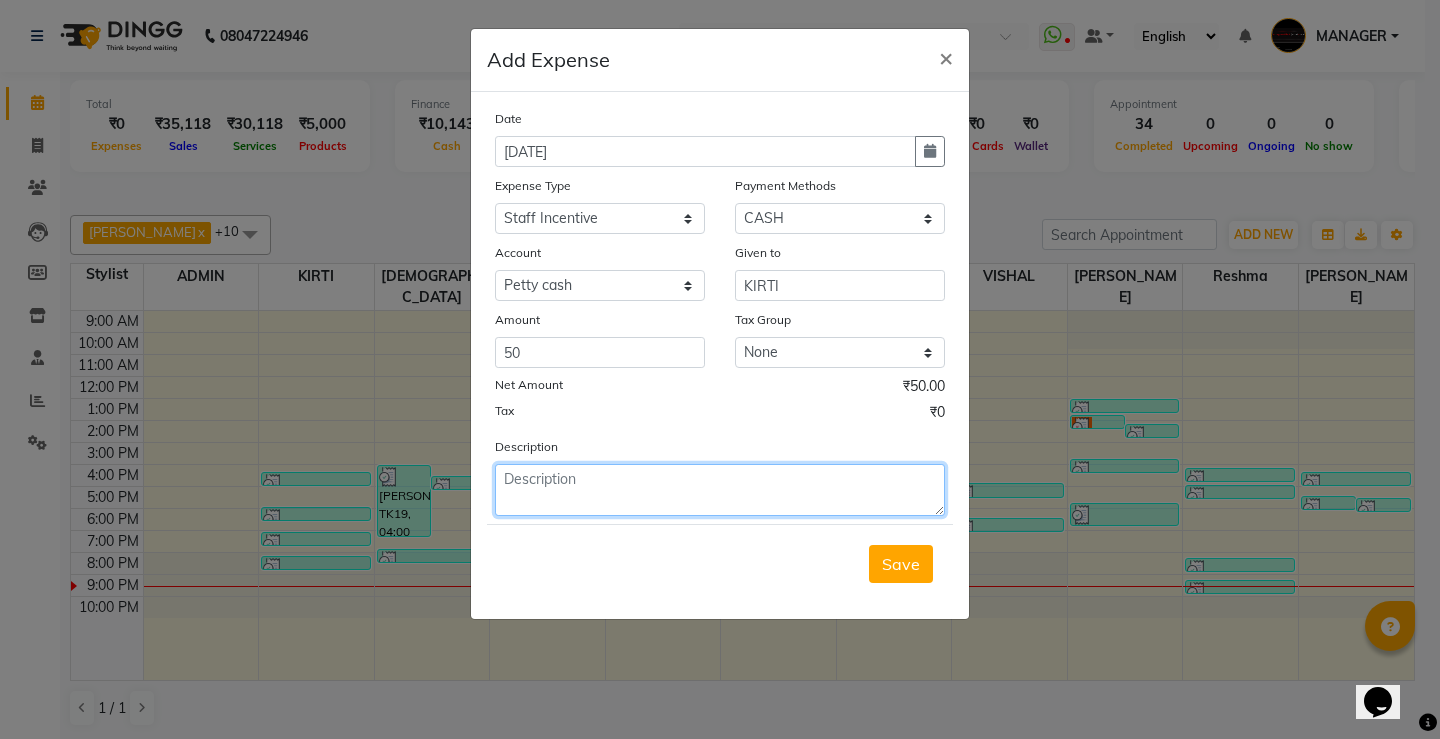 click 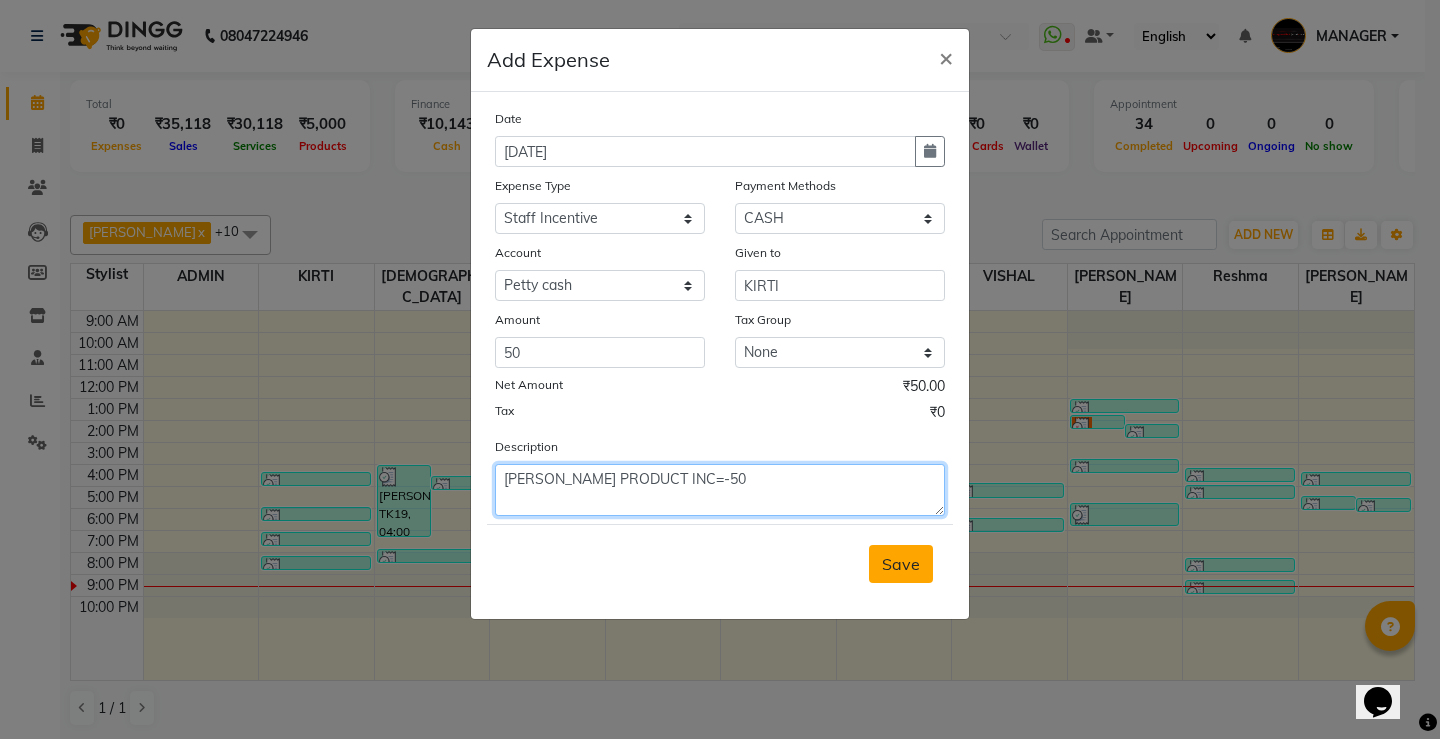 type on "KIRTI PRODUCT INC=-50" 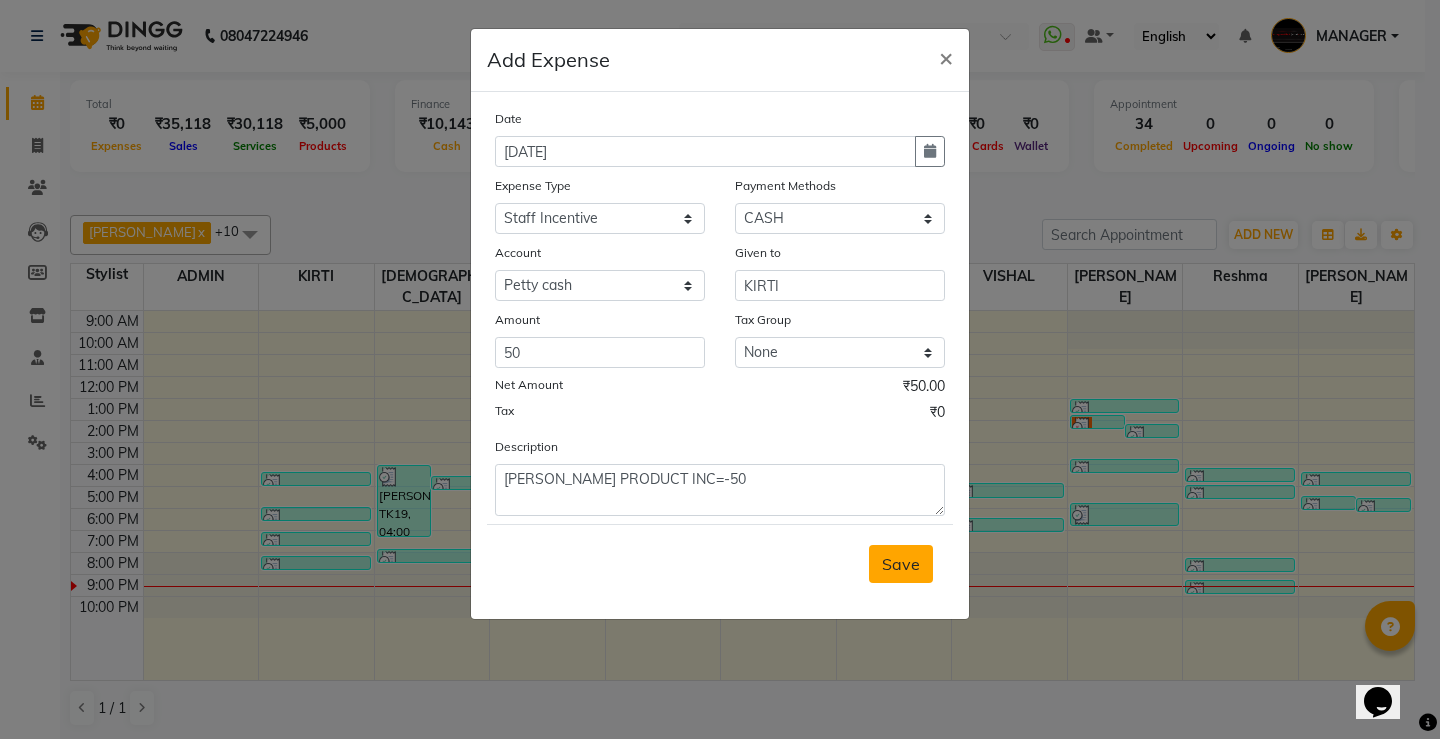 click on "Save" at bounding box center [901, 564] 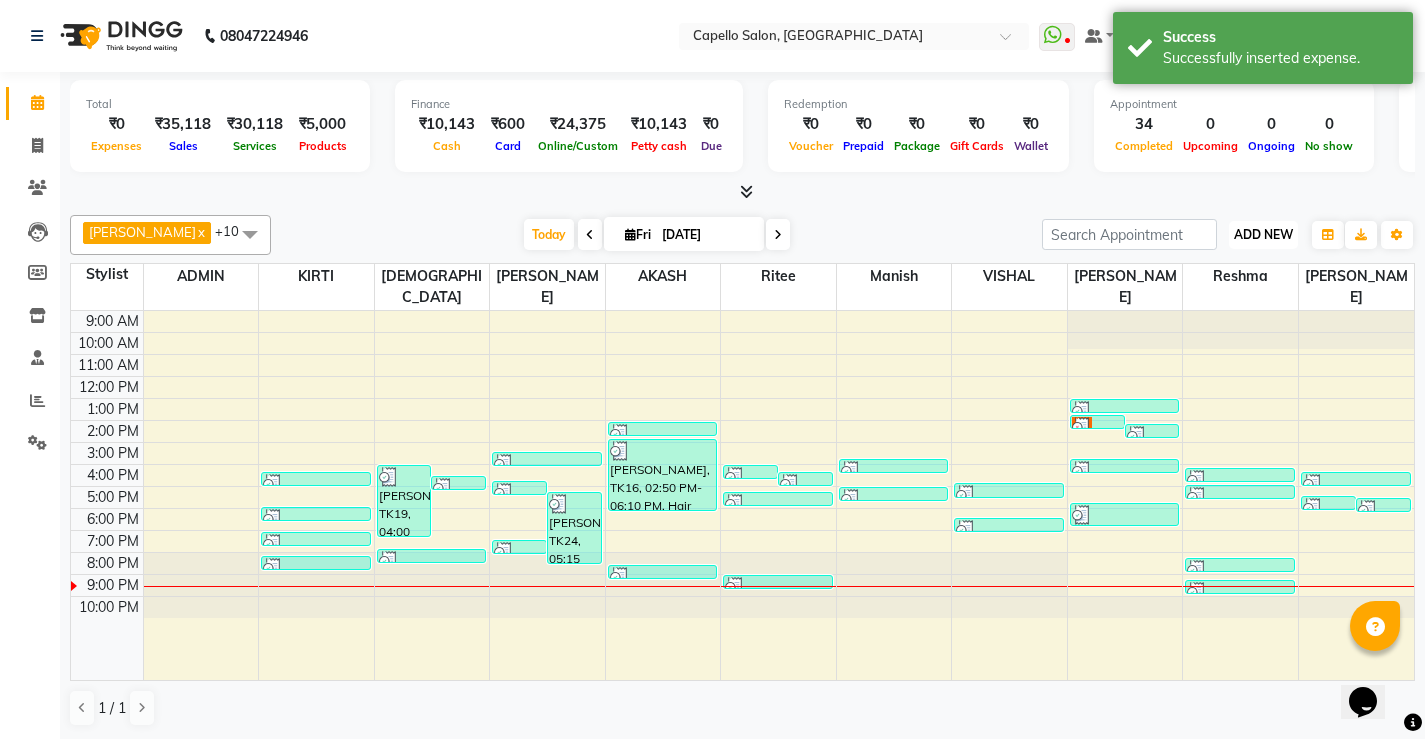 click on "ADD NEW" at bounding box center [1263, 234] 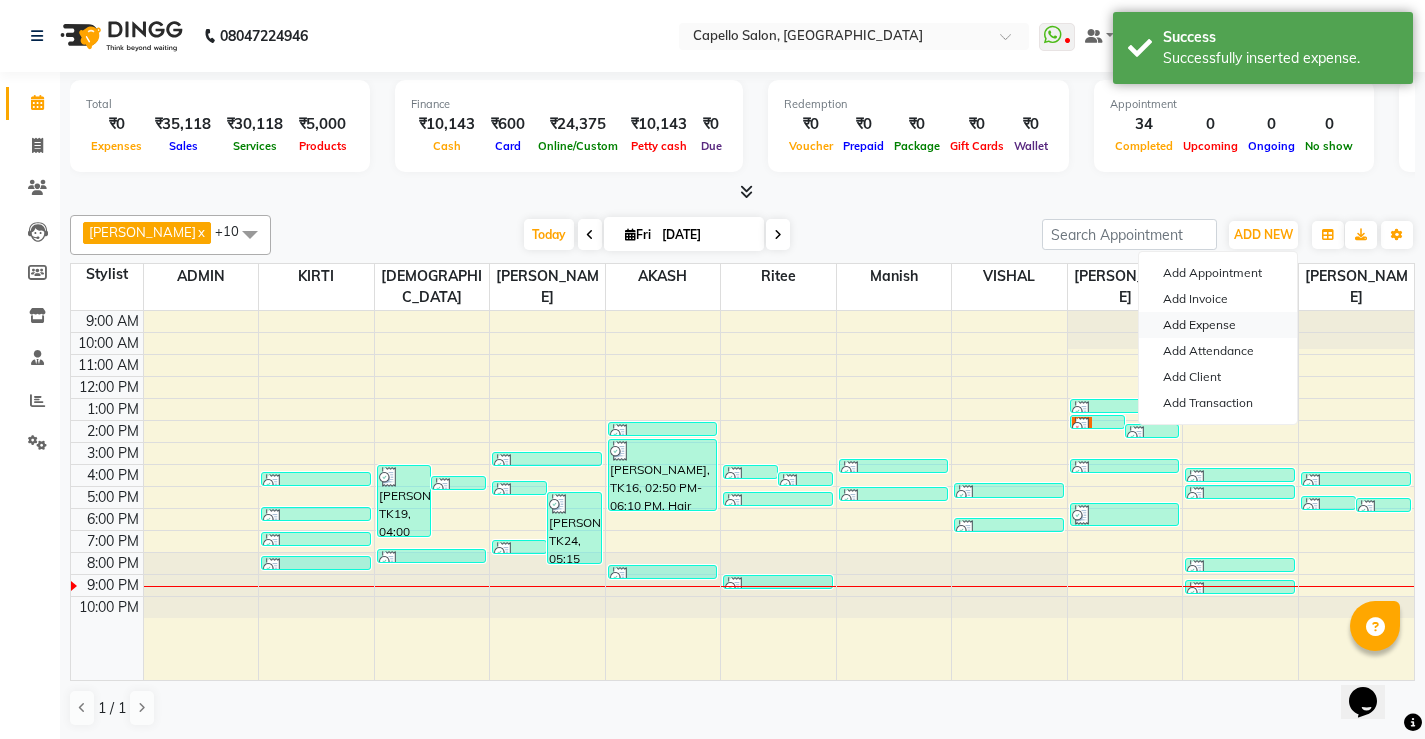click on "Add Expense" at bounding box center (1218, 325) 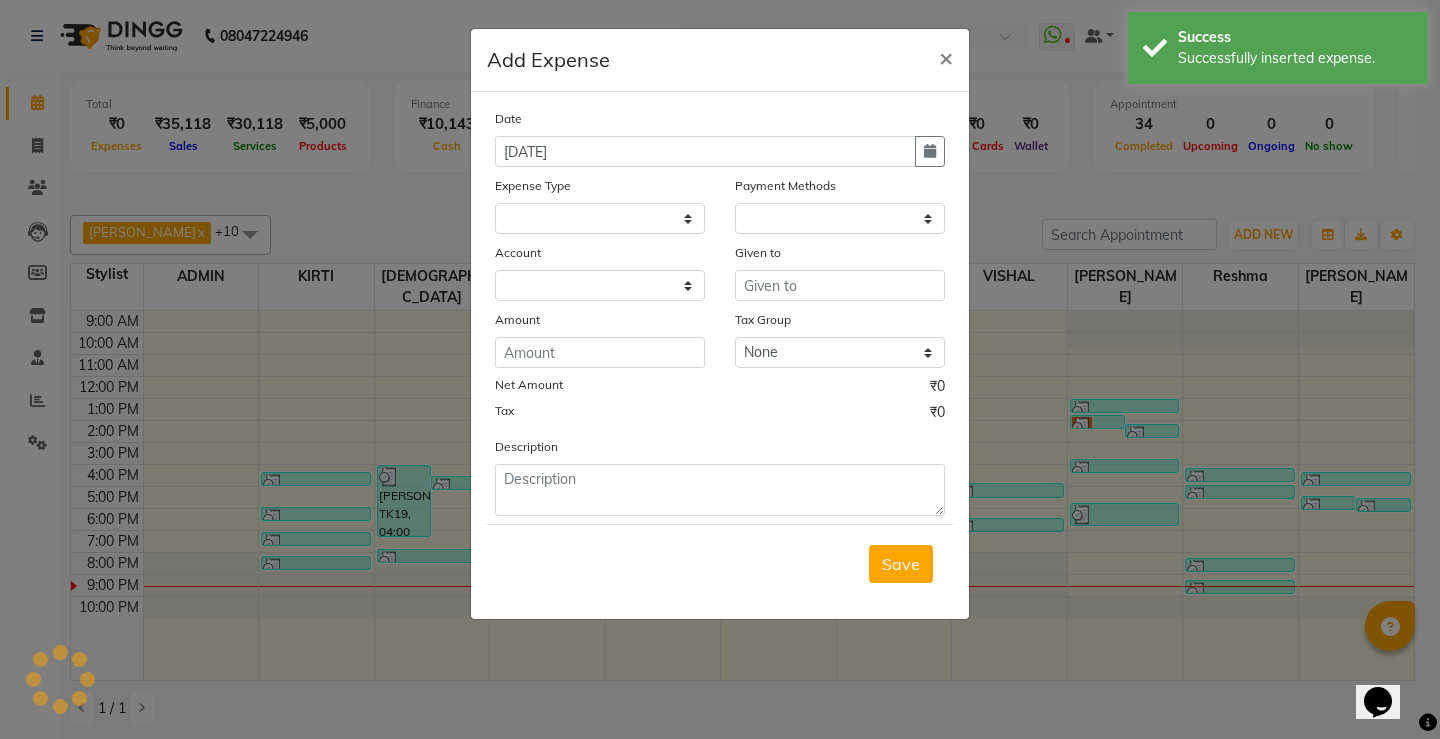 select 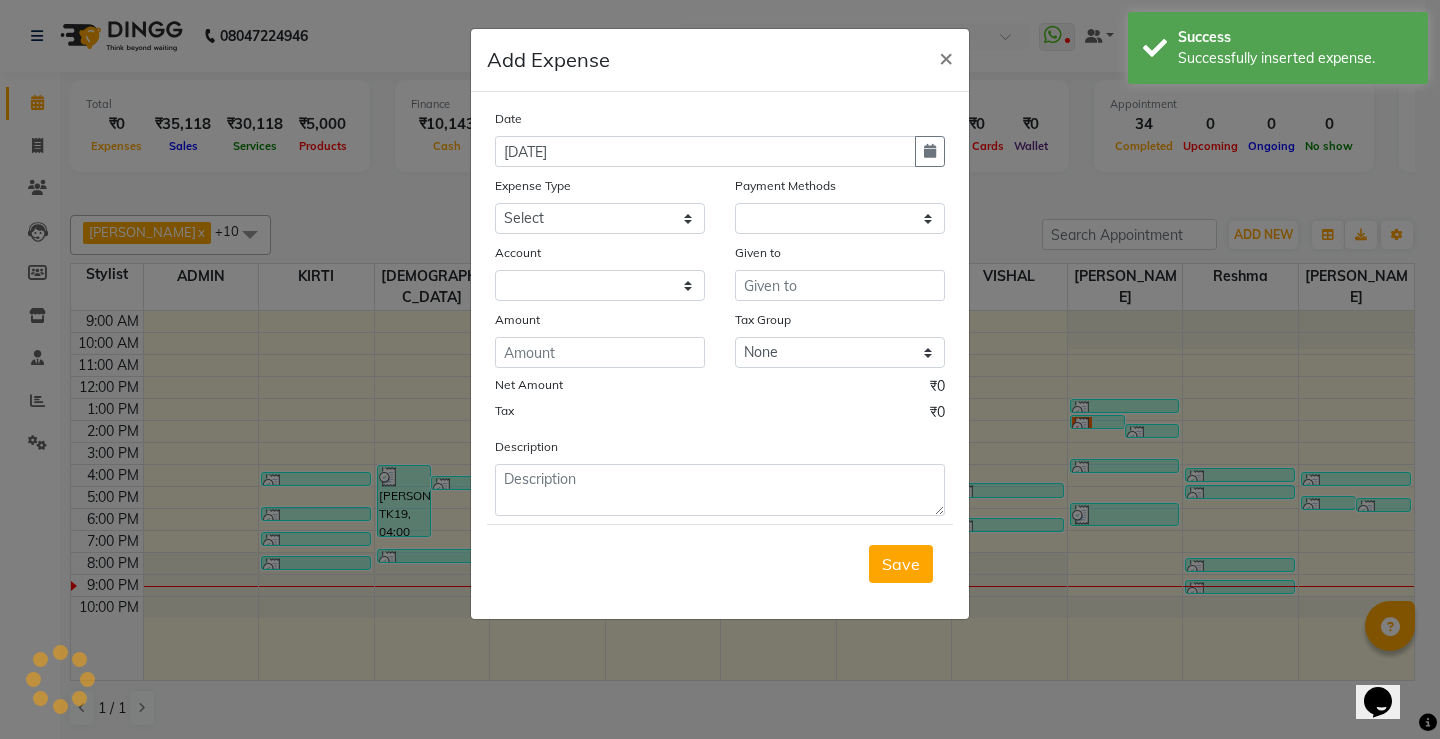 select on "1" 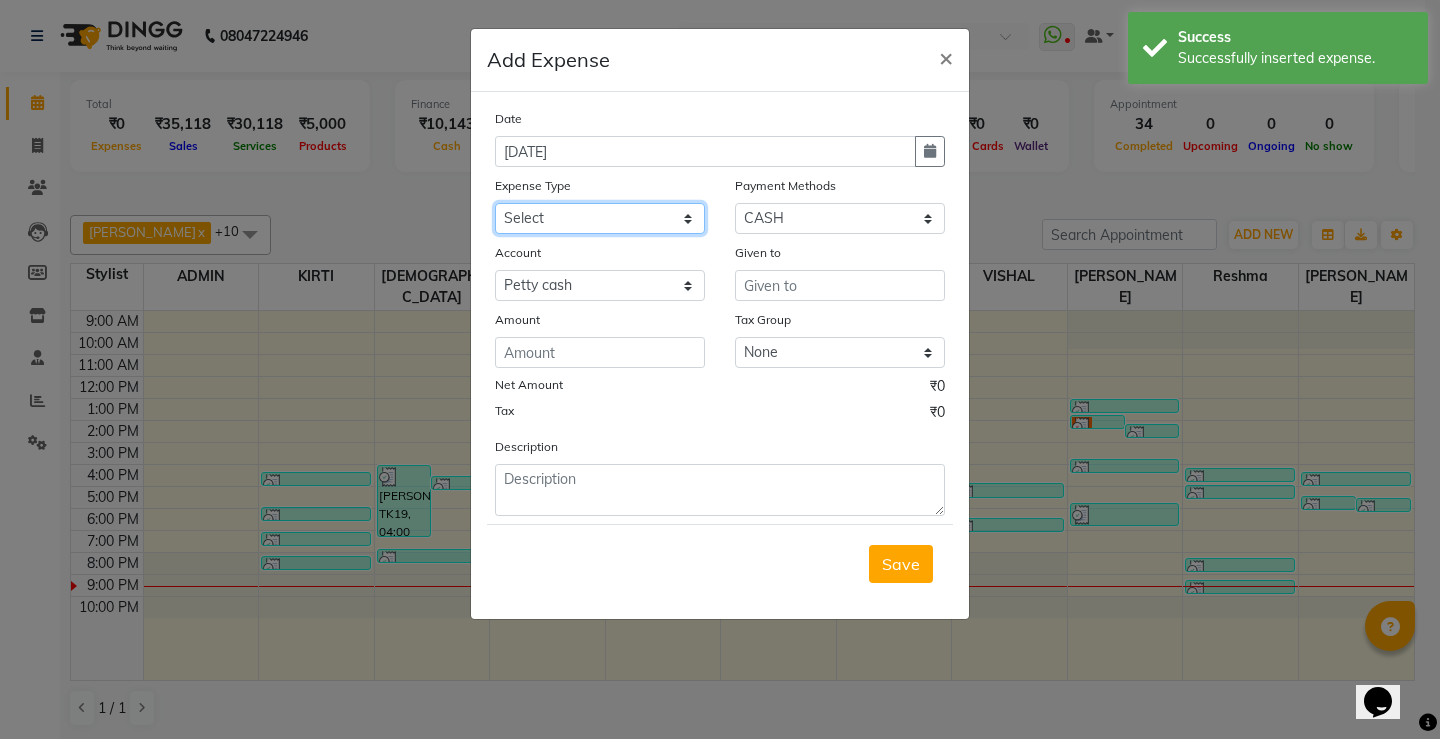 click on "Select Advance Salary Annual Lift Maintenance Charges BUILDING MAINTANANCE EXP Cash transfer to bank Cash Transfer To Ho Cash transfer to hub CLIENT TEA EXP Client tip to staff COFFEE FOR CLIENT ELECTRICITY EXP Equipment FESTIVAL EXPENSES Fuel GARBAGE EXPENSES Hand wash Exp Insurance International purchase LAUNDARY EXPENSES Loan Repayment Maintenance Marketing Miscellaneous Other PETROL EXPENSES Product Salary Staff Incentive Staff Snacks STATIONARY EXP STORE MAINTAINANCE CHARGES Tea & Refreshment Tip For staff TRAVELLING ALLOWANCES Utilities WATER CAN EXP" 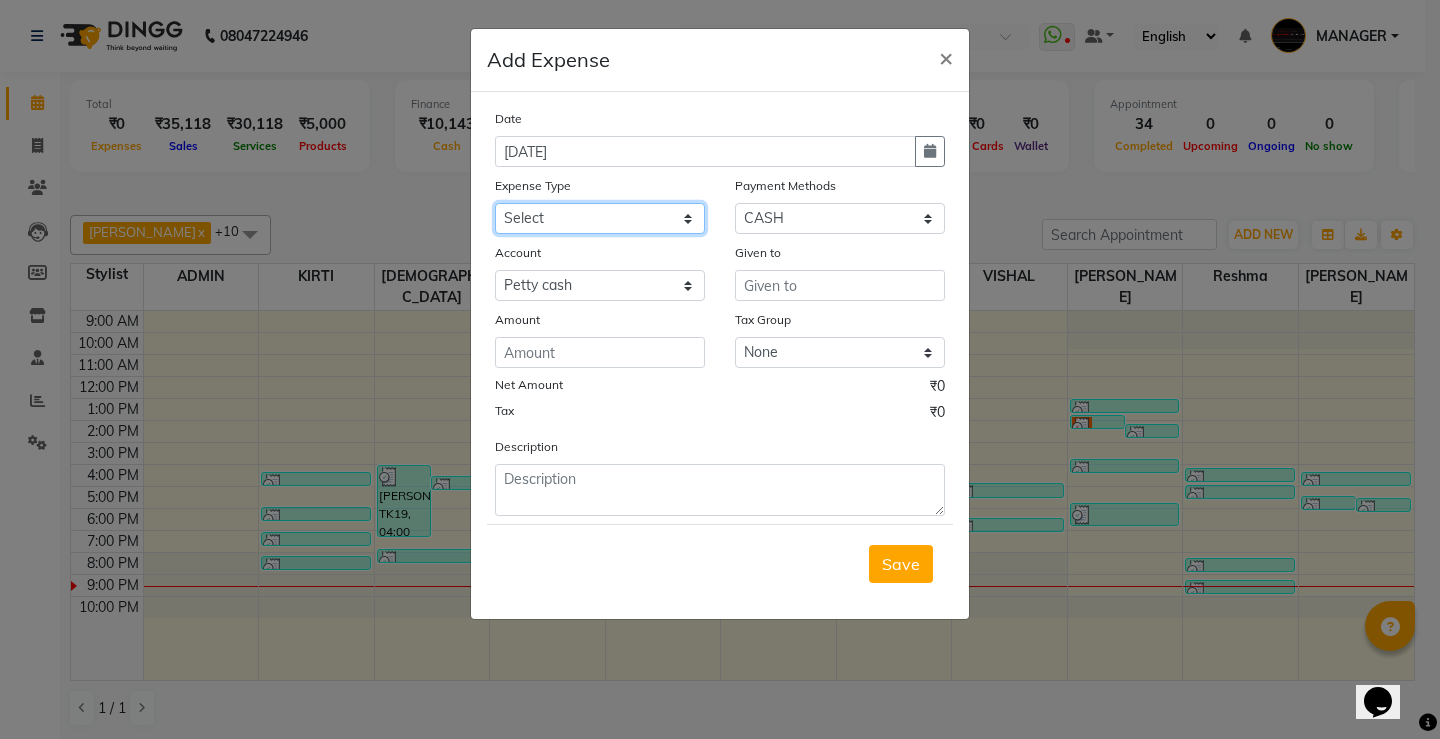 select on "2584" 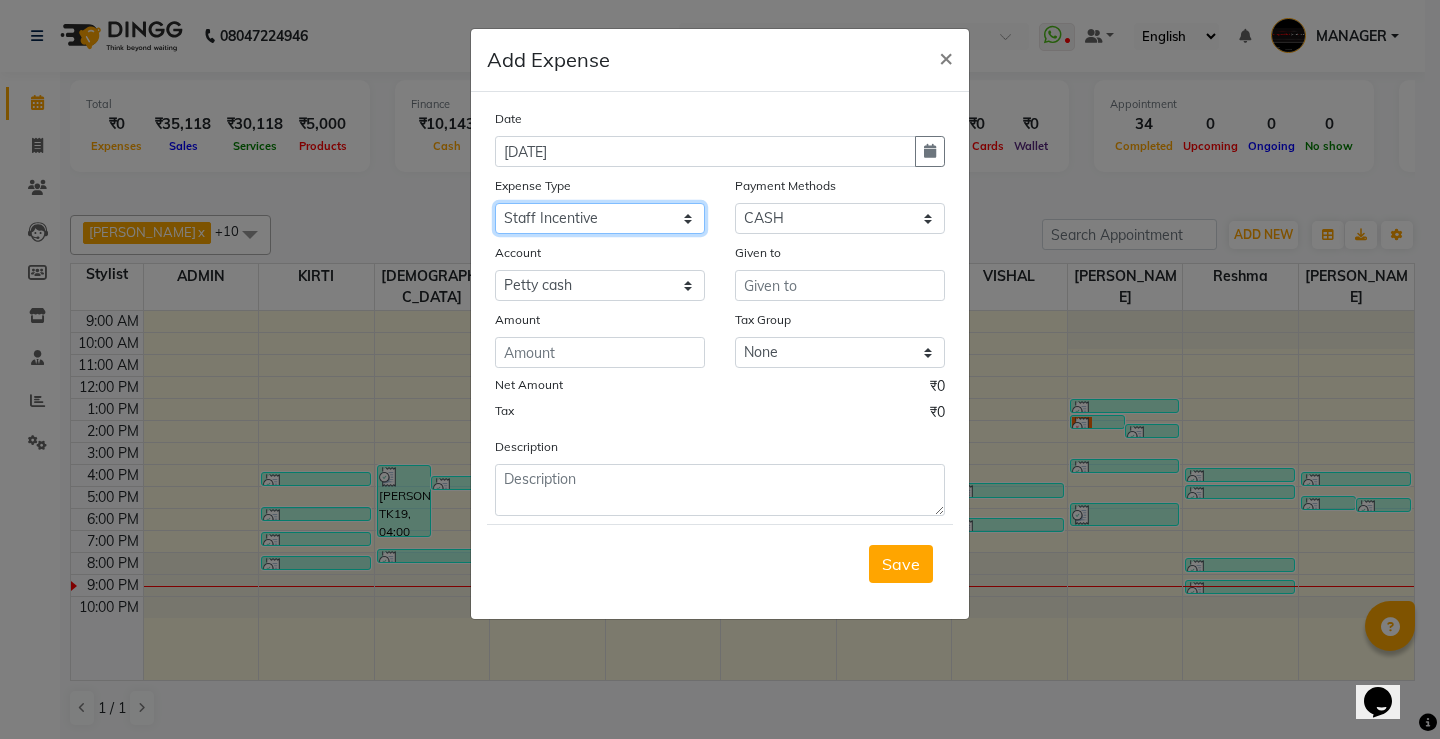 click on "Select Advance Salary Annual Lift Maintenance Charges BUILDING MAINTANANCE EXP Cash transfer to bank Cash Transfer To Ho Cash transfer to hub CLIENT TEA EXP Client tip to staff COFFEE FOR CLIENT ELECTRICITY EXP Equipment FESTIVAL EXPENSES Fuel GARBAGE EXPENSES Hand wash Exp Insurance International purchase LAUNDARY EXPENSES Loan Repayment Maintenance Marketing Miscellaneous Other PETROL EXPENSES Product Salary Staff Incentive Staff Snacks STATIONARY EXP STORE MAINTAINANCE CHARGES Tea & Refreshment Tip For staff TRAVELLING ALLOWANCES Utilities WATER CAN EXP" 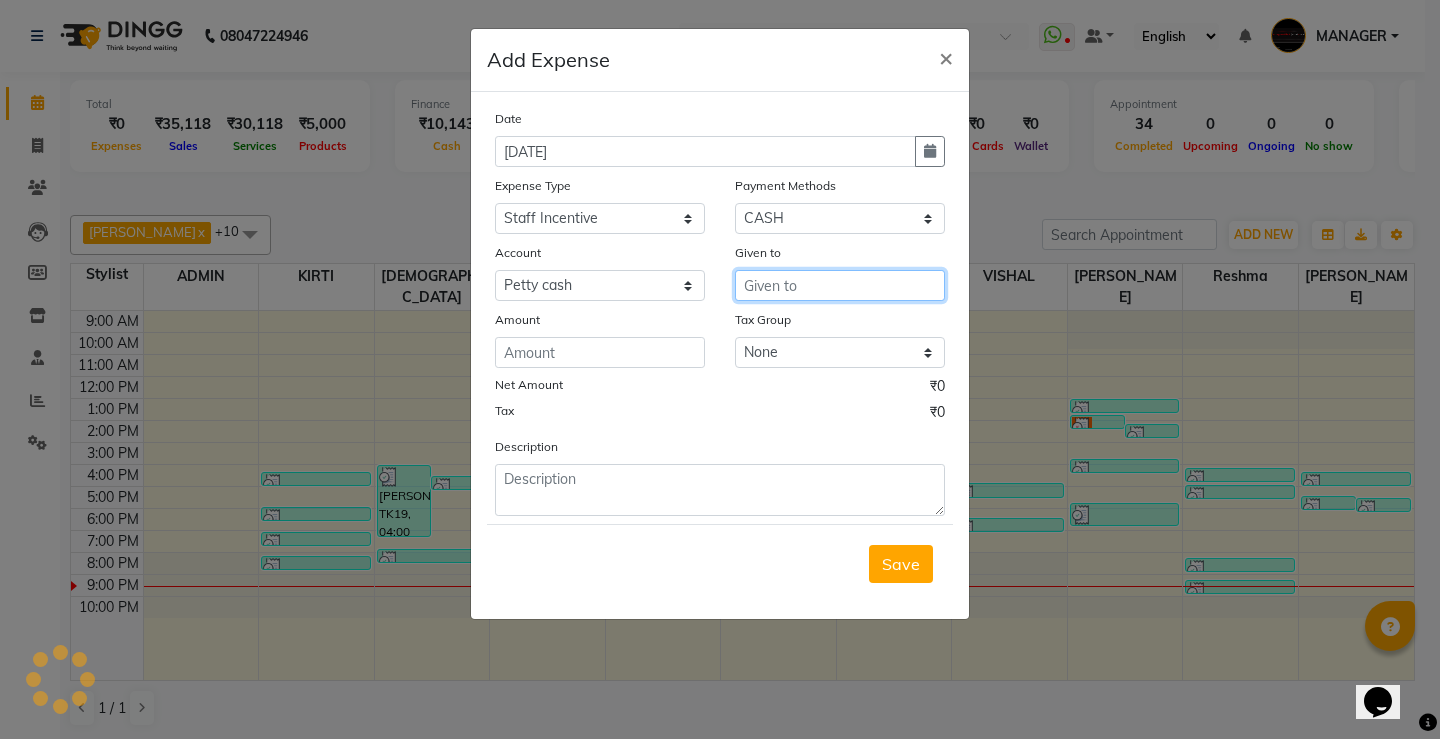 click at bounding box center (840, 285) 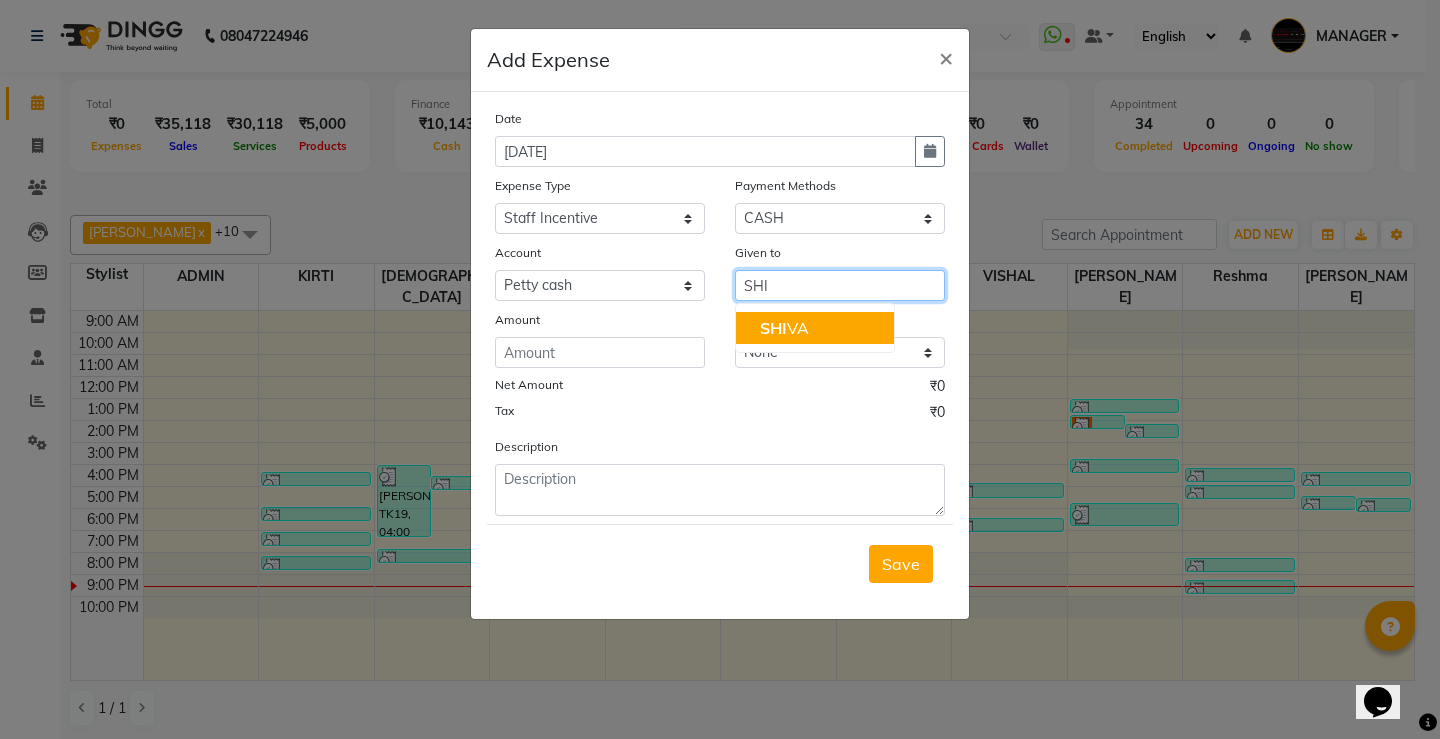 click on "SHI VA" at bounding box center (784, 328) 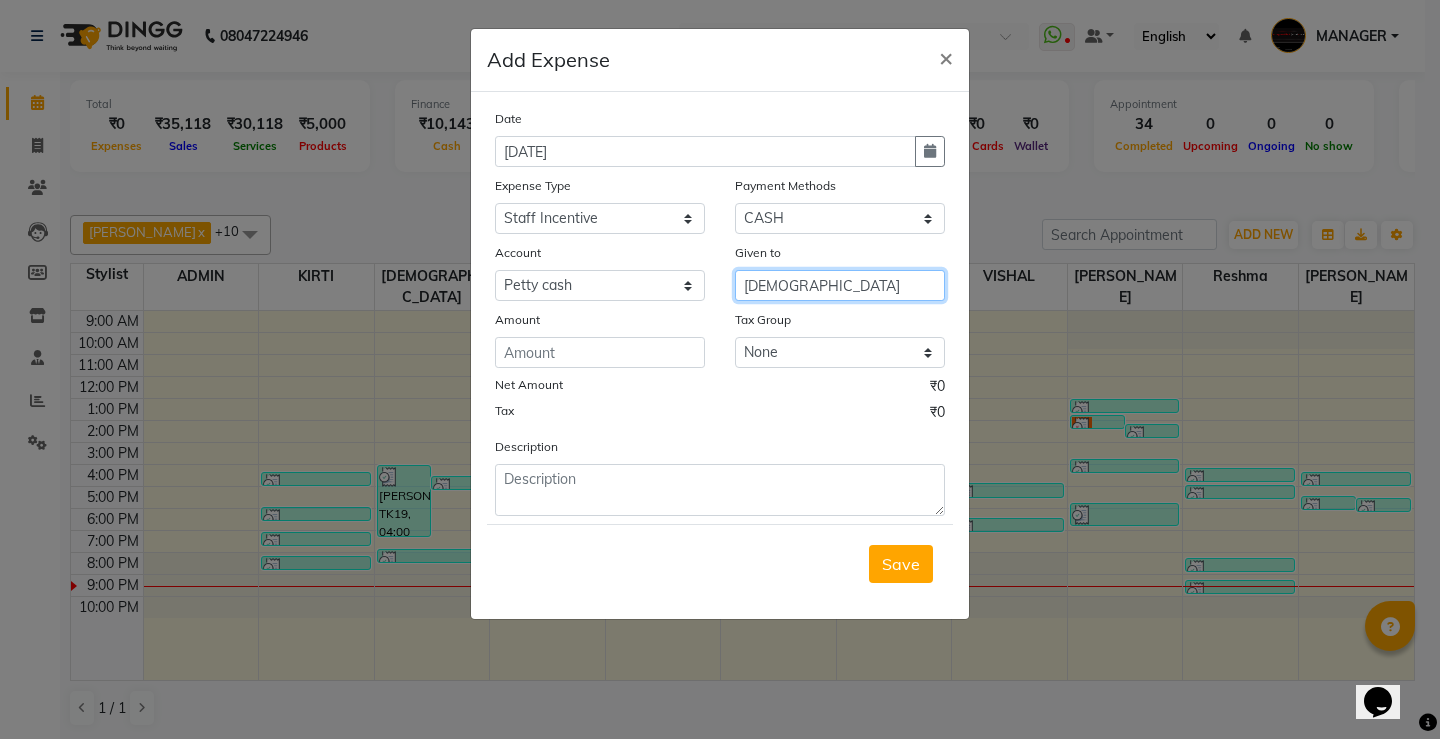 type on "[DEMOGRAPHIC_DATA]" 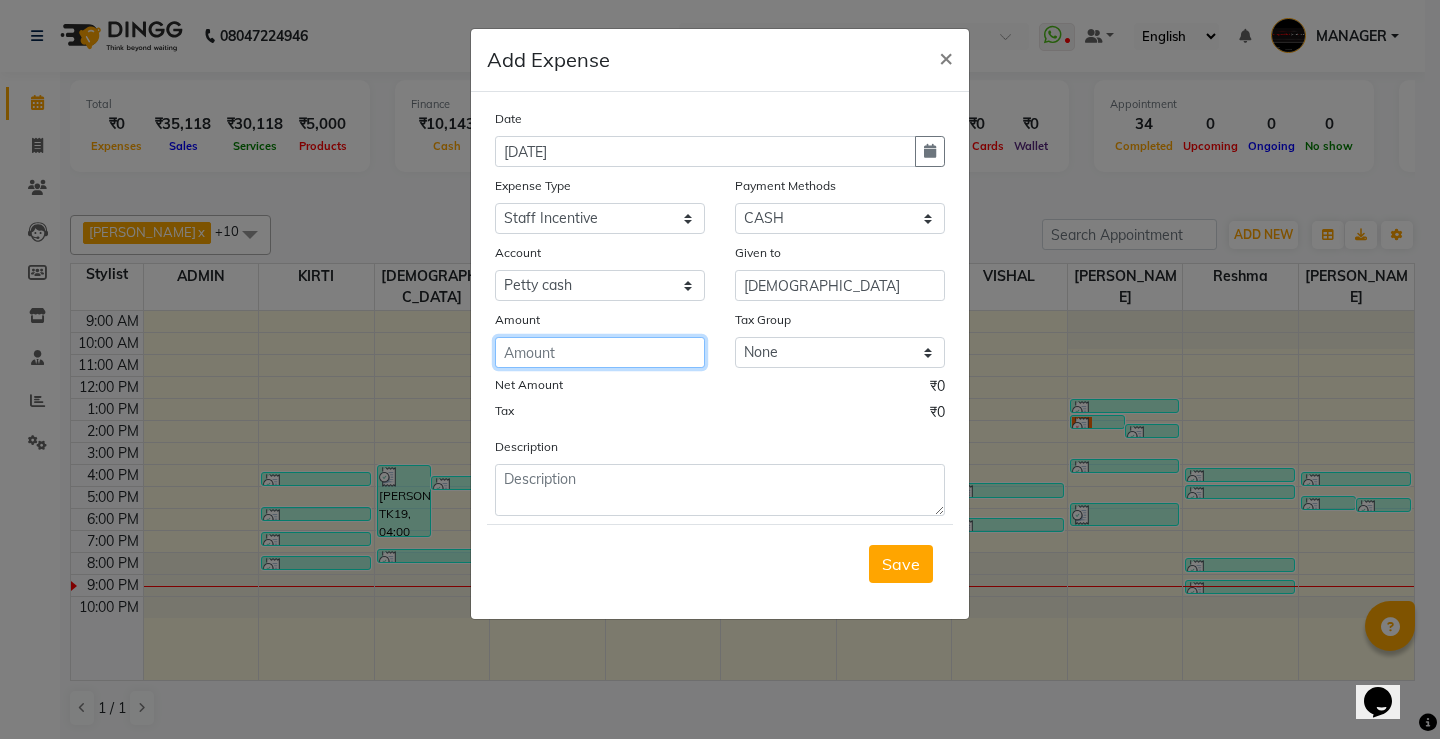 click 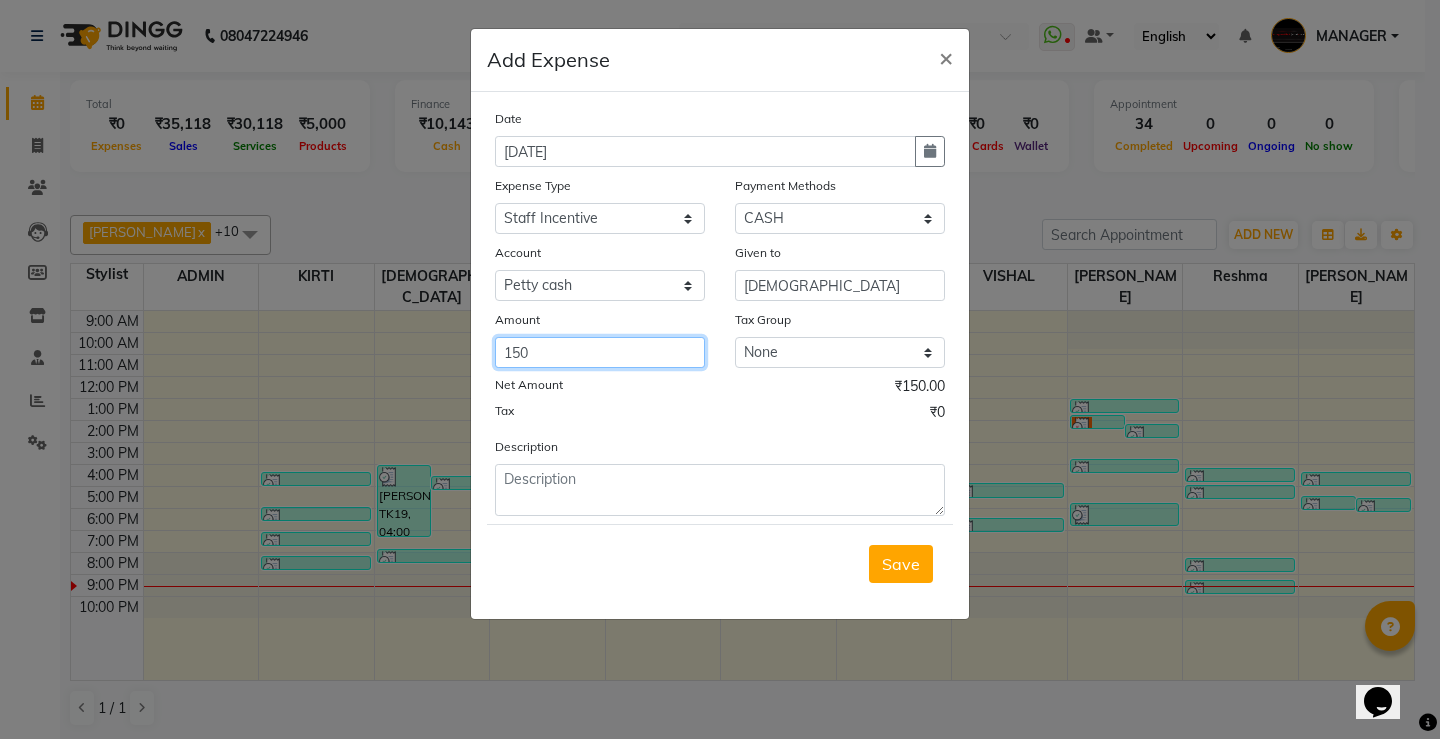 type on "150" 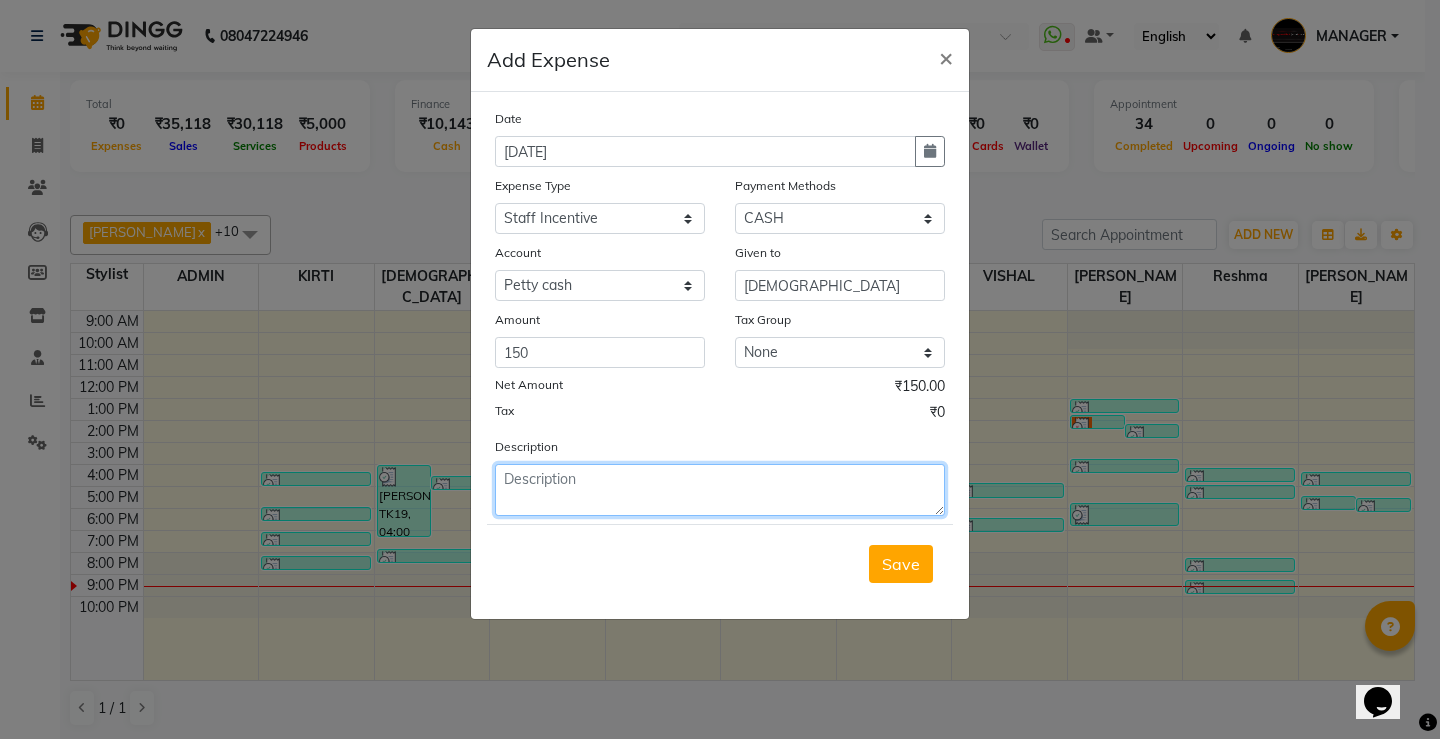 click 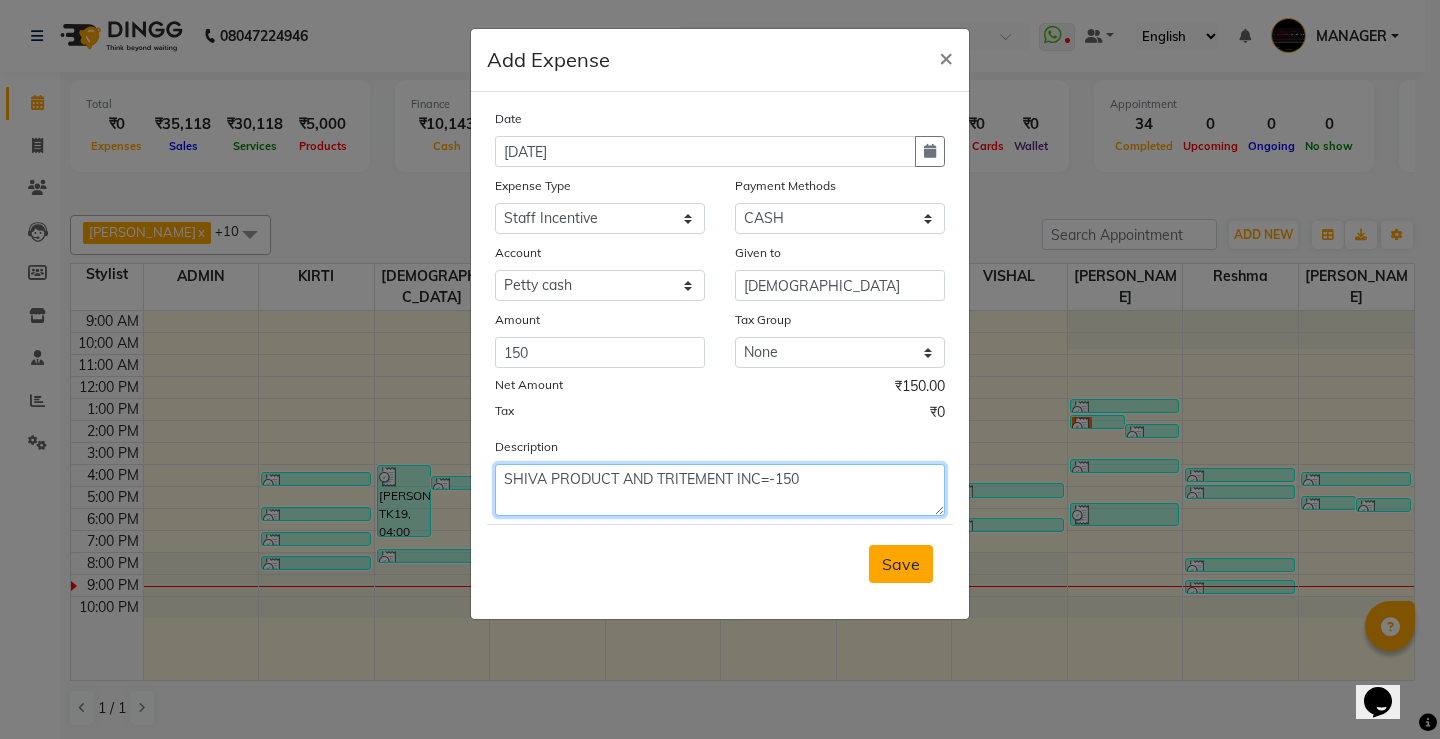 type on "SHIVA PRODUCT AND TRITEMENT INC=-150" 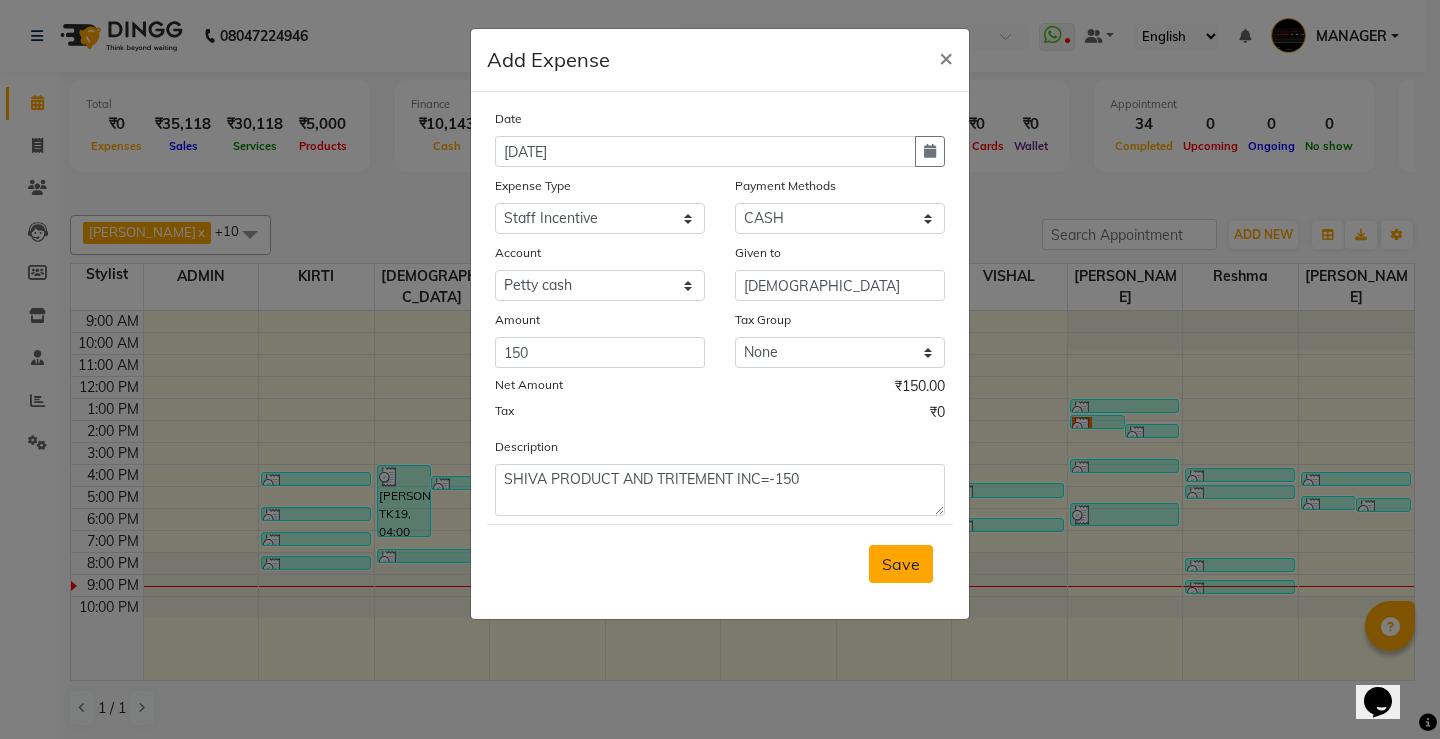 click on "Save" at bounding box center (901, 564) 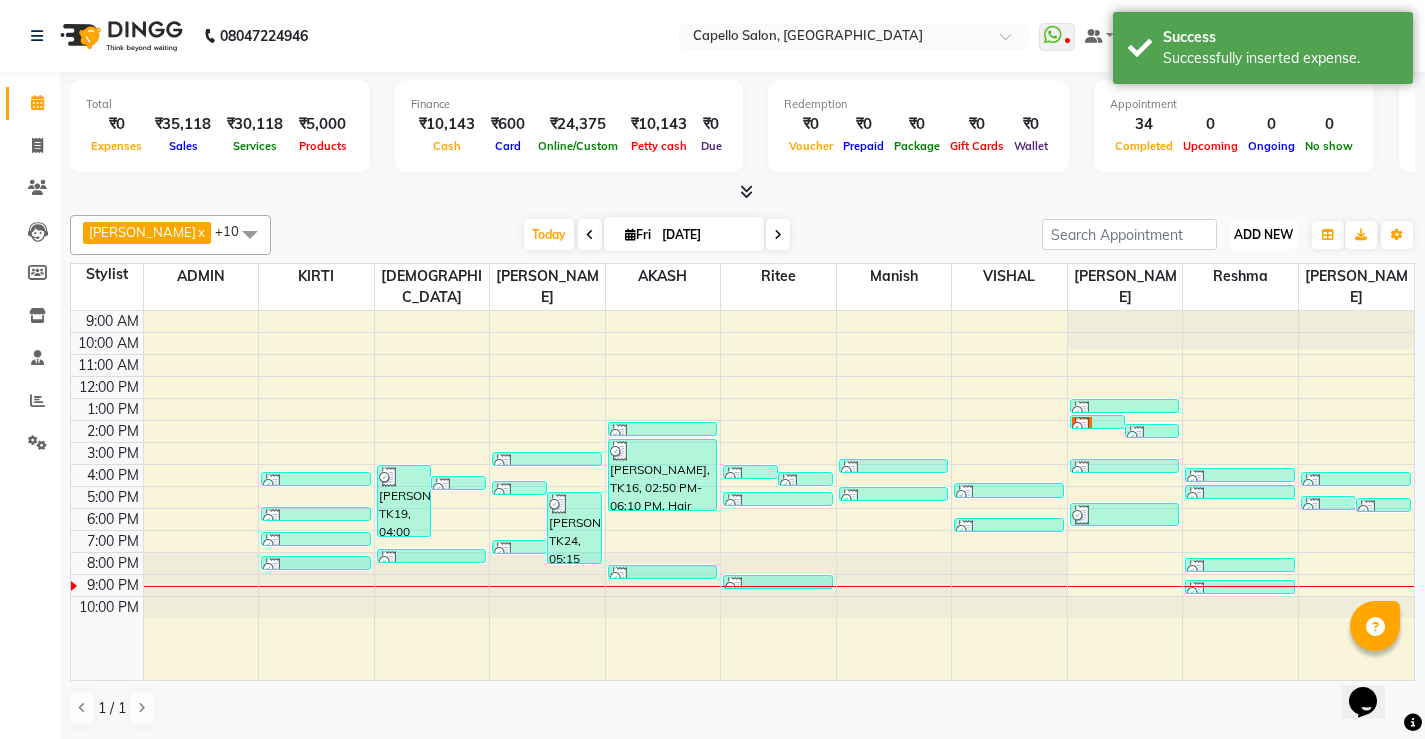 click on "ADD NEW" at bounding box center [1263, 234] 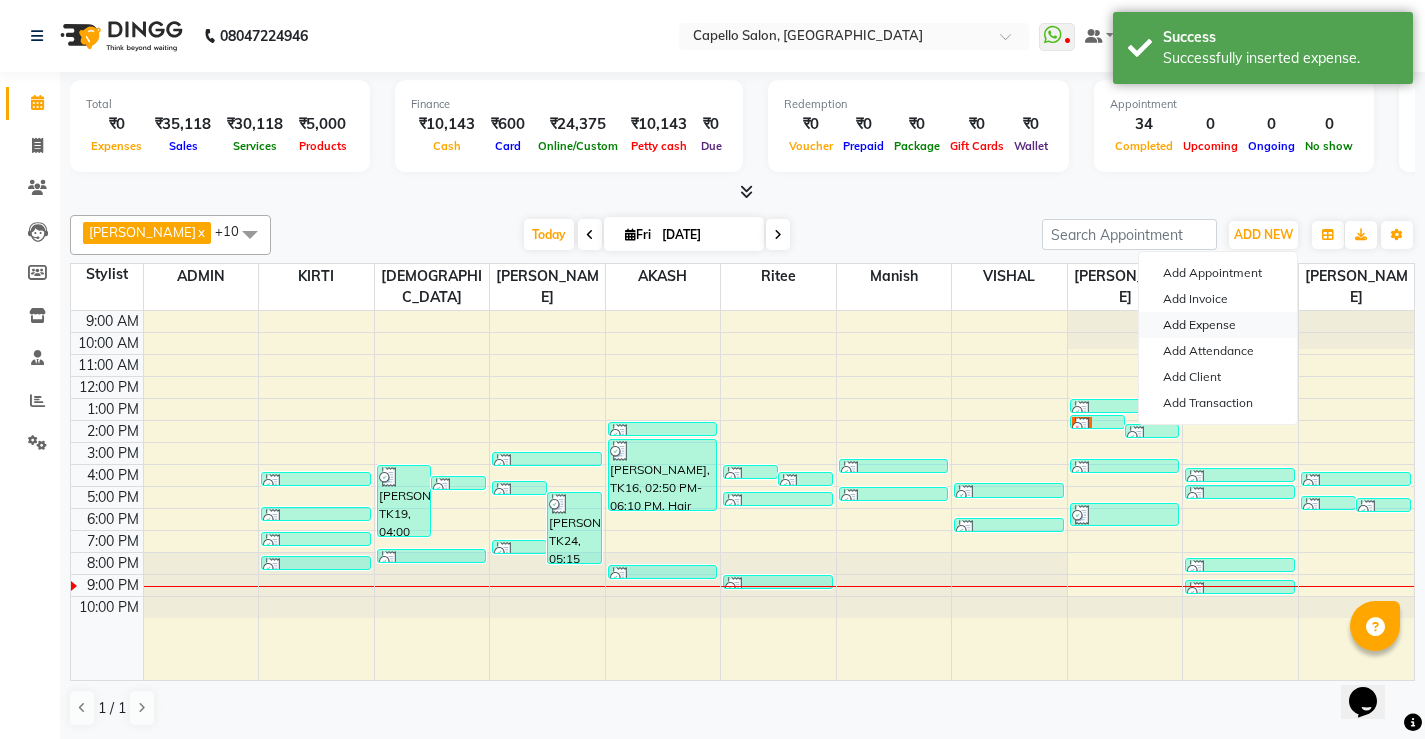 click on "Add Expense" at bounding box center (1218, 325) 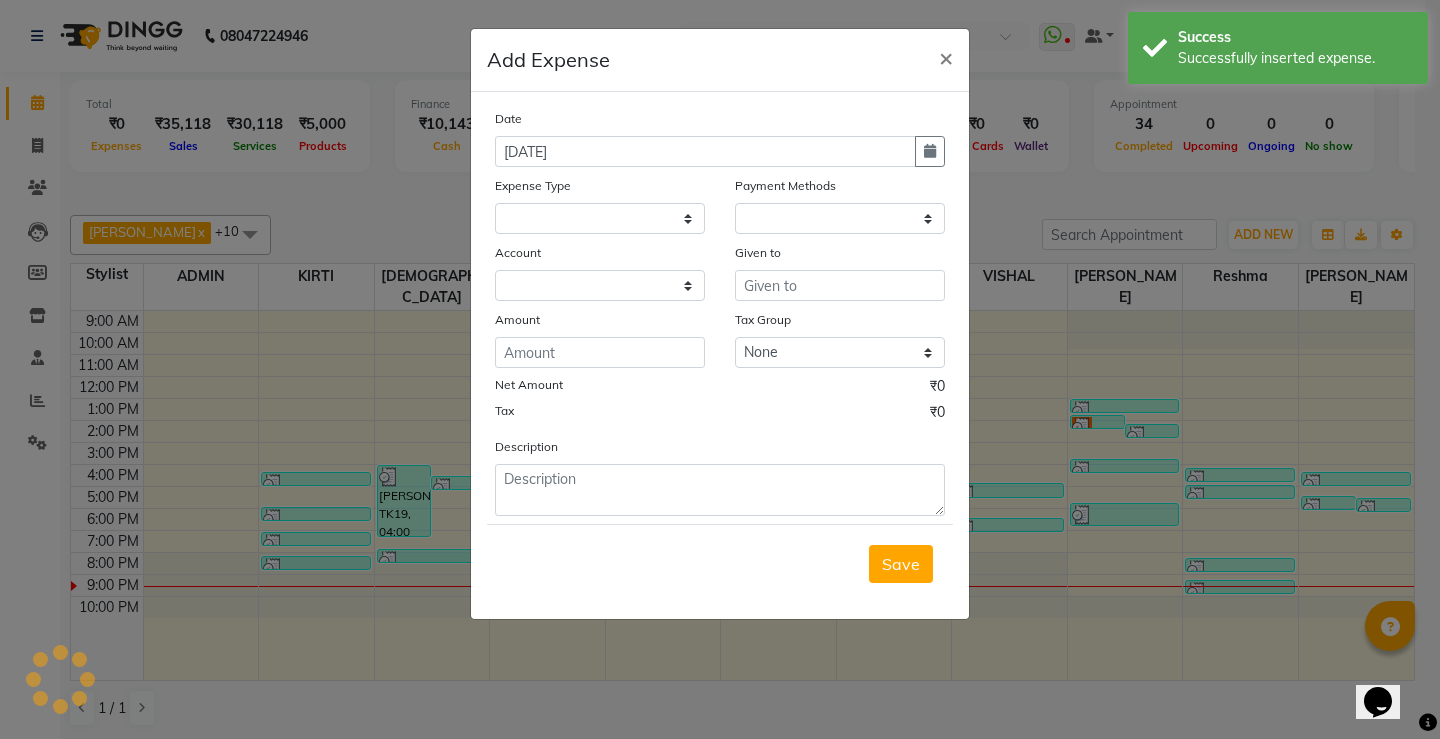 select 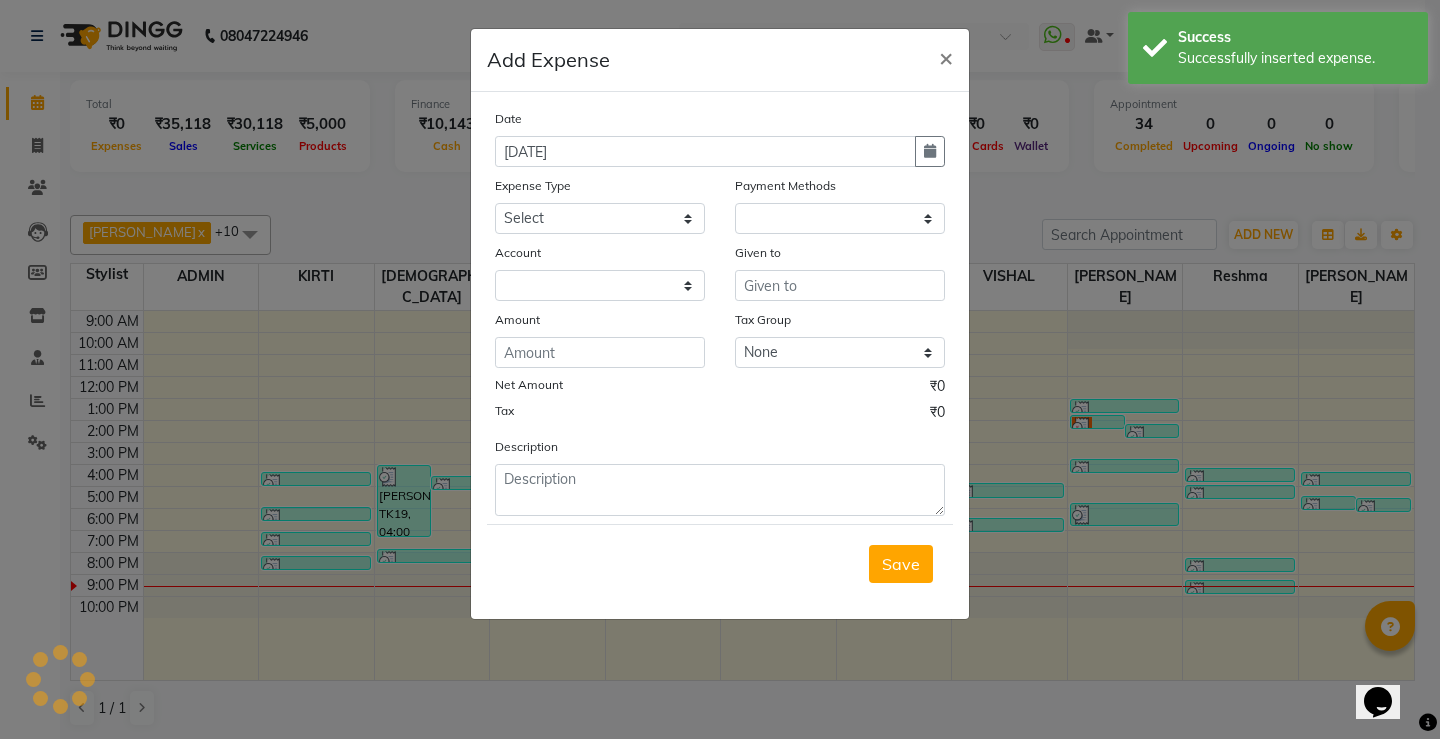 select on "1" 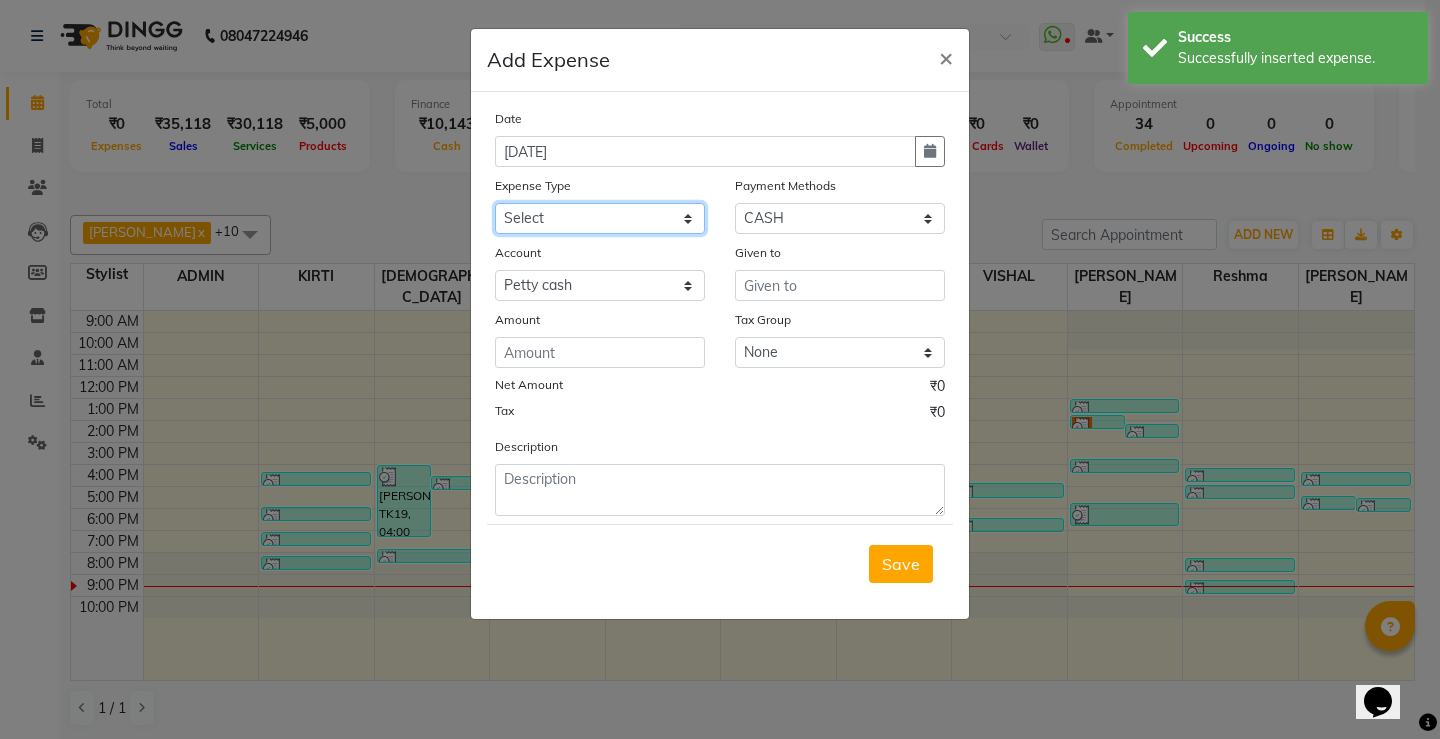 click on "Select Advance Salary Annual Lift Maintenance Charges BUILDING MAINTANANCE EXP Cash transfer to bank Cash Transfer To Ho Cash transfer to hub CLIENT TEA EXP Client tip to staff COFFEE FOR CLIENT ELECTRICITY EXP Equipment FESTIVAL EXPENSES Fuel GARBAGE EXPENSES Hand wash Exp Insurance International purchase LAUNDARY EXPENSES Loan Repayment Maintenance Marketing Miscellaneous Other PETROL EXPENSES Product Salary Staff Incentive Staff Snacks STATIONARY EXP STORE MAINTAINANCE CHARGES Tea & Refreshment Tip For staff TRAVELLING ALLOWANCES Utilities WATER CAN EXP" 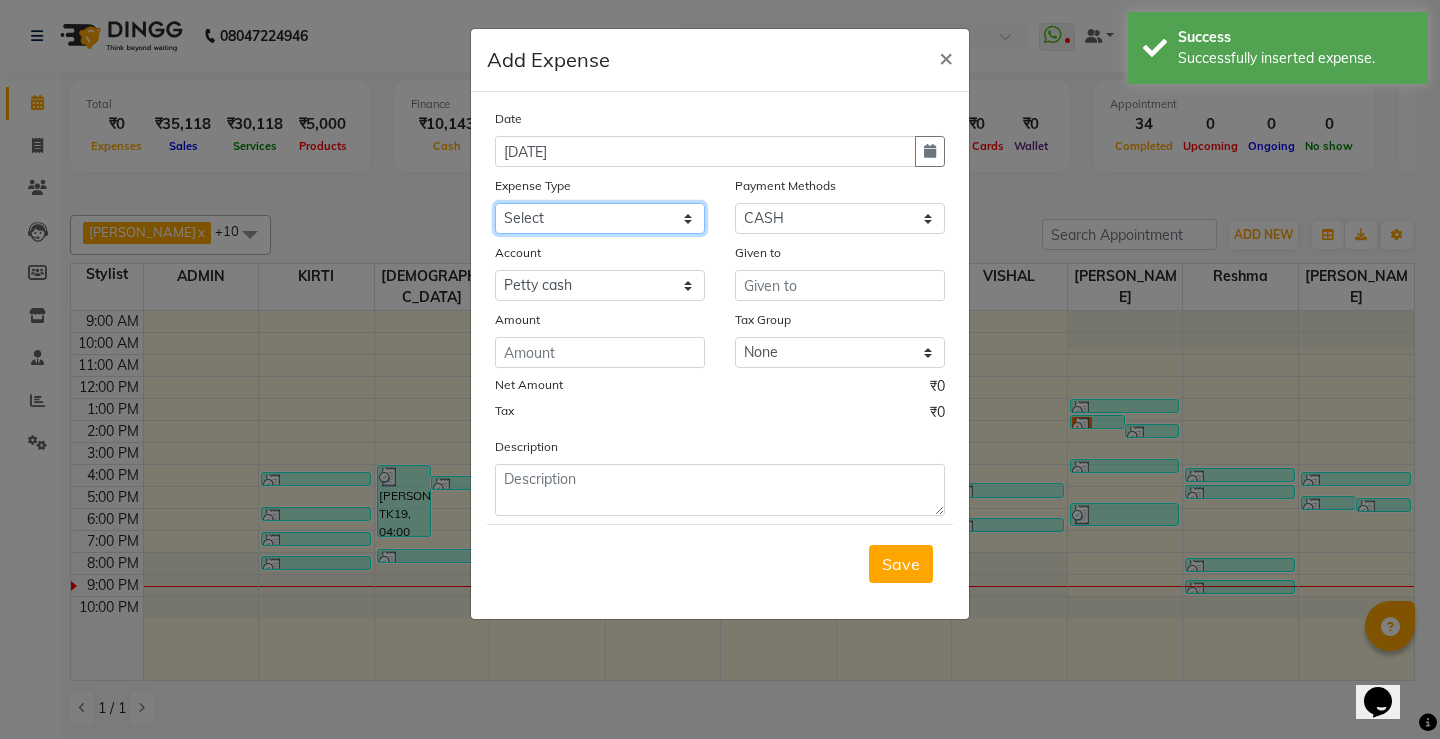 select on "2584" 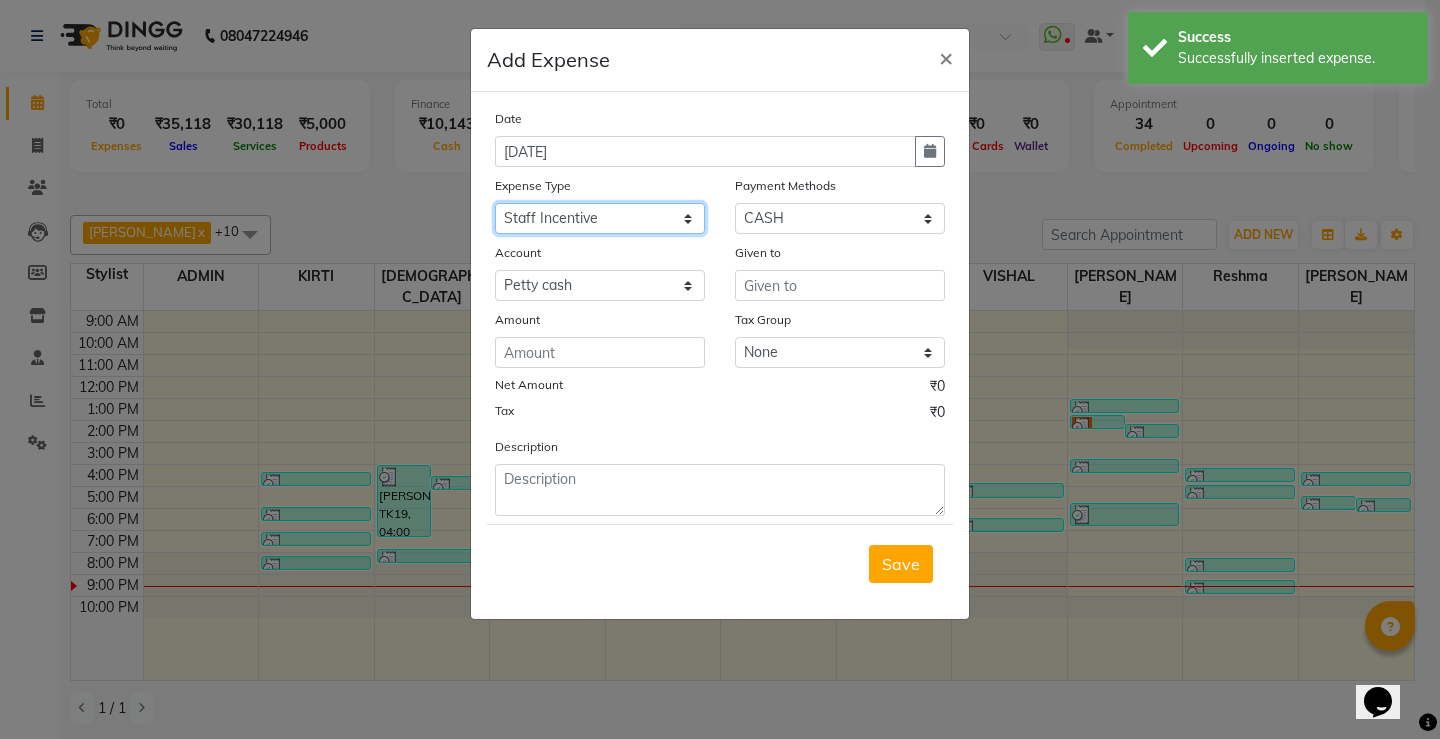 click on "Select Advance Salary Annual Lift Maintenance Charges BUILDING MAINTANANCE EXP Cash transfer to bank Cash Transfer To Ho Cash transfer to hub CLIENT TEA EXP Client tip to staff COFFEE FOR CLIENT ELECTRICITY EXP Equipment FESTIVAL EXPENSES Fuel GARBAGE EXPENSES Hand wash Exp Insurance International purchase LAUNDARY EXPENSES Loan Repayment Maintenance Marketing Miscellaneous Other PETROL EXPENSES Product Salary Staff Incentive Staff Snacks STATIONARY EXP STORE MAINTAINANCE CHARGES Tea & Refreshment Tip For staff TRAVELLING ALLOWANCES Utilities WATER CAN EXP" 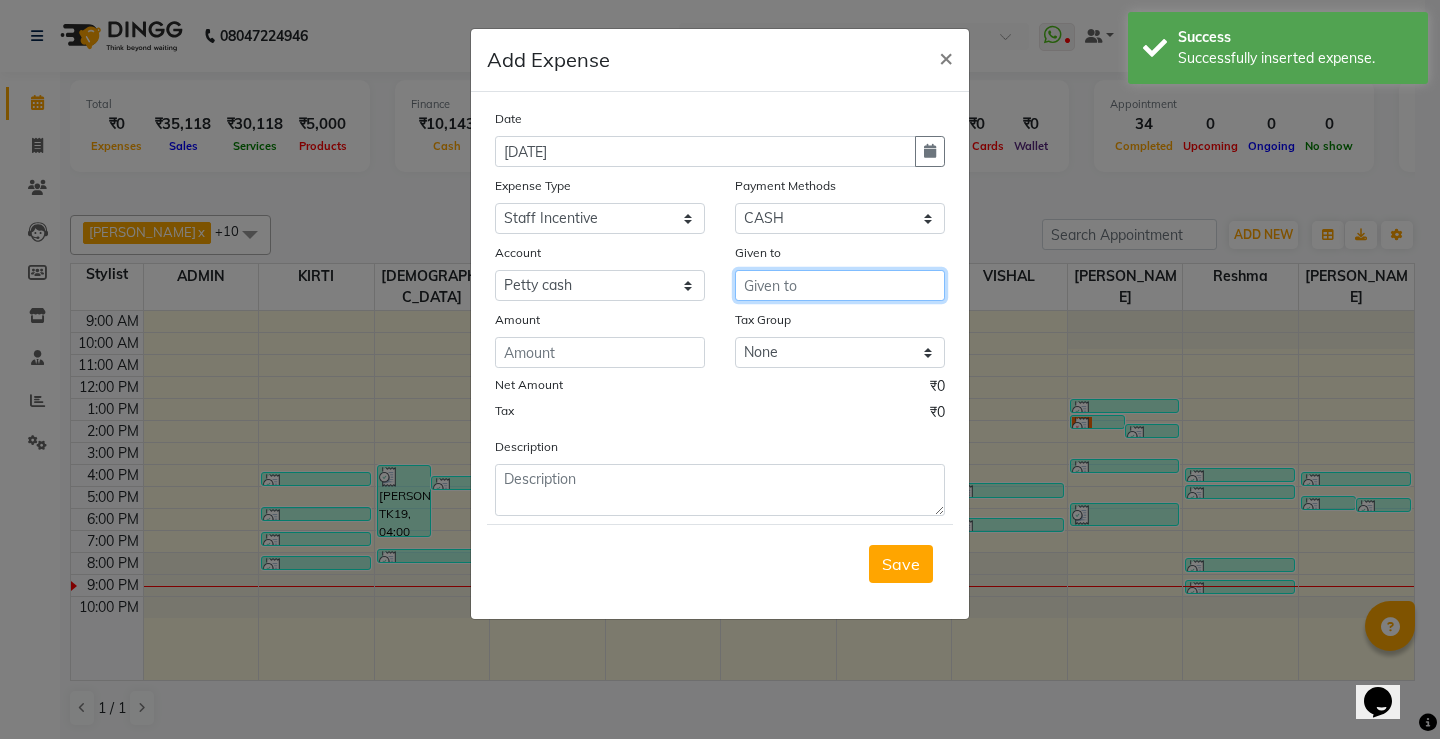 click at bounding box center (840, 285) 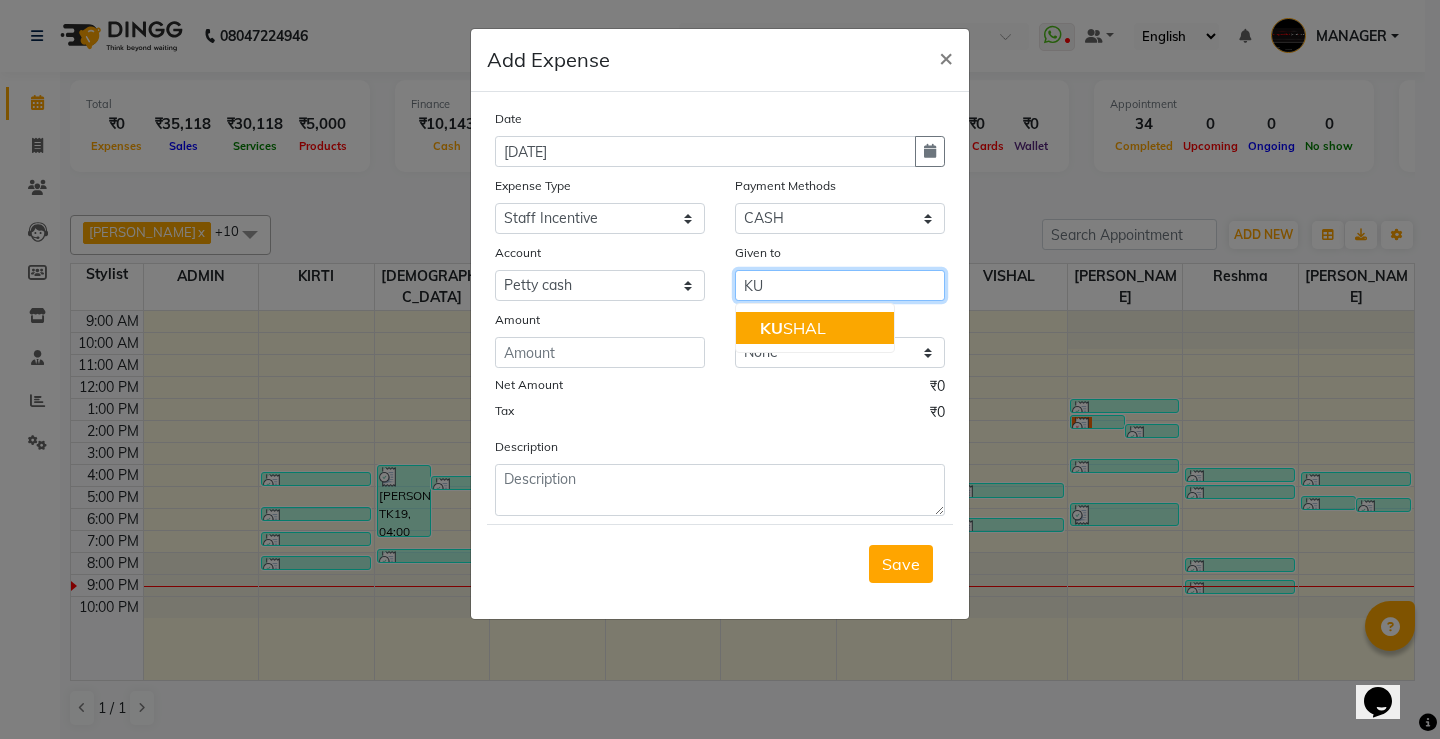 click on "KU SHAL" at bounding box center (793, 328) 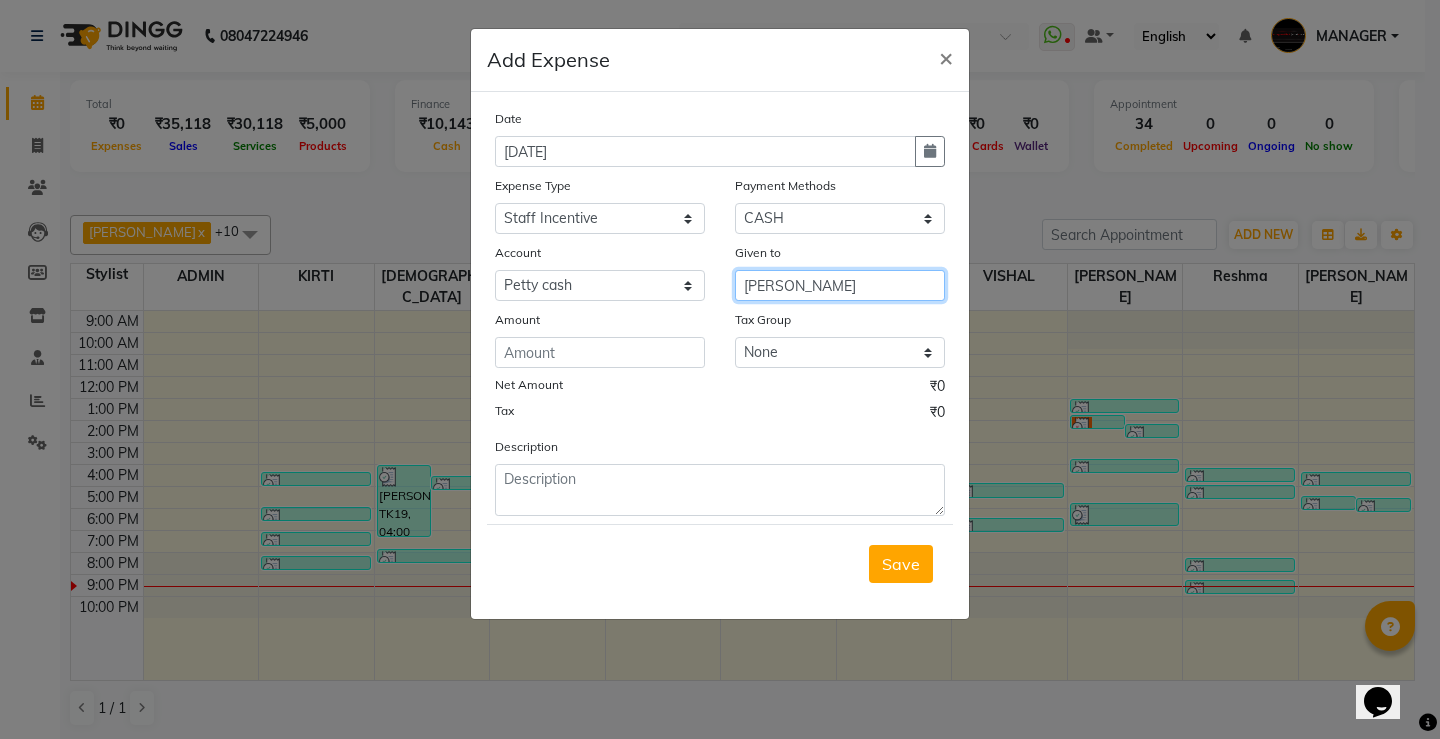 type on "[PERSON_NAME]" 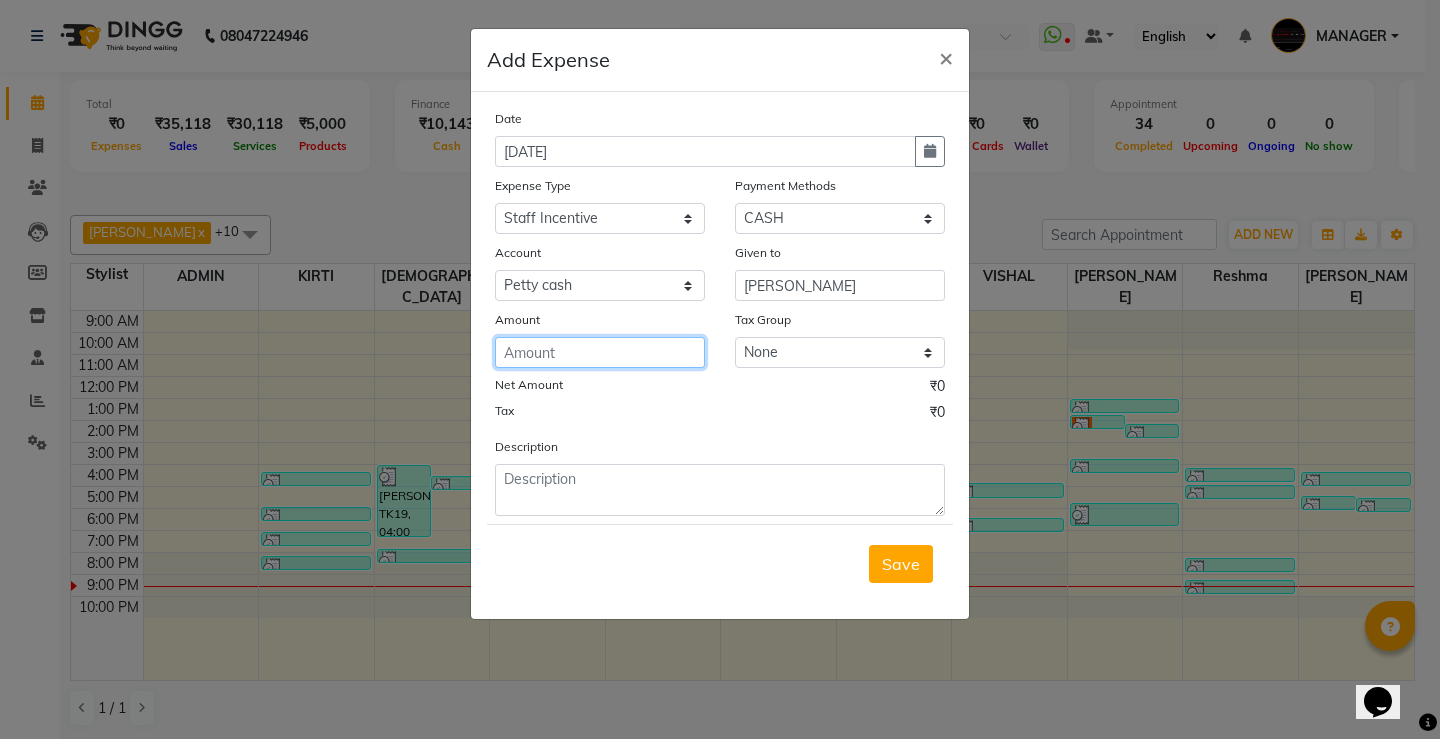 click 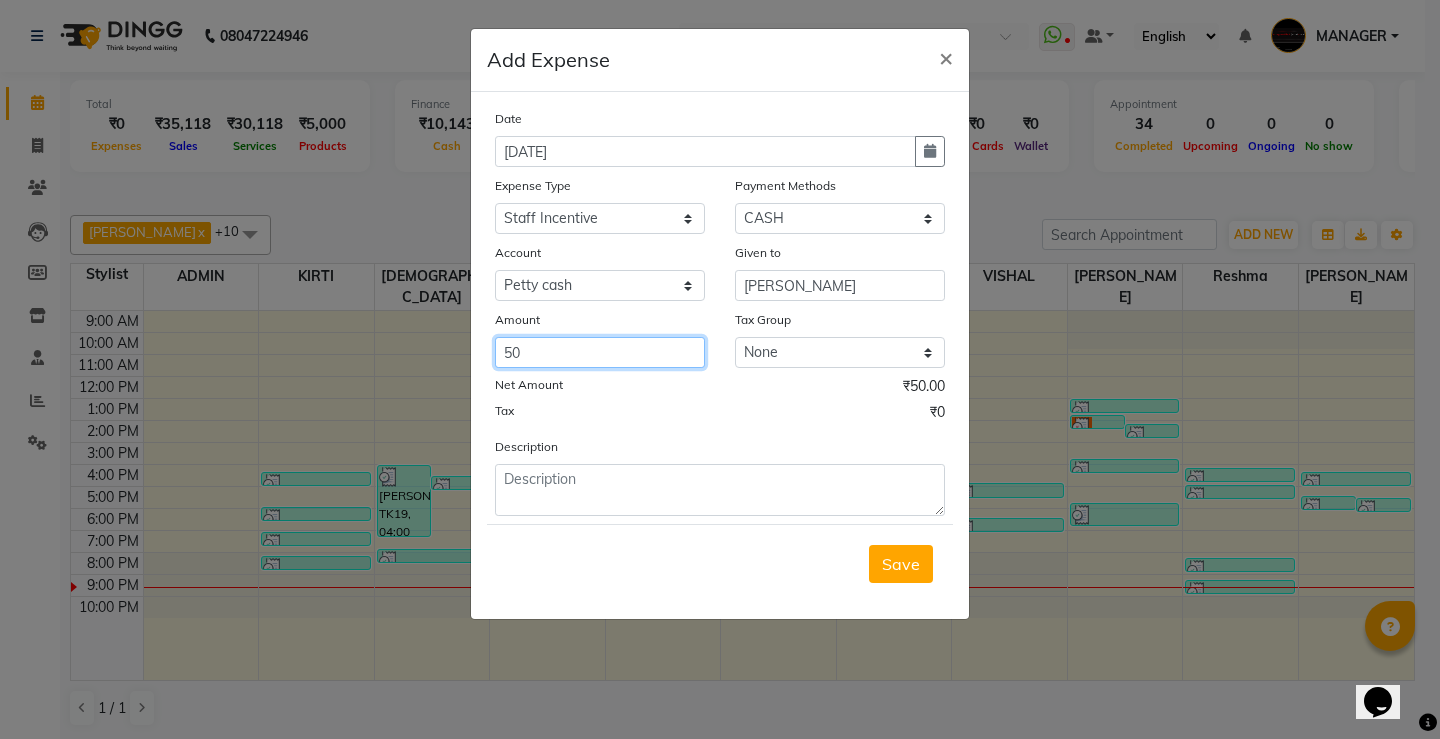 type on "50" 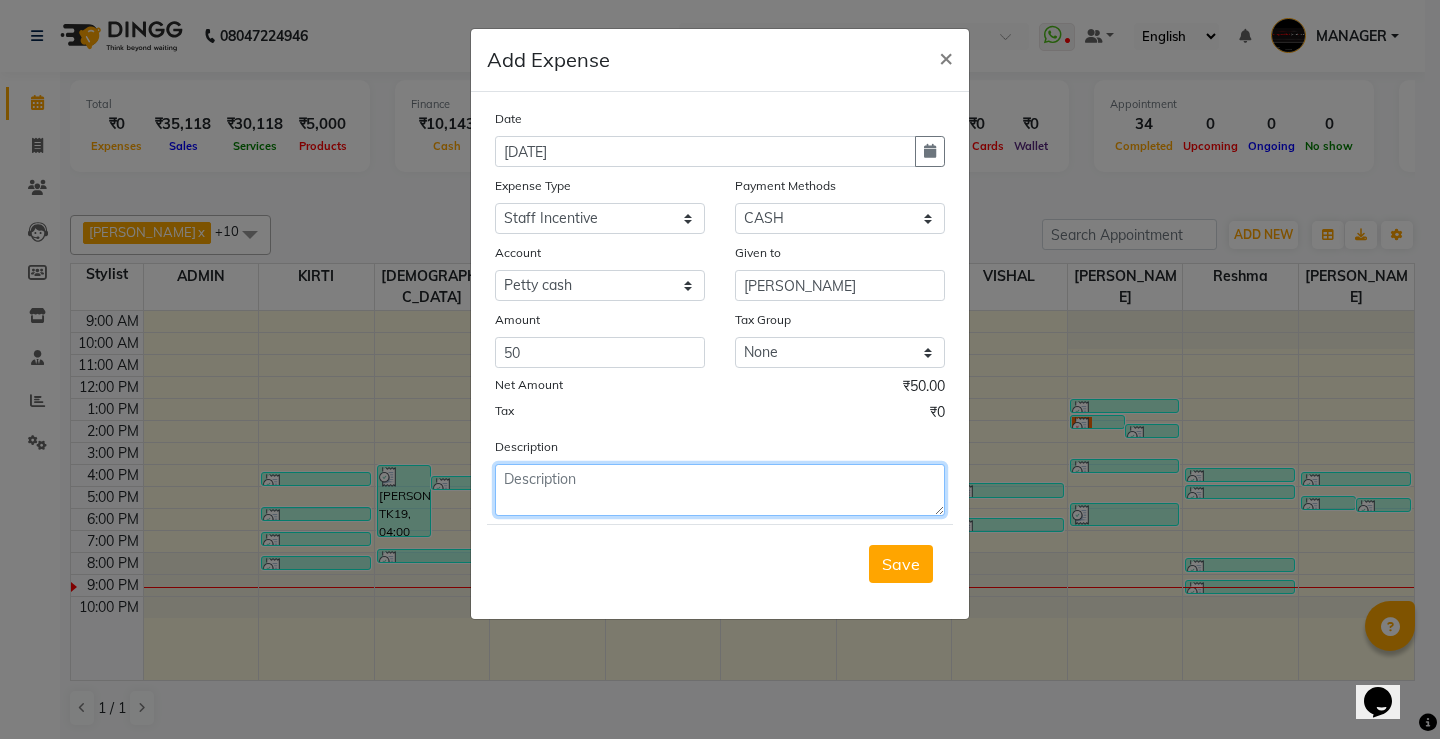 click 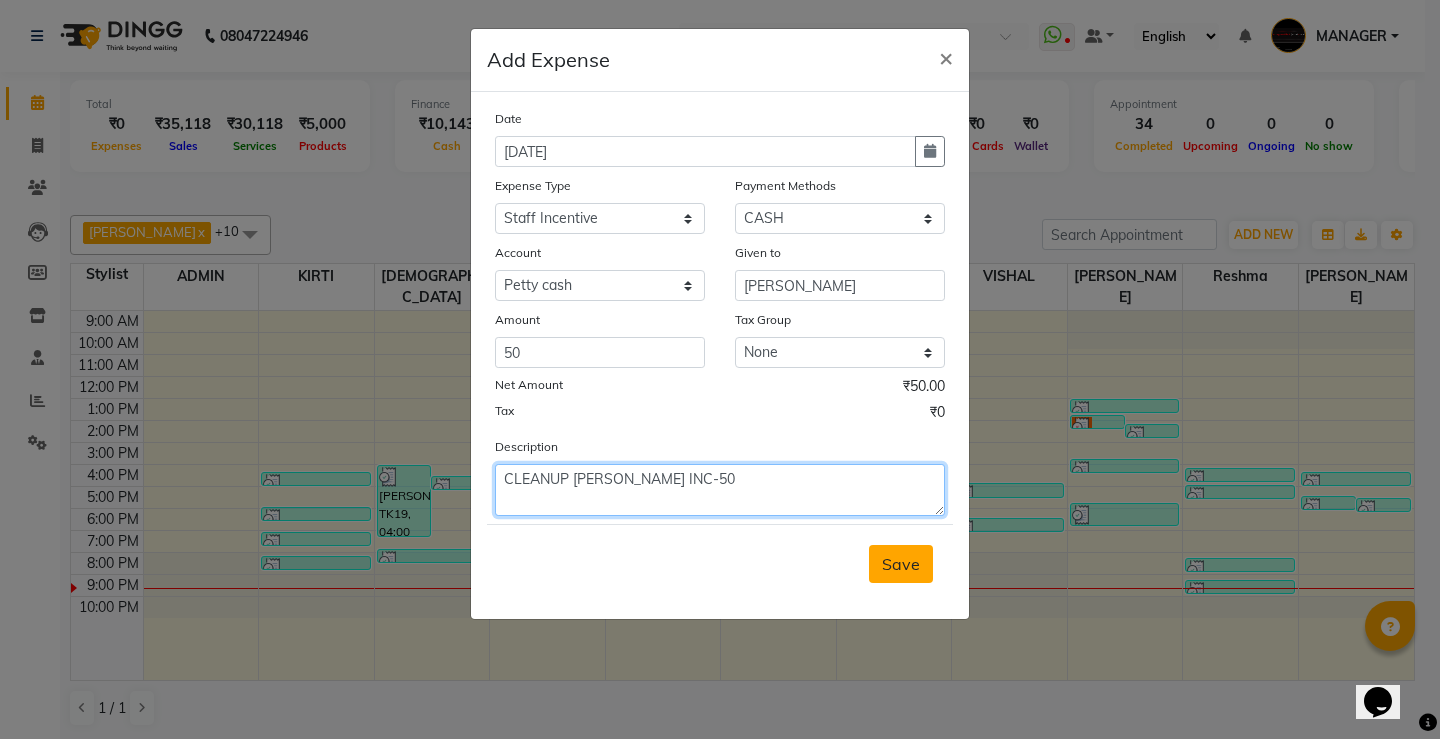 type on "CLEANUP KUSHAL INC-50" 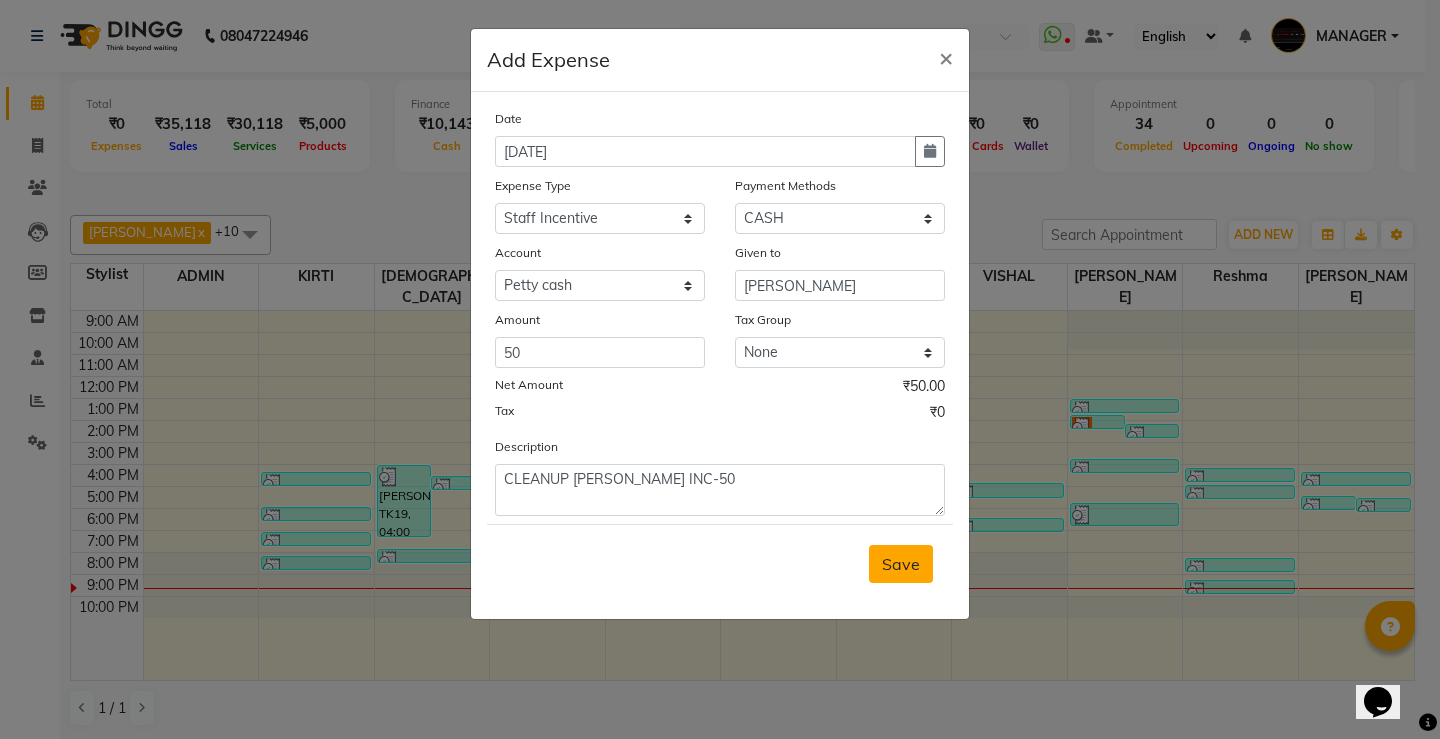 click on "Save" at bounding box center [901, 564] 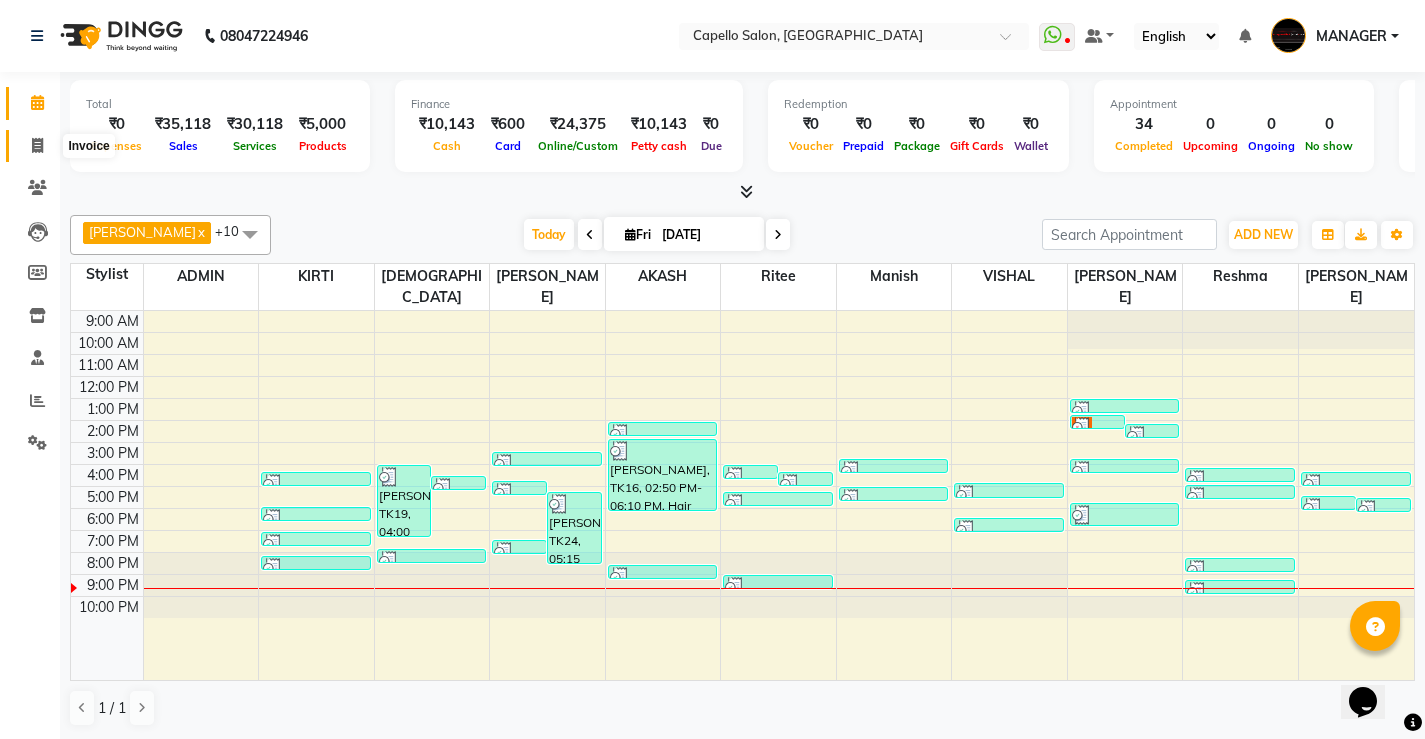 click 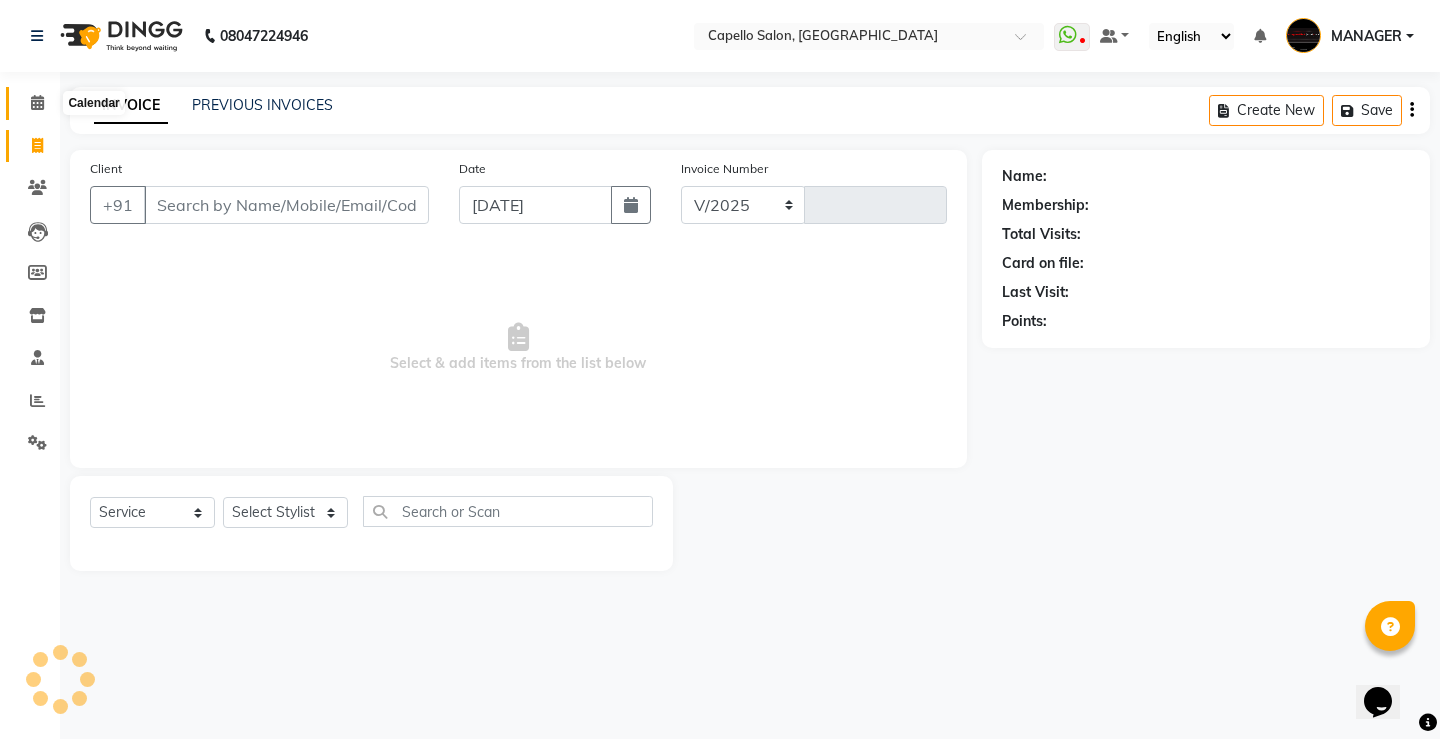 select on "857" 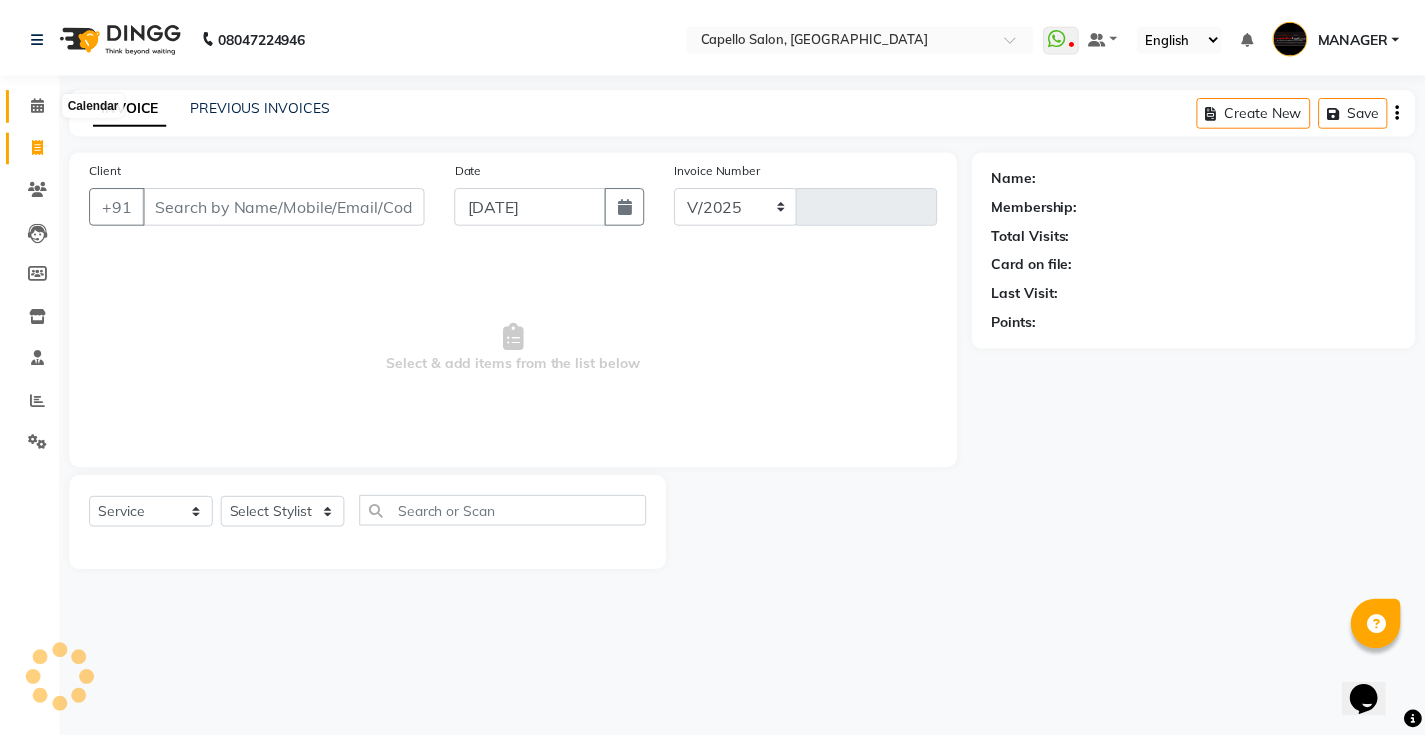 type 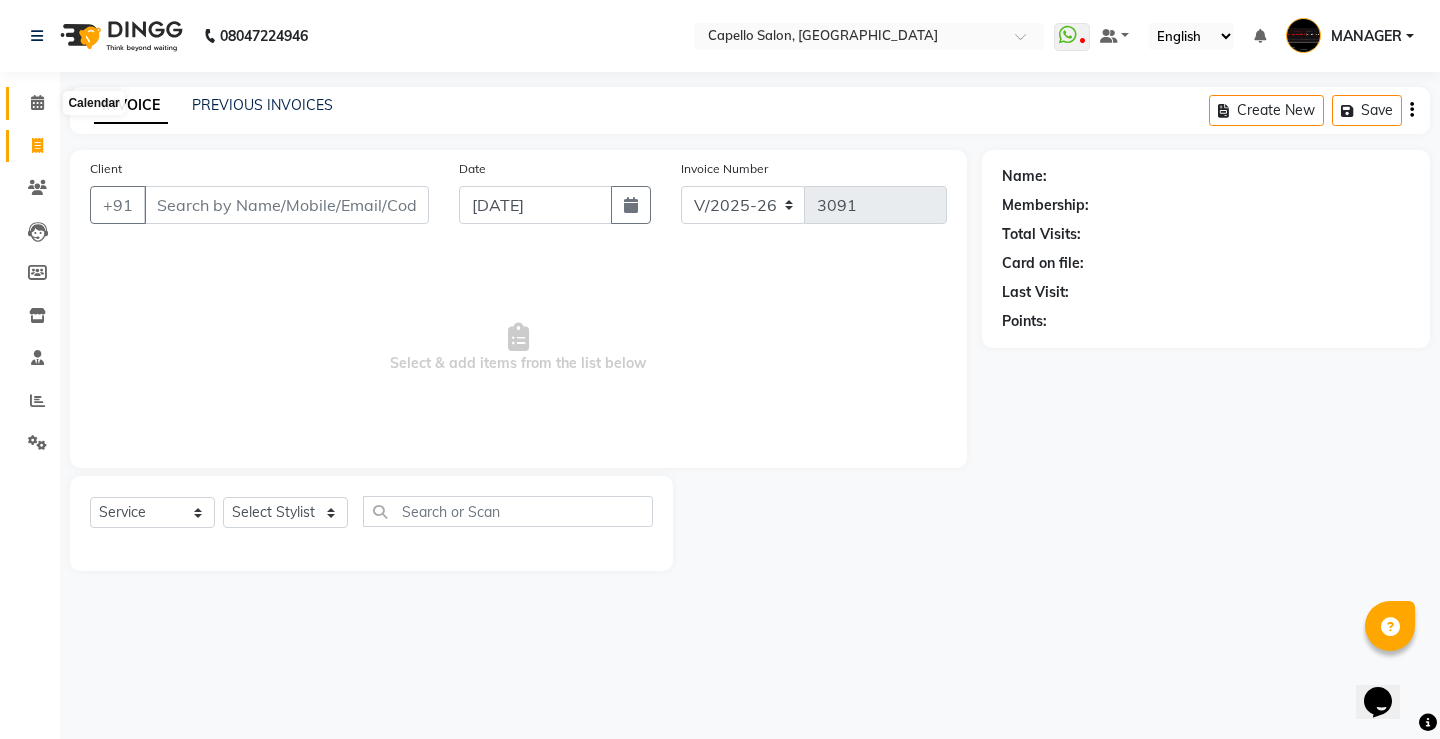 click 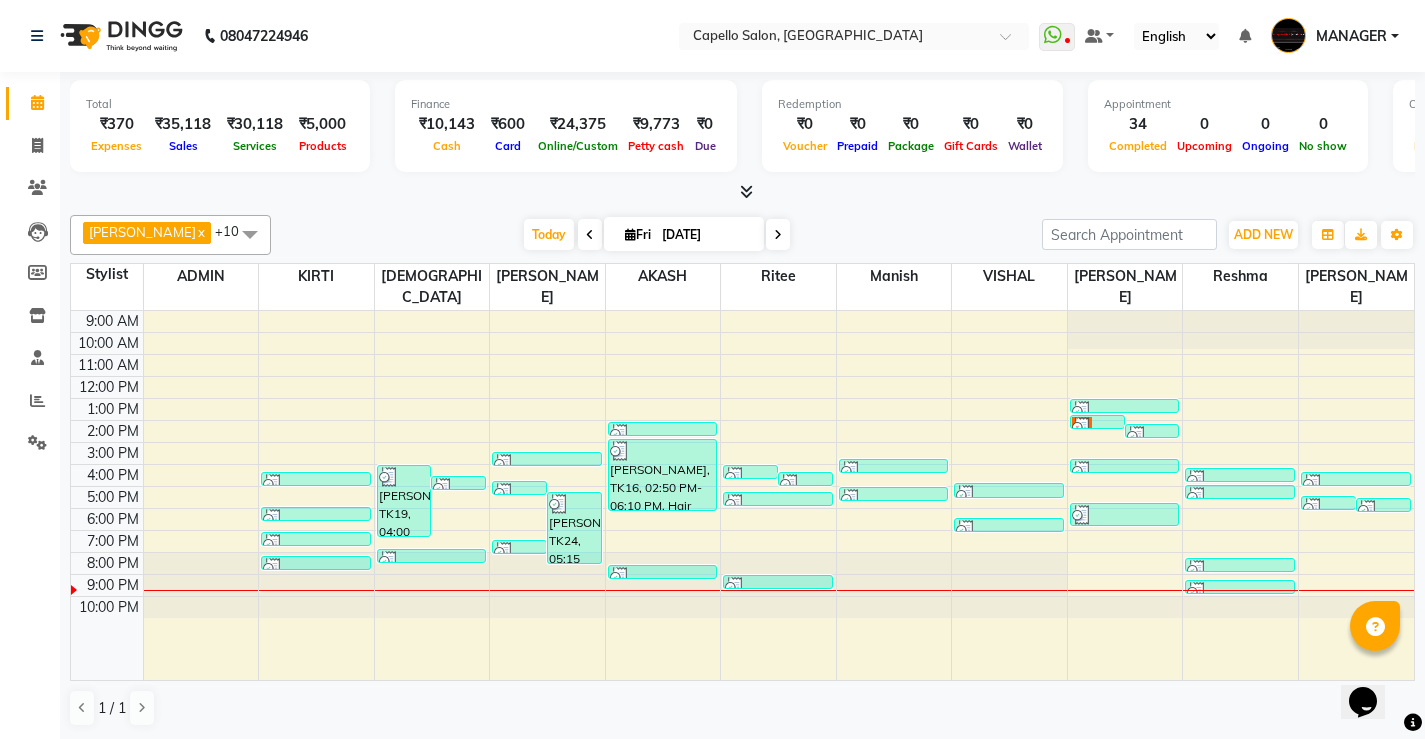 click at bounding box center (746, 191) 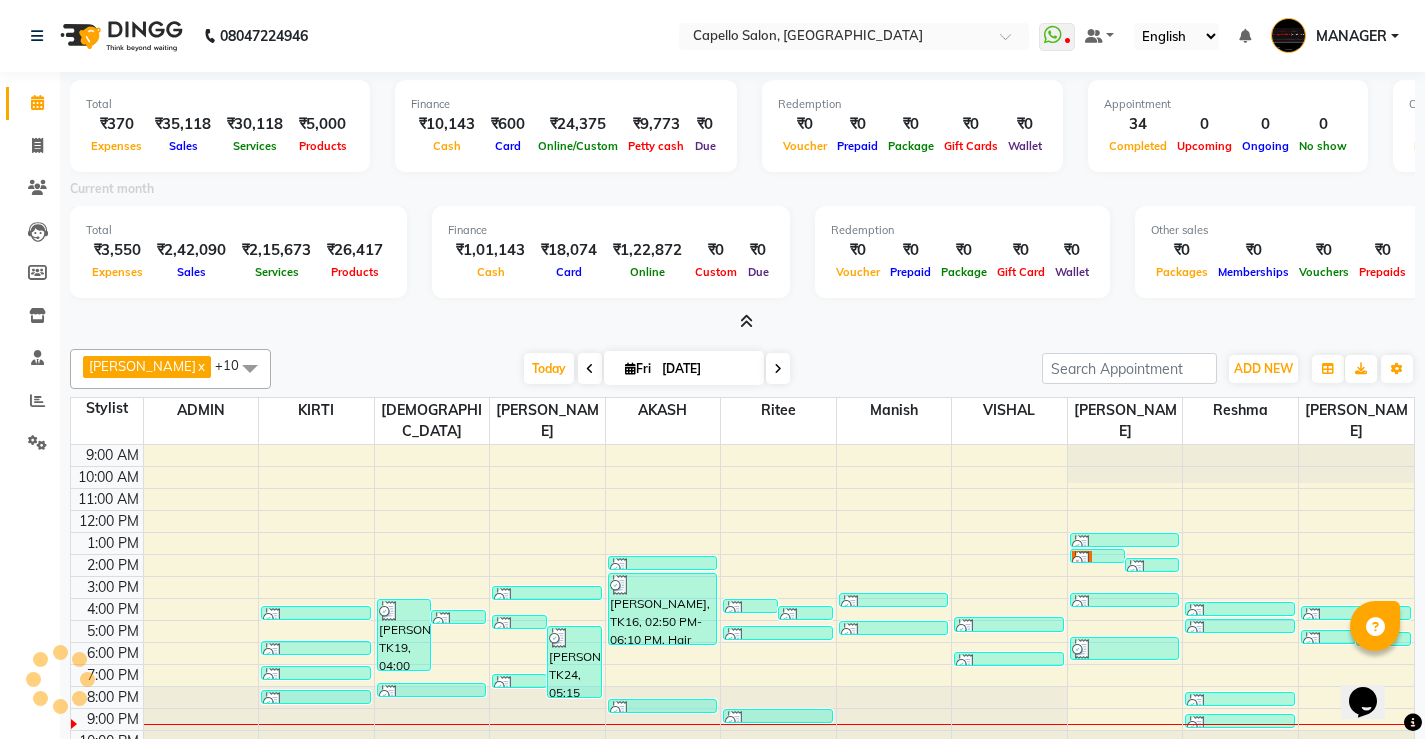 click at bounding box center [746, 321] 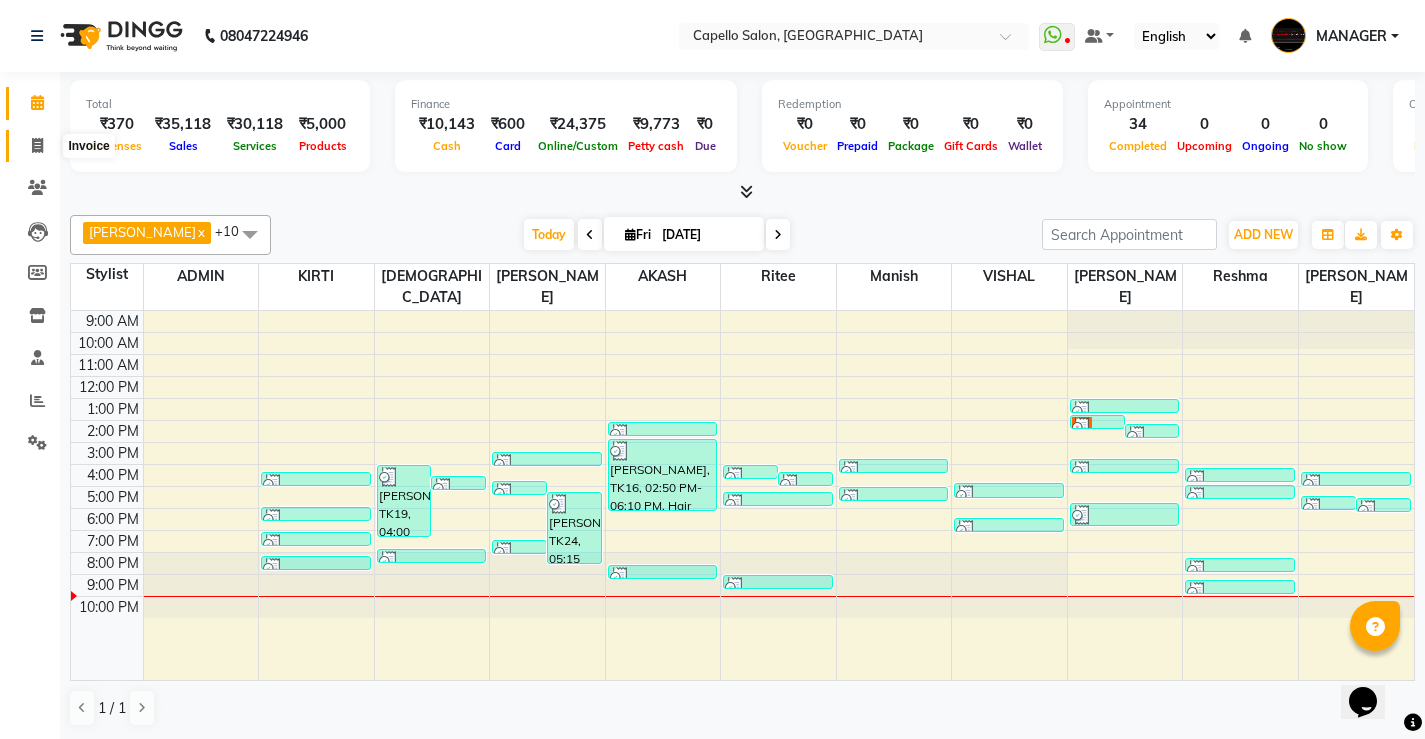 click 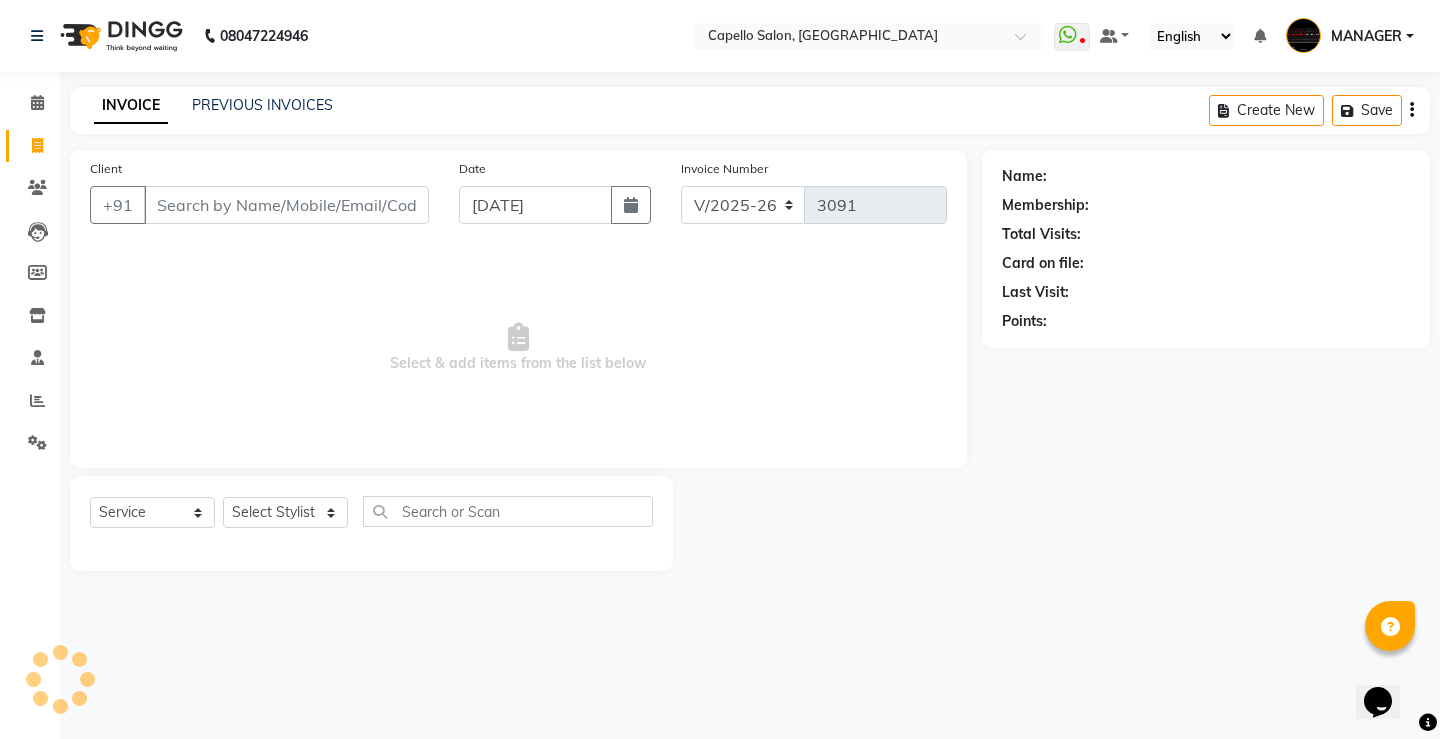 click on "Client" at bounding box center (286, 205) 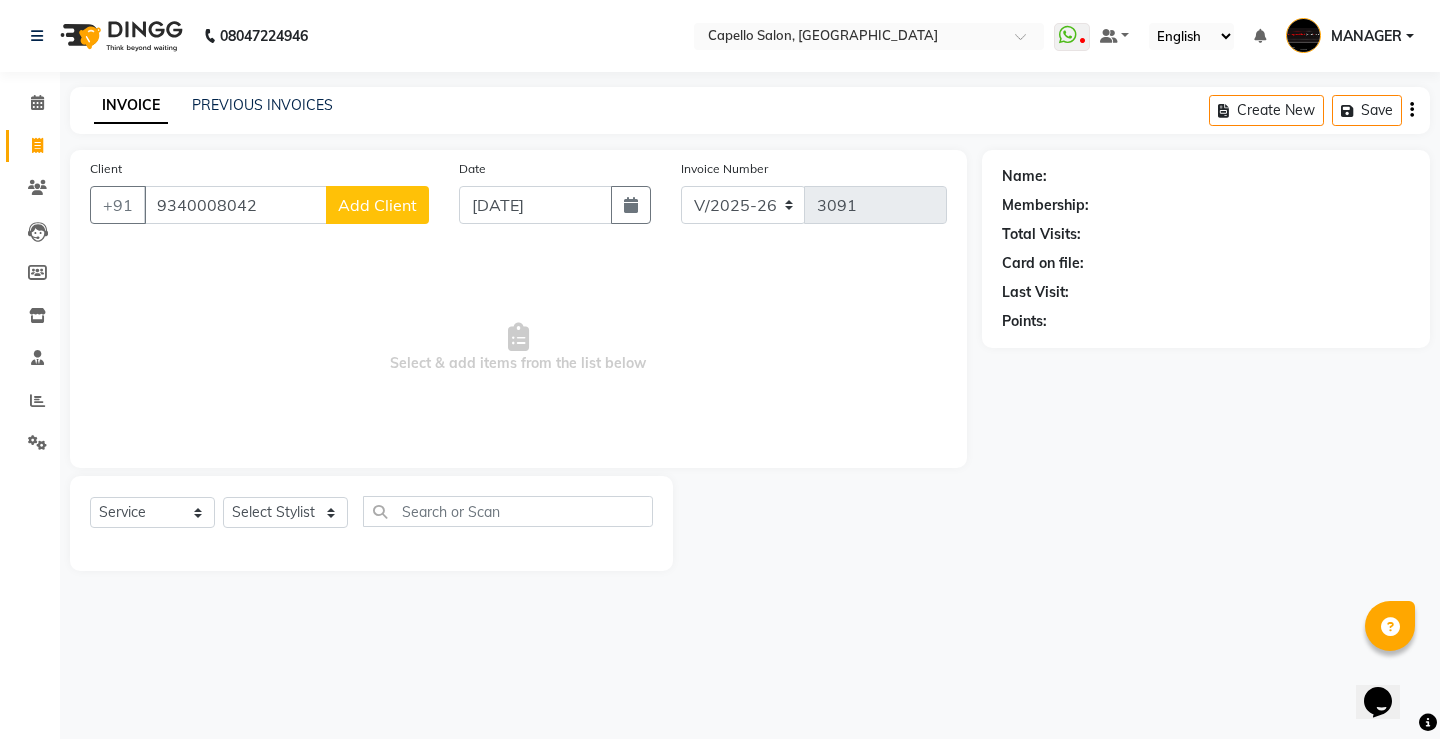 click on "Add Client" 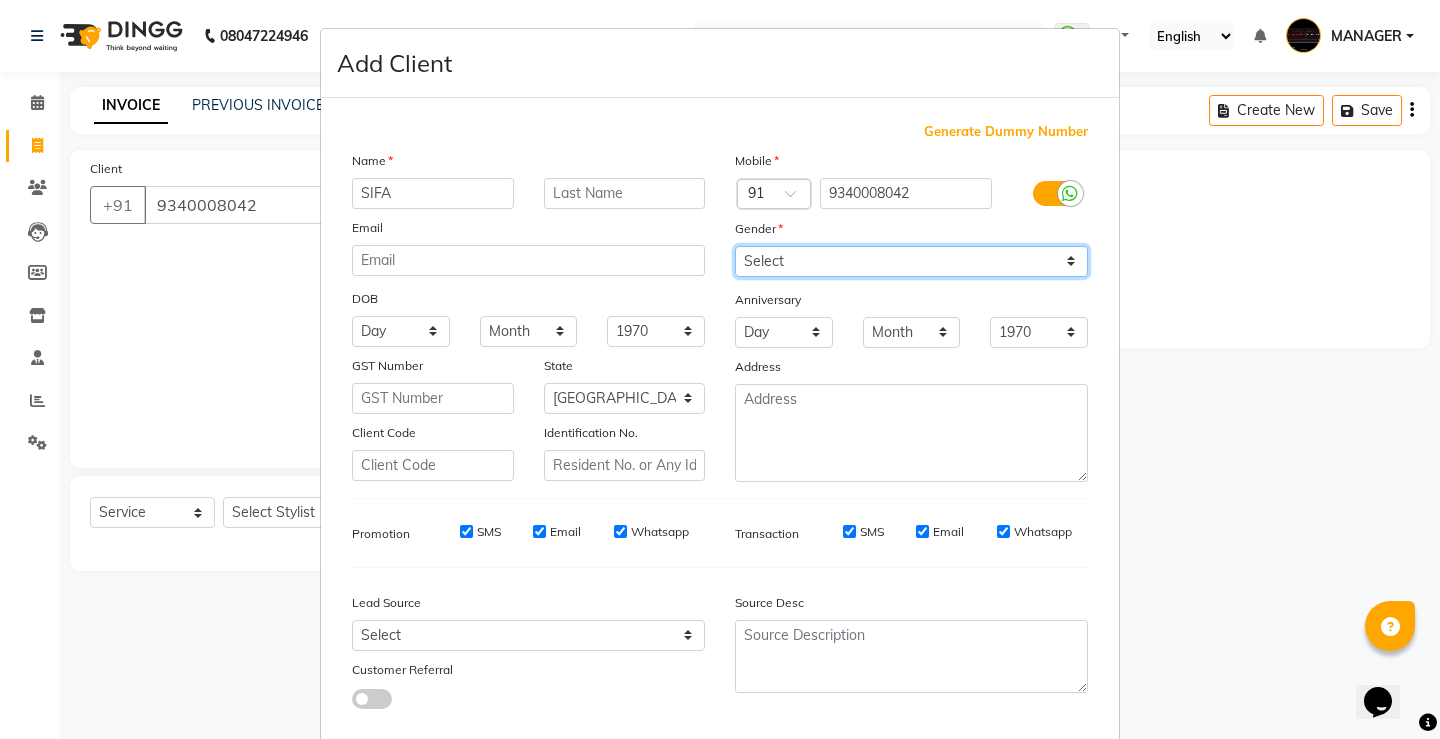 click on "Select [DEMOGRAPHIC_DATA] [DEMOGRAPHIC_DATA] Other Prefer Not To Say" at bounding box center (911, 261) 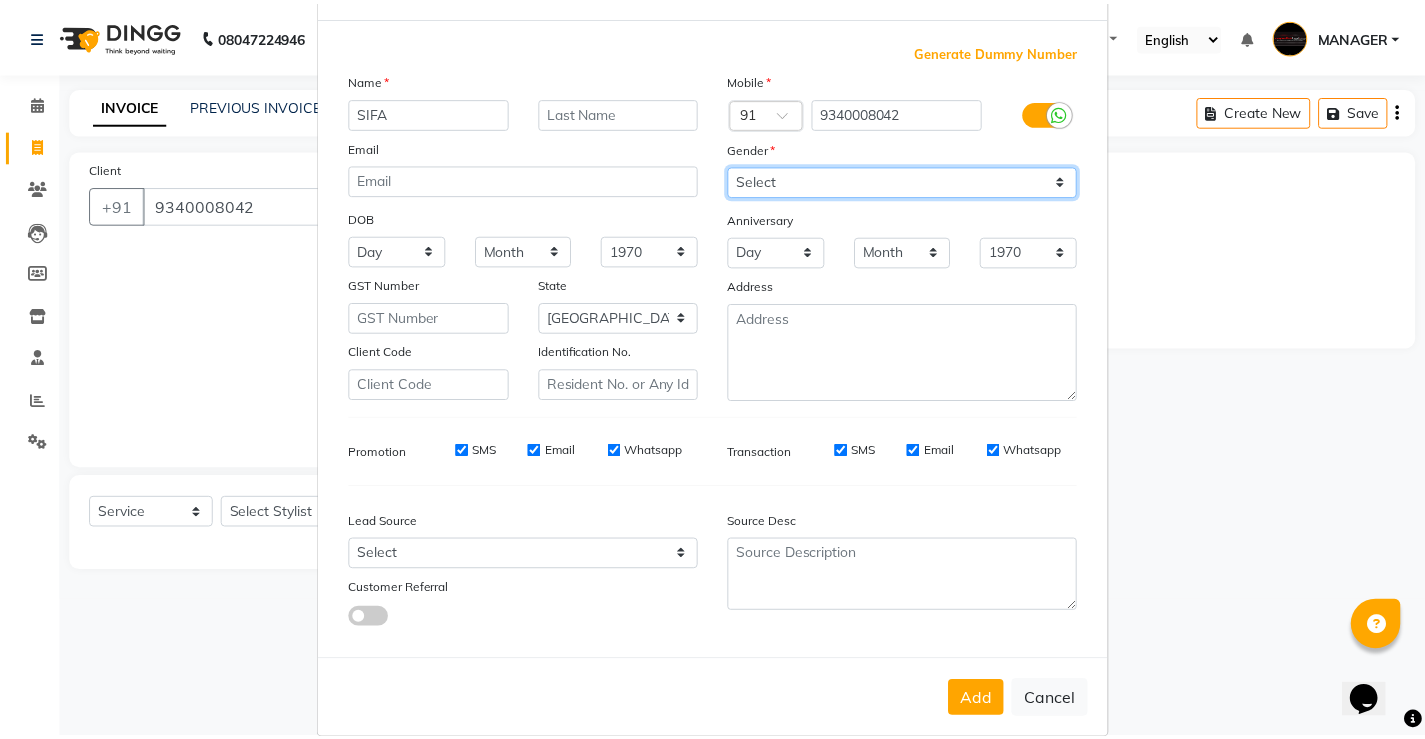 scroll, scrollTop: 110, scrollLeft: 0, axis: vertical 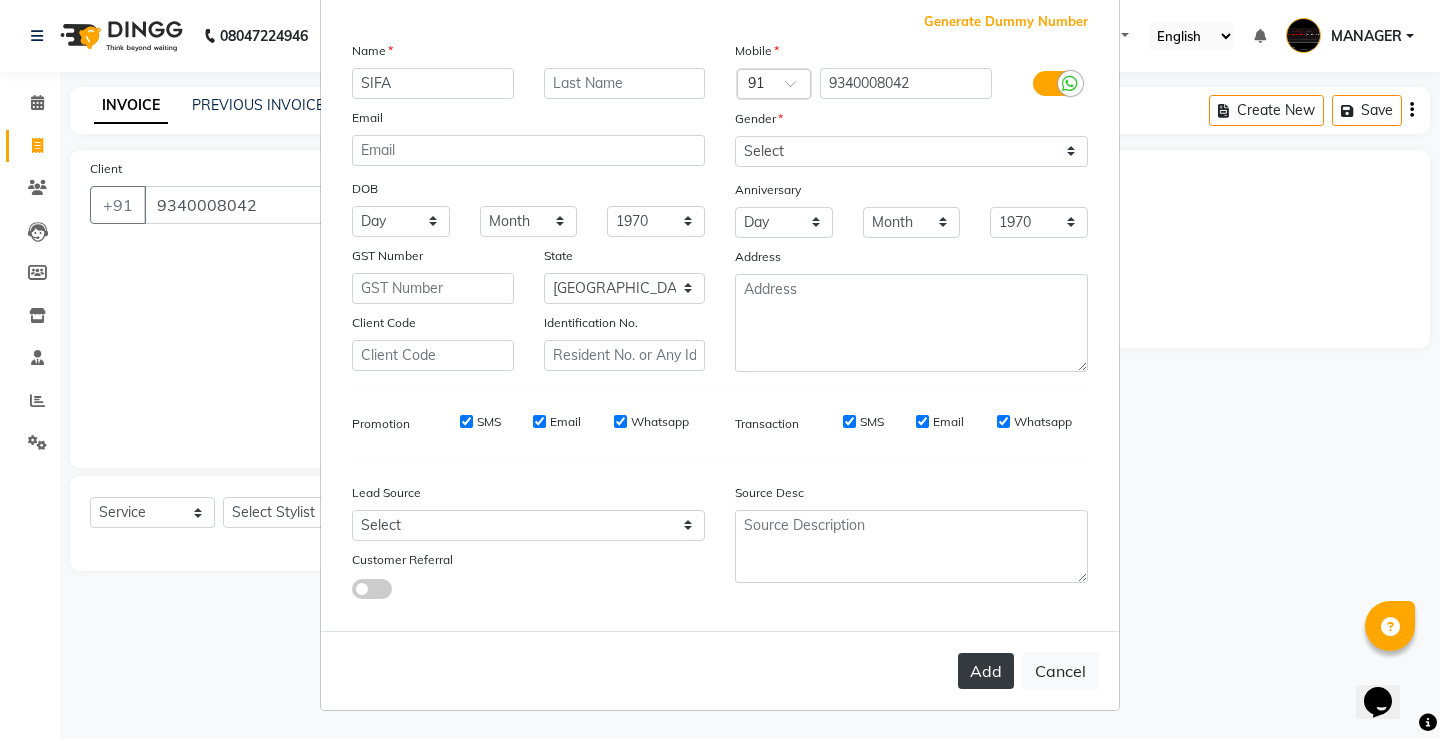 click on "Add" at bounding box center [986, 671] 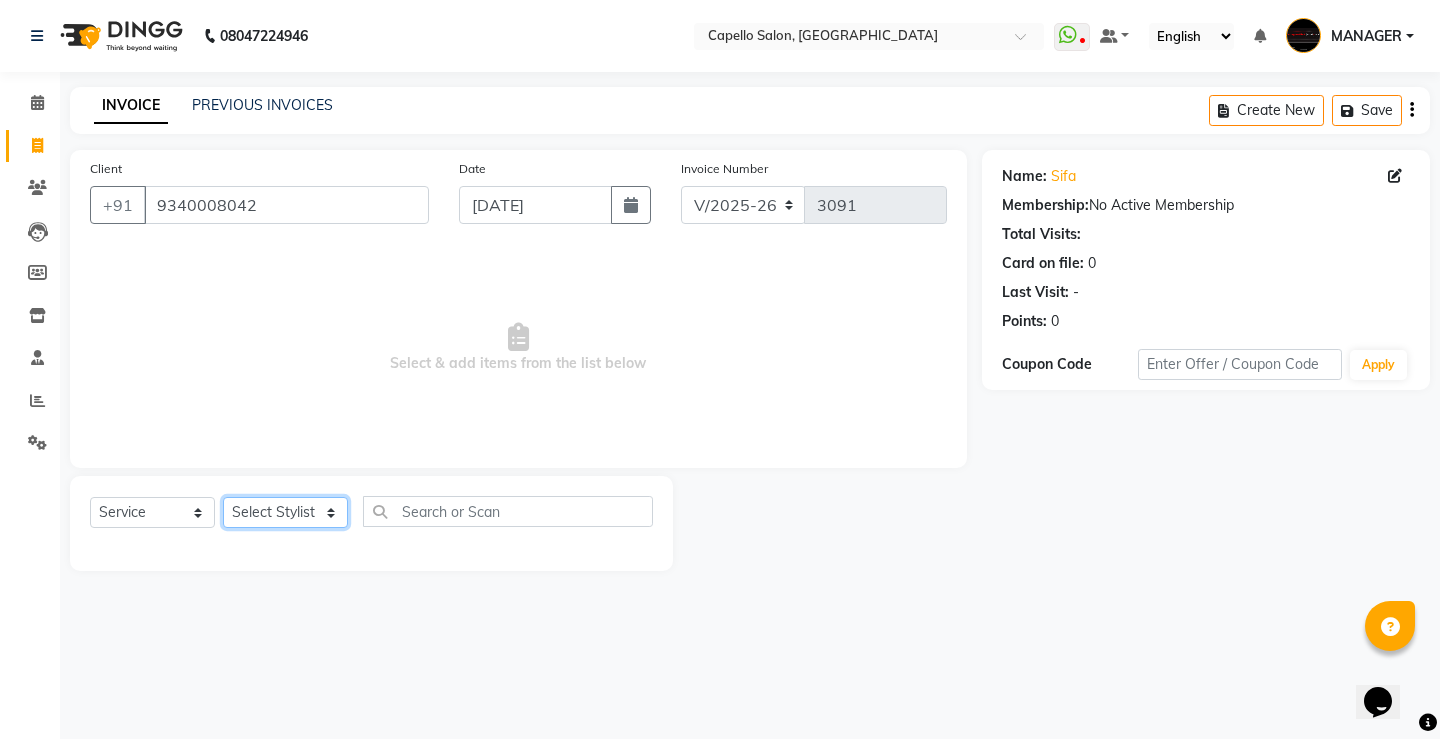 click on "Select Stylist ADMIN AKASH [PERSON_NAME] [PERSON_NAME] MANAGER [PERSON_NAME]  [PERSON_NAME] [PERSON_NAME] [PERSON_NAME]" 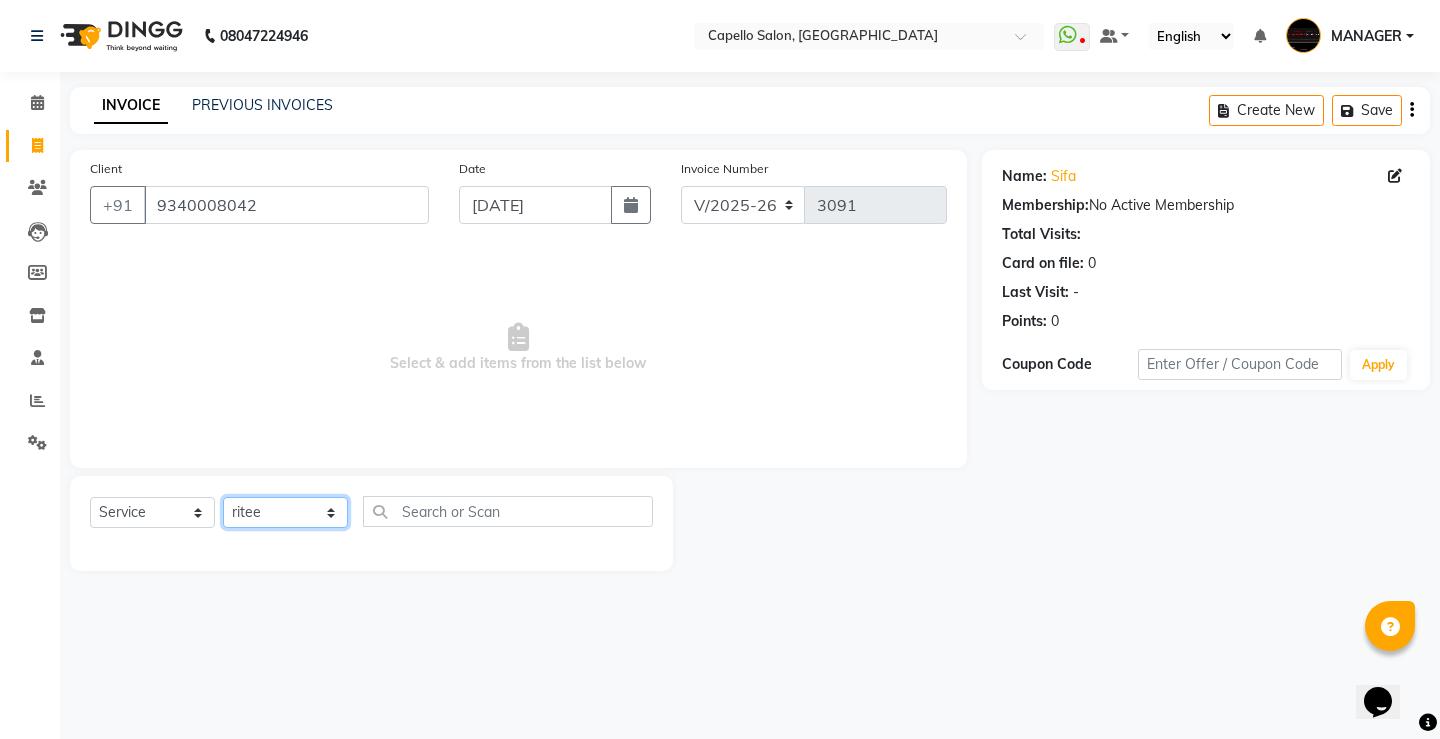 click on "Select Stylist ADMIN AKASH [PERSON_NAME] [PERSON_NAME] MANAGER [PERSON_NAME]  [PERSON_NAME] [PERSON_NAME] [PERSON_NAME]" 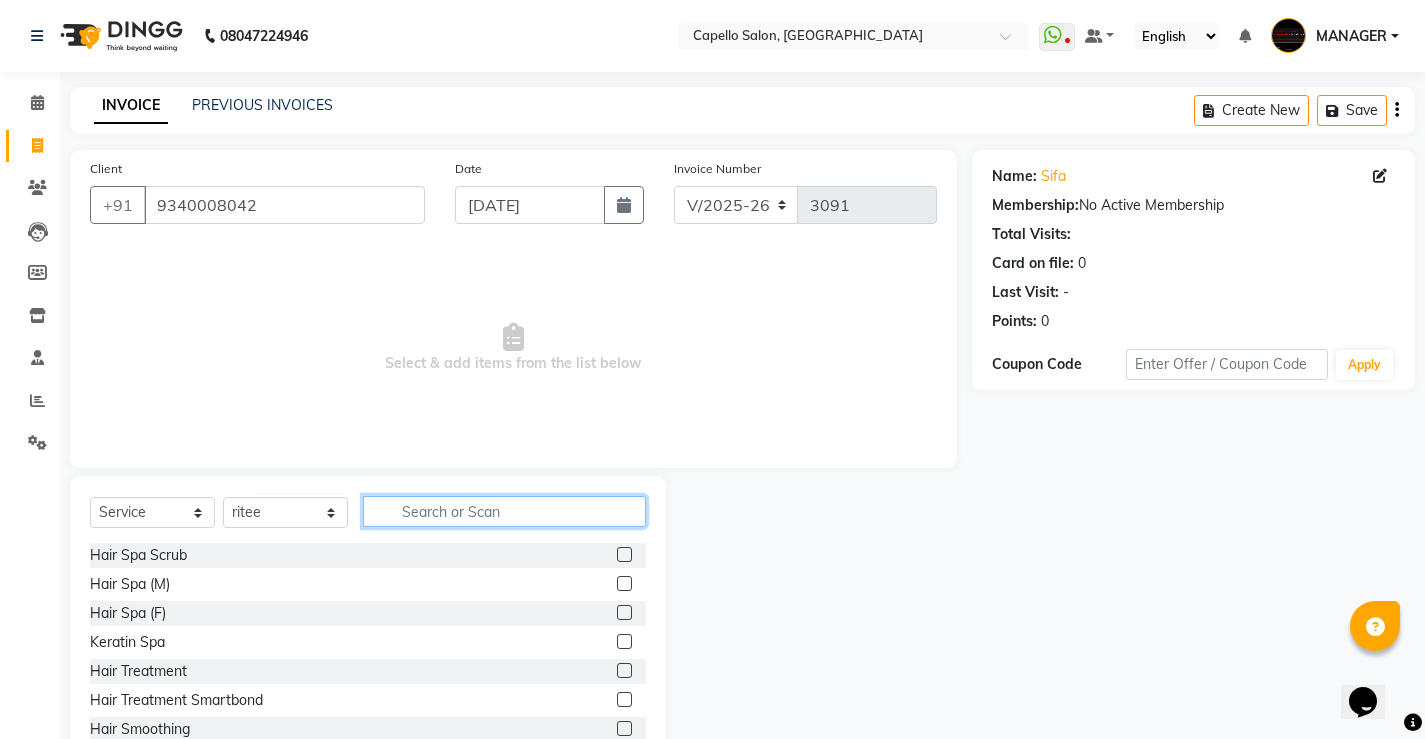 click 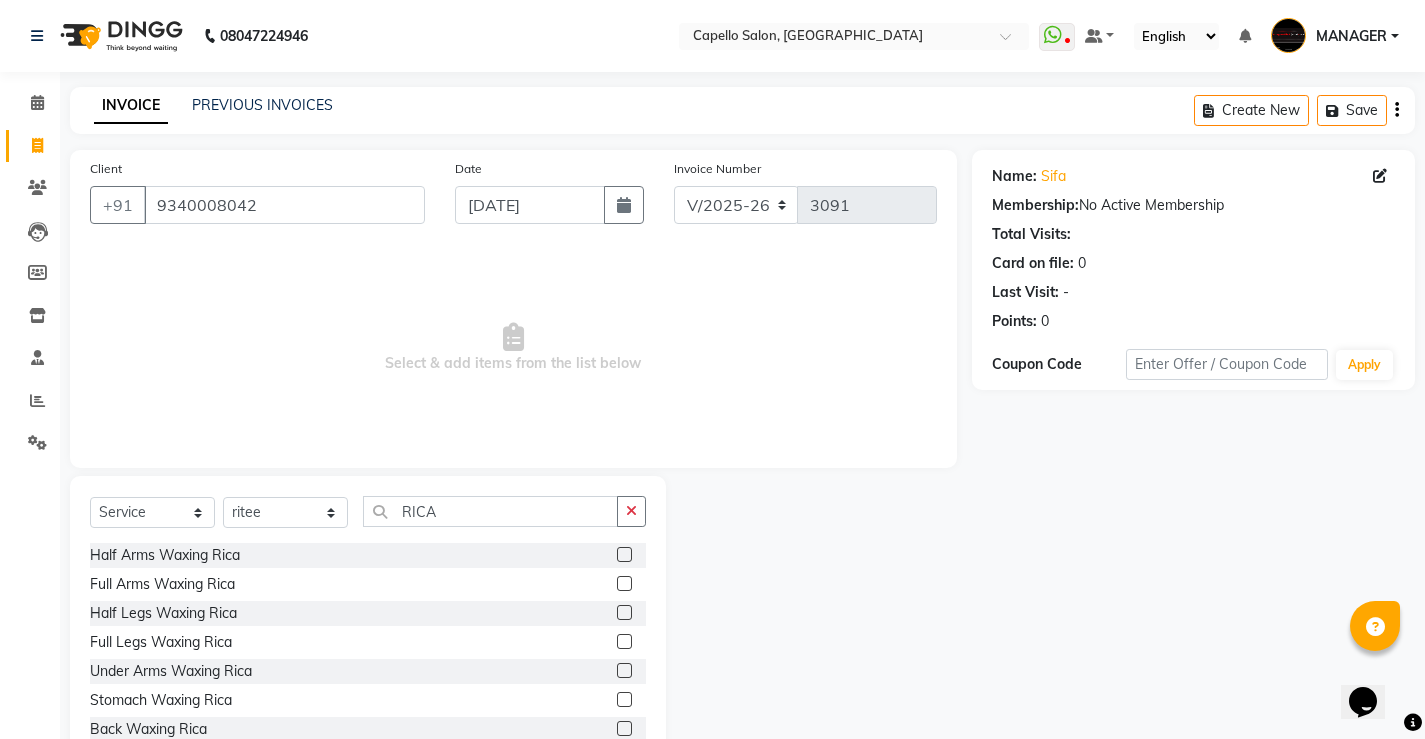 click 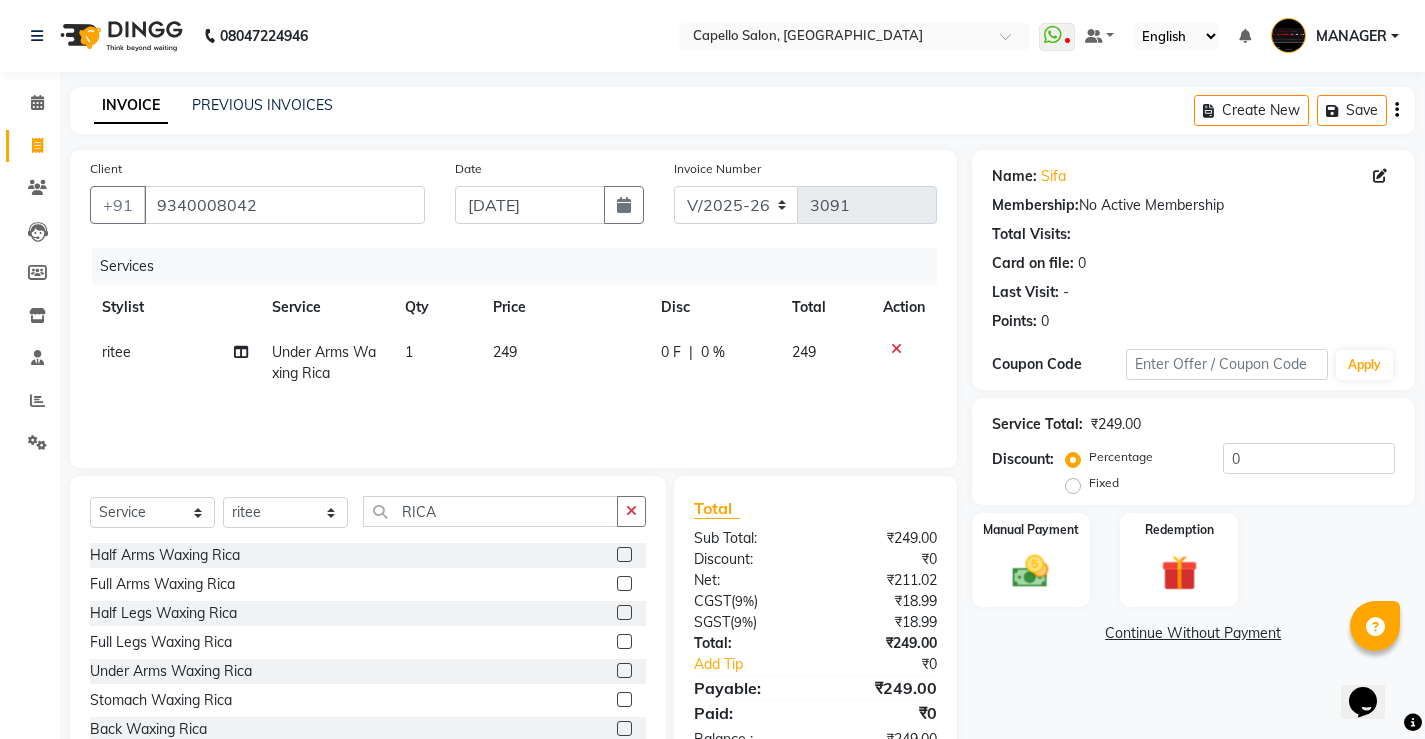 click on "249" 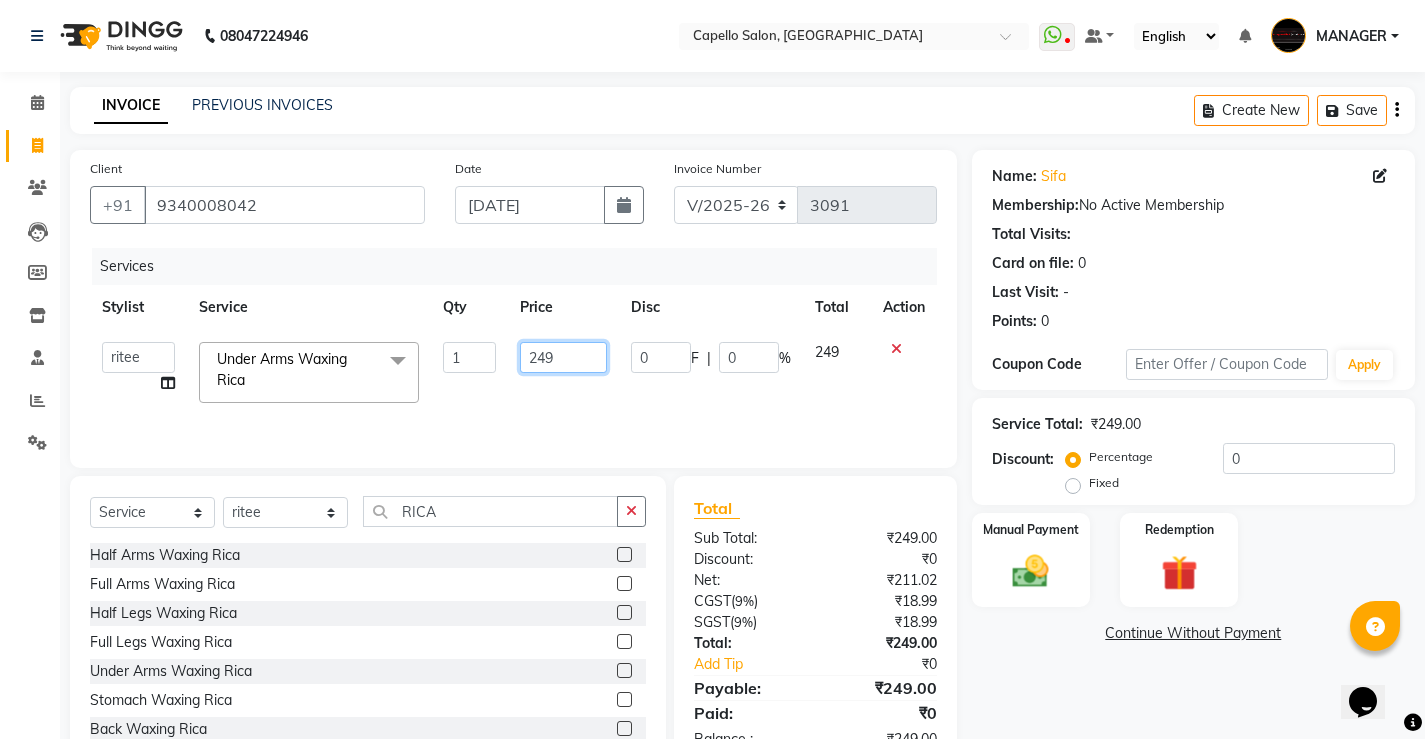 click on "249" 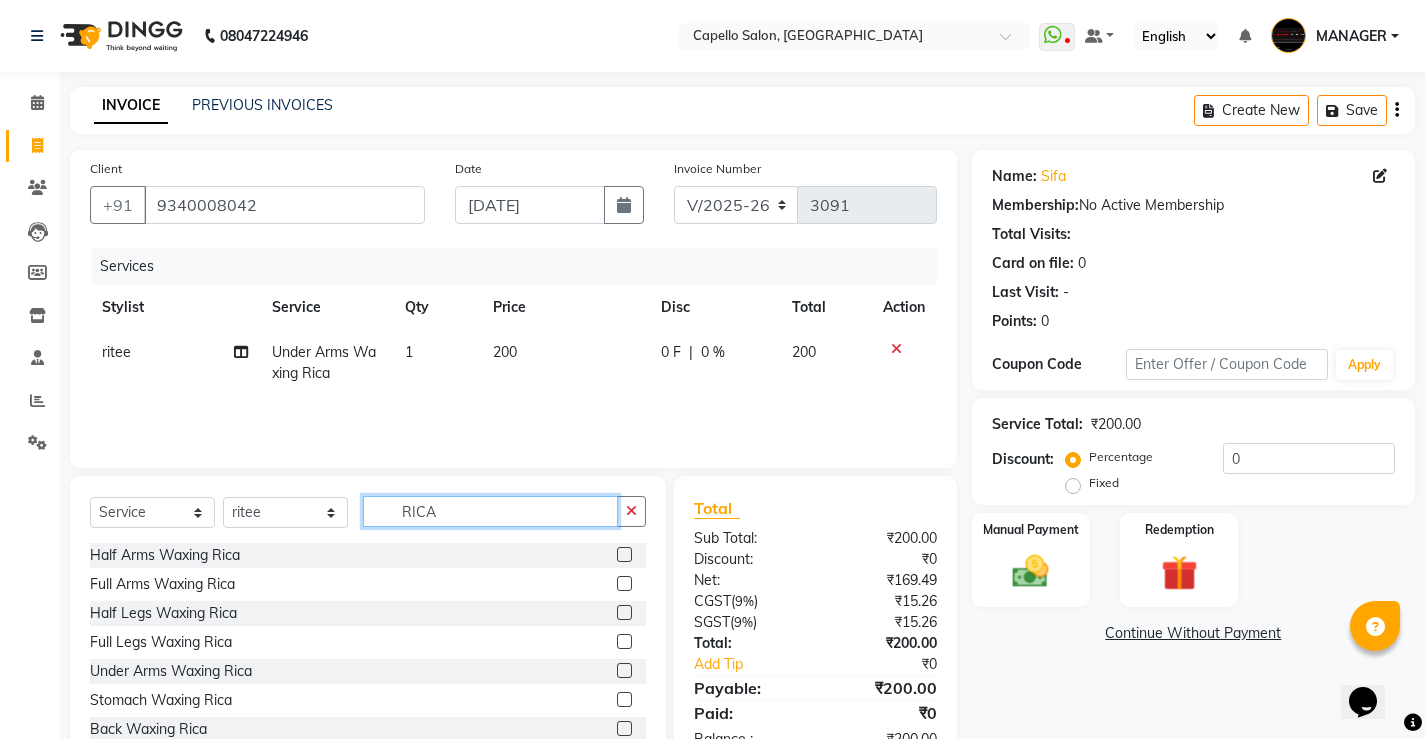 drag, startPoint x: 388, startPoint y: 513, endPoint x: 456, endPoint y: 511, distance: 68.0294 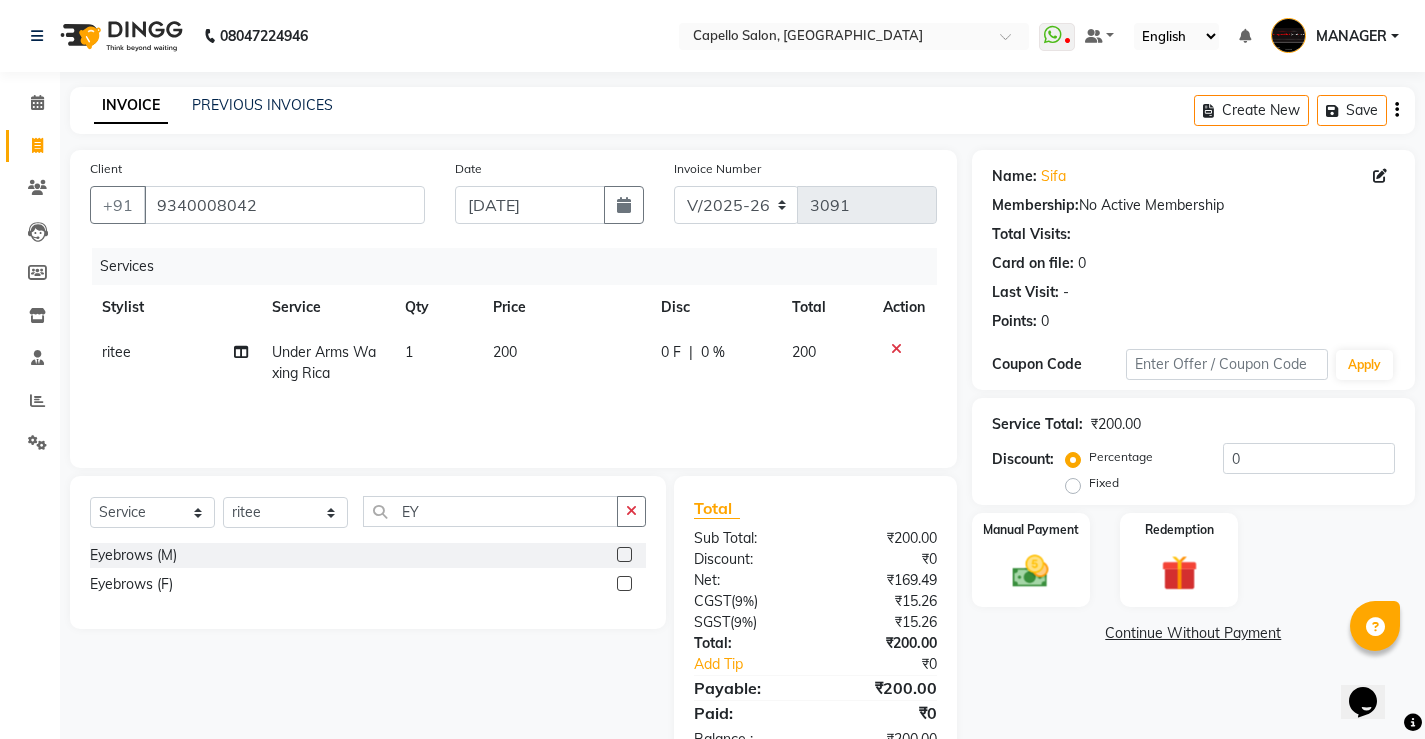click 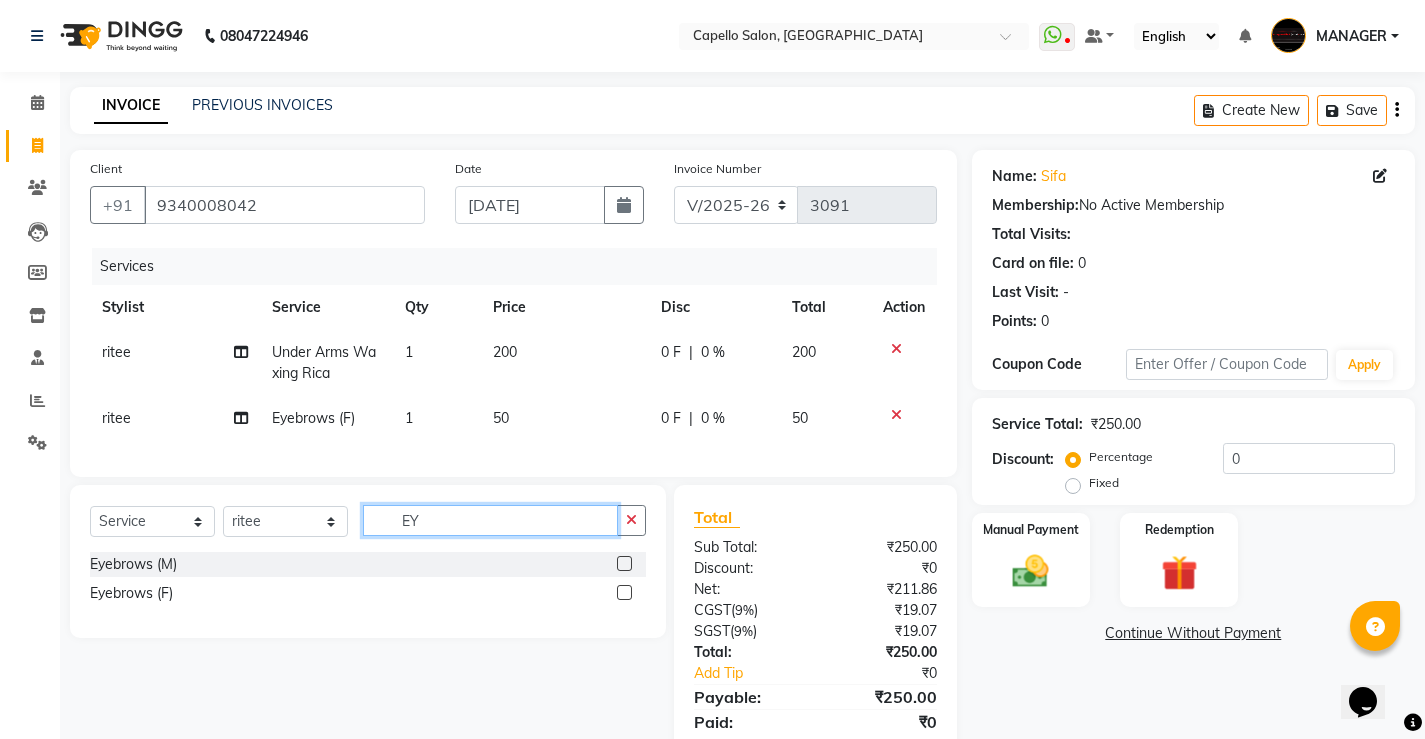 drag, startPoint x: 451, startPoint y: 522, endPoint x: 375, endPoint y: 533, distance: 76.79192 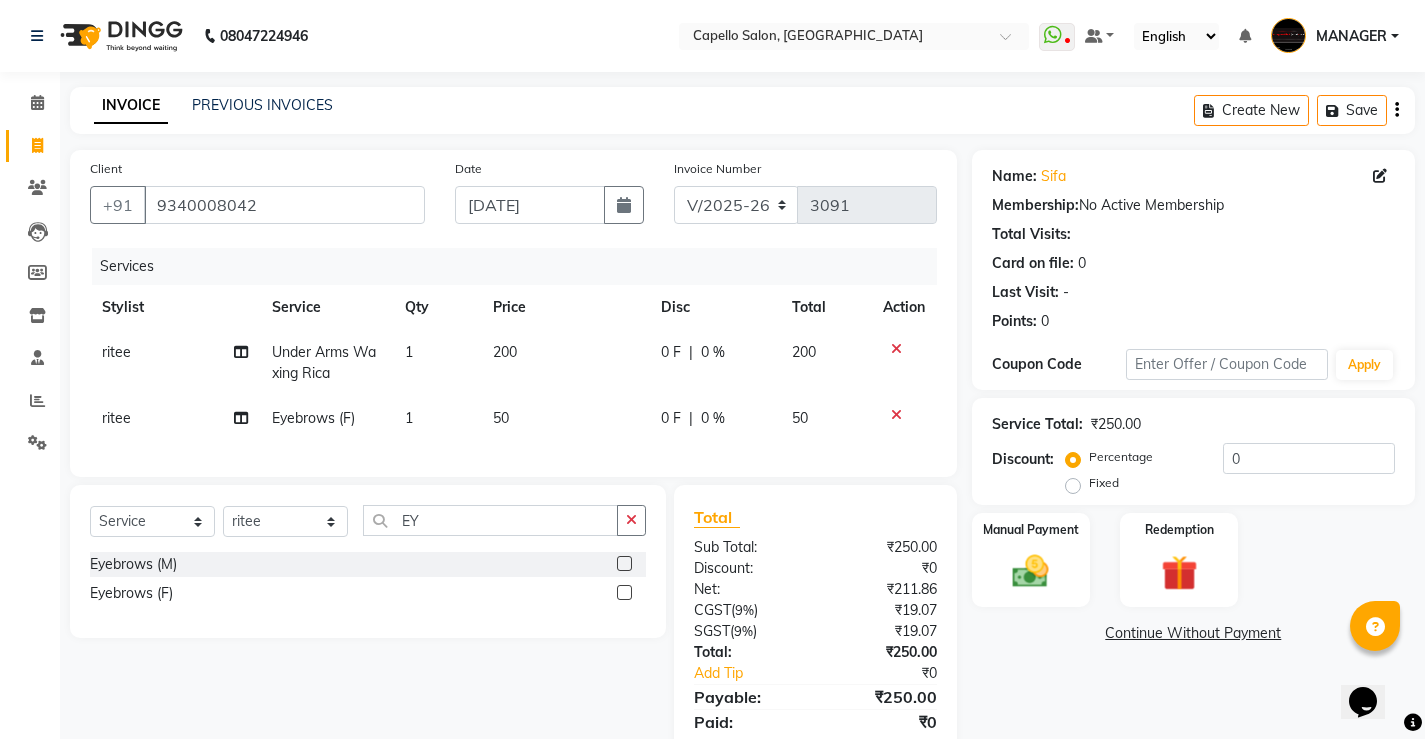 click on "1" 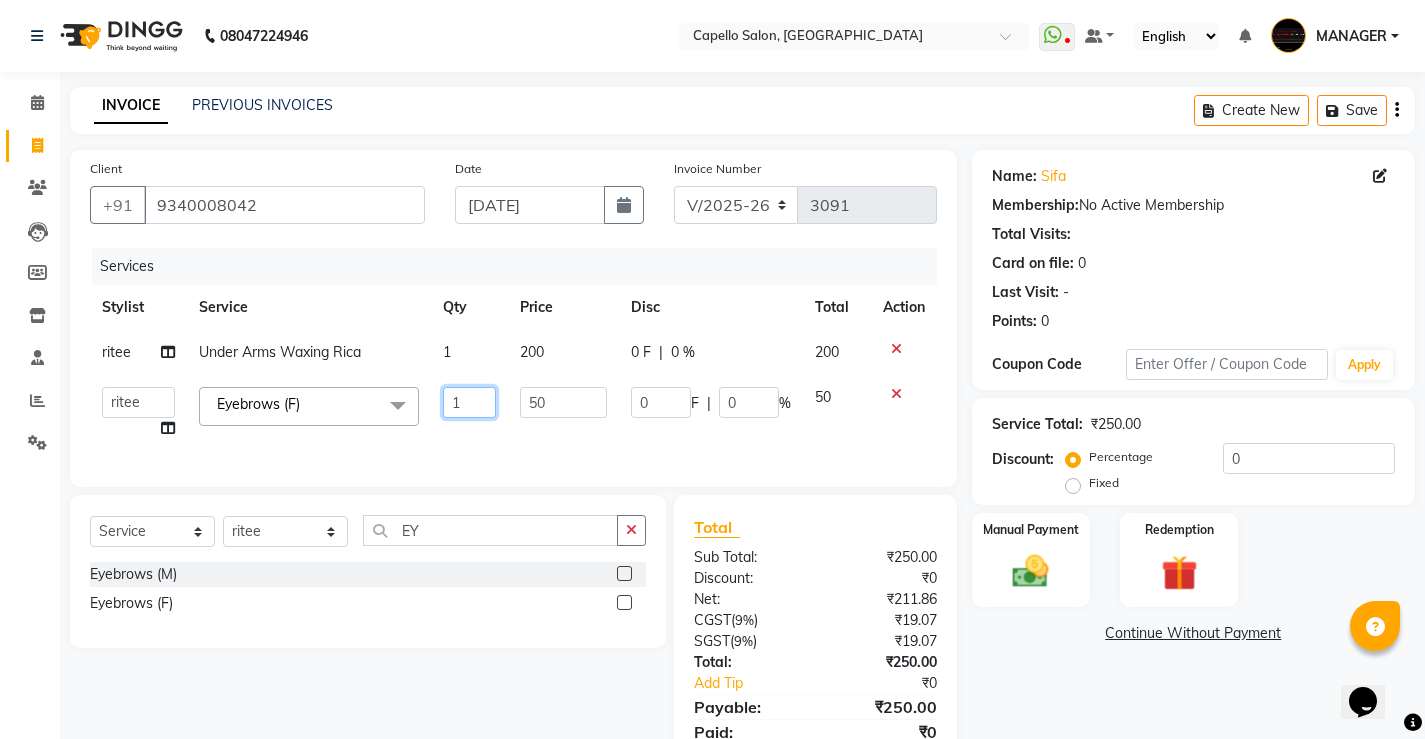 click on "1" 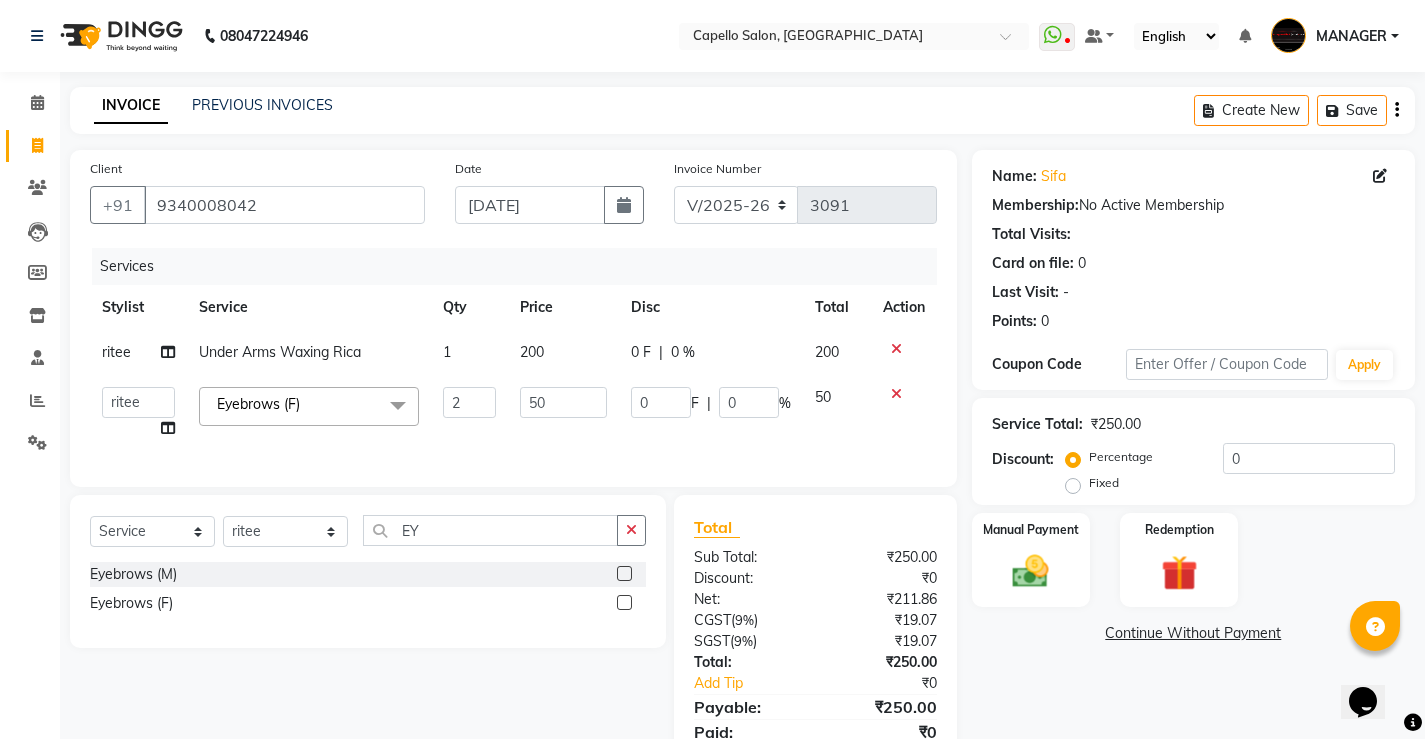 click on "2" 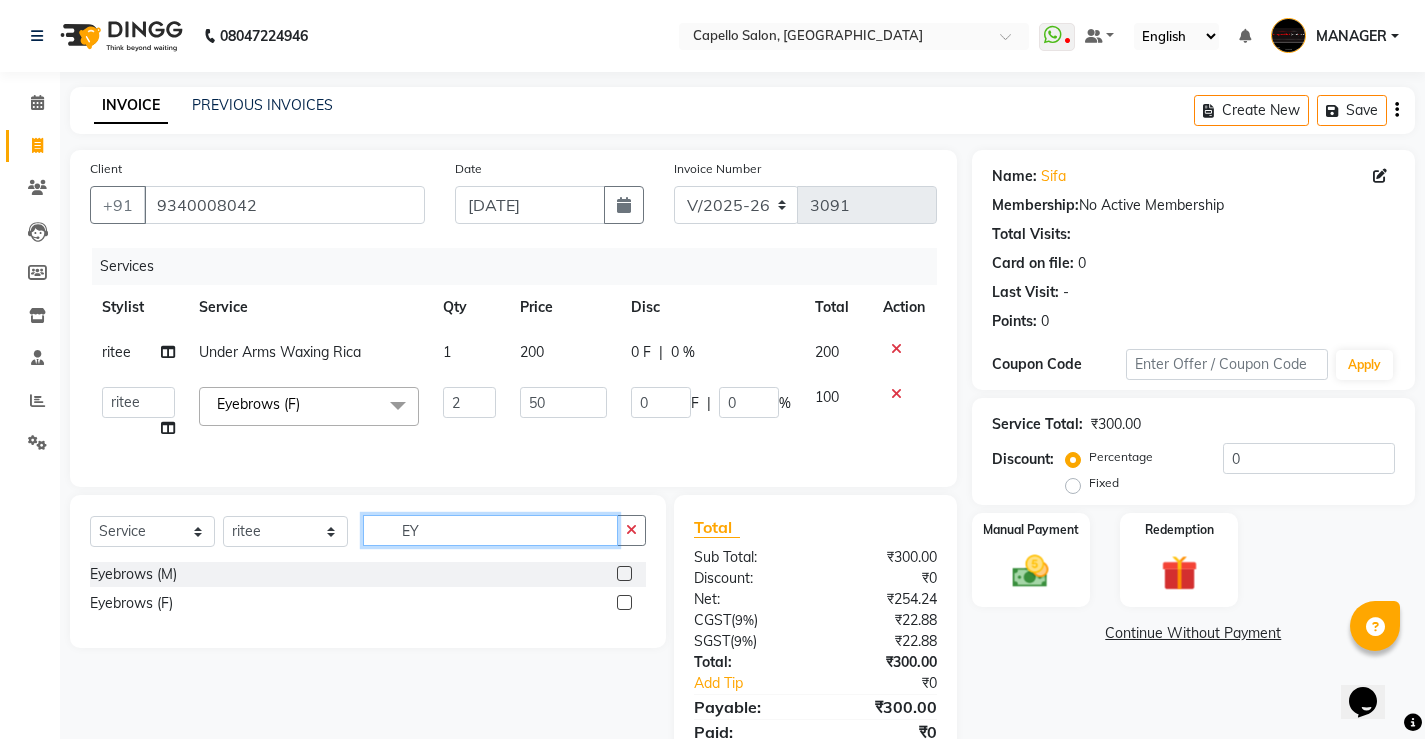 drag, startPoint x: 425, startPoint y: 547, endPoint x: 402, endPoint y: 537, distance: 25.079872 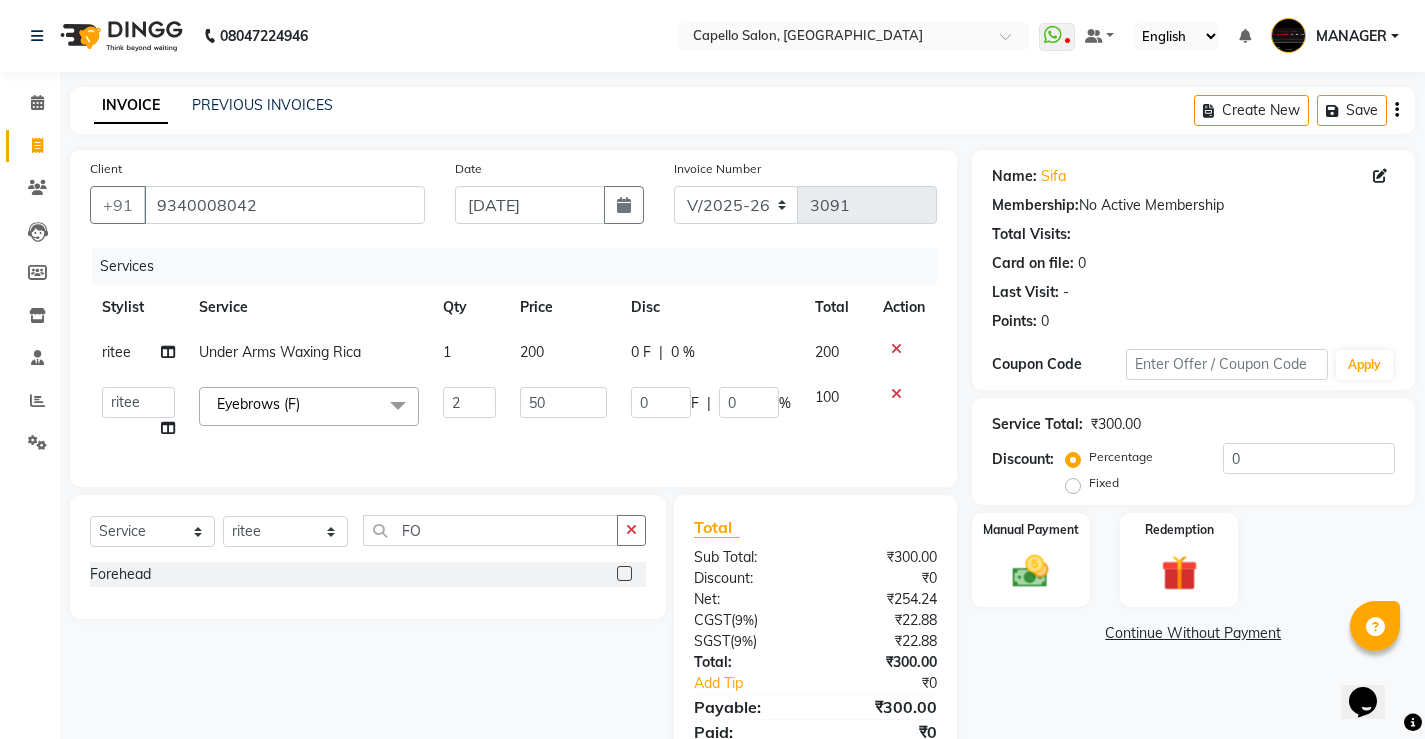 click 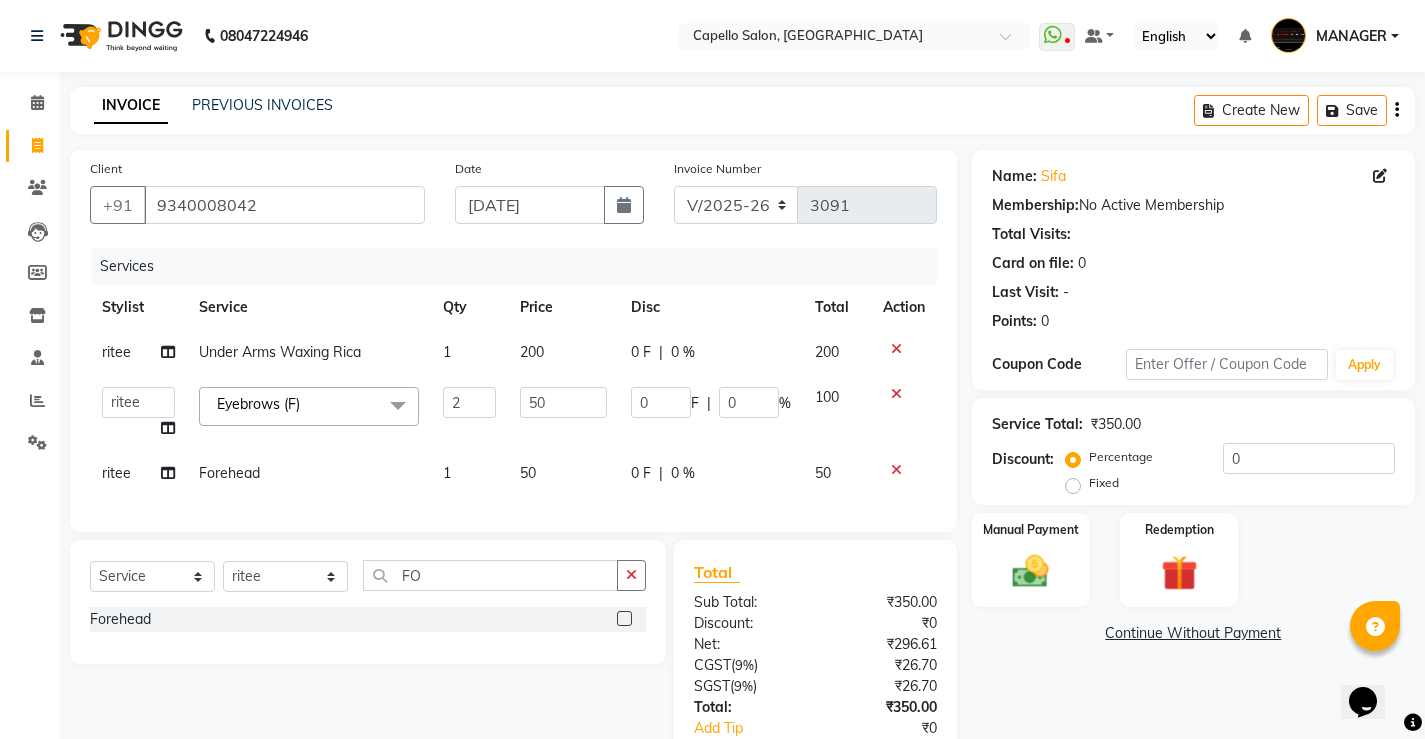 scroll, scrollTop: 140, scrollLeft: 0, axis: vertical 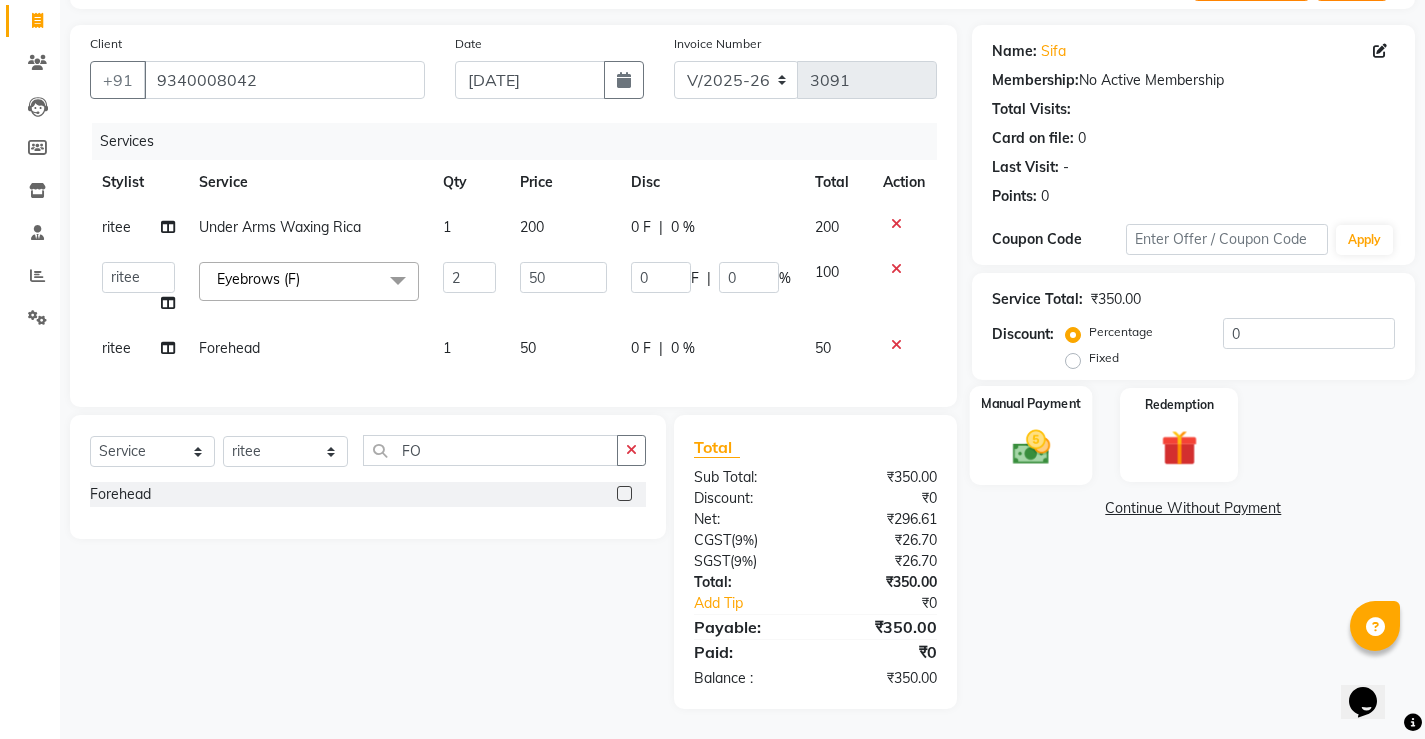 click 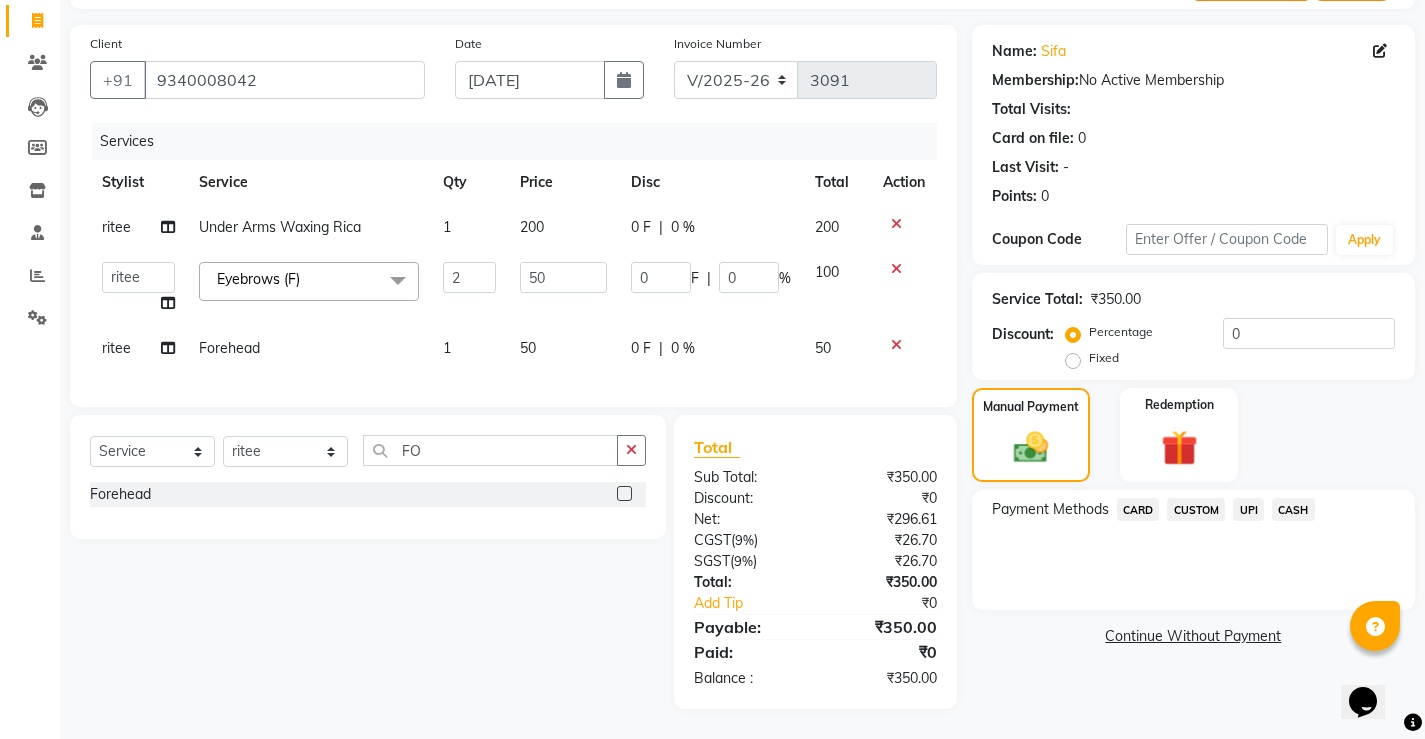 click on "UPI" 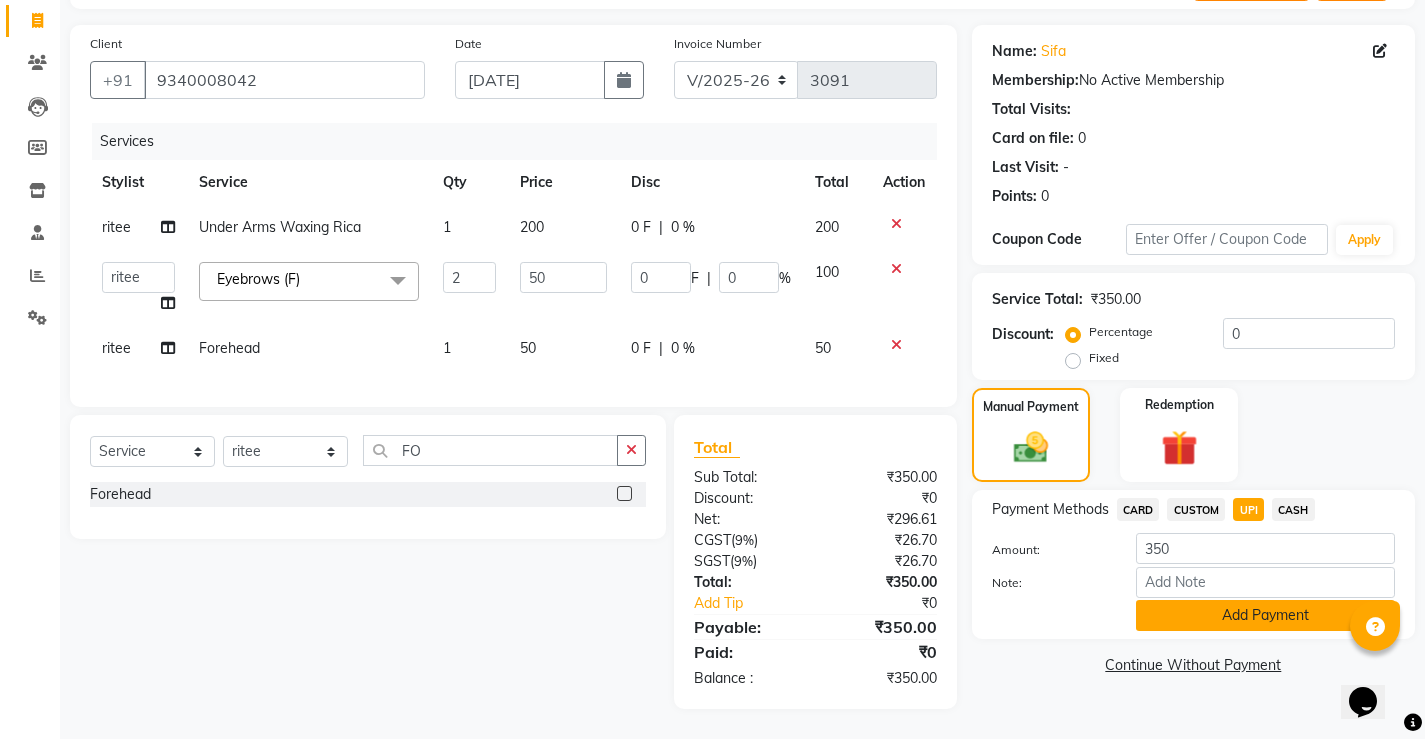 click on "Add Payment" 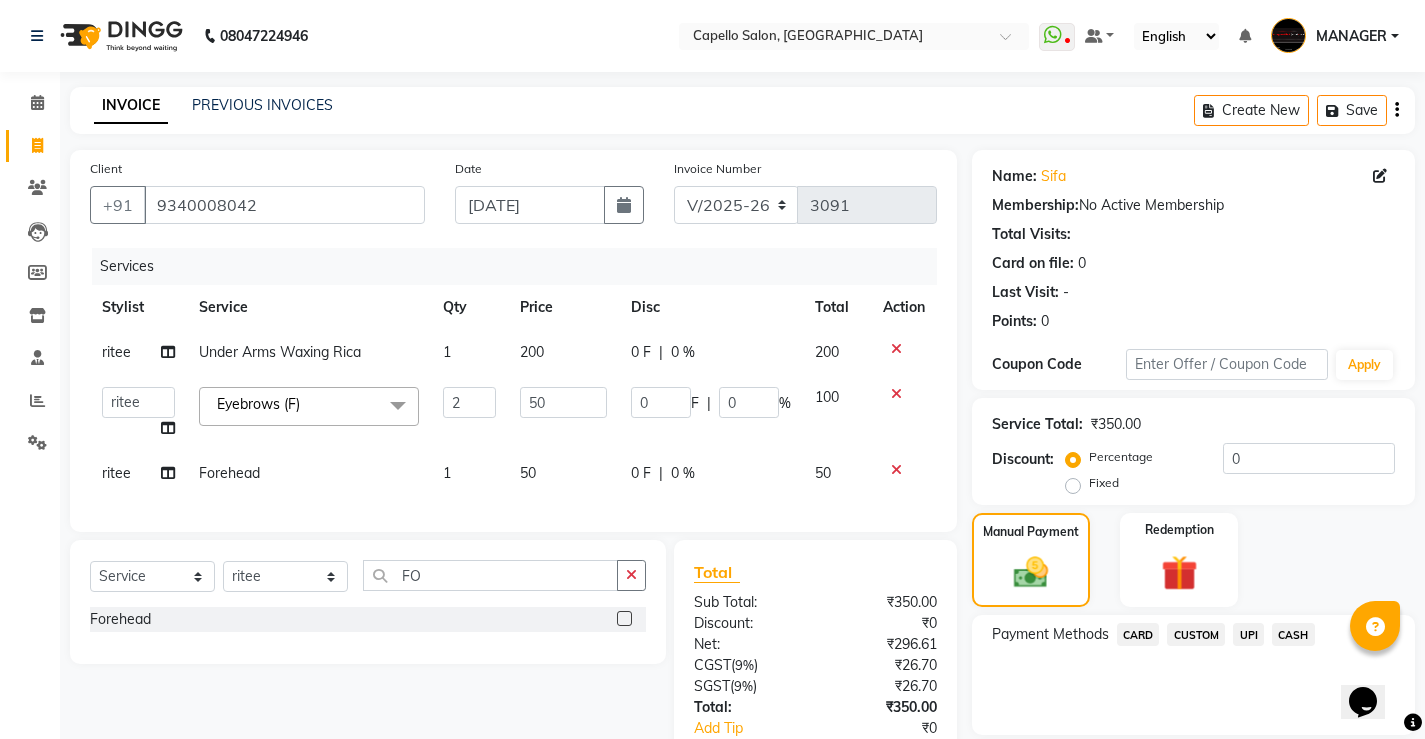scroll, scrollTop: 182, scrollLeft: 0, axis: vertical 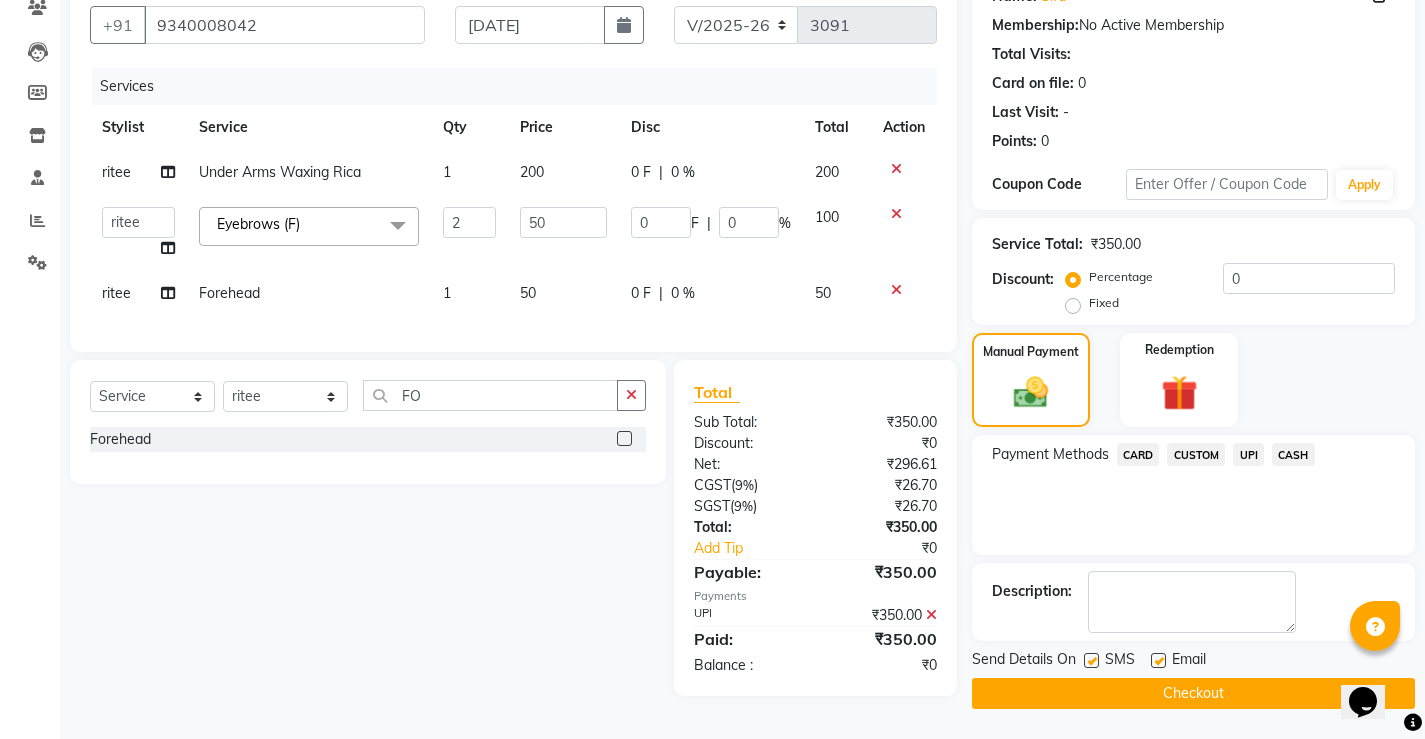 click on "Checkout" 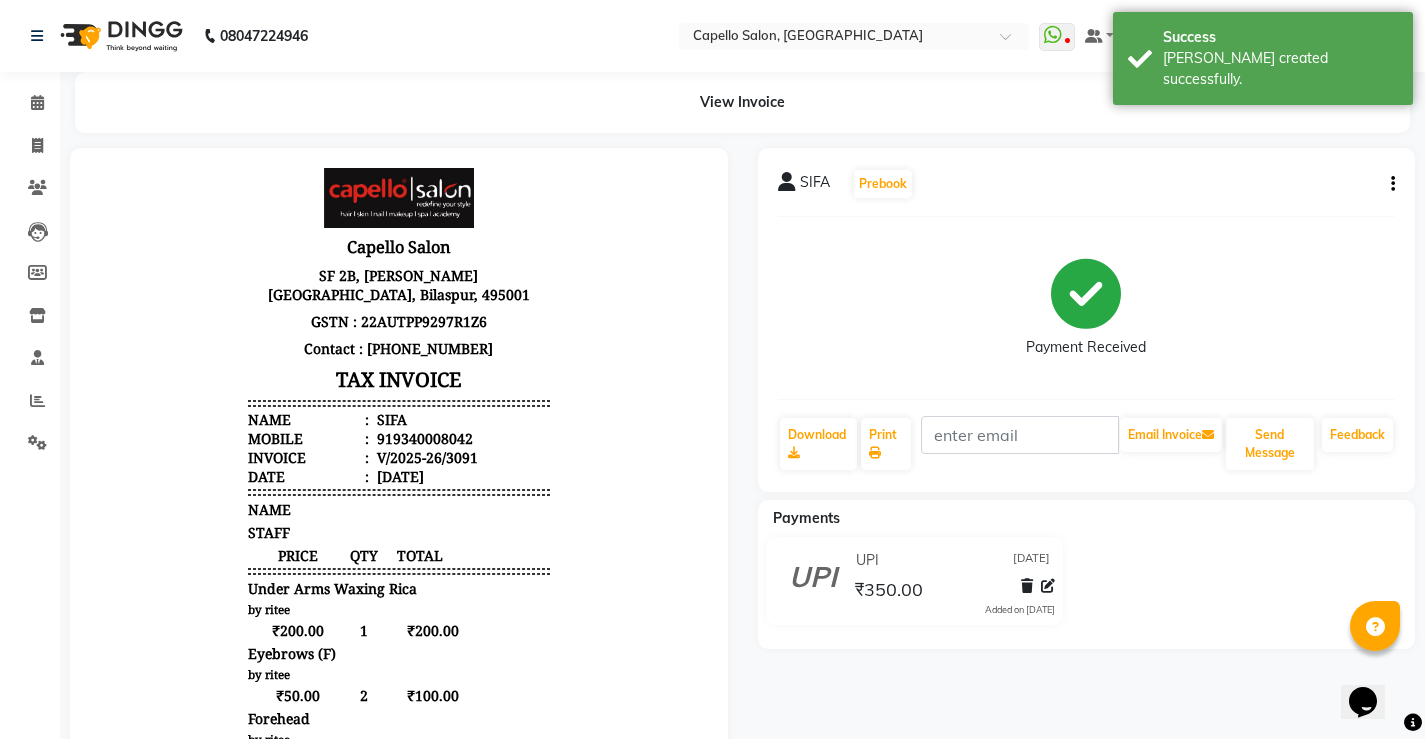 scroll, scrollTop: 0, scrollLeft: 0, axis: both 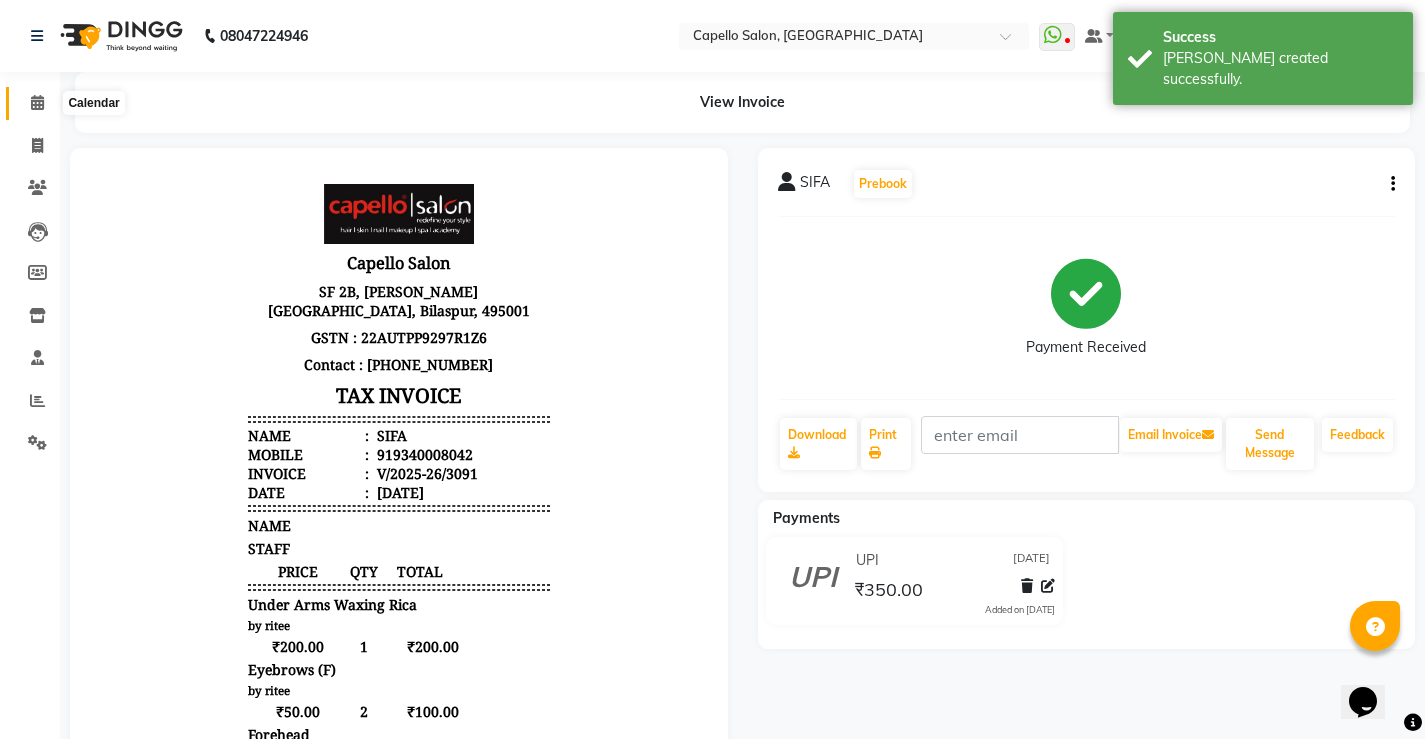 click 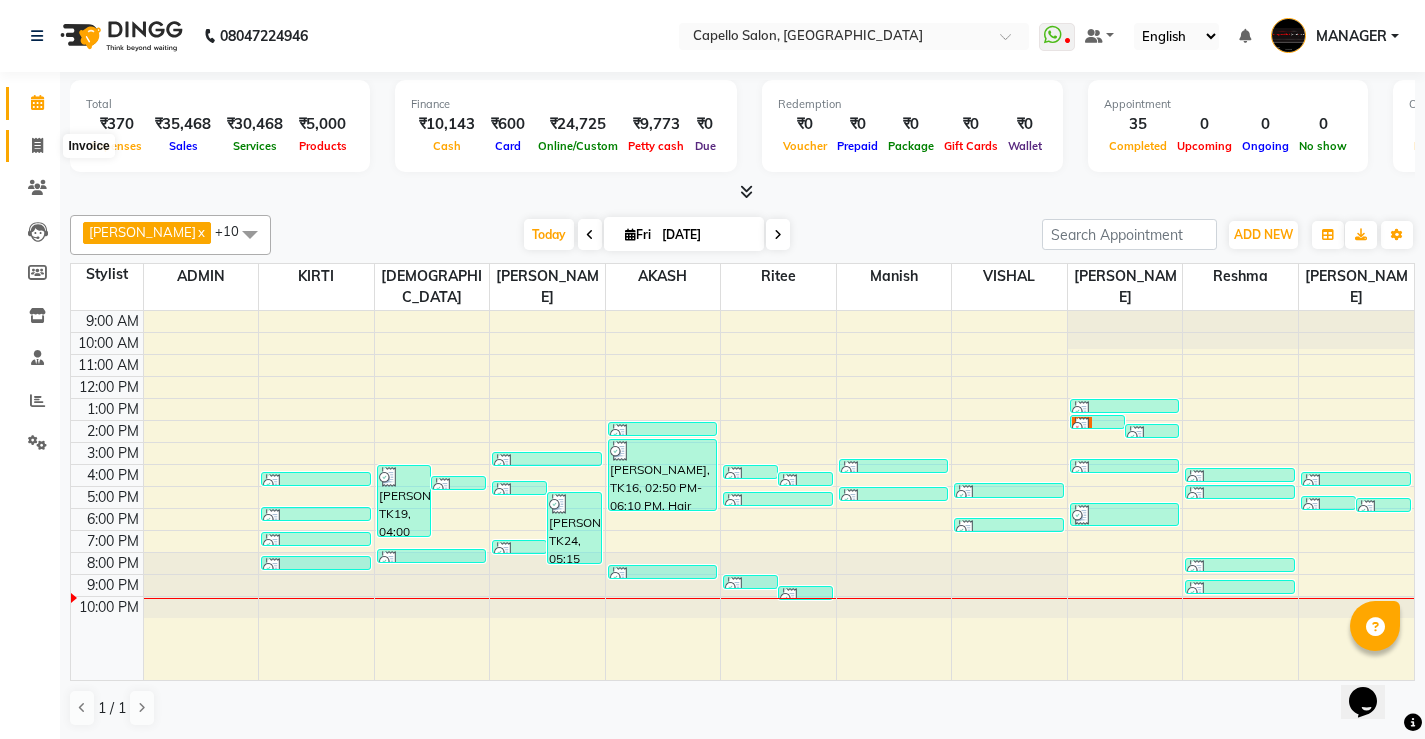 click 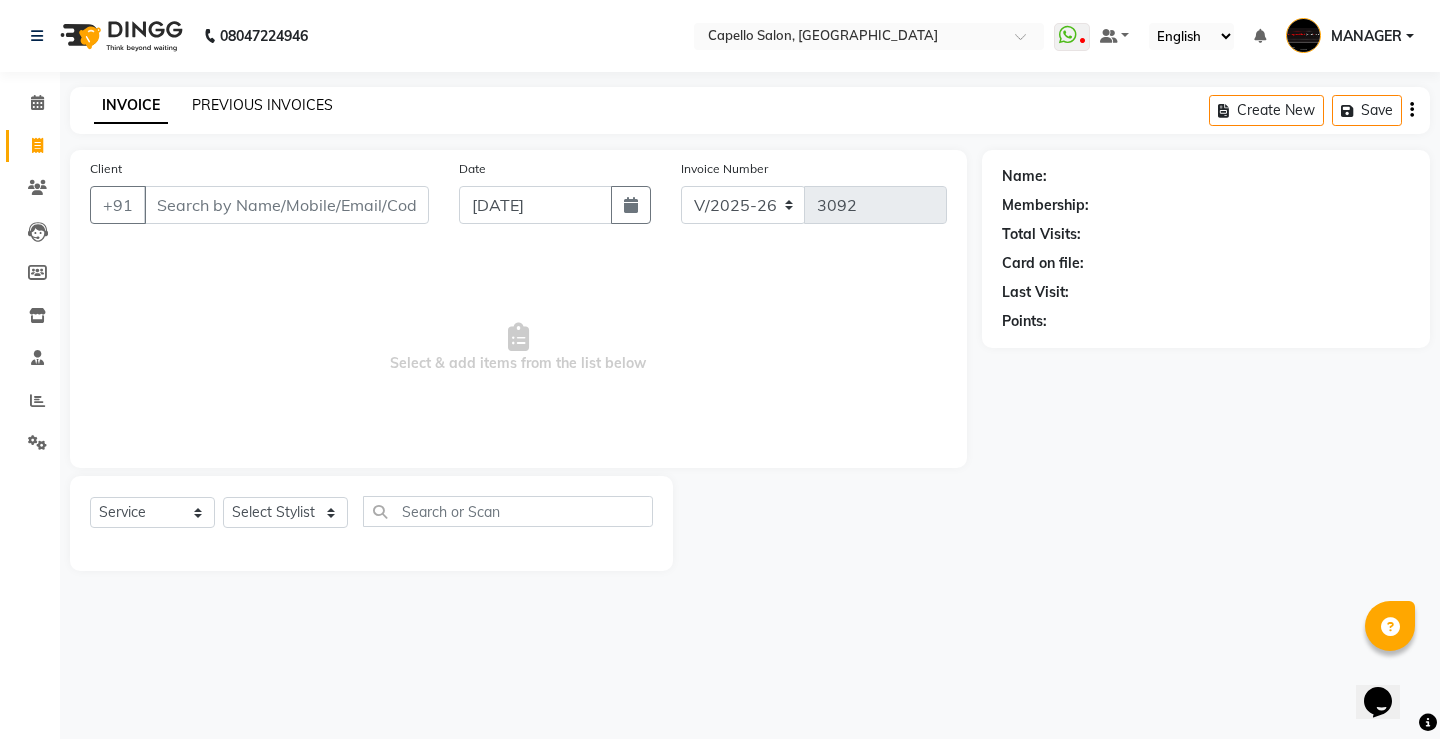 click on "PREVIOUS INVOICES" 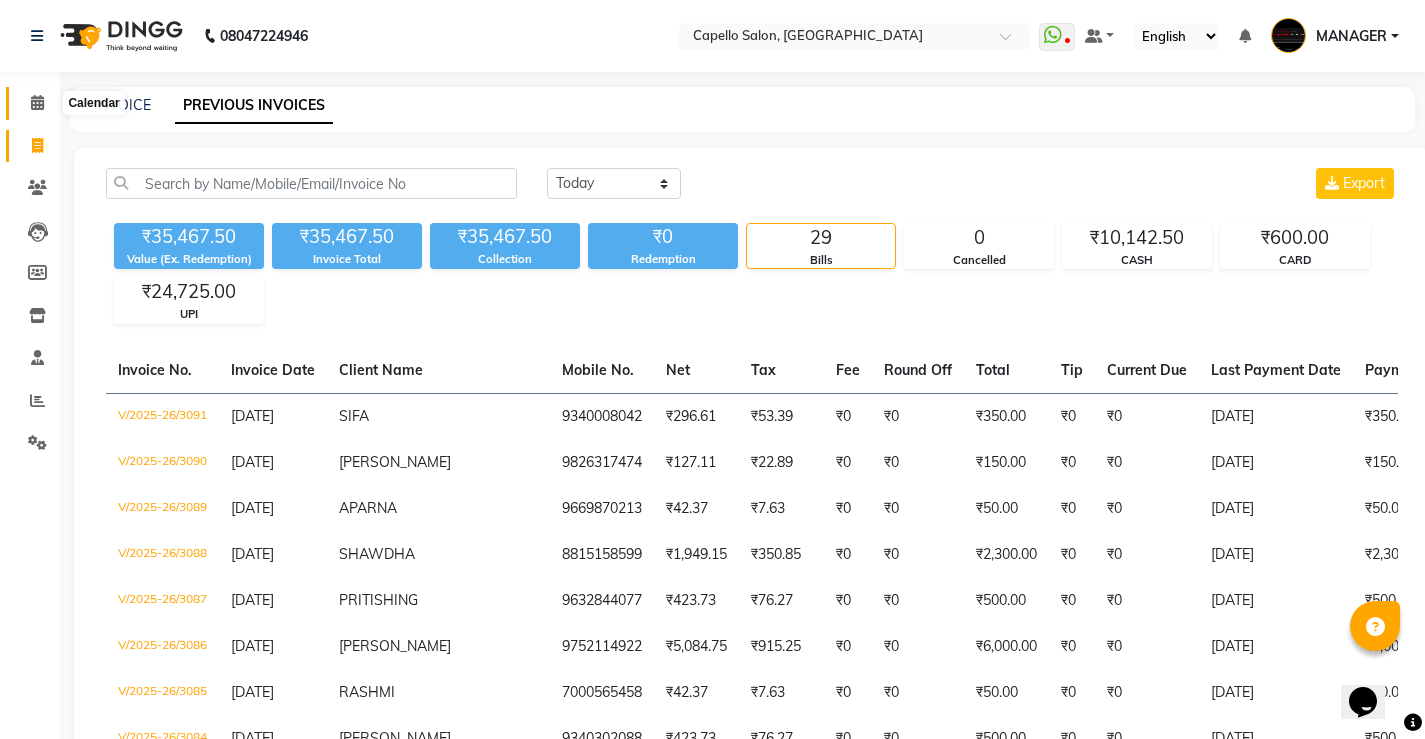 click 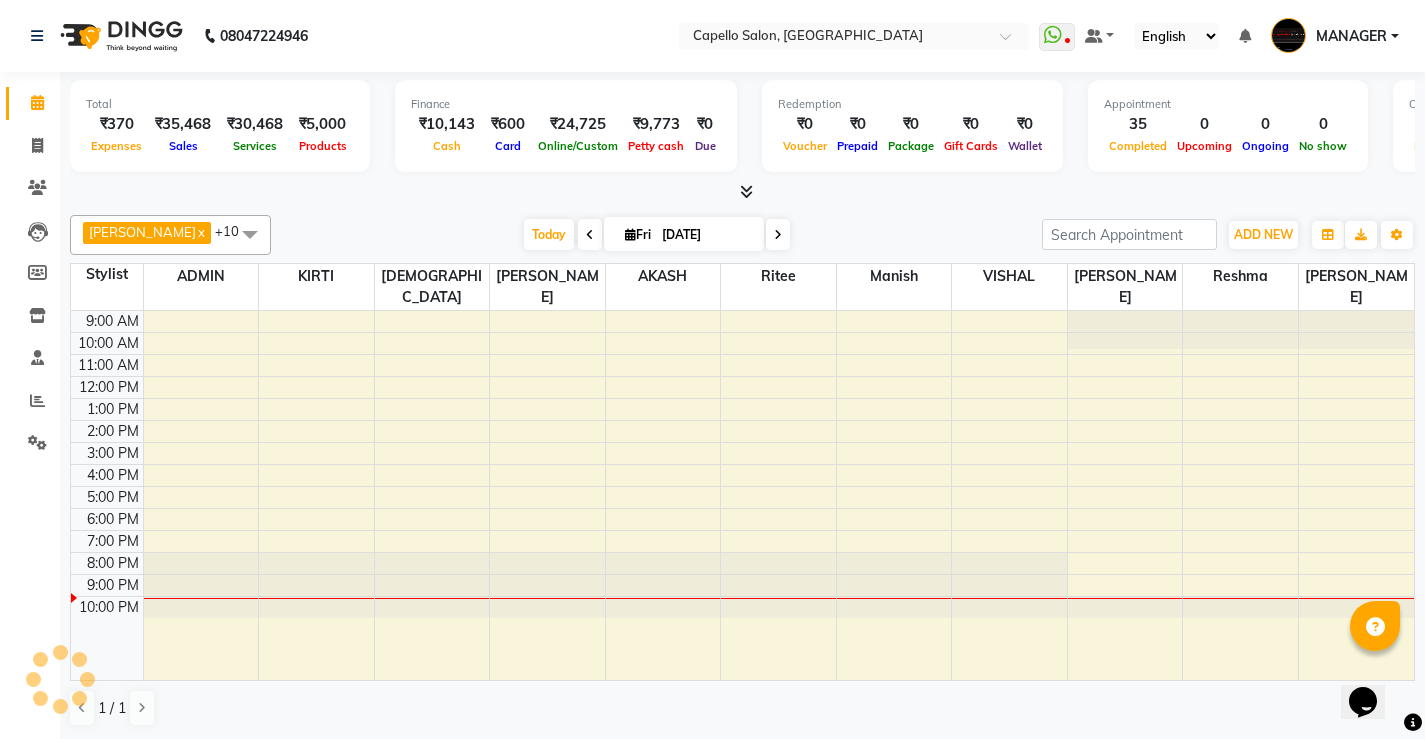 click at bounding box center [746, 191] 